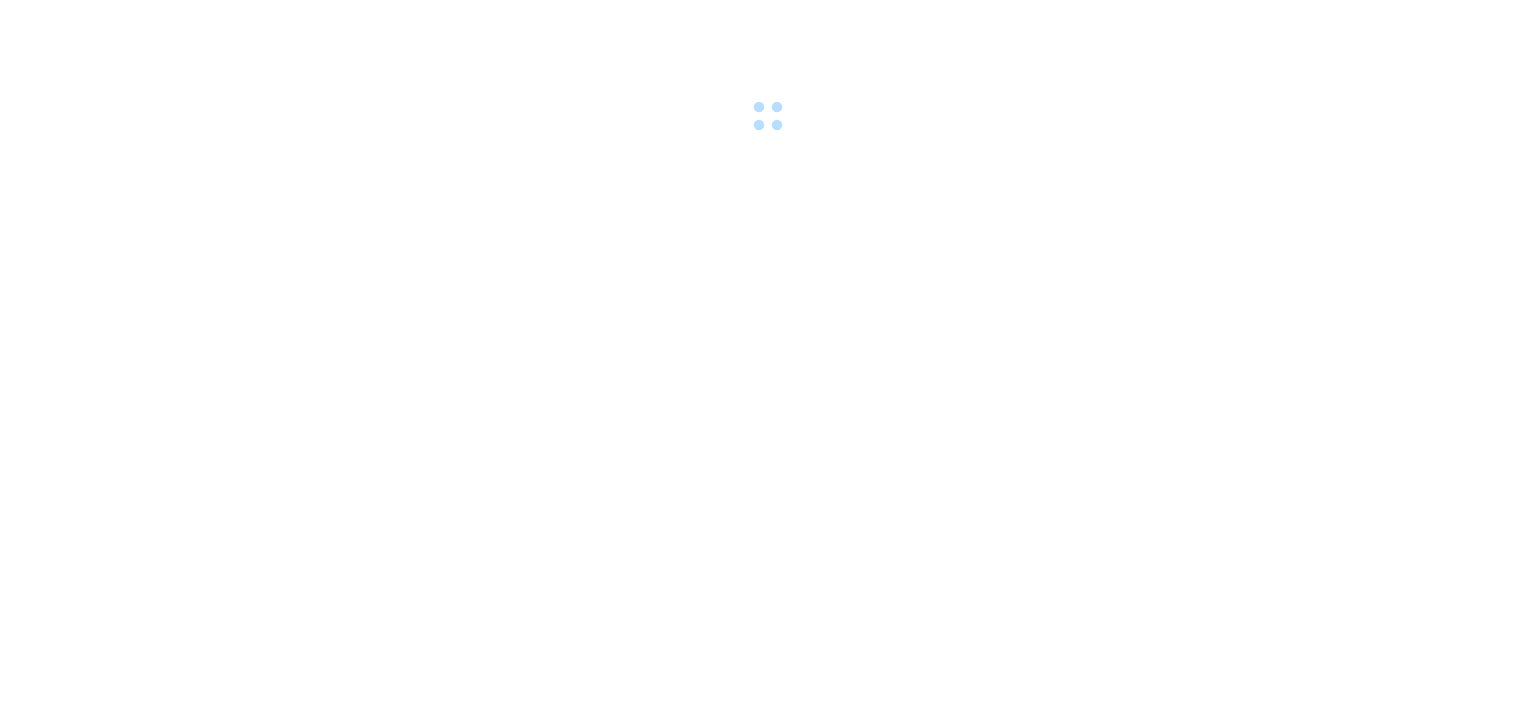 scroll, scrollTop: 0, scrollLeft: 0, axis: both 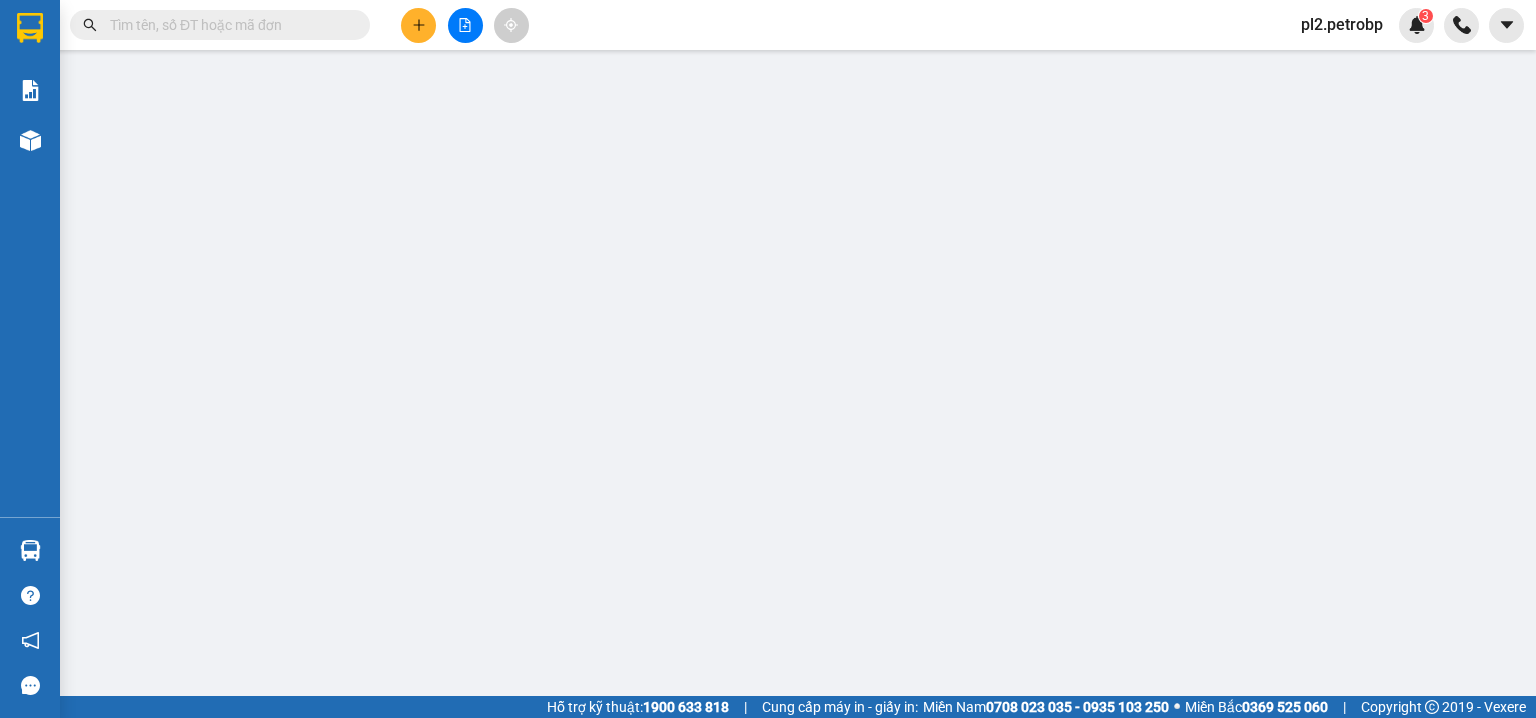 click on "pl2.petrobp" at bounding box center [1342, 24] 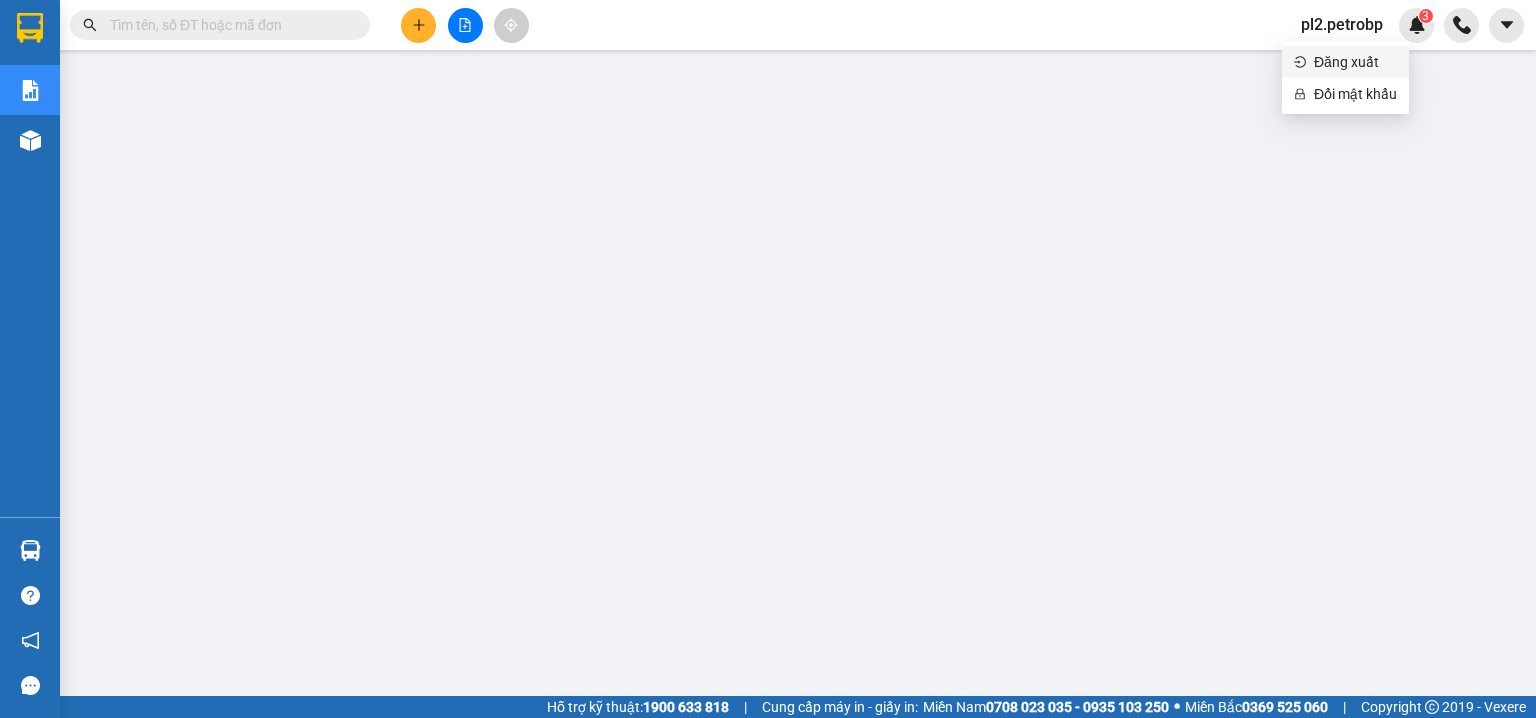 click on "Đăng xuất" at bounding box center (1355, 62) 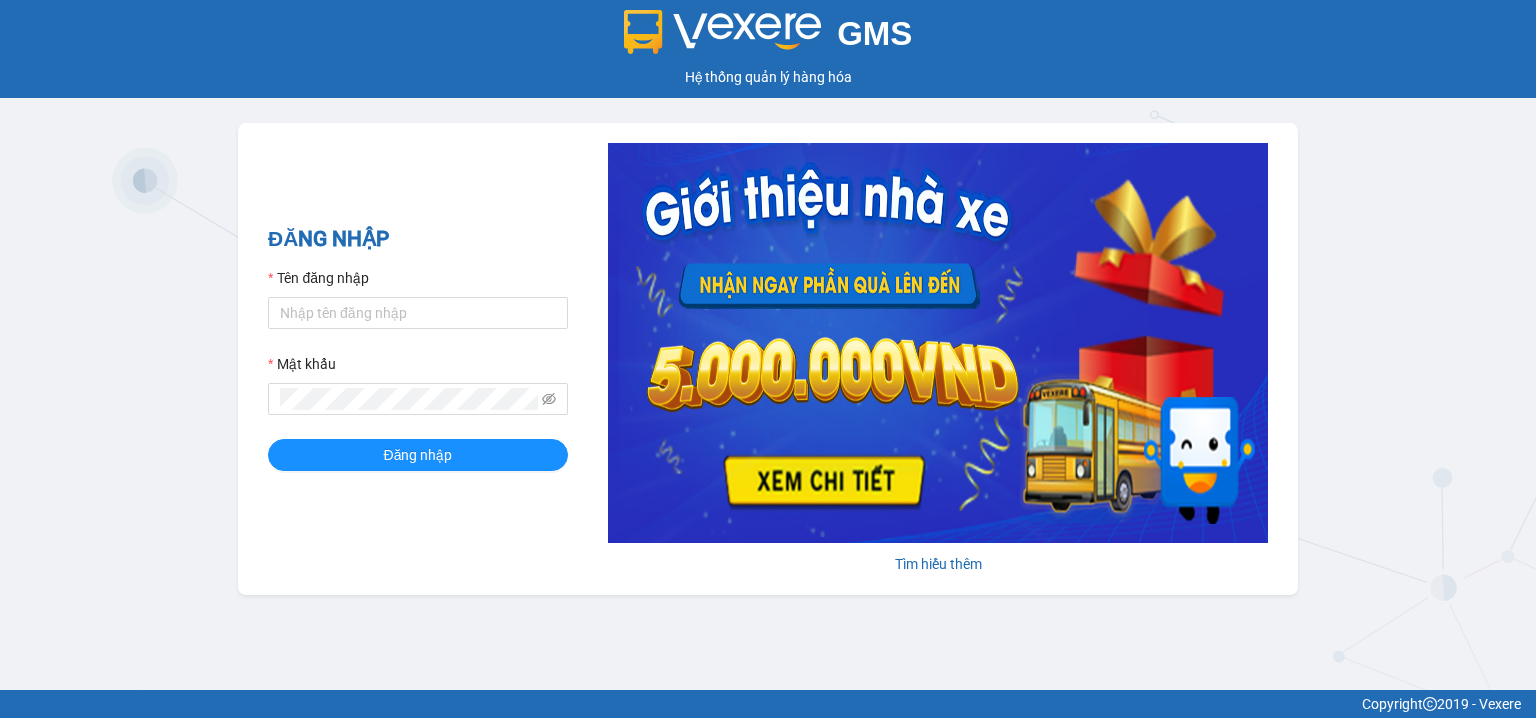 scroll, scrollTop: 0, scrollLeft: 0, axis: both 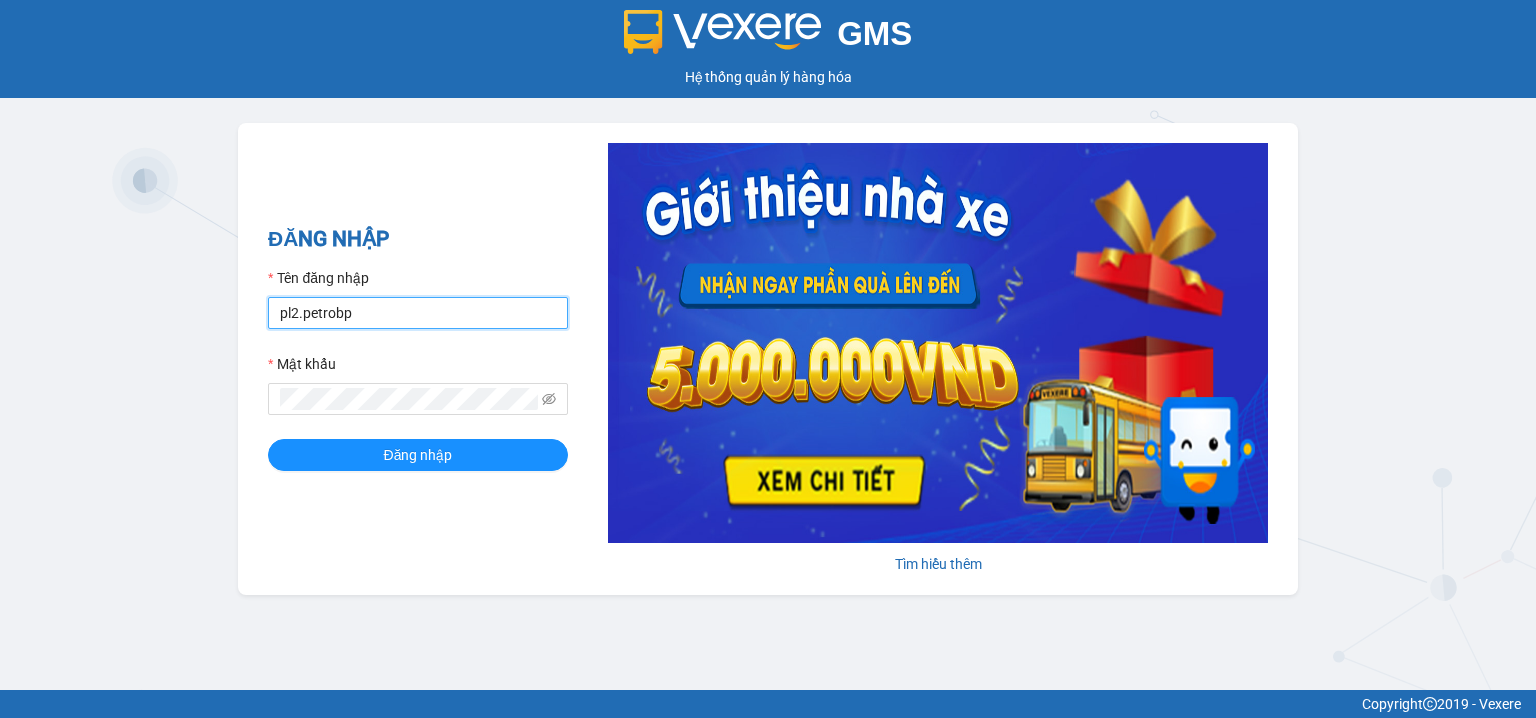 click on "pl2.petrobp" at bounding box center [418, 313] 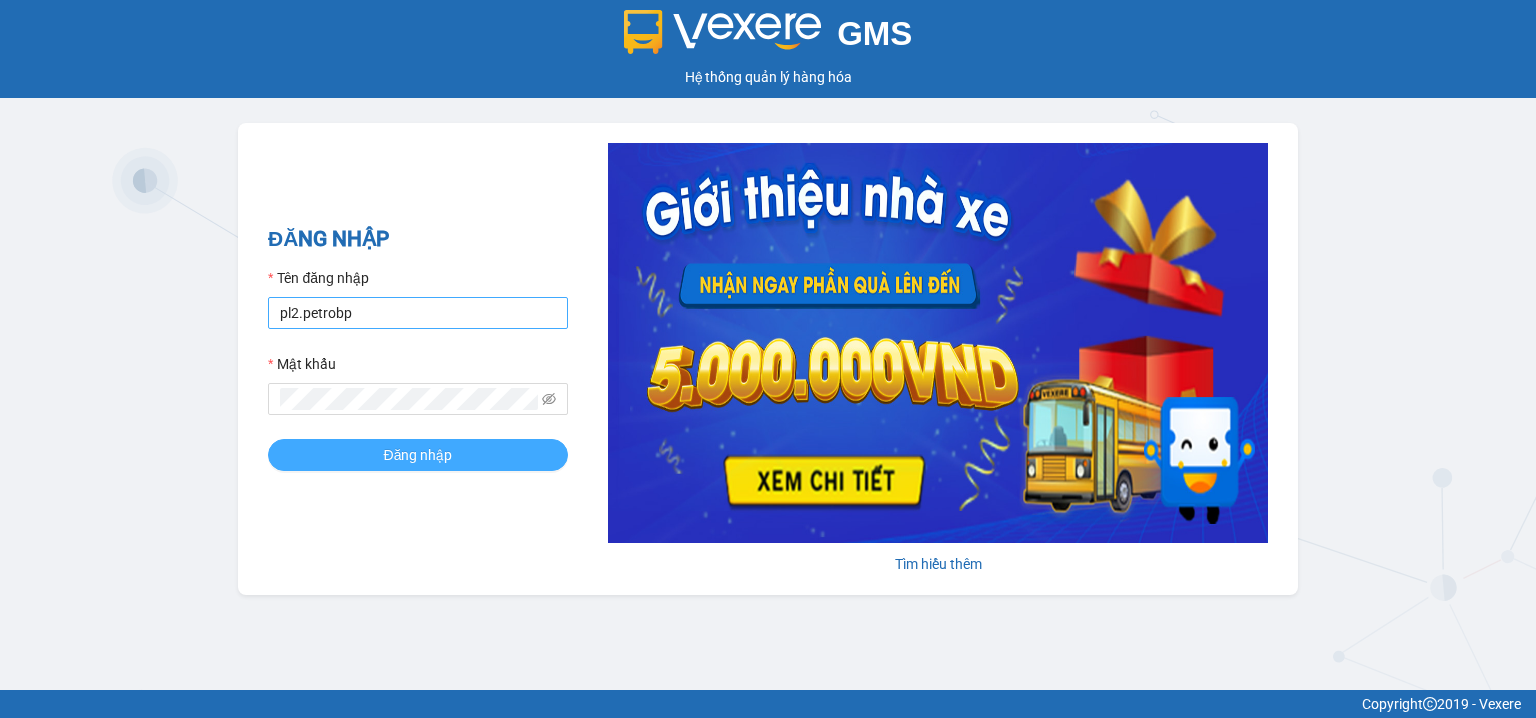 drag, startPoint x: 312, startPoint y: 458, endPoint x: 428, endPoint y: 307, distance: 190.4127 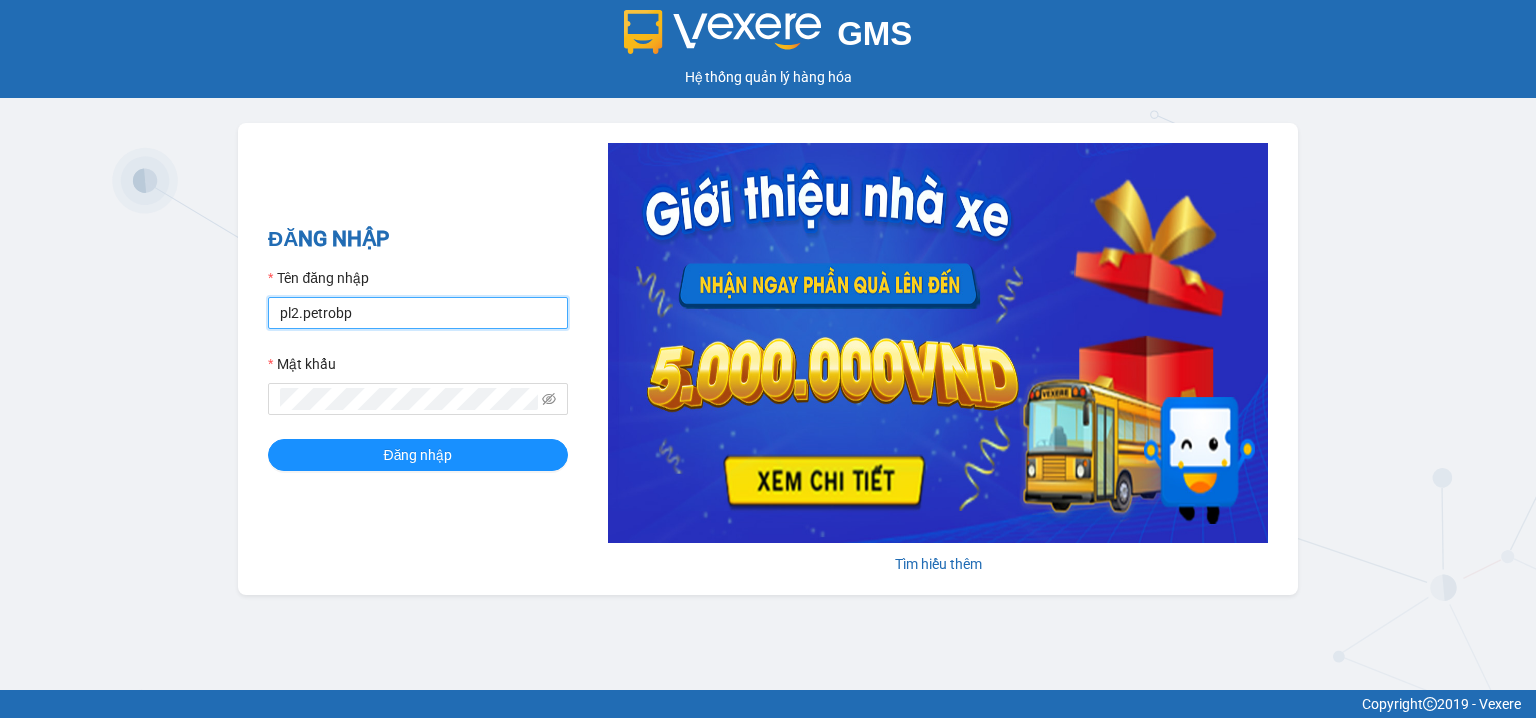 click on "pl2.petrobp" at bounding box center [418, 313] 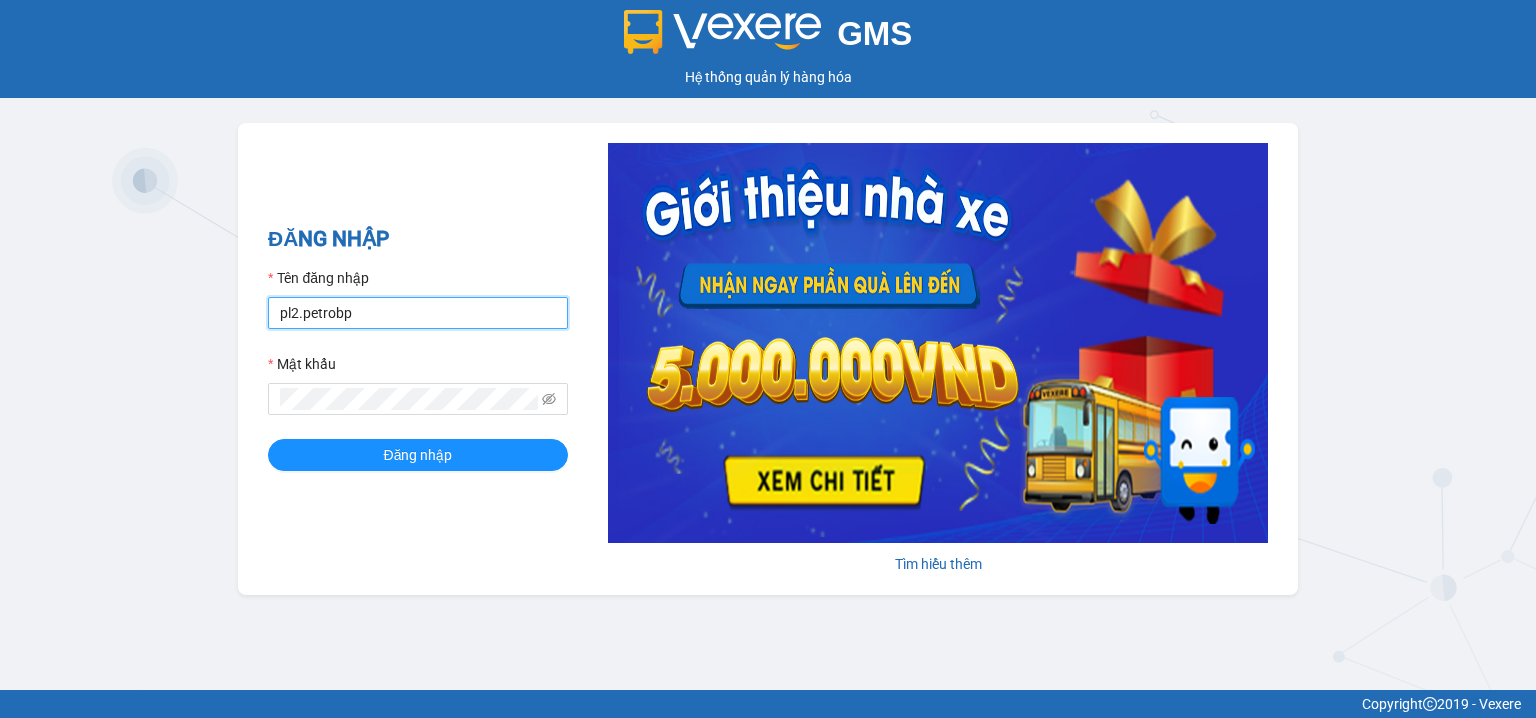 type on "pbi01.petrobp" 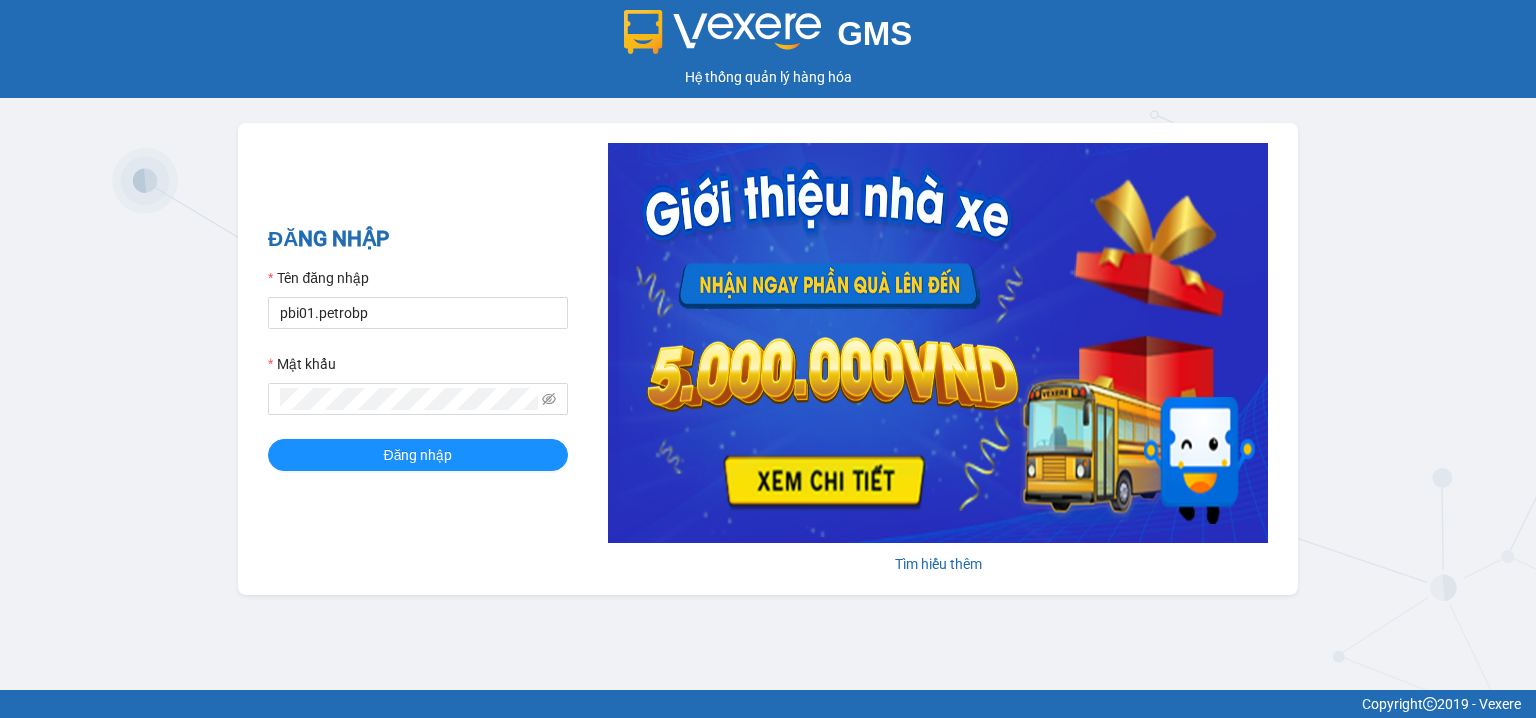 click on "Tên đăng nhập pbi01.petrobp Mật khẩu Đăng nhập" at bounding box center (418, 369) 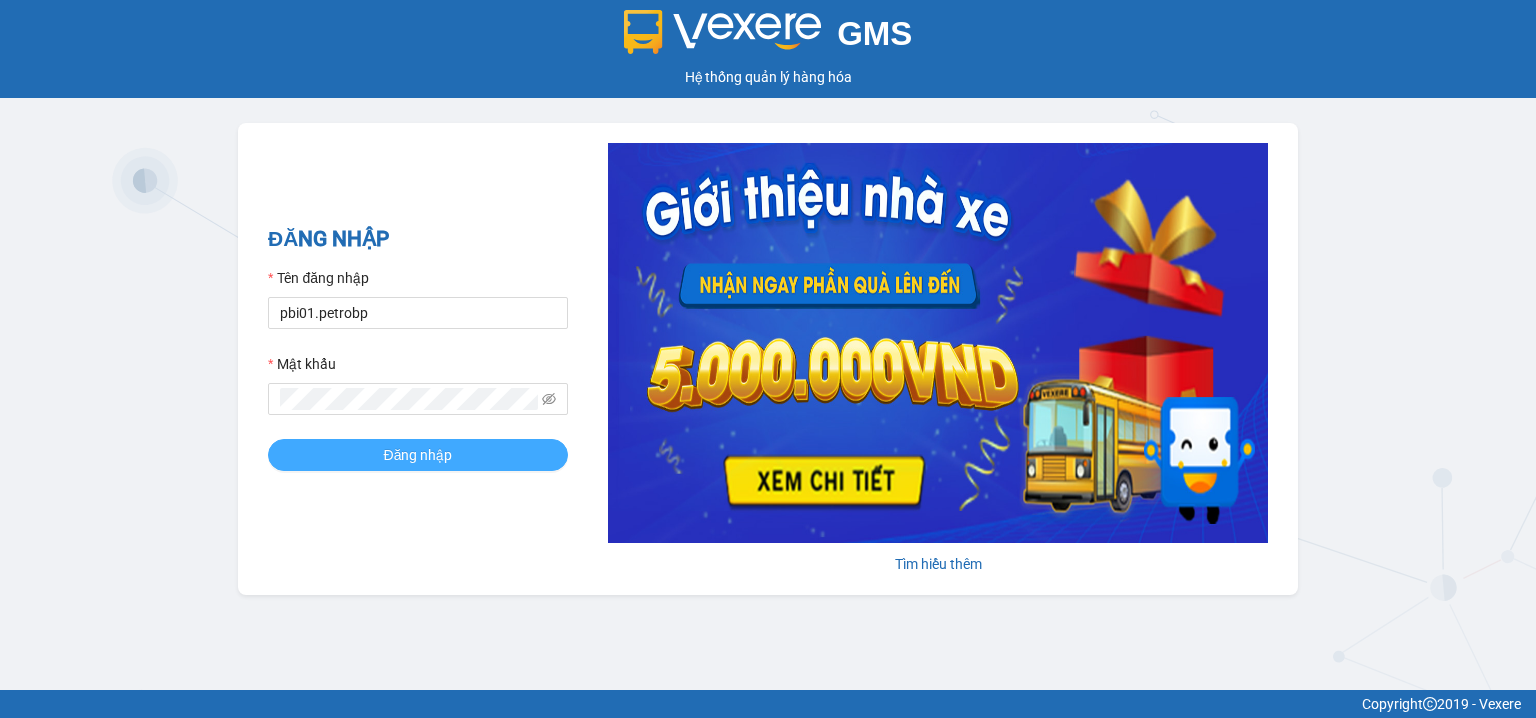 click on "Đăng nhập" at bounding box center [418, 455] 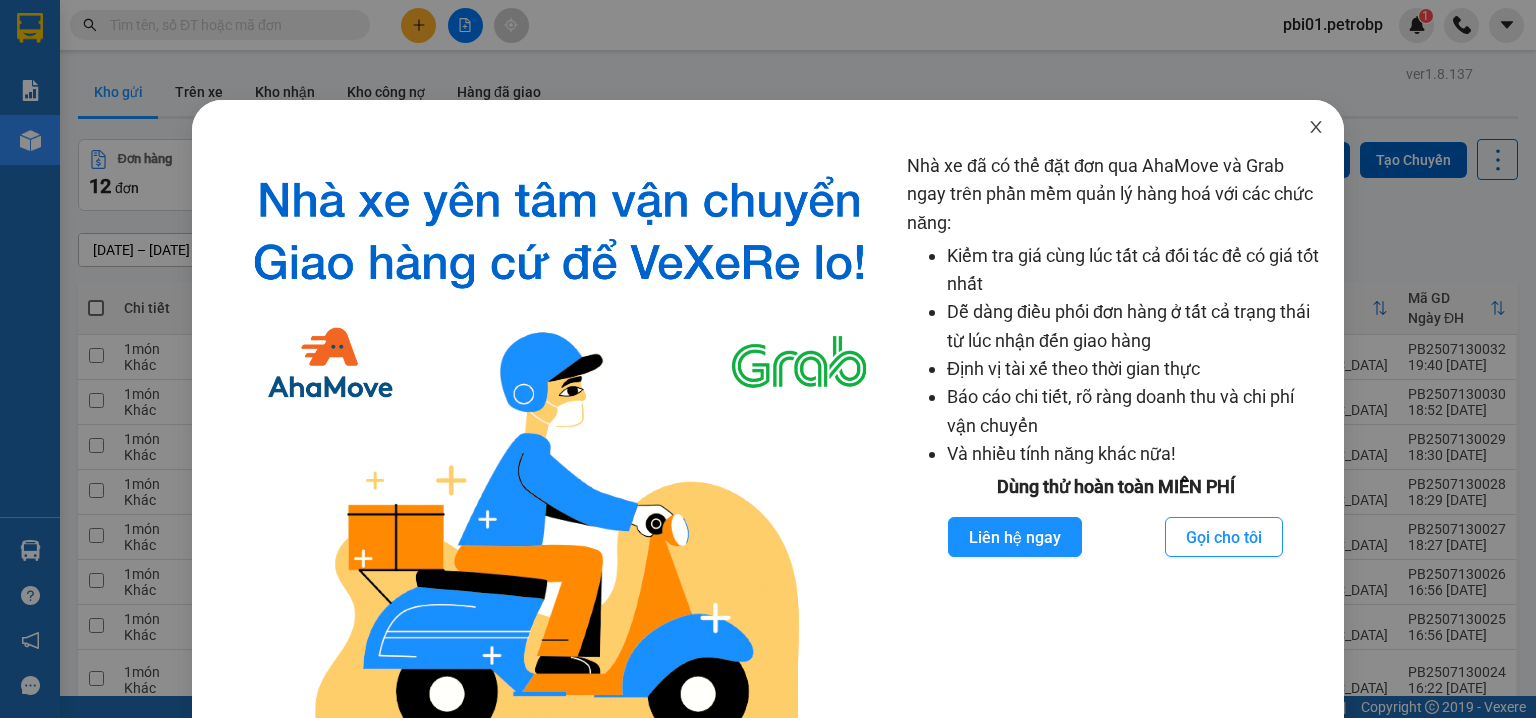 click 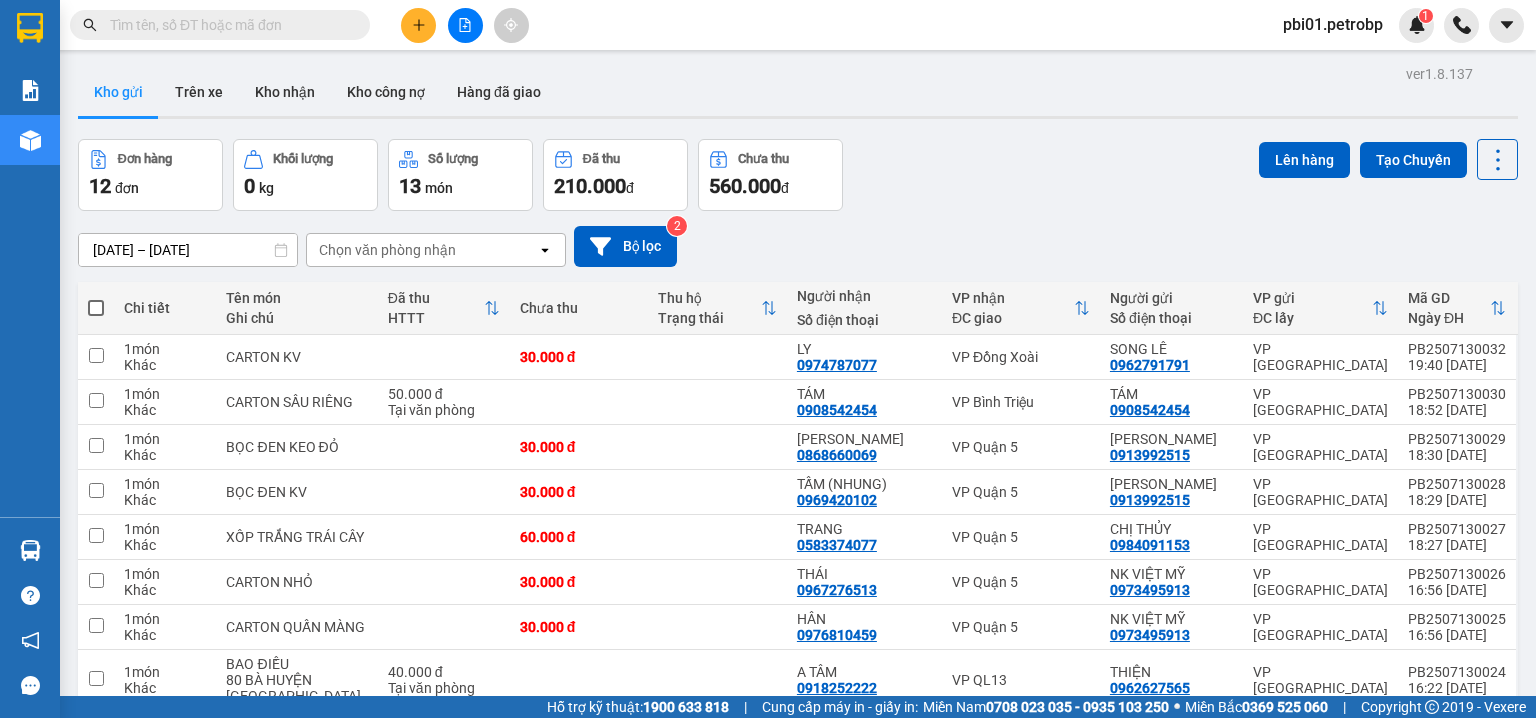 click on "Nhà xe đã có thể đặt đơn qua AhaMove và Grab ngay trên phần mềm quản lý hàng hoá với các chức năng: Kiểm tra giá cùng lúc tất cả đối tác để có giá tốt nhất Dễ dàng điều phối đơn hàng ở tất cả trạng thái từ lúc nhận đến giao hàng Định vị tài xế theo thời gian thực Báo cáo chi tiết, rõ ràng doanh thu và chi phí vận chuyển Và nhiều tính năng khác nữa! Dùng thử hoàn toàn MIỄN PHÍ Liên hệ ngay Gọi cho tôi" at bounding box center [768, 359] 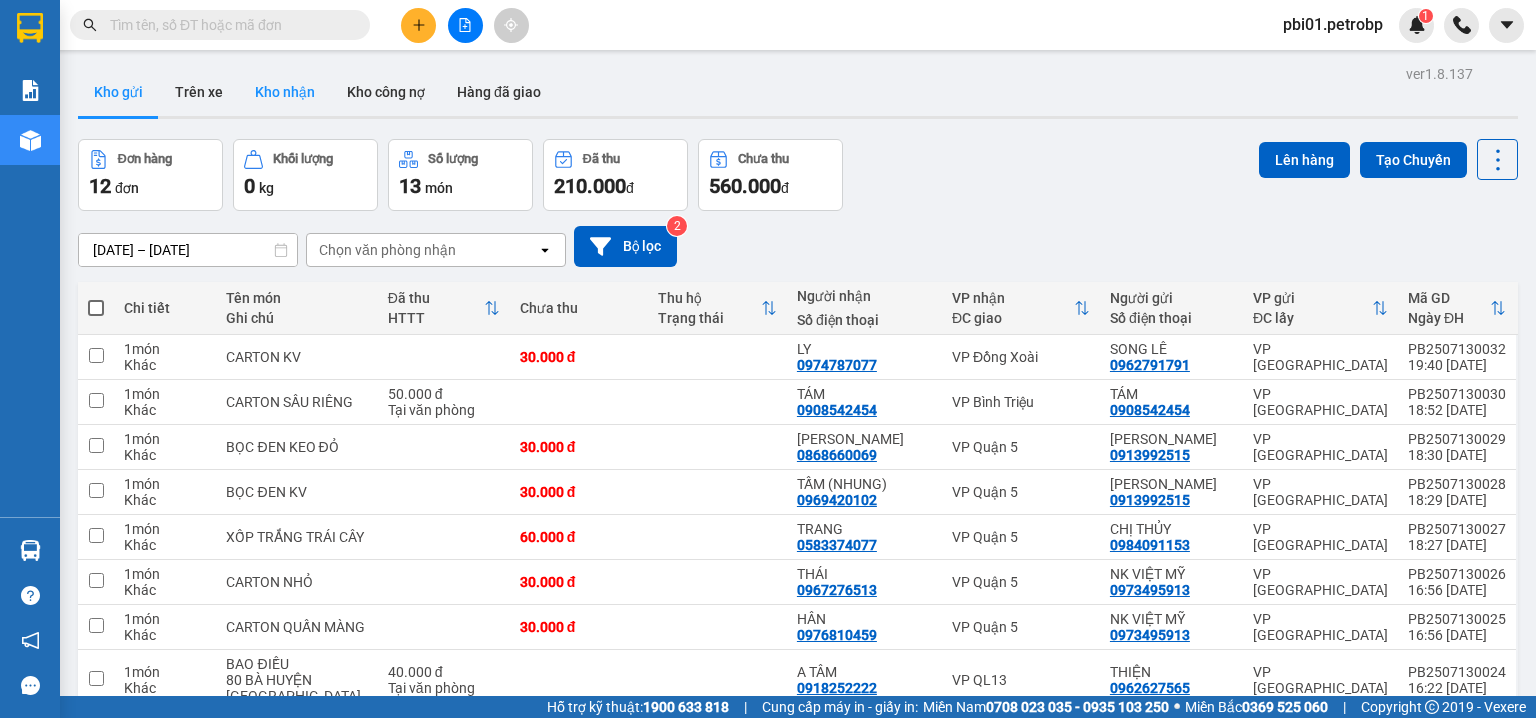 click on "Kho nhận" at bounding box center [285, 92] 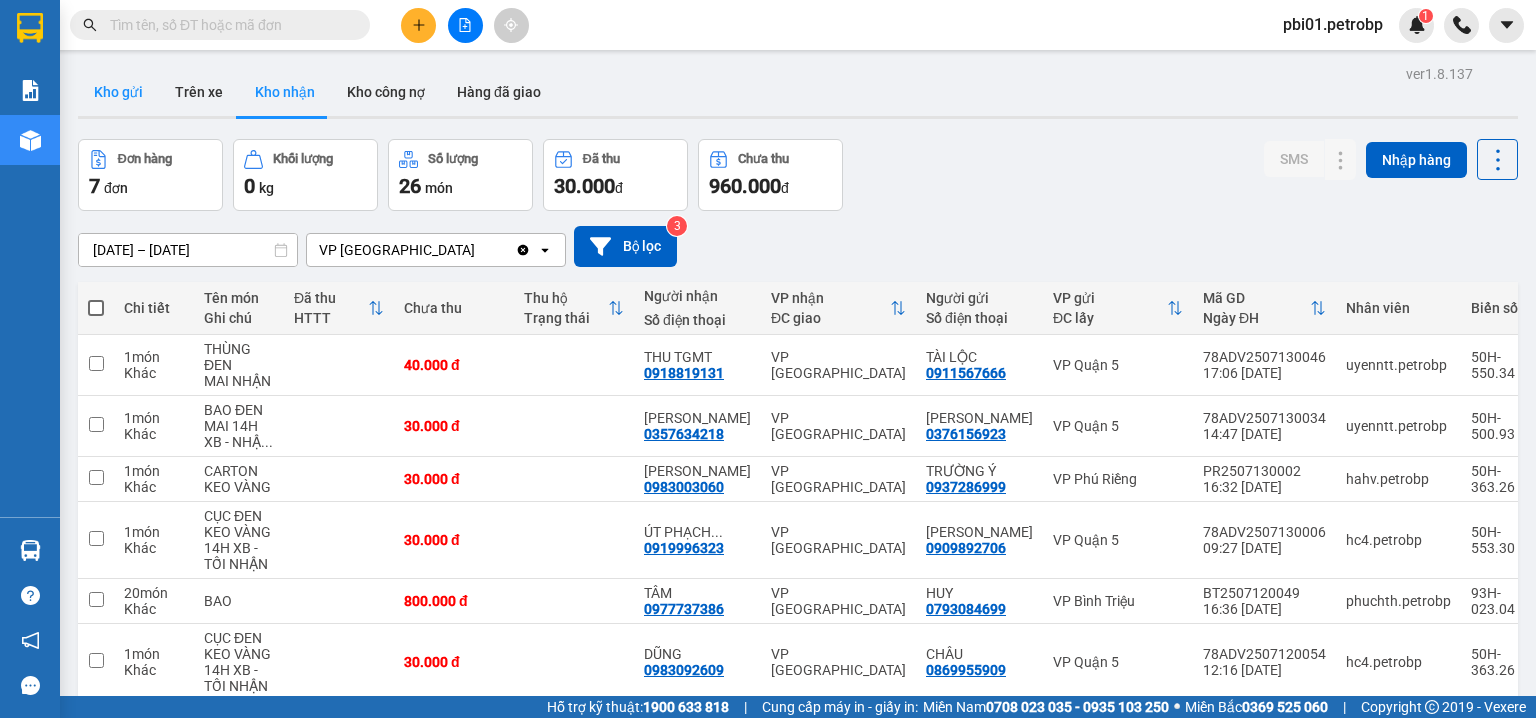 click on "Kho gửi" at bounding box center (118, 92) 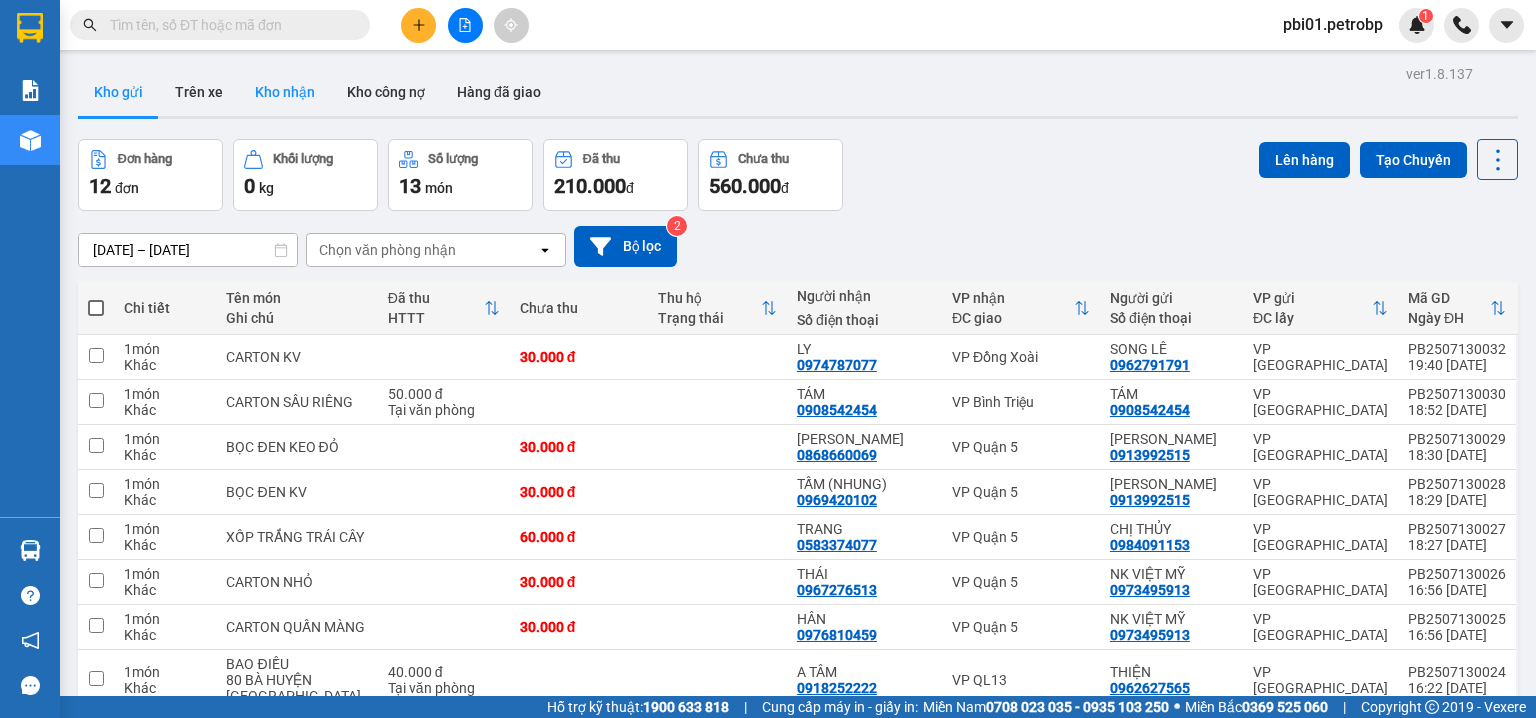 click on "Kho nhận" at bounding box center [285, 92] 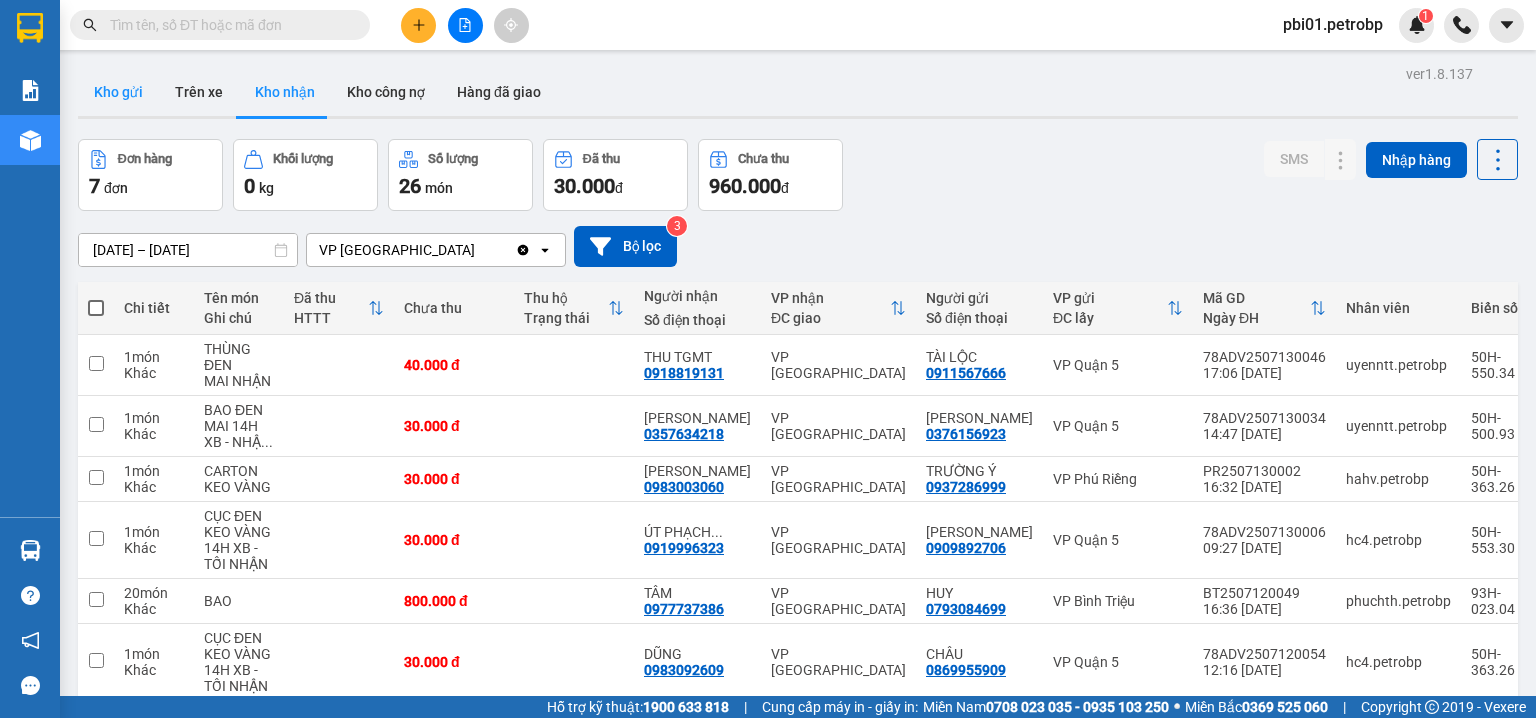 click on "Kho gửi" at bounding box center [118, 92] 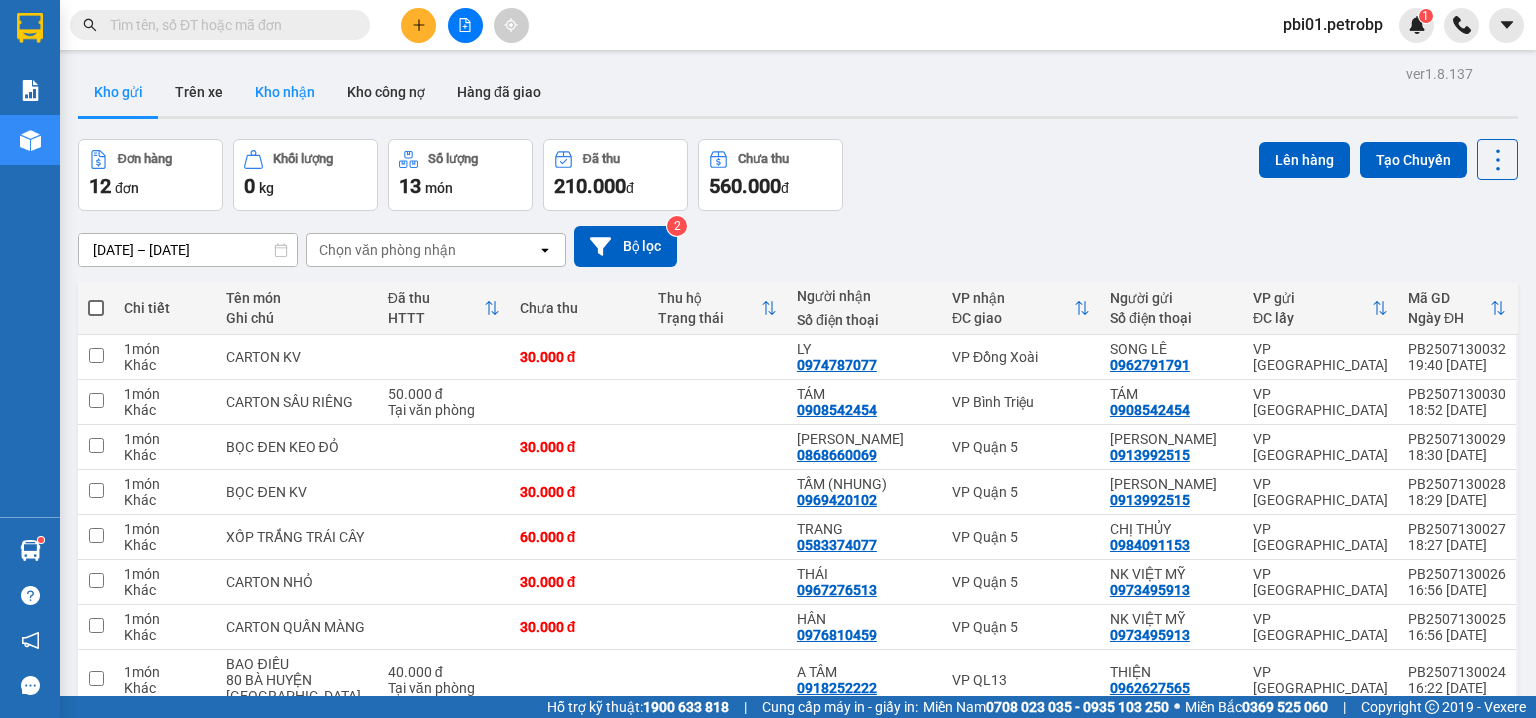 click on "Kho nhận" at bounding box center [285, 92] 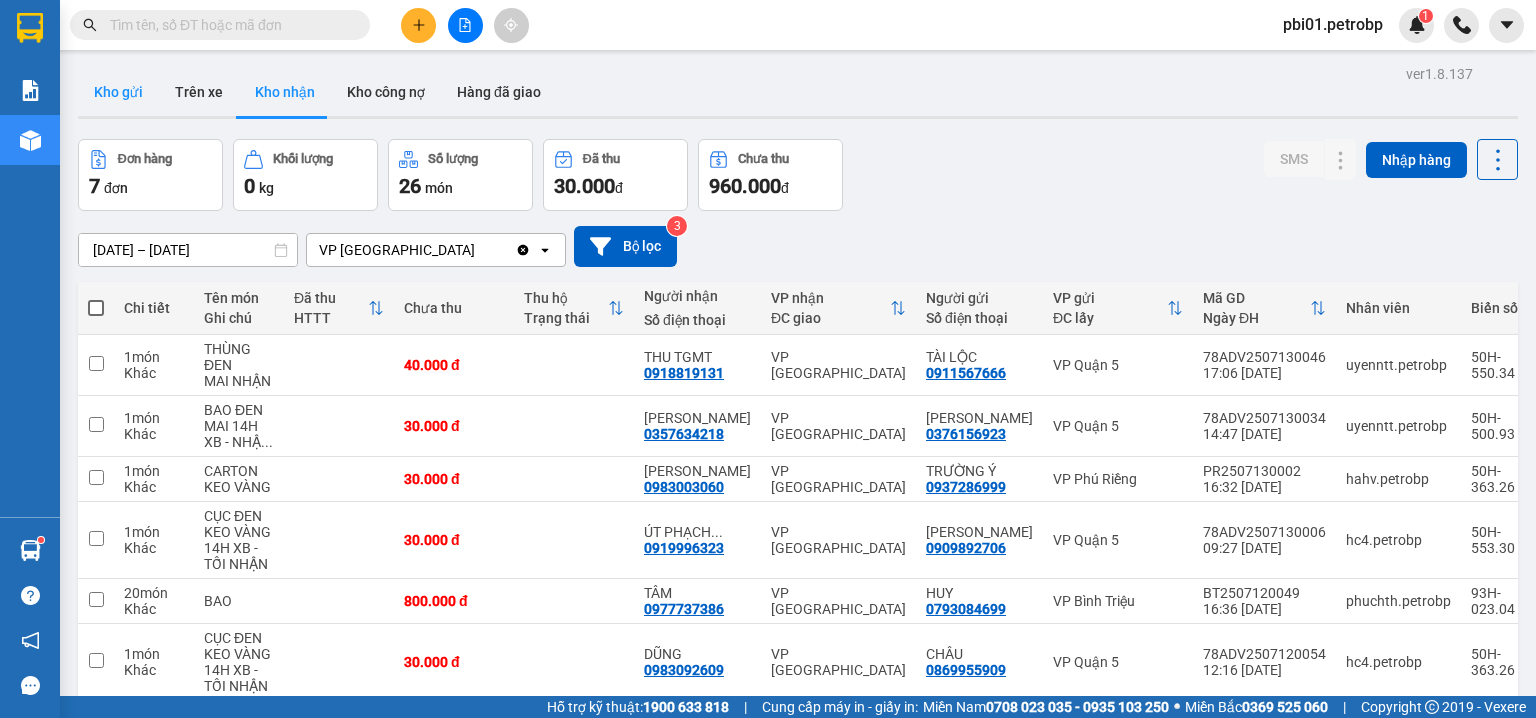 click on "Kho gửi" at bounding box center (118, 92) 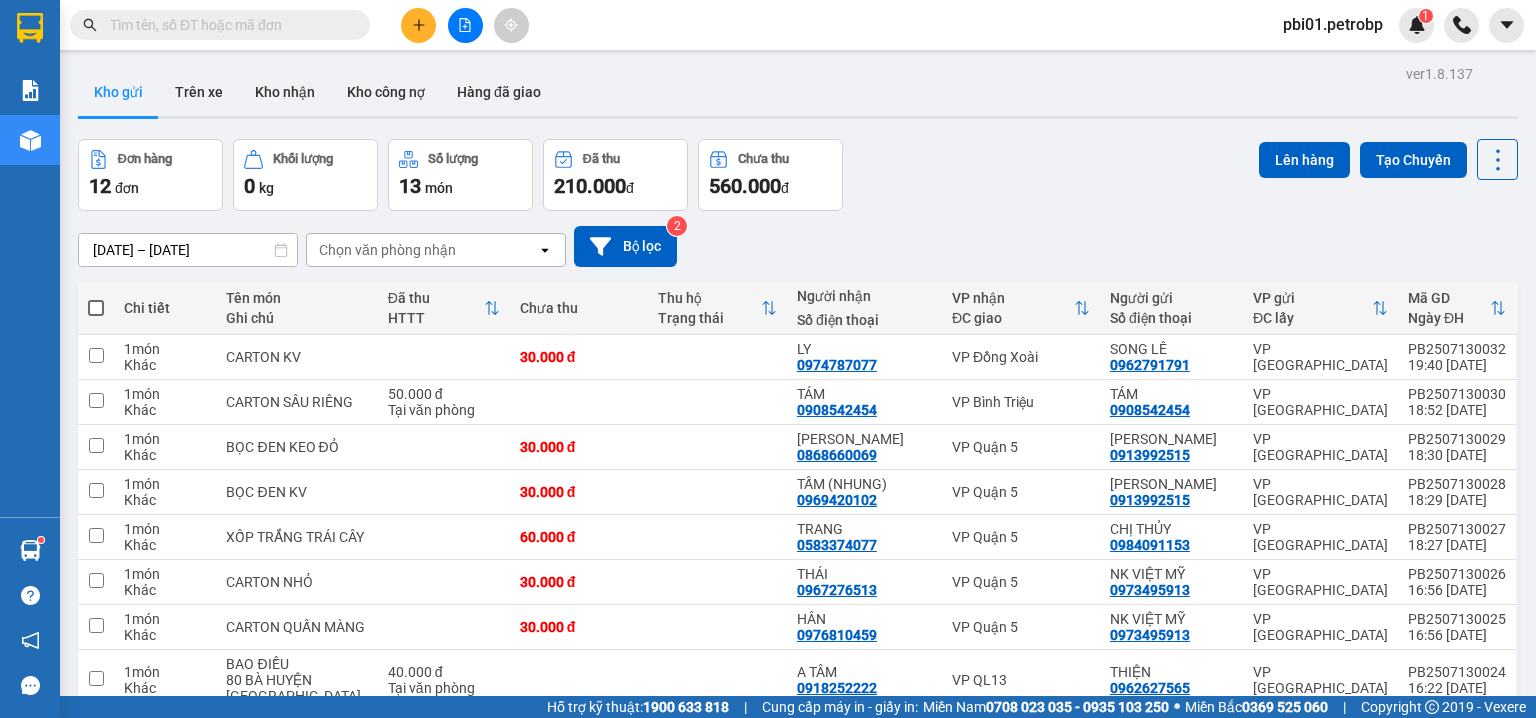 click at bounding box center (228, 25) 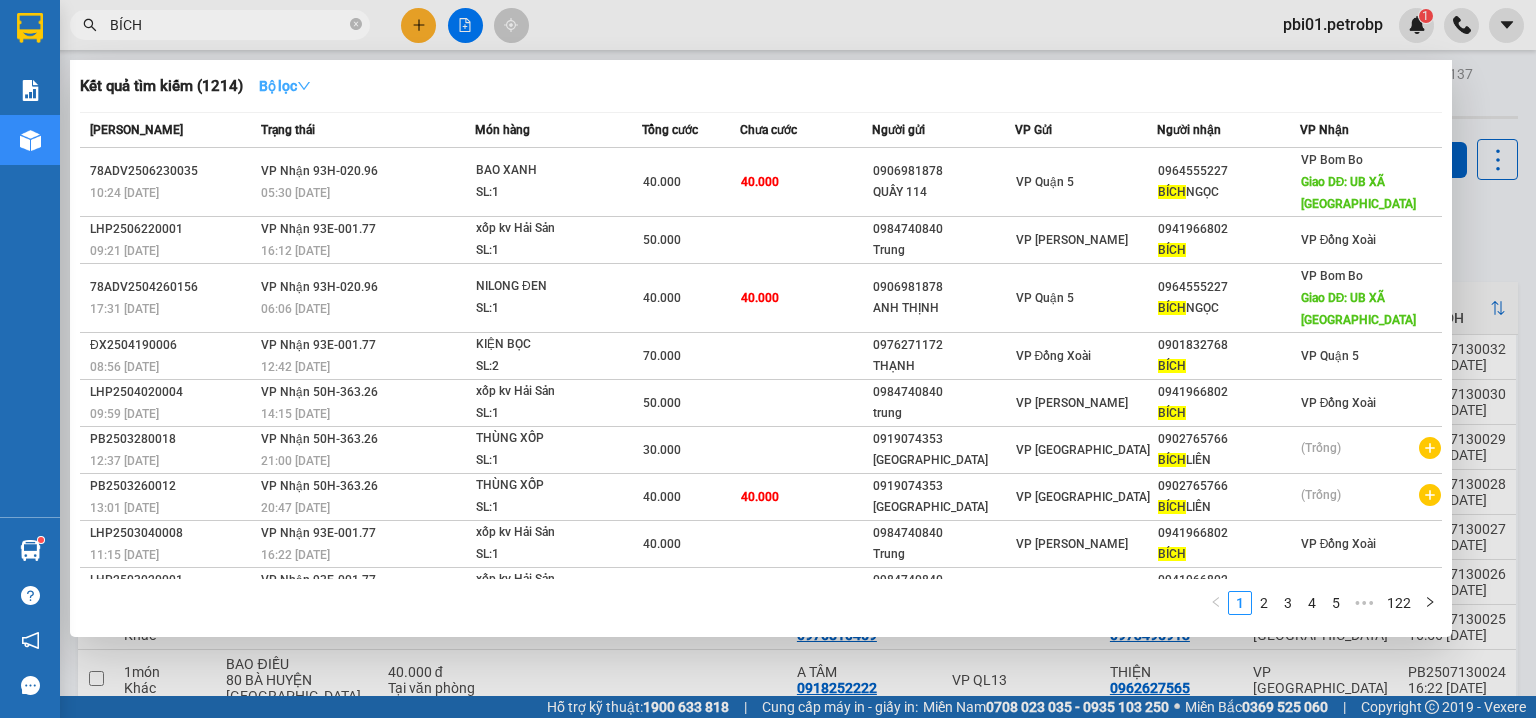 type on "BÍCH" 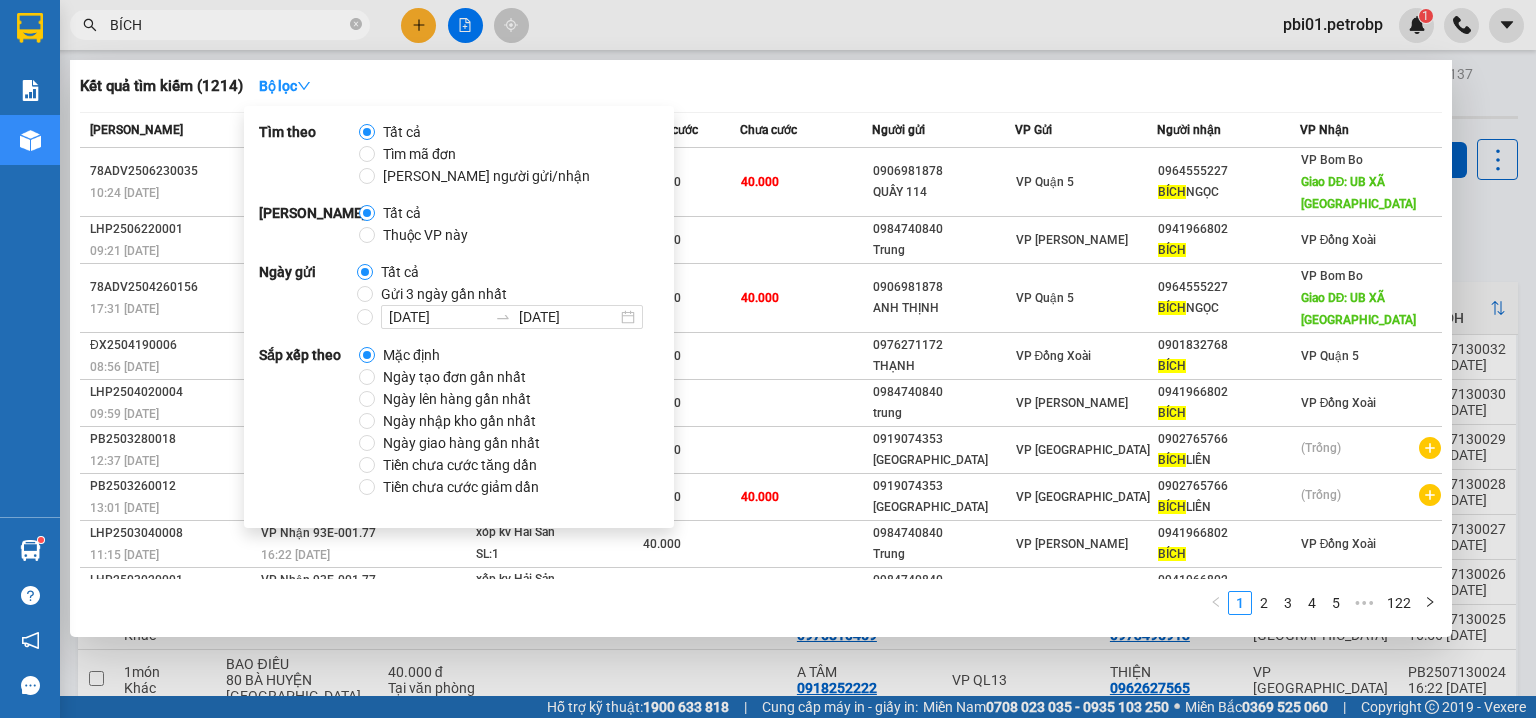 click on "Ngày tạo đơn gần nhất" at bounding box center [454, 377] 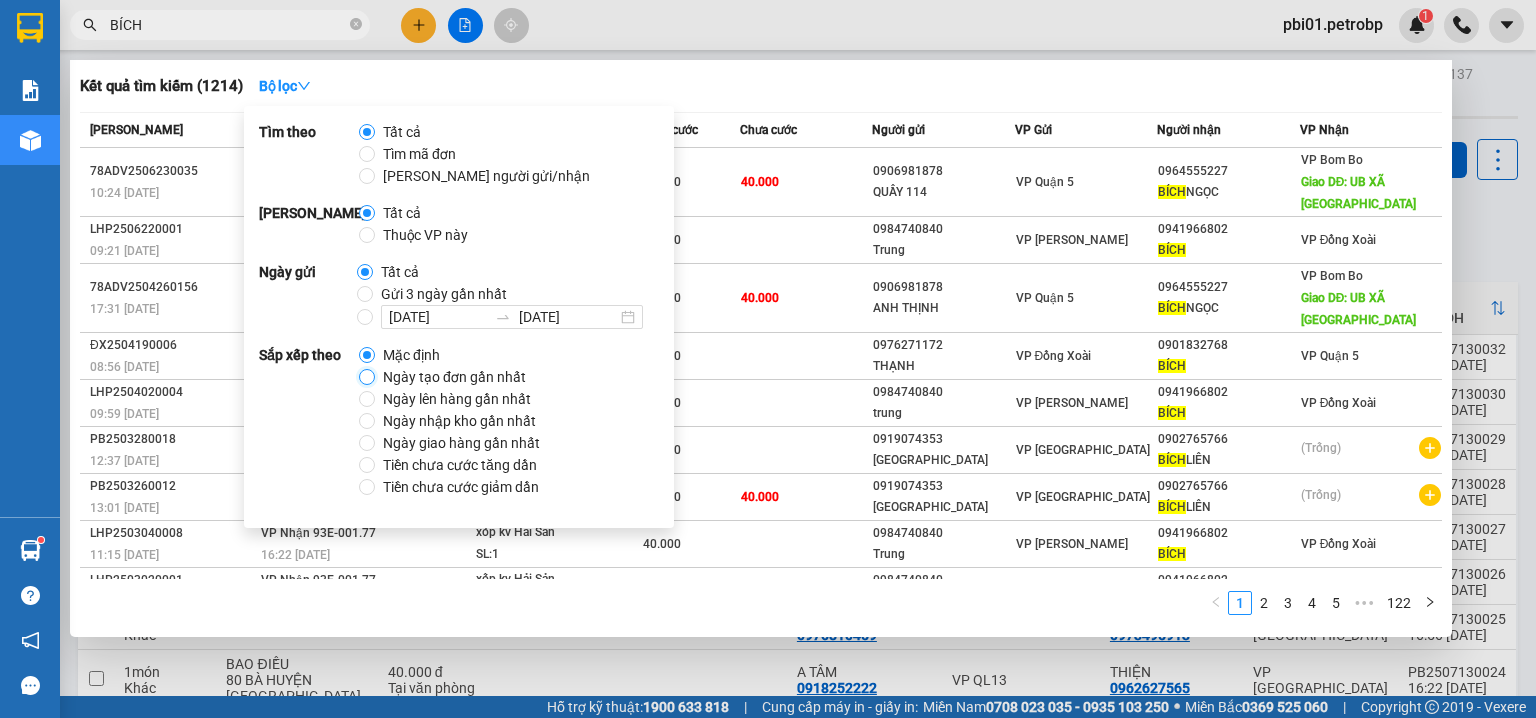 radio on "true" 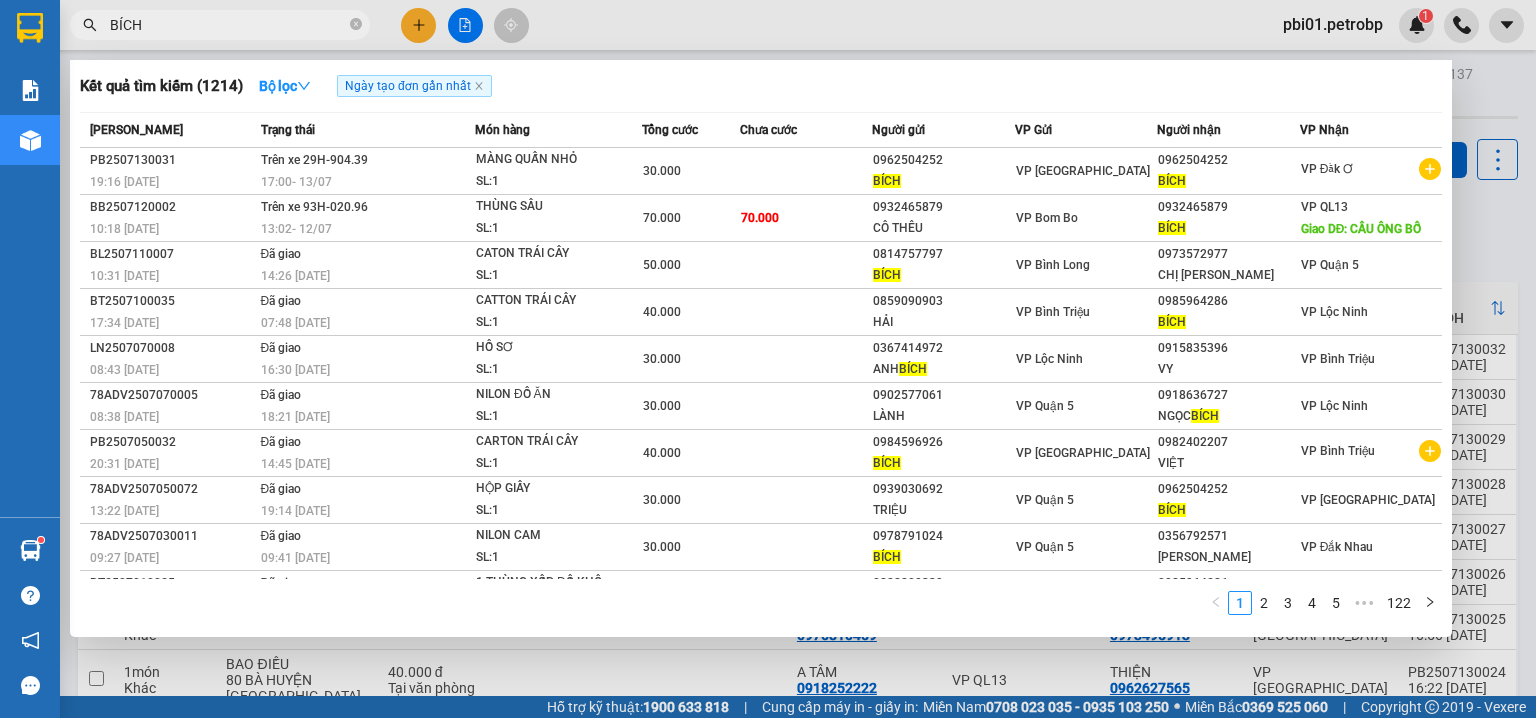 click on "Kết quả tìm kiếm ( 1214 )  Bộ lọc  Ngày tạo đơn gần nhất" at bounding box center (761, 86) 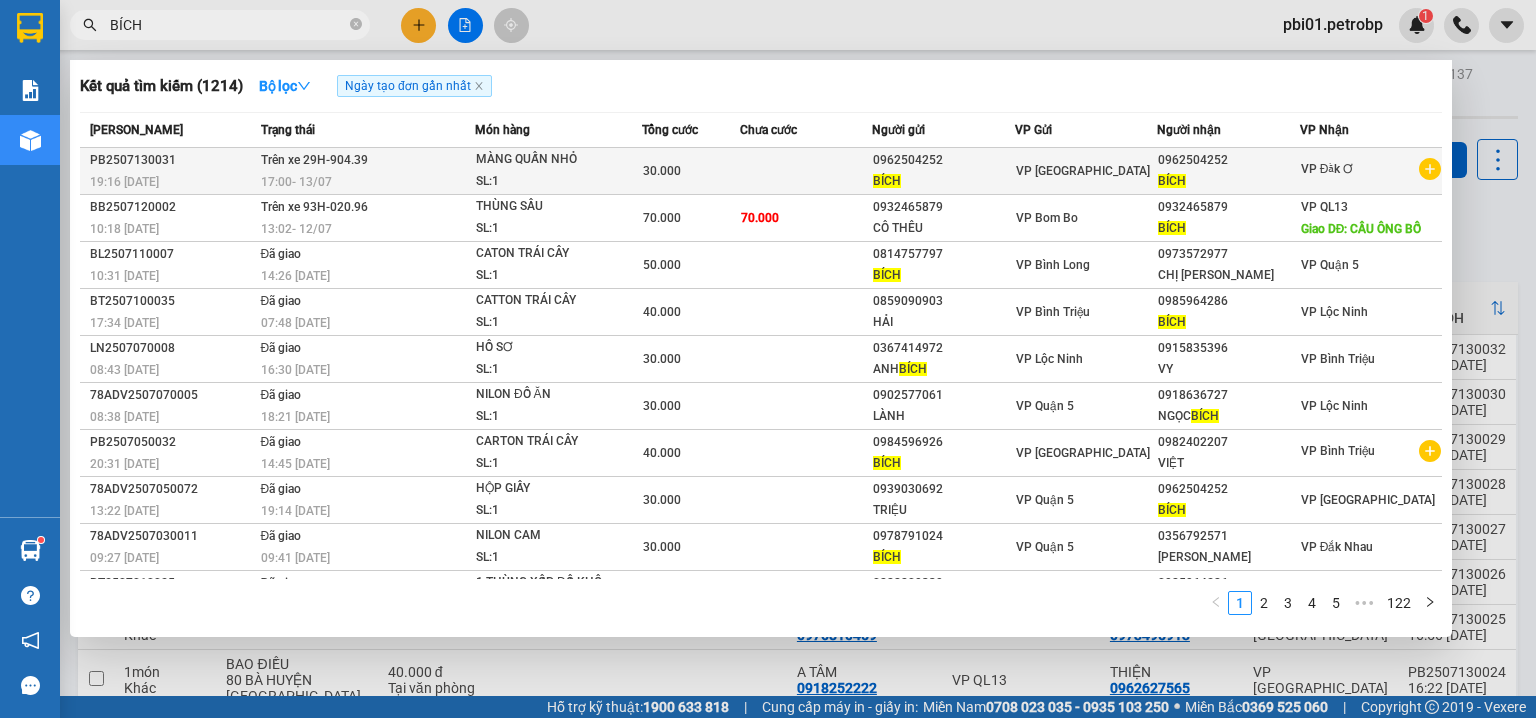 click on "Trên xe   29H-904.39 17:00  -   13/07" at bounding box center (365, 171) 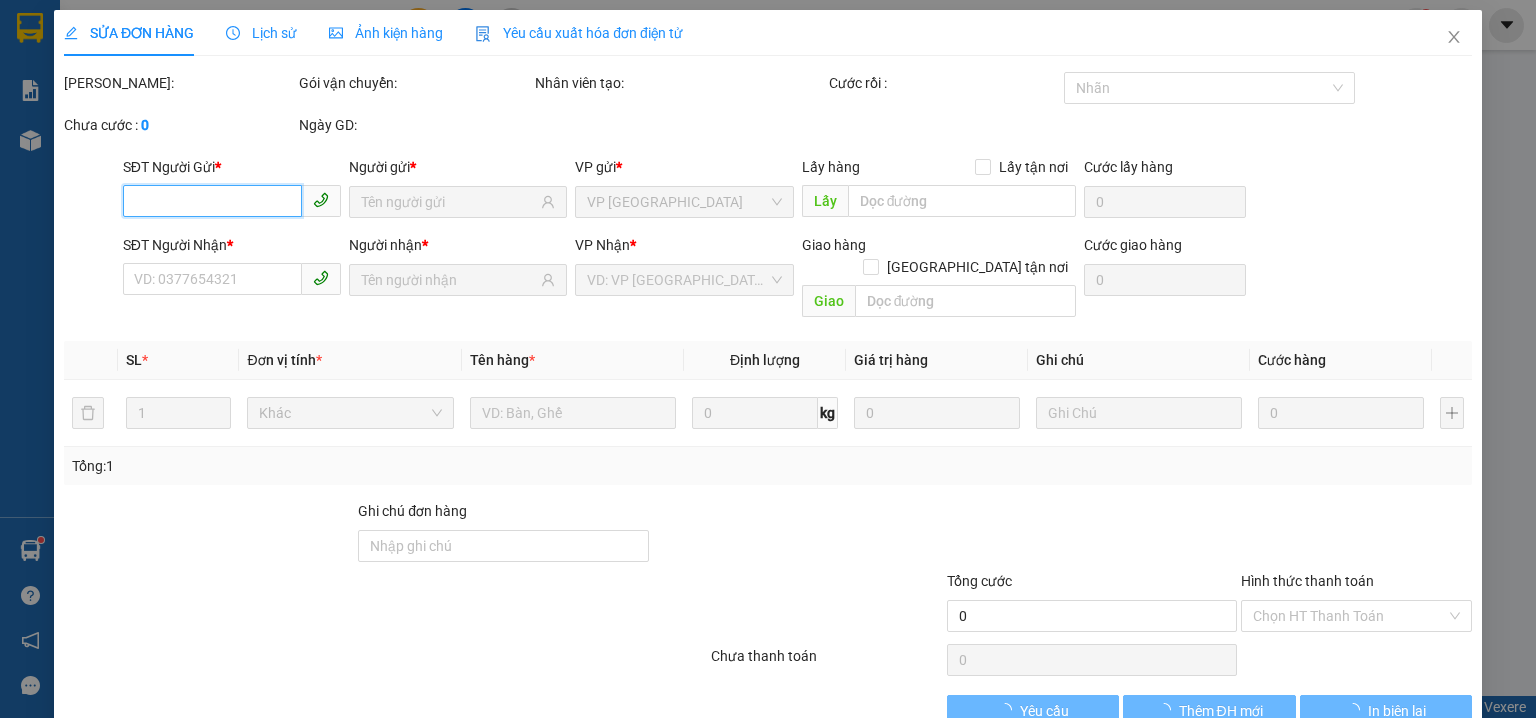 type on "0962504252" 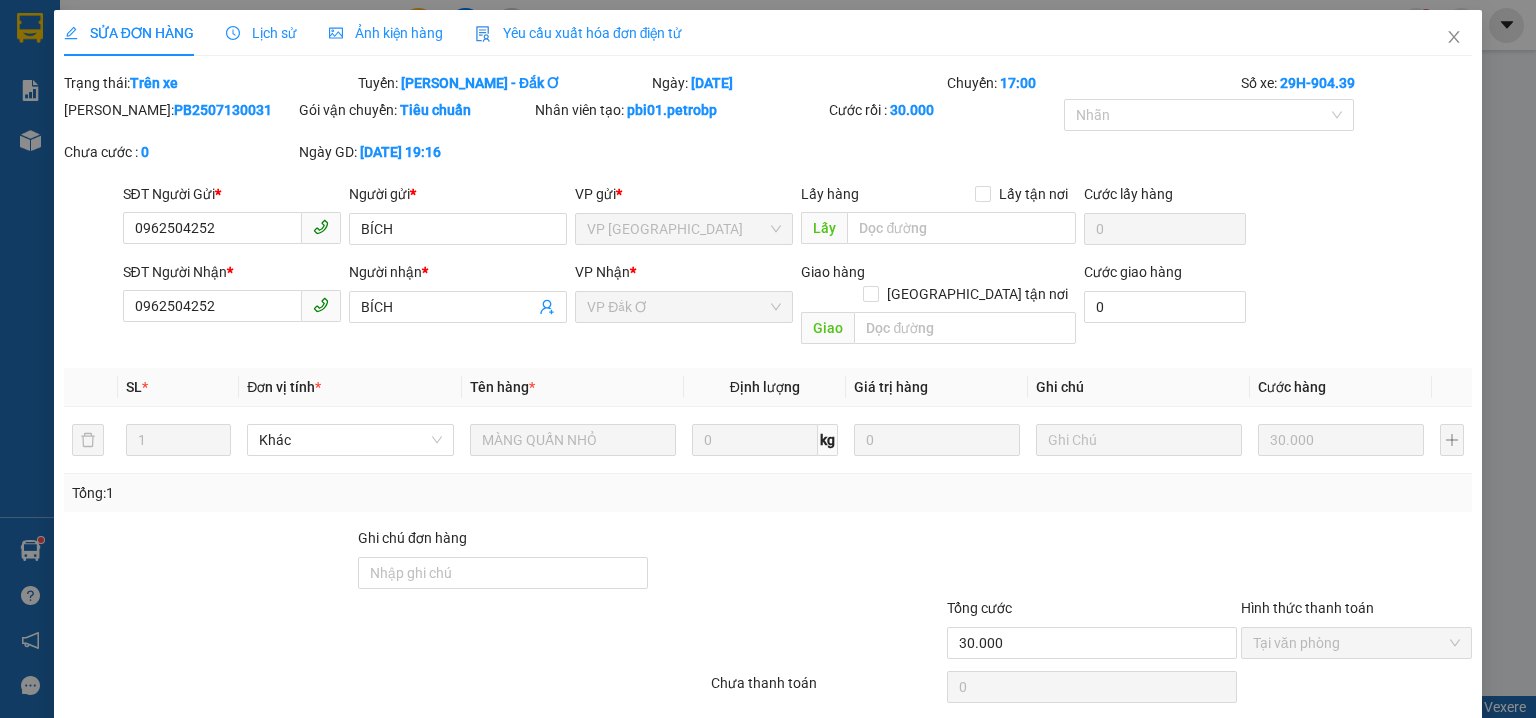 click on "PB2507130031" at bounding box center [223, 110] 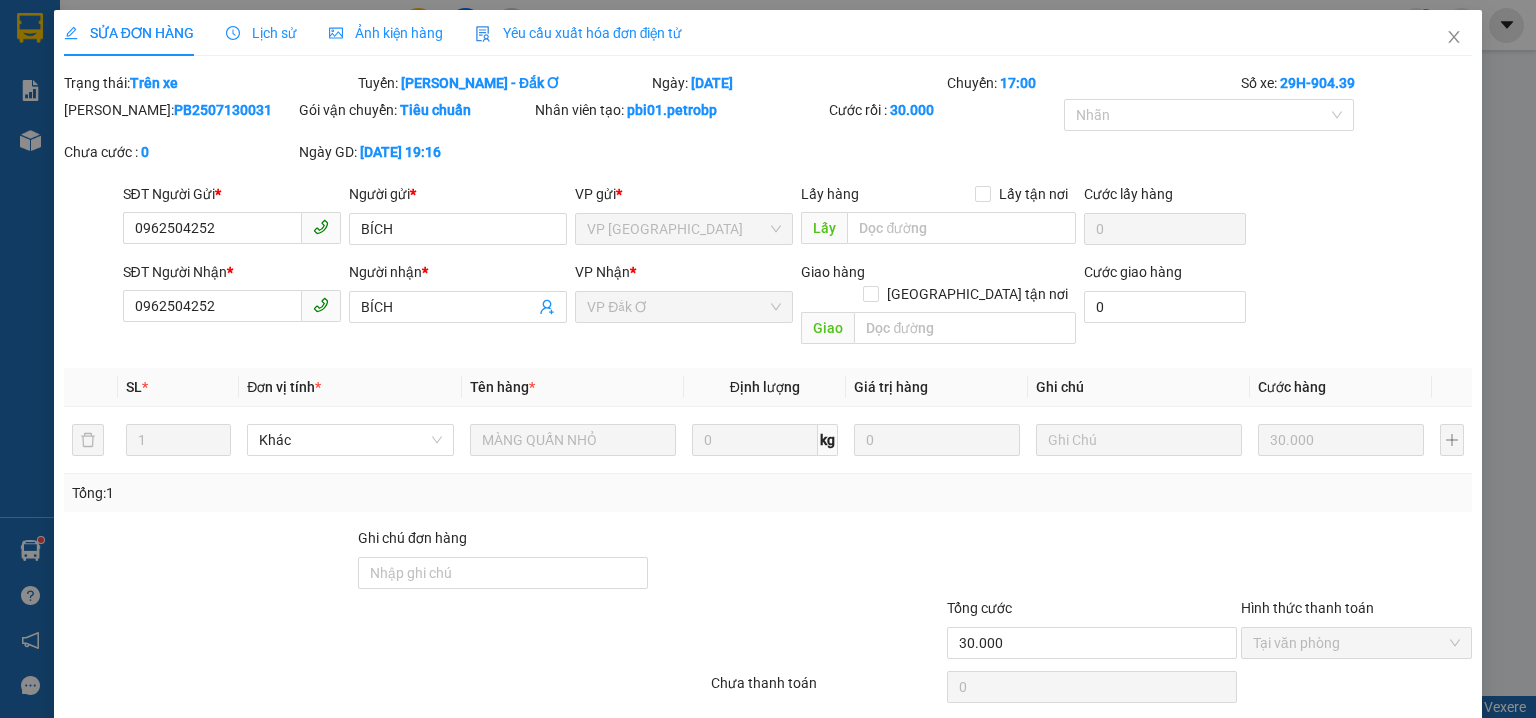 copy on "PB2507130031" 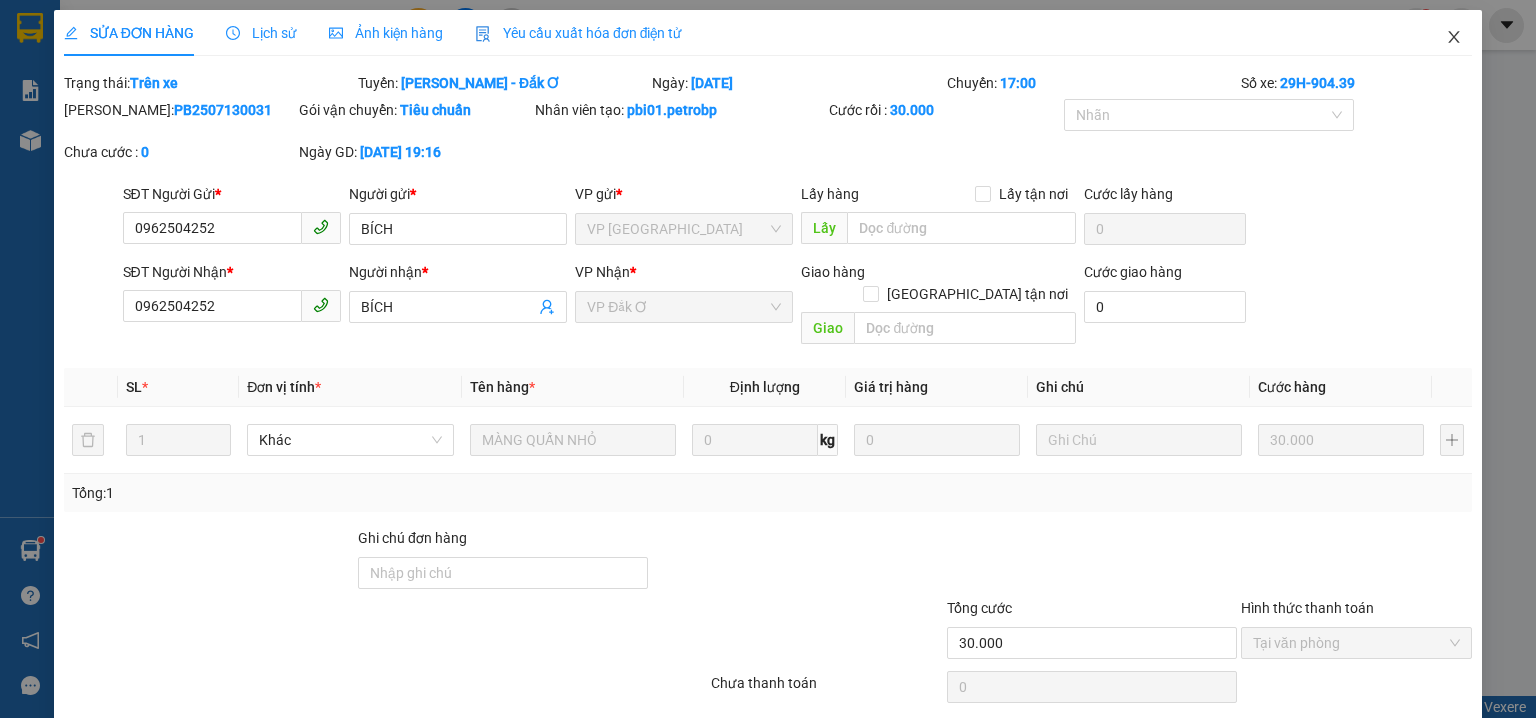 click 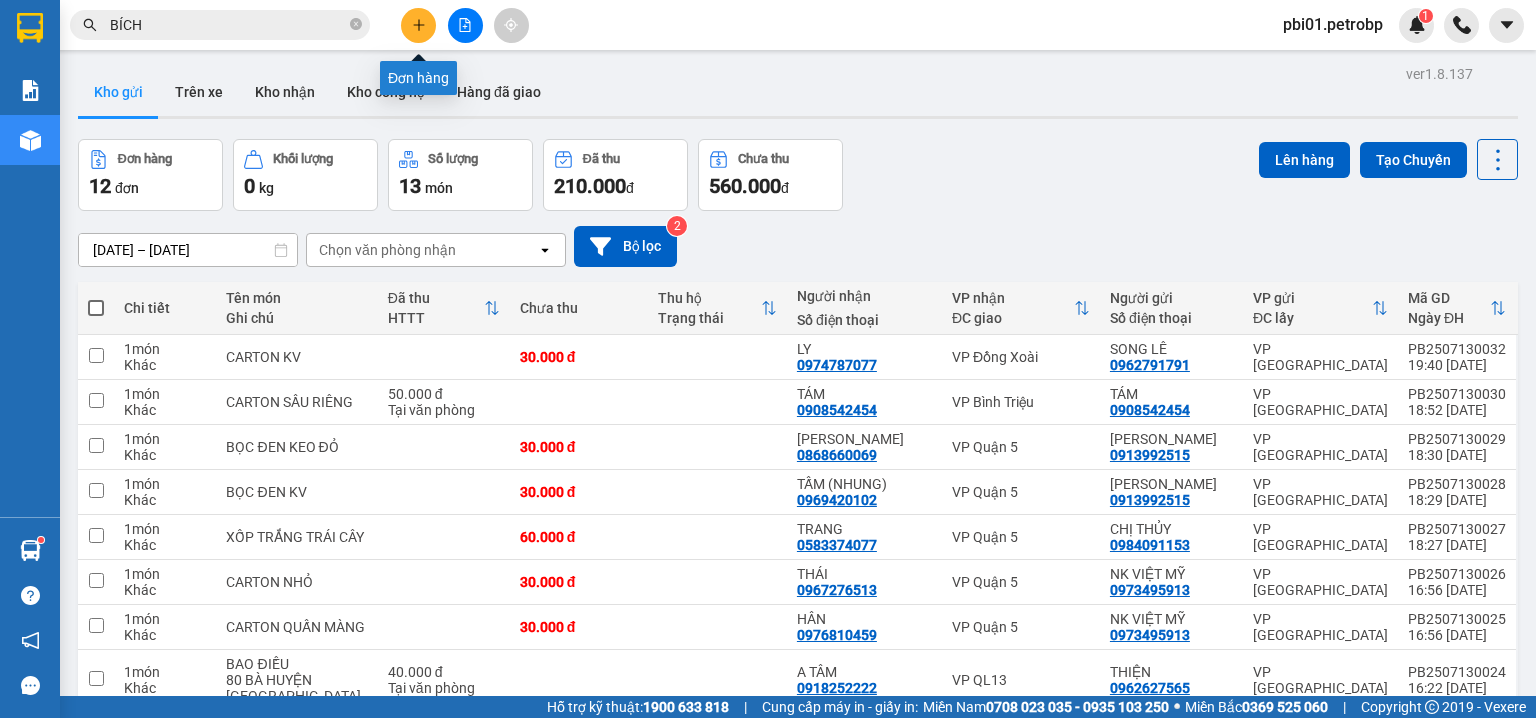 click 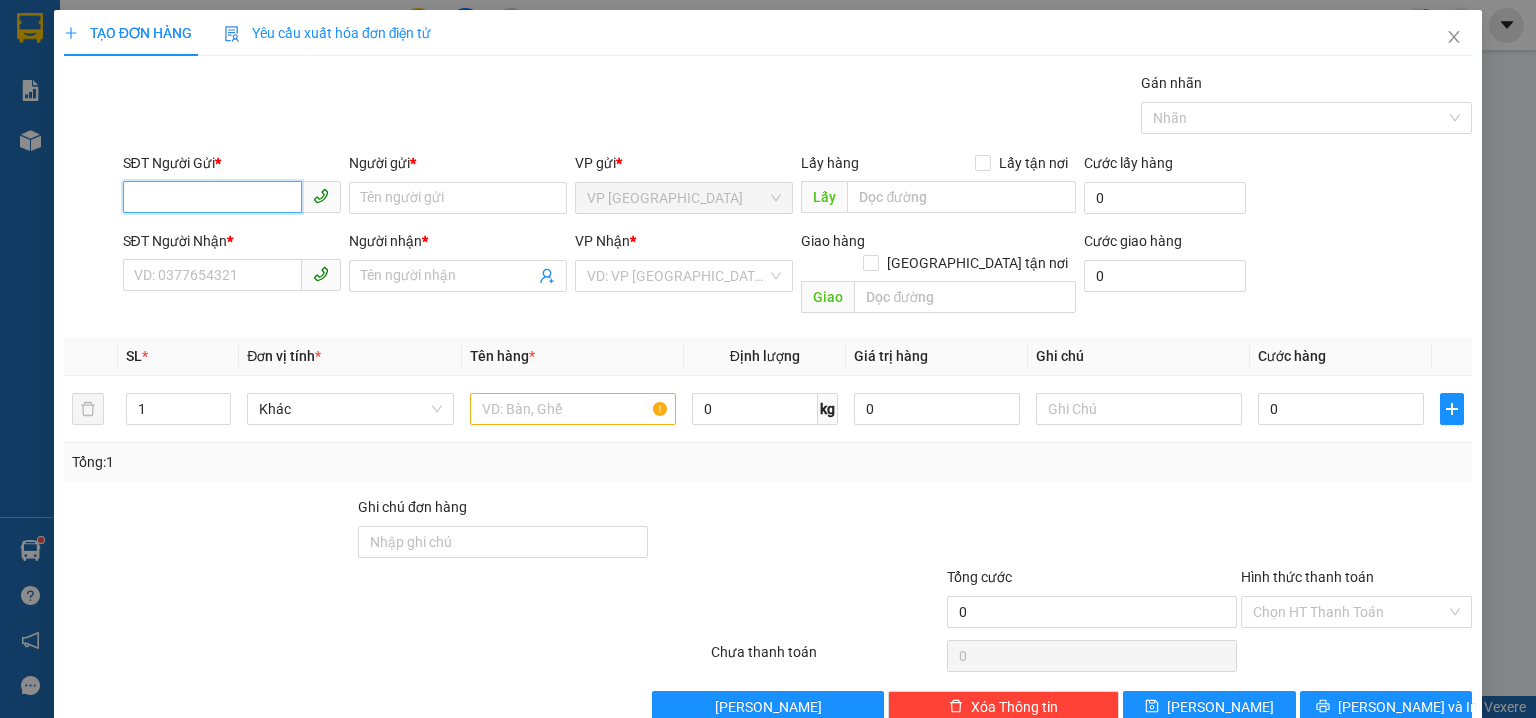 drag, startPoint x: 235, startPoint y: 203, endPoint x: 246, endPoint y: 203, distance: 11 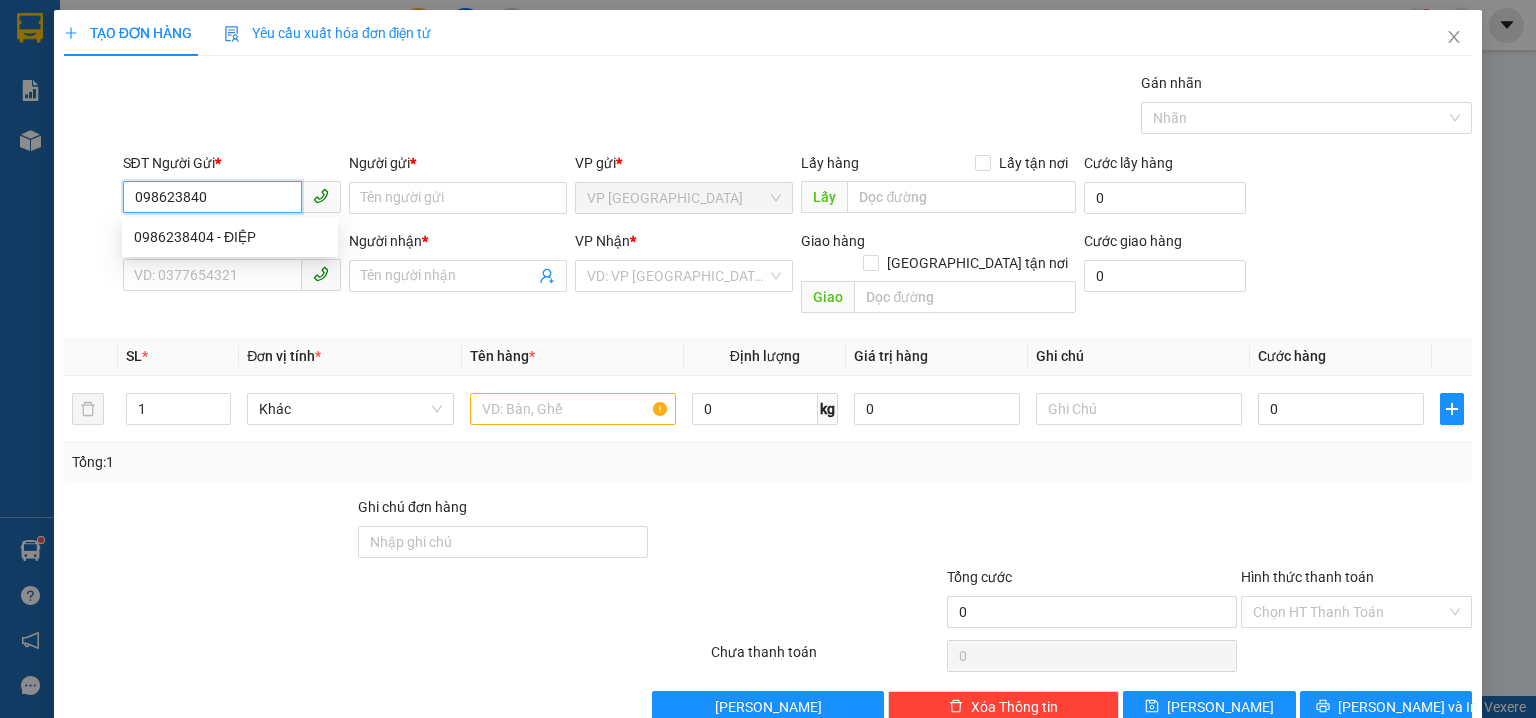 type on "0986238404" 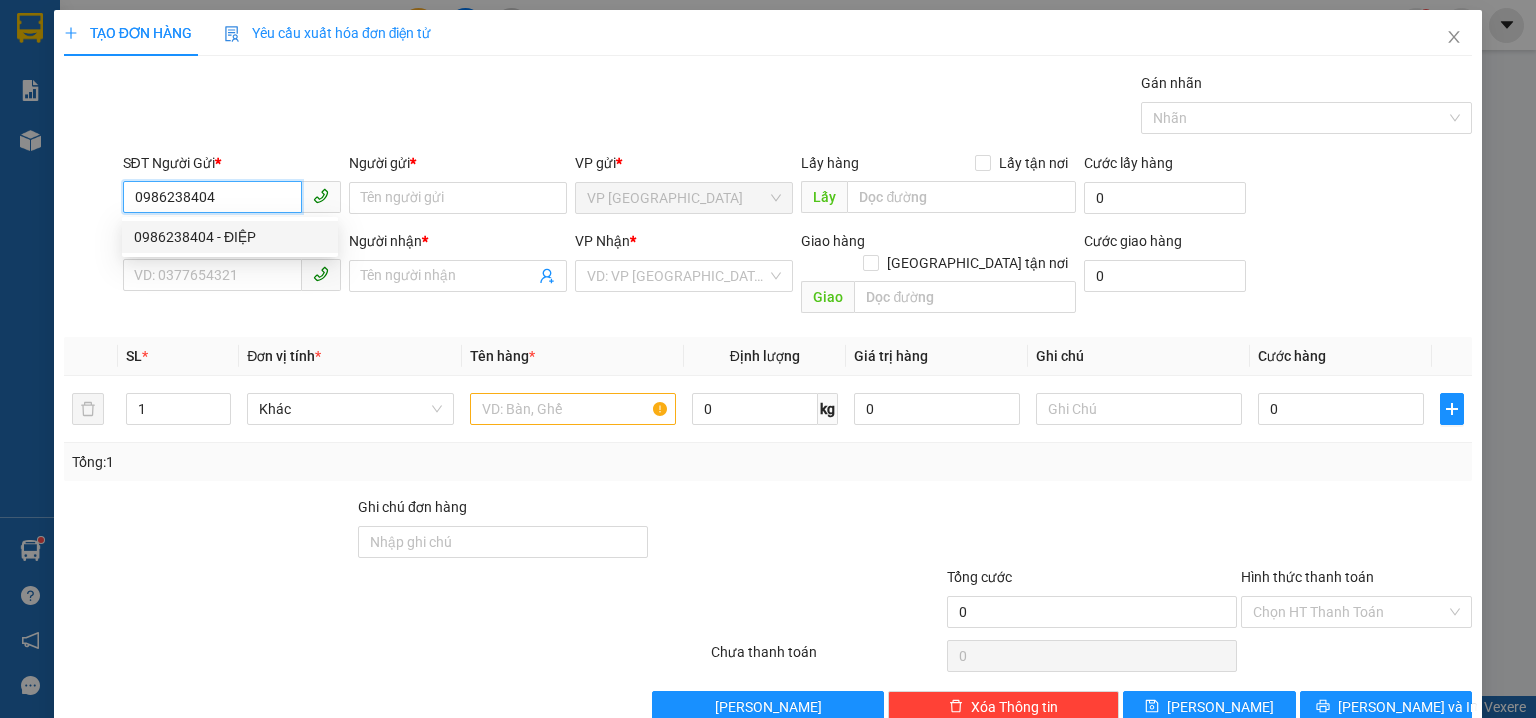 click on "0986238404 - ĐIỆP" at bounding box center (230, 237) 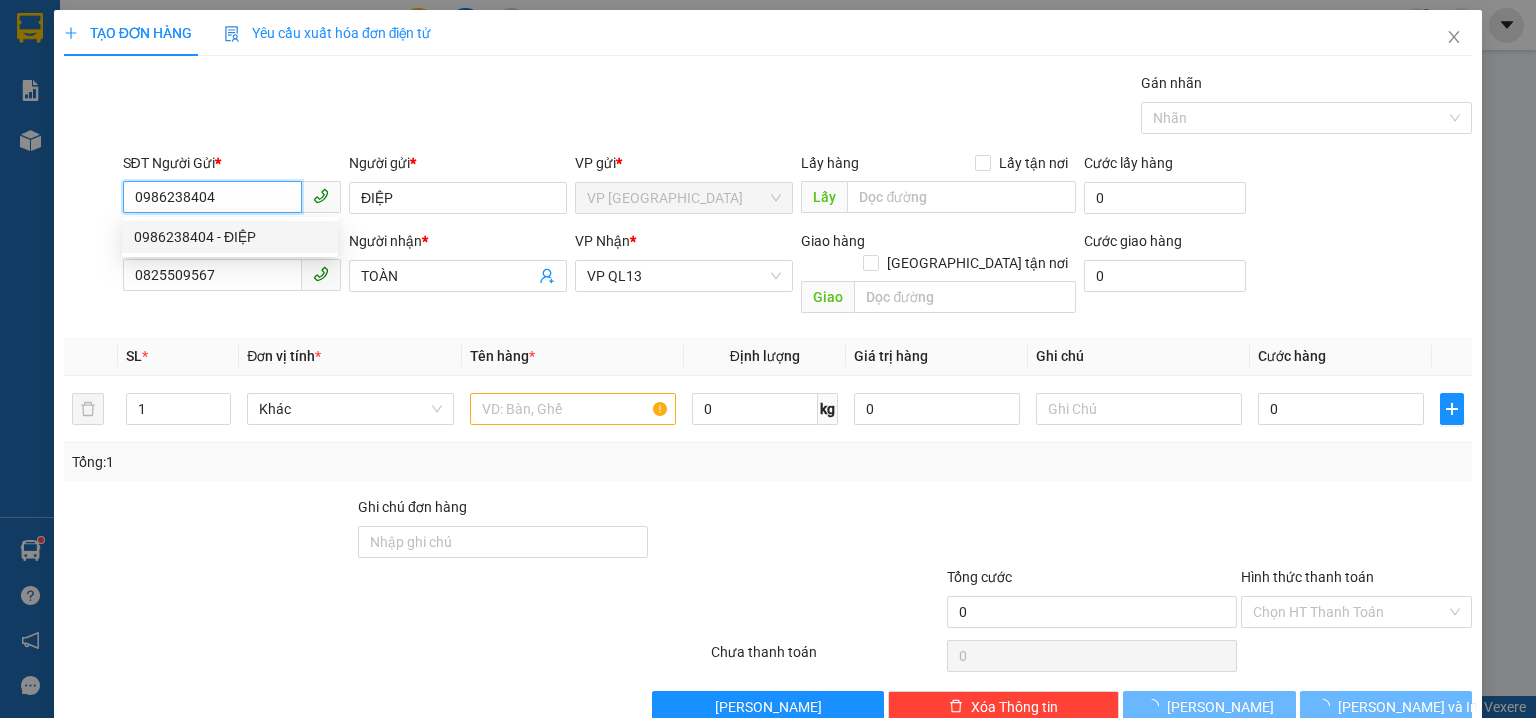 type on "40.000" 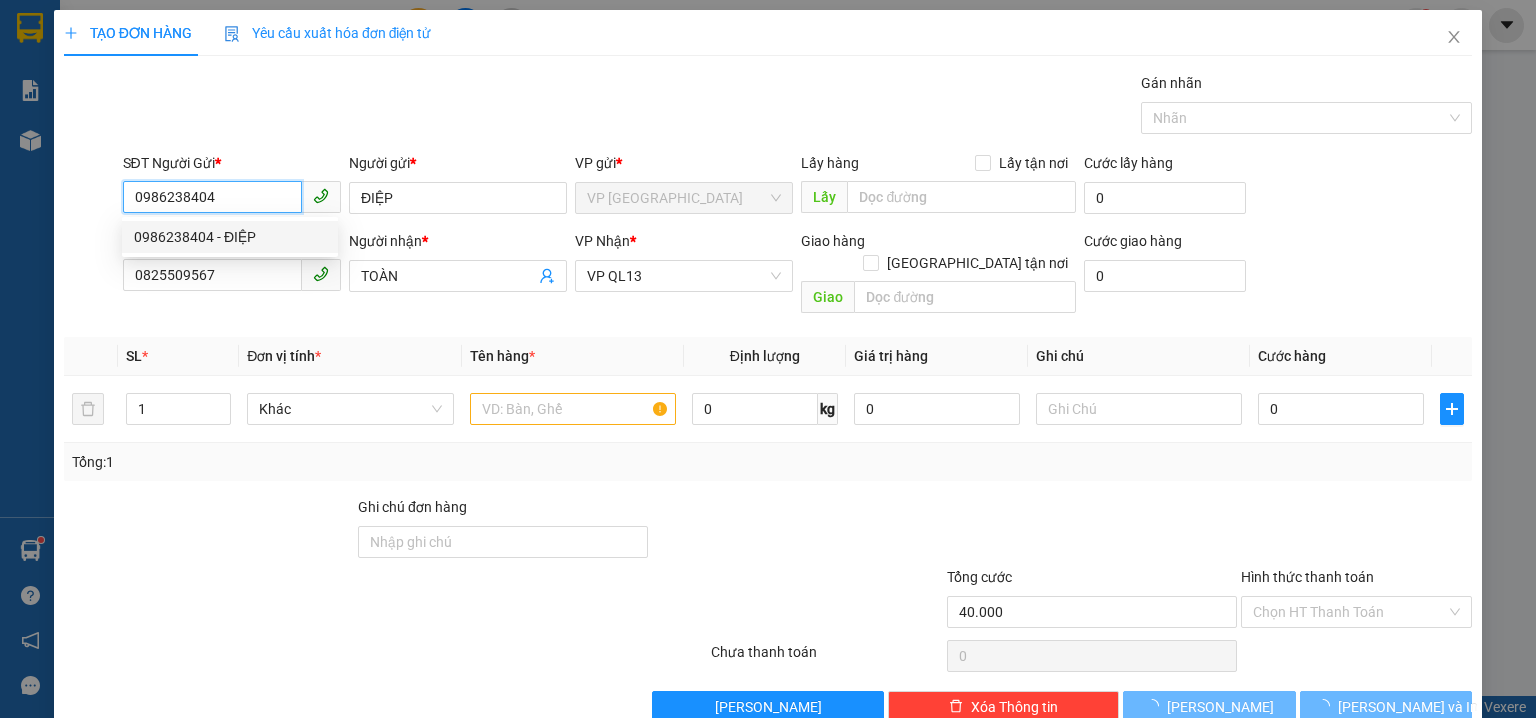 type on "40.000" 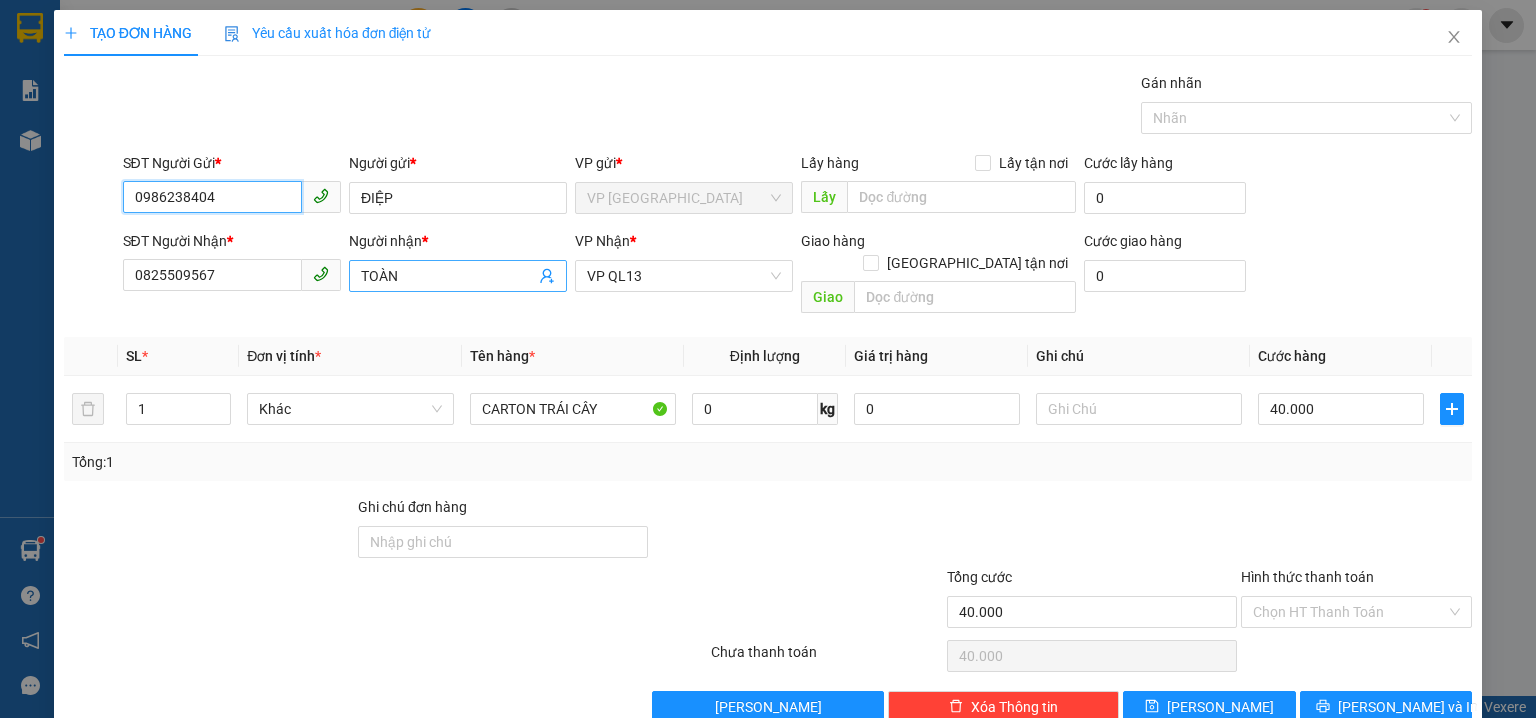 type on "0986238404" 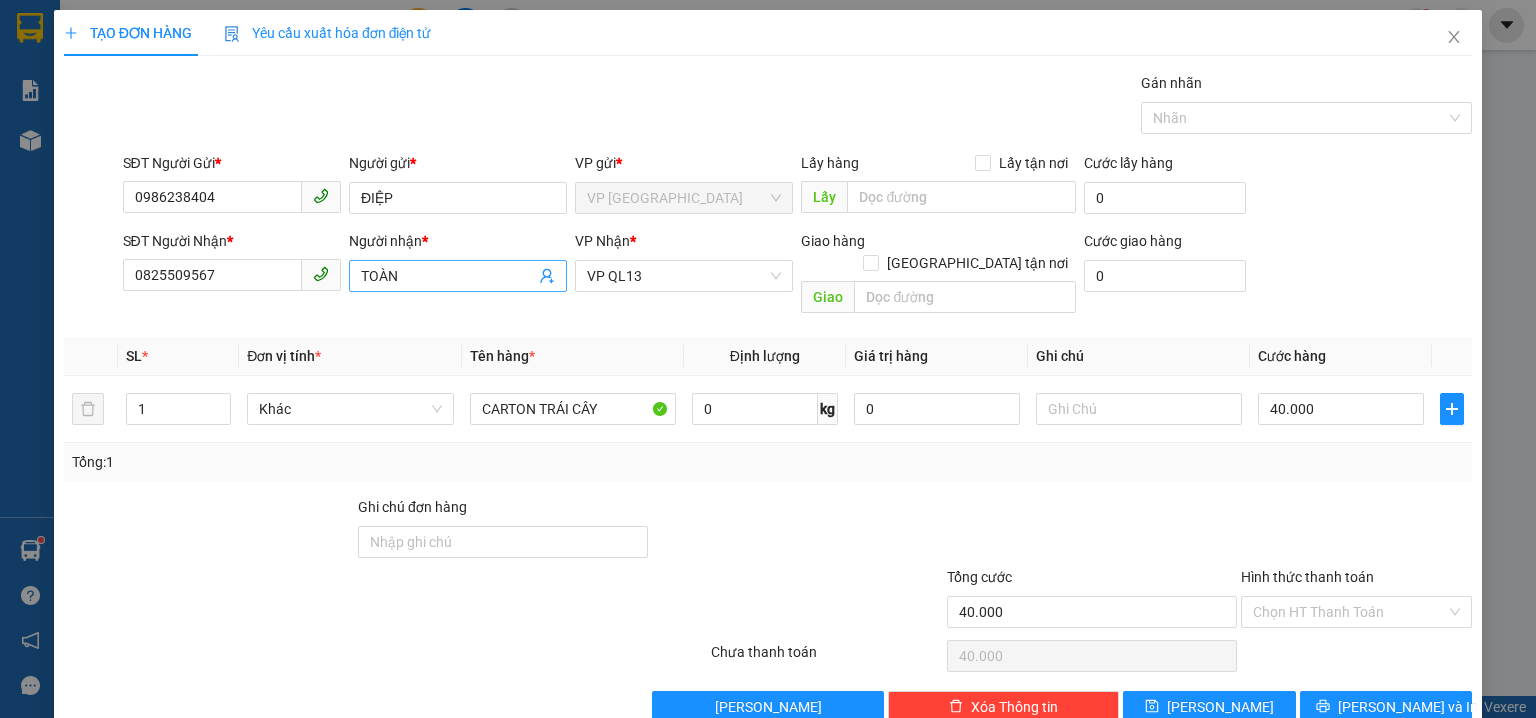 click on "TOÀN" at bounding box center [448, 276] 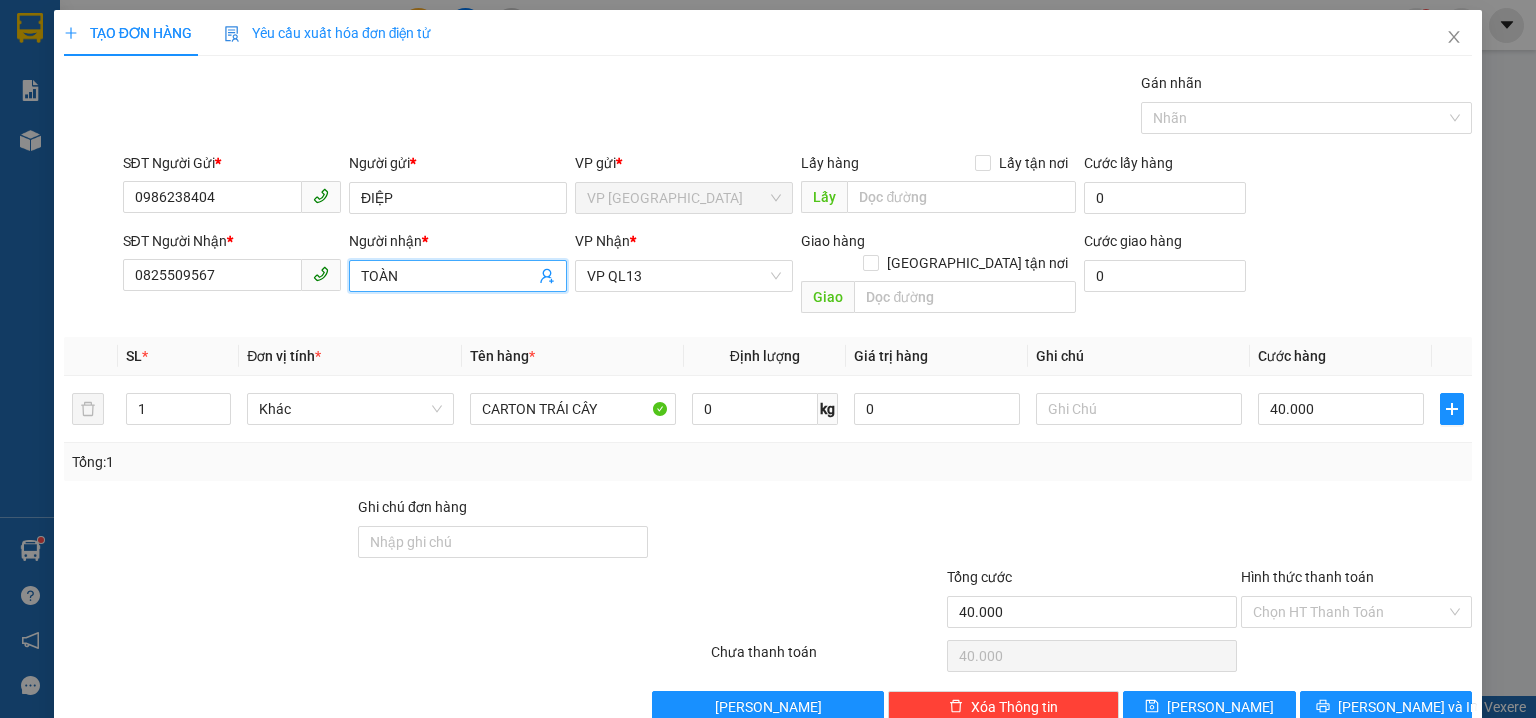 click on "TOÀN" at bounding box center [448, 276] 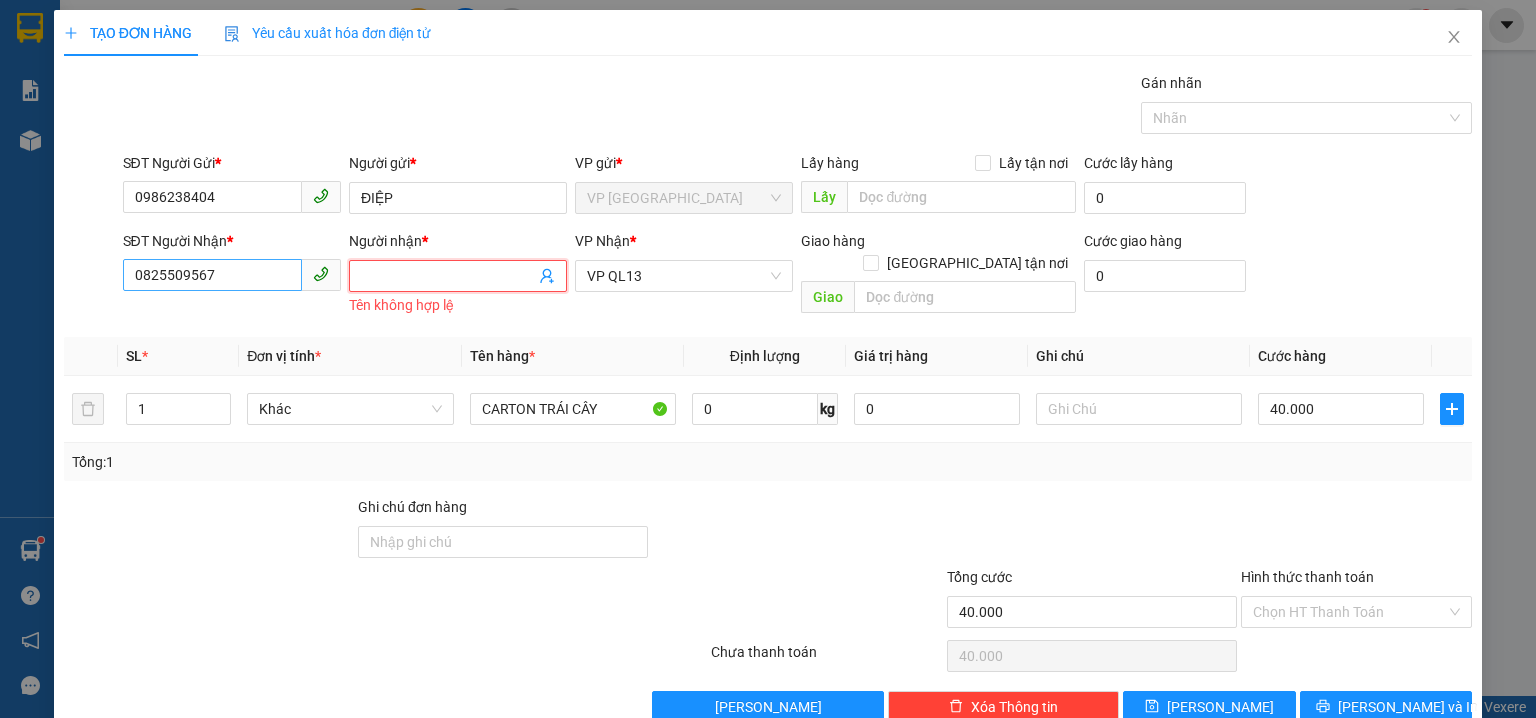 type 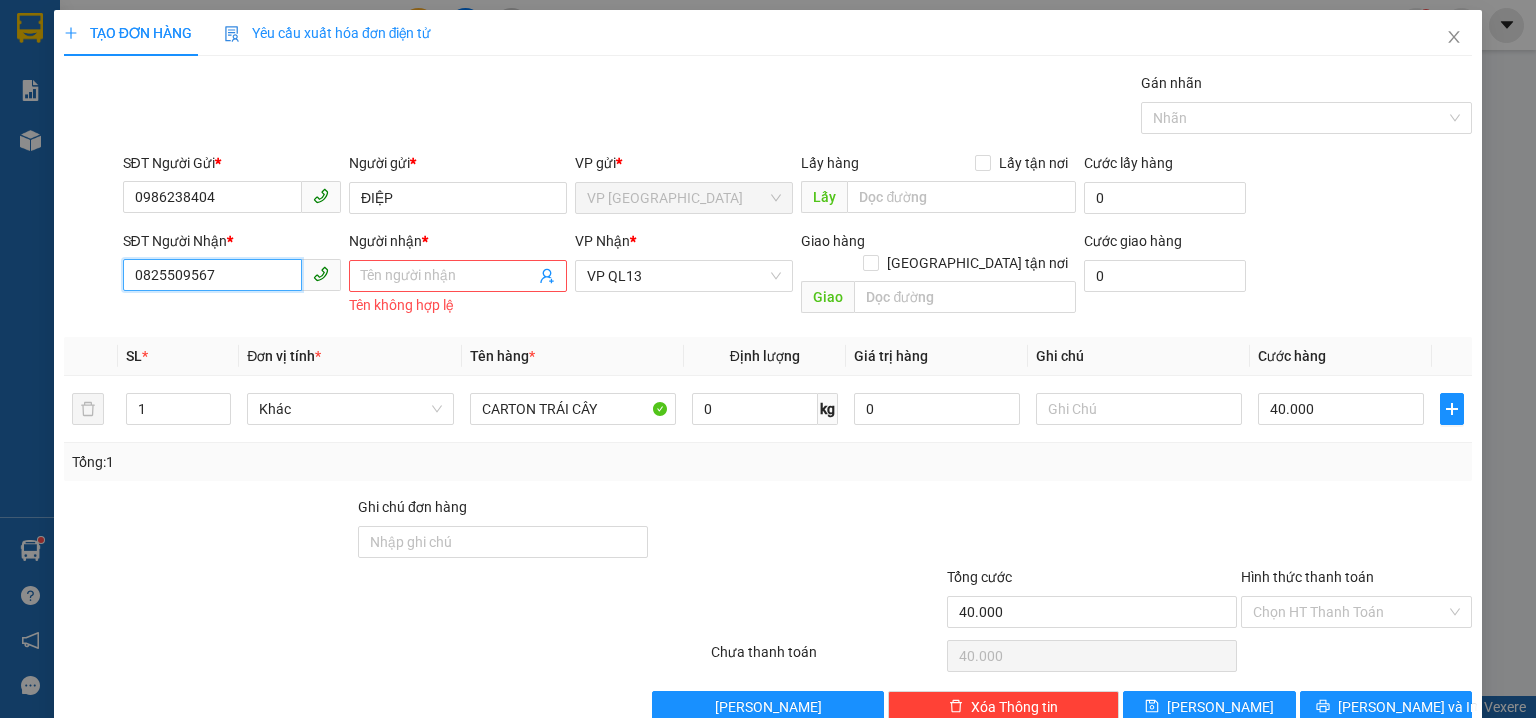 click on "0825509567" at bounding box center [212, 275] 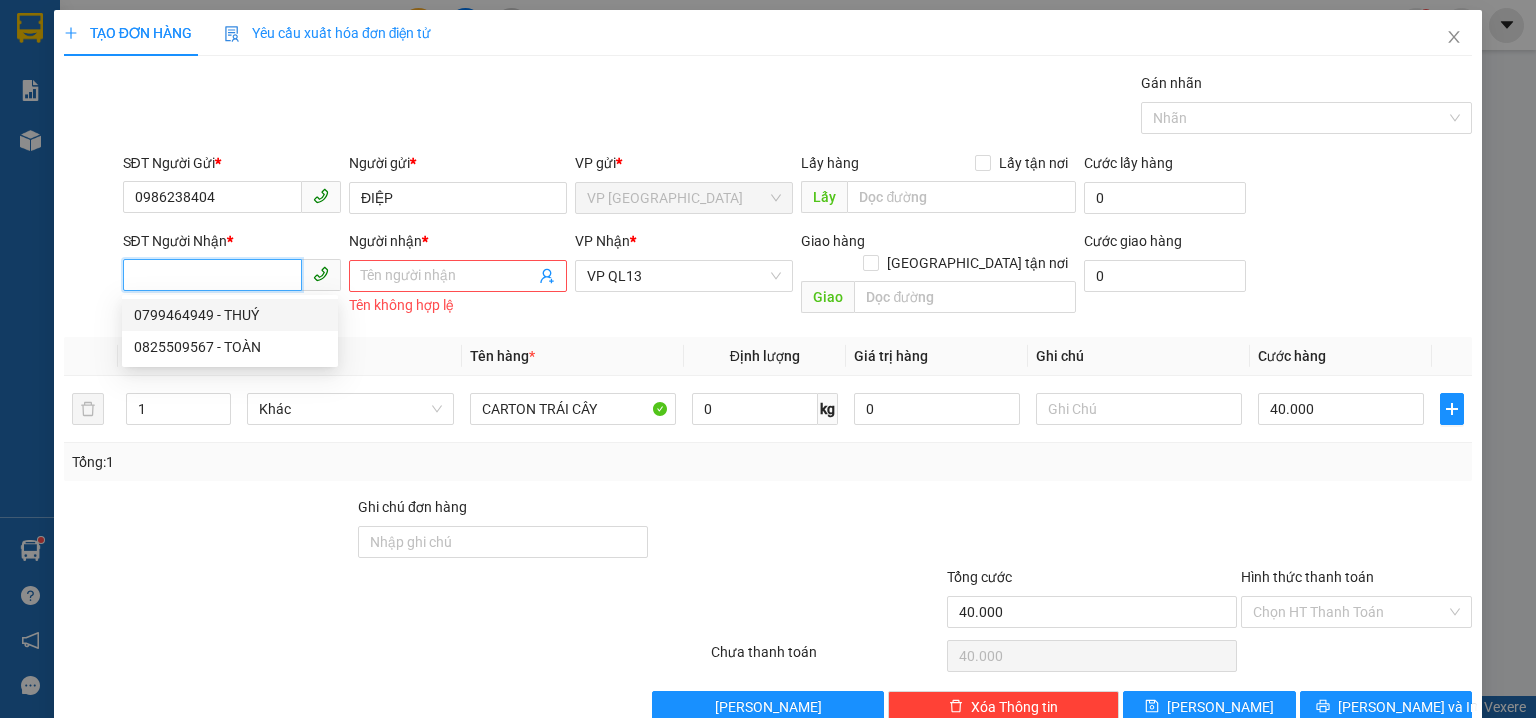 click on "0799464949 - THUÝ" at bounding box center (230, 315) 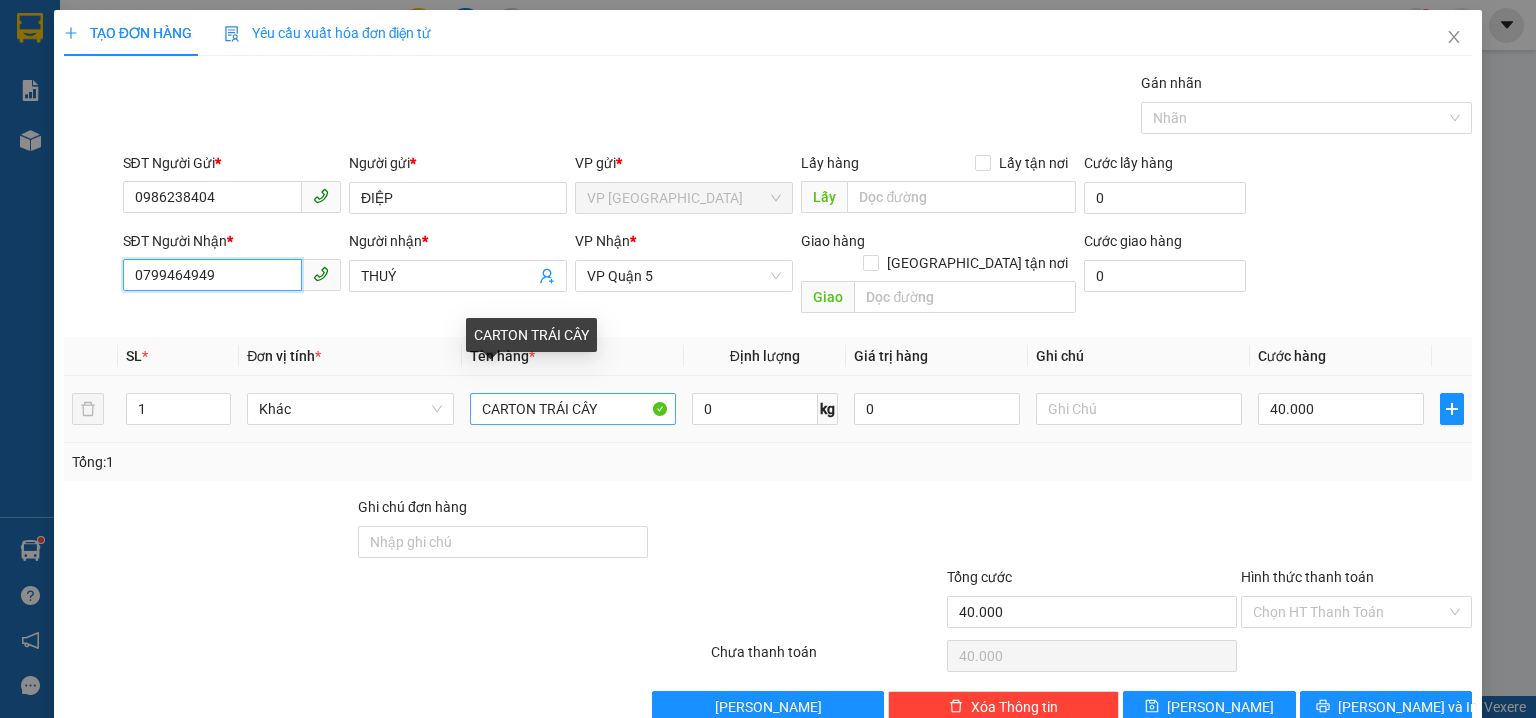 type on "0799464949" 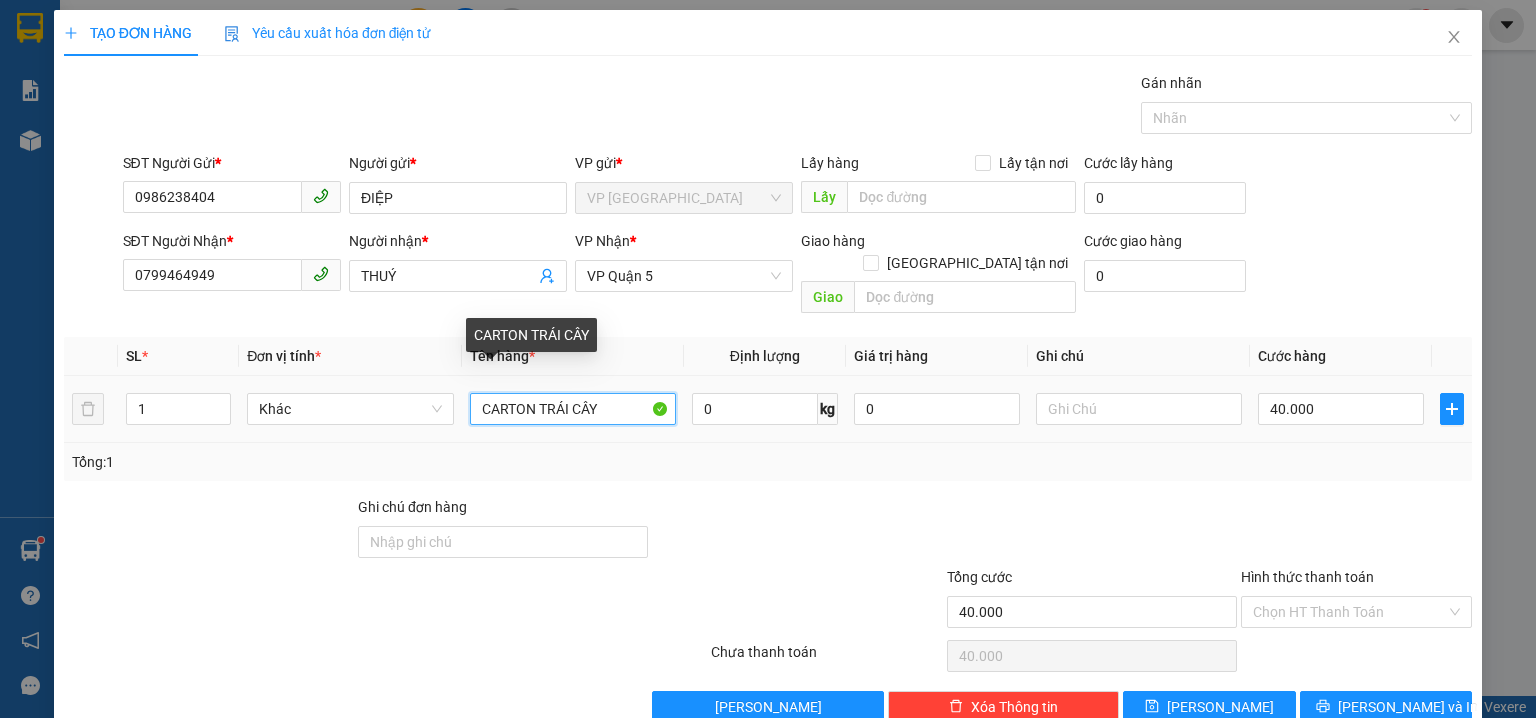 click on "CARTON TRÁI CÂY" at bounding box center (573, 409) 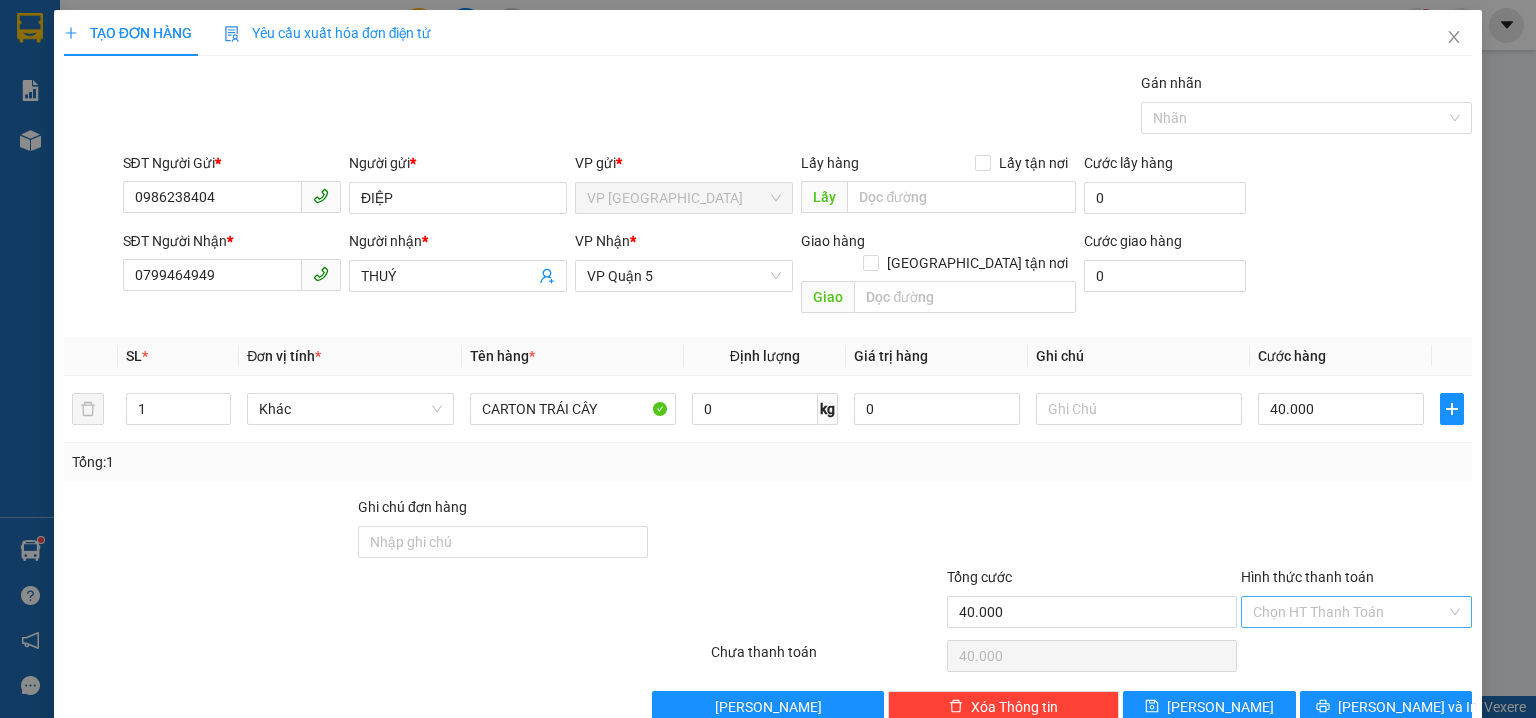 click on "Hình thức thanh toán" at bounding box center [1349, 612] 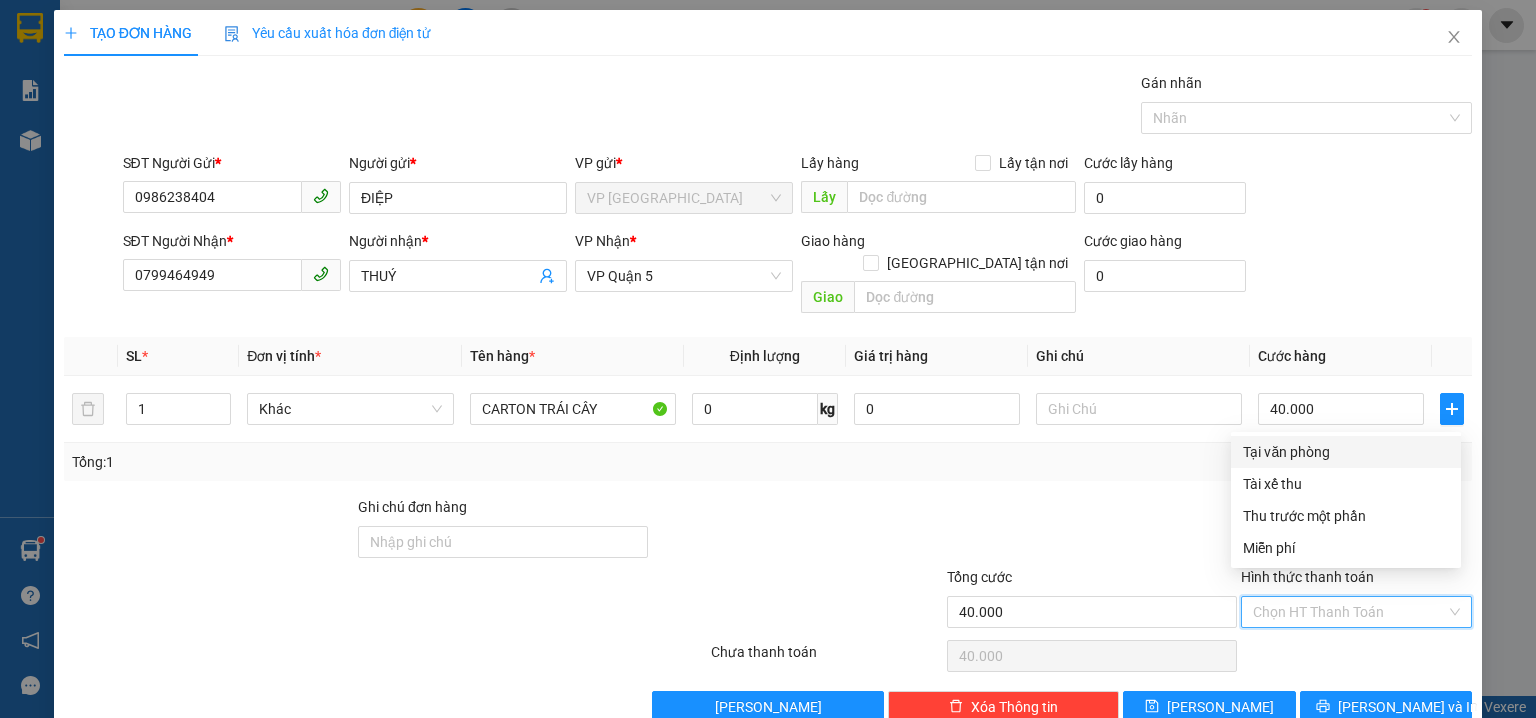 click on "Tại văn phòng" at bounding box center [1346, 452] 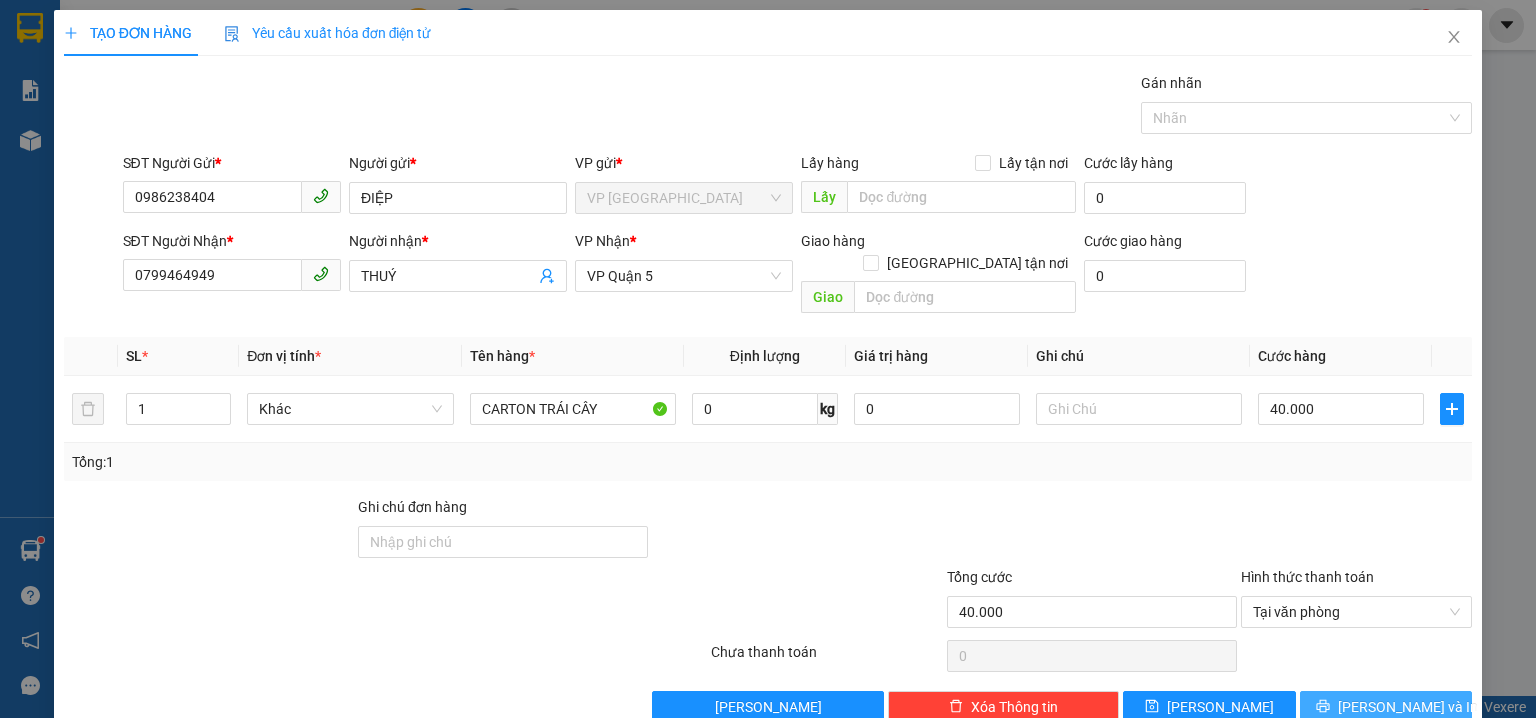 click on "Lưu và In" at bounding box center [1408, 707] 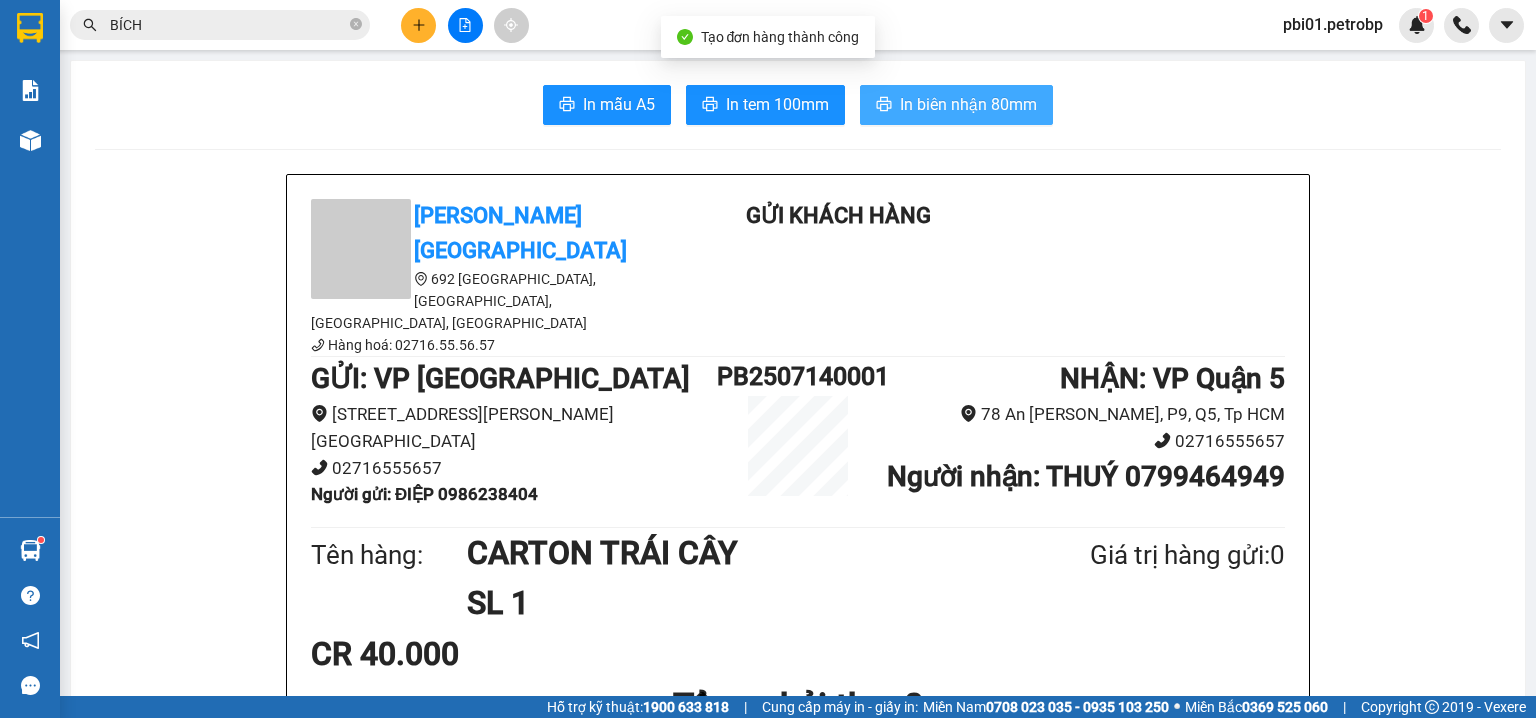 click on "In biên nhận 80mm" at bounding box center [968, 104] 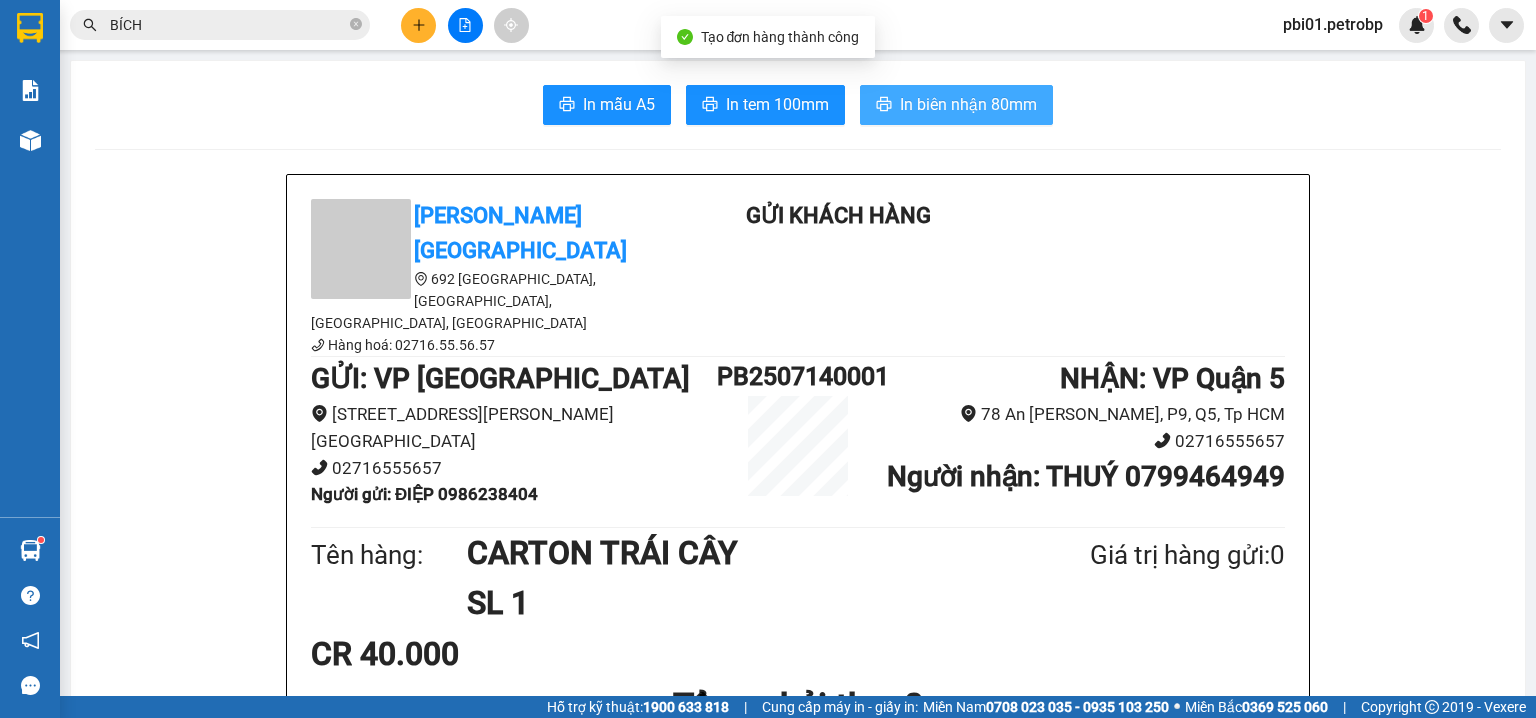 scroll, scrollTop: 0, scrollLeft: 0, axis: both 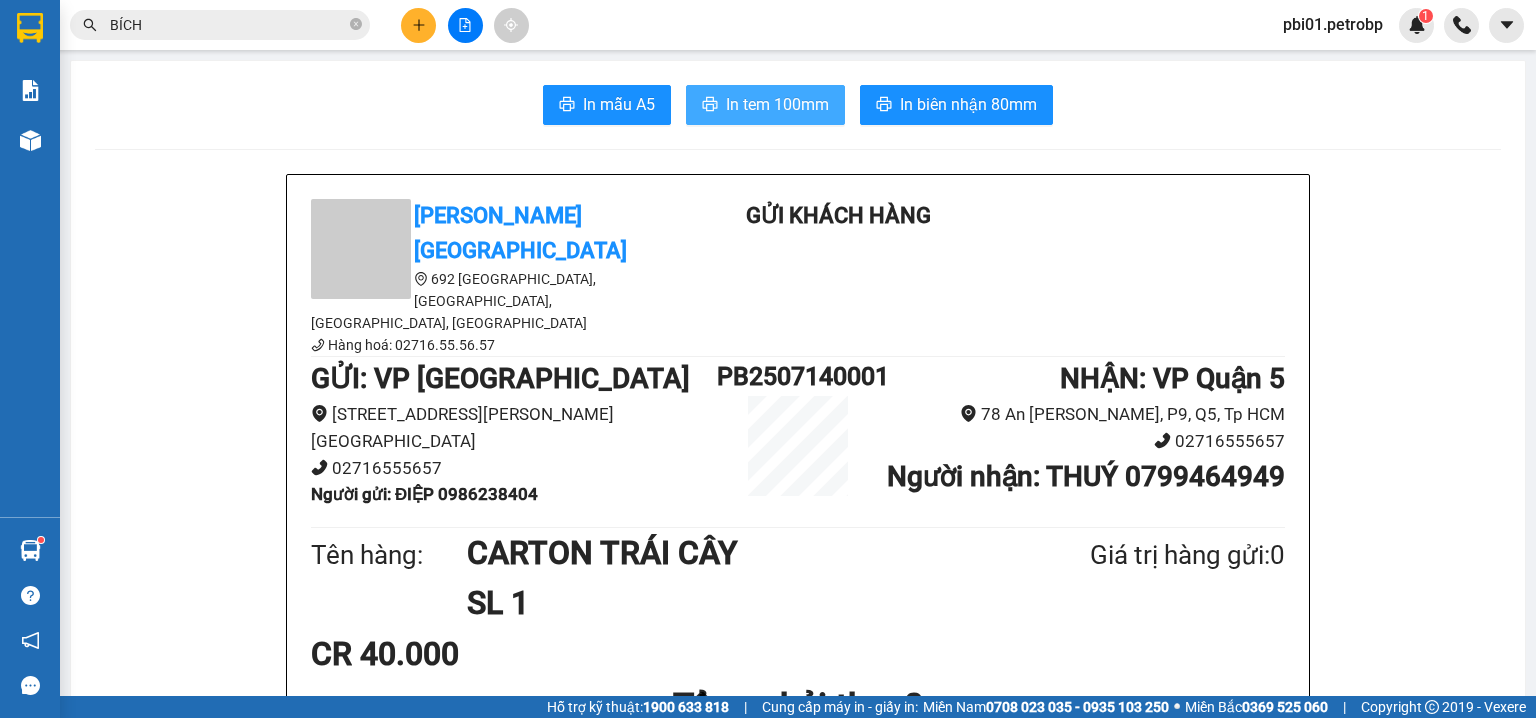 click on "In tem 100mm" at bounding box center (777, 104) 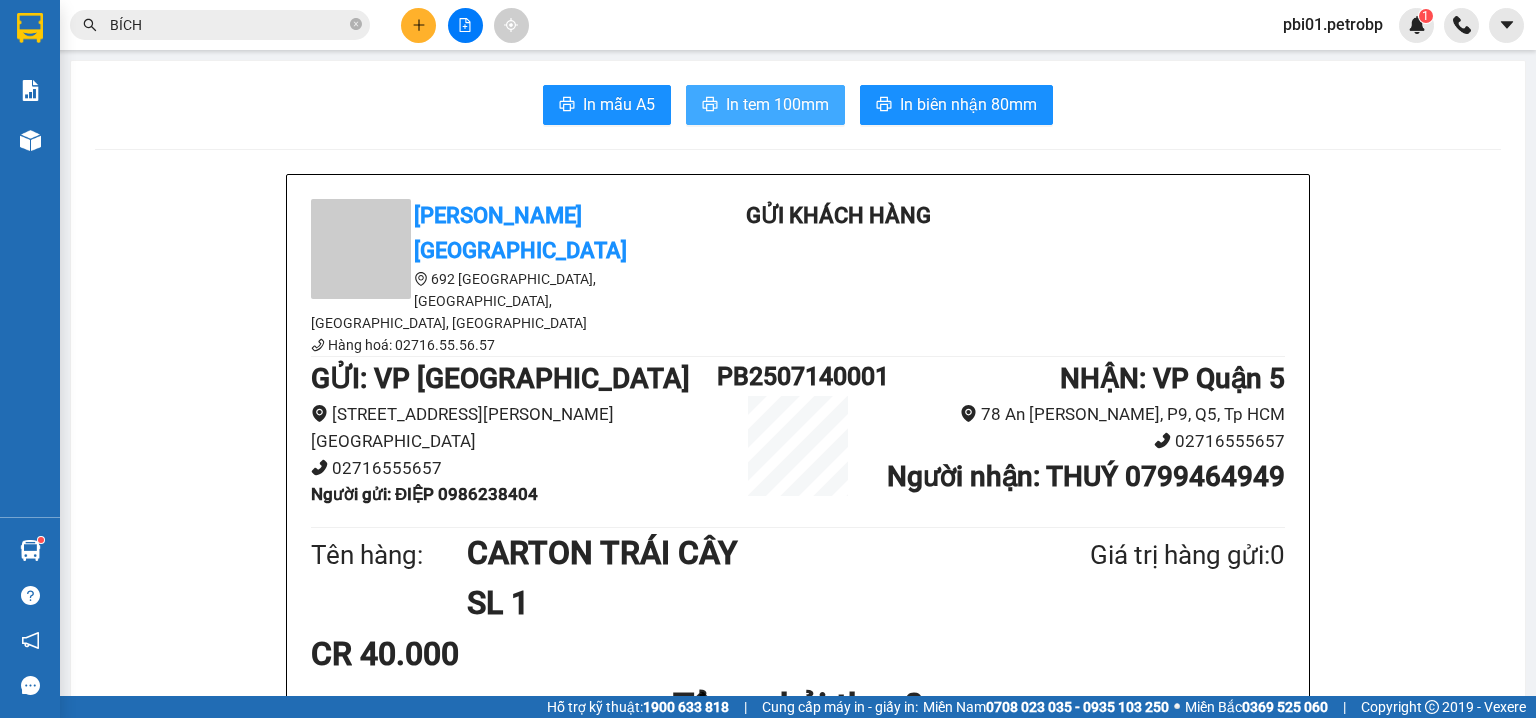 scroll, scrollTop: 0, scrollLeft: 0, axis: both 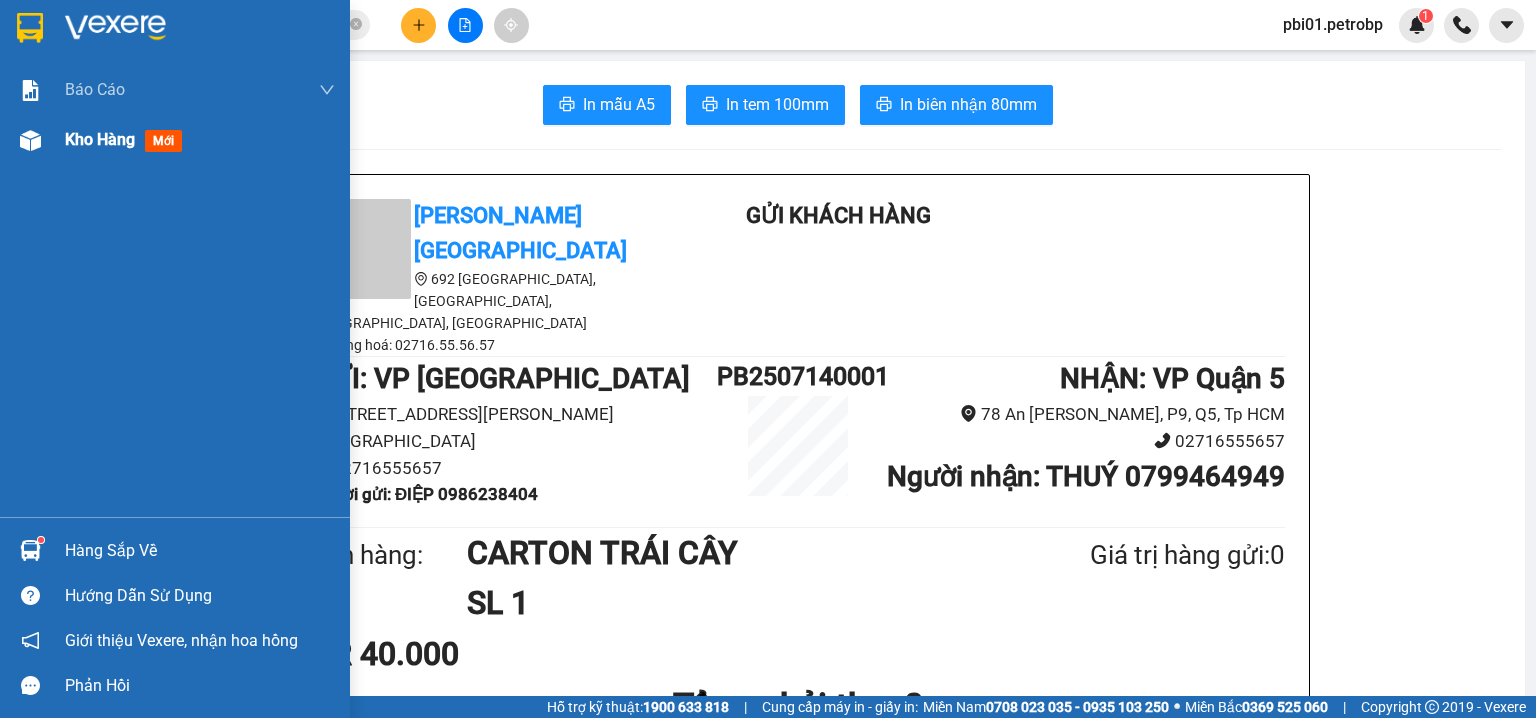 click at bounding box center [30, 140] 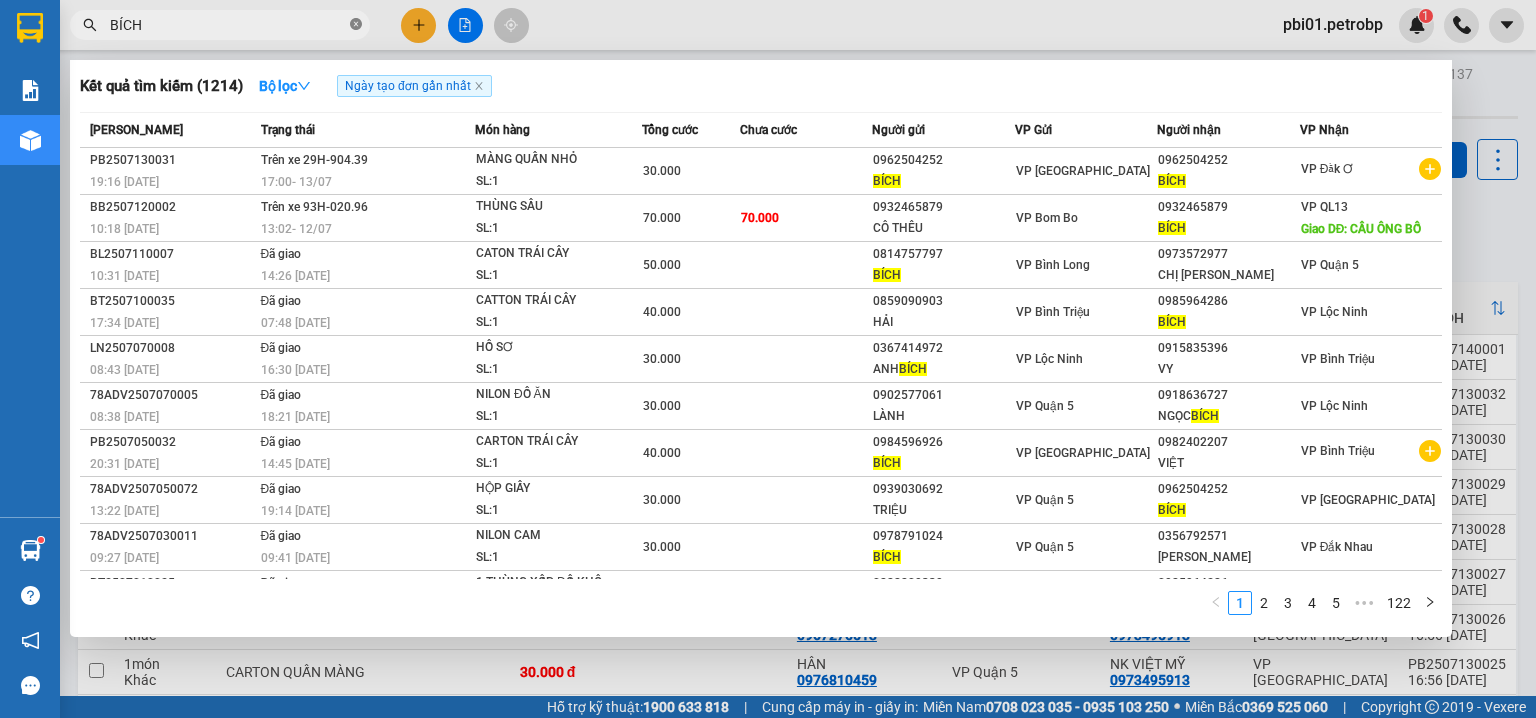 click 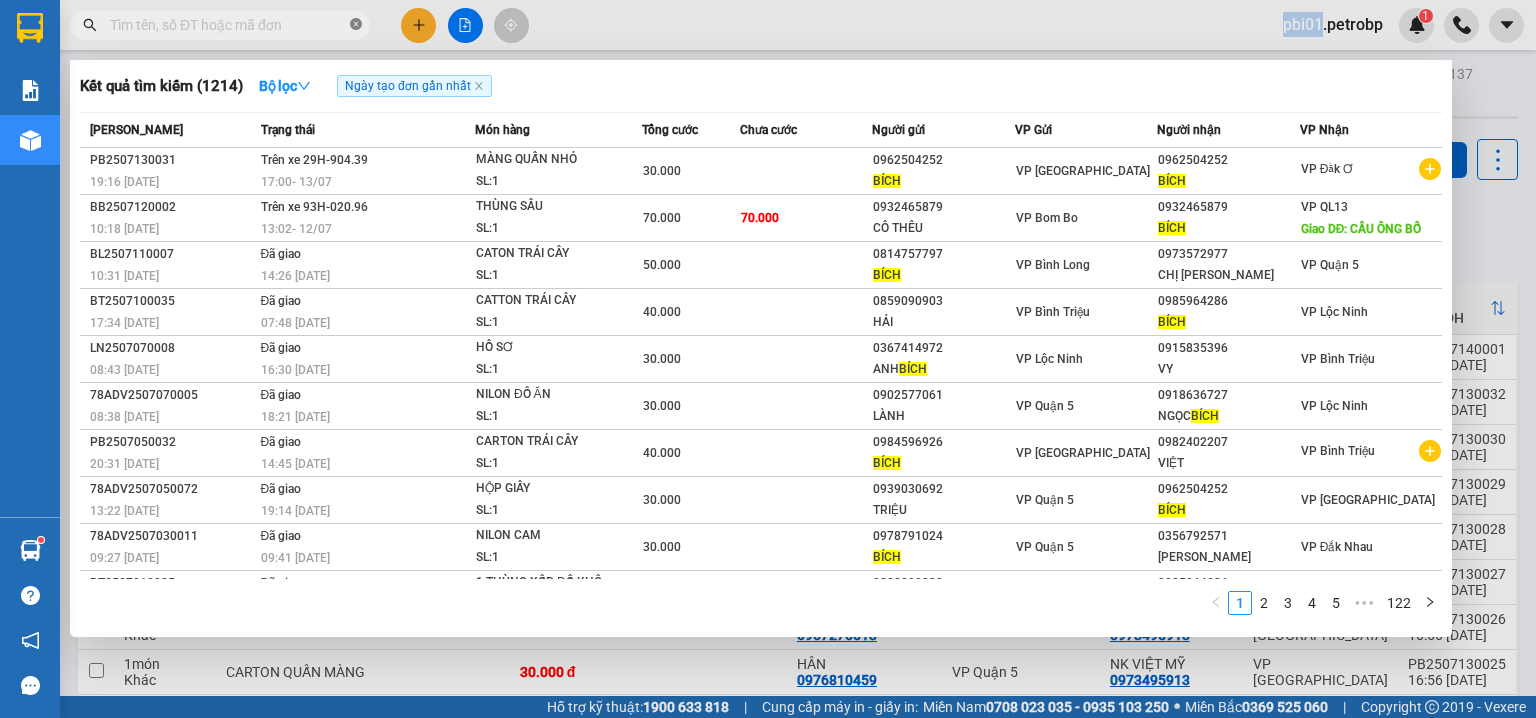 click at bounding box center (356, 25) 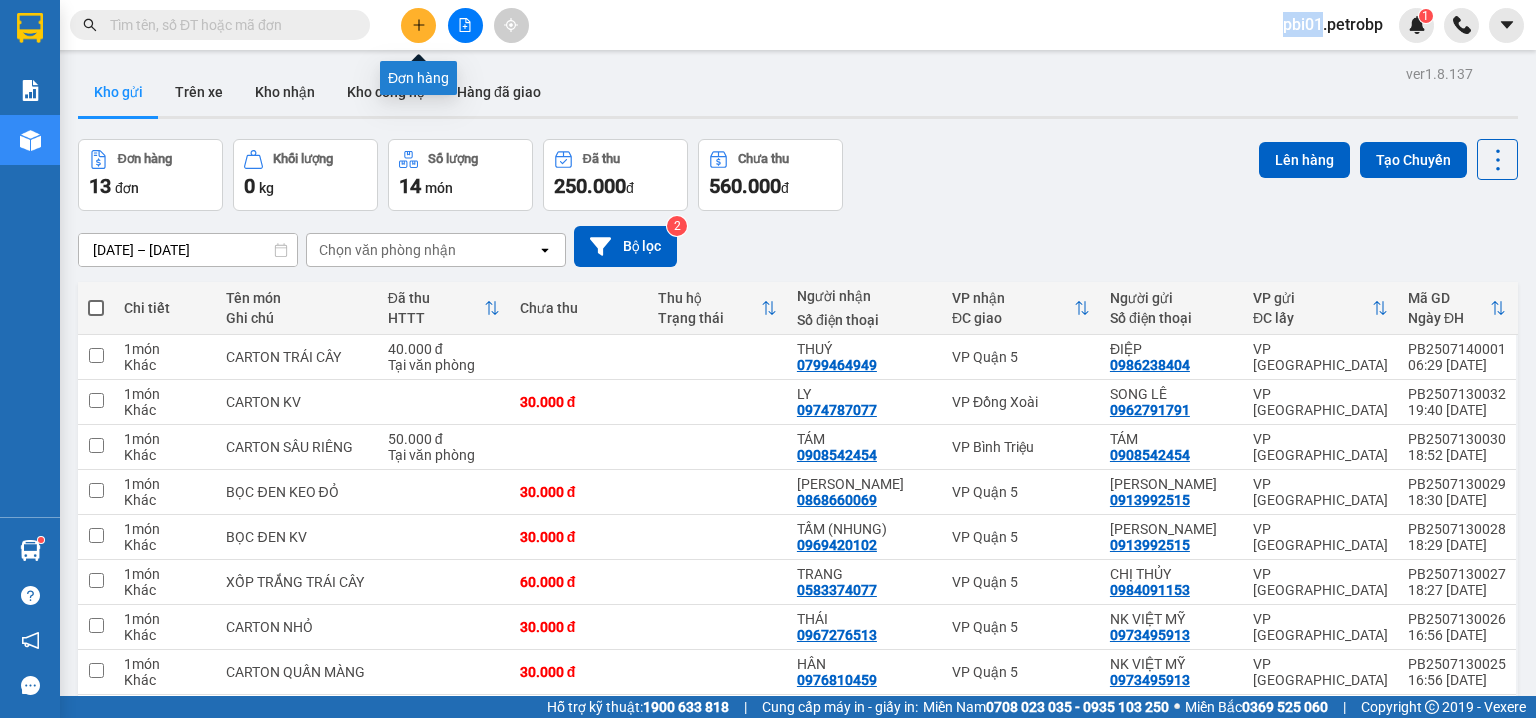 click at bounding box center (418, 25) 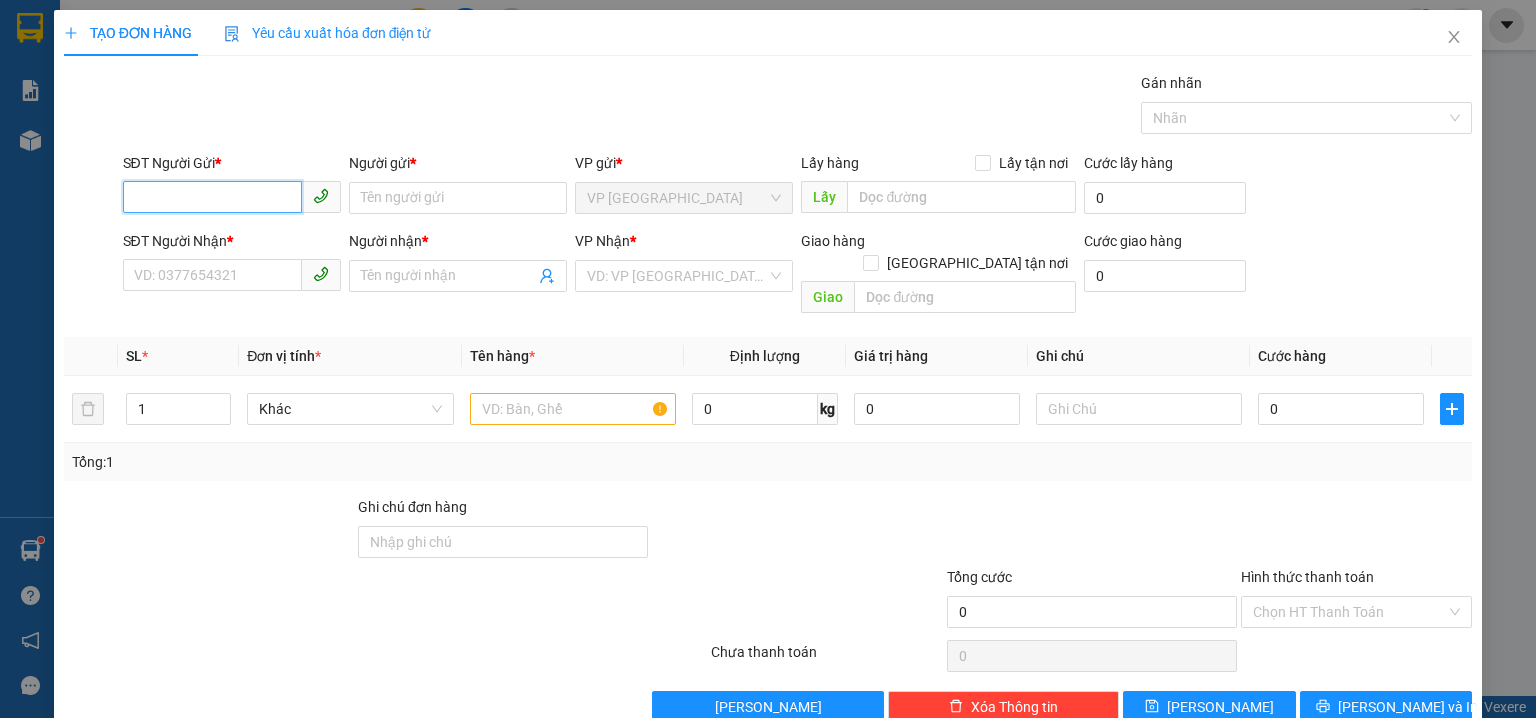 type on "5" 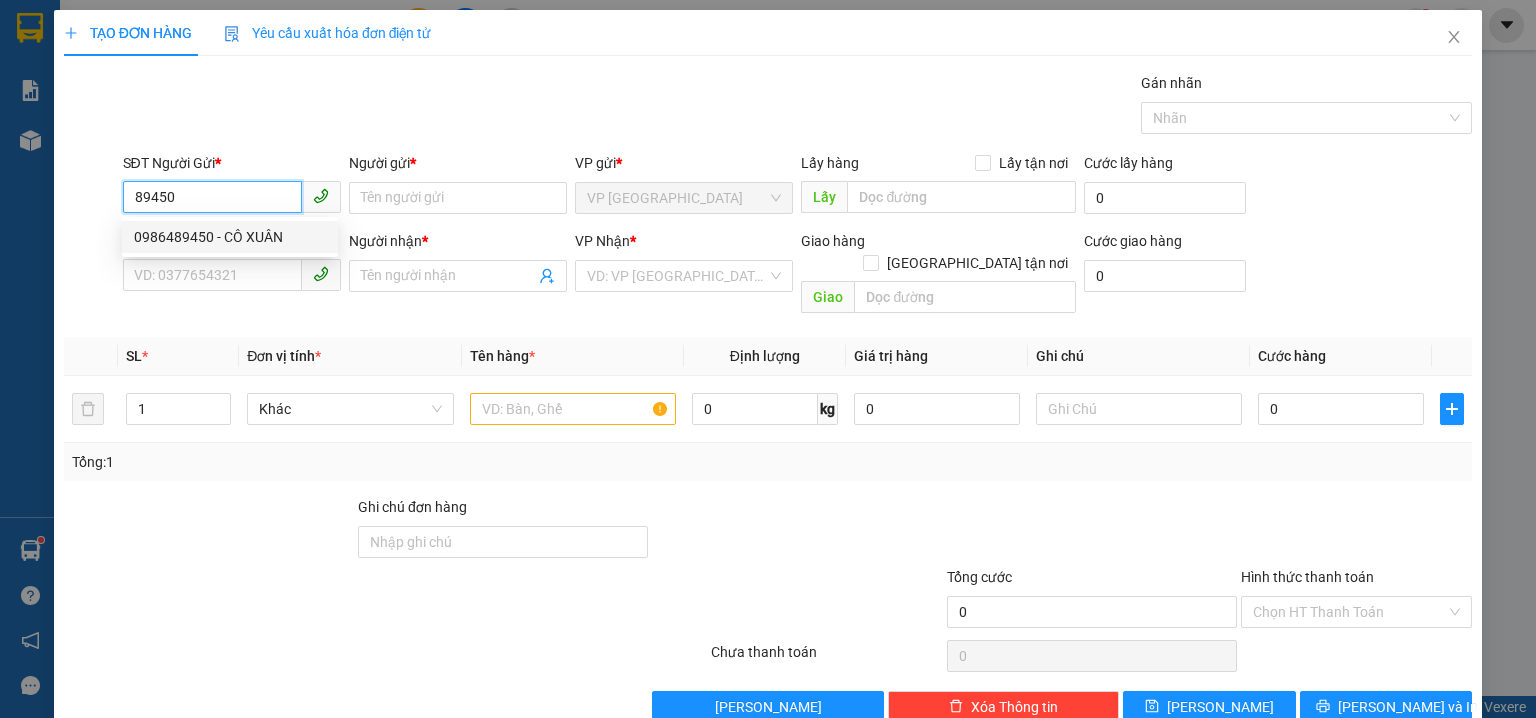 click on "0986489450 - CÔ XUÂN" at bounding box center [230, 237] 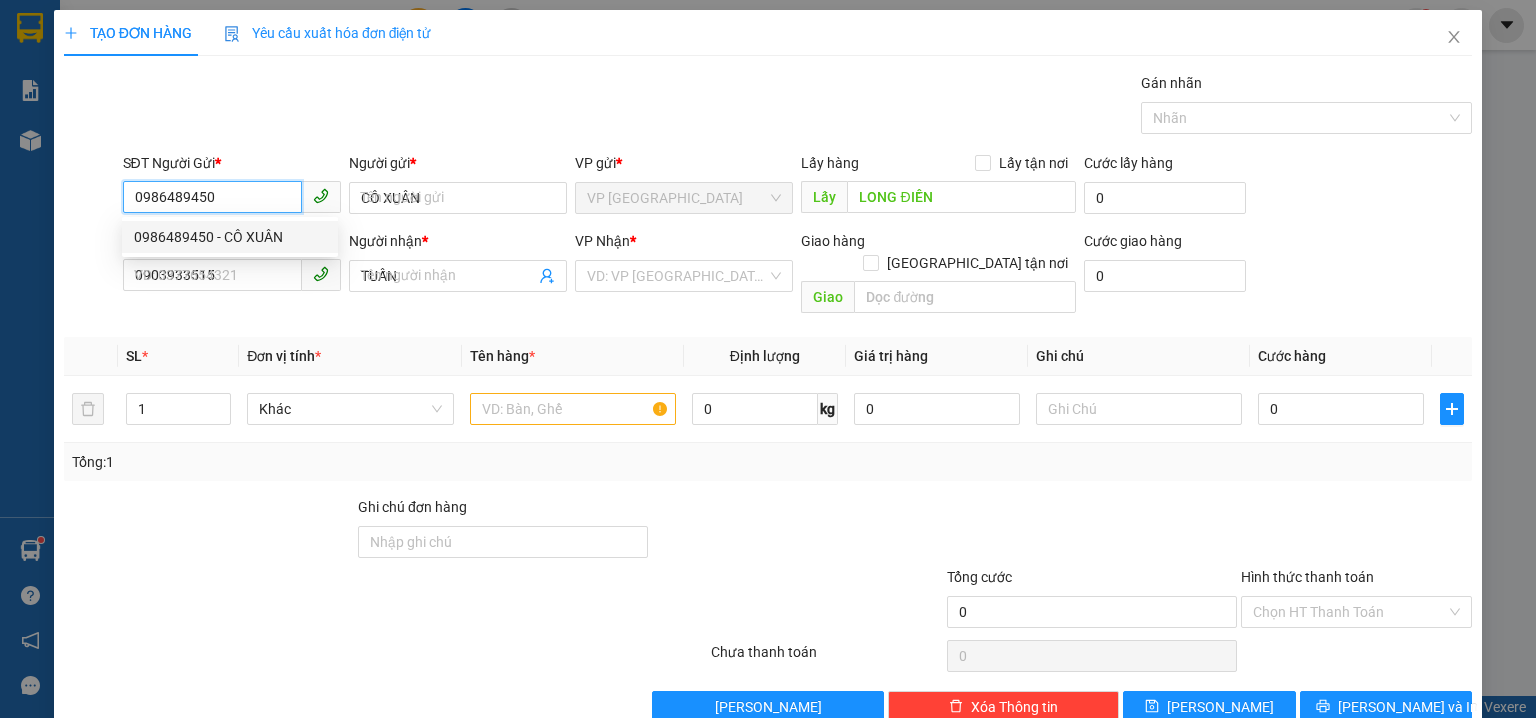 type on "30.000" 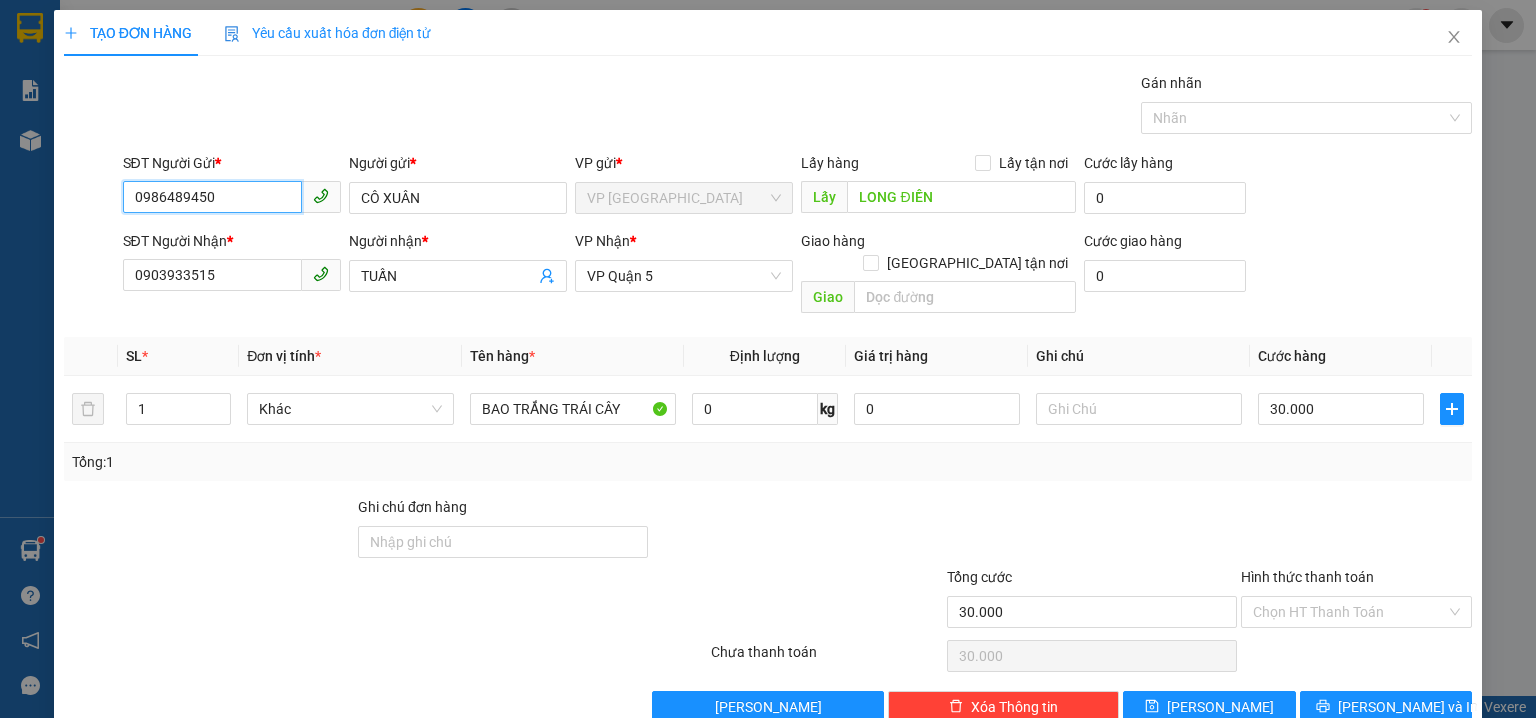 type on "0986489450" 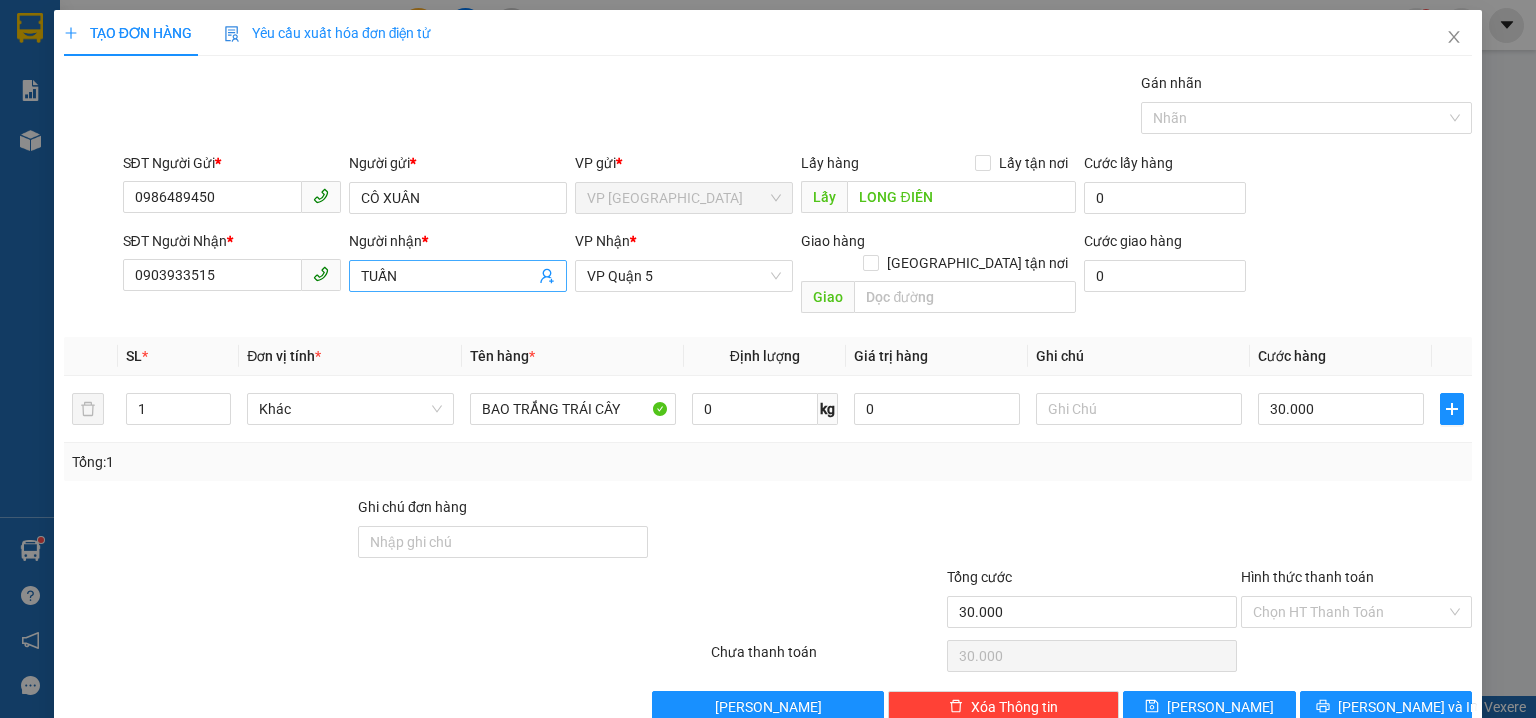 click on "TUẤN" at bounding box center (448, 276) 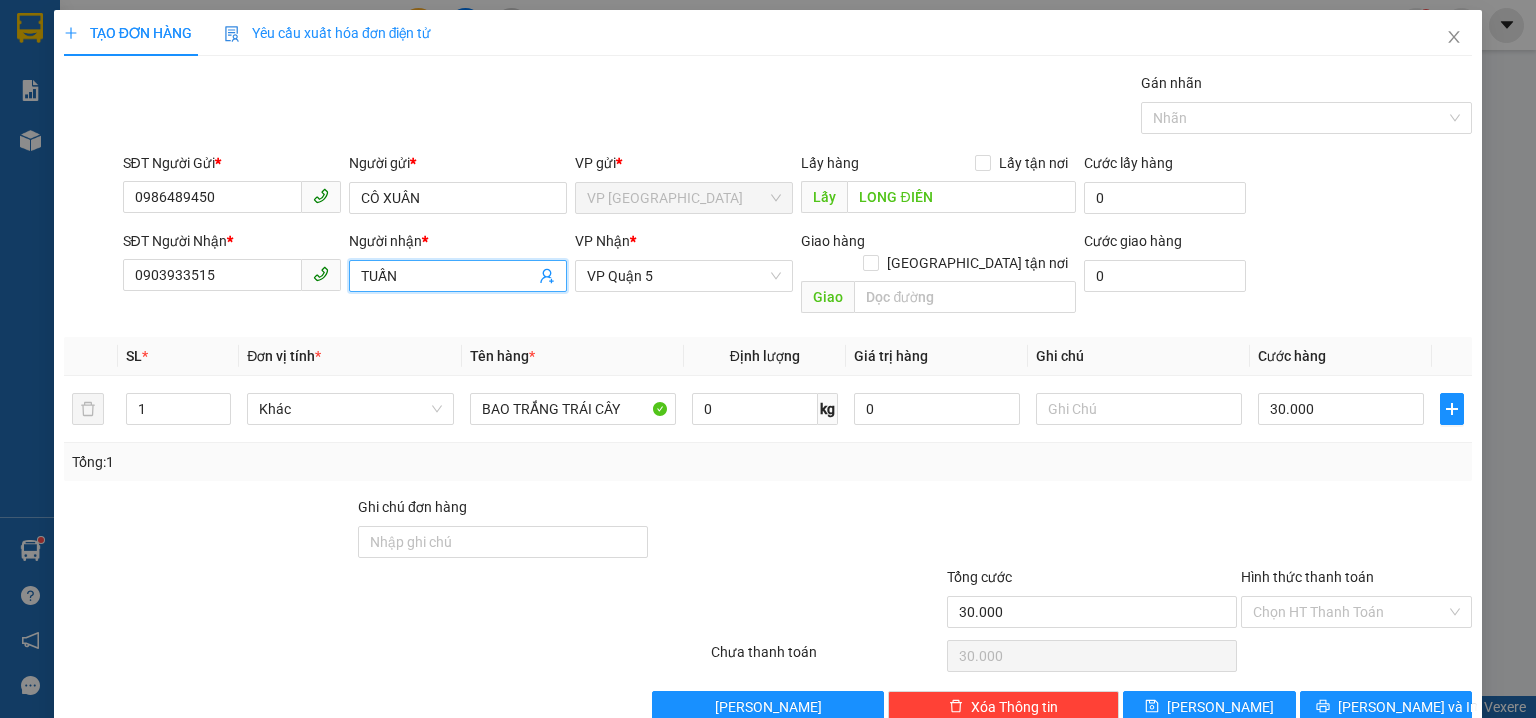 click on "TUẤN" at bounding box center (448, 276) 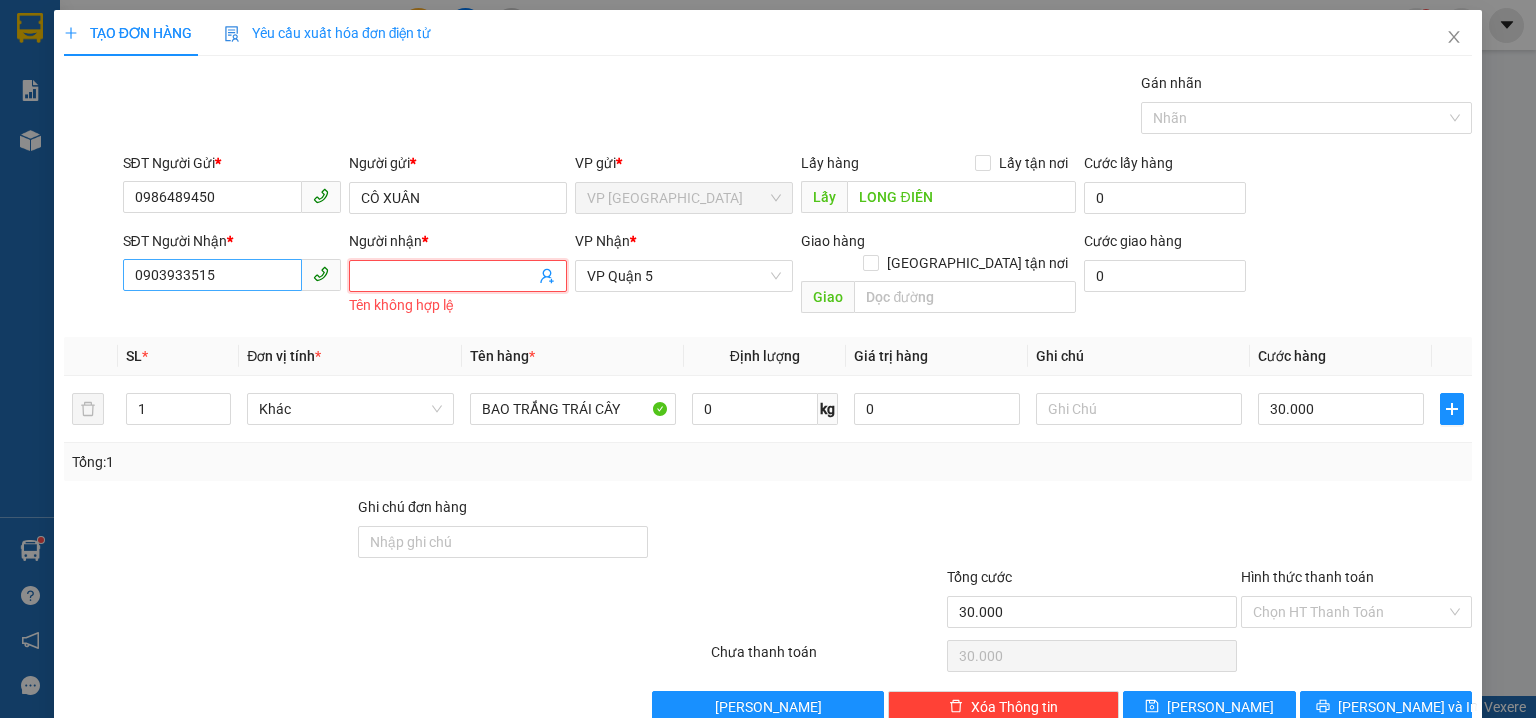 type 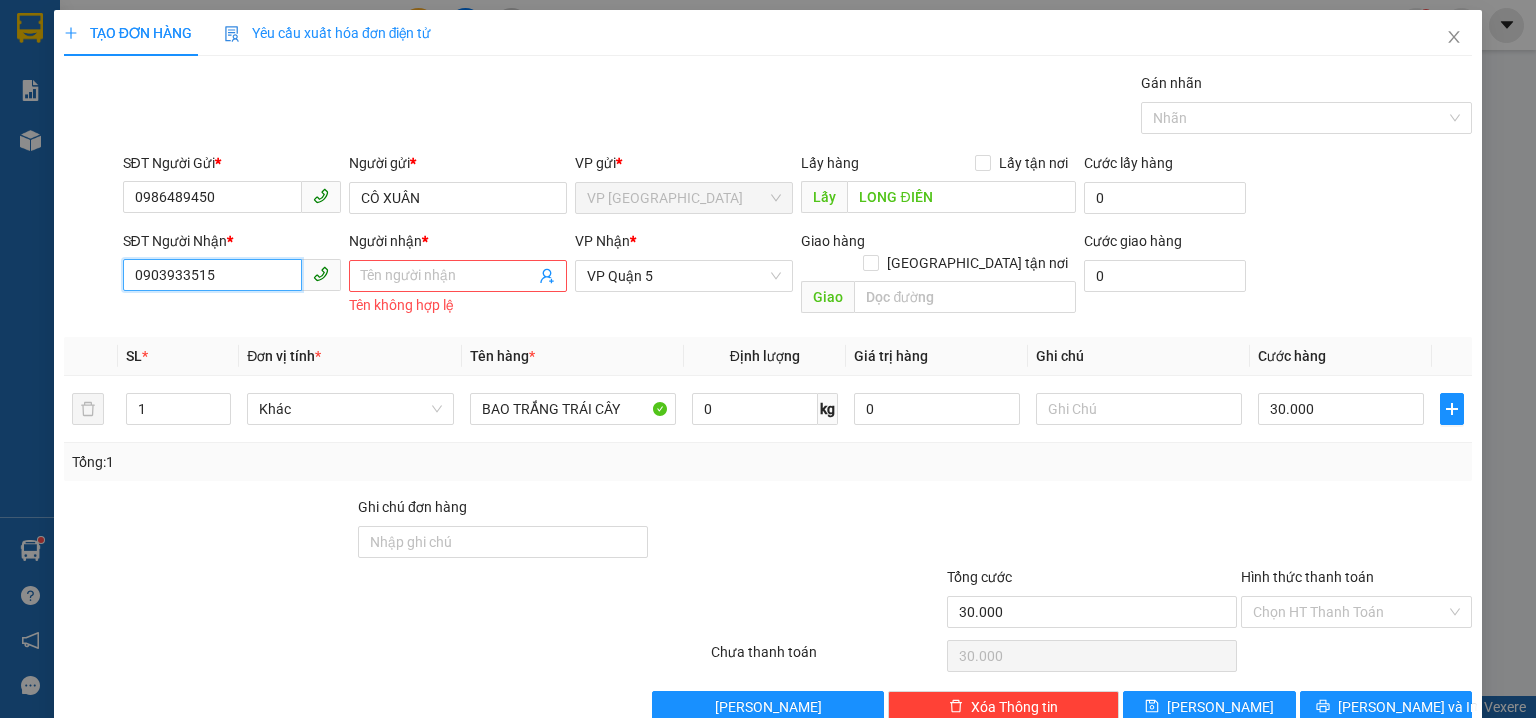 click on "0903933515" at bounding box center (212, 275) 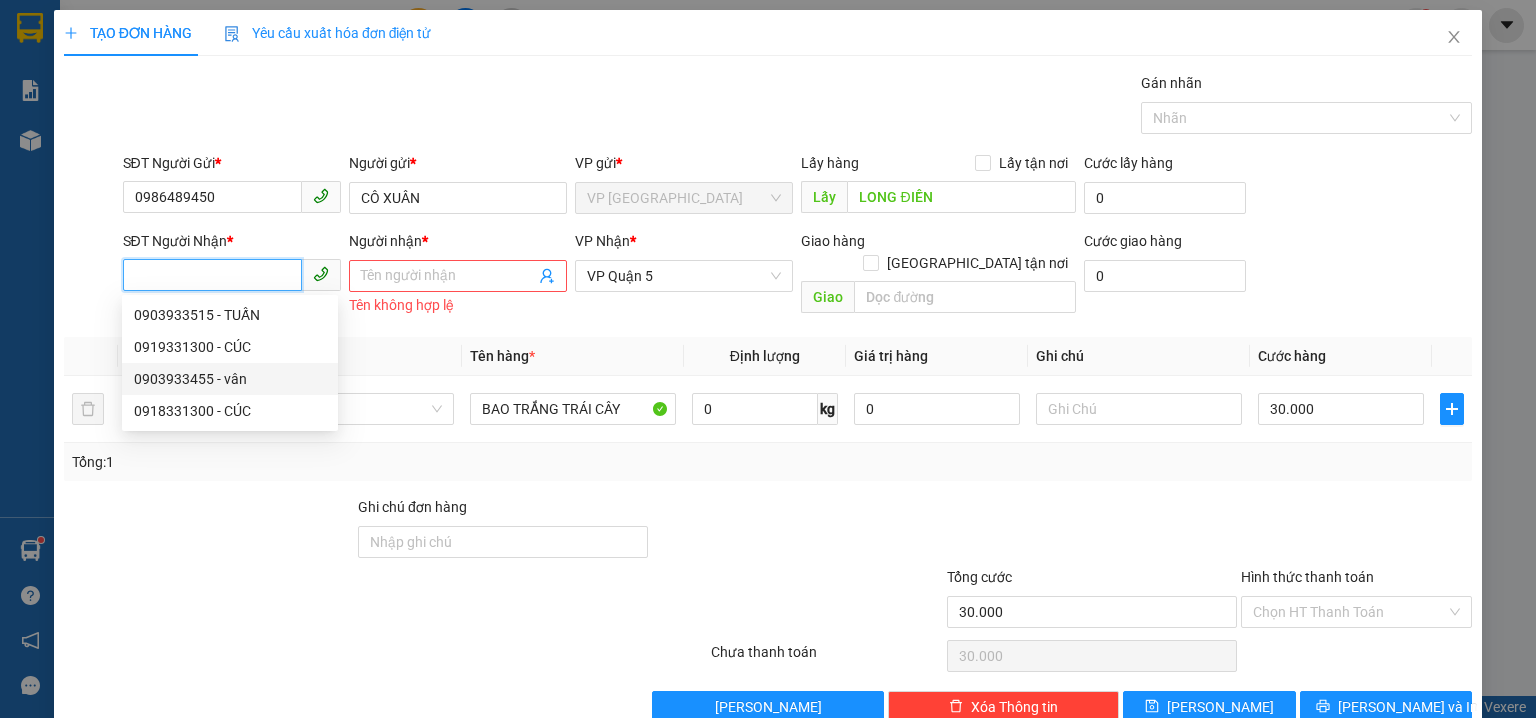 click on "0903933455 - vân" at bounding box center [230, 379] 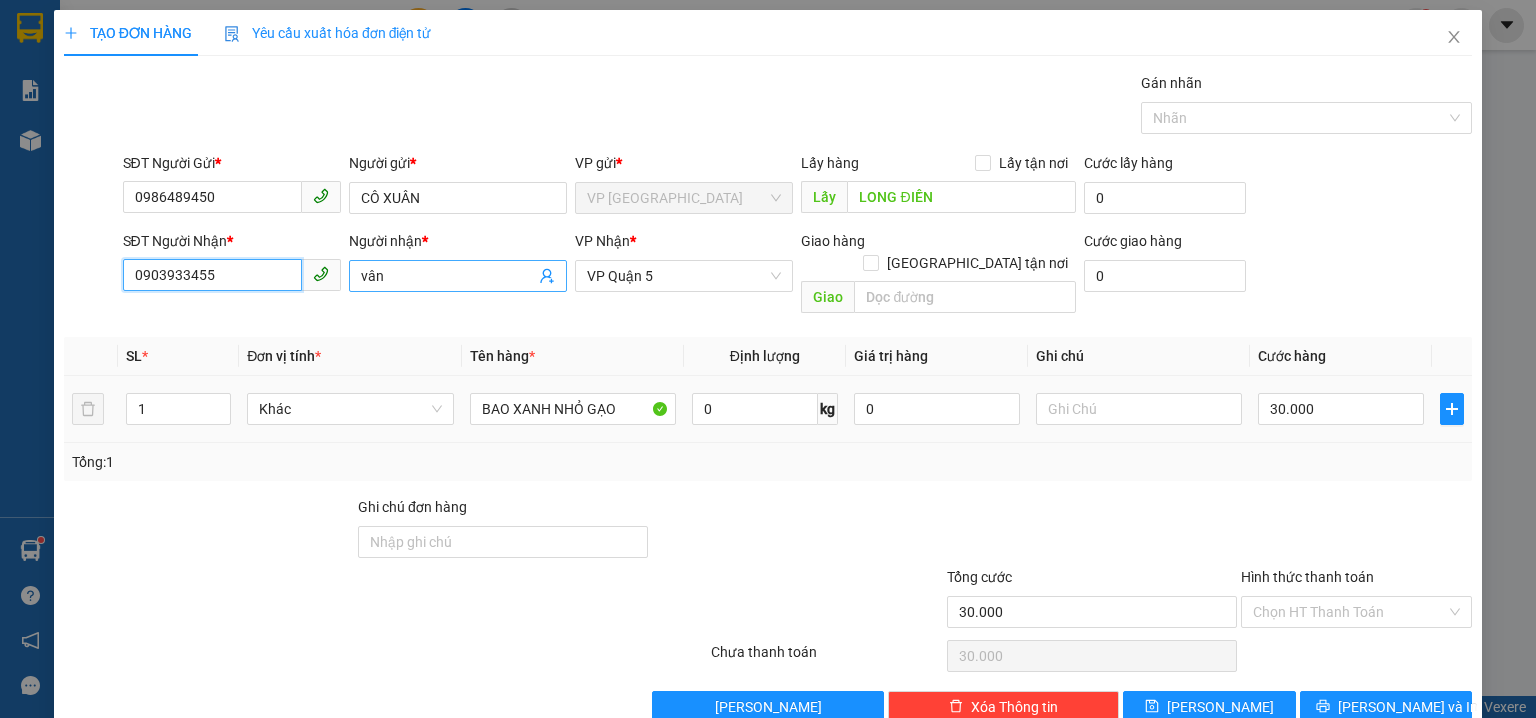 type on "0903933455" 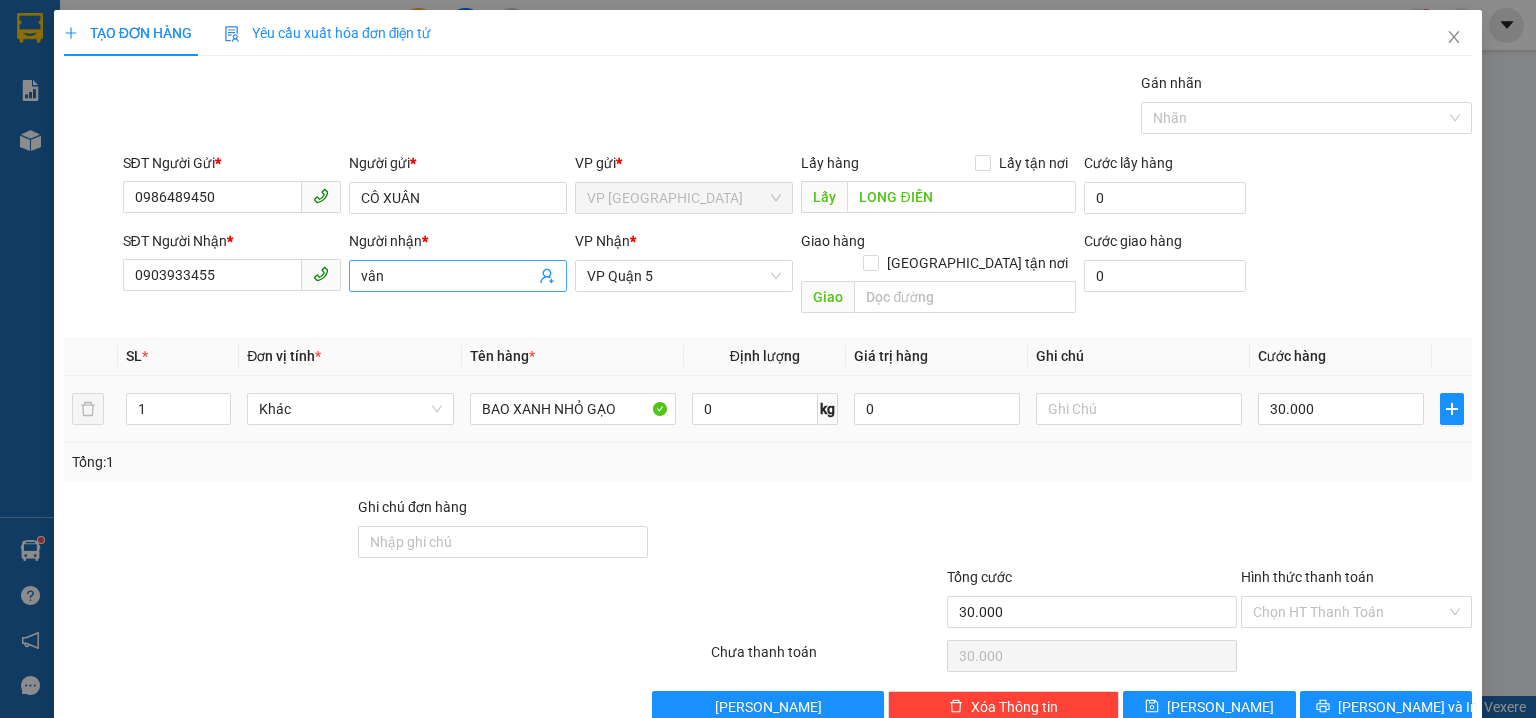 click on "vân" at bounding box center [448, 276] 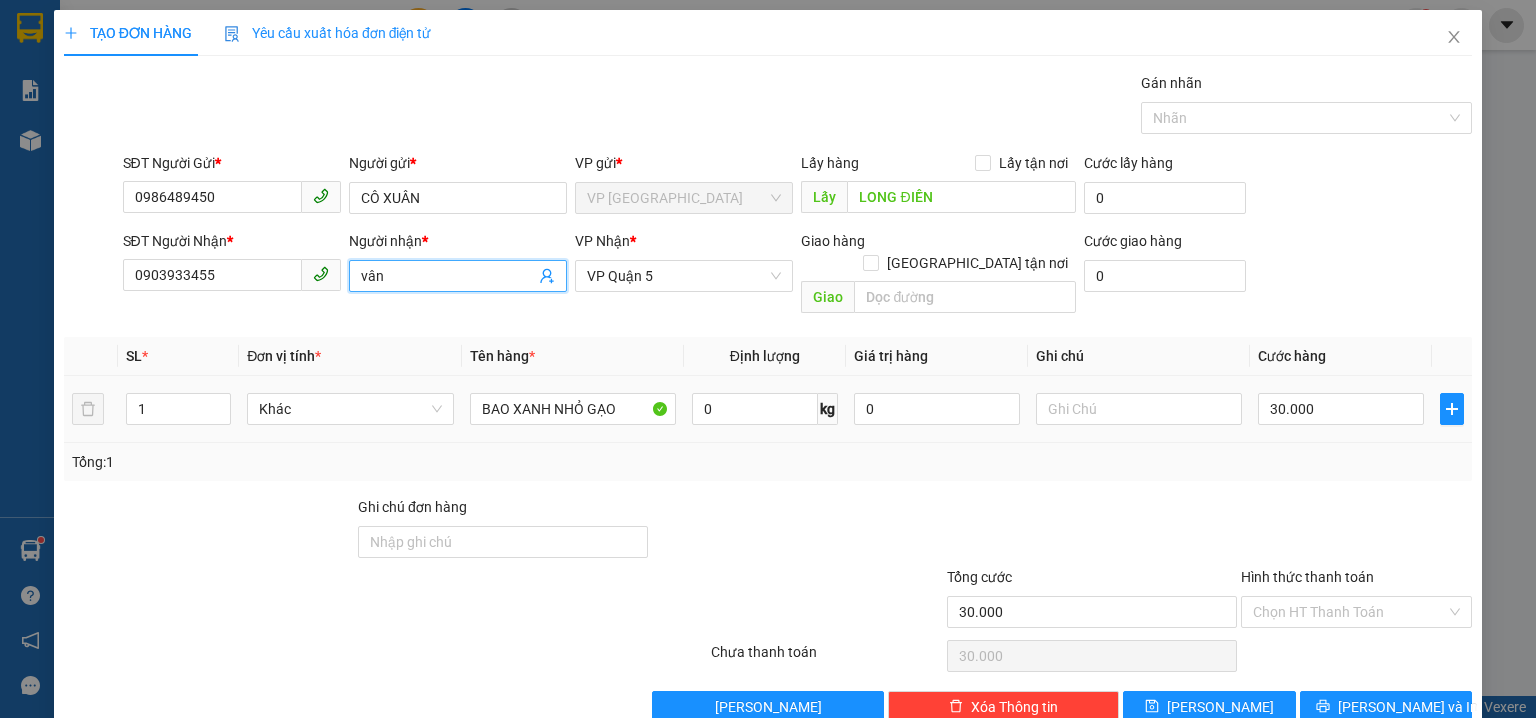 click on "vân" at bounding box center (448, 276) 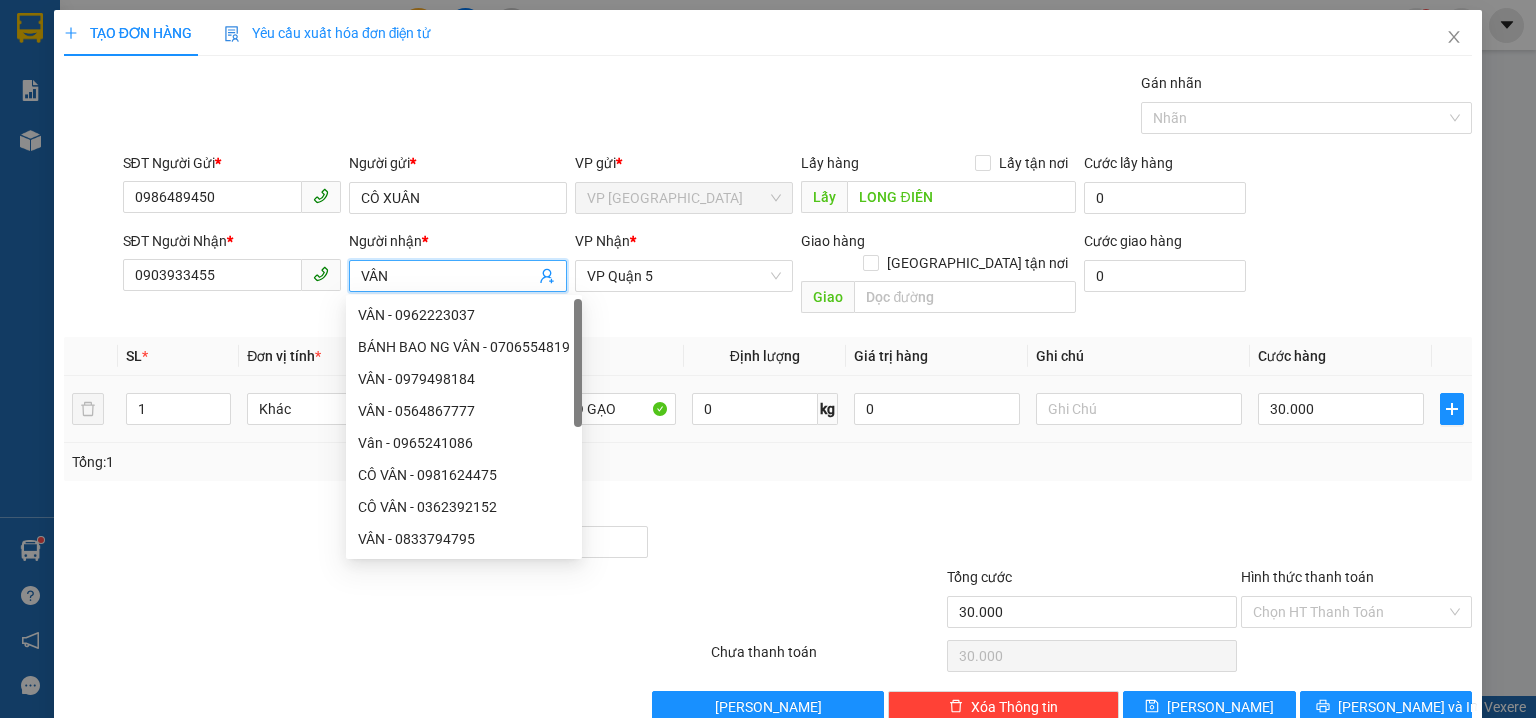 type on "VÂN" 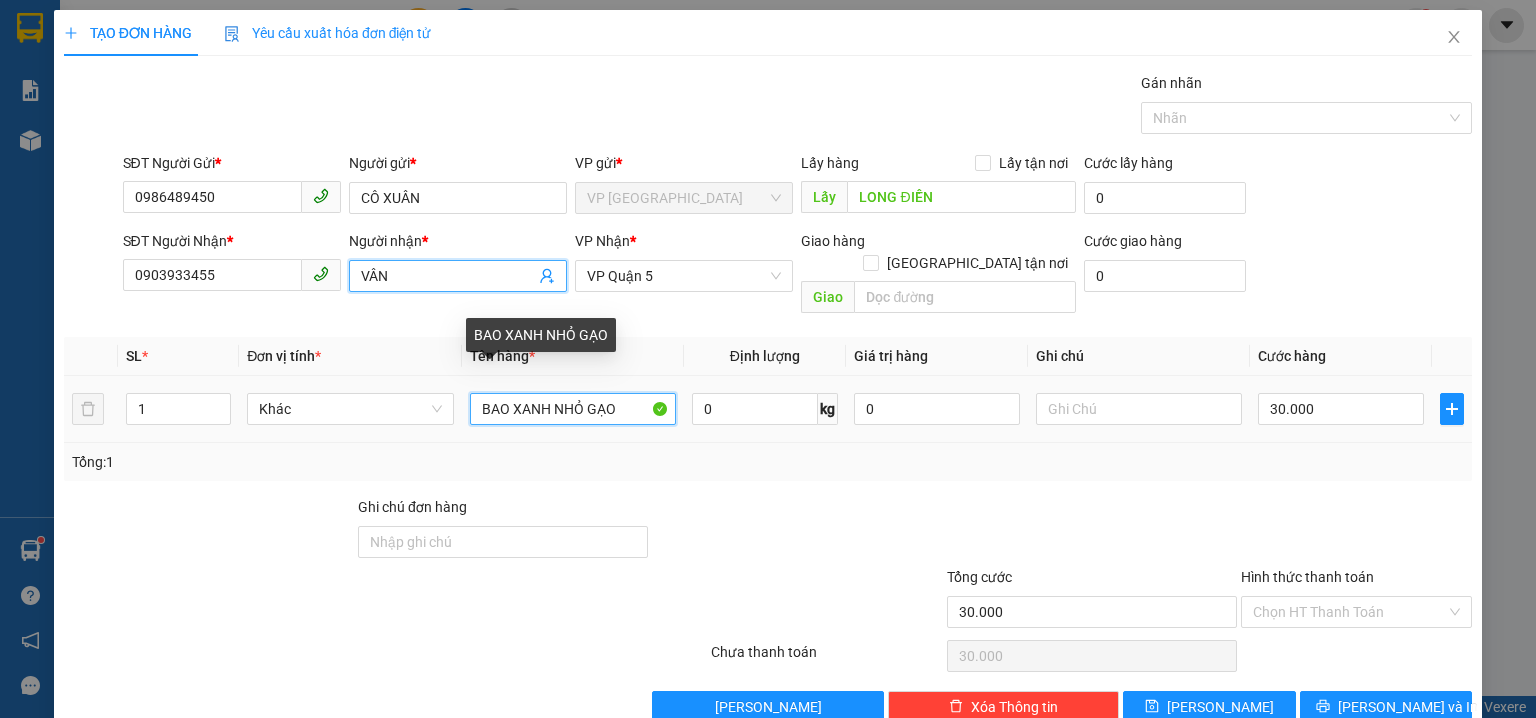 click on "BAO XANH NHỎ GẠO" at bounding box center [573, 409] 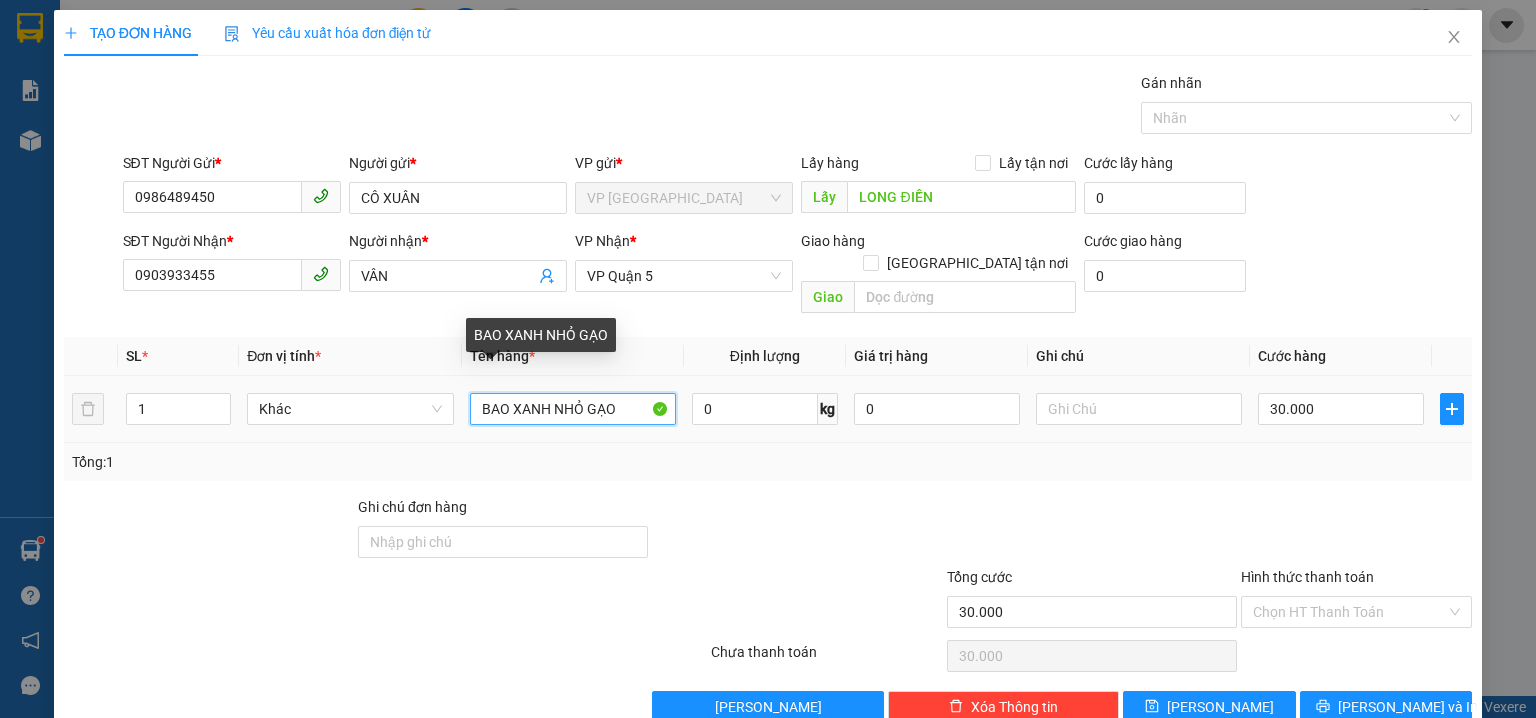 click on "BAO XANH NHỎ GẠO" at bounding box center [573, 409] 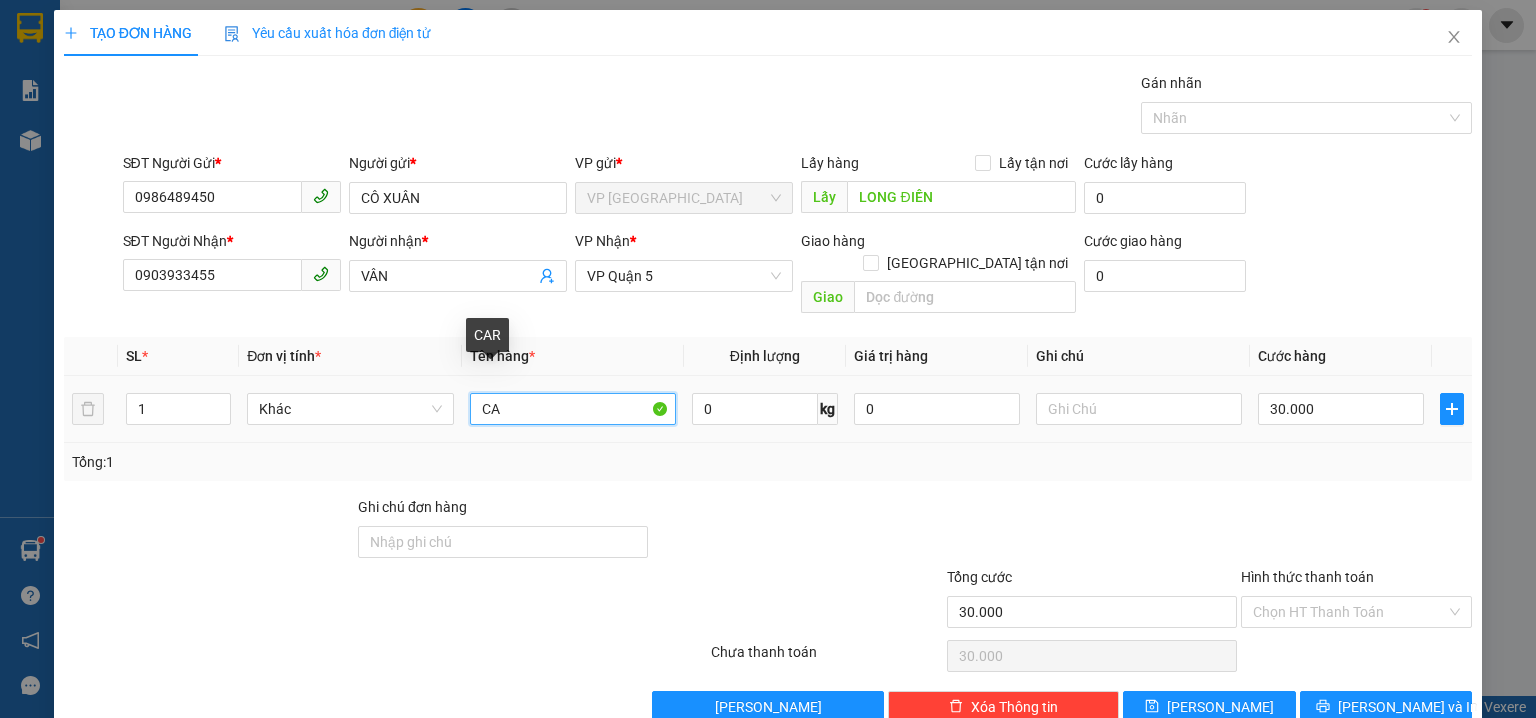type on "C" 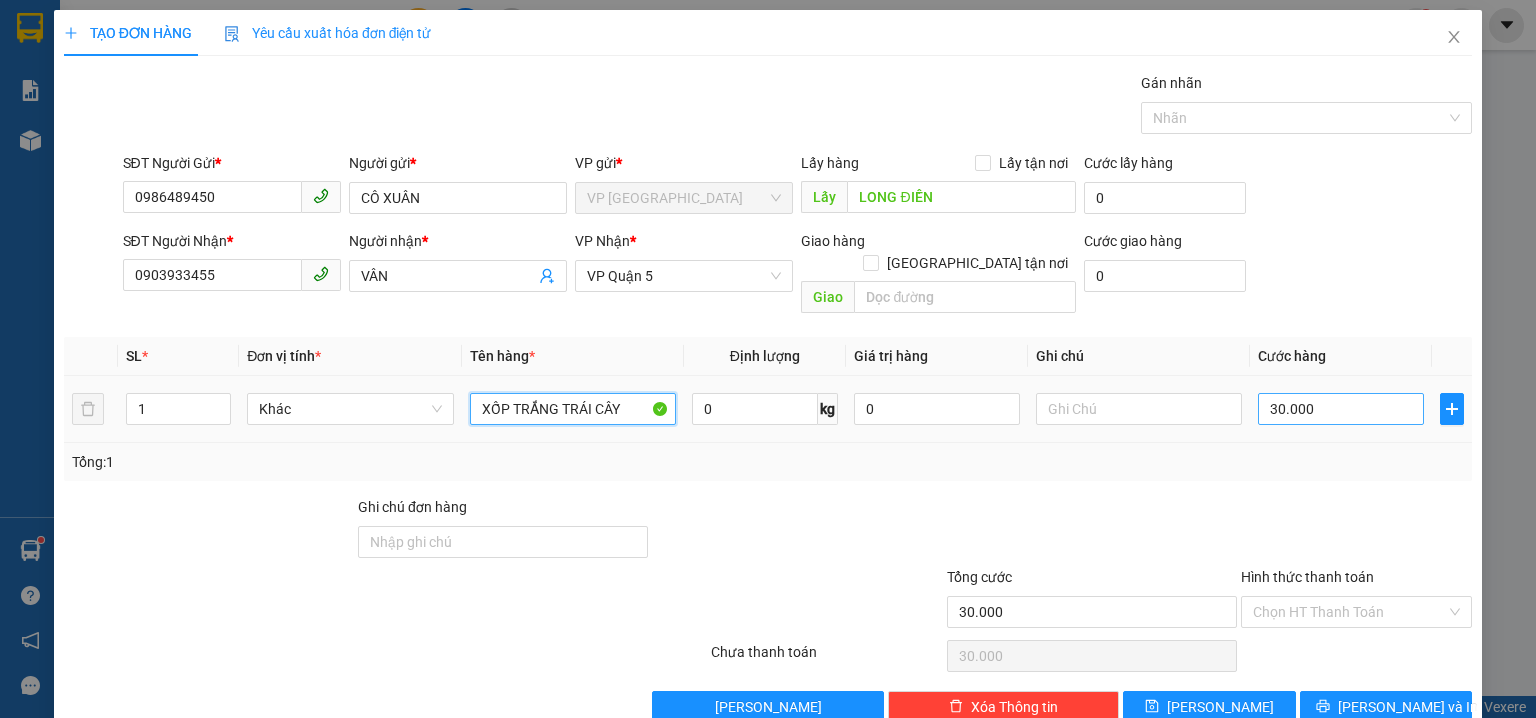 type on "XỐP TRẮNG TRÁI CÂY" 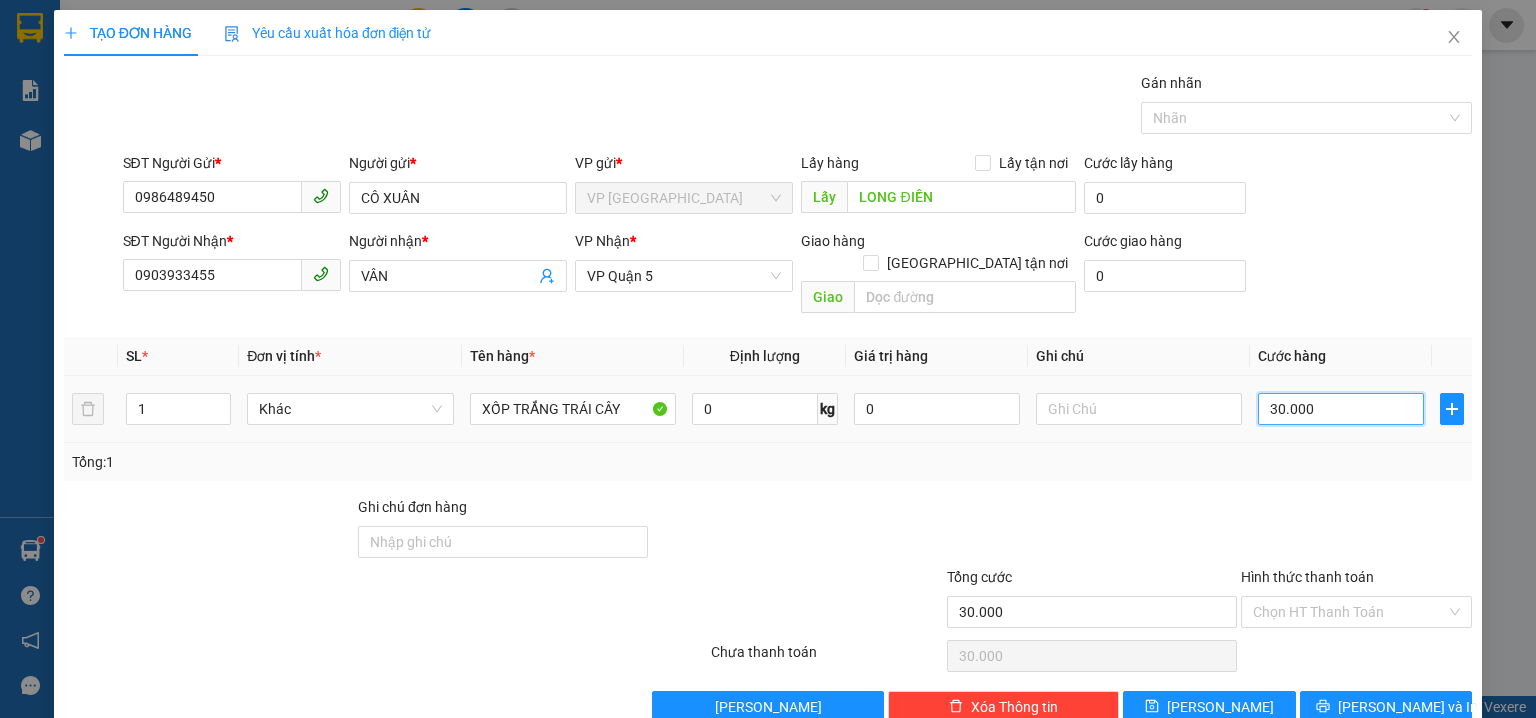 click on "30.000" at bounding box center [1341, 409] 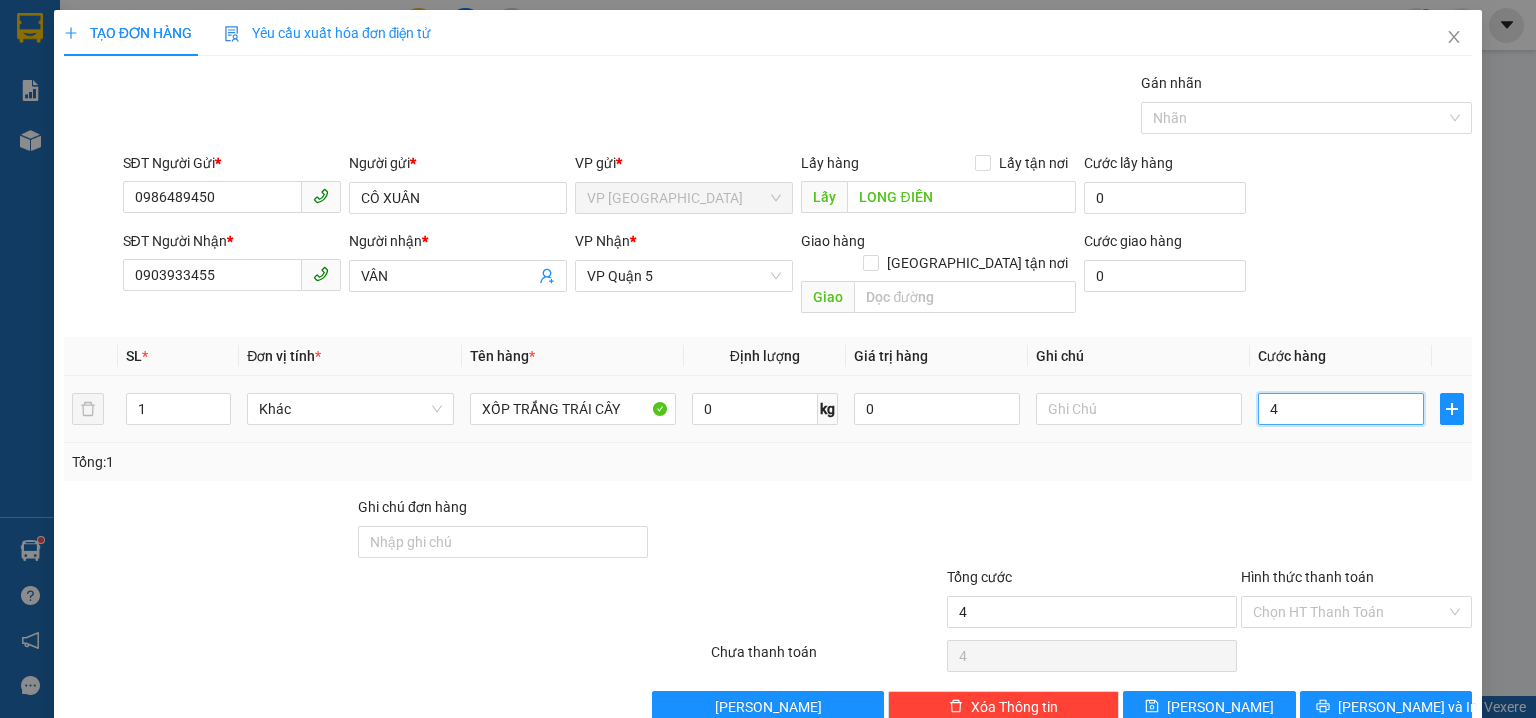 type on "40" 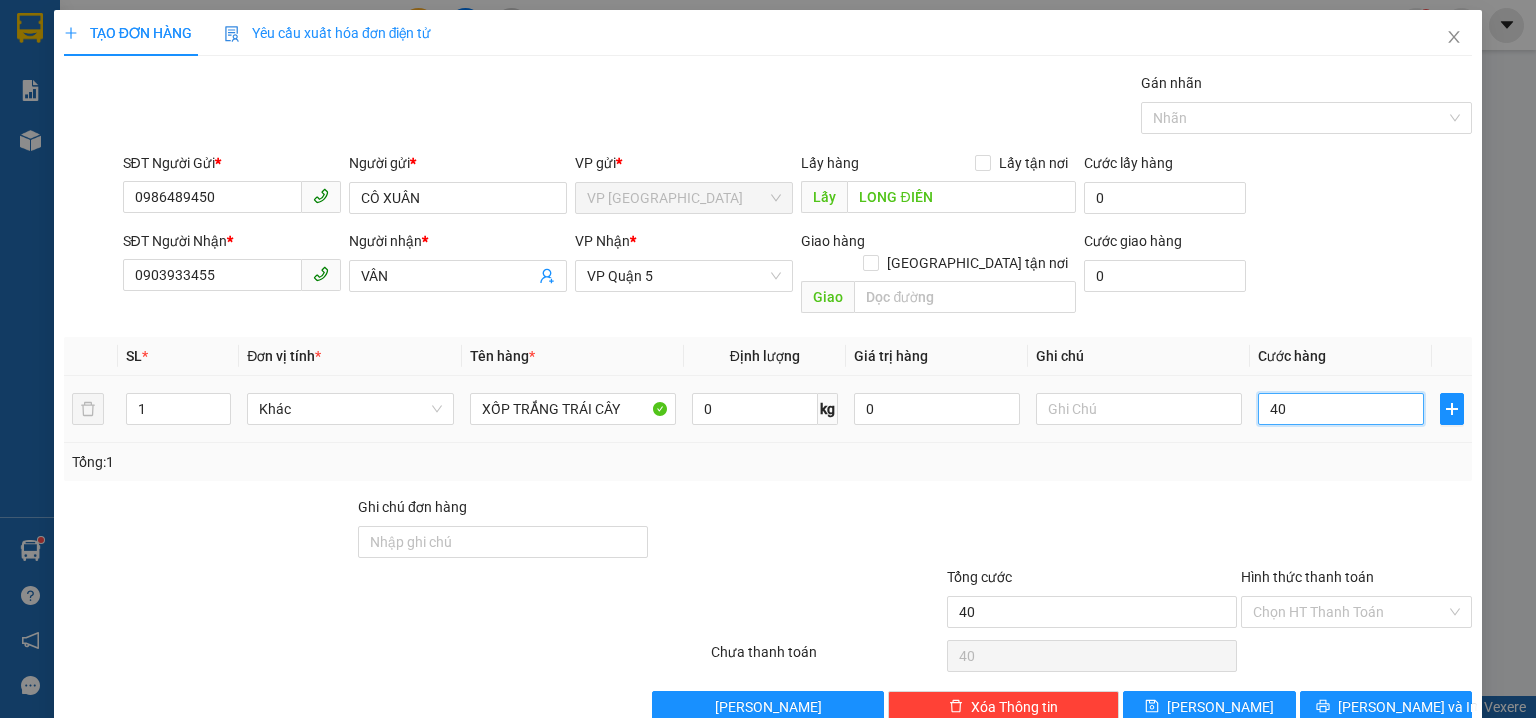 type on "400" 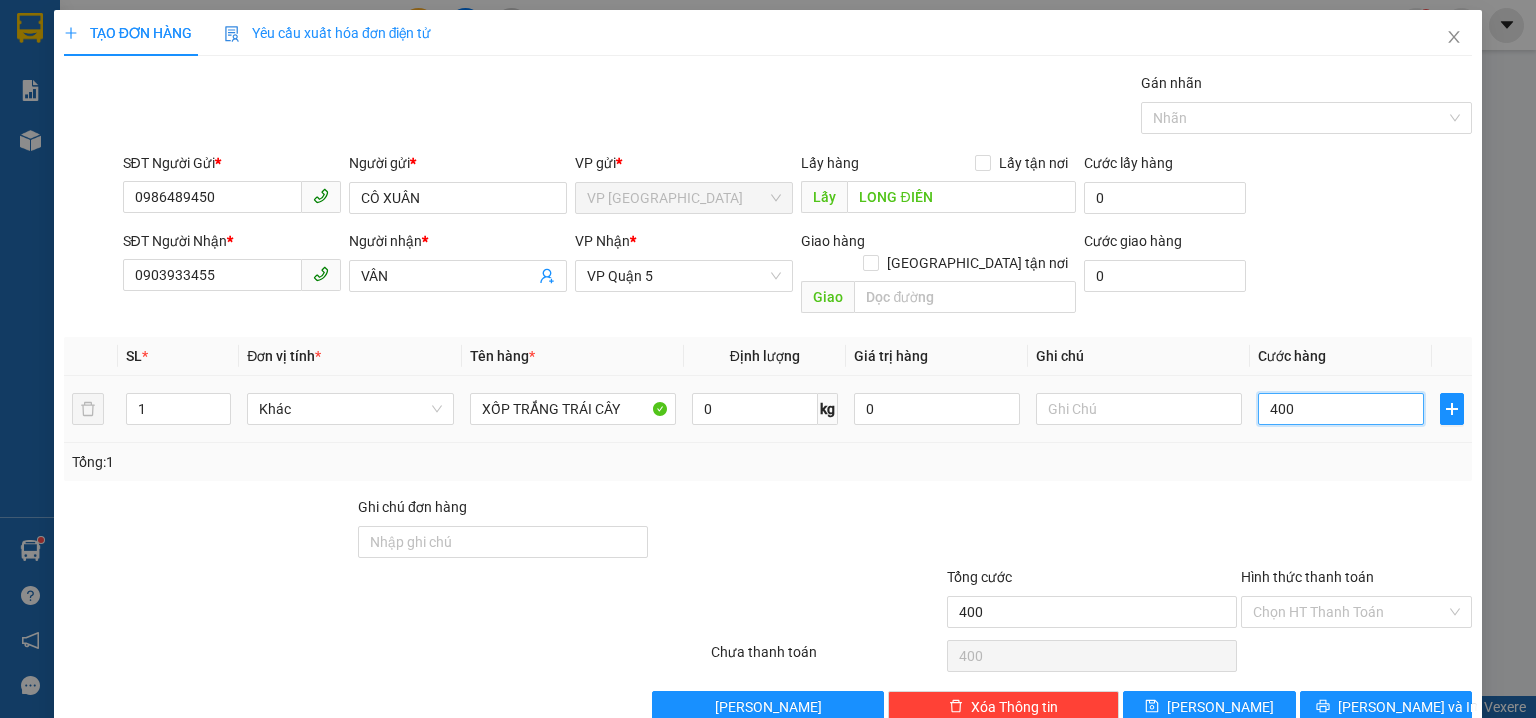 type on "4.000" 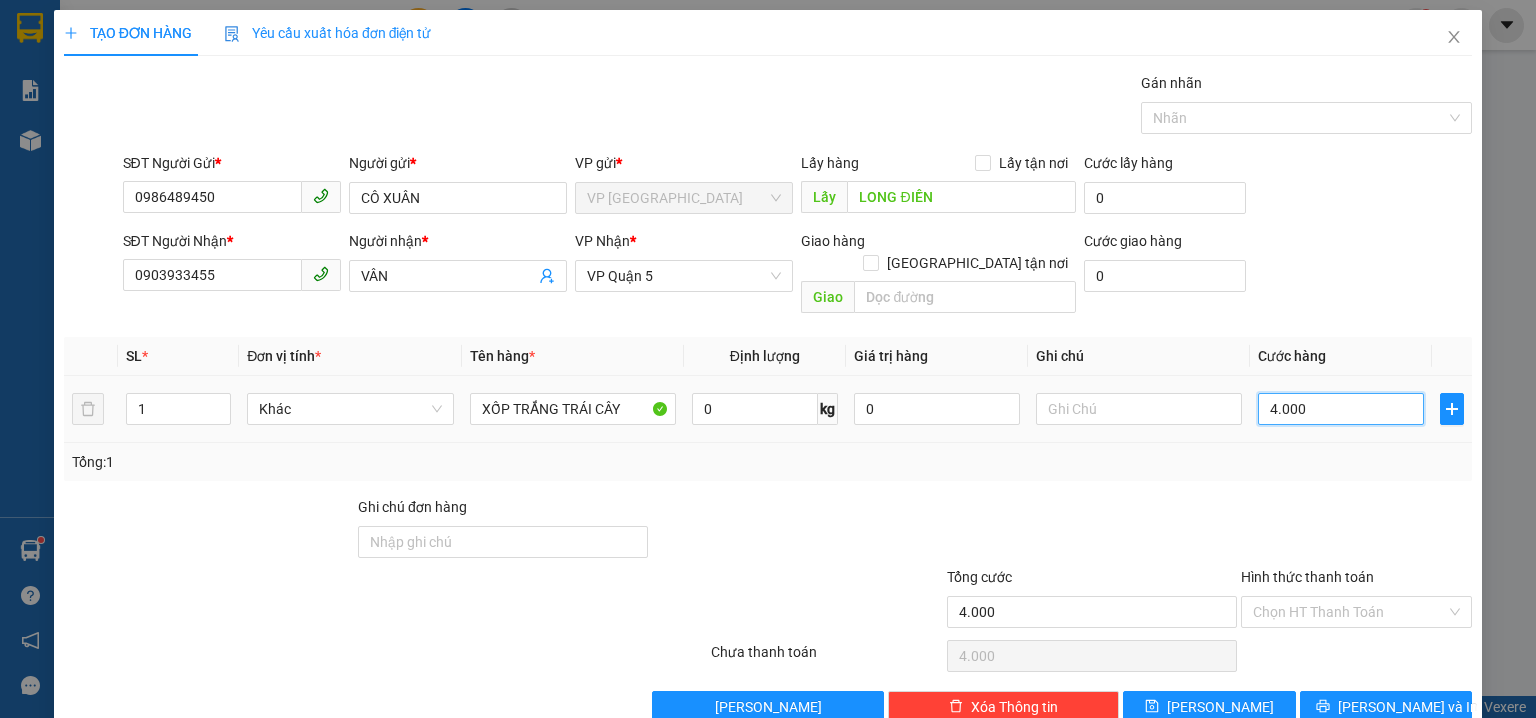 type on "40.000" 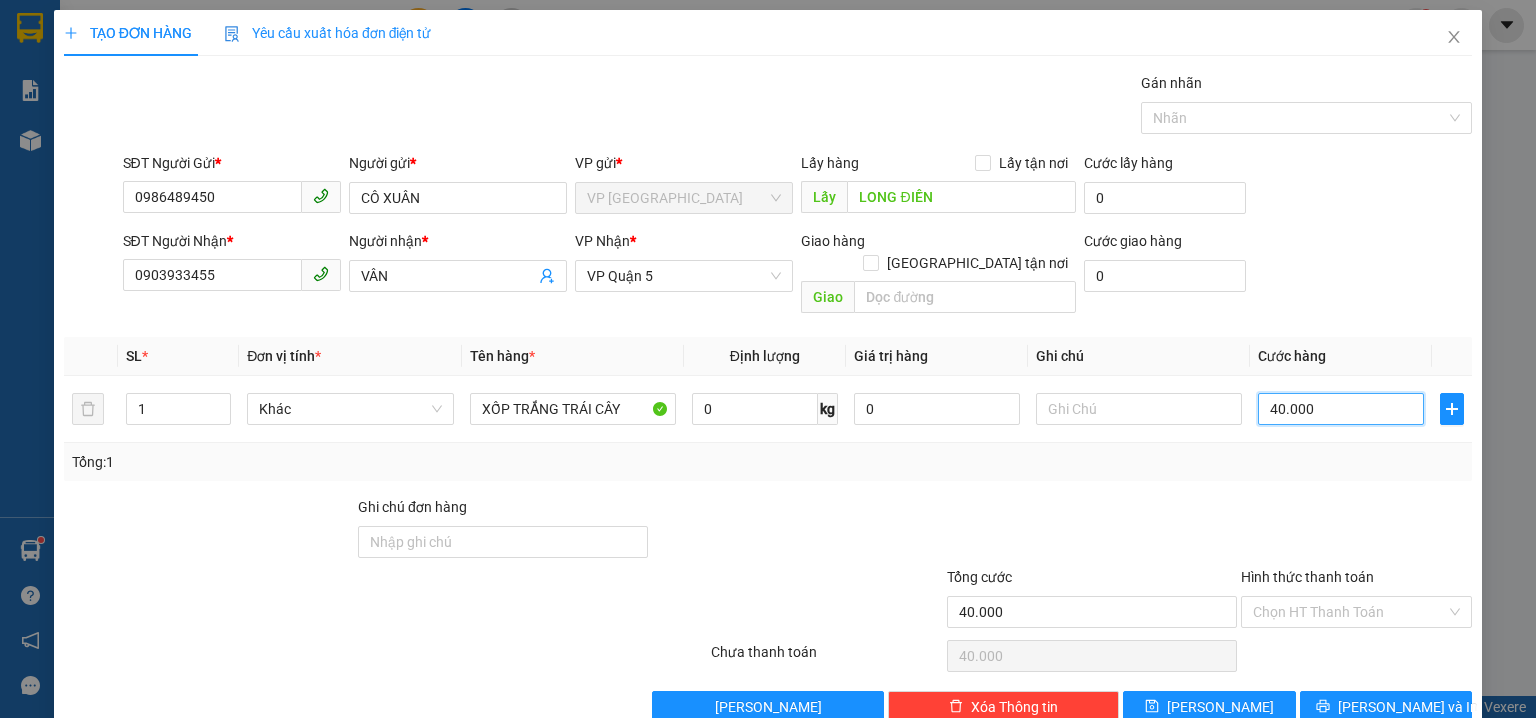 type on "40.000" 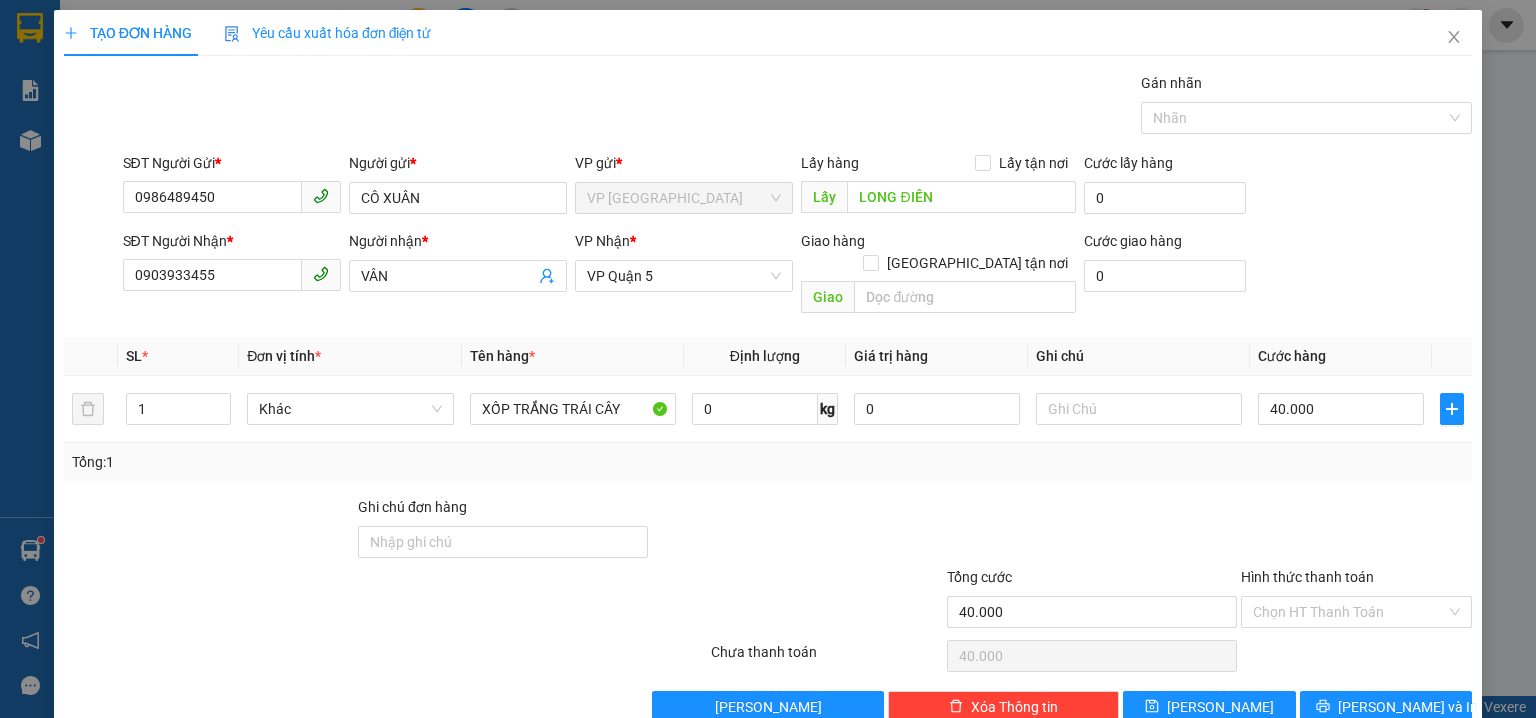 click at bounding box center (1356, 531) 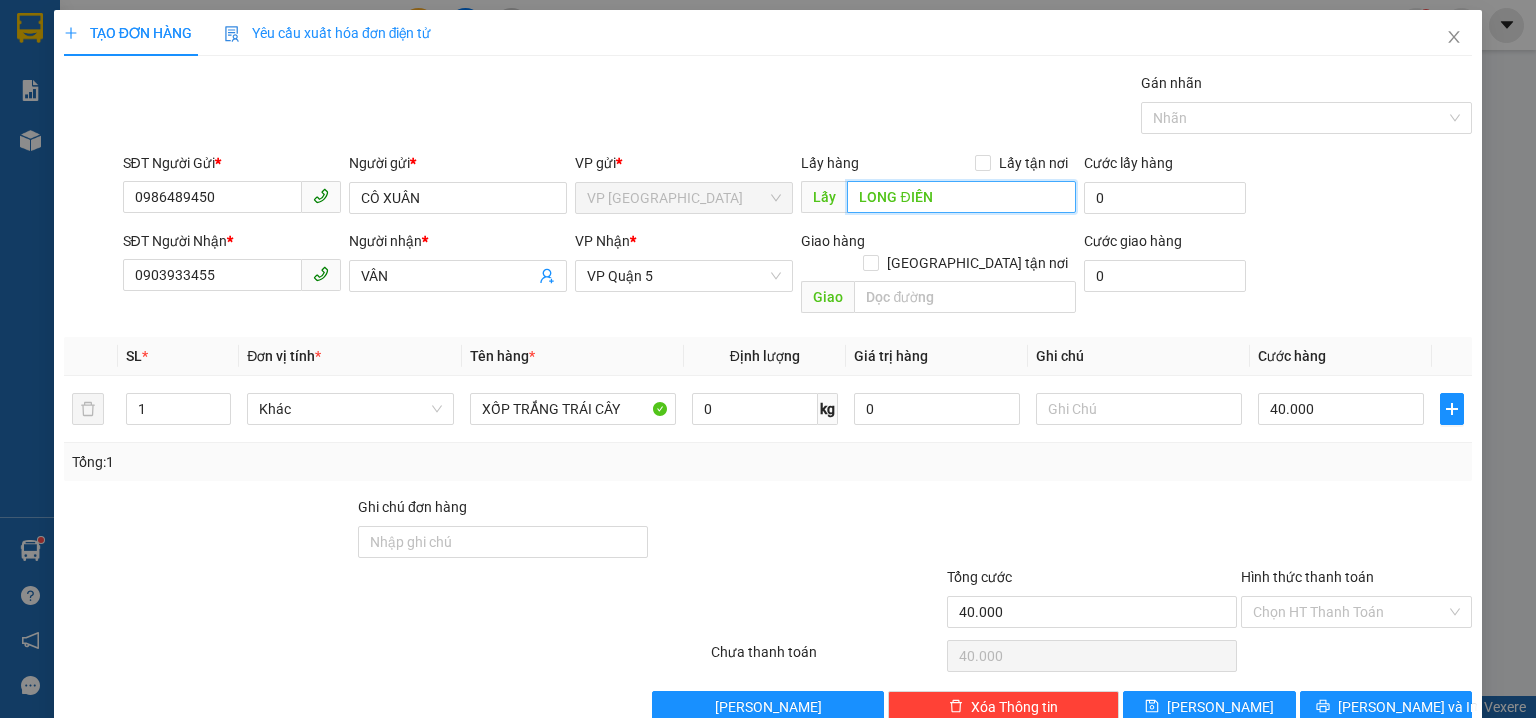 click on "LONG ĐIỀN" at bounding box center (961, 197) 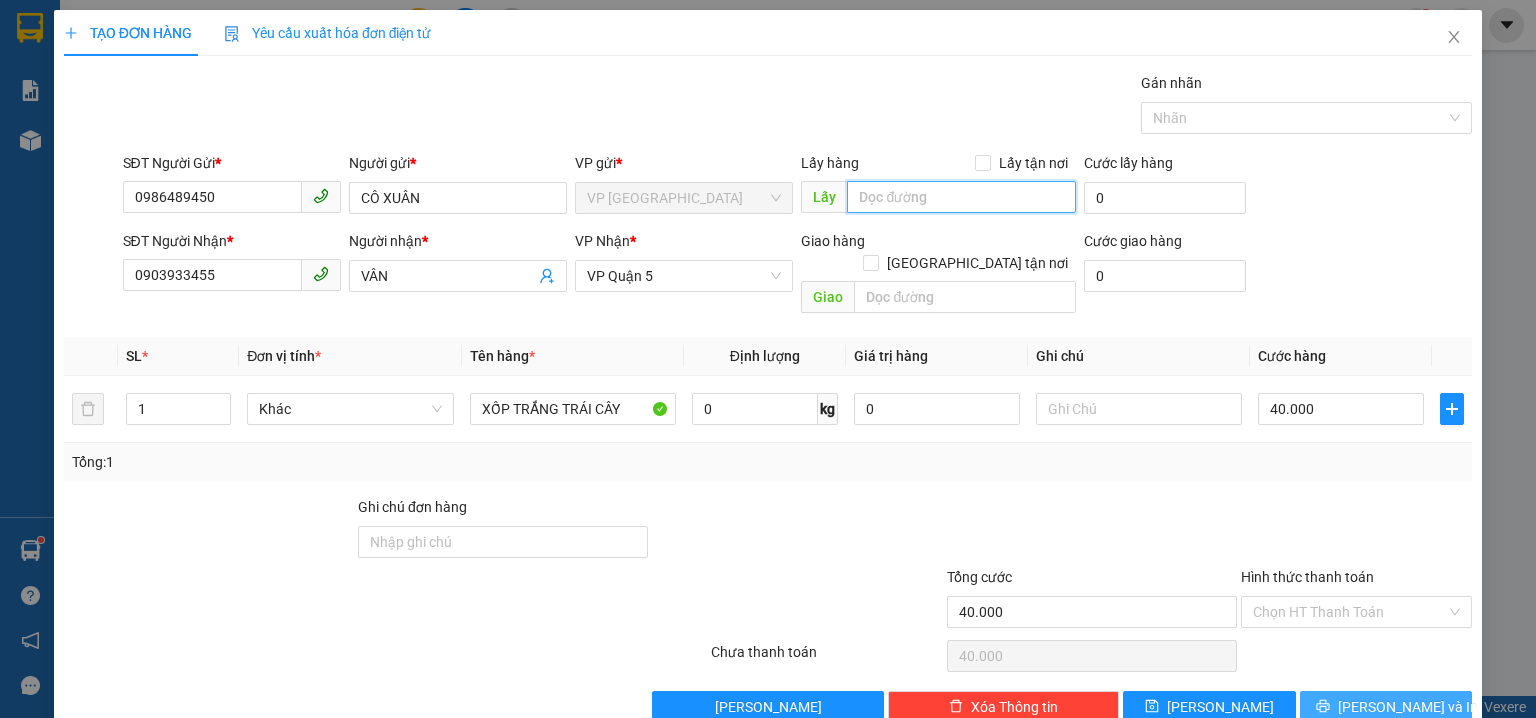 type 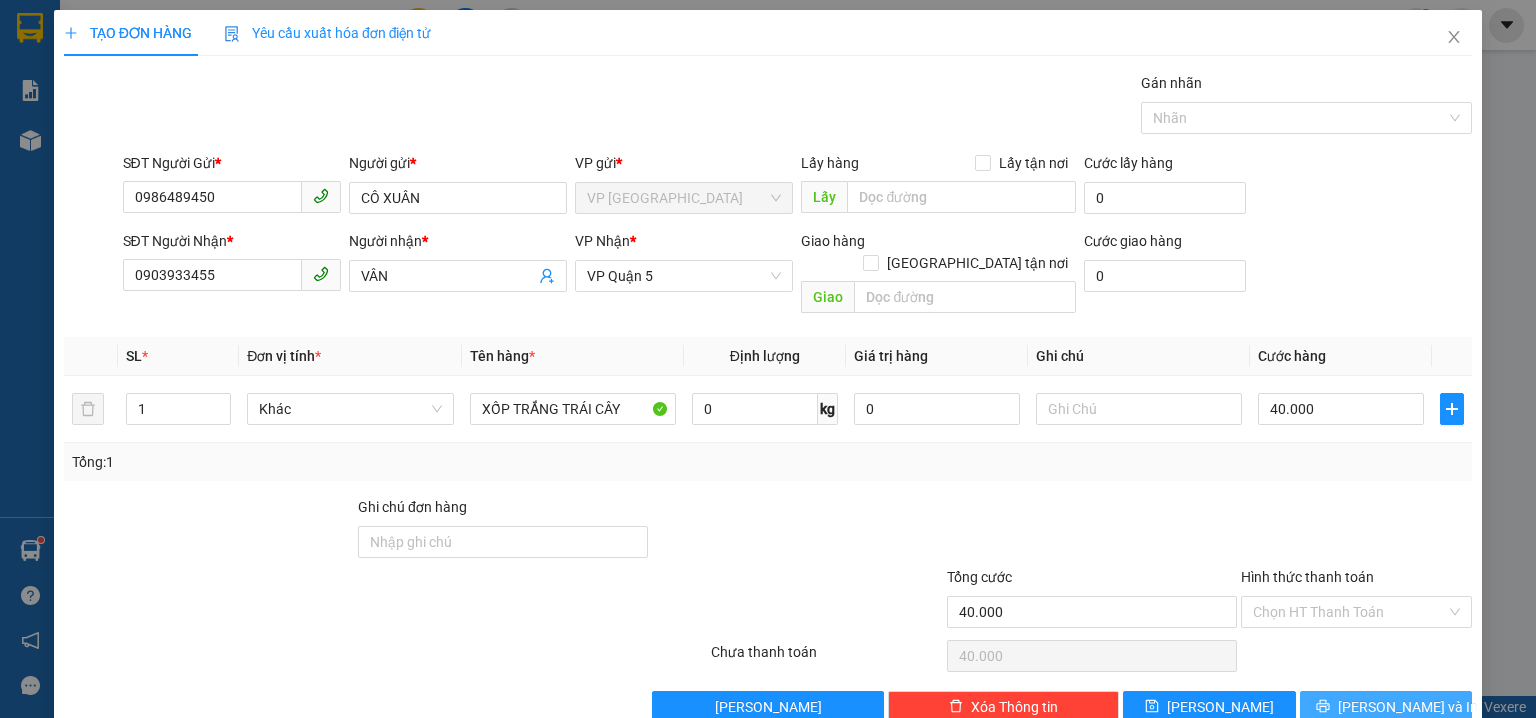 click on "[PERSON_NAME] và In" at bounding box center [1408, 707] 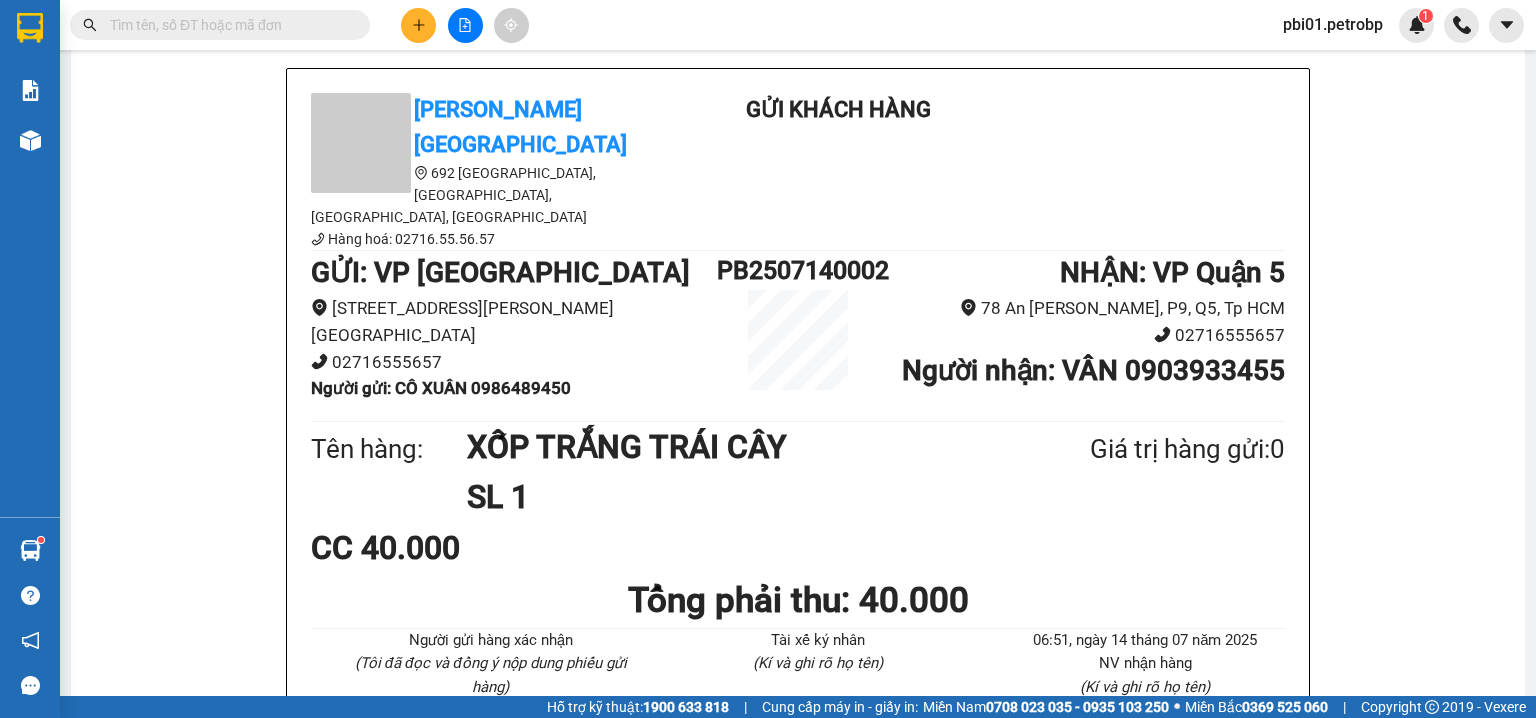 scroll, scrollTop: 0, scrollLeft: 0, axis: both 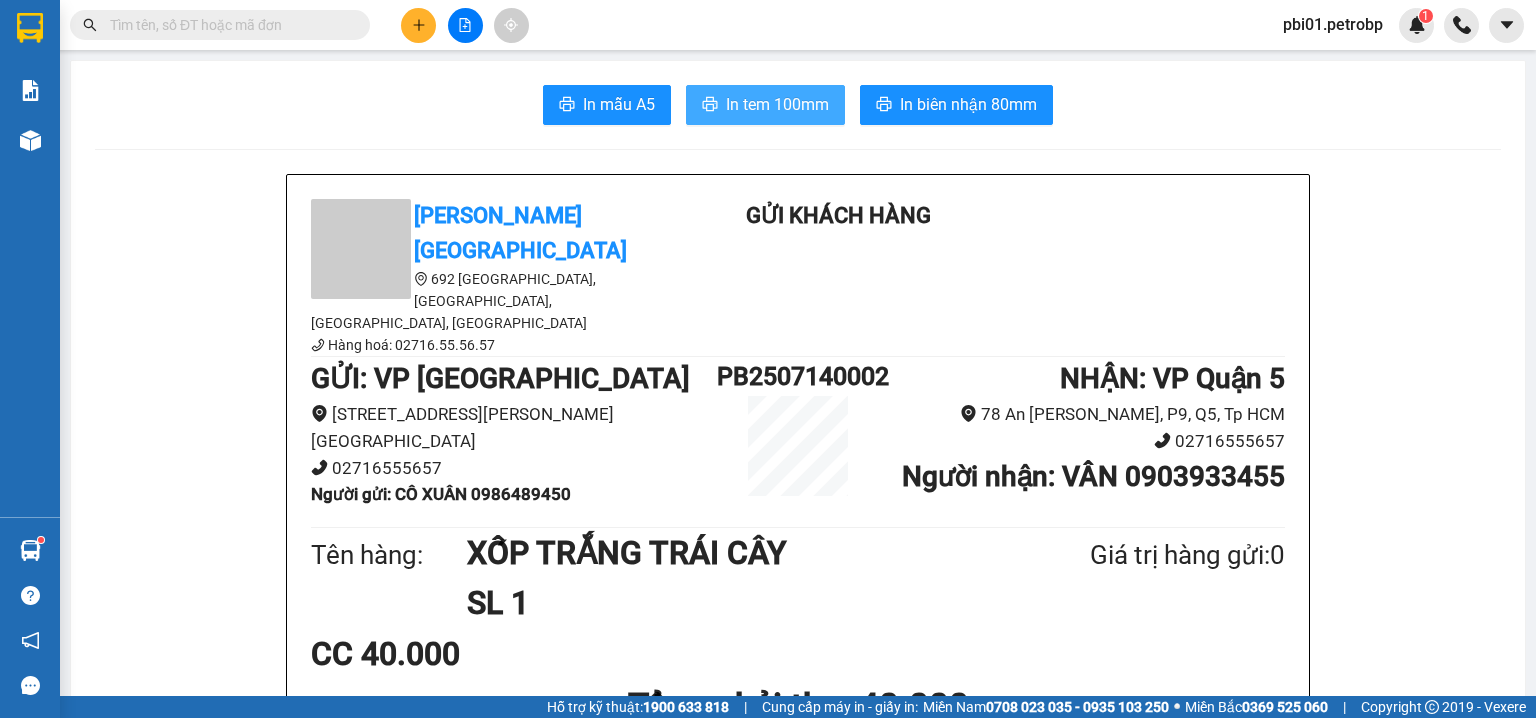 click on "In tem 100mm" at bounding box center (777, 104) 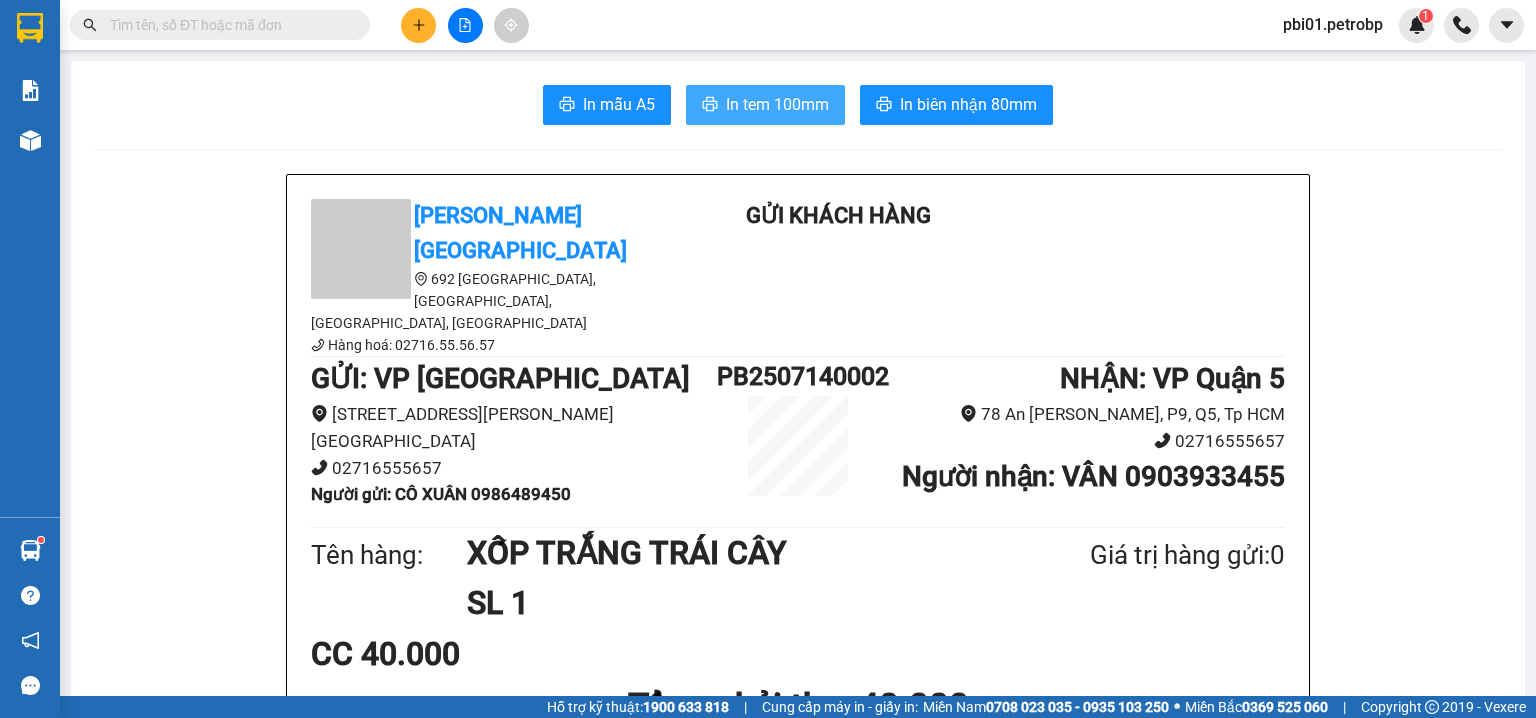 scroll, scrollTop: 0, scrollLeft: 0, axis: both 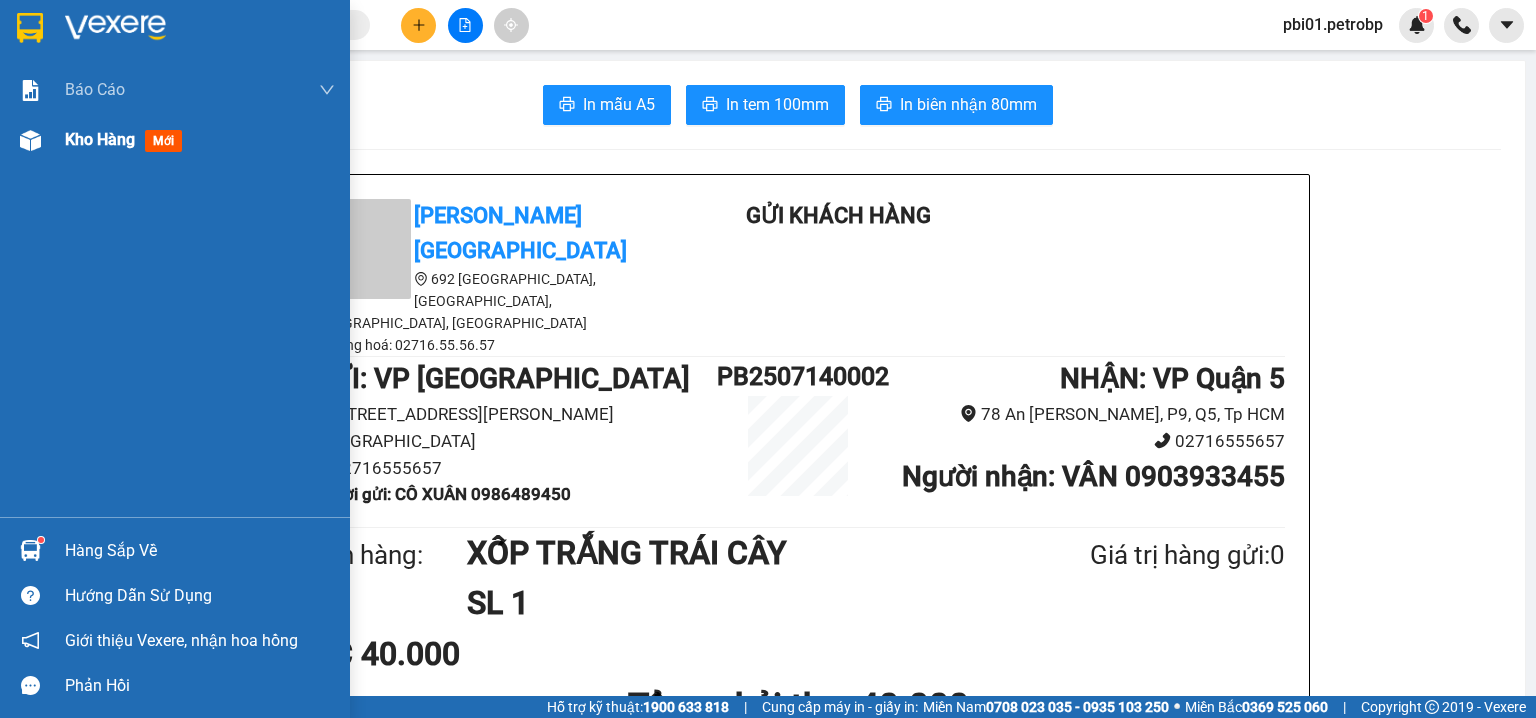 click at bounding box center [30, 140] 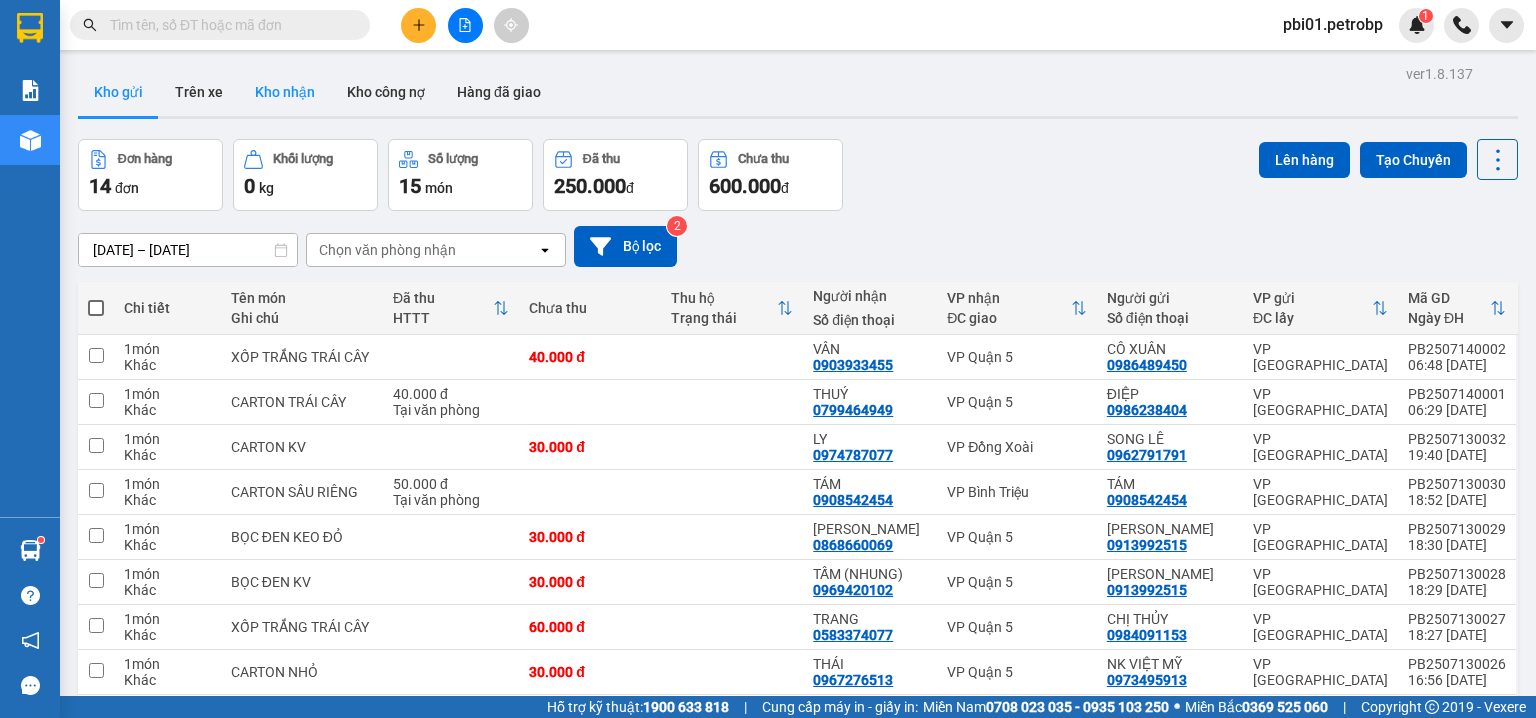 click on "Kho nhận" at bounding box center [285, 92] 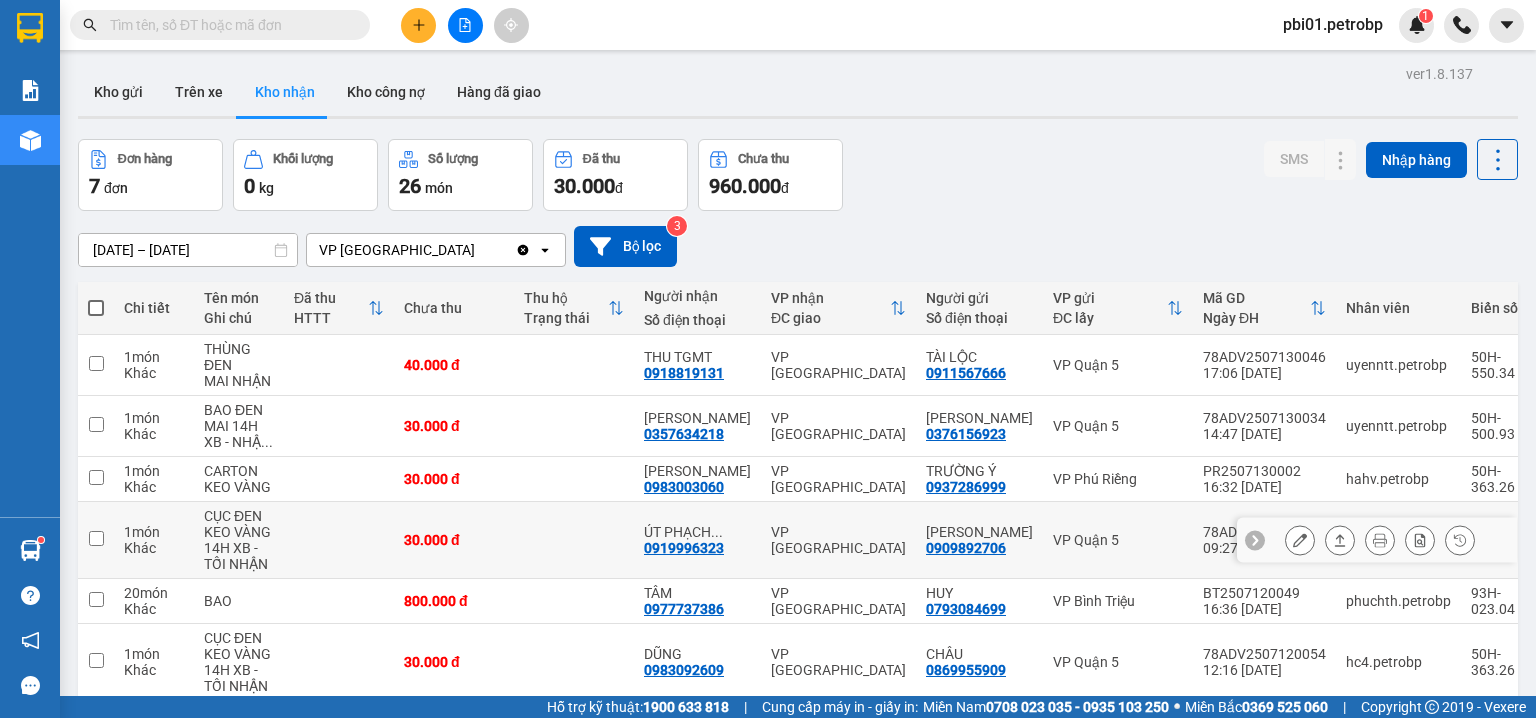 scroll, scrollTop: 106, scrollLeft: 0, axis: vertical 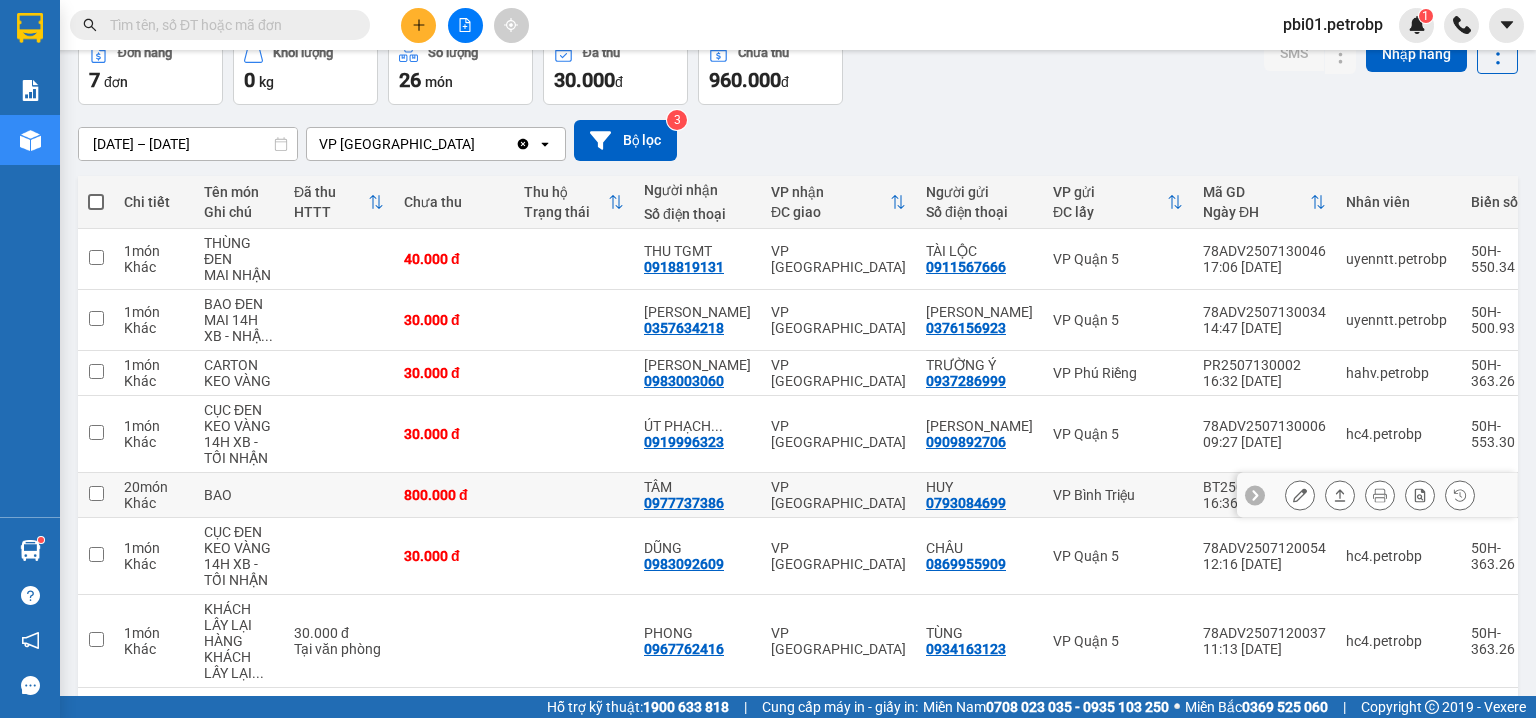 click on "0977737386" at bounding box center [684, 503] 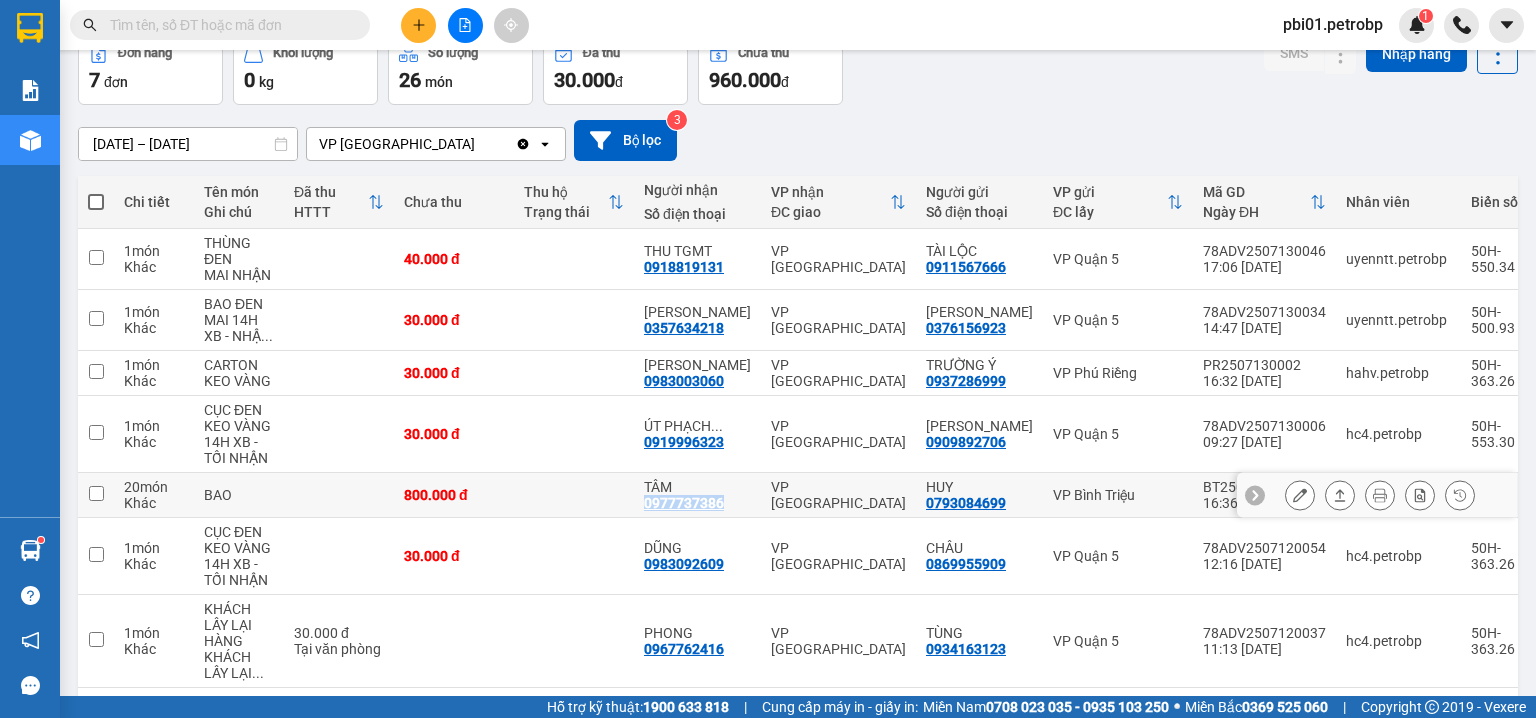 click on "0977737386" at bounding box center [684, 503] 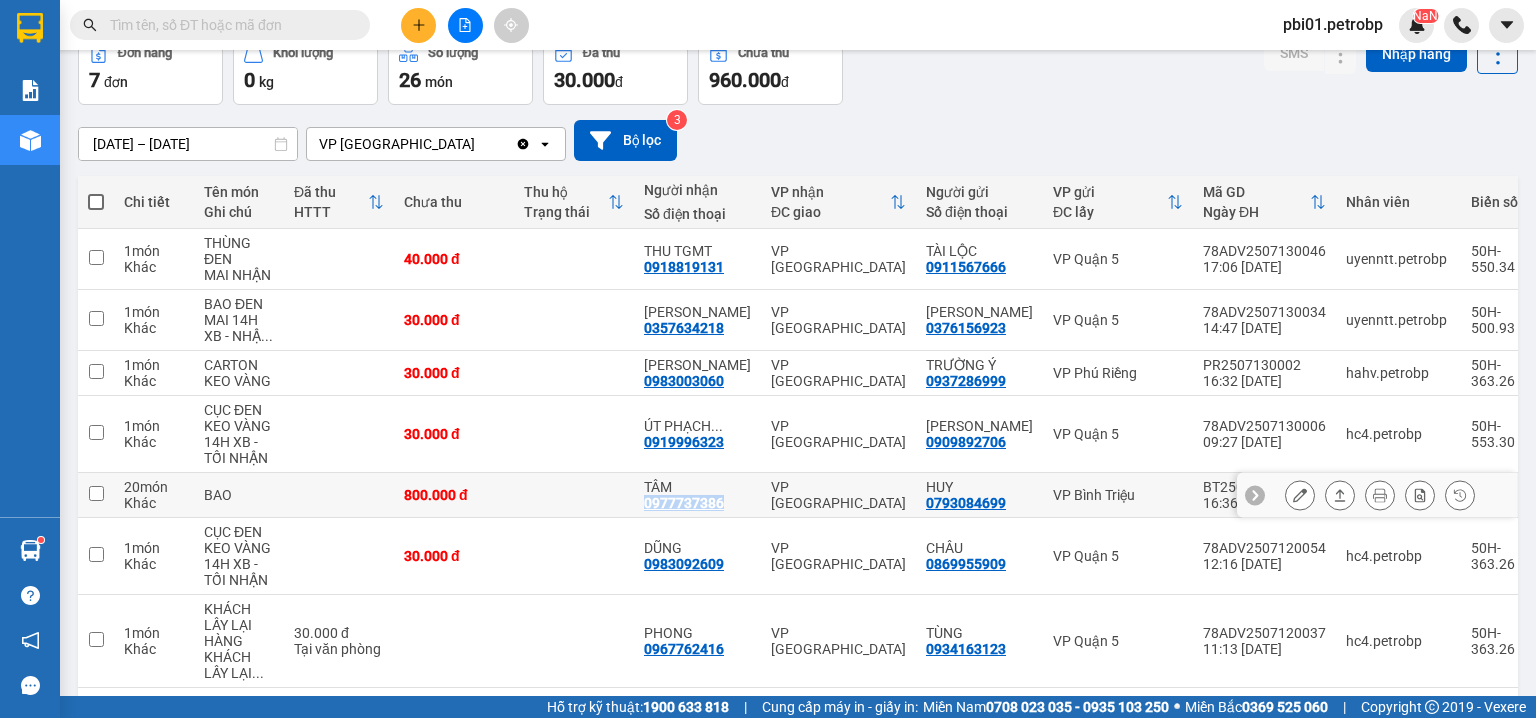 copy on "0977737386" 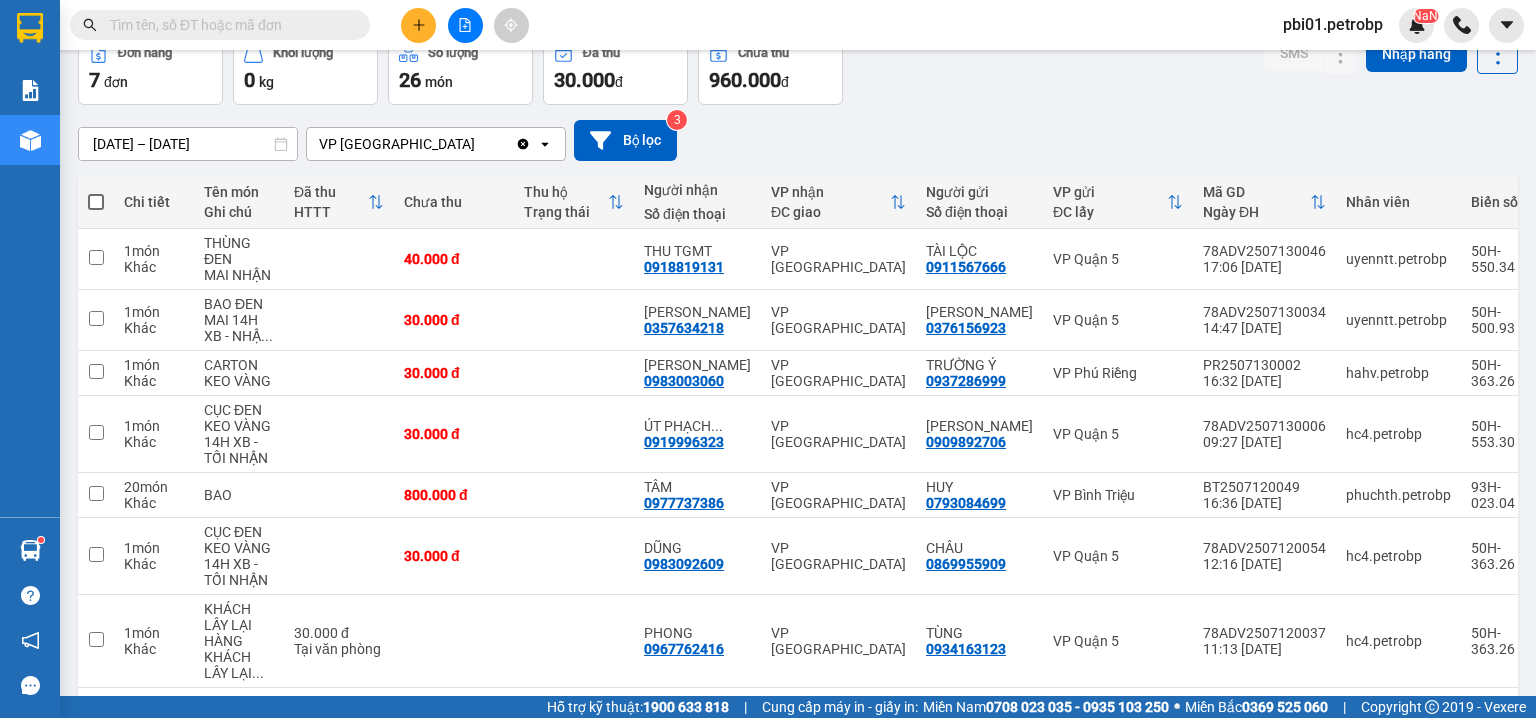 click at bounding box center [228, 25] 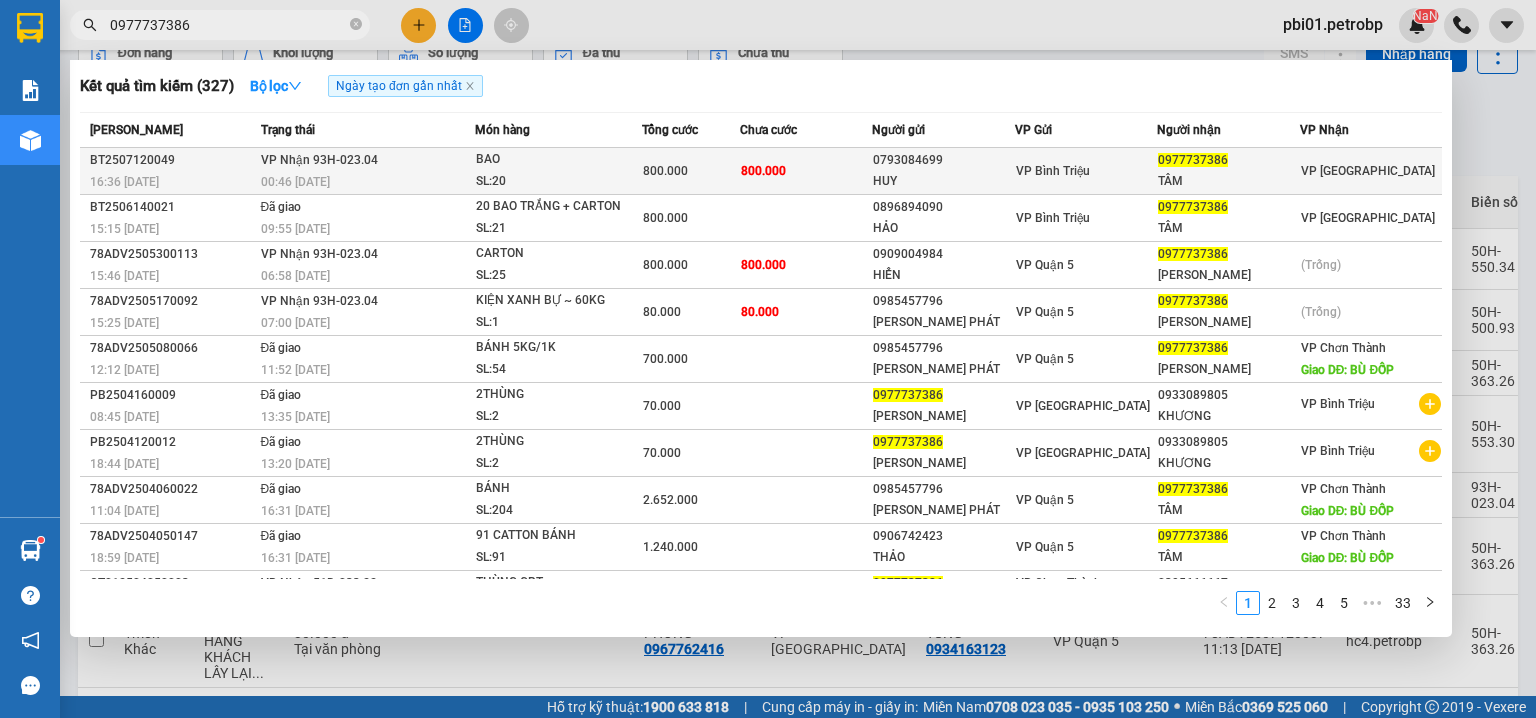 type on "0977737386" 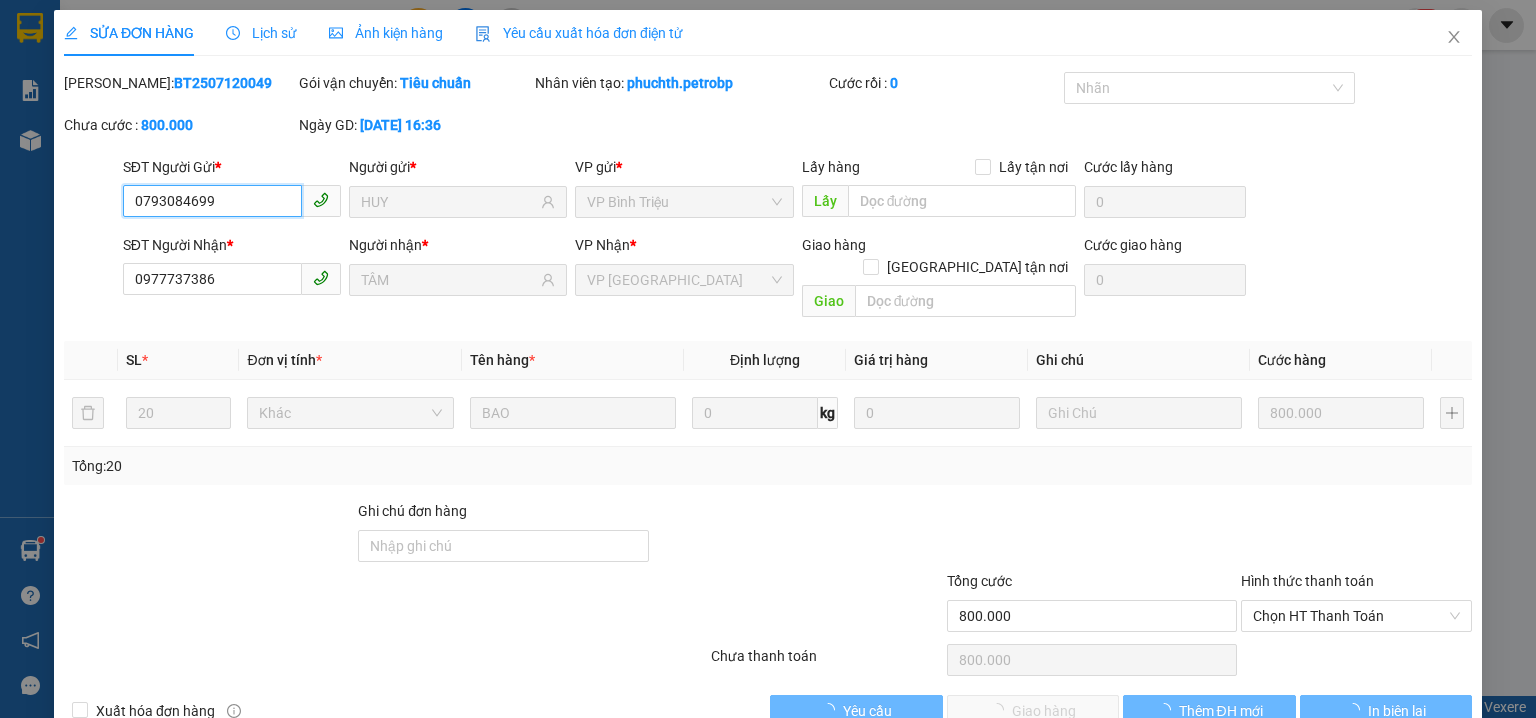 scroll, scrollTop: 0, scrollLeft: 0, axis: both 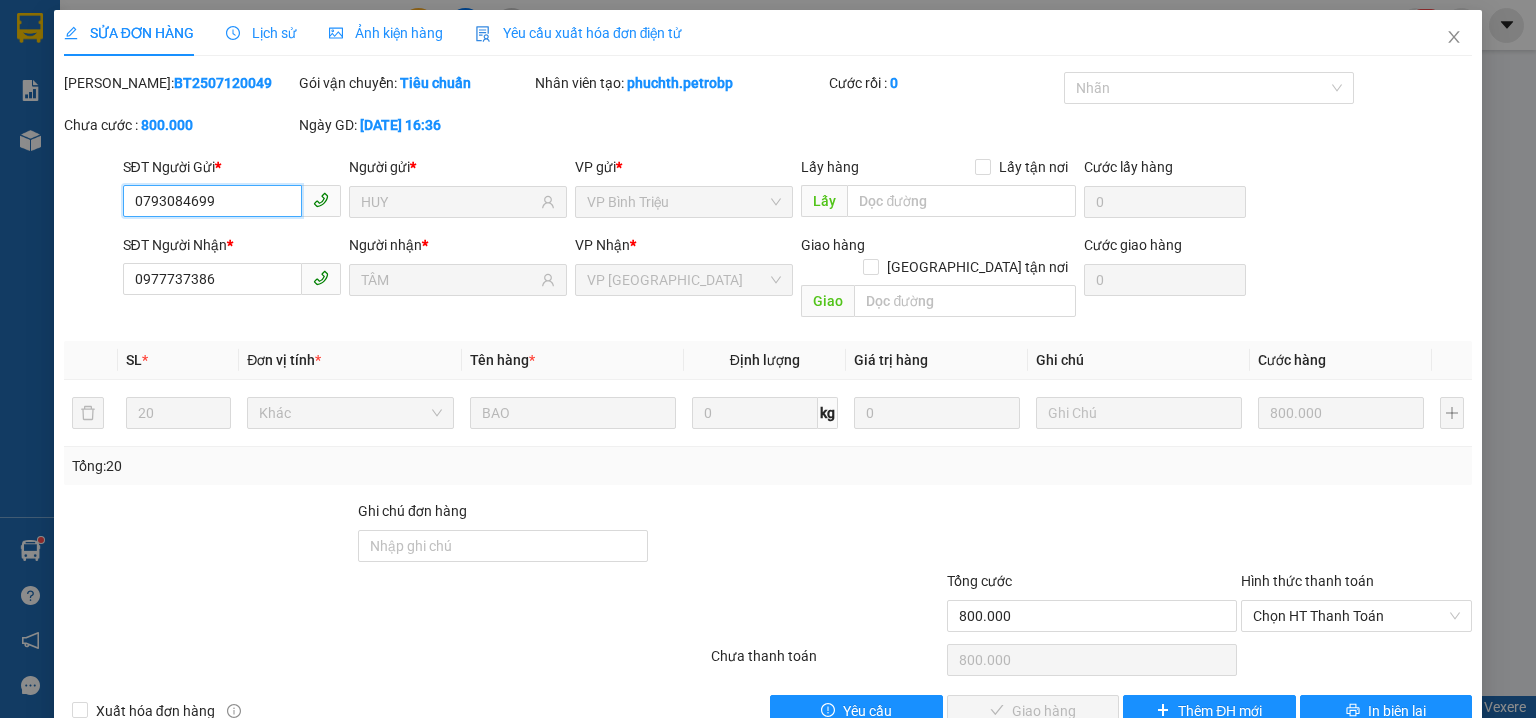 click on "0793084699" at bounding box center (212, 201) 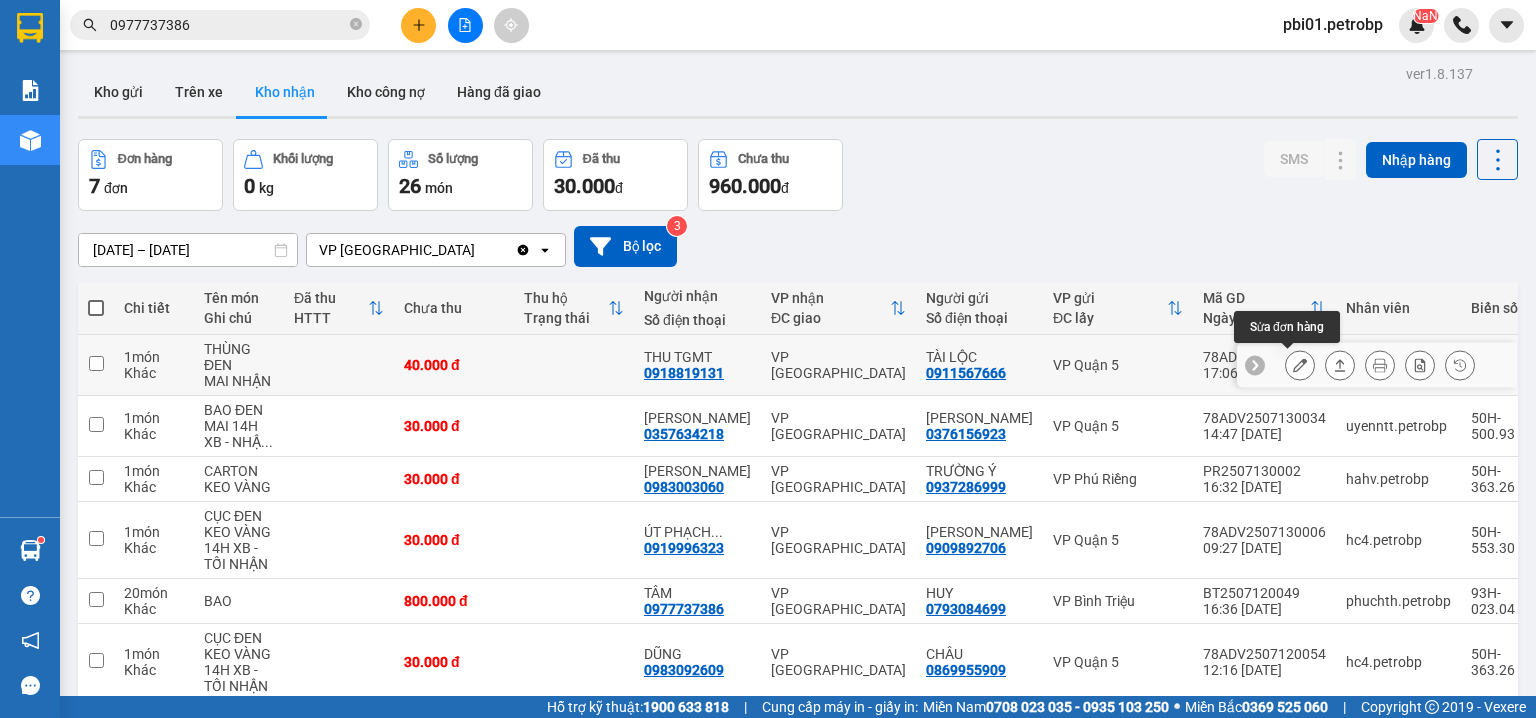 click 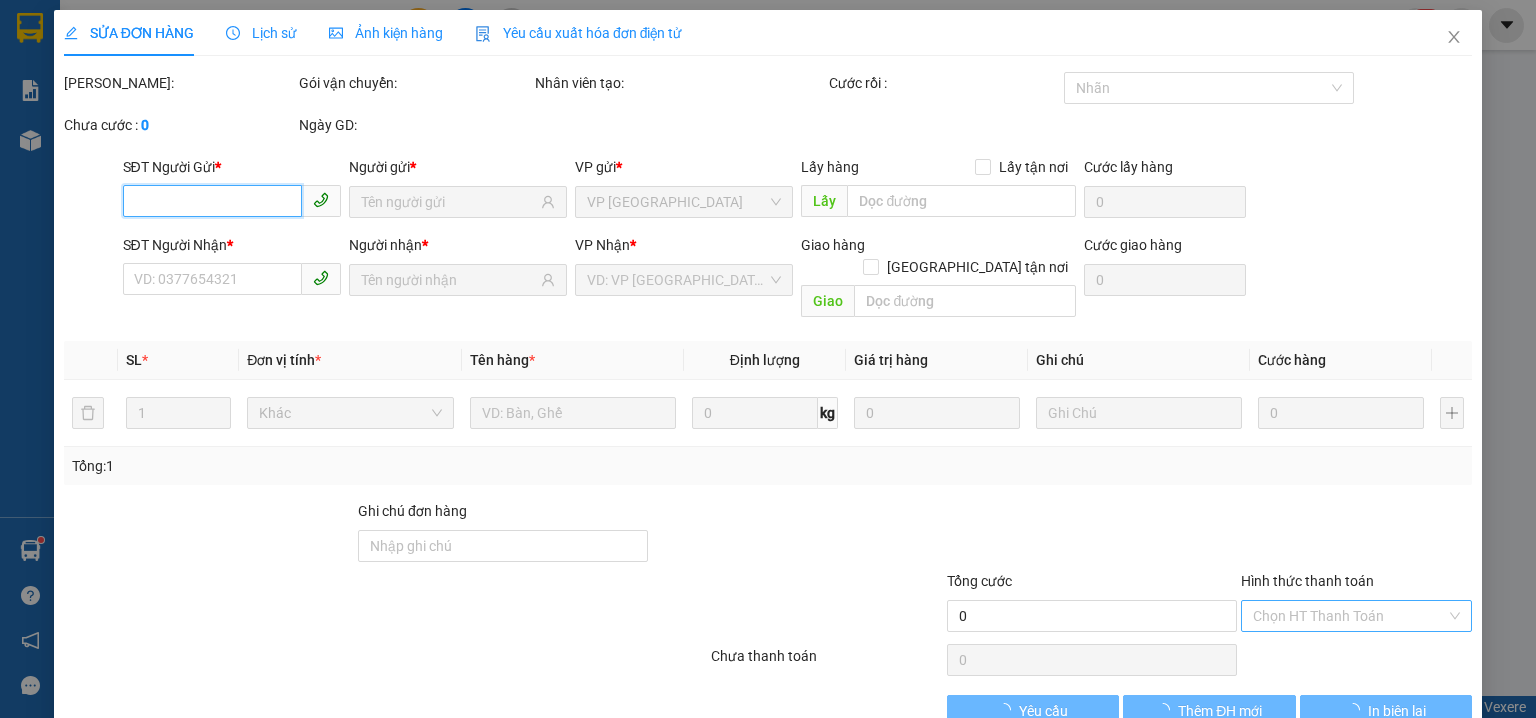 type on "0911567666" 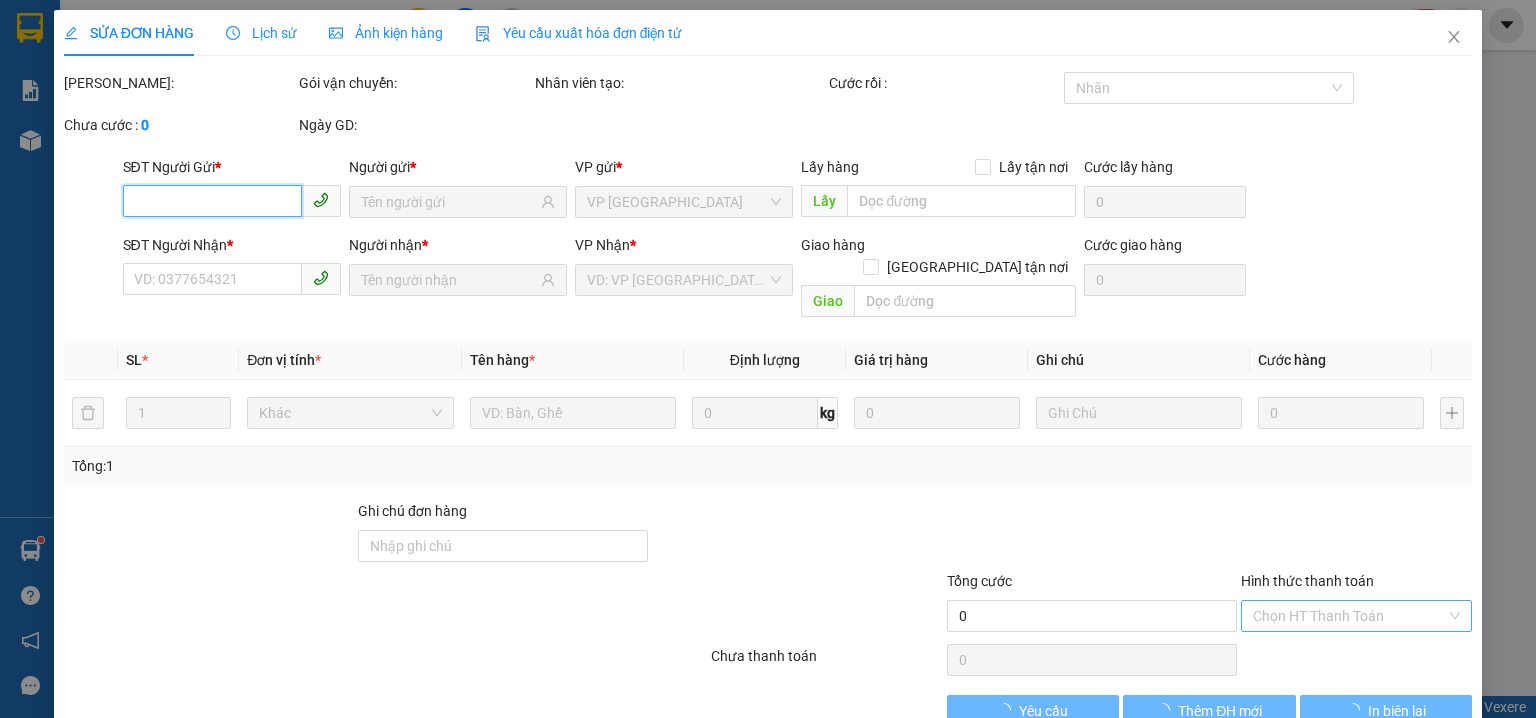 type on "TÀI   LỘC" 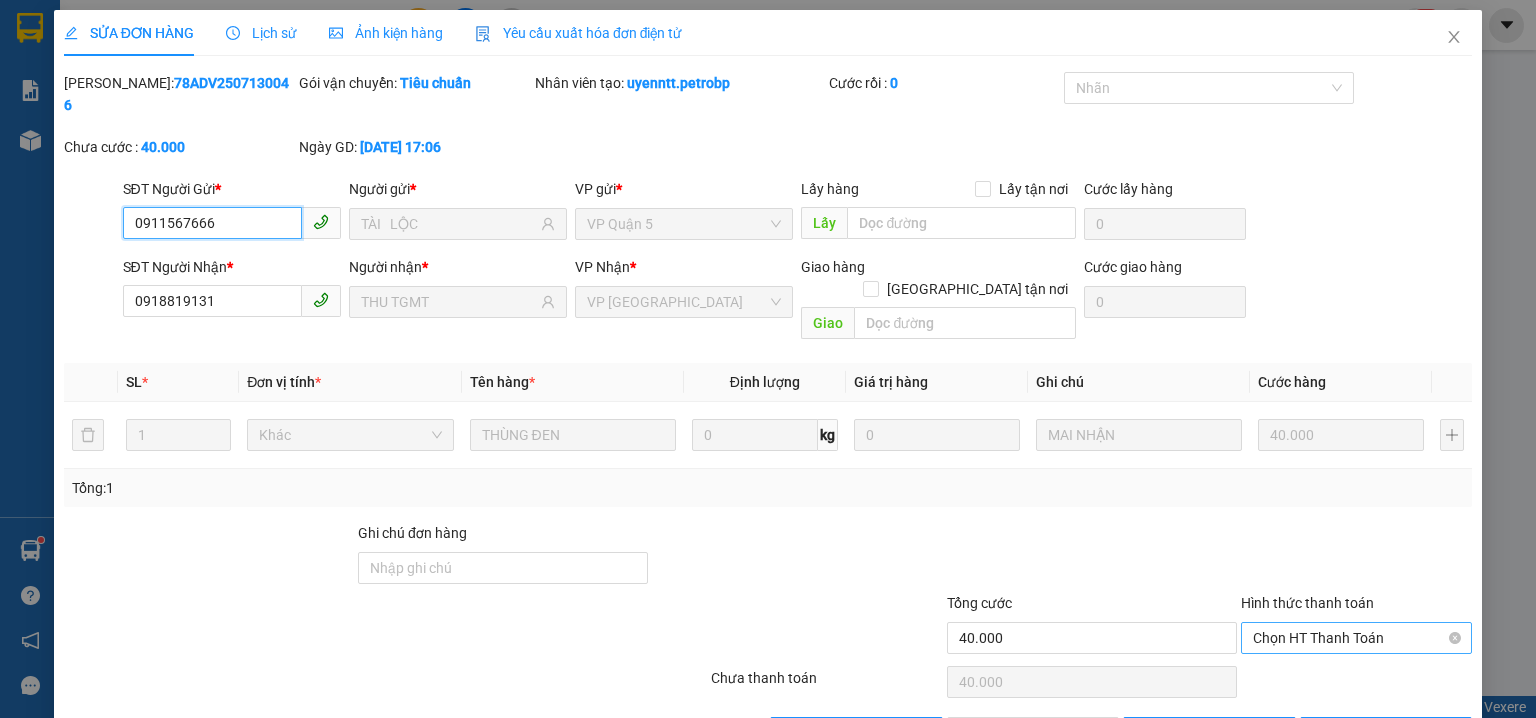 click on "Chọn HT Thanh Toán" at bounding box center (1356, 638) 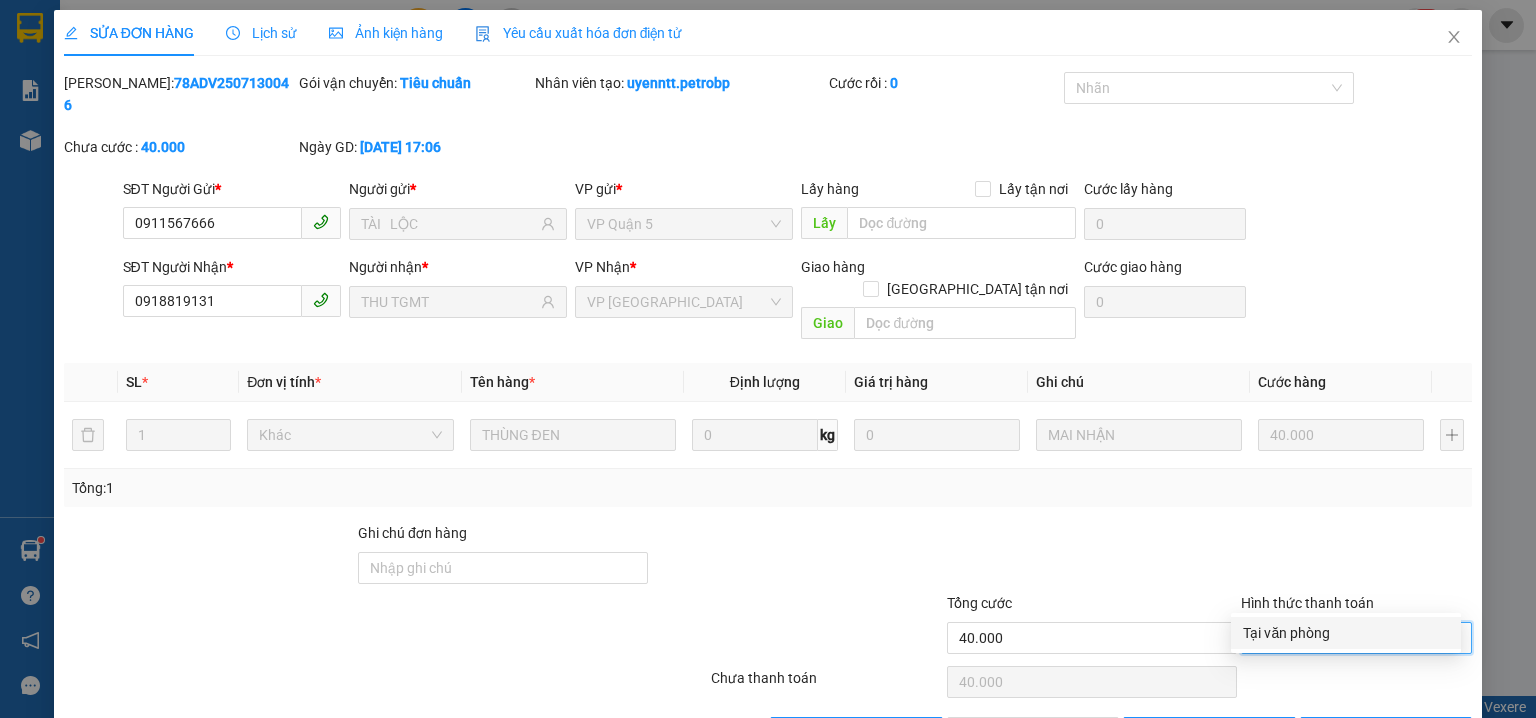 click on "Tại văn phòng" at bounding box center [1346, 633] 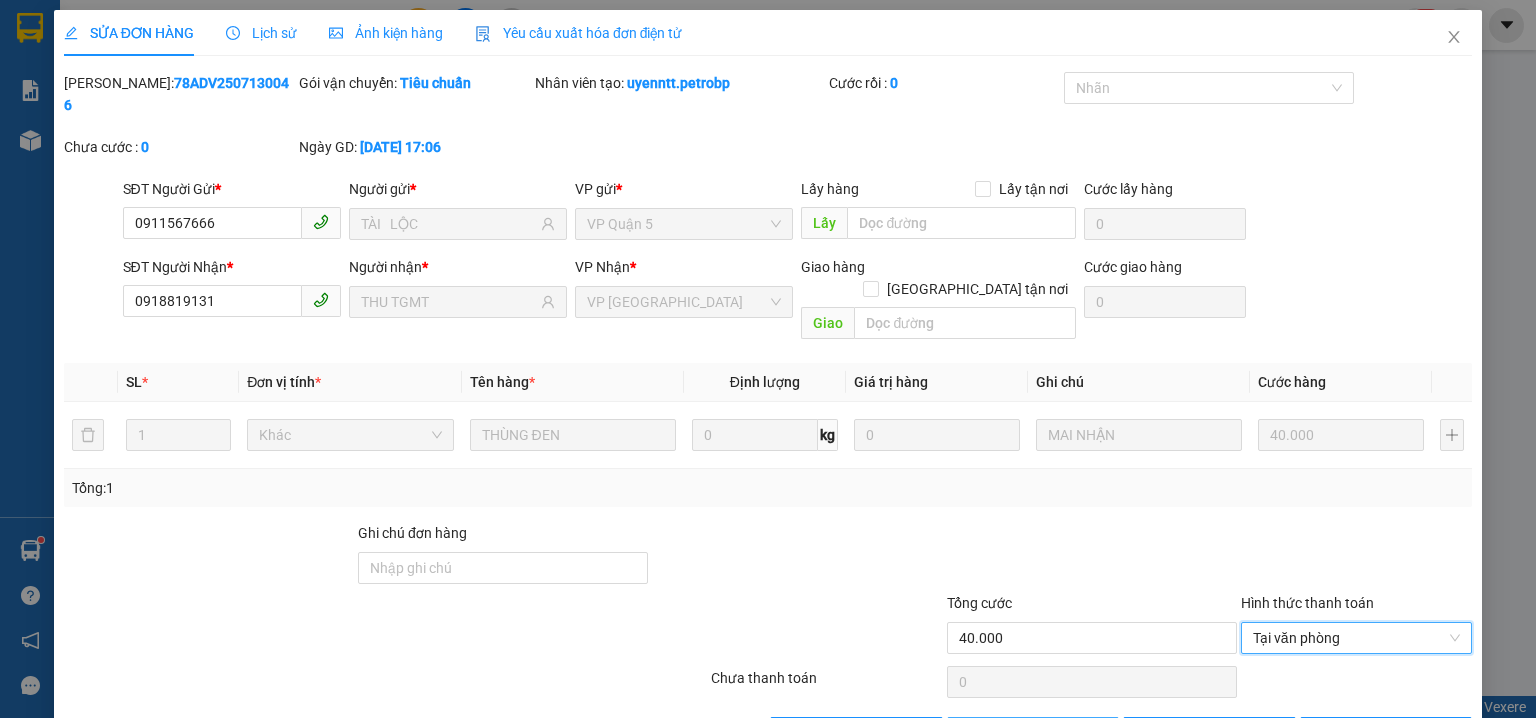 click on "Giao hàng" at bounding box center [1044, 733] 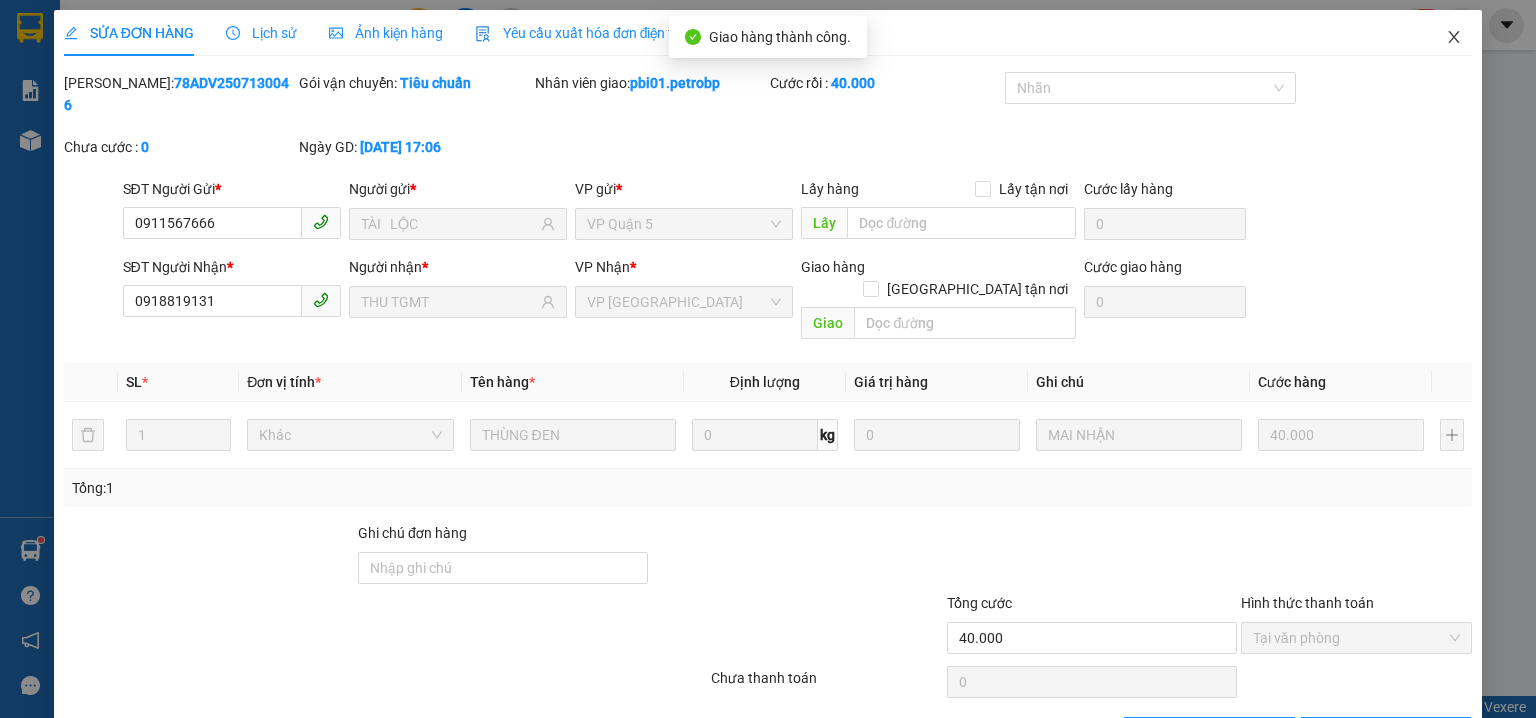 click 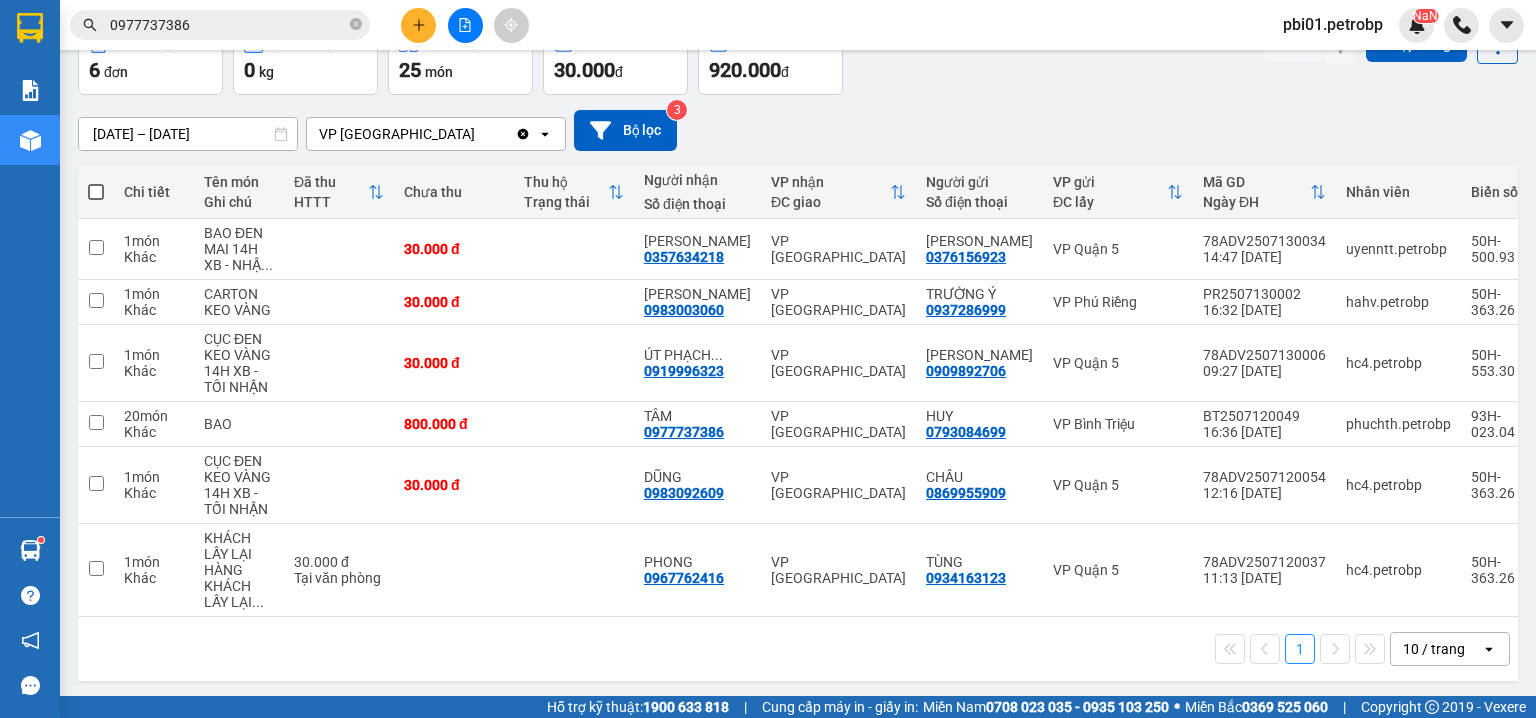 scroll, scrollTop: 0, scrollLeft: 0, axis: both 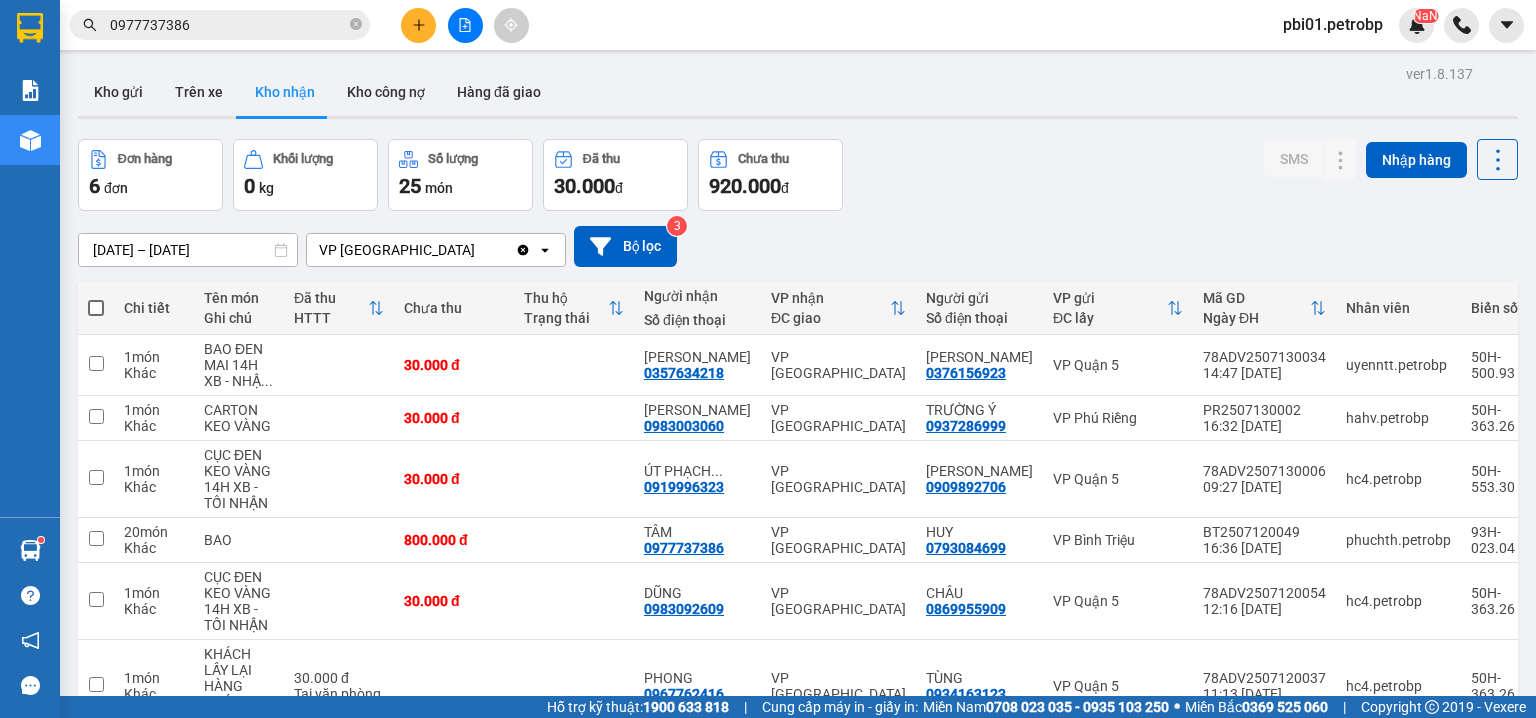 click 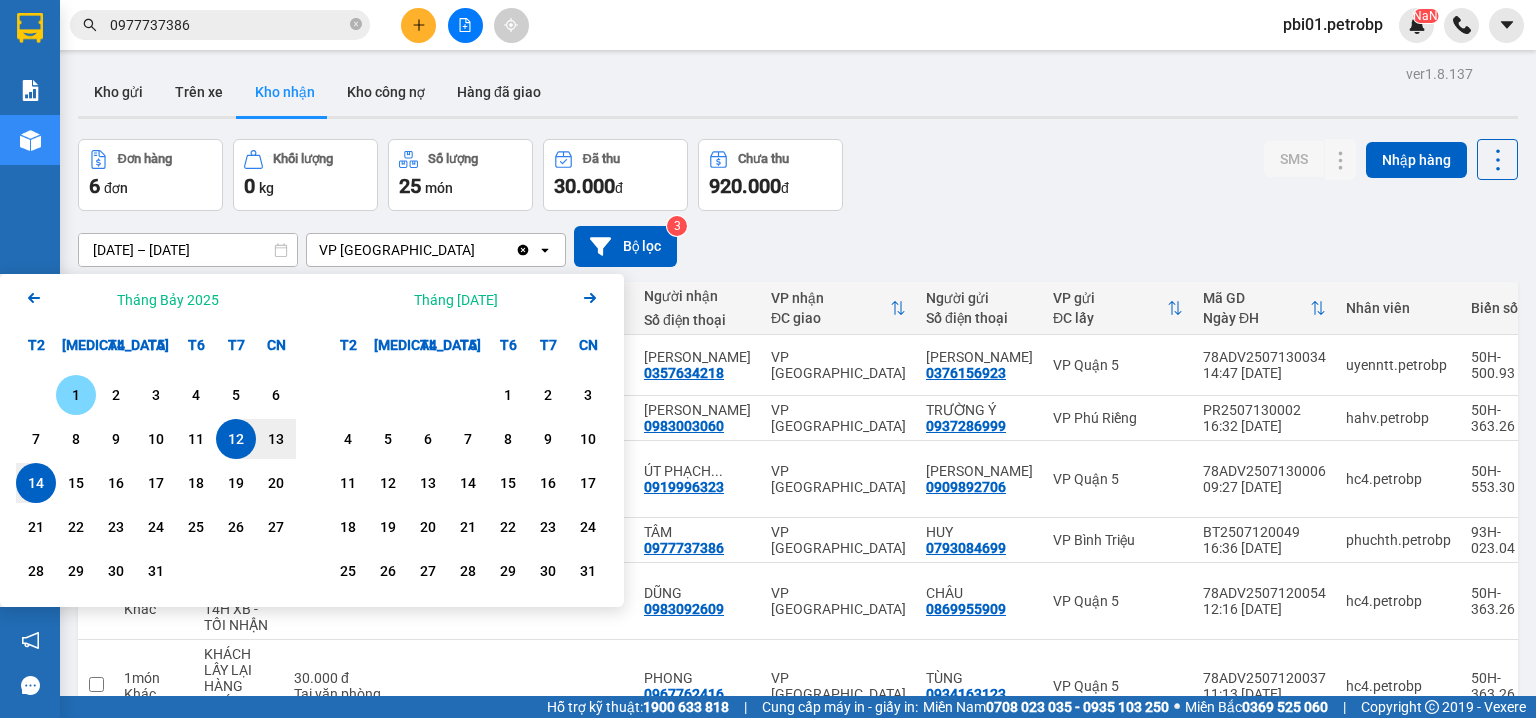 click on "1" at bounding box center (76, 395) 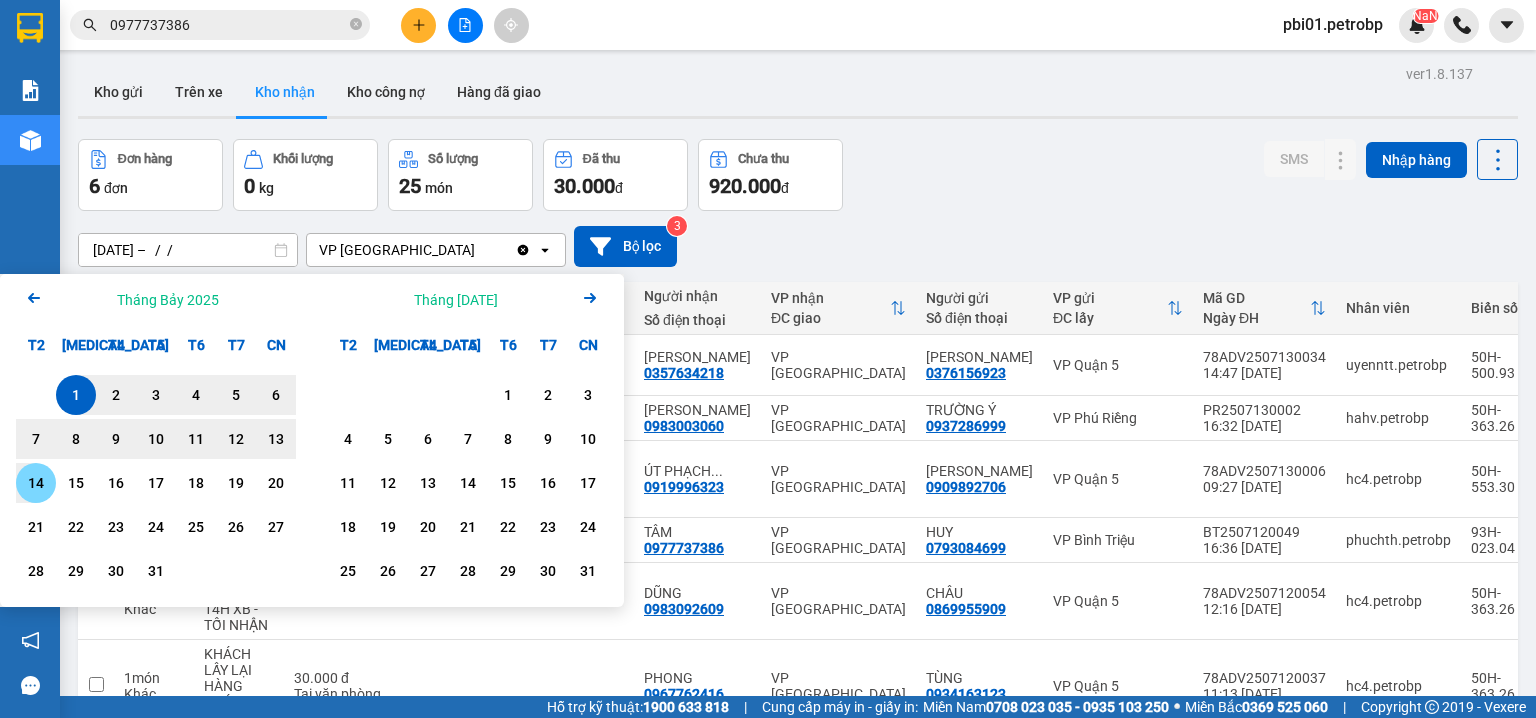 click on "14" at bounding box center [36, 483] 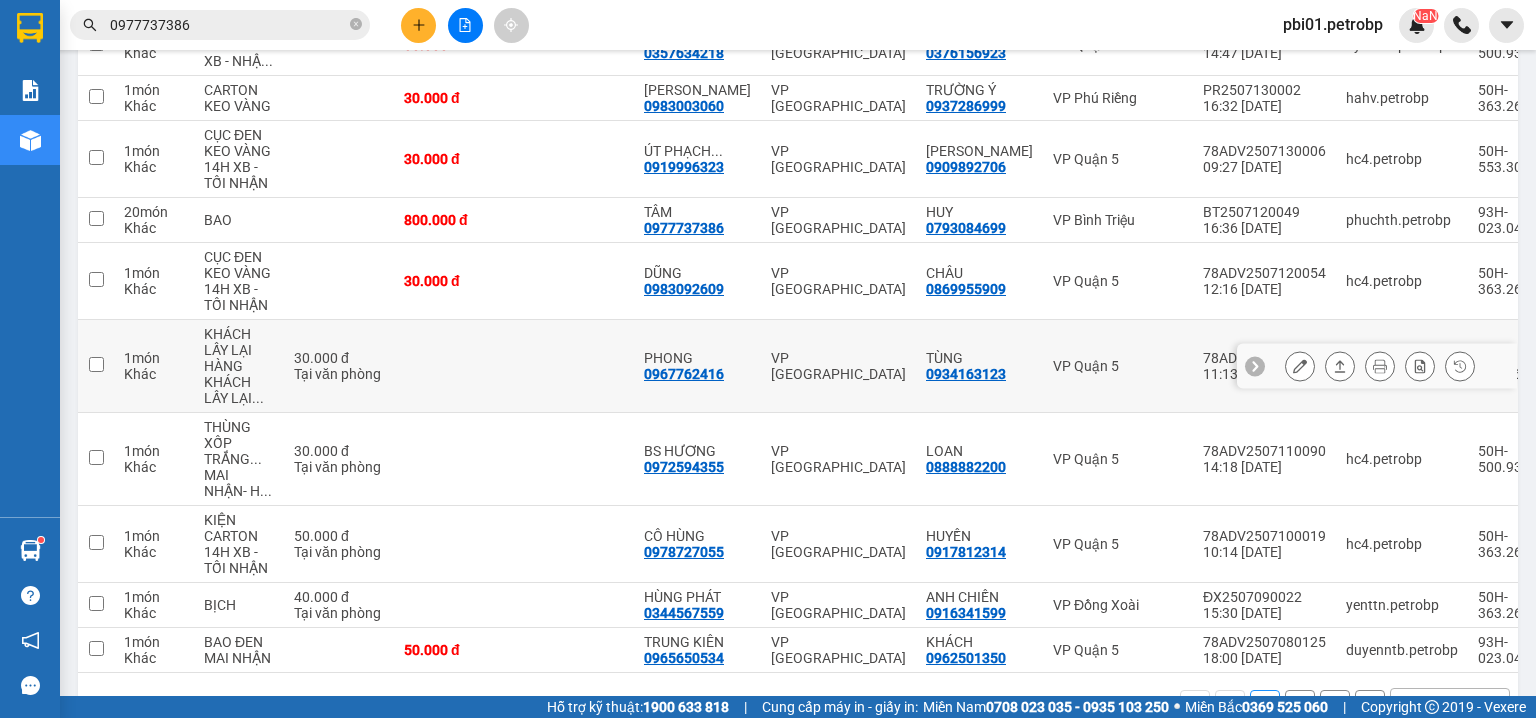 scroll, scrollTop: 384, scrollLeft: 0, axis: vertical 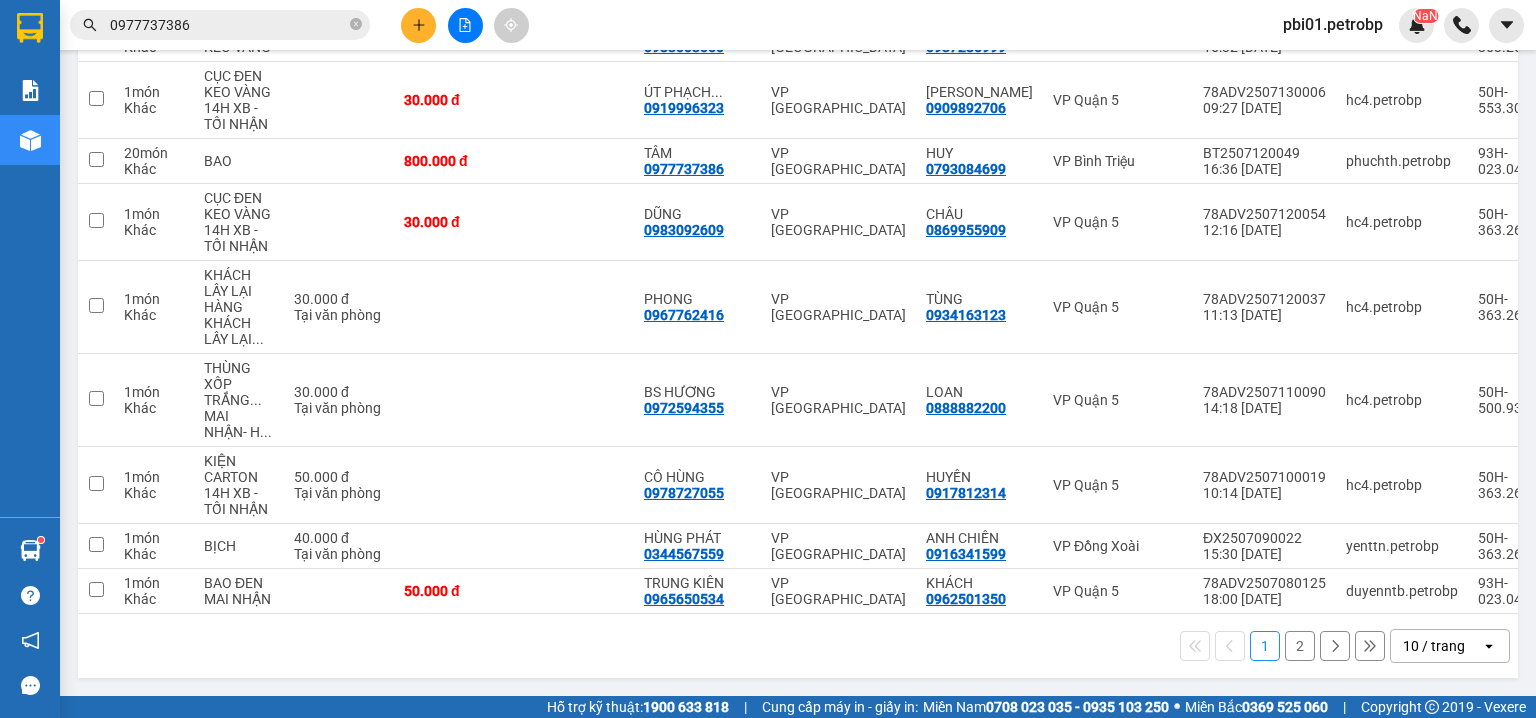click on "2" at bounding box center [1300, 646] 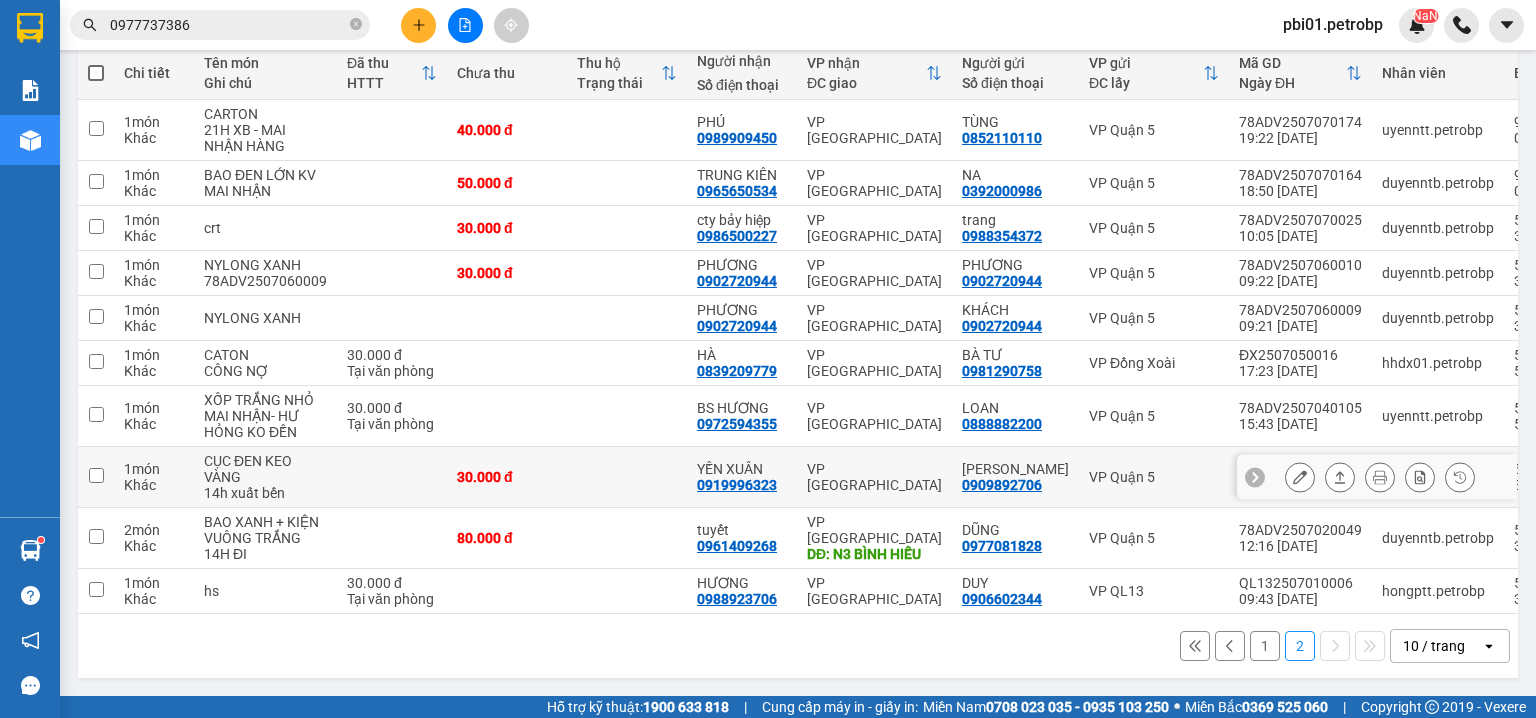 scroll, scrollTop: 240, scrollLeft: 0, axis: vertical 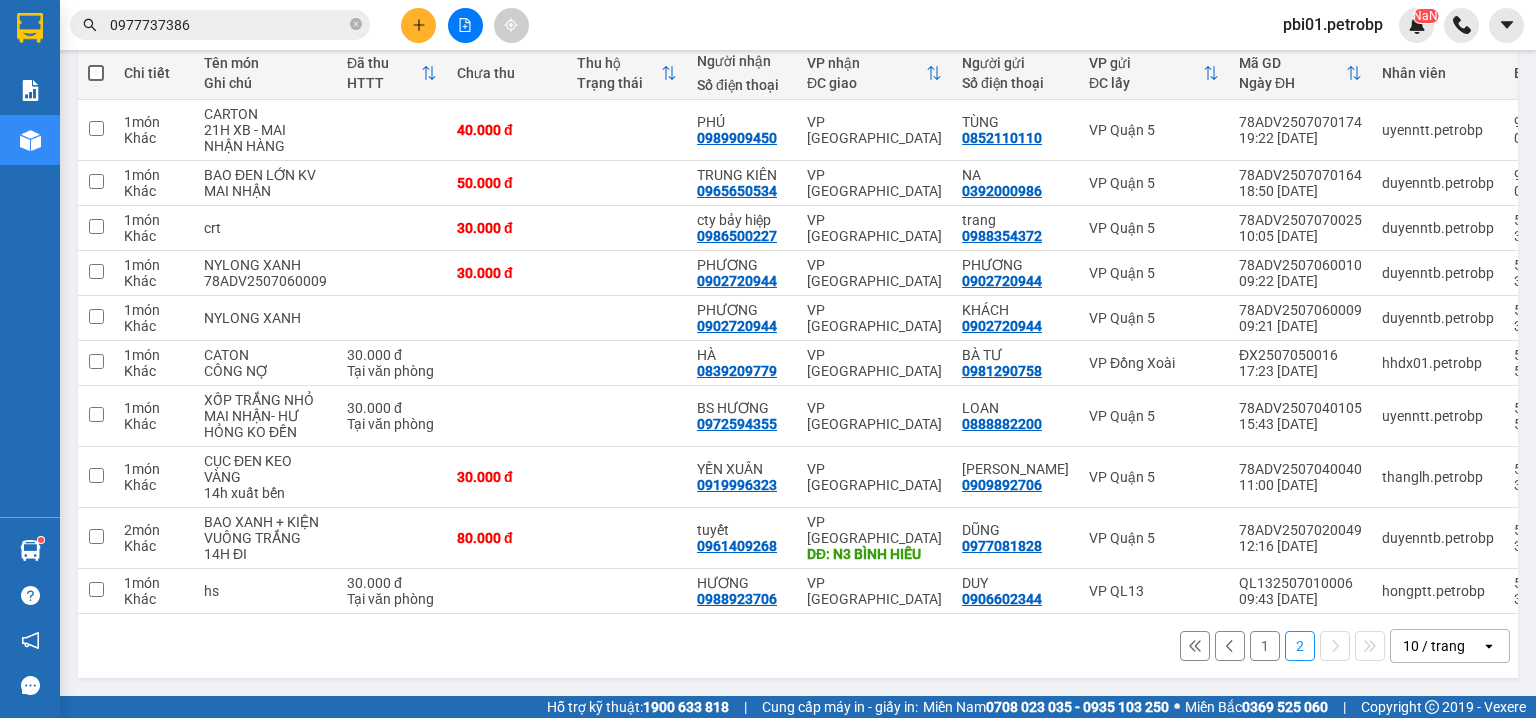 click on "1" at bounding box center [1265, 646] 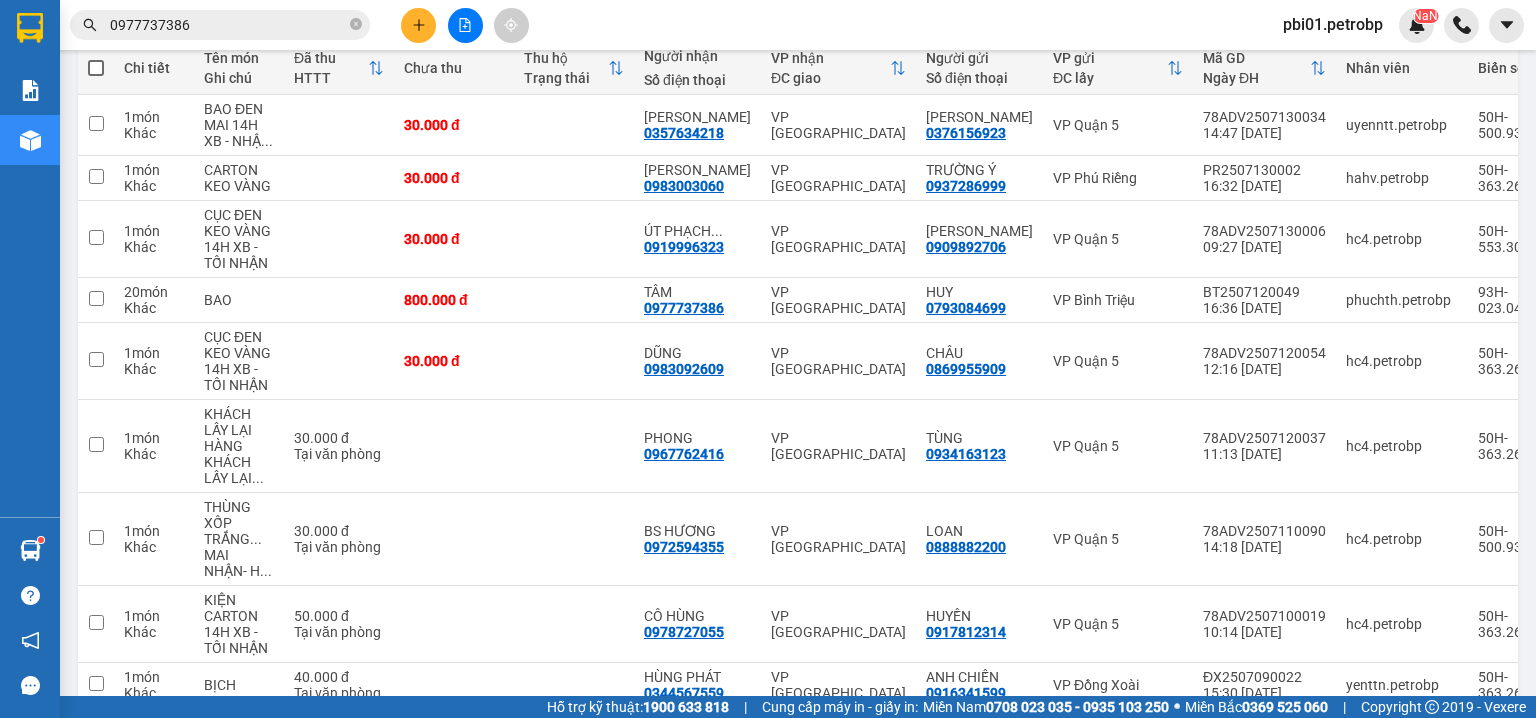scroll, scrollTop: 0, scrollLeft: 0, axis: both 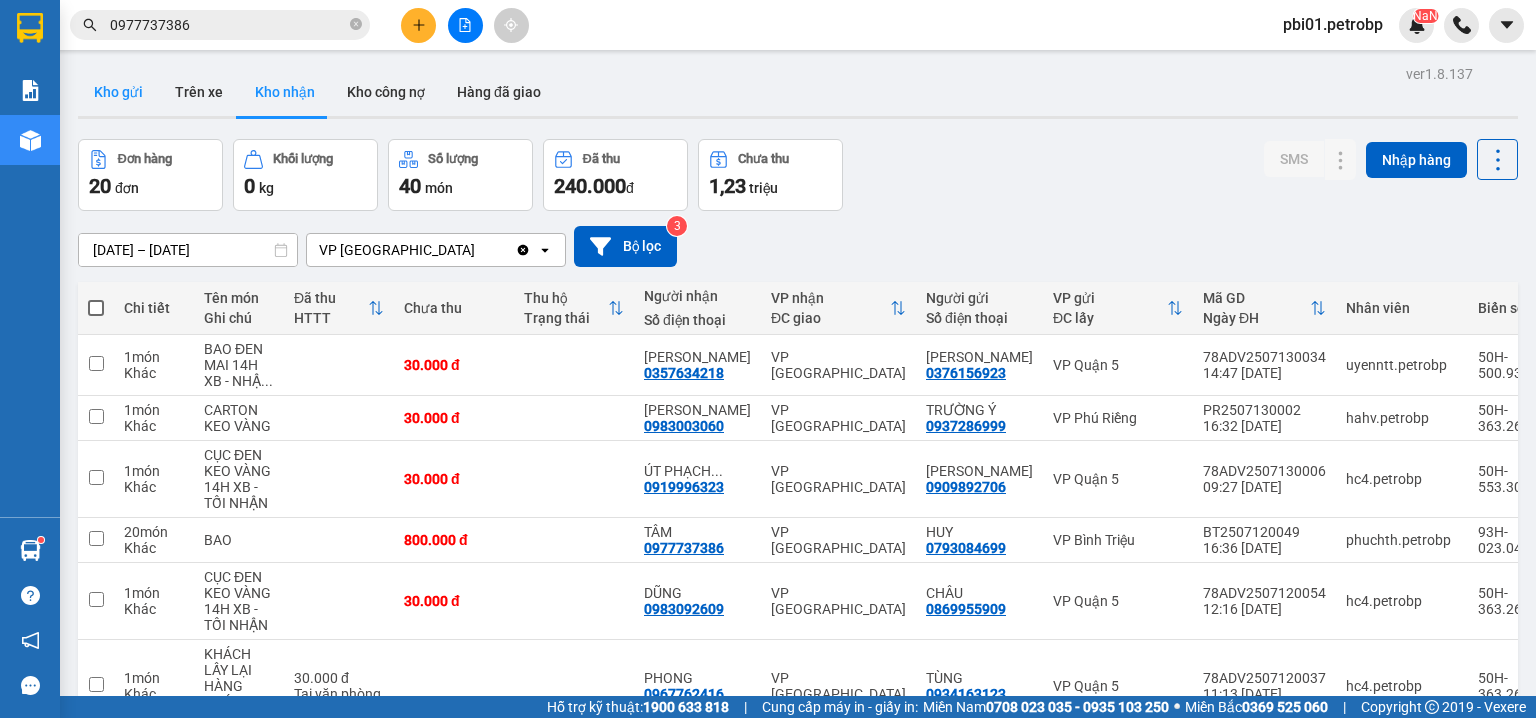 click on "Kho gửi" at bounding box center [118, 92] 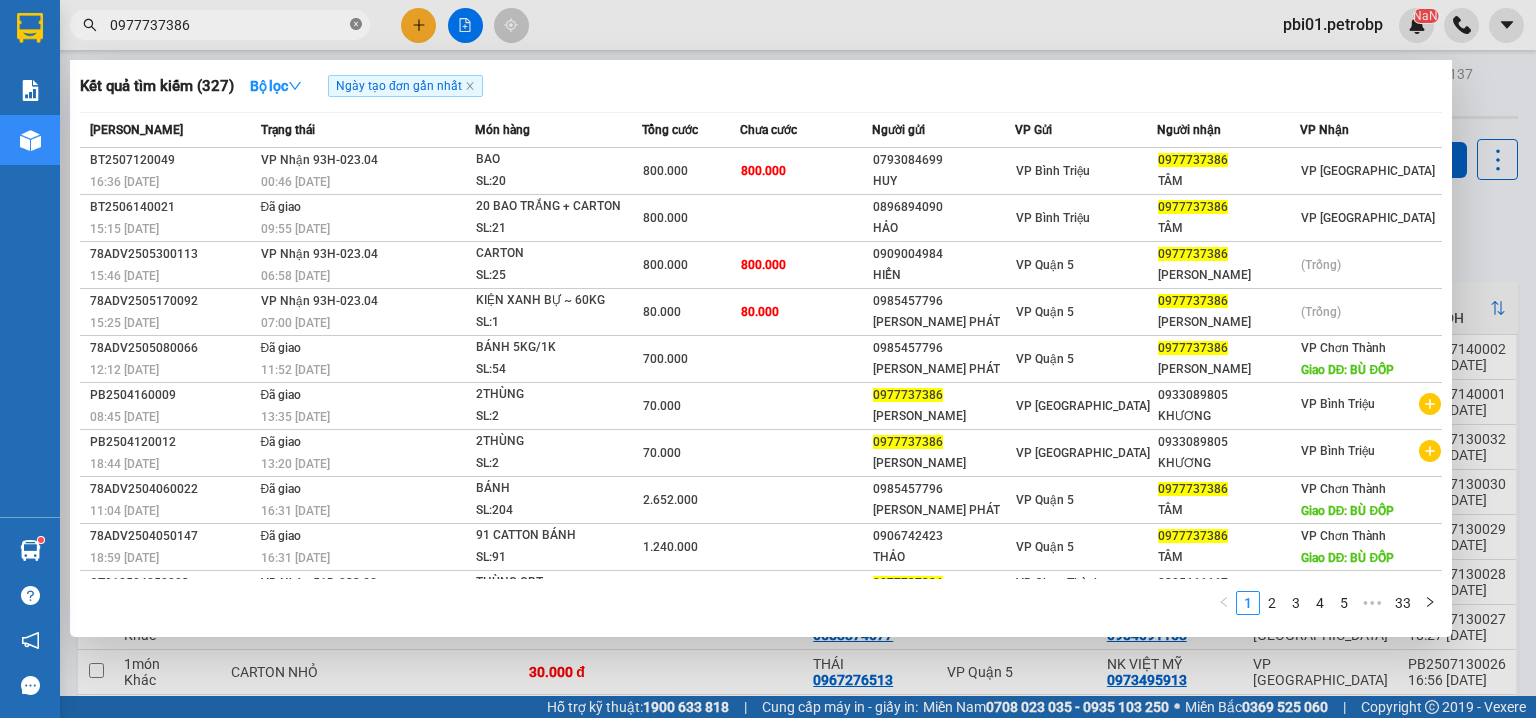 click 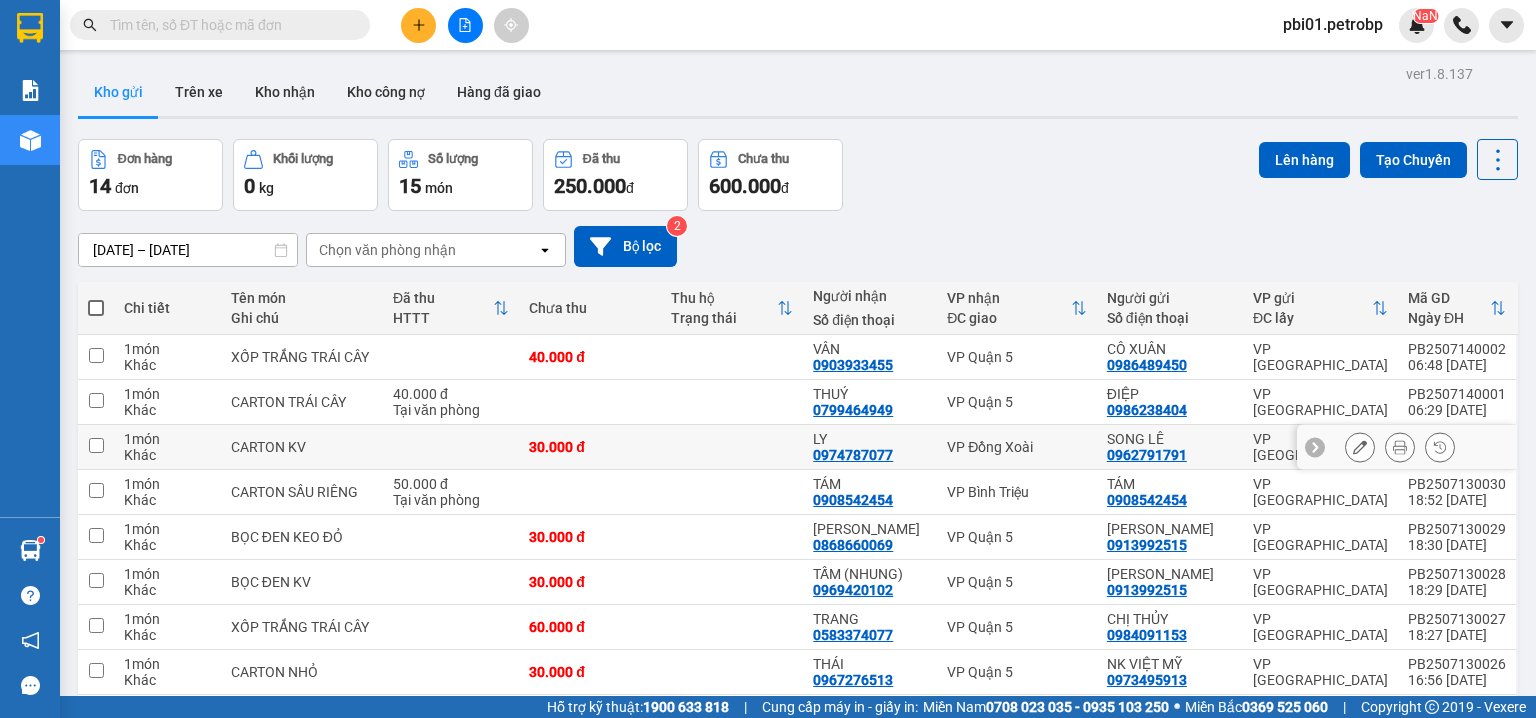scroll, scrollTop: 184, scrollLeft: 0, axis: vertical 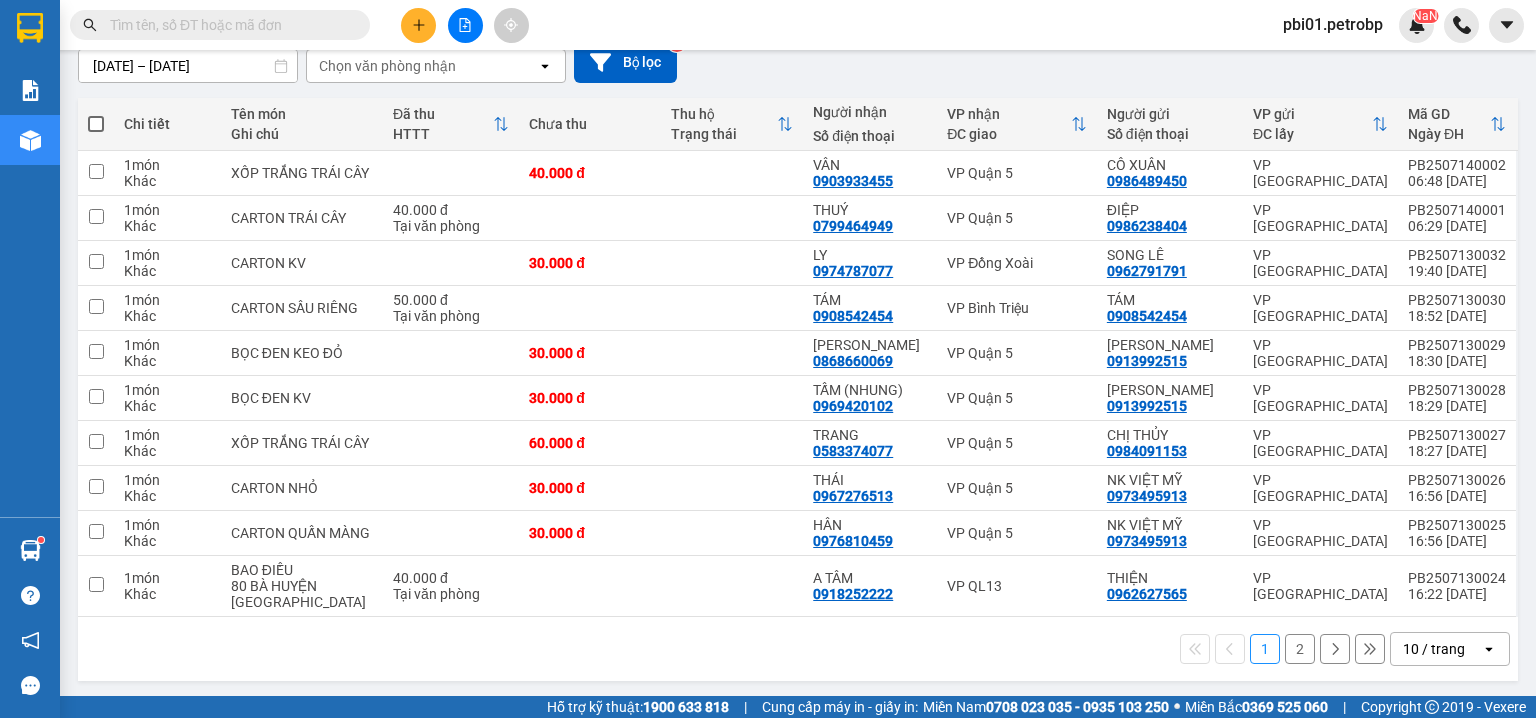 click on "2" at bounding box center (1300, 649) 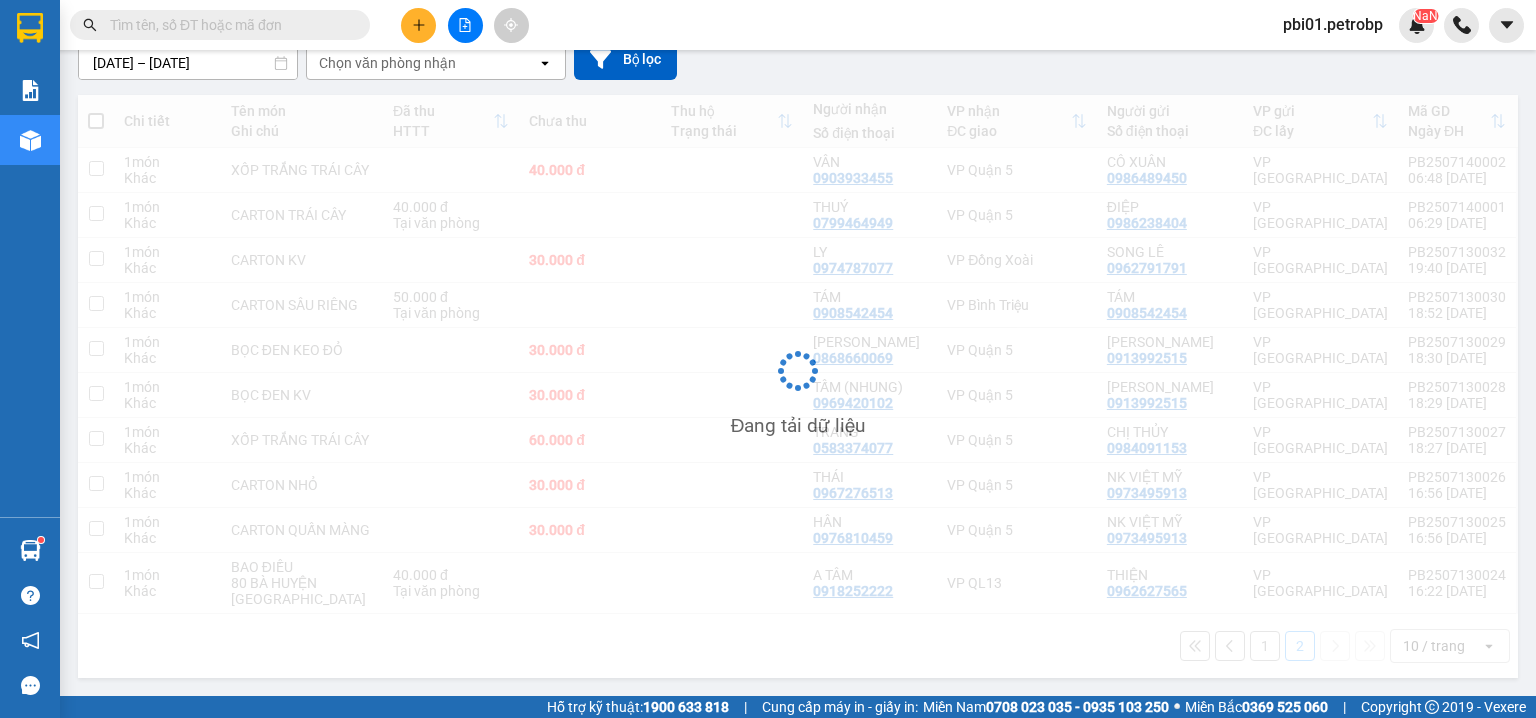 scroll, scrollTop: 92, scrollLeft: 0, axis: vertical 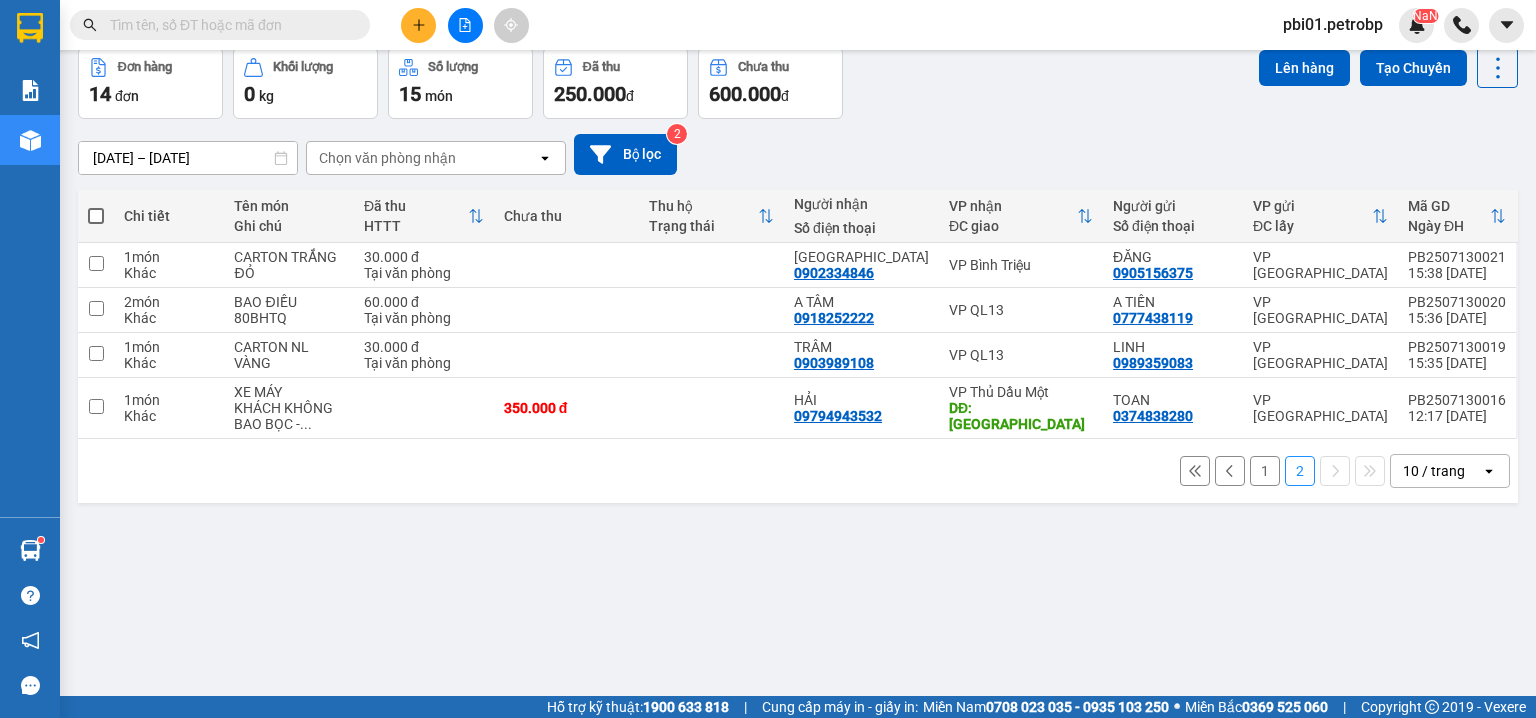 click on "1" at bounding box center [1265, 471] 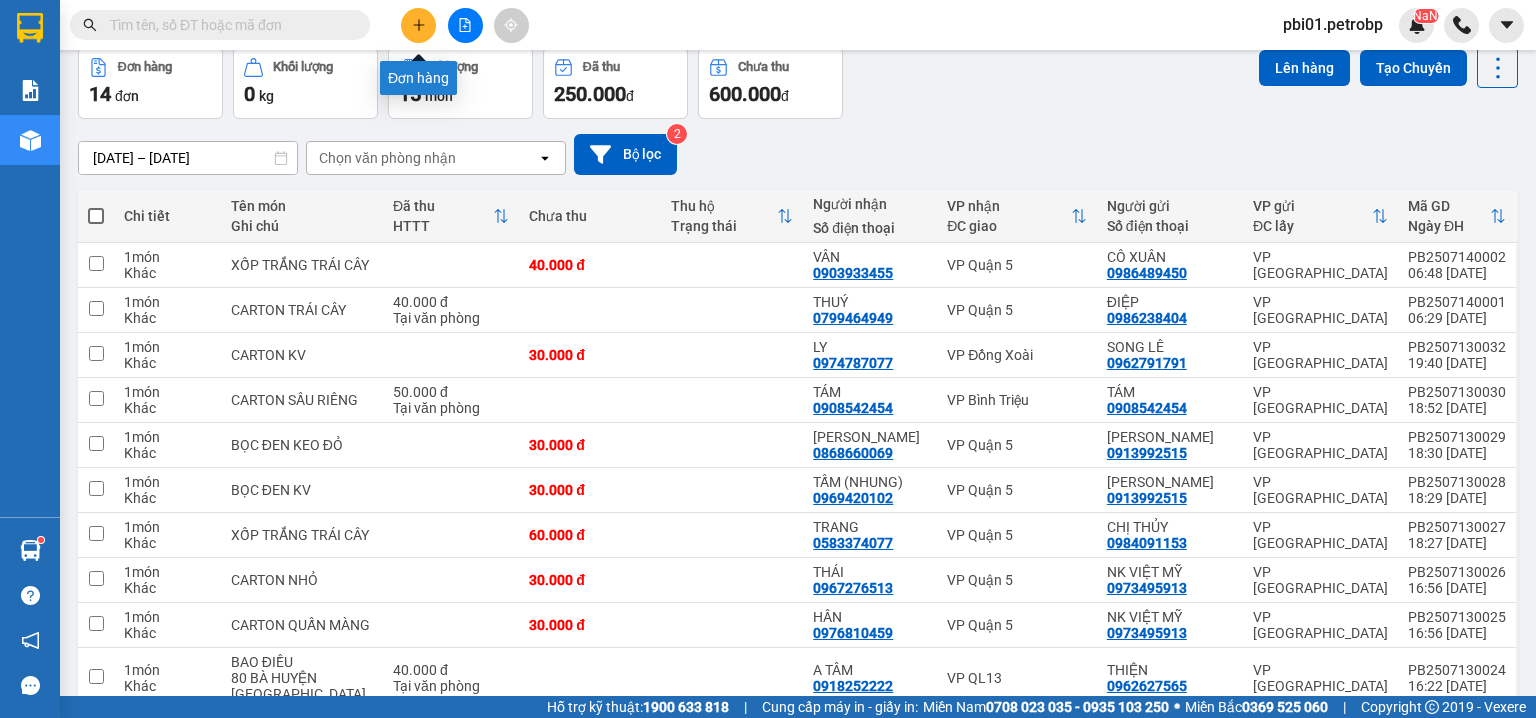 click at bounding box center [418, 25] 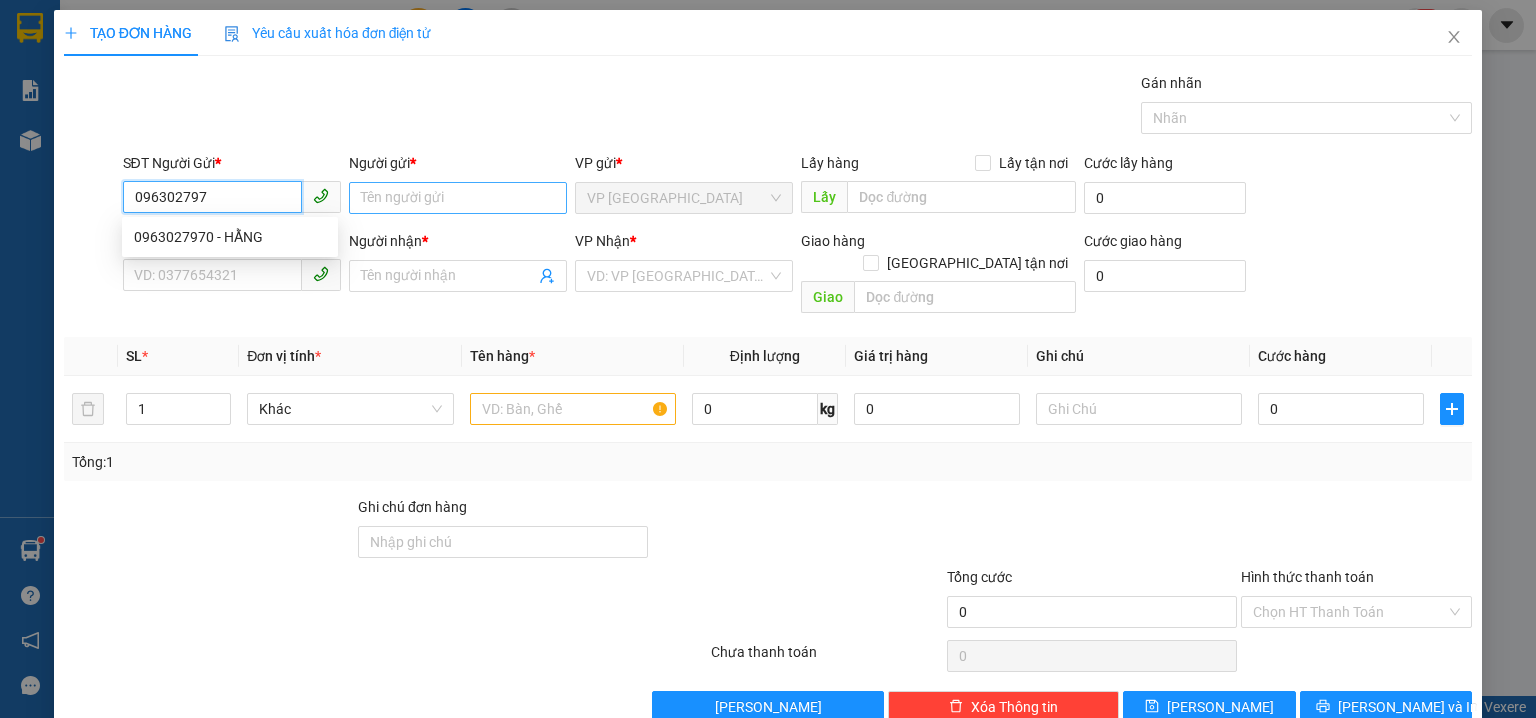 type on "0963027970" 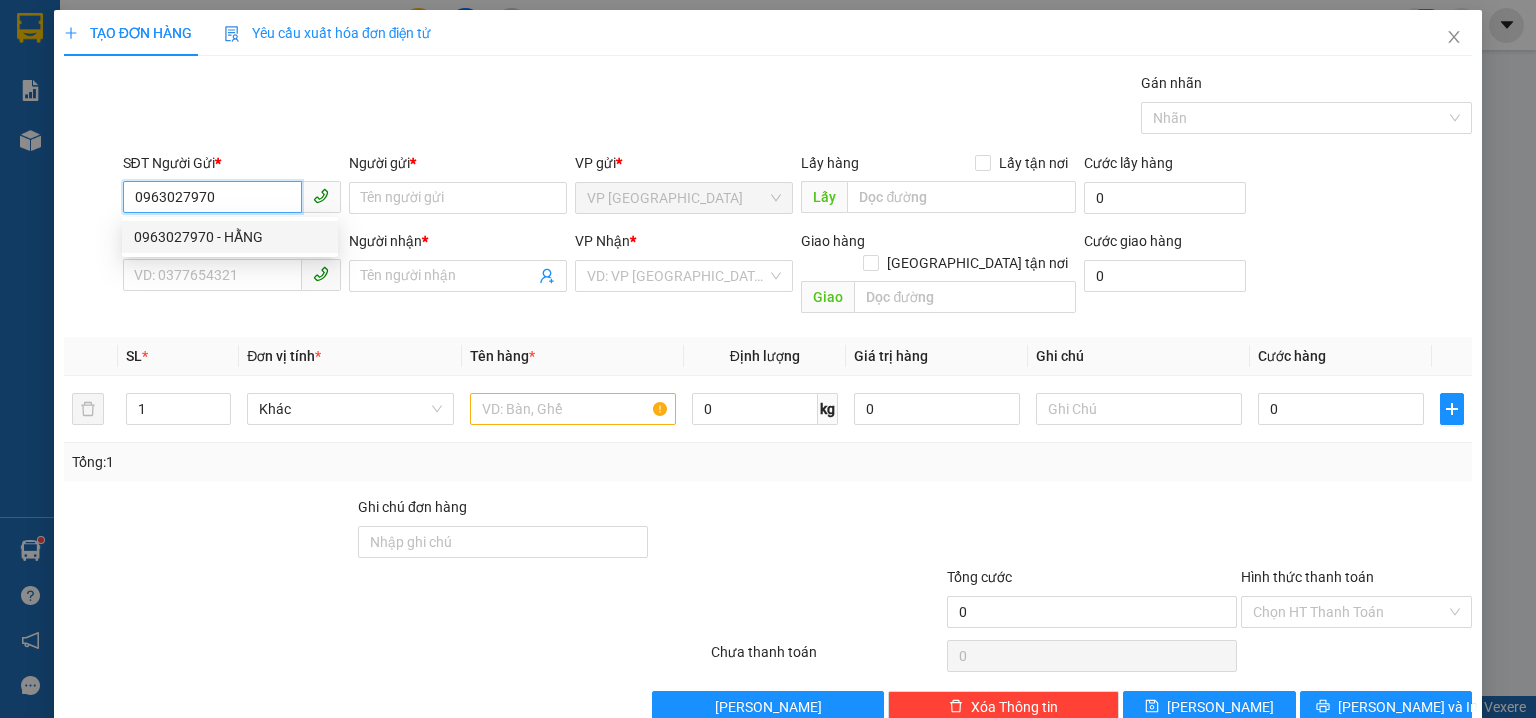 click on "0963027970 - HẰNG" at bounding box center [230, 237] 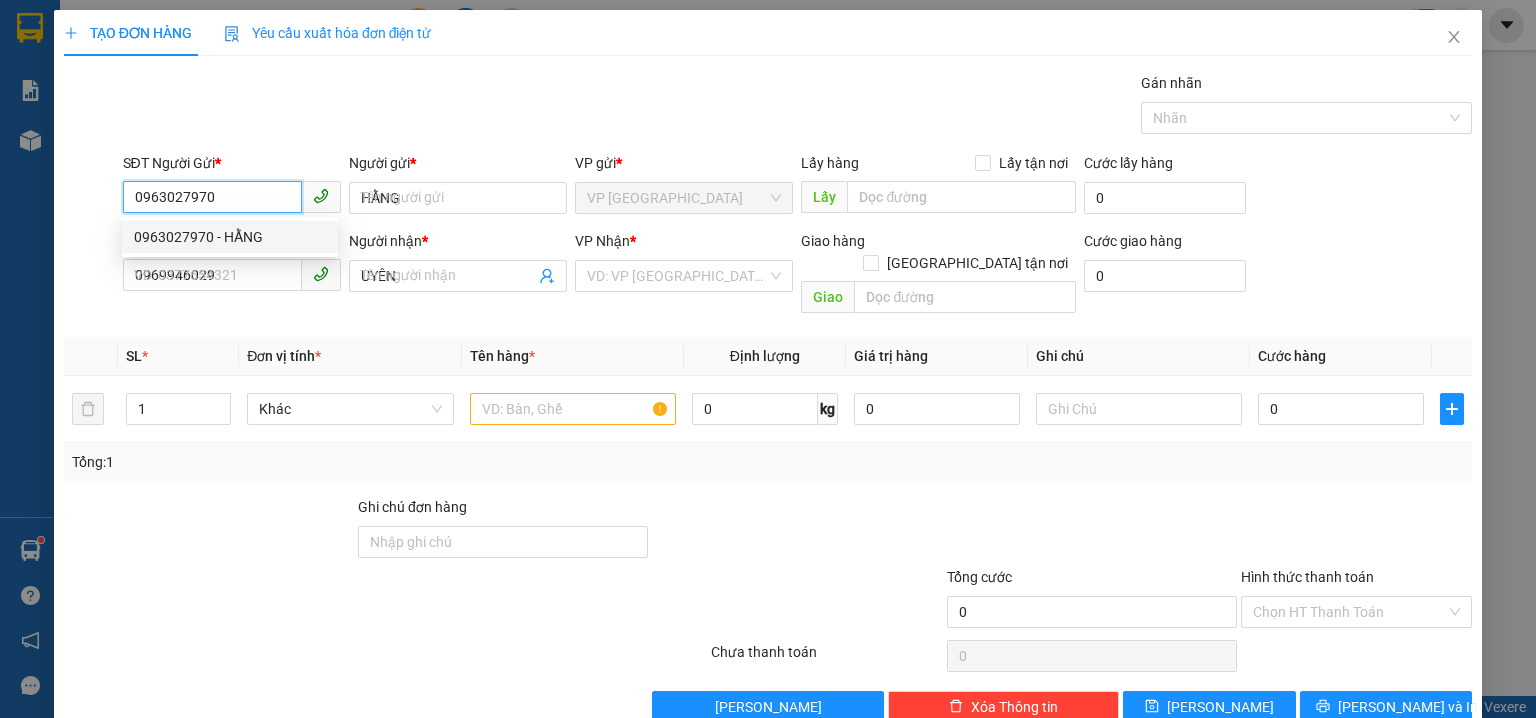 type on "30.000" 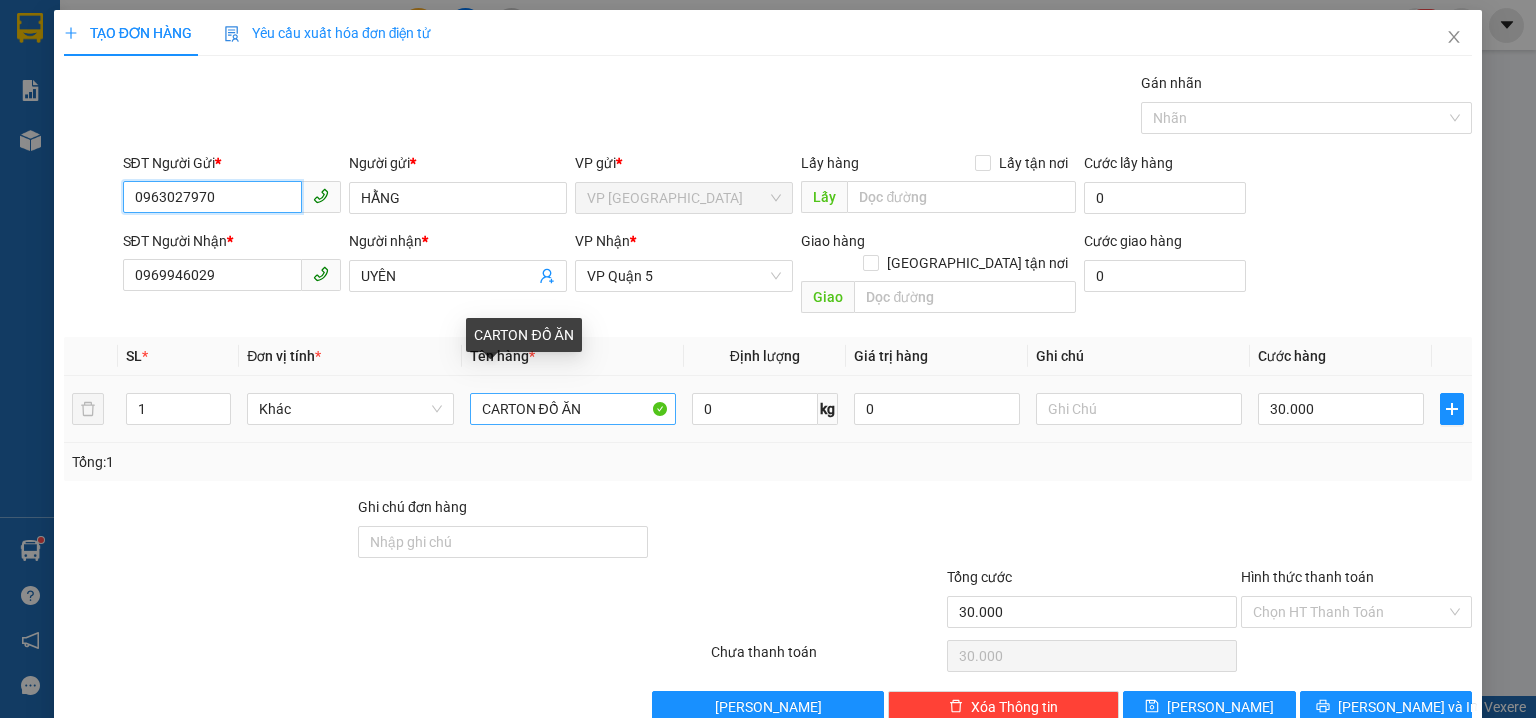 type on "0963027970" 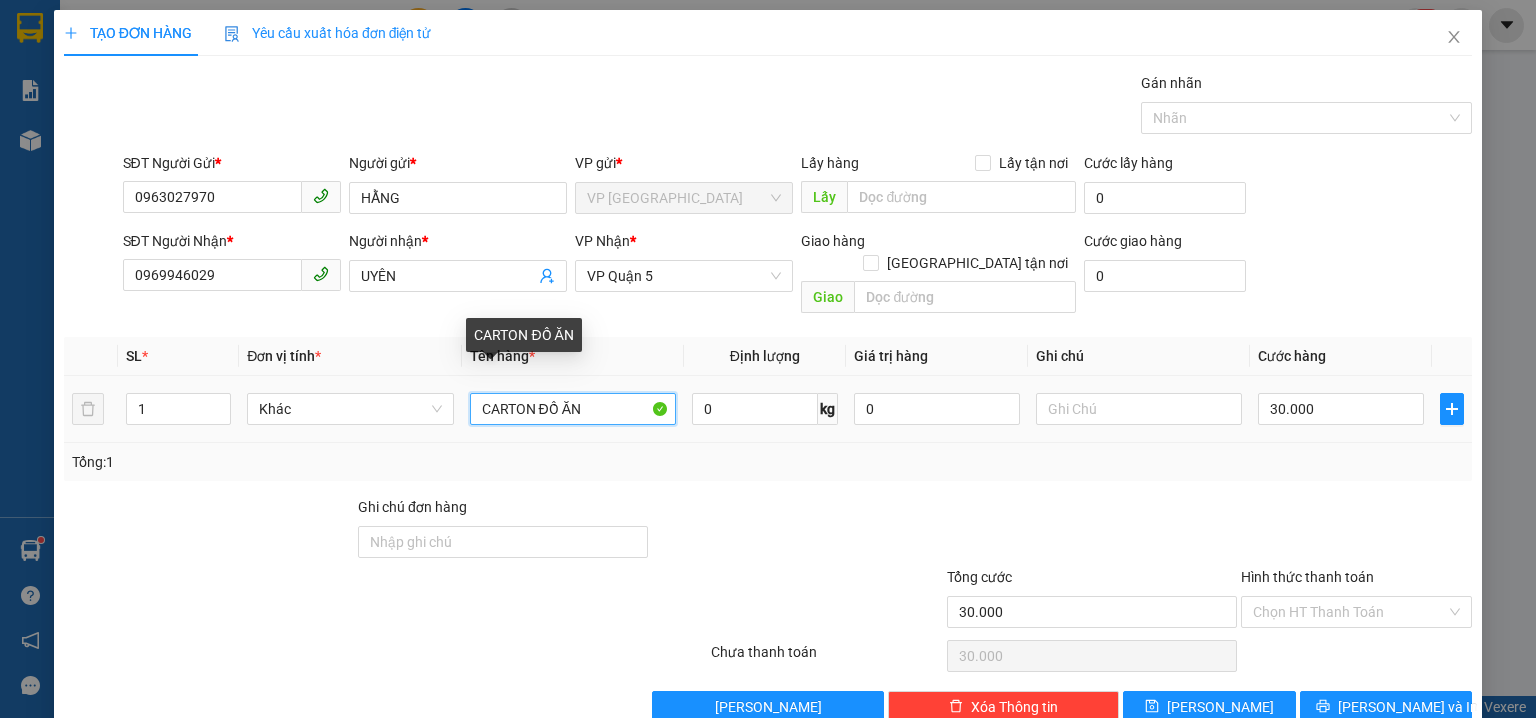 click on "CARTON ĐỒ ĂN" at bounding box center (573, 409) 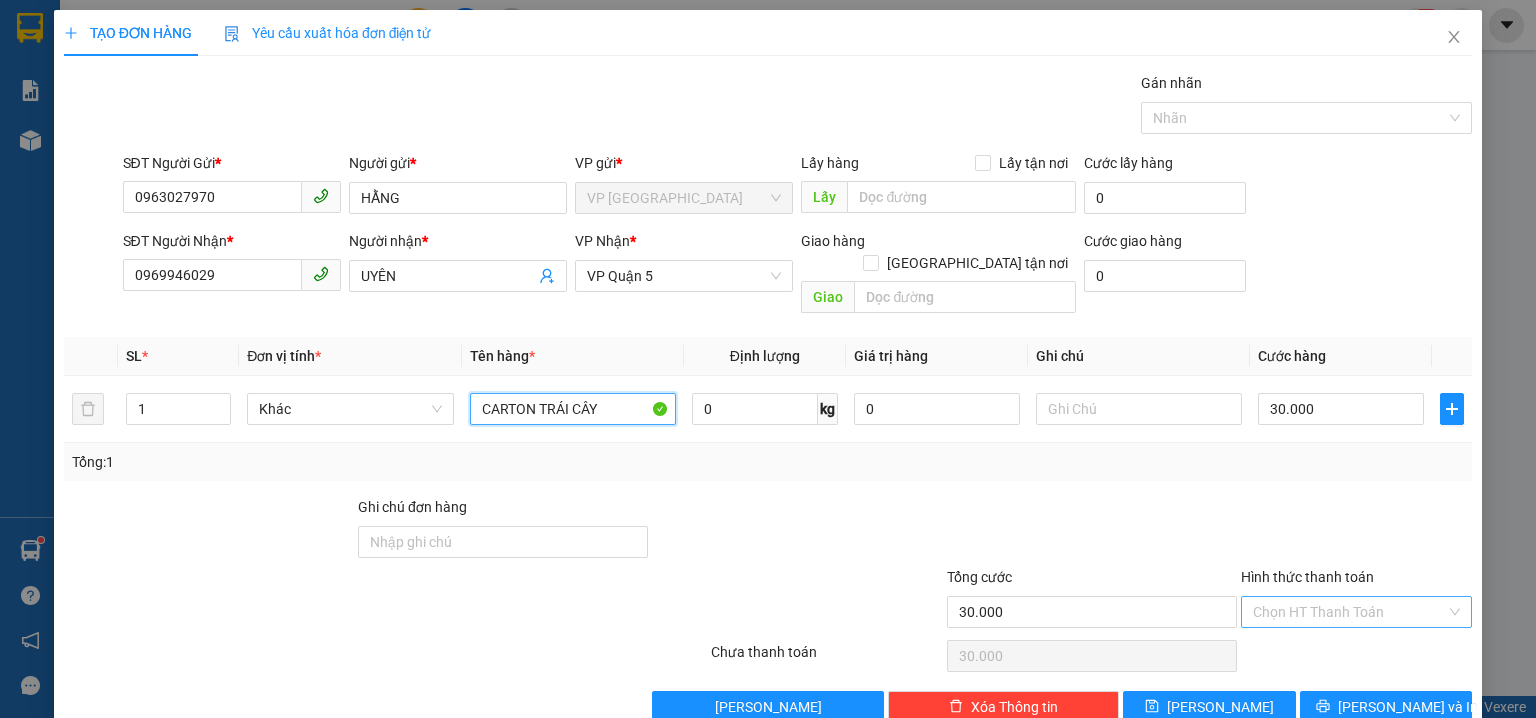 type on "CARTON TRÁI CÂY" 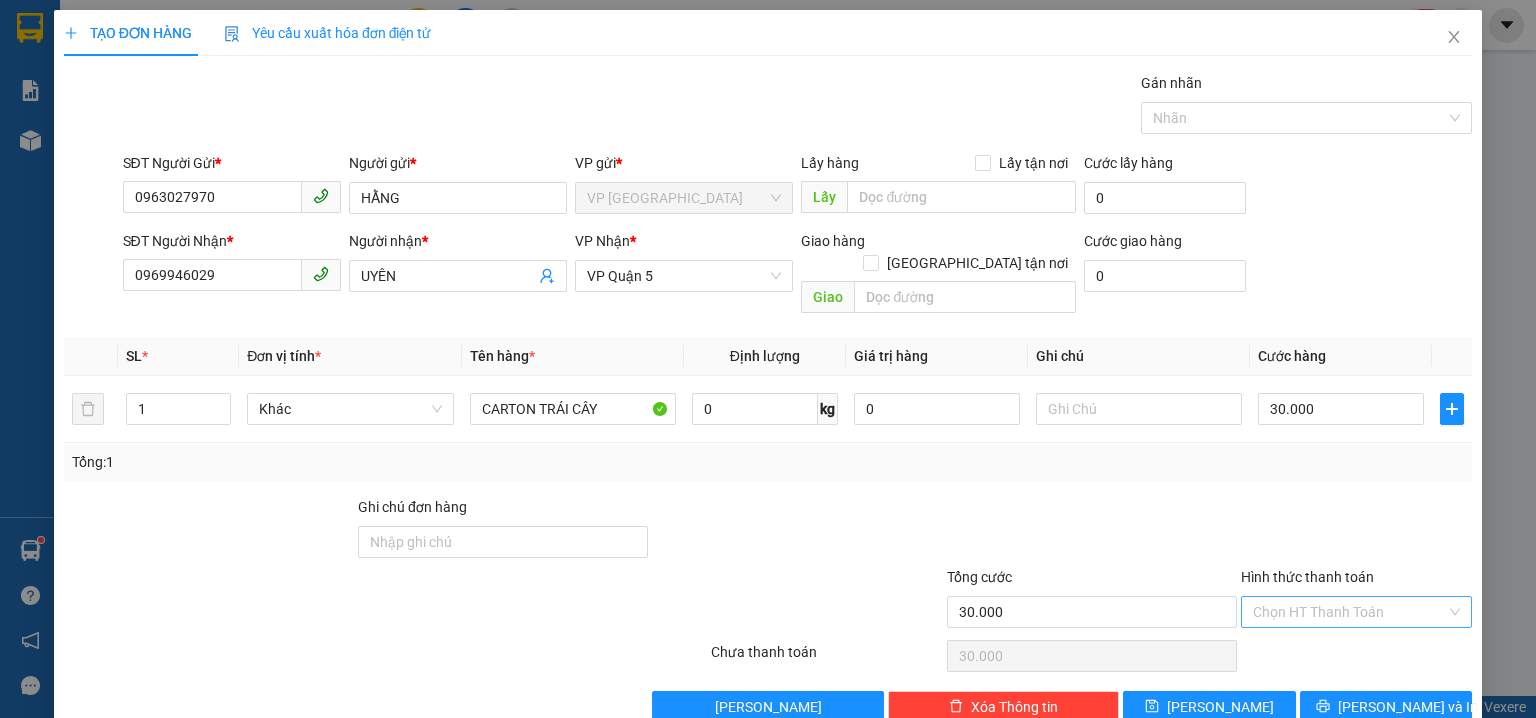click on "Hình thức thanh toán" at bounding box center [1349, 612] 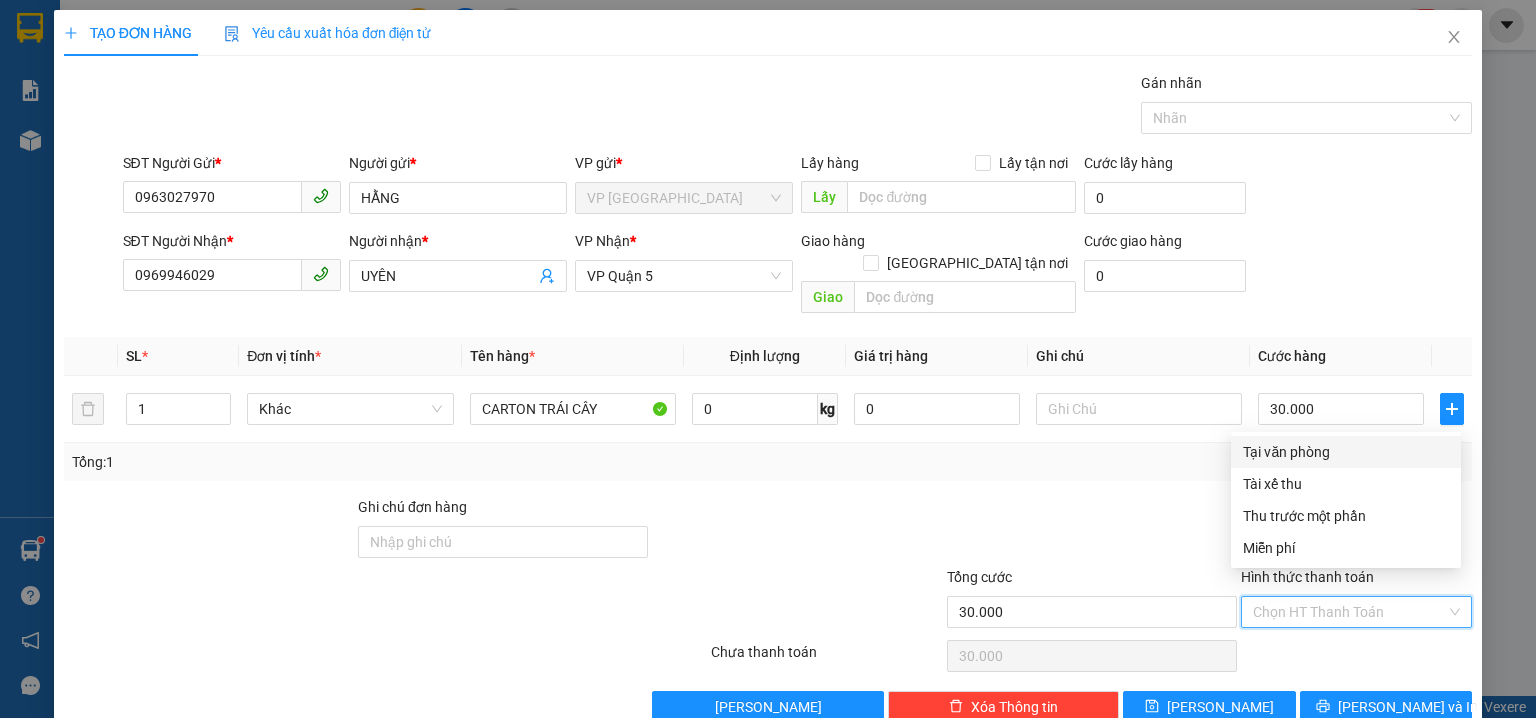 click on "Tại văn phòng" at bounding box center [1346, 452] 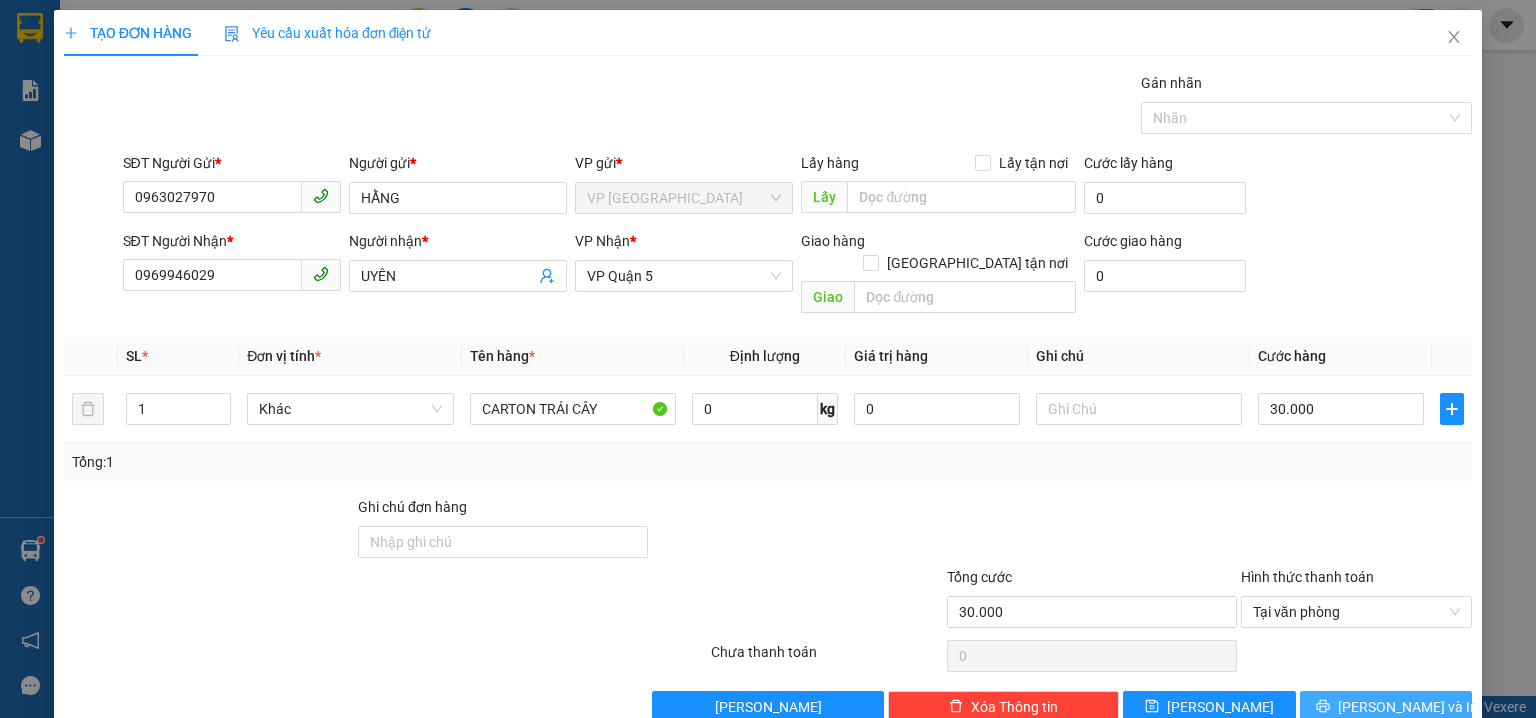click on "[PERSON_NAME] và In" at bounding box center [1386, 707] 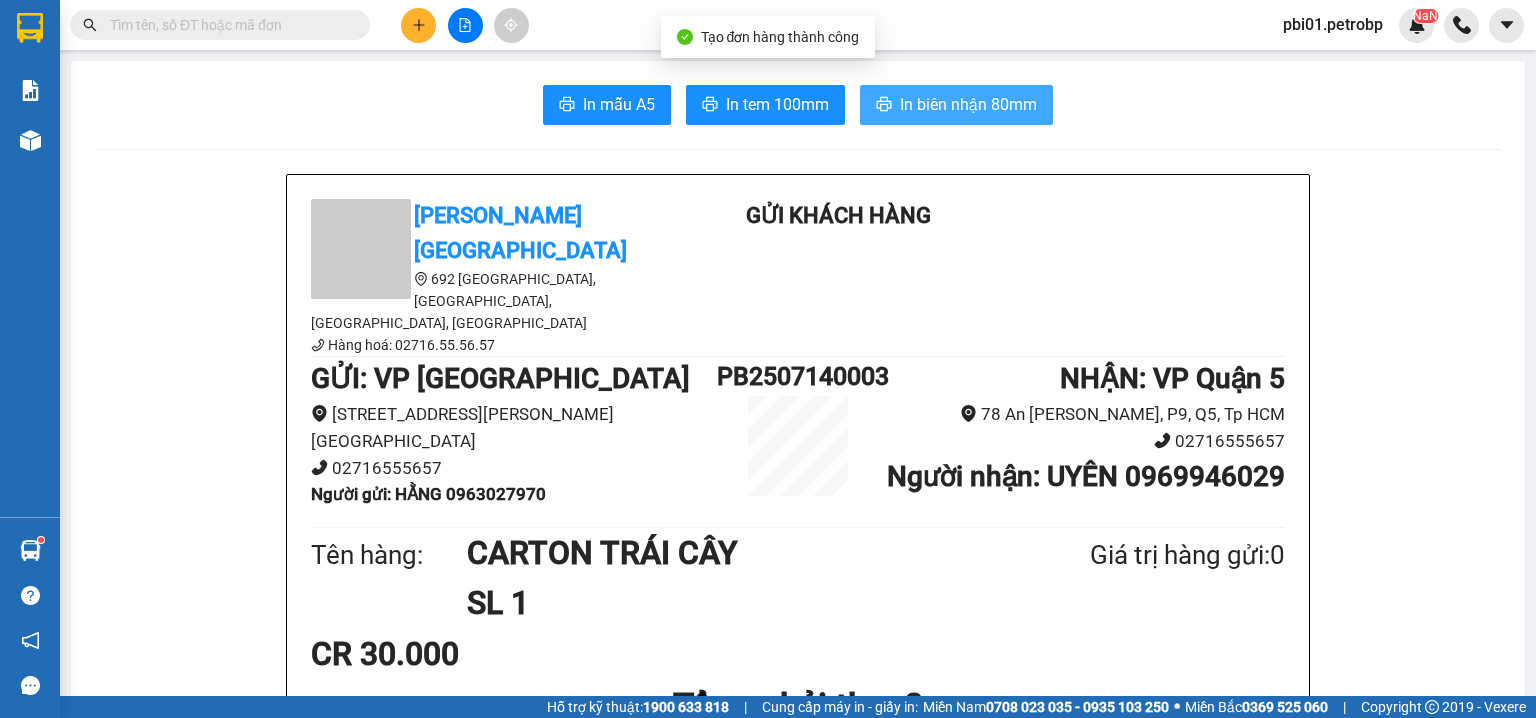 click on "In biên nhận 80mm" at bounding box center [968, 104] 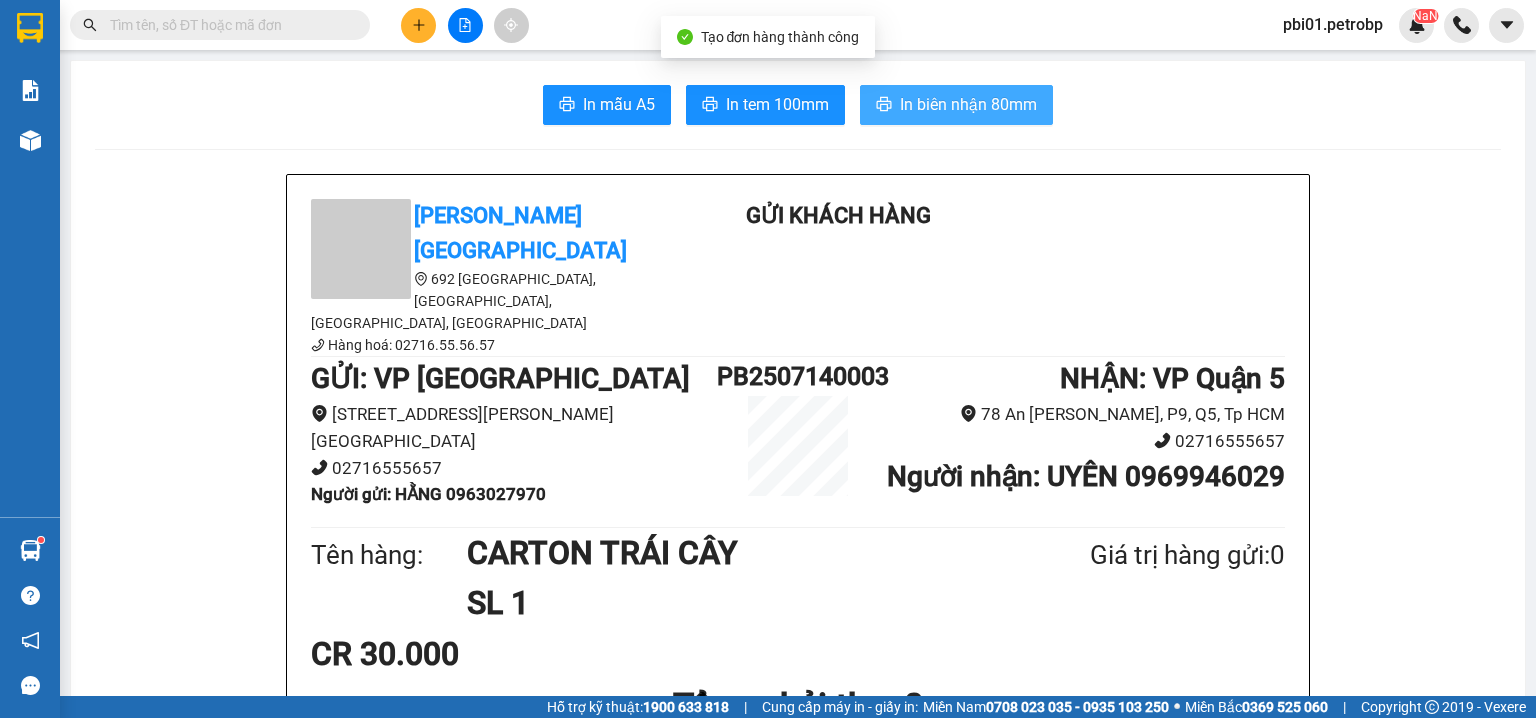 scroll, scrollTop: 0, scrollLeft: 0, axis: both 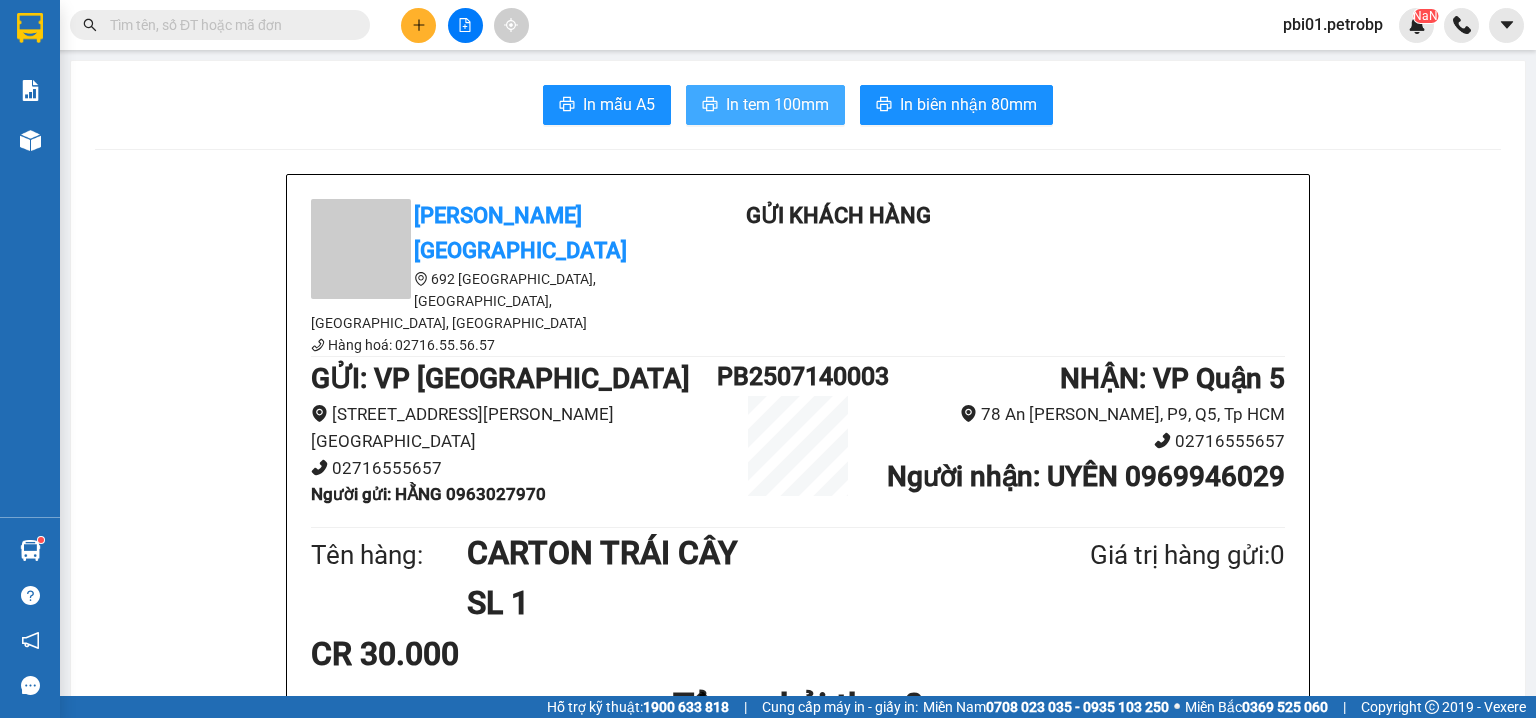 click on "In tem 100mm" at bounding box center [777, 104] 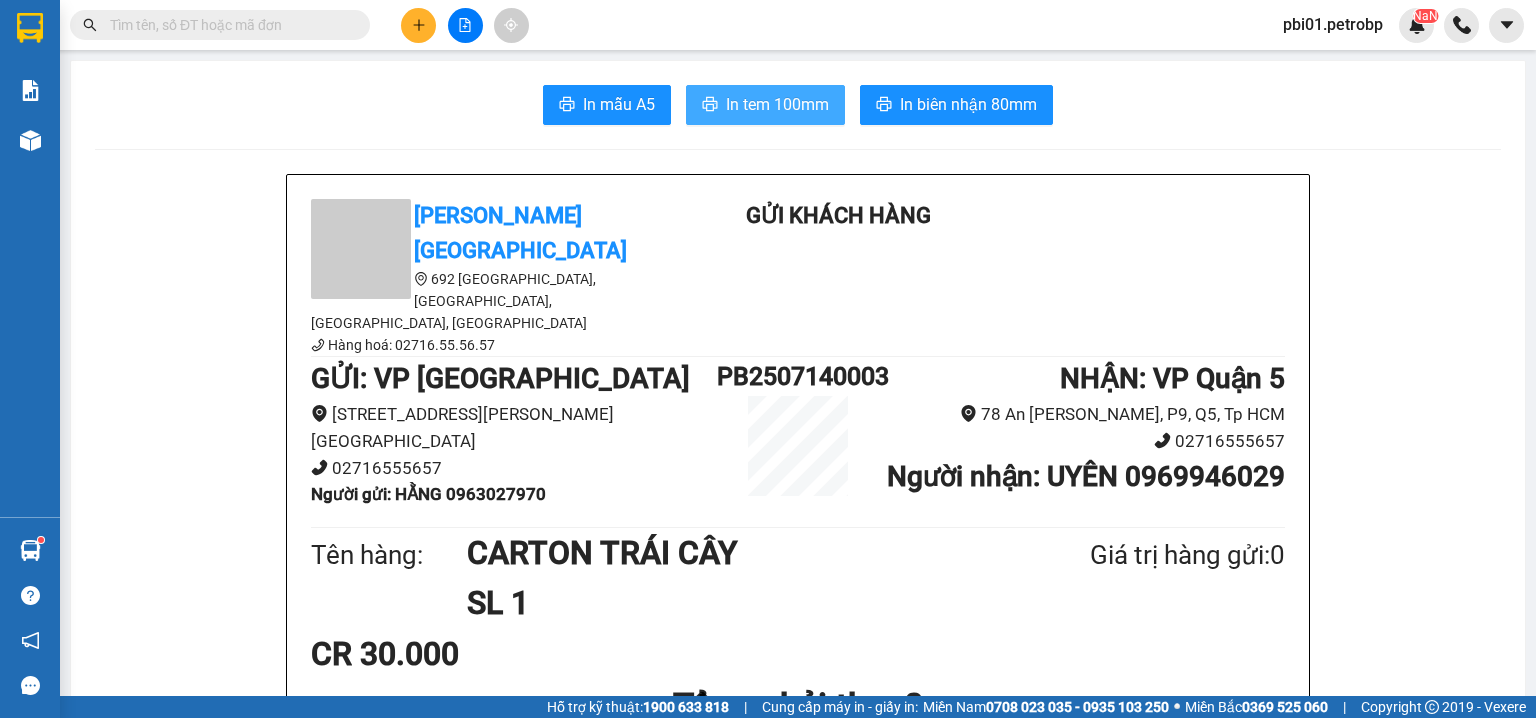 scroll, scrollTop: 0, scrollLeft: 0, axis: both 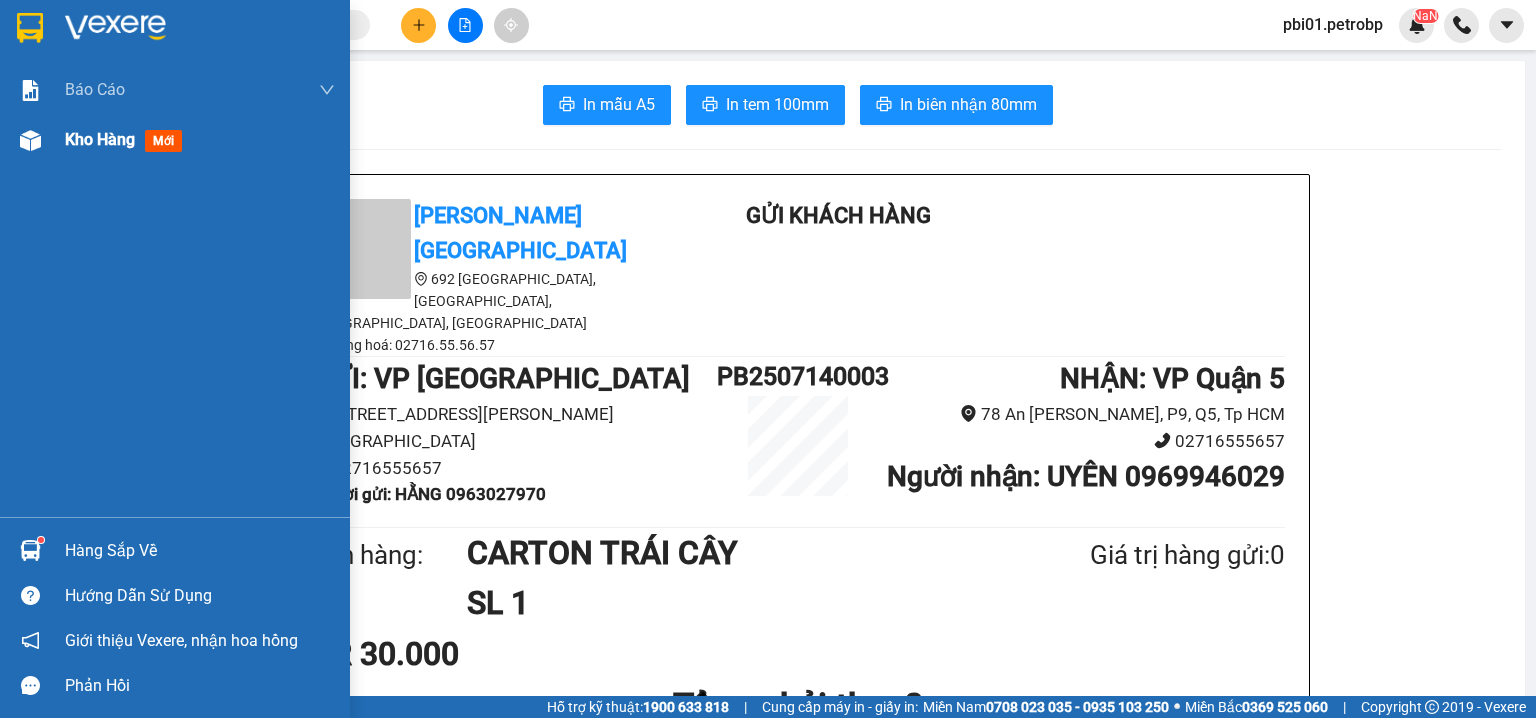 click at bounding box center [30, 140] 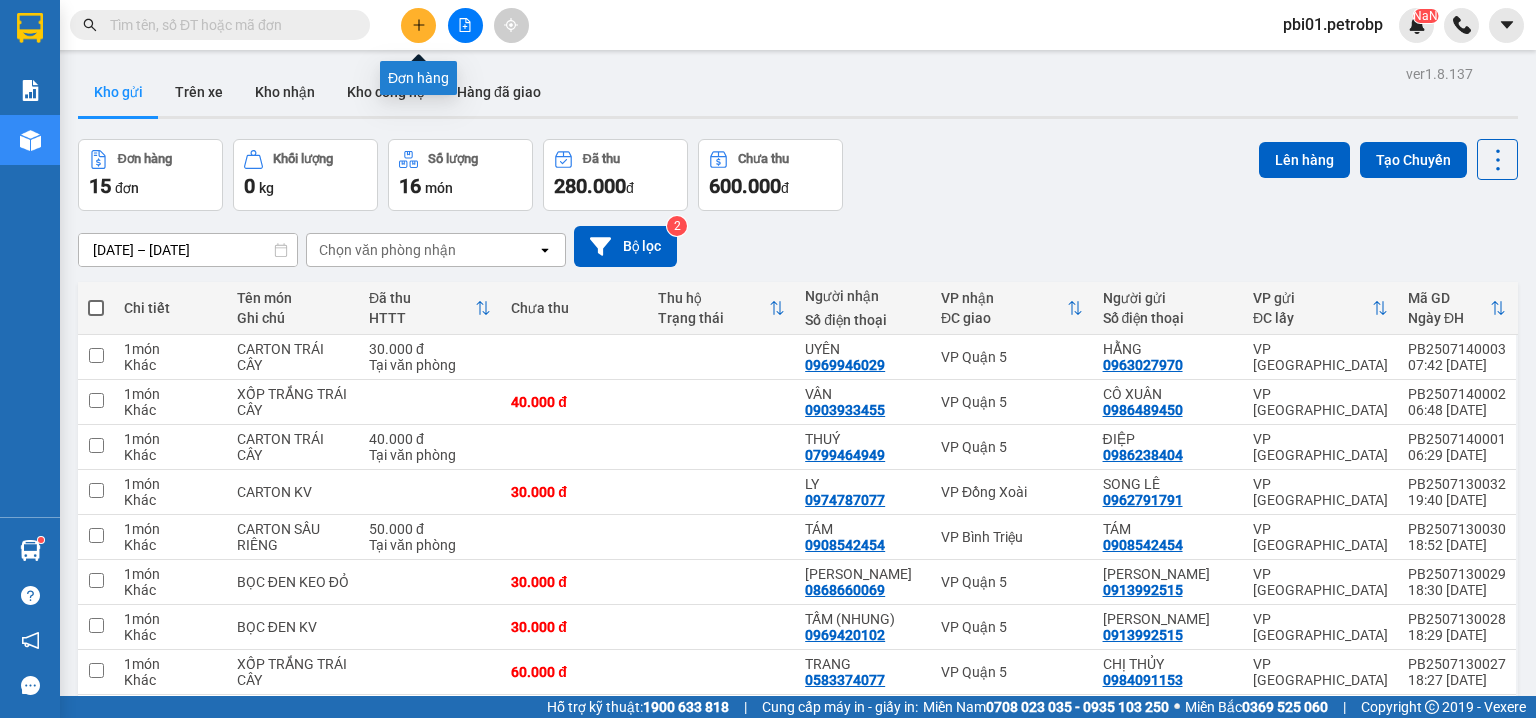 click 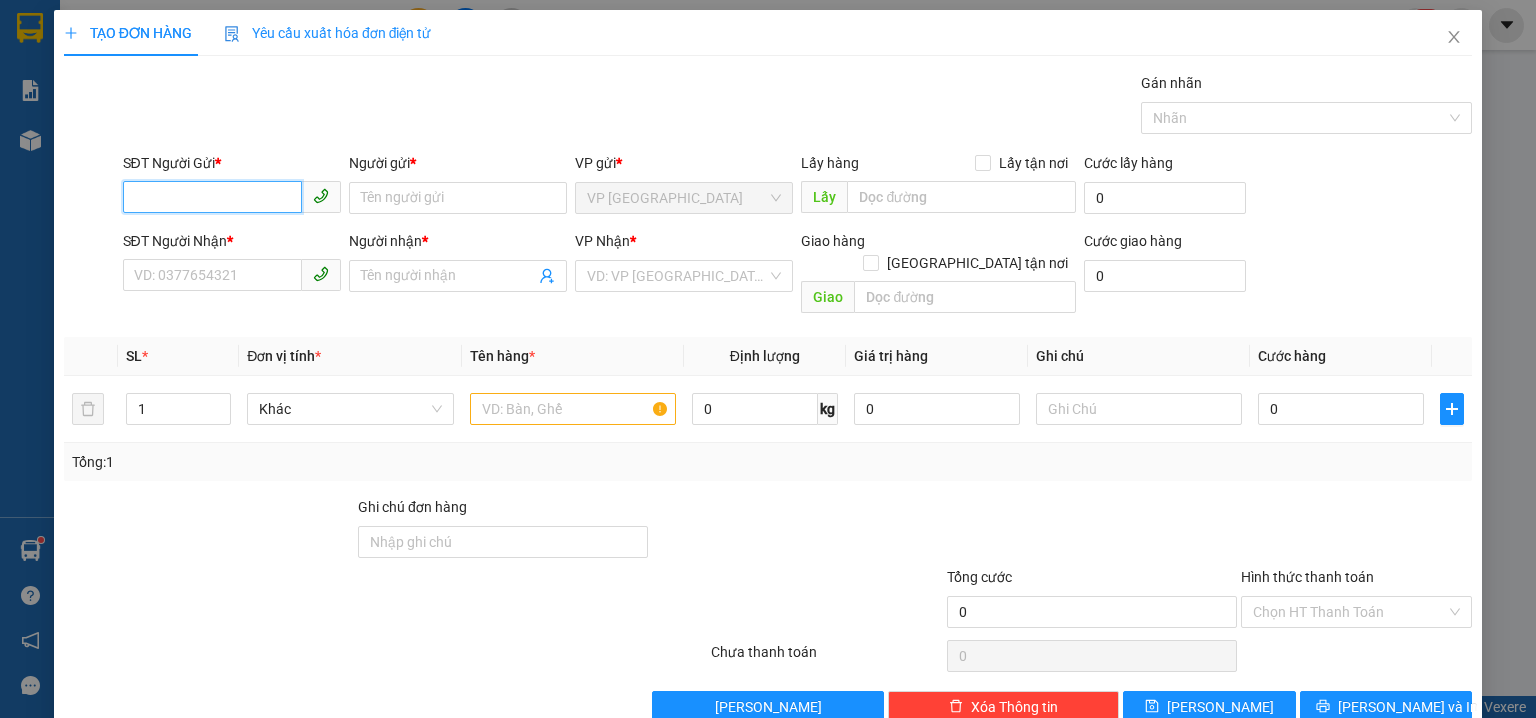 click on "SĐT Người Gửi  *" at bounding box center [212, 197] 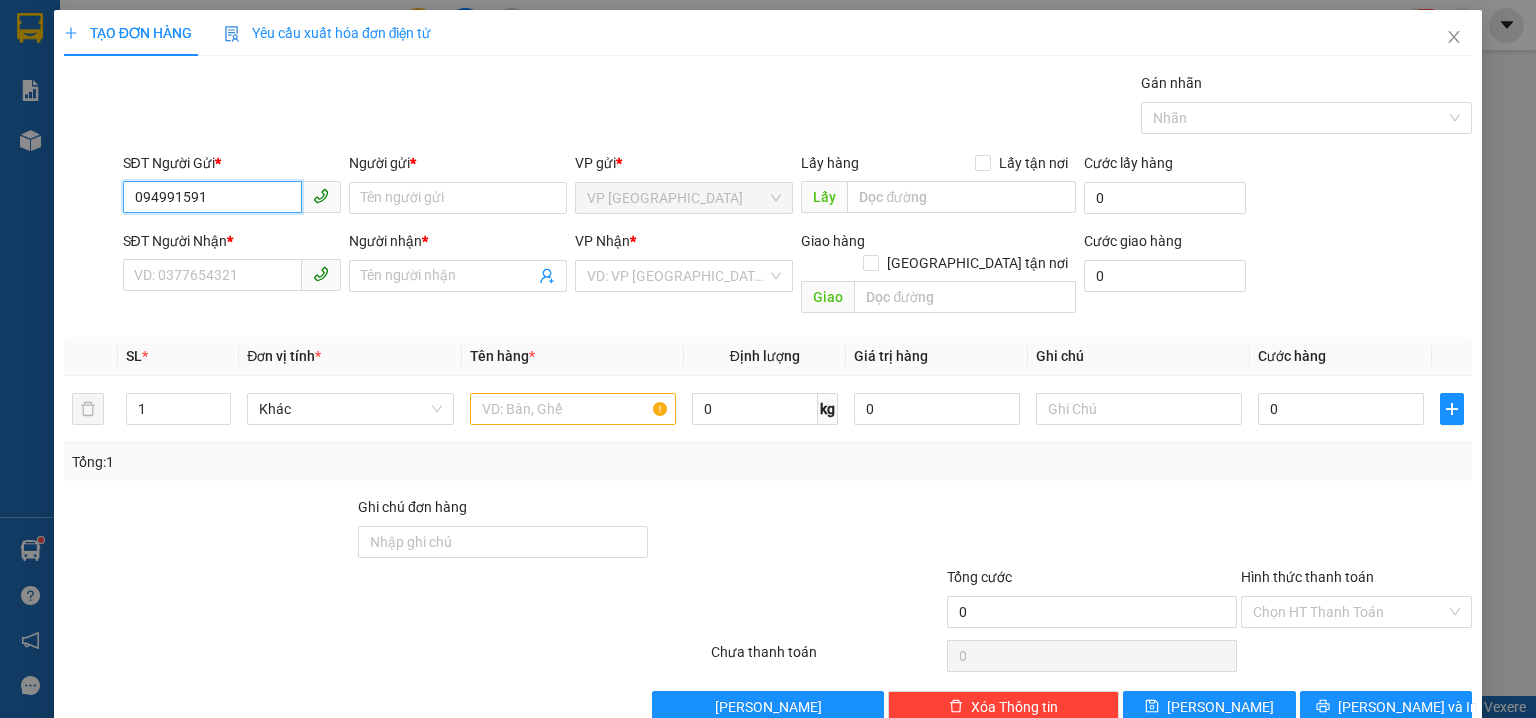 type on "0949915910" 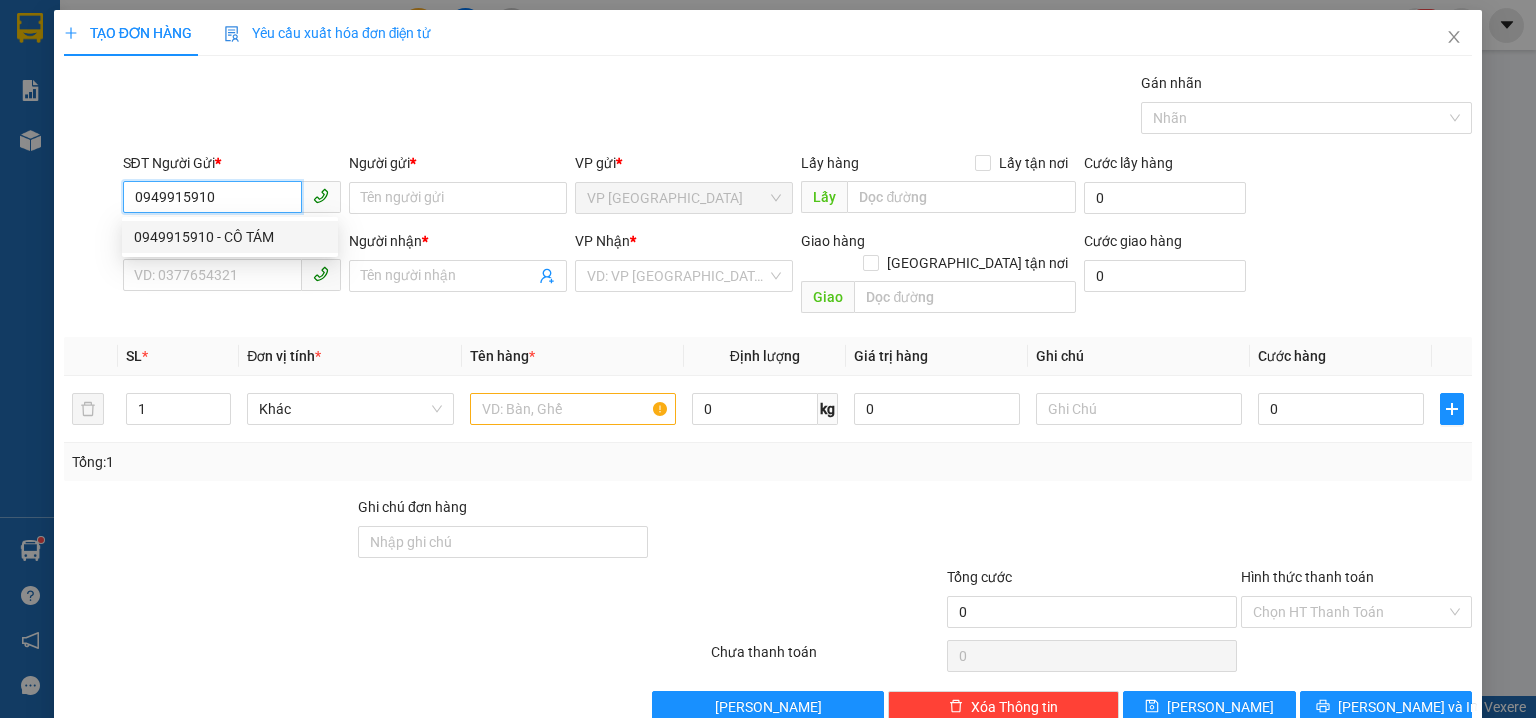 click on "0949915910 - CÔ TÁM" at bounding box center (230, 237) 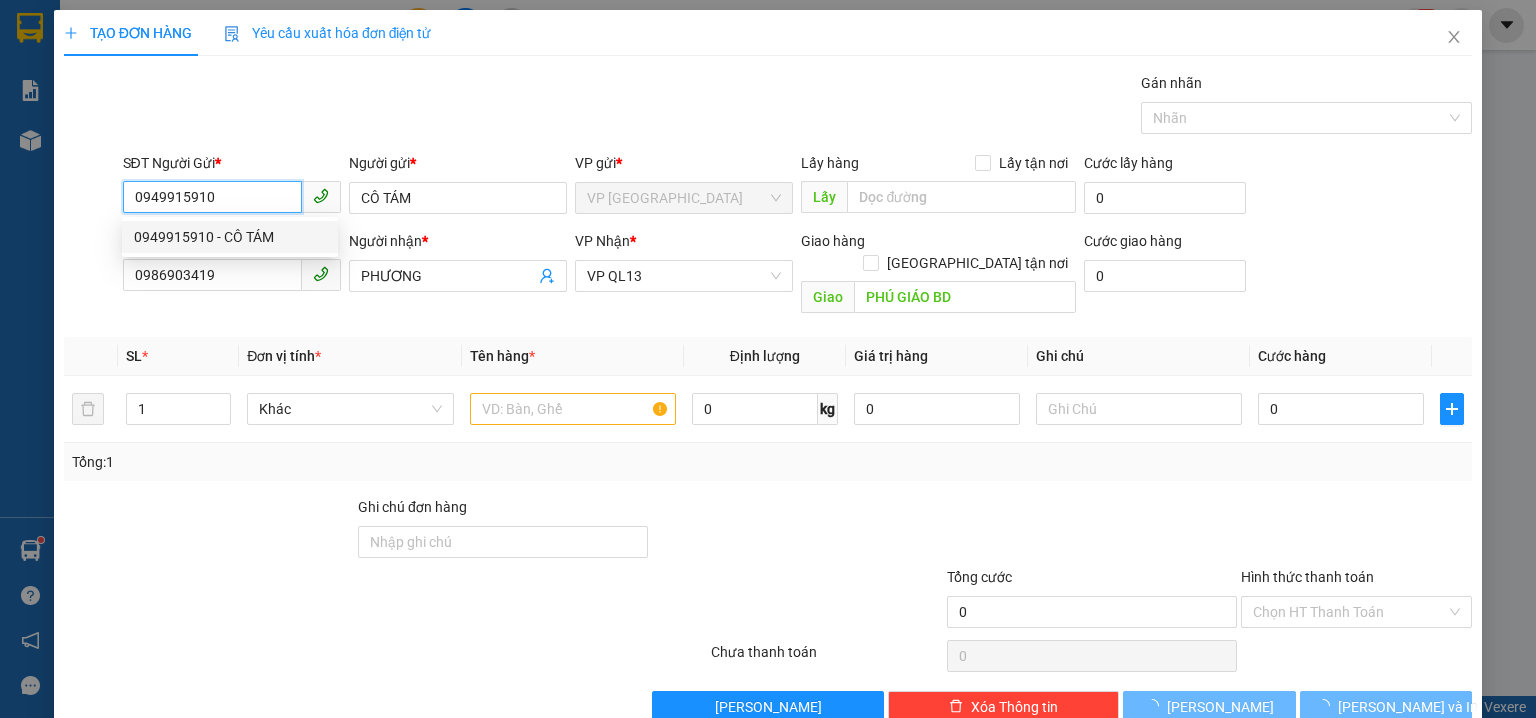 type on "CÔ TÁM" 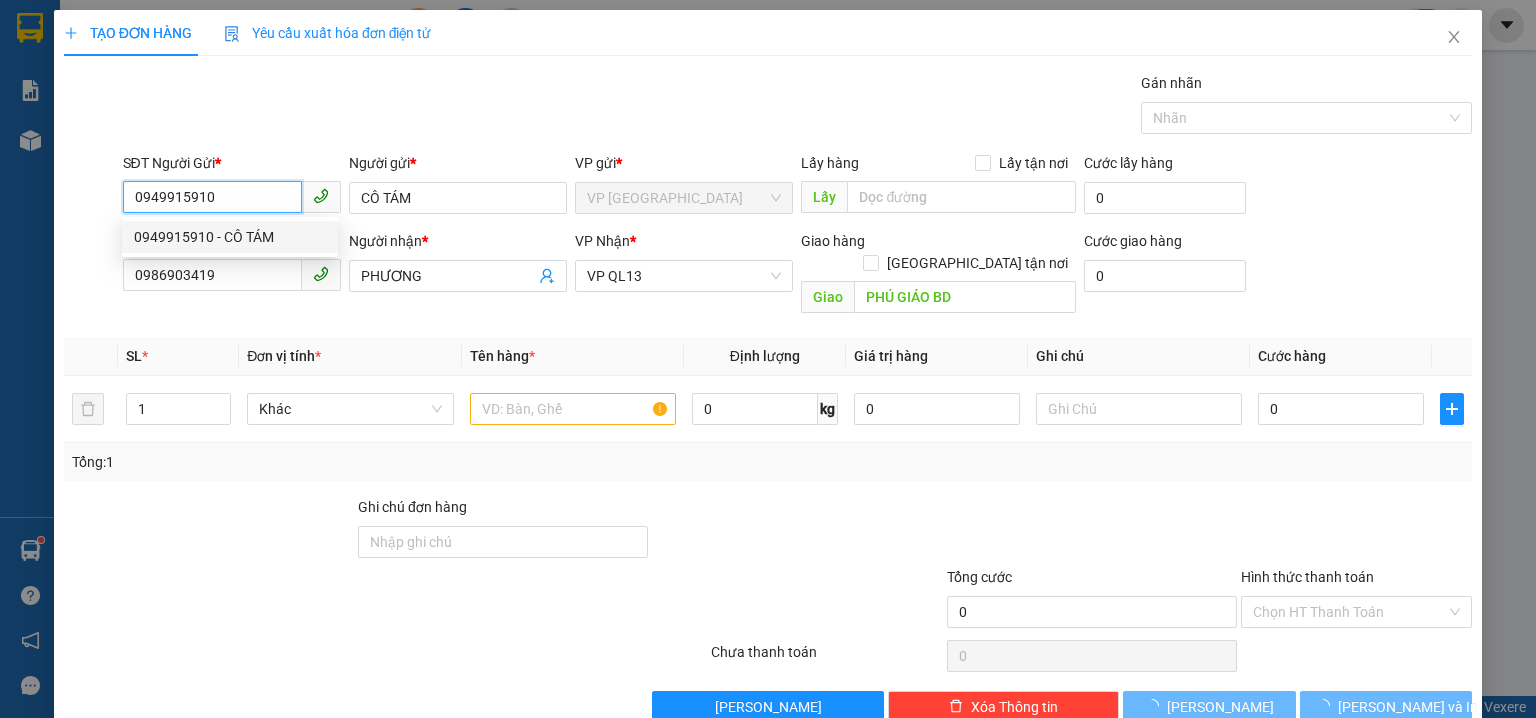 type on "0986903419" 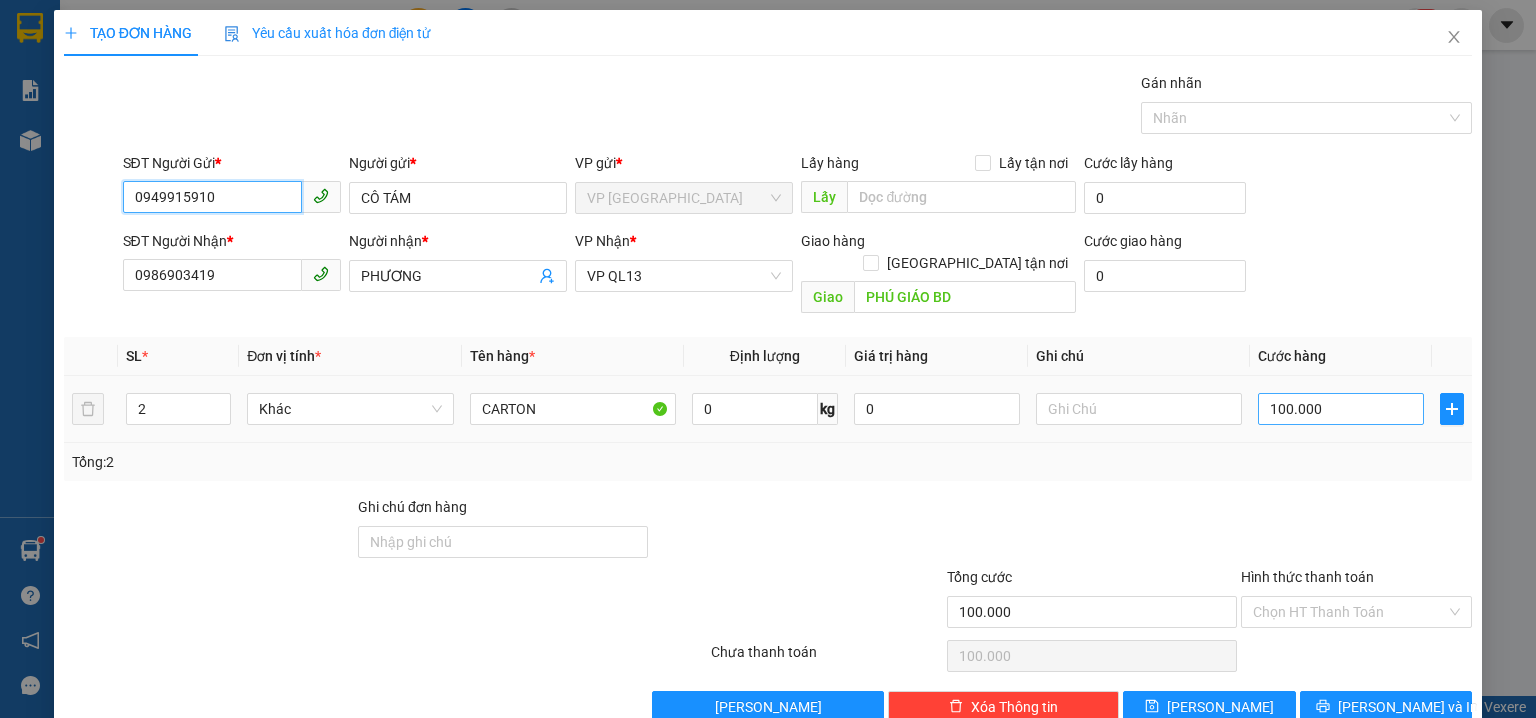 type on "0949915910" 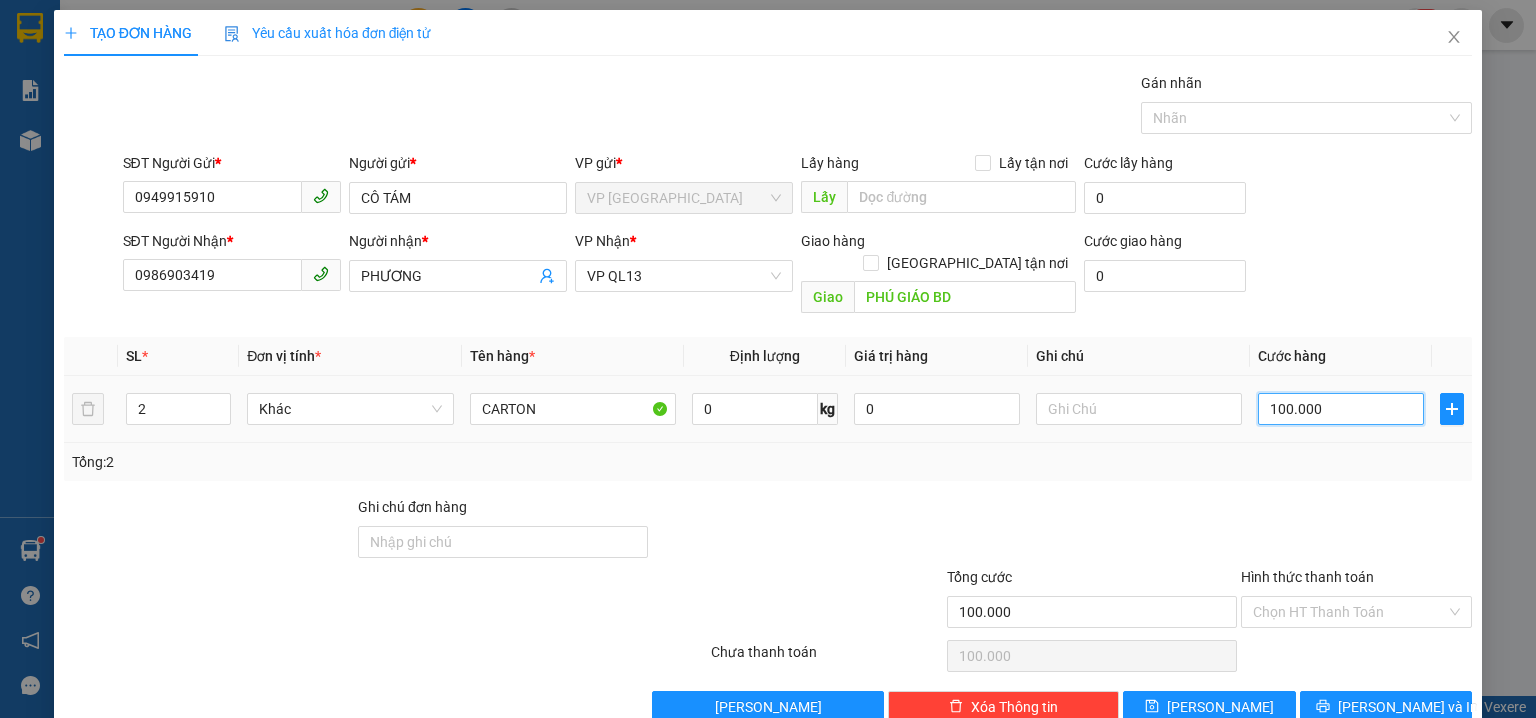 click on "100.000" at bounding box center (1341, 409) 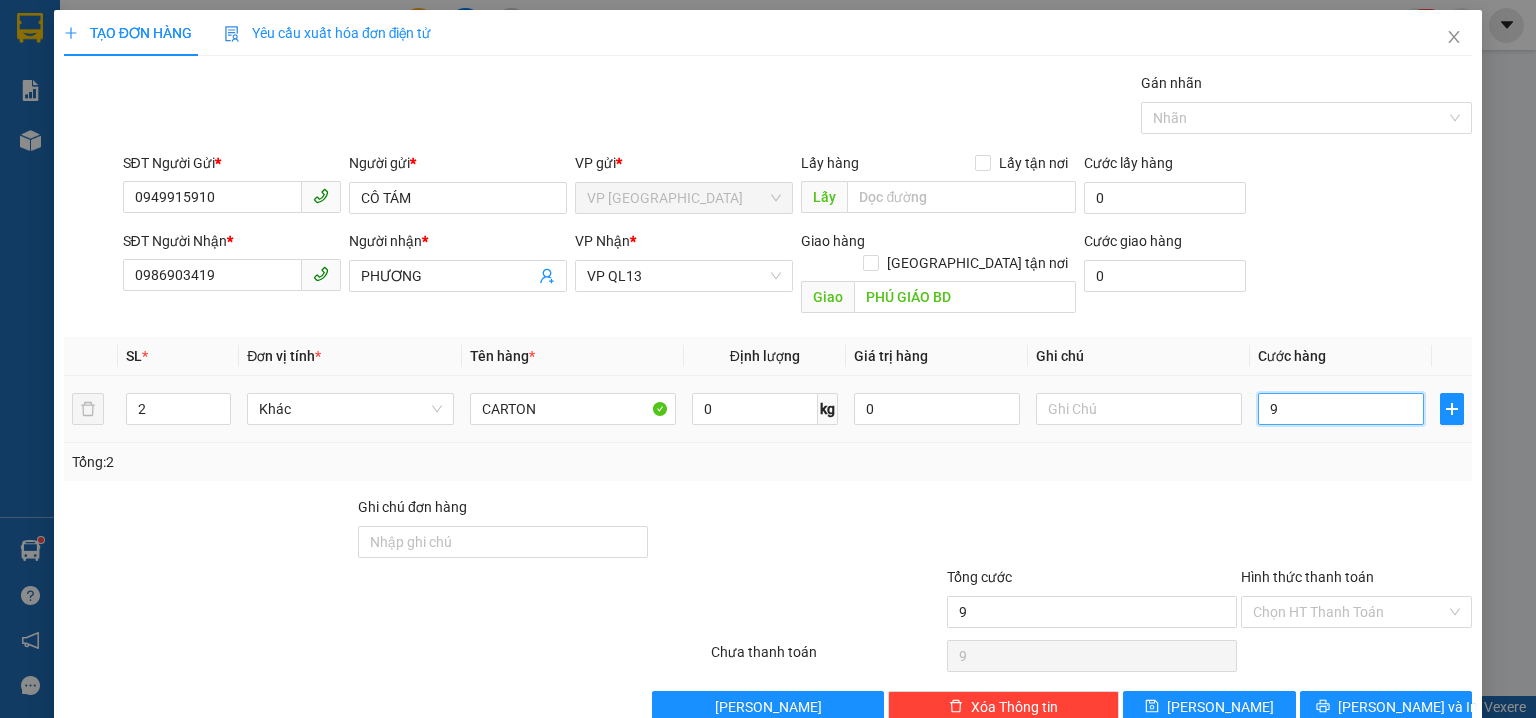 type on "90" 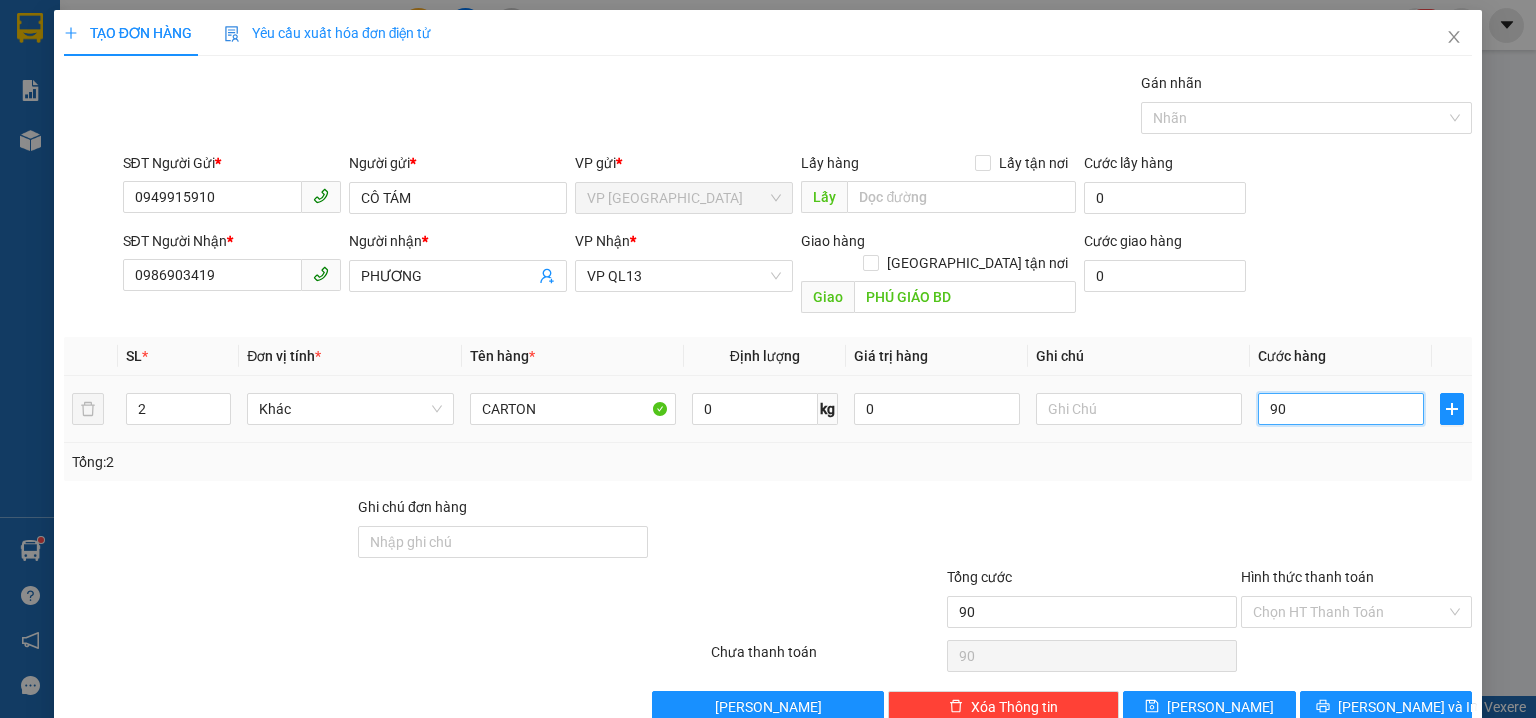 type on "900" 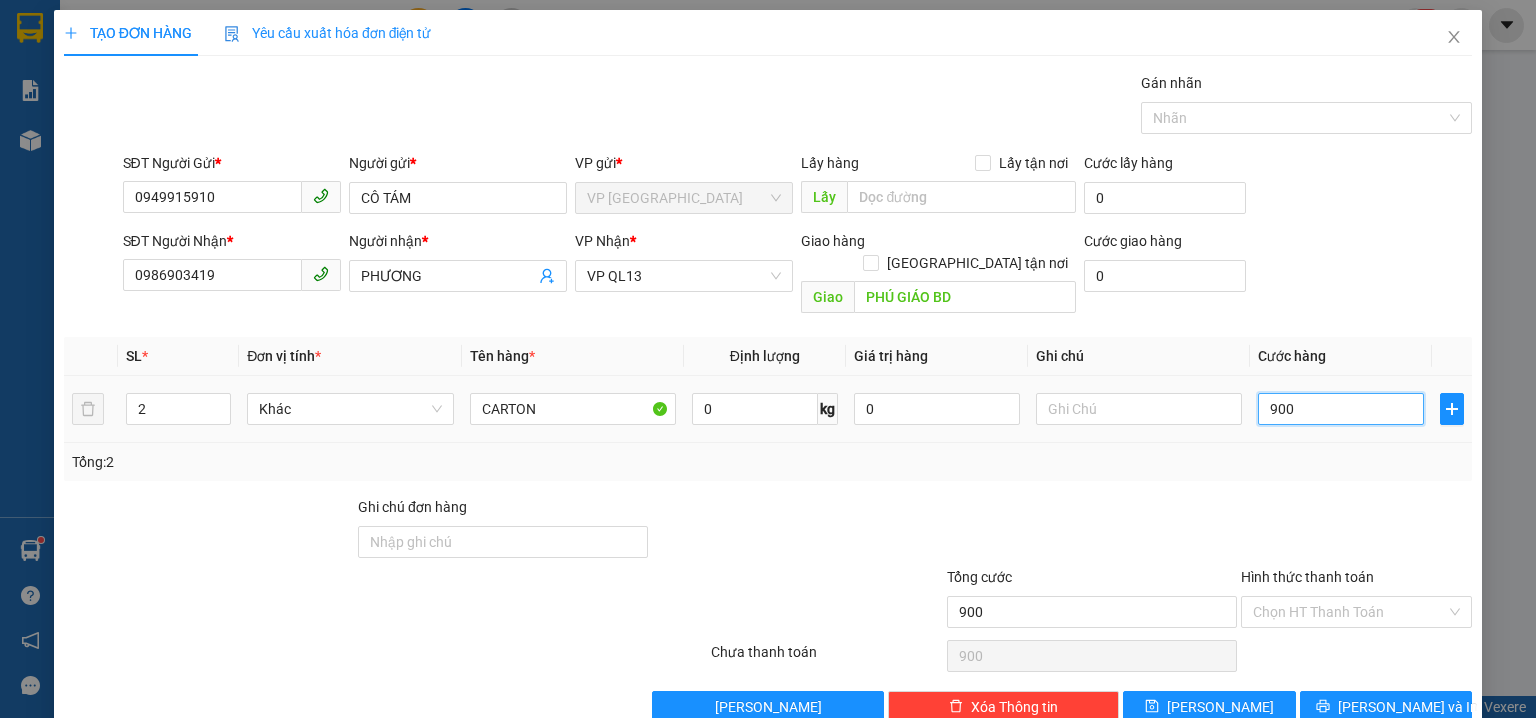 type on "9.000" 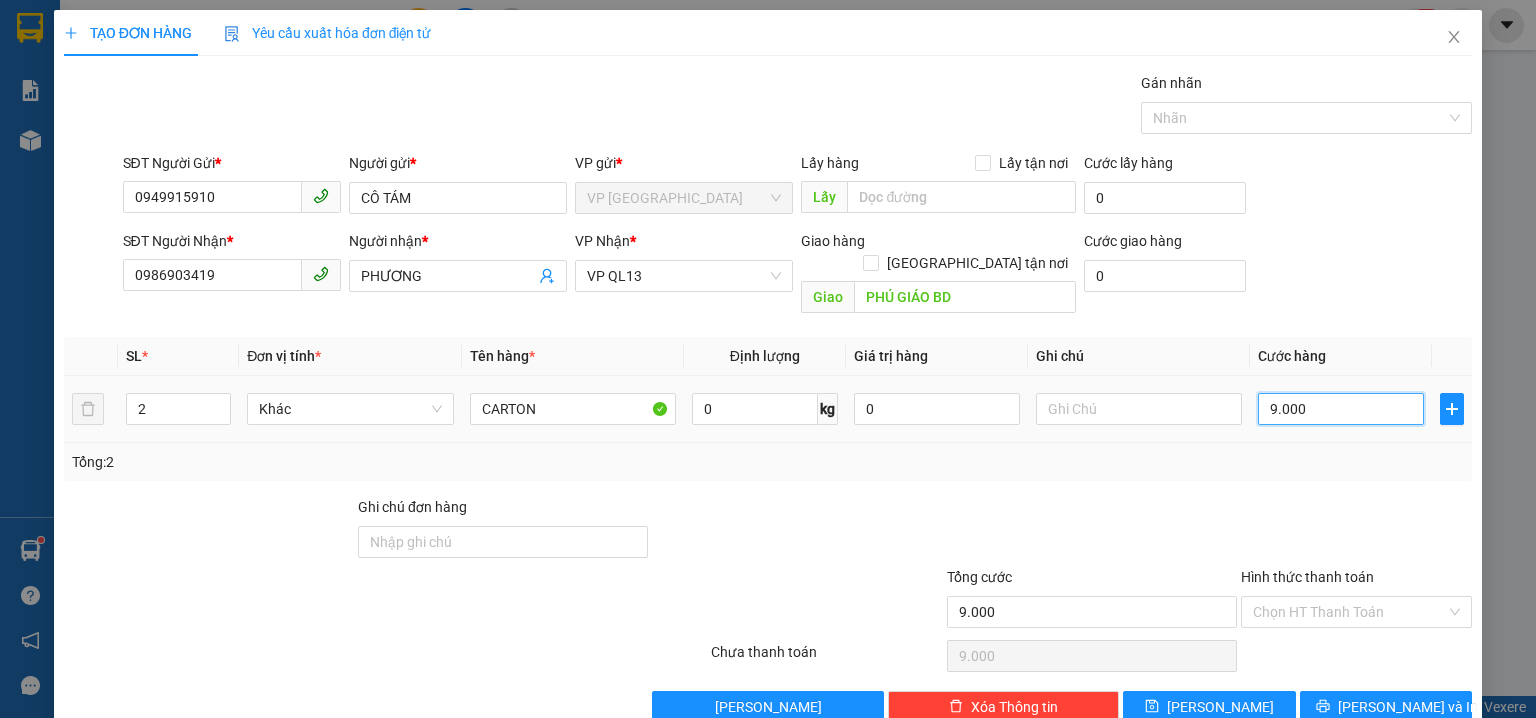 type on "90.000" 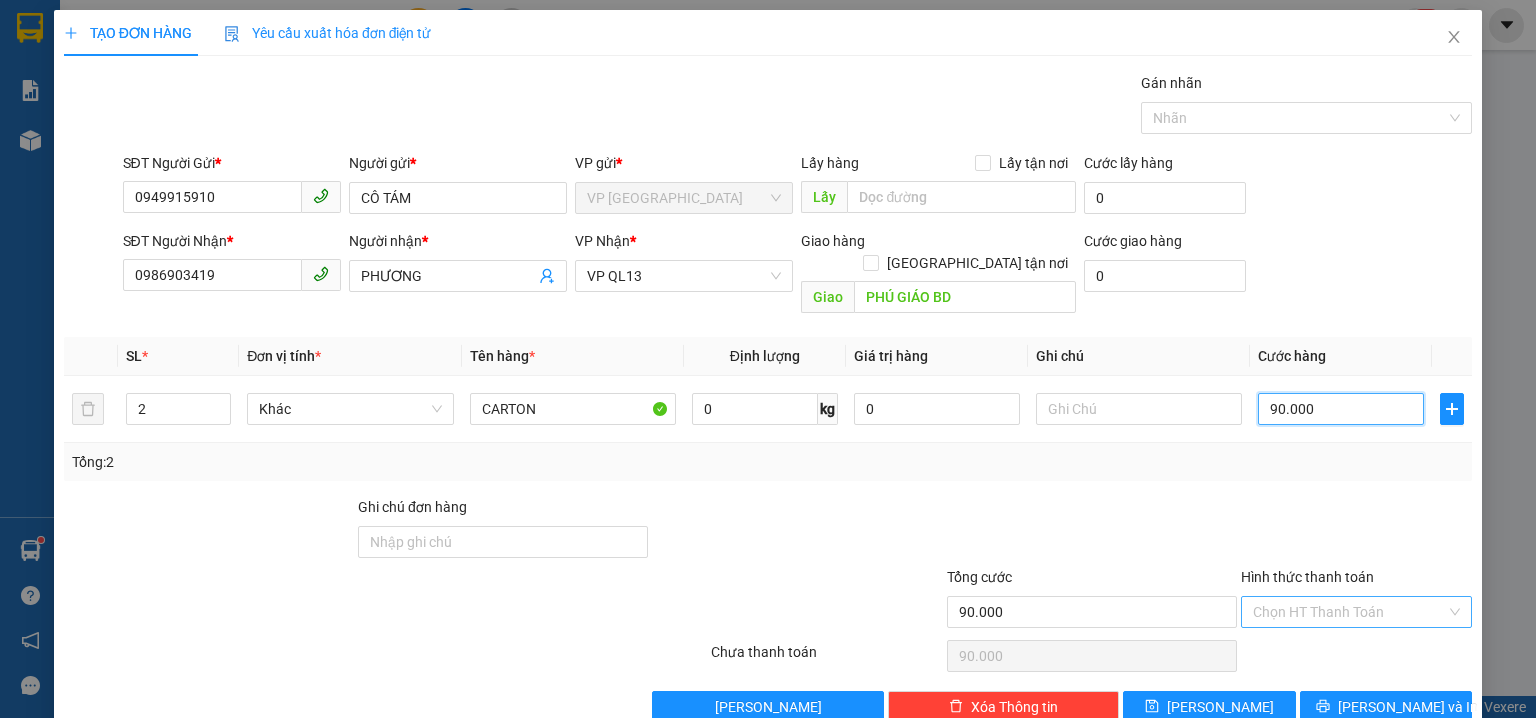 type on "90.000" 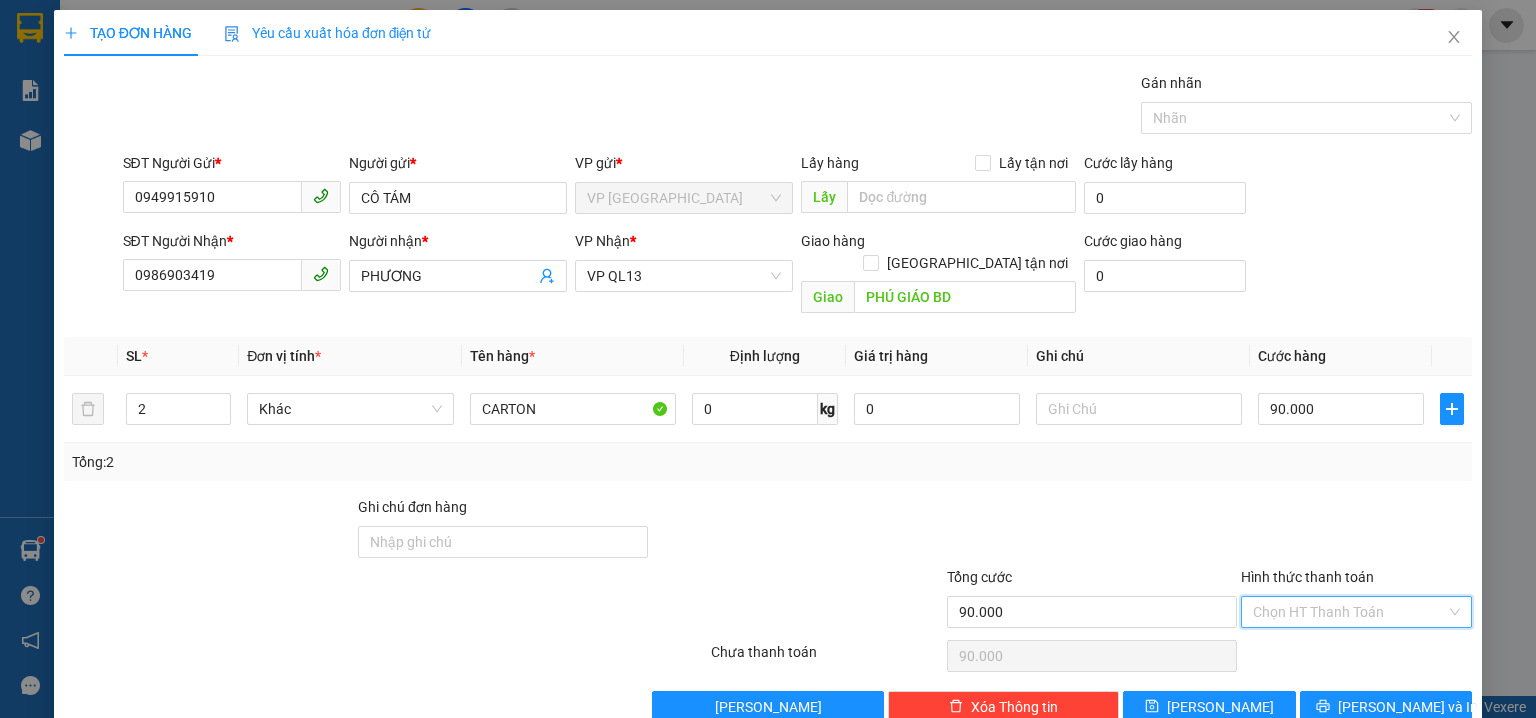 click on "Hình thức thanh toán" at bounding box center (1349, 612) 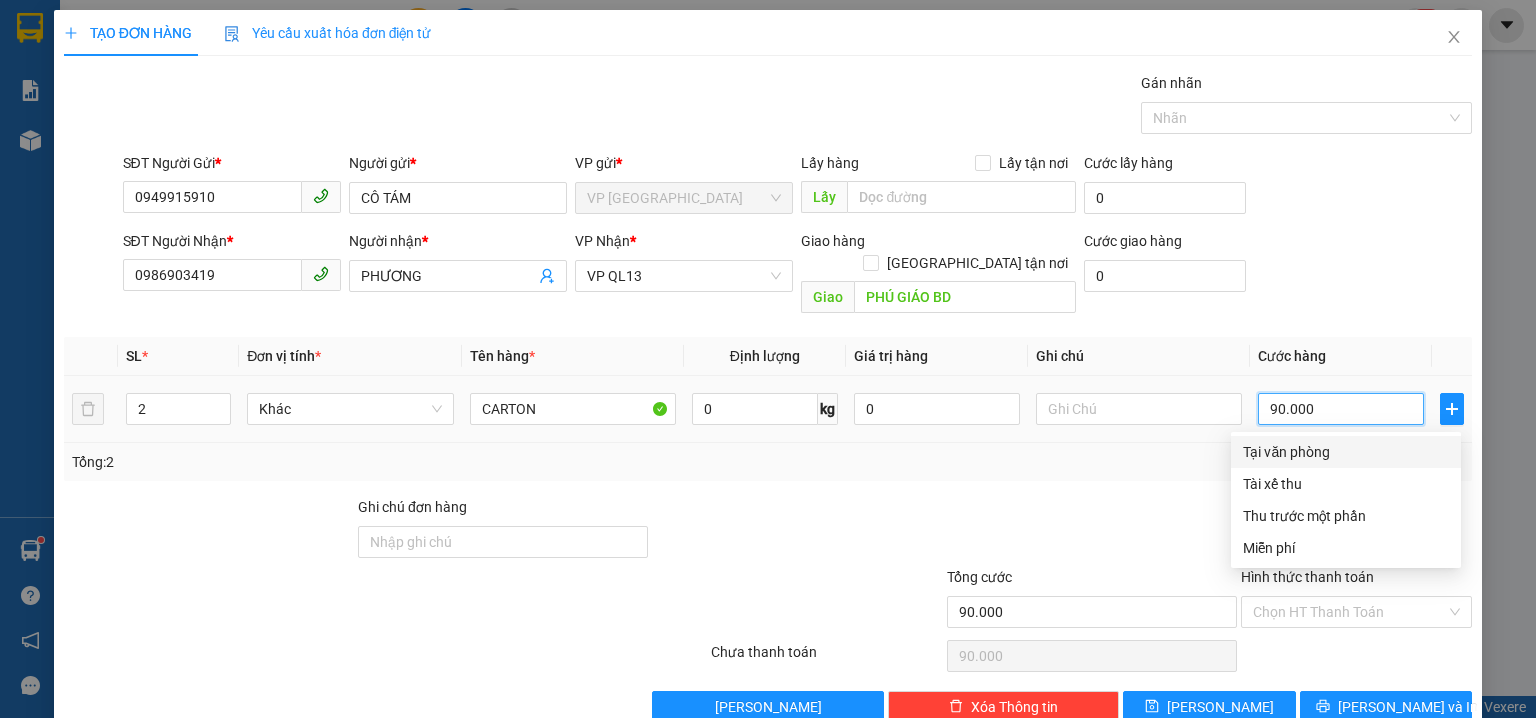 click on "90.000" at bounding box center (1341, 409) 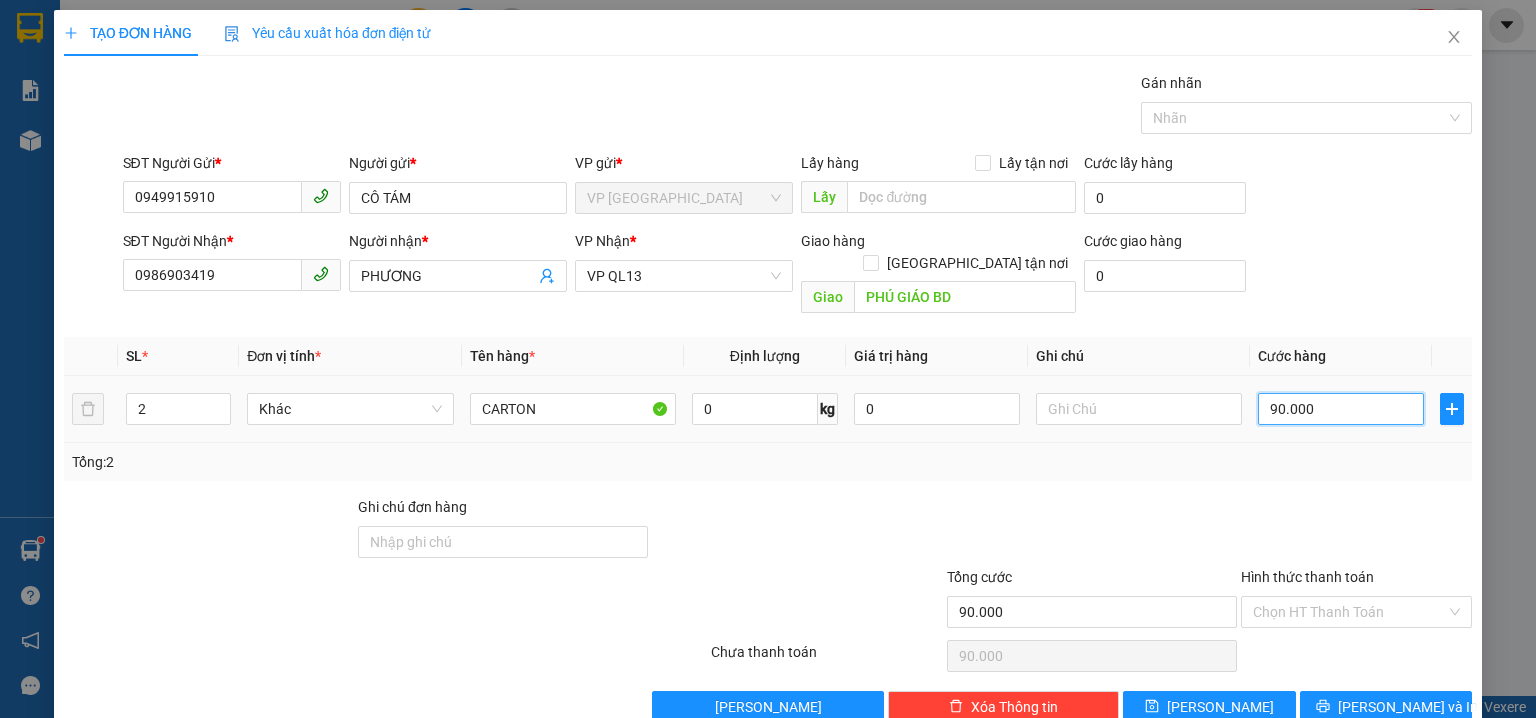 type on "8" 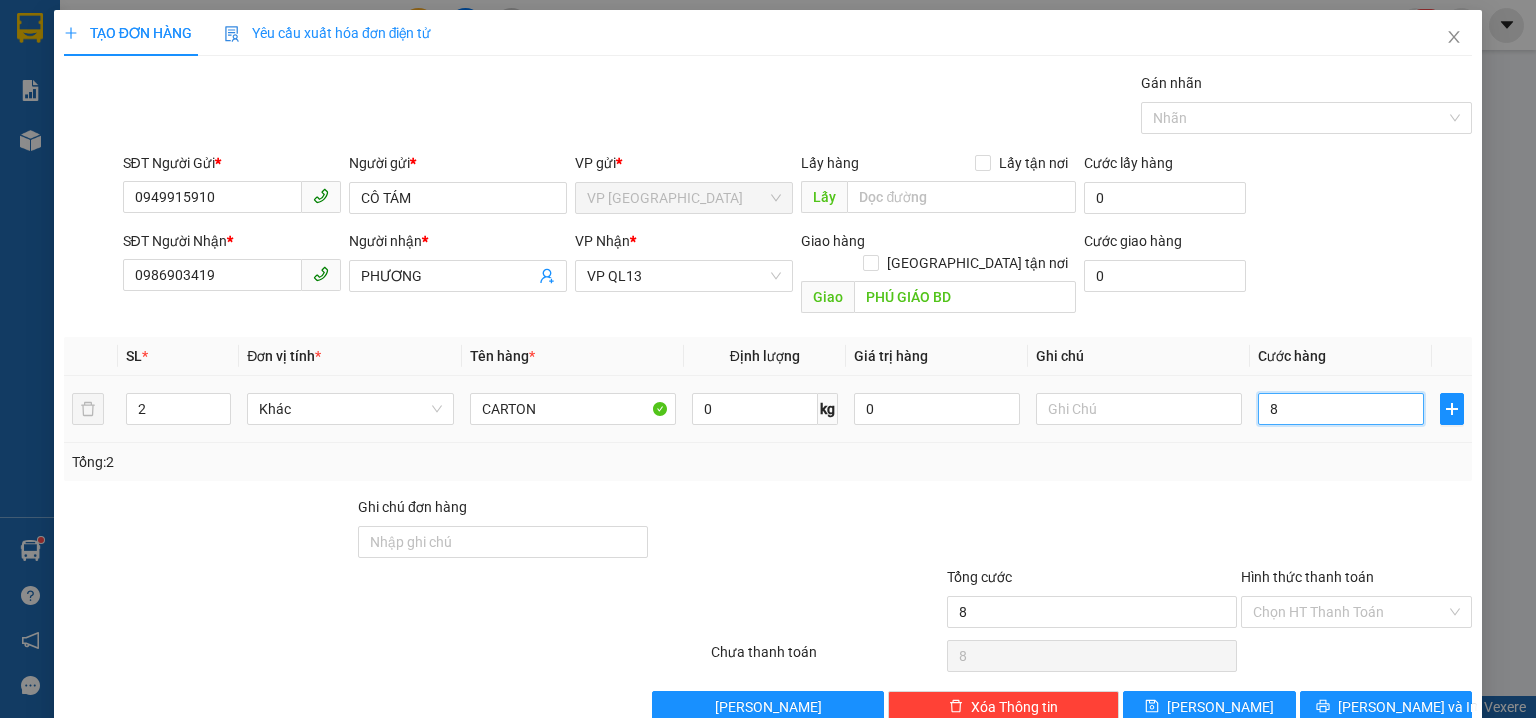 type on "80" 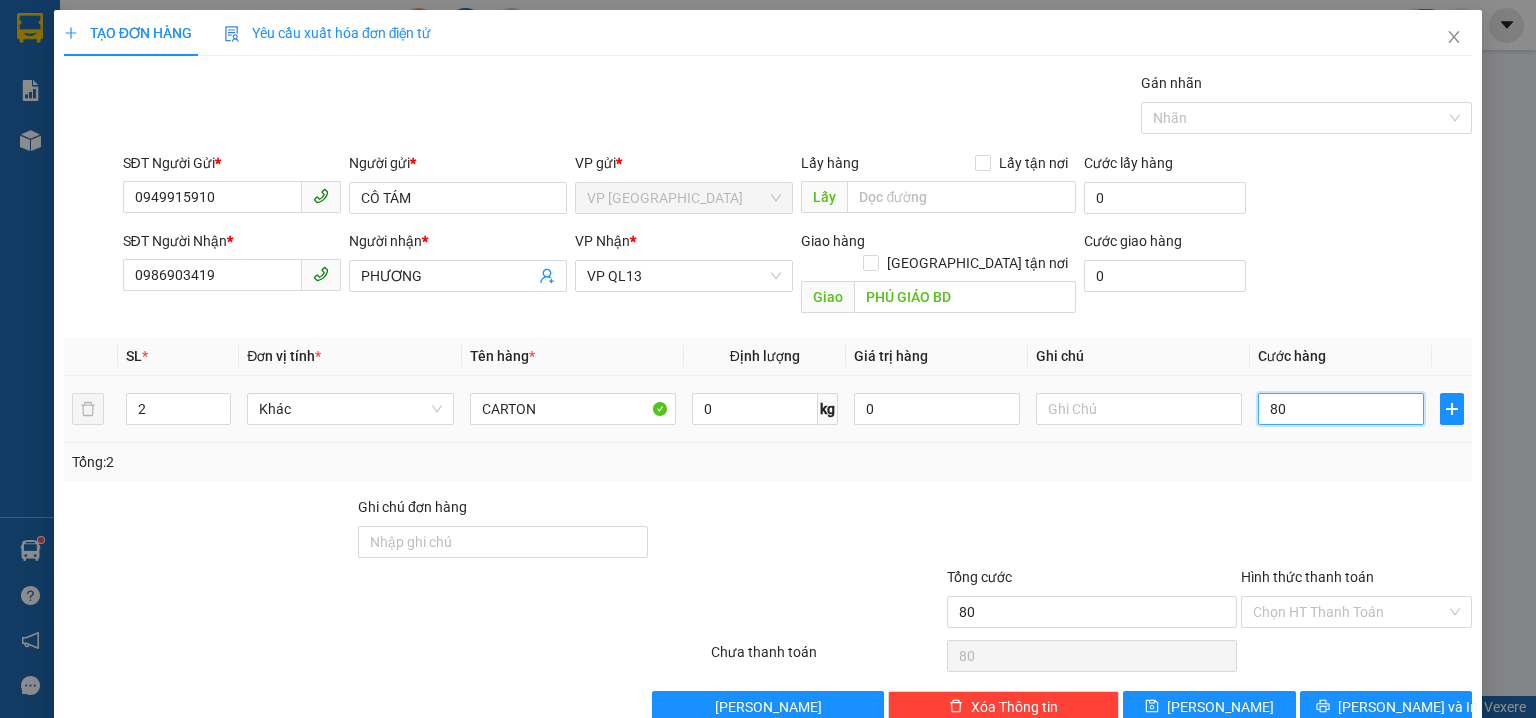 type on "800" 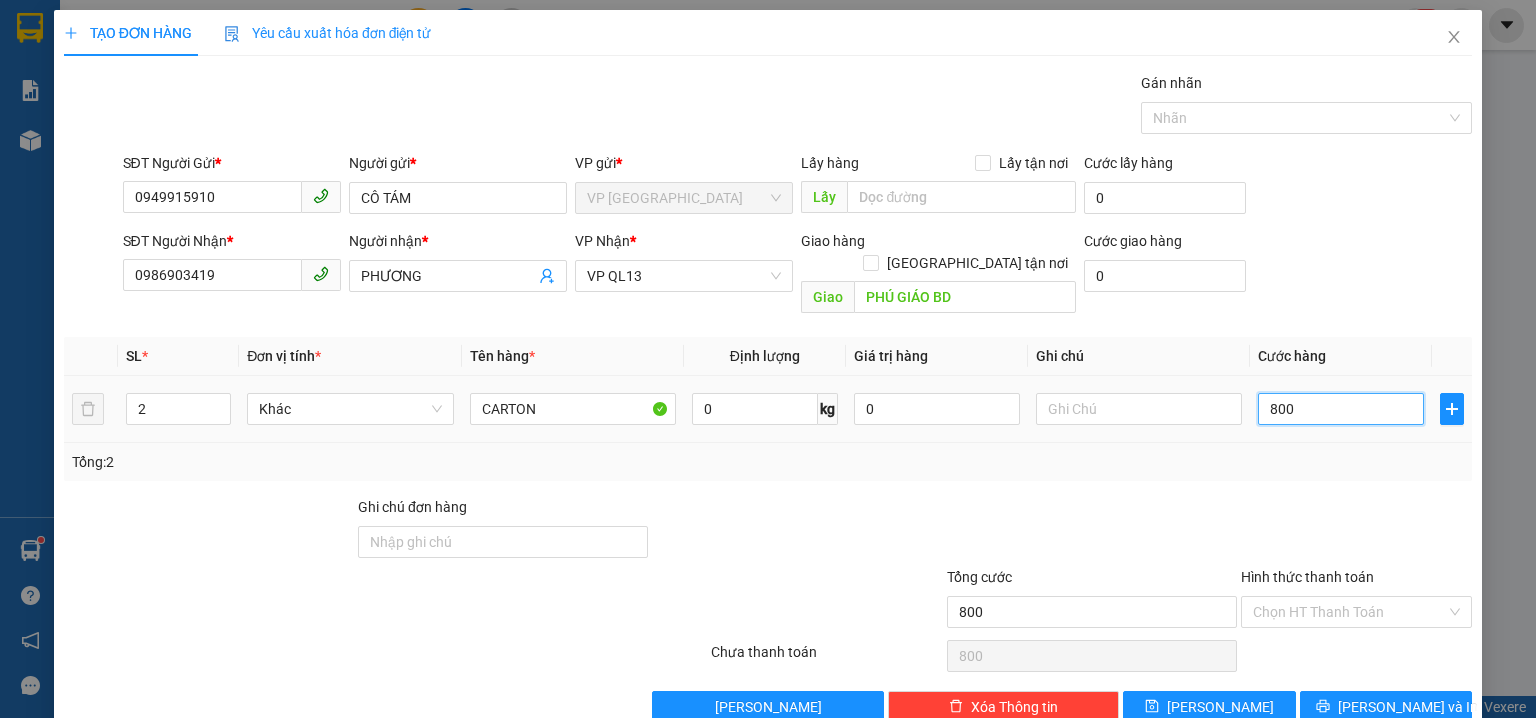 type on "8.000" 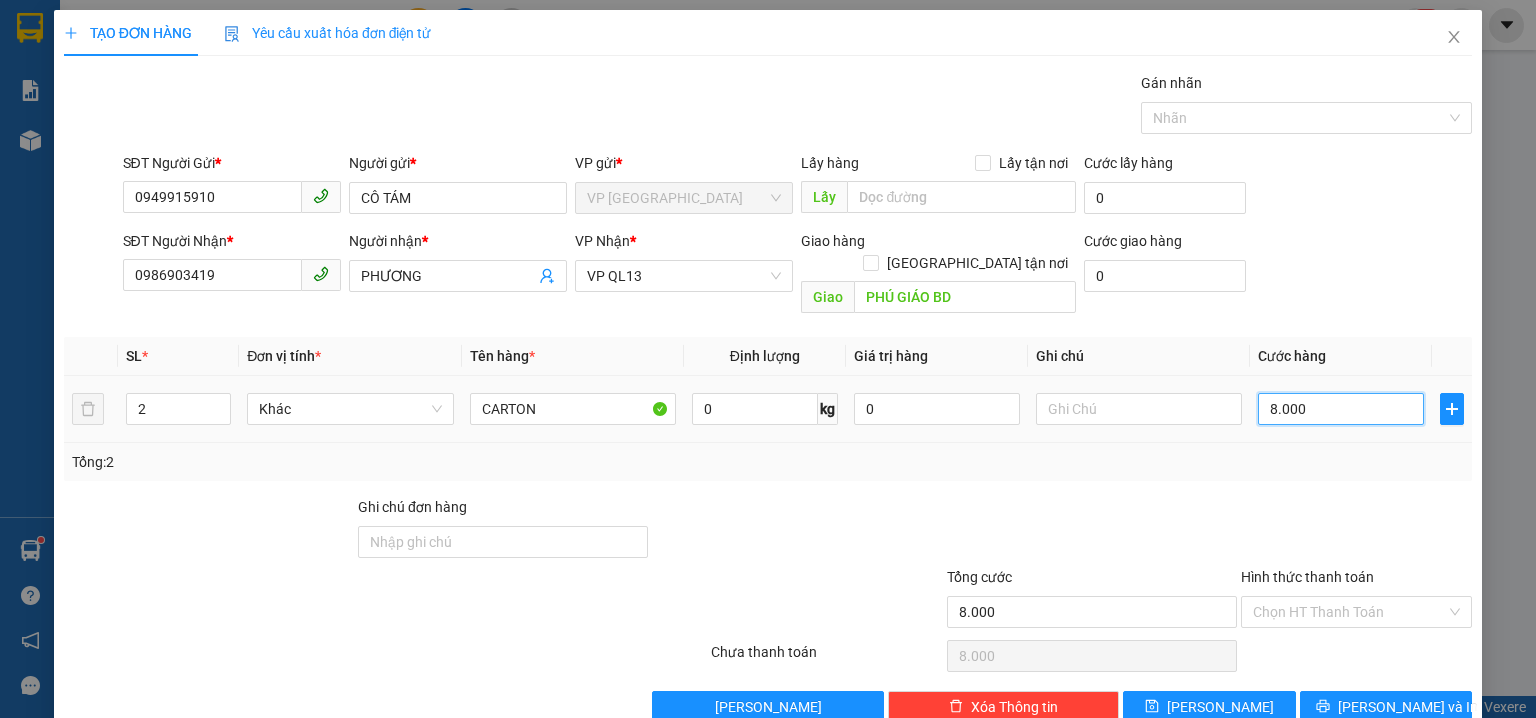 type on "80.000" 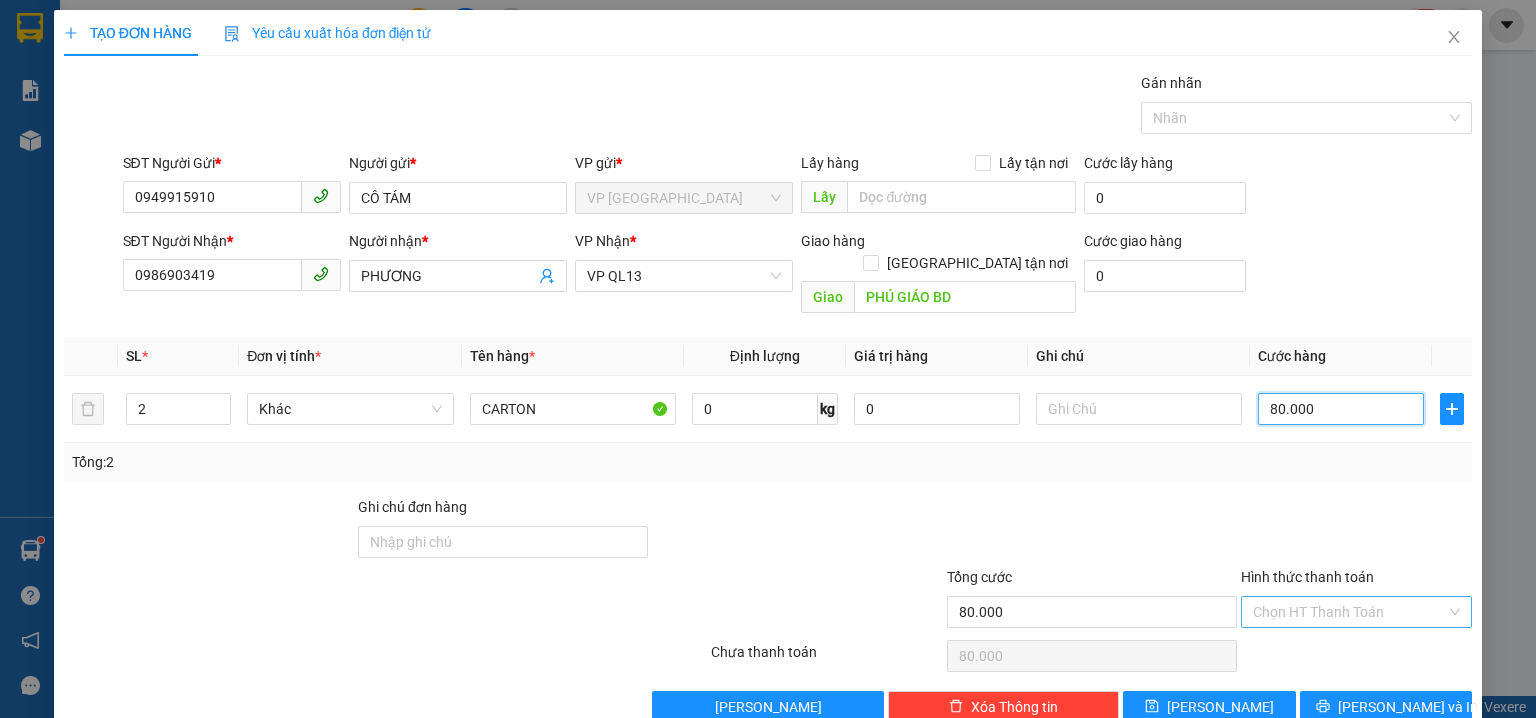 type on "80.000" 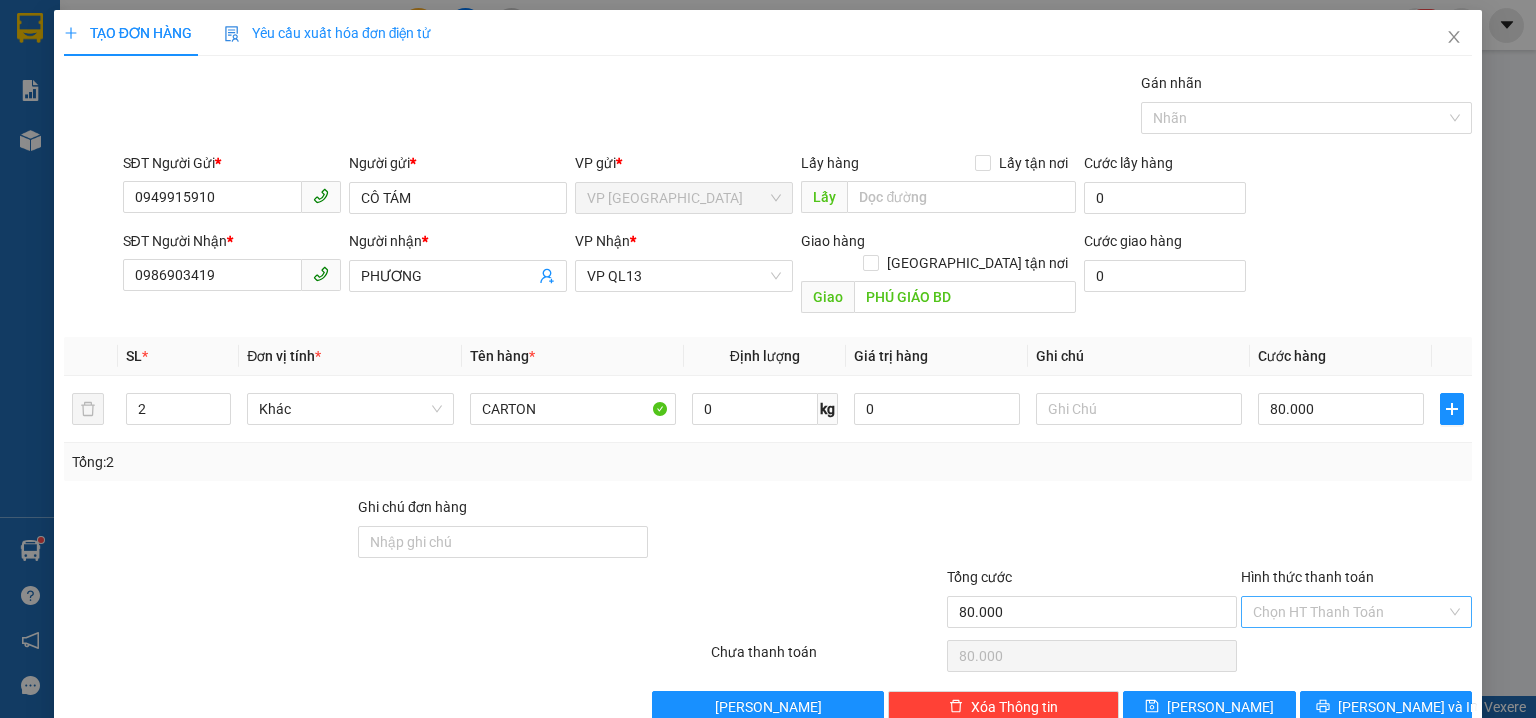 click on "Hình thức thanh toán" at bounding box center [1349, 612] 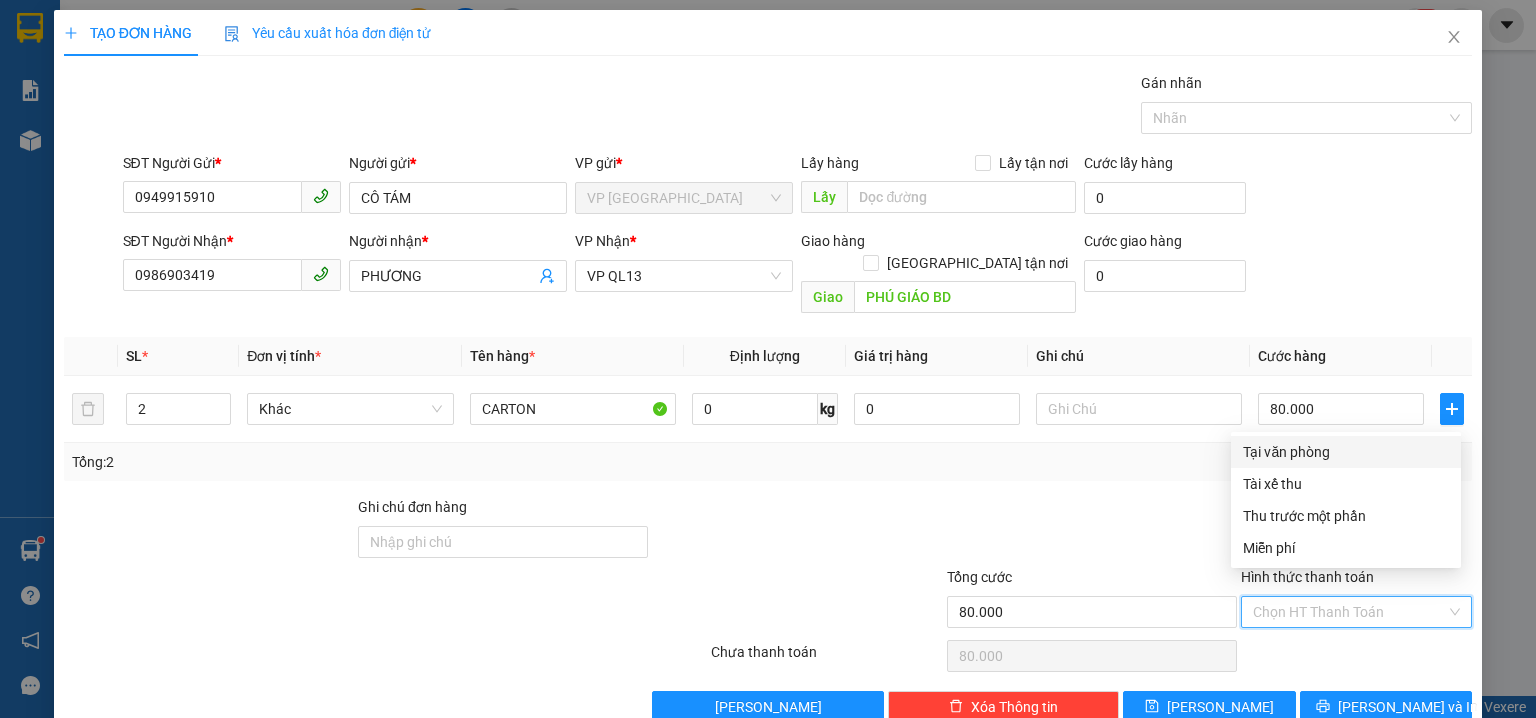 click on "Tại văn phòng" at bounding box center [1346, 452] 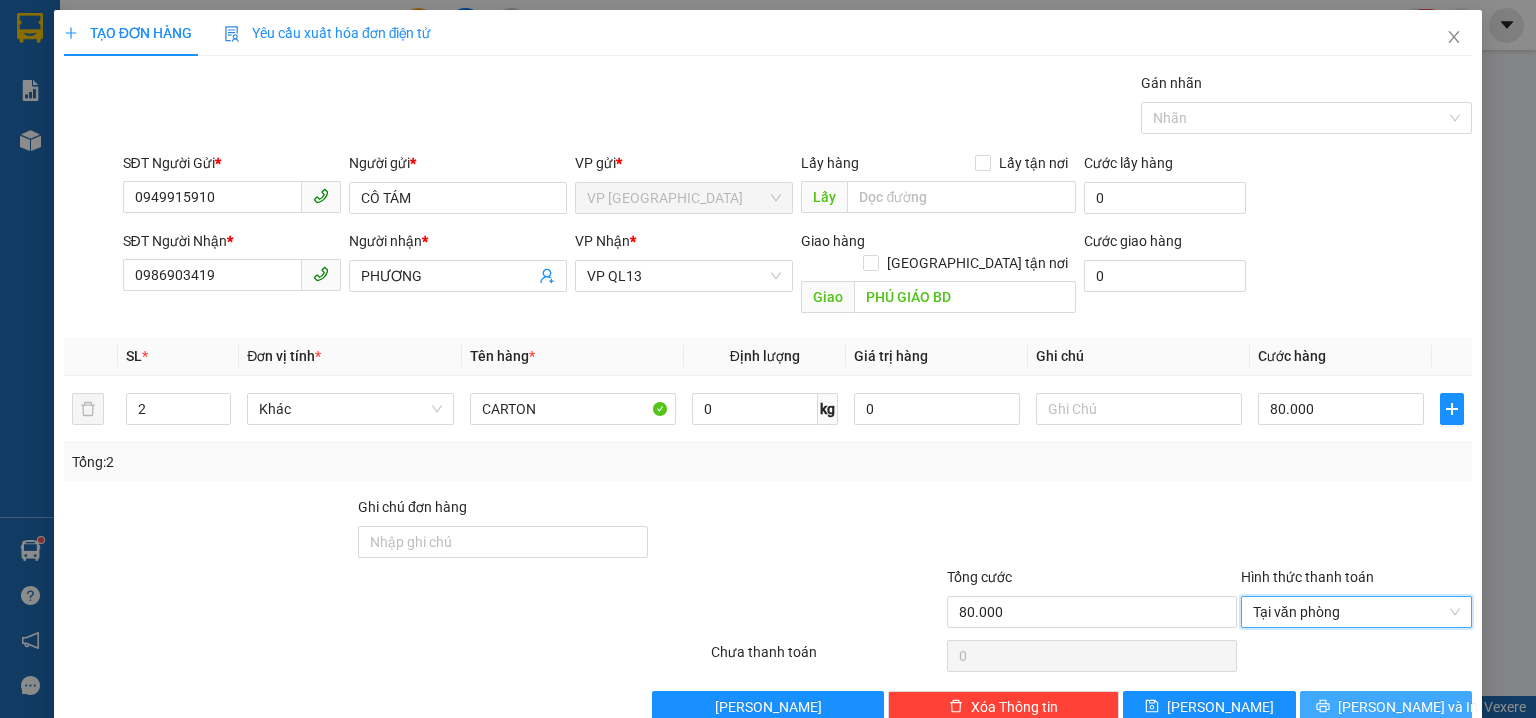 click on "[PERSON_NAME] và In" at bounding box center [1386, 707] 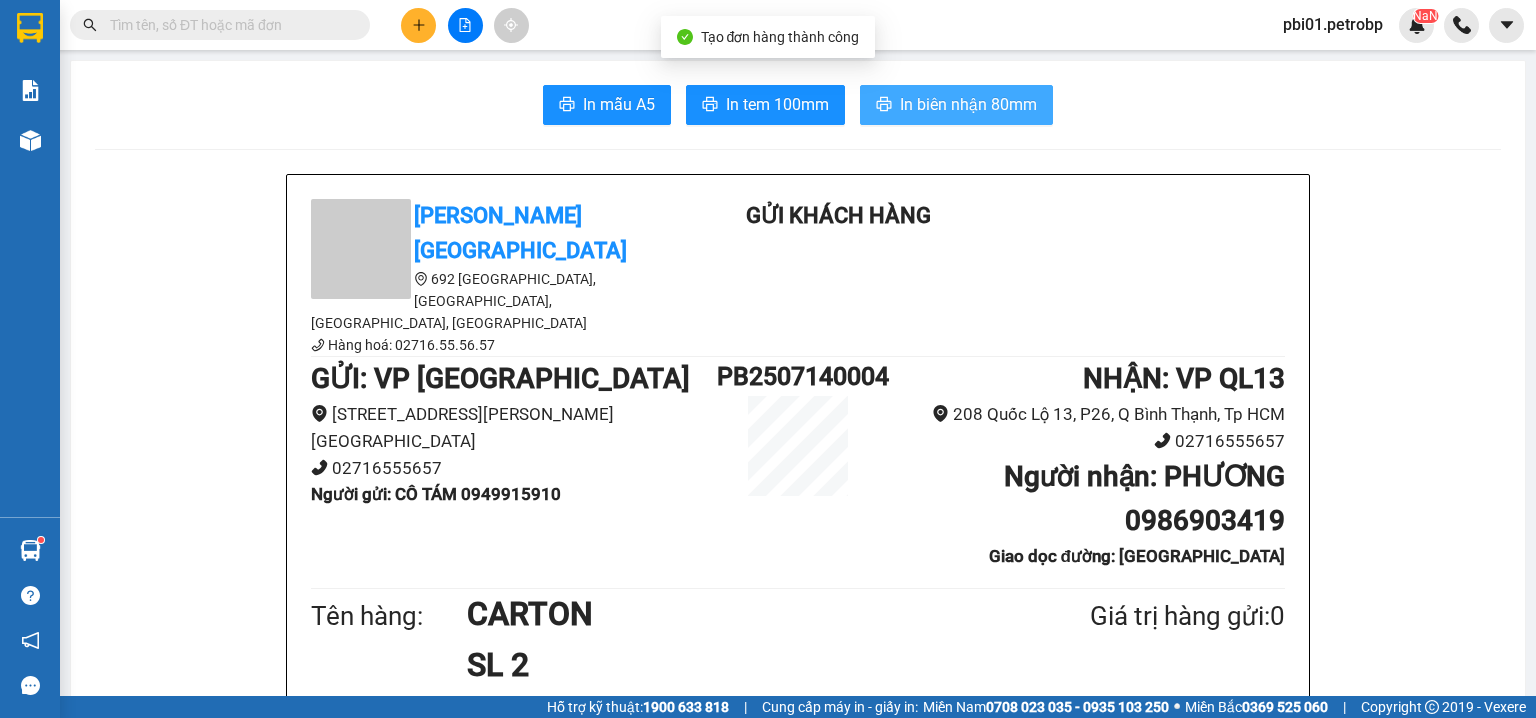click on "In biên nhận 80mm" at bounding box center (968, 104) 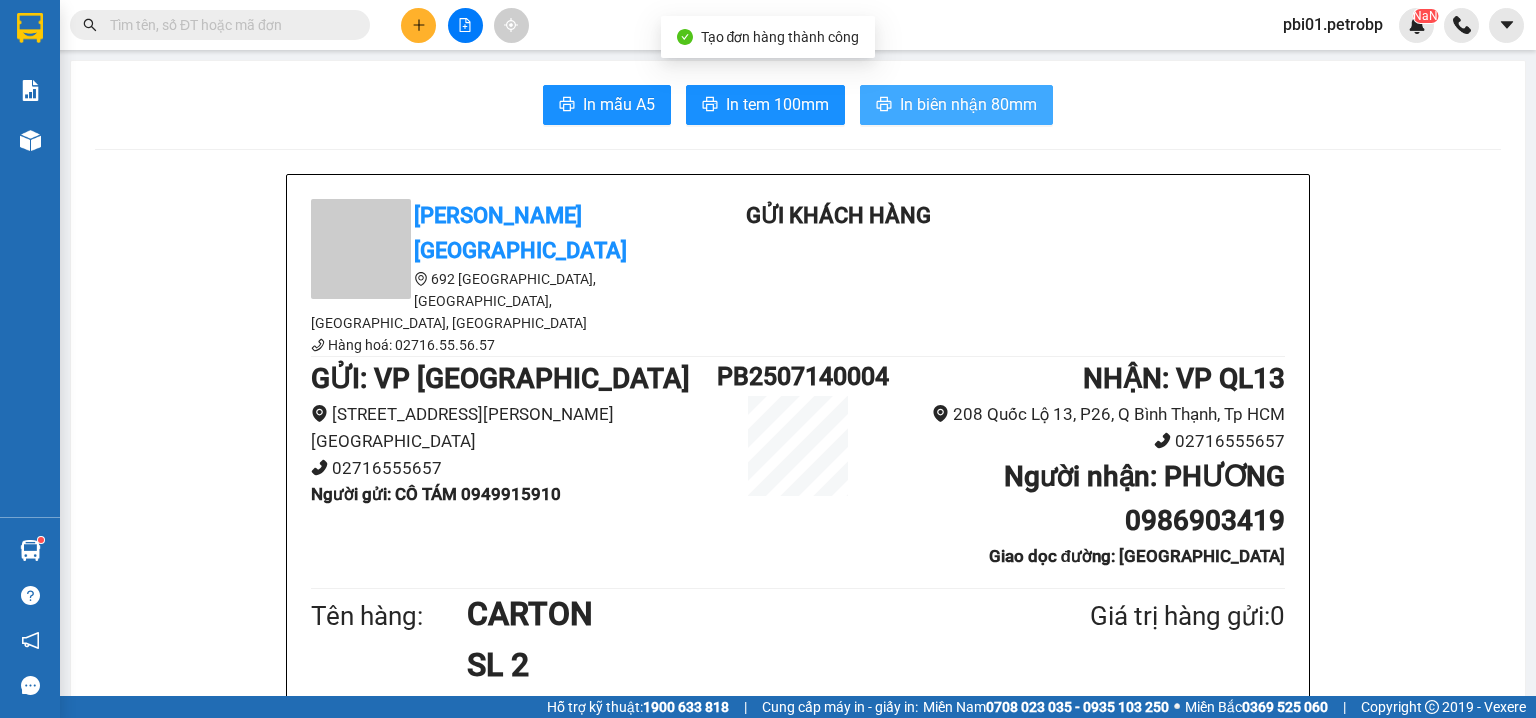 scroll, scrollTop: 0, scrollLeft: 0, axis: both 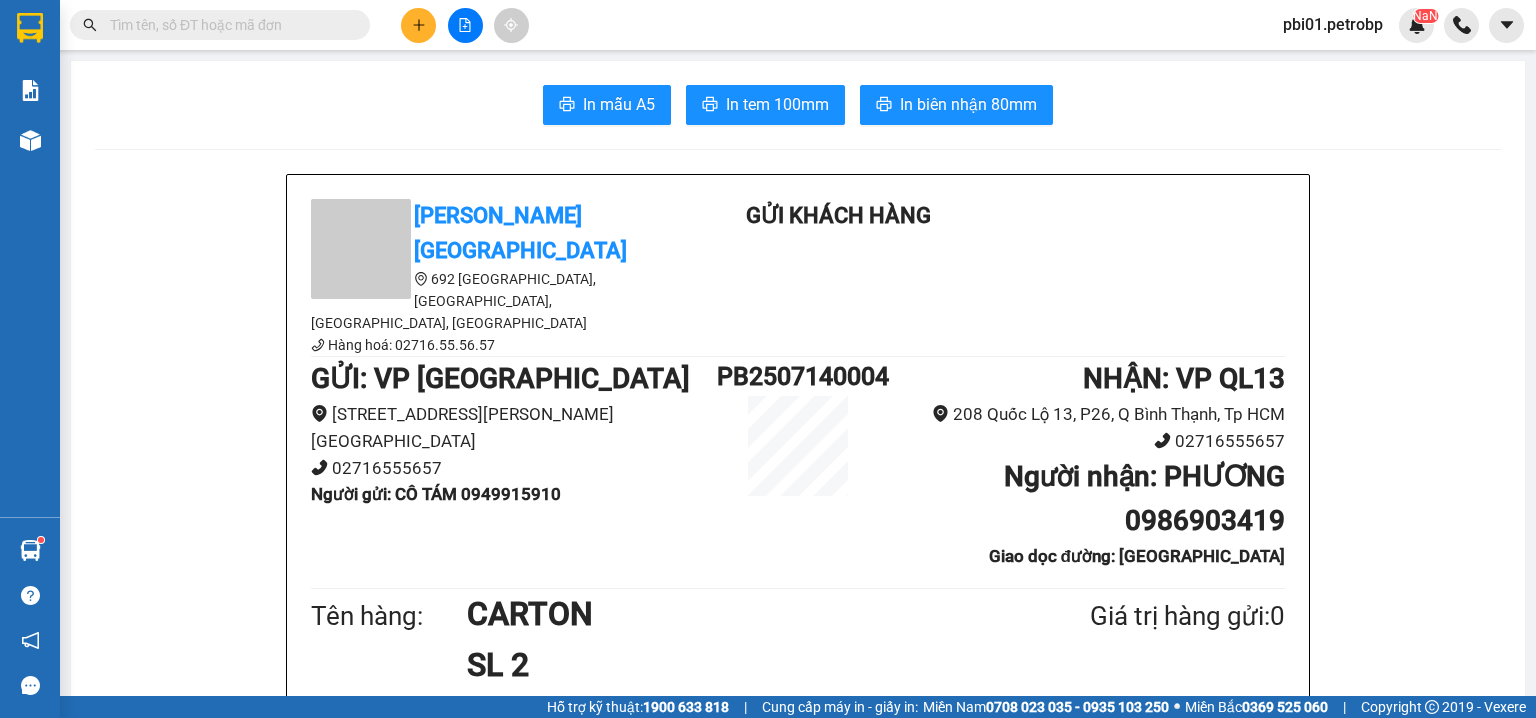 click on "In mẫu A5
In tem 100mm
In biên nhận 80mm Petro Bình Phước   692 Phú Riềng Đỏ, P Tân Xuân, TP Đồng Xoài, Tỉnh Bình Phước   Hàng hoá: 02716.55.56.57 Gửi khách hàng GỬI :   VP Phước Bình   157 Nguyễn Tất Thành, P Phước Bình, TX Phước Long   02716555657 Người gửi :   CÔ TÁM 0949915910 PB2507140004 NHẬN :   VP QL13   208 Quốc Lộ 13, P26, Q Bình Thạnh, Tp HCM   02716555657 Người nhận :   PHƯƠNG 0986903419 Giao dọc đường: PHÚ GIÁO BD Tên hàng: CARTON  SL 2 Giá trị hàng gửi:  0 CR   80.000 Tổng phải thu:   0 Người gửi hàng xác nhận (Tôi đã đọc và đồng ý nộp dung phiếu gửi hàng) Tài xế ký nhân (Kí và ghi rõ họ tên) 07:49, ngày 14 tháng 07 năm 2025 NV nhận hàng (Kí và ghi rõ họ tên) TRƯƠNG TẤN ĐIỀN Quy định nhận/gửi hàng : _ Hàng gửi không được nêu giá trị. 03 lần  giá trị cước vận chuyển. 03 ngày 07 ngày 02 ngày" at bounding box center [798, 1614] 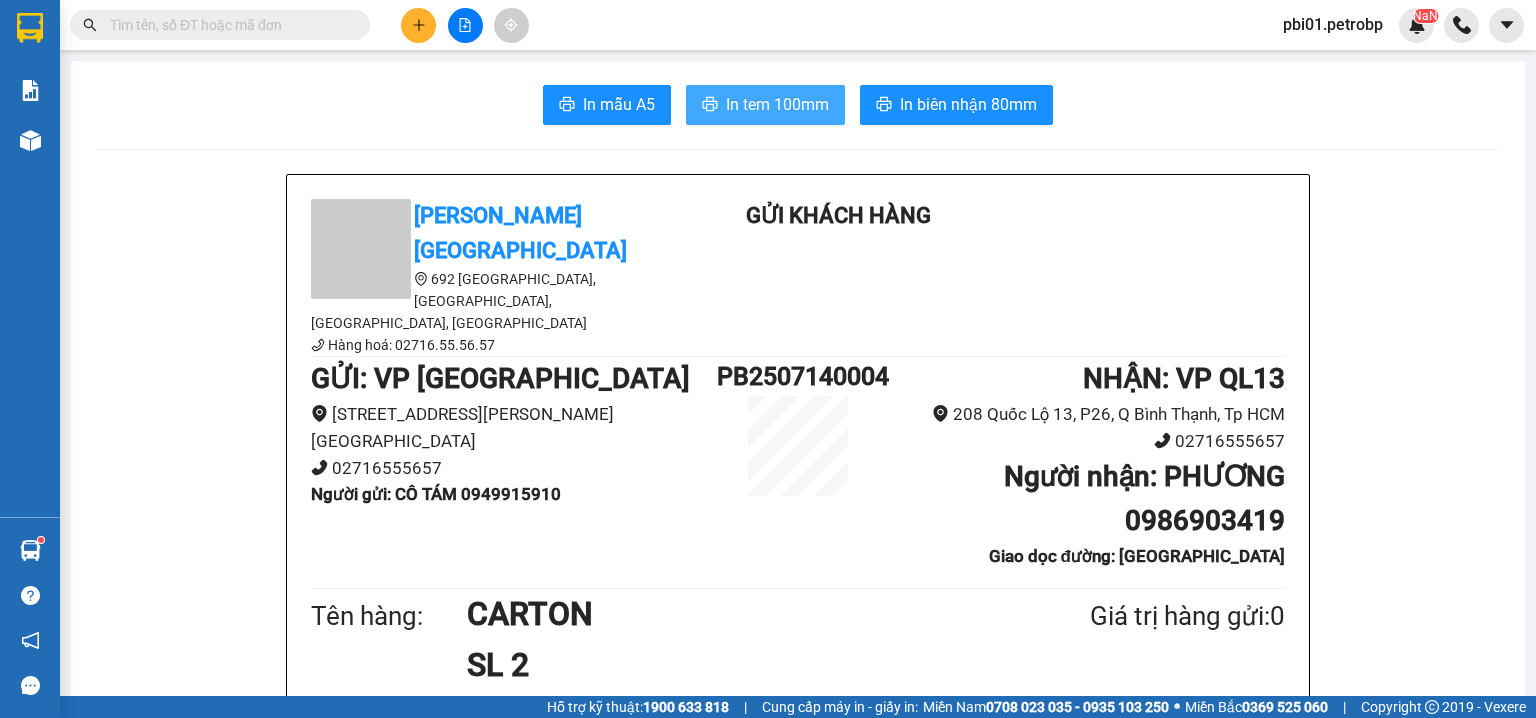 click on "In tem 100mm" at bounding box center [765, 105] 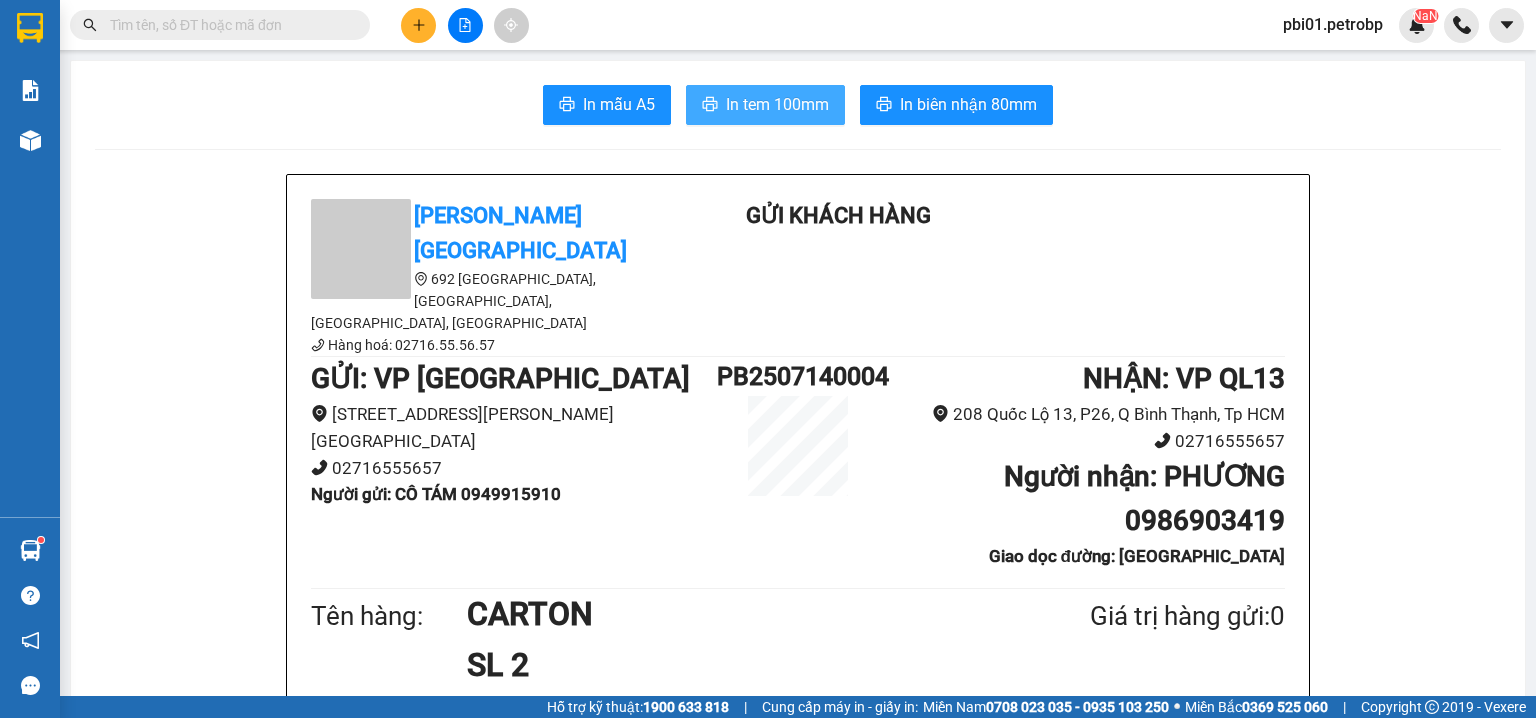 scroll, scrollTop: 0, scrollLeft: 0, axis: both 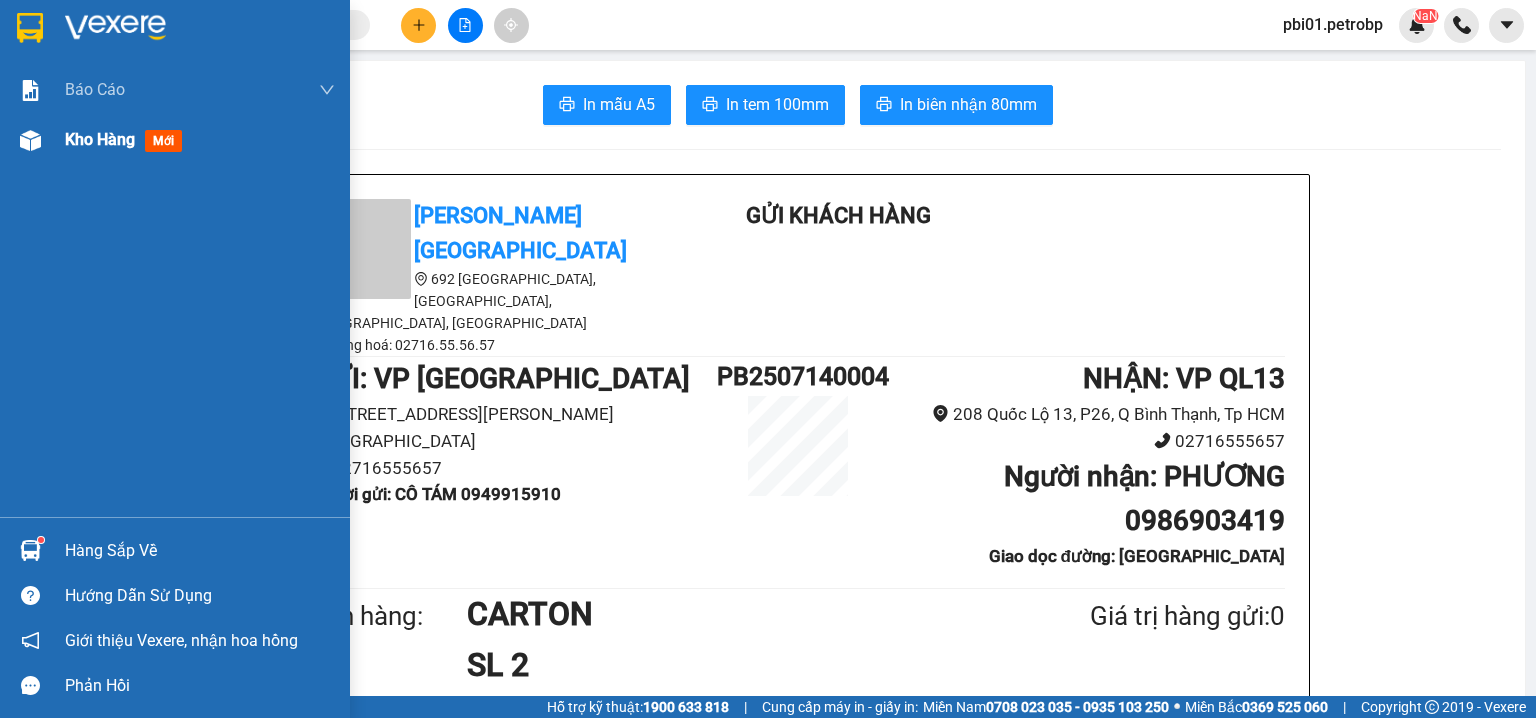 click at bounding box center (30, 140) 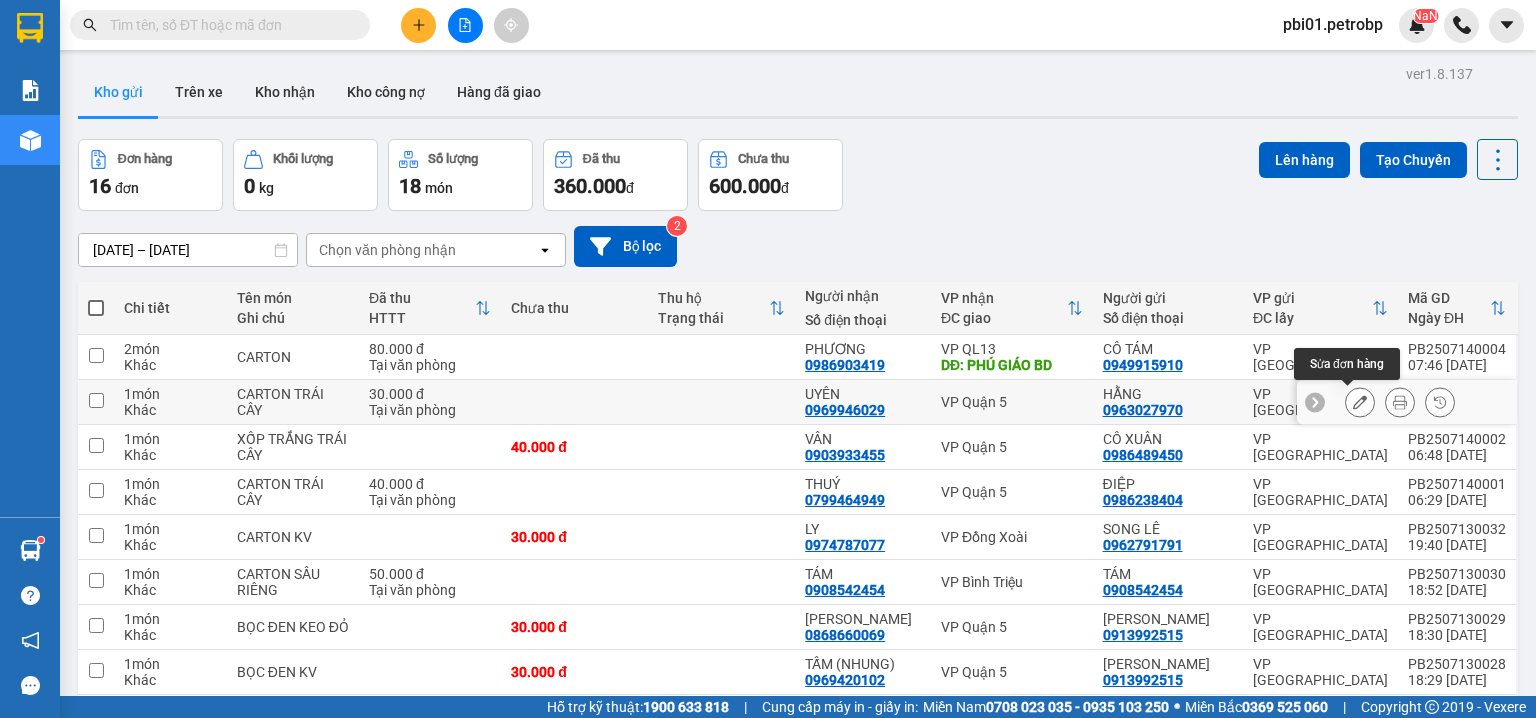 click 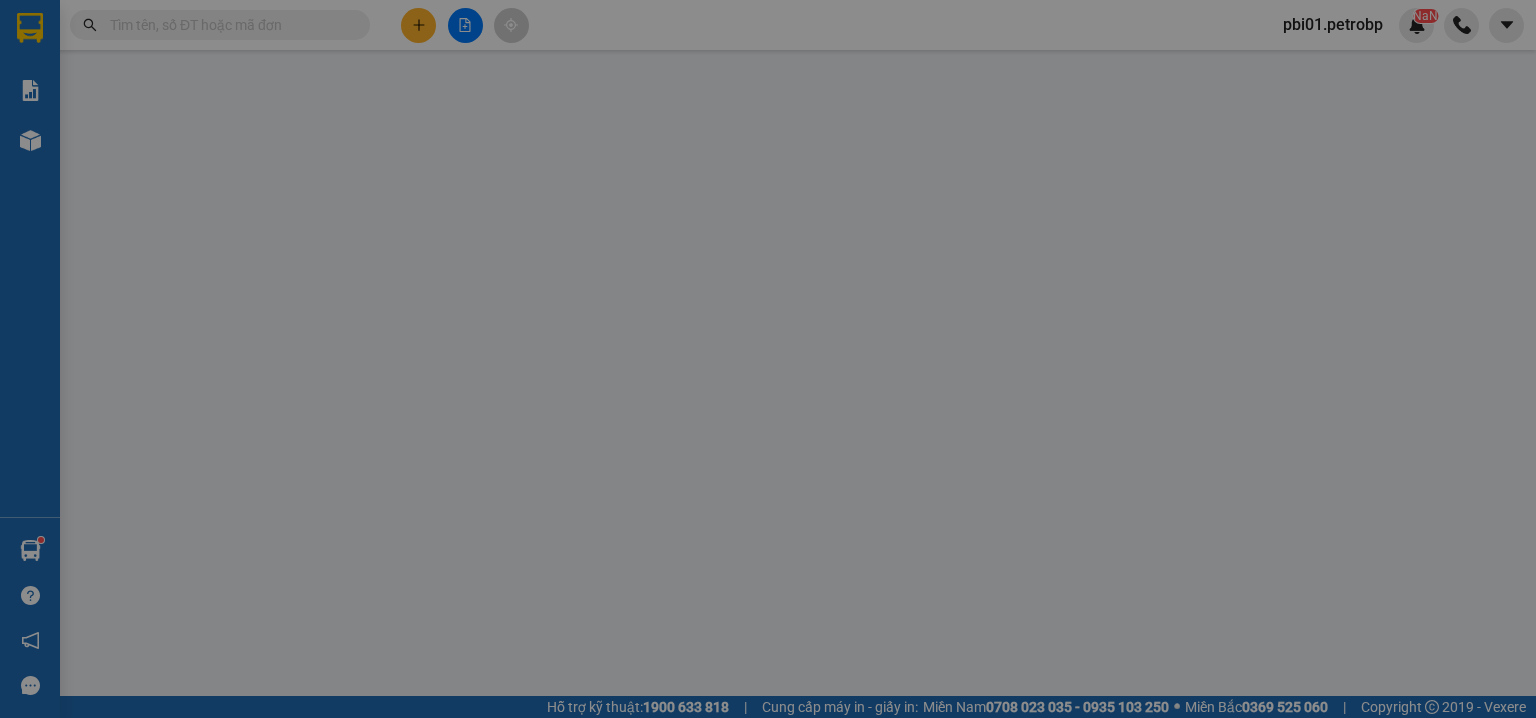 type on "0963027970" 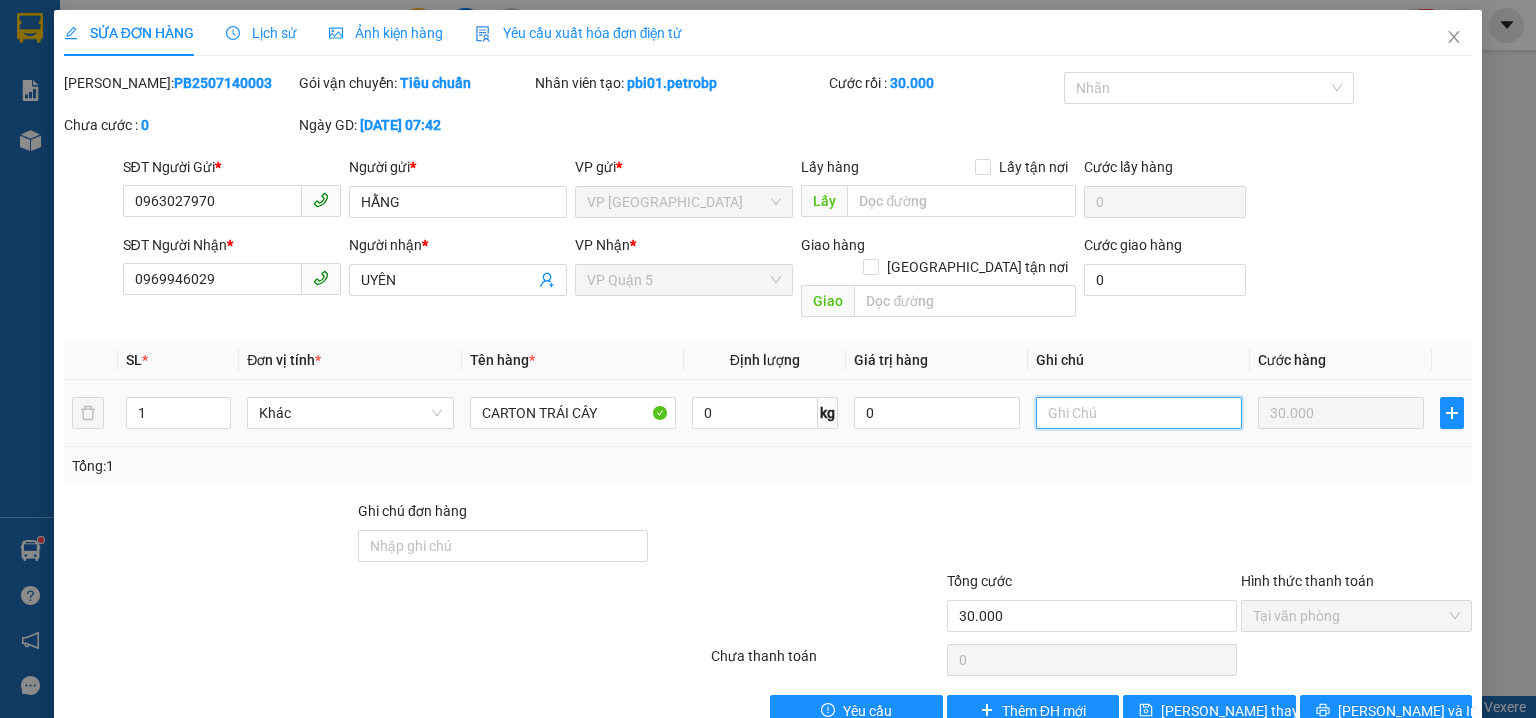 click at bounding box center [1139, 413] 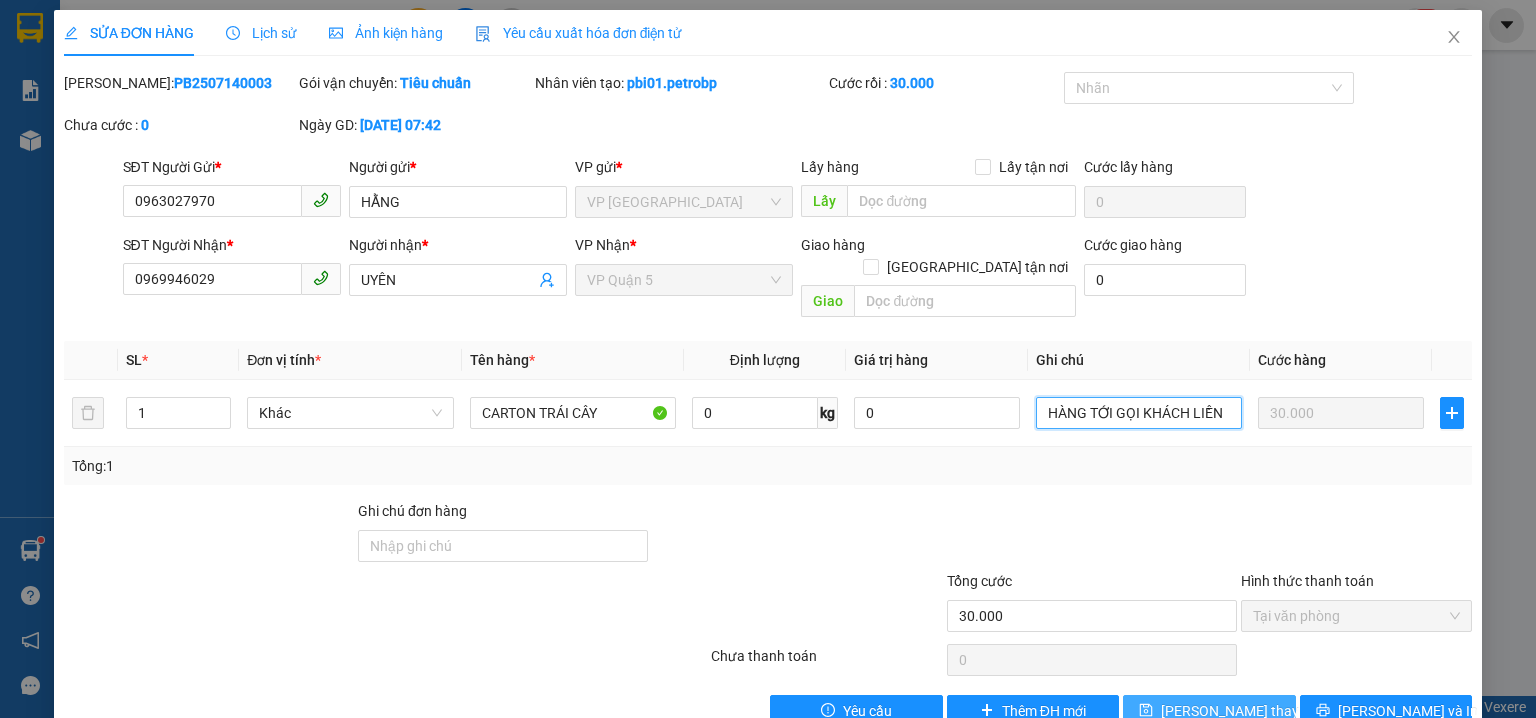 type on "HÀNG TỚI GỌI KHÁCH LIỀN" 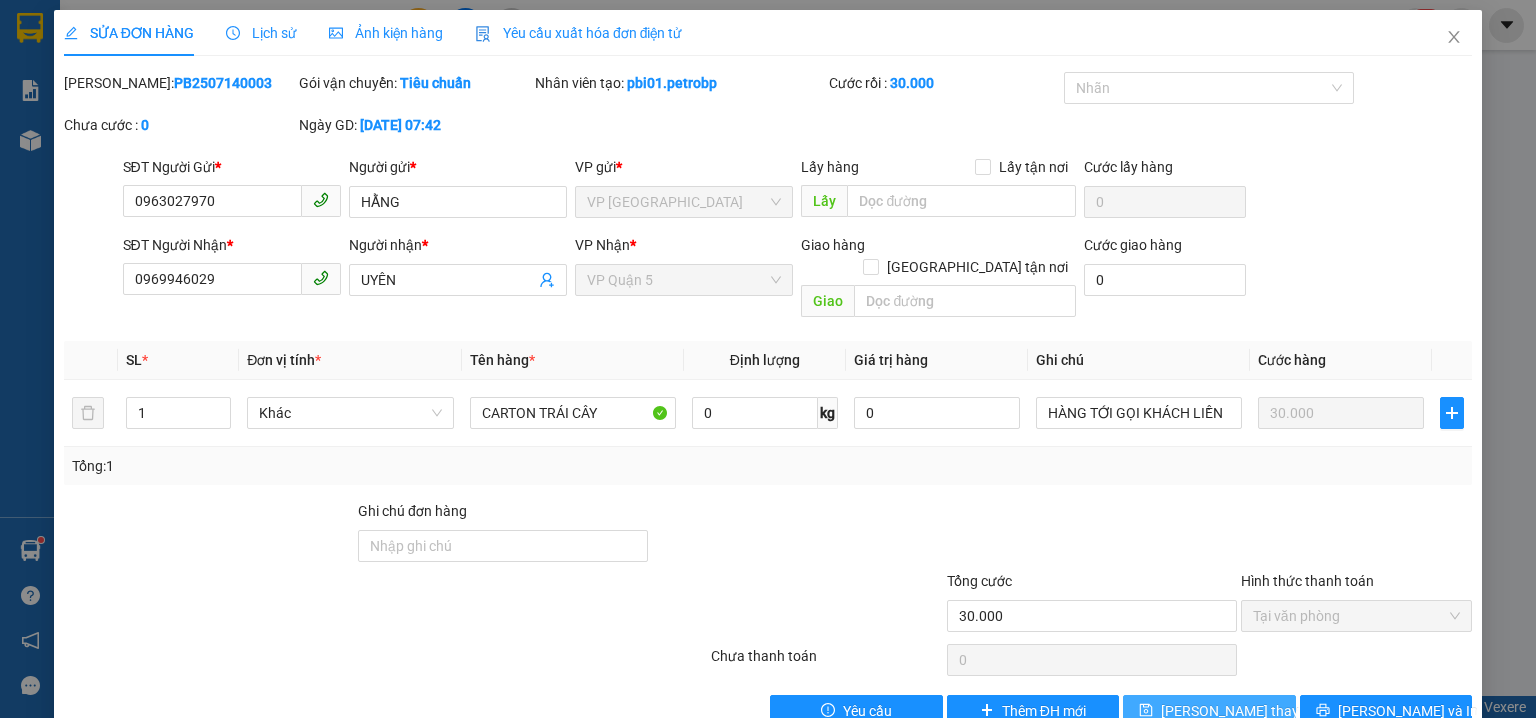 click on "[PERSON_NAME] thay đổi" at bounding box center [1209, 711] 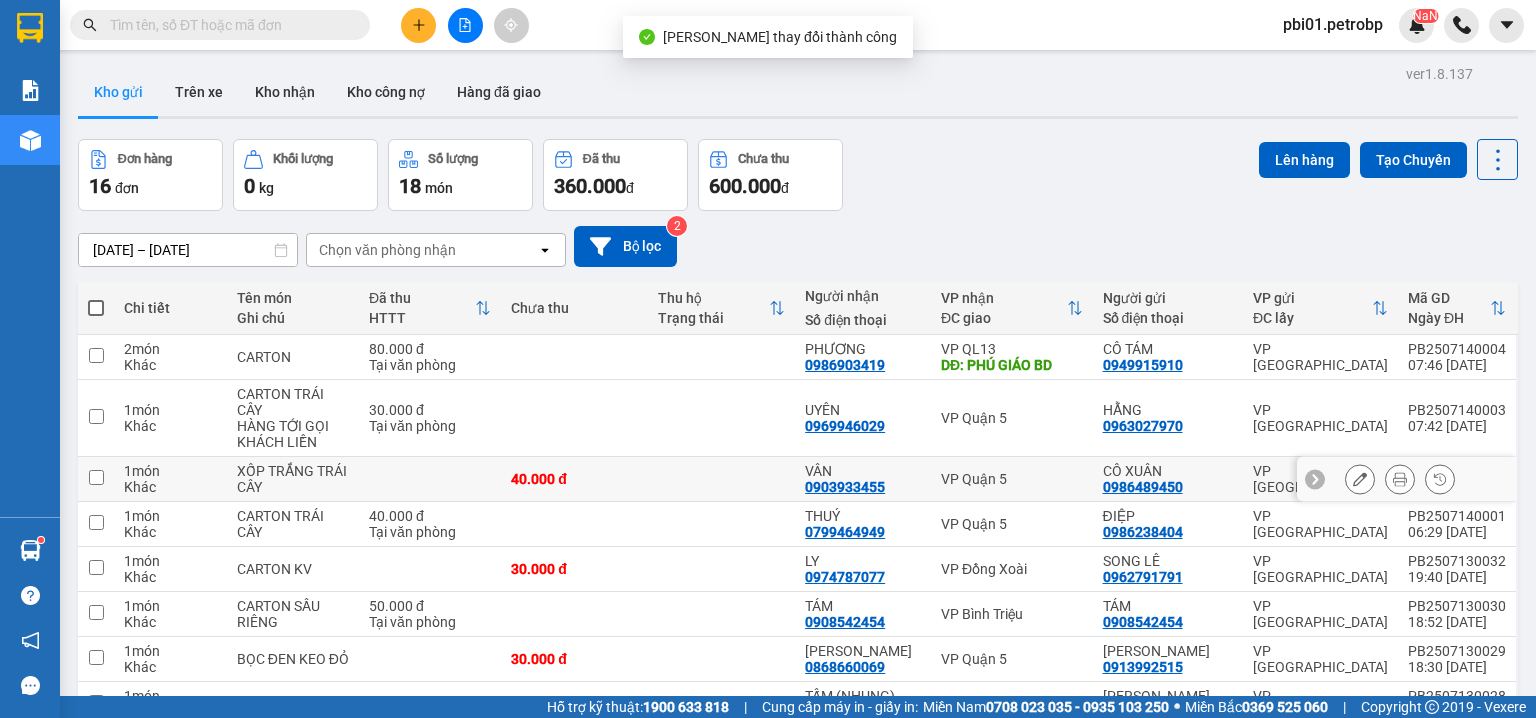scroll, scrollTop: 106, scrollLeft: 0, axis: vertical 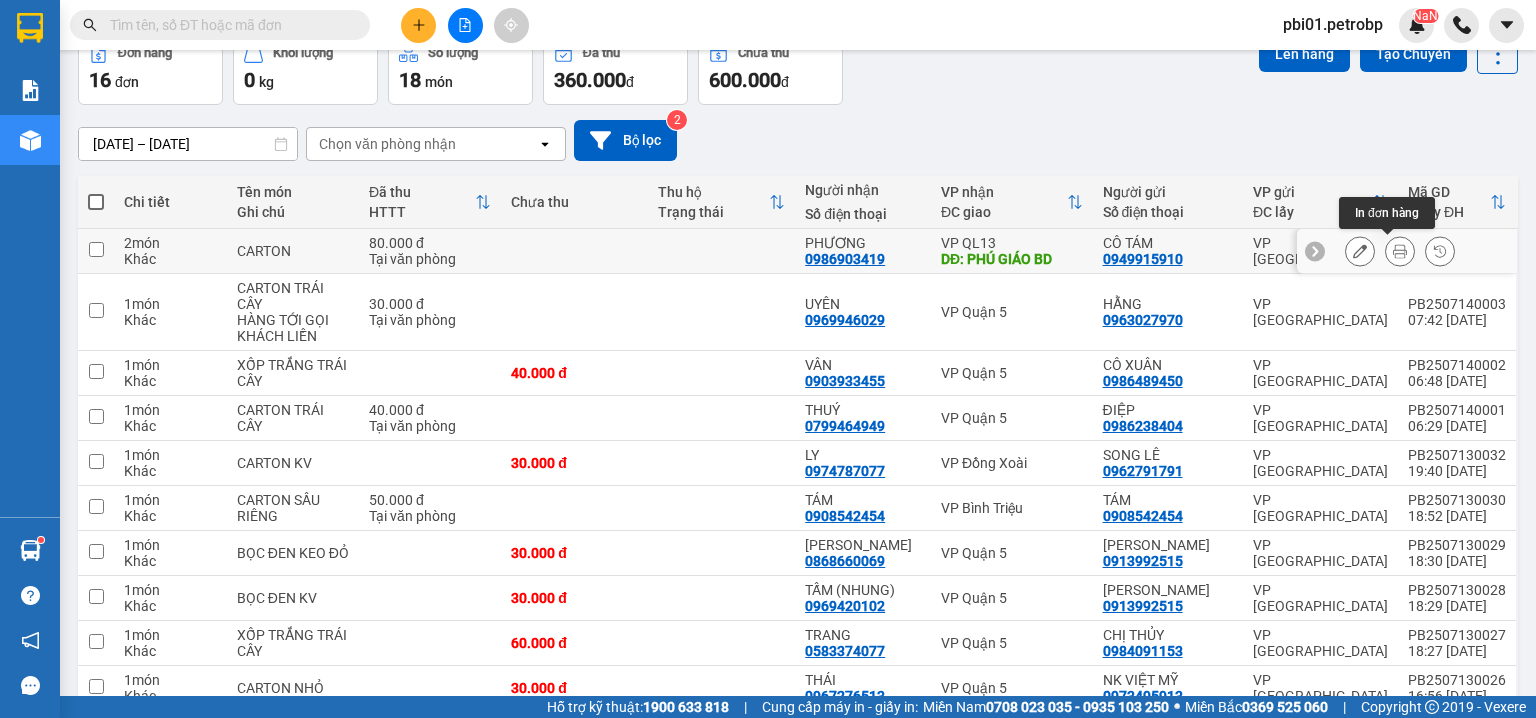 click 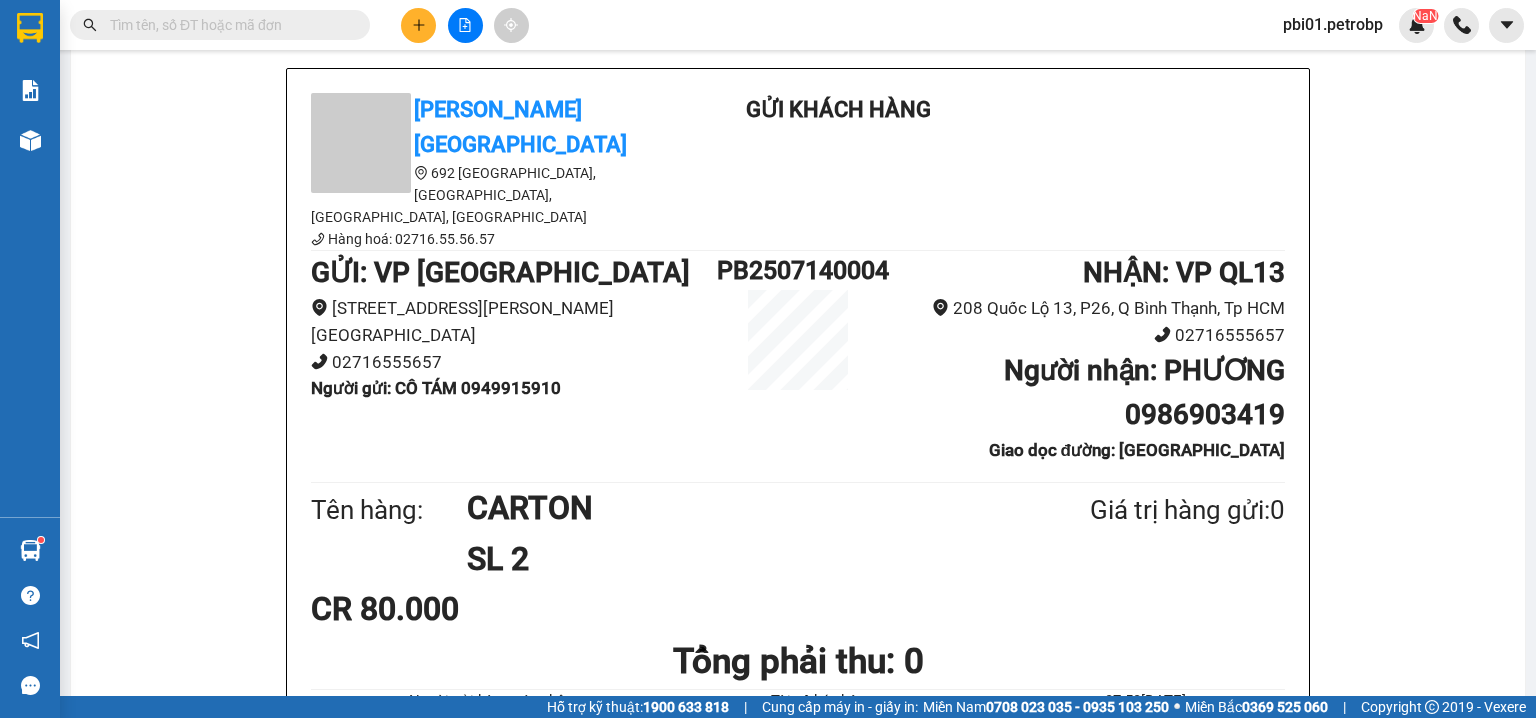 scroll, scrollTop: 0, scrollLeft: 0, axis: both 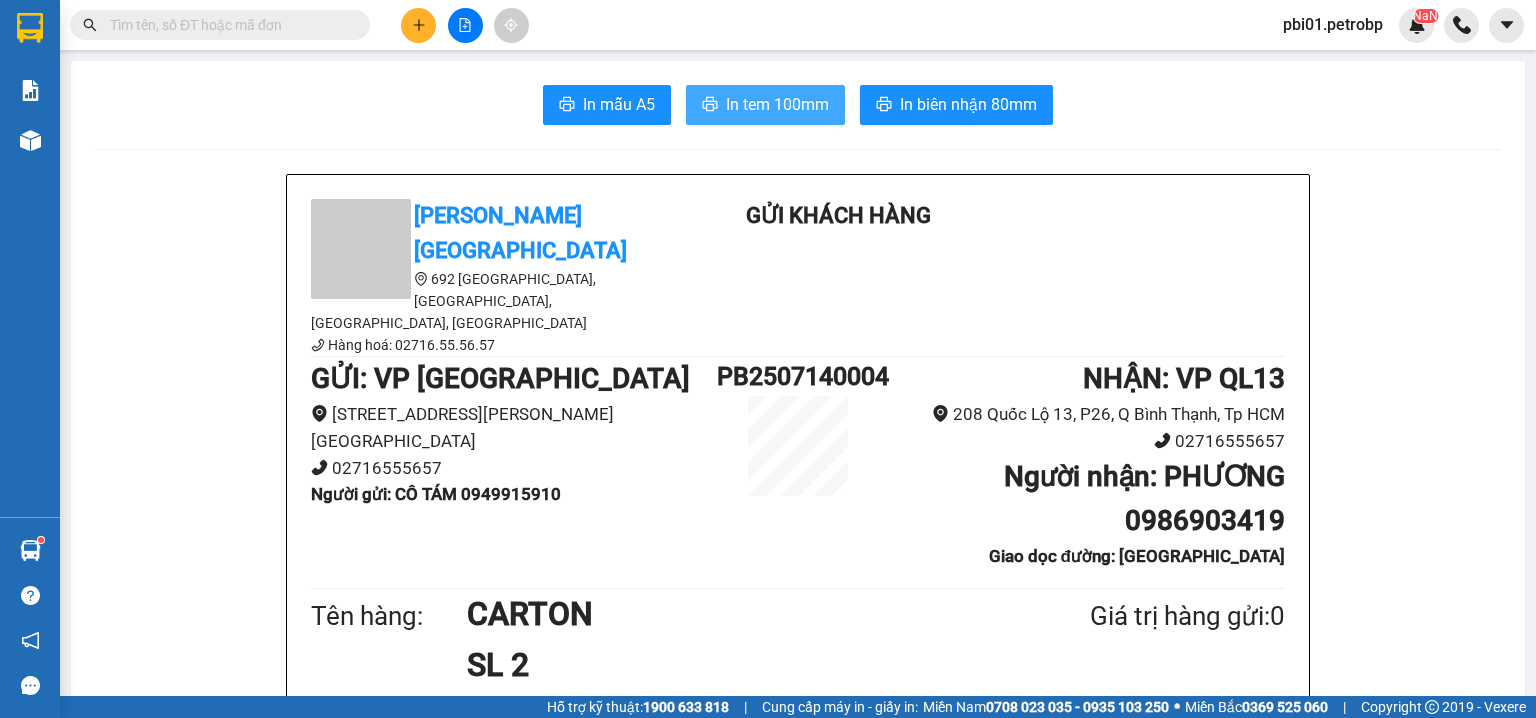 click on "In tem 100mm" at bounding box center (777, 104) 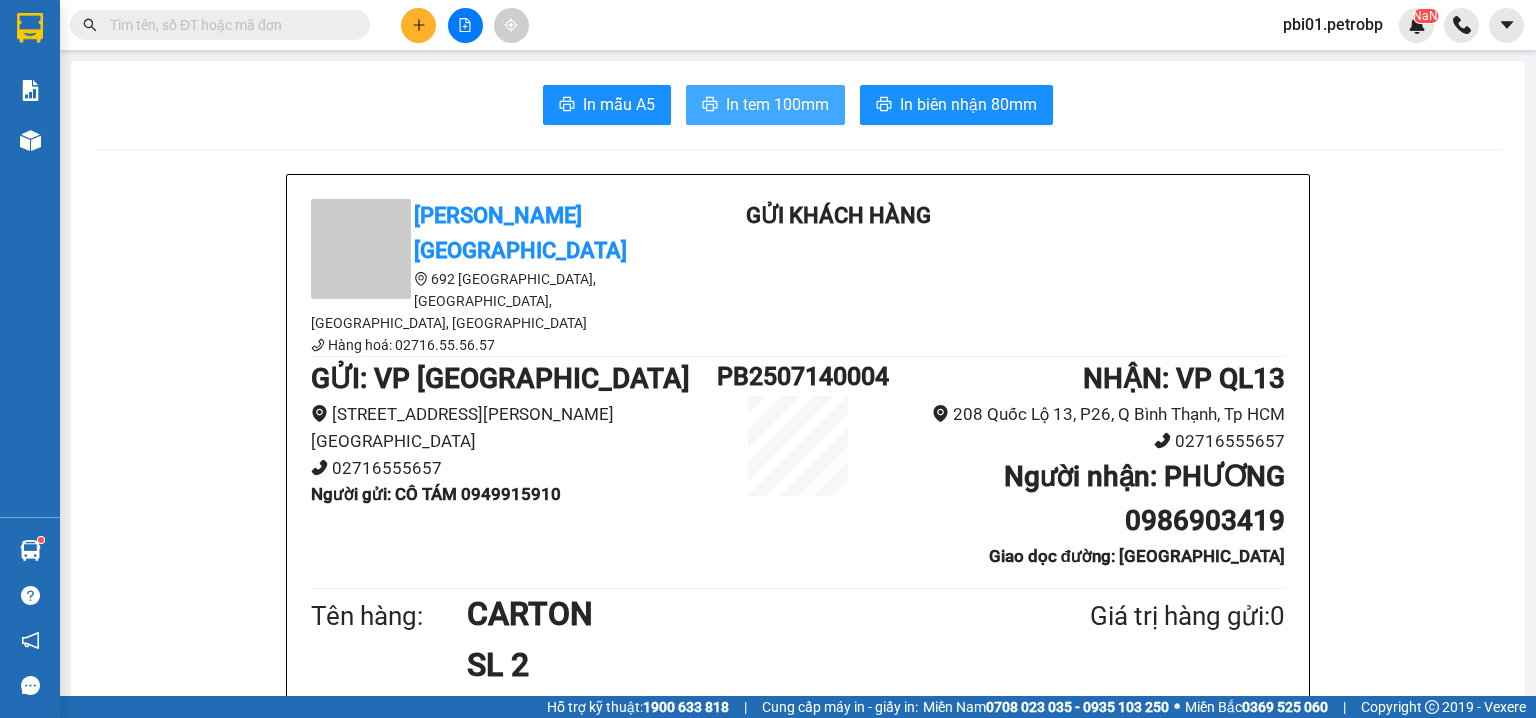 scroll, scrollTop: 0, scrollLeft: 0, axis: both 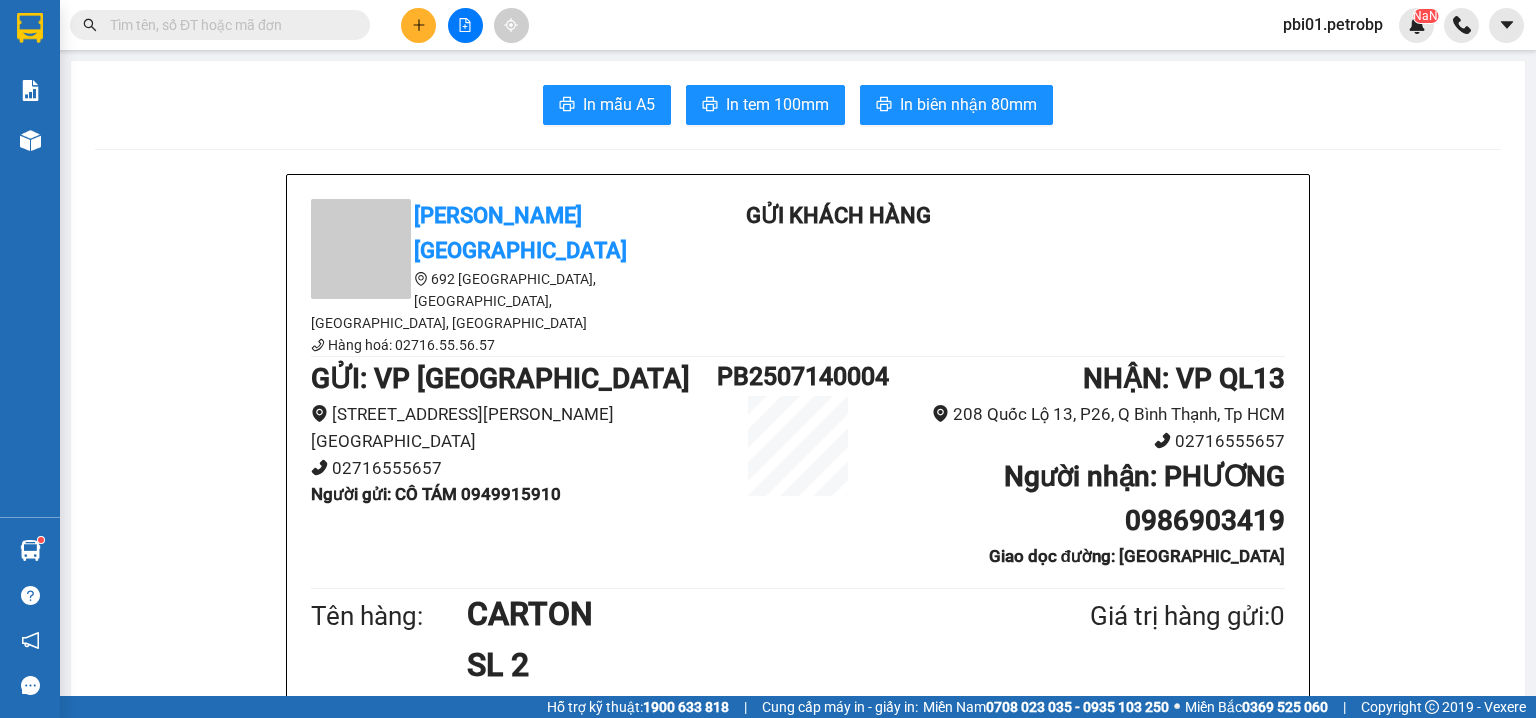 click on "Người gửi :   CÔ TÁM 0949915910" at bounding box center [436, 494] 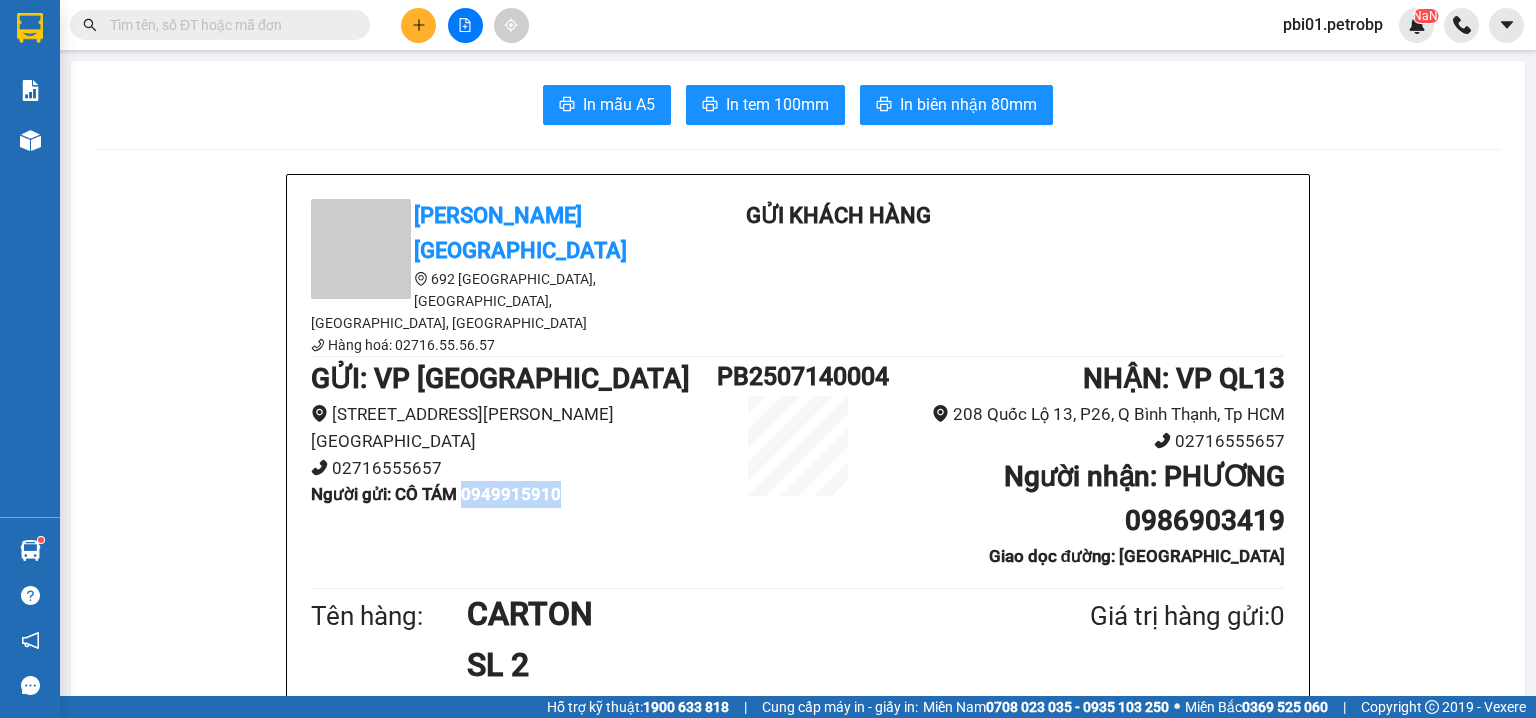 click on "Người gửi :   CÔ TÁM 0949915910" at bounding box center [436, 494] 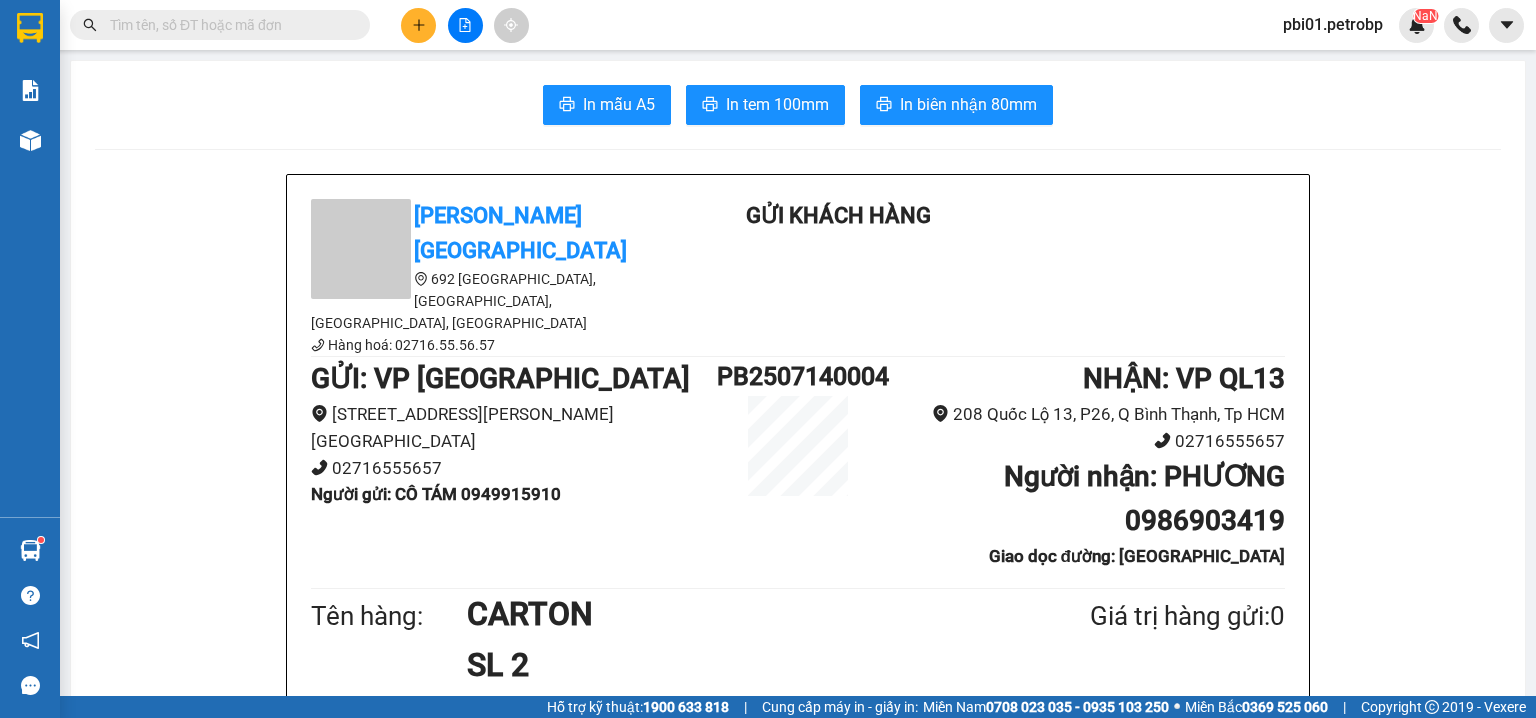 click at bounding box center (228, 25) 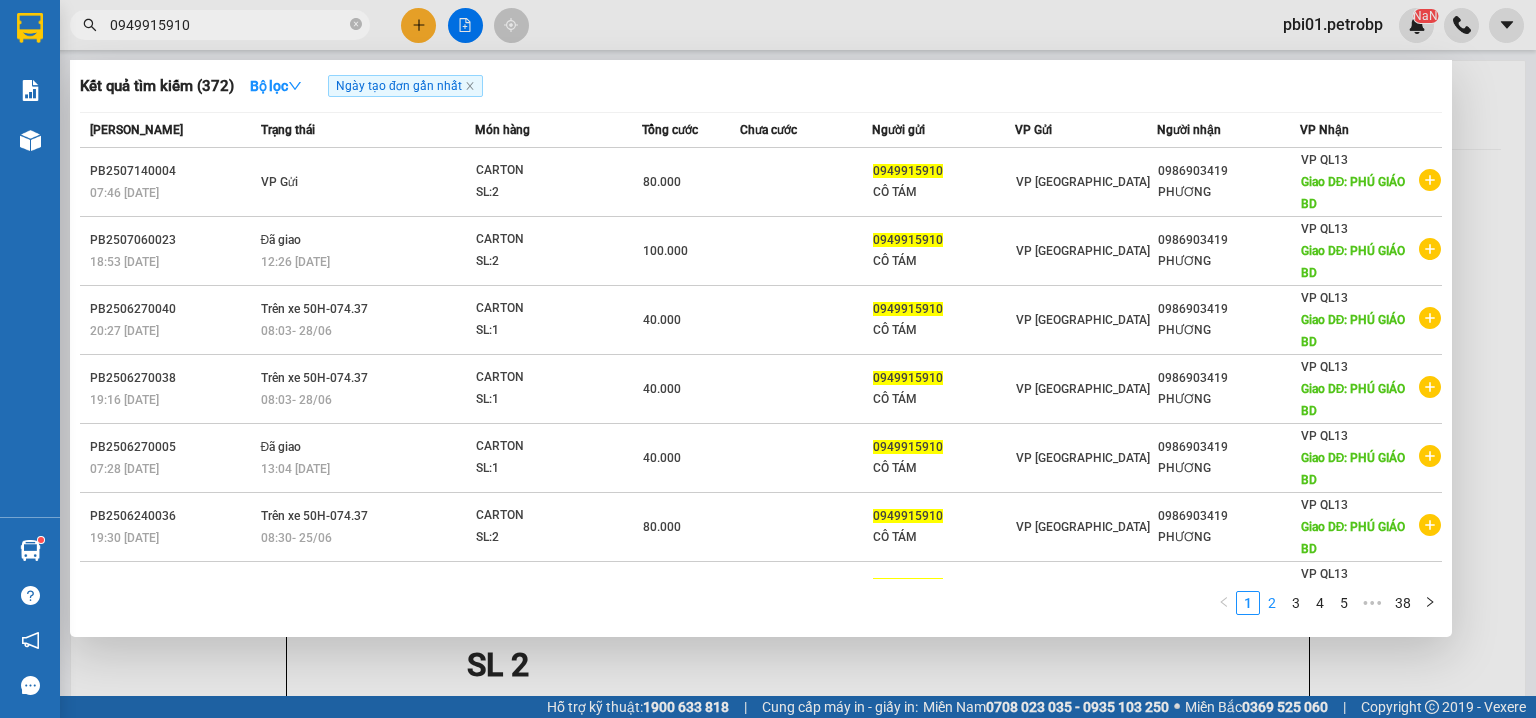 type on "0949915910" 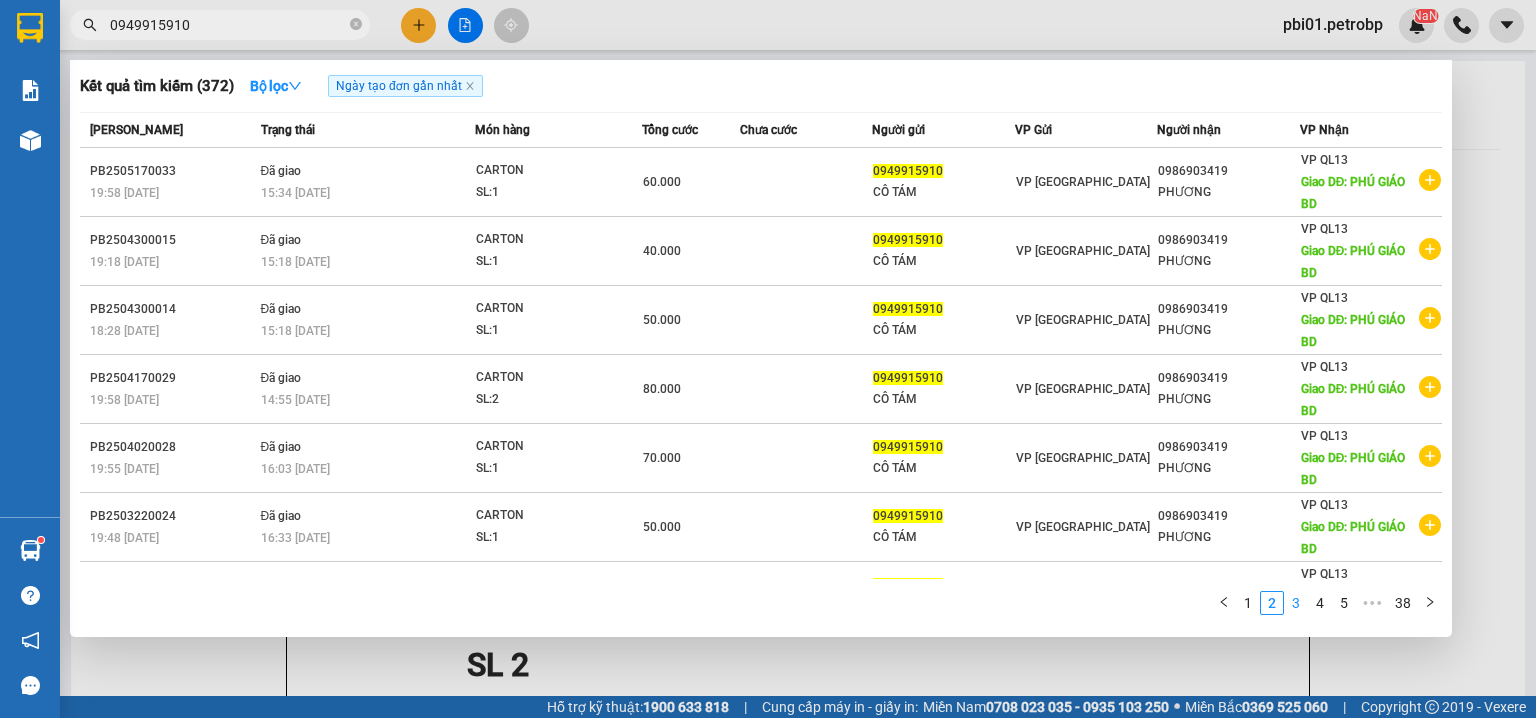 click on "3" at bounding box center [1296, 603] 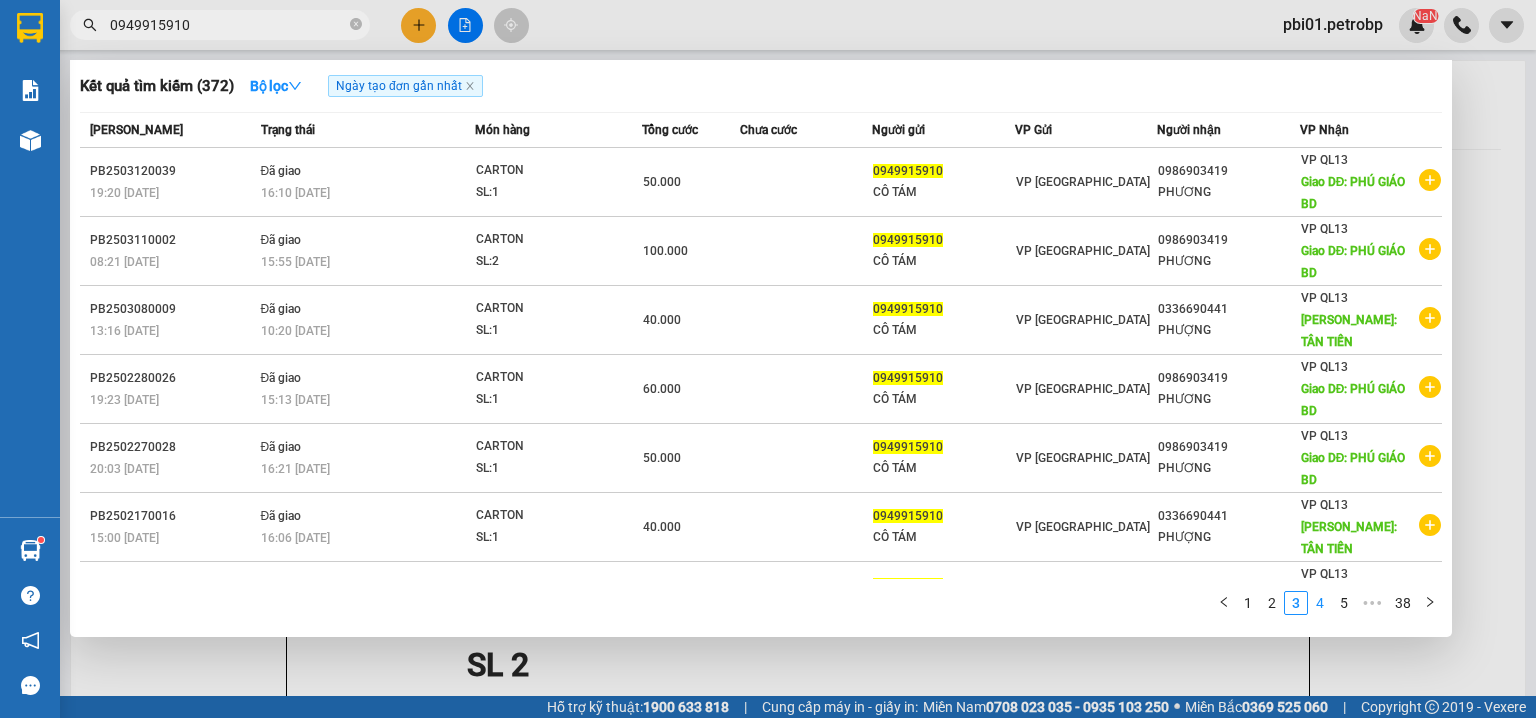 click on "4" at bounding box center (1320, 603) 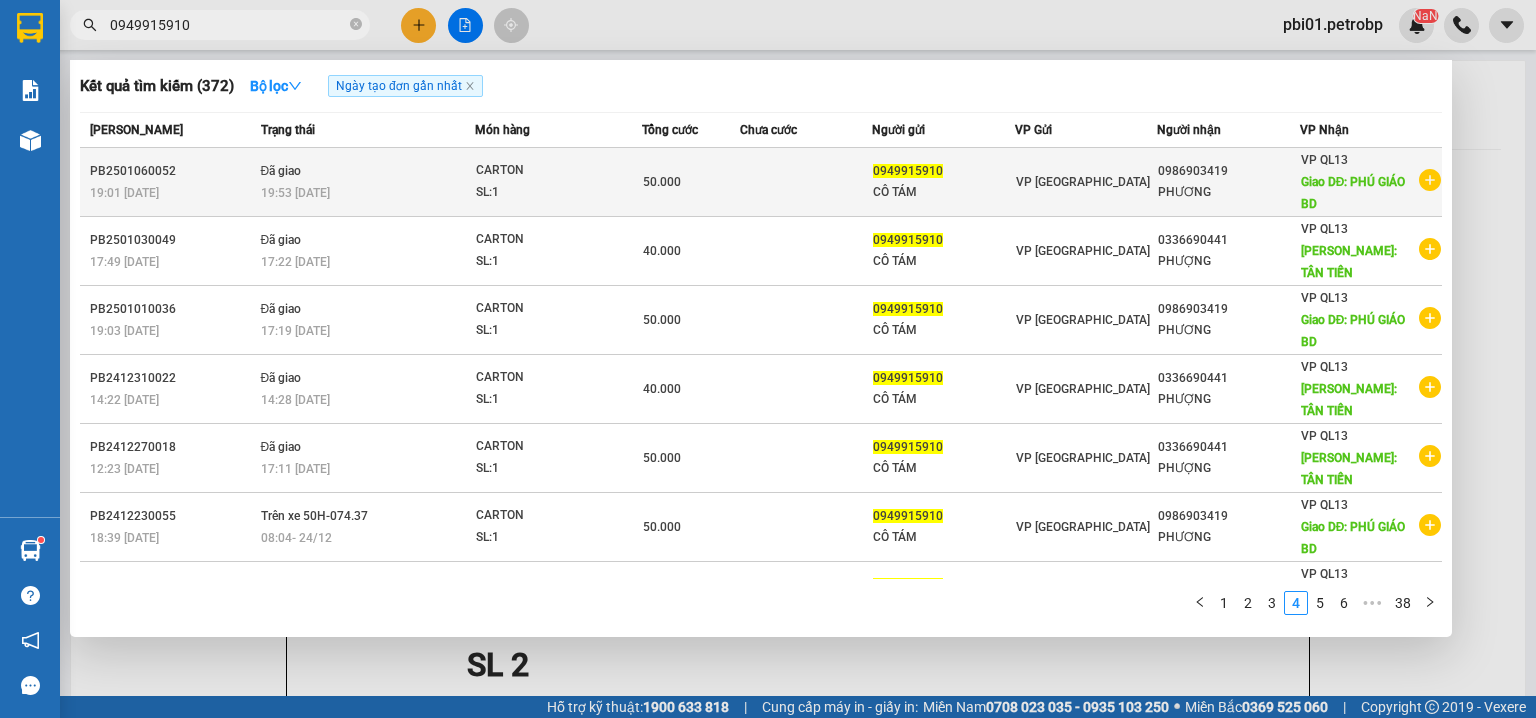 type 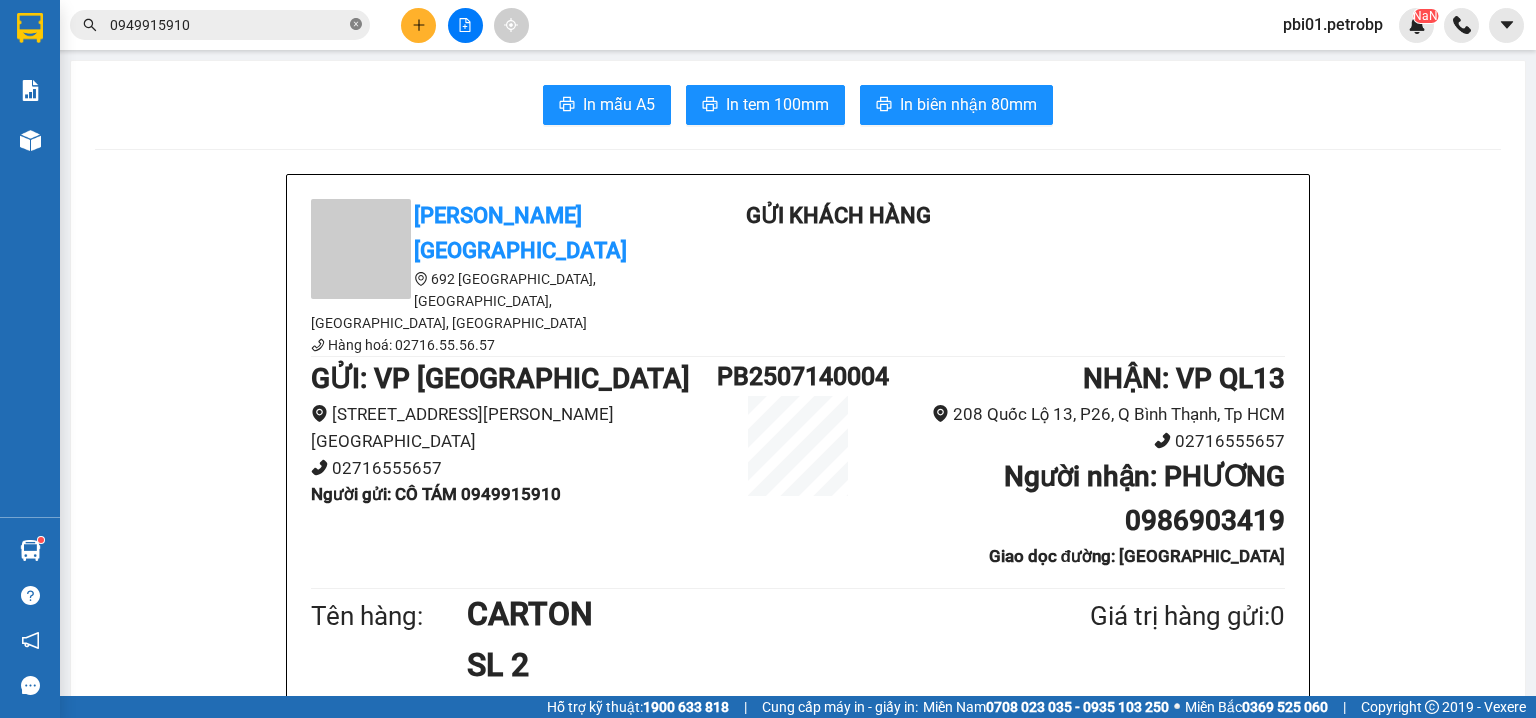 click 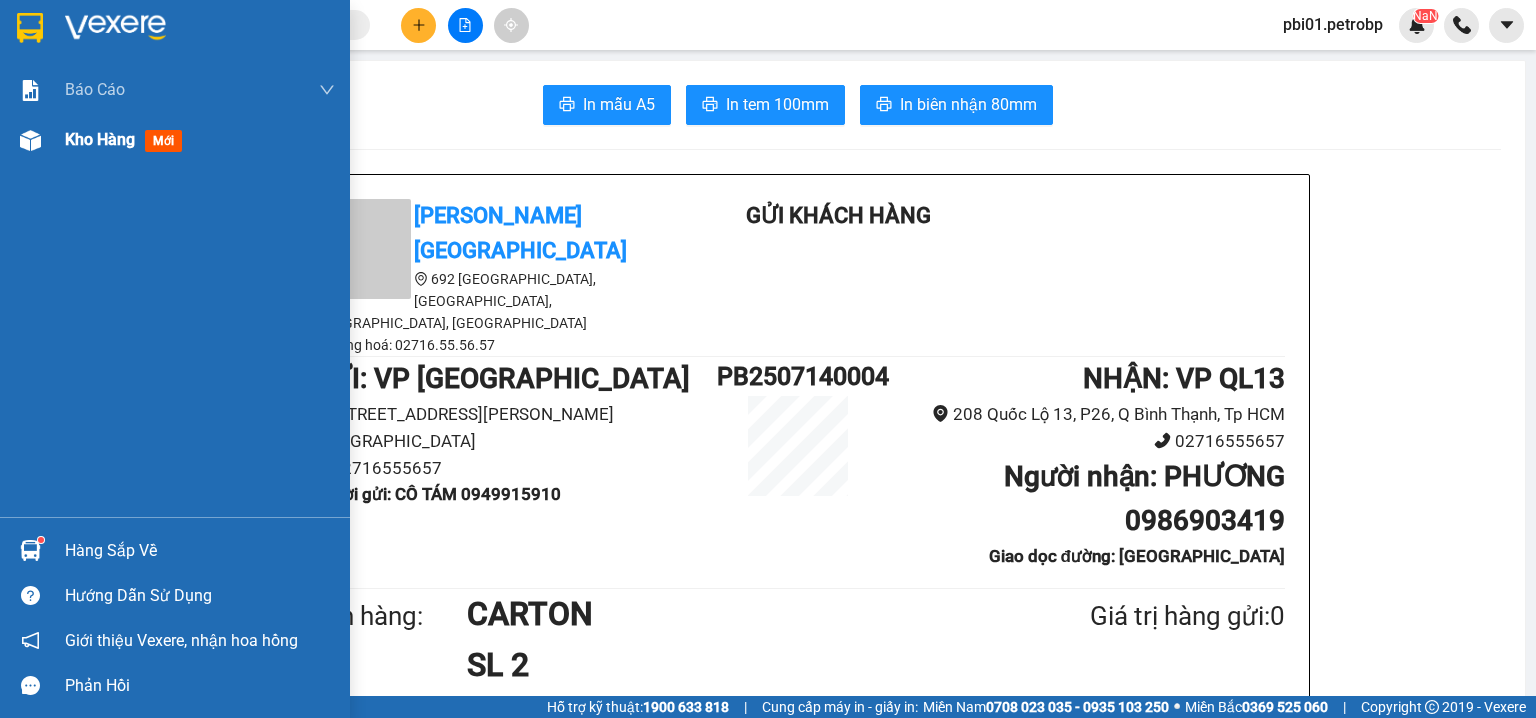 click at bounding box center [30, 140] 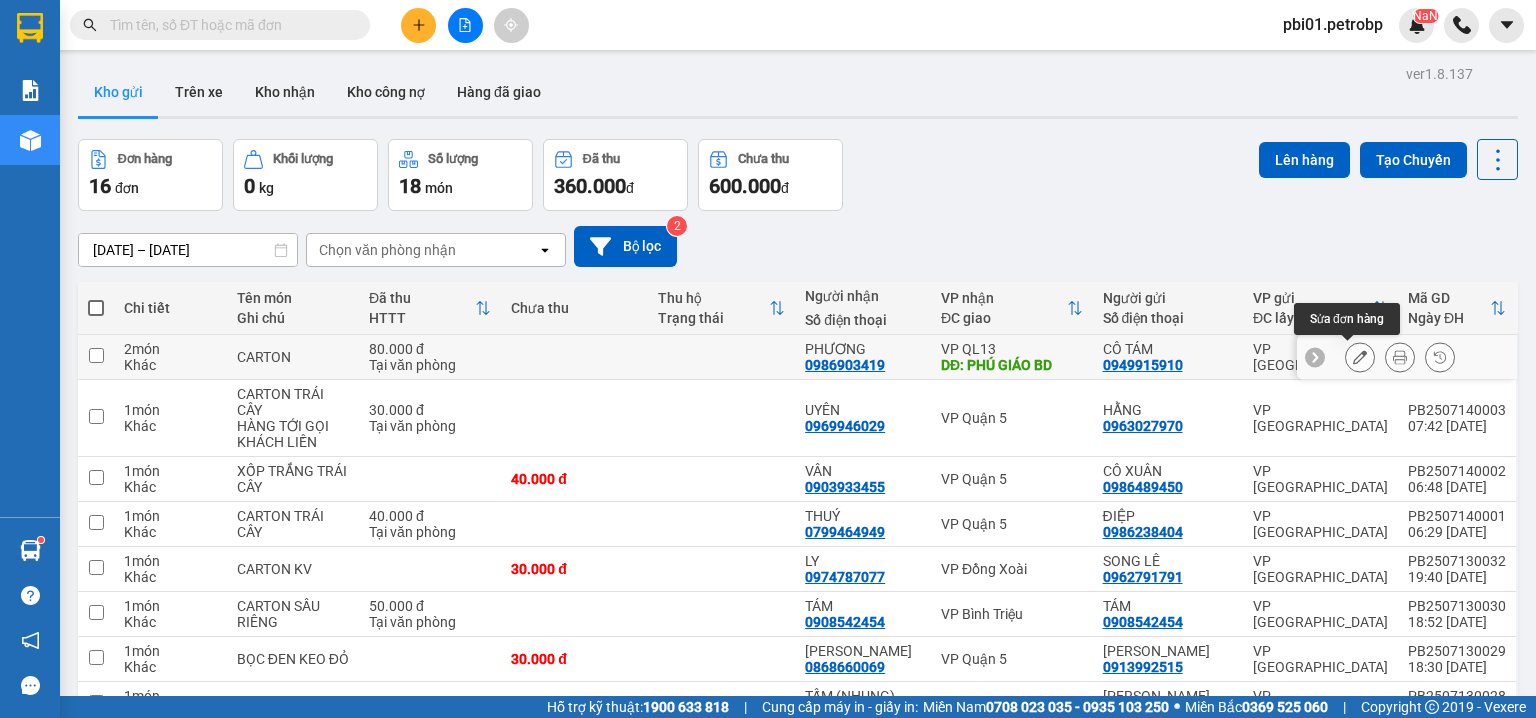 click 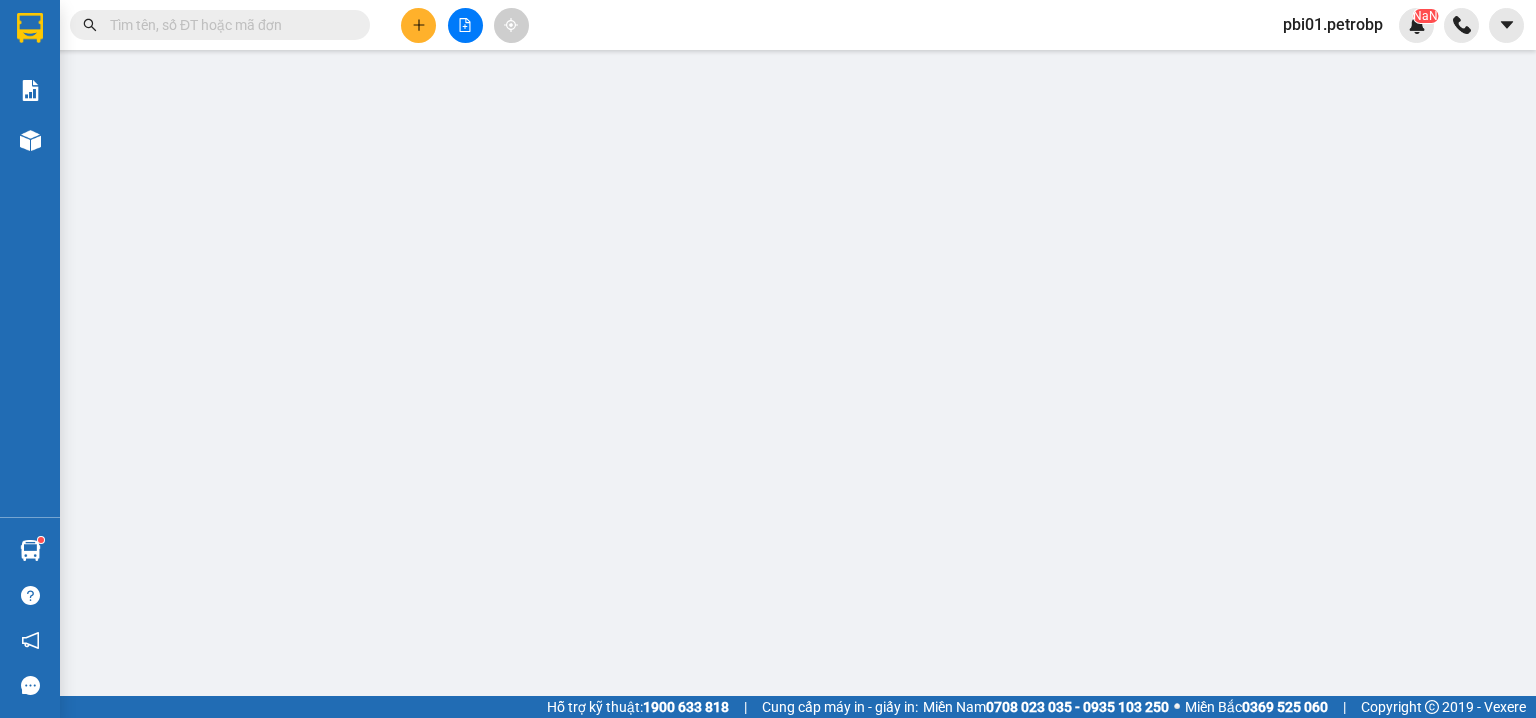 type on "0949915910" 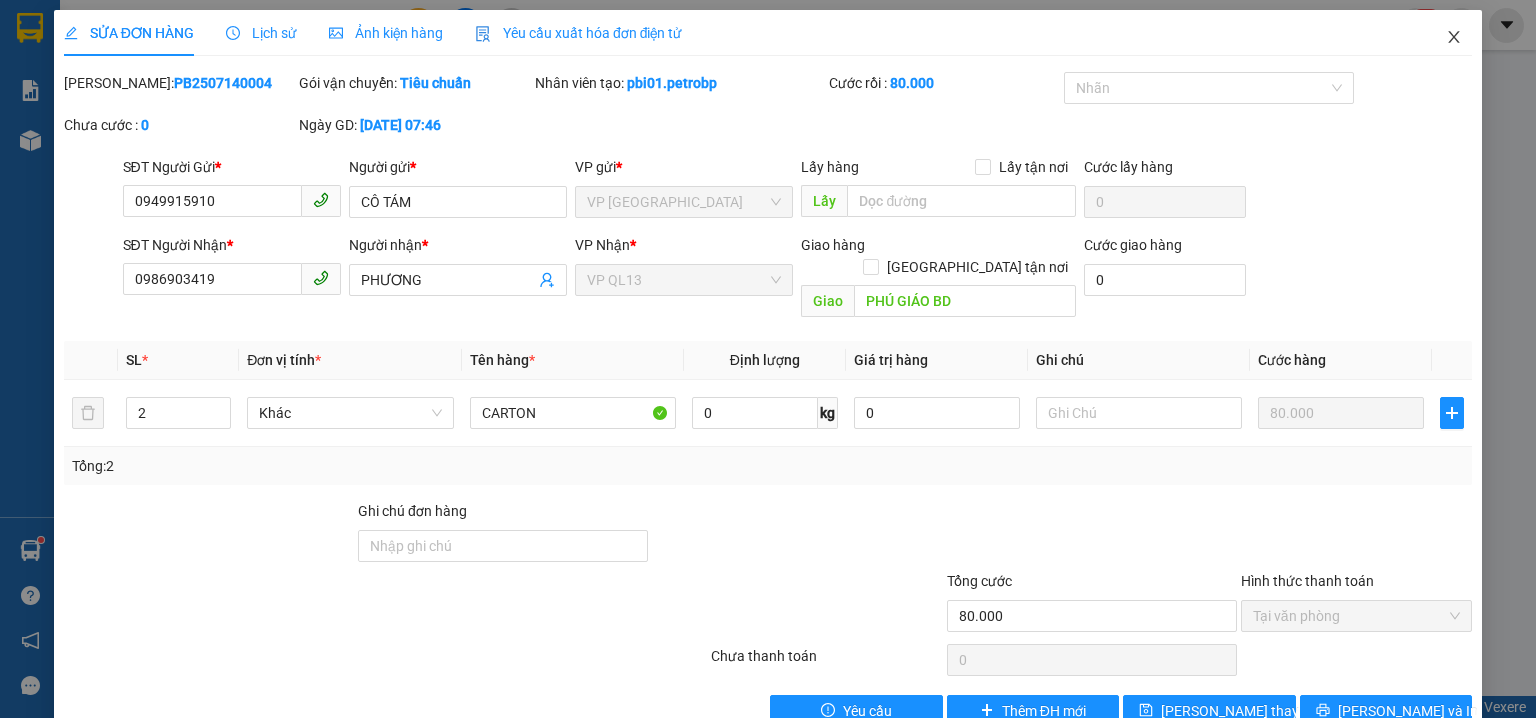 click 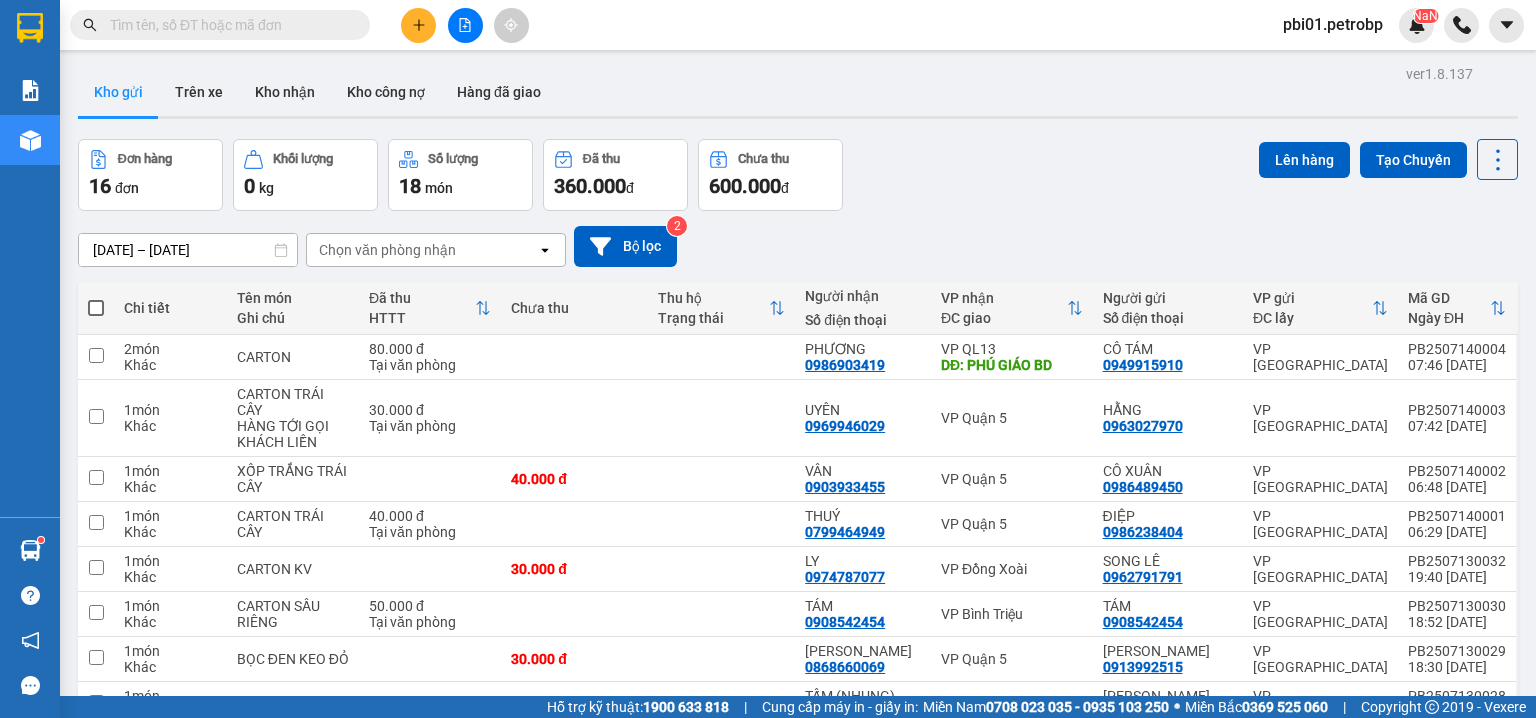 click at bounding box center [418, 25] 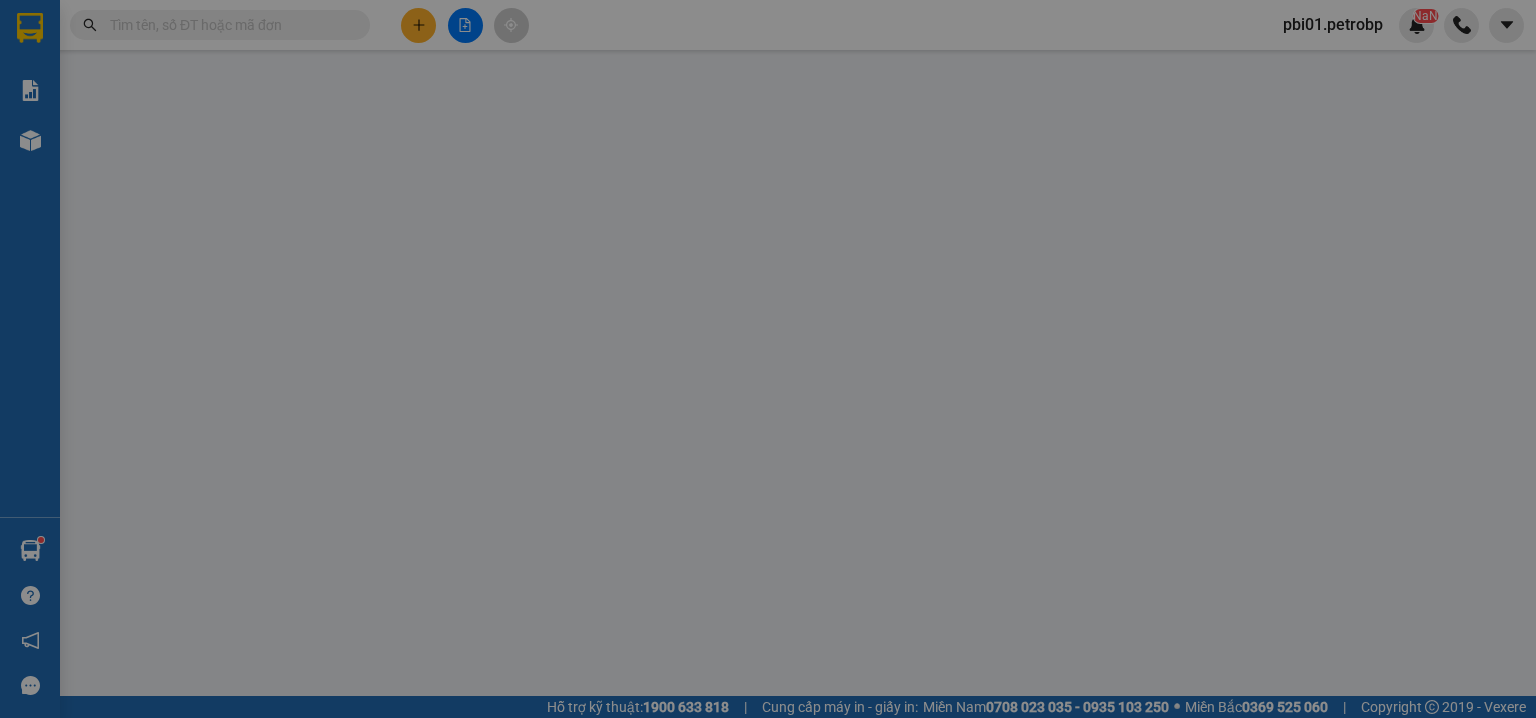 click on "Yêu cầu xuất hóa đơn điện tử" at bounding box center (328, 33) 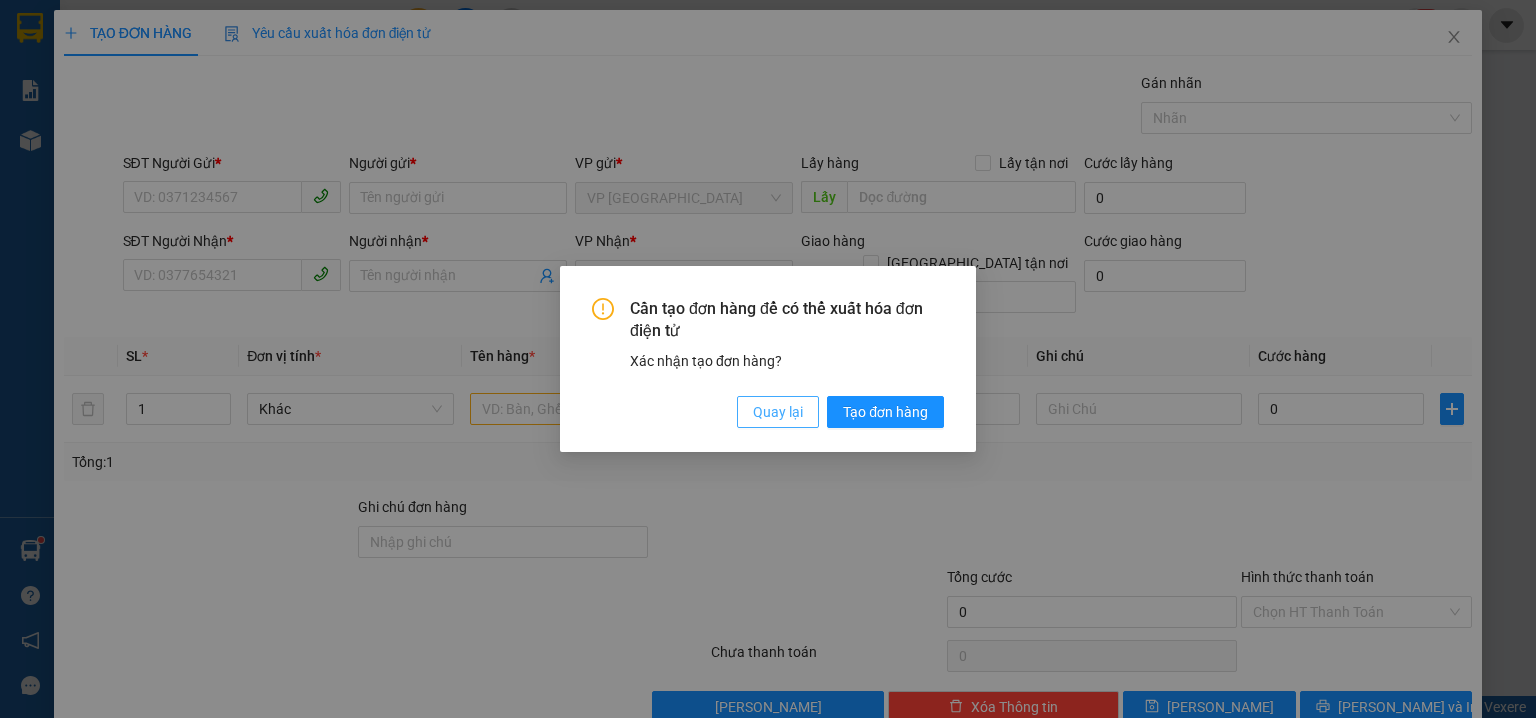 click on "Quay lại" at bounding box center [778, 412] 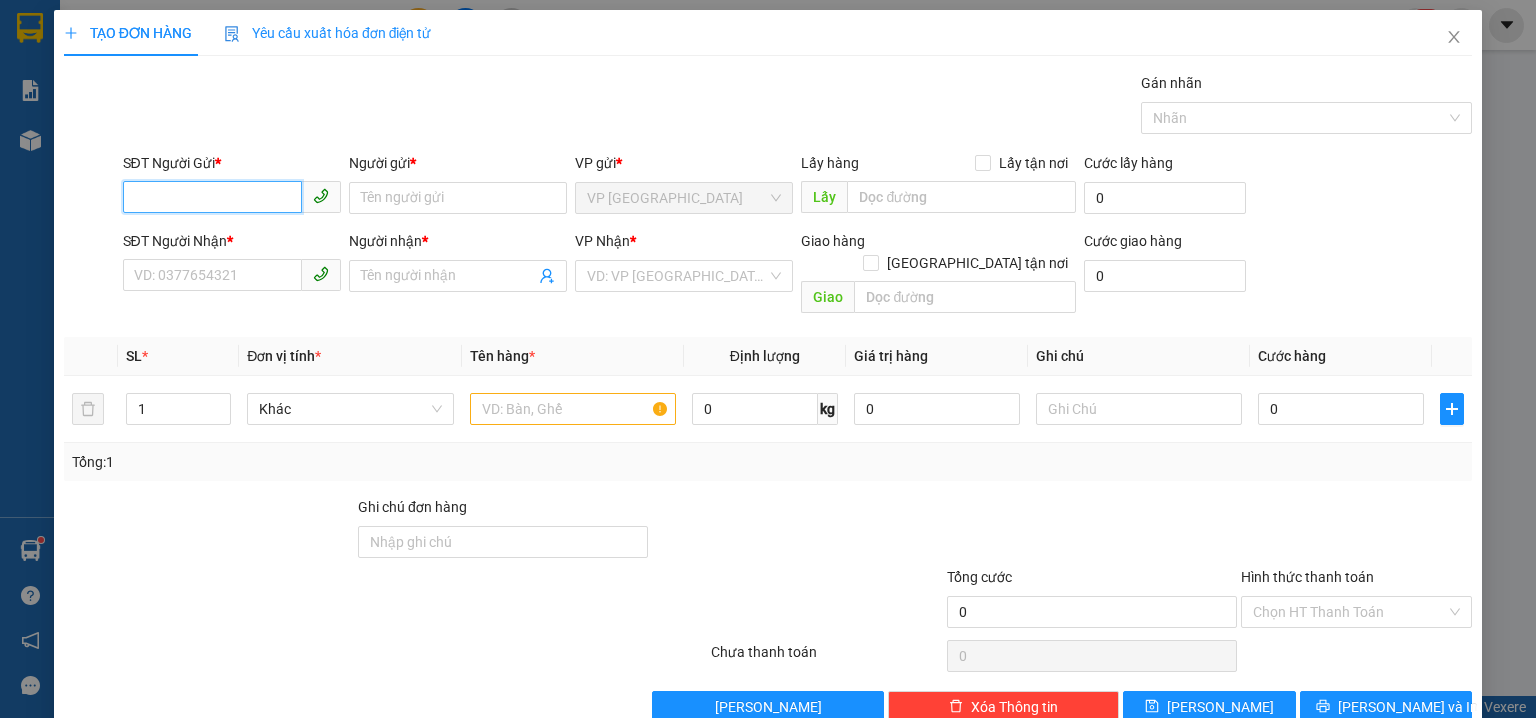 click on "SĐT Người Gửi  *" at bounding box center [212, 197] 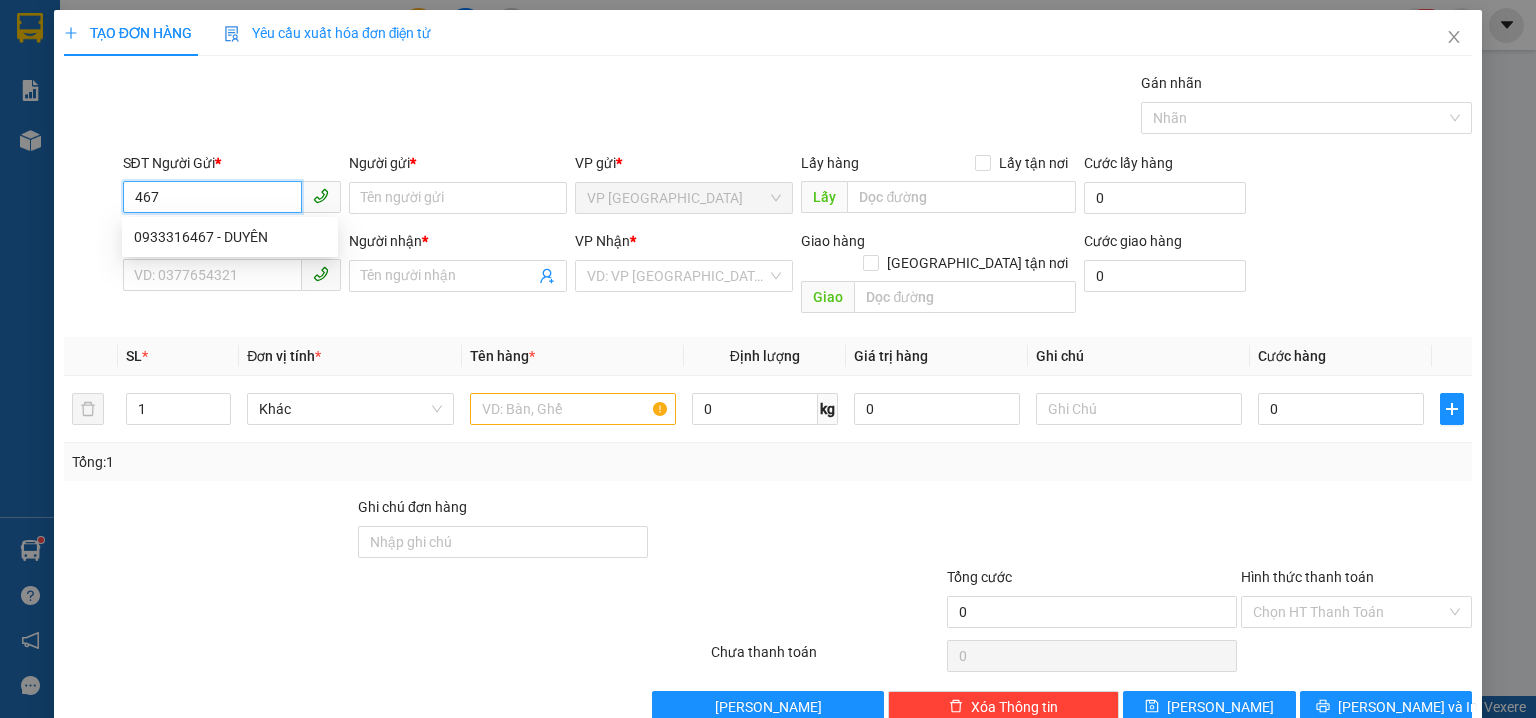 click on "467" at bounding box center (212, 197) 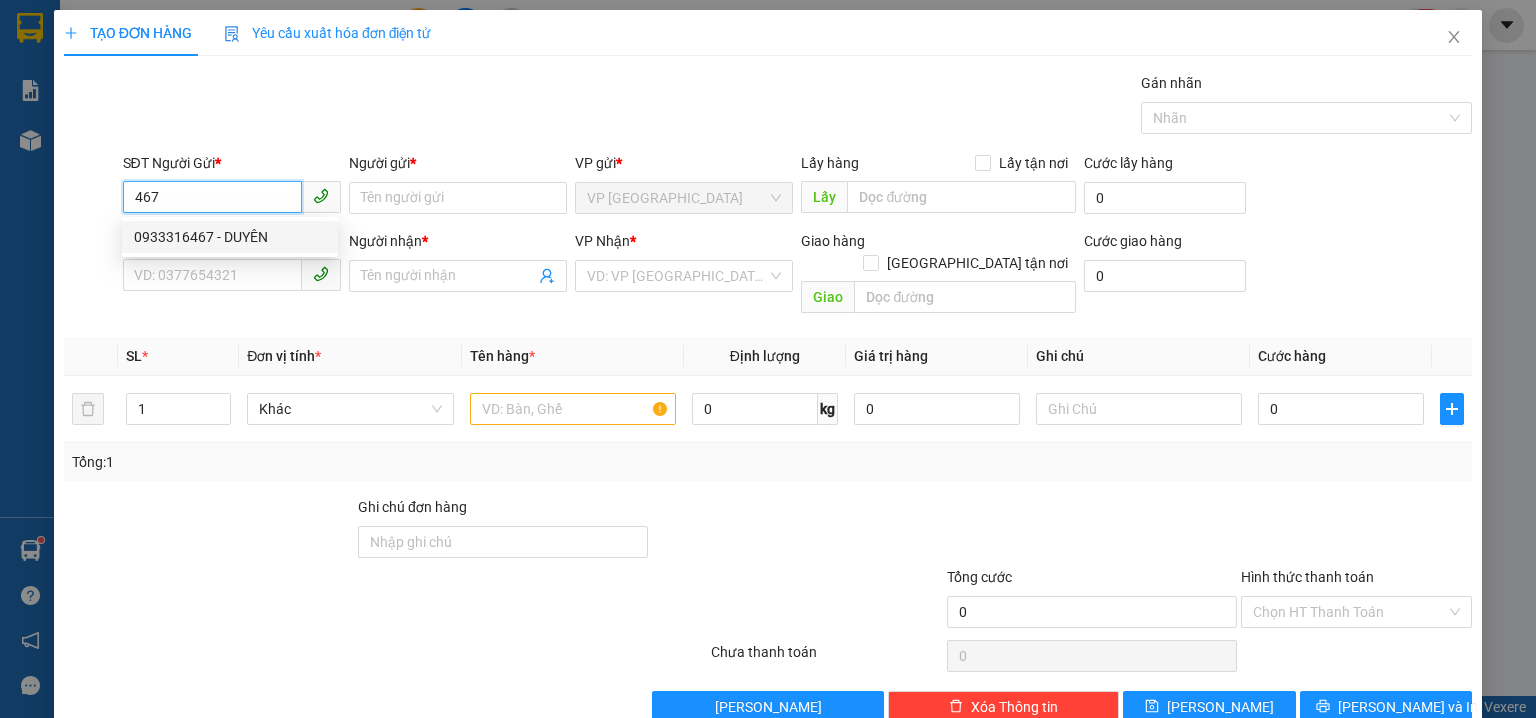 click on "0933316467 - DUYÊN" at bounding box center [230, 237] 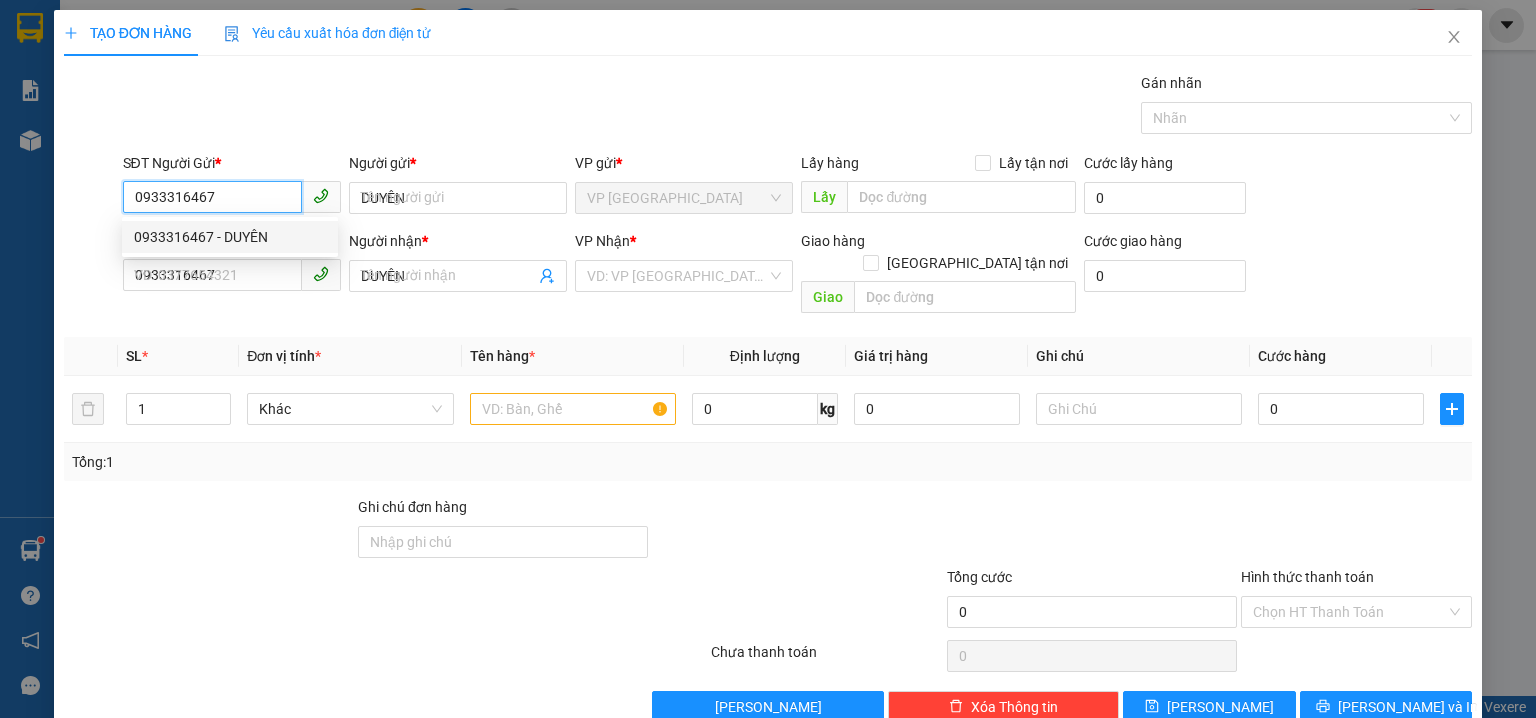 type on "30.000" 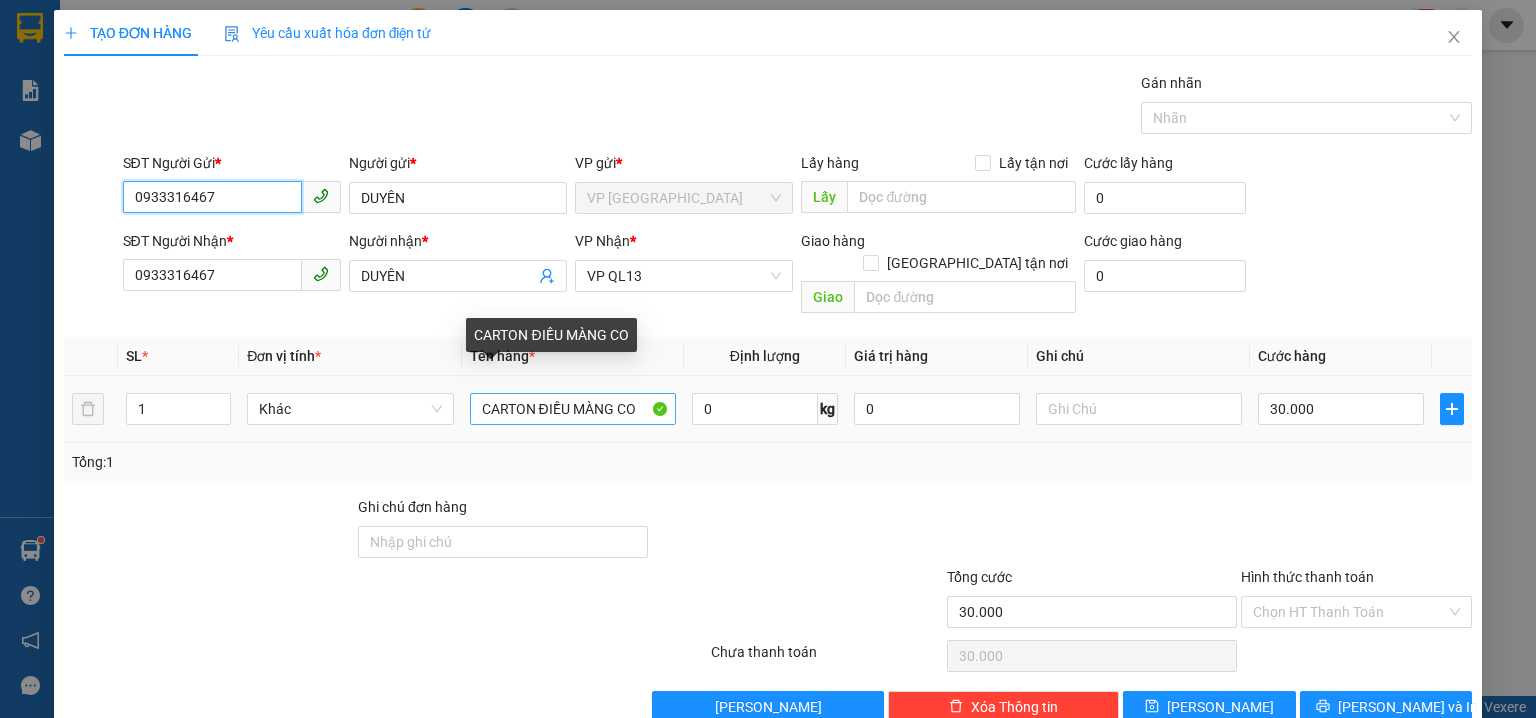 type on "0933316467" 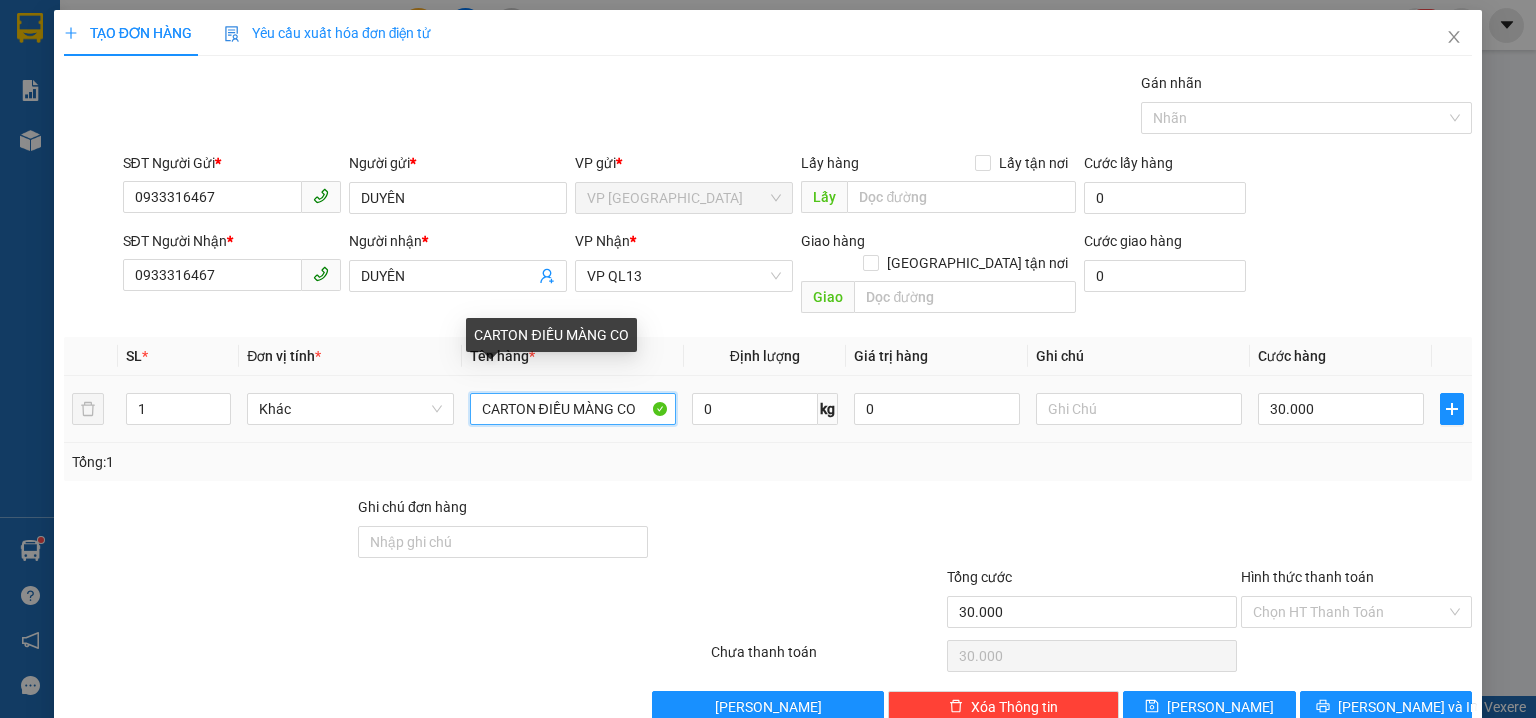 click on "CARTON ĐIỀU MÀNG CO" at bounding box center [573, 409] 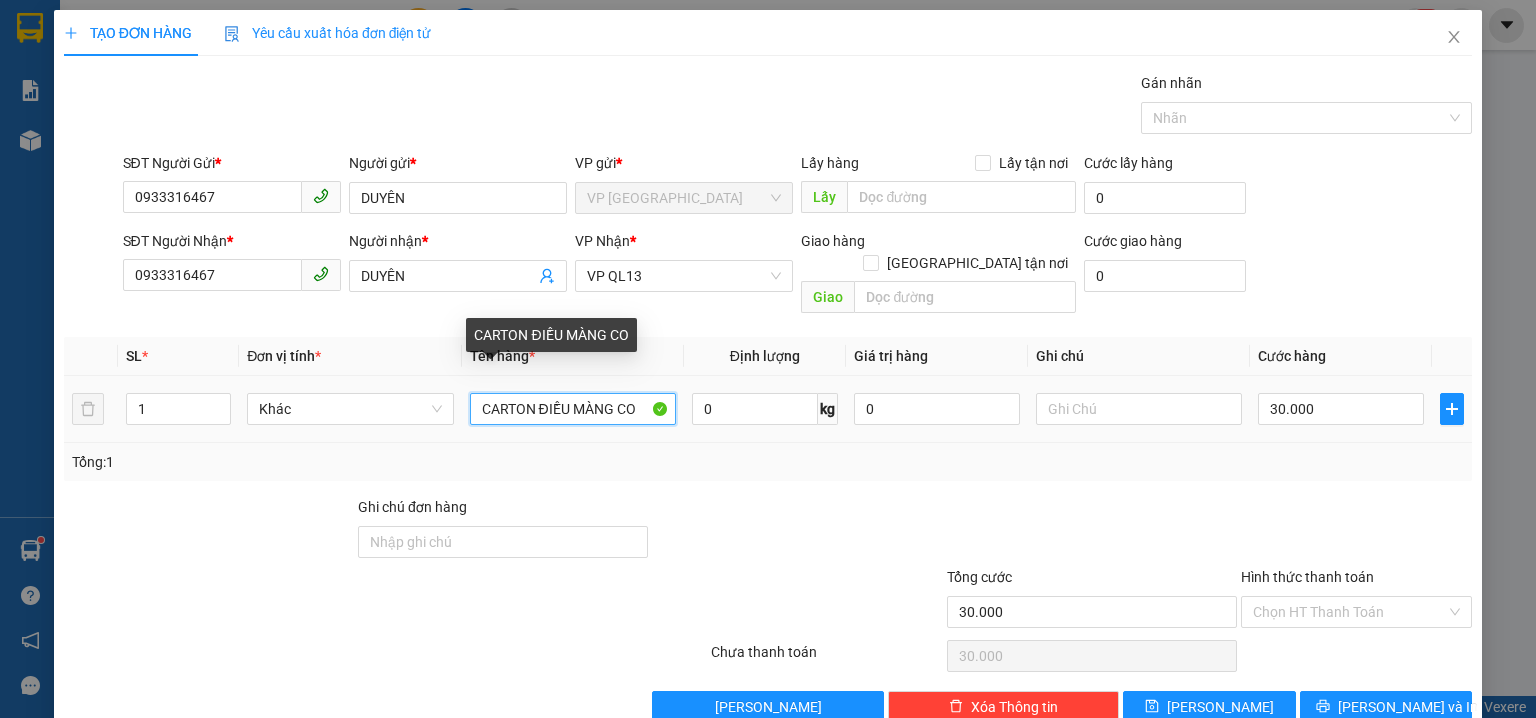 click on "CARTON ĐIỀU MÀNG CO" at bounding box center (573, 409) 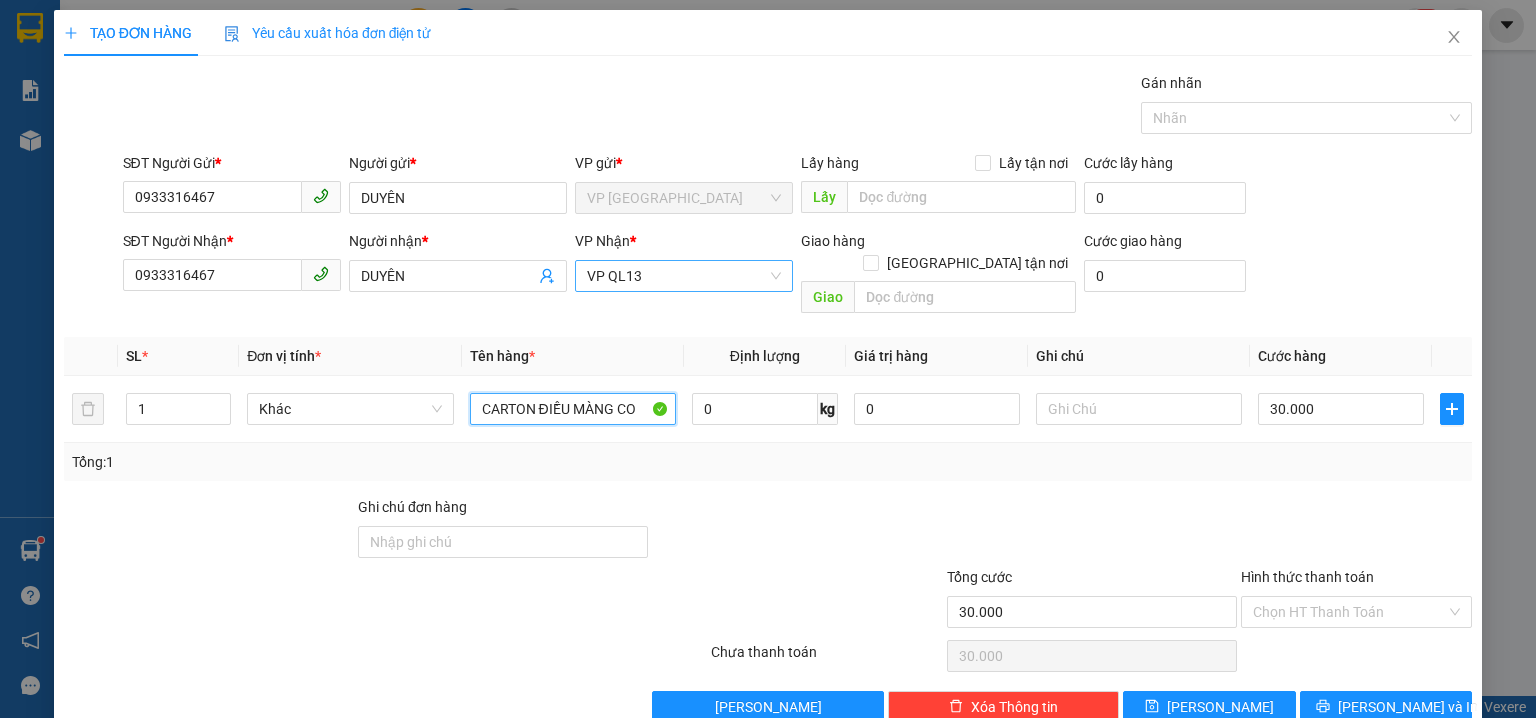 click on "VP QL13" at bounding box center [684, 276] 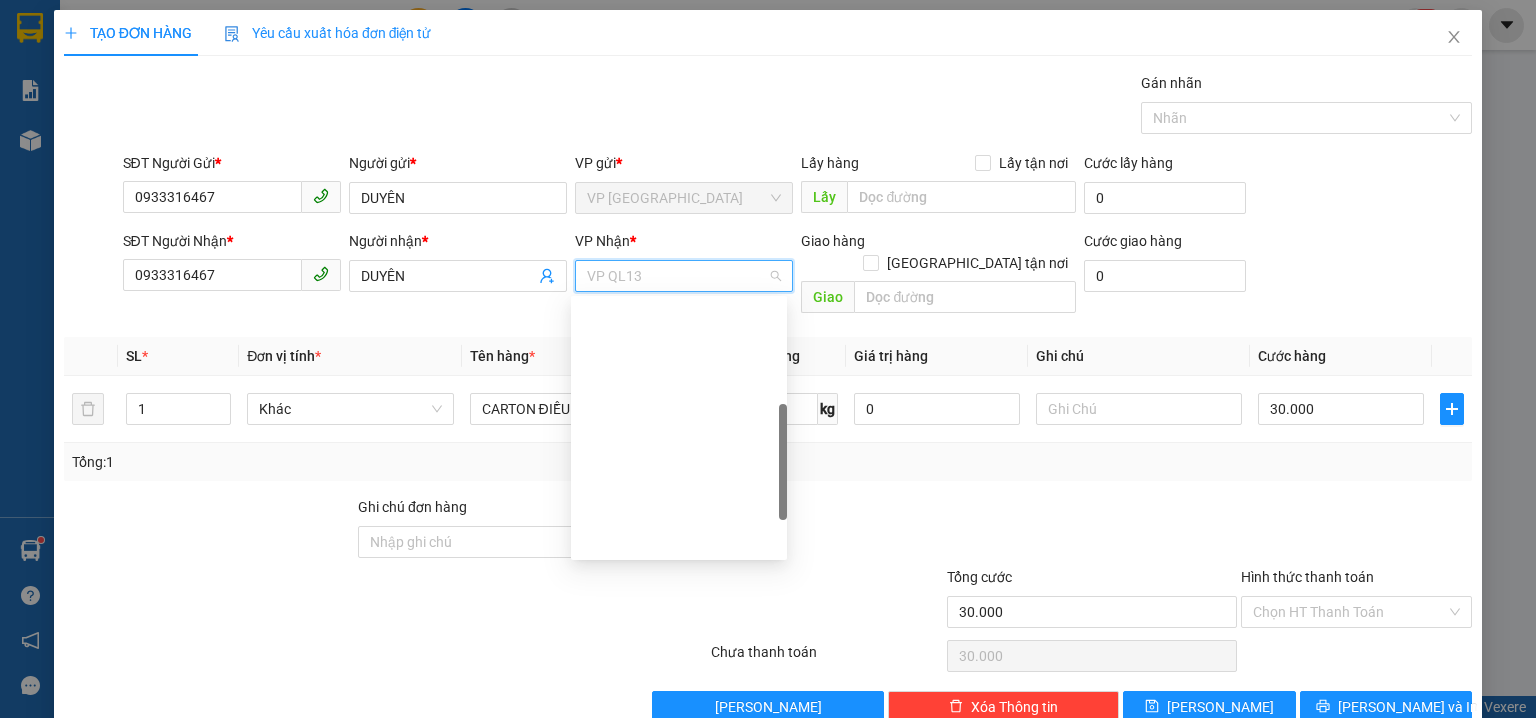 scroll, scrollTop: 320, scrollLeft: 0, axis: vertical 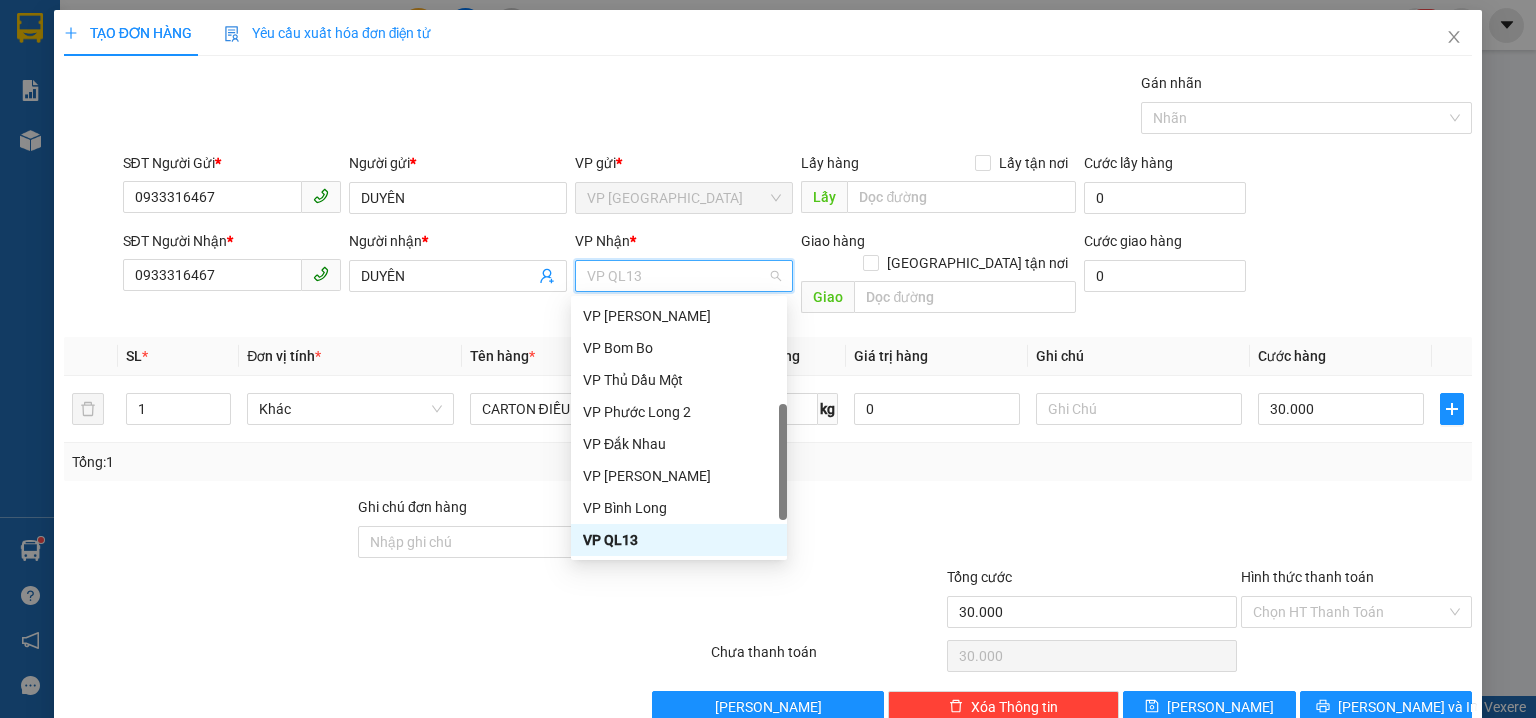 type on "5" 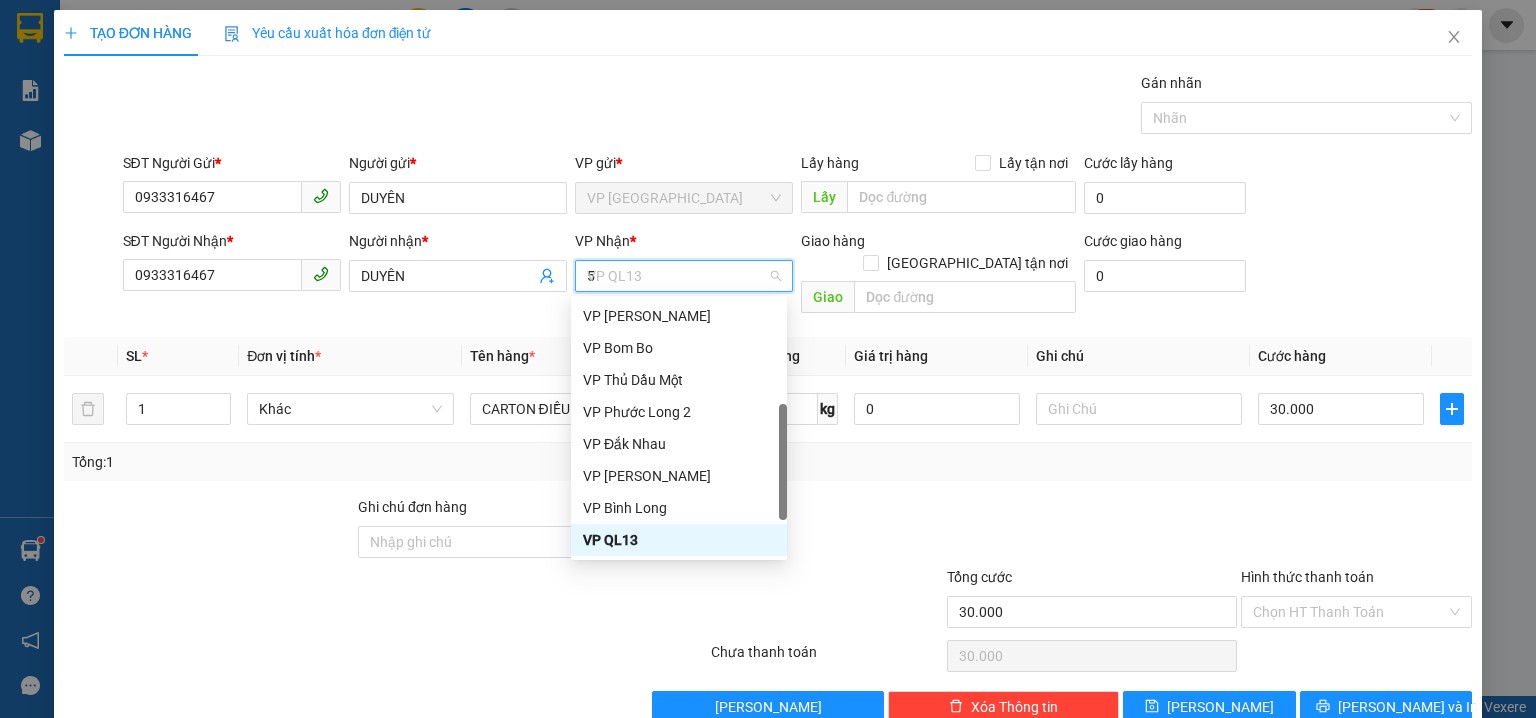 scroll, scrollTop: 0, scrollLeft: 0, axis: both 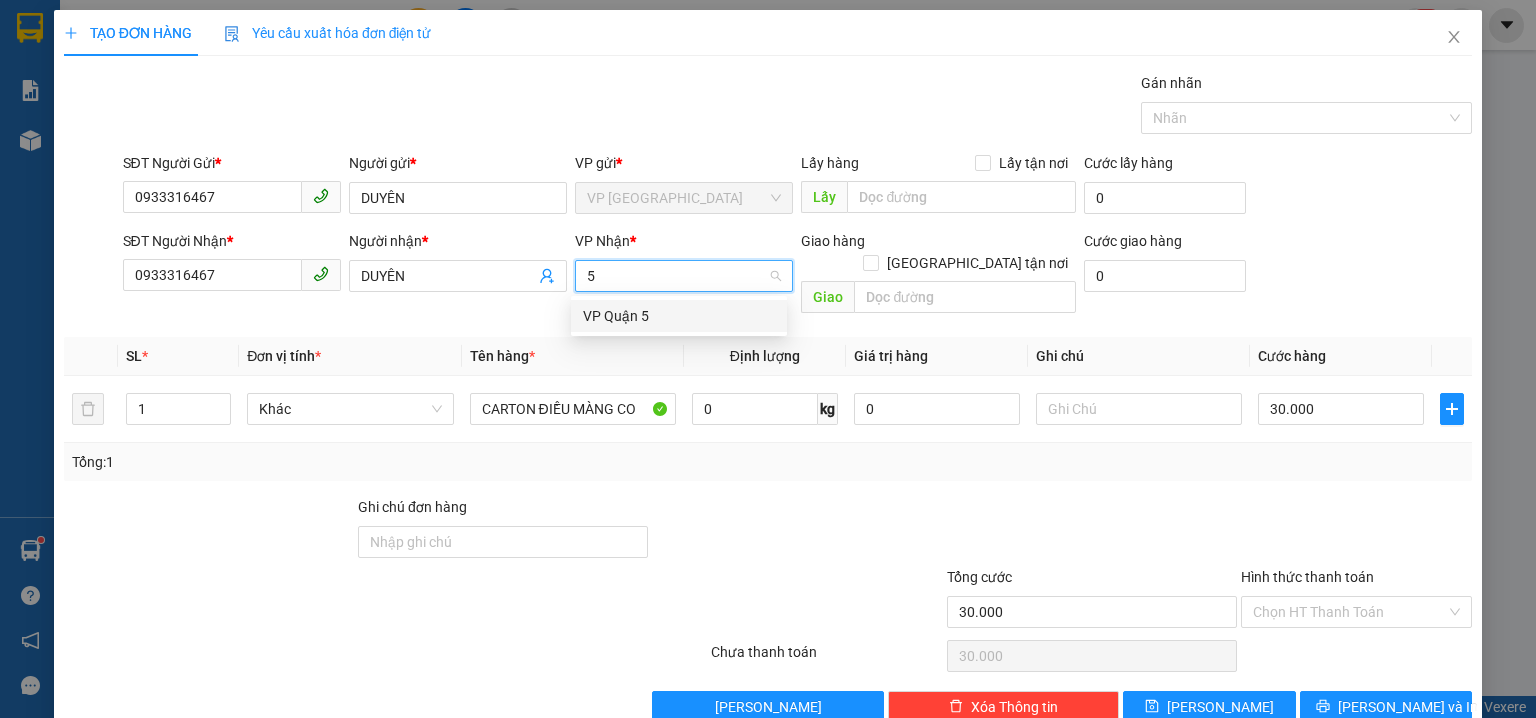 click on "VP Quận 5" at bounding box center (679, 316) 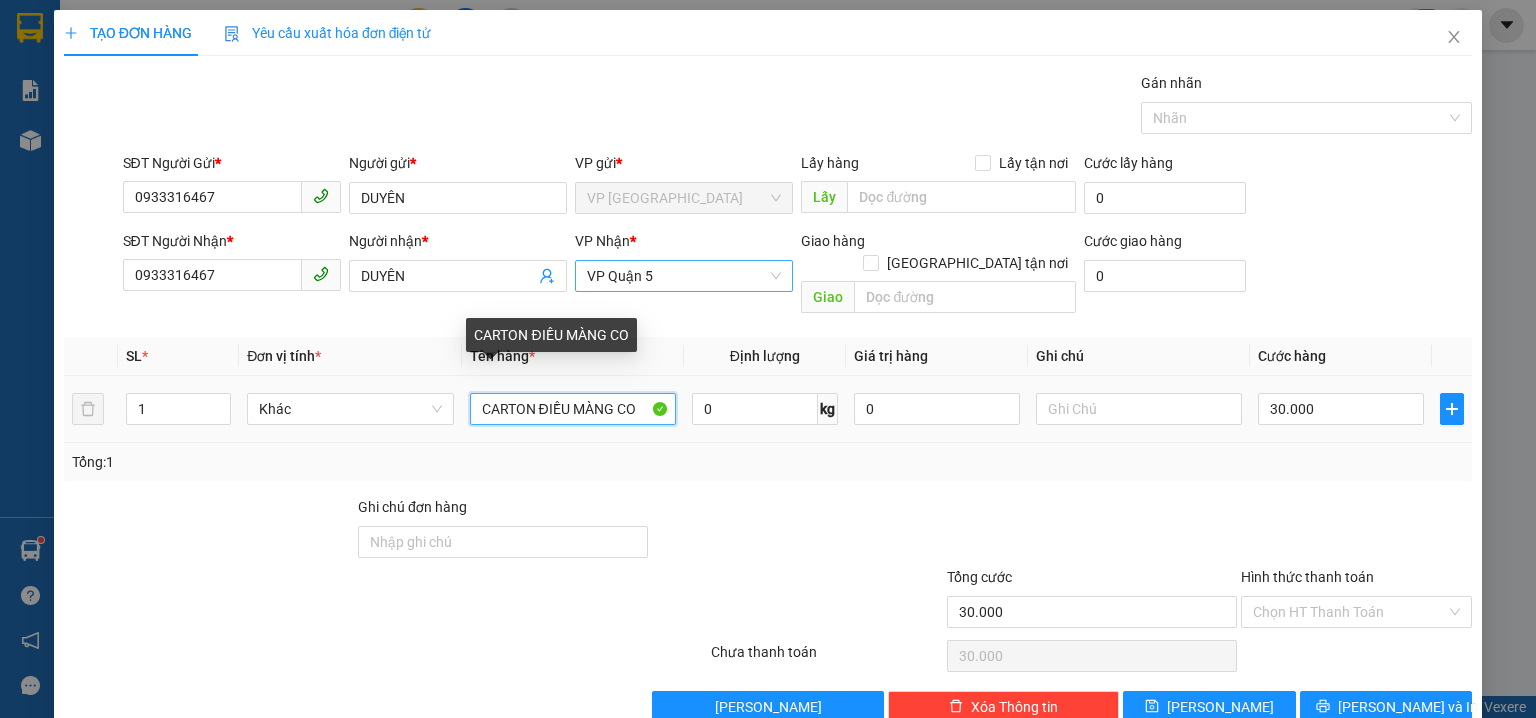 click on "CARTON ĐIỀU MÀNG CO" at bounding box center [573, 409] 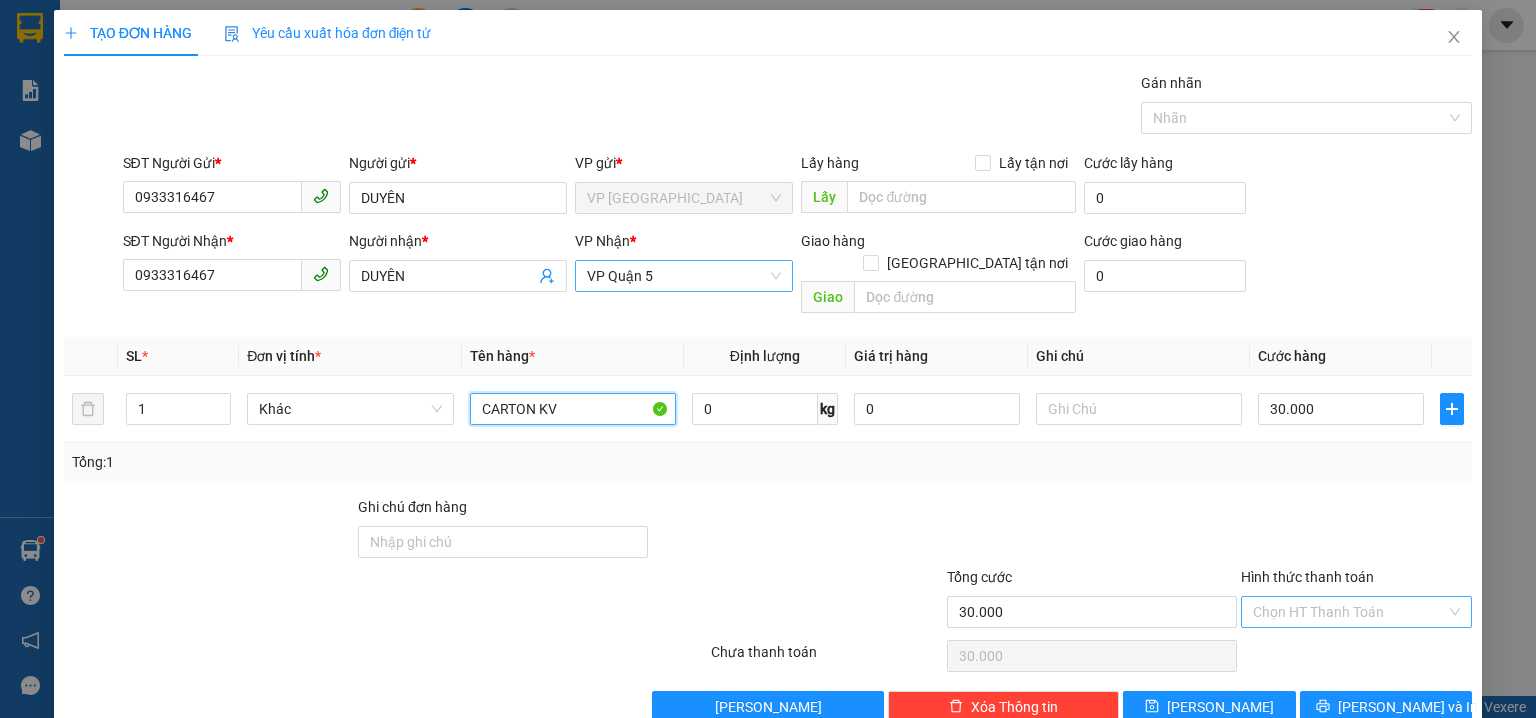 type on "CARTON KV" 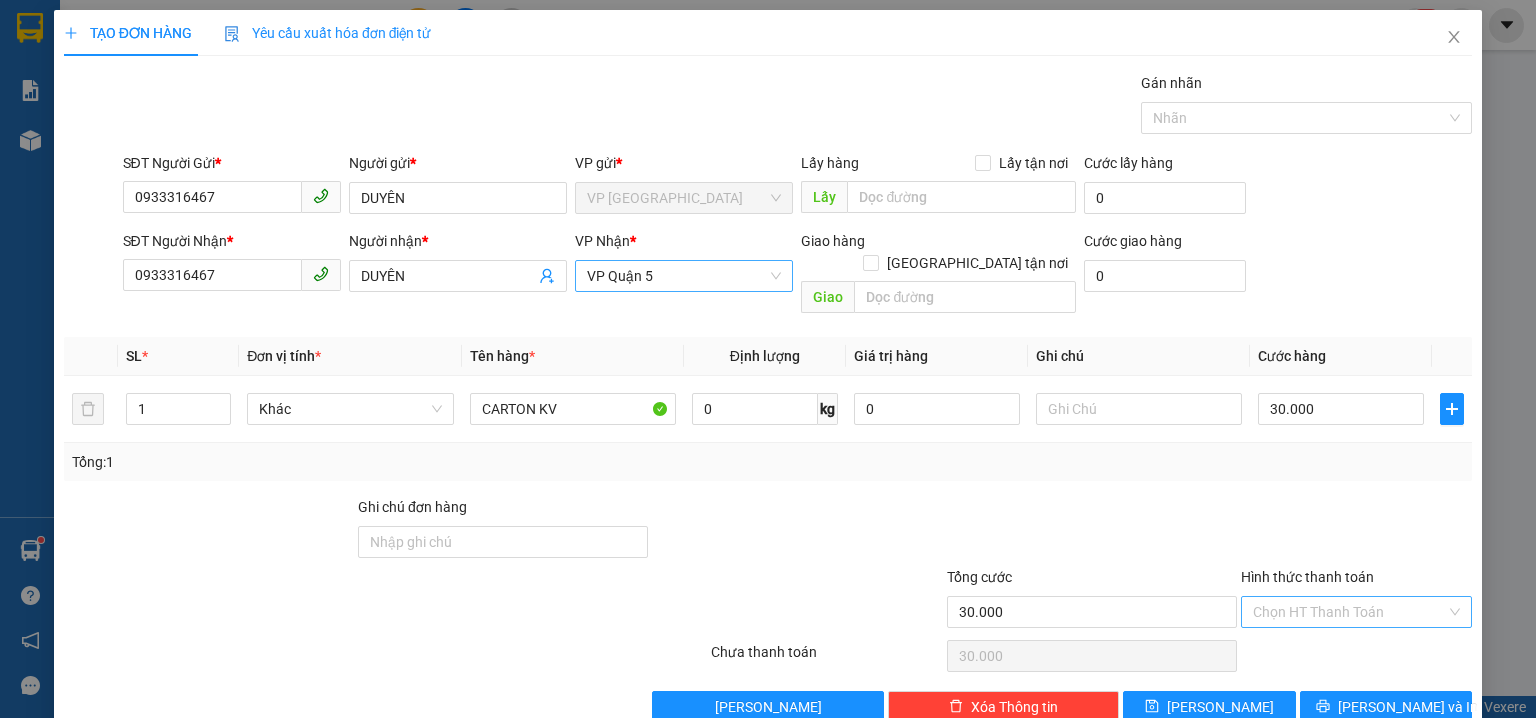 click on "Hình thức thanh toán" at bounding box center (1349, 612) 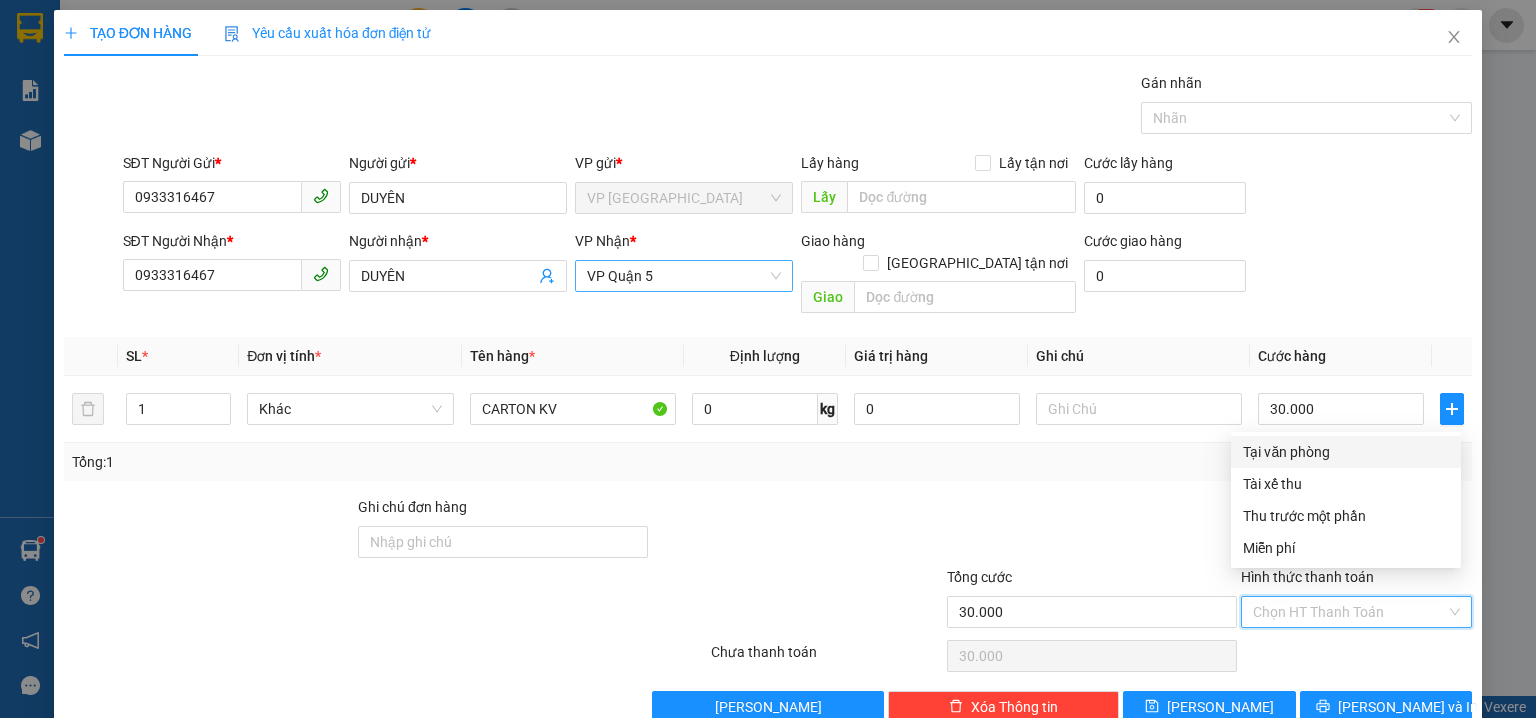 click on "Tại văn phòng" at bounding box center [1346, 452] 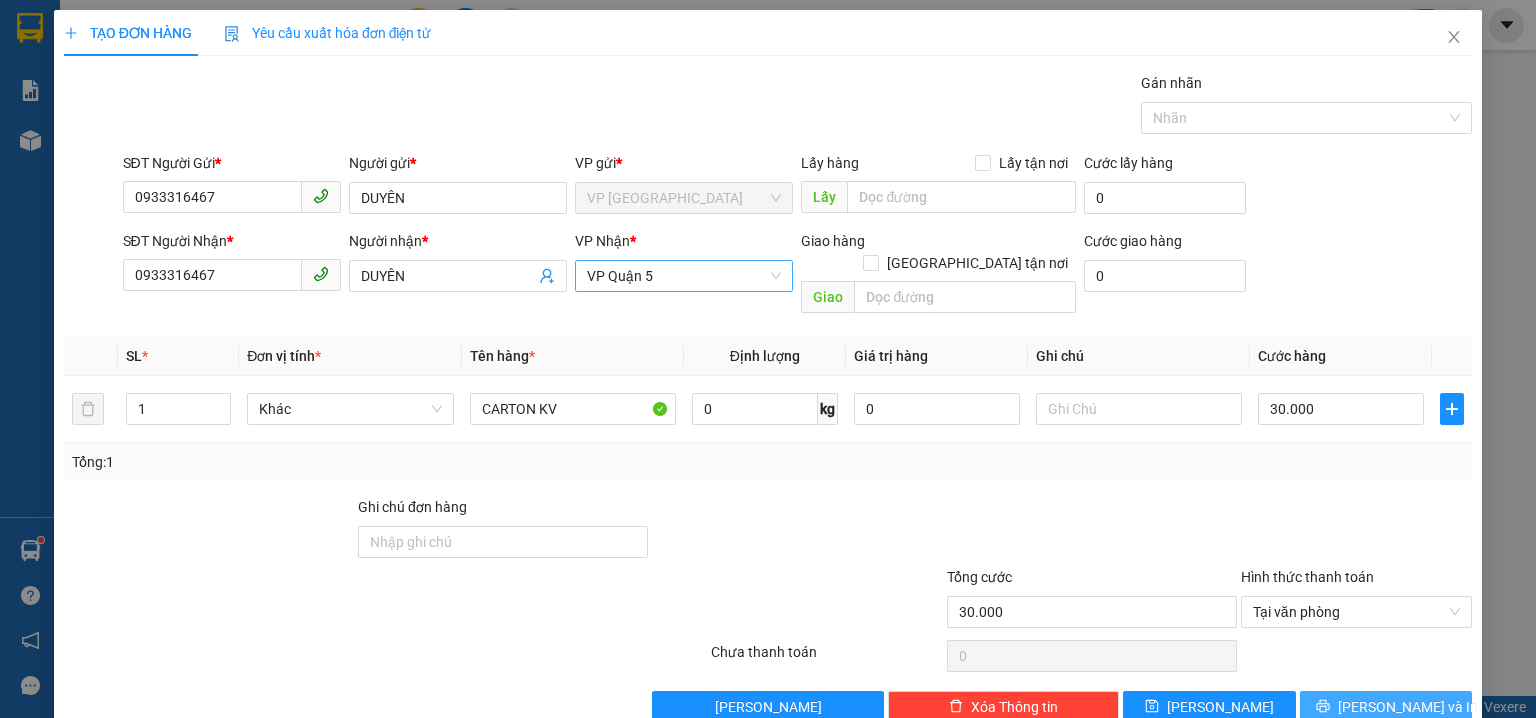 click on "[PERSON_NAME] và In" at bounding box center (1408, 707) 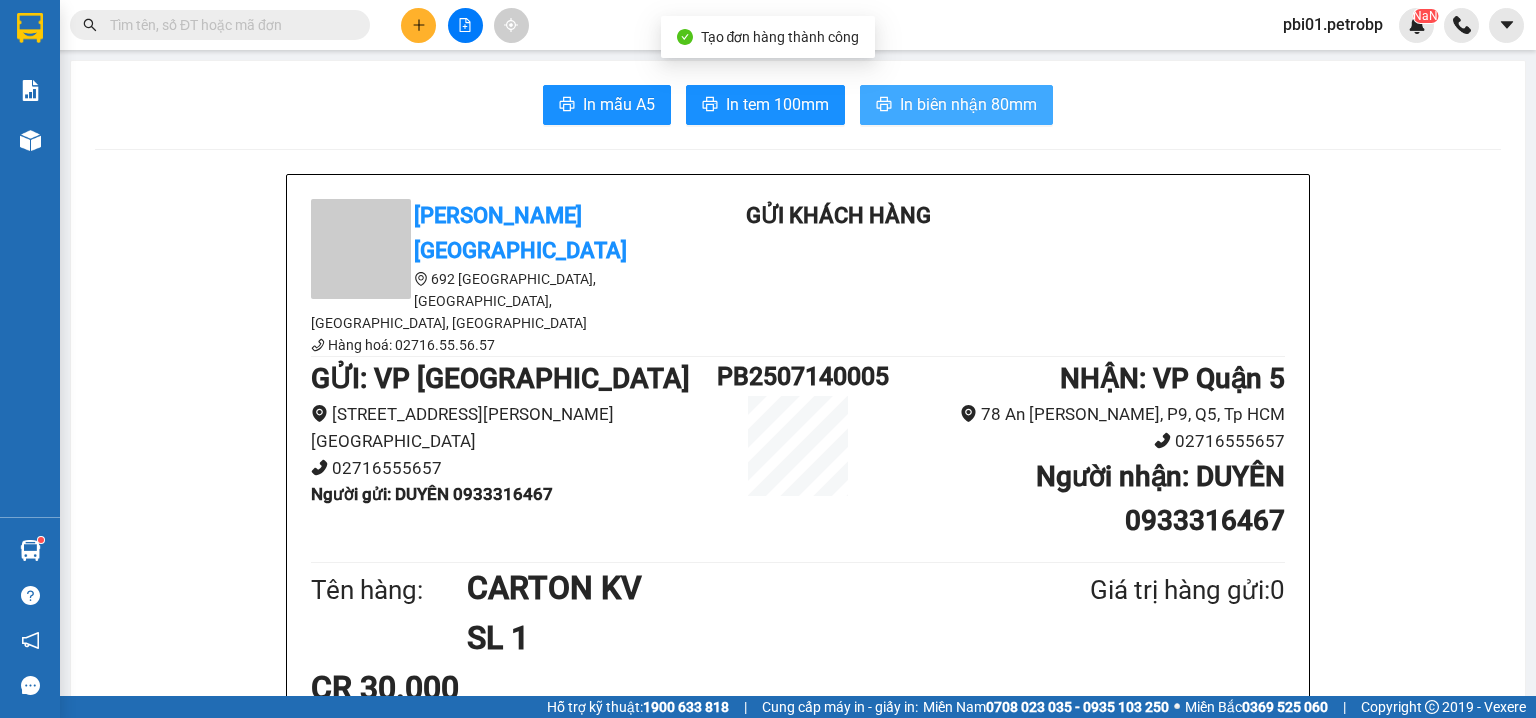 click on "In biên nhận 80mm" at bounding box center [968, 104] 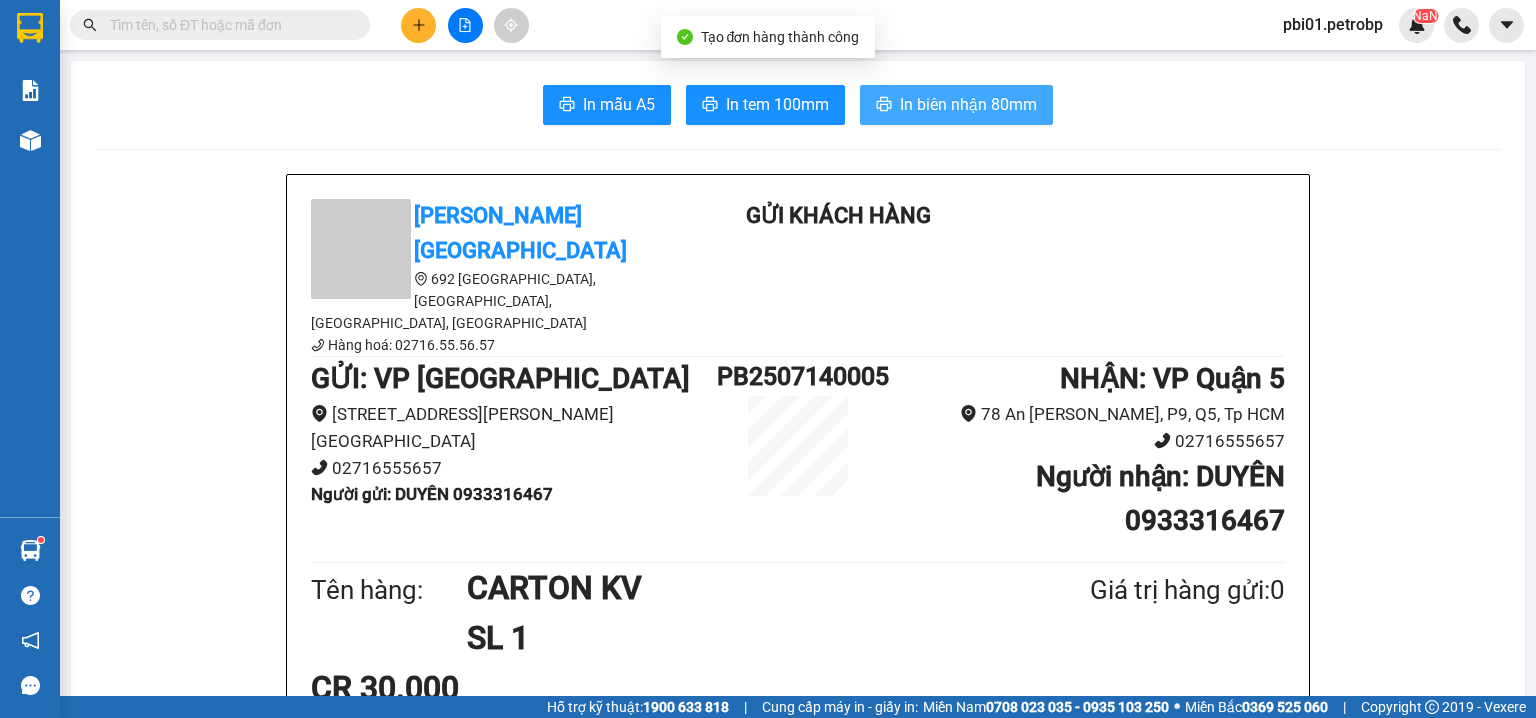 scroll, scrollTop: 0, scrollLeft: 0, axis: both 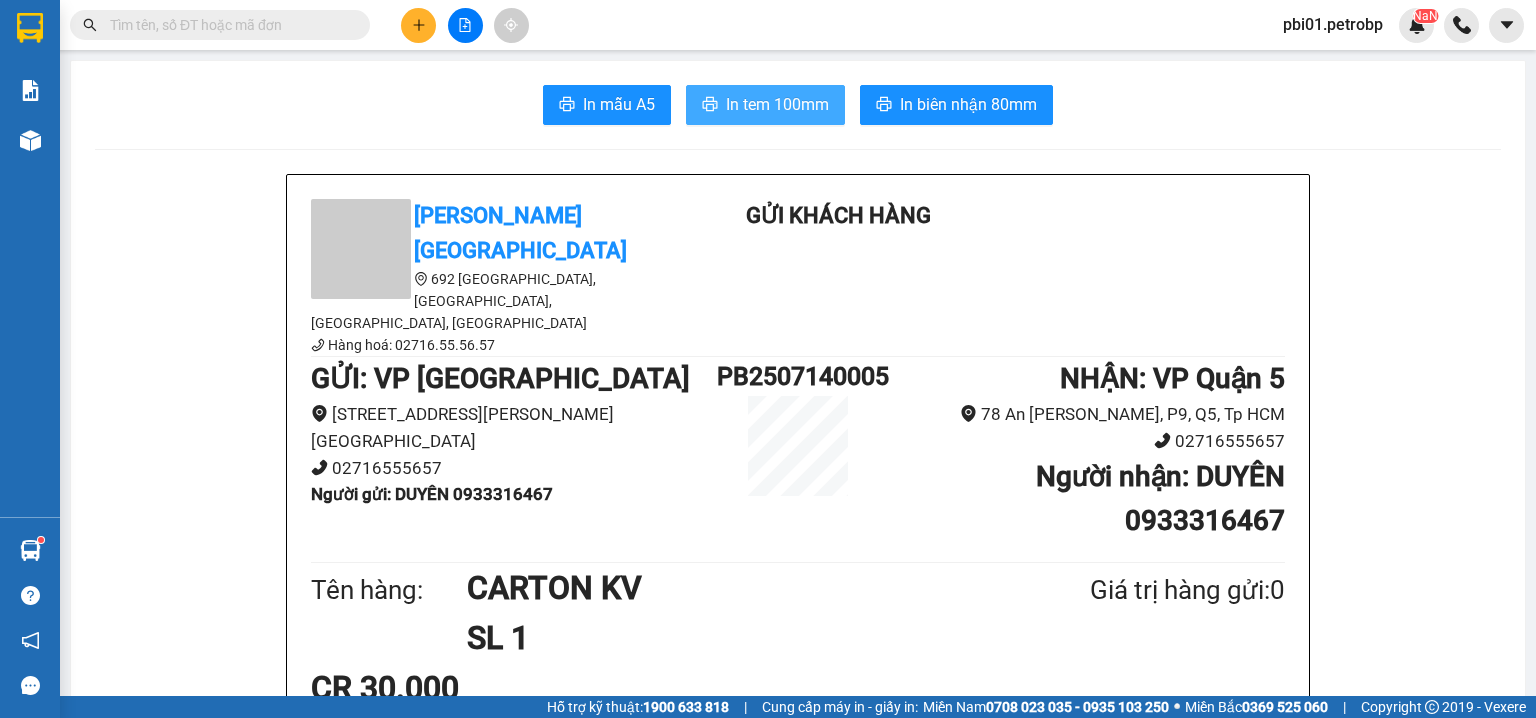 click on "In tem 100mm" at bounding box center [777, 104] 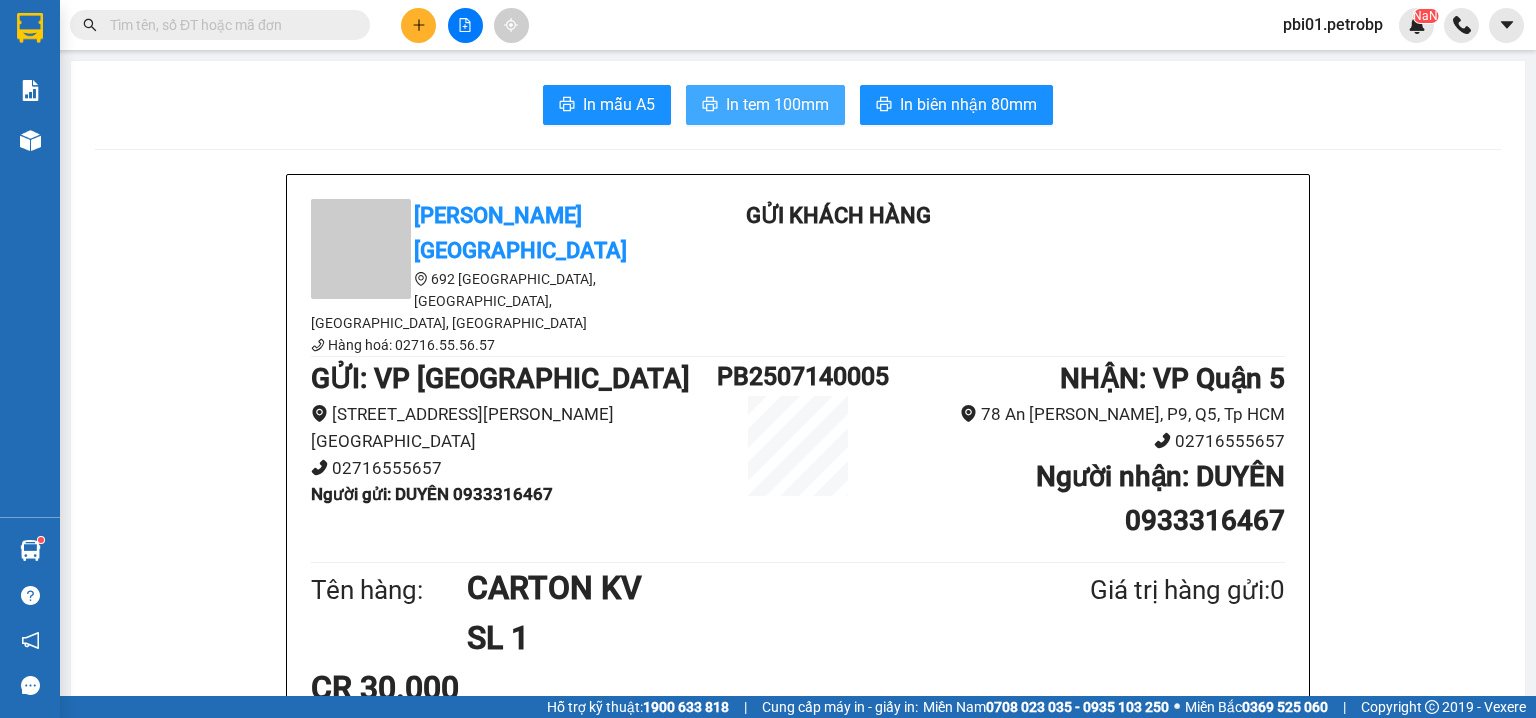 scroll, scrollTop: 0, scrollLeft: 0, axis: both 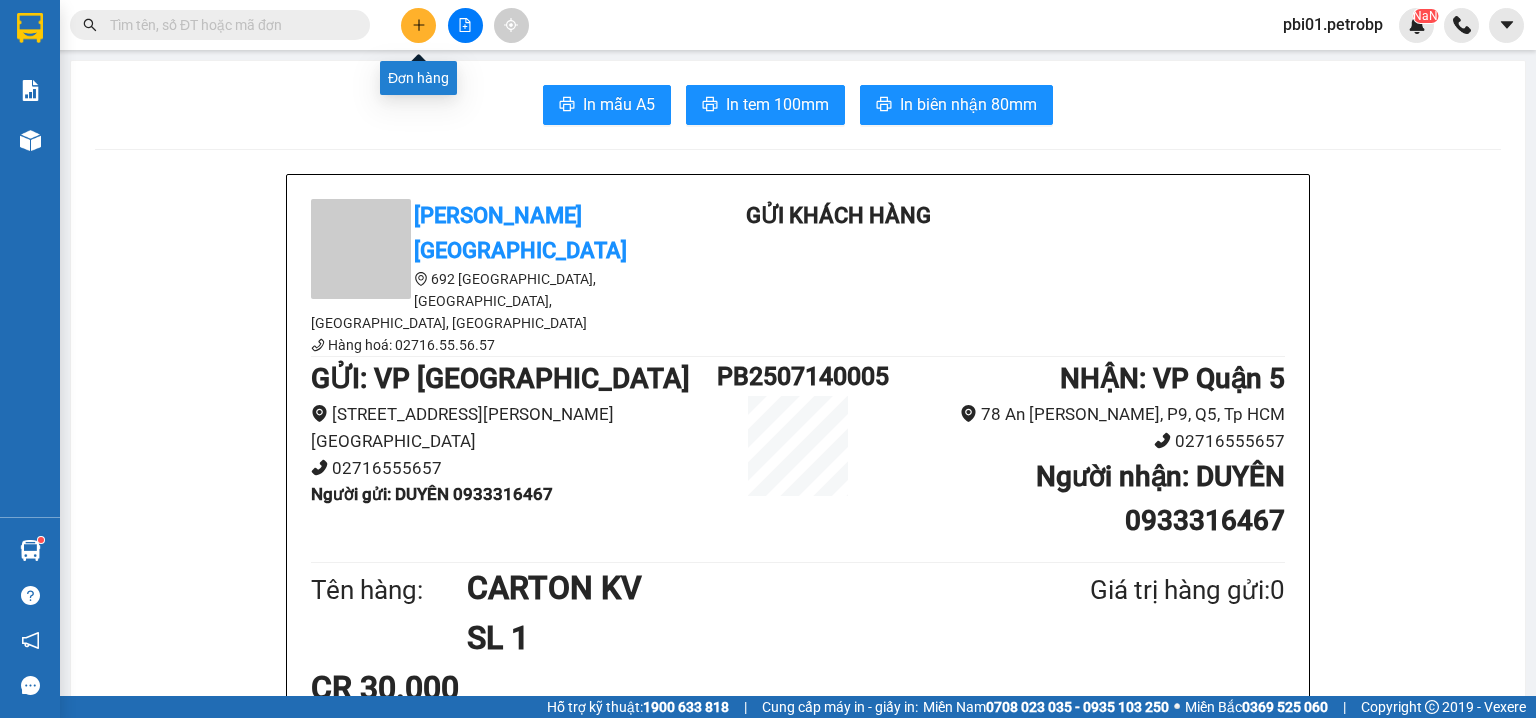 click 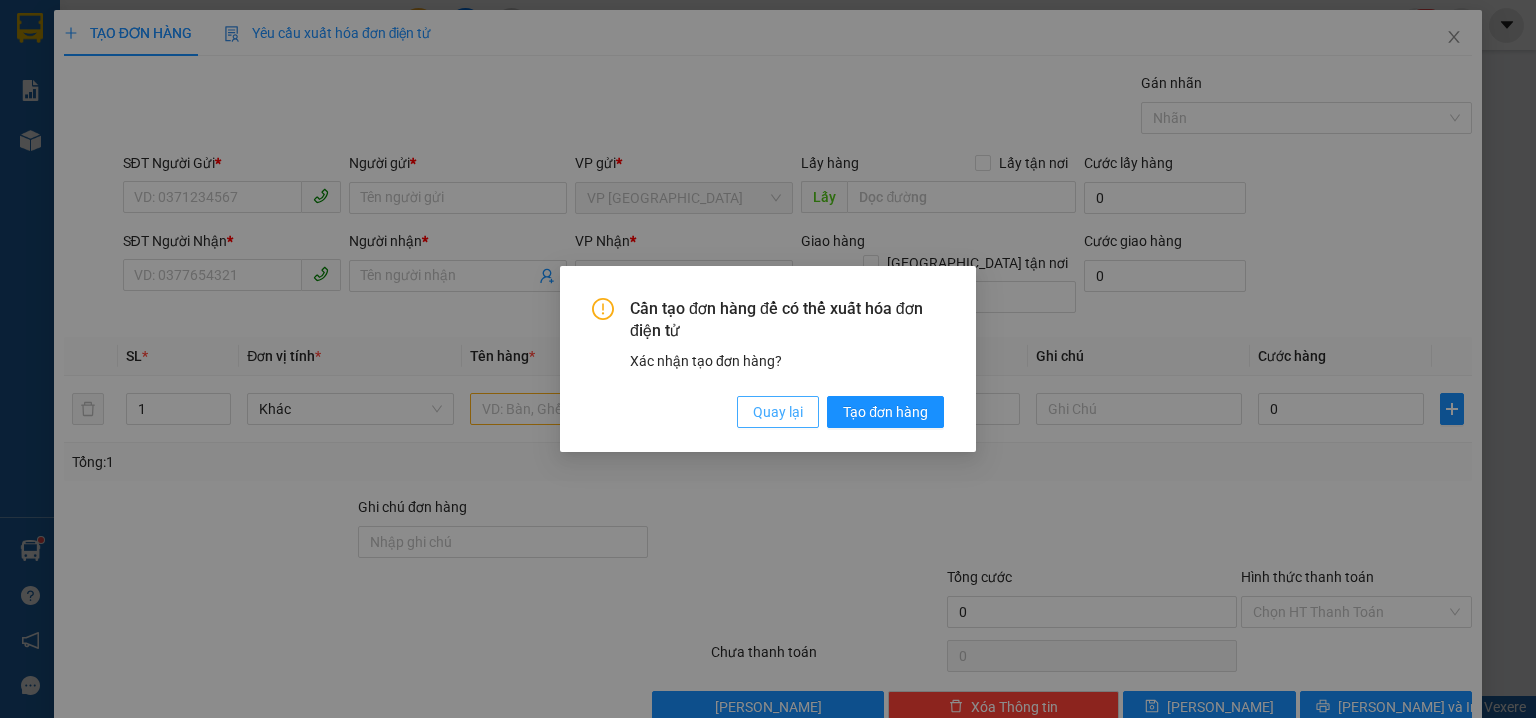click on "Quay lại" at bounding box center (778, 412) 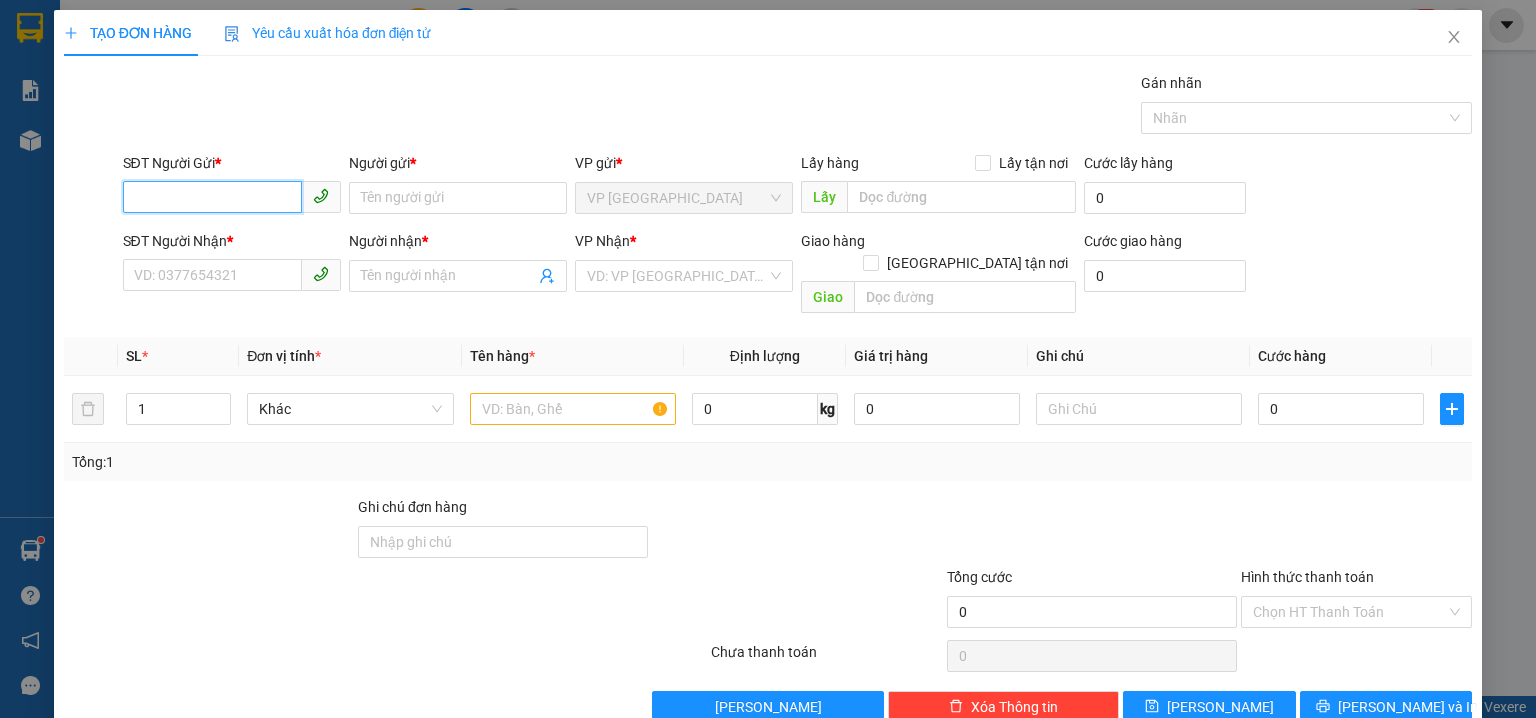 click on "SĐT Người Gửi  *" at bounding box center [212, 197] 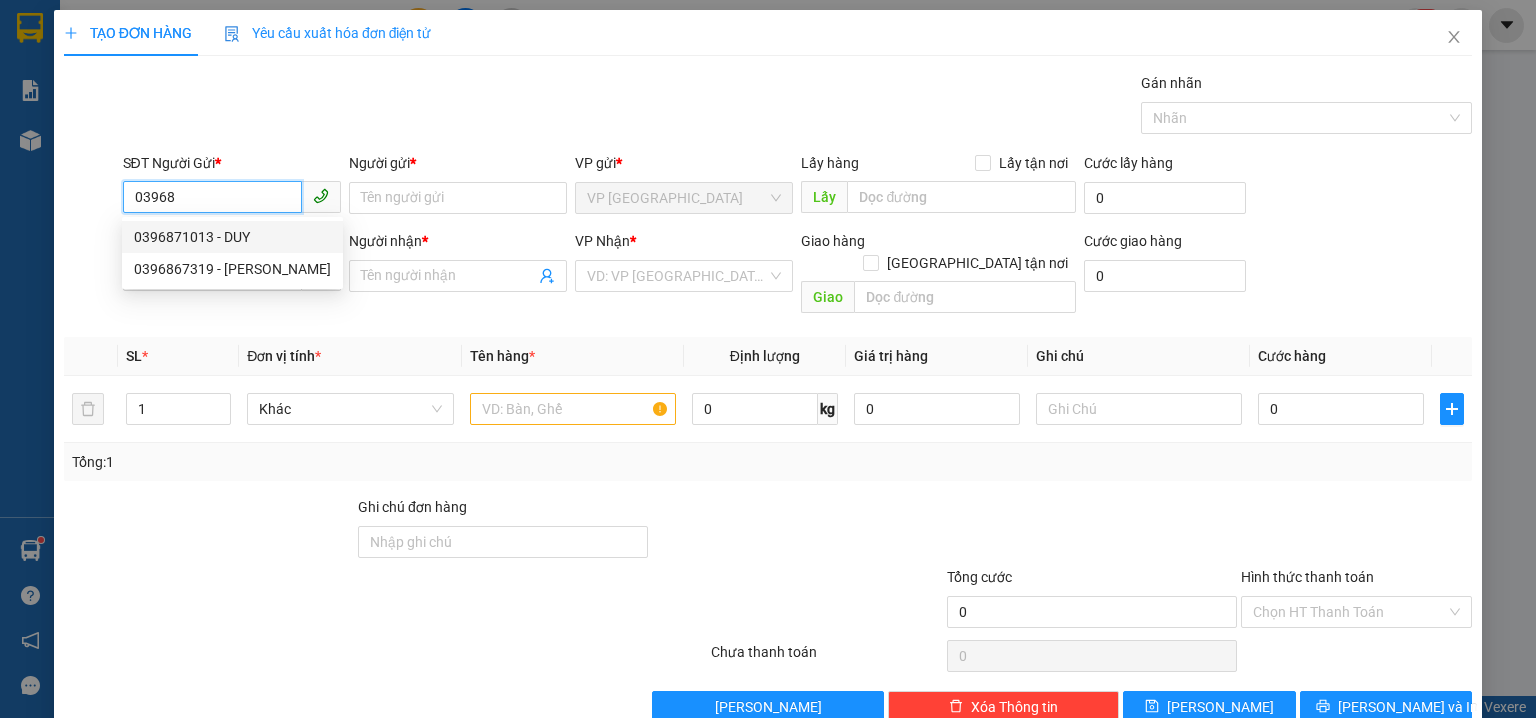 click on "0396871013 - DUY" at bounding box center (232, 237) 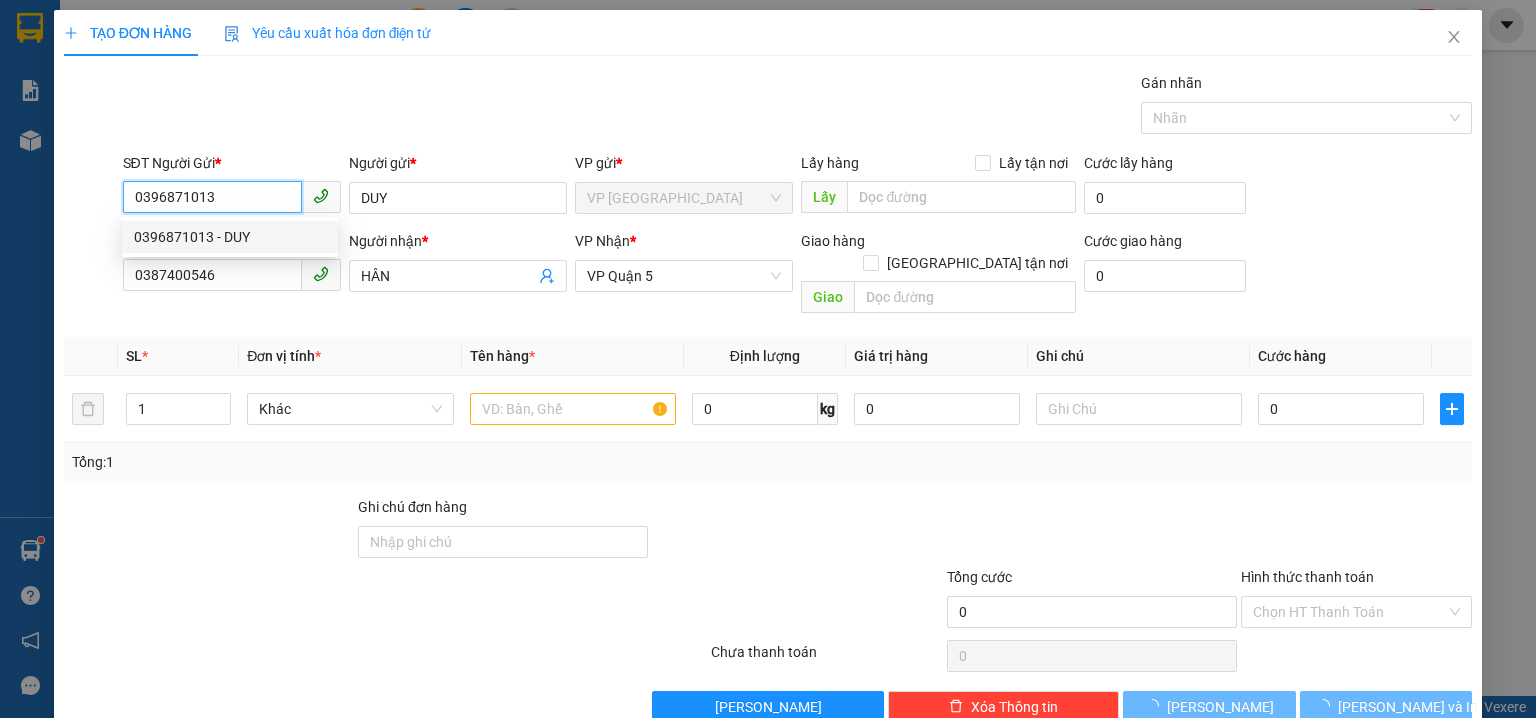 type on "30.000" 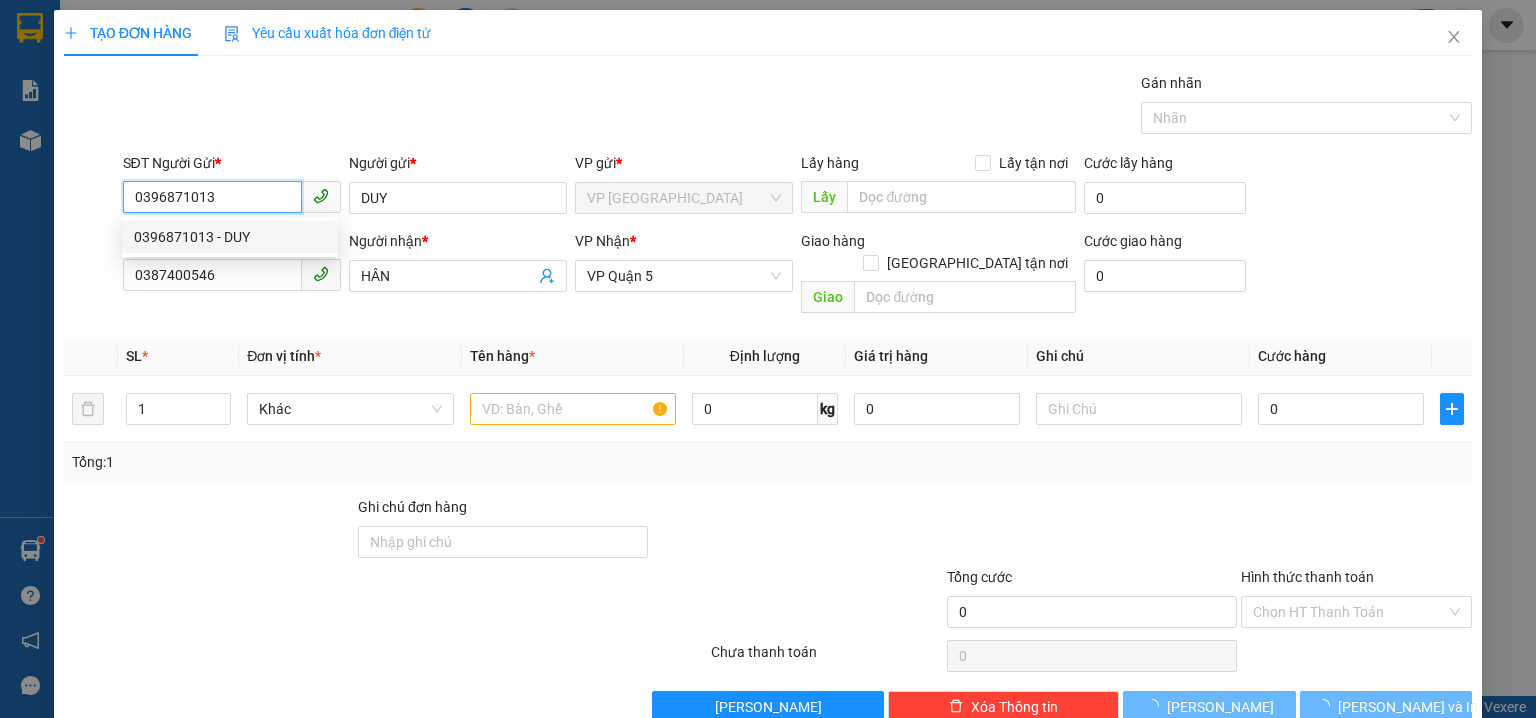 type on "30.000" 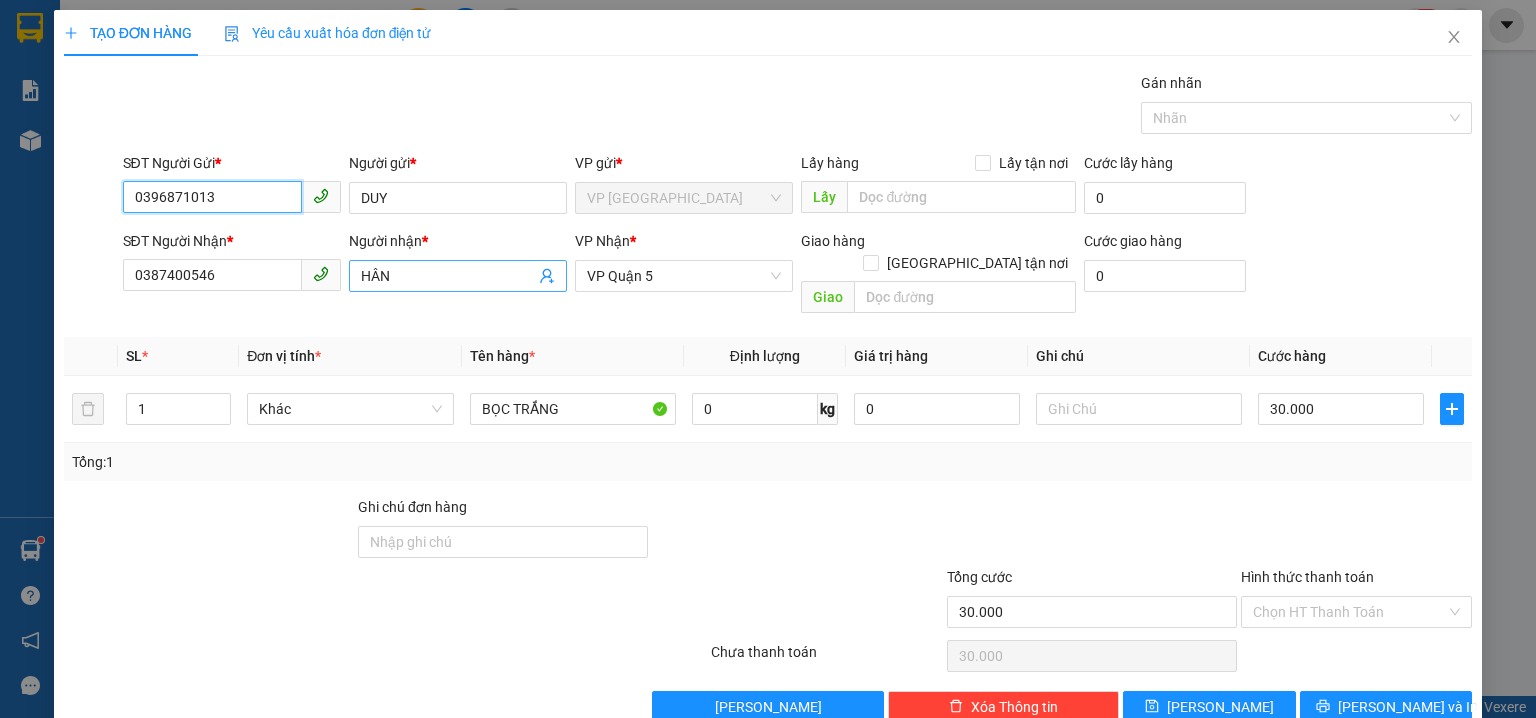 type on "0396871013" 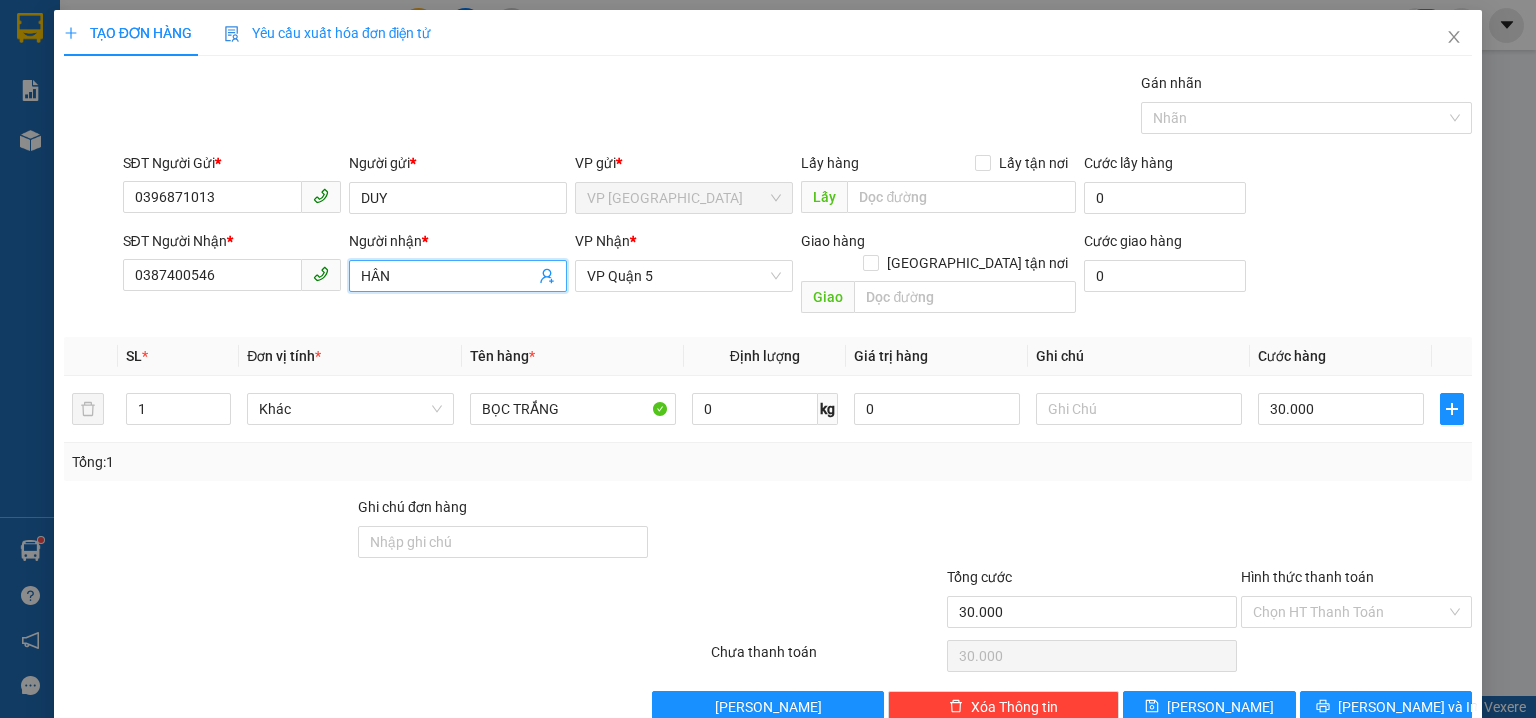 click on "HÂN" at bounding box center [448, 276] 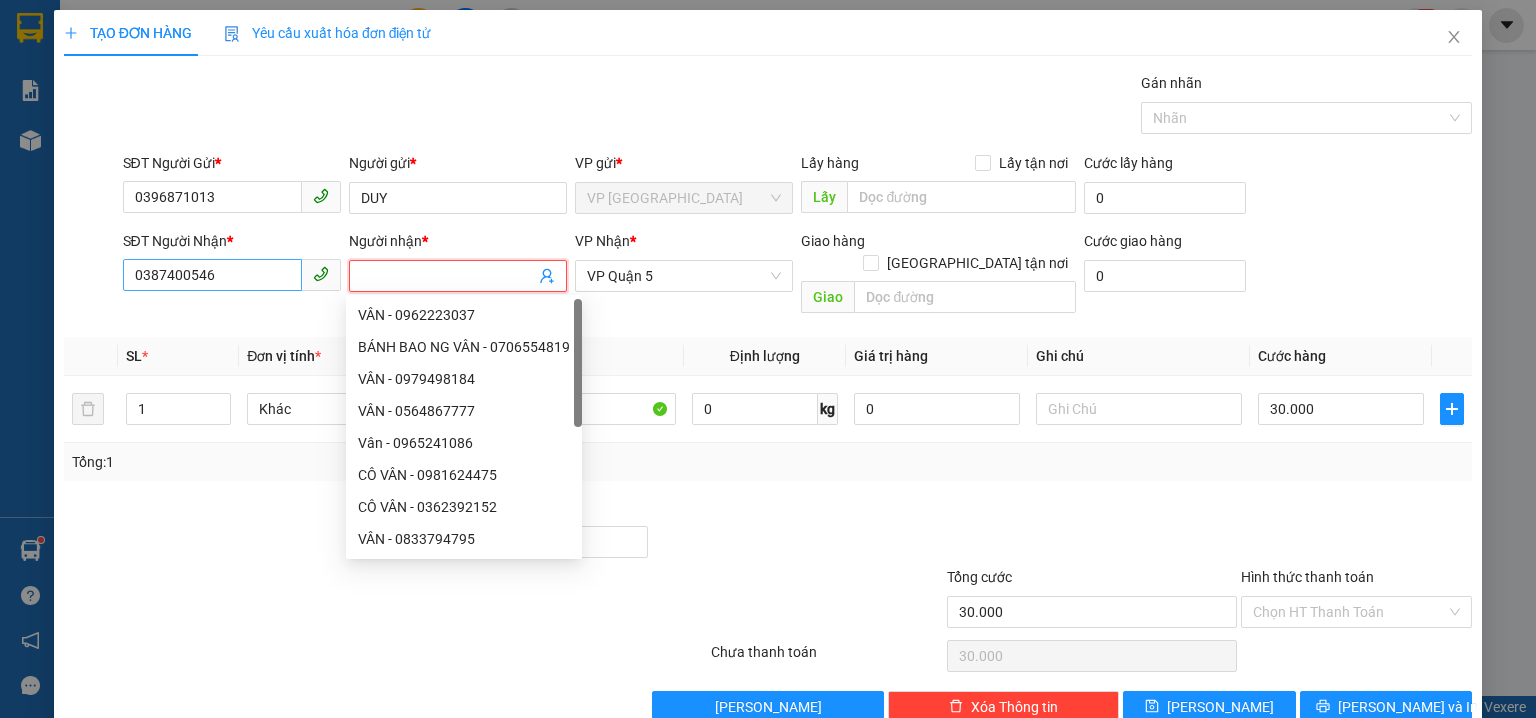 type 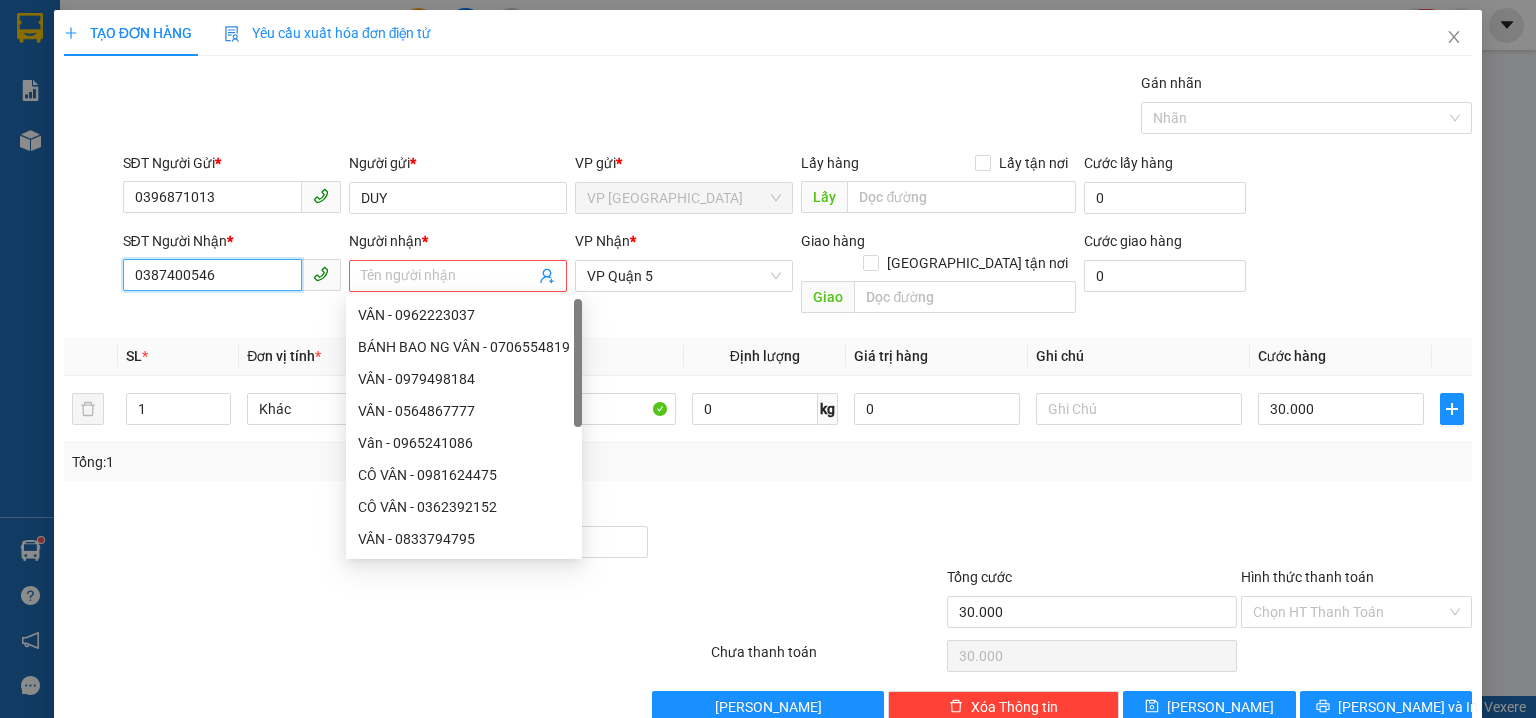 click on "0387400546" at bounding box center (212, 275) 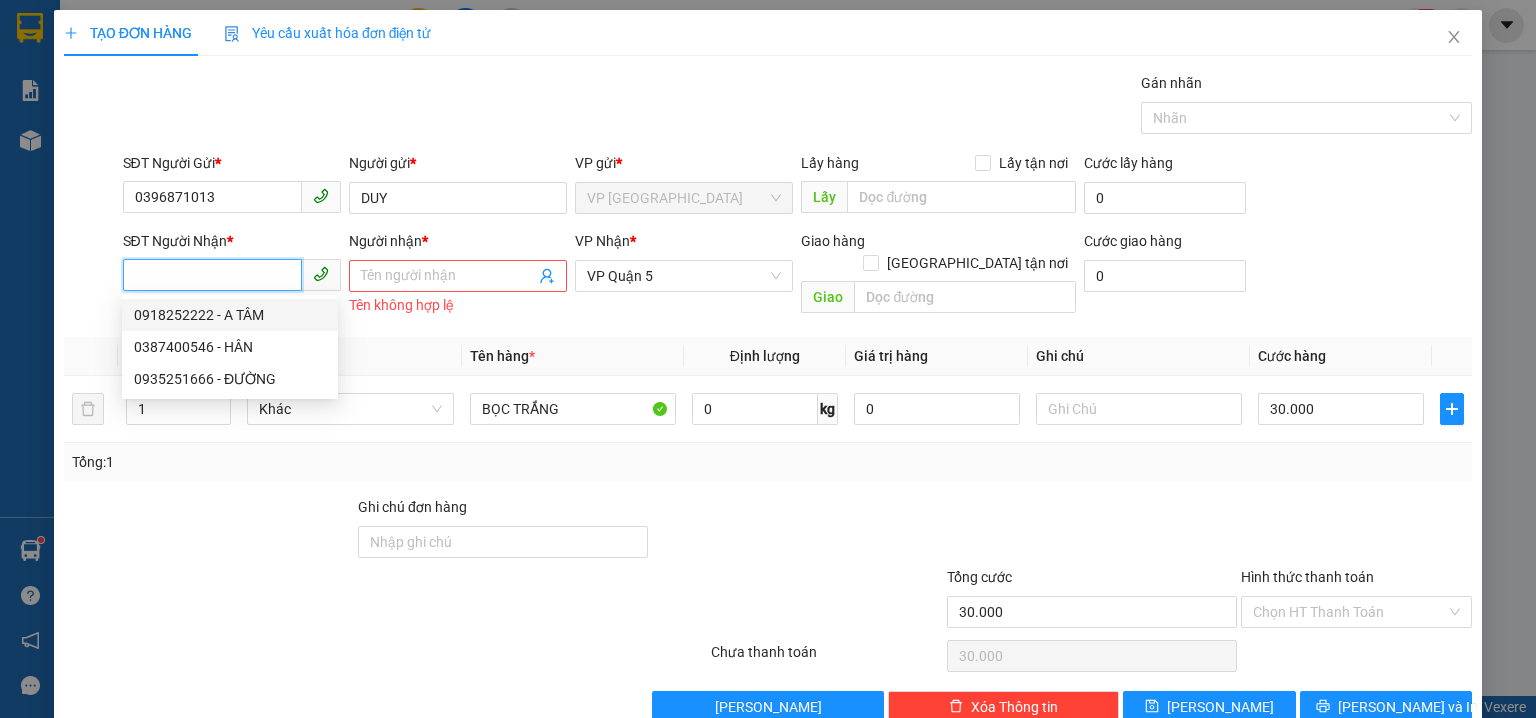 click on "0918252222 - A TÂM" at bounding box center (230, 315) 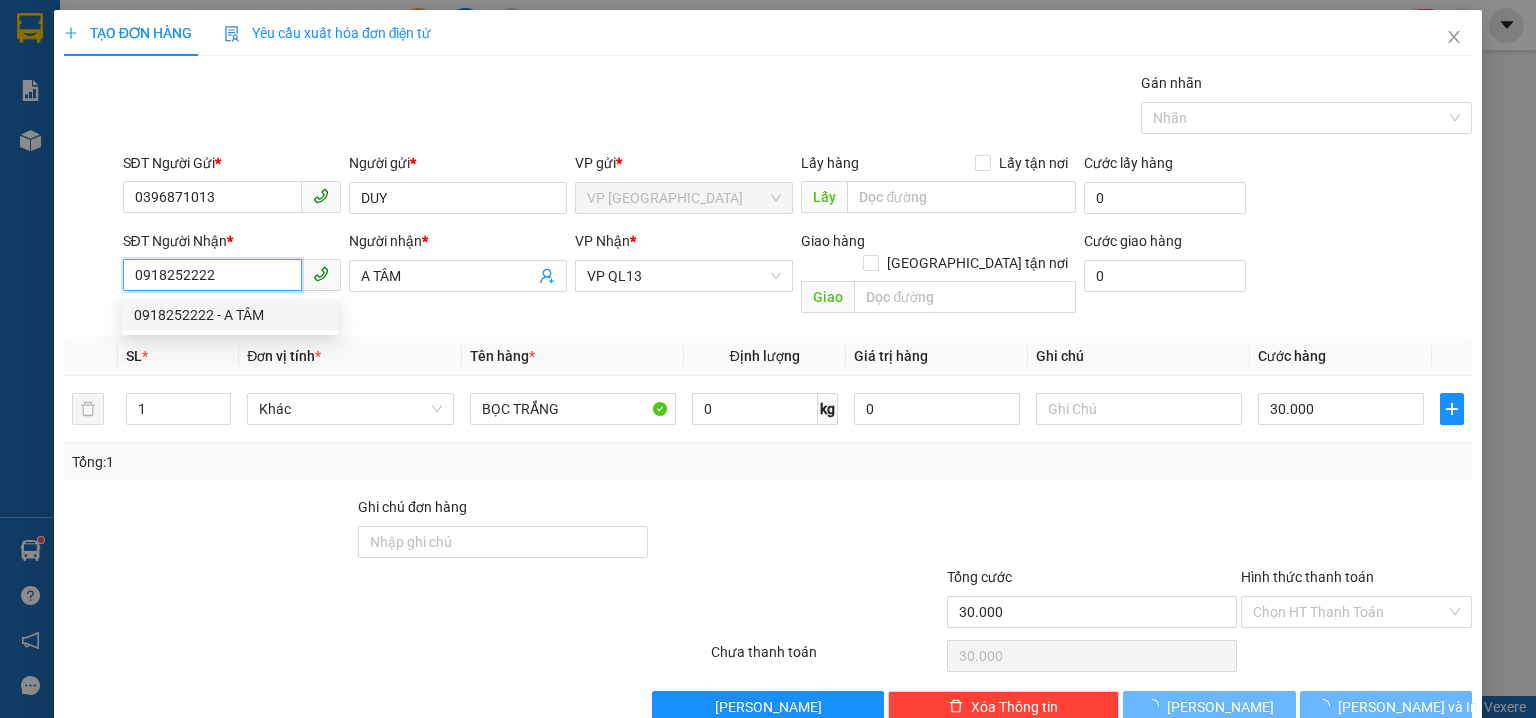 type on "40.000" 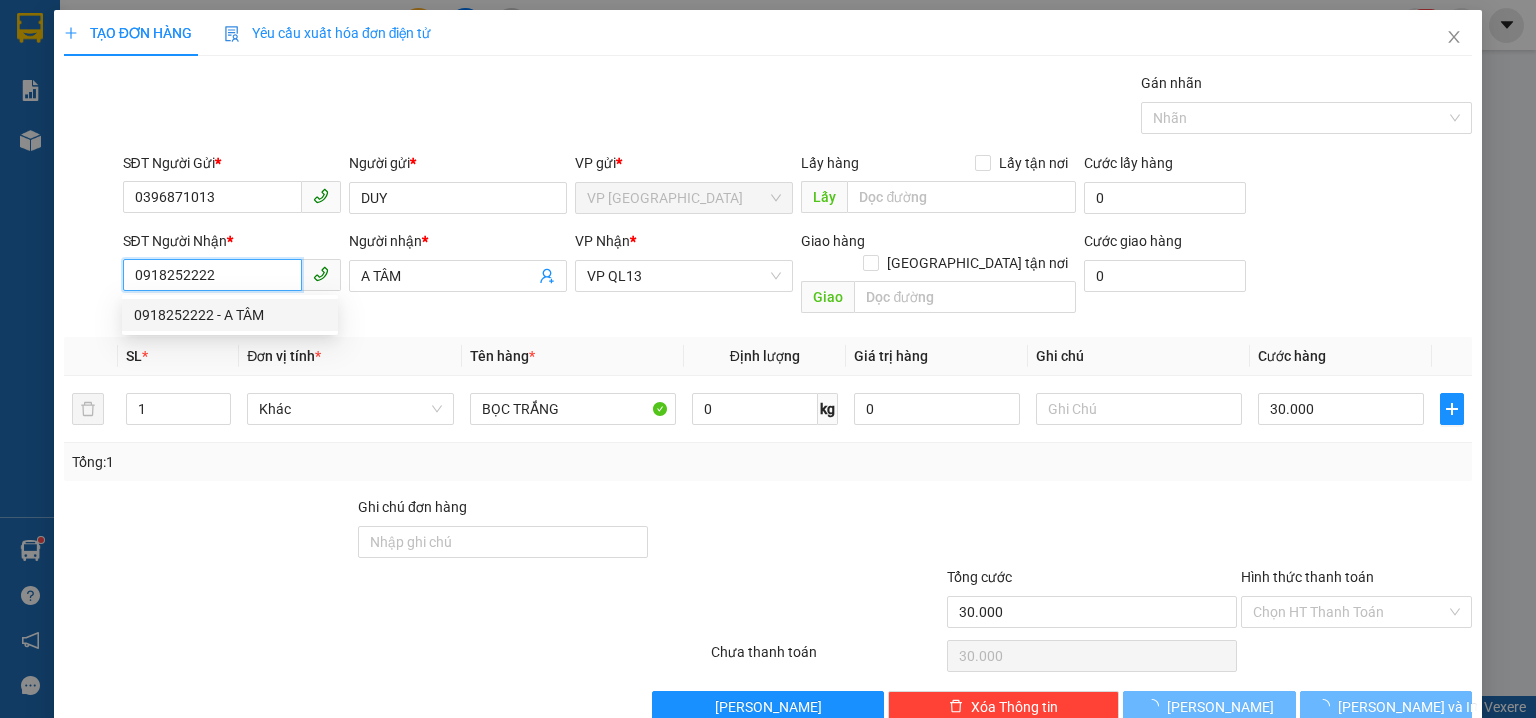 type on "40.000" 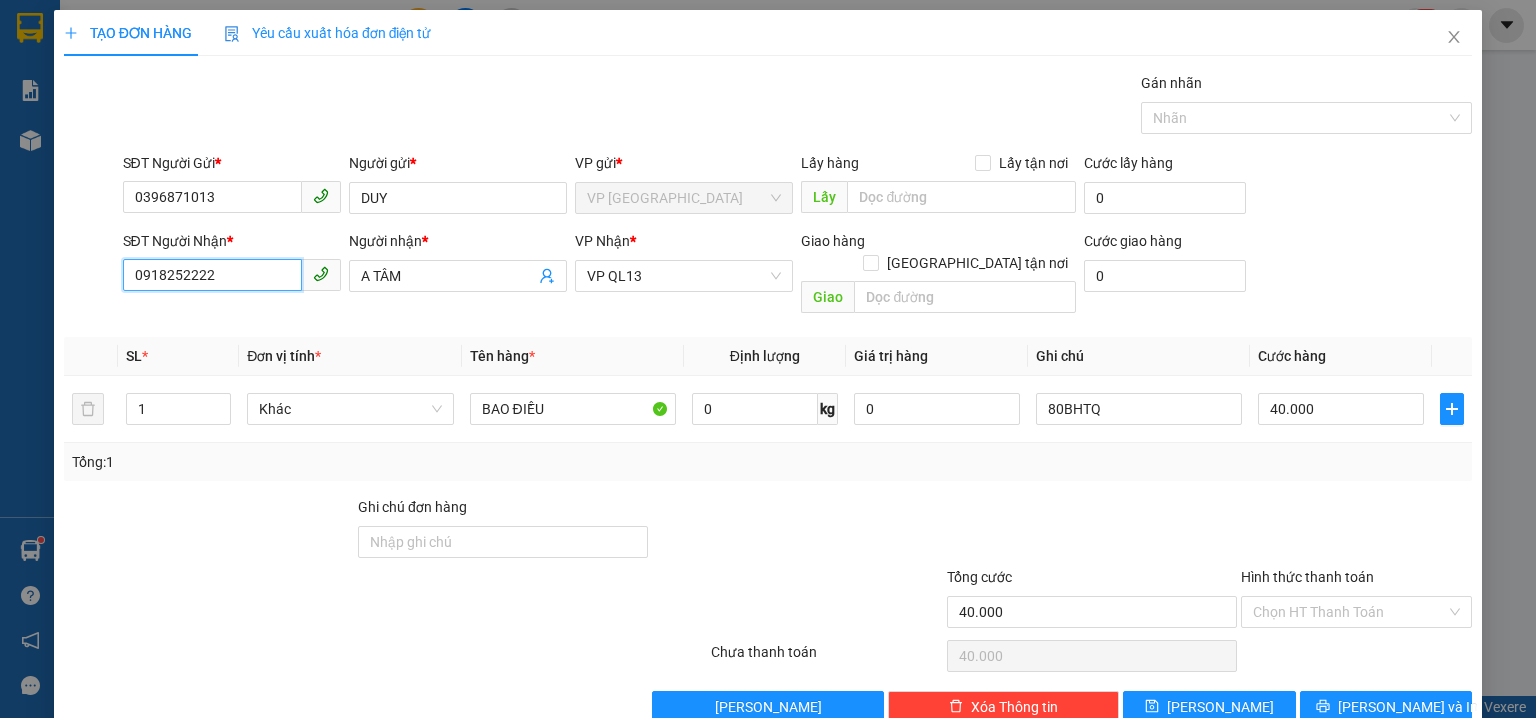 type on "0918252222" 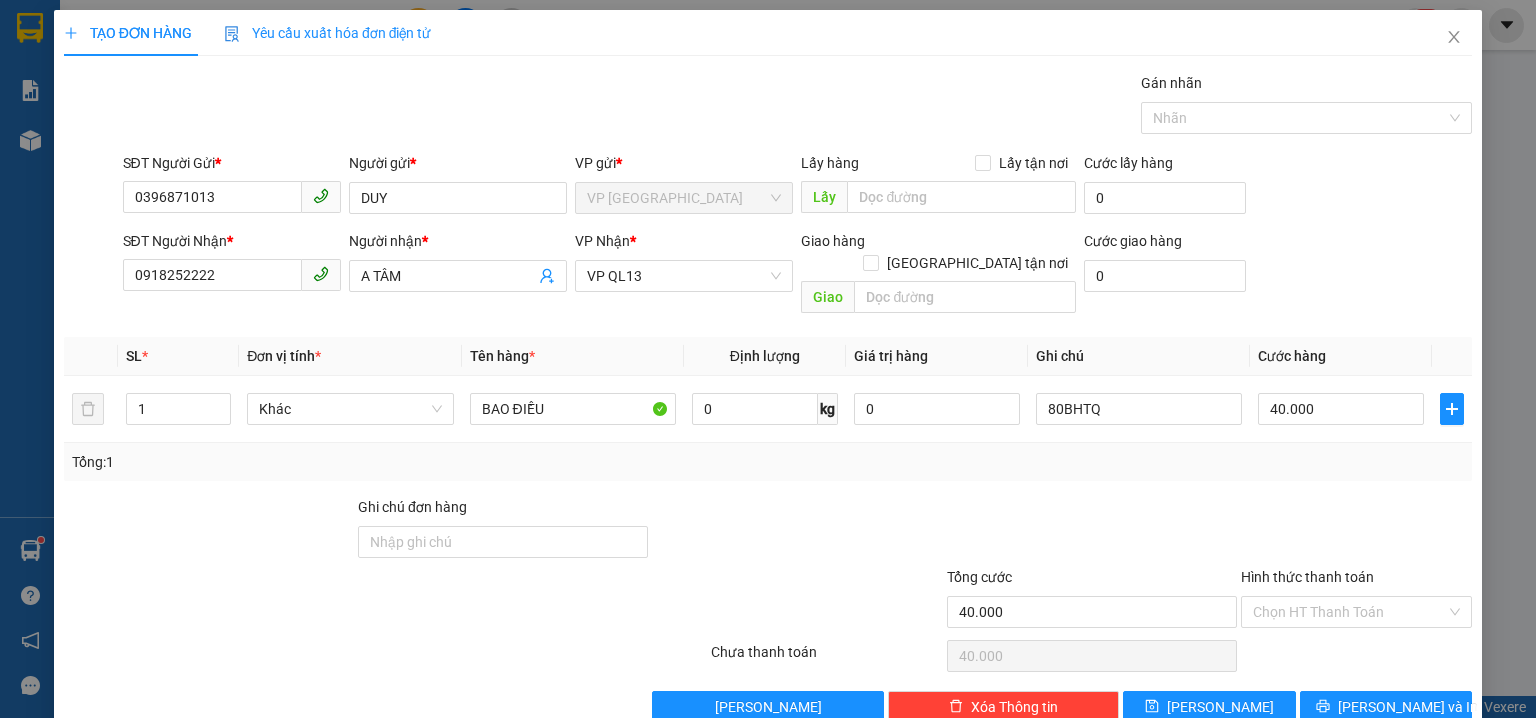 click on "Hình thức thanh toán" at bounding box center [1356, 581] 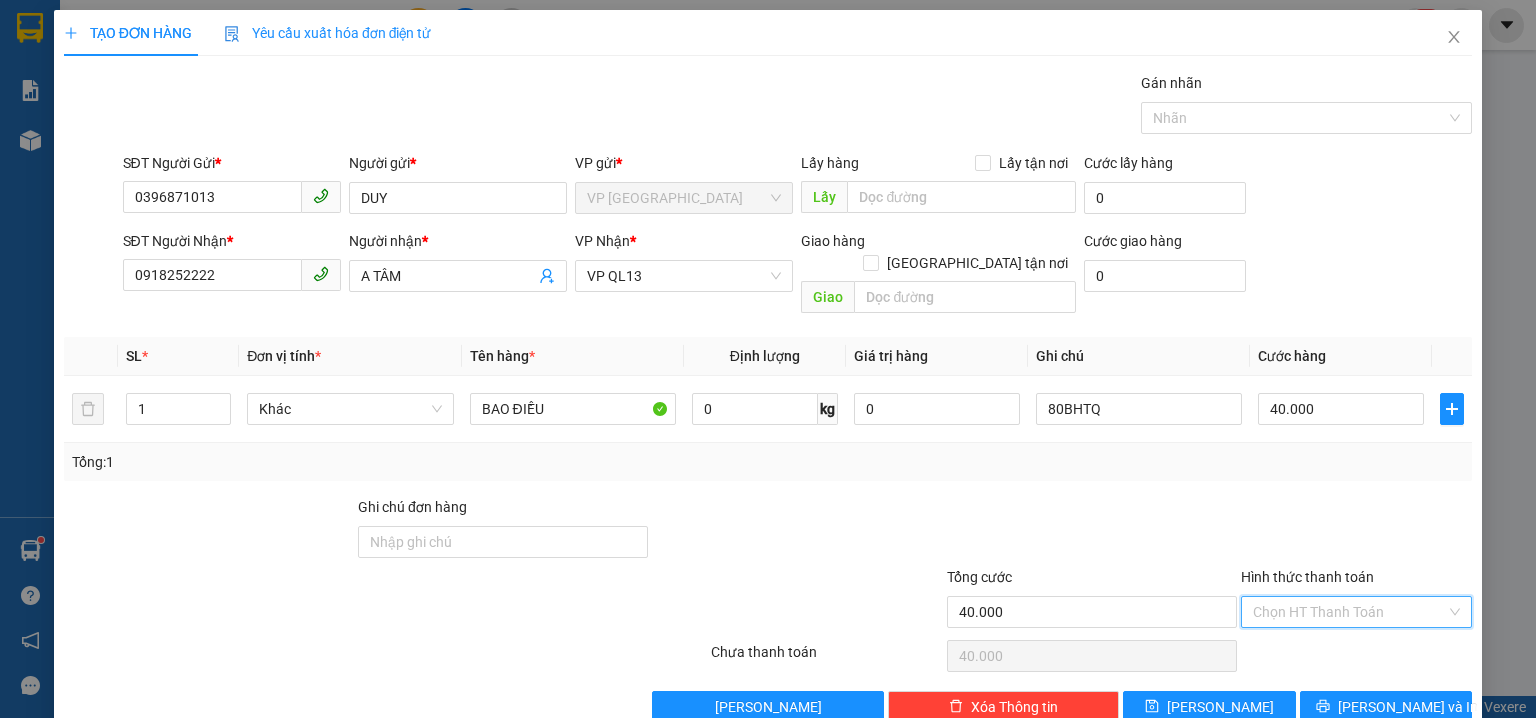 click on "Hình thức thanh toán" at bounding box center [1349, 612] 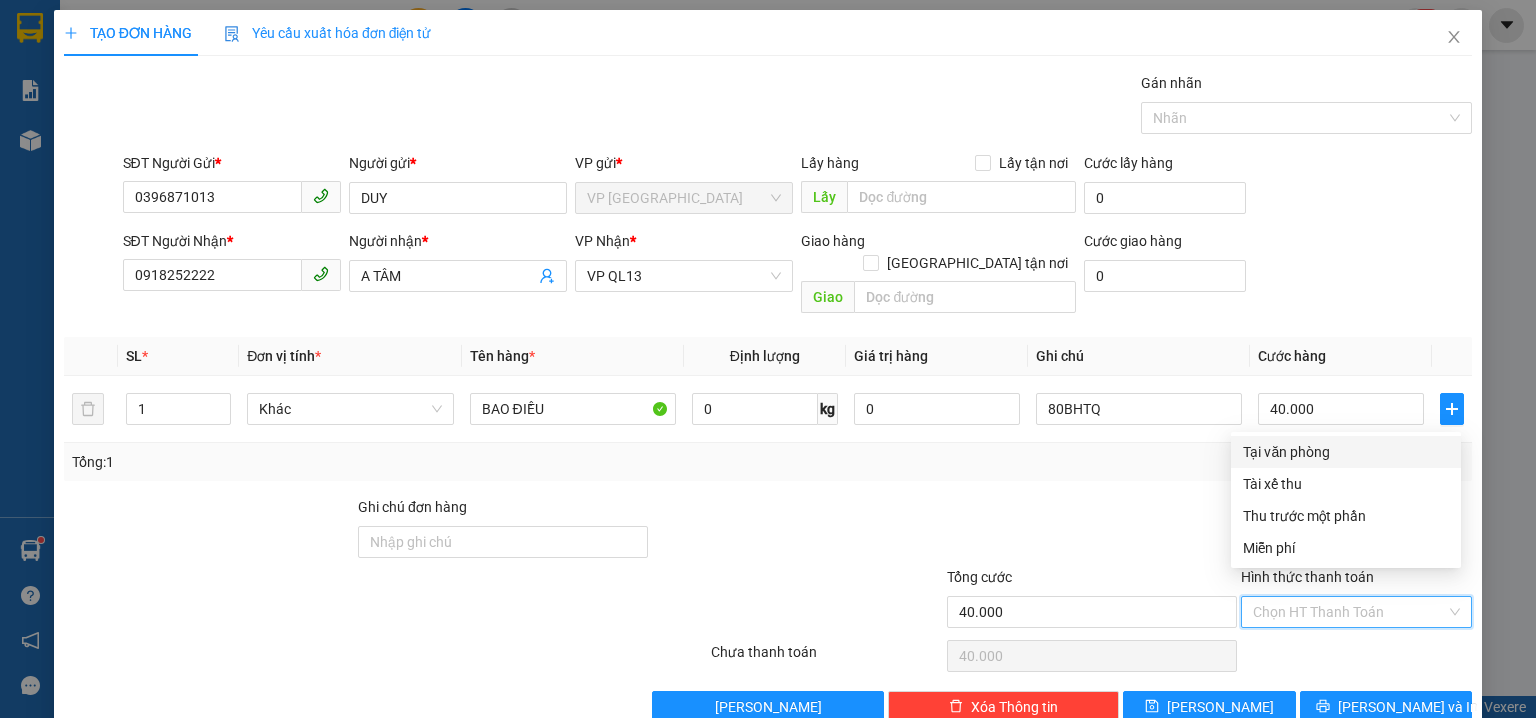 click on "Tại văn phòng" at bounding box center [1346, 452] 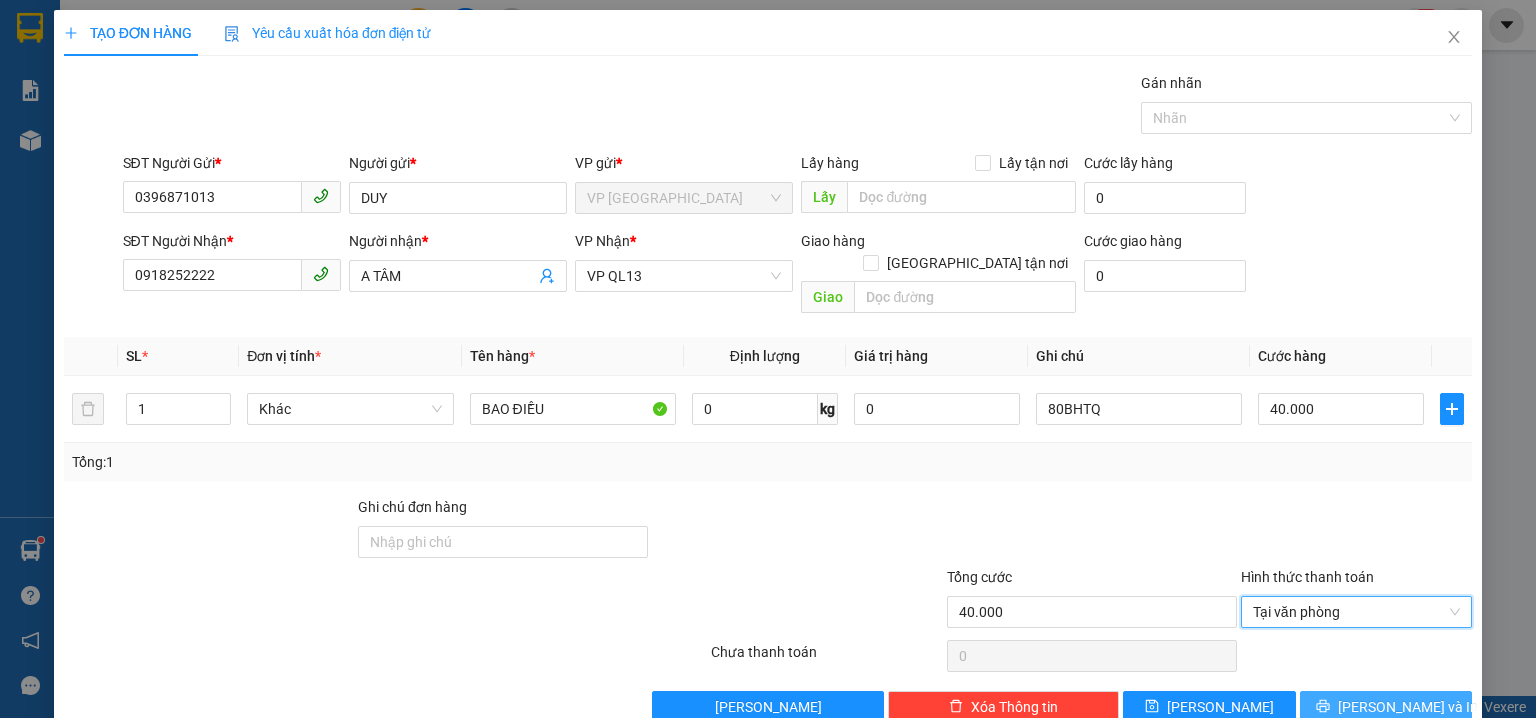 click on "Lưu và In" at bounding box center [1408, 707] 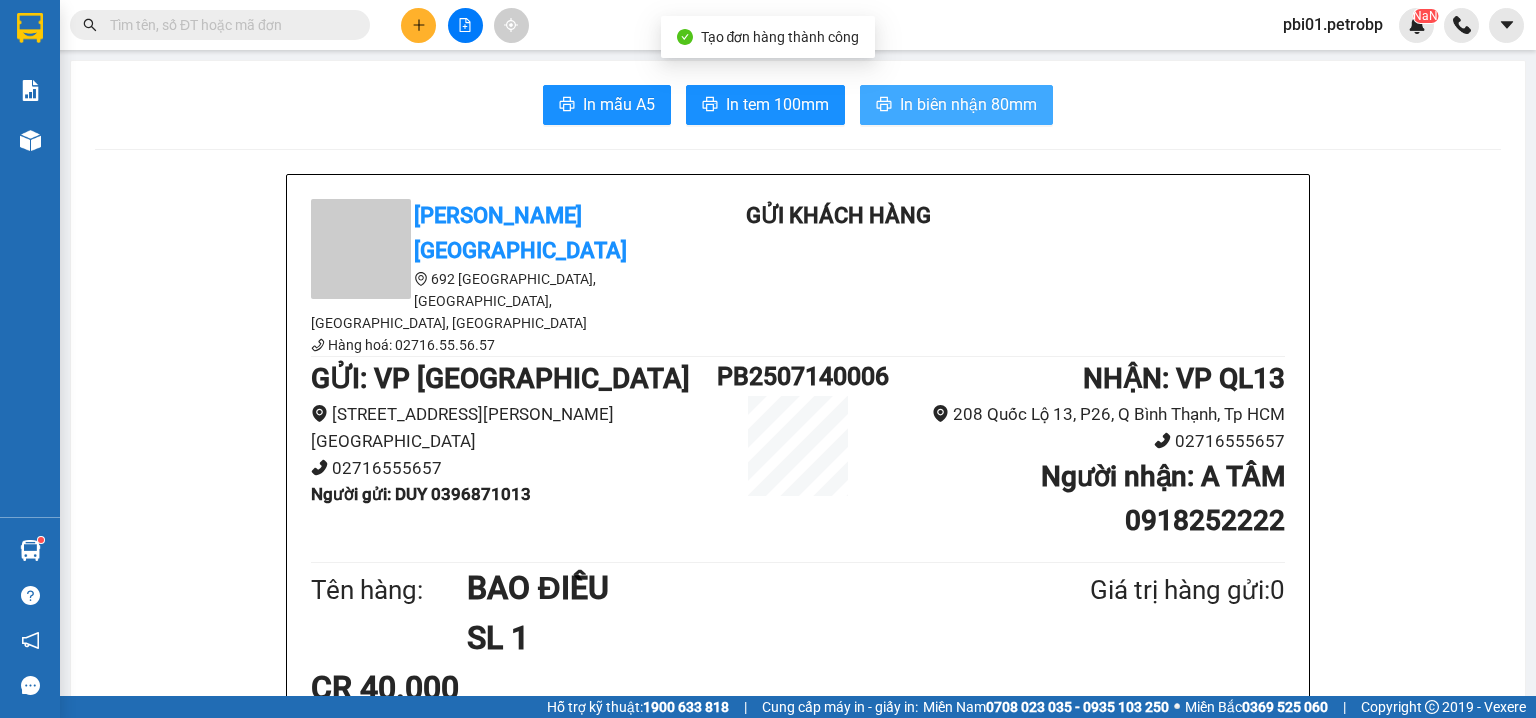 click on "In biên nhận 80mm" at bounding box center [968, 104] 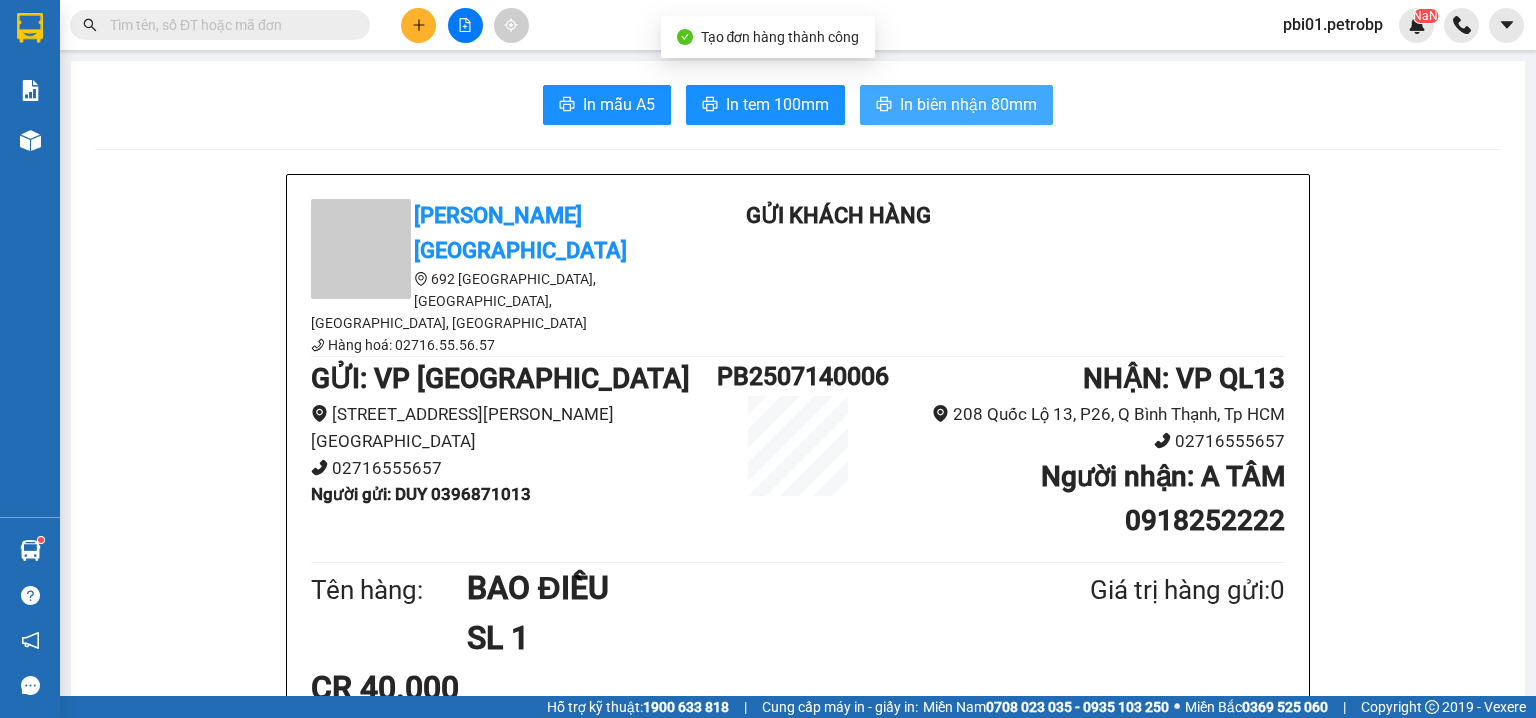 scroll, scrollTop: 0, scrollLeft: 0, axis: both 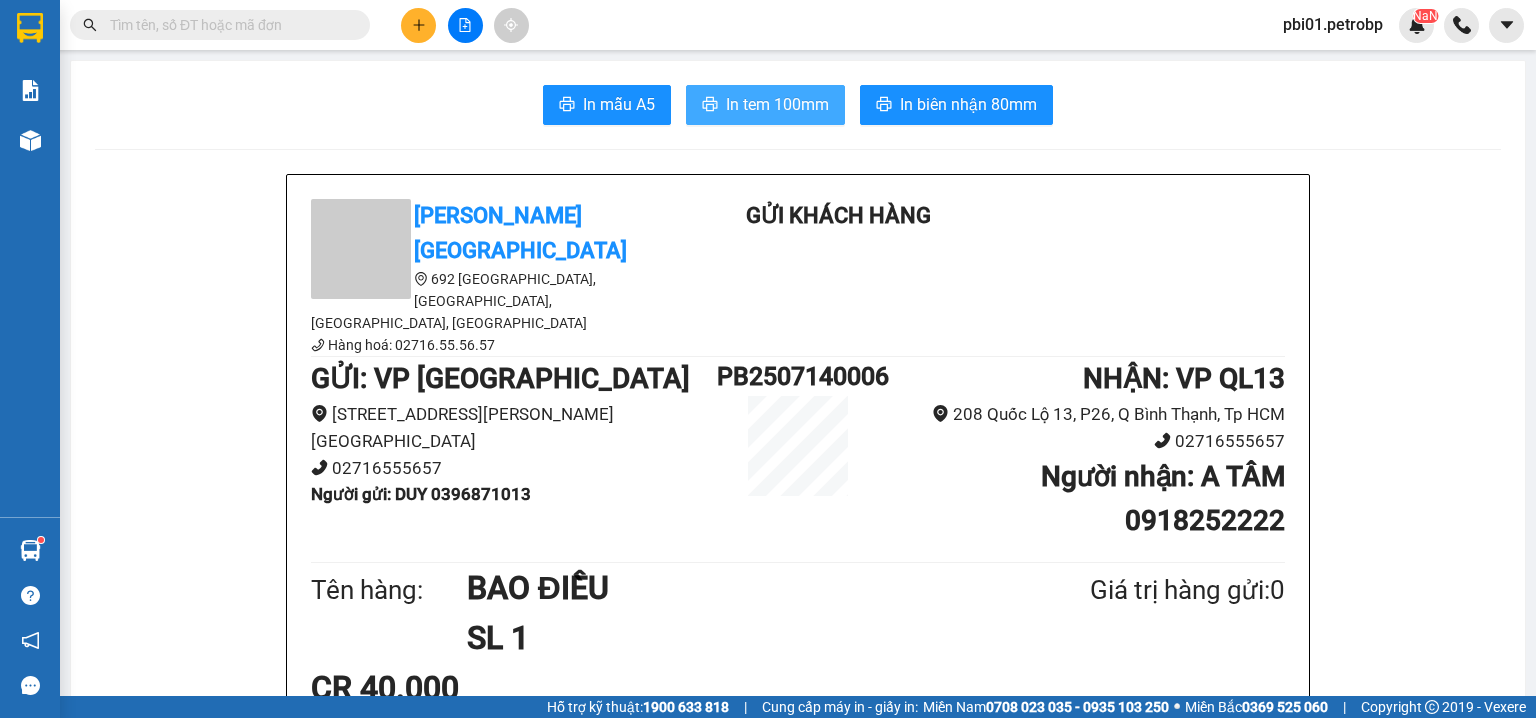 click on "In tem 100mm" at bounding box center (777, 104) 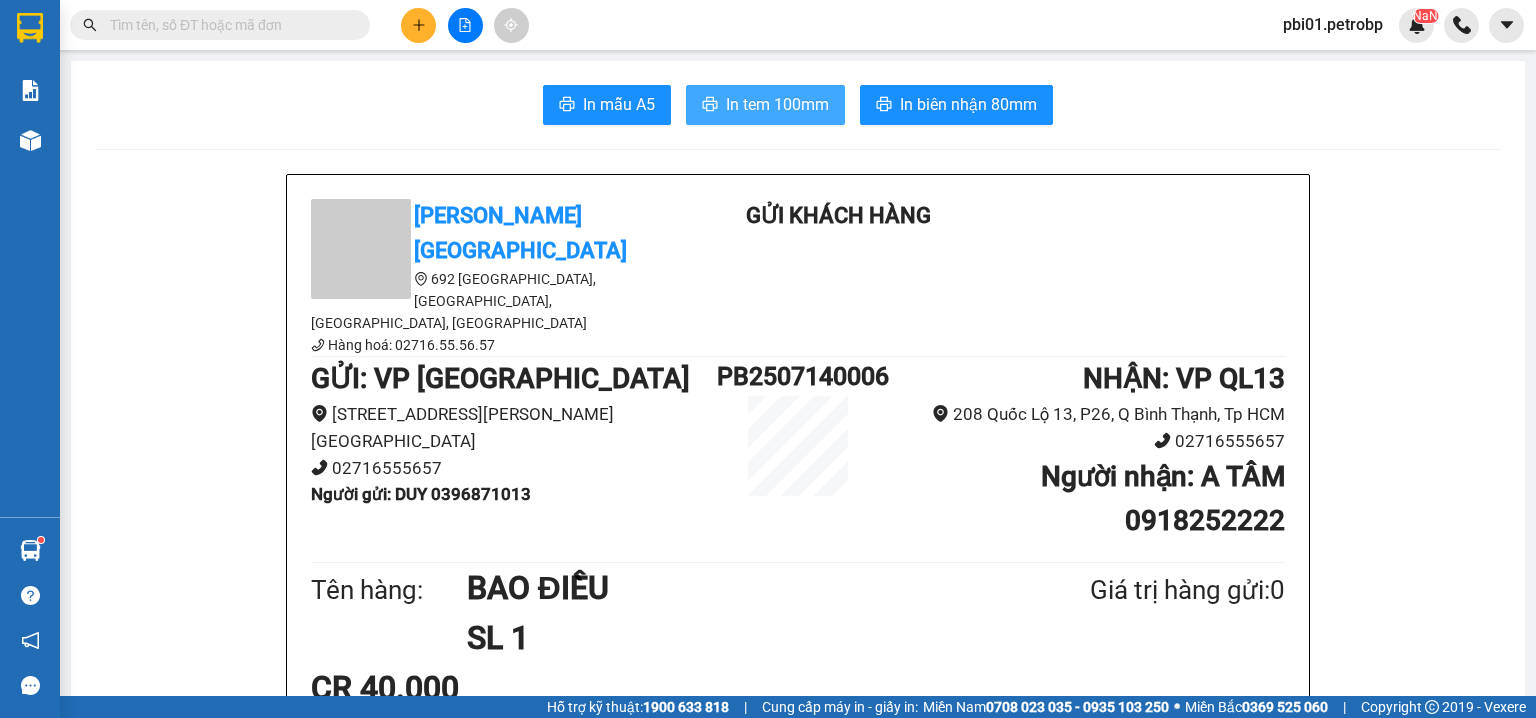 scroll, scrollTop: 0, scrollLeft: 0, axis: both 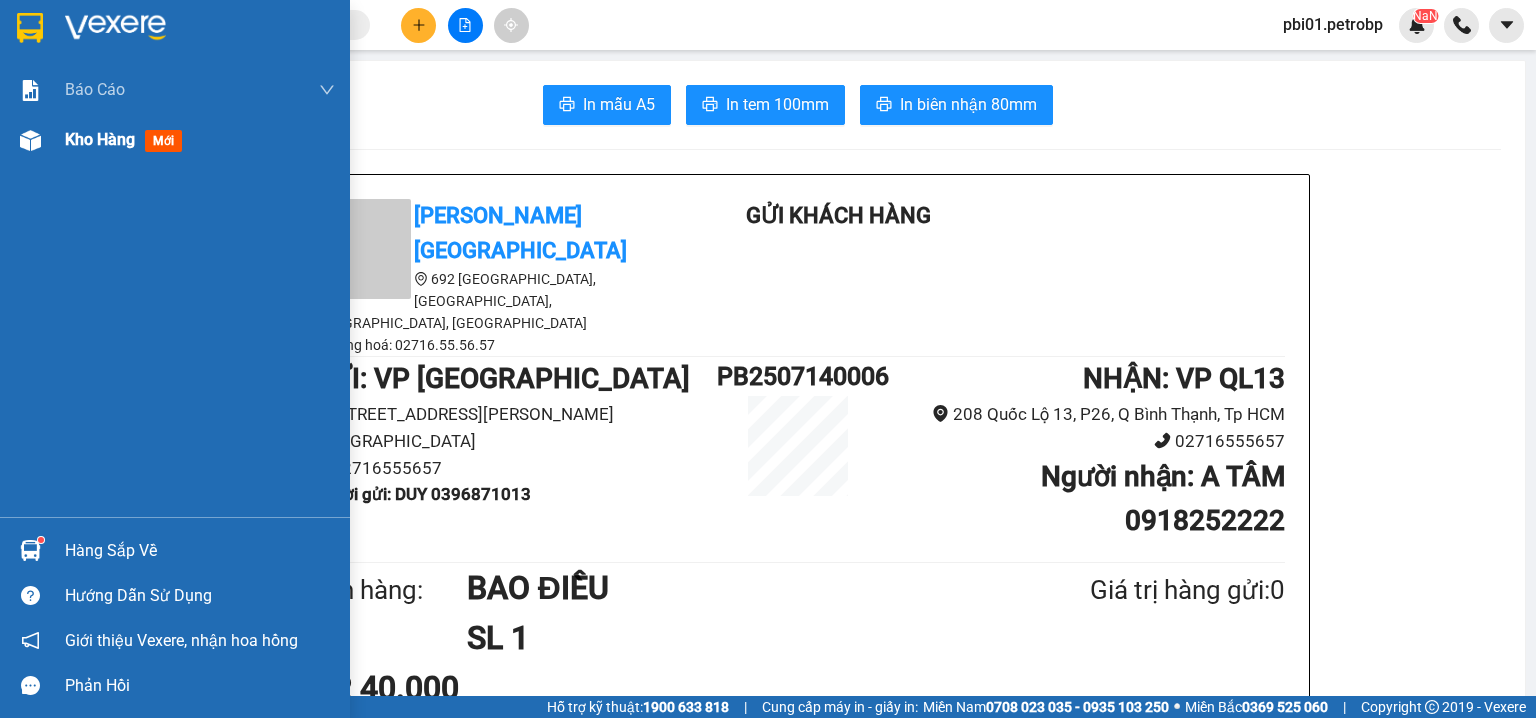 click at bounding box center [30, 140] 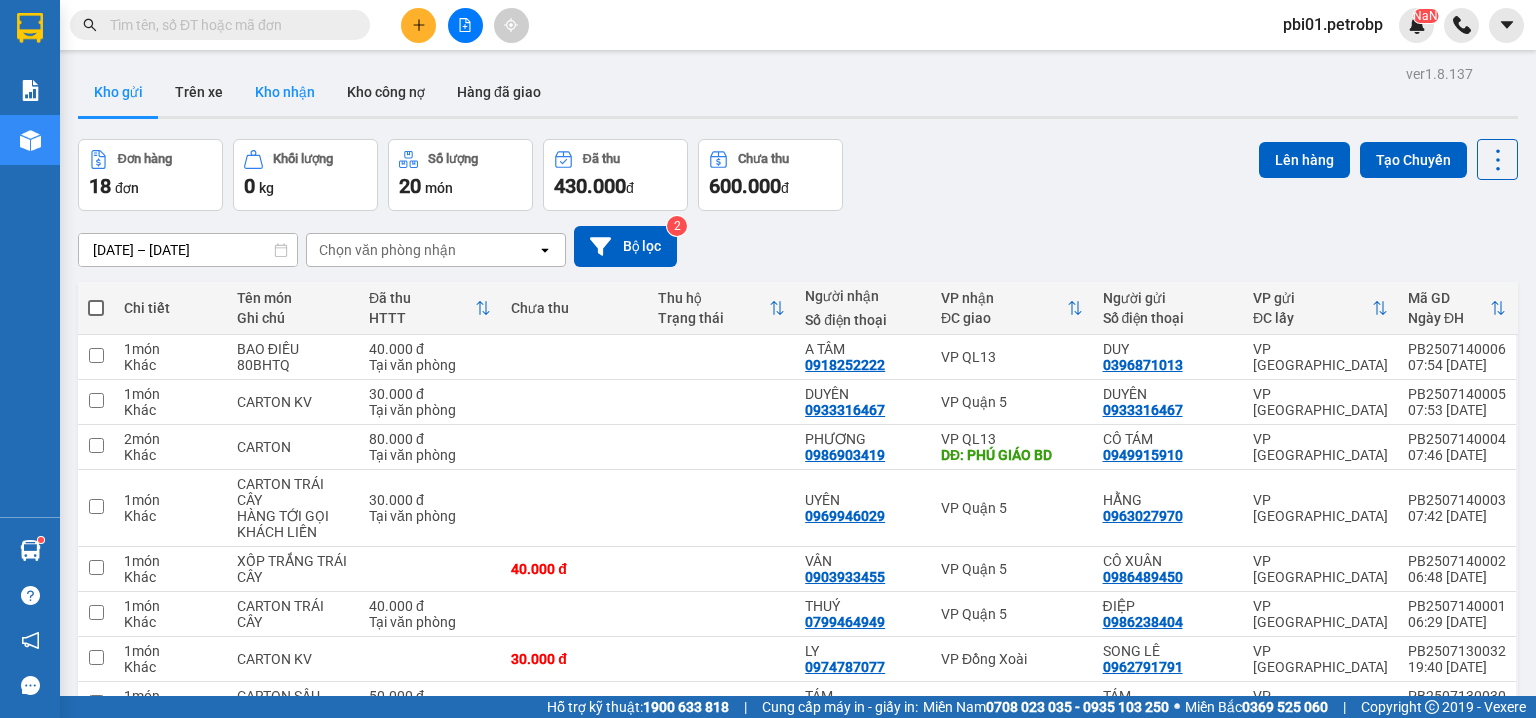click on "Kho nhận" at bounding box center [285, 92] 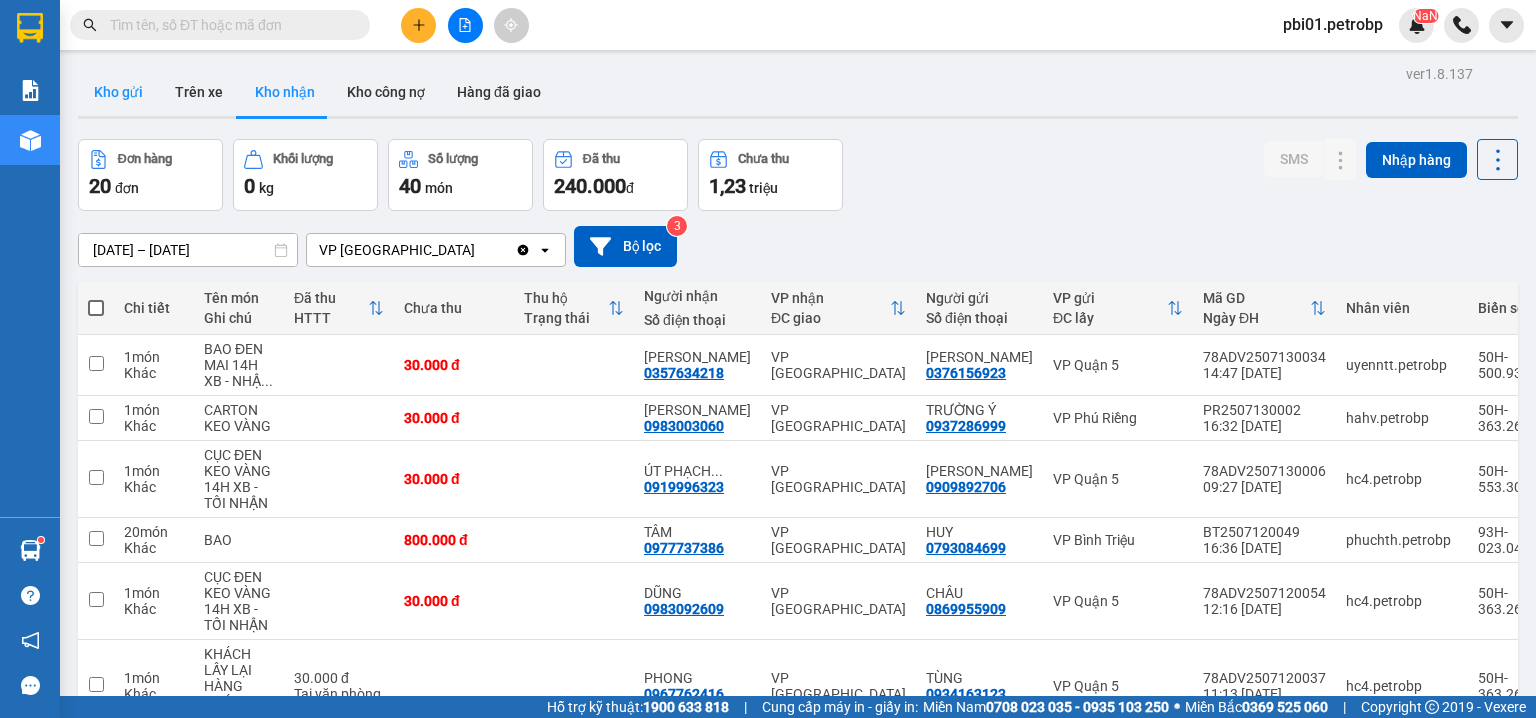 click on "Kho gửi" at bounding box center [118, 92] 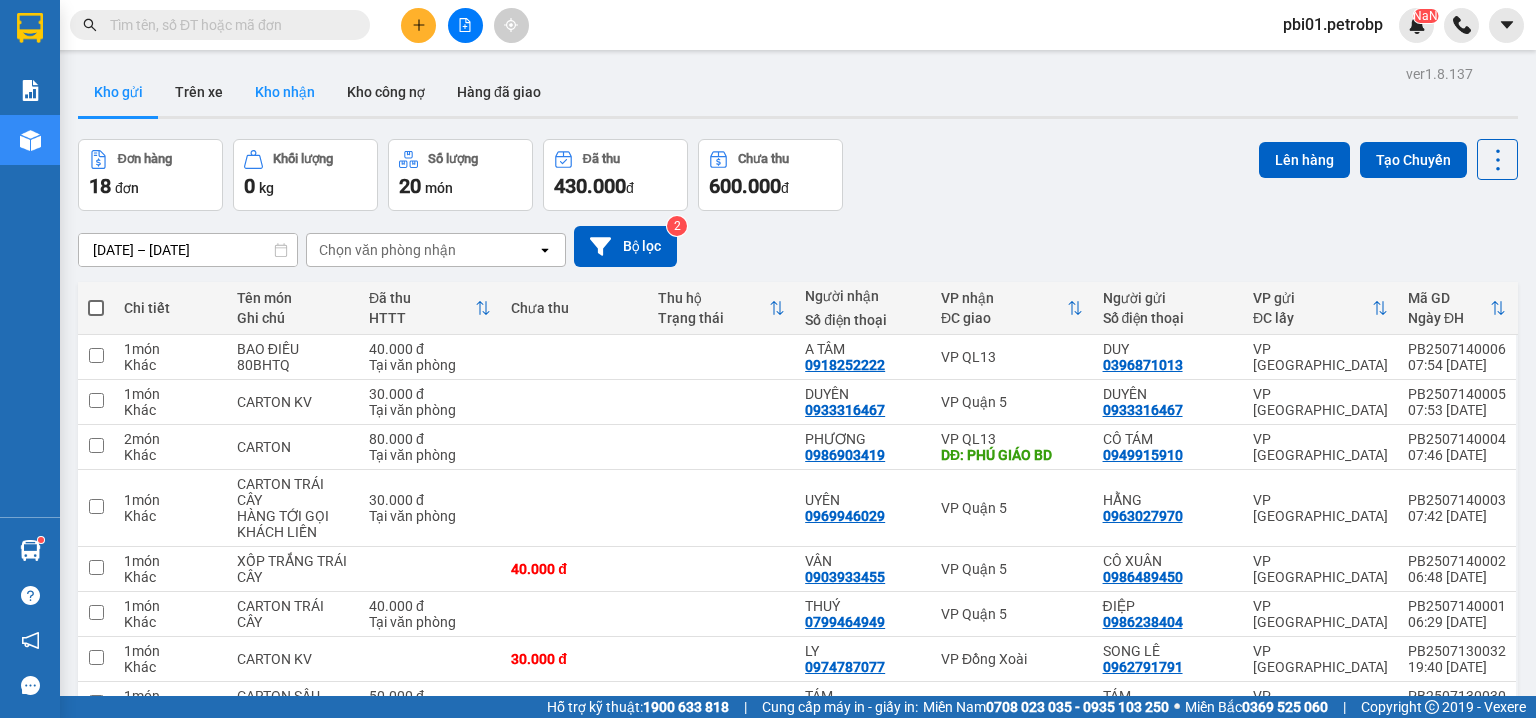 click on "Kho nhận" at bounding box center [285, 92] 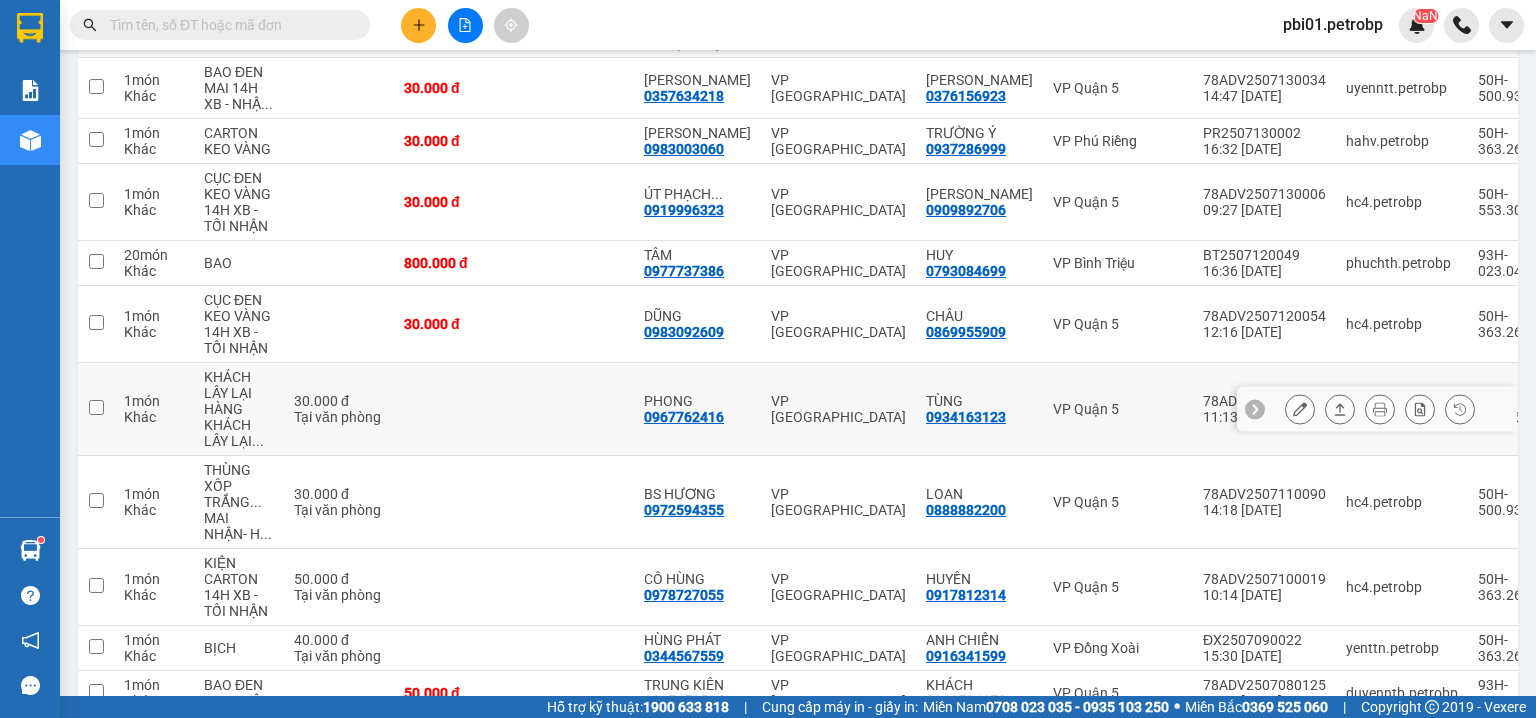 scroll, scrollTop: 170, scrollLeft: 0, axis: vertical 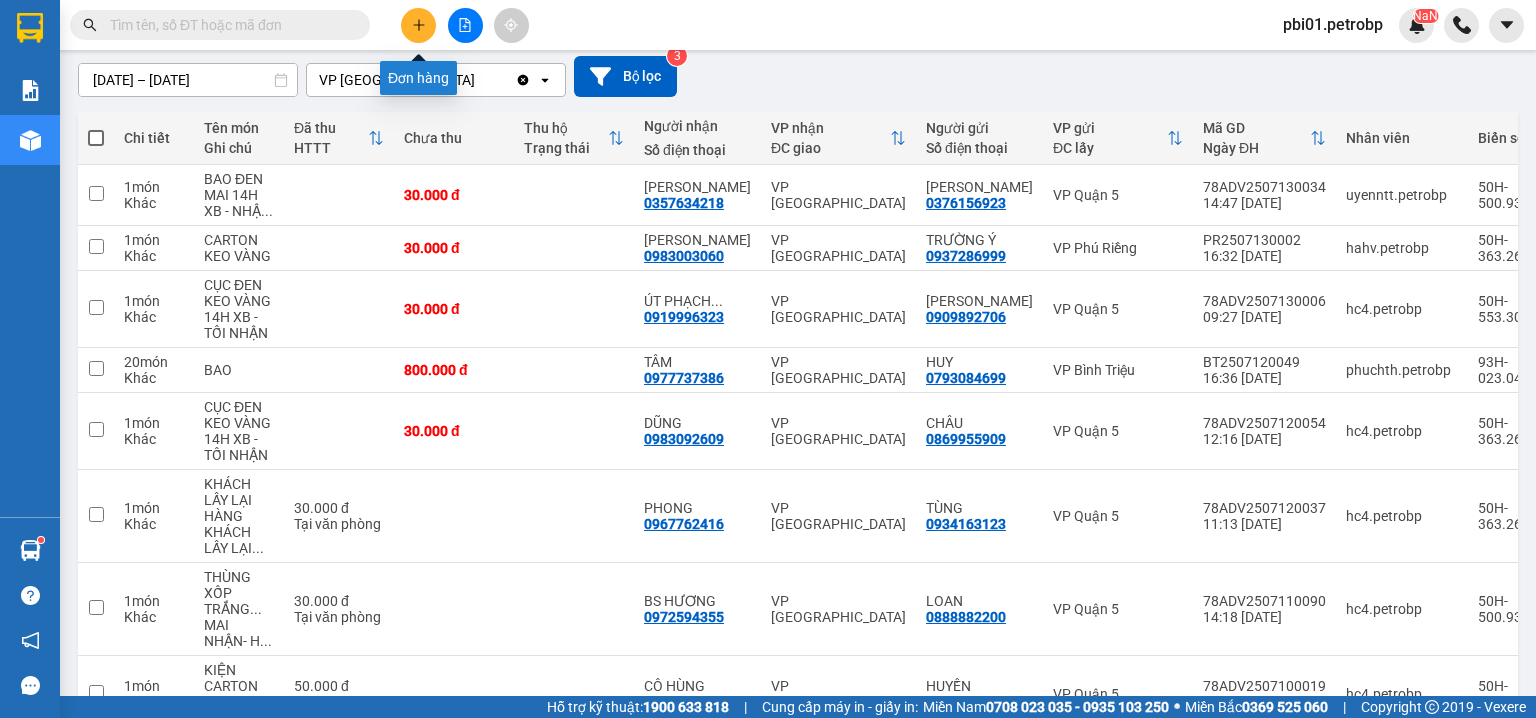 click 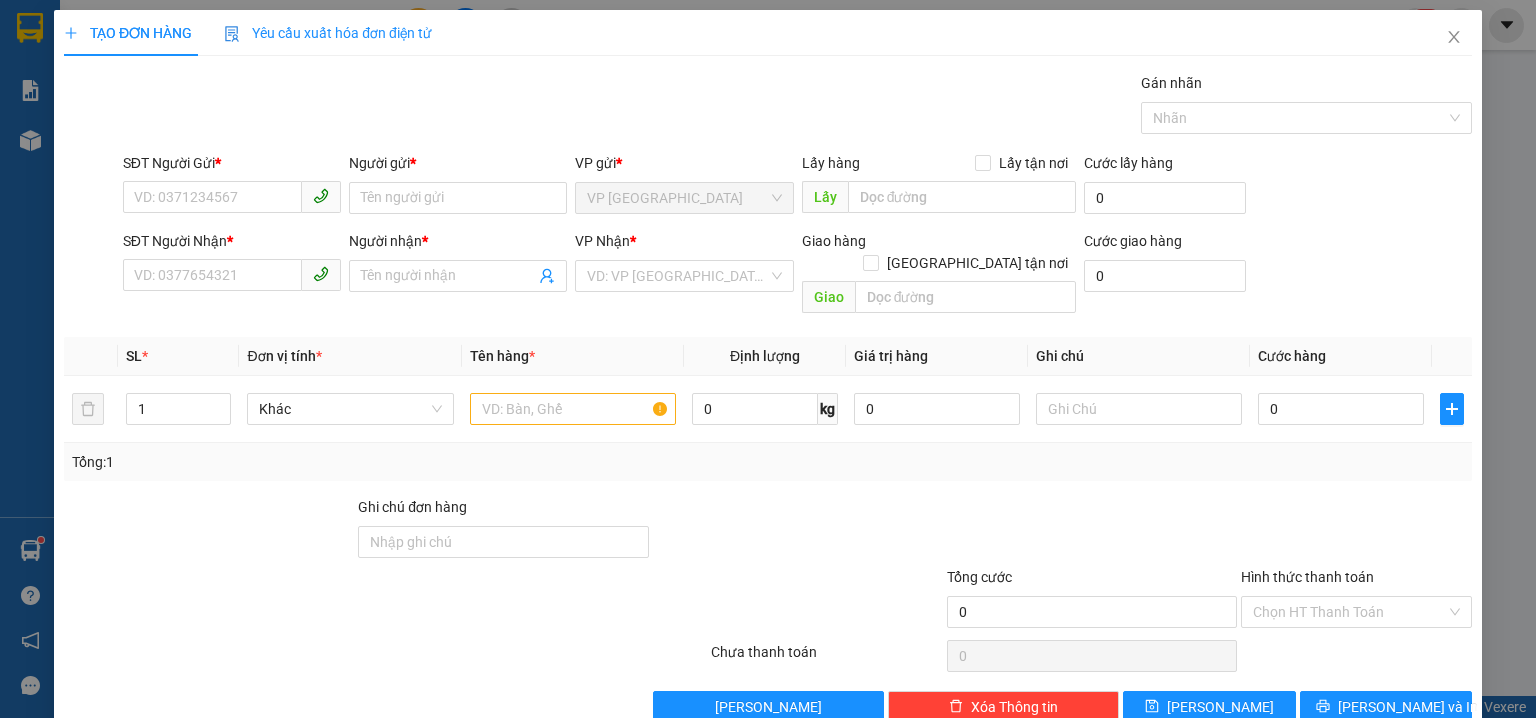 scroll, scrollTop: 0, scrollLeft: 0, axis: both 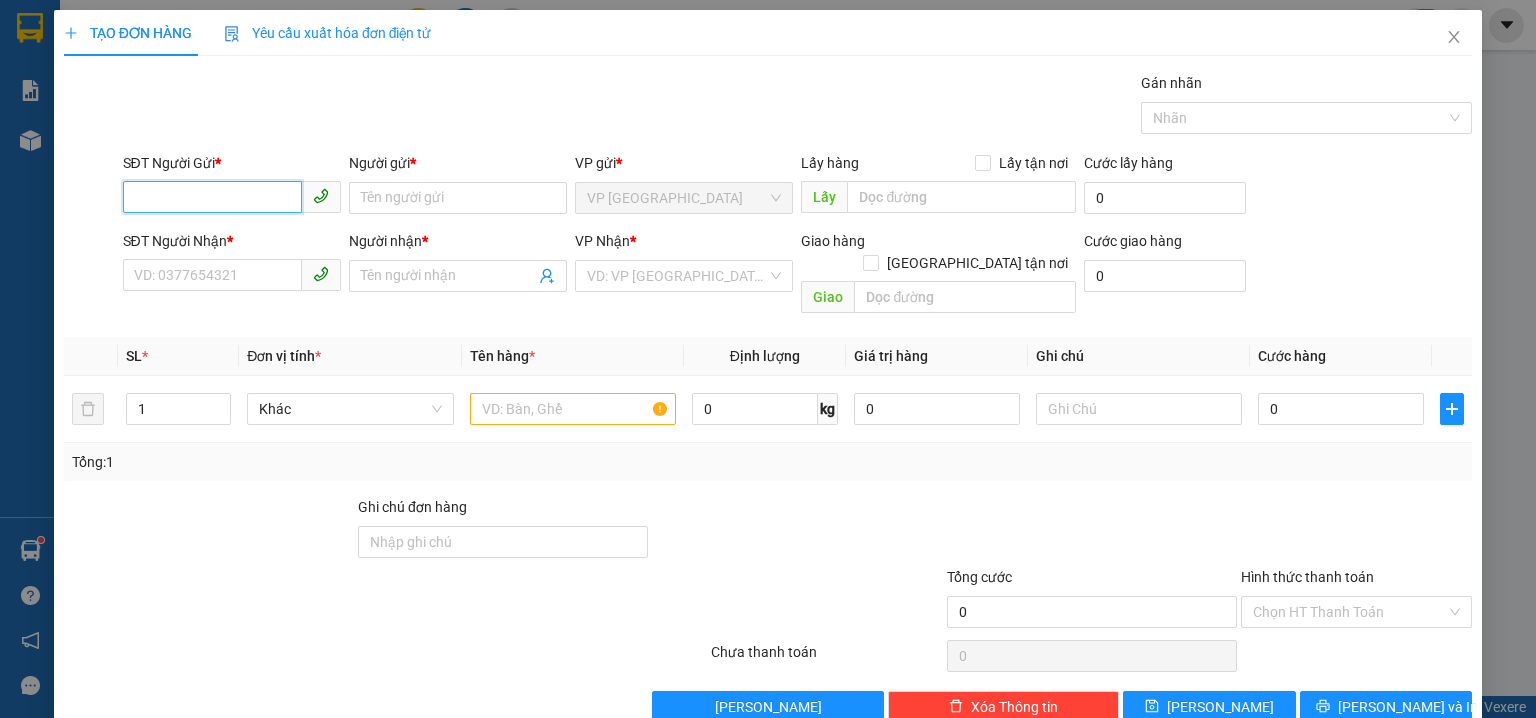 click on "SĐT Người Gửi  *" at bounding box center (212, 197) 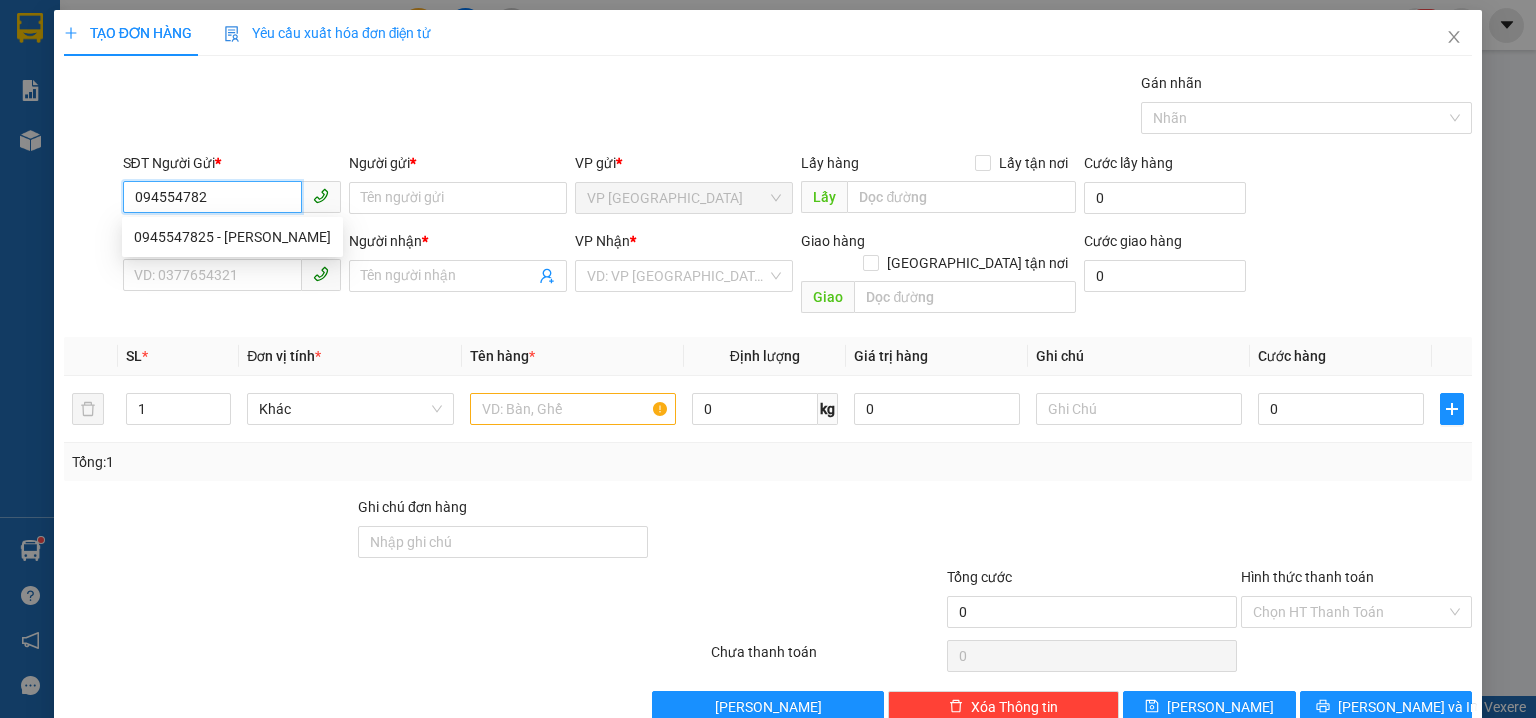 type on "0945547825" 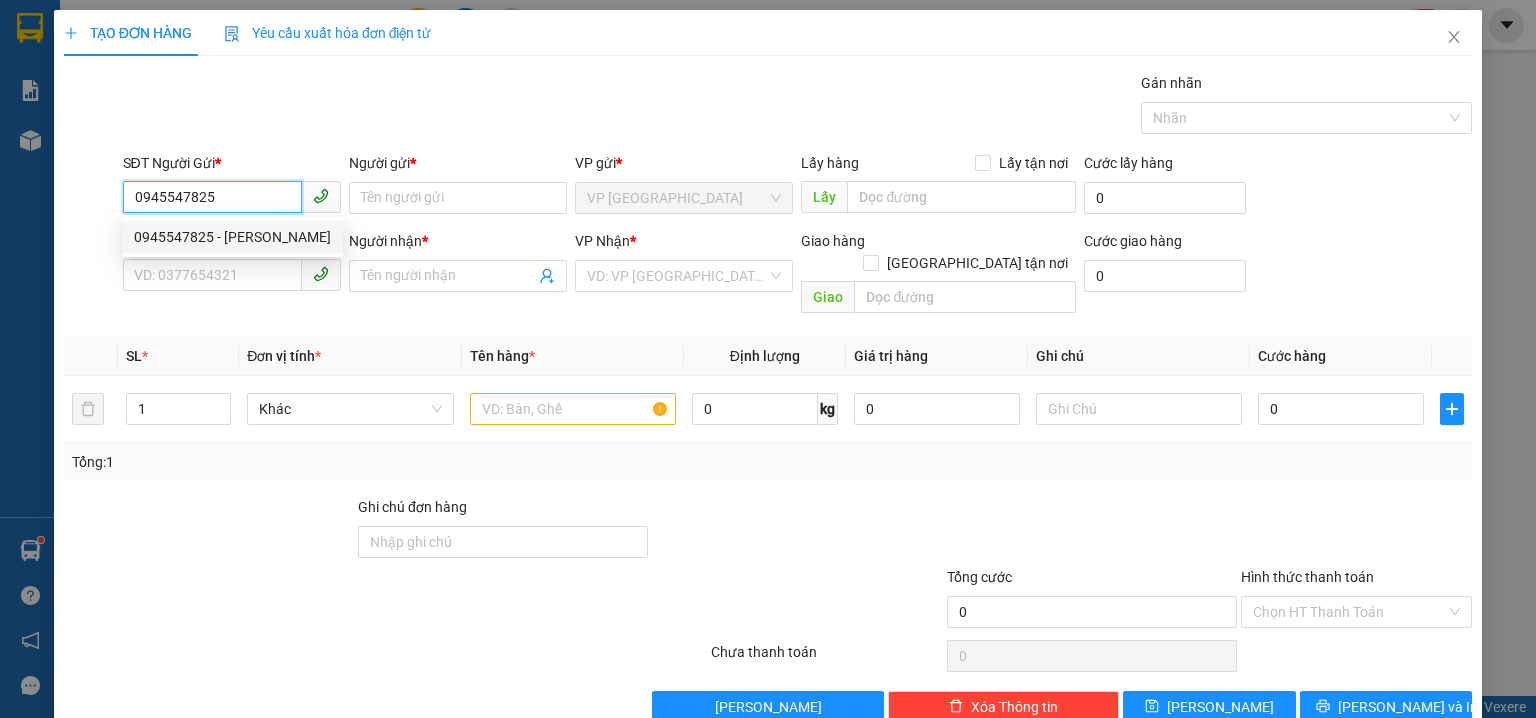 click on "0945547825 - ANH HÙNG" at bounding box center (232, 237) 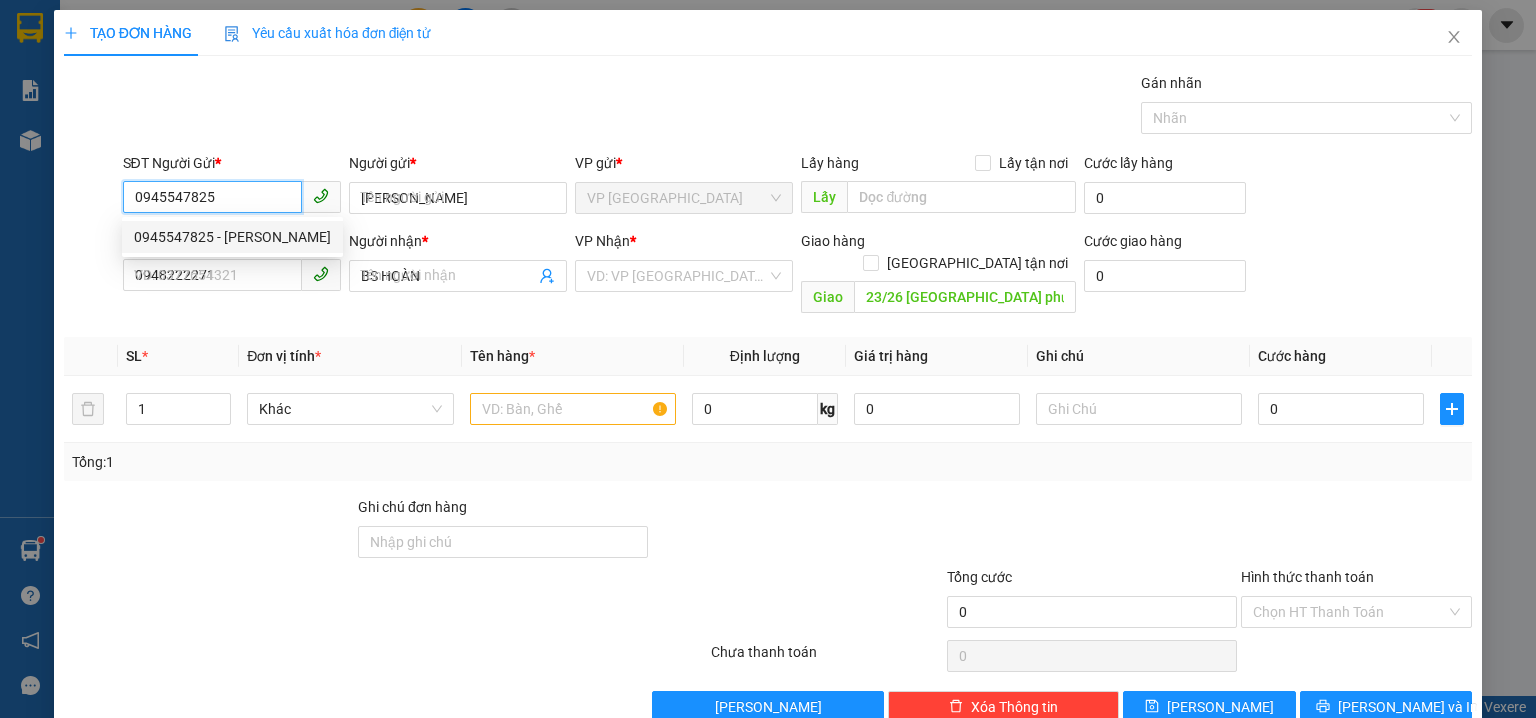 type on "50.000" 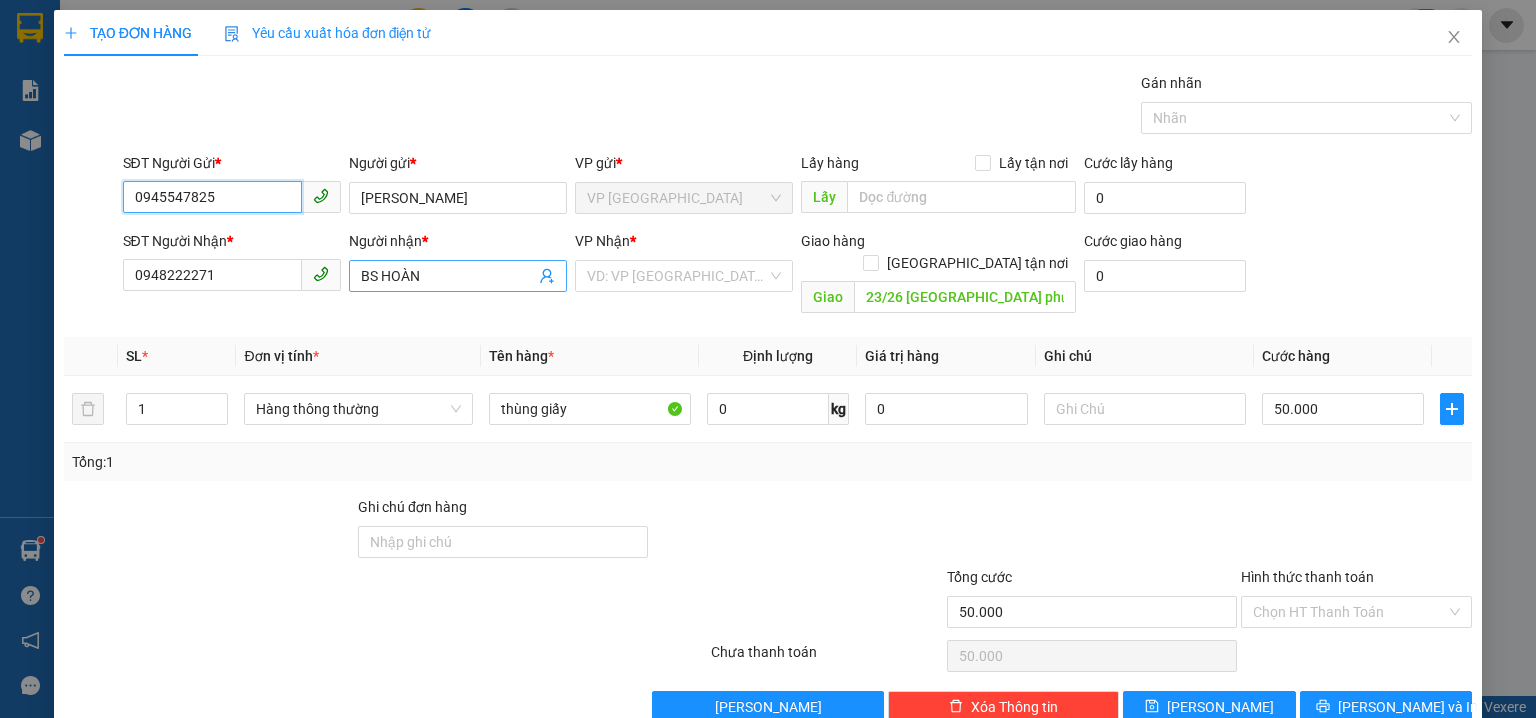 type on "0945547825" 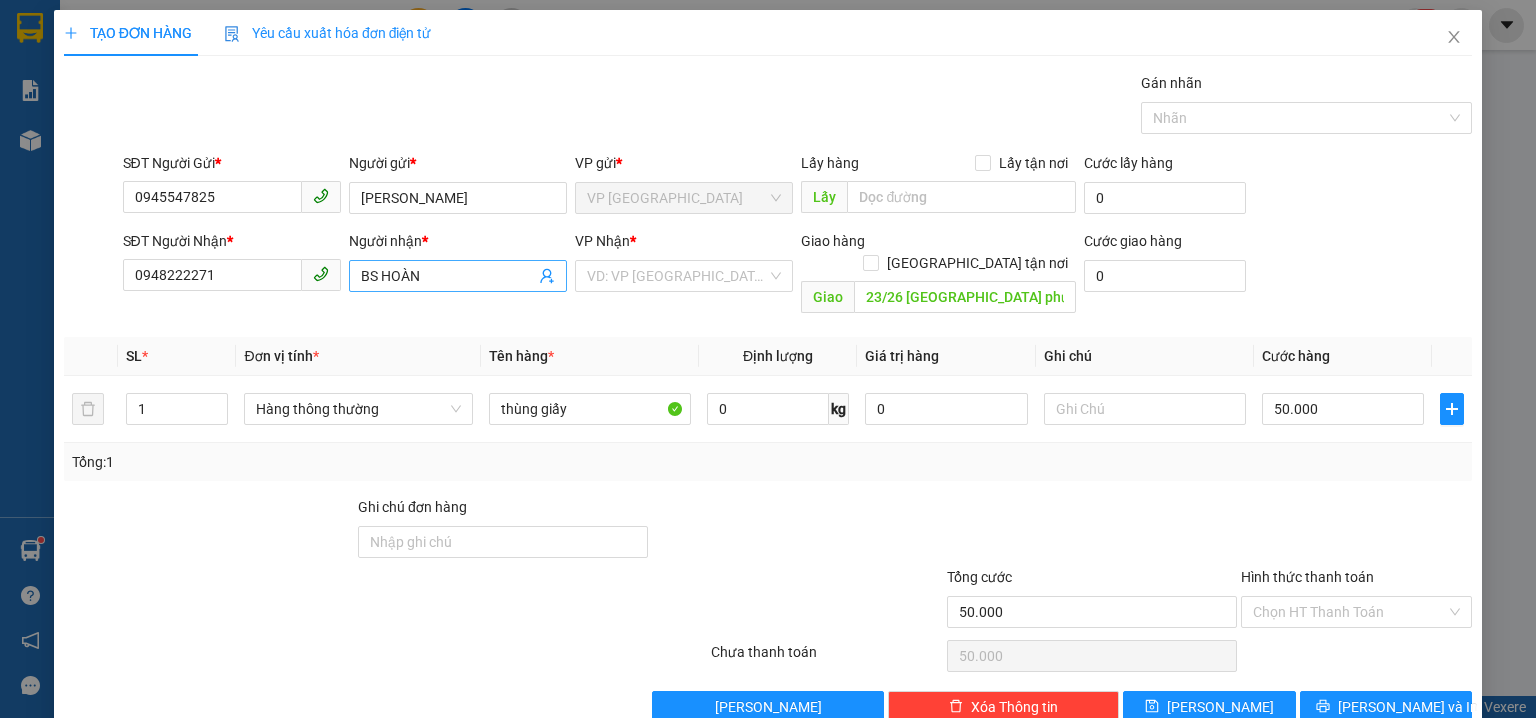 click on "BS HOÀN" at bounding box center (448, 276) 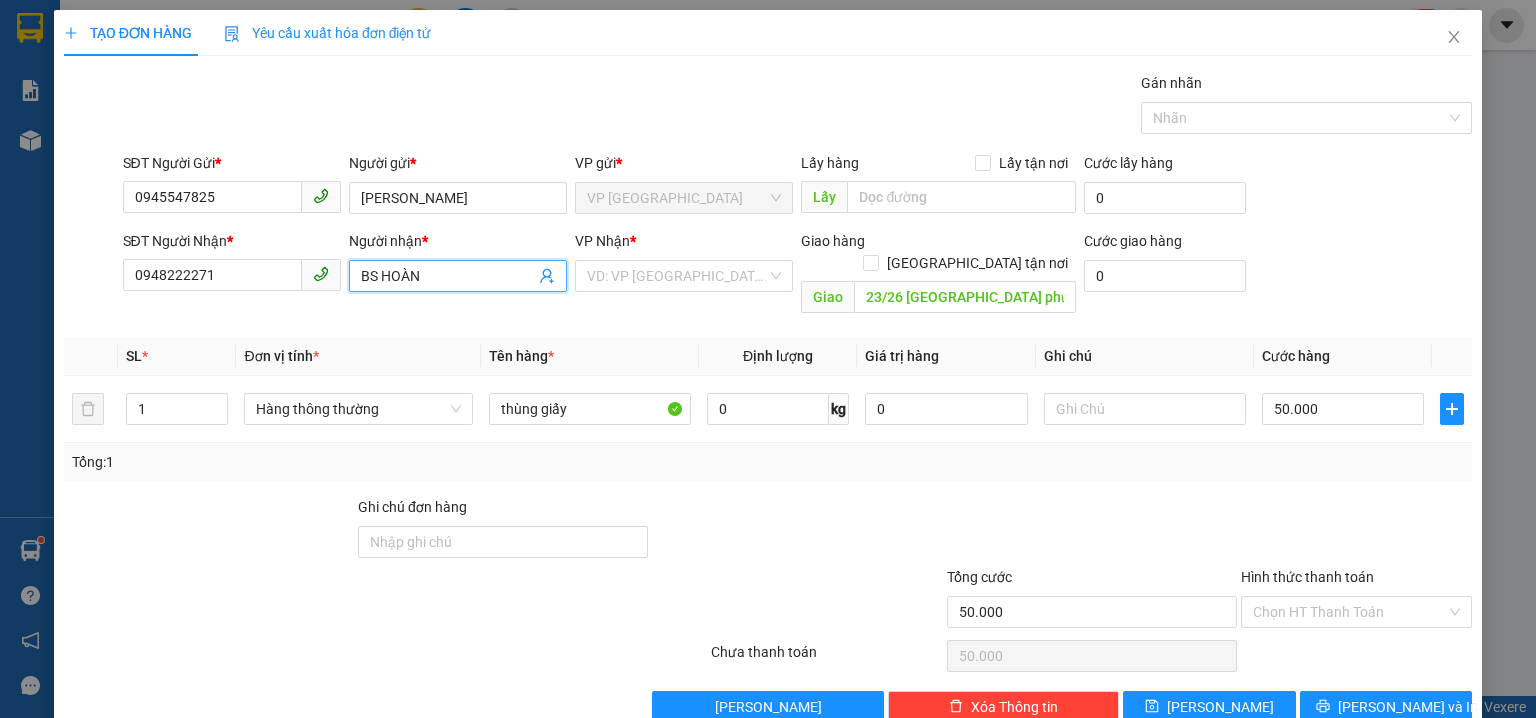 click on "BS HOÀN" at bounding box center [448, 276] 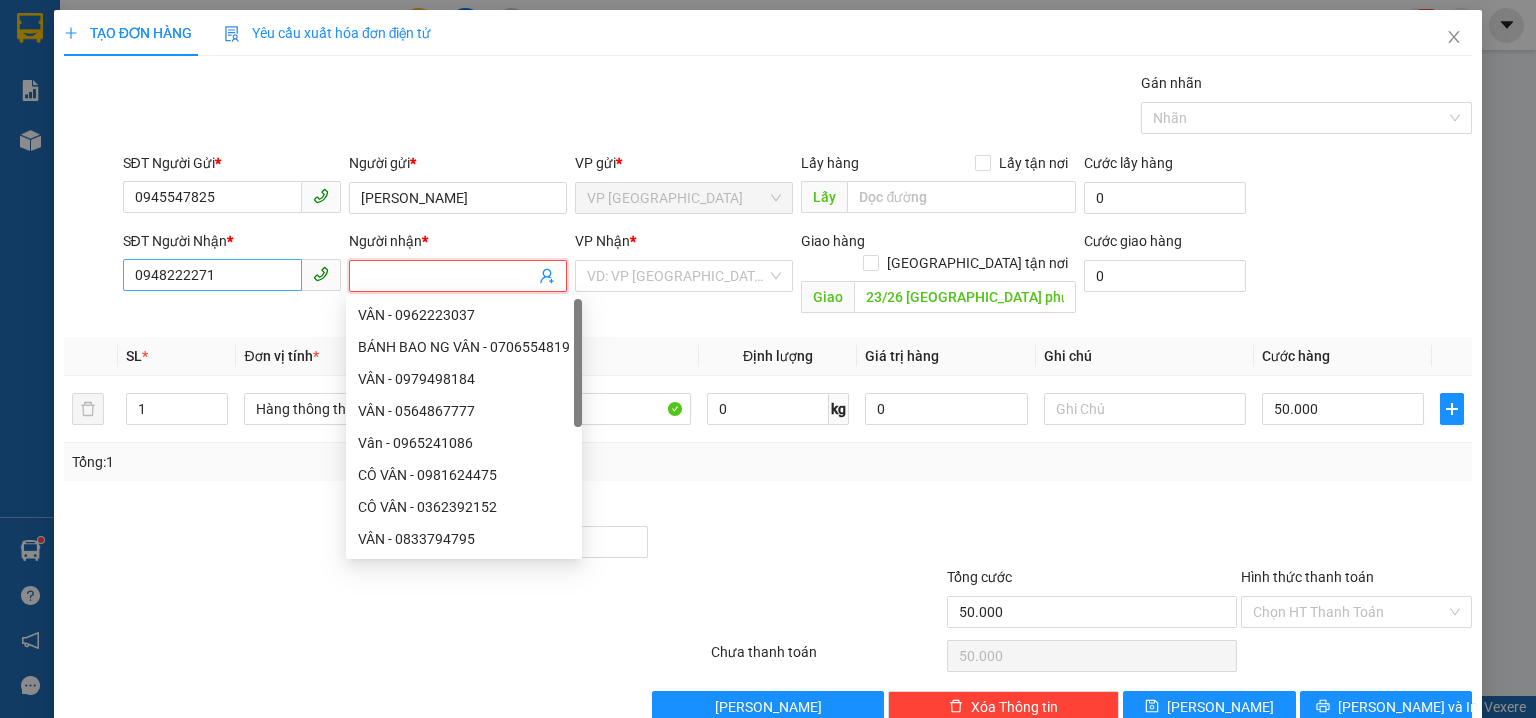 type 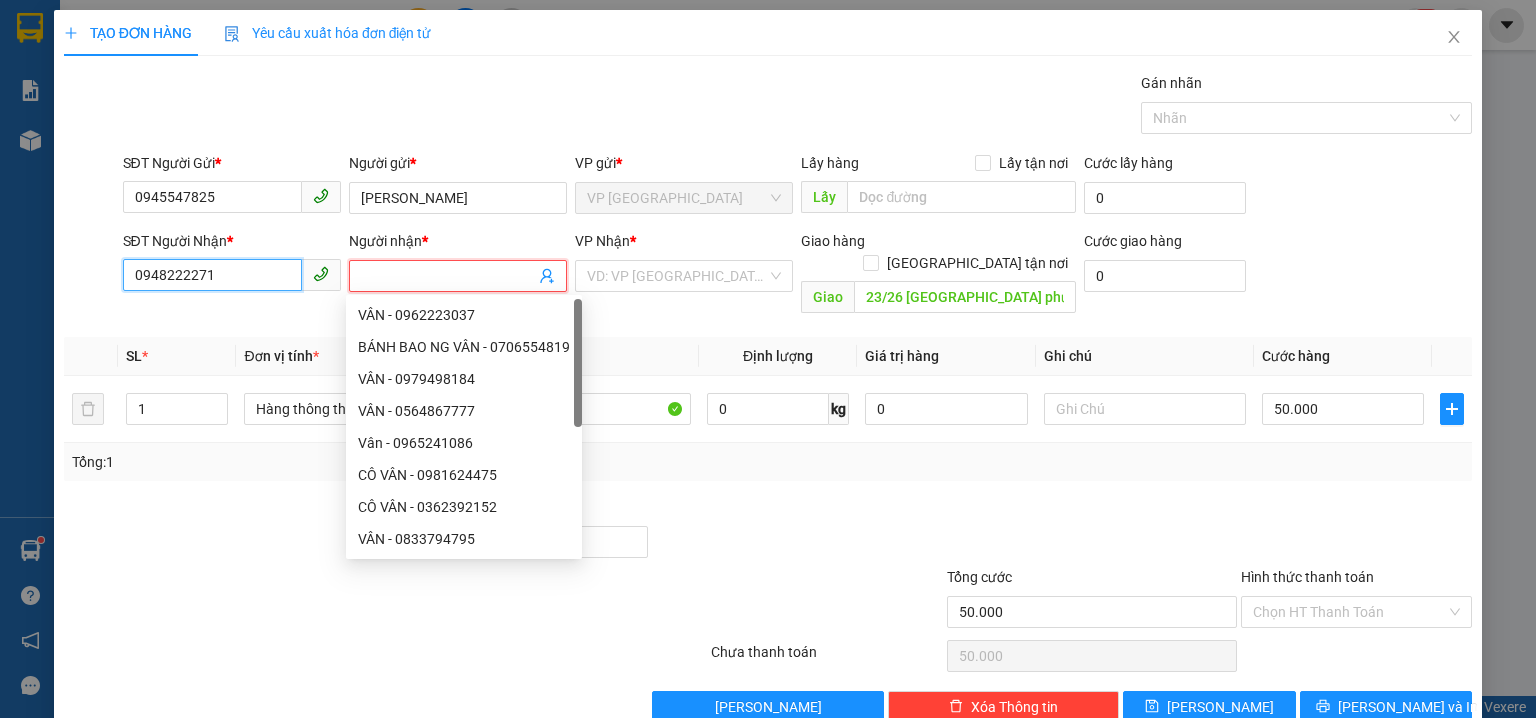 click on "0948222271" at bounding box center [212, 275] 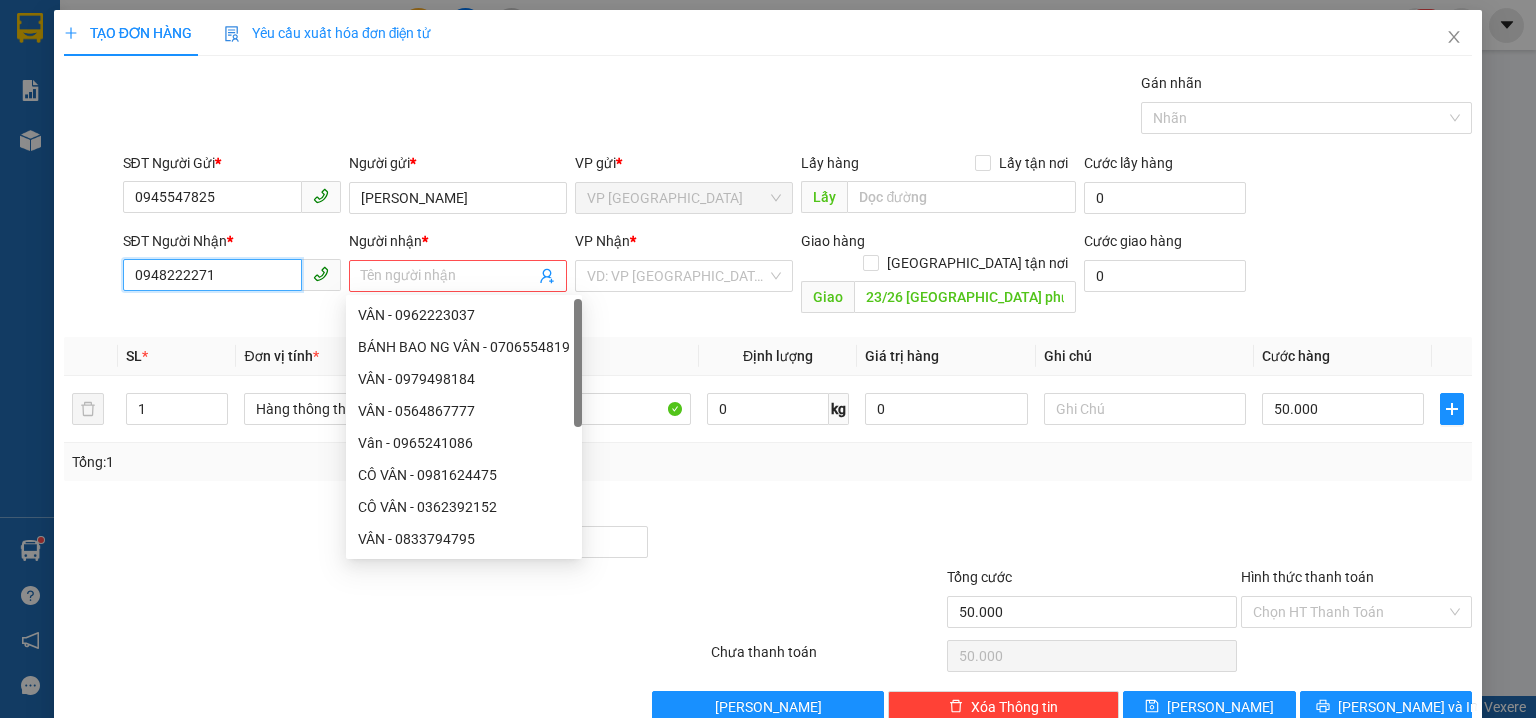 click on "0948222271" at bounding box center [212, 275] 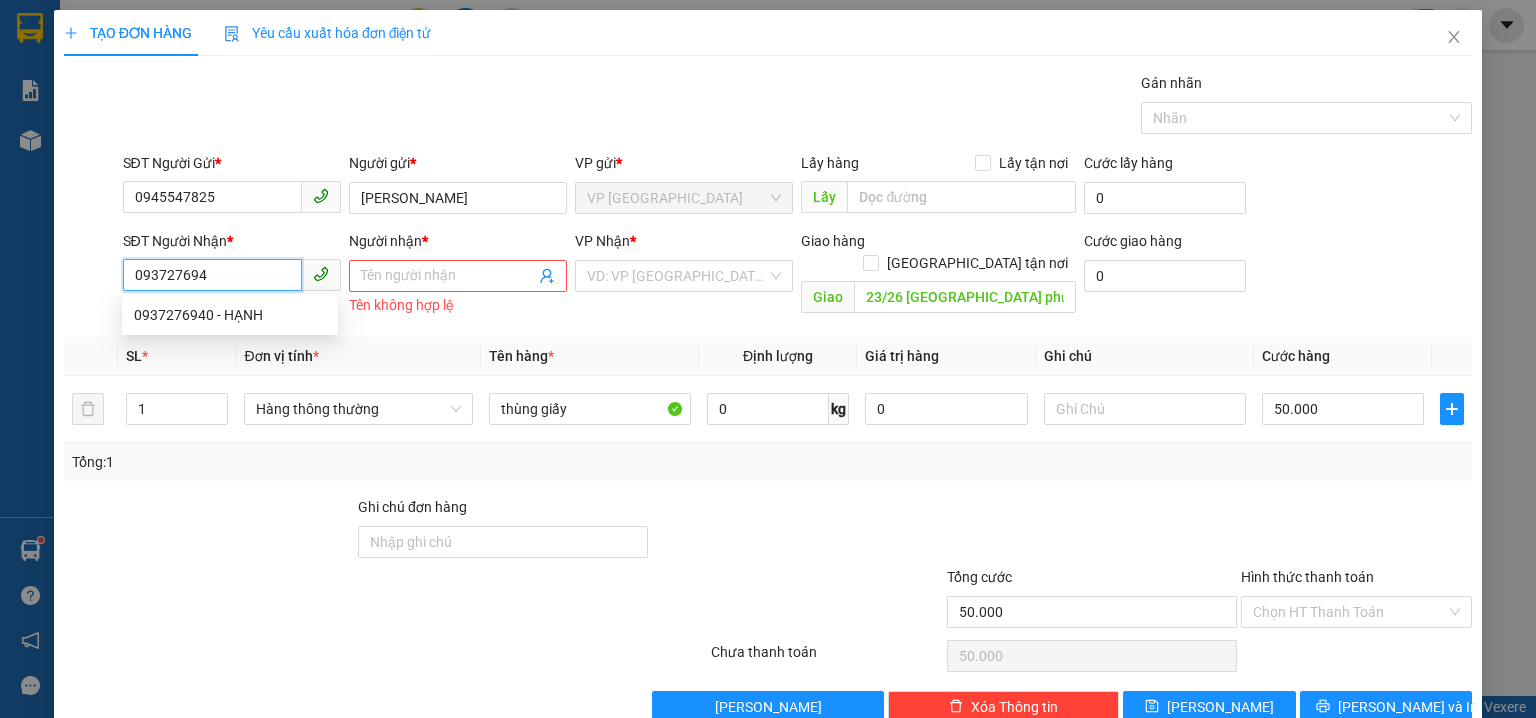 type on "0937276940" 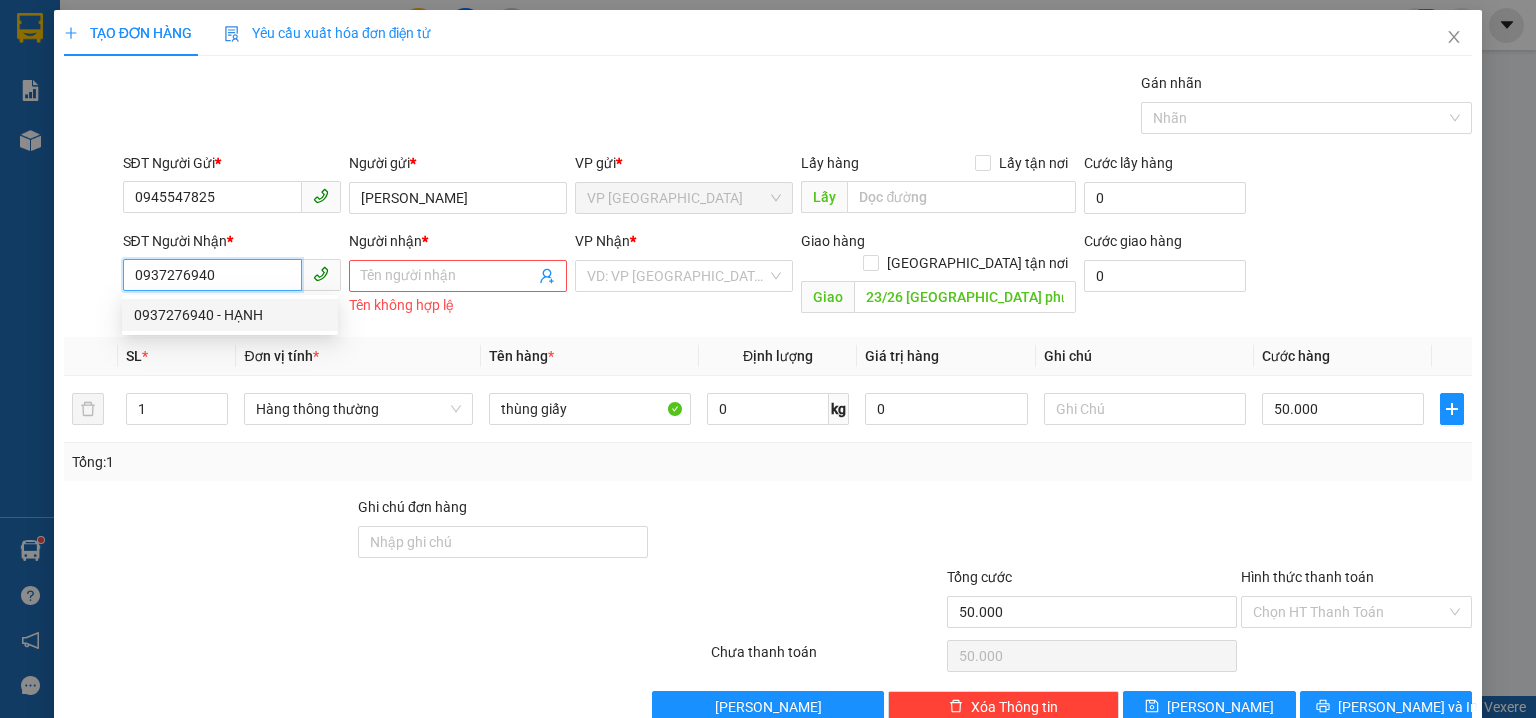 click on "0937276940 - HẠNH" at bounding box center [230, 315] 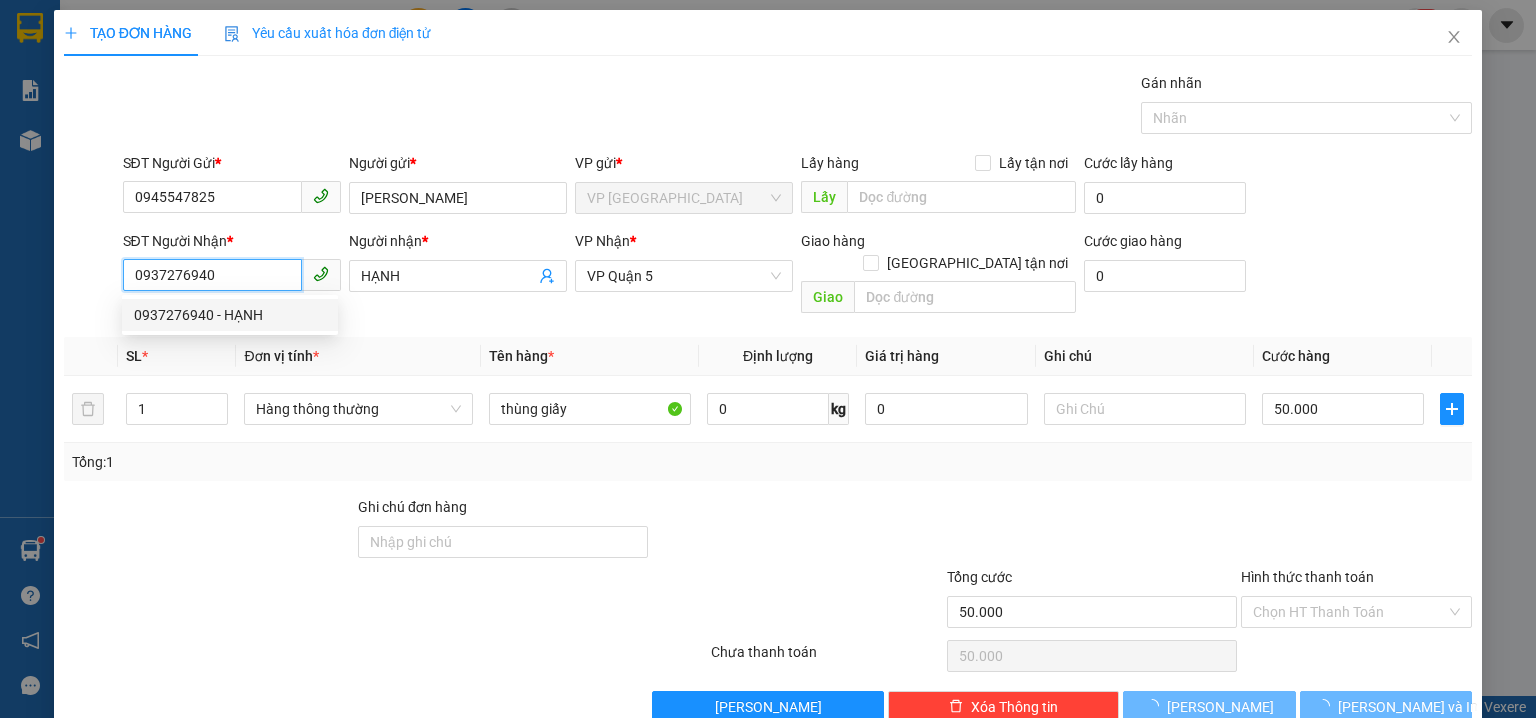 type on "30.000" 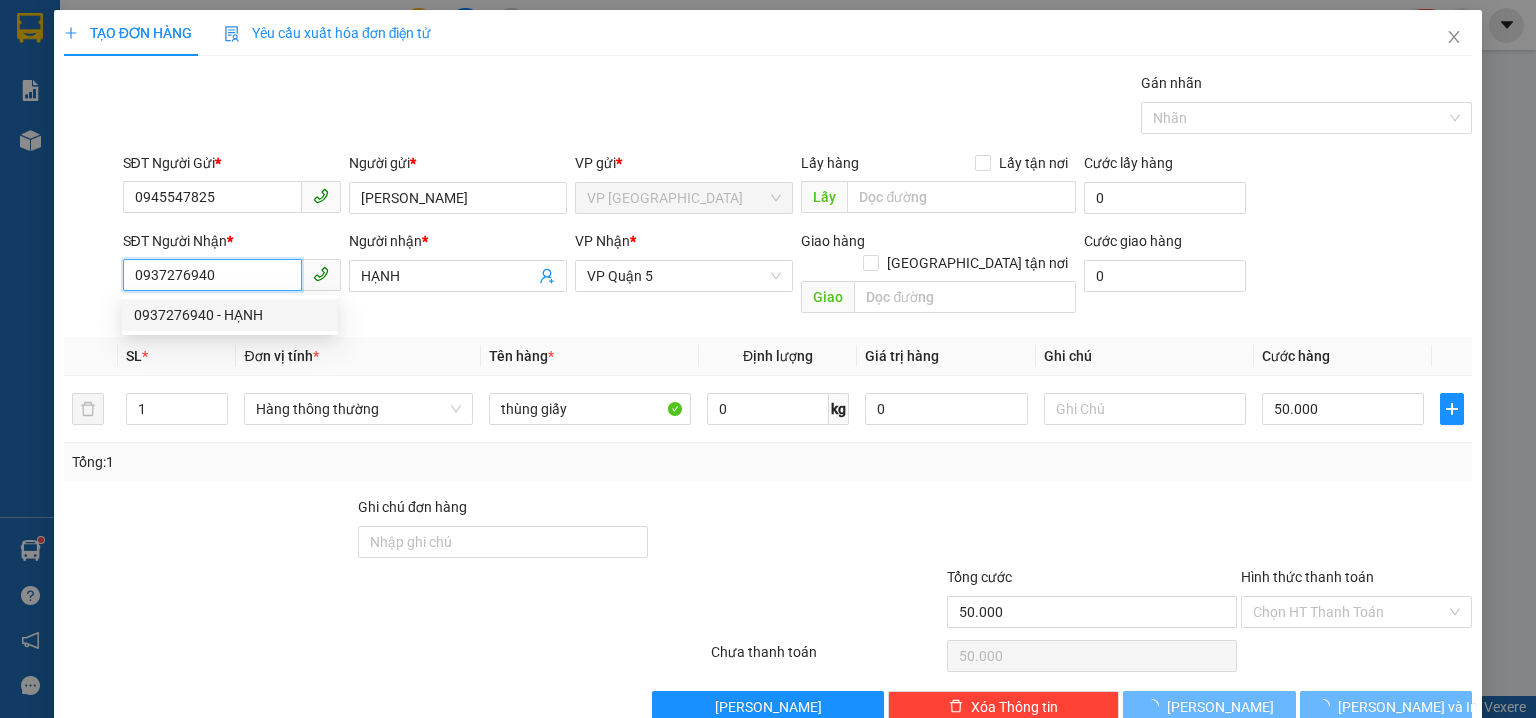 type on "30.000" 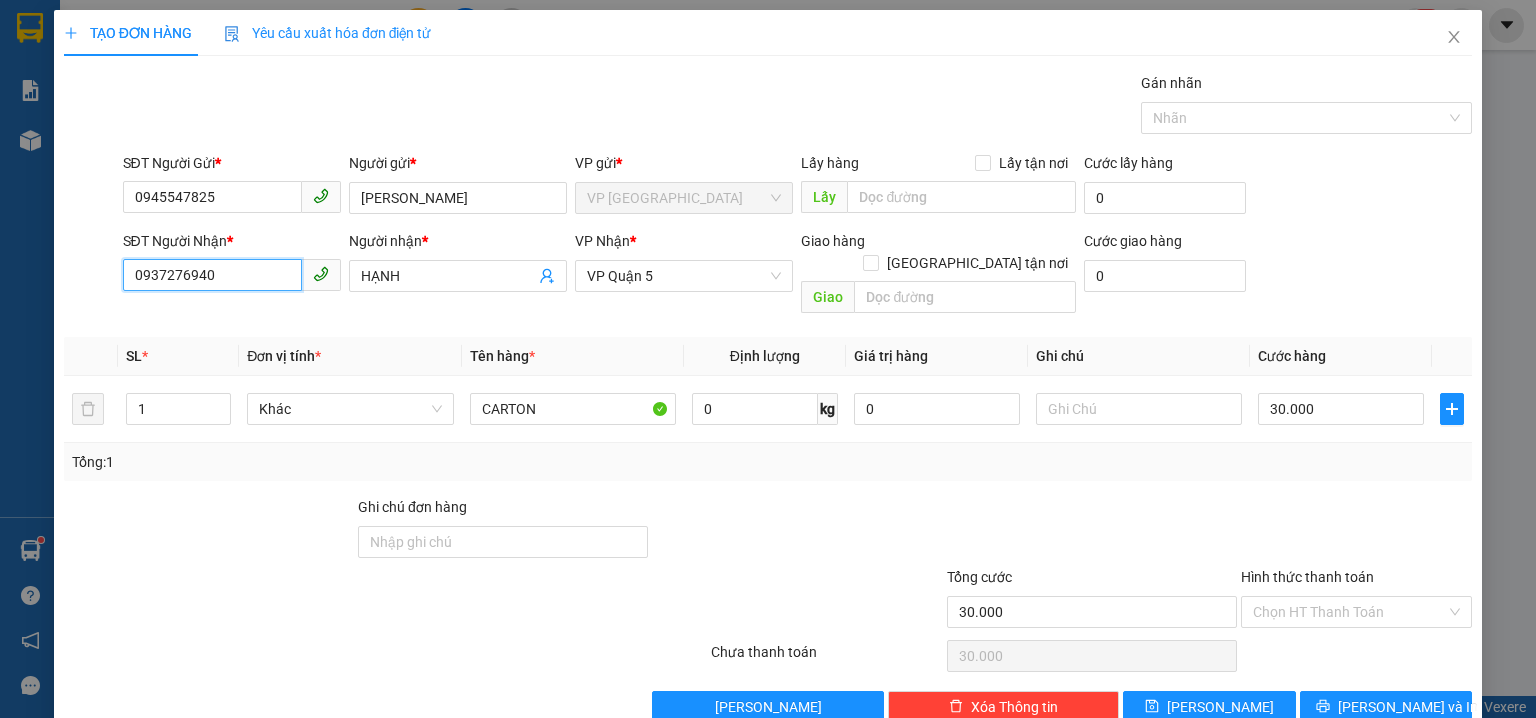 type on "0937276940" 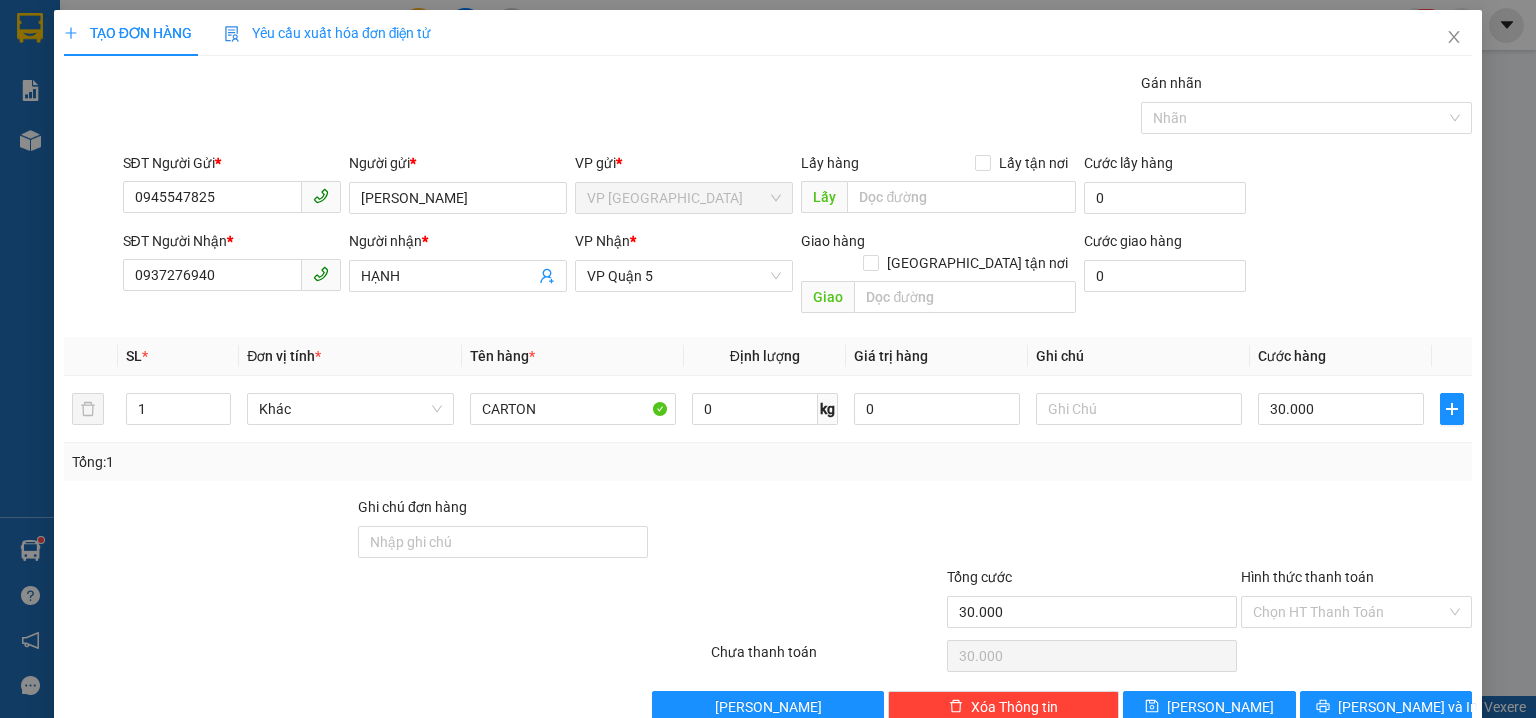 click on "Hình thức thanh toán" at bounding box center (1356, 581) 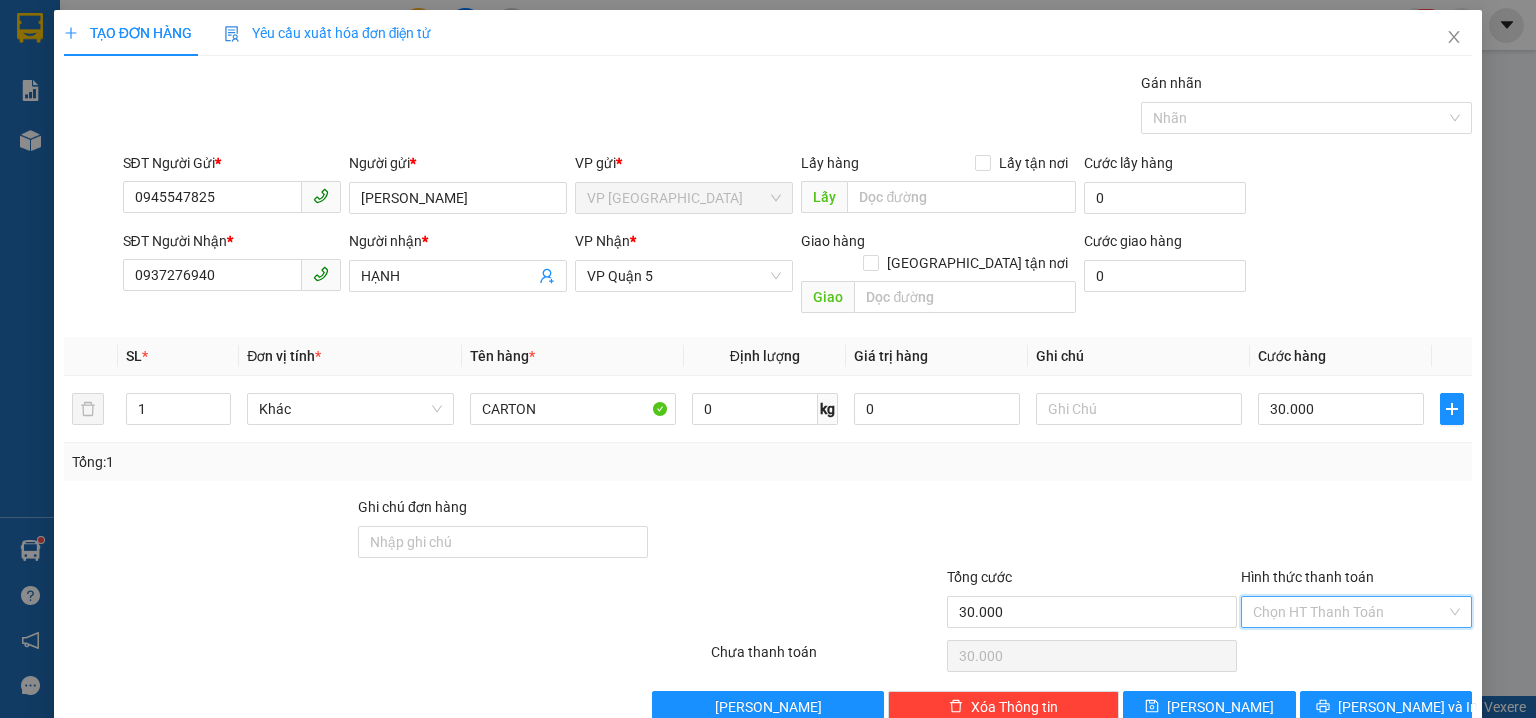click on "Hình thức thanh toán" at bounding box center [1349, 612] 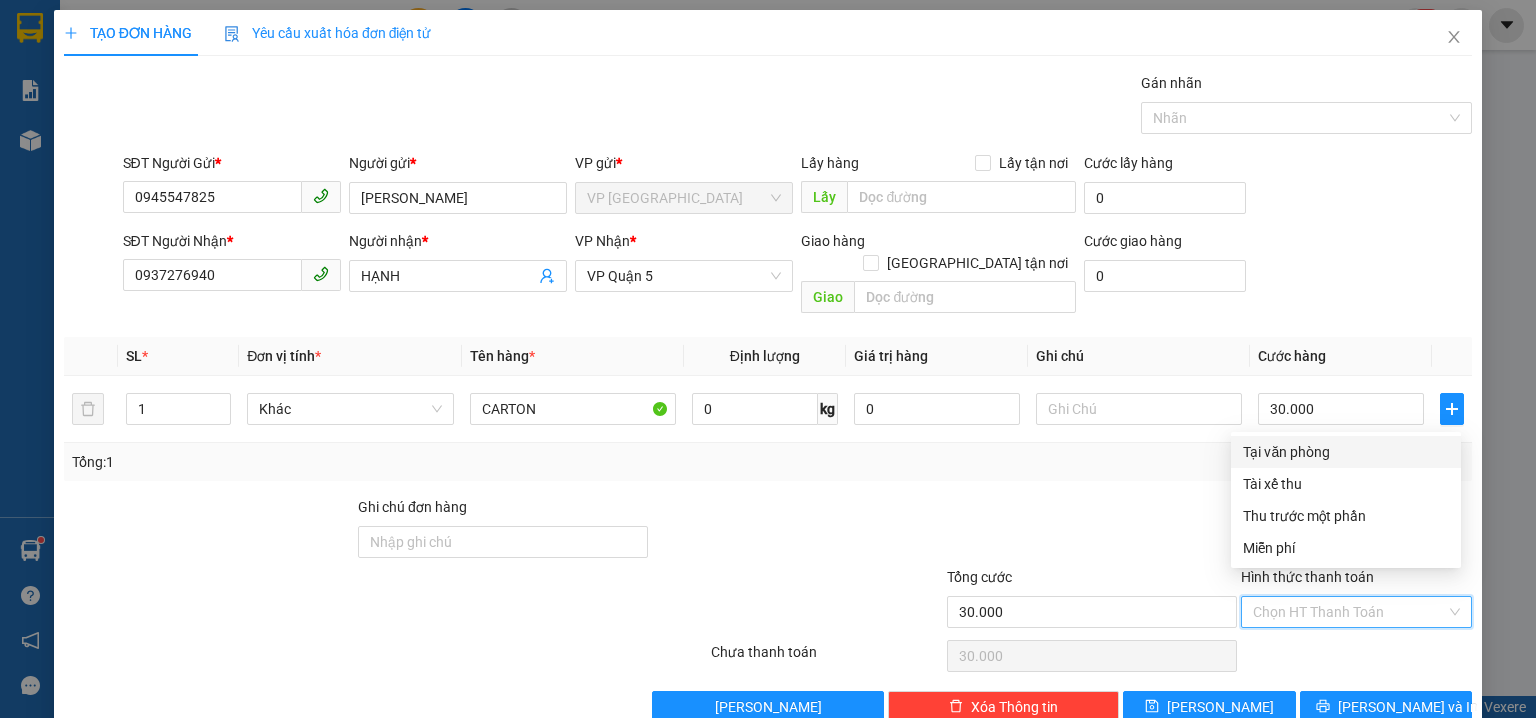 click on "Tại văn phòng" at bounding box center [1346, 452] 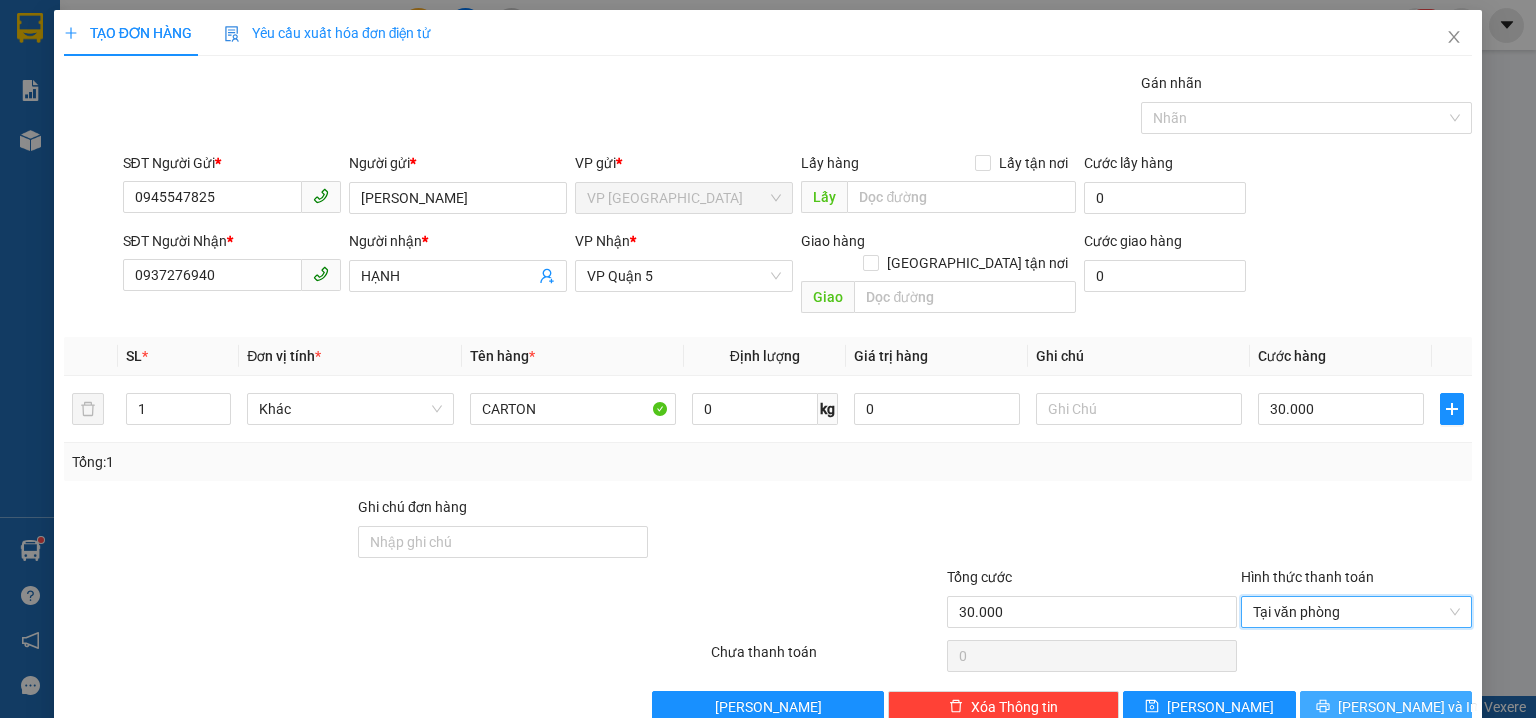 click on "[PERSON_NAME] và In" at bounding box center [1408, 707] 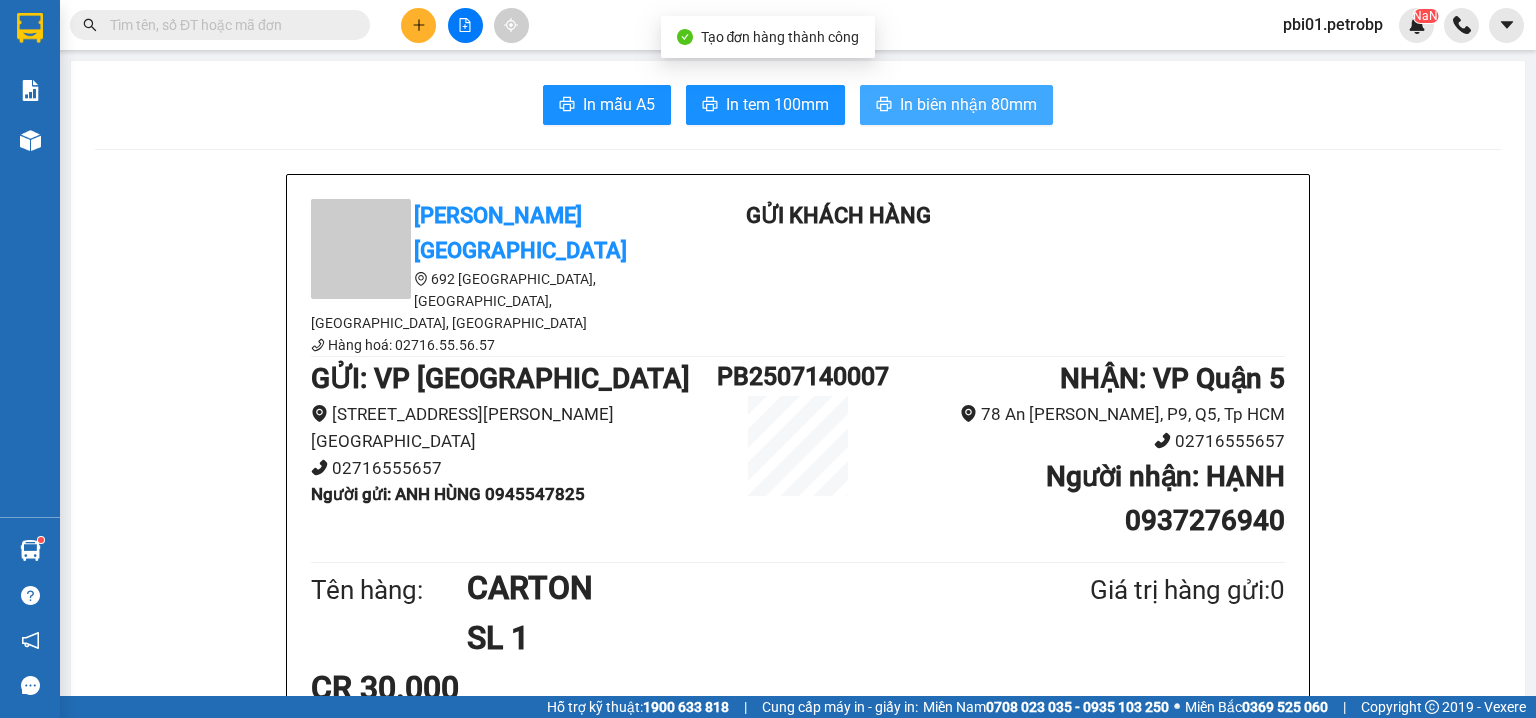 click on "In biên nhận 80mm" at bounding box center (968, 104) 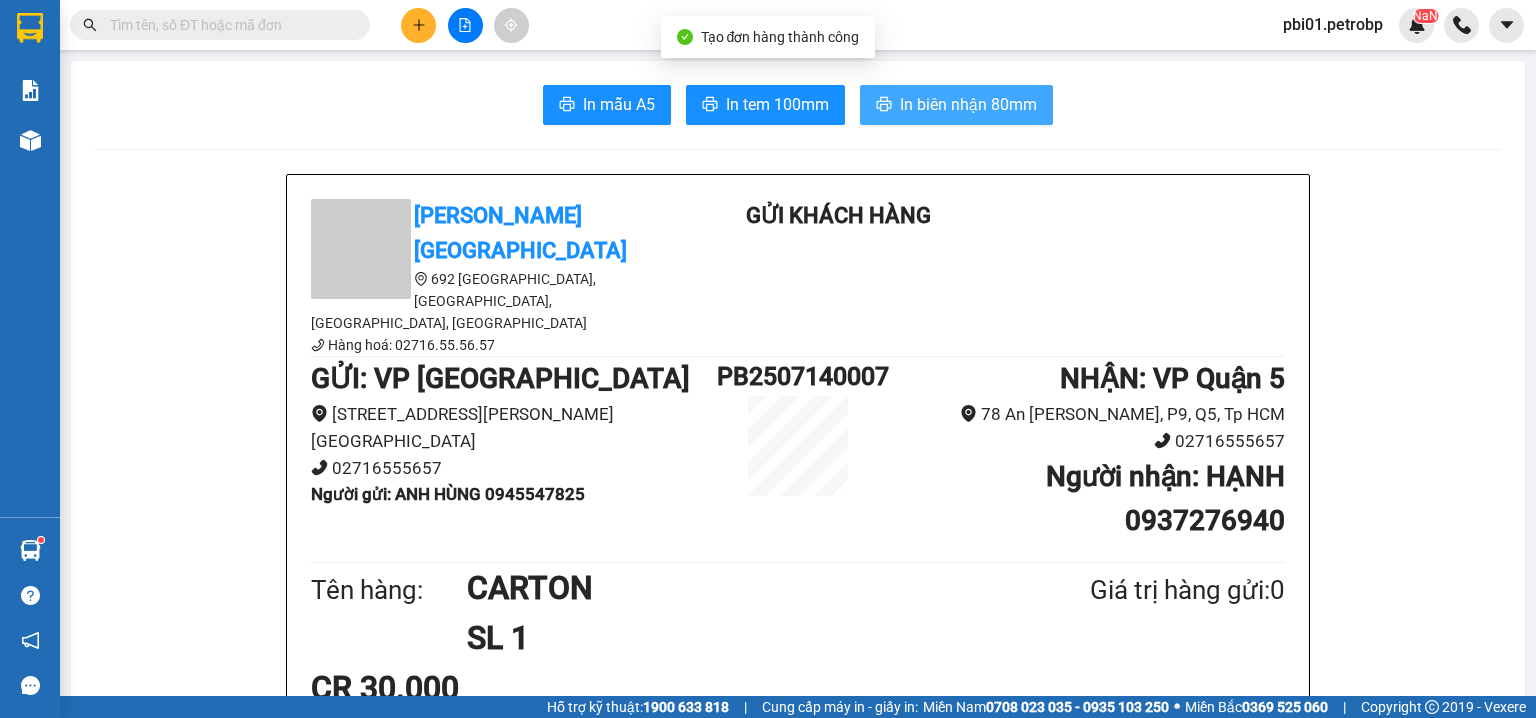 scroll, scrollTop: 0, scrollLeft: 0, axis: both 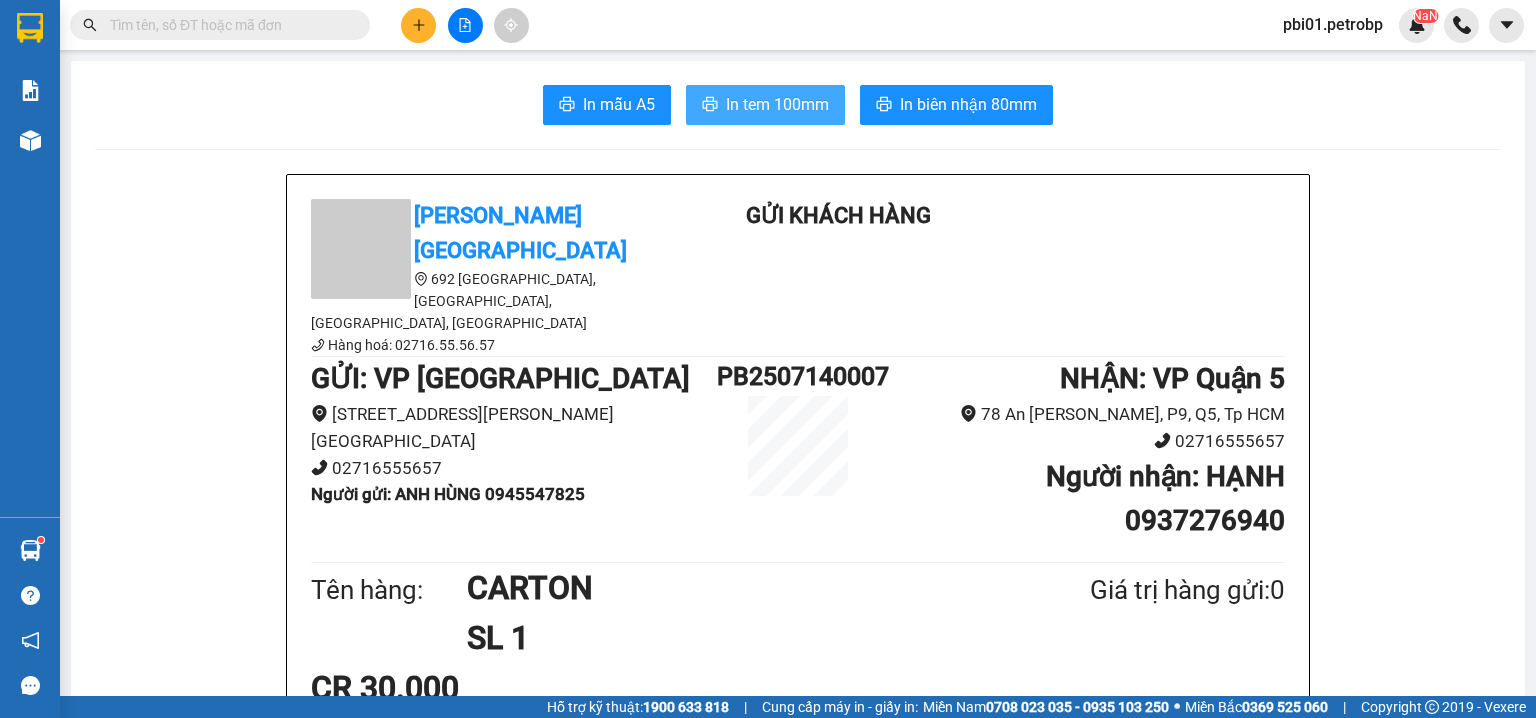click on "In tem 100mm" at bounding box center (777, 104) 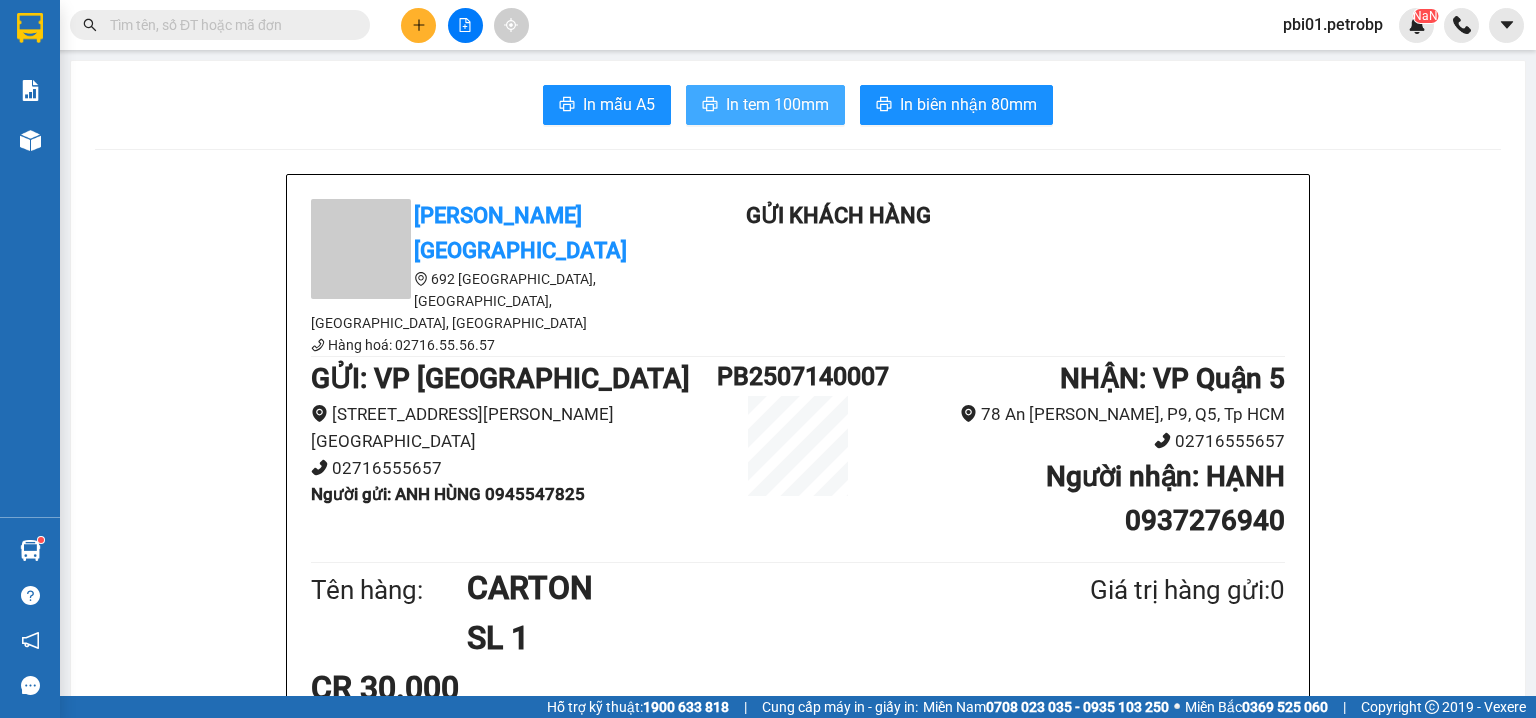 scroll, scrollTop: 0, scrollLeft: 0, axis: both 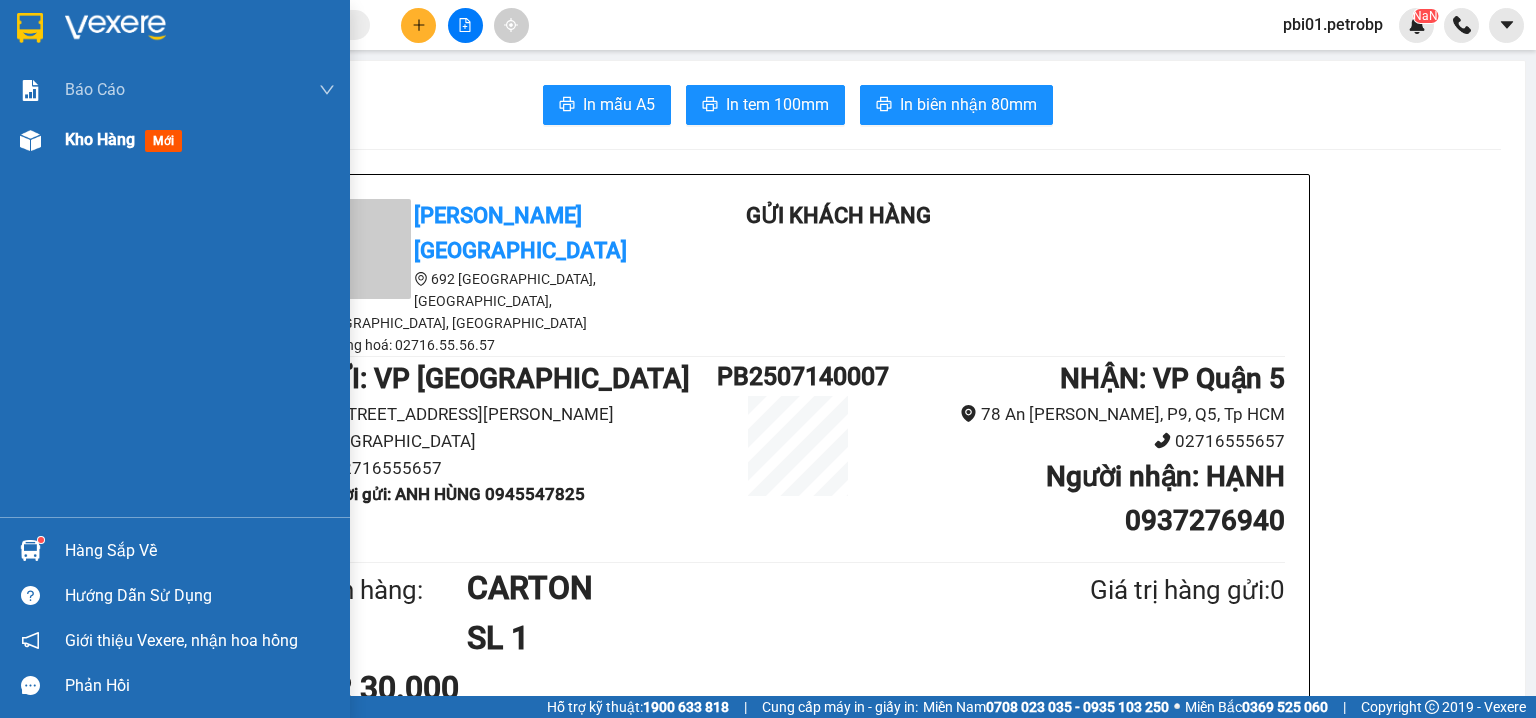 click on "Kho hàng mới" at bounding box center [175, 140] 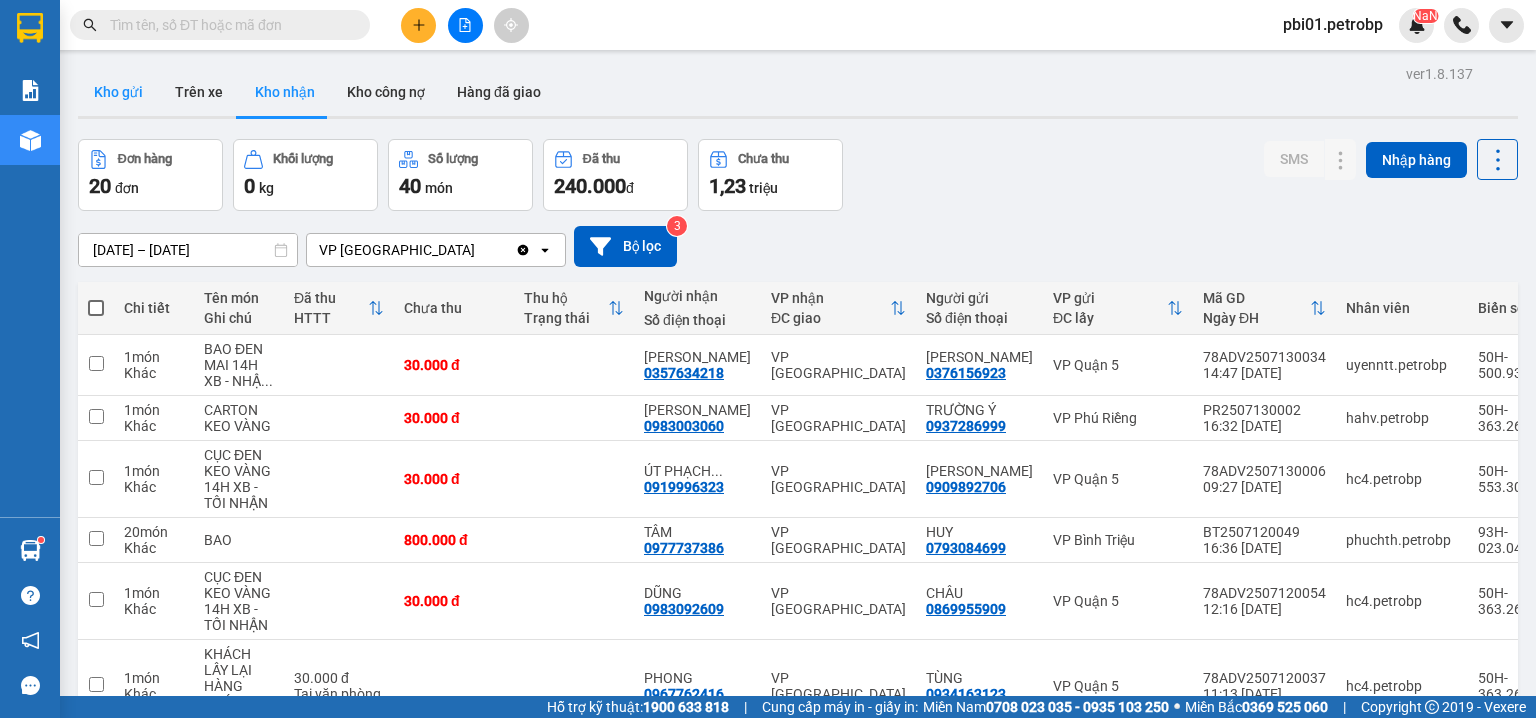 click on "Kho gửi" at bounding box center (118, 92) 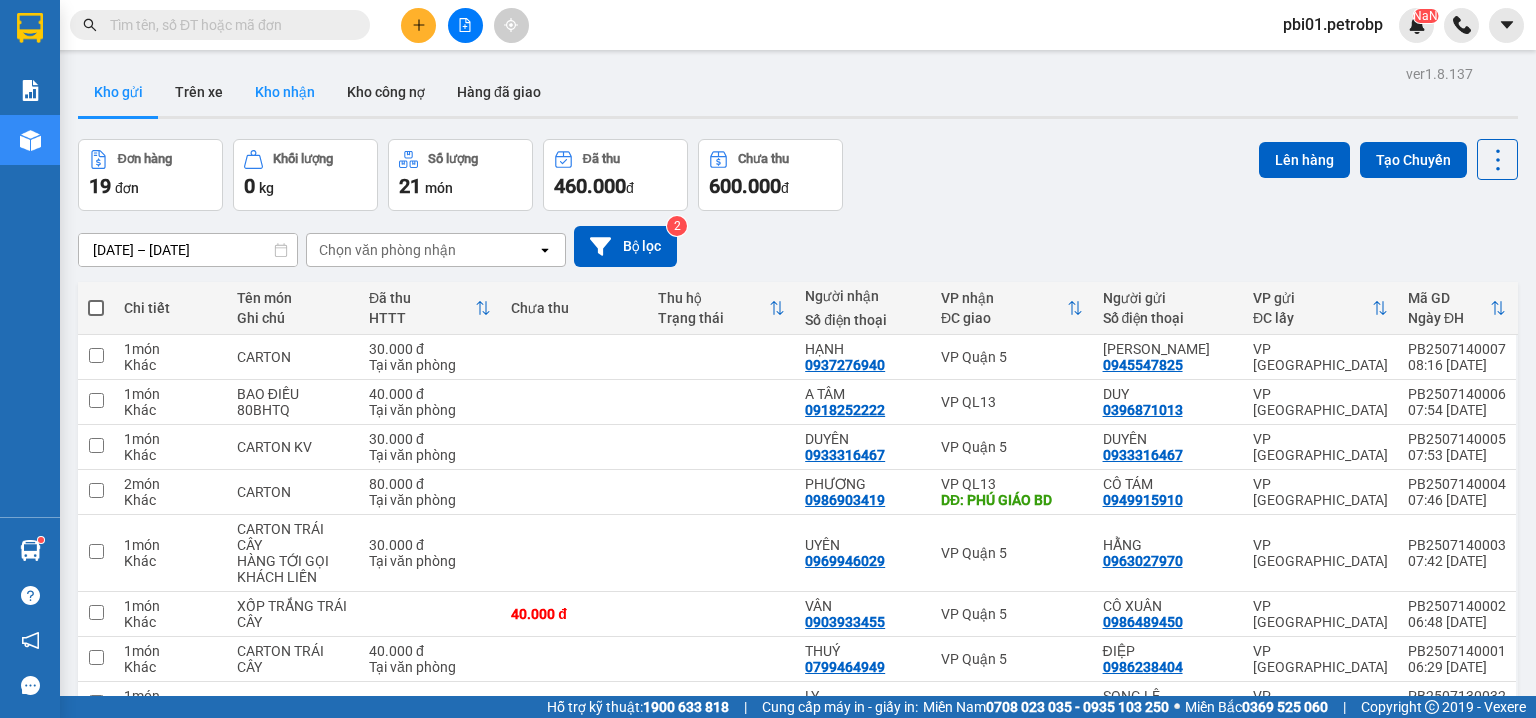 click on "Kho nhận" at bounding box center [285, 92] 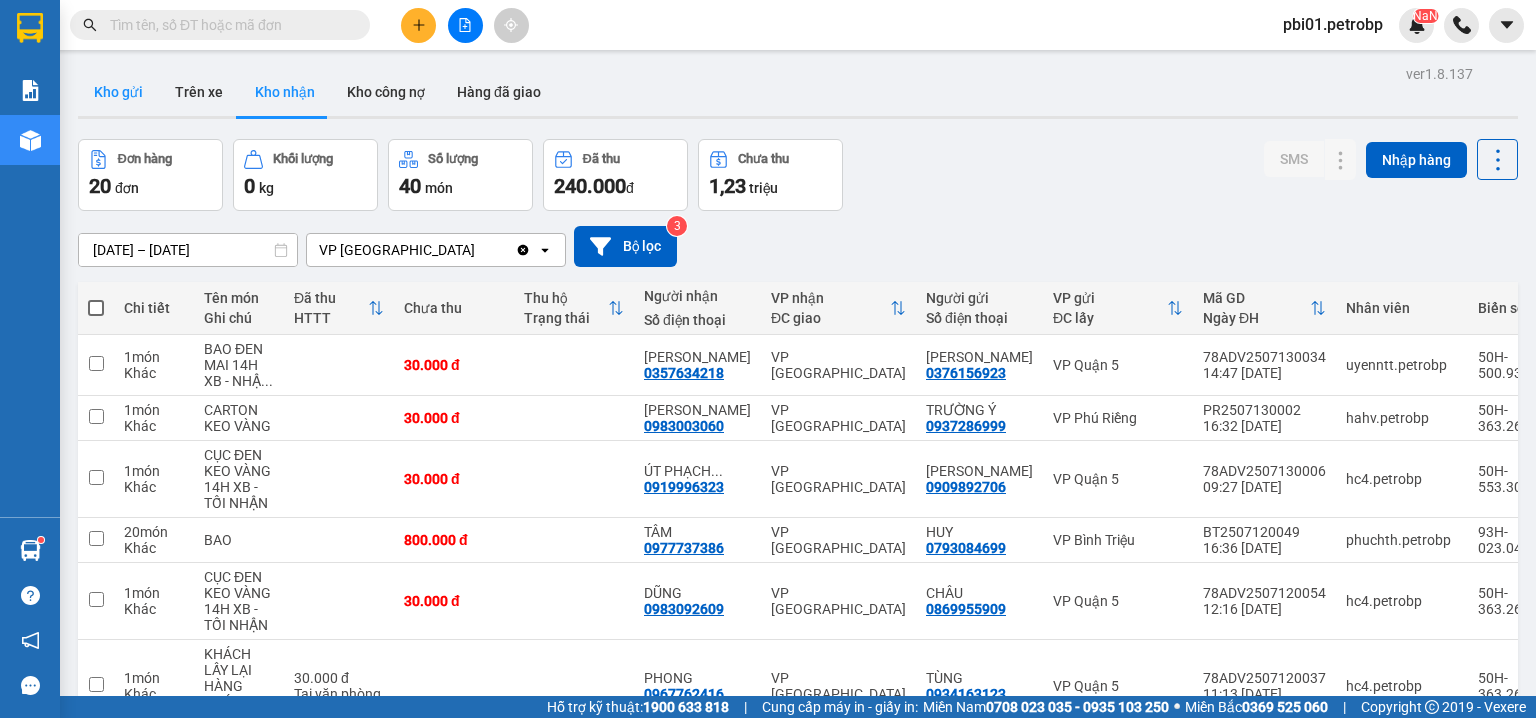 click on "Kho gửi" at bounding box center [118, 92] 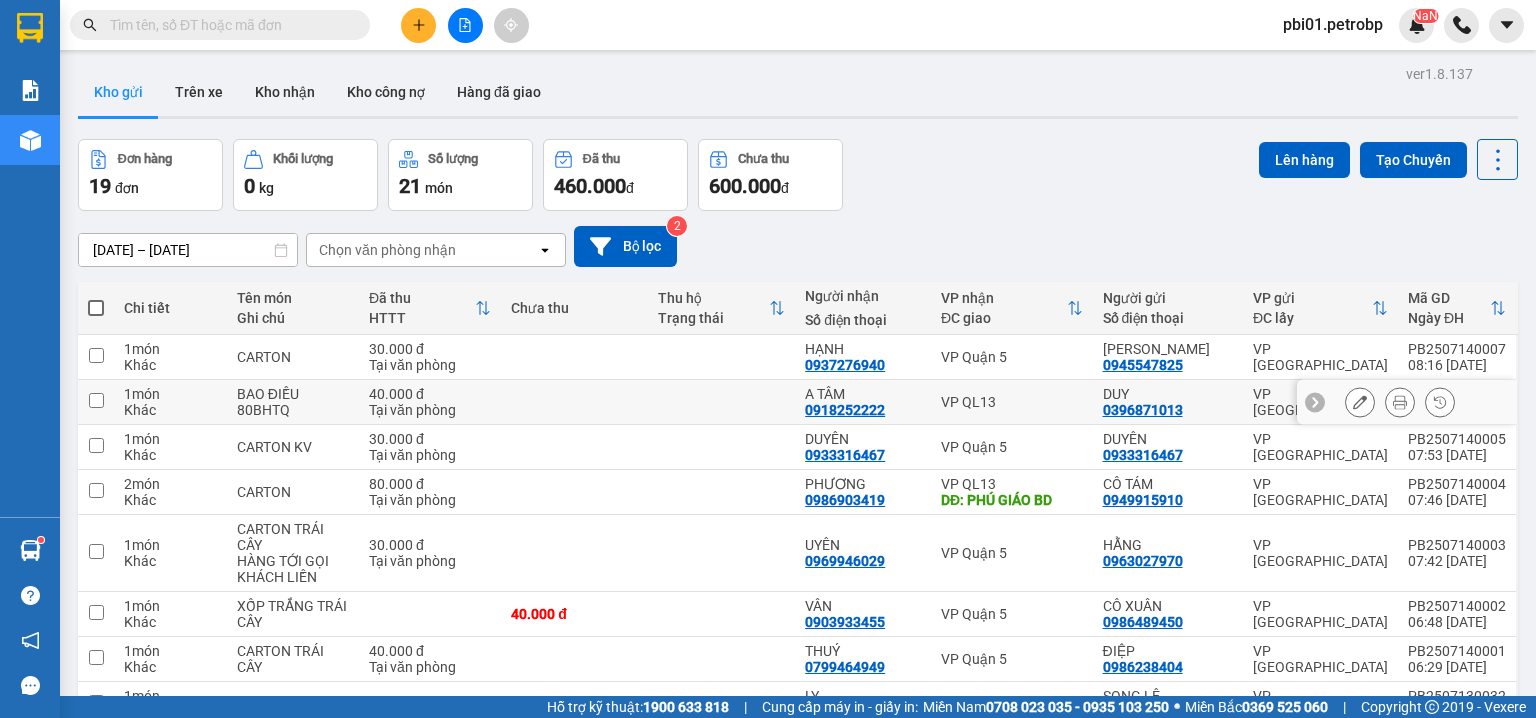 scroll, scrollTop: 184, scrollLeft: 0, axis: vertical 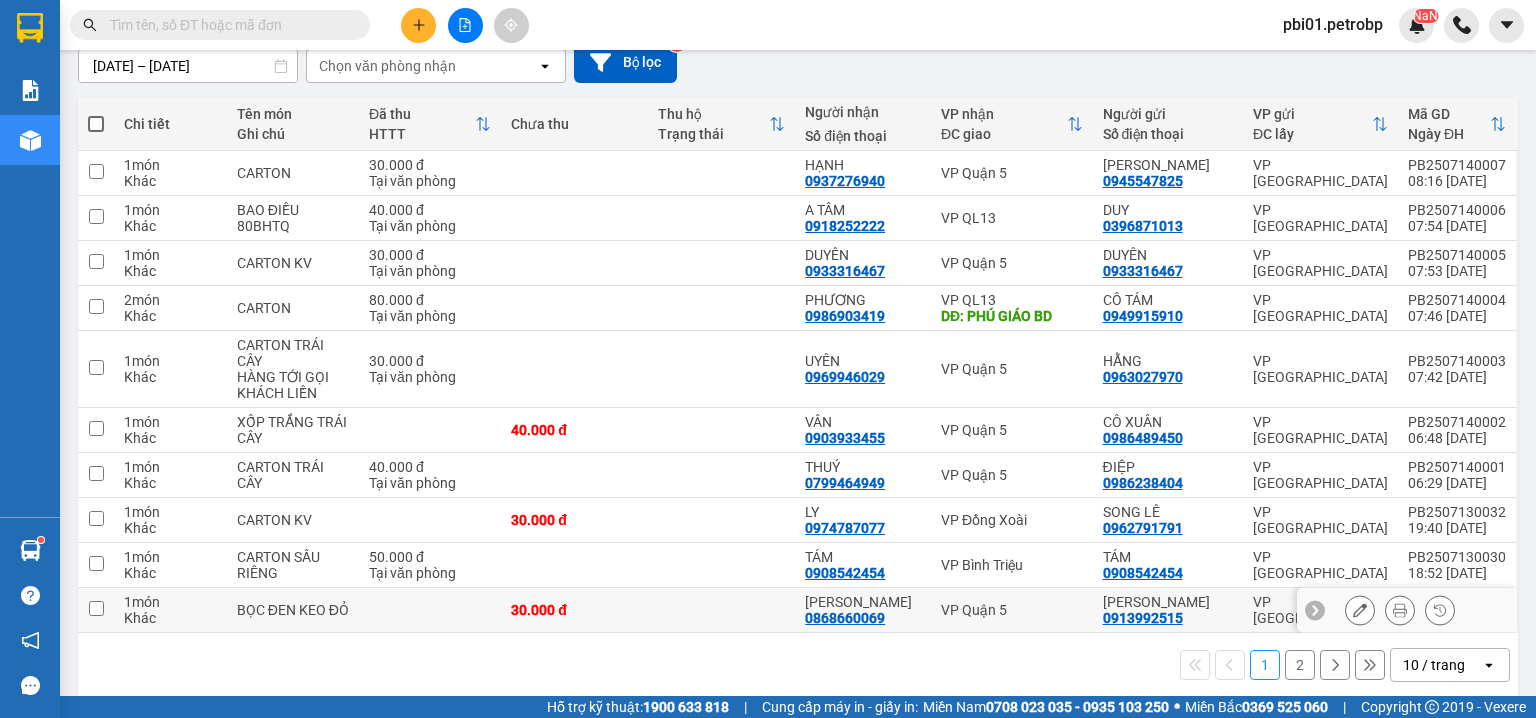 click at bounding box center (96, 610) 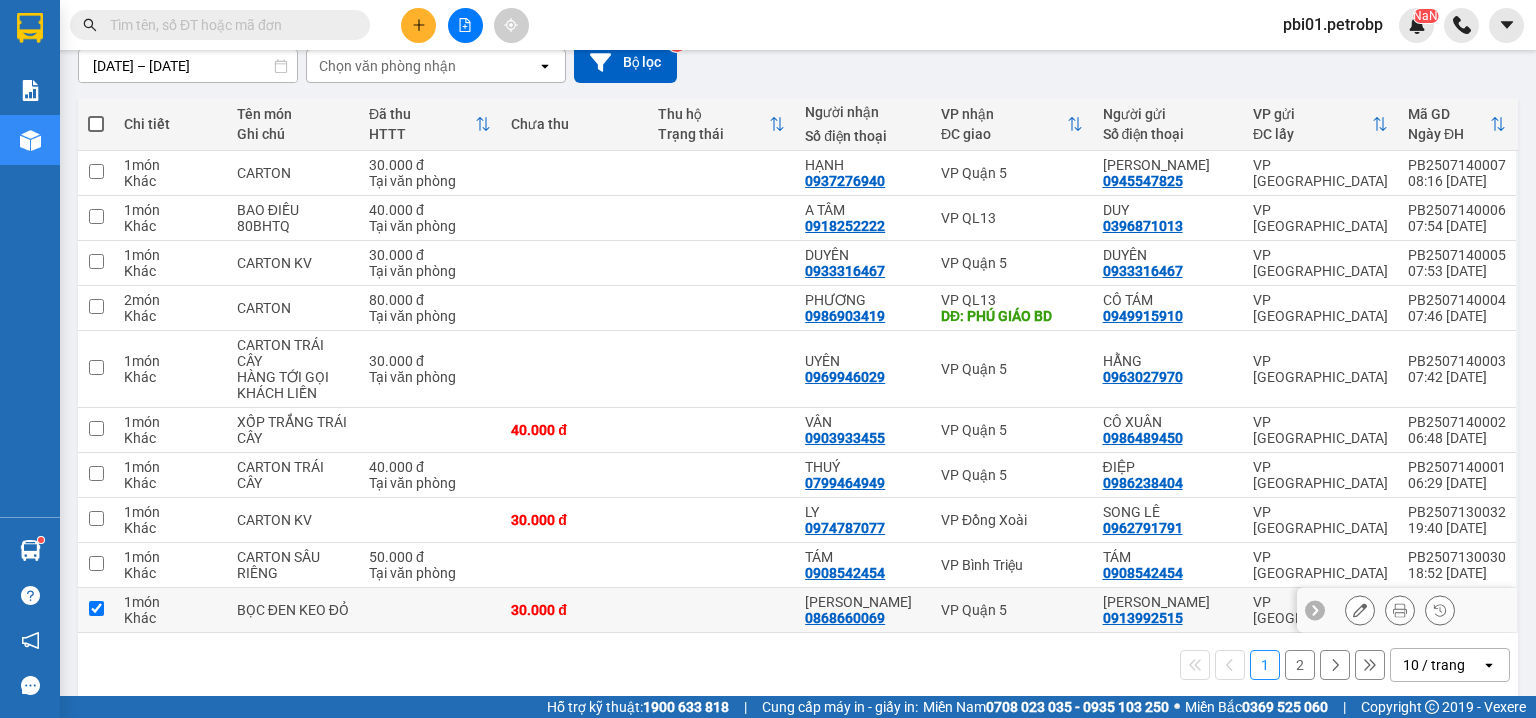 checkbox on "true" 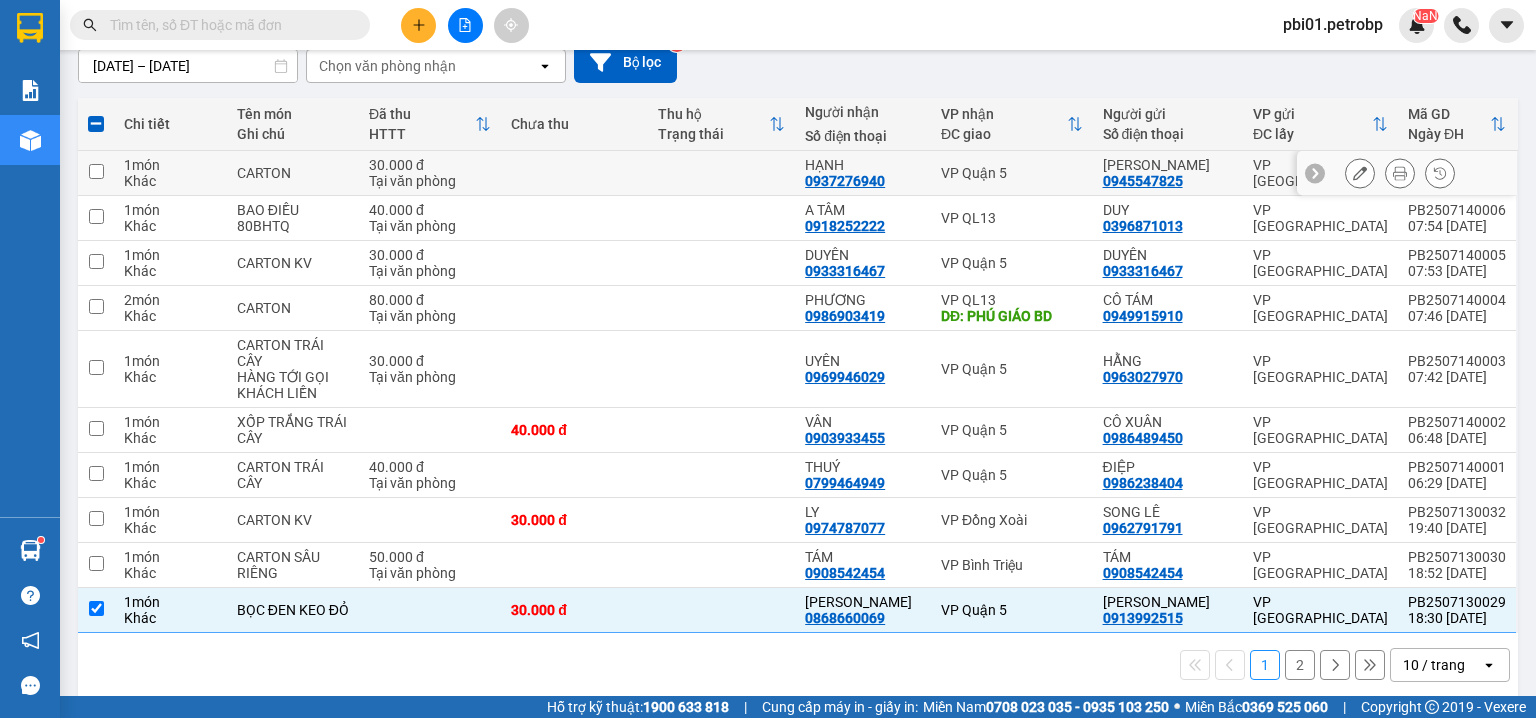 click at bounding box center (96, 171) 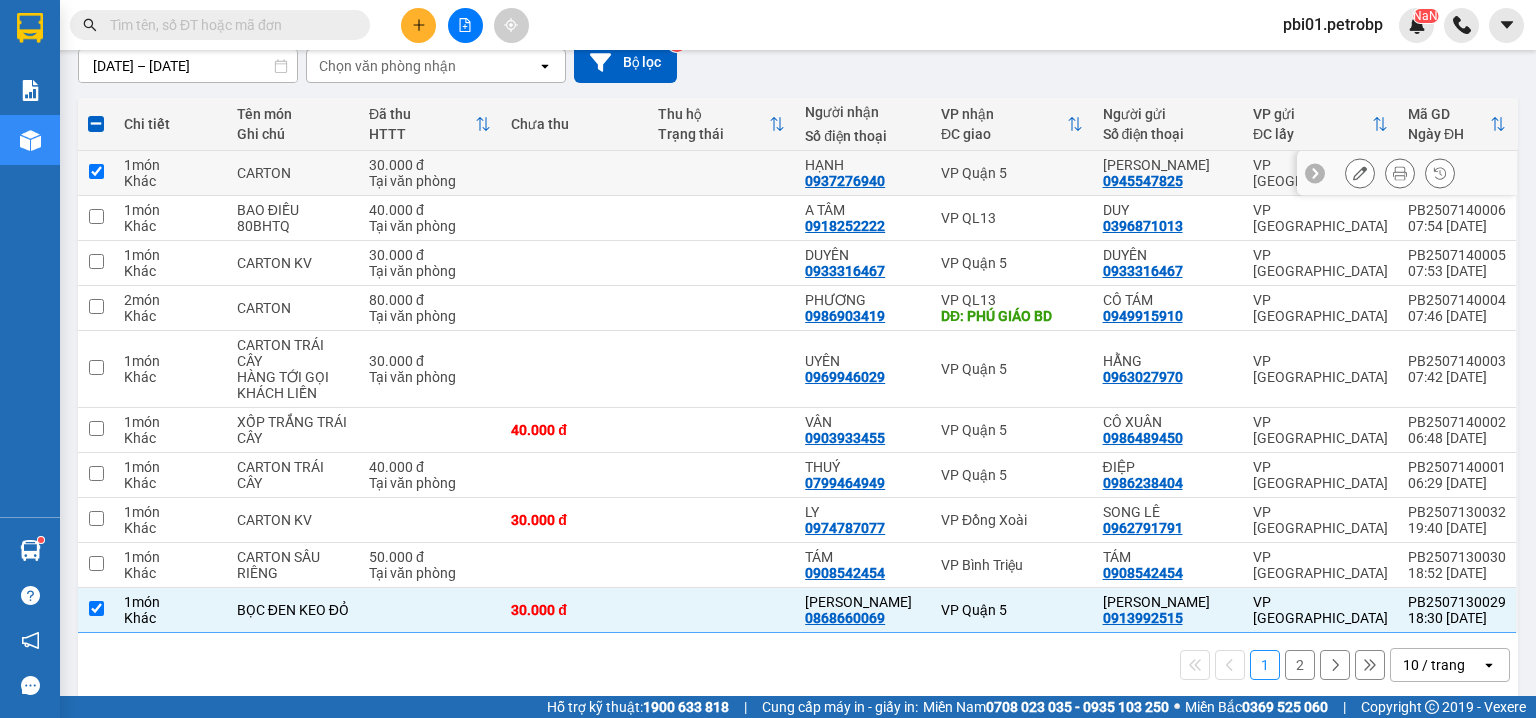 checkbox on "true" 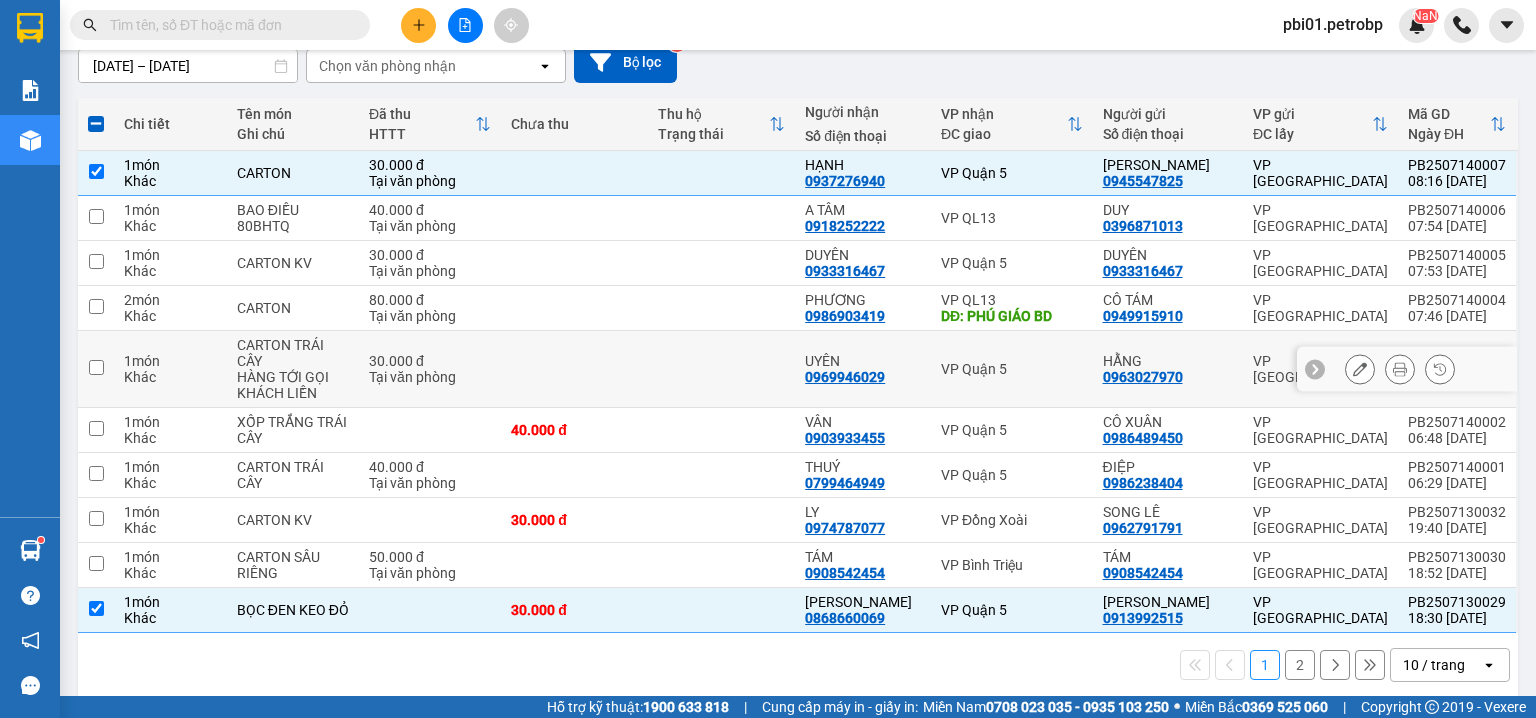scroll, scrollTop: 0, scrollLeft: 0, axis: both 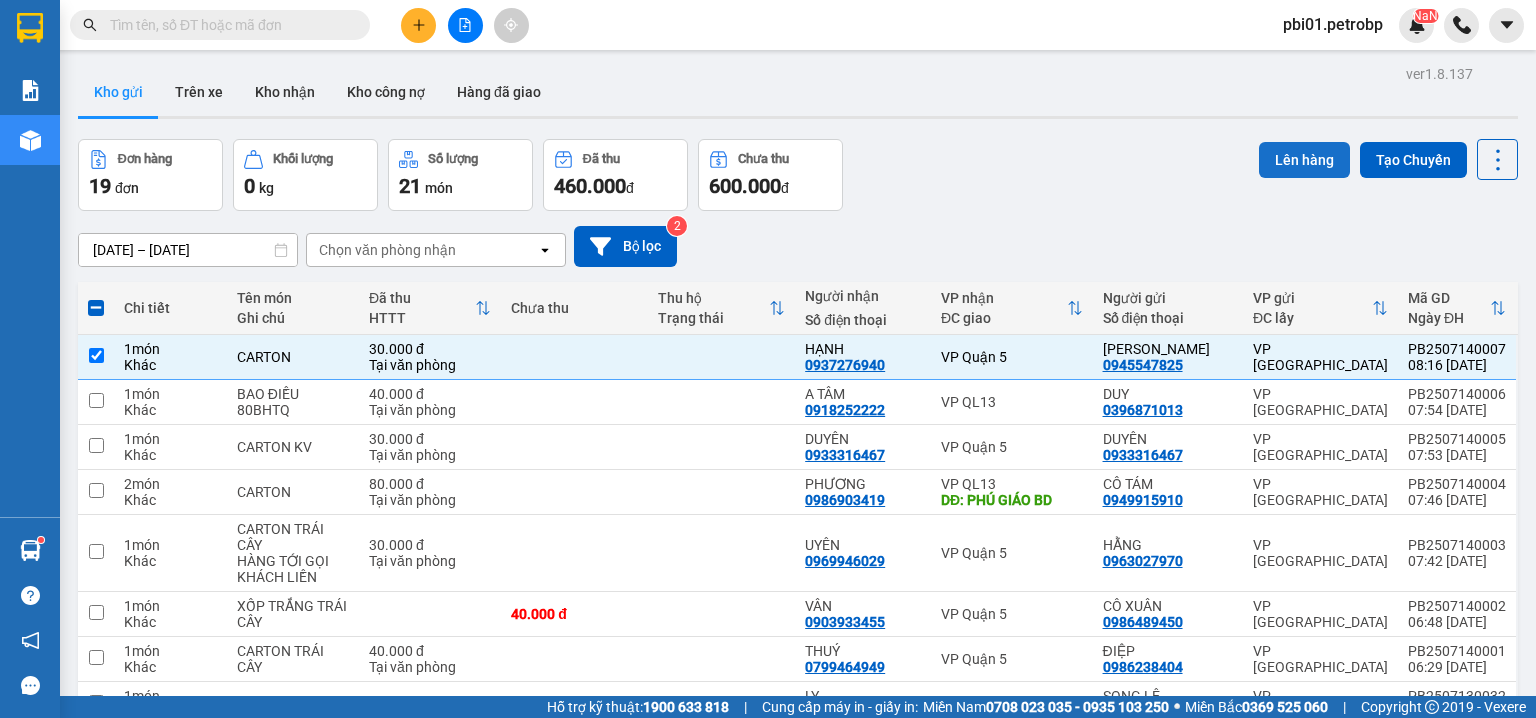 click on "Lên hàng" at bounding box center (1304, 160) 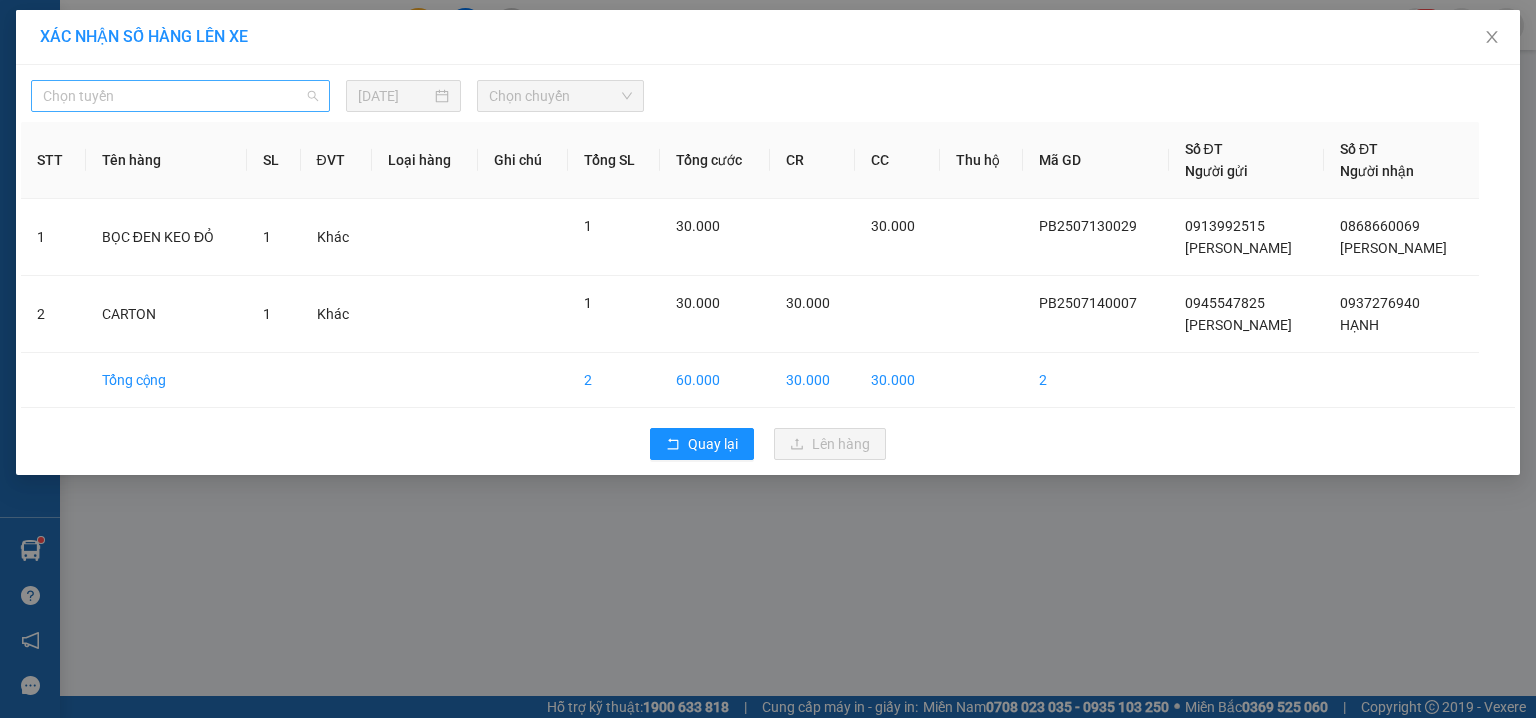 click on "Chọn tuyến" at bounding box center [180, 96] 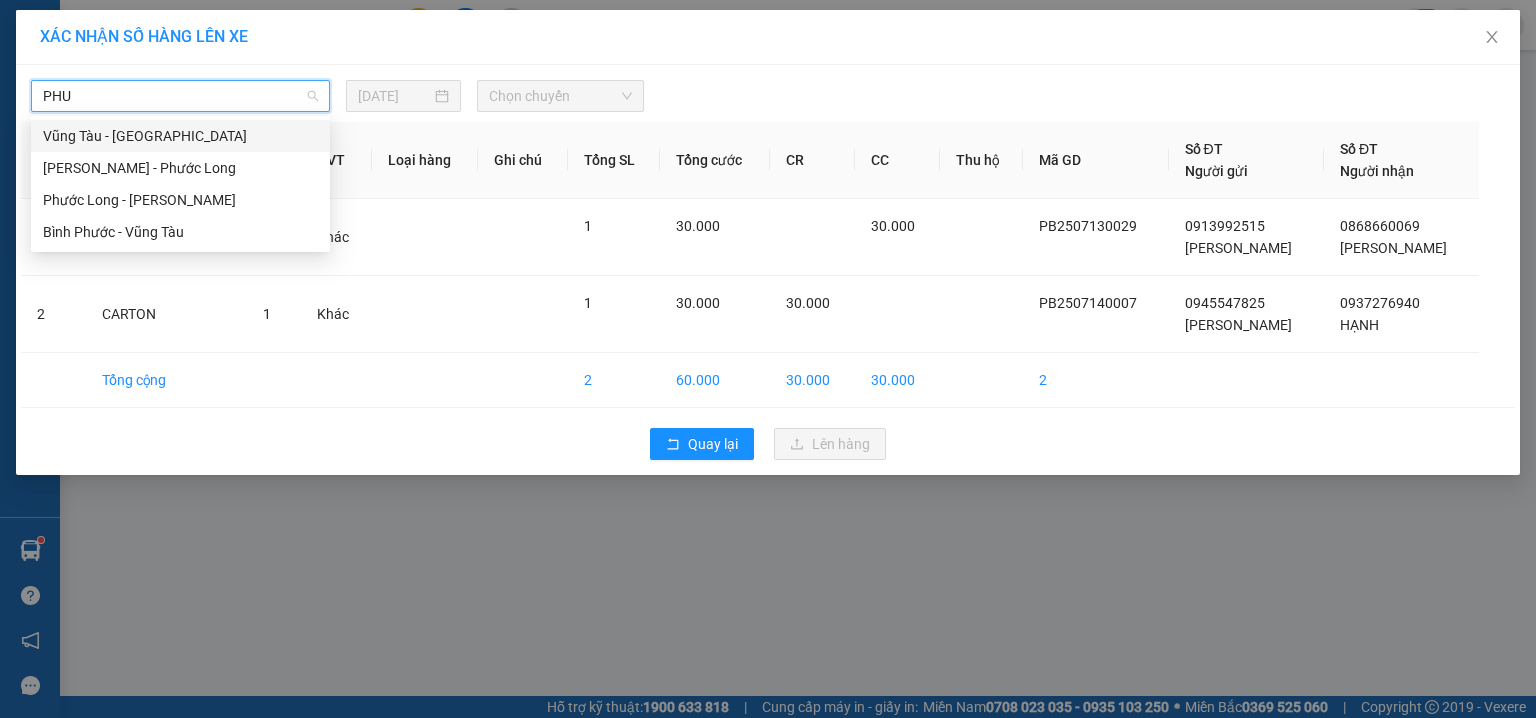 type on "PHUO" 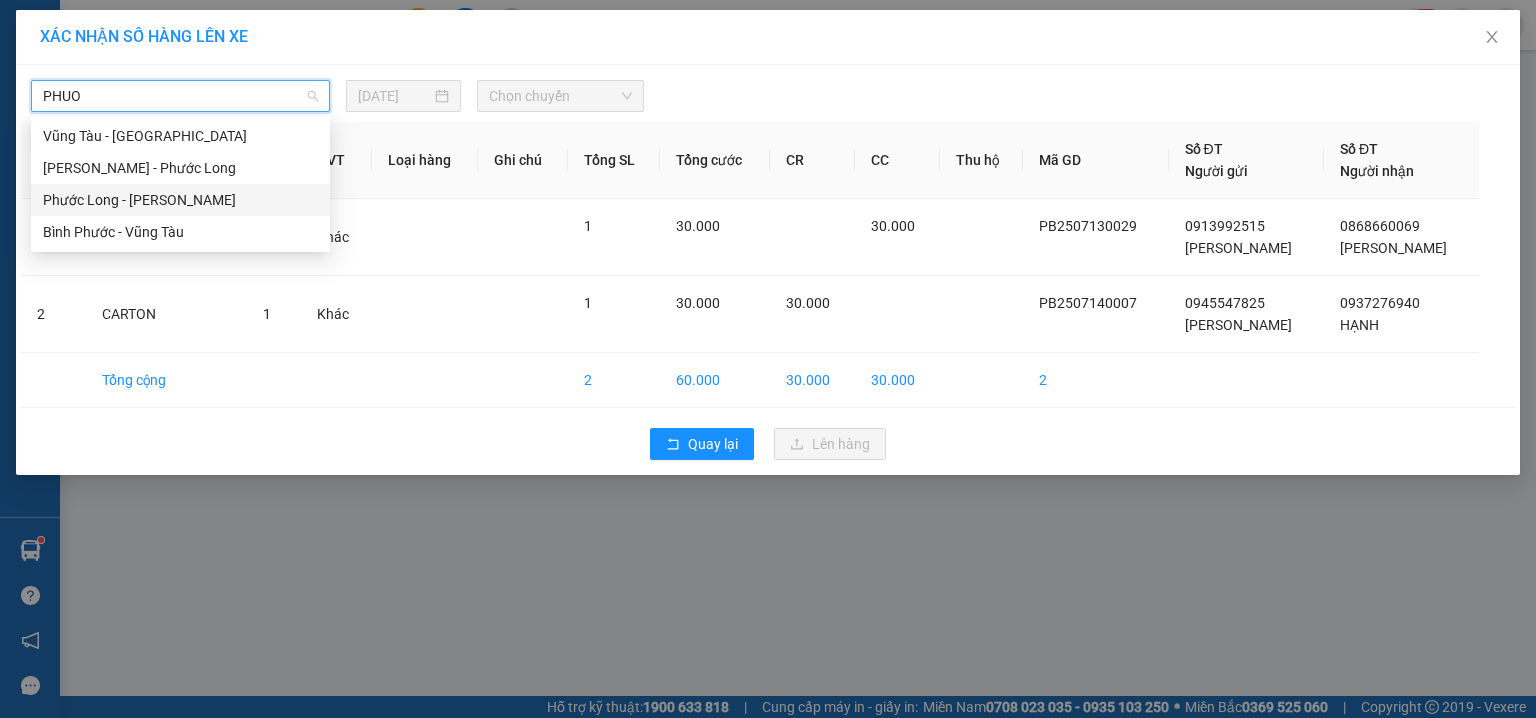 click on "Phước Long - Hồ Chí Minh" at bounding box center [180, 200] 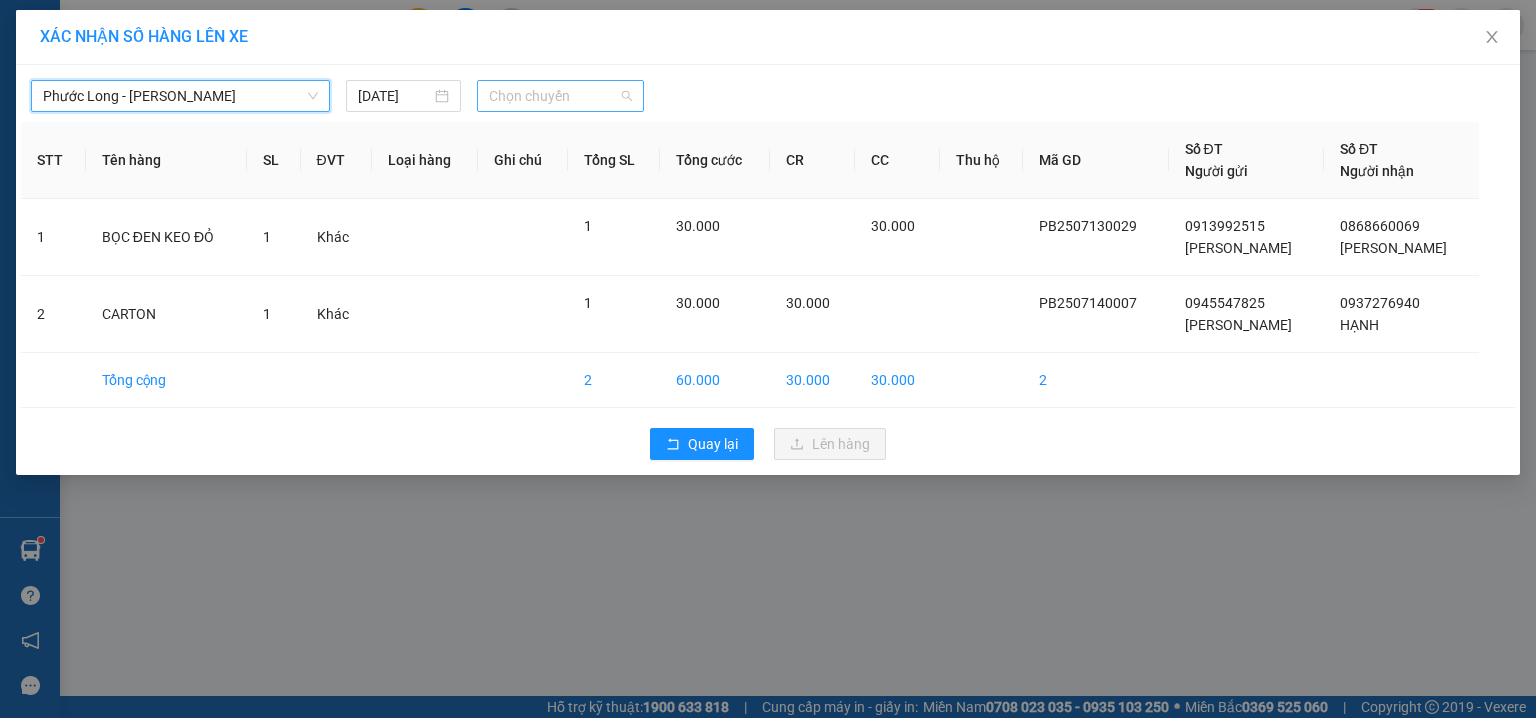 click on "Chọn chuyến" at bounding box center [561, 96] 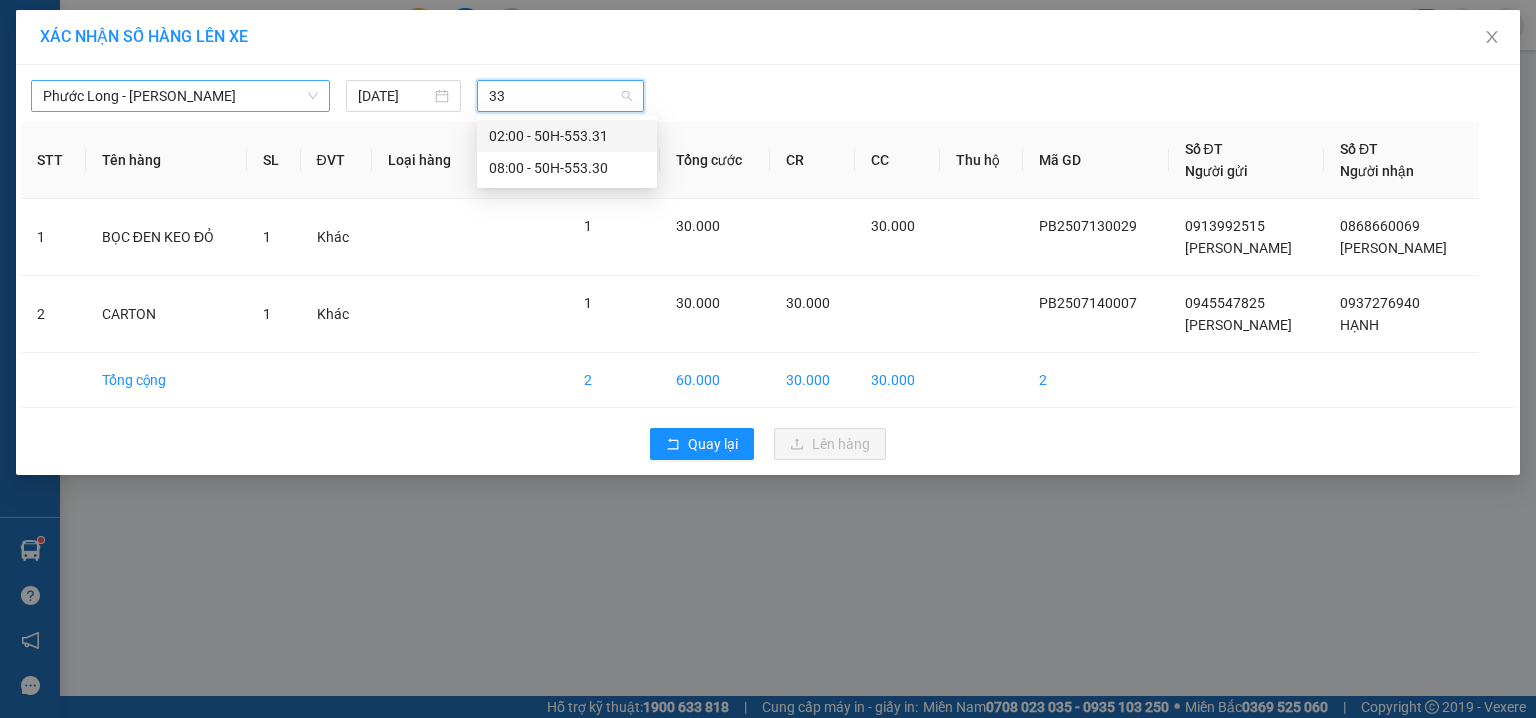 type on "330" 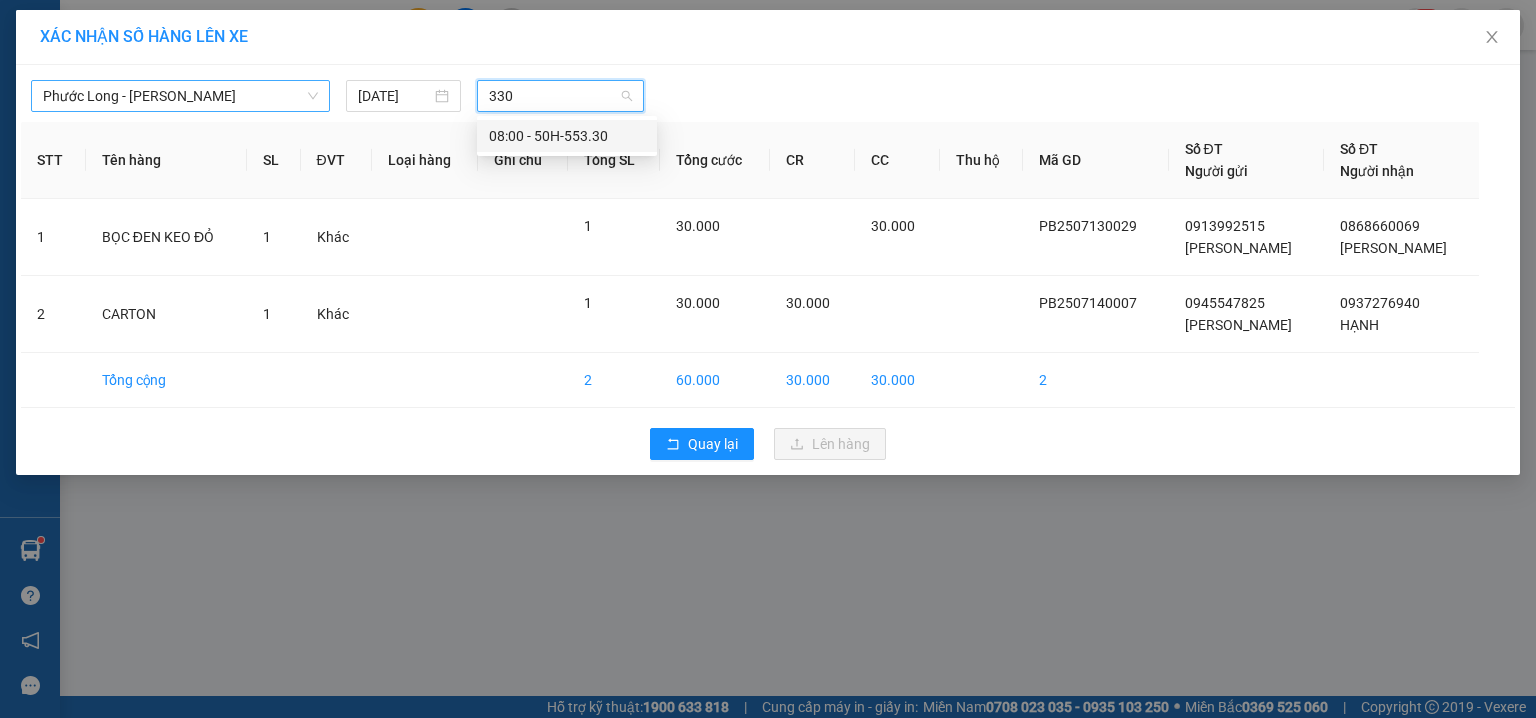 click on "08:00     - 50H-553.30" at bounding box center (567, 136) 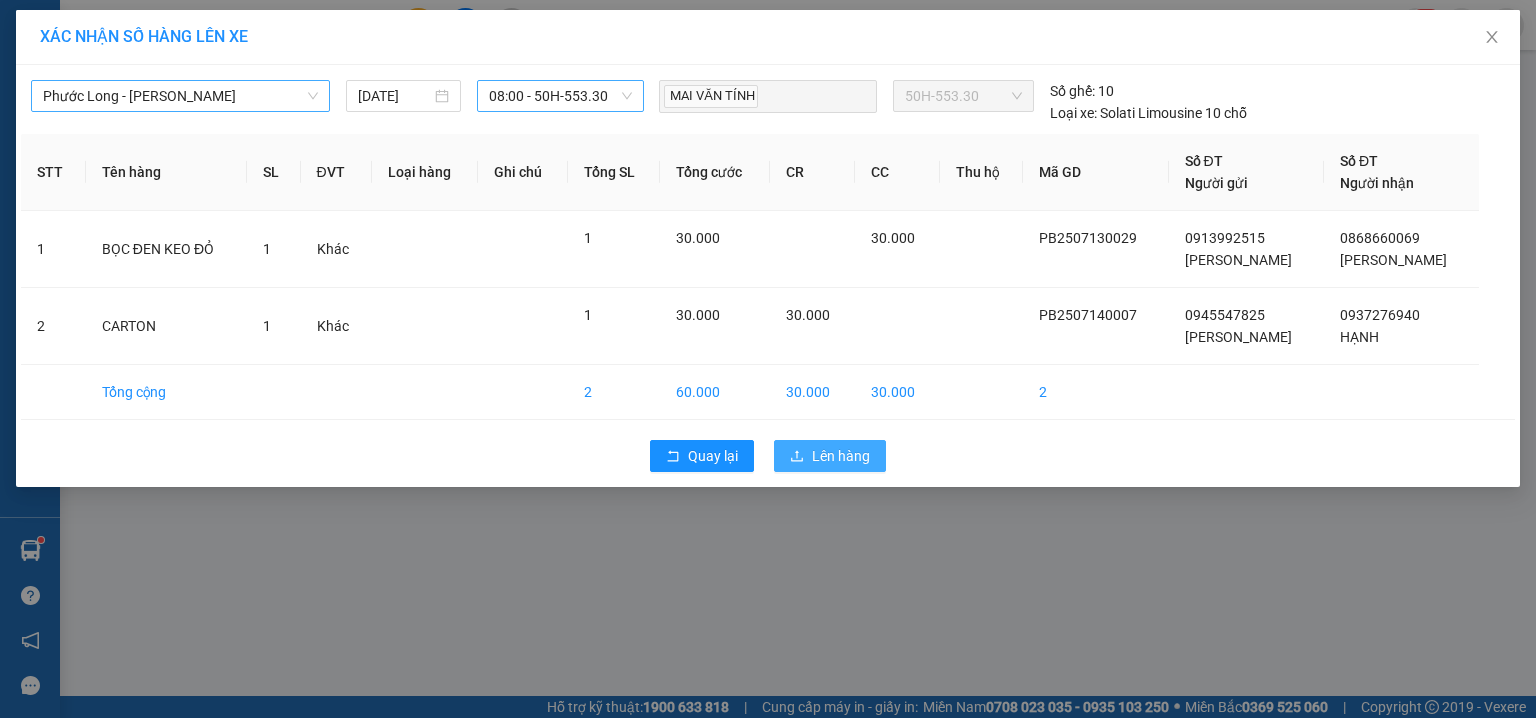 click on "Lên hàng" at bounding box center (841, 456) 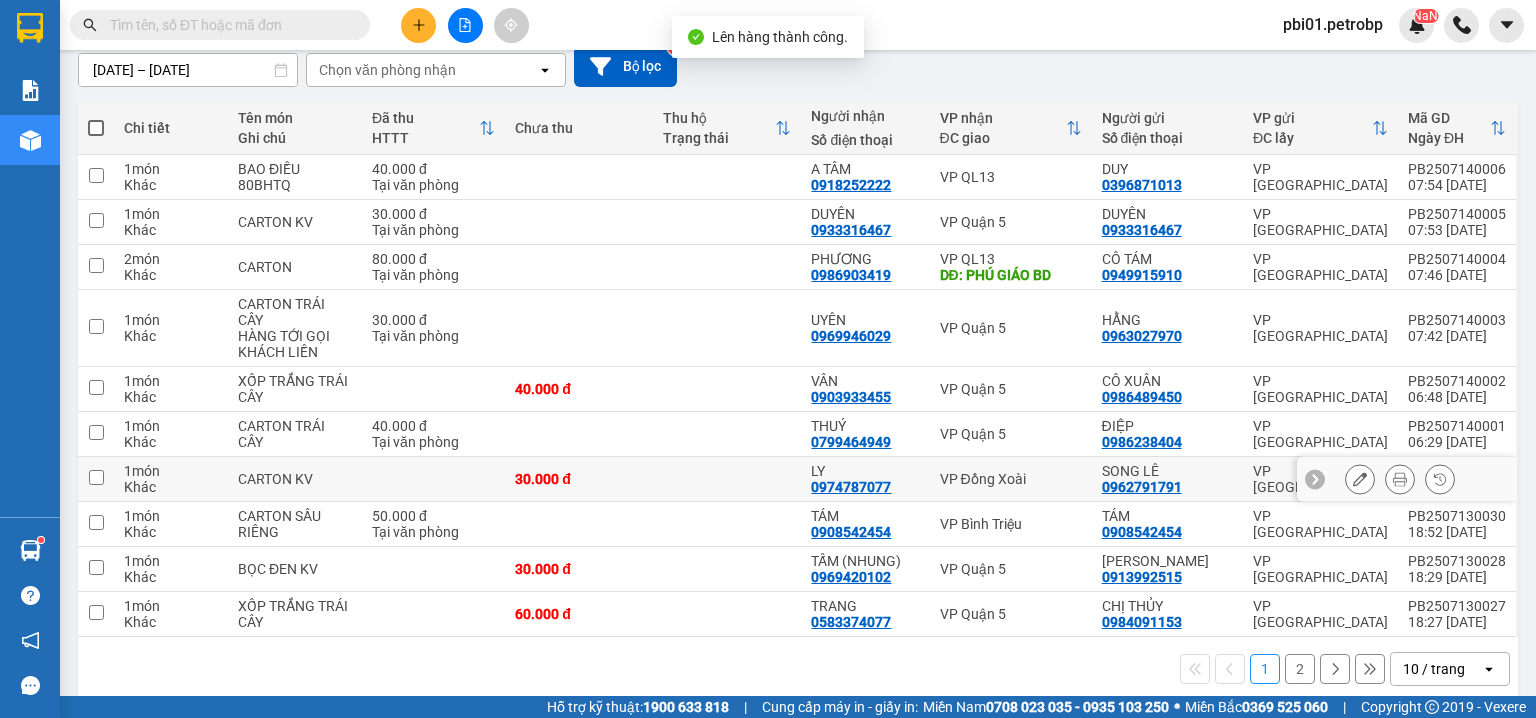 scroll, scrollTop: 184, scrollLeft: 0, axis: vertical 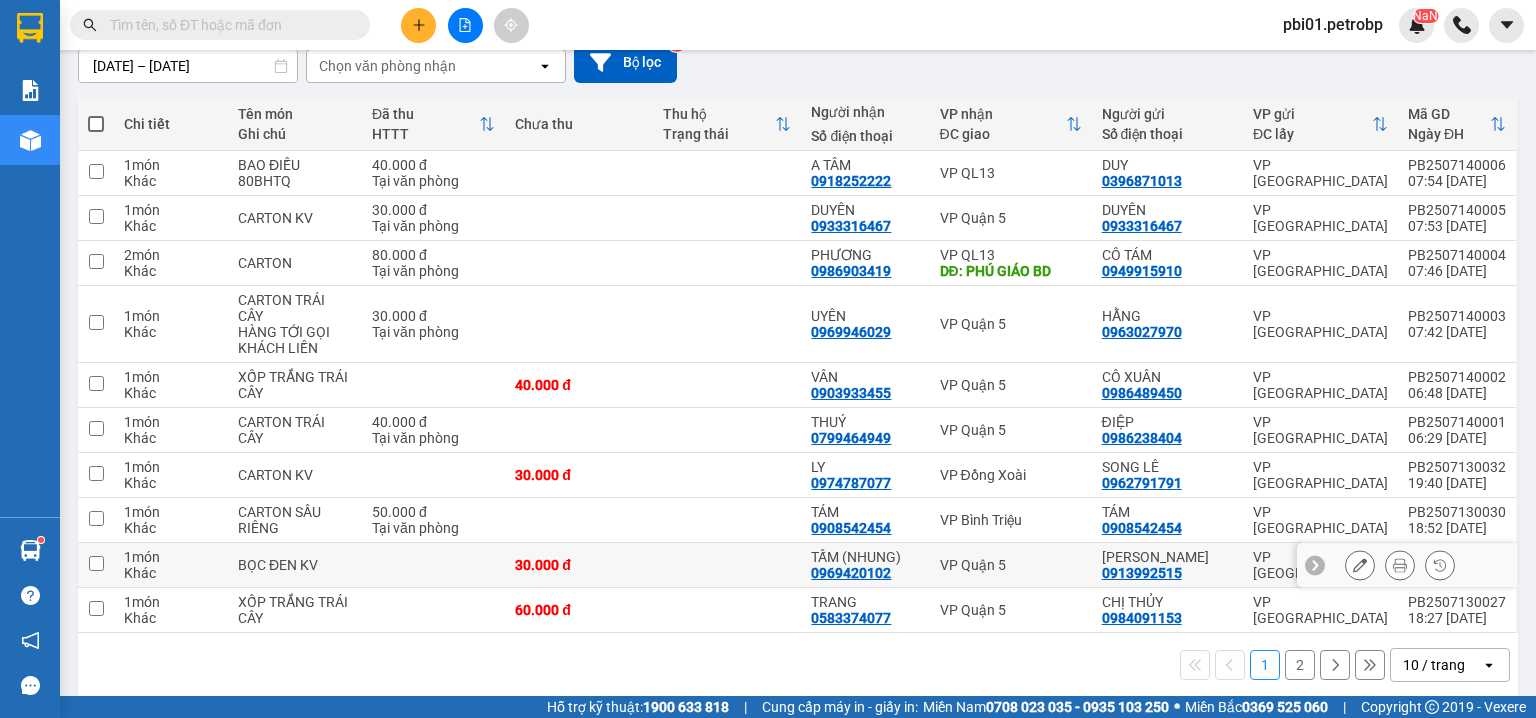 click at bounding box center (96, 563) 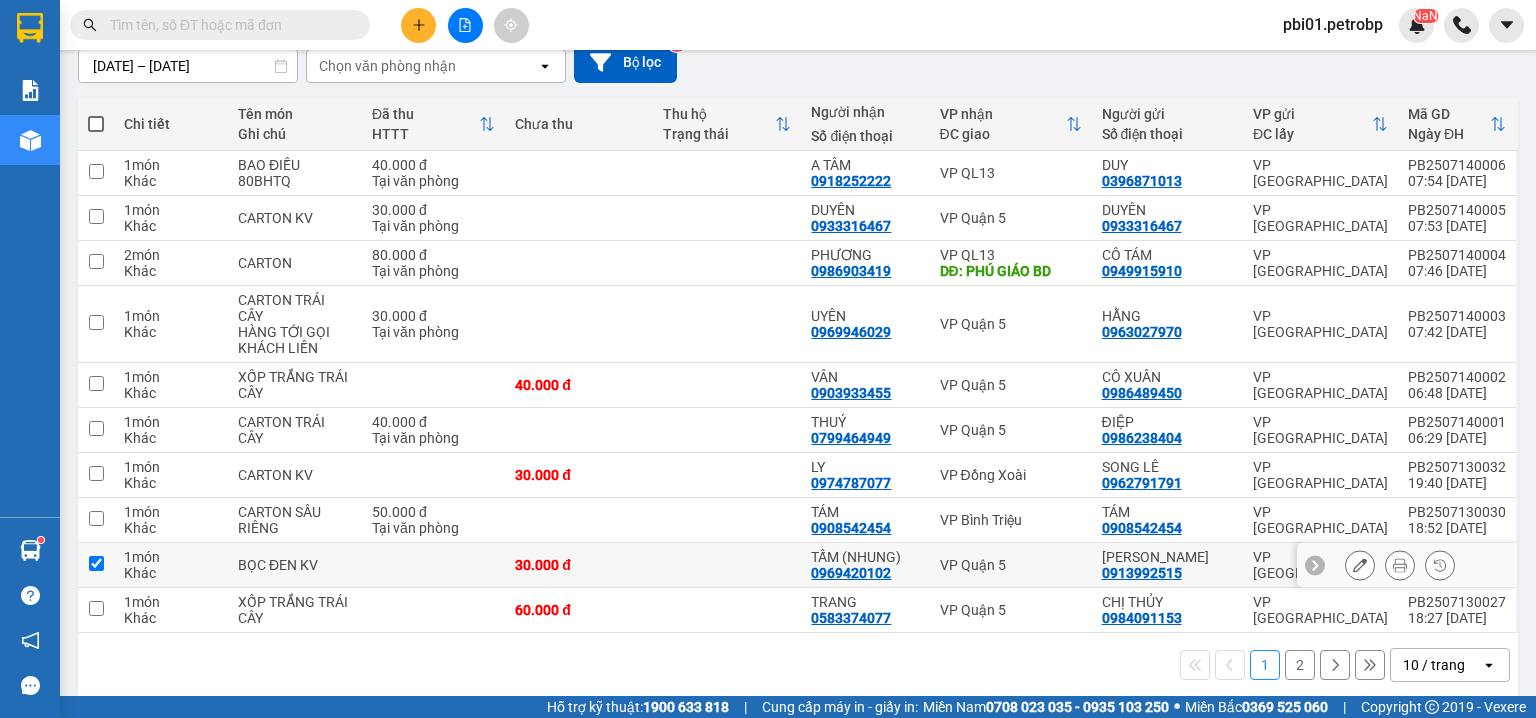 checkbox on "true" 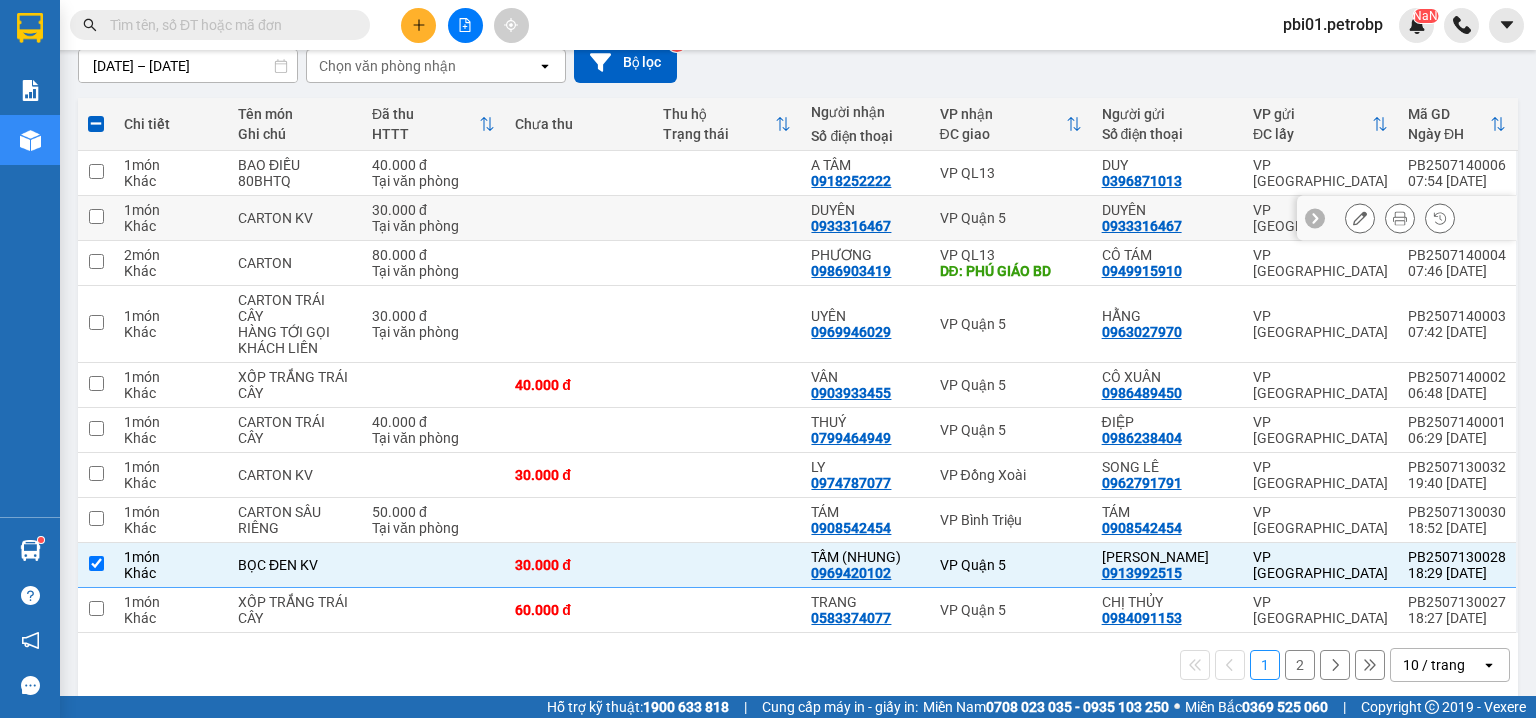 scroll, scrollTop: 0, scrollLeft: 0, axis: both 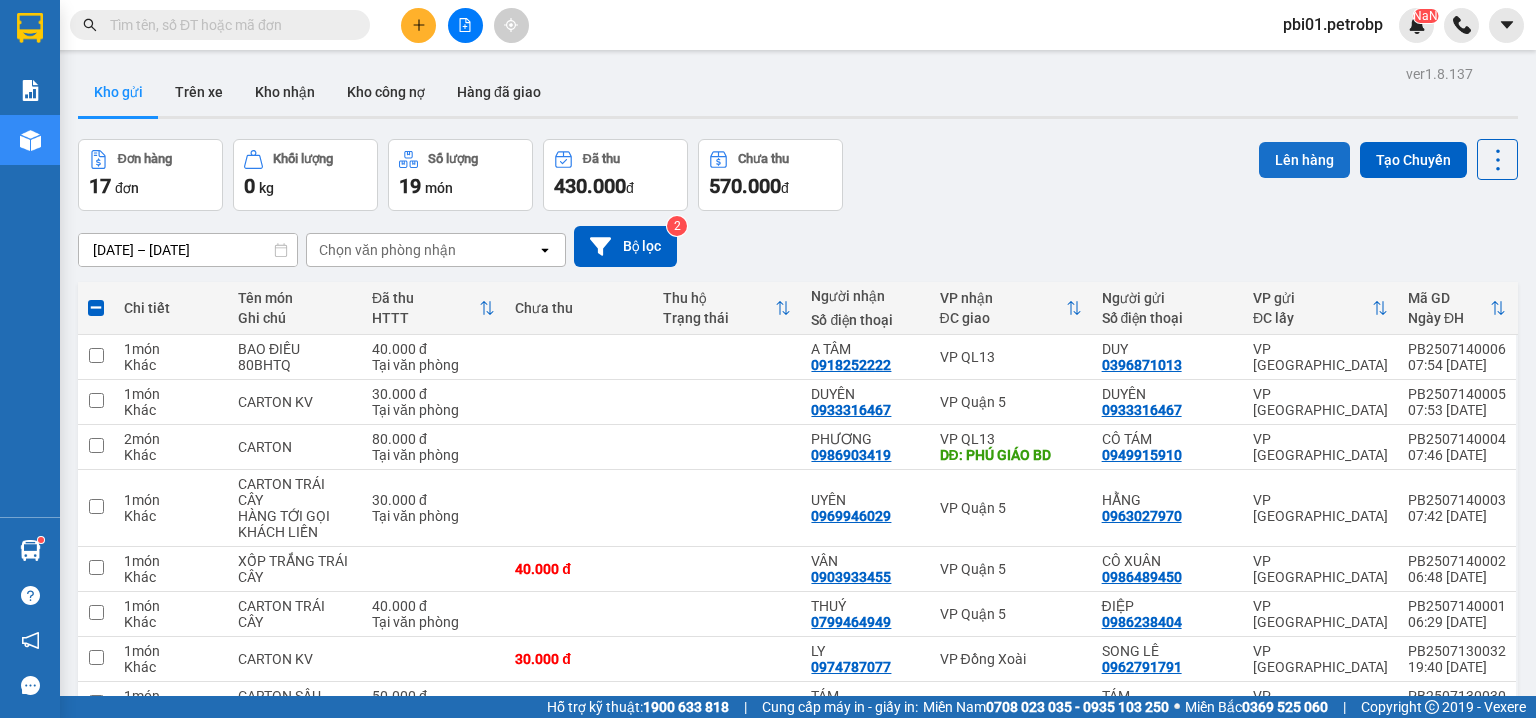 click on "Lên hàng" at bounding box center (1304, 160) 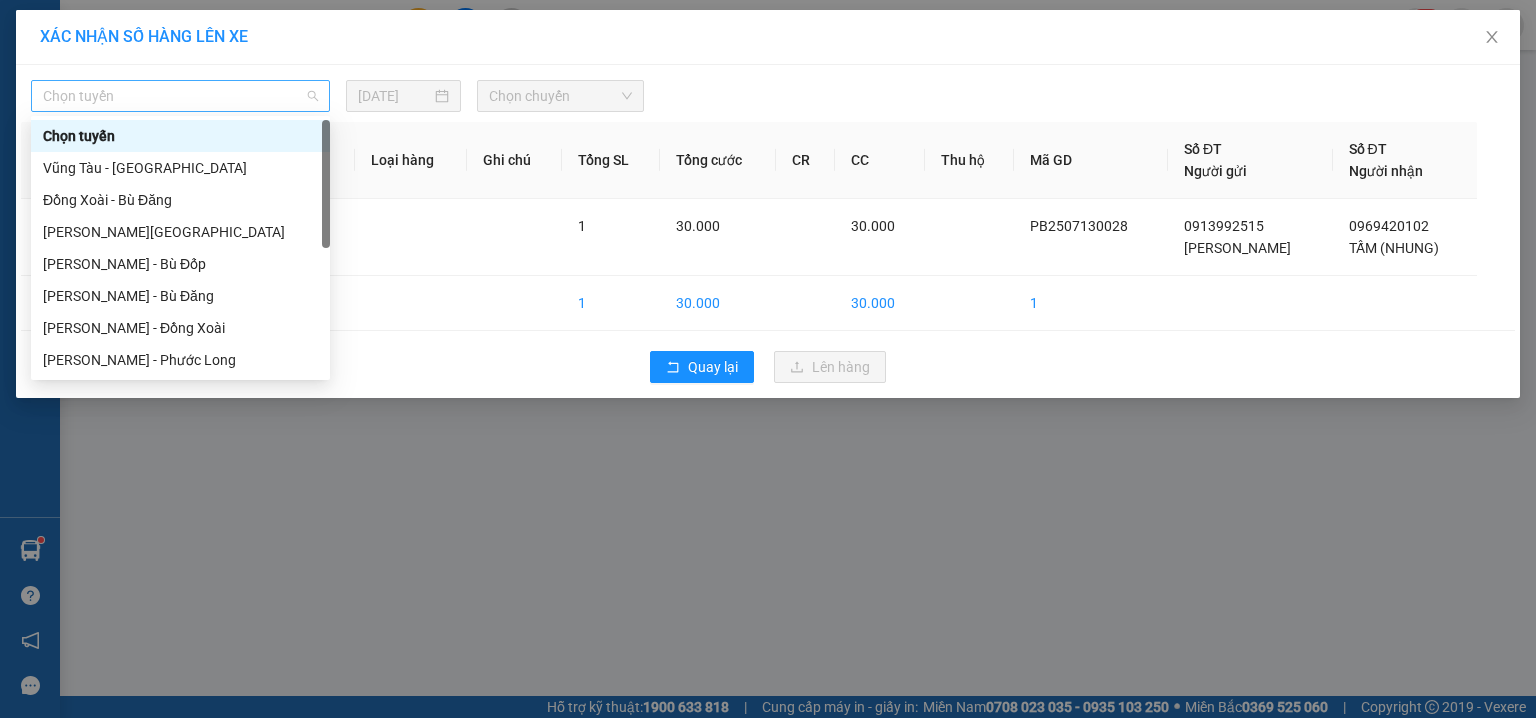 click on "Chọn tuyến" at bounding box center (180, 96) 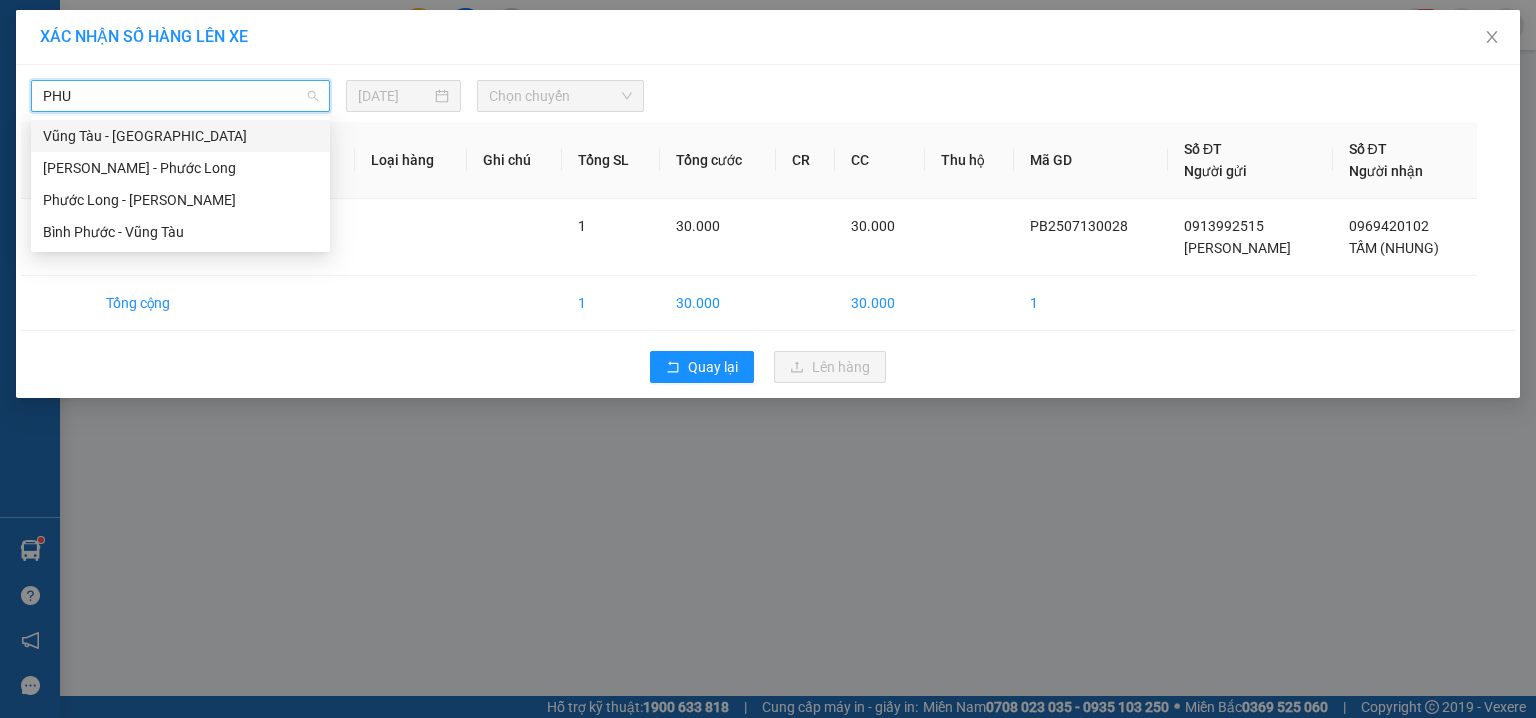 type on "PHUO" 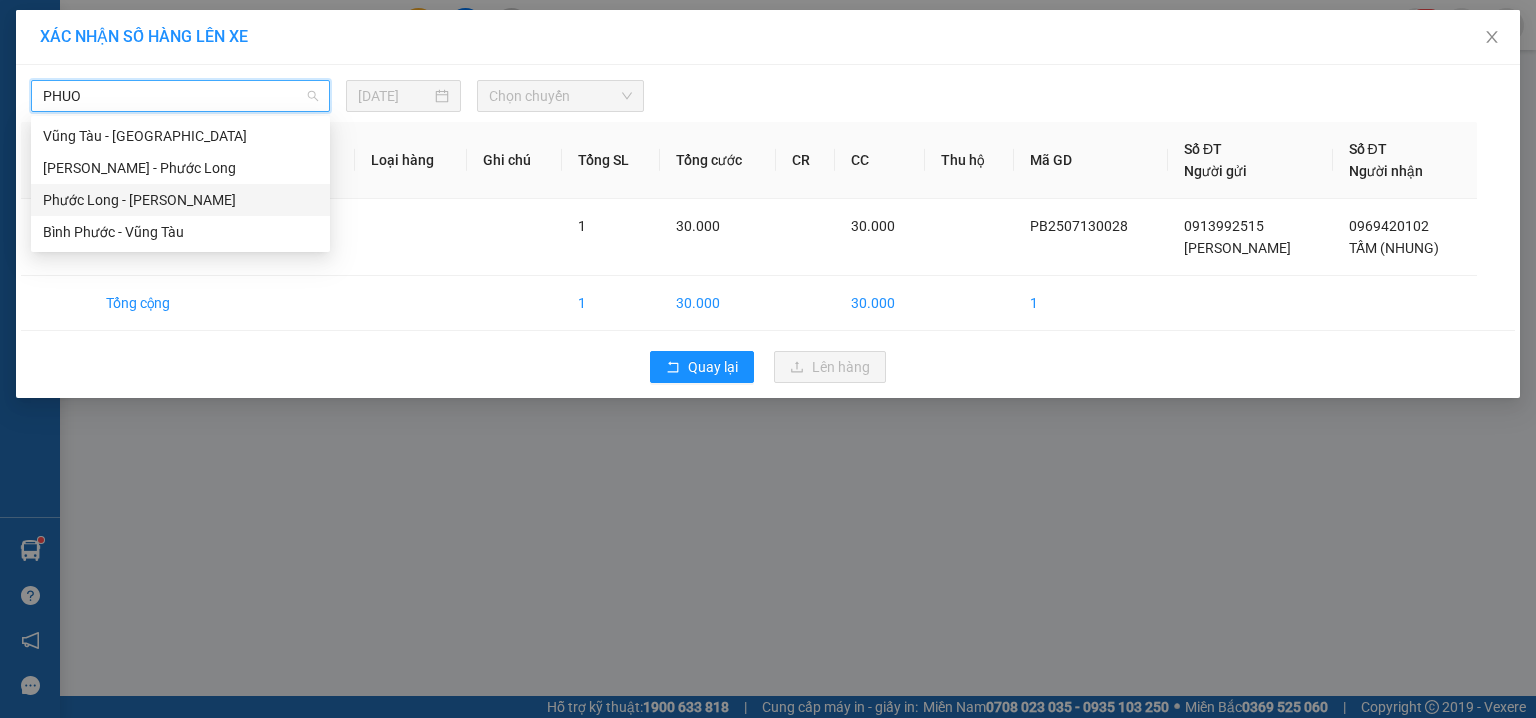 click on "Phước Long - Hồ Chí Minh" at bounding box center [180, 200] 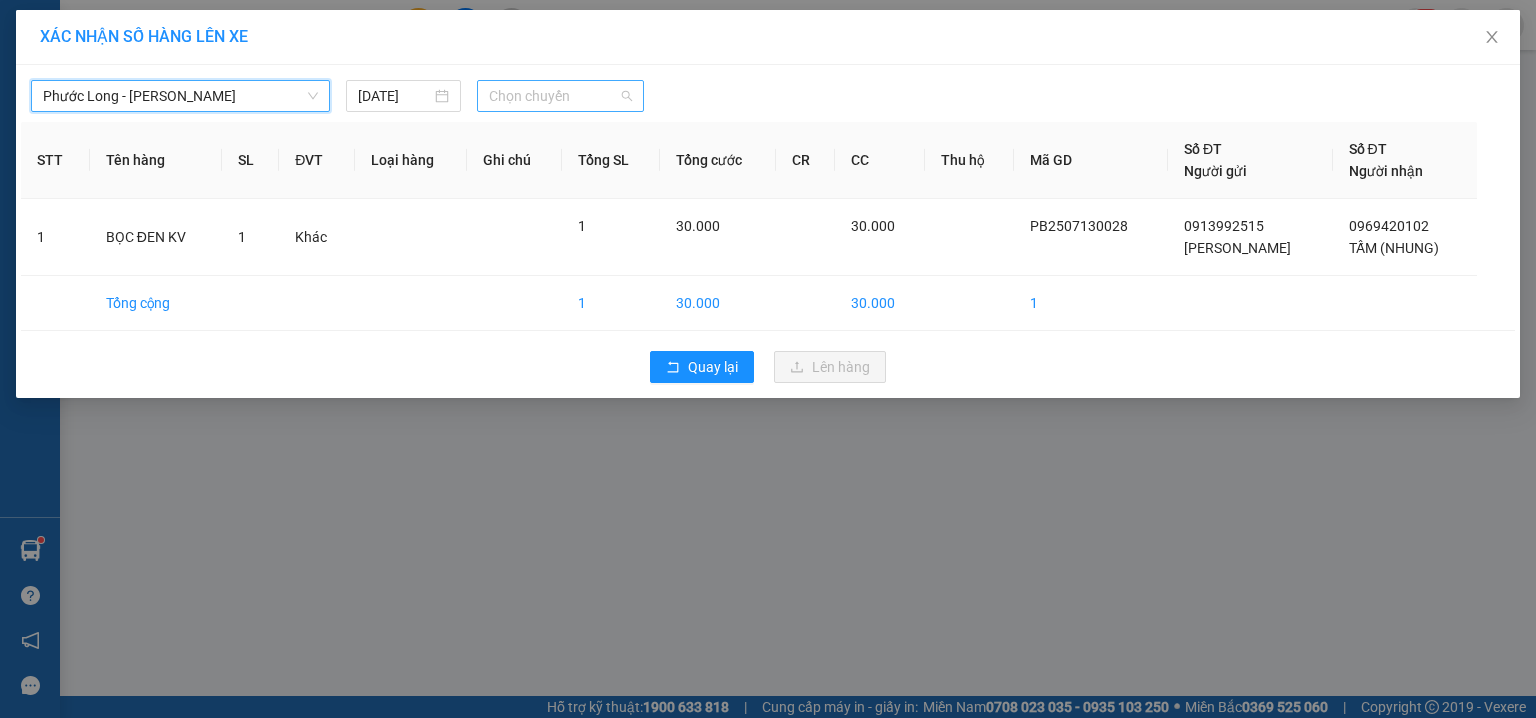click on "Chọn chuyến" at bounding box center [561, 96] 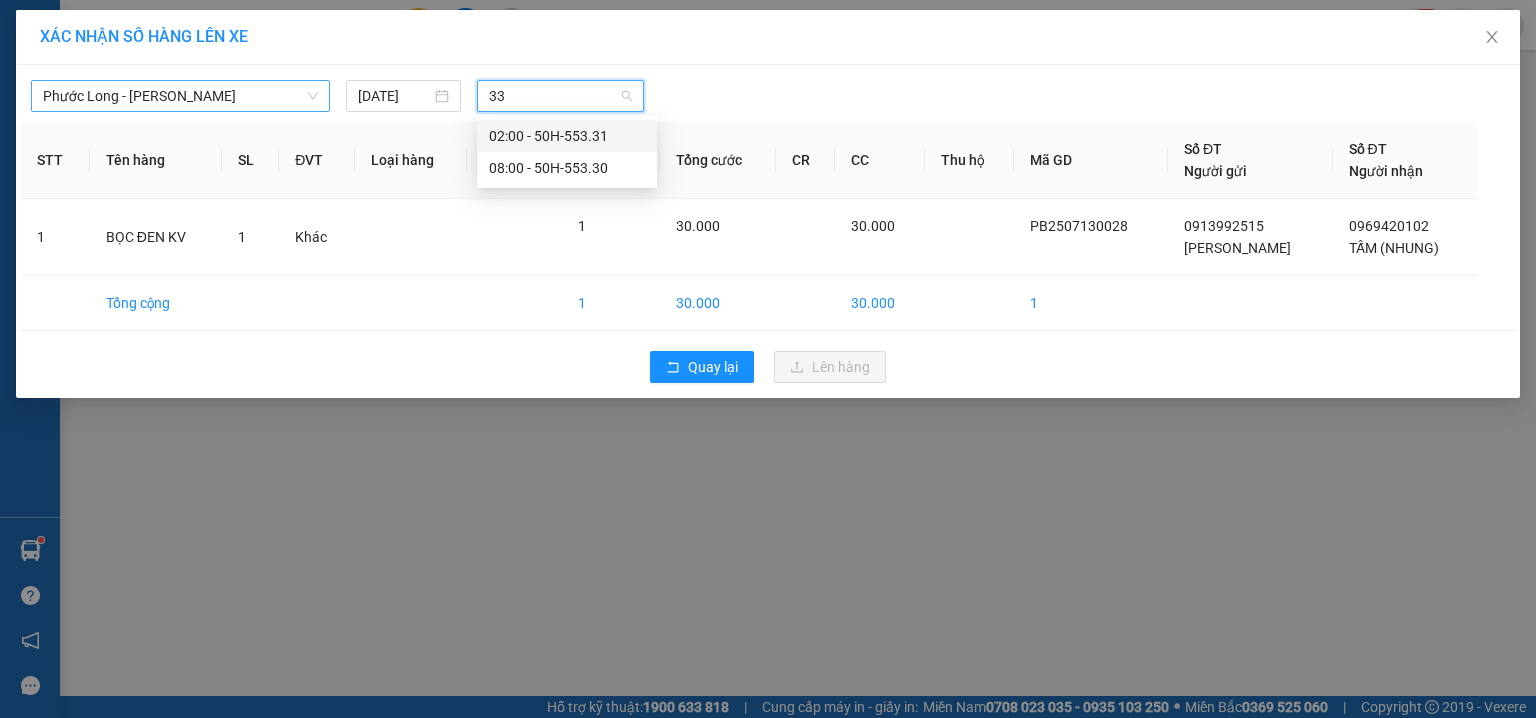 type on "330" 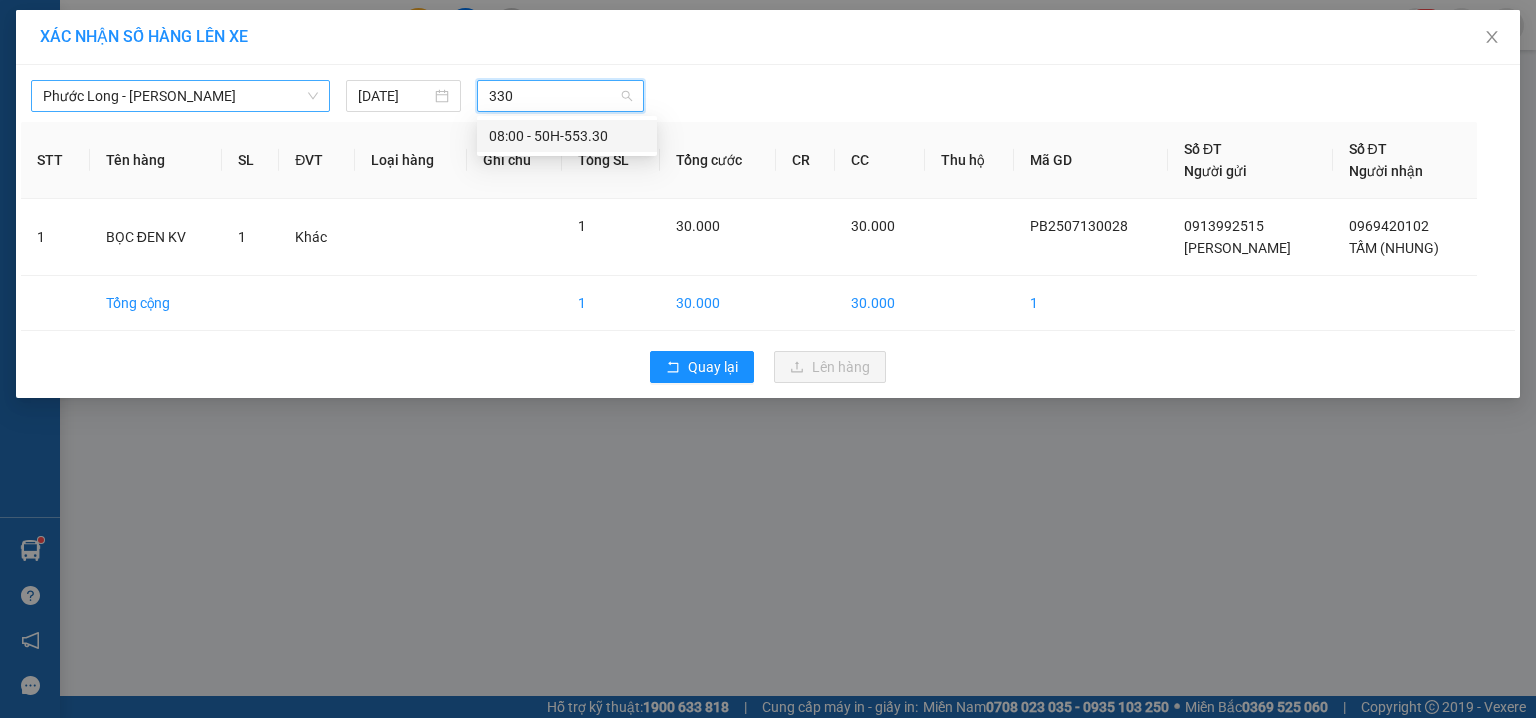 click on "08:00     - 50H-553.30" at bounding box center [567, 136] 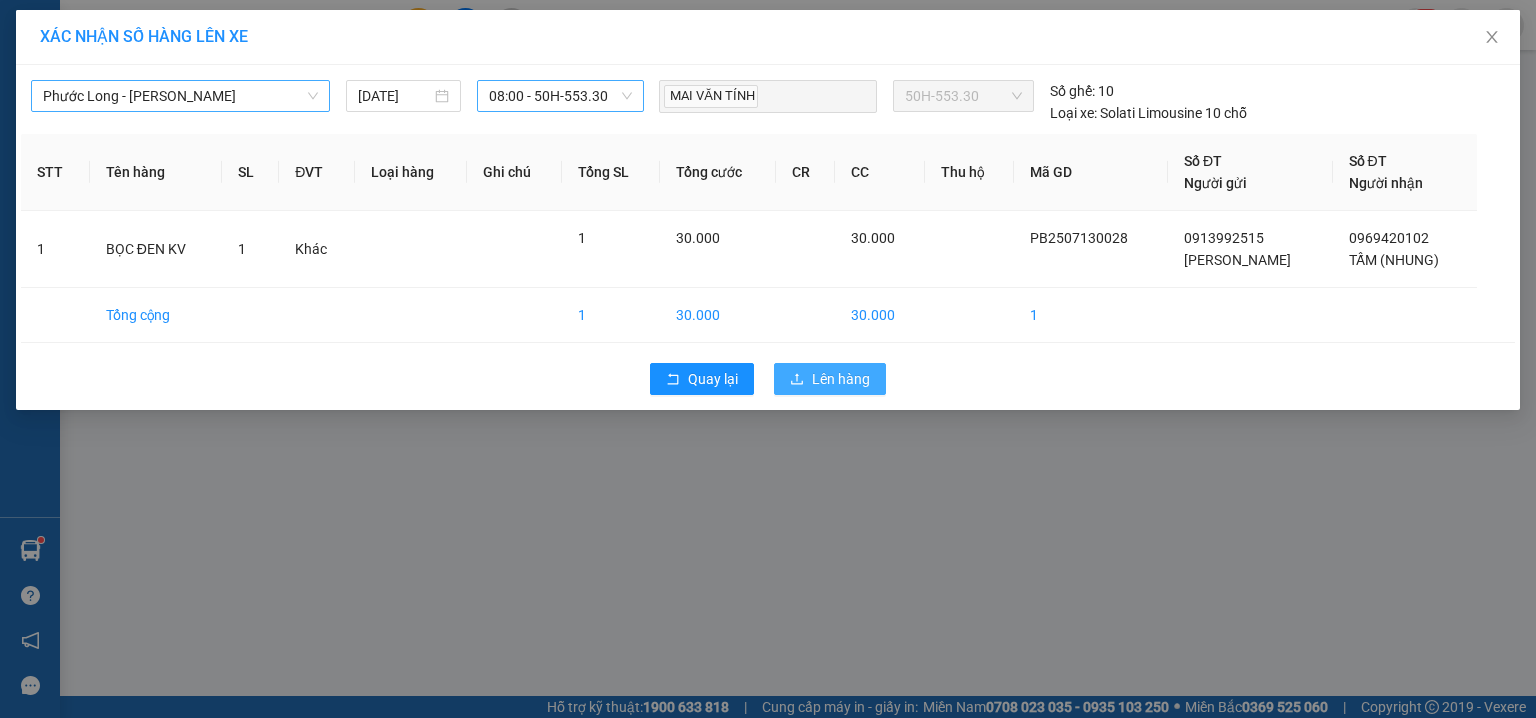 click on "Lên hàng" at bounding box center [841, 379] 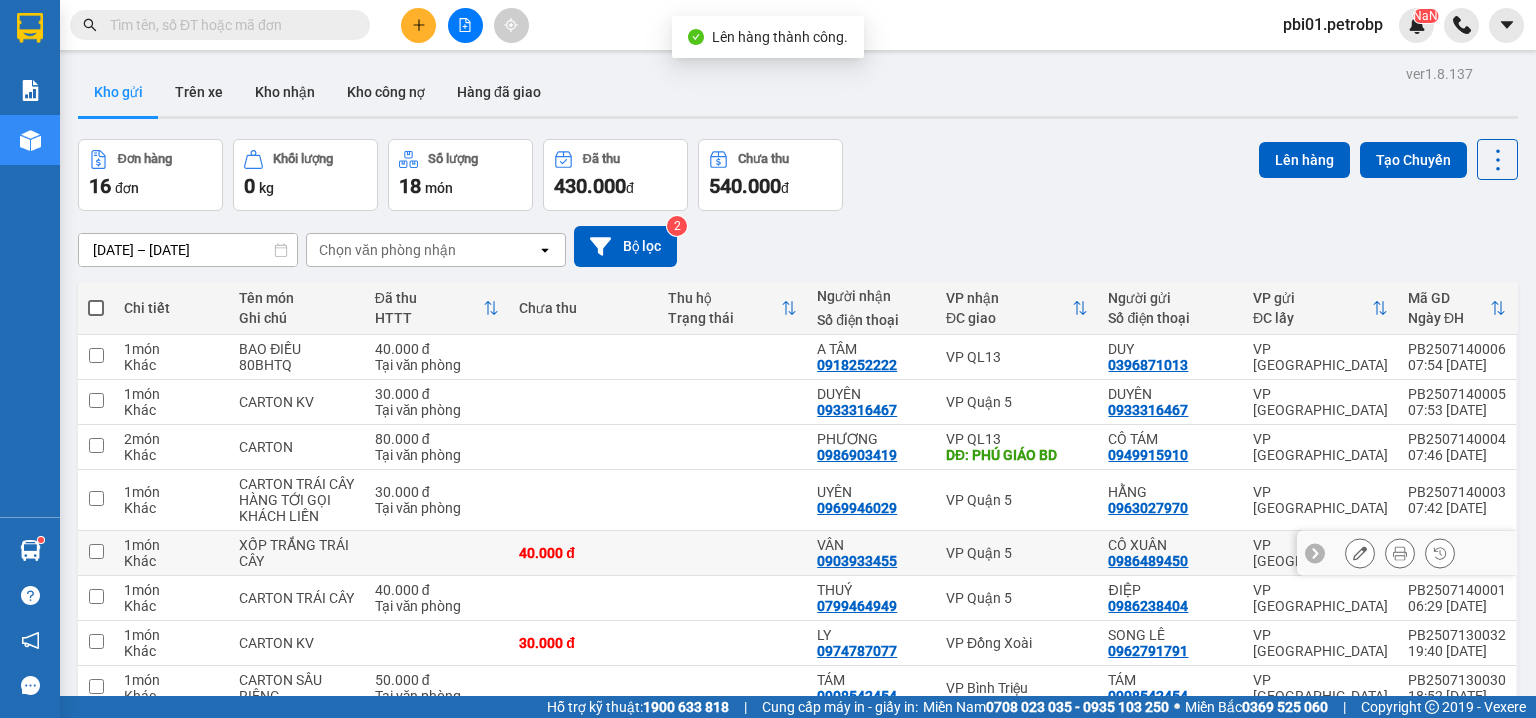 scroll, scrollTop: 184, scrollLeft: 0, axis: vertical 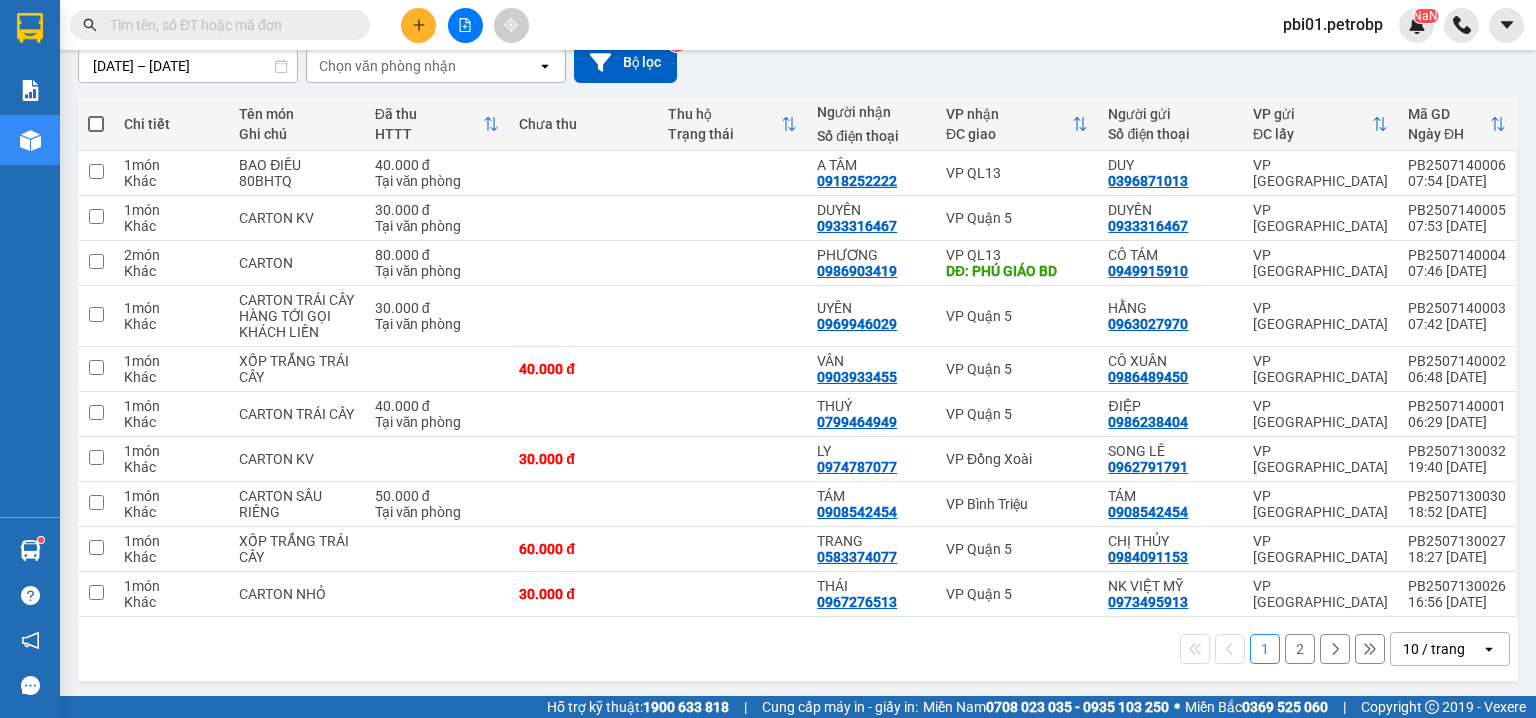 click on "2" at bounding box center [1300, 649] 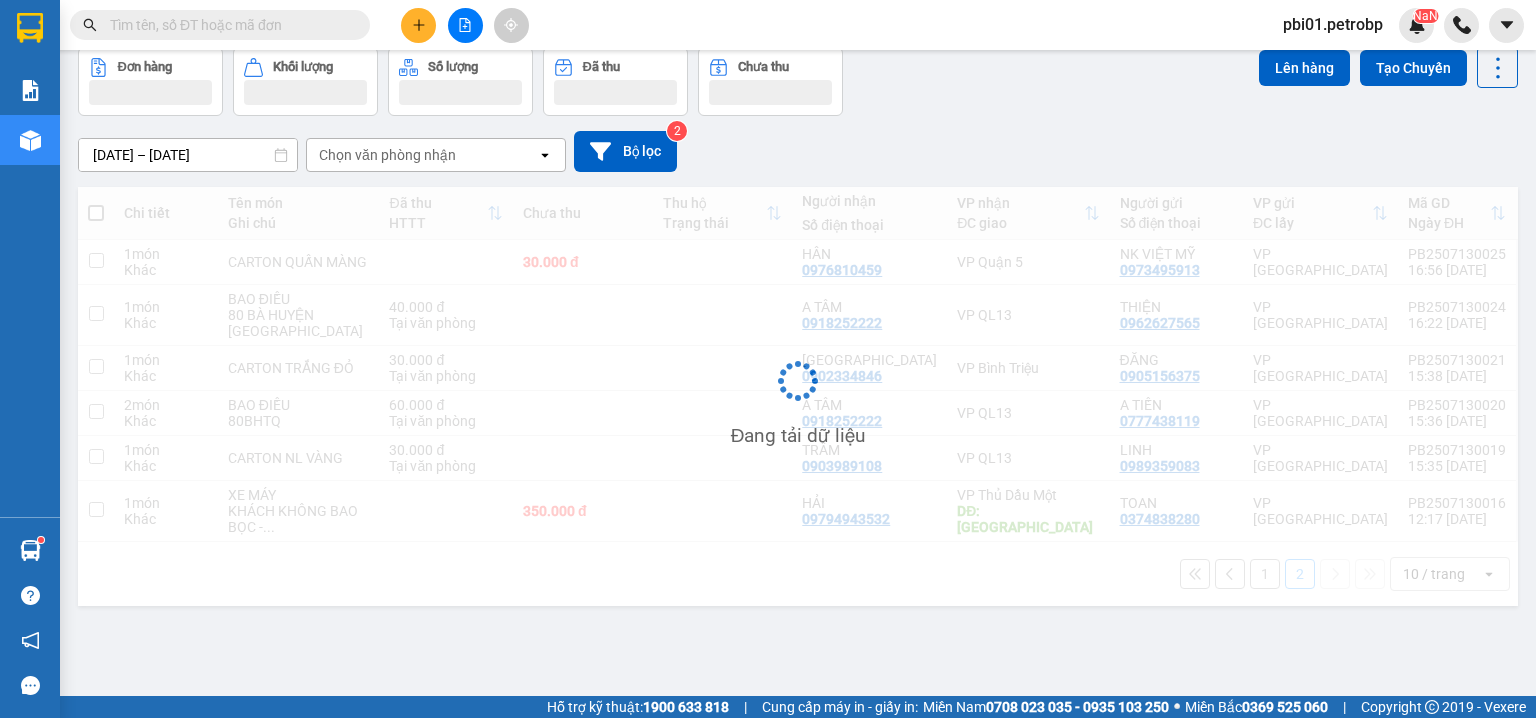 scroll, scrollTop: 92, scrollLeft: 0, axis: vertical 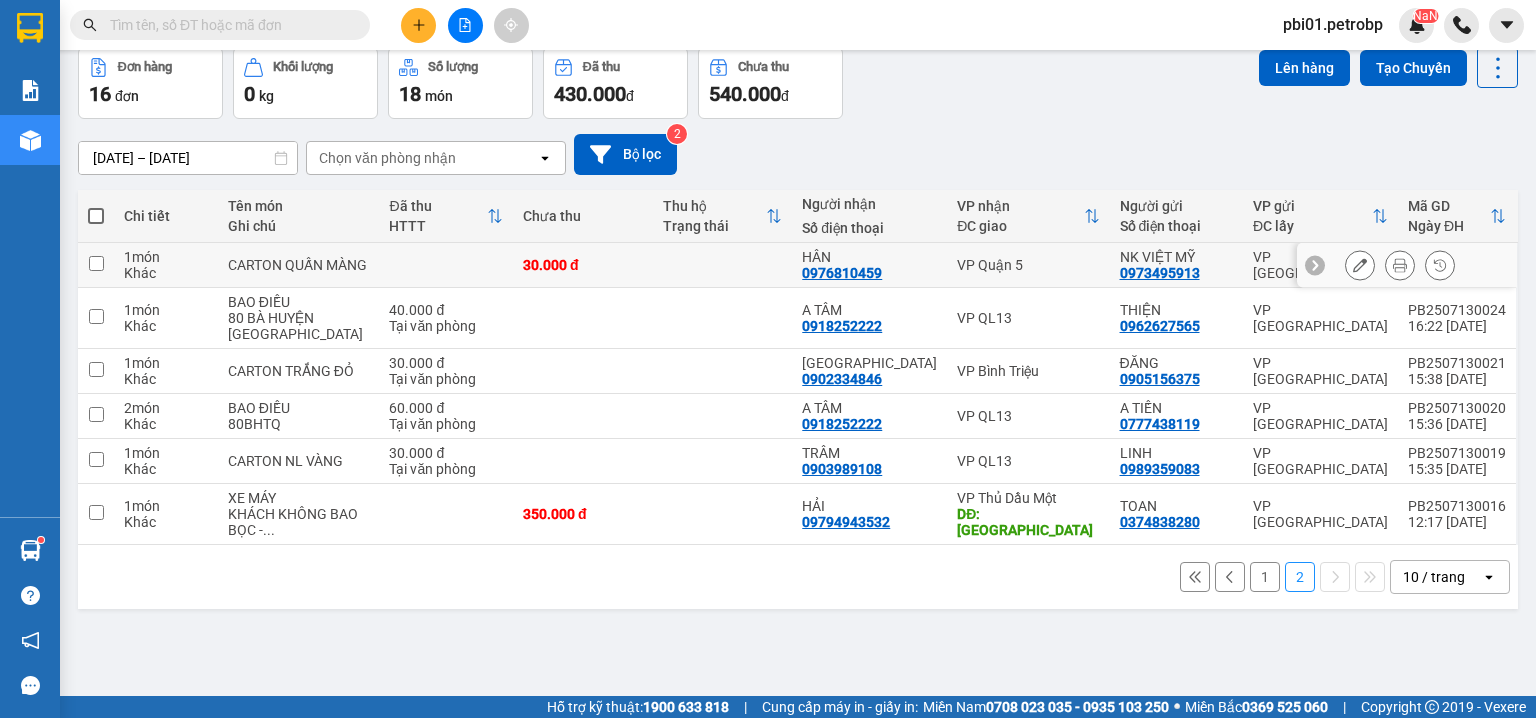 click at bounding box center [96, 263] 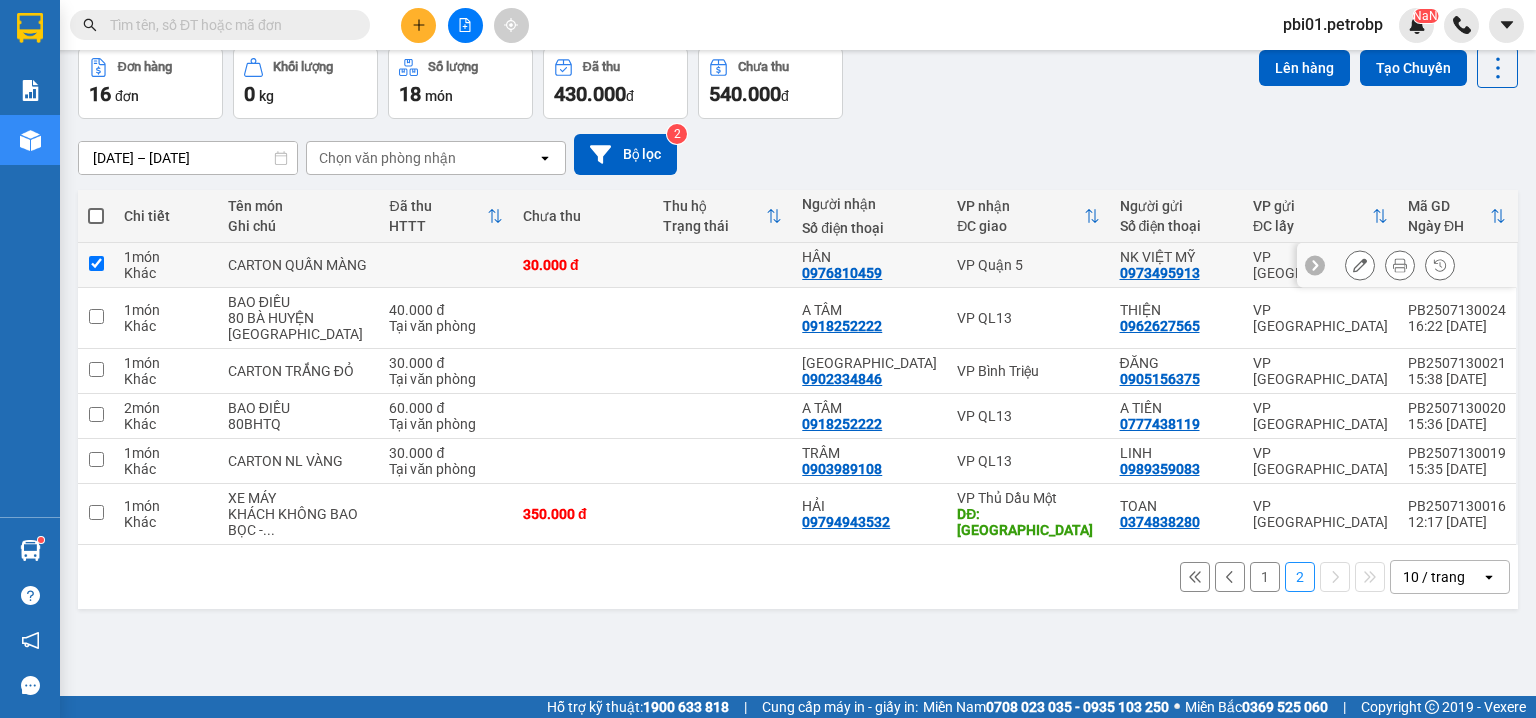 checkbox on "true" 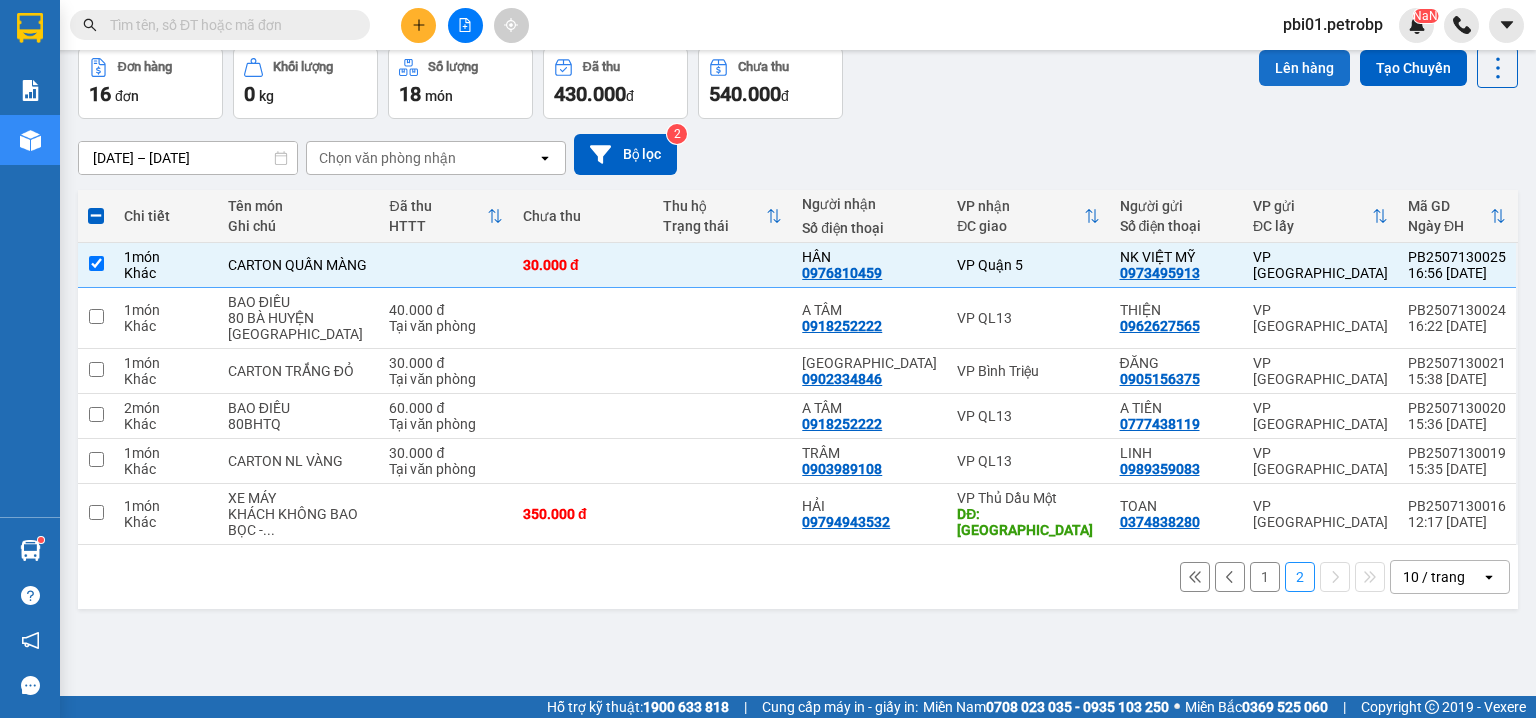 click on "Lên hàng" at bounding box center [1304, 68] 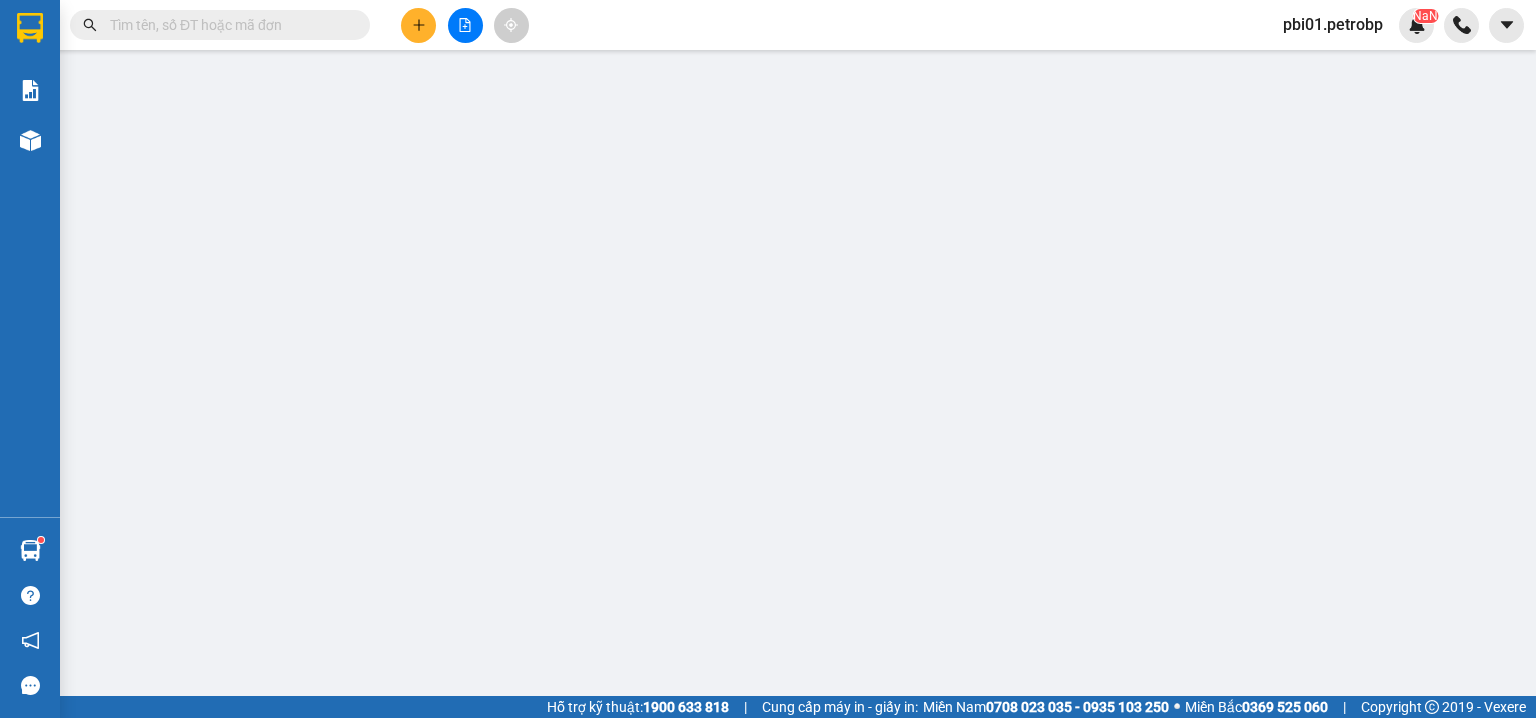 scroll, scrollTop: 0, scrollLeft: 0, axis: both 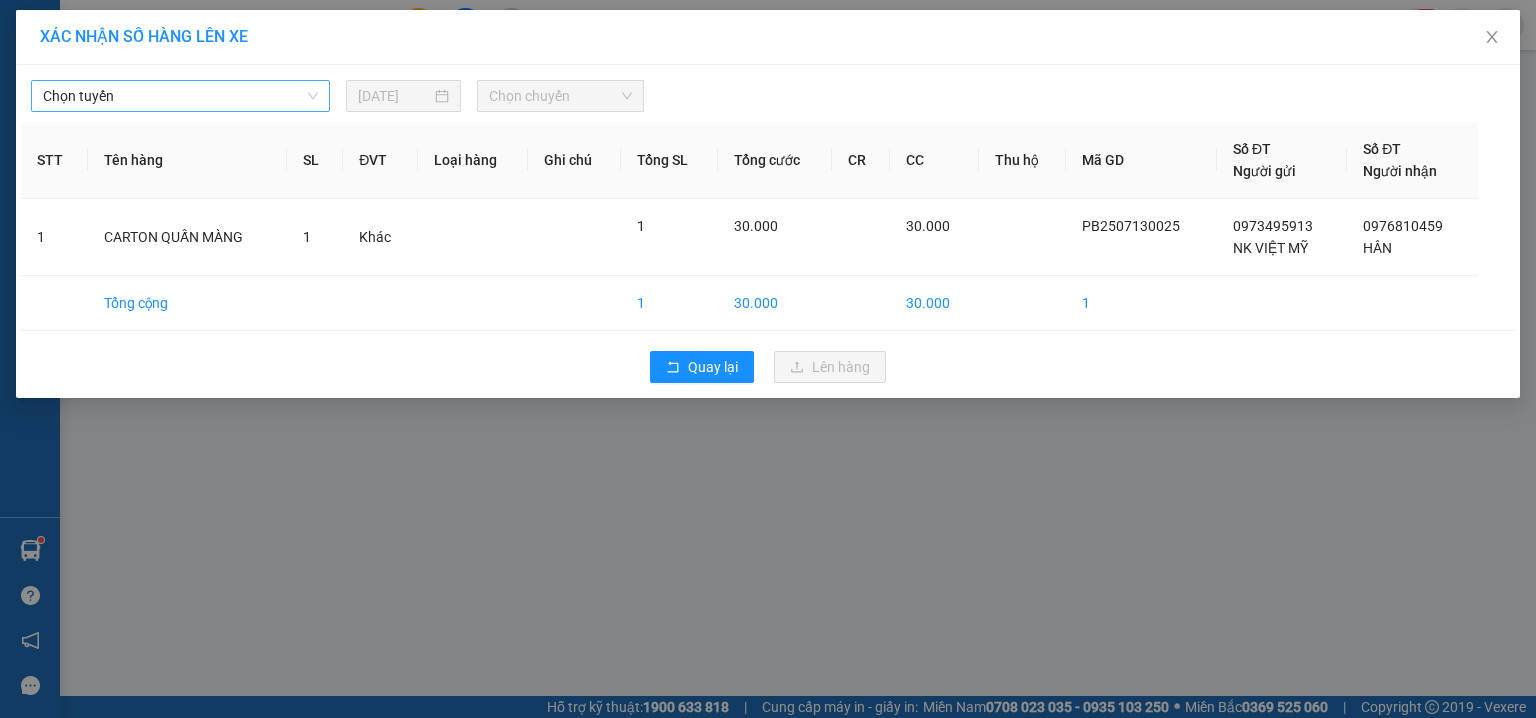 click on "Chọn tuyến" at bounding box center (180, 96) 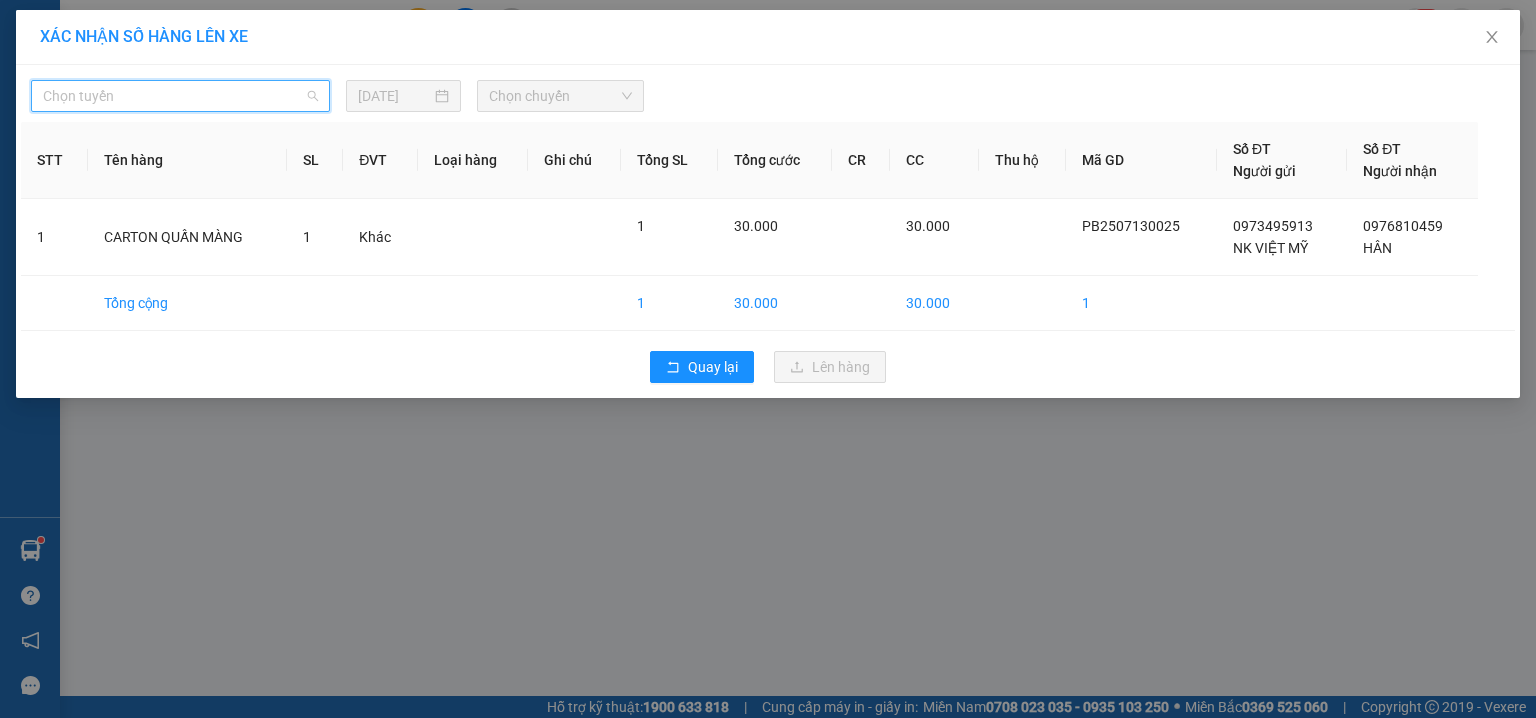 click on "Chọn tuyến" at bounding box center [180, 96] 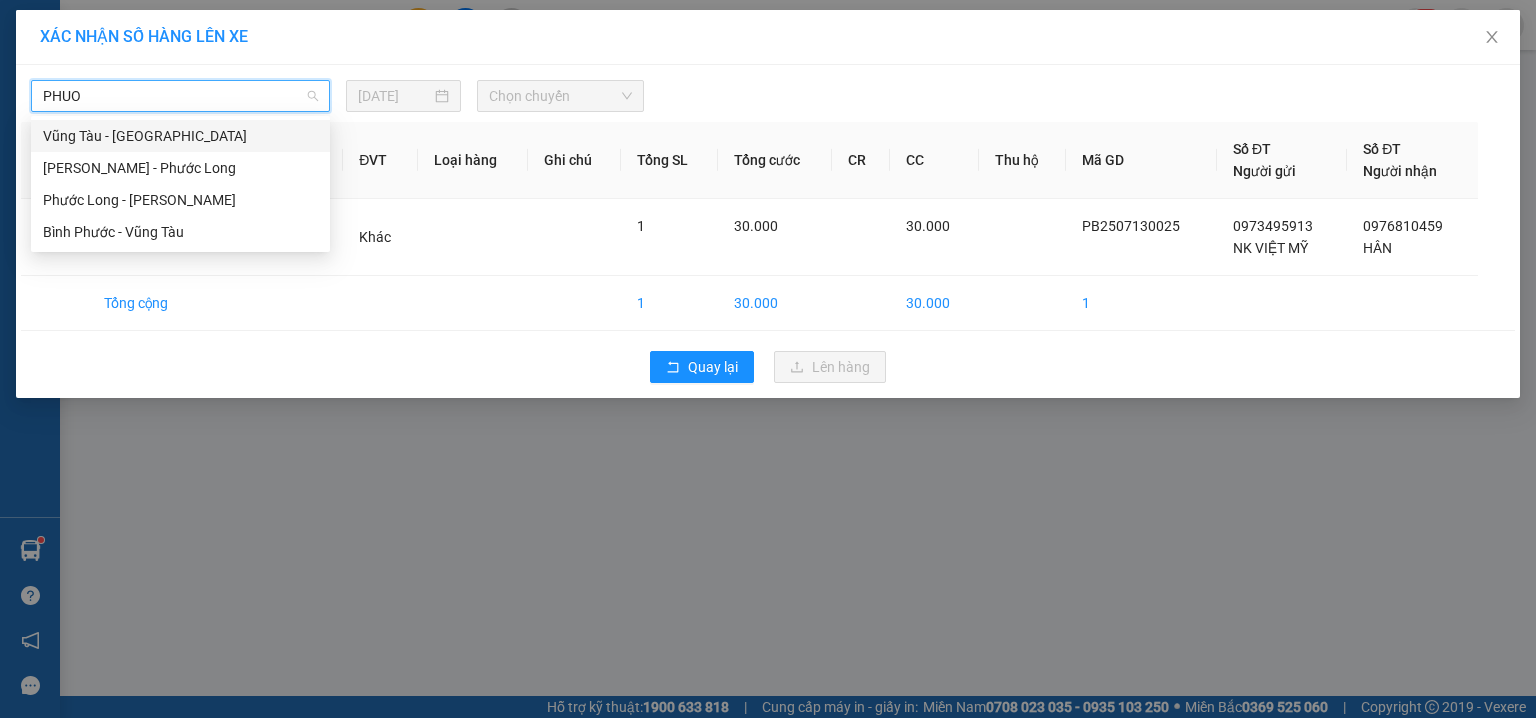 type on "PHUOC" 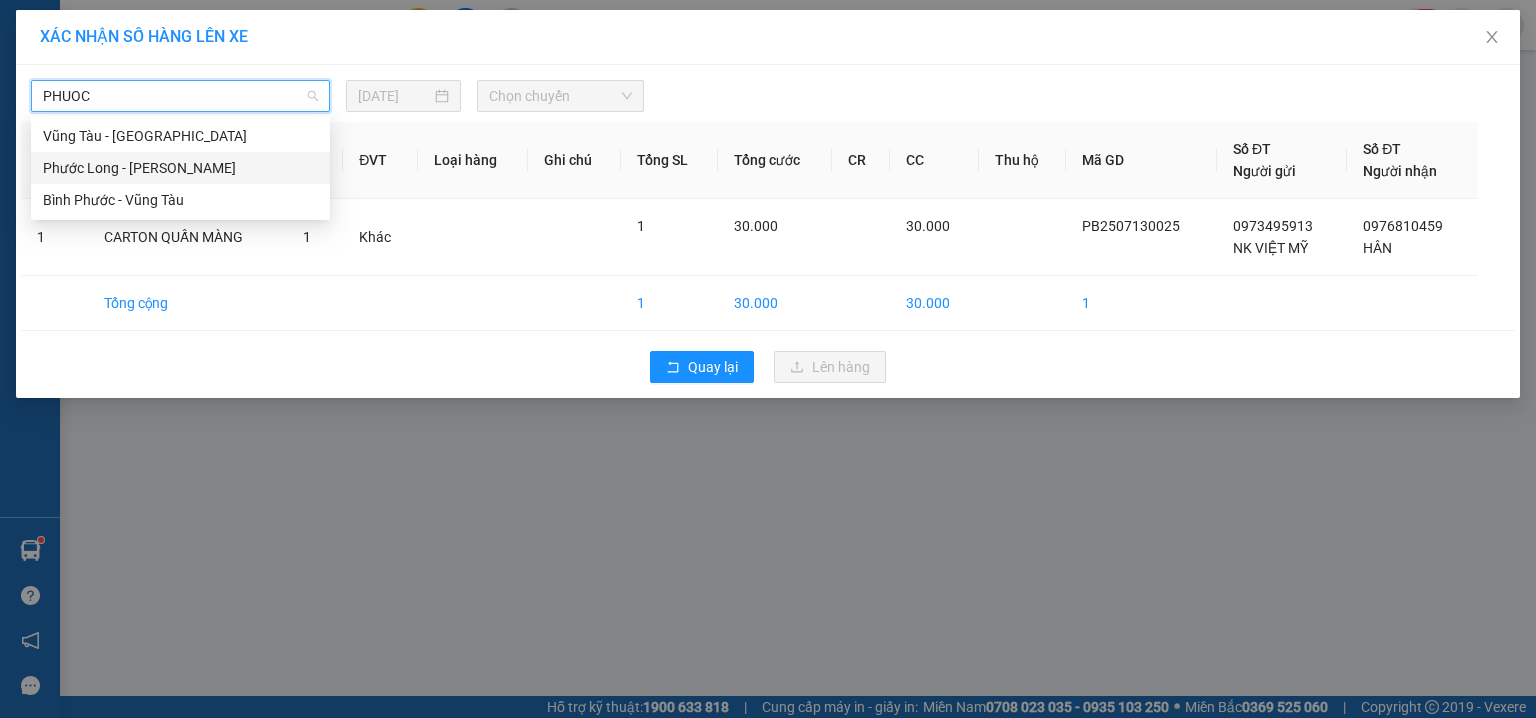 click on "Phước Long - Hồ Chí Minh" at bounding box center (180, 168) 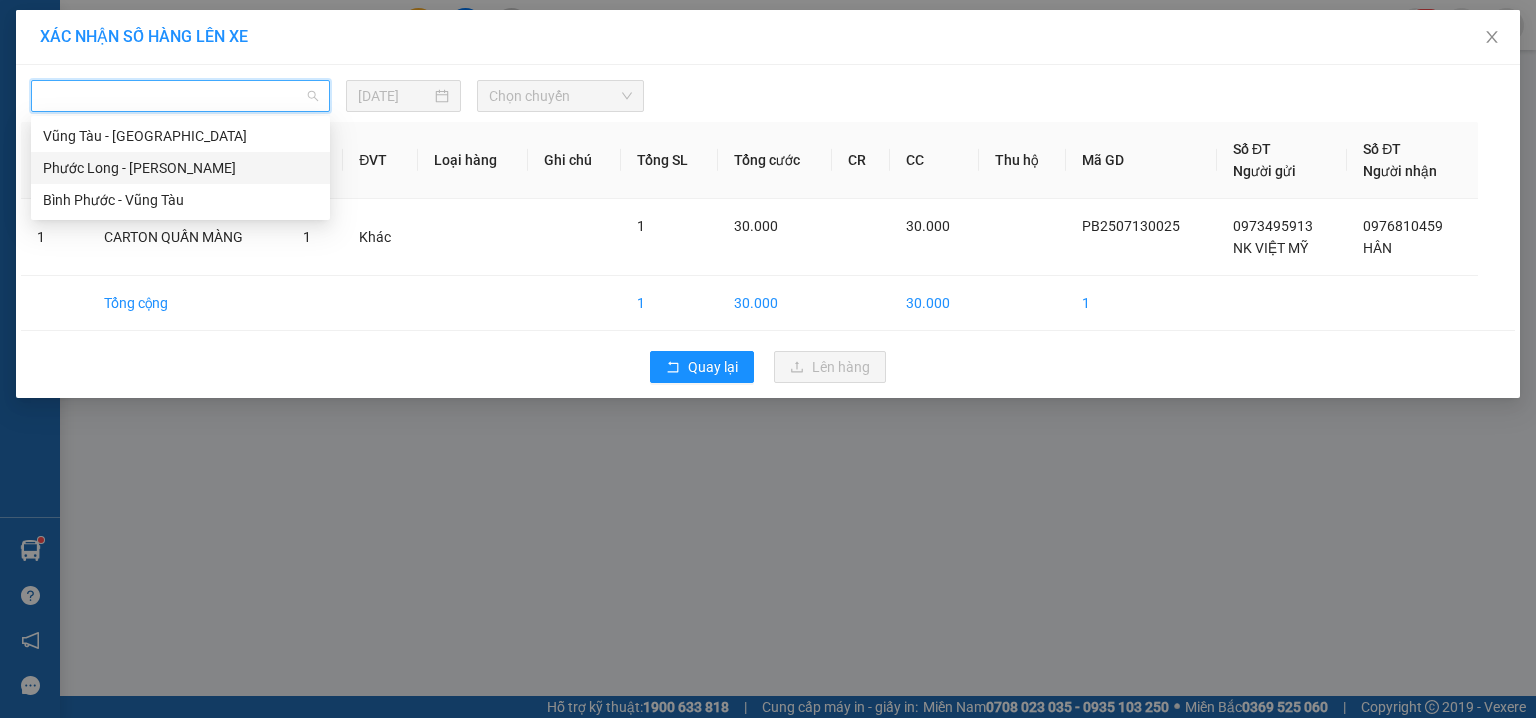 click on "Tên hàng" at bounding box center [187, 160] 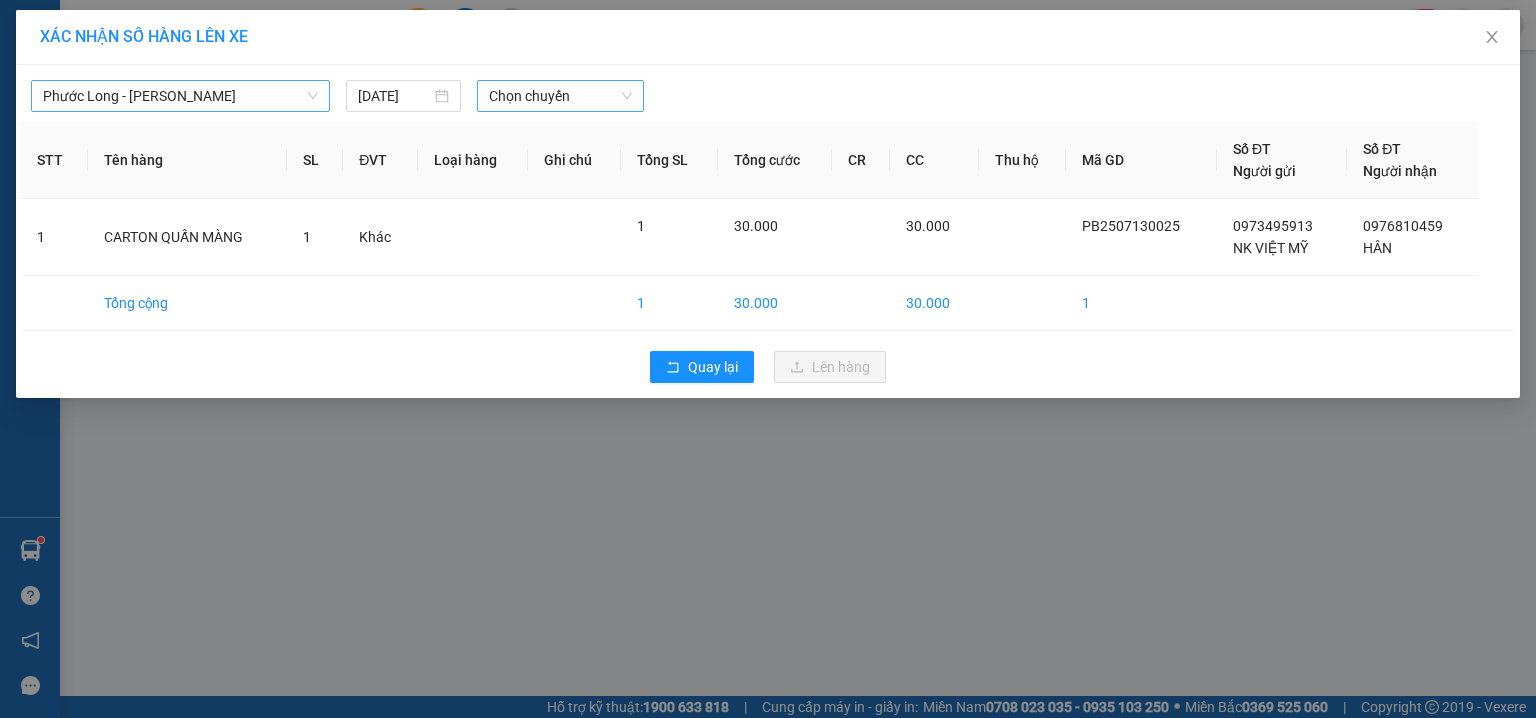 click on "Chọn chuyến" at bounding box center [561, 96] 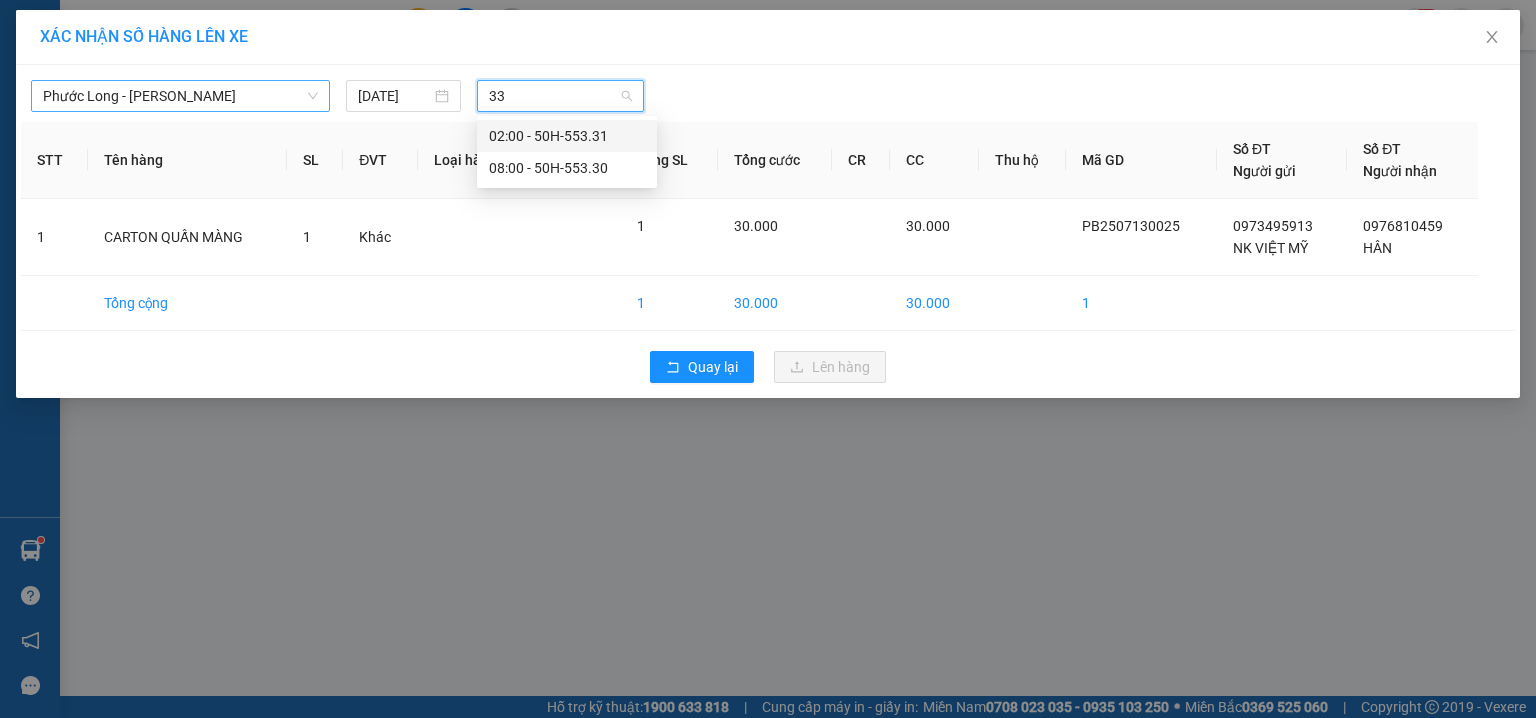 type on "330" 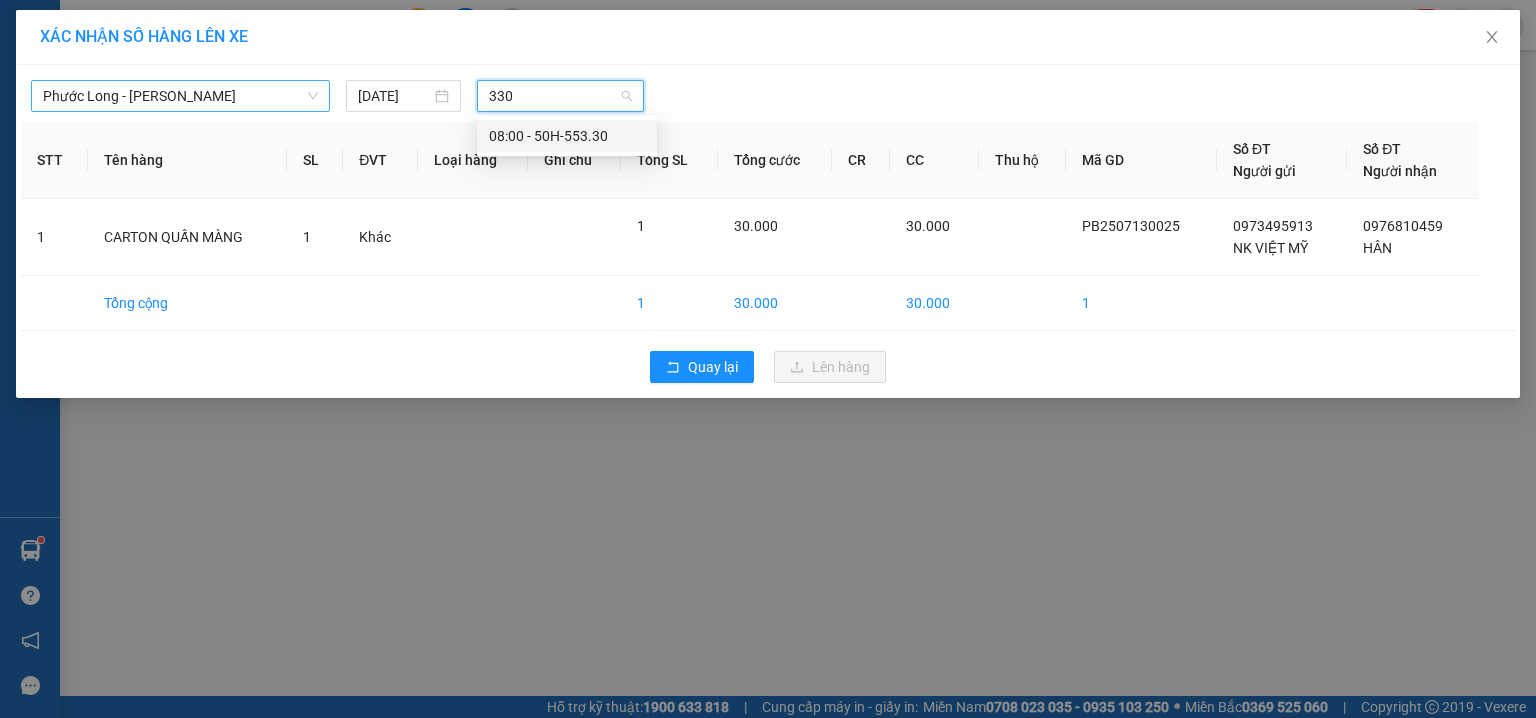 click on "08:00     - 50H-553.30" at bounding box center (567, 136) 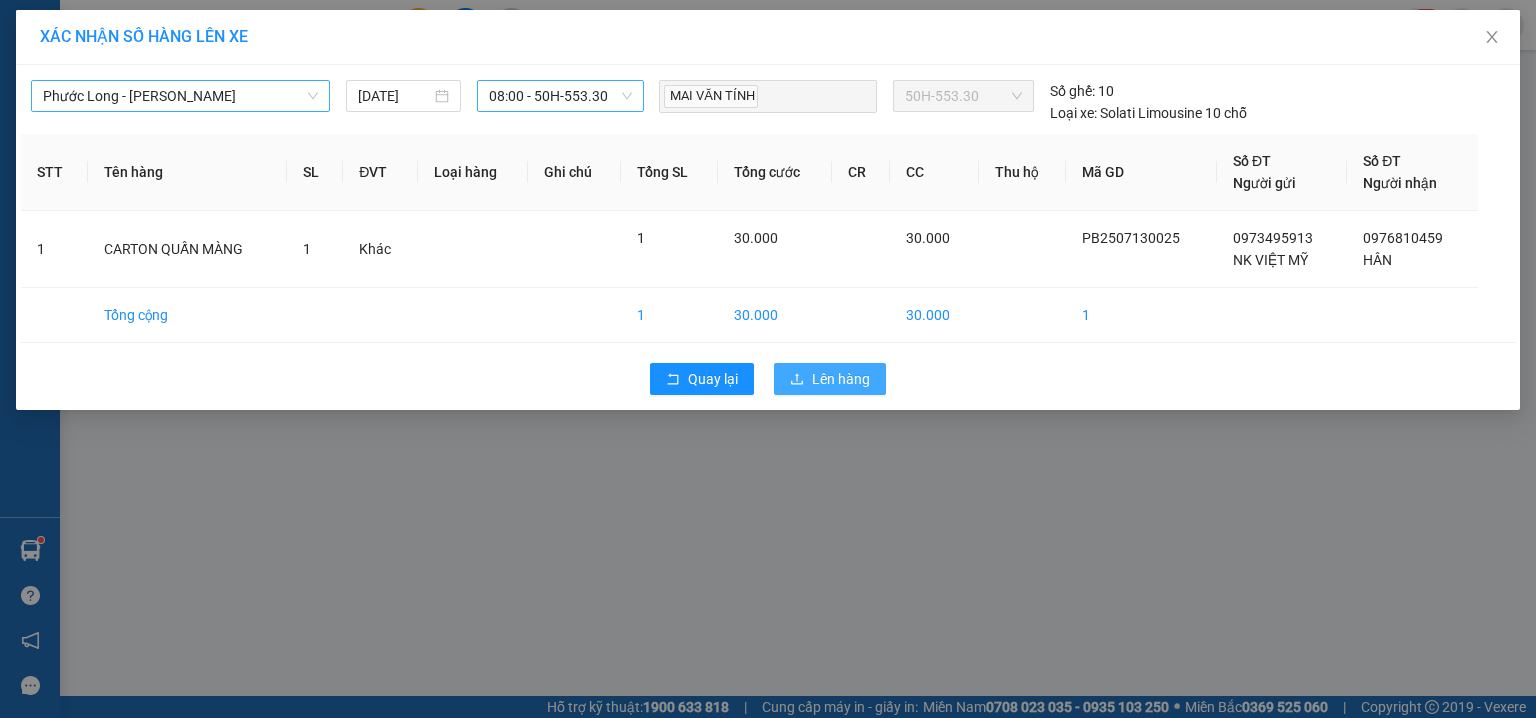 click on "Lên hàng" at bounding box center [841, 379] 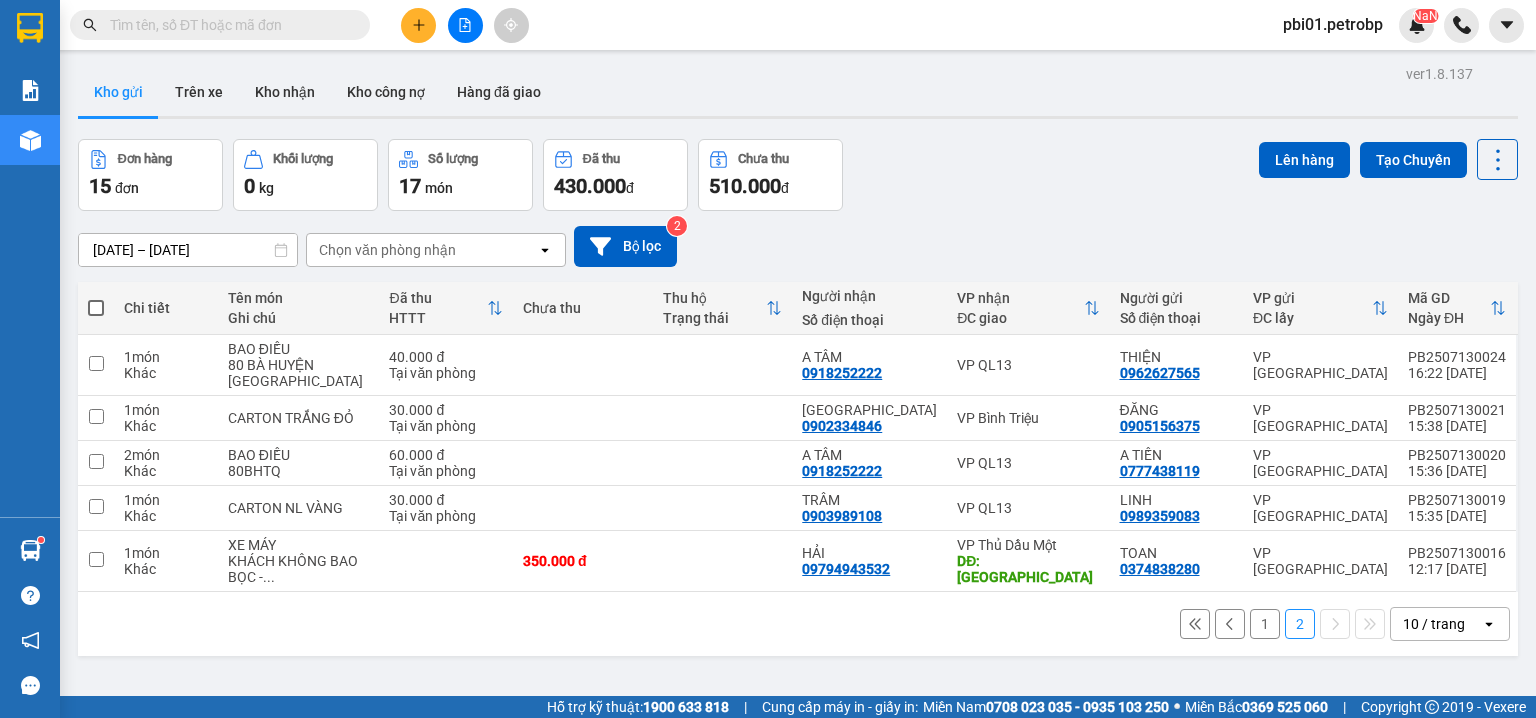 click on "1" at bounding box center (1265, 624) 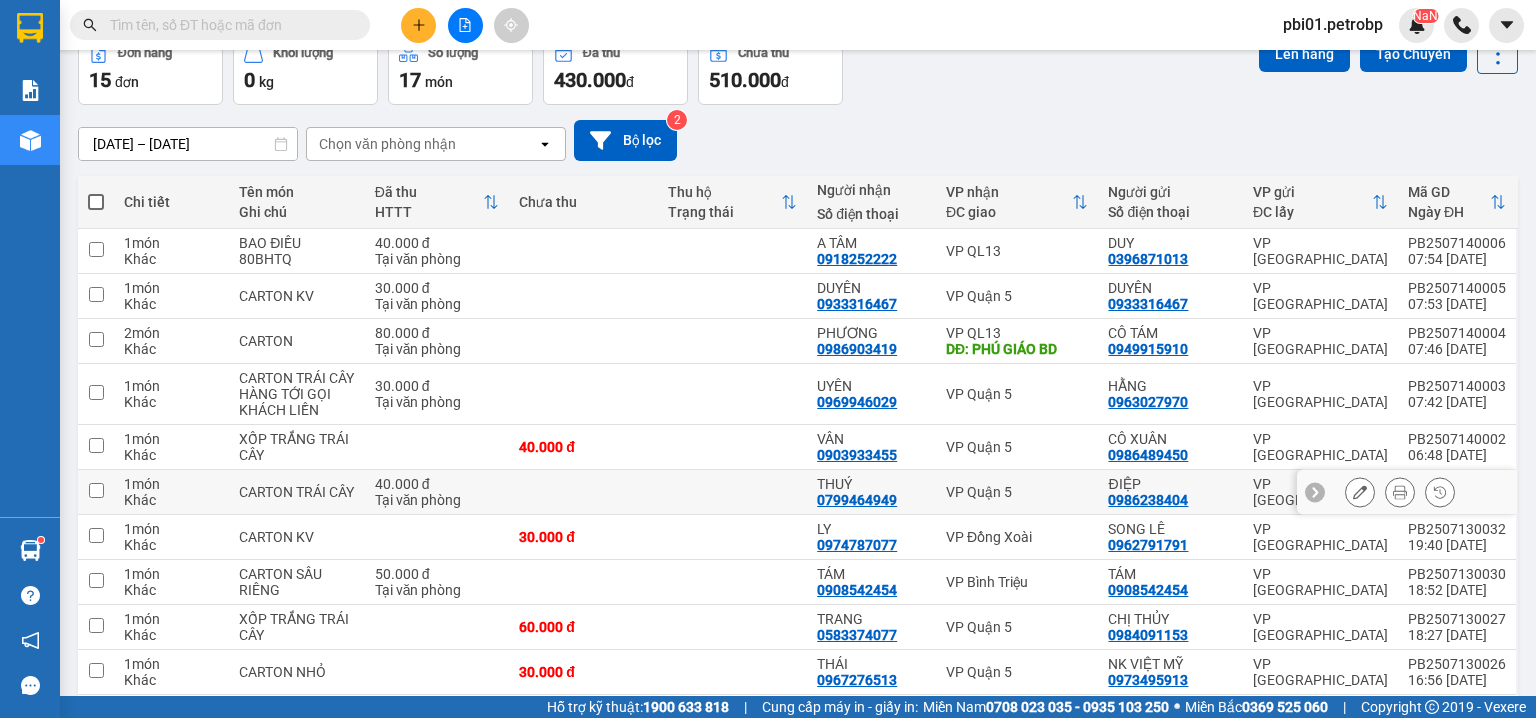 scroll, scrollTop: 184, scrollLeft: 0, axis: vertical 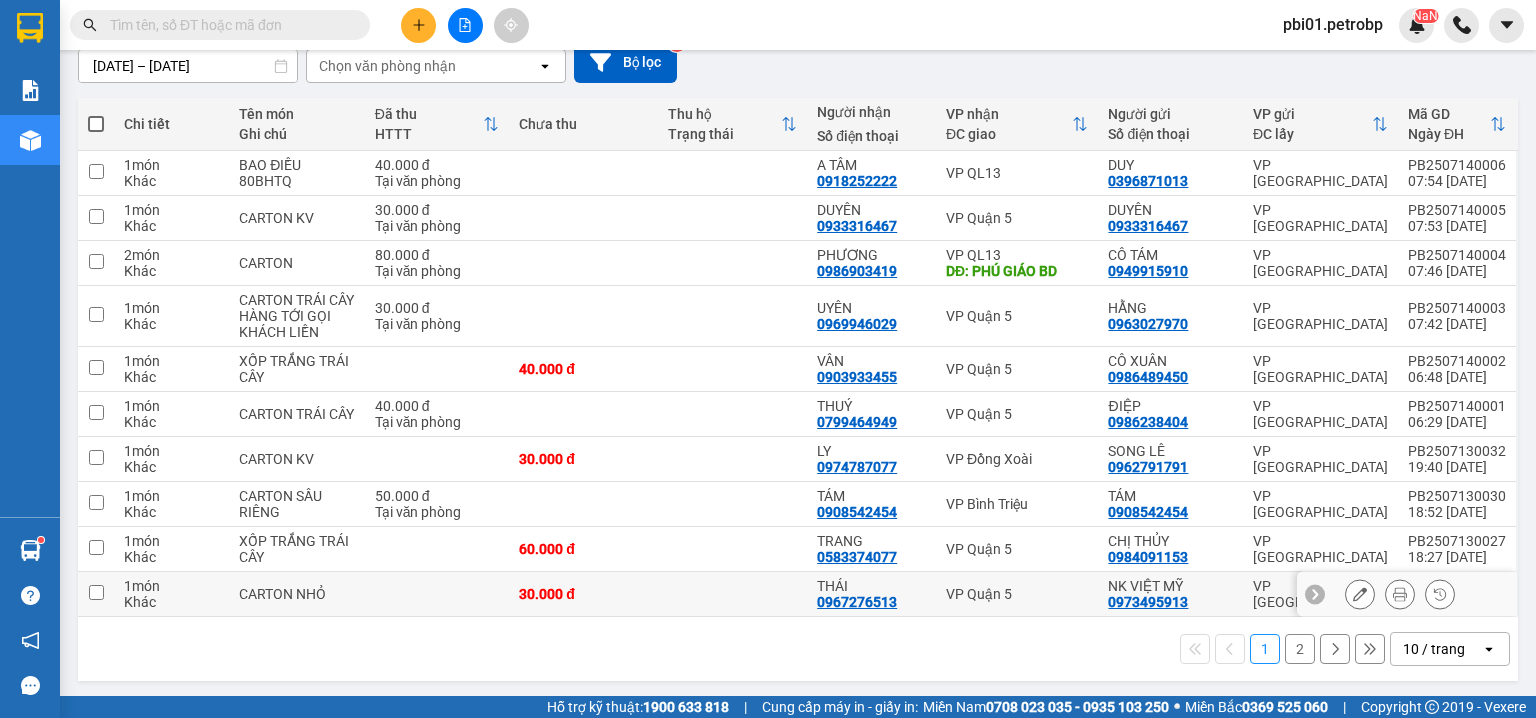 click at bounding box center (96, 594) 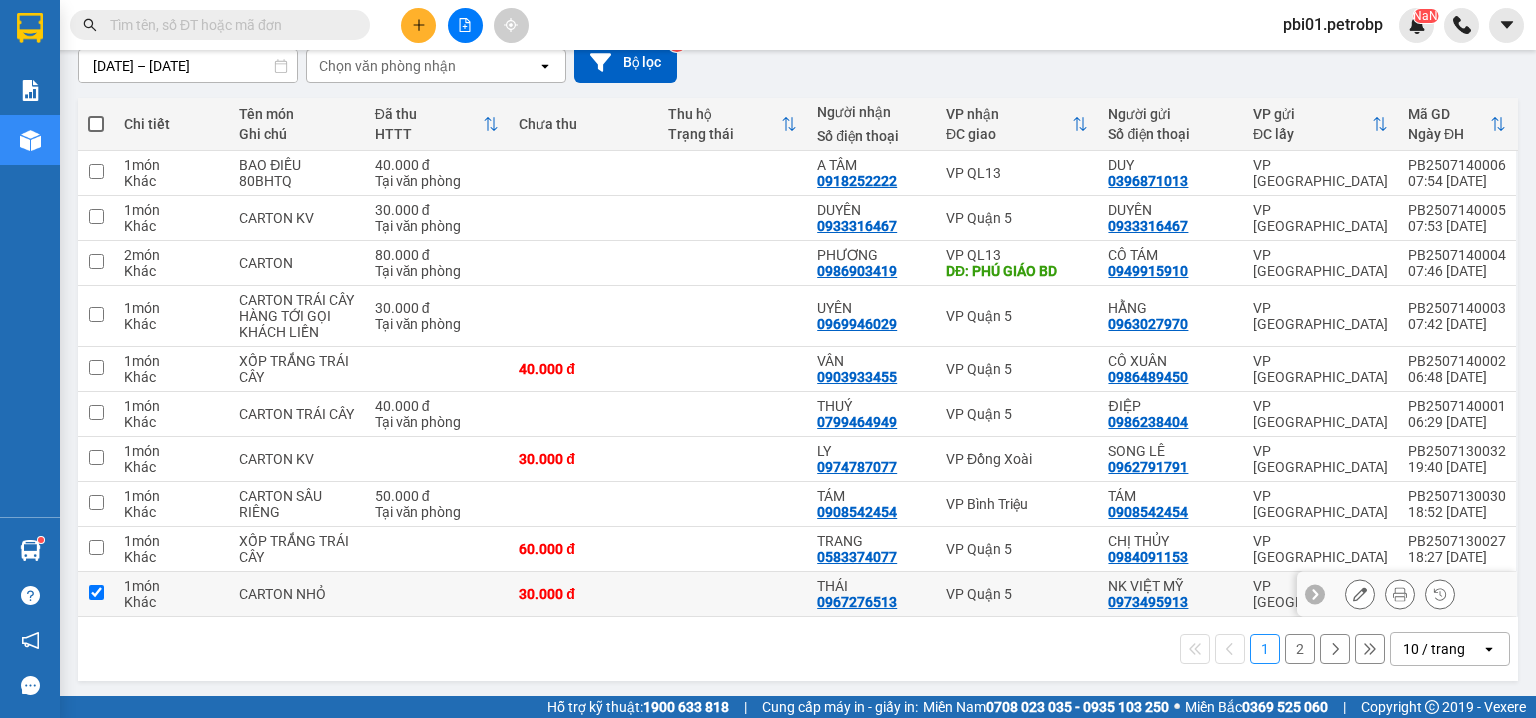 checkbox on "true" 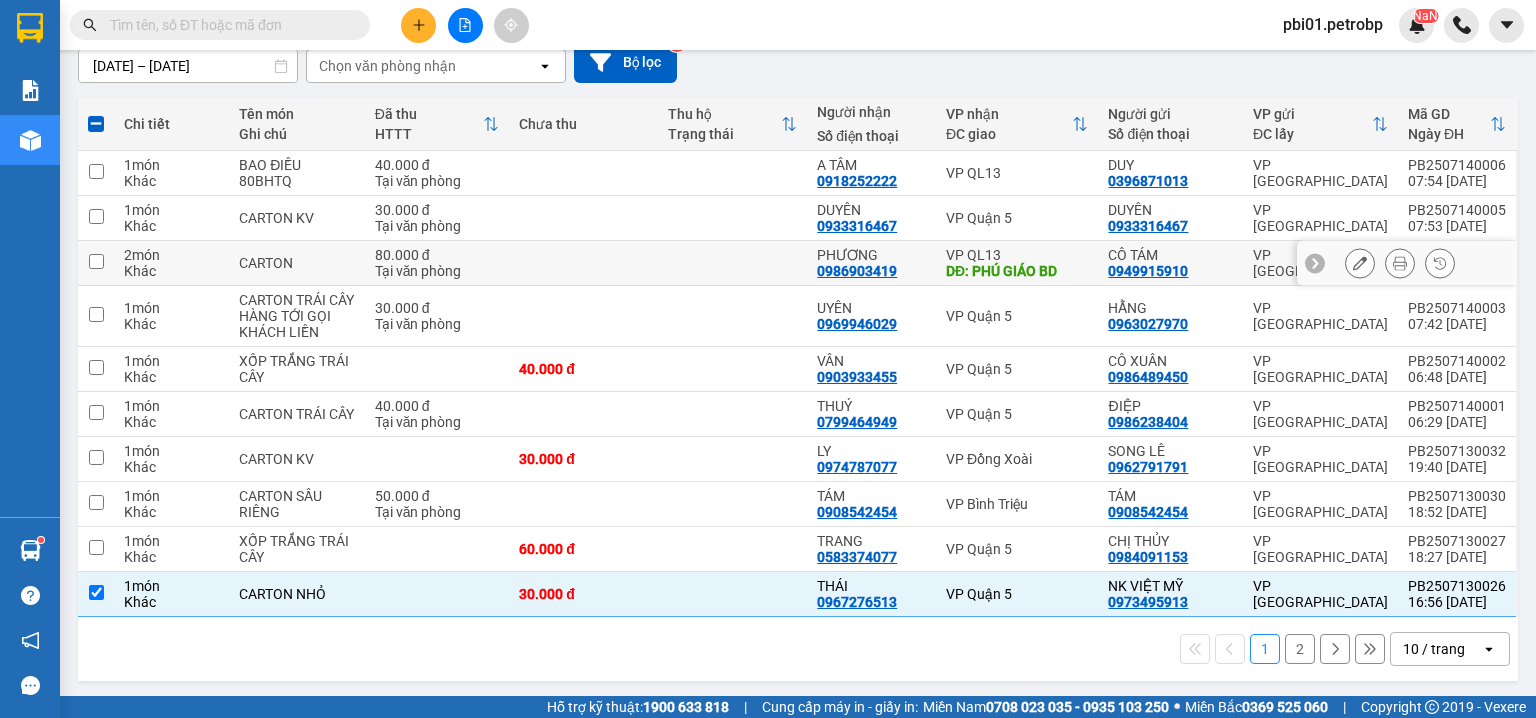 scroll, scrollTop: 0, scrollLeft: 0, axis: both 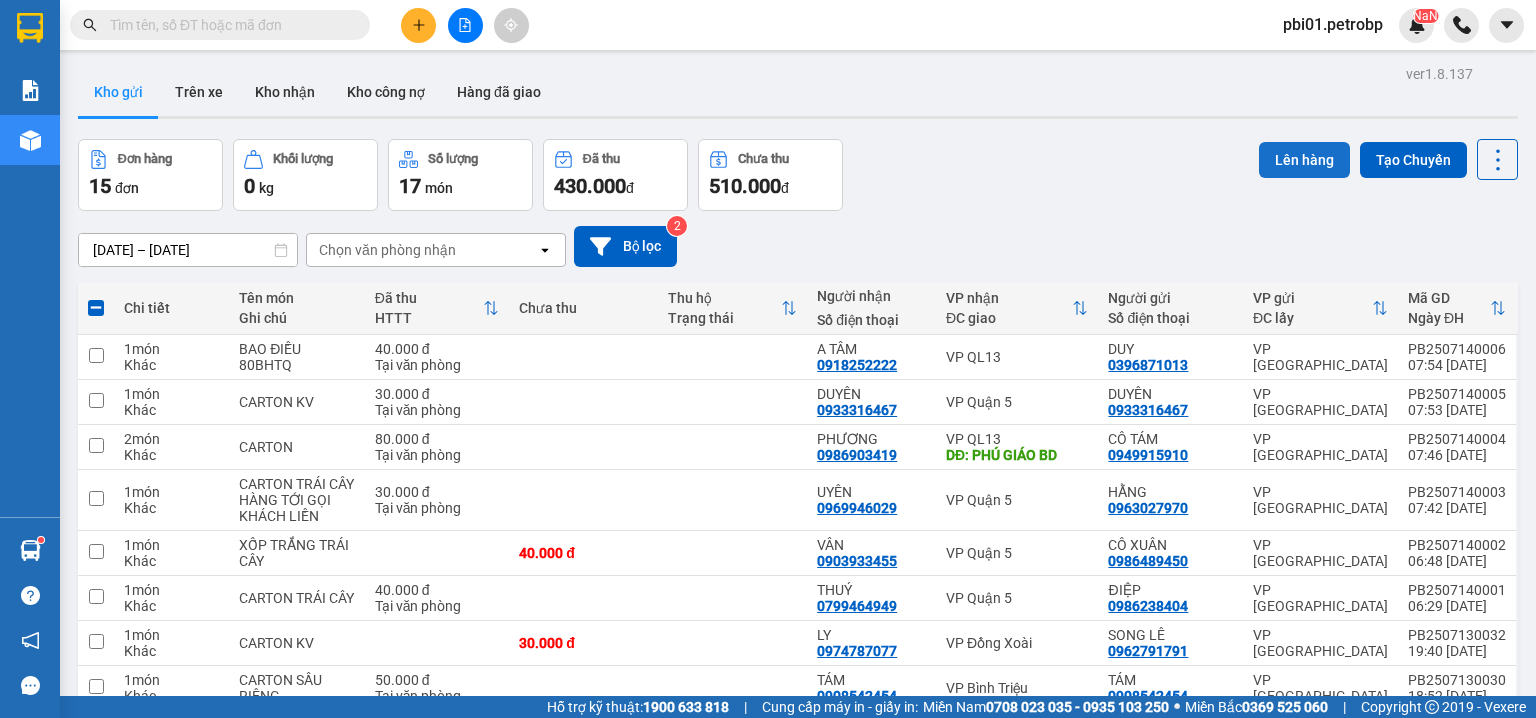 click on "Lên hàng" at bounding box center [1304, 160] 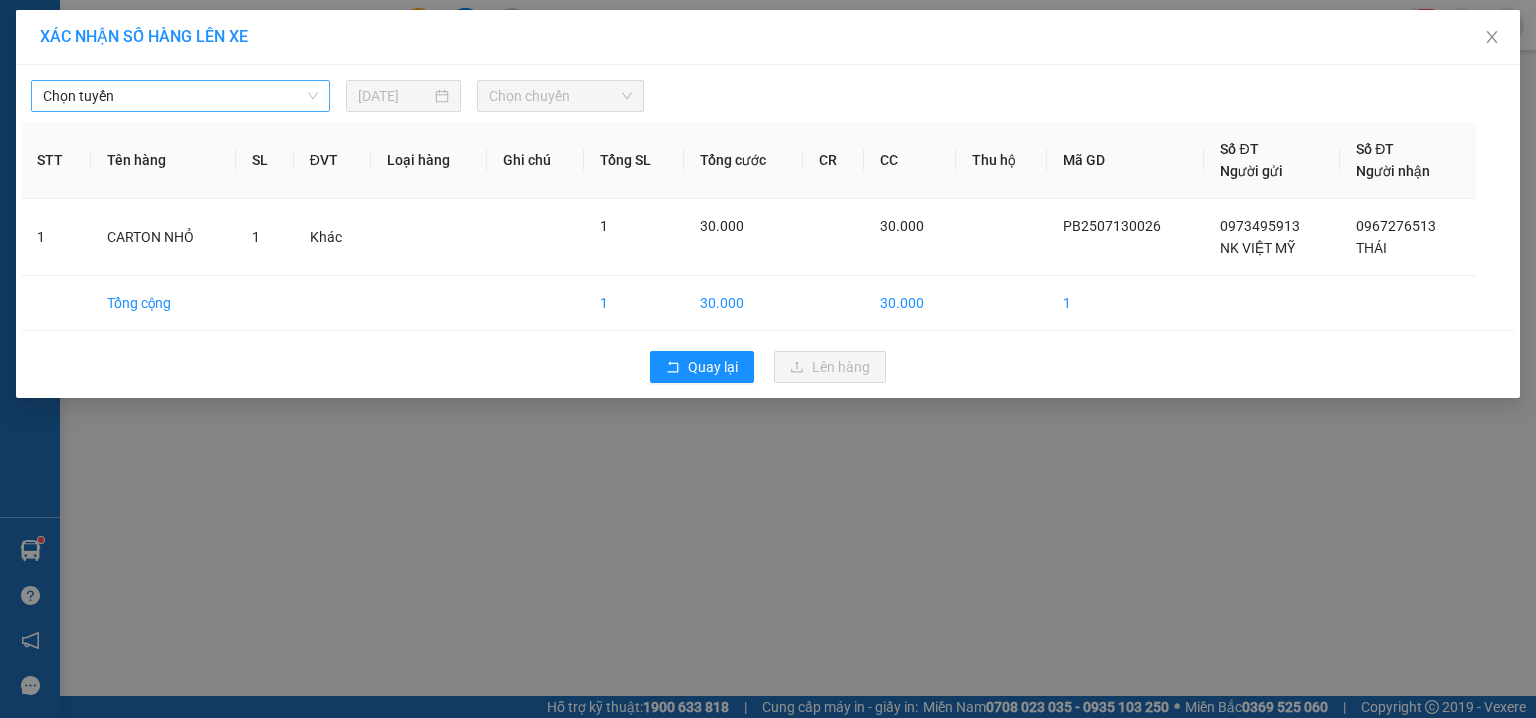 click on "Chọn tuyến" at bounding box center (180, 96) 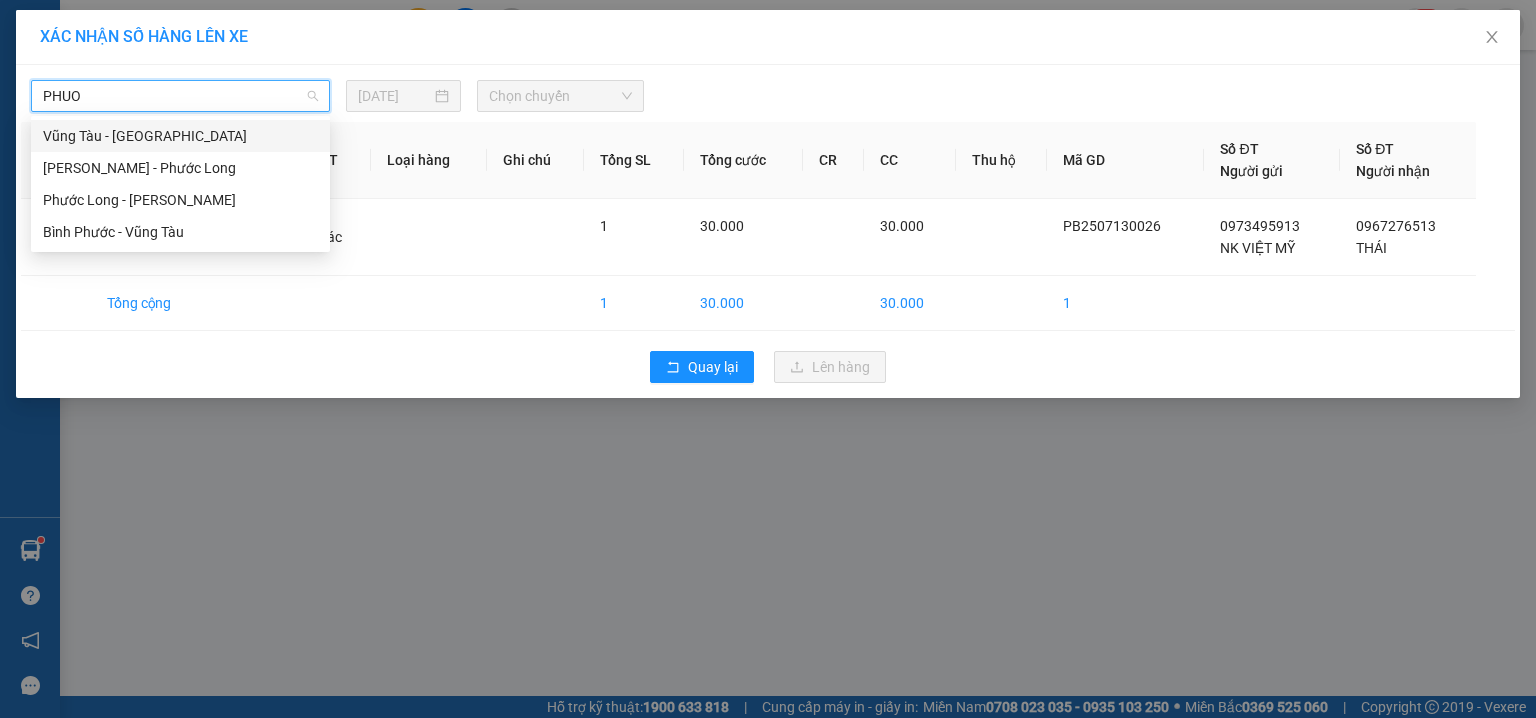 type on "PHUOC" 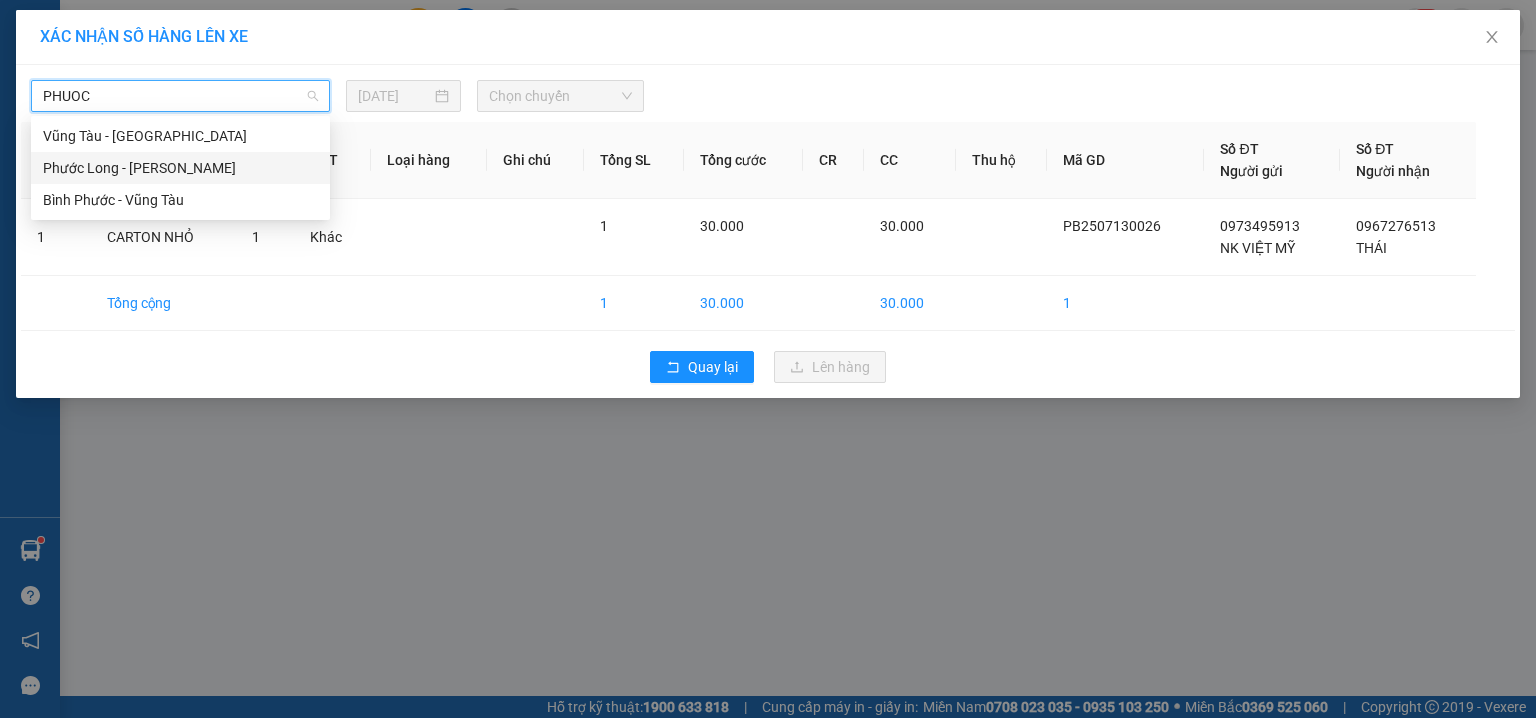 click on "Phước Long - Hồ Chí Minh" at bounding box center (180, 168) 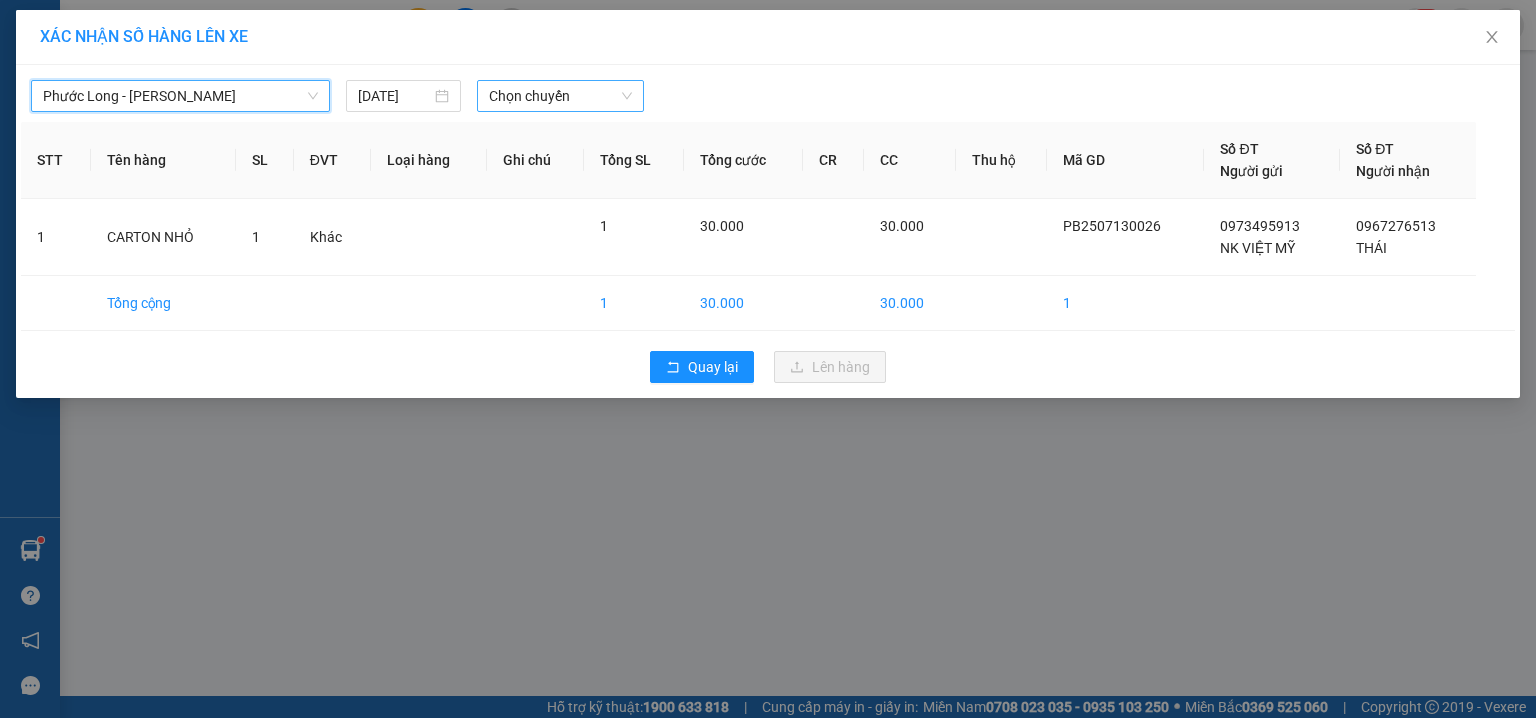 click on "Chọn chuyến" at bounding box center [561, 96] 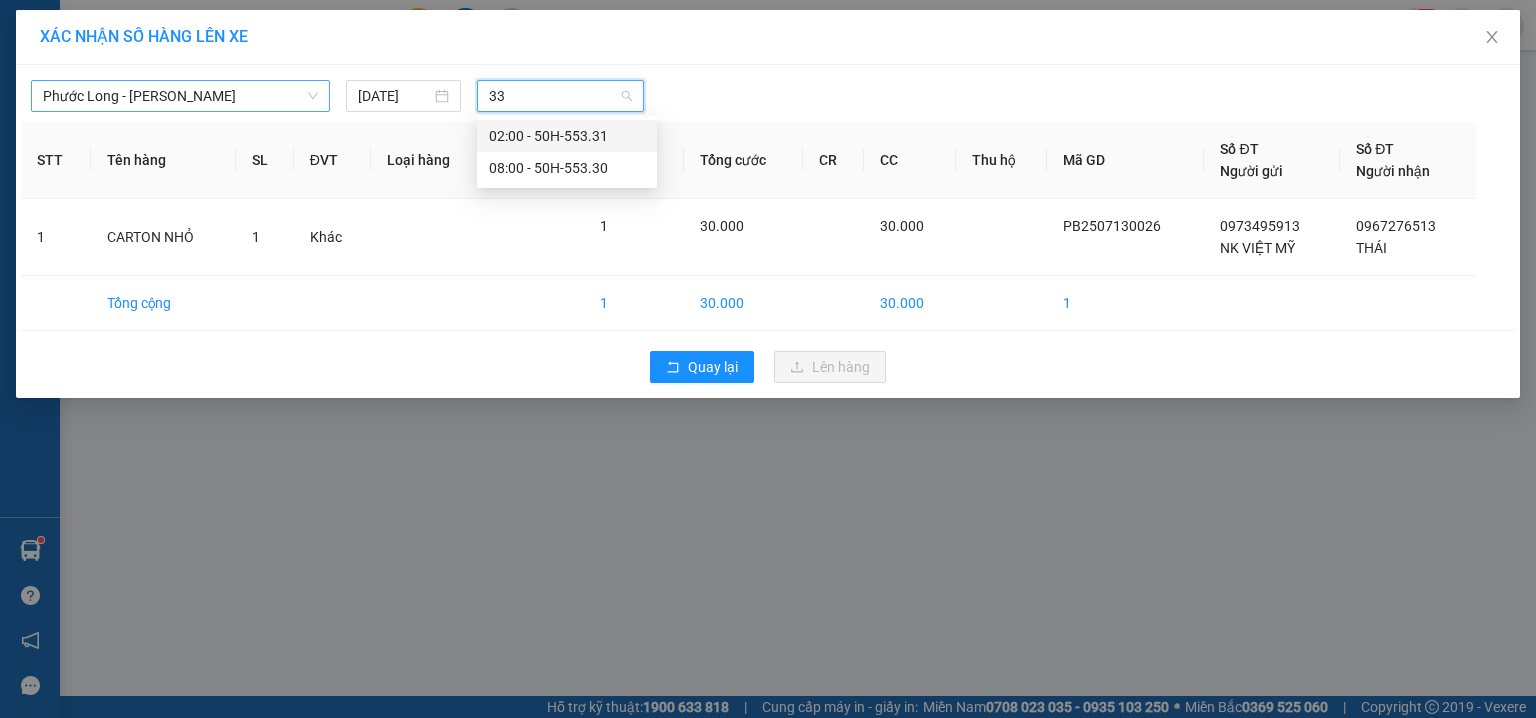 type on "330" 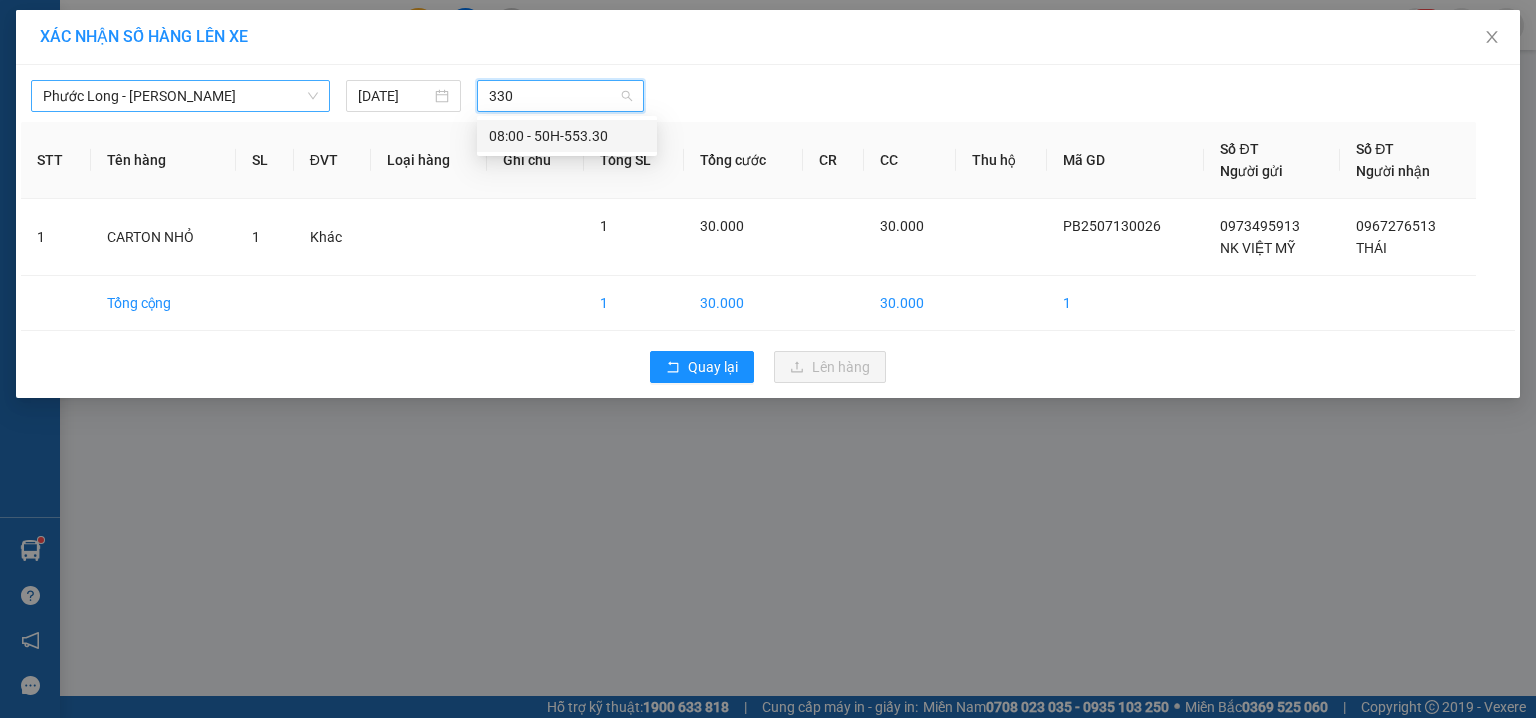 click on "08:00     - 50H-553.30" at bounding box center [567, 136] 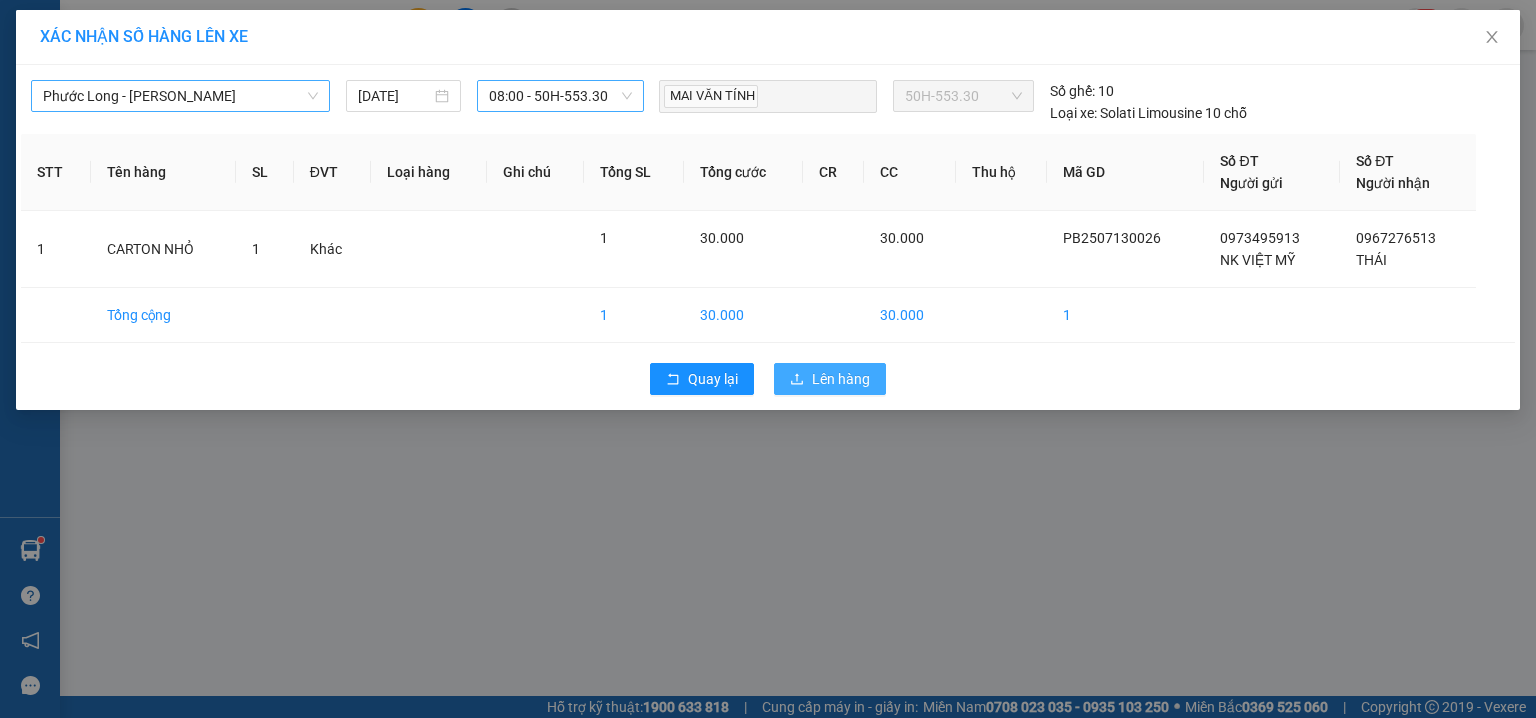 click on "Lên hàng" at bounding box center (841, 379) 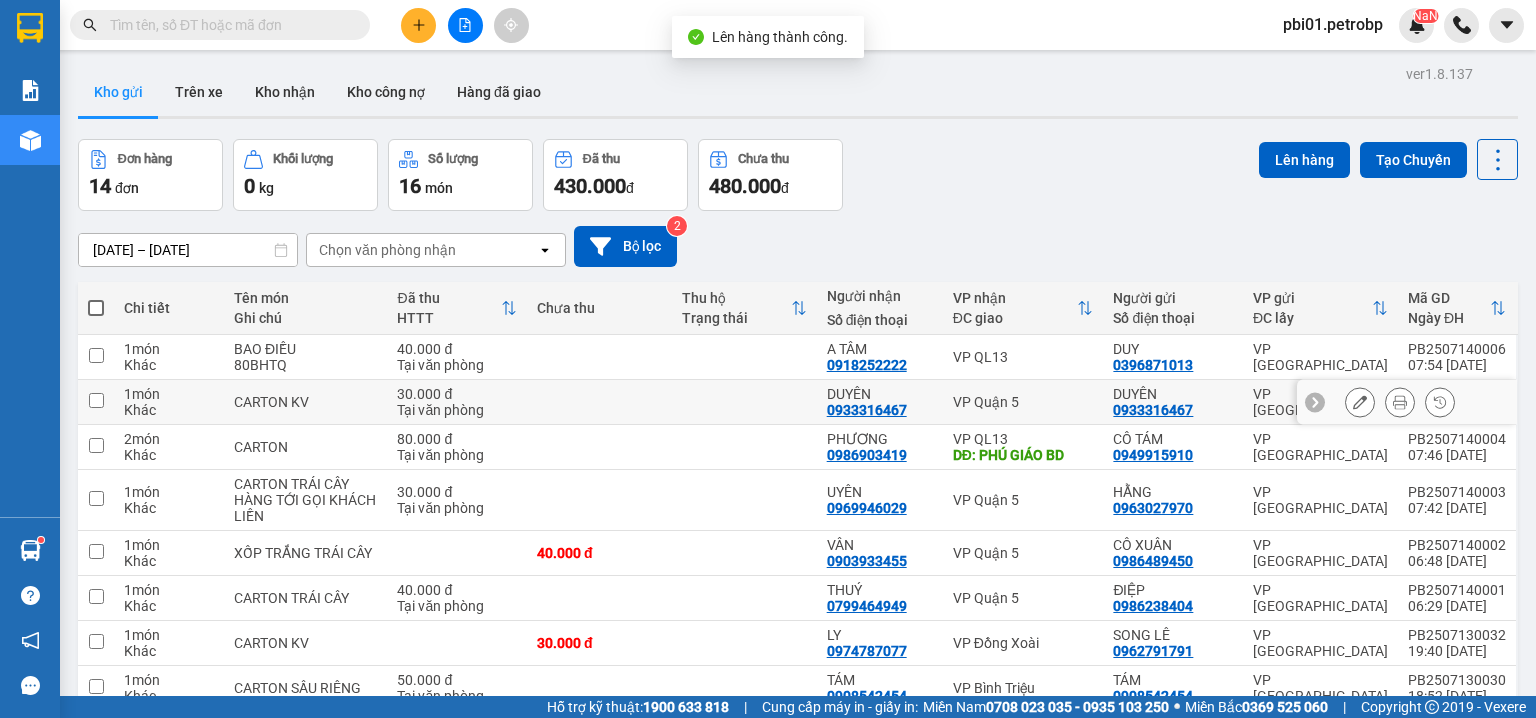 scroll, scrollTop: 200, scrollLeft: 0, axis: vertical 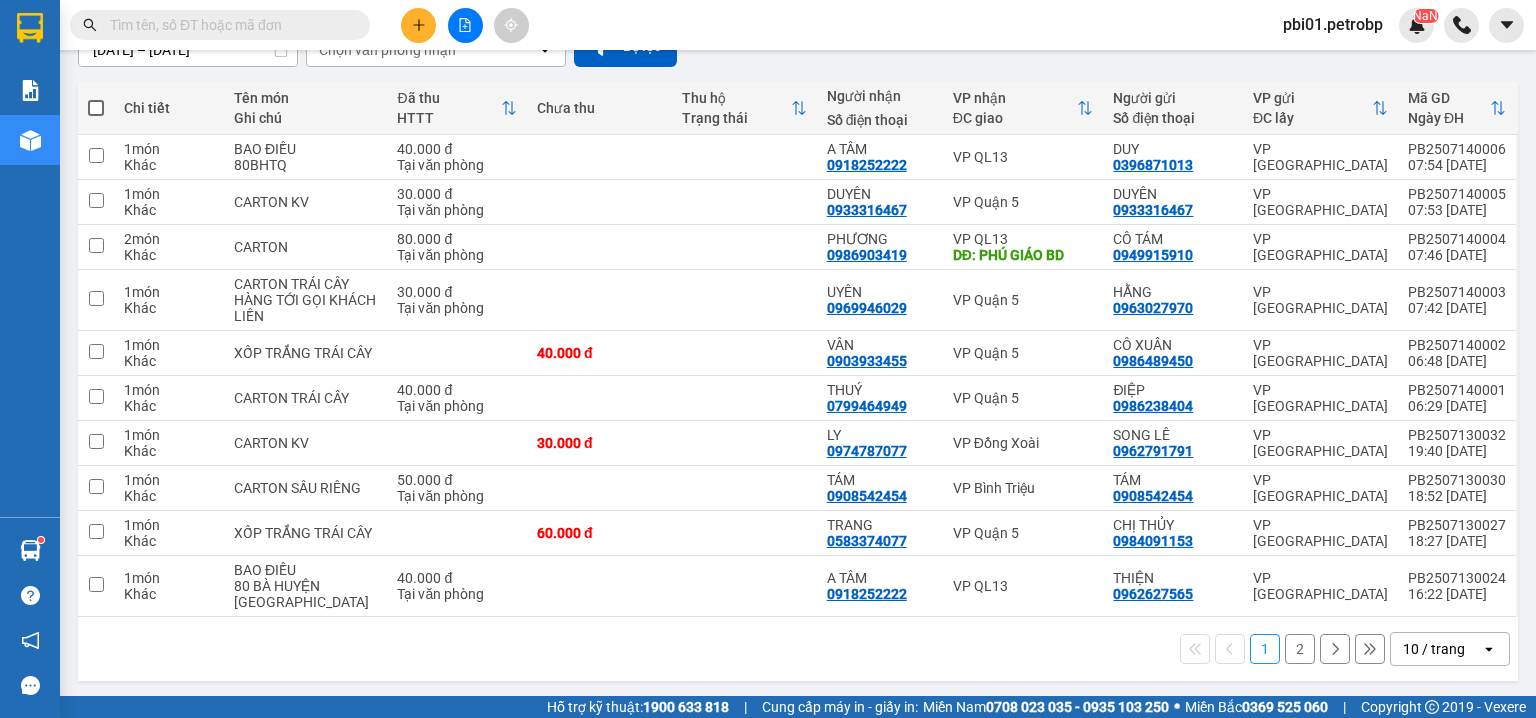 click on "2" at bounding box center [1300, 649] 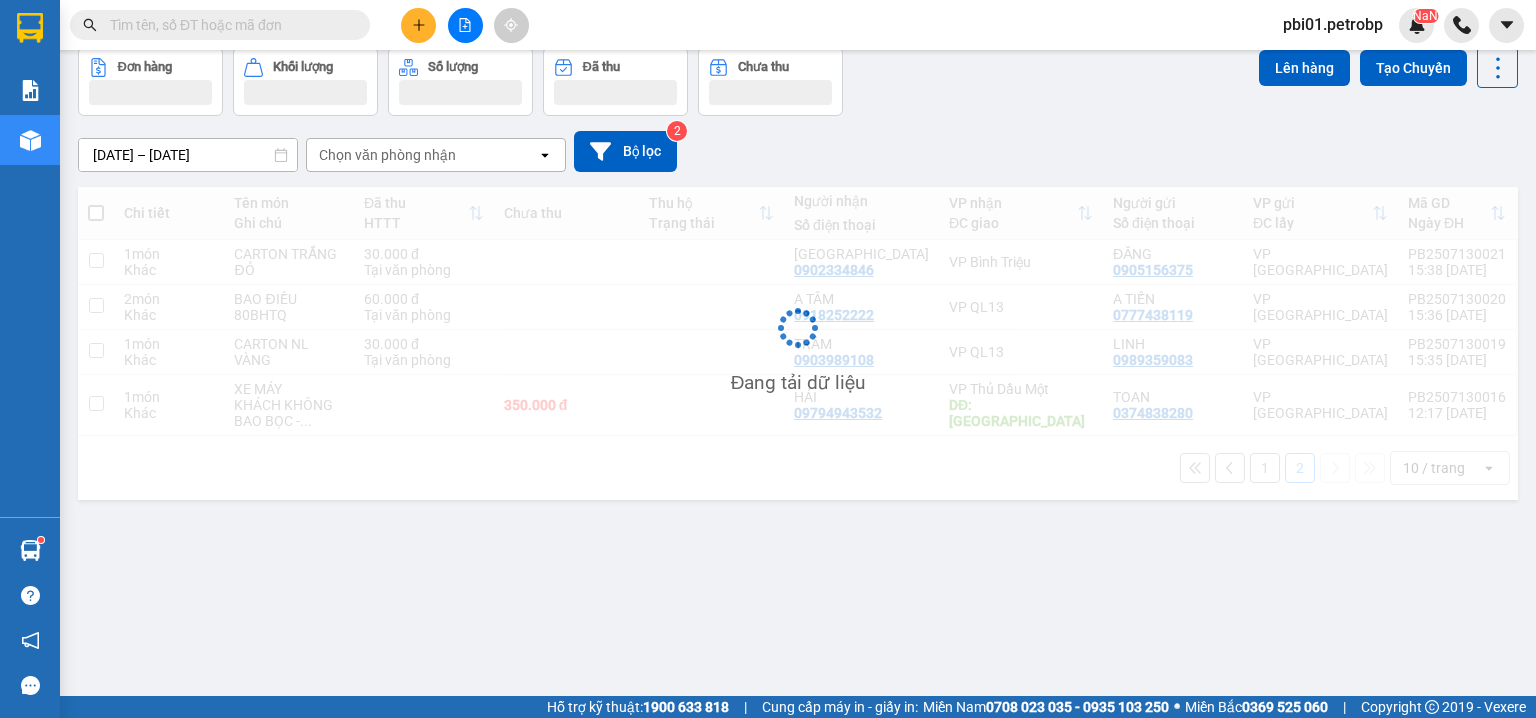 scroll, scrollTop: 92, scrollLeft: 0, axis: vertical 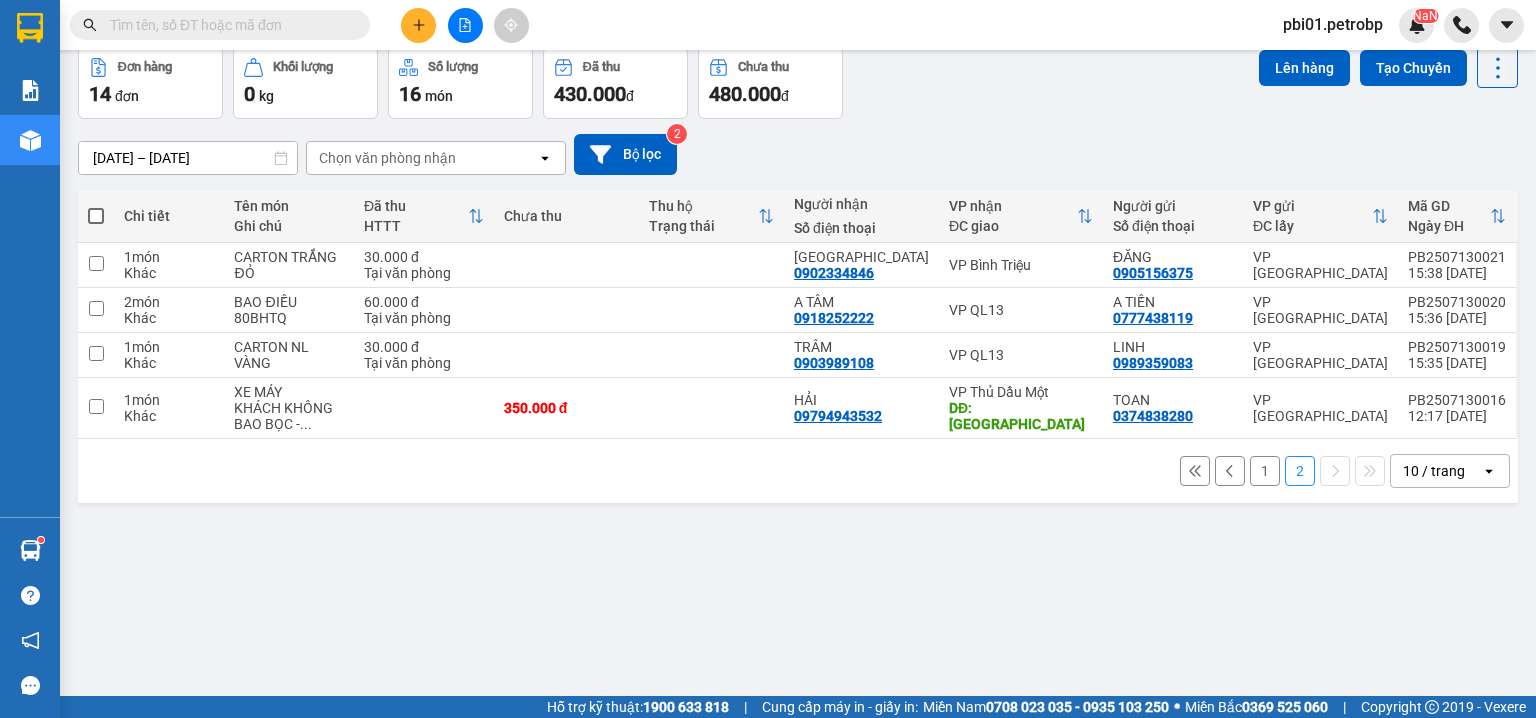 click on "1" at bounding box center (1265, 471) 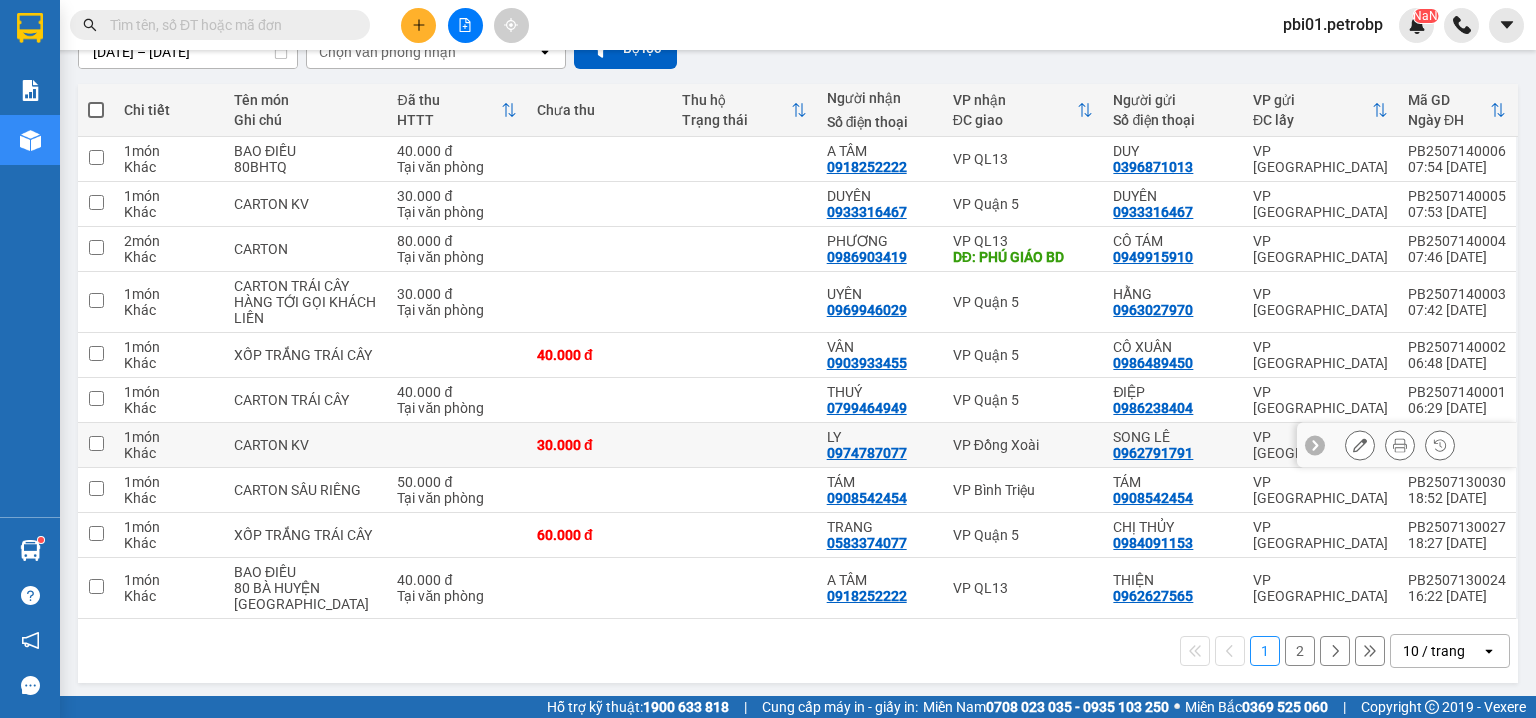 scroll, scrollTop: 92, scrollLeft: 0, axis: vertical 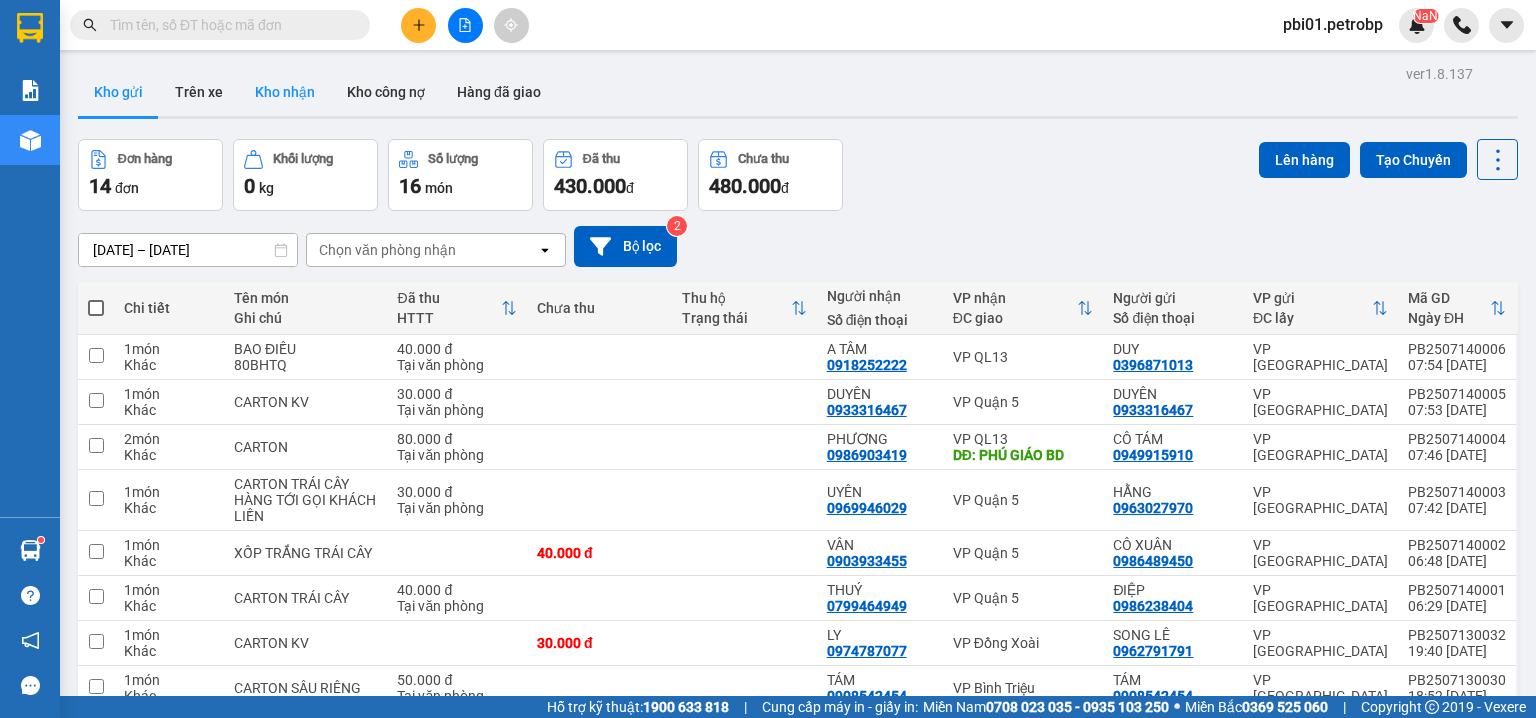 click on "Kho nhận" at bounding box center [285, 92] 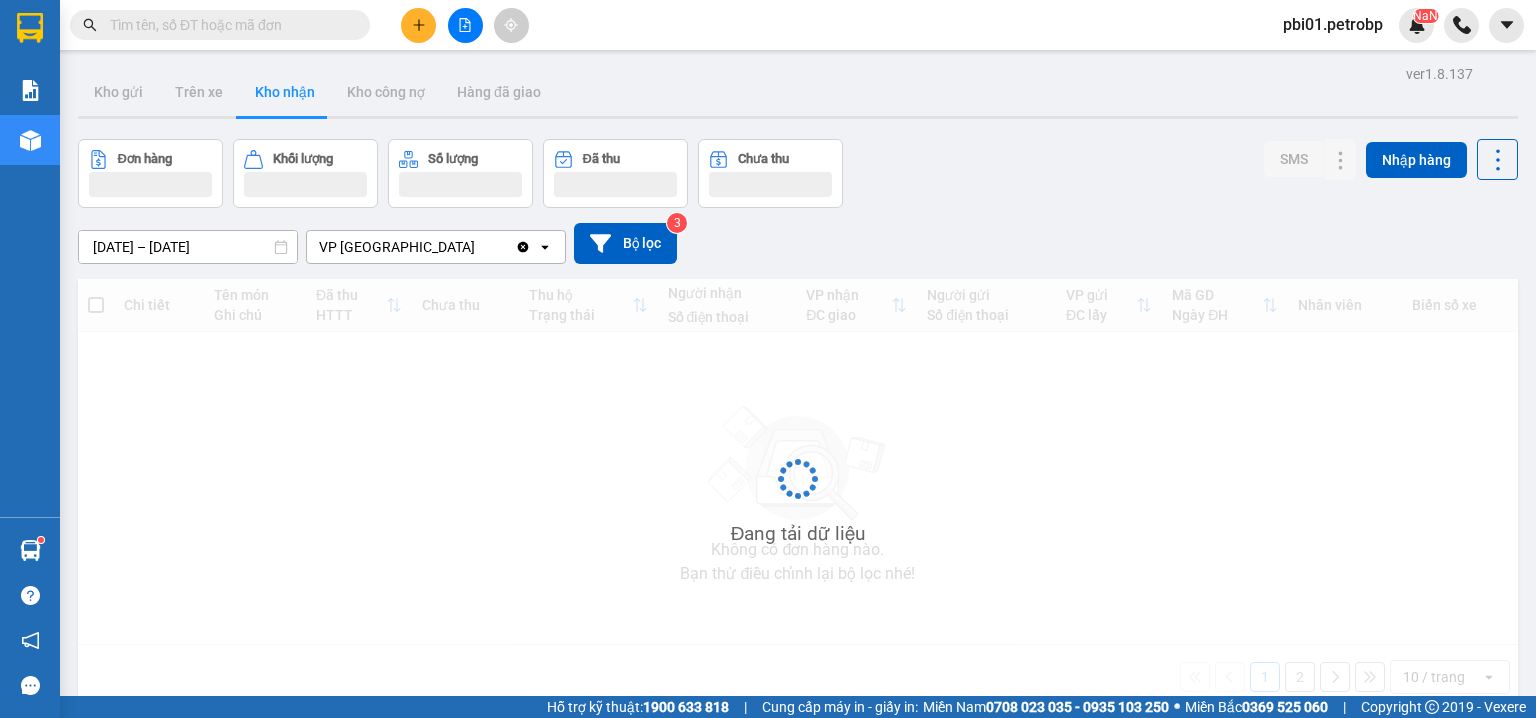 click on "Kho nhận" at bounding box center (285, 92) 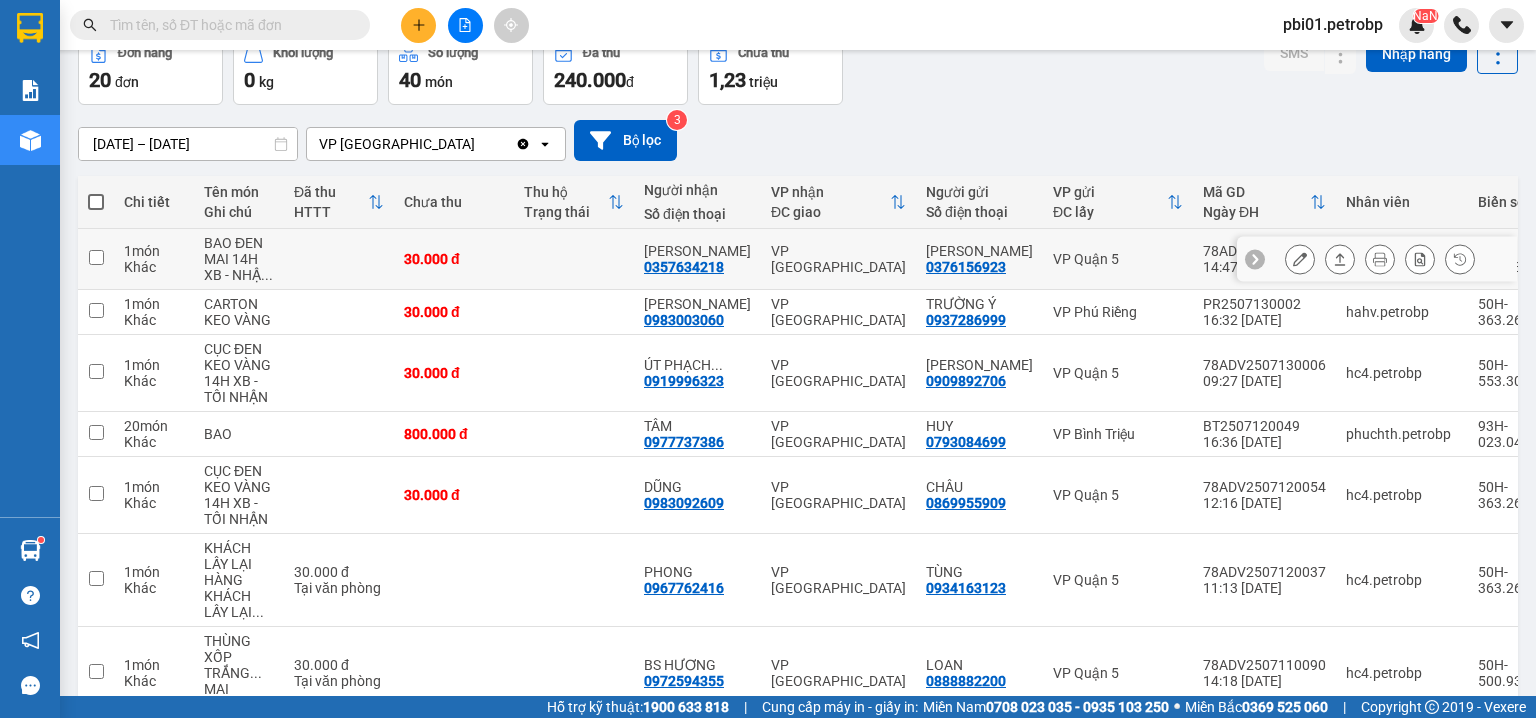 scroll, scrollTop: 0, scrollLeft: 0, axis: both 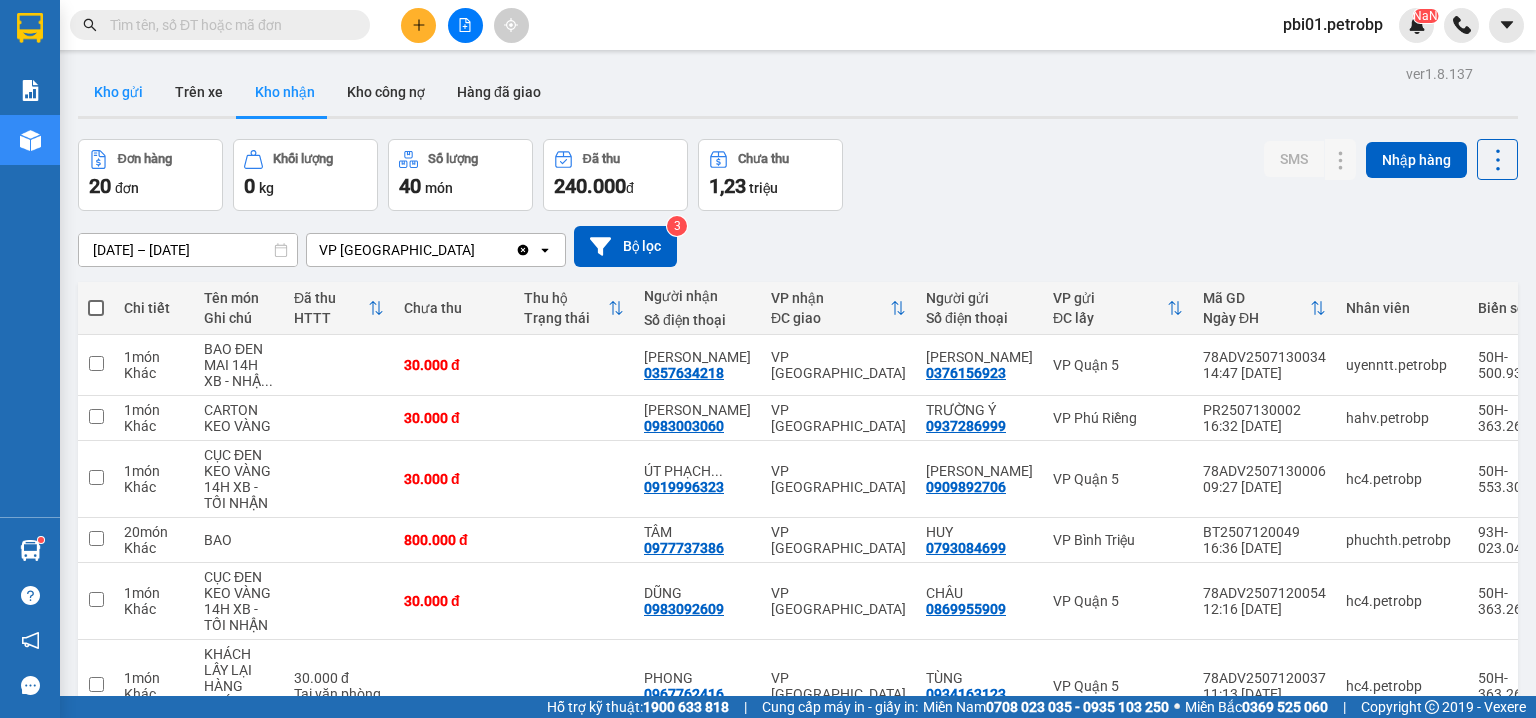 click on "Kho gửi" at bounding box center (118, 92) 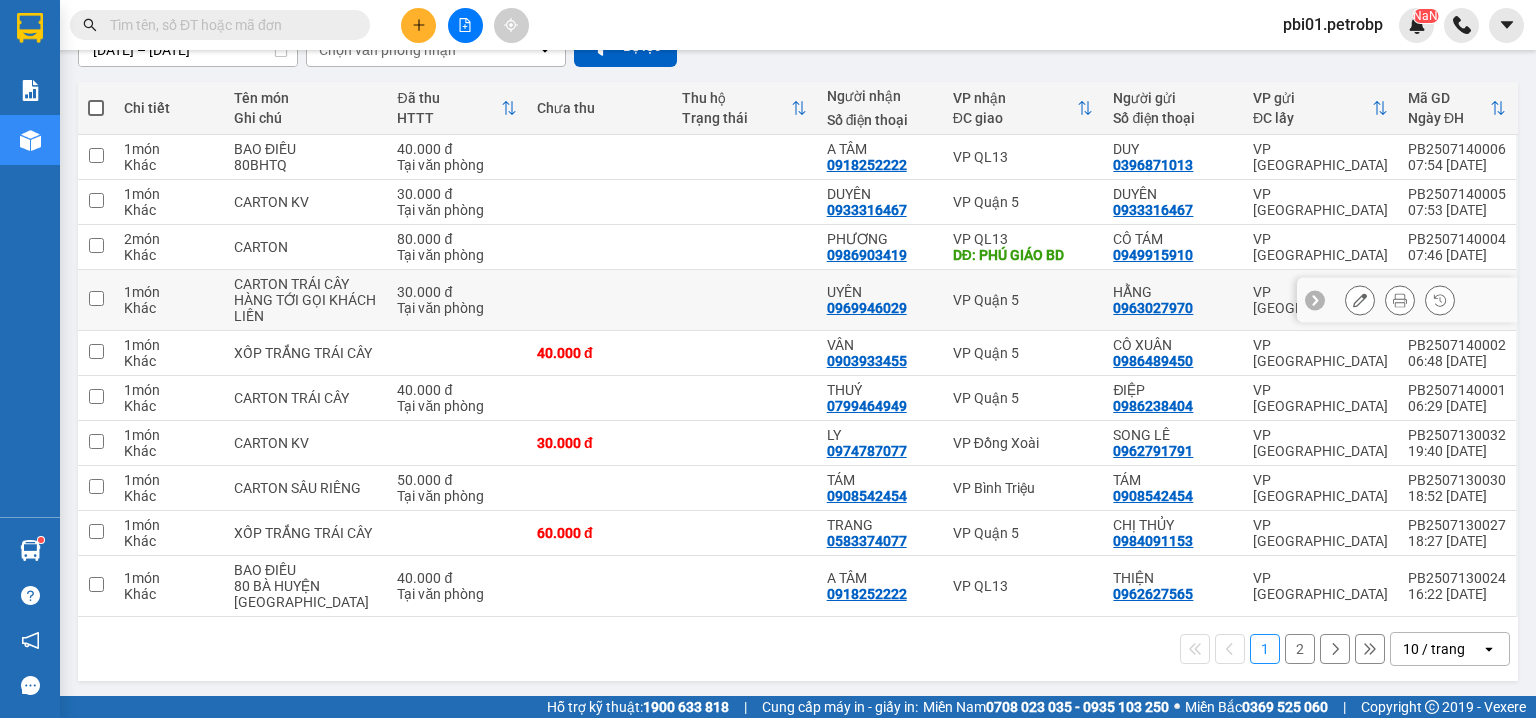 scroll, scrollTop: 0, scrollLeft: 0, axis: both 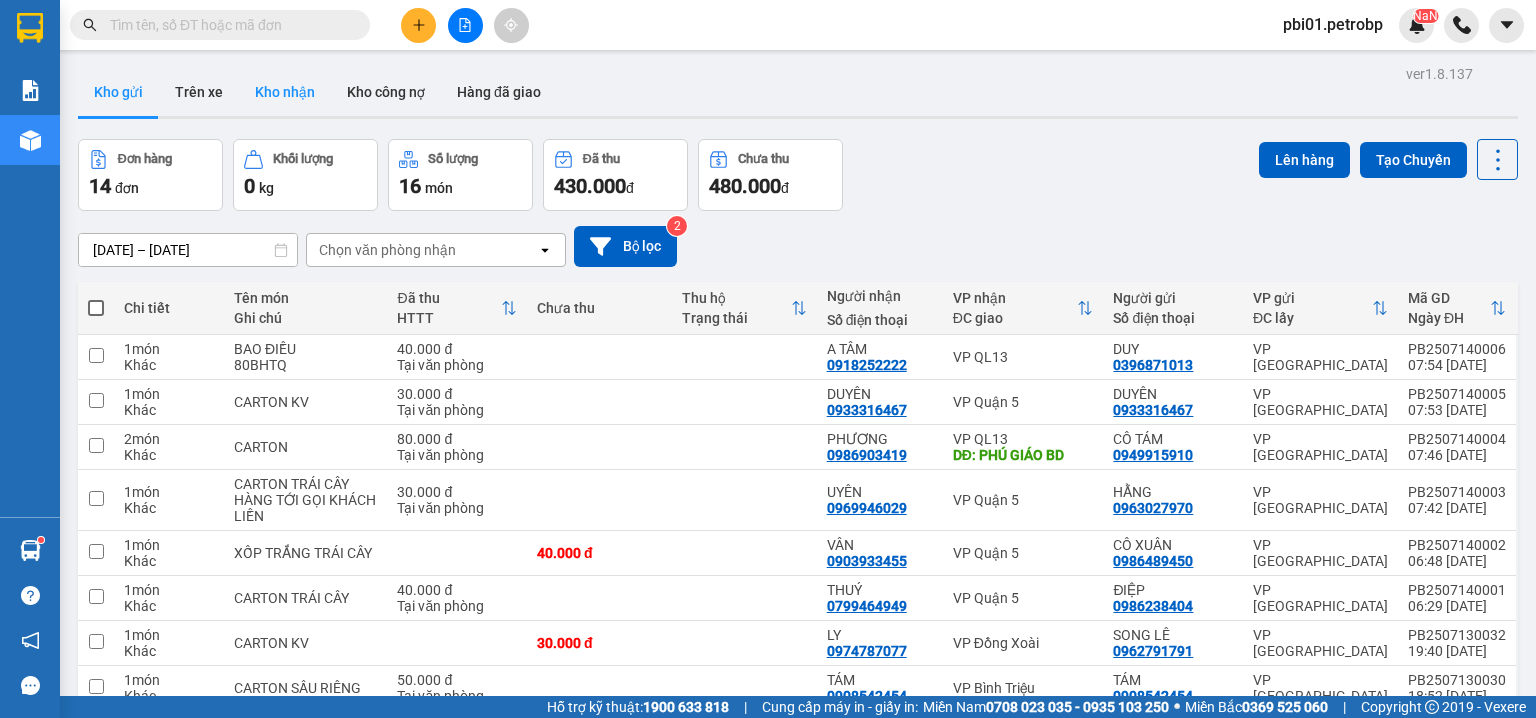 click on "Kho nhận" at bounding box center [285, 92] 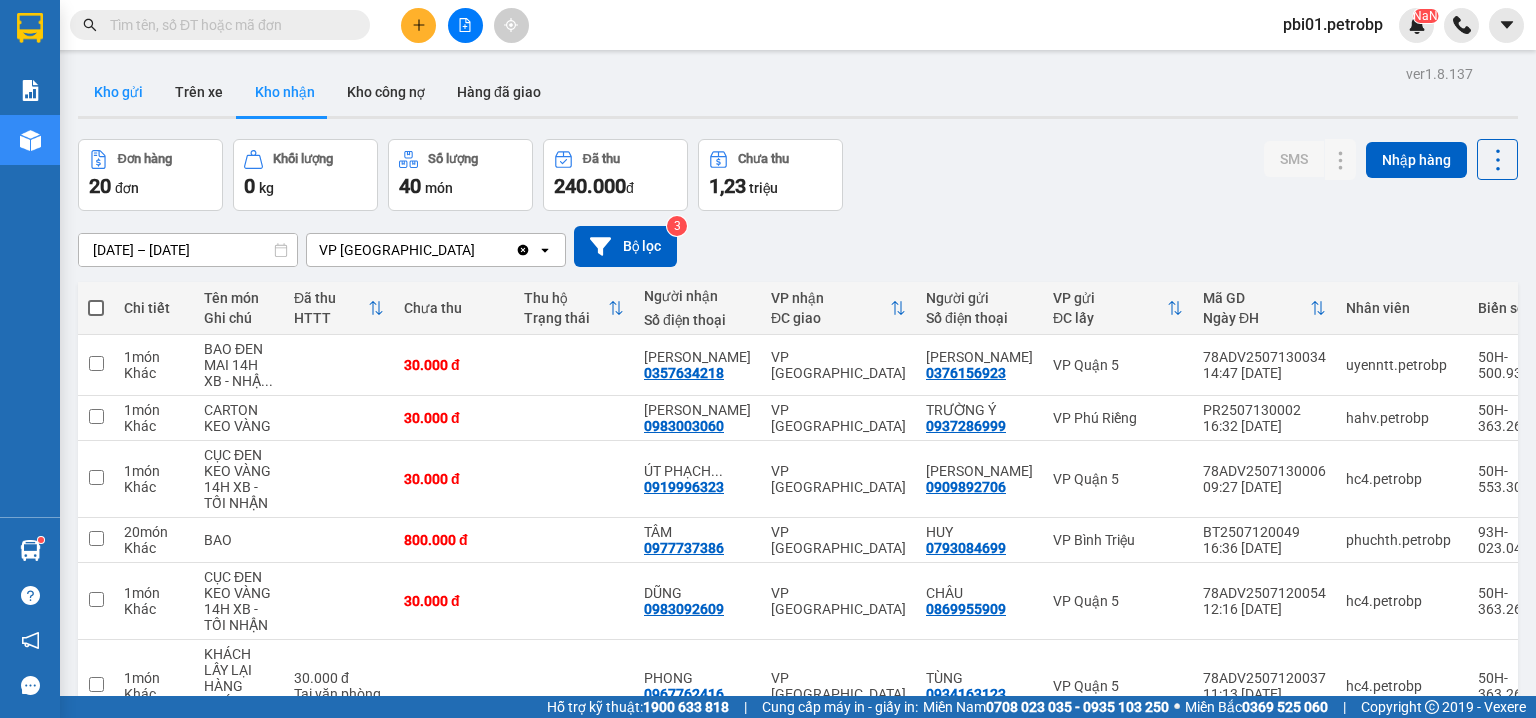 click on "Kho gửi" at bounding box center (118, 92) 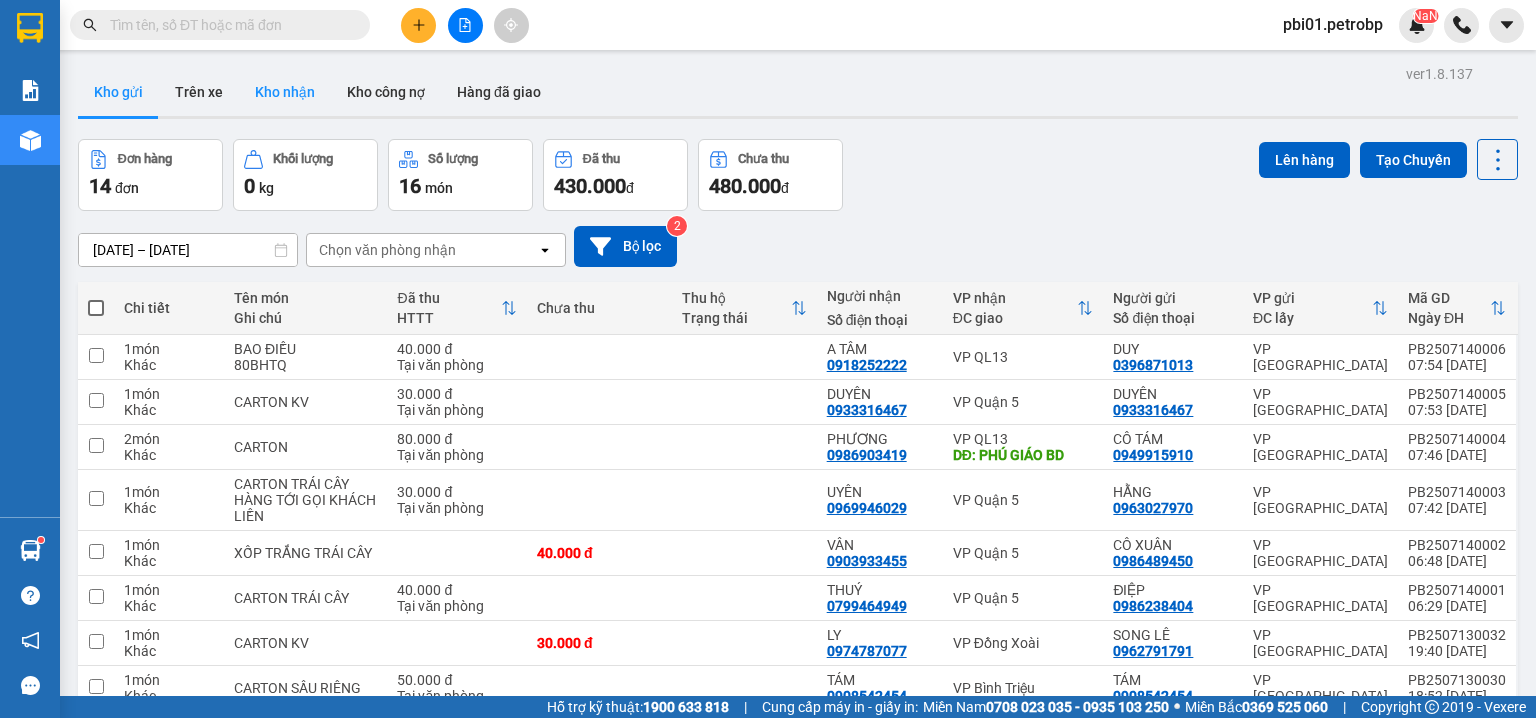 click on "Kho nhận" at bounding box center [285, 92] 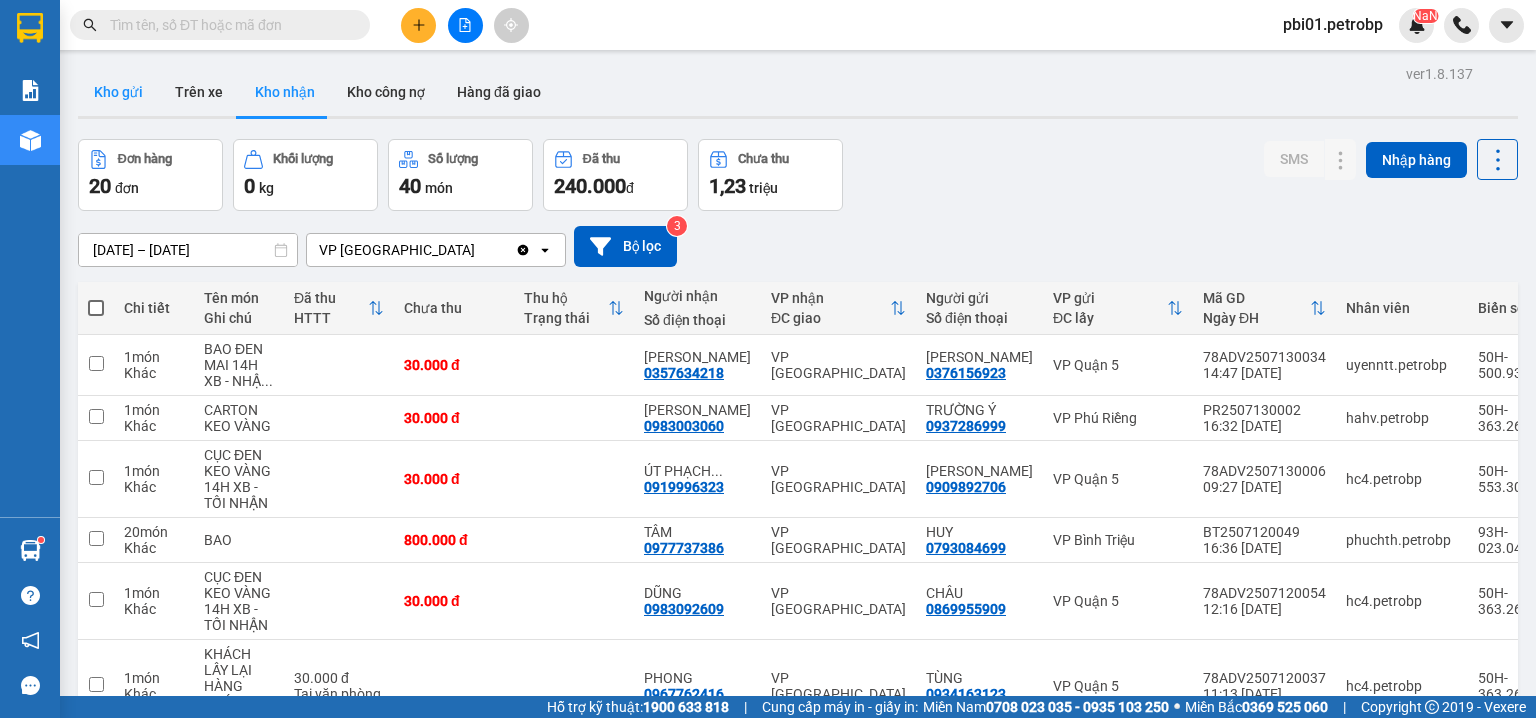 click on "Kho gửi" at bounding box center [118, 92] 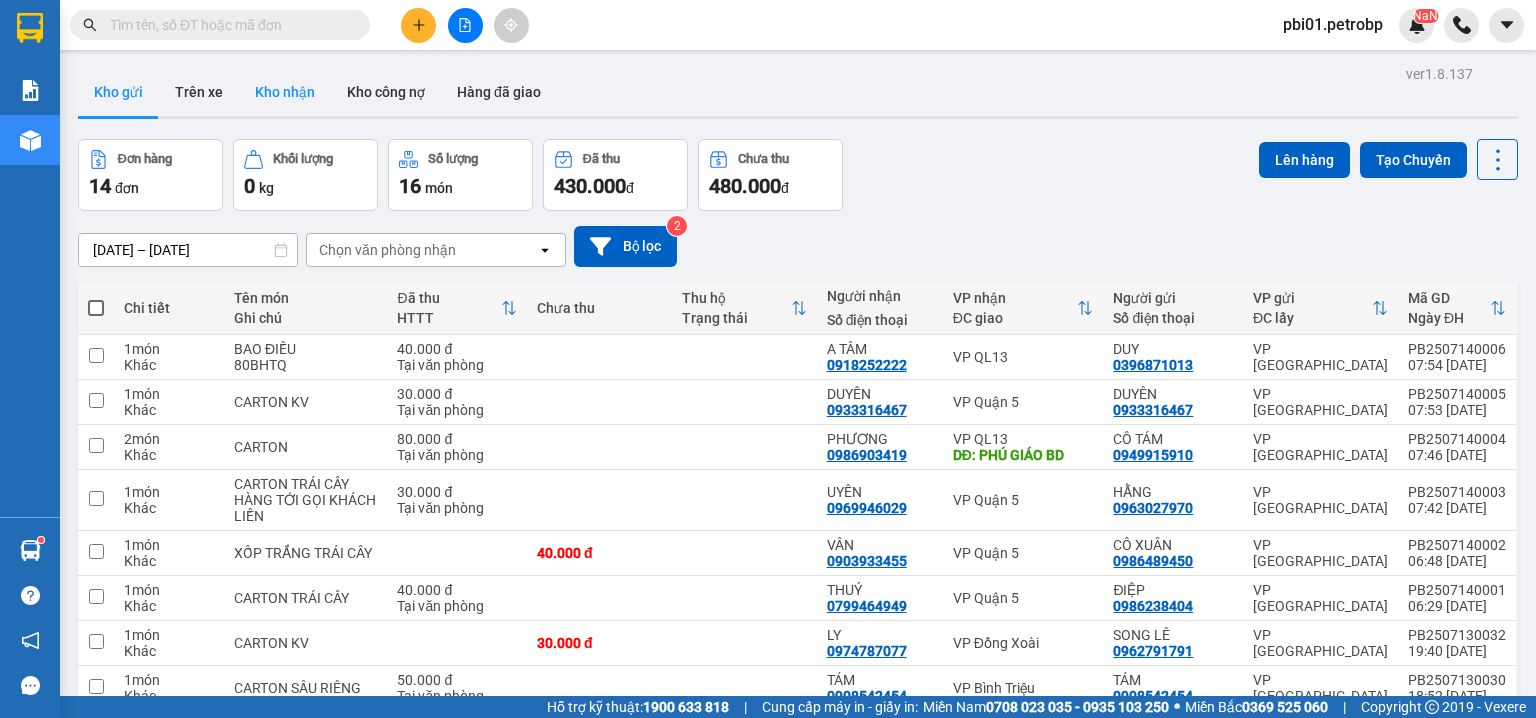 click on "Kho nhận" at bounding box center [285, 92] 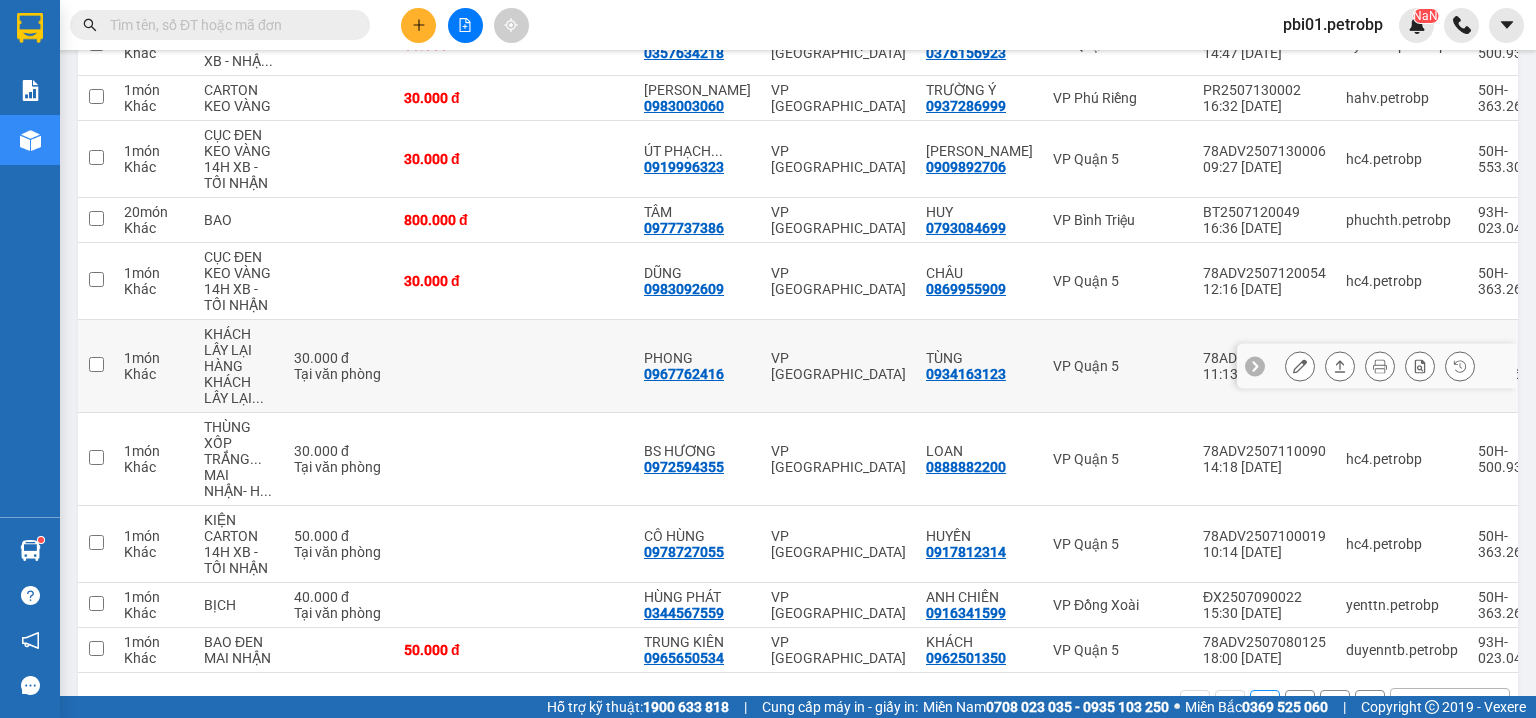 scroll, scrollTop: 384, scrollLeft: 0, axis: vertical 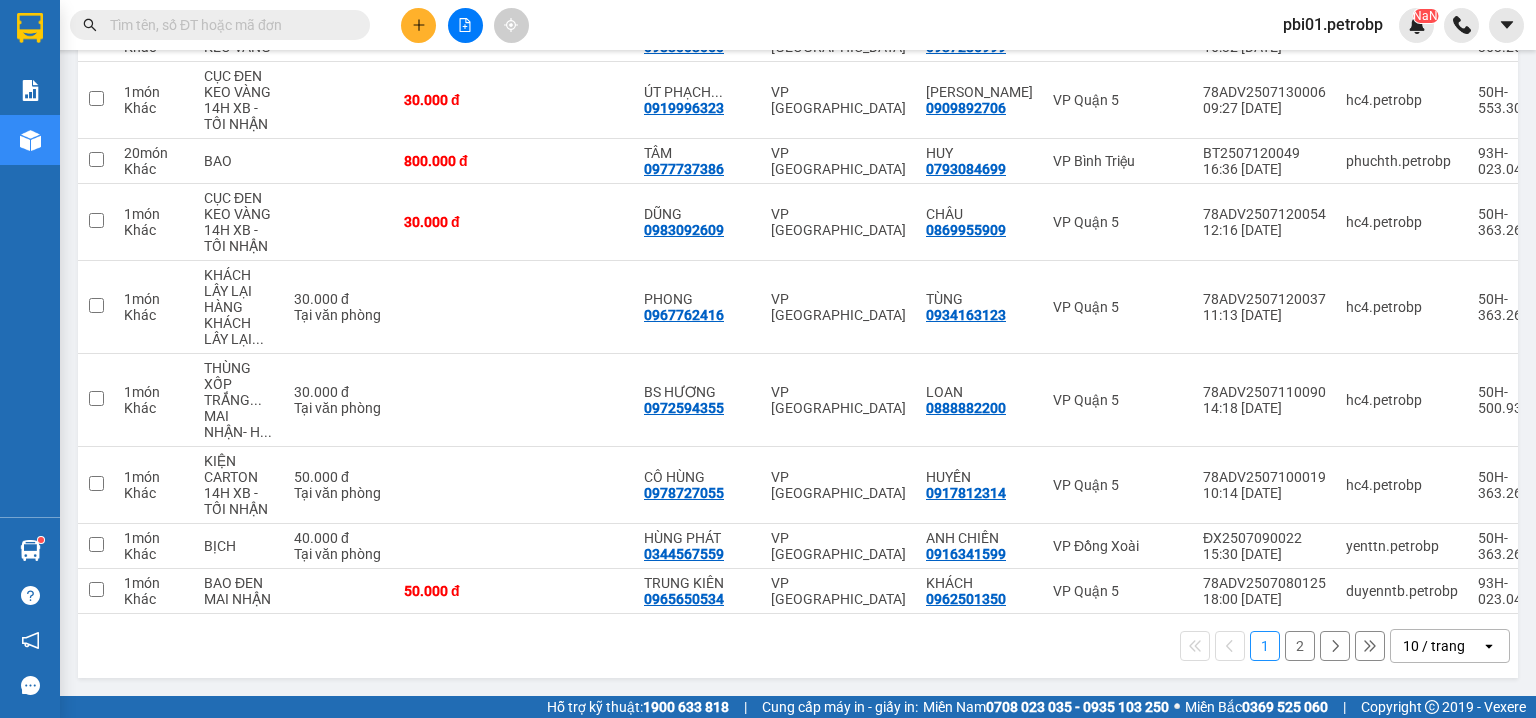 click on "2" at bounding box center (1300, 646) 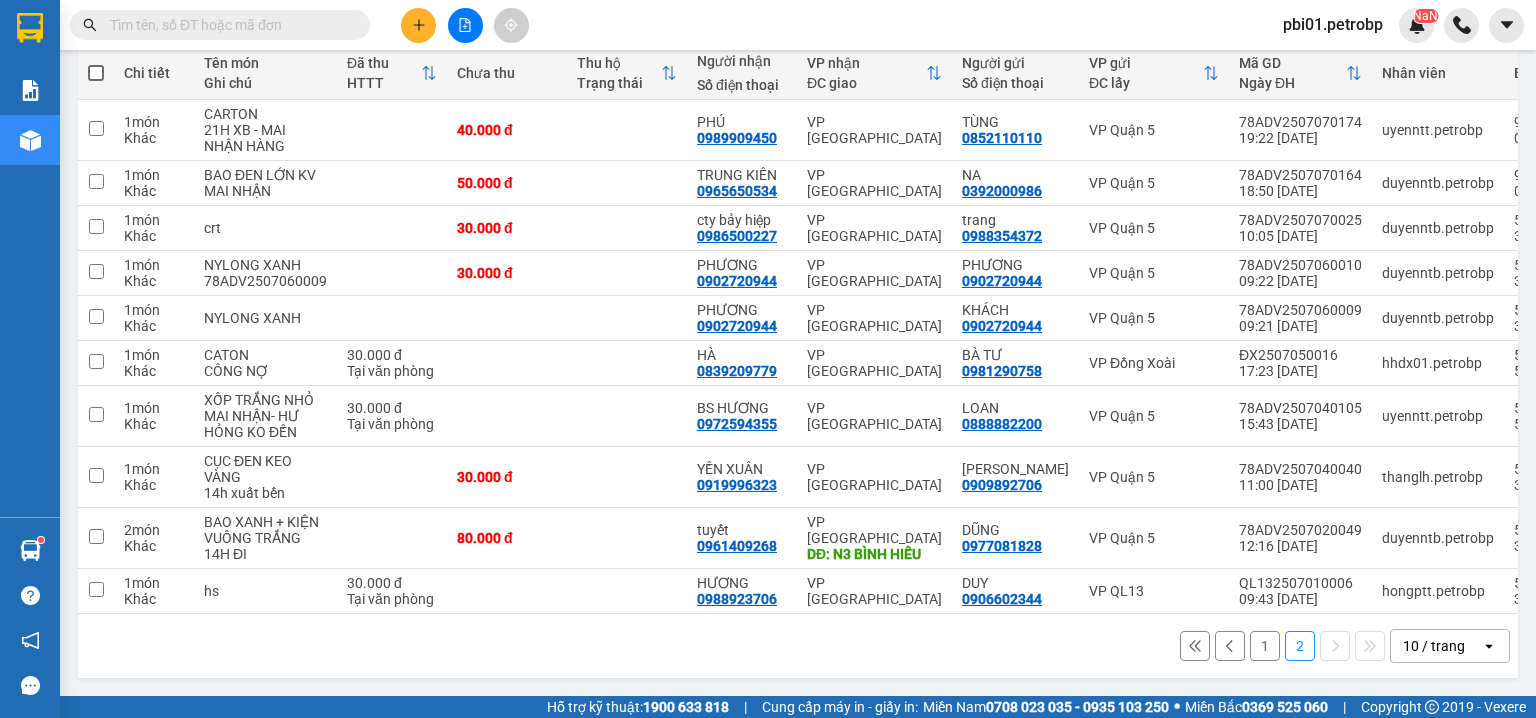 scroll, scrollTop: 240, scrollLeft: 0, axis: vertical 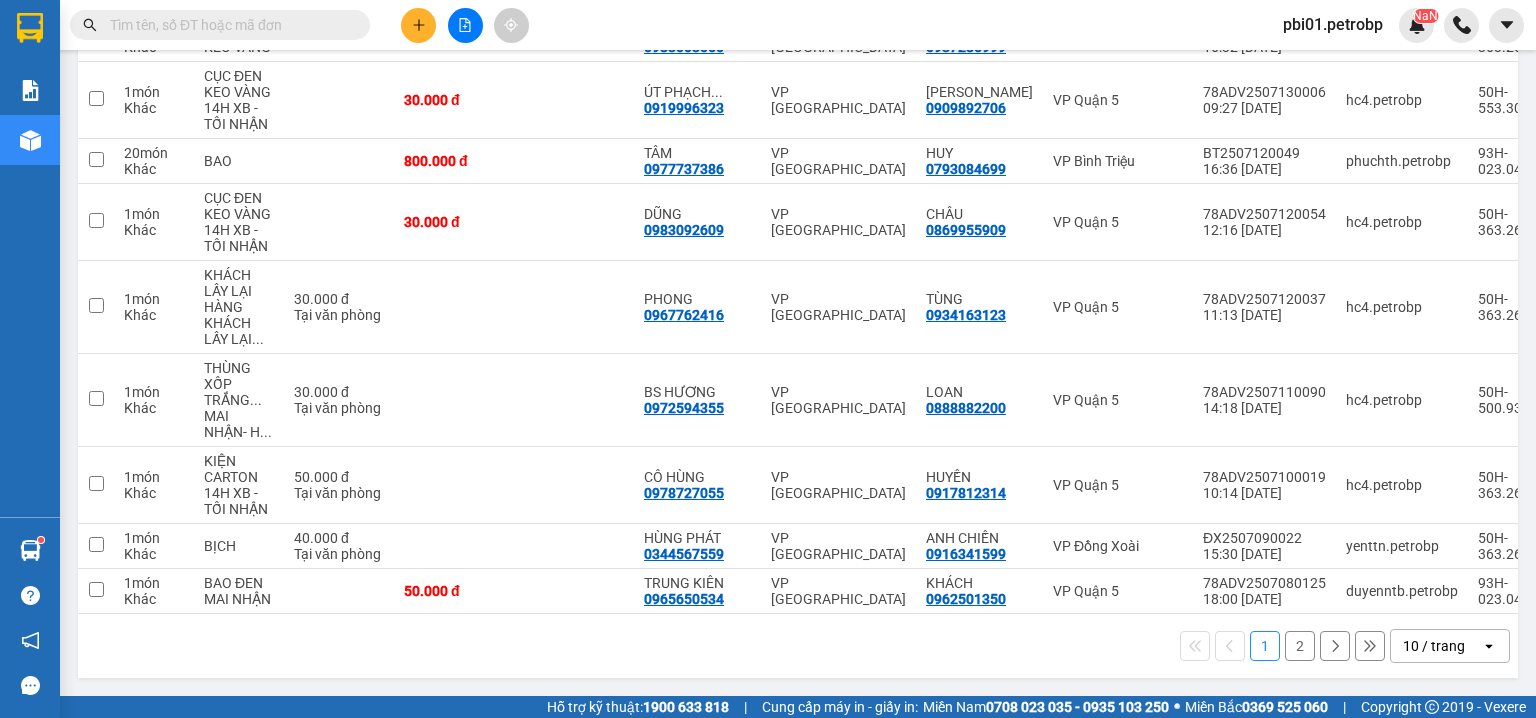 click on "2" at bounding box center [1300, 646] 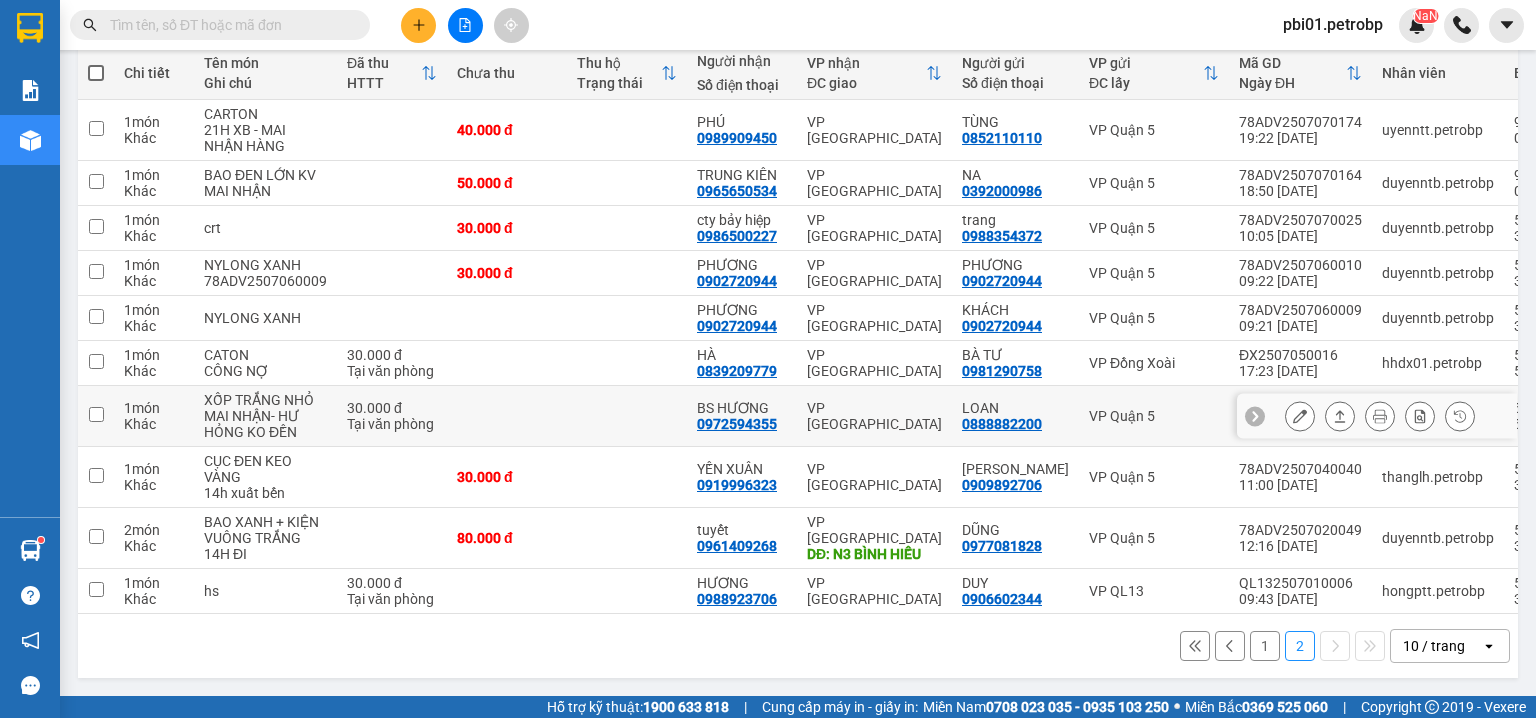 scroll, scrollTop: 240, scrollLeft: 0, axis: vertical 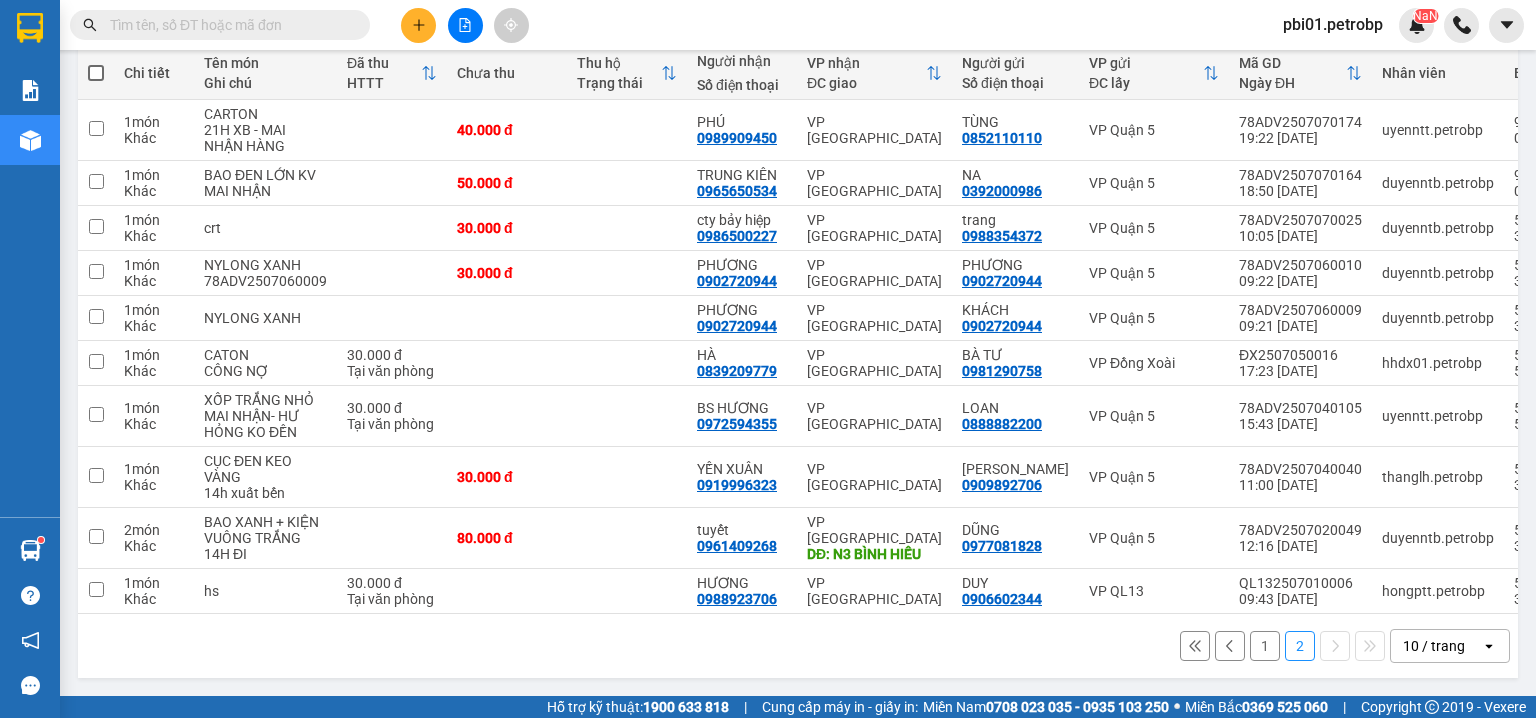 click on "1" at bounding box center (1265, 646) 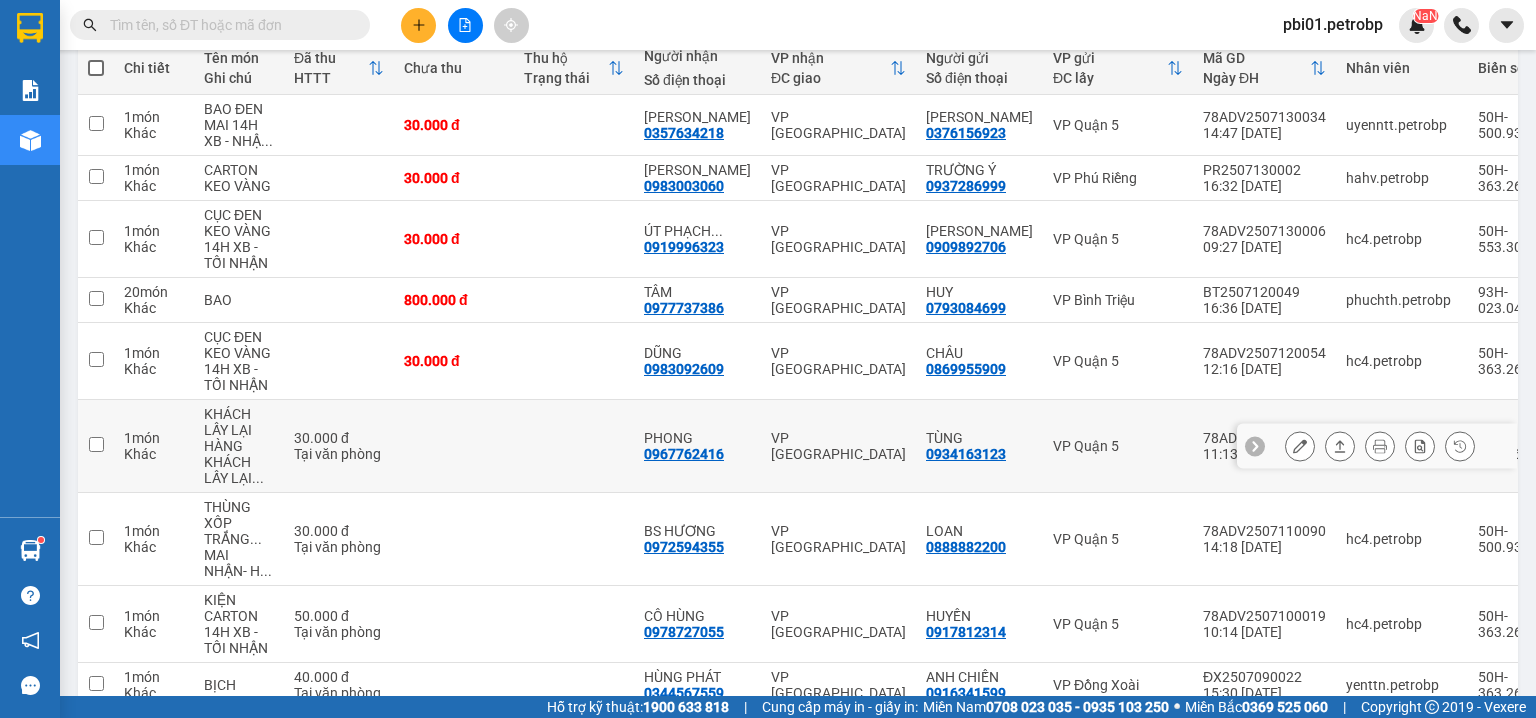 scroll, scrollTop: 384, scrollLeft: 0, axis: vertical 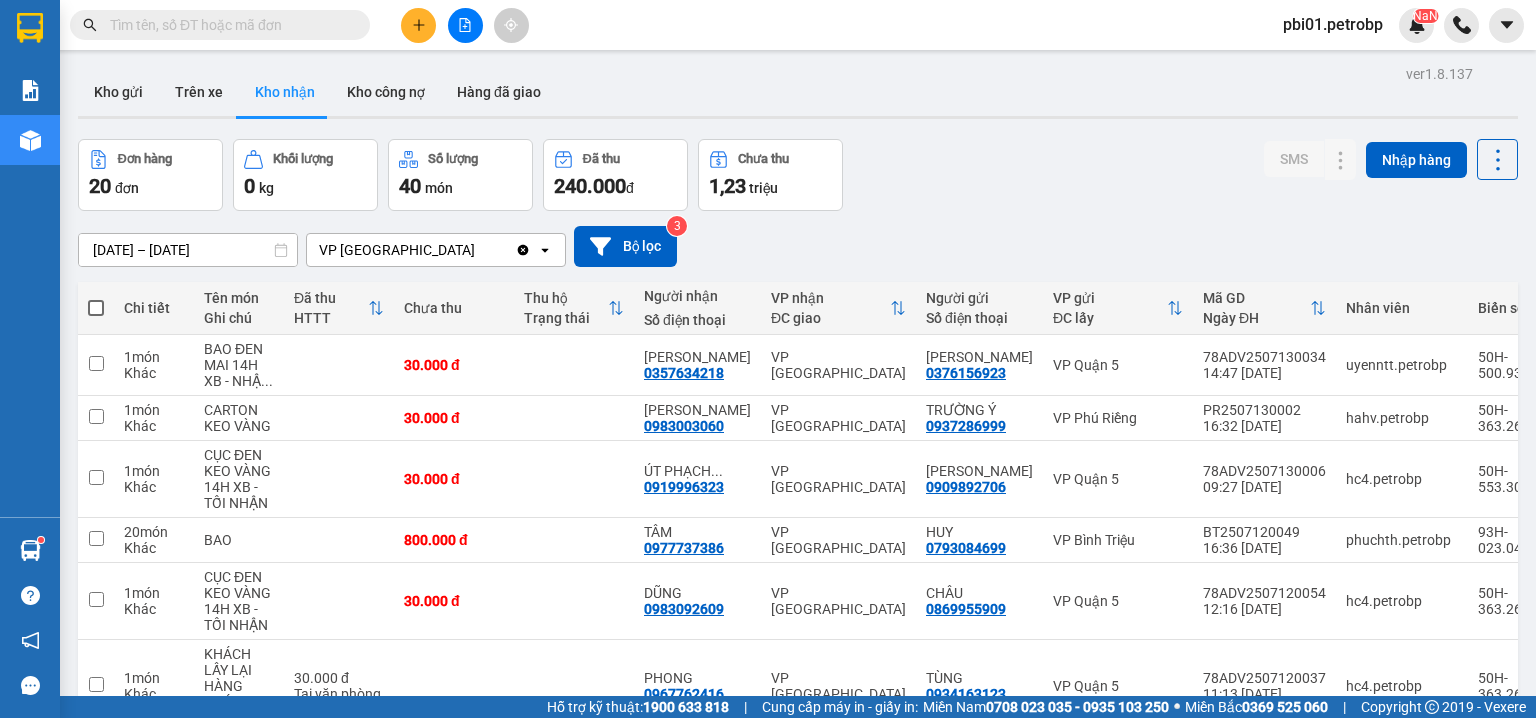 click at bounding box center (418, 25) 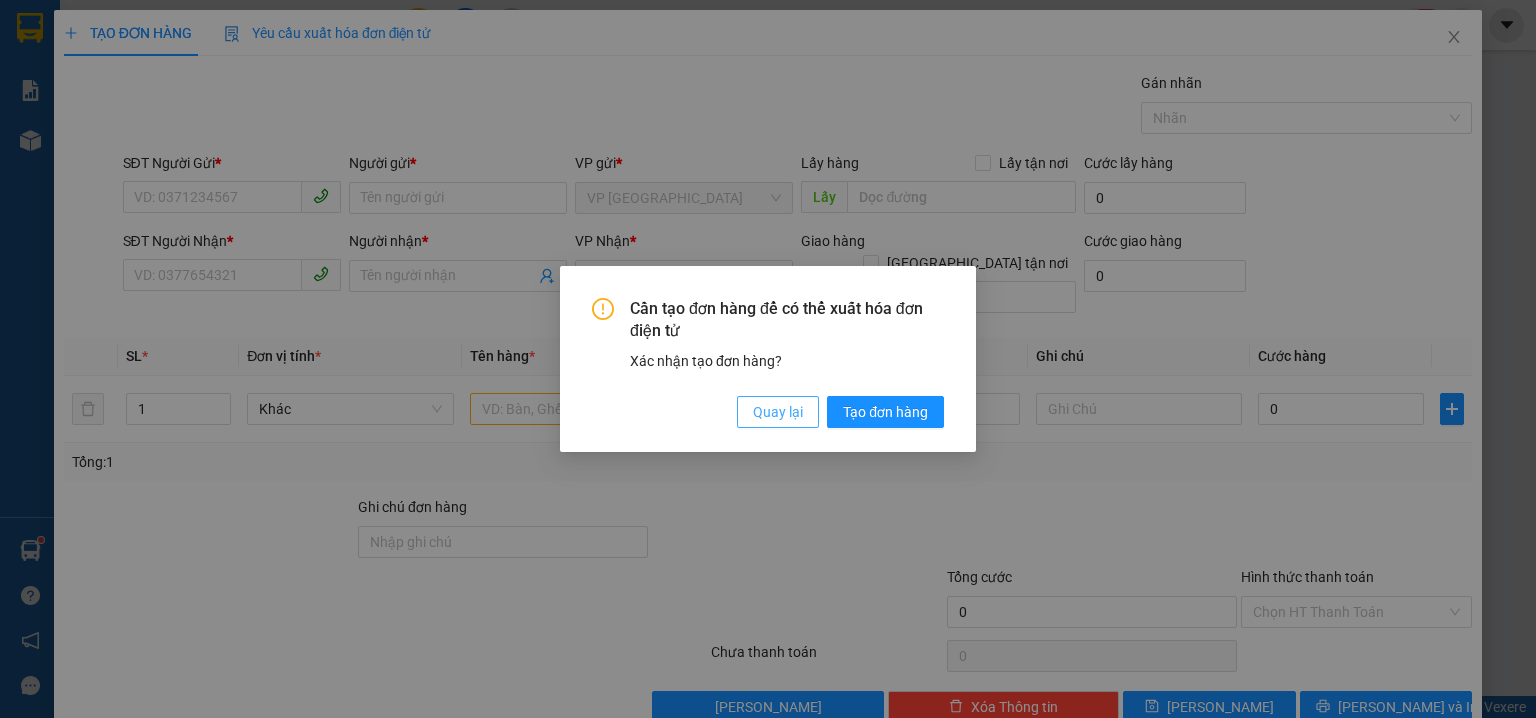 click on "Quay lại" at bounding box center [778, 412] 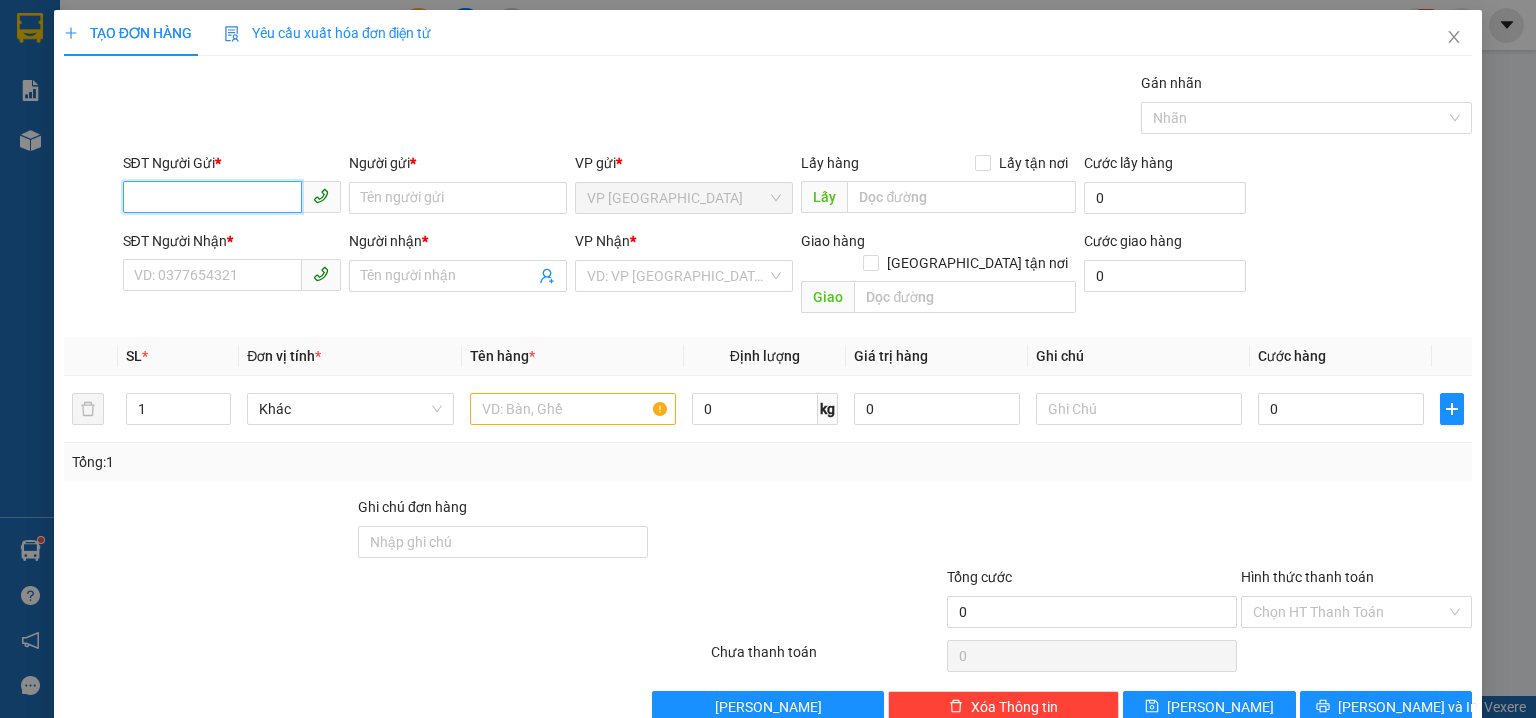 click on "SĐT Người Gửi  *" at bounding box center (212, 197) 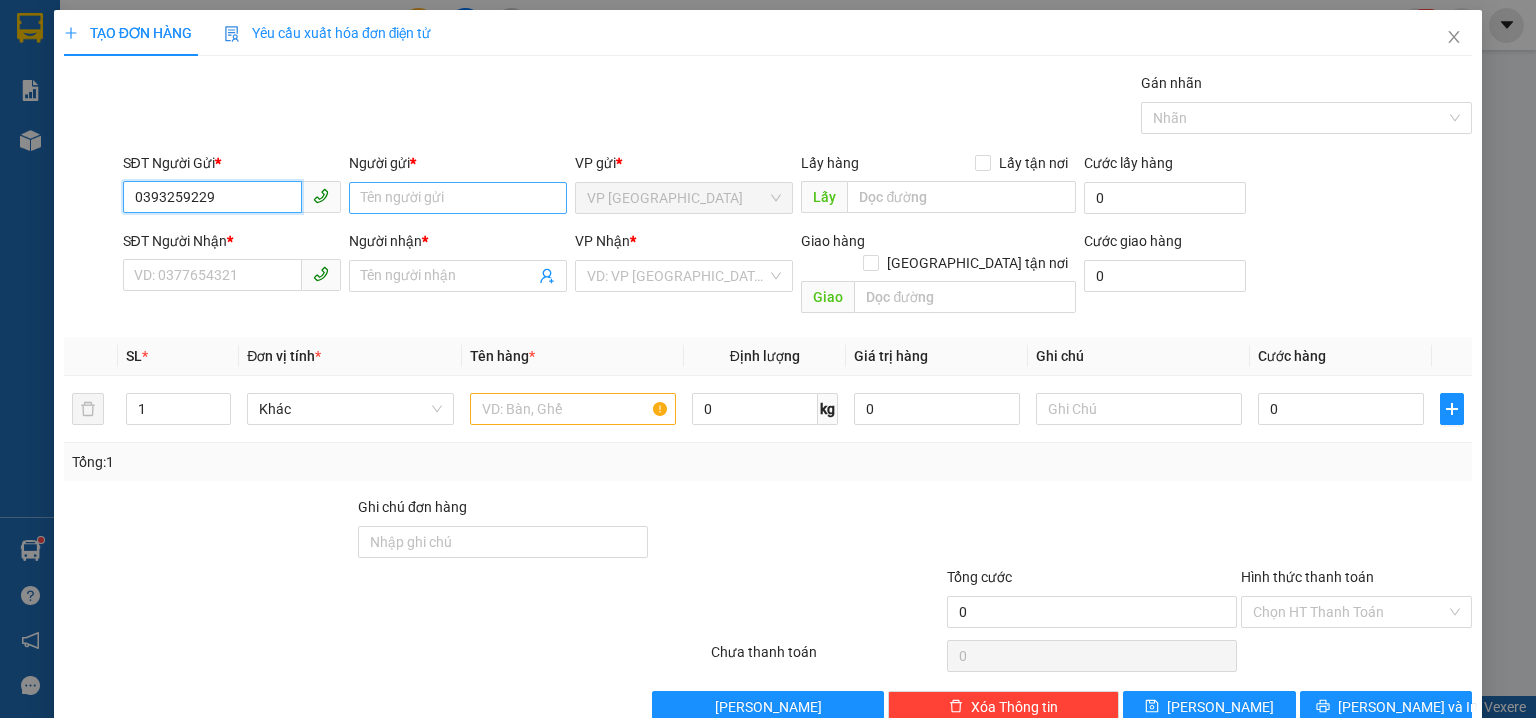 type on "0393259229" 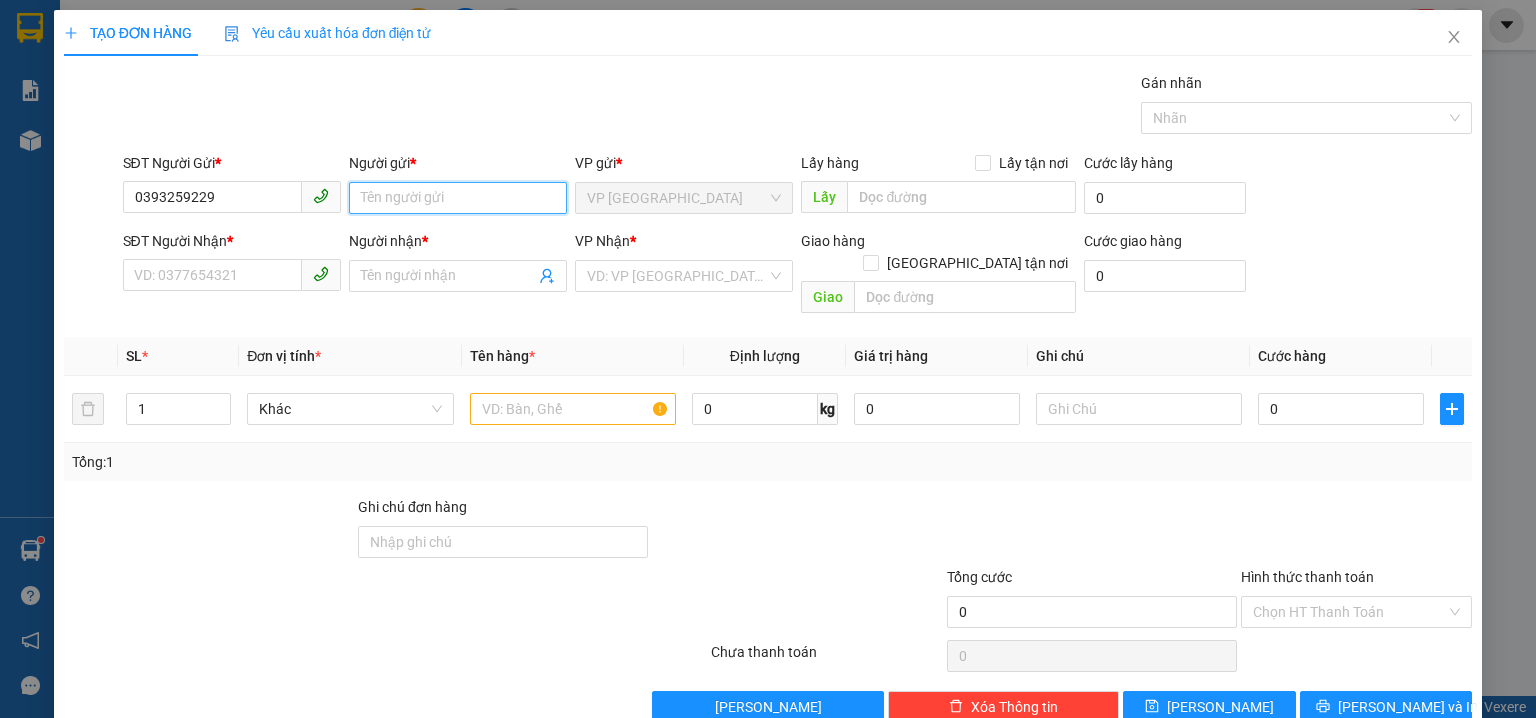 click on "Người gửi  *" at bounding box center [458, 198] 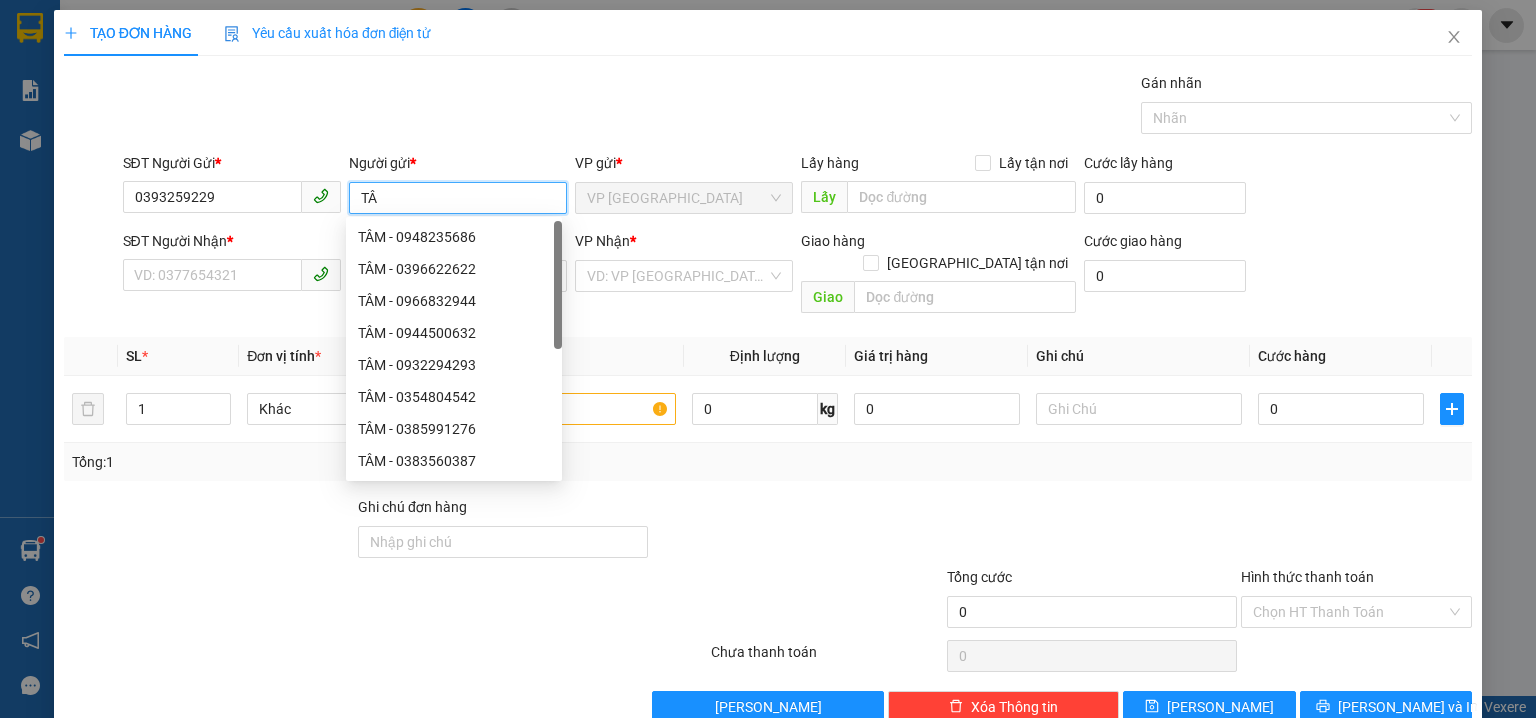 type on "T" 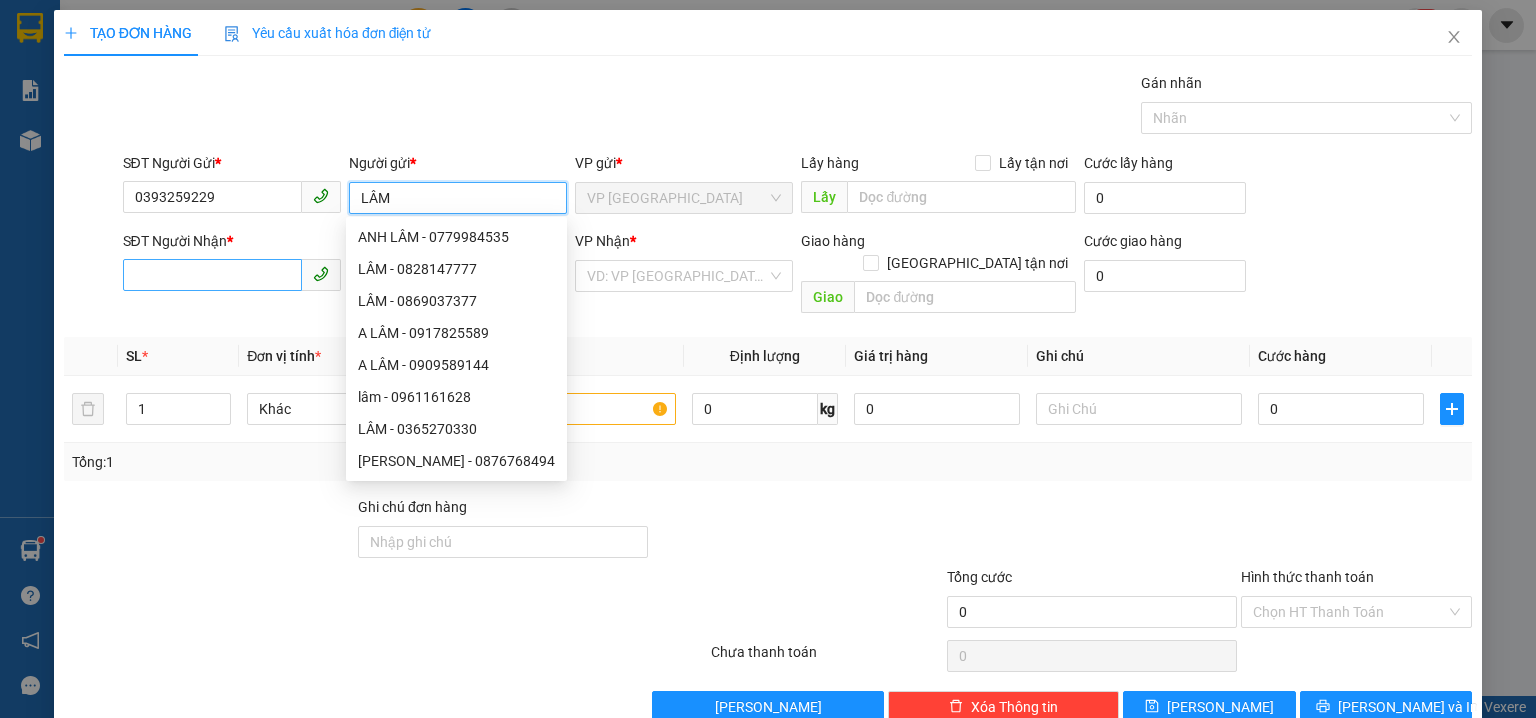 type on "LÂM" 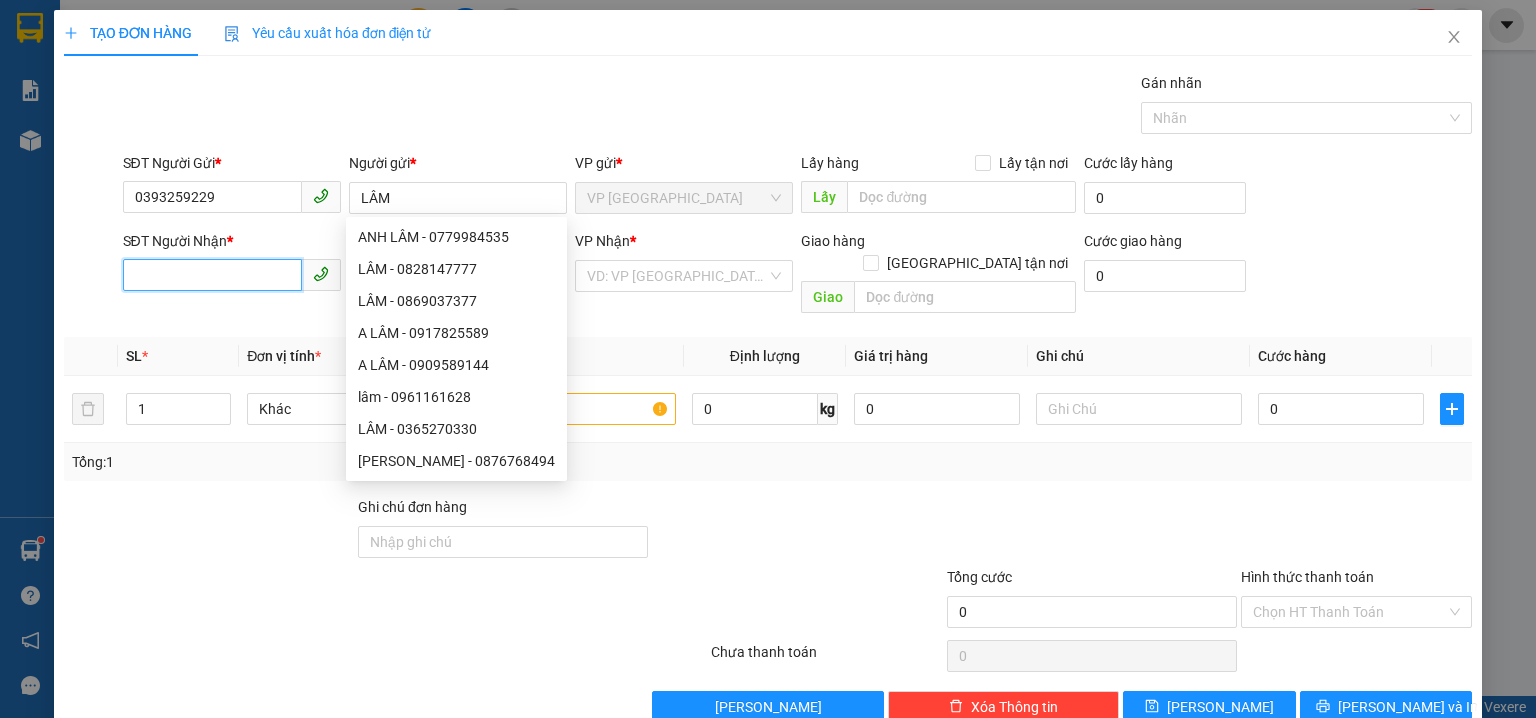 click on "SĐT Người Nhận  *" at bounding box center [212, 275] 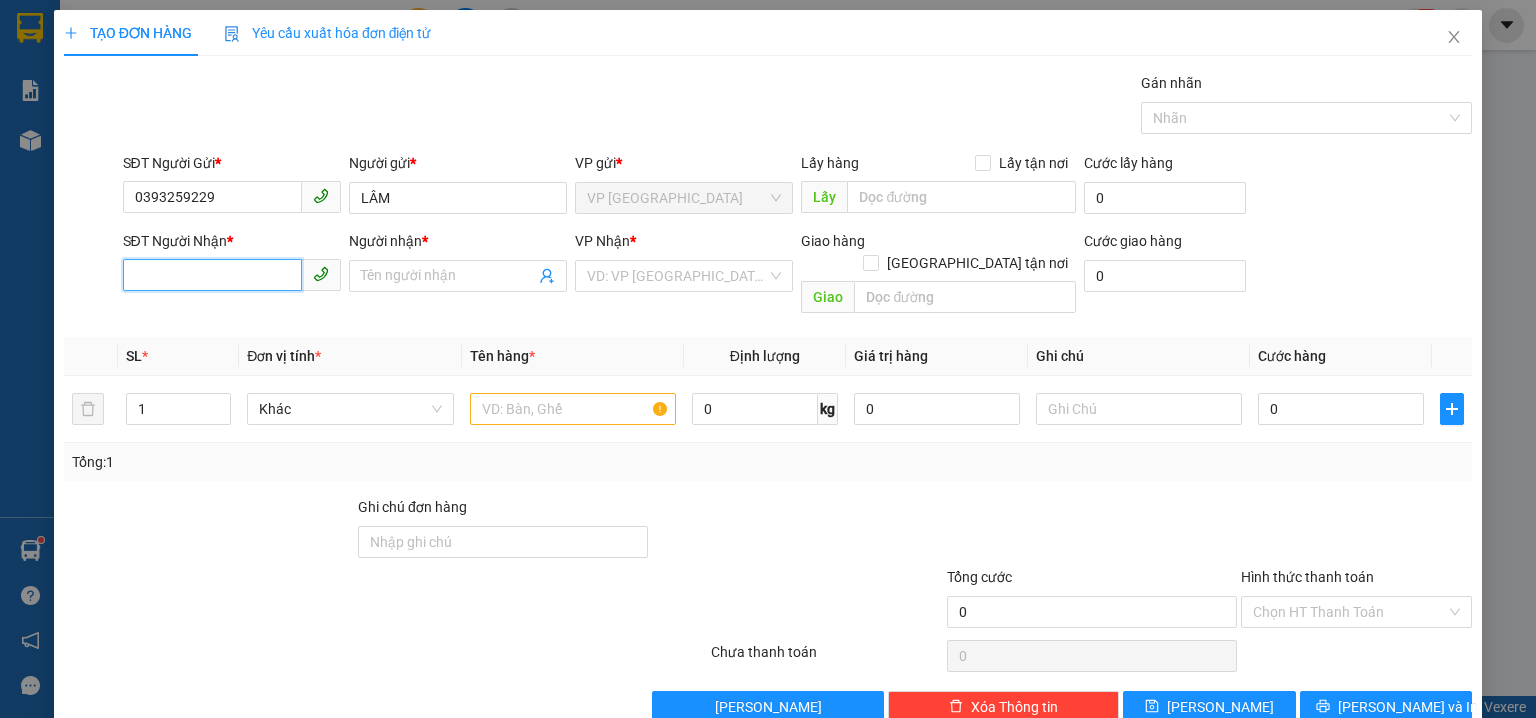 click on "SĐT Người Nhận  *" at bounding box center (212, 275) 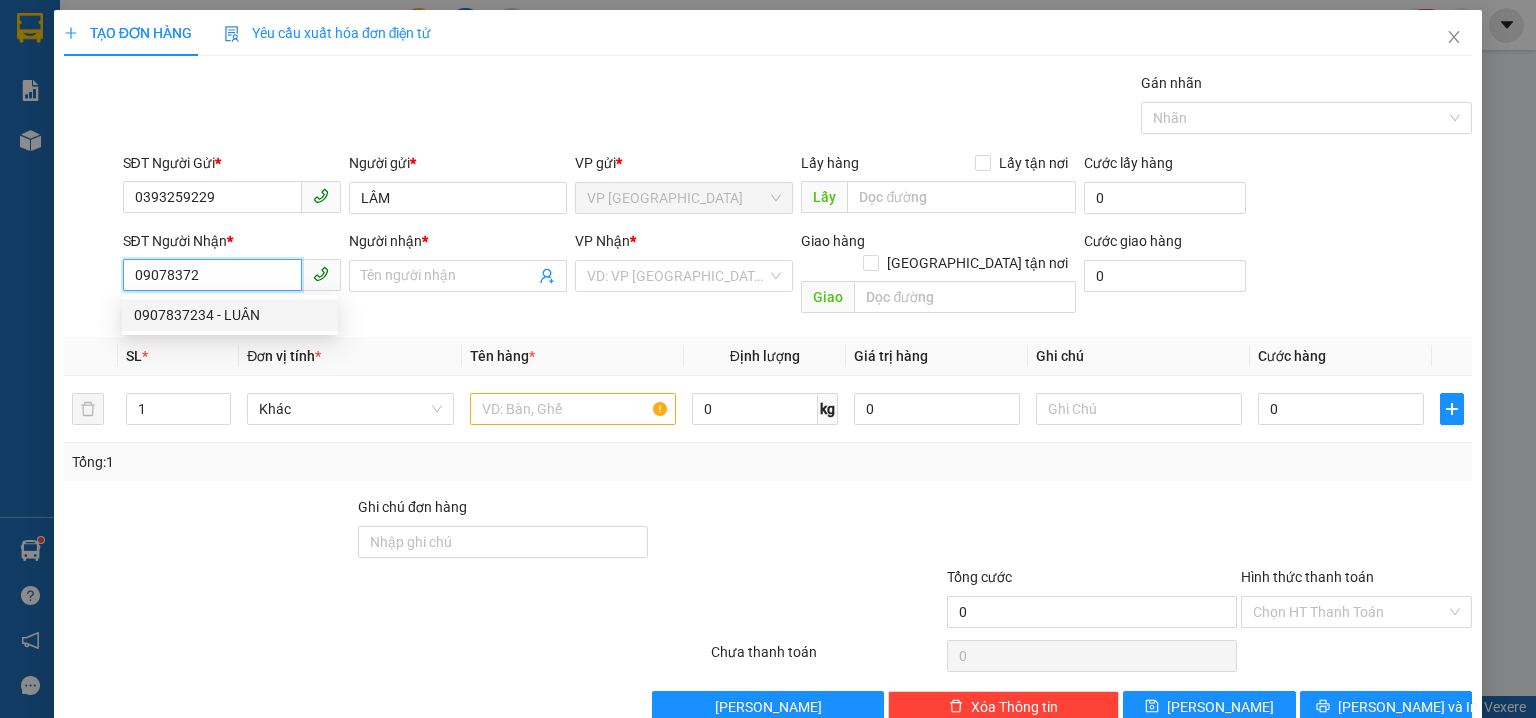 click on "0907837234 - LUÂN" at bounding box center [230, 315] 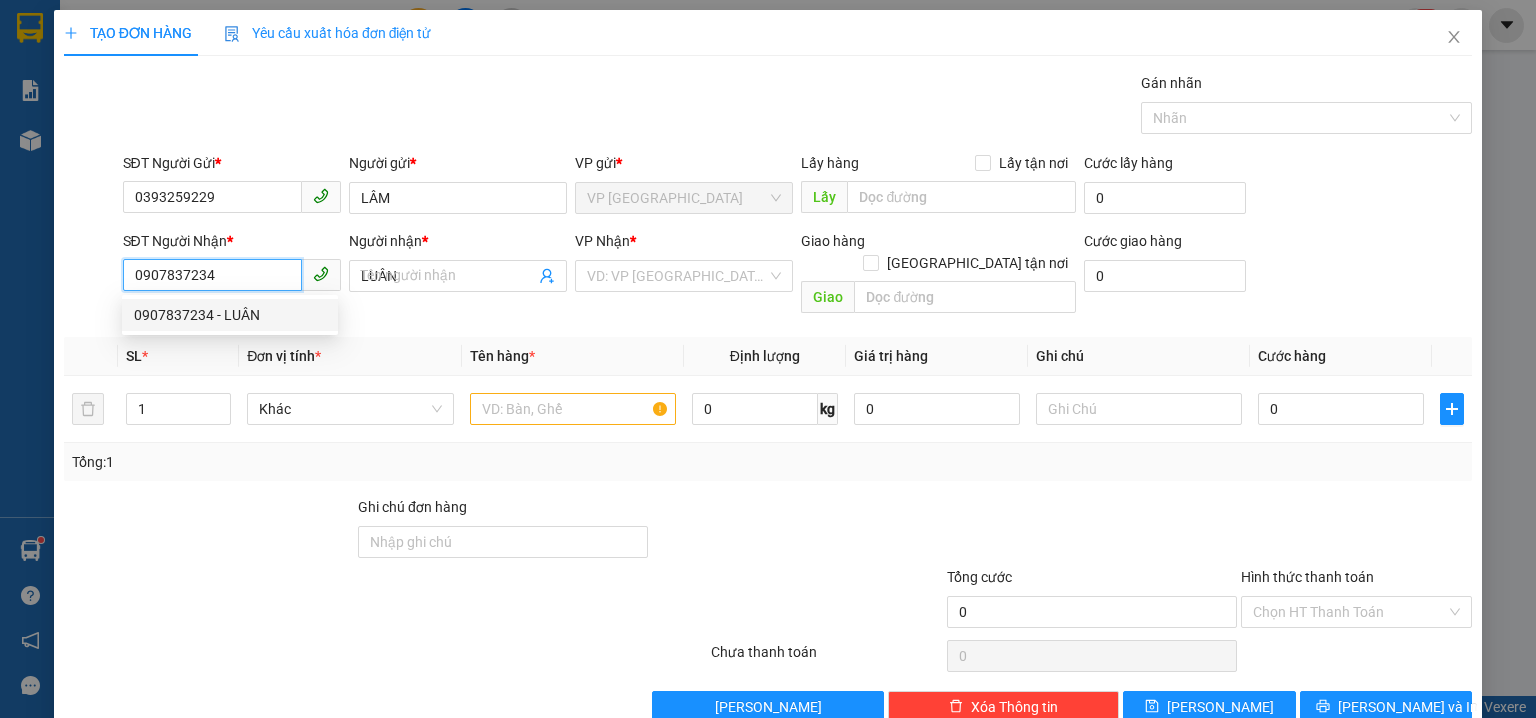 type on "30.000" 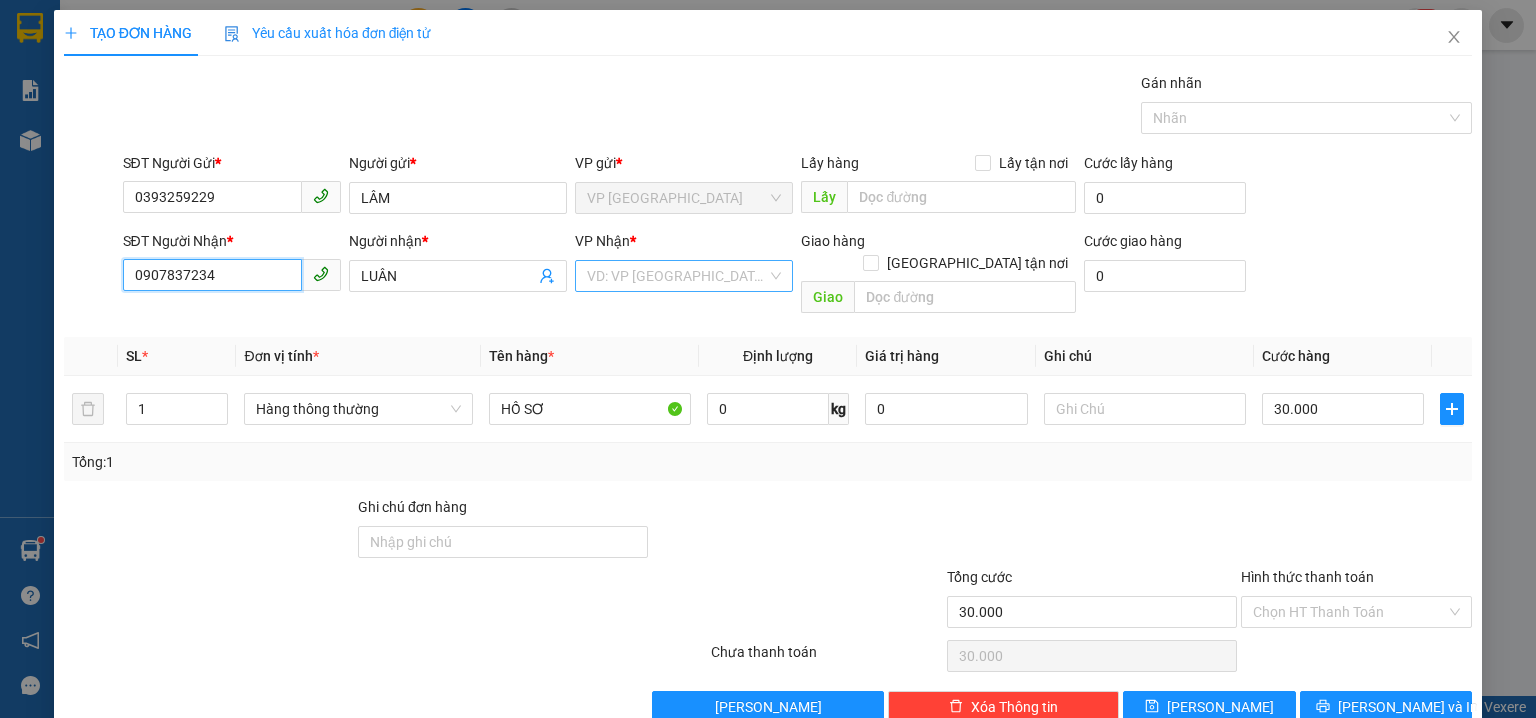 type on "0907837234" 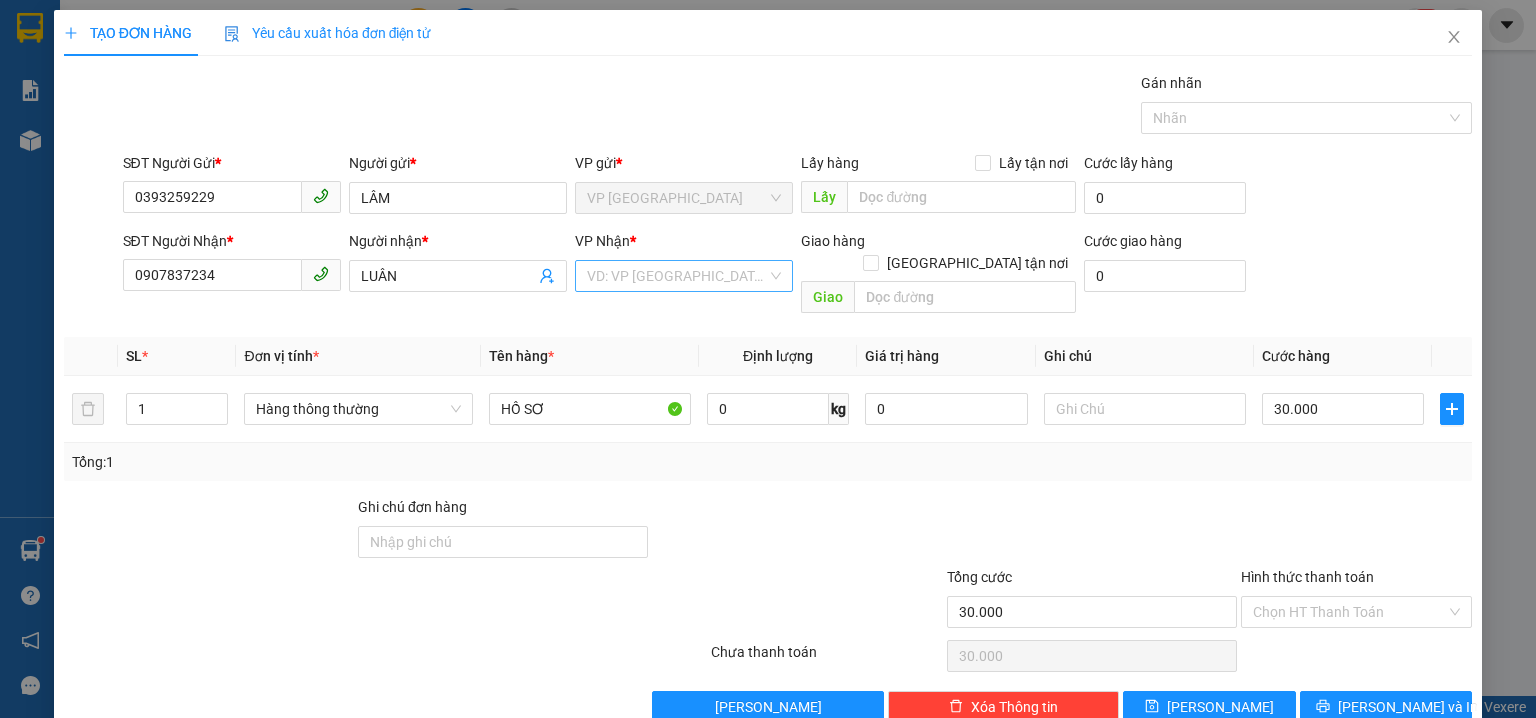 click at bounding box center (677, 276) 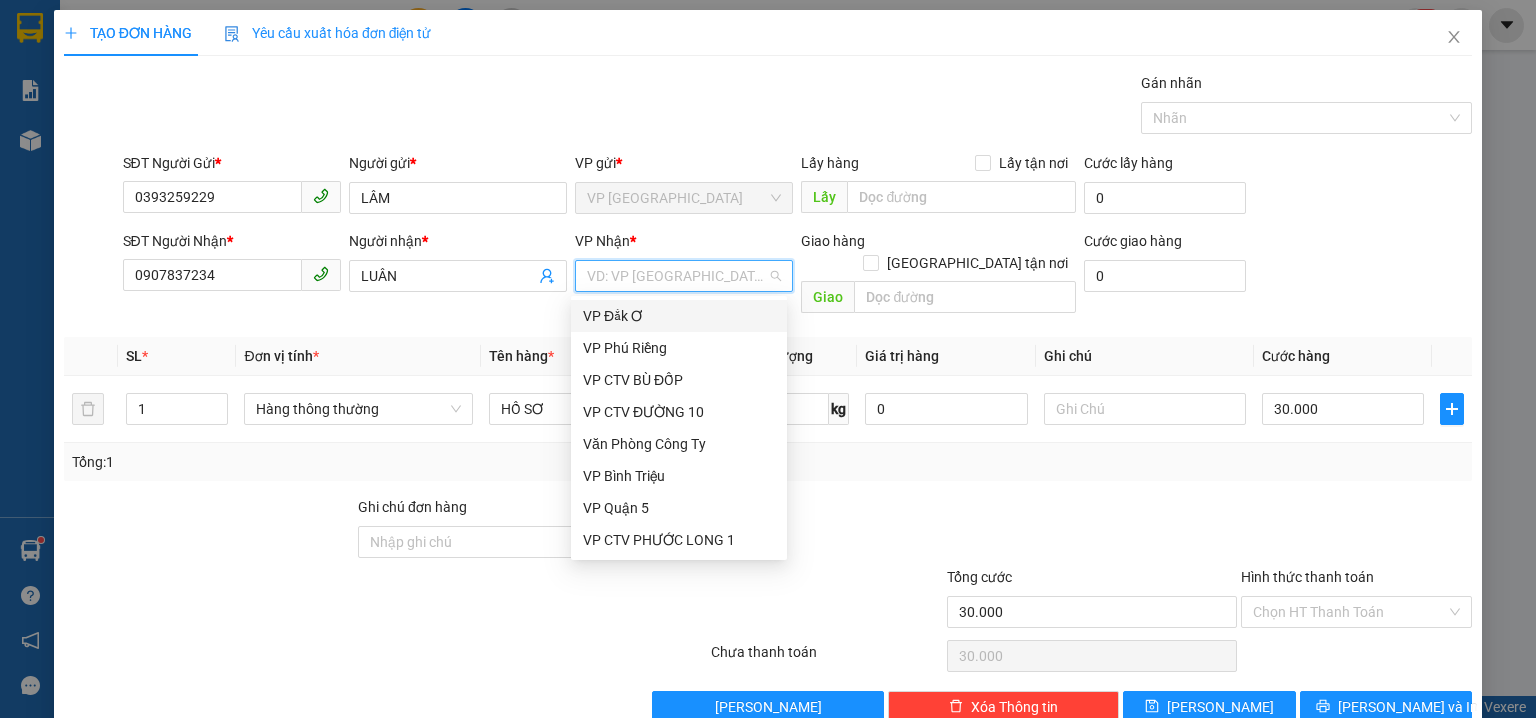 type on "5" 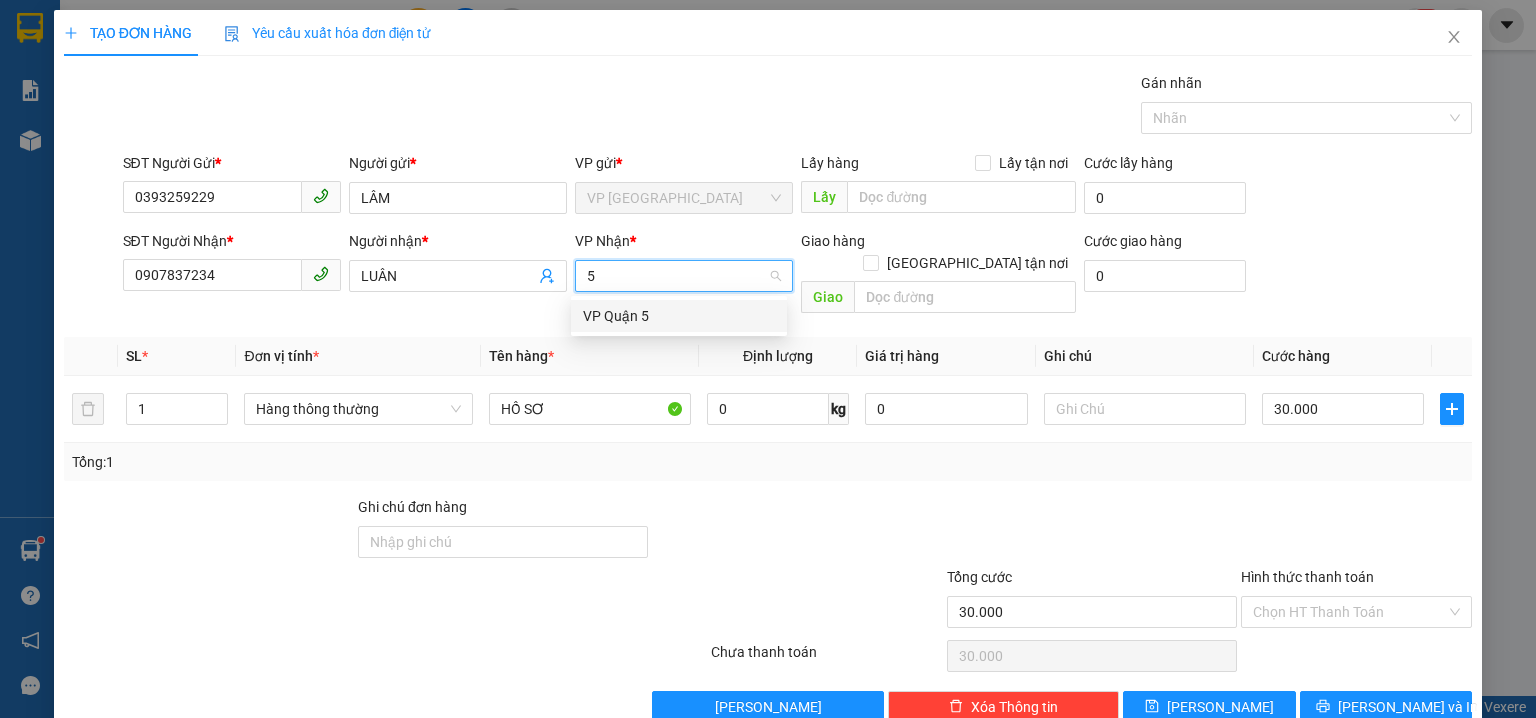 click on "VP Quận 5" at bounding box center (679, 316) 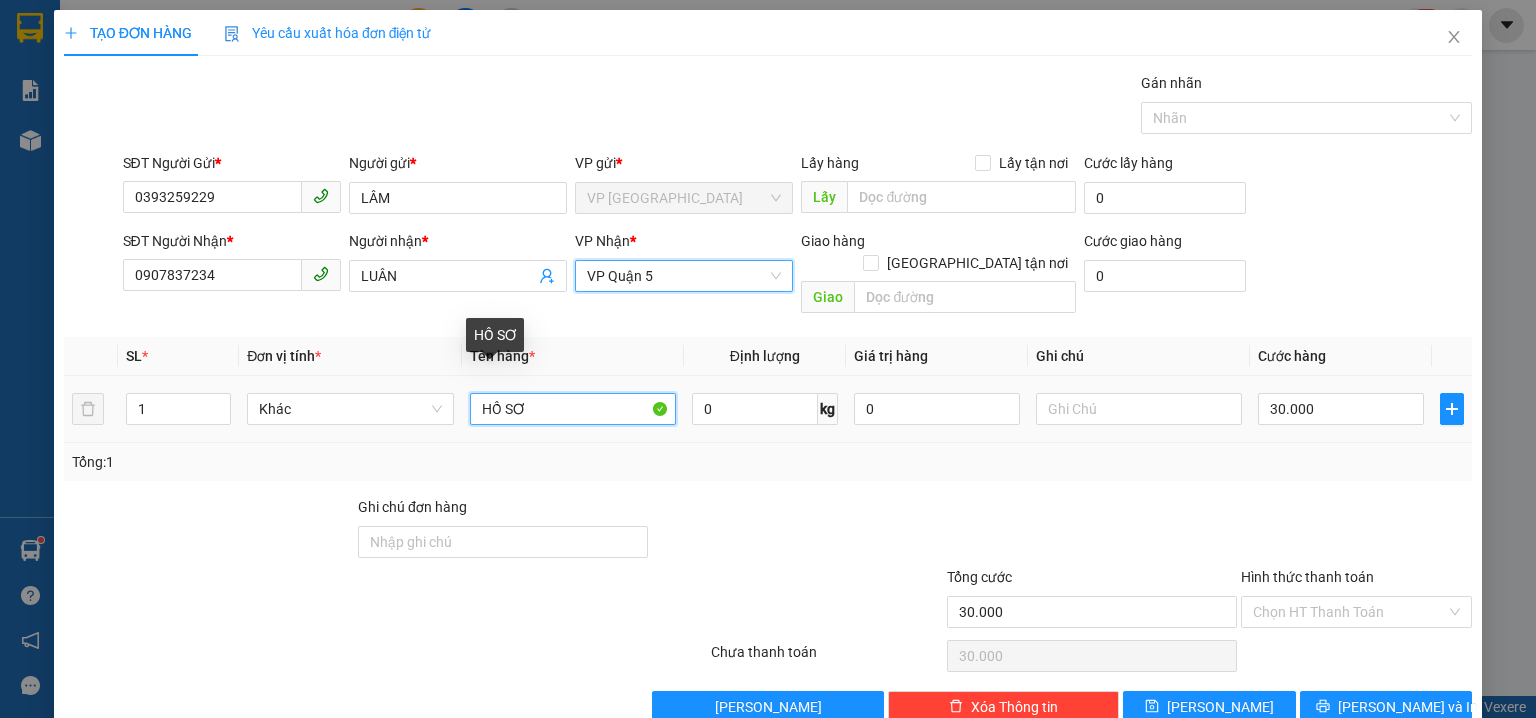 click on "HỒ SƠ" at bounding box center (573, 409) 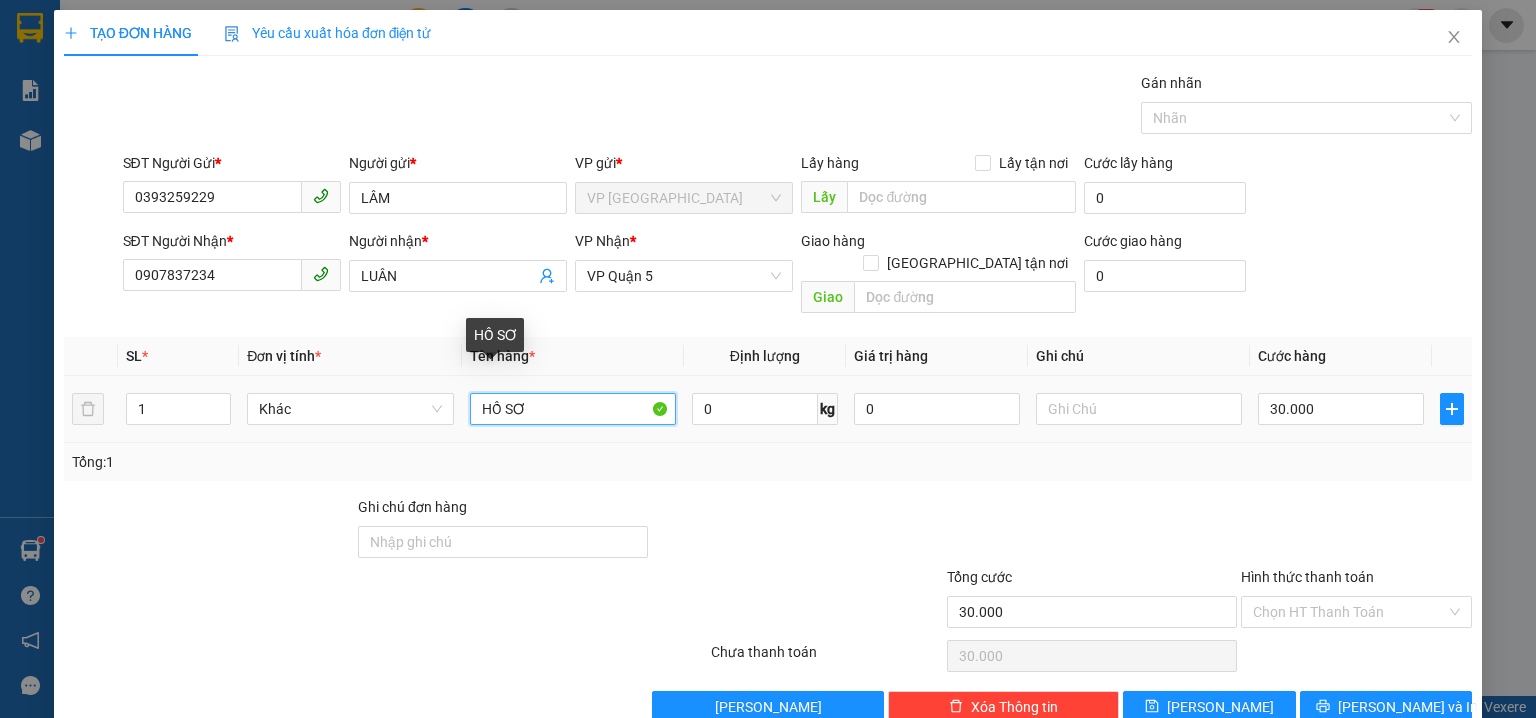 click on "HỒ SƠ" at bounding box center [573, 409] 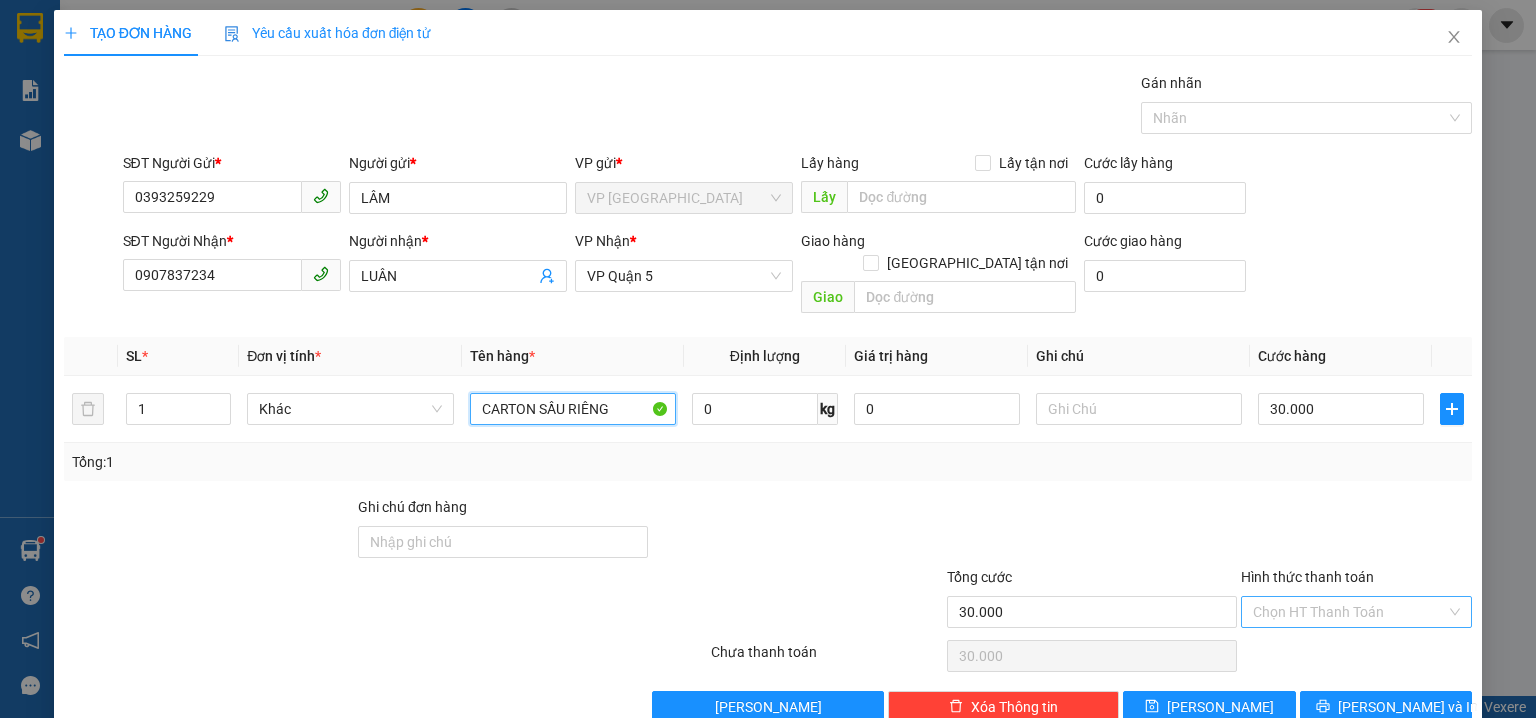 type on "CARTON SẦU RIÊNG" 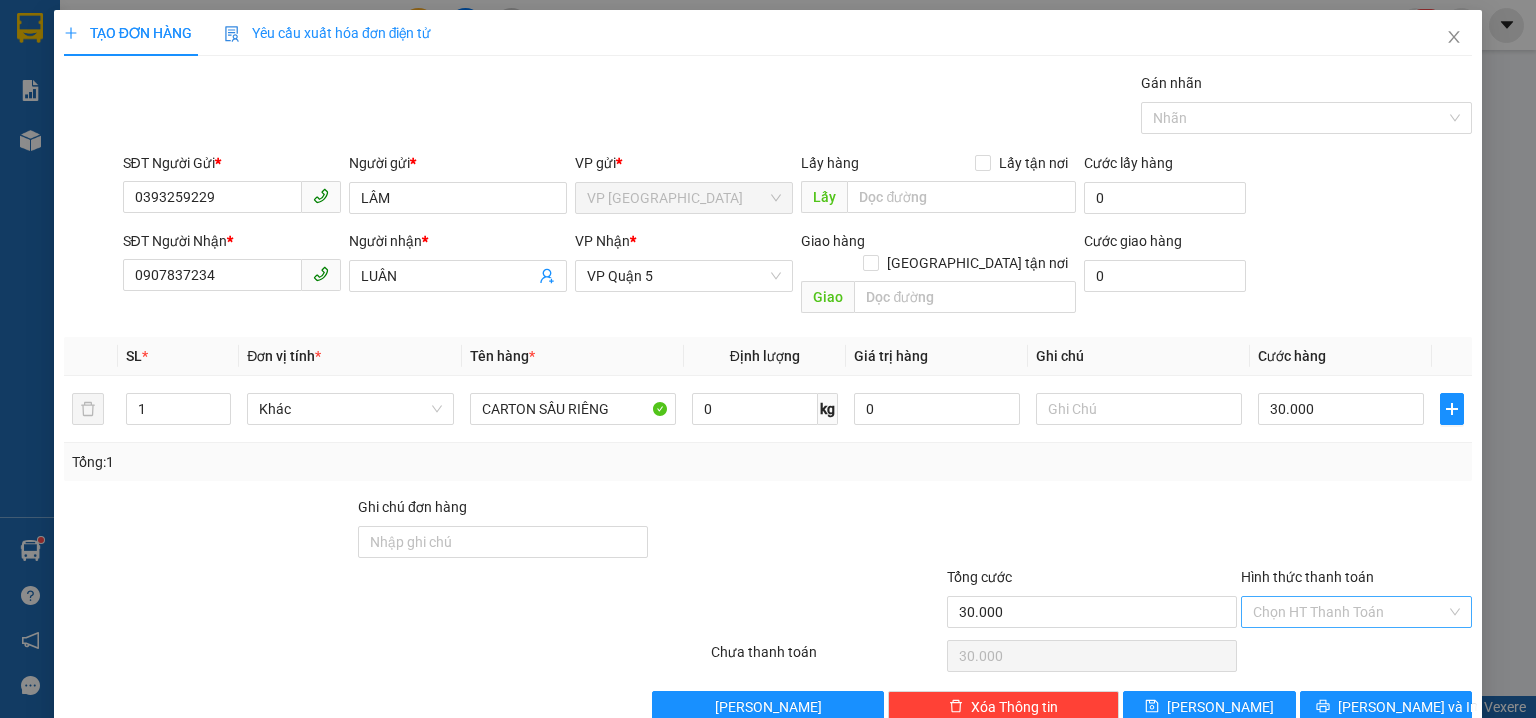 click on "Hình thức thanh toán" at bounding box center [1349, 612] 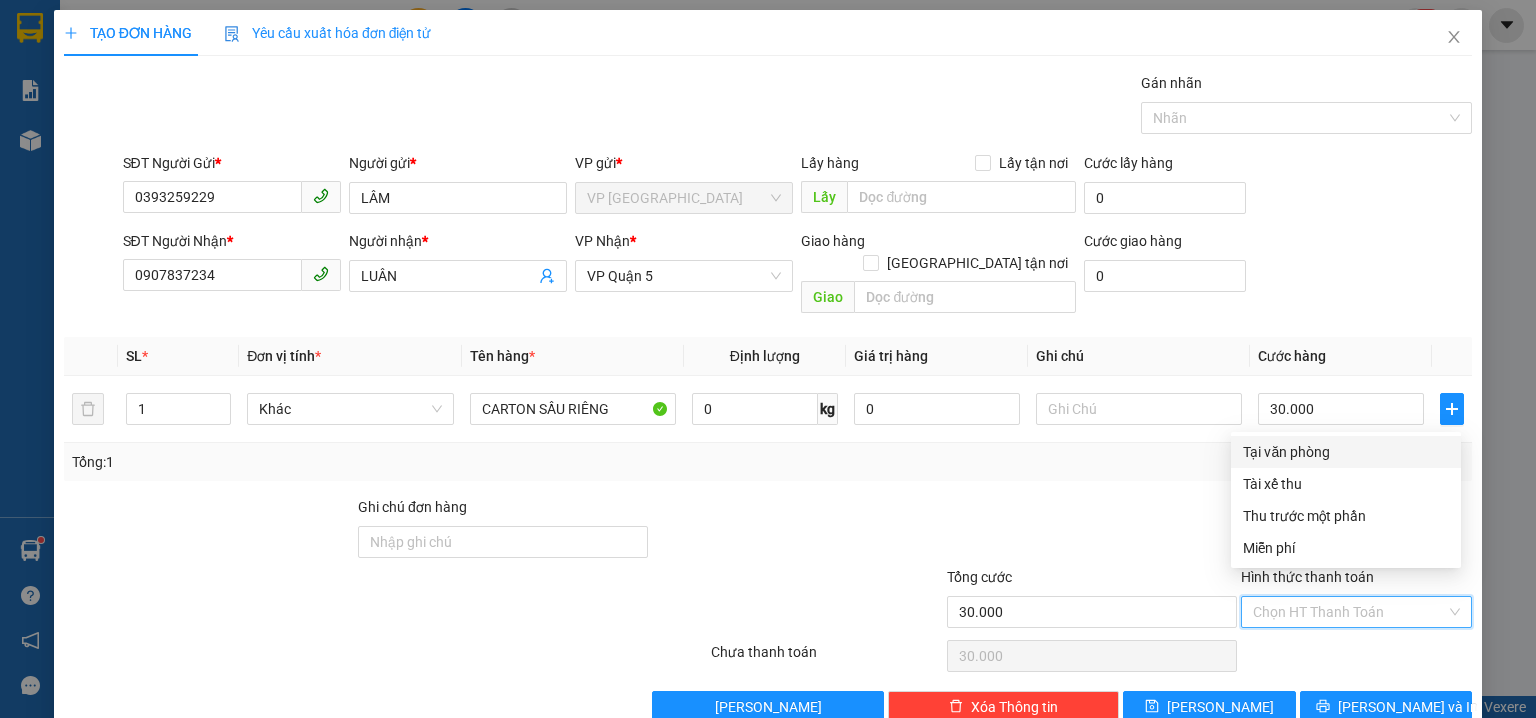 click on "Tại văn phòng" at bounding box center [1346, 452] 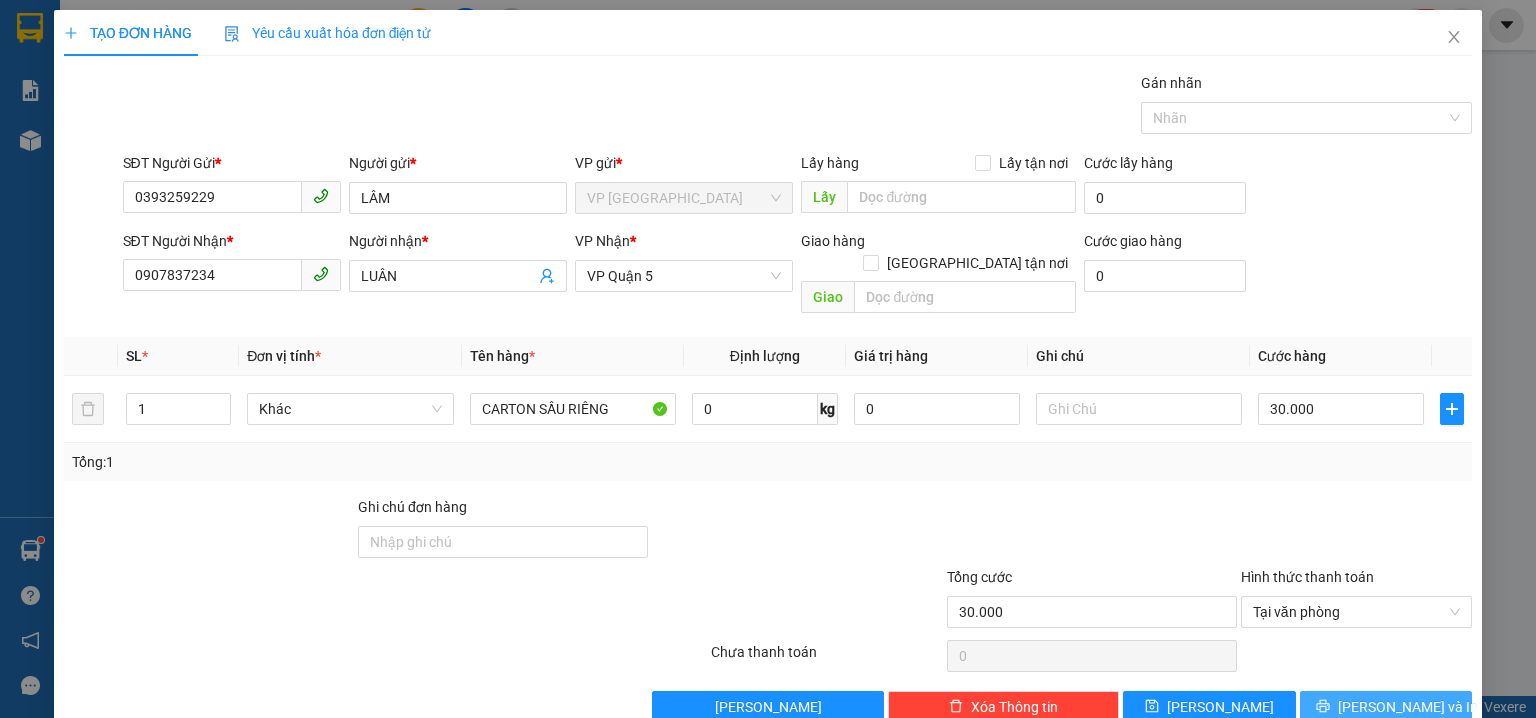 click on "[PERSON_NAME] và In" at bounding box center (1408, 707) 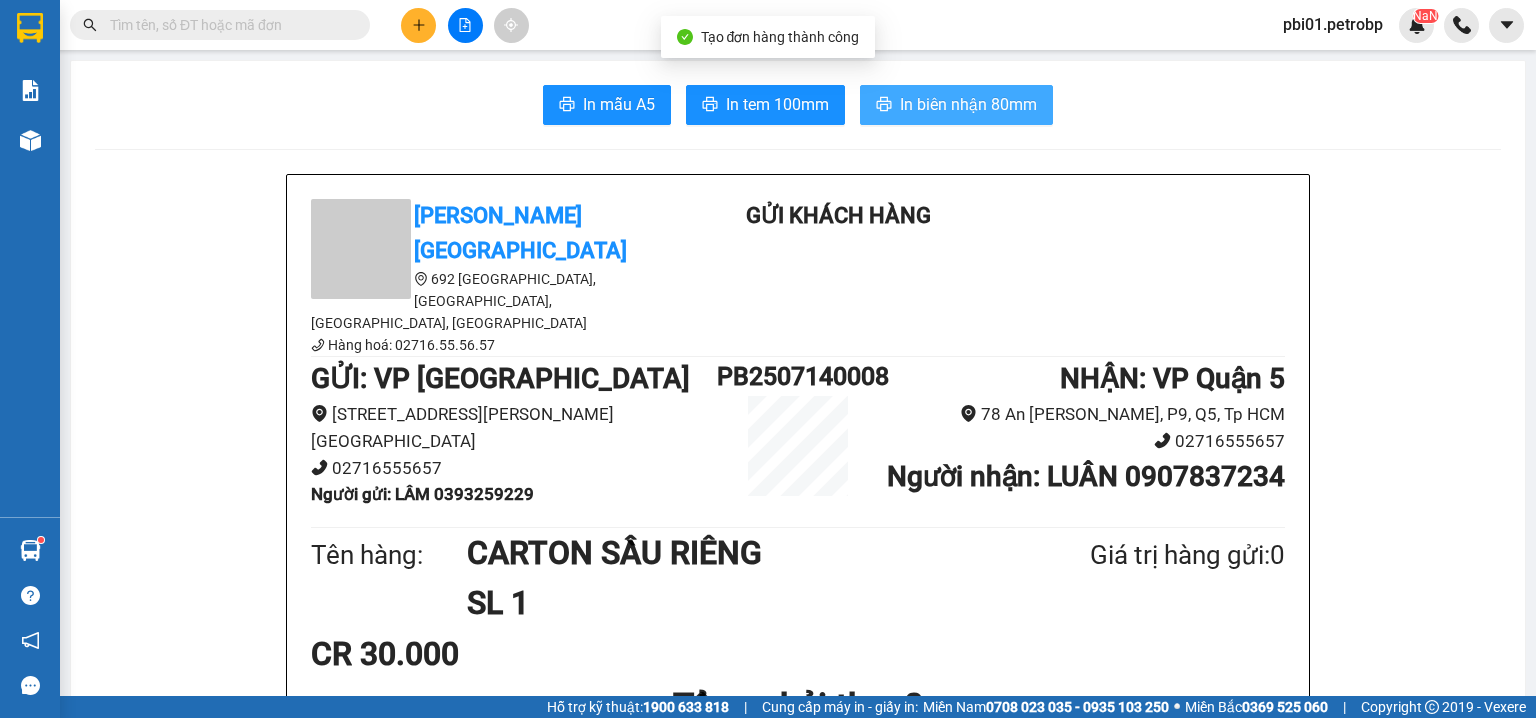 click on "In biên nhận 80mm" at bounding box center [968, 104] 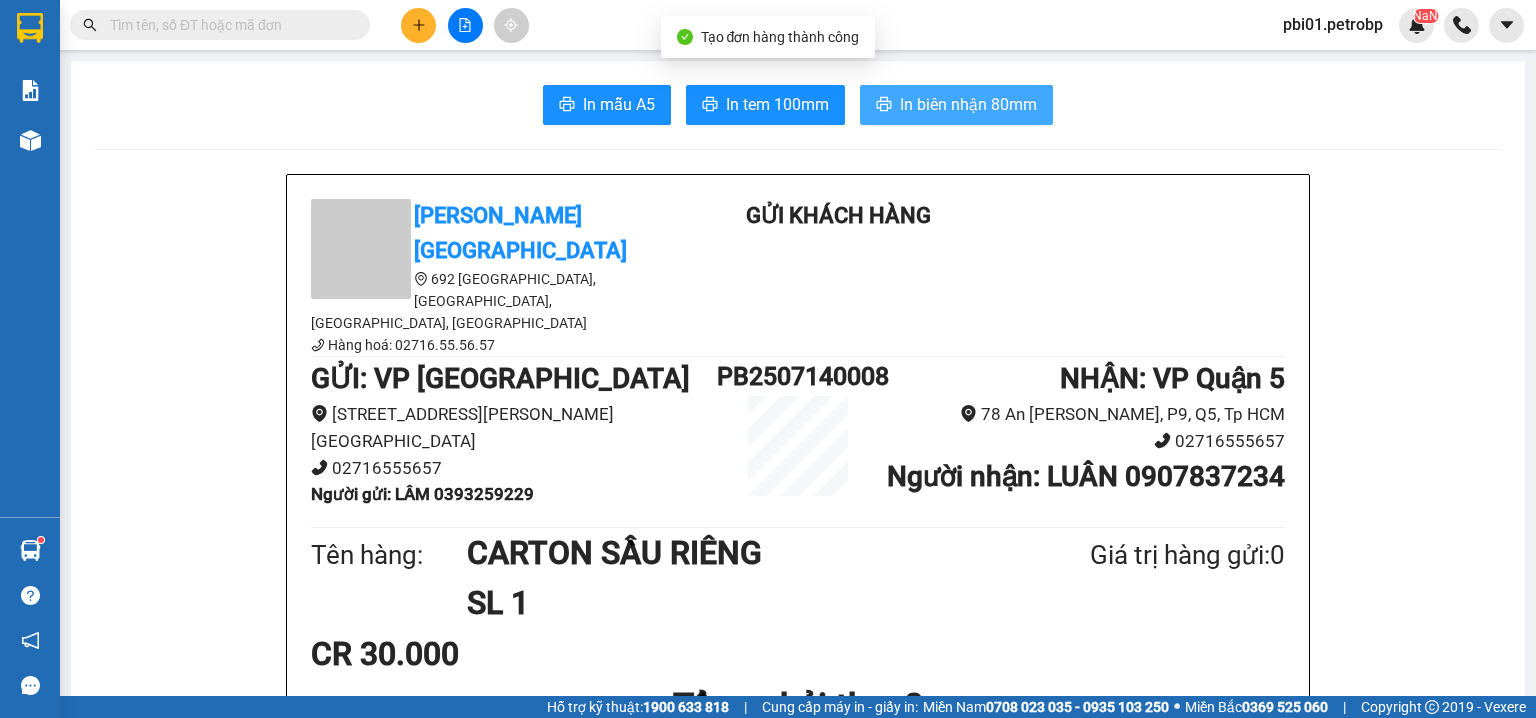 scroll, scrollTop: 0, scrollLeft: 0, axis: both 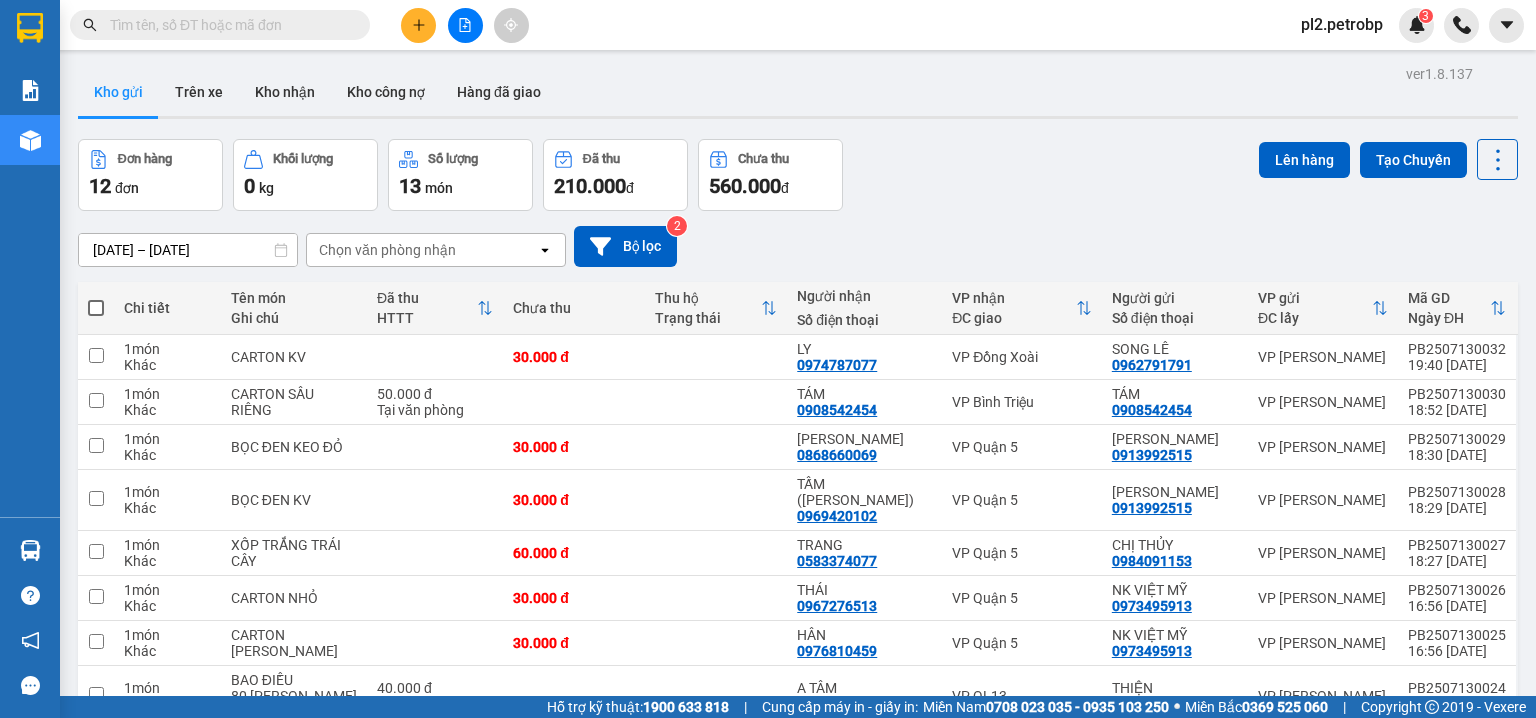 click on "pl2.petrobp" at bounding box center (1342, 24) 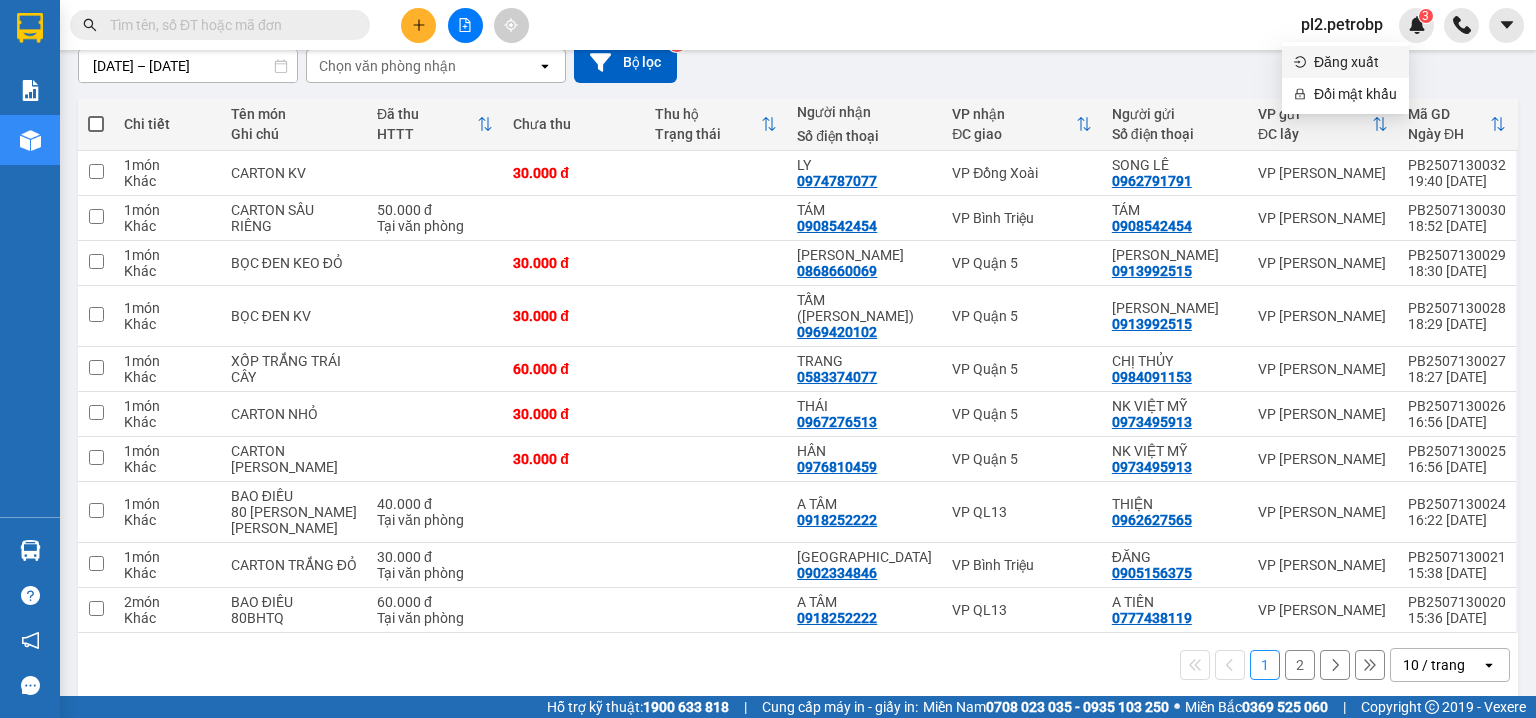 click on "Đăng xuất" at bounding box center [1355, 62] 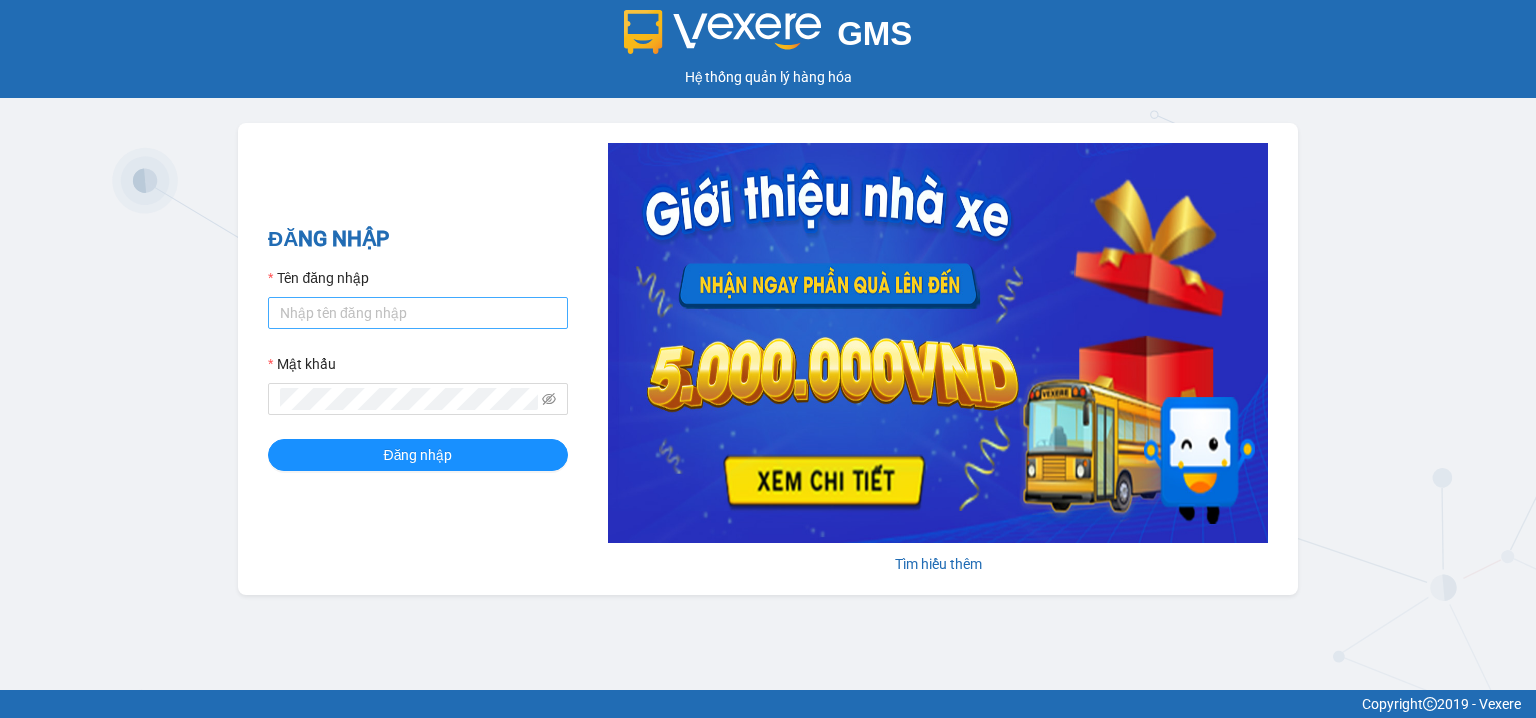 scroll, scrollTop: 0, scrollLeft: 0, axis: both 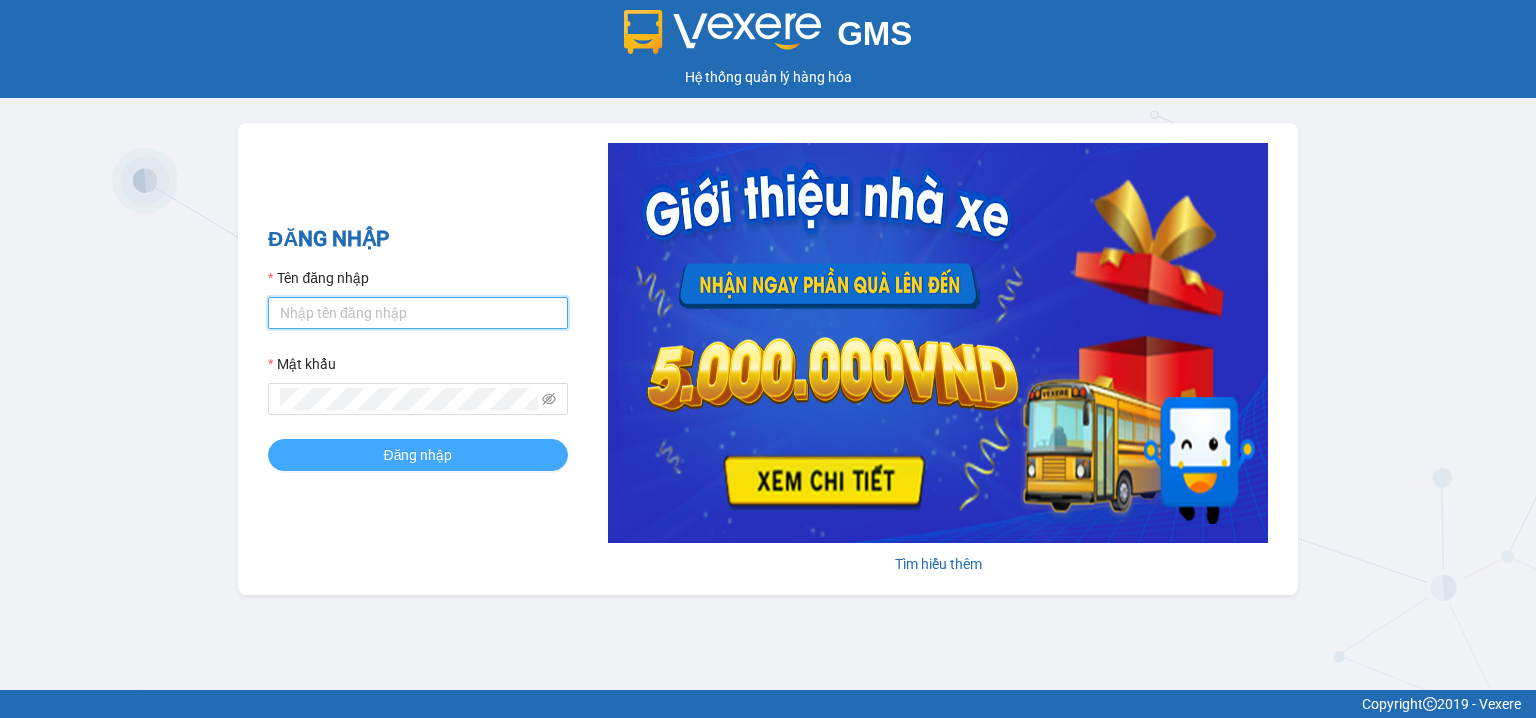 type on "pbi01.petrobp" 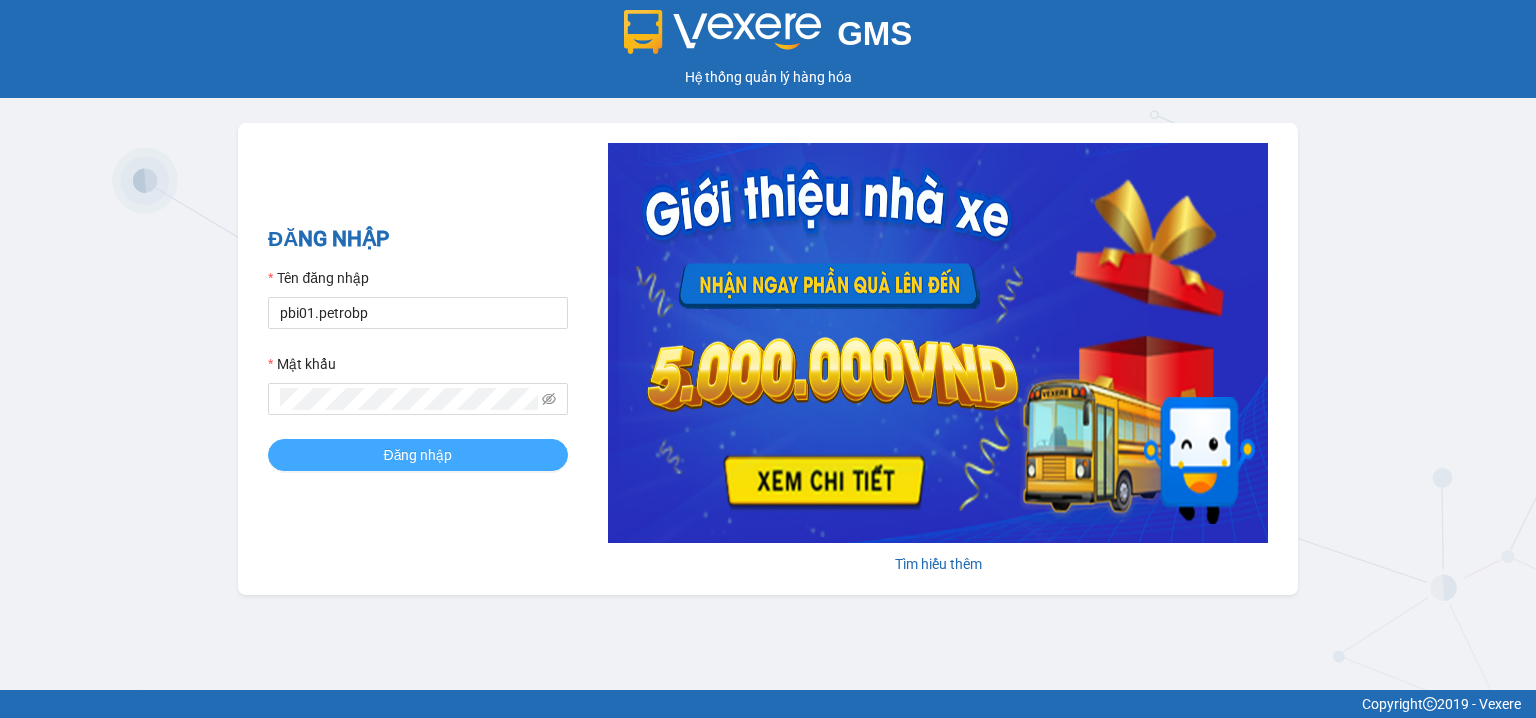 click on "Đăng nhập" at bounding box center (418, 455) 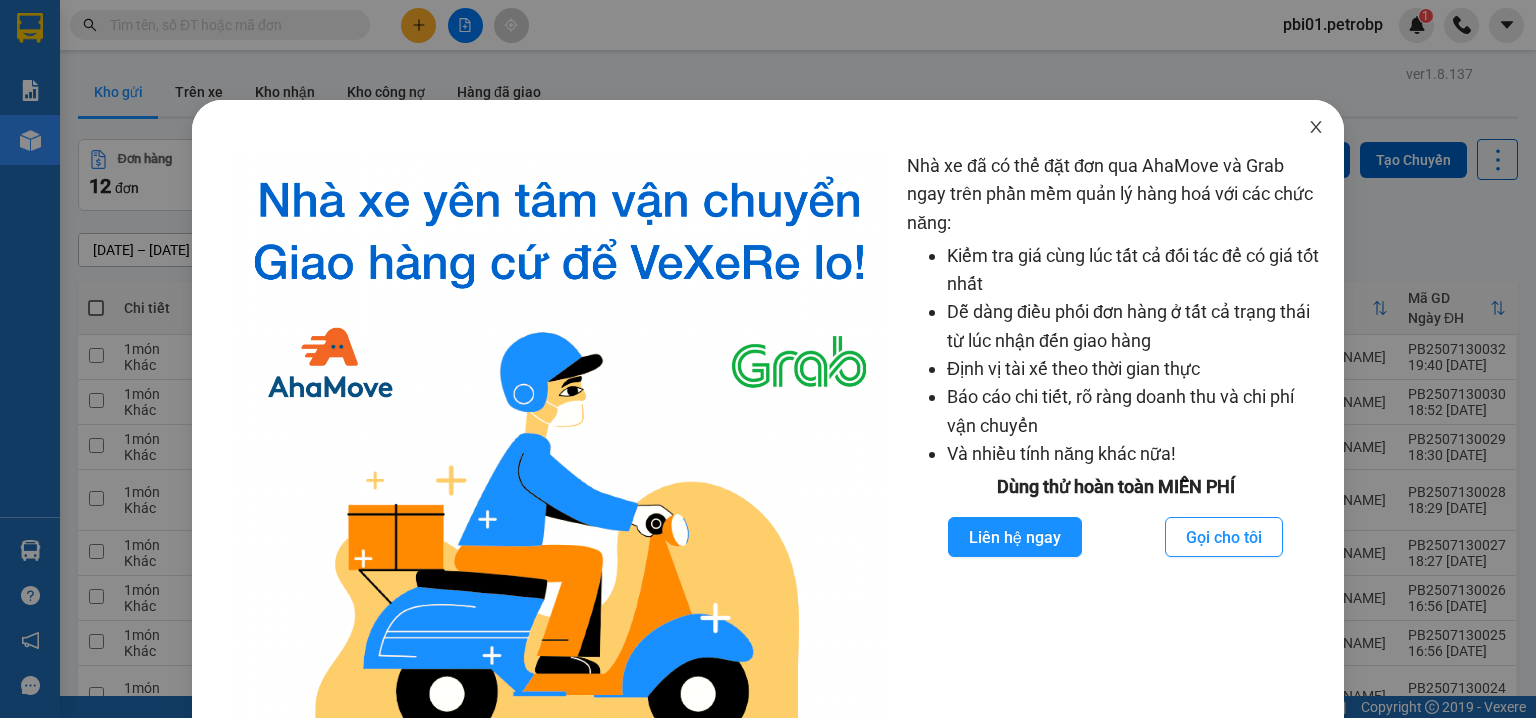 click 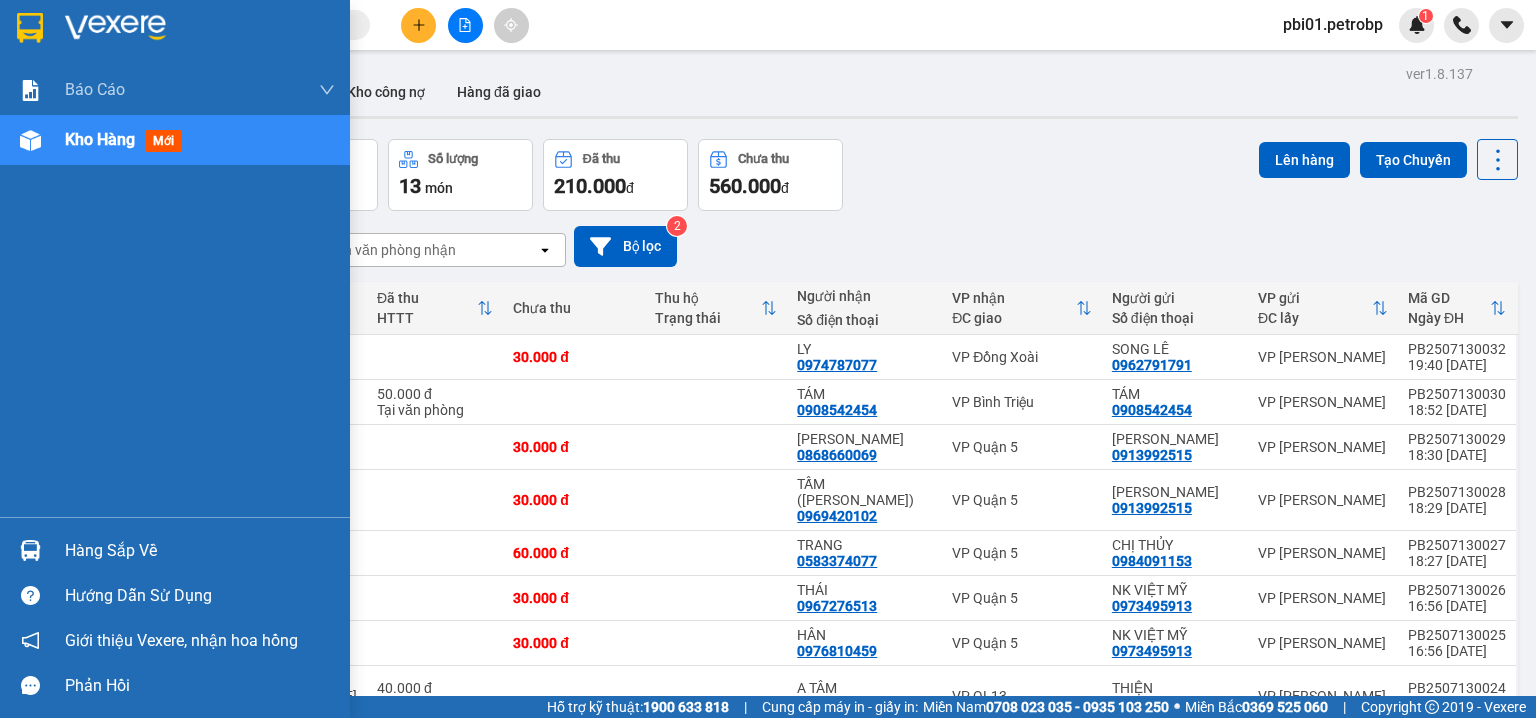 click at bounding box center [30, 550] 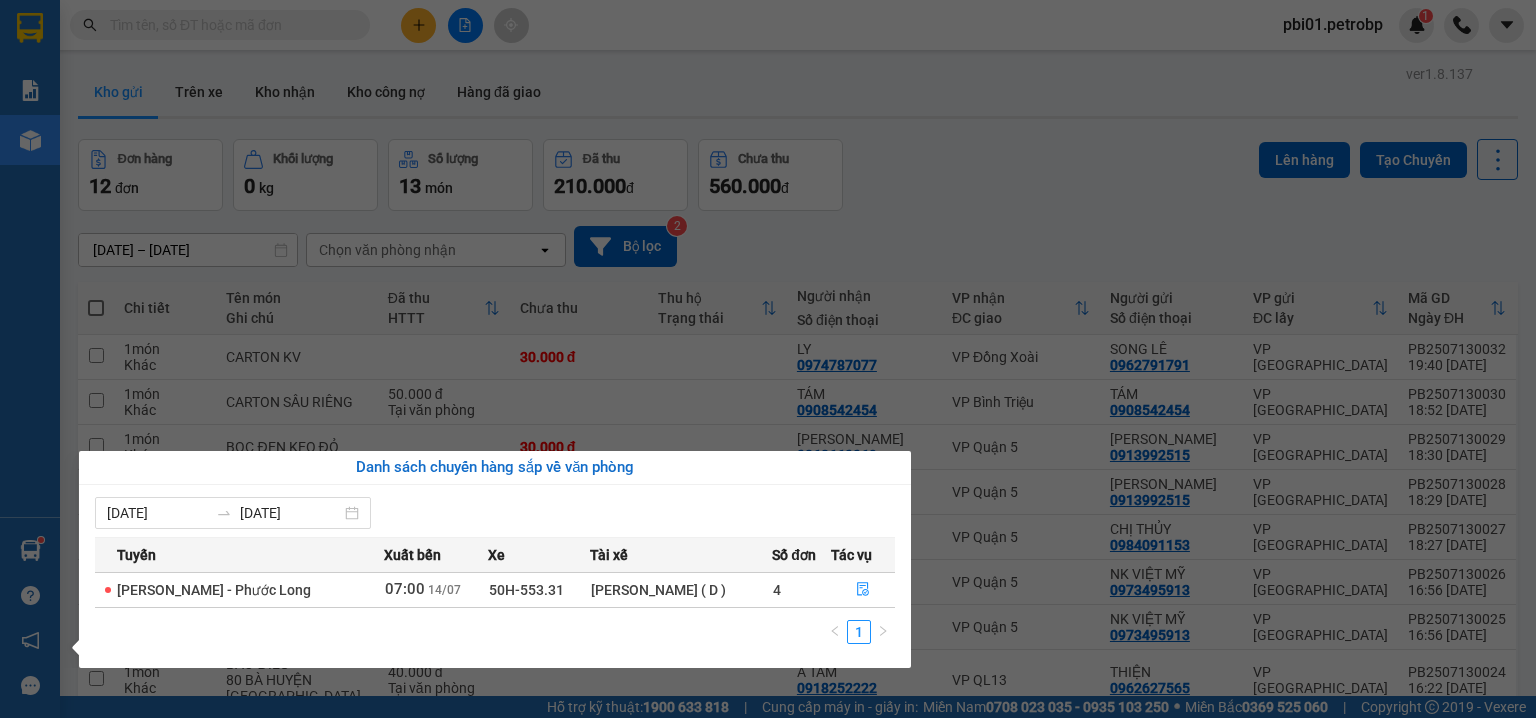 scroll, scrollTop: 0, scrollLeft: 0, axis: both 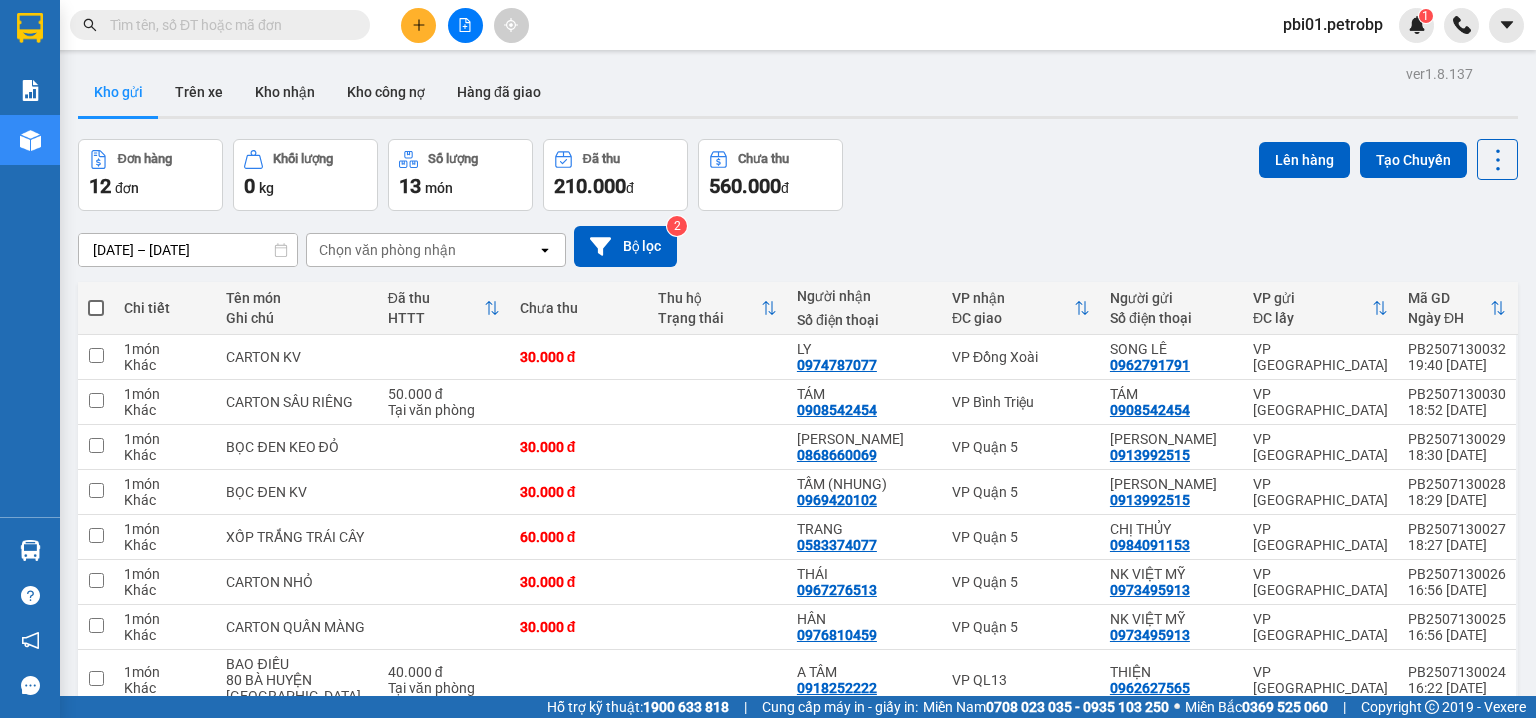 click at bounding box center [228, 25] 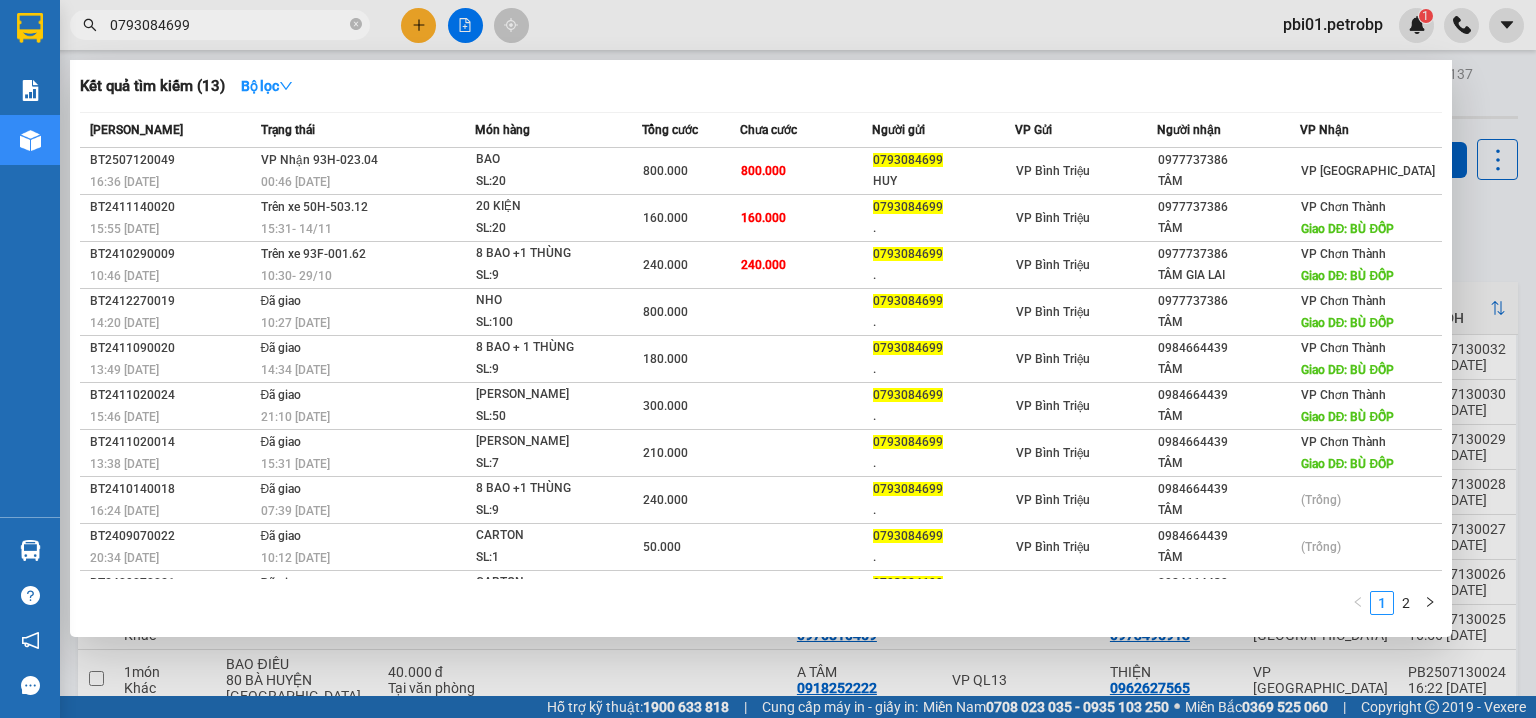 type on "0793084699" 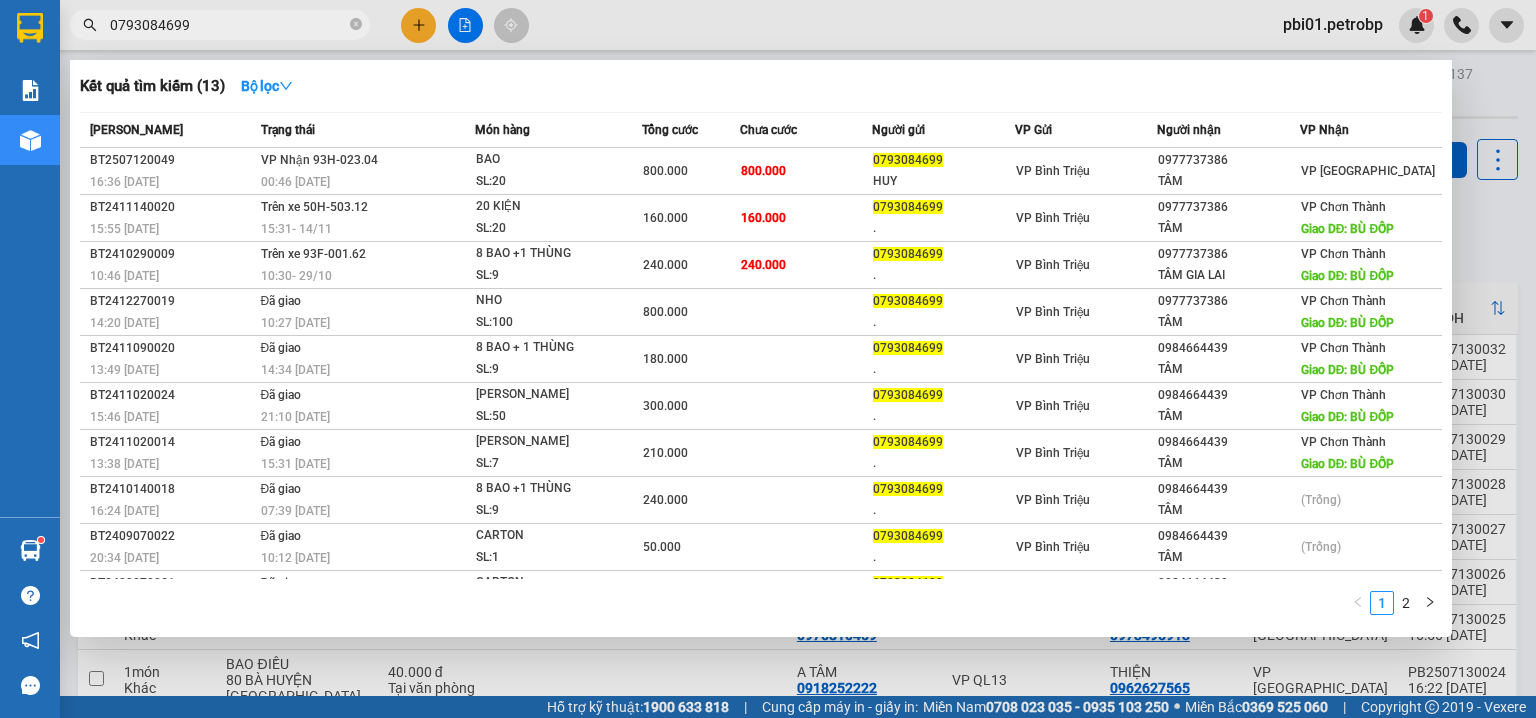 scroll, scrollTop: 0, scrollLeft: 0, axis: both 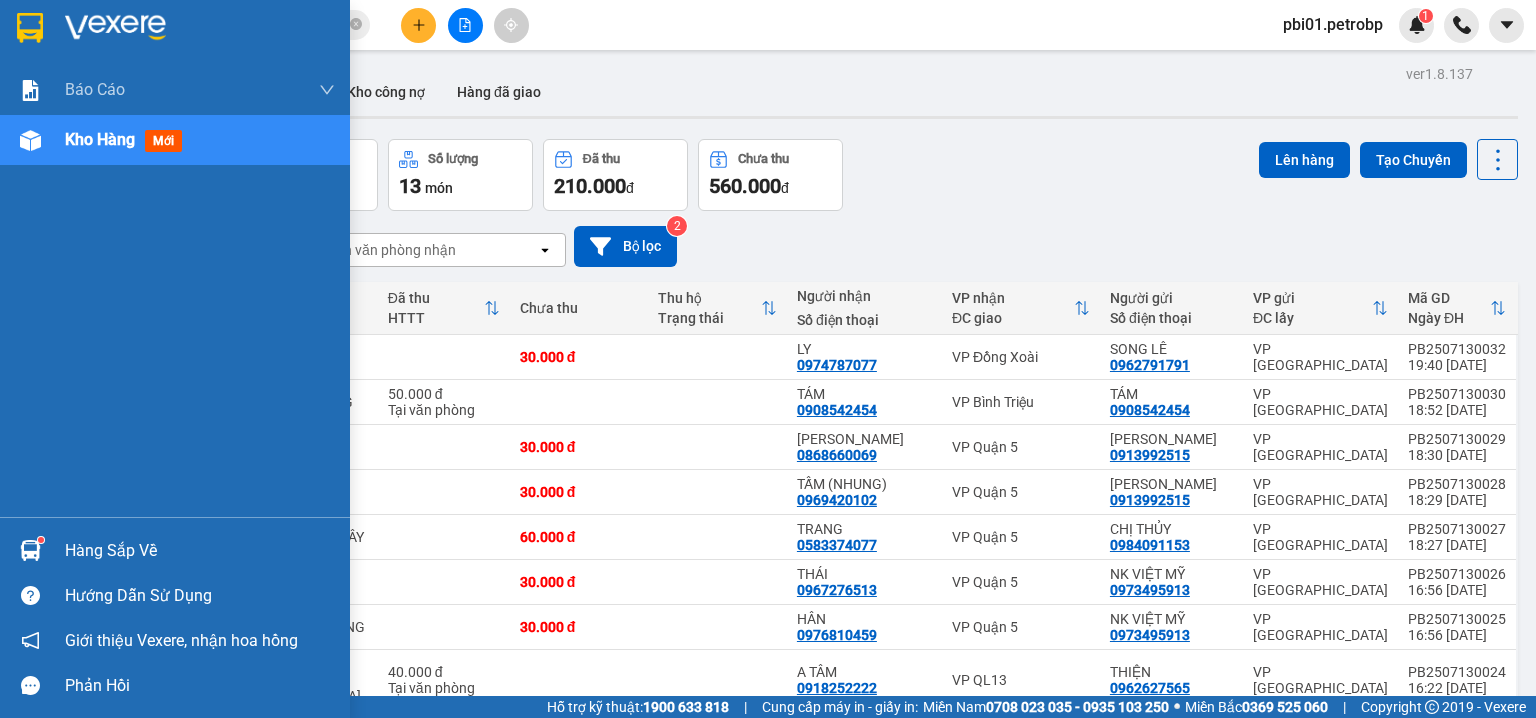click at bounding box center (30, 550) 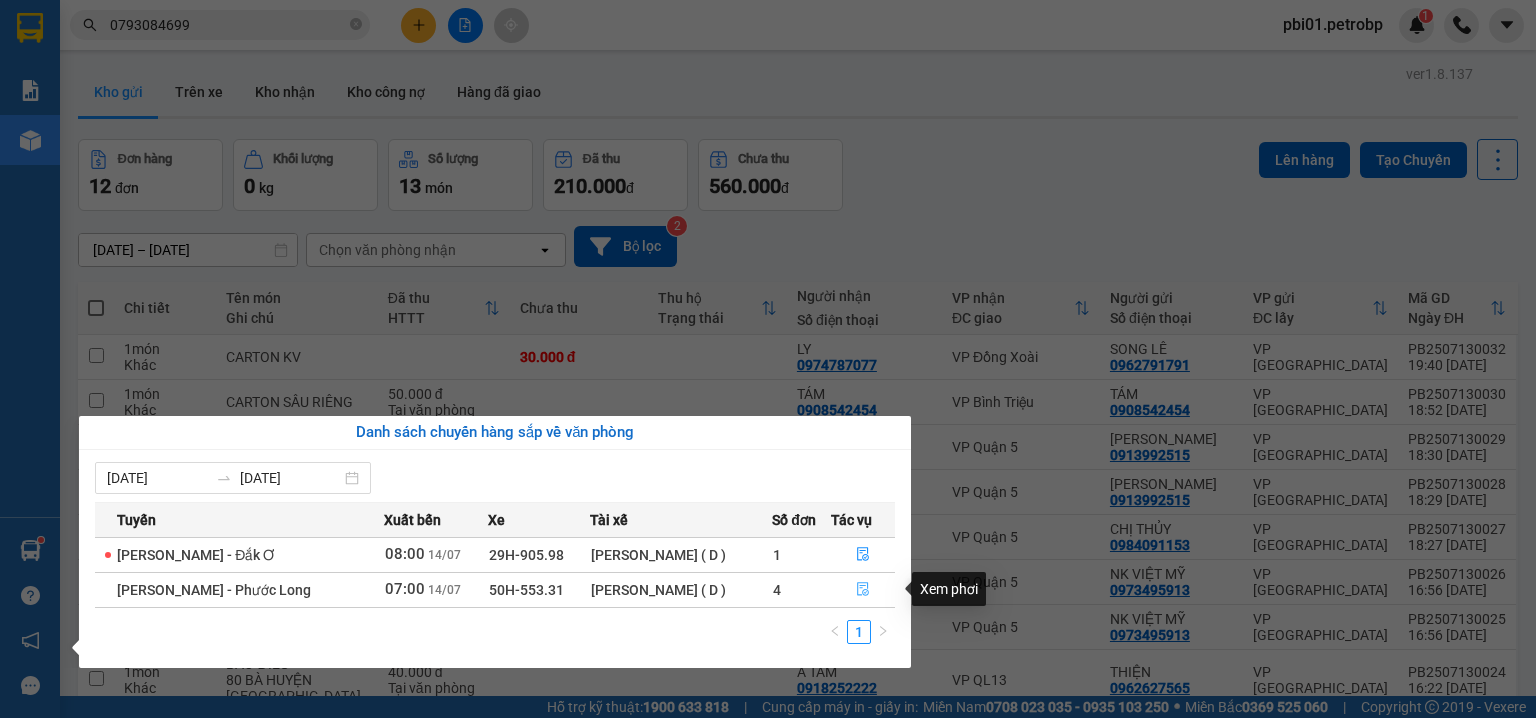 click 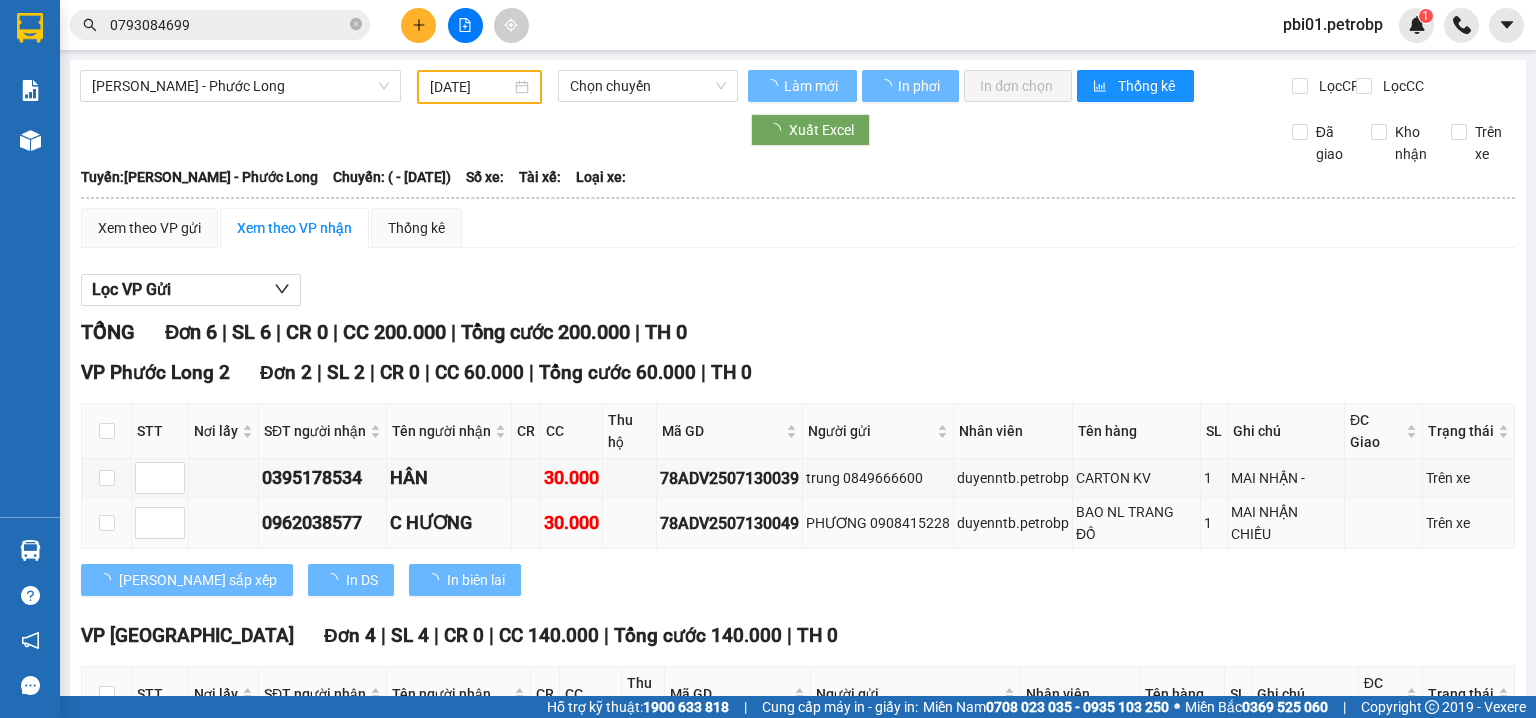 type on "[DATE]" 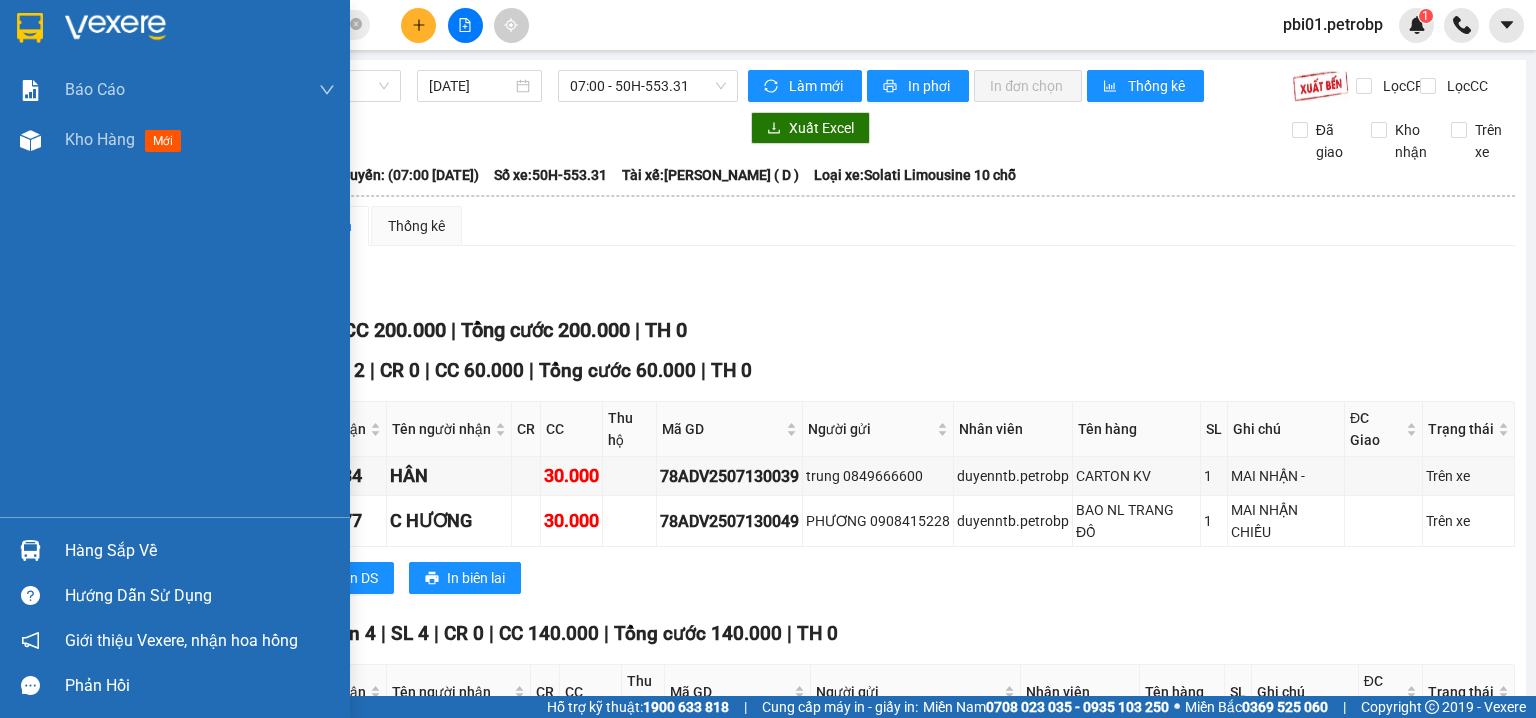click at bounding box center (30, 550) 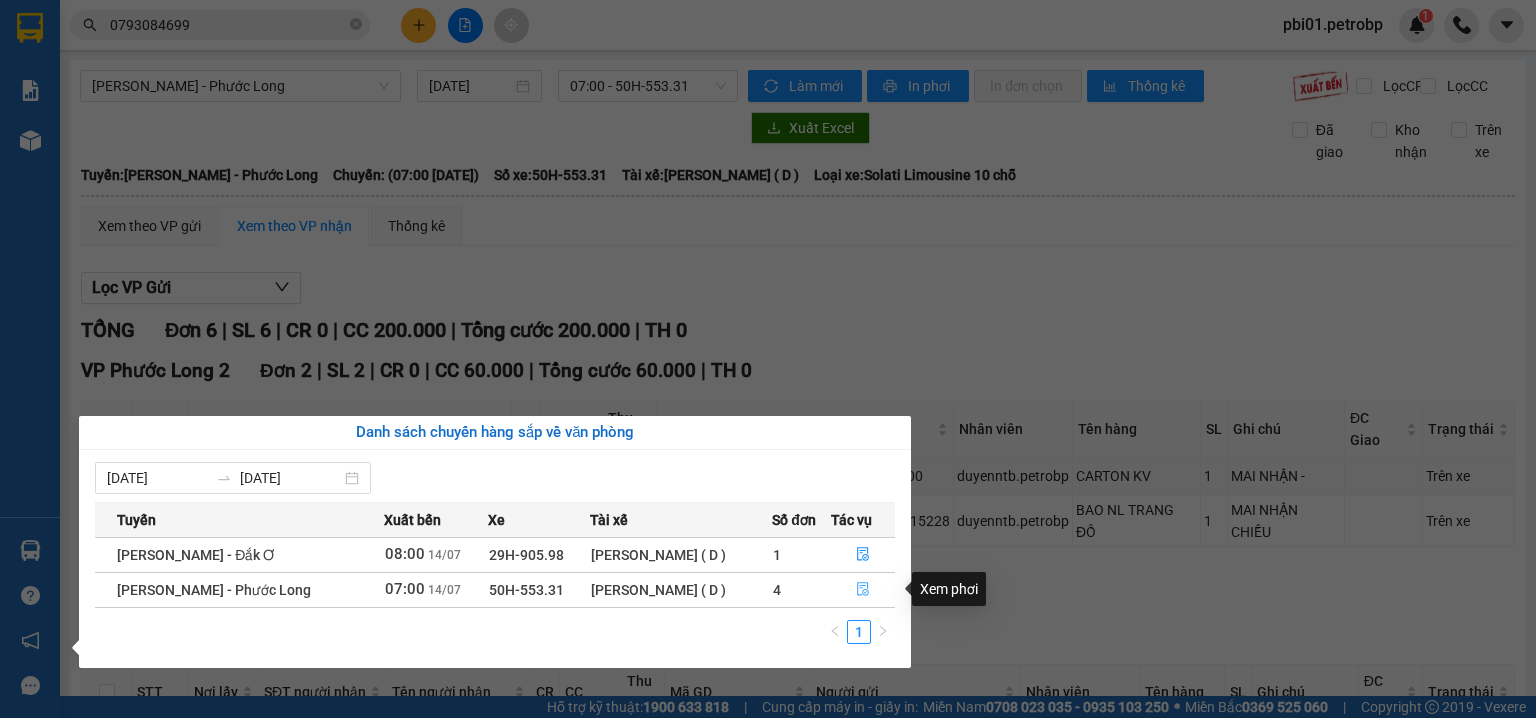 click 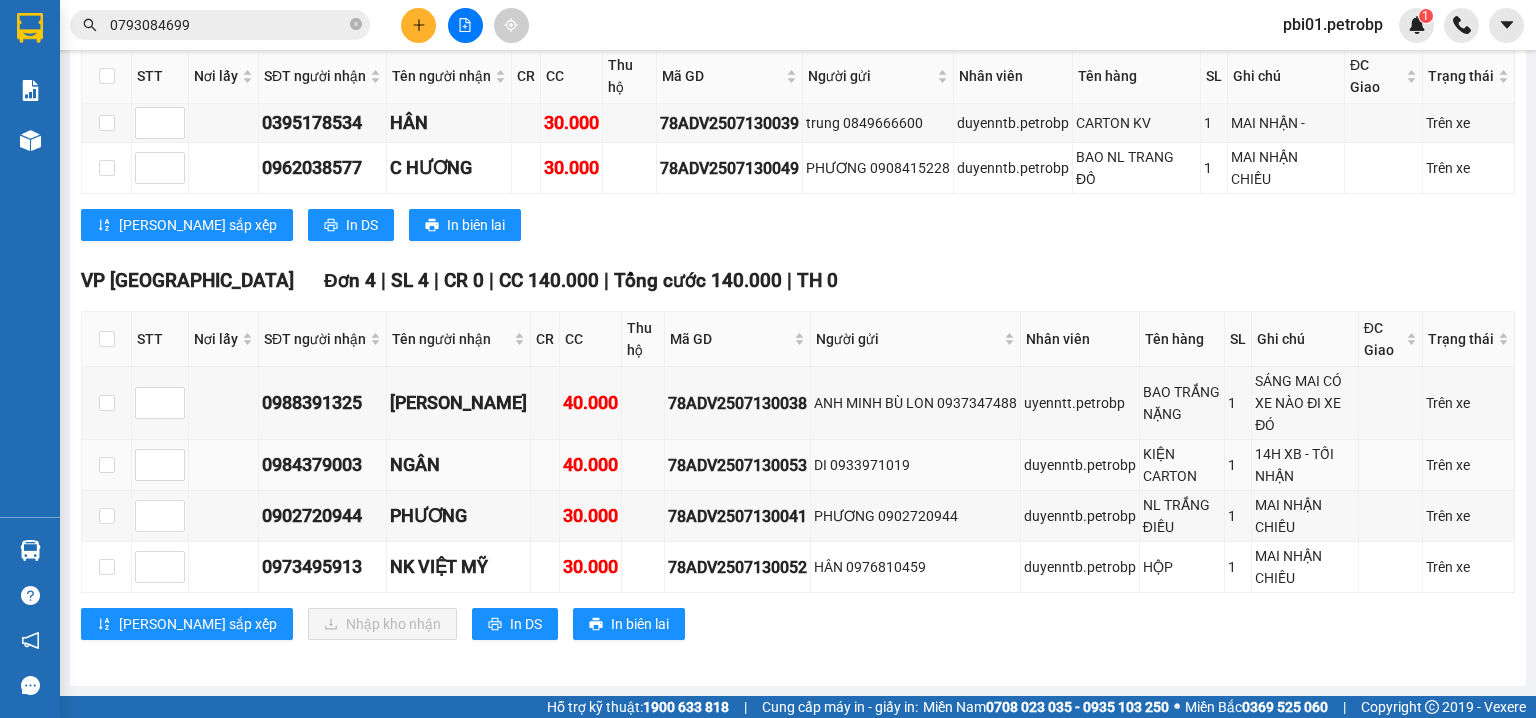 scroll, scrollTop: 153, scrollLeft: 0, axis: vertical 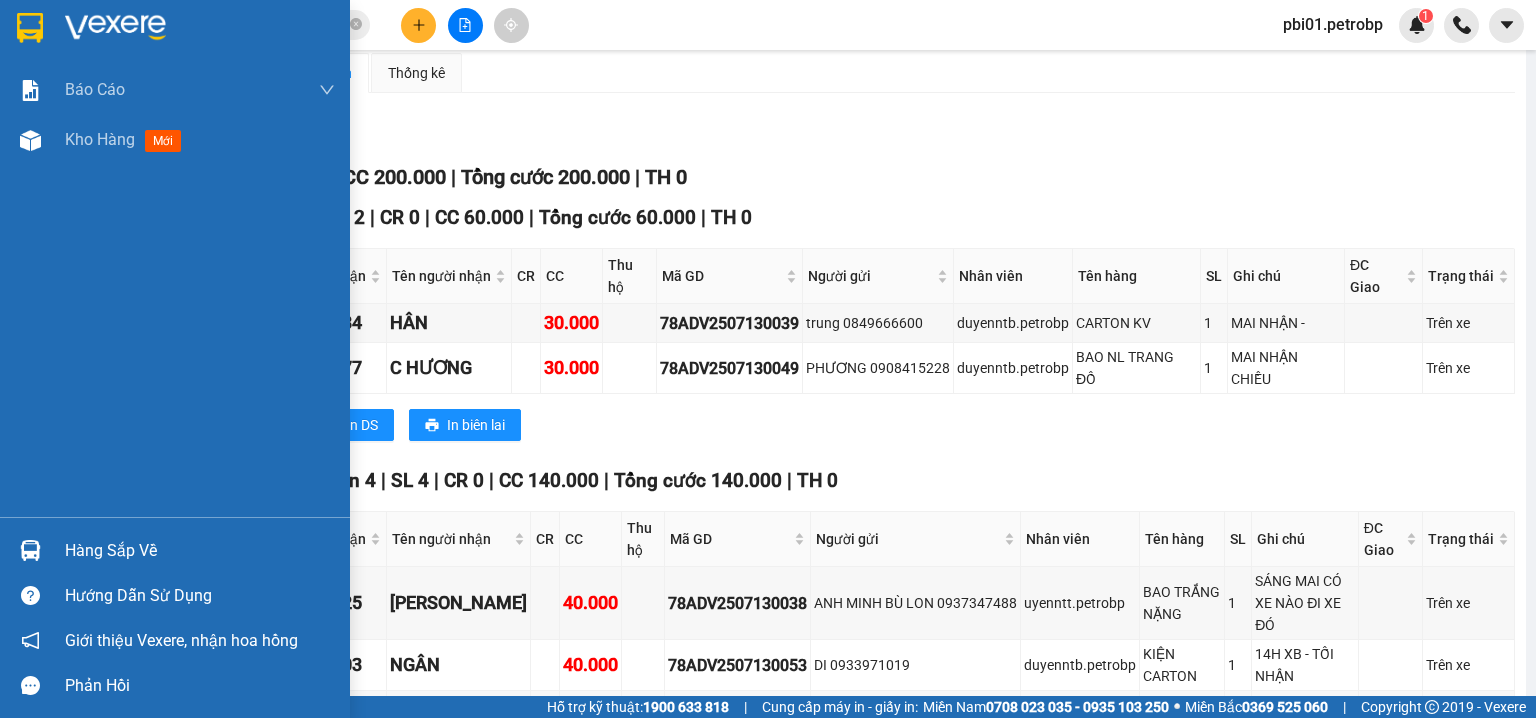 click at bounding box center [30, 550] 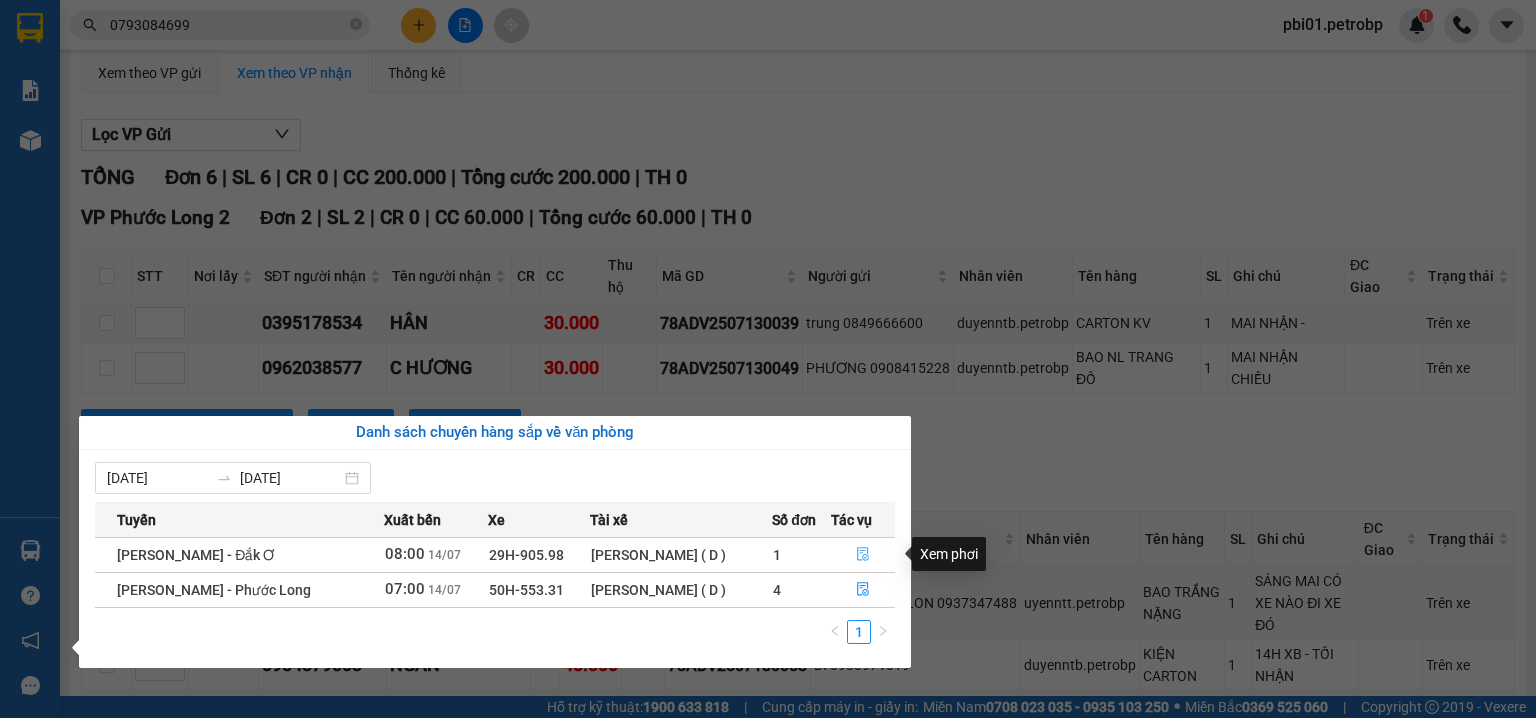 click 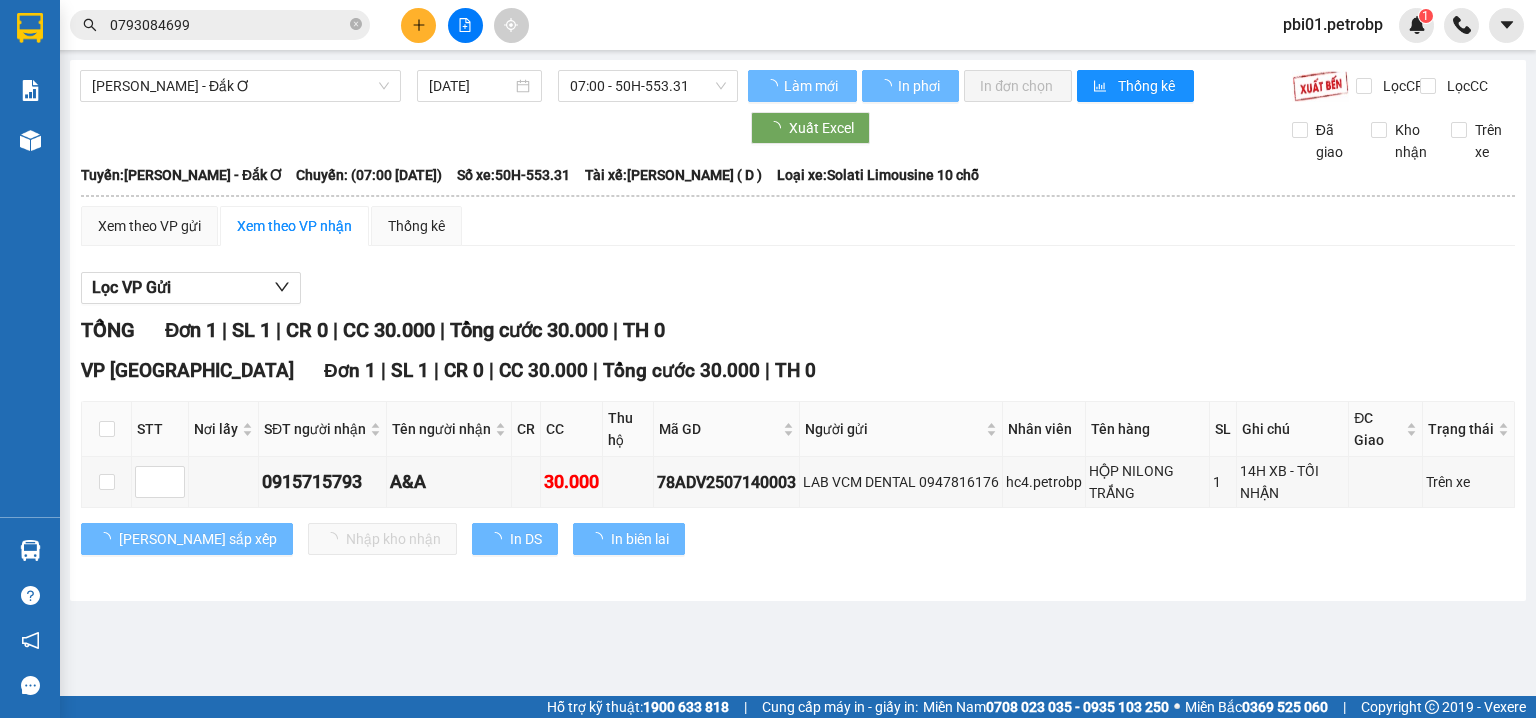 scroll, scrollTop: 0, scrollLeft: 0, axis: both 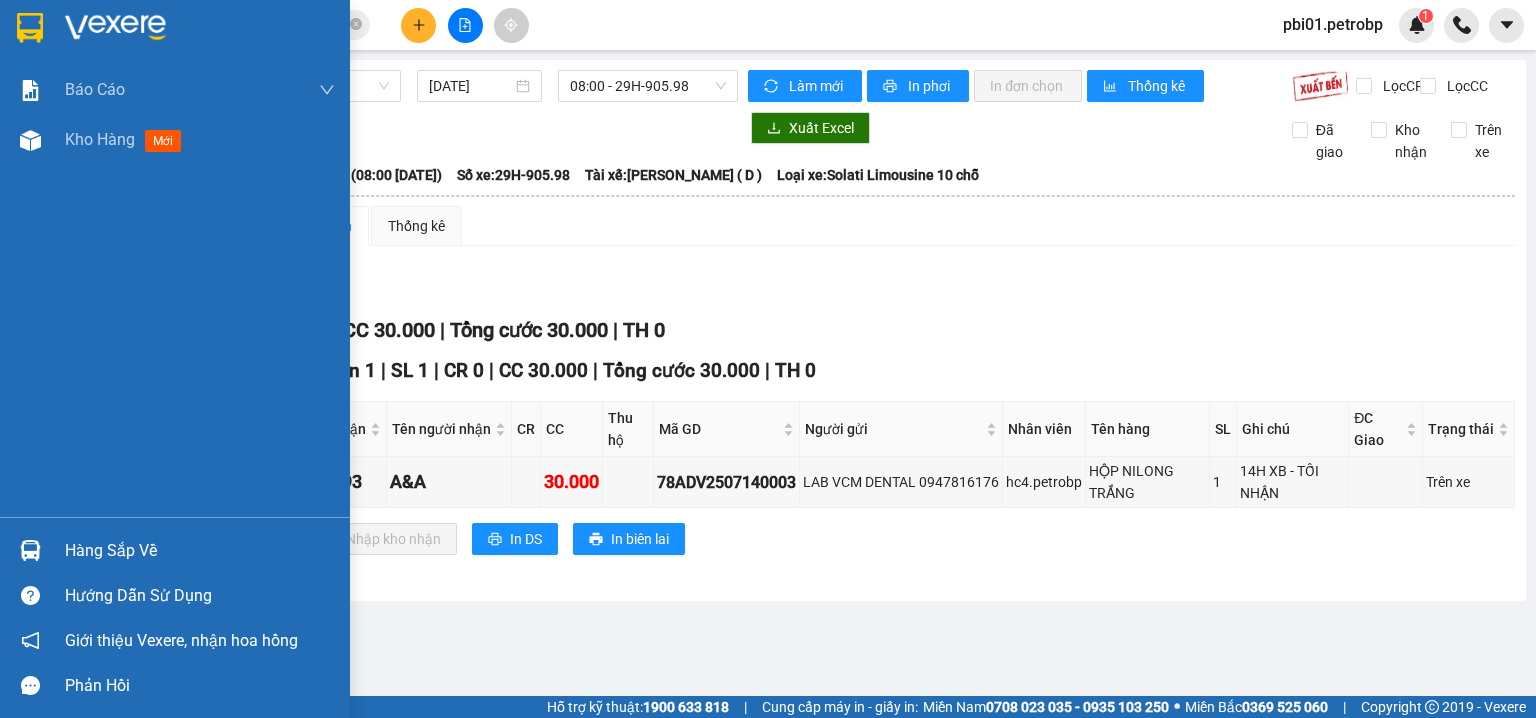 click at bounding box center (30, 550) 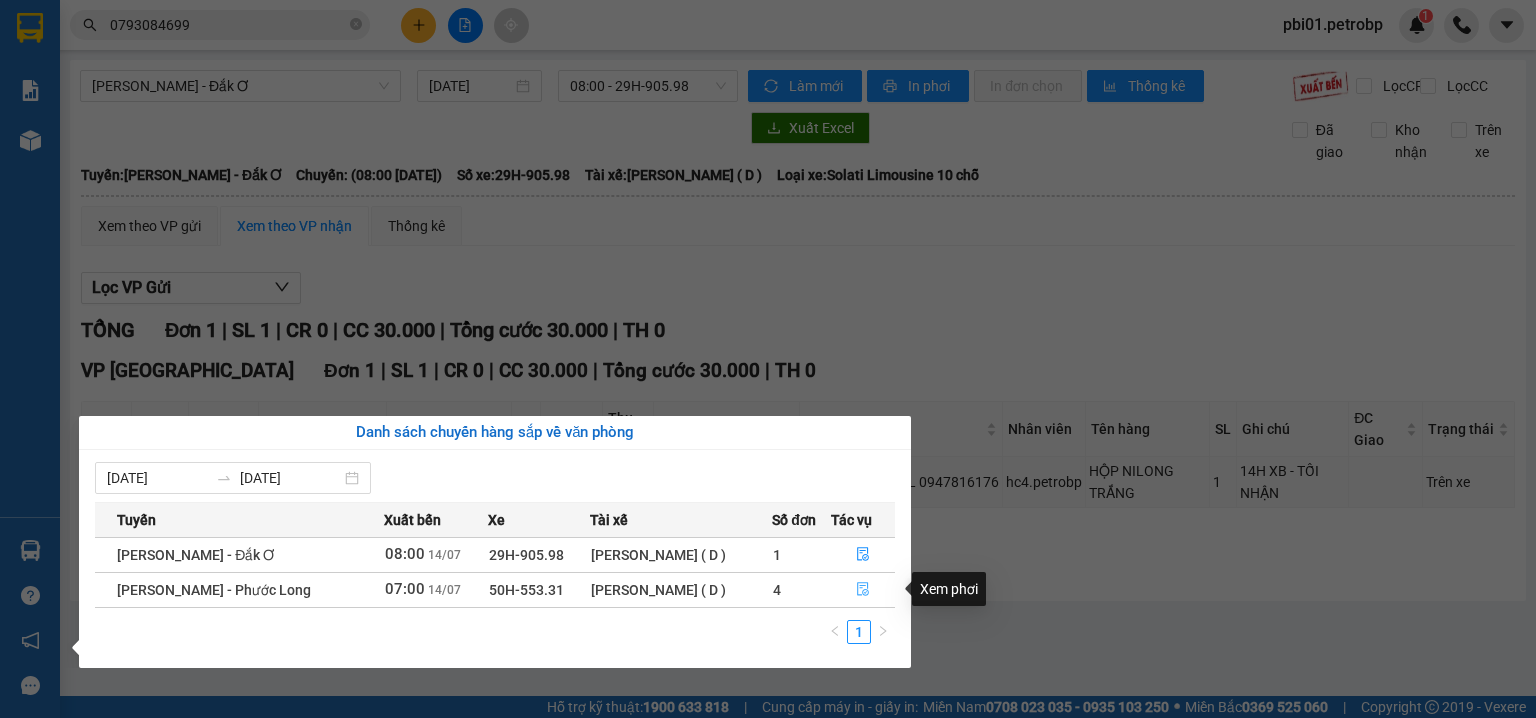 click at bounding box center (863, 590) 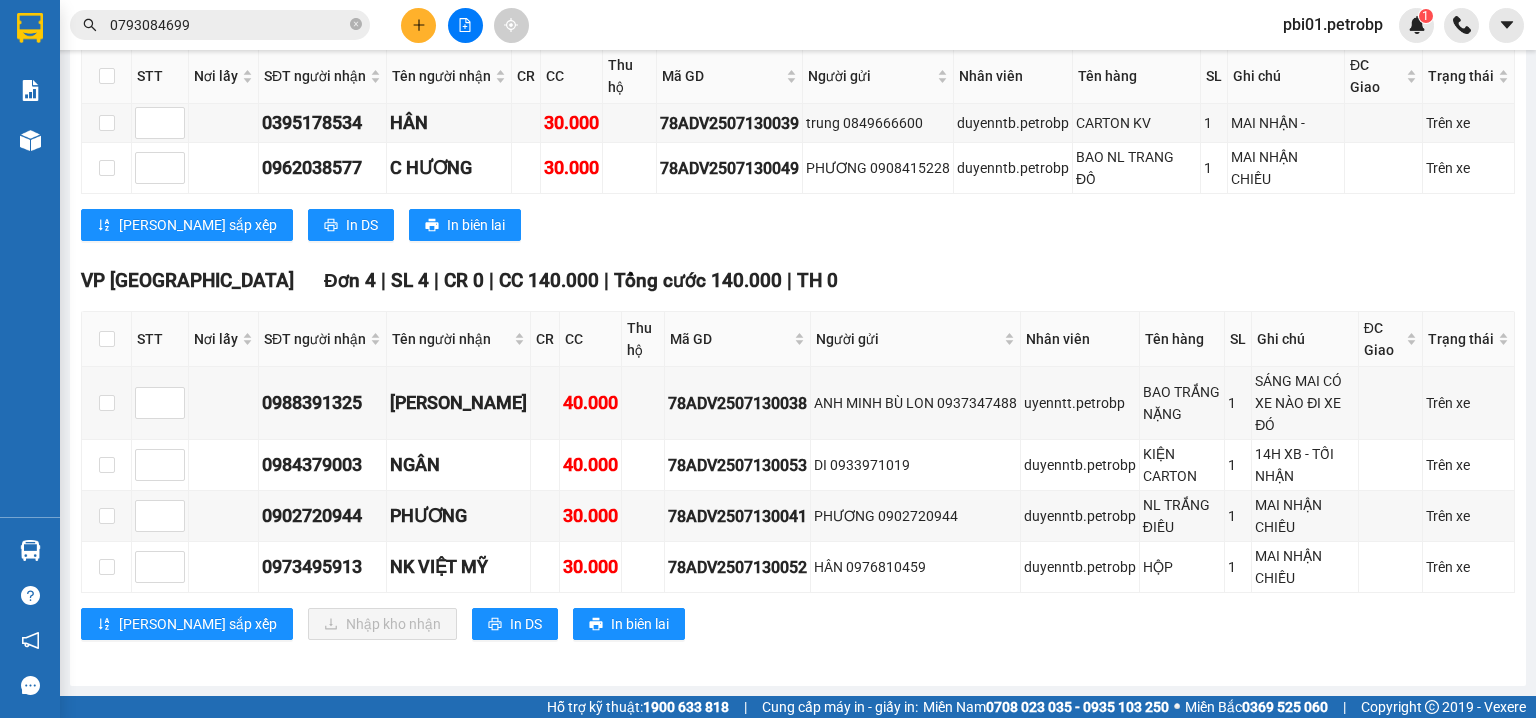 scroll, scrollTop: 0, scrollLeft: 0, axis: both 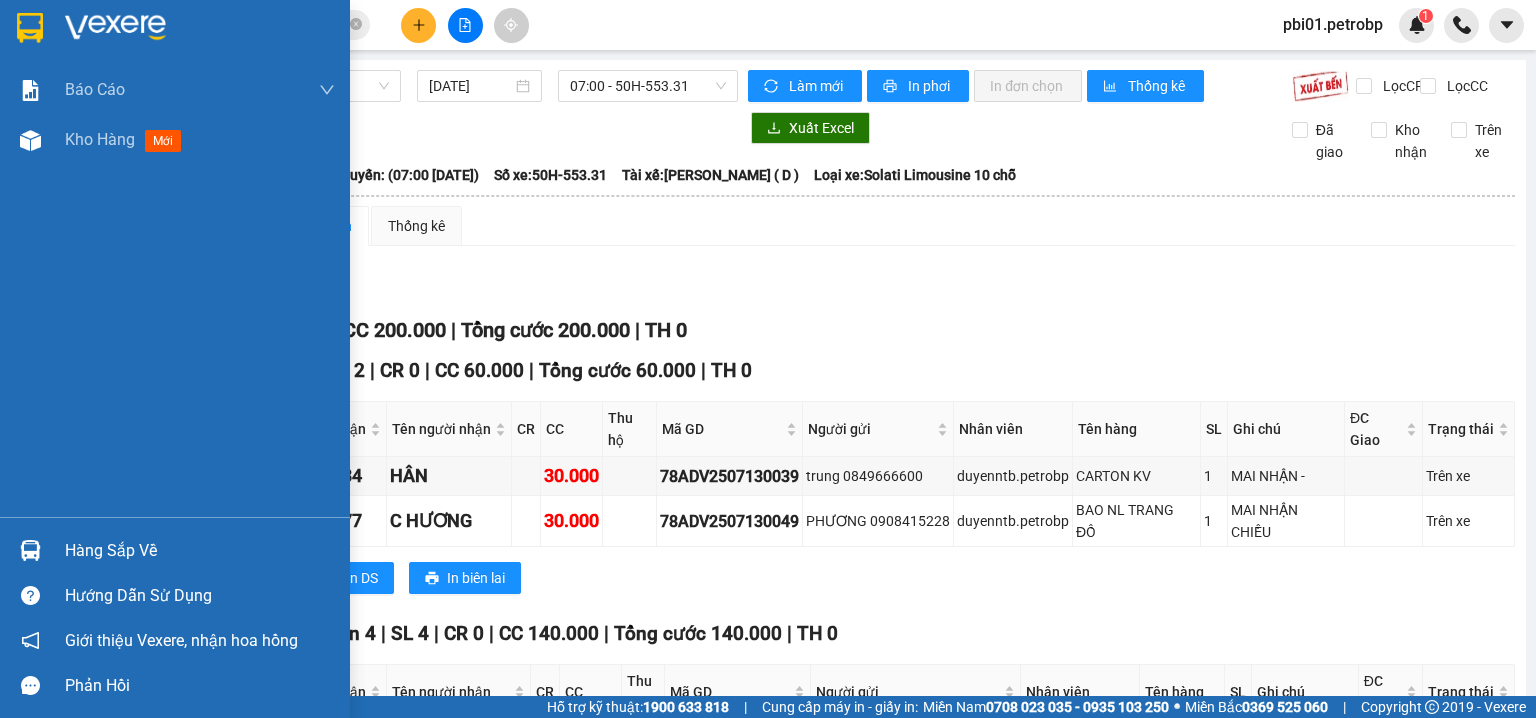 click on "Hàng sắp về" at bounding box center [175, 550] 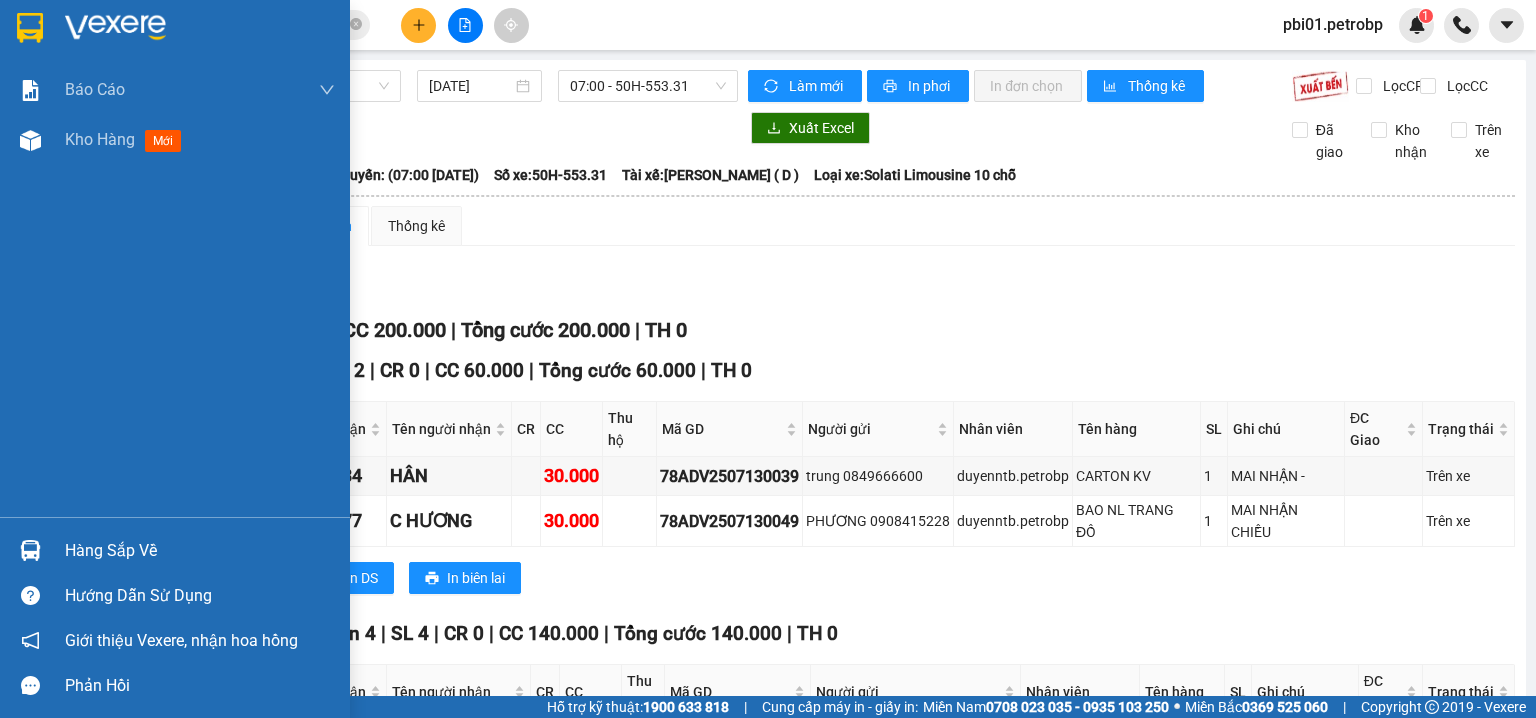click at bounding box center [30, 550] 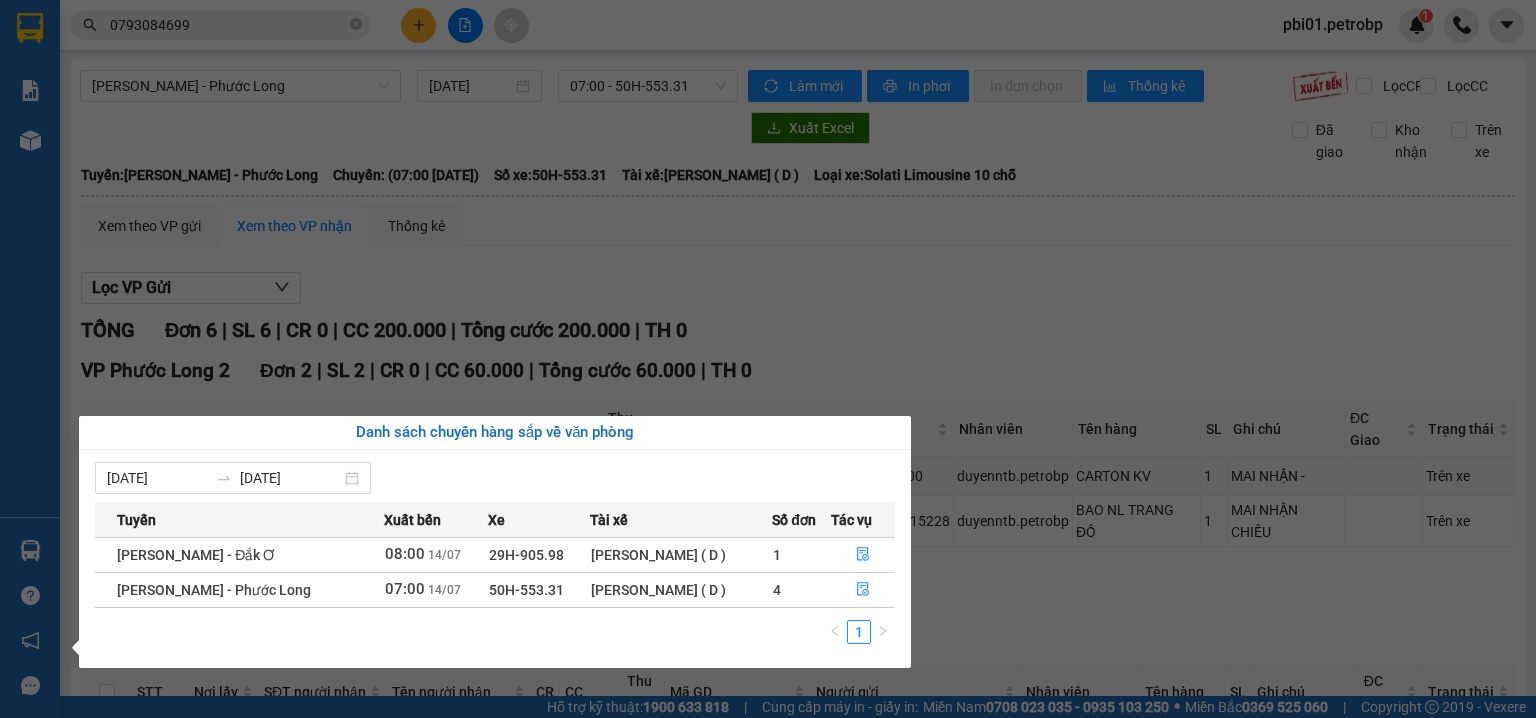 click on "Báo cáo BC tiền tận nơi (trưởng trạm) Báo cáo 1 (nv): Số tiền đã thu của văn phòng  Báo cáo 1: Số tiền đã thu của văn phòng  Báo cáo doanh thu hàng hóa theo tài xế Báo cáo dòng tiền (trưởng trạm) Doanh số tạo đơn theo VP gửi (trưởng trạm) Mẫu 2: Thống kê đơn hàng theo nhân viên Mẫu 3.1: Thống kê đơn hàng văn phòng gửi Mẫu 3.1: Thống kê đơn hàng văn phòng gửi ( các trạm xem ) Mẫu 3.1: Thống kê đơn hàng văn phòng gửi (Xuất ExceL) Mẫu 3: Báo cáo dòng tiền theo văn phòng Vị trí của các món hàng     Kho hàng mới Hàng sắp về Hướng dẫn sử dụng Giới thiệu Vexere, nhận hoa hồng Phản hồi Phần mềm hỗ trợ bạn tốt chứ?" at bounding box center (30, 359) 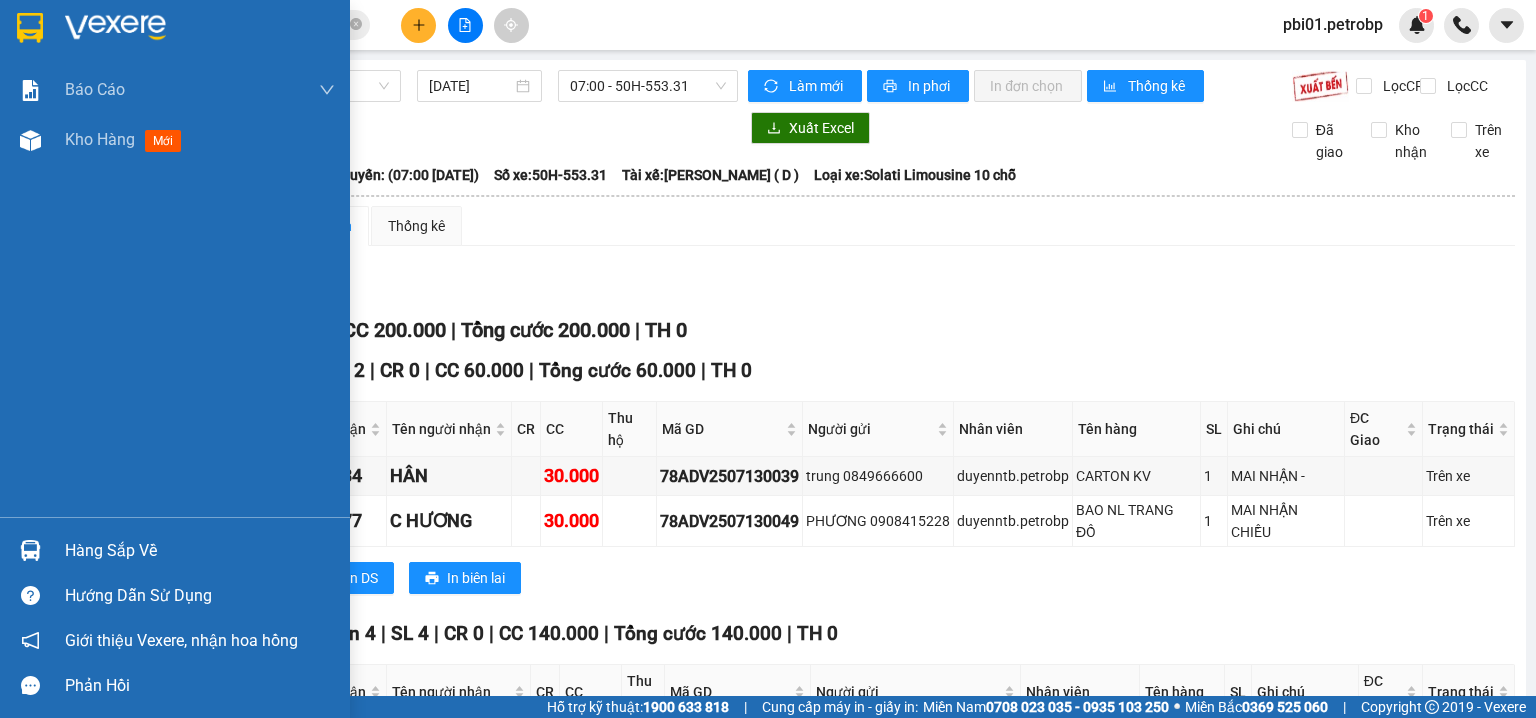 click at bounding box center (30, 550) 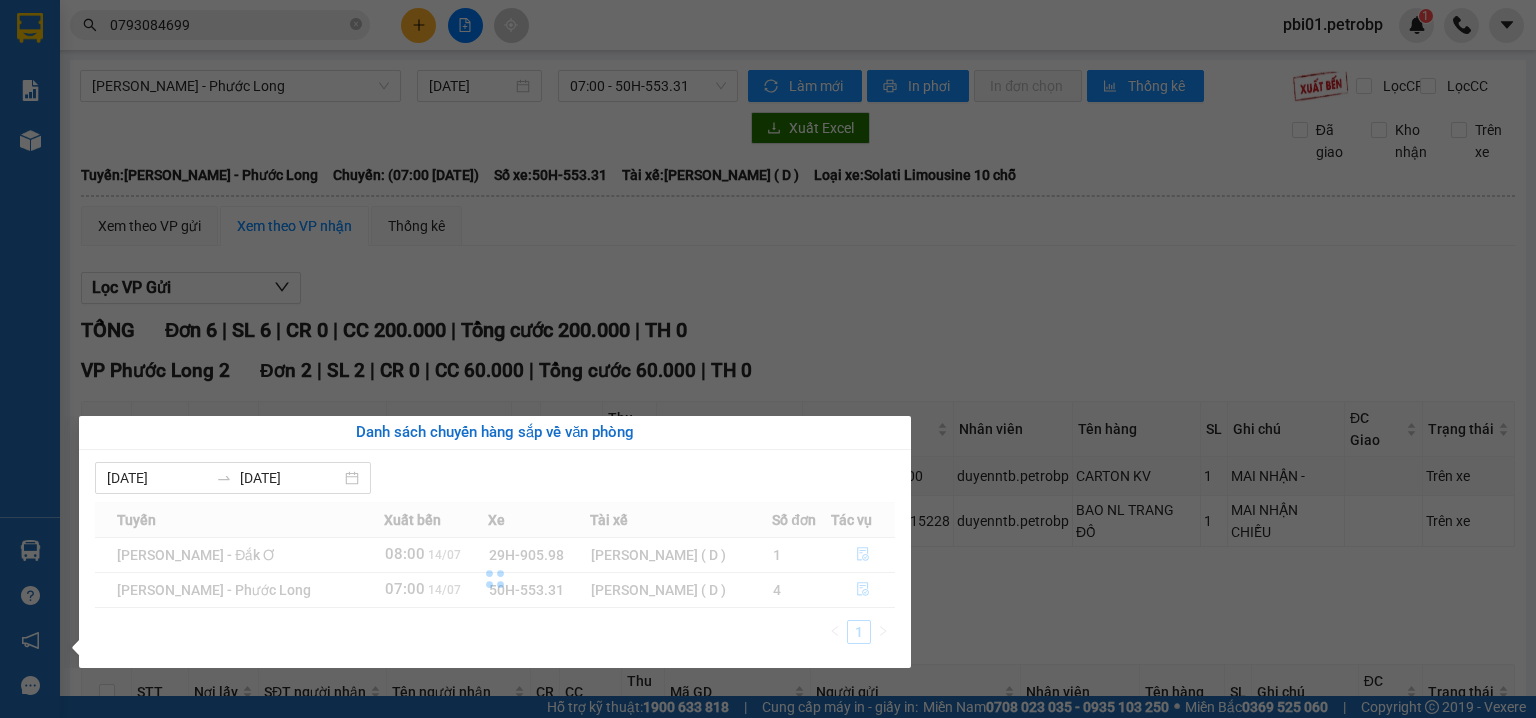 click on "Báo cáo BC tiền tận nơi (trưởng trạm) Báo cáo 1 (nv): Số tiền đã thu của văn phòng  Báo cáo 1: Số tiền đã thu của văn phòng  Báo cáo doanh thu hàng hóa theo tài xế Báo cáo dòng tiền (trưởng trạm) Doanh số tạo đơn theo VP gửi (trưởng trạm) Mẫu 2: Thống kê đơn hàng theo nhân viên Mẫu 3.1: Thống kê đơn hàng văn phòng gửi Mẫu 3.1: Thống kê đơn hàng văn phòng gửi ( các trạm xem ) Mẫu 3.1: Thống kê đơn hàng văn phòng gửi (Xuất ExceL) Mẫu 3: Báo cáo dòng tiền theo văn phòng Vị trí của các món hàng     Kho hàng mới Hàng sắp về Hướng dẫn sử dụng Giới thiệu Vexere, nhận hoa hồng Phản hồi Phần mềm hỗ trợ bạn tốt chứ?" at bounding box center [30, 359] 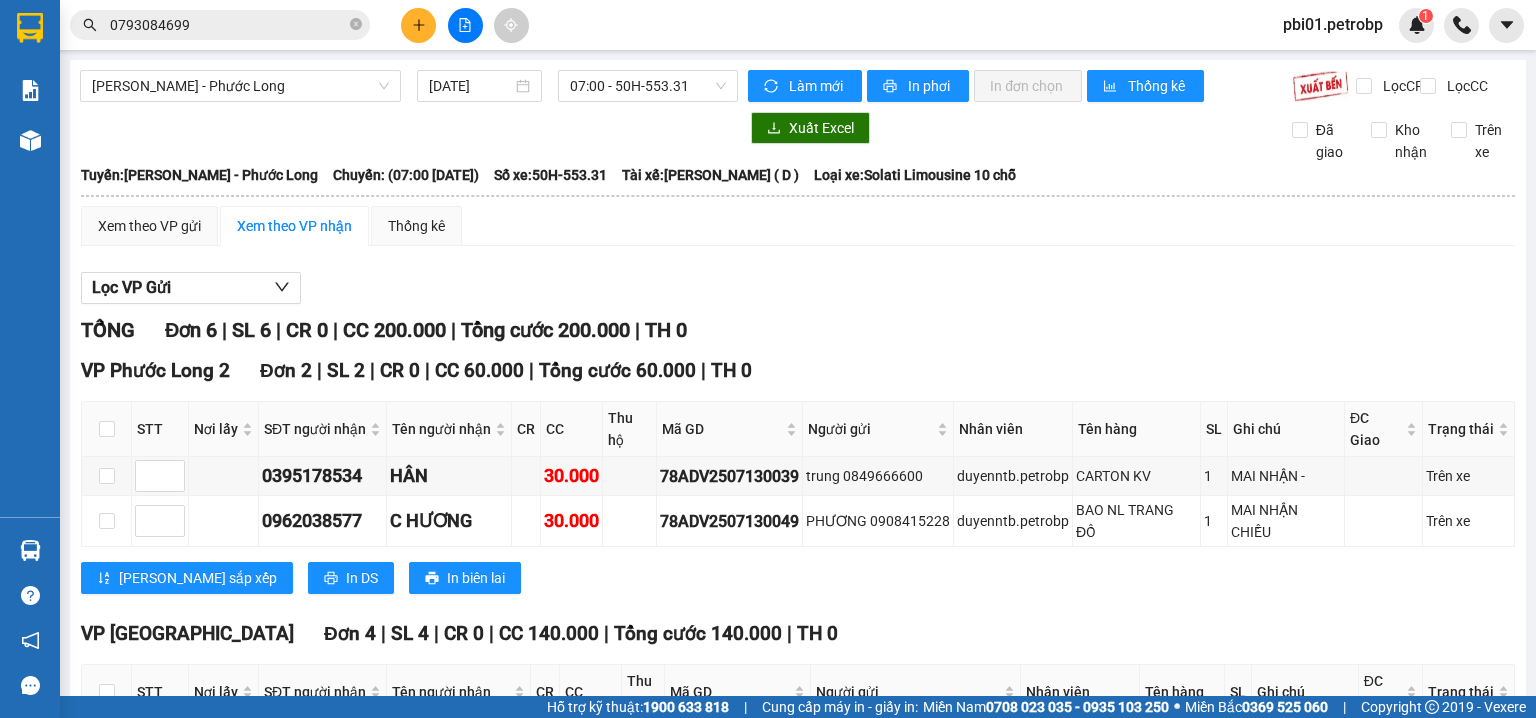 click on "Kết quả tìm kiếm ( 13 )  Bộ lọc  Mã ĐH Trạng thái Món hàng Tổng cước Chưa cước Người gửi VP Gửi Người nhận VP Nhận BT2507120049 16:36 - 12/07 VP Nhận   93H-023.04 00:46 - 13/07 BAO SL:  20 800.000 800.000 0793084699 HUY VP Bình Triệu 0977737386 TÂM  VP Phước Bình BT2411140020 15:55 - 14/11 Trên xe   50H-503.12 15:31  -   14/11 20 KIỆN SL:  20 160.000 160.000 0793084699 . VP Bình Triệu 0977737386 TÂM VP Chơn Thành Giao DĐ: BÙ ĐỐP BT2410290009 10:46 - 29/10 Trên xe   93F-001.62 10:30  -   29/10 8 BAO +1 THÙNG SL:  9 240.000 240.000 0793084699 . VP Bình Triệu 0977737386 TÂM GIA LAI VP Chơn Thành Giao DĐ: BÙ ĐỐP BT2412270019 14:20 - 27/12 Đã giao   10:27 - 31/12 NHO SL:  100 800.000 0793084699 . VP Bình Triệu 0977737386 TÂM VP Chơn Thành Giao DĐ: BÙ ĐỐP BT2411090020 13:49 - 09/11 Đã giao   14:34 - 10/11 8 BAO + 1 THÙNG SL:  9 180.000 0793084699 . VP Bình Triệu 0984664439 TÂM VP Chơn Thành Giao DĐ: BÙ ĐỐP   50" at bounding box center (768, 359) 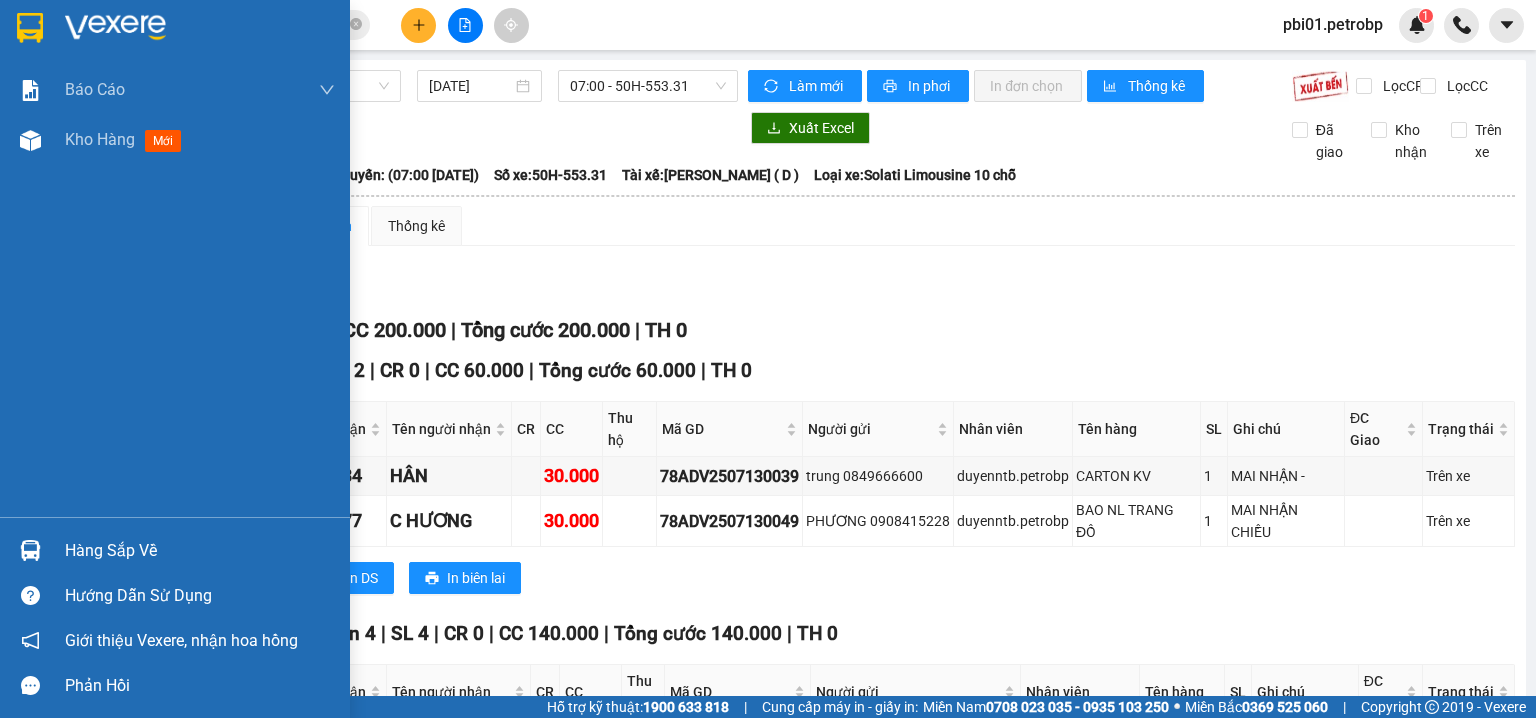 click at bounding box center (30, 550) 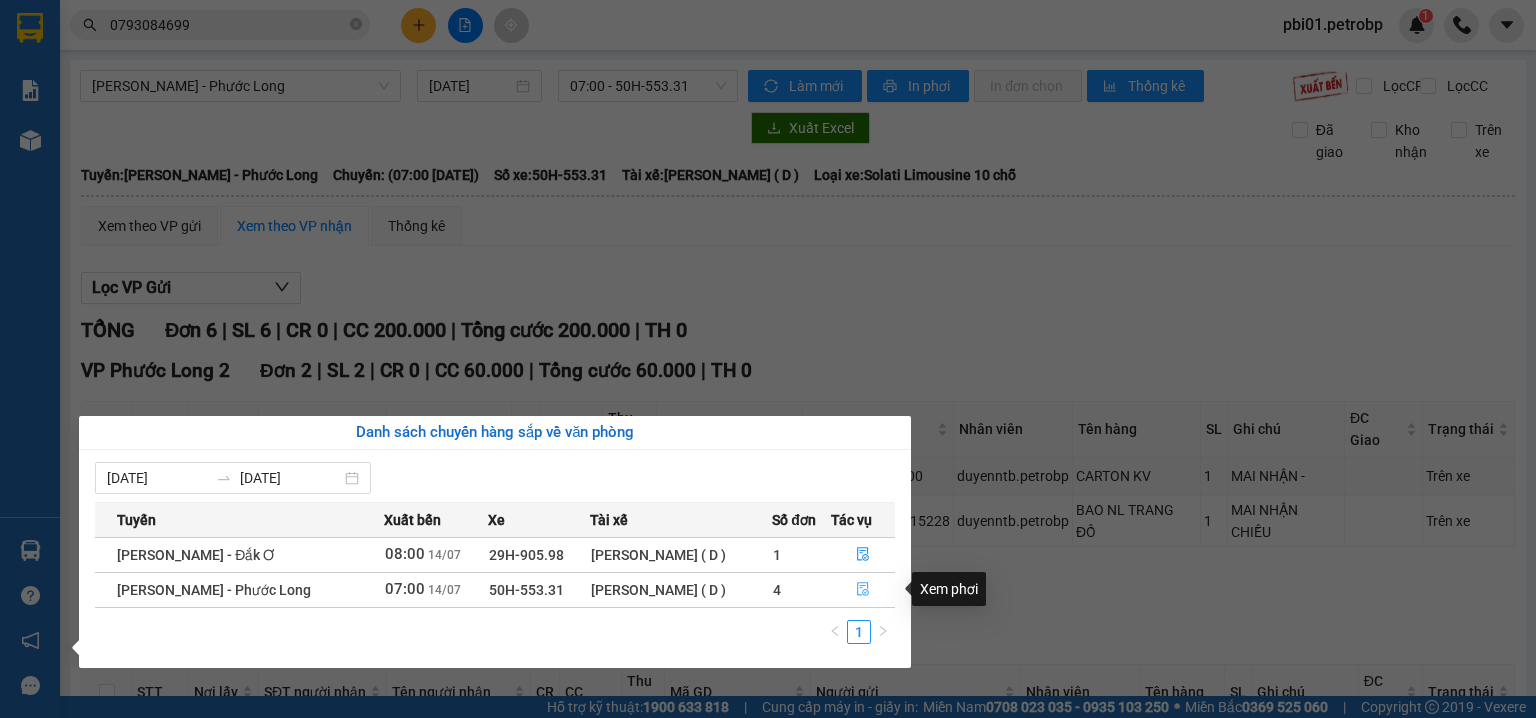 click 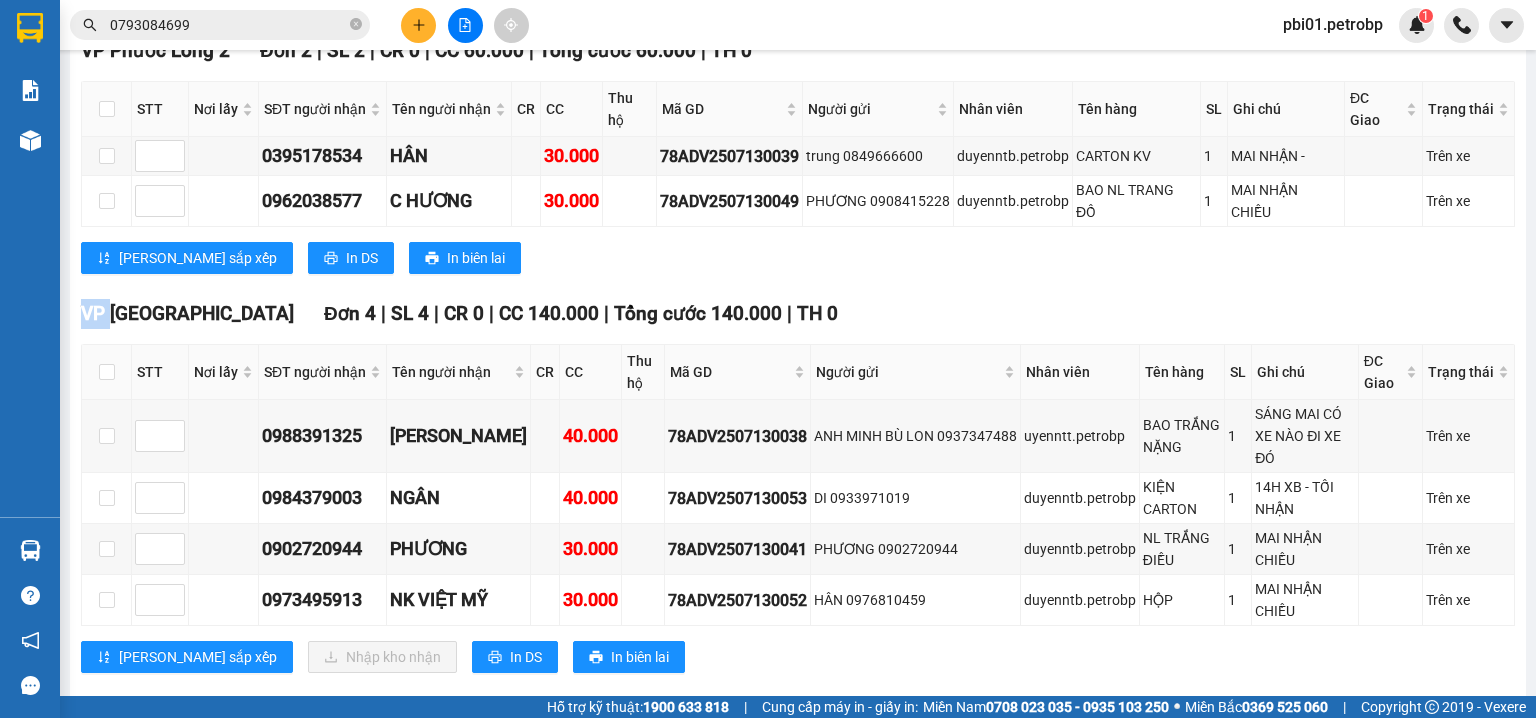 scroll, scrollTop: 367, scrollLeft: 0, axis: vertical 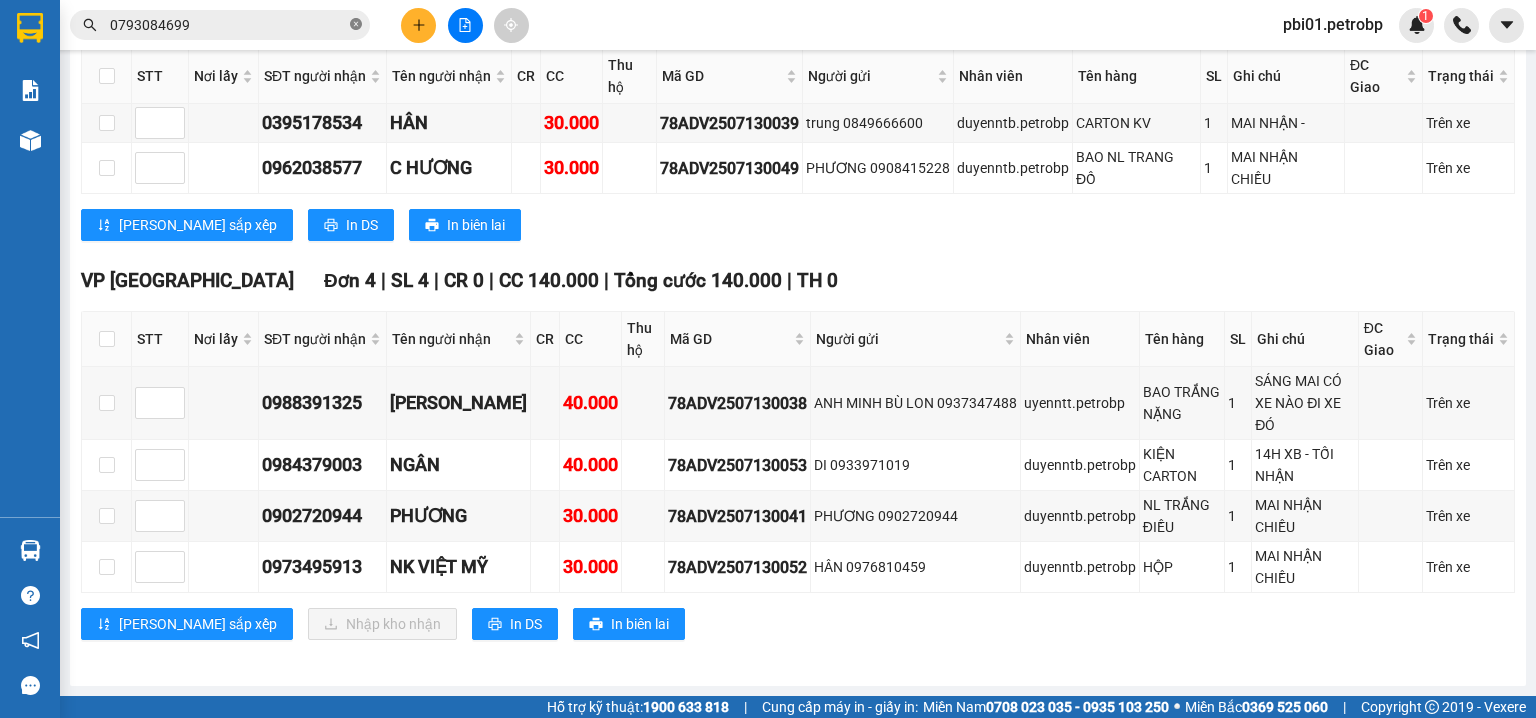 click 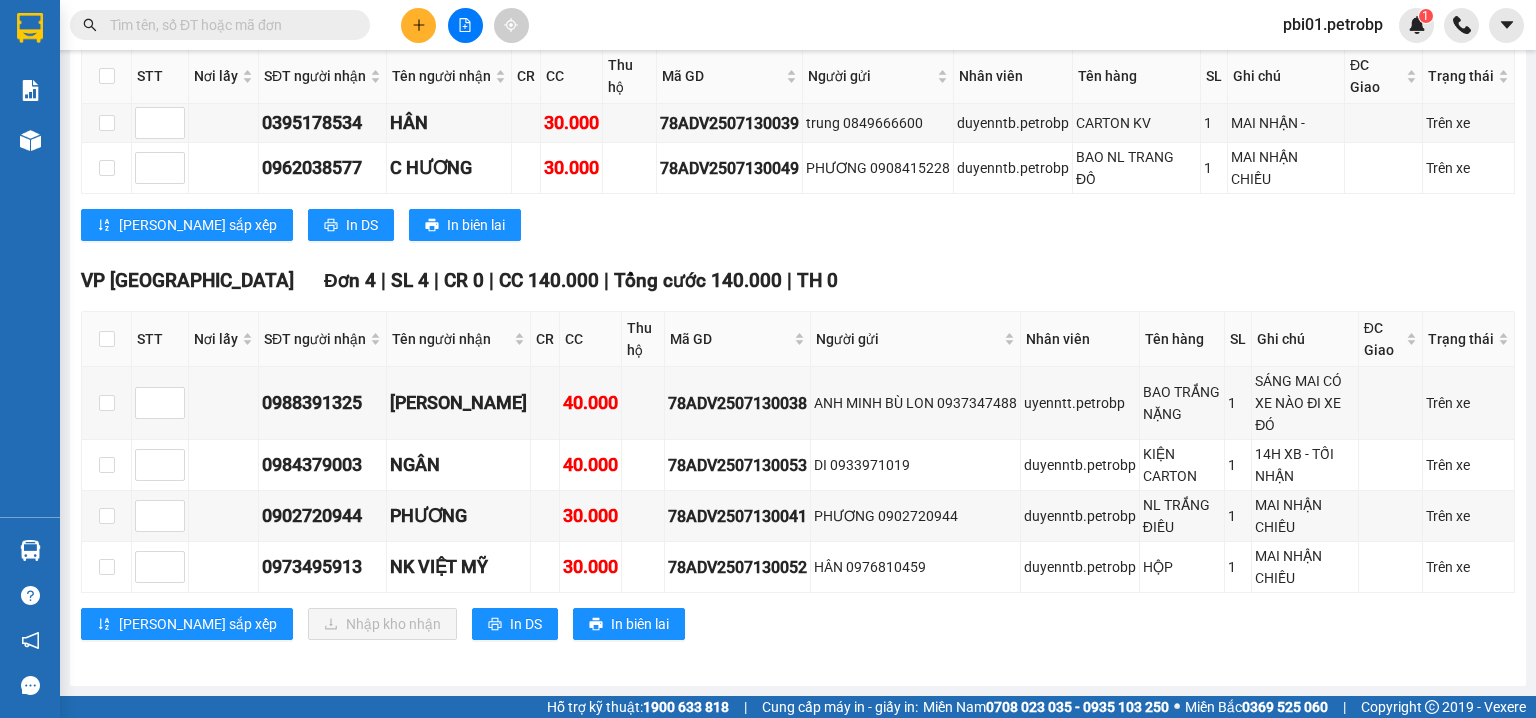 click at bounding box center [228, 25] 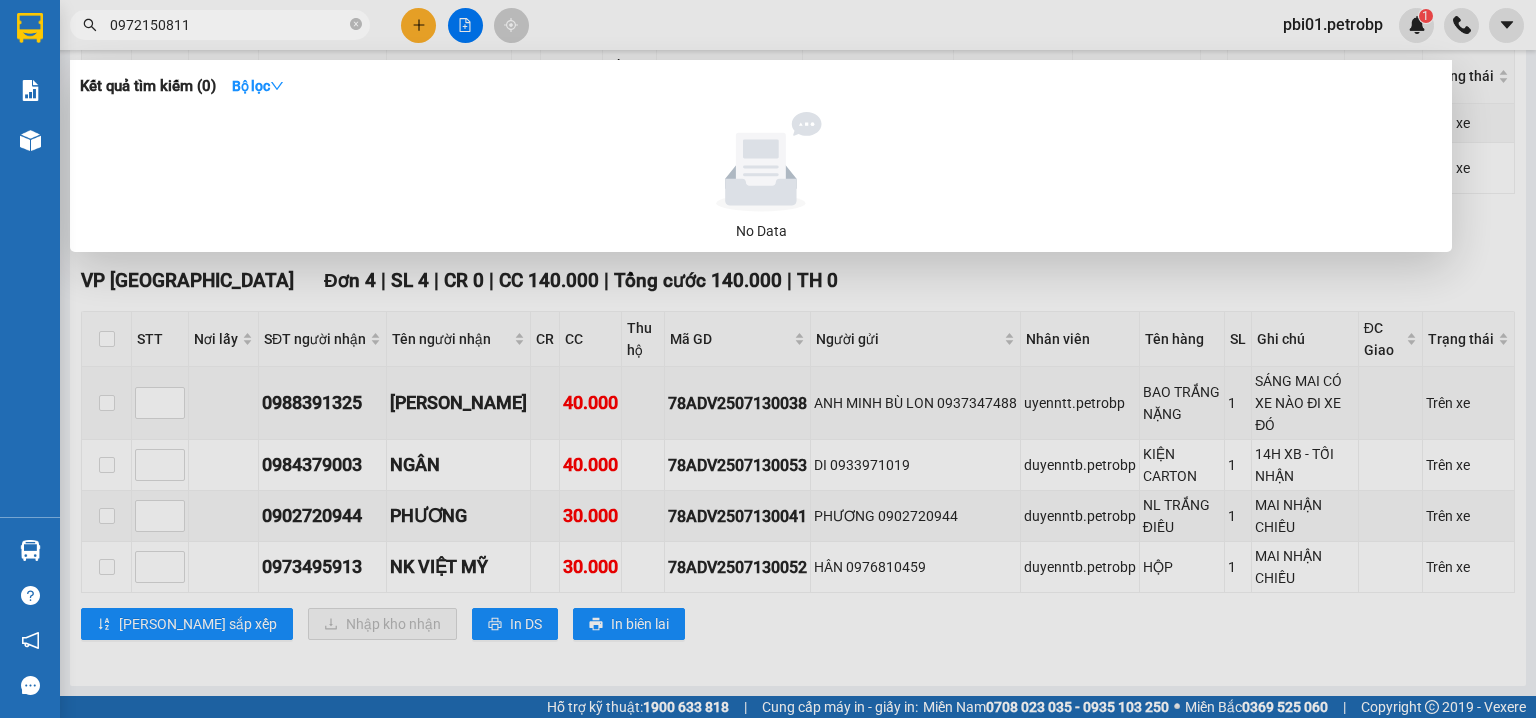 type on "0972150811" 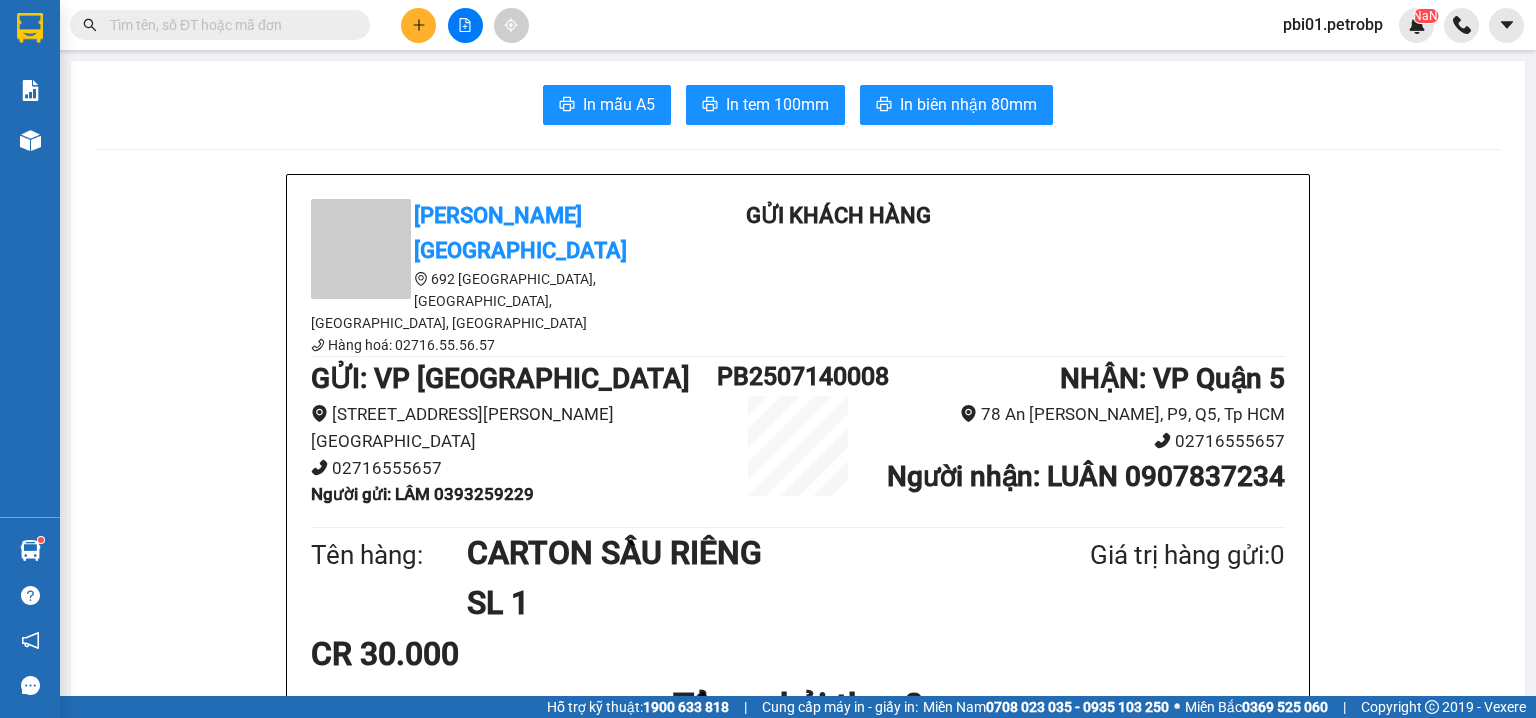 scroll, scrollTop: 0, scrollLeft: 0, axis: both 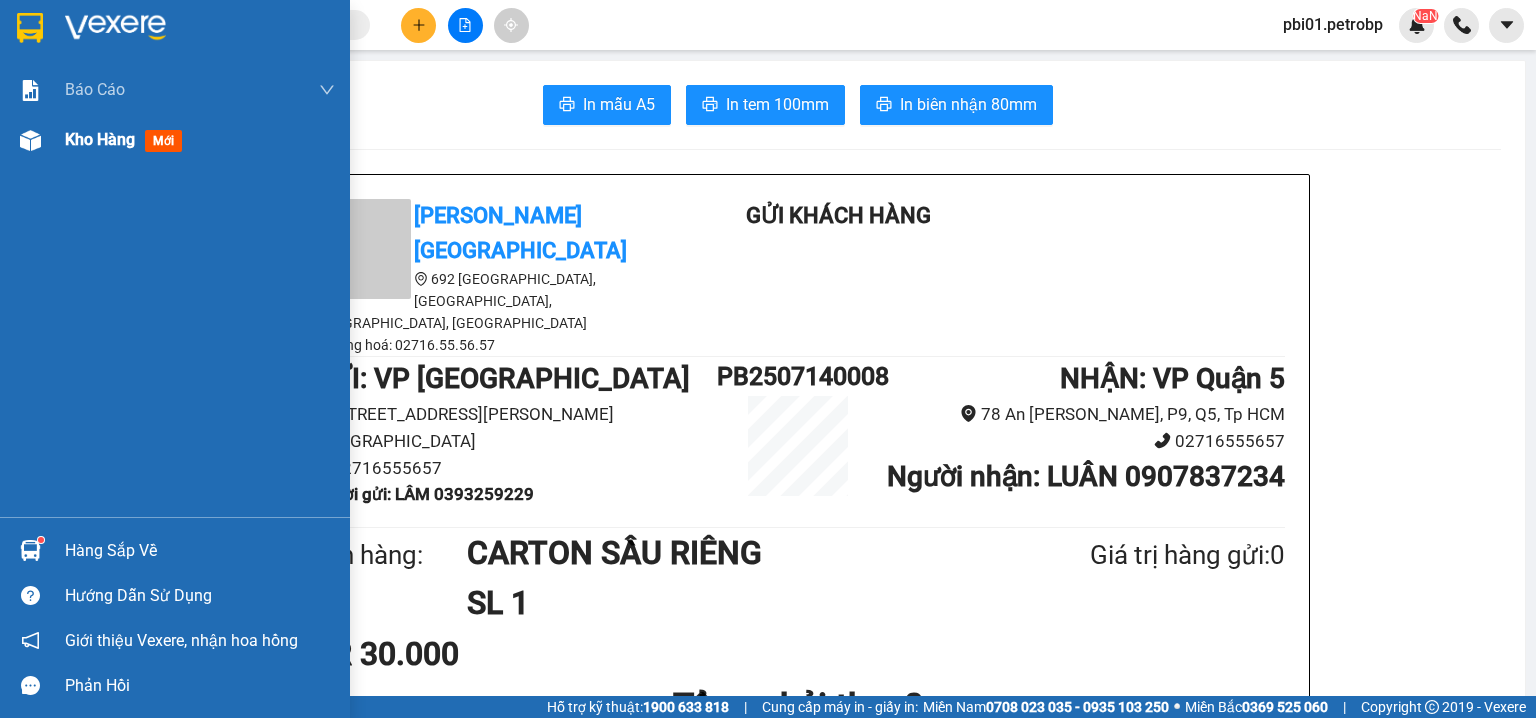 click at bounding box center [30, 140] 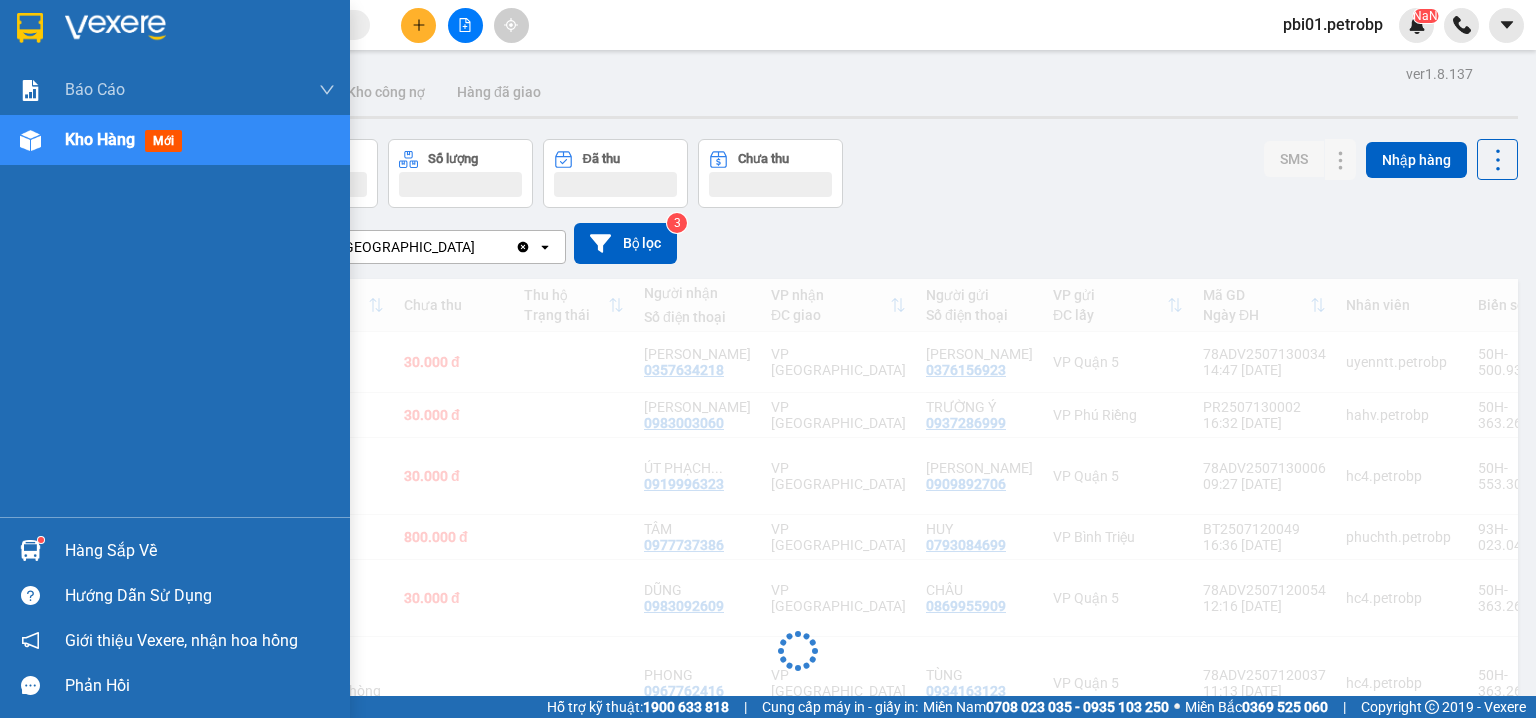 click at bounding box center (30, 140) 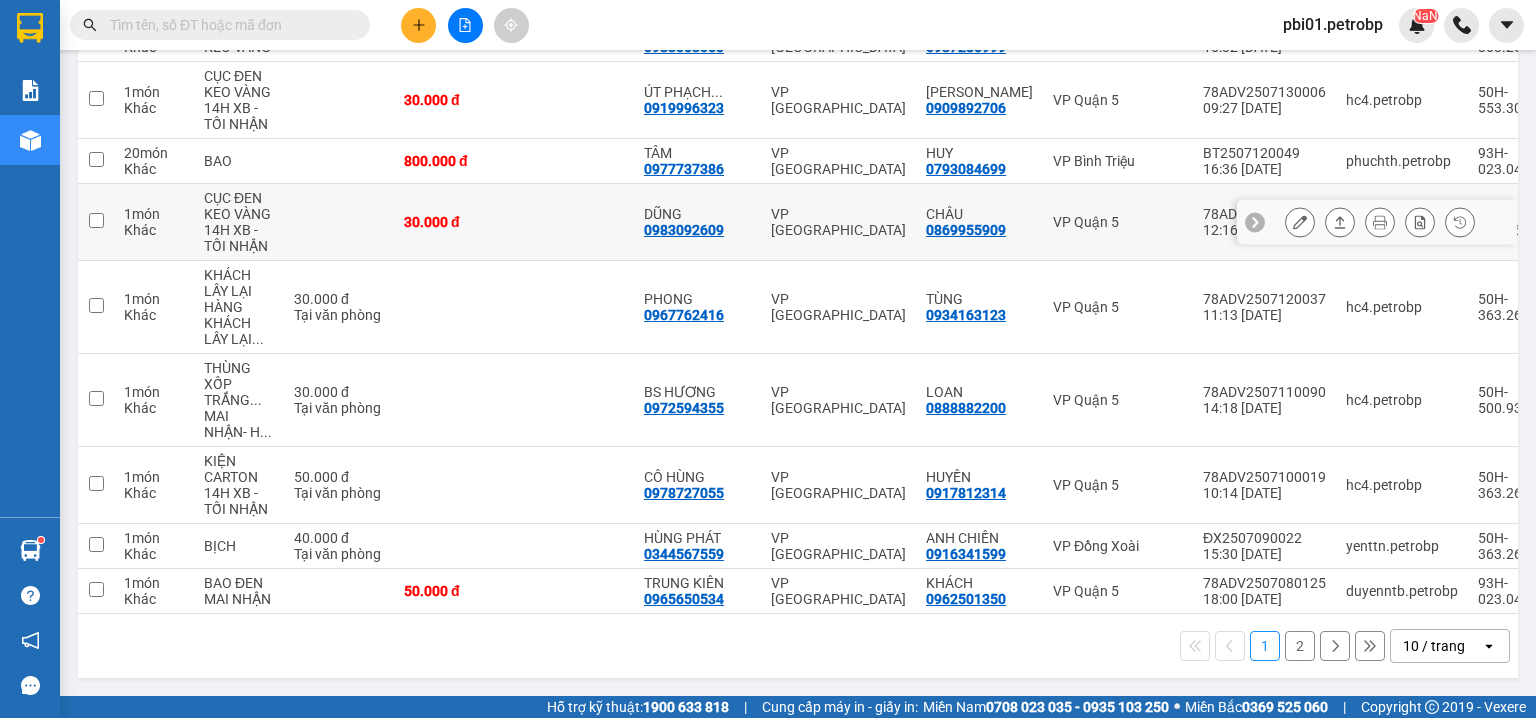 scroll, scrollTop: 0, scrollLeft: 0, axis: both 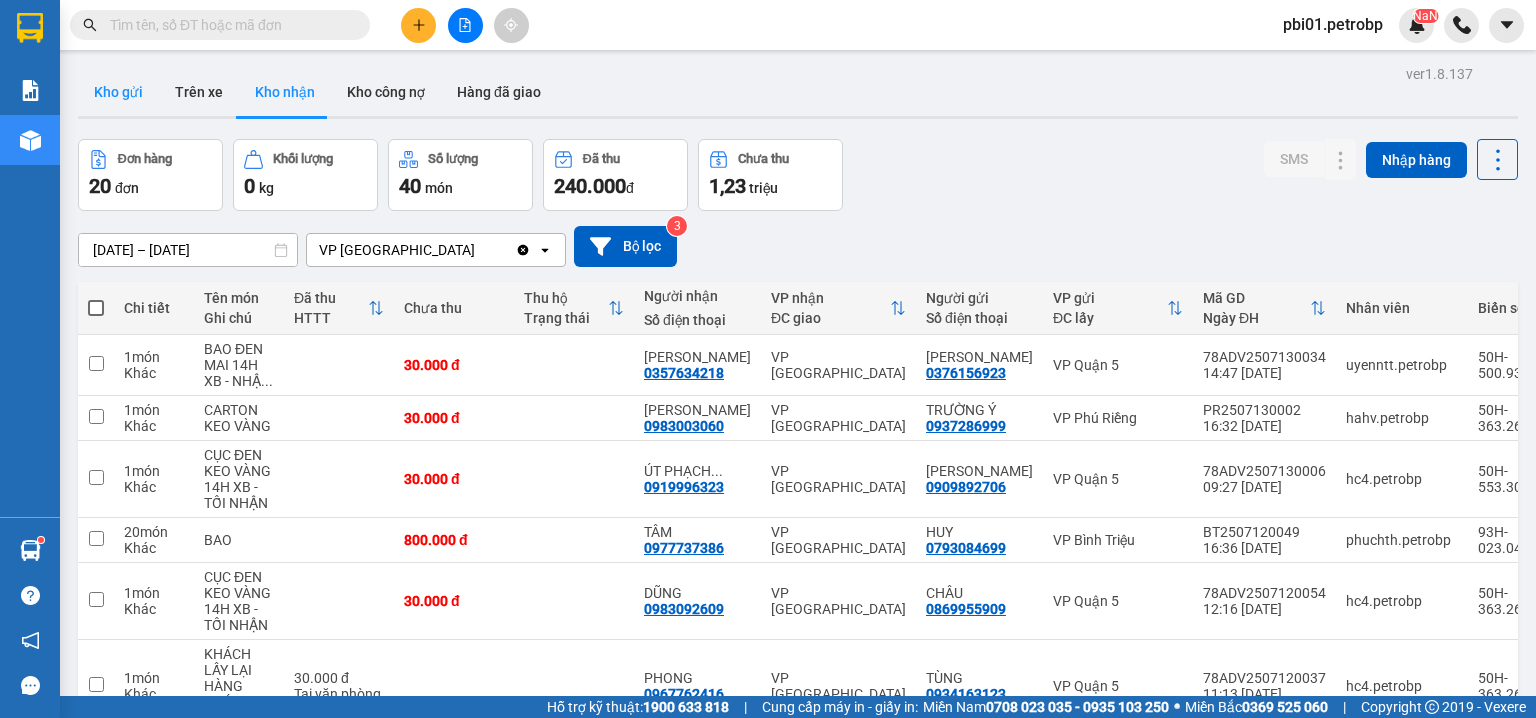 click on "Kho gửi" at bounding box center (118, 92) 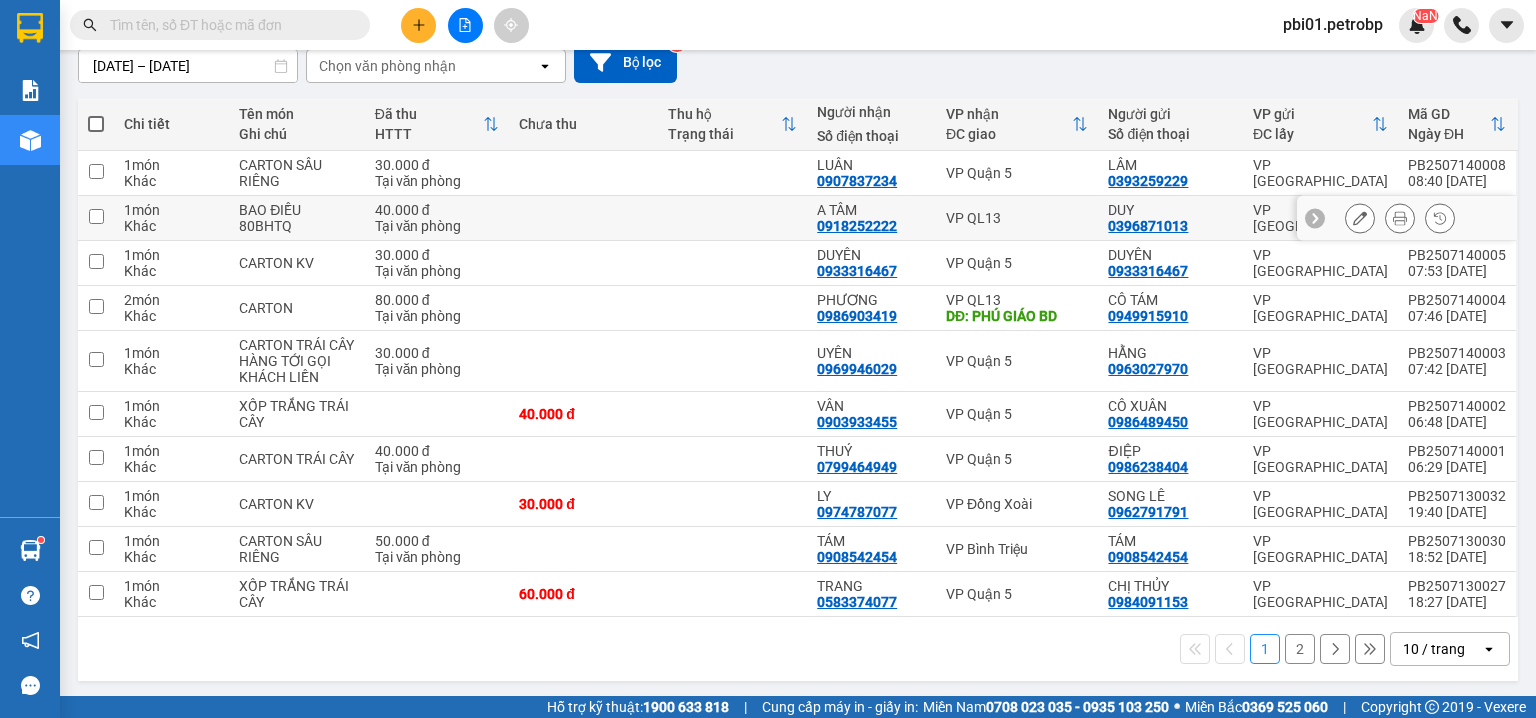 scroll, scrollTop: 0, scrollLeft: 0, axis: both 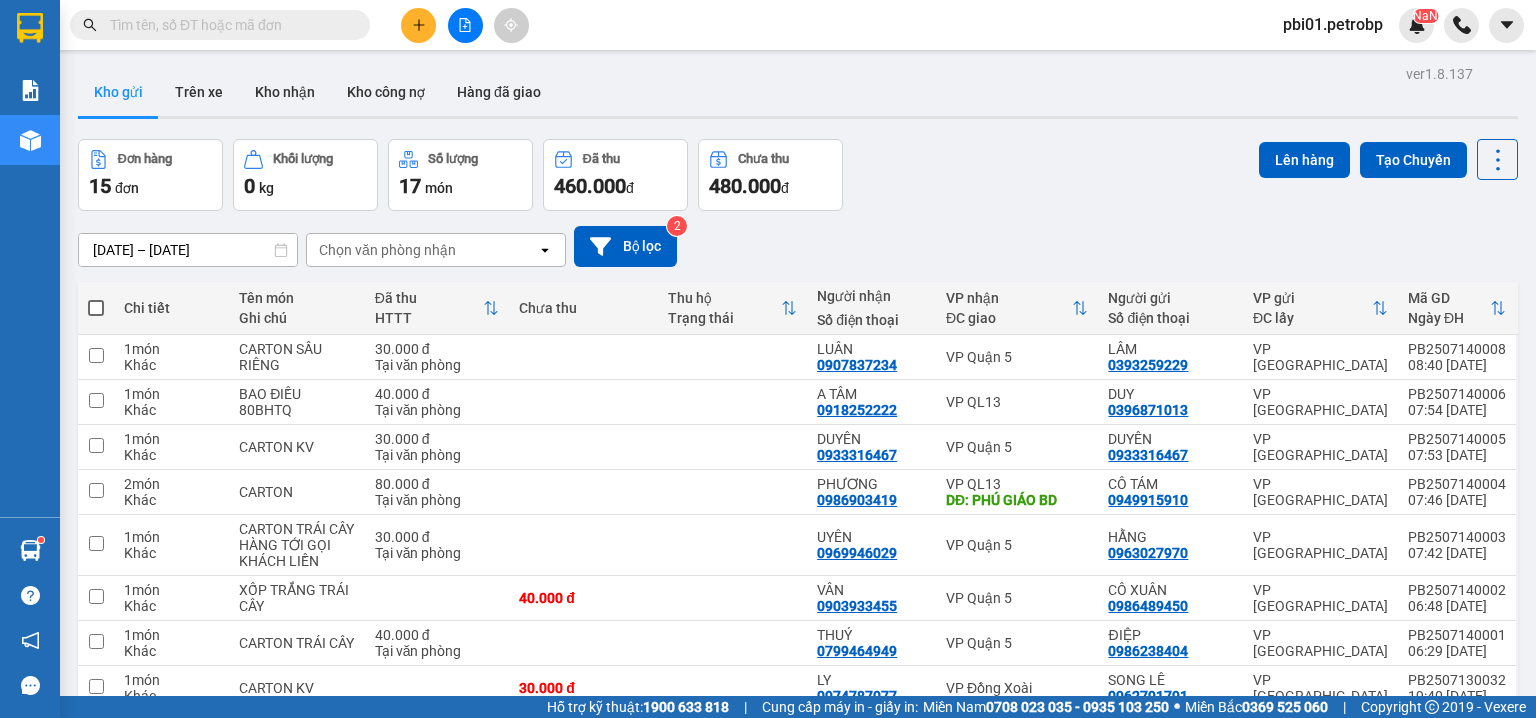 click at bounding box center [96, 308] 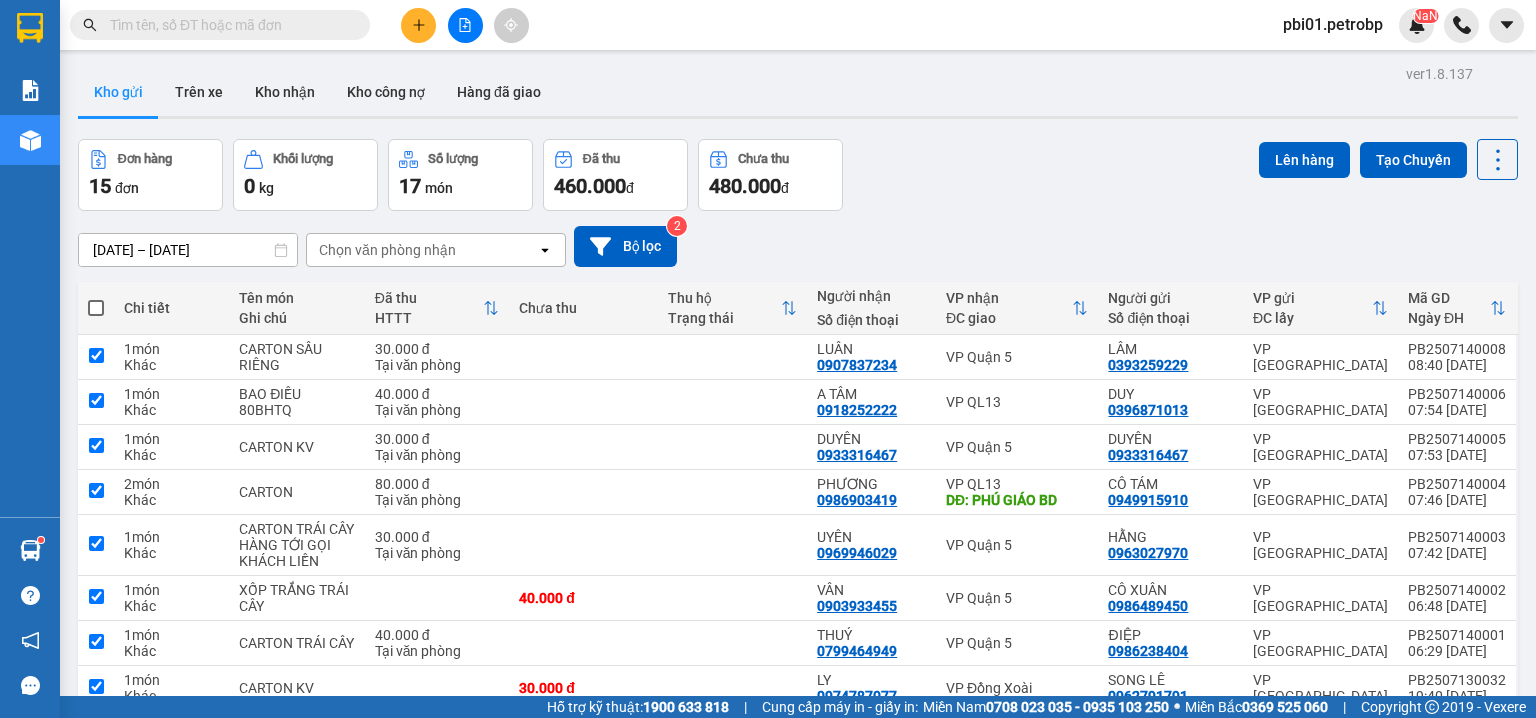checkbox on "true" 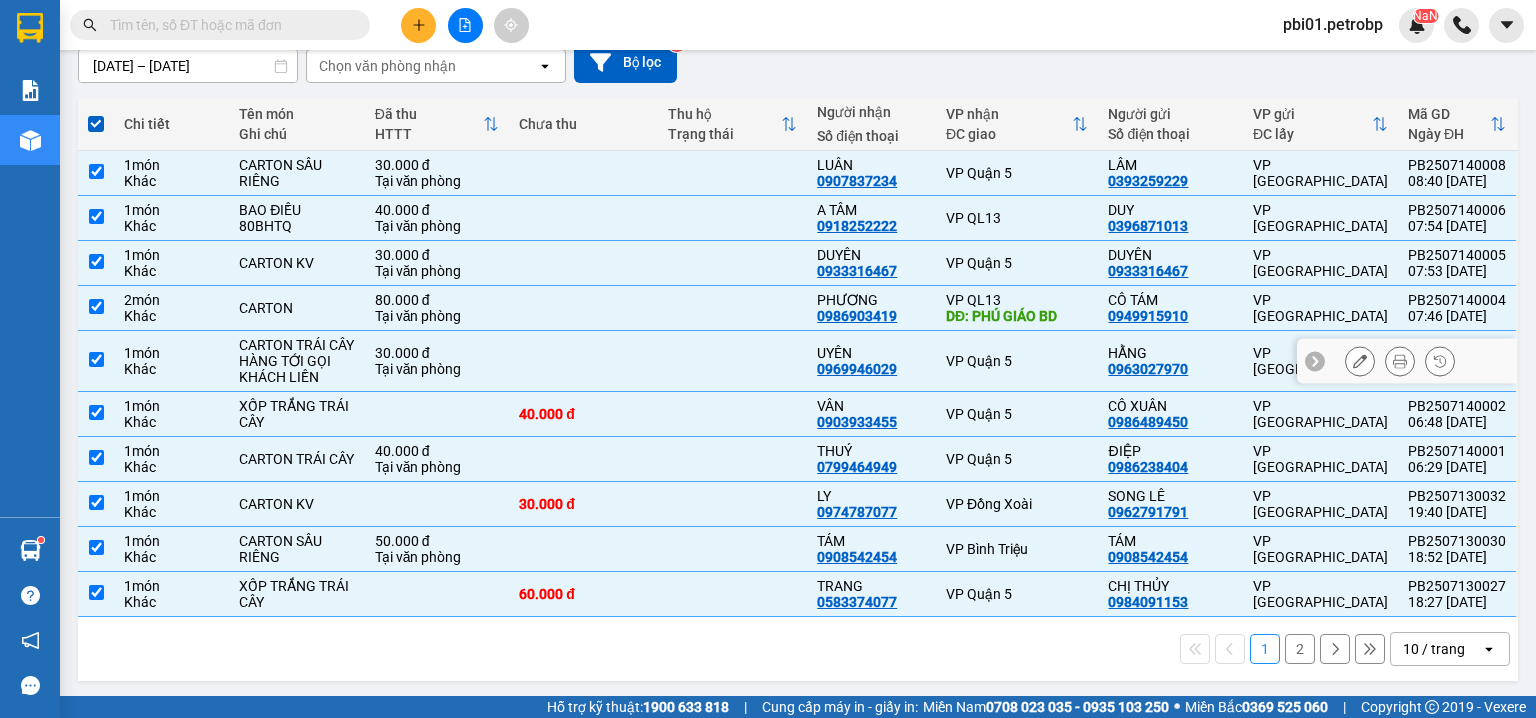 scroll, scrollTop: 0, scrollLeft: 0, axis: both 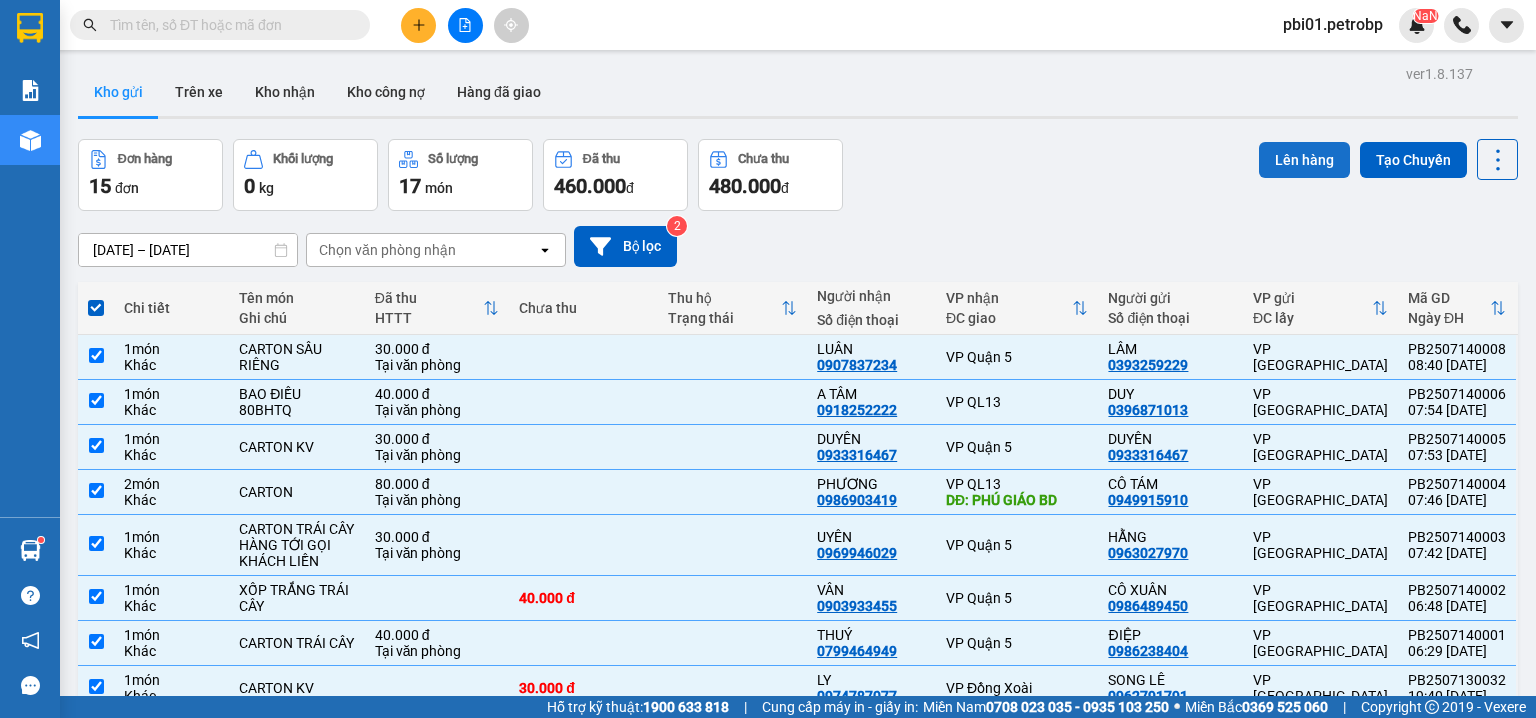 click on "Lên hàng" at bounding box center [1304, 160] 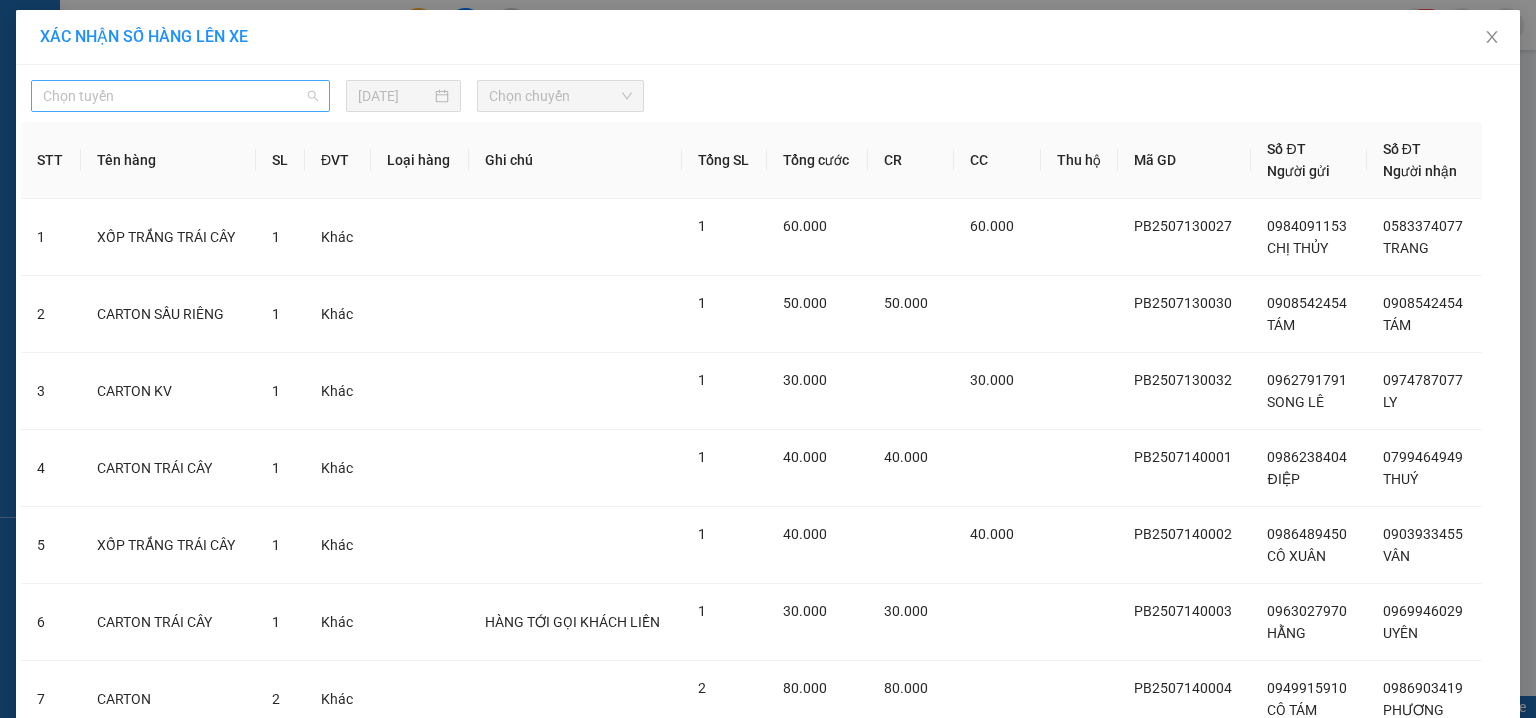 click on "Chọn tuyến" at bounding box center (180, 96) 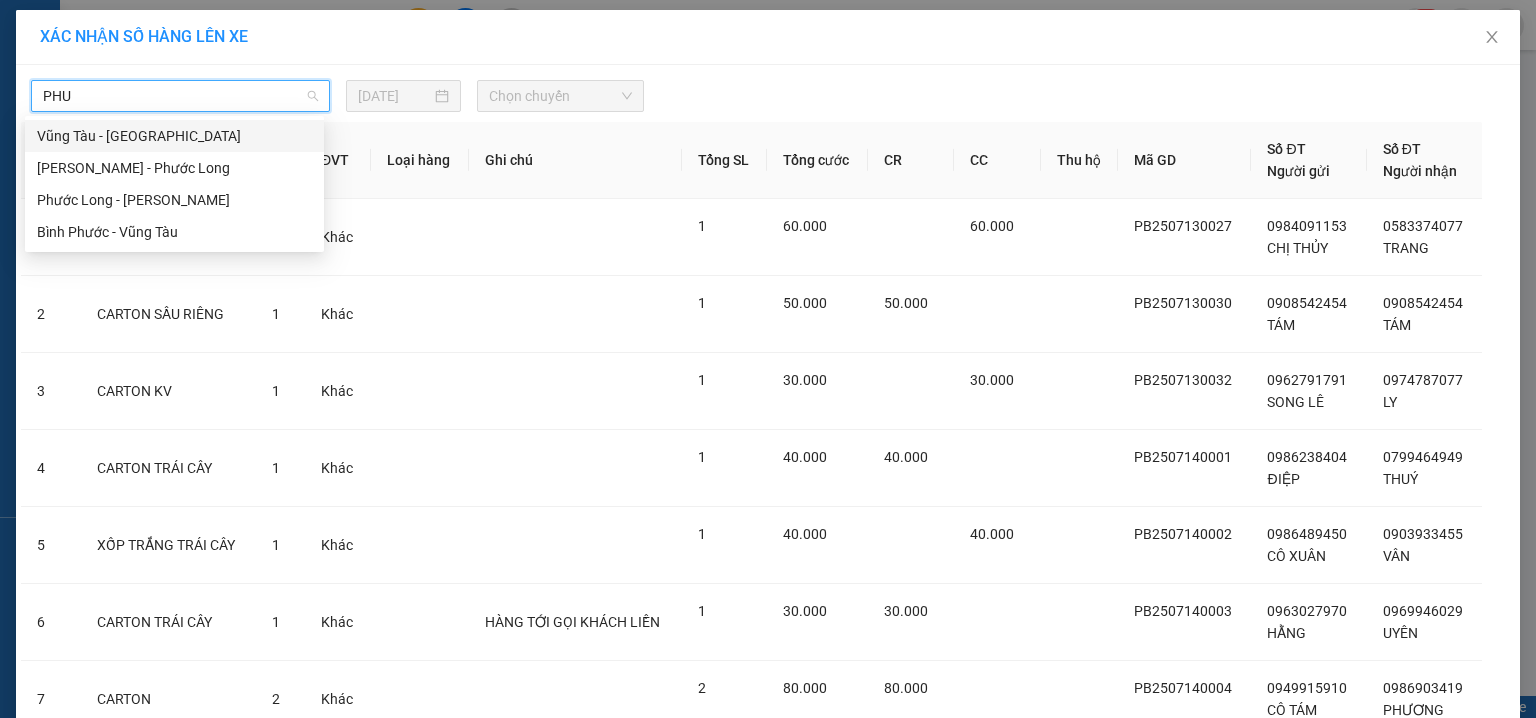 type on "PHUO" 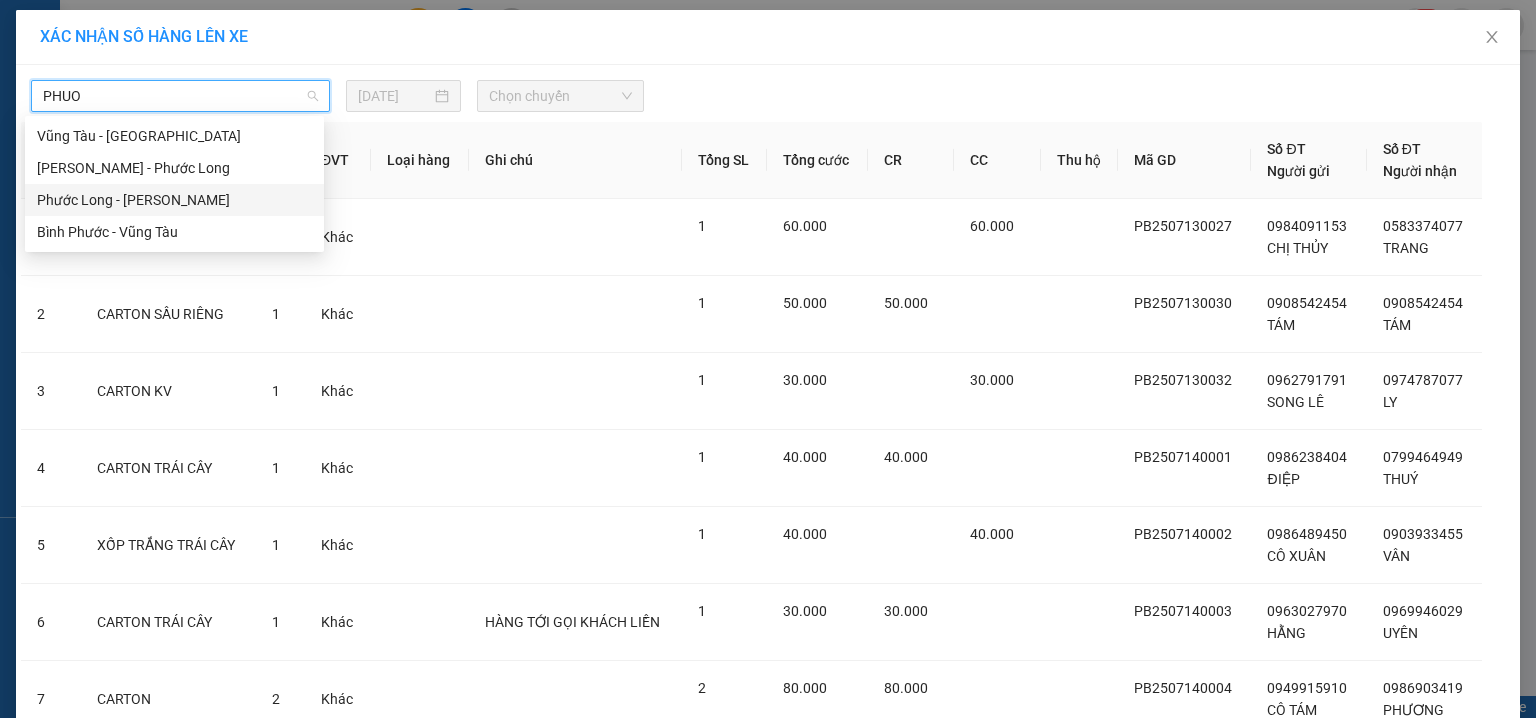 click on "Phước Long - [PERSON_NAME]" at bounding box center [174, 200] 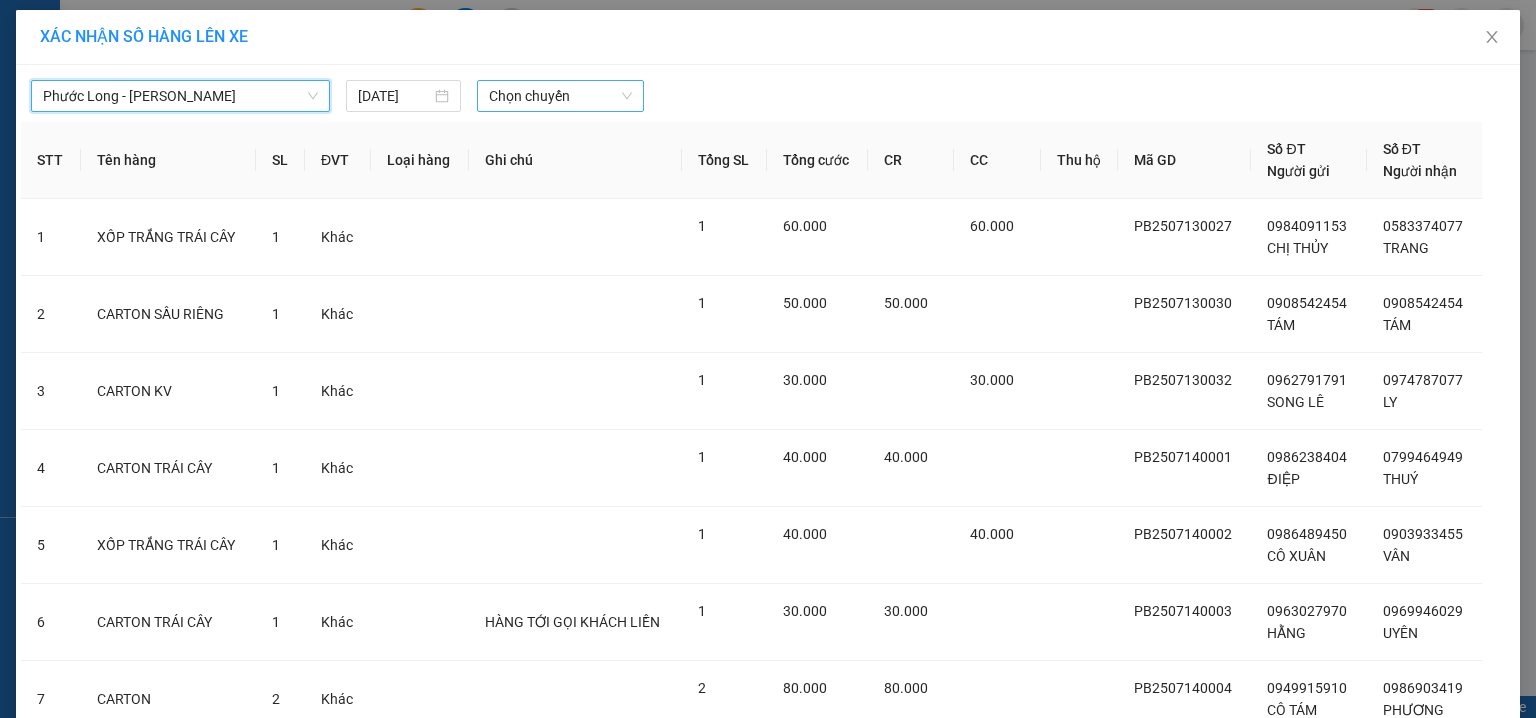 click on "Chọn chuyến" at bounding box center (561, 96) 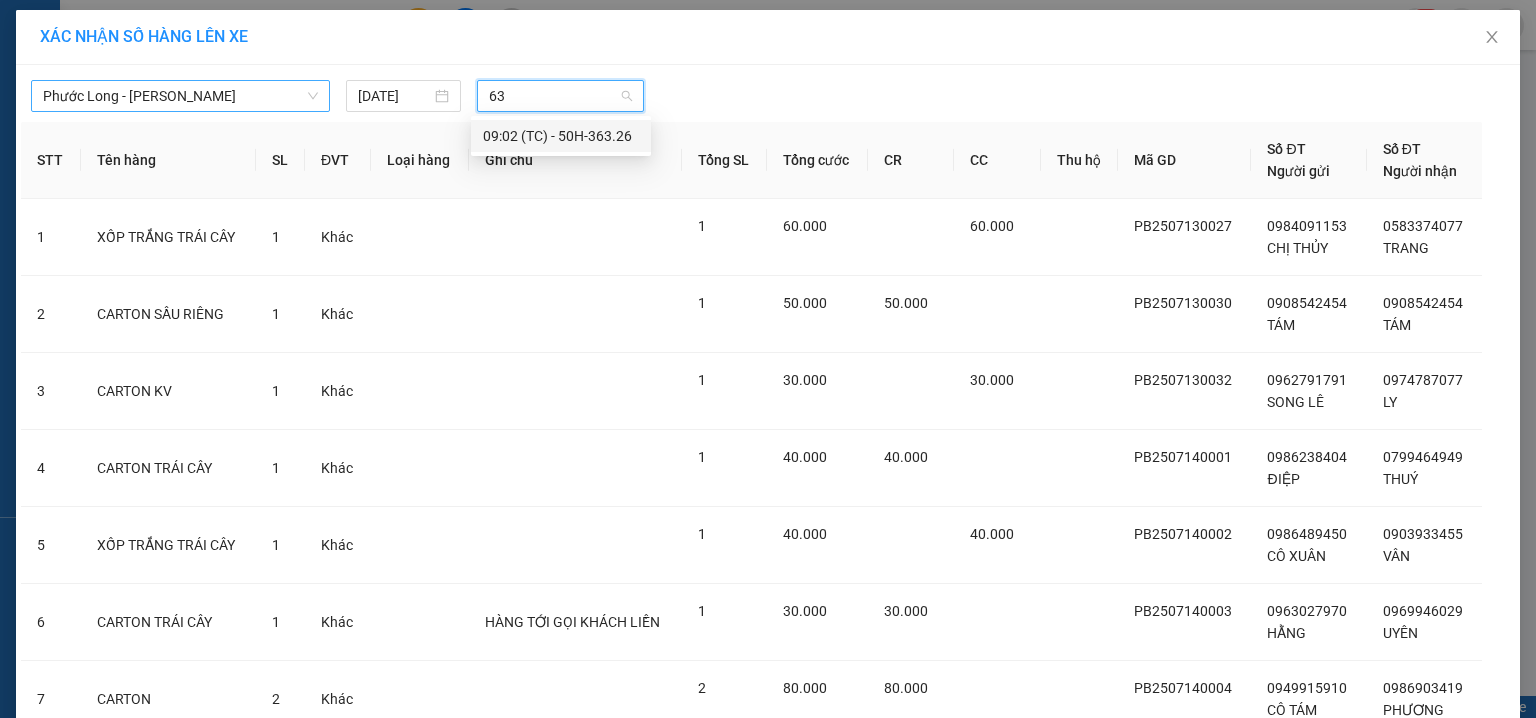 type on "632" 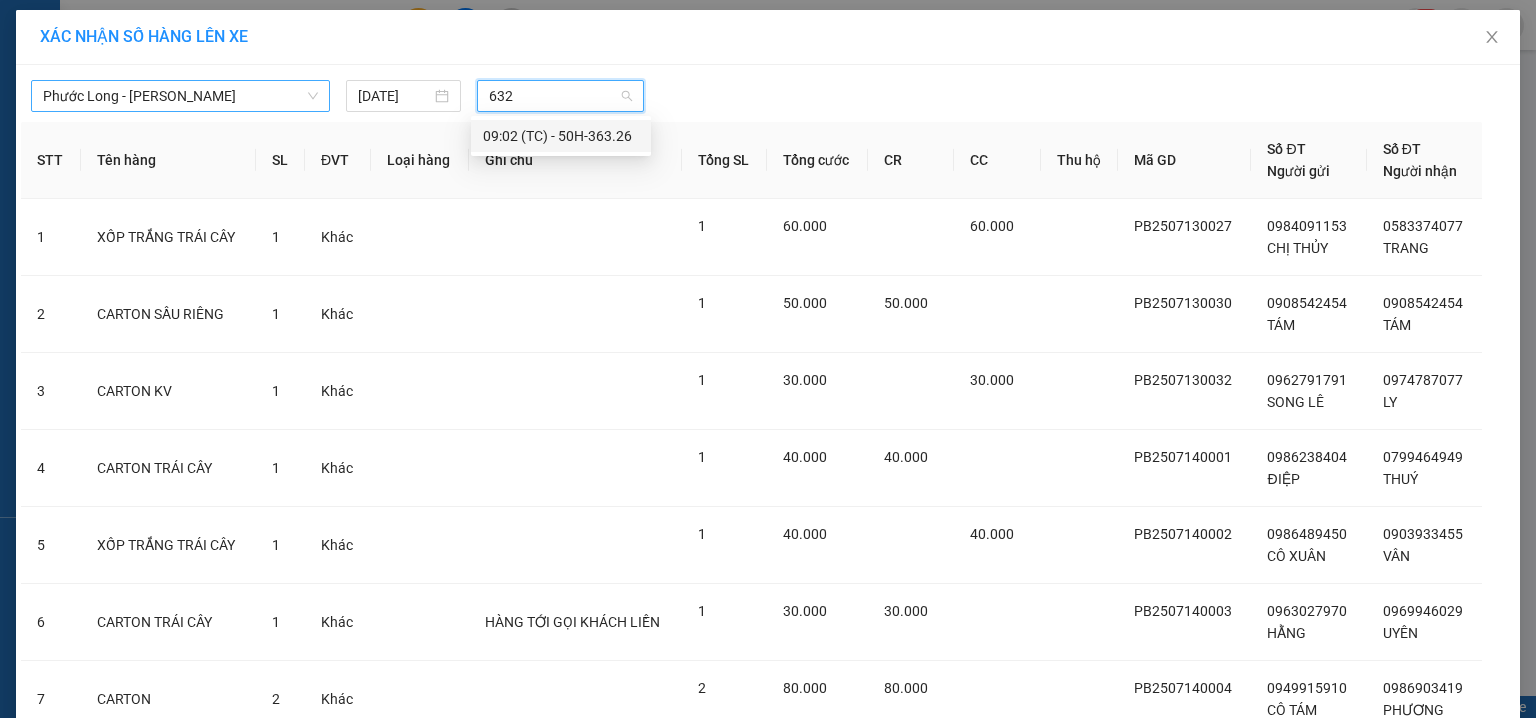 click on "09:02   (TC)   - 50H-363.26" at bounding box center [561, 136] 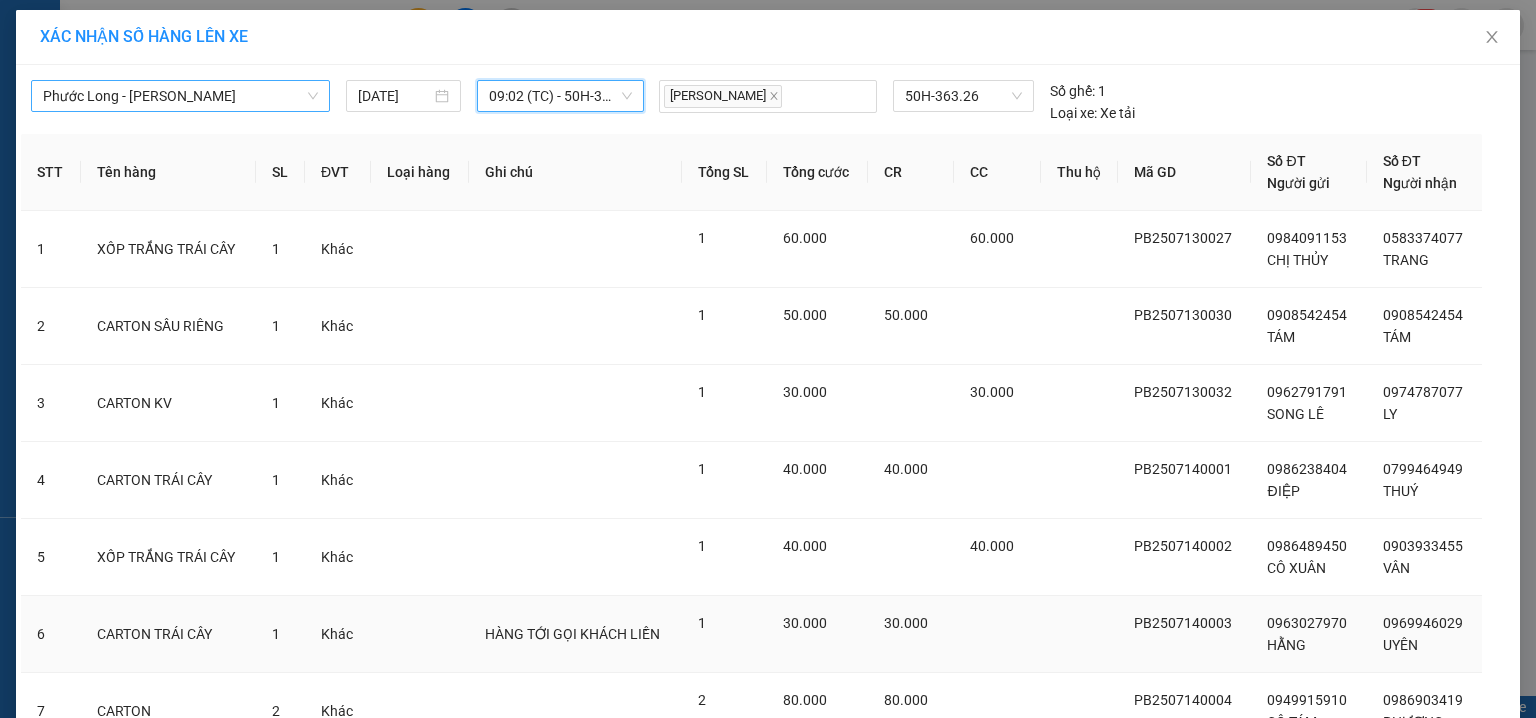 scroll, scrollTop: 407, scrollLeft: 0, axis: vertical 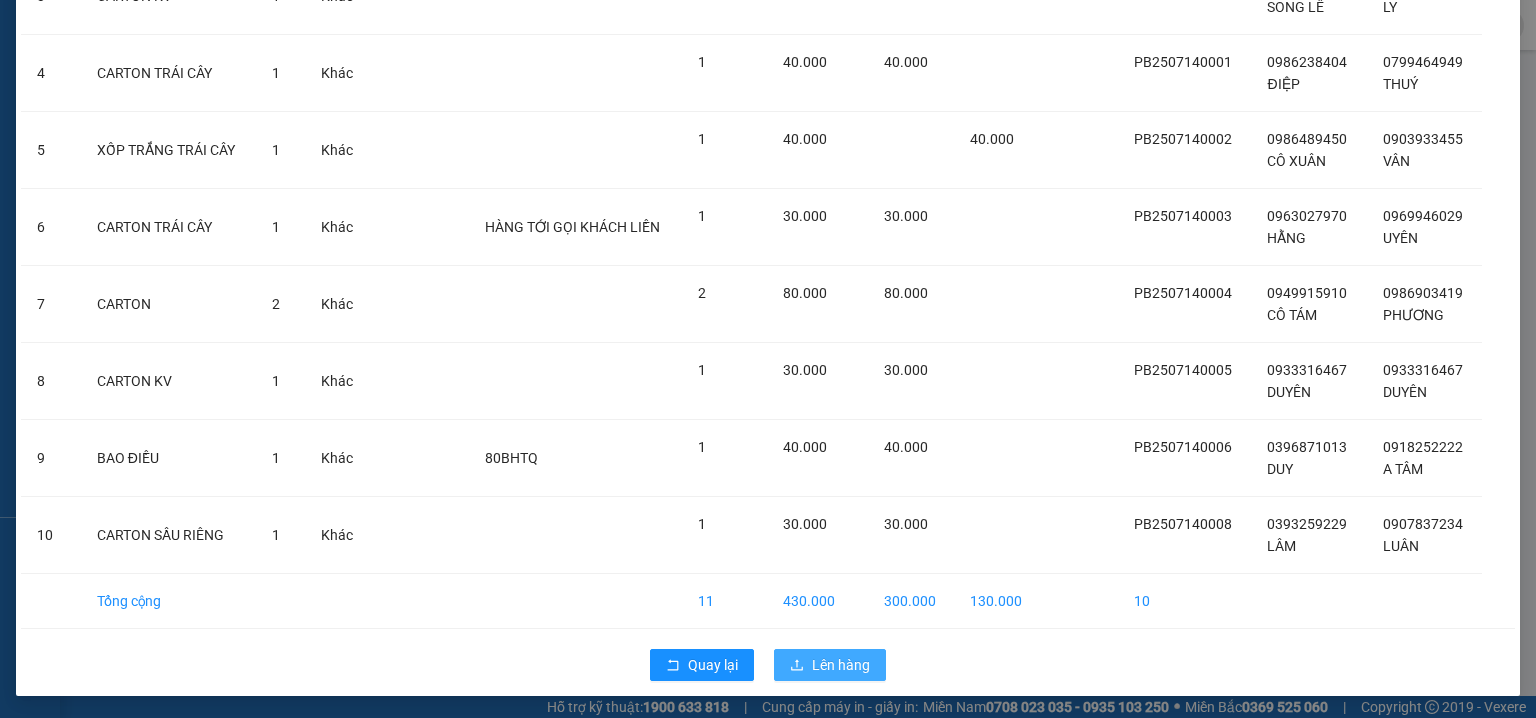 click on "Lên hàng" at bounding box center (841, 665) 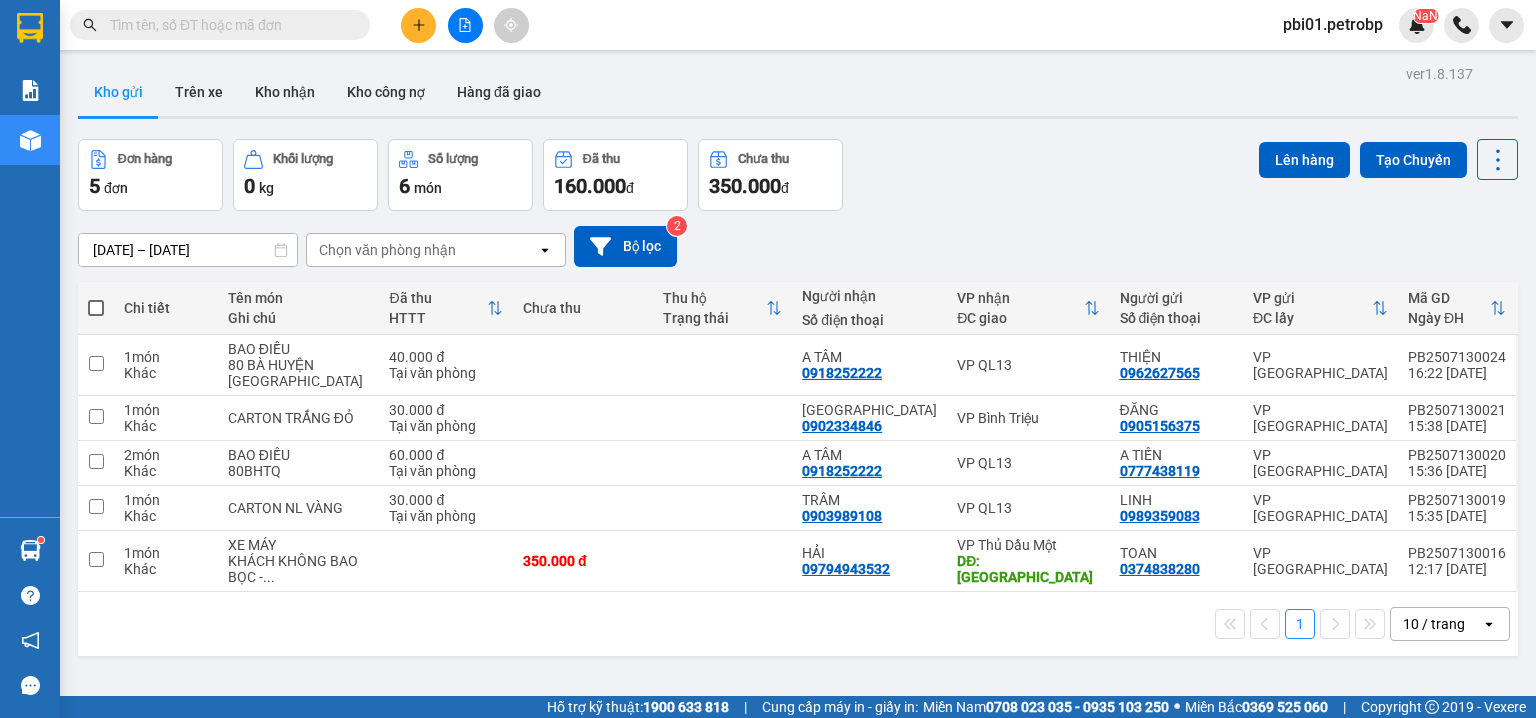 click at bounding box center [96, 308] 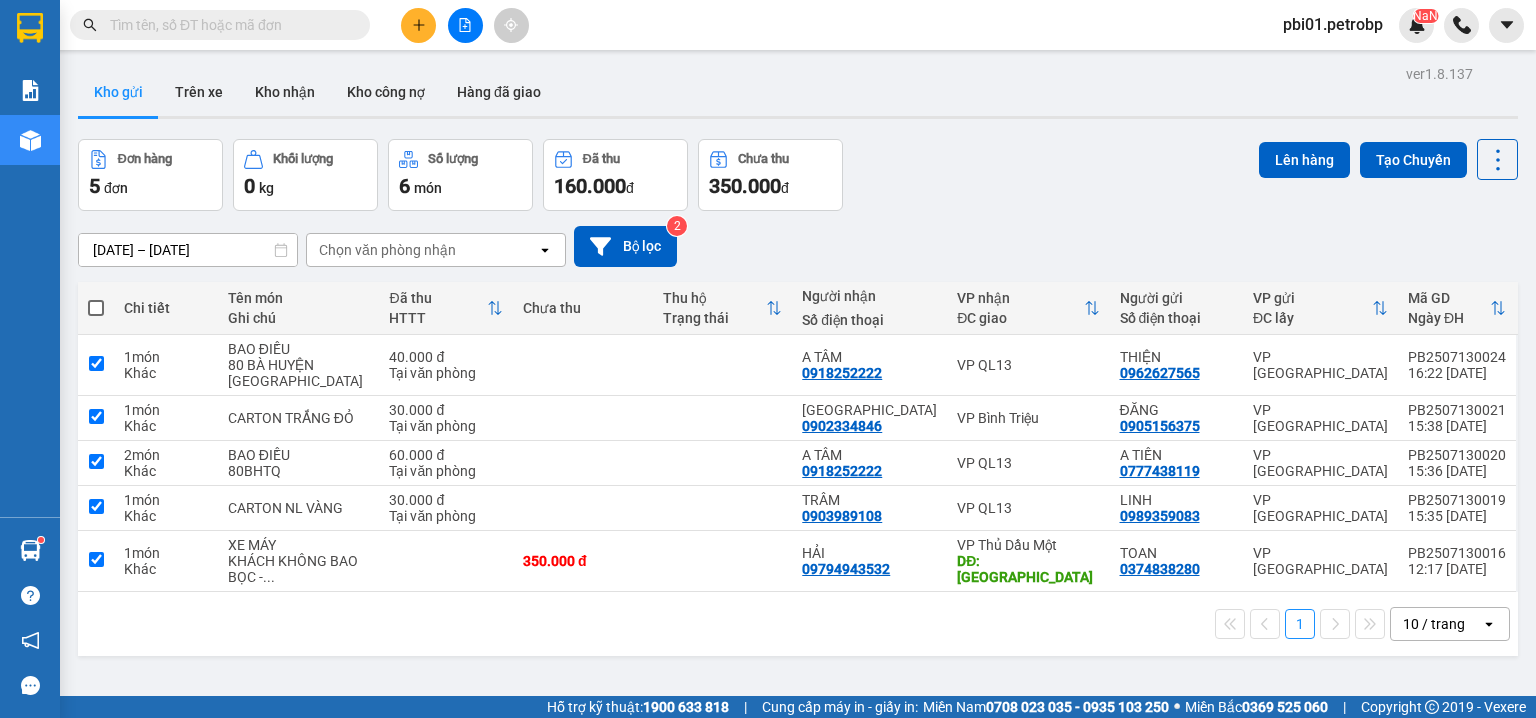 checkbox on "true" 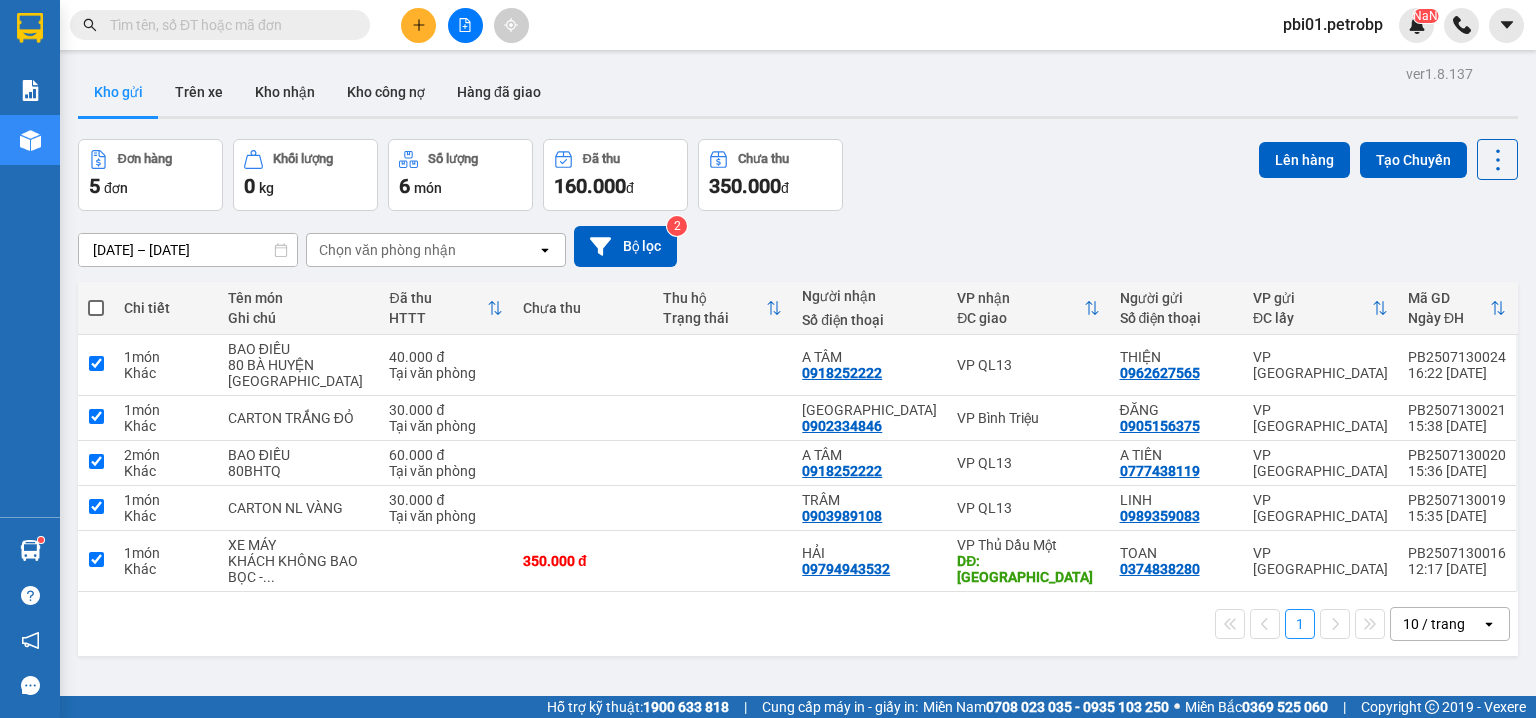 checkbox on "true" 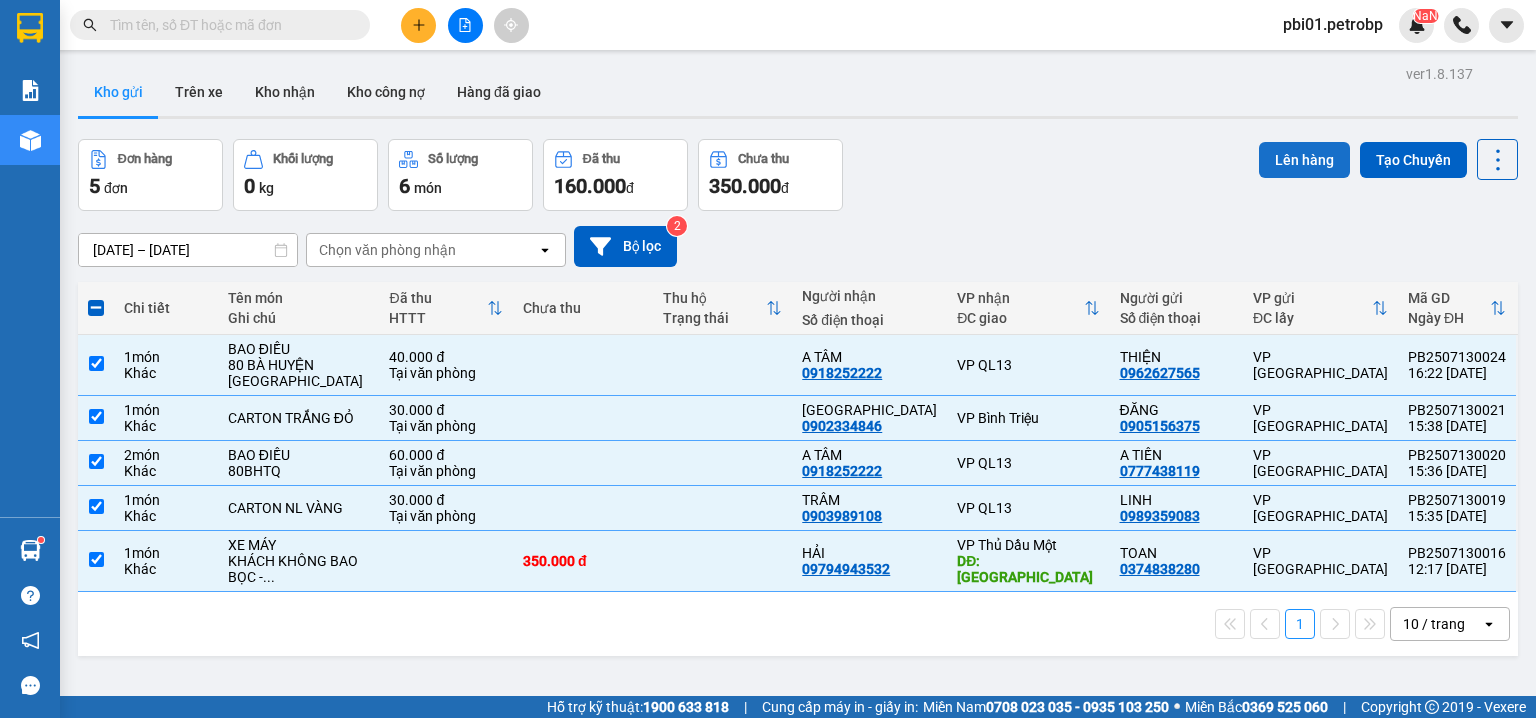 click on "Lên hàng" at bounding box center [1304, 160] 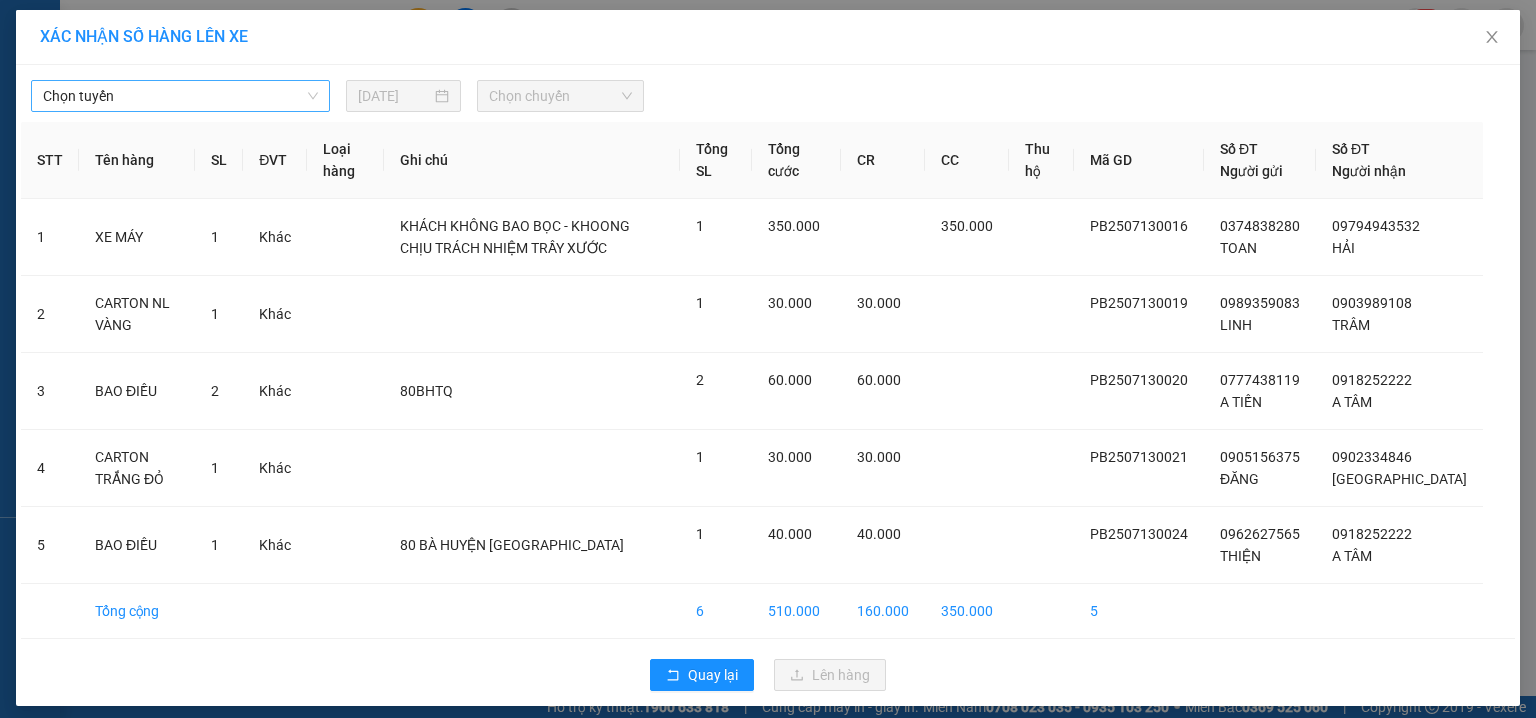 click on "Chọn tuyến" at bounding box center (180, 96) 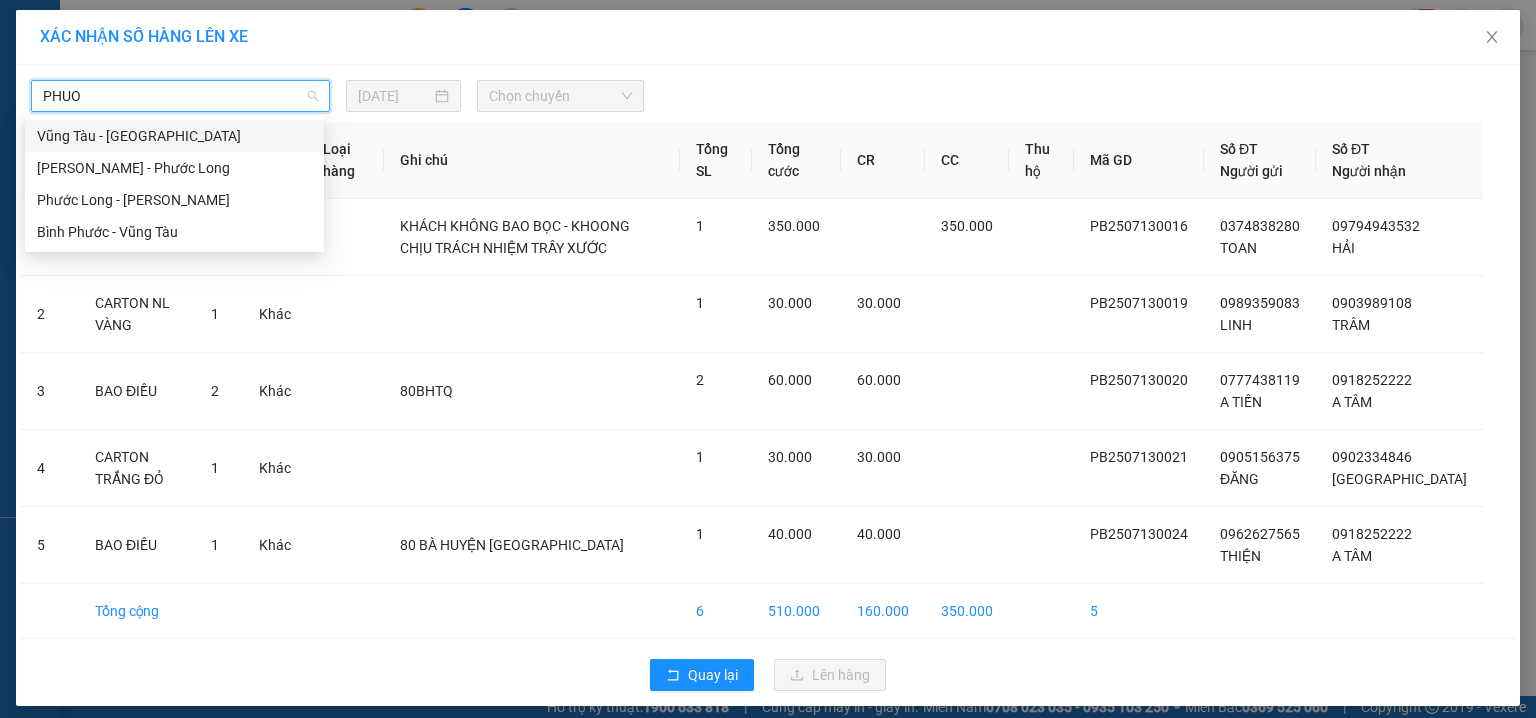 type on "PHUOC" 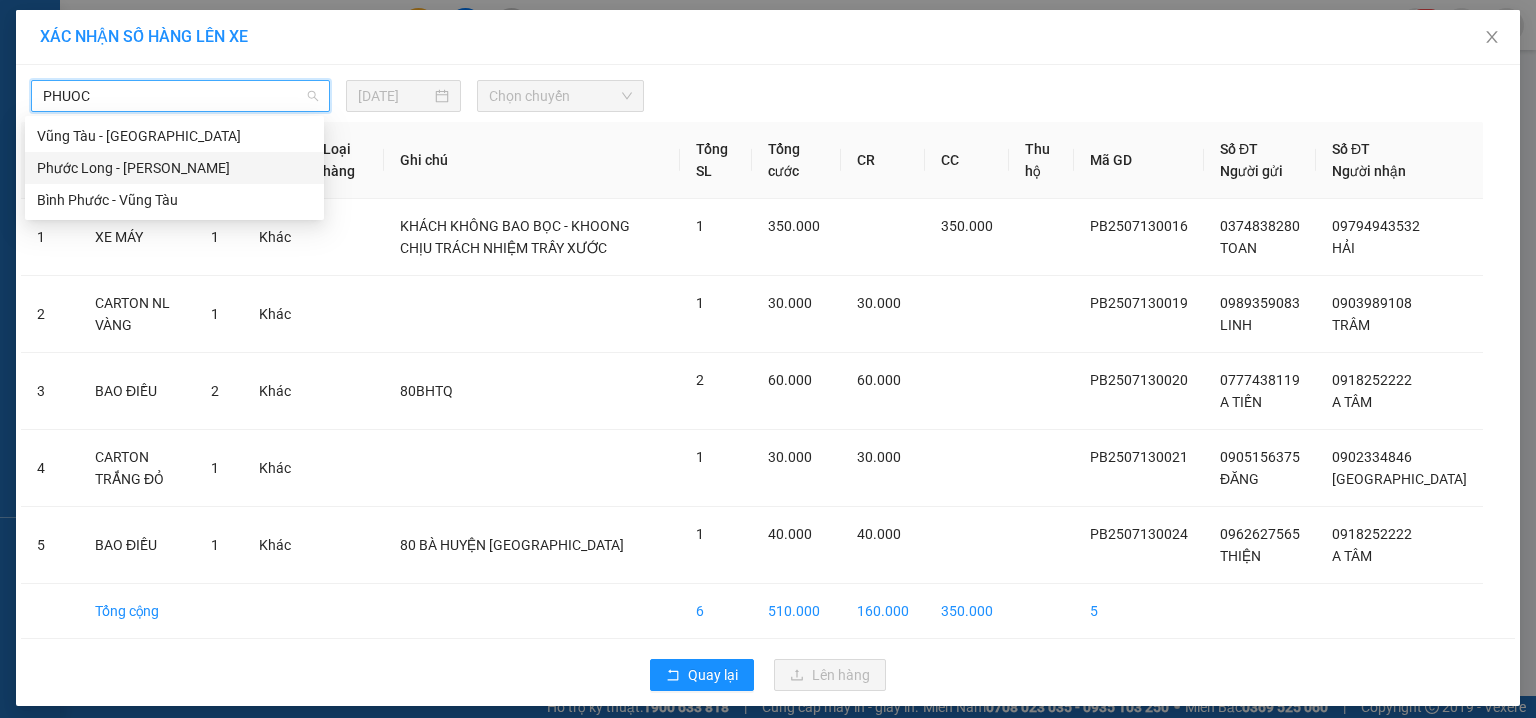 click on "Phước Long - [PERSON_NAME]" at bounding box center (174, 168) 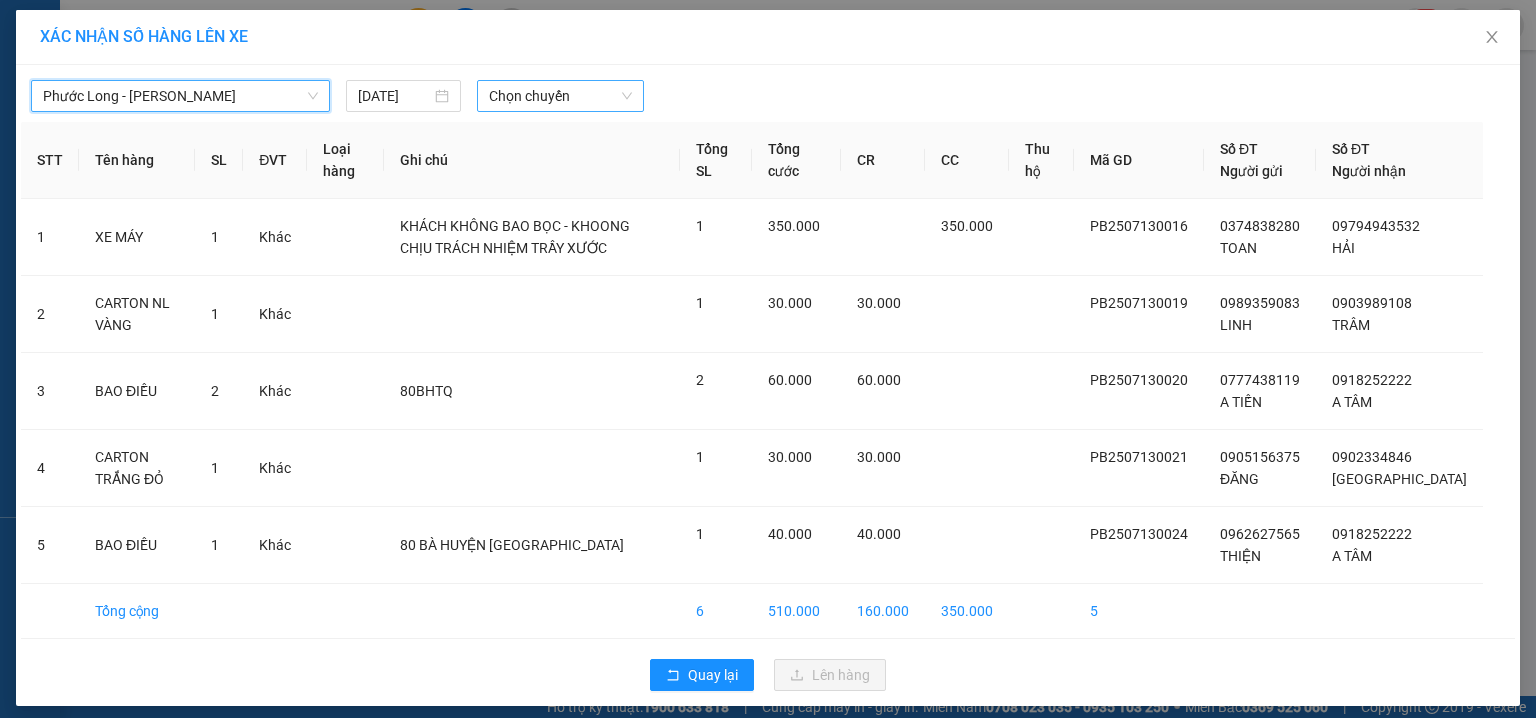 click on "Chọn chuyến" at bounding box center (561, 96) 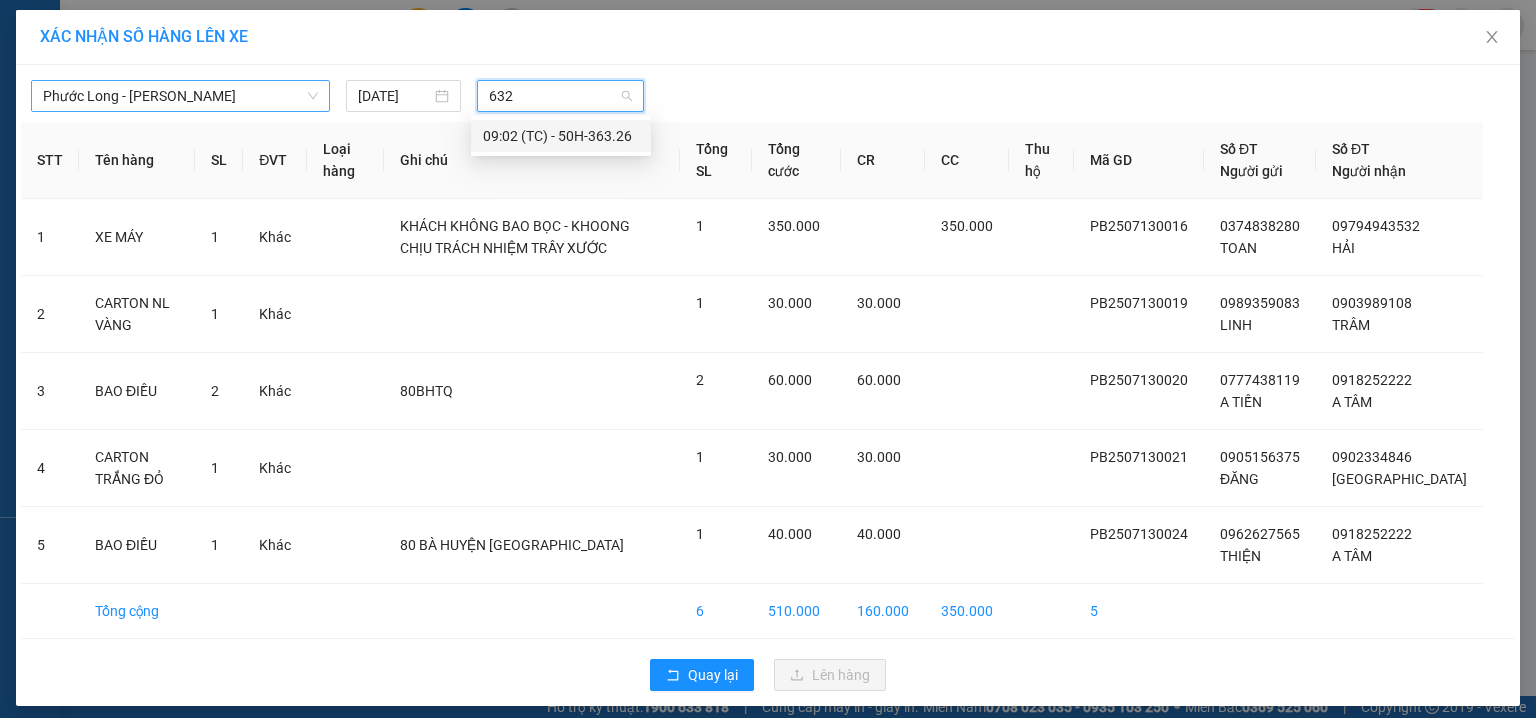 type on "6326" 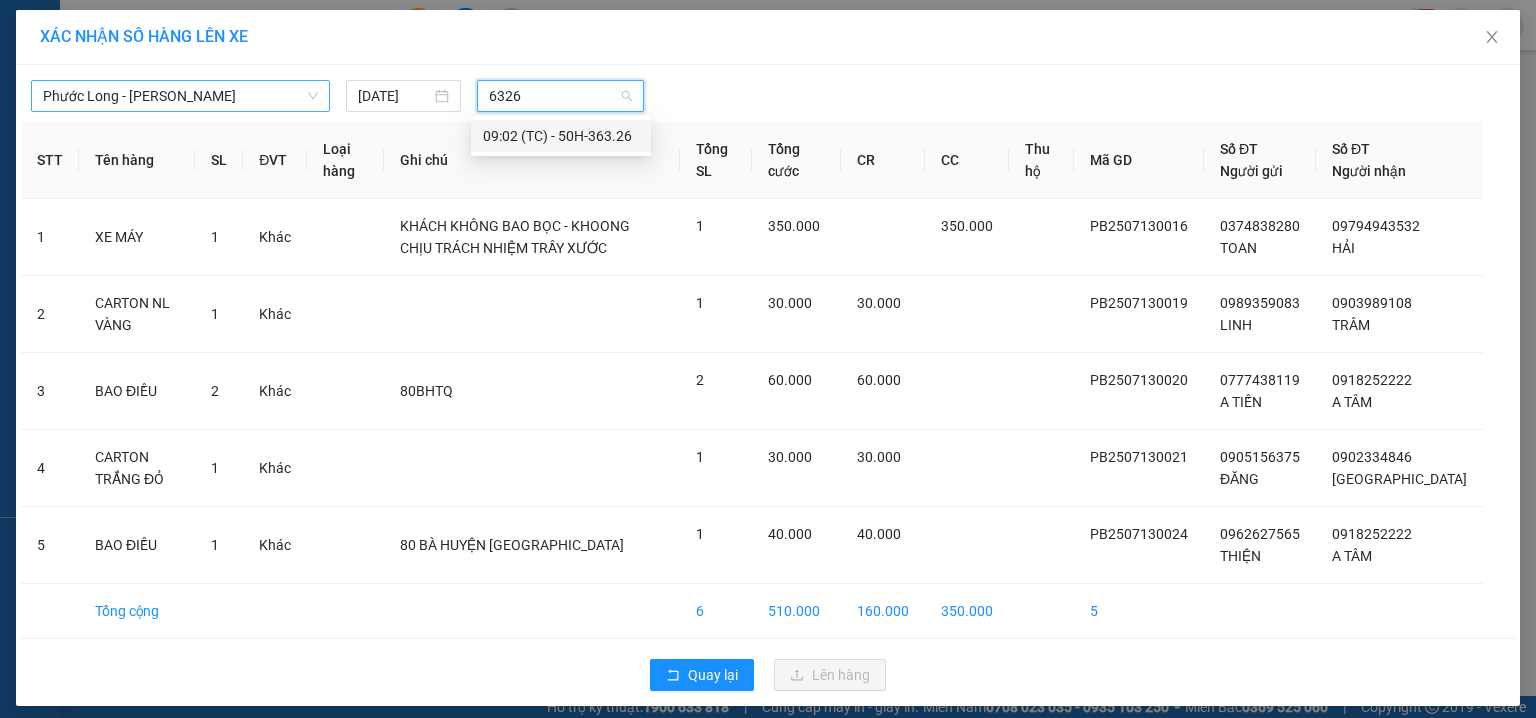 click on "09:02   (TC)   - 50H-363.26" at bounding box center (561, 136) 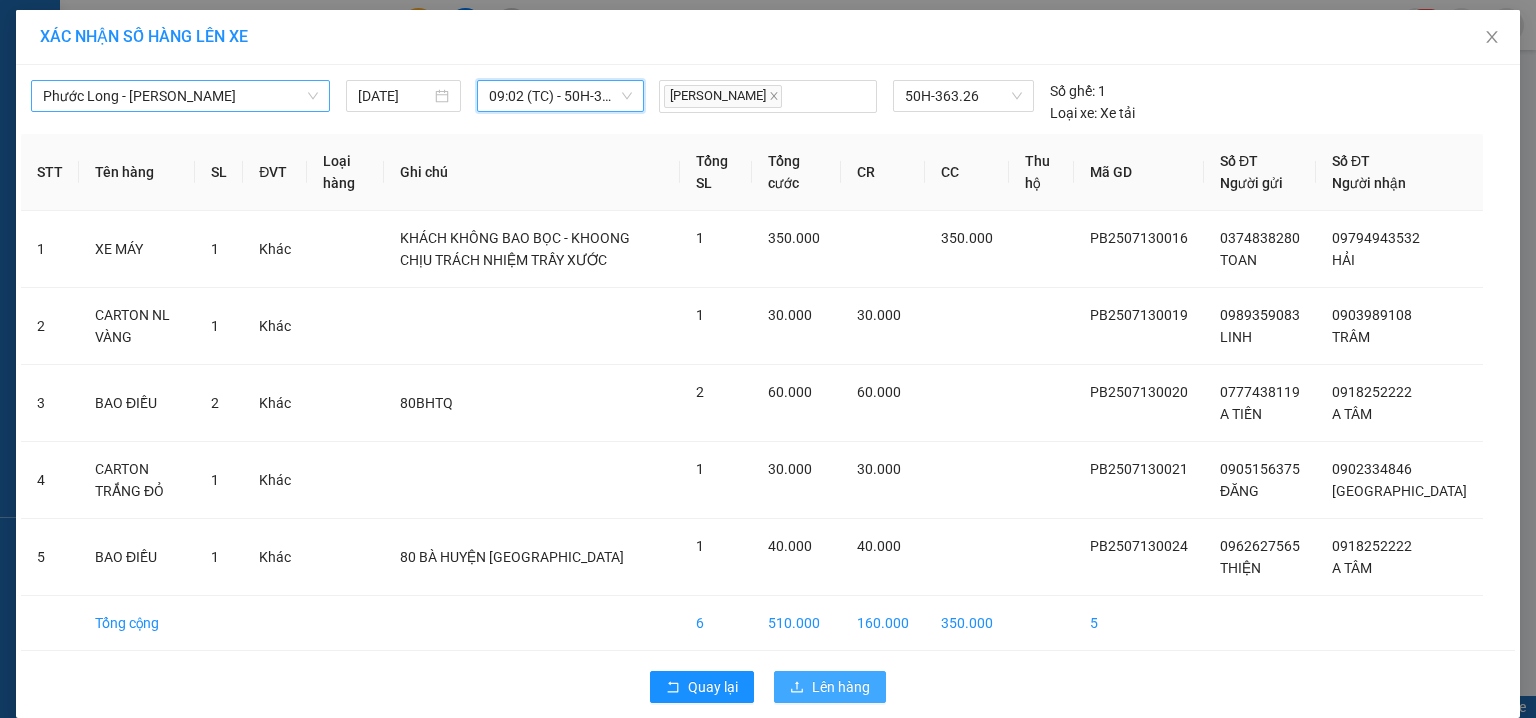 click on "Lên hàng" at bounding box center [841, 687] 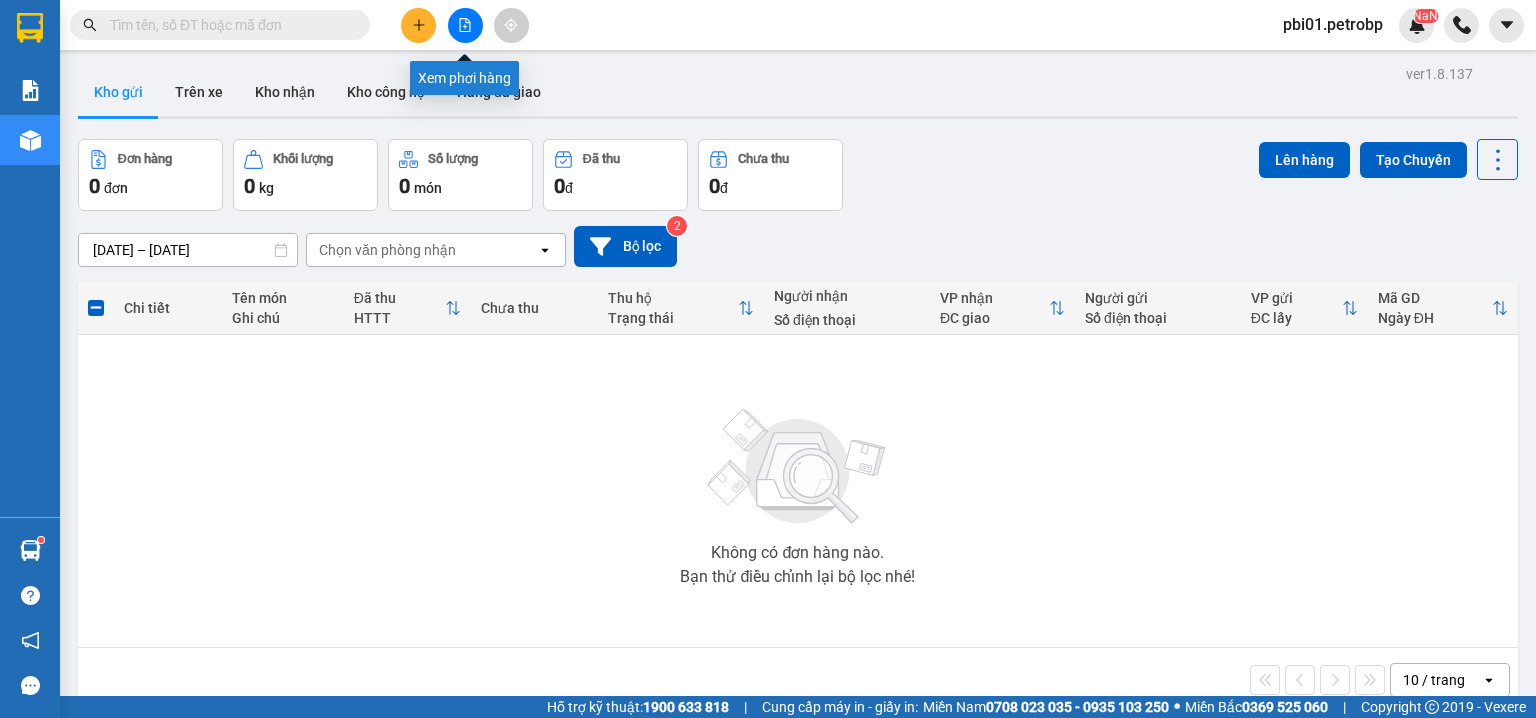 click at bounding box center [465, 25] 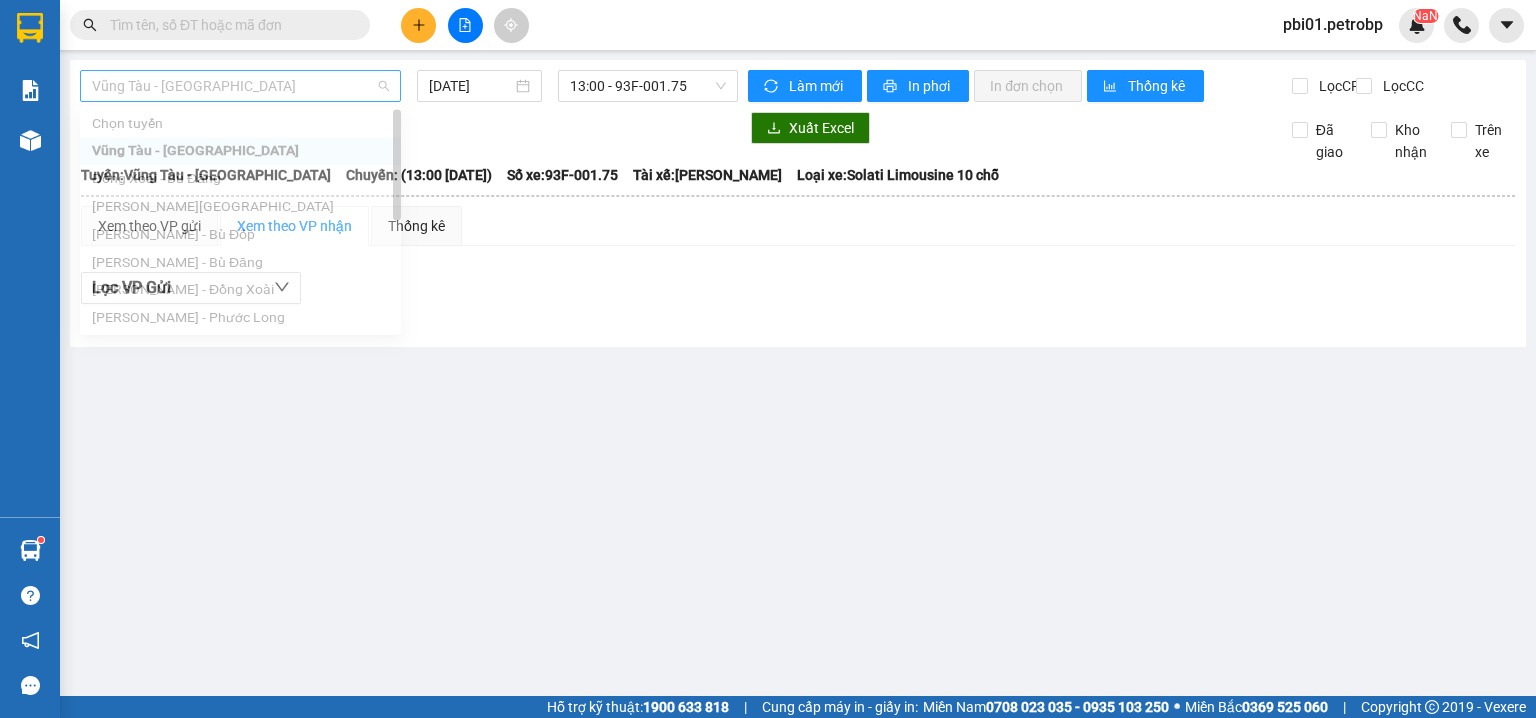 click on "Vũng Tàu - Bình Phước" at bounding box center (240, 86) 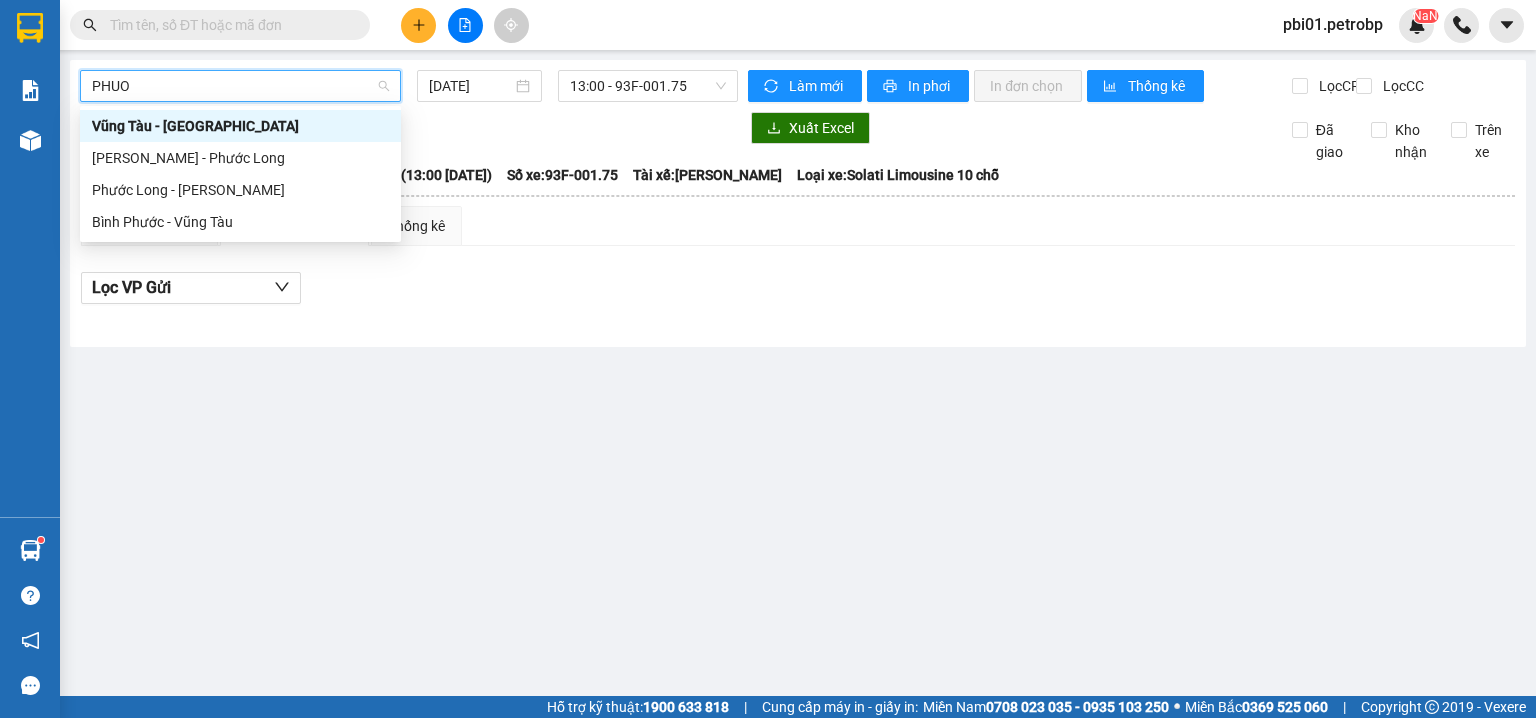 type on "PHUOC" 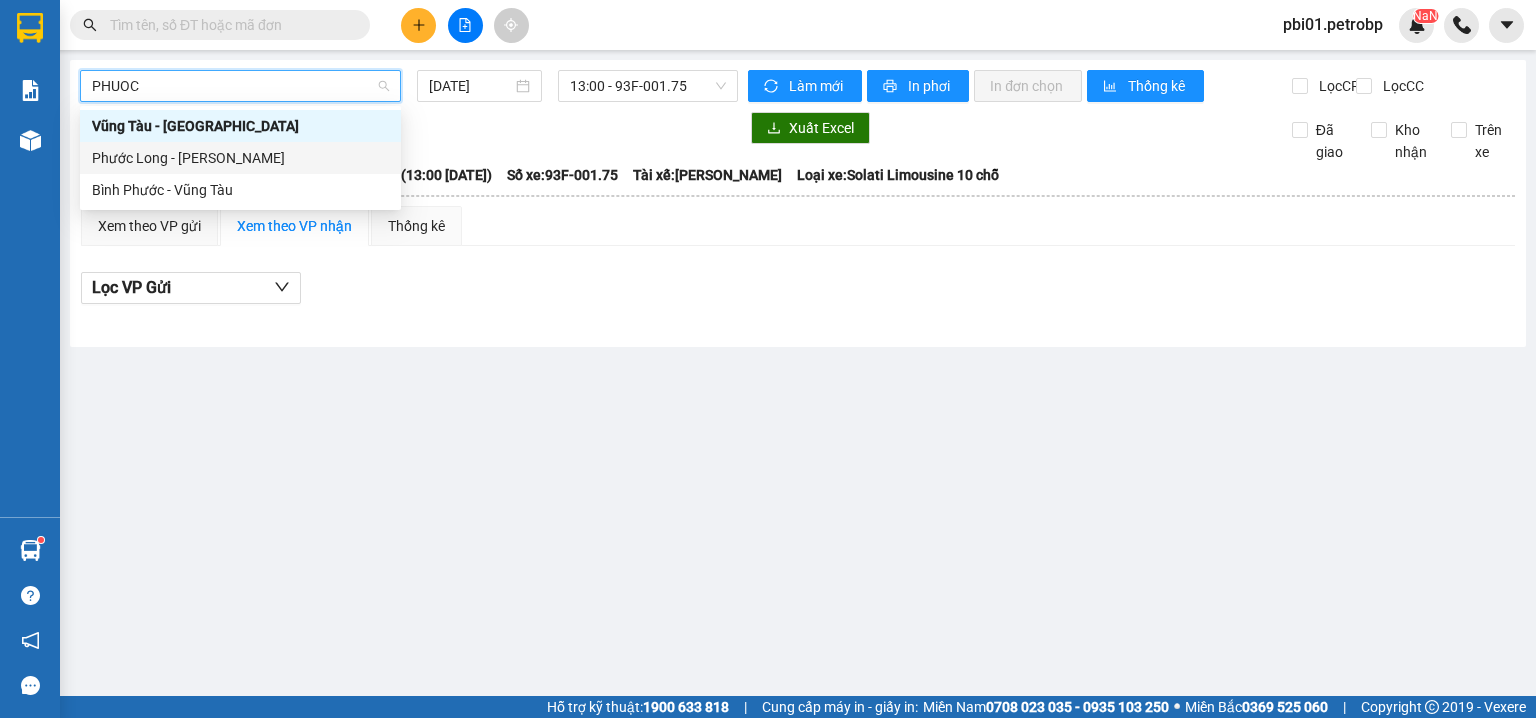 click on "Phước Long - [PERSON_NAME]" at bounding box center [240, 158] 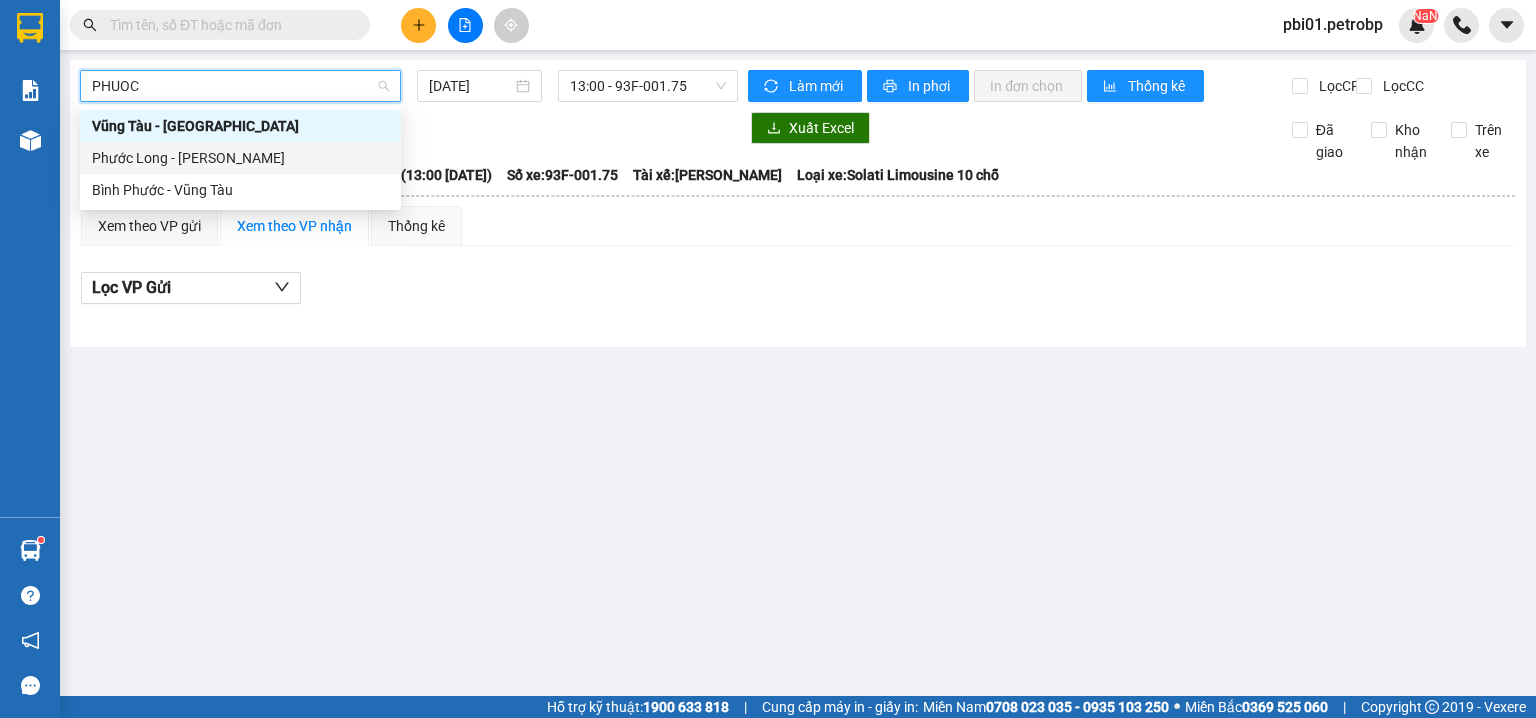 type 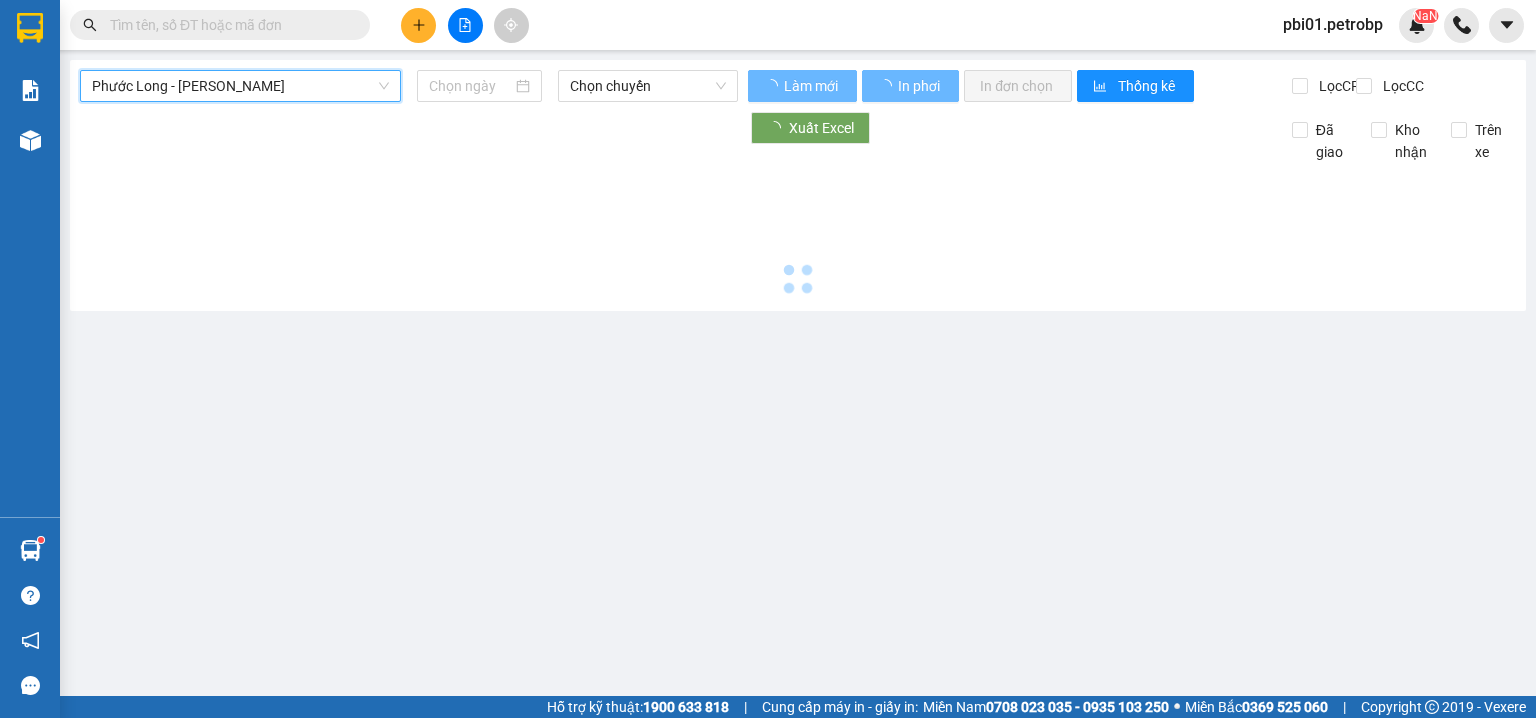 type on "[DATE]" 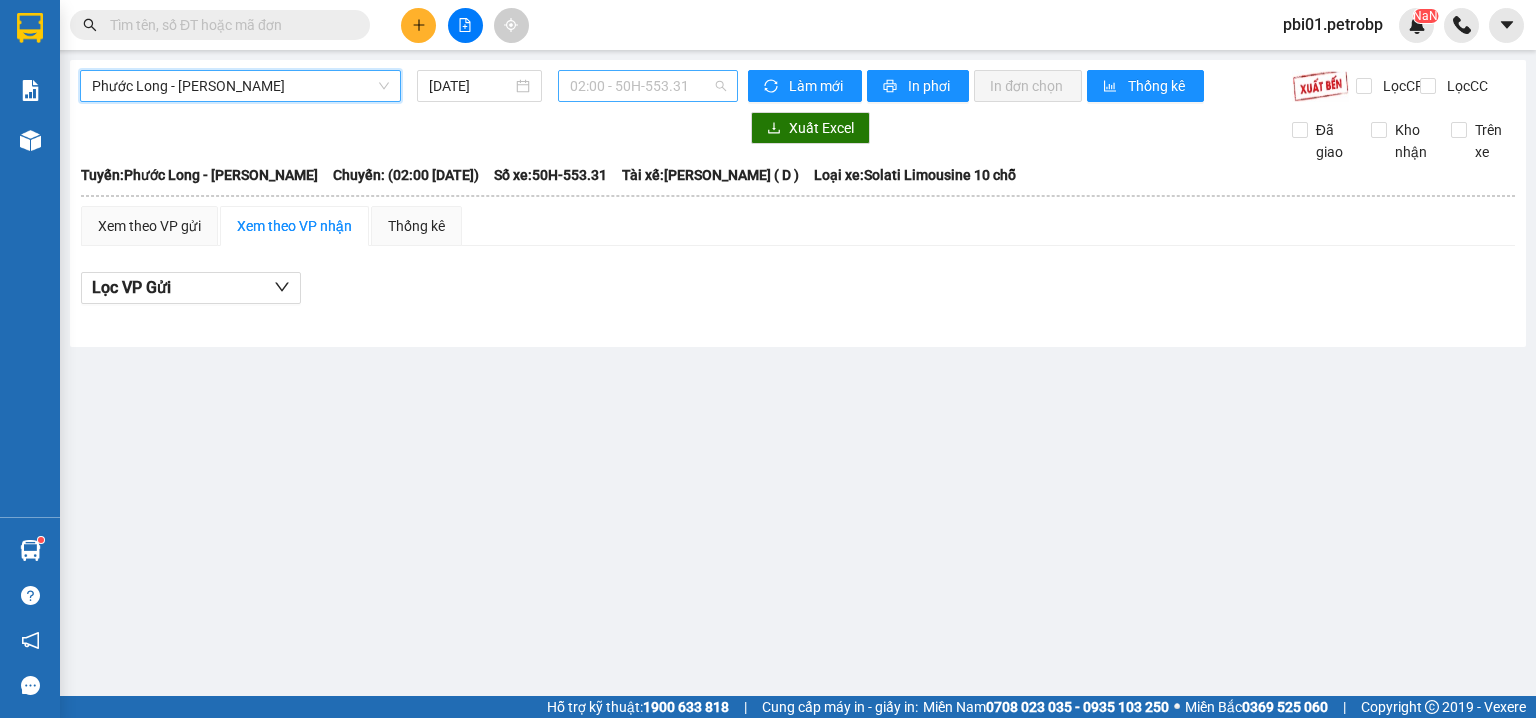 click on "02:00     - 50H-553.31" at bounding box center [648, 86] 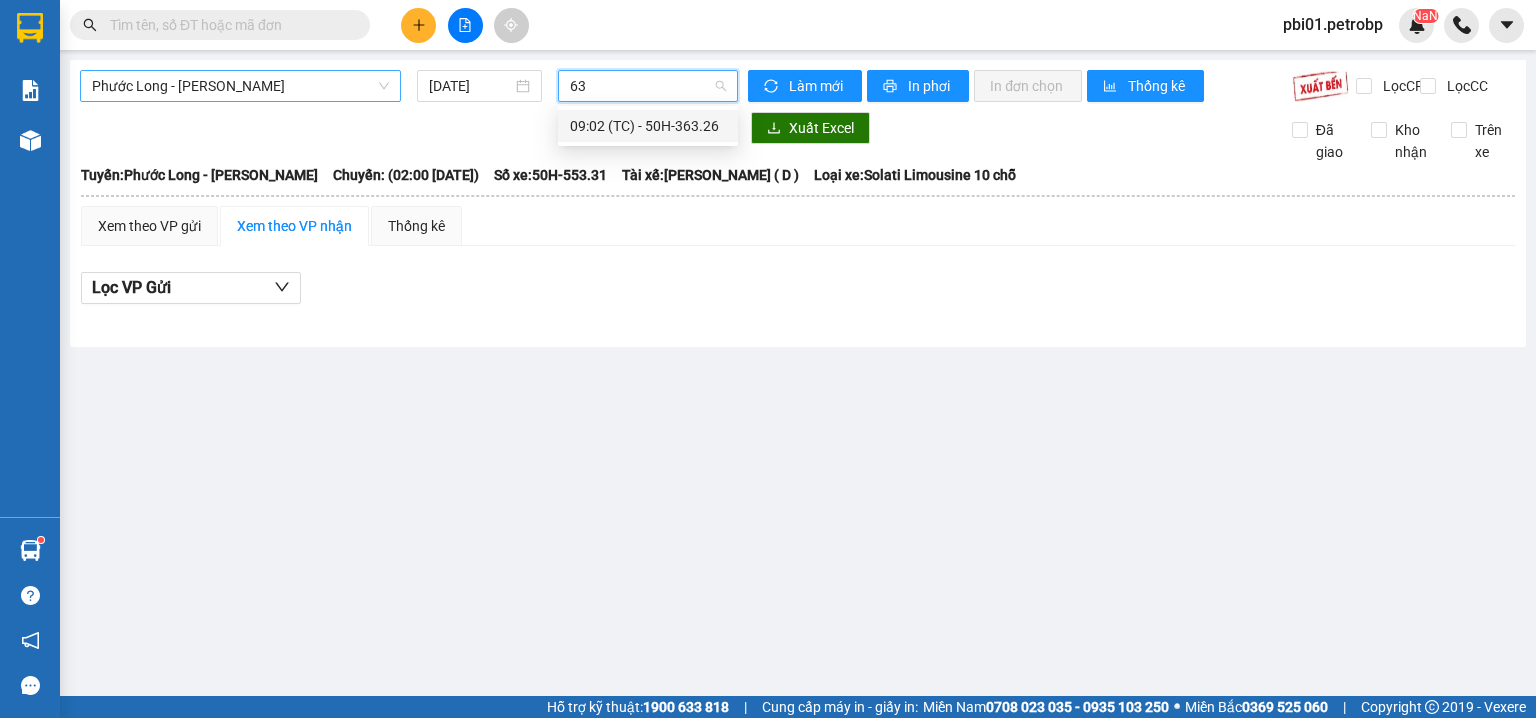 type on "632" 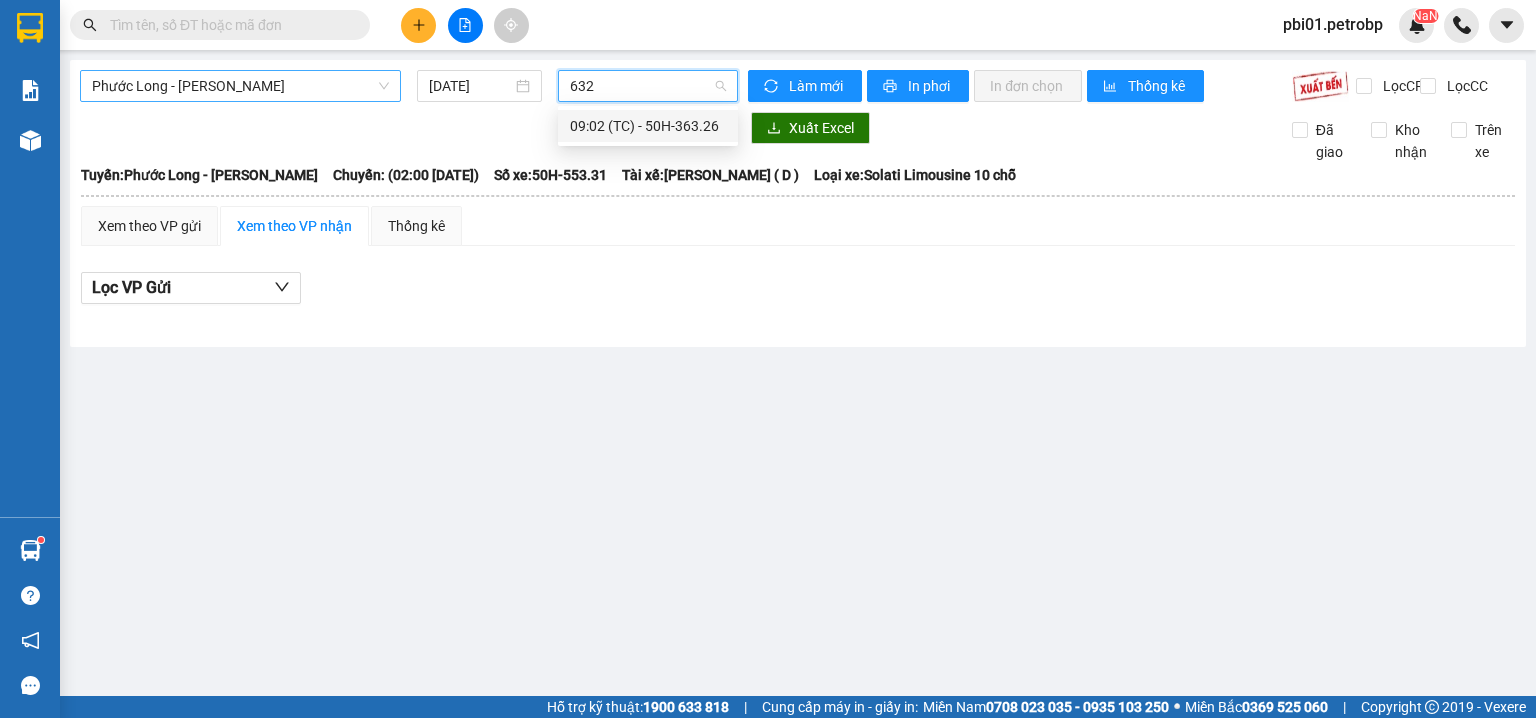 click on "09:02   (TC)   - 50H-363.26" at bounding box center (648, 126) 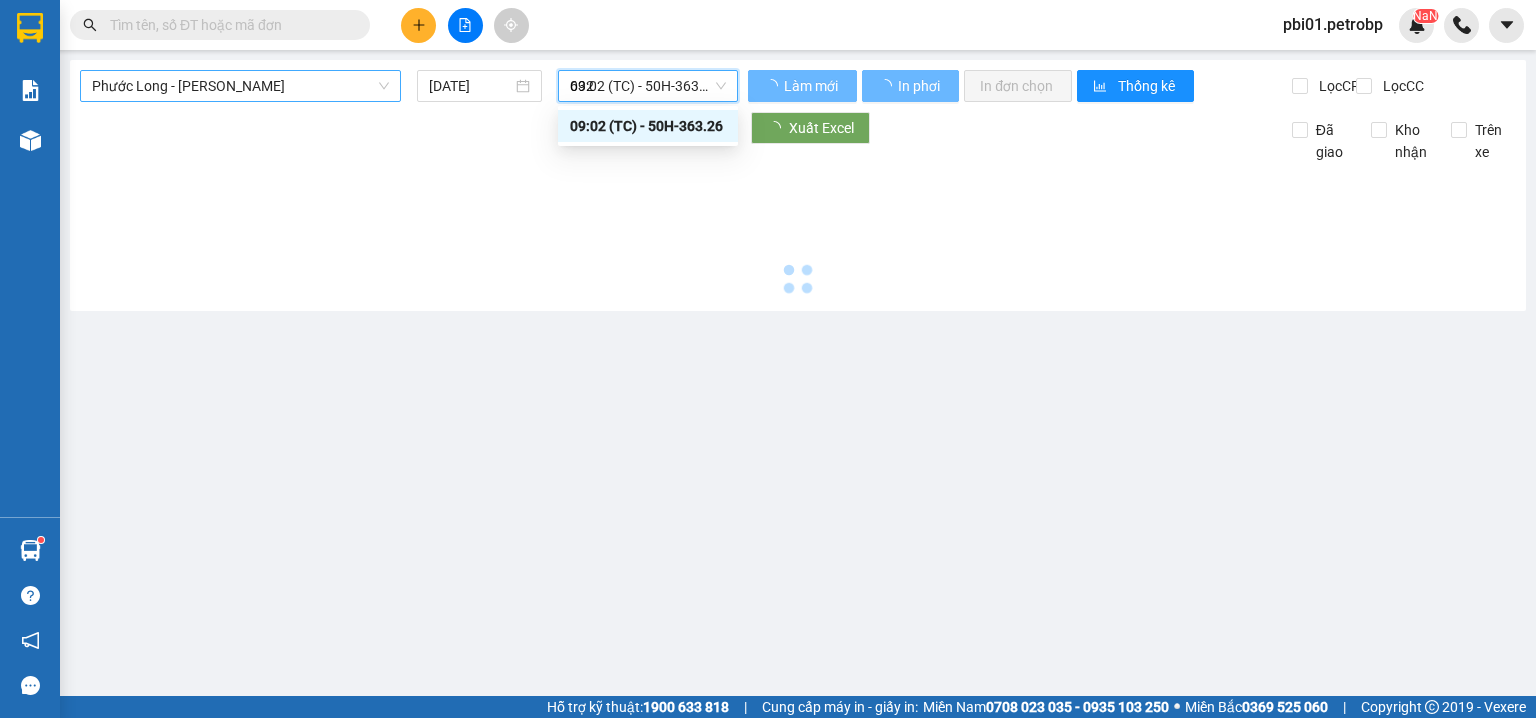 type 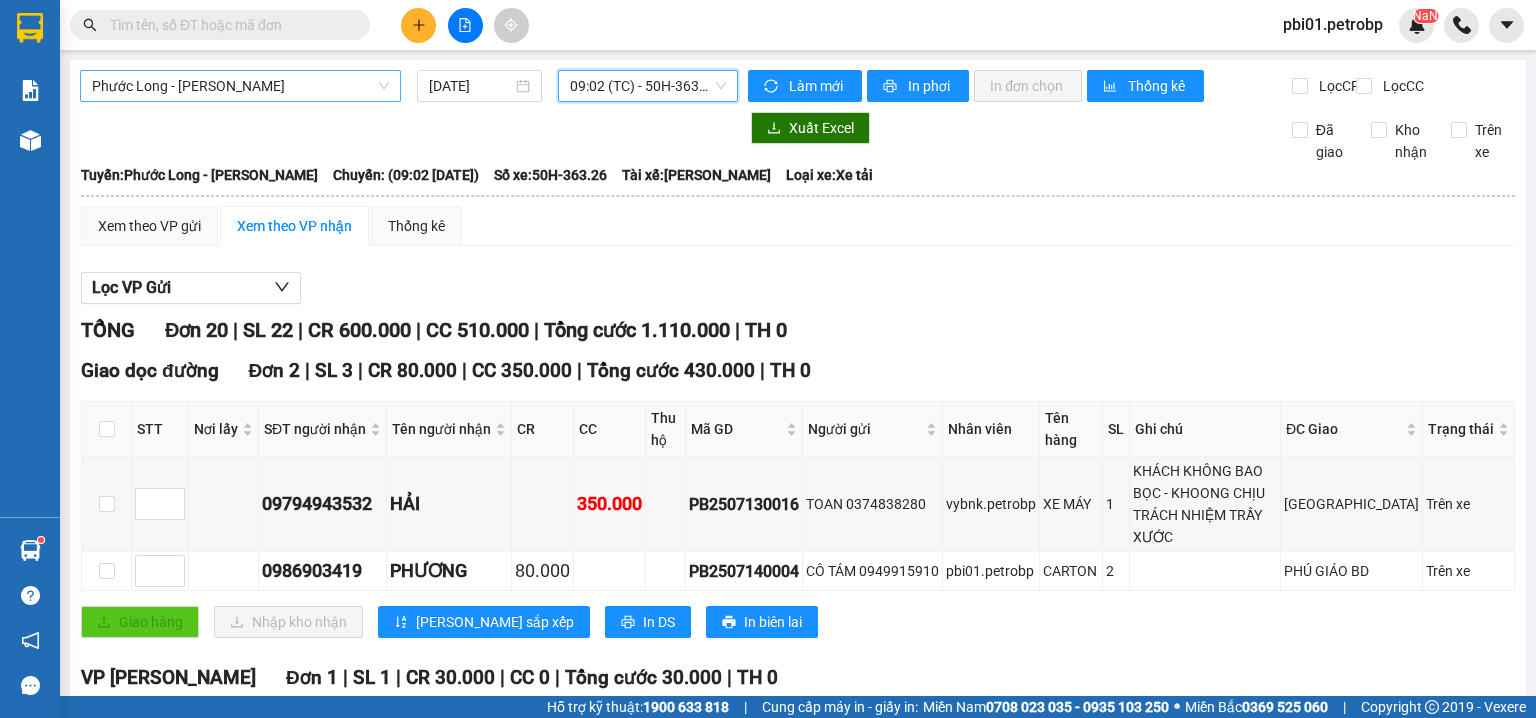 scroll, scrollTop: 106, scrollLeft: 0, axis: vertical 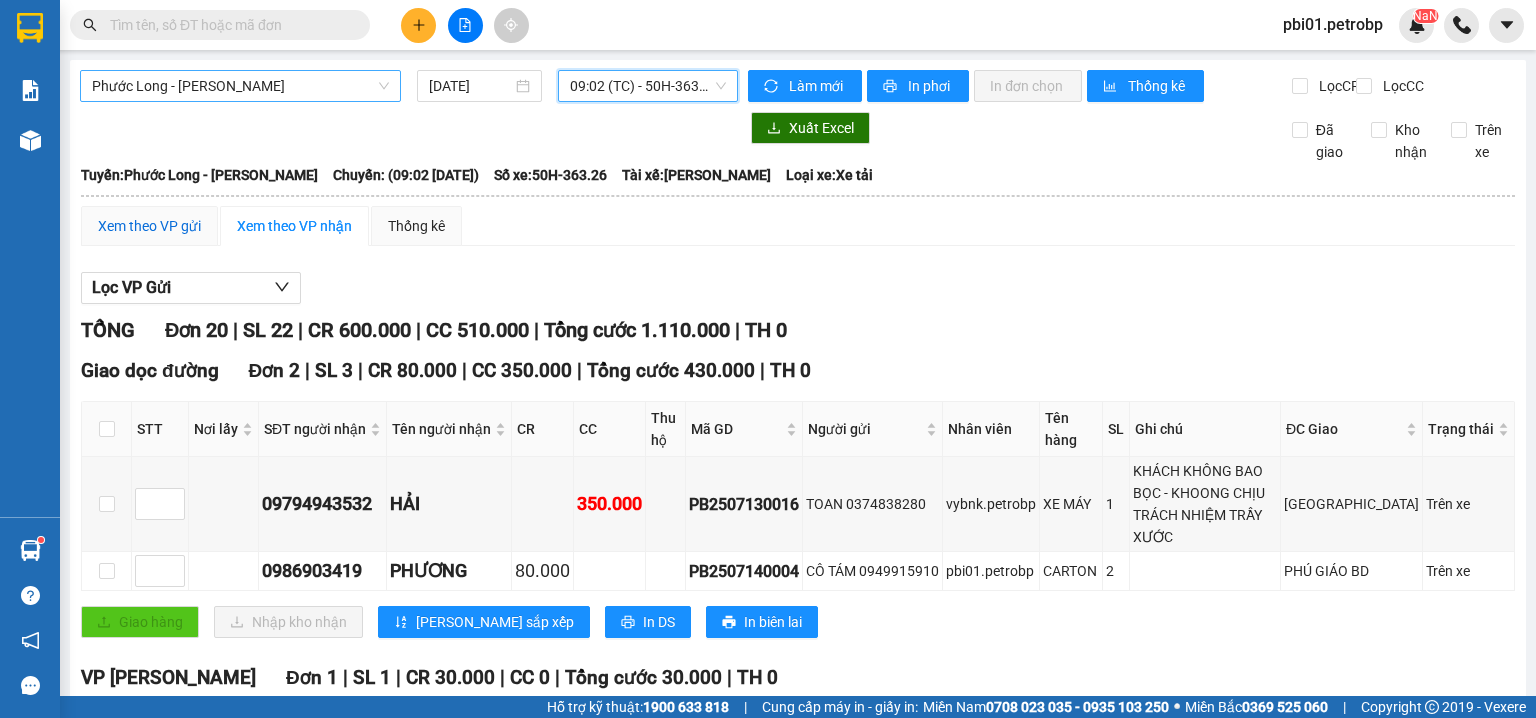 click on "Xem theo VP gửi" at bounding box center [149, 226] 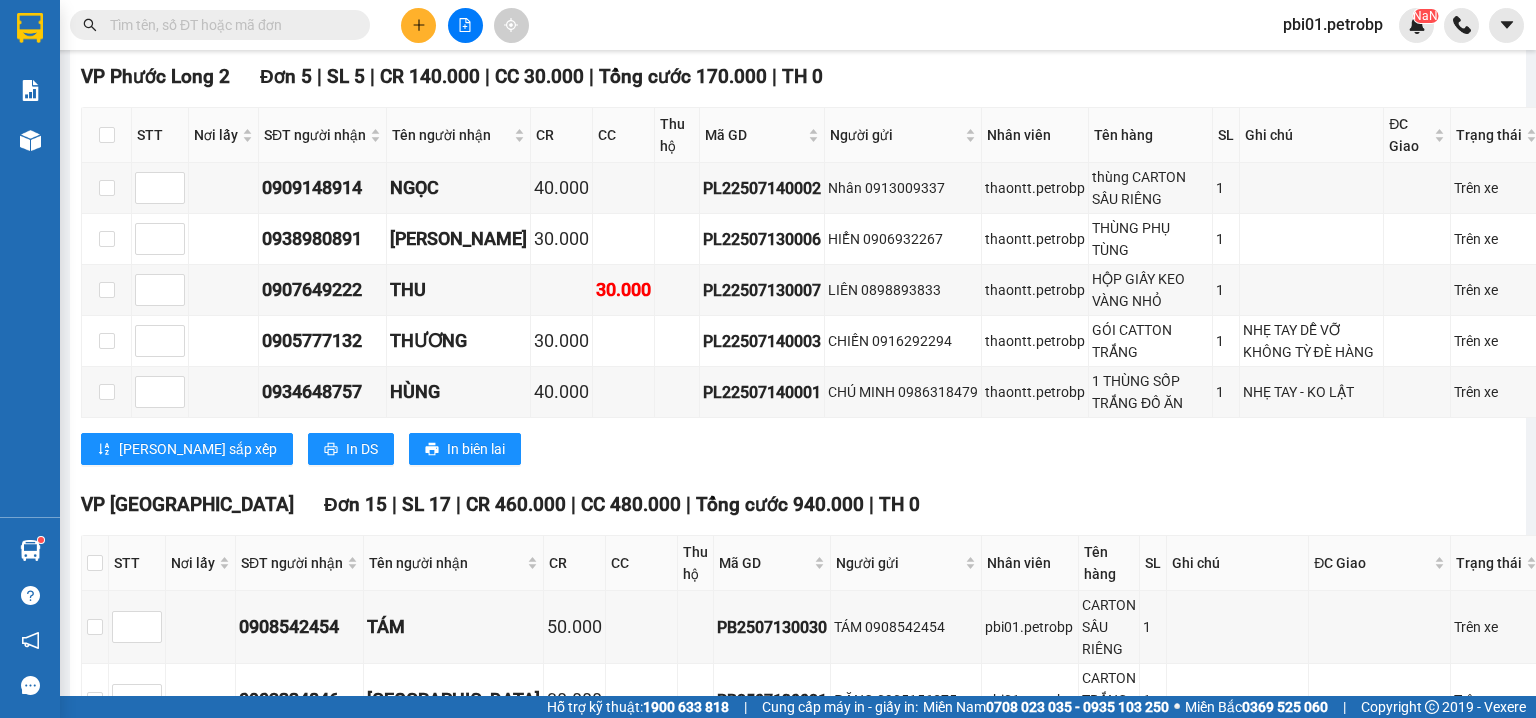 scroll, scrollTop: 0, scrollLeft: 0, axis: both 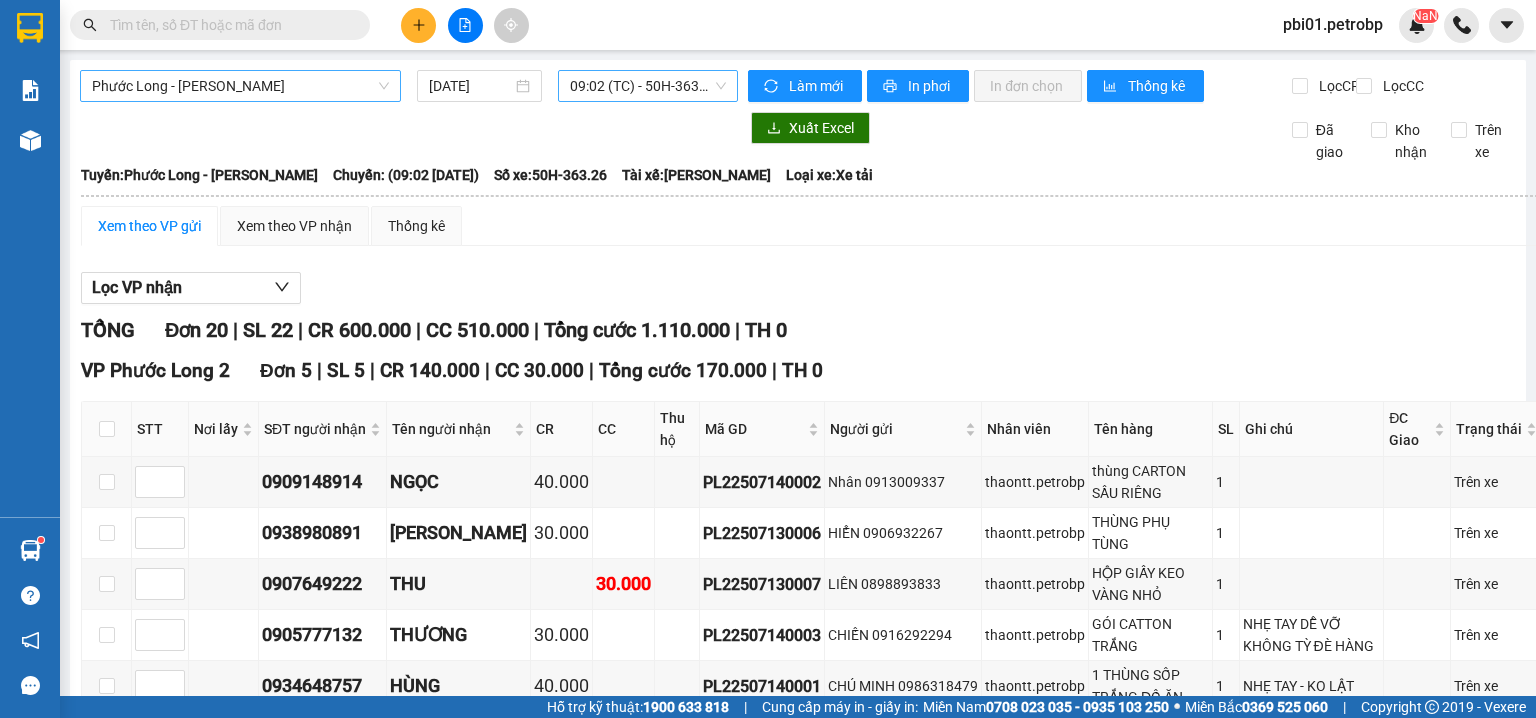 click on "Xem theo VP gửi" at bounding box center (149, 226) 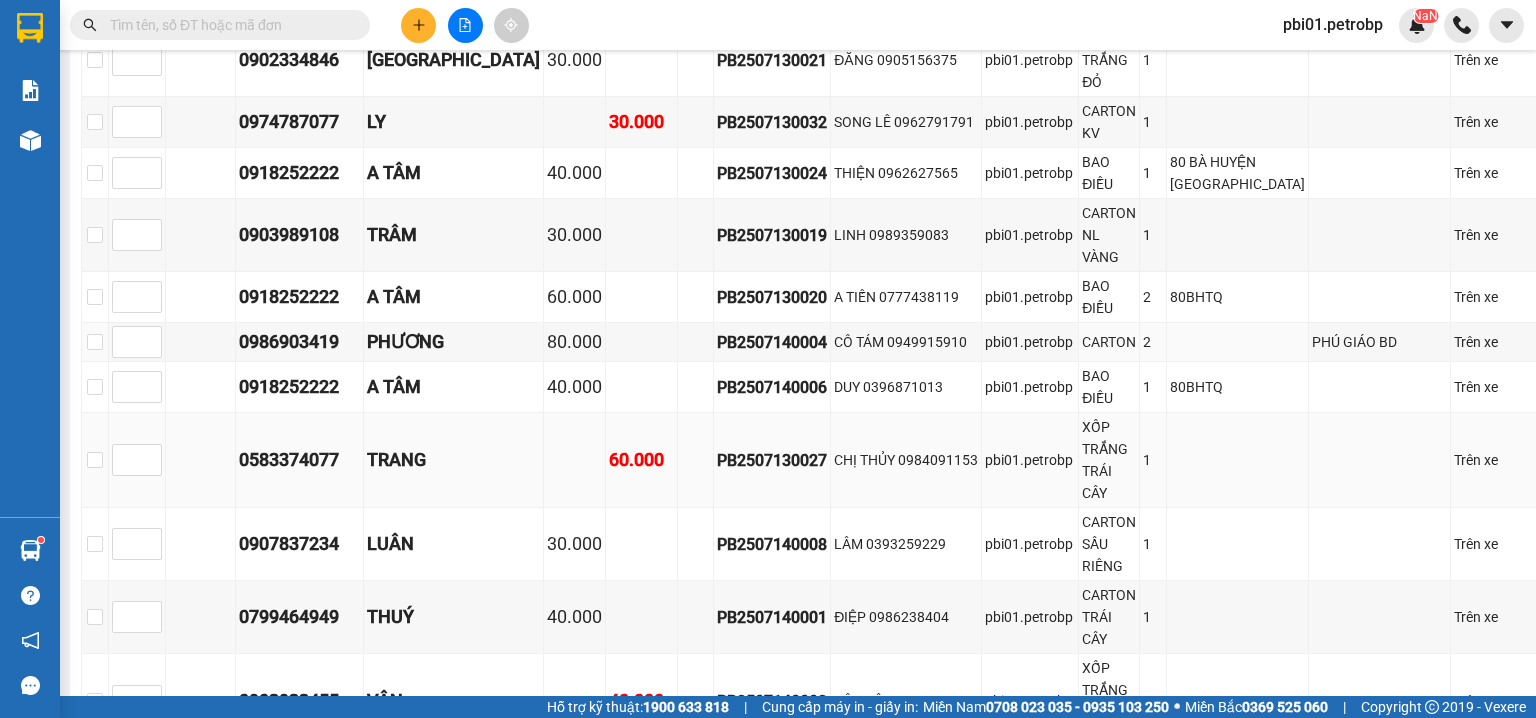 scroll, scrollTop: 1040, scrollLeft: 0, axis: vertical 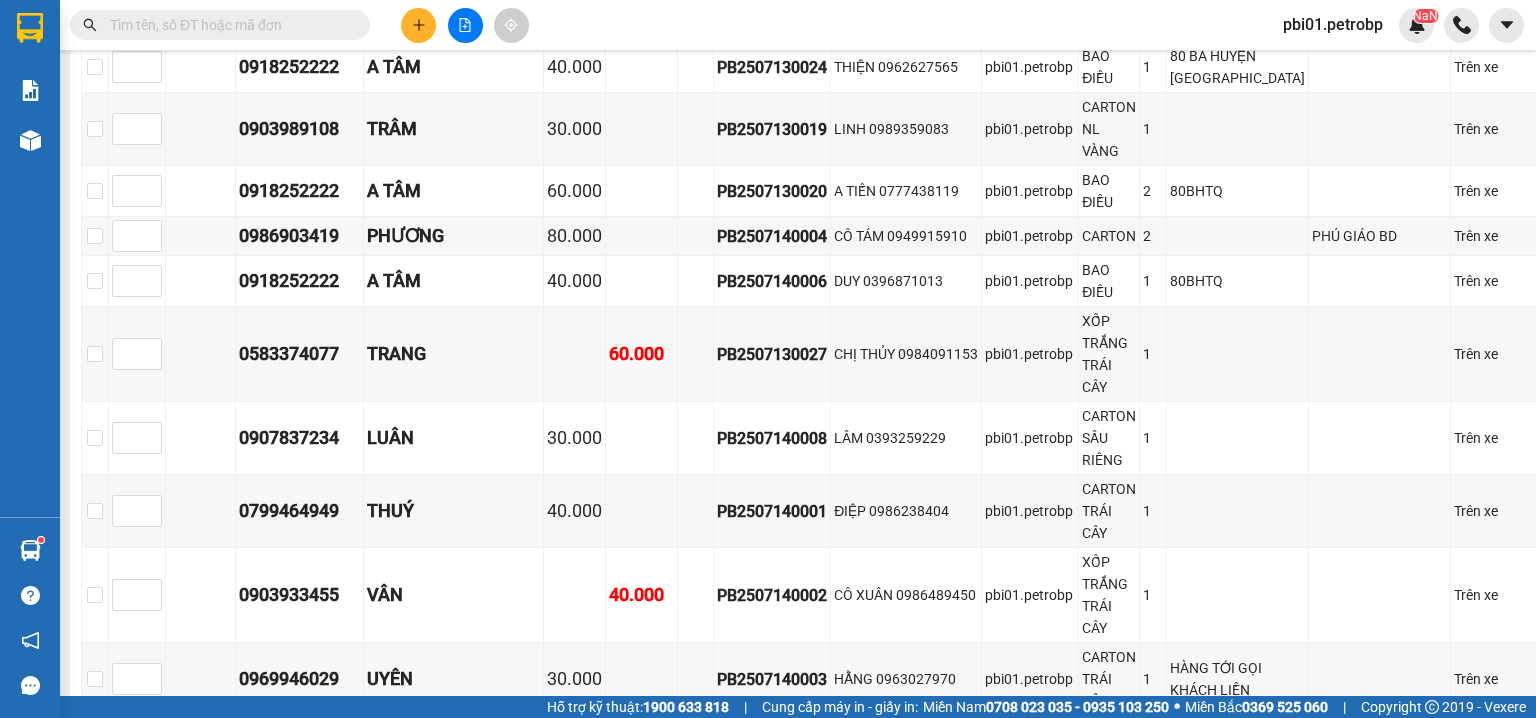 click on "In DS" at bounding box center [521, 893] 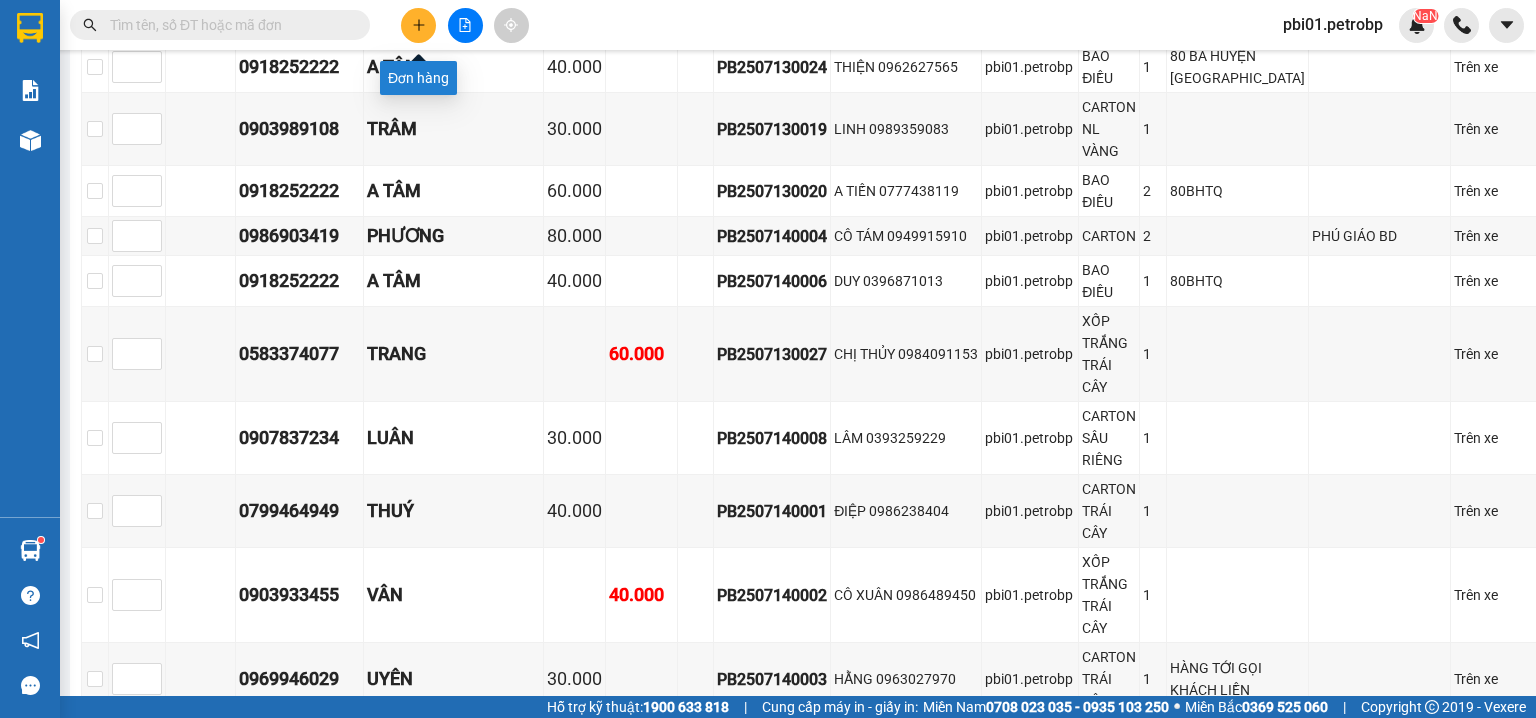 click 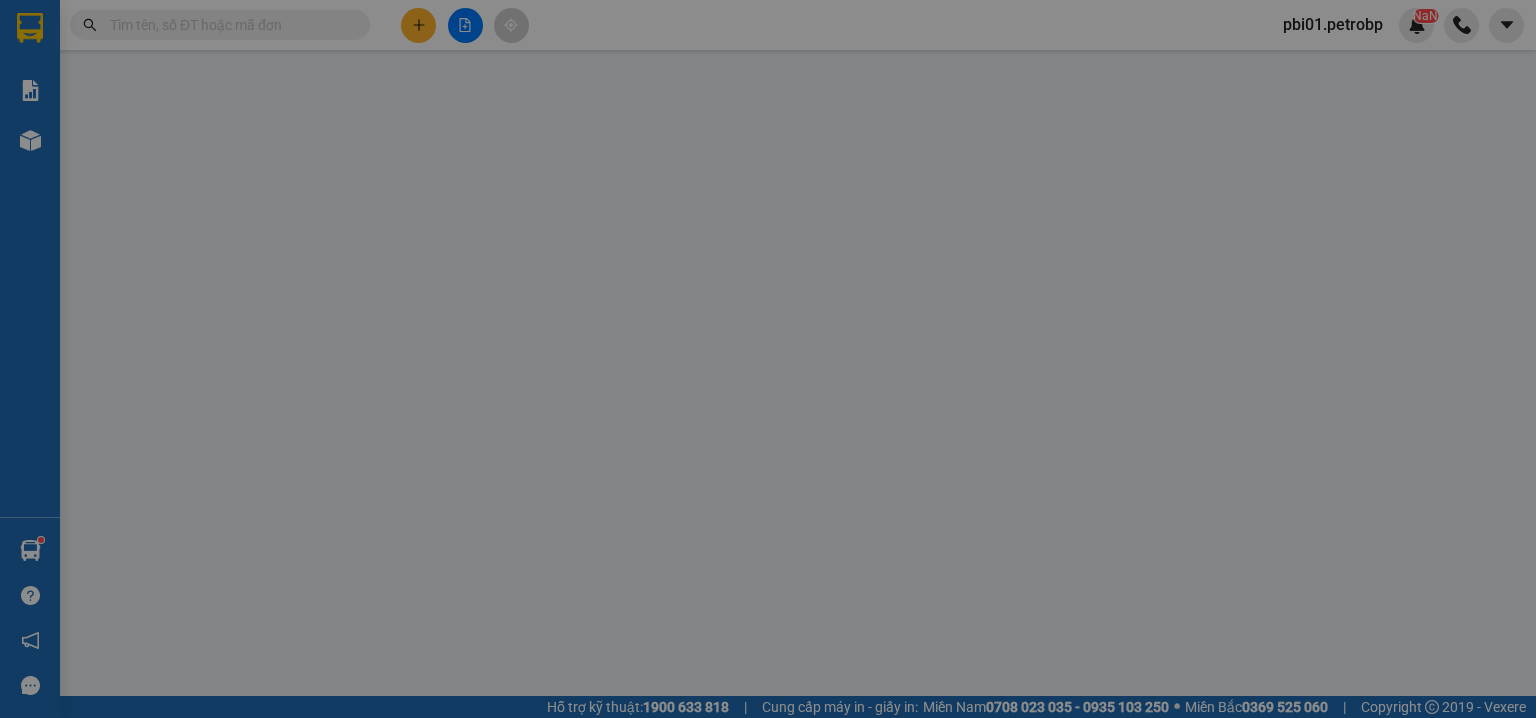 scroll, scrollTop: 0, scrollLeft: 0, axis: both 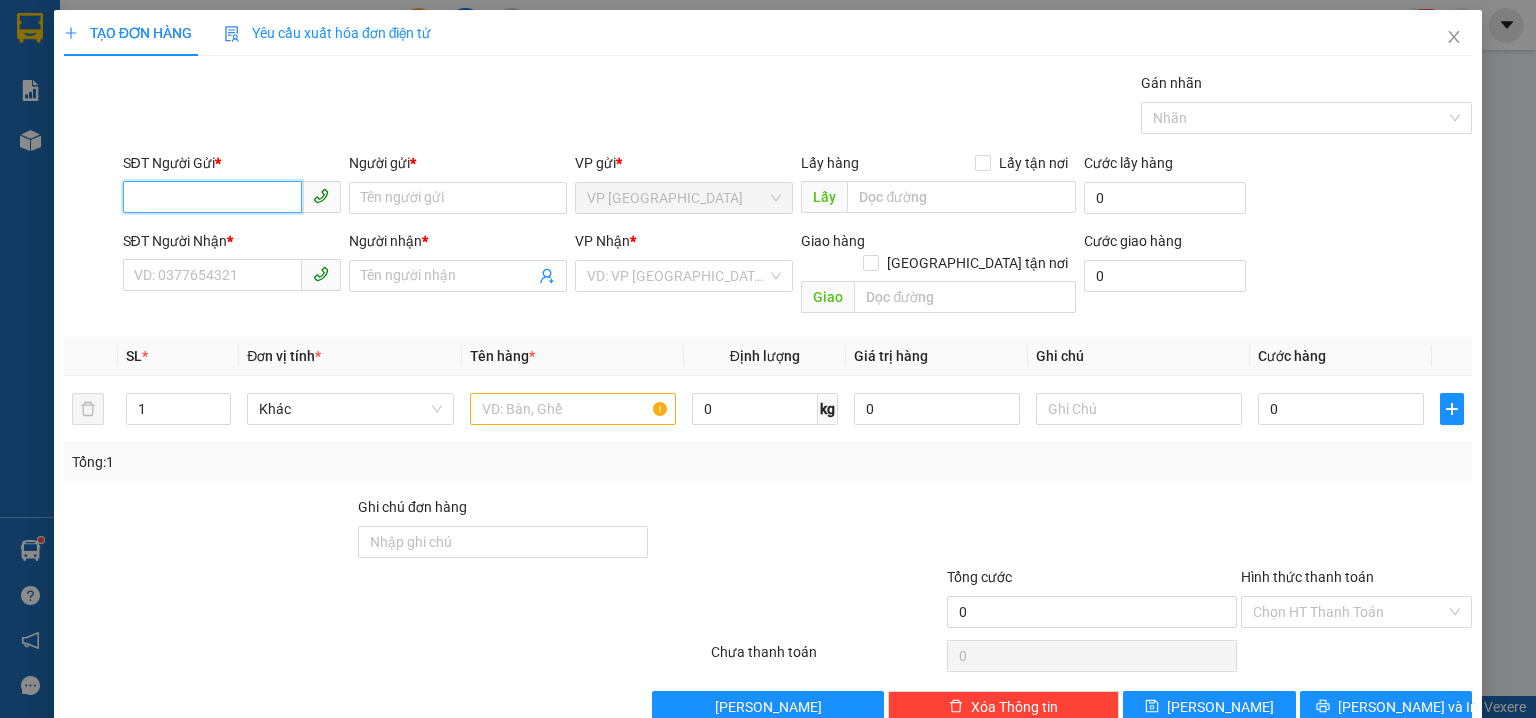 click on "SĐT Người Gửi  *" at bounding box center [212, 197] 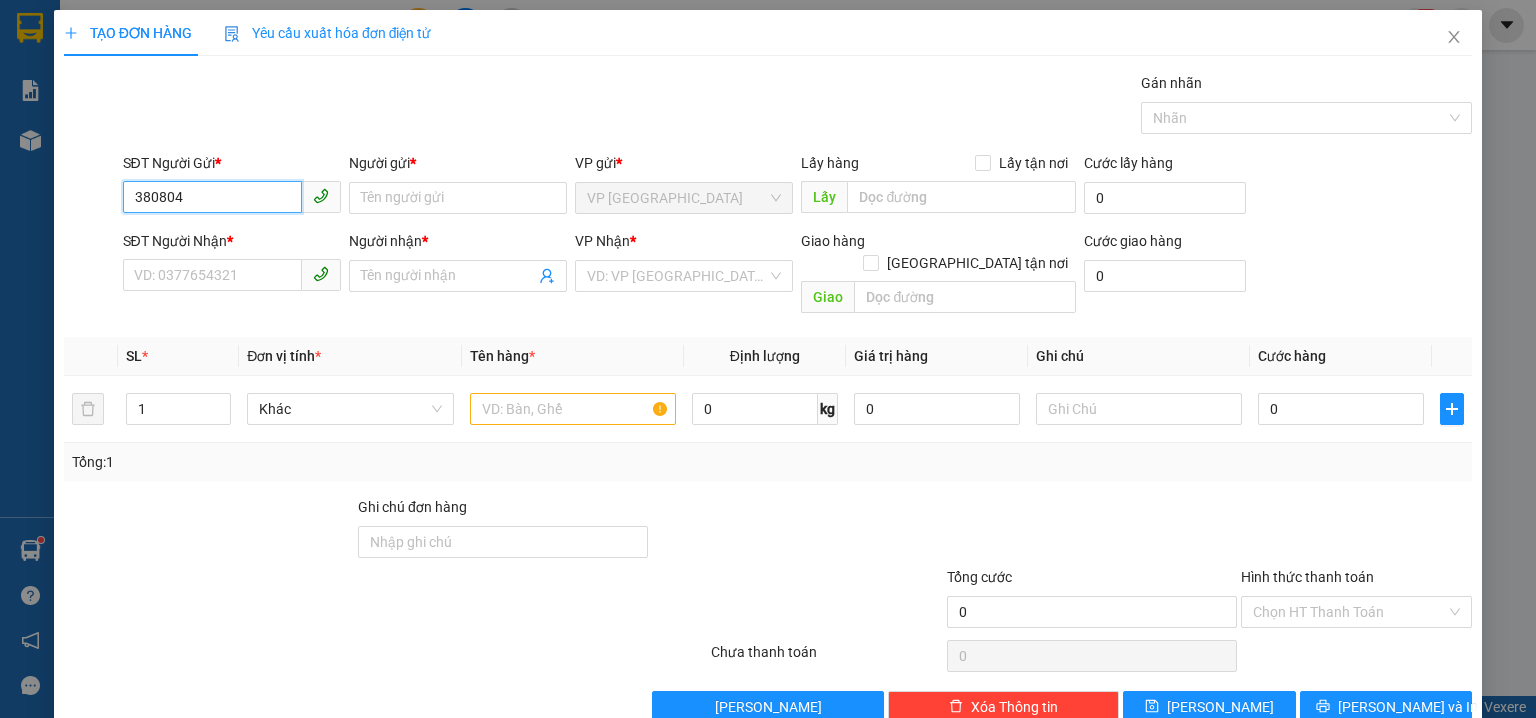 click on "380804" at bounding box center [212, 197] 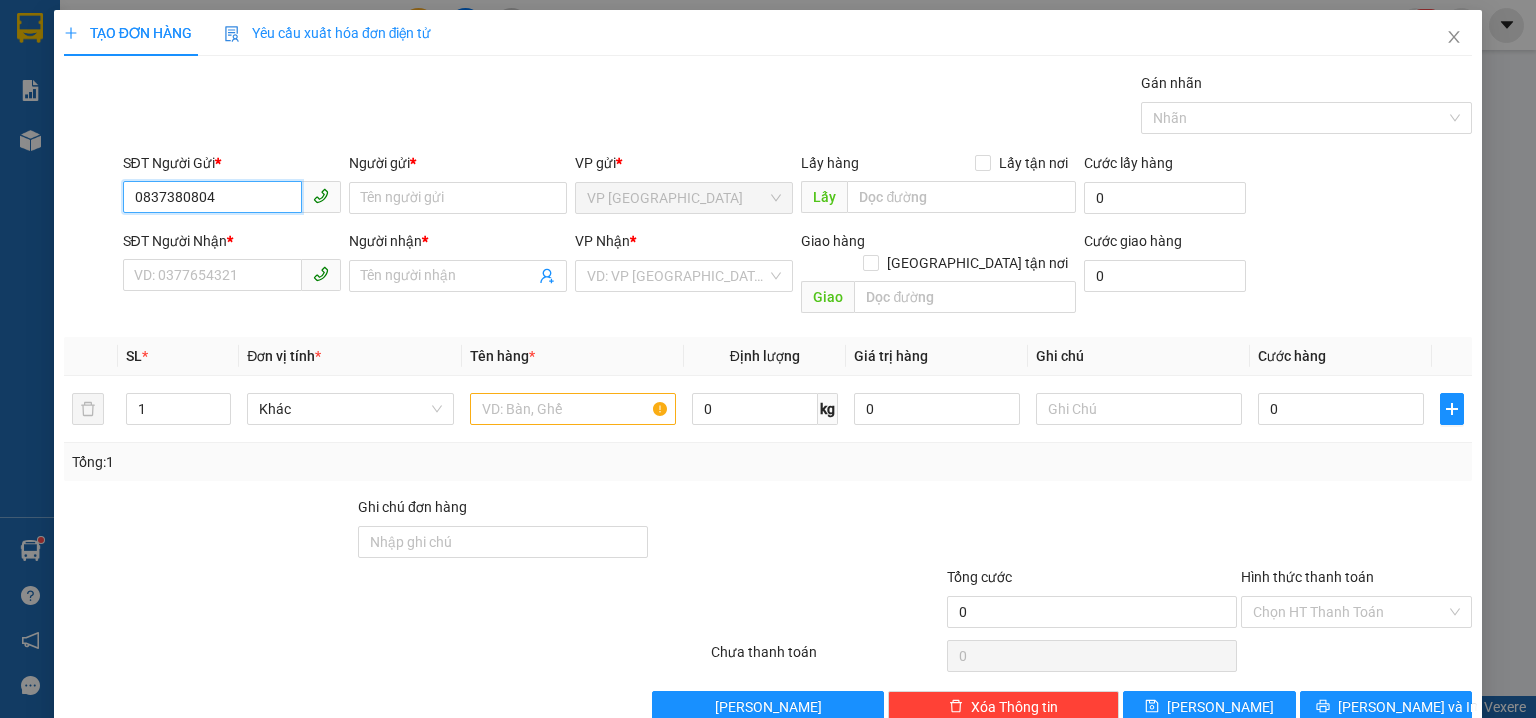 click on "0837380804" at bounding box center [212, 197] 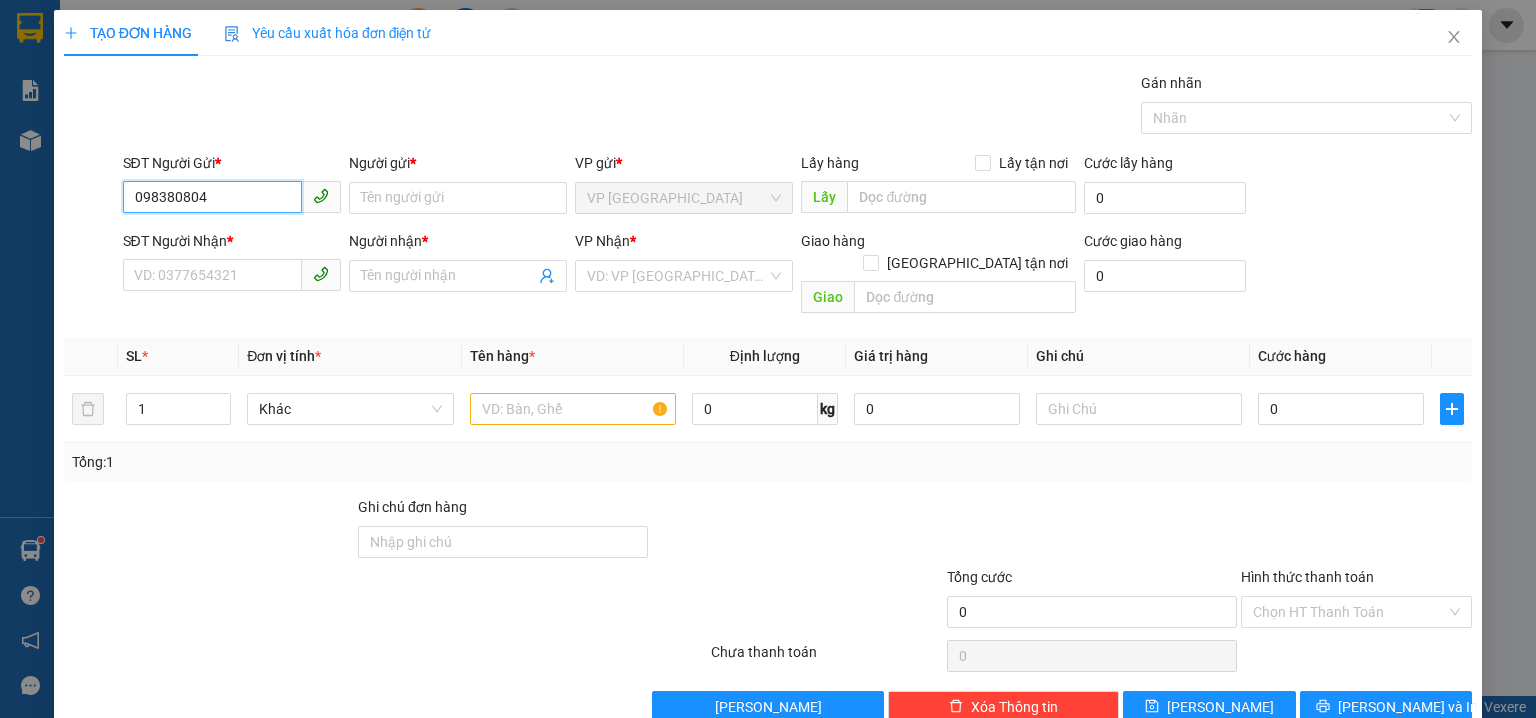 type on "0987380804" 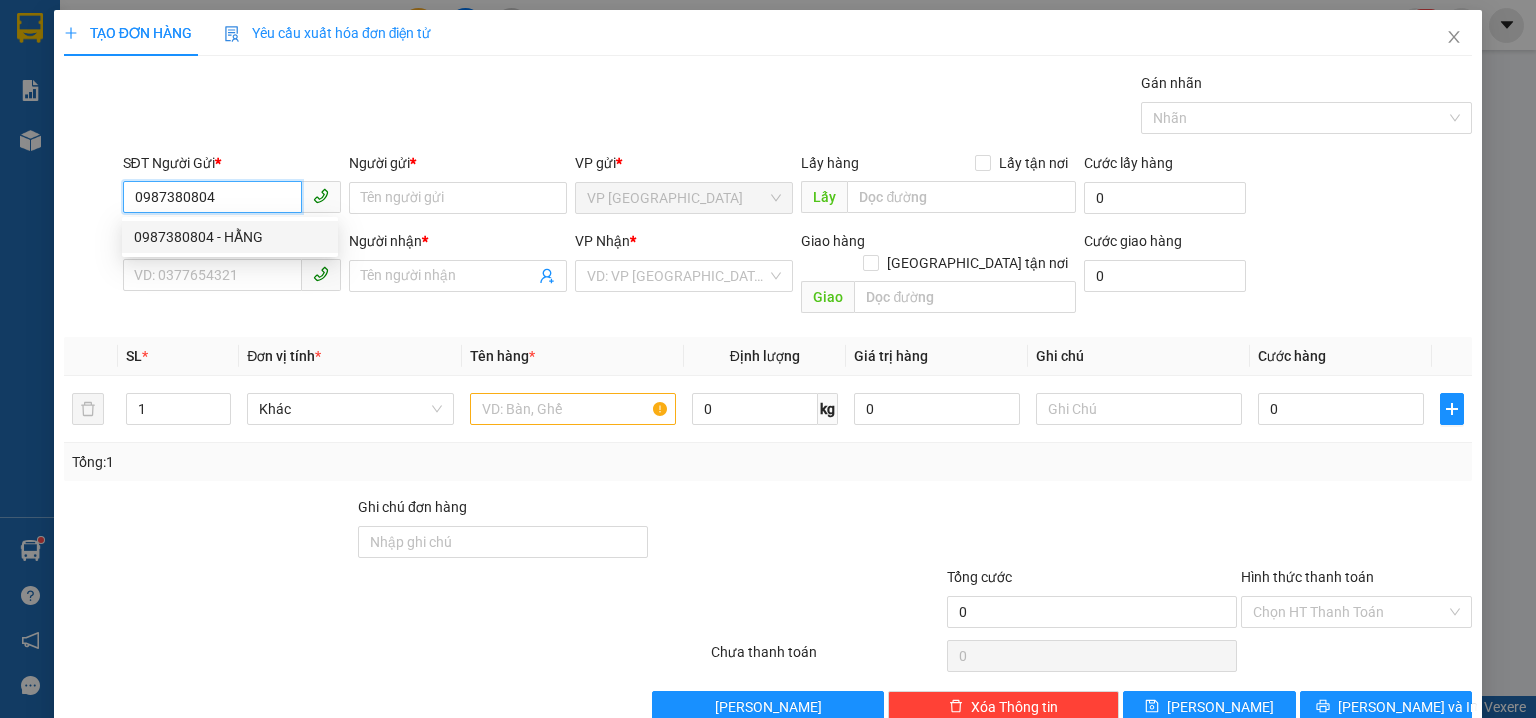 click on "0987380804 - HẰNG" at bounding box center (230, 237) 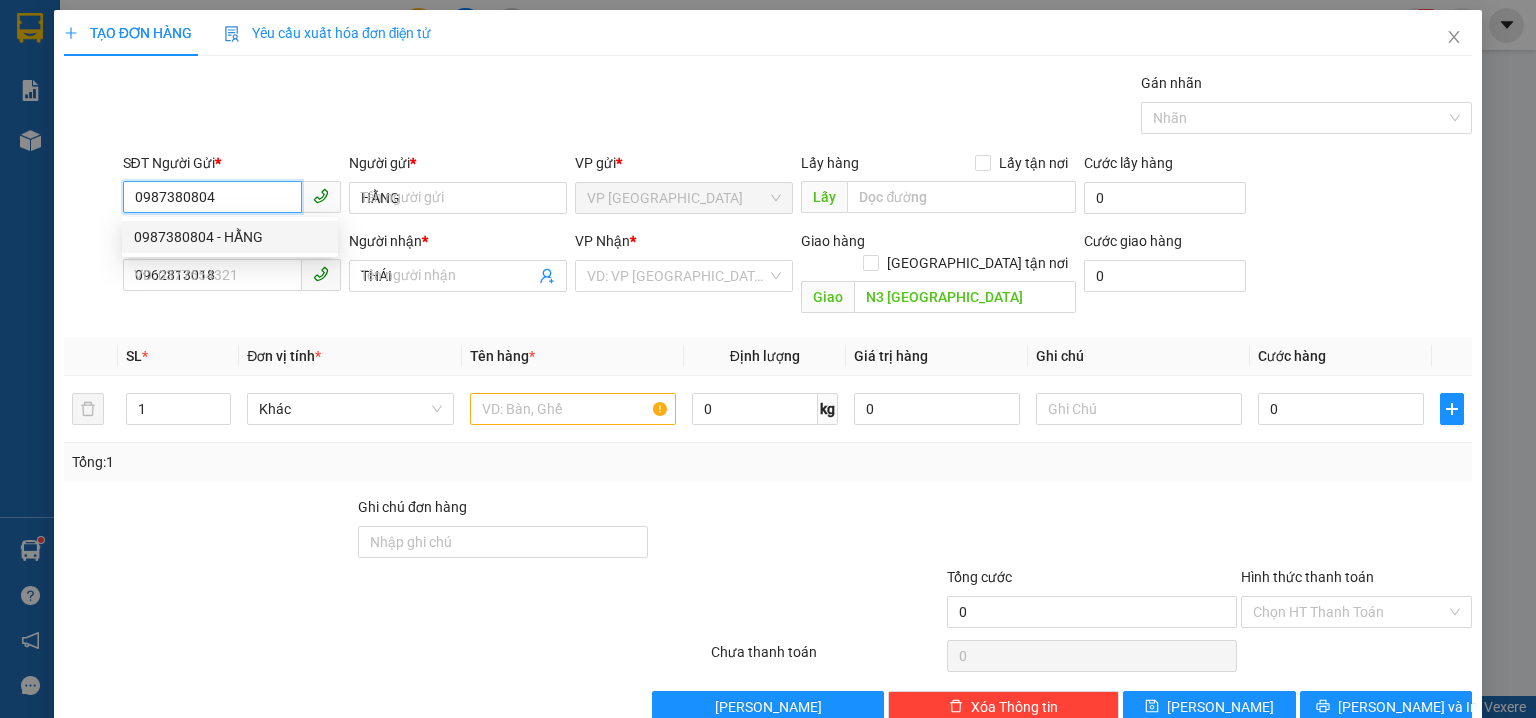 type on "150.000" 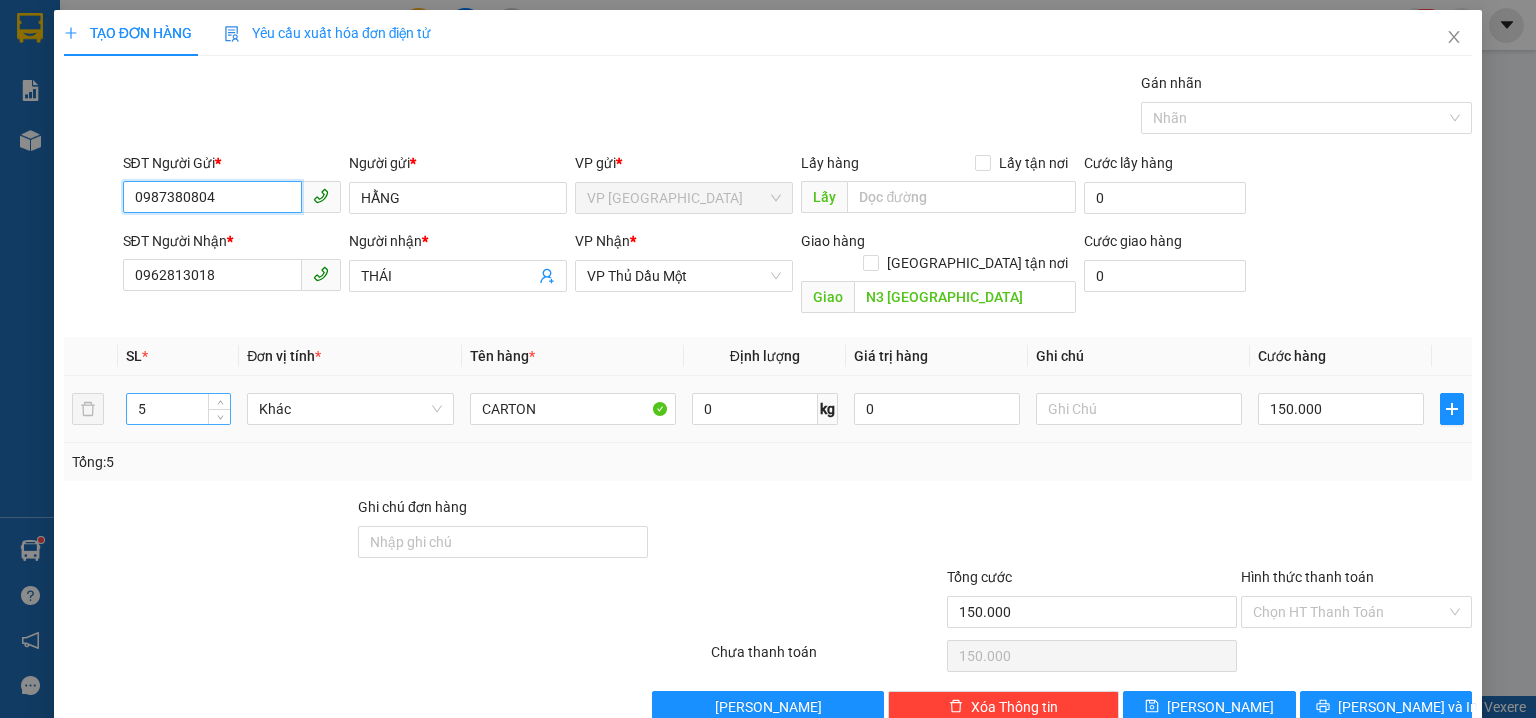 type on "0987380804" 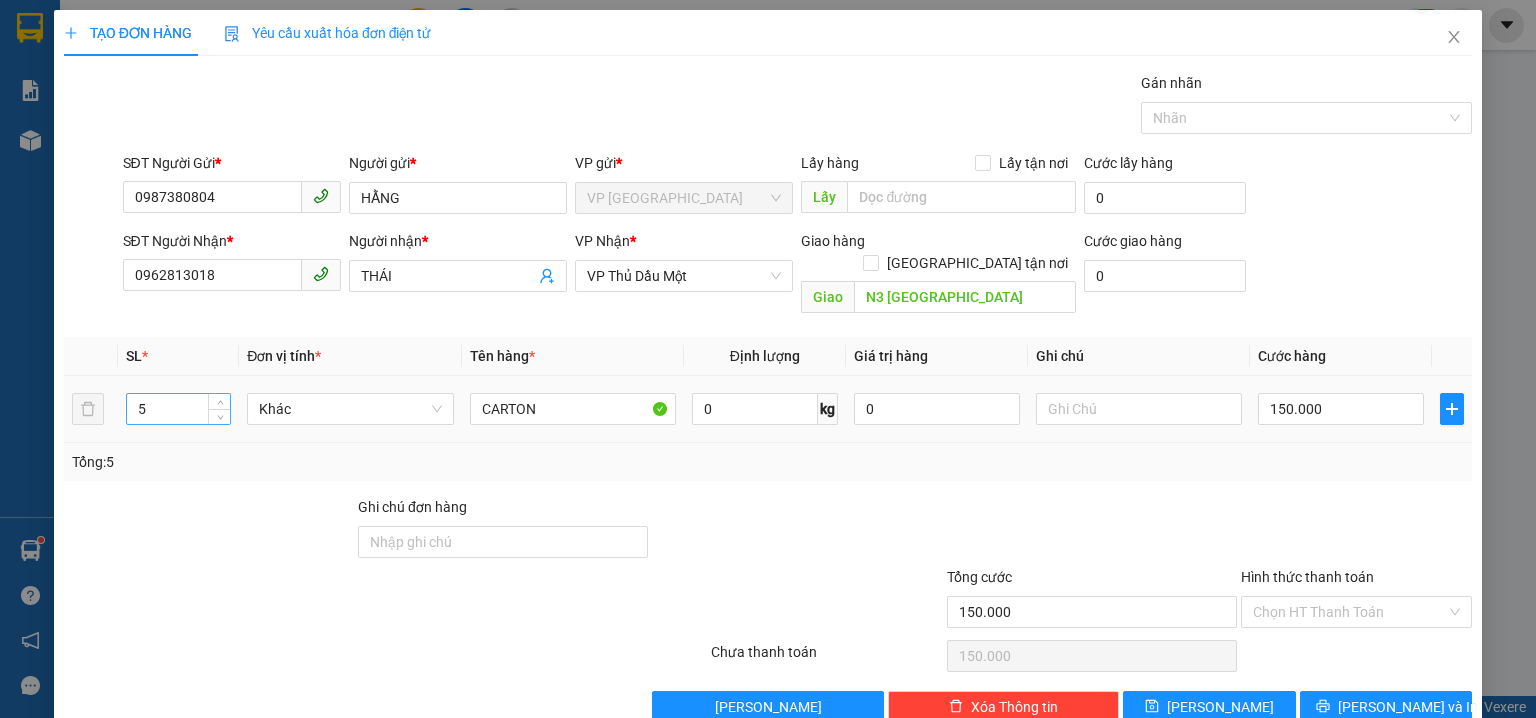 click on "5" at bounding box center [178, 409] 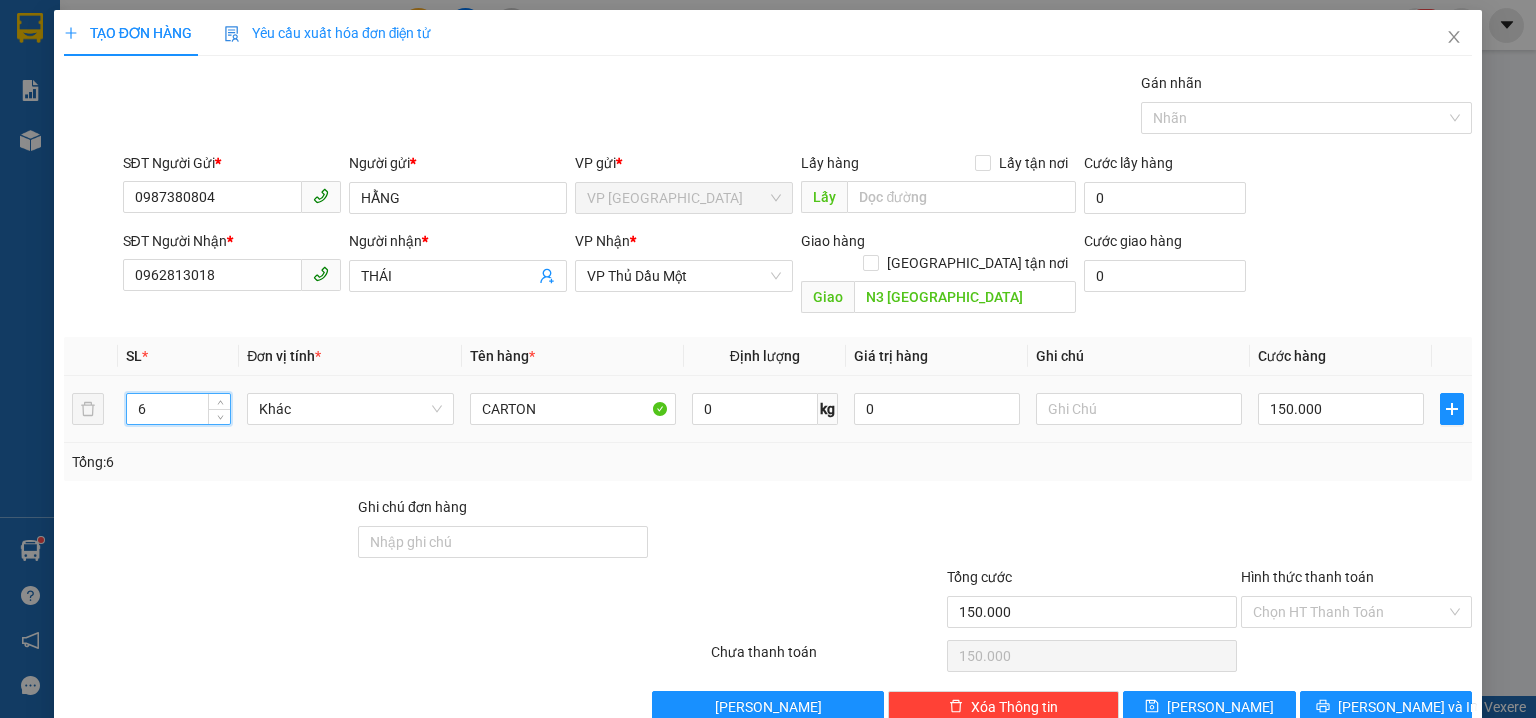 type on "6" 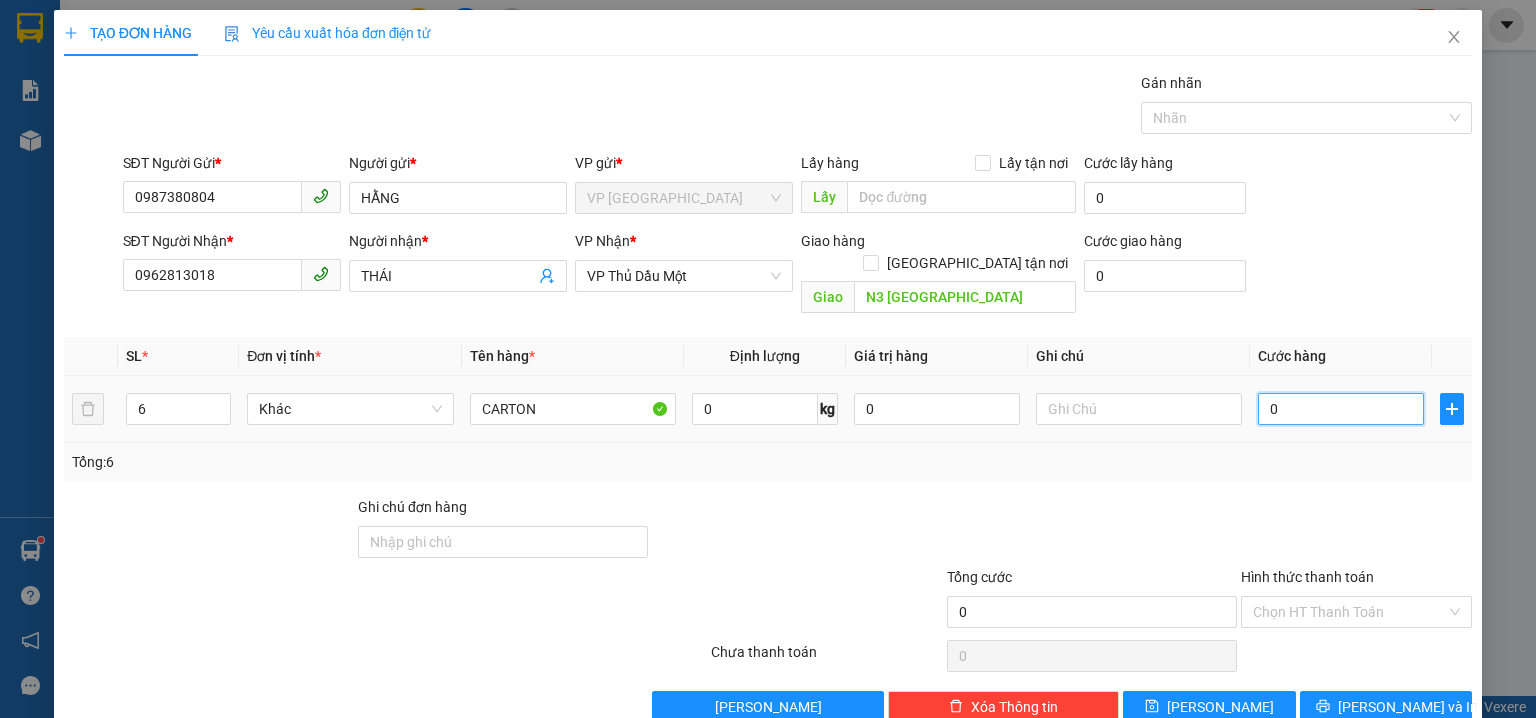 click on "0" at bounding box center (1341, 409) 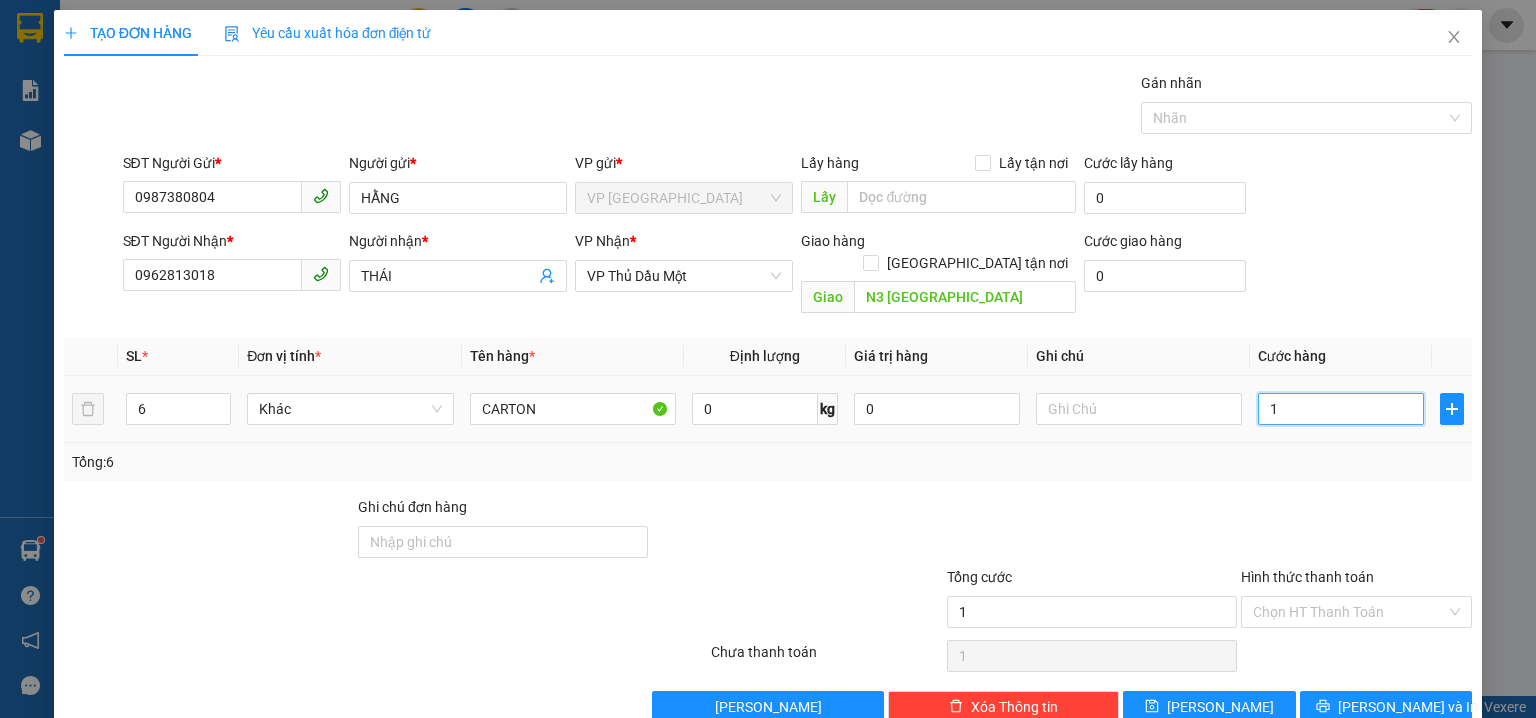 type on "18" 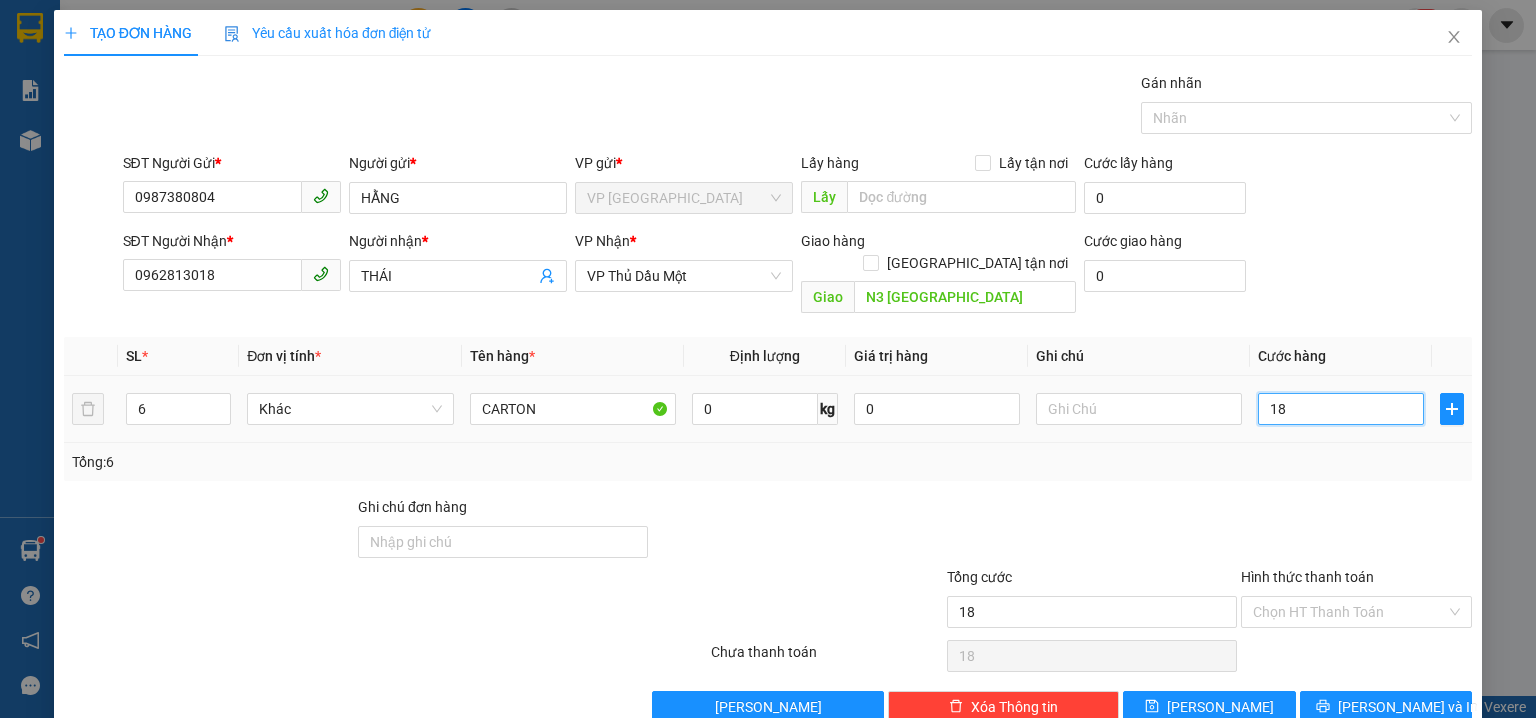 type on "180" 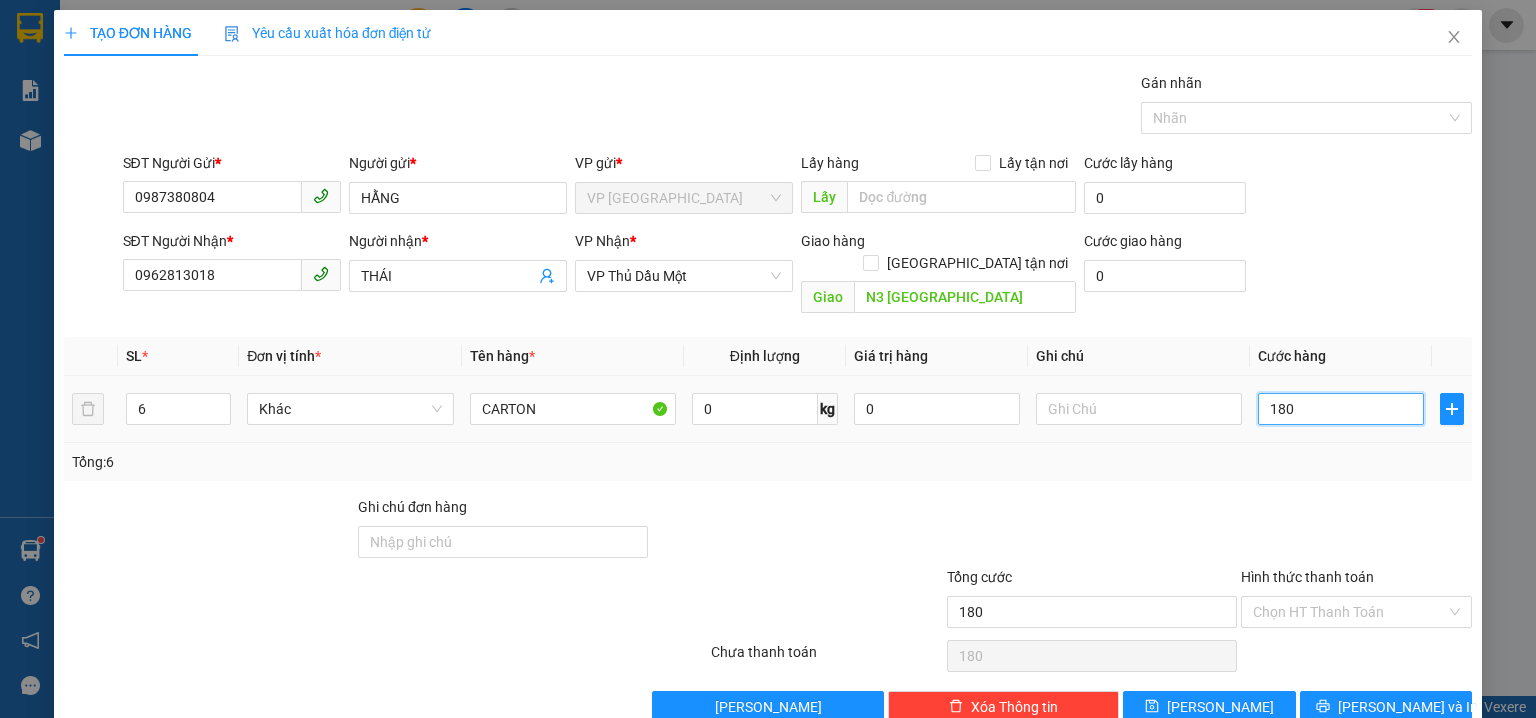 type on "1.800" 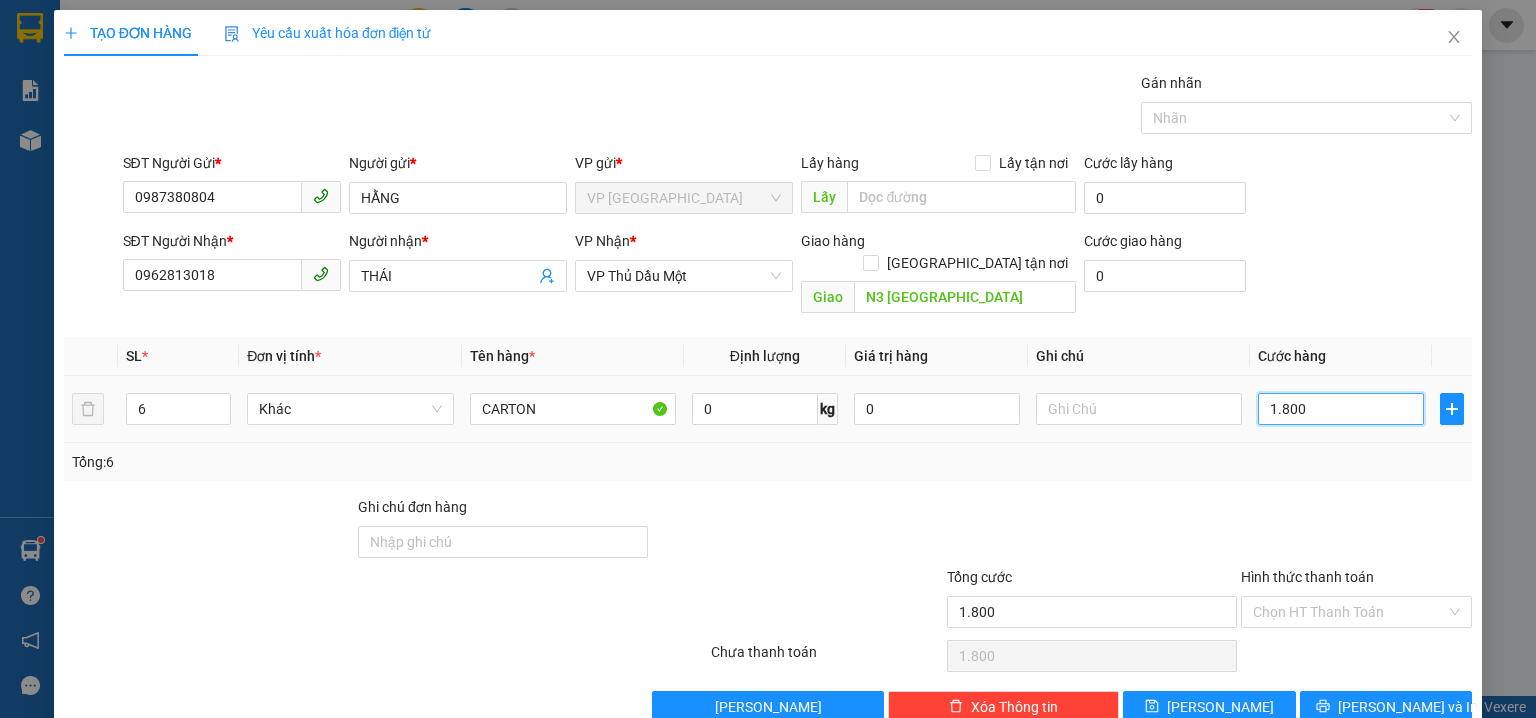 type on "18.000" 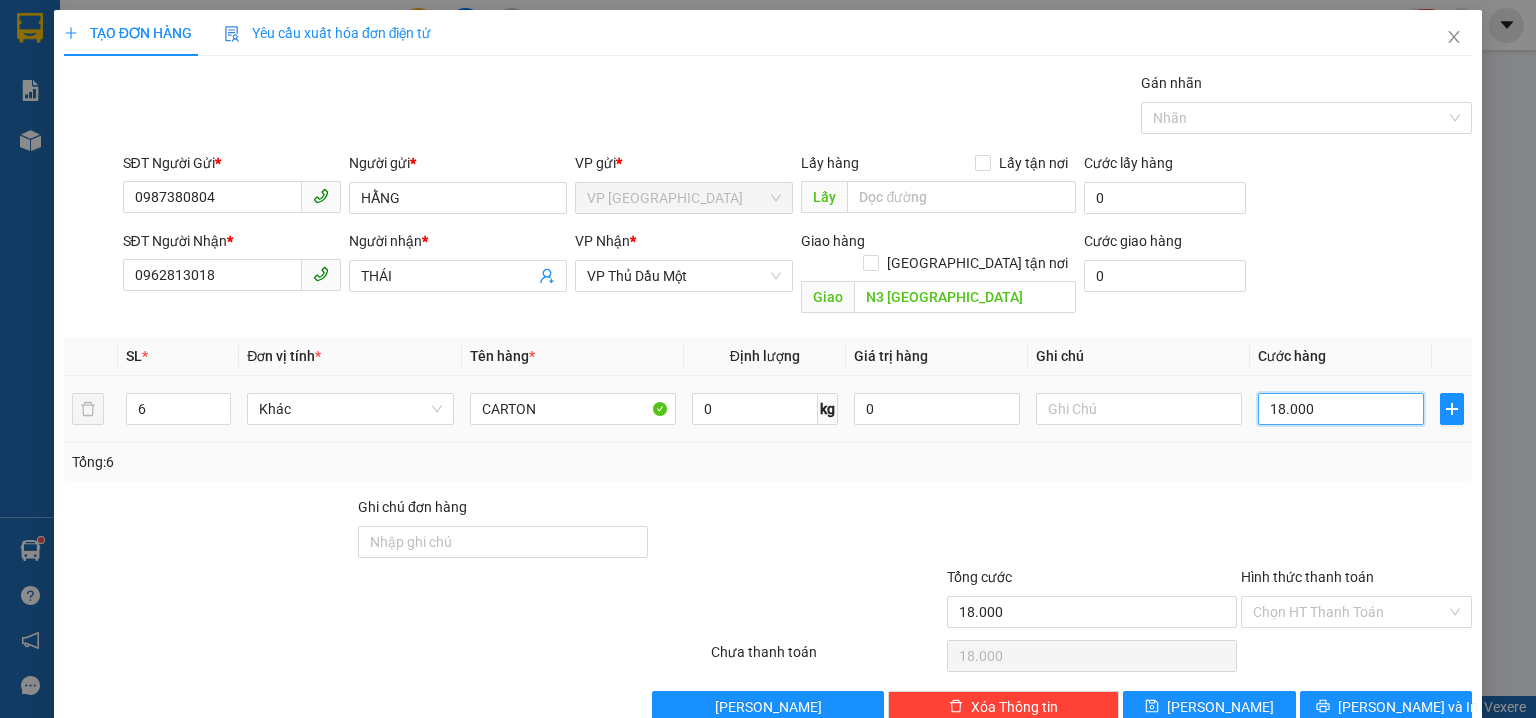 type on "180.000" 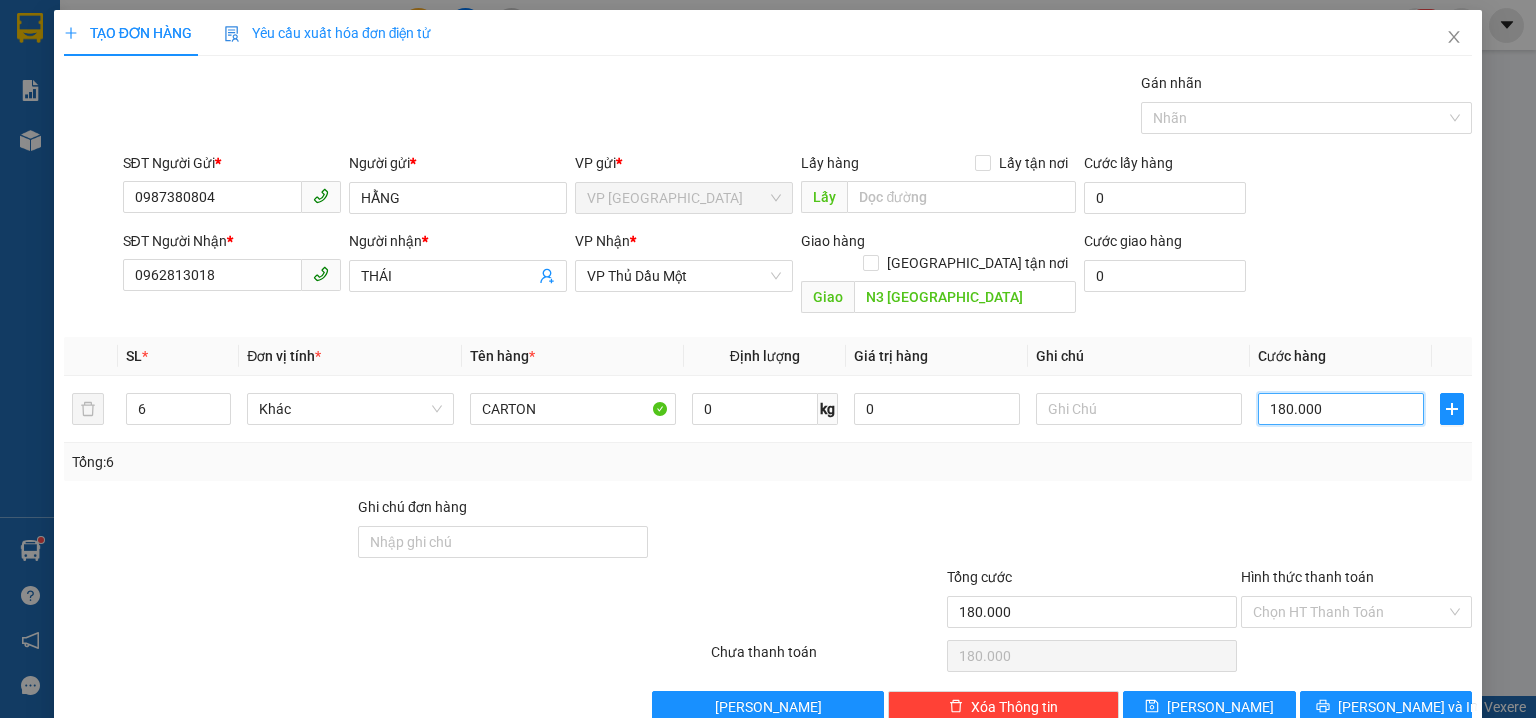 type on "180.000" 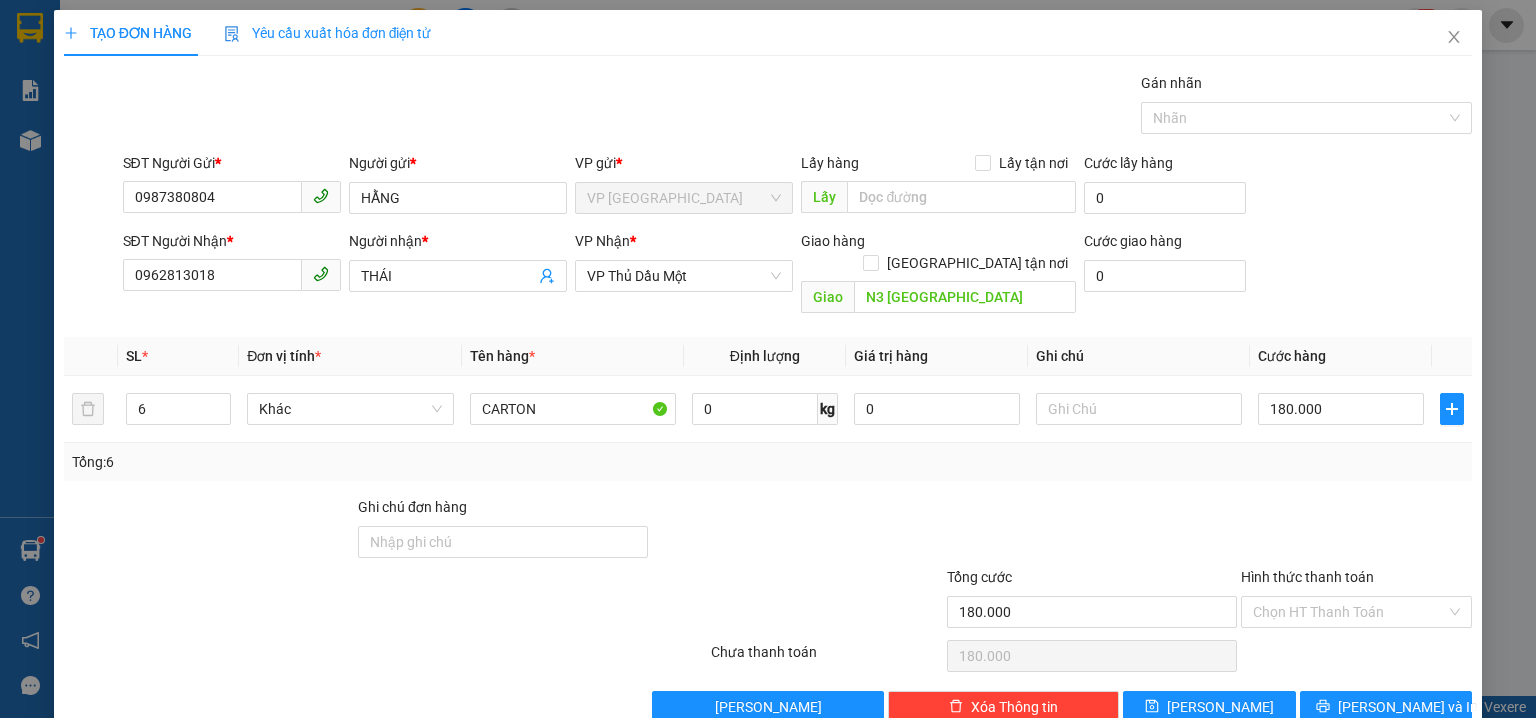 click on "SĐT Người Nhận  * 0962813018 Người nhận  * THÁI VP Nhận  * VP Thủ Dầu Một Giao hàng Giao tận nơi Giao N3 PHÚ HÒA Cước giao hàng 0" at bounding box center (798, 276) 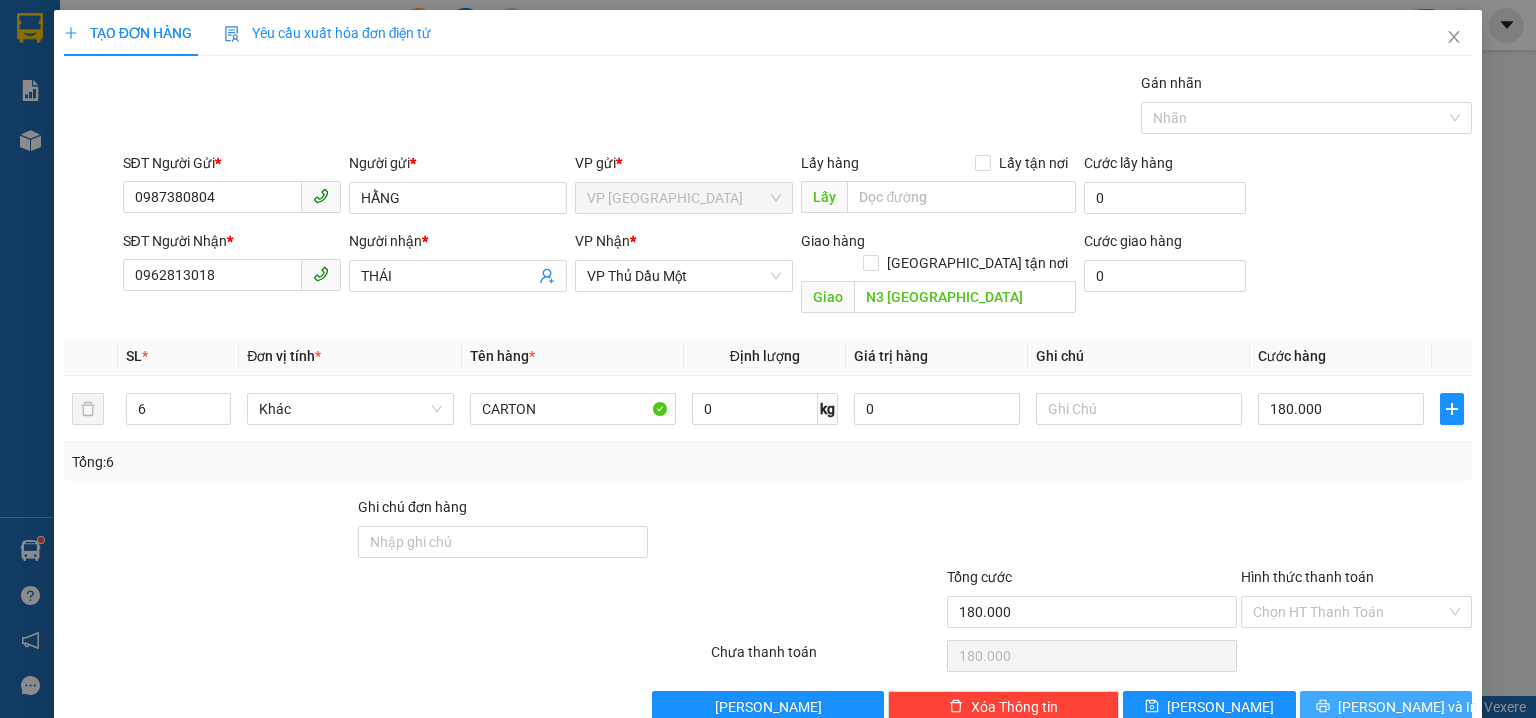 click on "[PERSON_NAME] và In" at bounding box center [1408, 707] 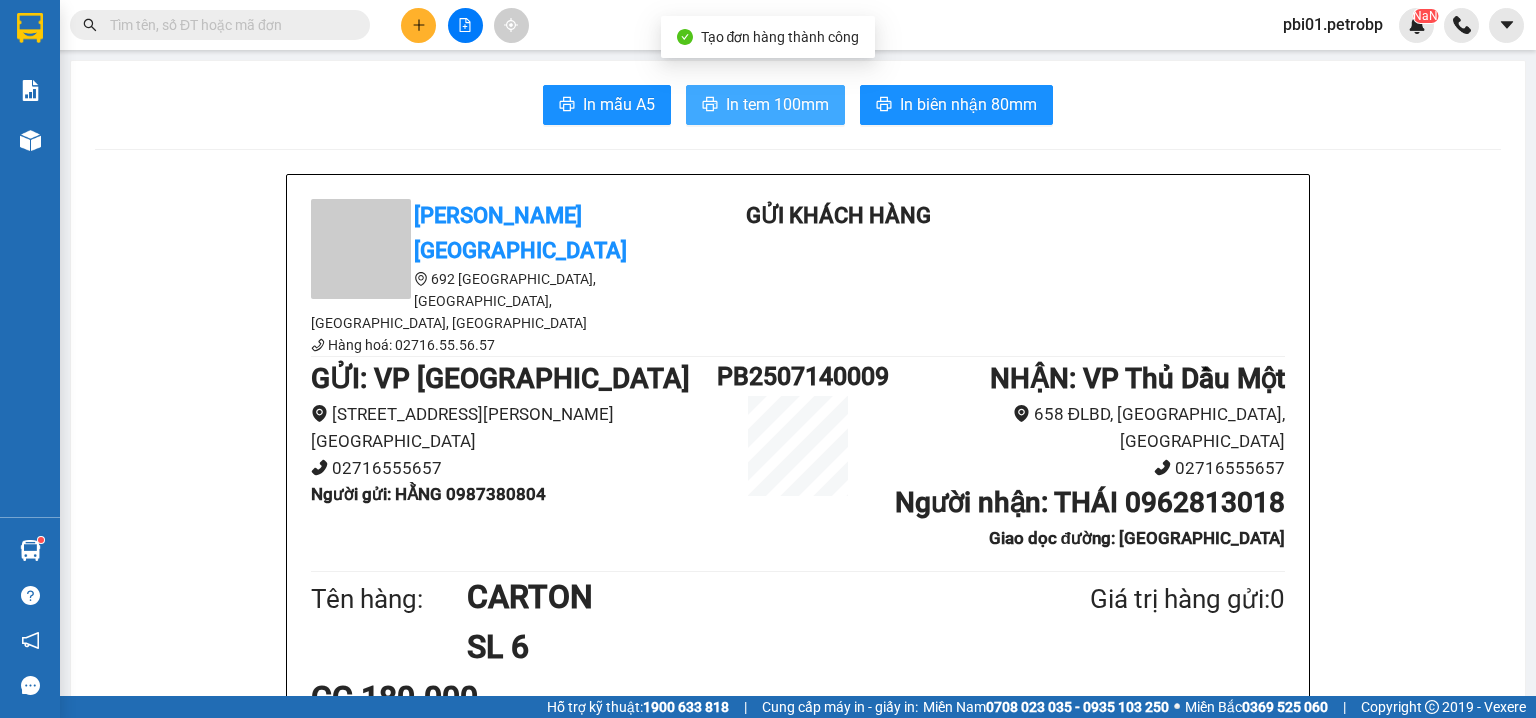 click on "In tem 100mm" at bounding box center (777, 104) 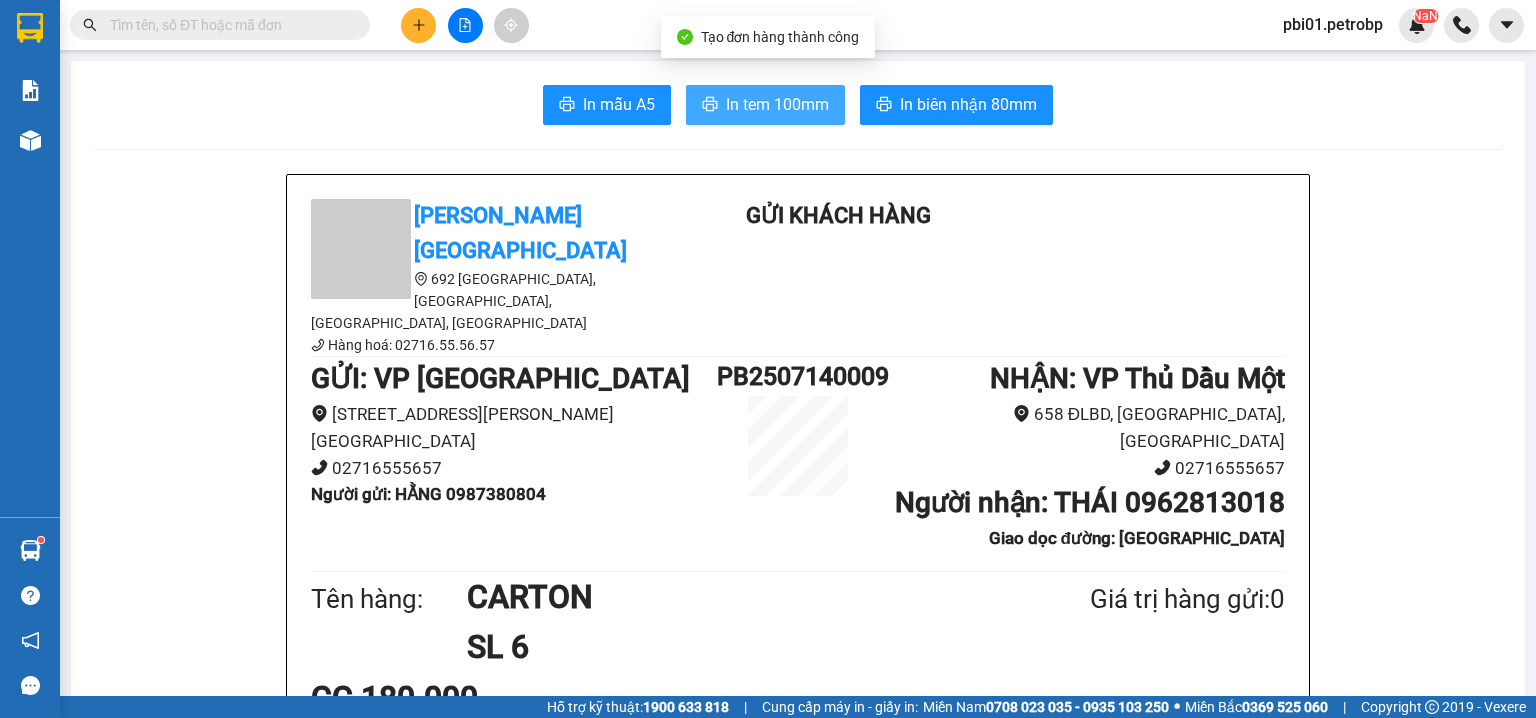 scroll, scrollTop: 0, scrollLeft: 0, axis: both 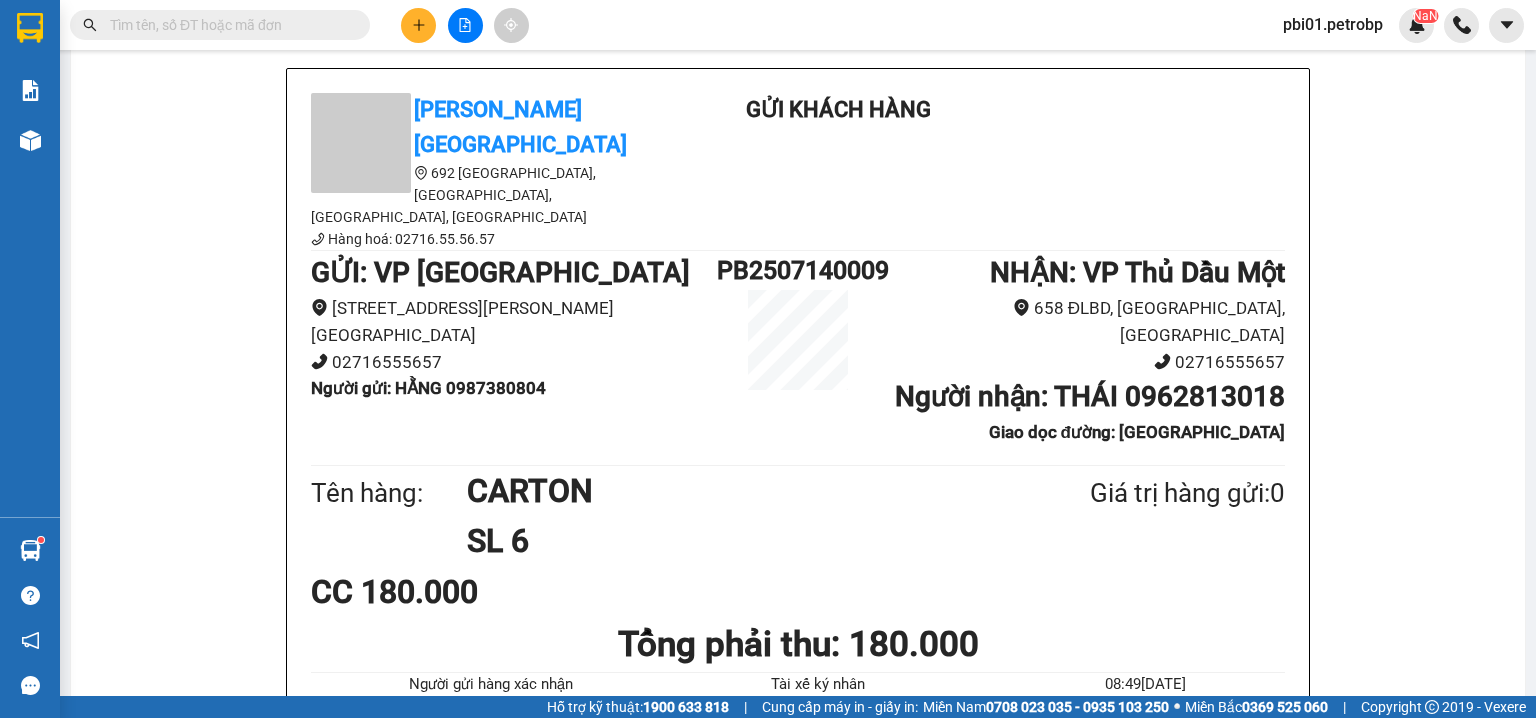 click on "Petro Bình Phước   692 Phú Riềng Đỏ, P Tân Xuân, TP Đồng Xoài, Tỉnh Bình Phước   Hàng hoá: 02716.55.56.57 Gửi khách hàng GỬI :   VP Phước Bình   157 Nguyễn Tất Thành, P Phước Bình, TX Phước Long   02716555657 Người gửi :   HẰNG 0987380804 PB2507140009 NHẬN :   VP Thủ Dầu Một   658 ĐLBD, P Hiệp Thành, TP Thủ Dầu Một   02716555657 Người nhận :   THÁI 0962813018 Giao dọc đường: N3 PHÚ HÒA Tên hàng: CARTON  SL 6 Giá trị hàng gửi:  0 CC   180.000 Tổng phải thu:   180.000 Người gửi hàng xác nhận (Tôi đã đọc và đồng ý nộp dung phiếu gửi hàng) Tài xế ký nhân (Kí và ghi rõ họ tên) 08:49, ngày 14 tháng 07 năm 2025 NV nhận hàng (Kí và ghi rõ họ tên) TRƯƠNG TẤN ĐIỀN Quy định nhận/gửi hàng : _ Quý Khách tự đóng gói, tự niêm phong và chịu trách nhiệm hoàn toàn trước pháp luật liên quan kiện hàng/gói hàng của Quý Khách.  03 ngày" at bounding box center [798, 593] 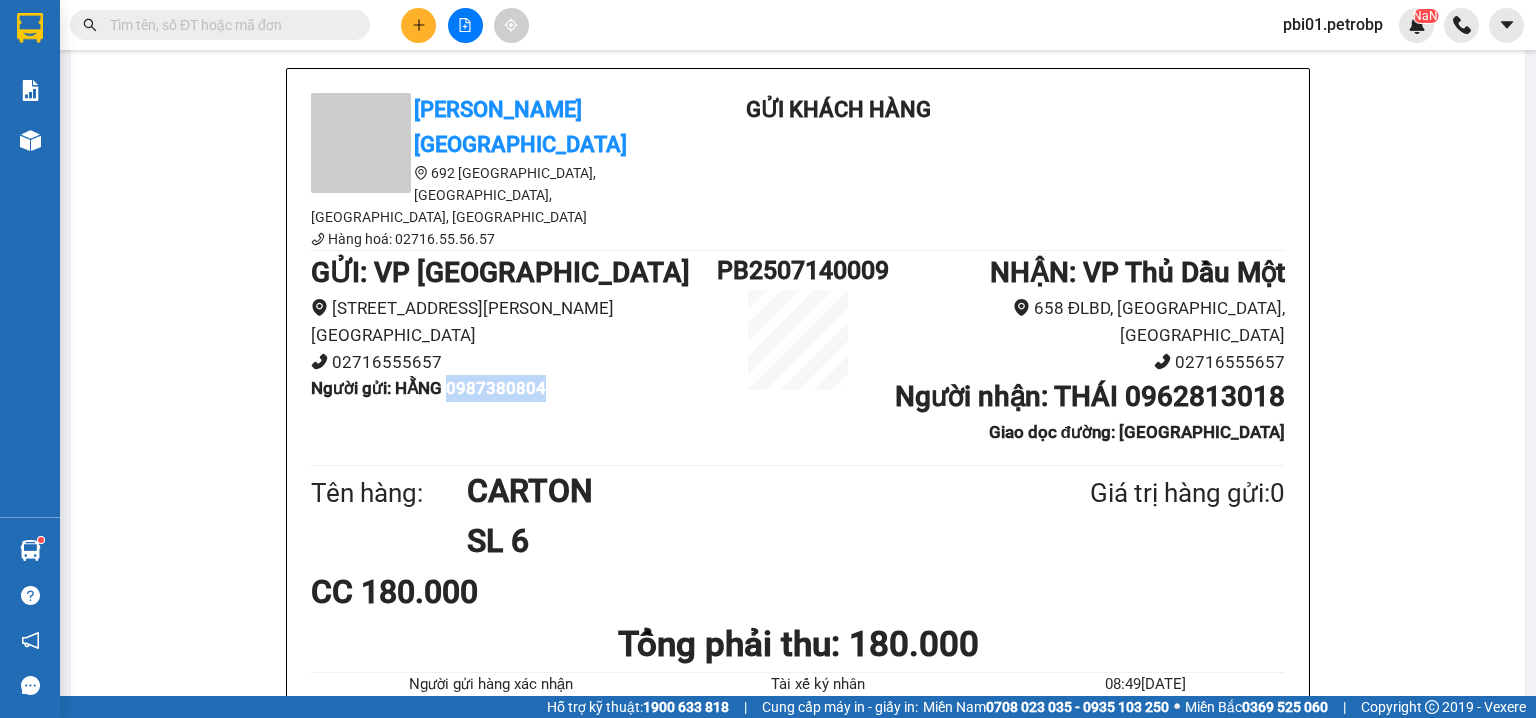 click on "Người gửi :   HẰNG 0987380804" at bounding box center [428, 388] 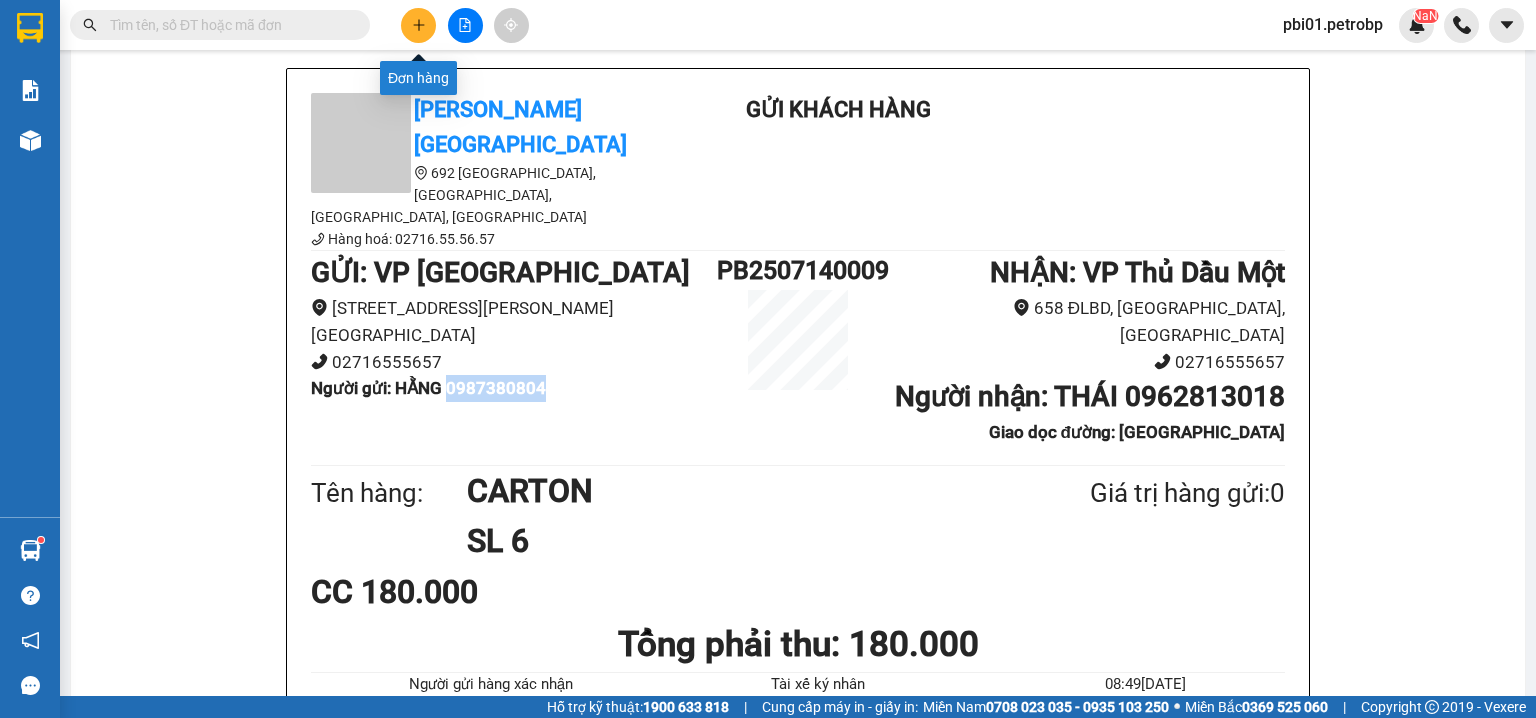click 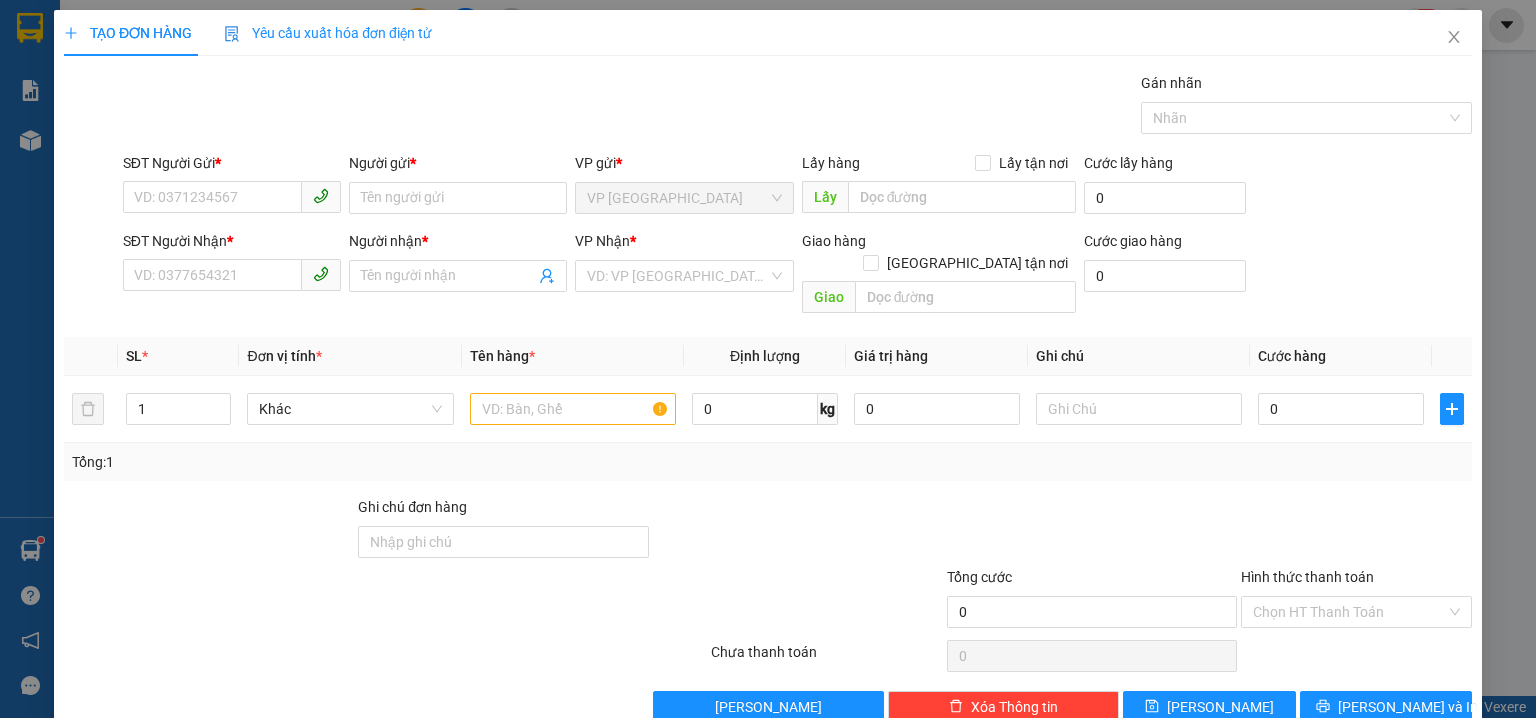 scroll, scrollTop: 0, scrollLeft: 0, axis: both 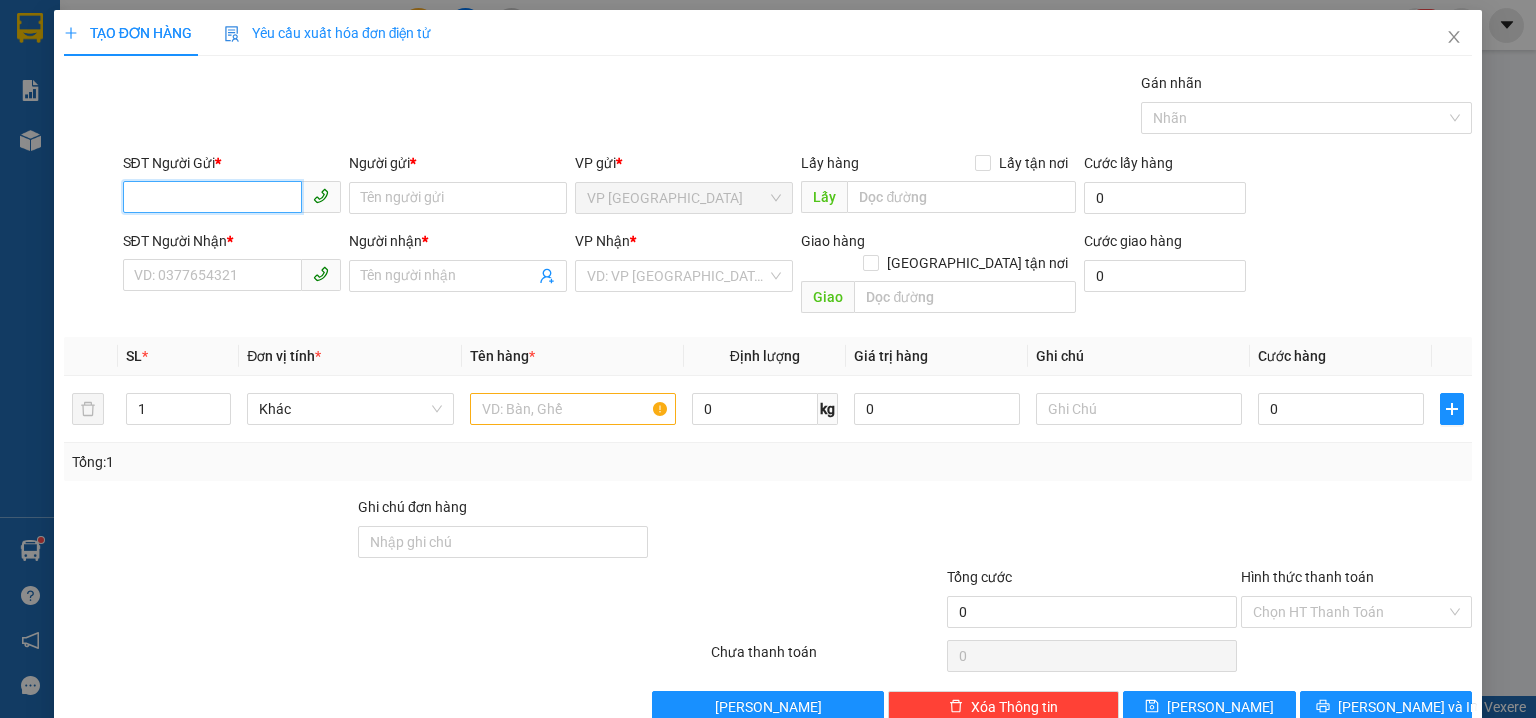 paste on "0987380804" 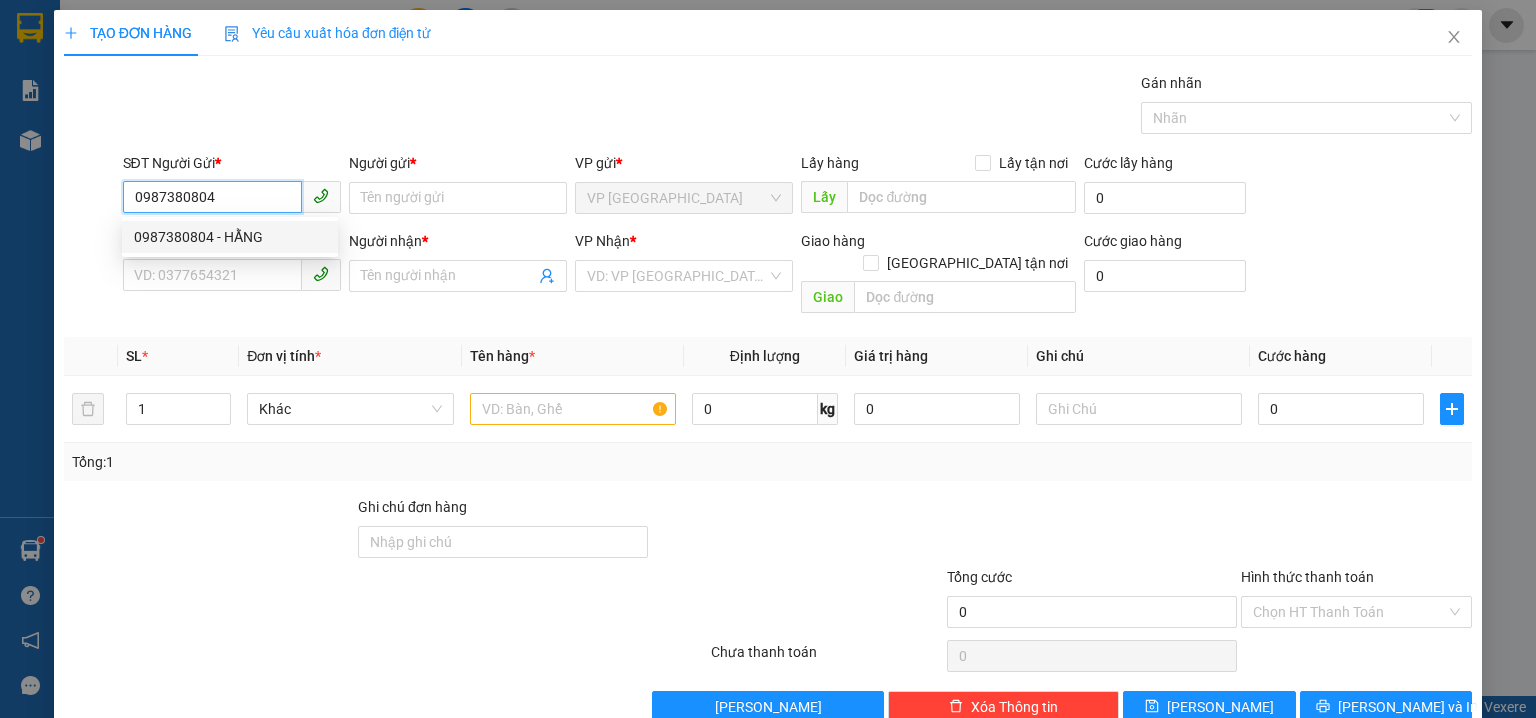 click on "0987380804 - HẰNG" at bounding box center (230, 237) 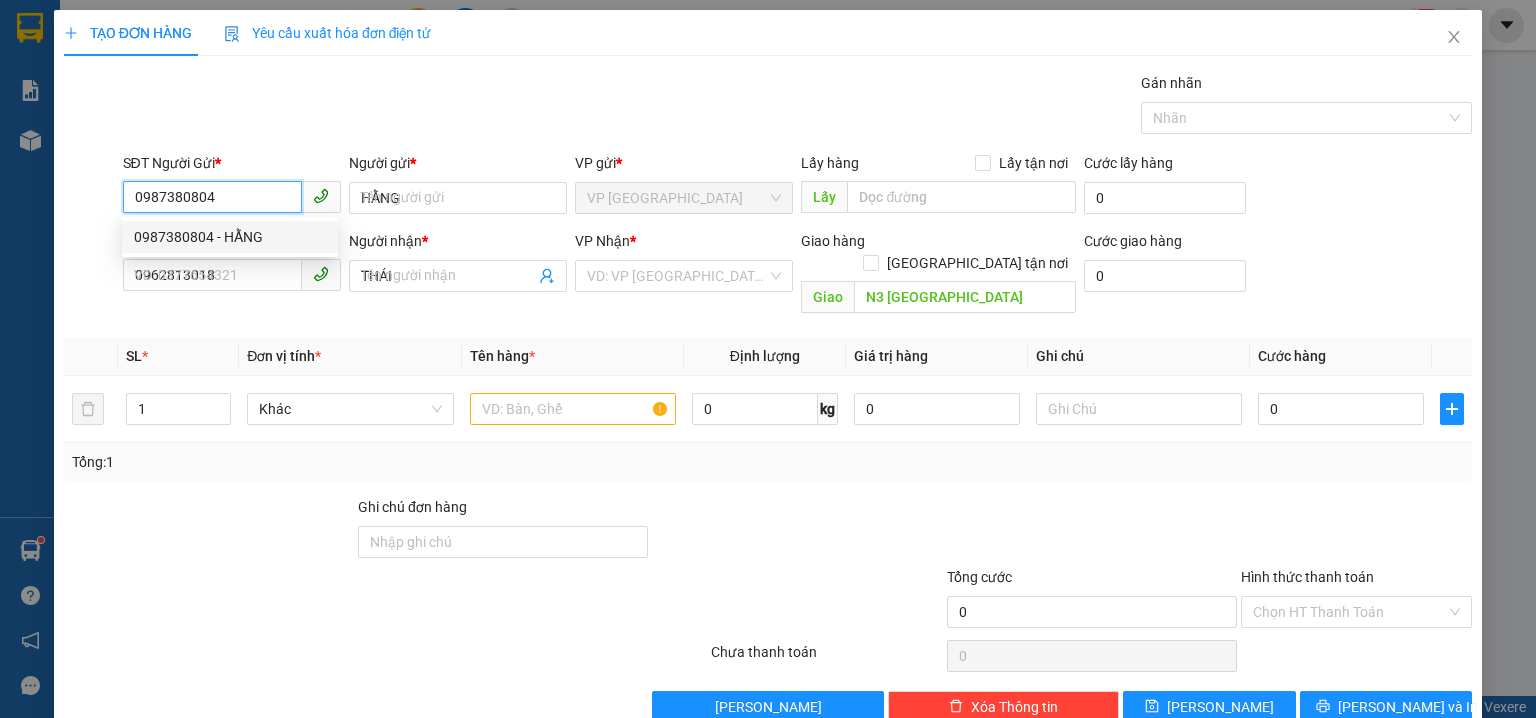 type on "180.000" 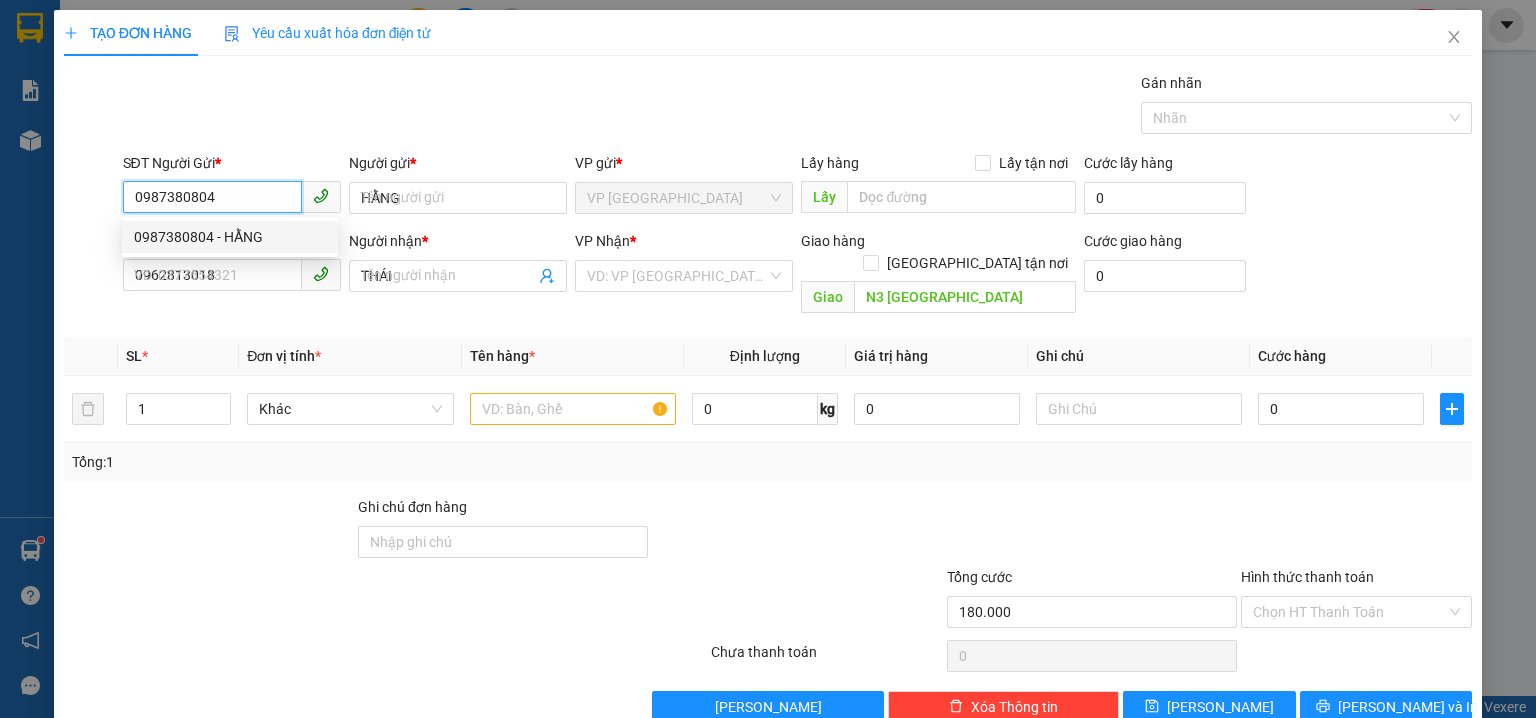 type on "180.000" 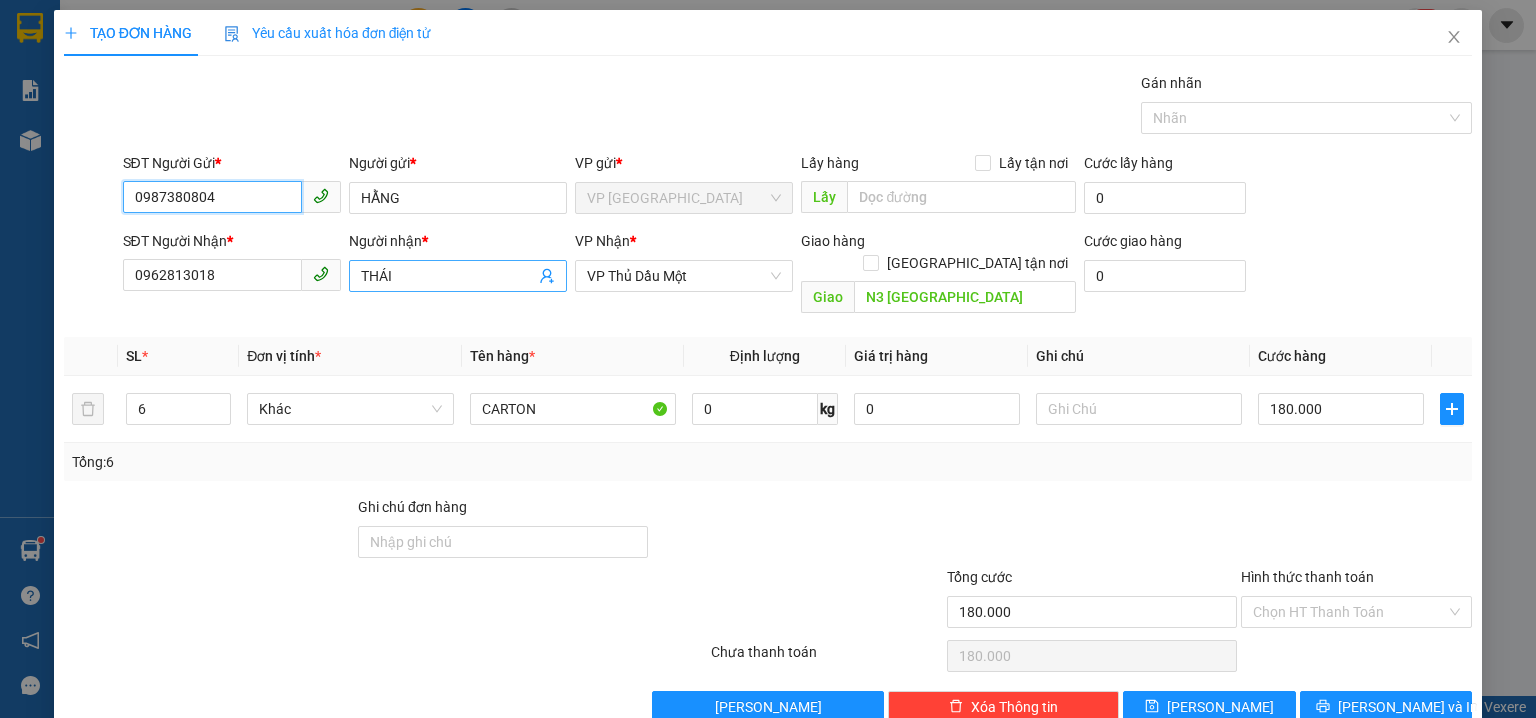 type on "0987380804" 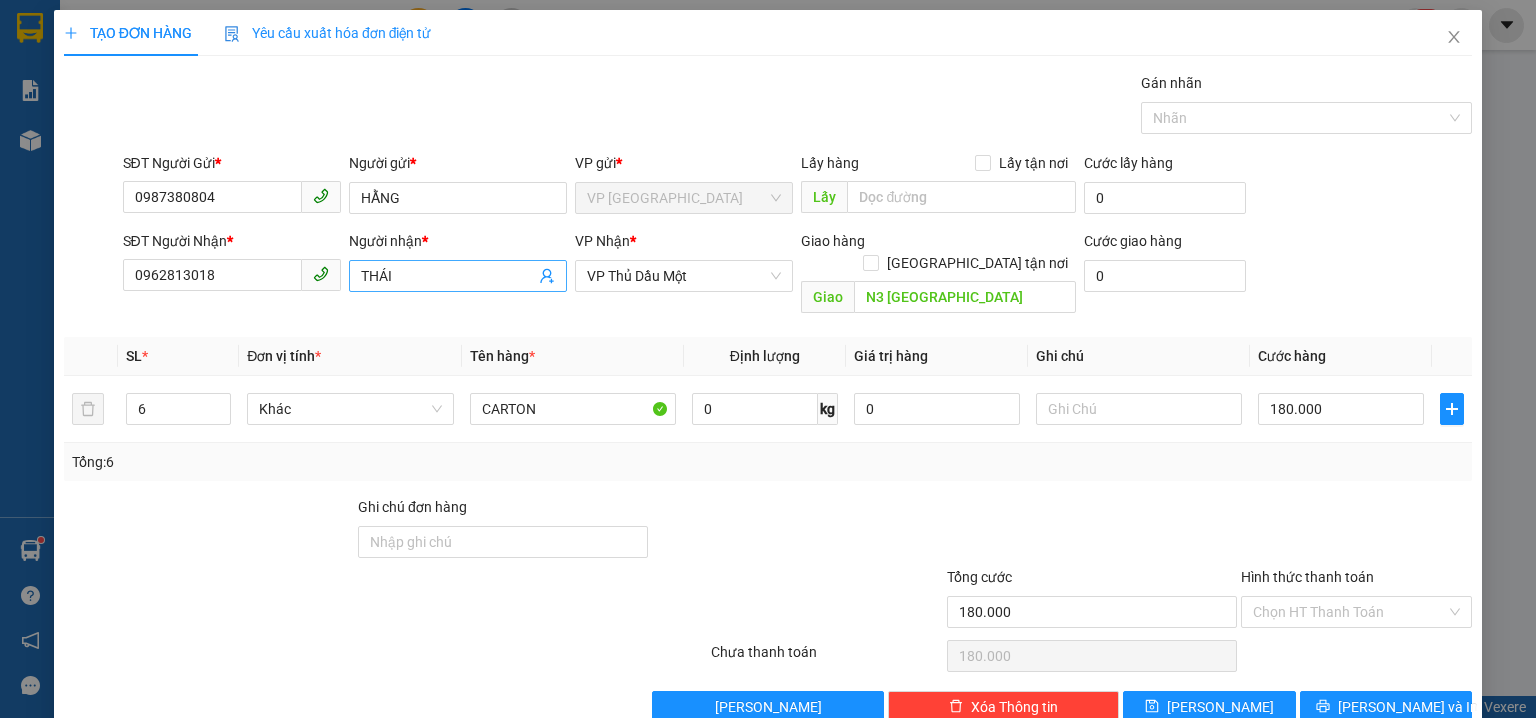 click on "THÁI" at bounding box center (448, 276) 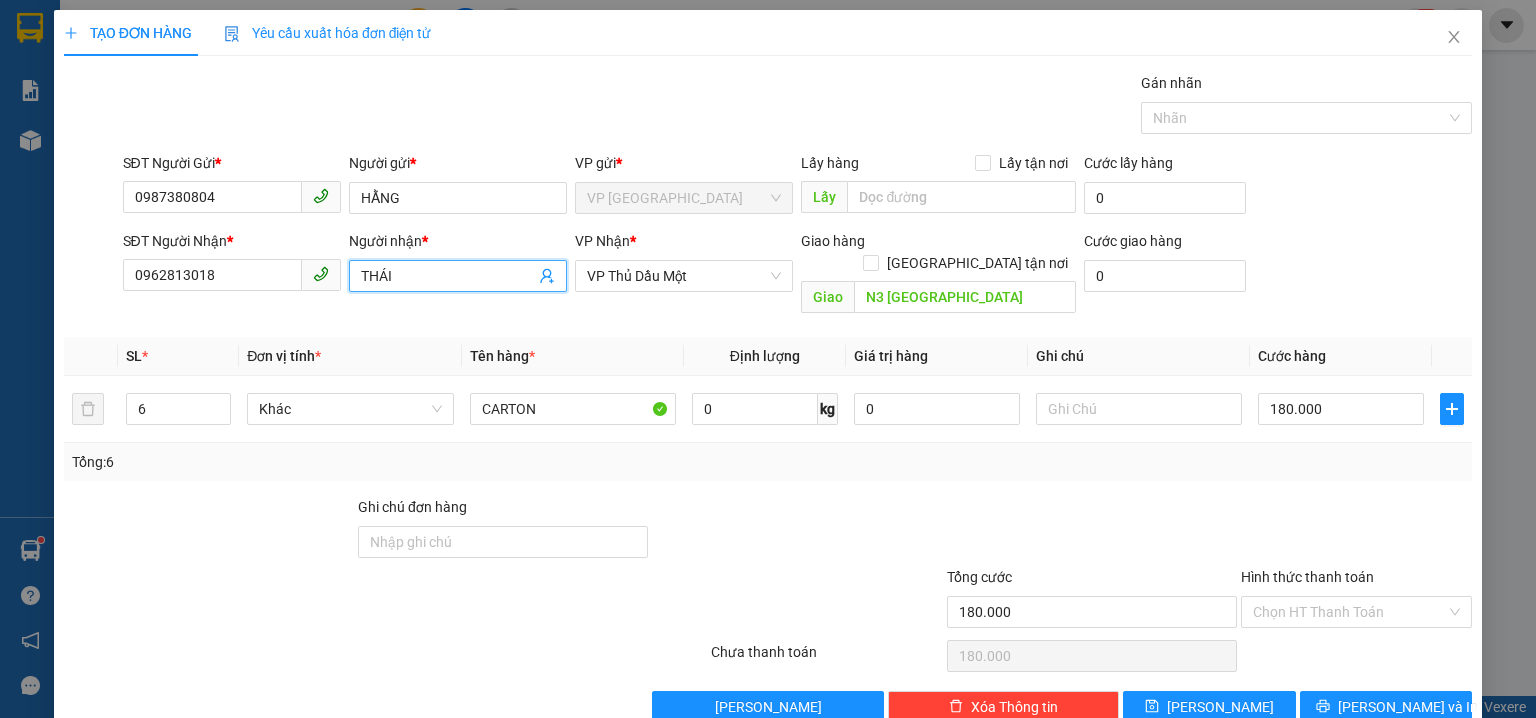 click on "THÁI" at bounding box center (448, 276) 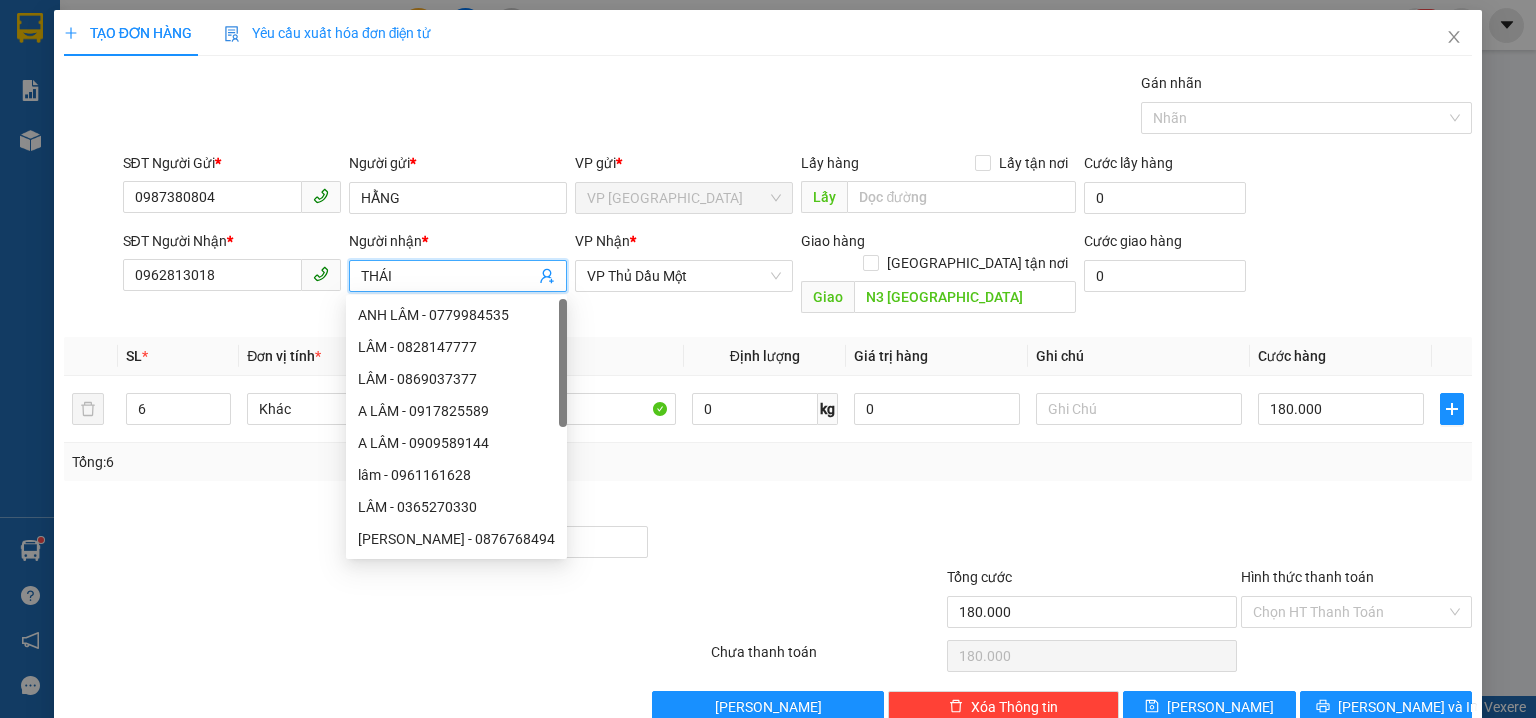 click on "THÁI" at bounding box center (448, 276) 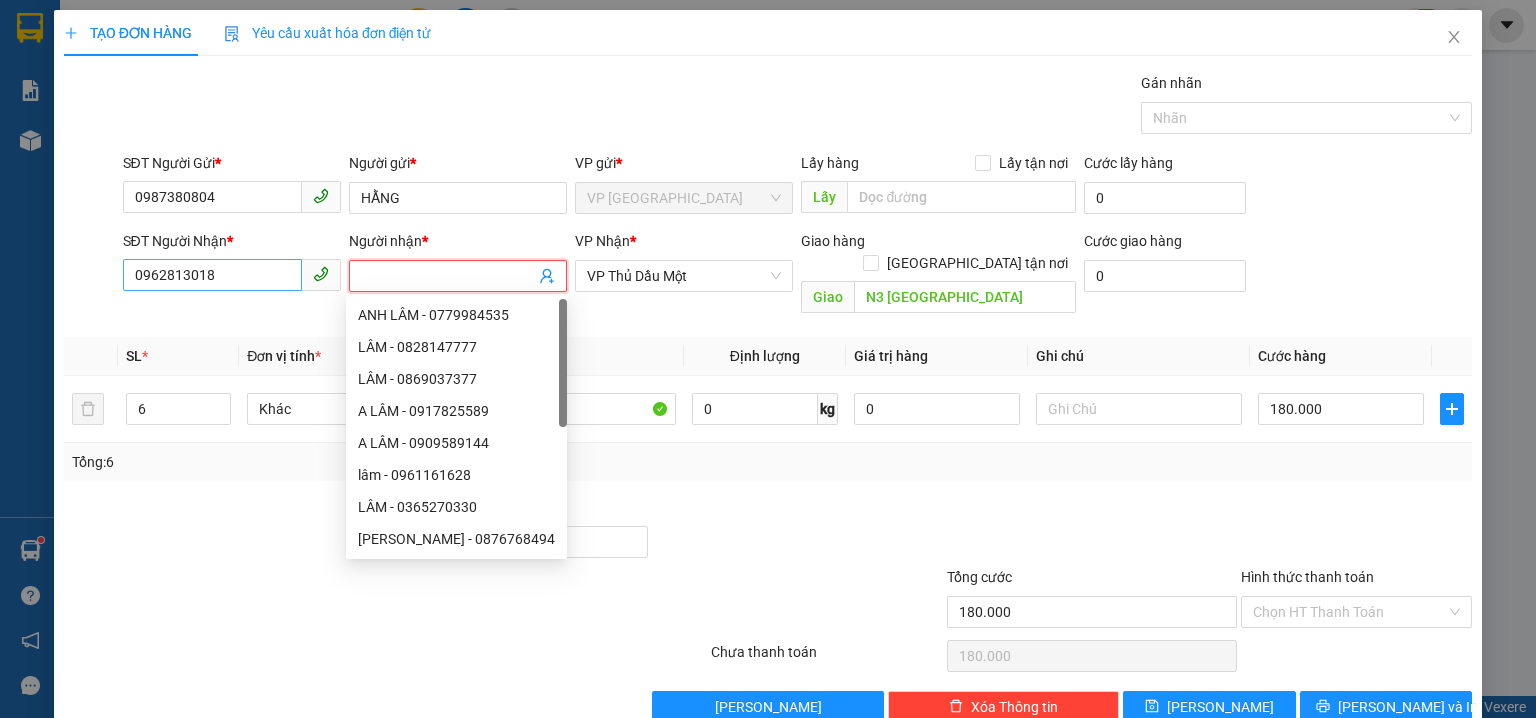 type 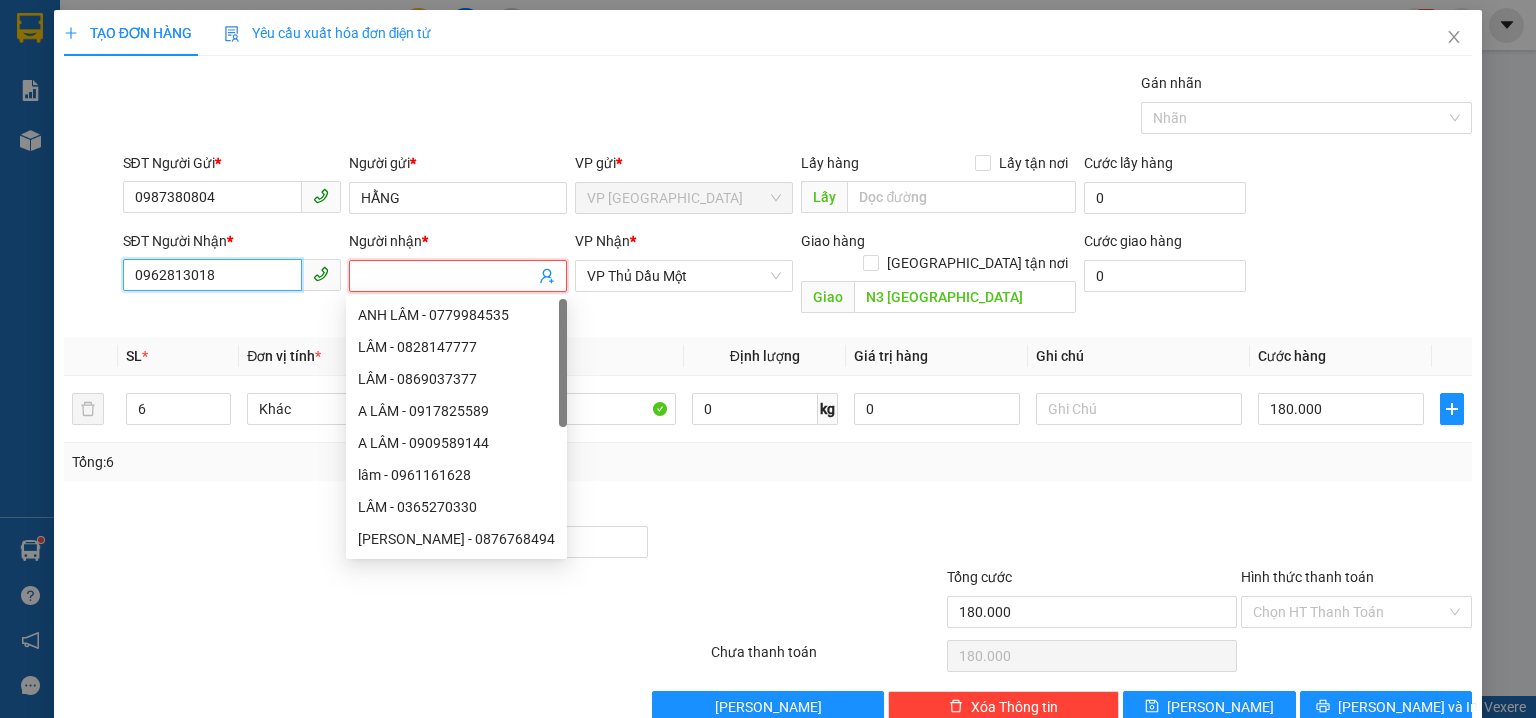 click on "0962813018" at bounding box center (212, 275) 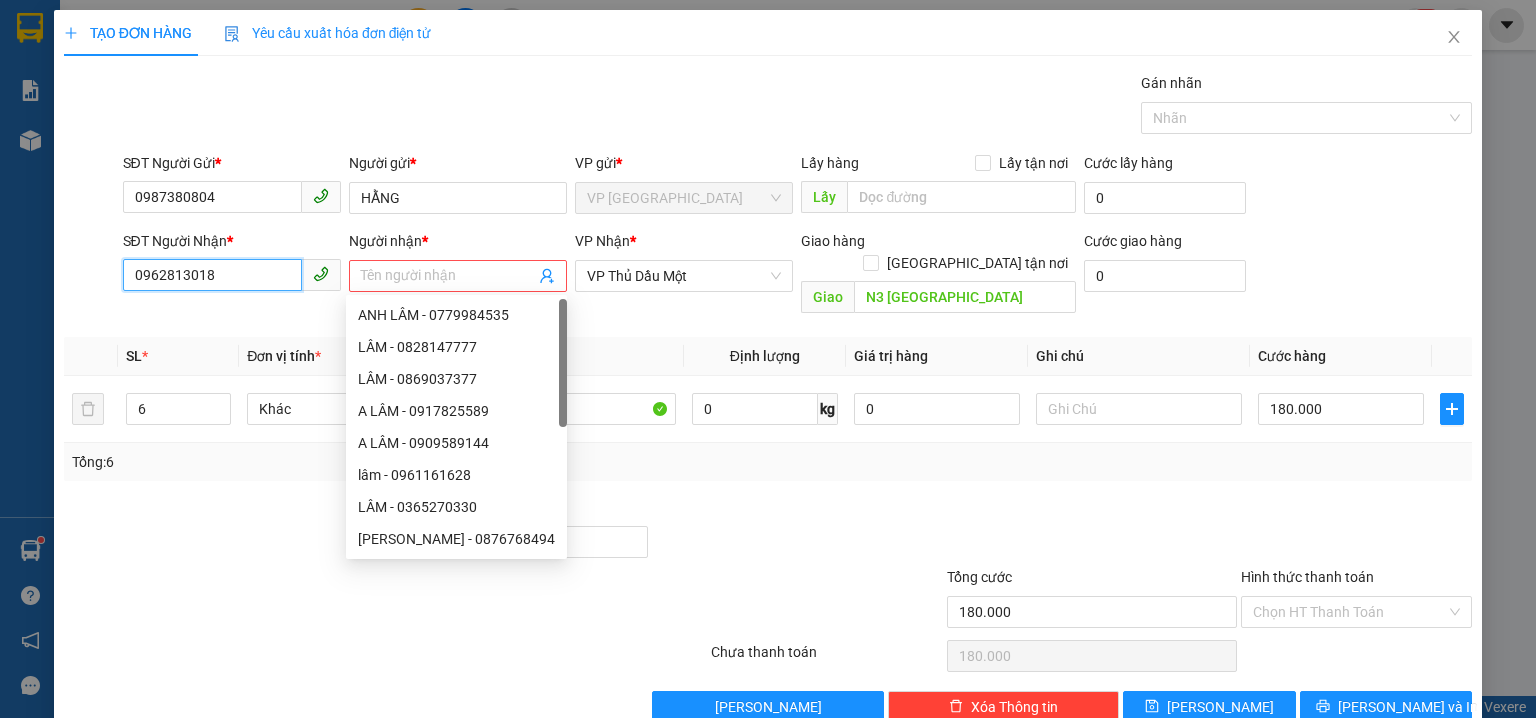click on "0962813018" at bounding box center [212, 275] 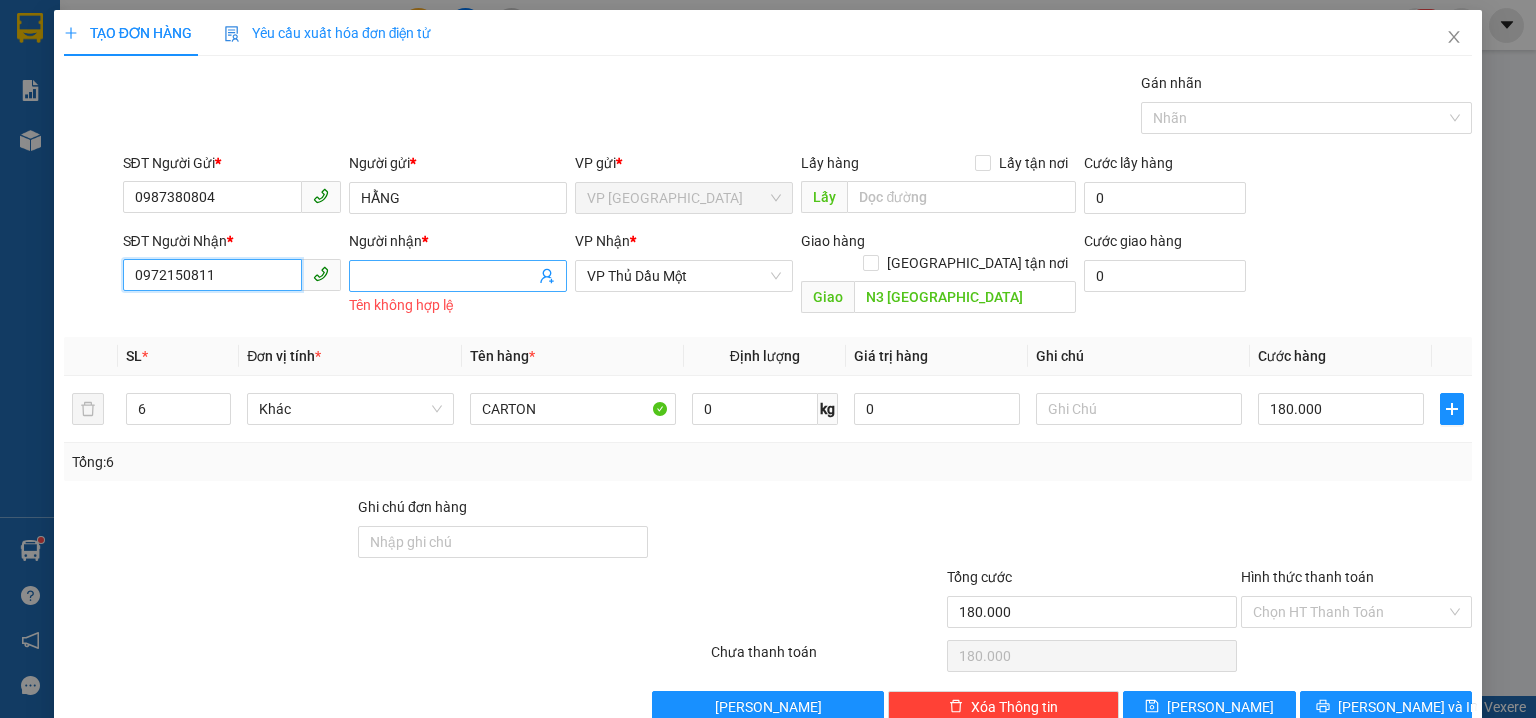 type on "0972150811" 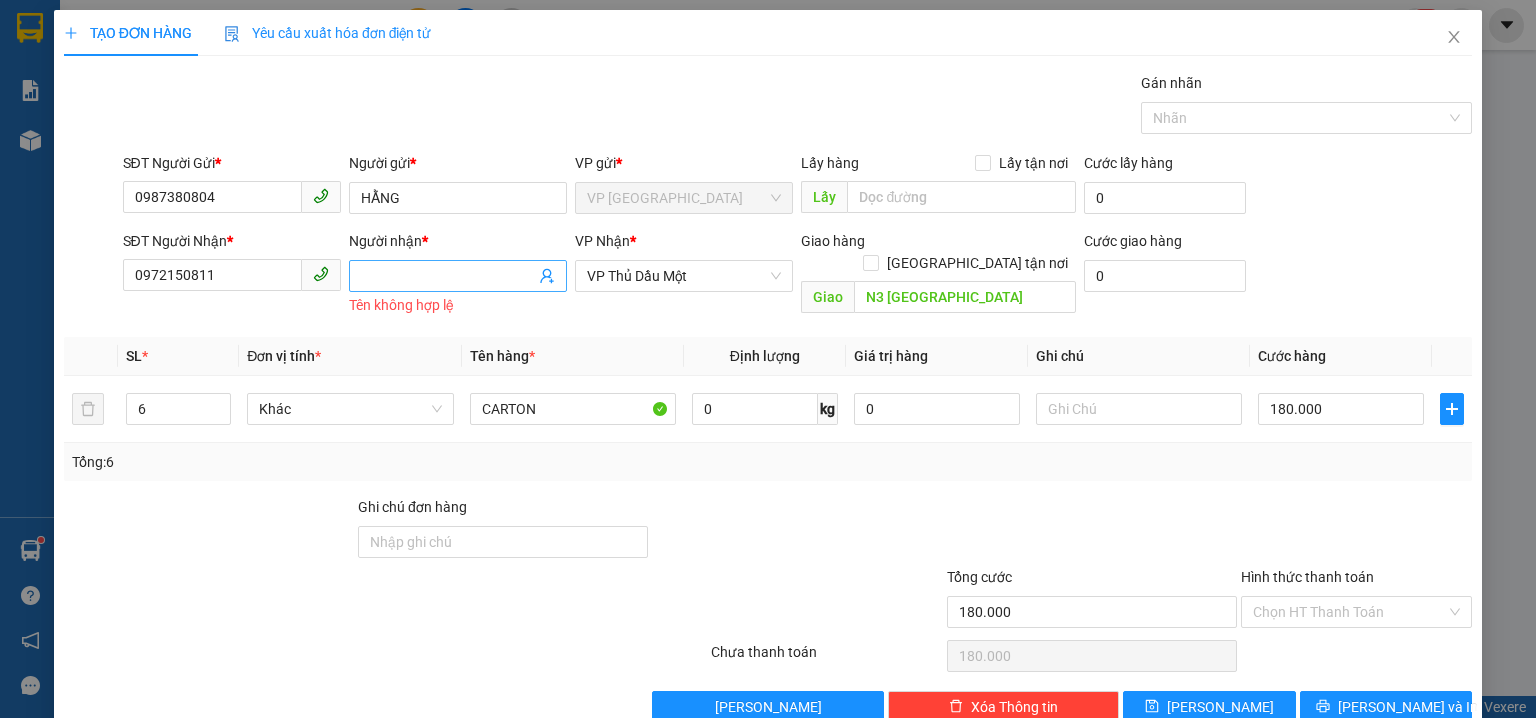 click on "Người nhận  *" at bounding box center (448, 276) 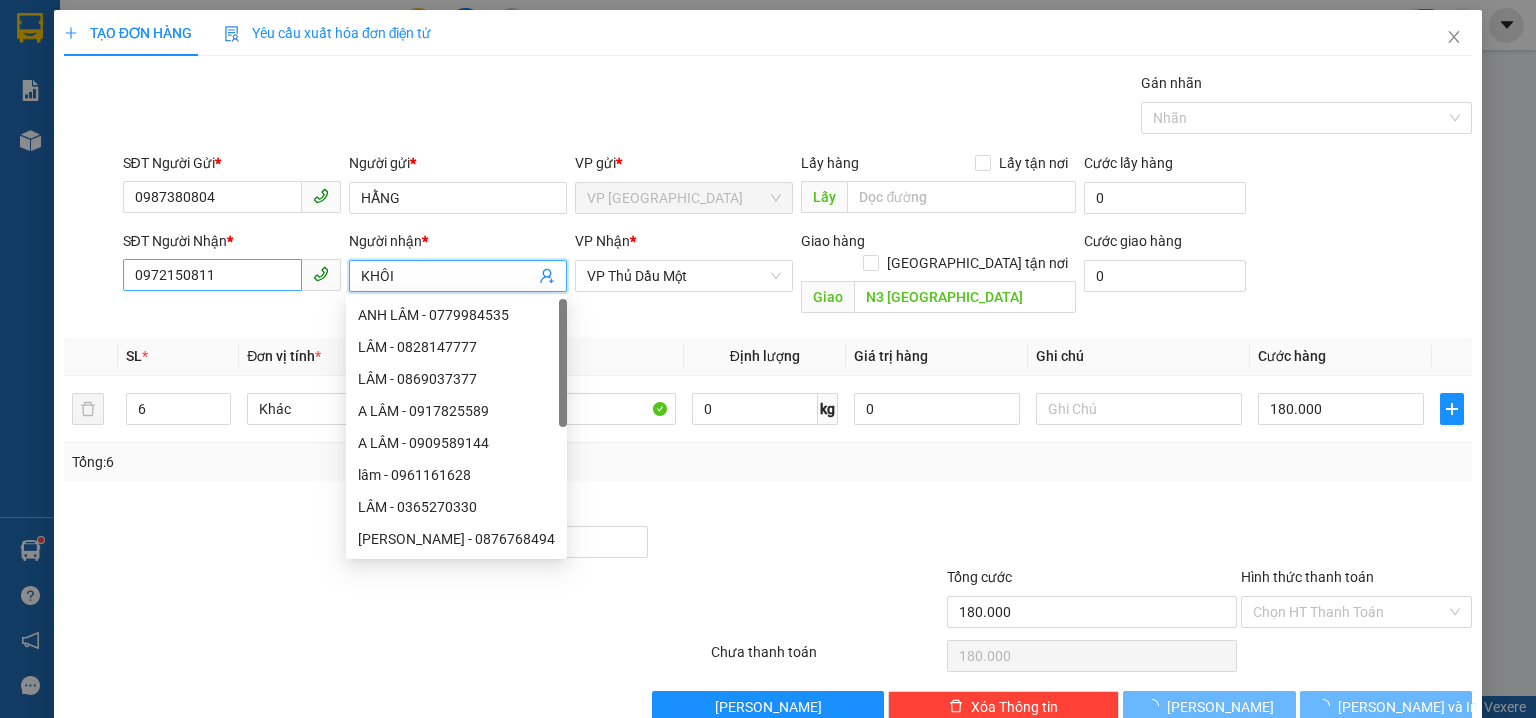 type on "KHÔI" 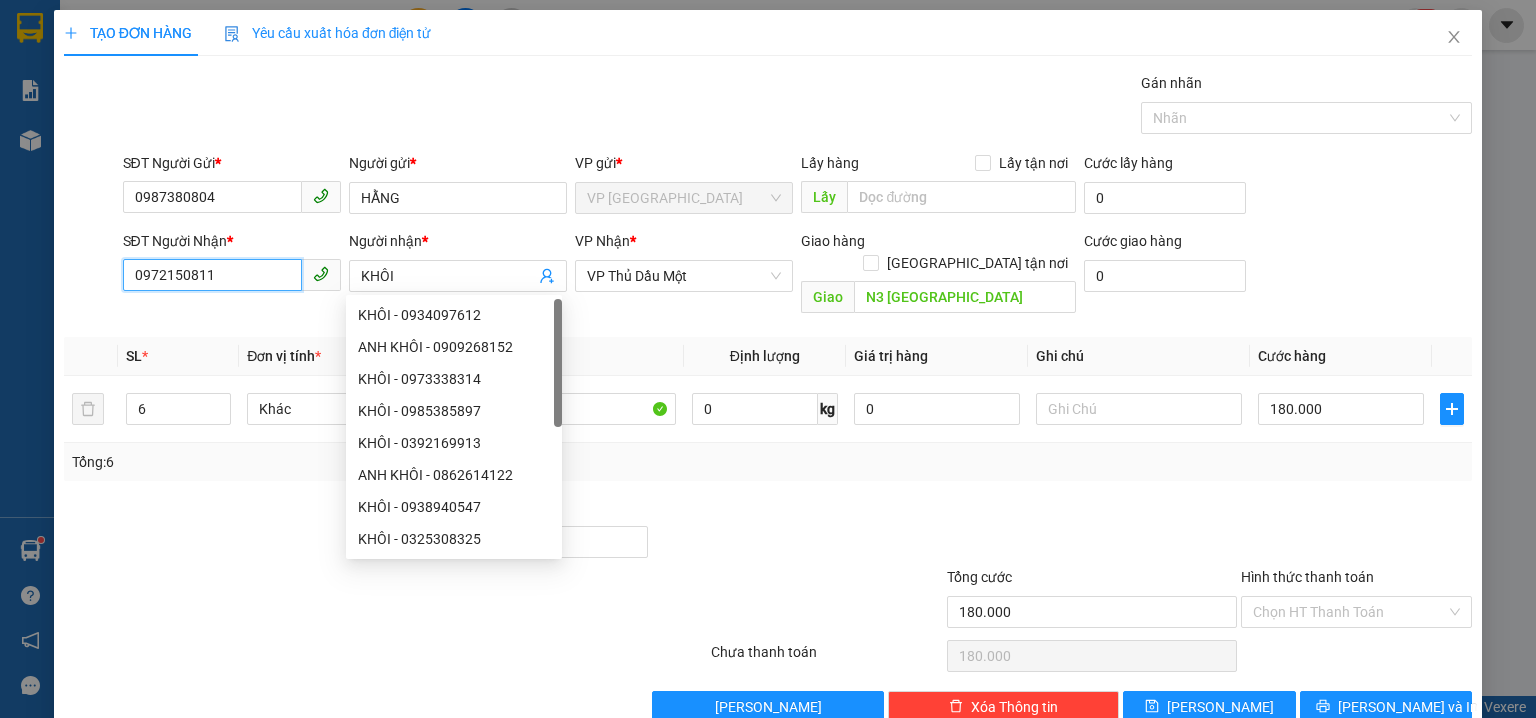 click on "0972150811" at bounding box center [212, 275] 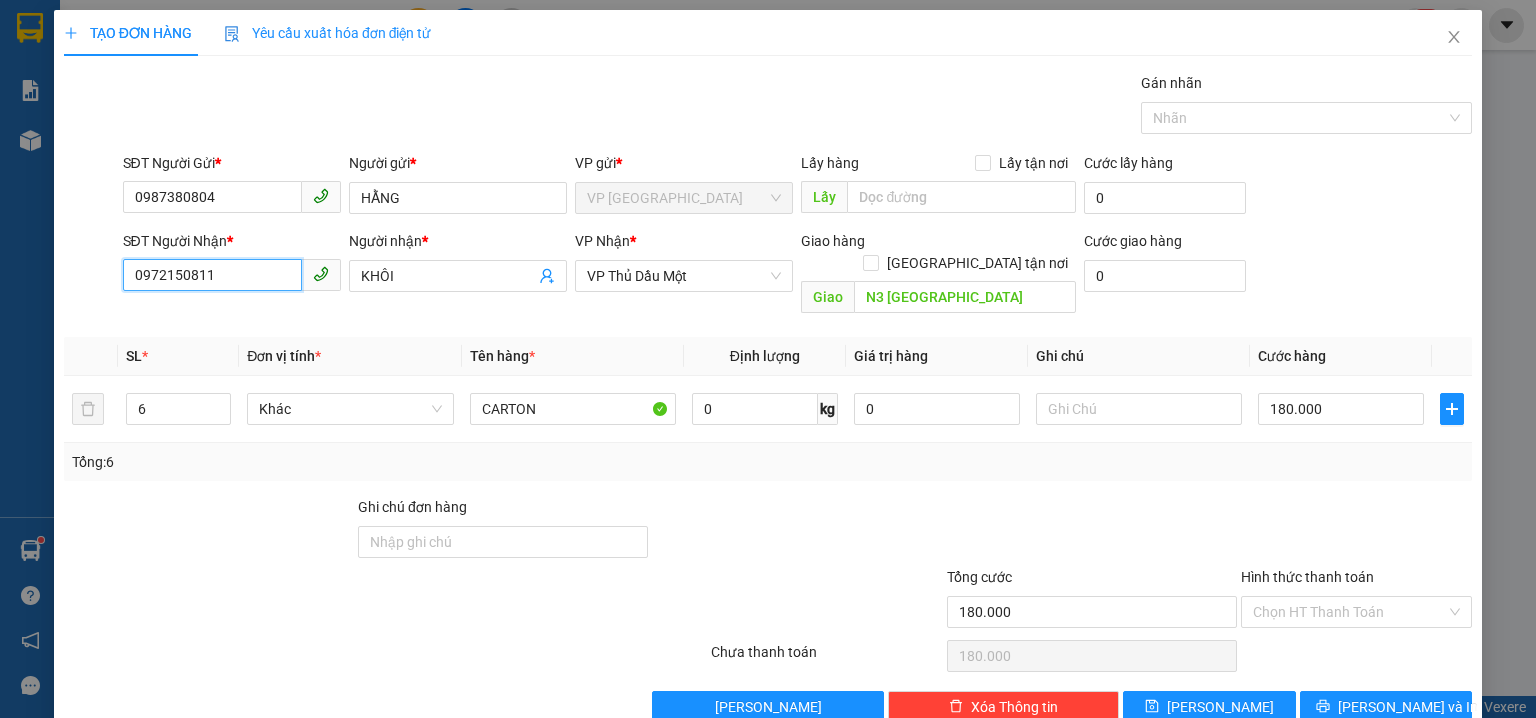 click on "0972150811" at bounding box center (212, 275) 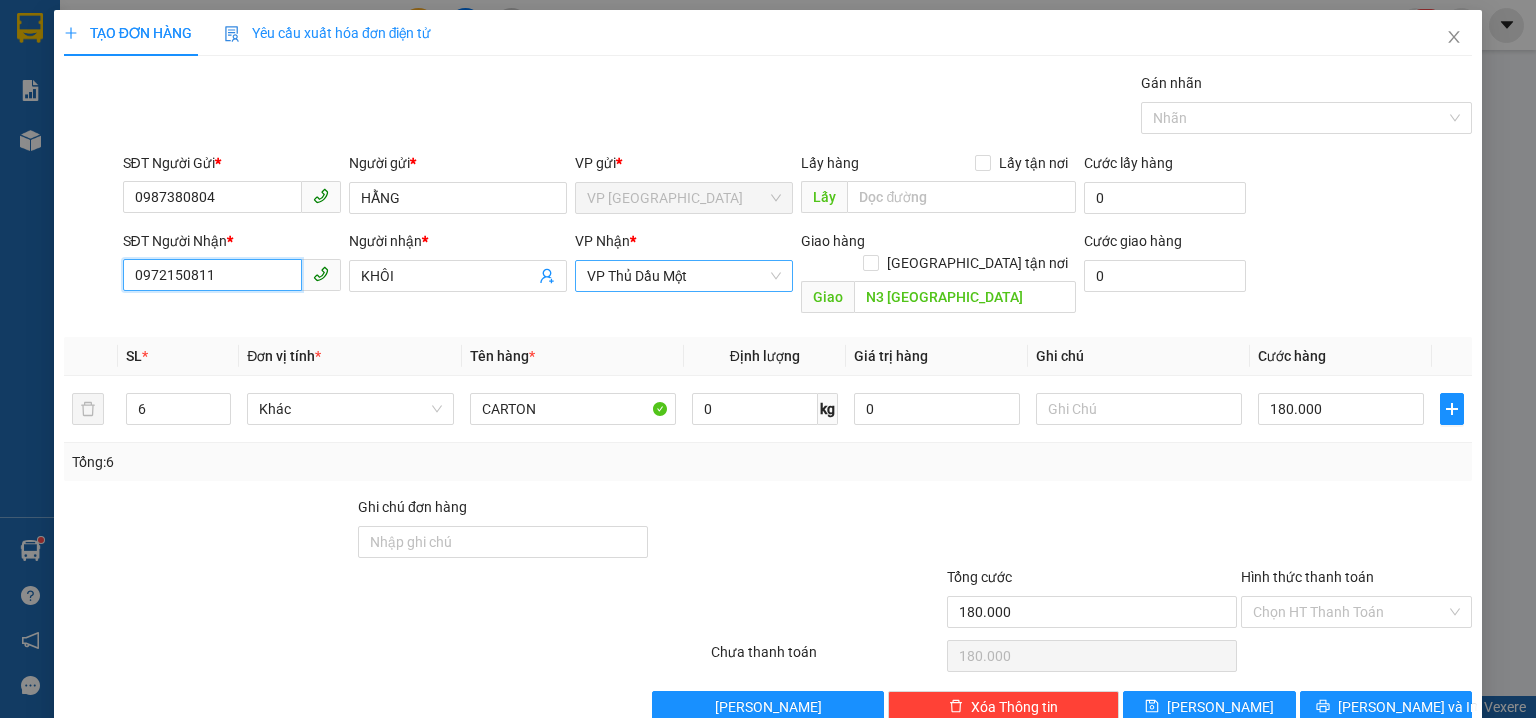 click on "VP Thủ Dầu Một" at bounding box center [684, 276] 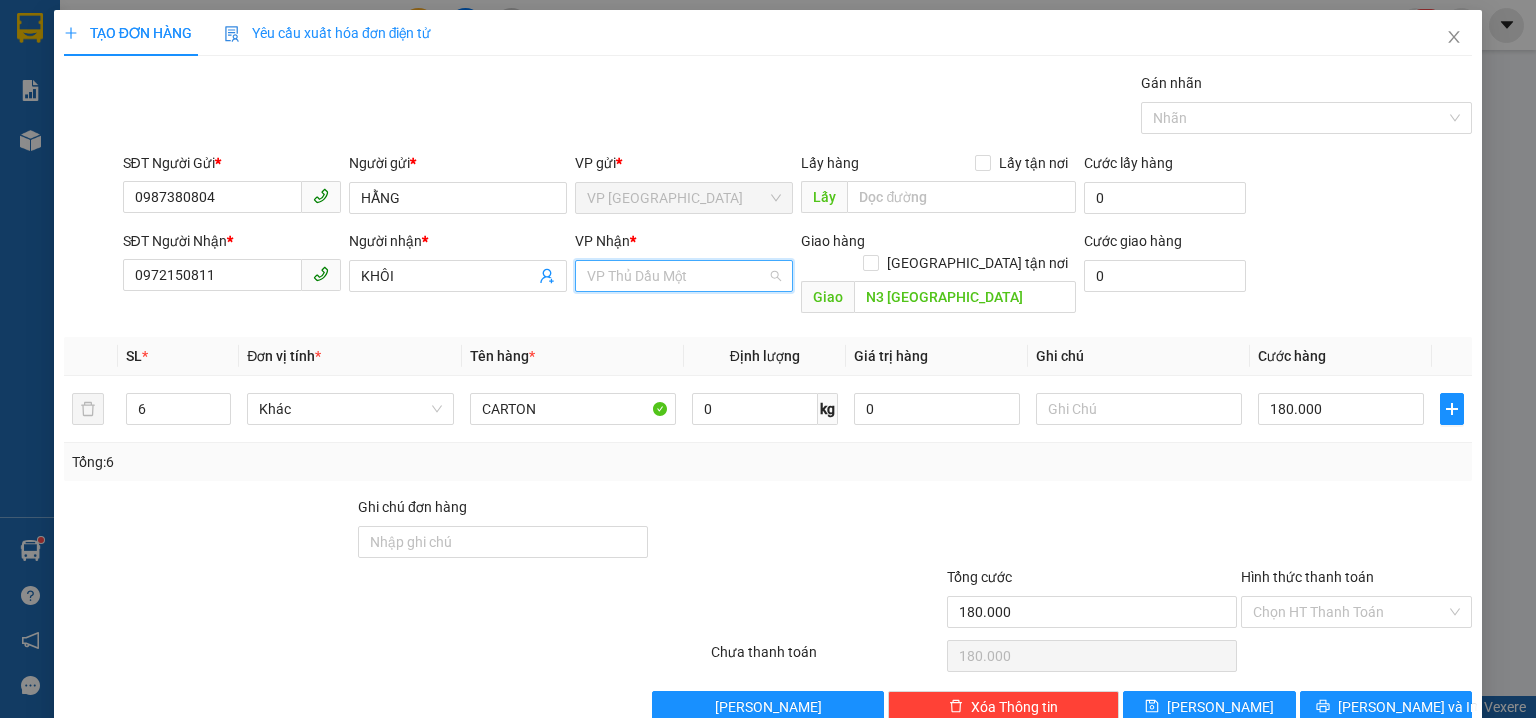 scroll, scrollTop: 160, scrollLeft: 0, axis: vertical 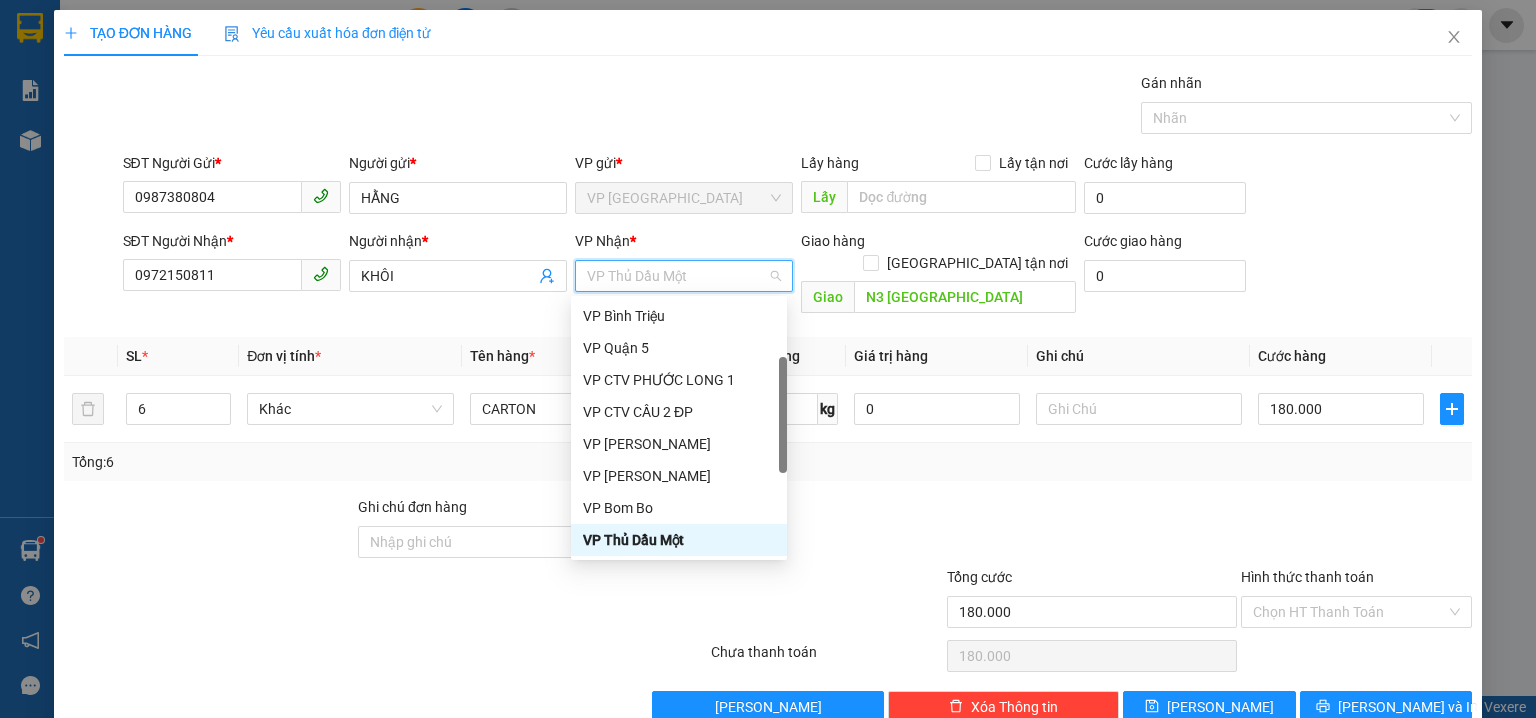 type on "5" 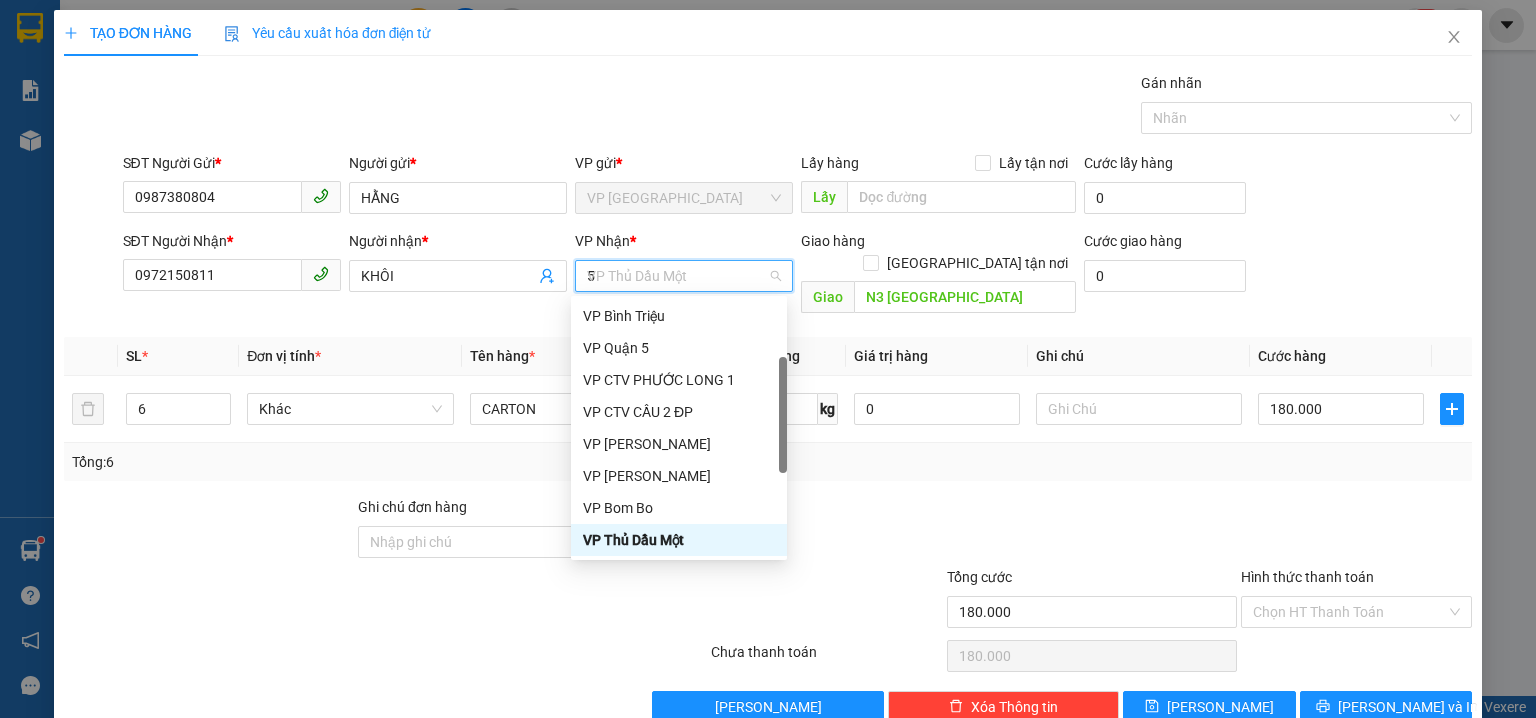 scroll, scrollTop: 0, scrollLeft: 0, axis: both 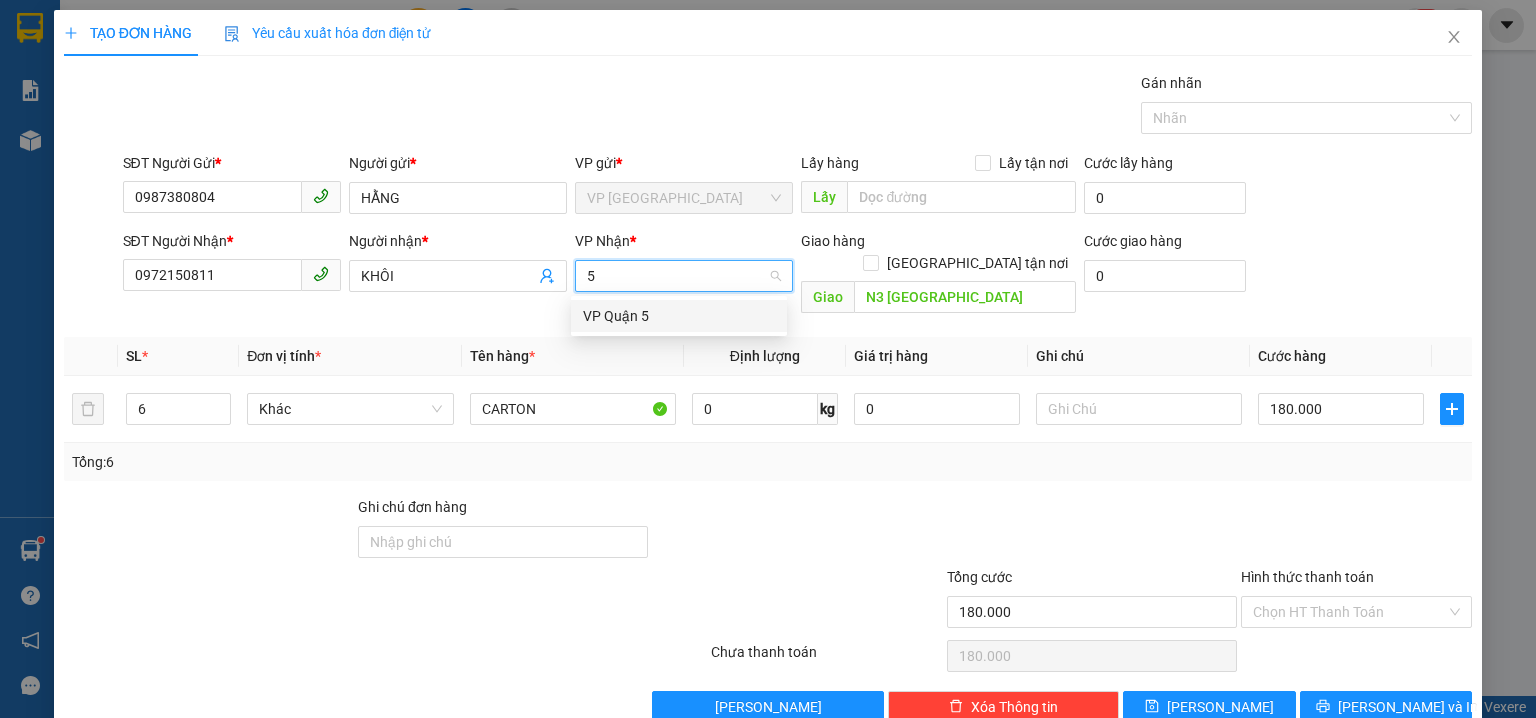 click on "VP Quận 5" at bounding box center [679, 316] 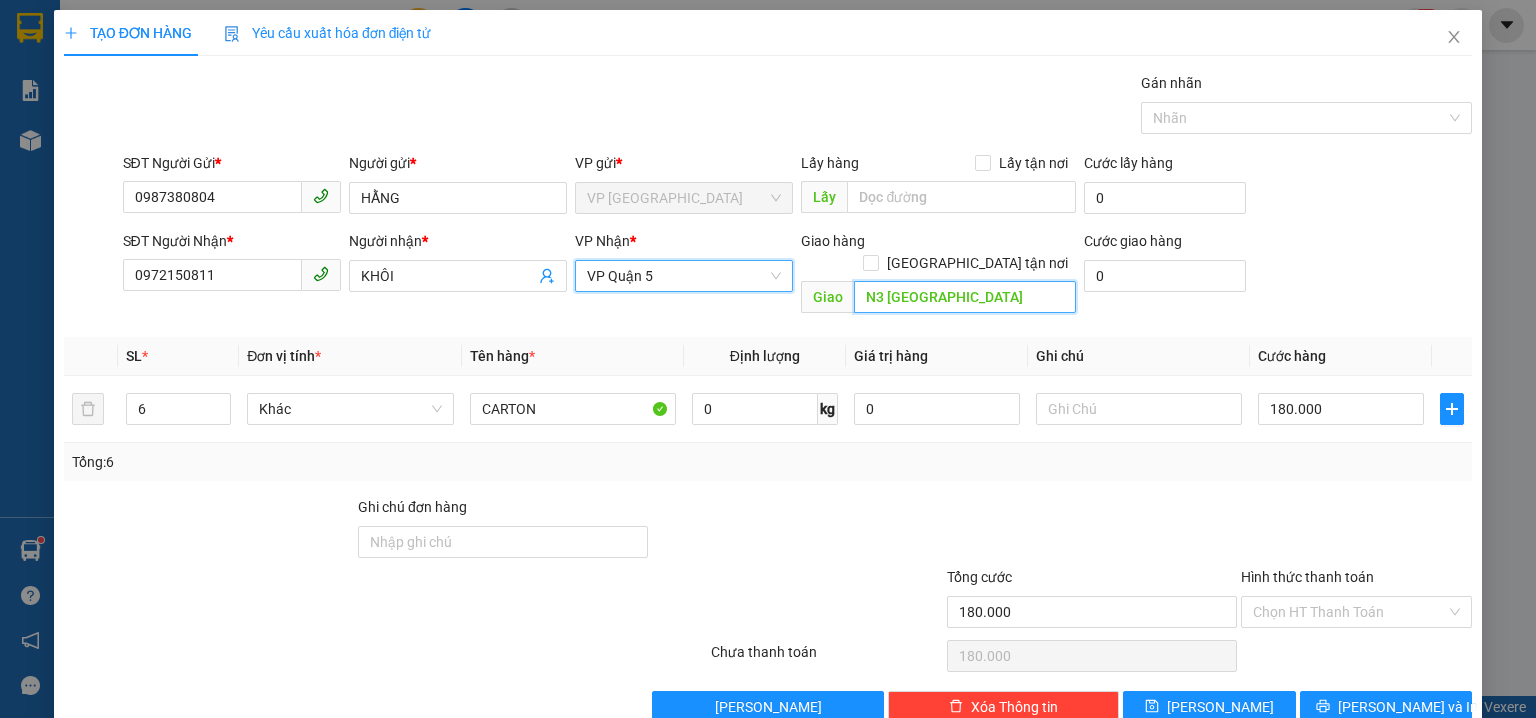 click on "N3 PHÚ HÒA" at bounding box center [965, 297] 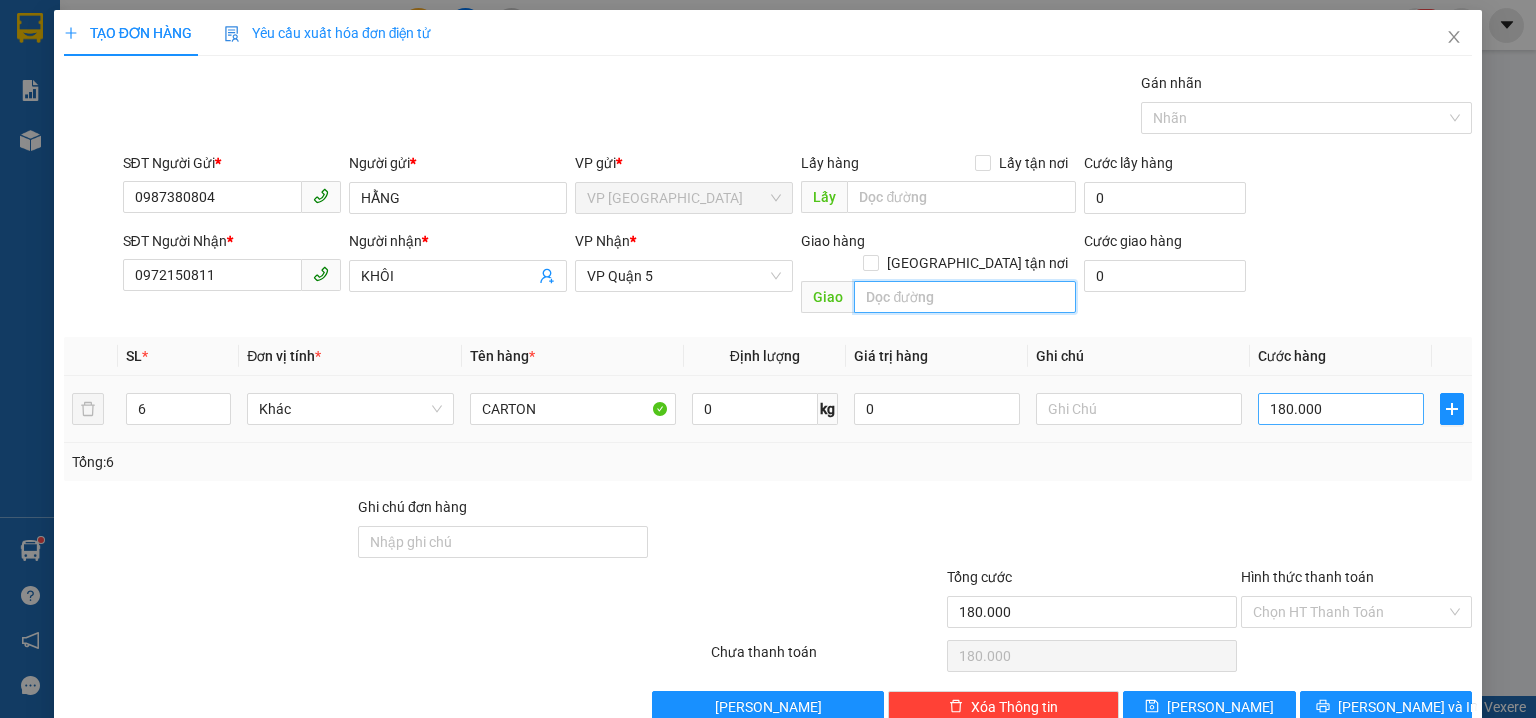 type 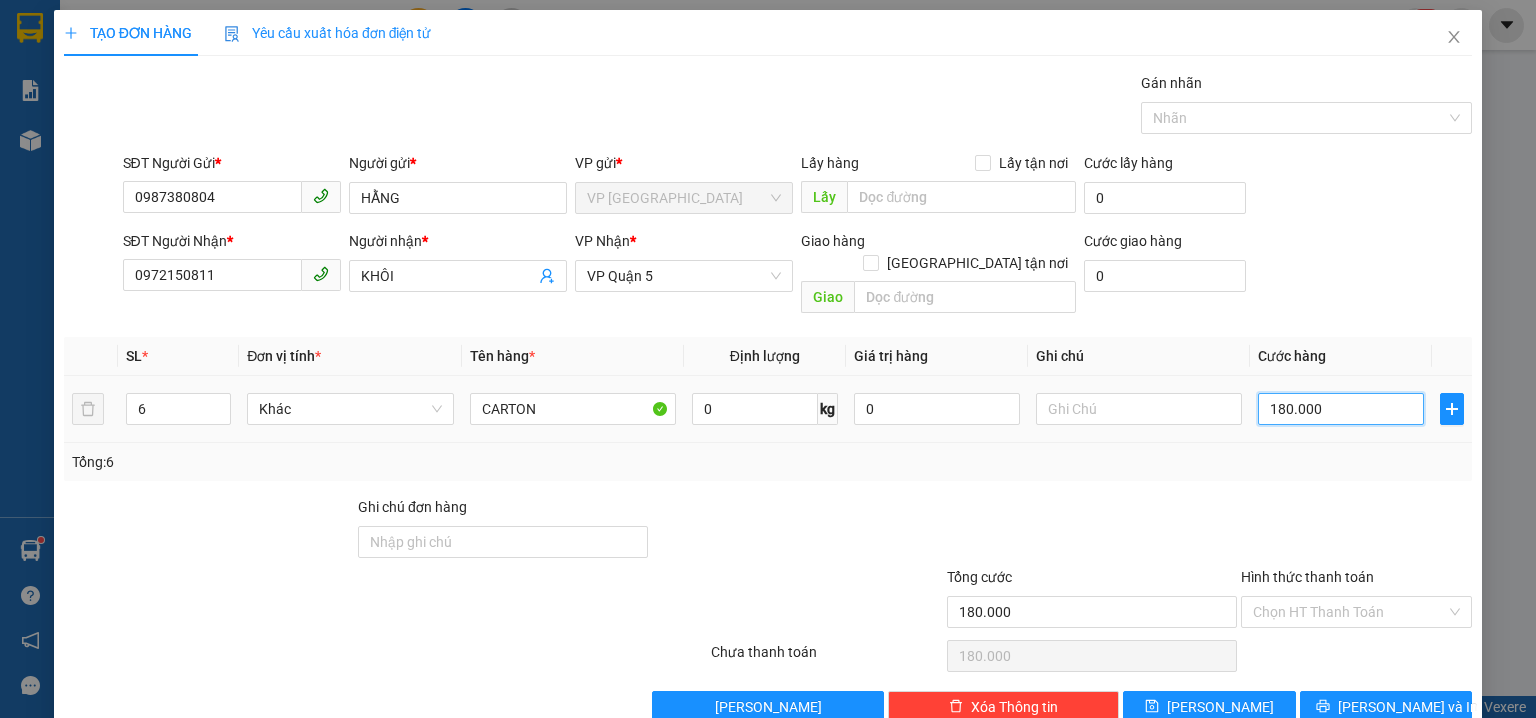 click on "180.000" at bounding box center (1341, 409) 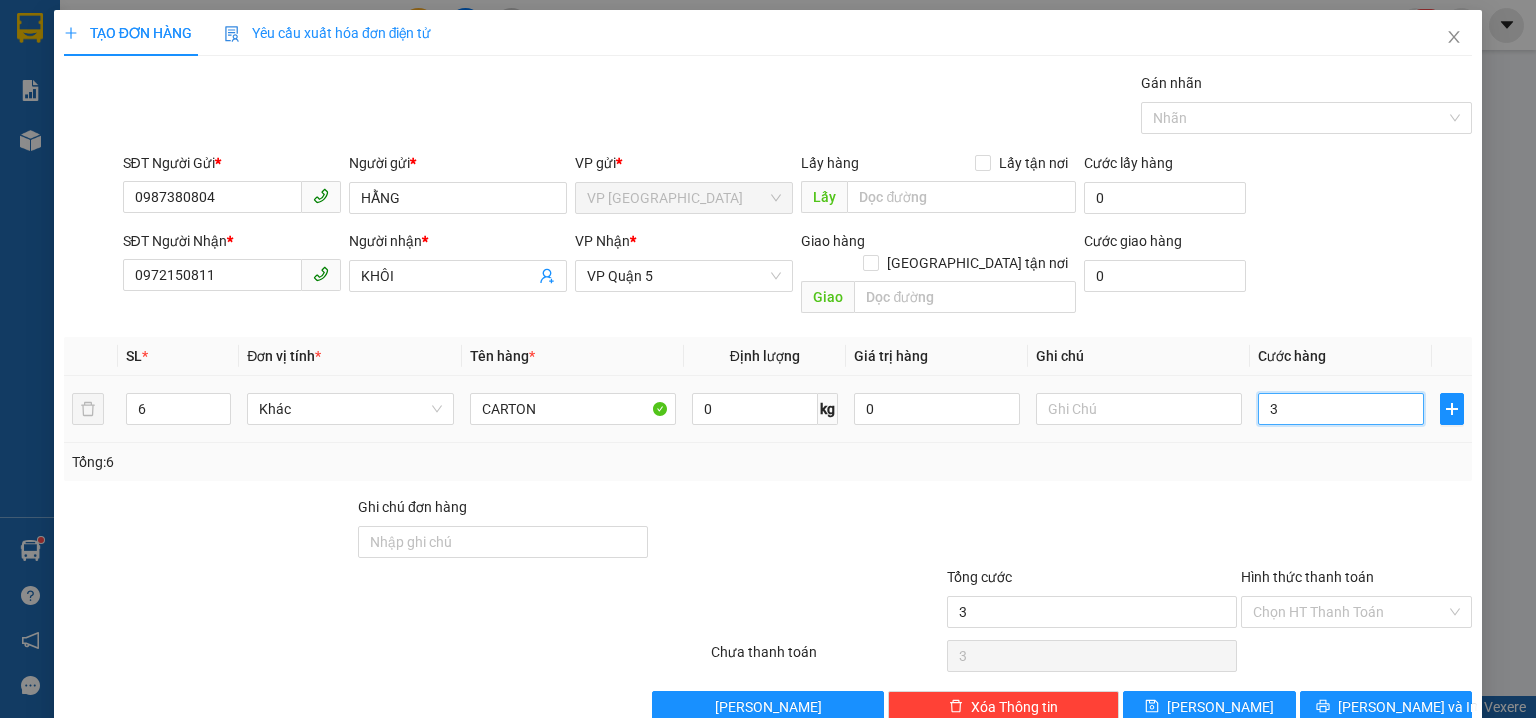 type on "30" 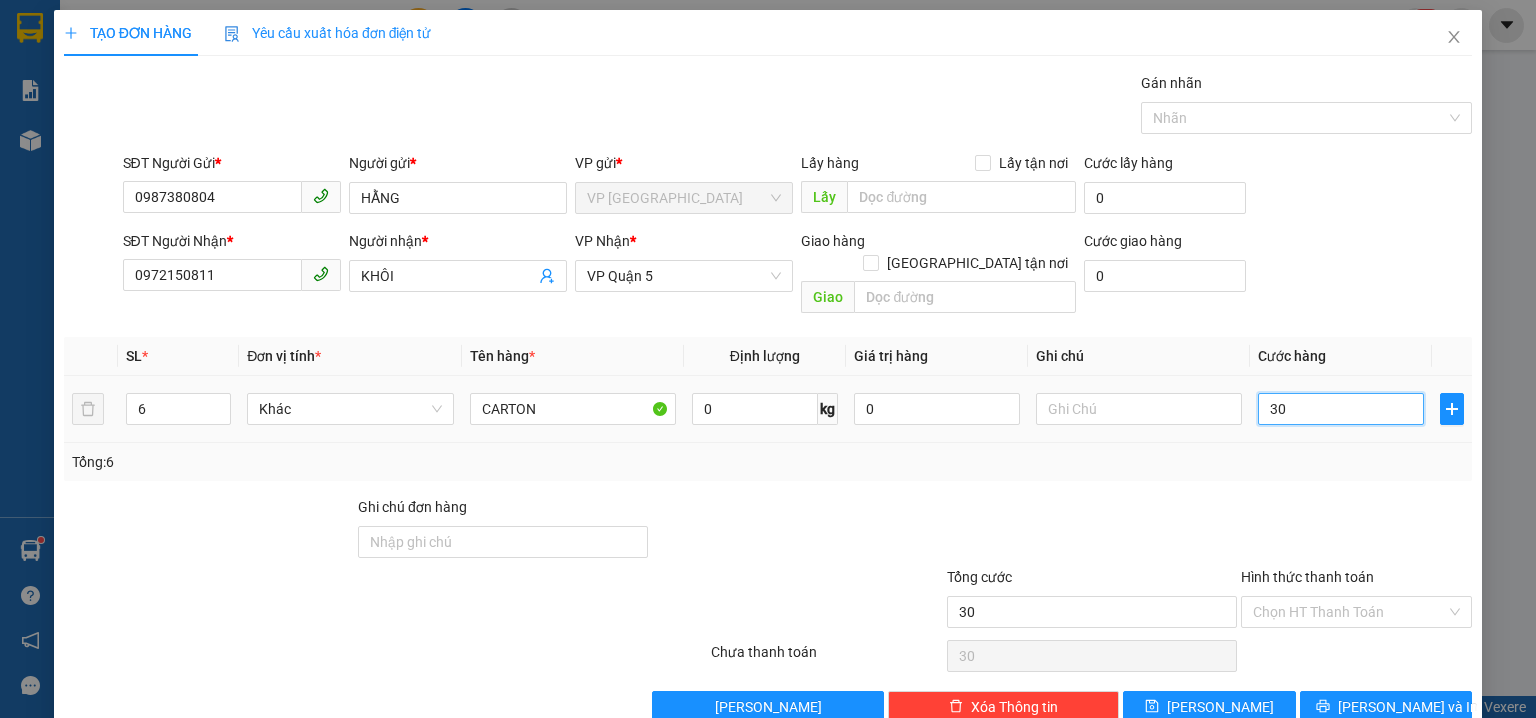 type on "300" 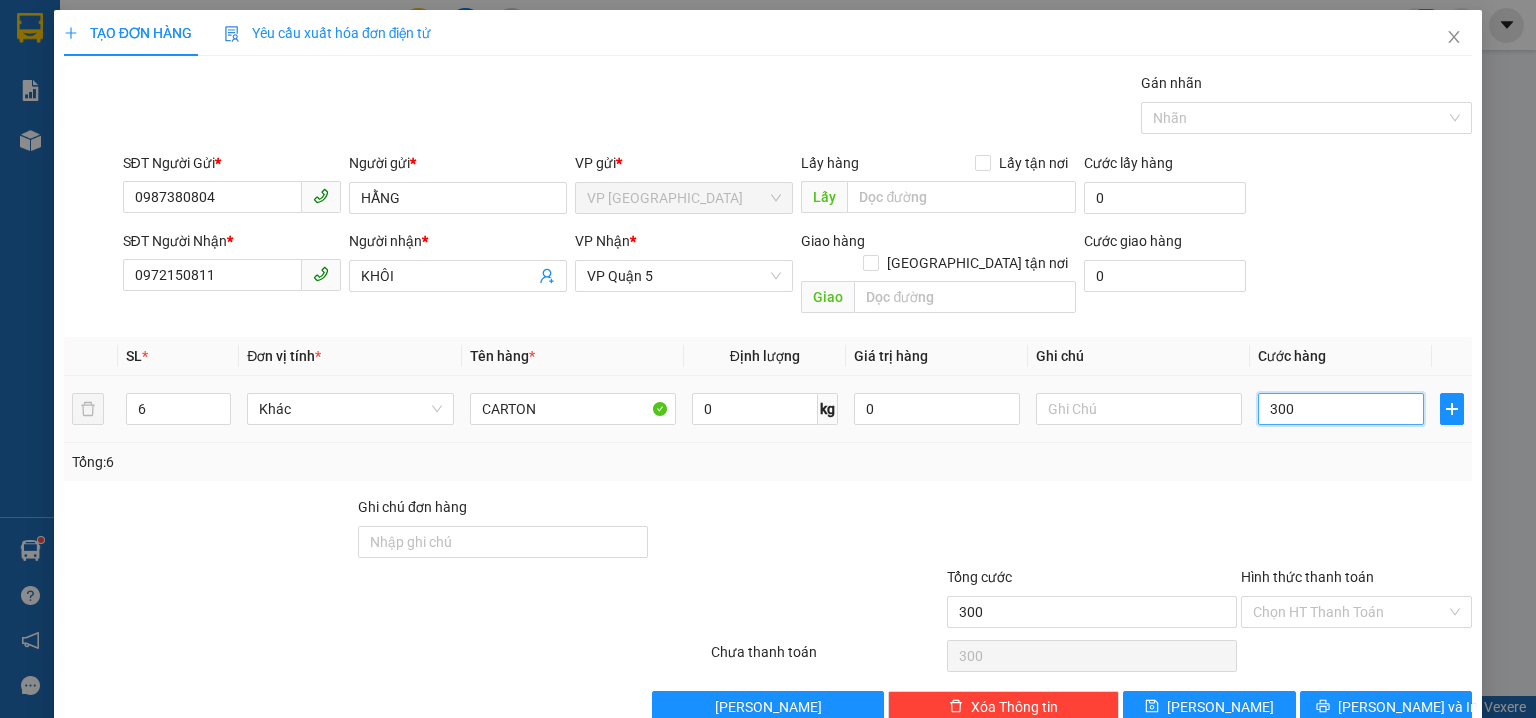 type on "3.000" 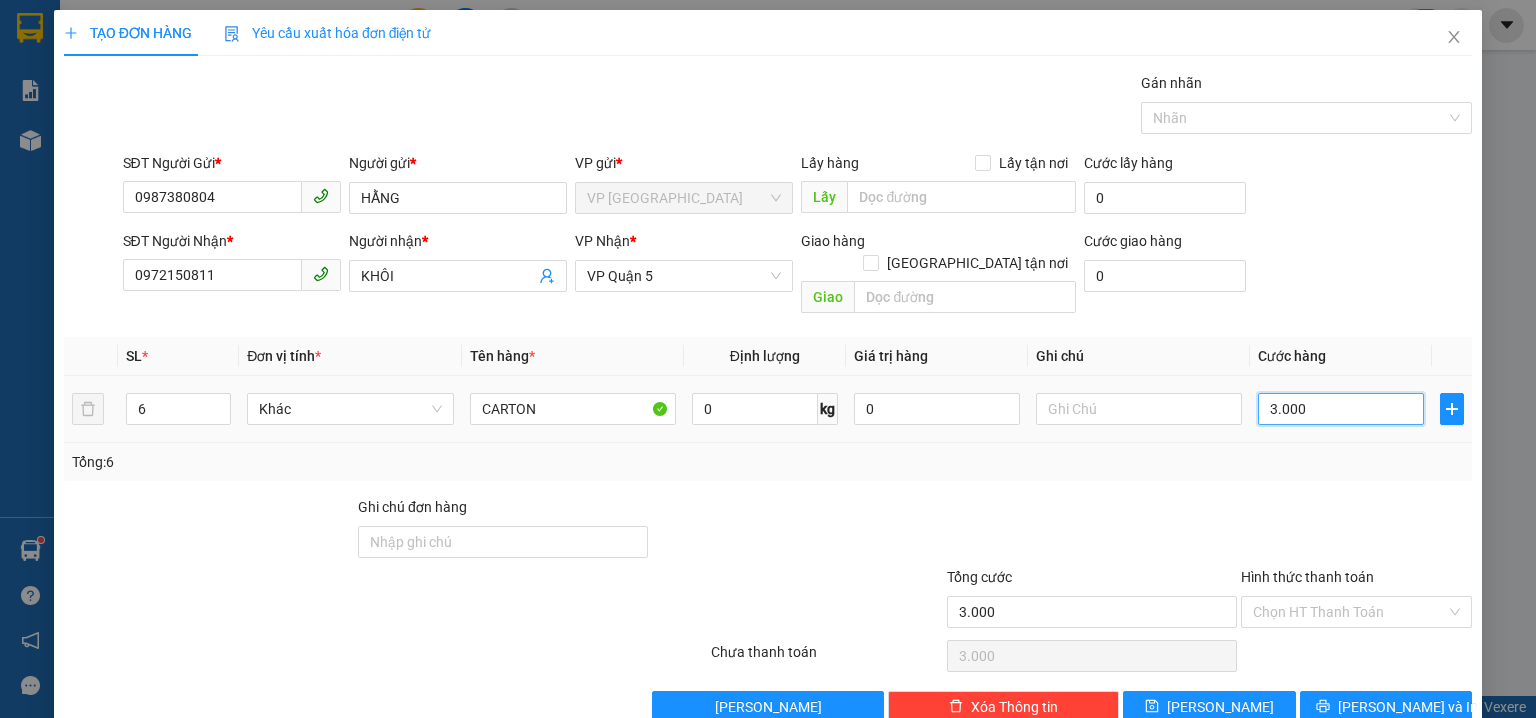 type on "30.000" 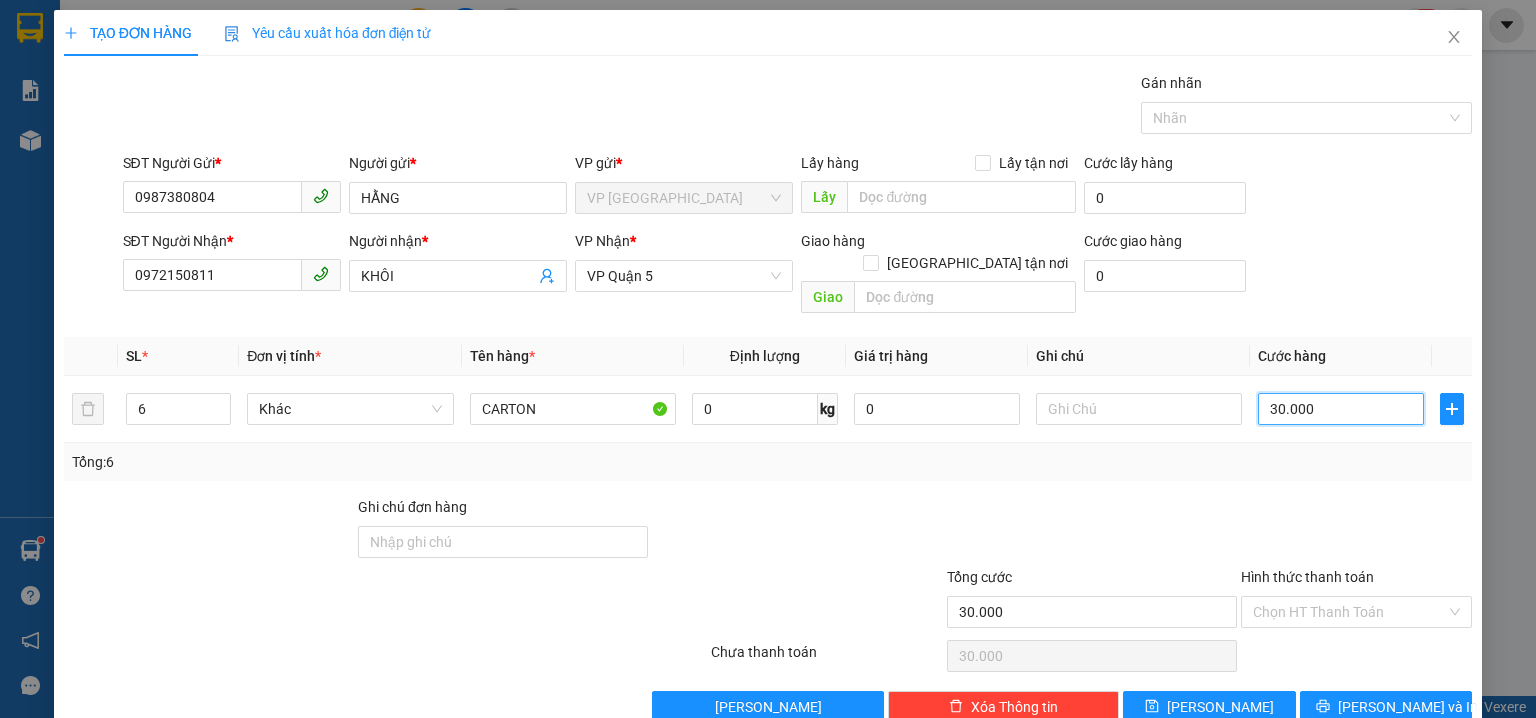 type on "30.000" 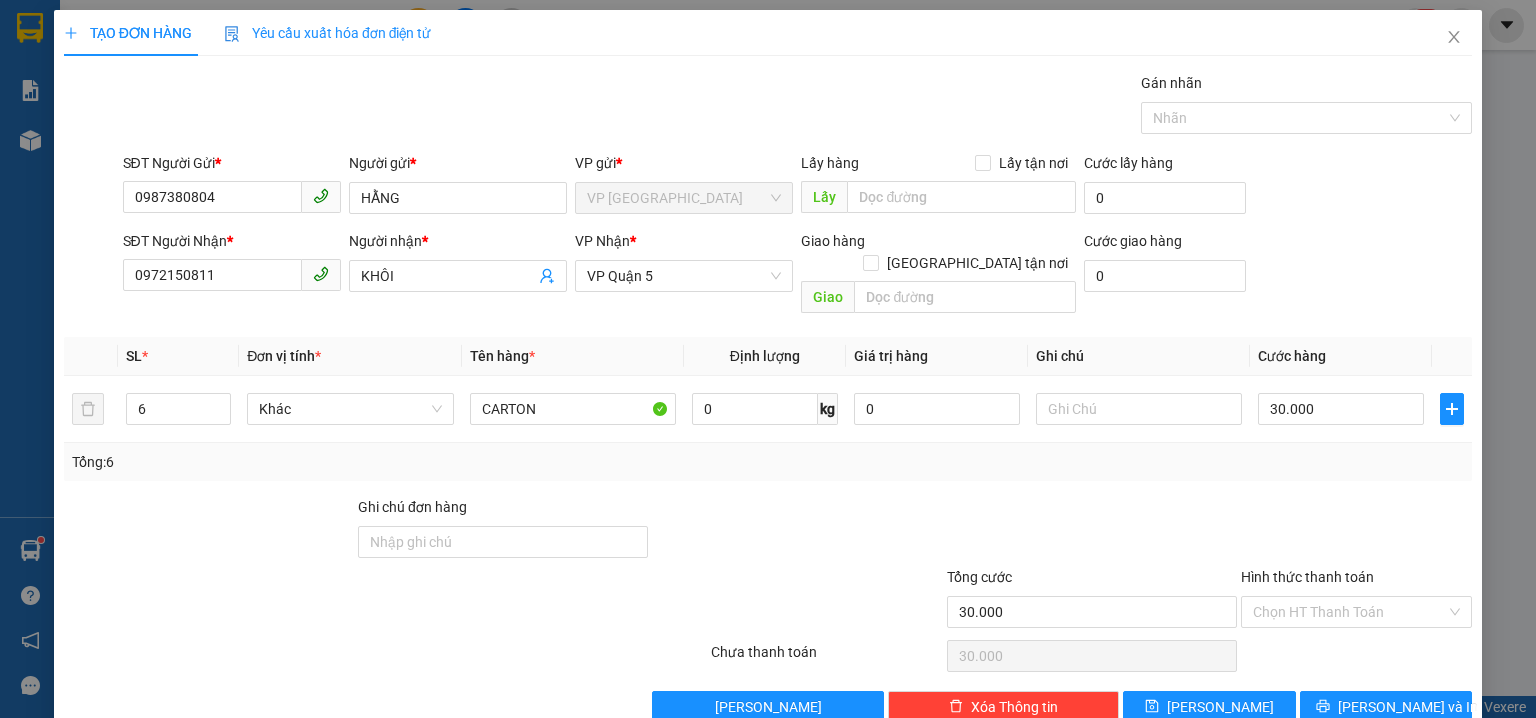 click on "SĐT Người Nhận  * 0972150811 Người nhận  * KHÔI VP Nhận  * VP Quận 5 Giao hàng Giao tận nơi Giao Cước giao hàng 0" at bounding box center [798, 276] 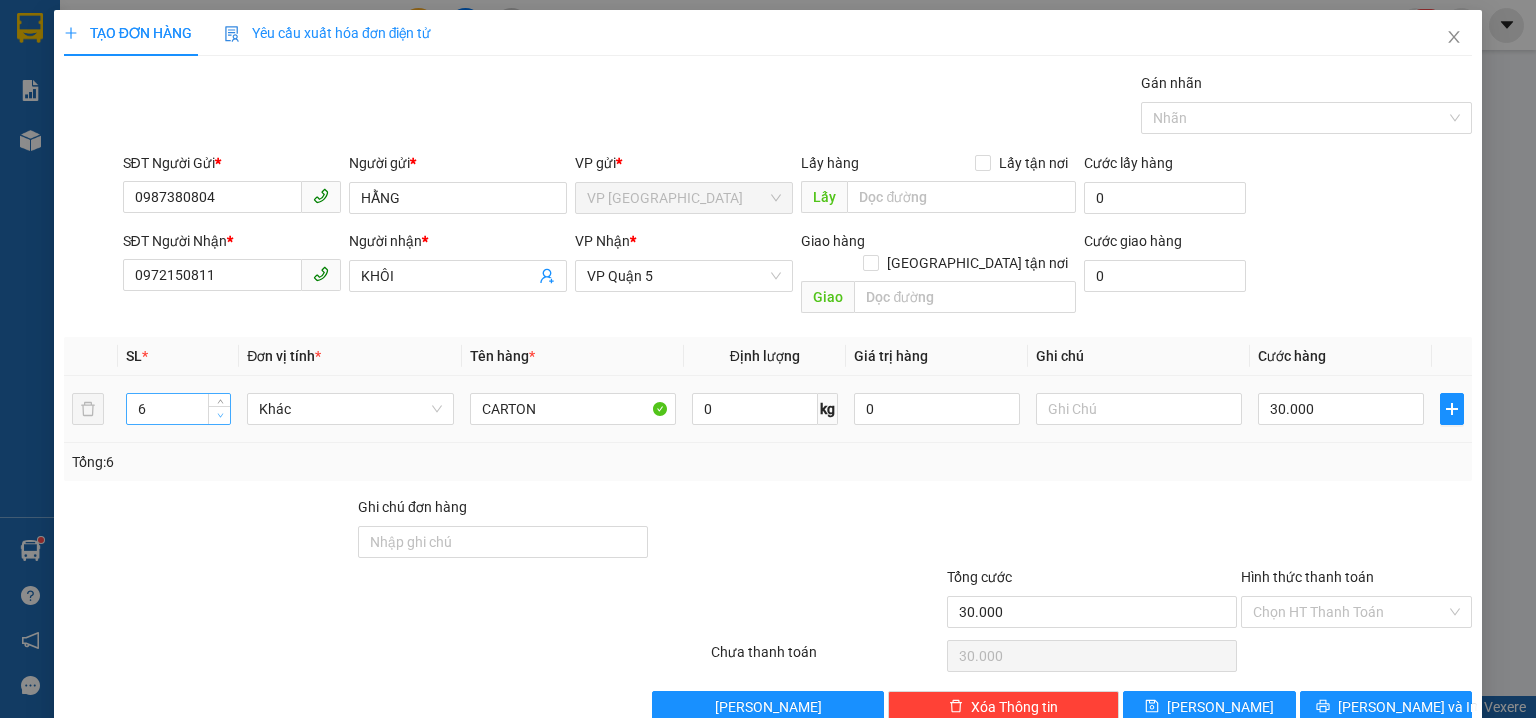 type on "5" 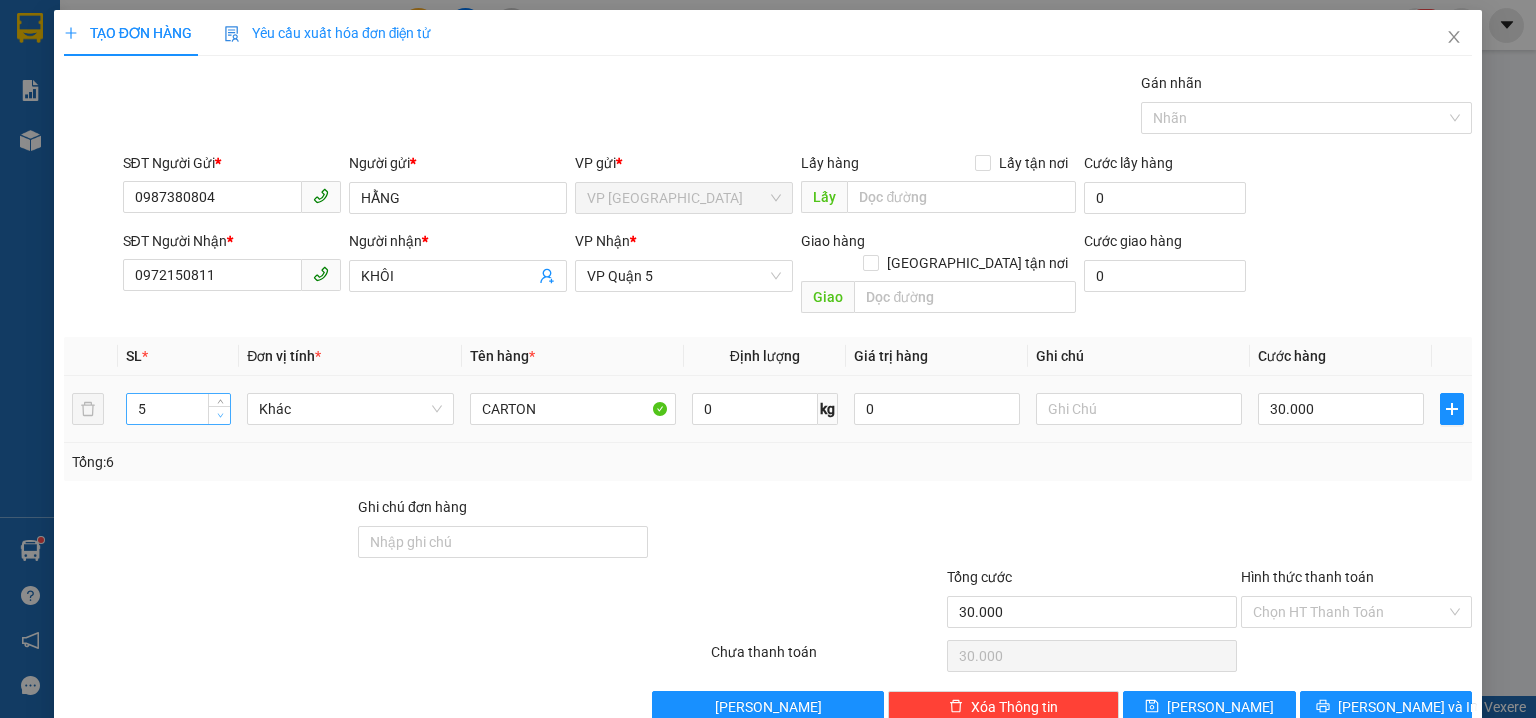 click at bounding box center [220, 416] 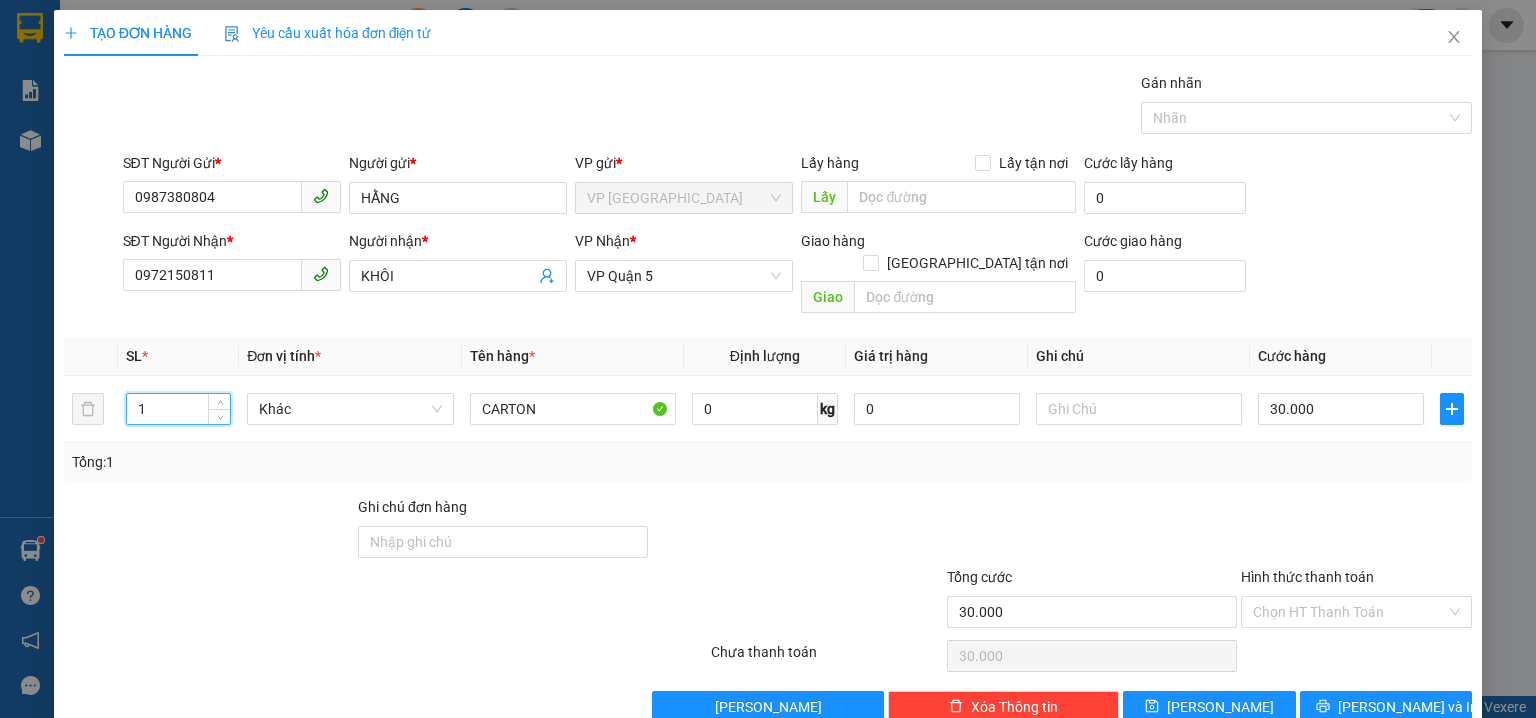 type on "1" 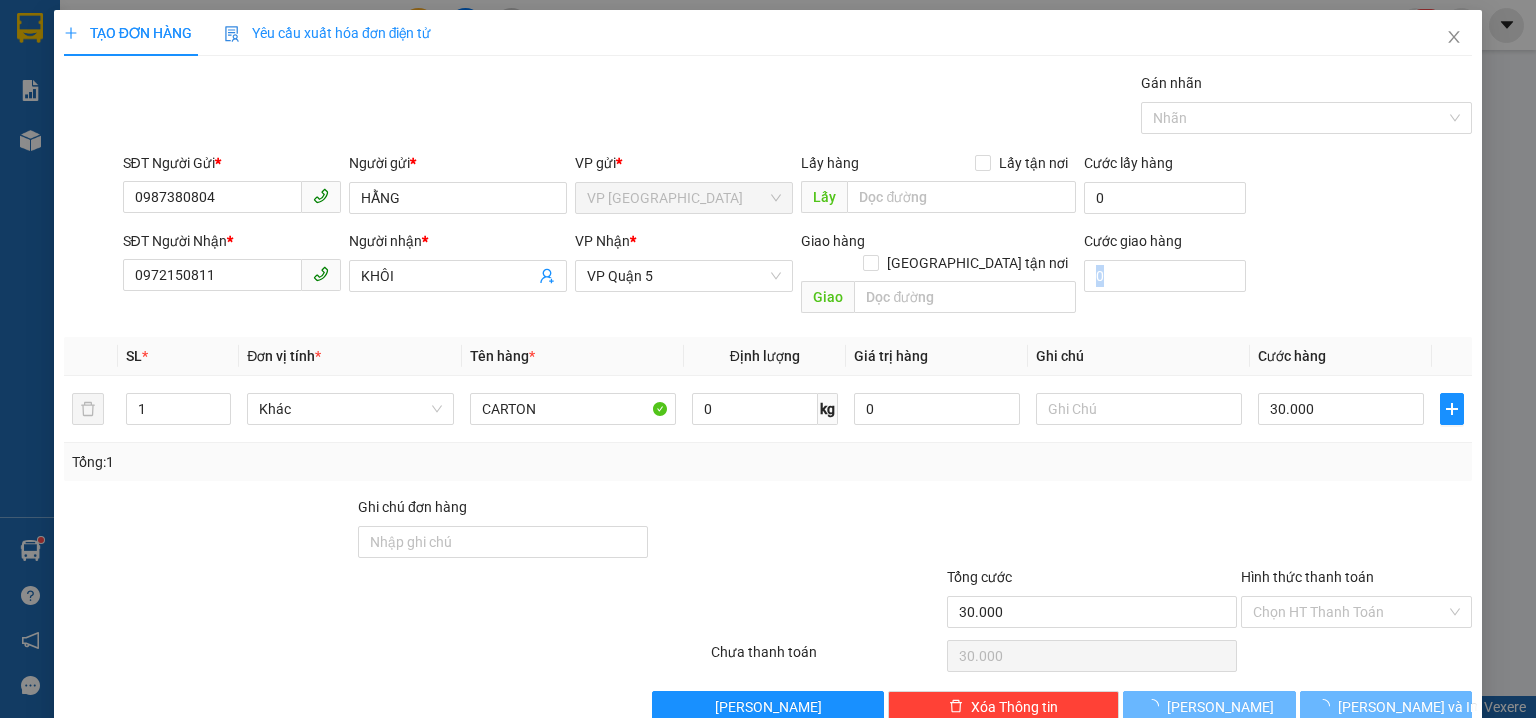 click on "SĐT Người Nhận  * 0972150811 Người nhận  * KHÔI VP Nhận  * VP Quận 5 Giao hàng Giao tận nơi Giao Cước giao hàng 0" at bounding box center (798, 276) 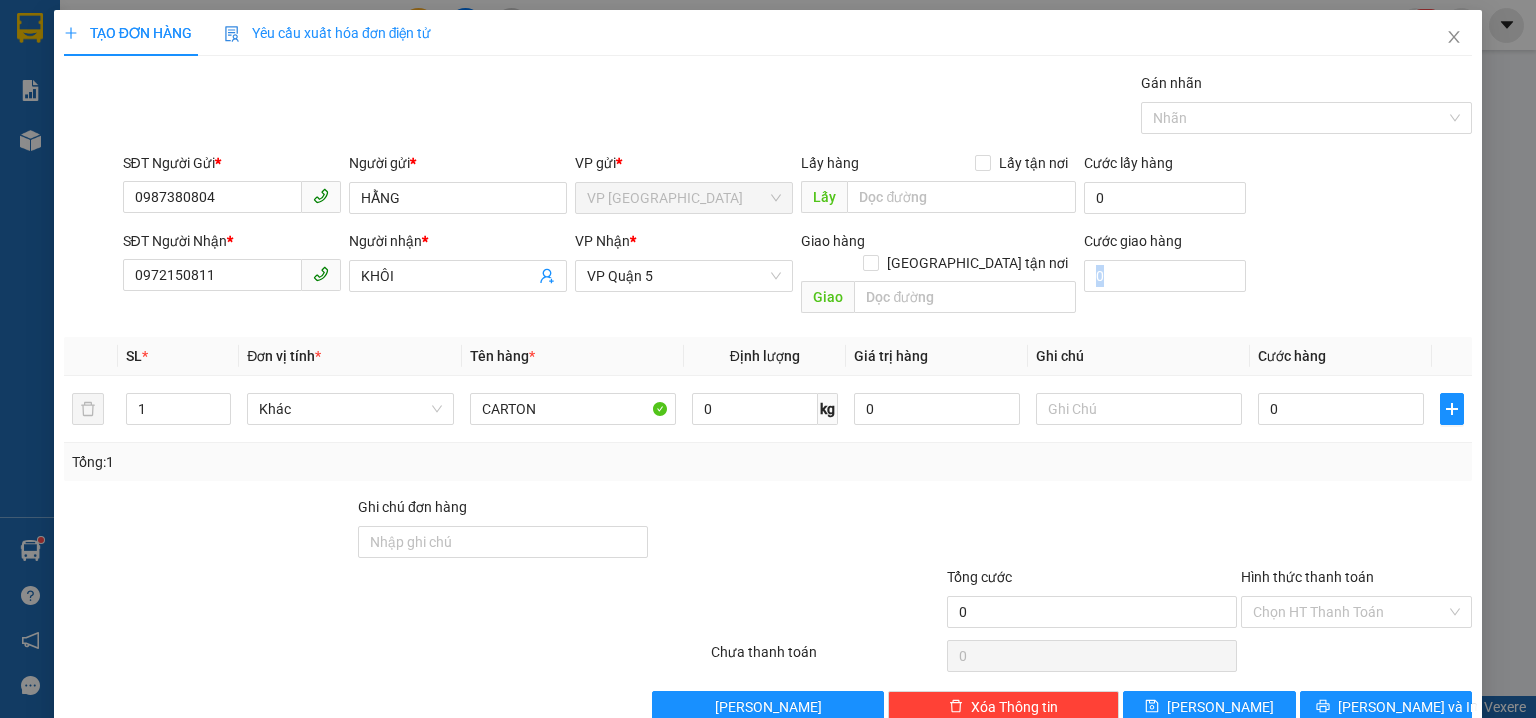 click on "SĐT Người Nhận  * 0972150811 Người nhận  * KHÔI VP Nhận  * VP Quận 5 Giao hàng Giao tận nơi Giao Cước giao hàng 0" at bounding box center (798, 276) 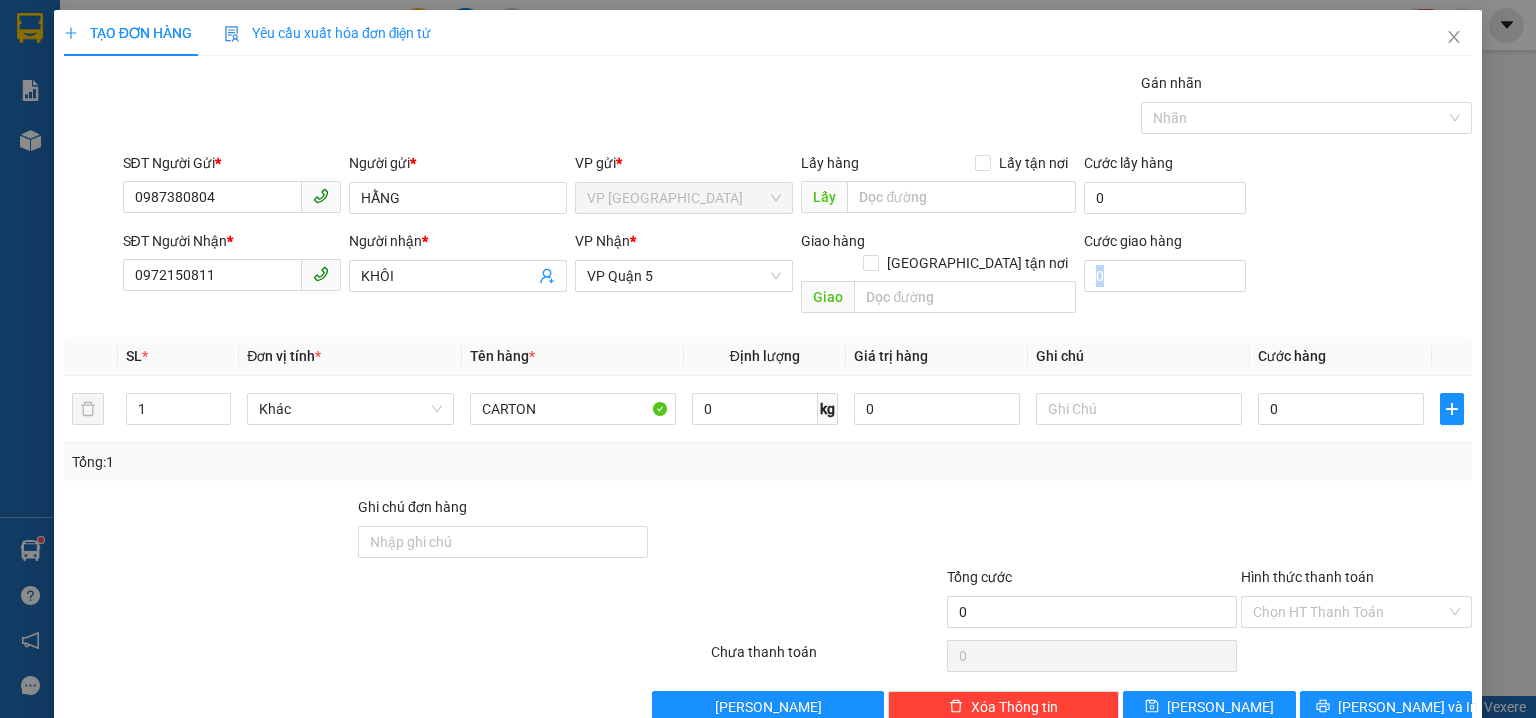 click on "SĐT Người Nhận  * 0972150811 Người nhận  * KHÔI VP Nhận  * VP Quận 5 Giao hàng Giao tận nơi Giao Cước giao hàng 0" at bounding box center (798, 276) 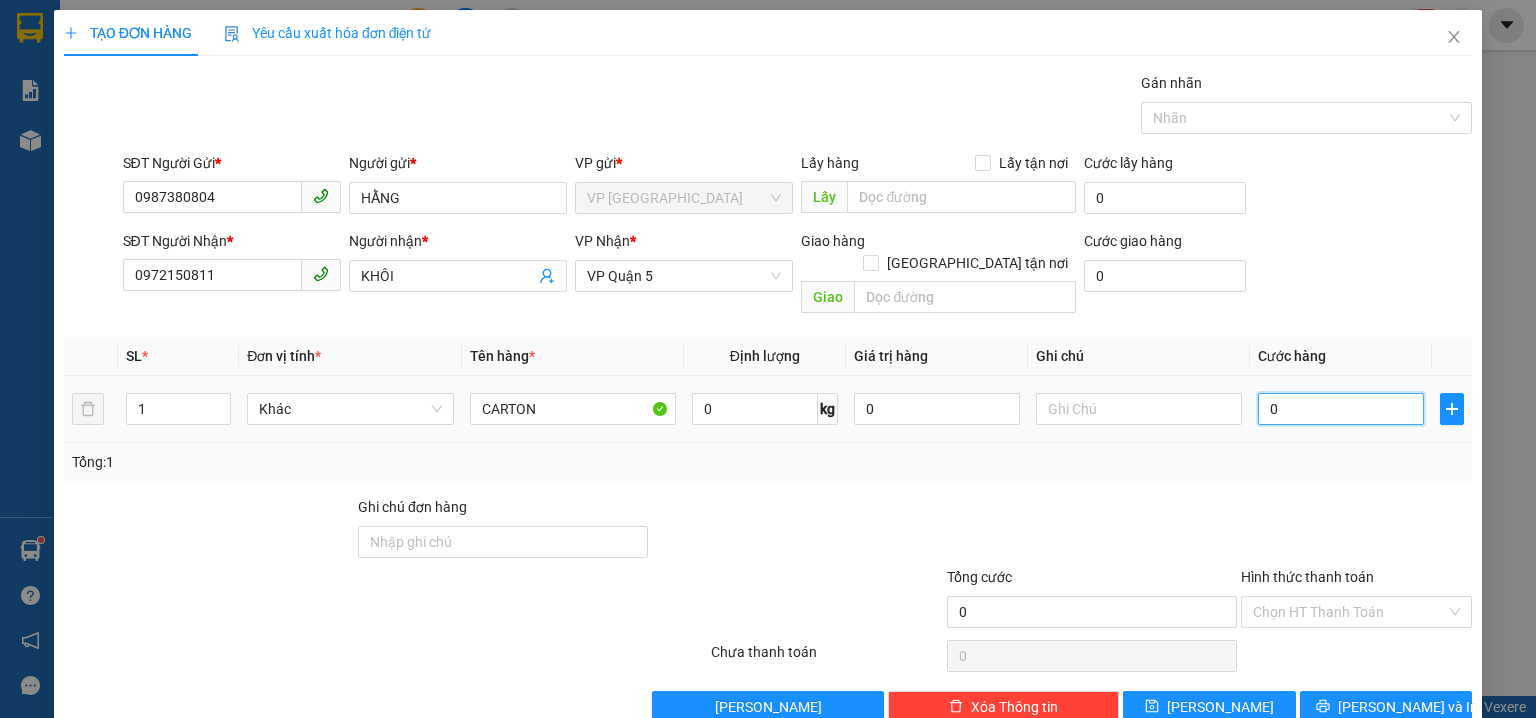 click on "0" at bounding box center [1341, 409] 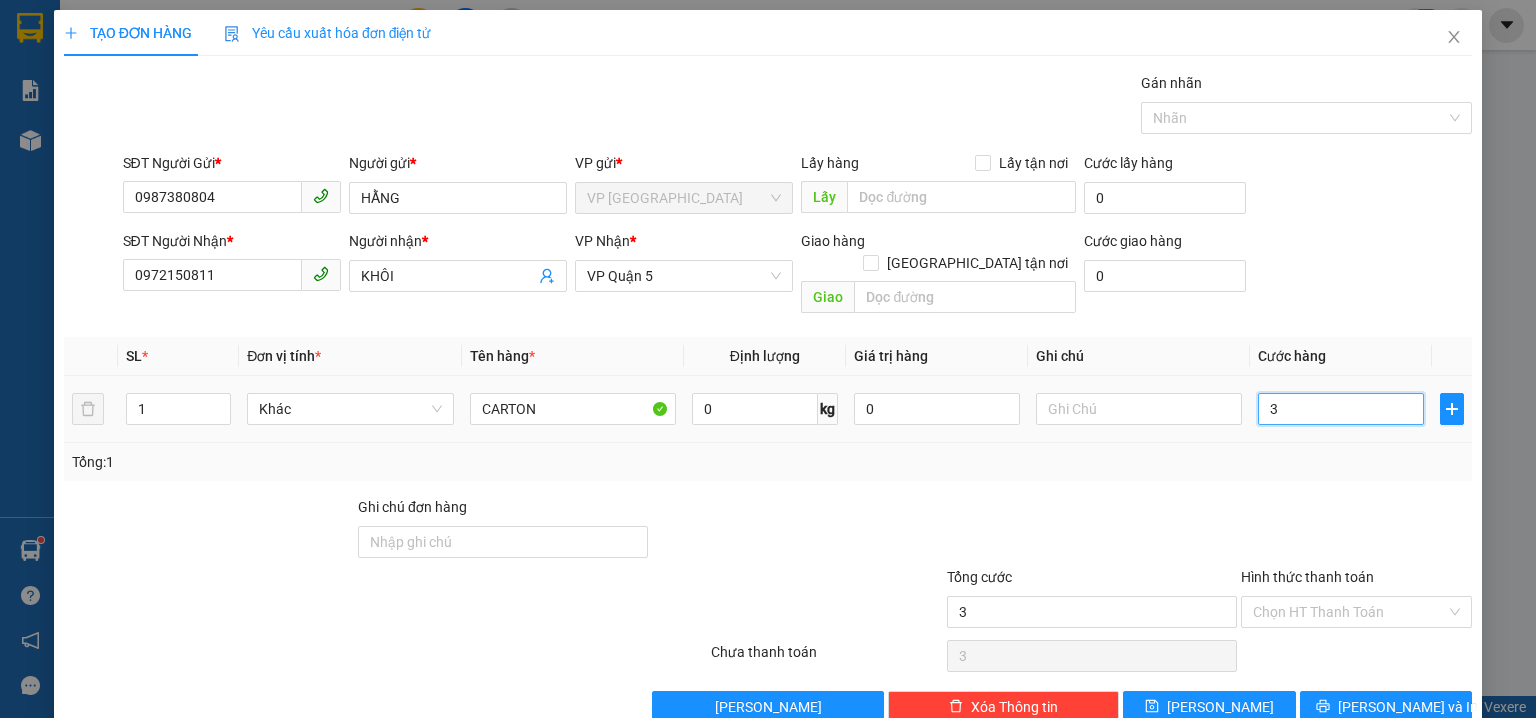 type on "30" 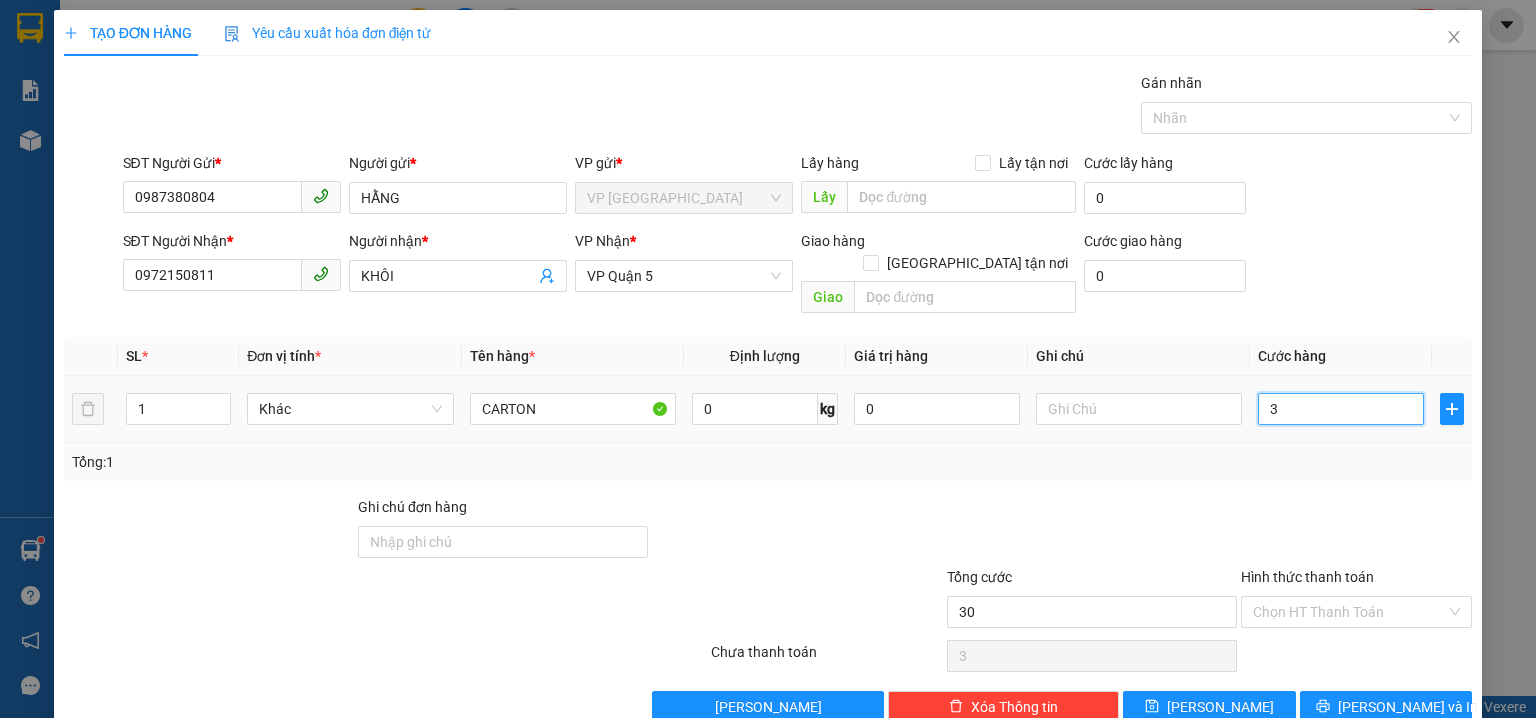 type on "30" 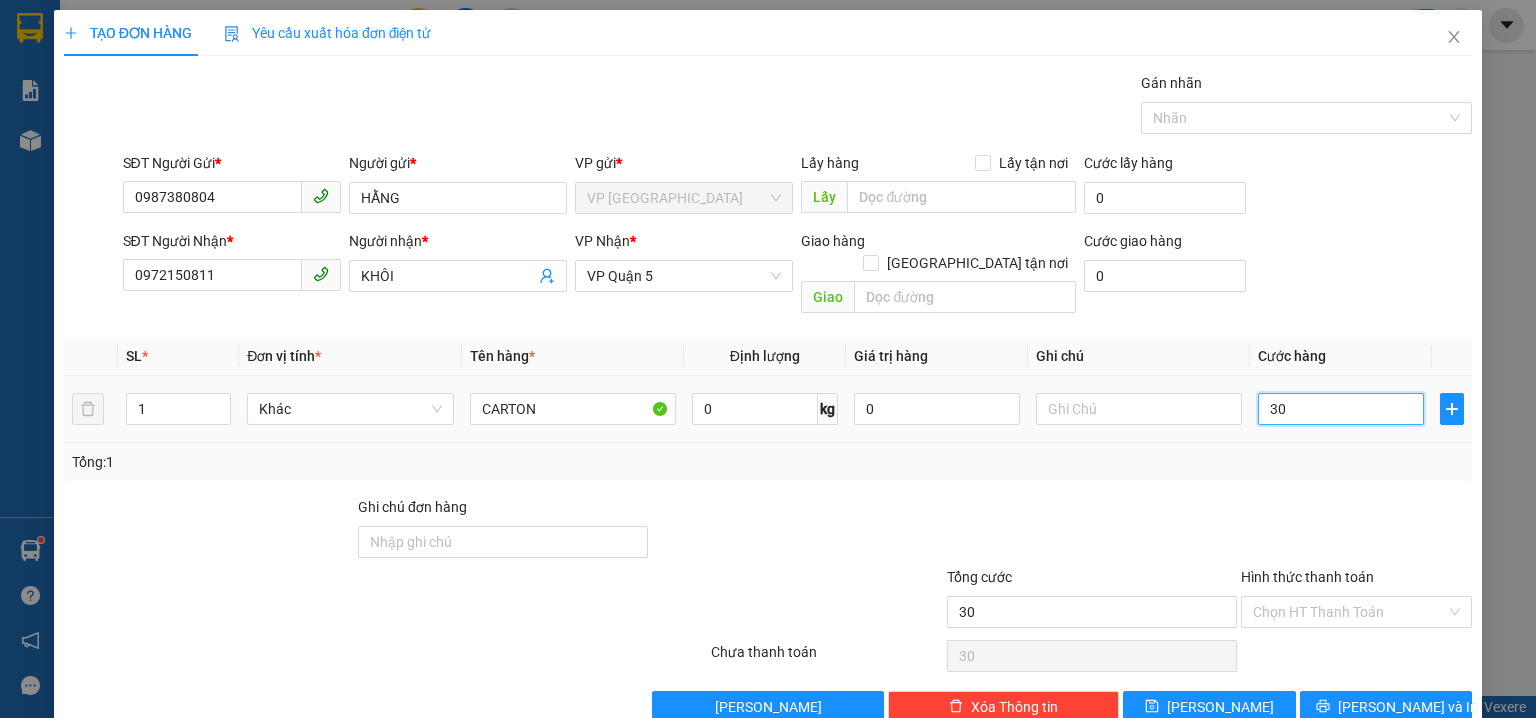 type on "300" 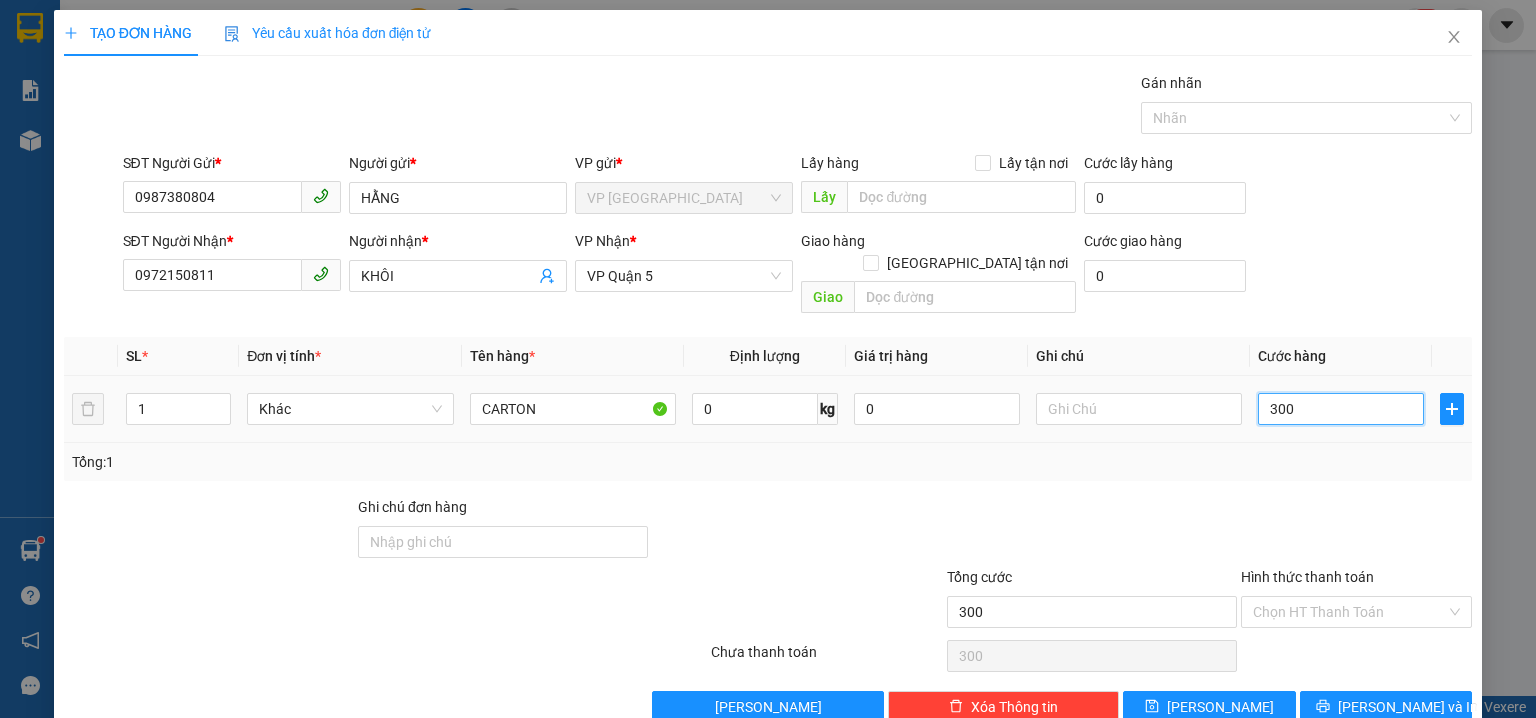 type on "3.000" 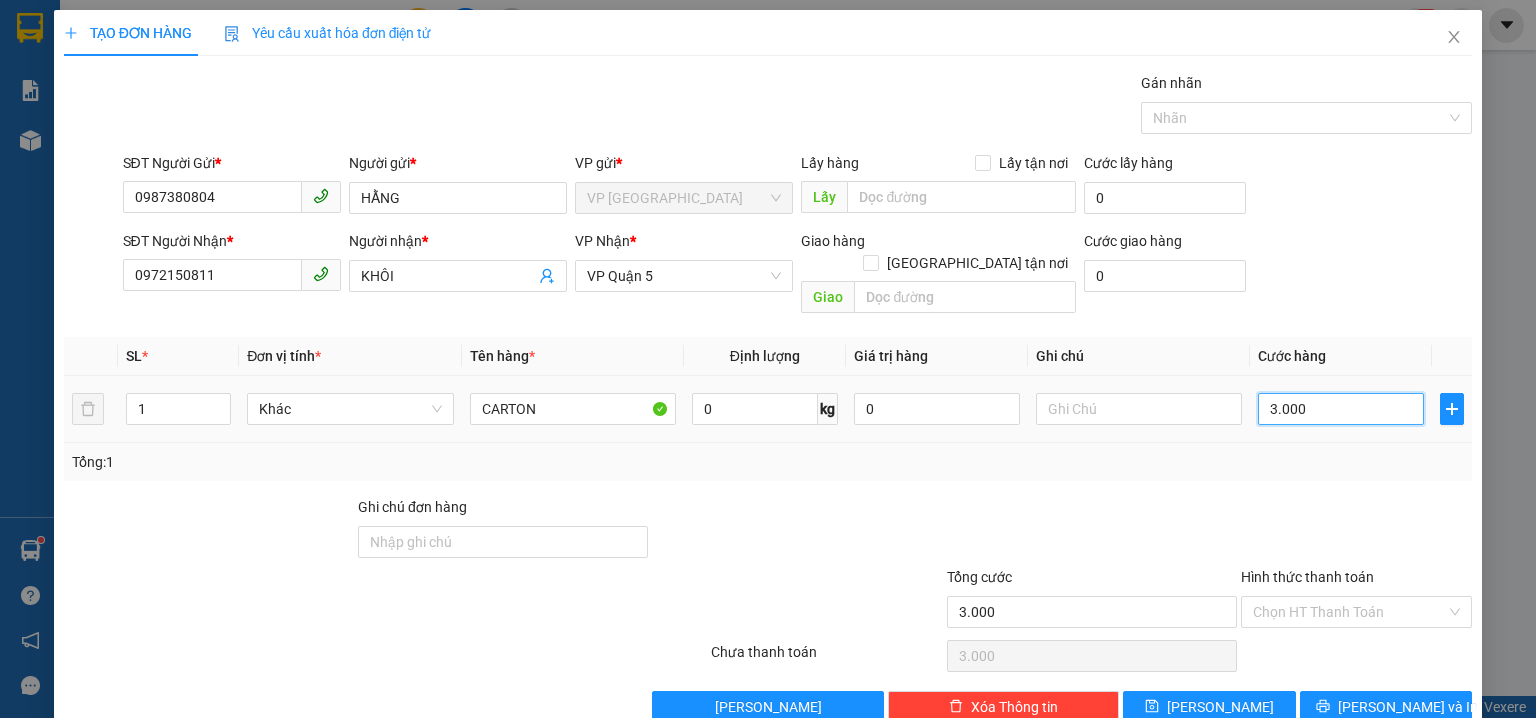 type on "30.000" 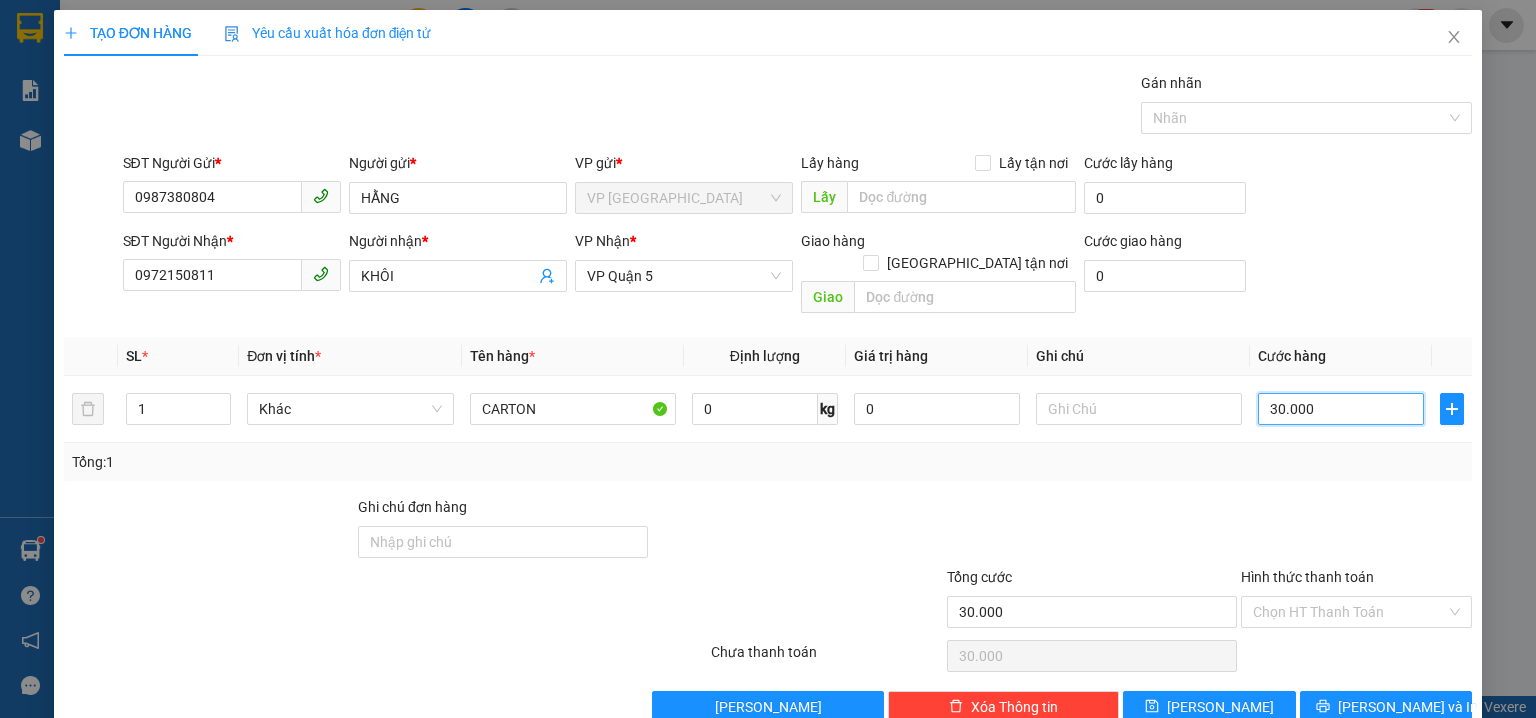 type on "30.000" 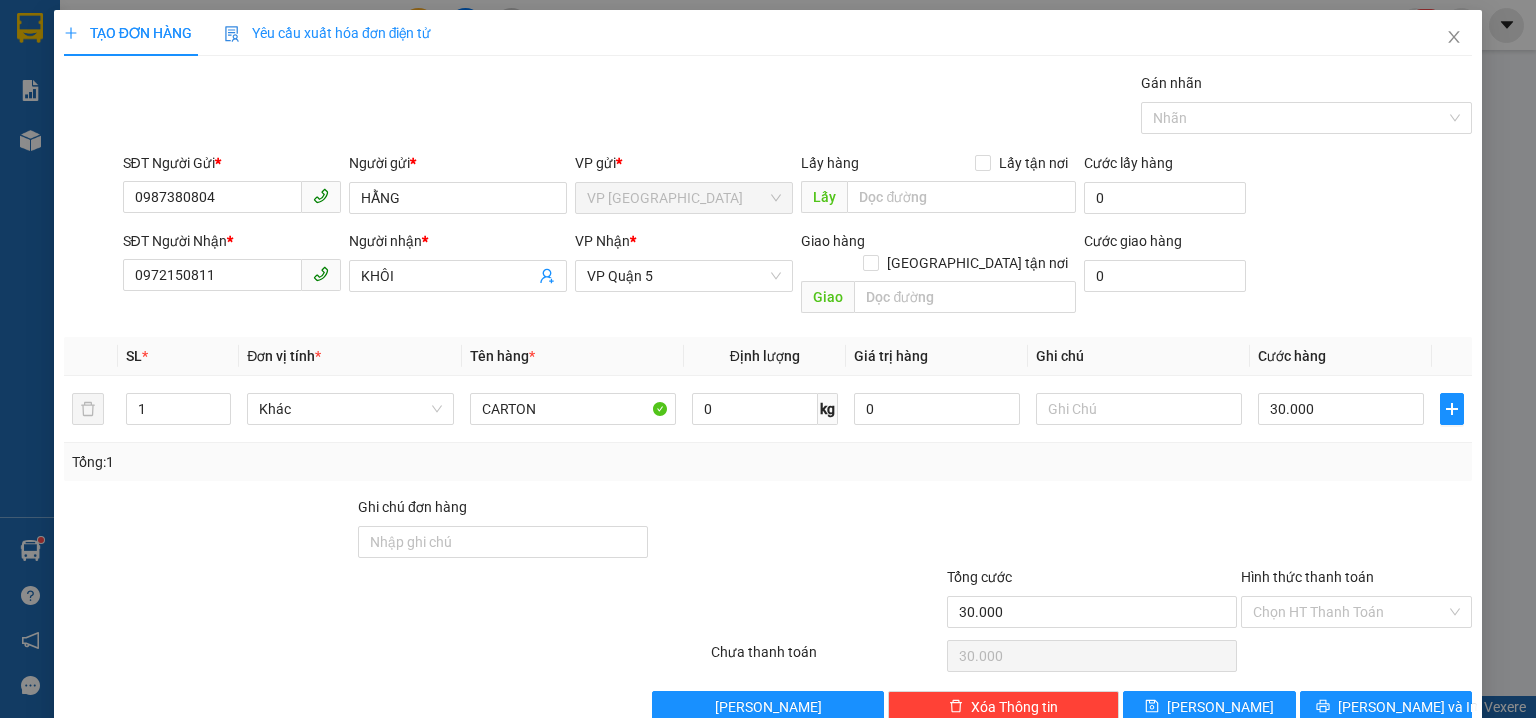 click on "SĐT Người Nhận  * 0972150811 Người nhận  * KHÔI VP Nhận  * VP Quận 5 Giao hàng Giao tận nơi Giao Cước giao hàng 0" at bounding box center [798, 276] 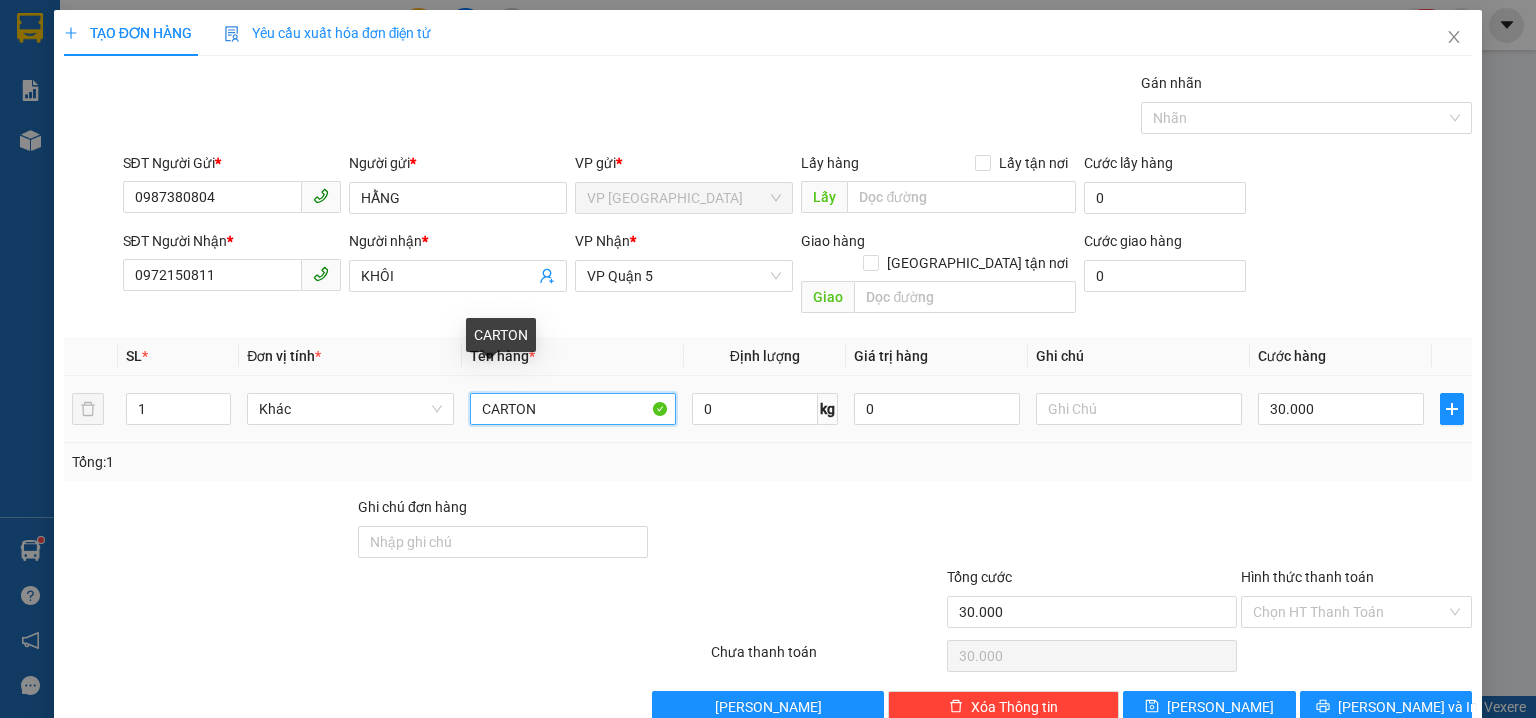 click on "CARTON" at bounding box center (573, 409) 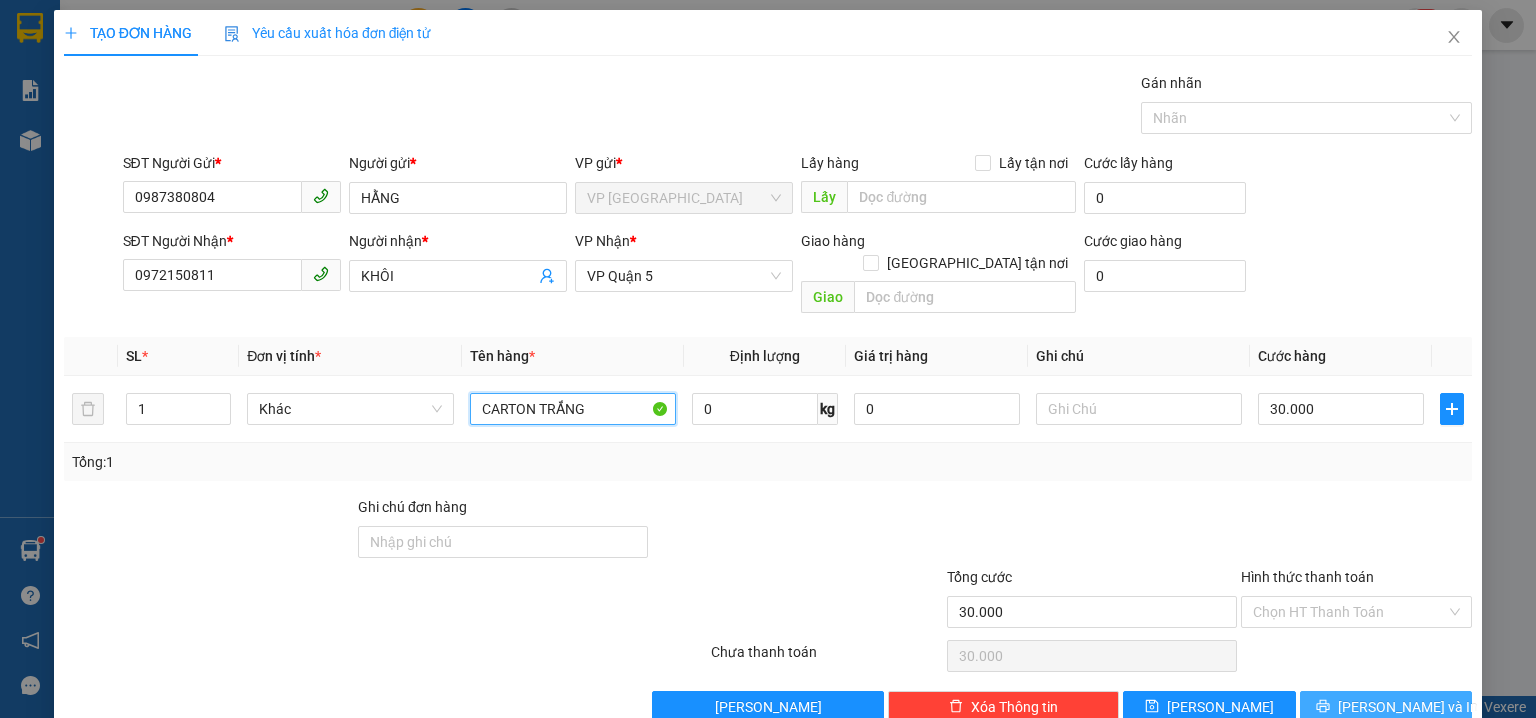type on "CARTON TRẮNG" 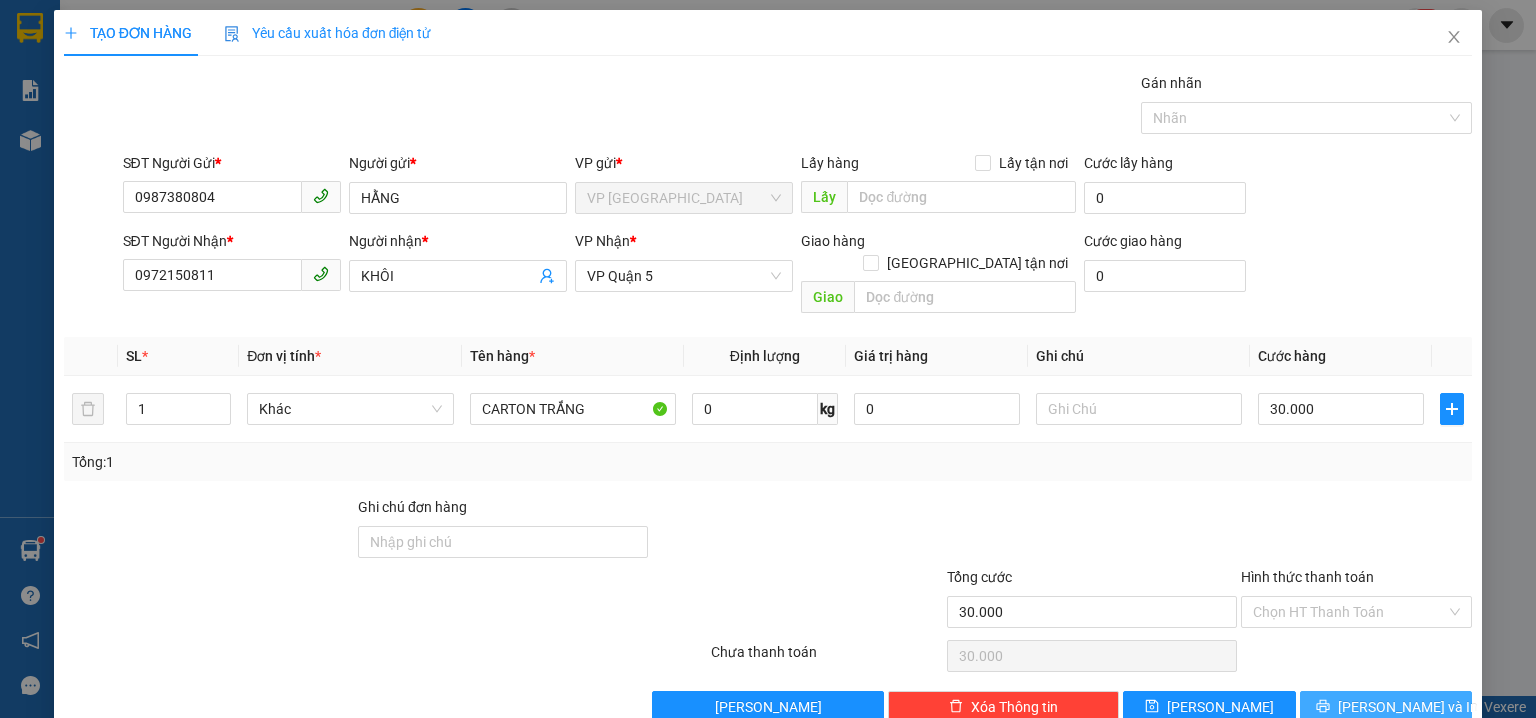 click on "[PERSON_NAME] và In" at bounding box center [1408, 707] 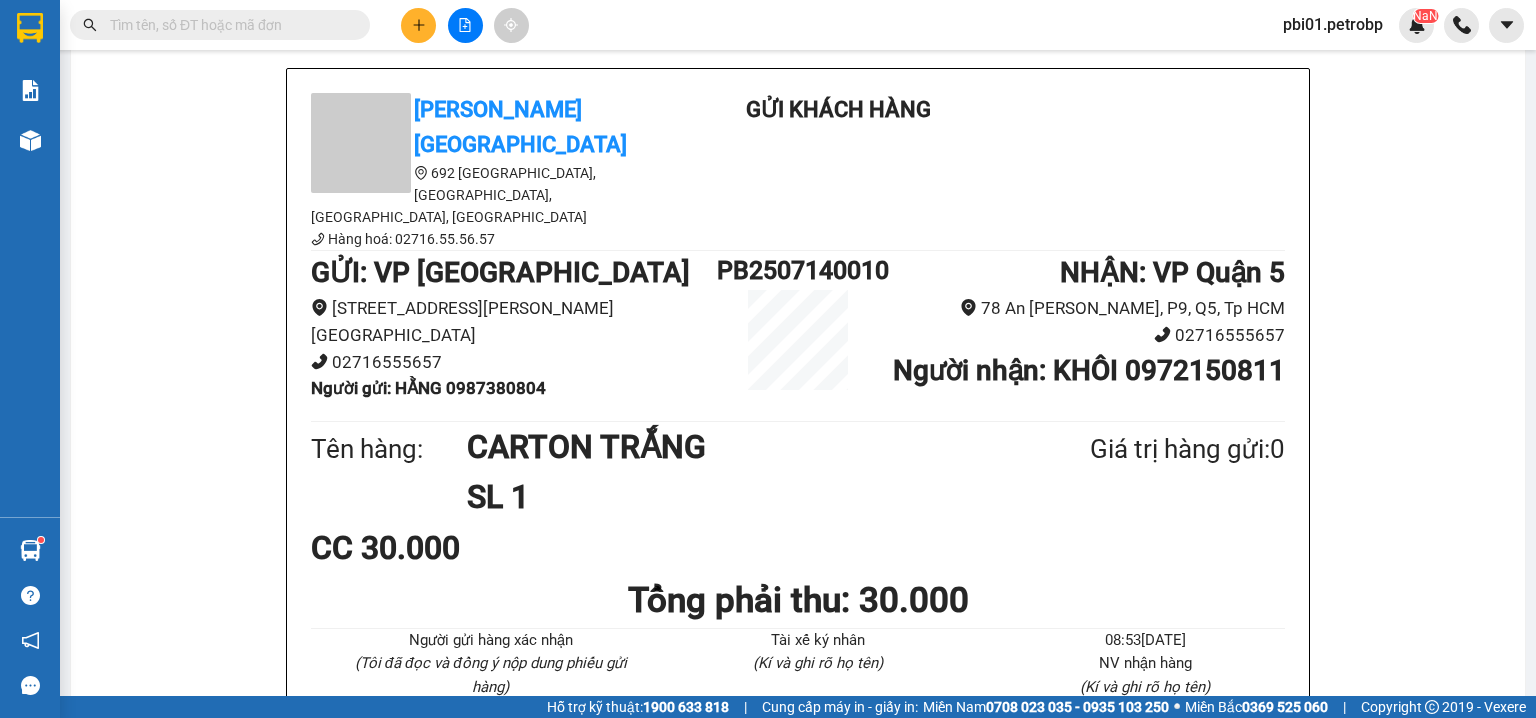 scroll, scrollTop: 0, scrollLeft: 0, axis: both 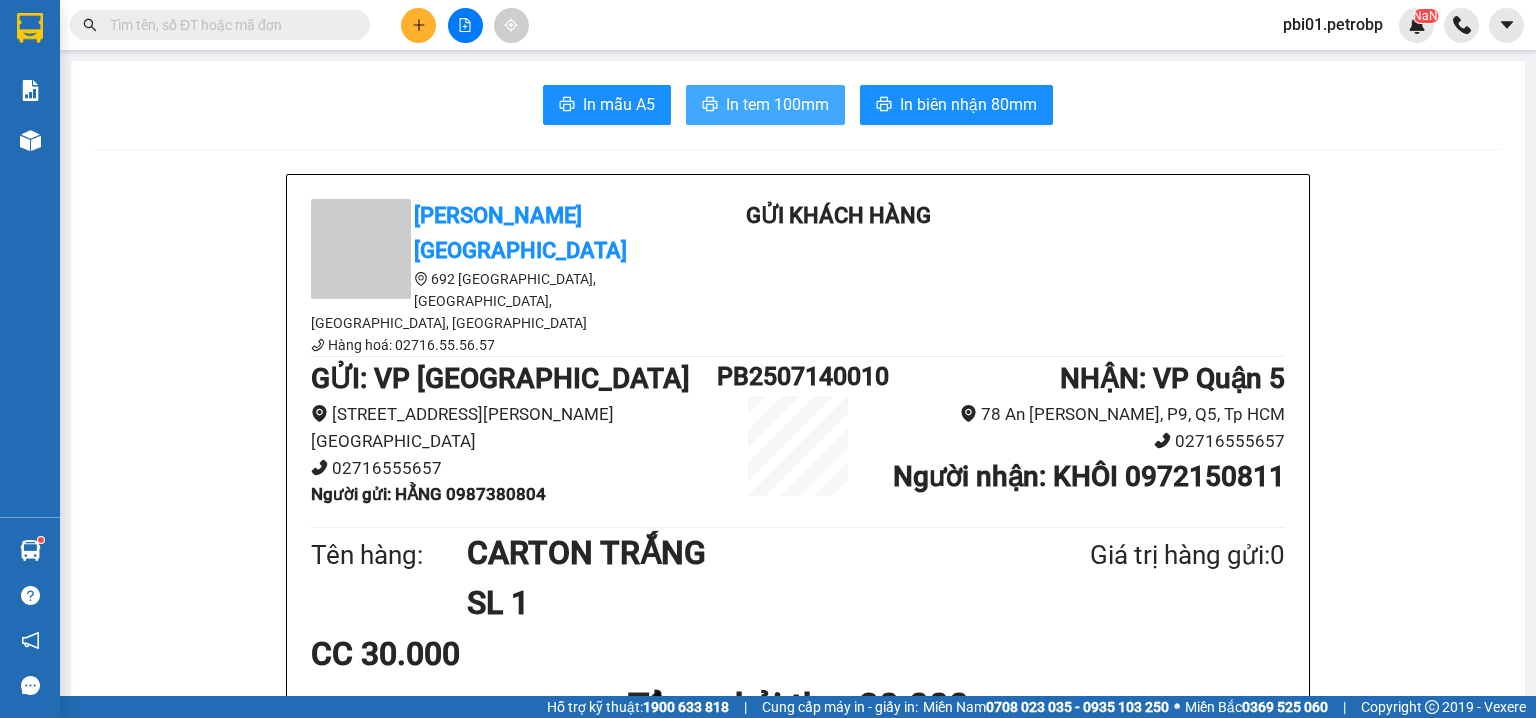click on "In tem 100mm" at bounding box center (777, 104) 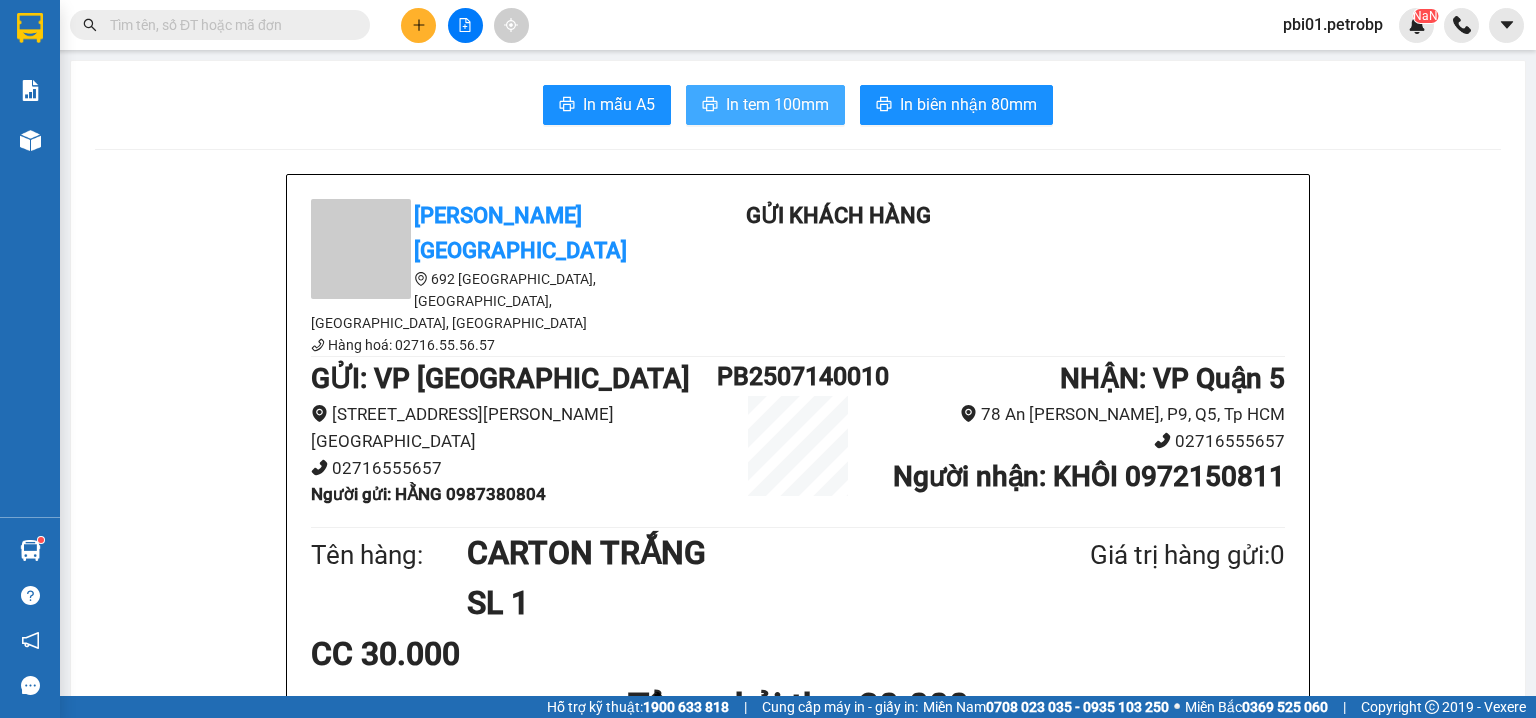 scroll, scrollTop: 0, scrollLeft: 0, axis: both 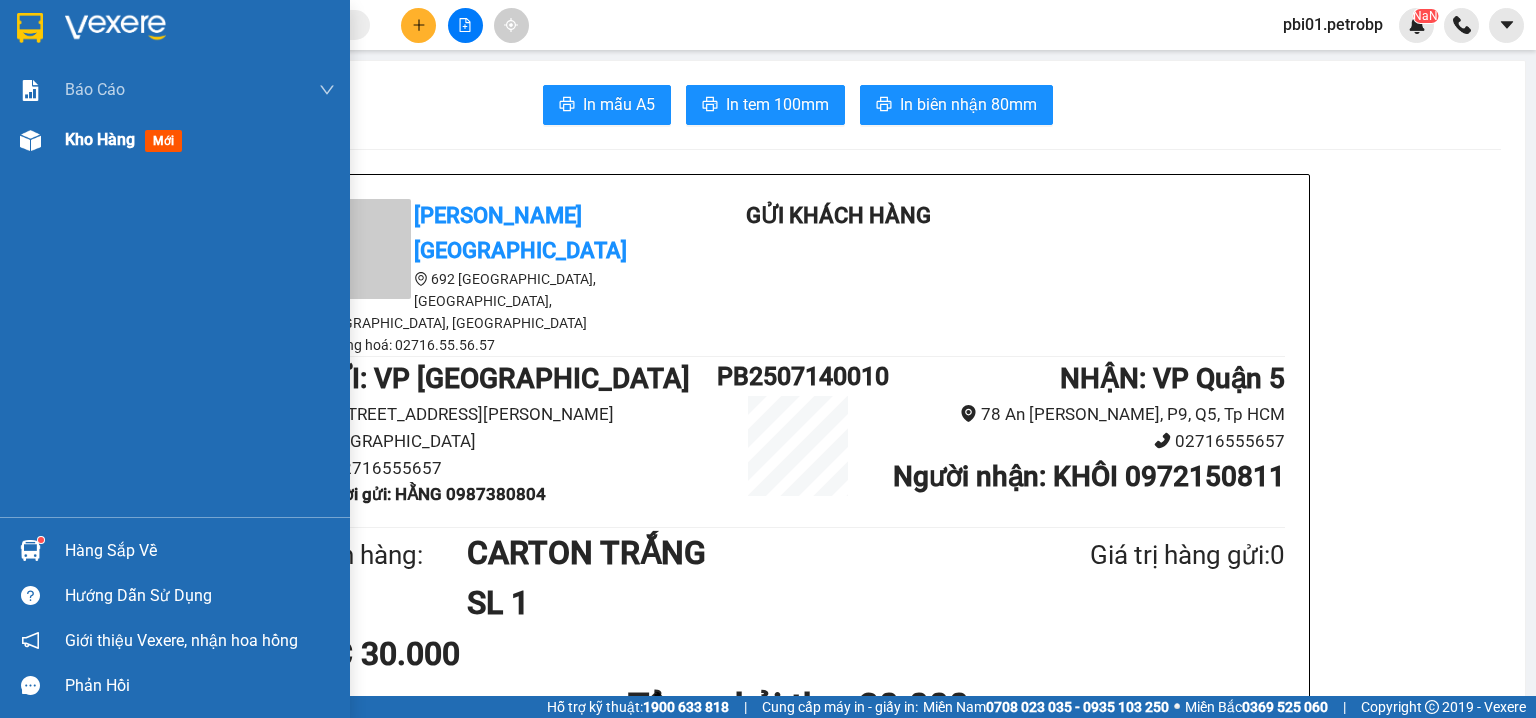 click at bounding box center [30, 140] 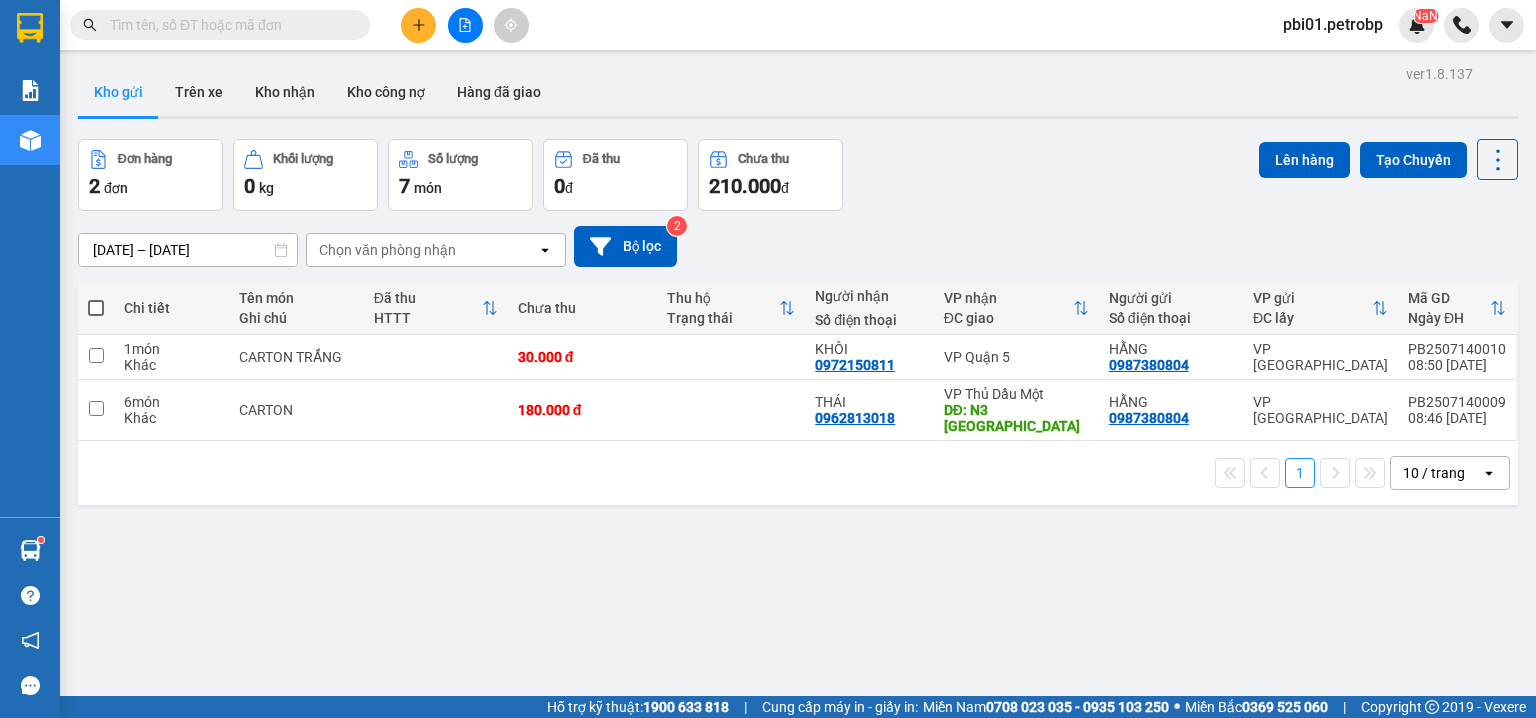 click at bounding box center [96, 308] 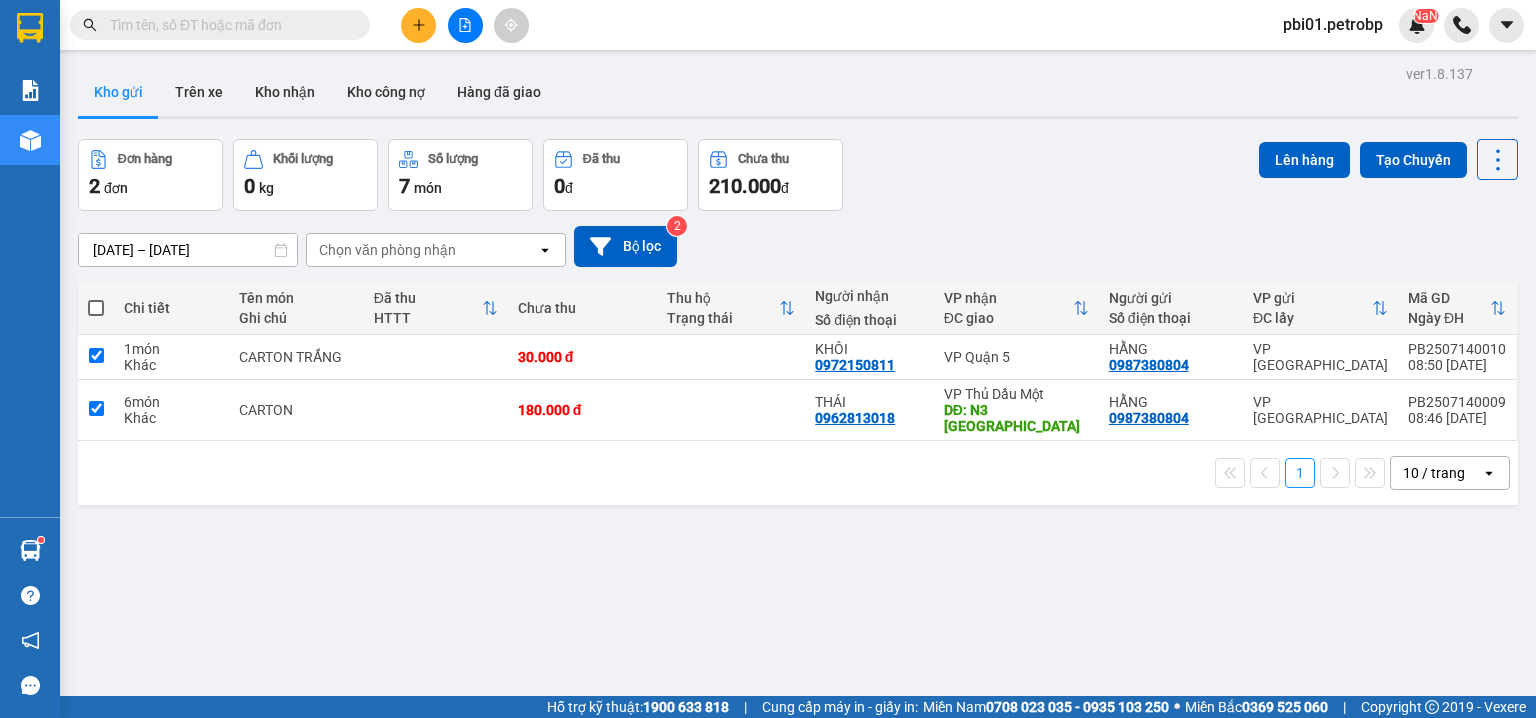 checkbox on "true" 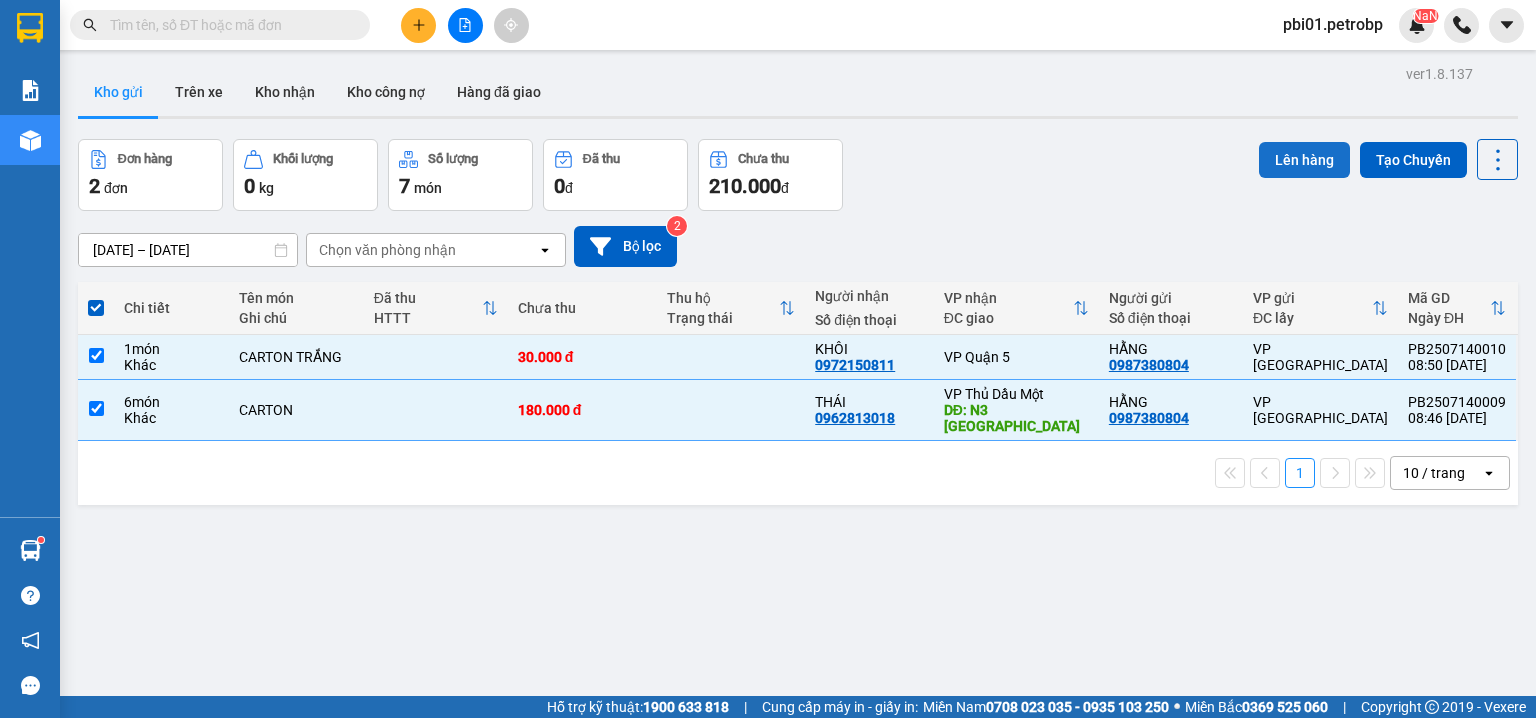 click on "Lên hàng" at bounding box center (1304, 160) 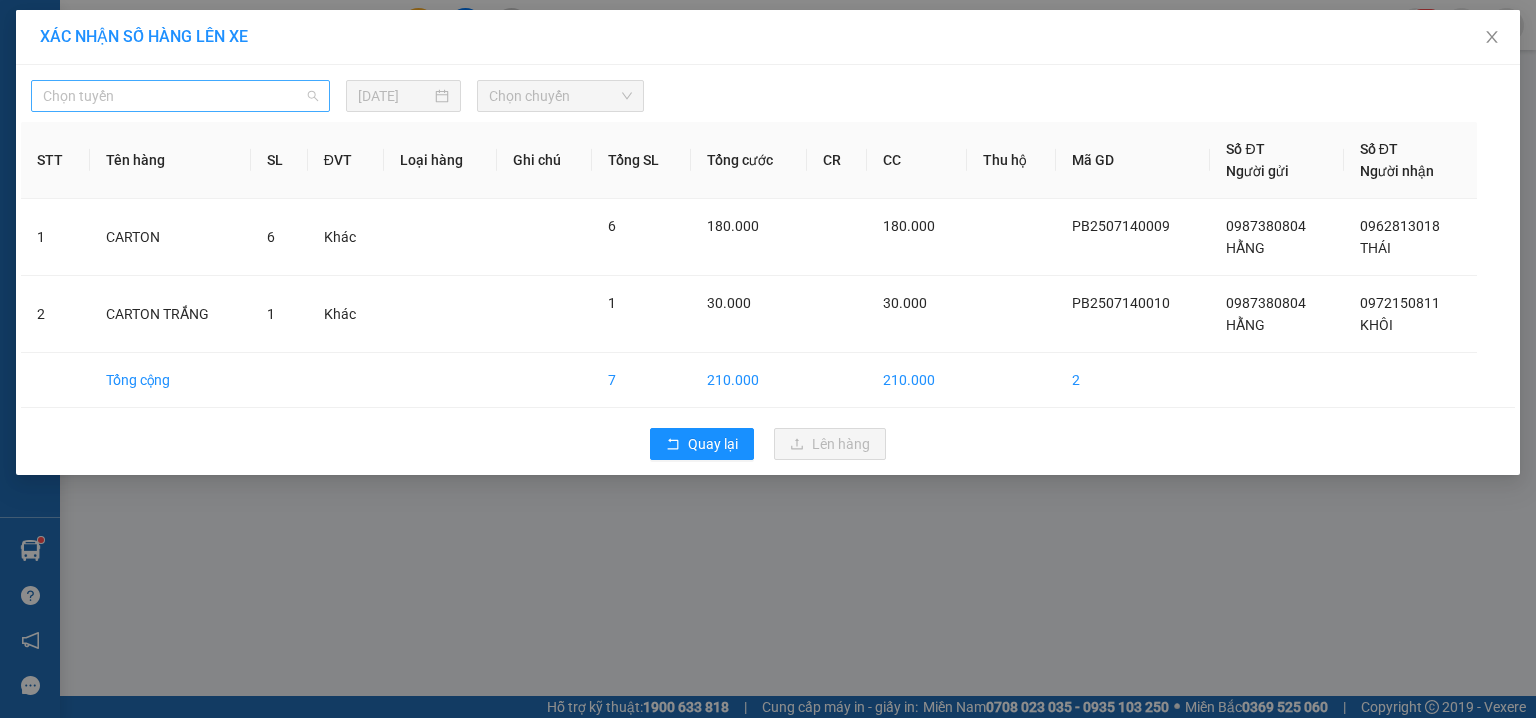 click on "Chọn tuyến" at bounding box center [180, 96] 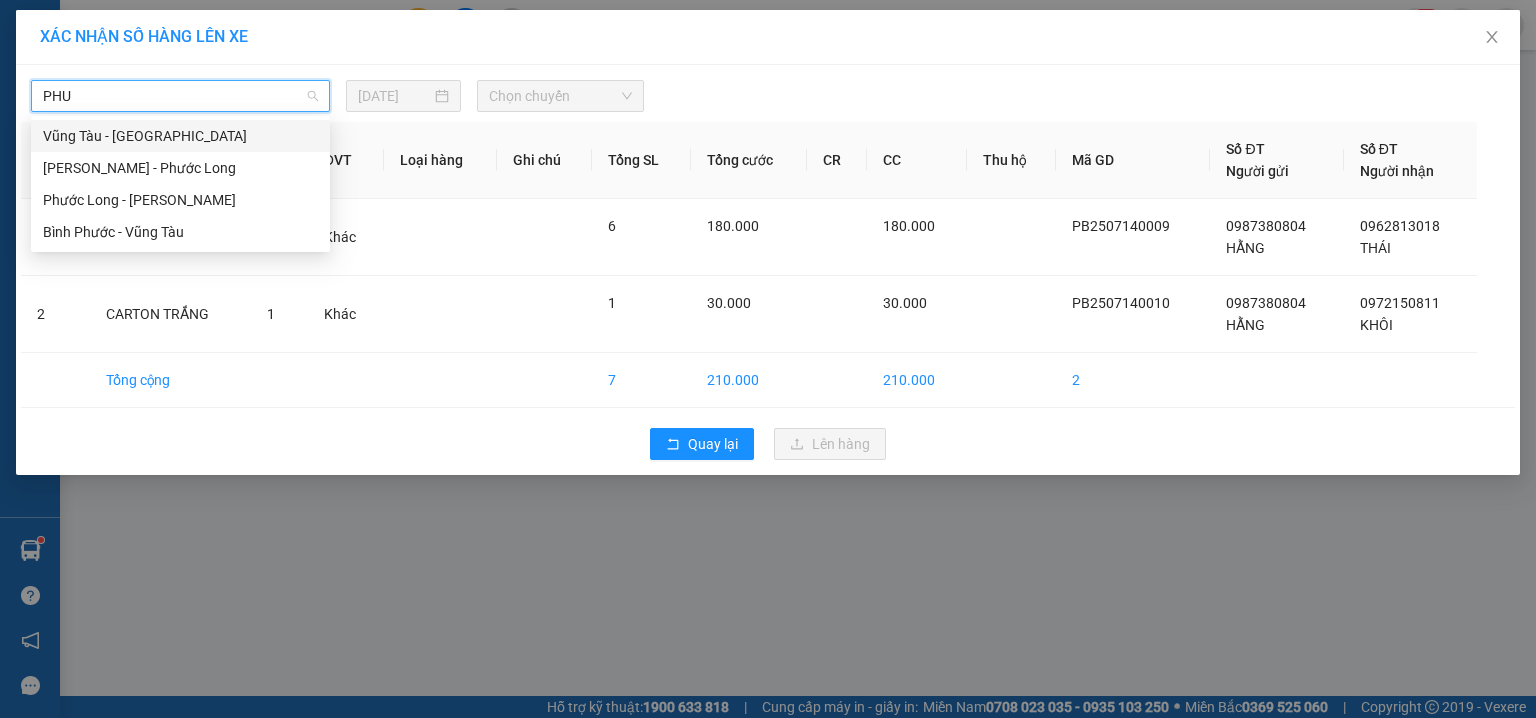 type on "PHUO" 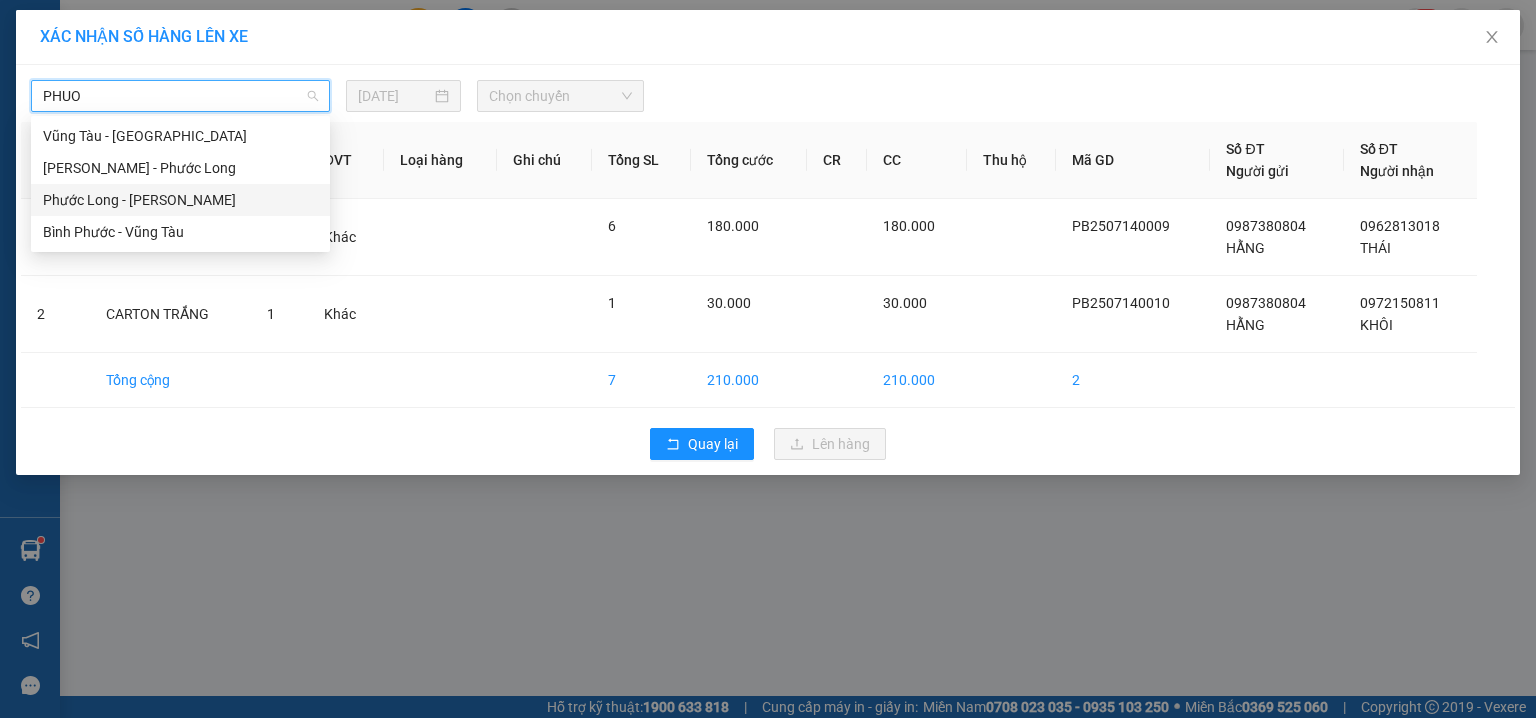 click on "Phước Long - Hồ Chí Minh" at bounding box center (180, 200) 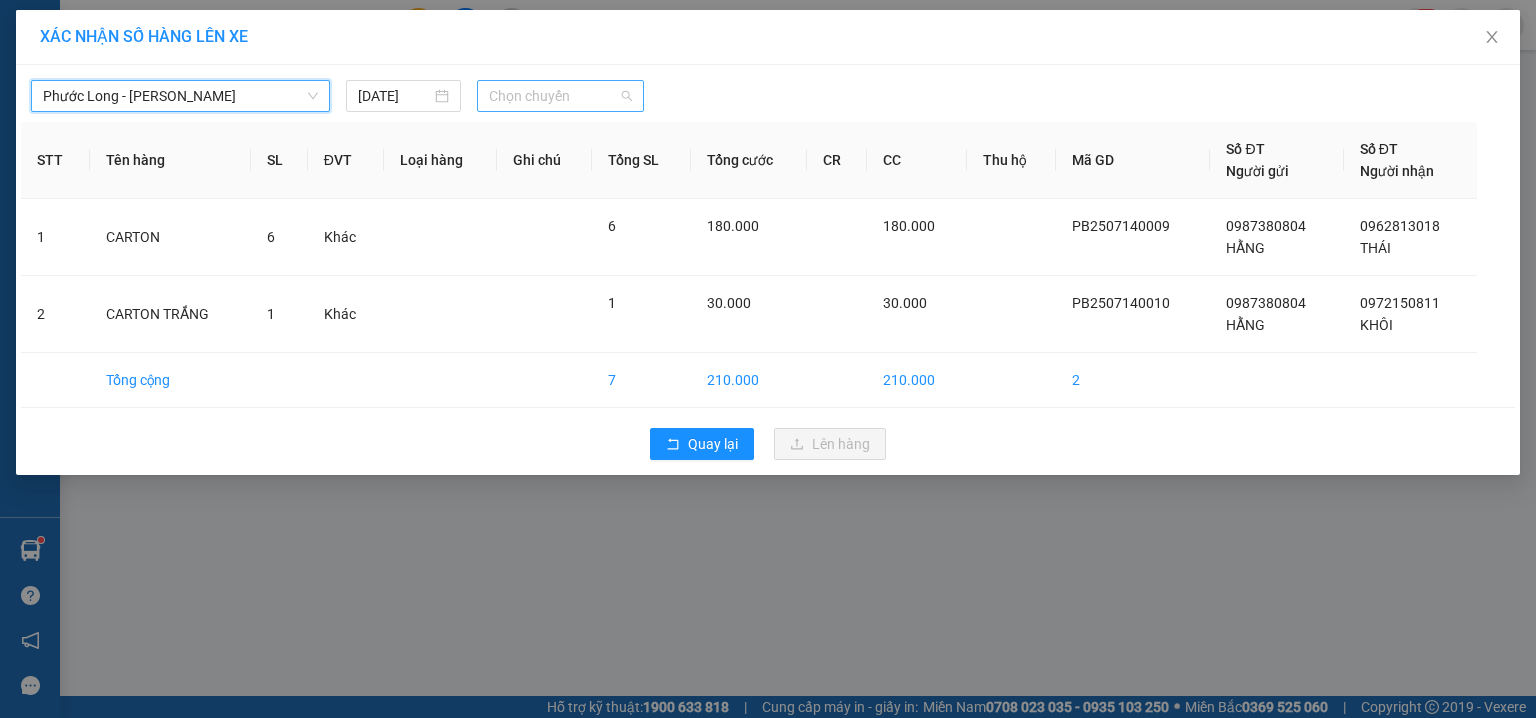 click on "Chọn chuyến" at bounding box center (561, 96) 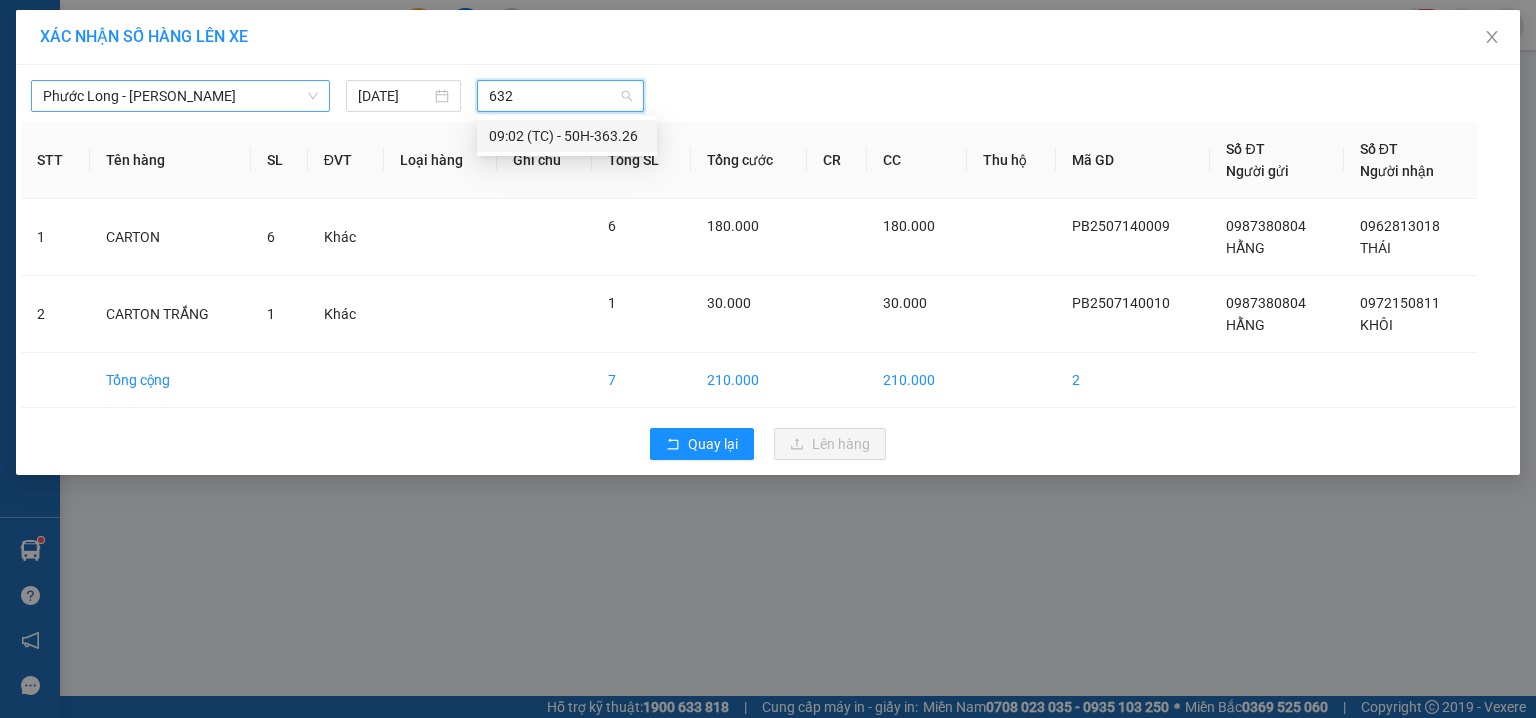 type on "6326" 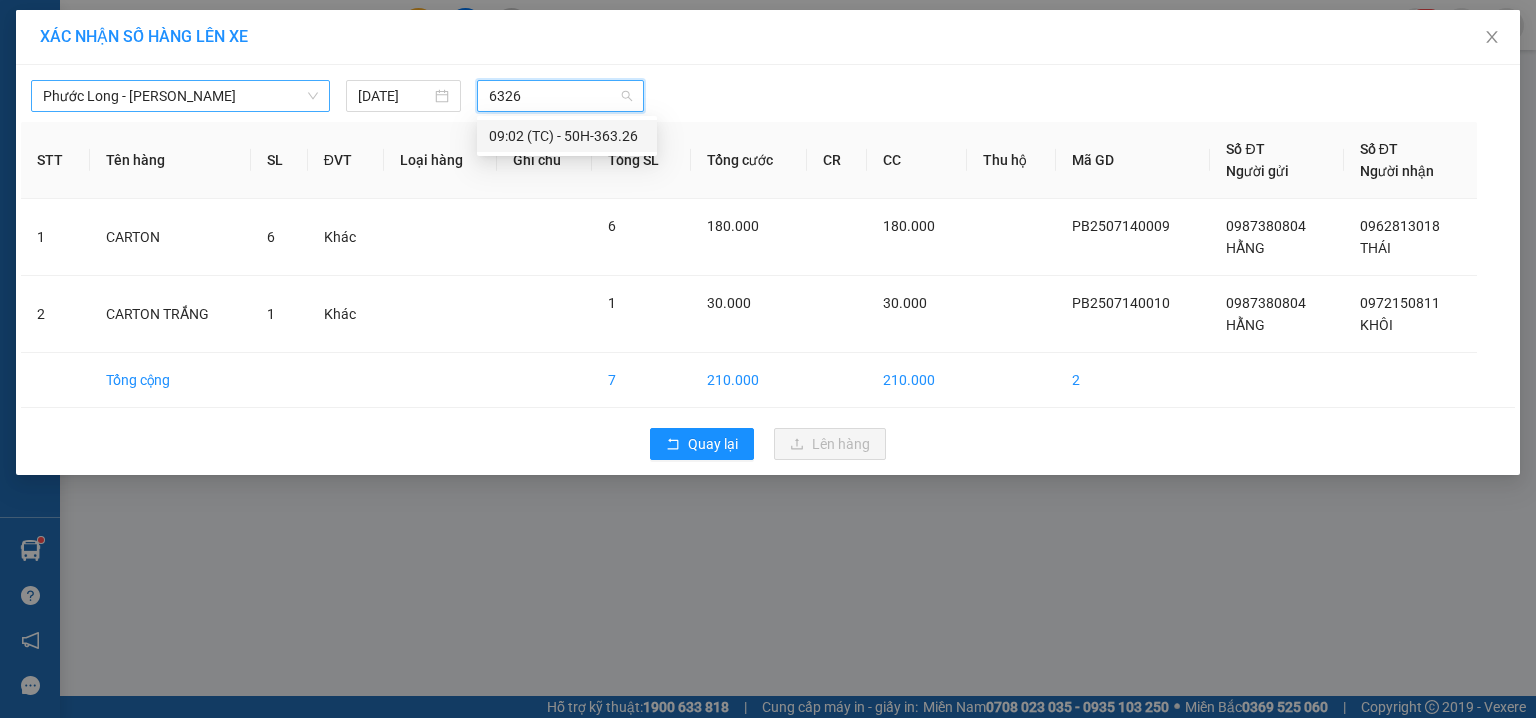 click on "09:02   (TC)   - 50H-363.26" at bounding box center [567, 136] 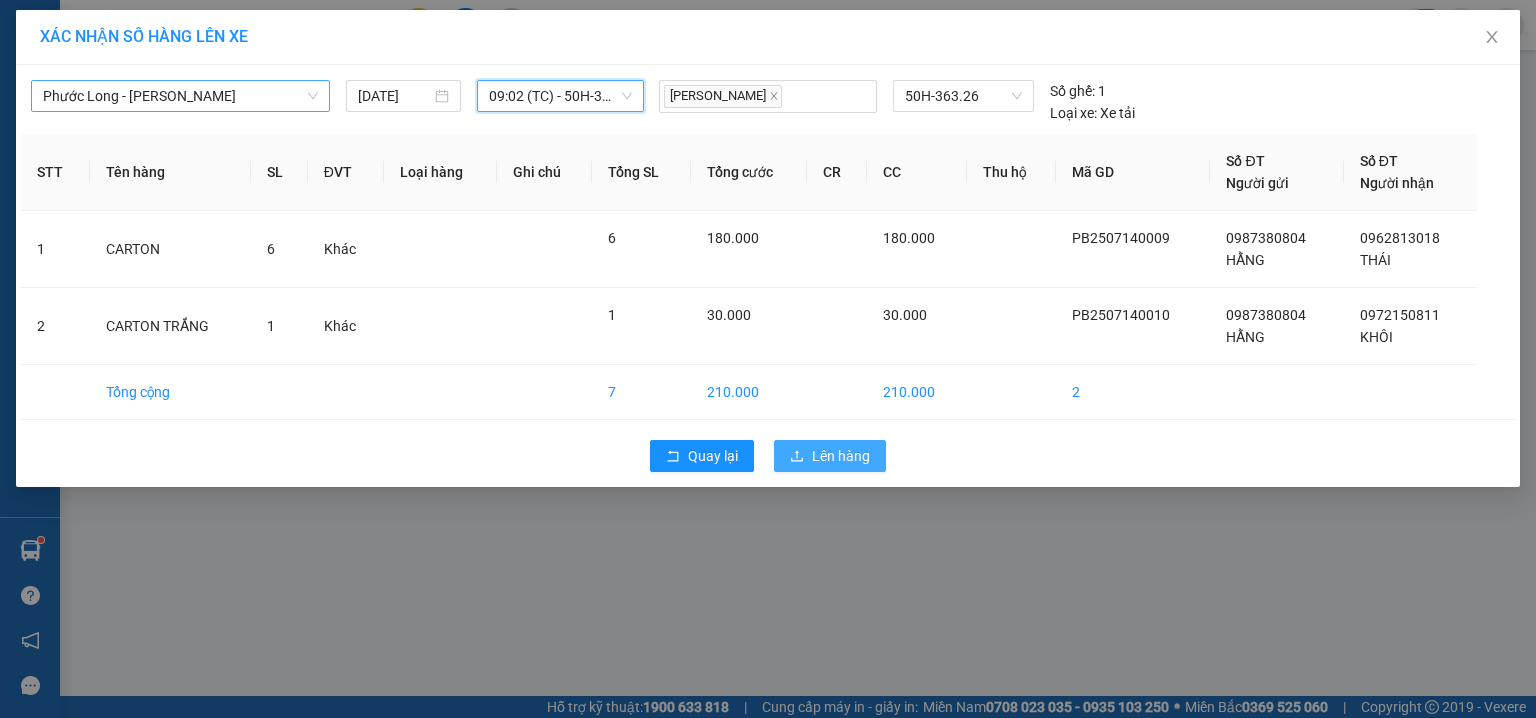 click on "Lên hàng" at bounding box center [830, 456] 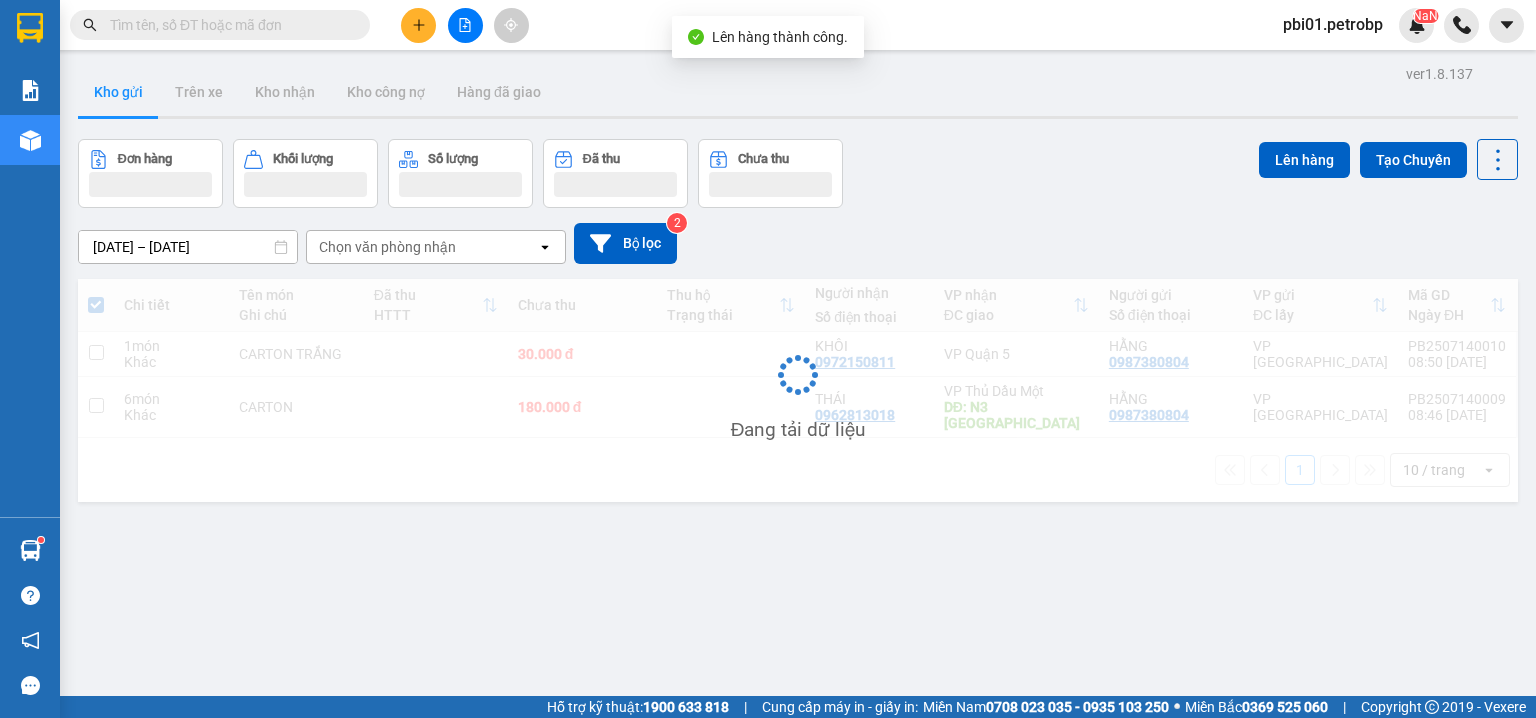 click on "Đang tải dữ liệu" at bounding box center (798, 390) 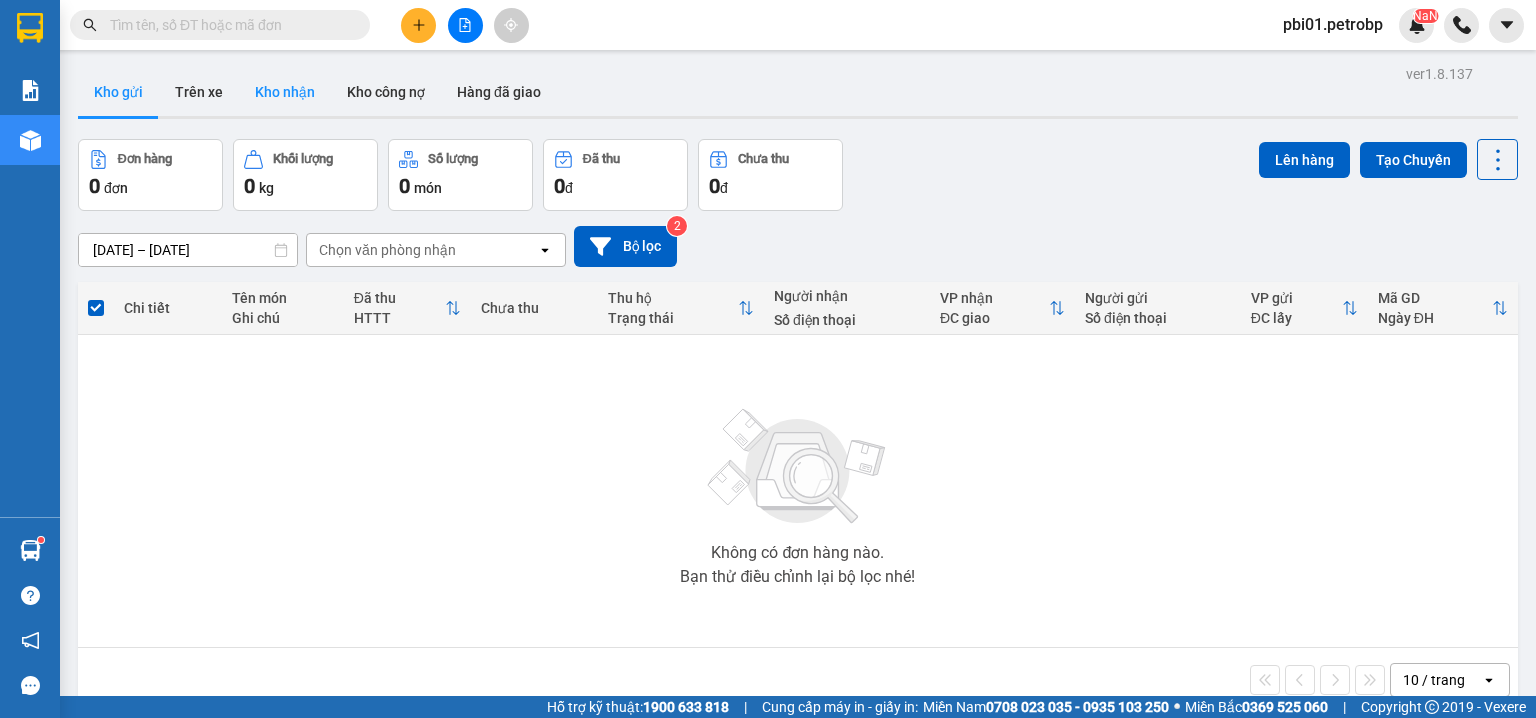 click on "Kho nhận" at bounding box center [285, 92] 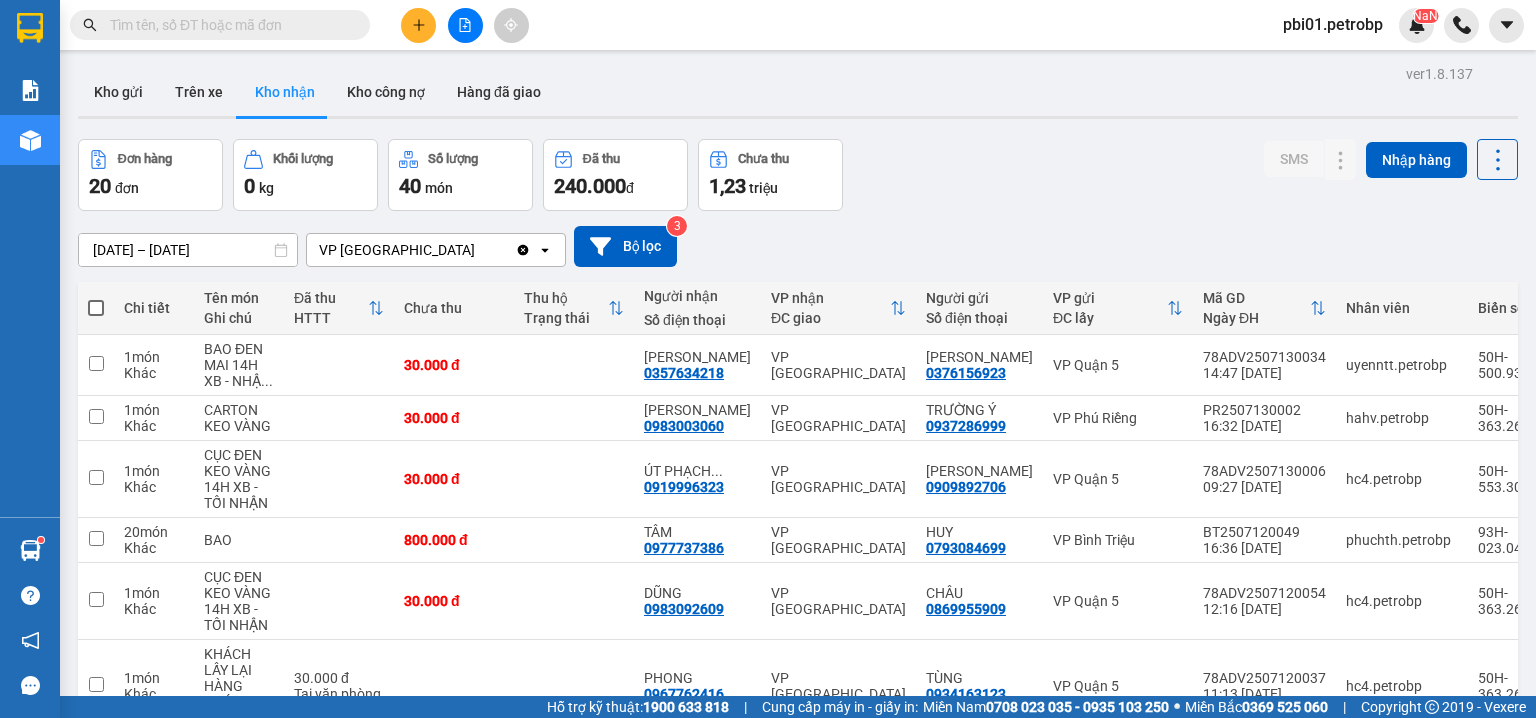 type 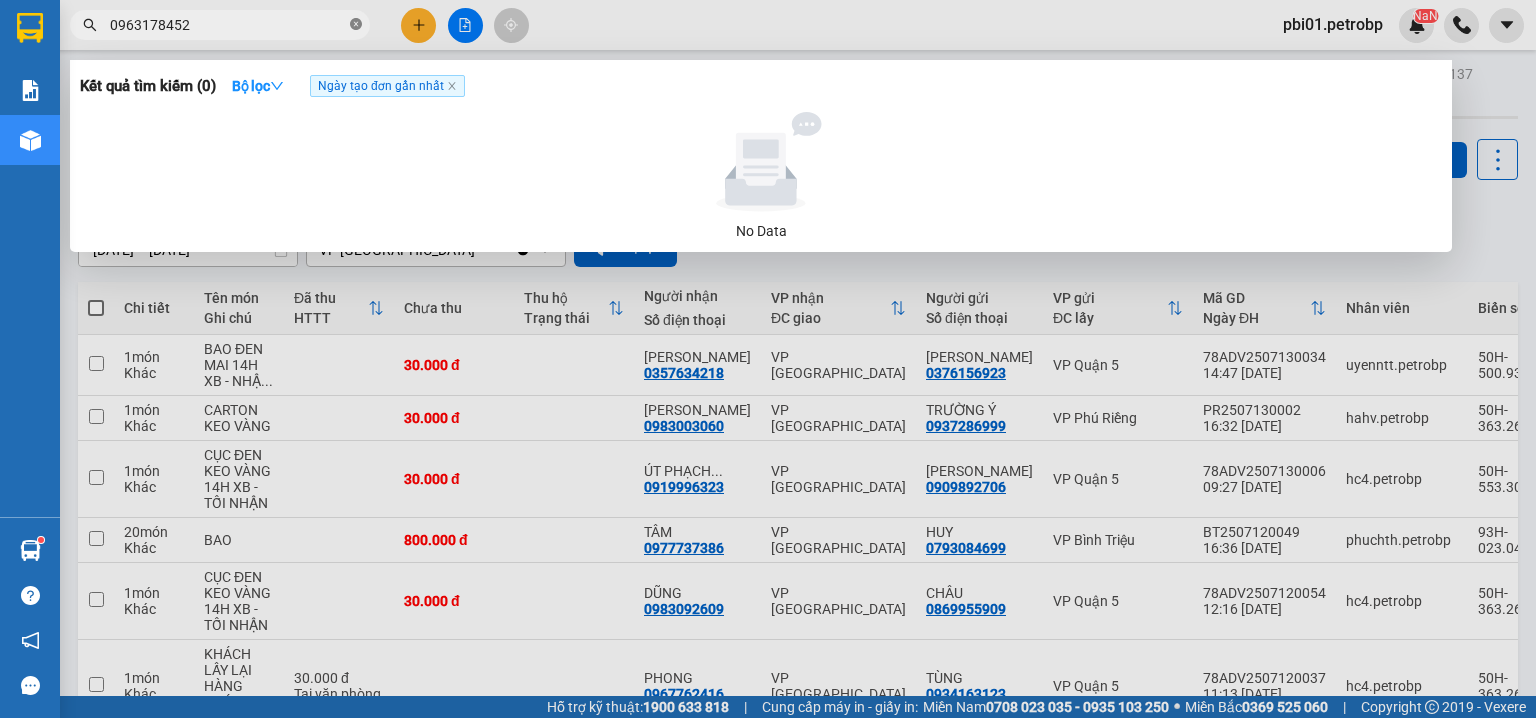 click 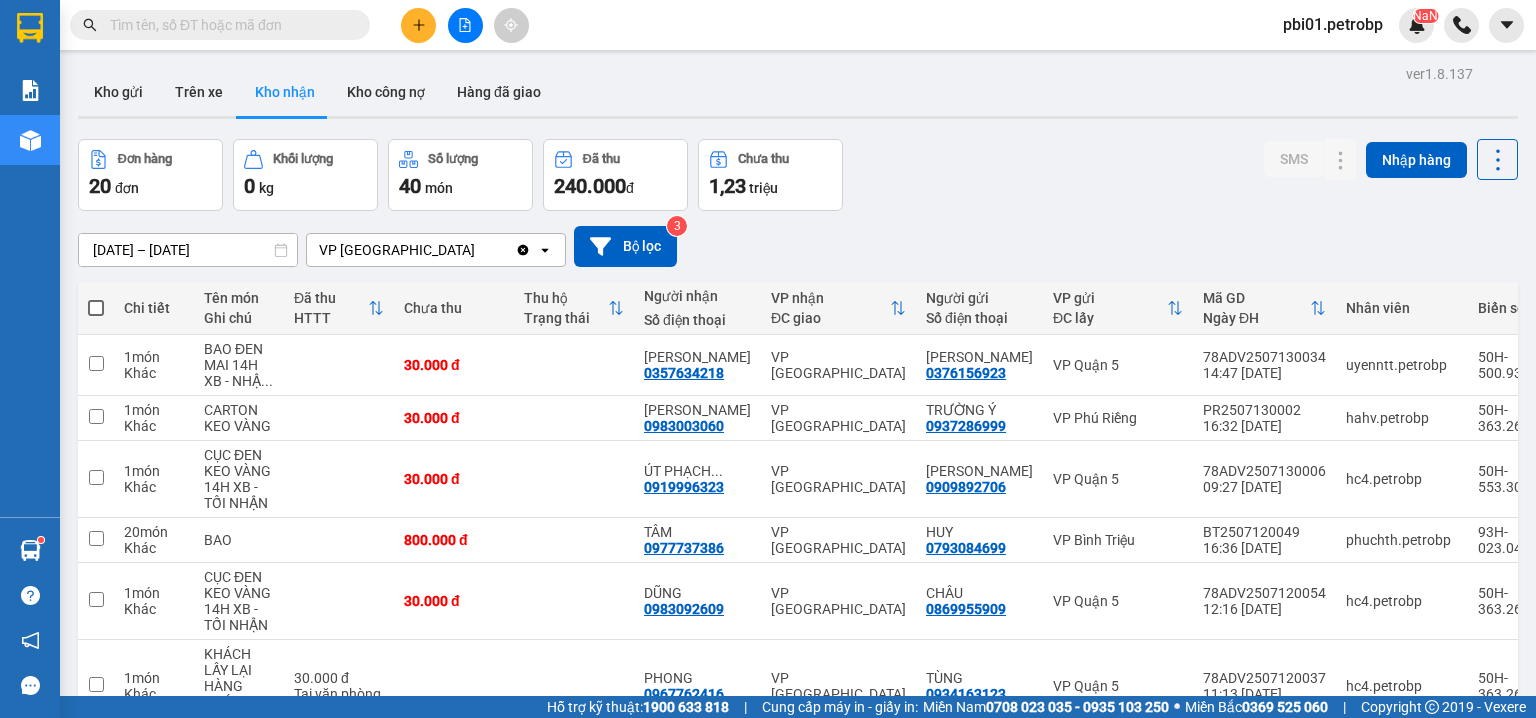 click 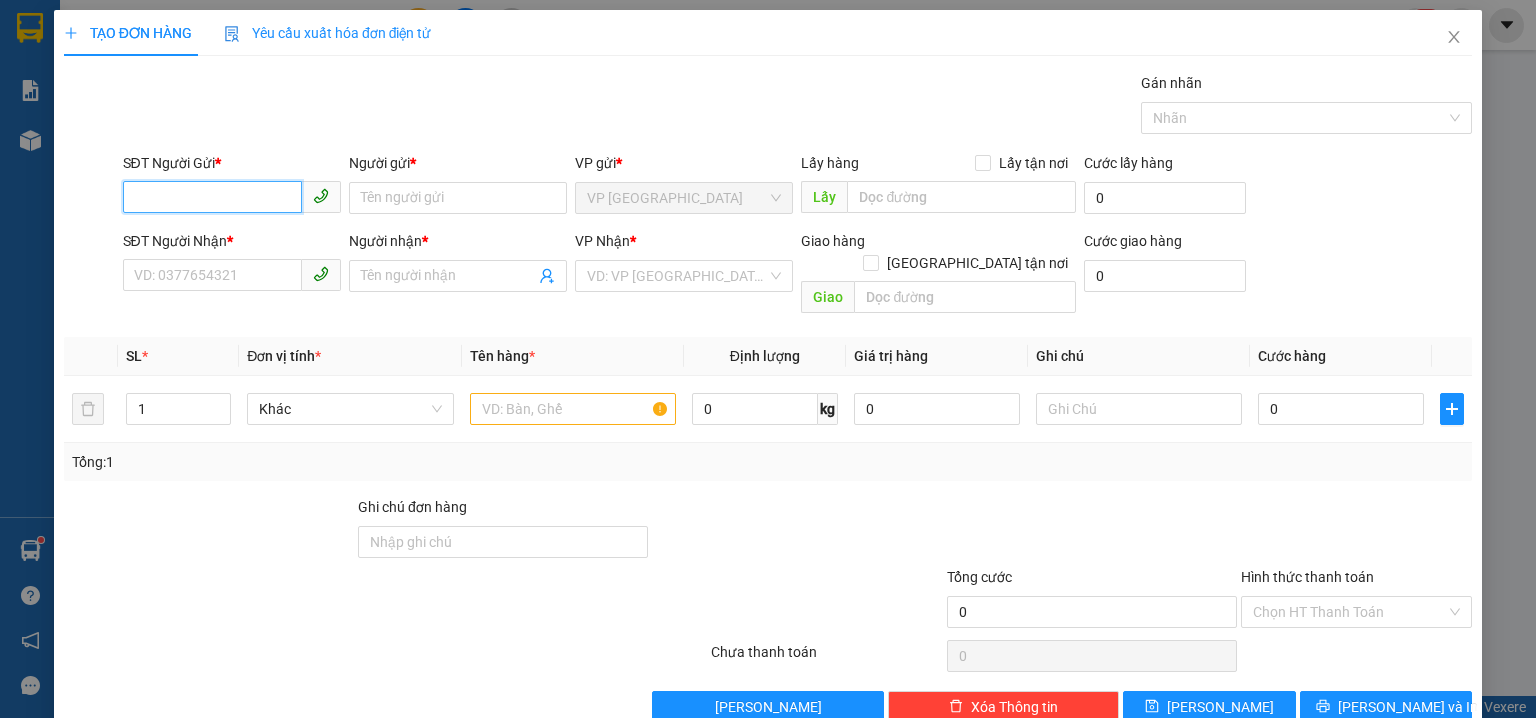 click on "SĐT Người Gửi  *" at bounding box center (212, 197) 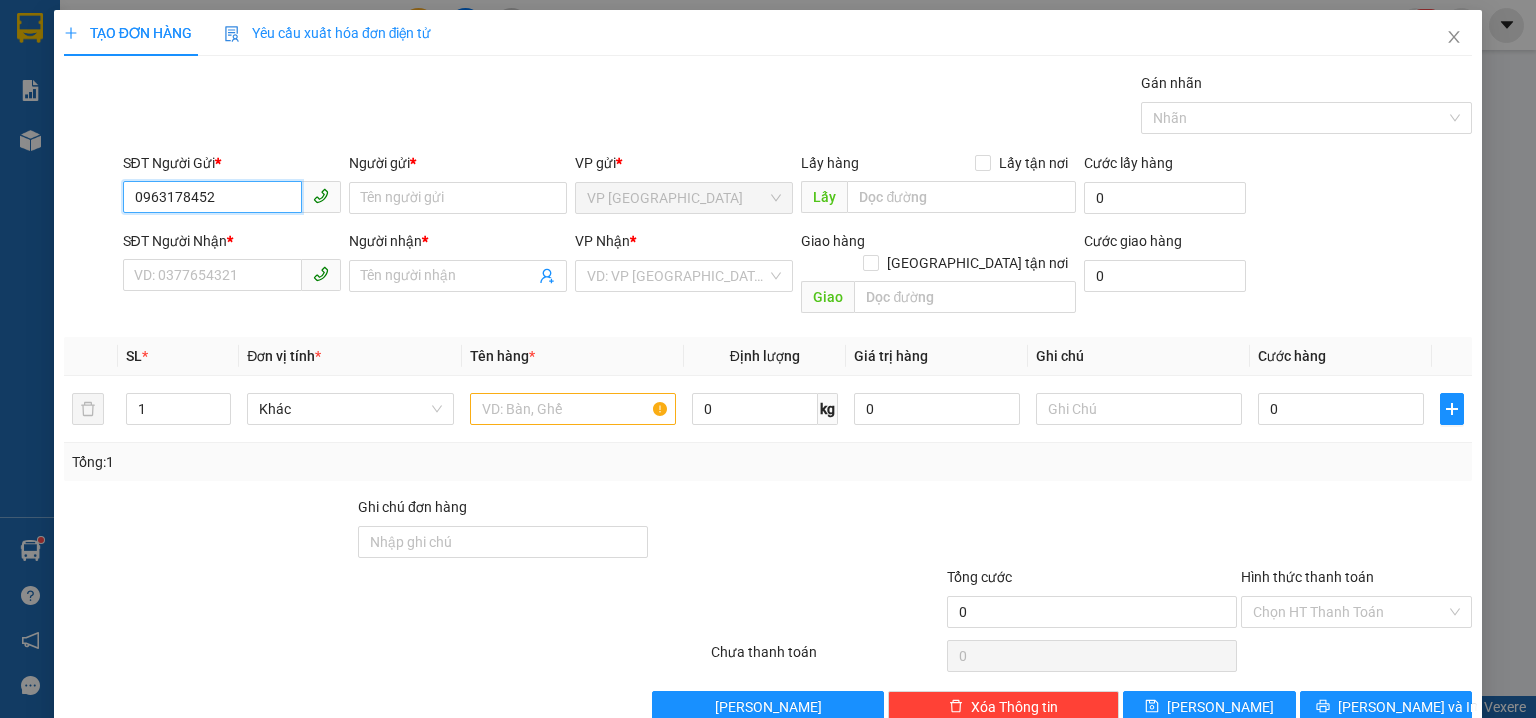 click on "0963178452" at bounding box center (212, 197) 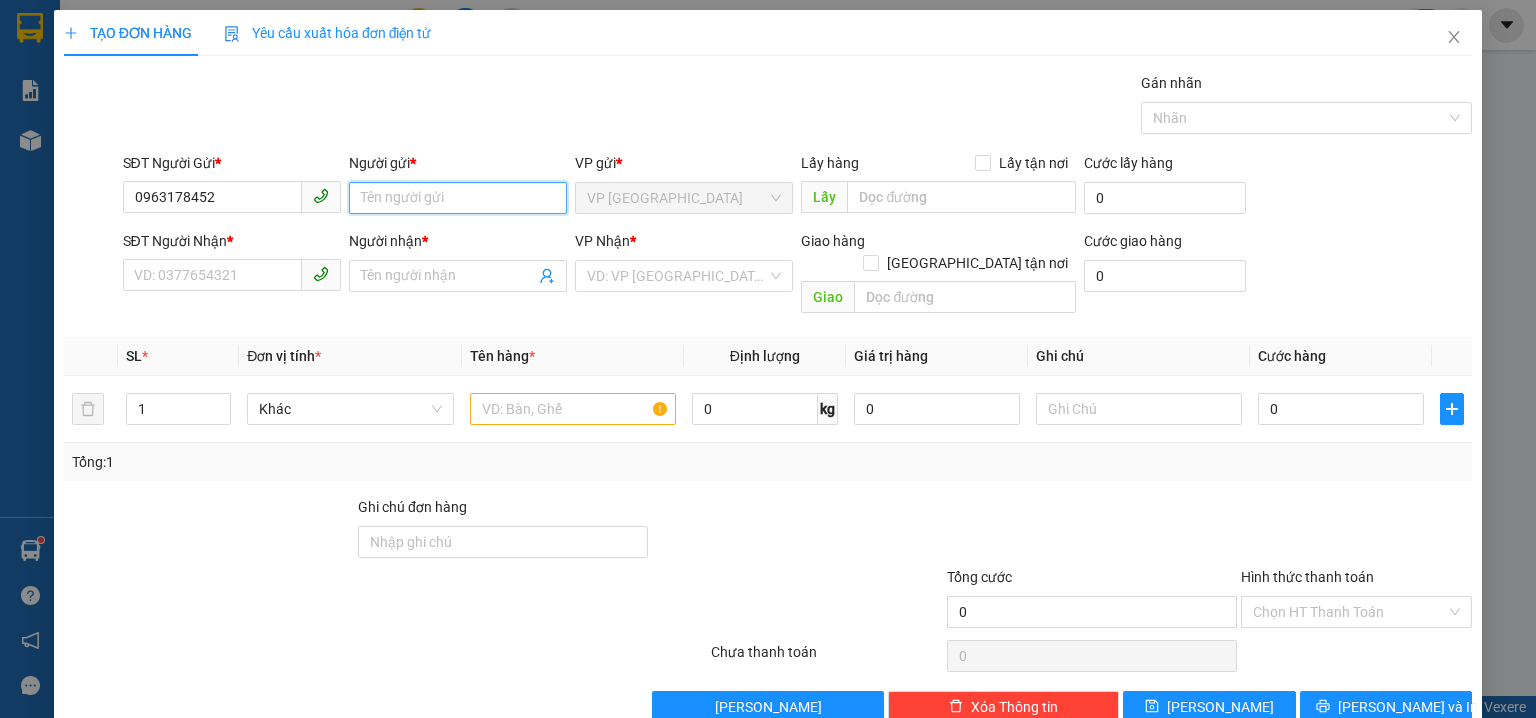 click on "Người gửi  *" at bounding box center (458, 198) 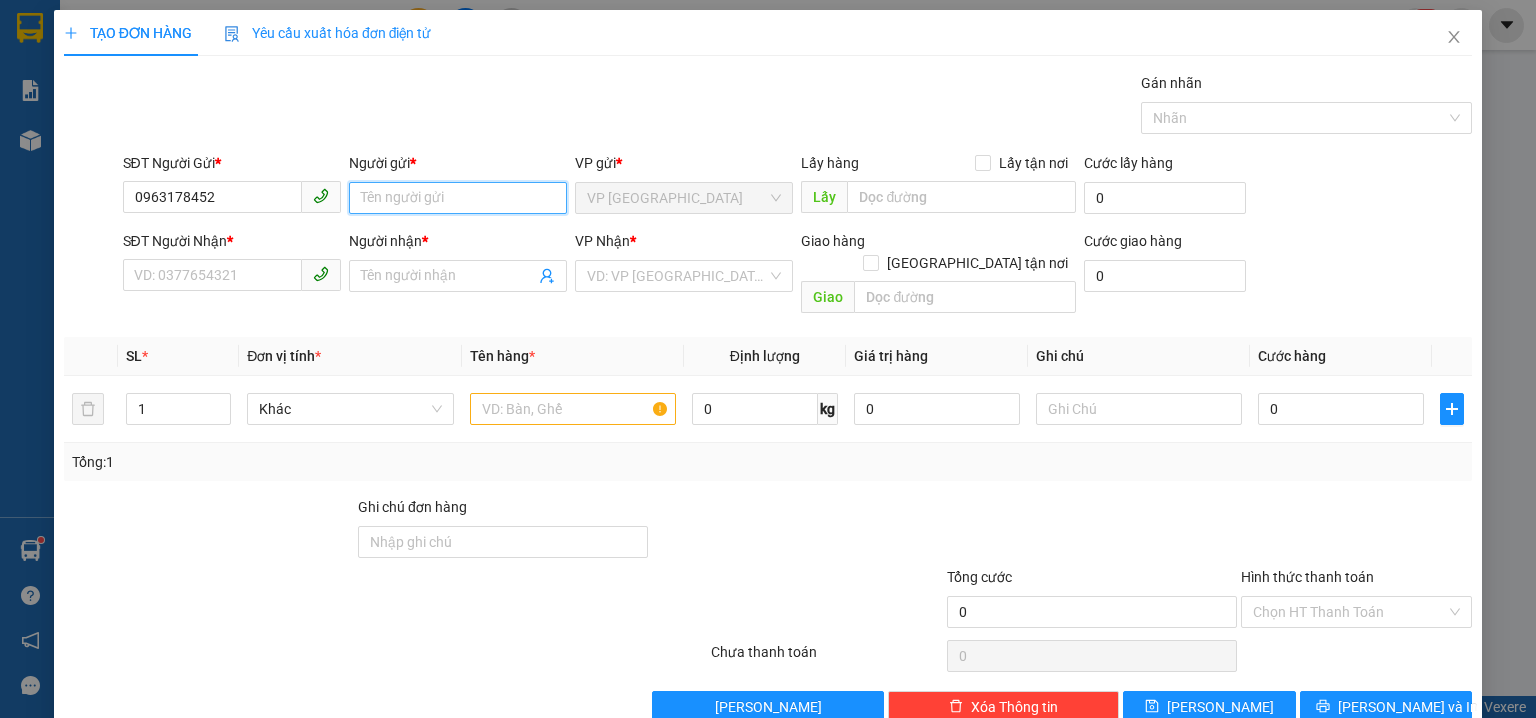 click on "Người gửi  *" at bounding box center (458, 198) 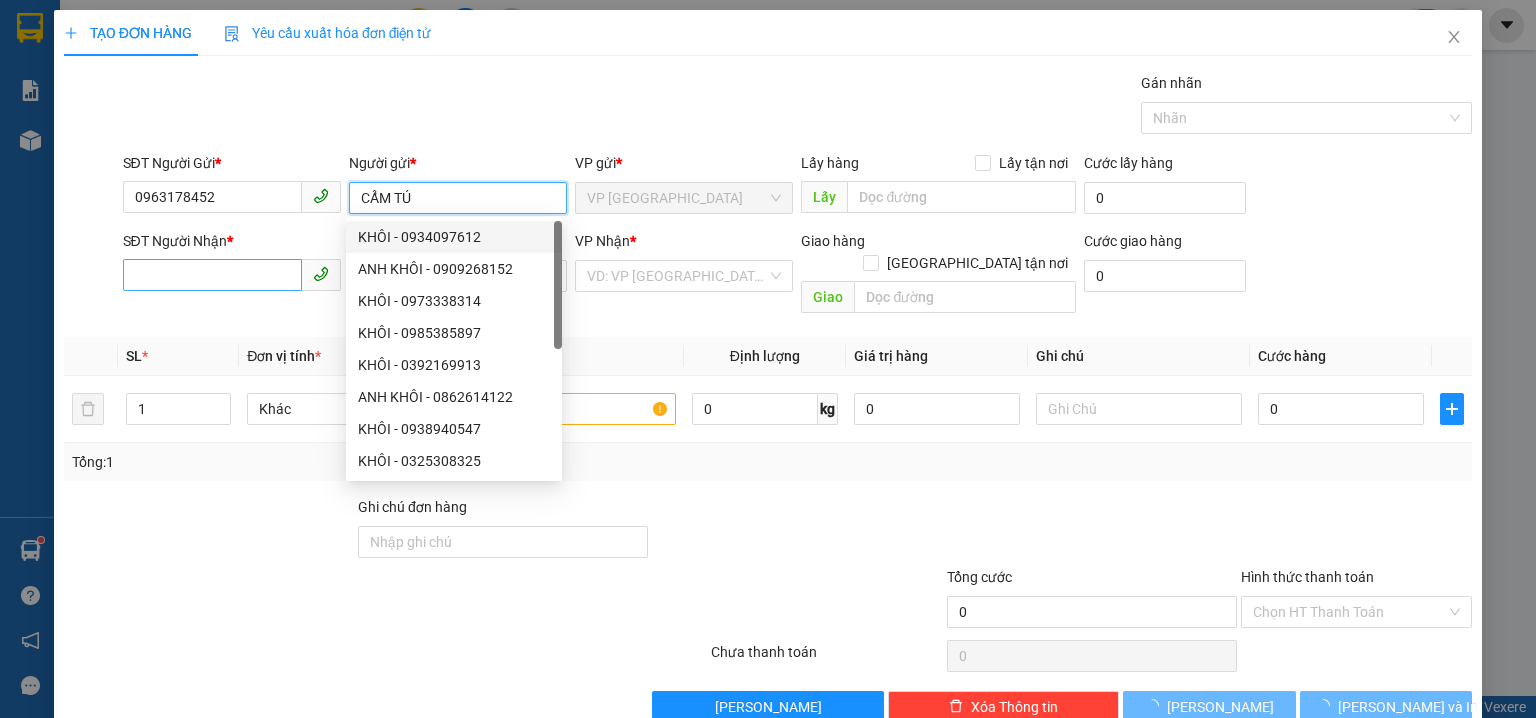 type on "CẨM TÚ" 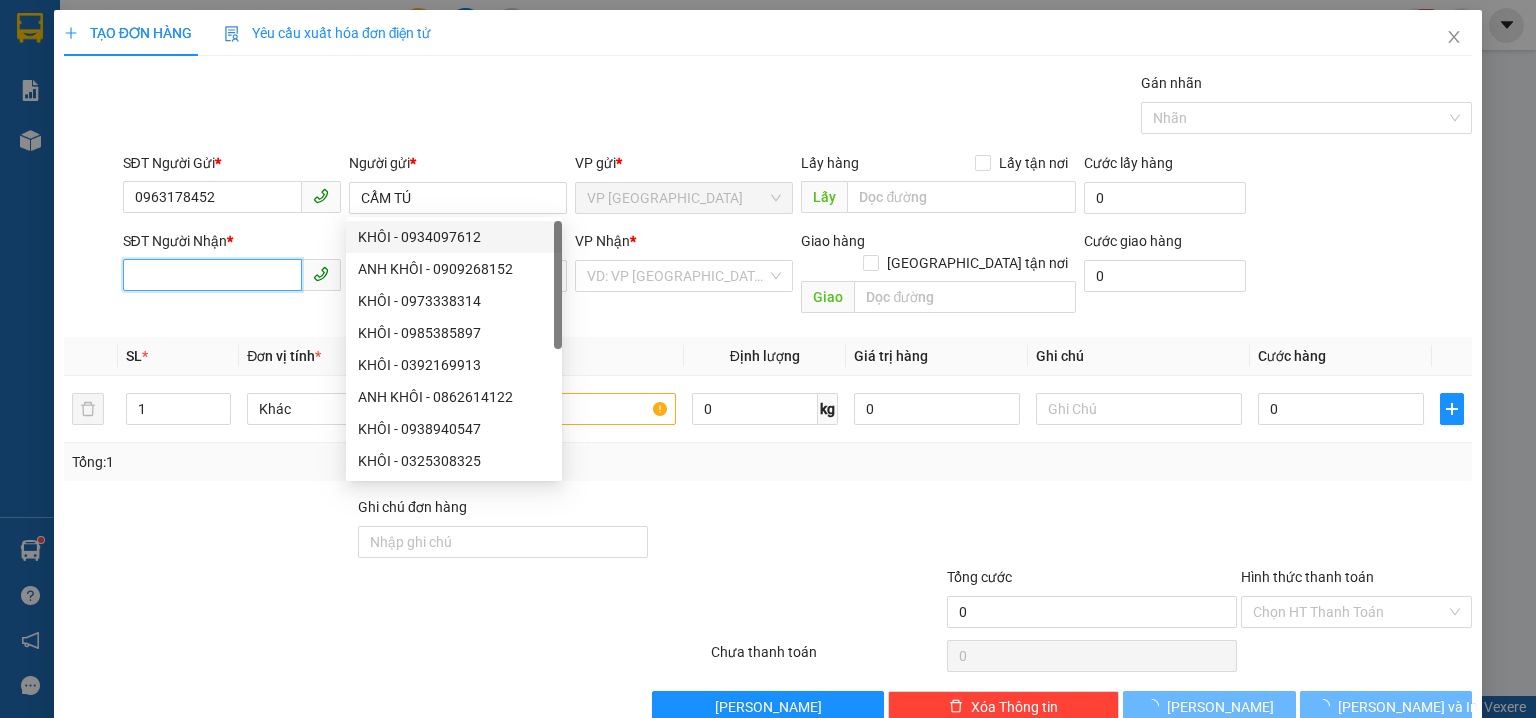 click on "SĐT Người Nhận  *" at bounding box center [212, 275] 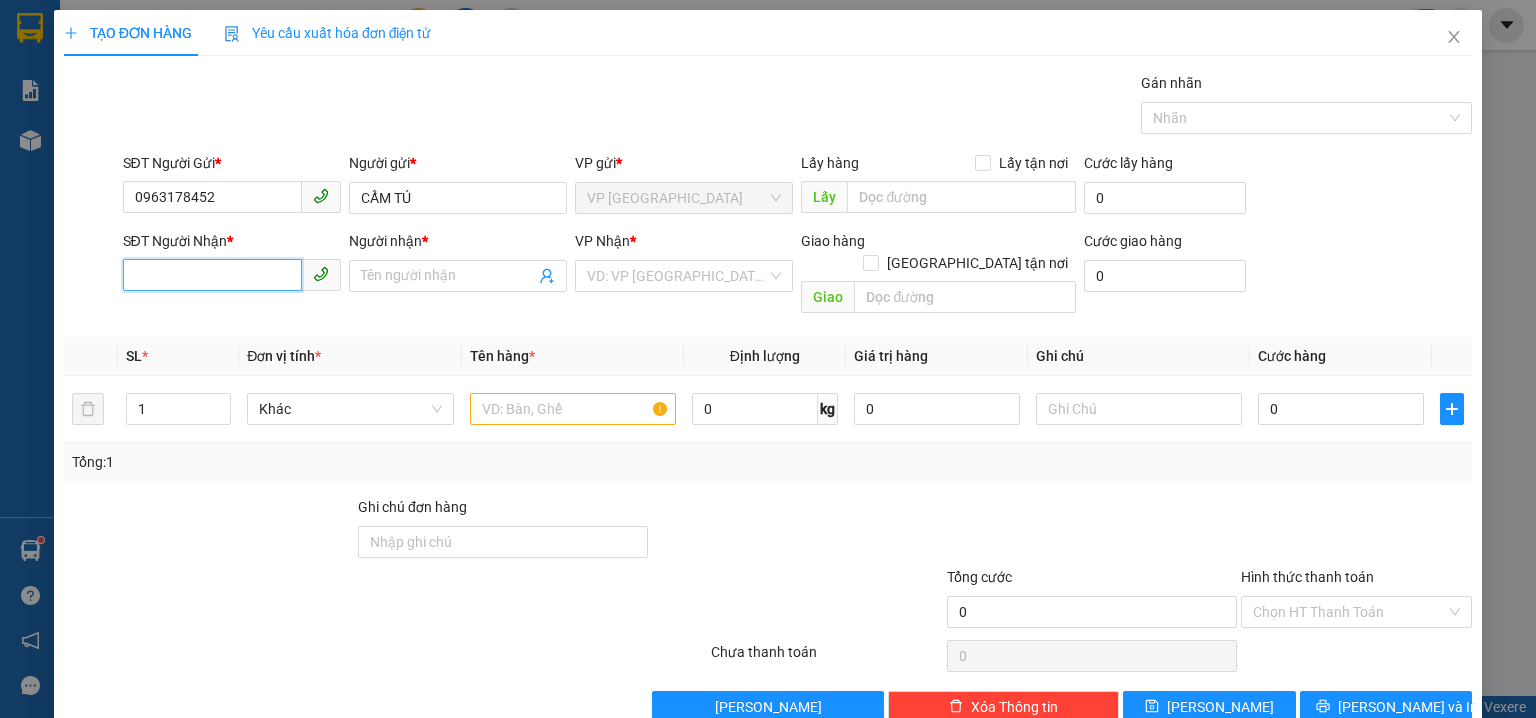 click on "SĐT Người Nhận  *" at bounding box center [212, 275] 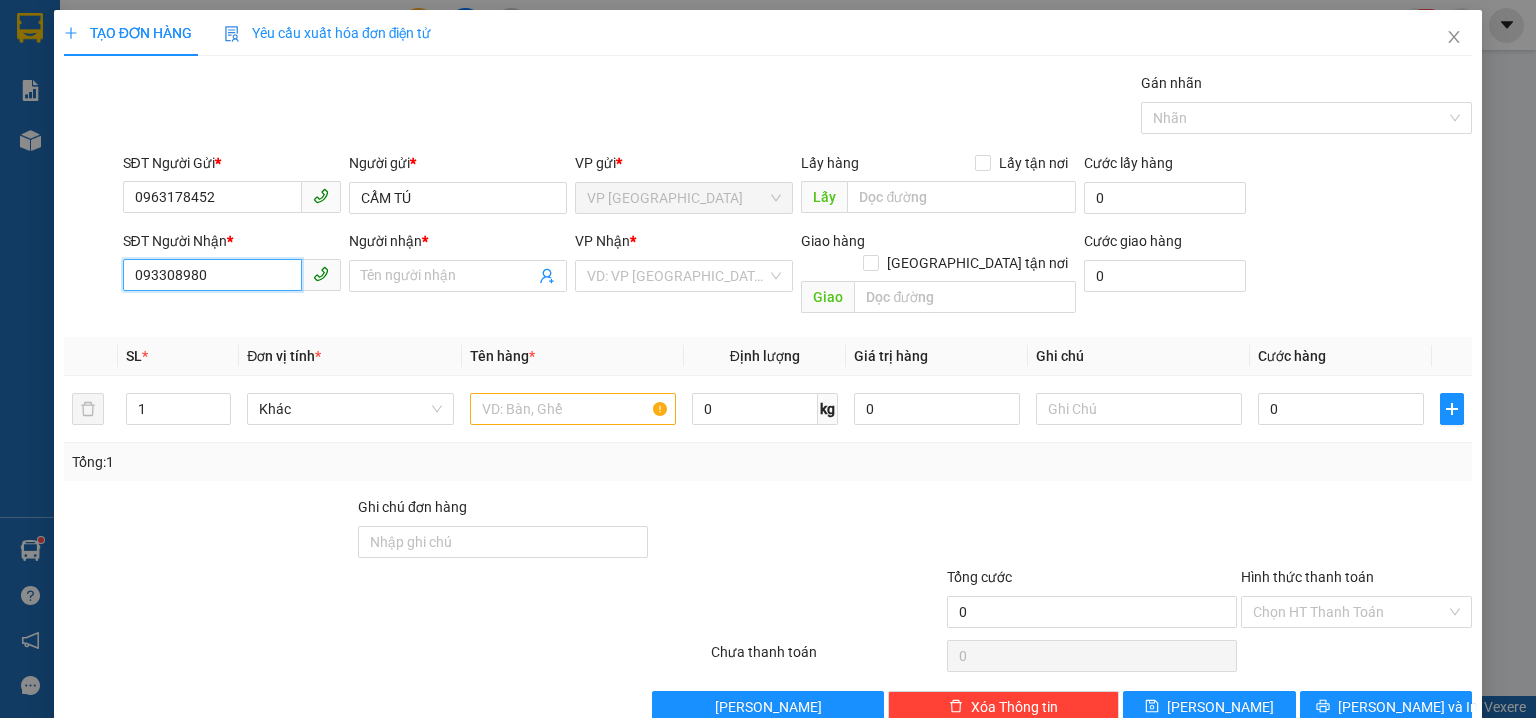 type on "0933089805" 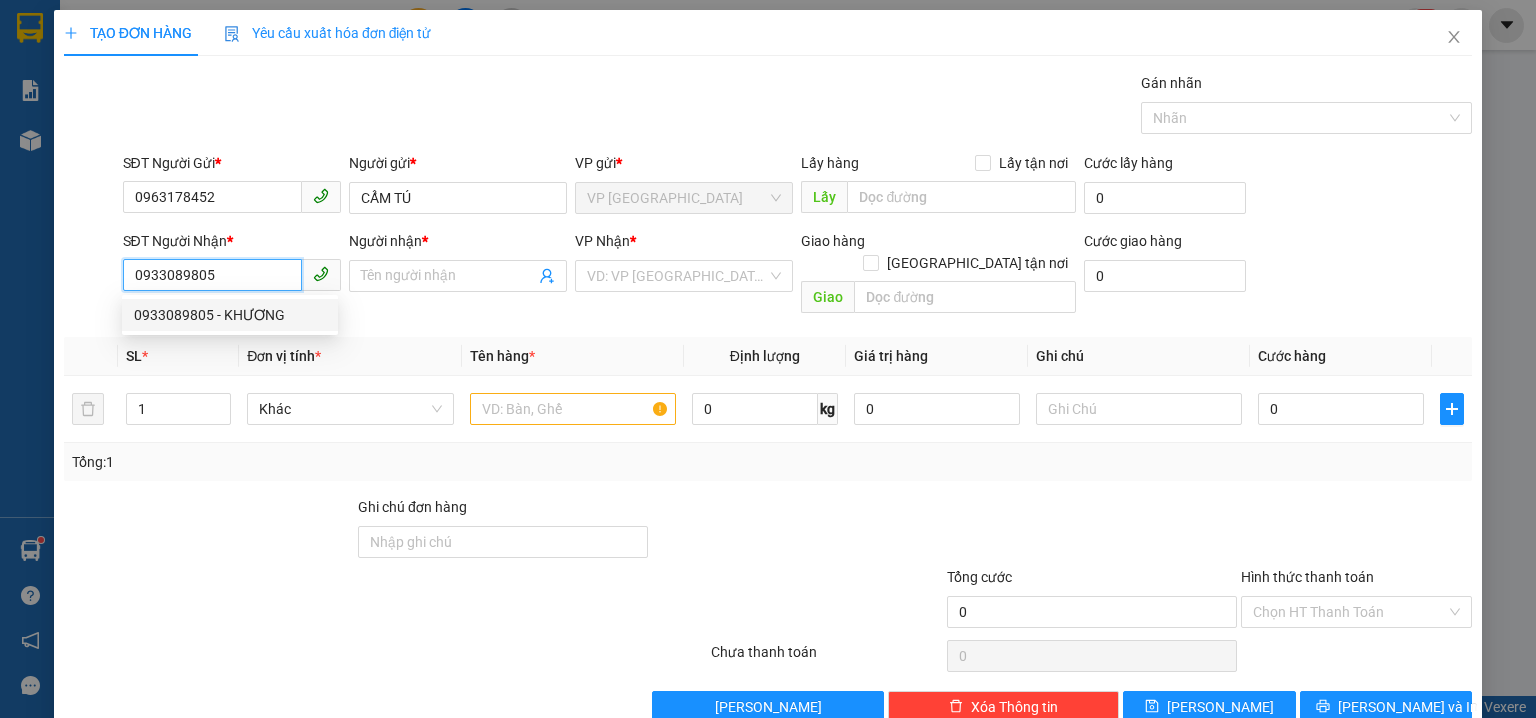 click on "0933089805 - KHƯƠNG" at bounding box center (230, 315) 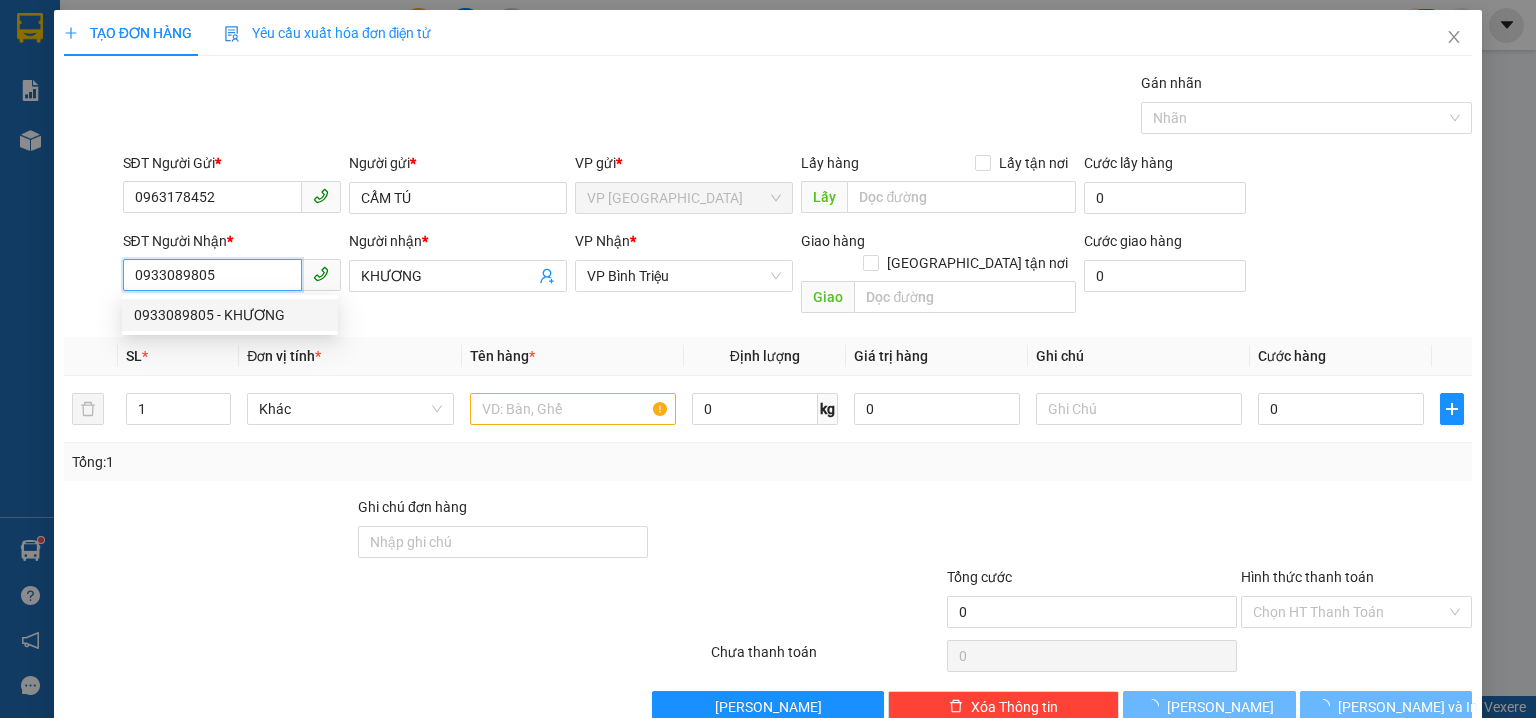 type on "KHƯƠNG" 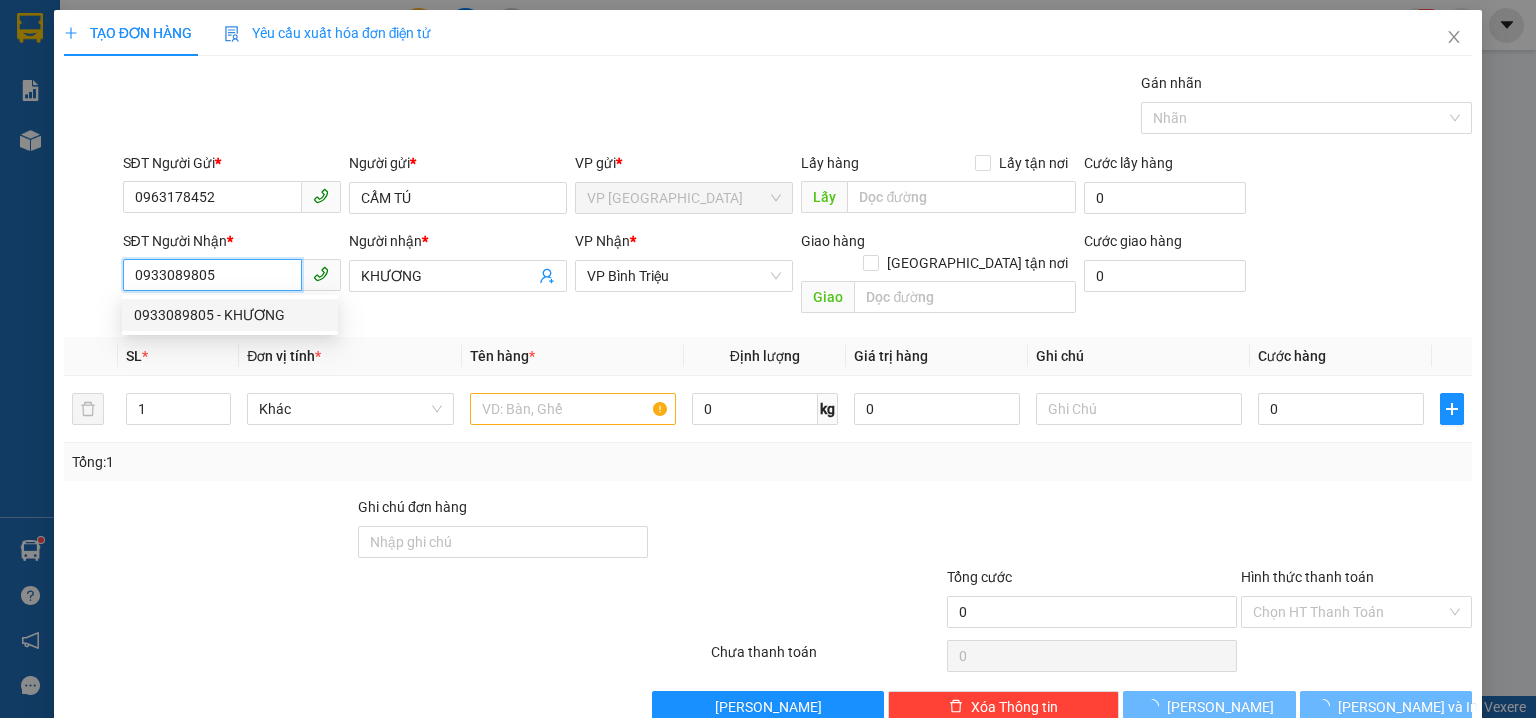 type on "70.000" 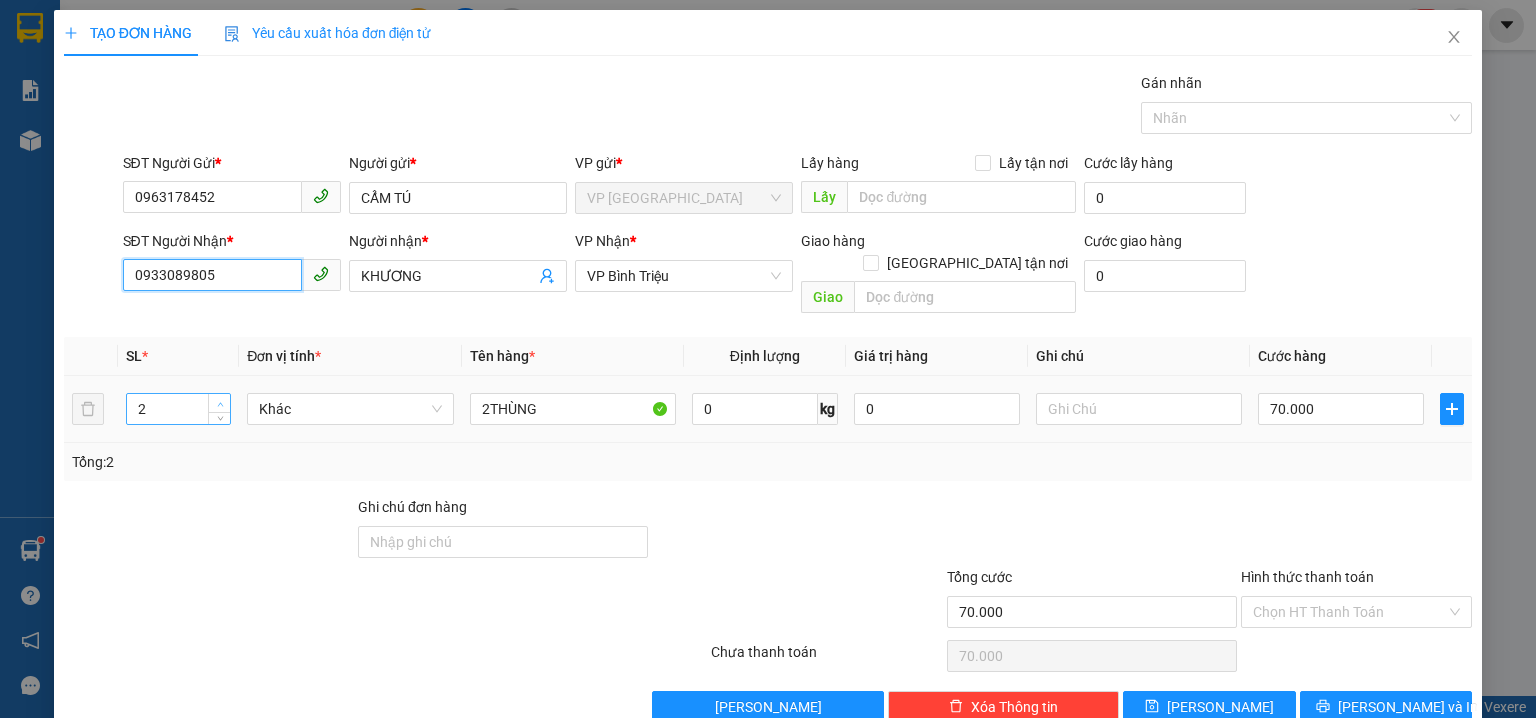 type on "0933089805" 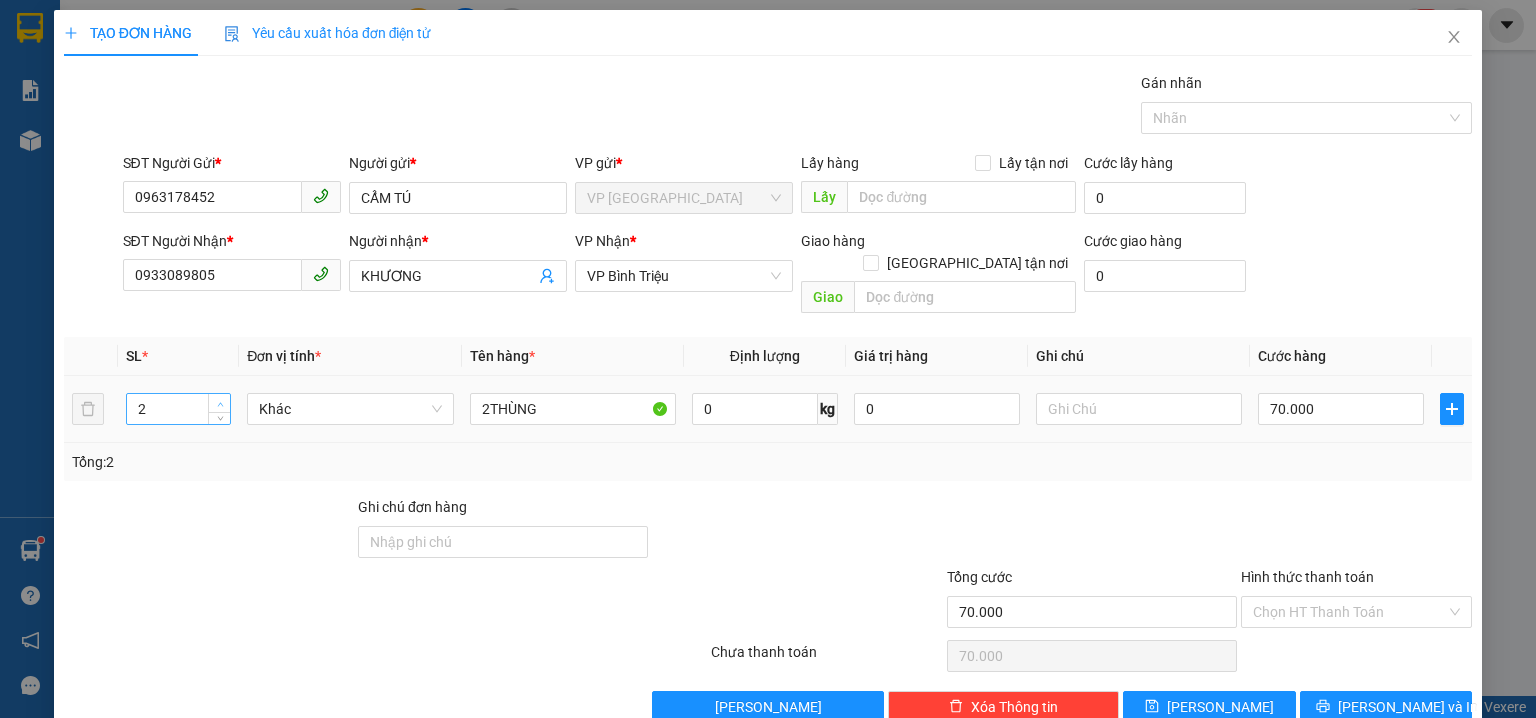 type on "3" 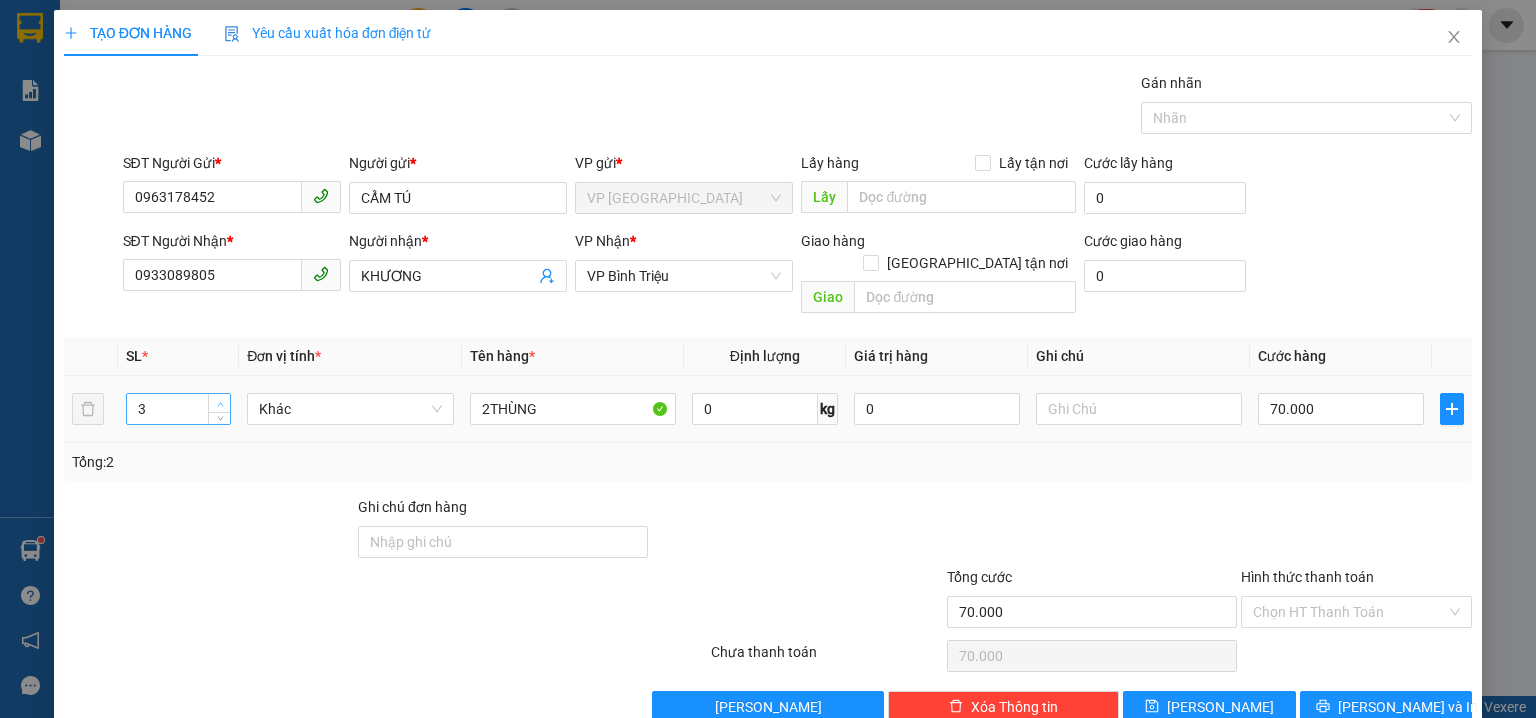 click at bounding box center [219, 403] 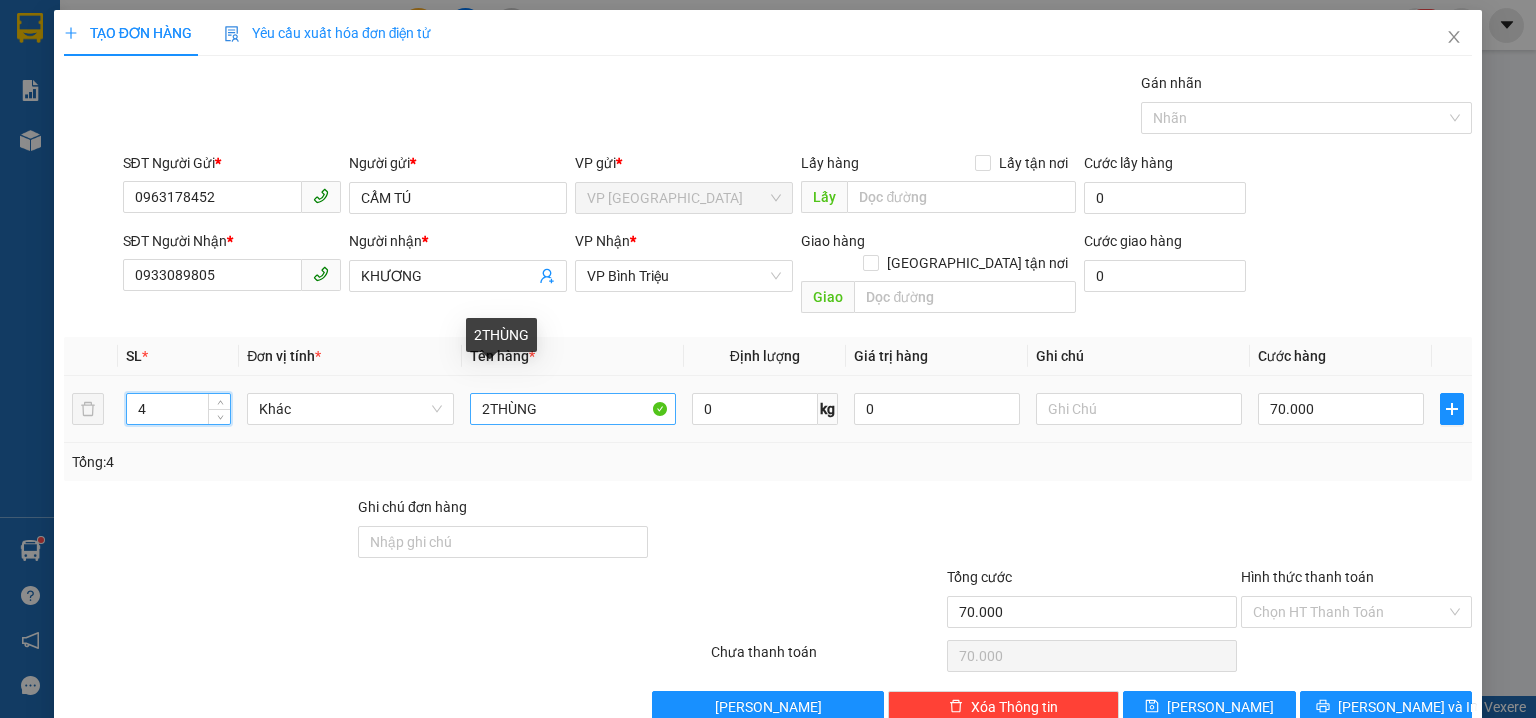 type on "4" 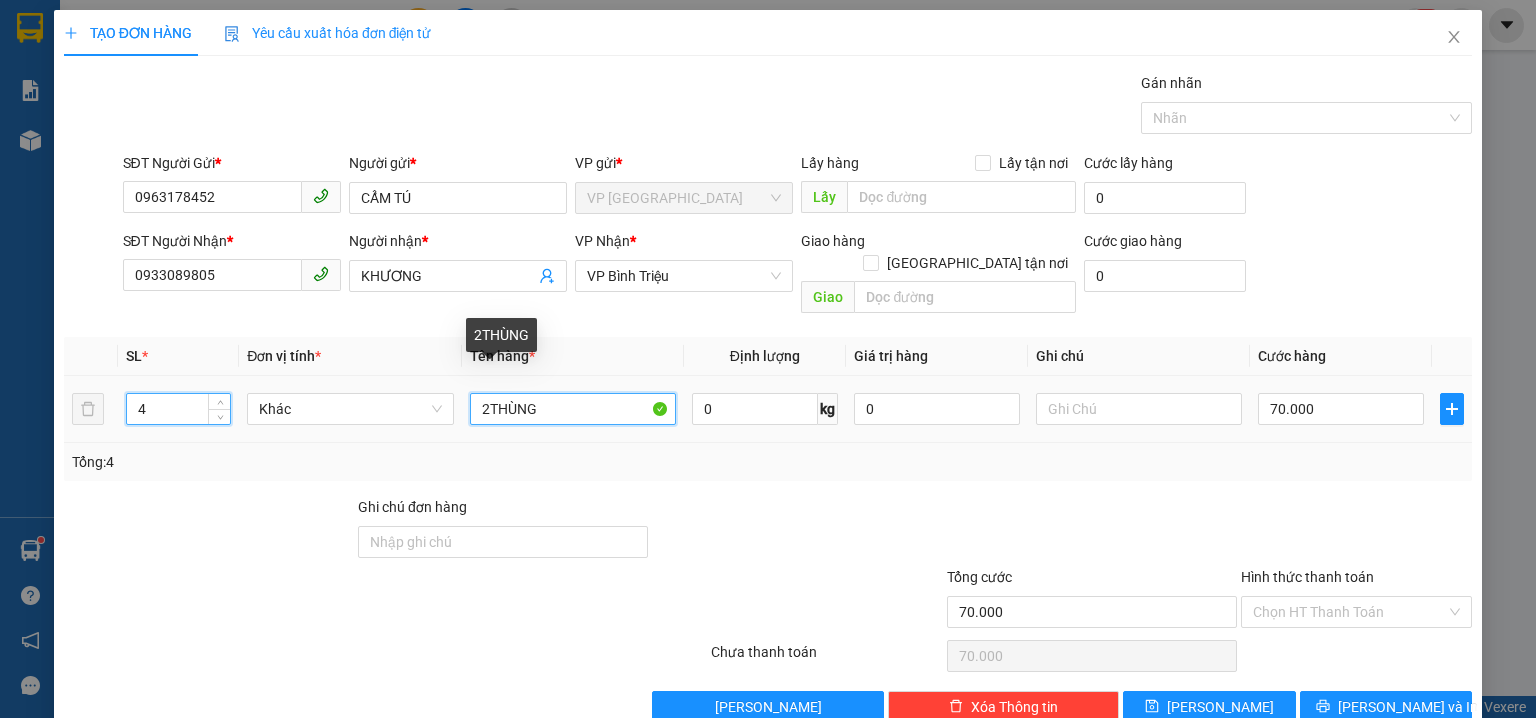 click on "2THÙNG" at bounding box center [573, 409] 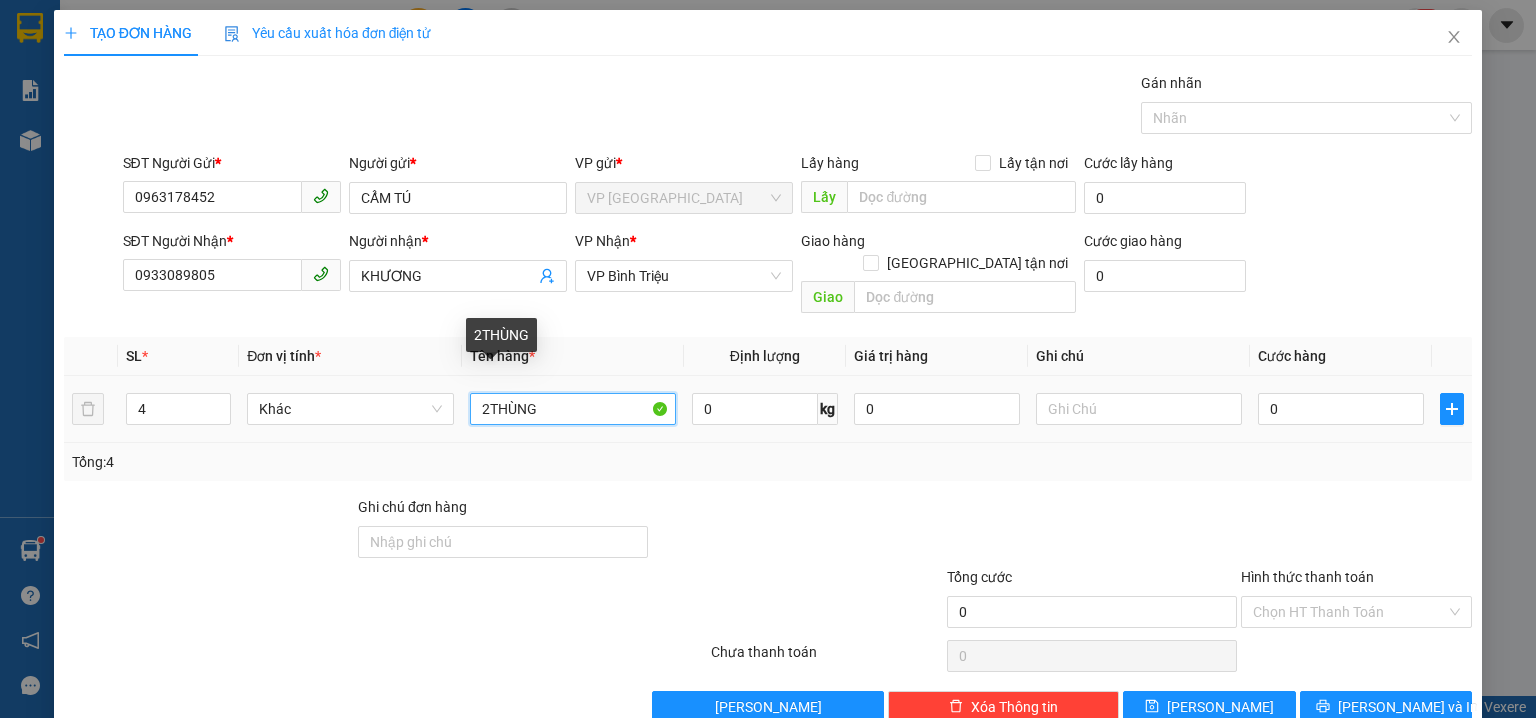 click on "2THÙNG" at bounding box center (573, 409) 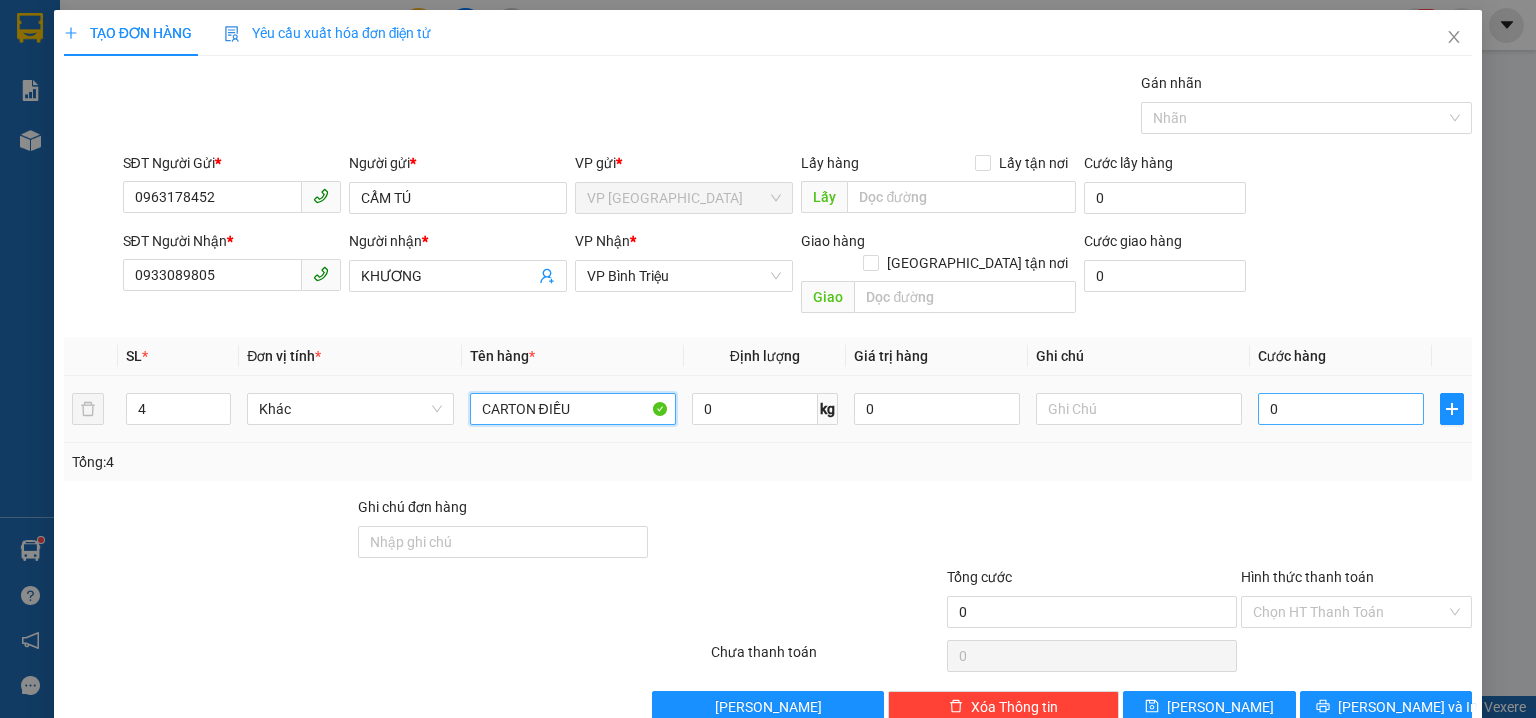 type on "CARTON ĐIỀU" 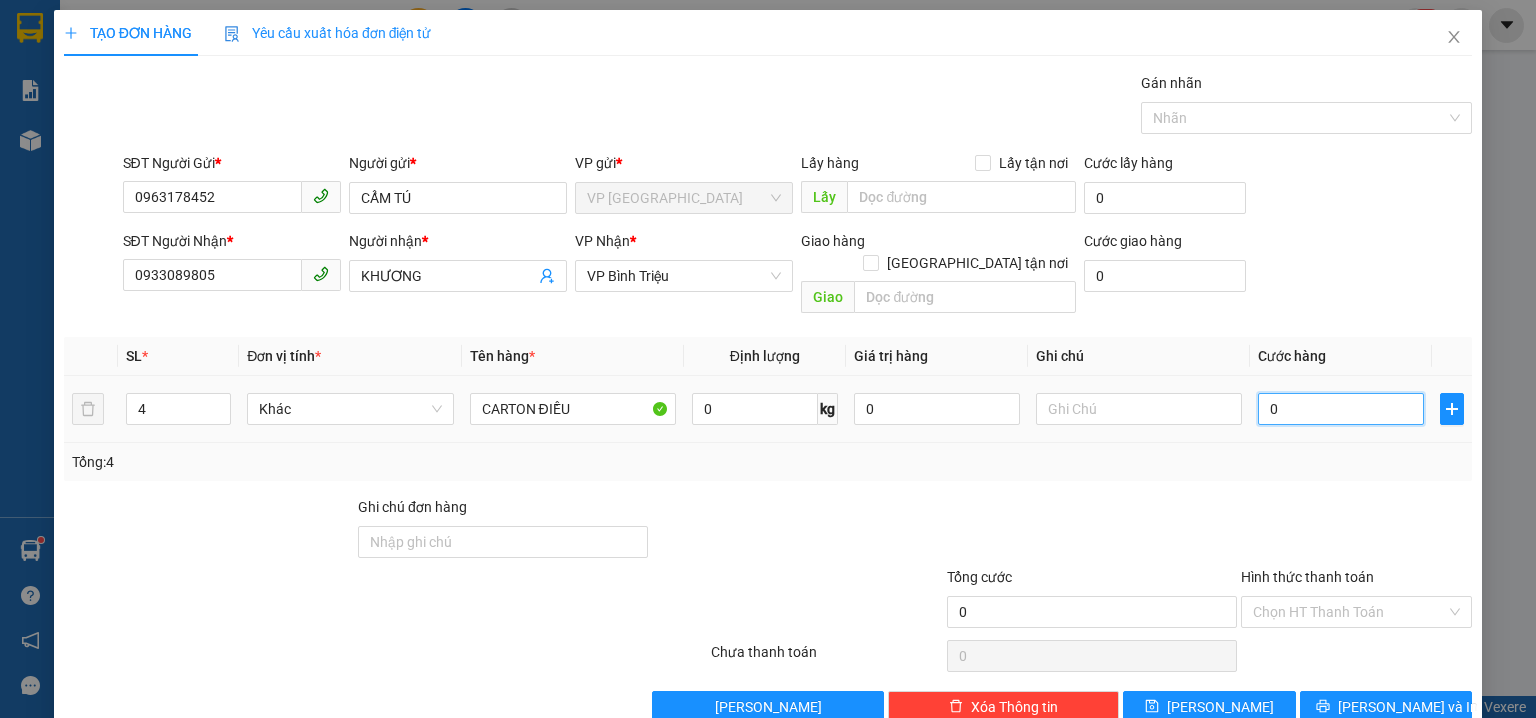 click on "0" at bounding box center [1341, 409] 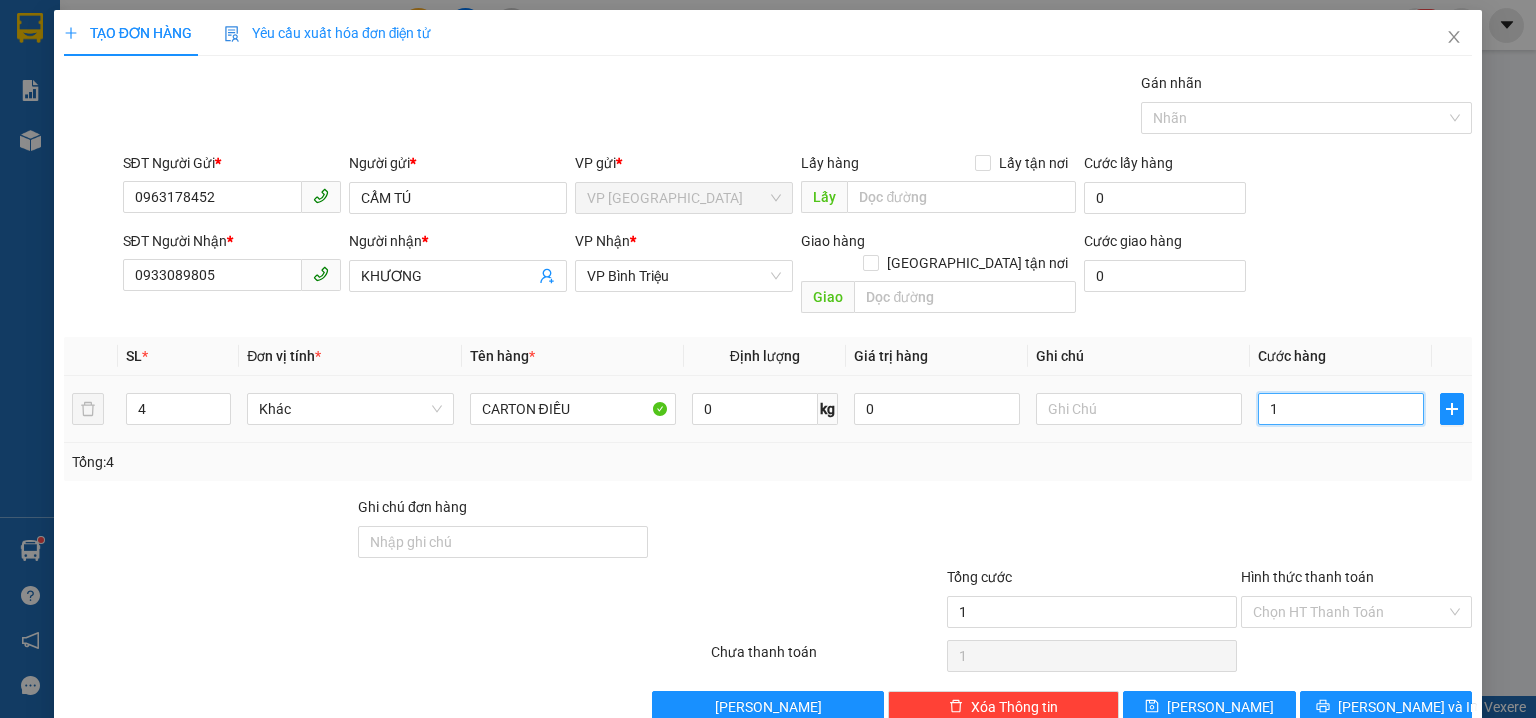 type on "13" 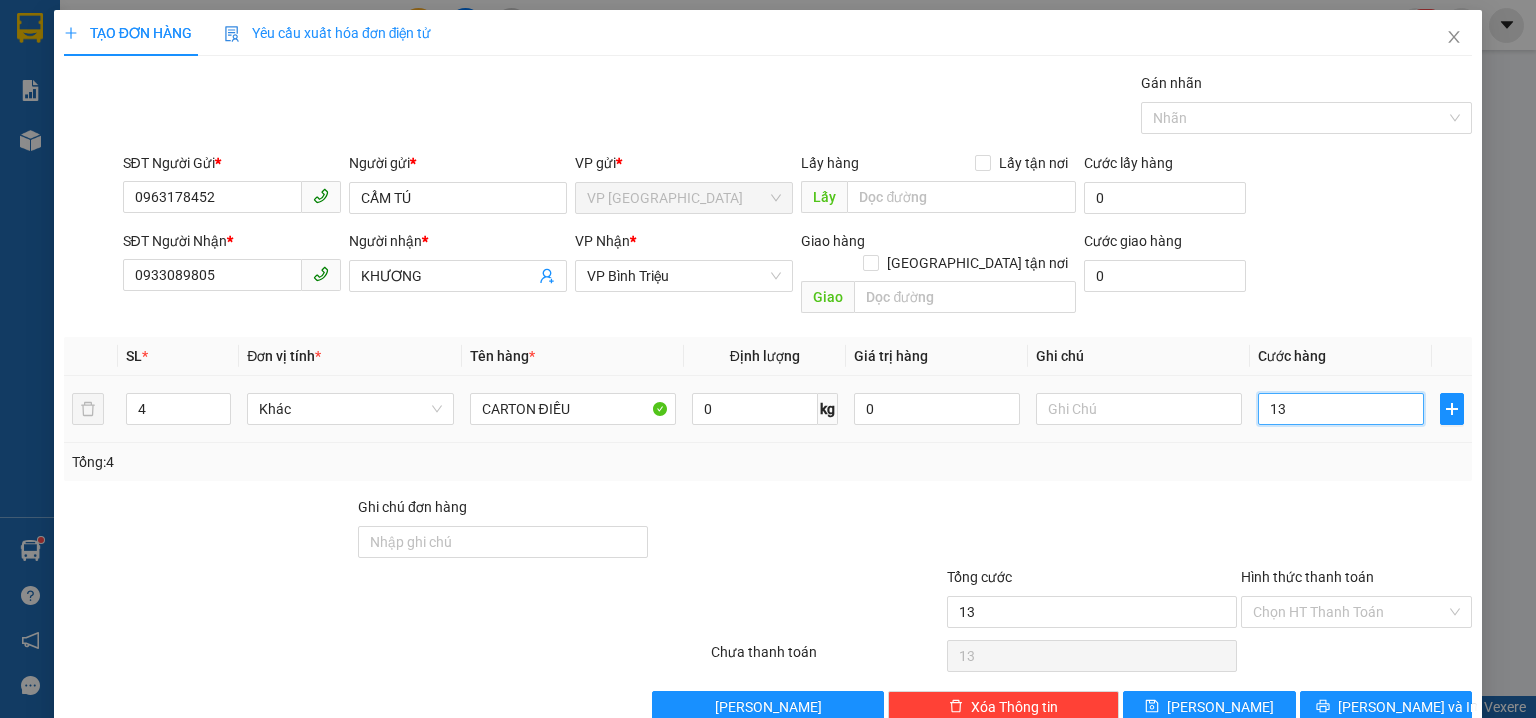 type on "130" 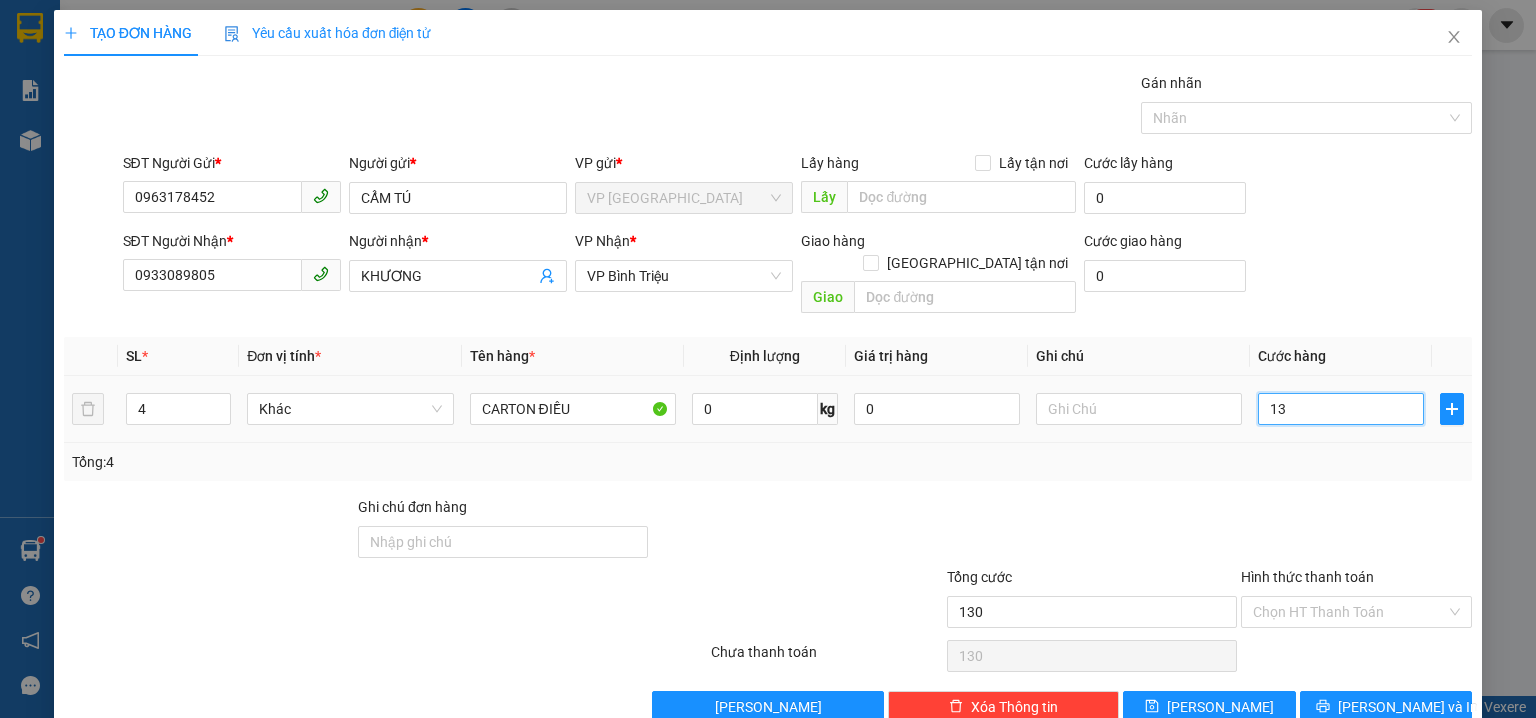 type on "130" 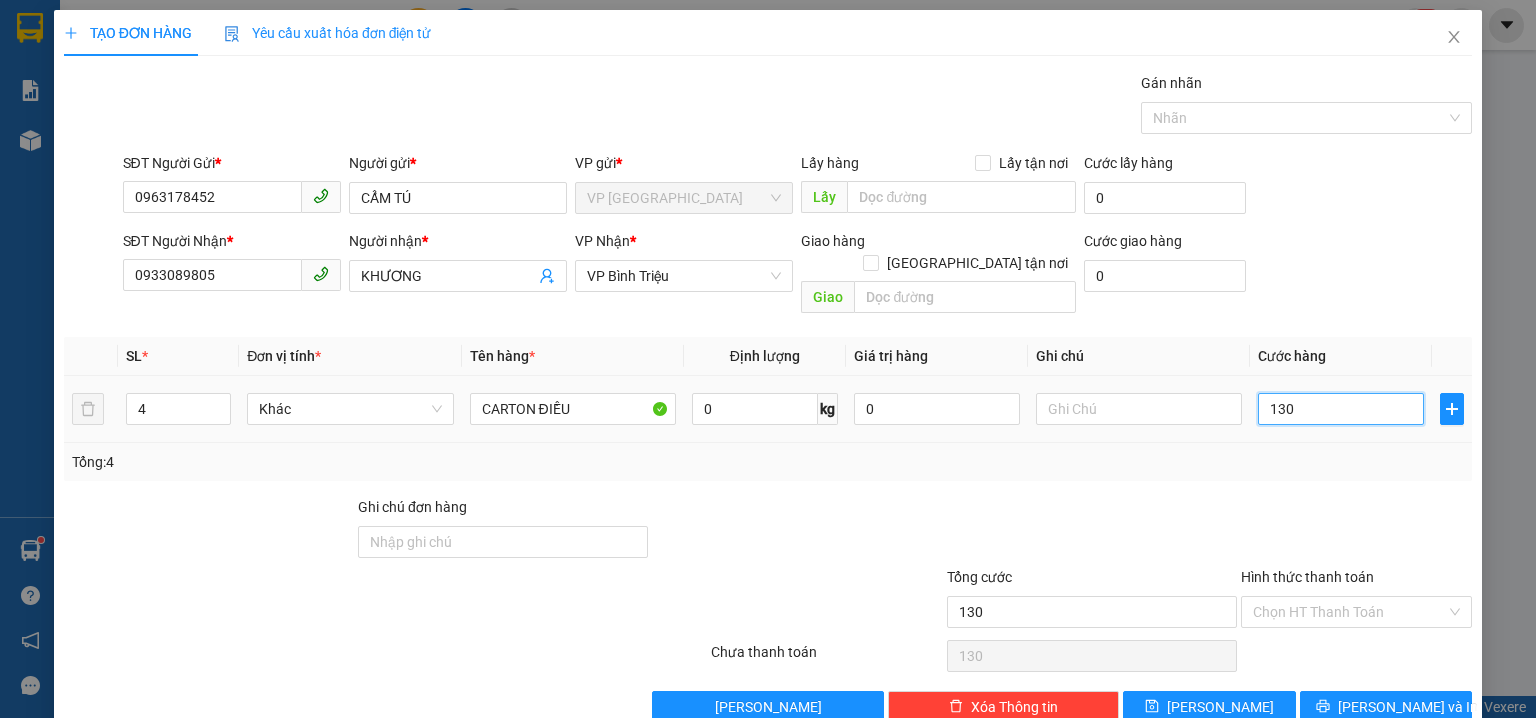 type on "1.300" 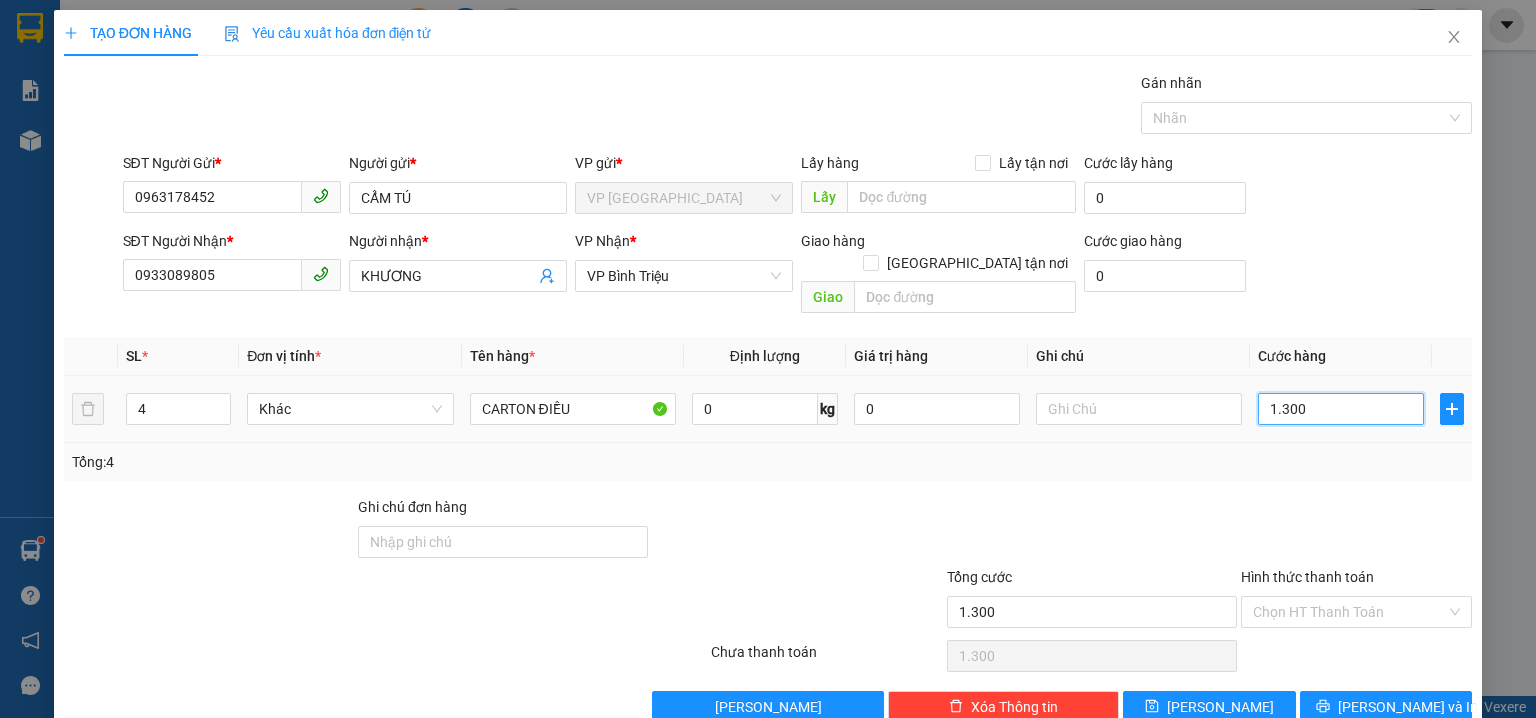 type on "13.000" 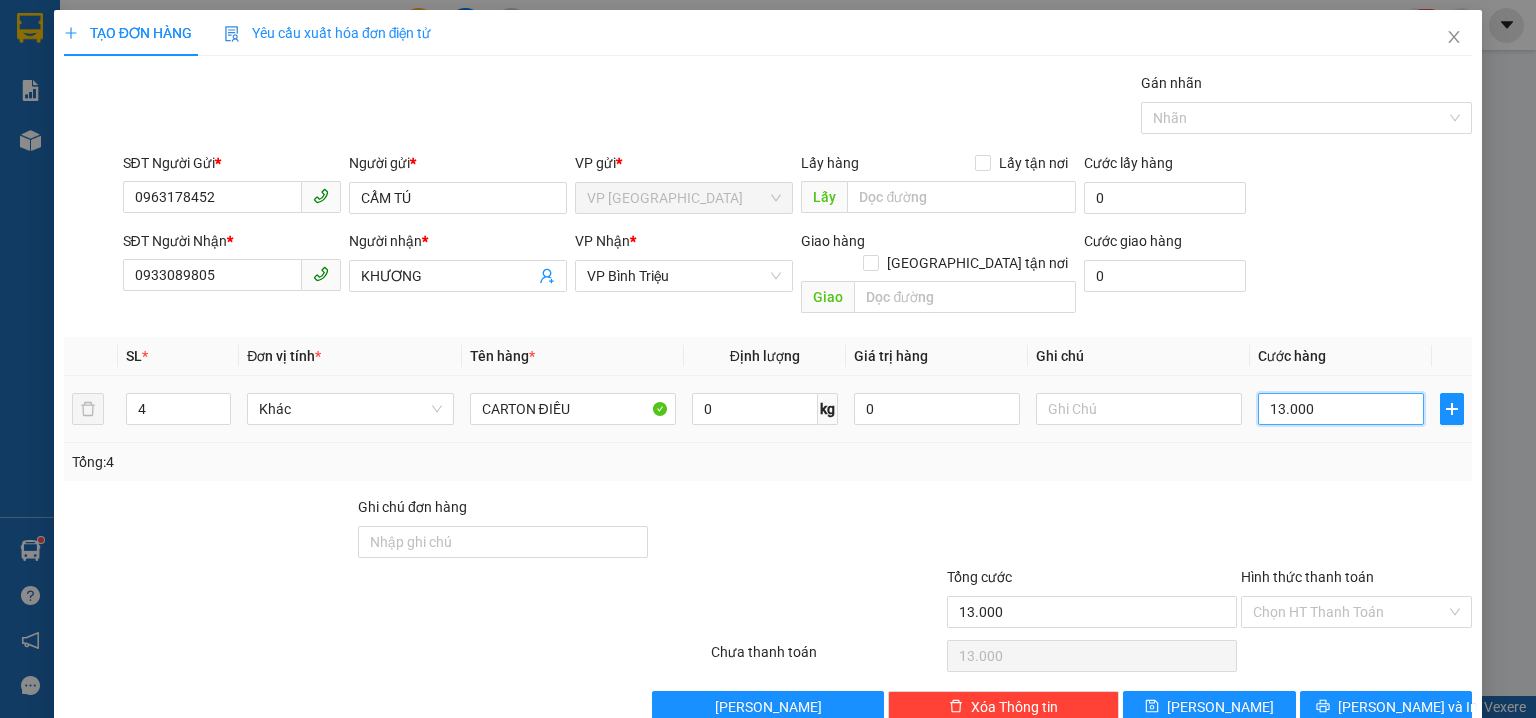 type on "130.000" 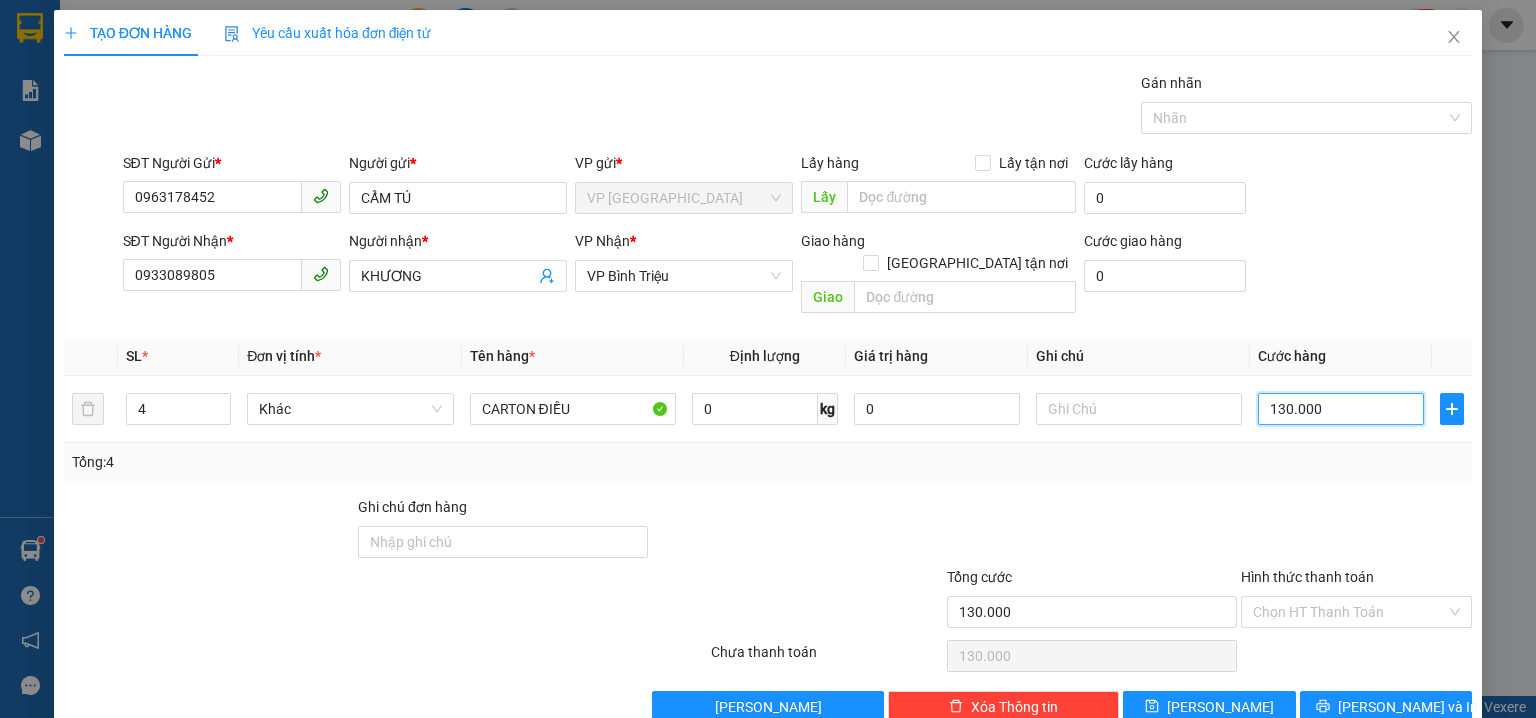 type on "130.000" 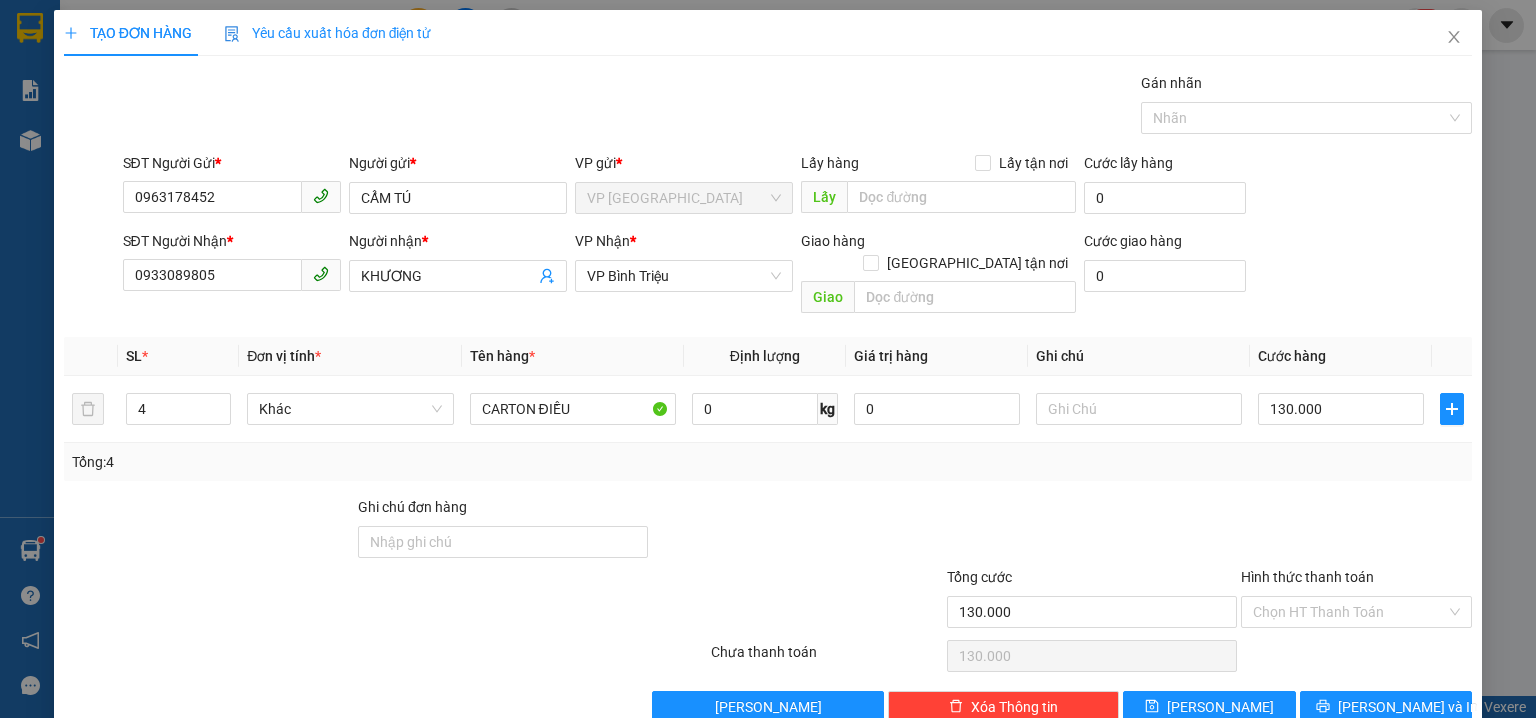 click on "SĐT Người Gửi  * 0963178452 Người gửi  * CẨM TÚ VP gửi  * VP Phước Bình Lấy hàng Lấy tận nơi Lấy Cước lấy hàng 0 SĐT Người Nhận  * 0933089805 Người nhận  * KHƯƠNG VP Nhận  * VP Bình Triệu Giao hàng Giao tận nơi Giao Cước giao hàng 0" at bounding box center (768, 237) 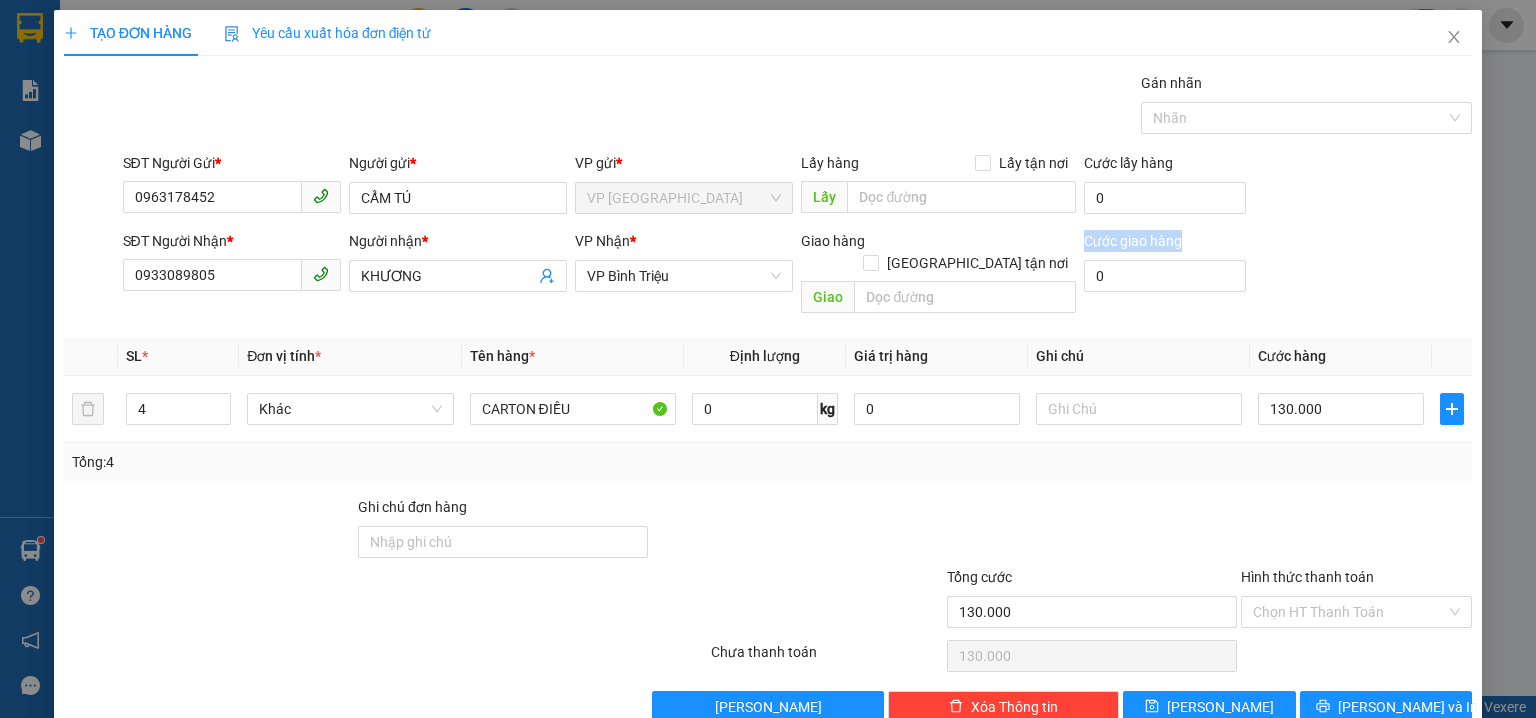 click on "SĐT Người Gửi  * 0963178452 Người gửi  * CẨM TÚ VP gửi  * VP Phước Bình Lấy hàng Lấy tận nơi Lấy Cước lấy hàng 0 SĐT Người Nhận  * 0933089805 Người nhận  * KHƯƠNG VP Nhận  * VP Bình Triệu Giao hàng Giao tận nơi Giao Cước giao hàng 0" at bounding box center [768, 237] 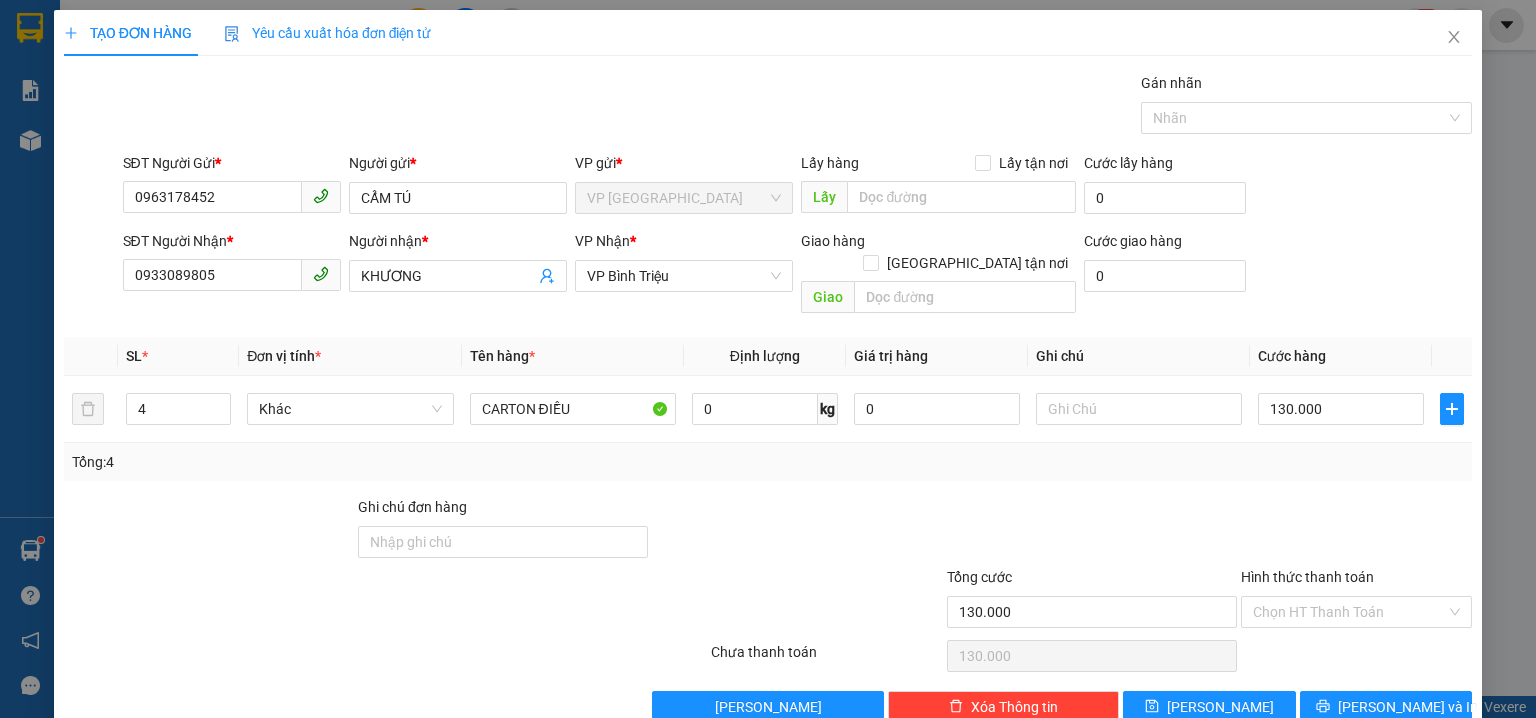 click on "SĐT Người Gửi  * 0963178452 Người gửi  * CẨM TÚ VP gửi  * VP Phước Bình Lấy hàng Lấy tận nơi Lấy Cước lấy hàng 0" at bounding box center [798, 187] 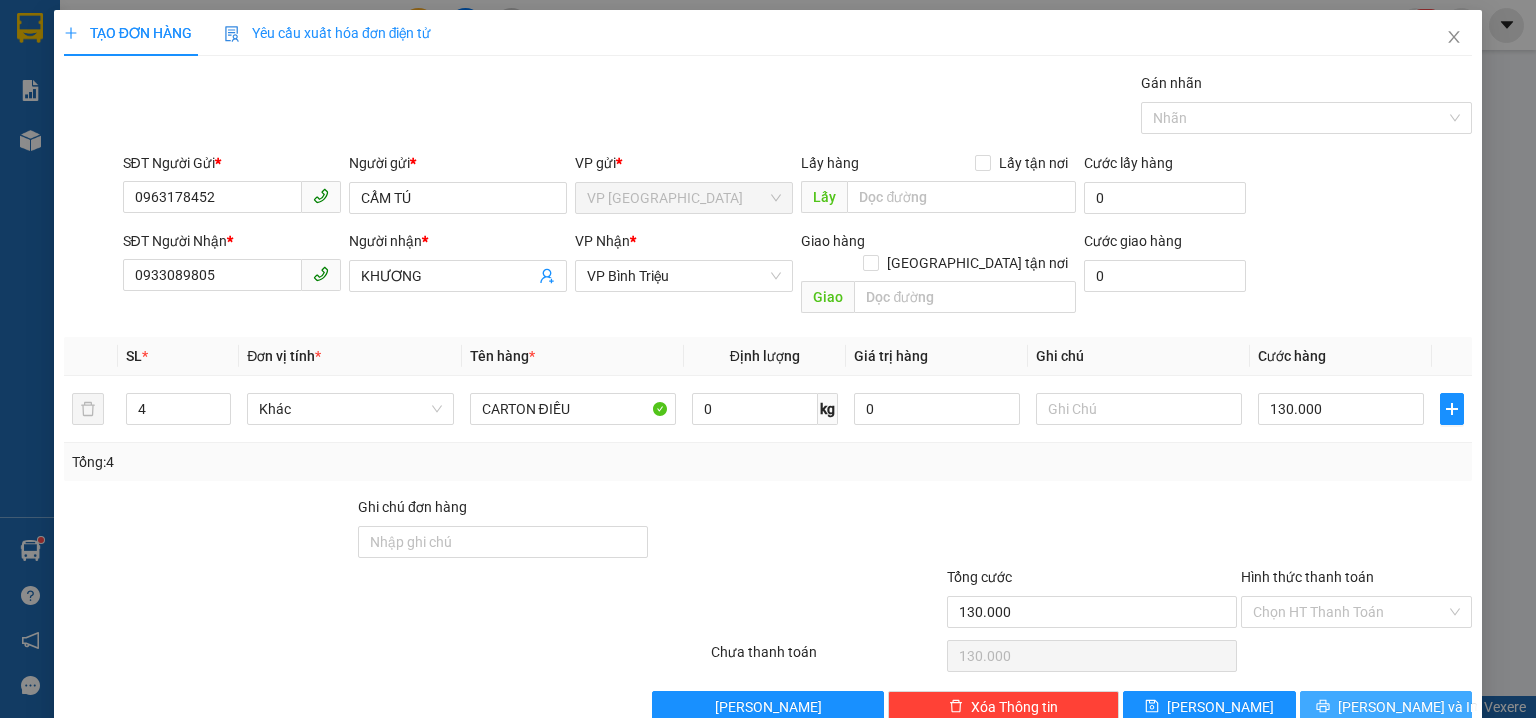 click on "[PERSON_NAME] và In" at bounding box center (1408, 707) 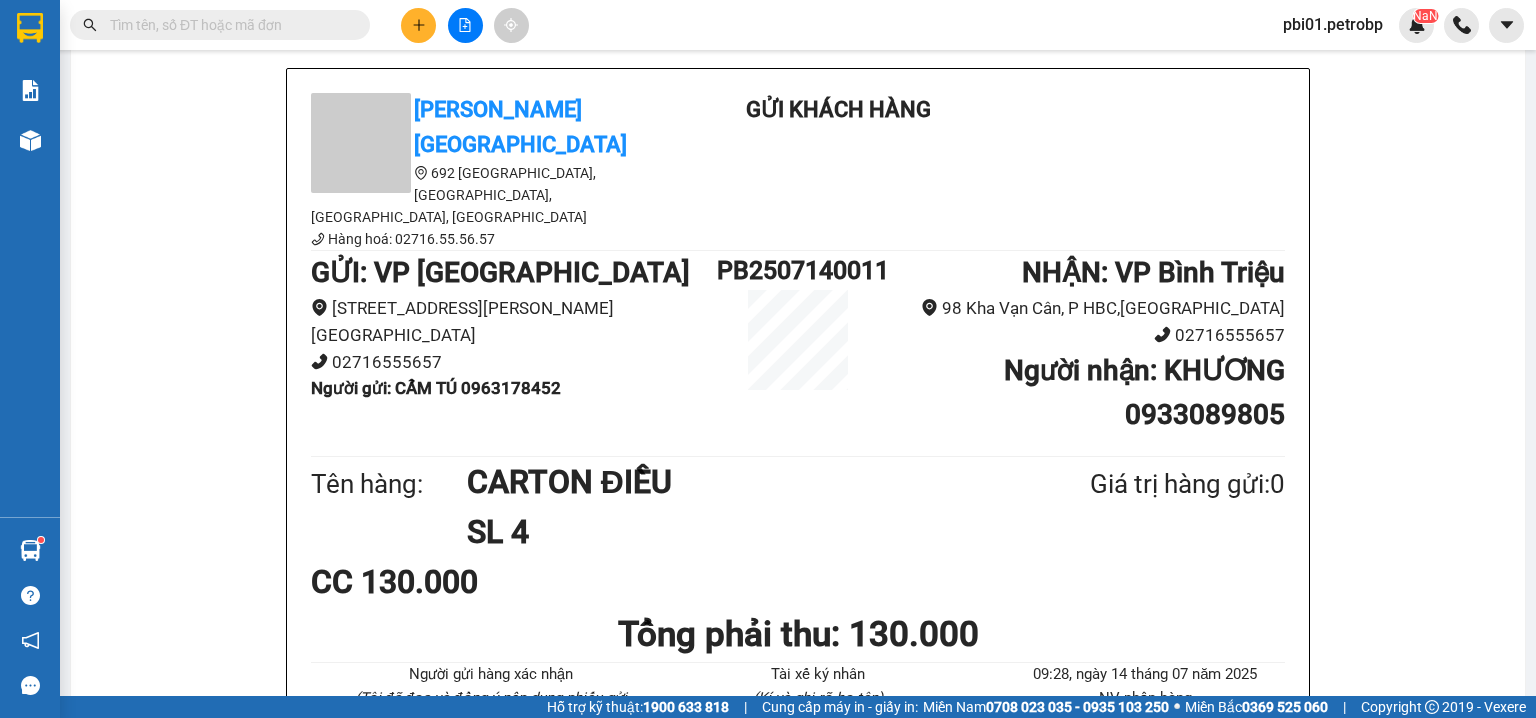 scroll, scrollTop: 0, scrollLeft: 0, axis: both 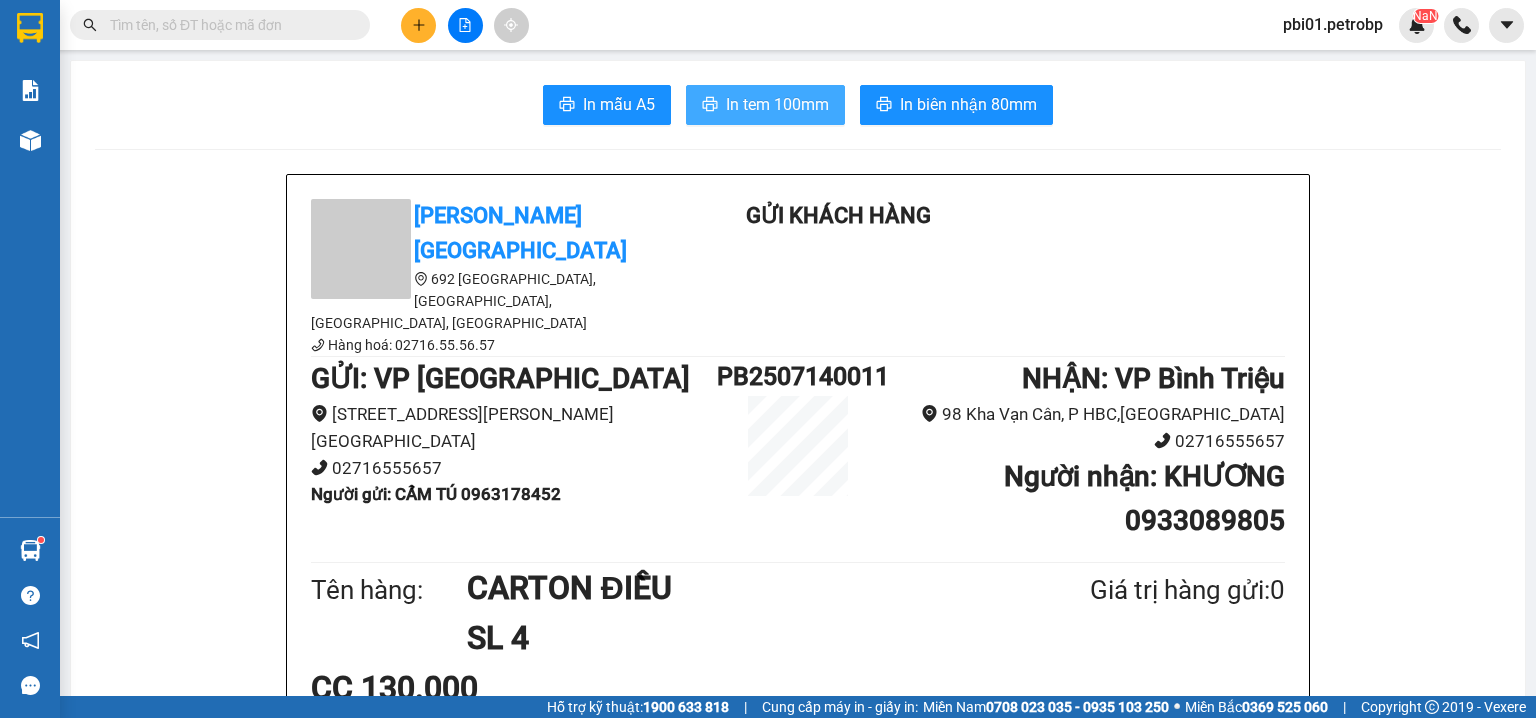 click on "In tem 100mm" at bounding box center [777, 104] 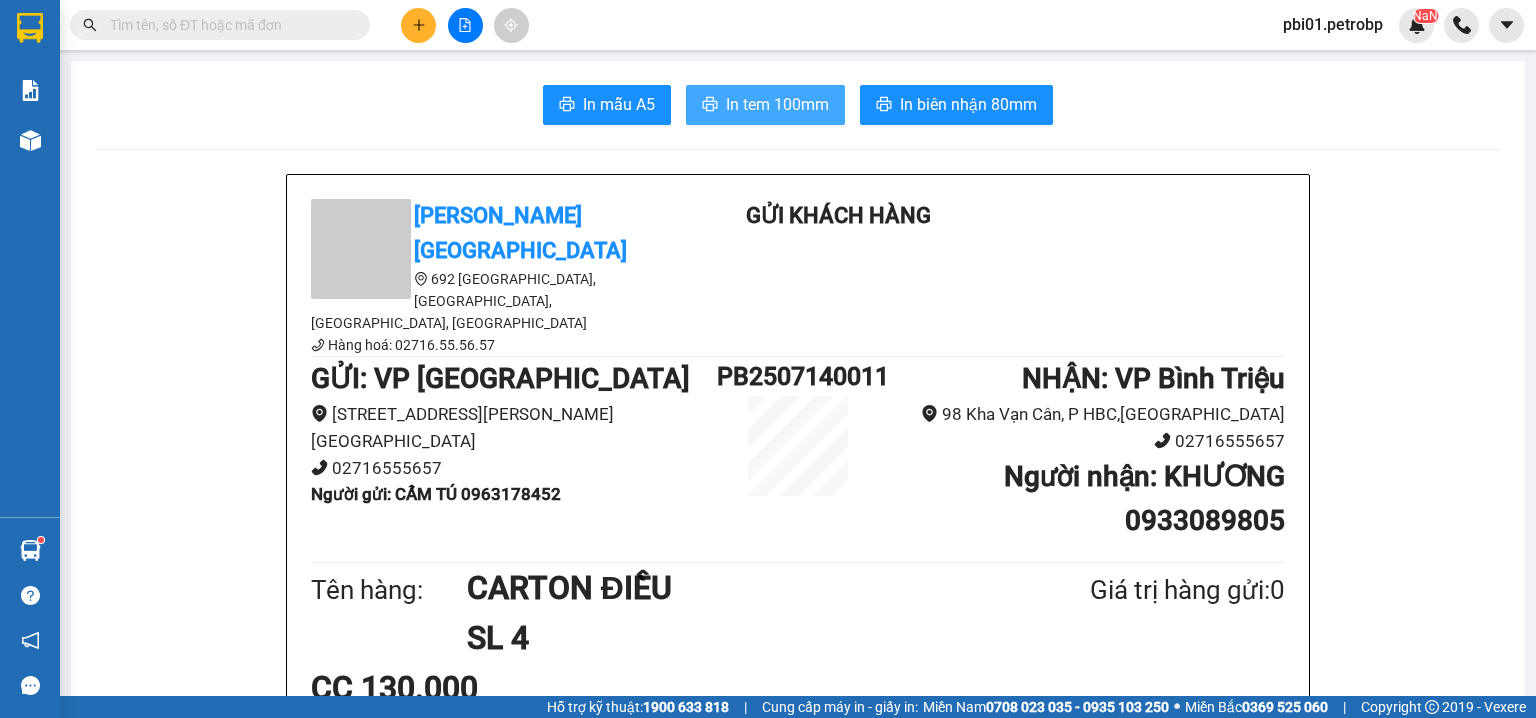scroll, scrollTop: 0, scrollLeft: 0, axis: both 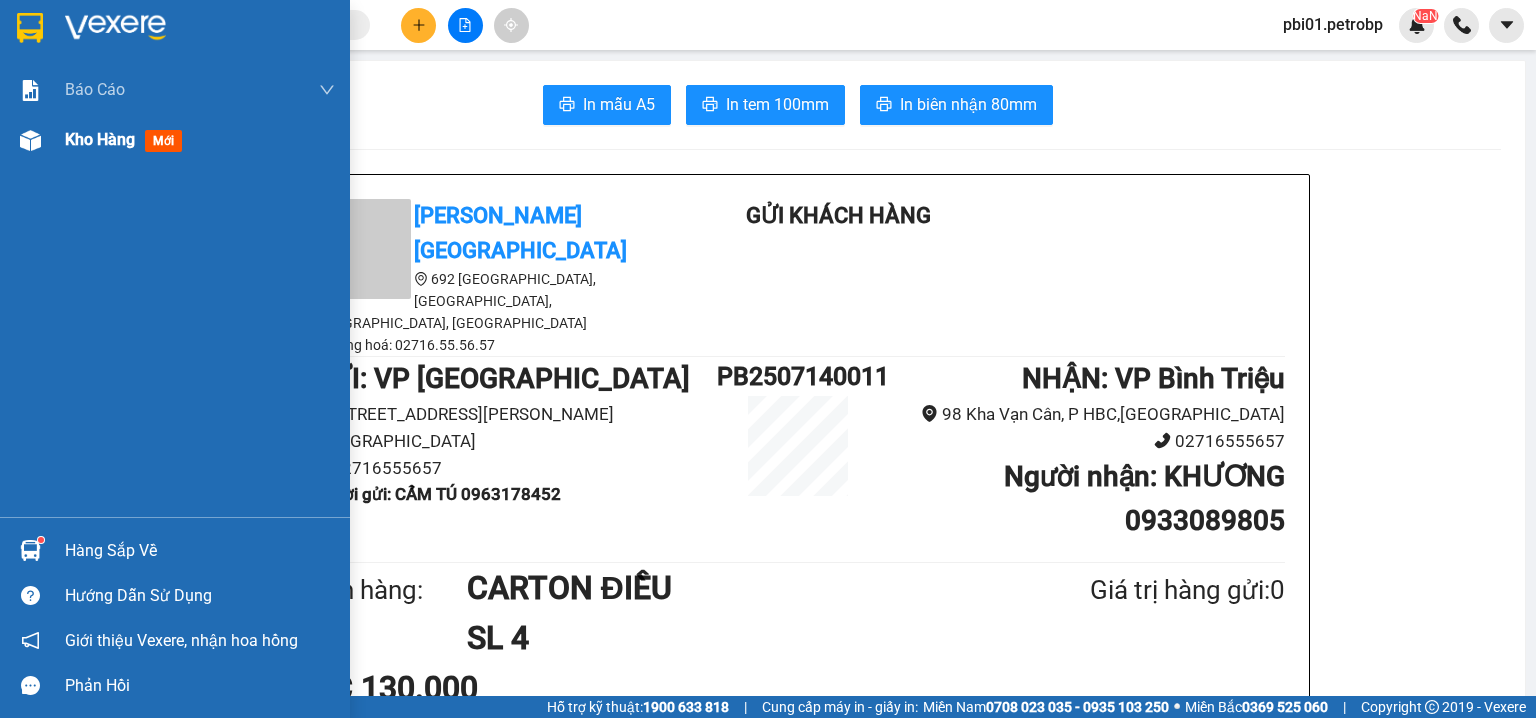 click at bounding box center (30, 140) 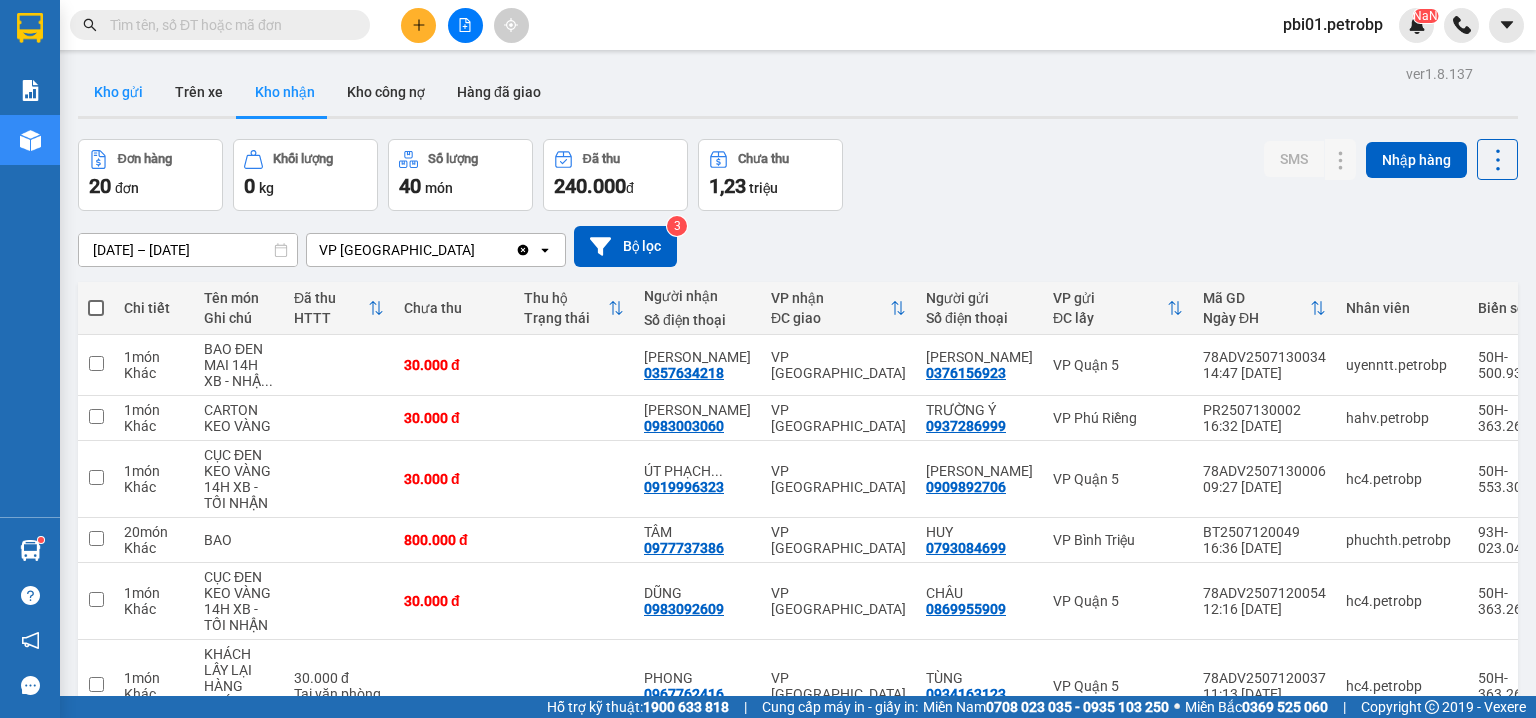 click on "Kho gửi" at bounding box center (118, 92) 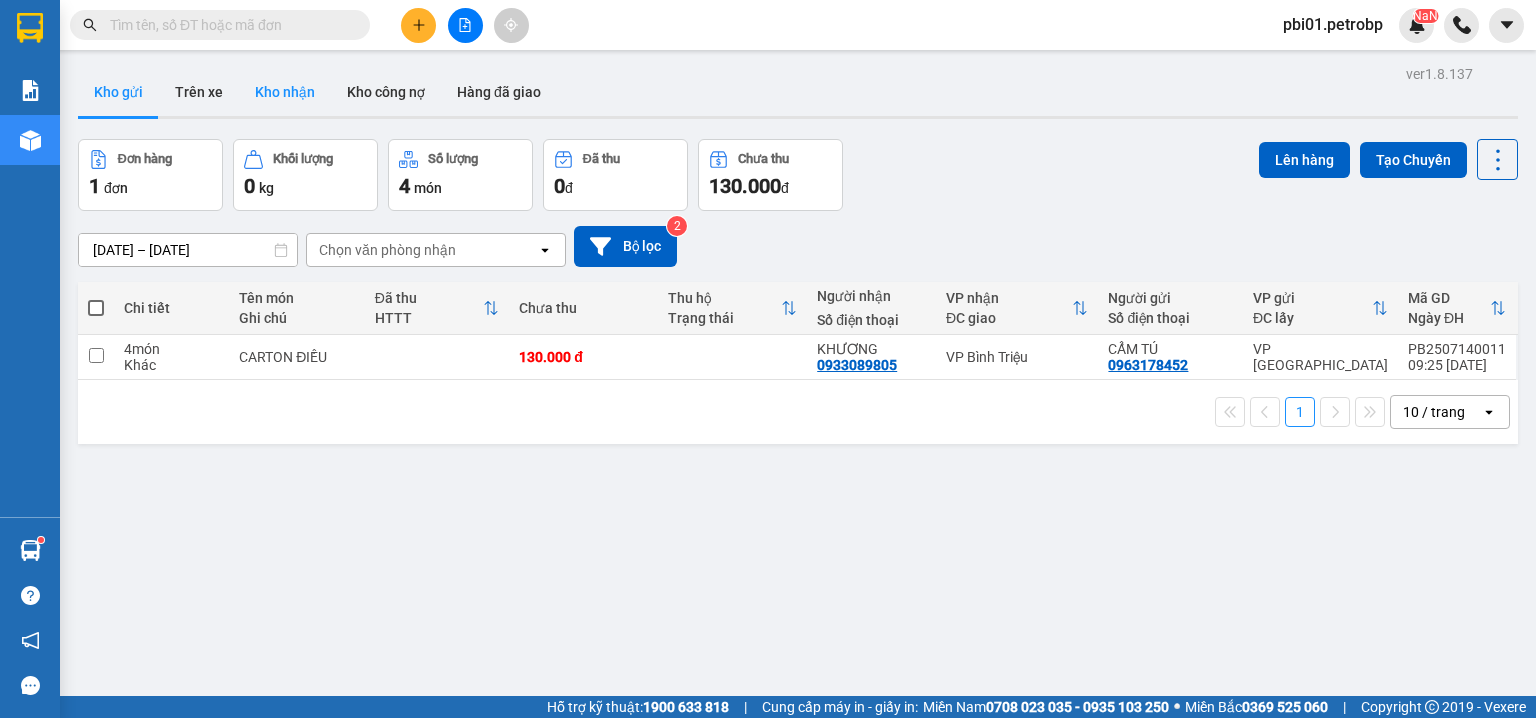 click on "Kho nhận" at bounding box center [285, 92] 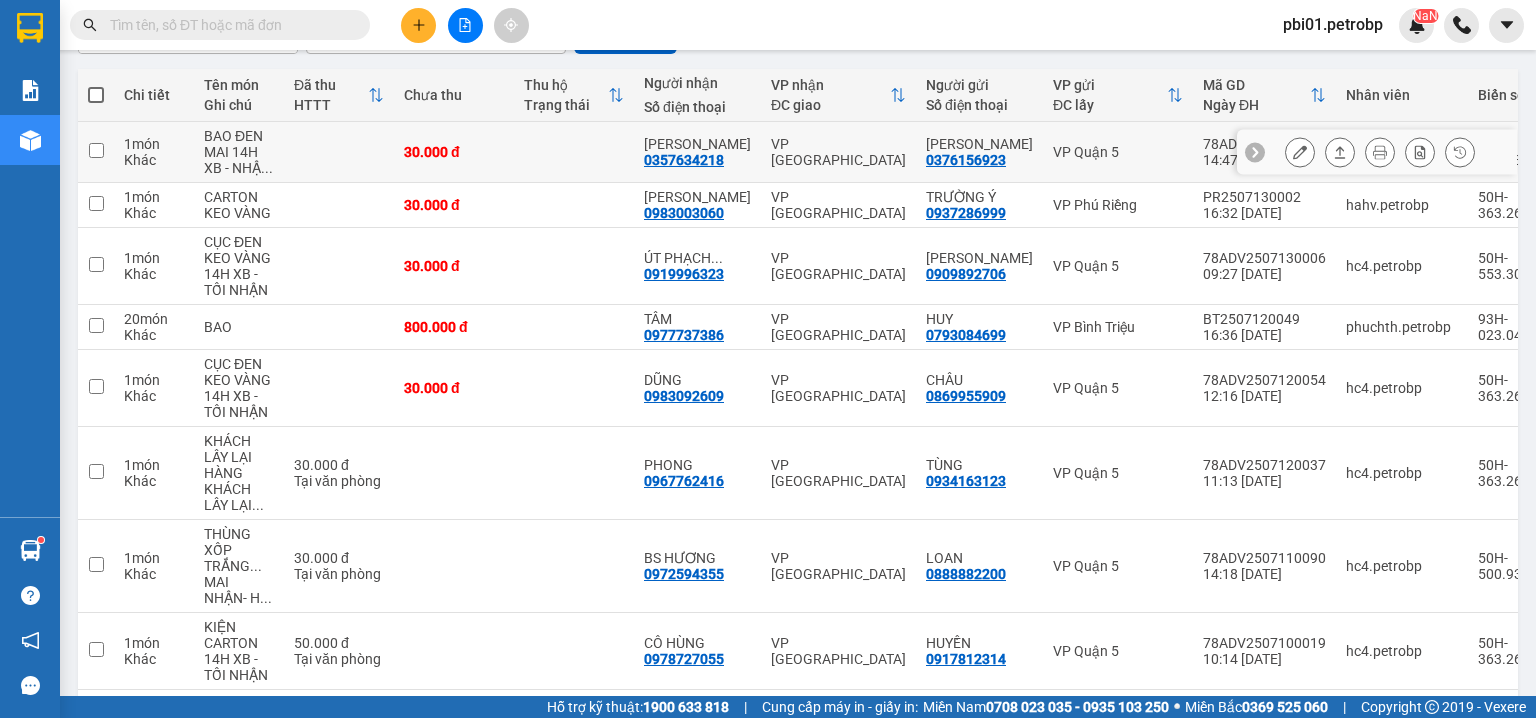 scroll, scrollTop: 0, scrollLeft: 0, axis: both 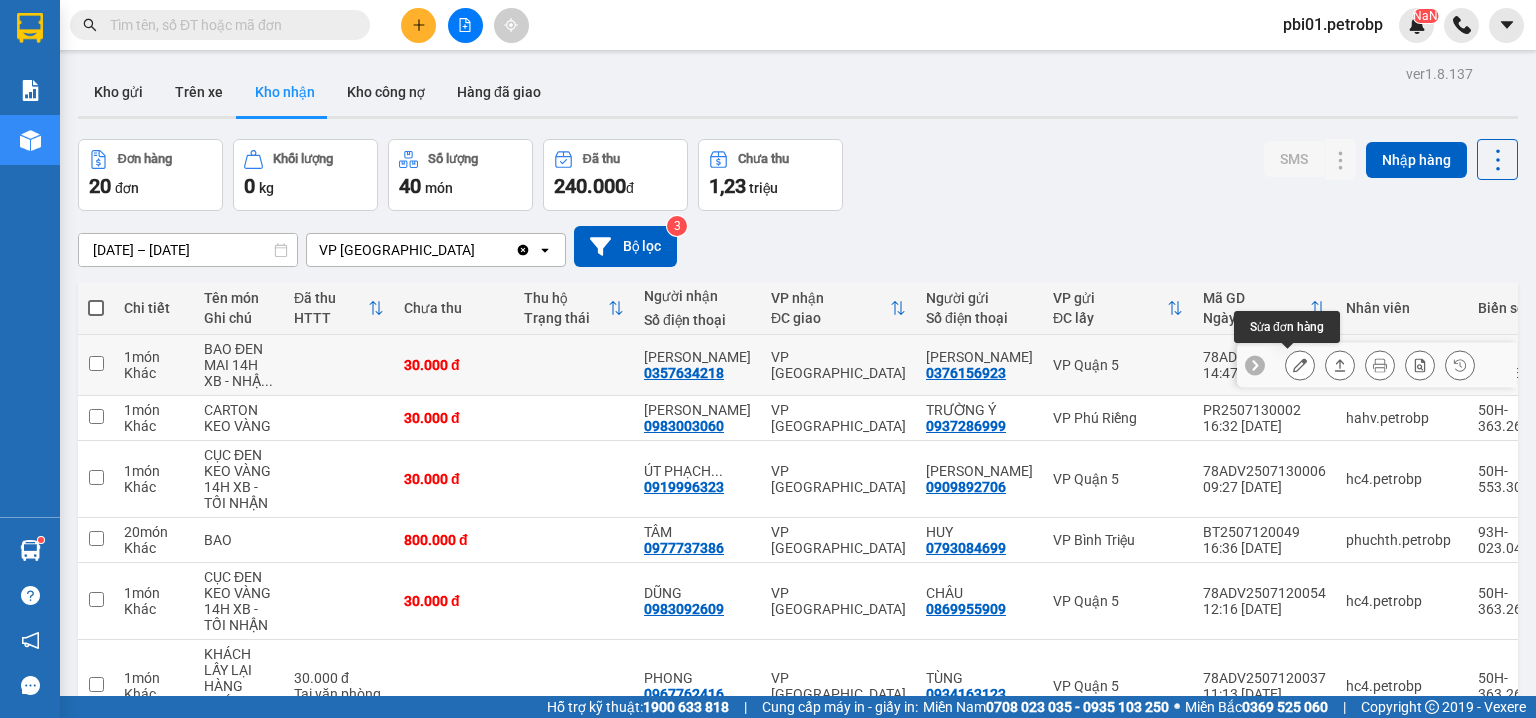 click 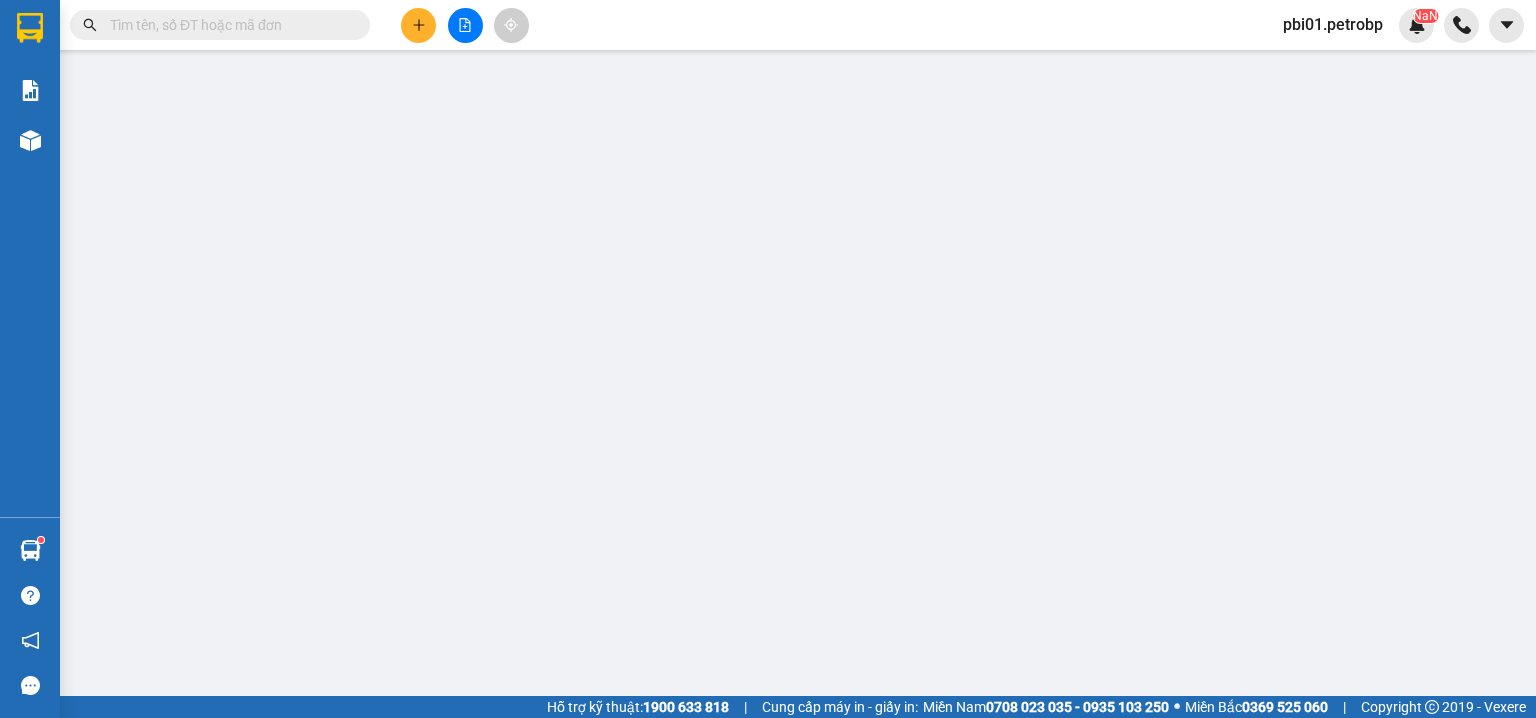 type on "0376156923" 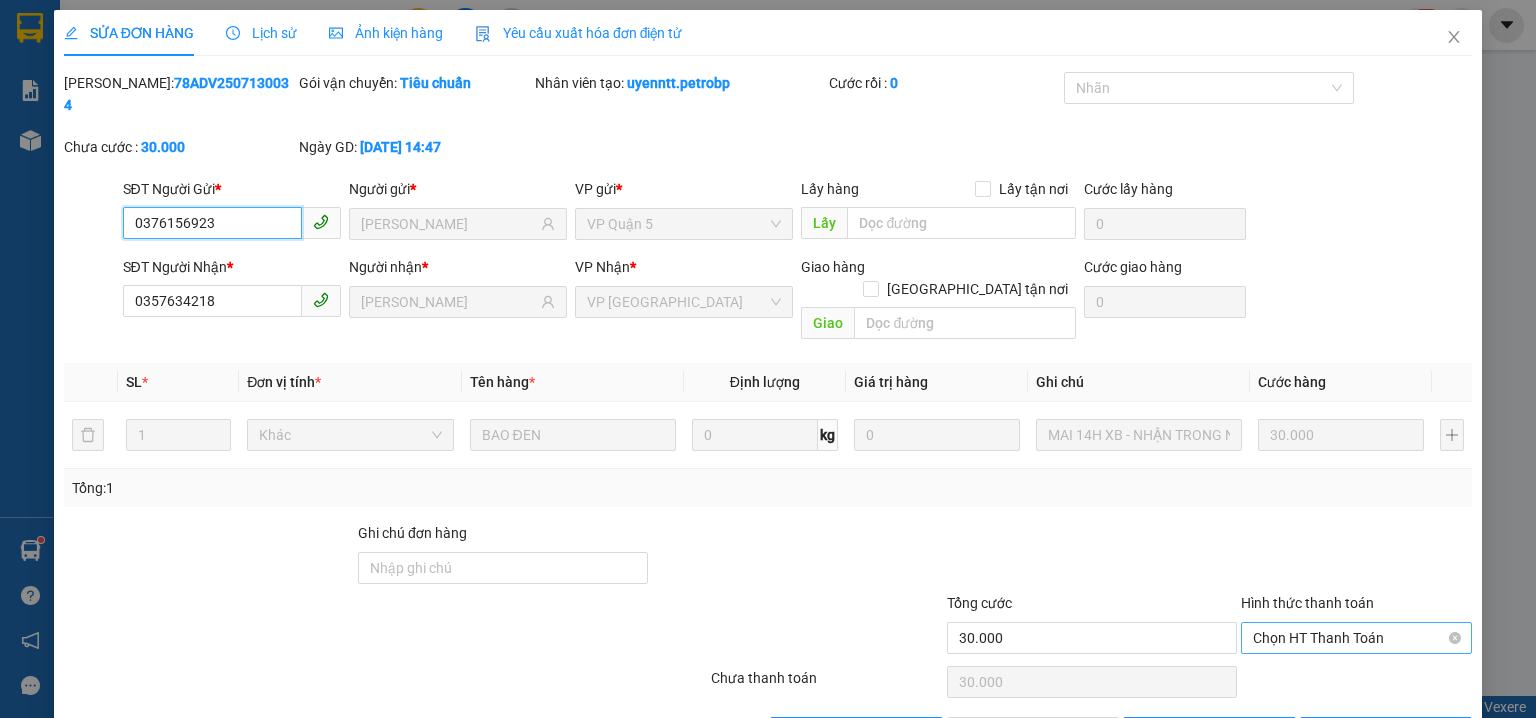 click on "Chọn HT Thanh Toán" at bounding box center (1356, 638) 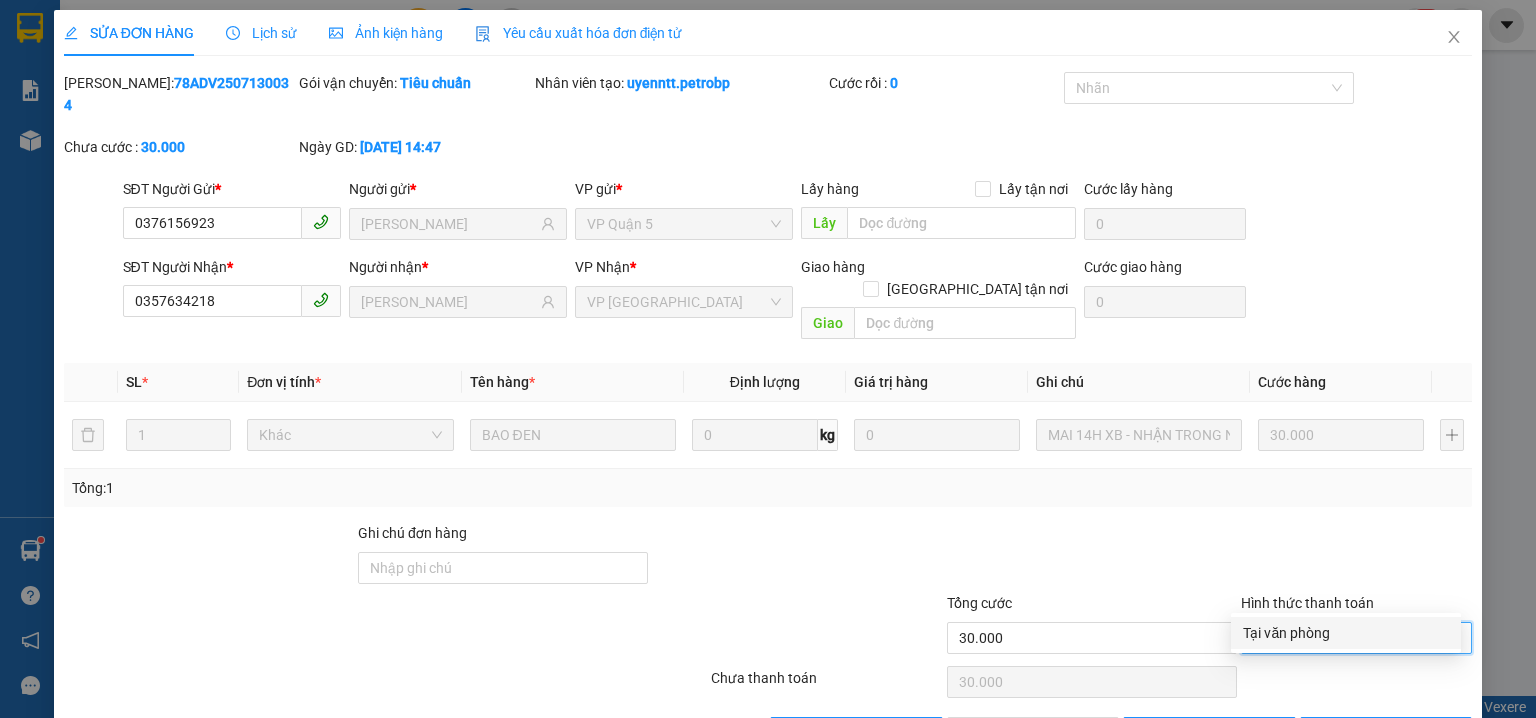 click on "Tại văn phòng" at bounding box center (1346, 633) 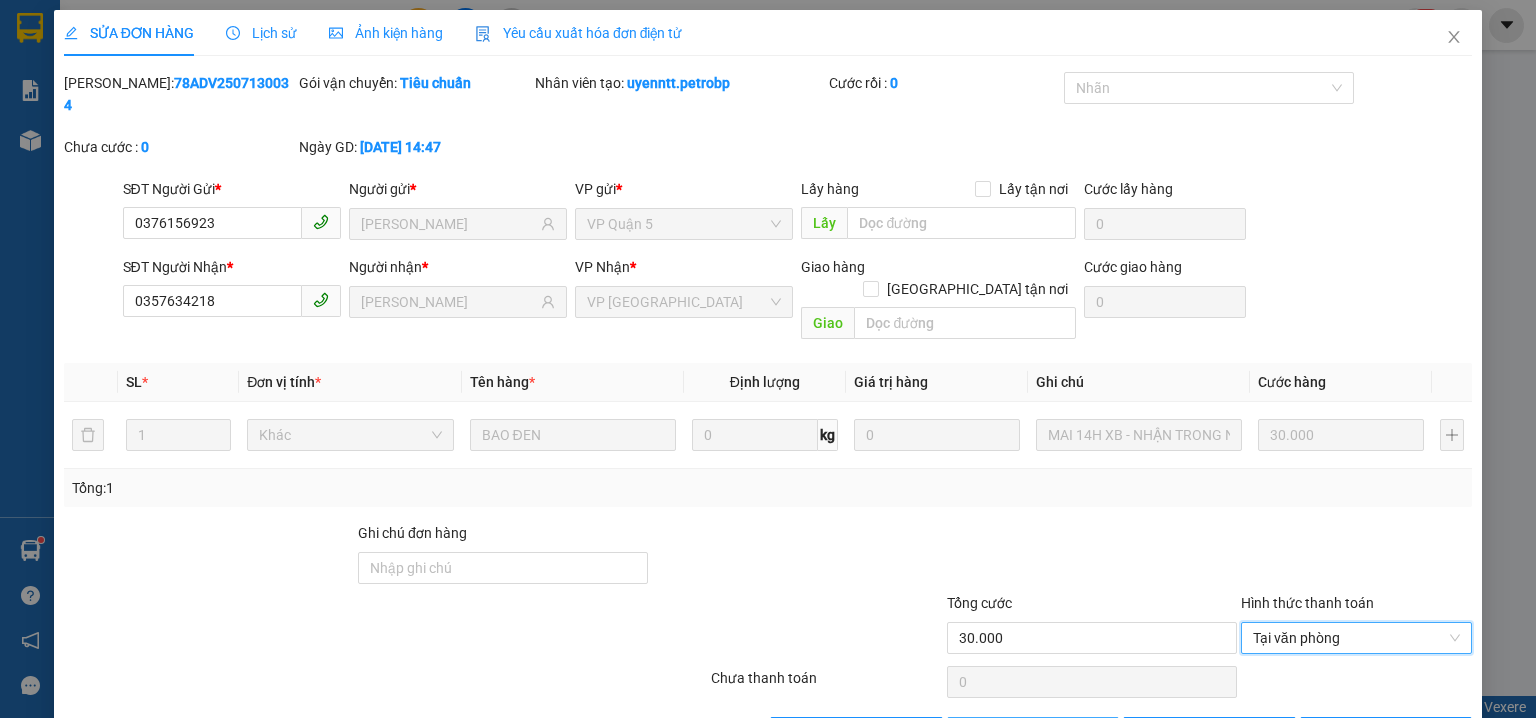 click on "Giao hàng" at bounding box center [1044, 733] 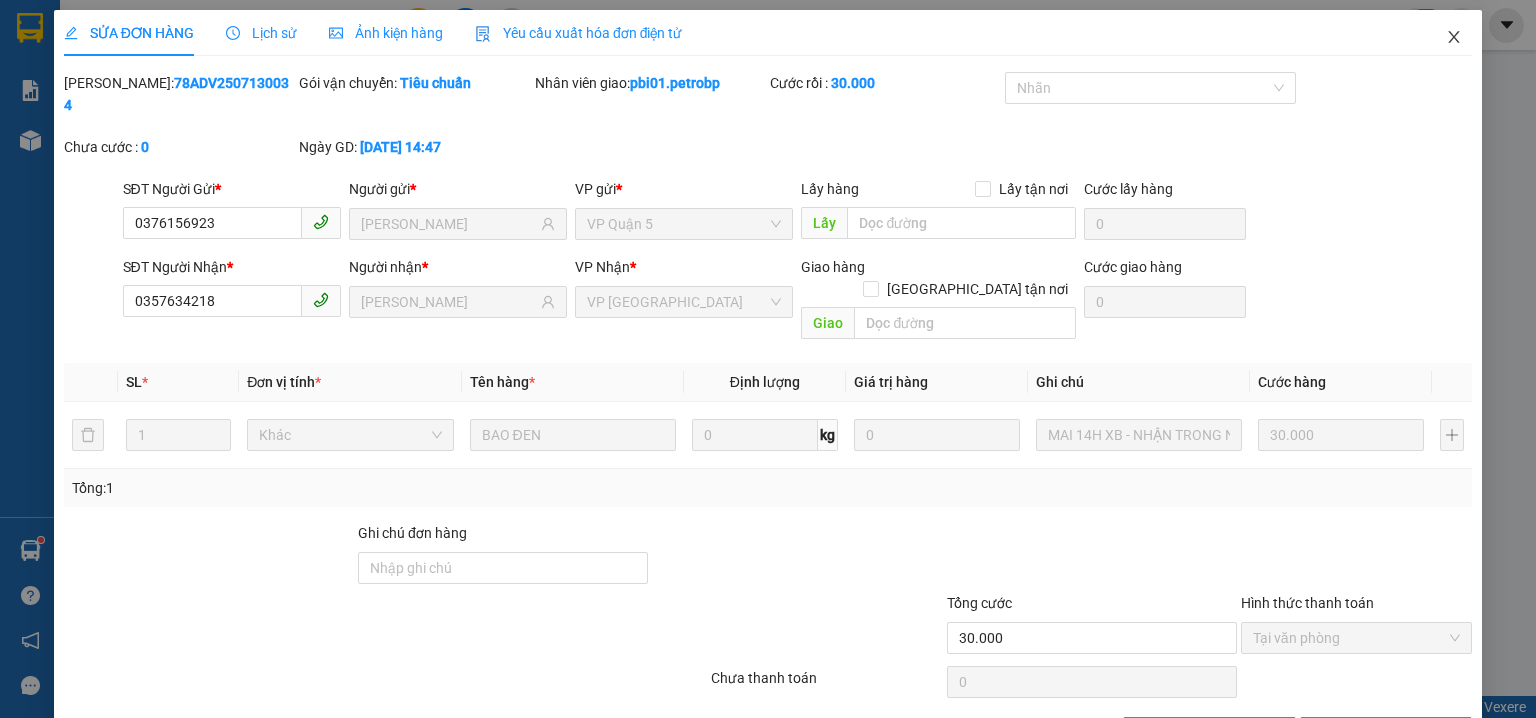 click at bounding box center (1454, 38) 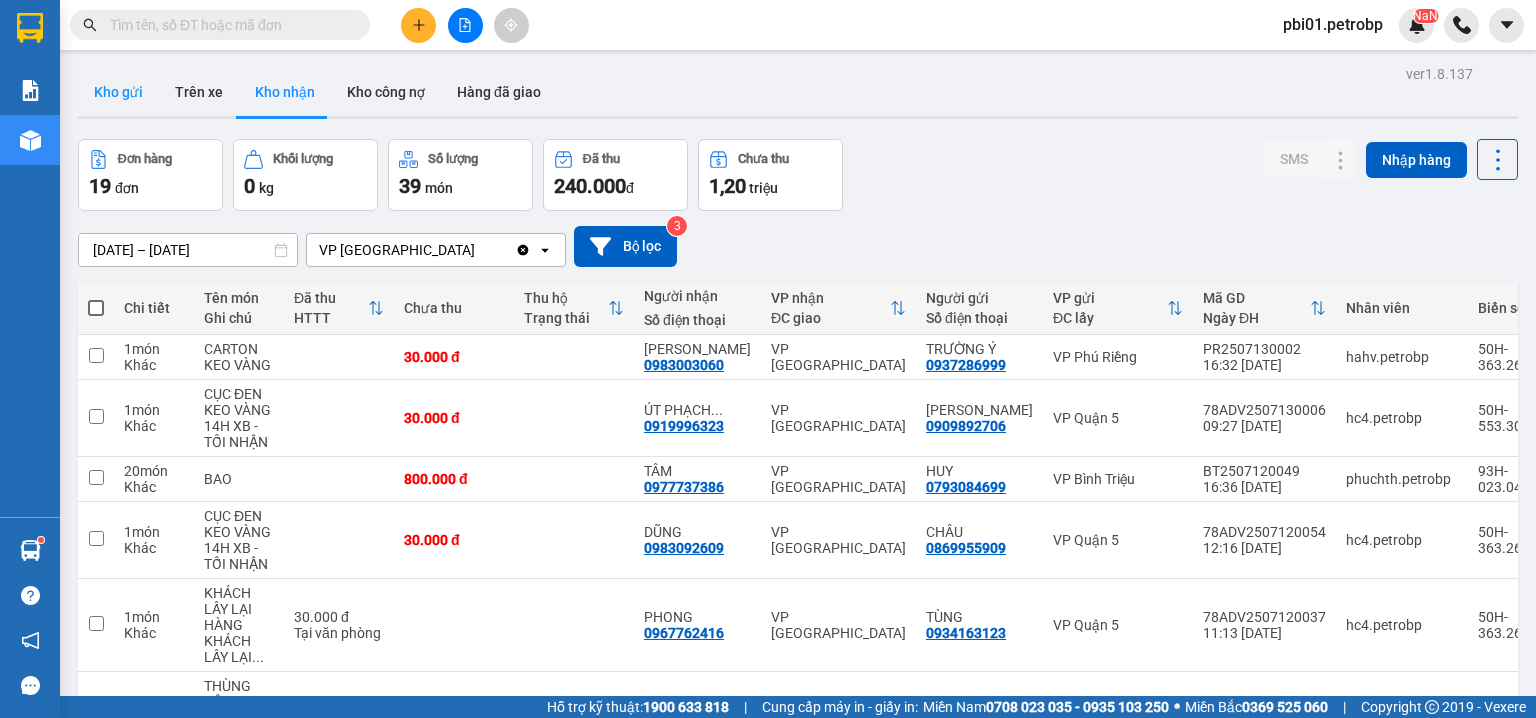 click on "Kho gửi" at bounding box center (118, 92) 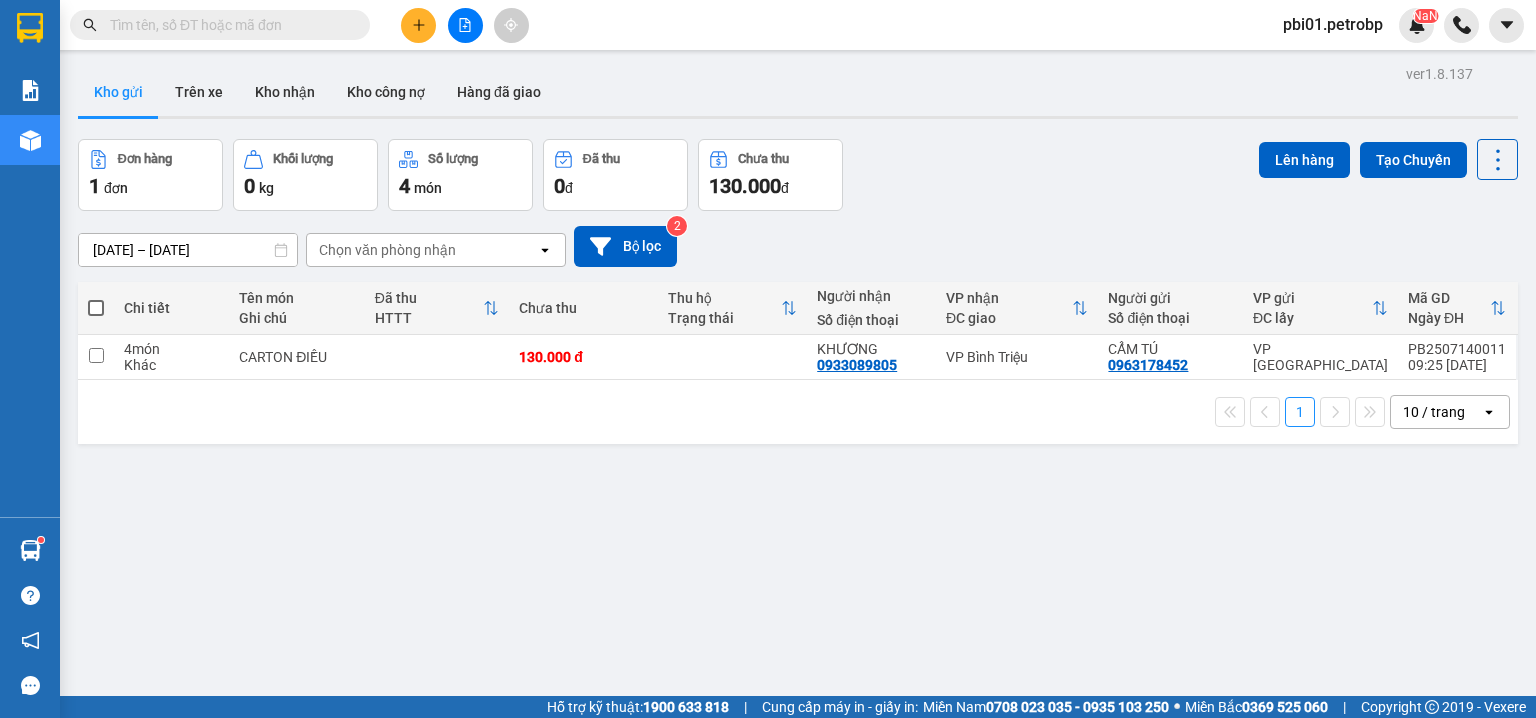 click at bounding box center [228, 25] 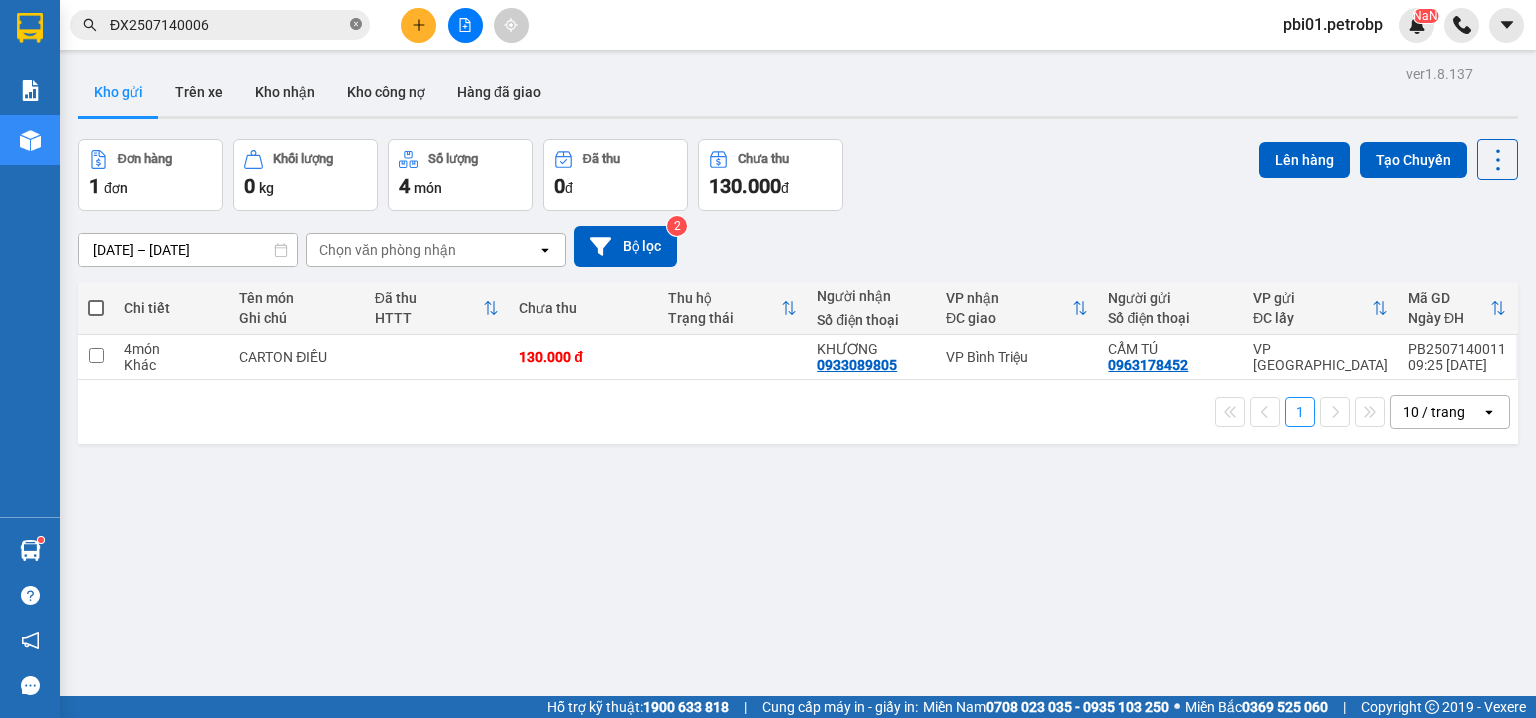 click 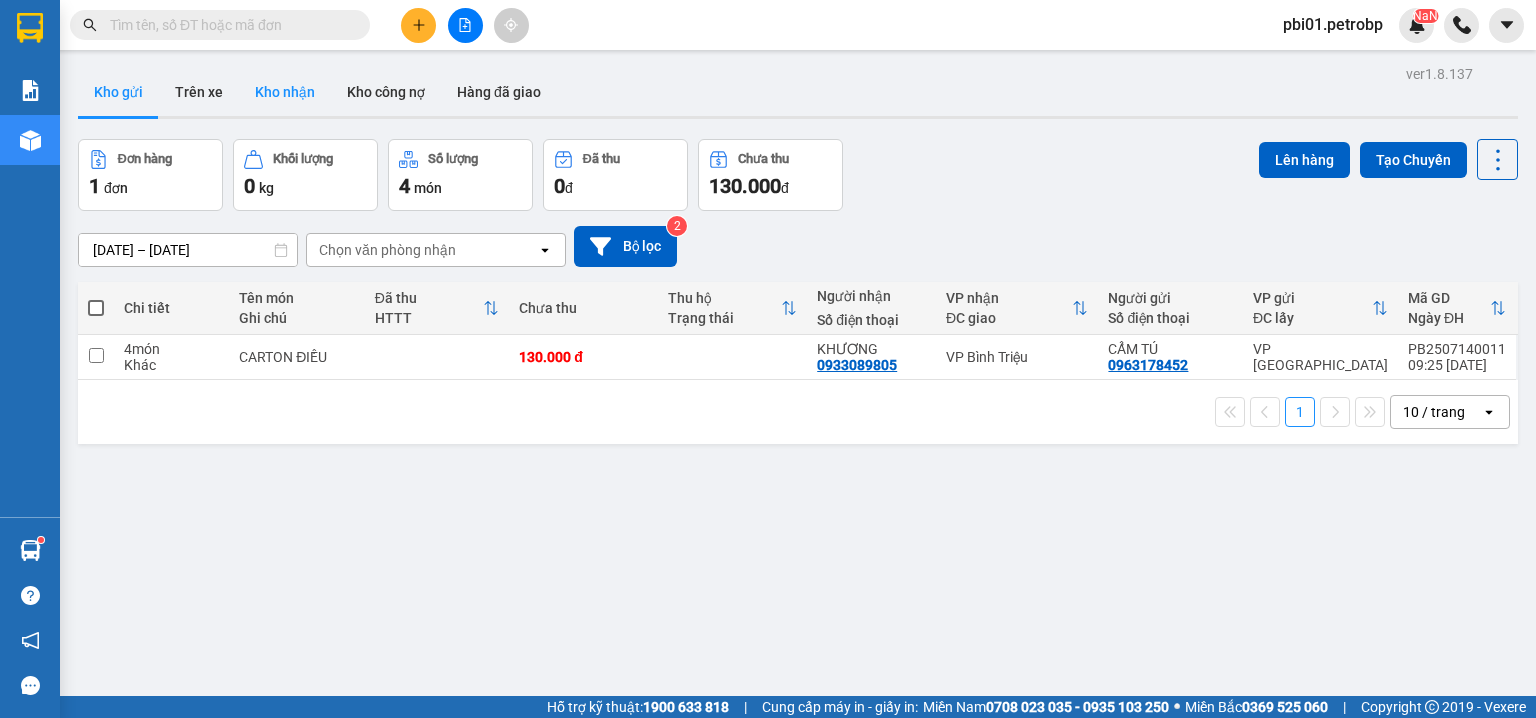 click on "Kho nhận" at bounding box center (285, 92) 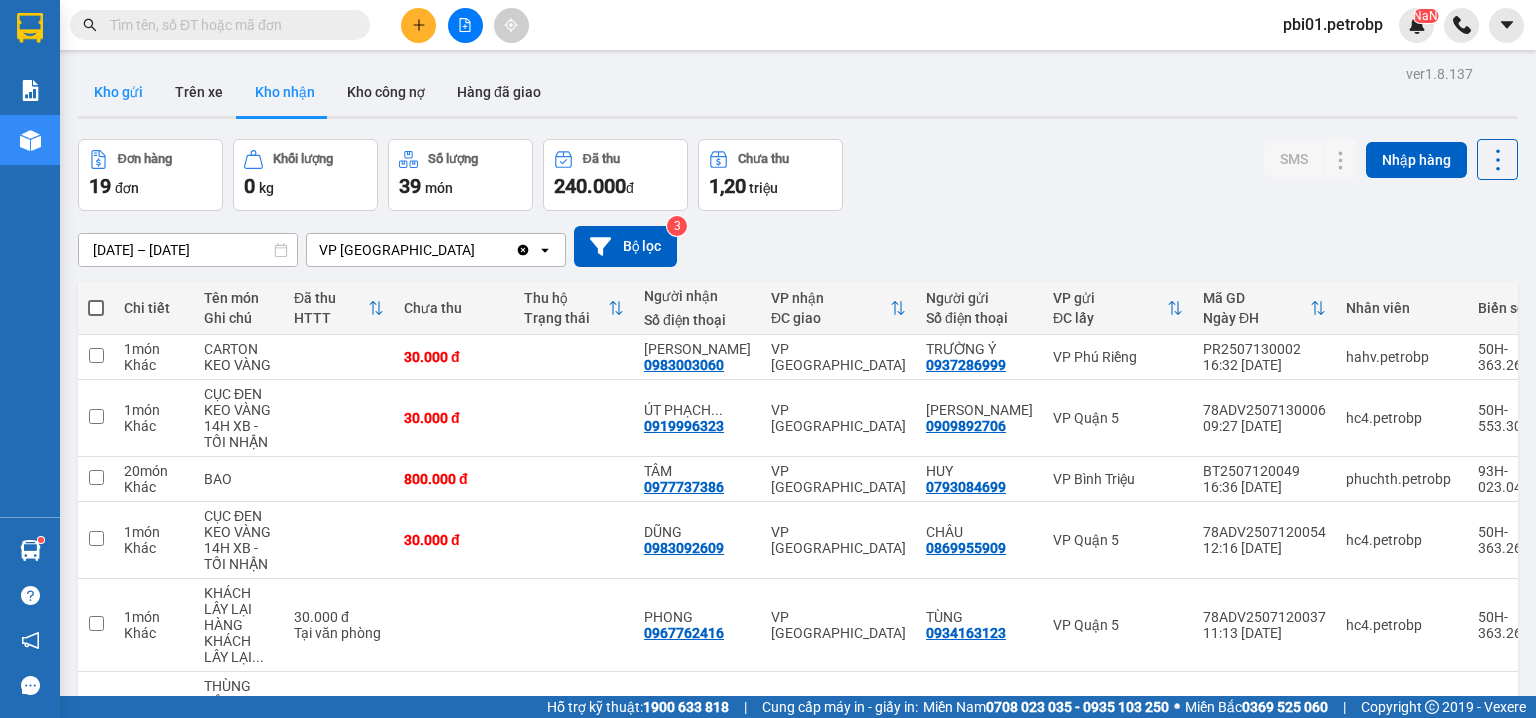click on "Kho gửi" at bounding box center (118, 92) 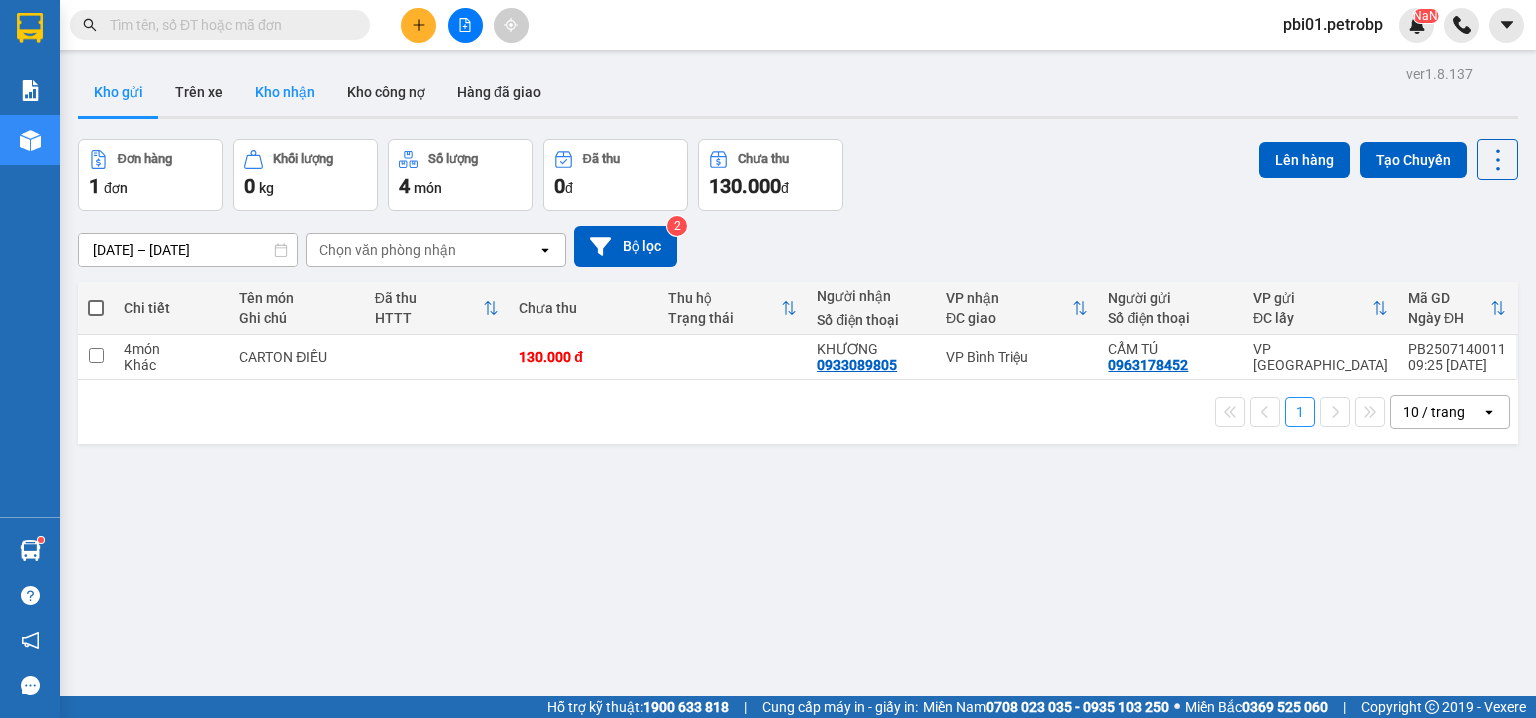 click on "Kho nhận" at bounding box center (285, 92) 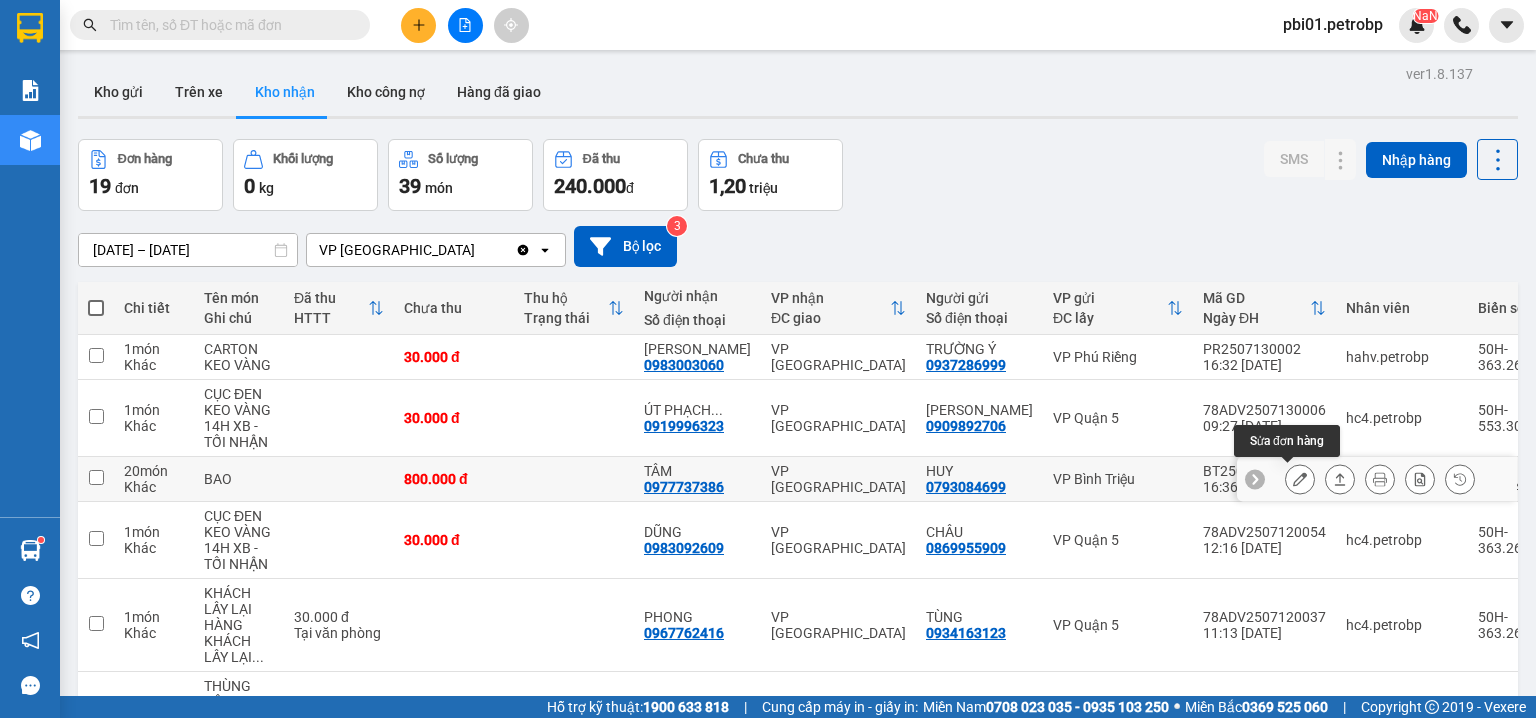 click 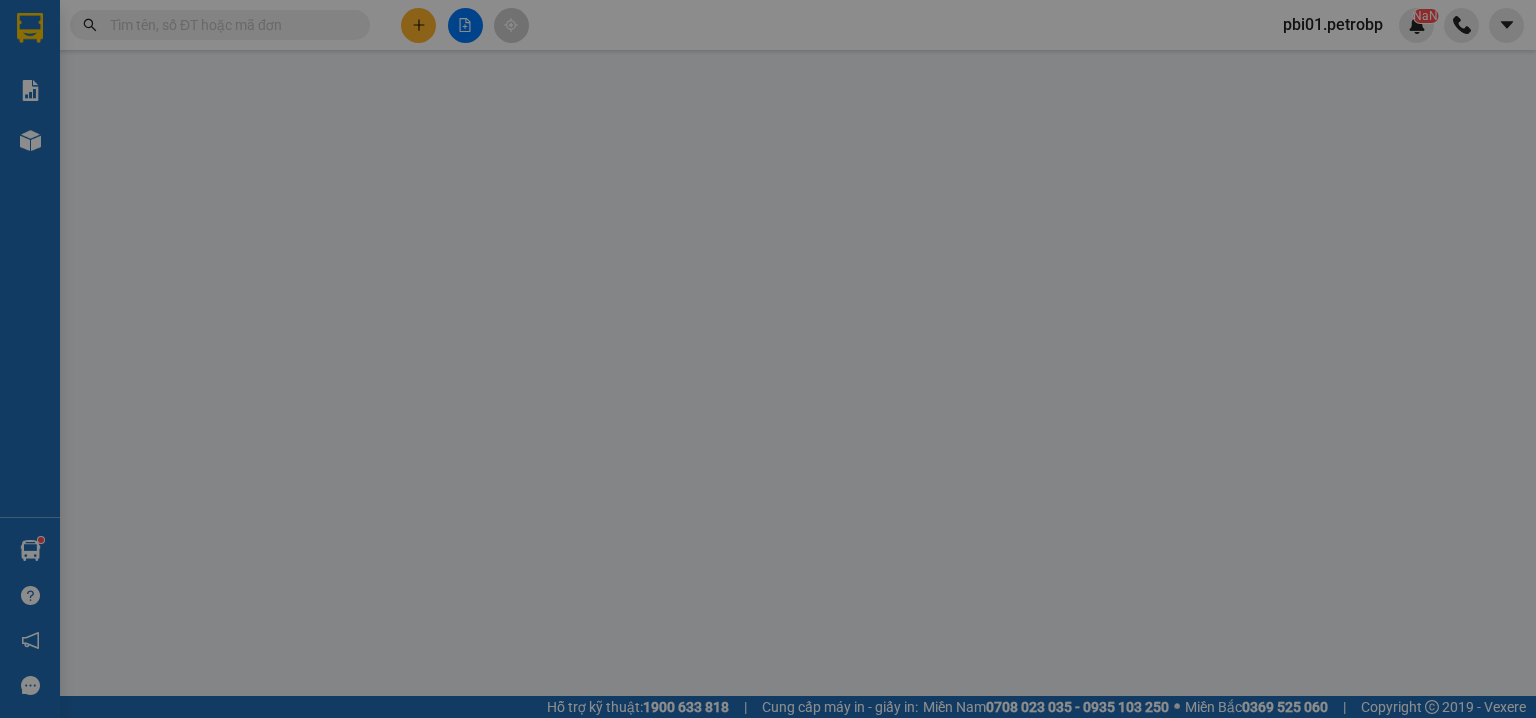 type on "0793084699" 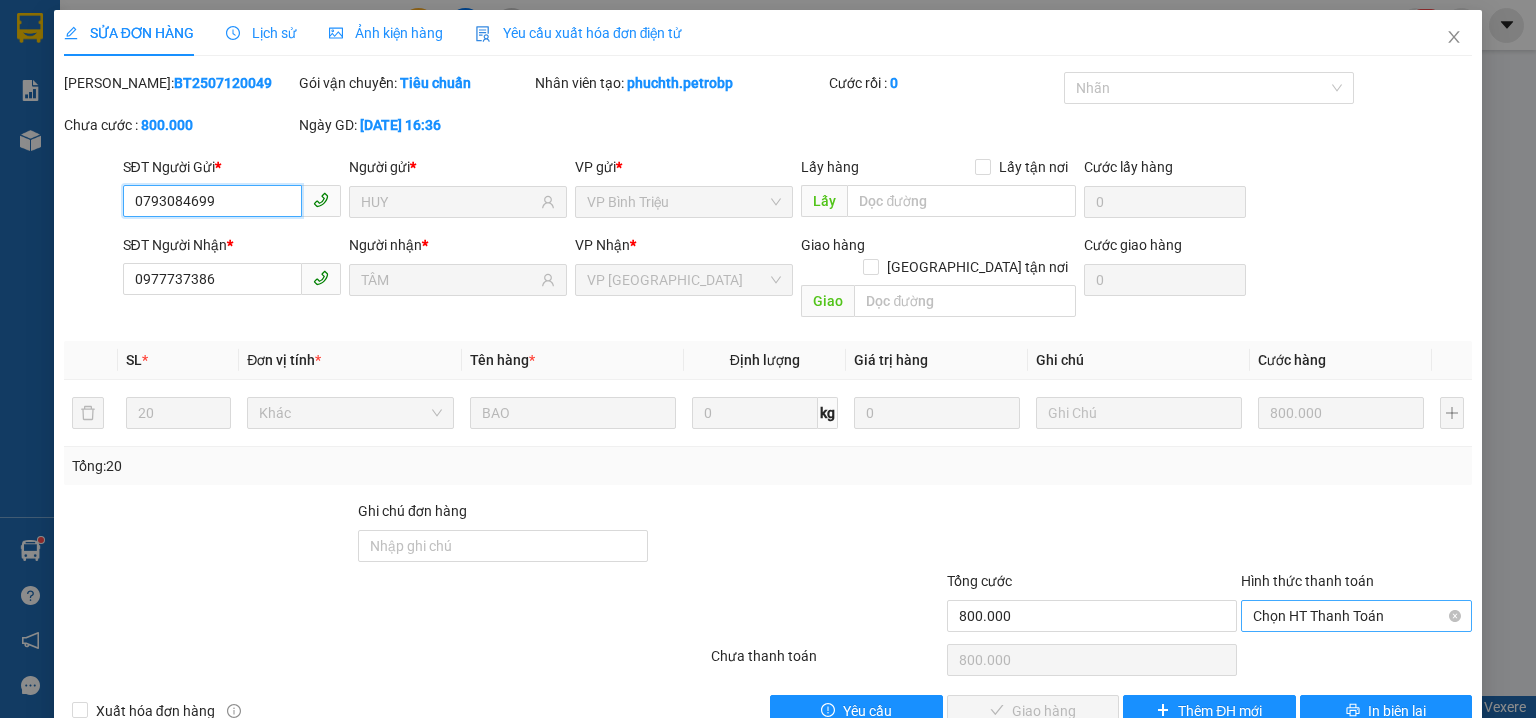 click on "Chọn HT Thanh Toán" at bounding box center (1356, 616) 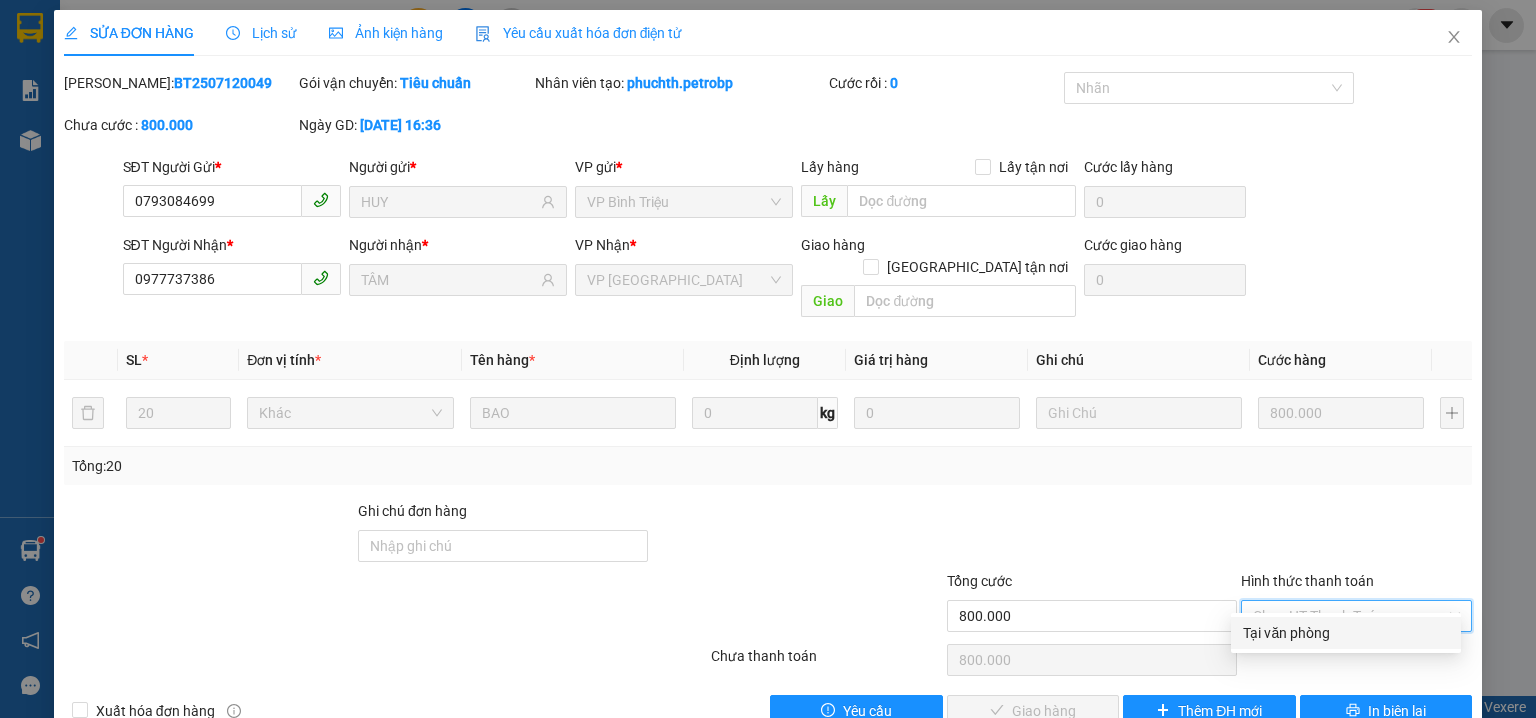 click on "Tại văn phòng" at bounding box center [1346, 633] 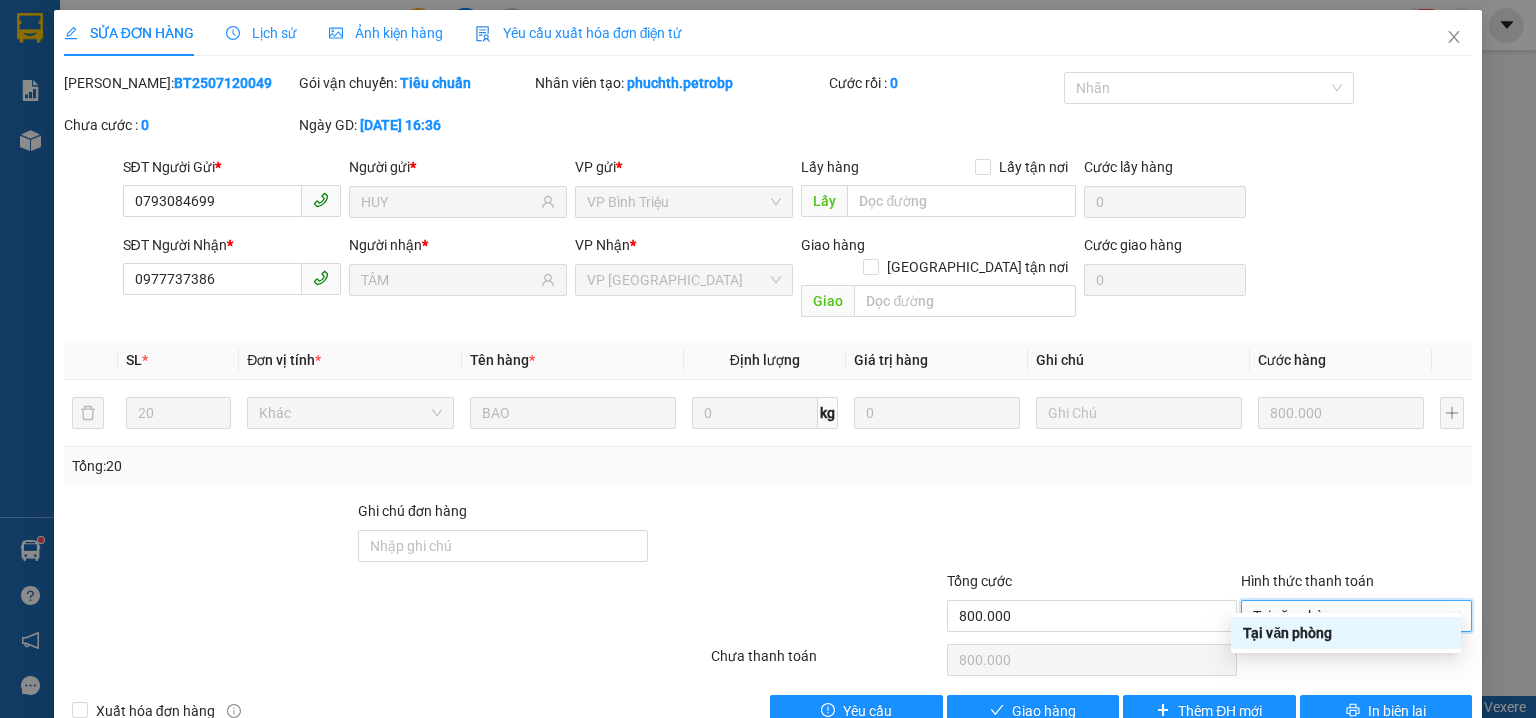 type on "0" 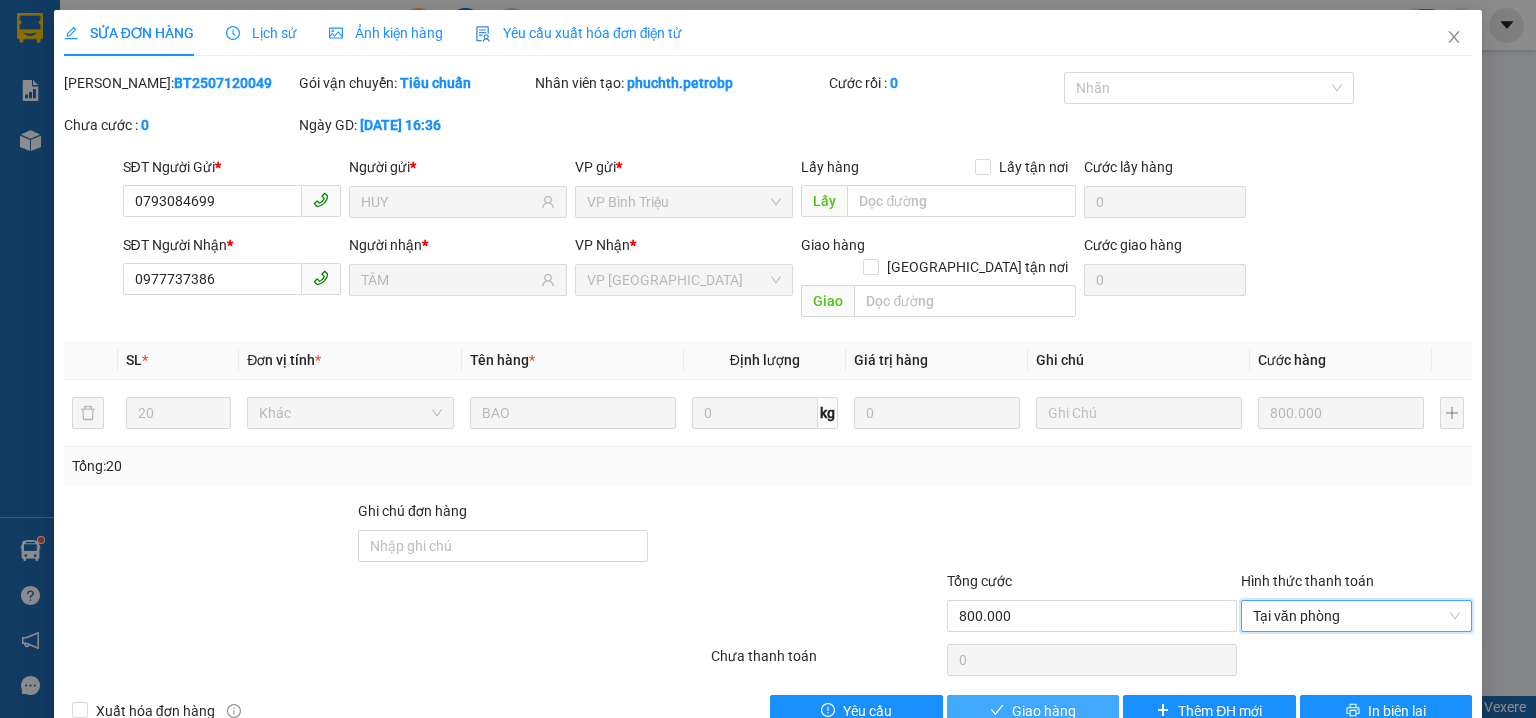 click on "Giao hàng" at bounding box center (1033, 711) 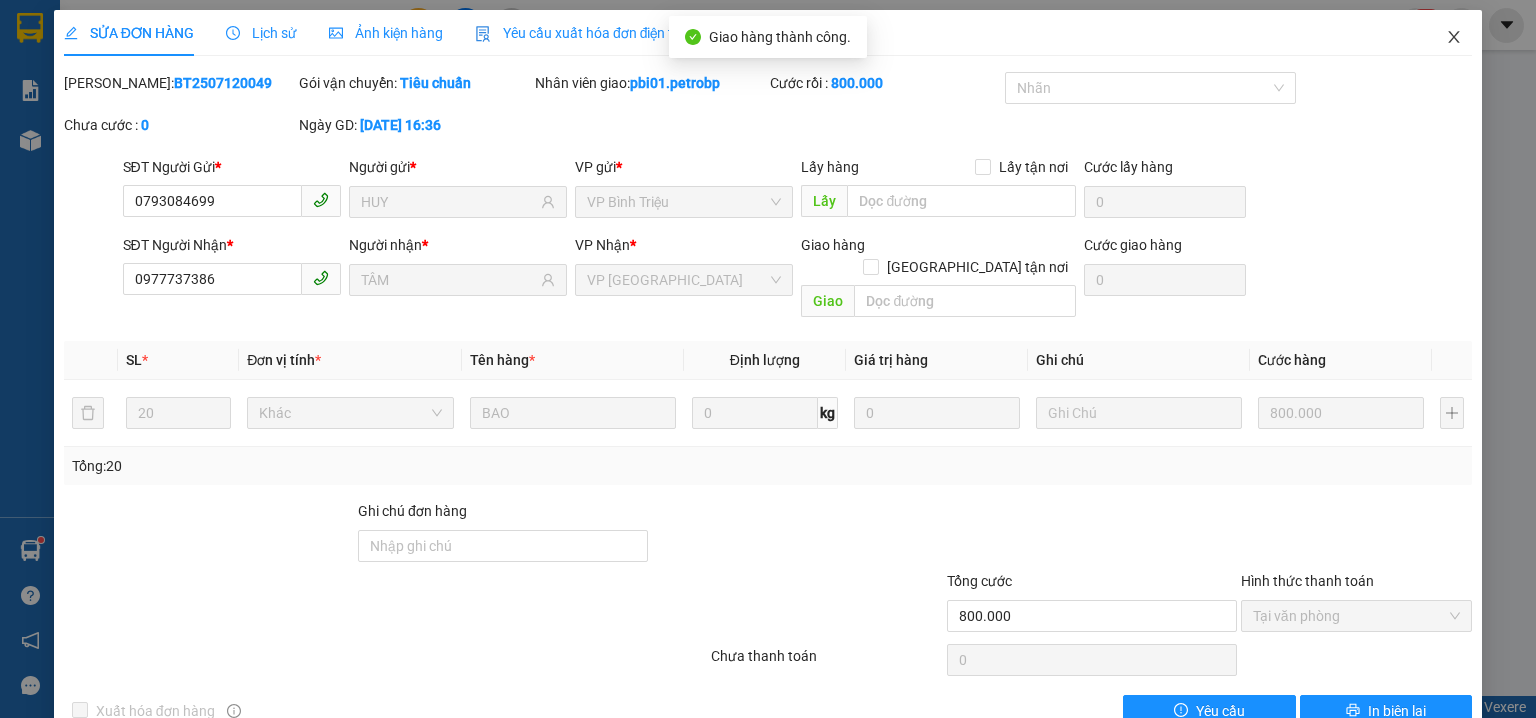 click 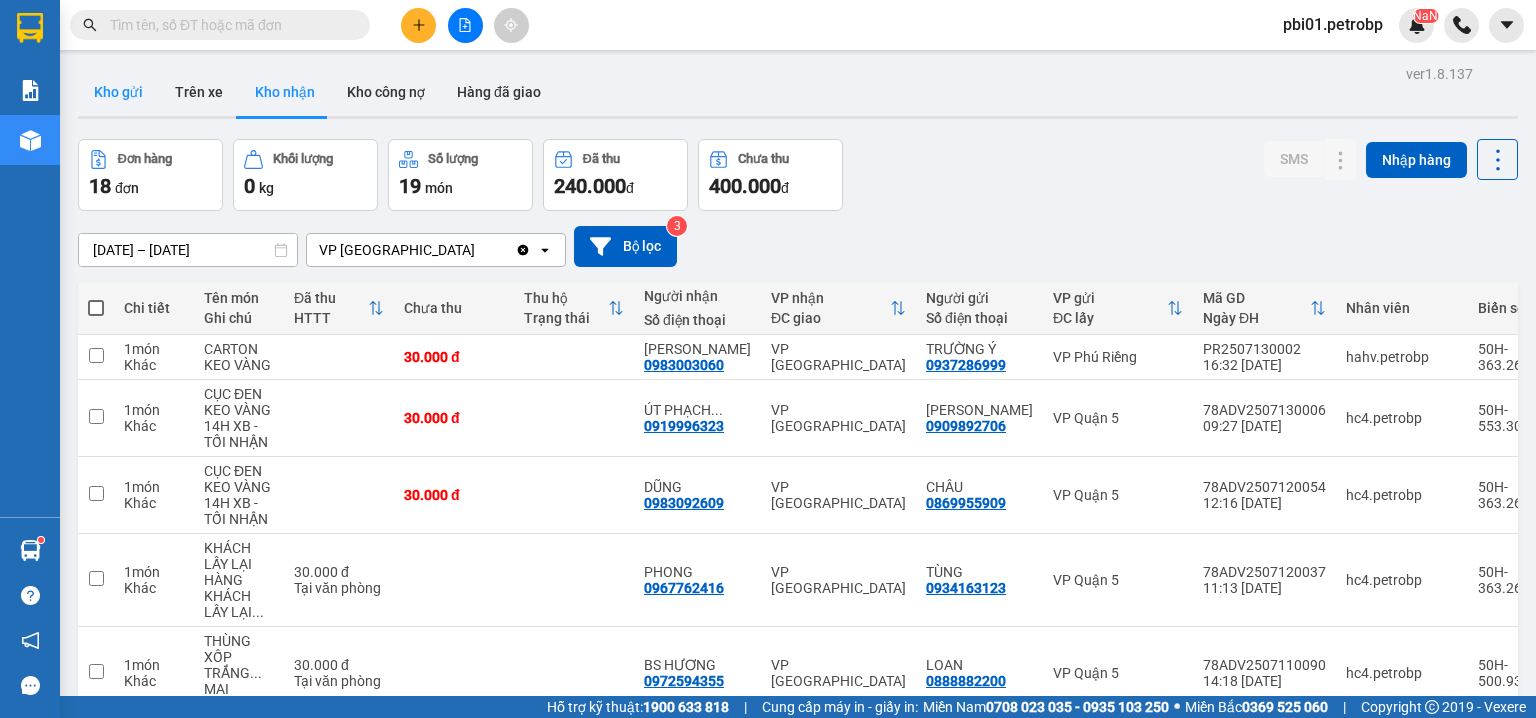 click on "Kho gửi" at bounding box center (118, 92) 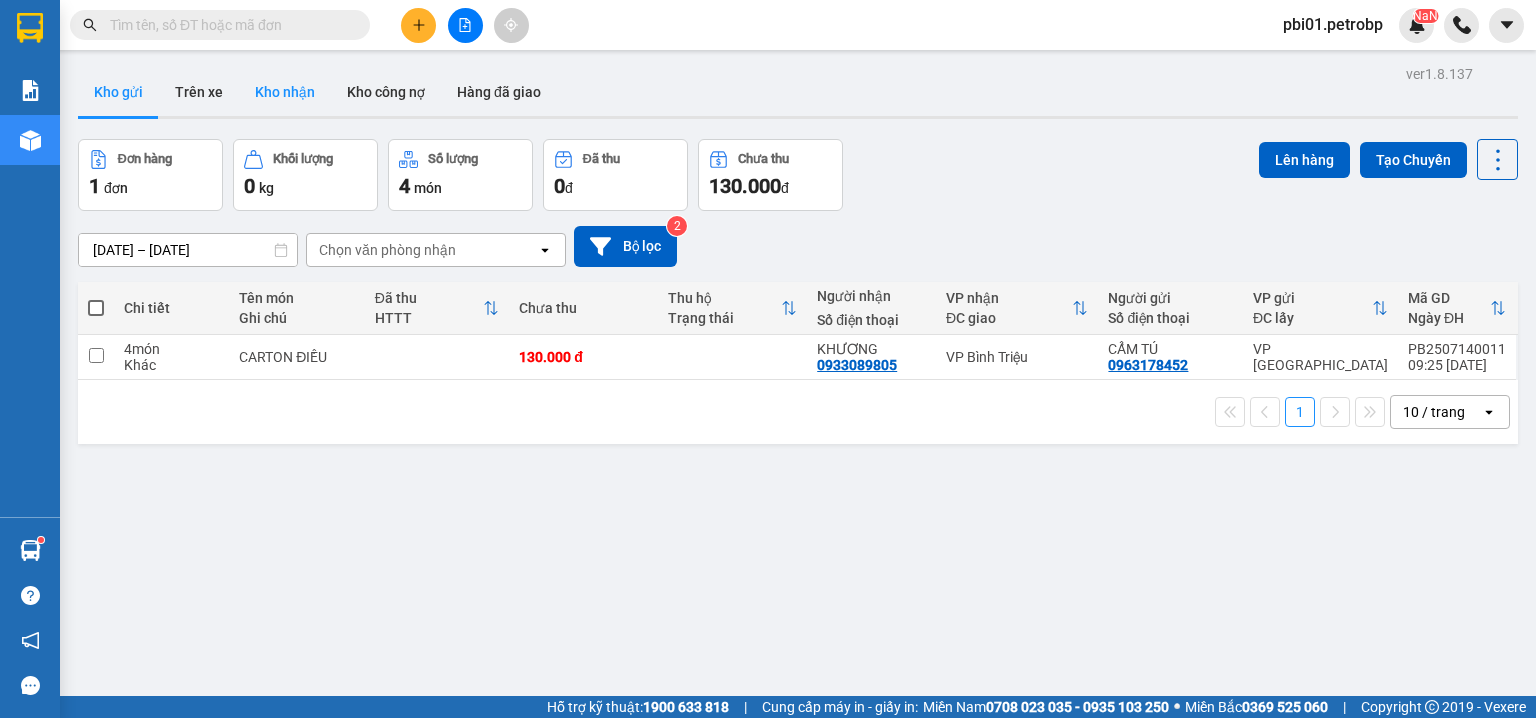 click on "Kho nhận" at bounding box center (285, 92) 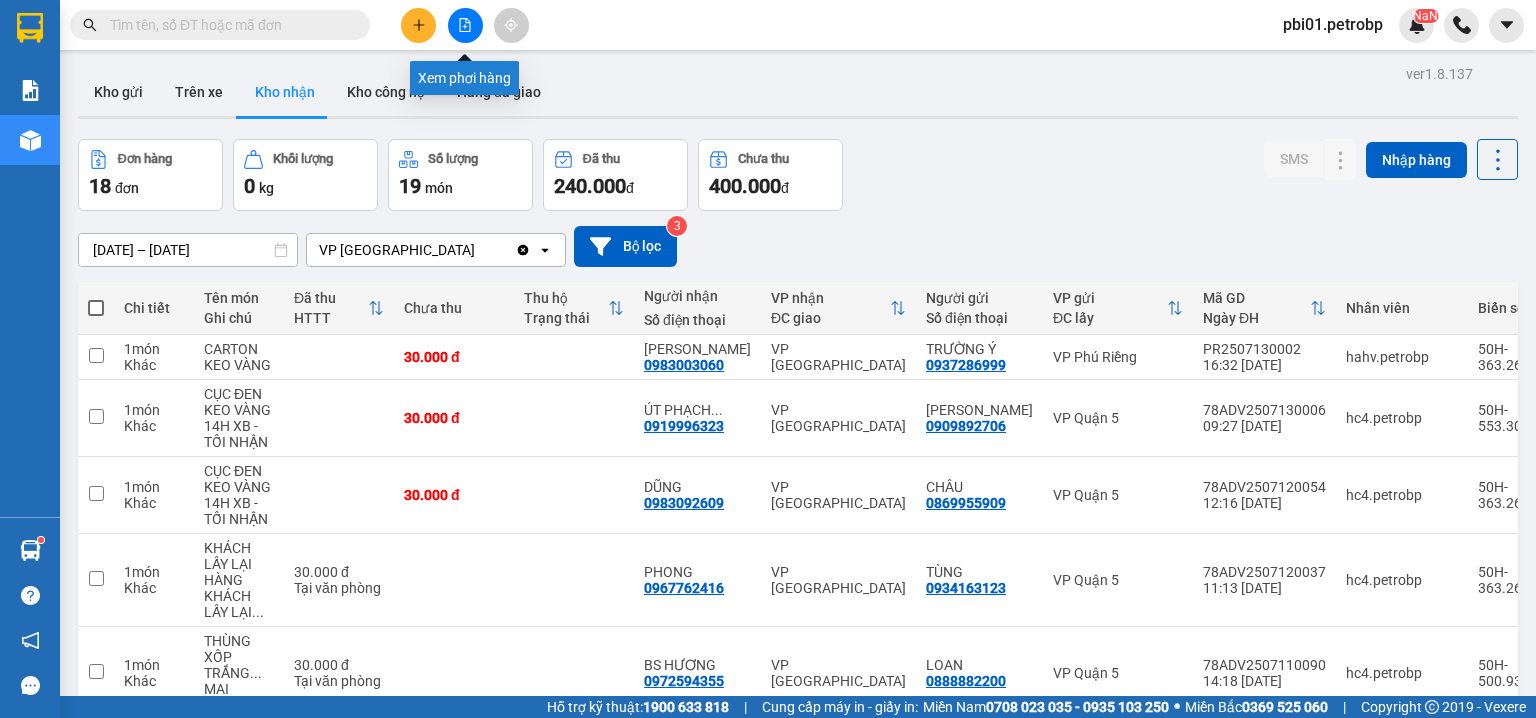 click 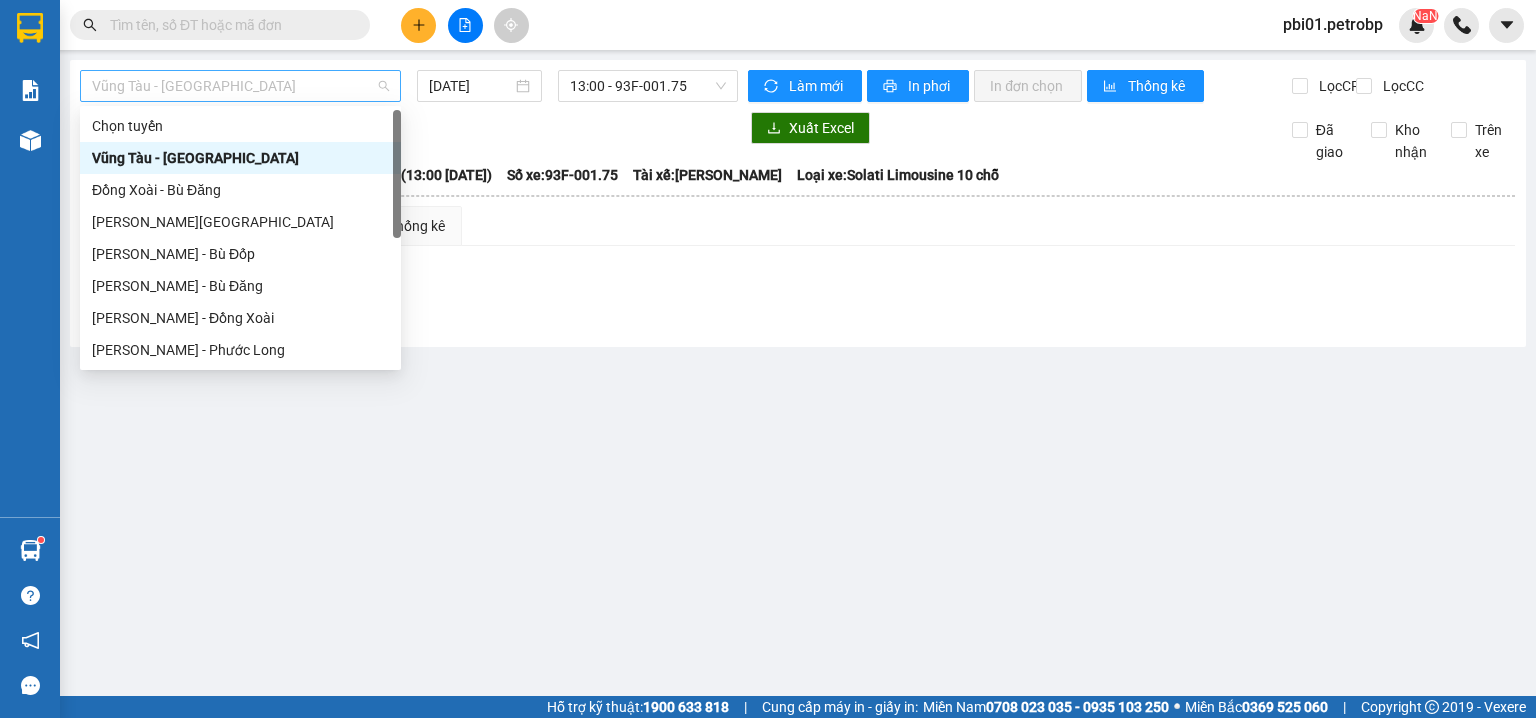 click on "Vũng Tàu - Bình Phước" at bounding box center (240, 86) 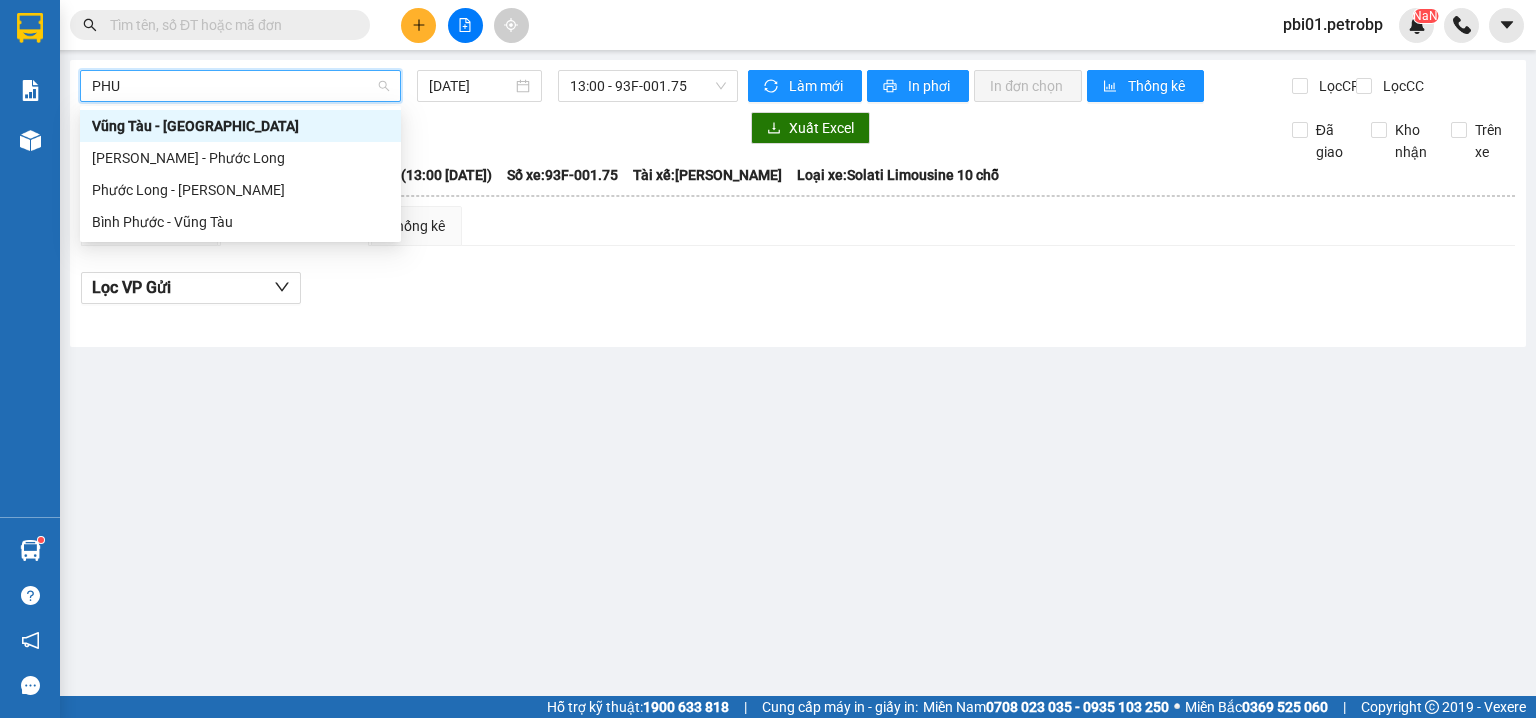 type on "PHUO" 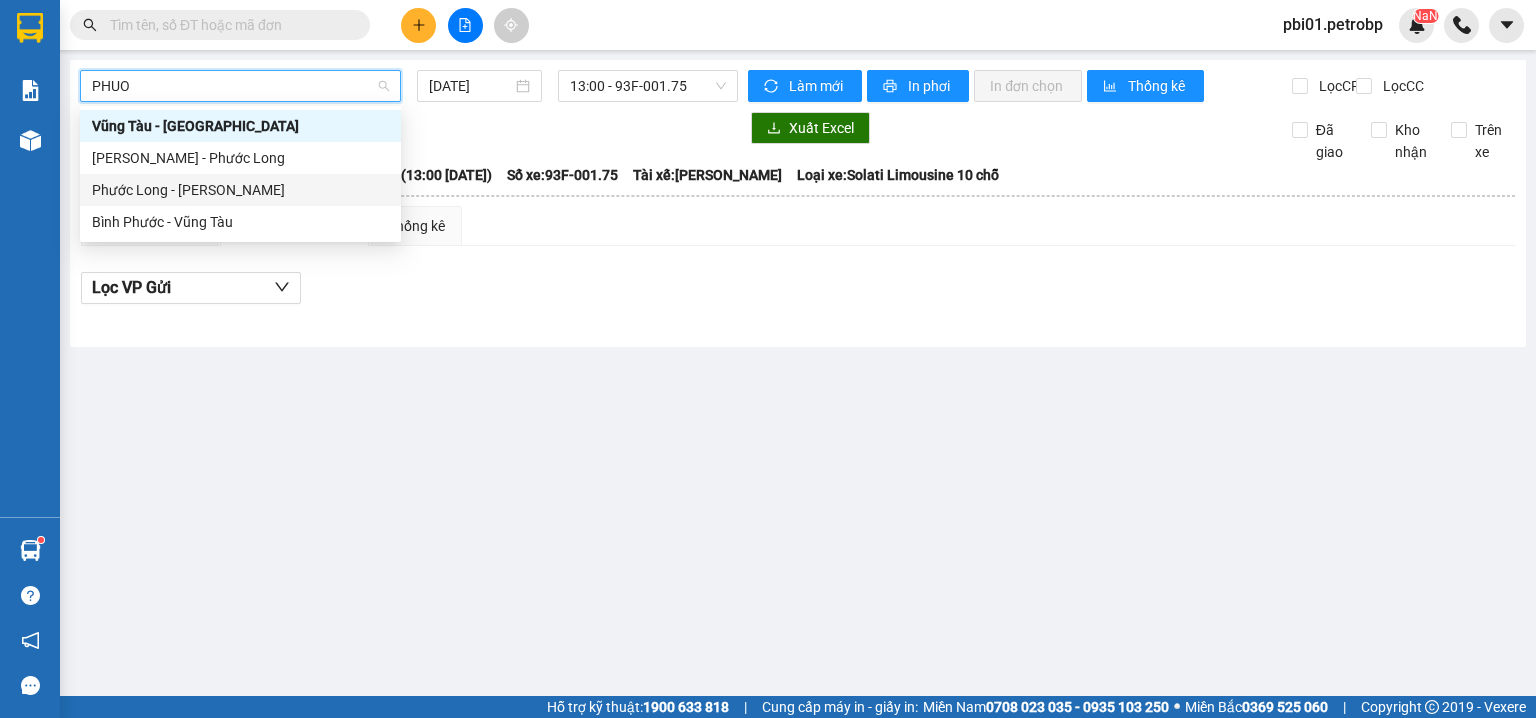 click on "Phước Long - Hồ Chí Minh" at bounding box center [240, 190] 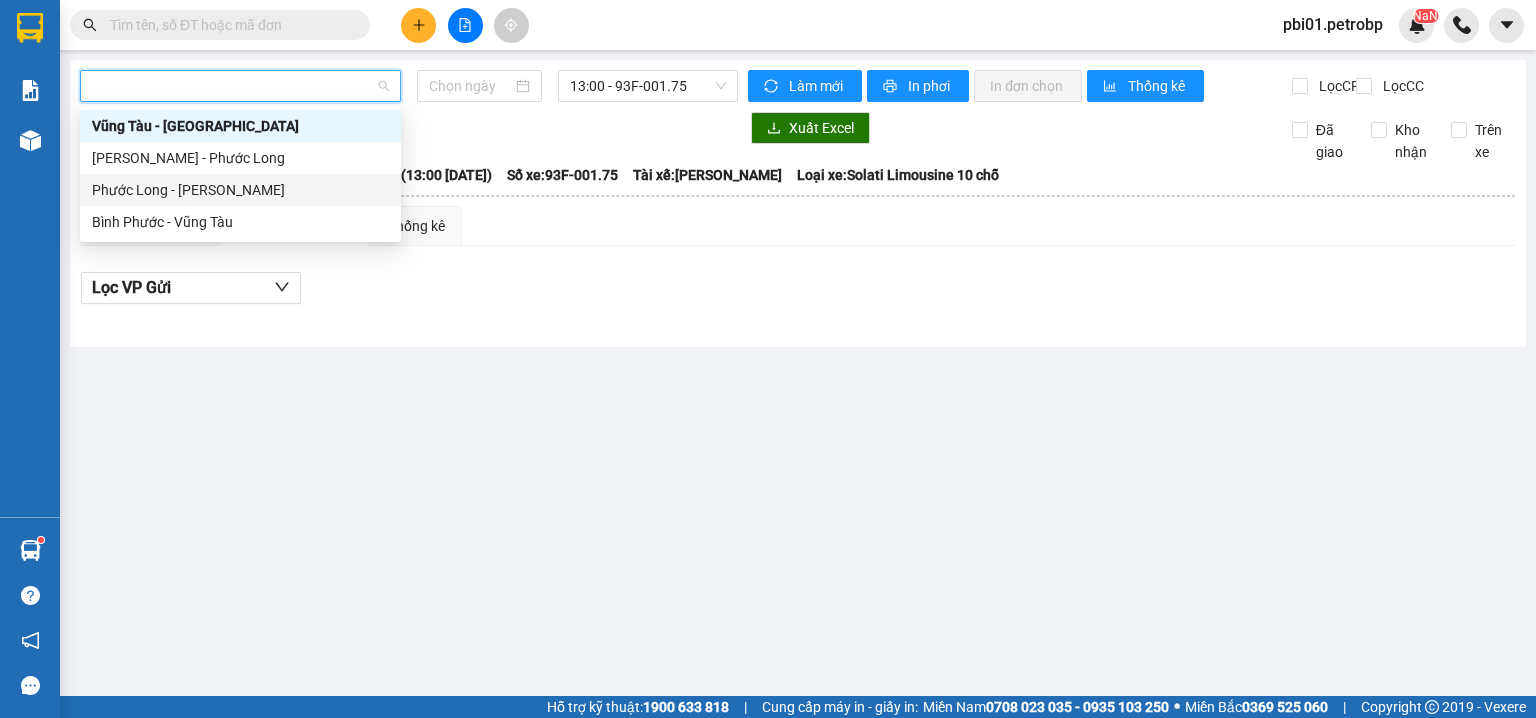 type on "[DATE]" 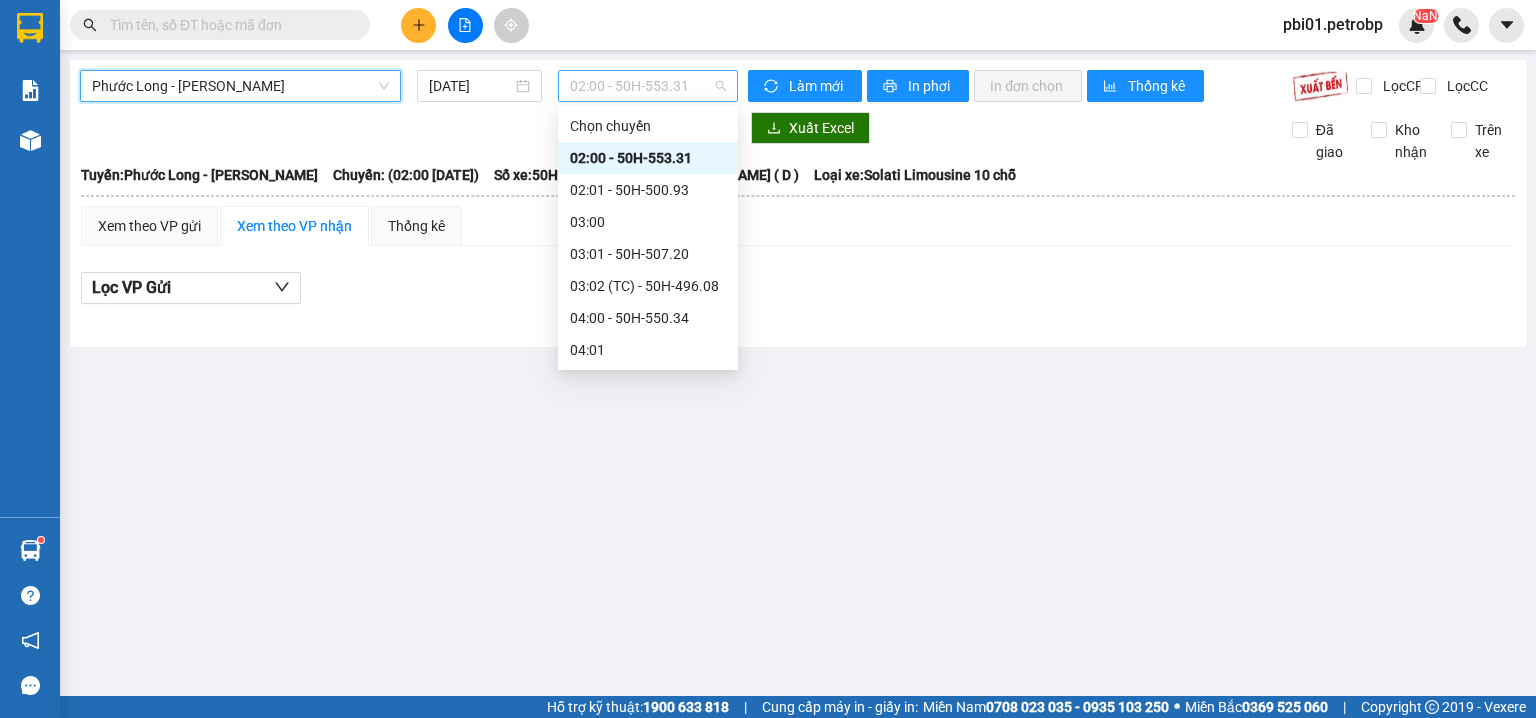 click on "02:00     - 50H-553.31" at bounding box center (648, 86) 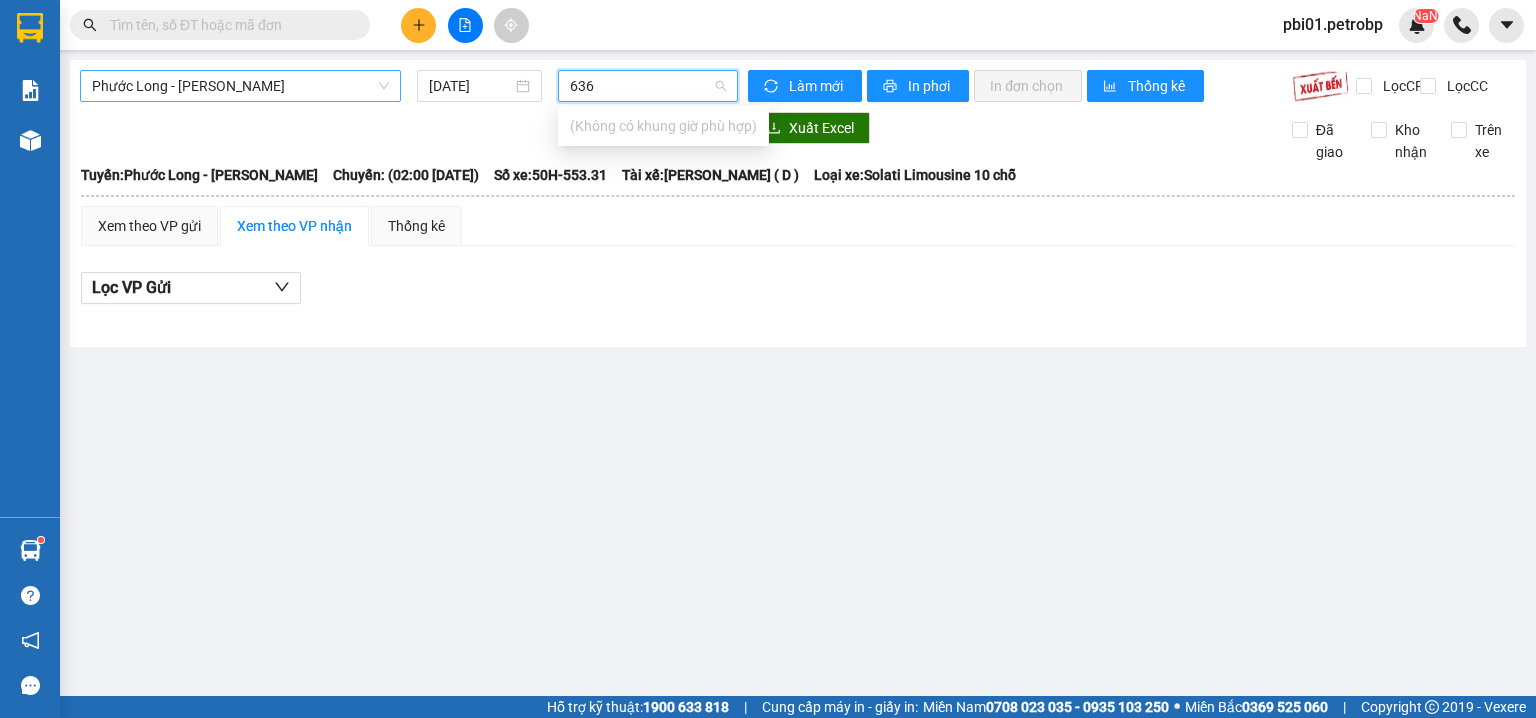 type on "63" 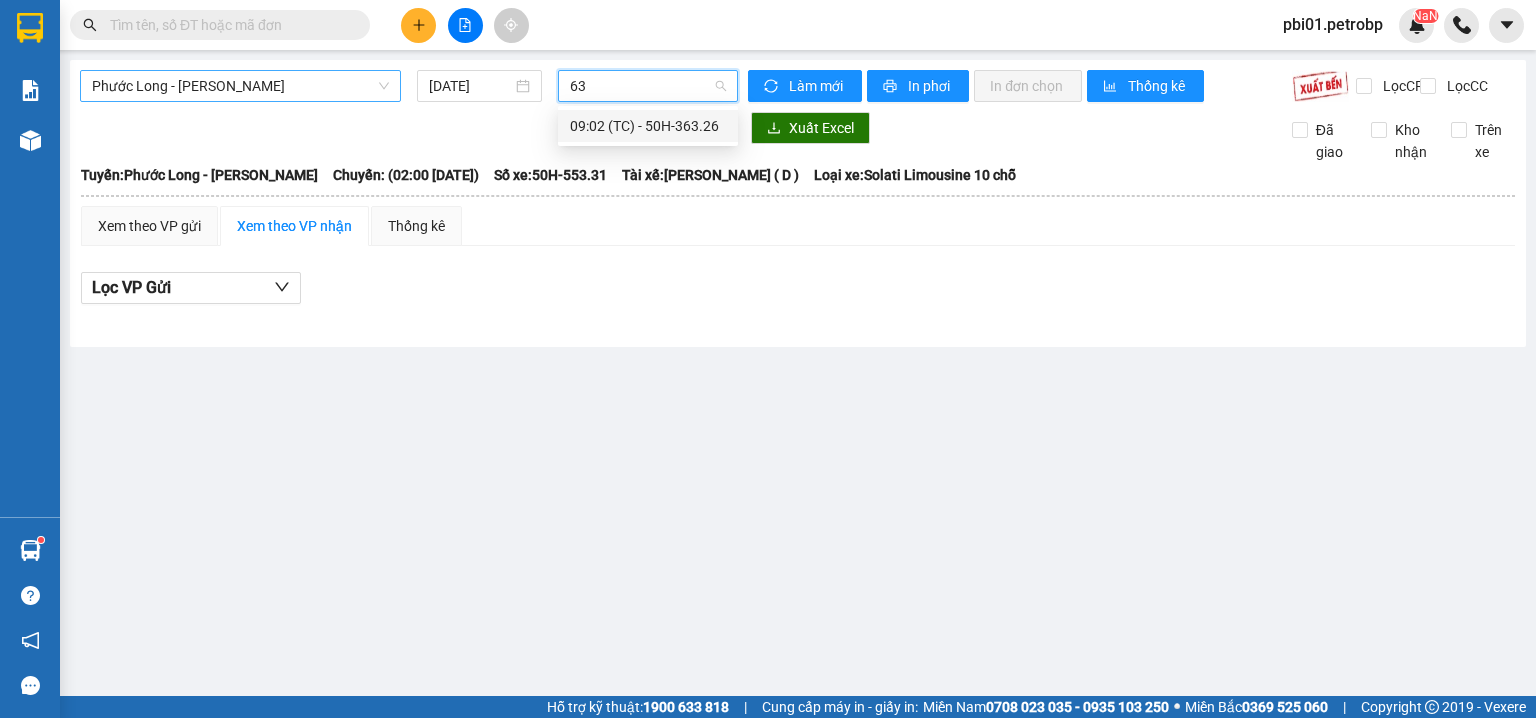 click on "09:02   (TC)   - 50H-363.26" at bounding box center [648, 126] 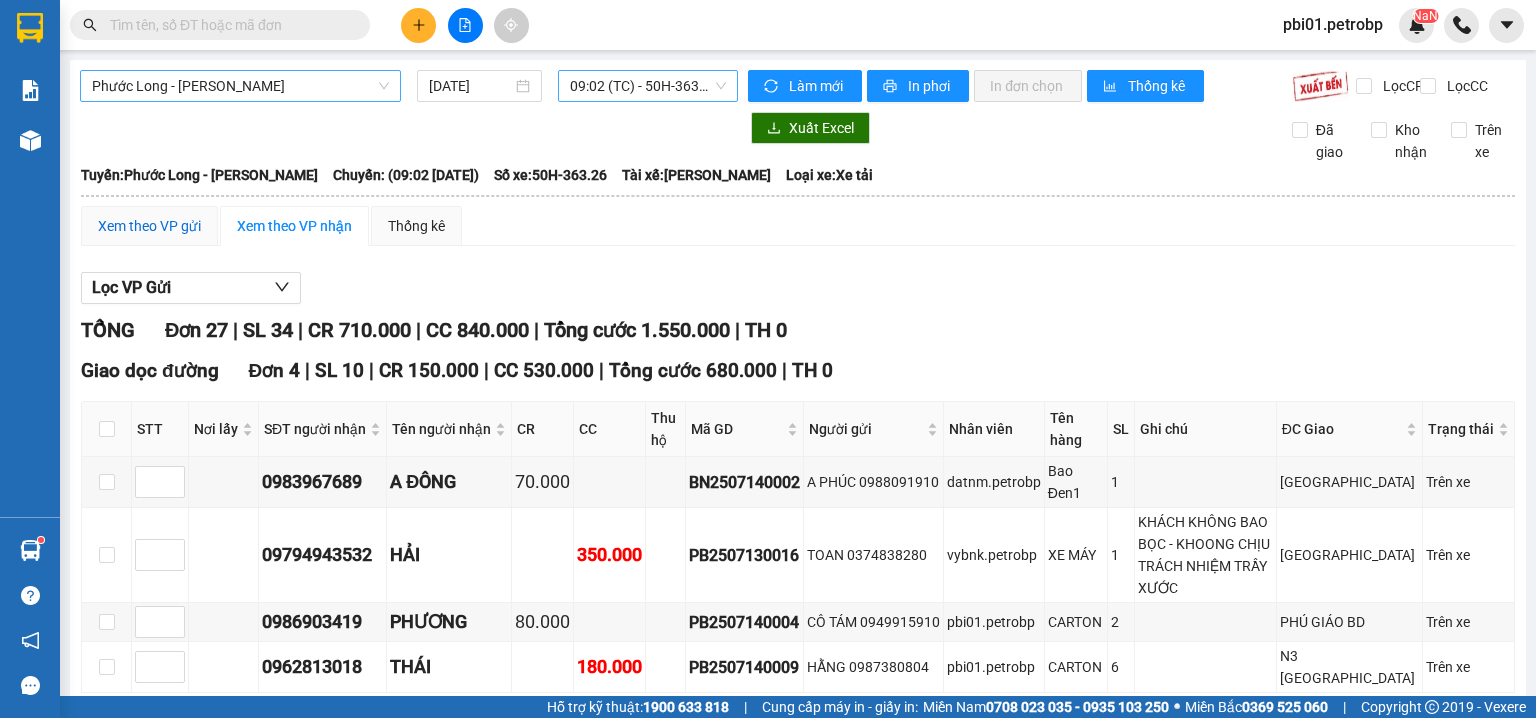 click on "Xem theo VP gửi" at bounding box center (149, 226) 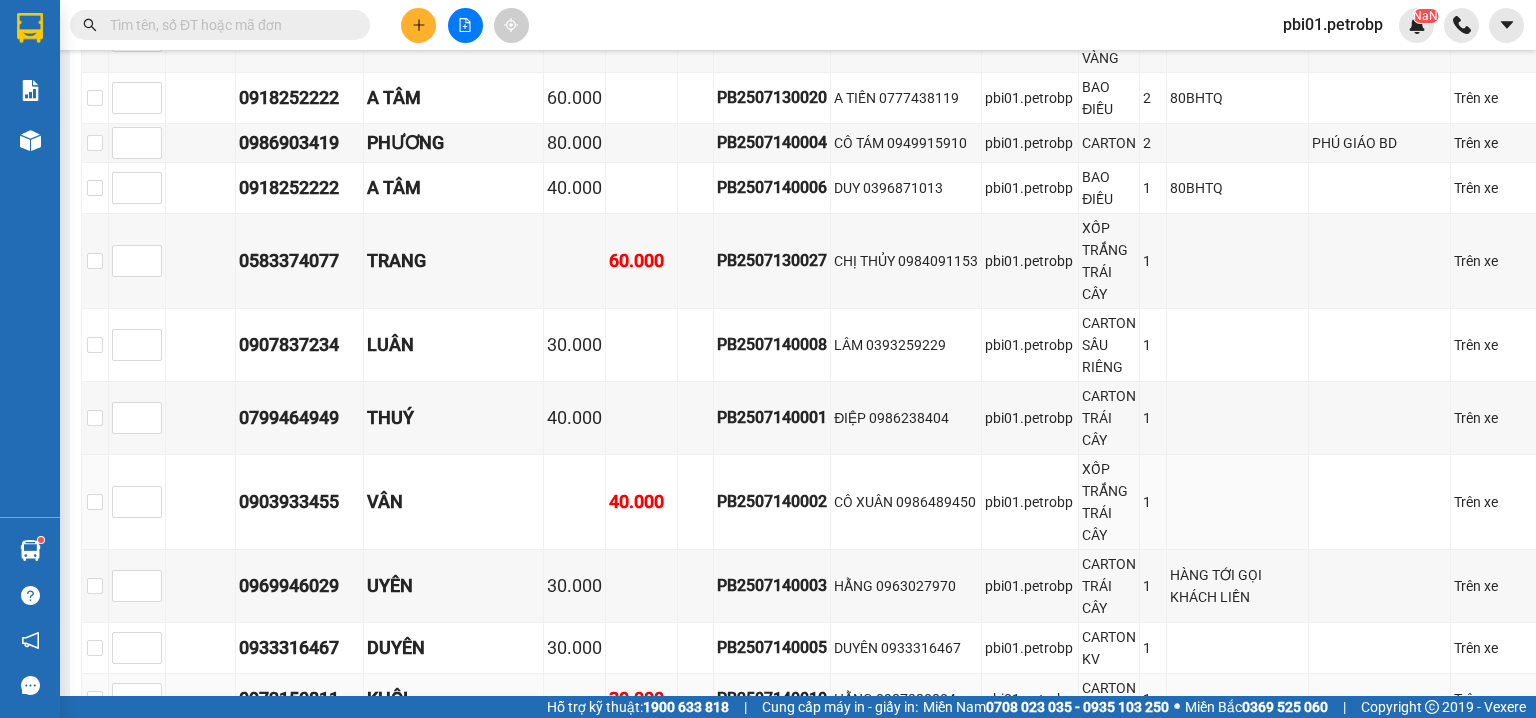 scroll, scrollTop: 1706, scrollLeft: 0, axis: vertical 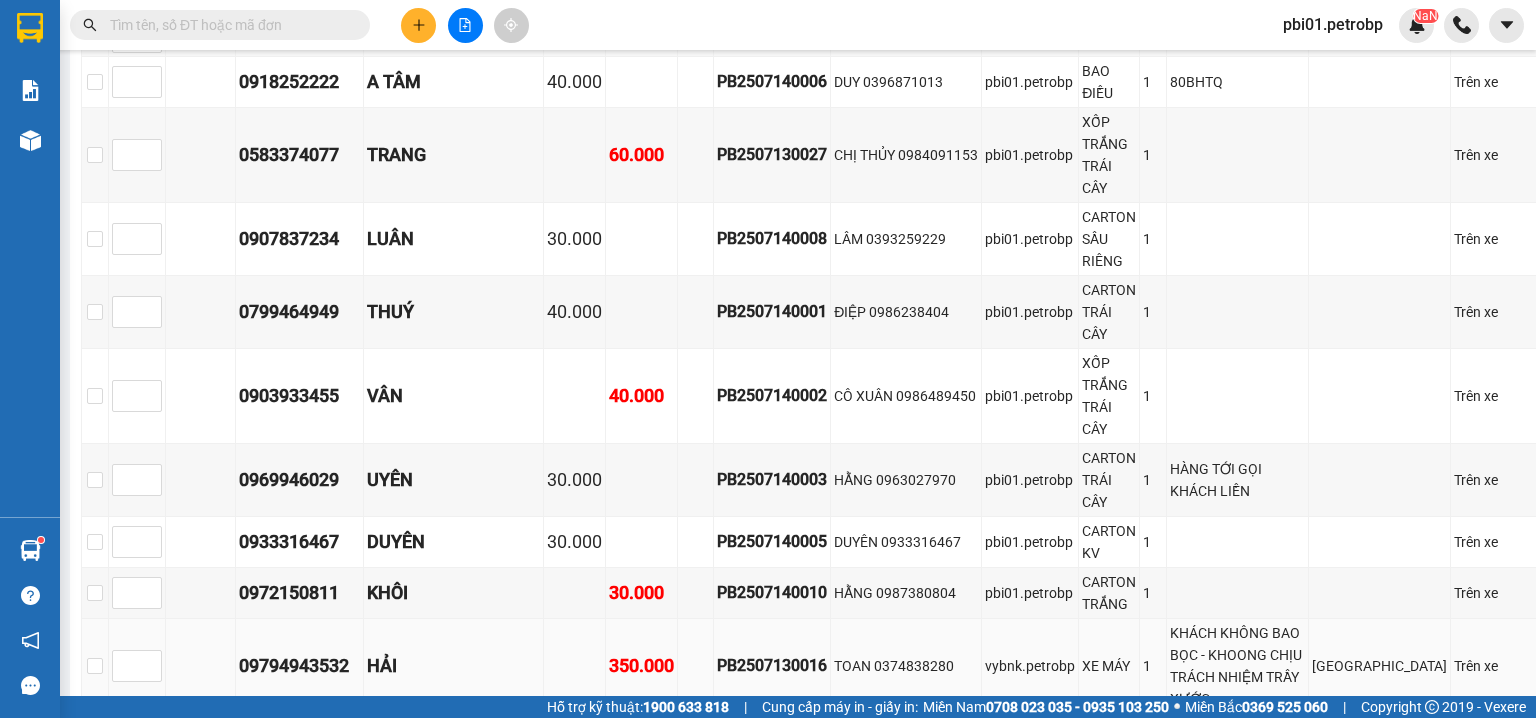 click on "TOAN  0374838280" at bounding box center (906, 666) 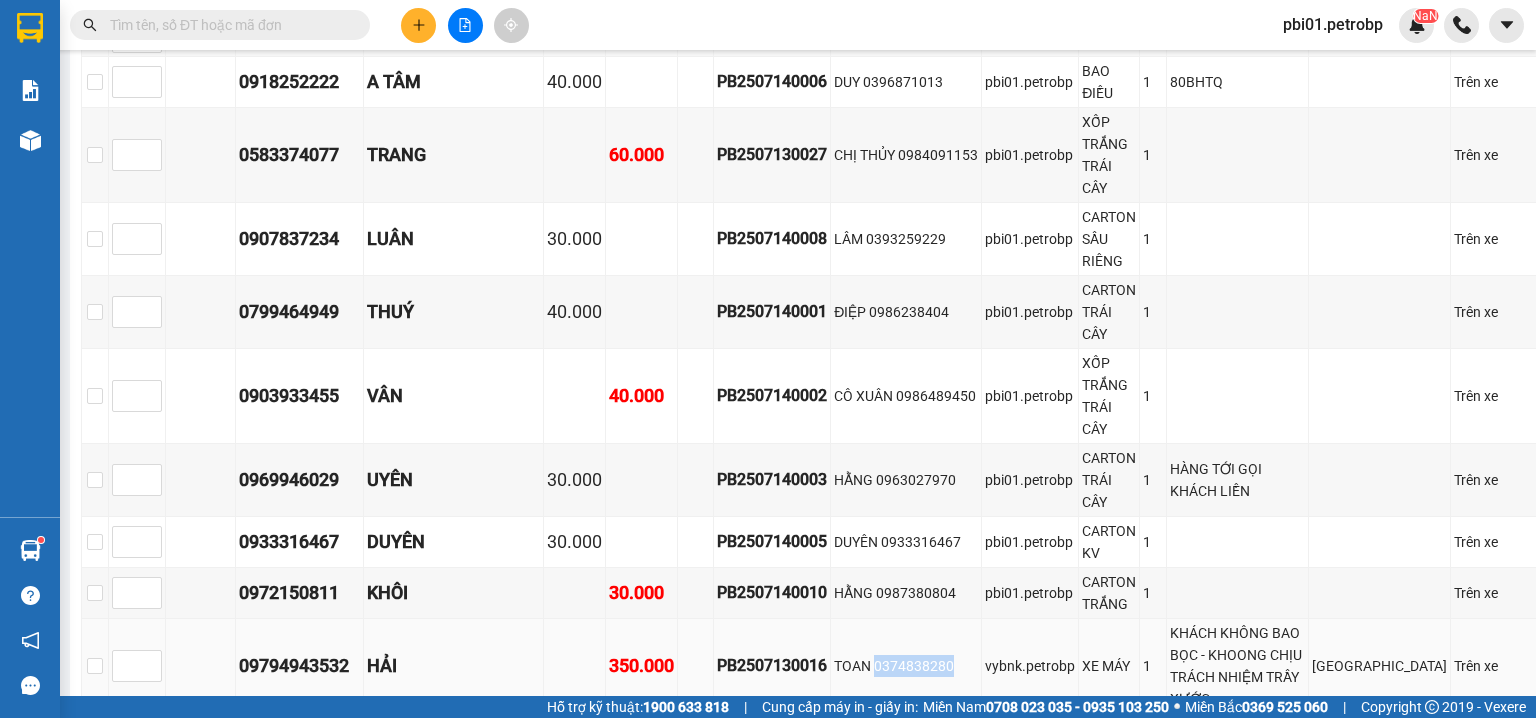 click on "TOAN  0374838280" at bounding box center [906, 666] 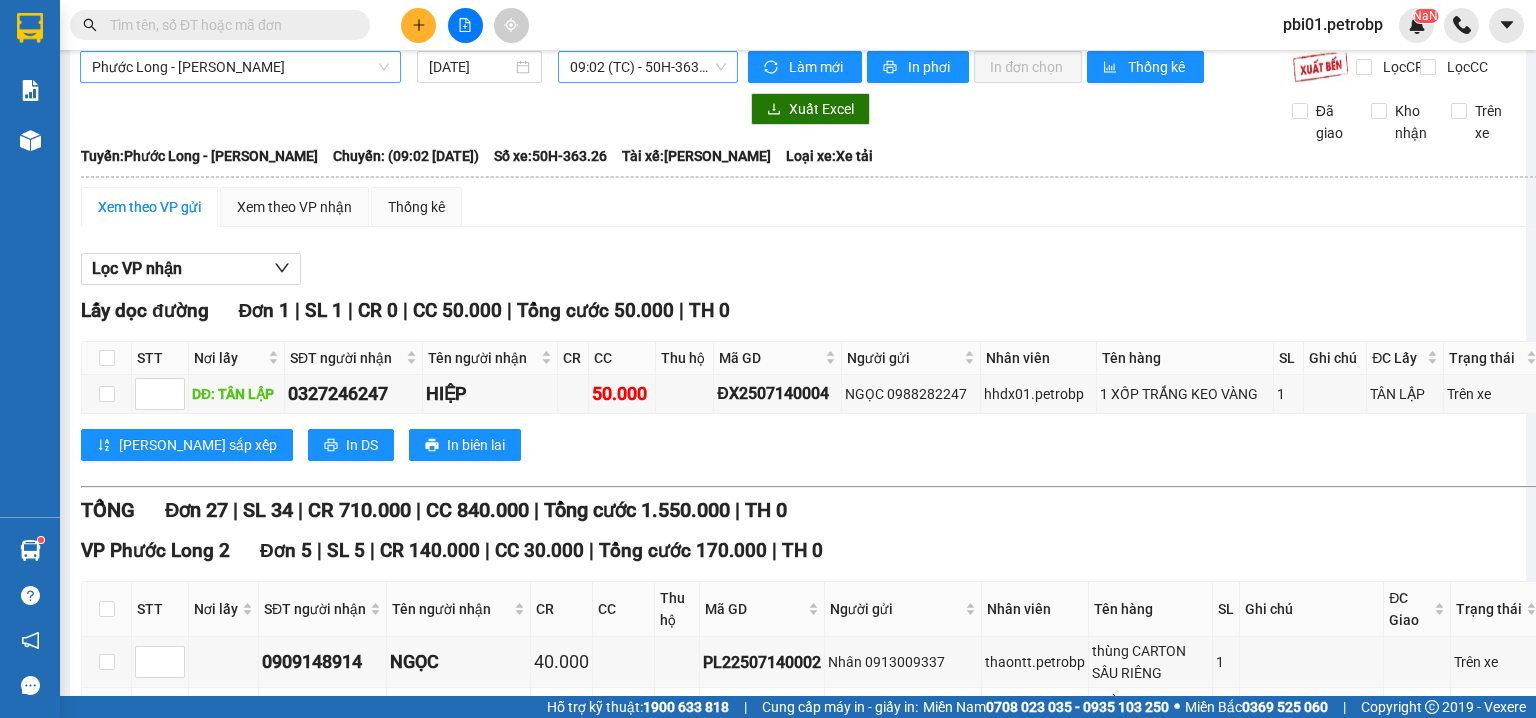 scroll, scrollTop: 0, scrollLeft: 0, axis: both 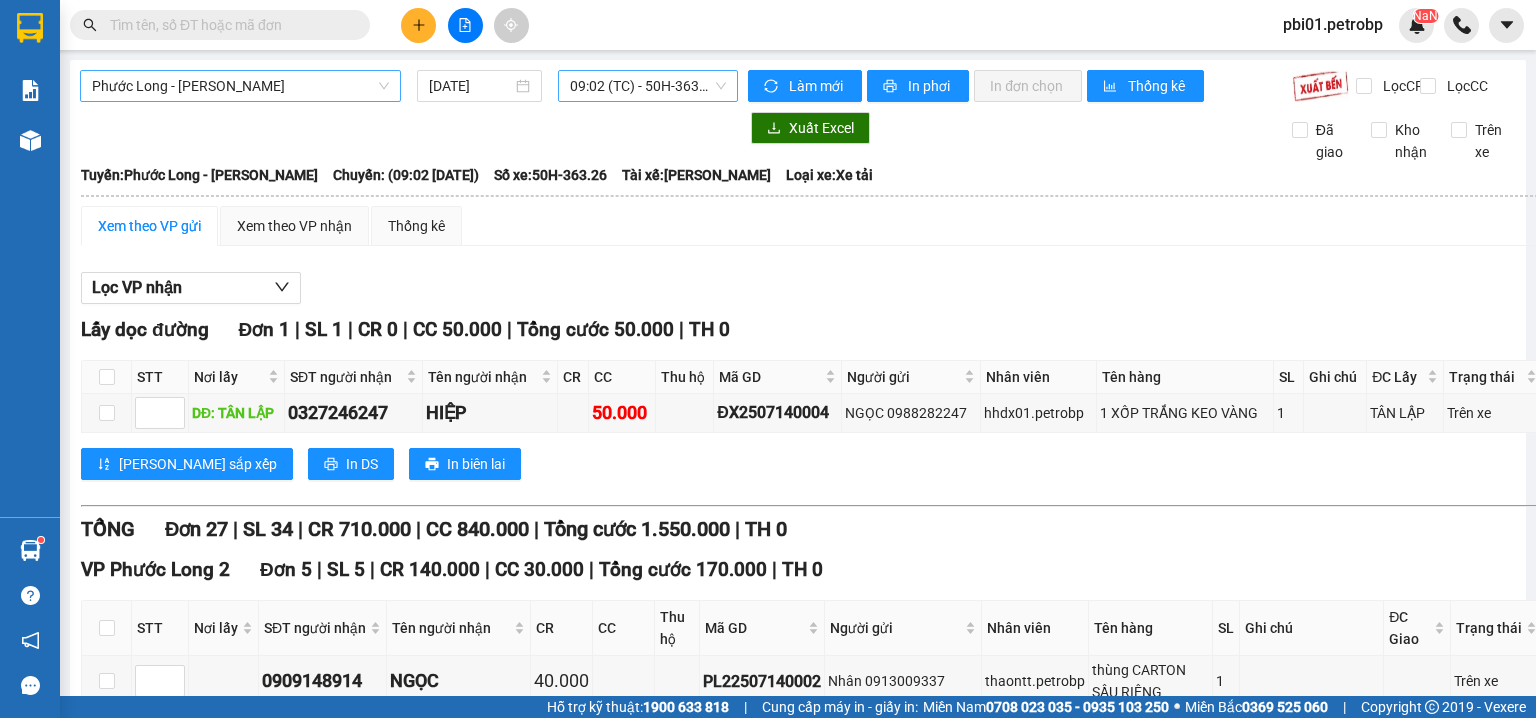 click on "Phước Long - Hồ Chí Minh" at bounding box center [240, 86] 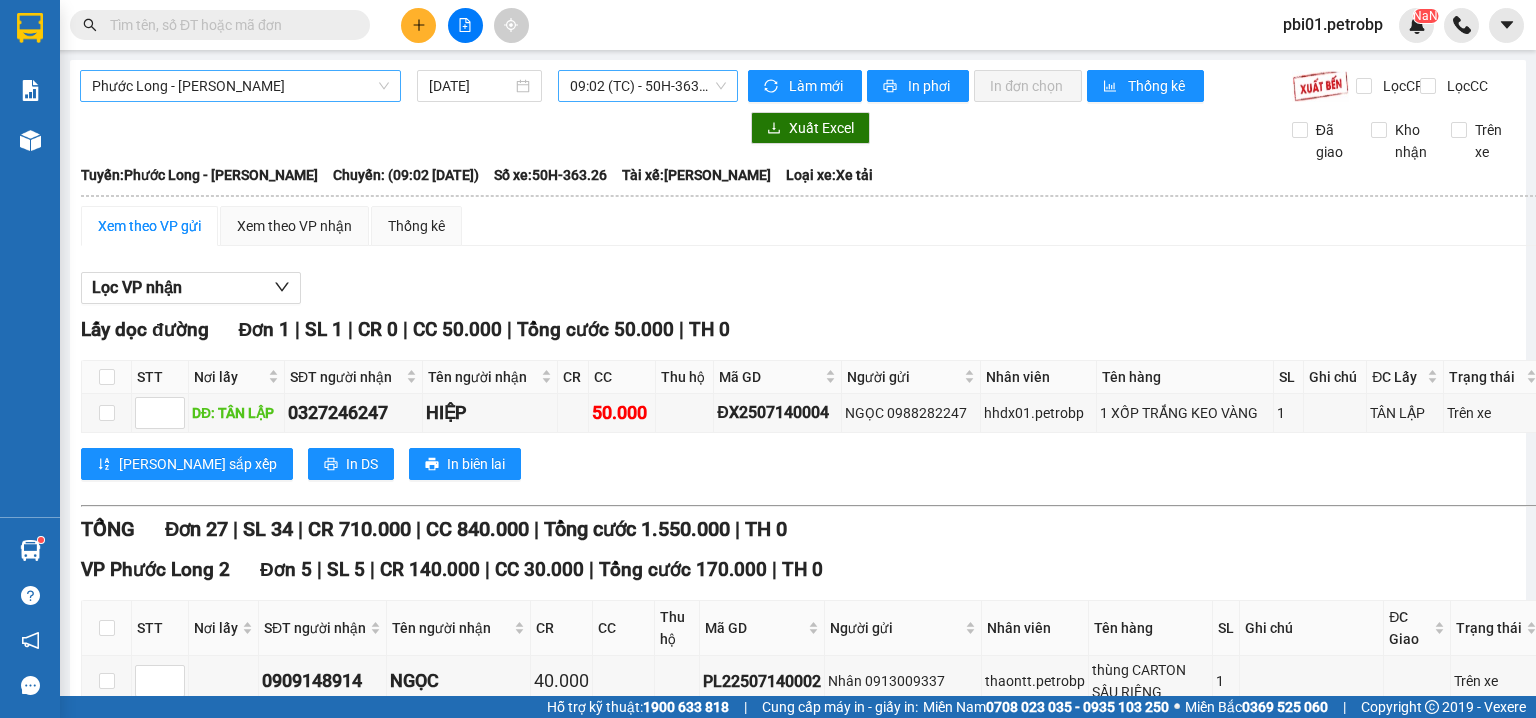 scroll, scrollTop: 128, scrollLeft: 0, axis: vertical 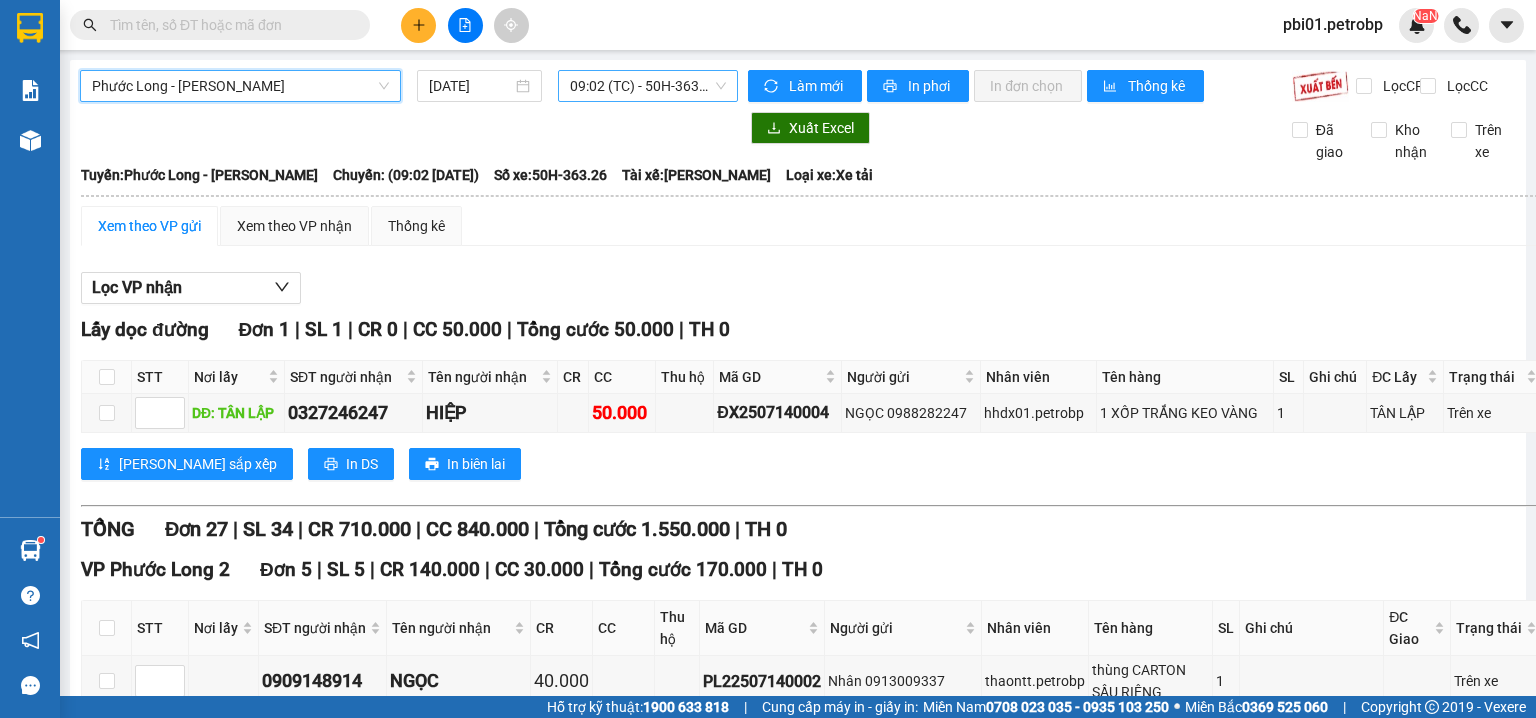 click on "Phước Long - Hồ Chí Minh" at bounding box center (240, 86) 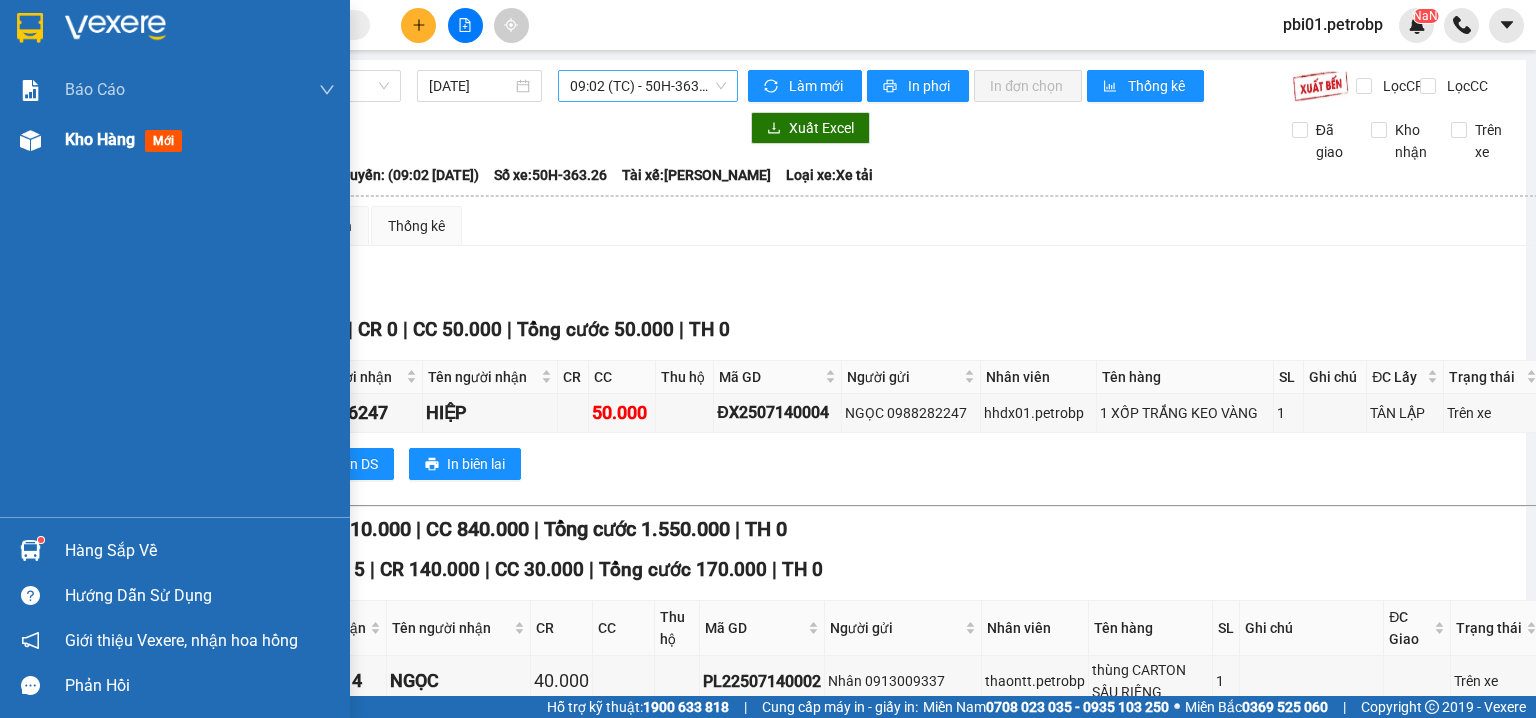 click at bounding box center (30, 140) 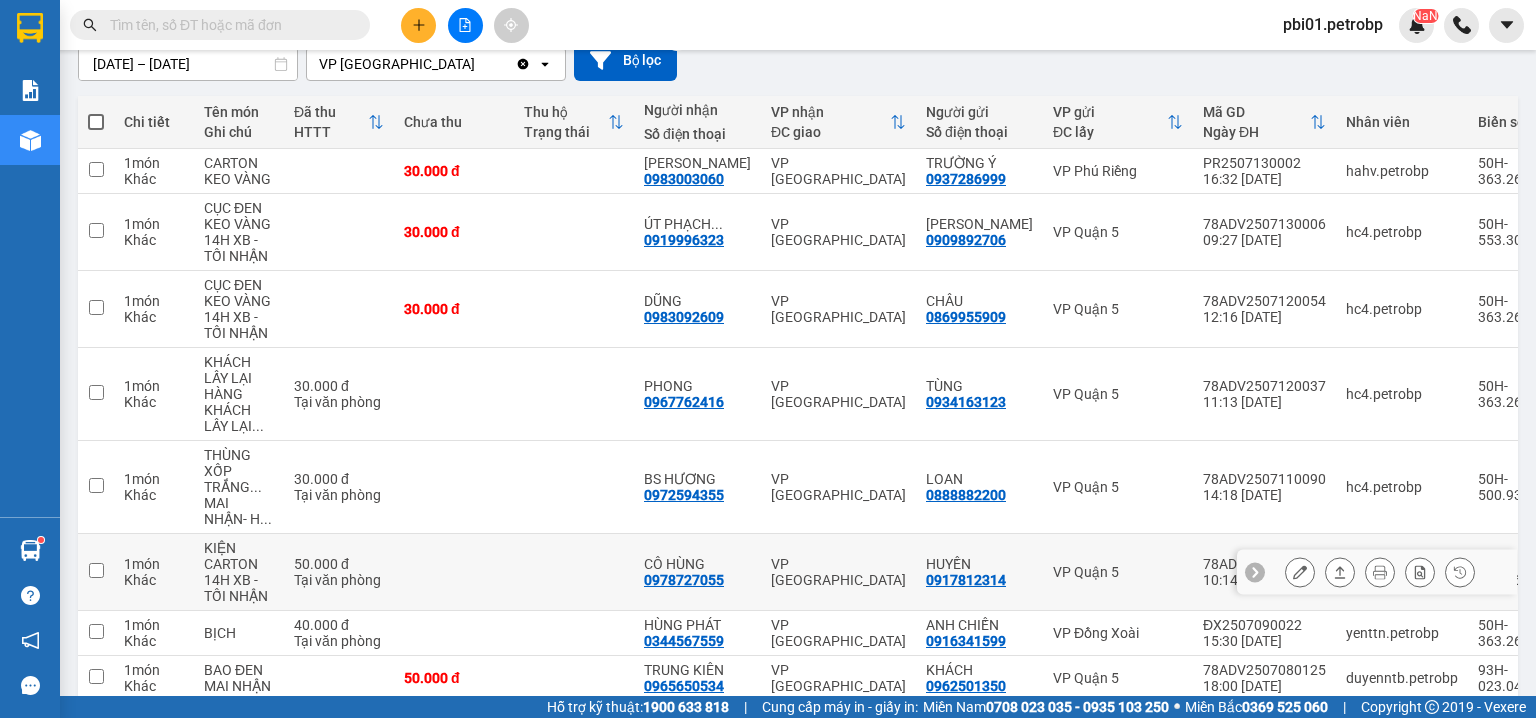 scroll, scrollTop: 400, scrollLeft: 0, axis: vertical 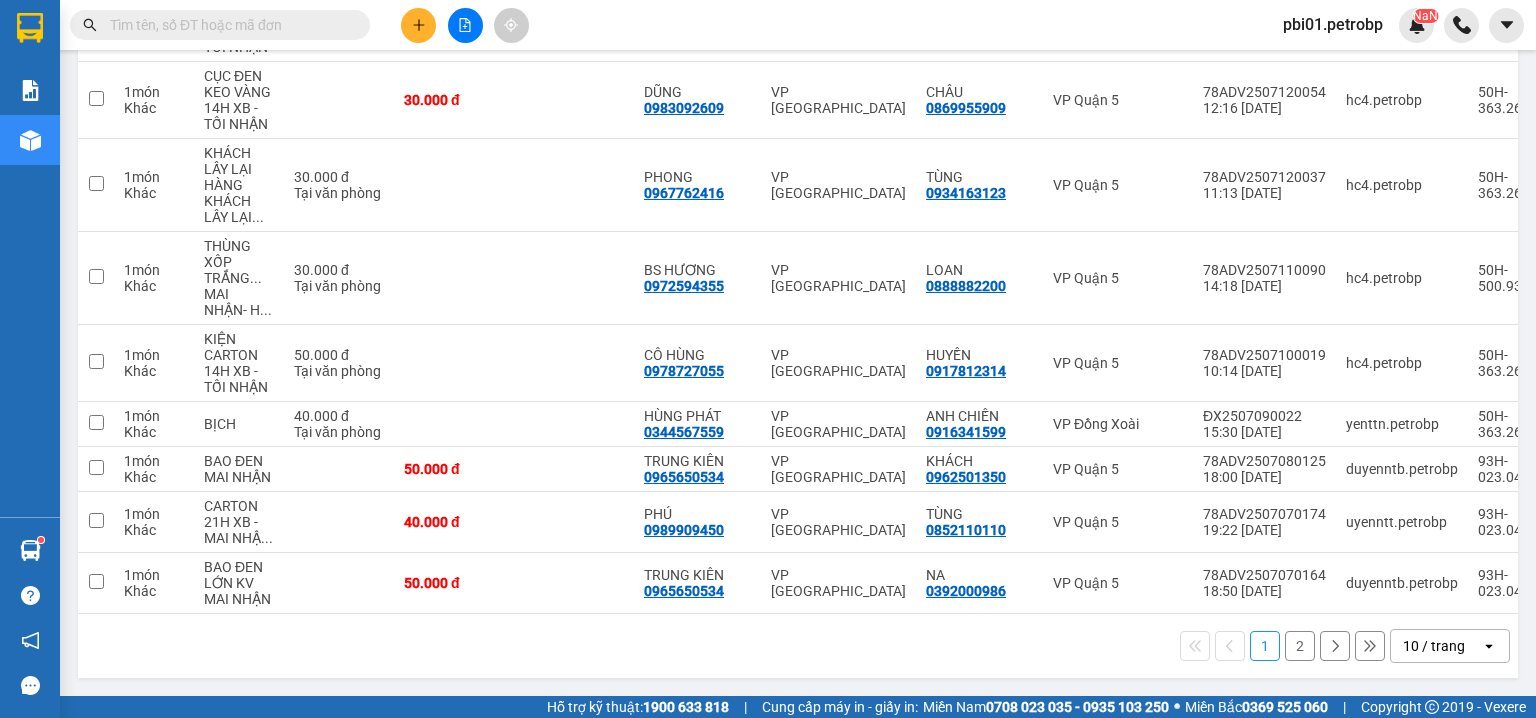 click on "2" at bounding box center (1300, 646) 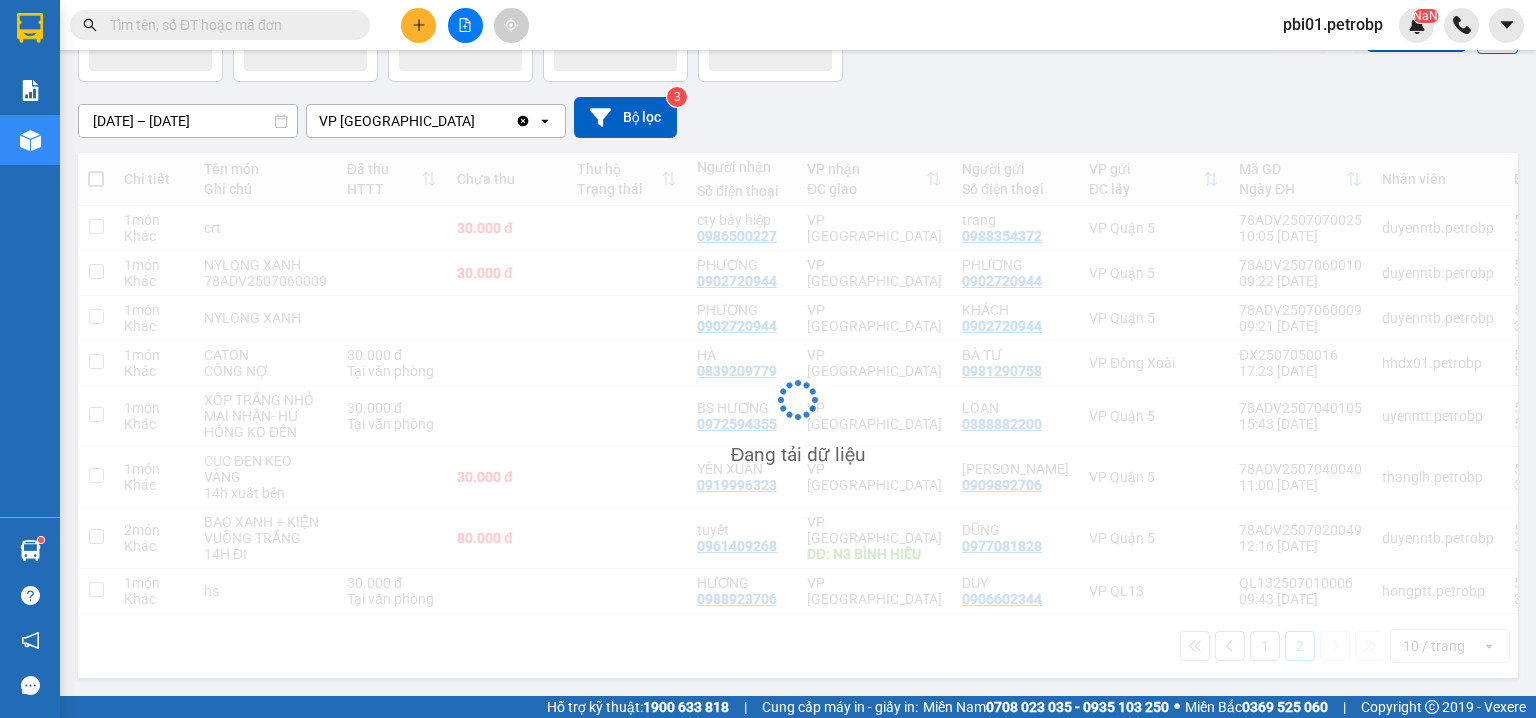 scroll, scrollTop: 134, scrollLeft: 0, axis: vertical 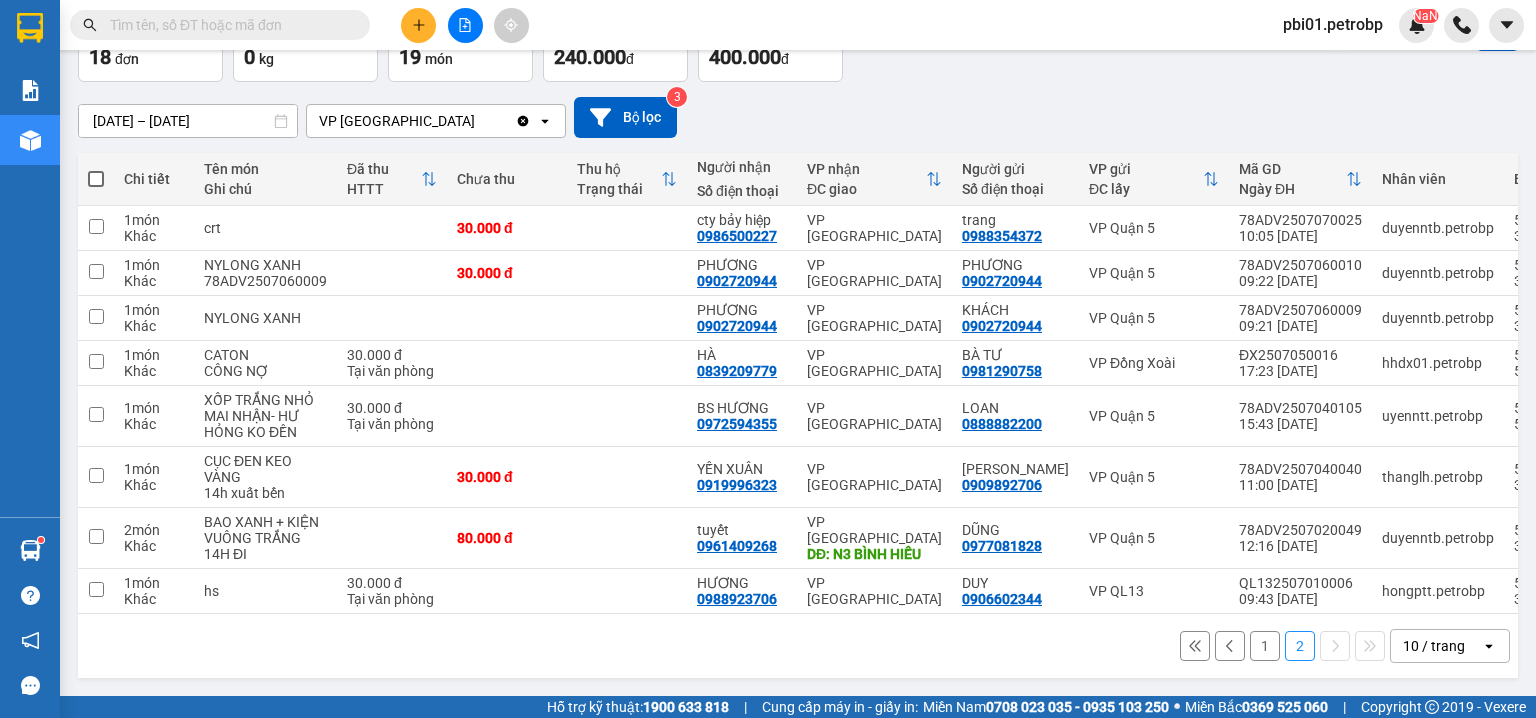 click on "1" at bounding box center [1265, 646] 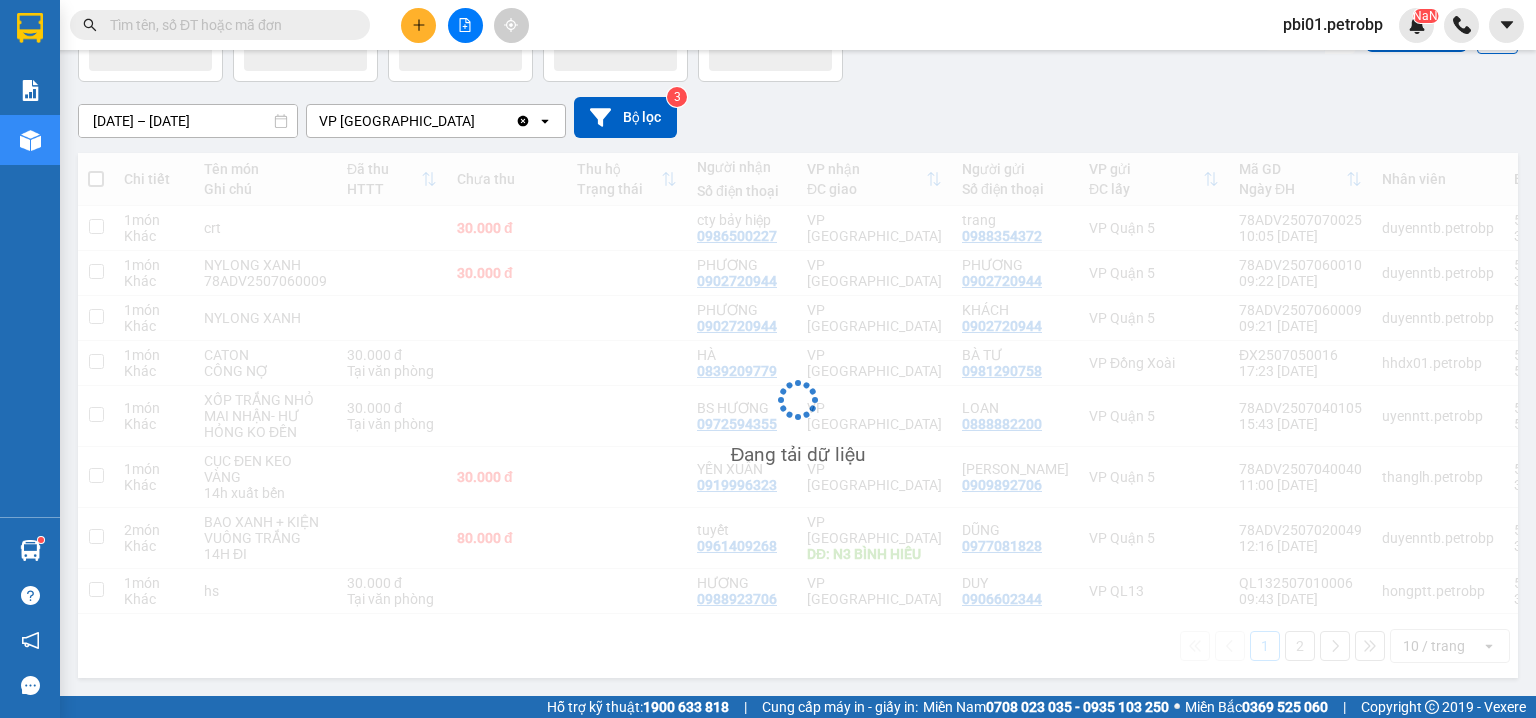scroll, scrollTop: 134, scrollLeft: 0, axis: vertical 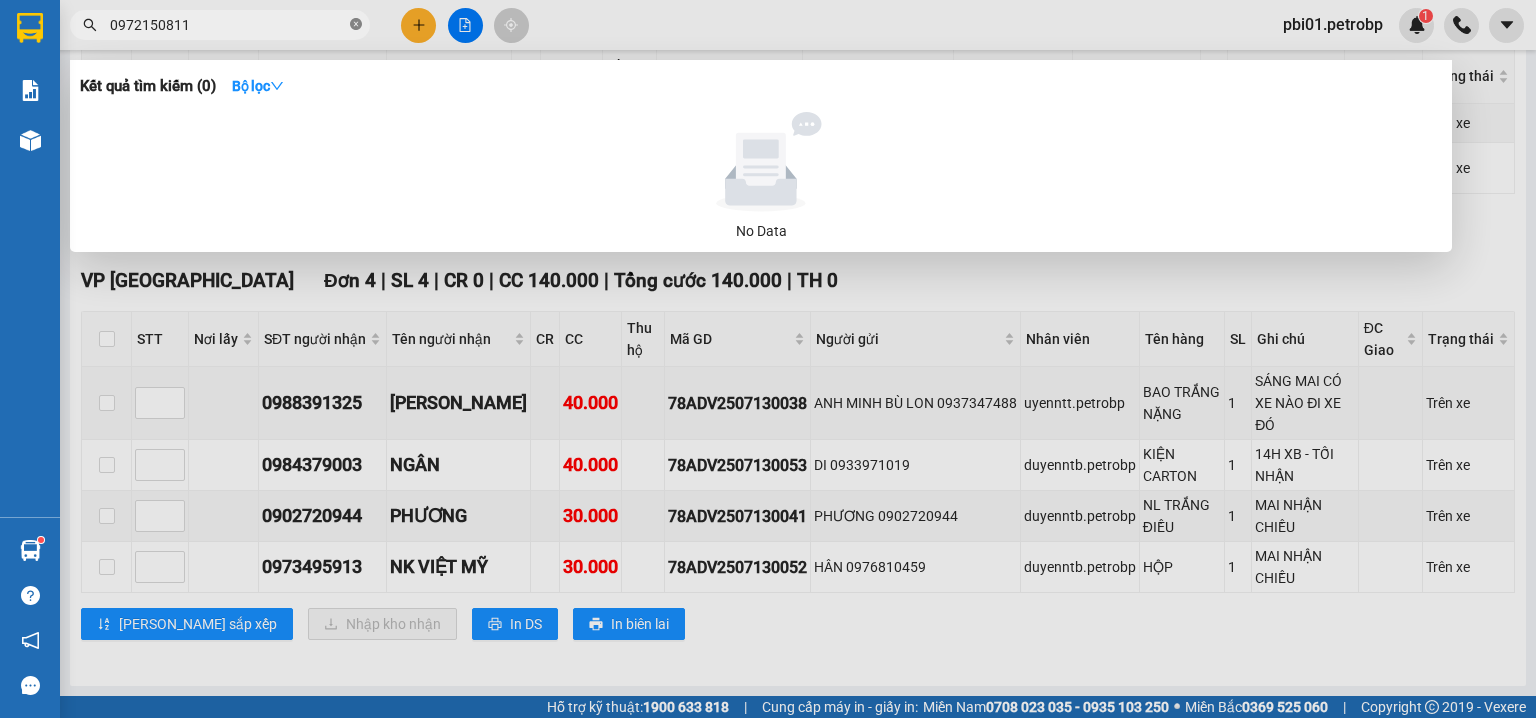 click 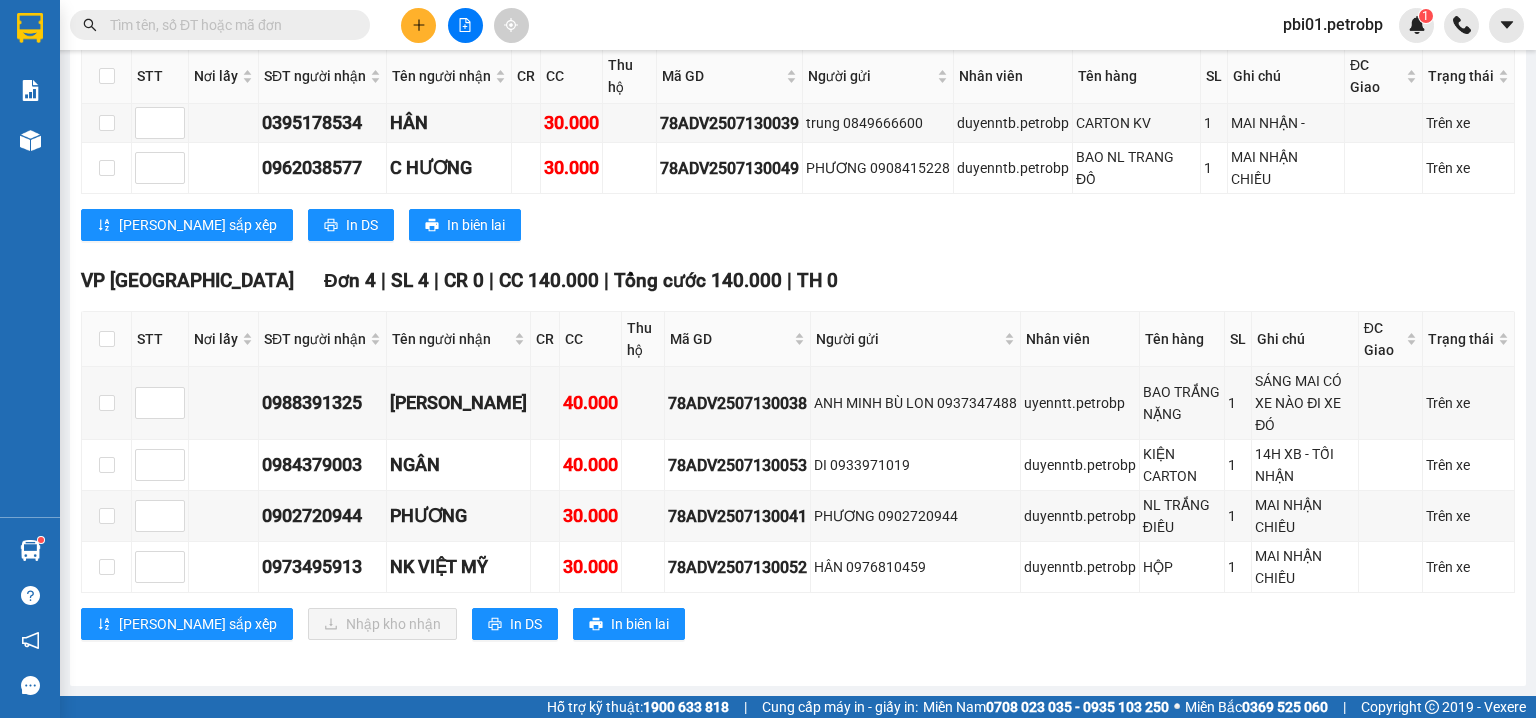 click at bounding box center [228, 25] 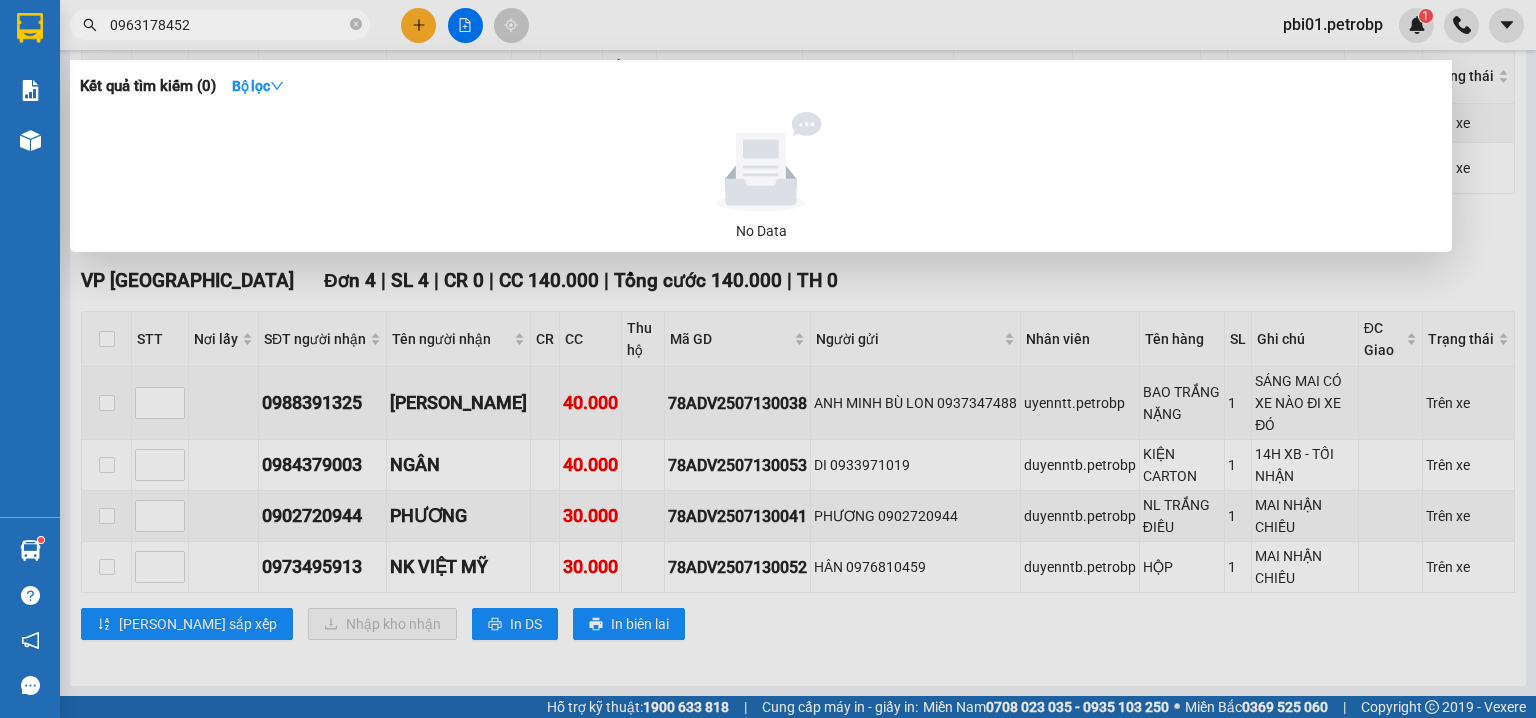 type on "0963178452" 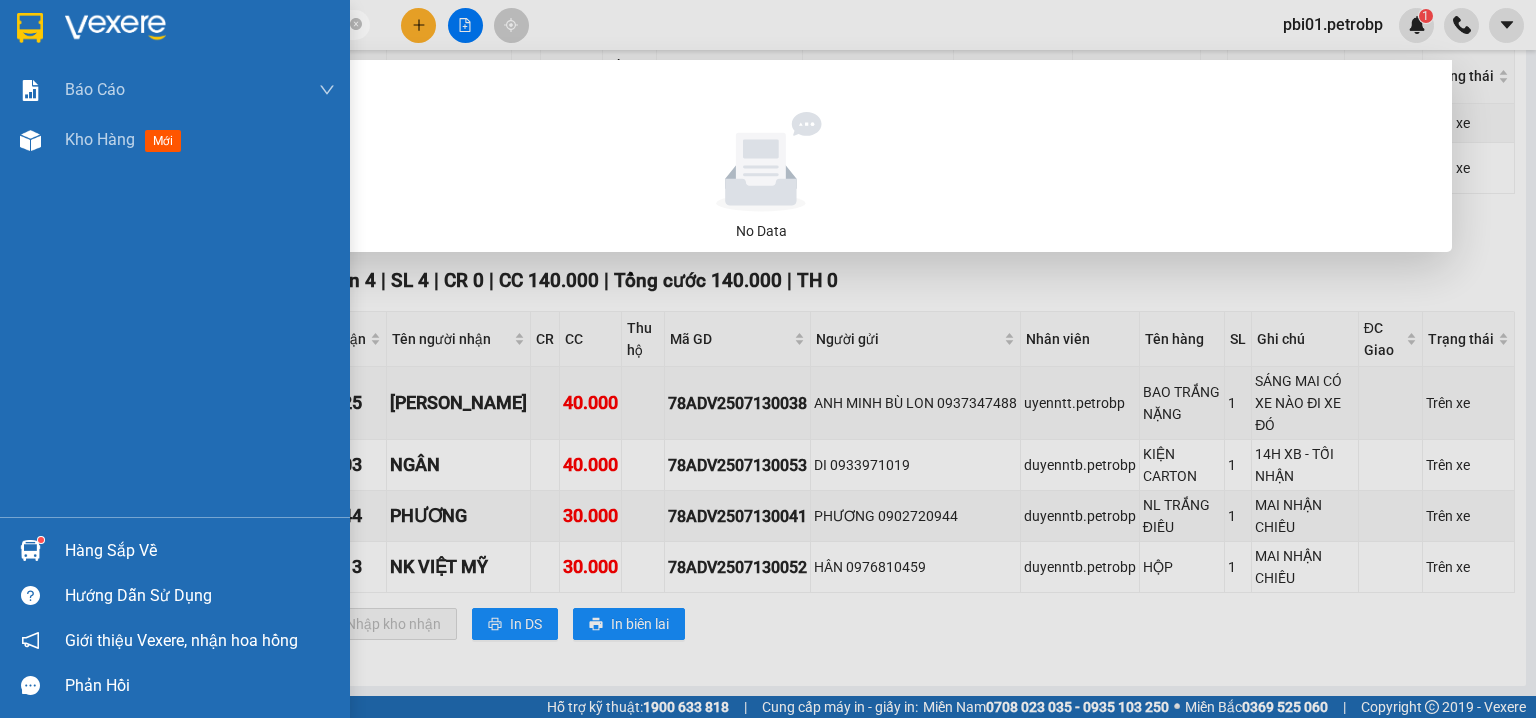 click at bounding box center [30, 550] 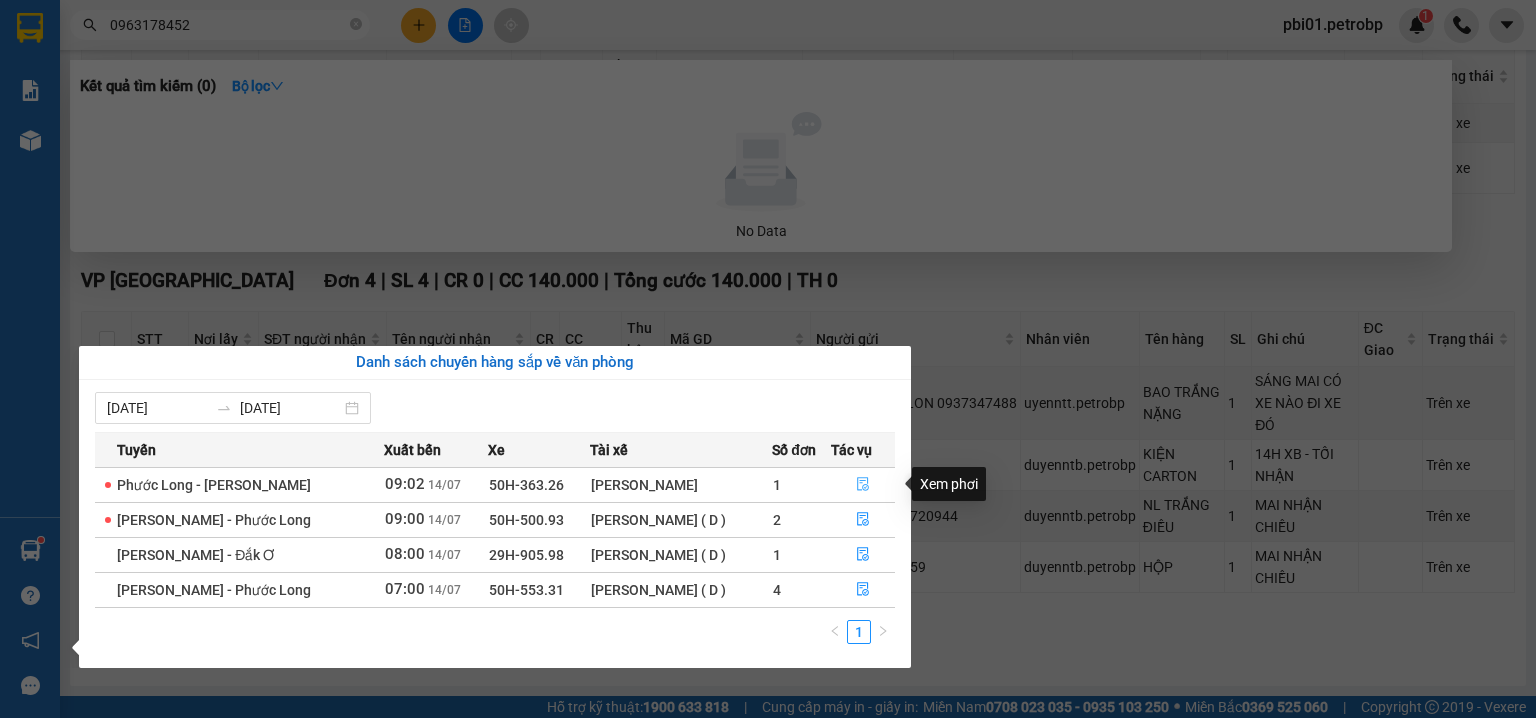 click 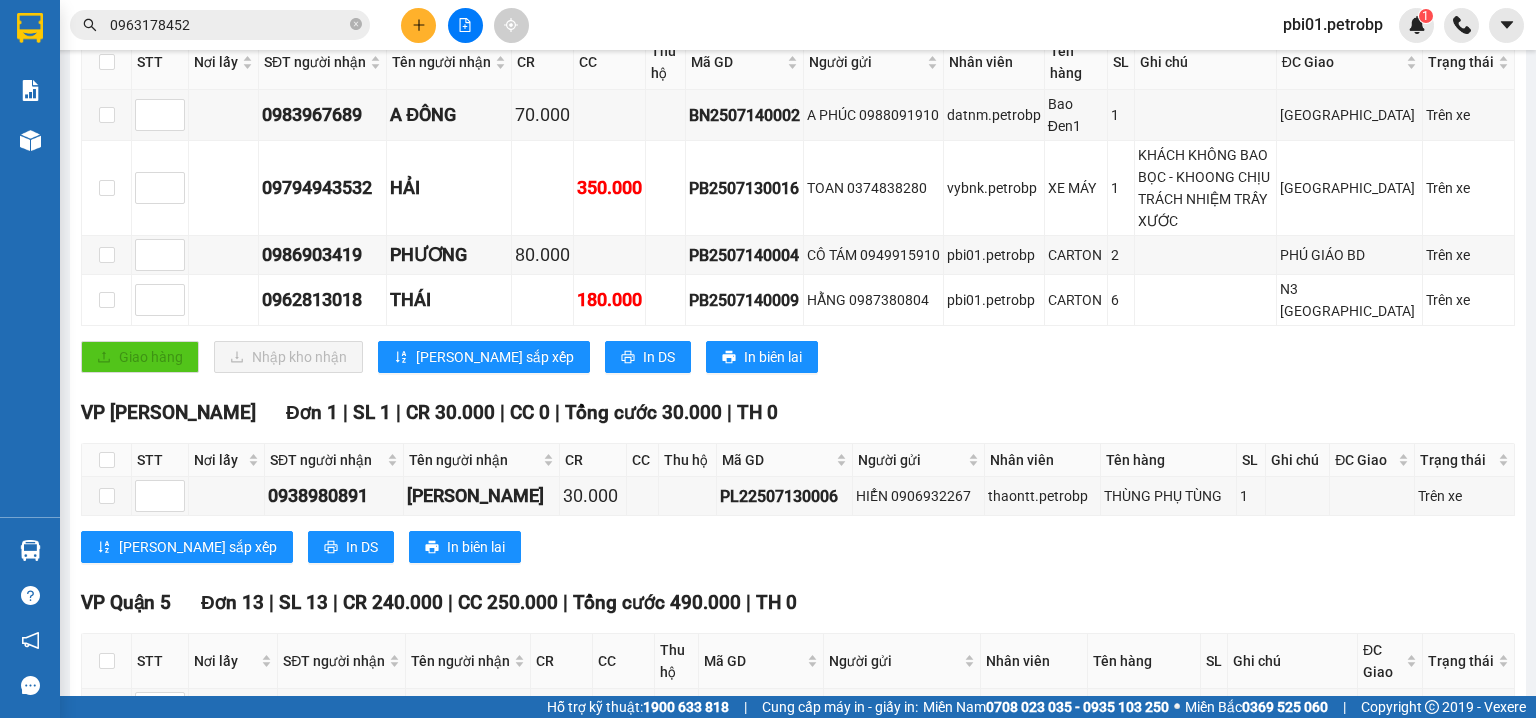 click on "Kết quả tìm kiếm ( 0 )  Bộ lọc  No Data 0963178452 pbi01.petrobp 1" at bounding box center [768, 25] 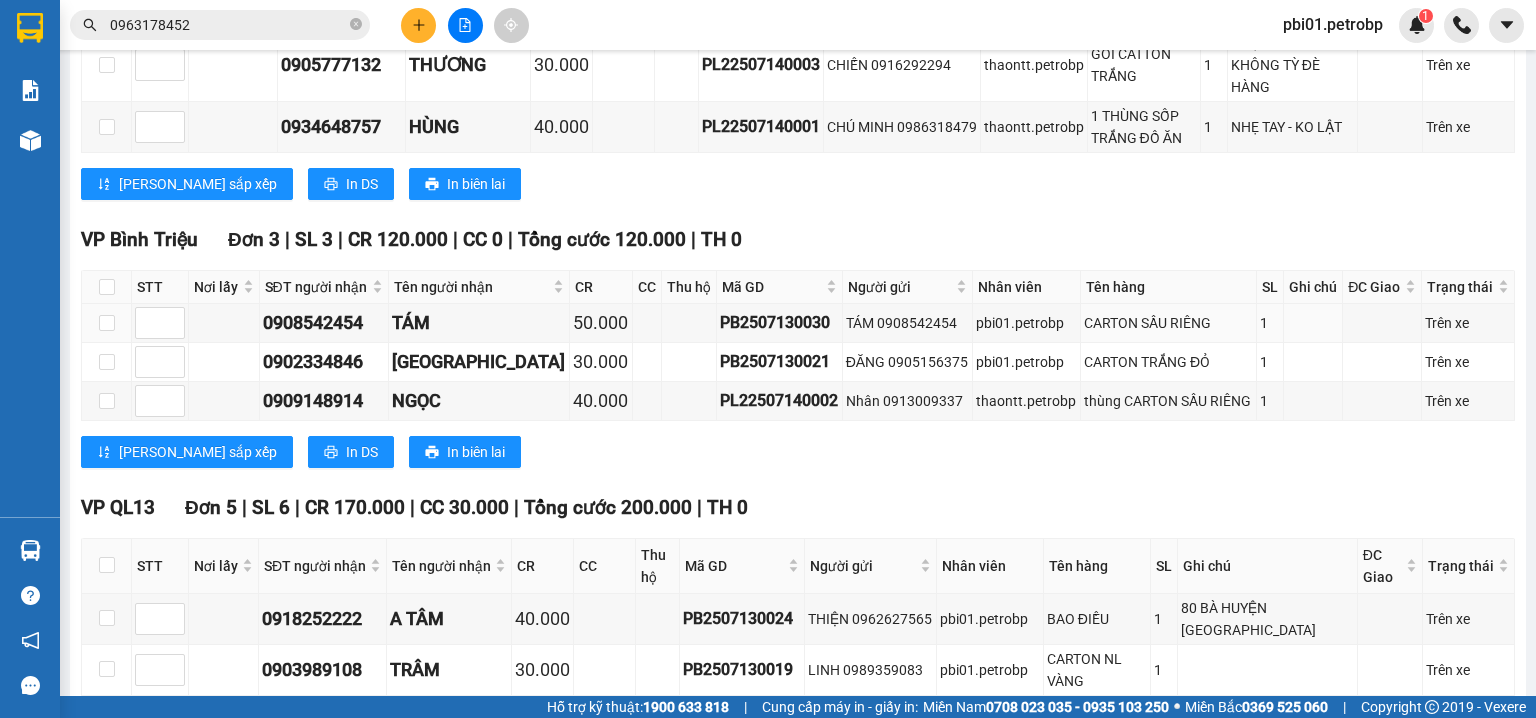 scroll, scrollTop: 2153, scrollLeft: 0, axis: vertical 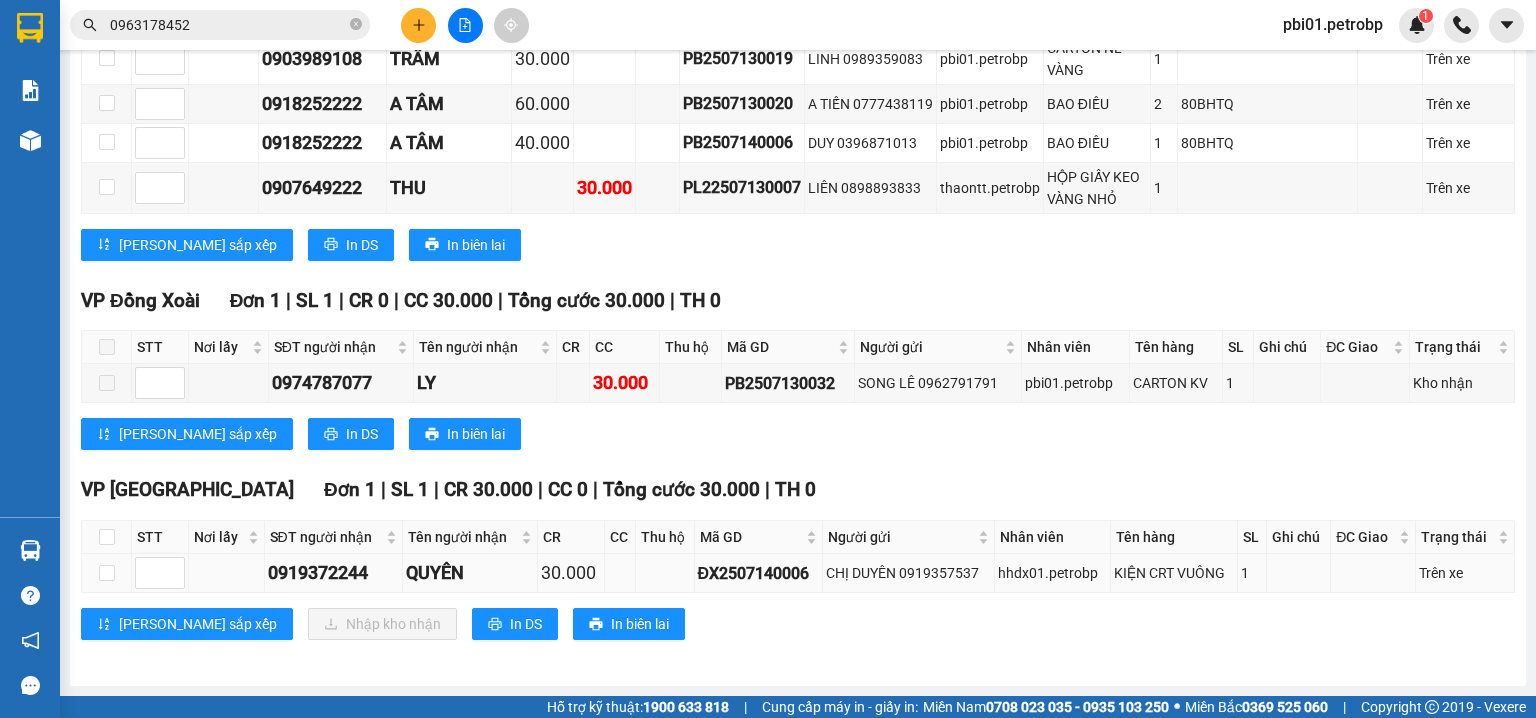 click on "ĐX2507140006" at bounding box center [758, 573] 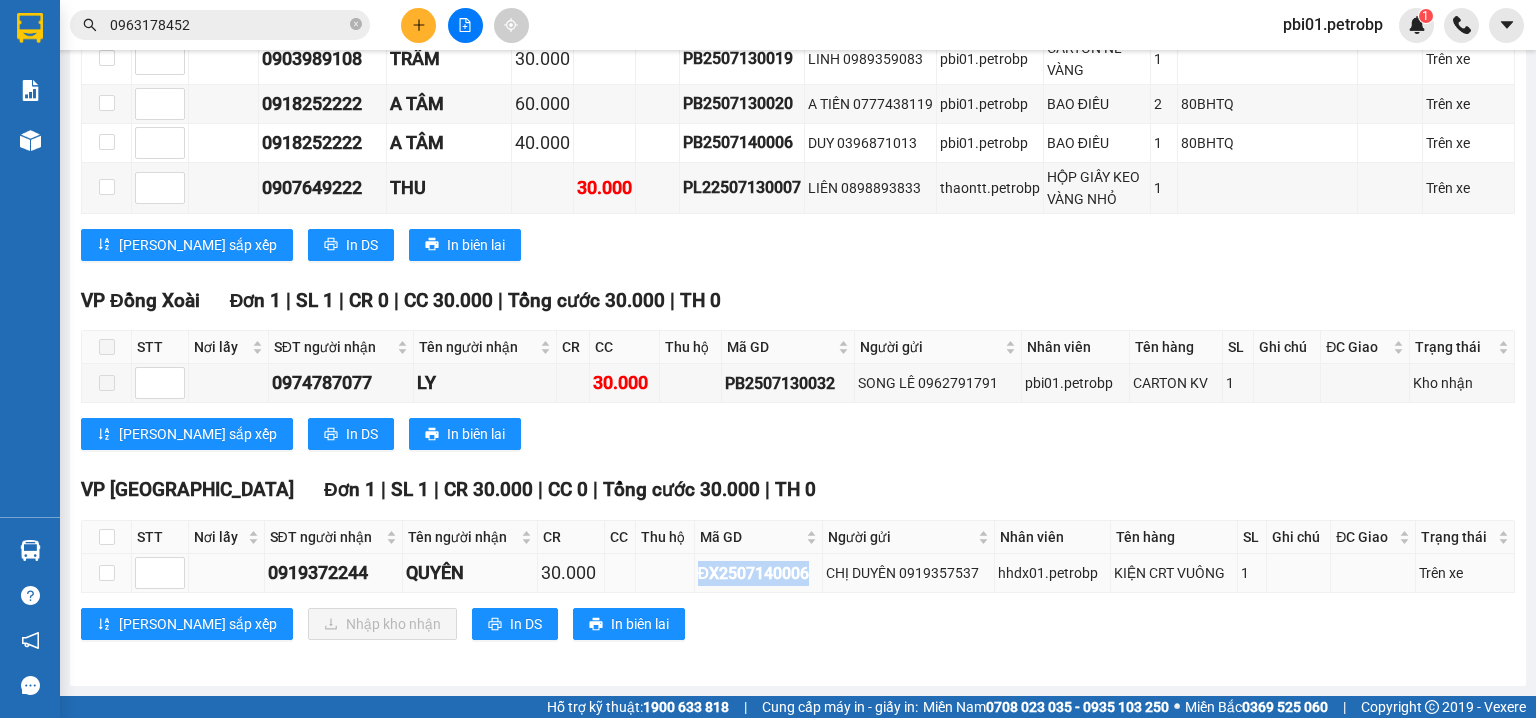 click on "ĐX2507140006" at bounding box center [758, 573] 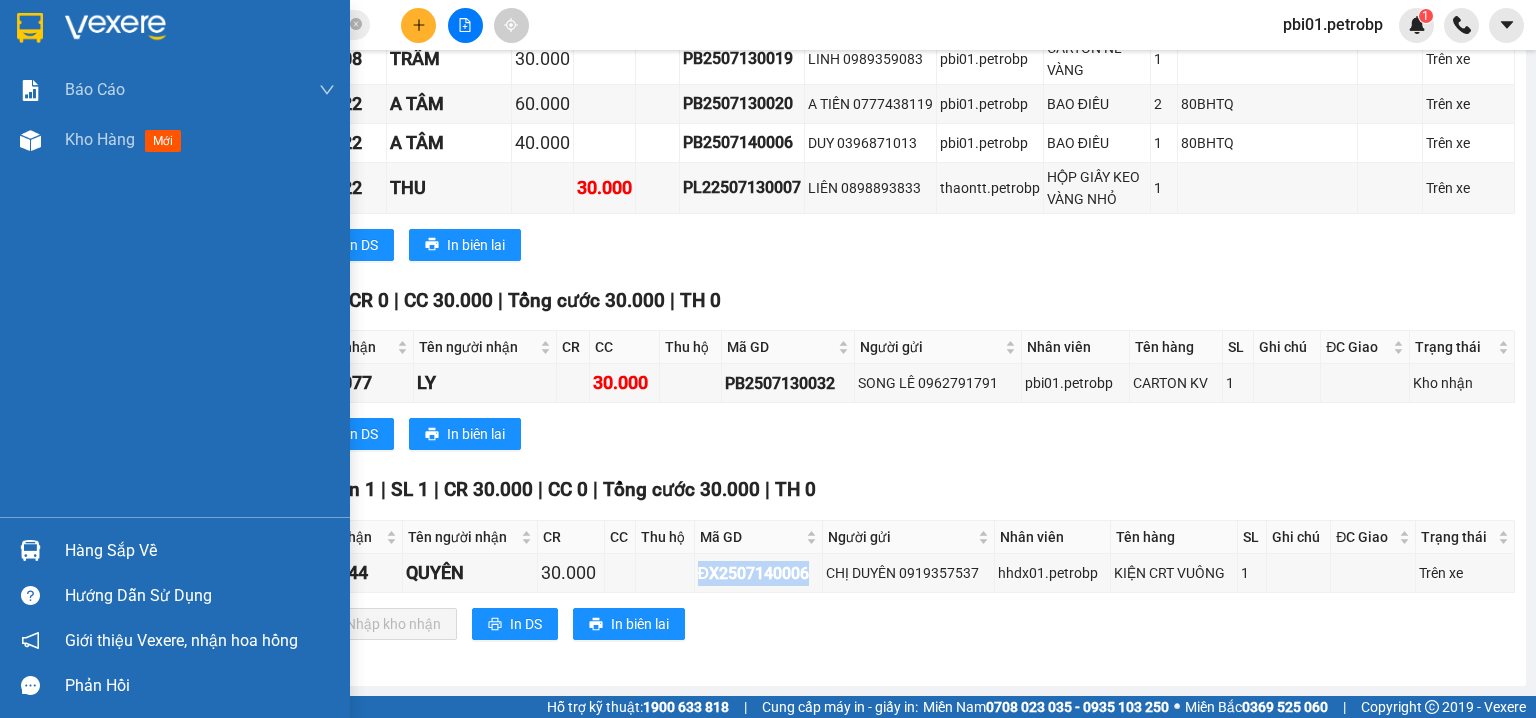 click at bounding box center (30, 550) 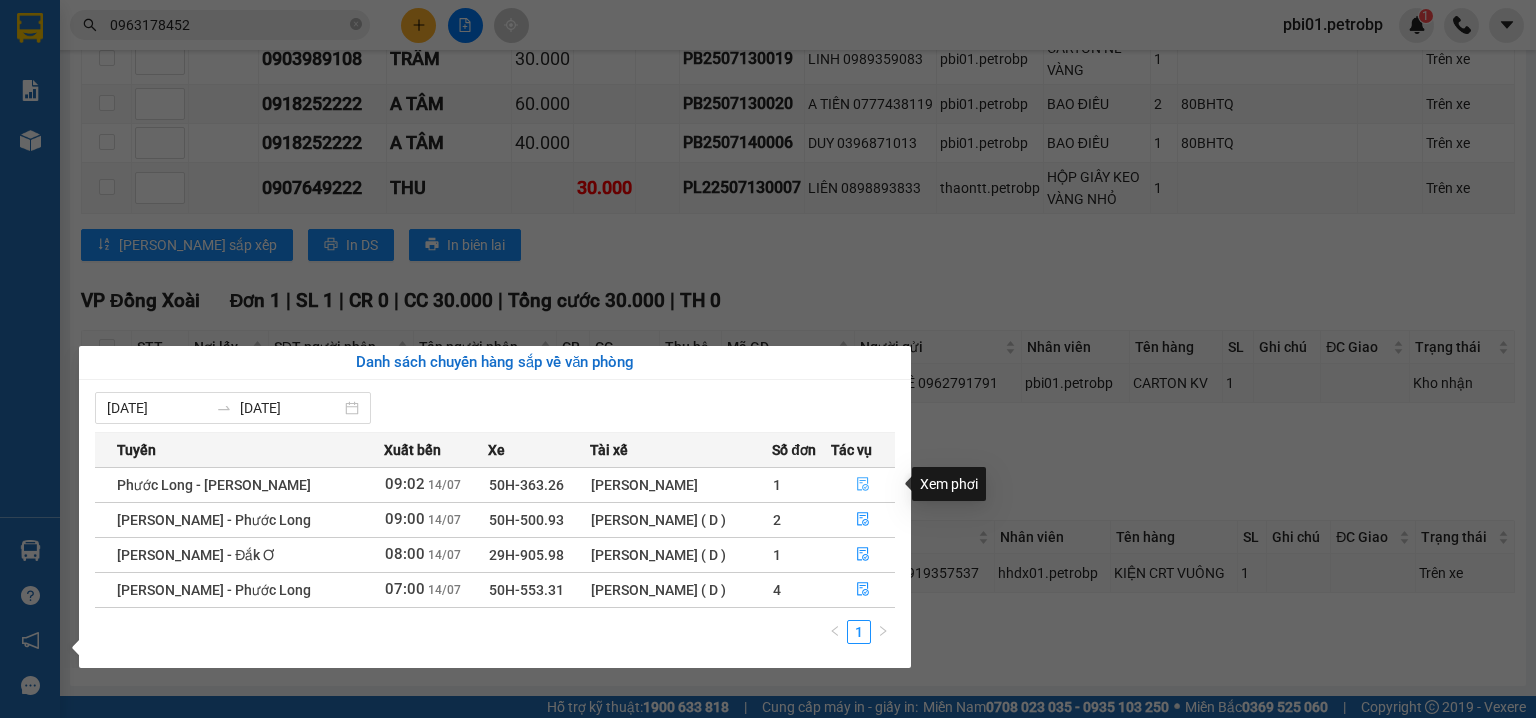 click 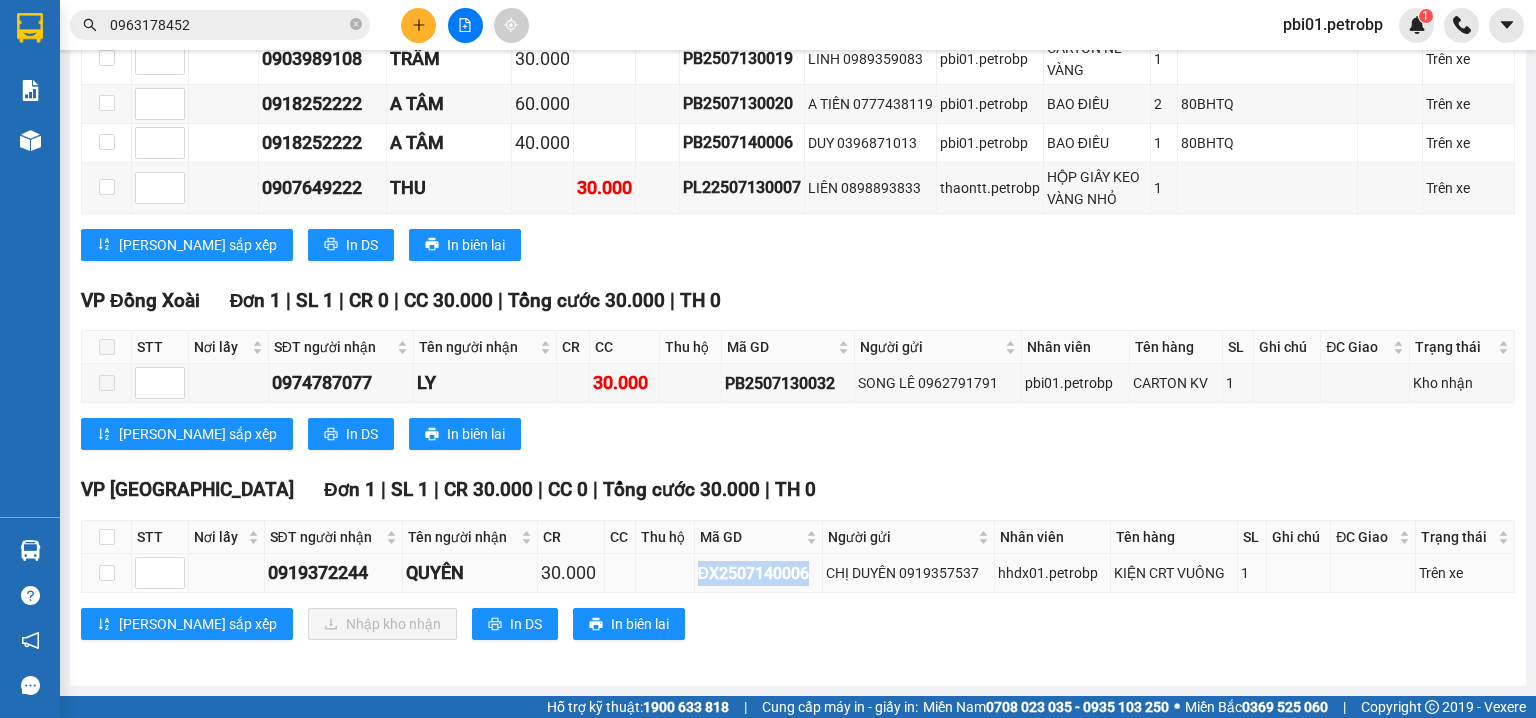 copy on "ĐX2507140006" 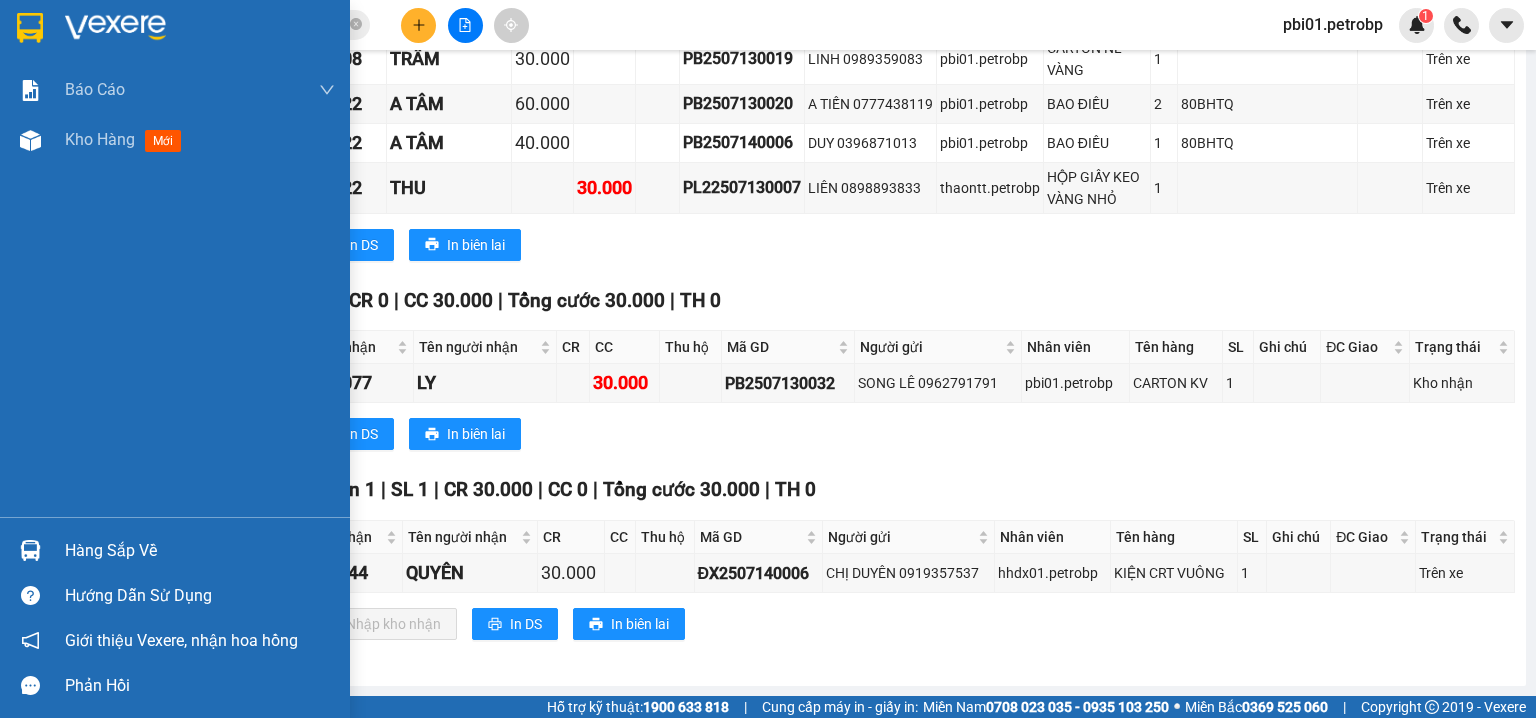 click on "Hàng sắp về" at bounding box center [175, 550] 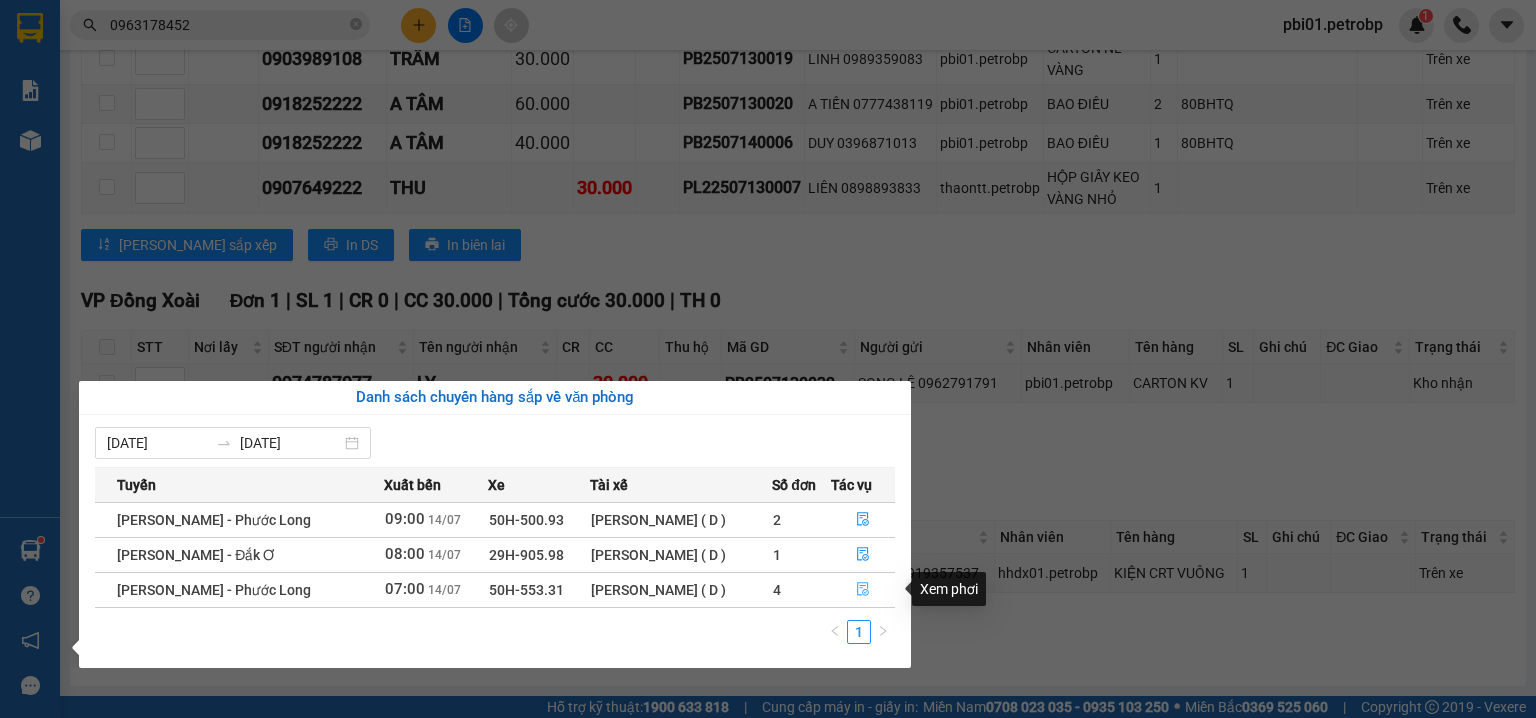 click 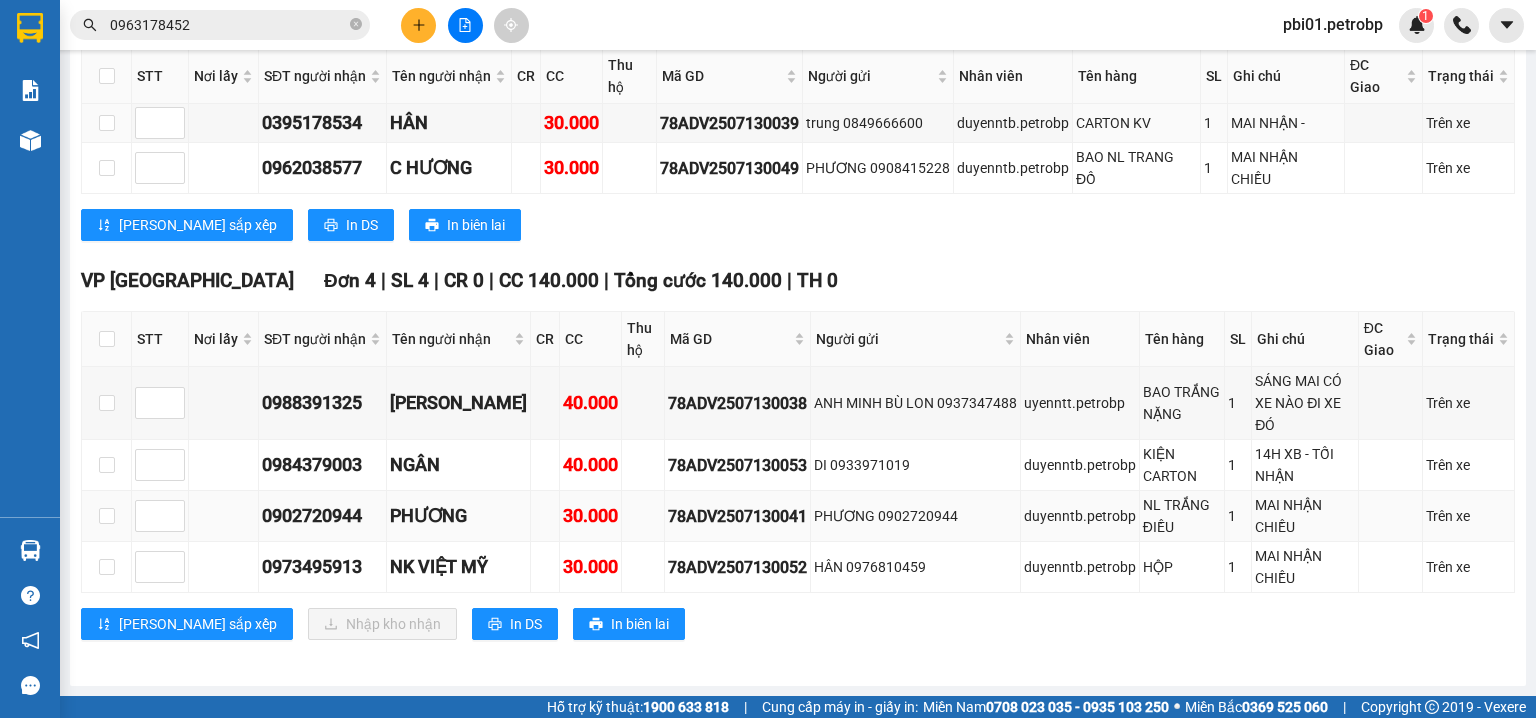 scroll, scrollTop: 0, scrollLeft: 0, axis: both 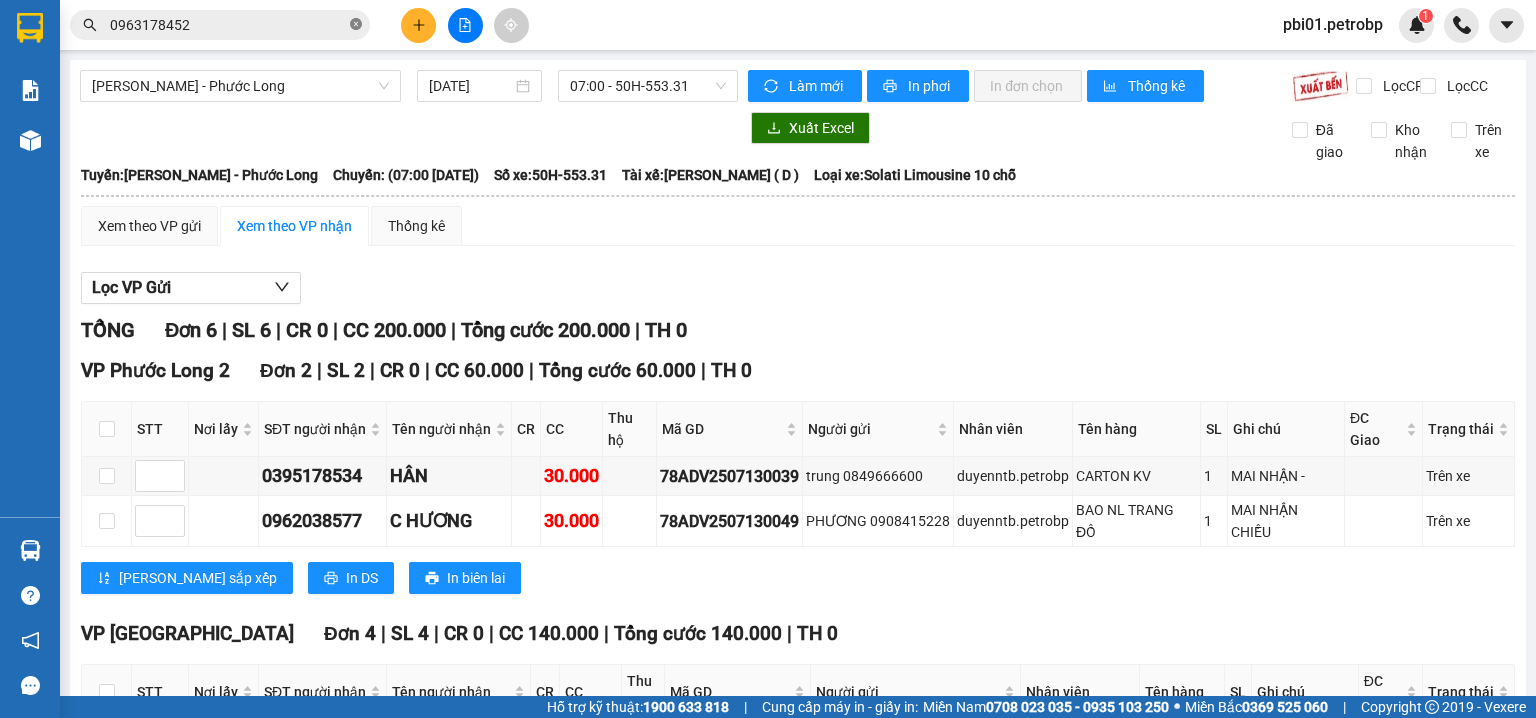 click 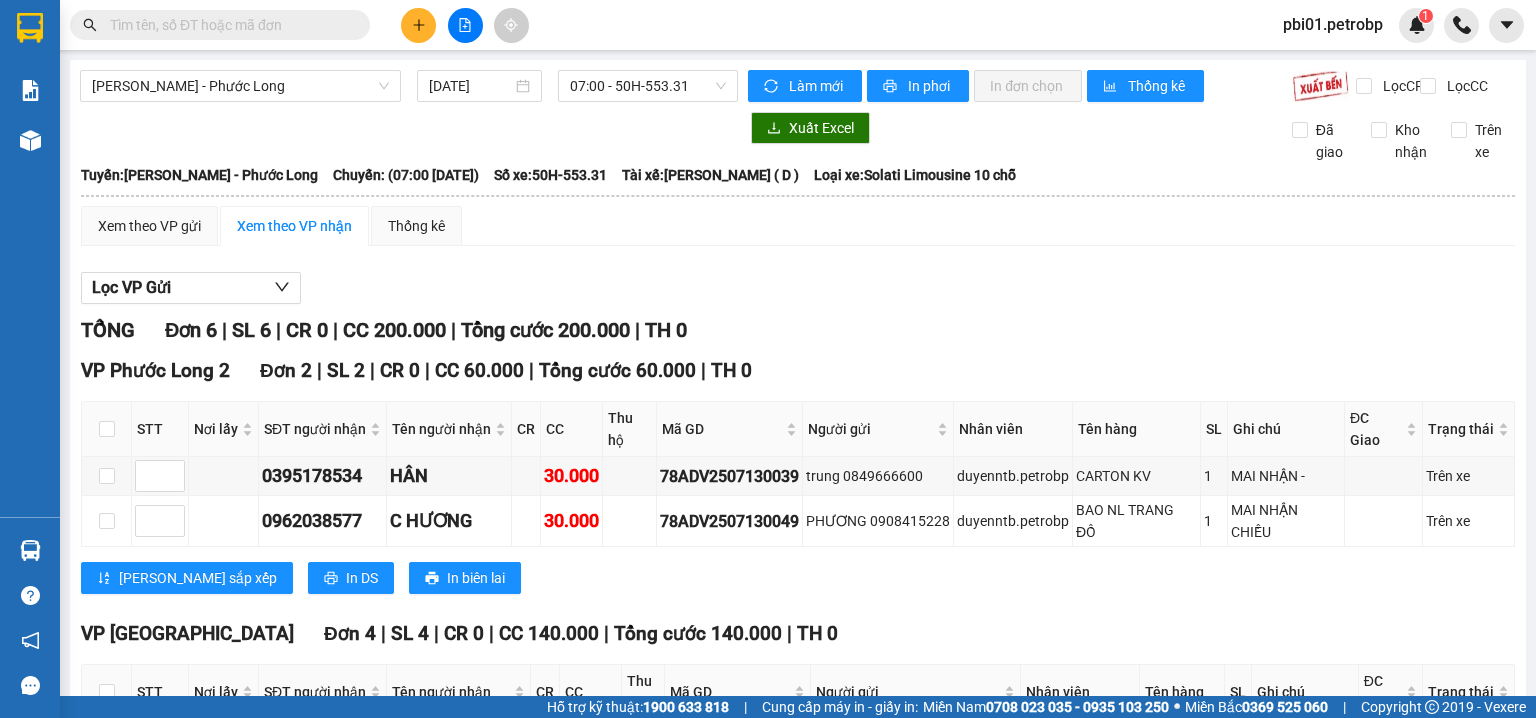 click at bounding box center (228, 25) 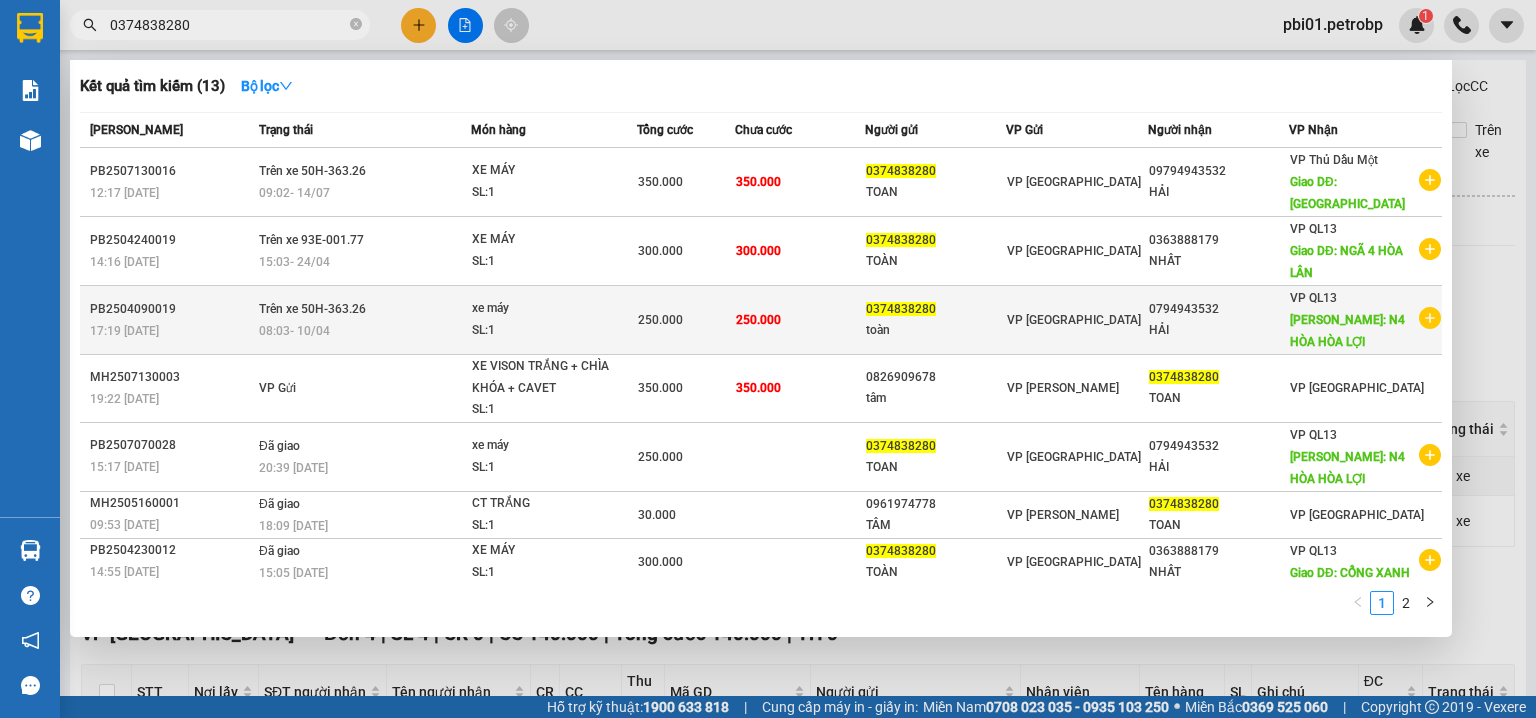type on "0374838280" 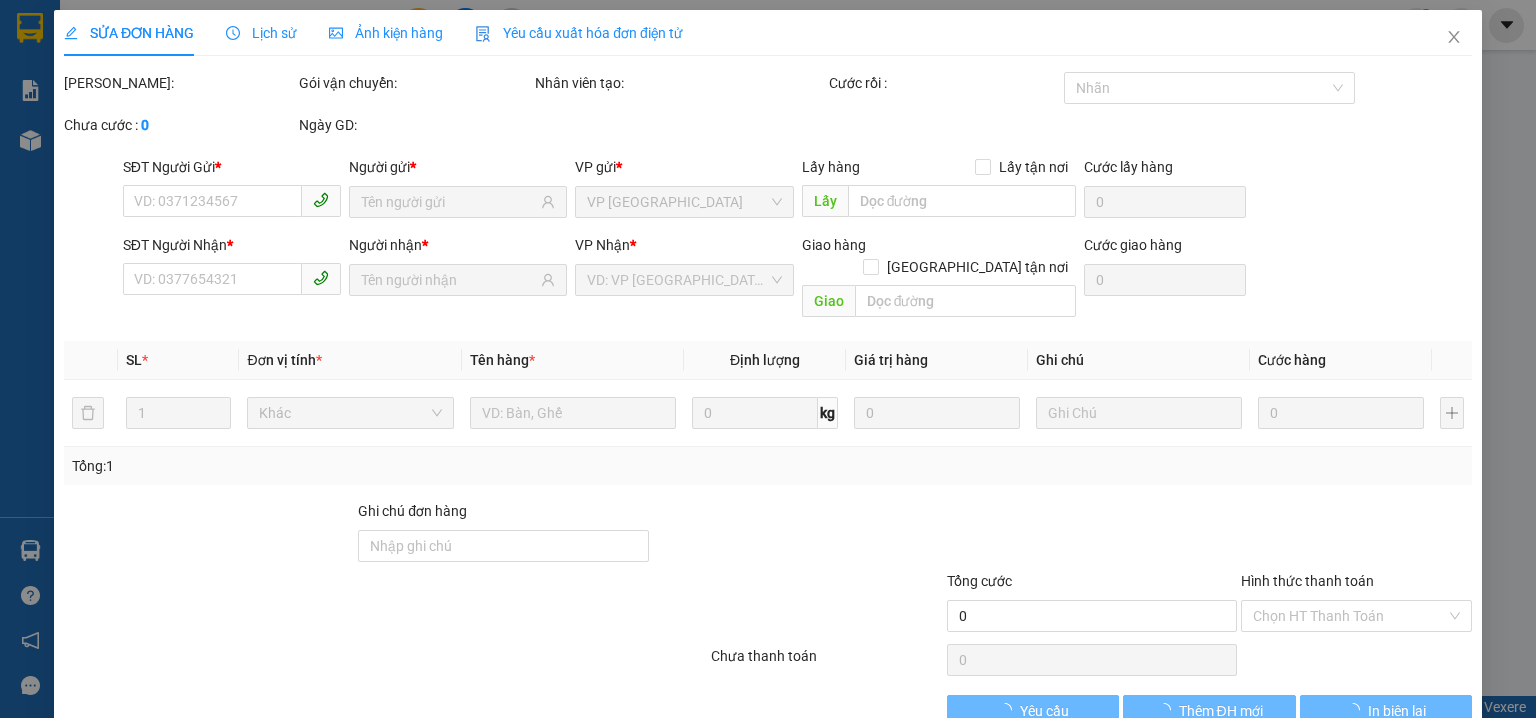 type on "0374838280" 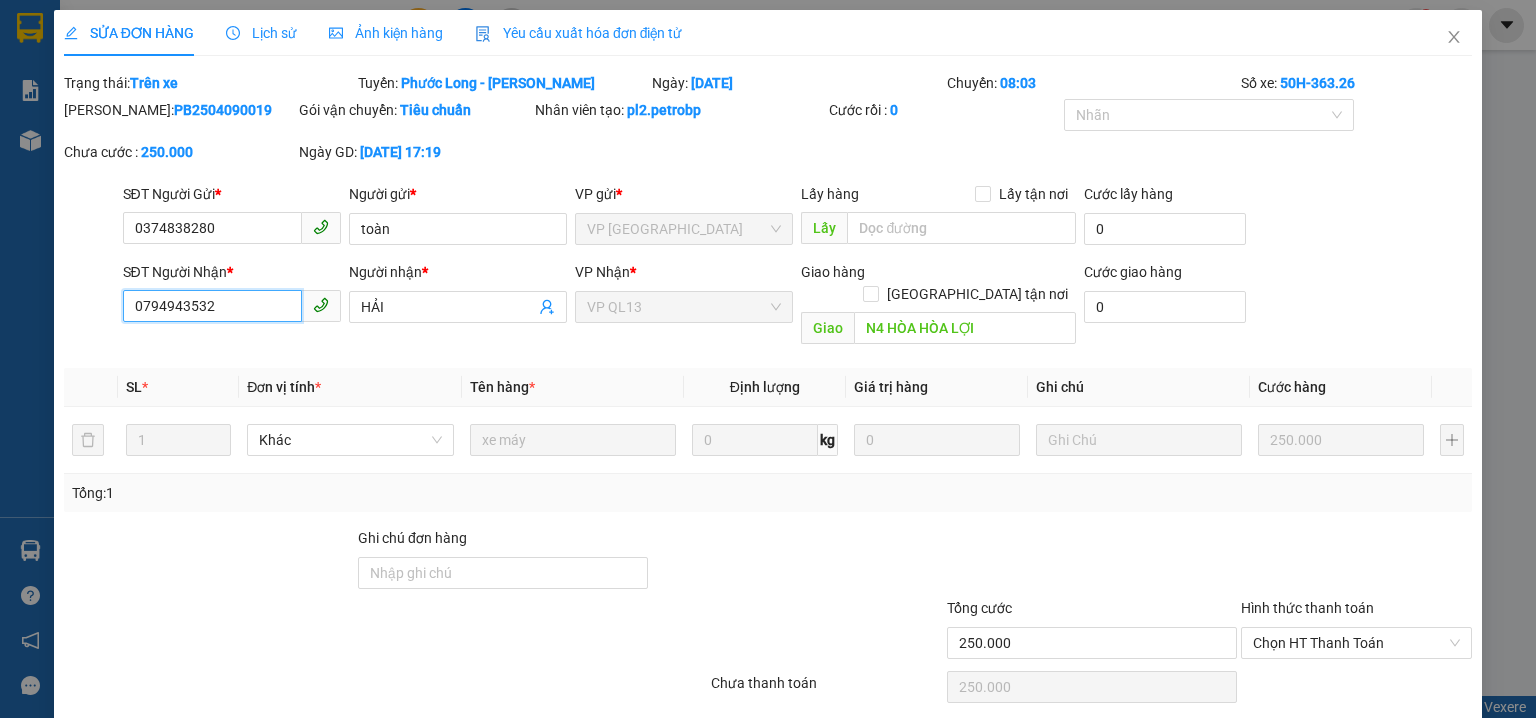 click on "0794943532" at bounding box center [212, 306] 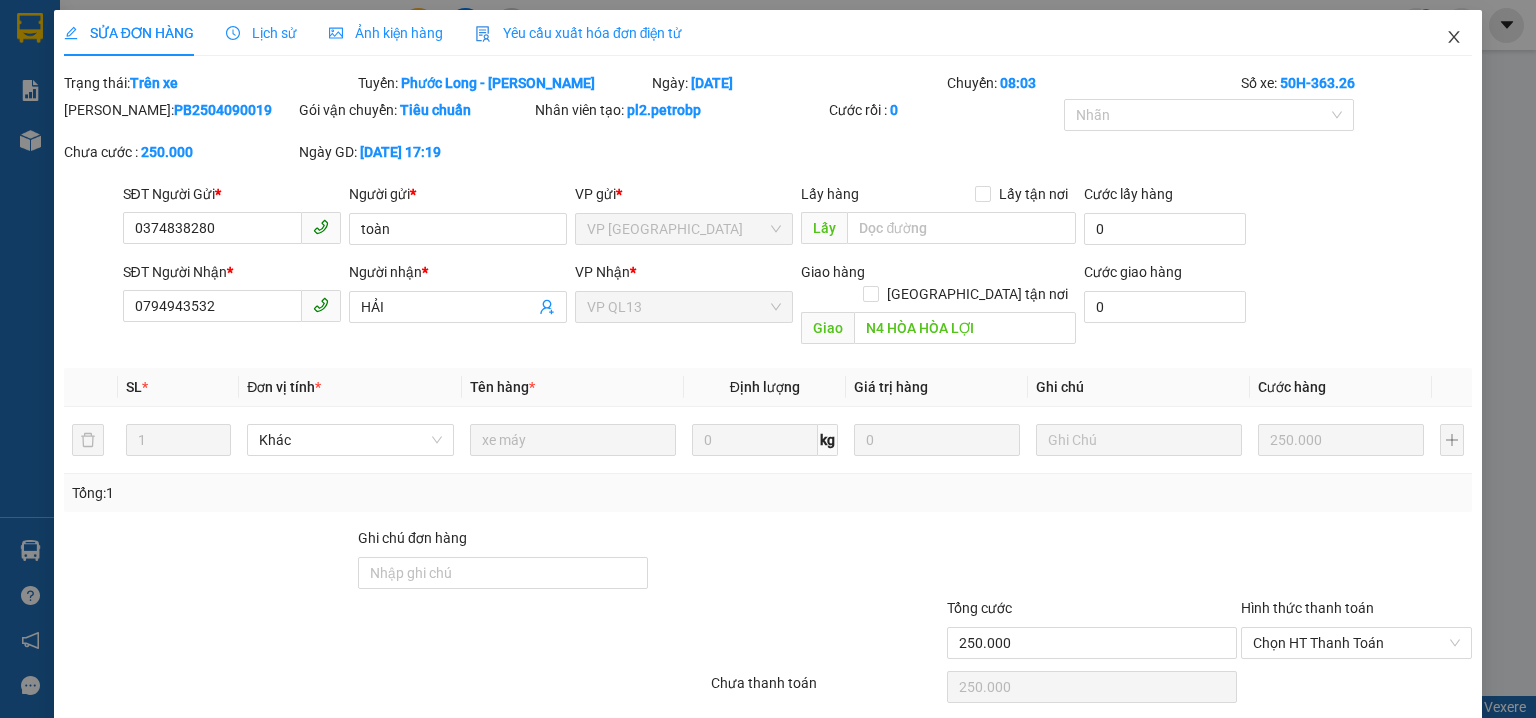 click 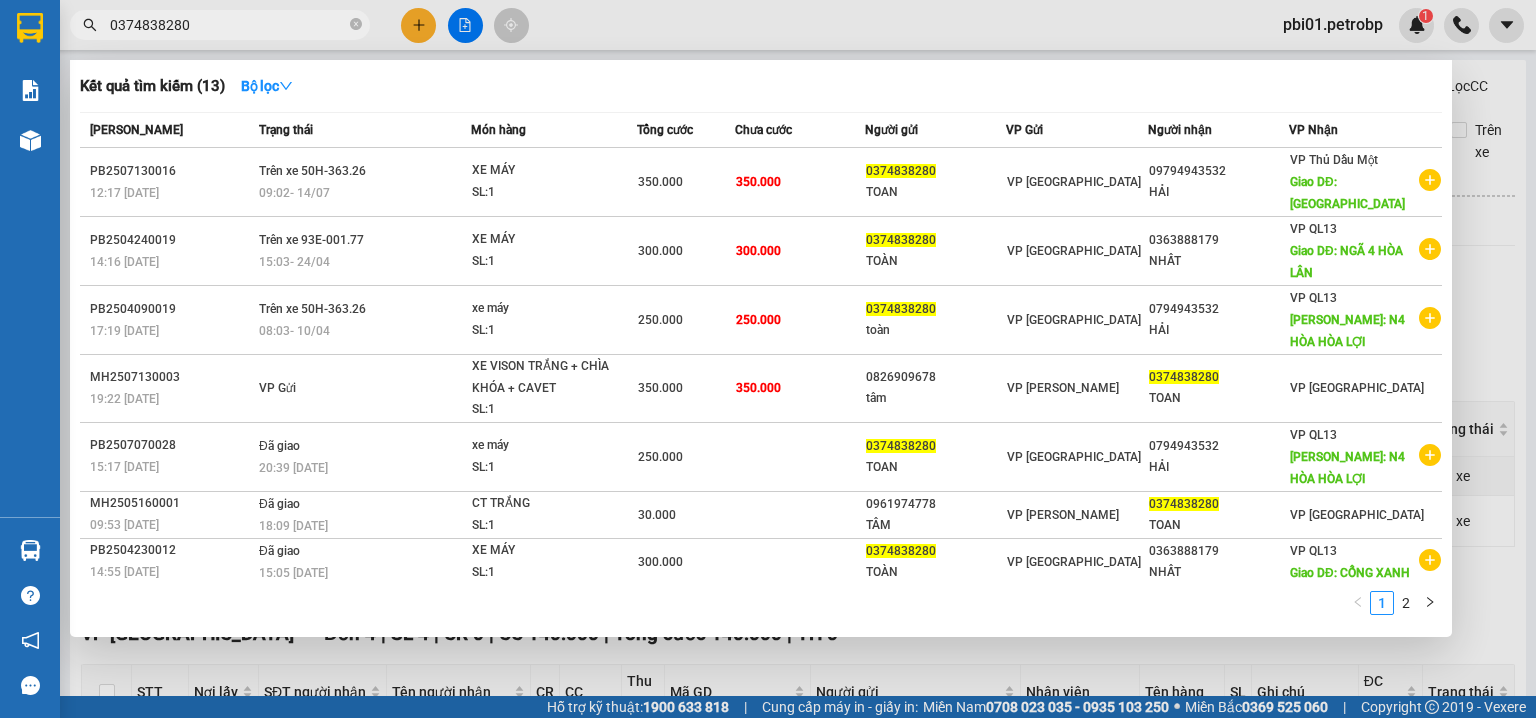 click on "0374838280" at bounding box center (228, 25) 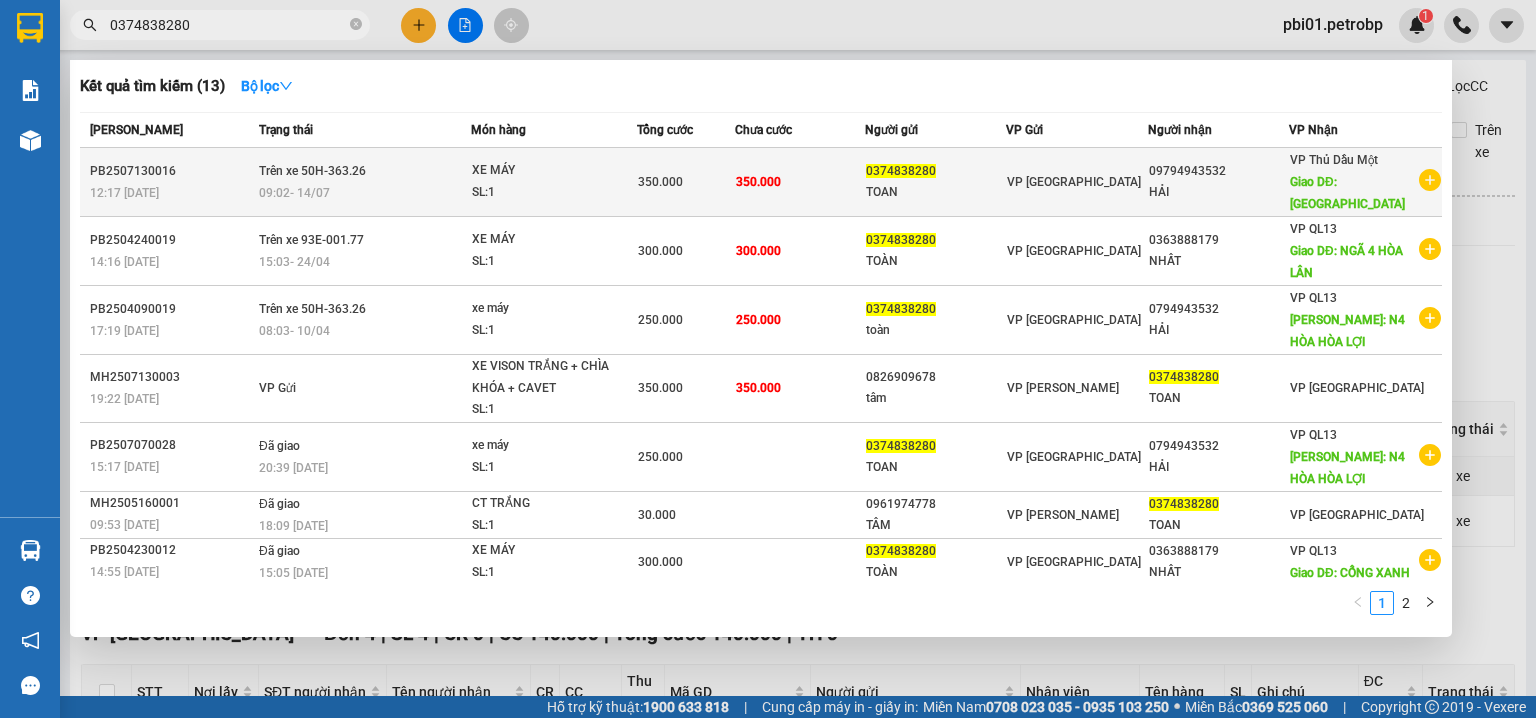 click on "HẢI" at bounding box center [1218, 192] 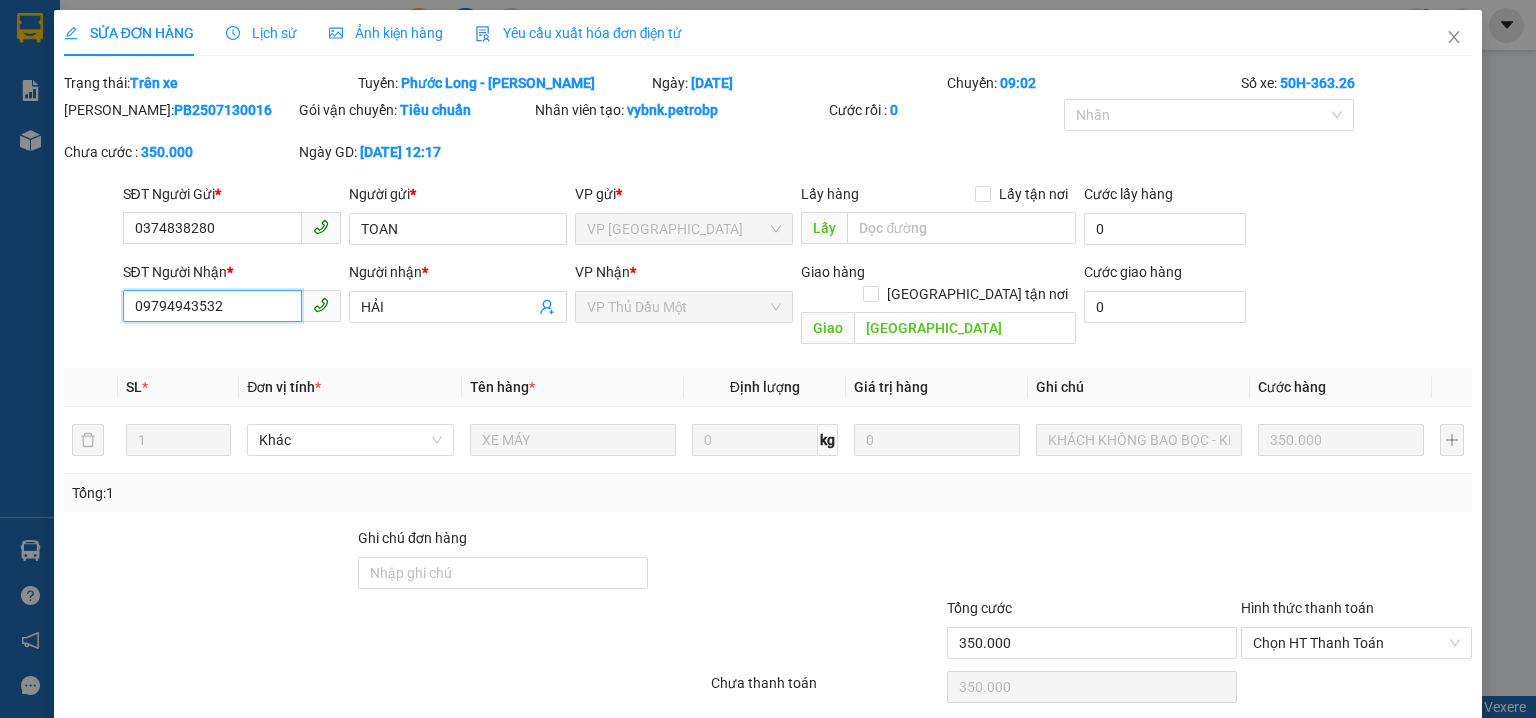 click on "09794943532" at bounding box center (212, 306) 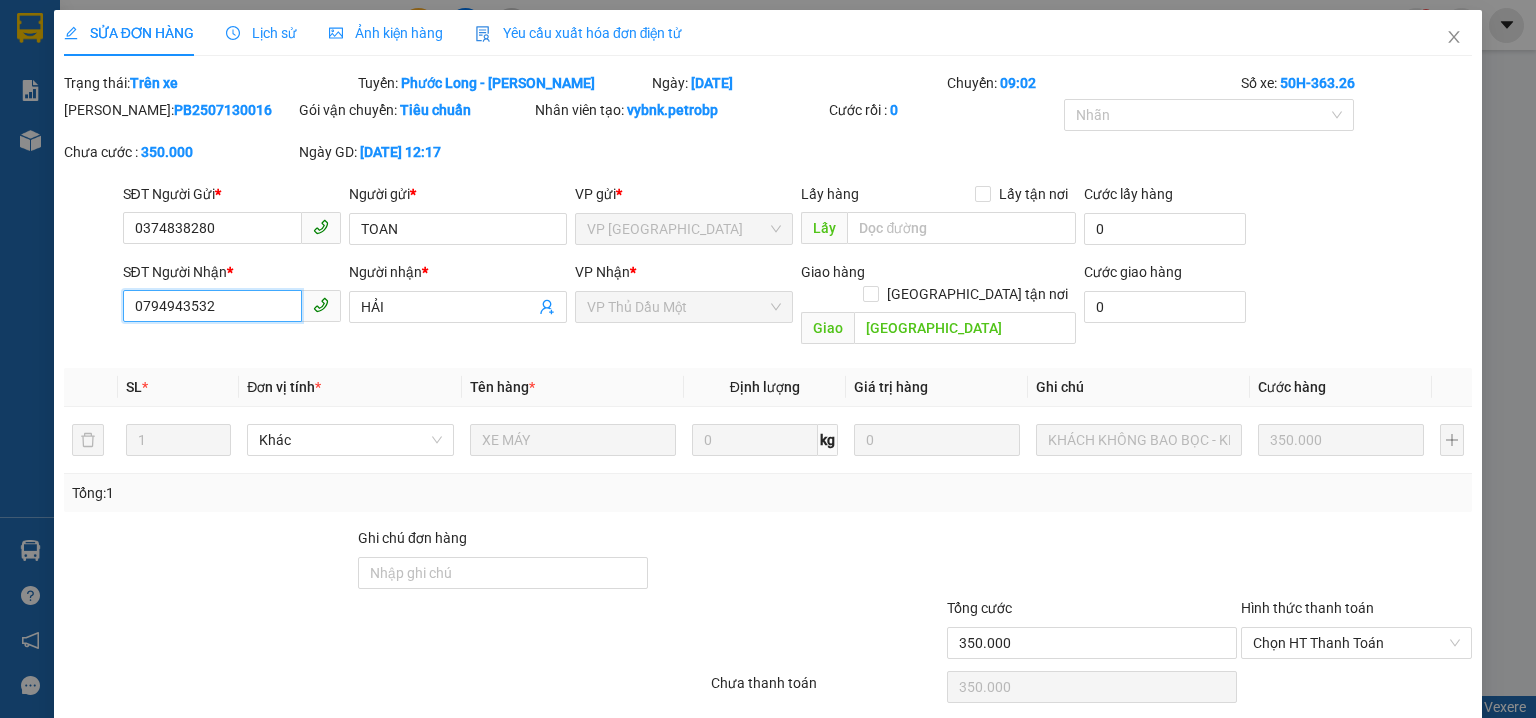 scroll, scrollTop: 52, scrollLeft: 0, axis: vertical 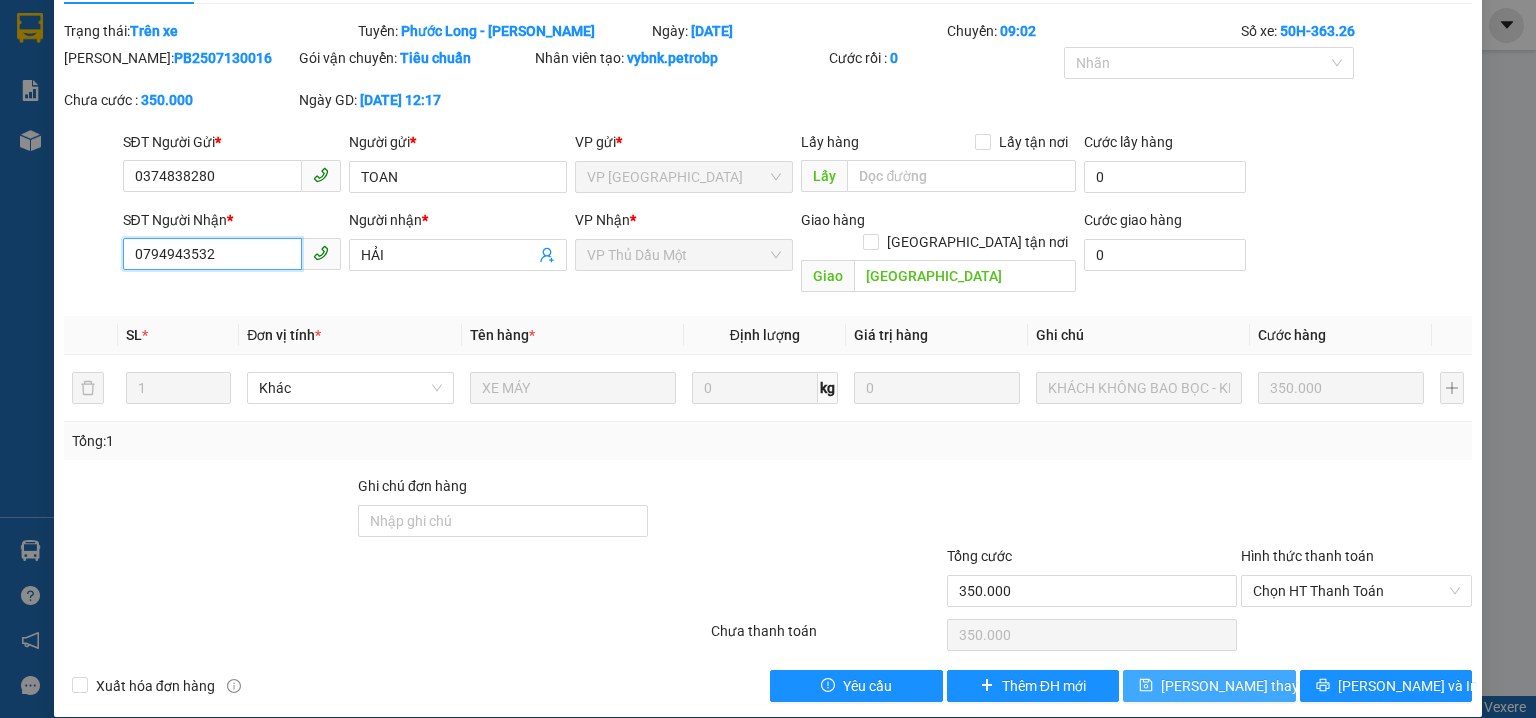 type on "0794943532" 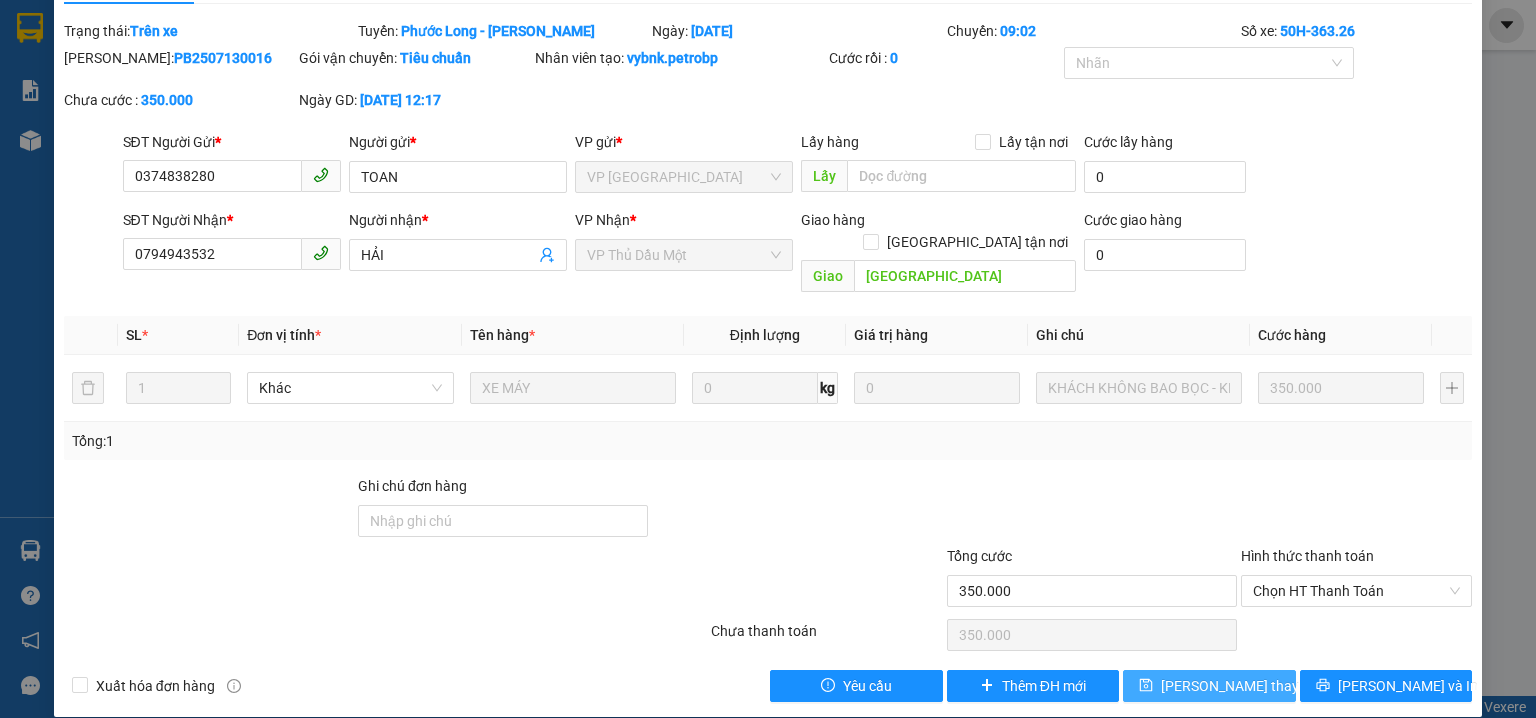 click on "Lưu thay đổi" at bounding box center (1209, 686) 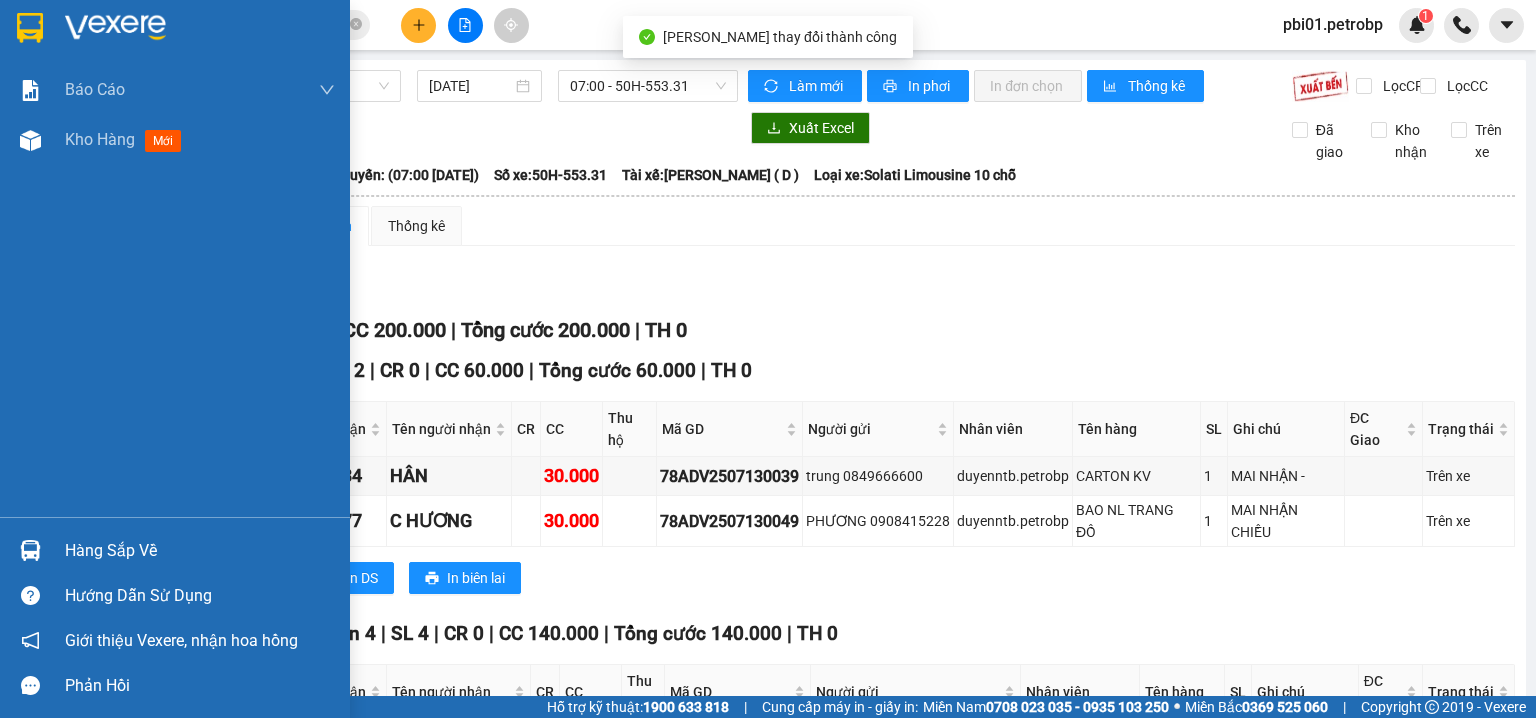 click at bounding box center (30, 140) 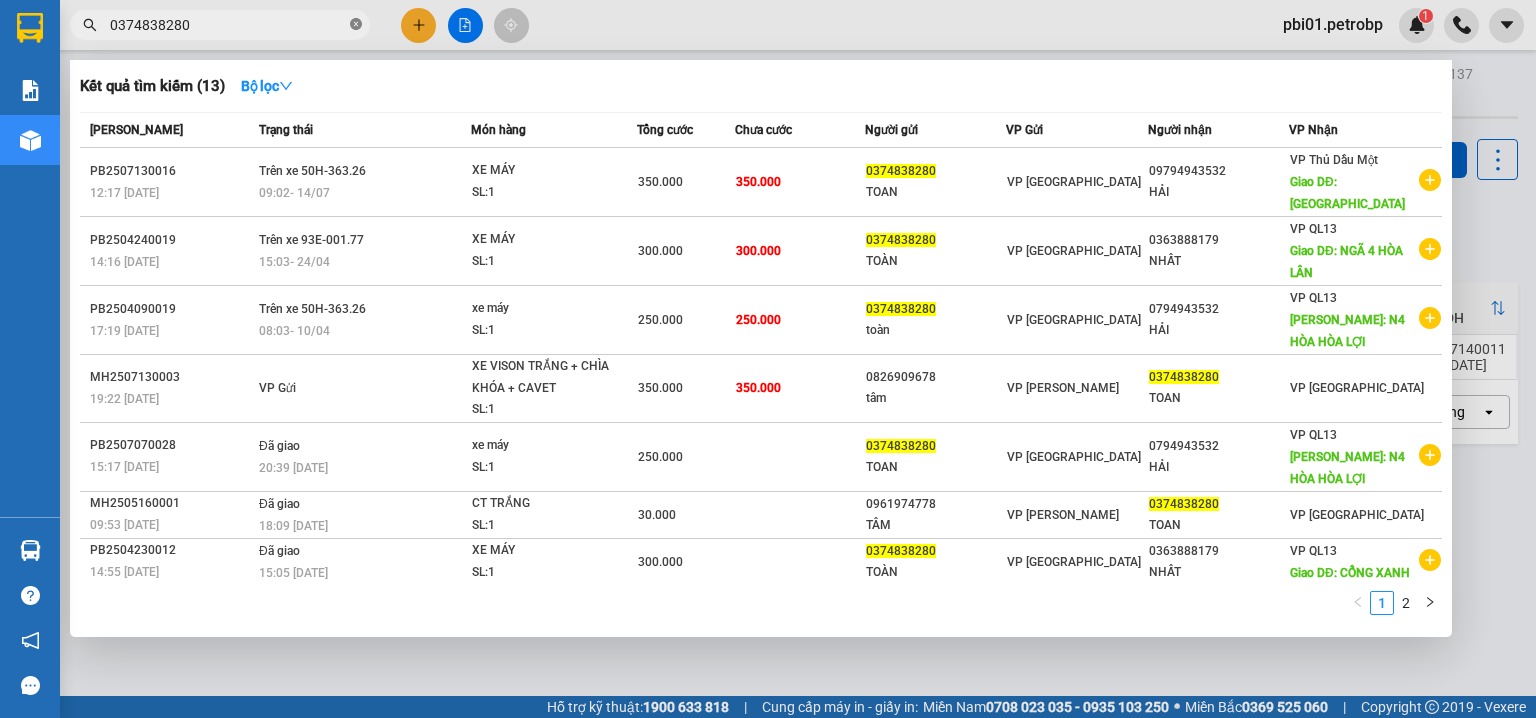 click 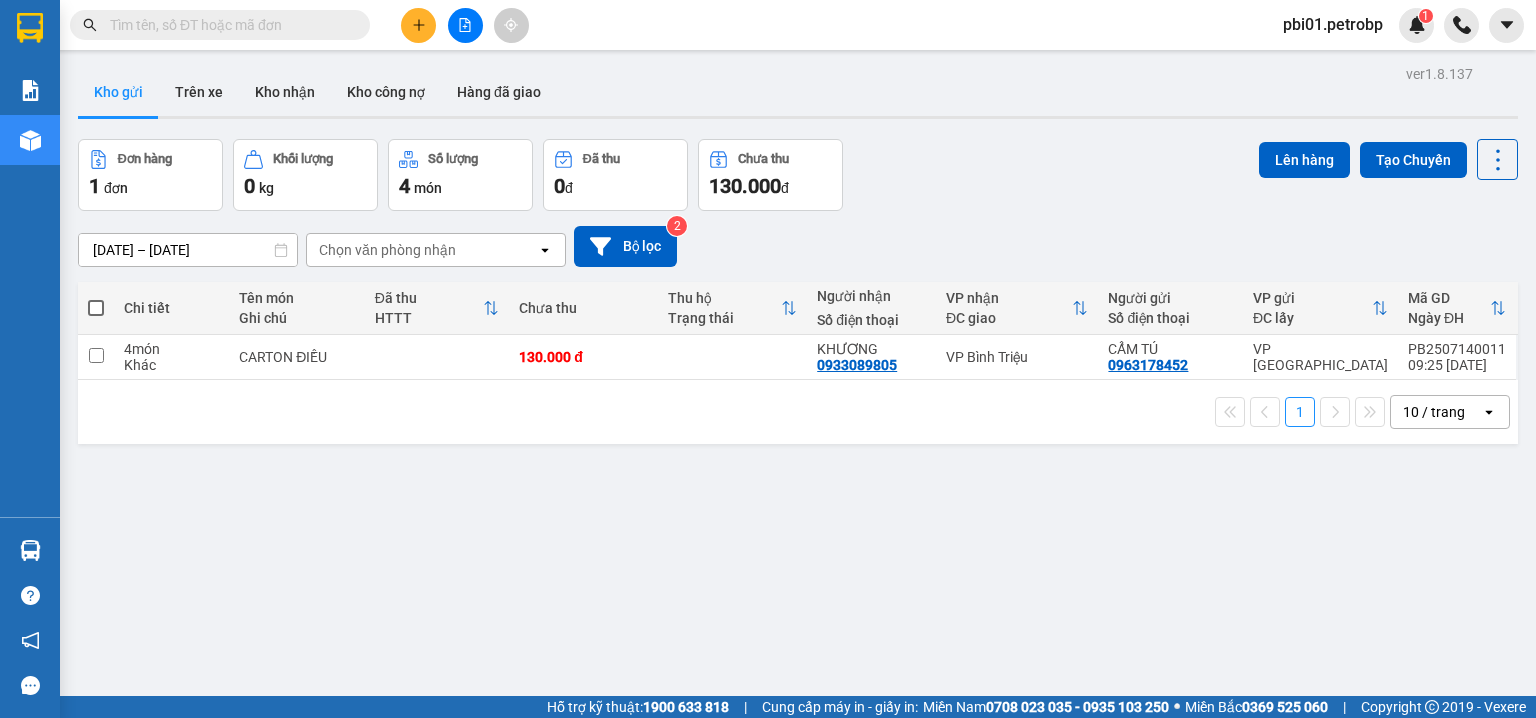 click at bounding box center (228, 25) 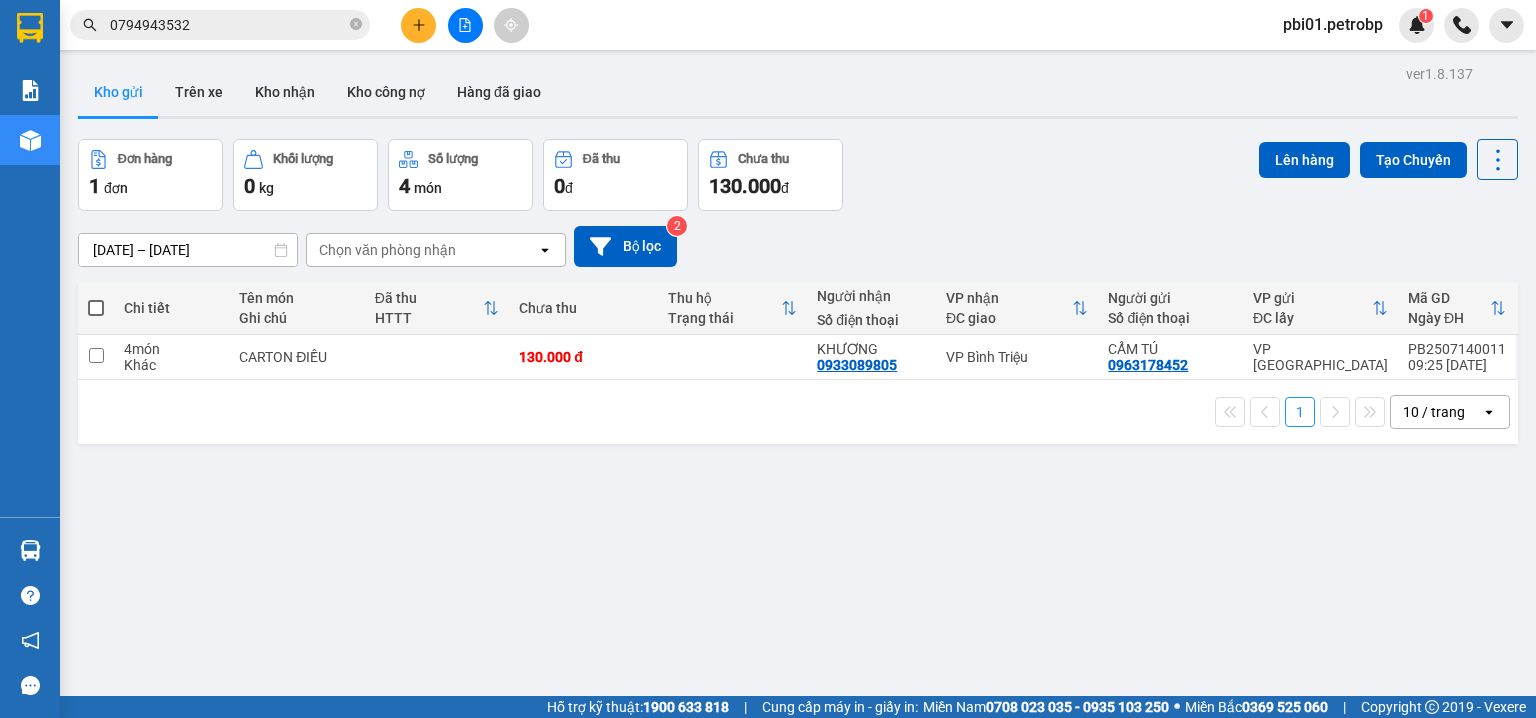 type on "0794943532" 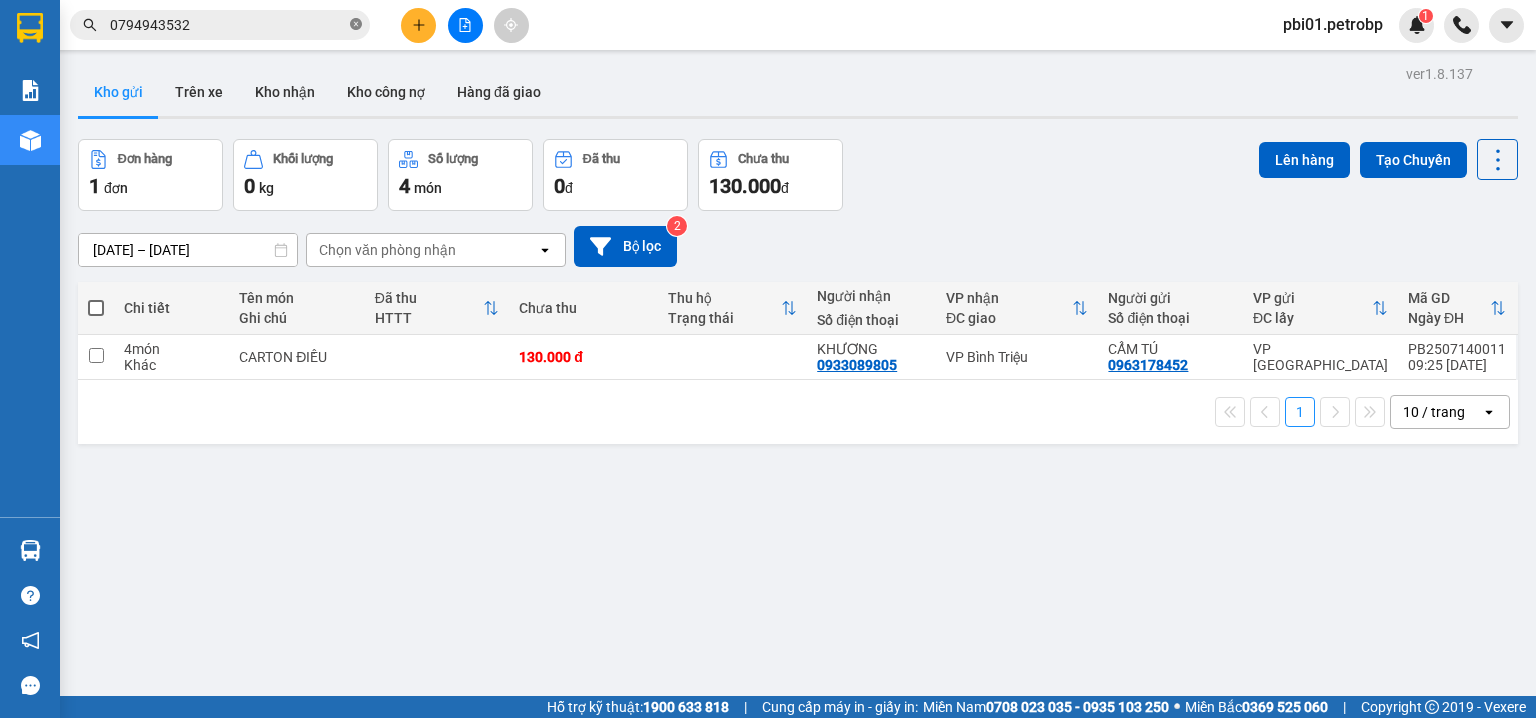 click 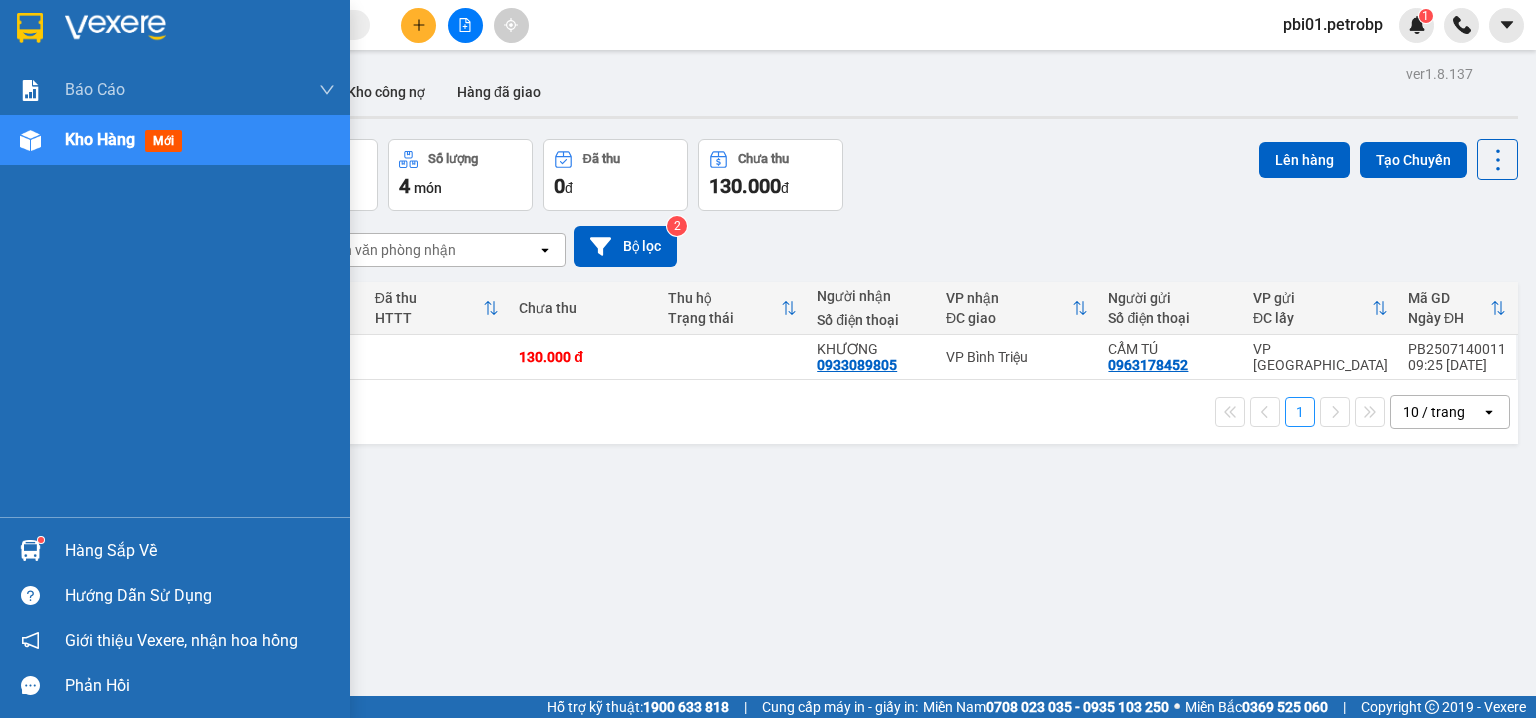 click at bounding box center [30, 550] 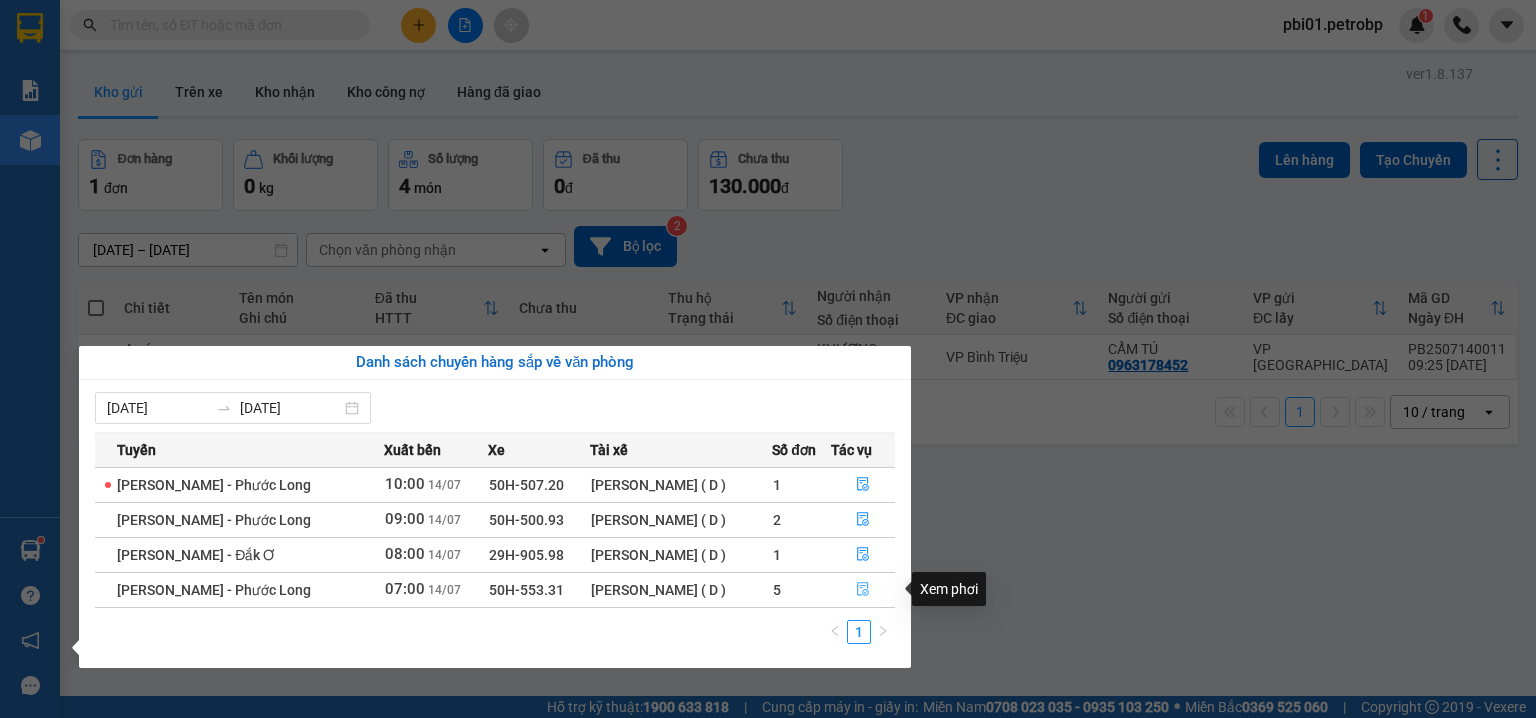 click 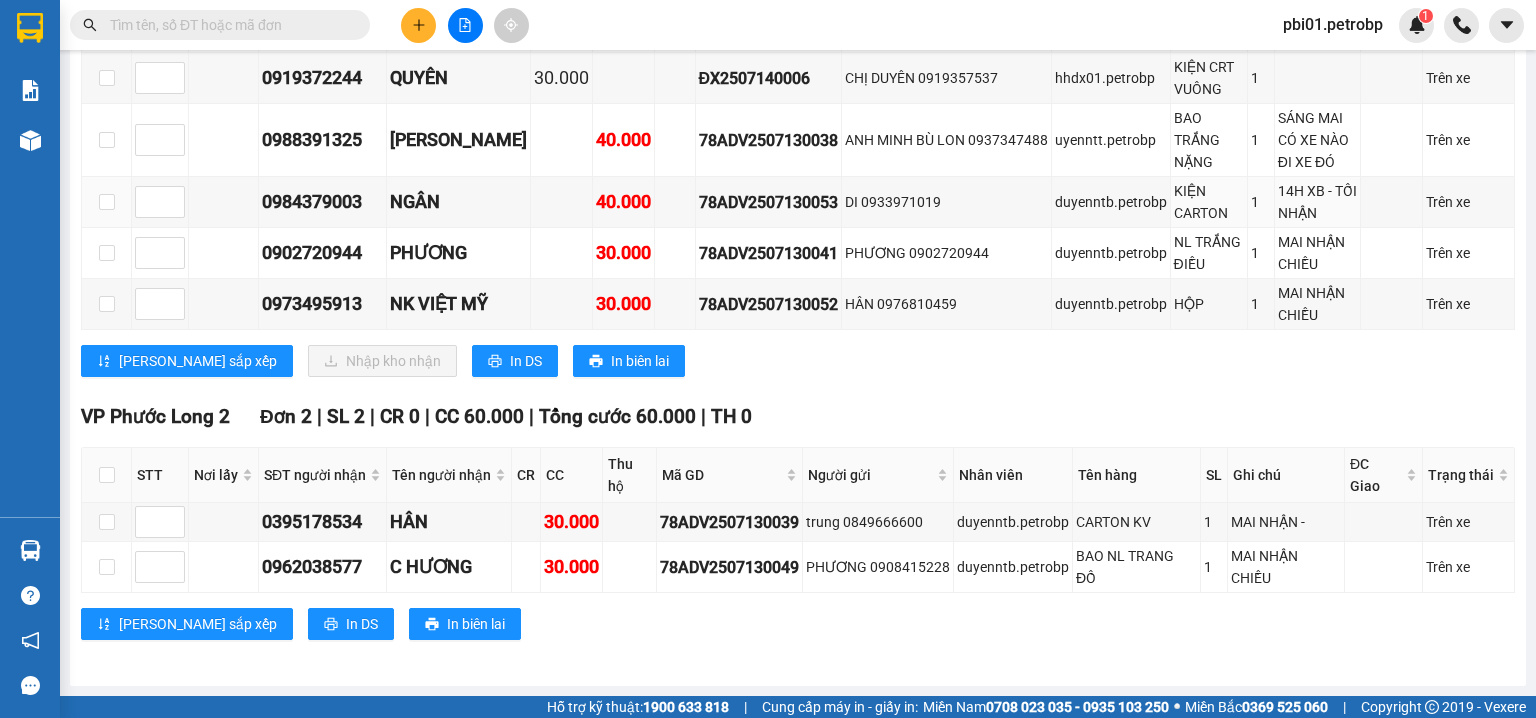scroll, scrollTop: 204, scrollLeft: 0, axis: vertical 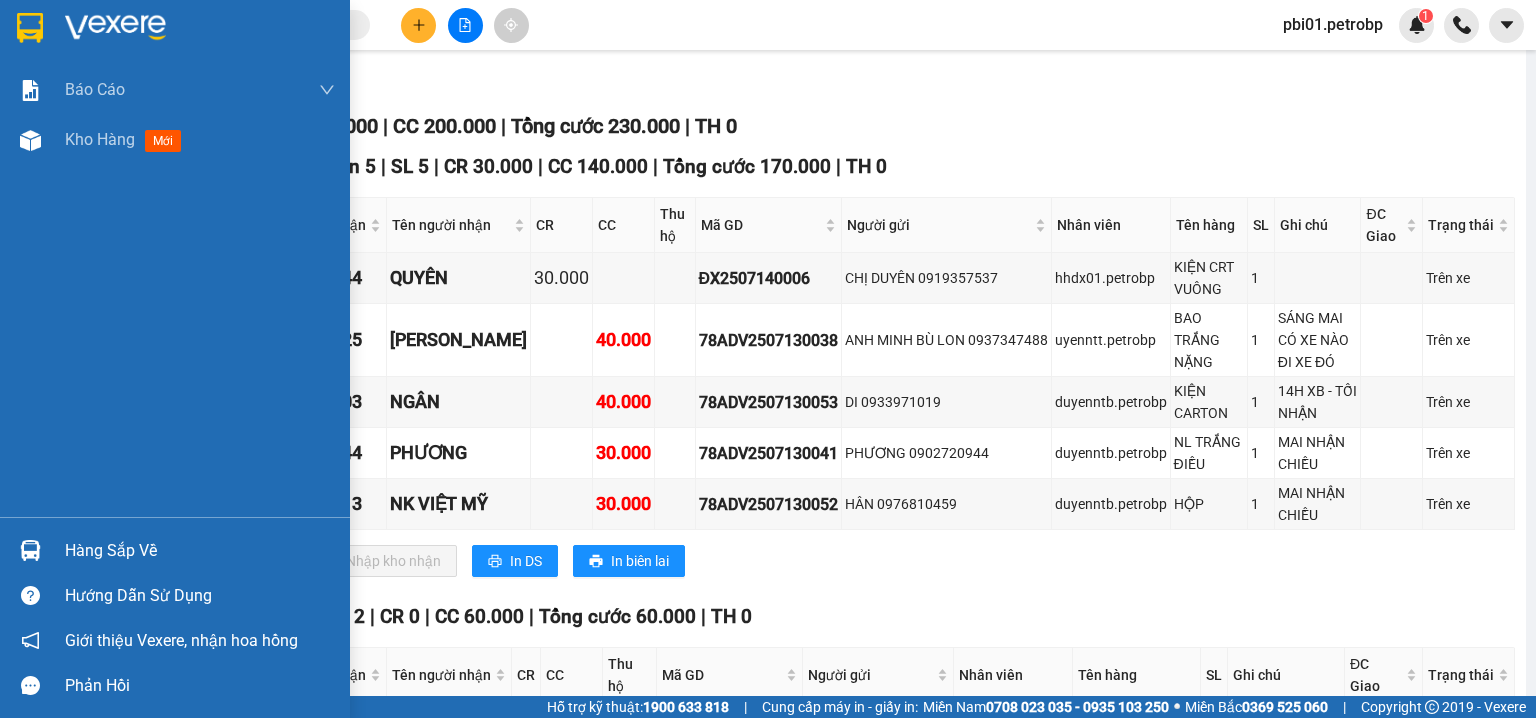 click at bounding box center [30, 550] 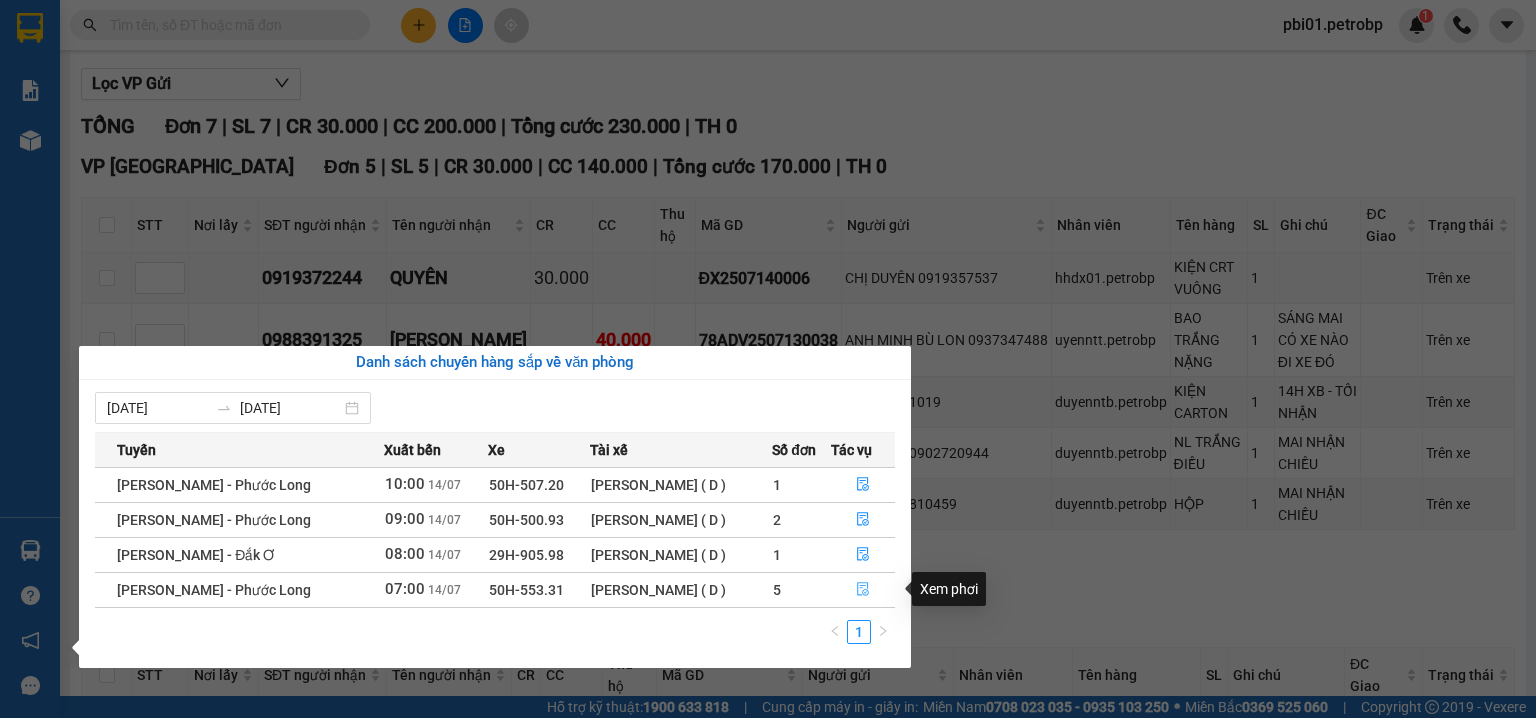 click at bounding box center (863, 590) 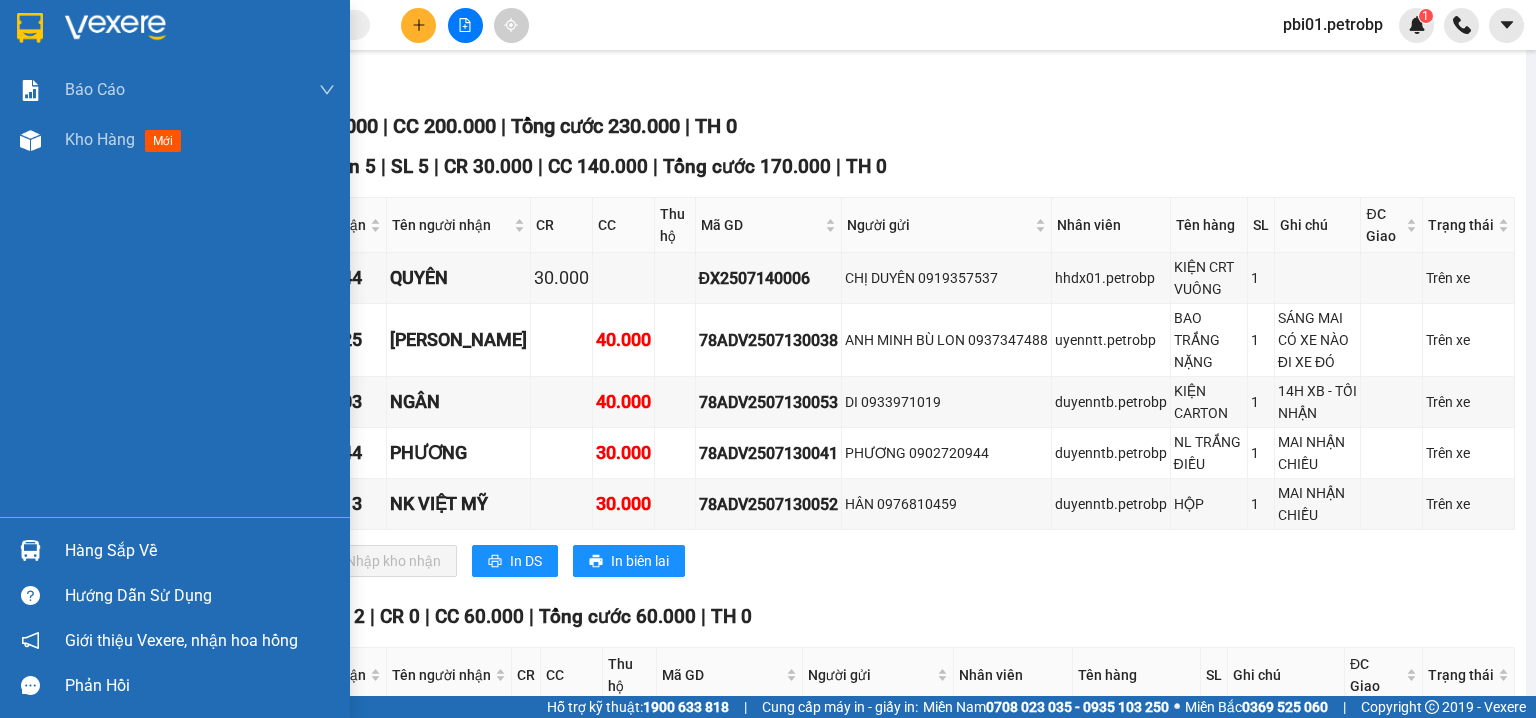 click at bounding box center (30, 550) 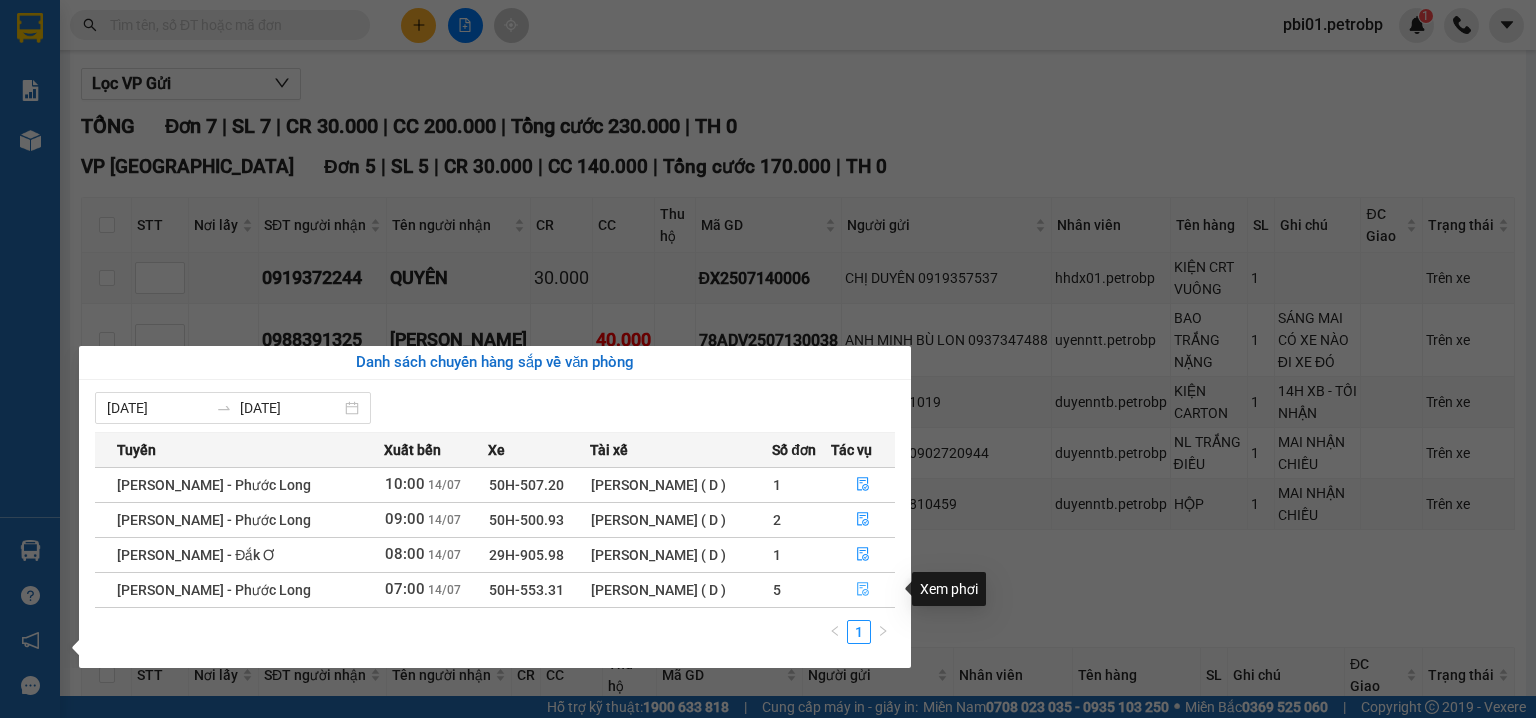 click at bounding box center [863, 590] 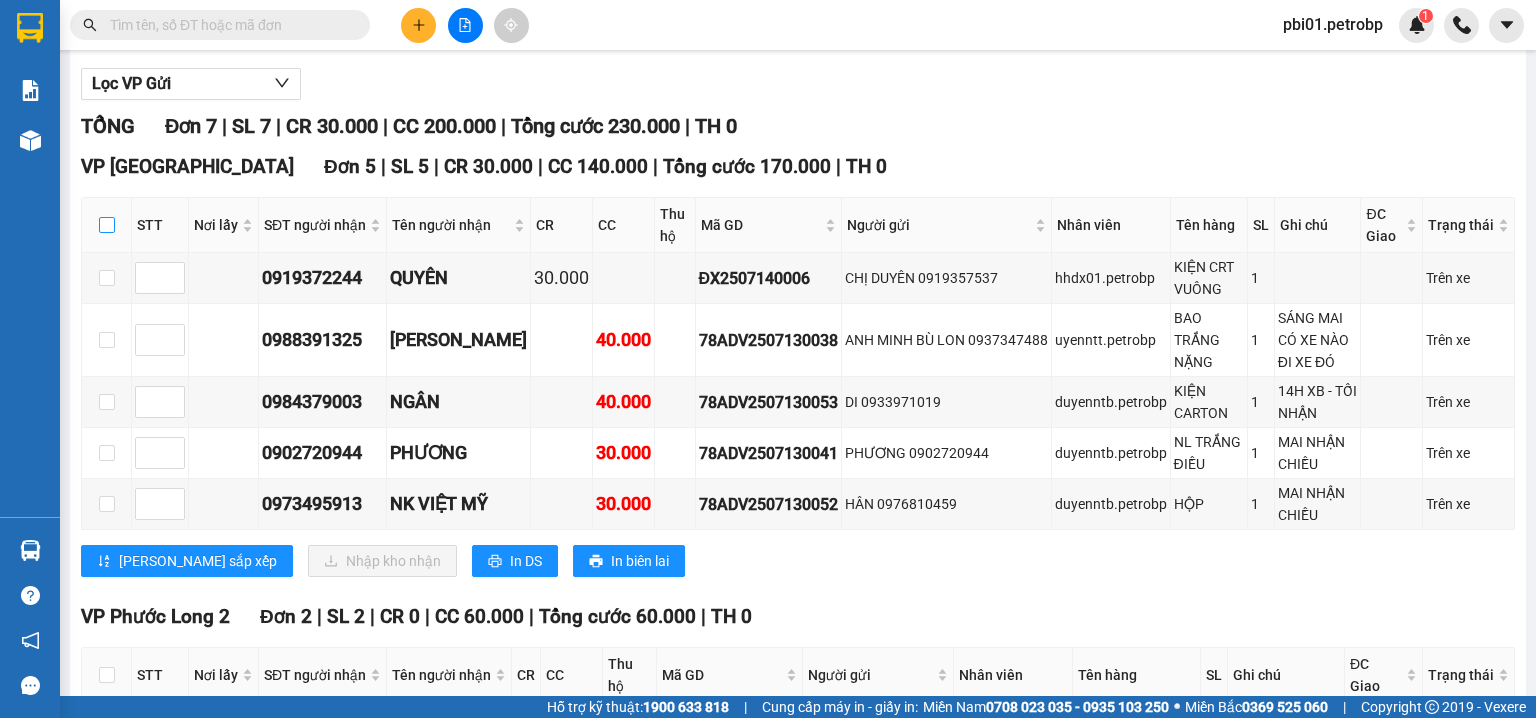 click at bounding box center [107, 225] 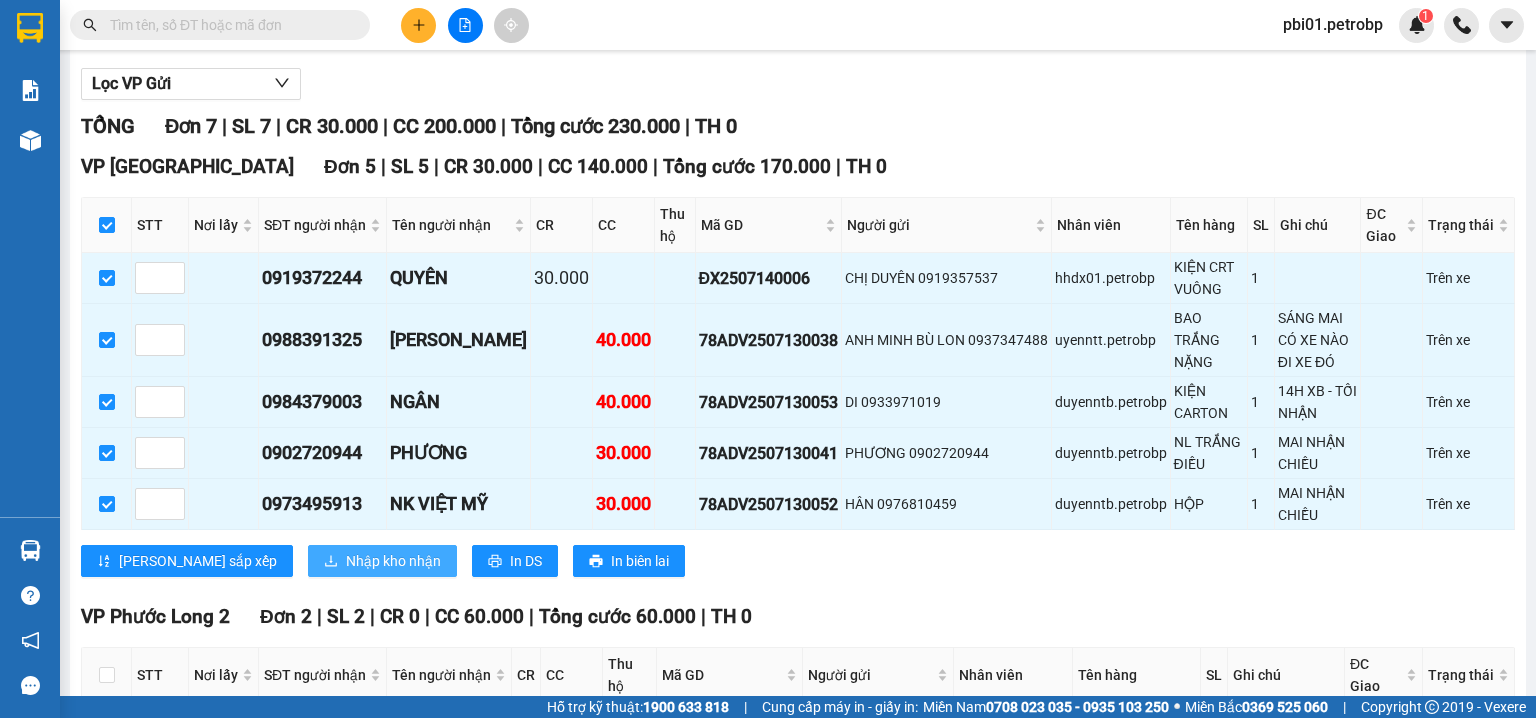 click on "Nhập kho nhận" at bounding box center [393, 561] 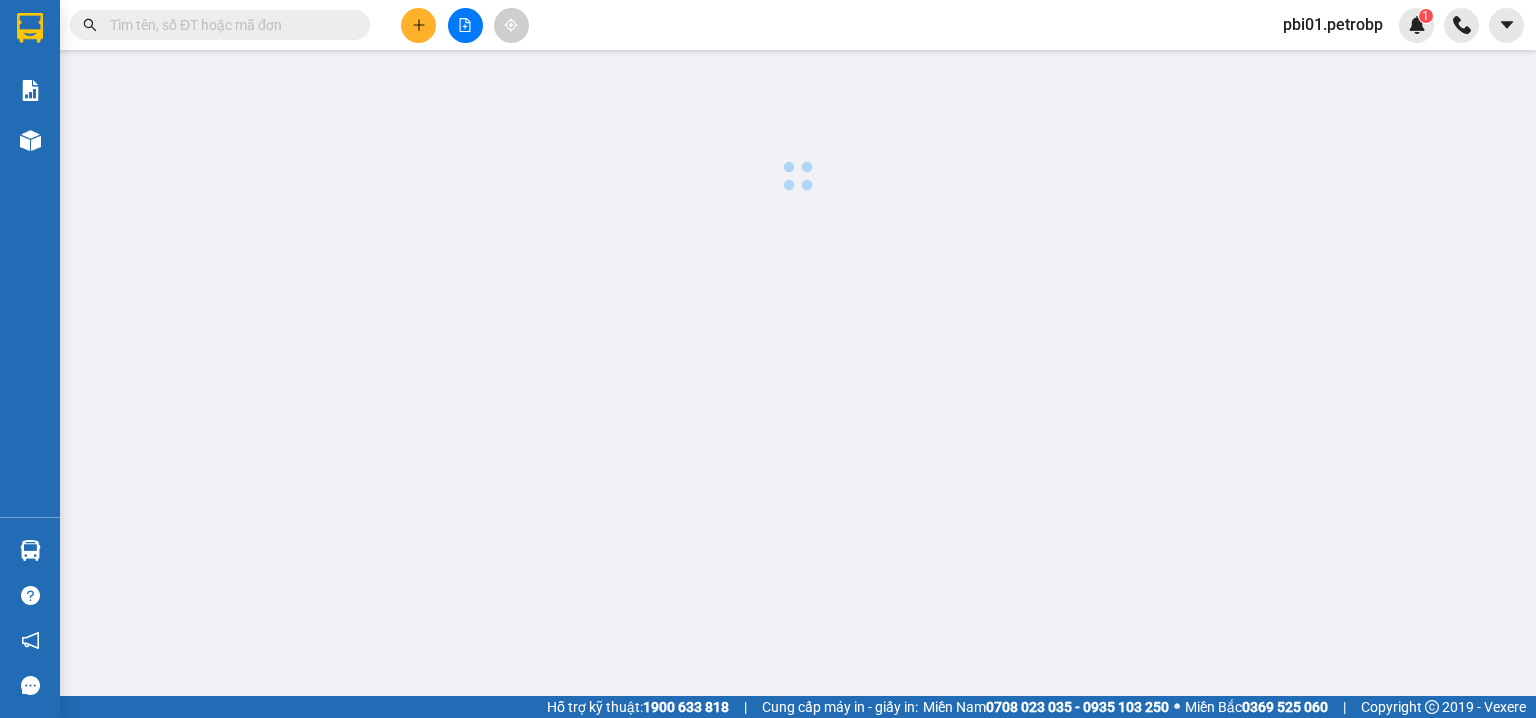 scroll, scrollTop: 0, scrollLeft: 0, axis: both 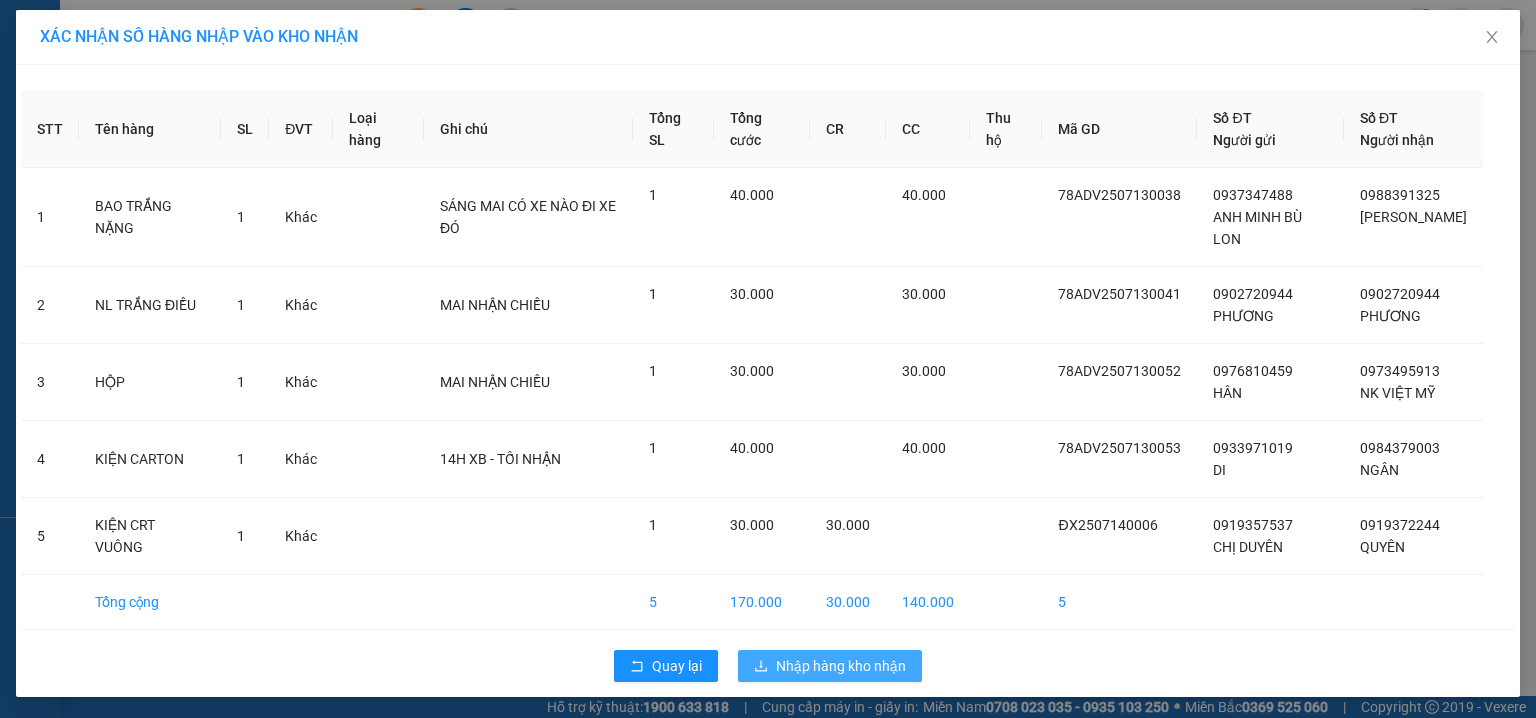 click on "Nhập hàng kho nhận" at bounding box center [841, 666] 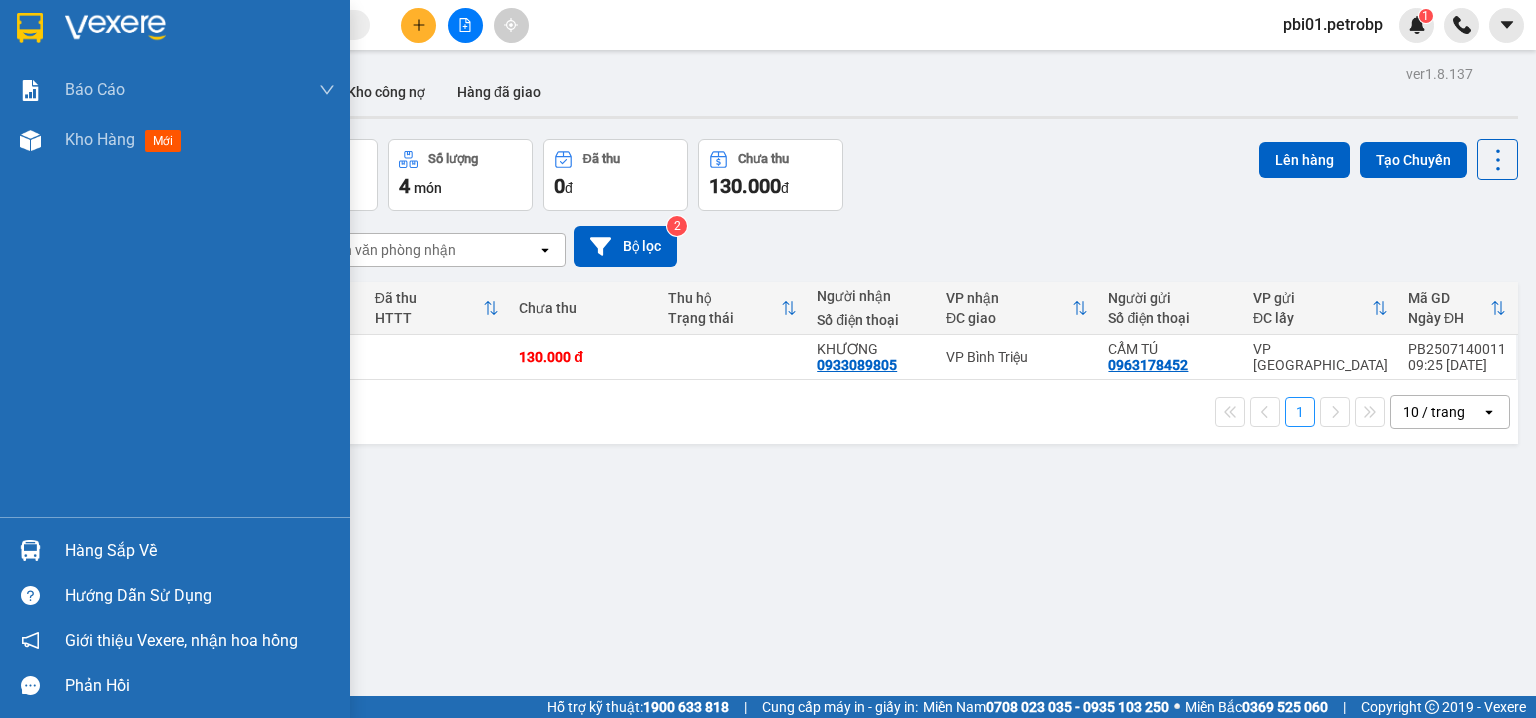 click on "Hàng sắp về" at bounding box center (175, 550) 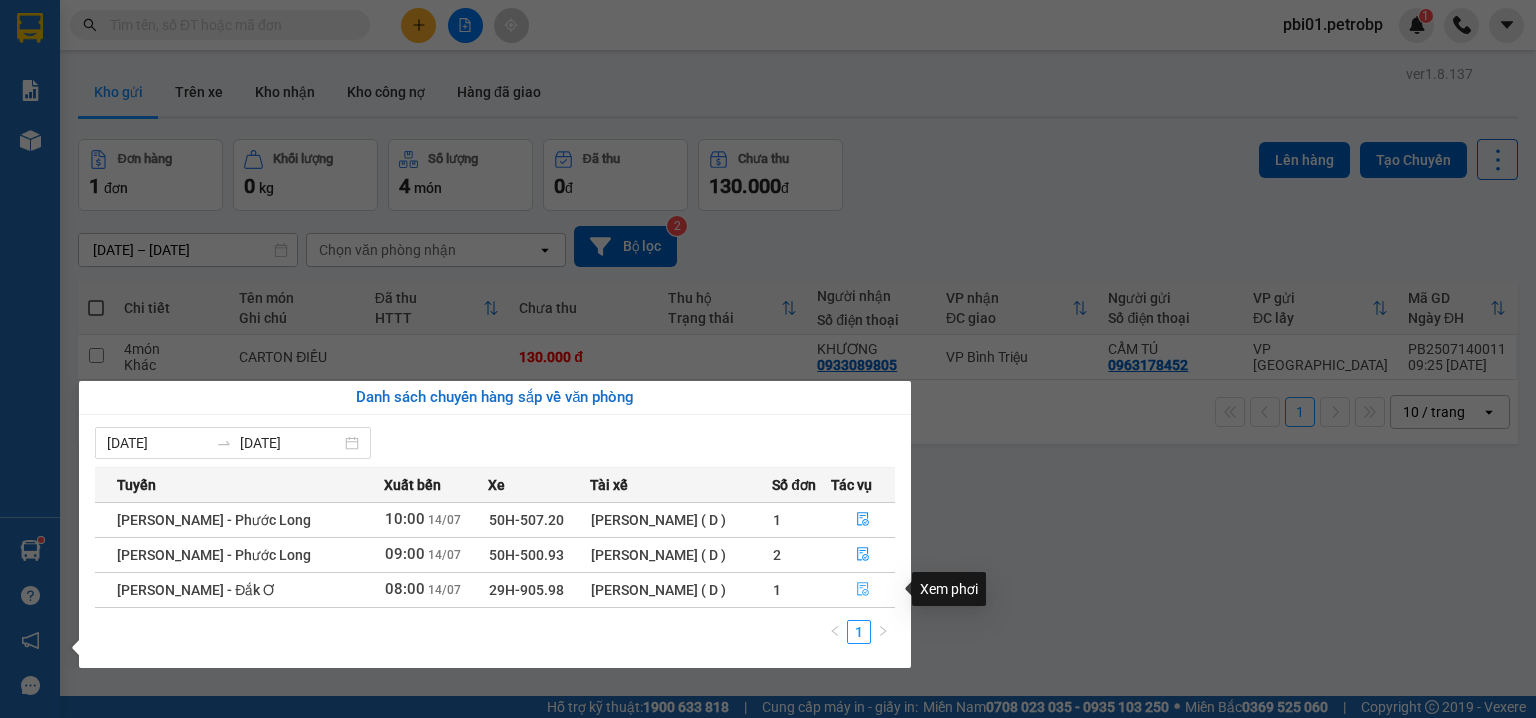 click 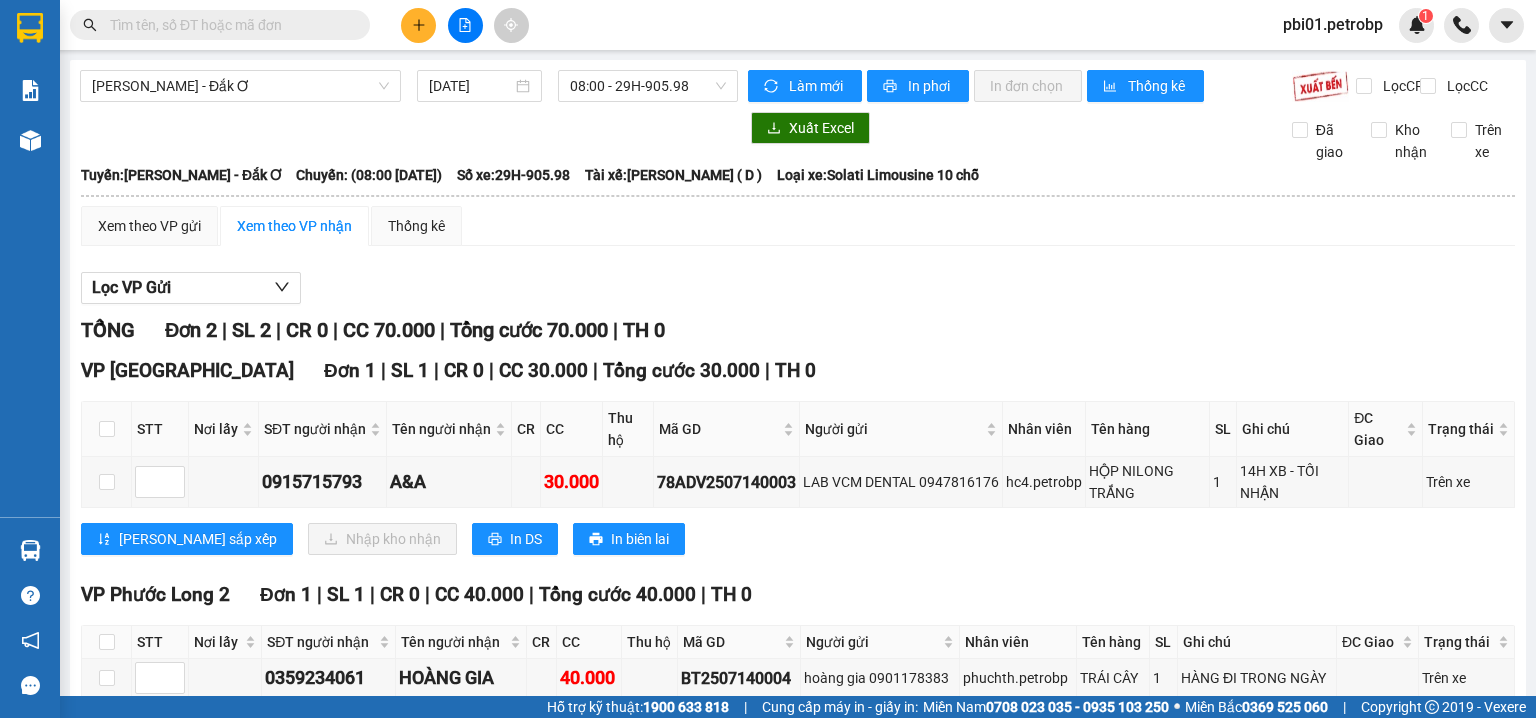 scroll, scrollTop: 120, scrollLeft: 0, axis: vertical 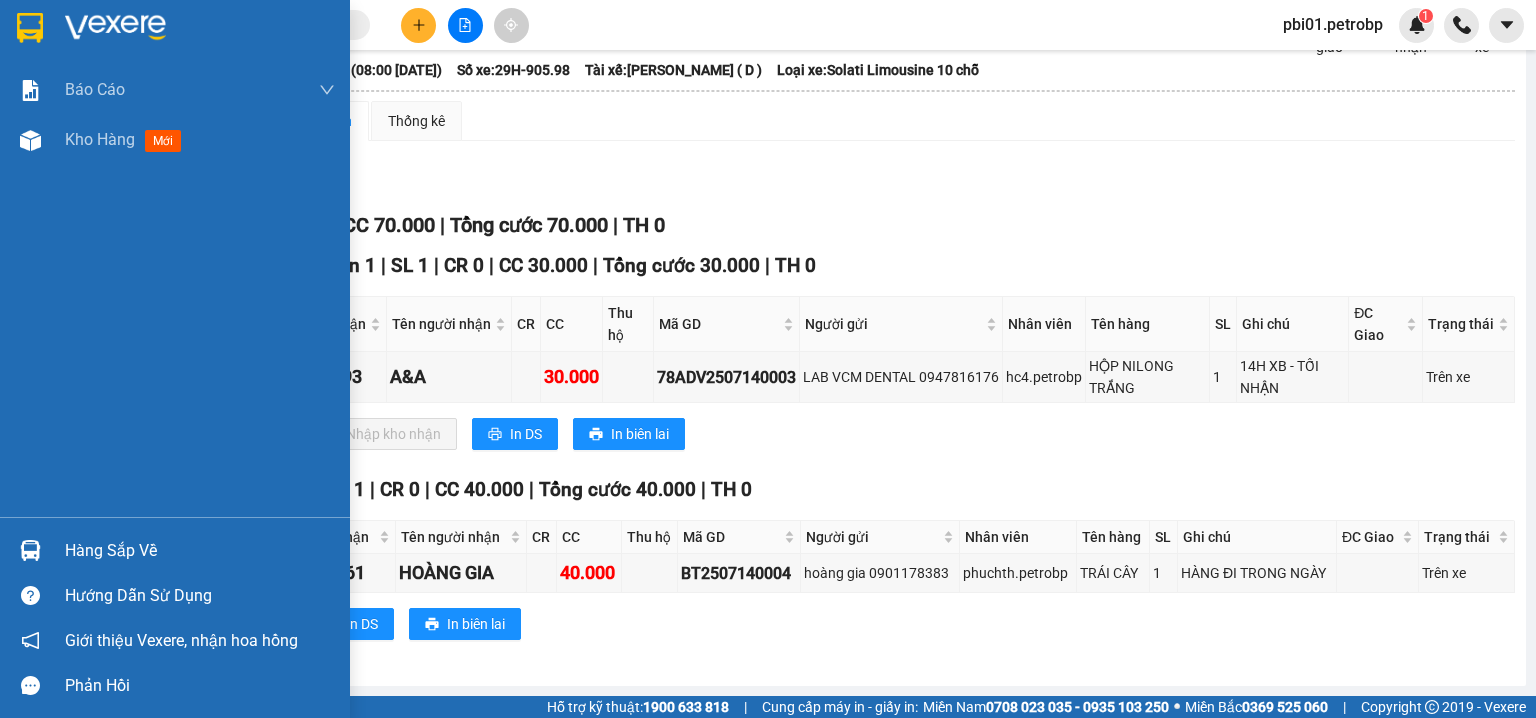click on "Hàng sắp về" at bounding box center [175, 550] 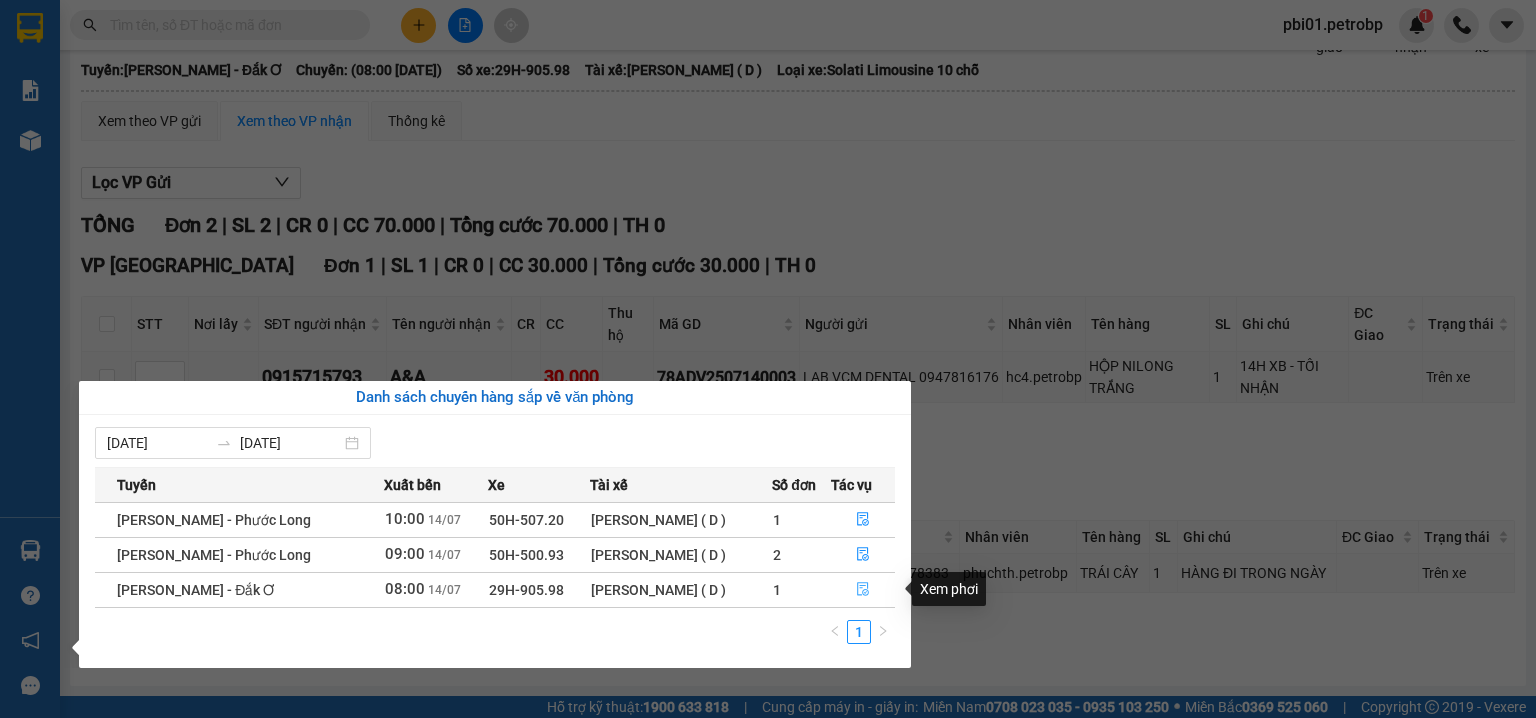 click 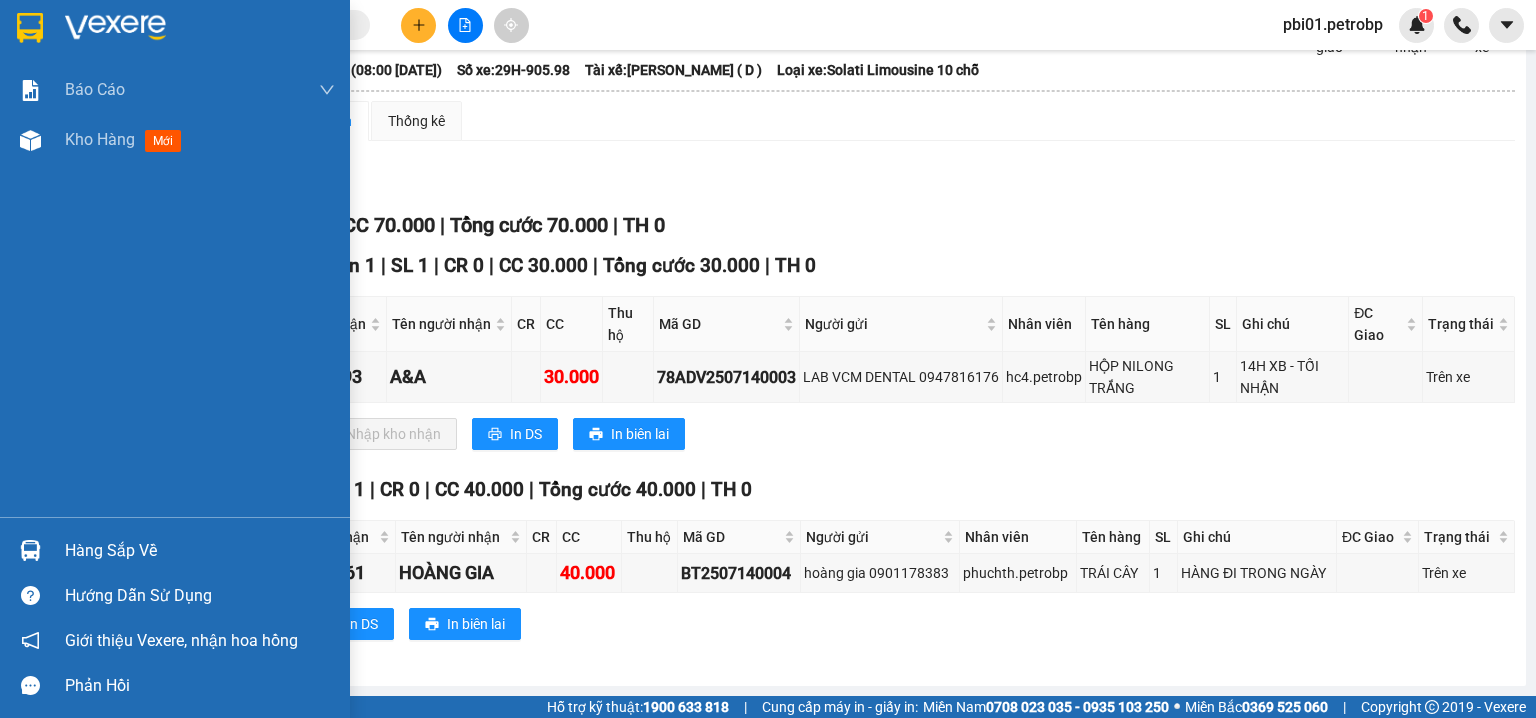click at bounding box center (30, 550) 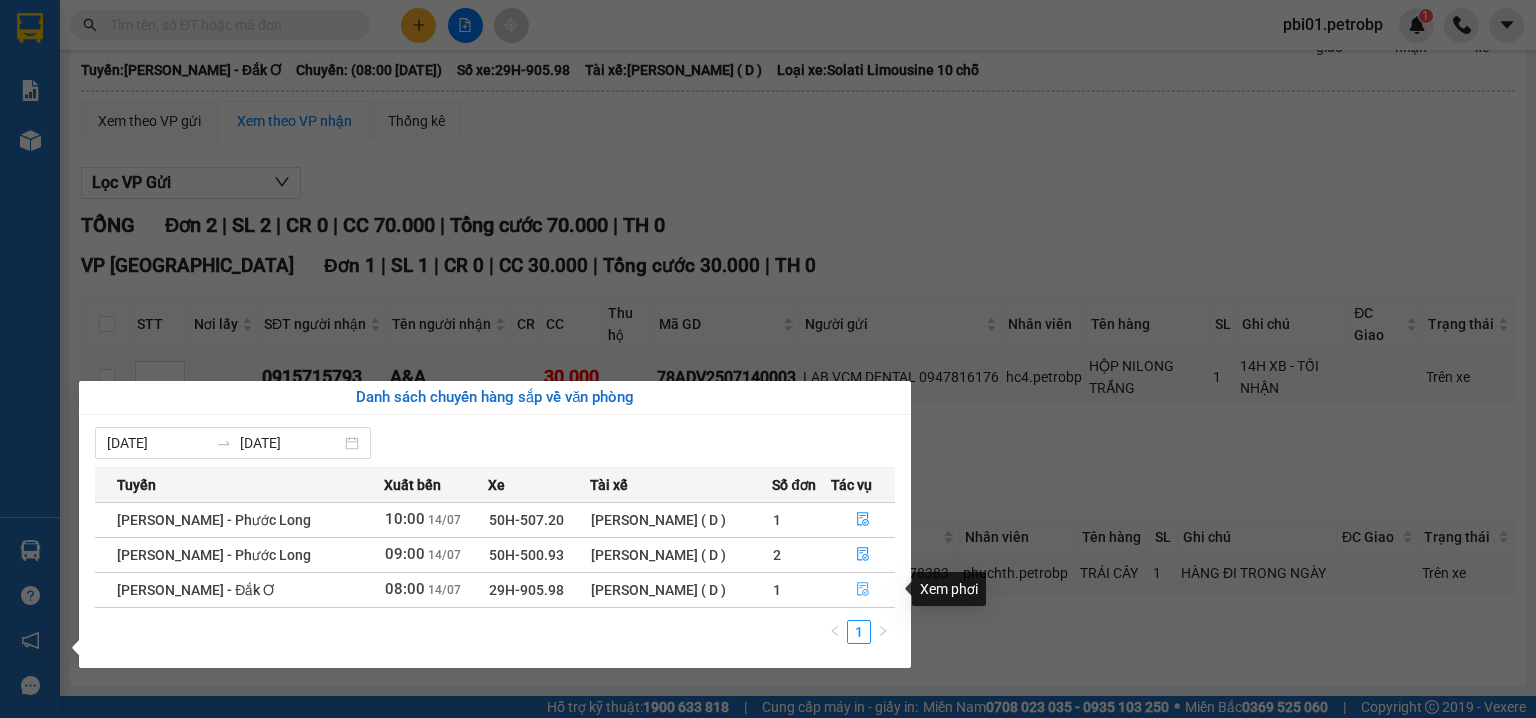 click 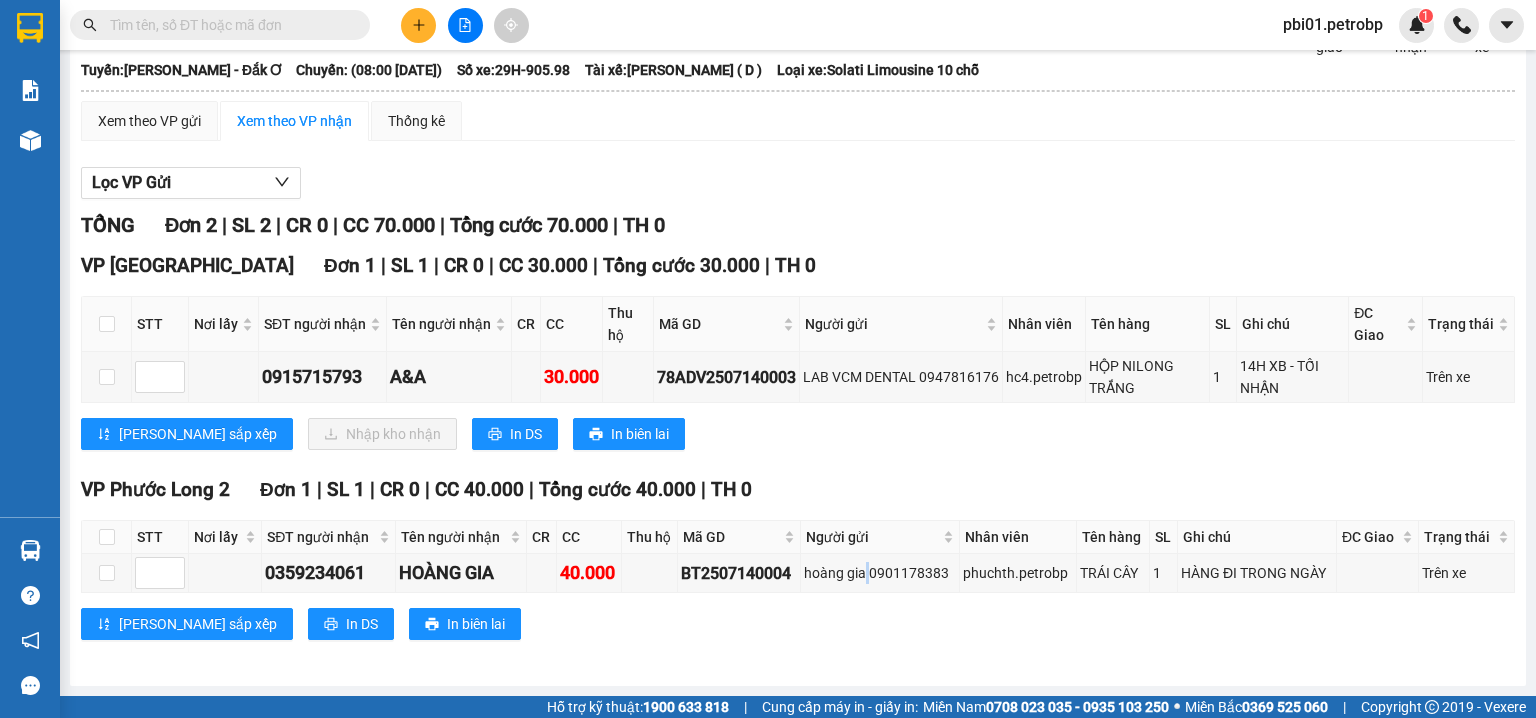 click on "hoàng gia 0901178383" at bounding box center (880, 573) 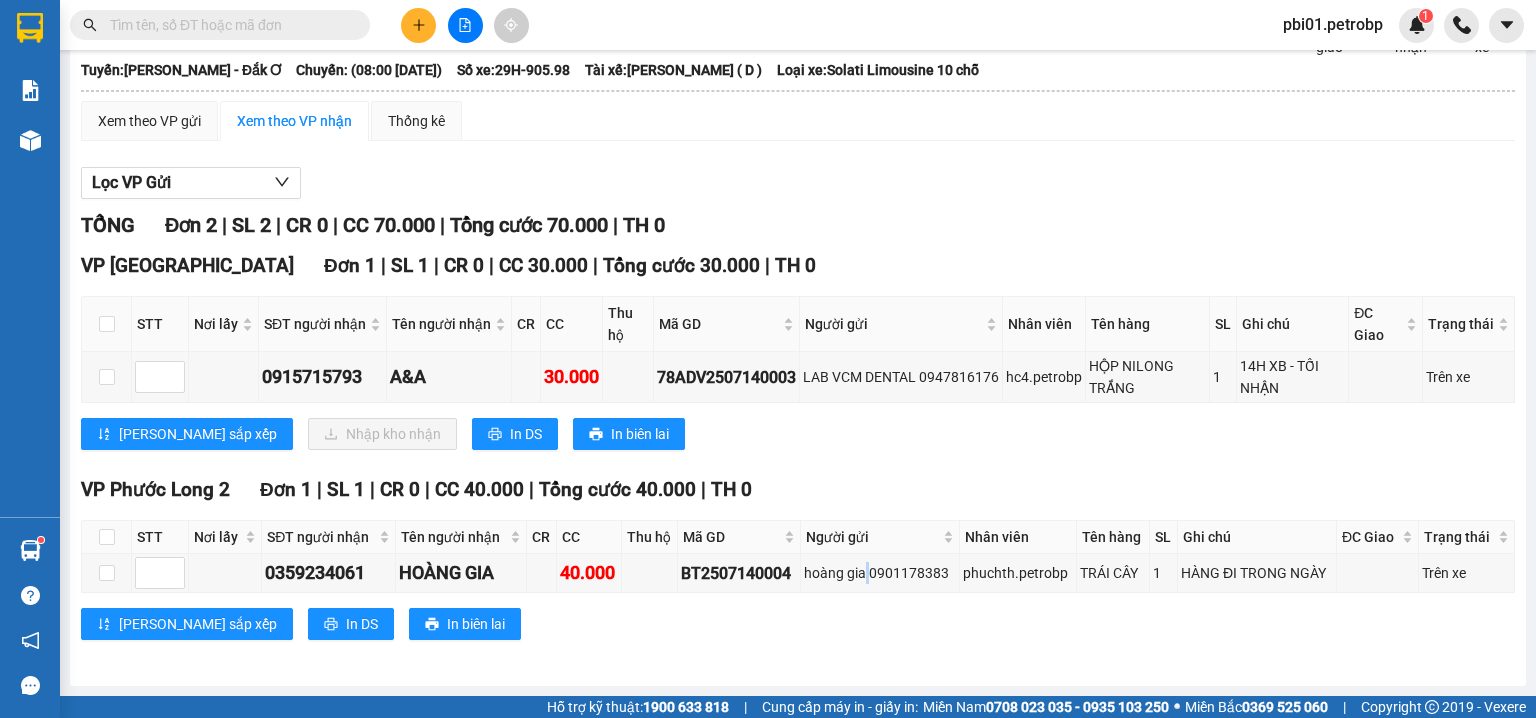 click at bounding box center (228, 25) 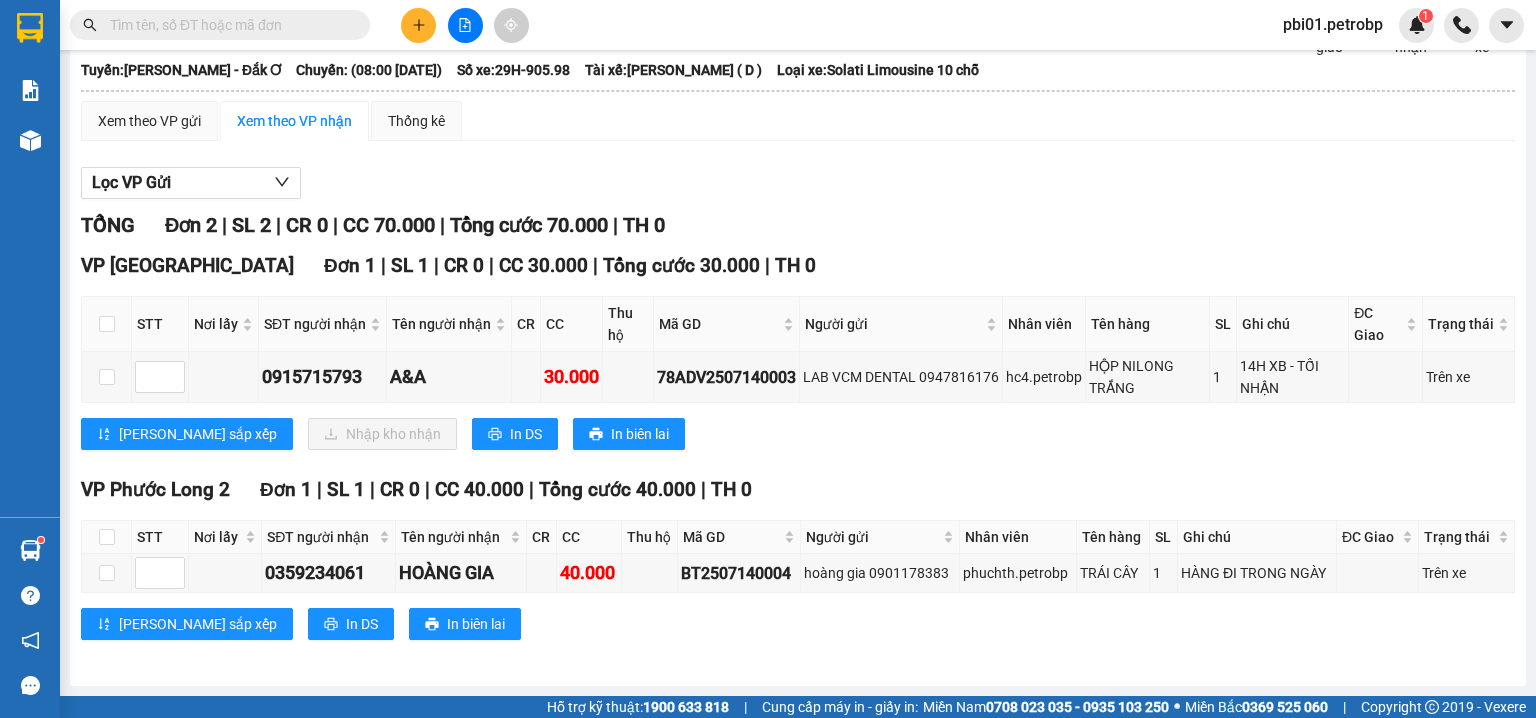 paste on "0983971556" 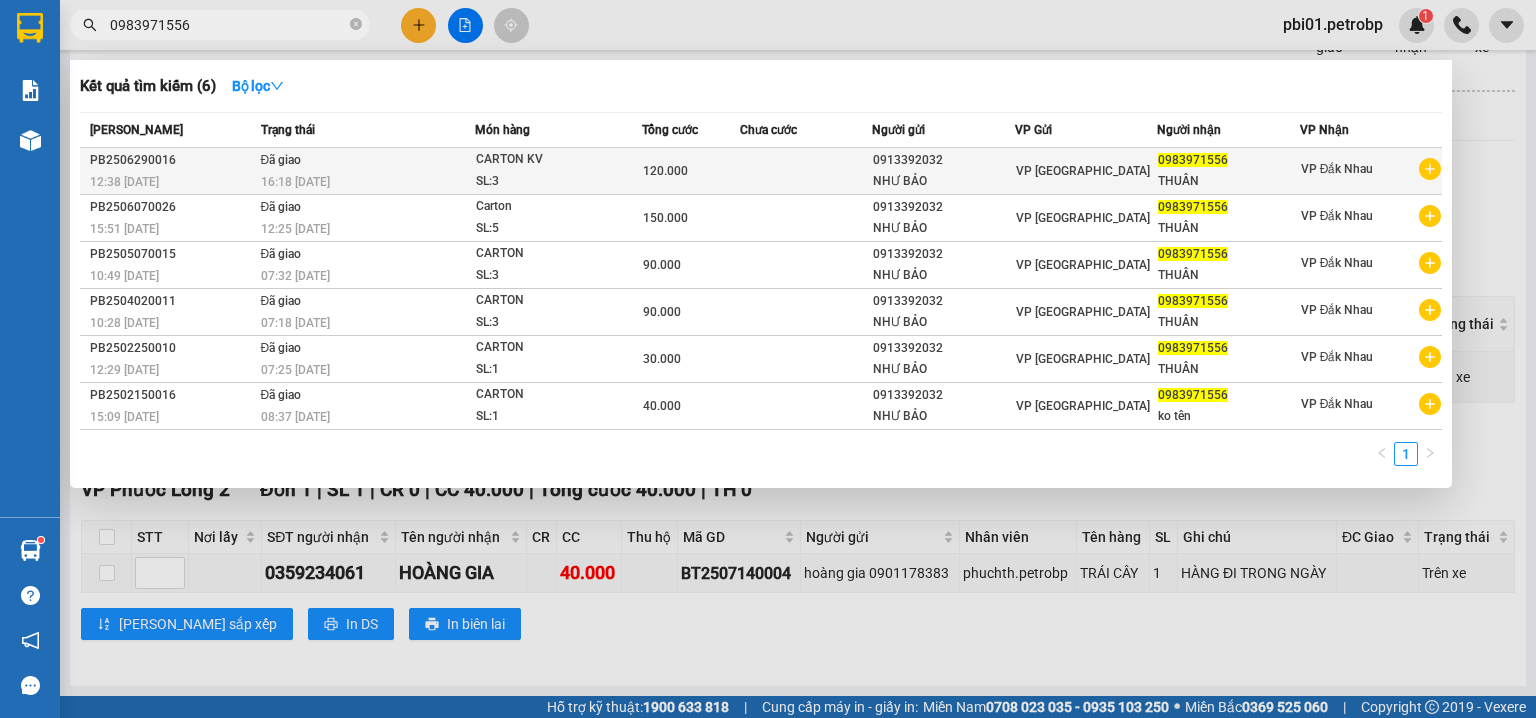 type on "0983971556" 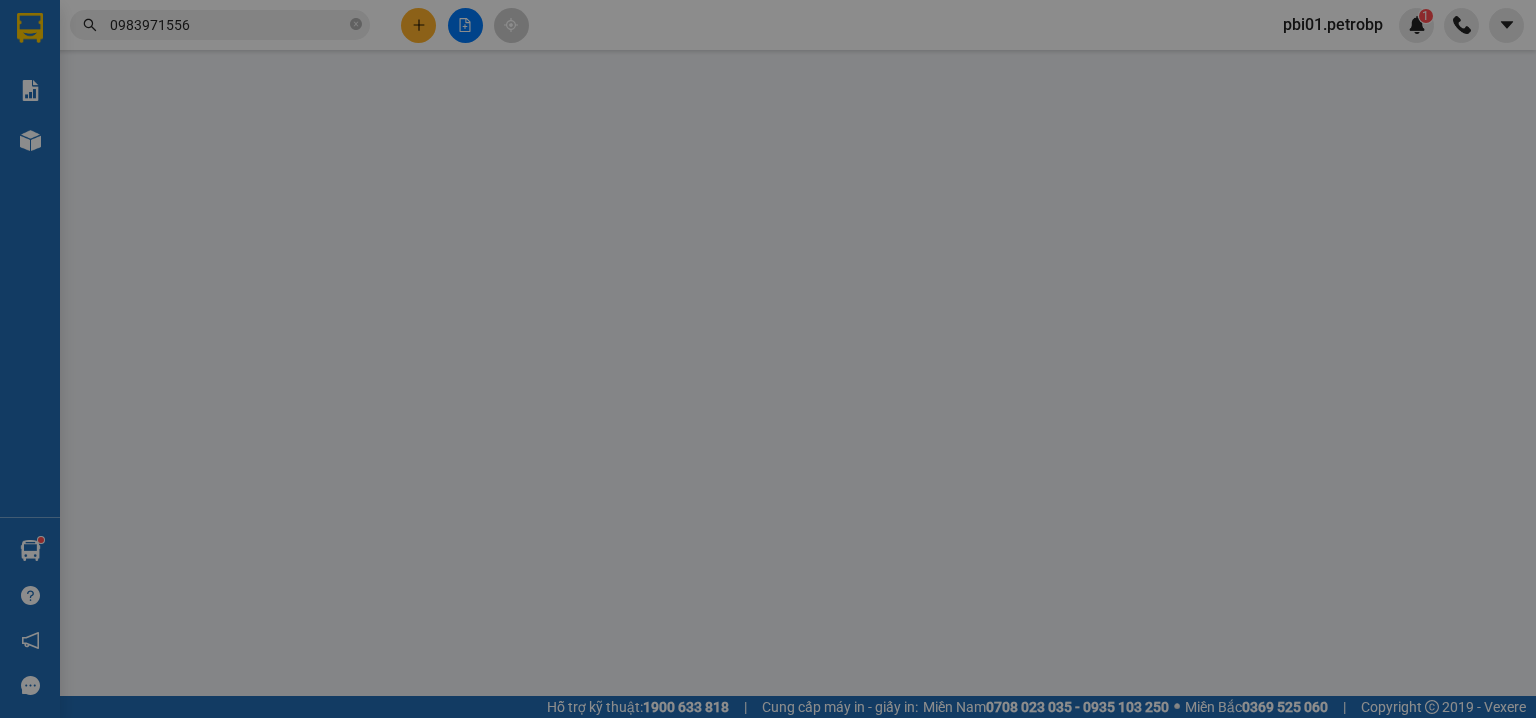 scroll, scrollTop: 0, scrollLeft: 0, axis: both 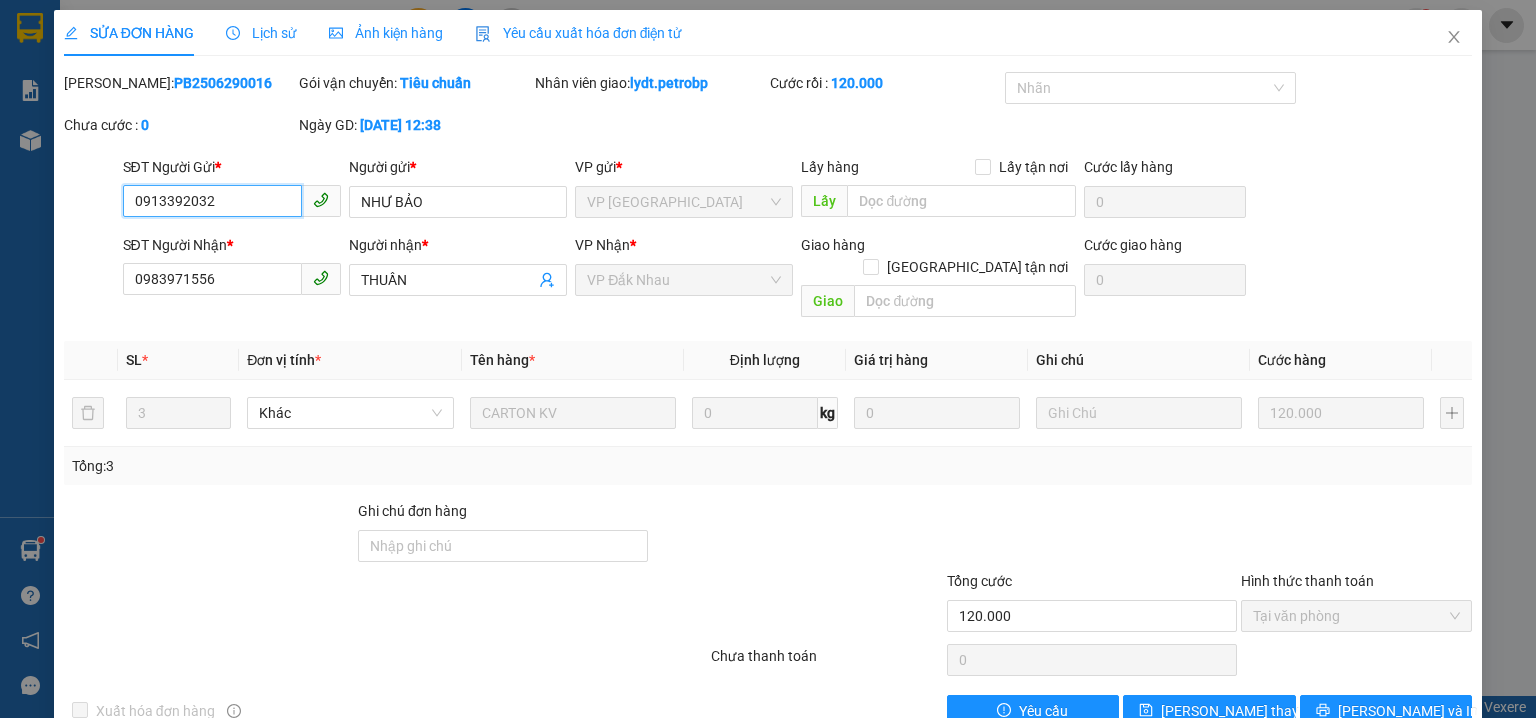 click on "0913392032" at bounding box center (212, 201) 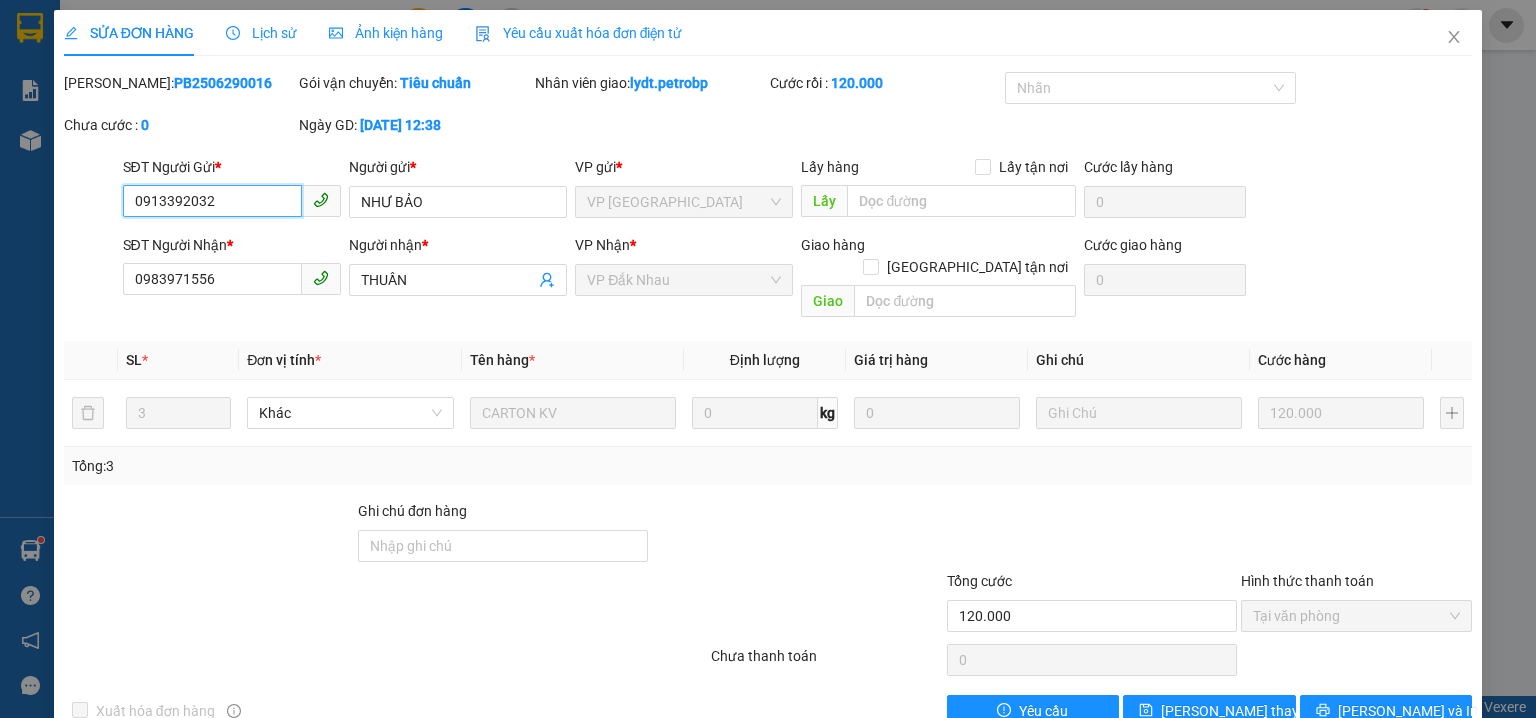 click on "0913392032" at bounding box center [212, 201] 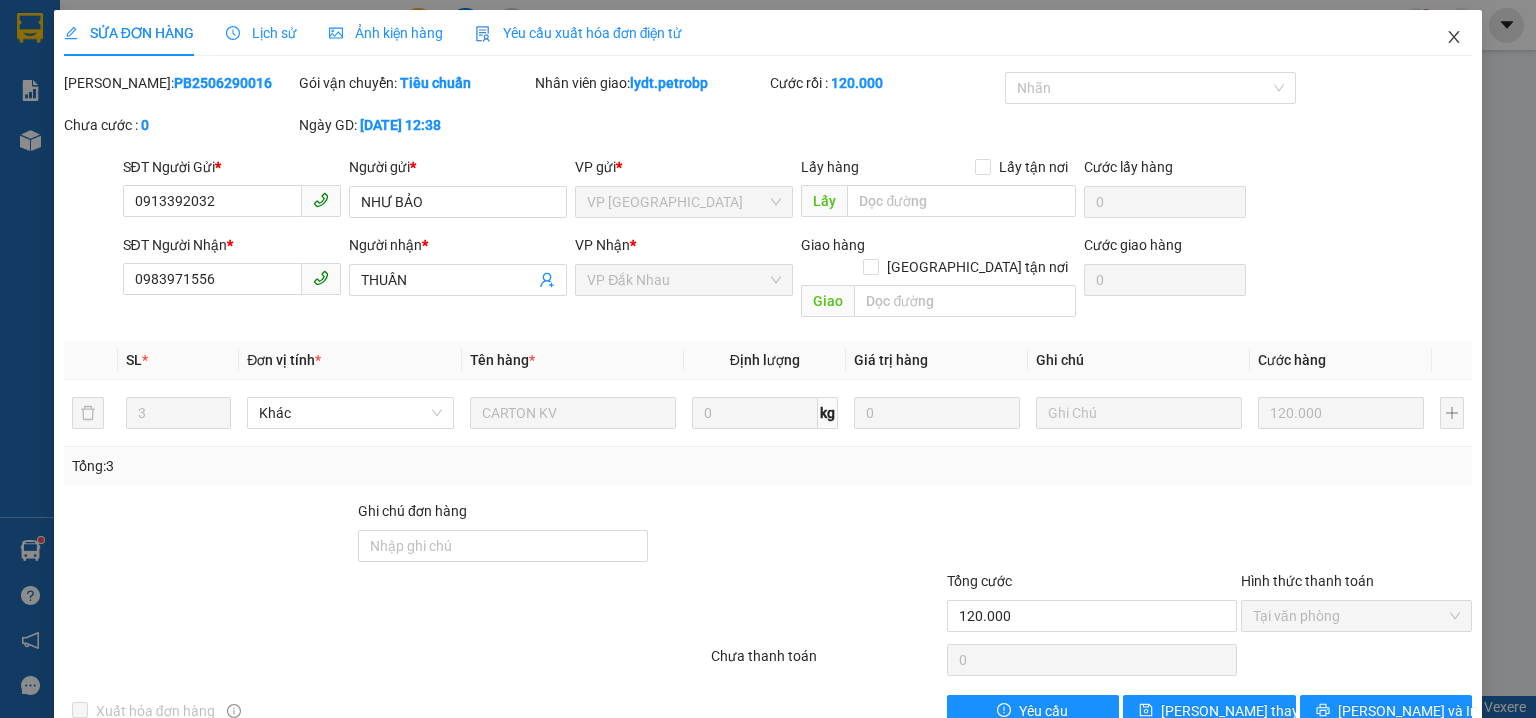 click 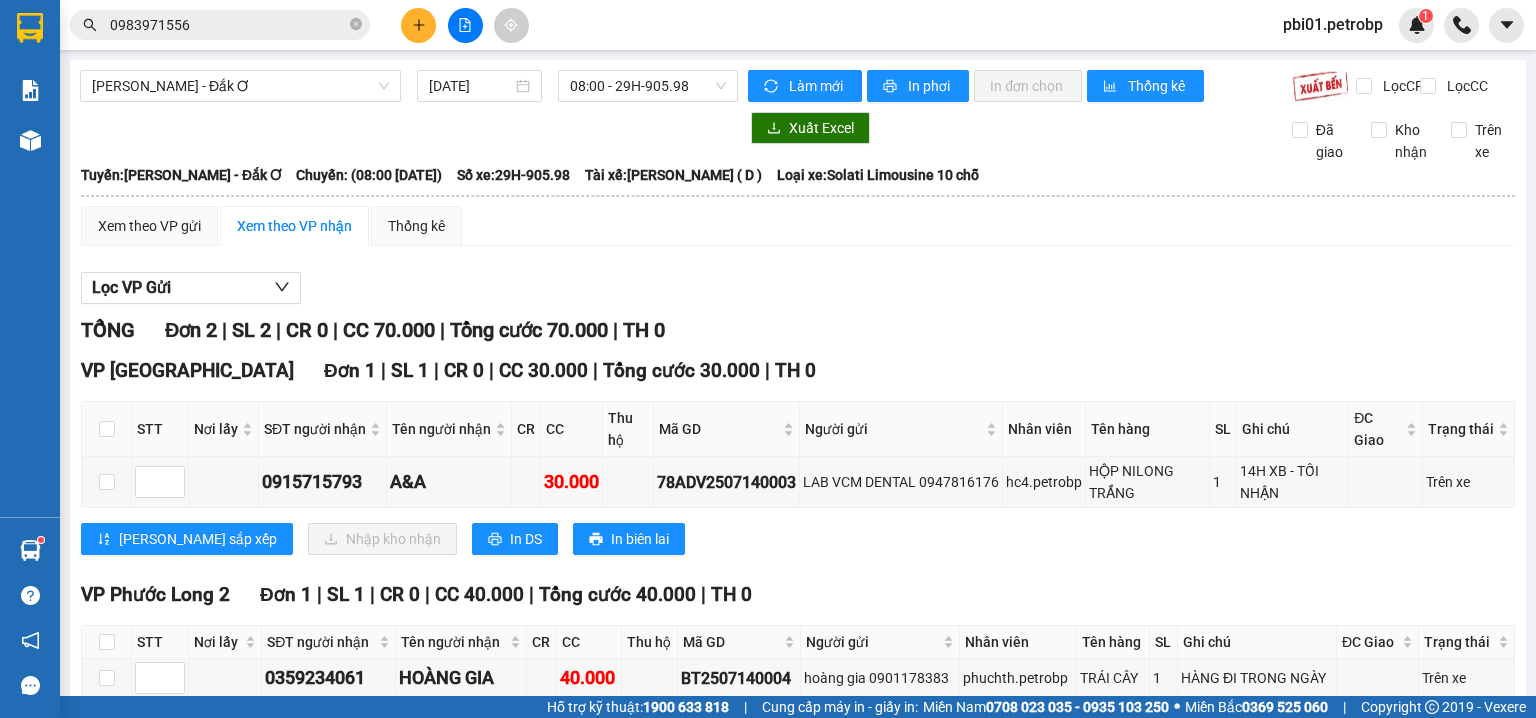 click on "Kết quả tìm kiếm ( 6 )  Bộ lọc  Mã ĐH Trạng thái Món hàng Tổng cước Chưa cước Người gửi VP Gửi Người nhận VP Nhận PB2506290016 12:38 - 29/06 Đã giao   16:18 - 01/07 CARTON KV SL:  3 120.000 0913392032 NHƯ BẢO VP Phước Bình 0983971556 THUẦN  VP Đắk Nhau PB2506070026 15:51 - 07/06 Đã giao   12:25 - 09/06 Carton SL:  5 150.000 0913392032 NHƯ BẢO VP Phước Bình 0983971556 THUẦN  VP Đắk Nhau PB2505070015 10:49 - 07/05 Đã giao   07:32 - 08/05 CARTON SL:  3 90.000 0913392032 NHƯ BẢO VP Phước Bình 0983971556 THUẦN  VP Đắk Nhau PB2504020011 10:28 - 02/04 Đã giao   07:18 - 03/04 CARTON SL:  3 90.000 0913392032 NHƯ BẢO VP Phước Bình 0983971556 THUẦN  VP Đắk Nhau PB2502250010 12:29 - 25/02 Đã giao   07:25 - 27/02 CARTON SL:  1 30.000 0913392032 NHƯ BẢO VP Phước Bình 0983971556 THUẦN  VP Đắk Nhau PB2502150016 15:09 - 15/02 Đã giao   08:37 - 16/02 CARTON SL:  1 40.000 0913392032 NHƯ BẢO VP Phước Bình 1 1" at bounding box center [768, 25] 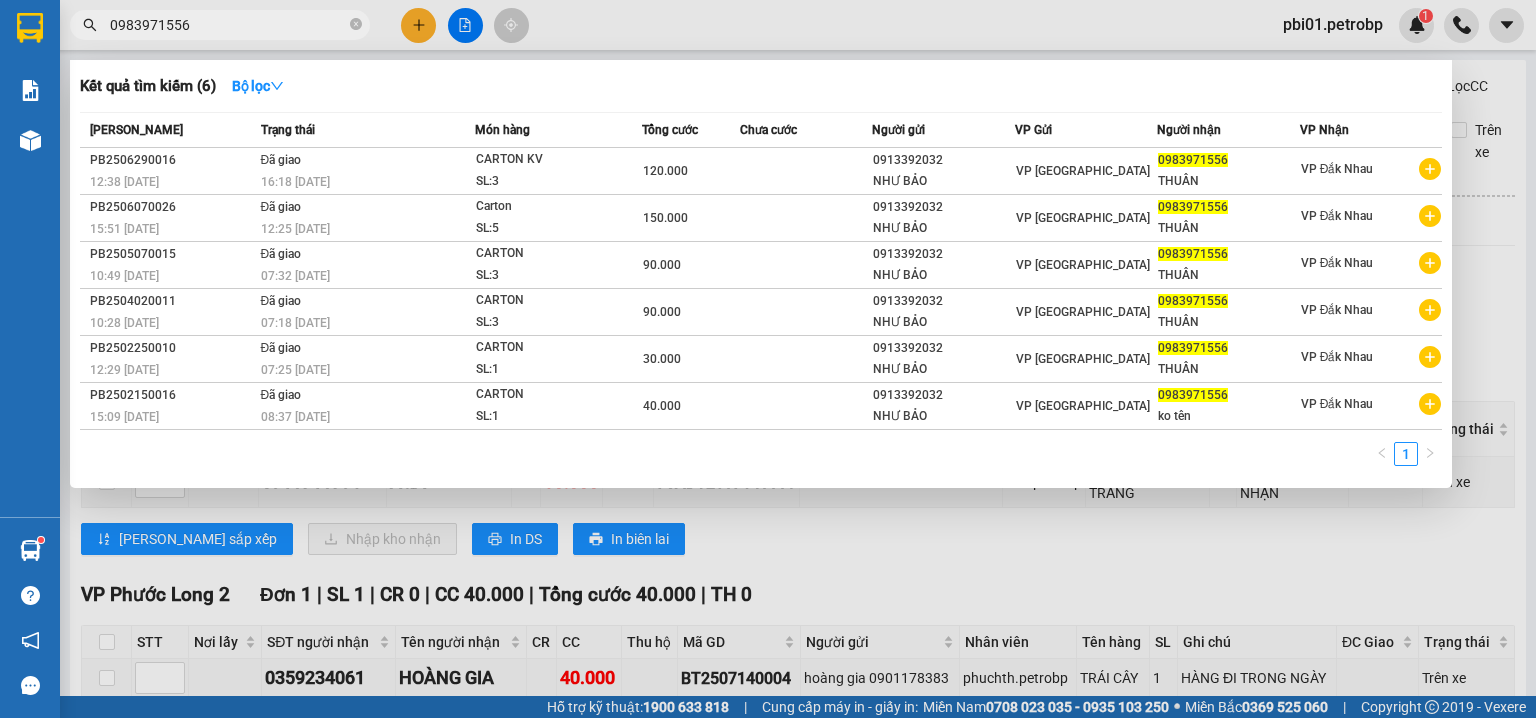 click on "0983971556" at bounding box center (228, 25) 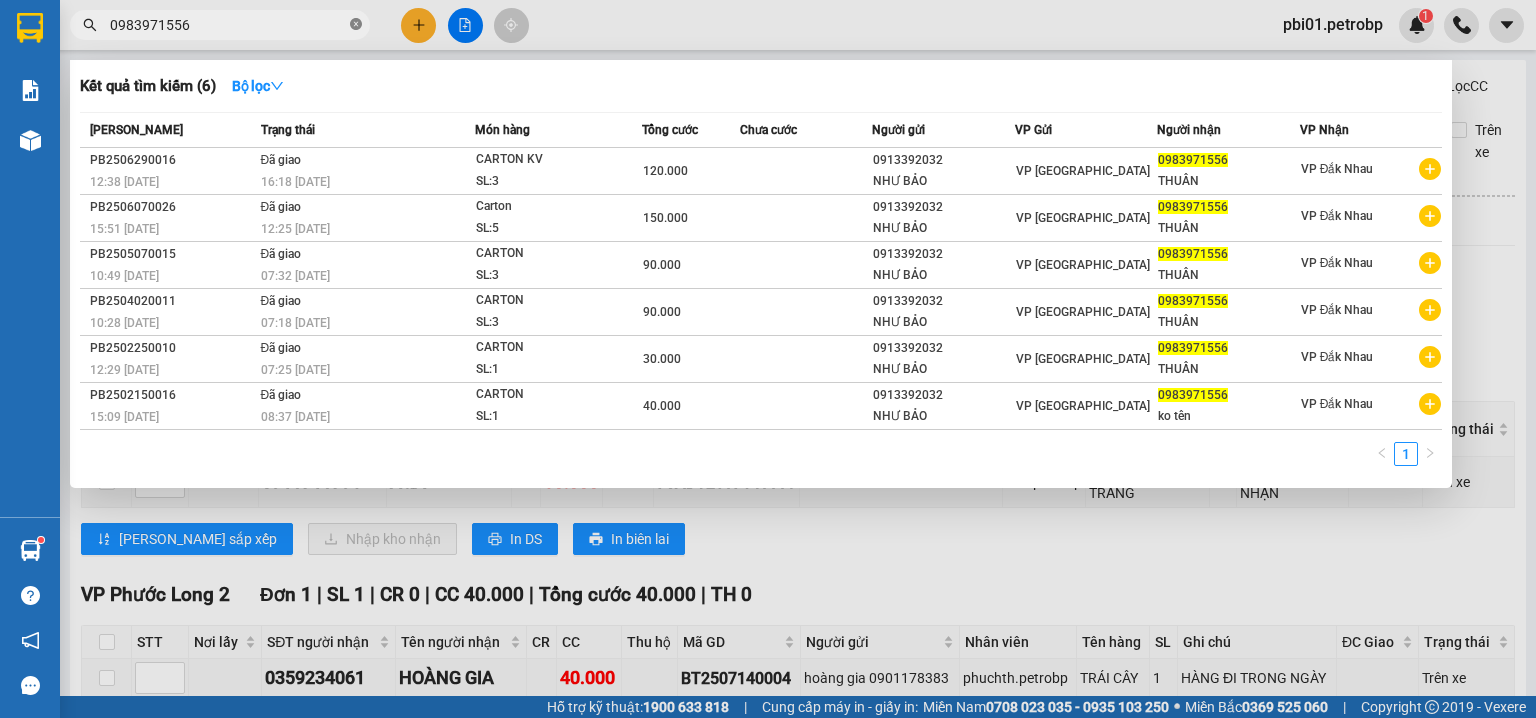 click 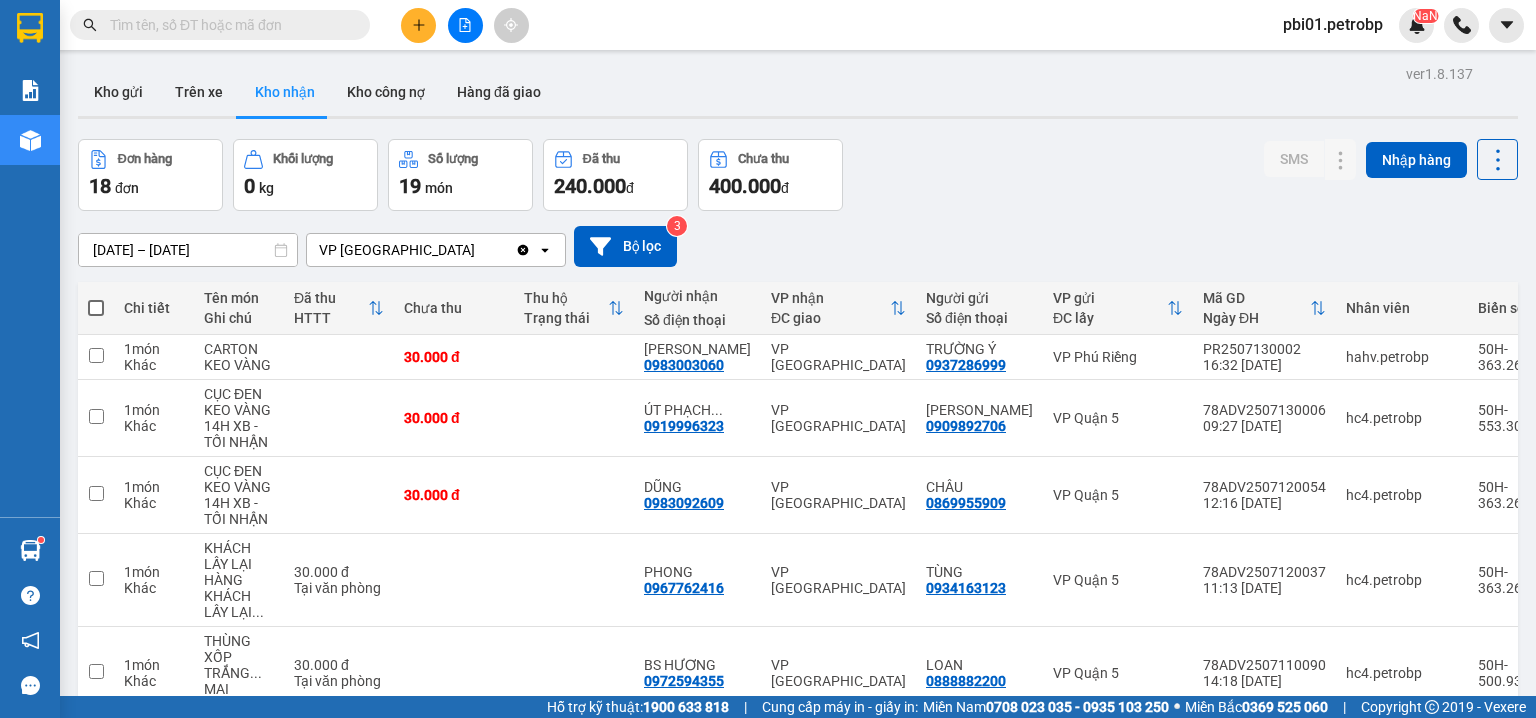 scroll, scrollTop: 0, scrollLeft: 0, axis: both 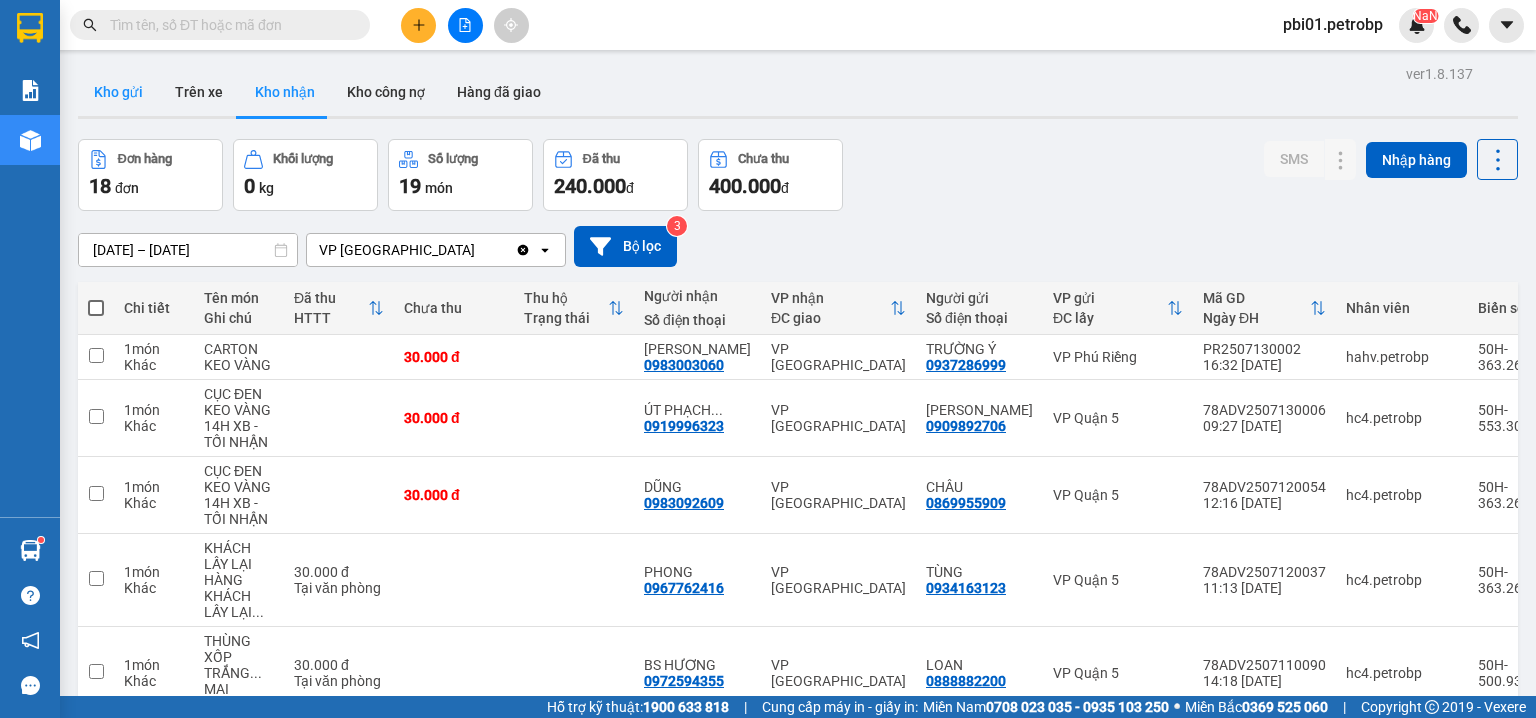 click on "Kho gửi" at bounding box center (118, 92) 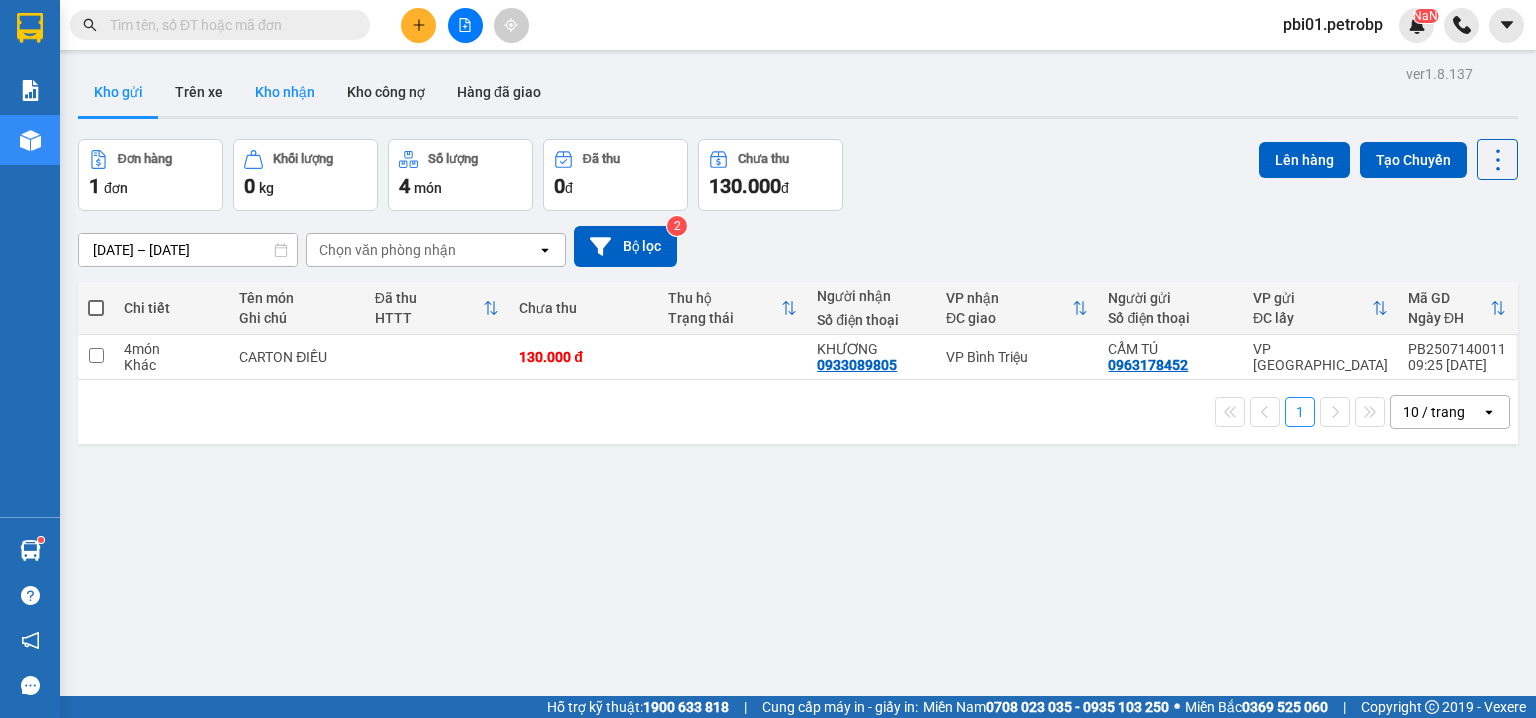 click on "Kho nhận" at bounding box center [285, 92] 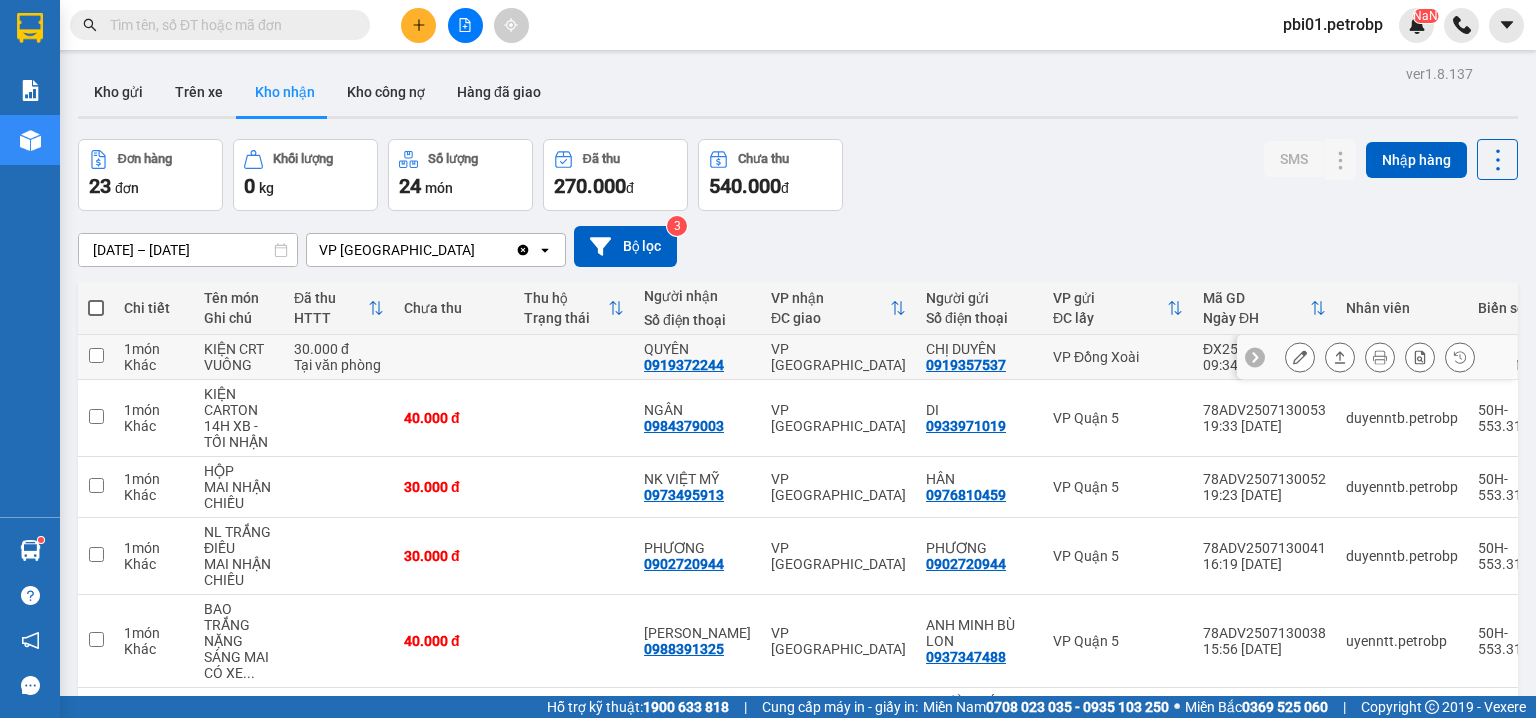 click on "0919372244" at bounding box center [684, 365] 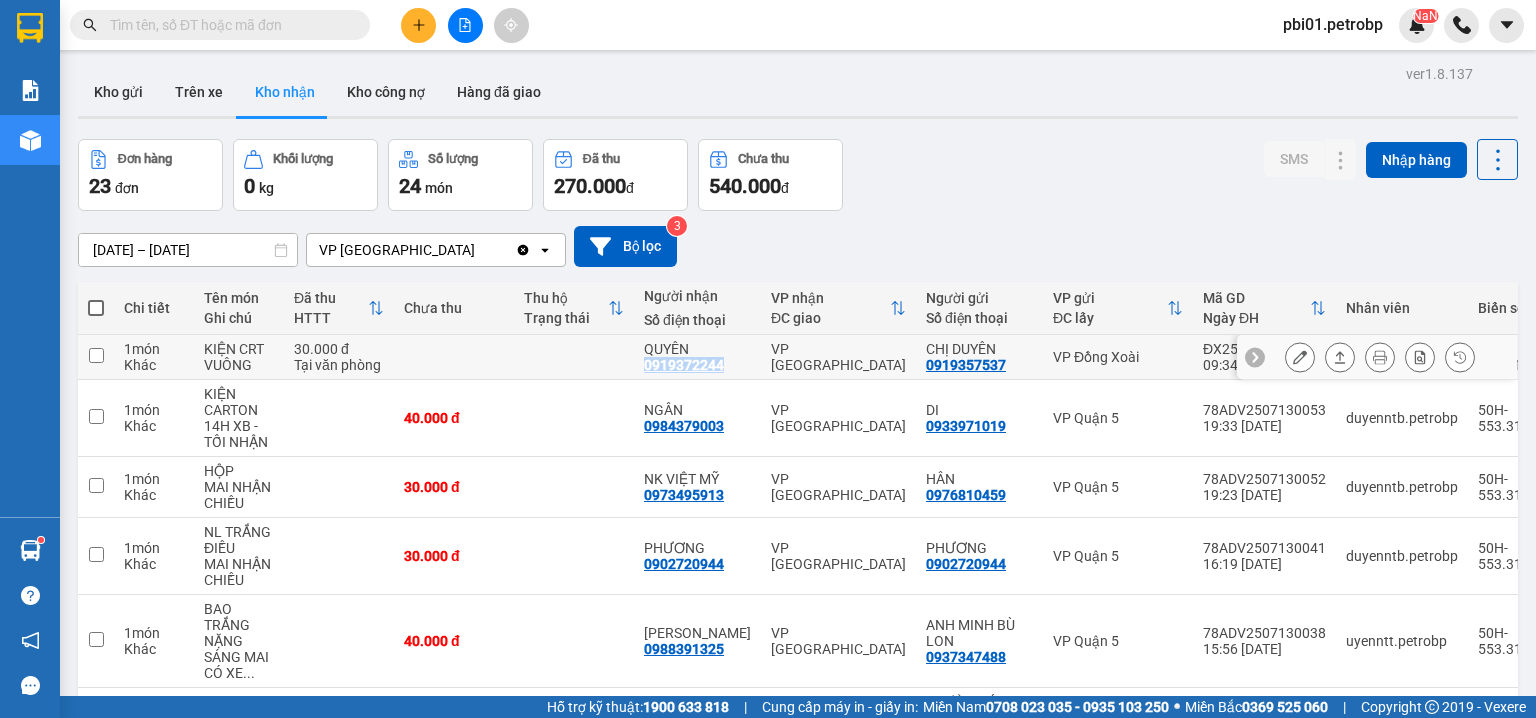 click on "0919372244" at bounding box center (684, 365) 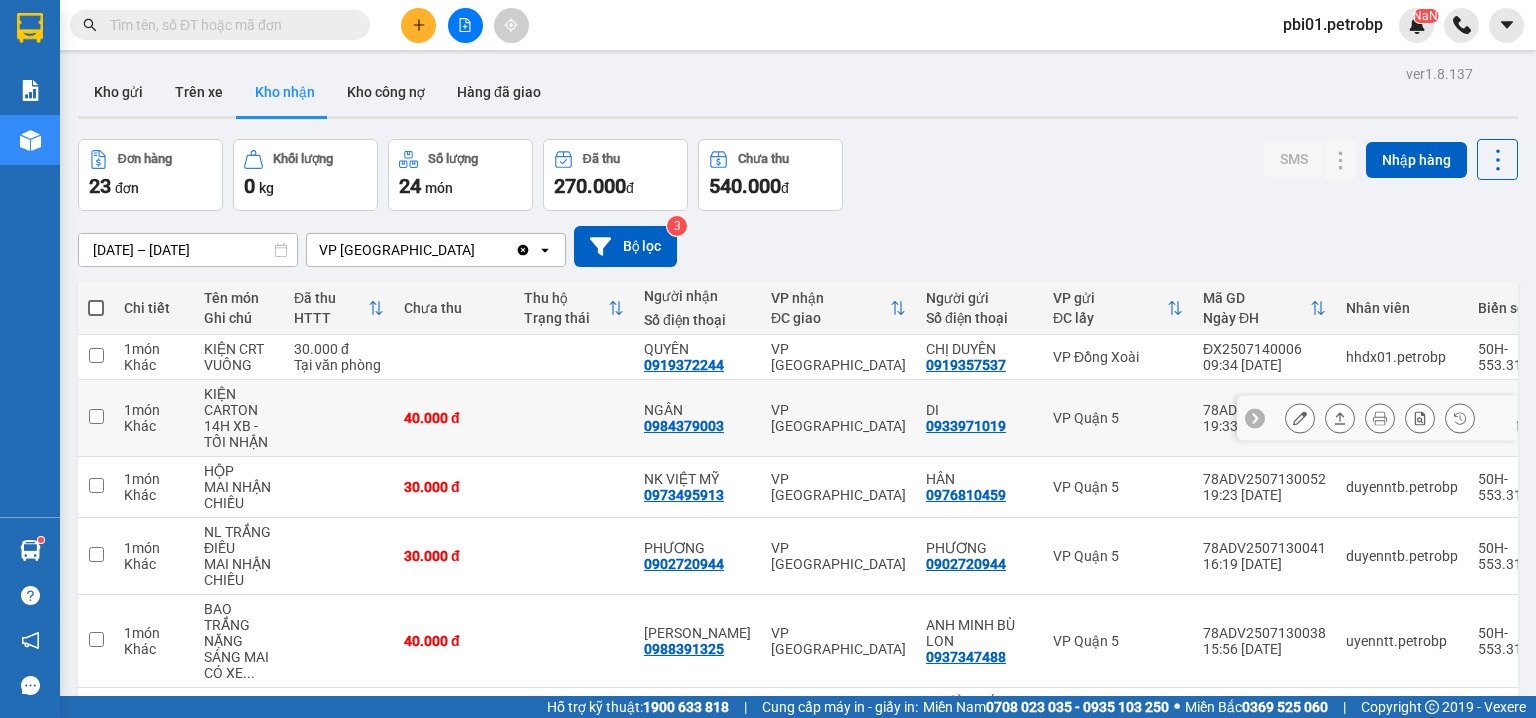 click on "0984379003" at bounding box center [684, 426] 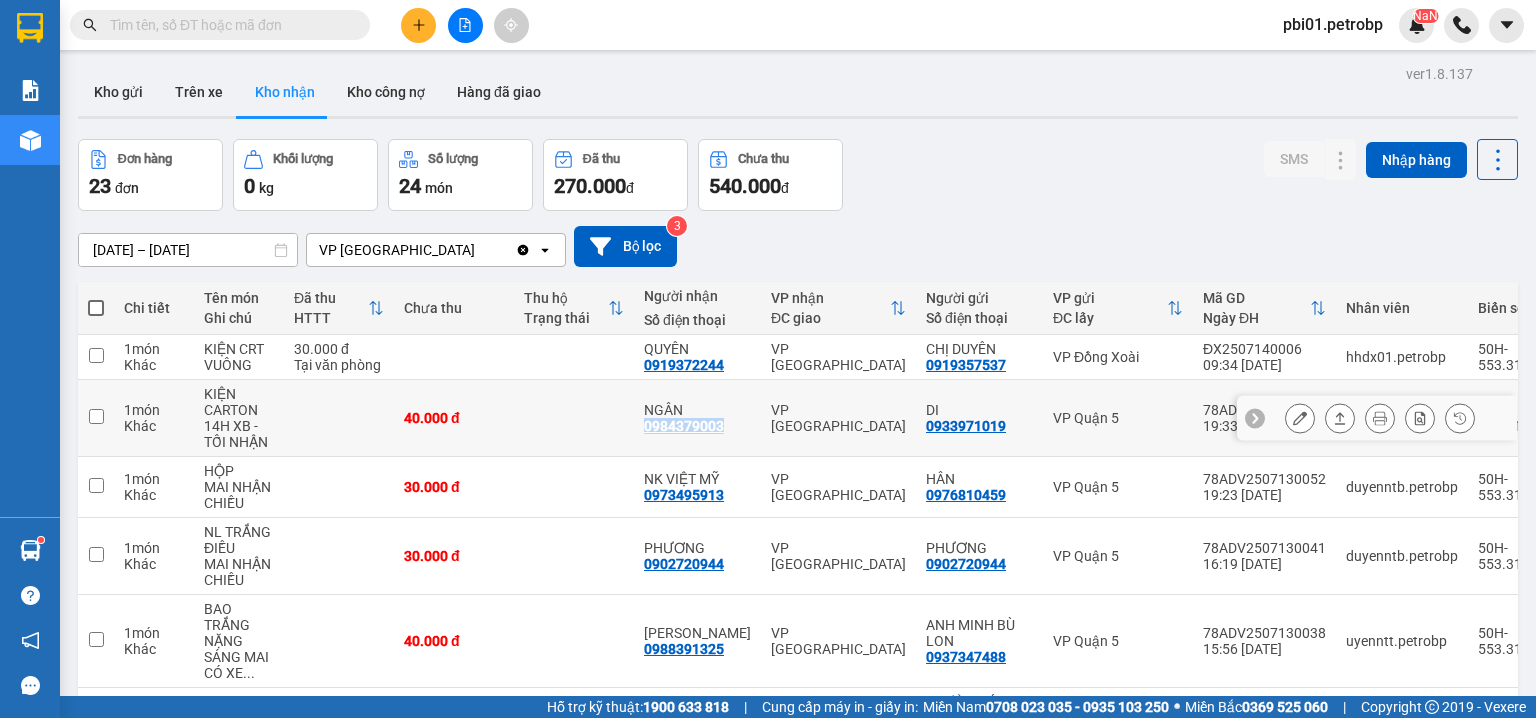 click on "0984379003" at bounding box center (684, 426) 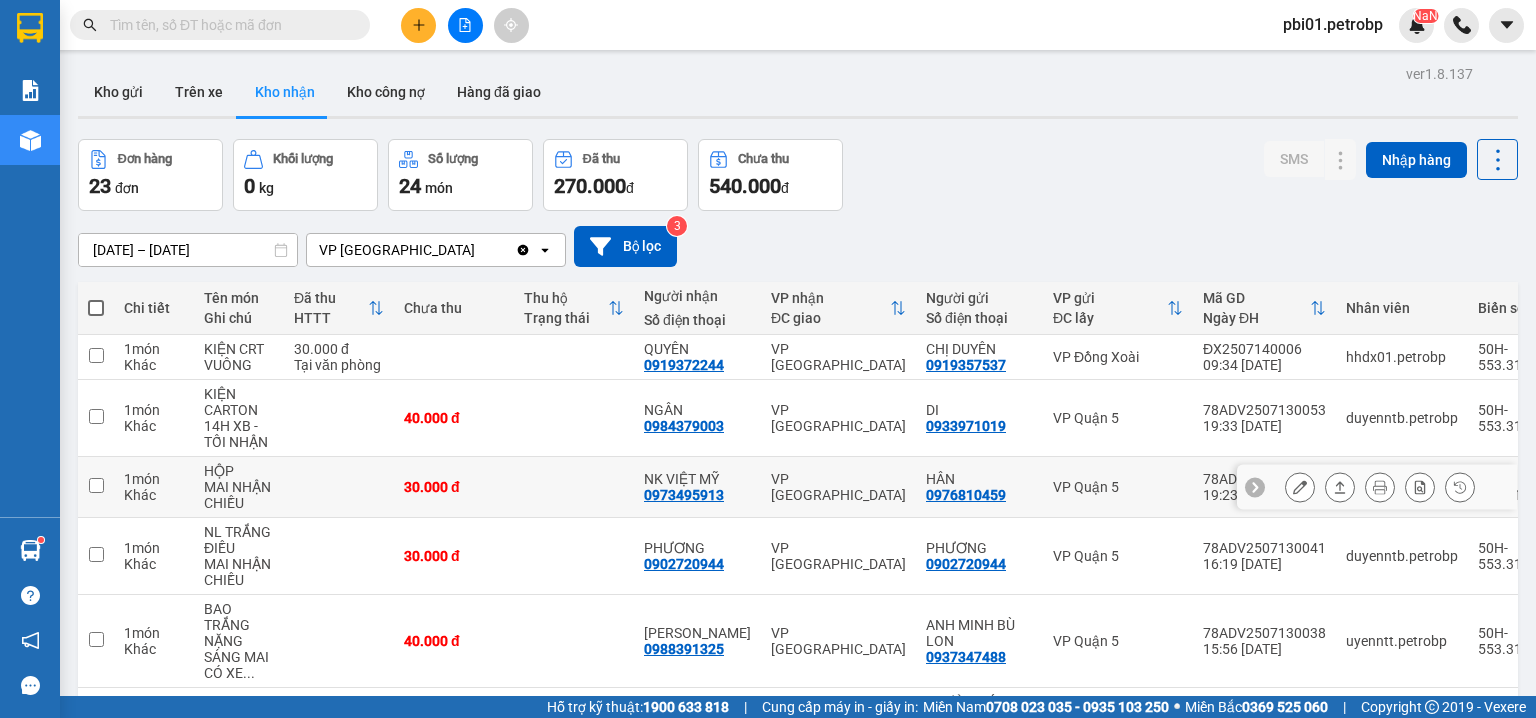 click on "NK VIỆT MỸ 0973495913" at bounding box center [697, 487] 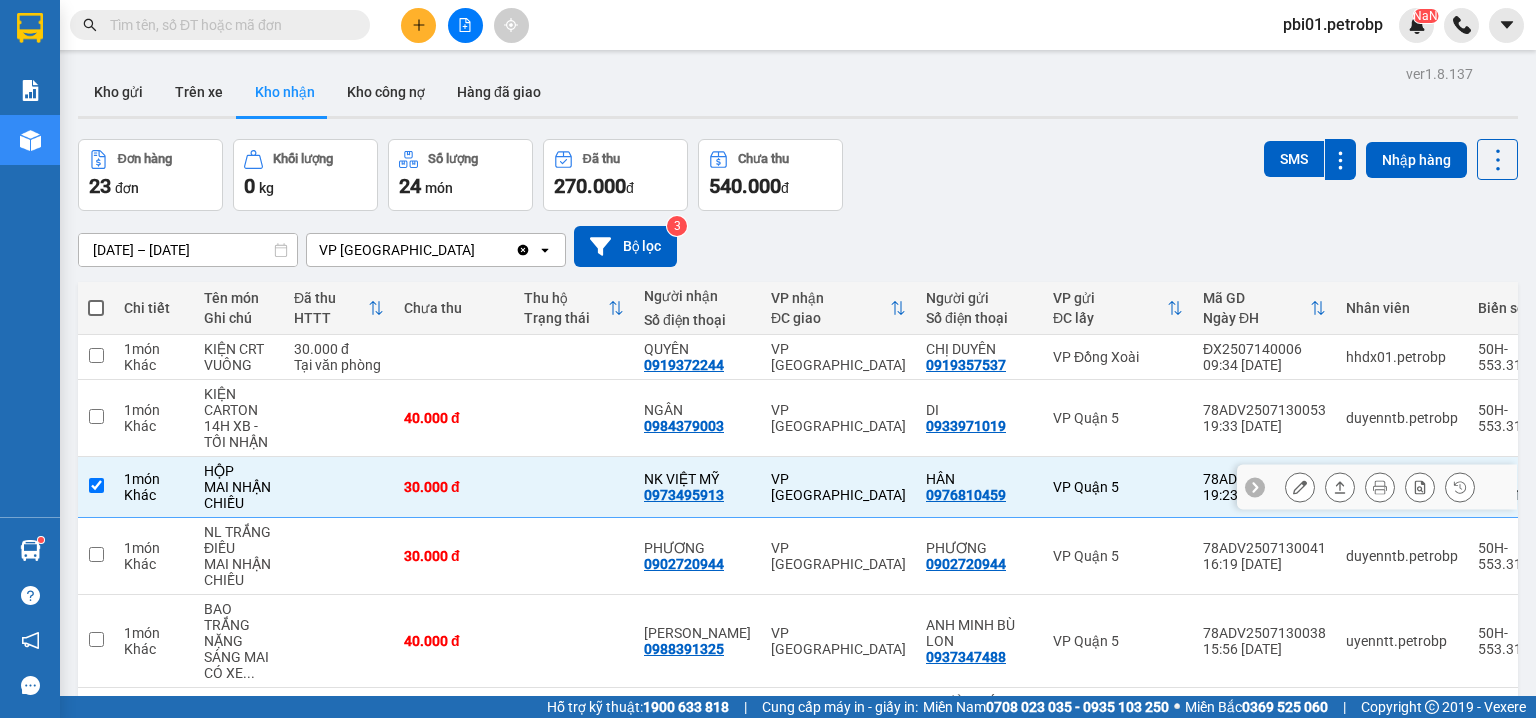 click on "0973495913" at bounding box center [684, 495] 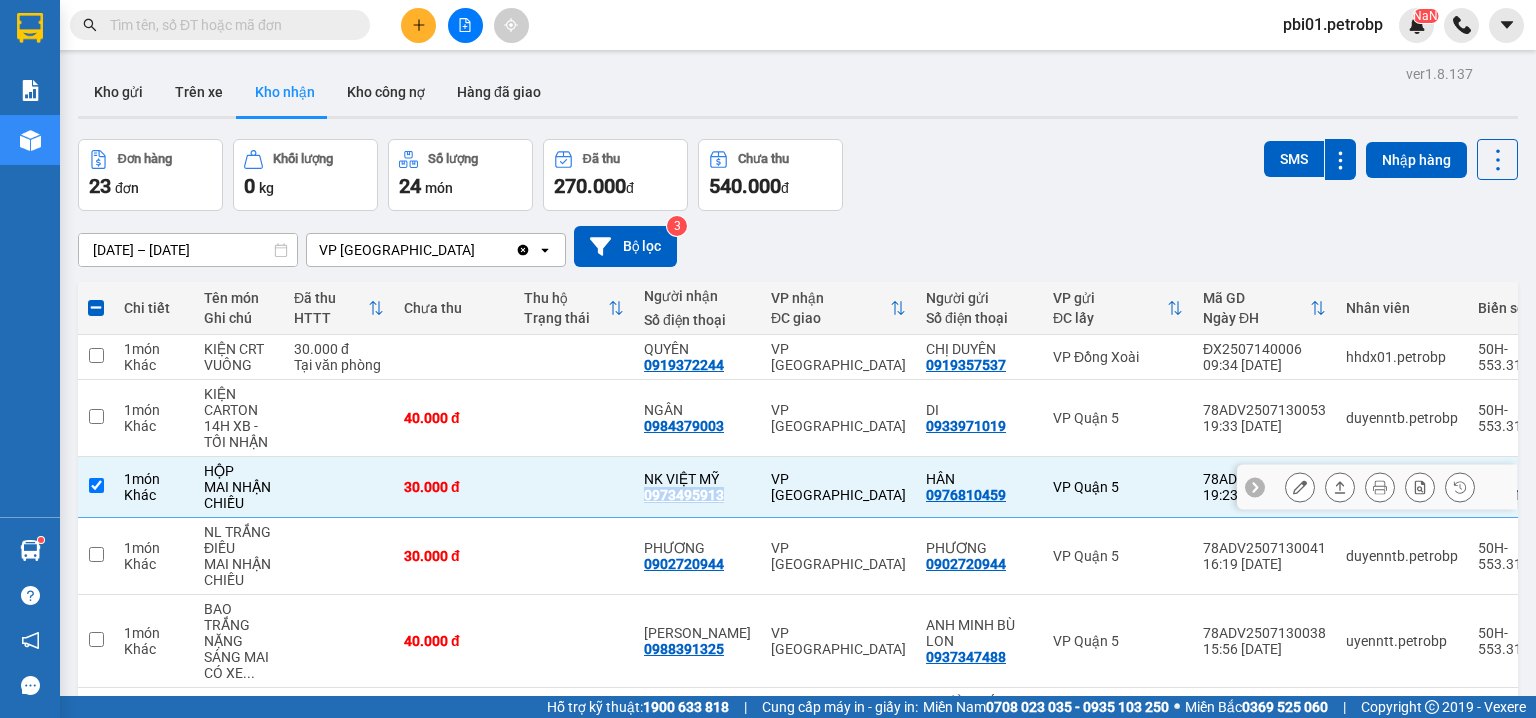 click on "0973495913" at bounding box center [684, 495] 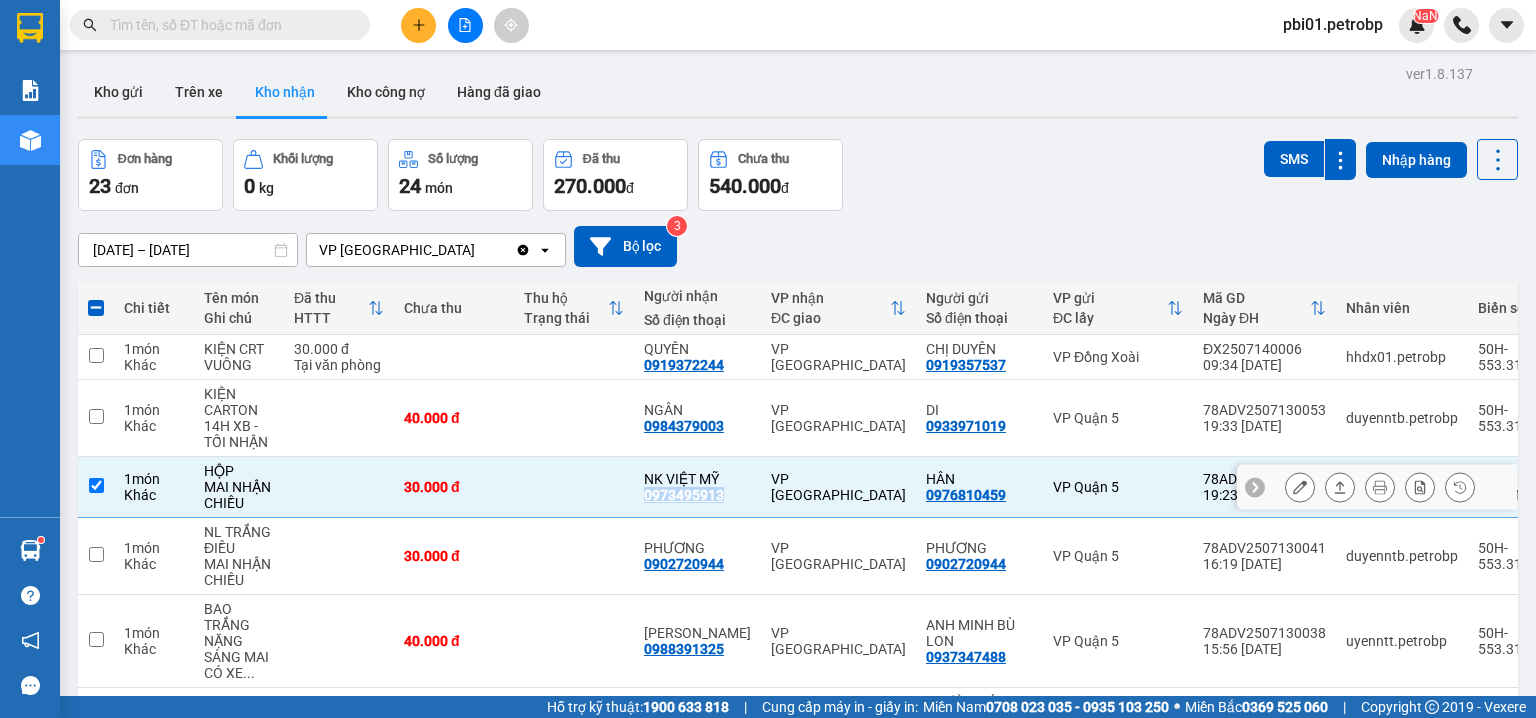 copy on "0973495913" 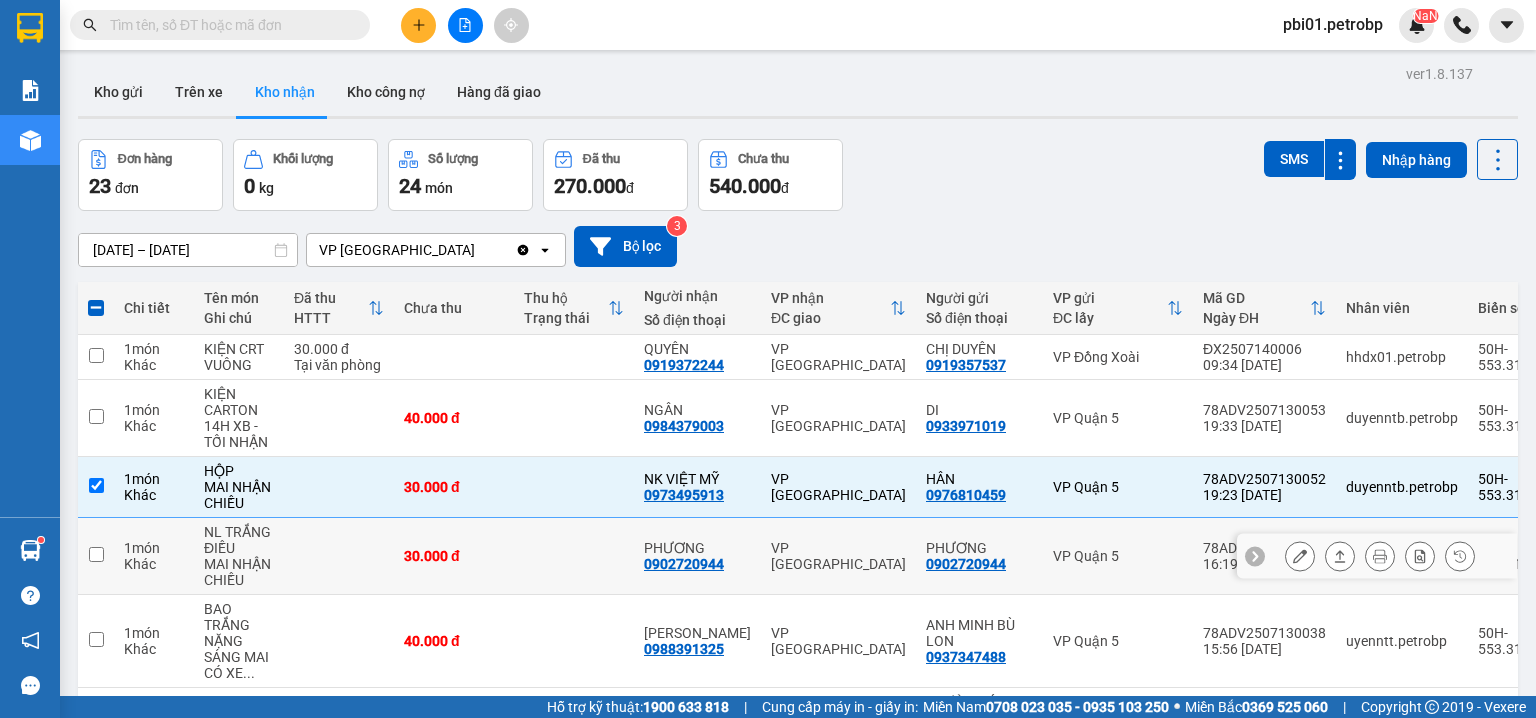 click on "0902720944" at bounding box center (684, 564) 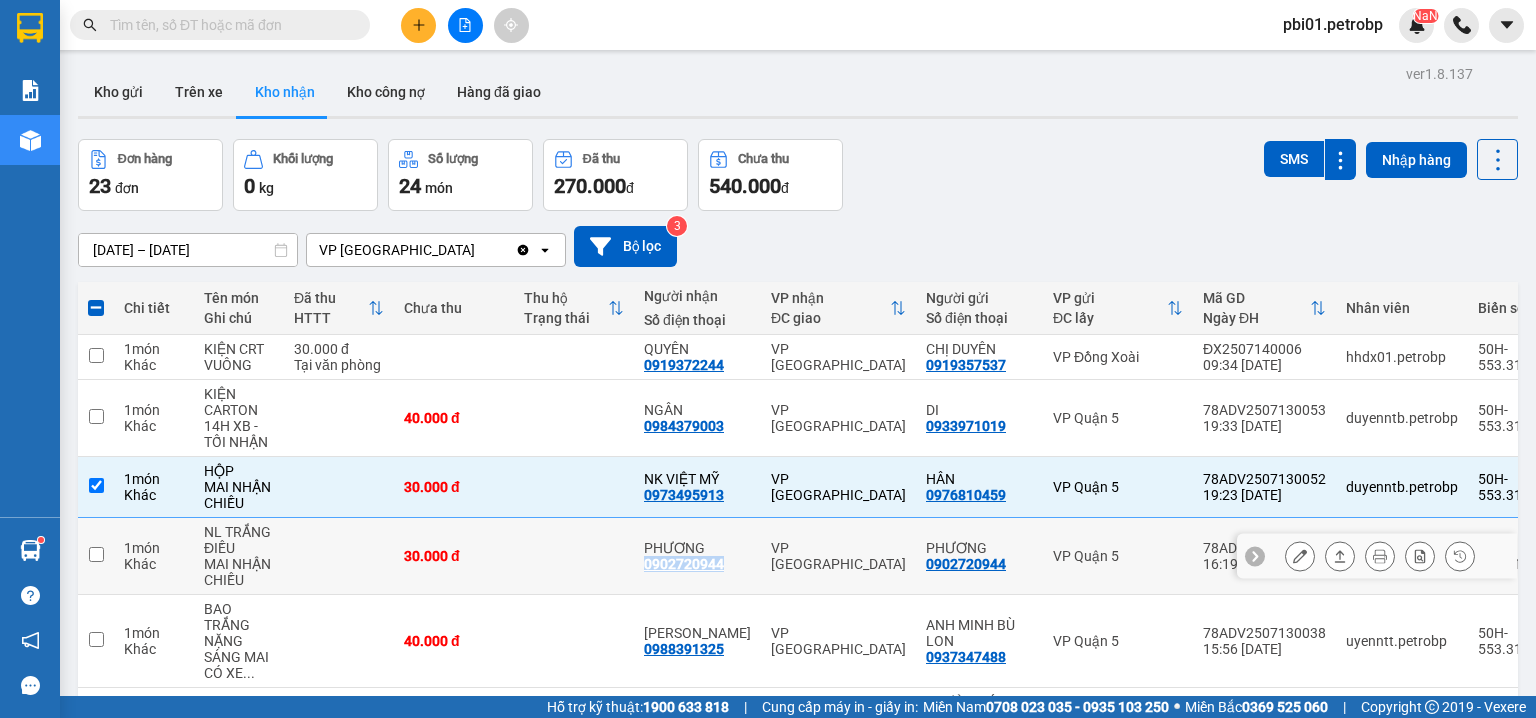 click on "0902720944" at bounding box center [684, 564] 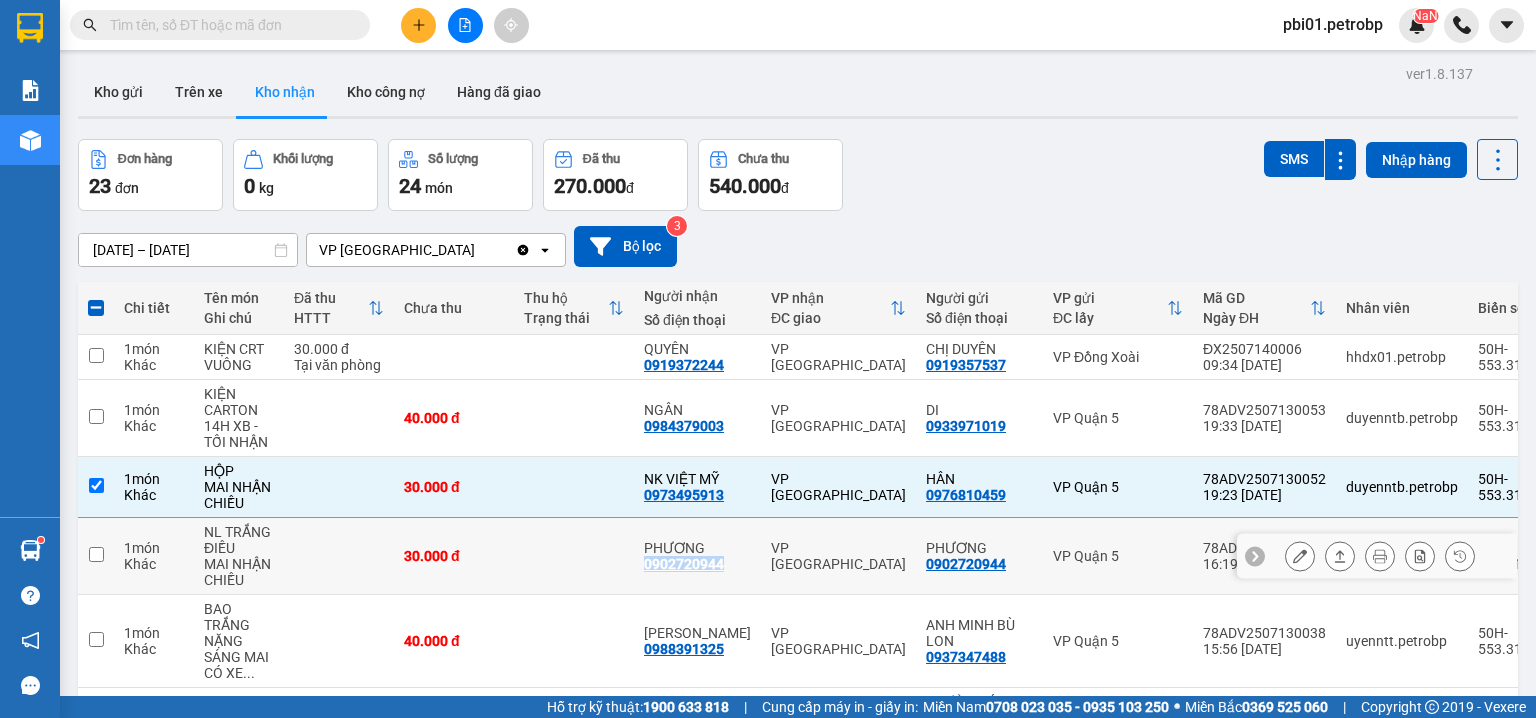 copy on "0902720944" 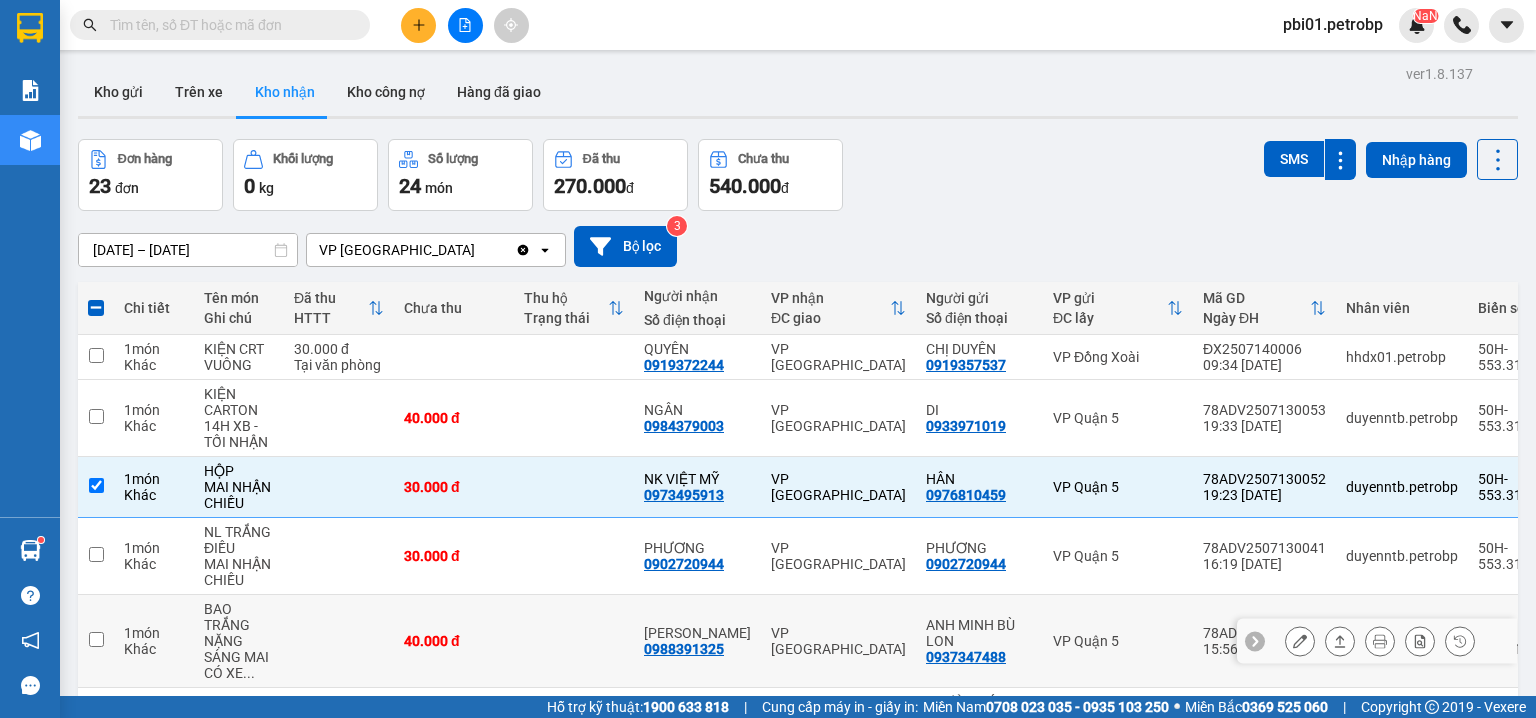 click on "0988391325" at bounding box center [684, 649] 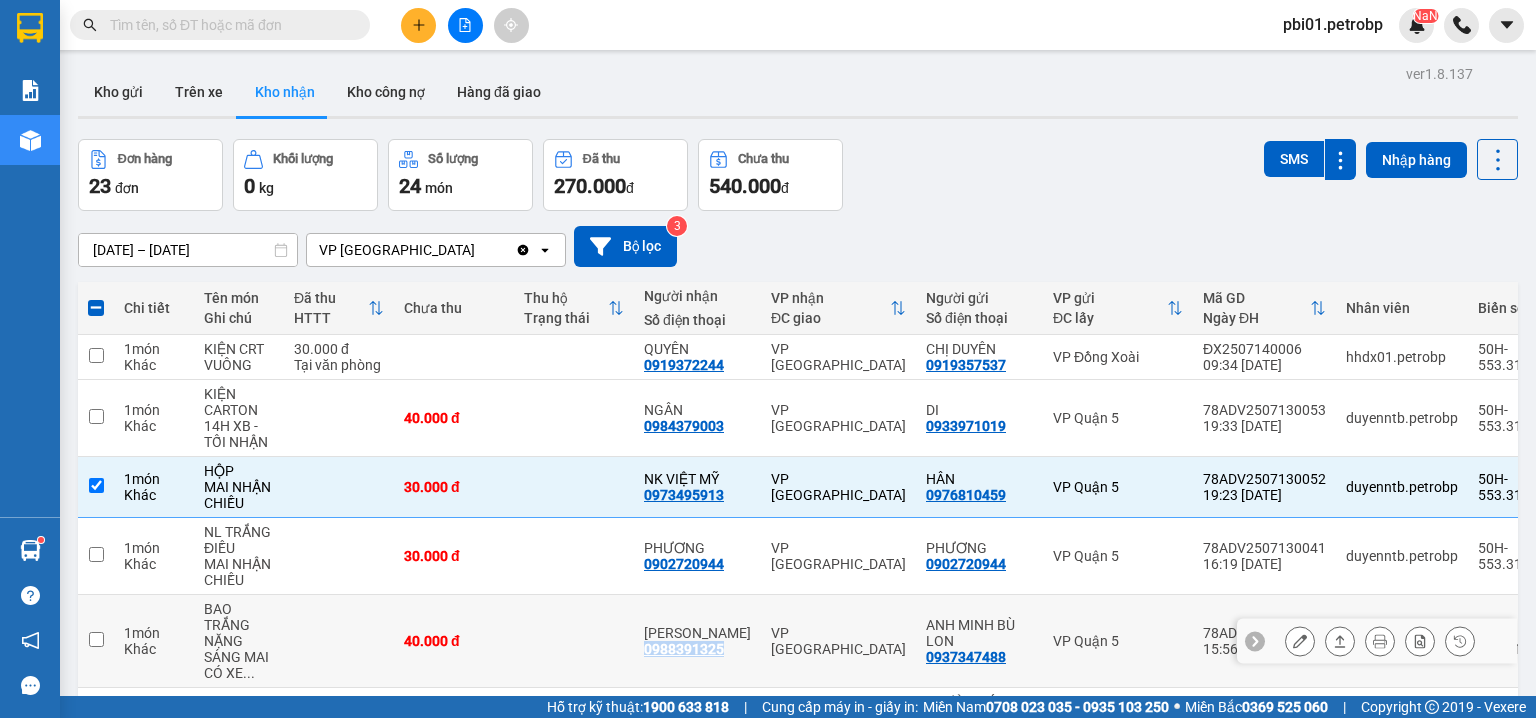 click on "0988391325" at bounding box center [684, 649] 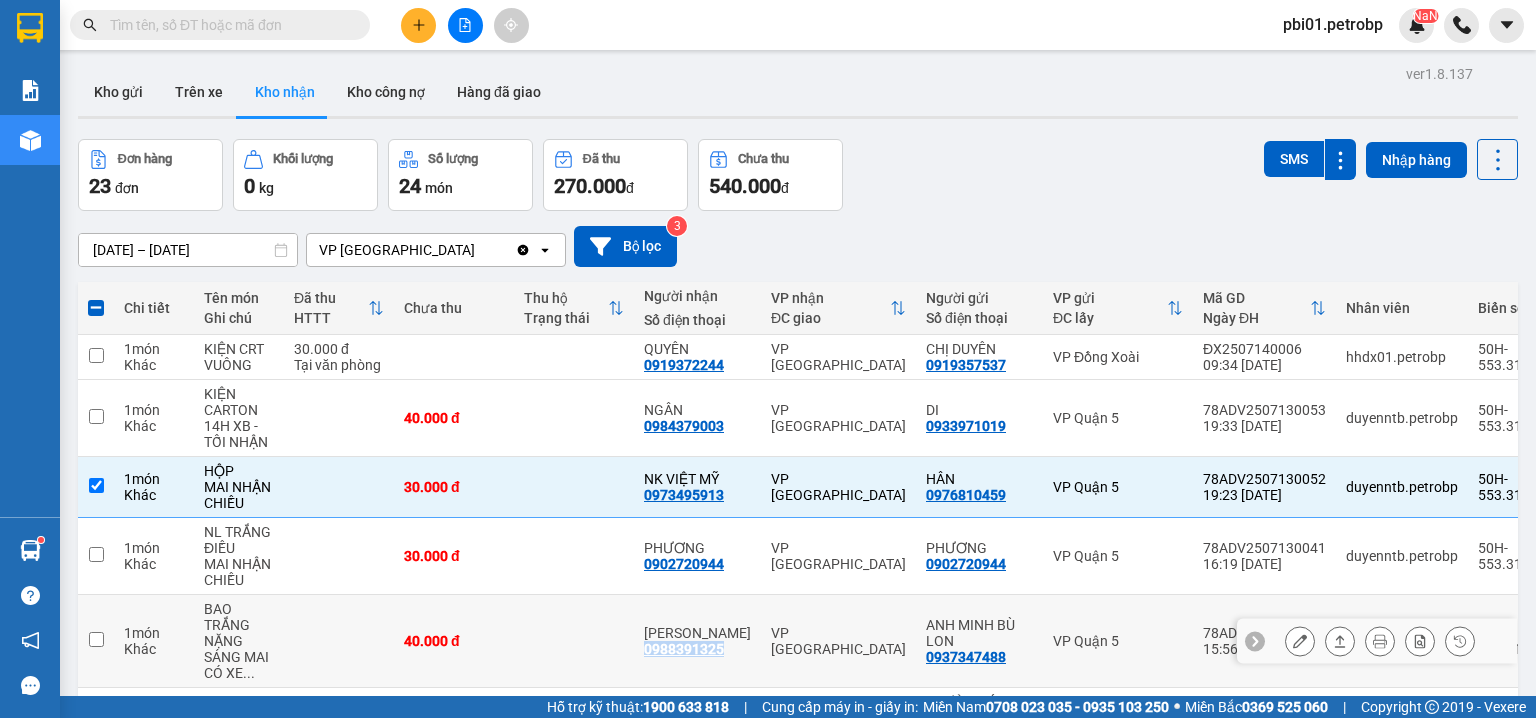 copy on "0988391325" 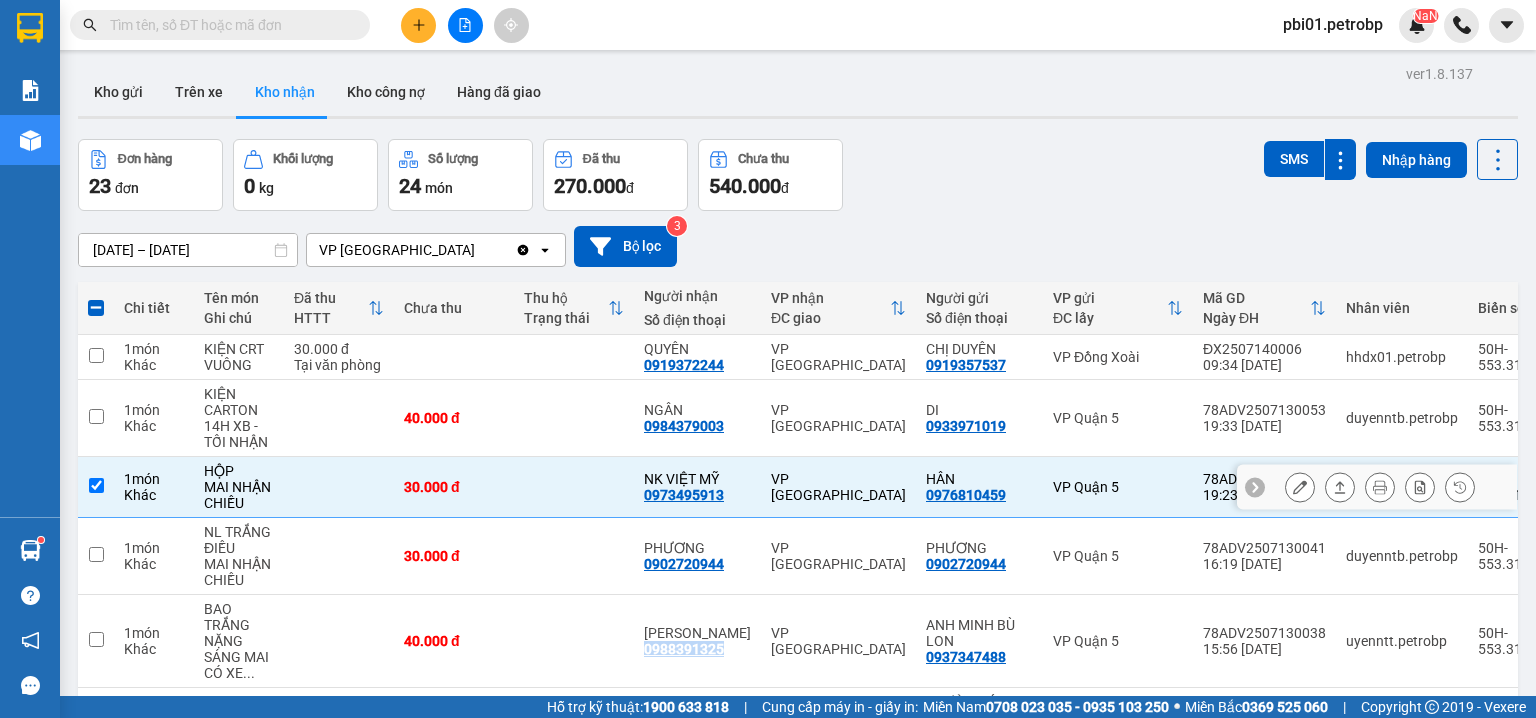 click at bounding box center (96, 485) 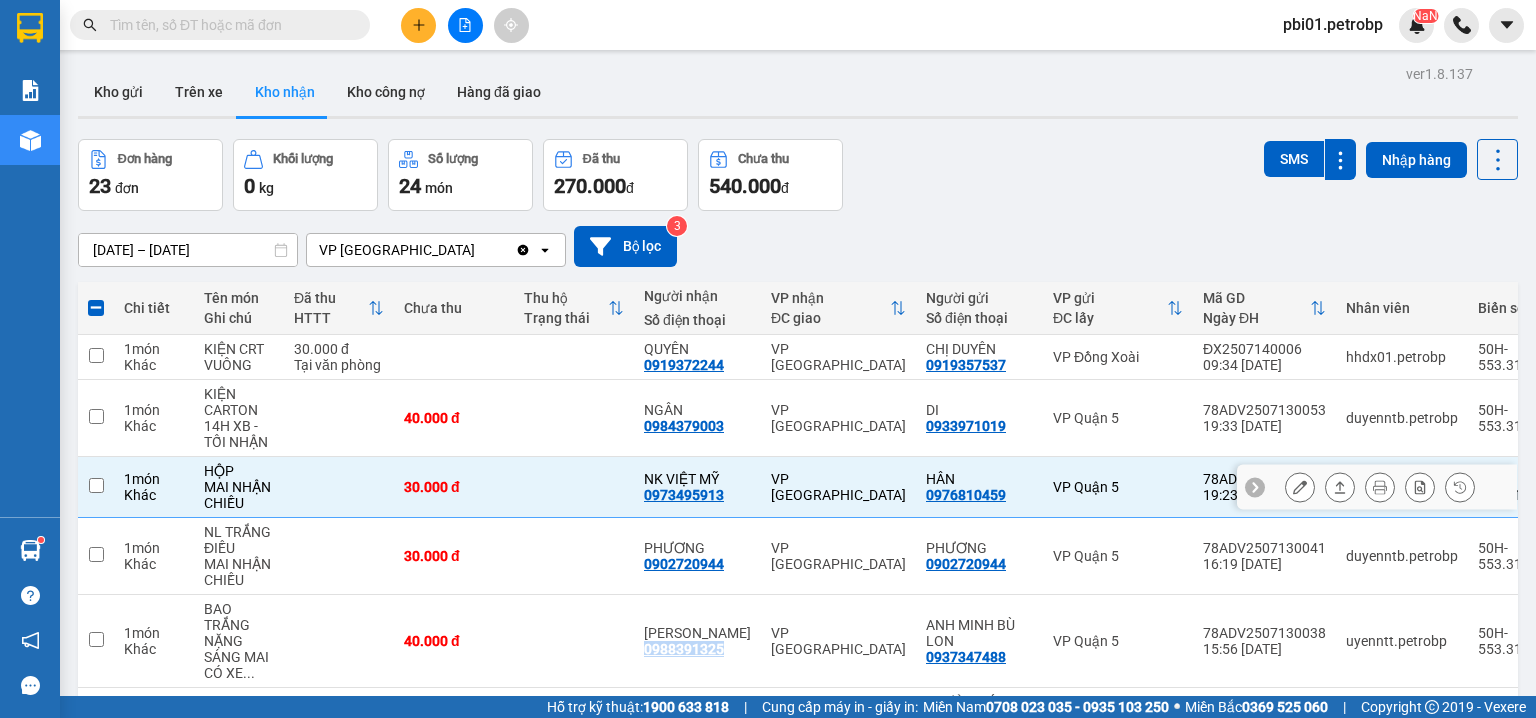 checkbox on "false" 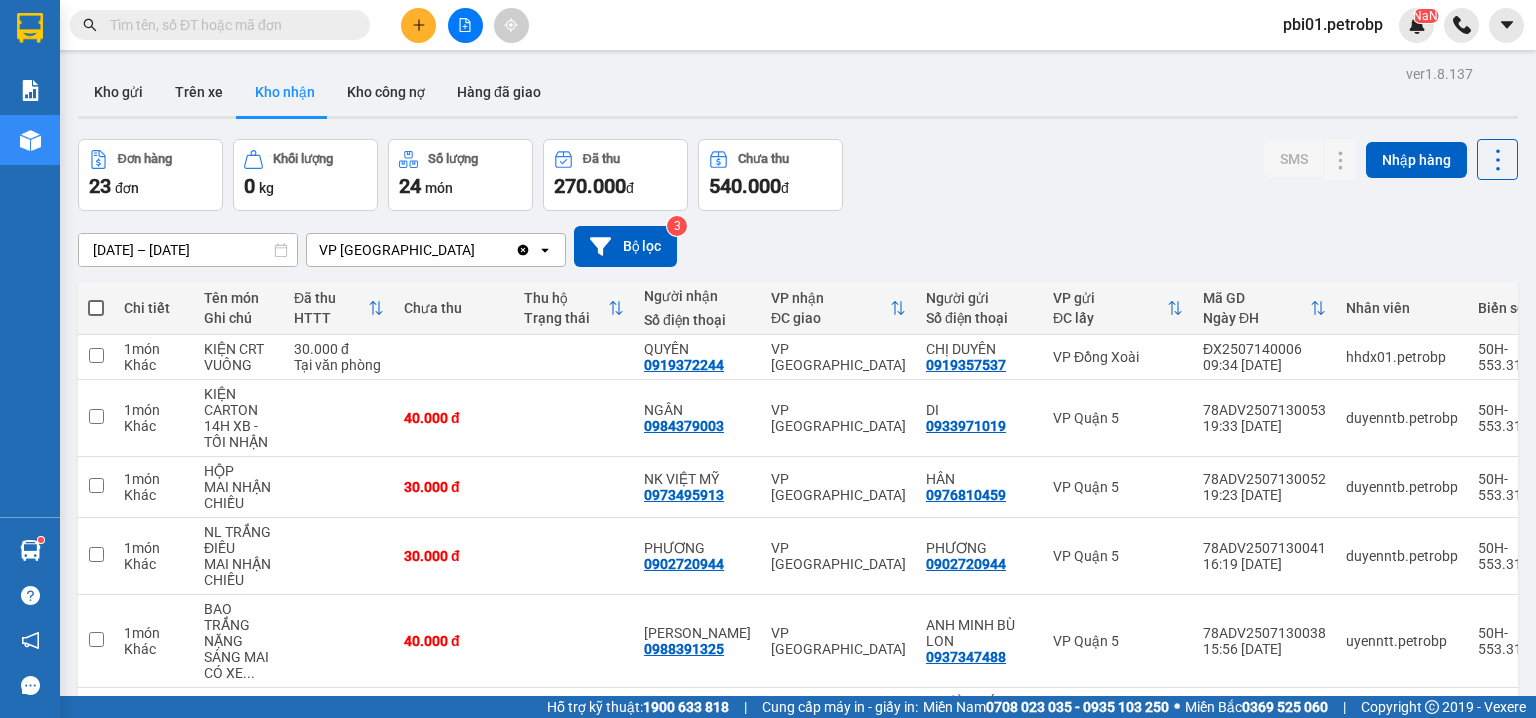 scroll, scrollTop: 0, scrollLeft: 0, axis: both 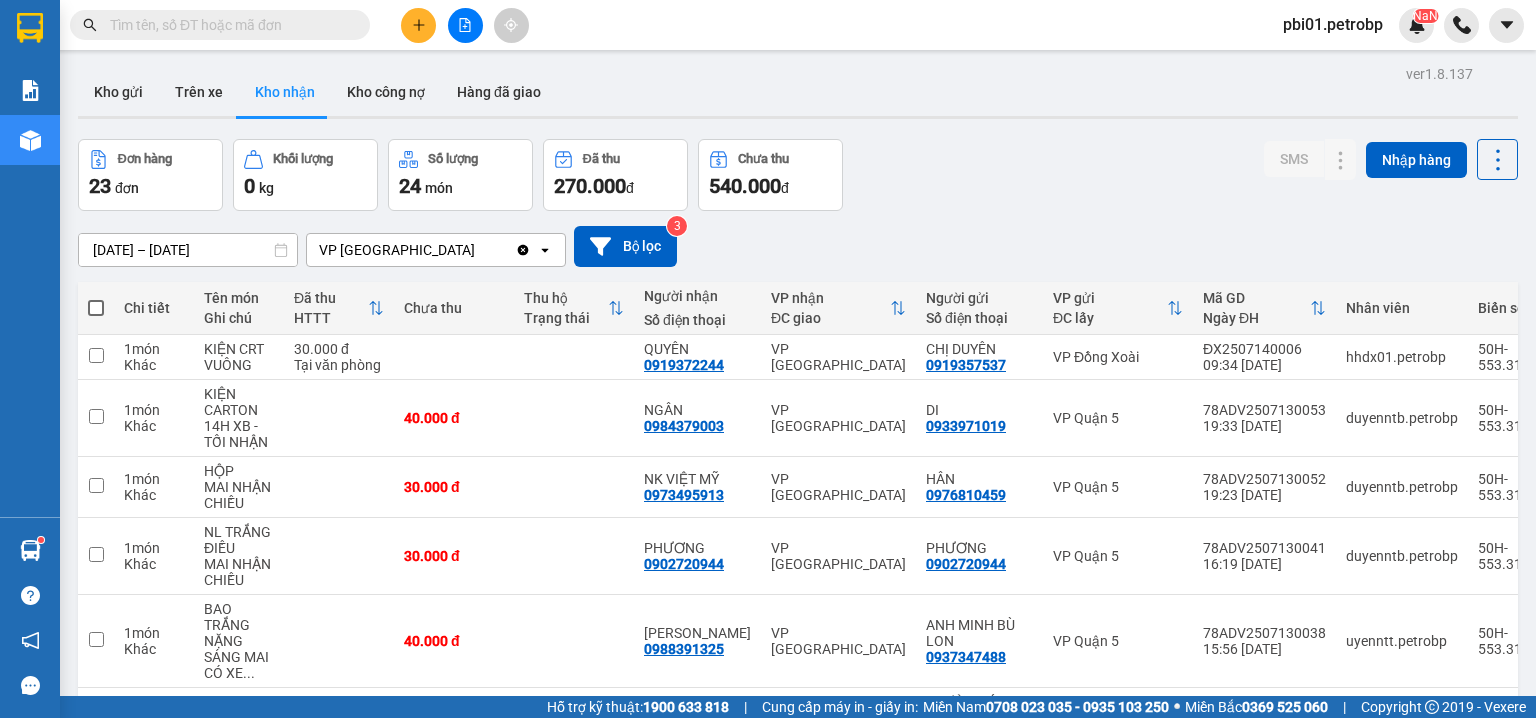 click at bounding box center (220, 25) 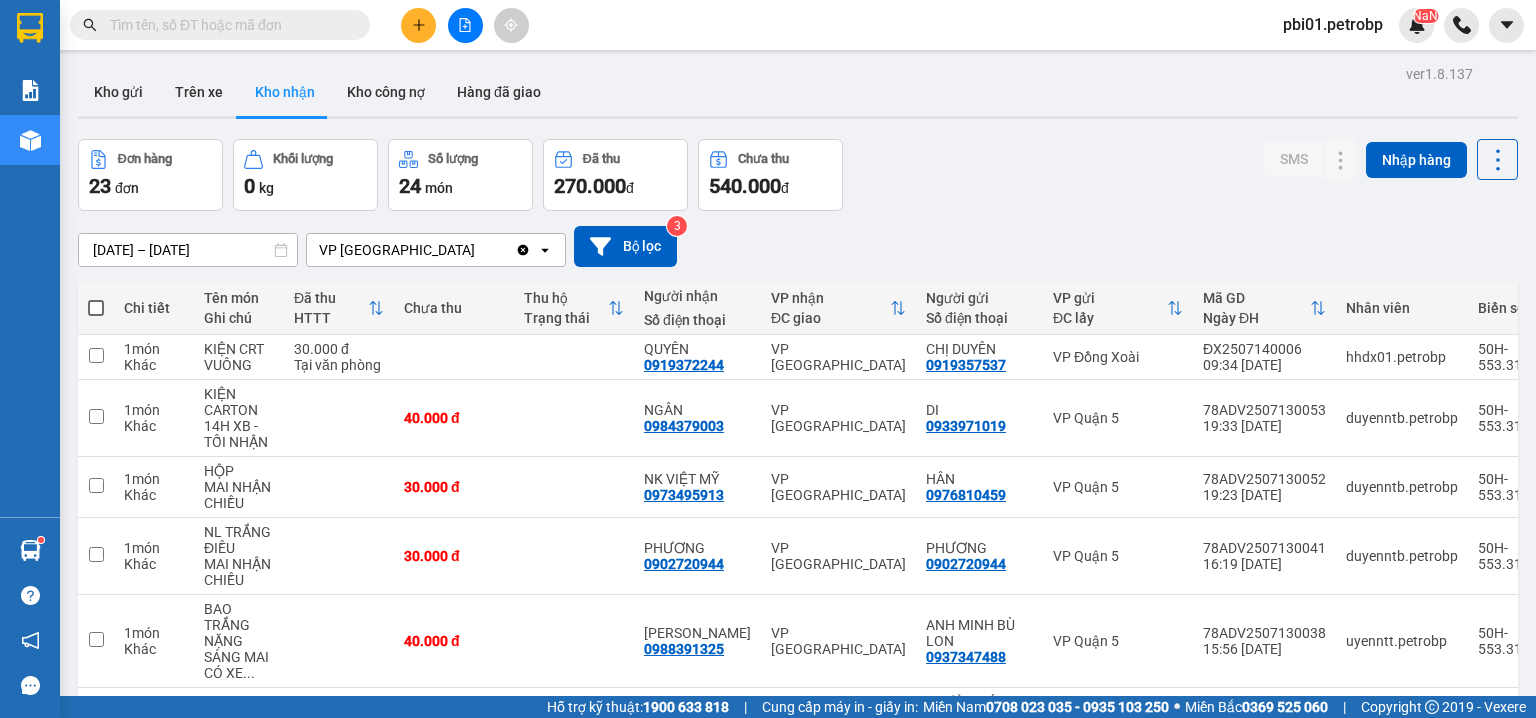 scroll, scrollTop: 0, scrollLeft: 0, axis: both 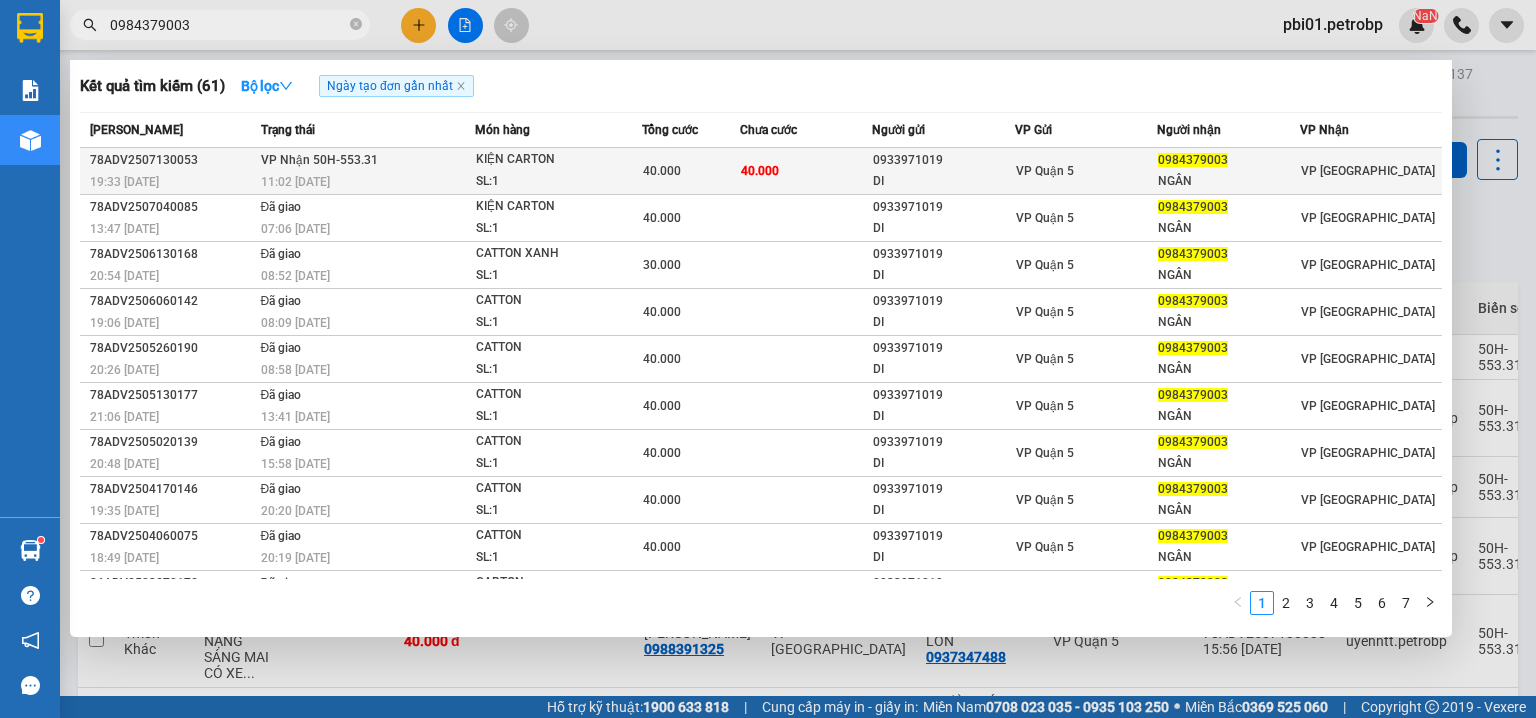 type on "0984379003" 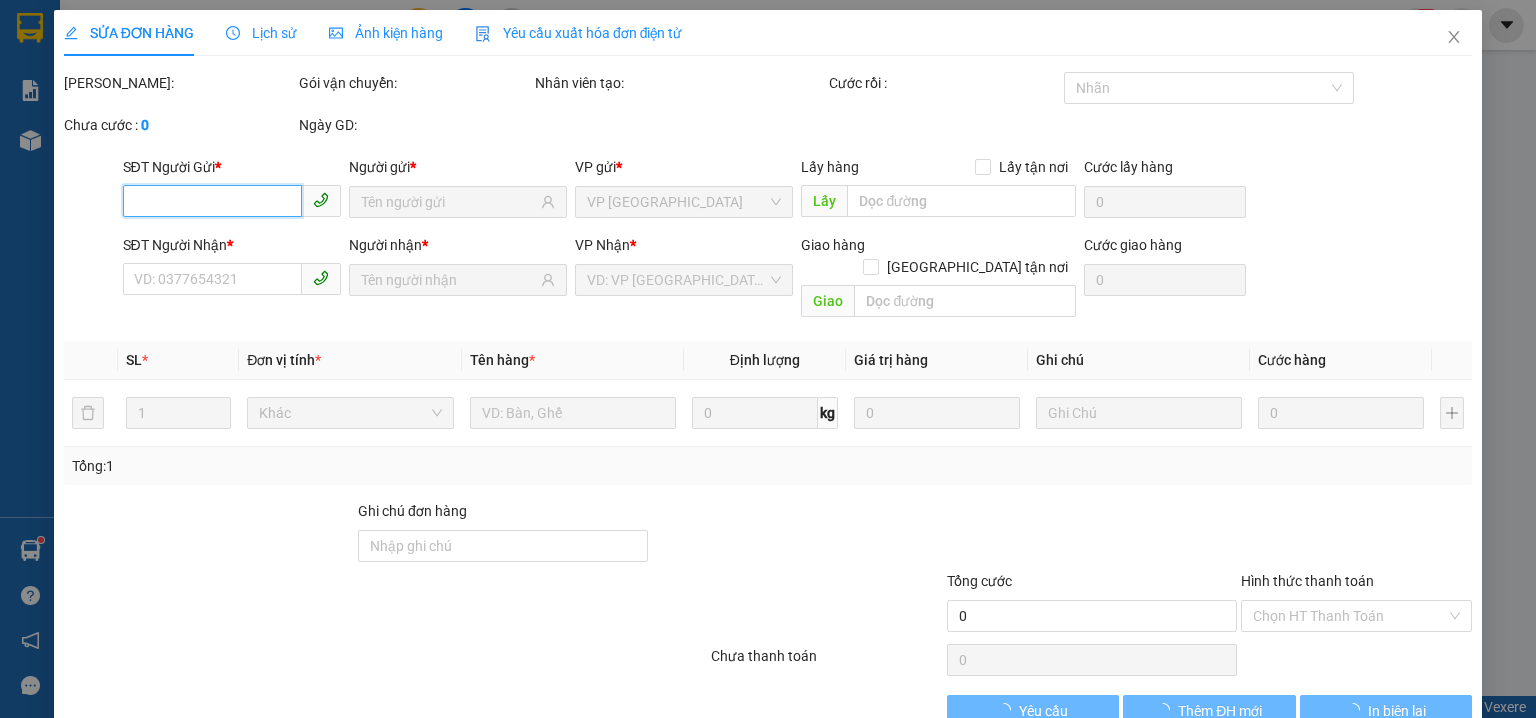 type on "0933971019" 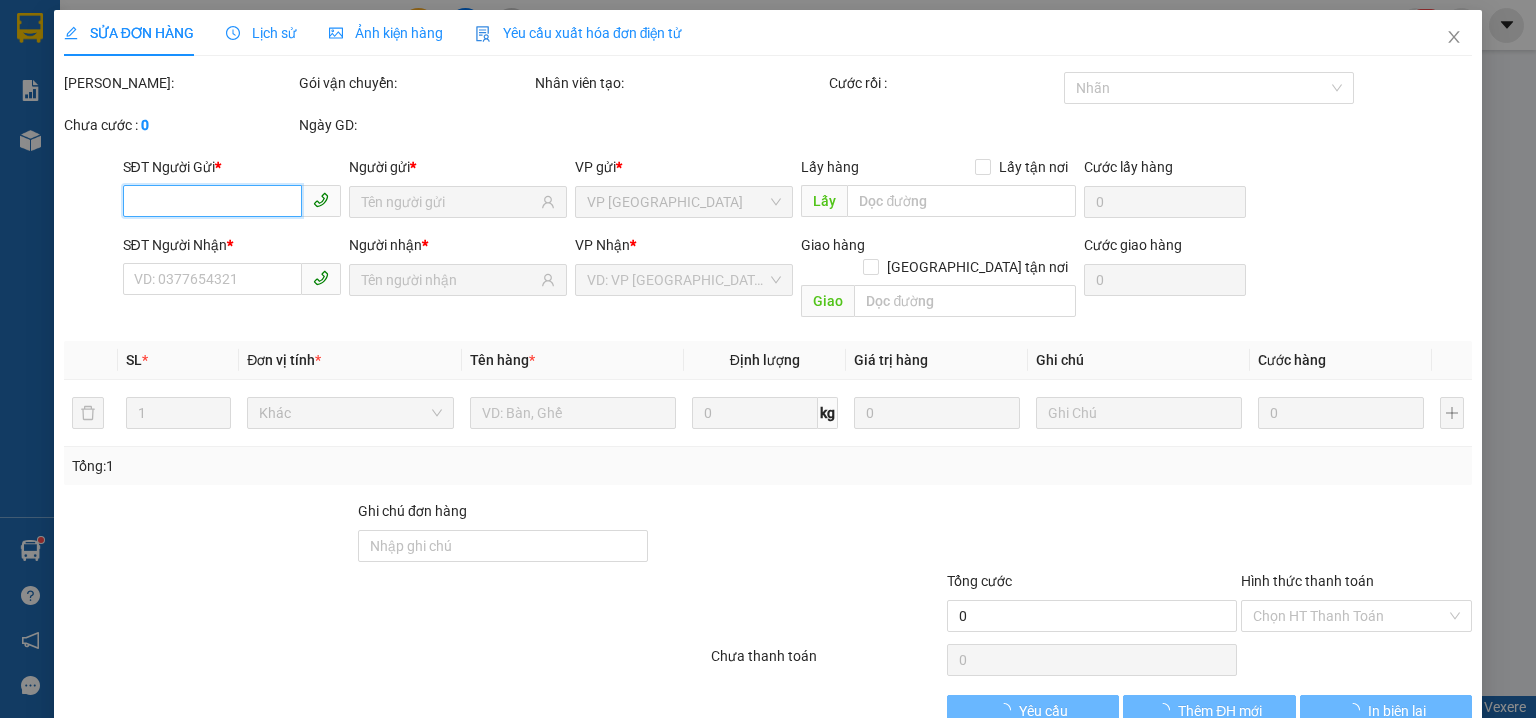 type on "DI" 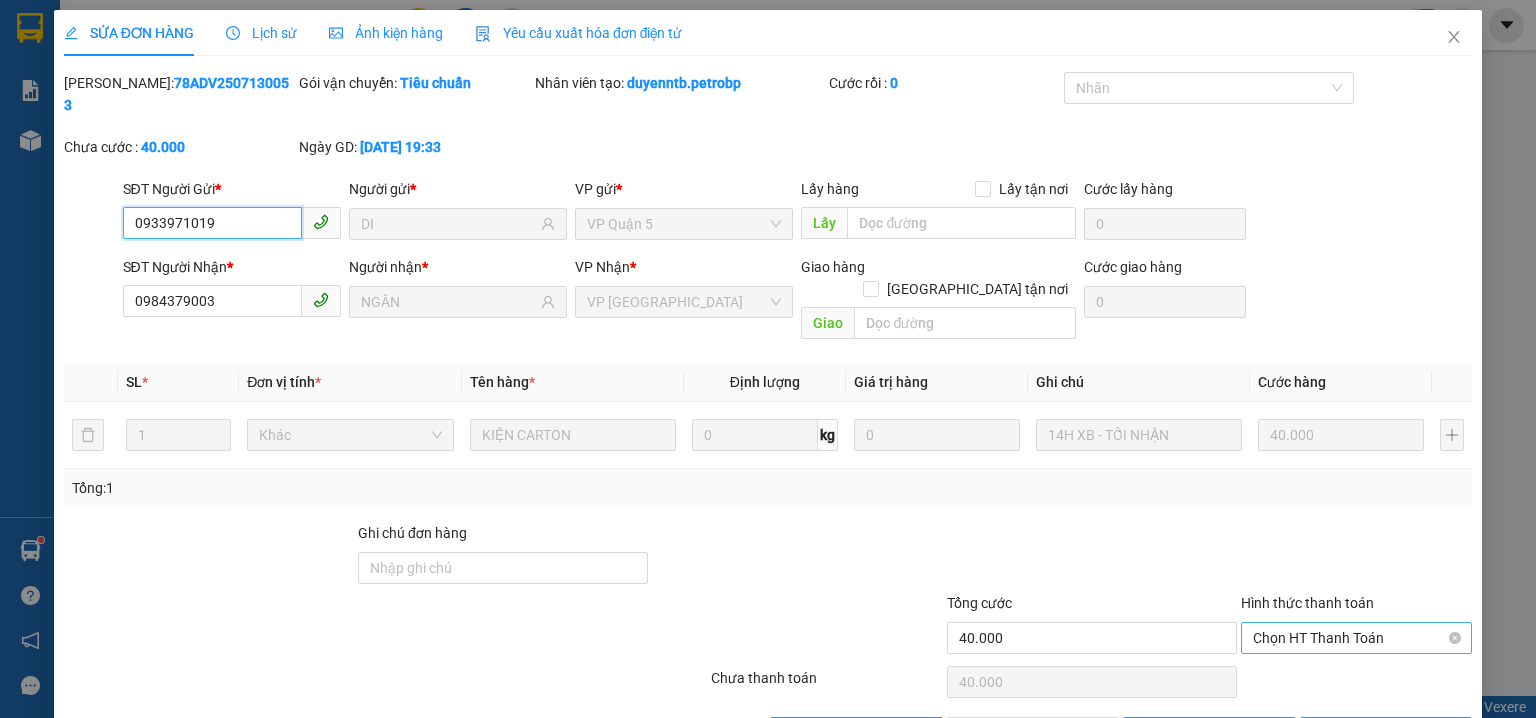 click on "Chọn HT Thanh Toán" at bounding box center (1356, 638) 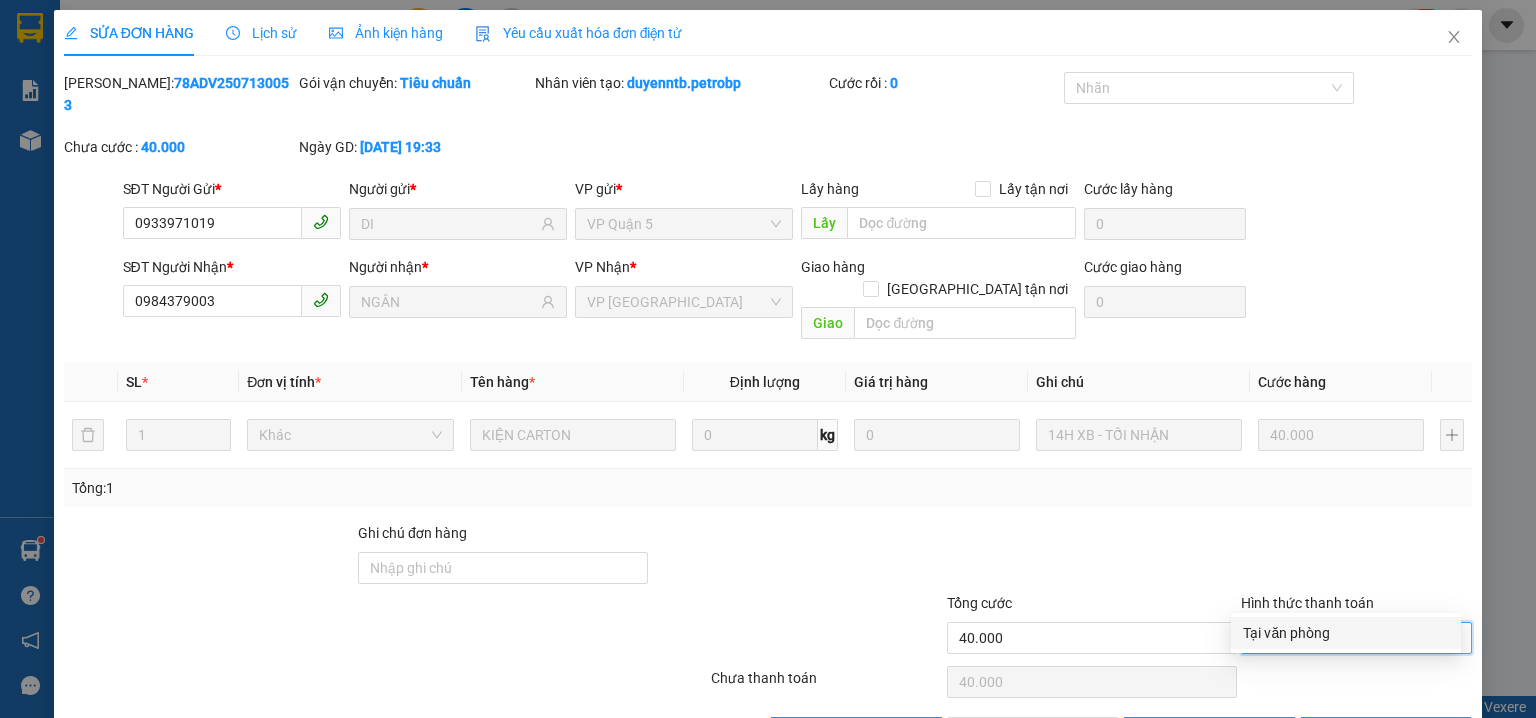 click on "Tại văn phòng" at bounding box center [1346, 633] 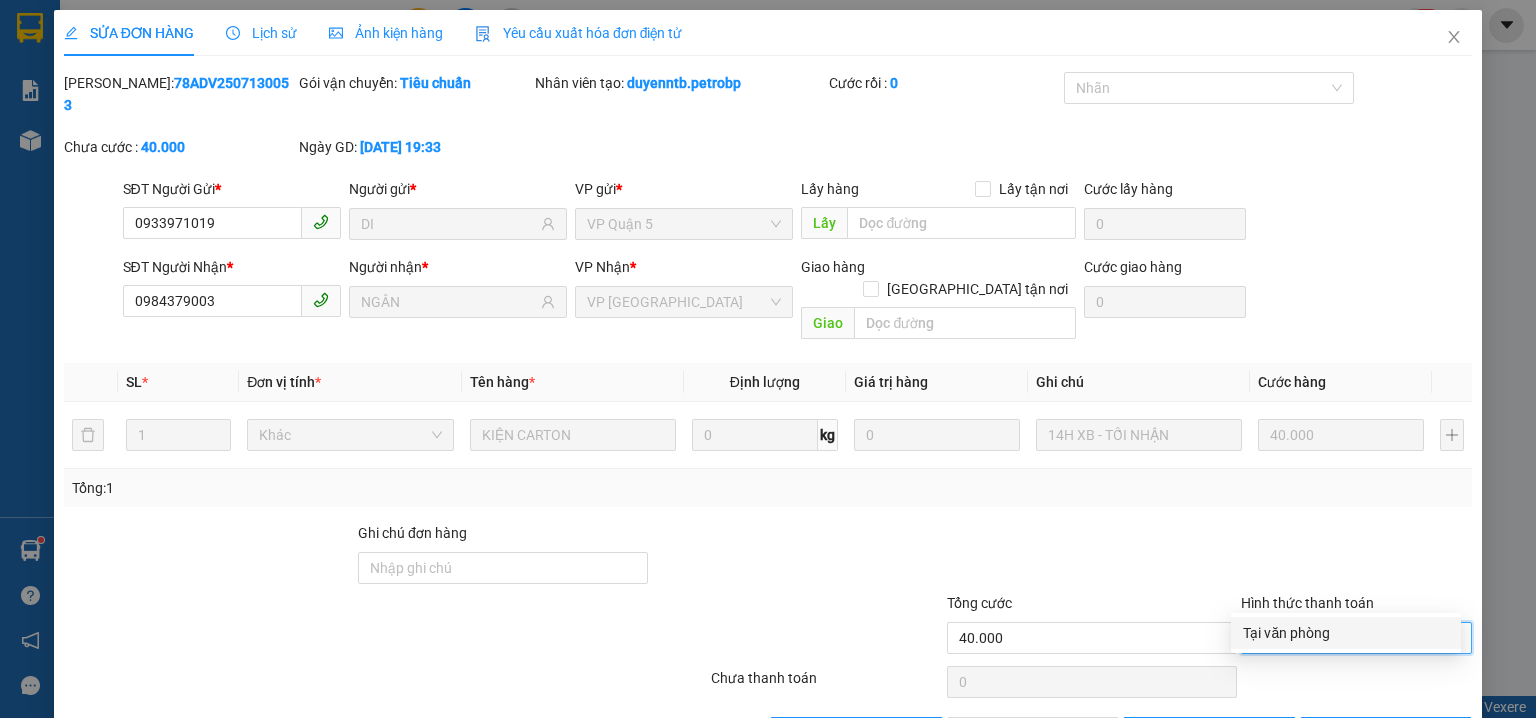 click on "Chọn HT Thanh Toán" at bounding box center [1356, 682] 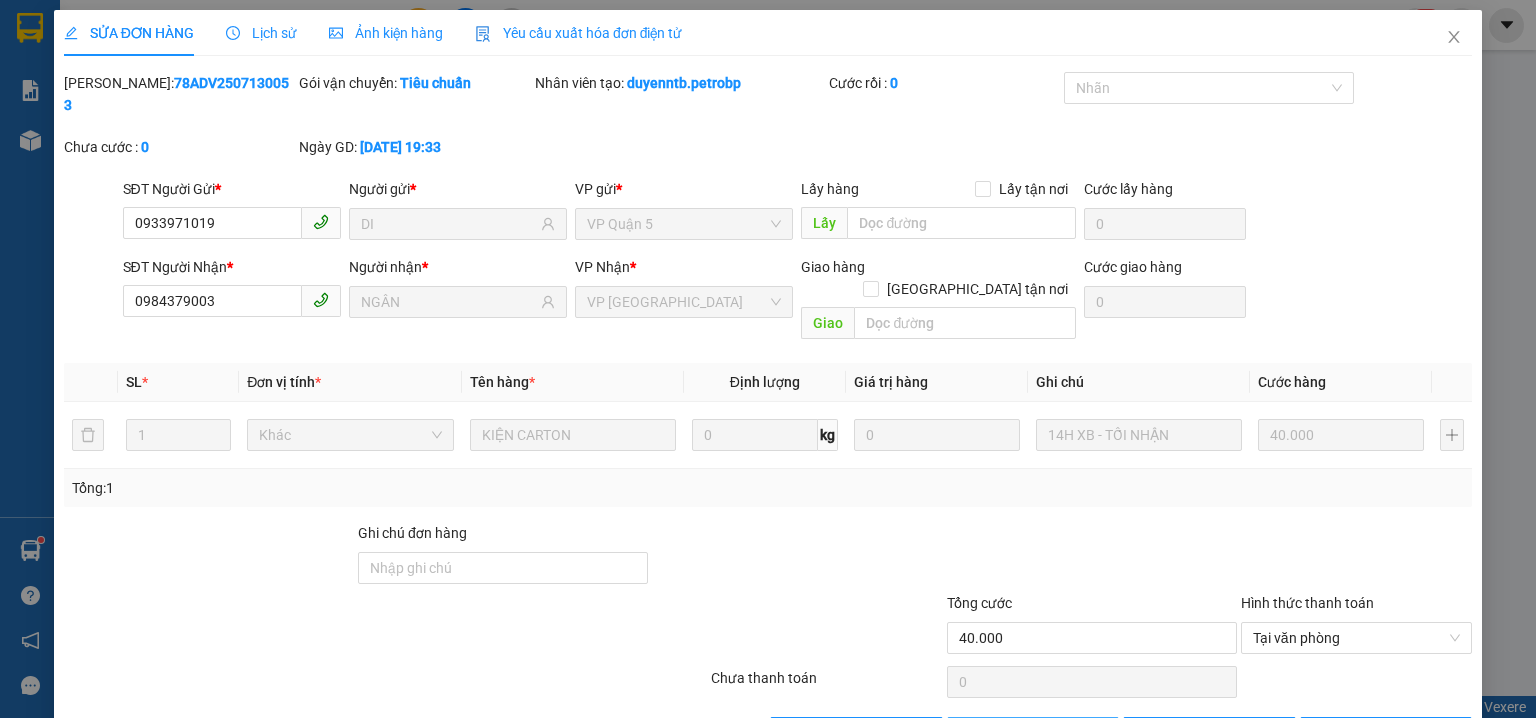 click on "Giao hàng" at bounding box center [1044, 733] 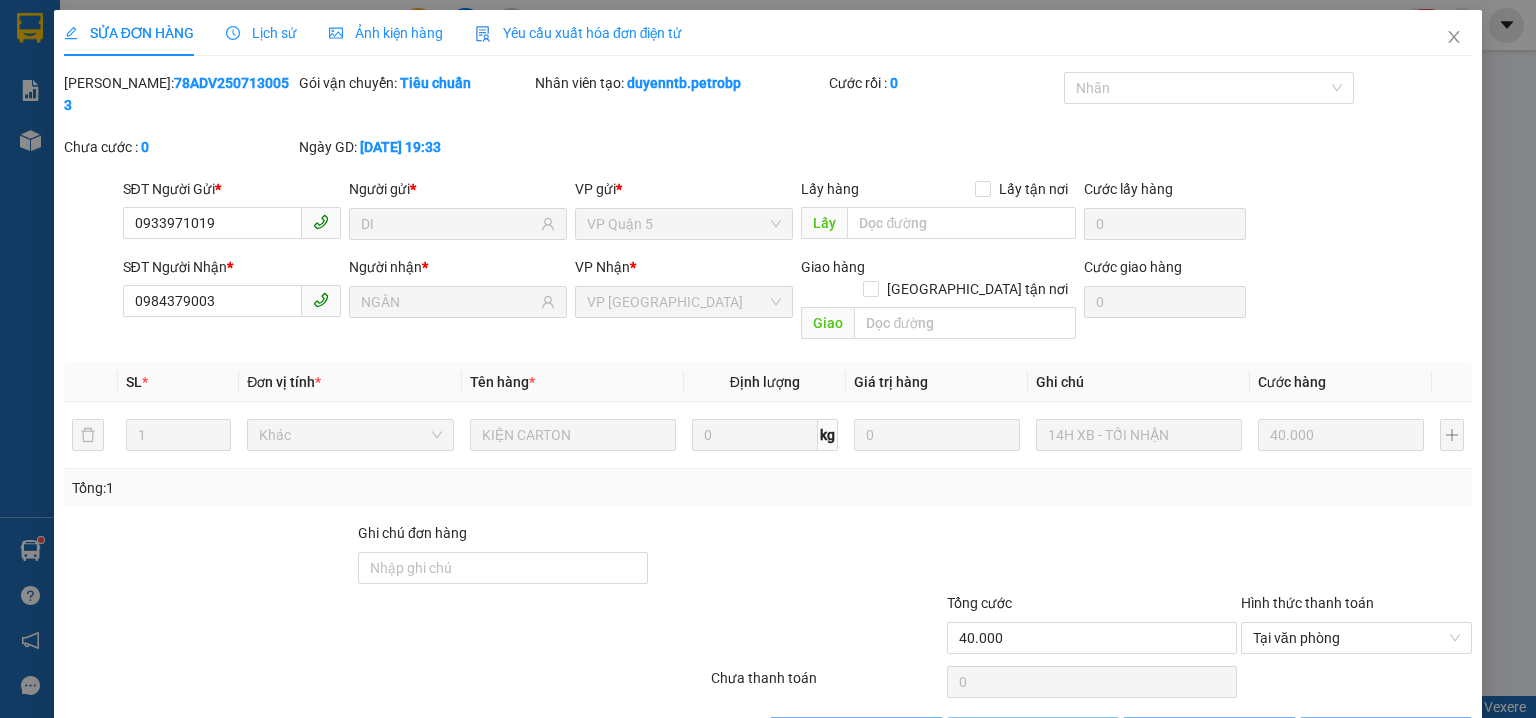 click on "Giao hàng" at bounding box center [1044, 733] 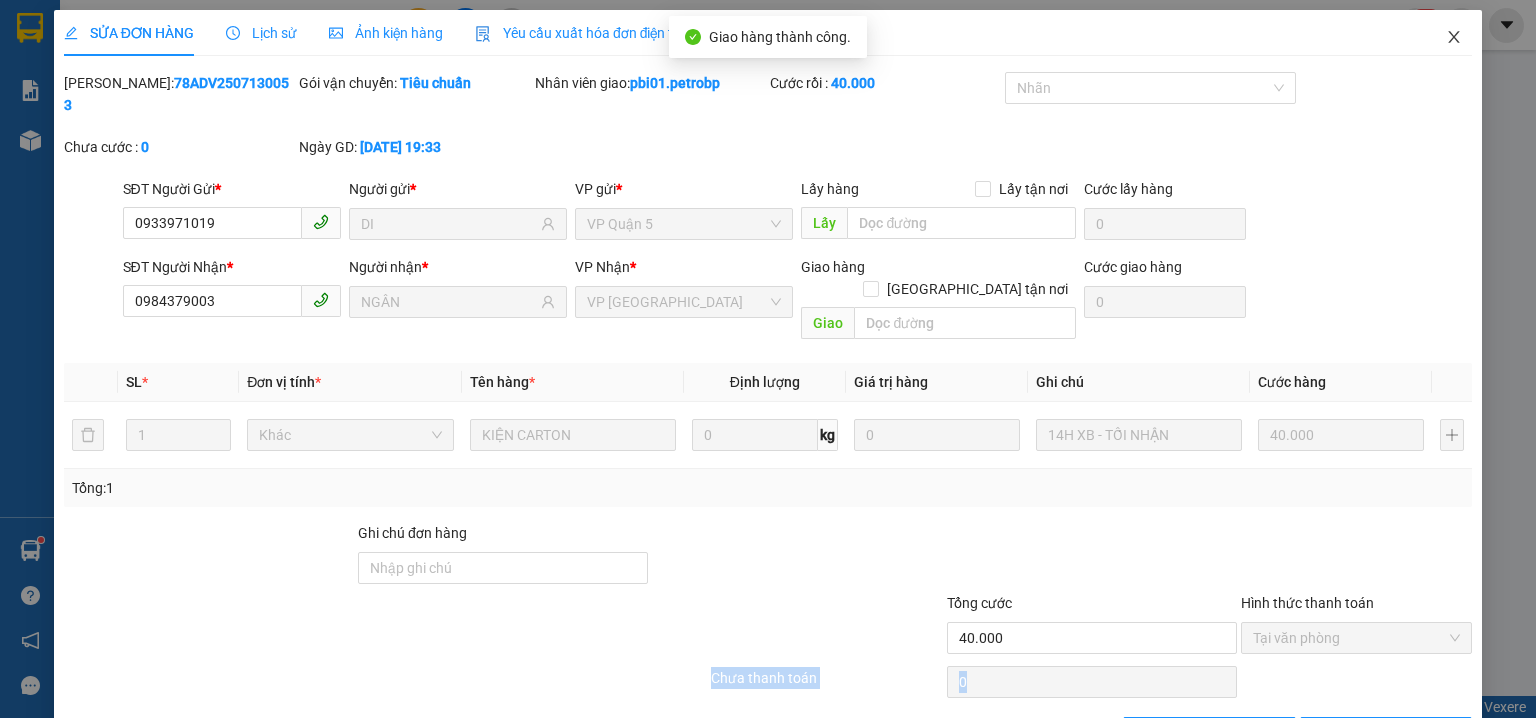 click 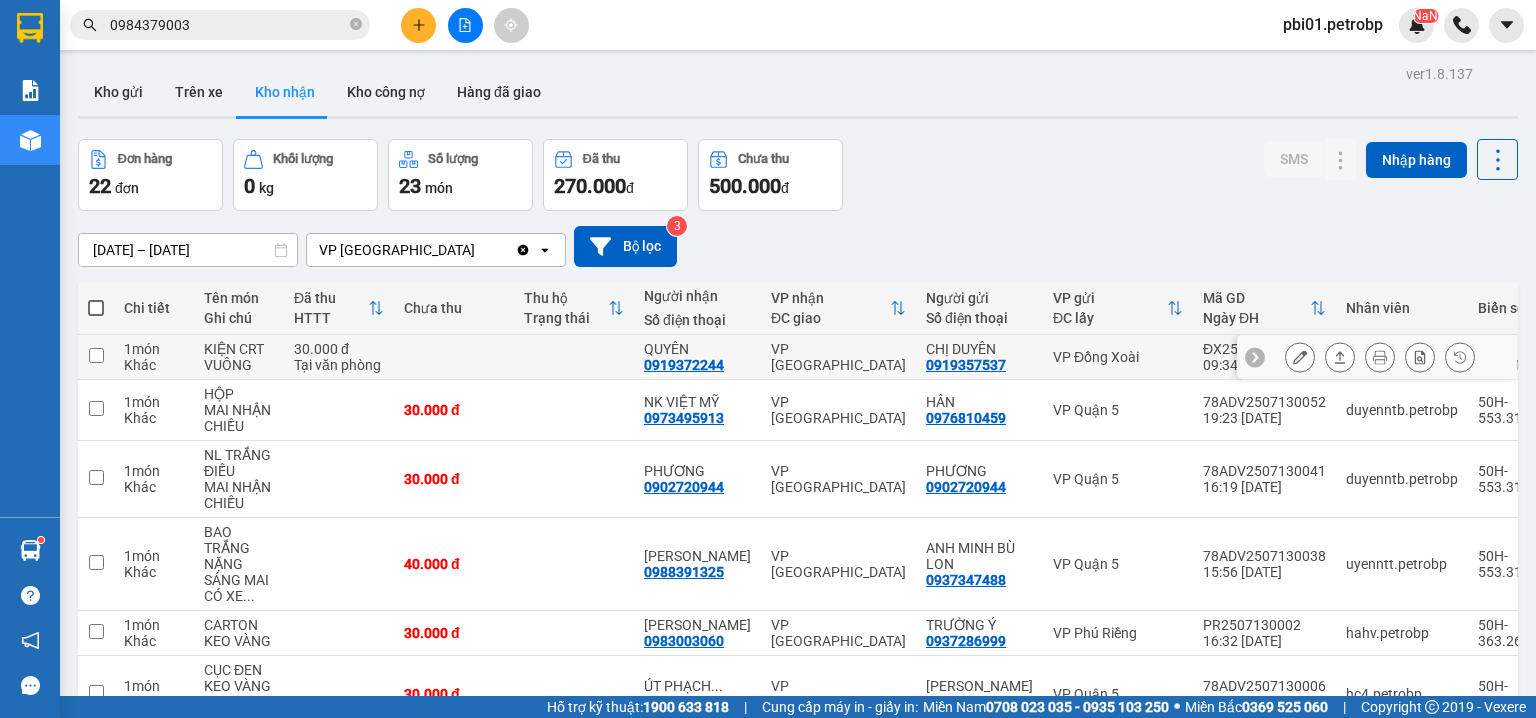 click 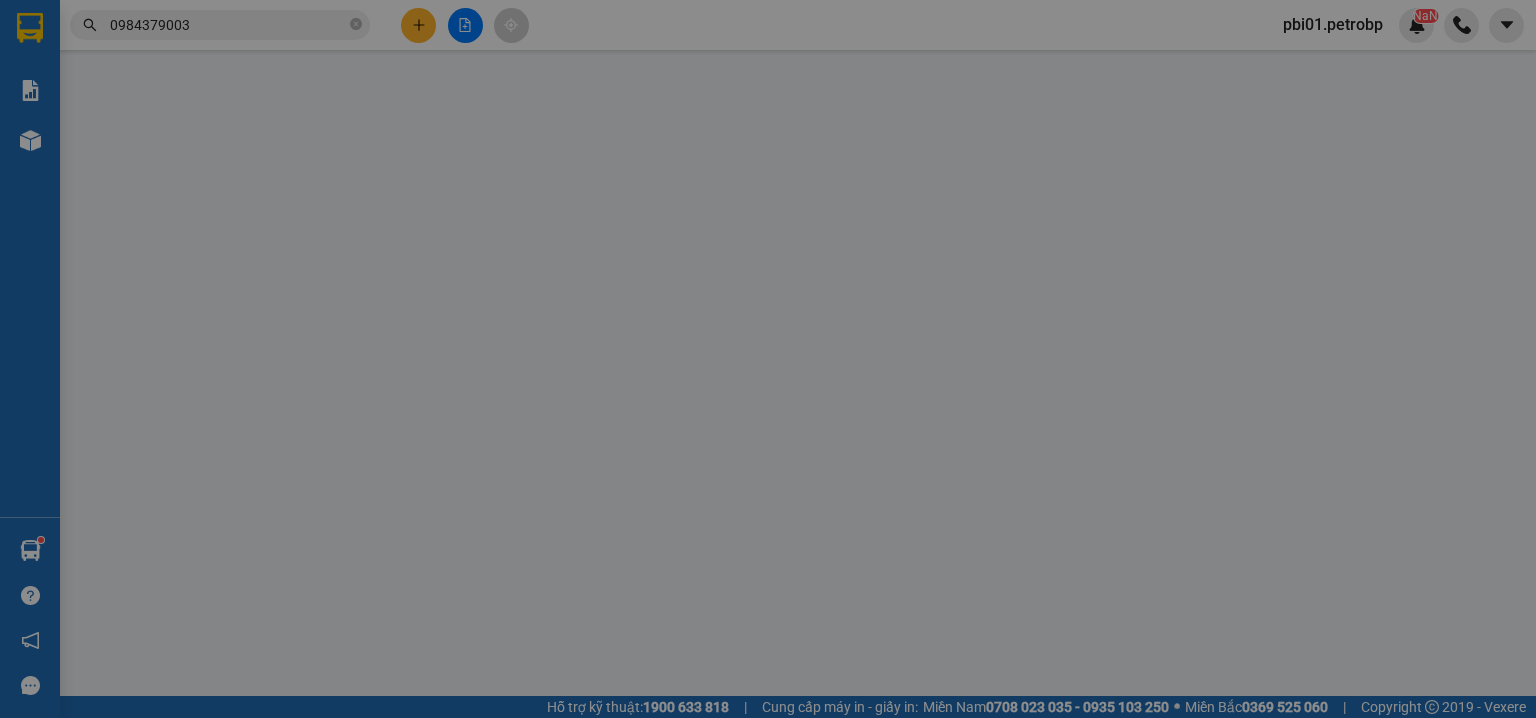 type on "0919357537" 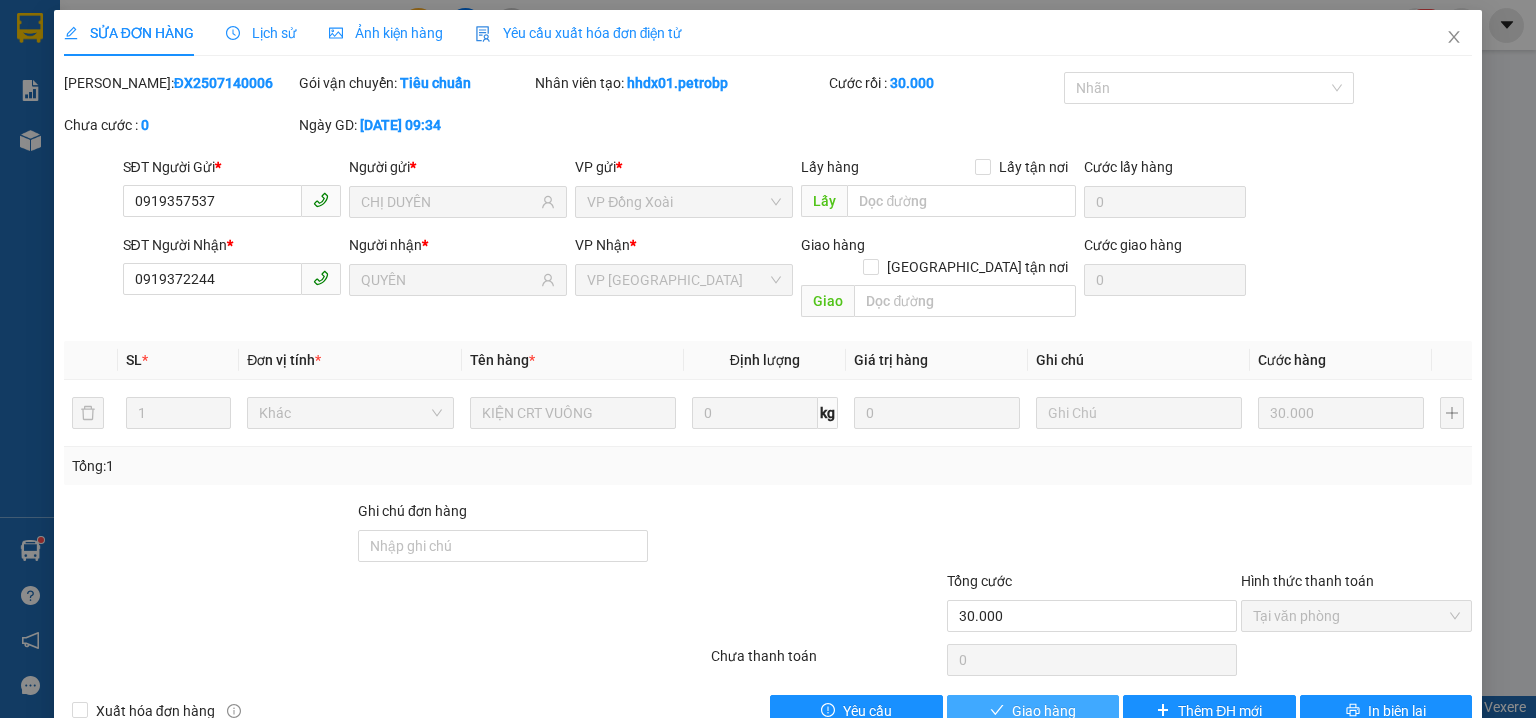 click on "Giao hàng" at bounding box center (1033, 711) 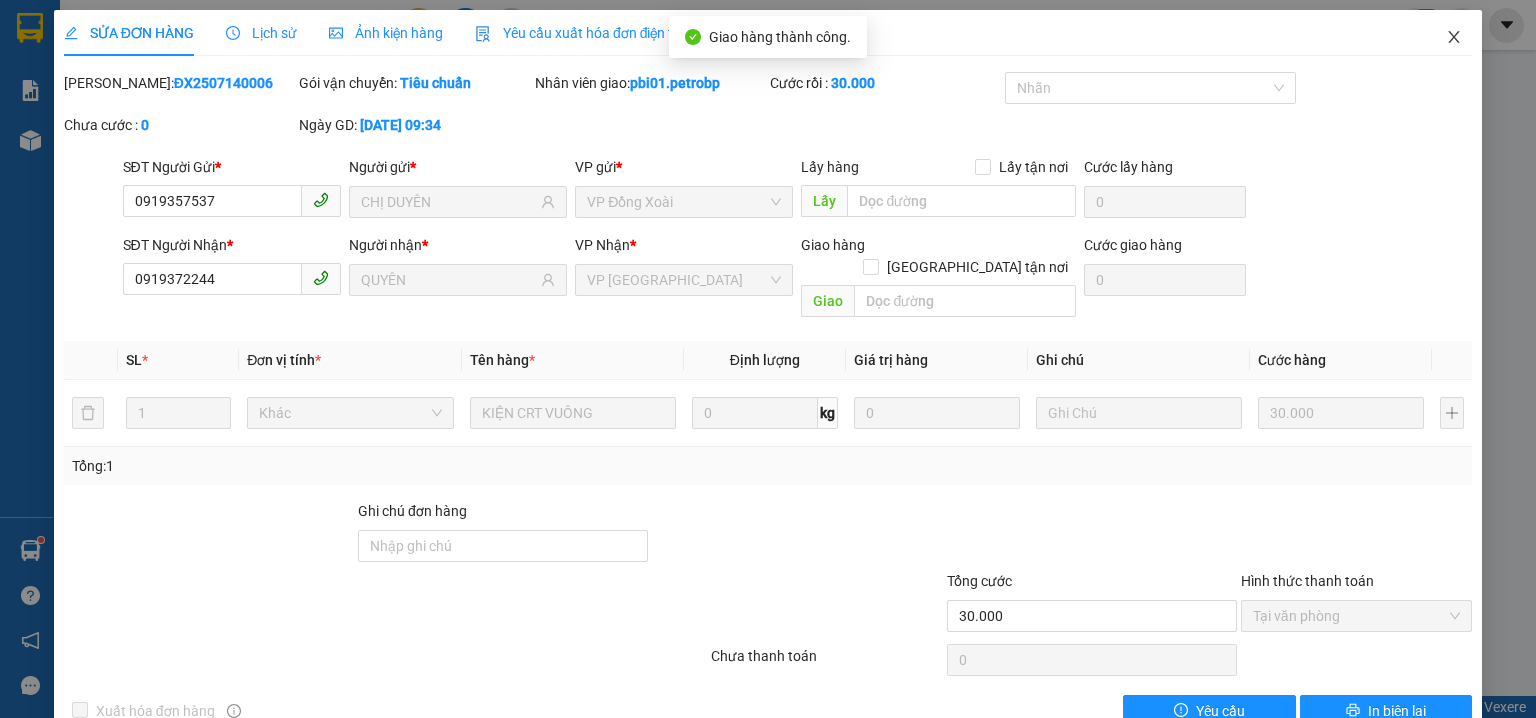 click 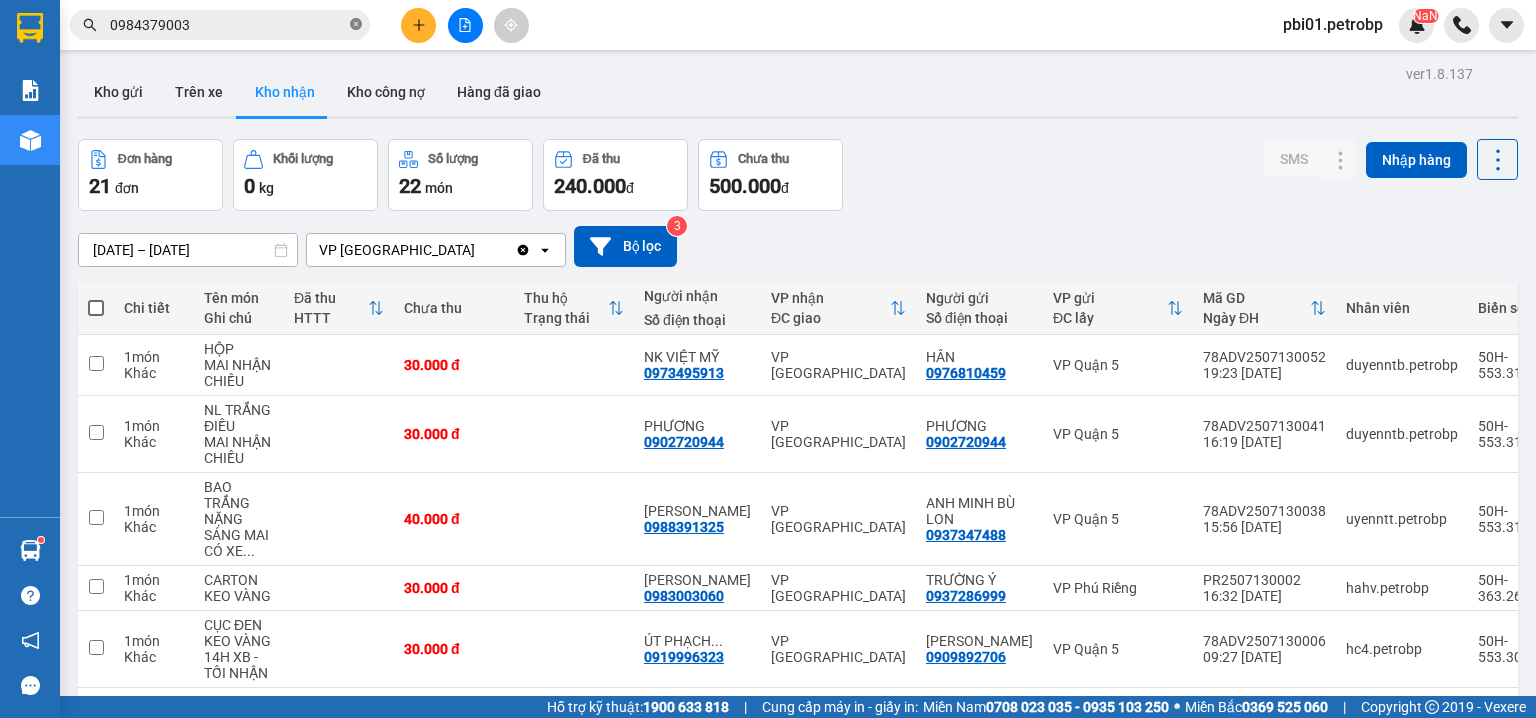 click 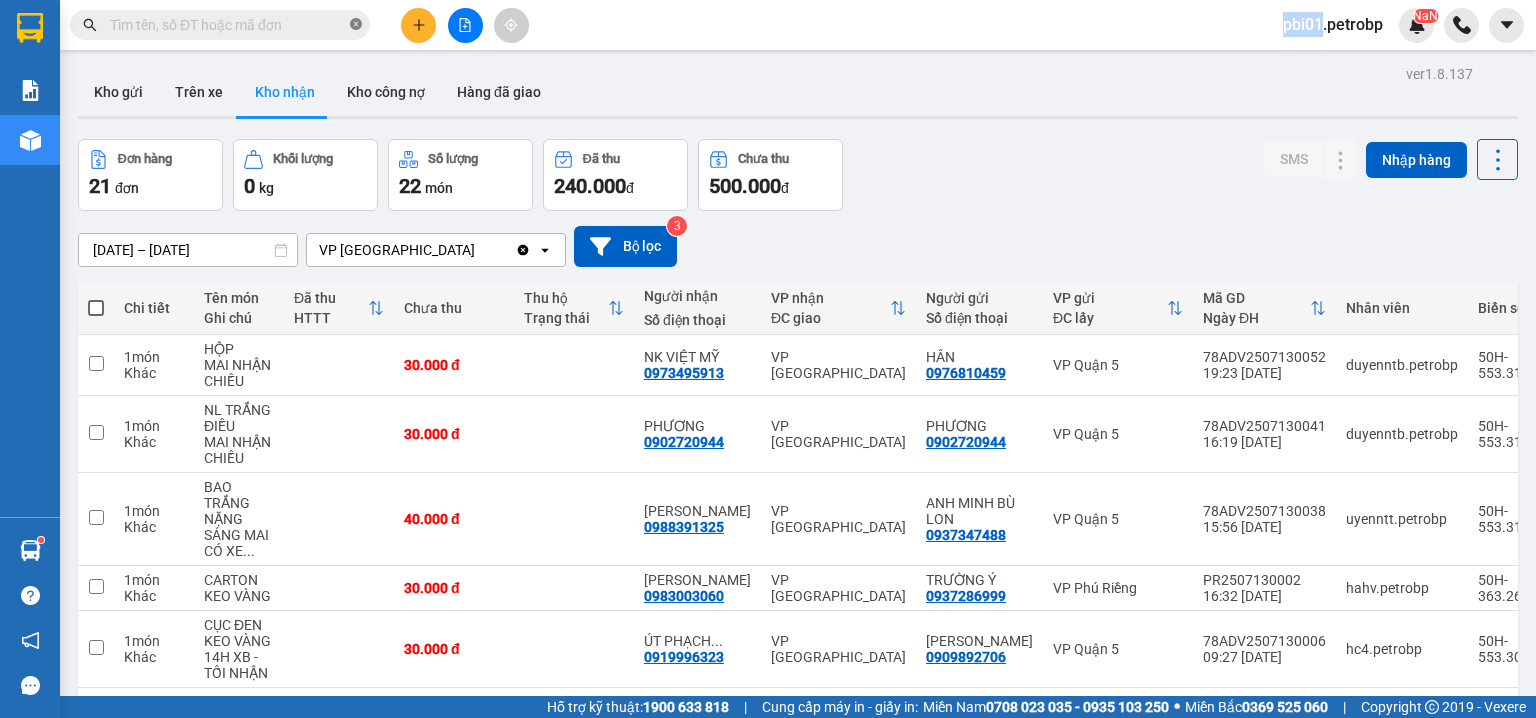 click at bounding box center [356, 25] 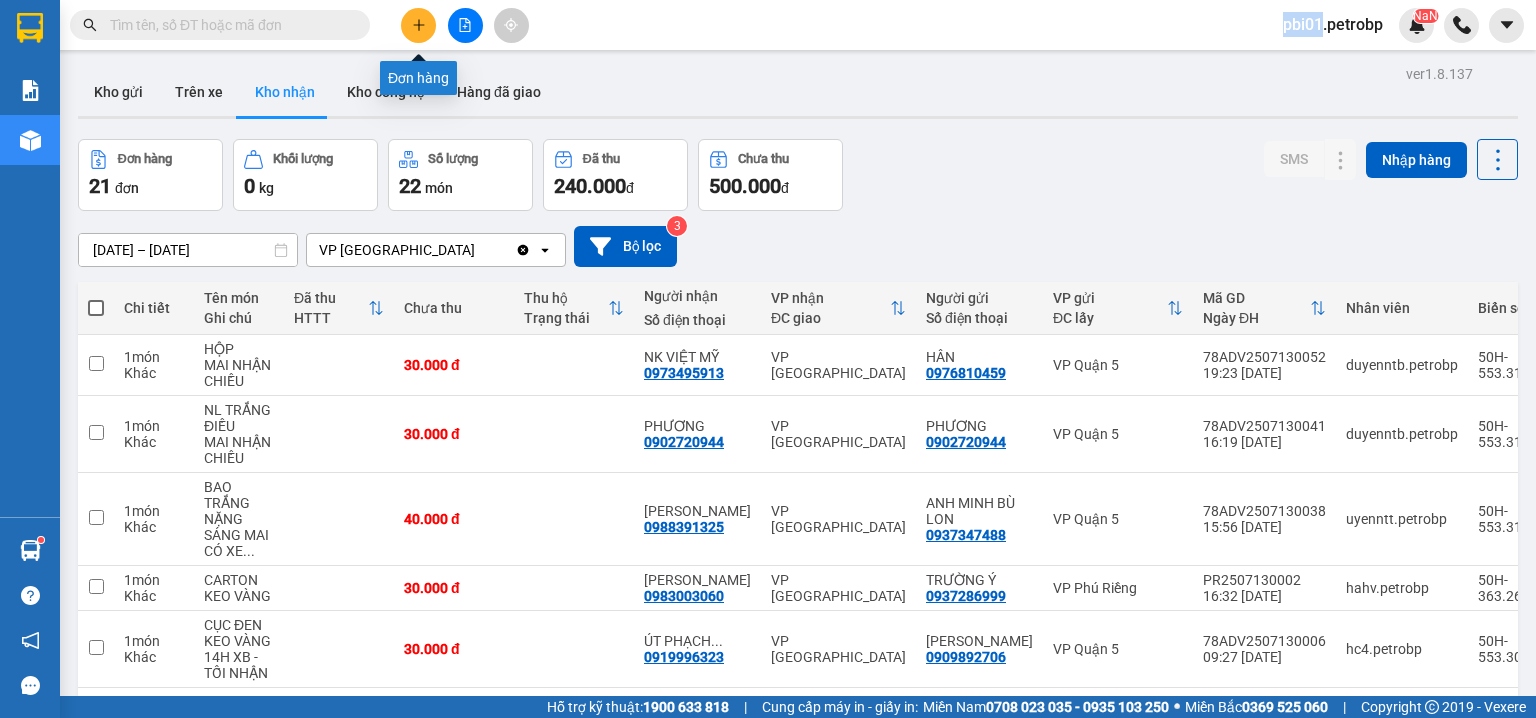 click 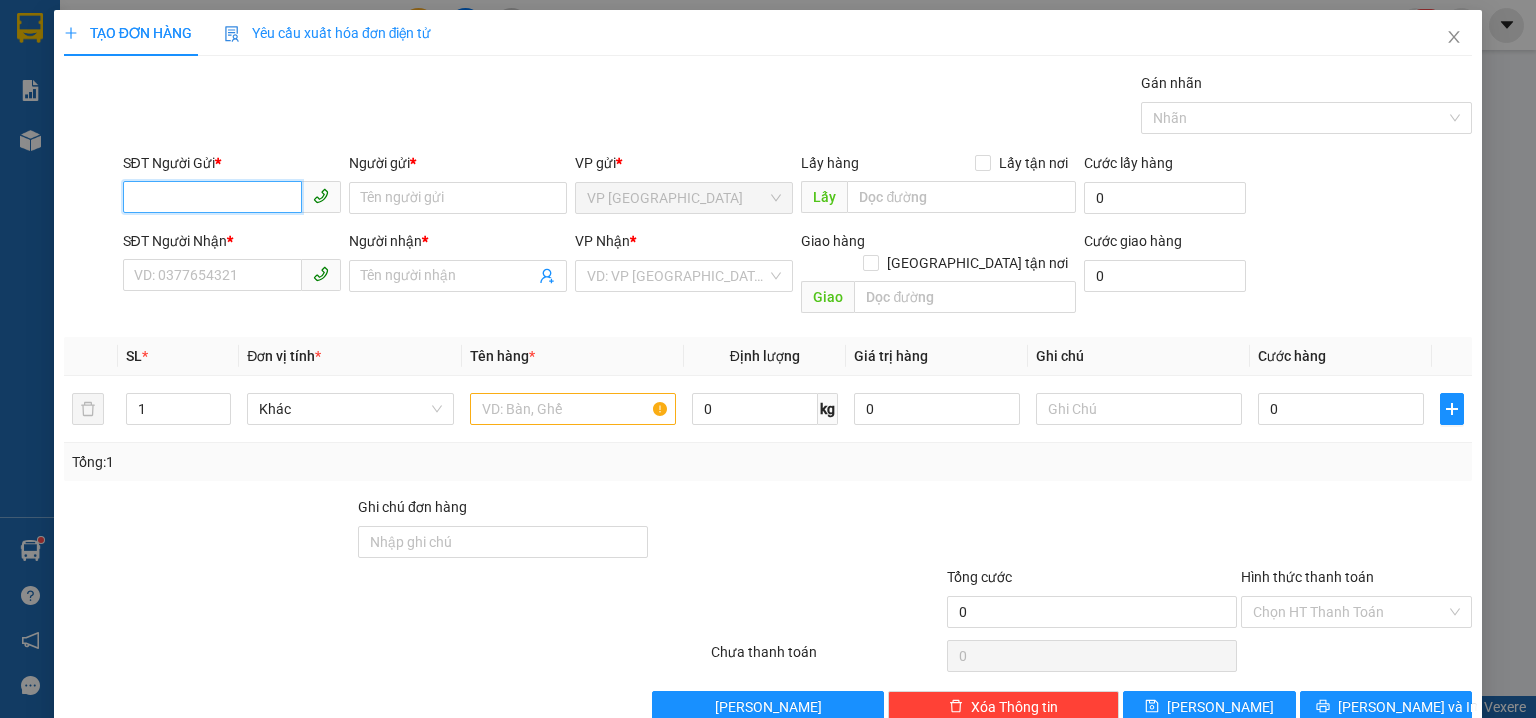 click on "SĐT Người Gửi  *" at bounding box center [212, 197] 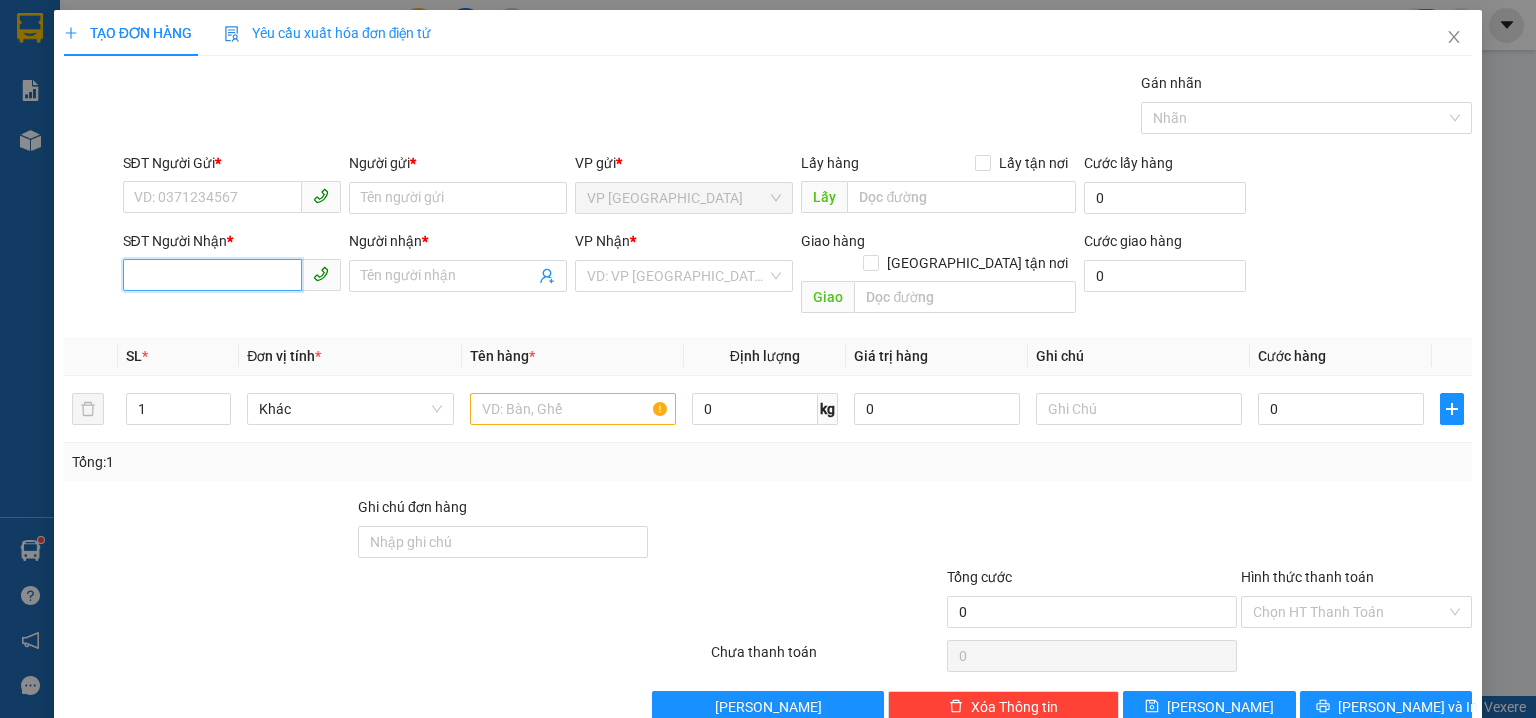 click on "SĐT Người Nhận  *" at bounding box center (212, 275) 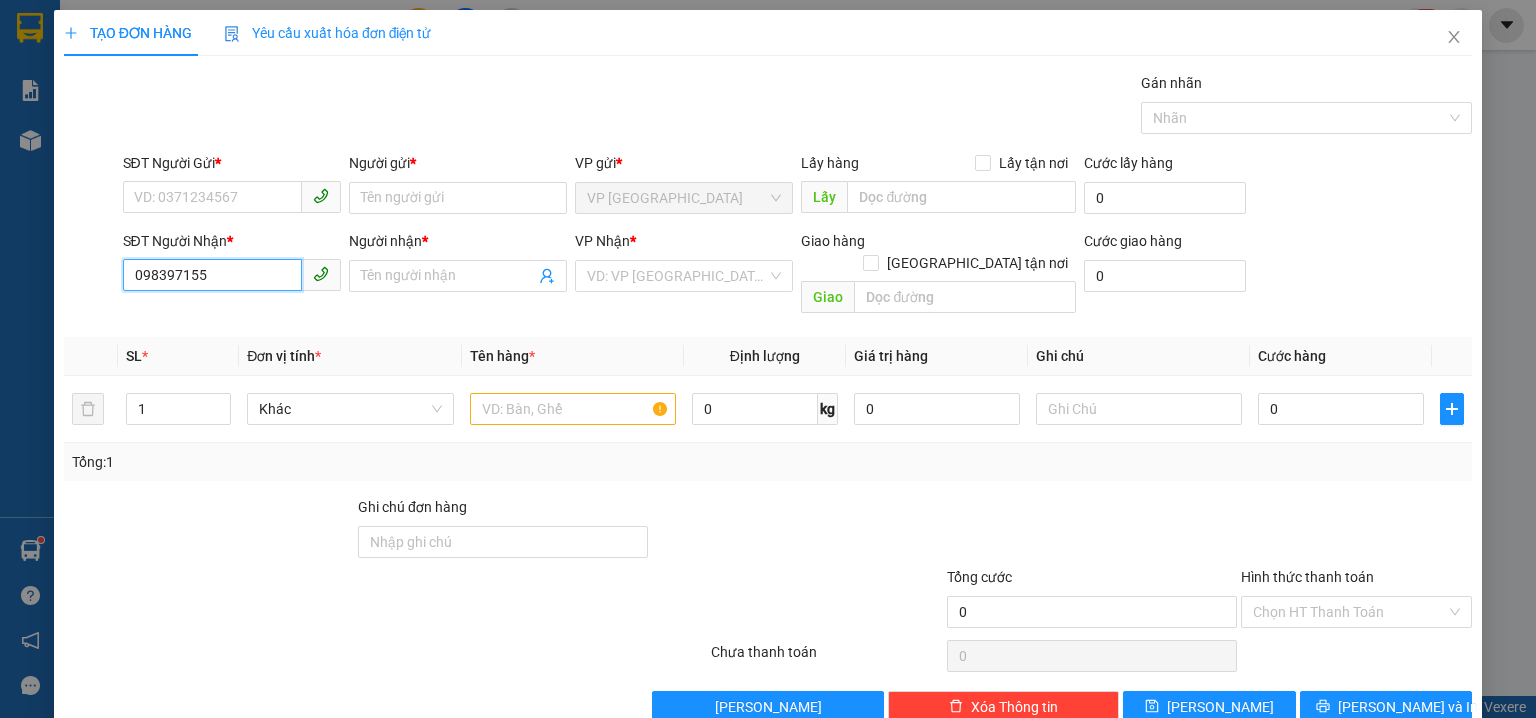 type on "0983971556" 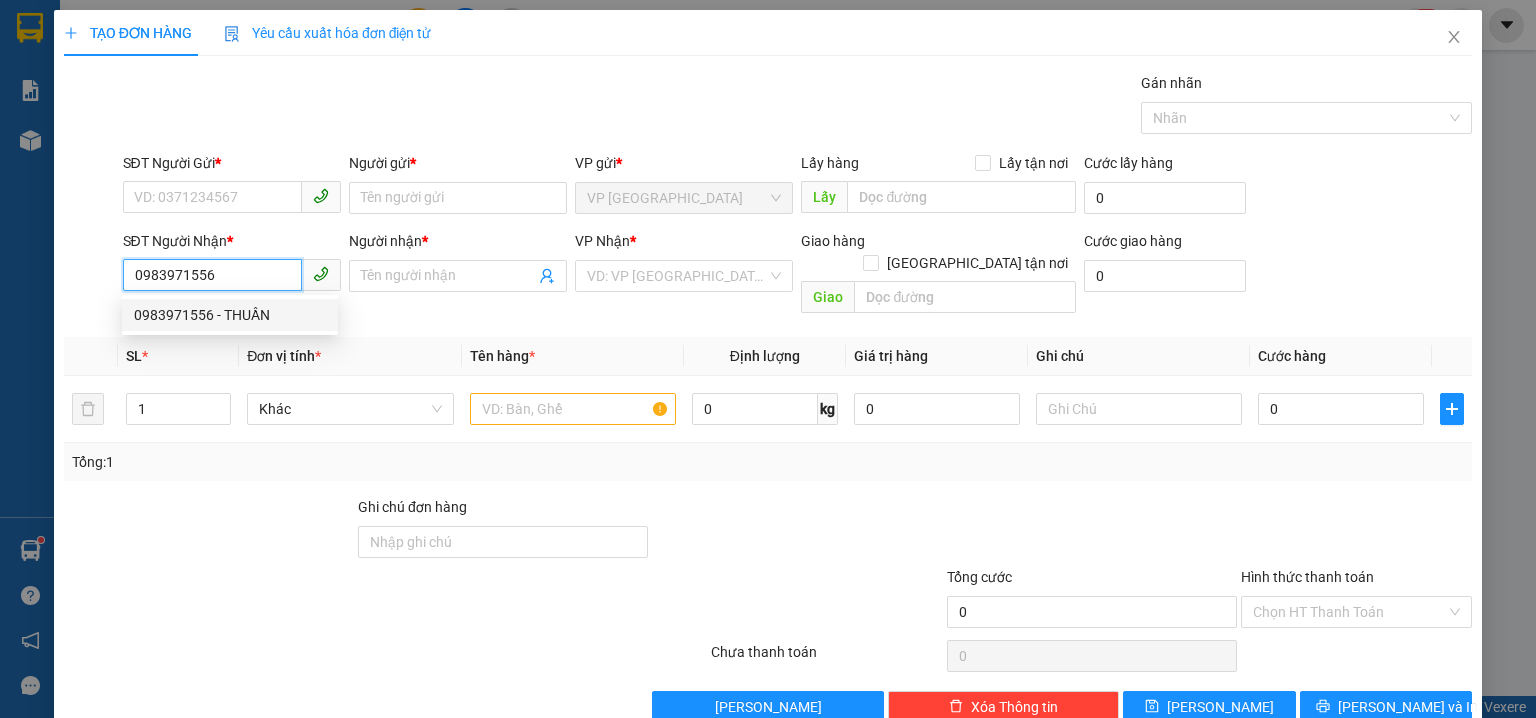click on "0983971556 - THUẦN" at bounding box center [230, 315] 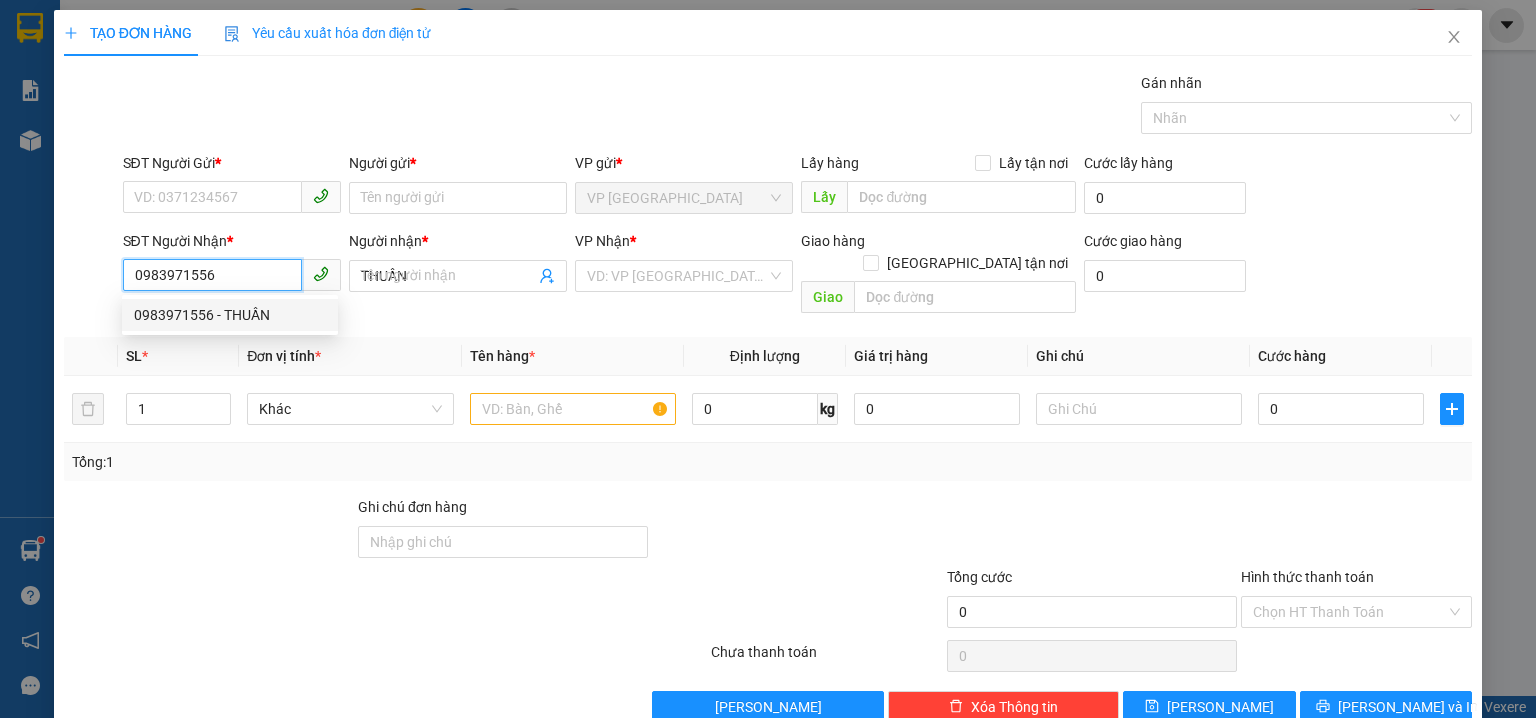 type on "120.000" 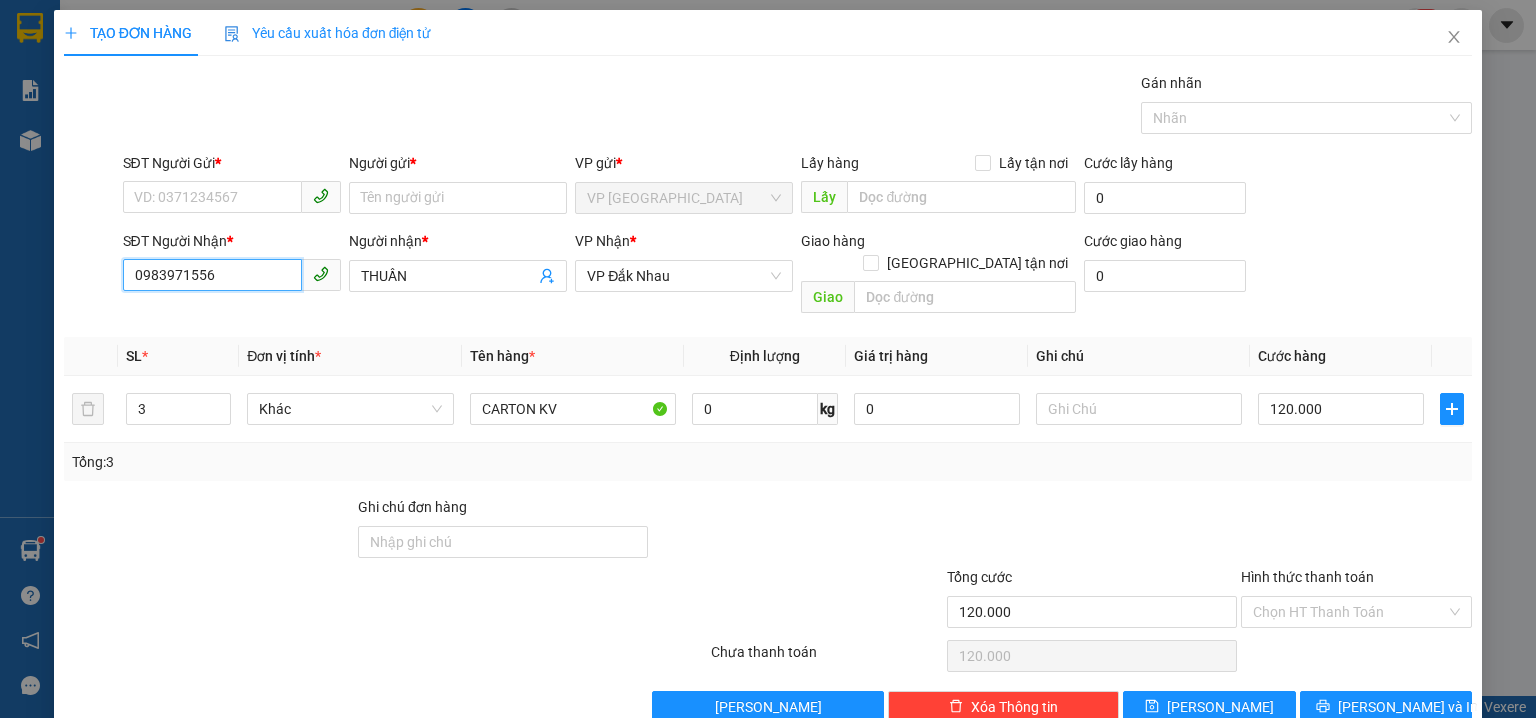 click on "0983971556" at bounding box center [212, 275] 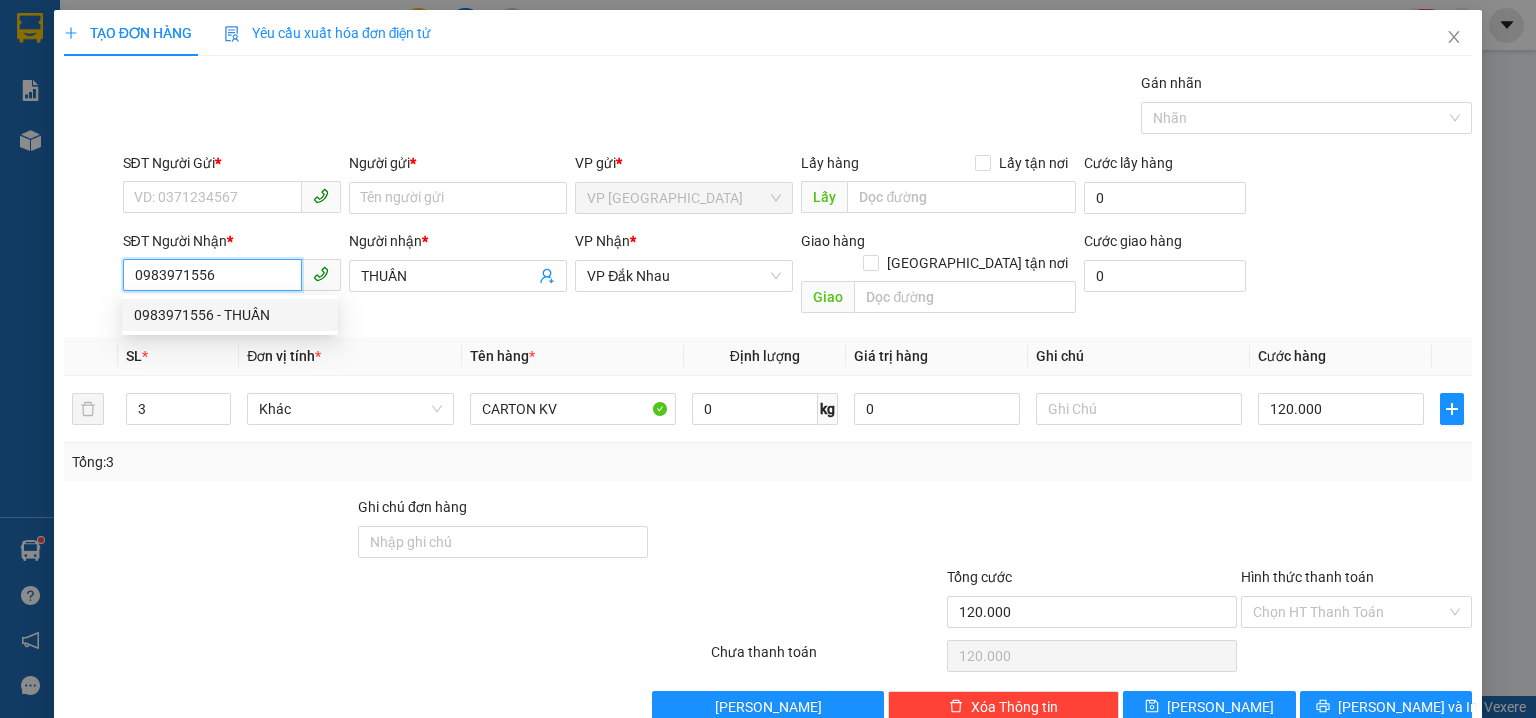 type on "0983971556" 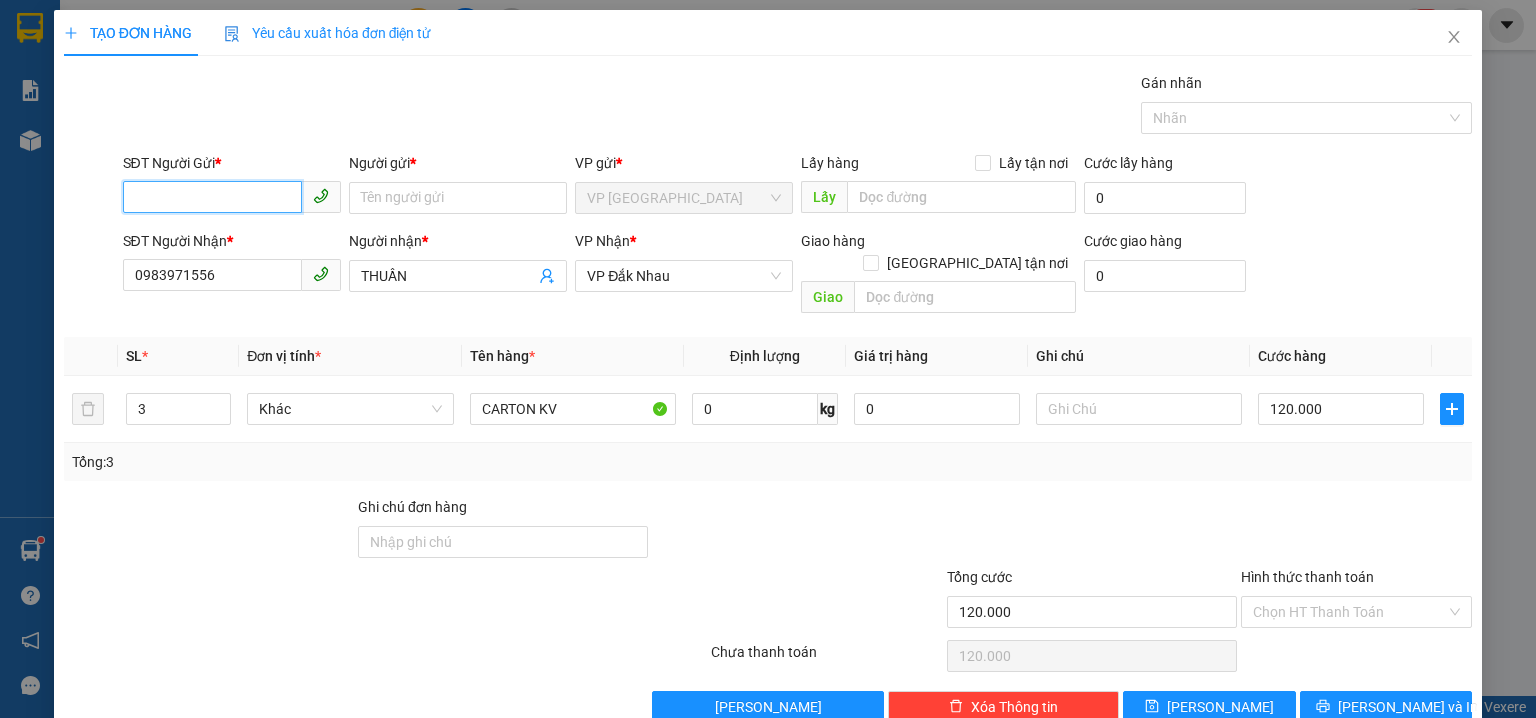 click on "SĐT Người Gửi  *" at bounding box center [212, 197] 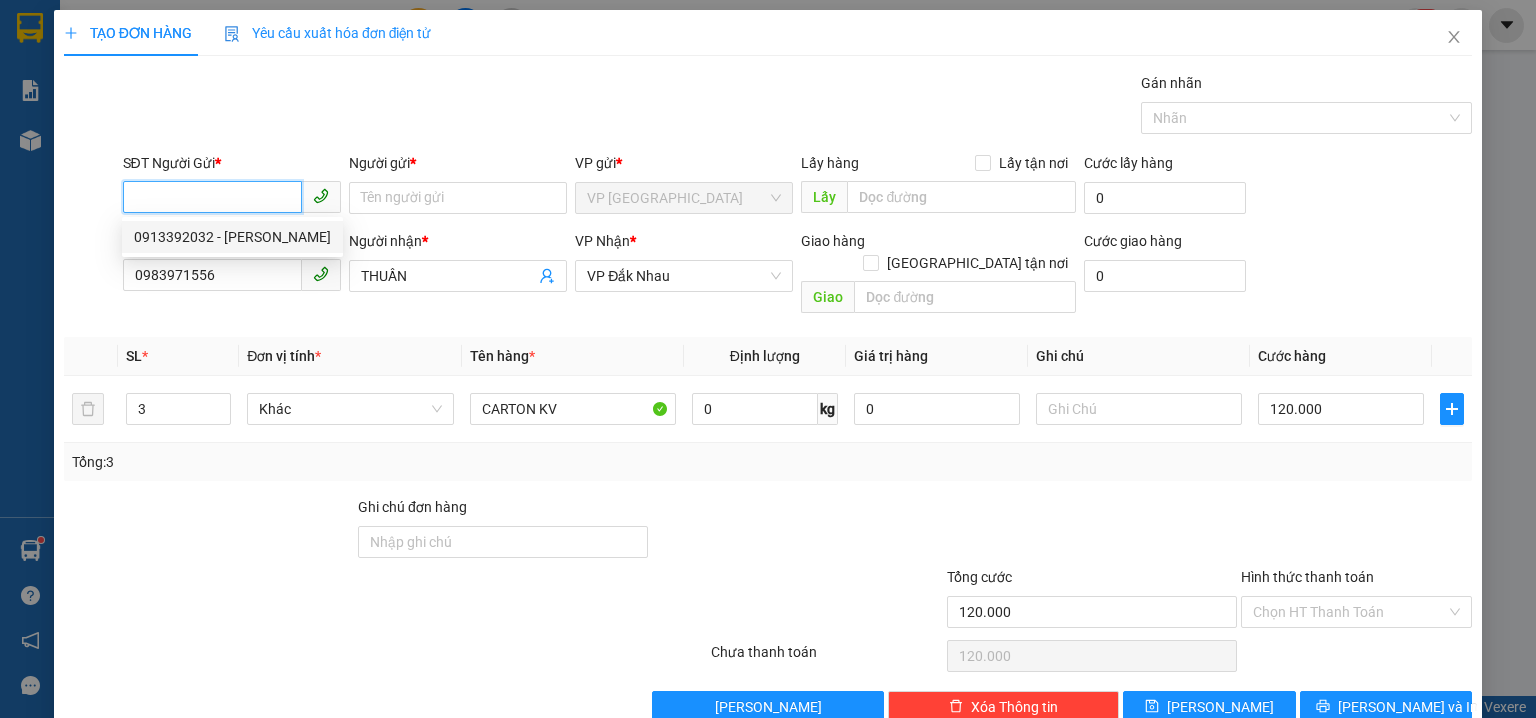 click on "0913392032 - [PERSON_NAME]" at bounding box center (232, 237) 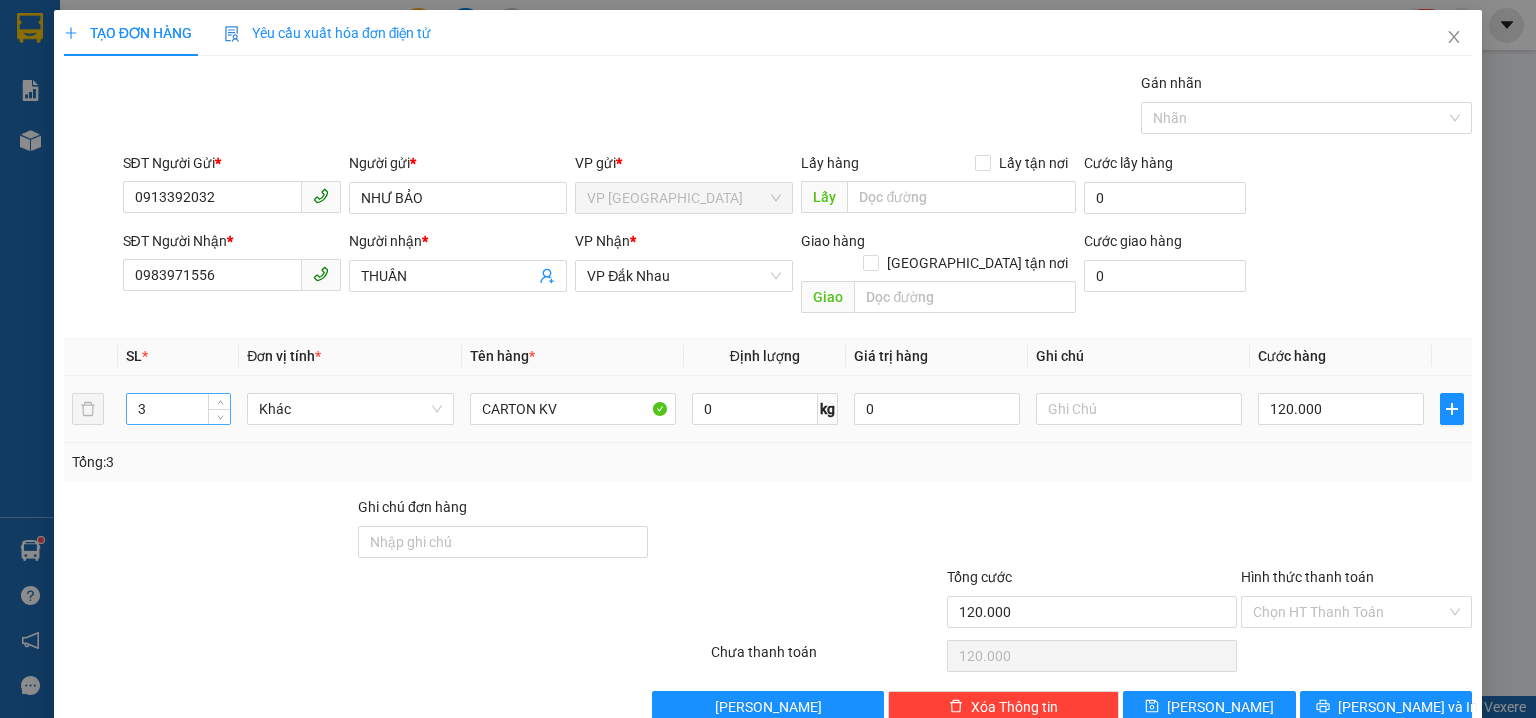 click on "3" at bounding box center (178, 409) 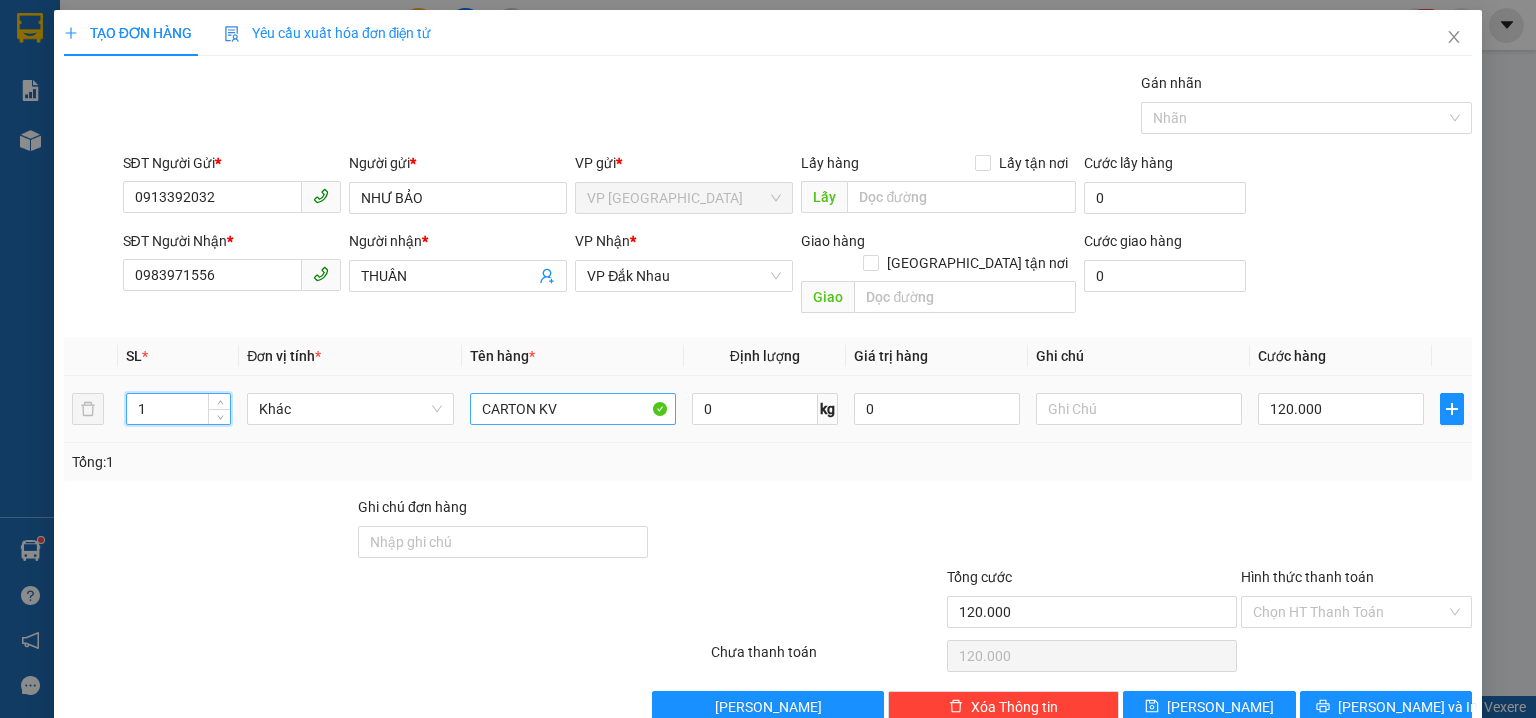 type on "1" 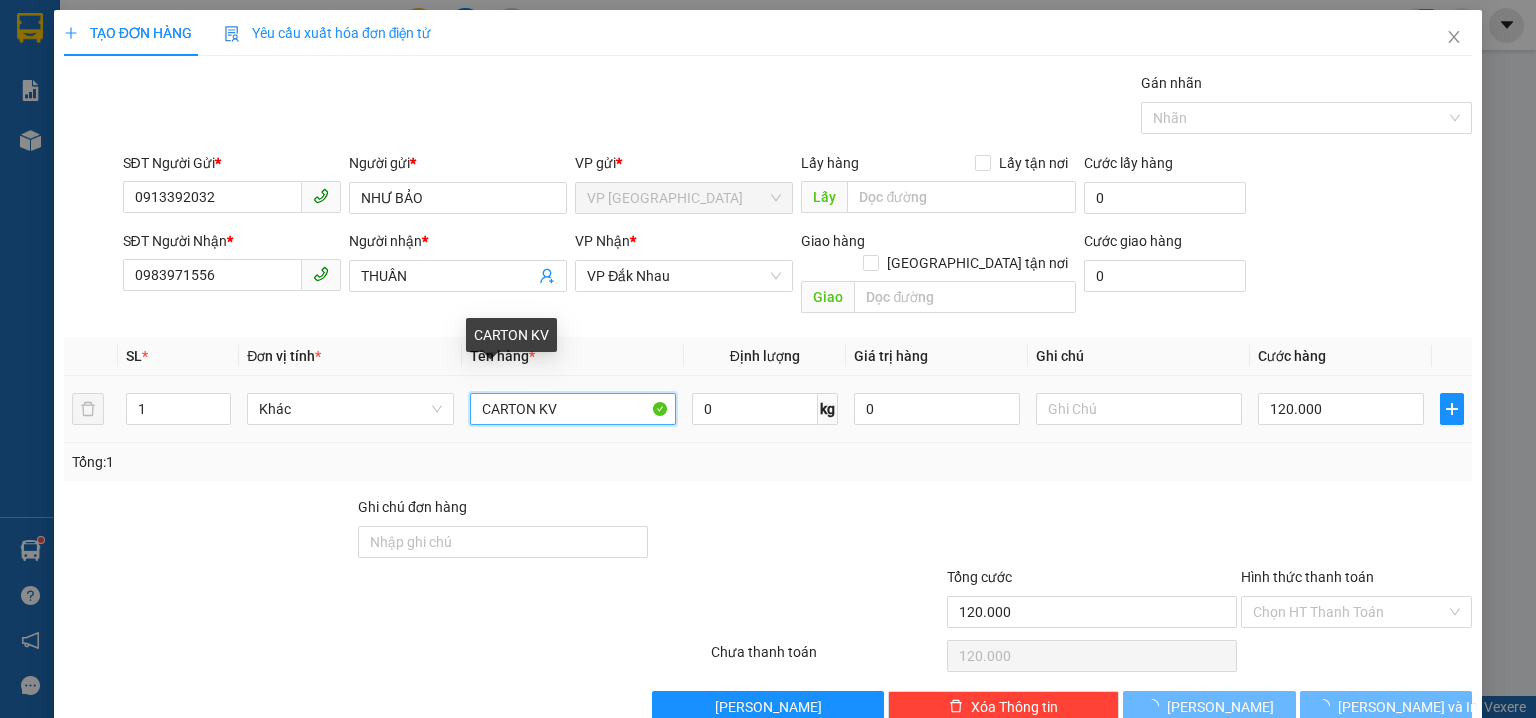 click on "CARTON KV" at bounding box center [573, 409] 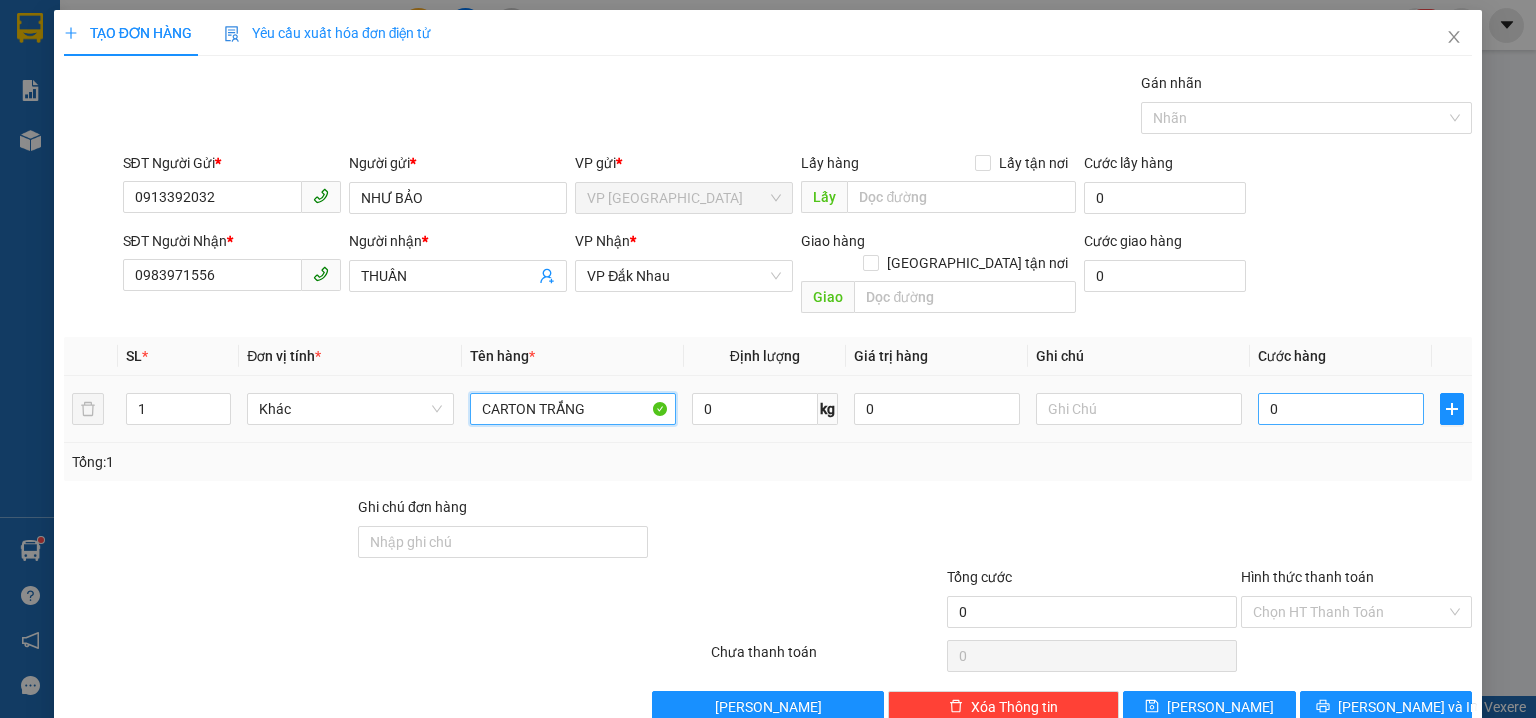 type on "CARTON TRẮNG" 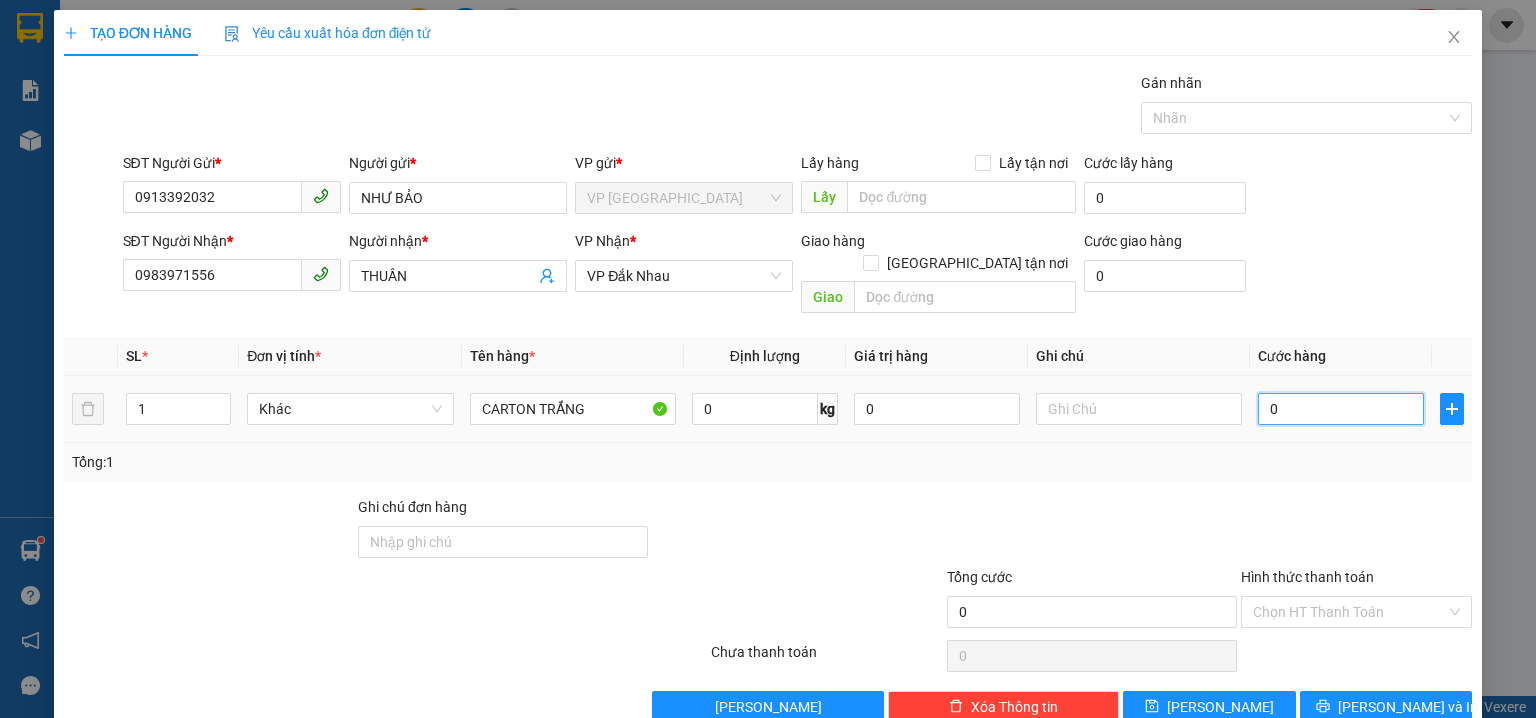 click on "0" at bounding box center [1341, 409] 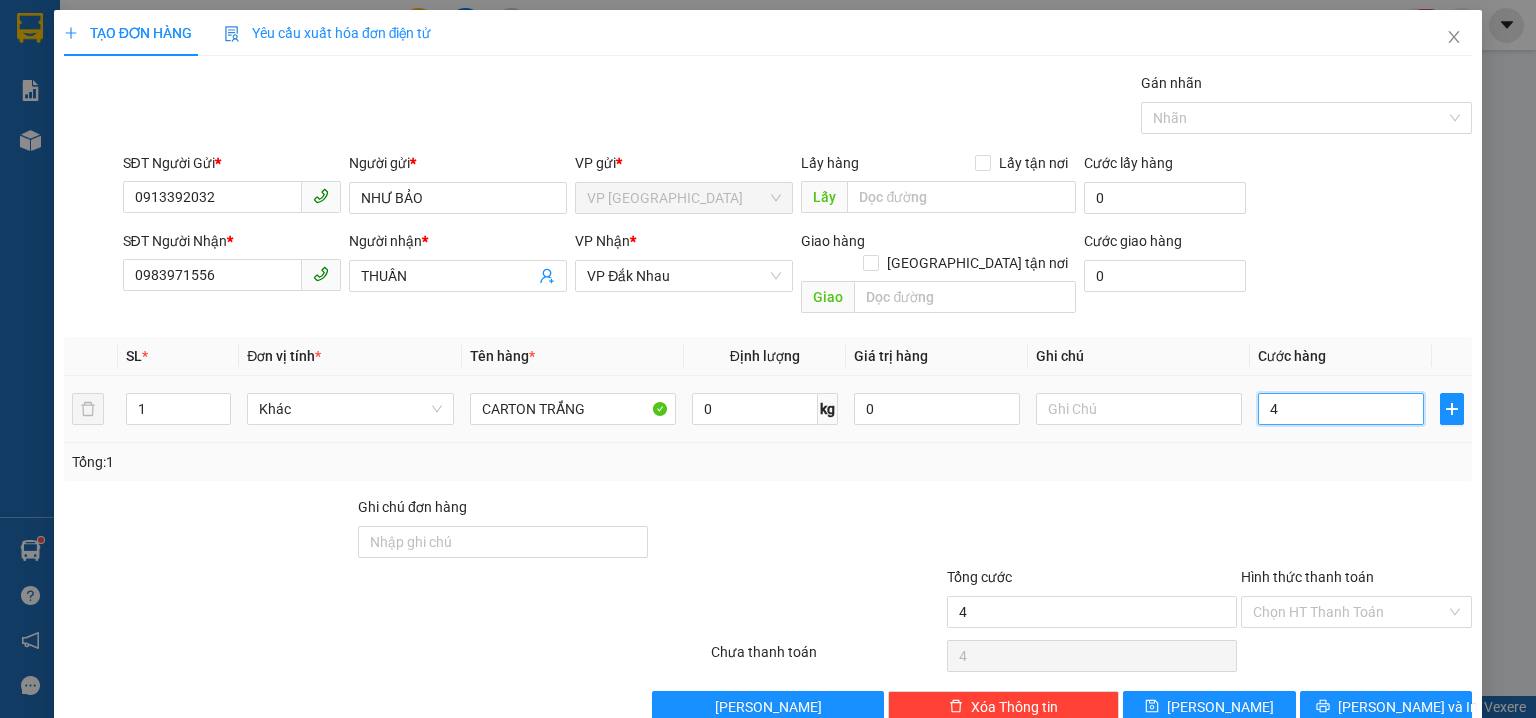 type on "40" 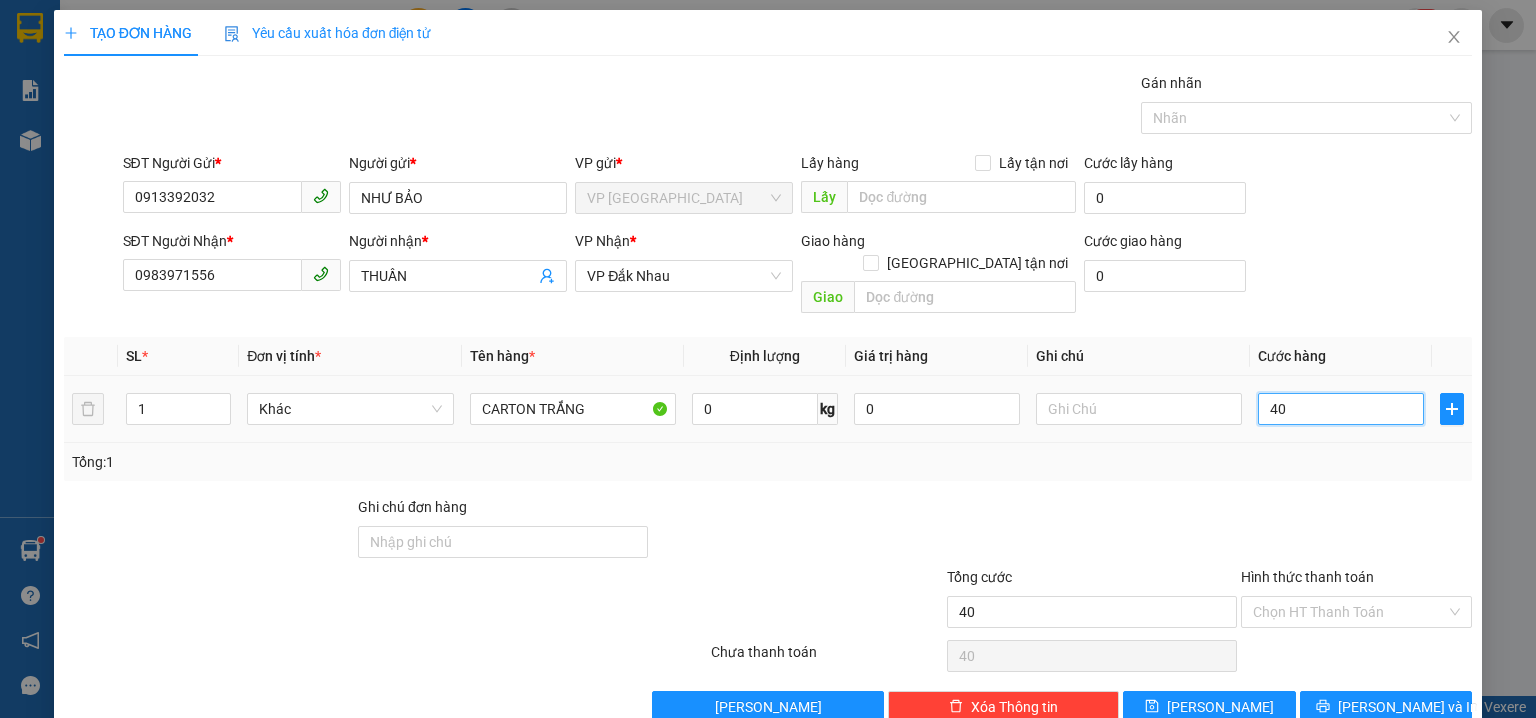 type on "400" 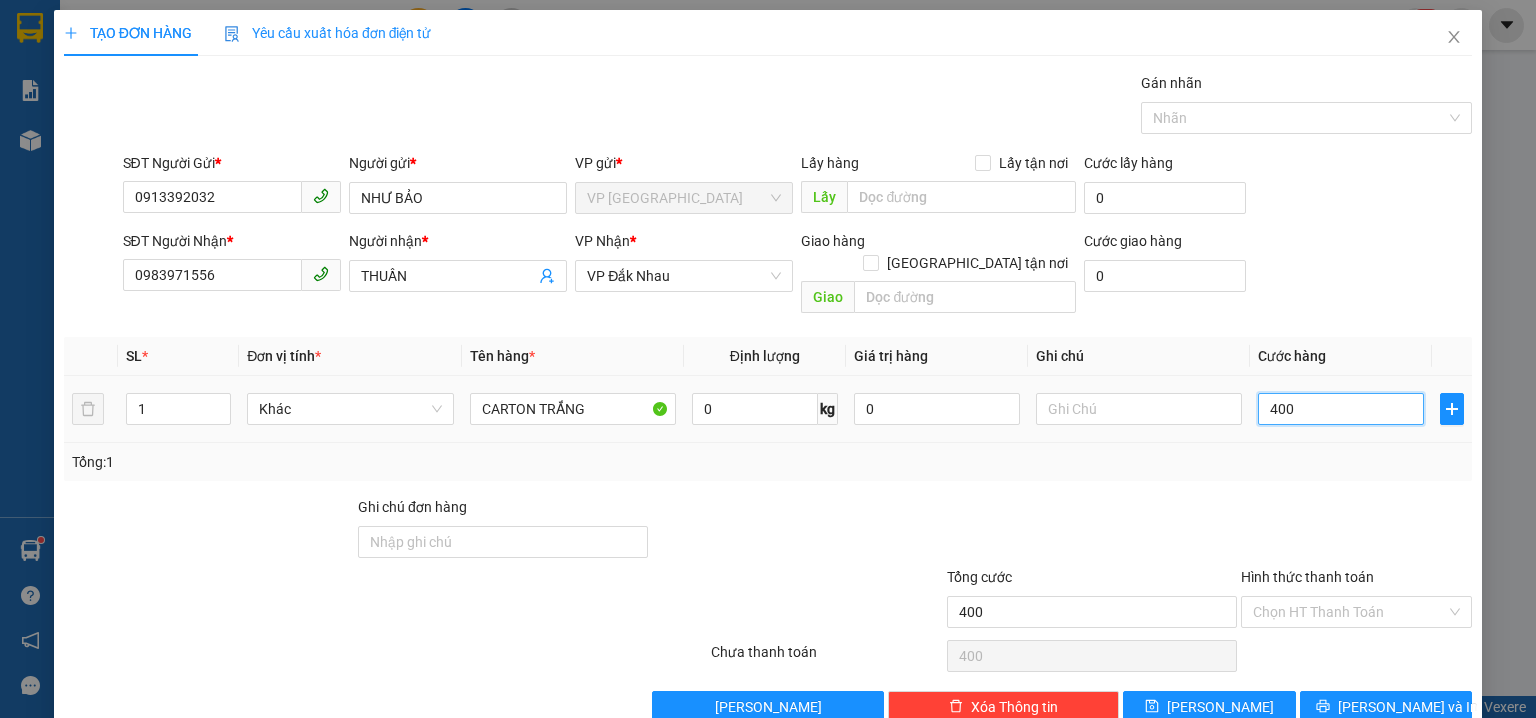 type on "4.000" 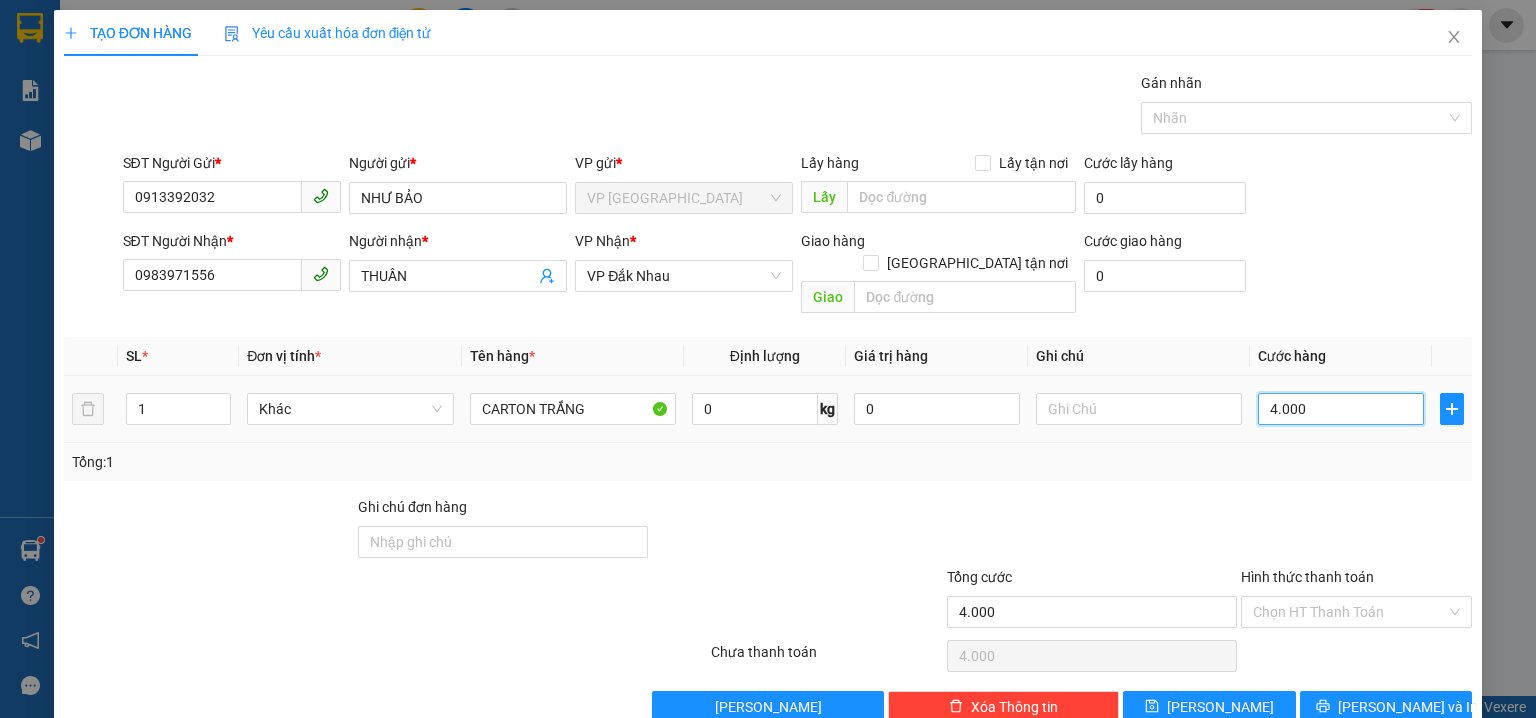 type on "40.000" 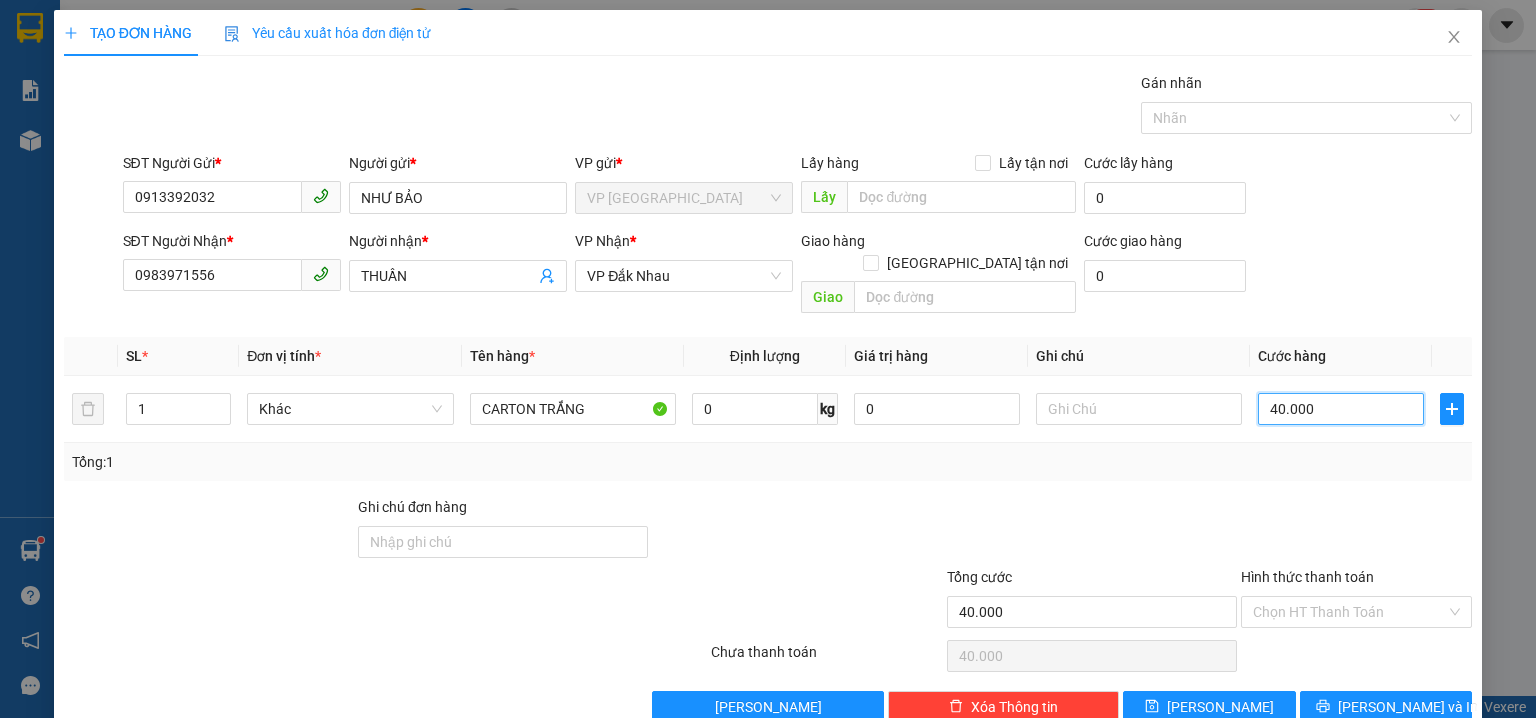 type on "40.000" 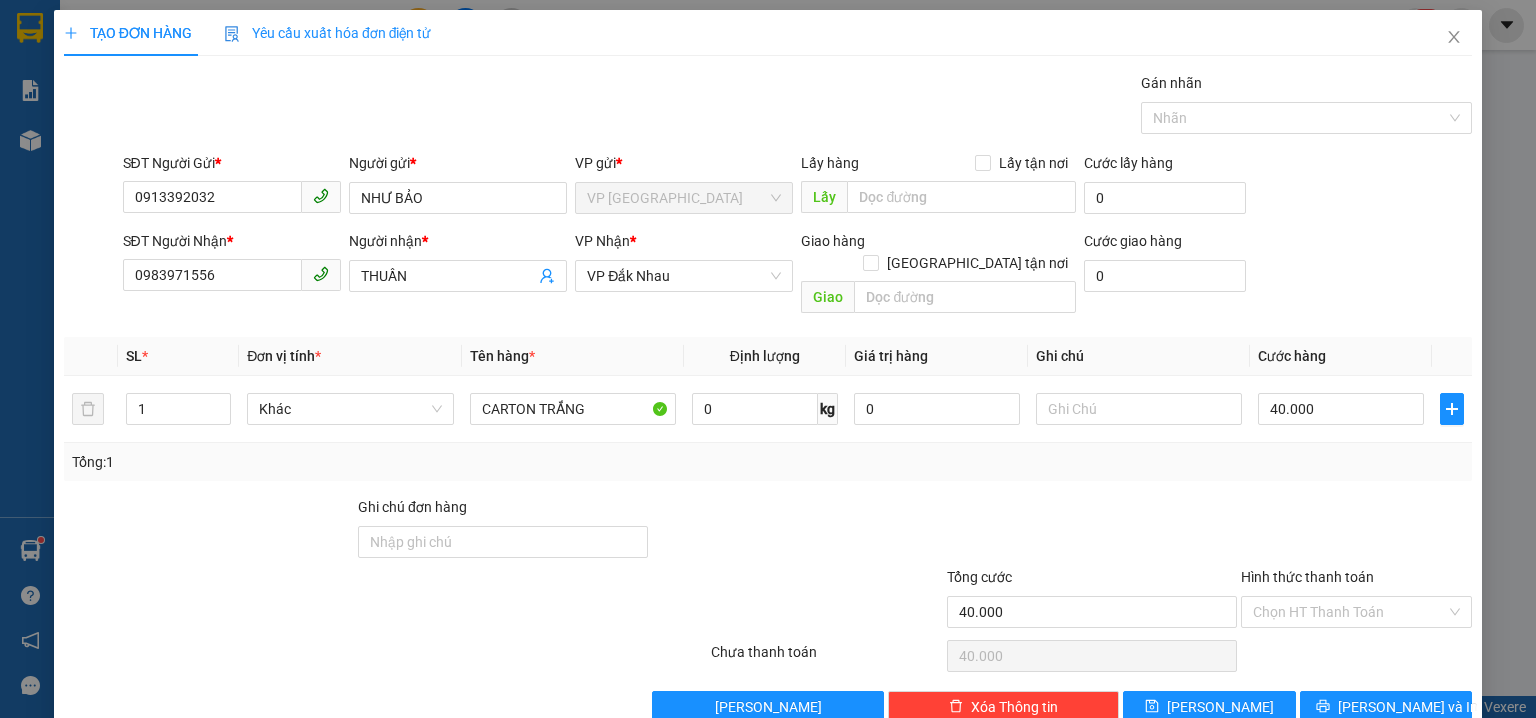 click on "SĐT Người Nhận  * 0983971556 Người nhận  * THUẦN VP Nhận  * VP Đắk Nhau Giao hàng [GEOGRAPHIC_DATA] tận nơi Giao Cước giao hàng 0" at bounding box center (798, 276) 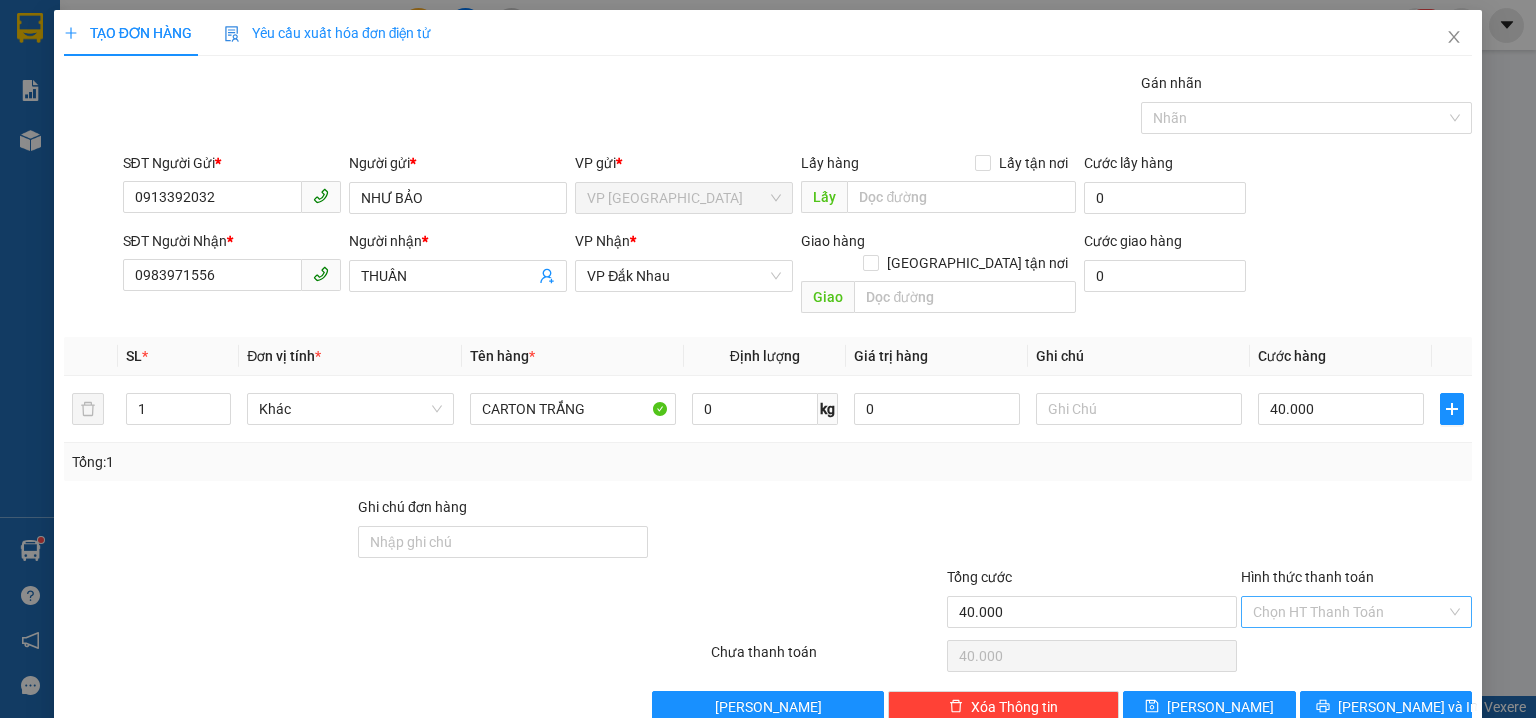 click on "Hình thức thanh toán" at bounding box center (1349, 612) 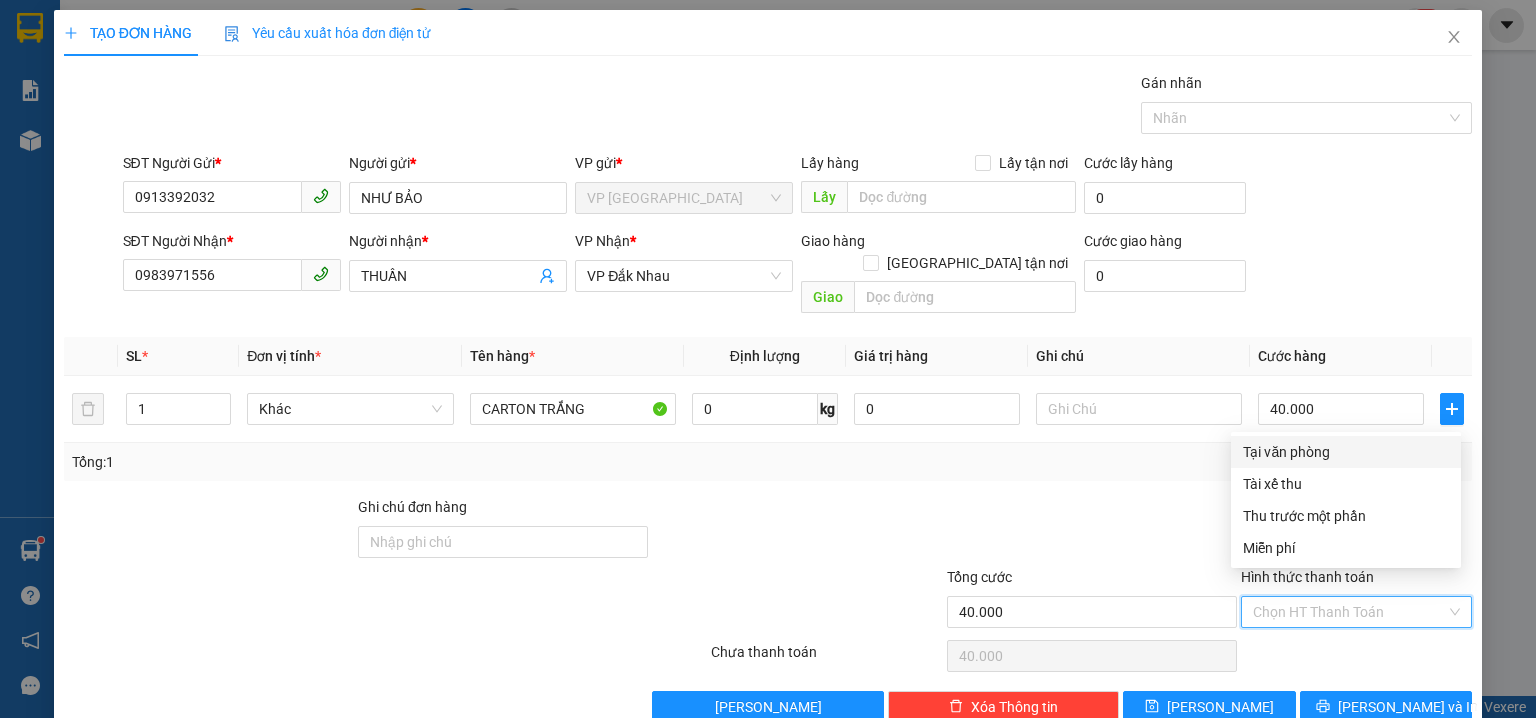 click on "Tại văn phòng" at bounding box center (1346, 452) 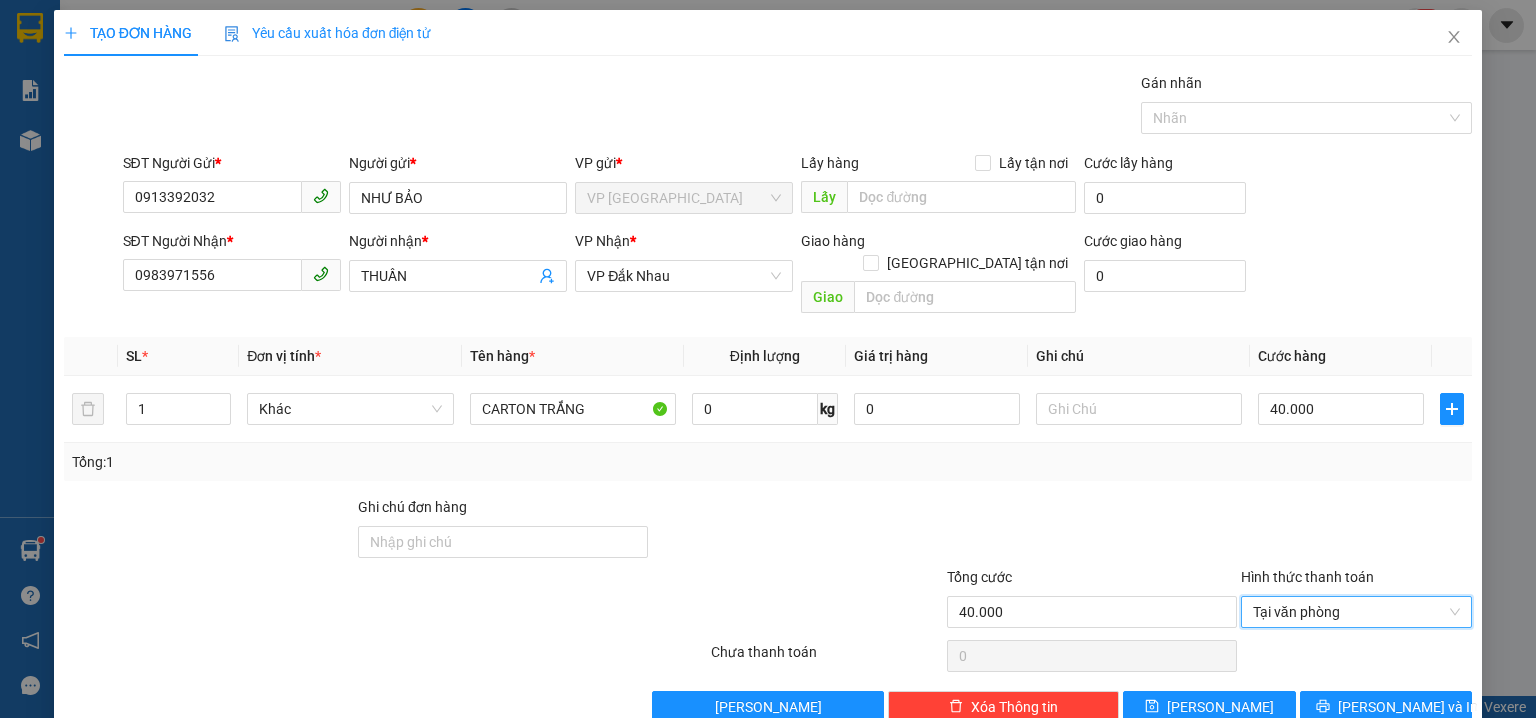click on "Tổng:  1" at bounding box center [768, 462] 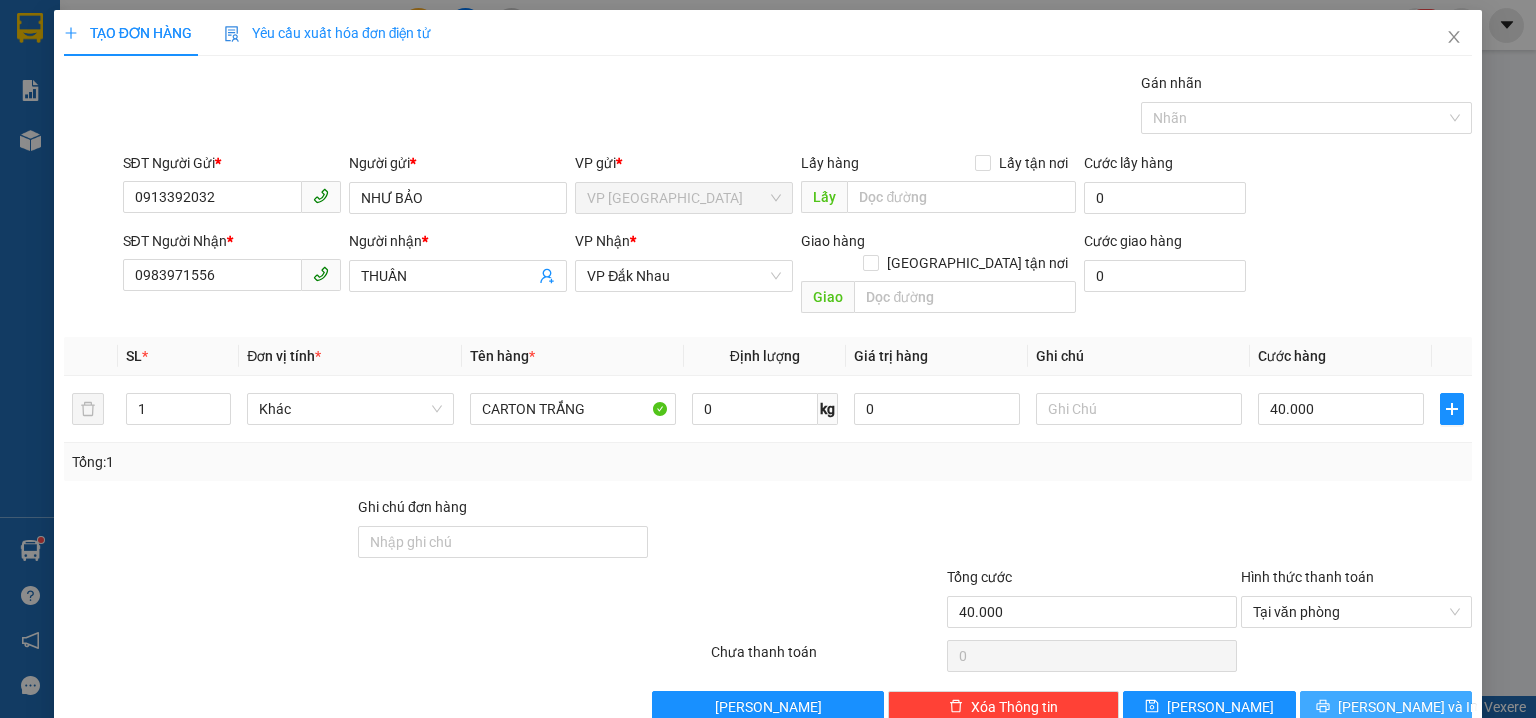 click on "[PERSON_NAME] và In" at bounding box center (1408, 707) 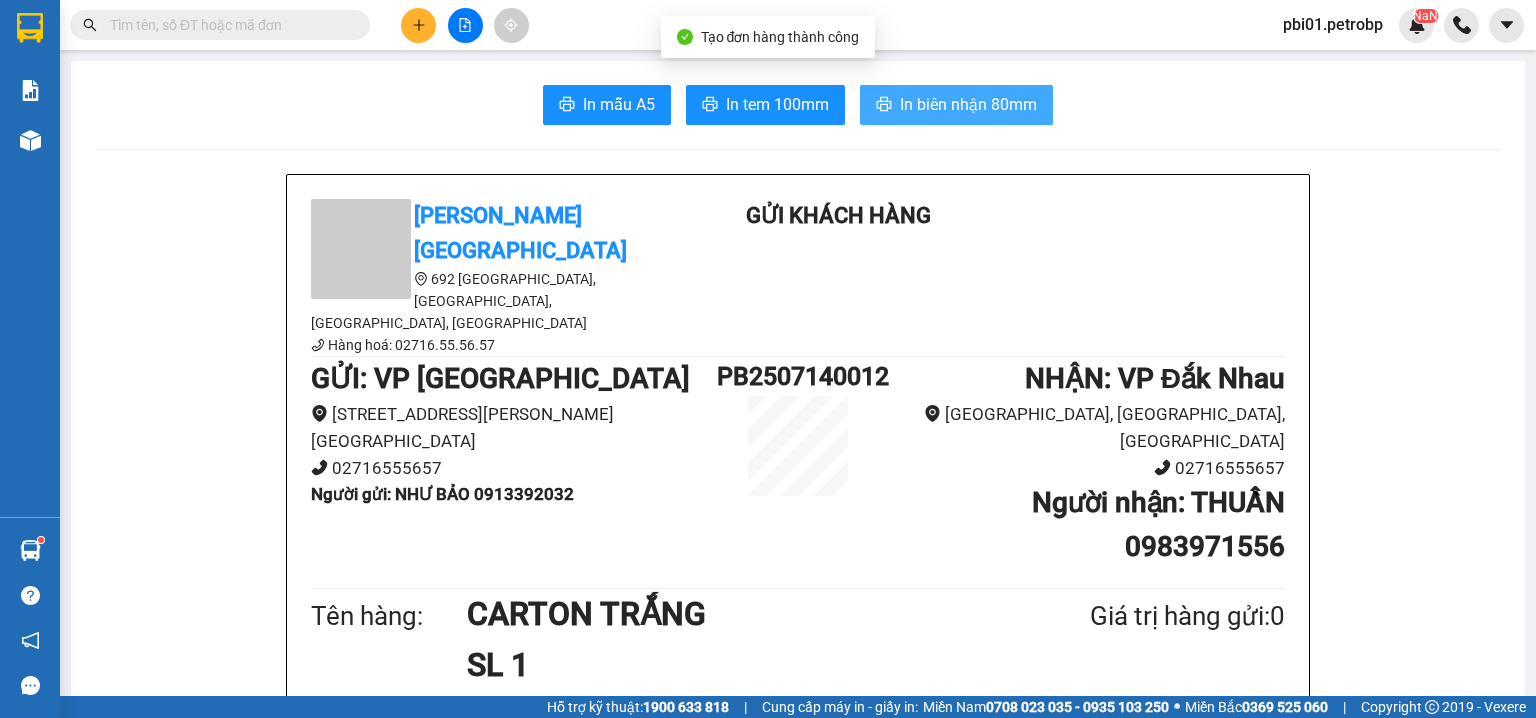 click on "In biên nhận 80mm" at bounding box center (968, 104) 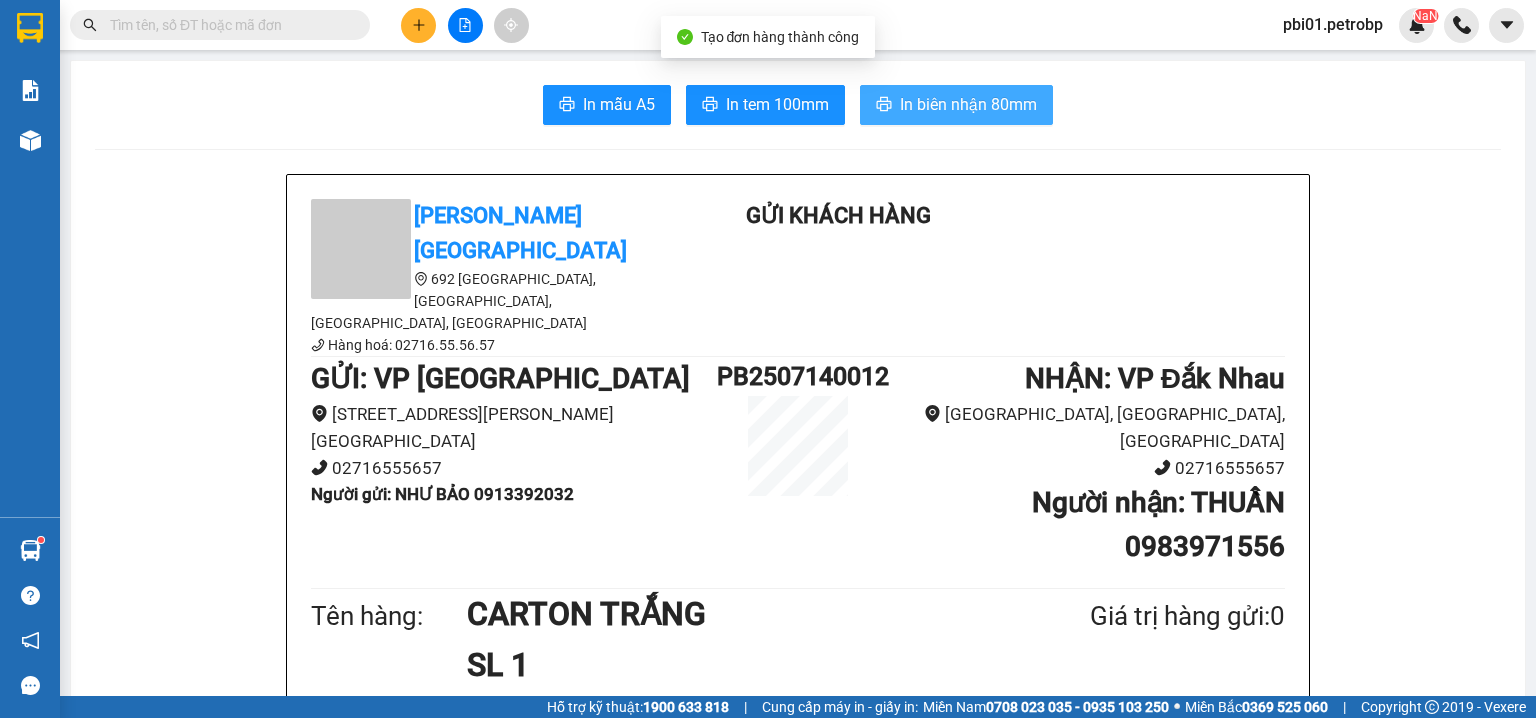 scroll, scrollTop: 0, scrollLeft: 0, axis: both 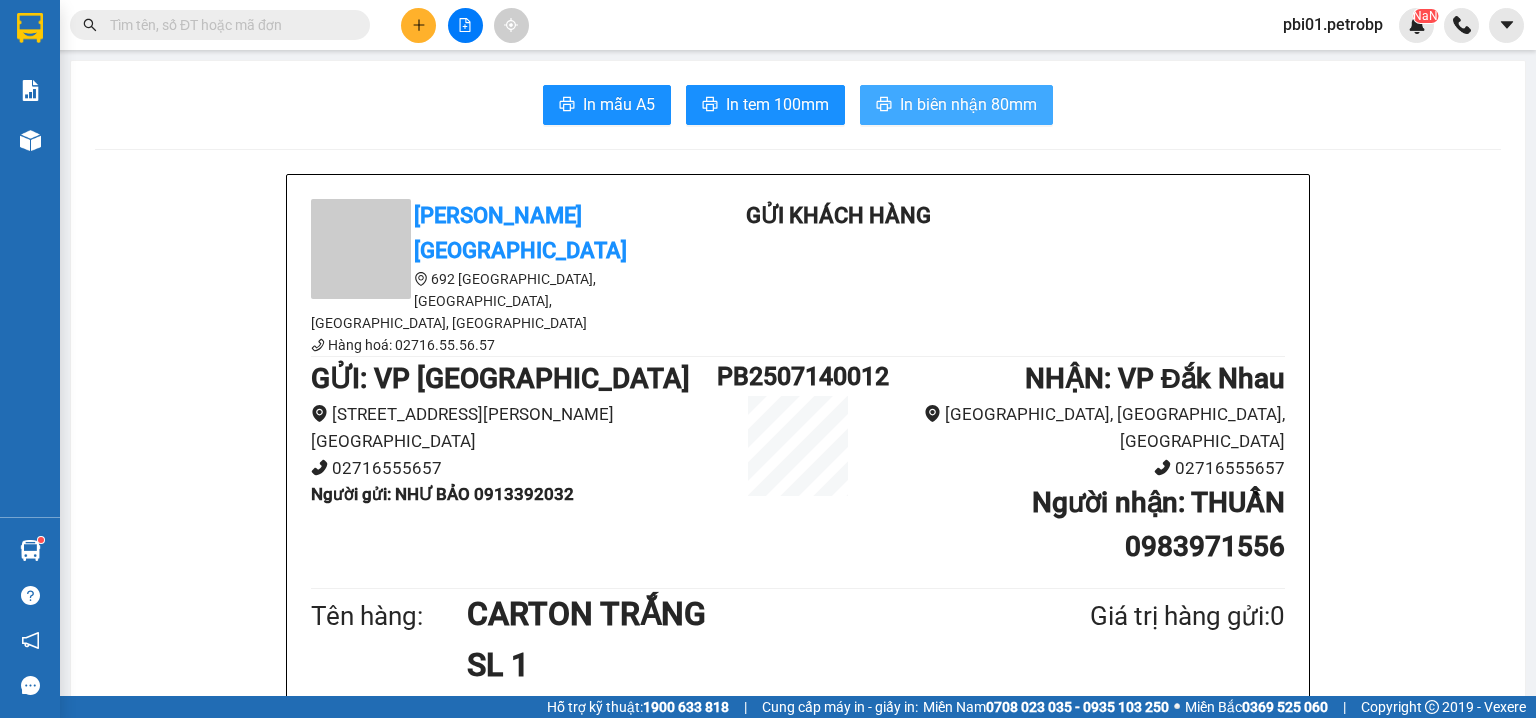 drag, startPoint x: 929, startPoint y: 97, endPoint x: 1185, endPoint y: 618, distance: 580.4972 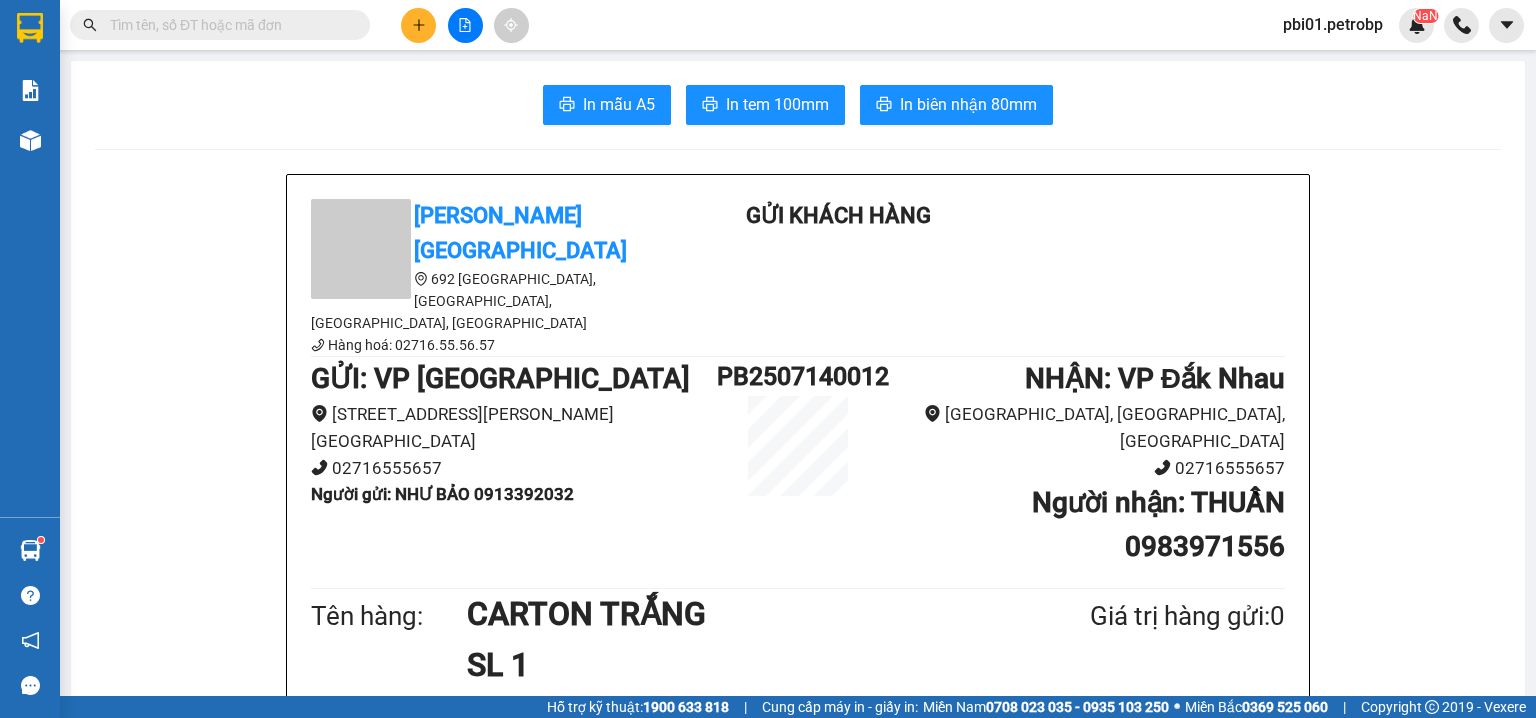 click on "CR   40.000" at bounding box center [798, 715] 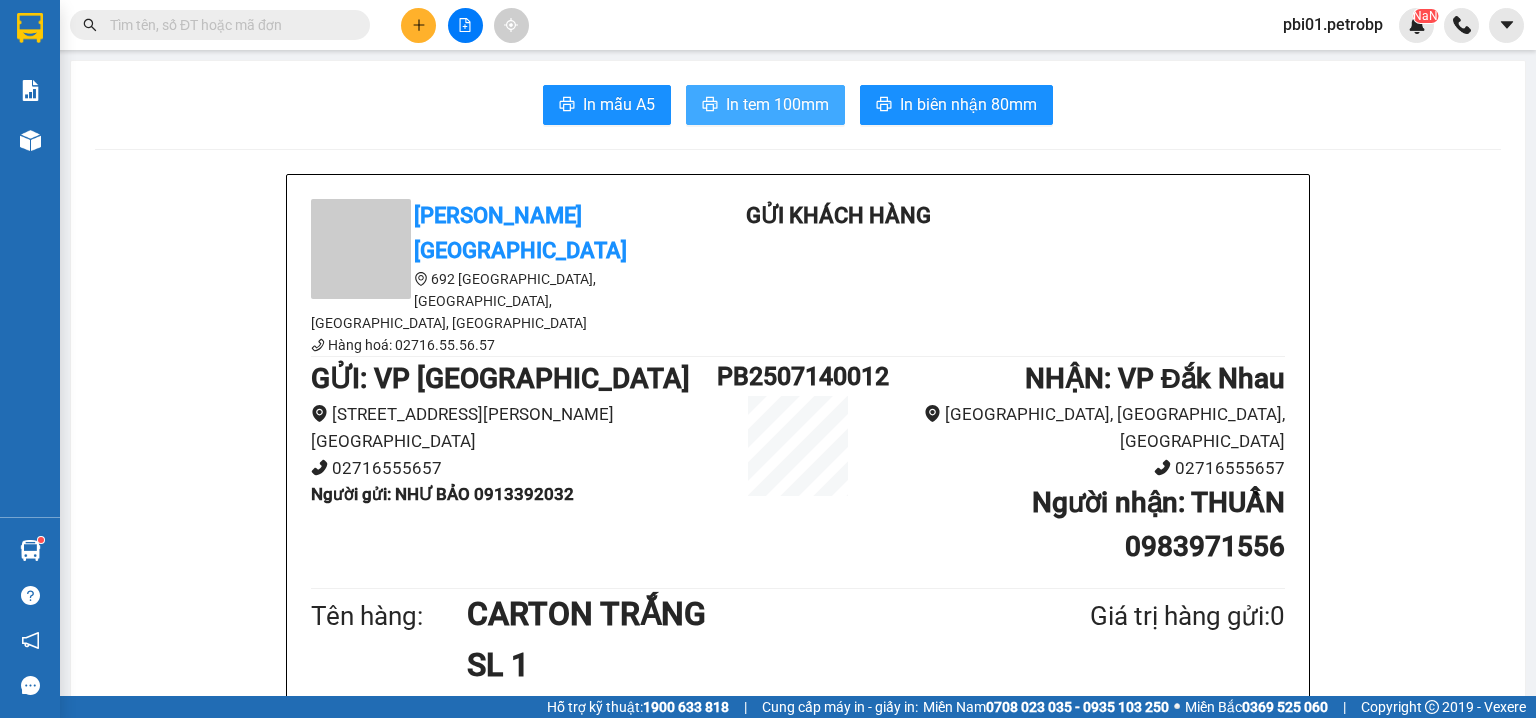 click on "In tem 100mm" at bounding box center (777, 104) 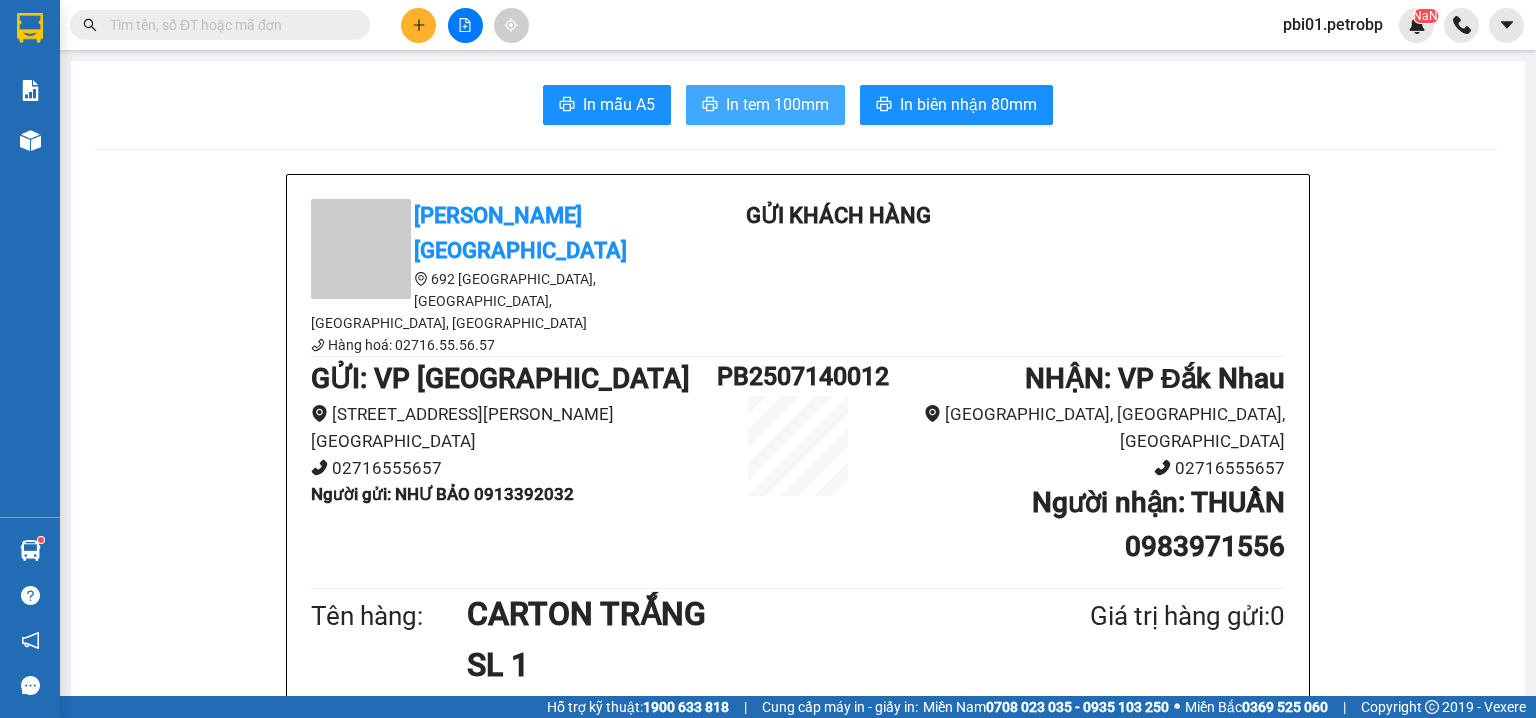 scroll, scrollTop: 0, scrollLeft: 0, axis: both 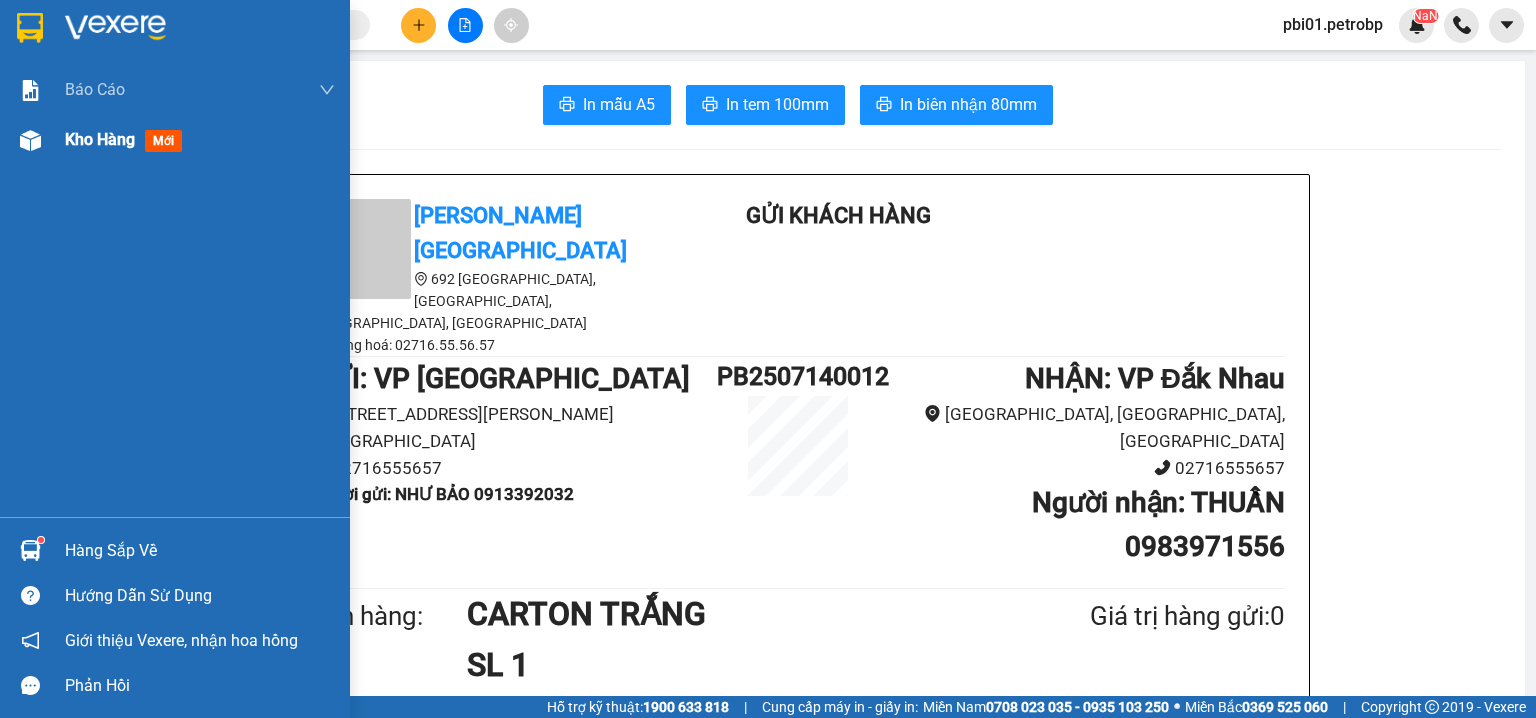 click at bounding box center [30, 140] 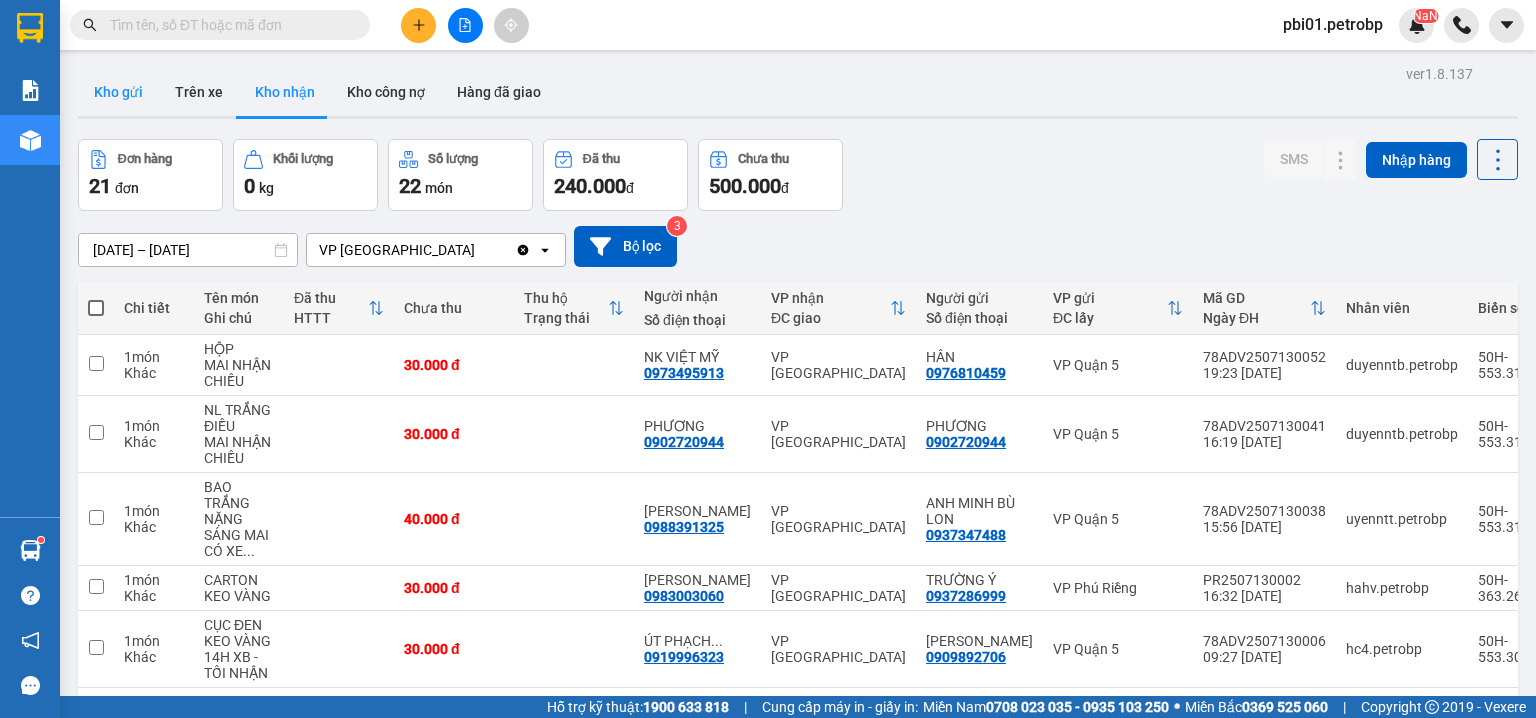 click on "Kho gửi" at bounding box center [118, 92] 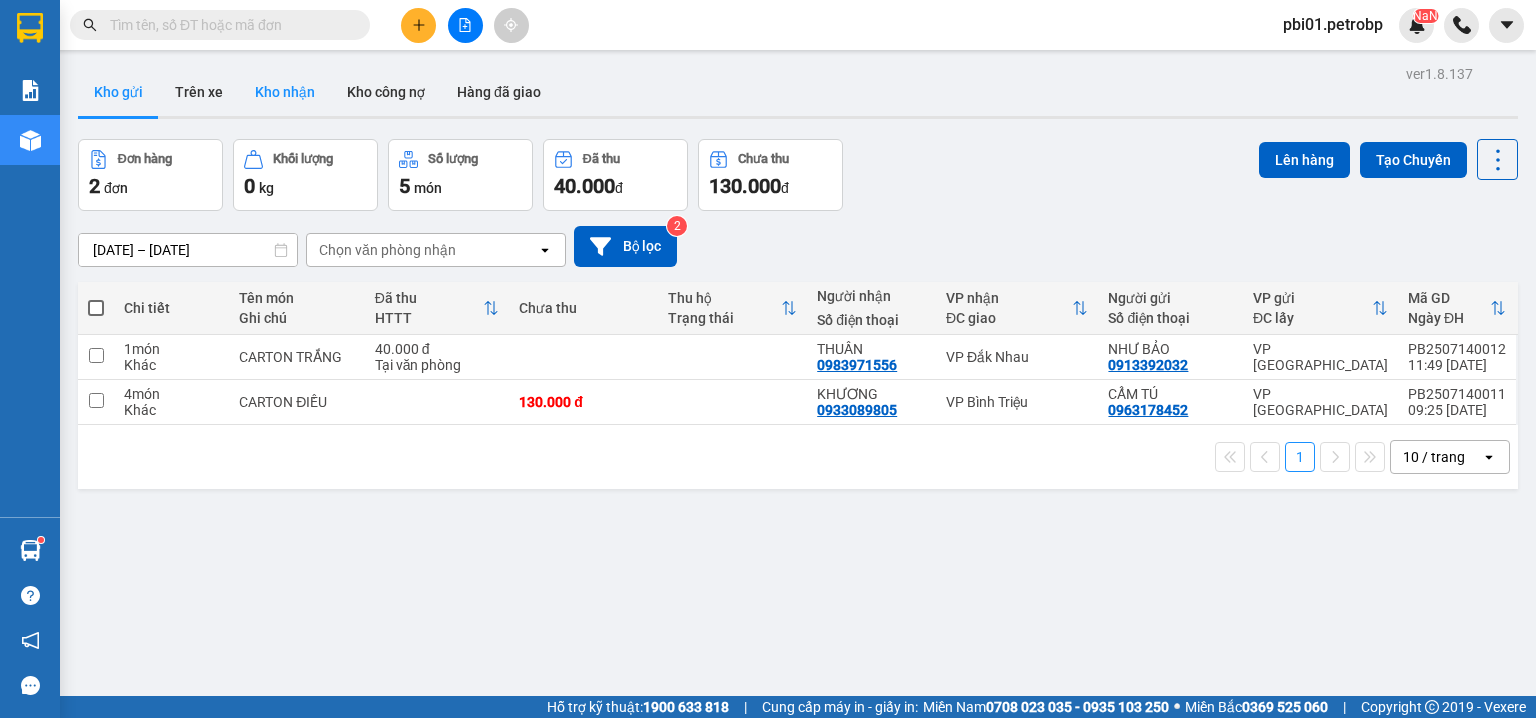 click on "Kho nhận" at bounding box center (285, 92) 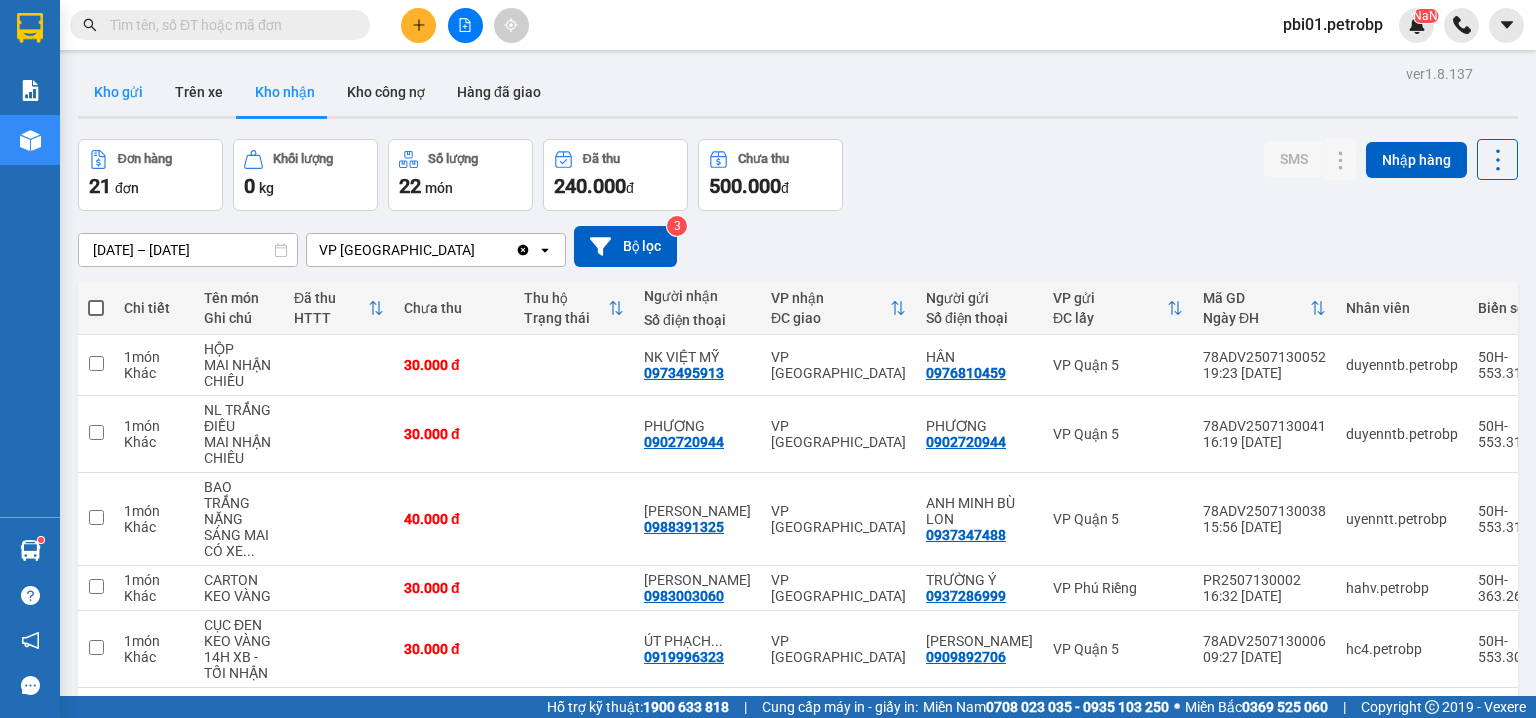click on "Kho gửi" at bounding box center [118, 92] 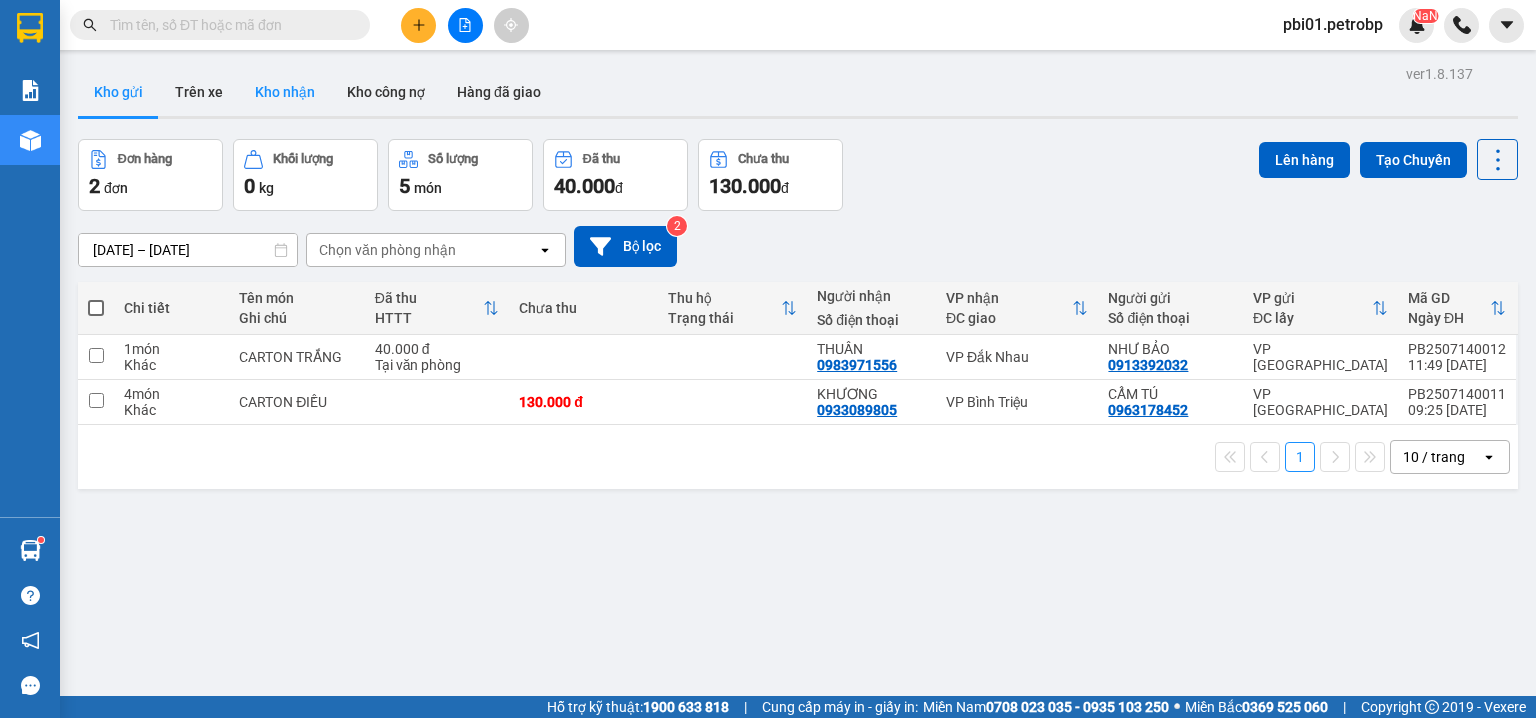 click on "Kho nhận" at bounding box center (285, 92) 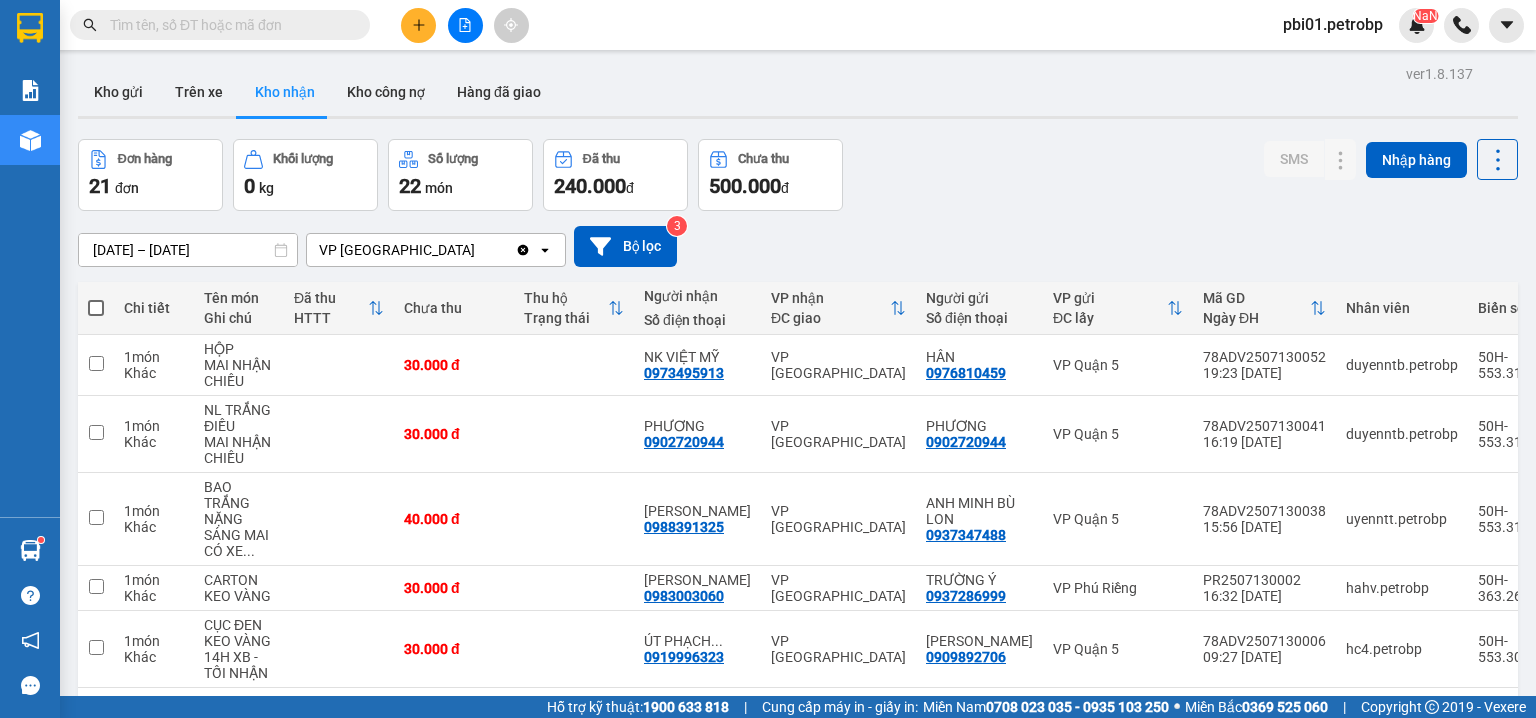 click at bounding box center (228, 25) 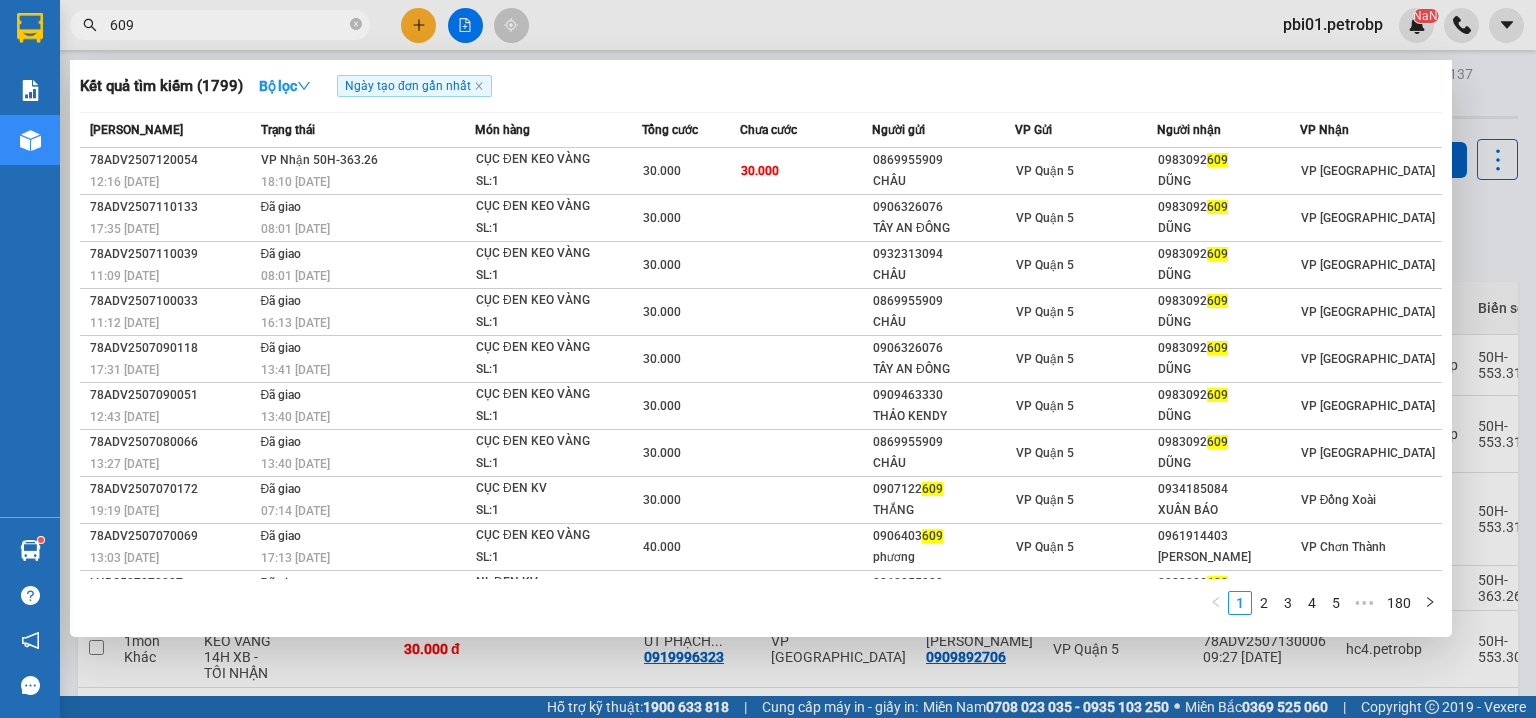 type on "609" 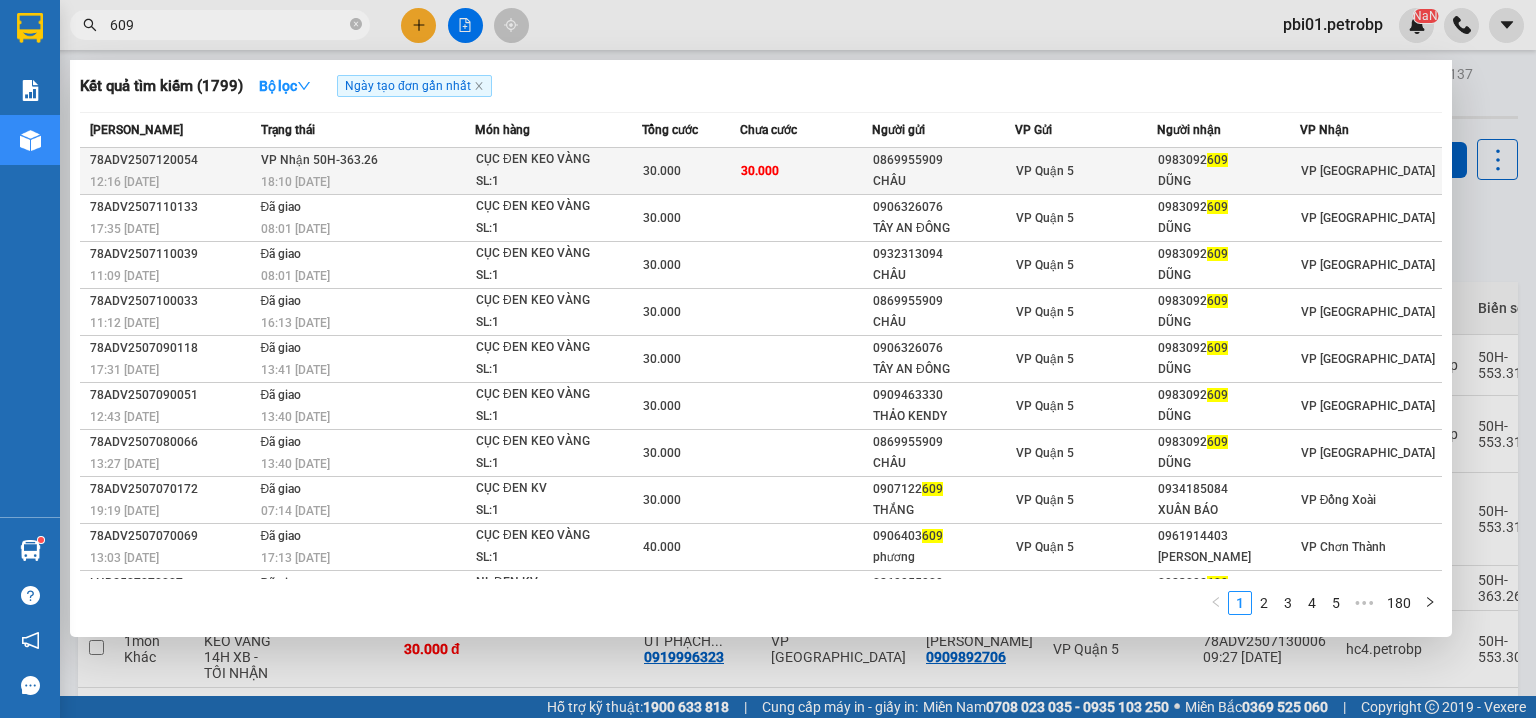 click on "30.000" at bounding box center (806, 171) 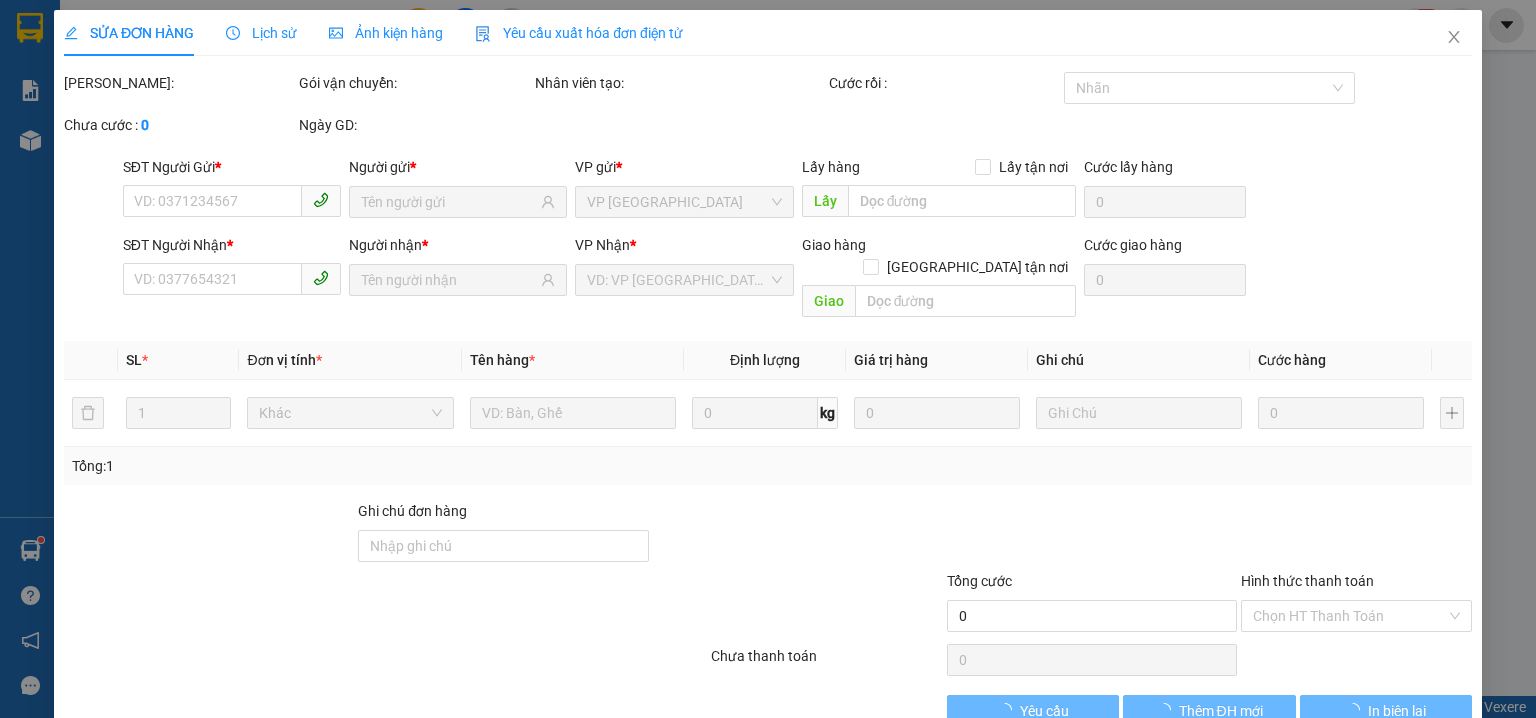 type on "0869955909" 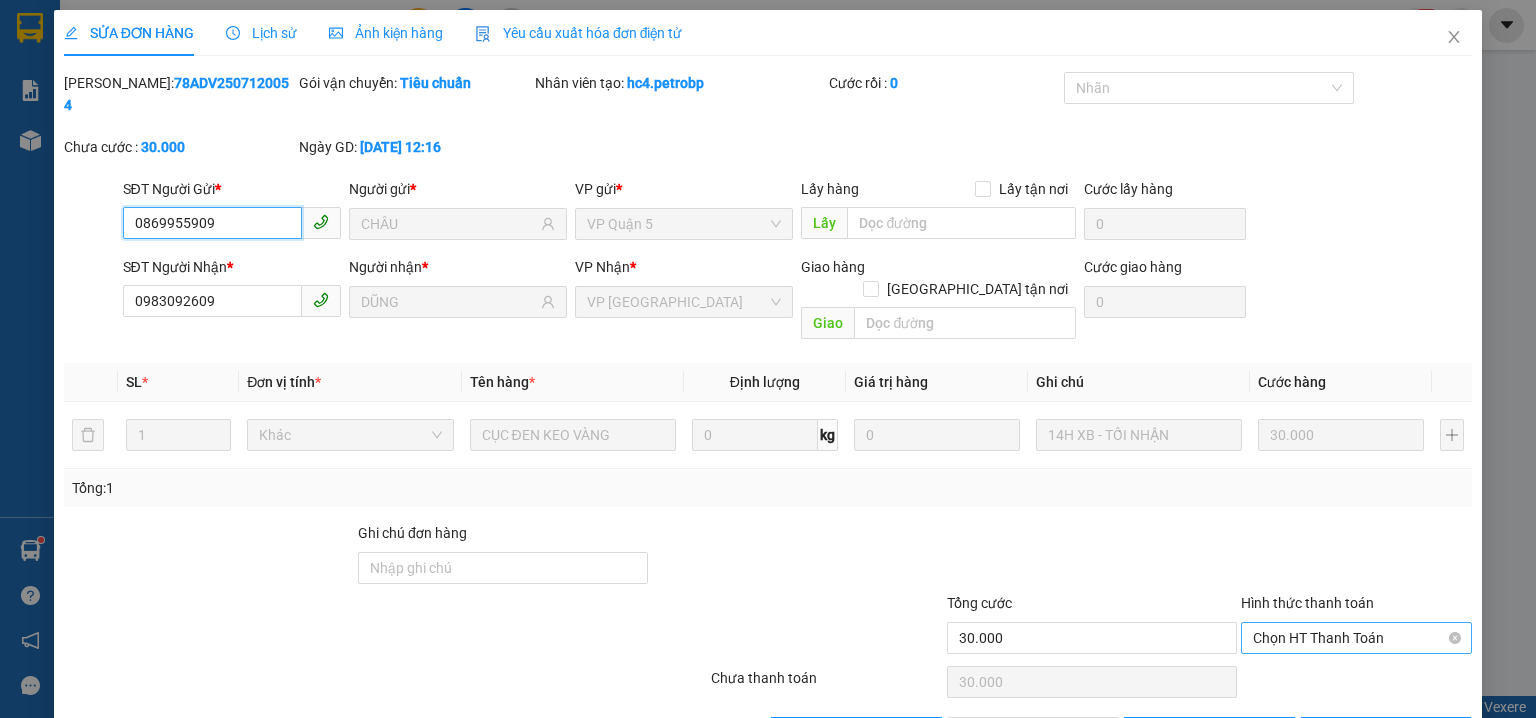drag, startPoint x: 1326, startPoint y: 584, endPoint x: 1322, endPoint y: 595, distance: 11.7046995 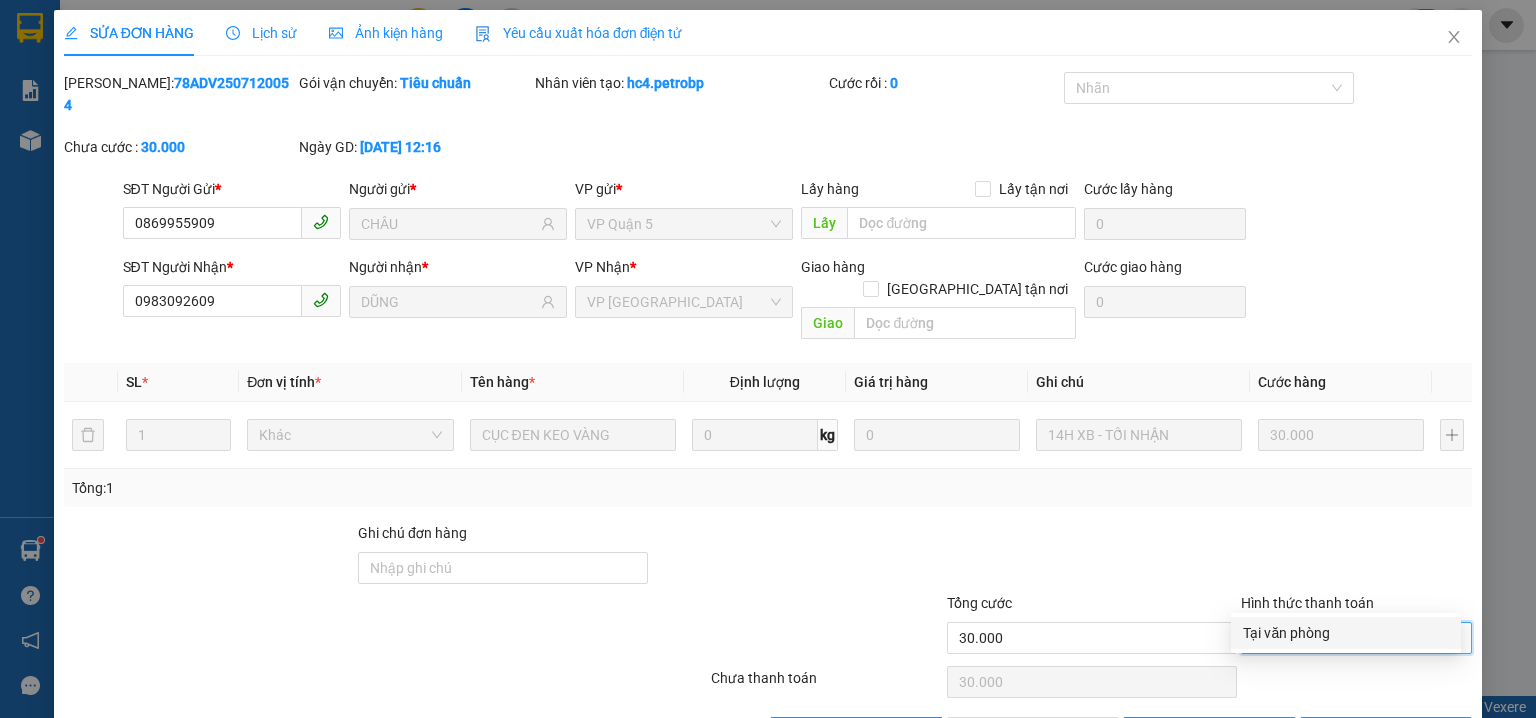 click on "Tại văn phòng" at bounding box center [1346, 633] 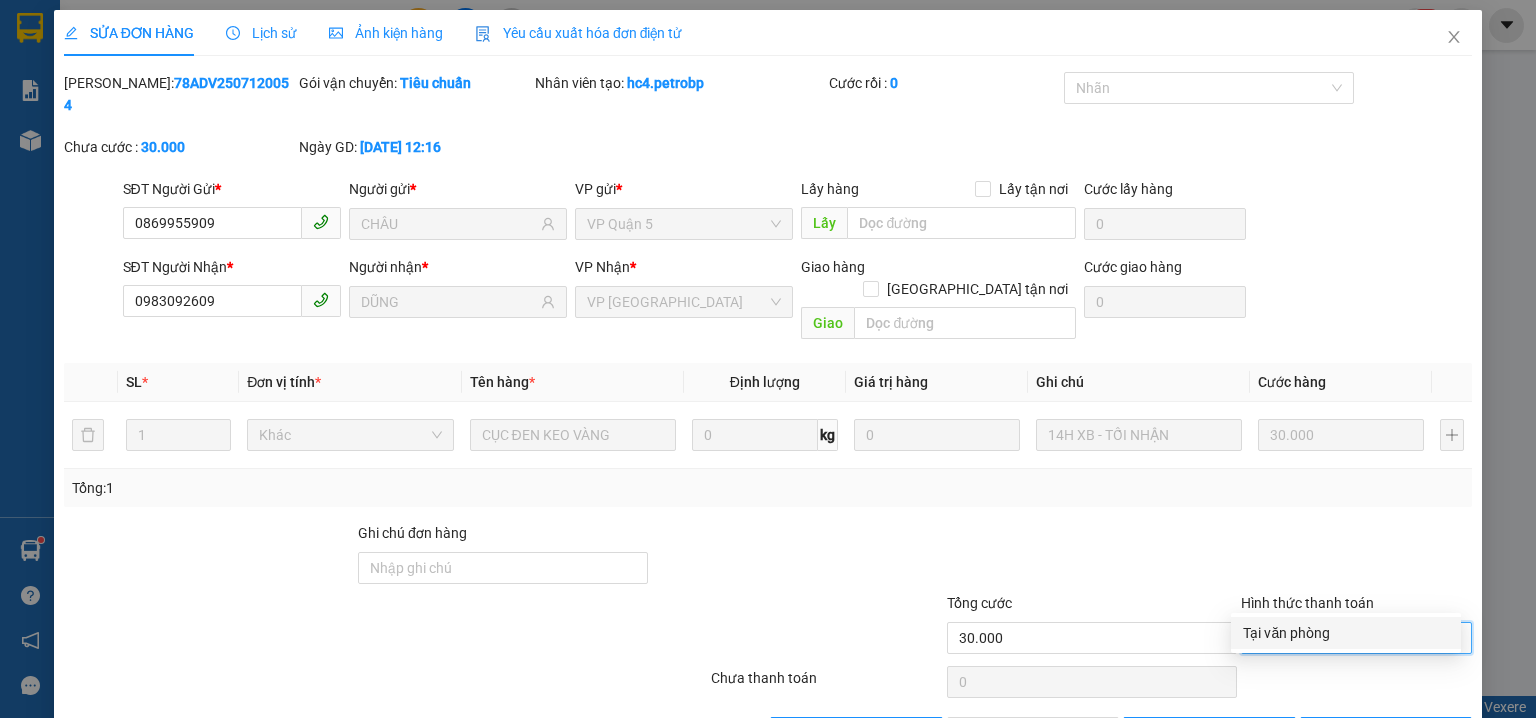 click on "Chọn HT Thanh Toán" at bounding box center [1356, 682] 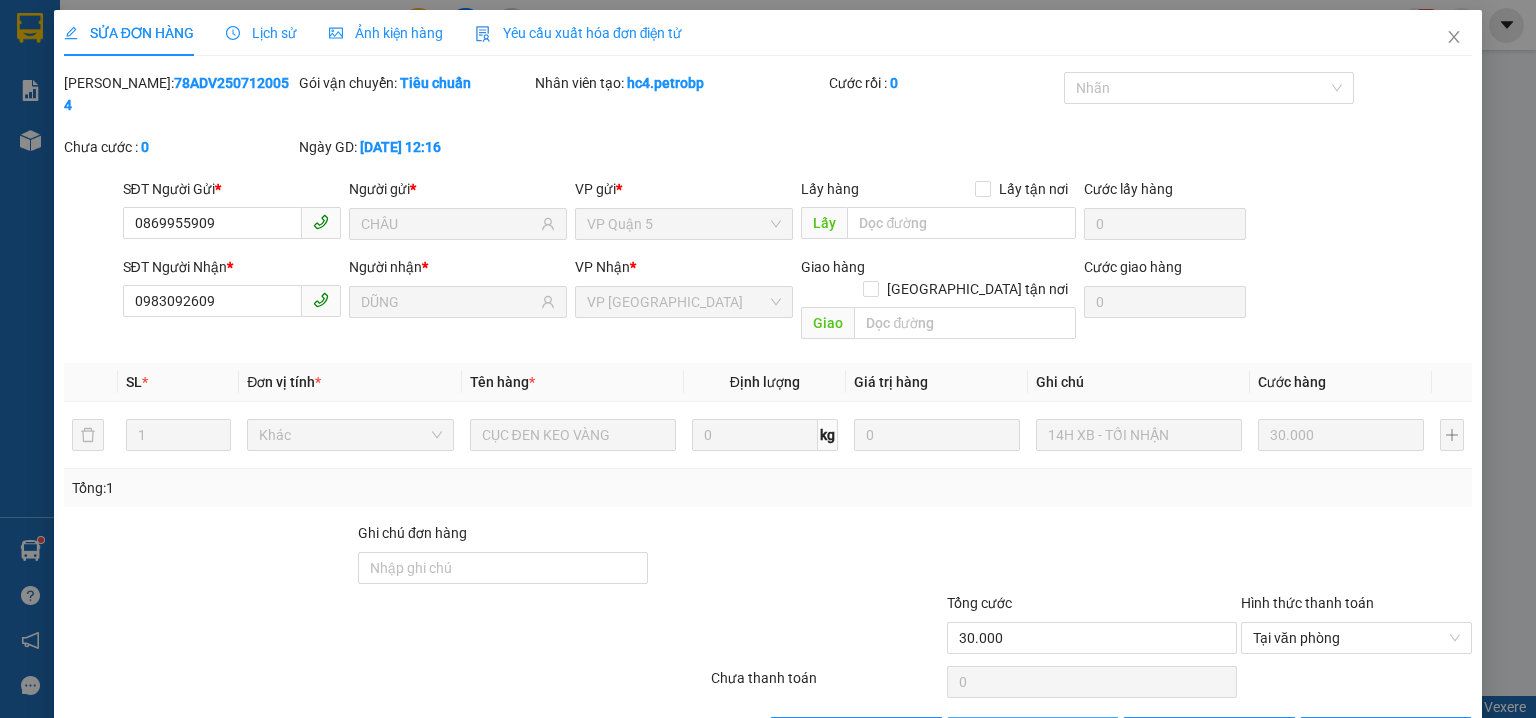 click on "Giao hàng" at bounding box center [1044, 733] 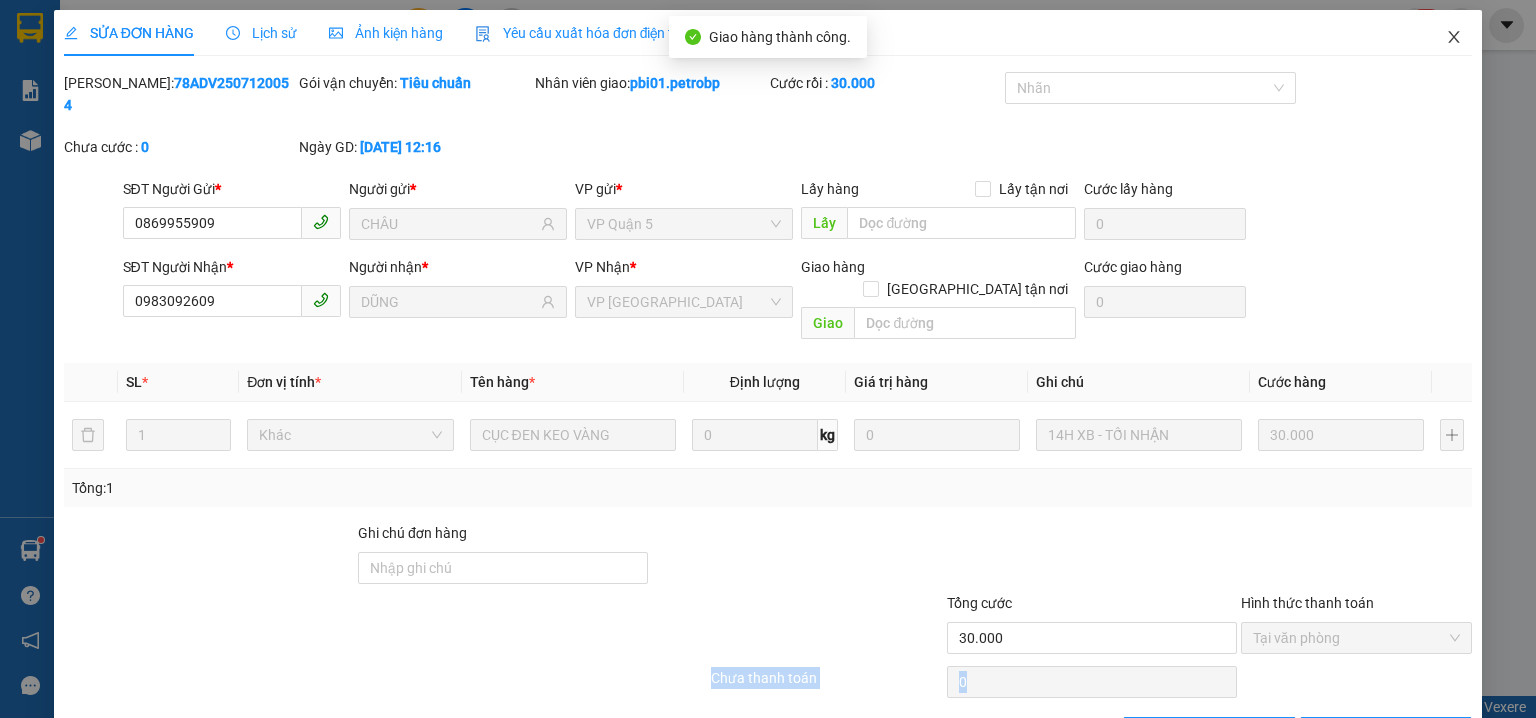 click 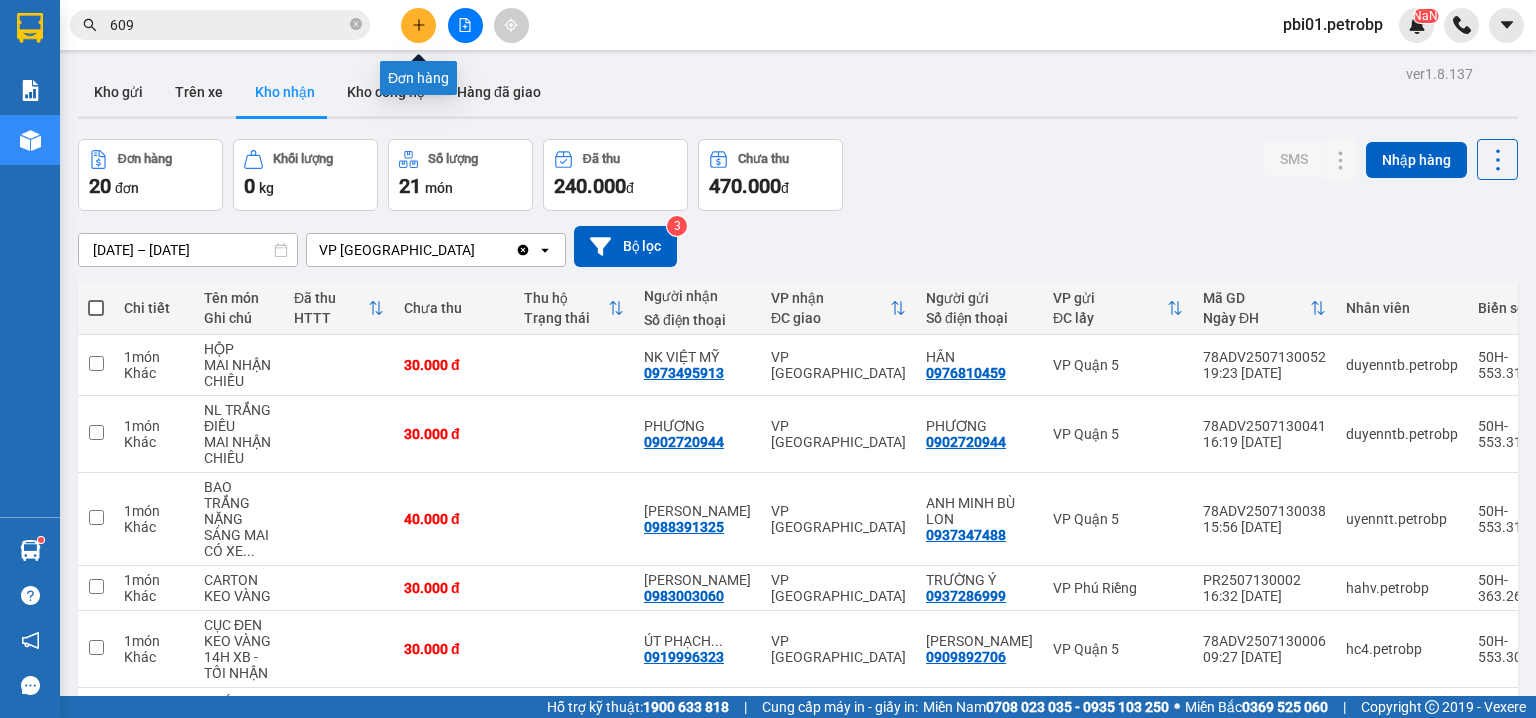 click at bounding box center (465, 25) 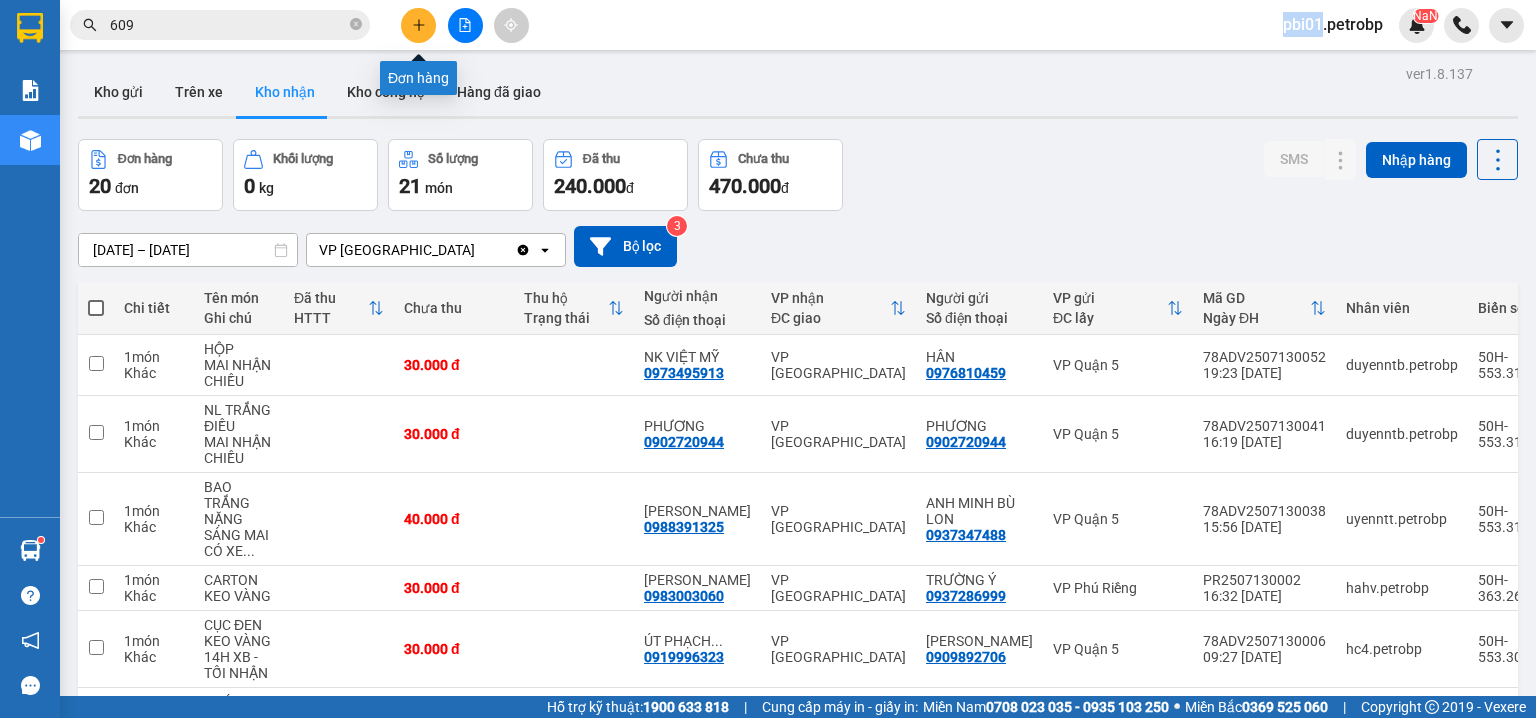 click at bounding box center (465, 25) 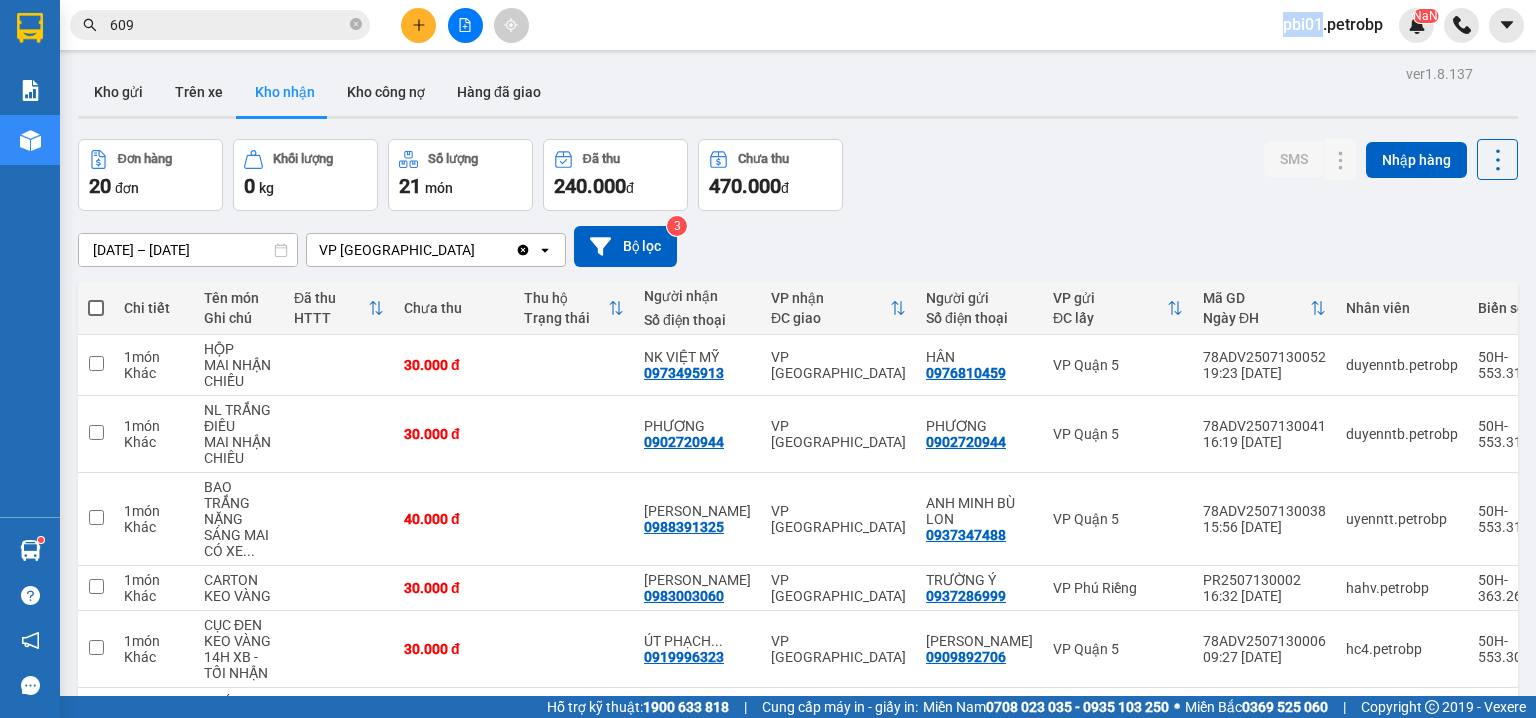 click 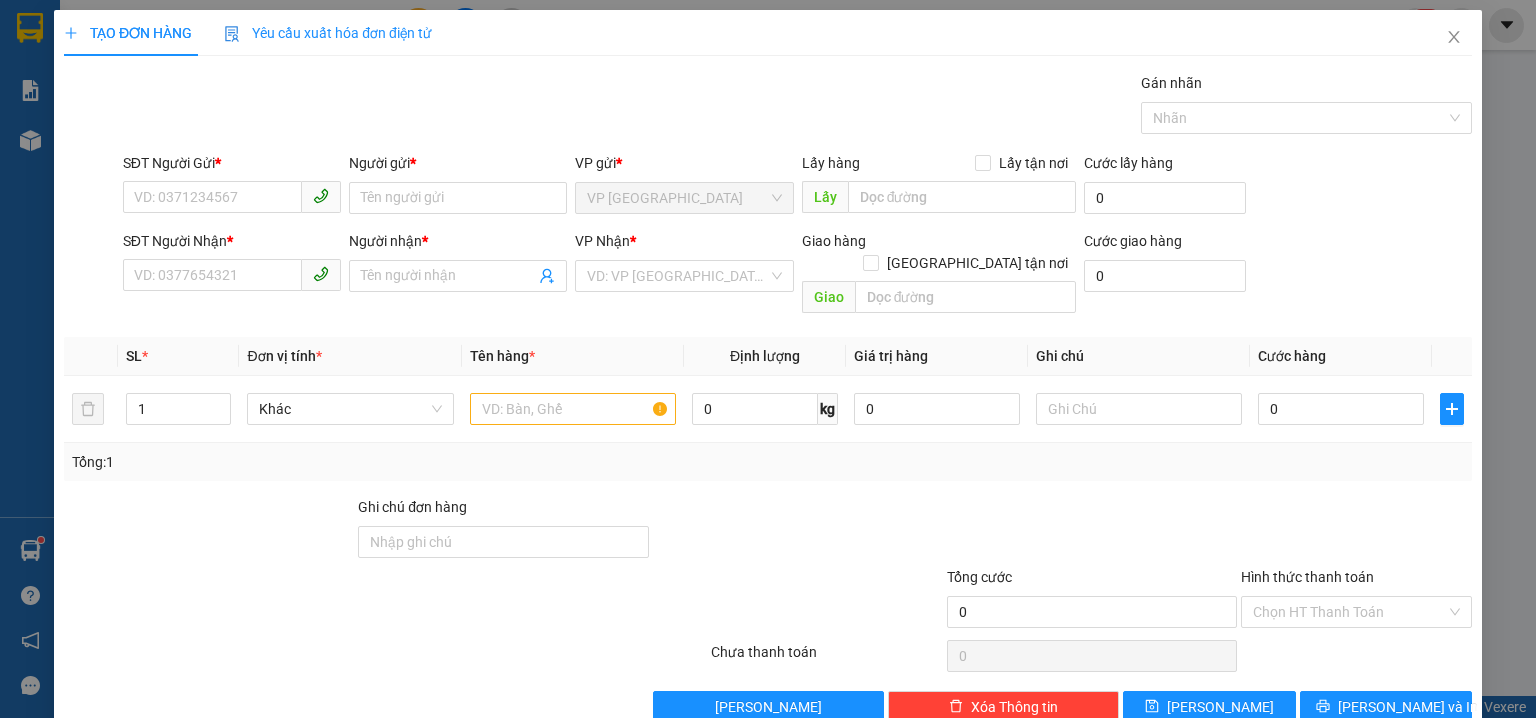 click on "Yêu cầu xuất hóa đơn điện tử" at bounding box center [328, 33] 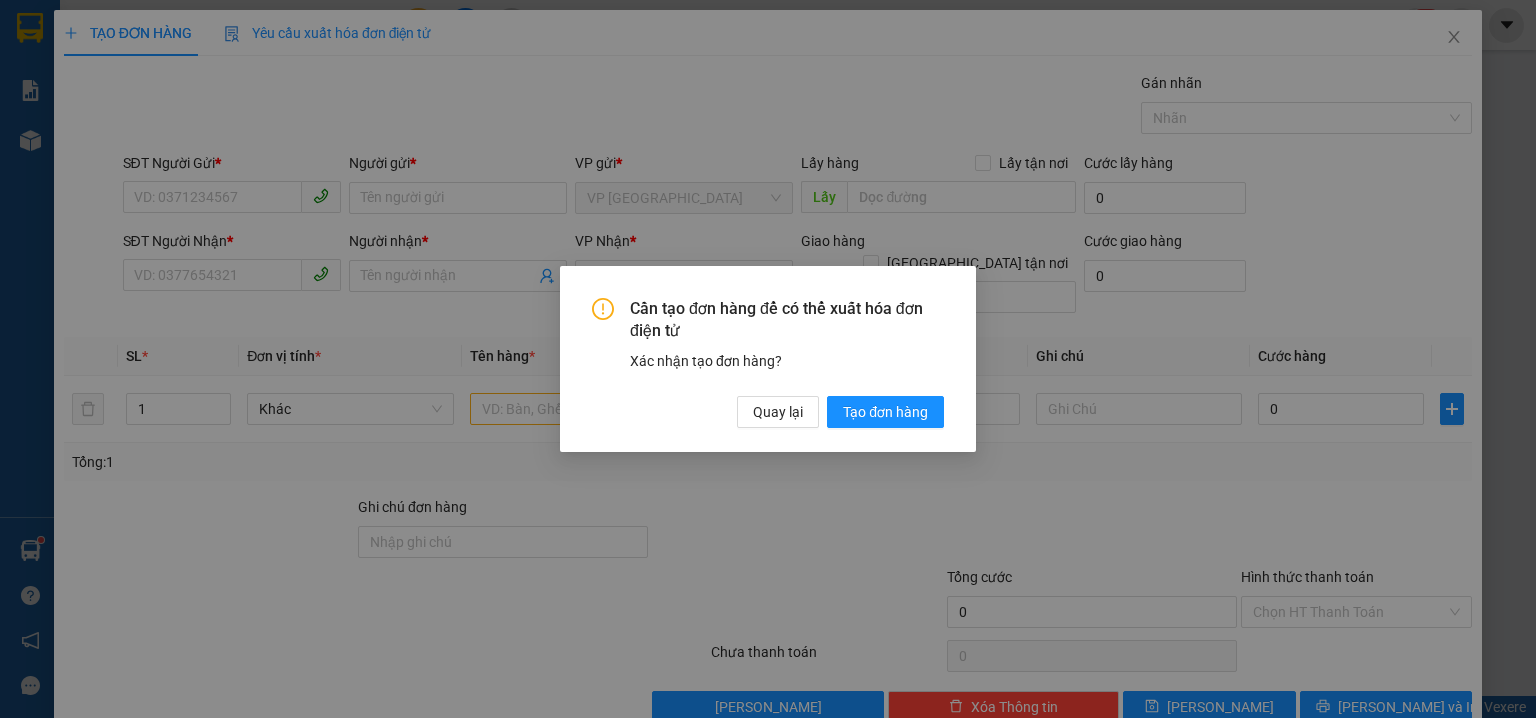click on "Cần tạo đơn hàng để có thể xuất hóa đơn điện tử Xác nhận tạo đơn hàng? Quay lại Tạo đơn hàng" at bounding box center (768, 359) 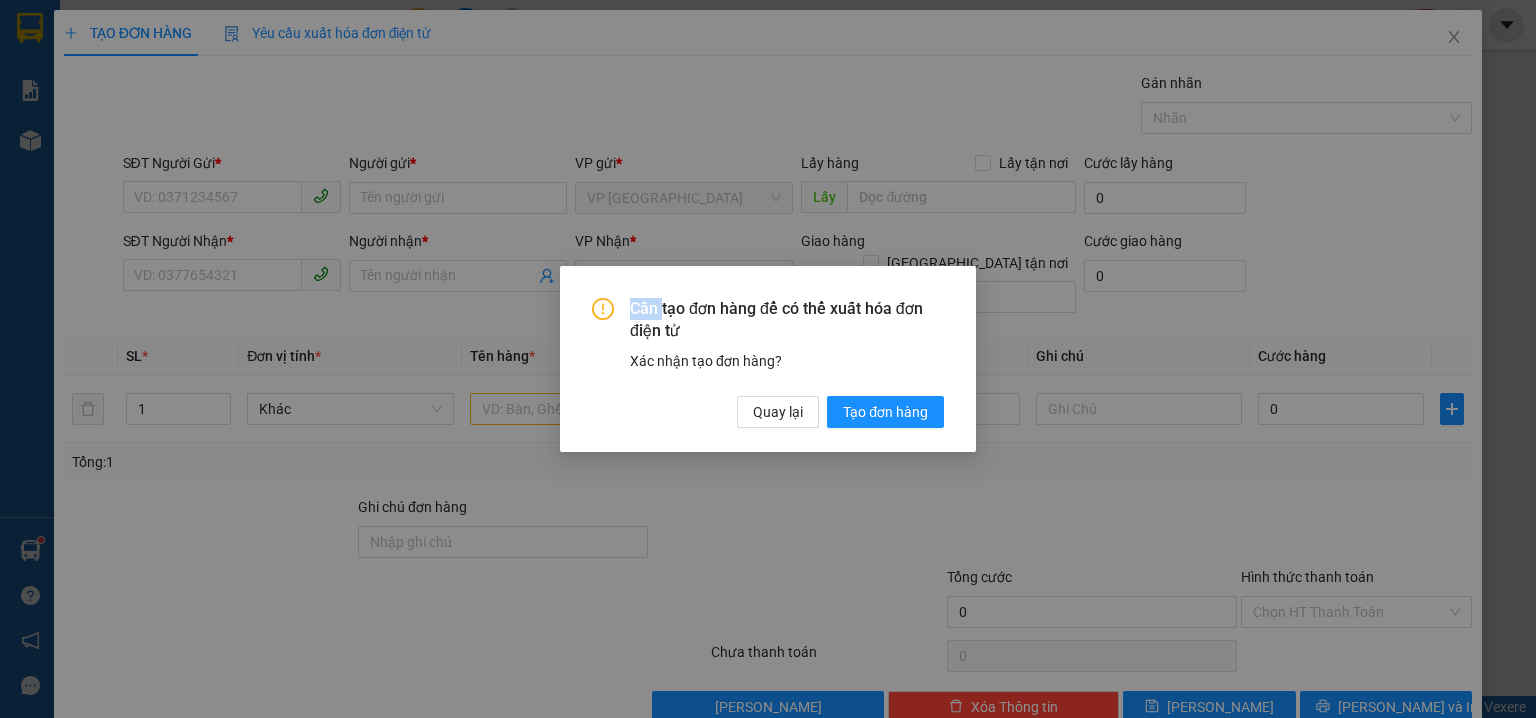 click on "Cần tạo đơn hàng để có thể xuất hóa đơn điện tử Xác nhận tạo đơn hàng? Quay lại Tạo đơn hàng" at bounding box center (768, 359) 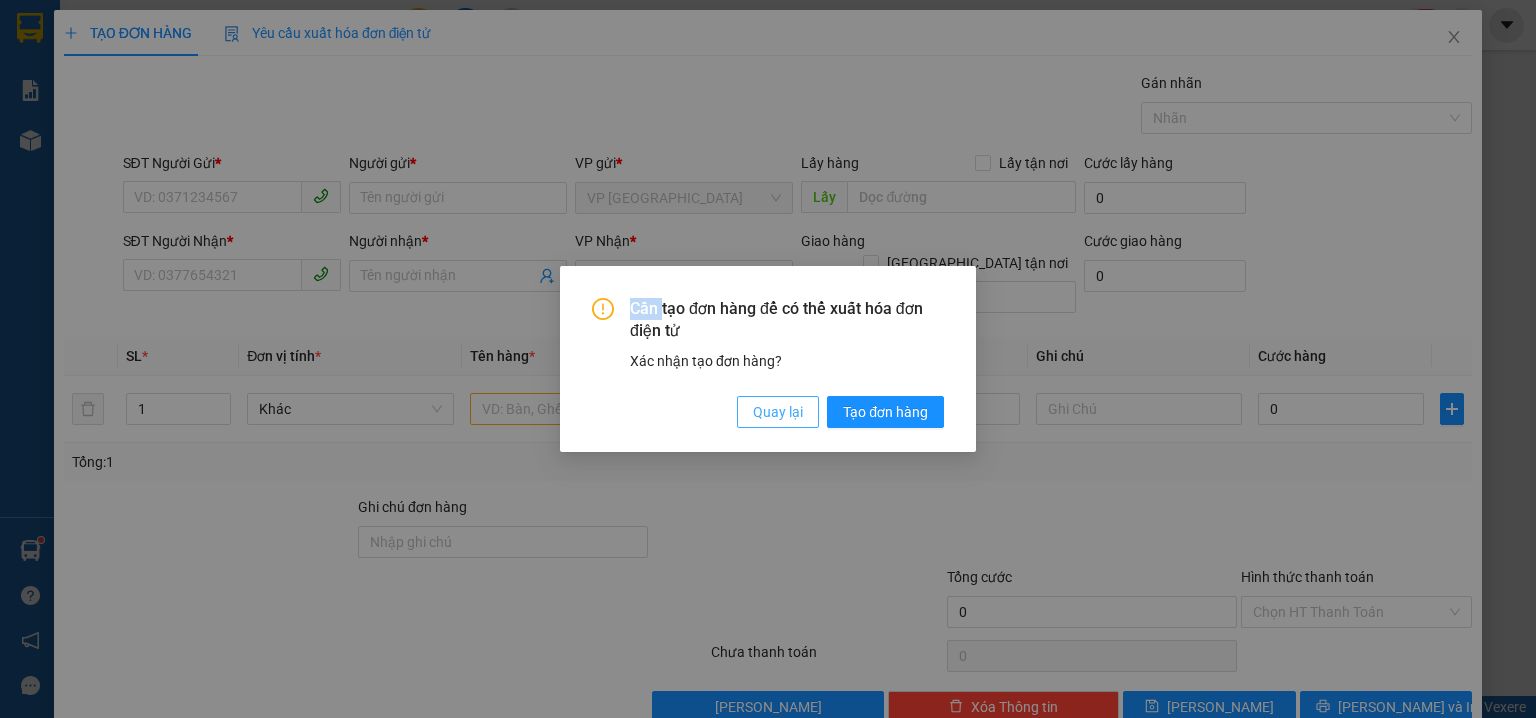 click on "Quay lại" at bounding box center [778, 412] 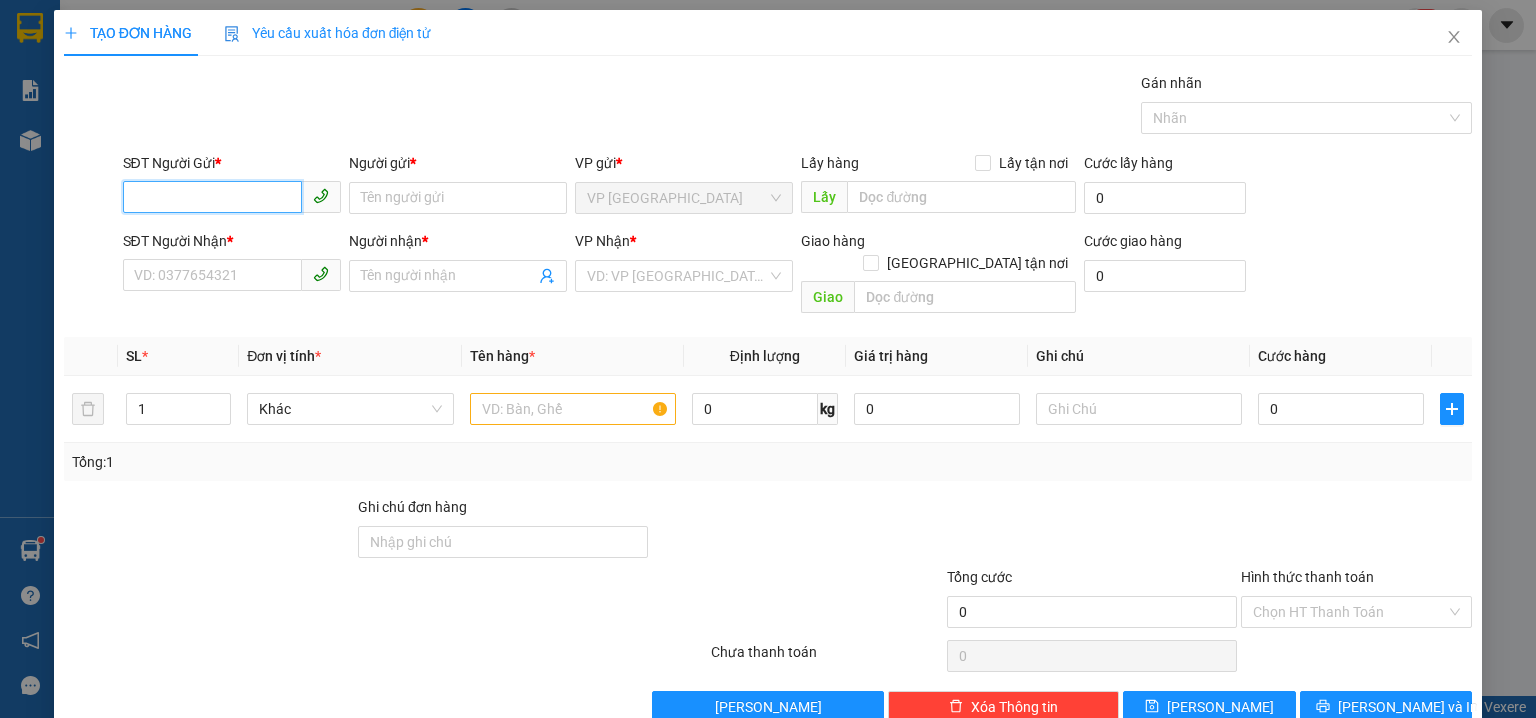 click on "SĐT Người Gửi  *" at bounding box center (212, 197) 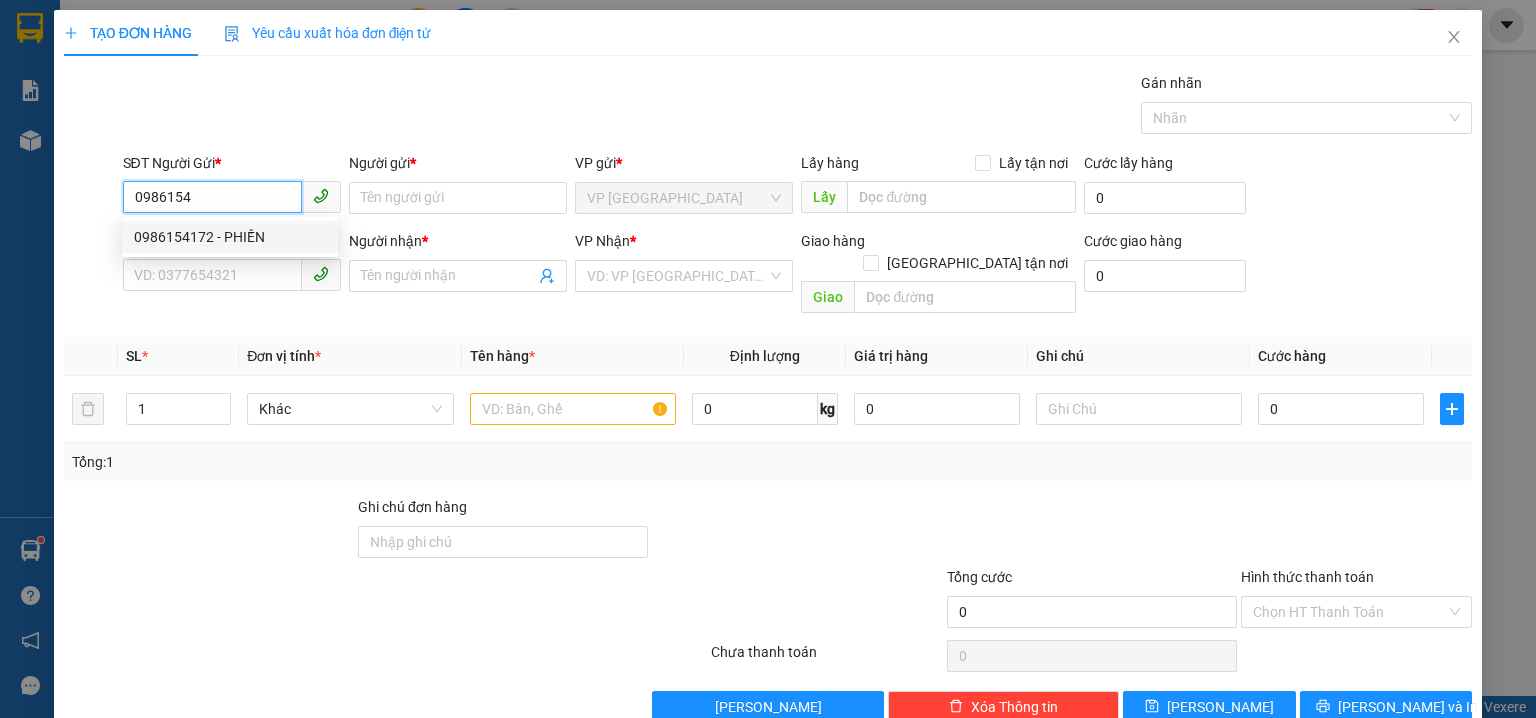 click on "0986154172 - PHIẾN" at bounding box center (230, 237) 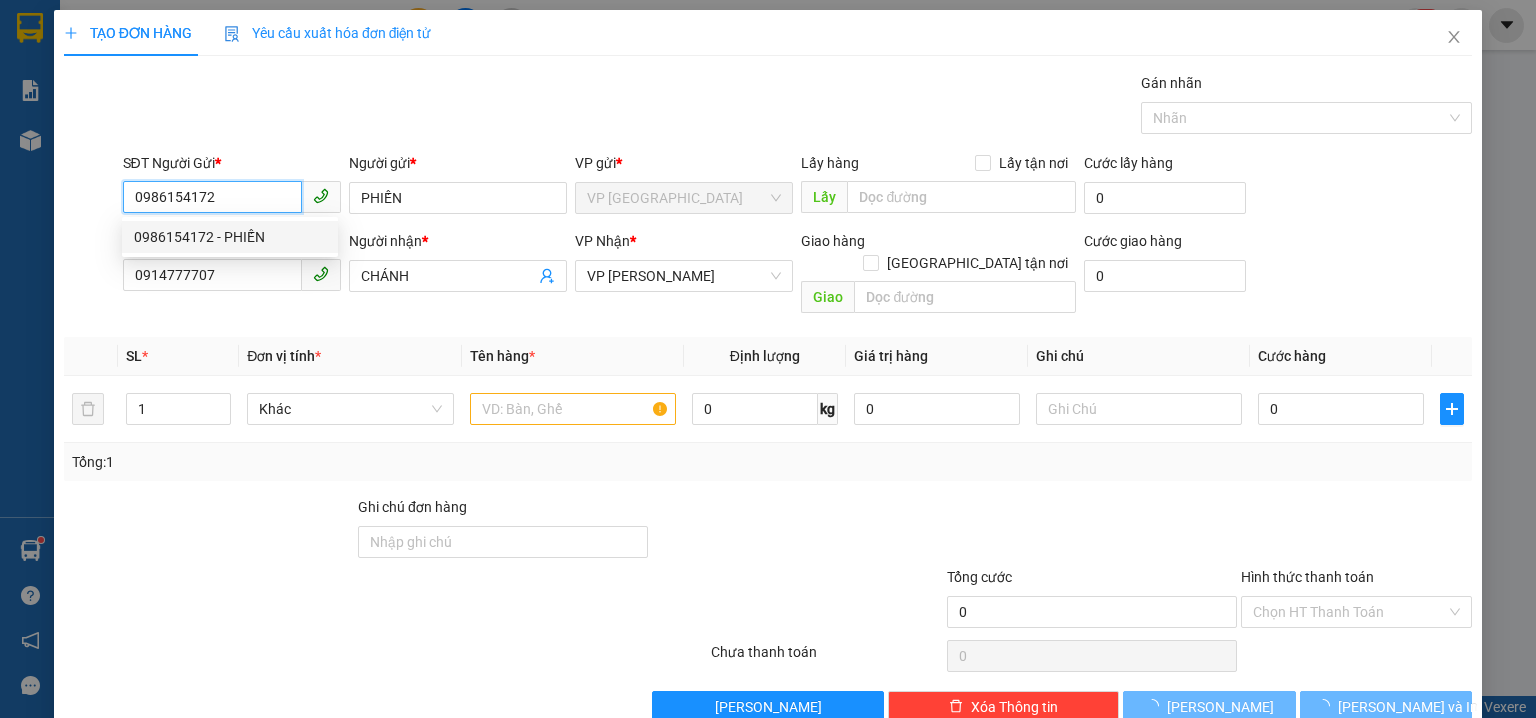 type on "30.000" 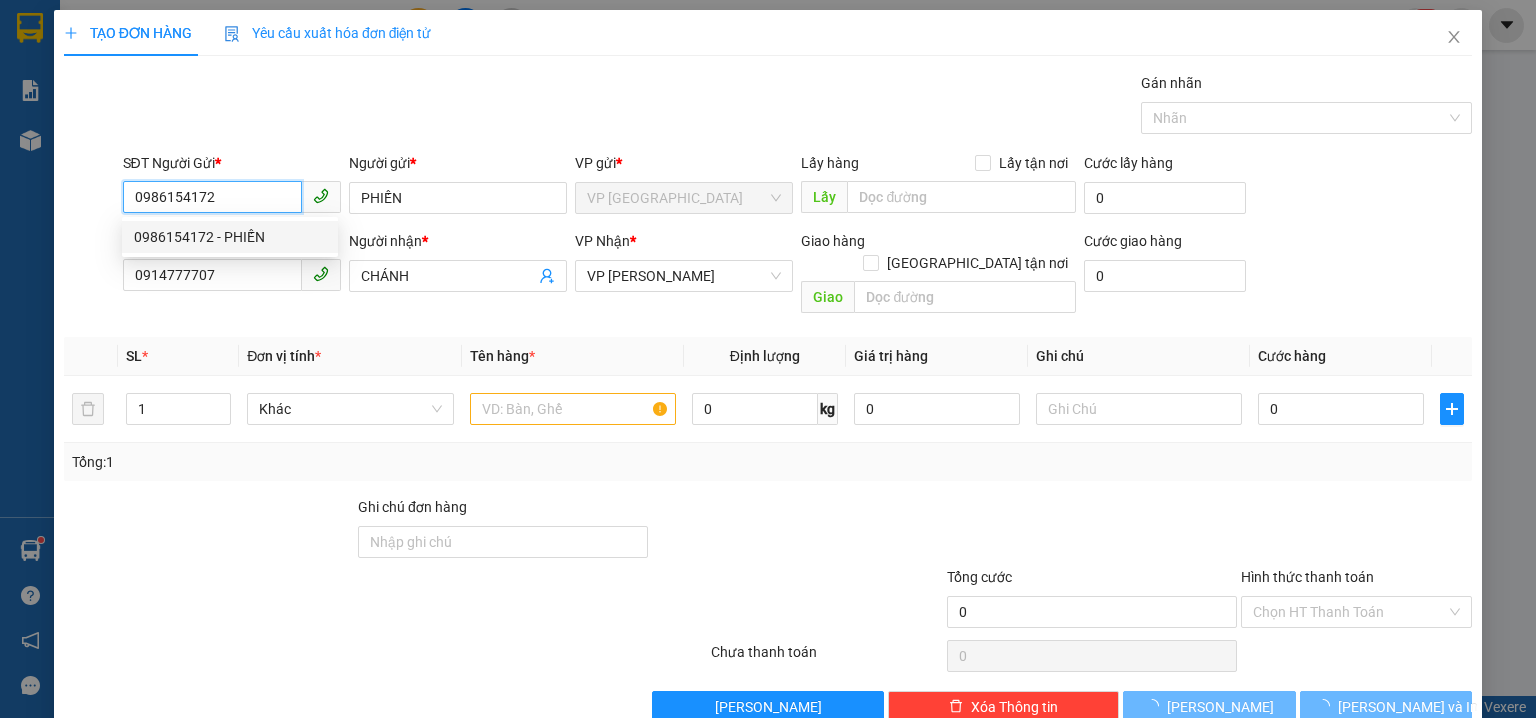 type on "30.000" 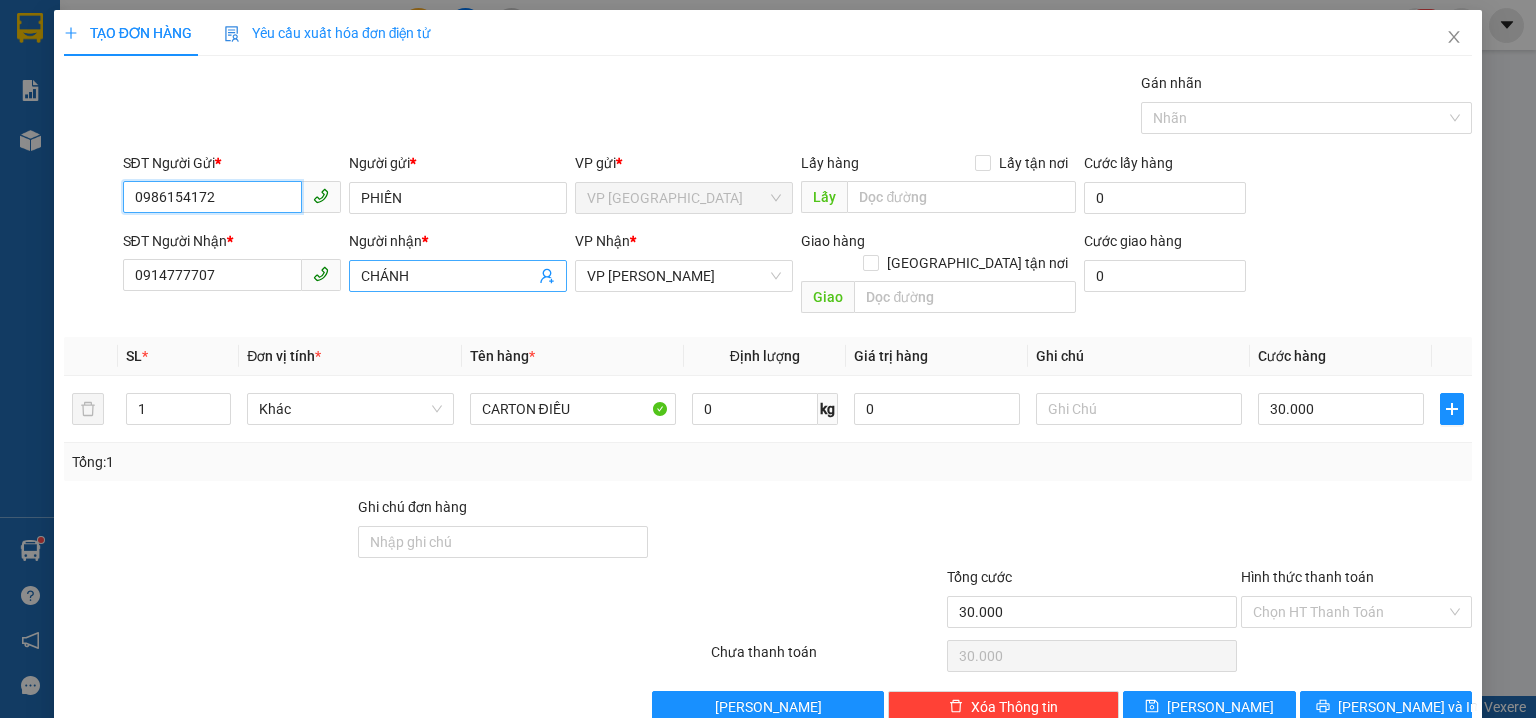 type on "0986154172" 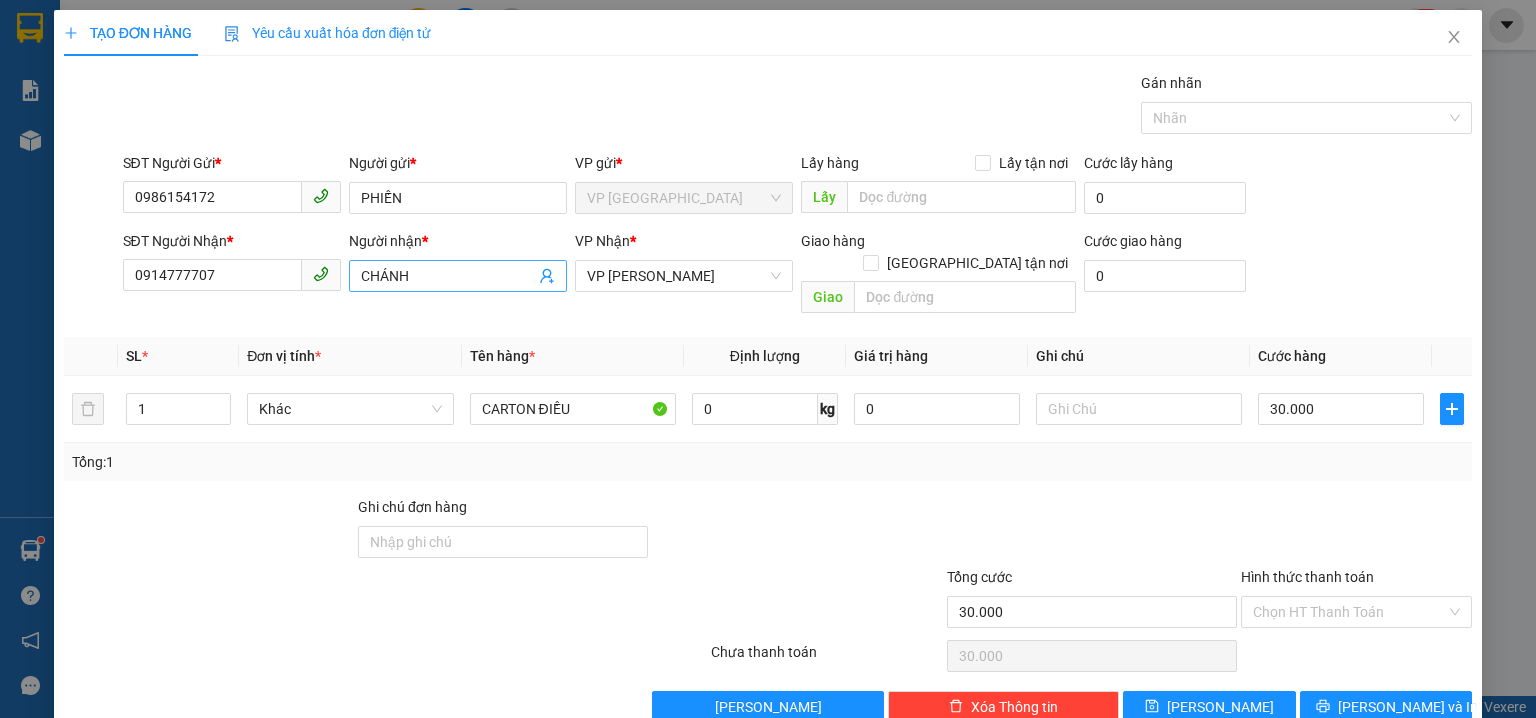 click on "CHÁNH" at bounding box center [448, 276] 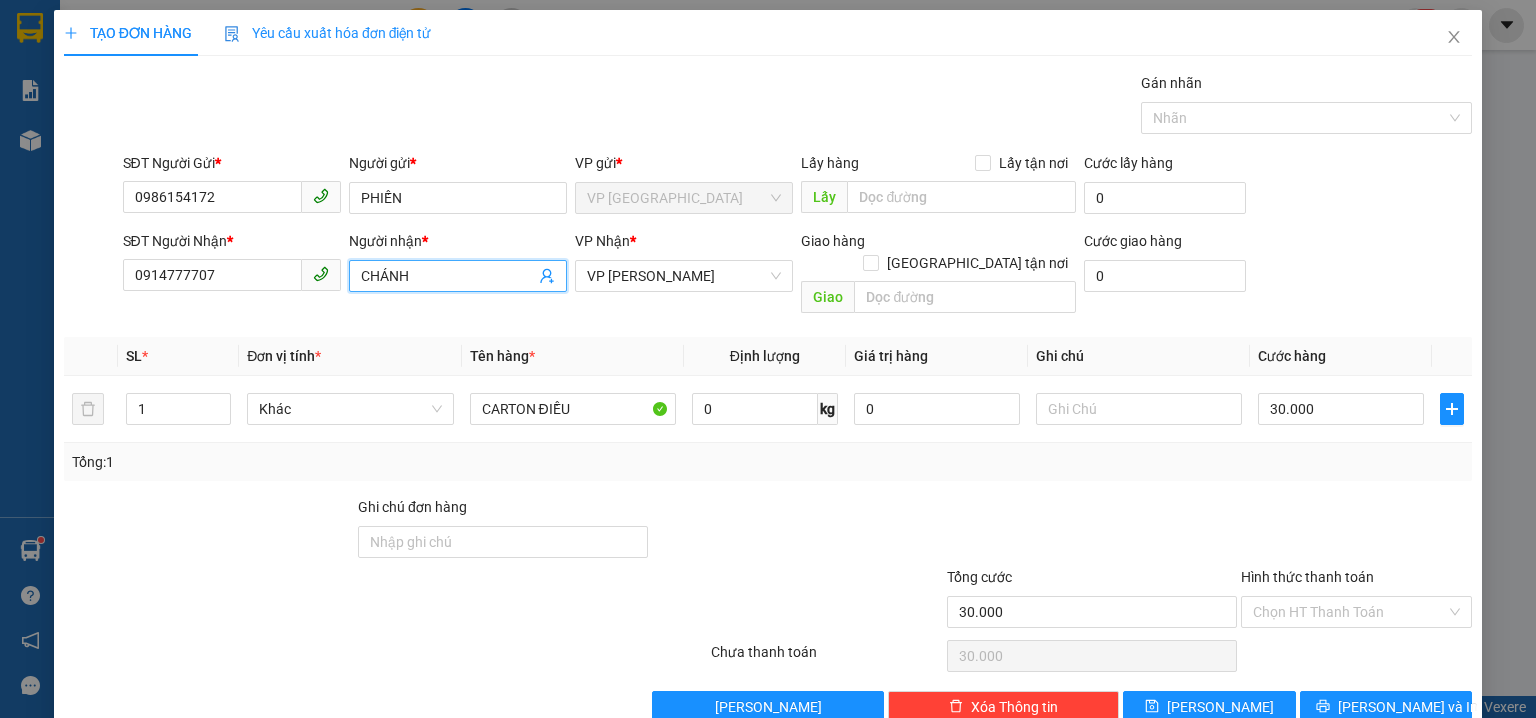 click on "CHÁNH" at bounding box center (448, 276) 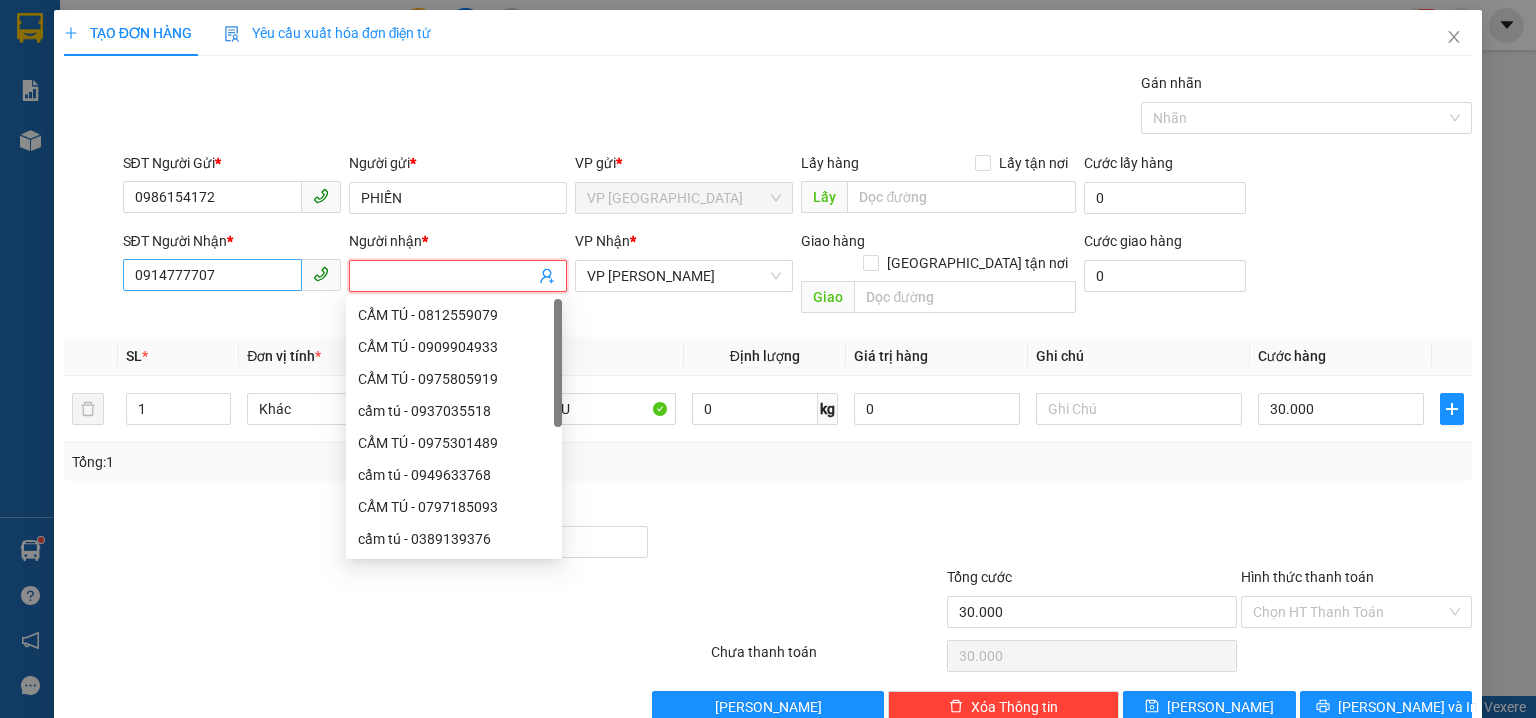 type 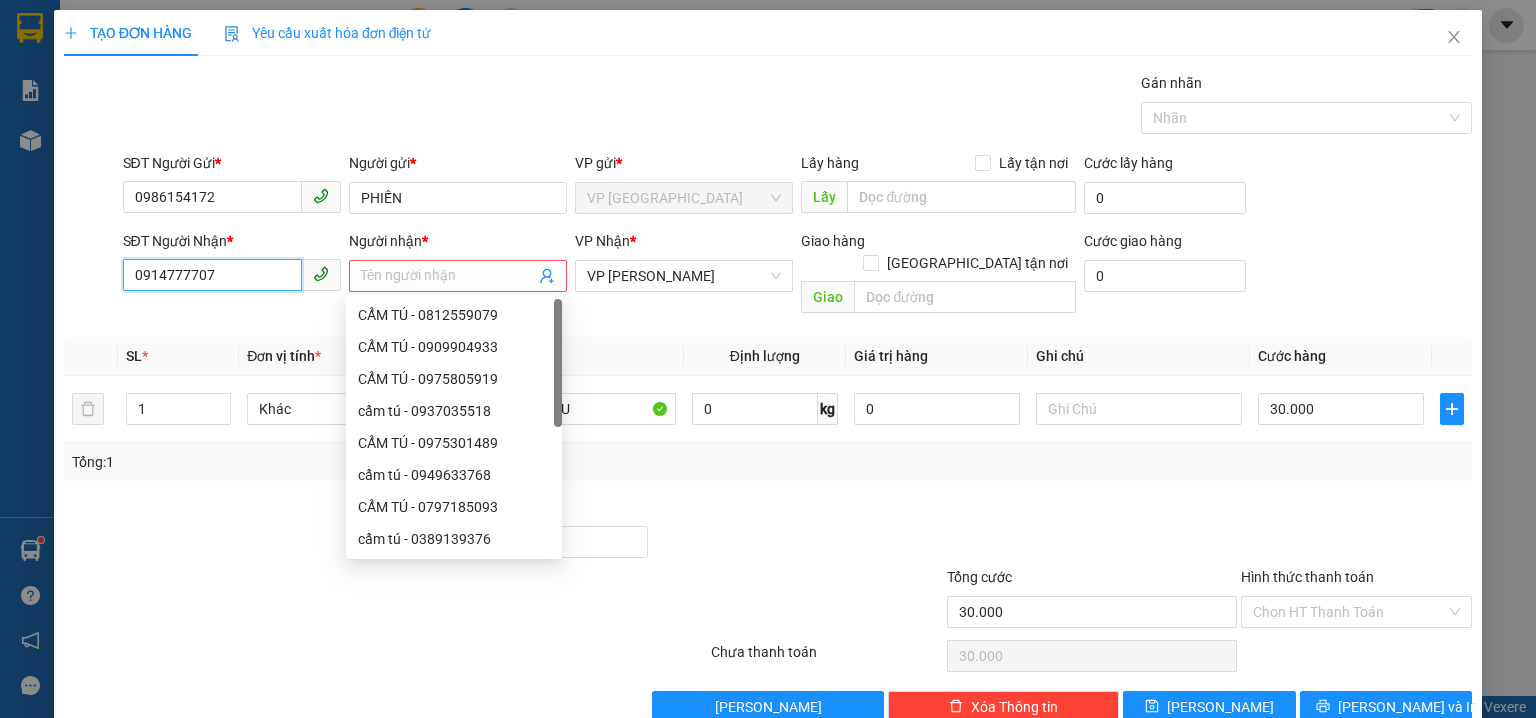 click on "0914777707" at bounding box center (212, 275) 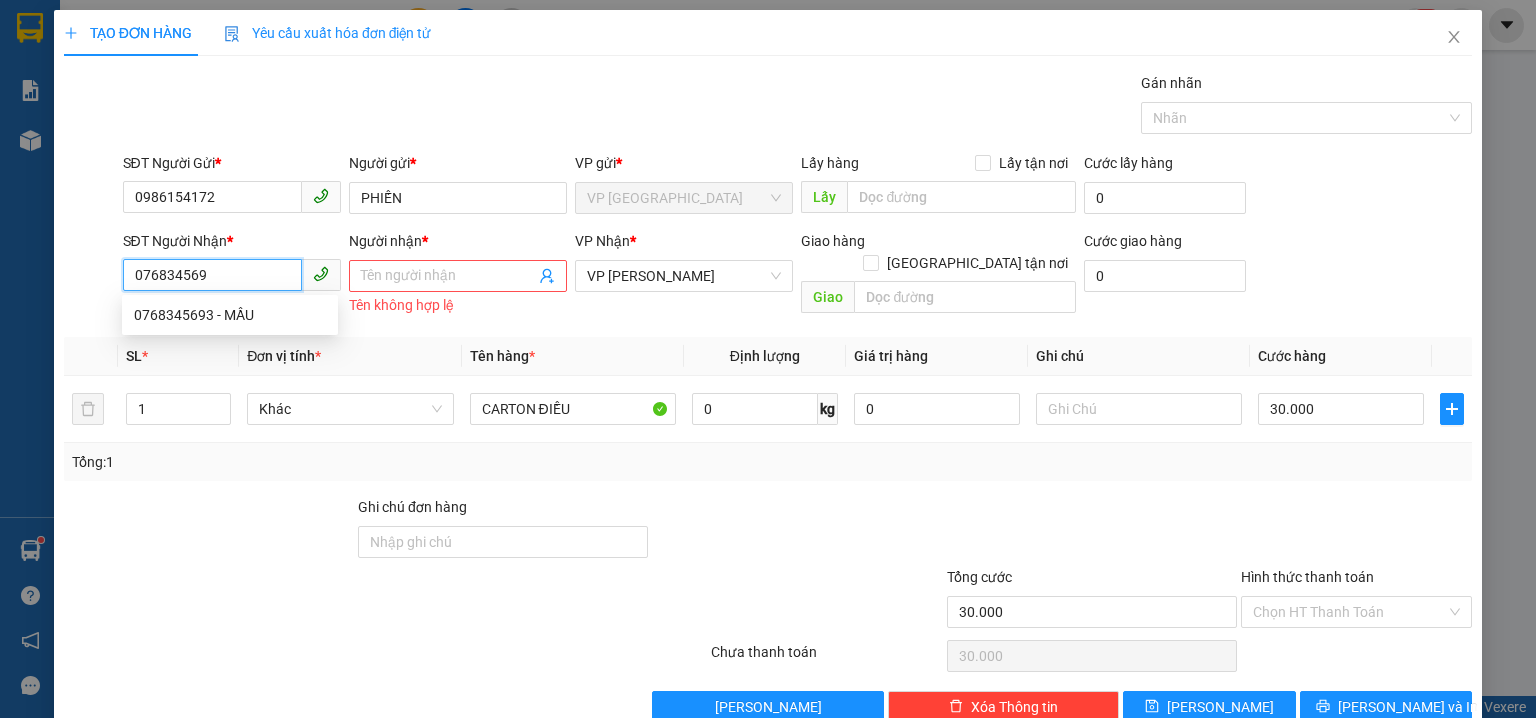 type on "0768345693" 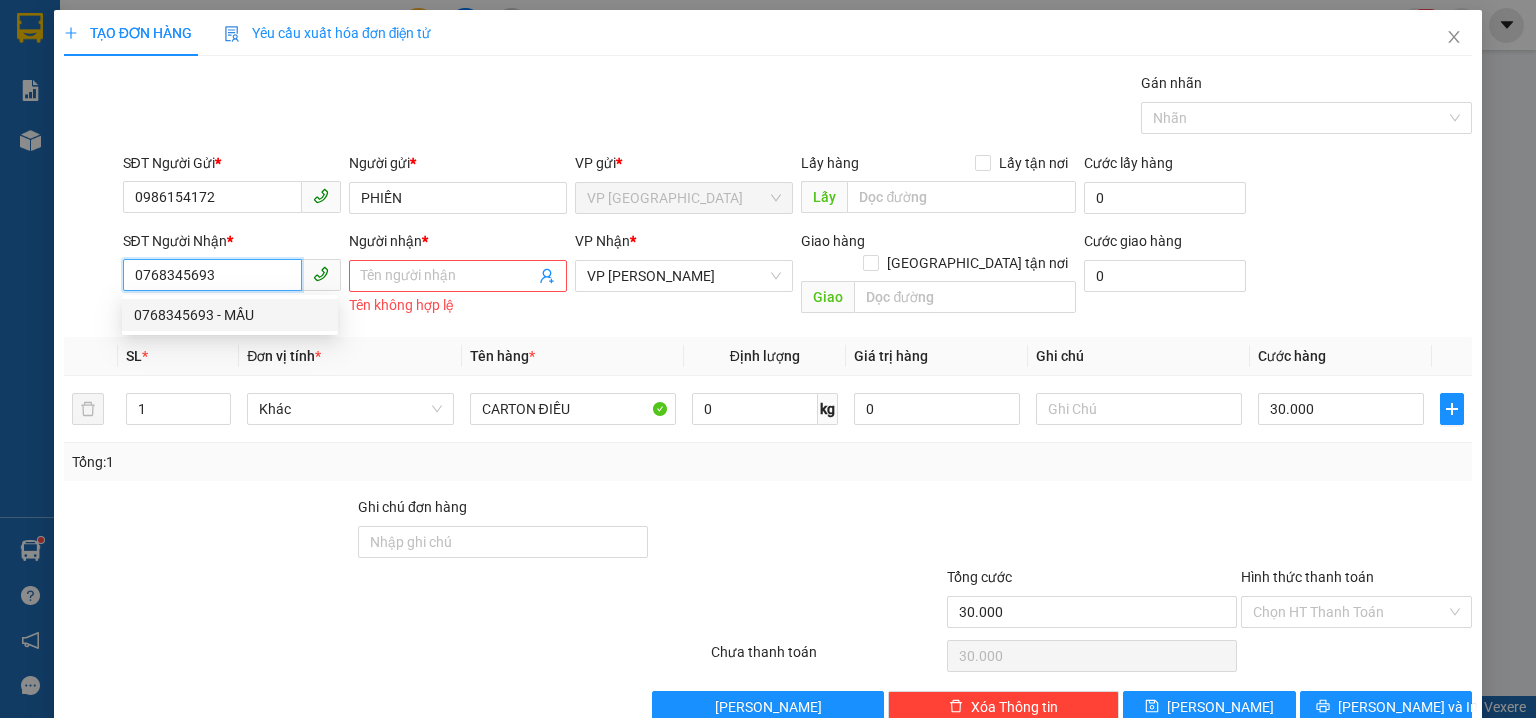 click on "0768345693 - MẦU" at bounding box center [230, 315] 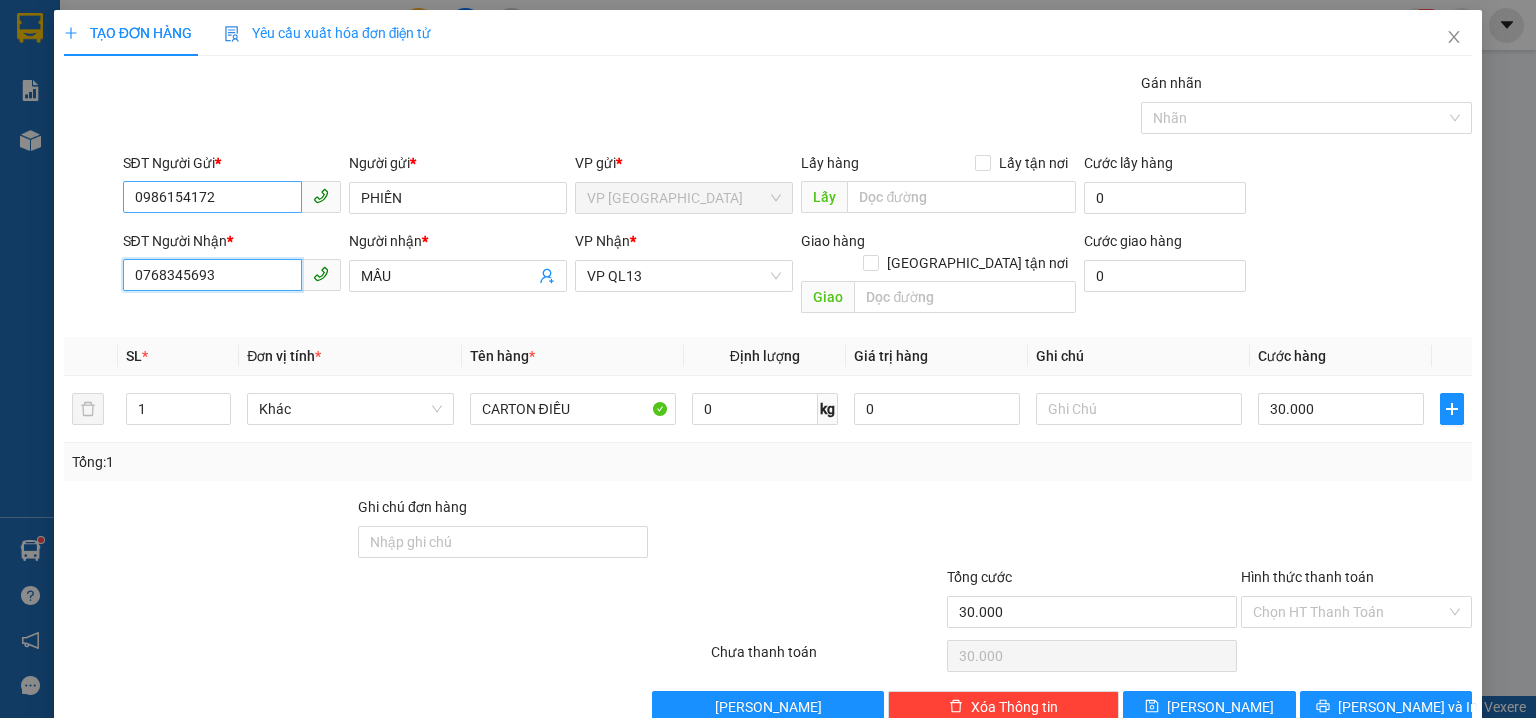 type on "0768345693" 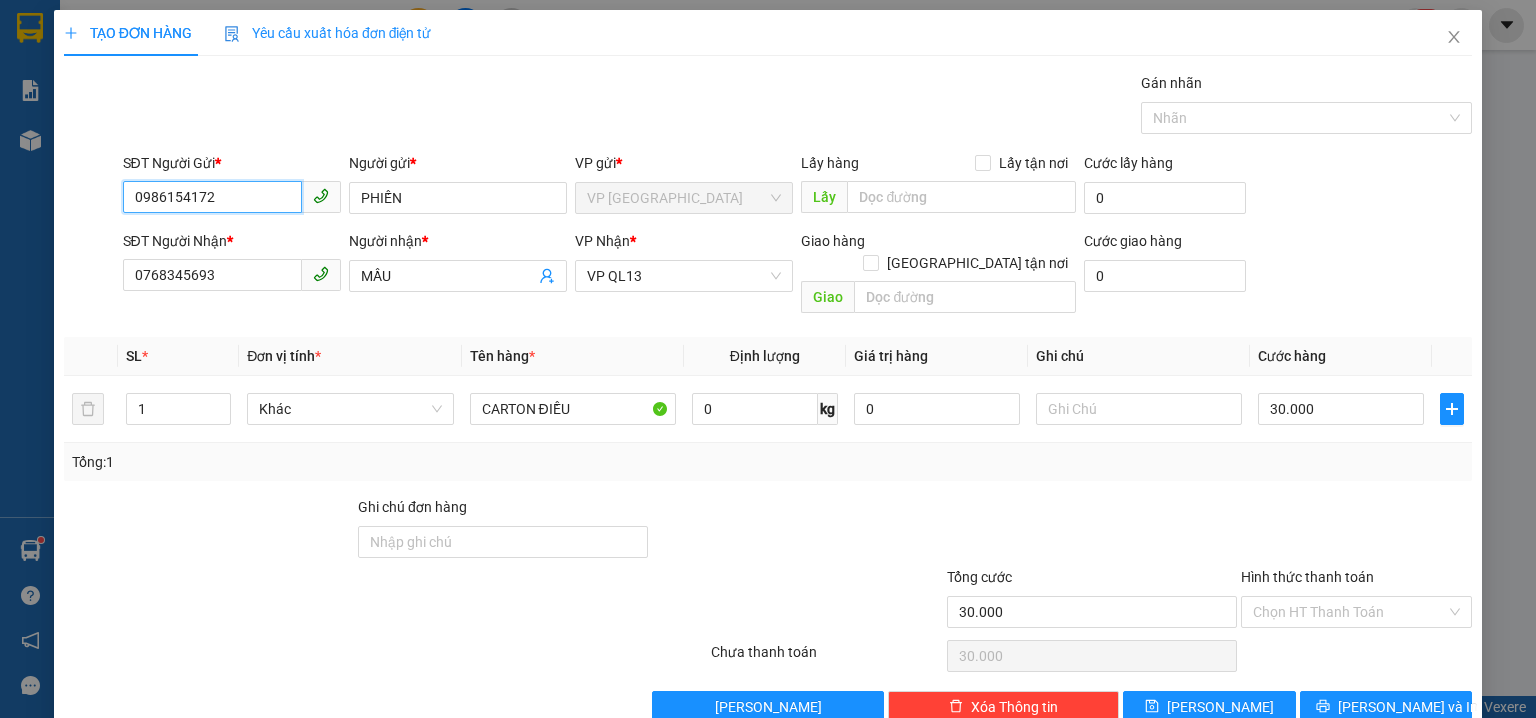 click on "0986154172" at bounding box center (212, 197) 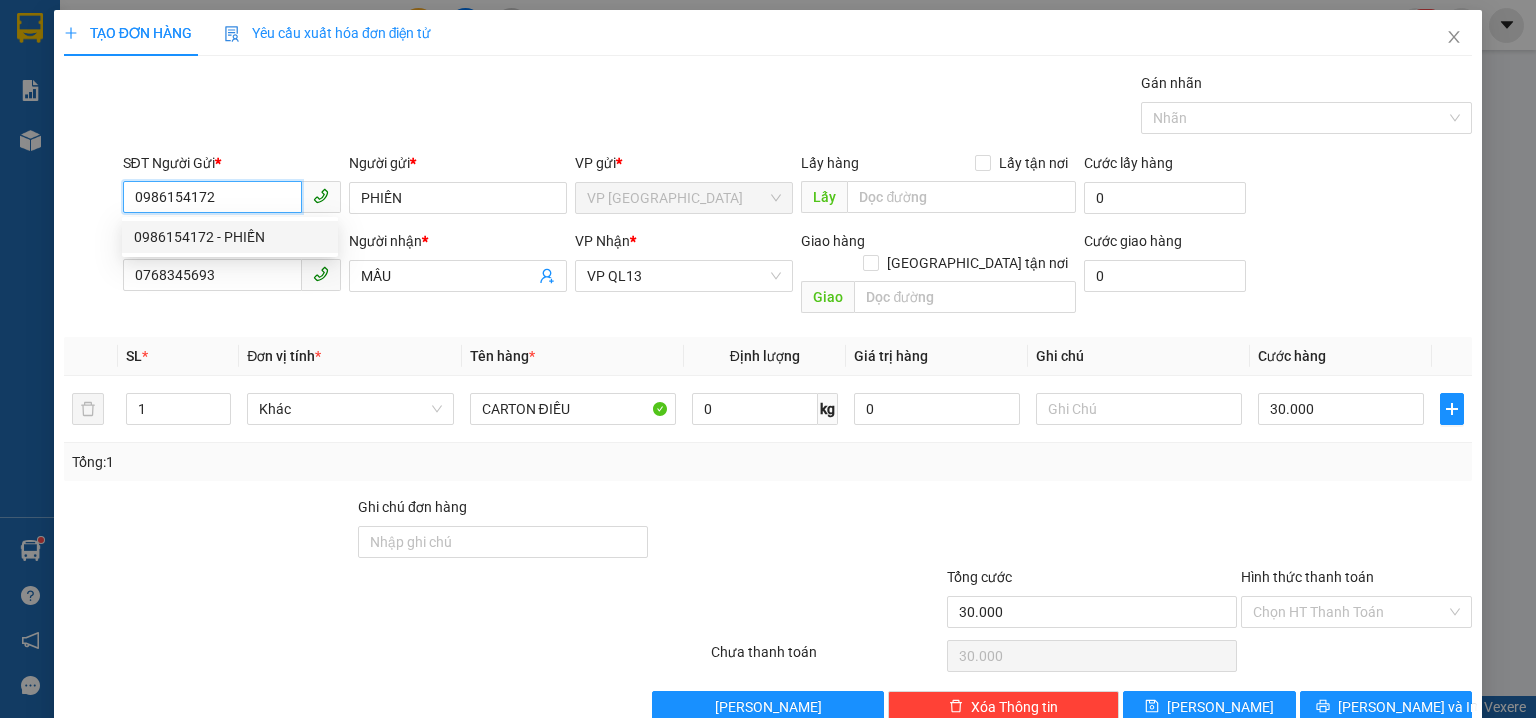 click on "0986154172" at bounding box center [212, 197] 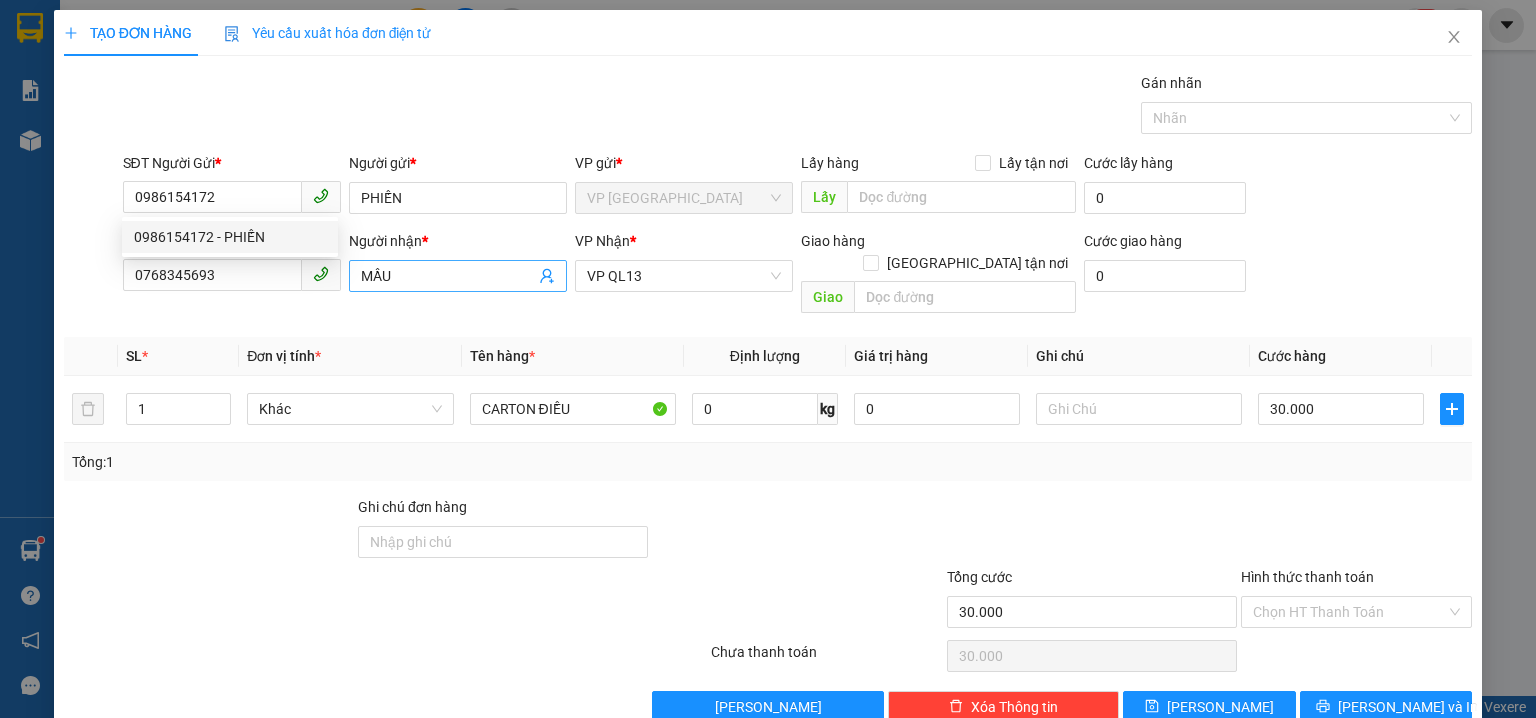 click on "MẦU" at bounding box center [448, 276] 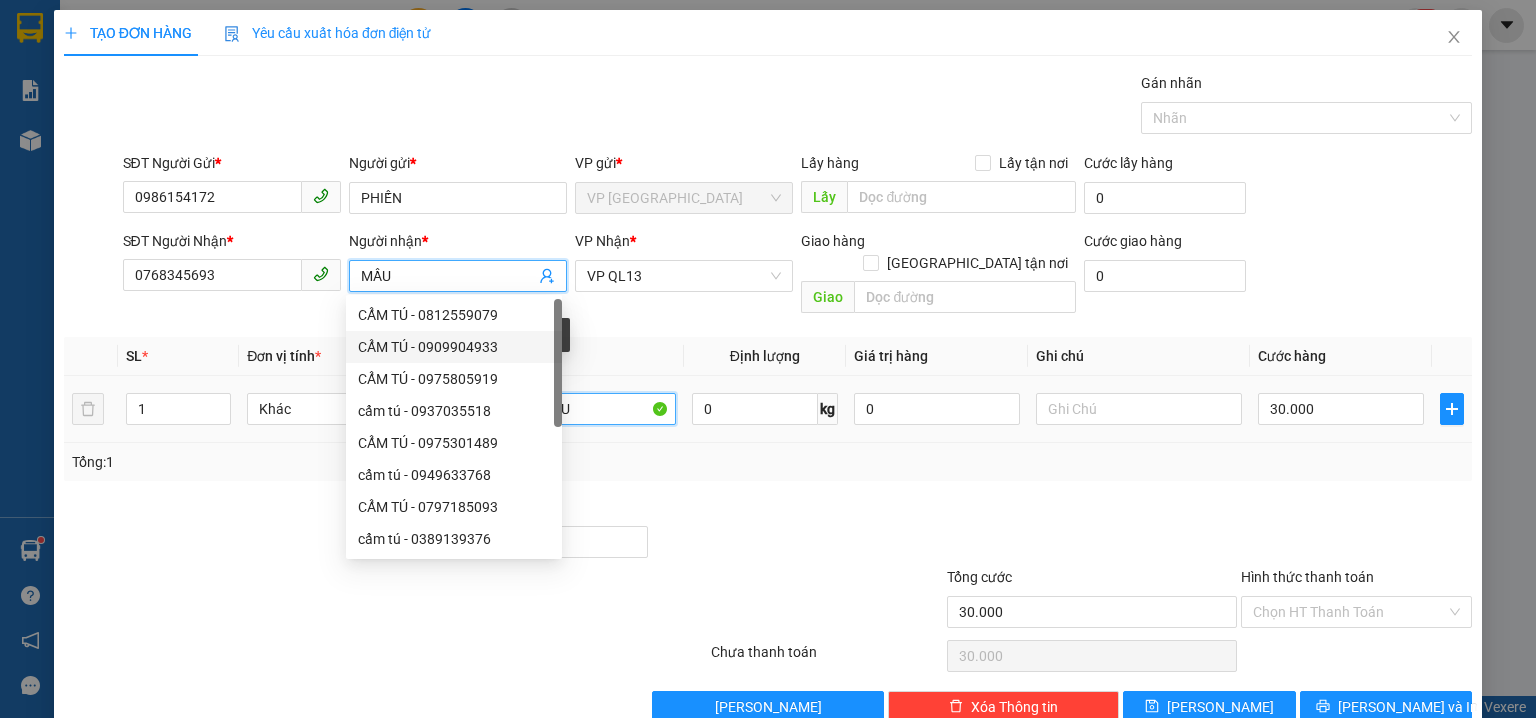click on "CARTON ĐIỀU" at bounding box center (573, 409) 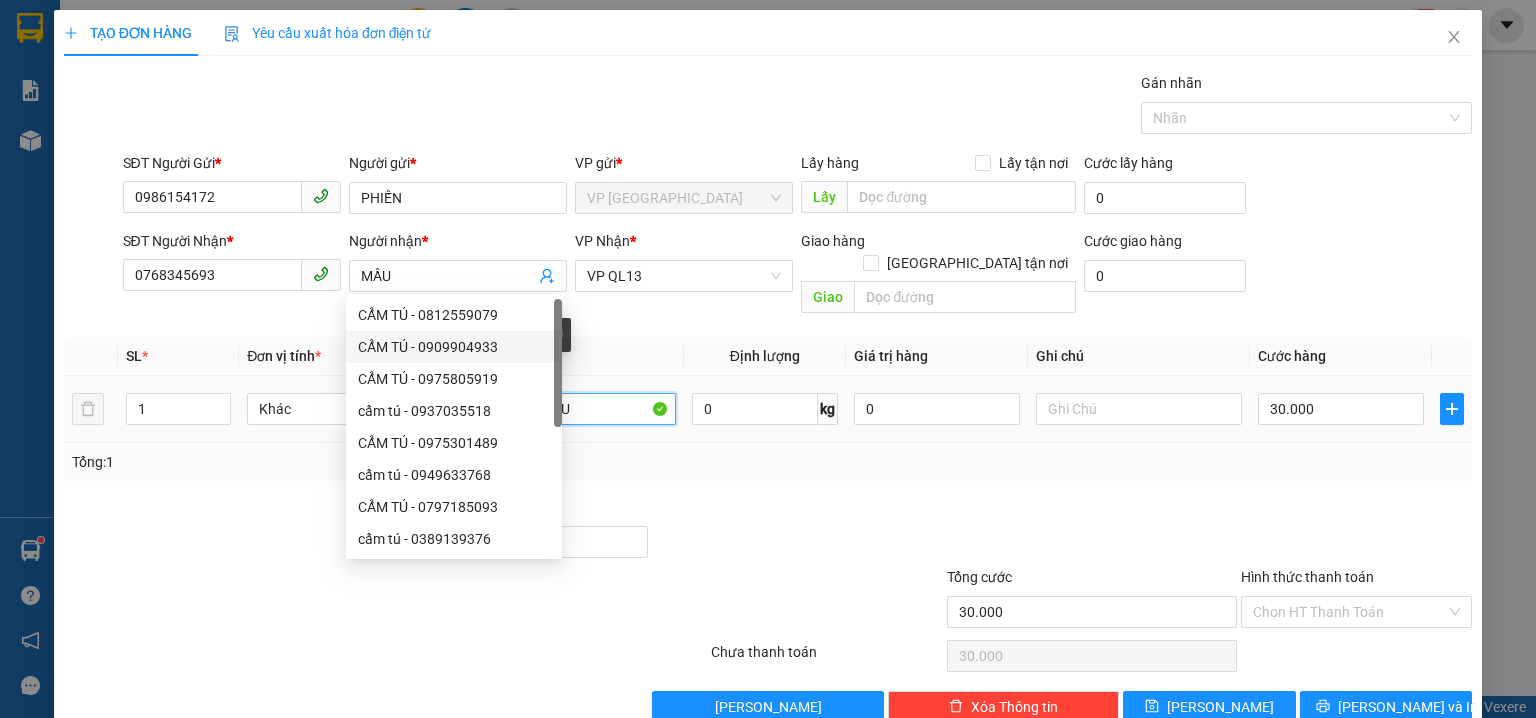 click on "CARTON ĐIỀU" at bounding box center [573, 409] 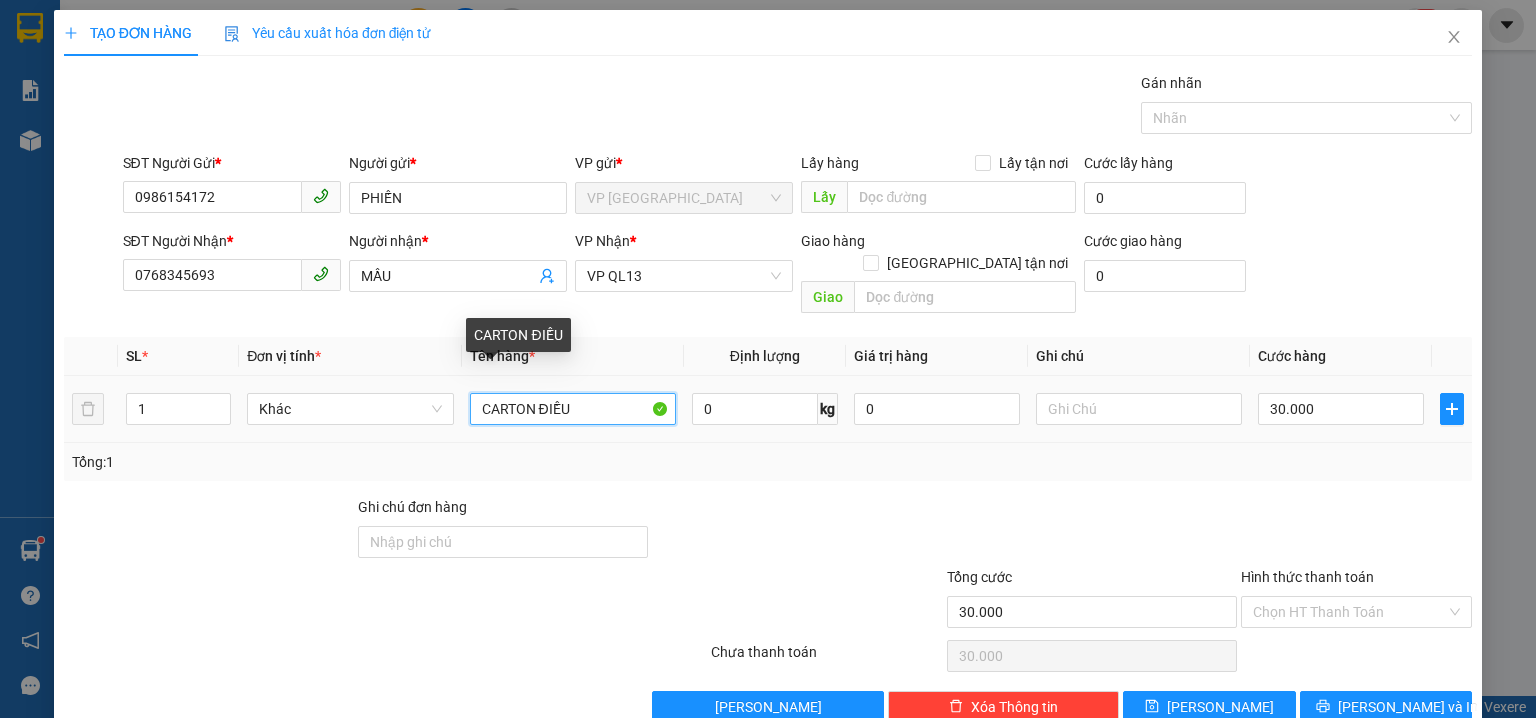 click on "CARTON ĐIỀU" at bounding box center (573, 409) 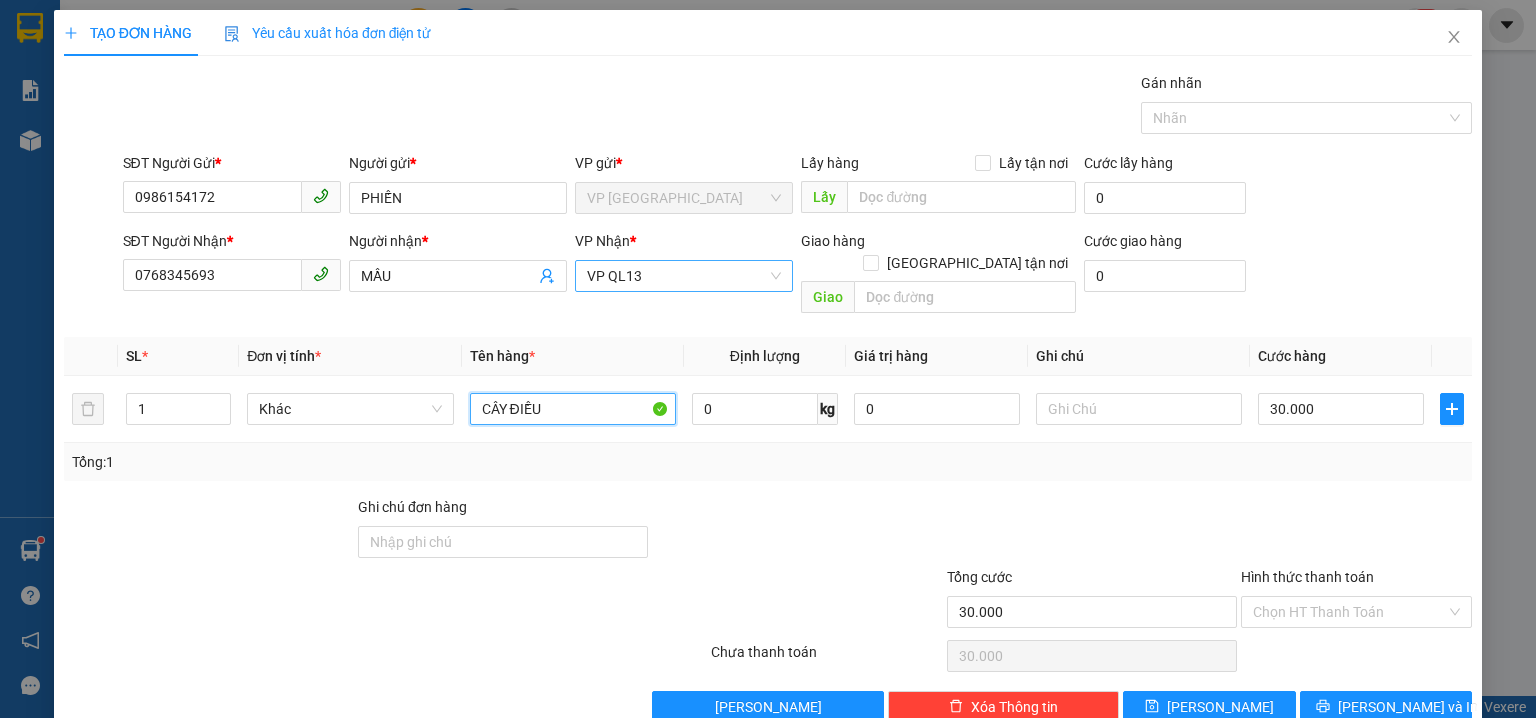 click on "VP QL13" at bounding box center [684, 276] 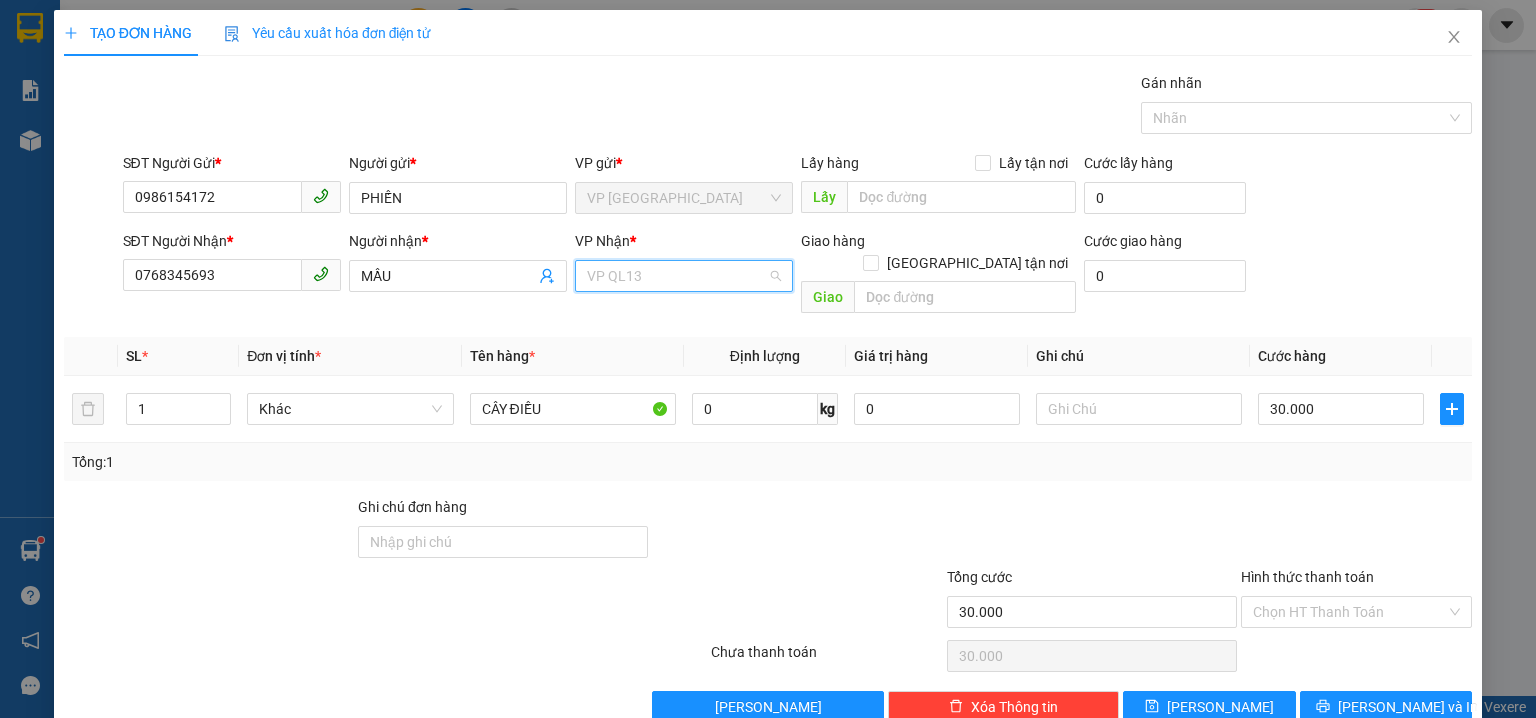 scroll, scrollTop: 320, scrollLeft: 0, axis: vertical 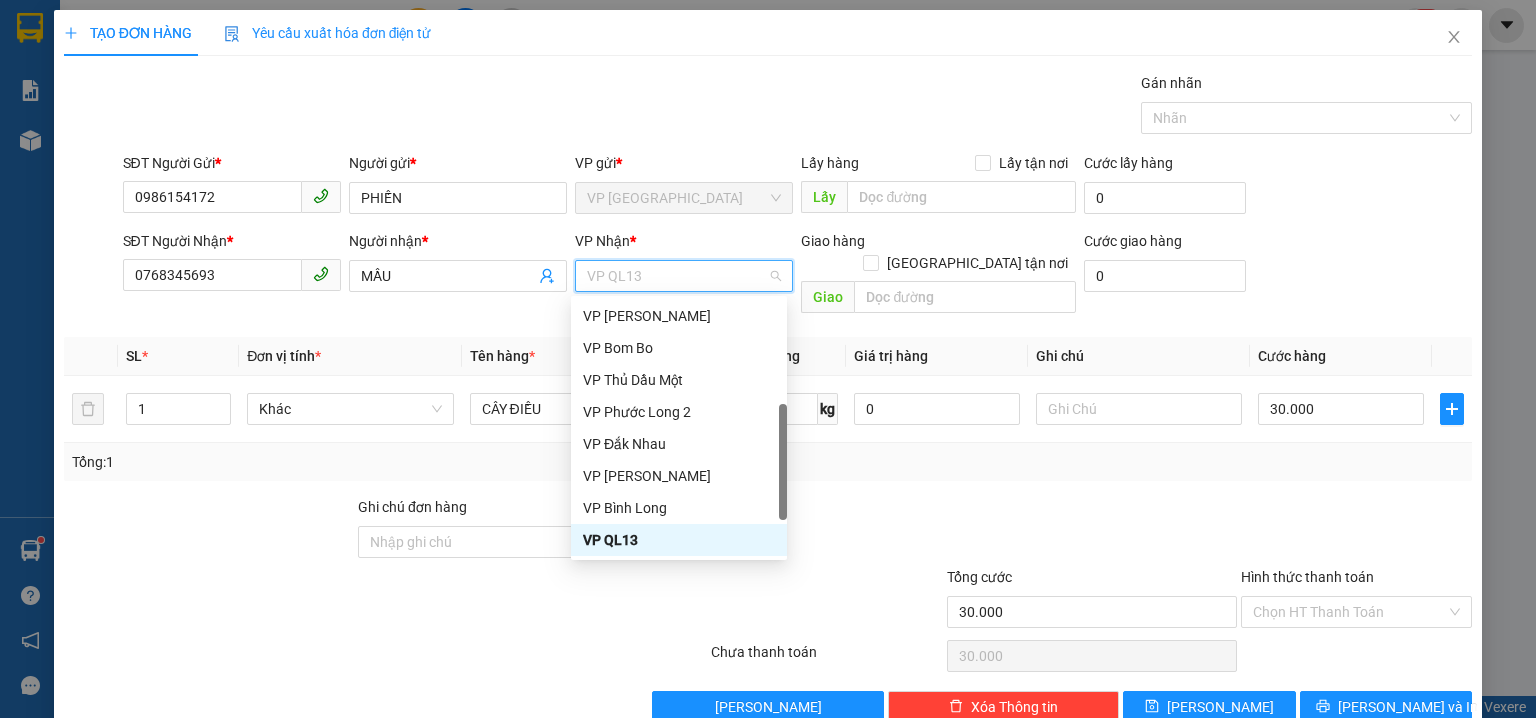 click on "VP QL13" at bounding box center (684, 276) 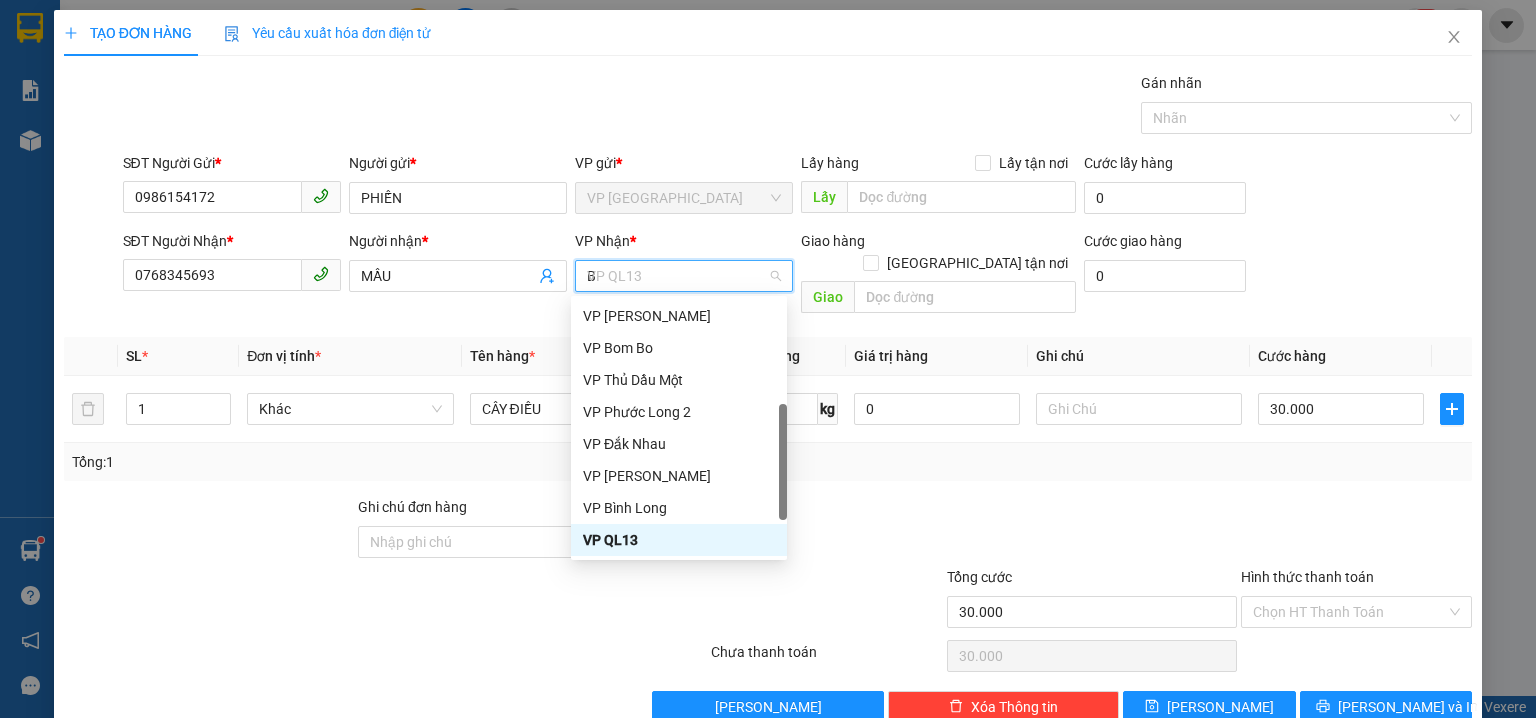 scroll, scrollTop: 0, scrollLeft: 0, axis: both 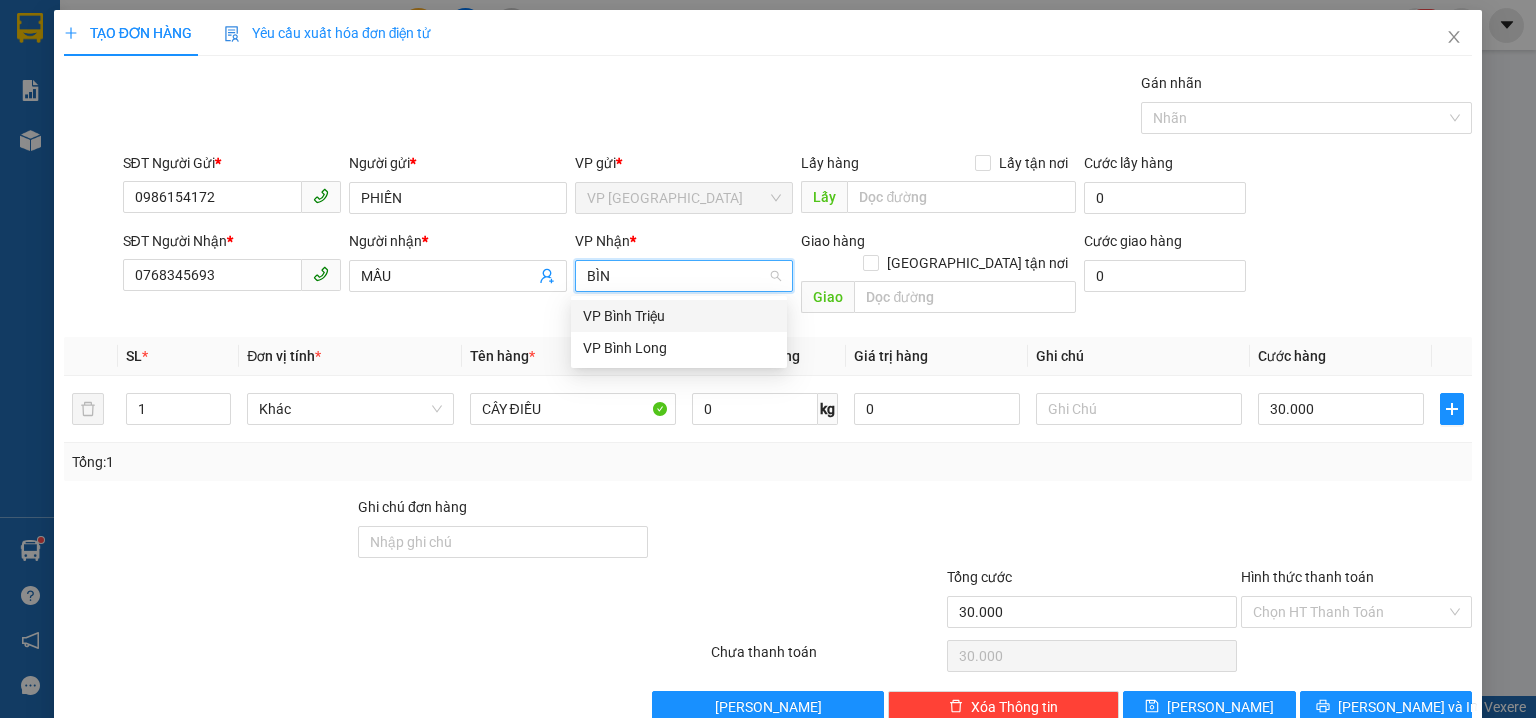 type on "BÌNH" 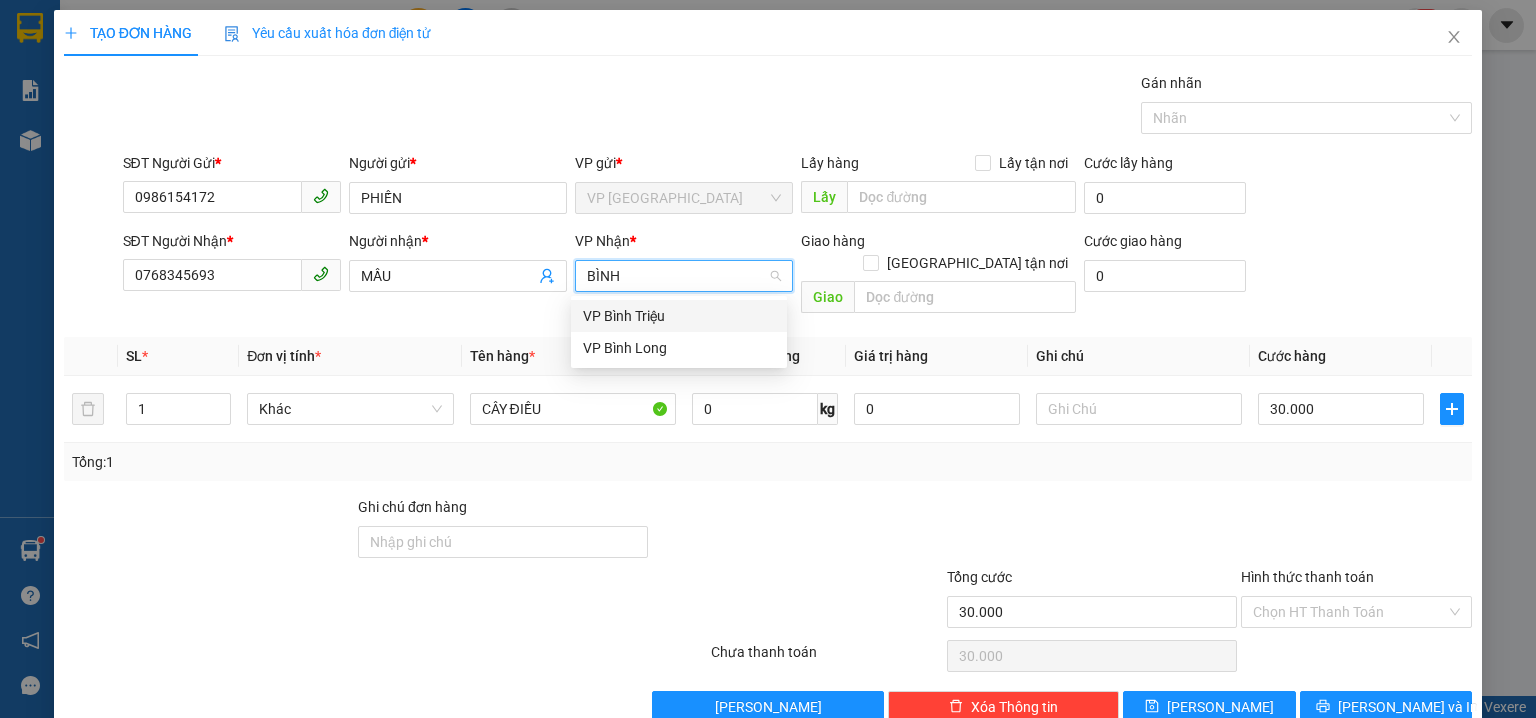 click on "VP Bình Triệu" at bounding box center [679, 316] 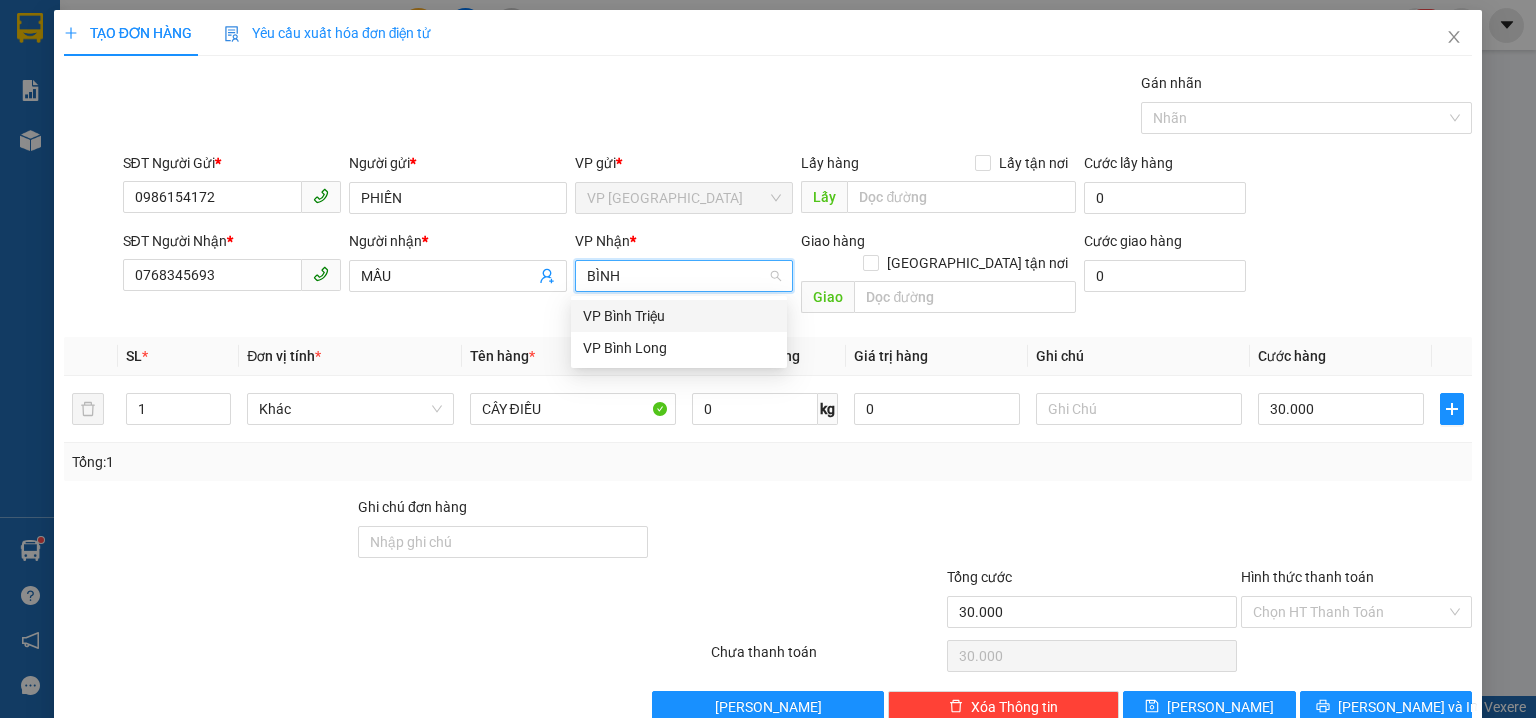 type 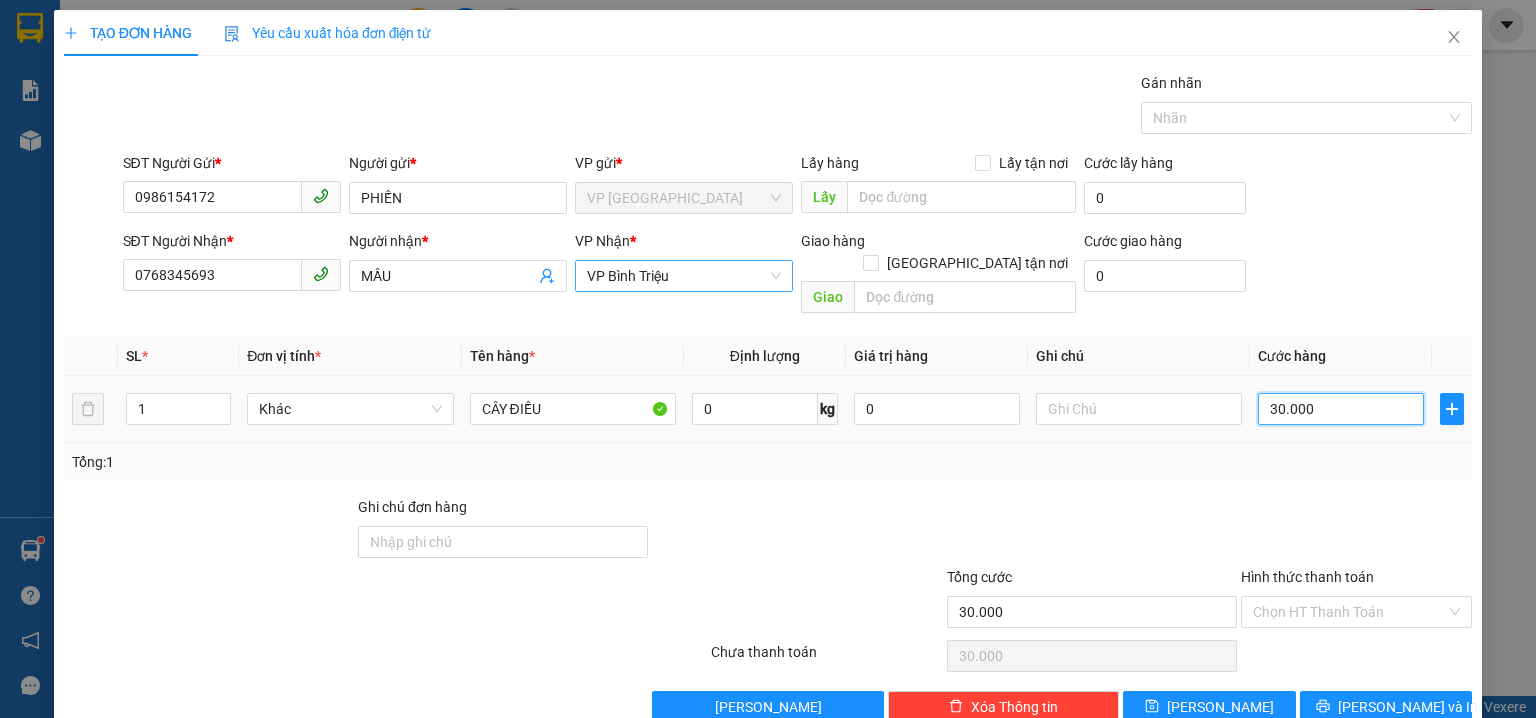 click on "30.000" at bounding box center (1341, 409) 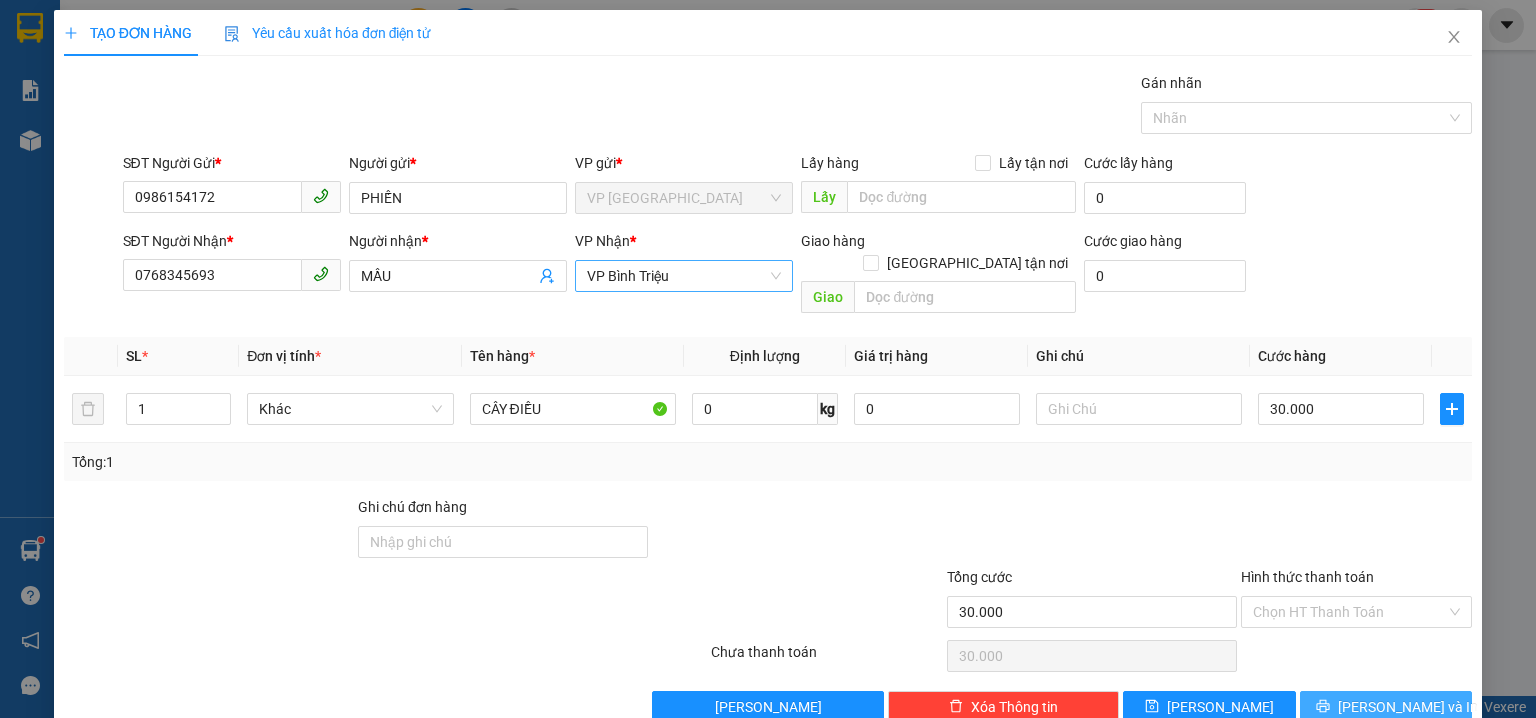 click on "[PERSON_NAME] và In" at bounding box center (1408, 707) 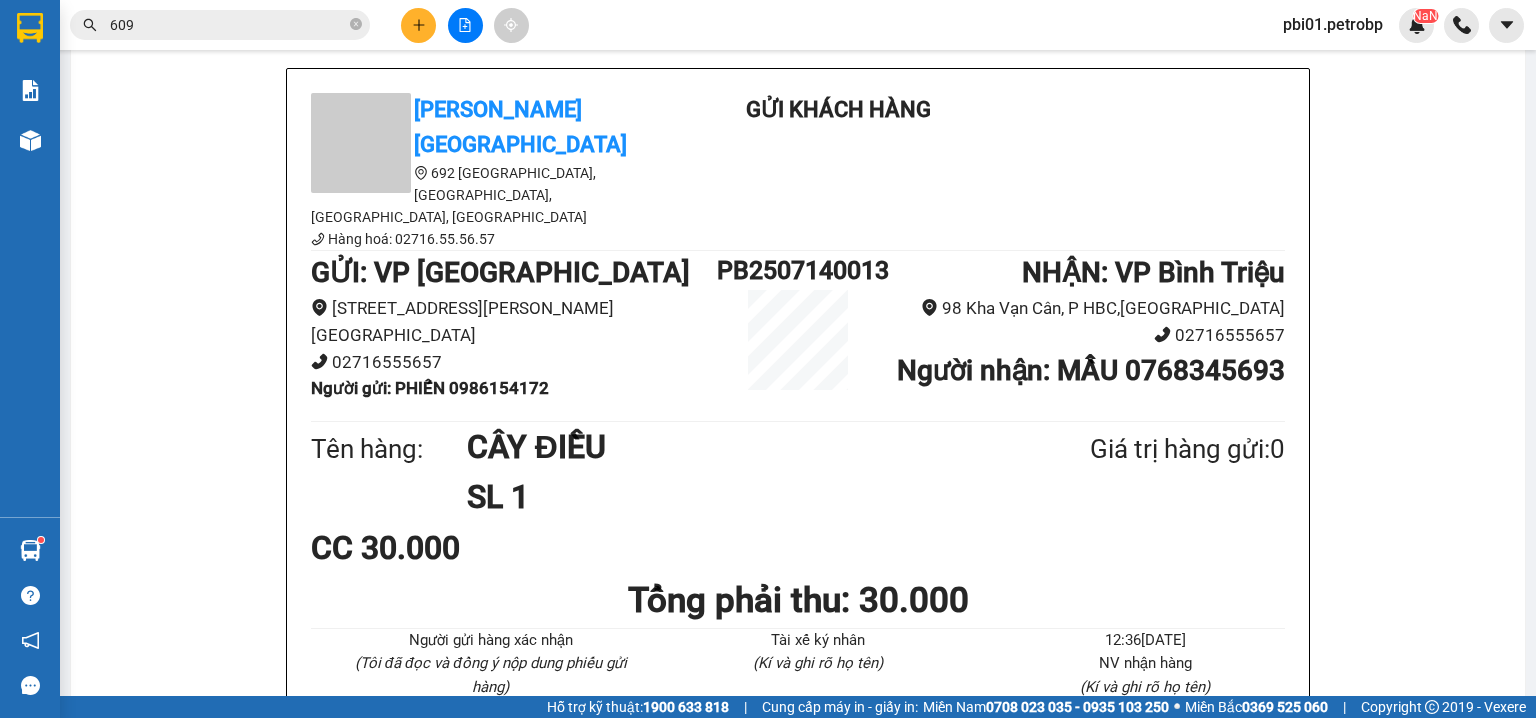 scroll, scrollTop: 0, scrollLeft: 0, axis: both 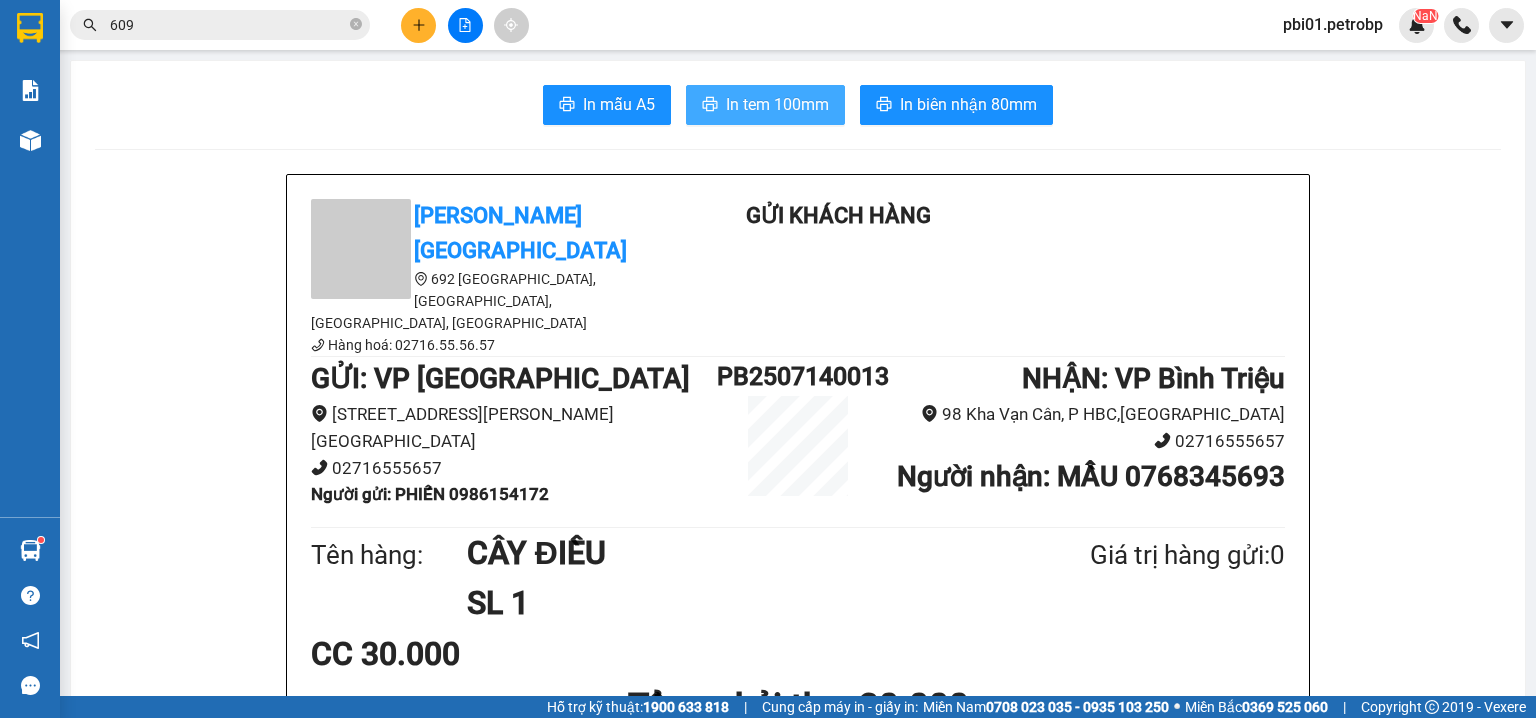 click on "In tem 100mm" at bounding box center [777, 104] 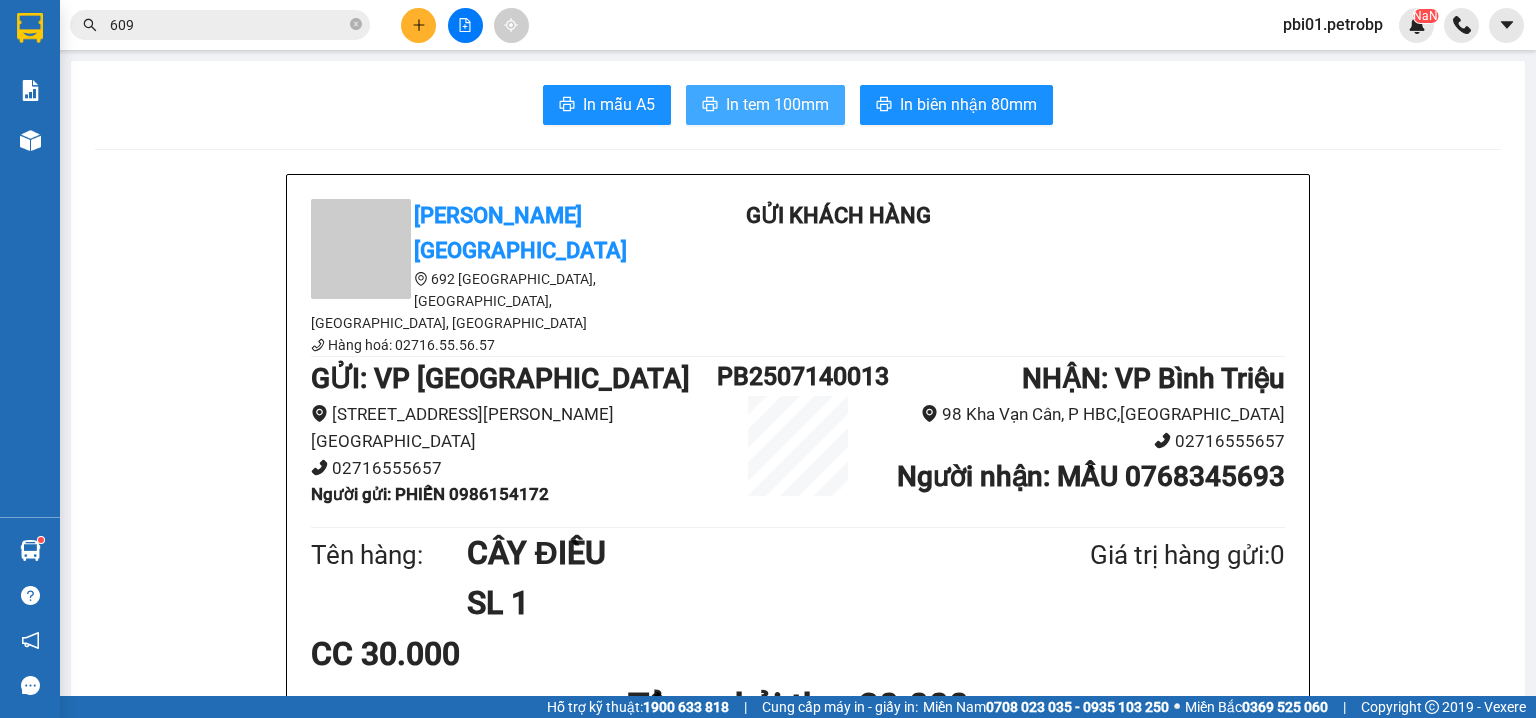 scroll, scrollTop: 0, scrollLeft: 0, axis: both 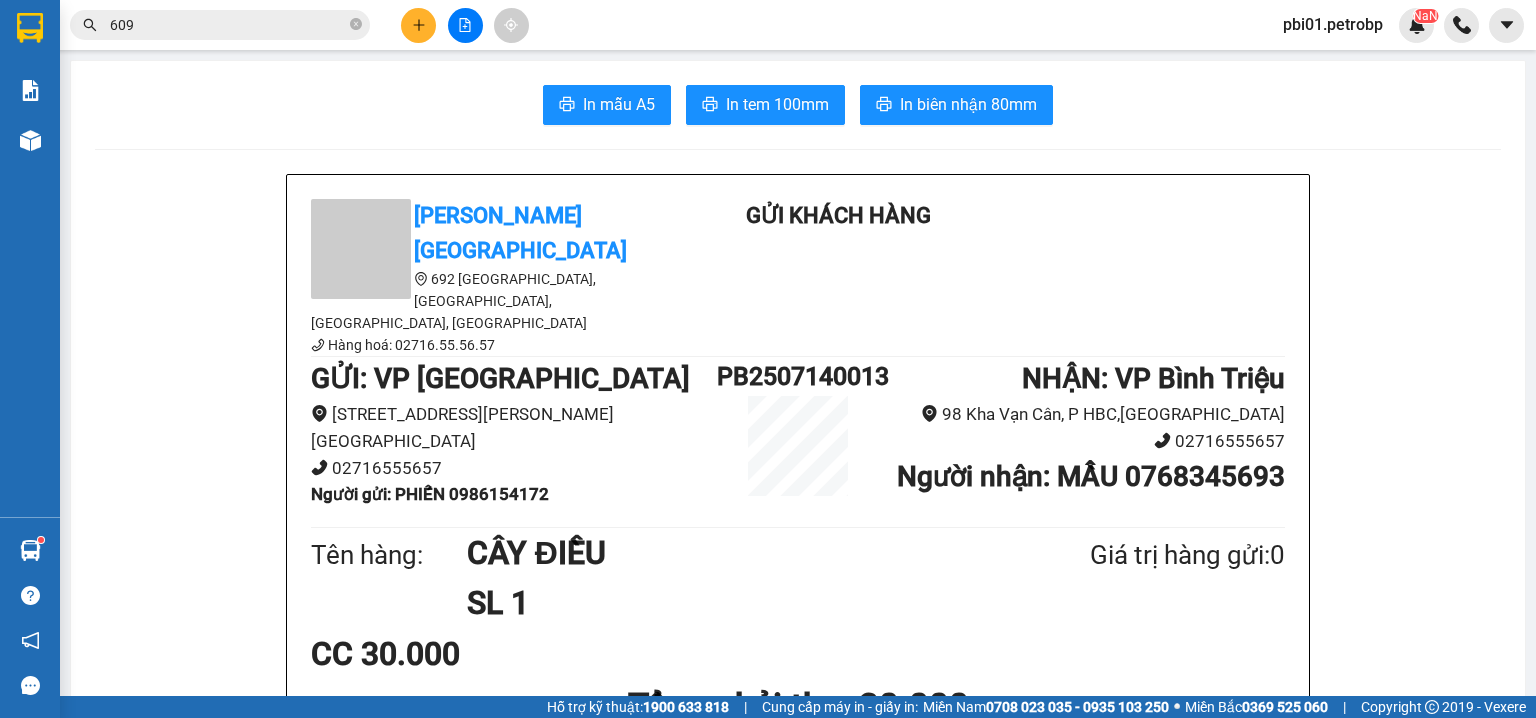 click on "Người gửi :   PHIẾN 0986154172" at bounding box center [430, 494] 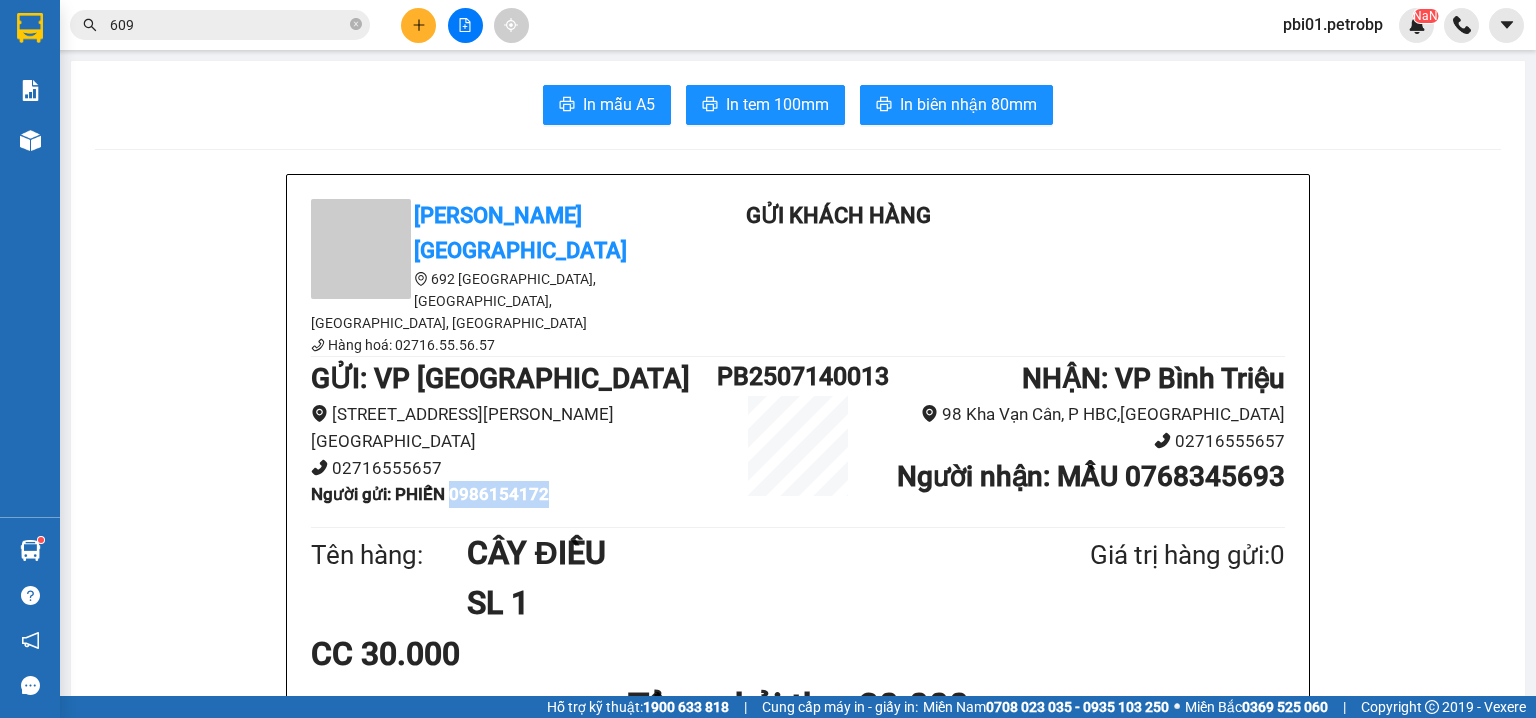 click on "Người gửi :   PHIẾN 0986154172" at bounding box center (430, 494) 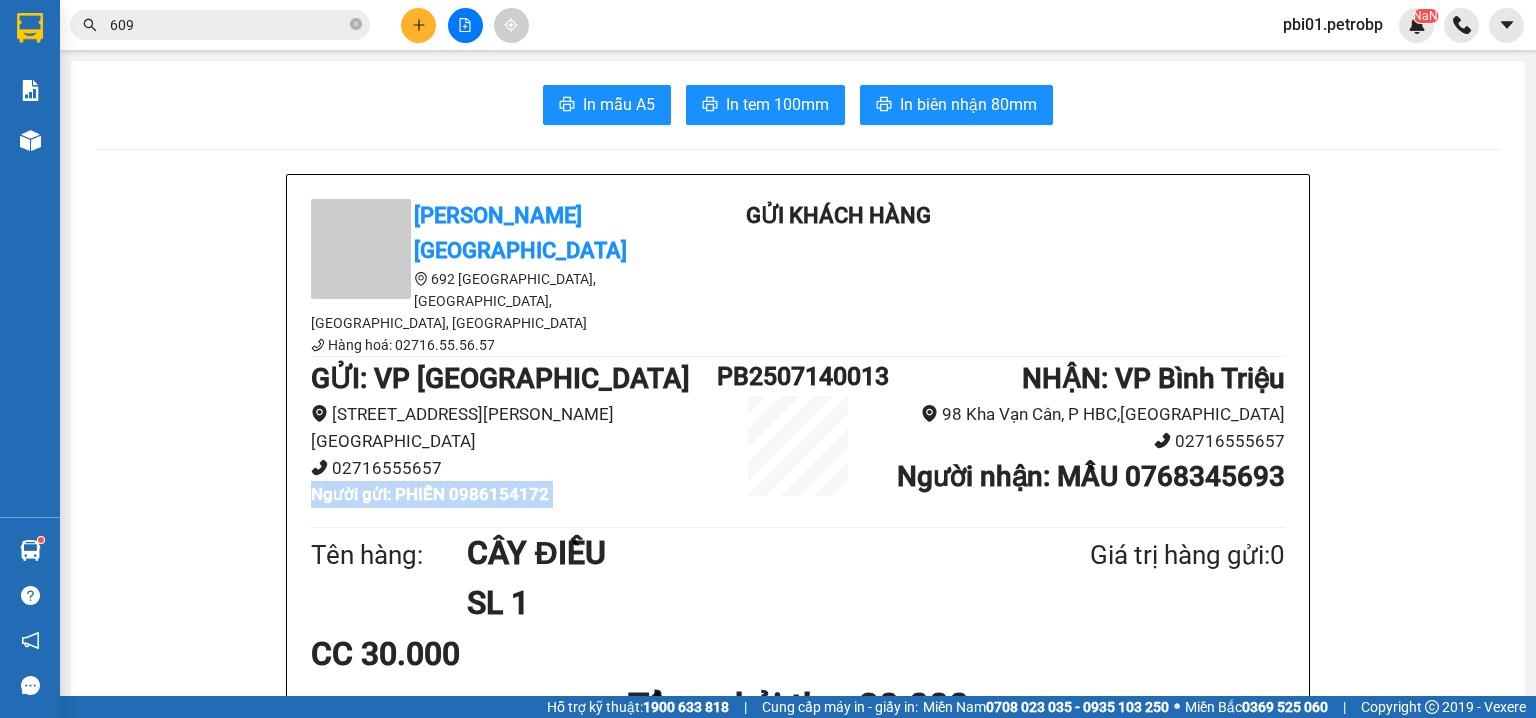 click on "Người gửi :   PHIẾN 0986154172" at bounding box center (430, 494) 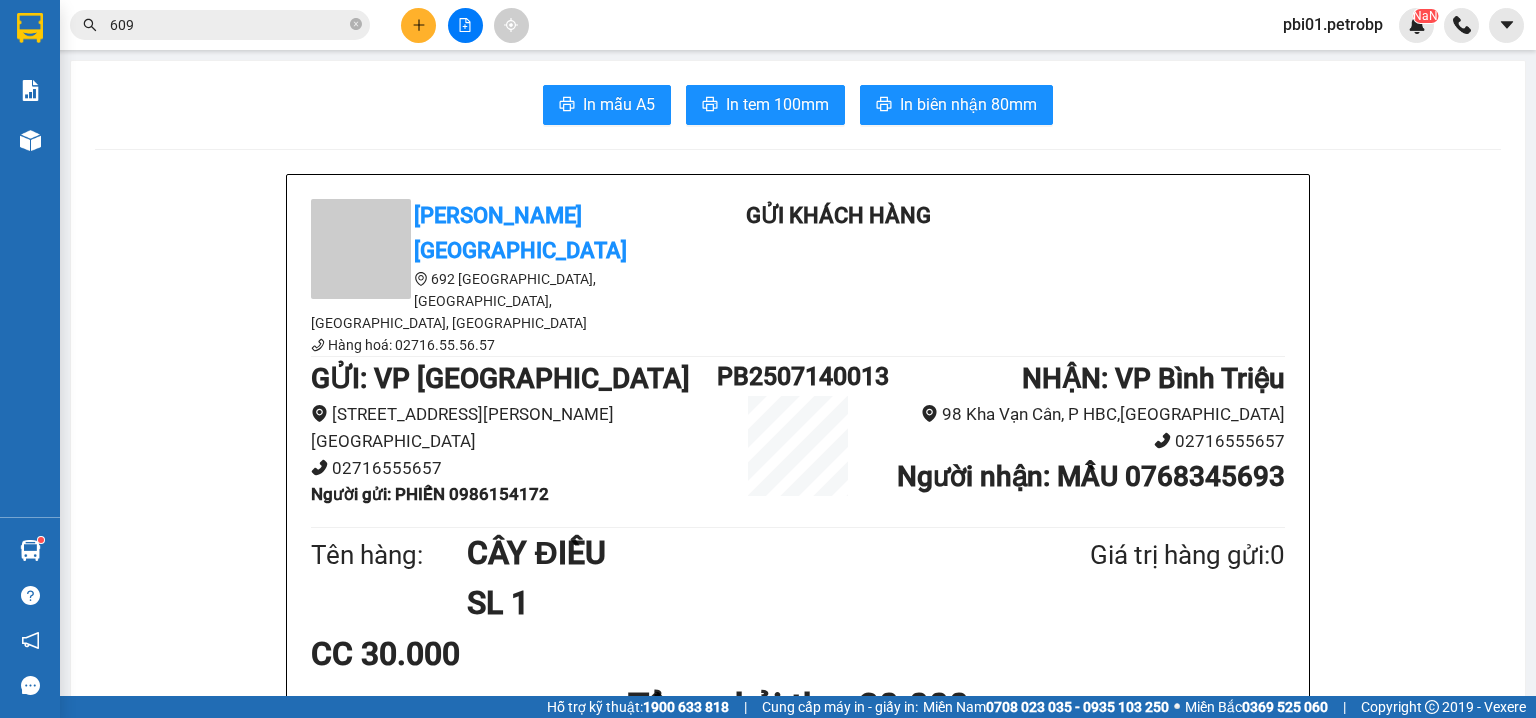 click on "Người gửi :   PHIẾN 0986154172" at bounding box center [430, 494] 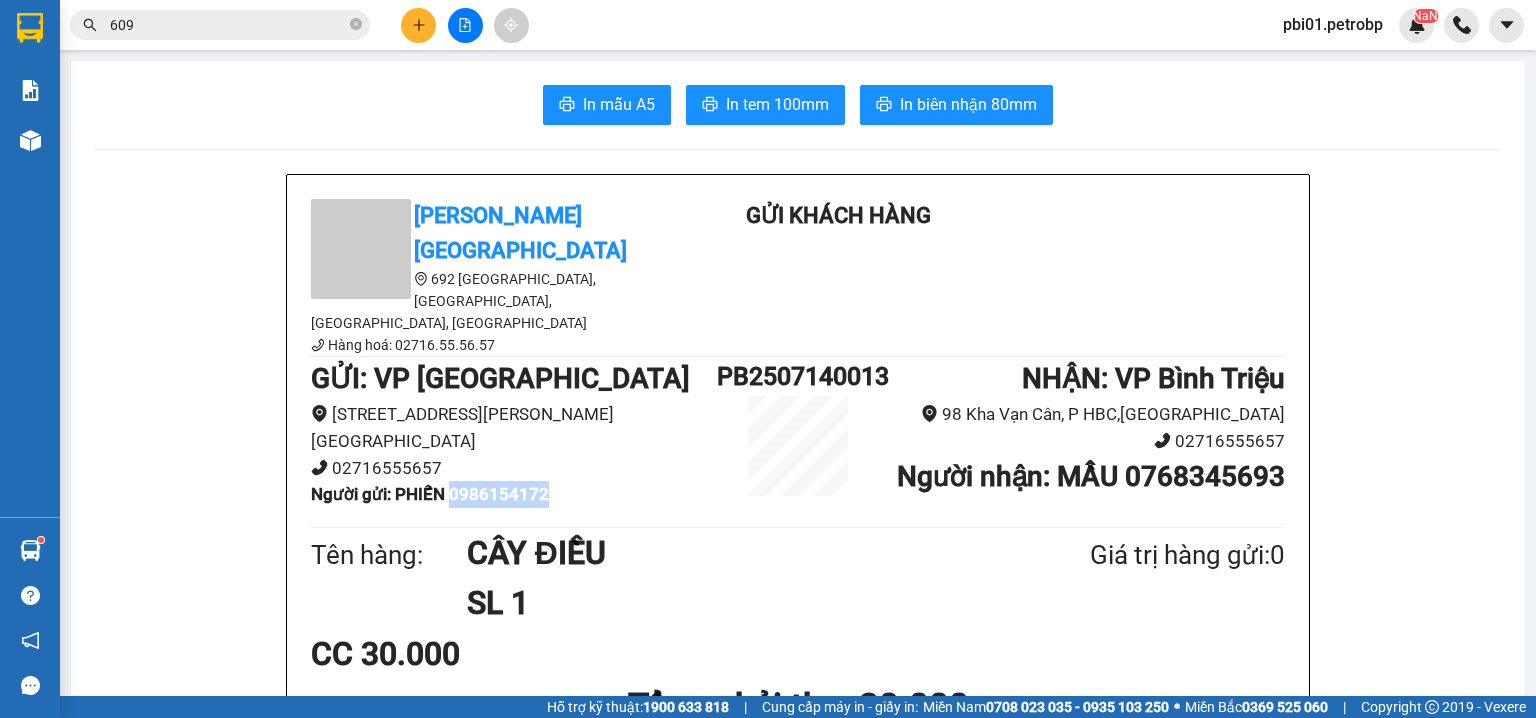 click on "Người gửi :   PHIẾN 0986154172" at bounding box center (430, 494) 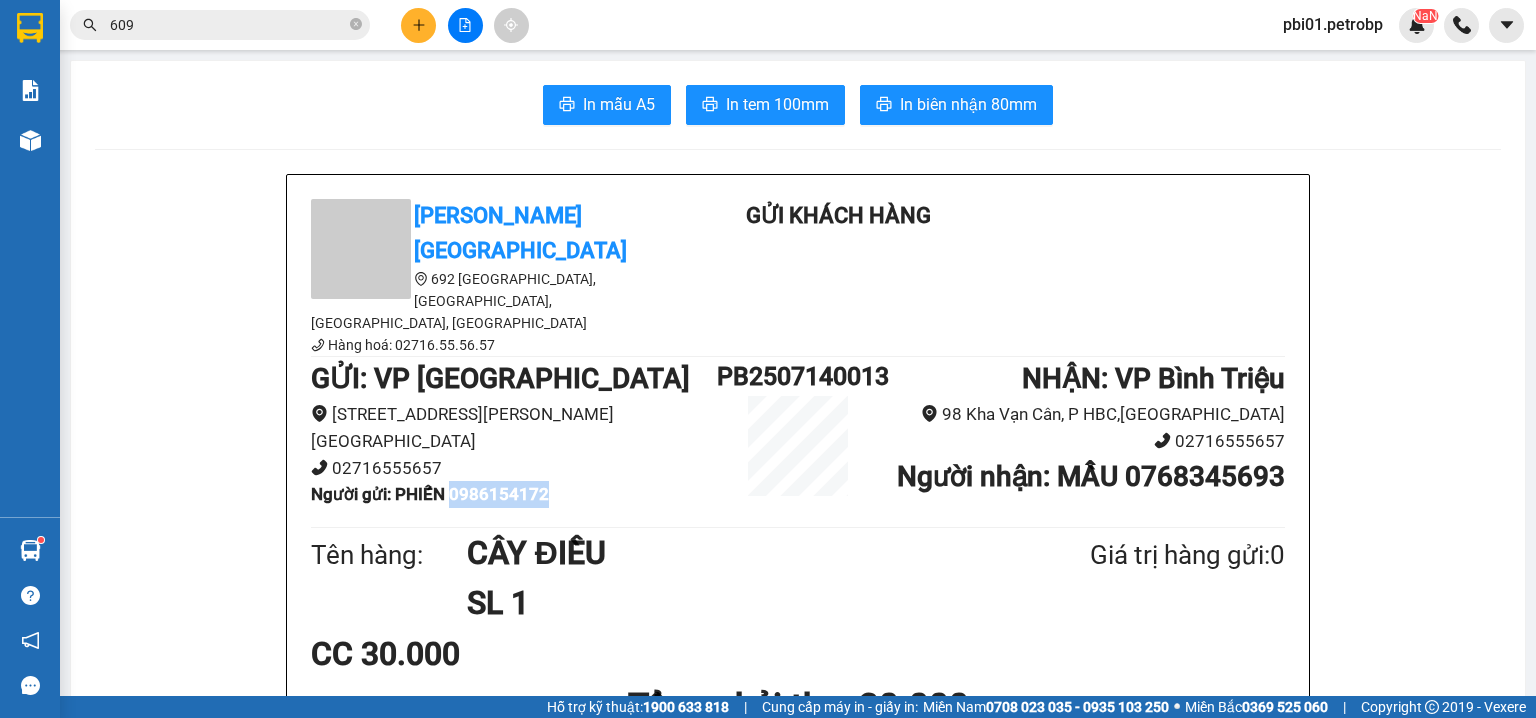 click on "GỬI :   VP Phước Bình   157 Nguyễn Tất Thành, P Phước Bình, TX Phước Long   02716555657 Người gửi :   PHIẾN 0986154172 PB2507140013 NHẬN :   VP Bình Triệu   98 Kha Vạn Cân, P HBC,TP Thủ Đức   02716555657 Người nhận :   MẦU 0768345693" at bounding box center (798, 439) 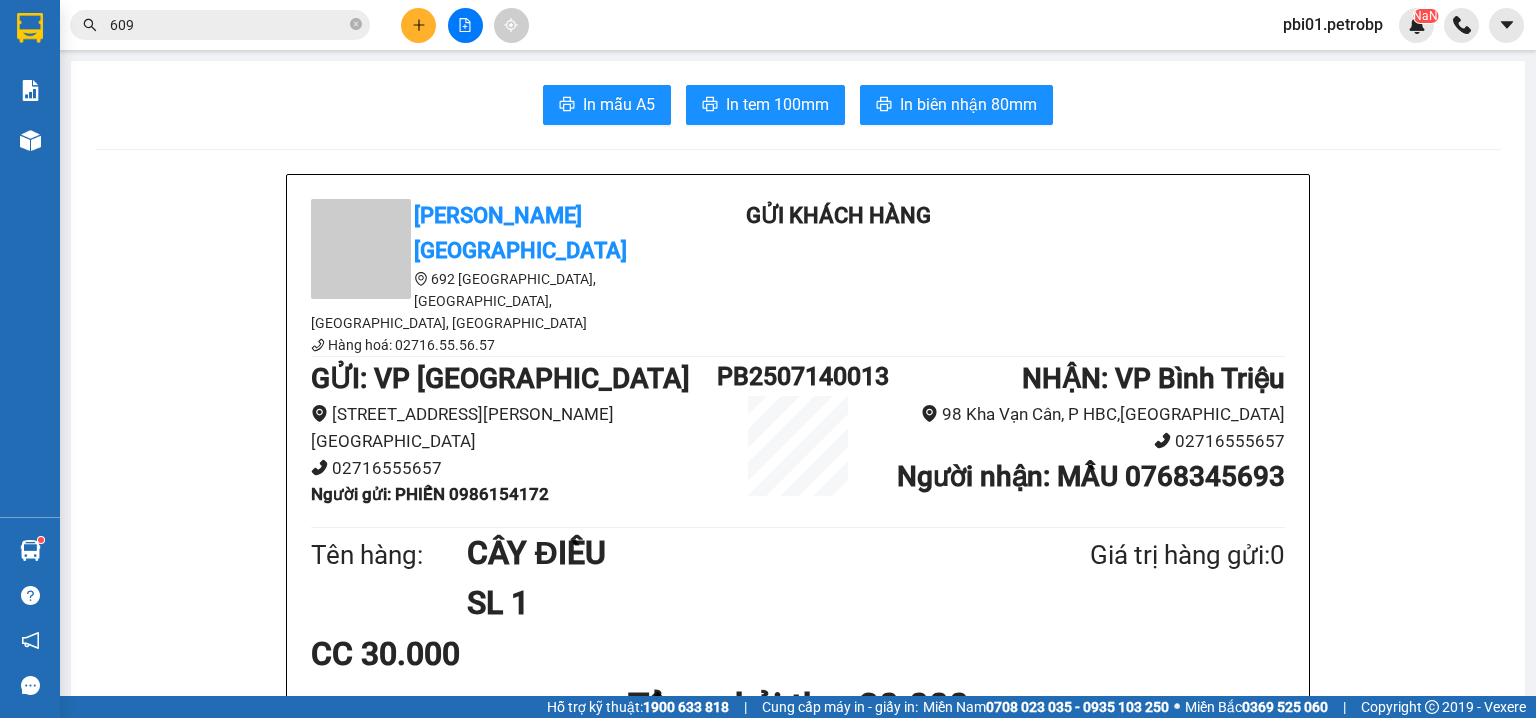 scroll, scrollTop: 106, scrollLeft: 0, axis: vertical 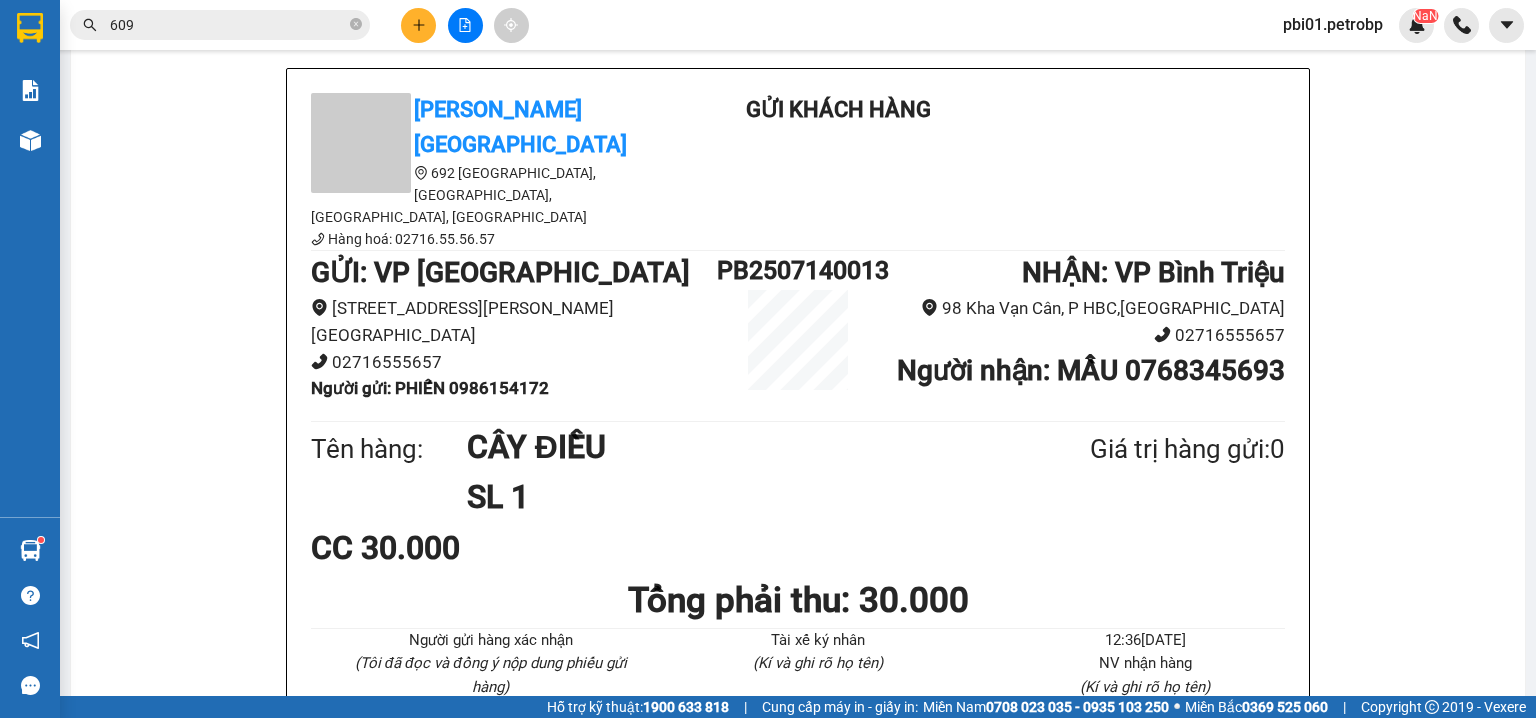 click on "609" at bounding box center [220, 25] 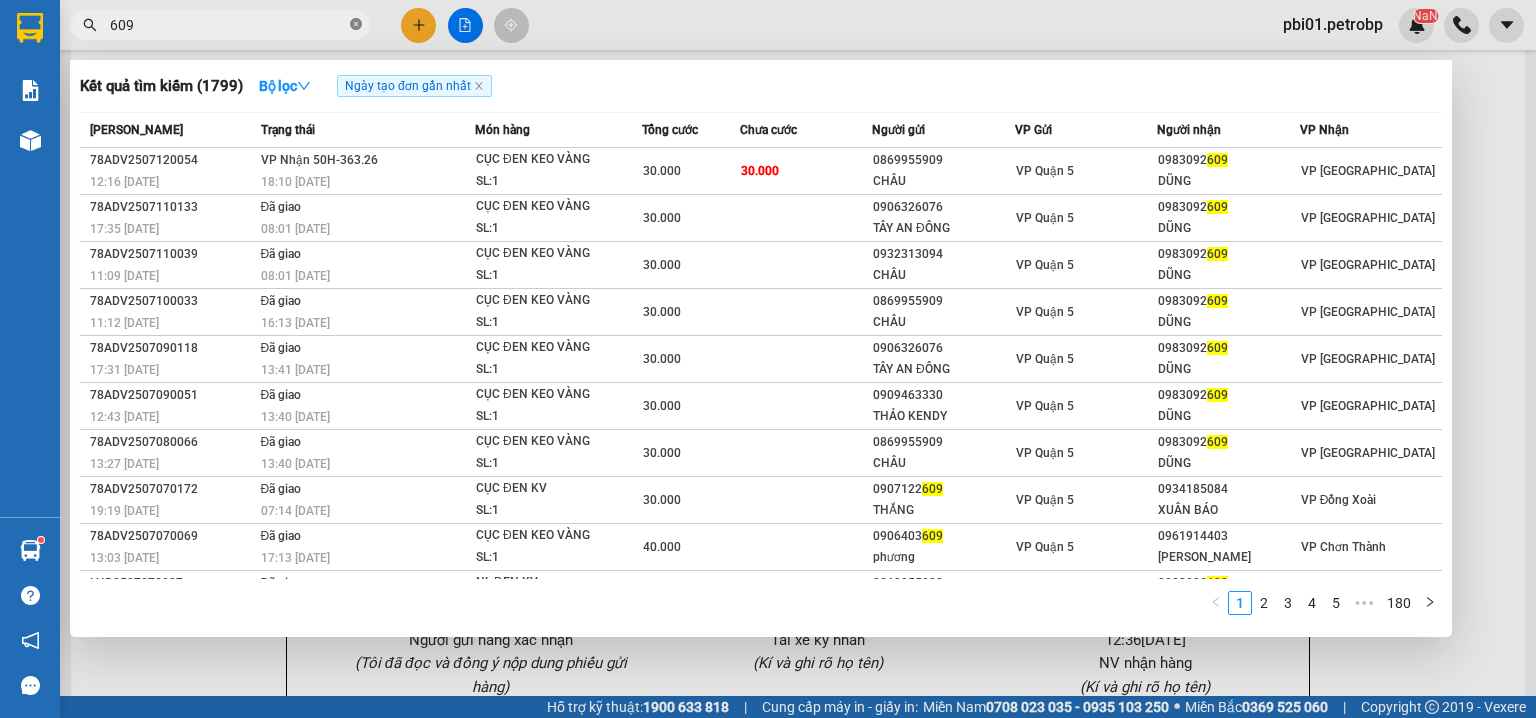 click 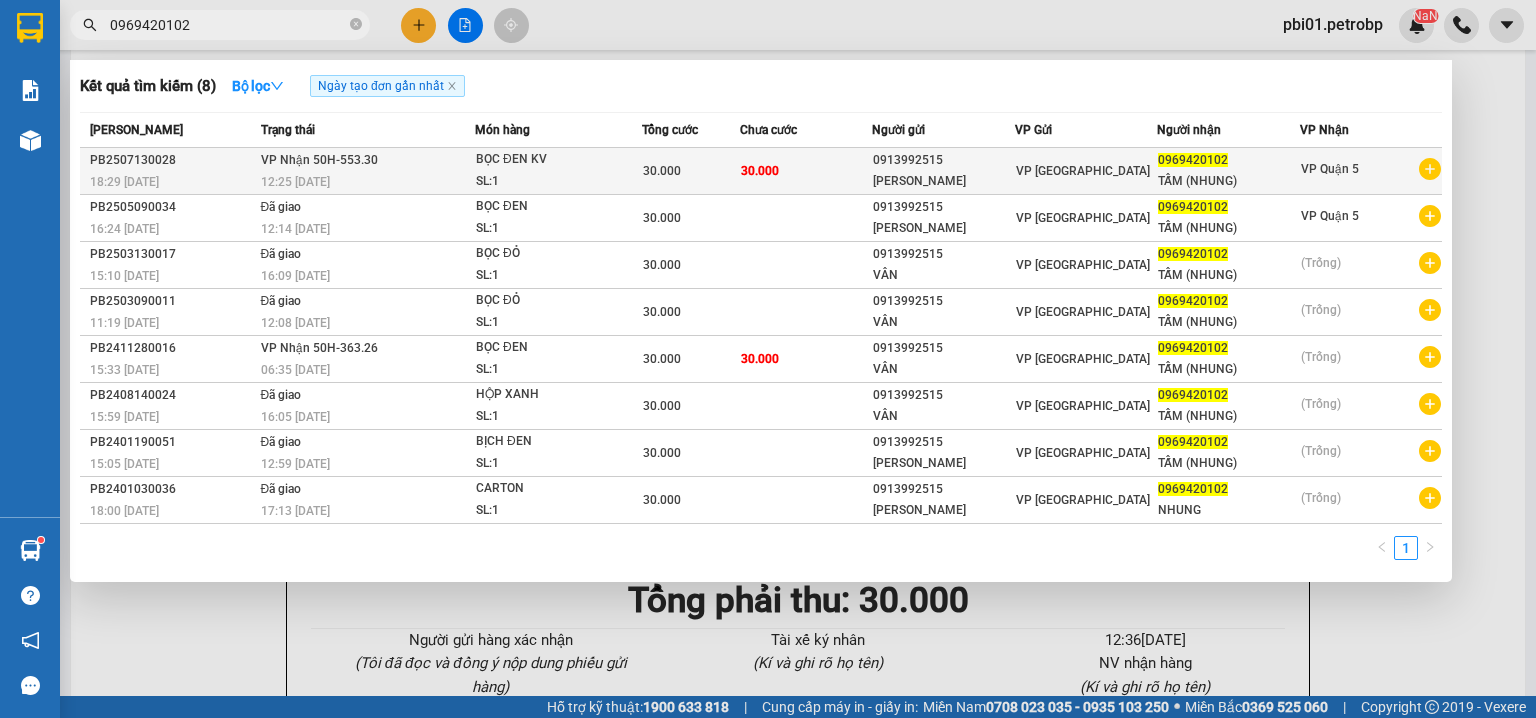 type on "0969420102" 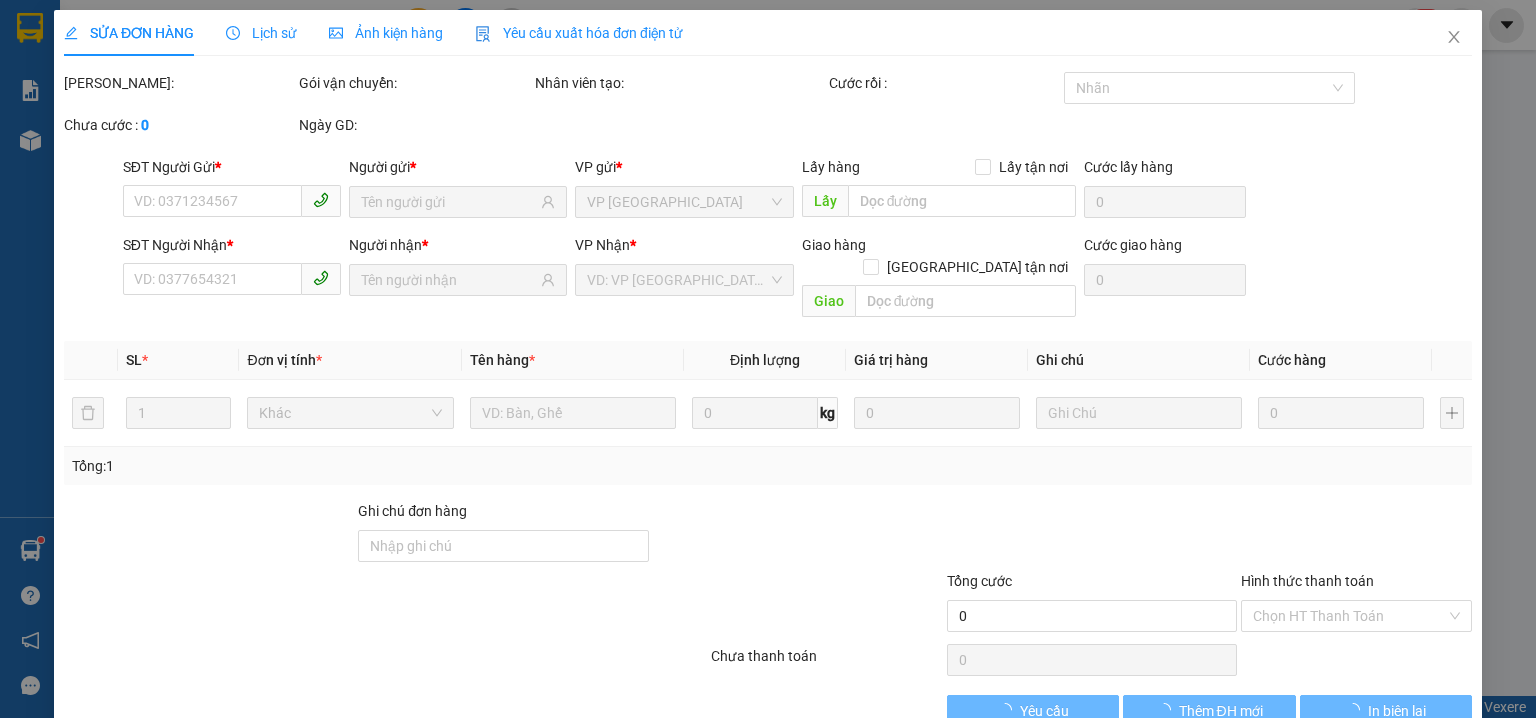 scroll, scrollTop: 0, scrollLeft: 0, axis: both 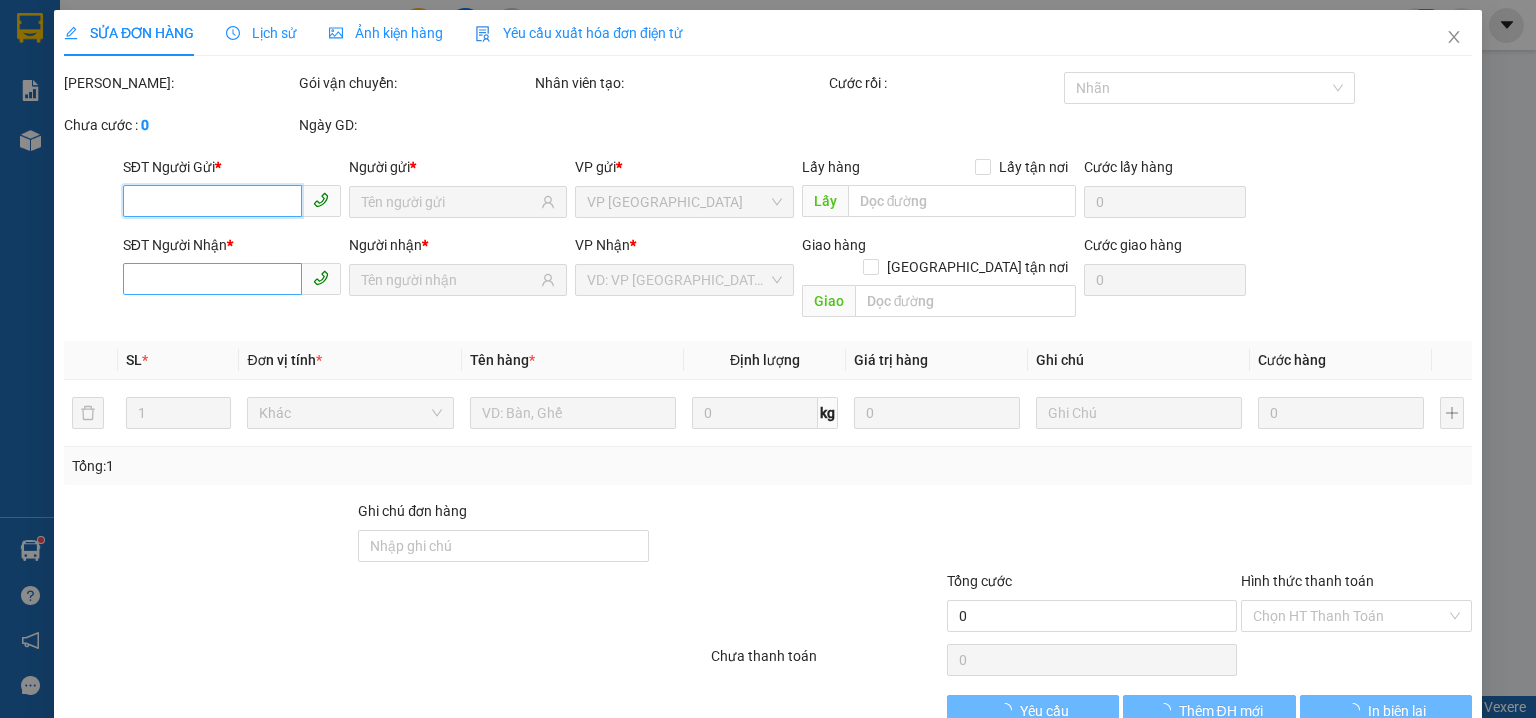 type on "0913992515" 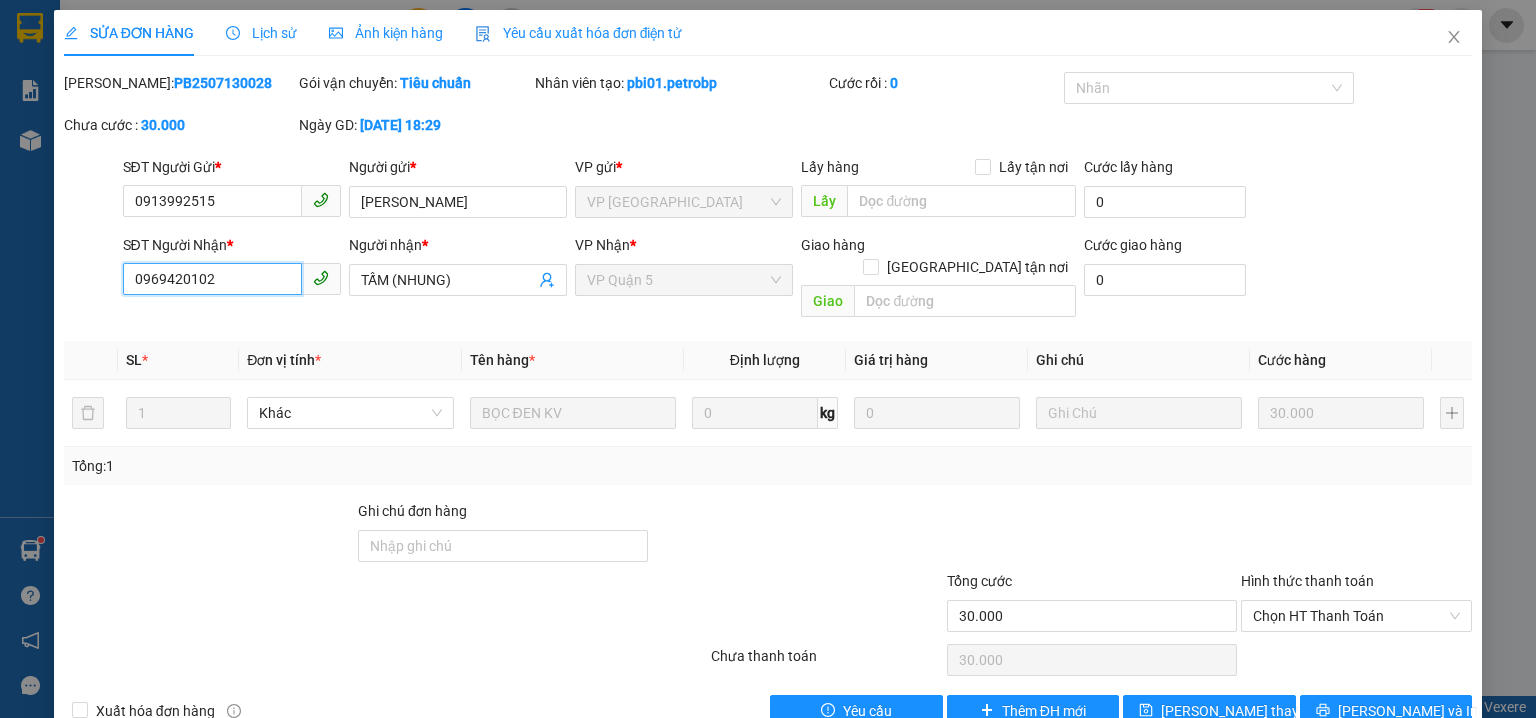 click on "0969420102" at bounding box center [212, 279] 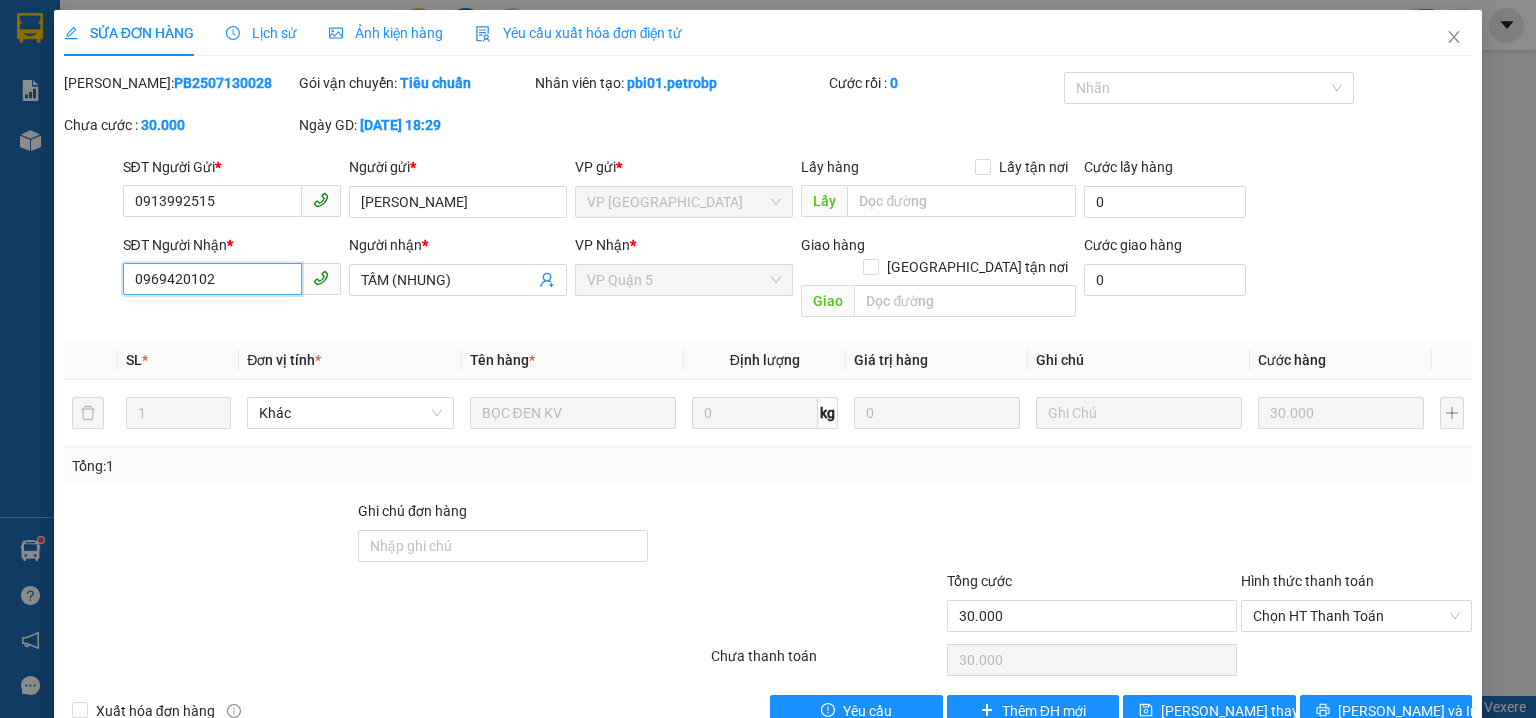 click on "0969420102" at bounding box center [212, 279] 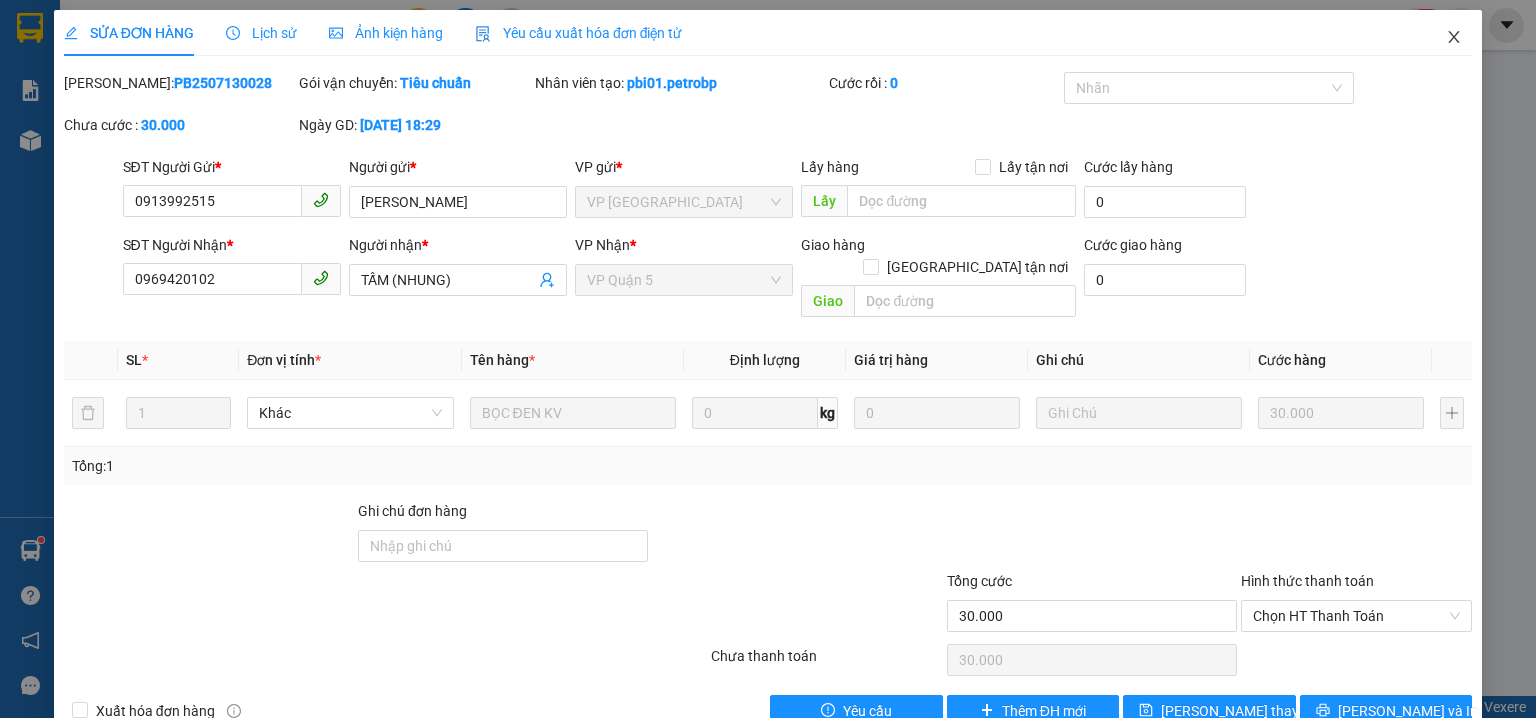 click 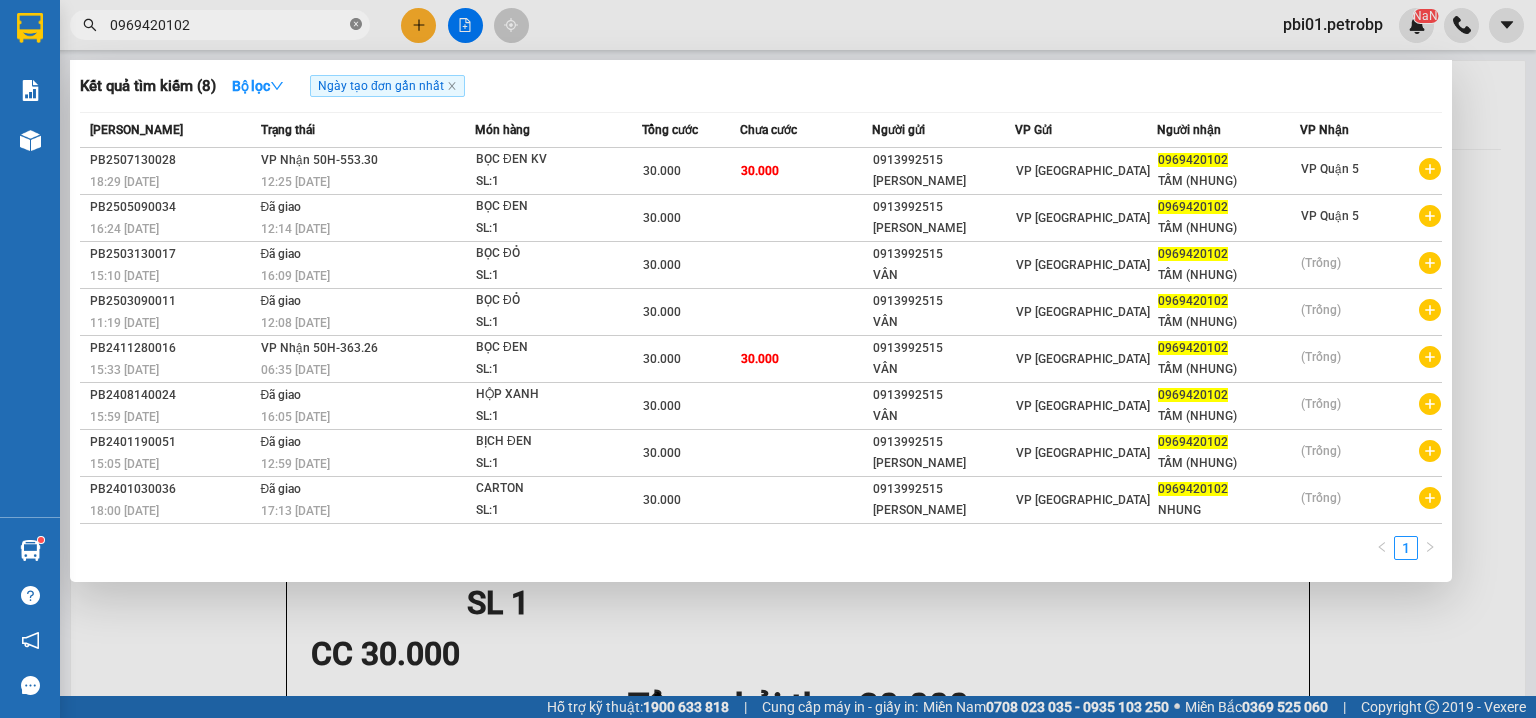 click 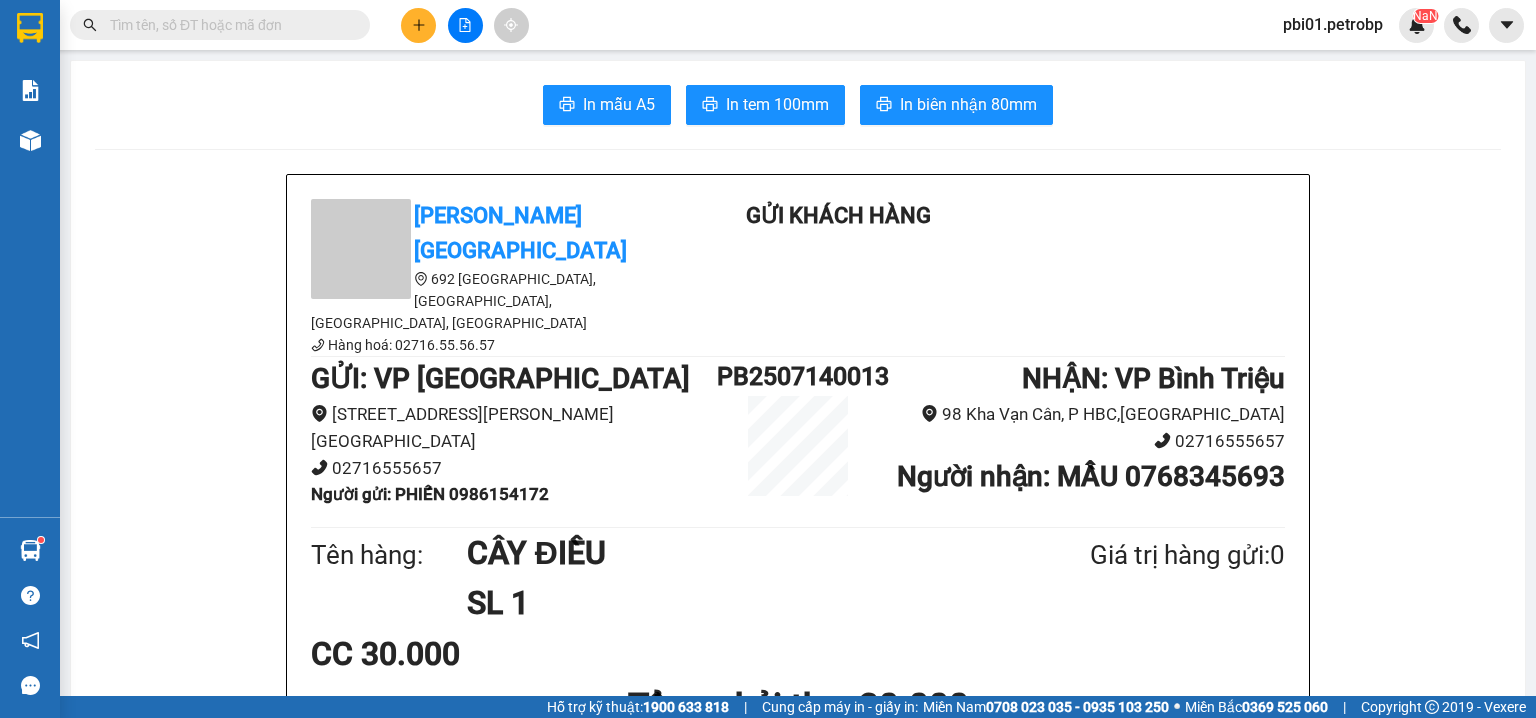 click at bounding box center (228, 25) 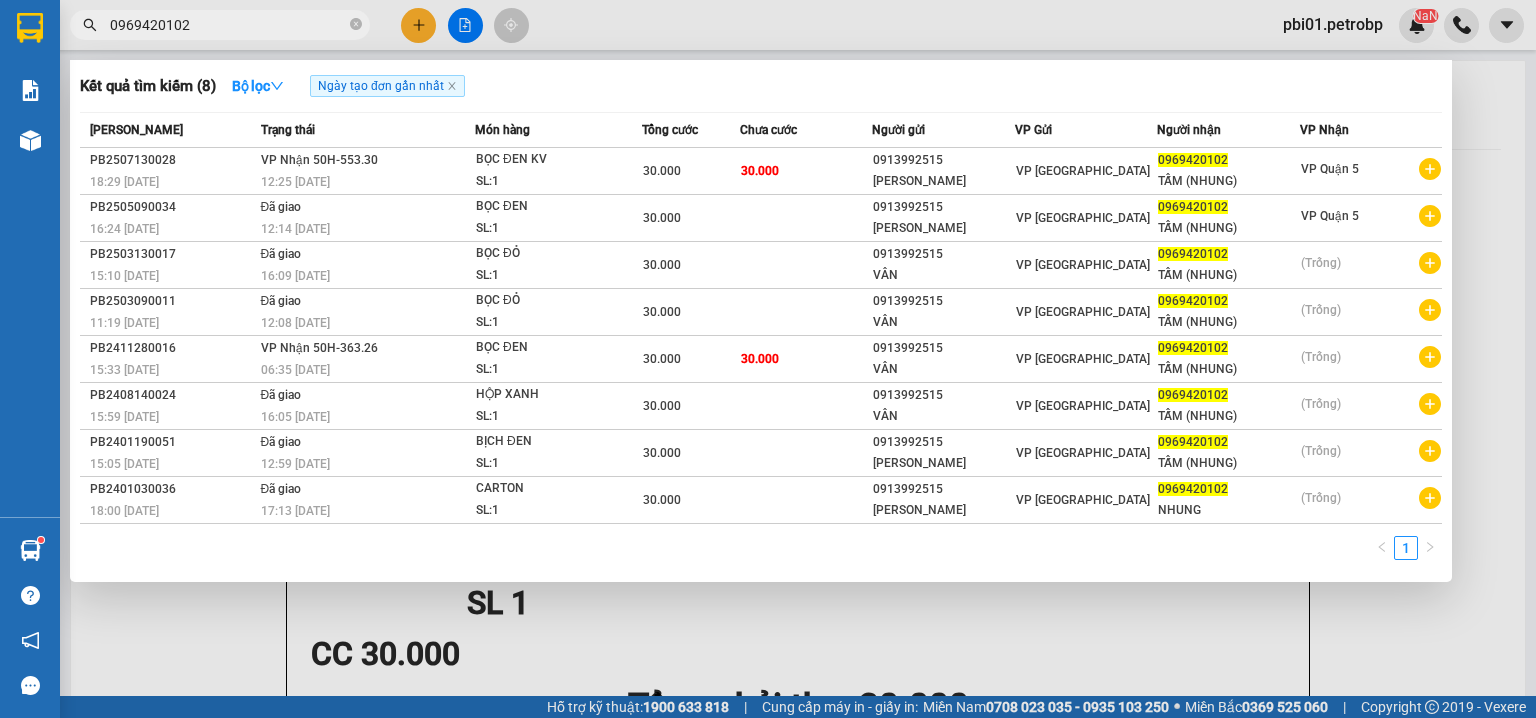 type on "0969420102" 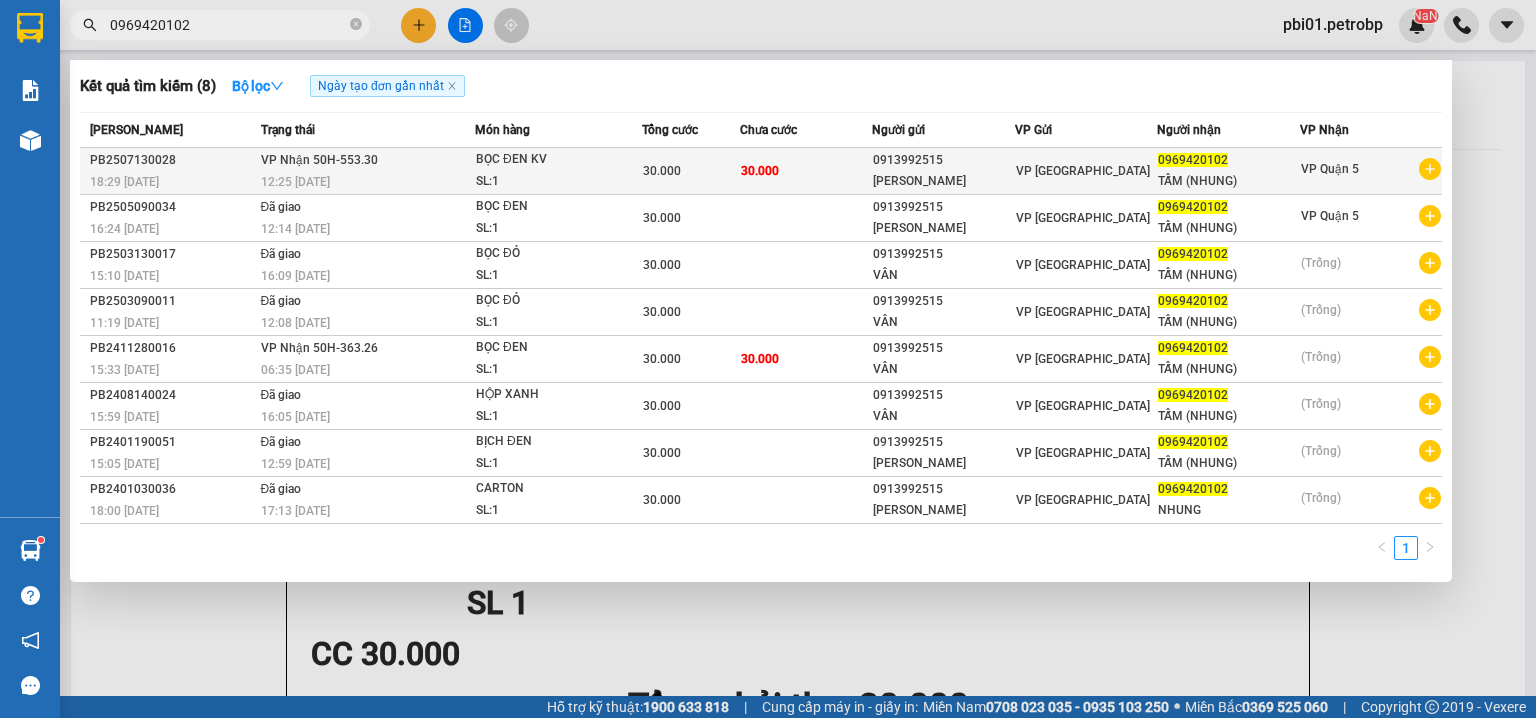 click on "BỌC ĐEN KV" at bounding box center [551, 160] 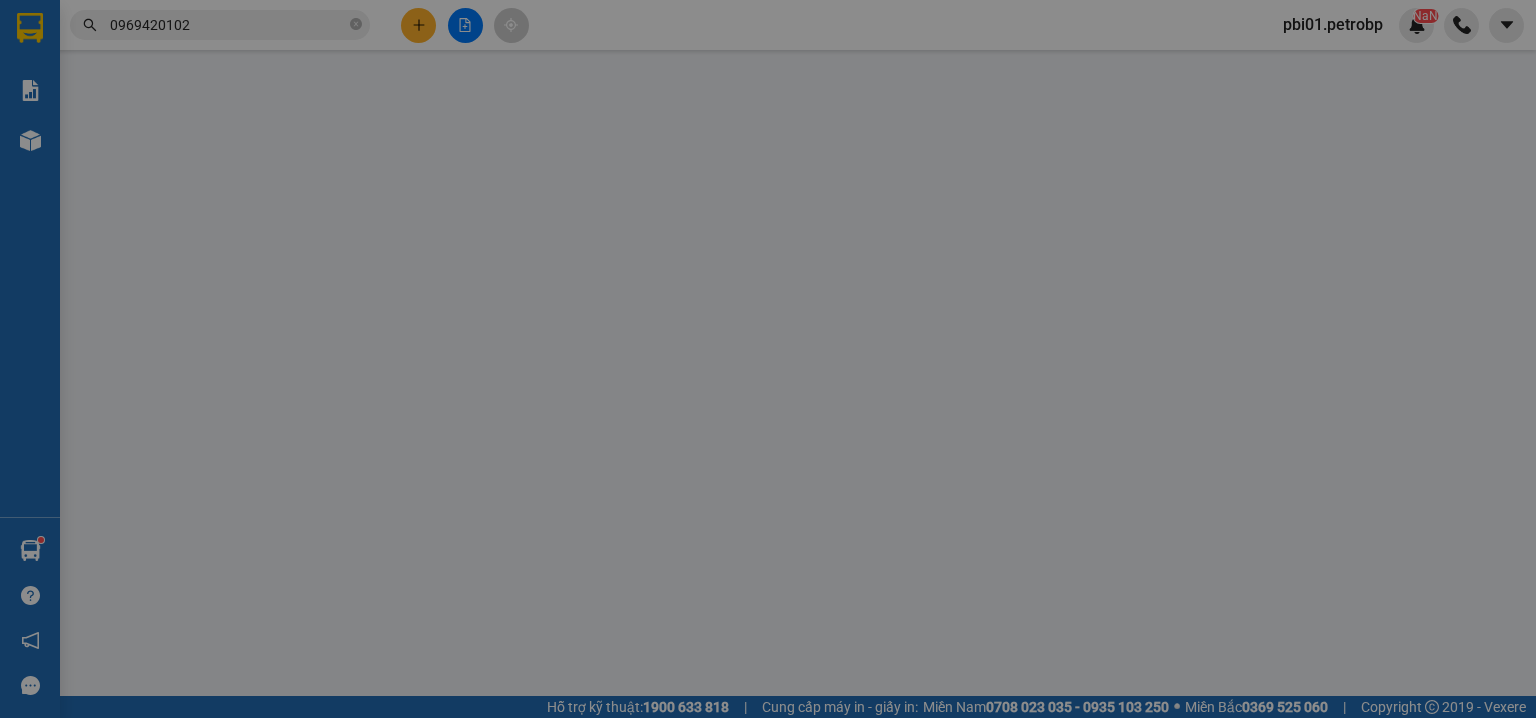 type on "0913992515" 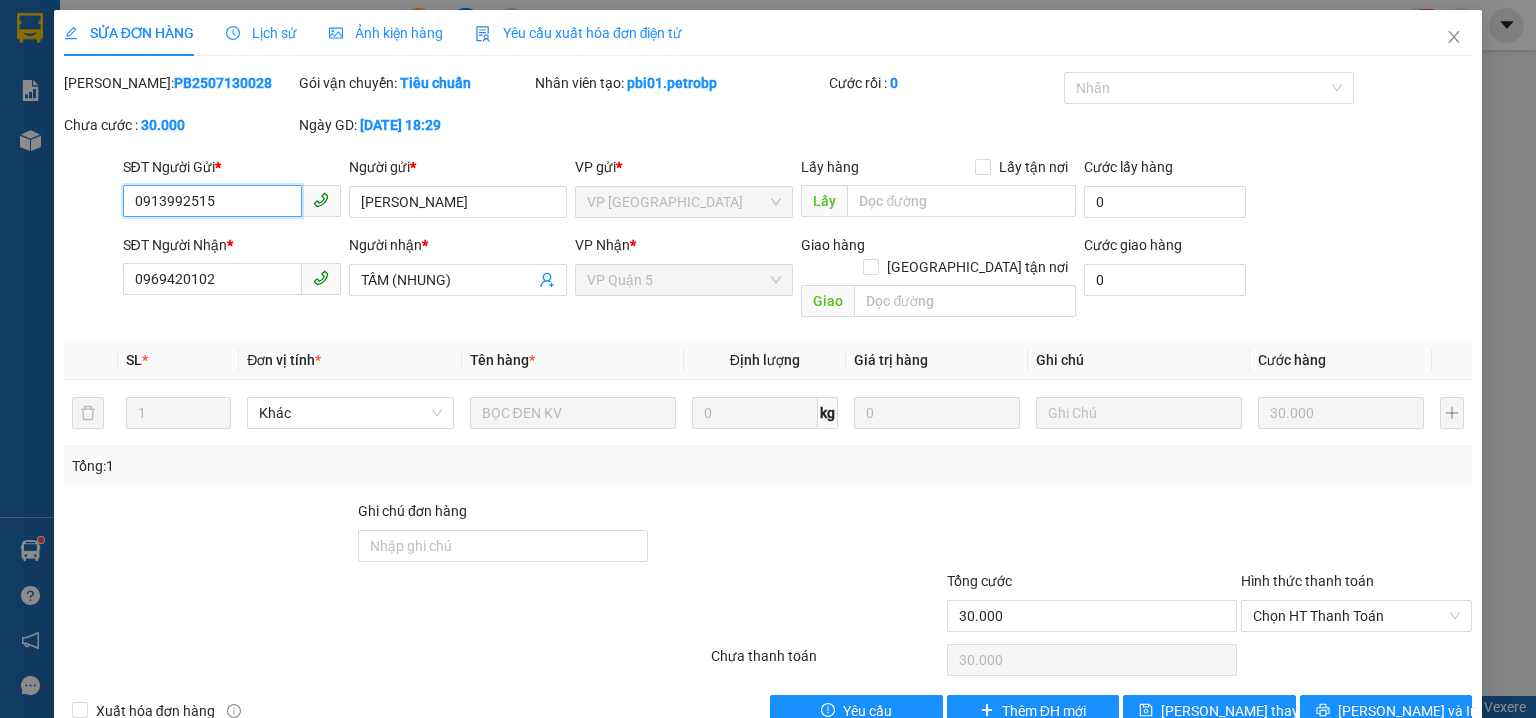click on "0913992515" at bounding box center [212, 201] 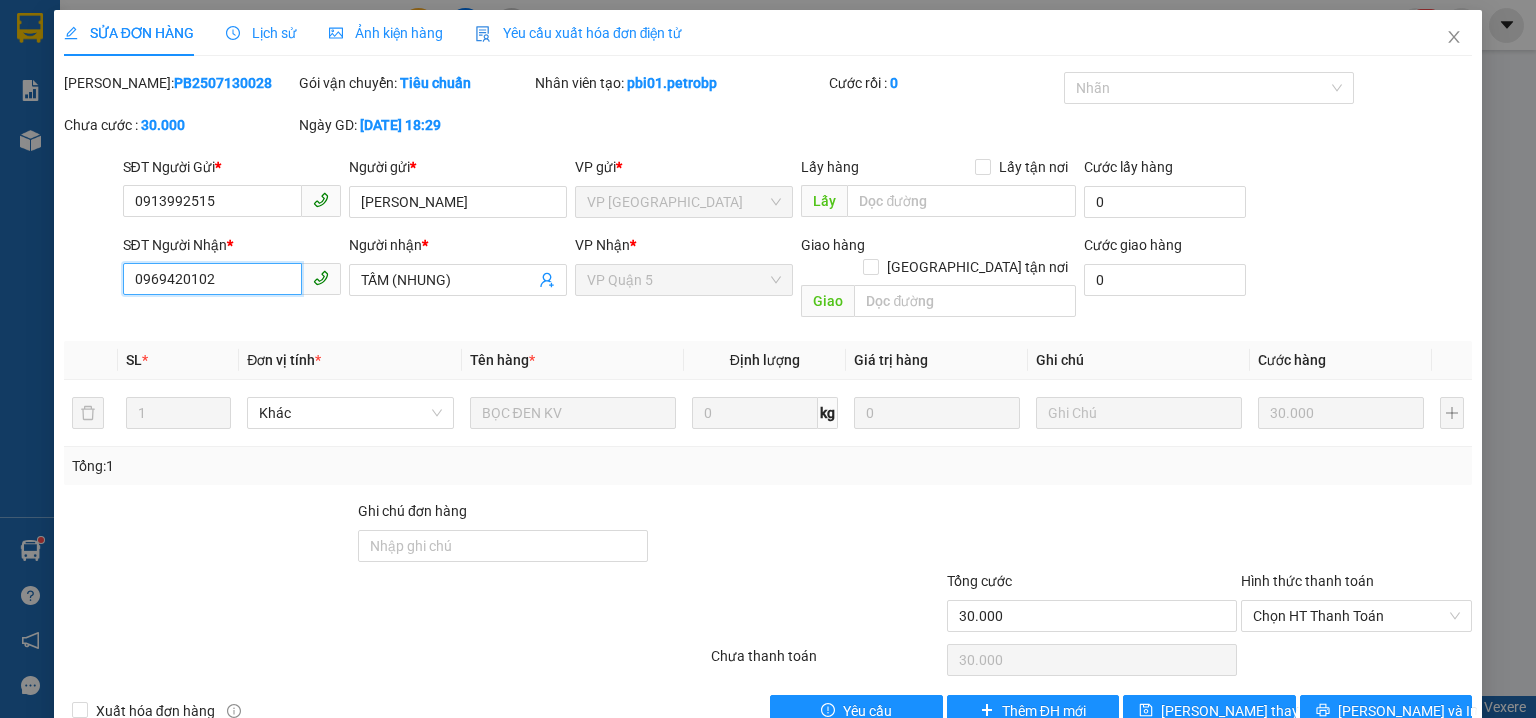 click on "0969420102" at bounding box center (212, 279) 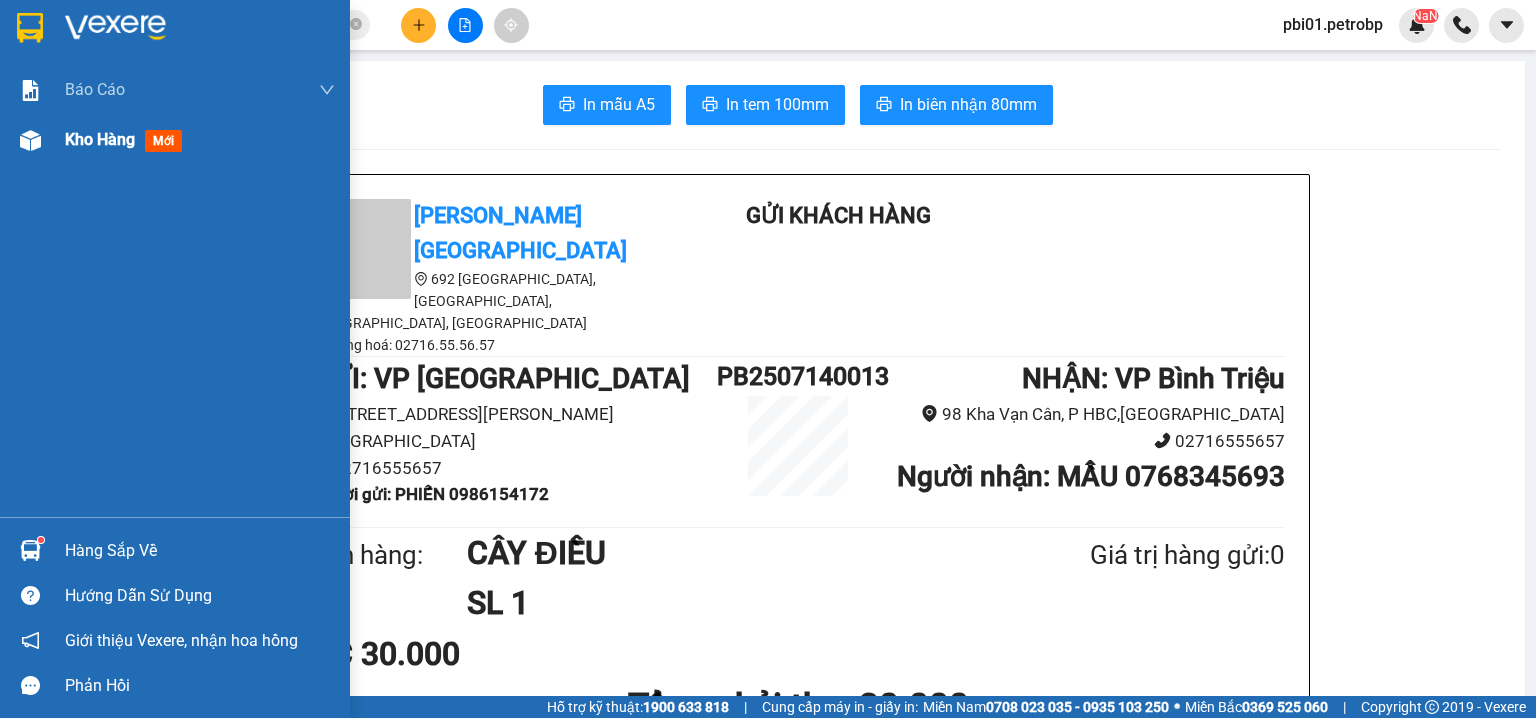 click at bounding box center (30, 140) 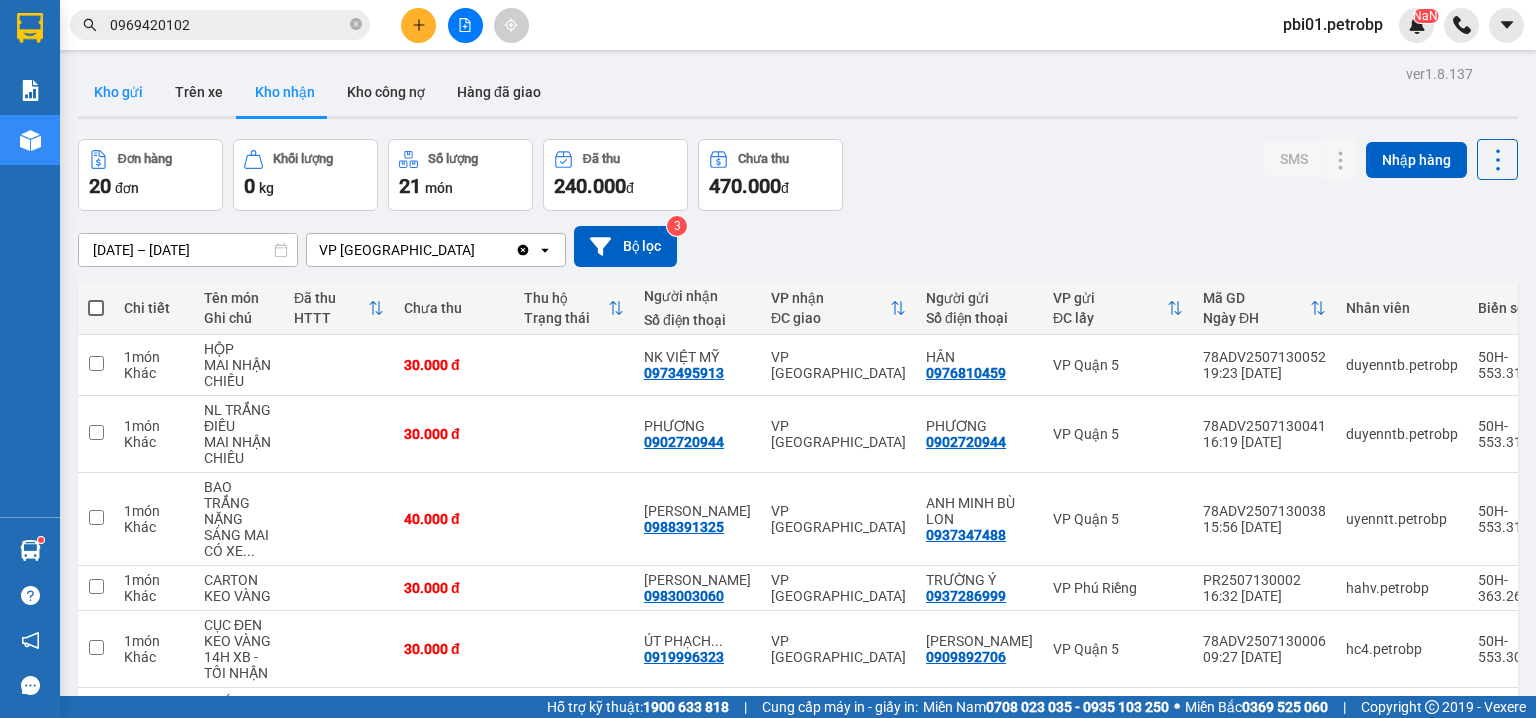 click on "Kho gửi" at bounding box center [118, 92] 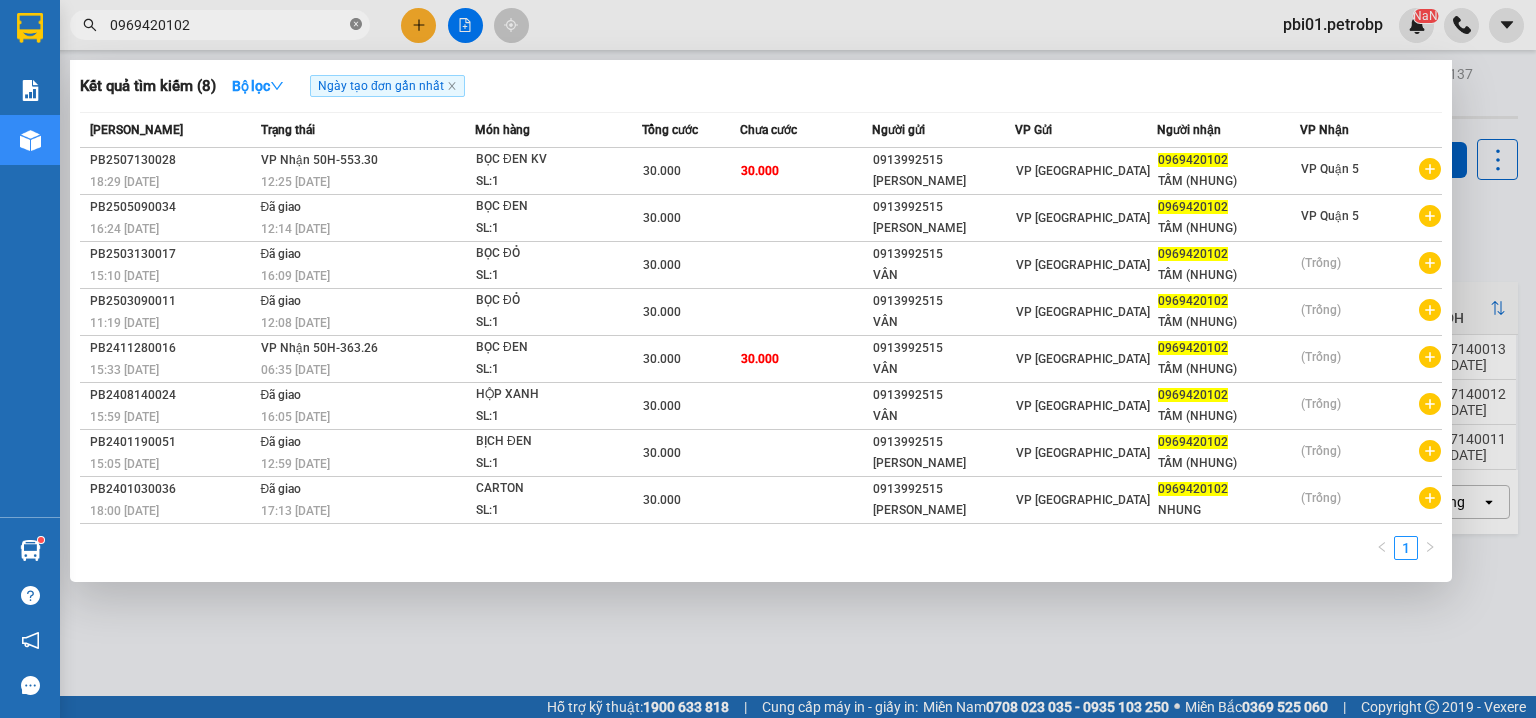 click 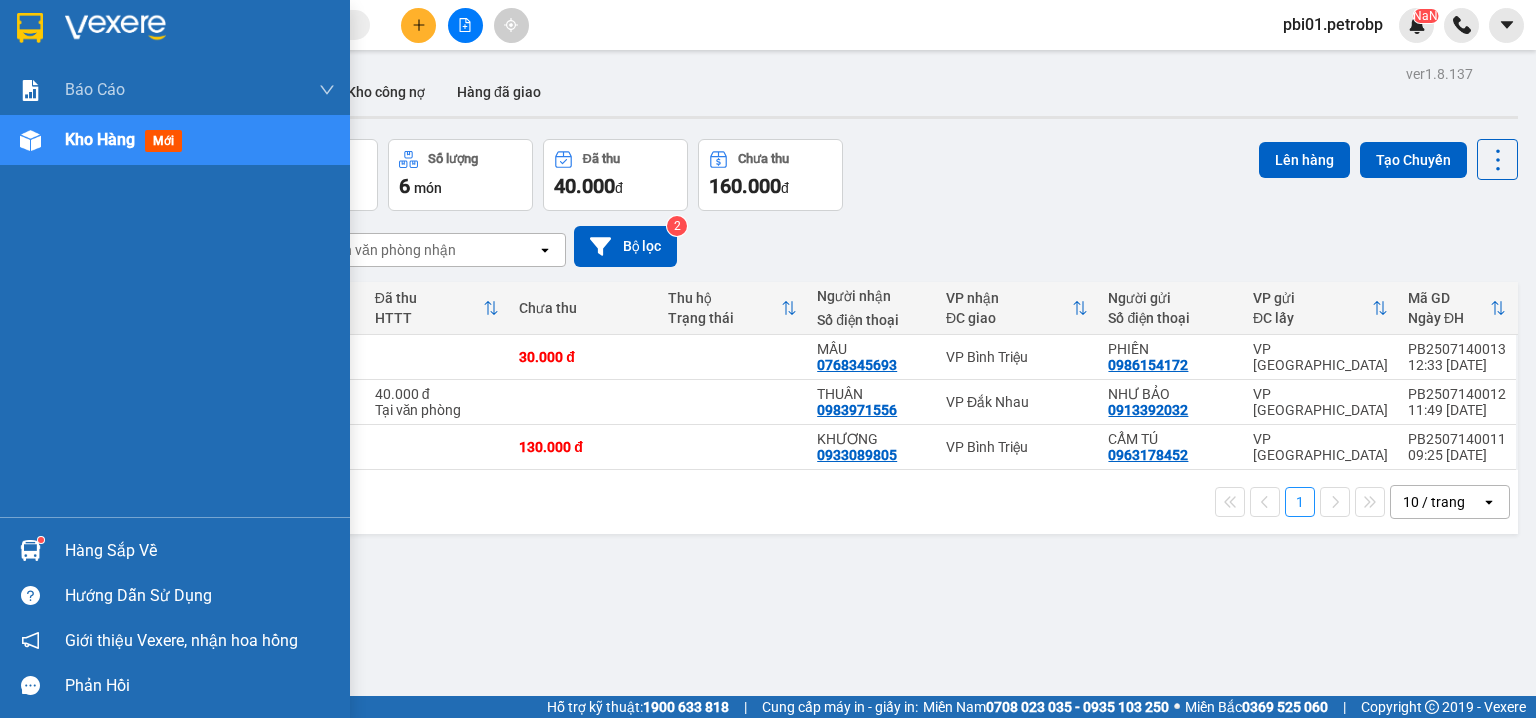 click on "Hàng sắp về" at bounding box center (175, 550) 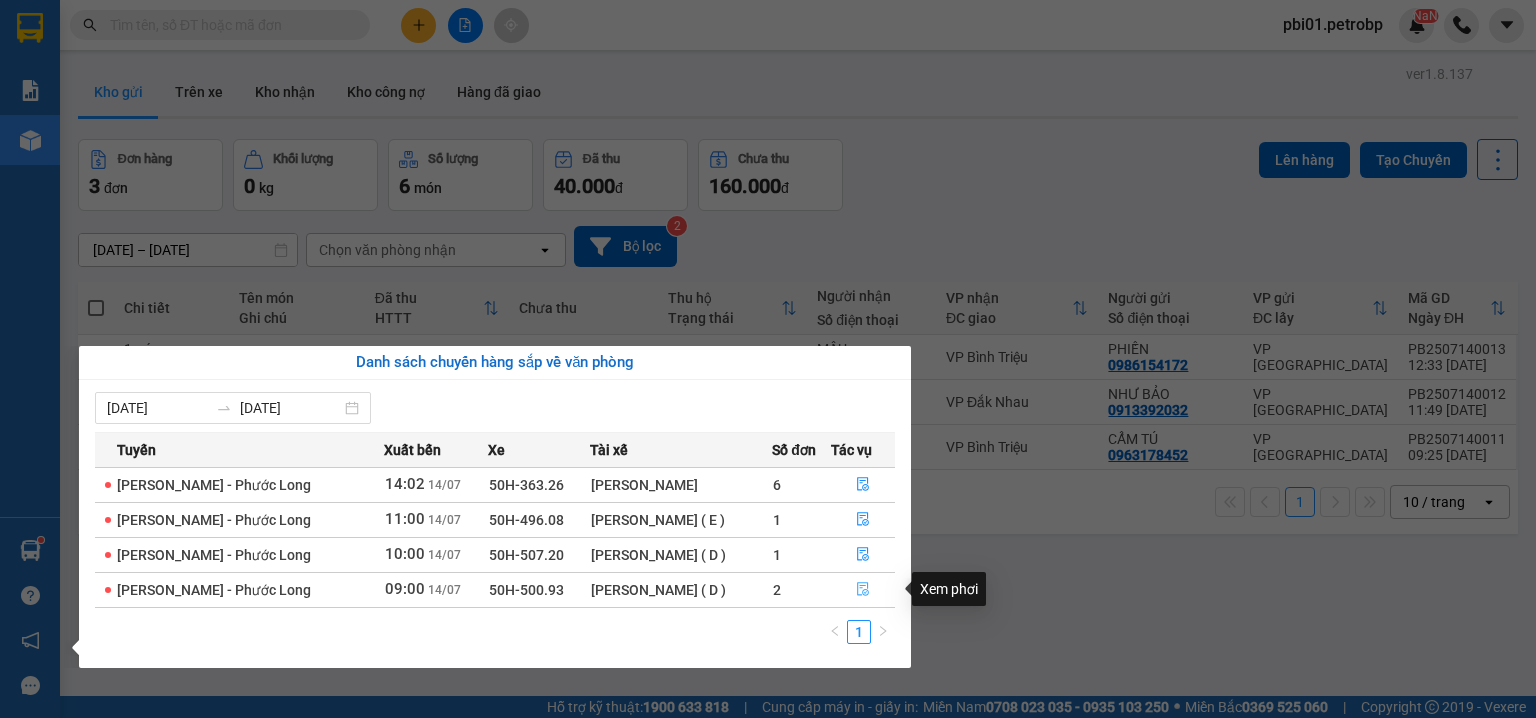 click 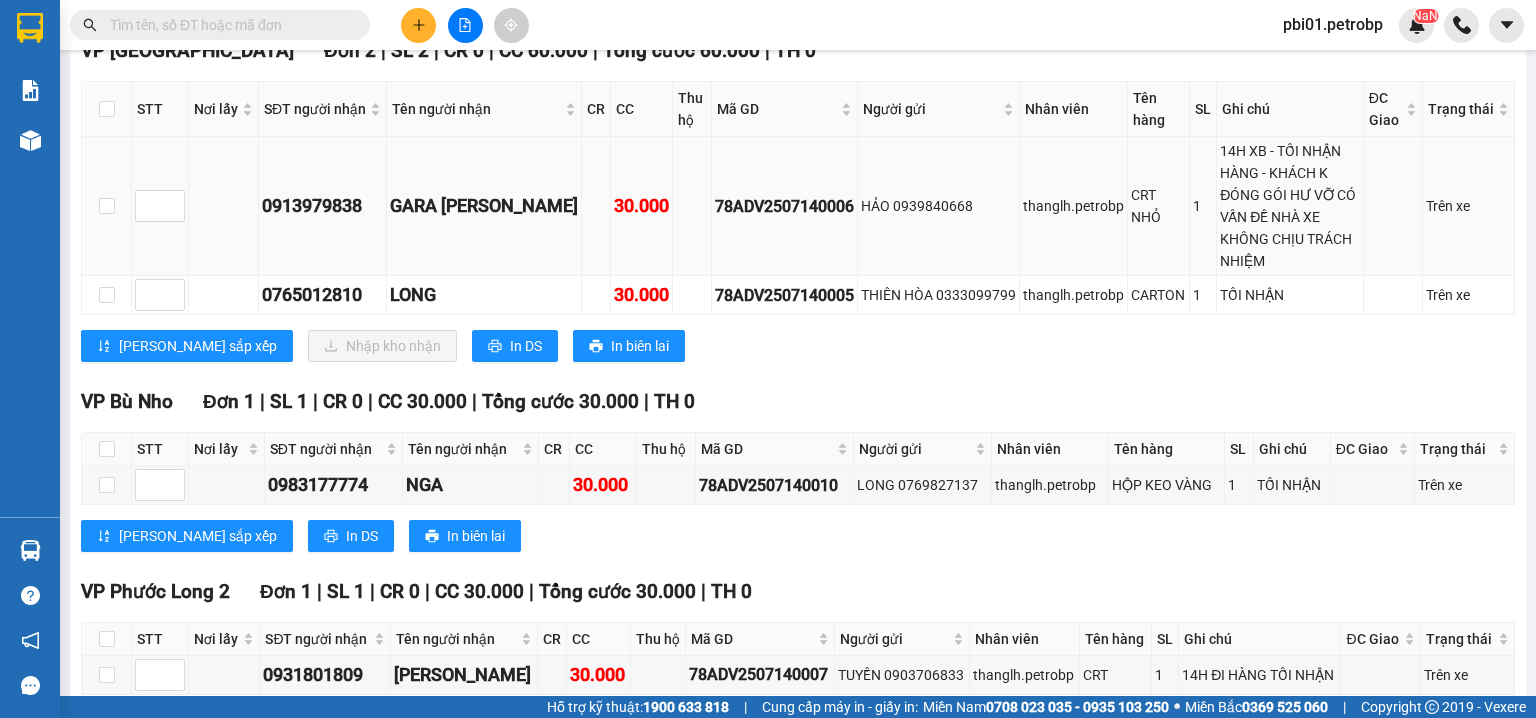 scroll, scrollTop: 106, scrollLeft: 0, axis: vertical 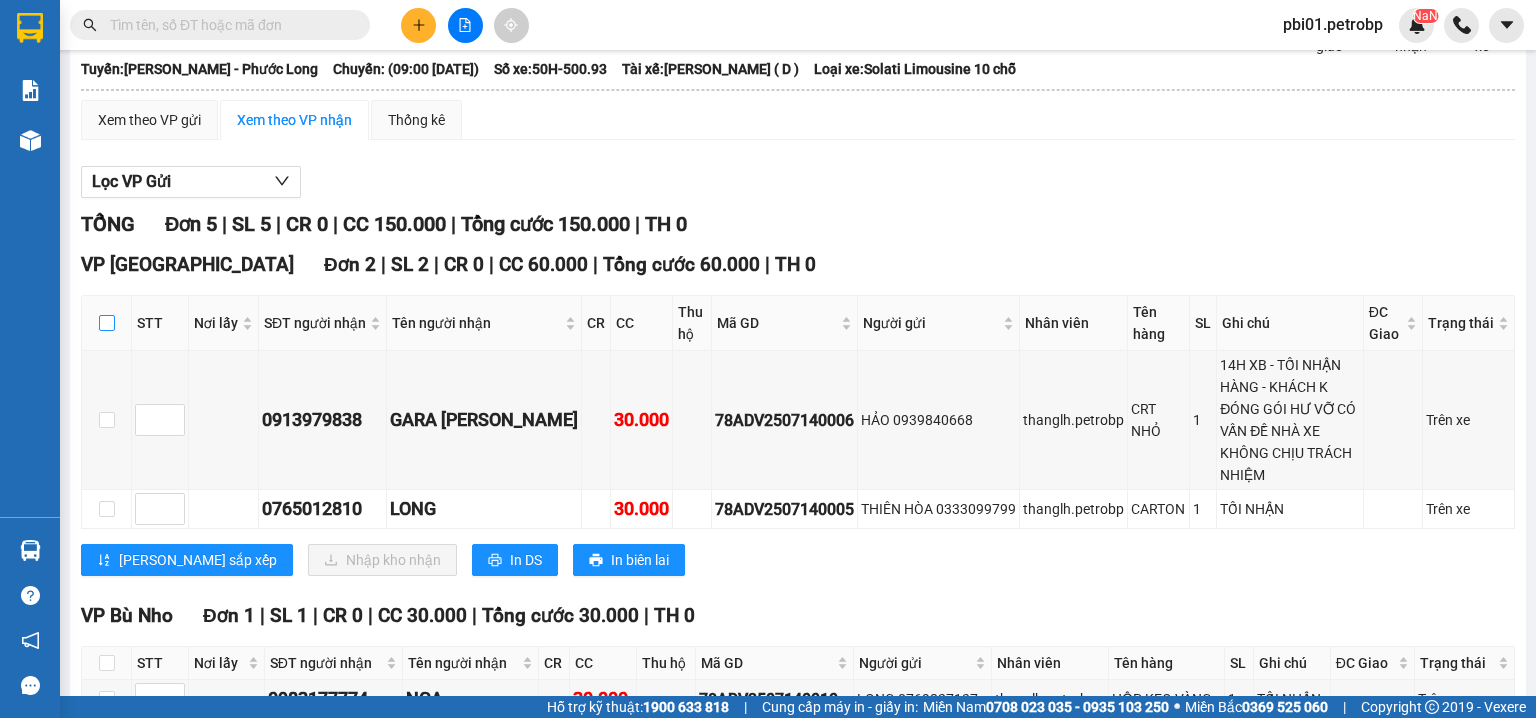 click at bounding box center (107, 323) 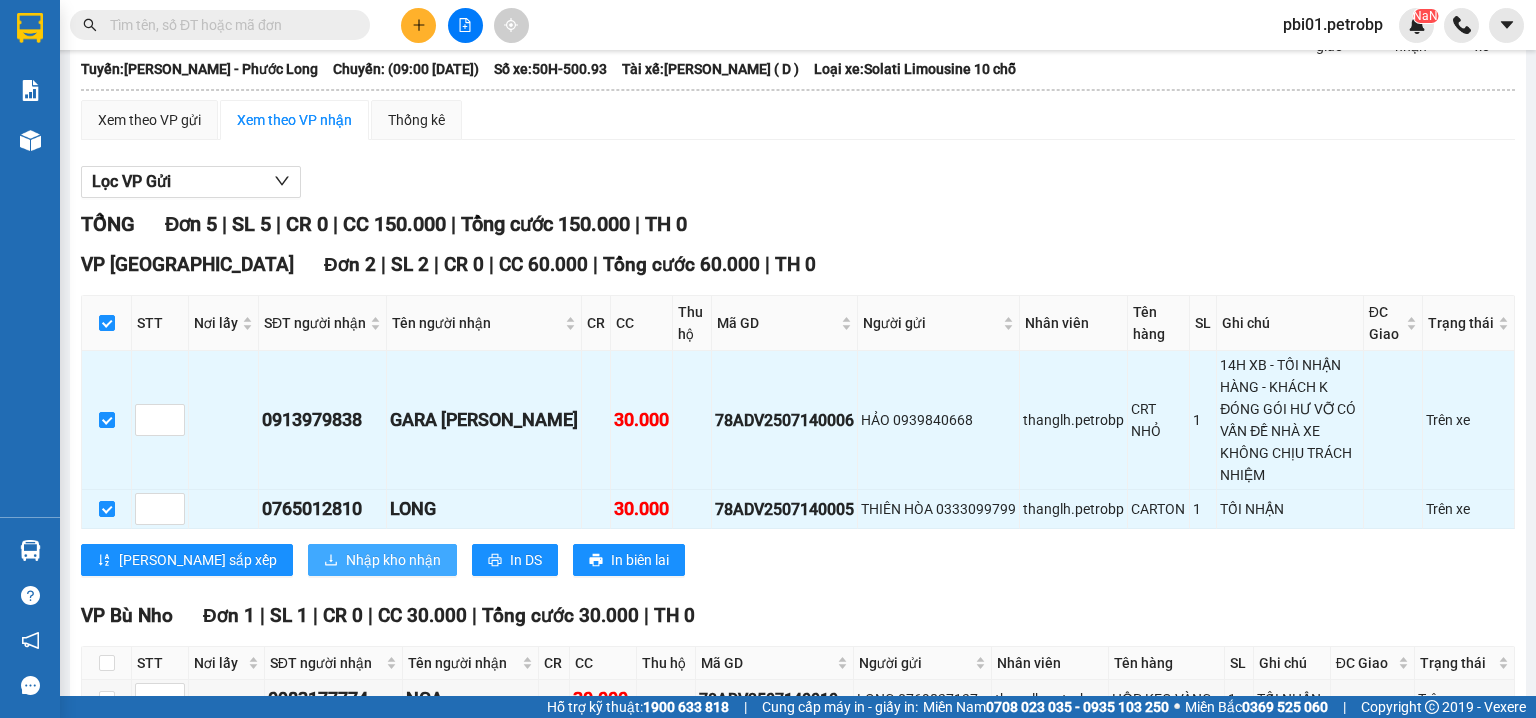 click on "Nhập kho nhận" at bounding box center (393, 560) 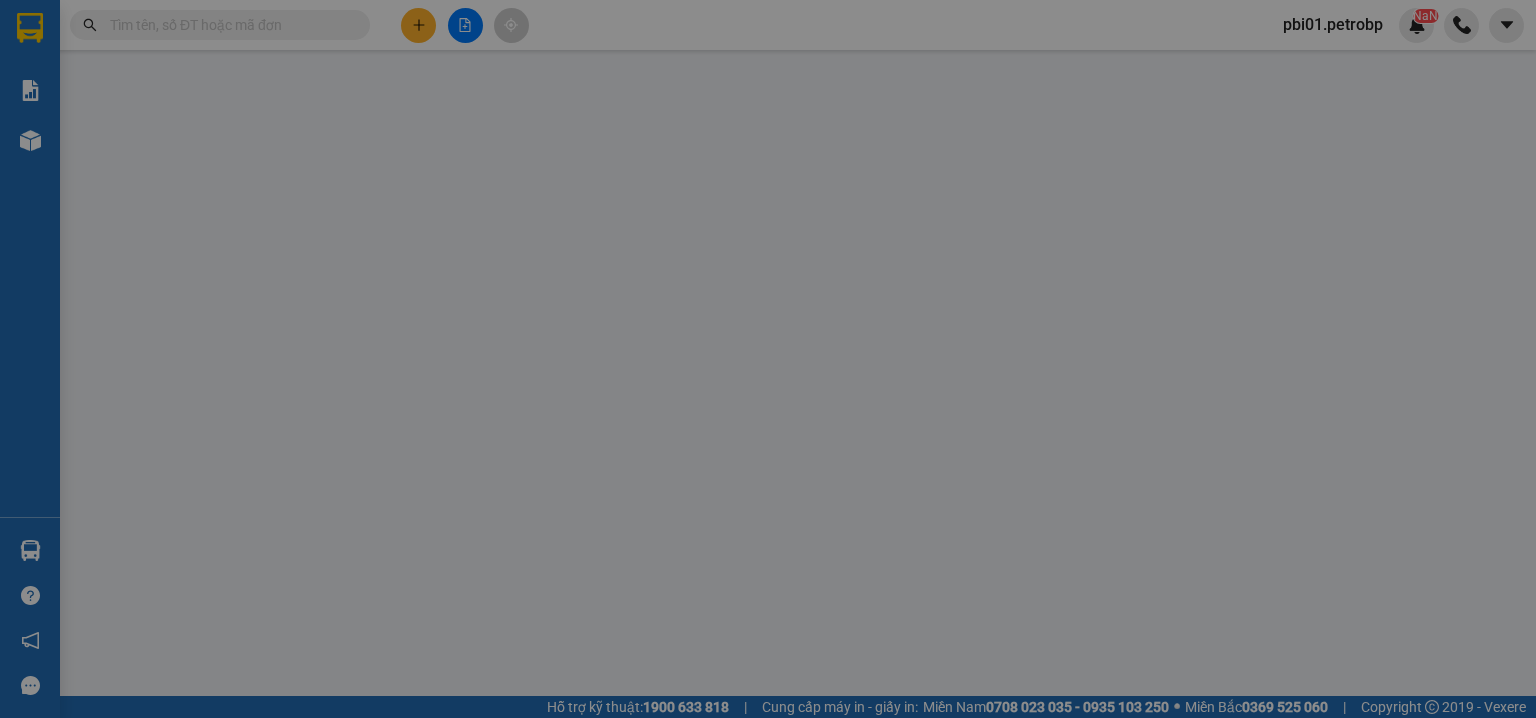 scroll, scrollTop: 0, scrollLeft: 0, axis: both 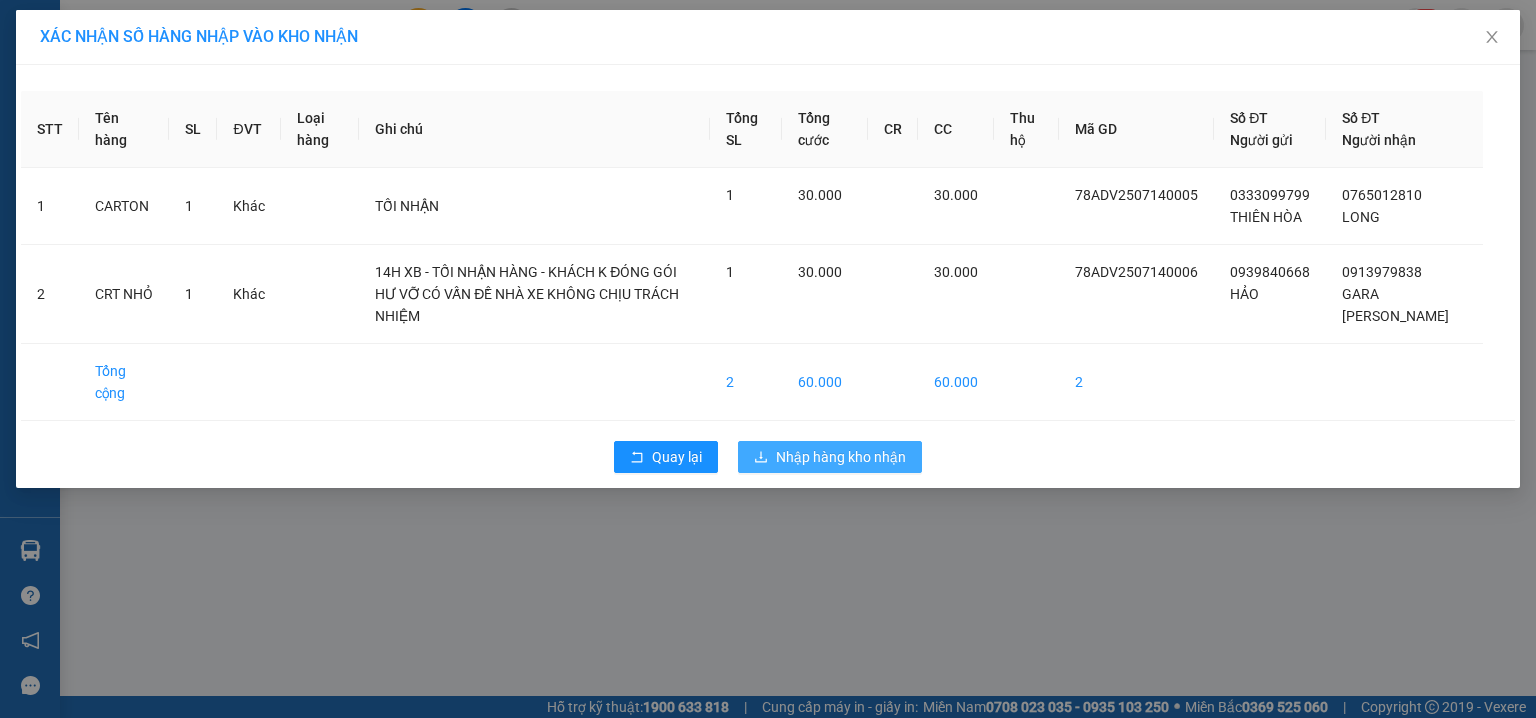 click on "Nhập hàng kho nhận" at bounding box center [841, 457] 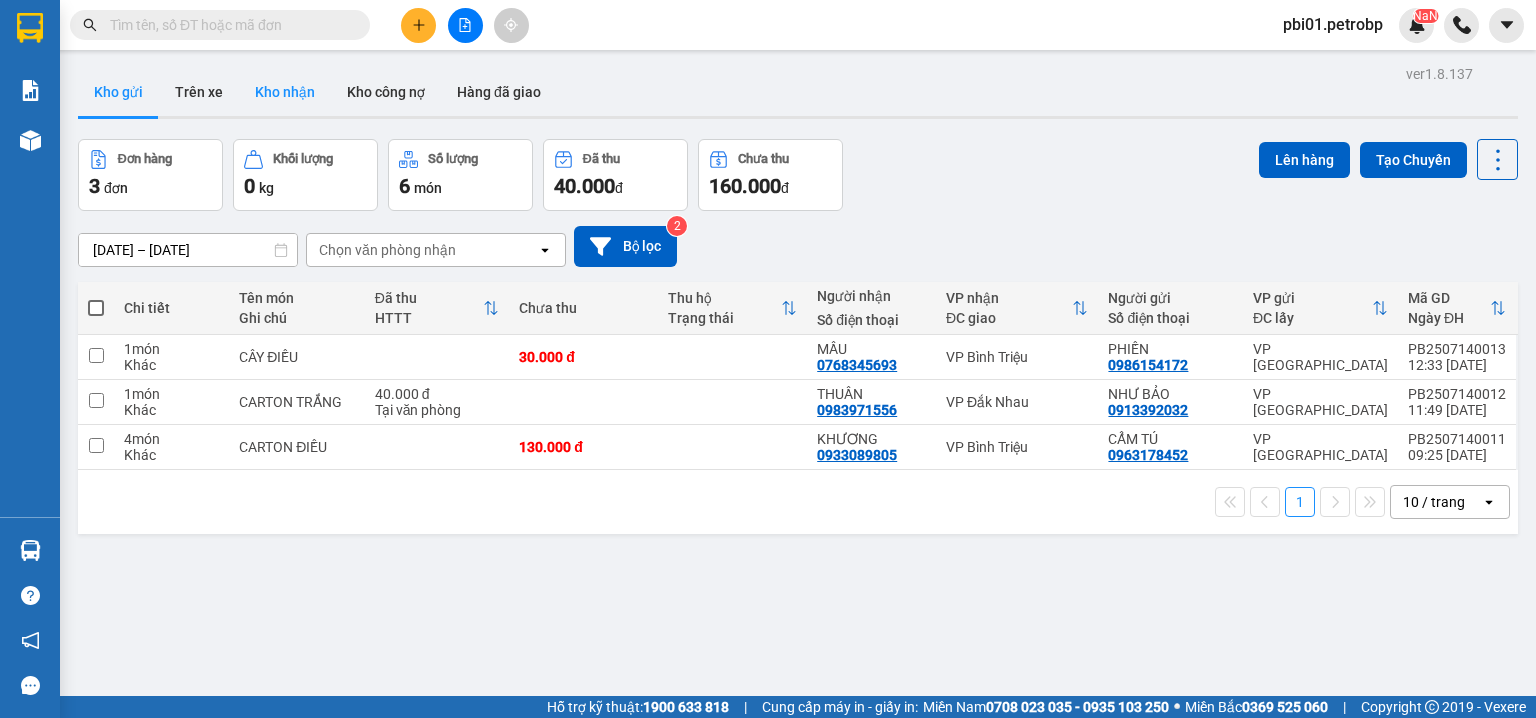 click on "Kho nhận" at bounding box center (285, 92) 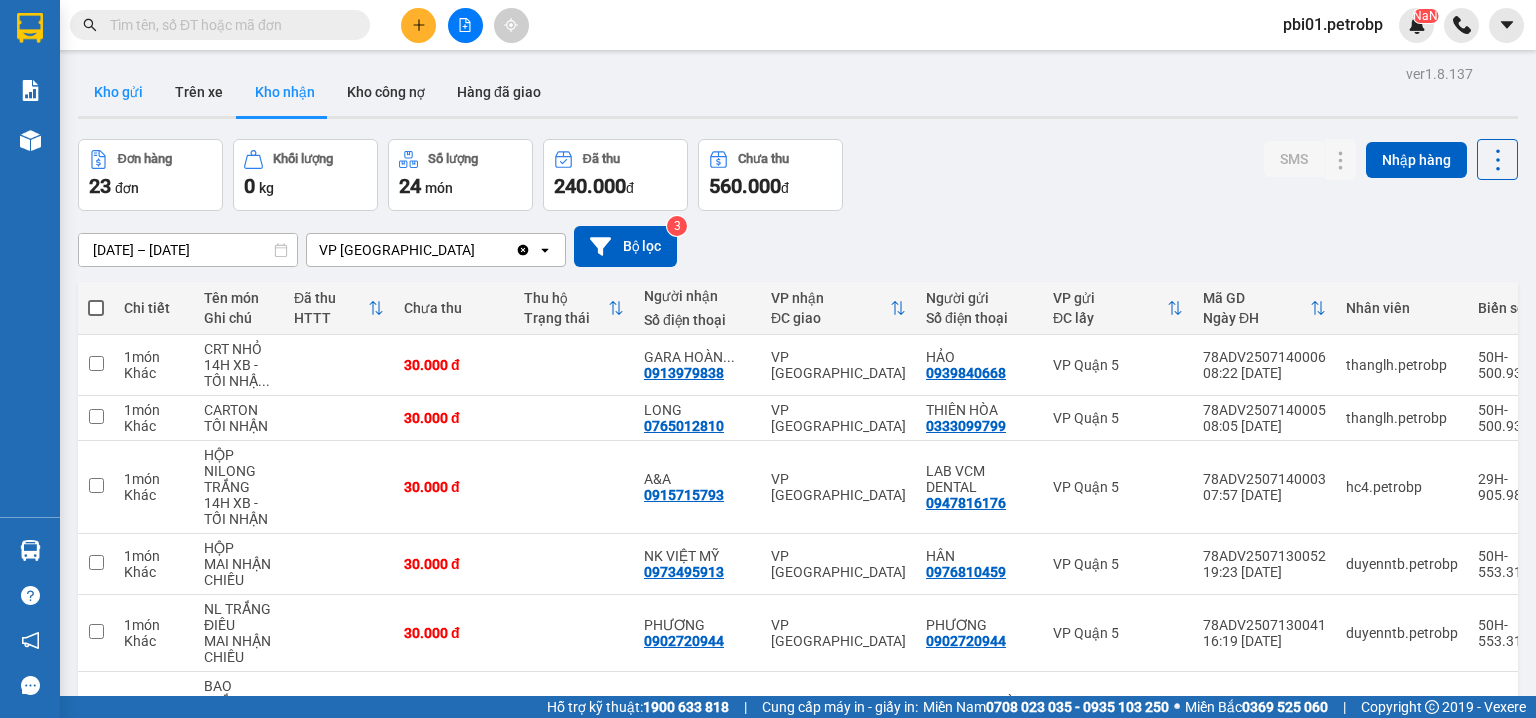 click on "Kho gửi" at bounding box center [118, 92] 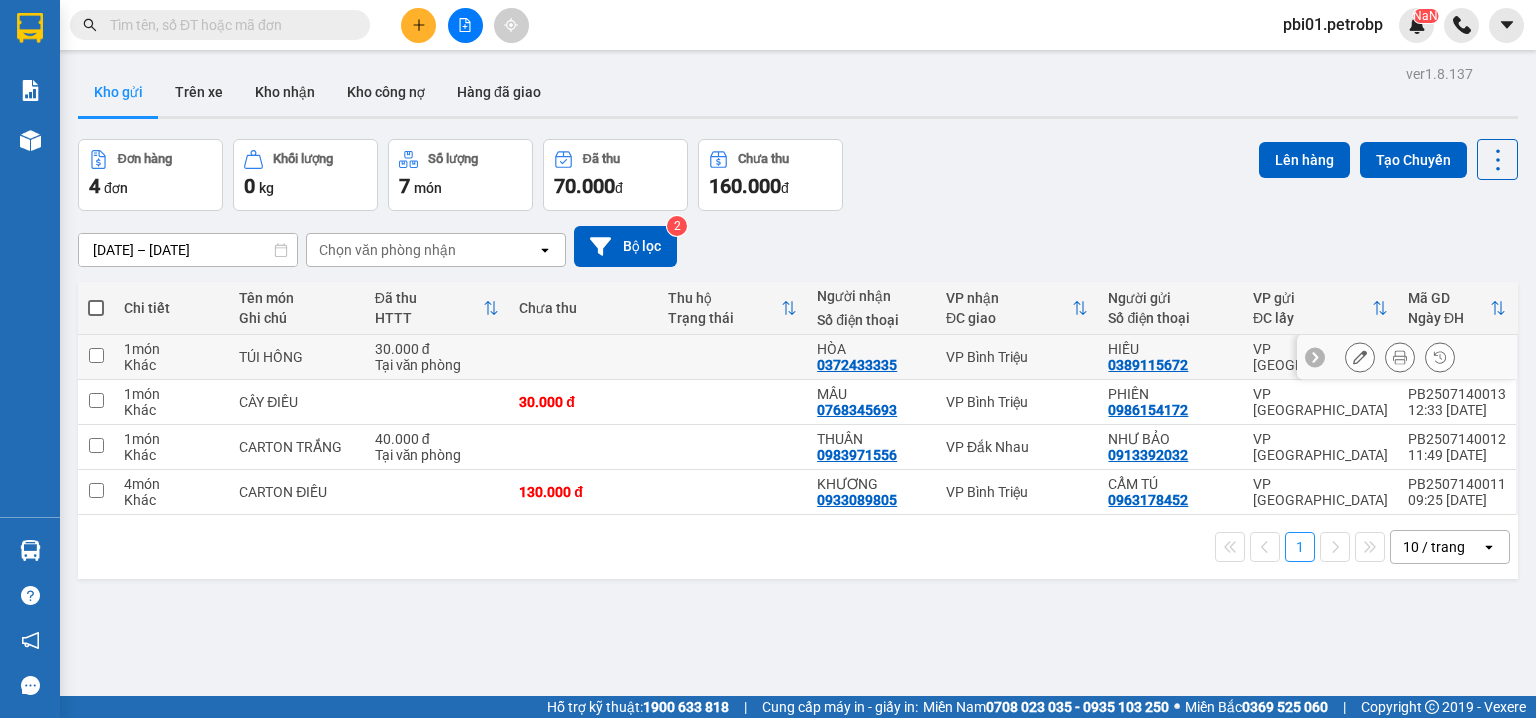 click at bounding box center [583, 357] 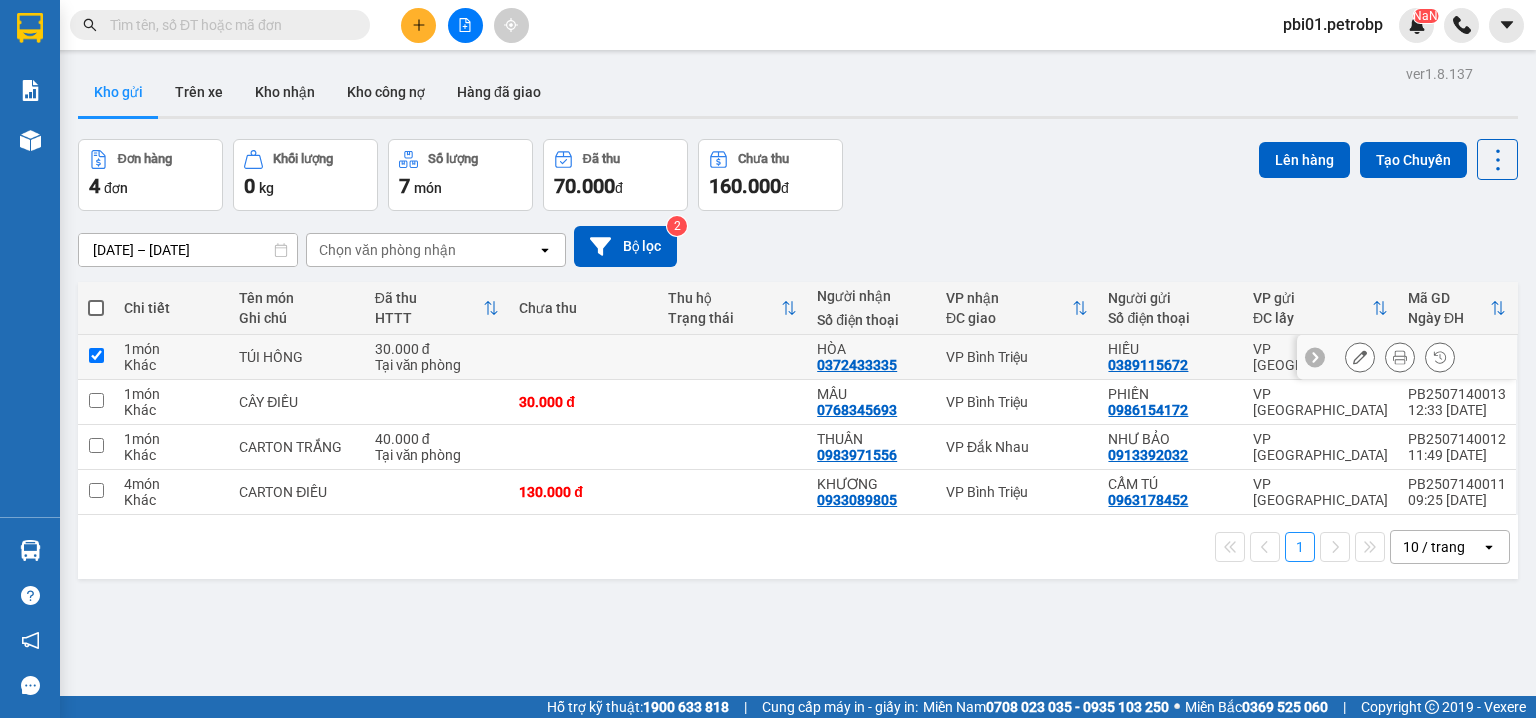 checkbox on "true" 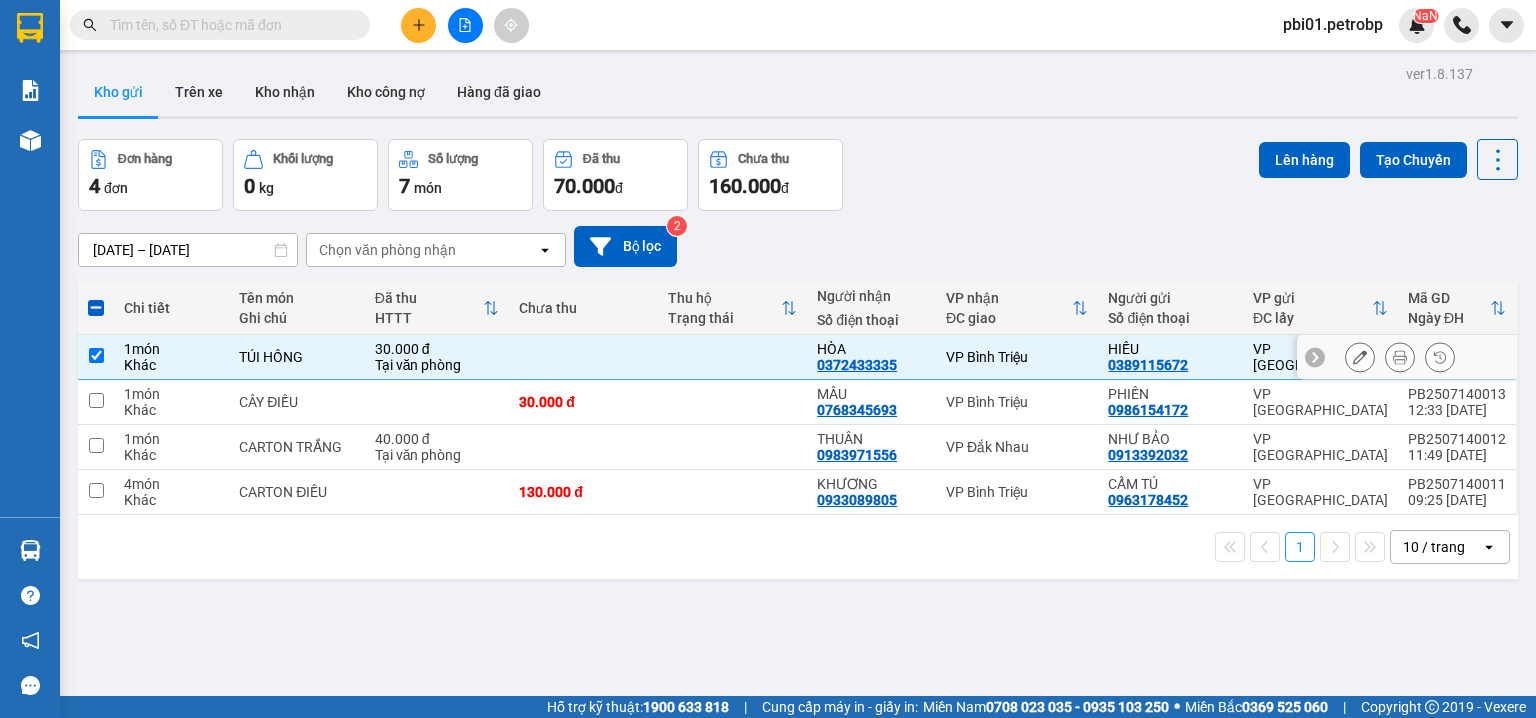 click at bounding box center [1360, 357] 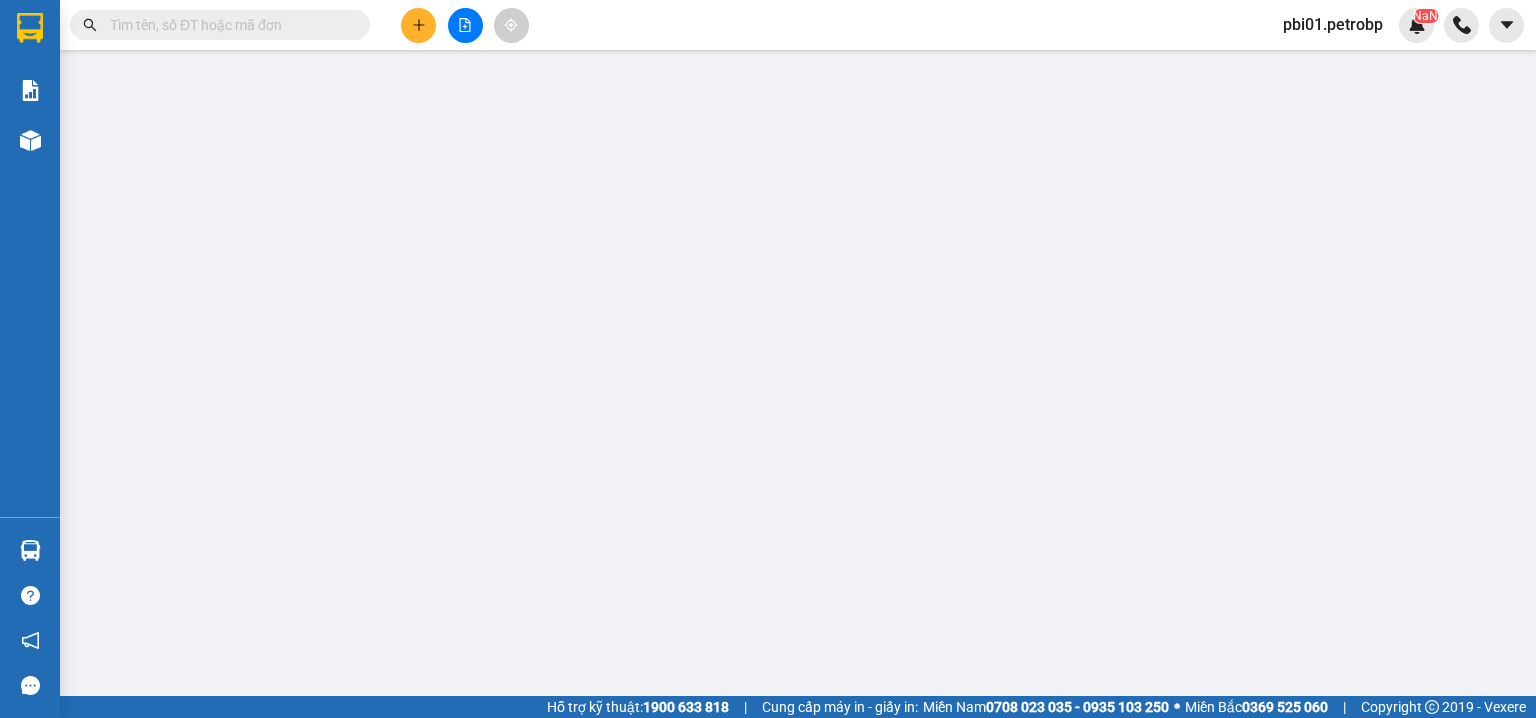 type on "0389115672" 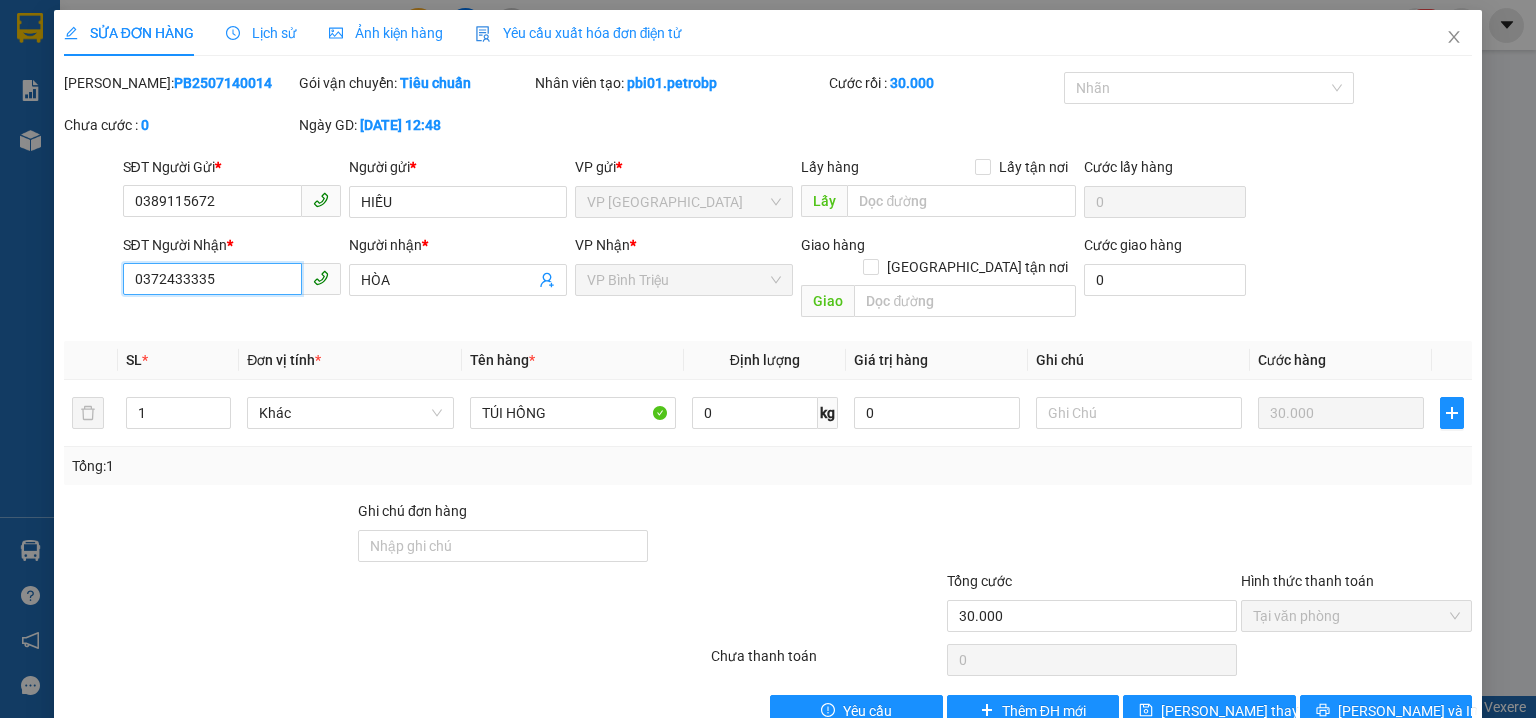 click on "0372433335" at bounding box center [212, 279] 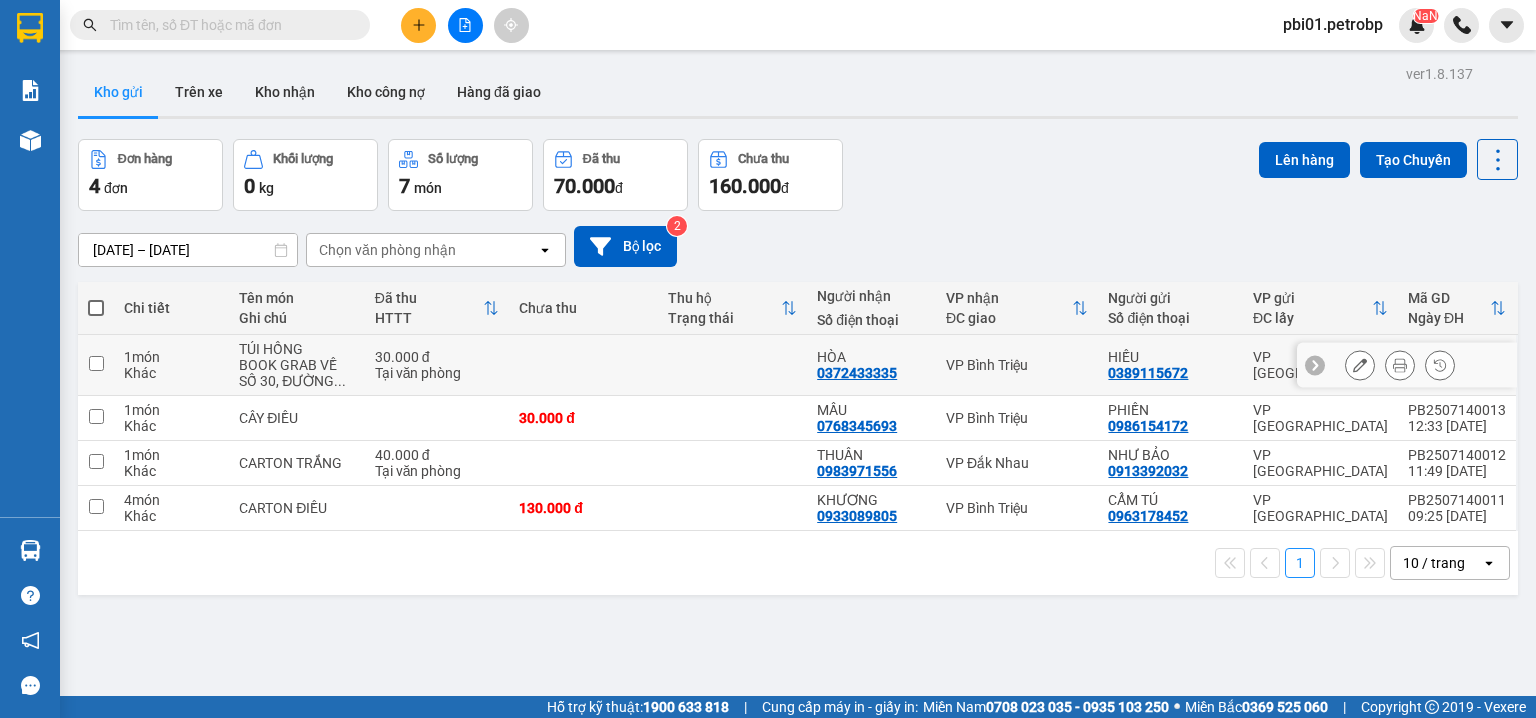 click at bounding box center (96, 363) 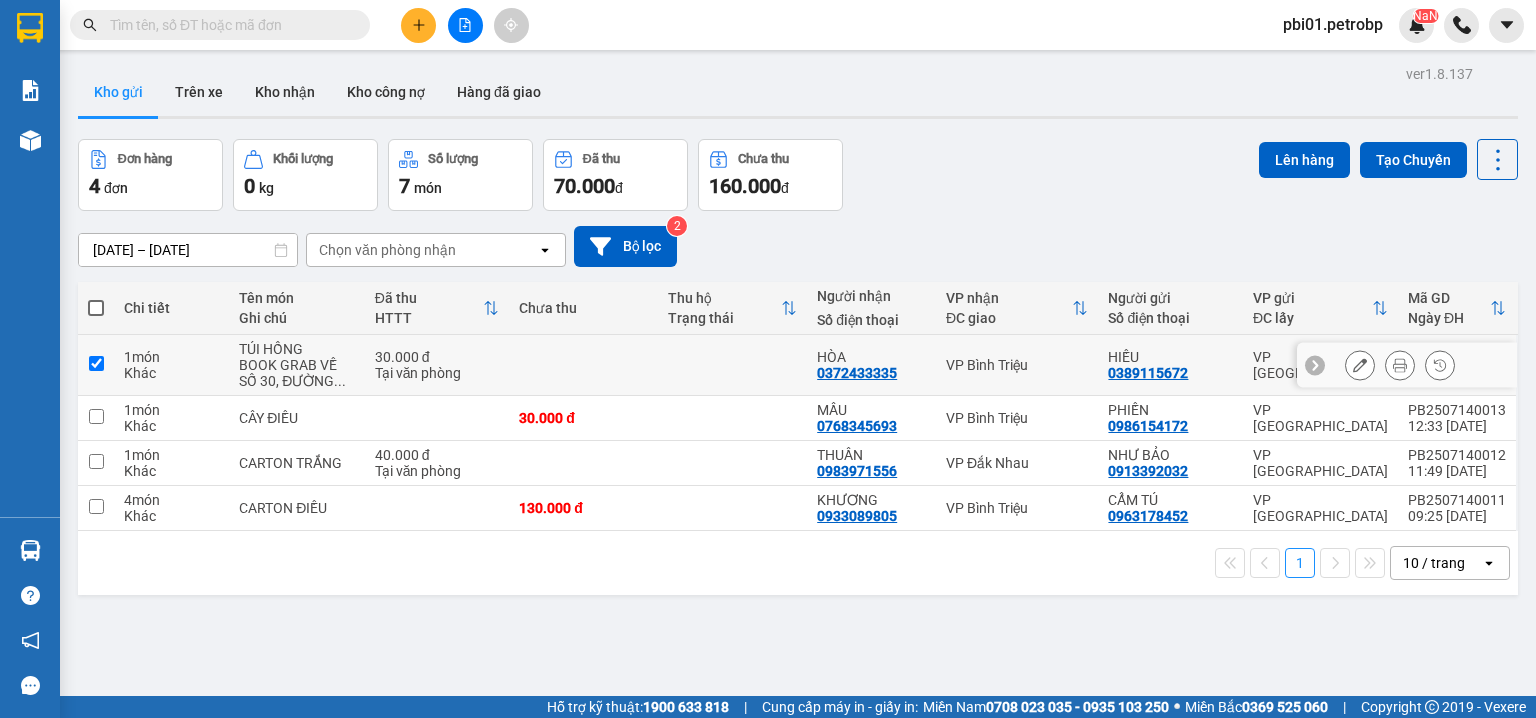 checkbox on "true" 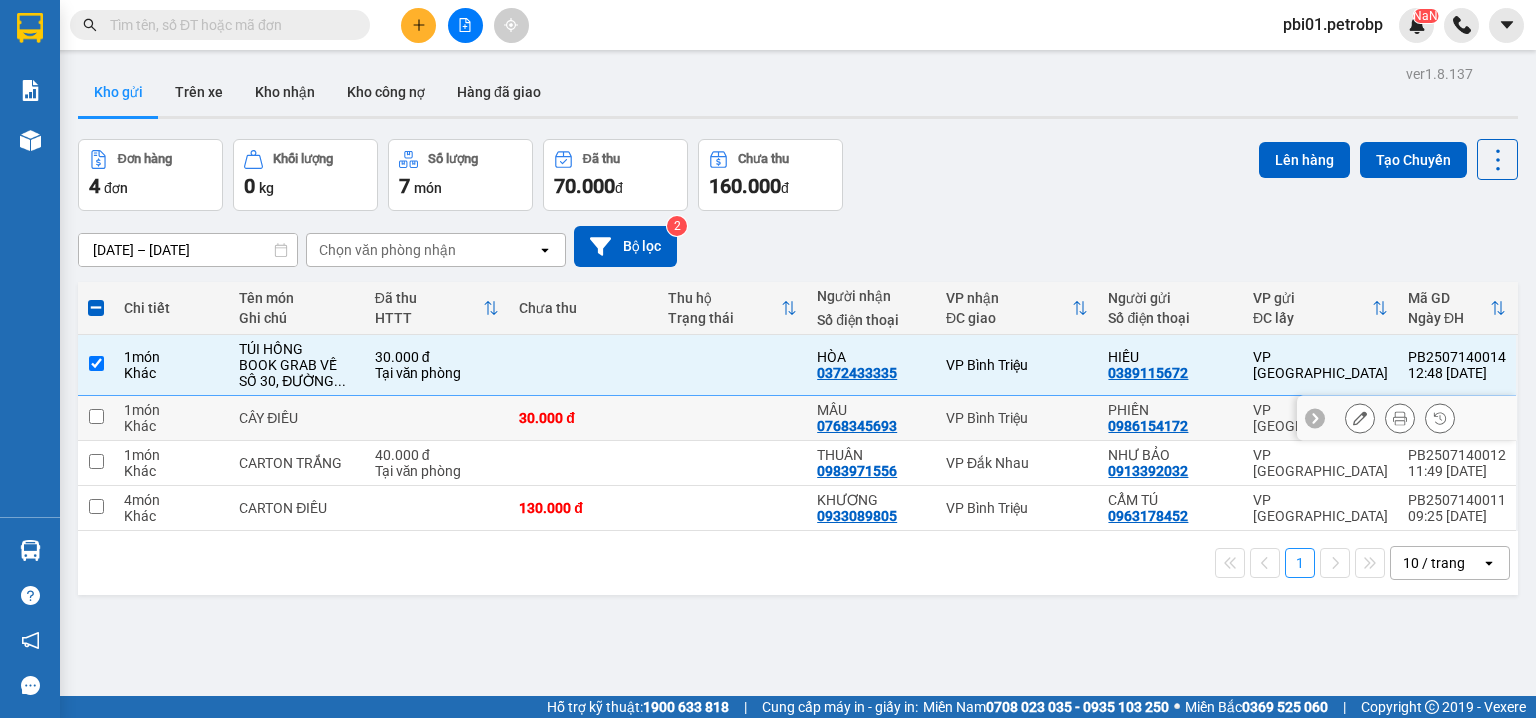 click at bounding box center [96, 416] 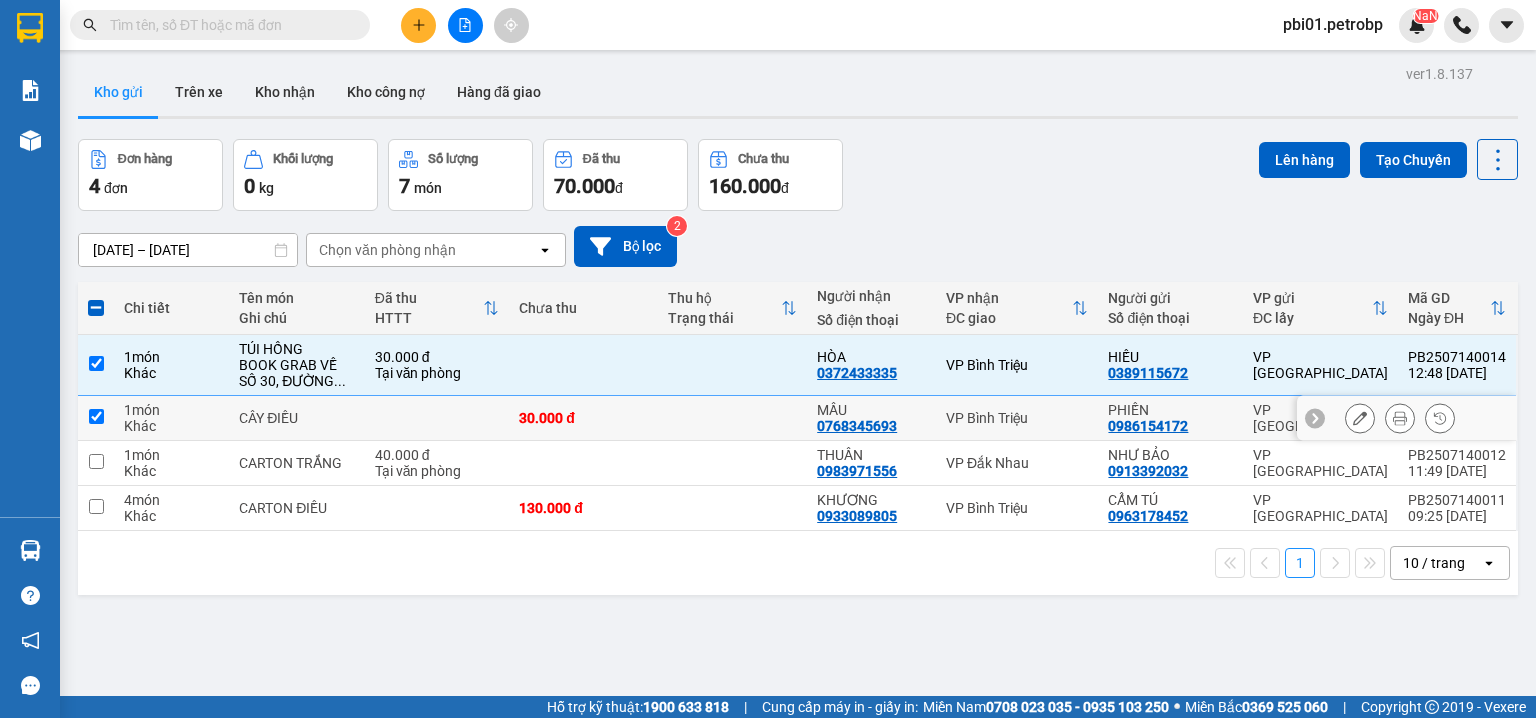 checkbox on "true" 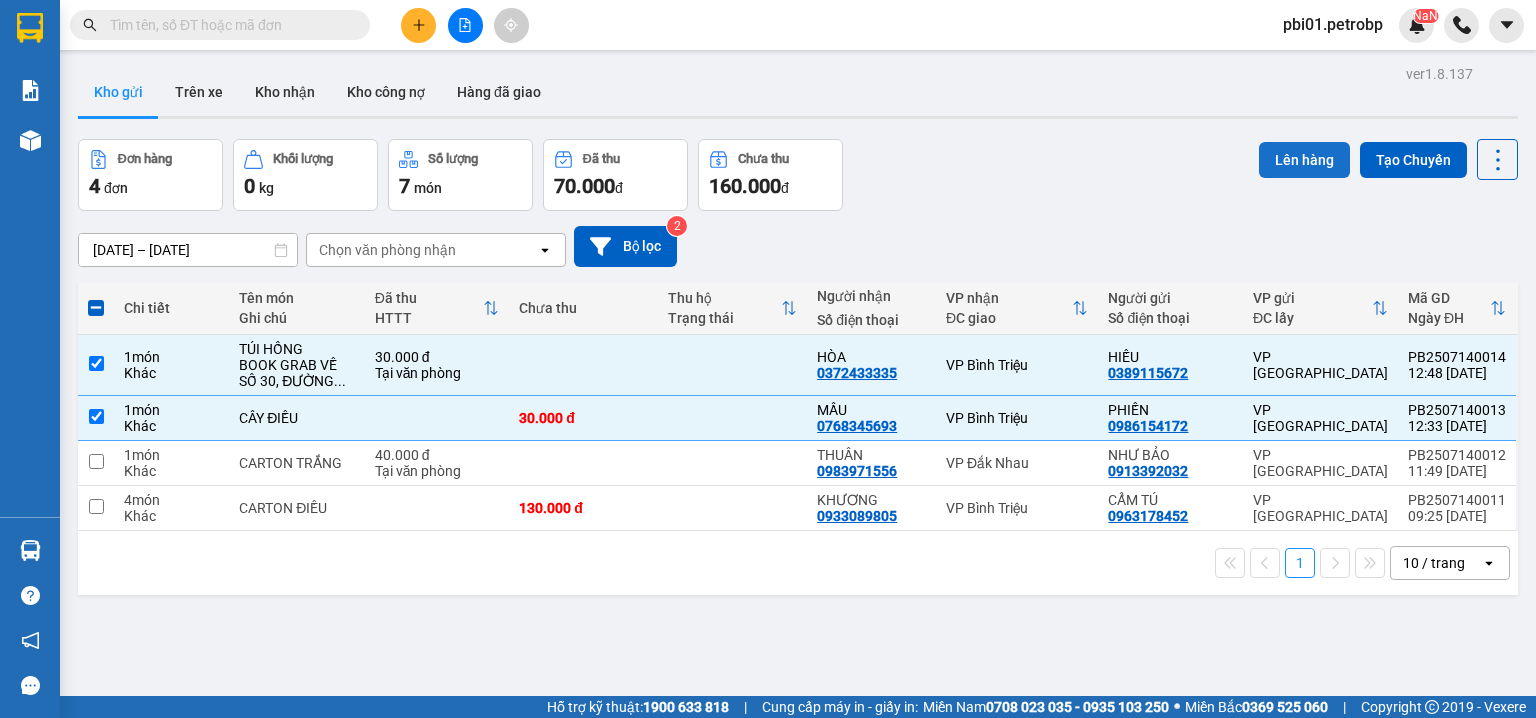 click on "Lên hàng" at bounding box center (1304, 160) 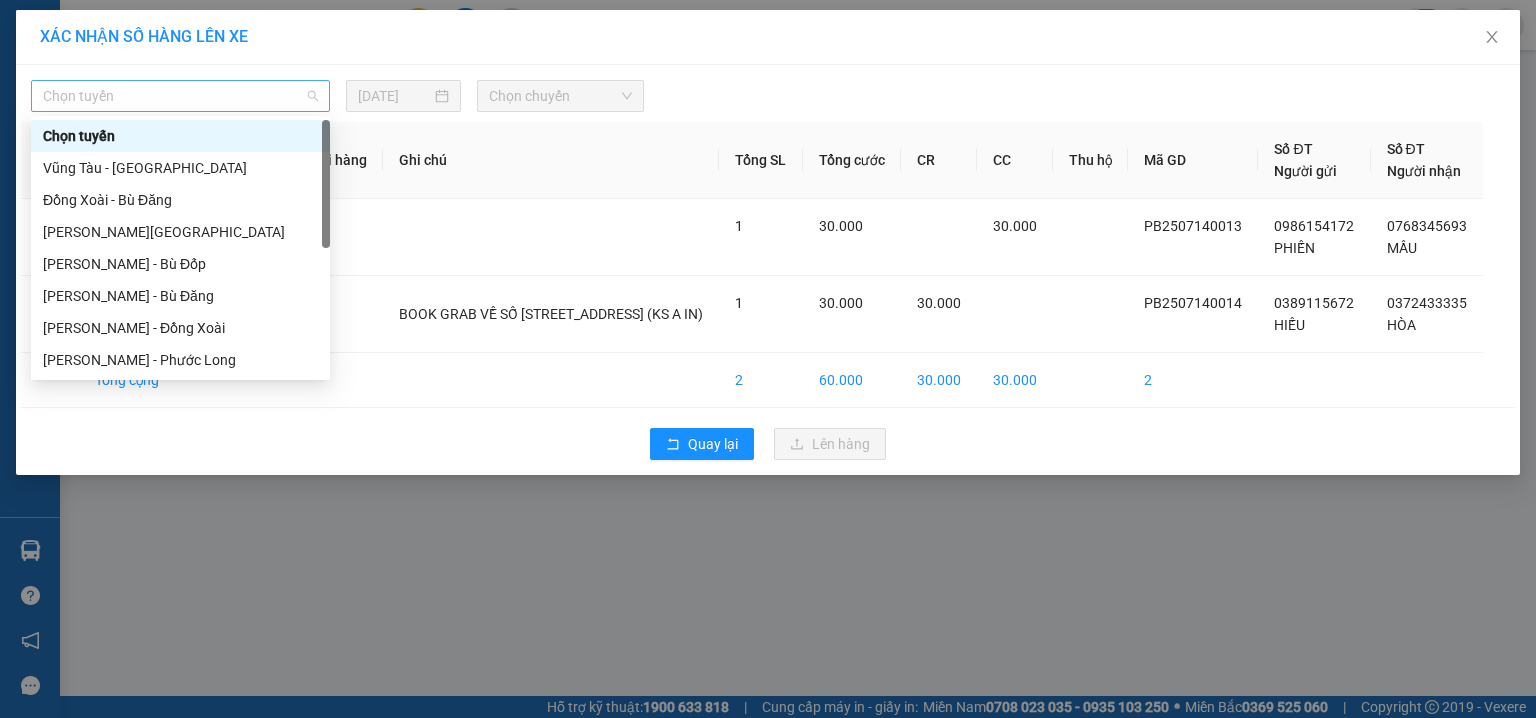 click on "Chọn tuyến" at bounding box center [180, 96] 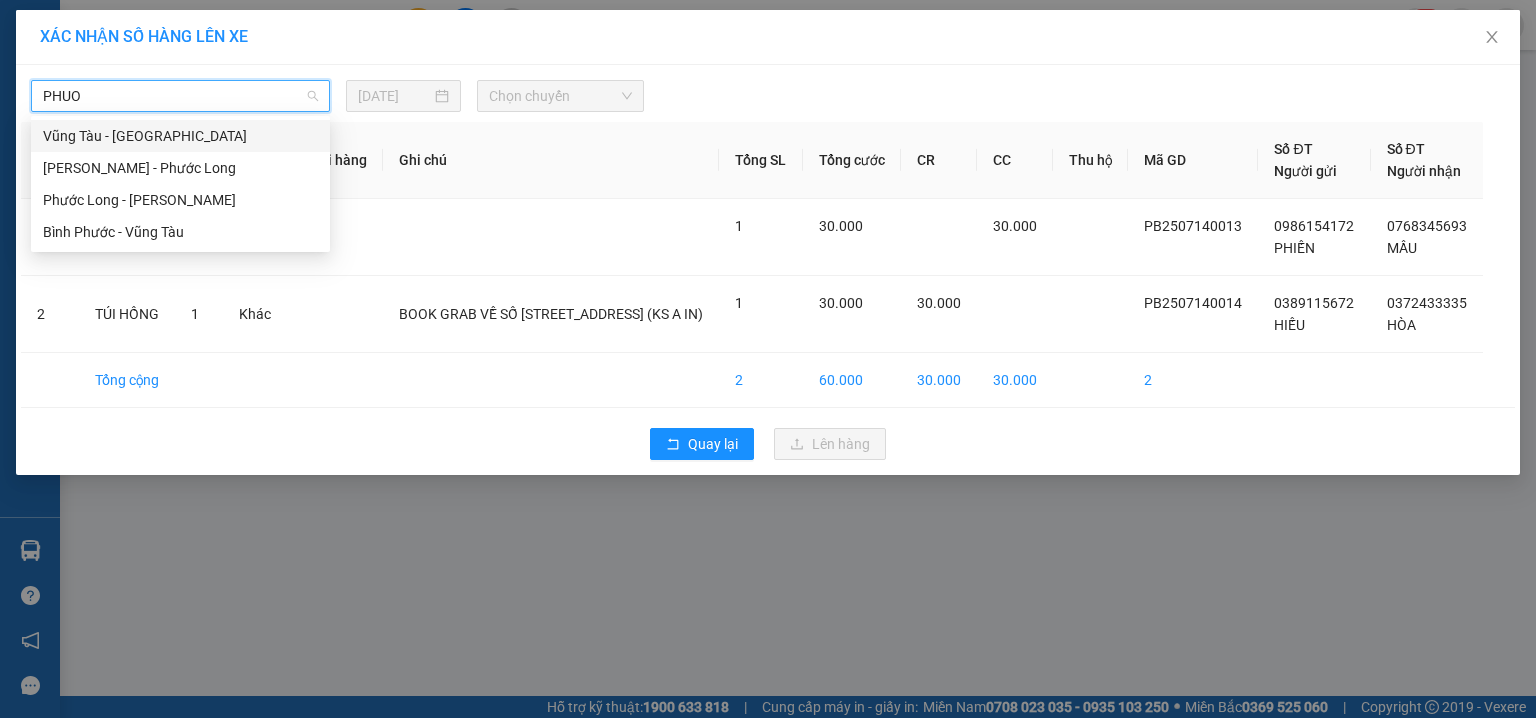 type on "PHUOC" 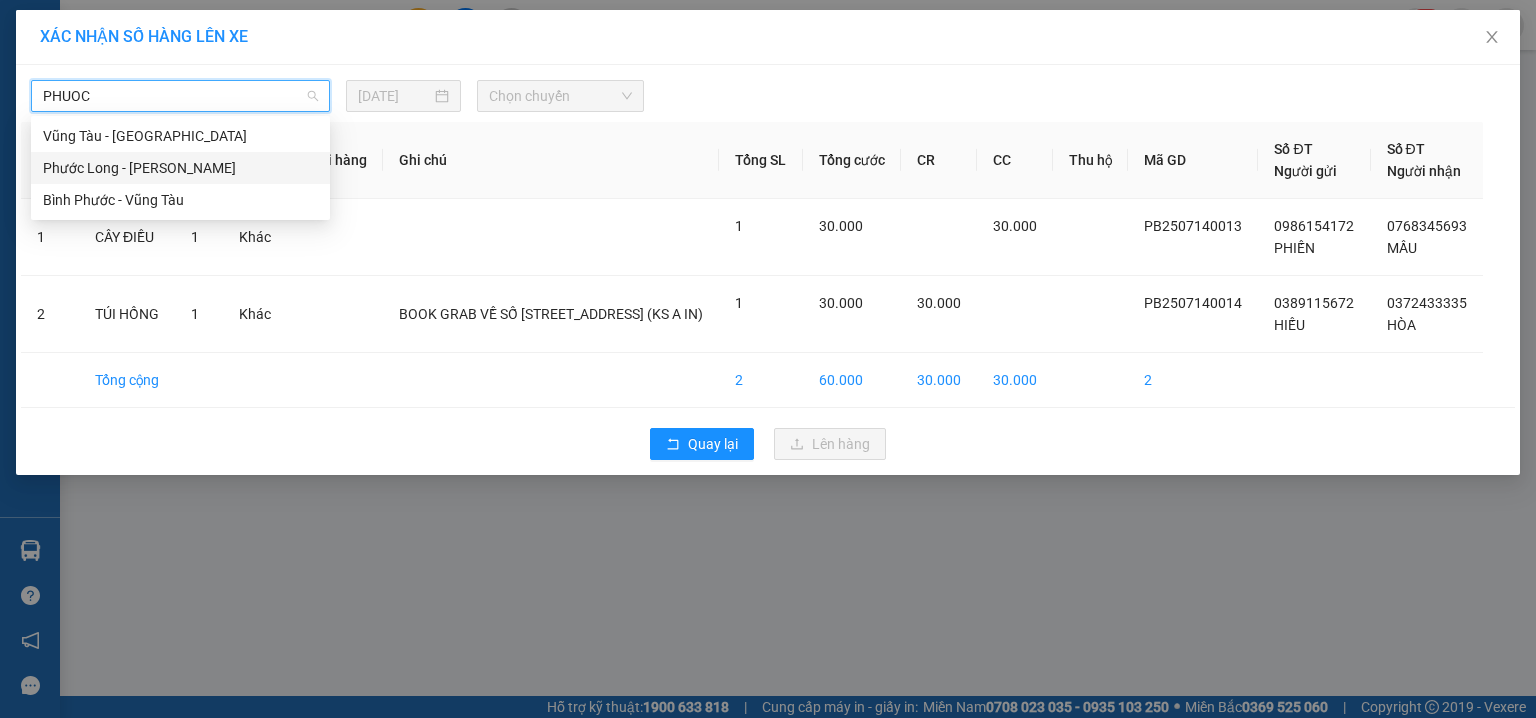 drag, startPoint x: 204, startPoint y: 190, endPoint x: 201, endPoint y: 168, distance: 22.203604 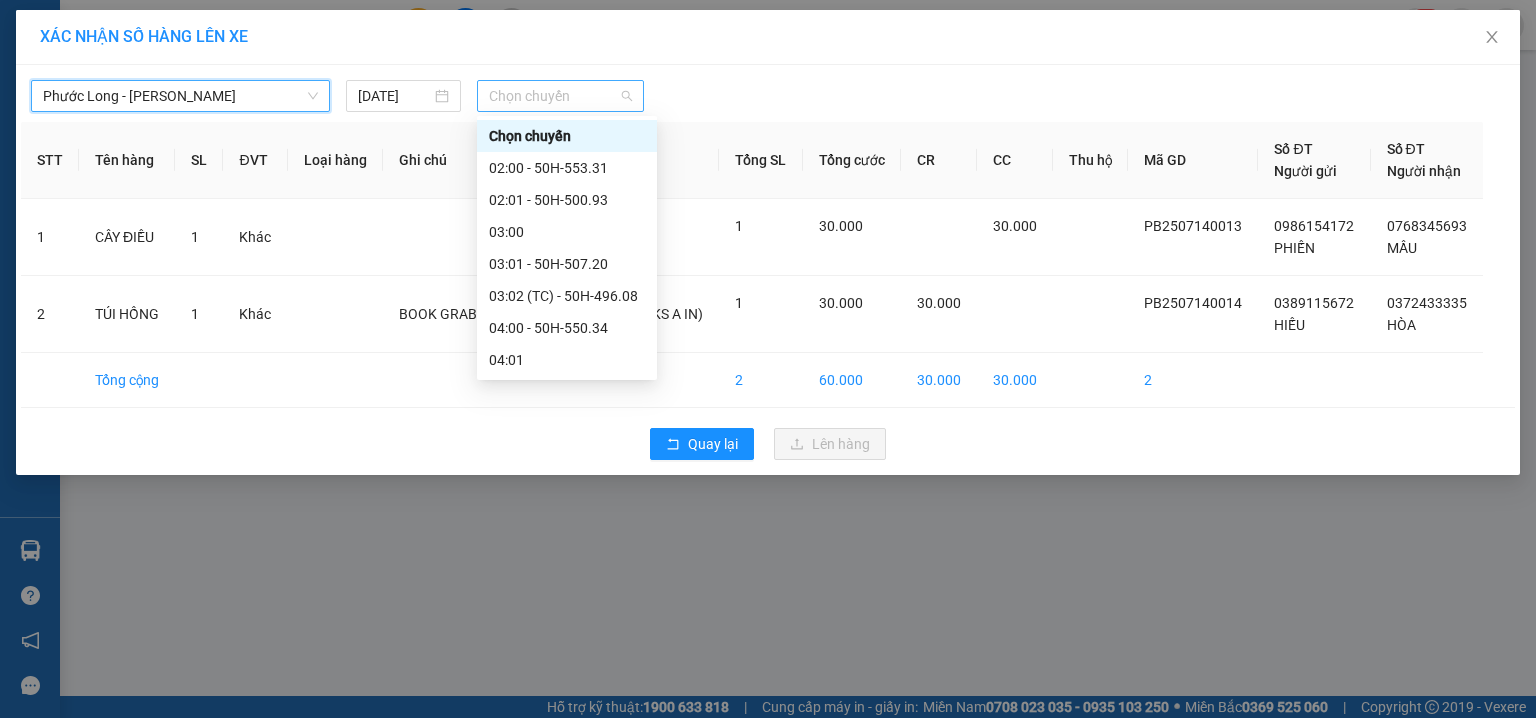 click on "Chọn chuyến" at bounding box center (561, 96) 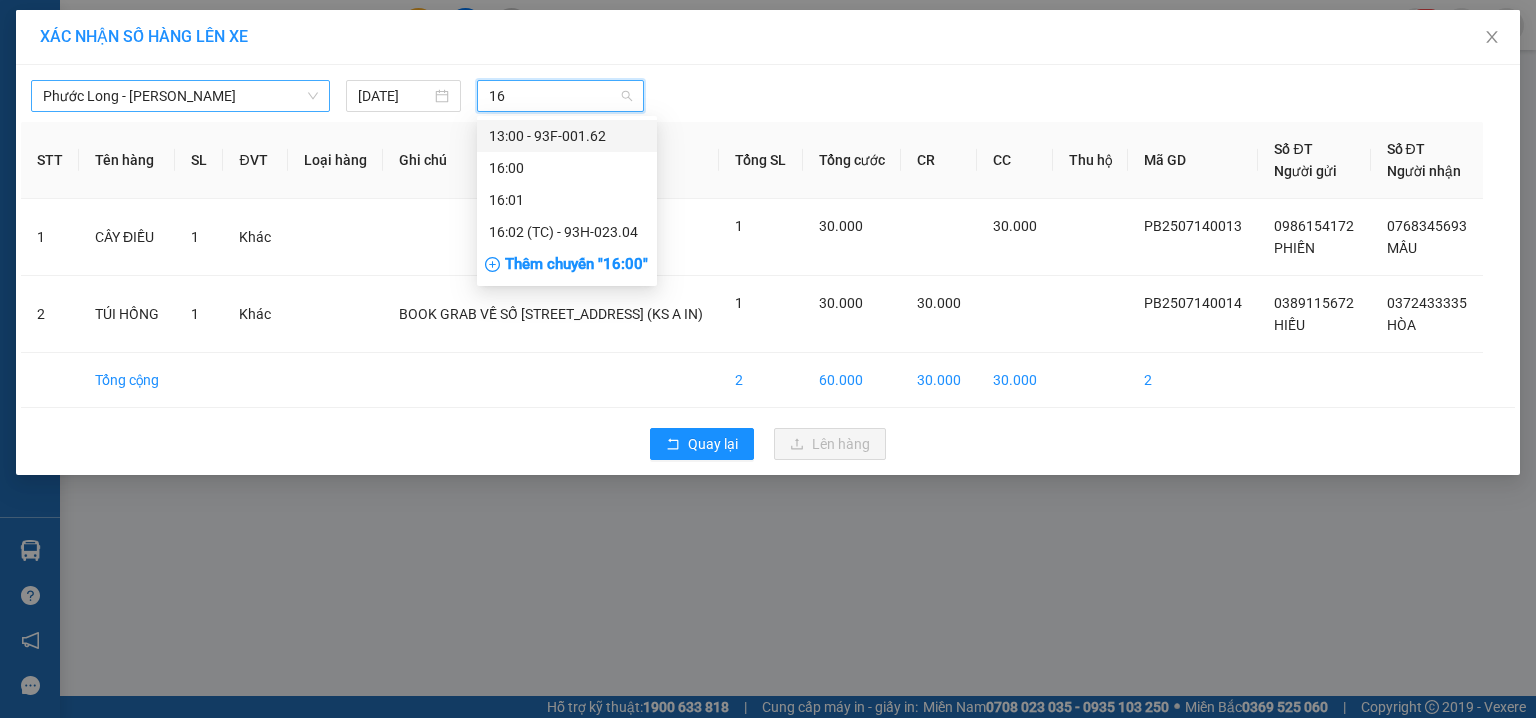 type on "162" 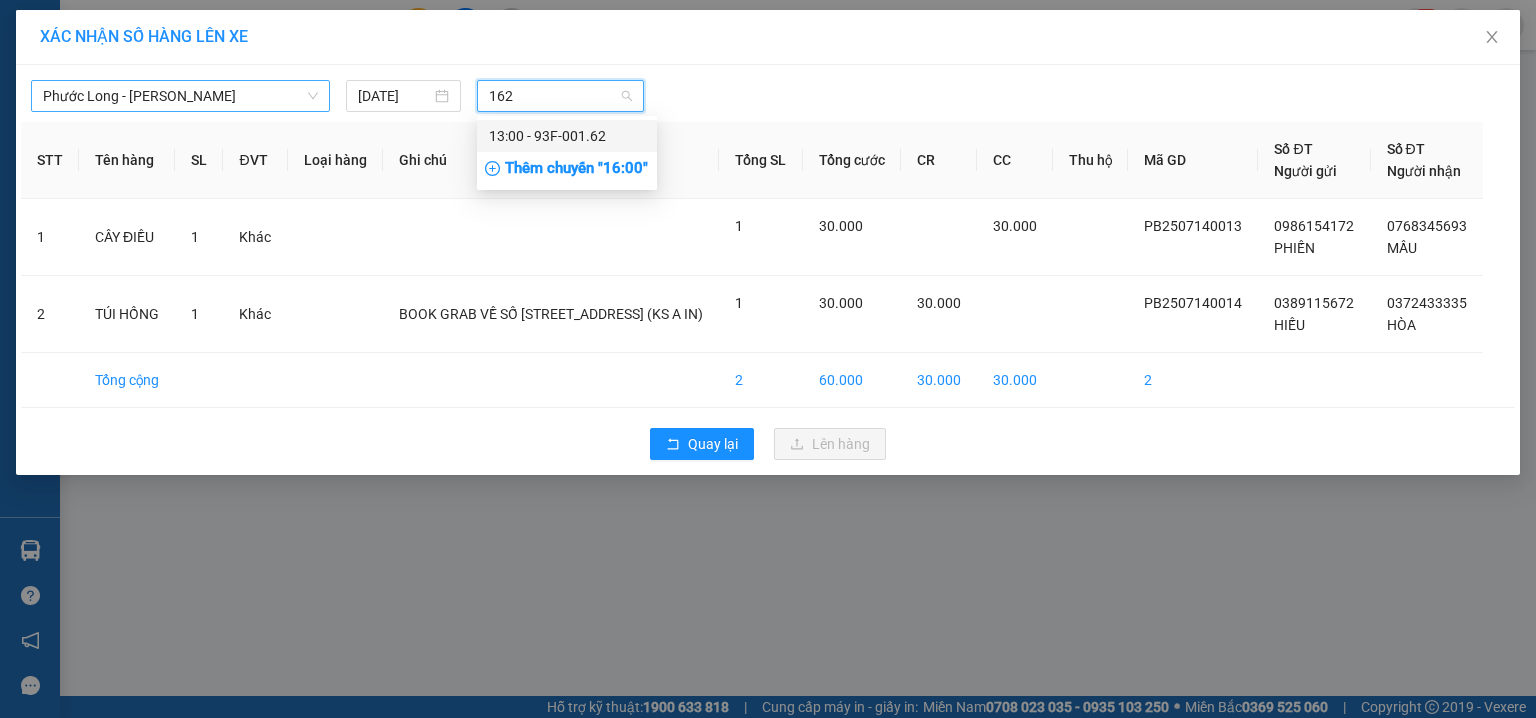 click on "13:00     - 93F-001.62" at bounding box center (567, 136) 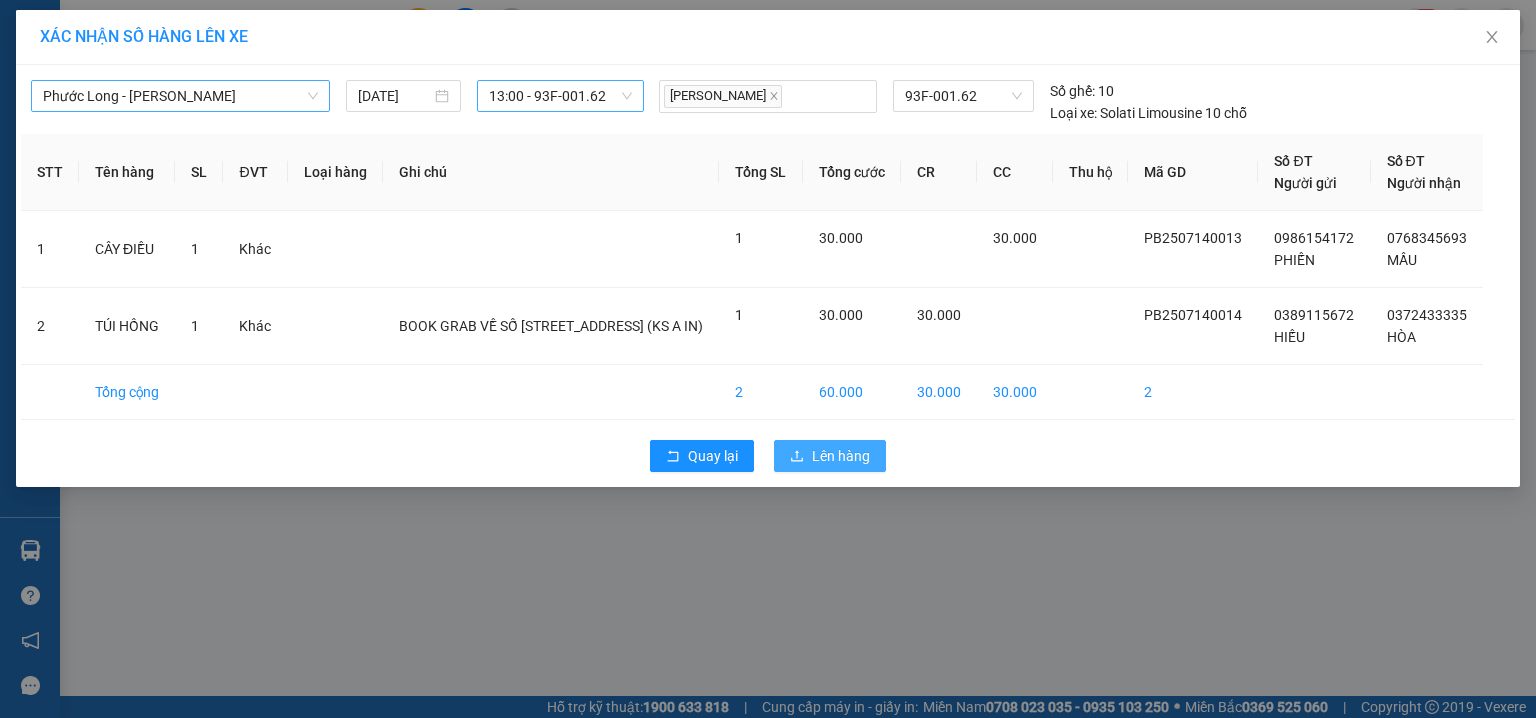 click on "Lên hàng" at bounding box center [841, 456] 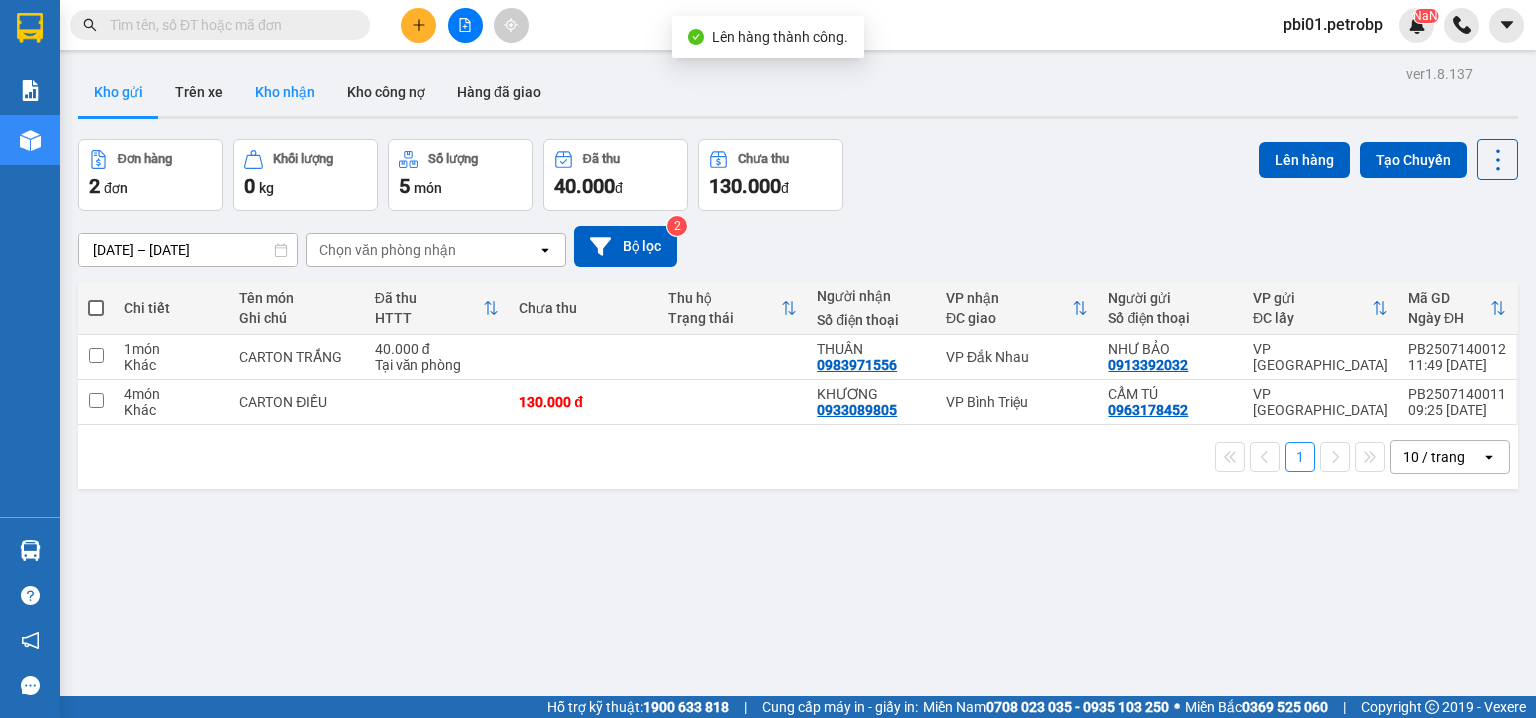 click on "Kho nhận" at bounding box center (285, 92) 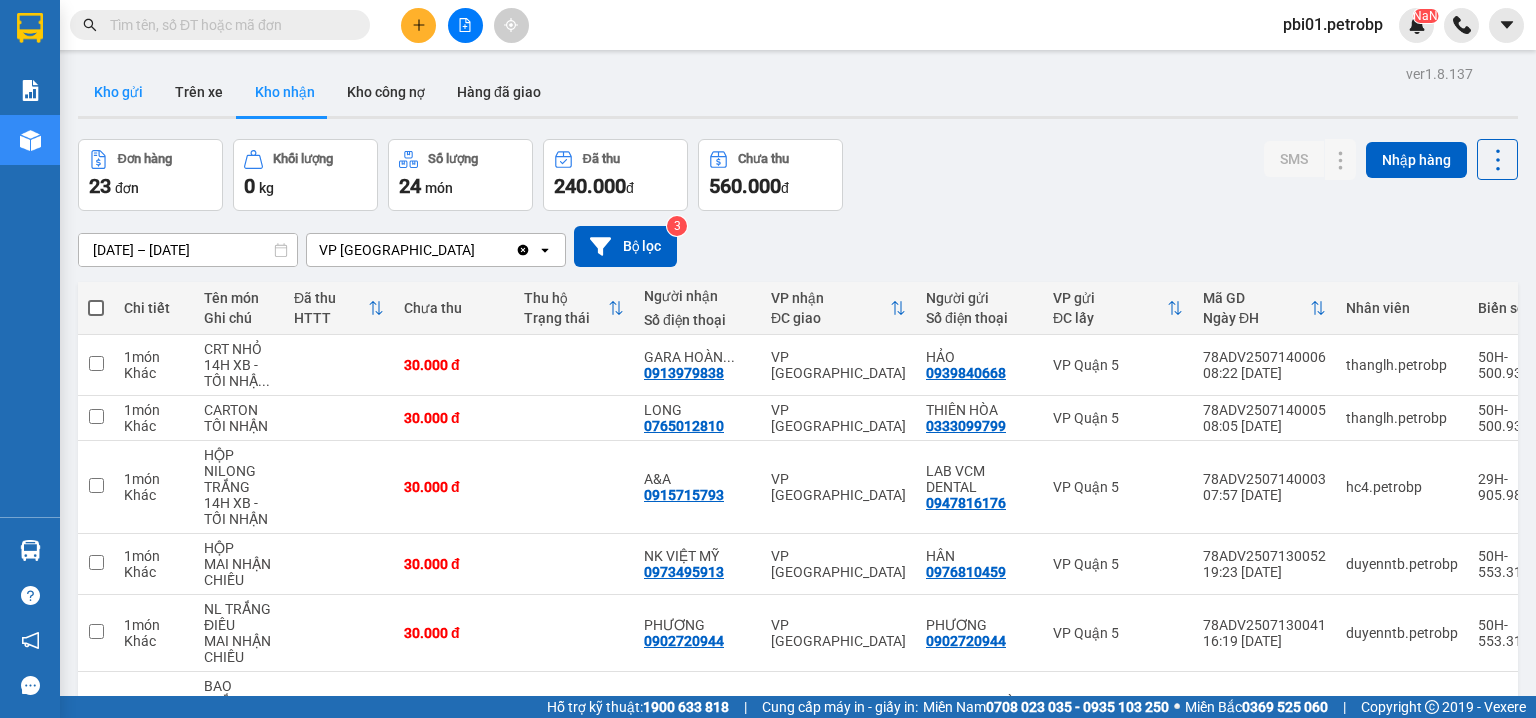 click on "Kho gửi" at bounding box center (118, 92) 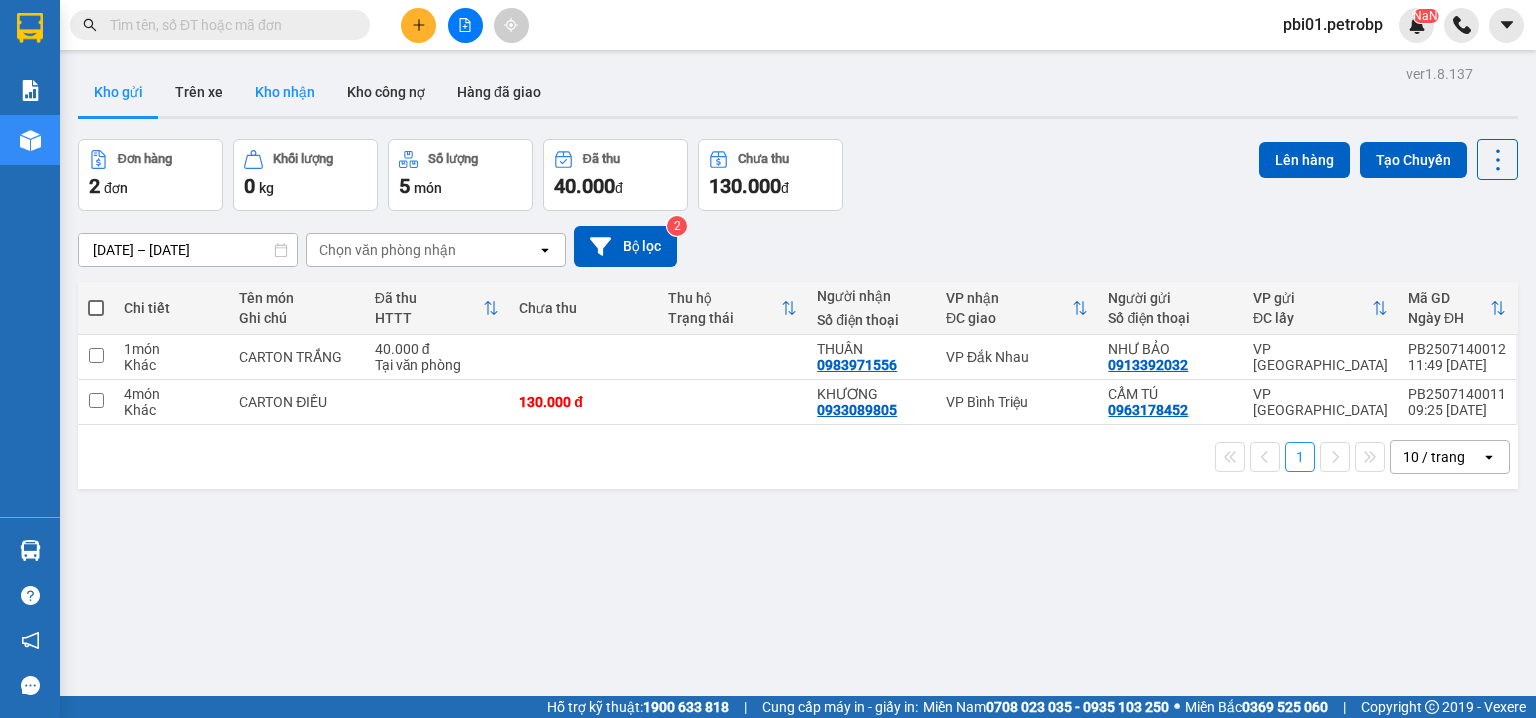 click on "Kho nhận" at bounding box center (285, 92) 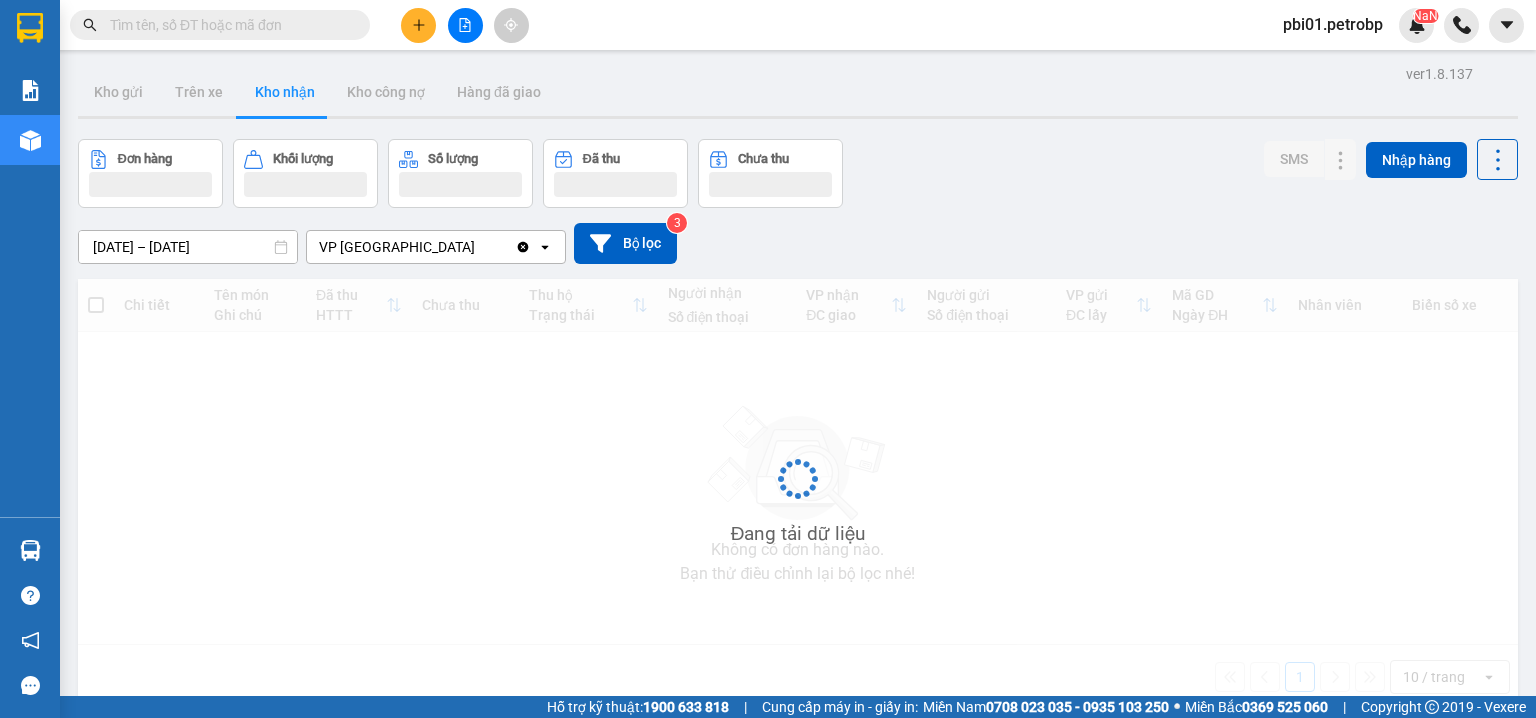 click on "Kho nhận" at bounding box center [285, 92] 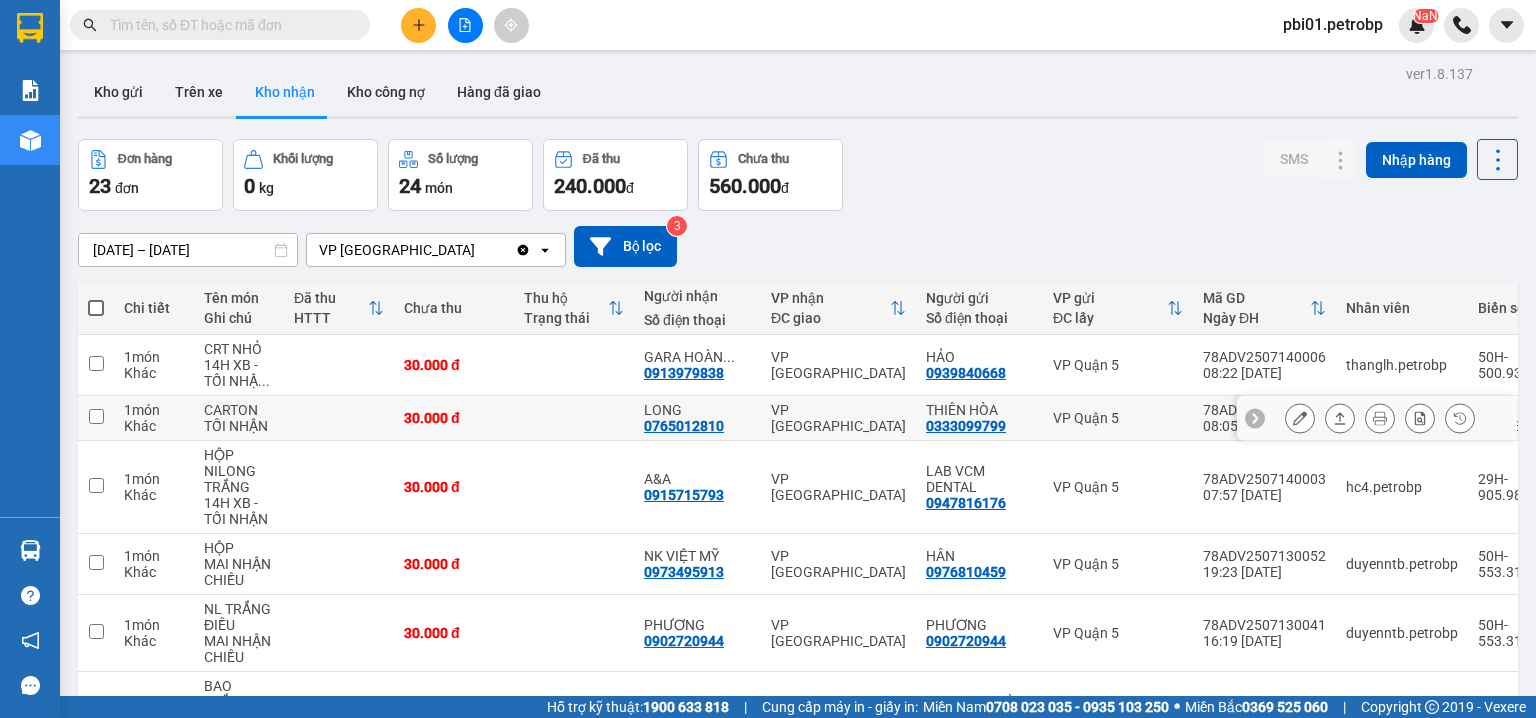 click on "0765012810" at bounding box center [684, 426] 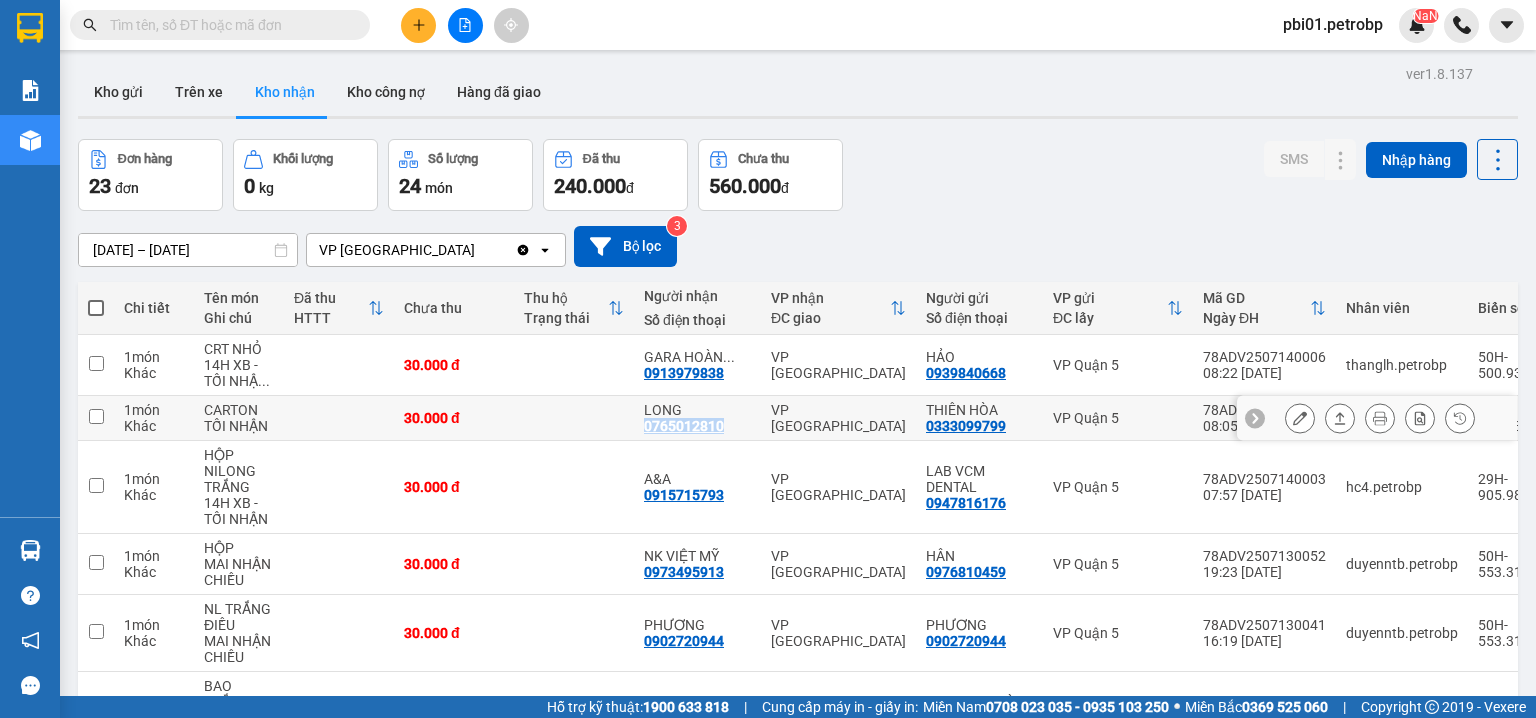 click on "0765012810" at bounding box center [684, 426] 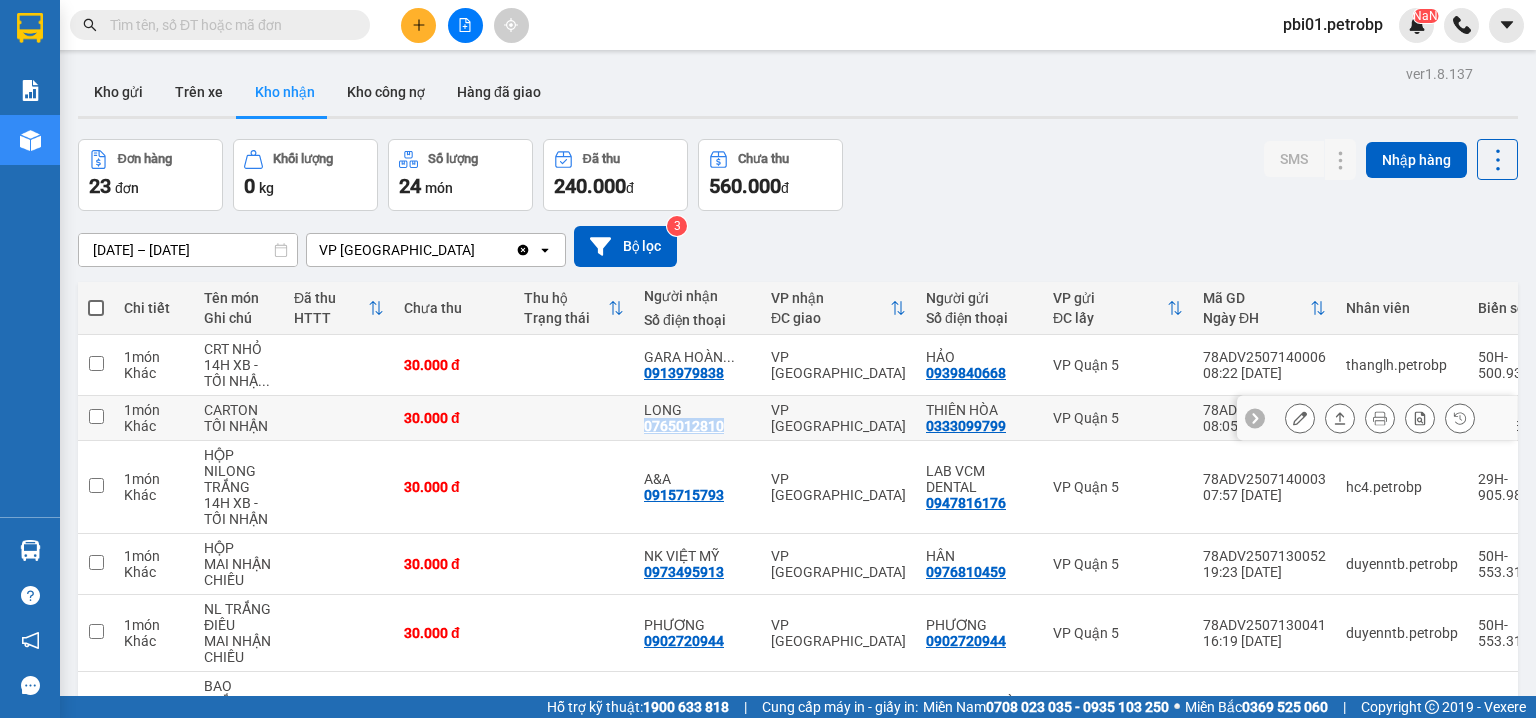 copy on "0765012810" 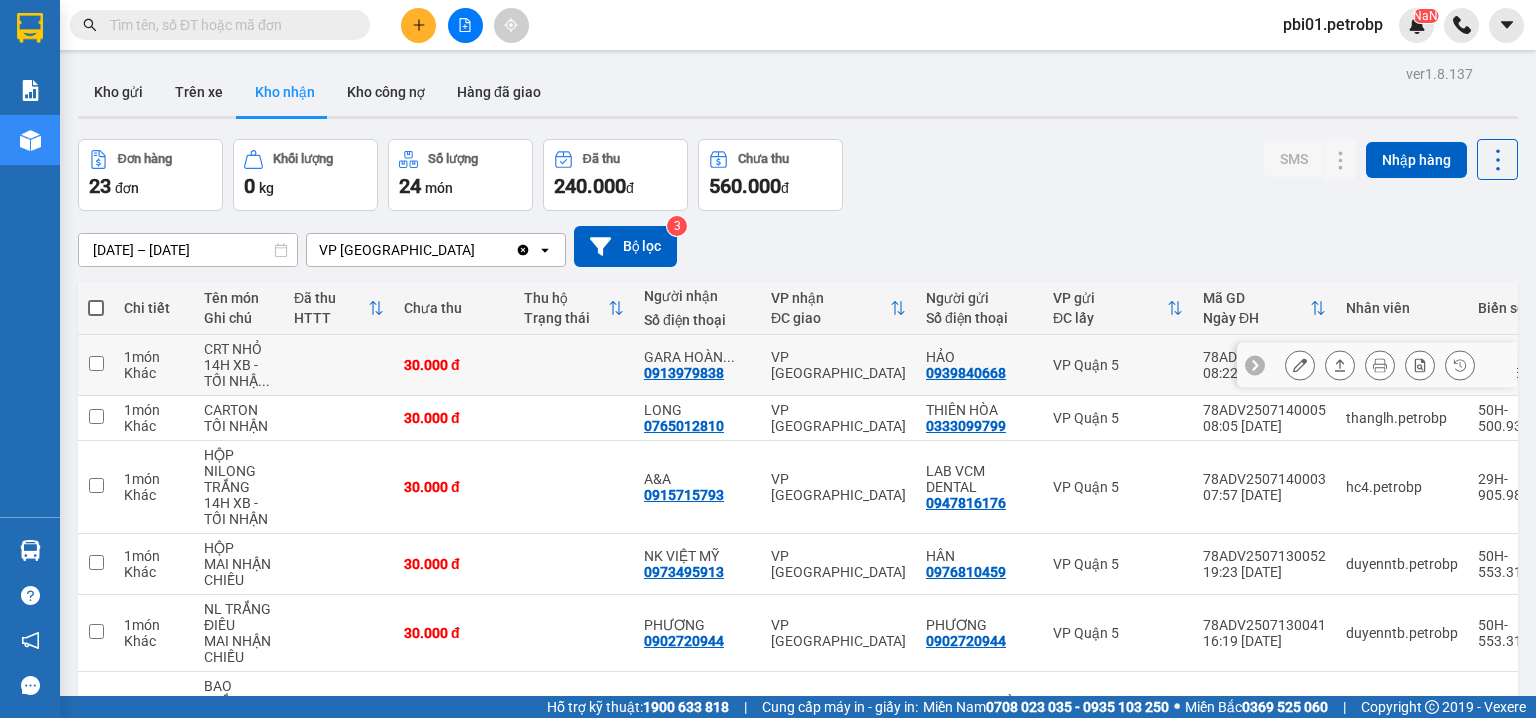 click on "0913979838" at bounding box center (684, 373) 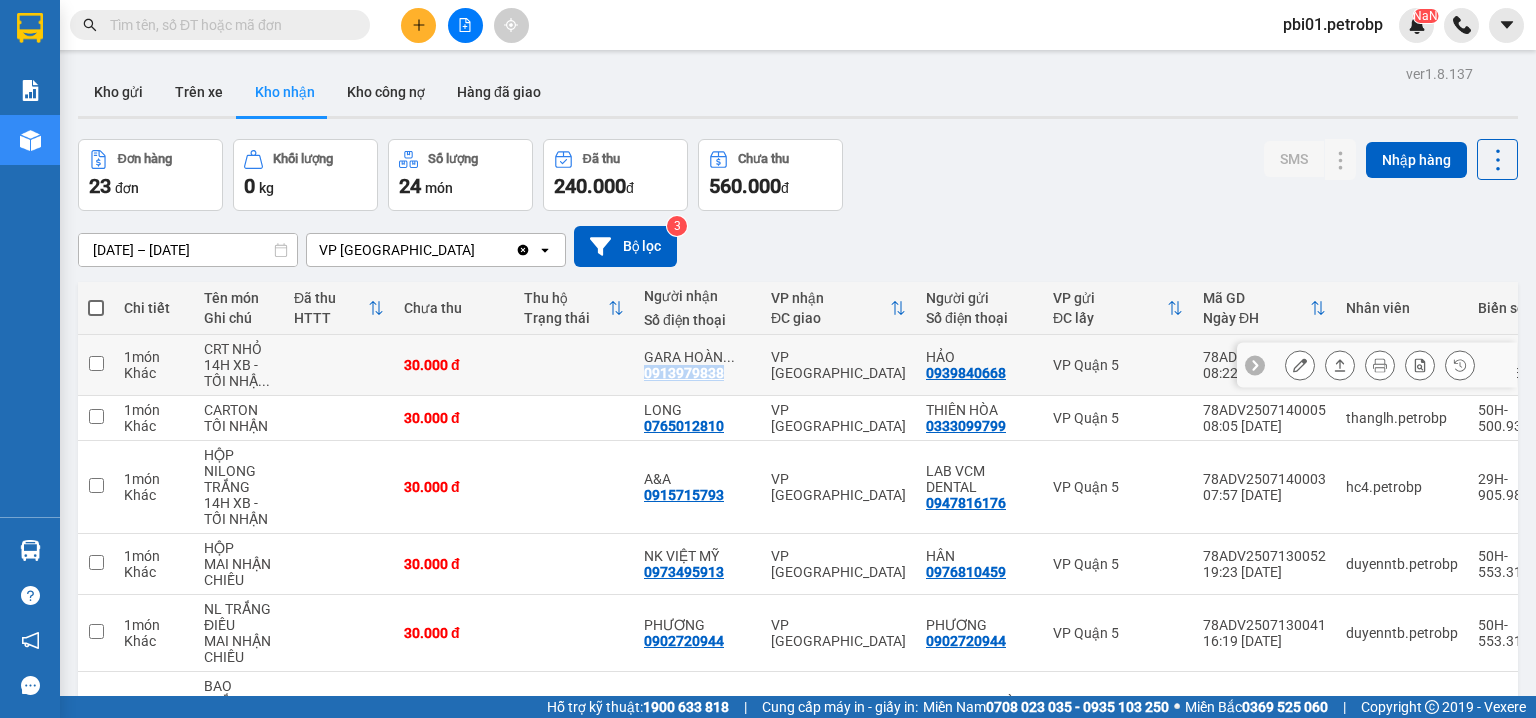 click on "0913979838" at bounding box center (684, 373) 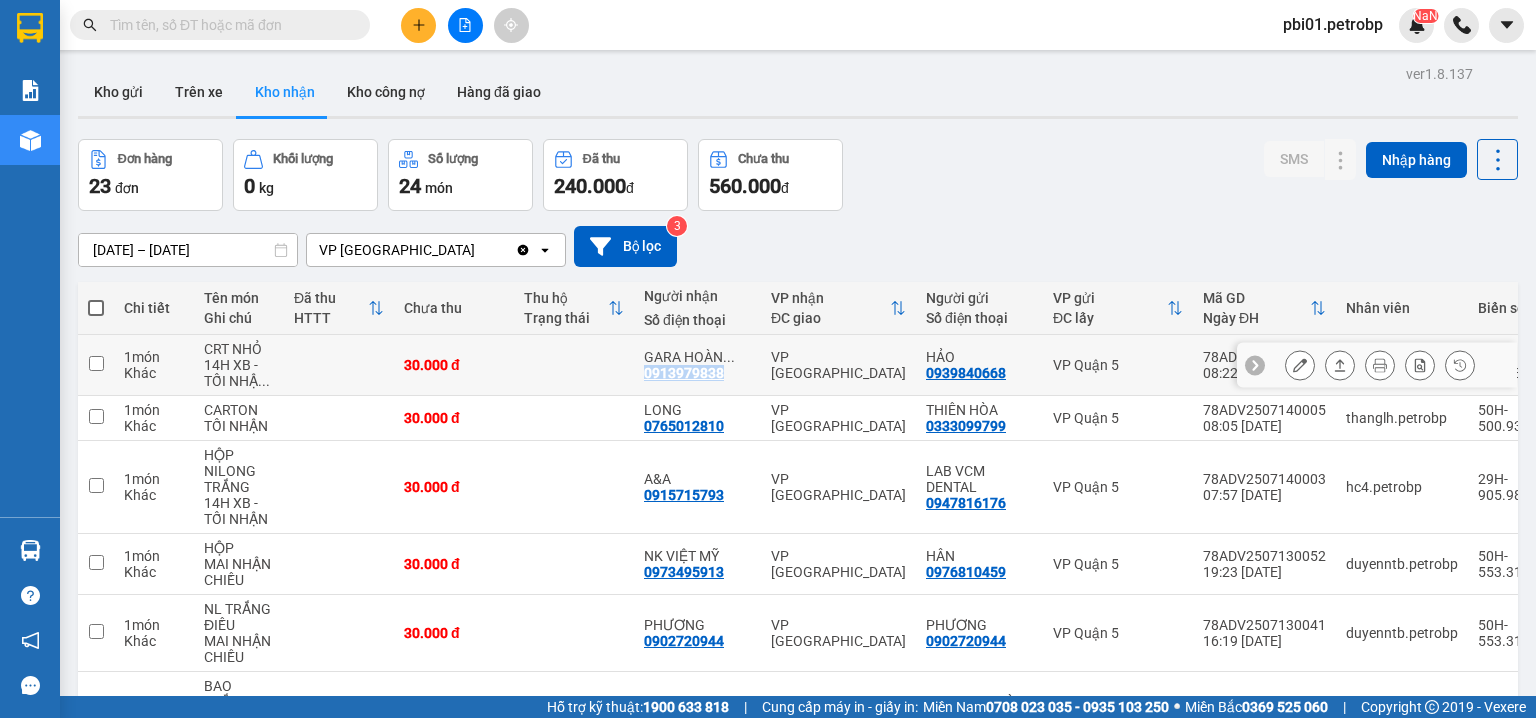 copy on "0913979838" 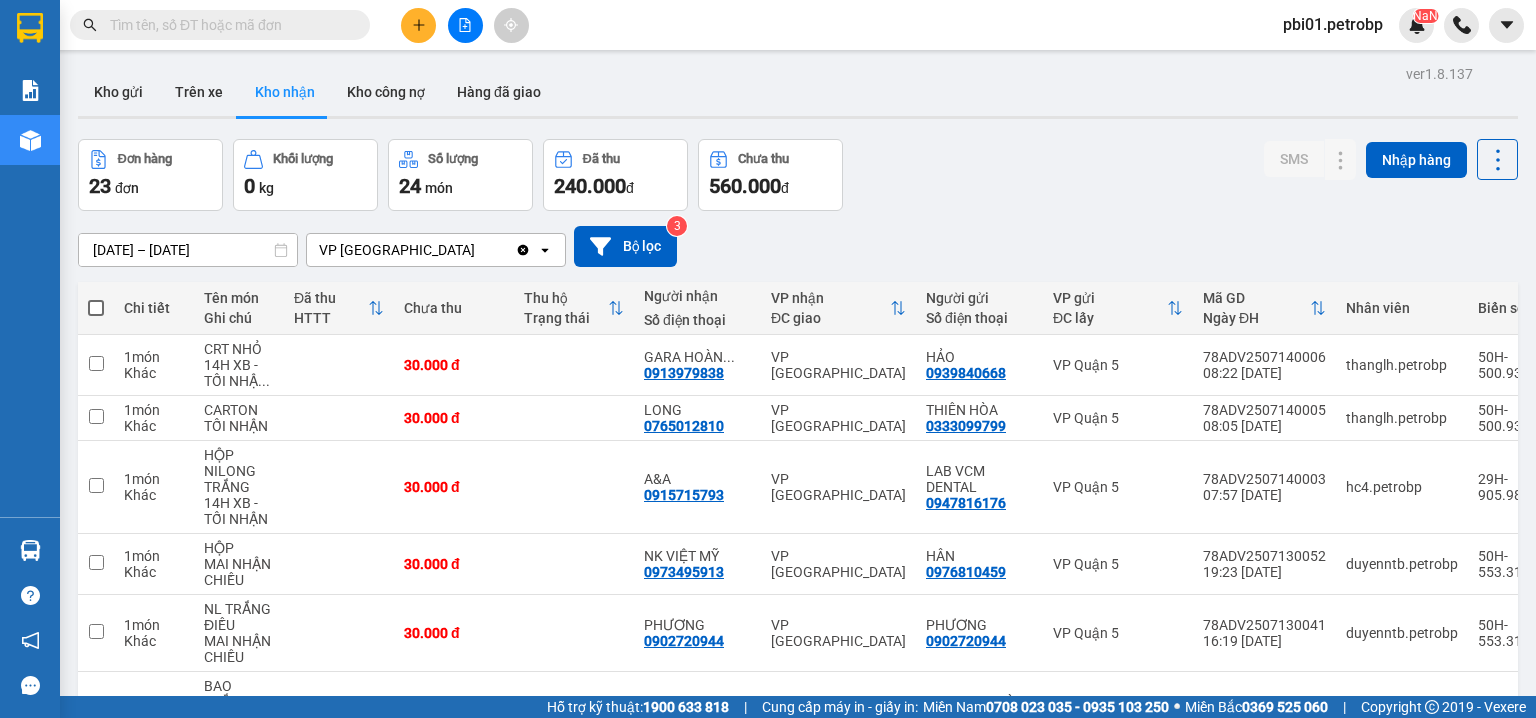 click at bounding box center (228, 25) 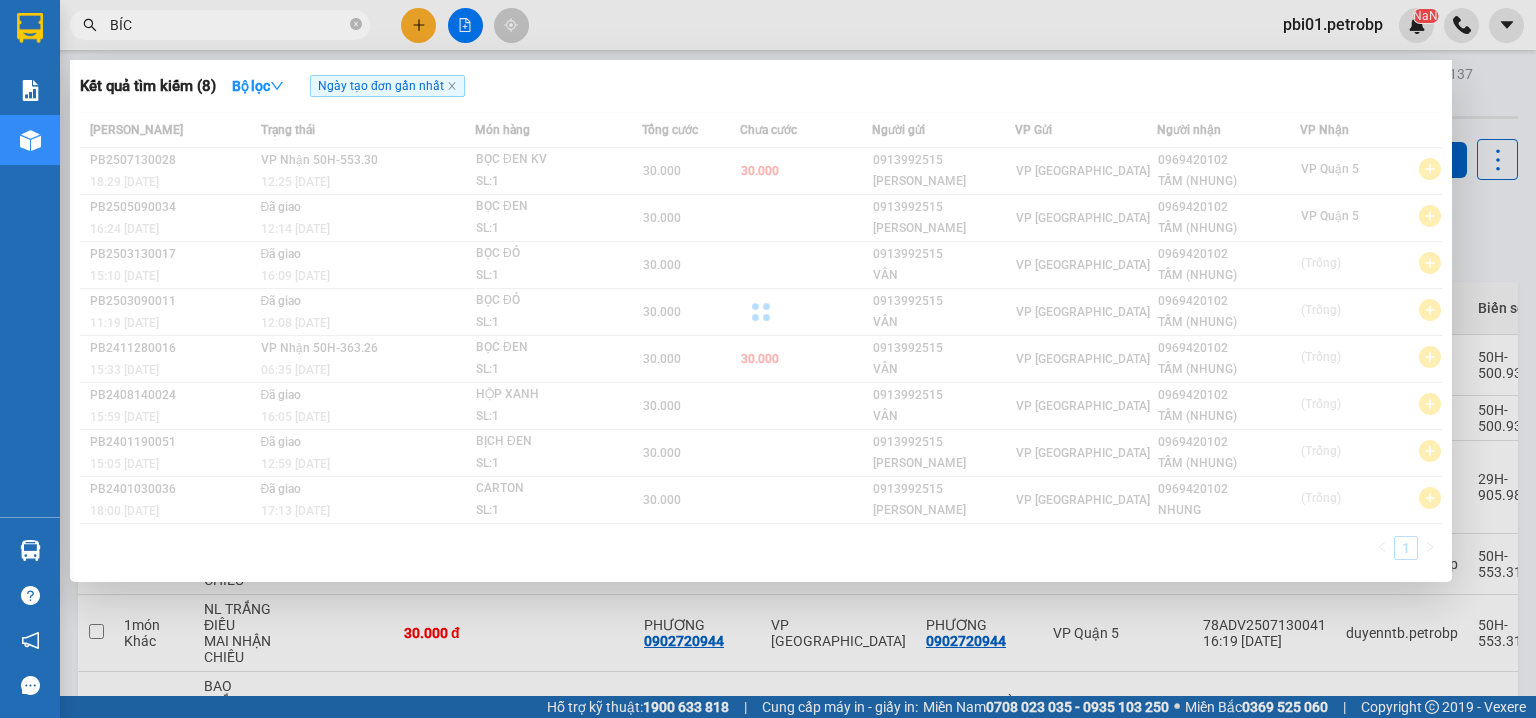 type on "BÍCH" 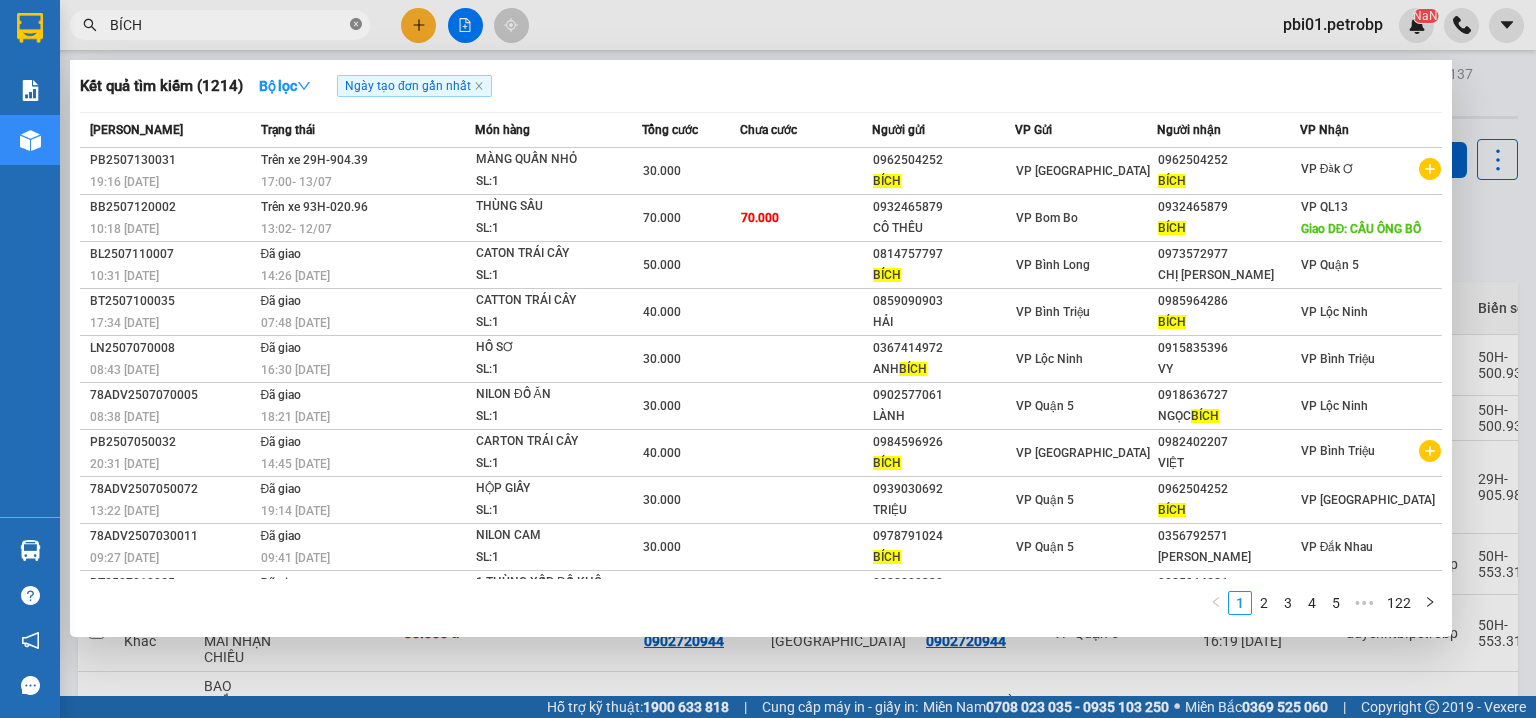 click 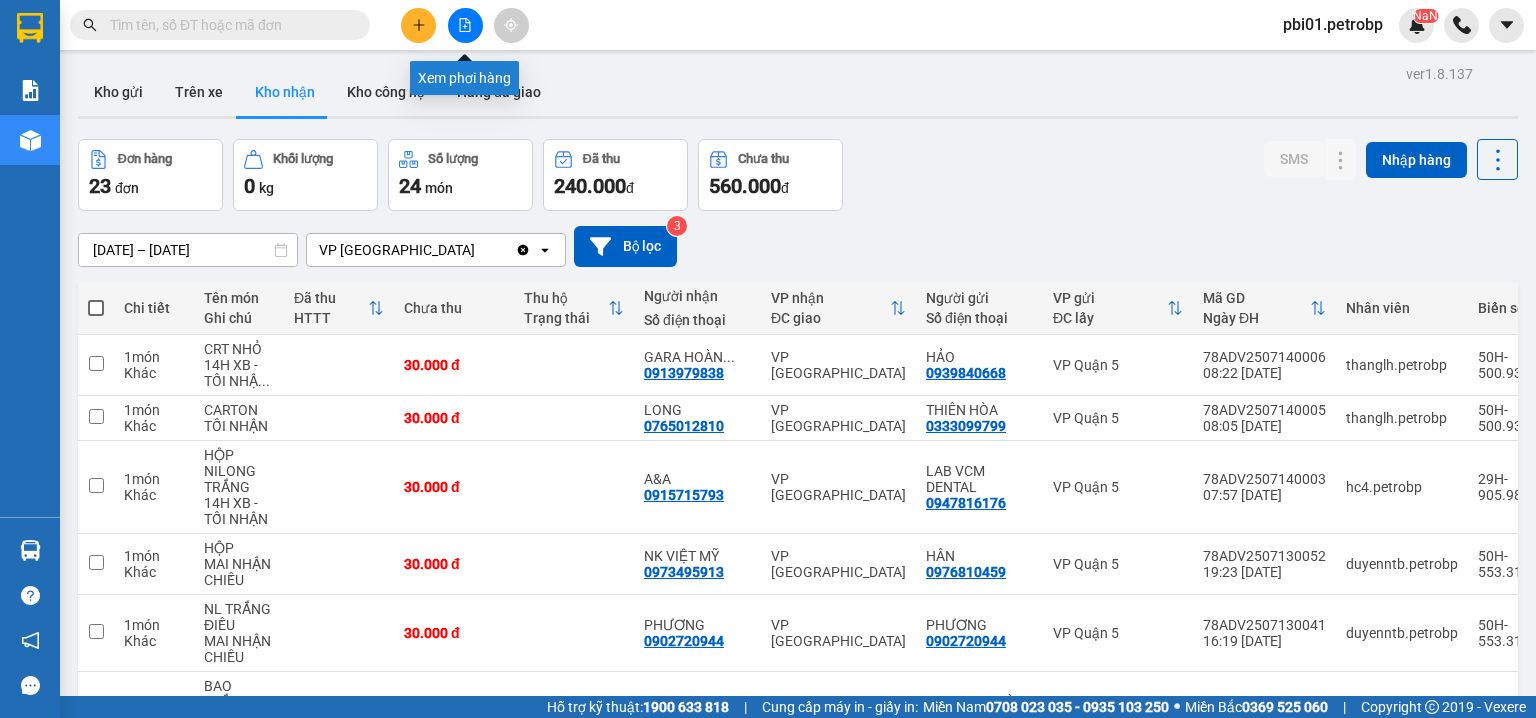 click 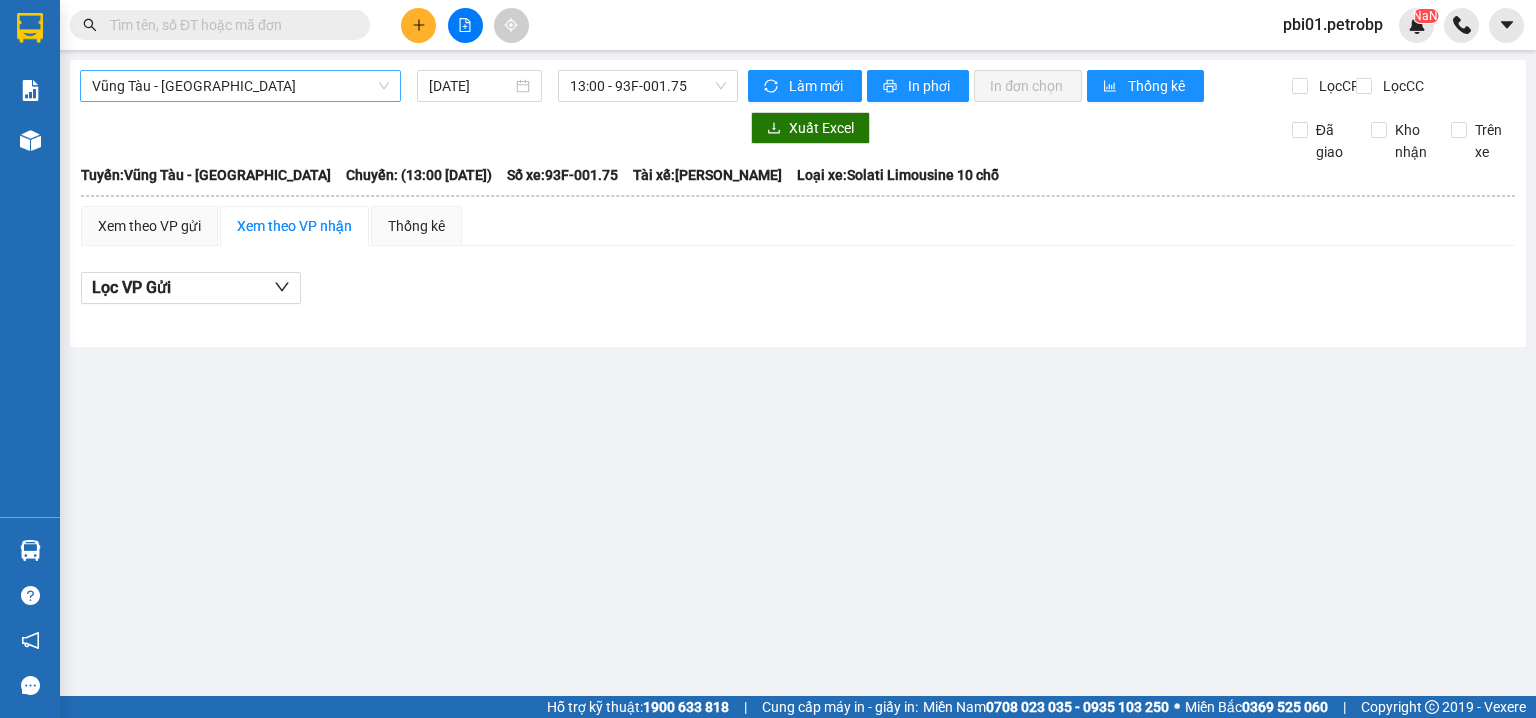 click on "Vũng Tàu - Bình Phước" at bounding box center [240, 86] 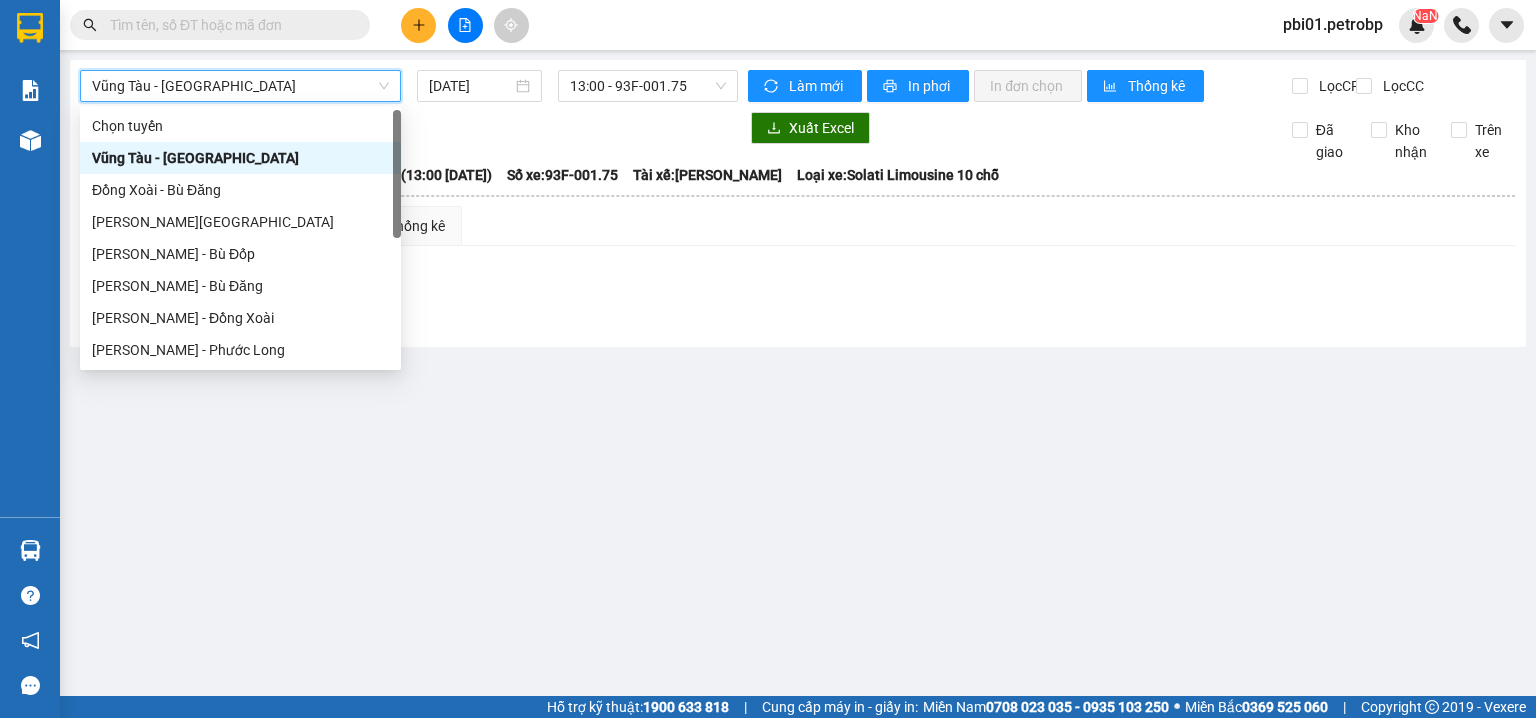 click on "Vũng Tàu - Bình Phước" at bounding box center (240, 86) 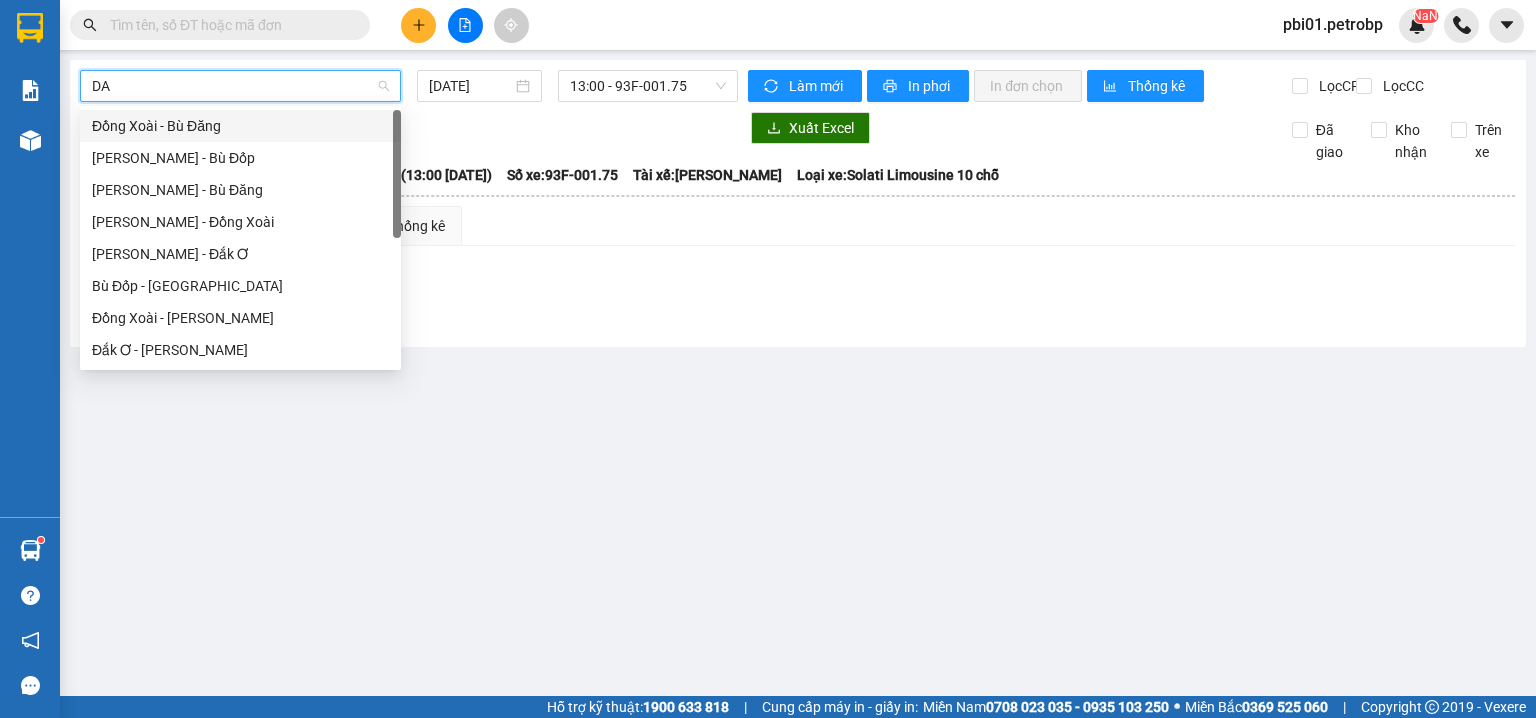 type on "DAK" 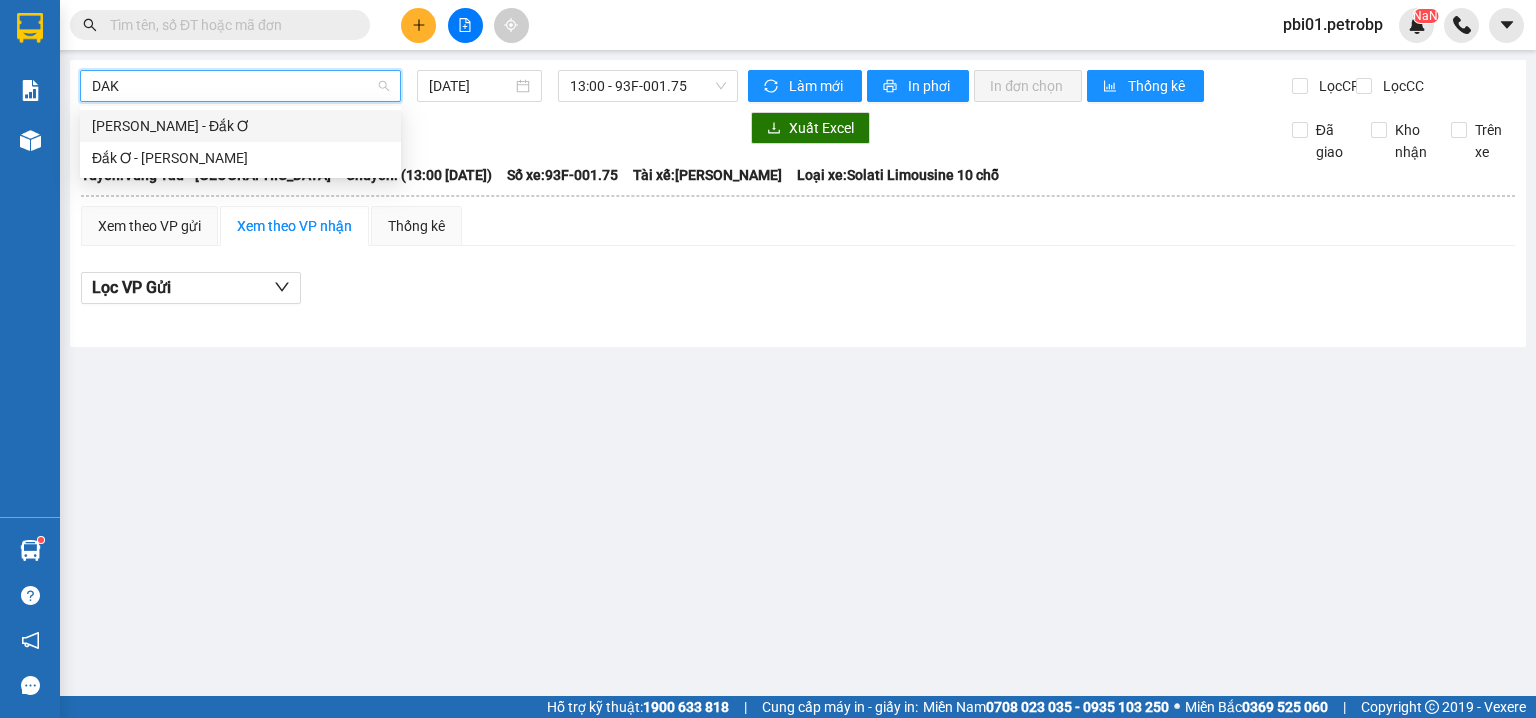 click on "[PERSON_NAME] - Đắk Ơ" at bounding box center (240, 126) 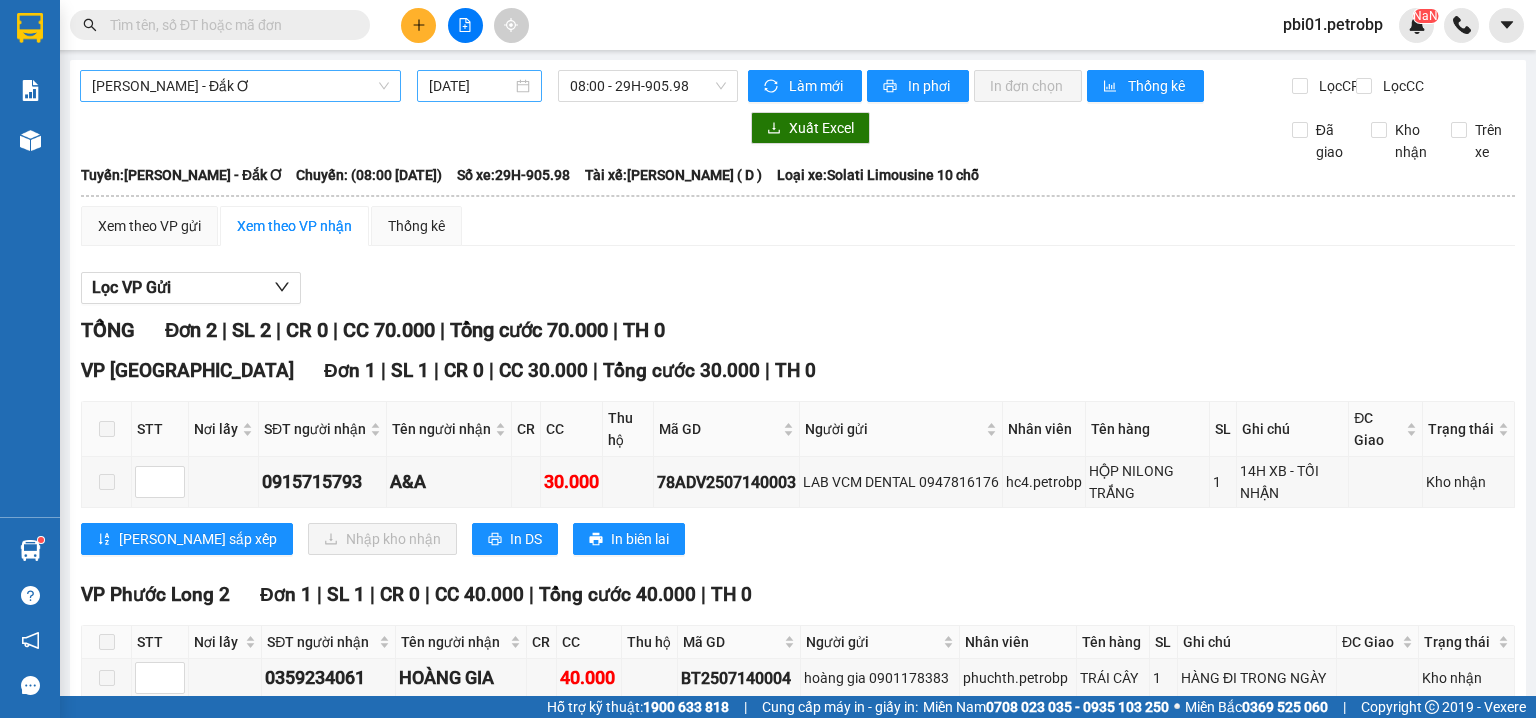 click on "[DATE]" at bounding box center (479, 86) 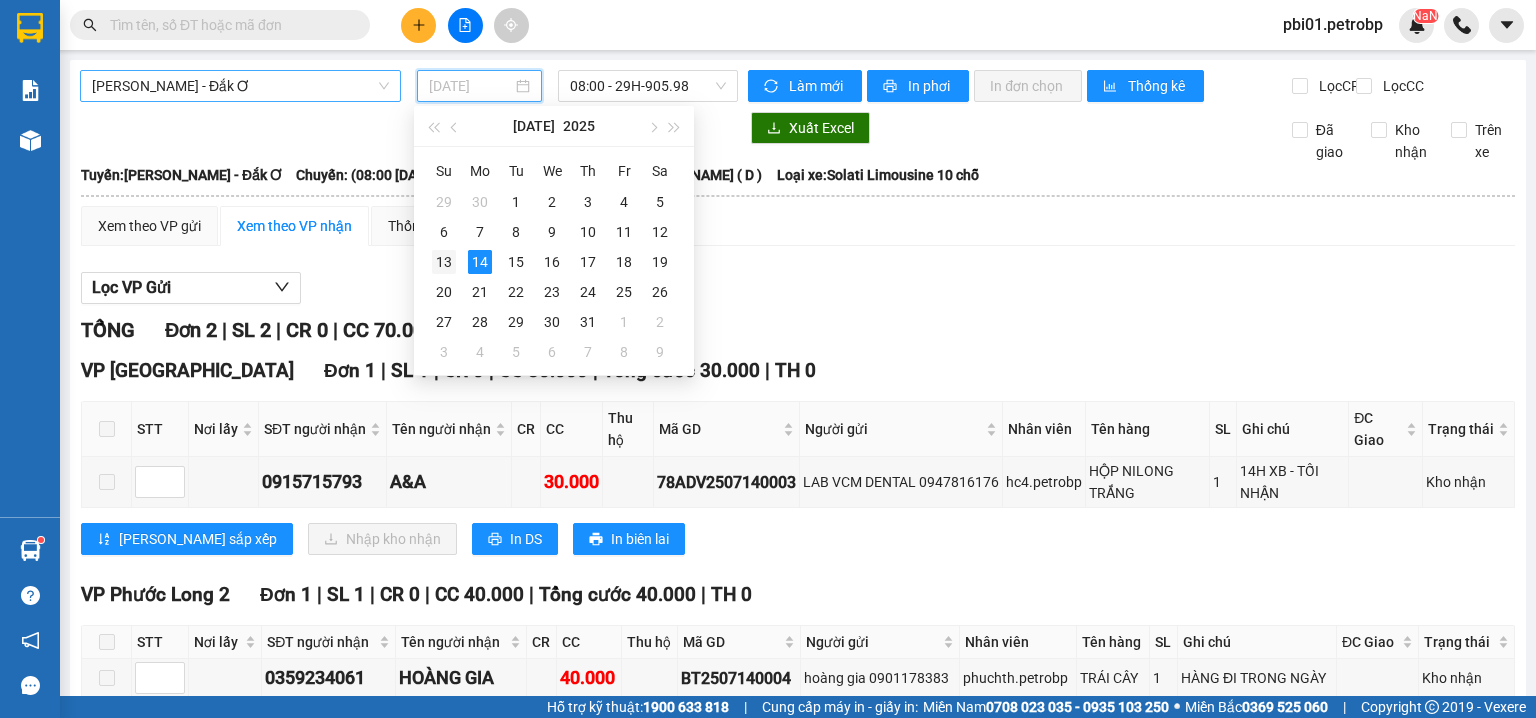 click on "13" at bounding box center (444, 262) 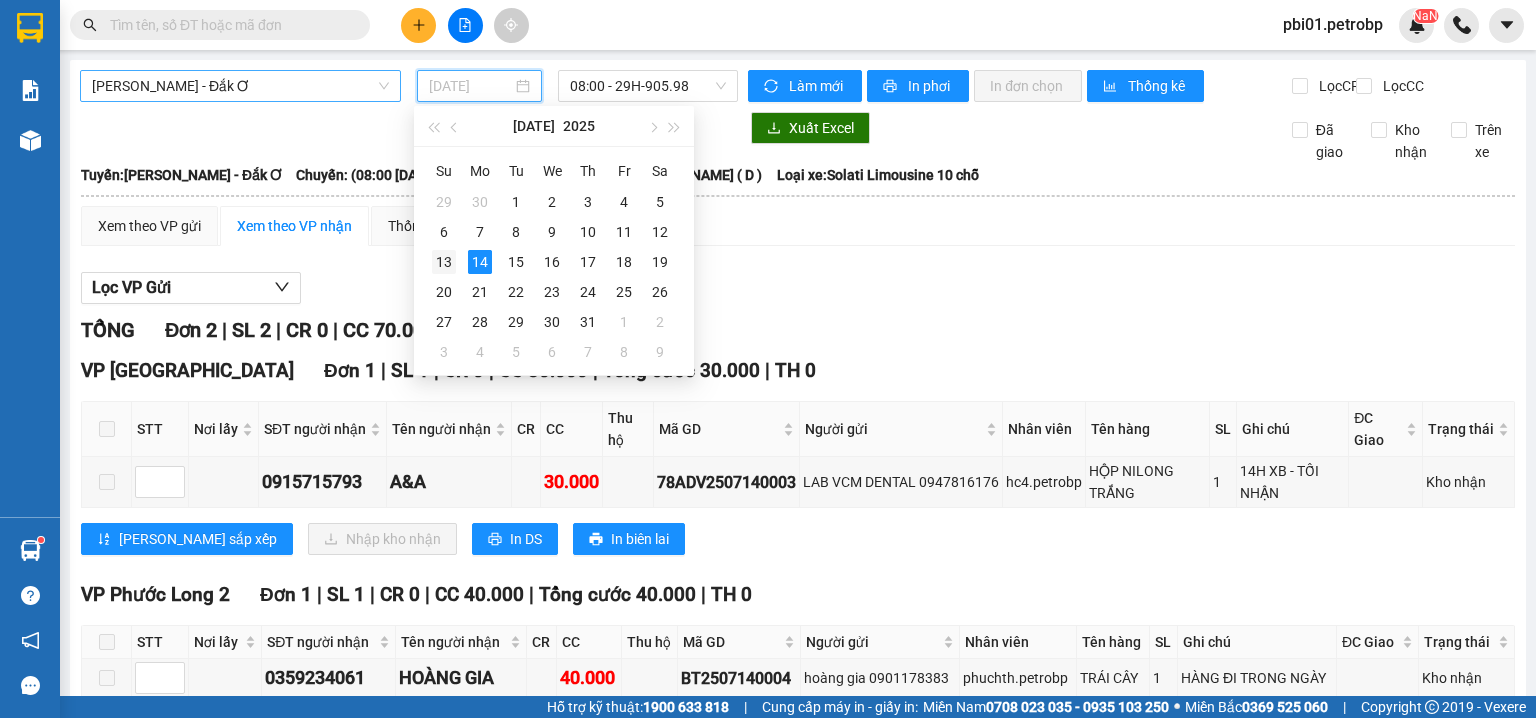 type on "13/07/2025" 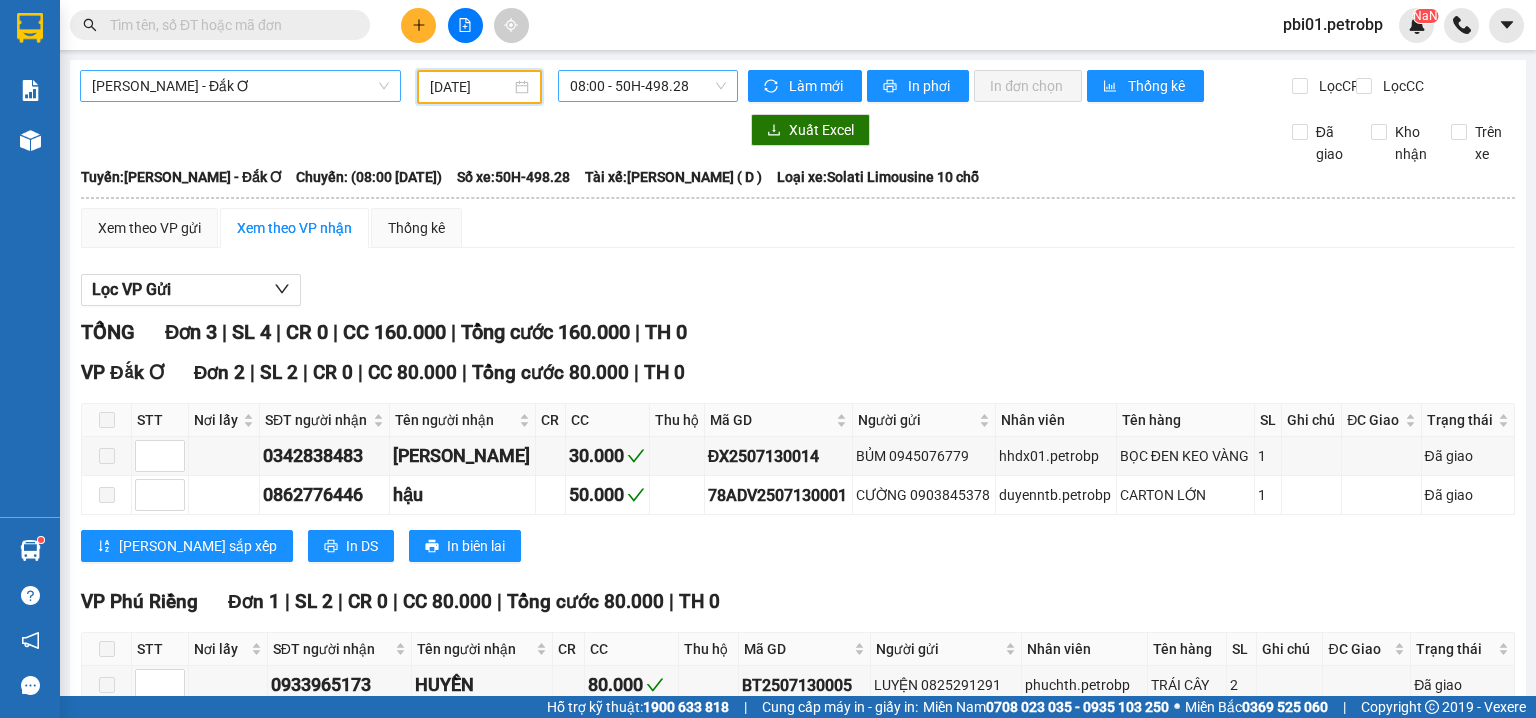 click on "08:00     - 50H-498.28" at bounding box center [648, 86] 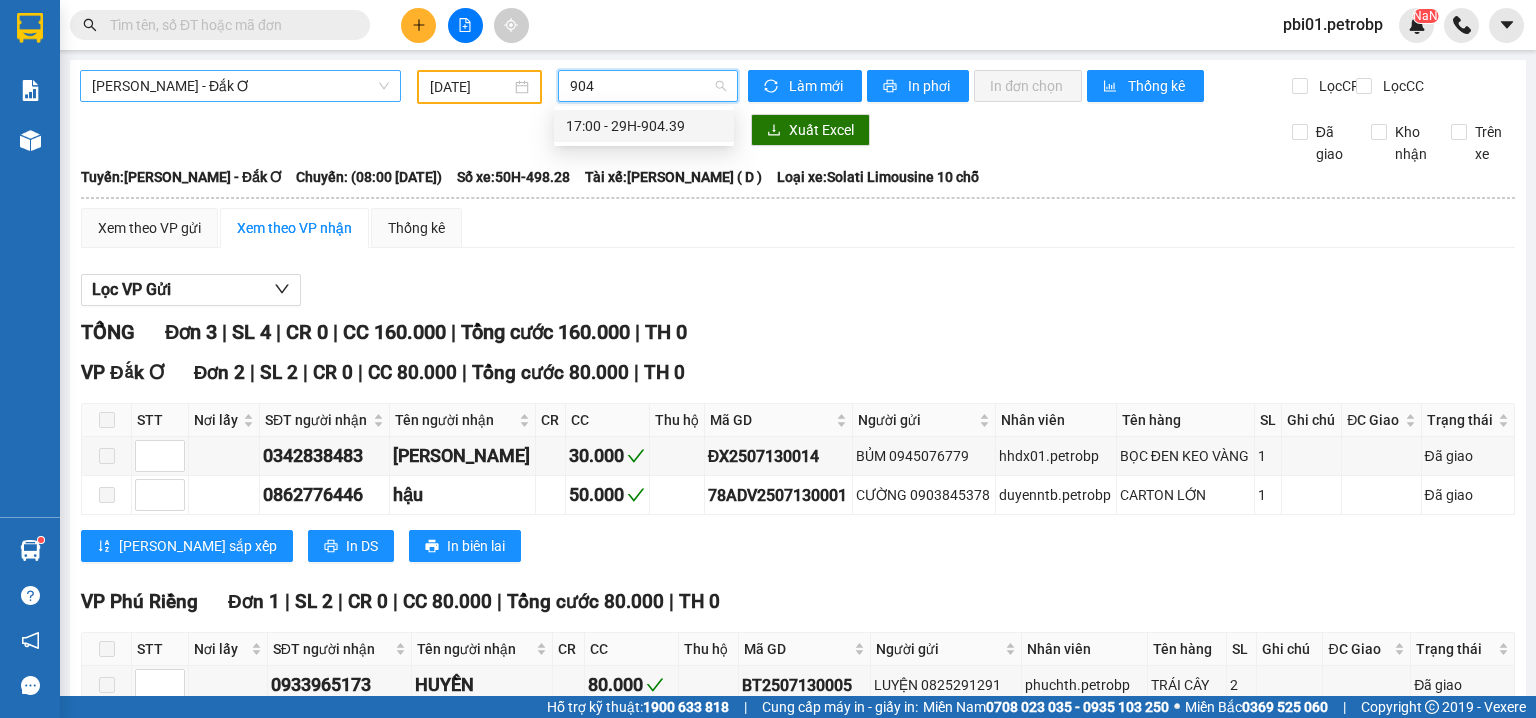 type on "9043" 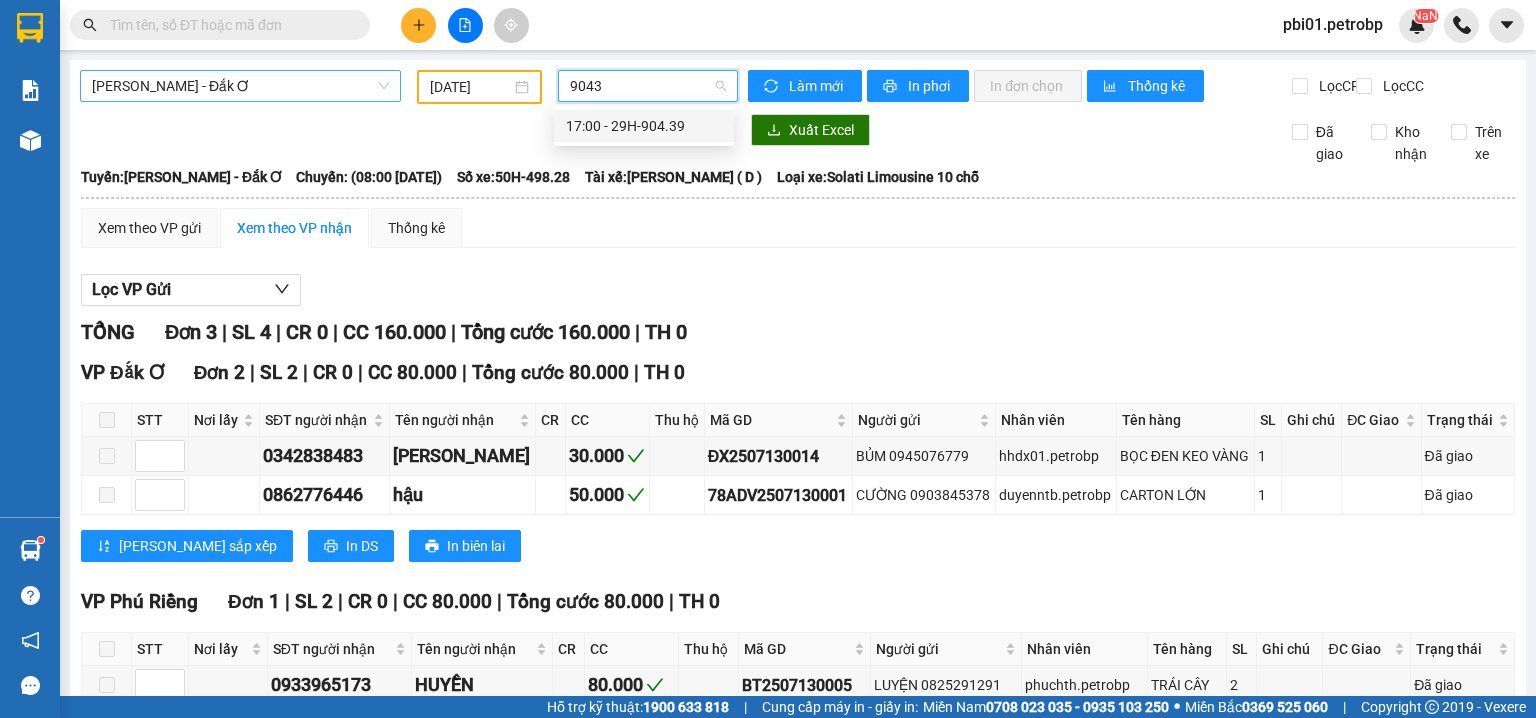 click on "17:00     - 29H-904.39" at bounding box center [644, 126] 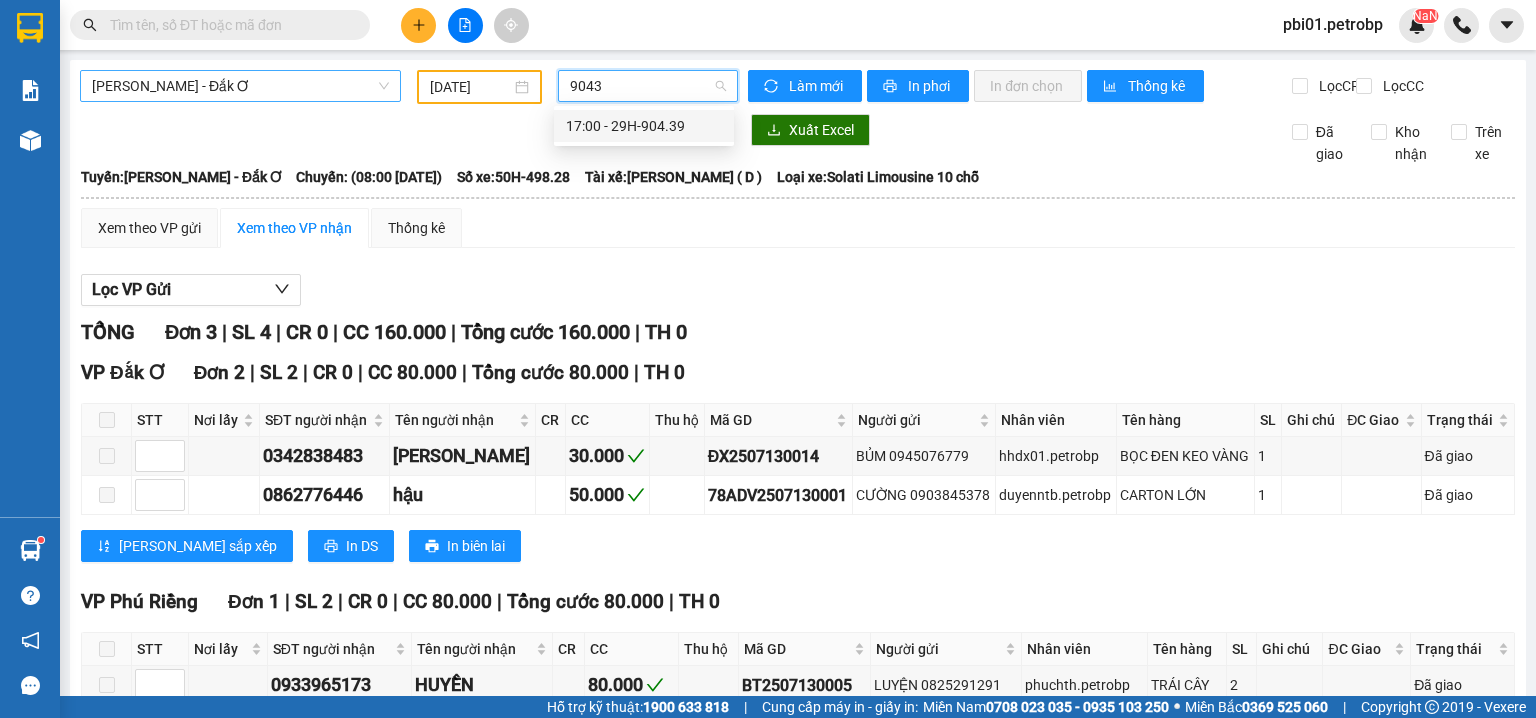 type 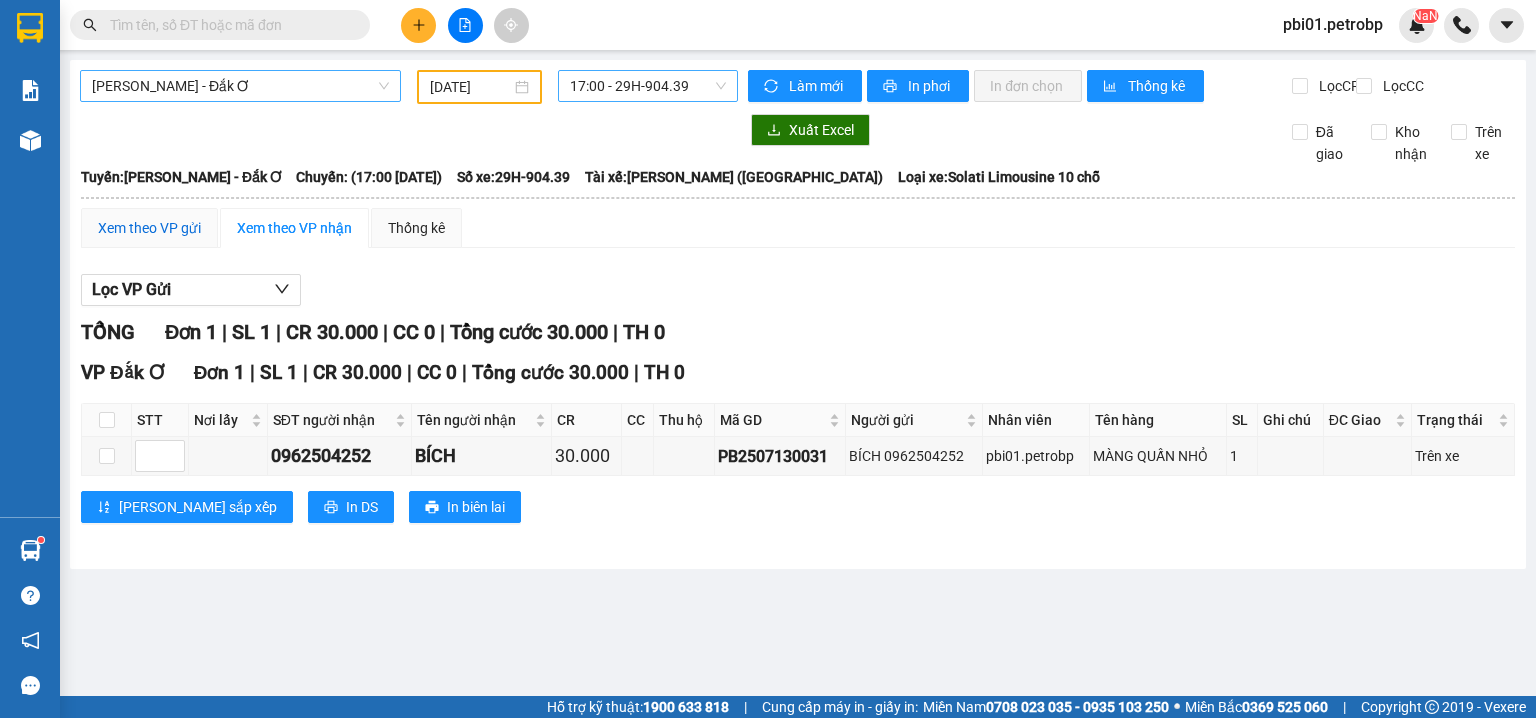 click on "Xem theo VP gửi" at bounding box center [149, 228] 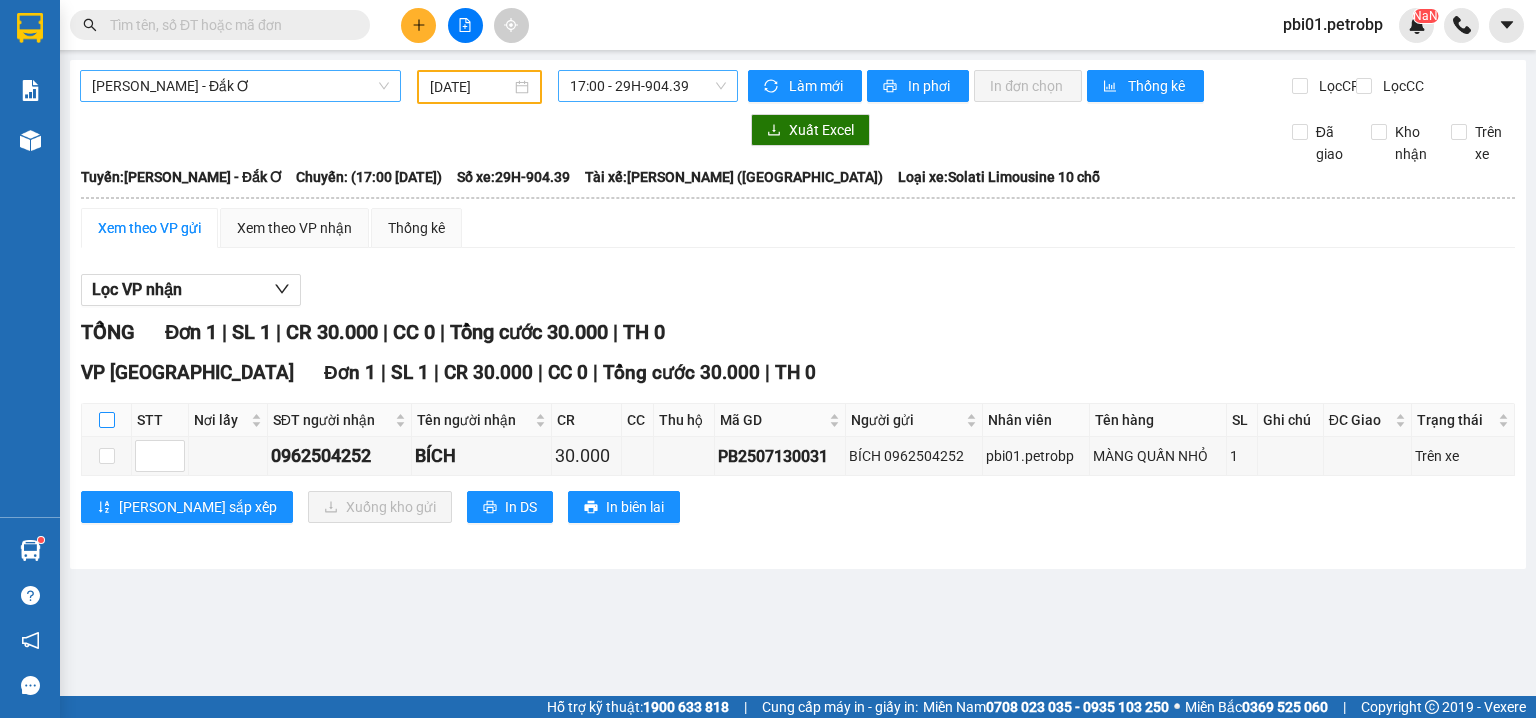 click at bounding box center (107, 420) 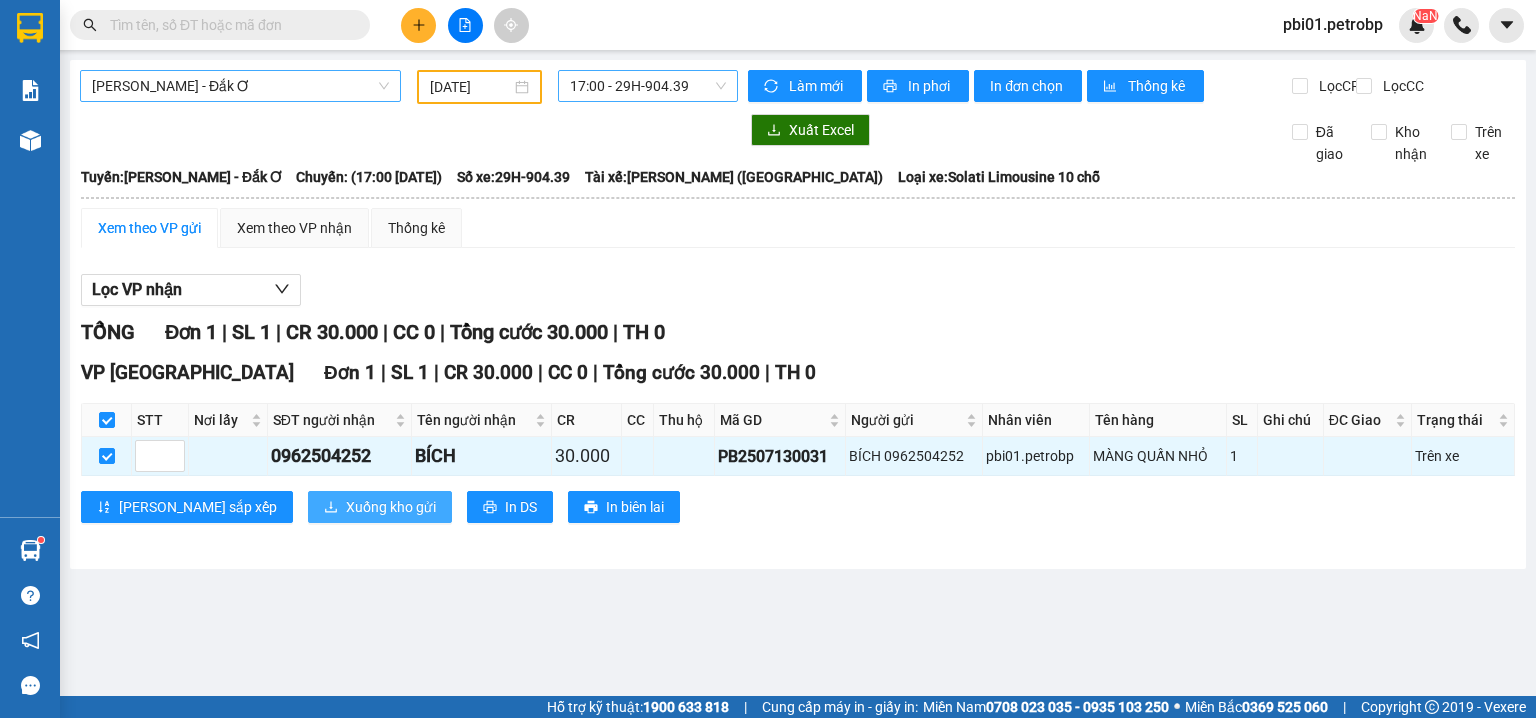 click on "Xuống kho gửi" at bounding box center [391, 507] 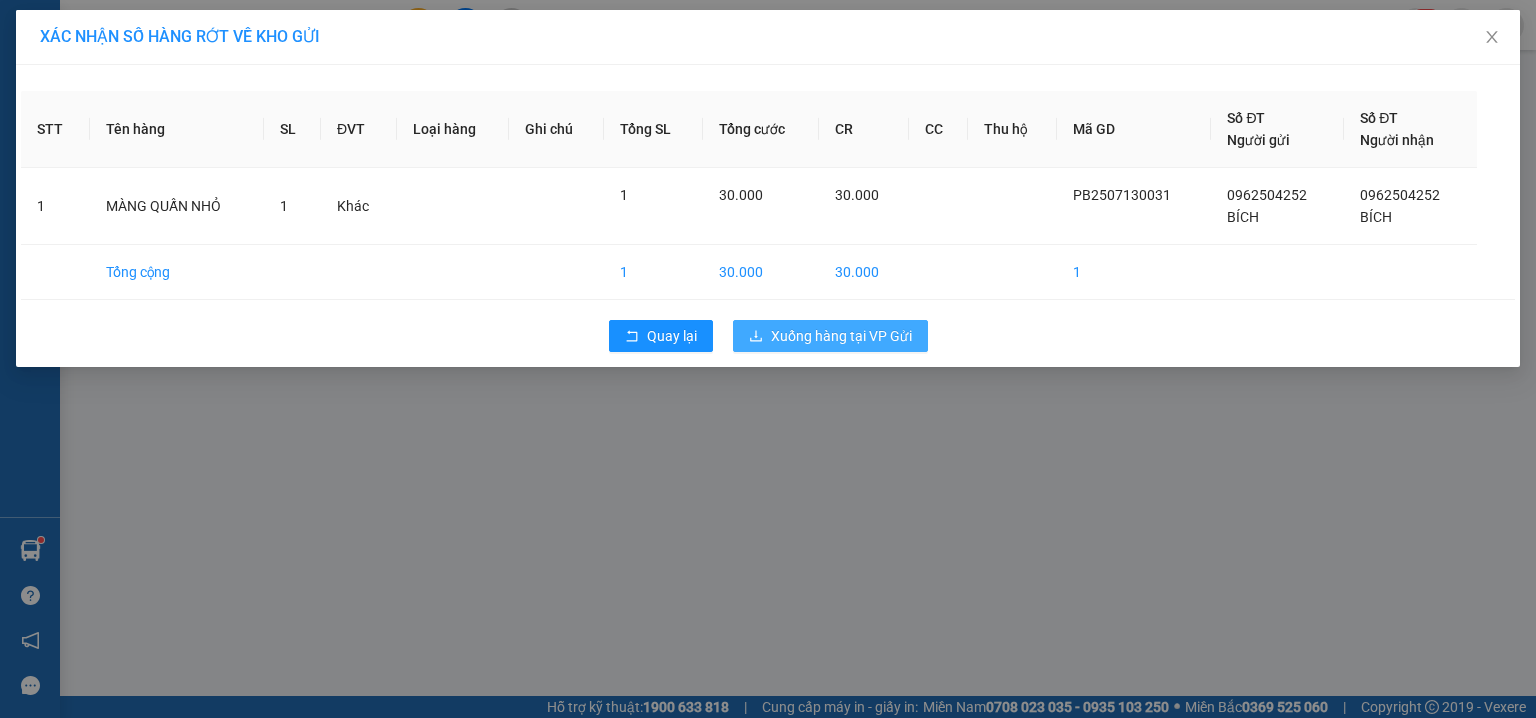 click on "Xuống hàng tại VP Gửi" at bounding box center (841, 336) 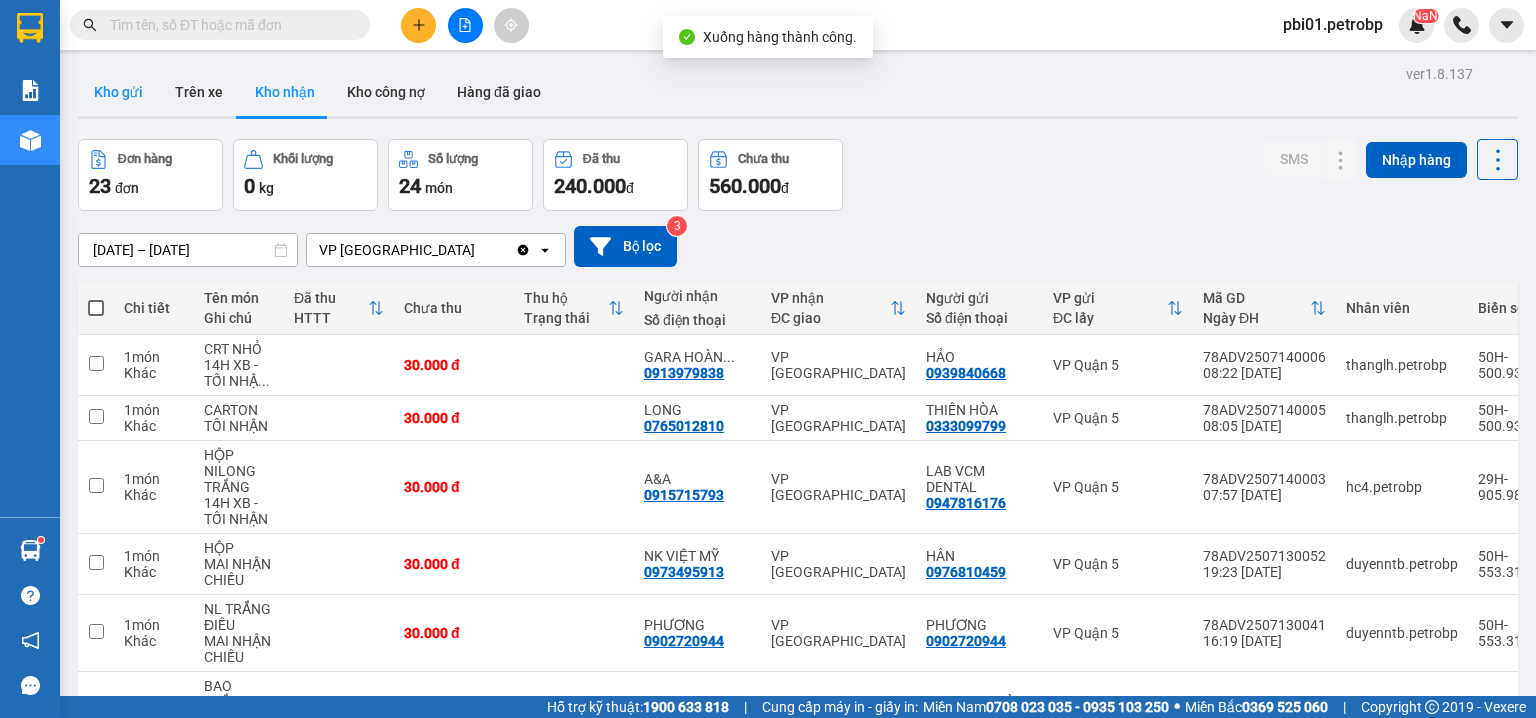 click on "Kho gửi" at bounding box center (118, 92) 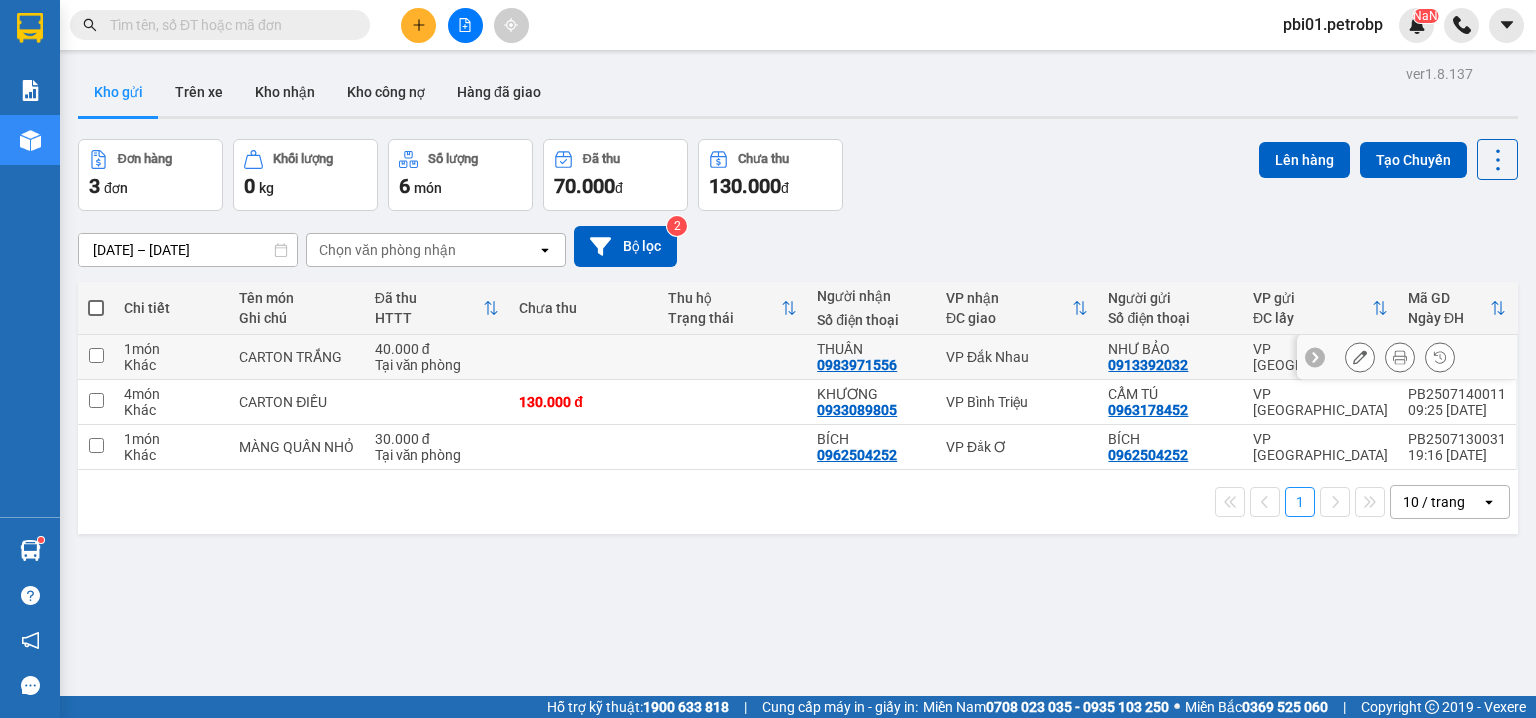 click at bounding box center (96, 355) 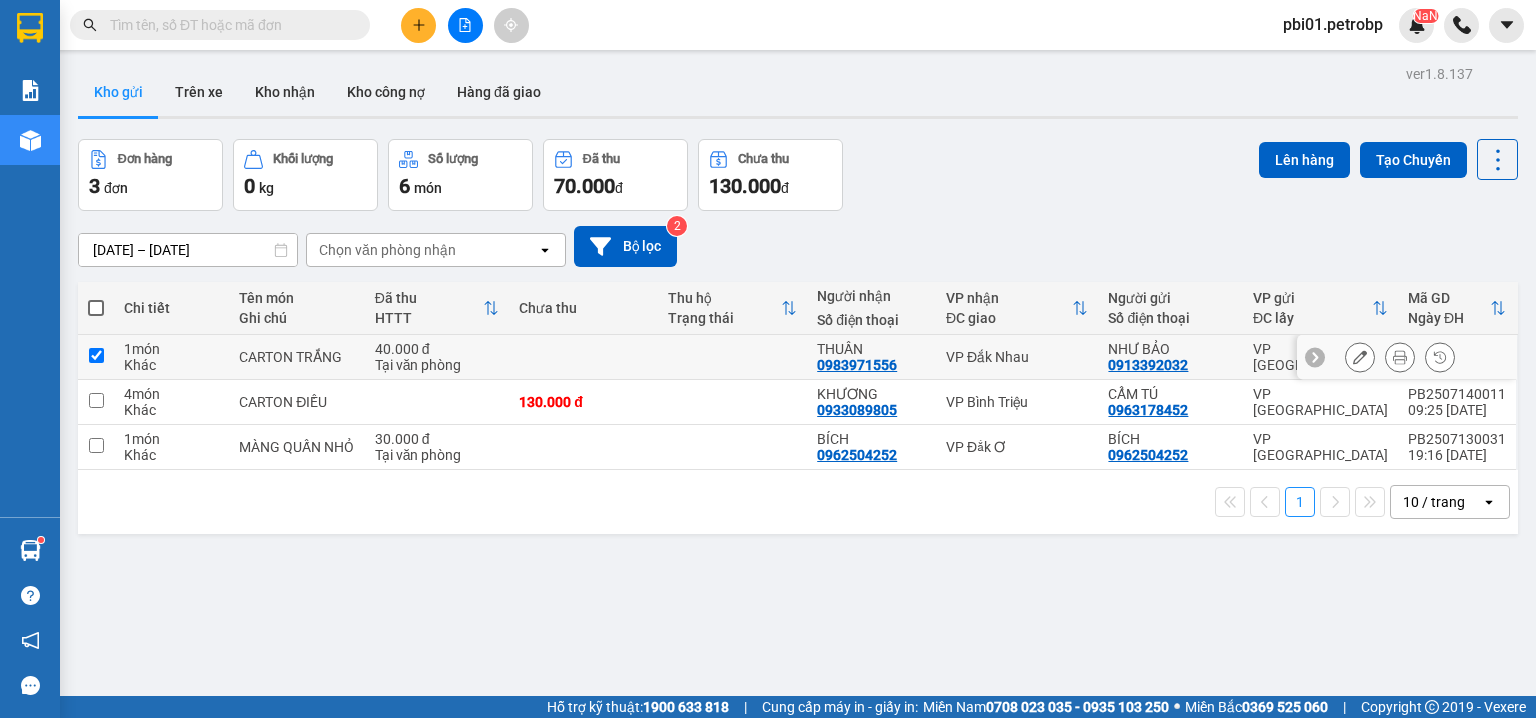 checkbox on "true" 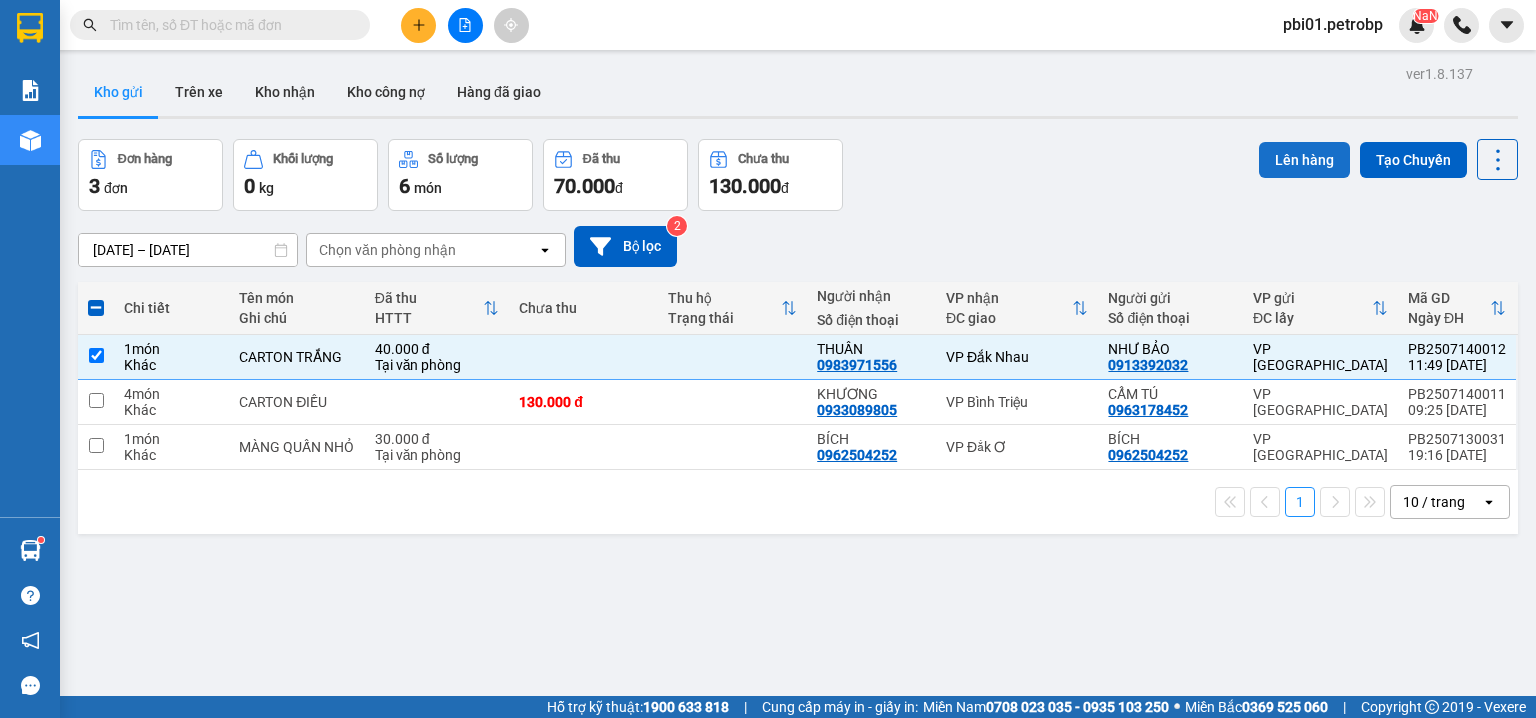 click on "Lên hàng" at bounding box center (1304, 160) 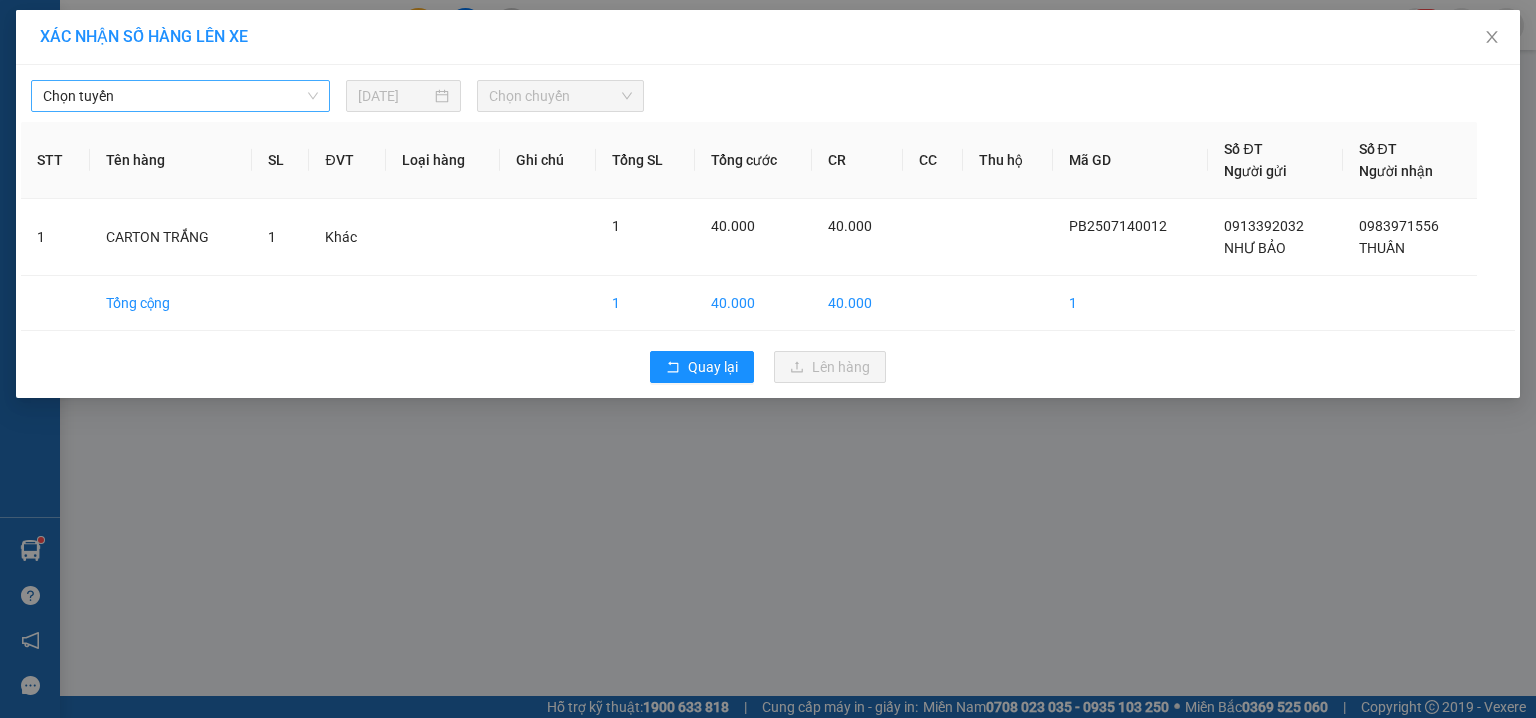click on "Chọn tuyến" at bounding box center (180, 96) 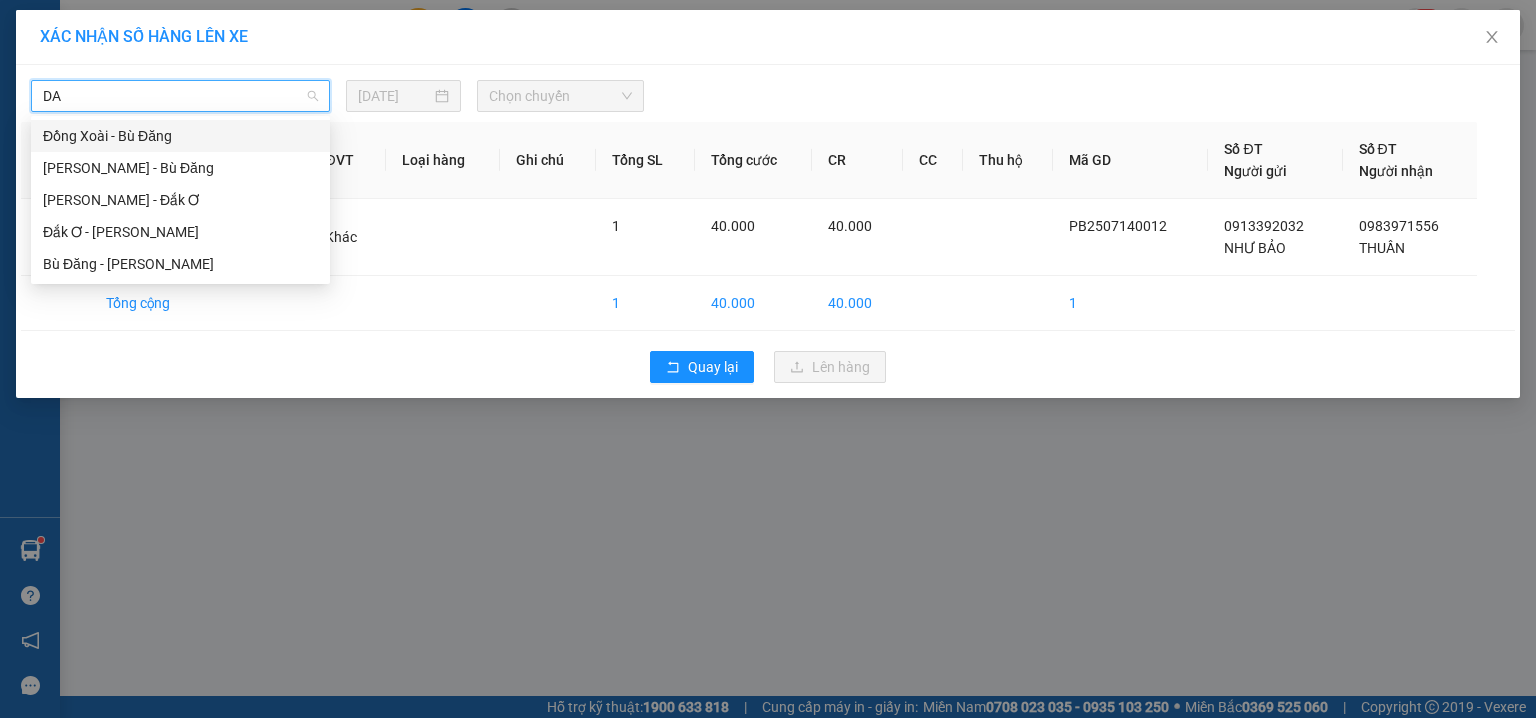 type on "DAK" 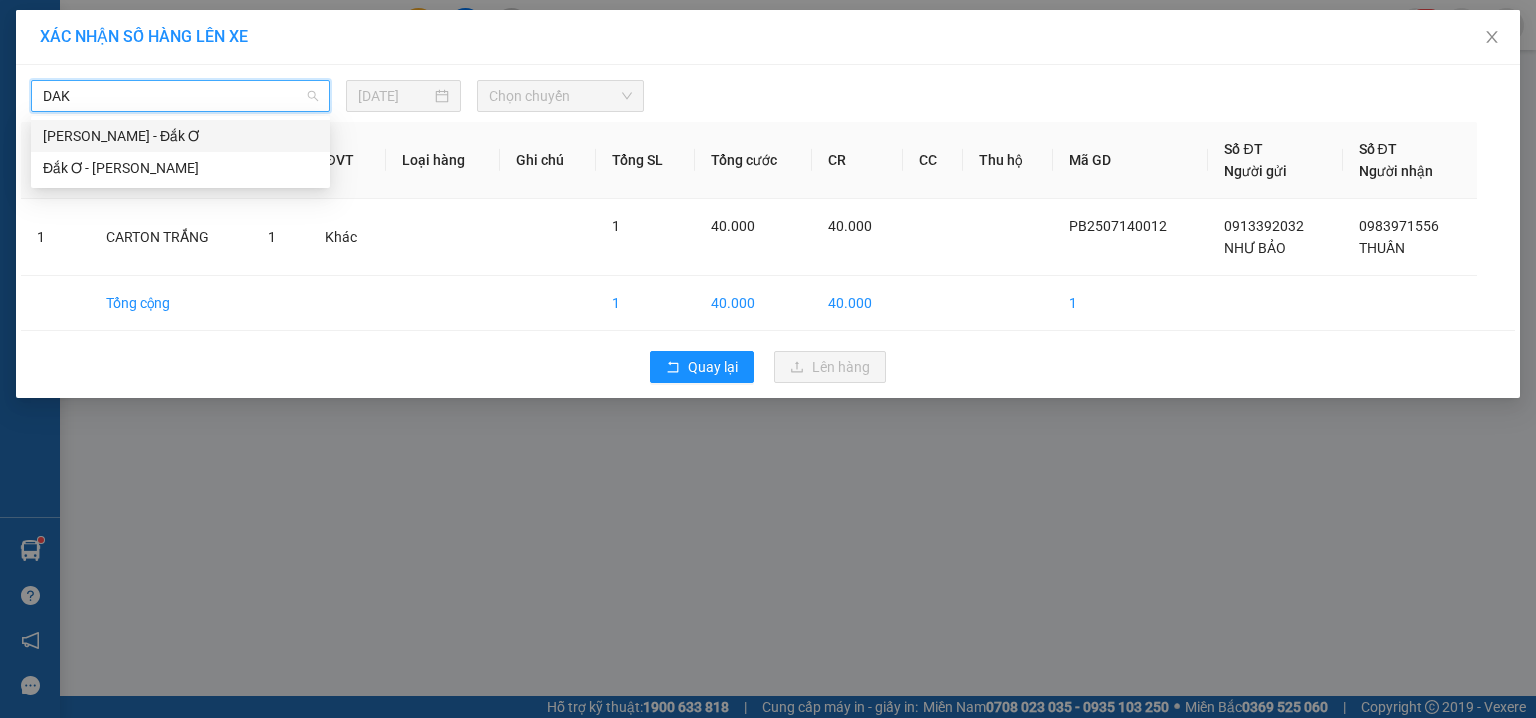 click on "Hồ Chí Minh - Đắk Ơ" at bounding box center [180, 136] 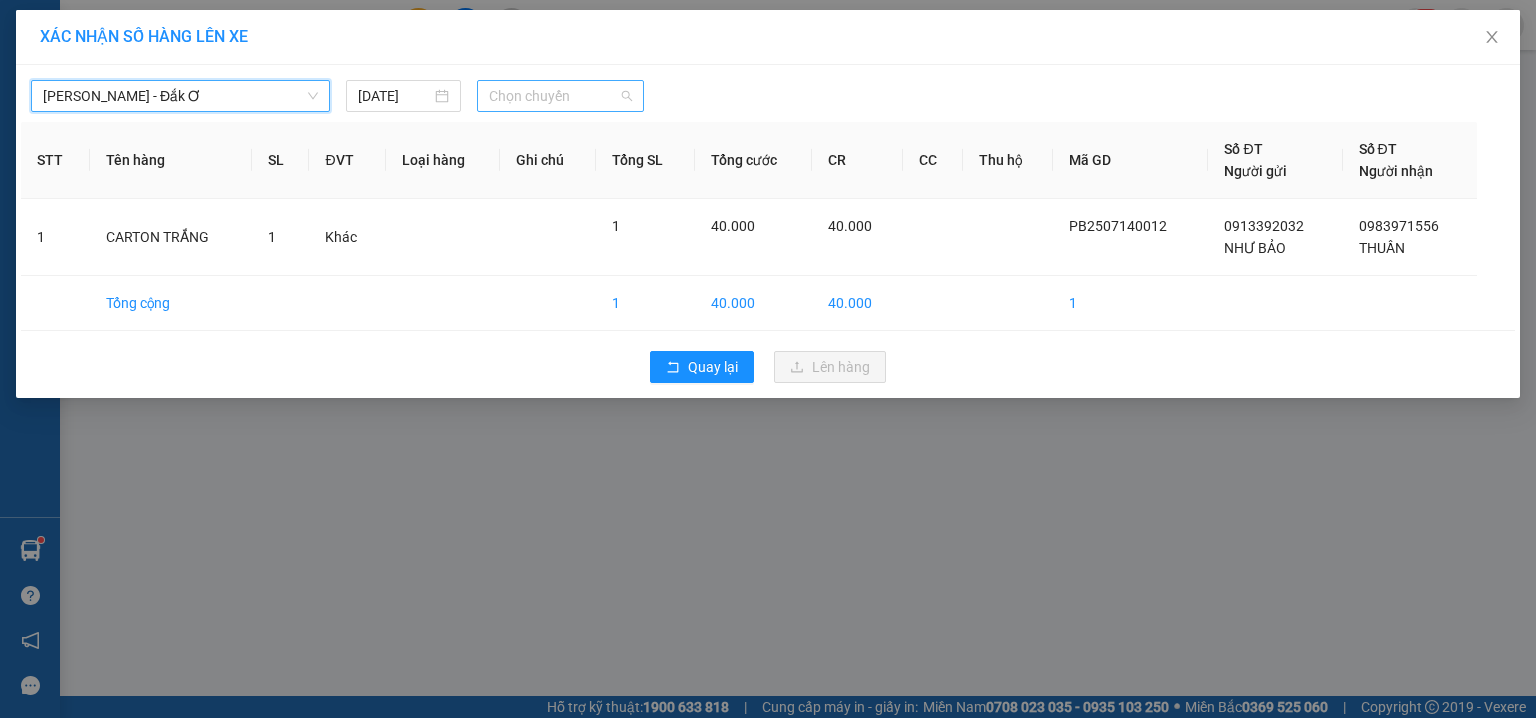 click on "Chọn chuyến" at bounding box center [561, 96] 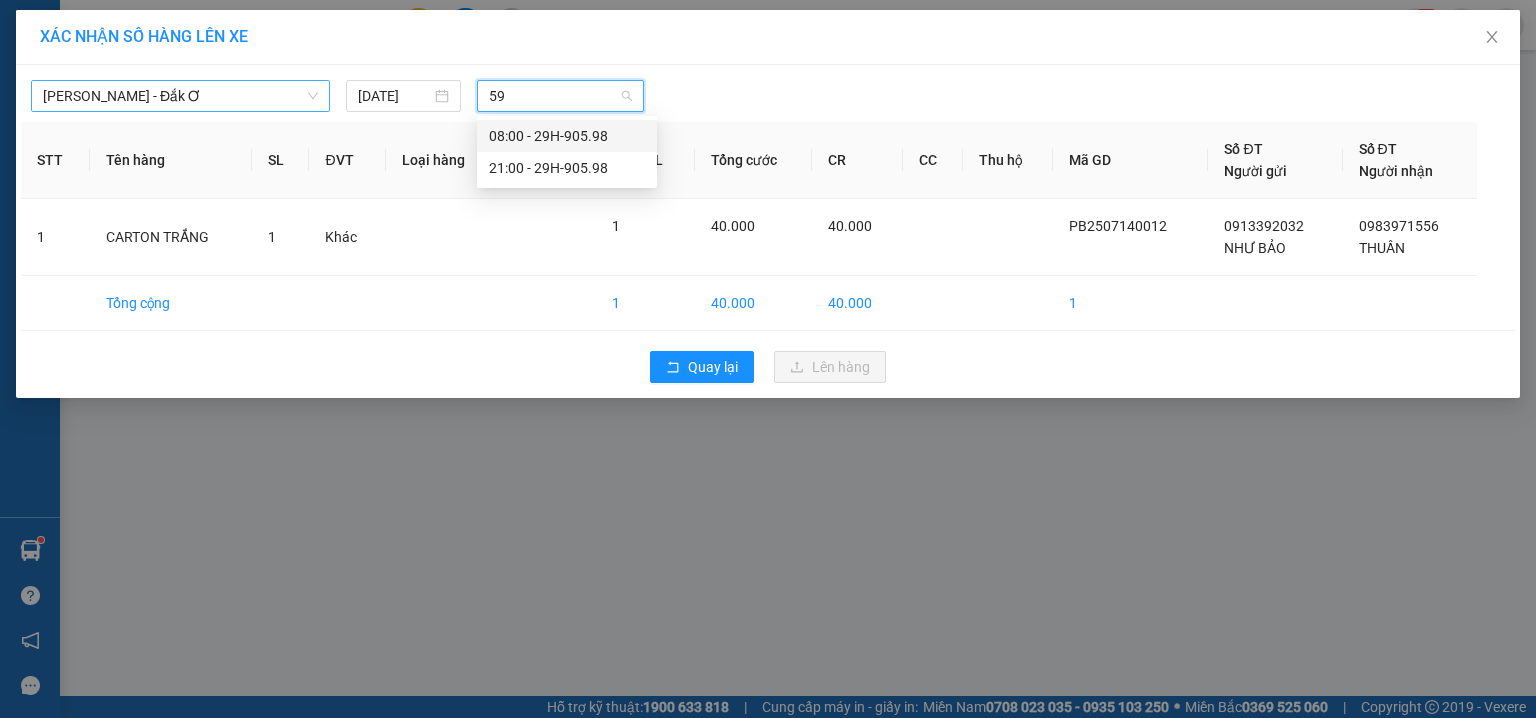 type on "598" 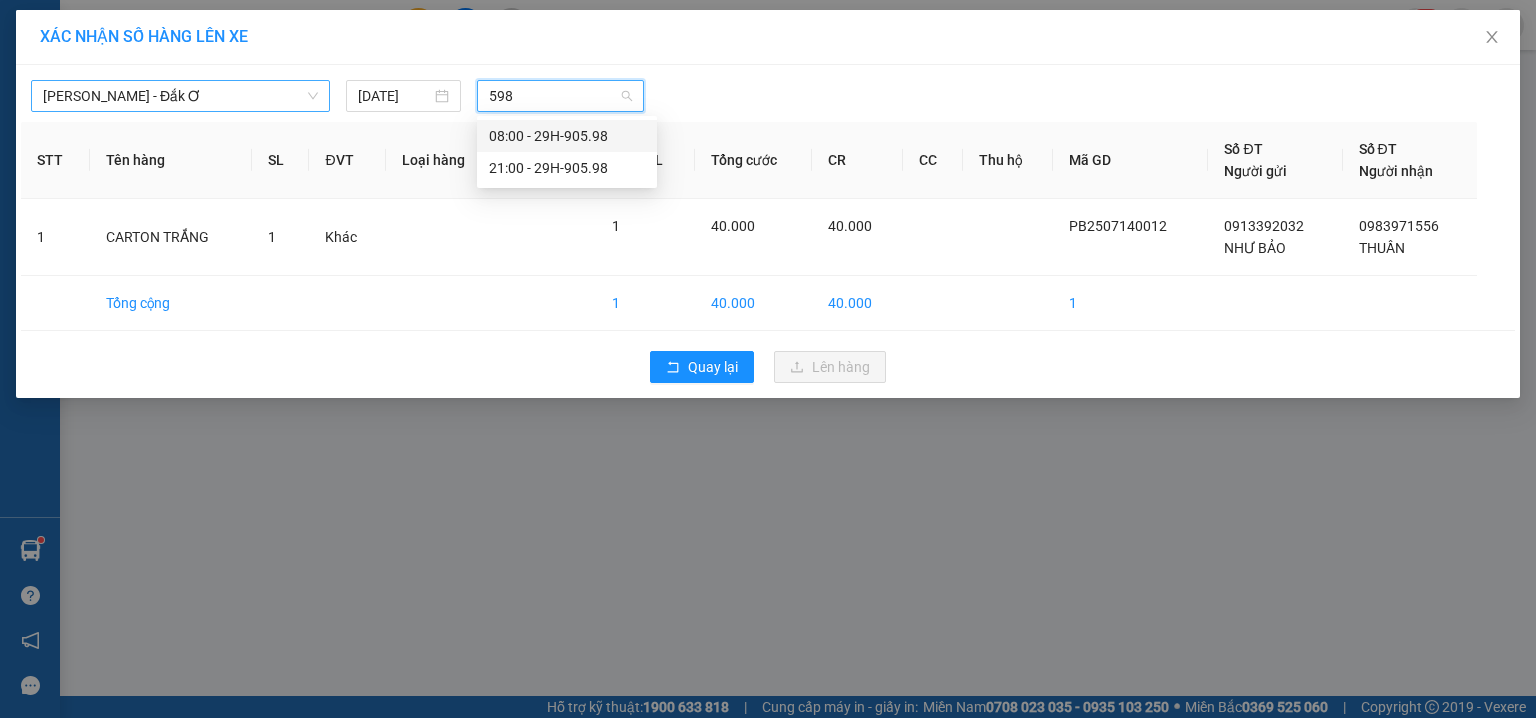 click on "08:00     - 29H-905.98" at bounding box center (567, 136) 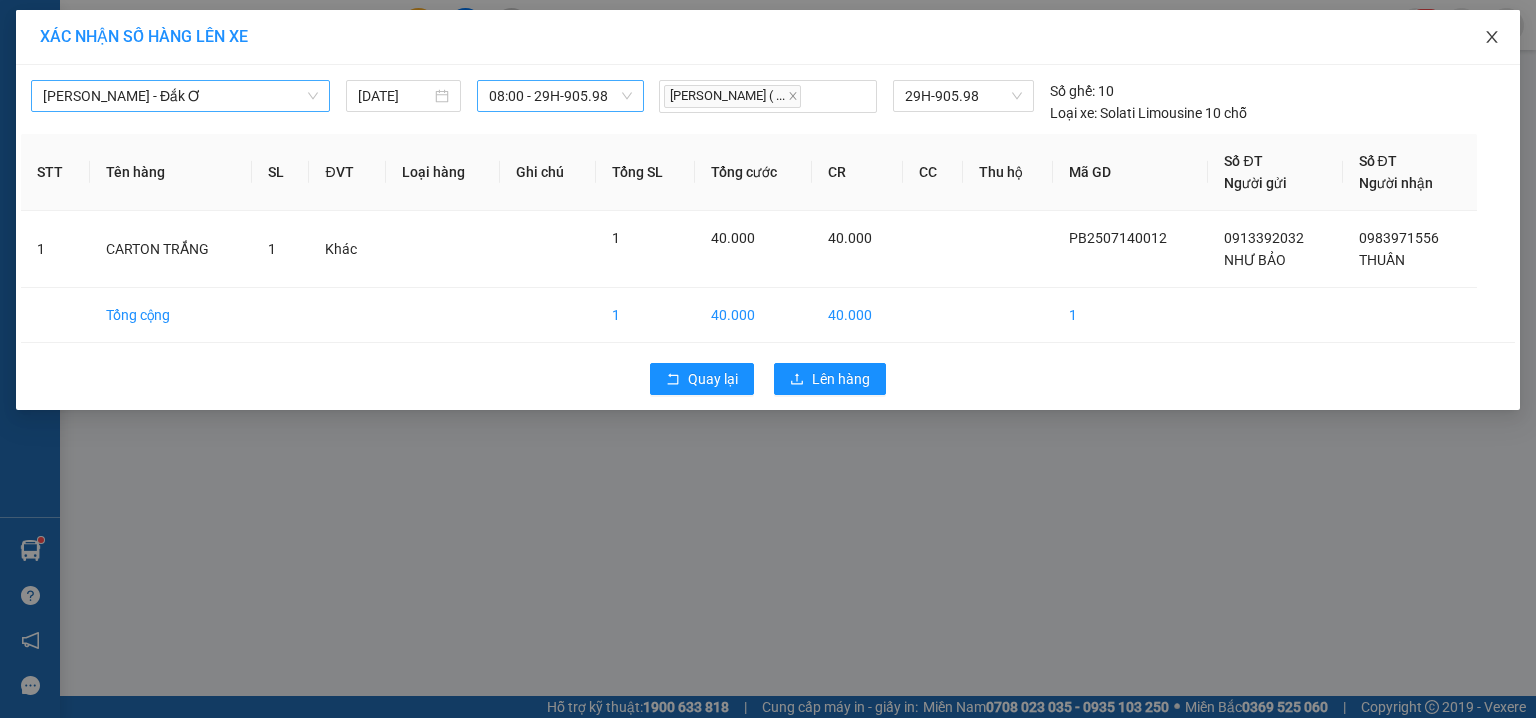 click 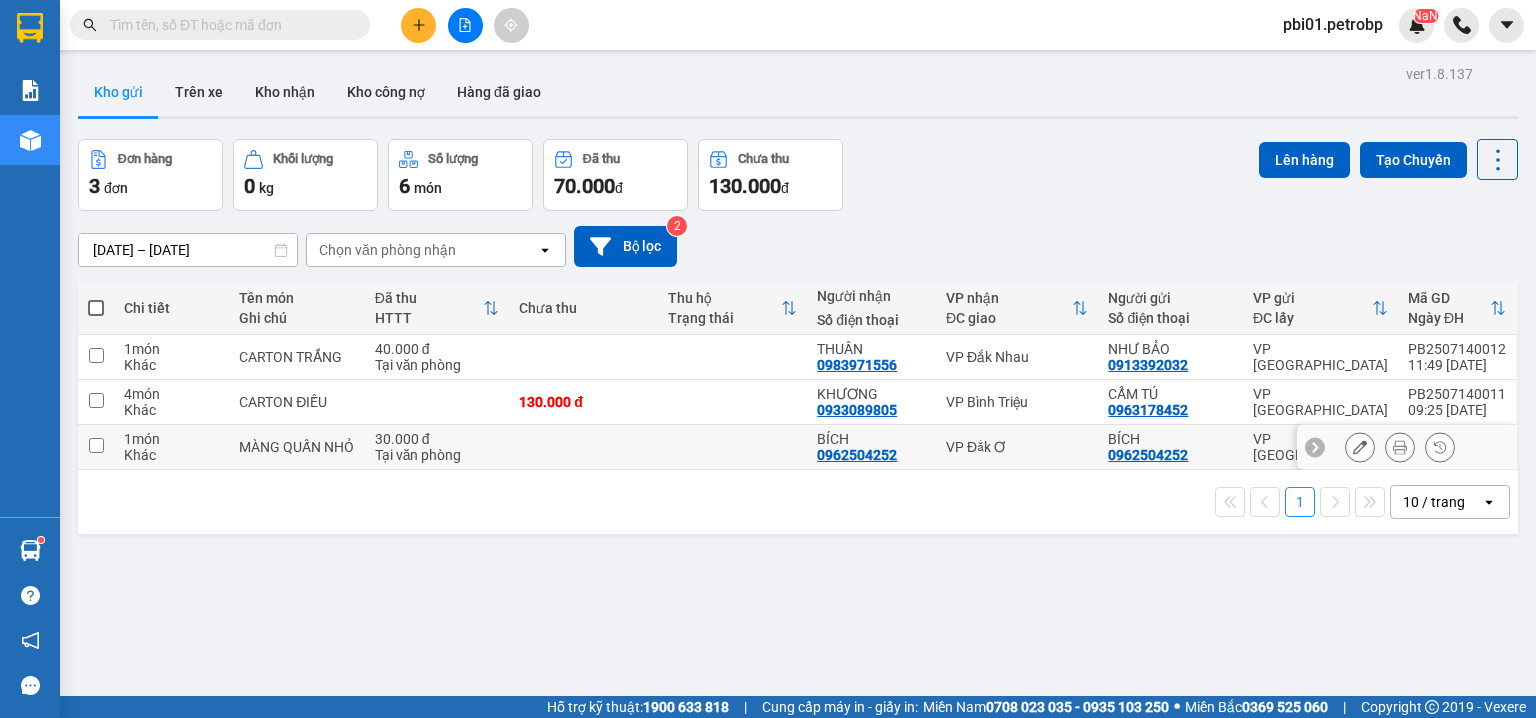 click at bounding box center [96, 445] 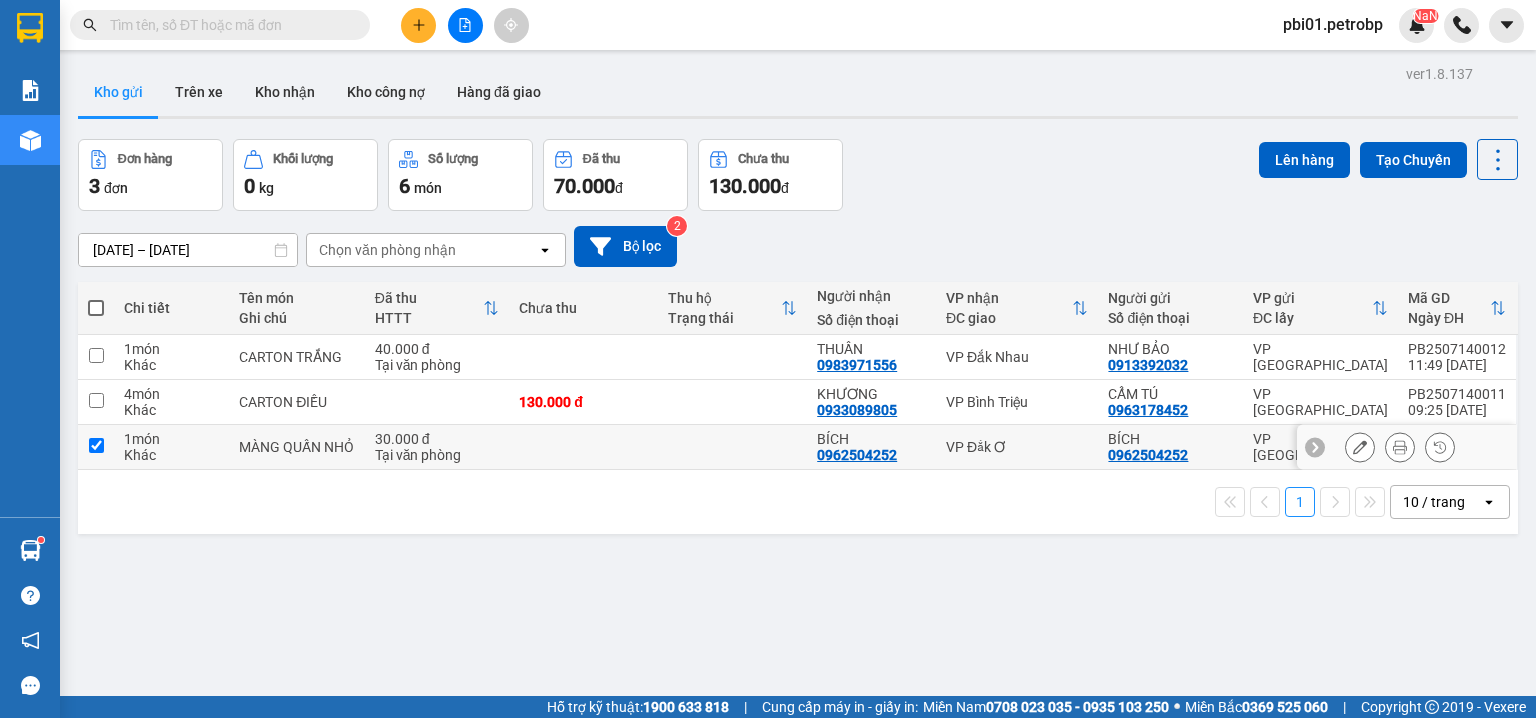 checkbox on "true" 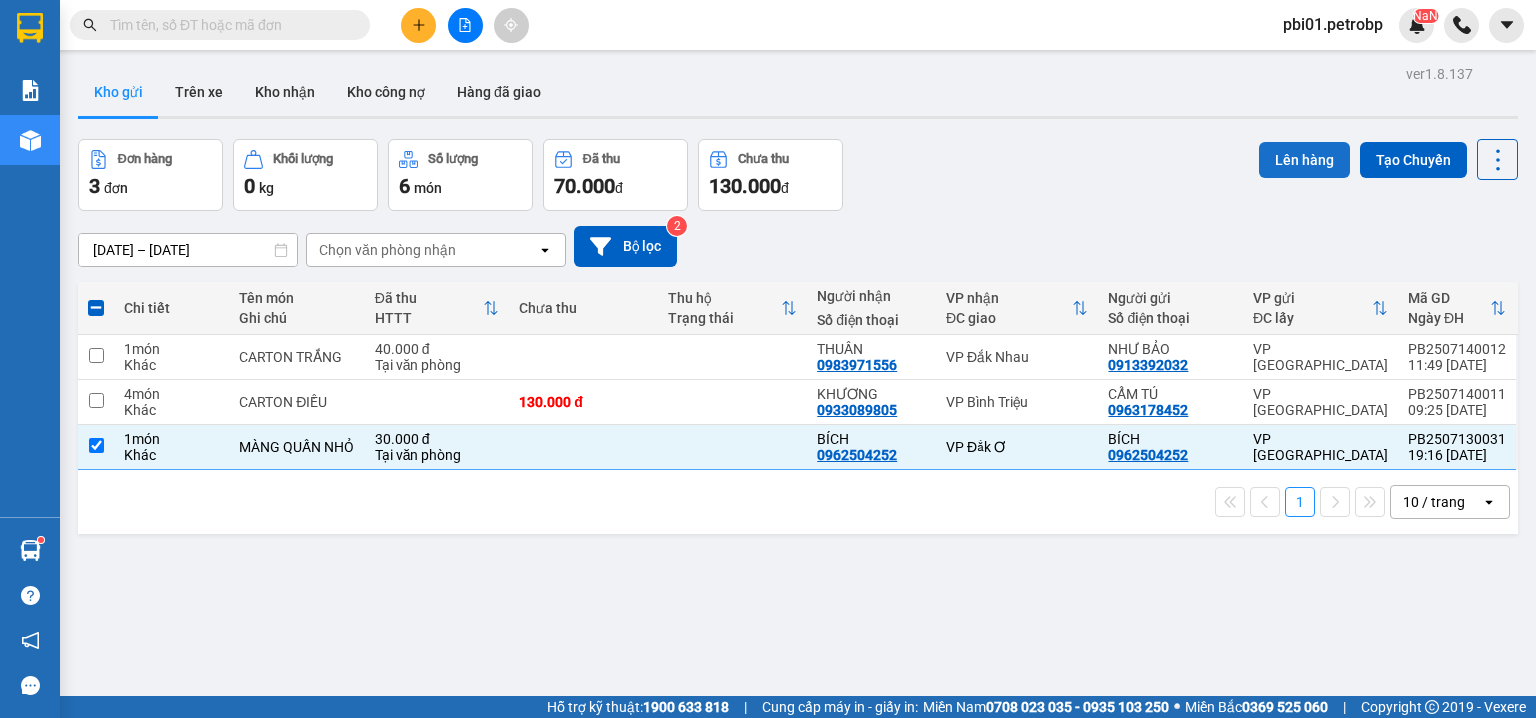 click on "Lên hàng" at bounding box center (1304, 160) 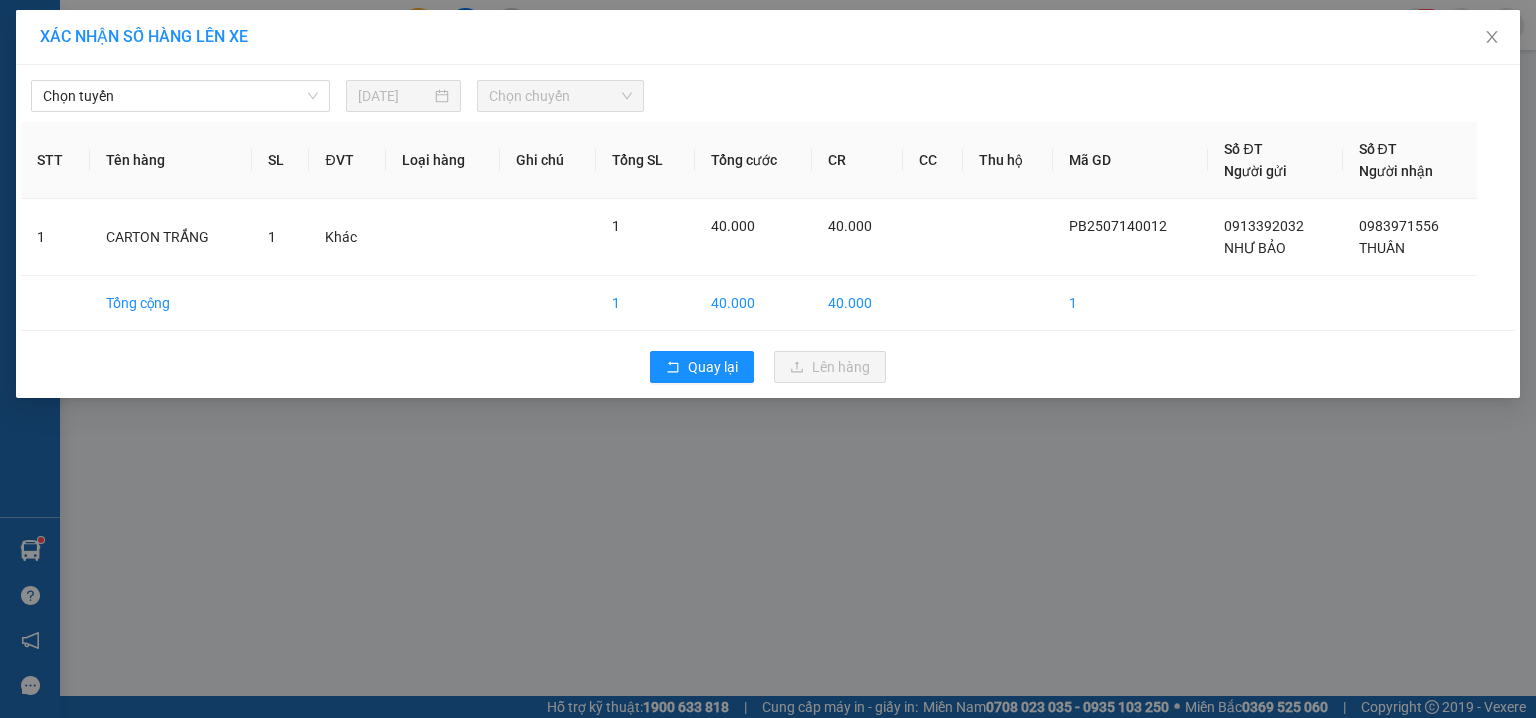 click on "Số ĐT Người gửi" at bounding box center [1275, 160] 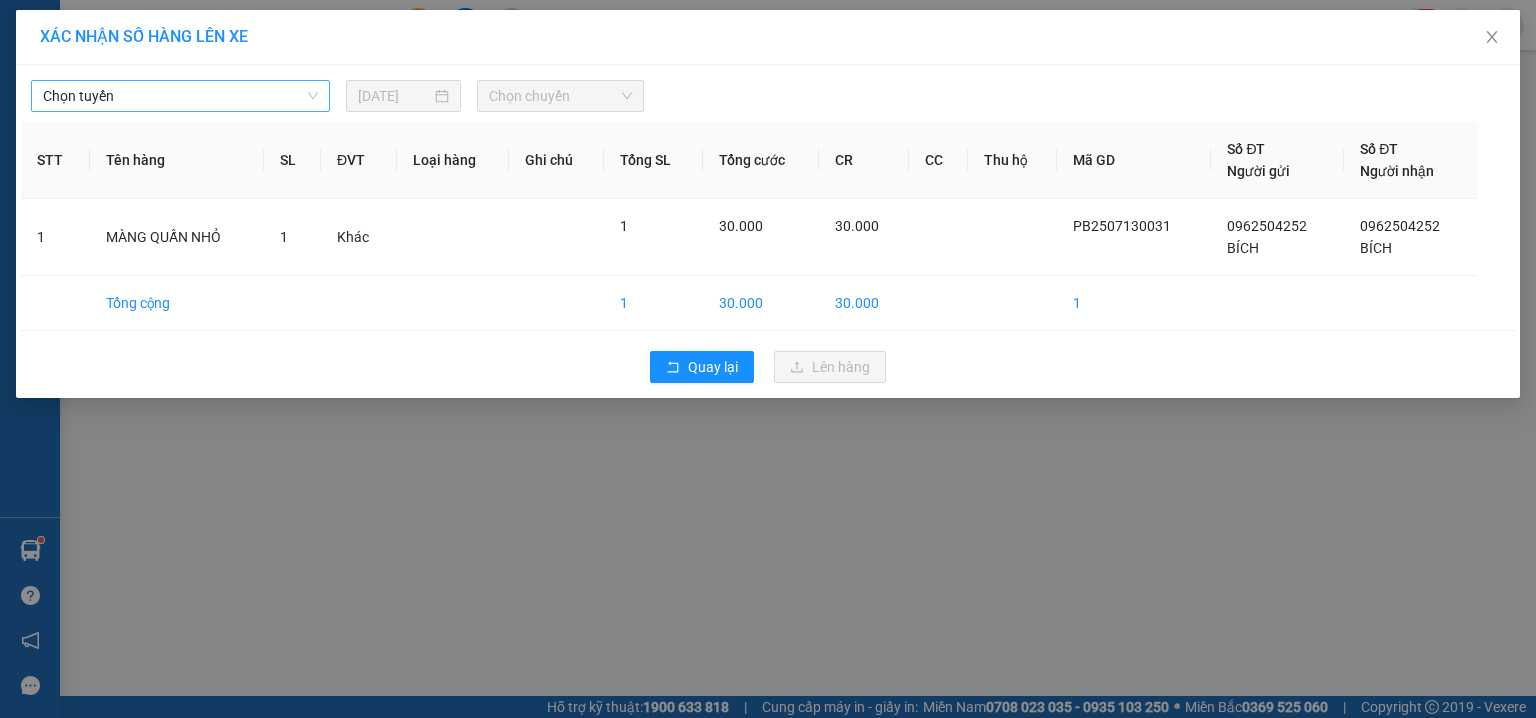click on "Chọn tuyến" at bounding box center (180, 96) 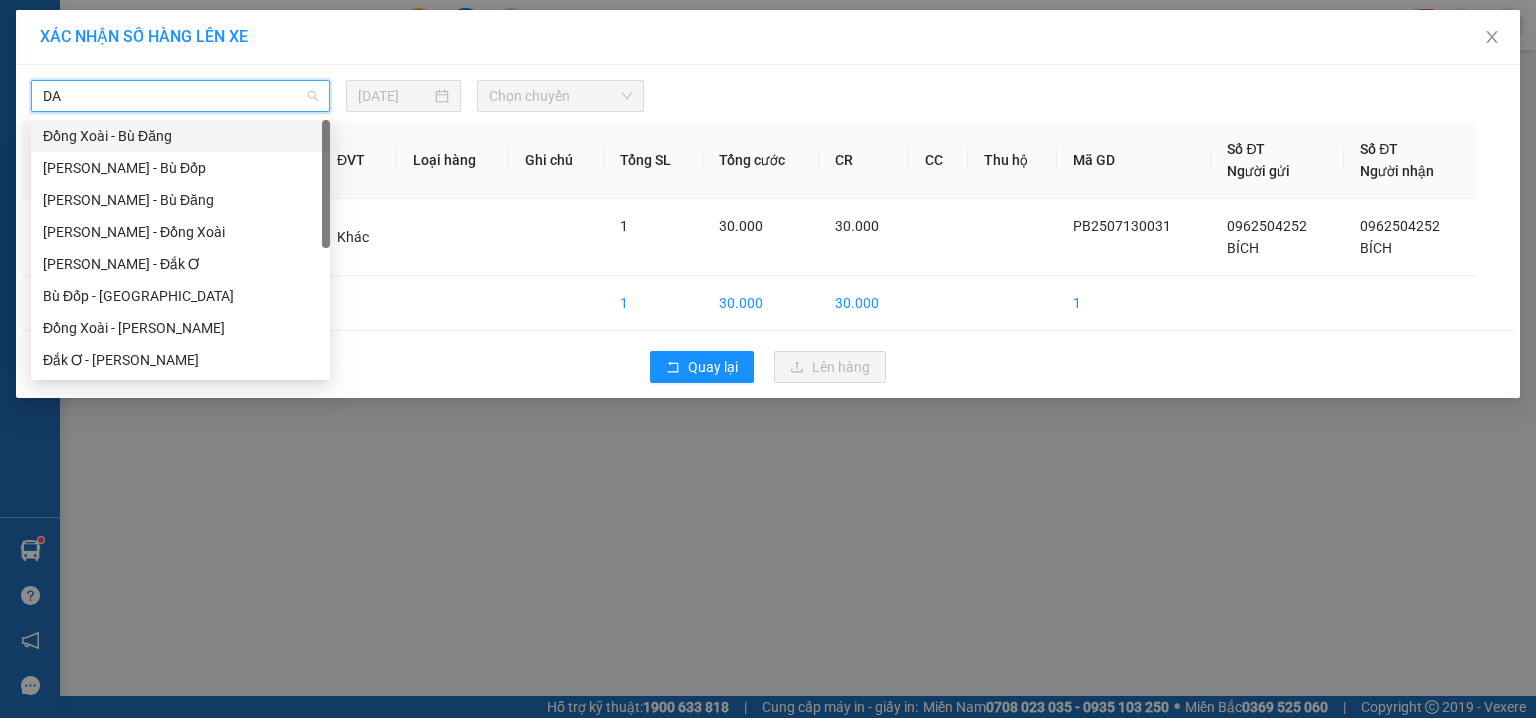 type on "DAK" 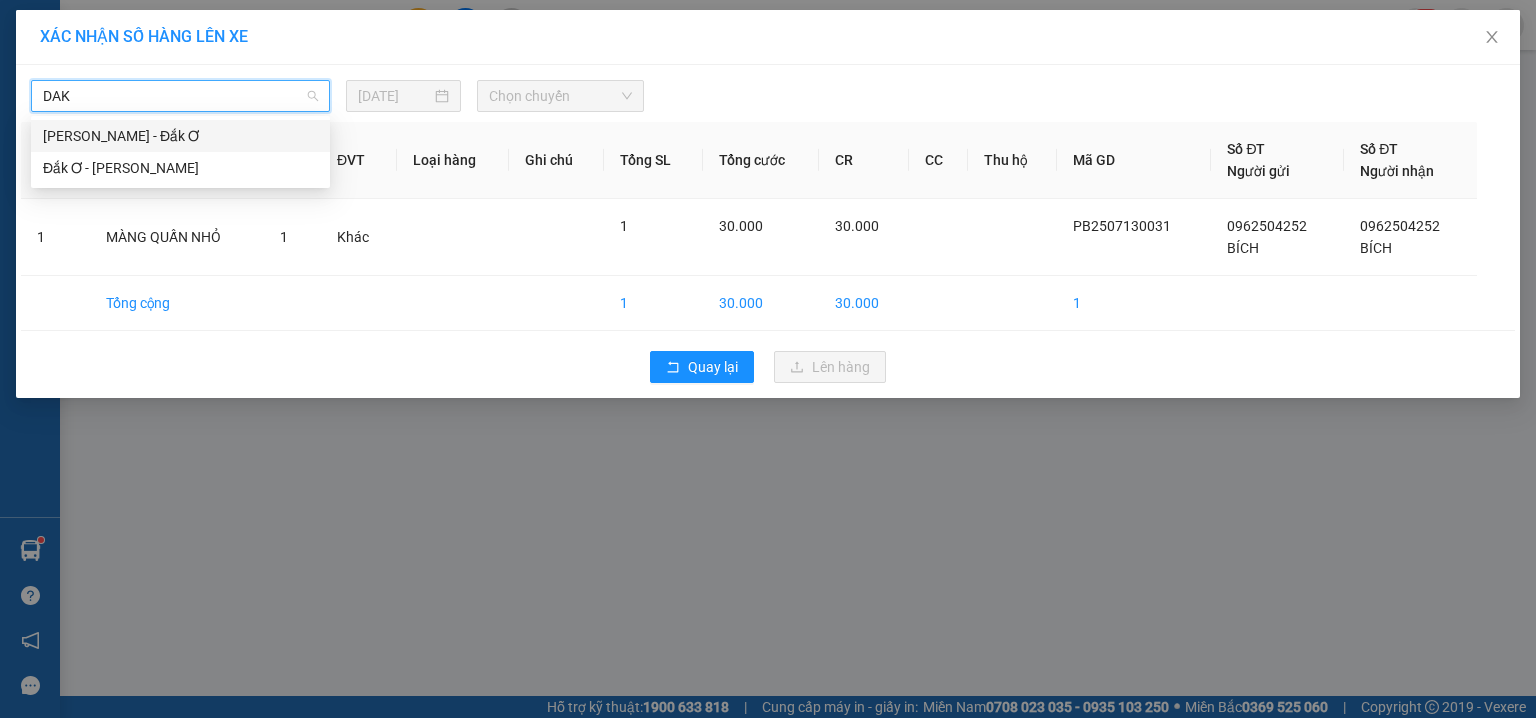 click on "Hồ Chí Minh - Đắk Ơ" at bounding box center (180, 136) 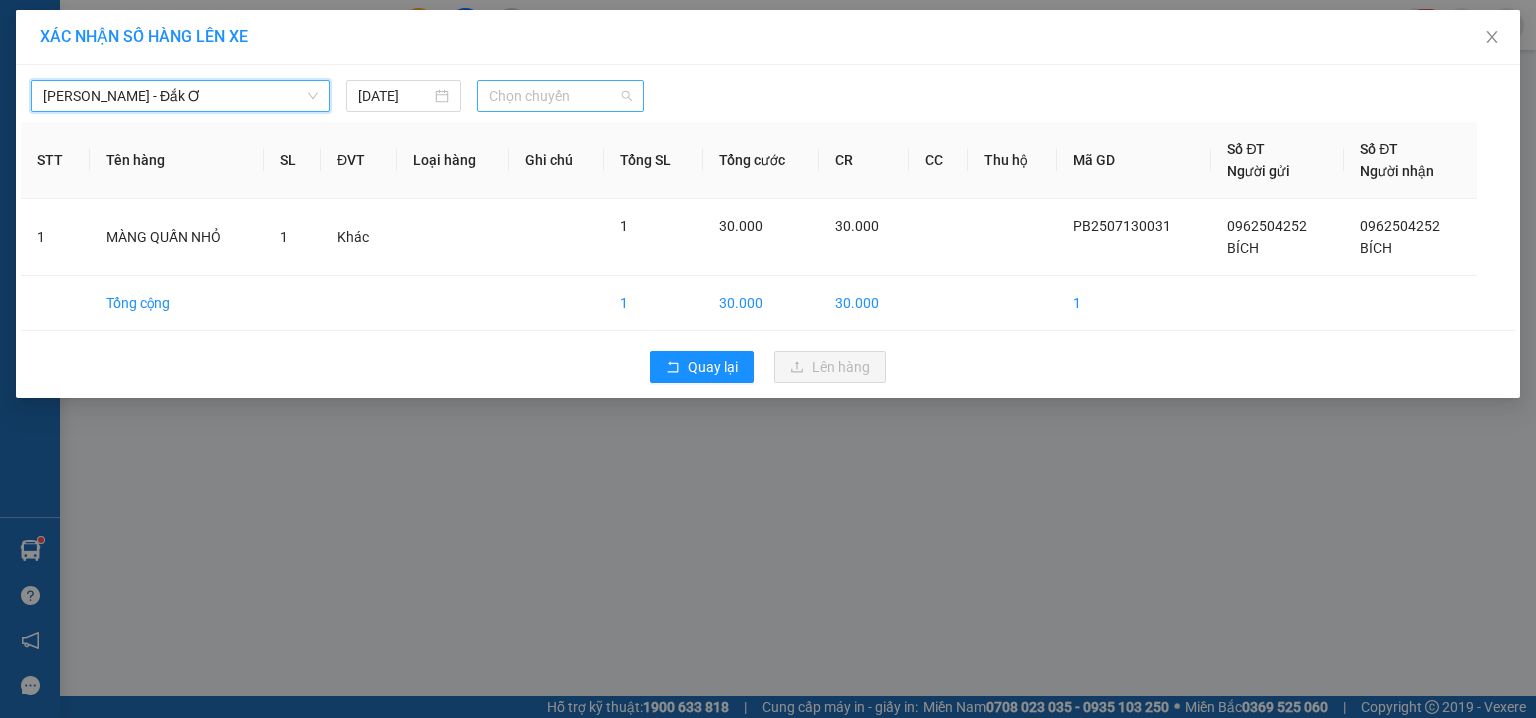 click on "Chọn chuyến" at bounding box center [561, 96] 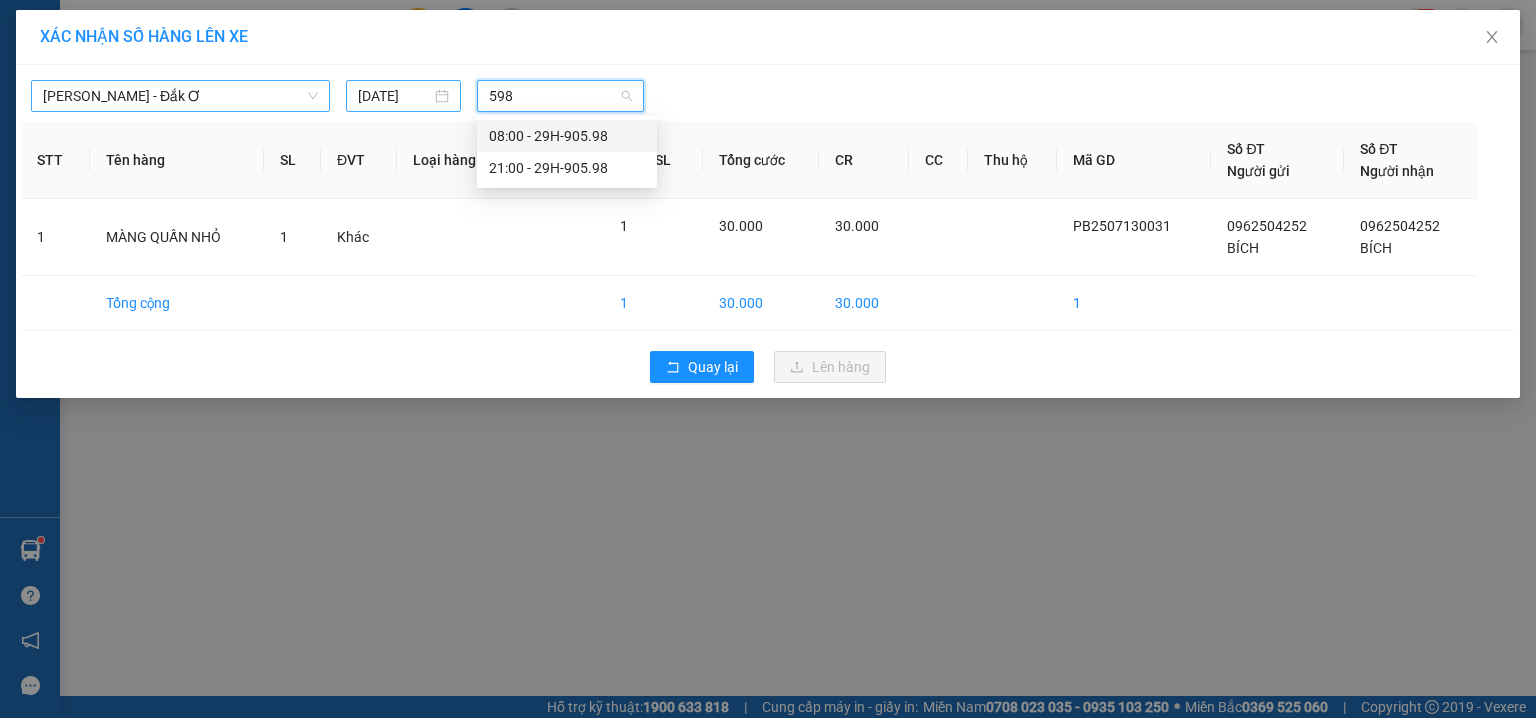 type on "598" 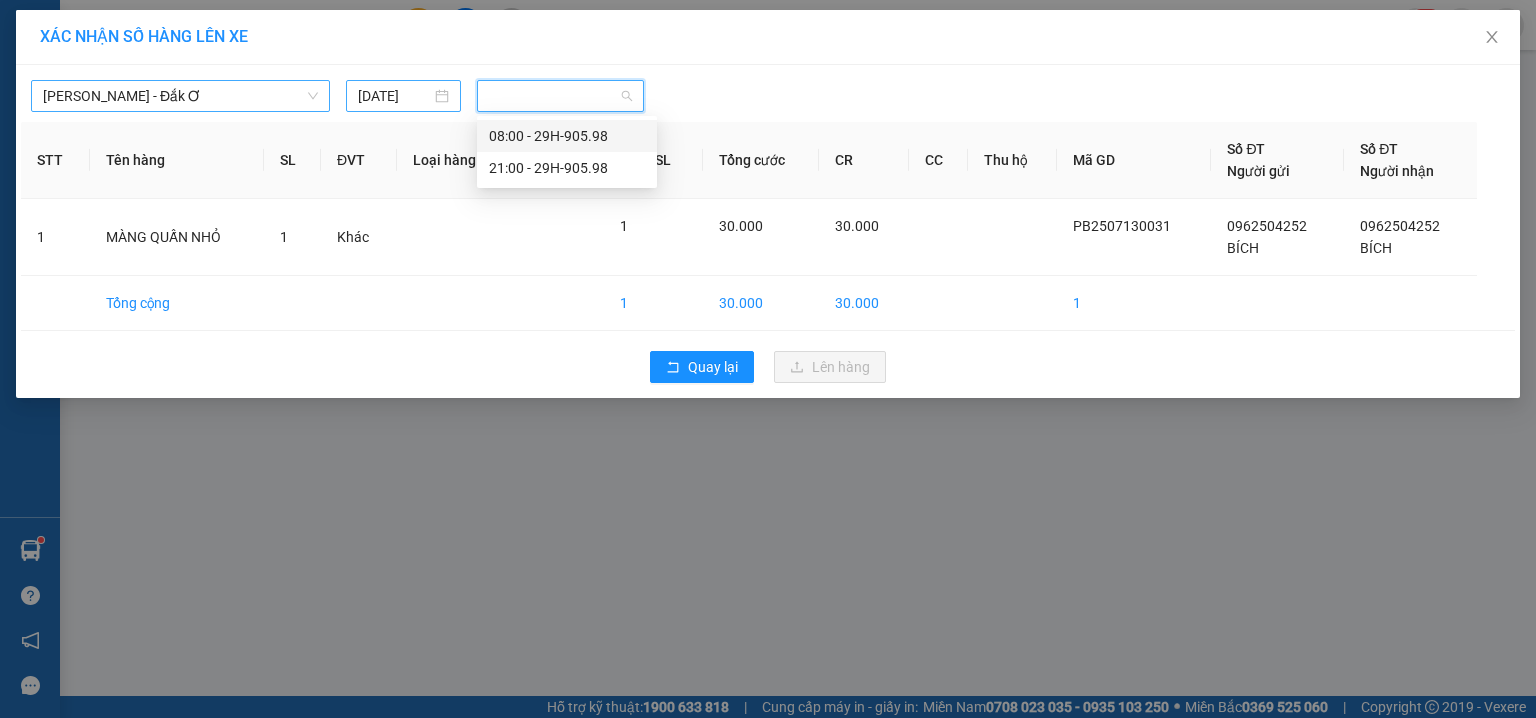 click on "[DATE]" at bounding box center (403, 96) 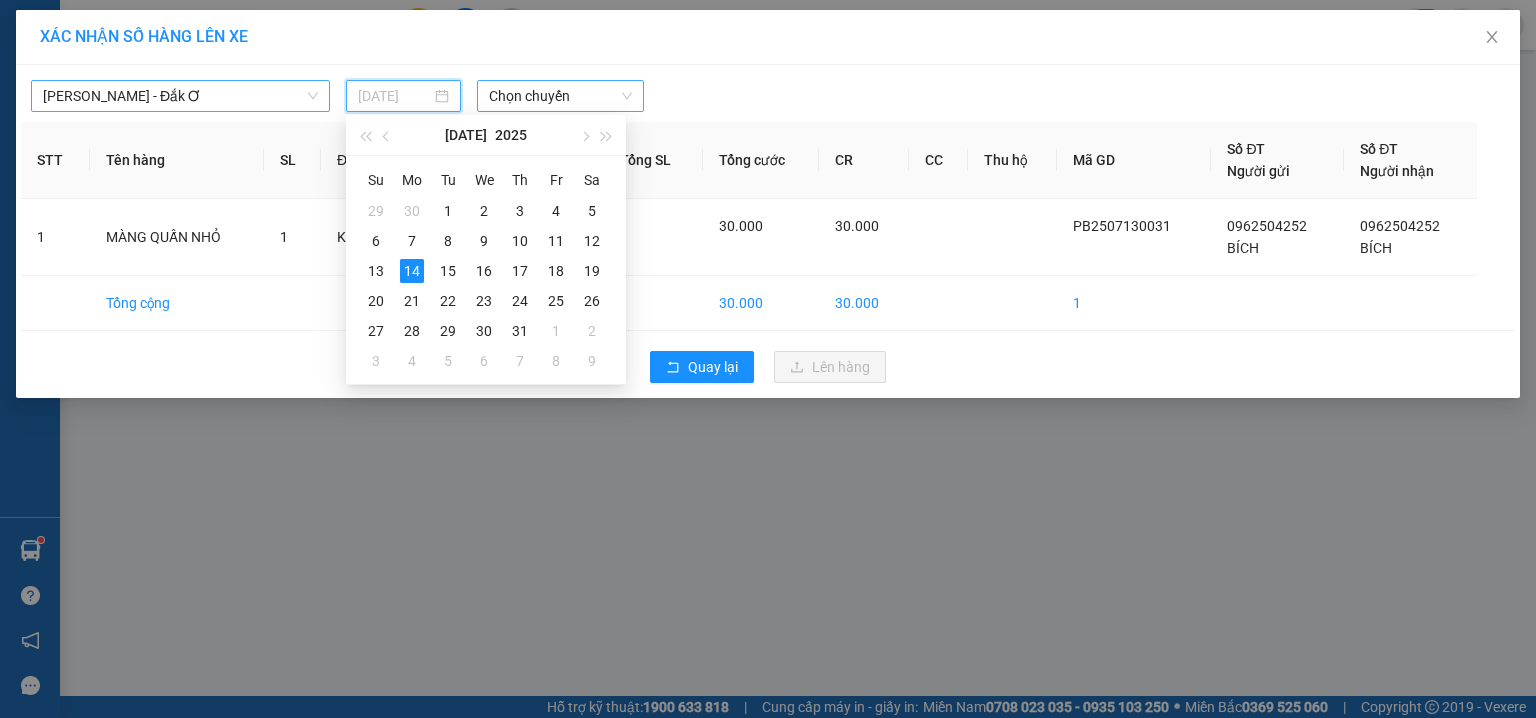 type on "[DATE]" 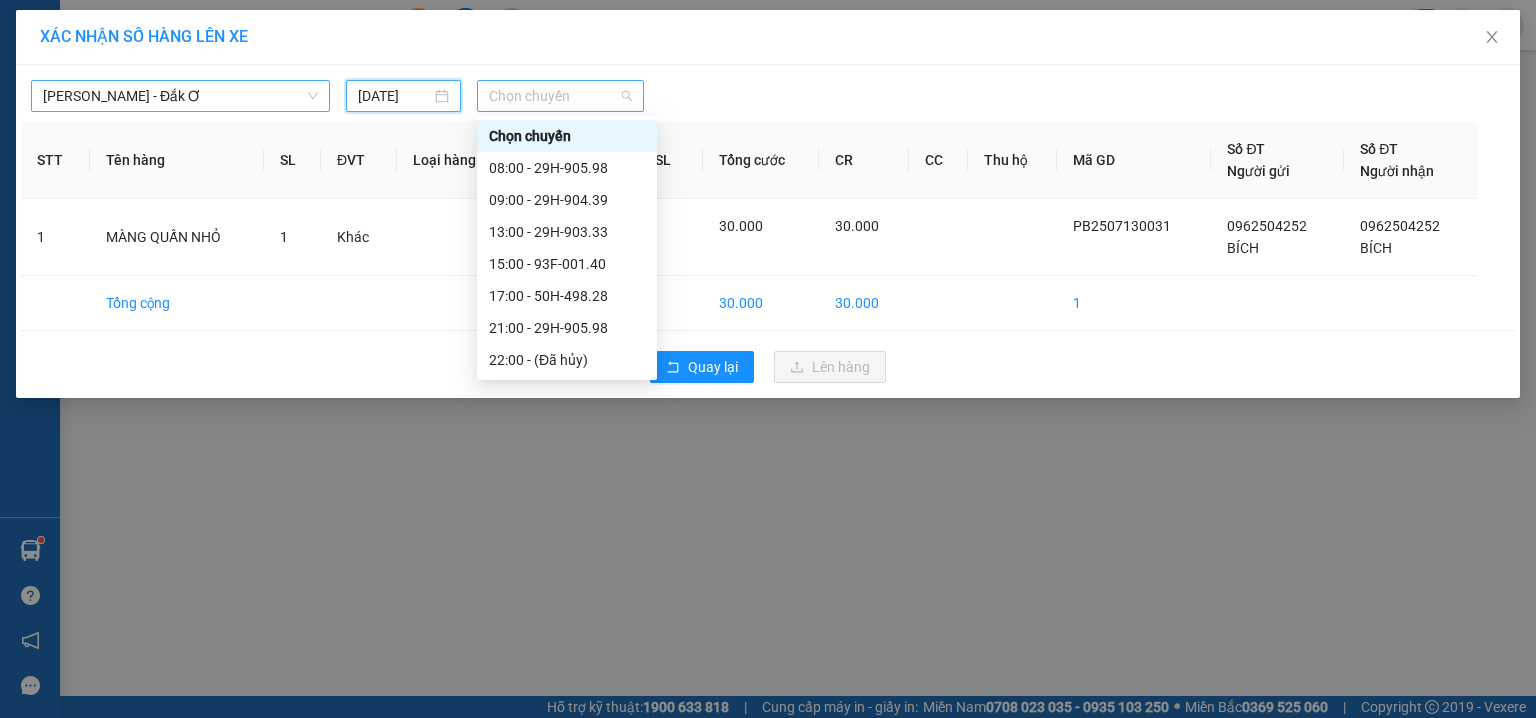 click on "Chọn chuyến" at bounding box center (561, 96) 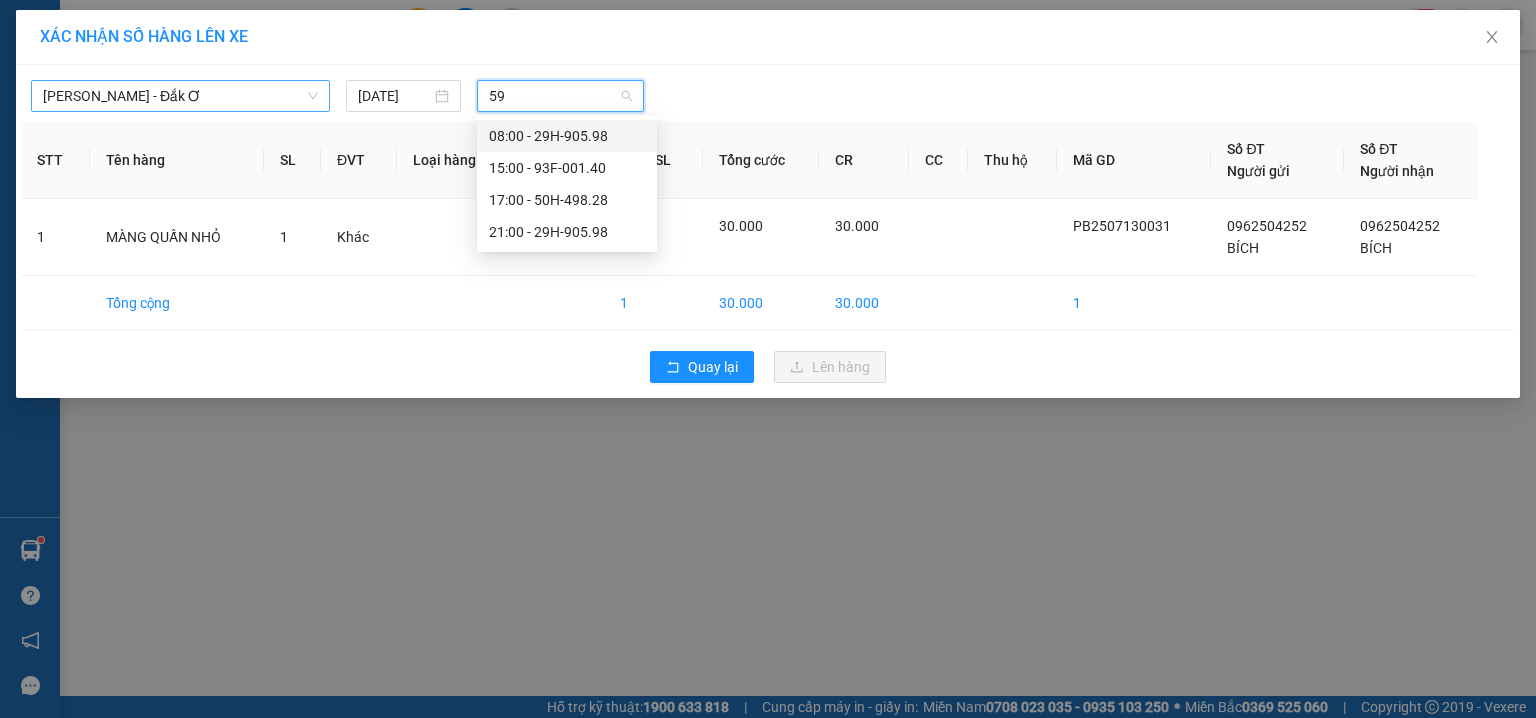 type on "598" 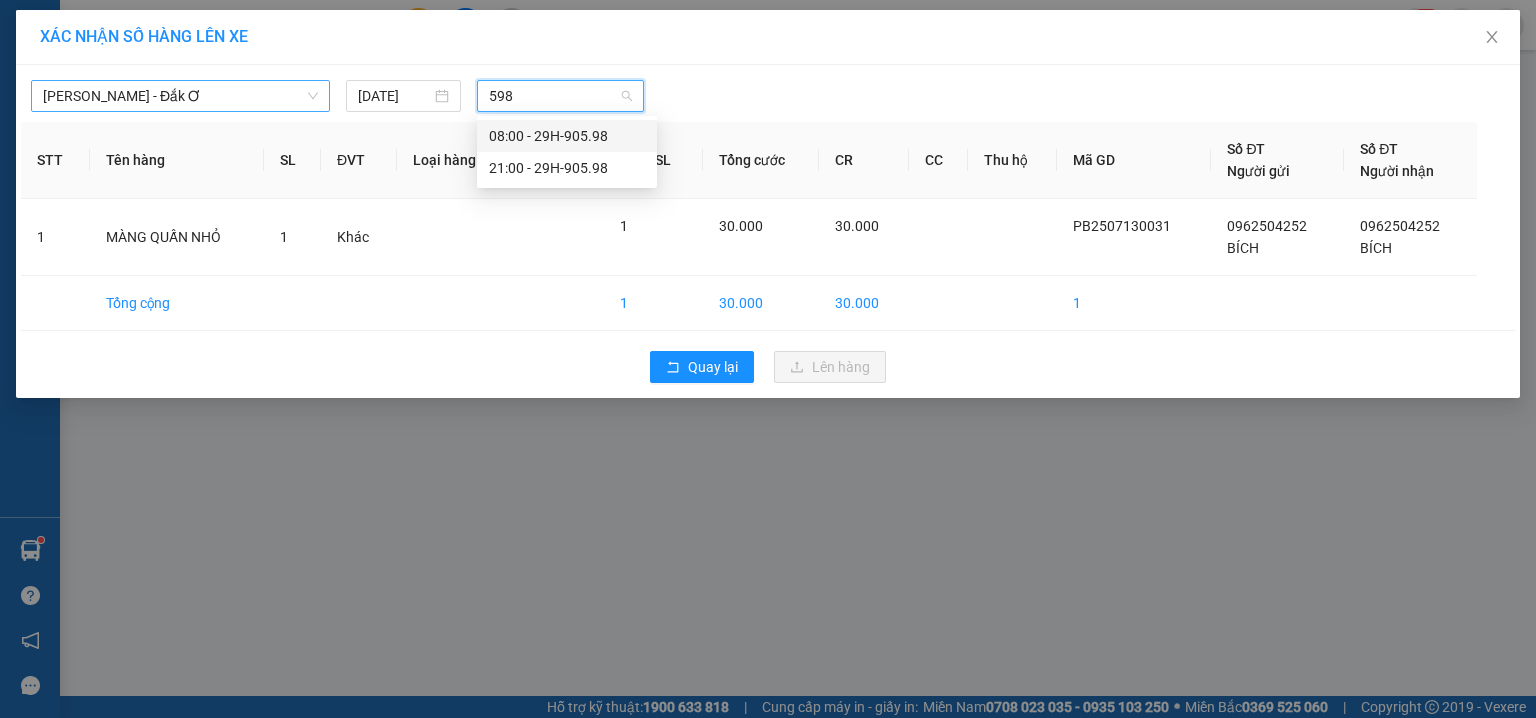click on "08:00     - 29H-905.98" at bounding box center [567, 136] 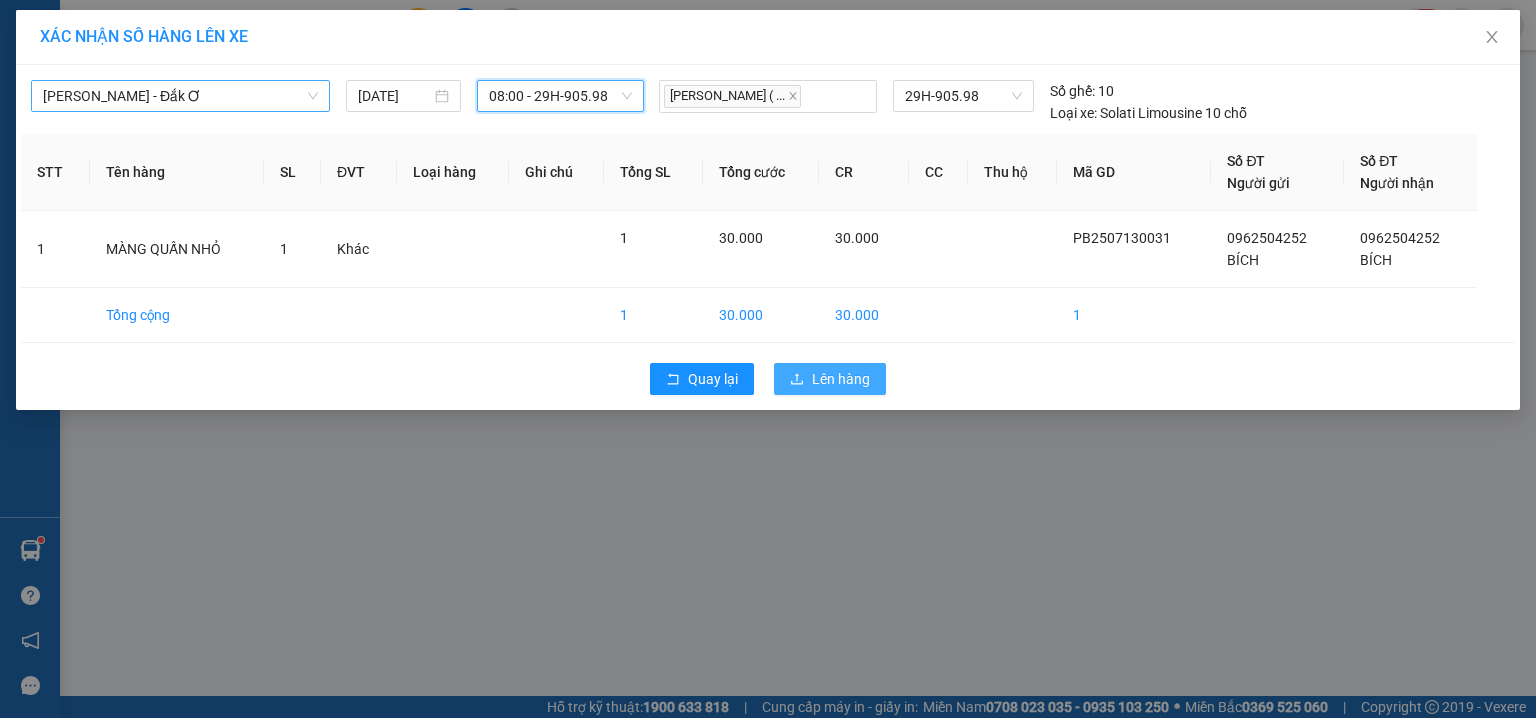 click on "Lên hàng" at bounding box center [841, 379] 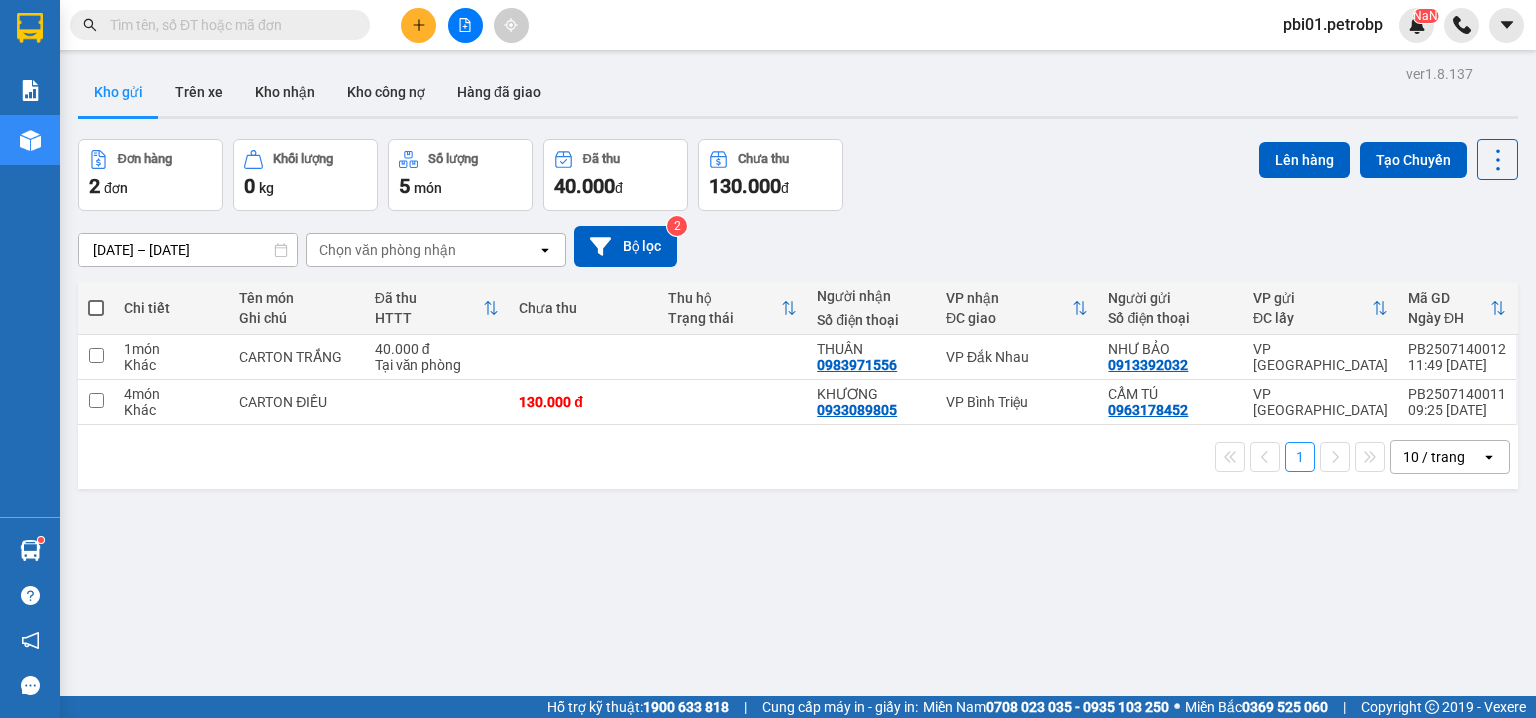 click at bounding box center (228, 25) 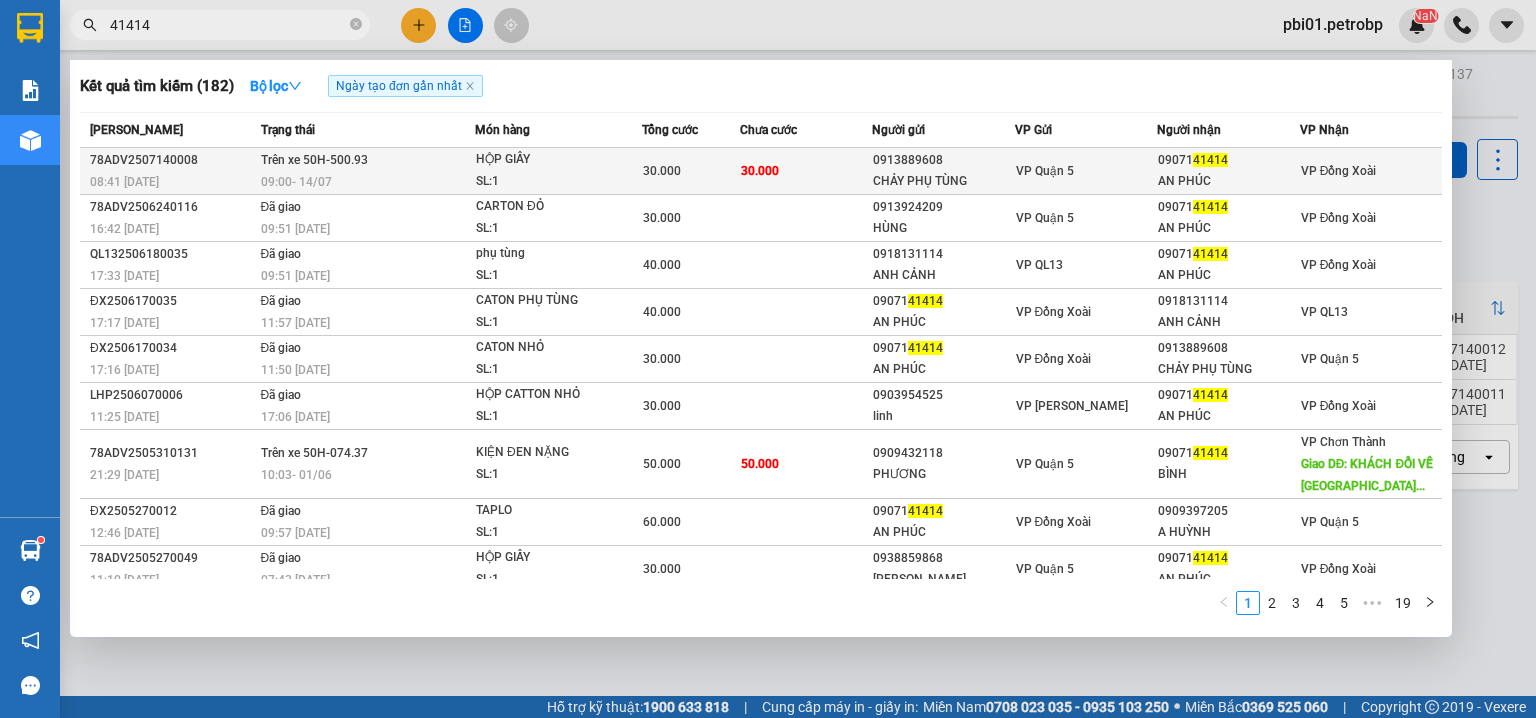 type on "41414" 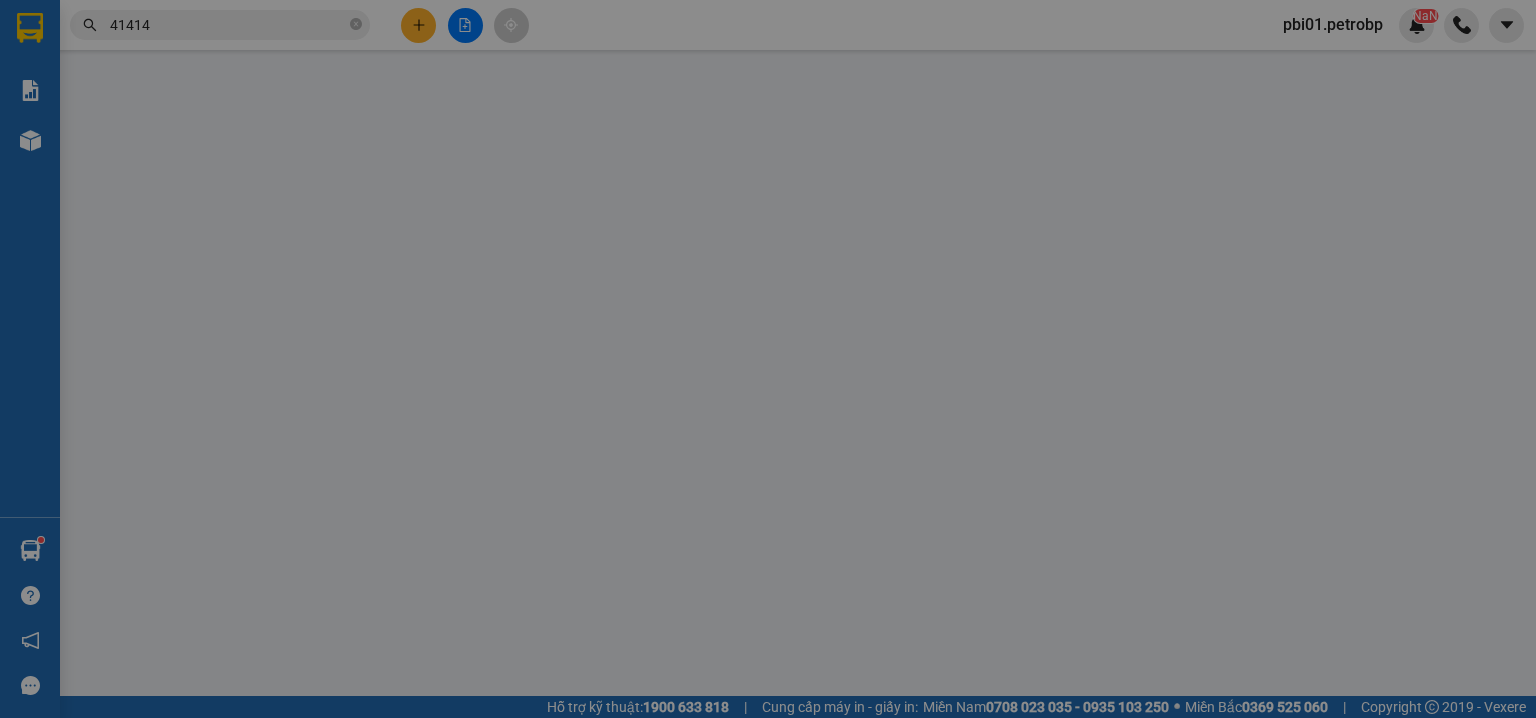 type on "0913889608" 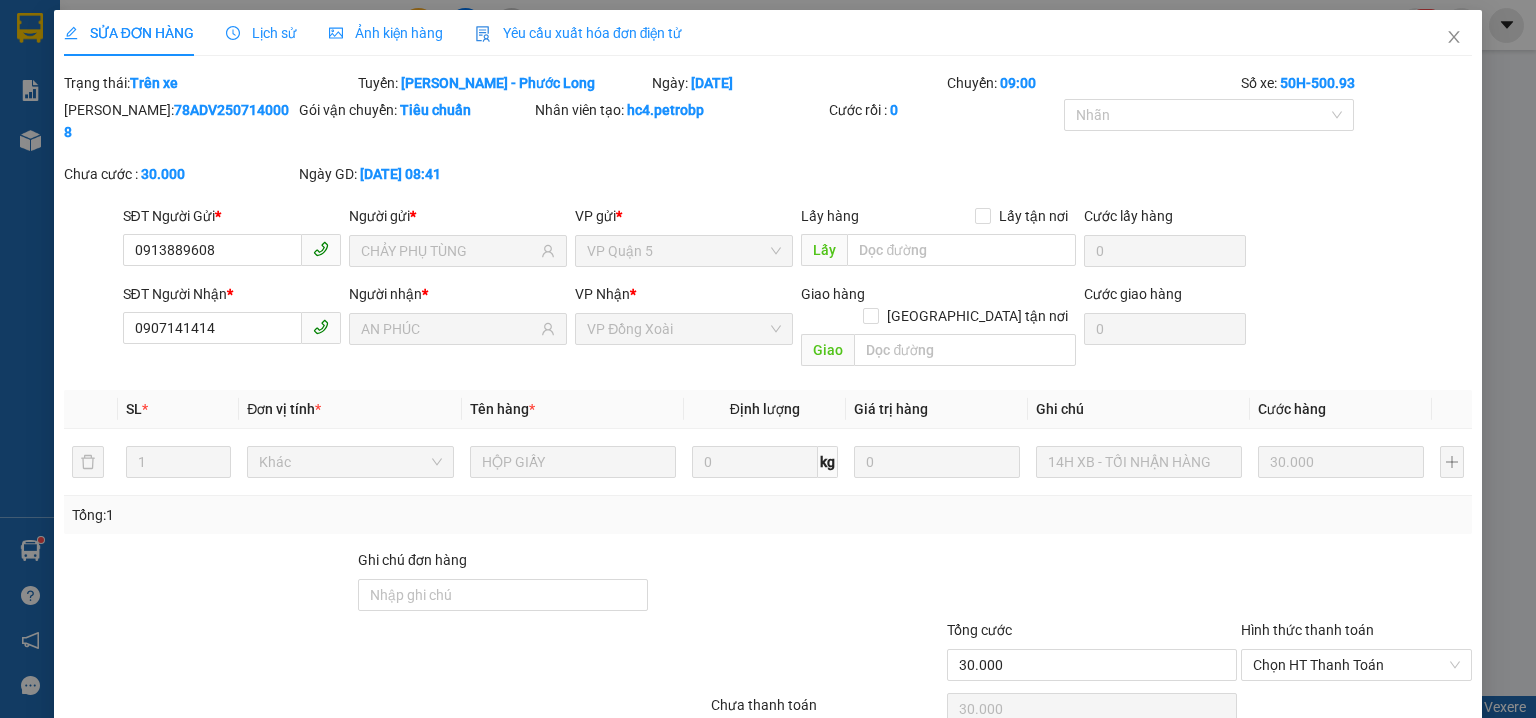 click on "78ADV2507140008" at bounding box center [176, 121] 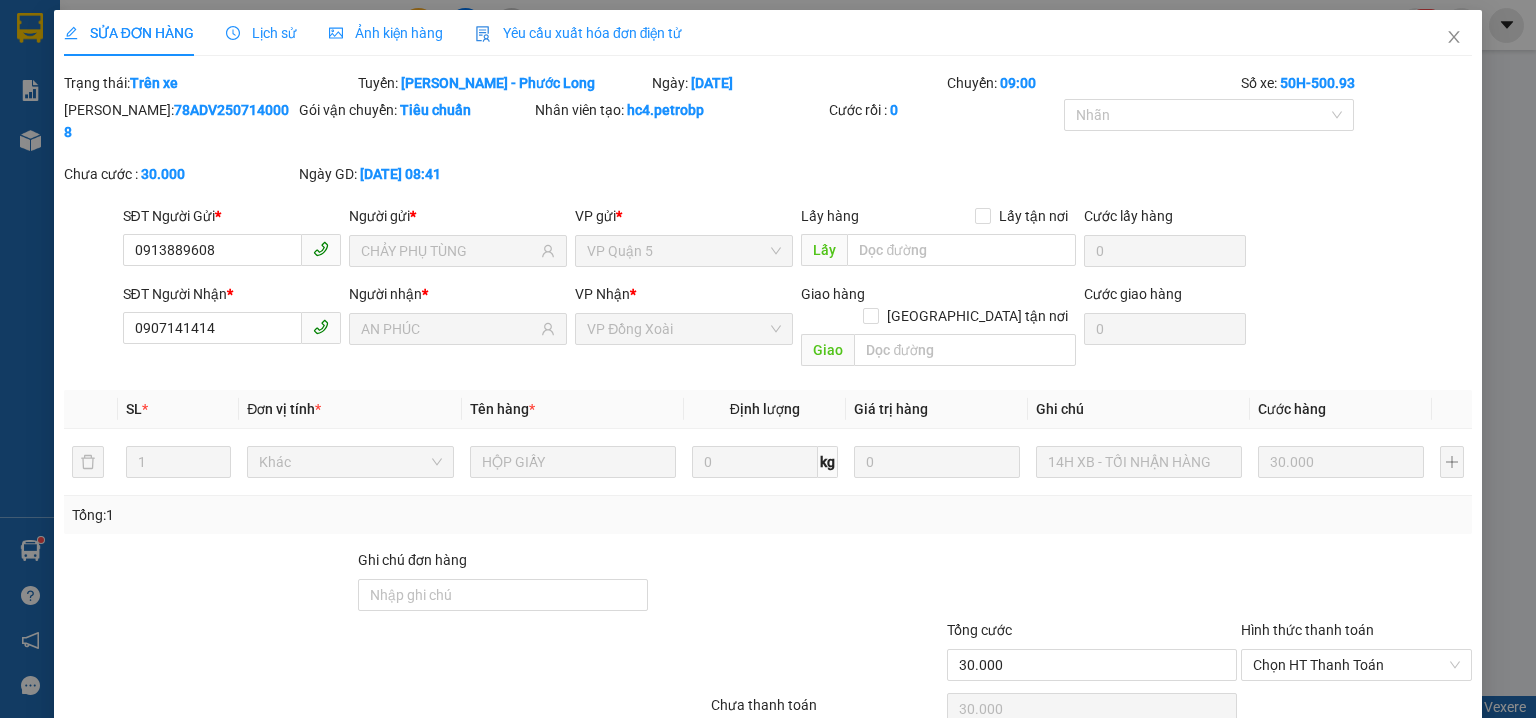 copy on "78ADV2507140008" 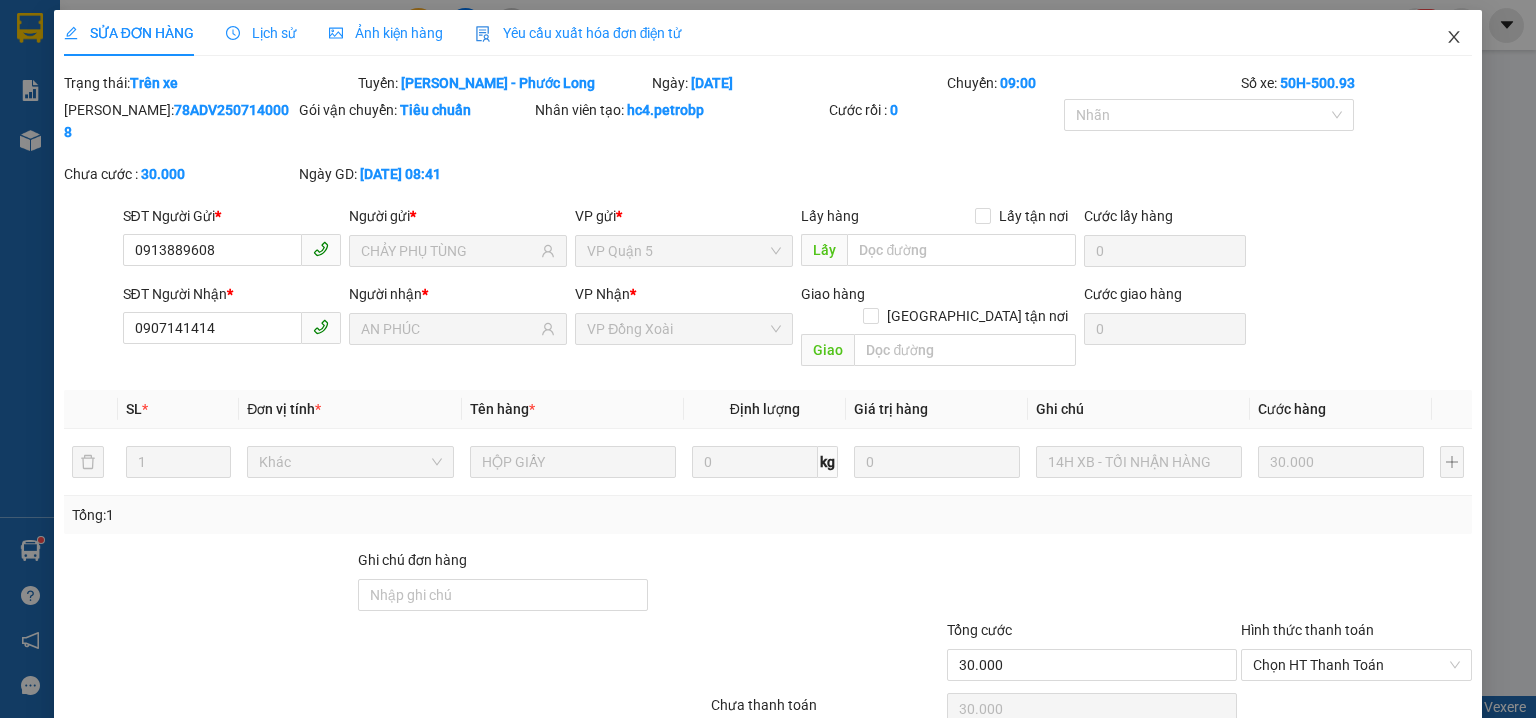 click 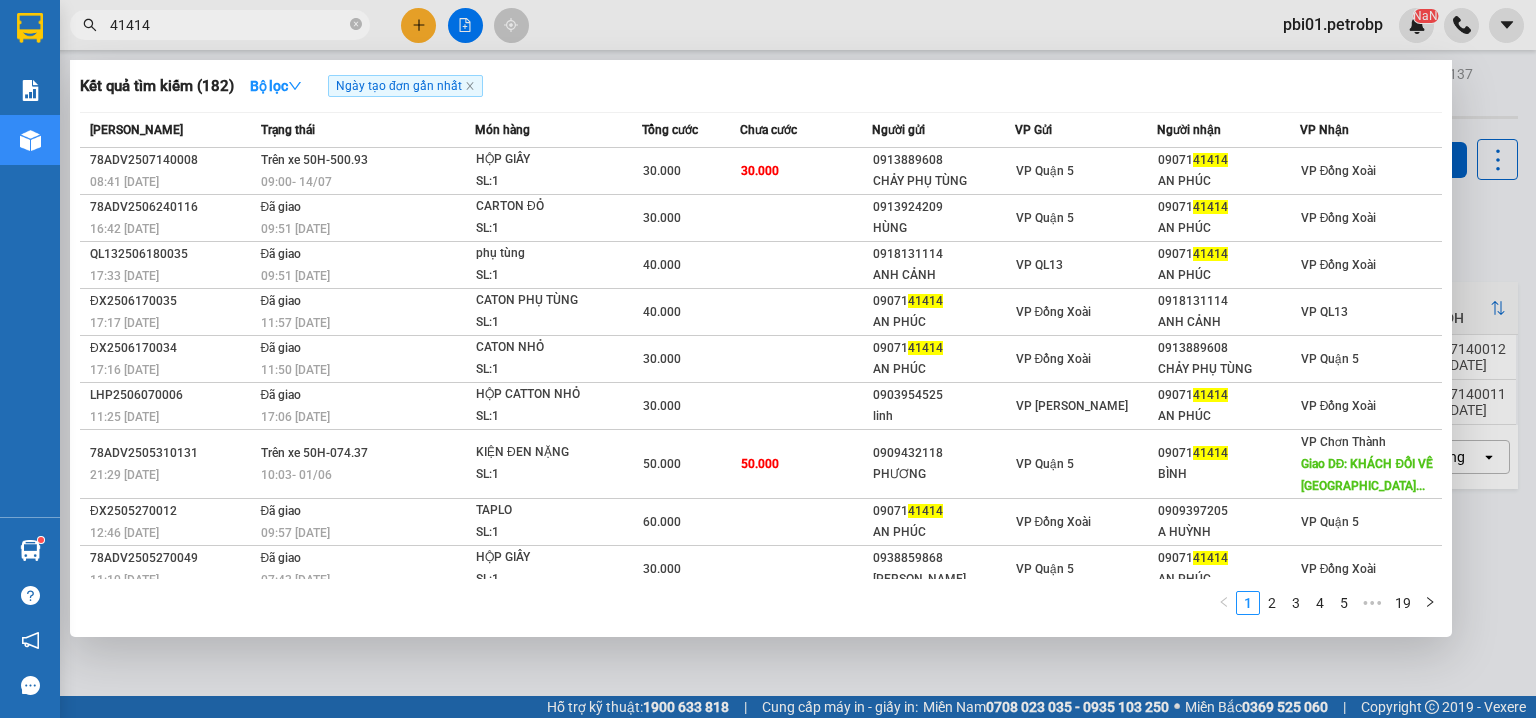 click on "41414" at bounding box center (220, 25) 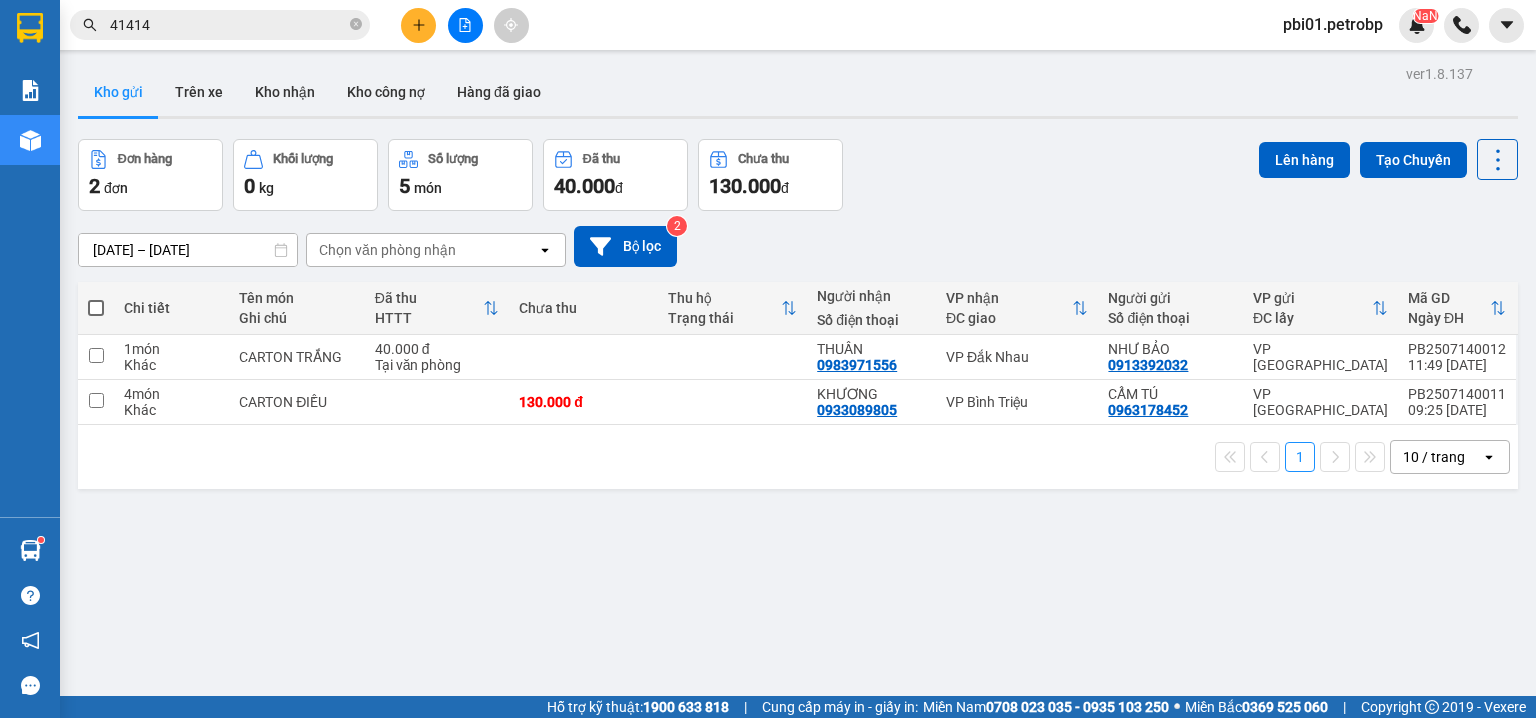 click on "41414" at bounding box center [228, 25] 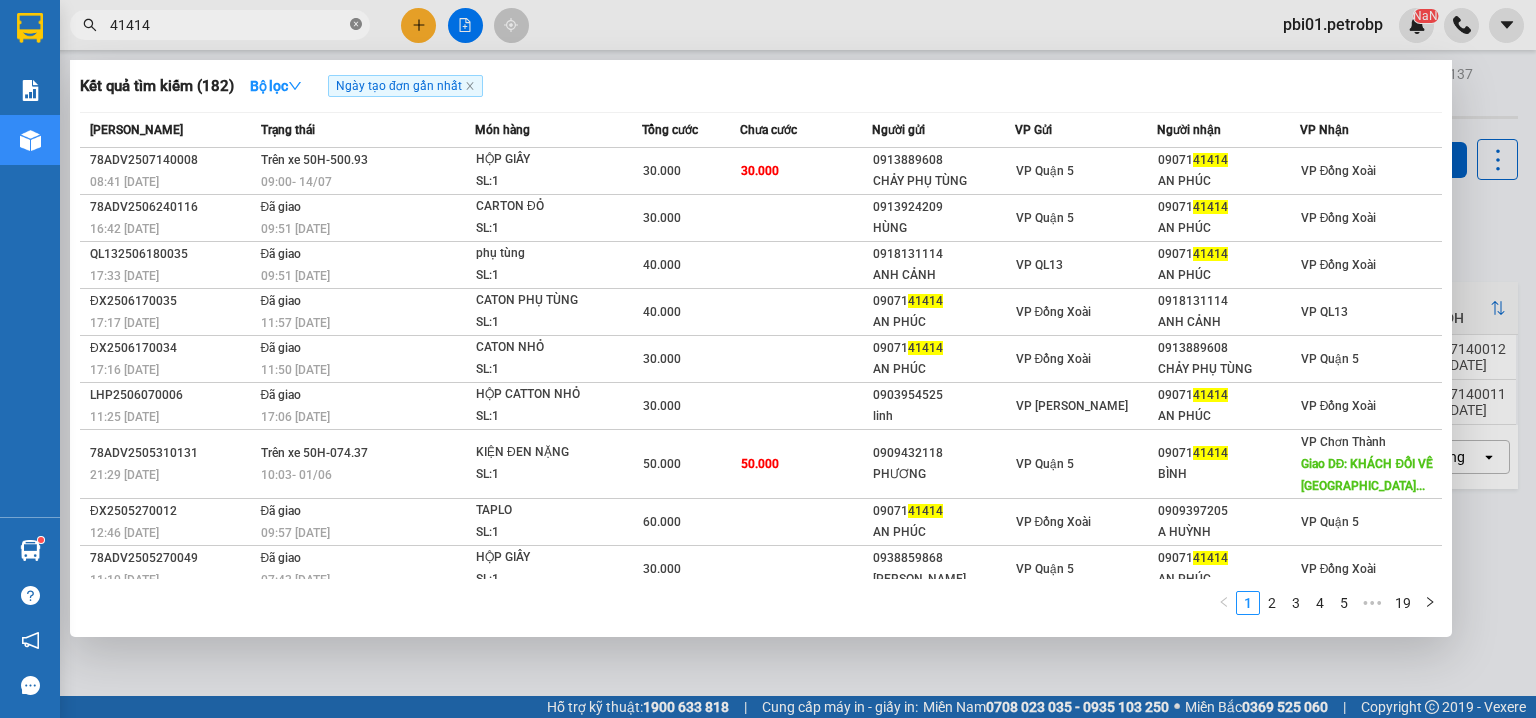 click 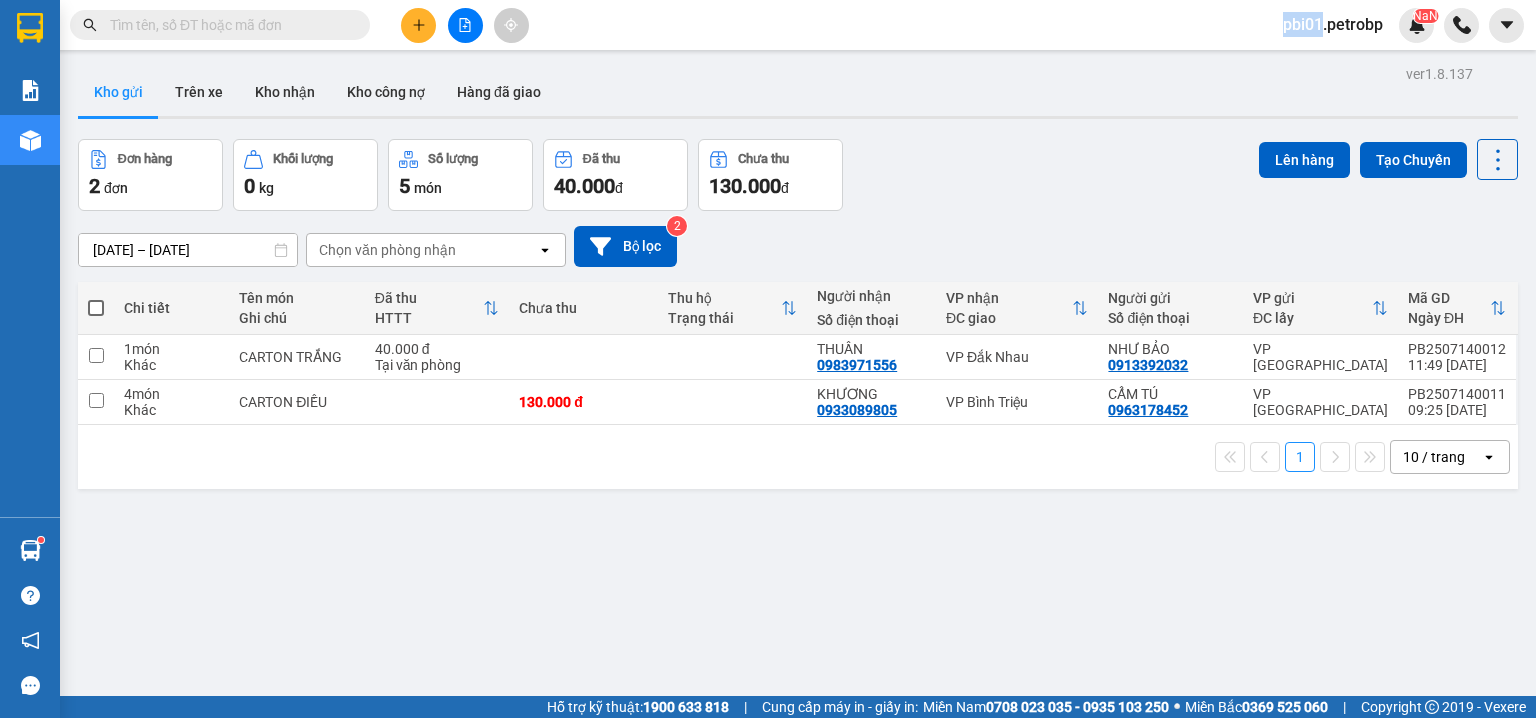 click at bounding box center [356, 25] 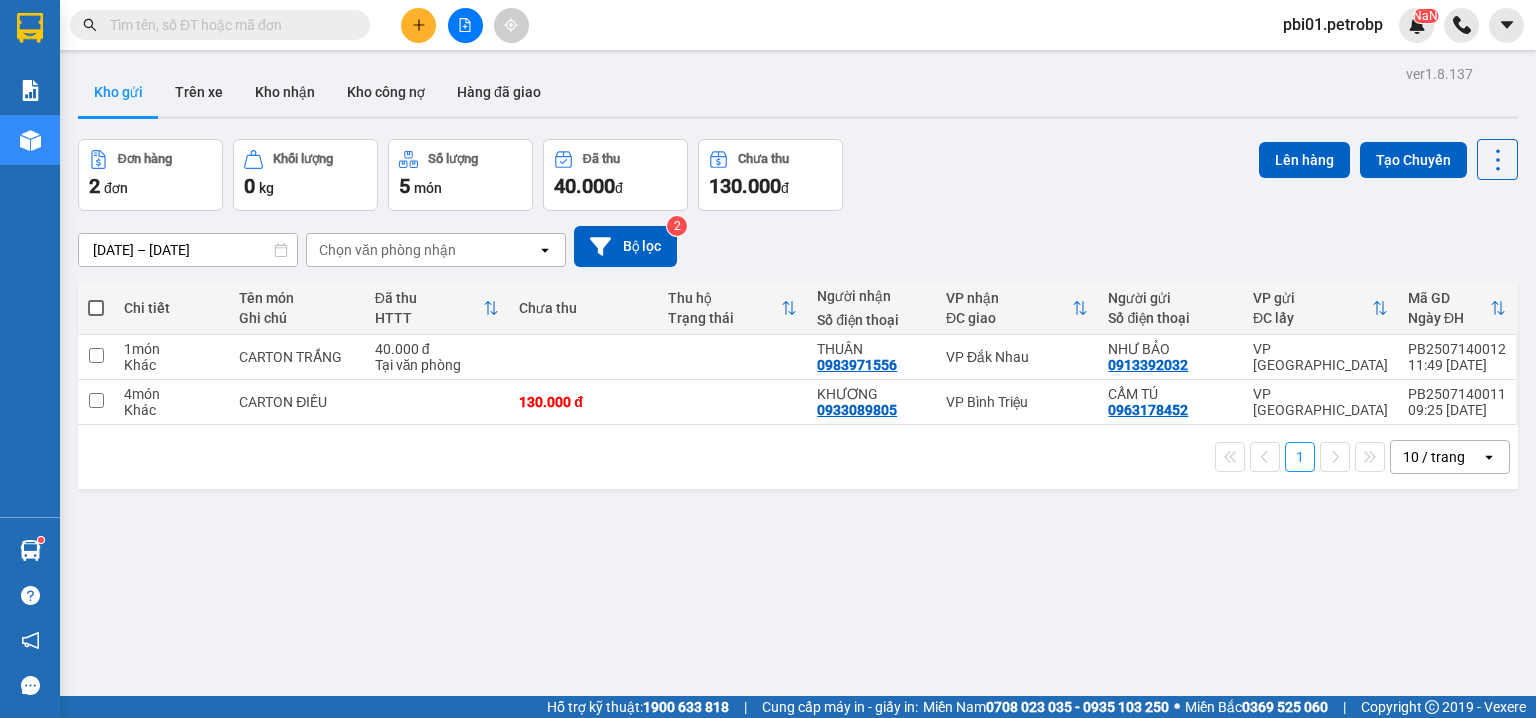 click at bounding box center [220, 25] 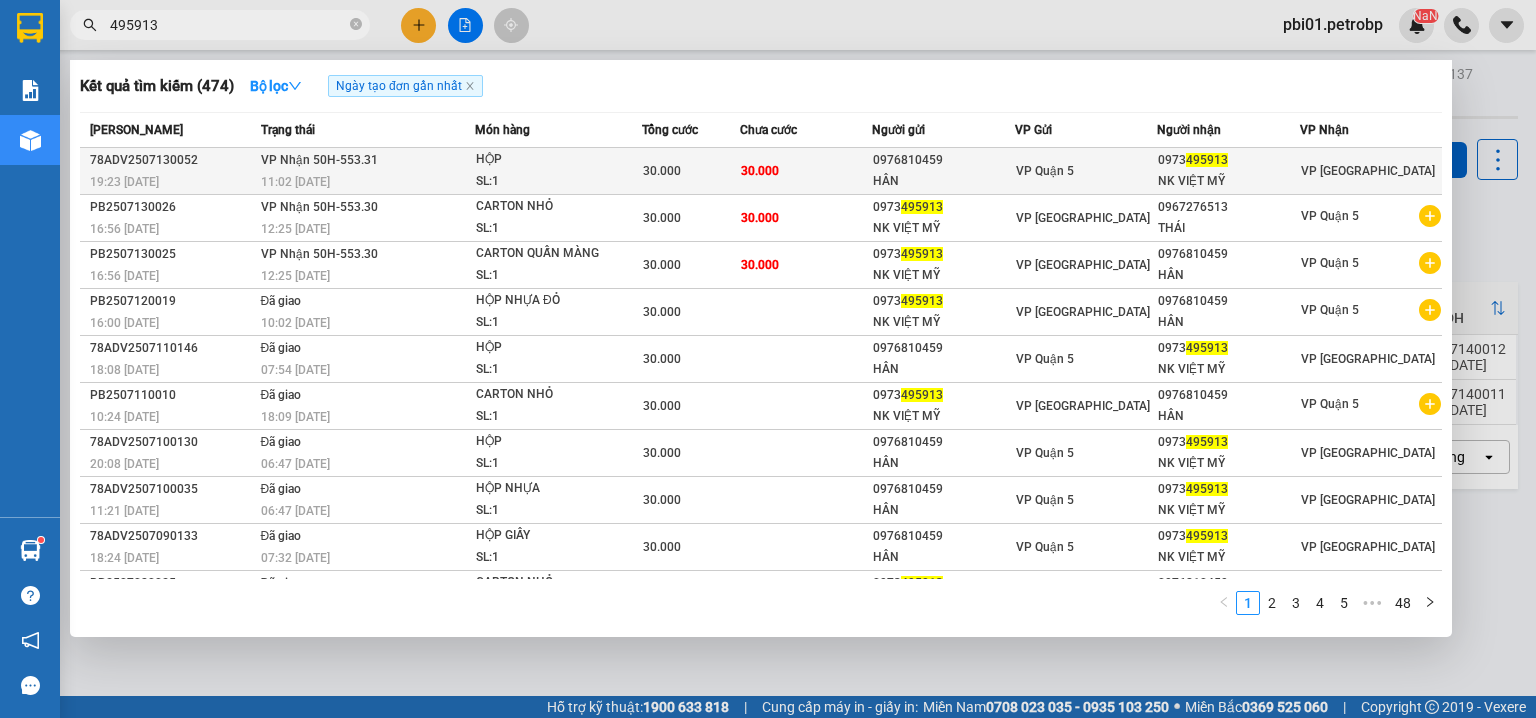type on "495913" 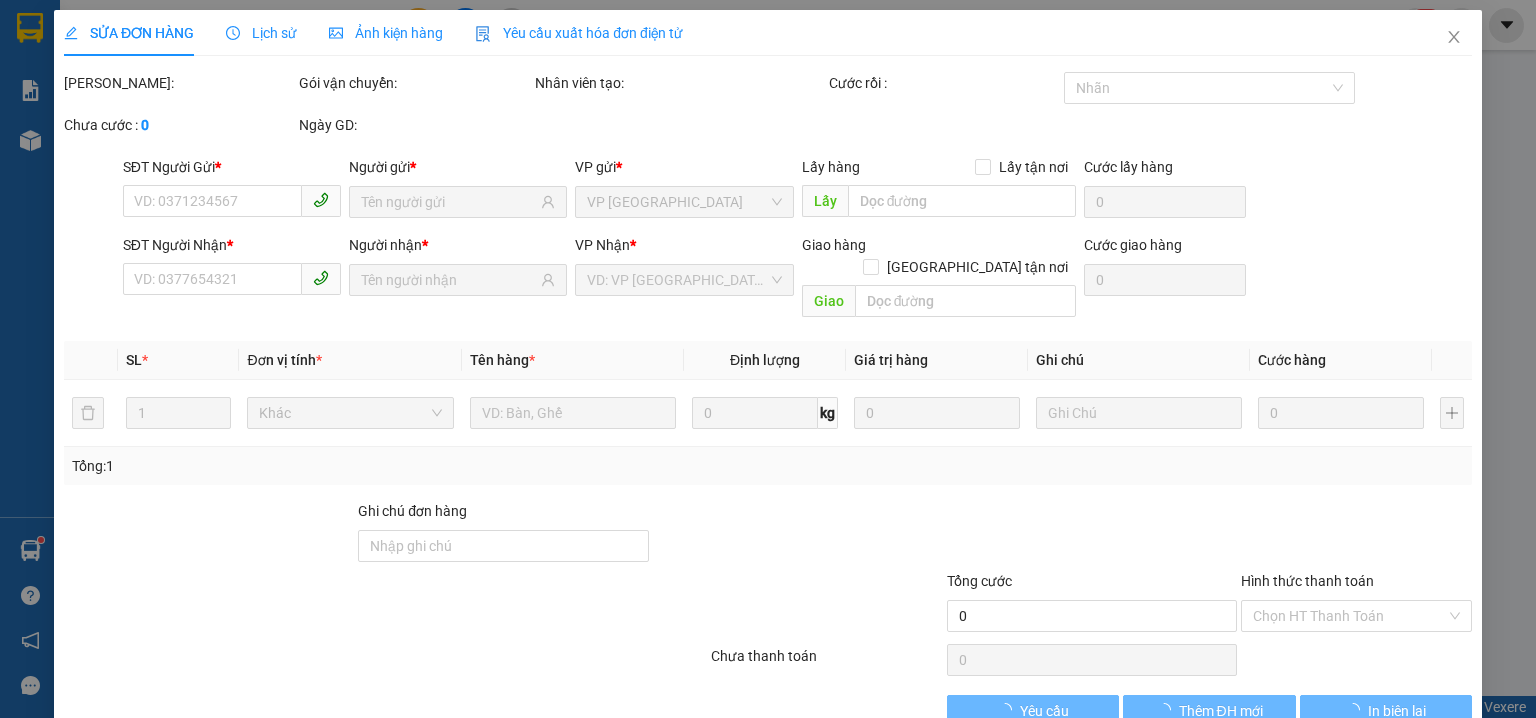 type on "0976810459" 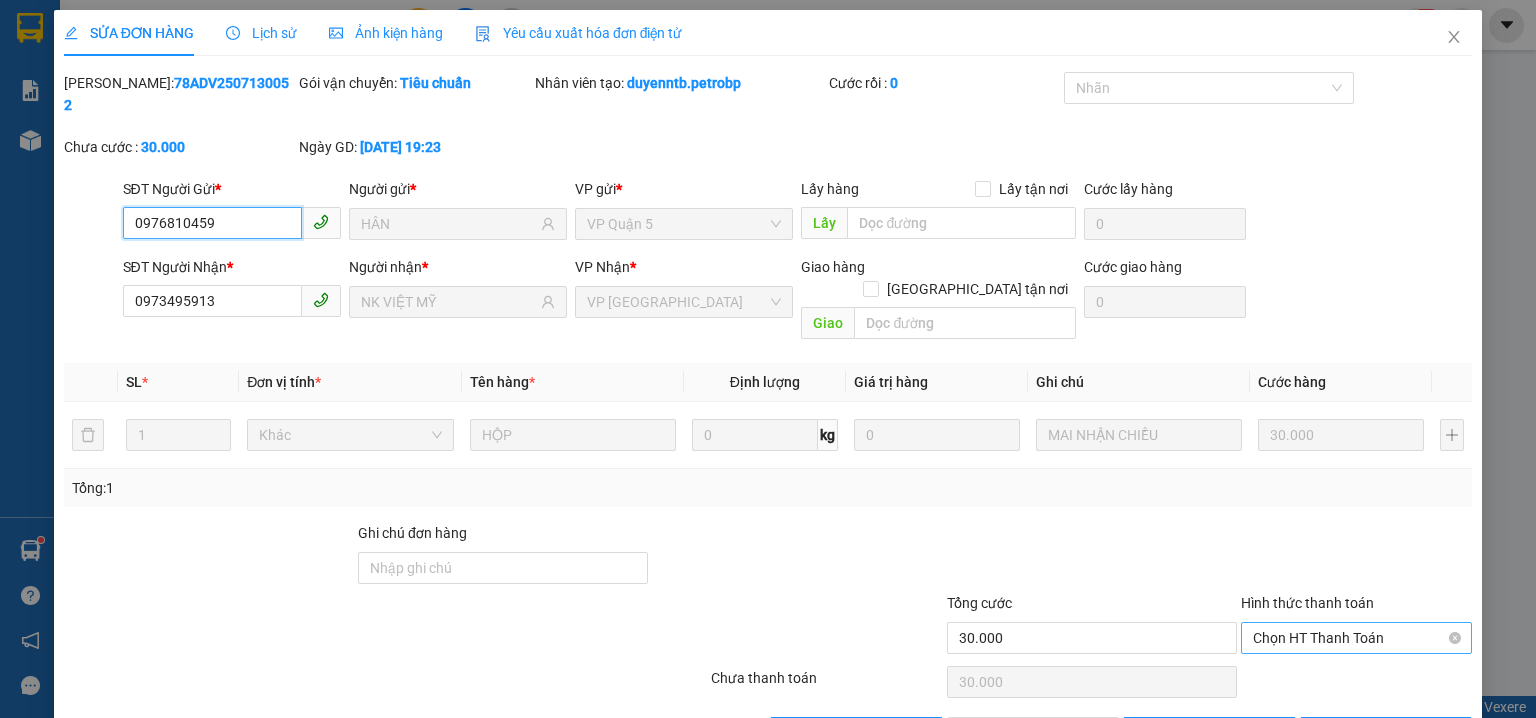 click on "Chọn HT Thanh Toán" at bounding box center [1356, 638] 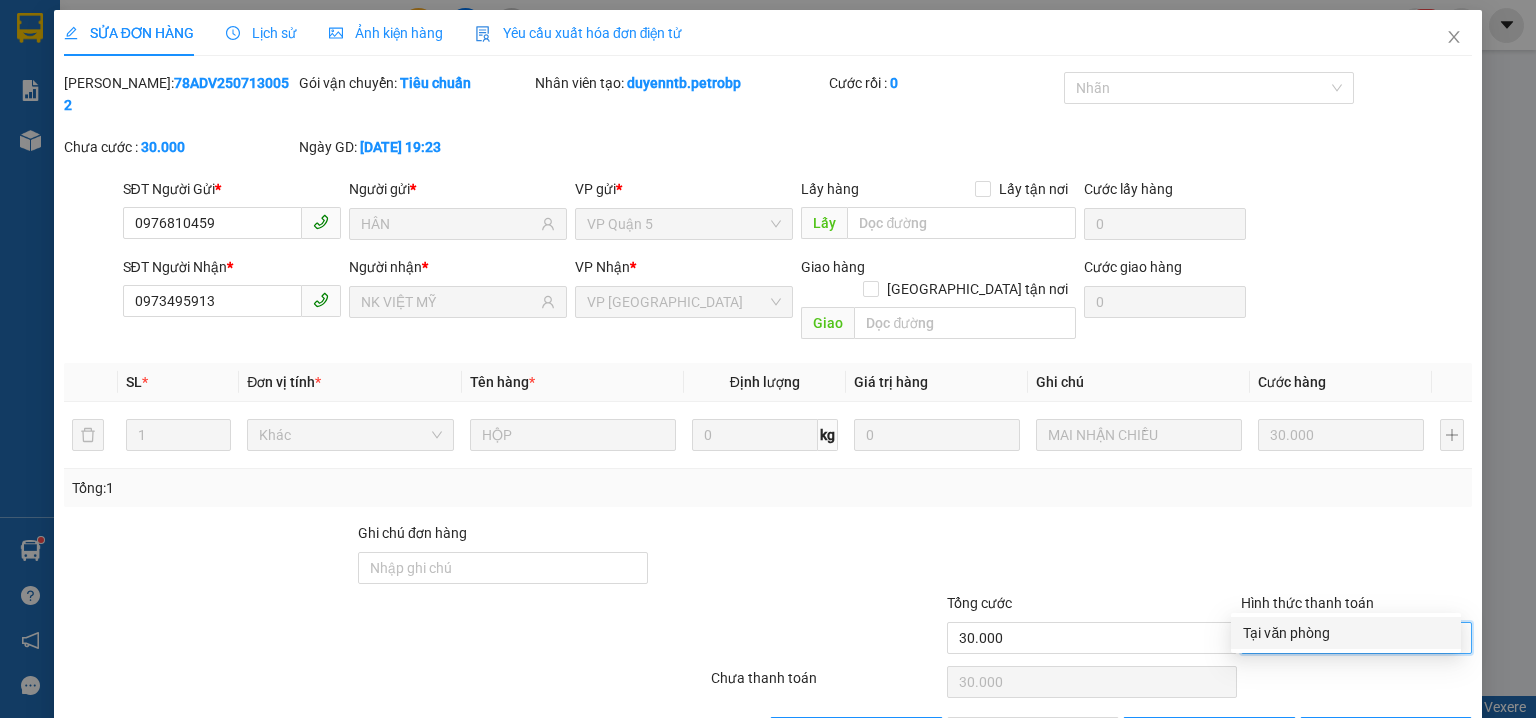 click on "Tại văn phòng" at bounding box center [1346, 633] 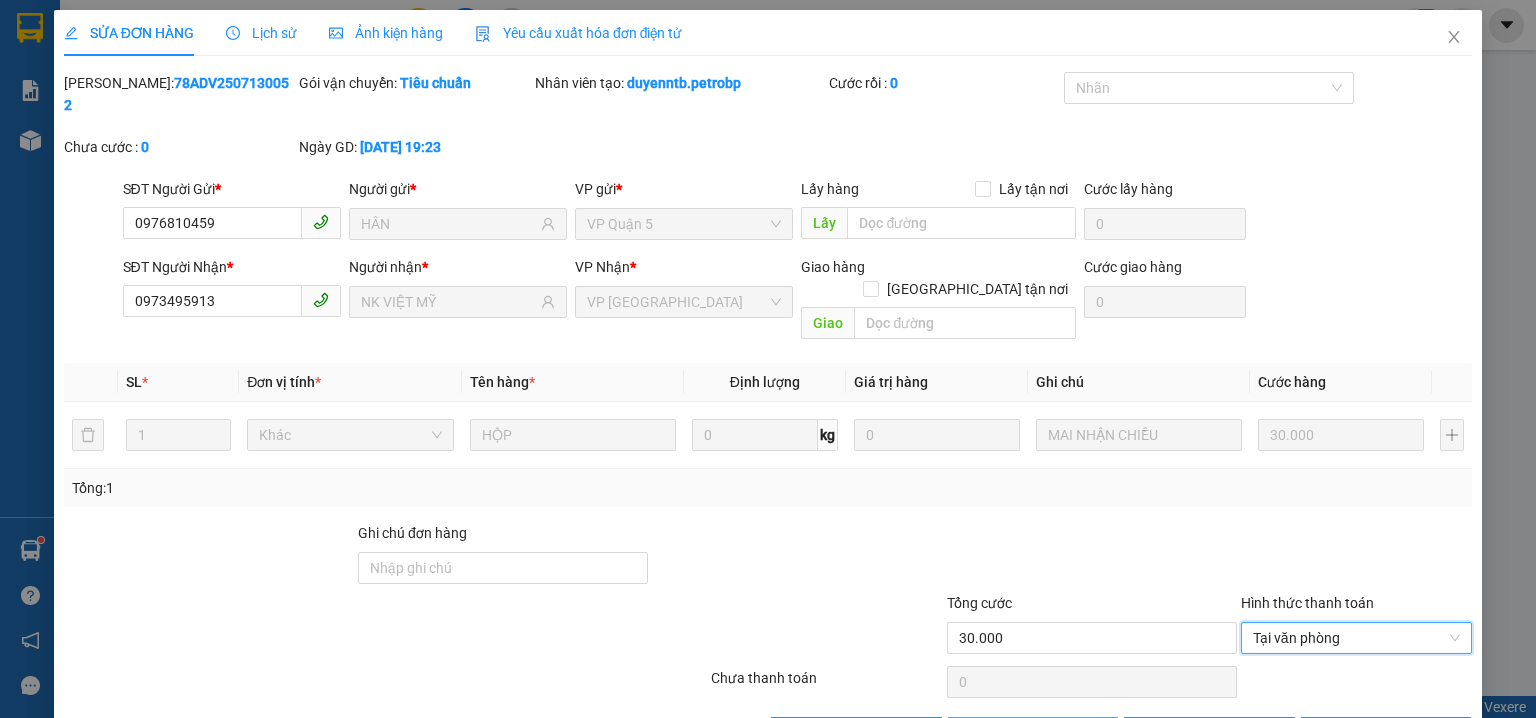 click on "Giao hàng" at bounding box center (1044, 733) 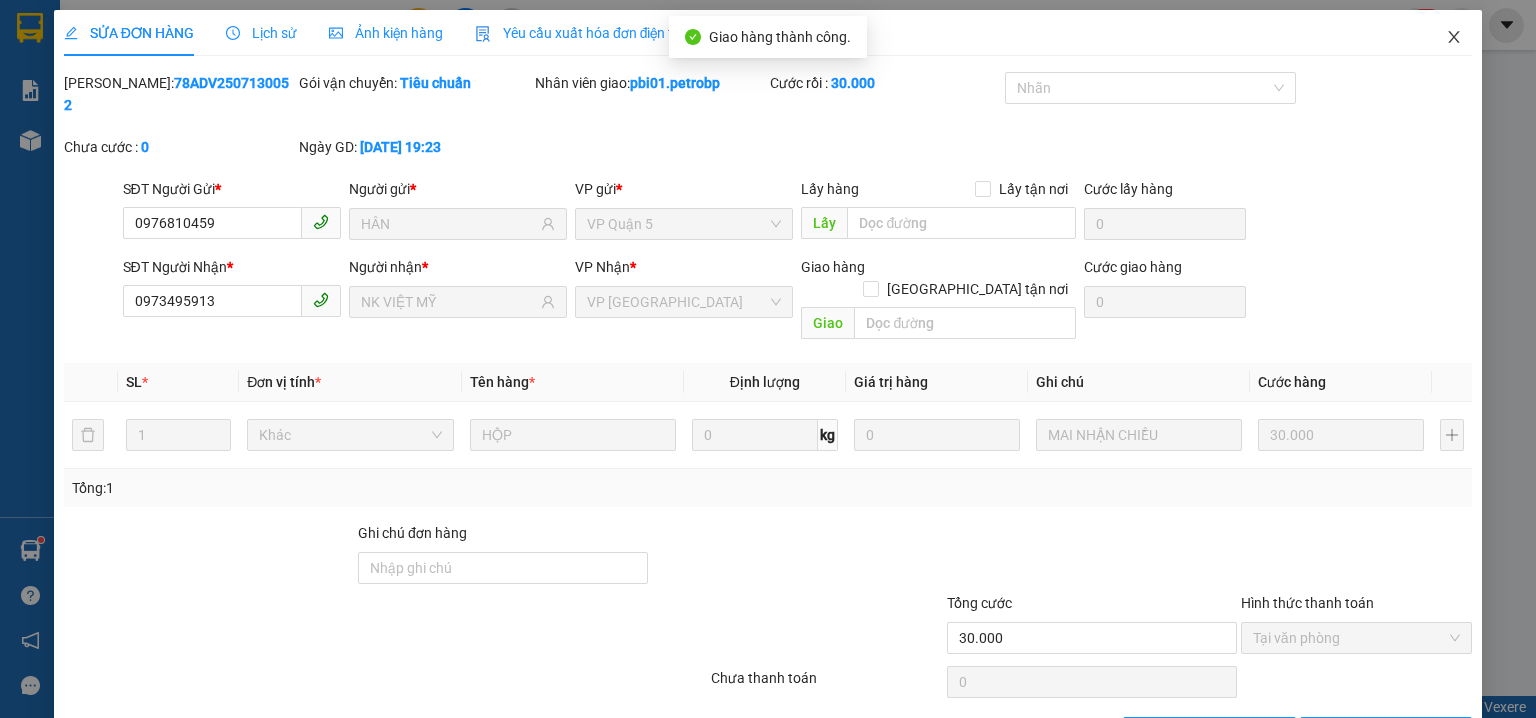click 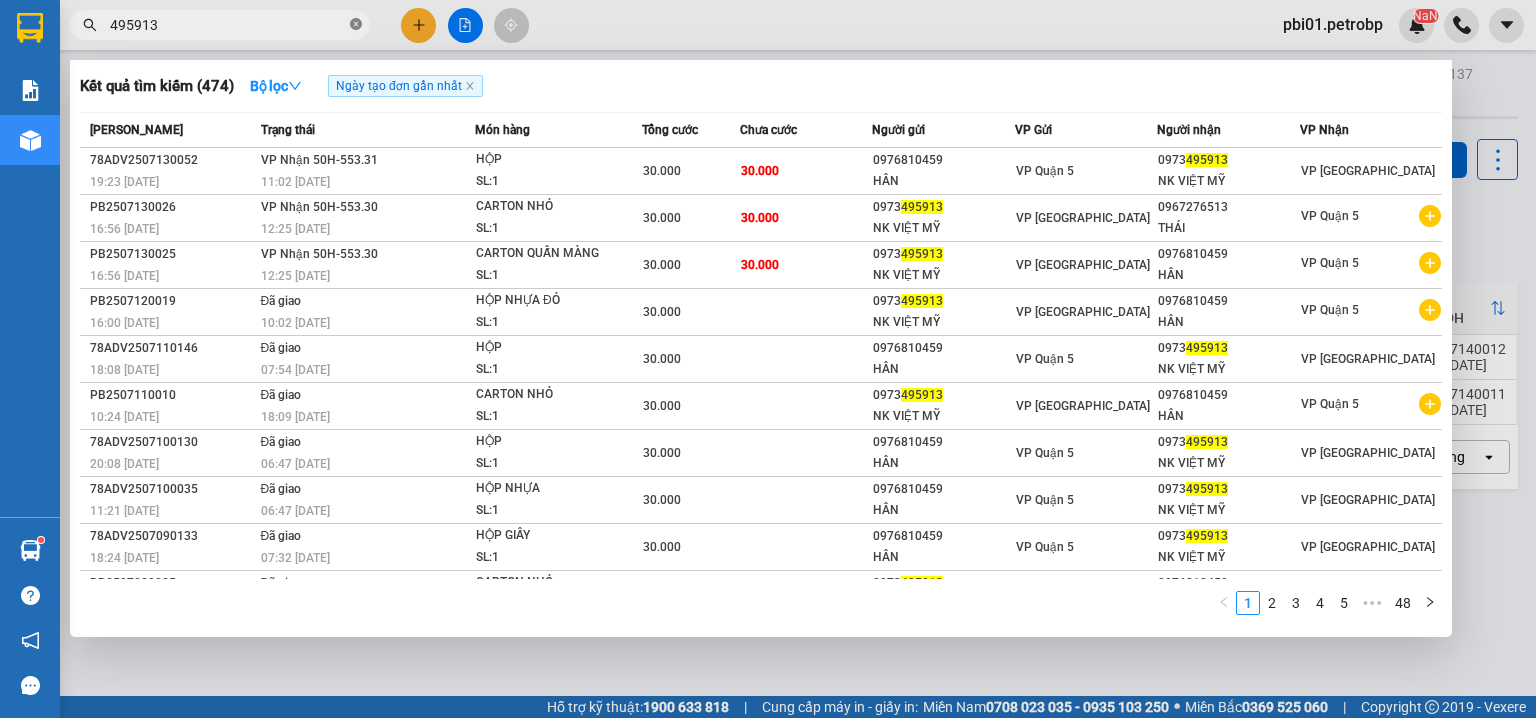 click 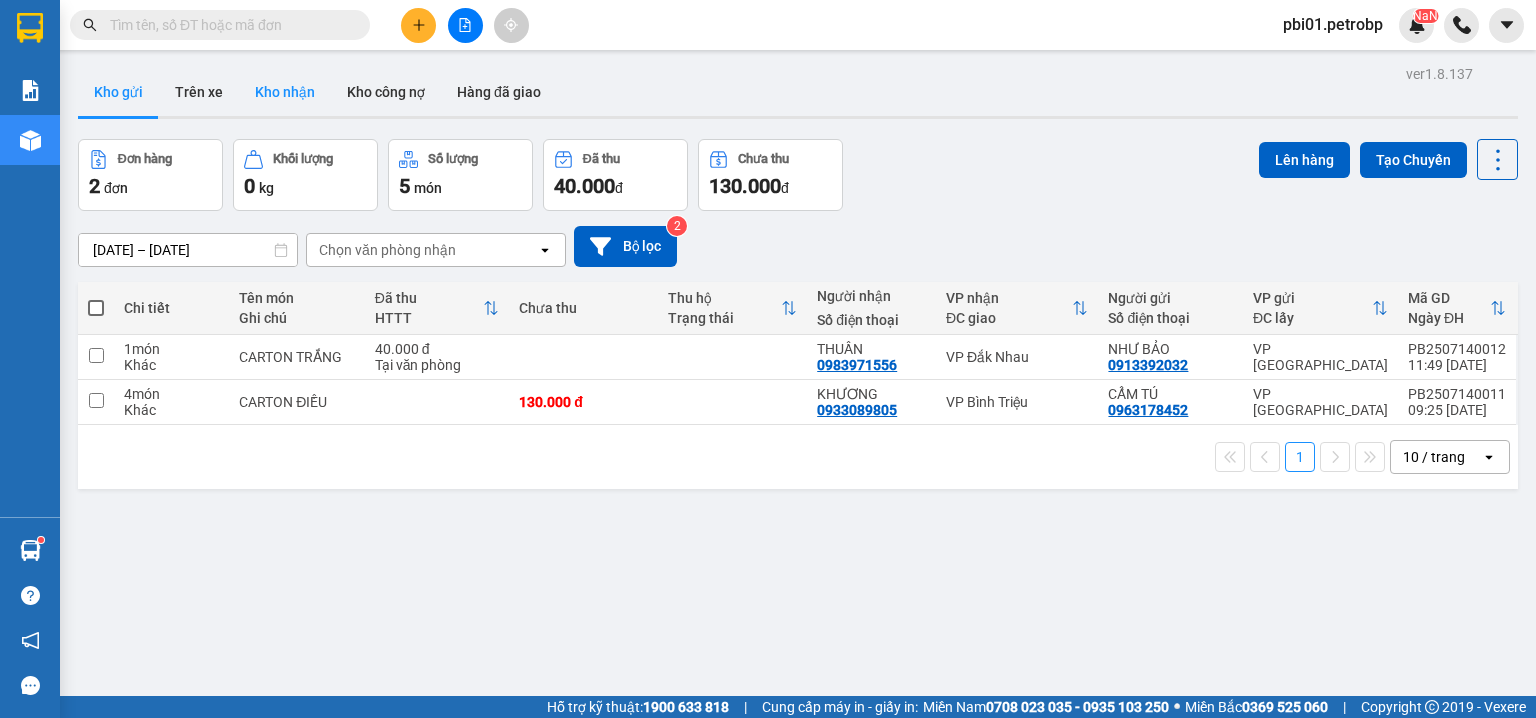 click on "Kho nhận" at bounding box center (285, 92) 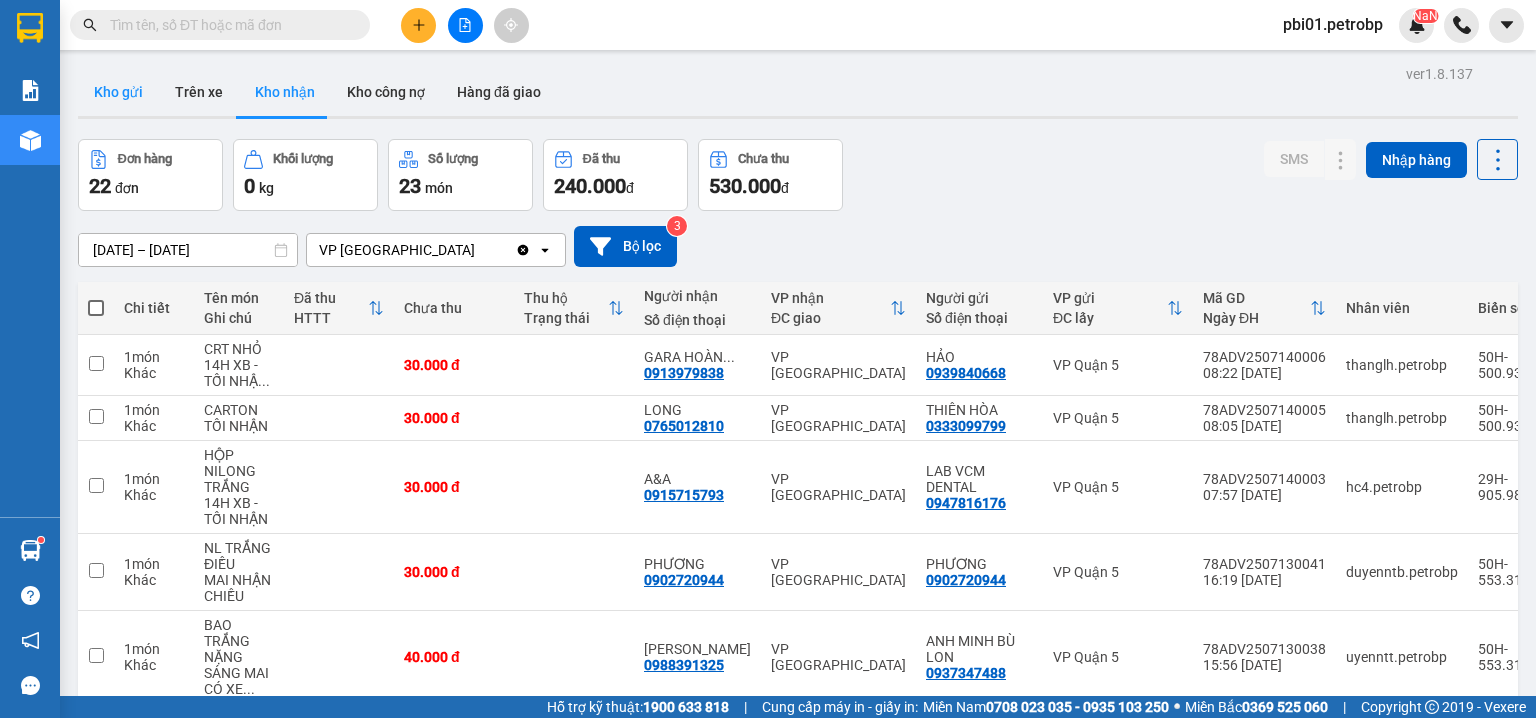 click on "Kho gửi" at bounding box center (118, 92) 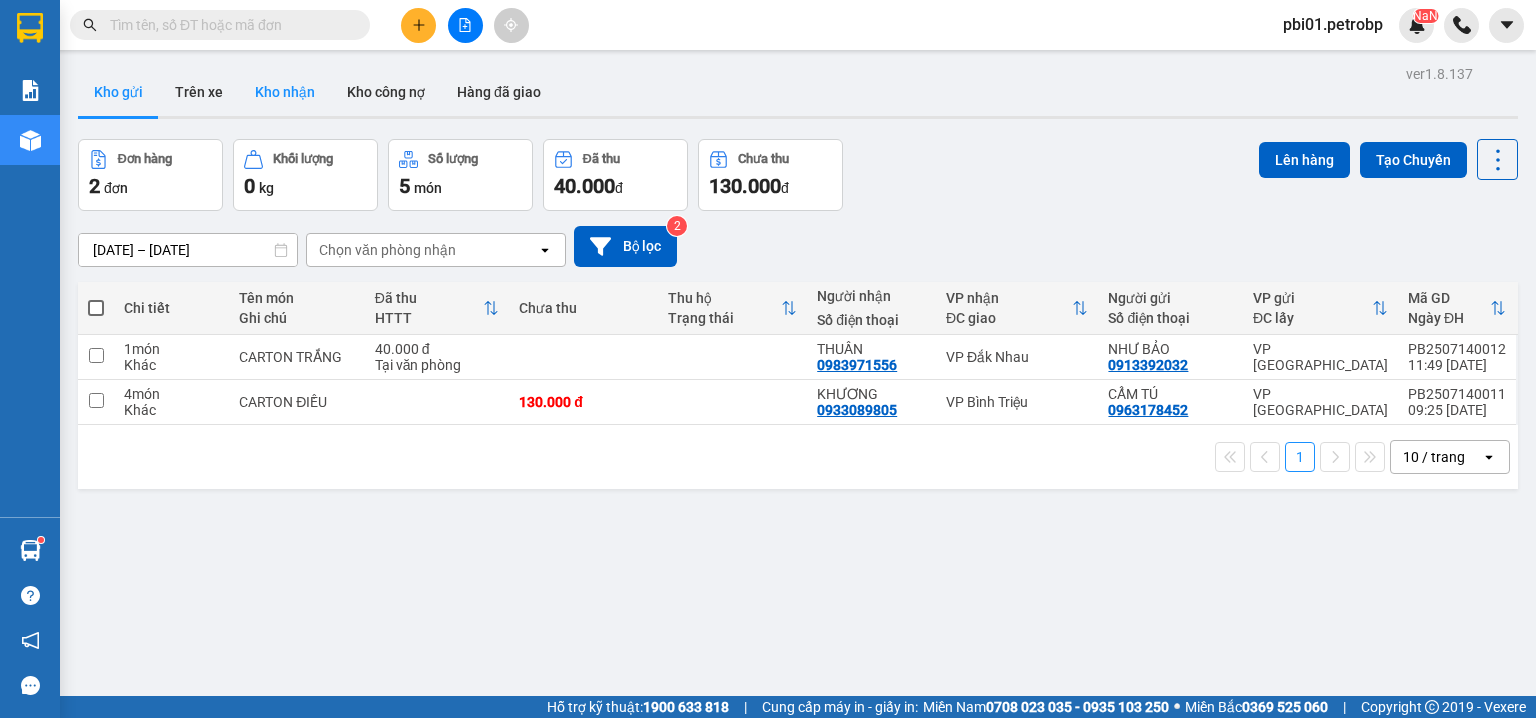 click on "Kho nhận" at bounding box center (285, 92) 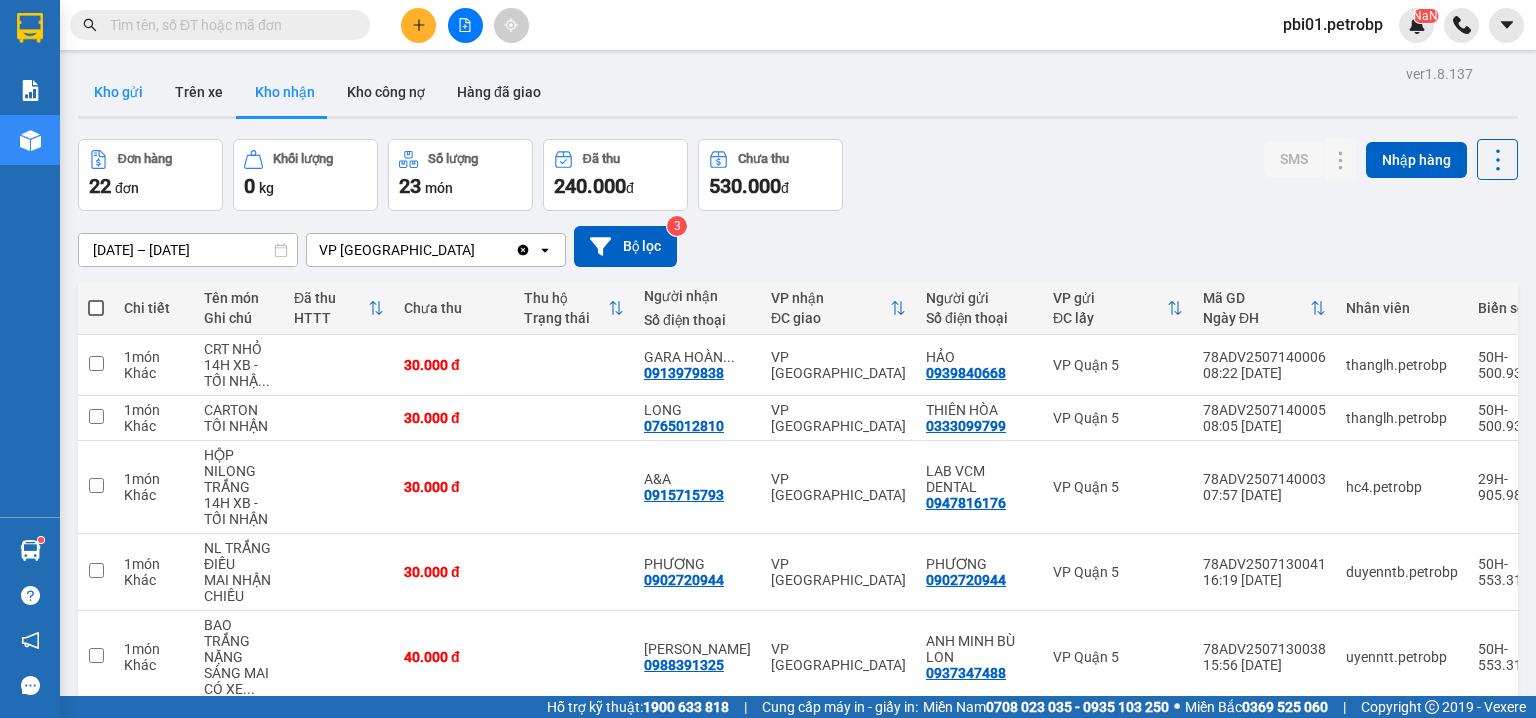 click on "Kho gửi" at bounding box center (118, 92) 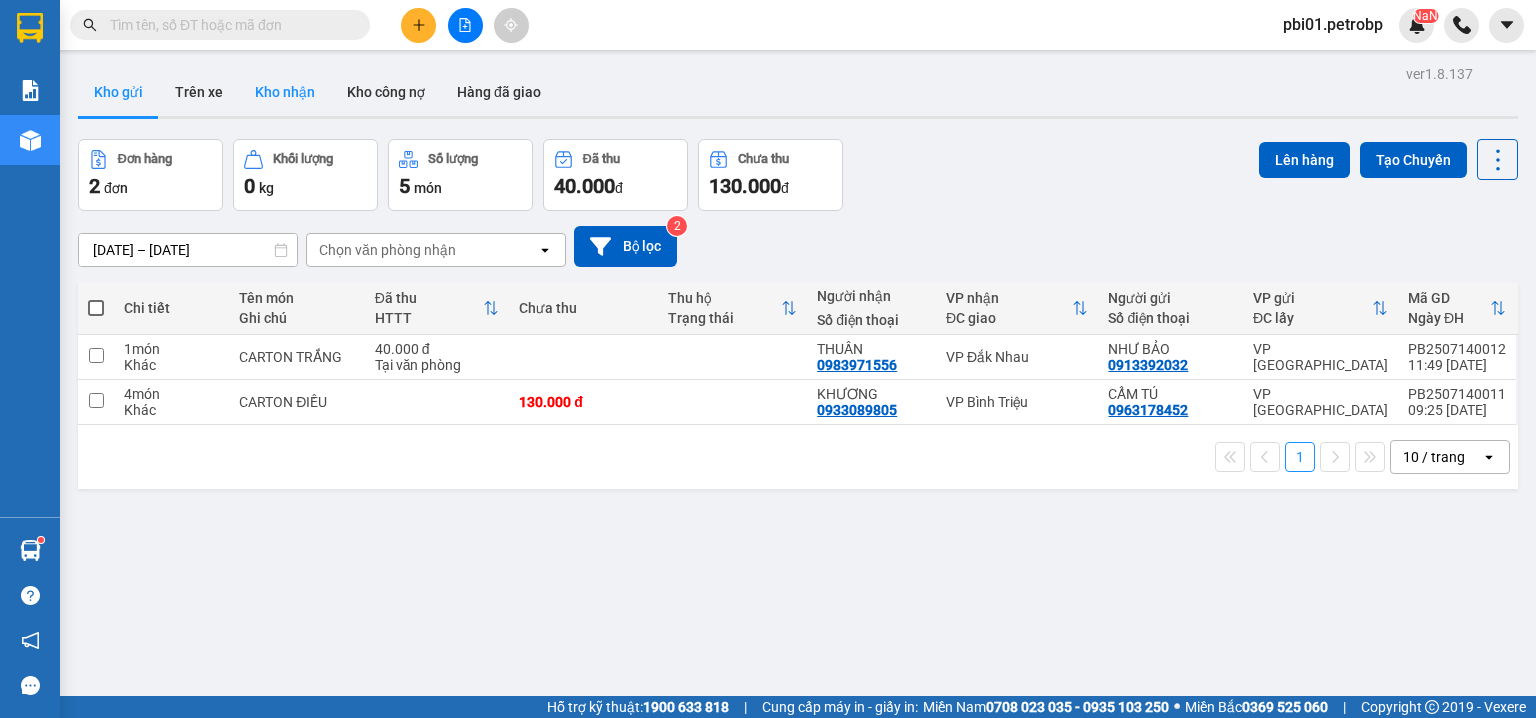 click on "Kho nhận" at bounding box center (285, 92) 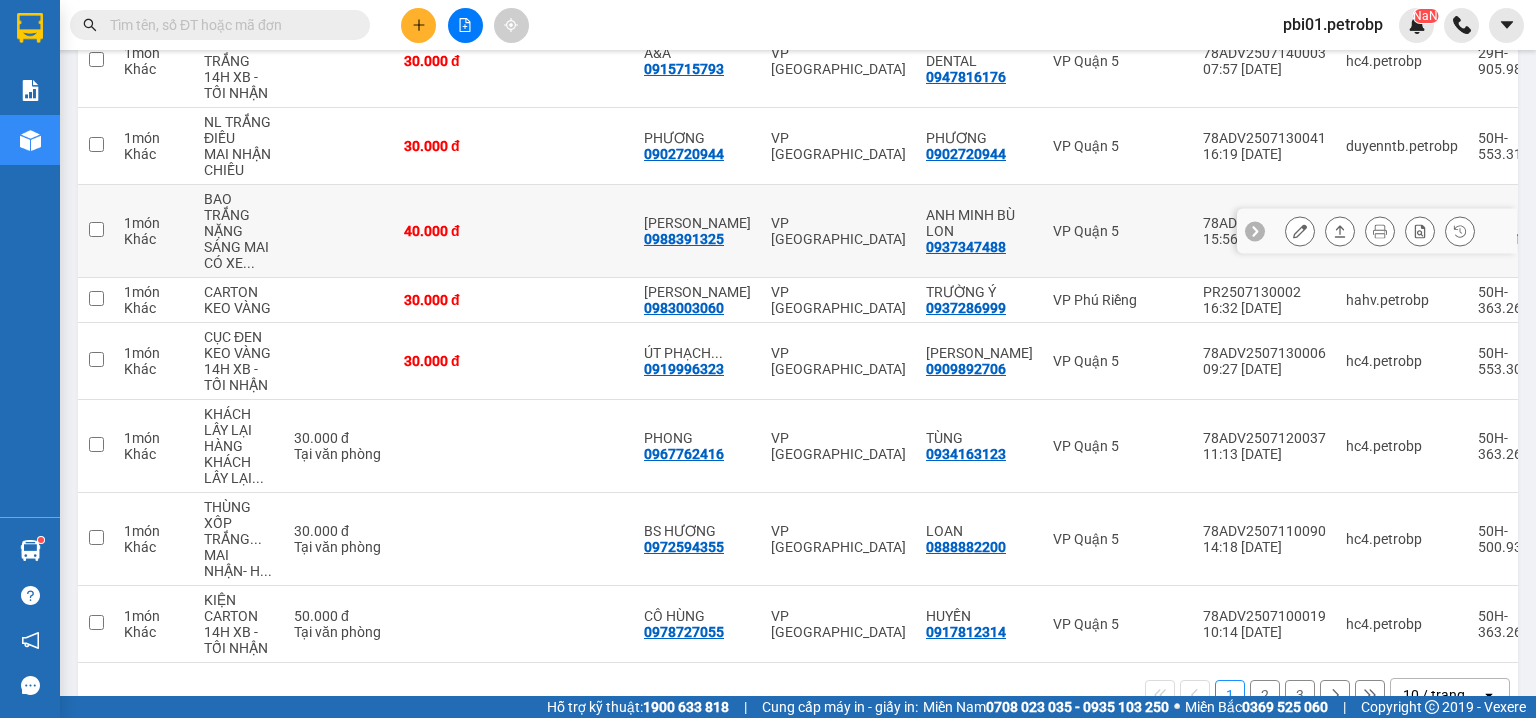 scroll, scrollTop: 480, scrollLeft: 0, axis: vertical 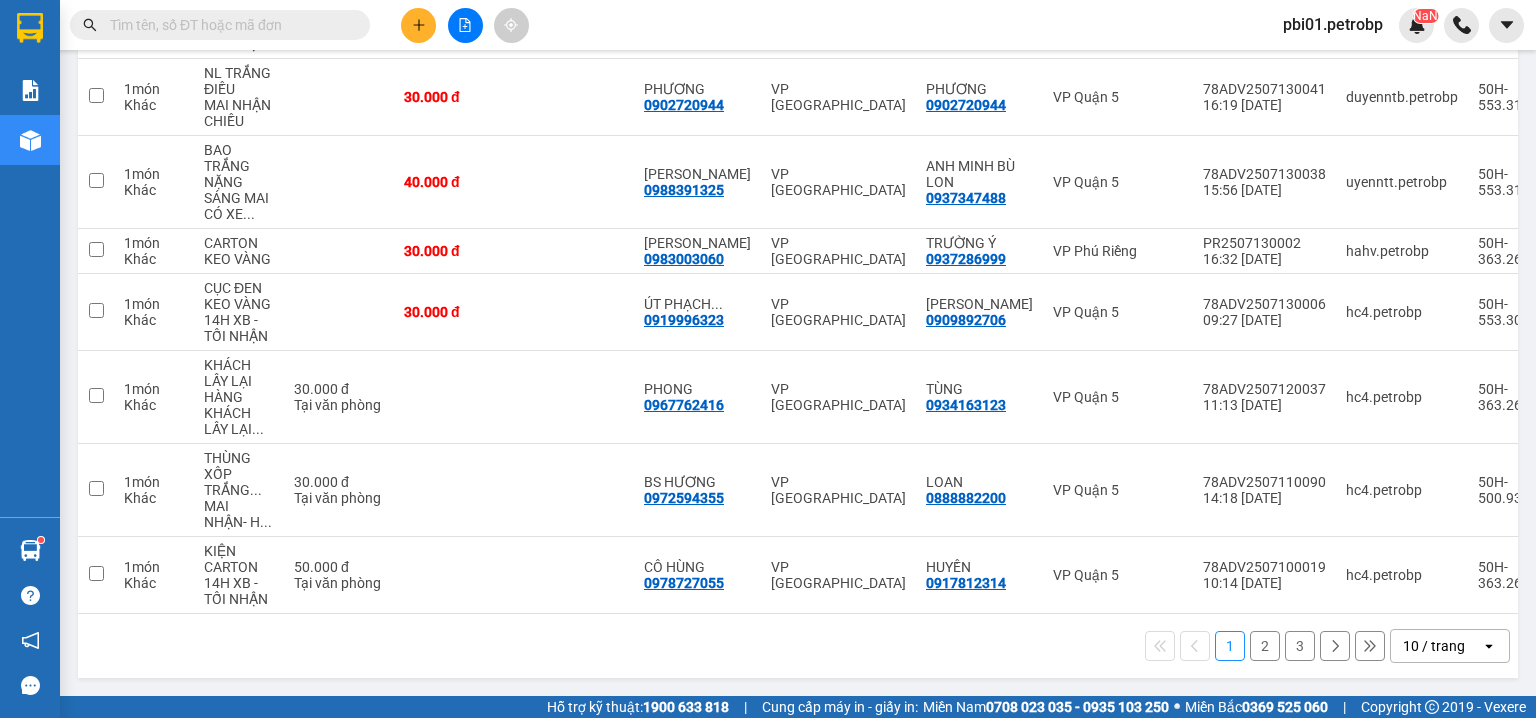 click on "3" at bounding box center [1300, 646] 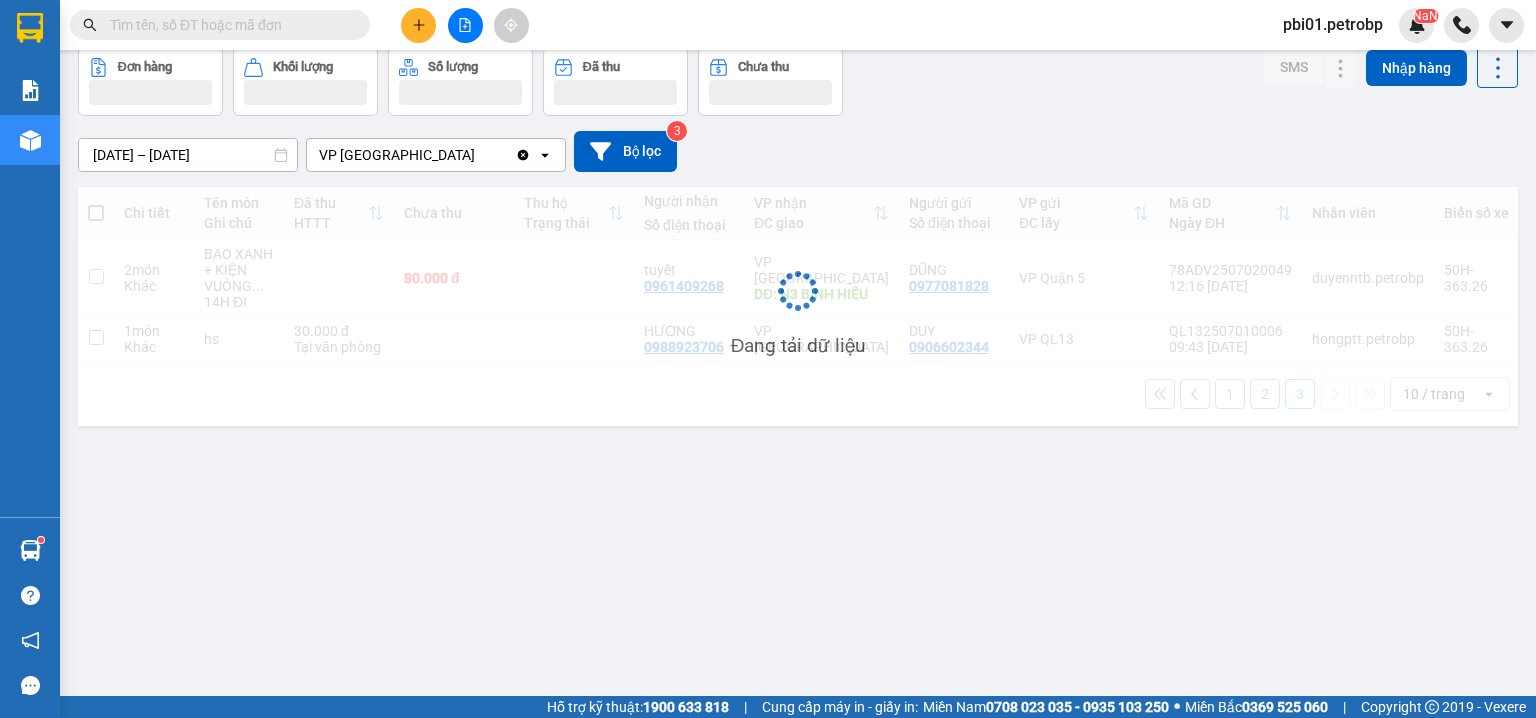 scroll, scrollTop: 92, scrollLeft: 0, axis: vertical 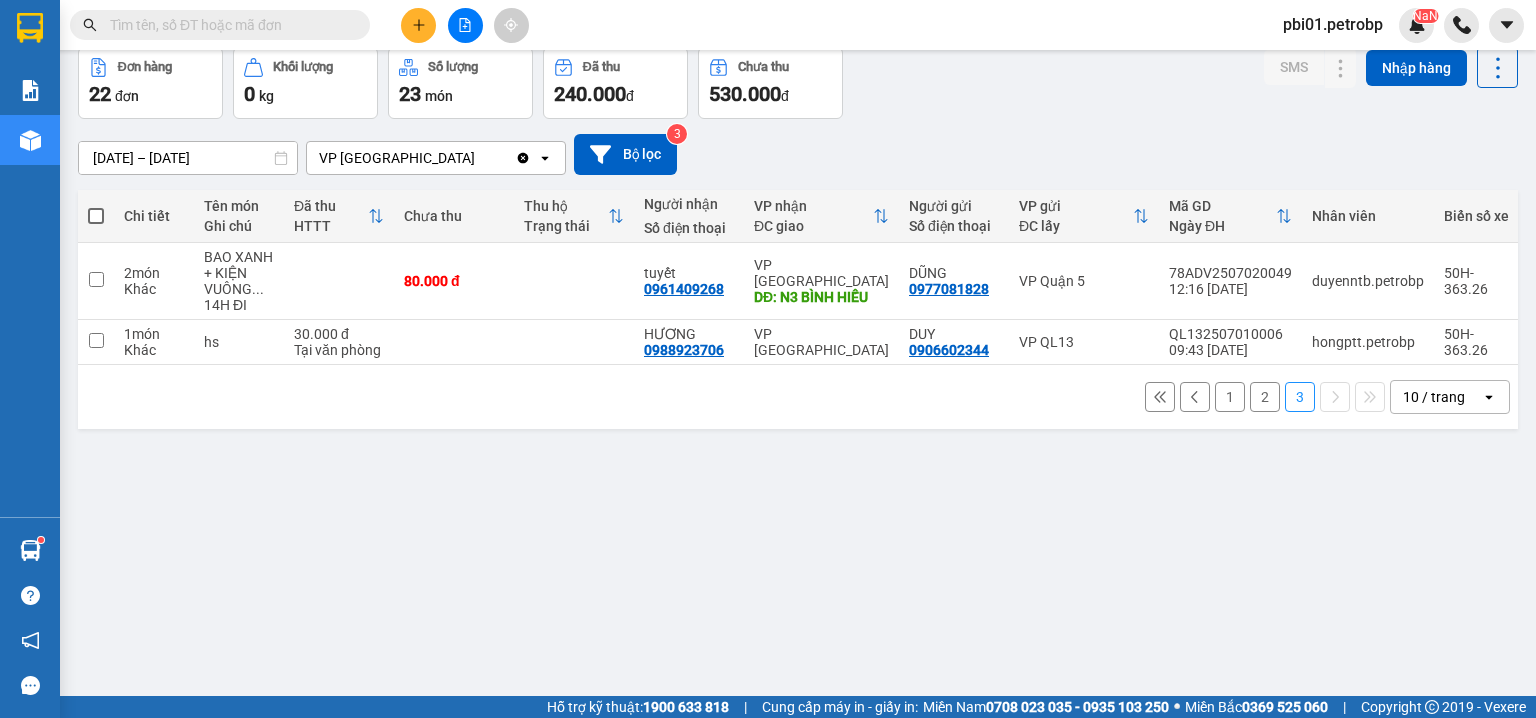 click on "2" at bounding box center [1265, 397] 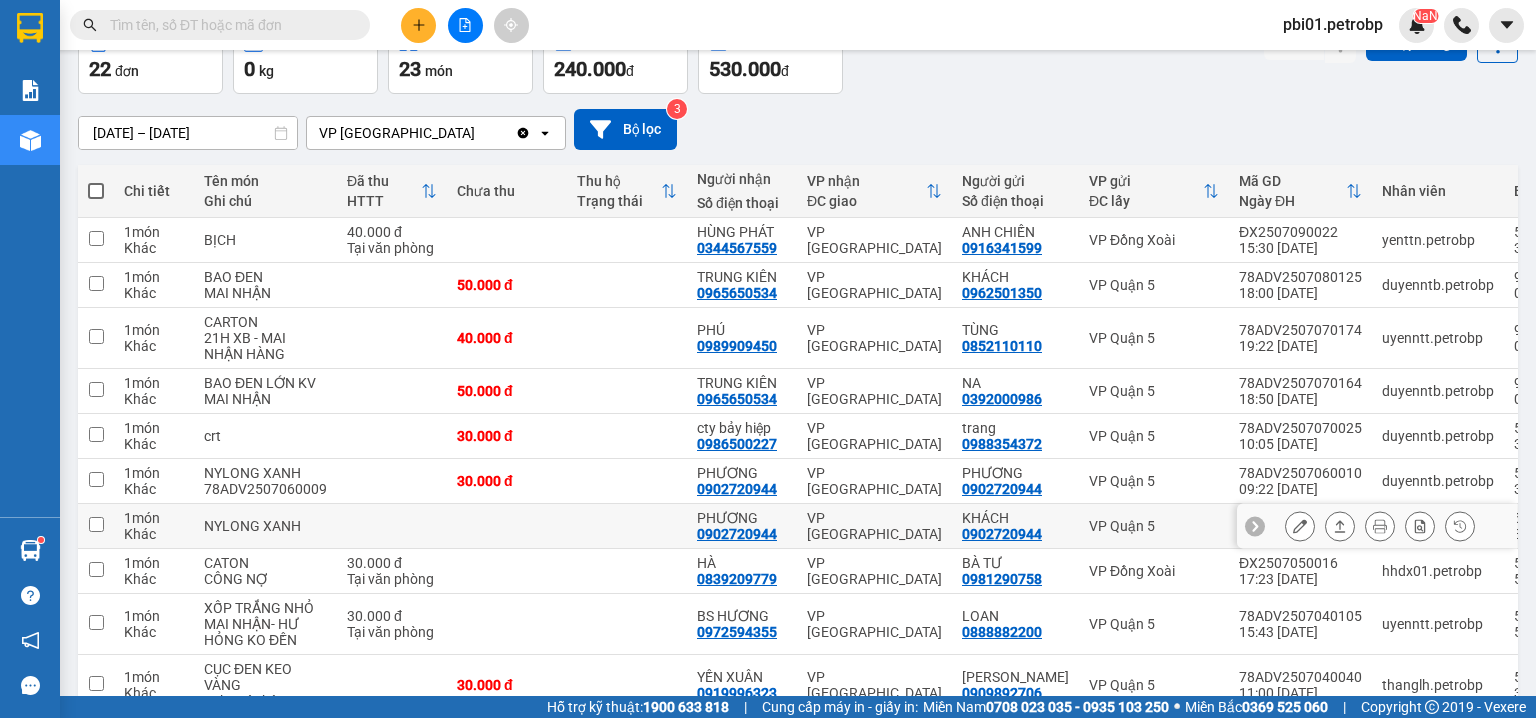 scroll, scrollTop: 224, scrollLeft: 0, axis: vertical 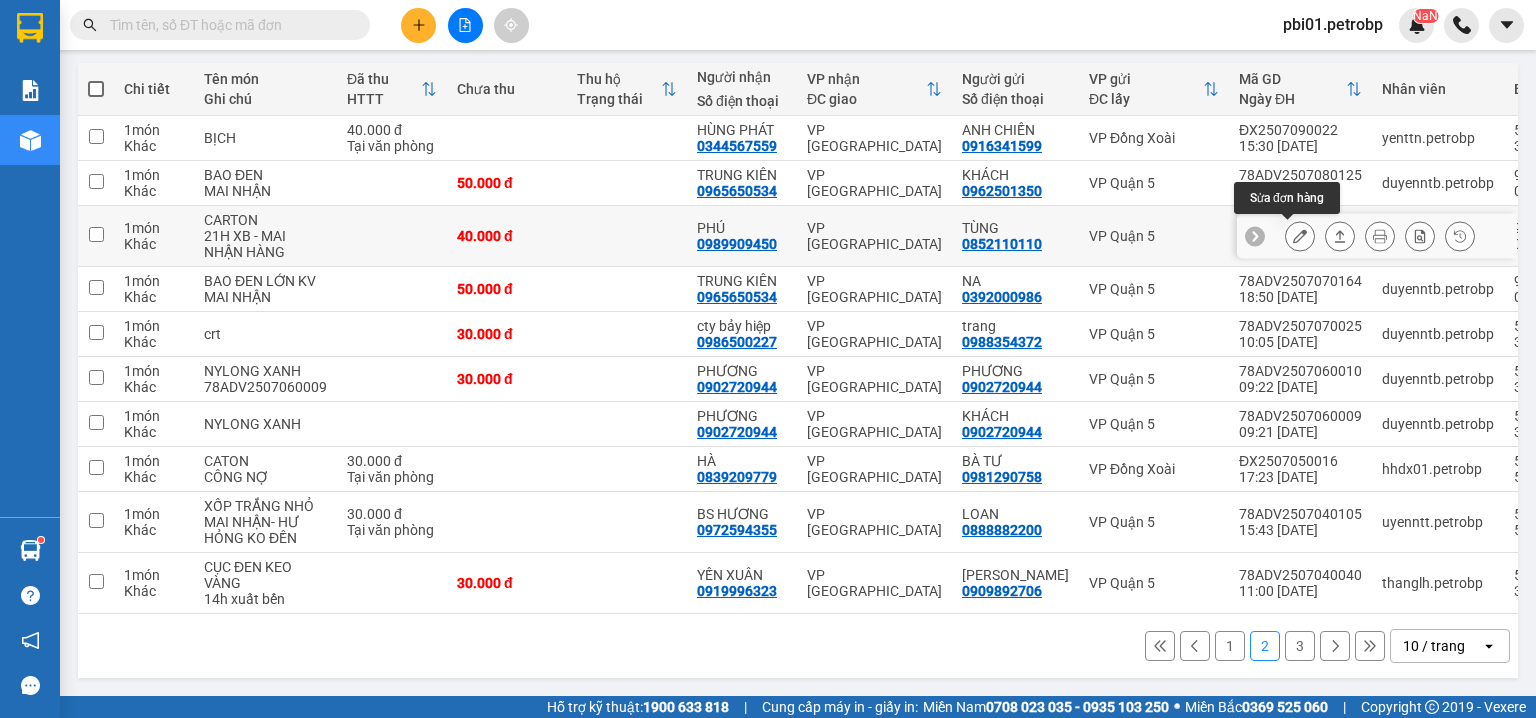 click 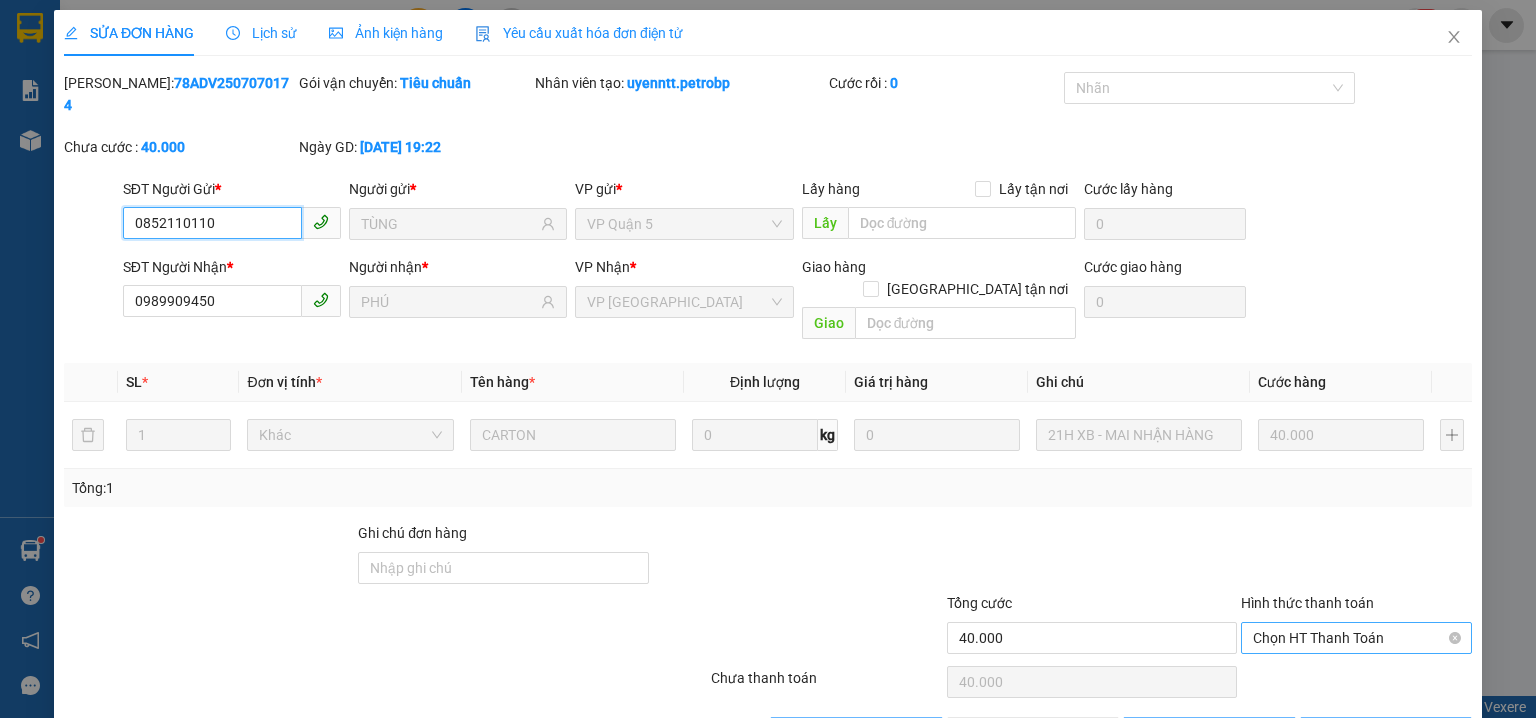 scroll, scrollTop: 0, scrollLeft: 0, axis: both 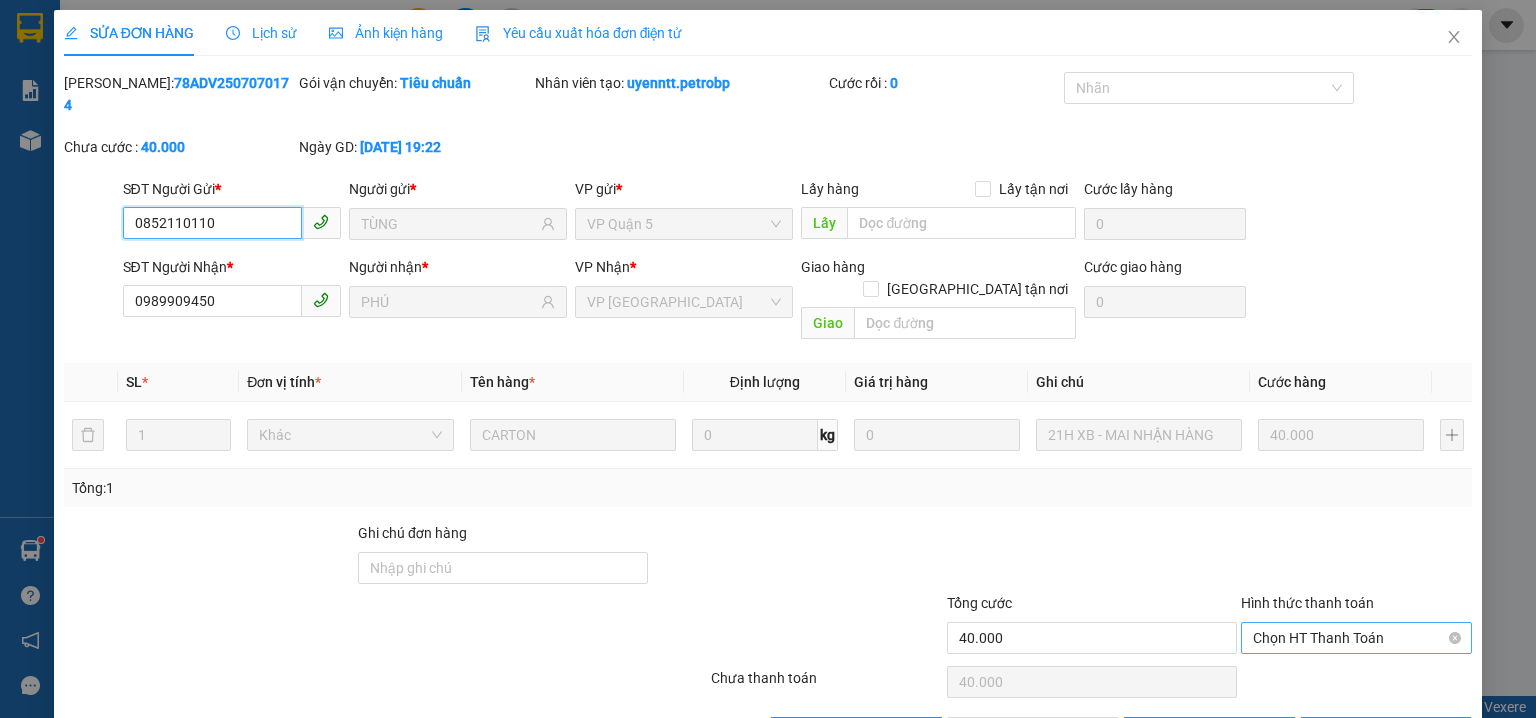 click on "Chọn HT Thanh Toán" at bounding box center [1356, 638] 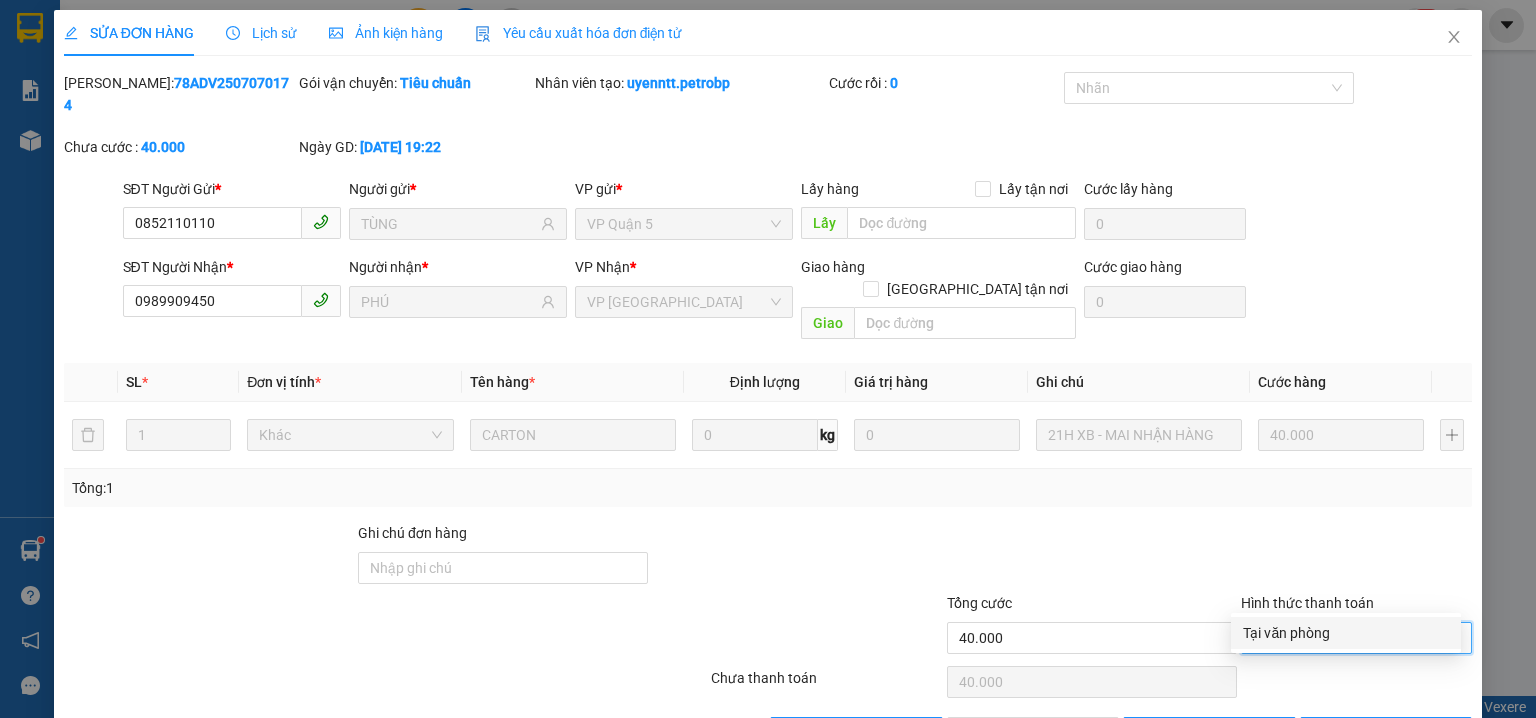 click on "Tại văn phòng" at bounding box center (1346, 633) 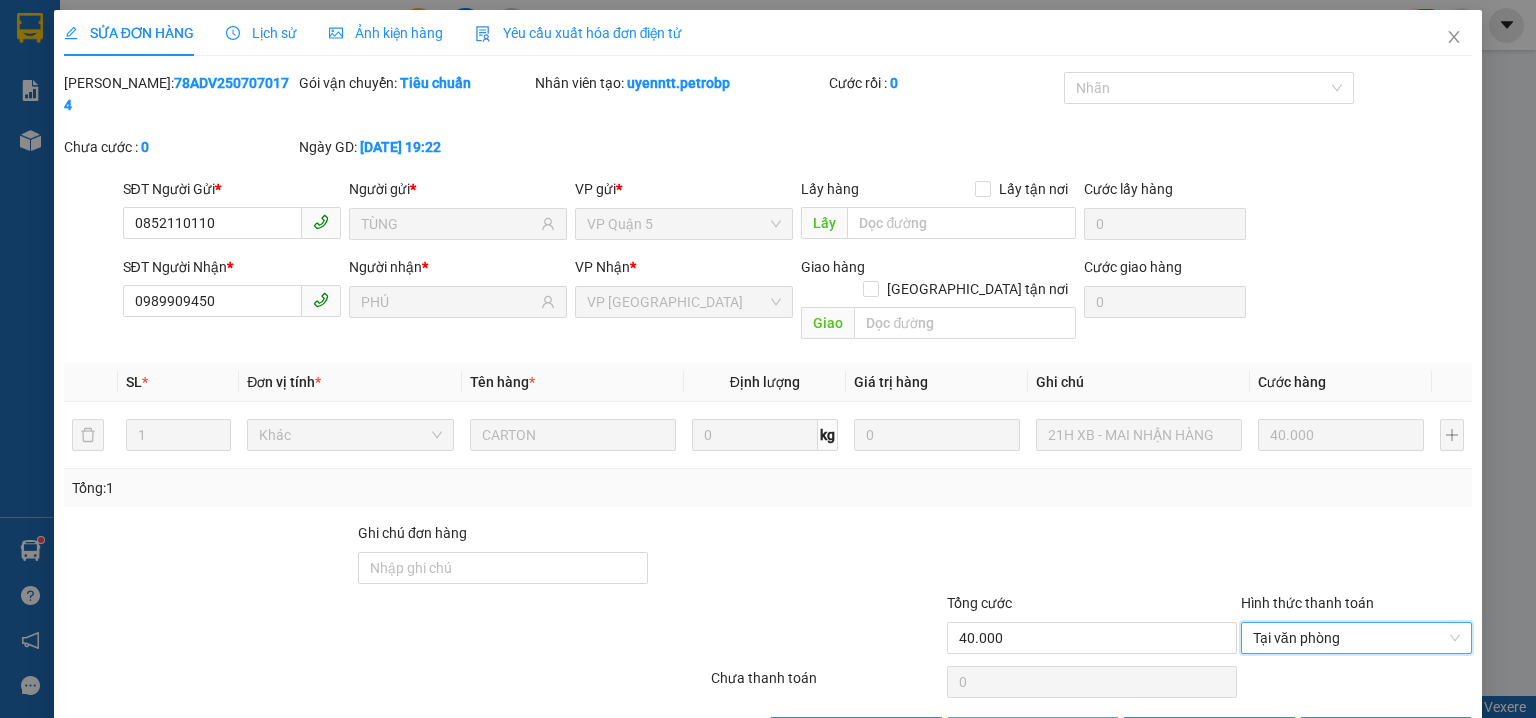 click on "Giao hàng" at bounding box center [1033, 733] 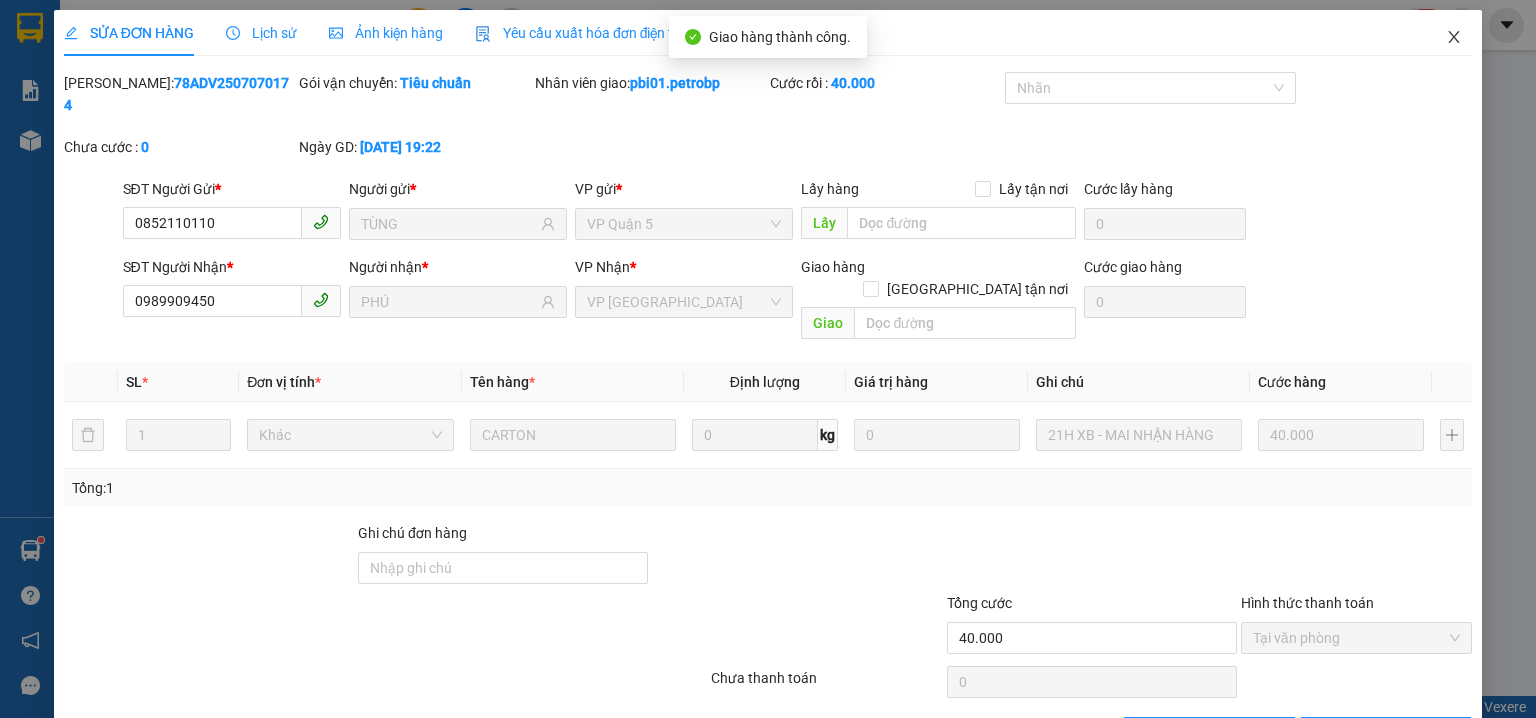 click 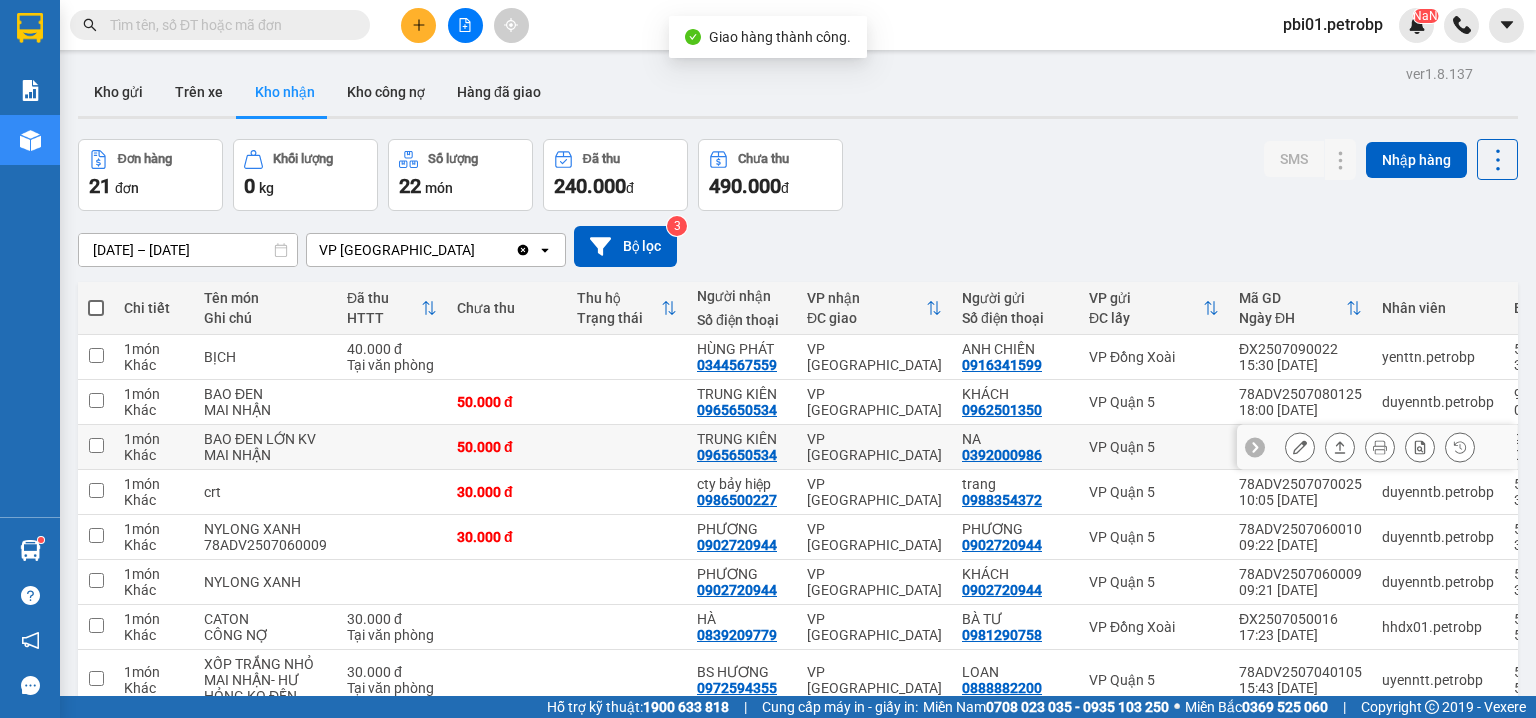 scroll, scrollTop: 224, scrollLeft: 0, axis: vertical 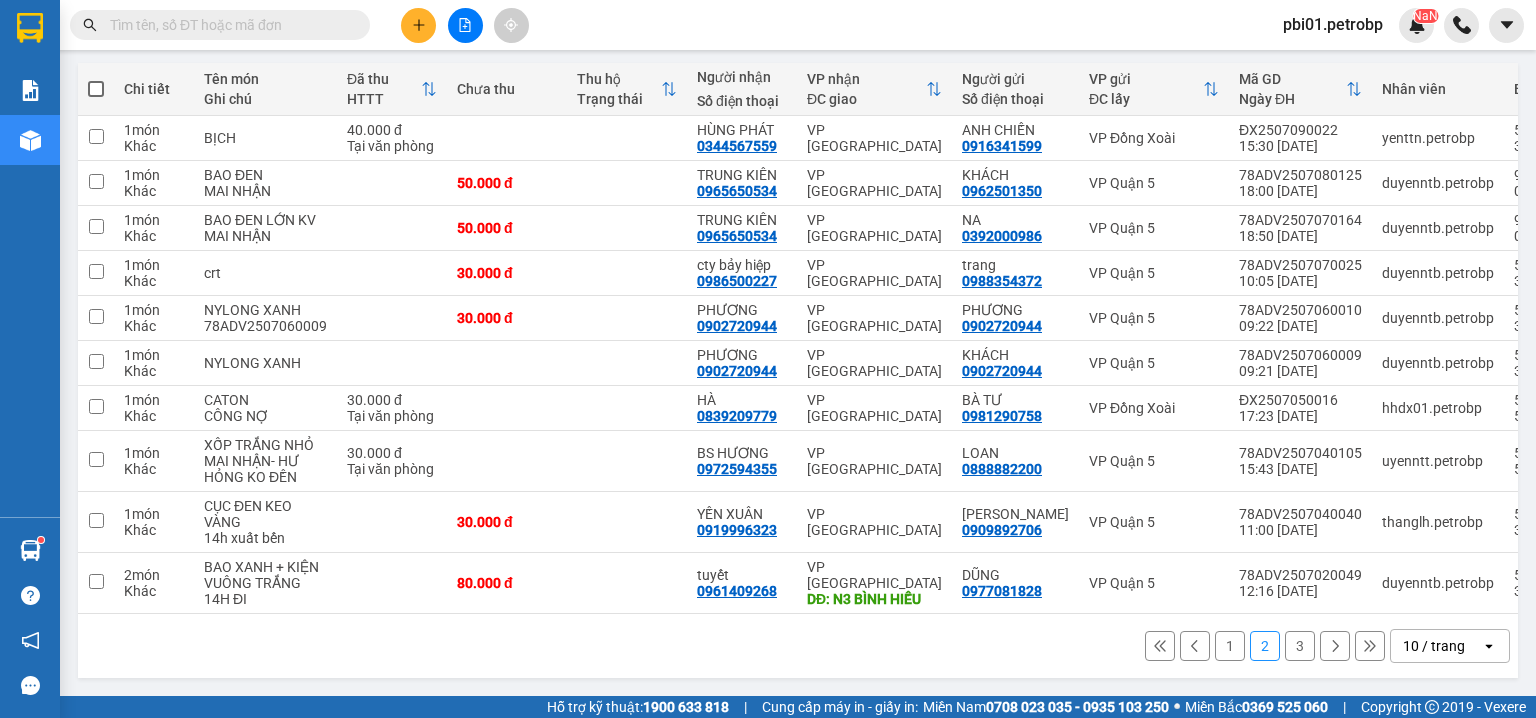click on "3" at bounding box center (1300, 646) 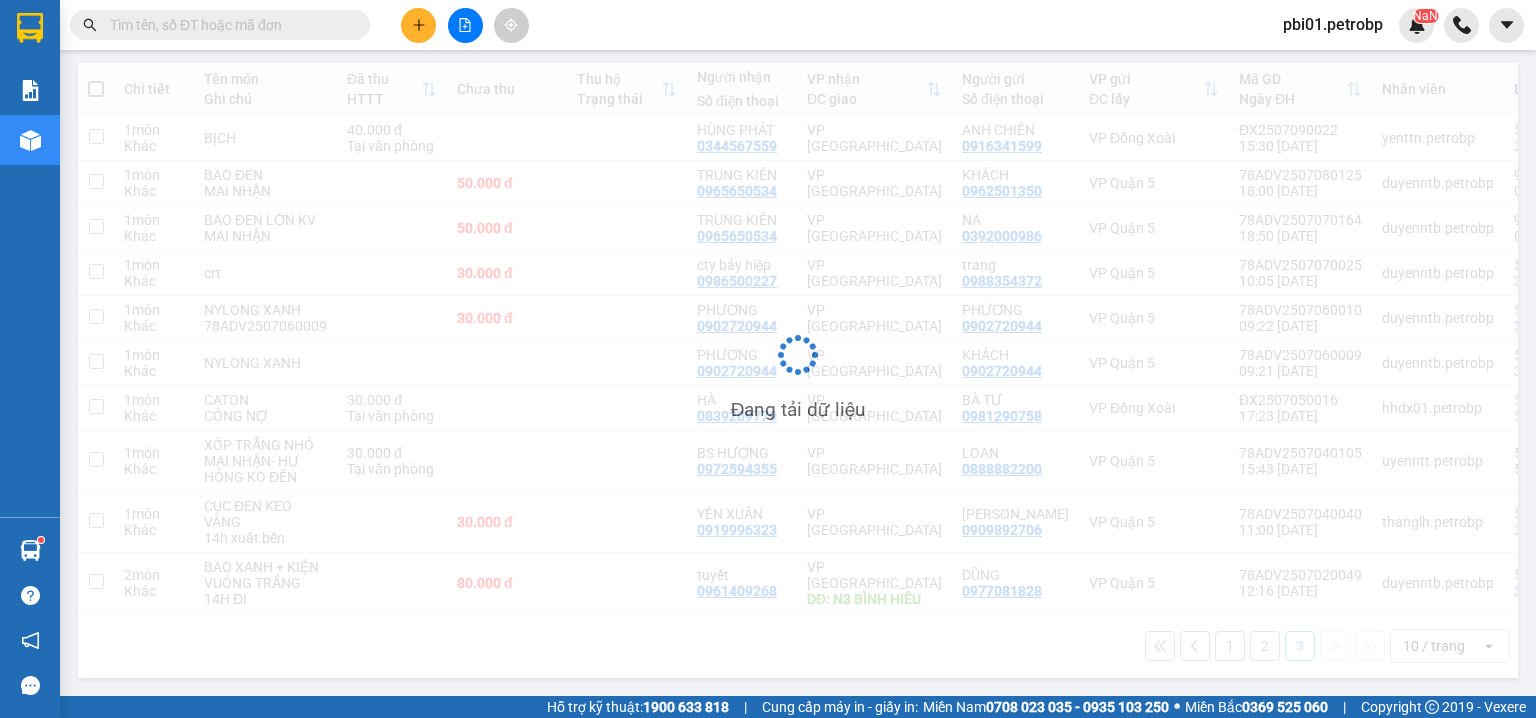 scroll, scrollTop: 92, scrollLeft: 0, axis: vertical 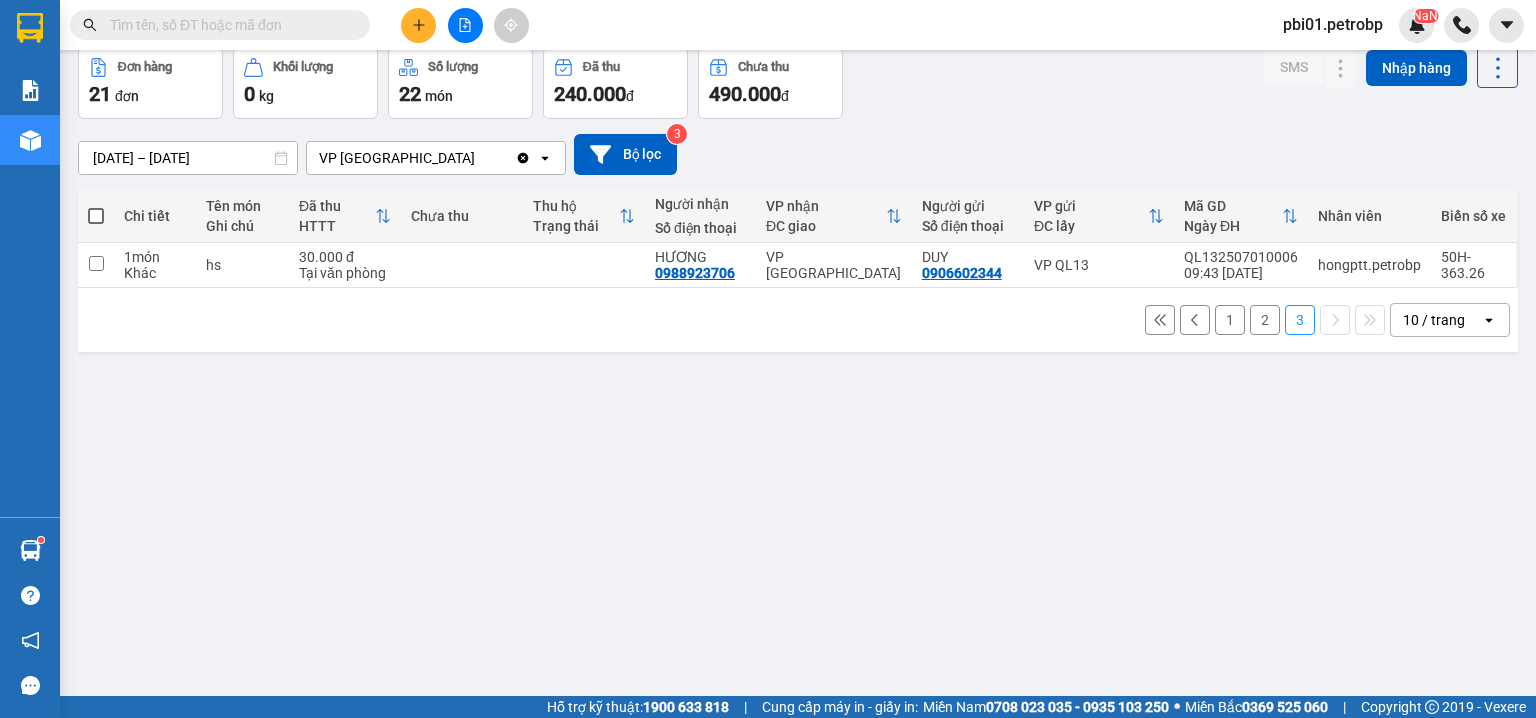 click on "2" at bounding box center [1265, 320] 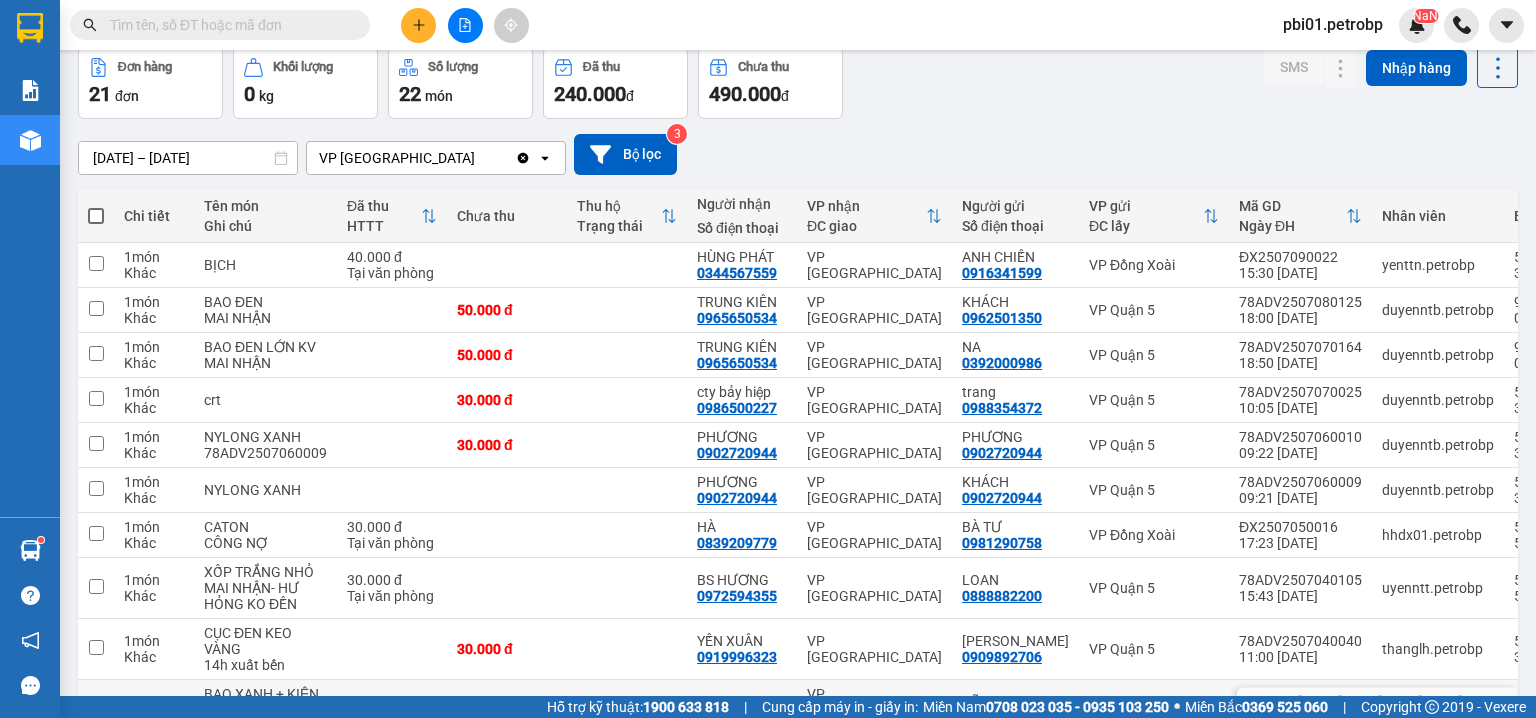 scroll, scrollTop: 224, scrollLeft: 0, axis: vertical 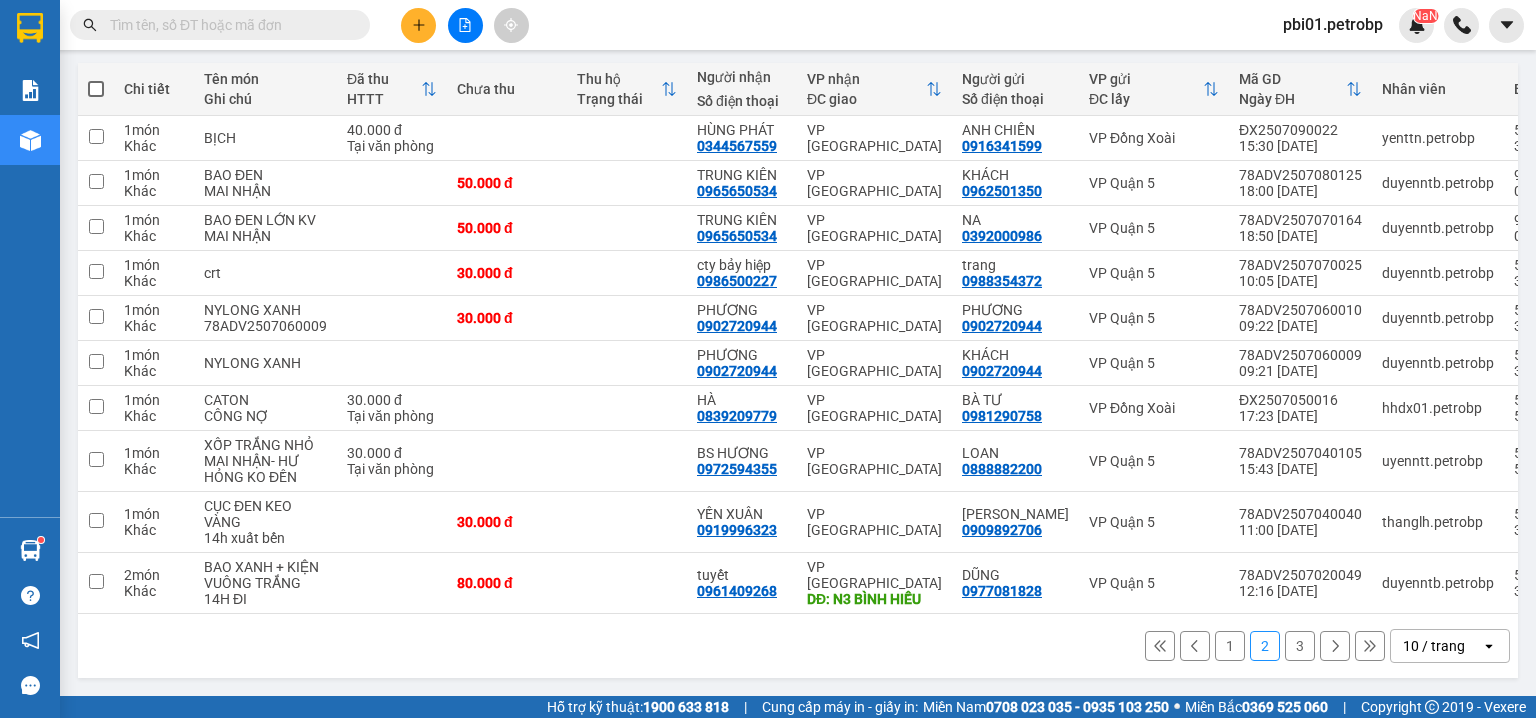 click on "1" at bounding box center (1230, 646) 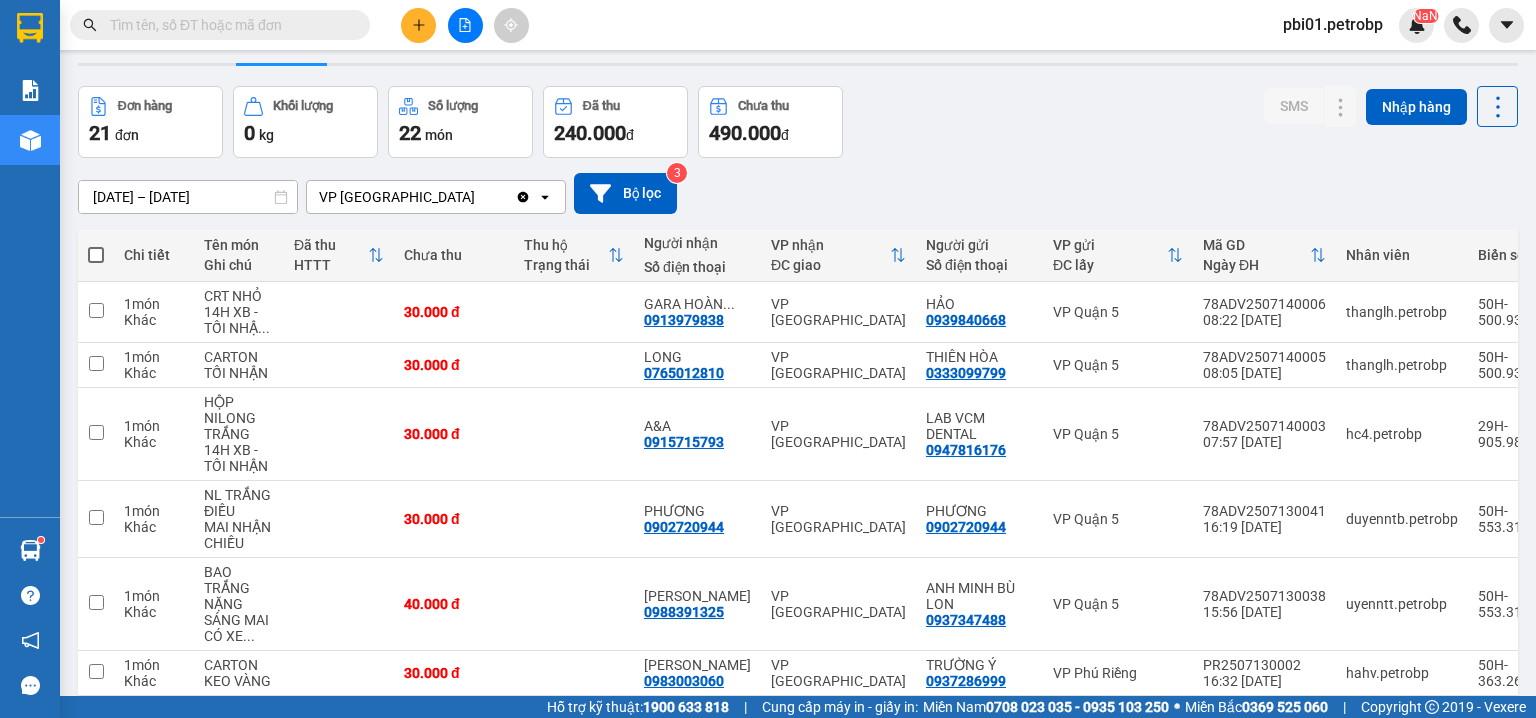 scroll, scrollTop: 0, scrollLeft: 0, axis: both 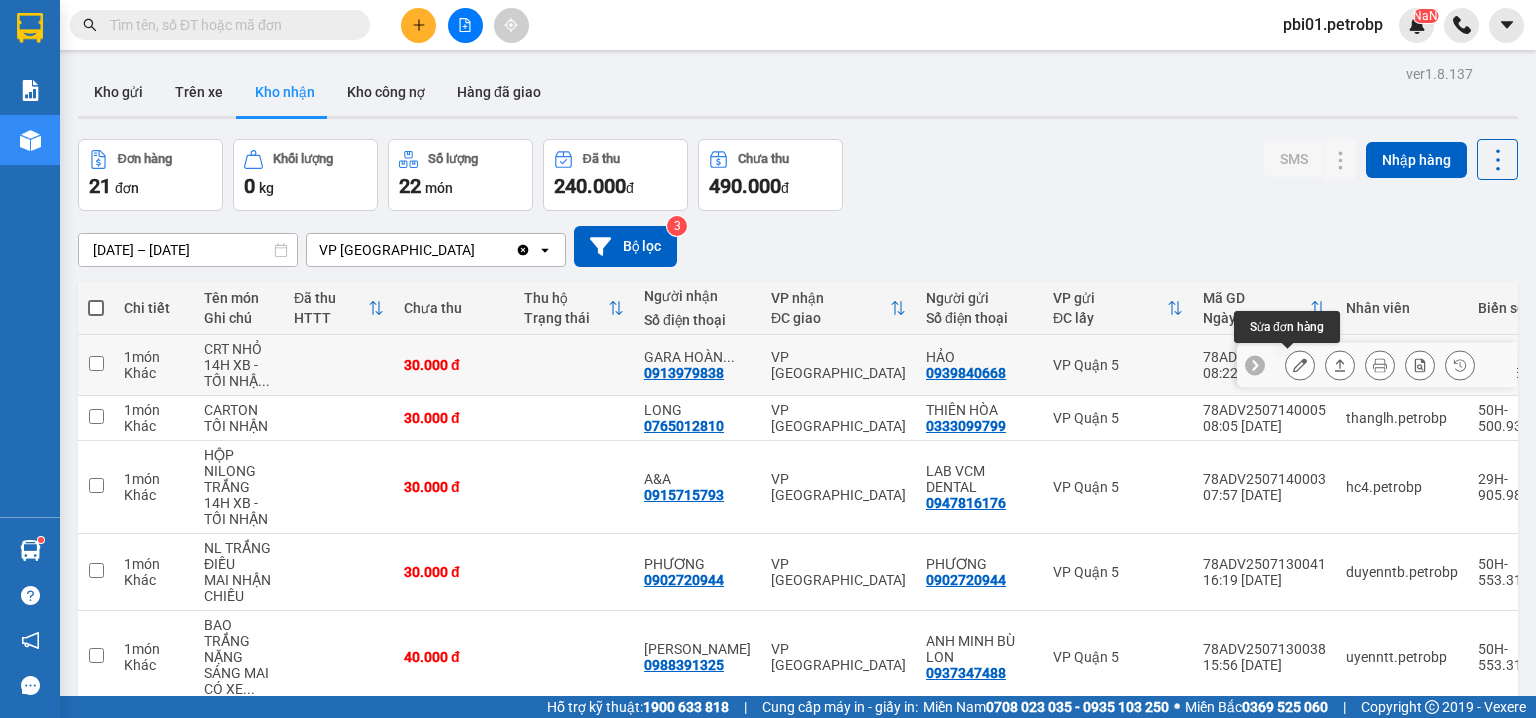 click 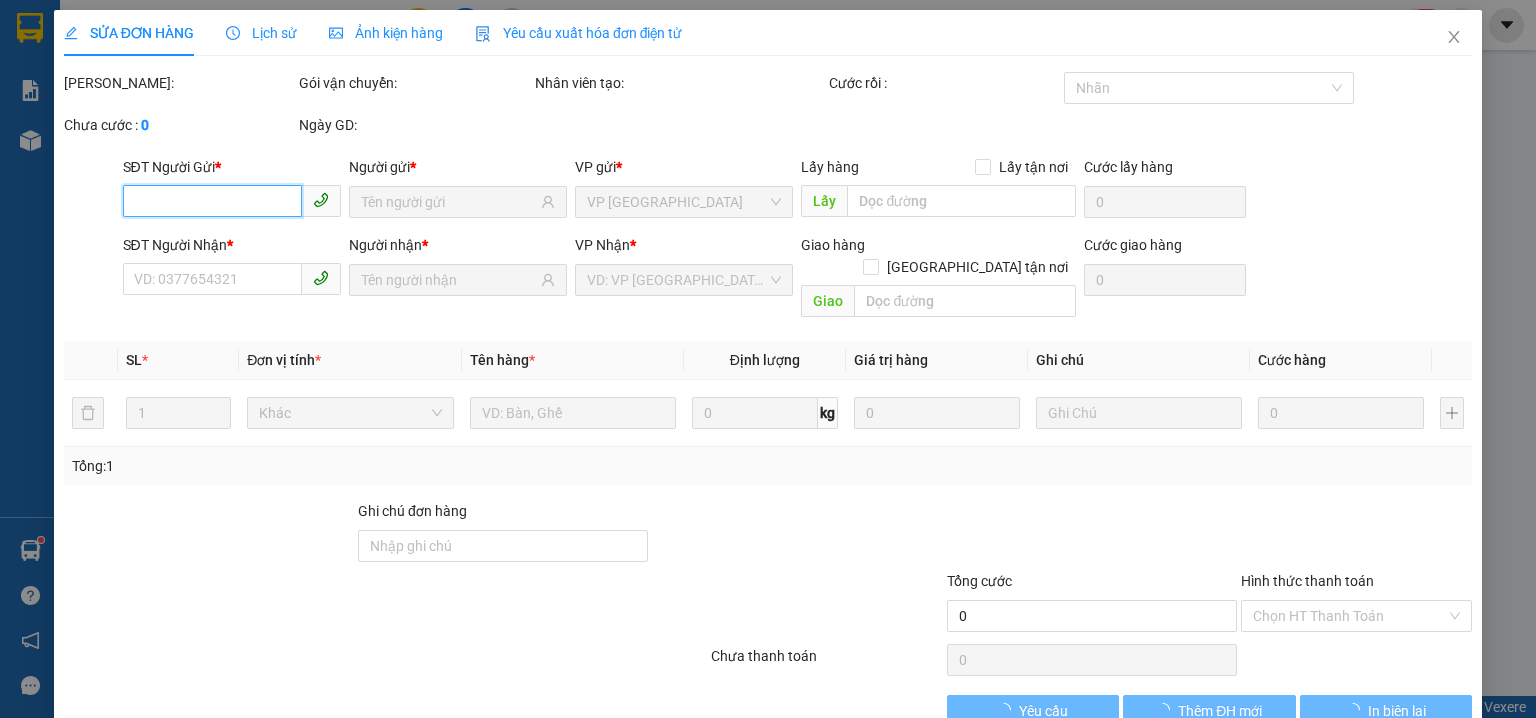 type on "0939840668" 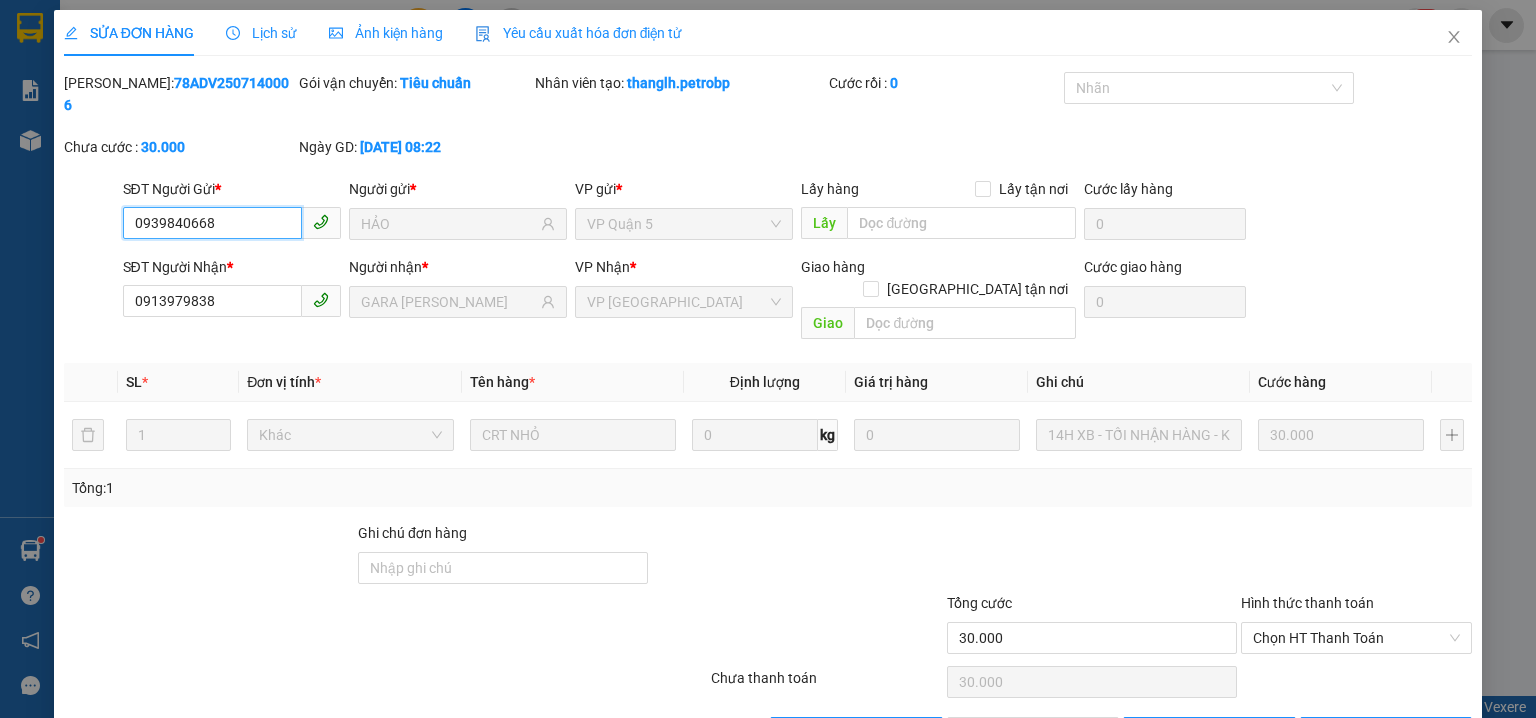 click on "Chọn HT Thanh Toán" at bounding box center (1356, 638) 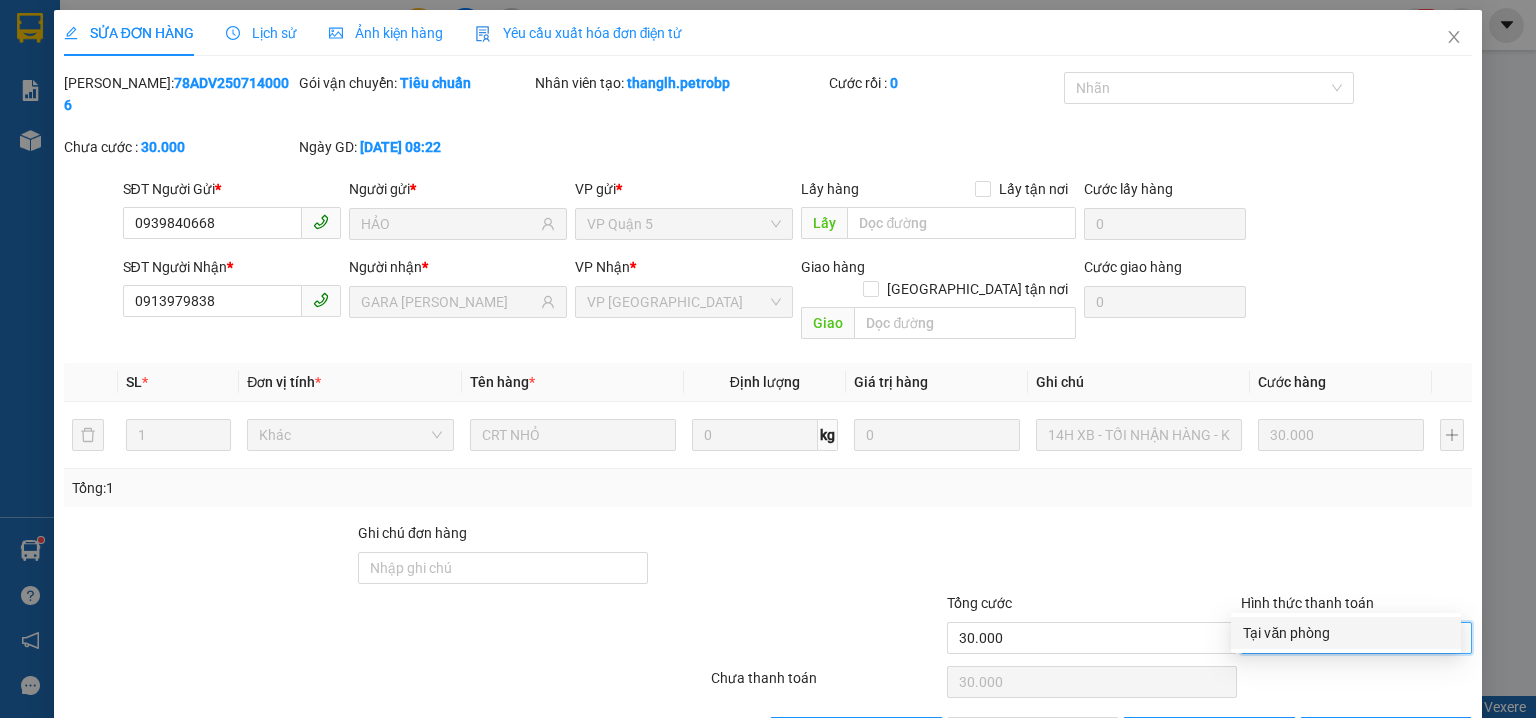 click on "Tại văn phòng" at bounding box center (1346, 633) 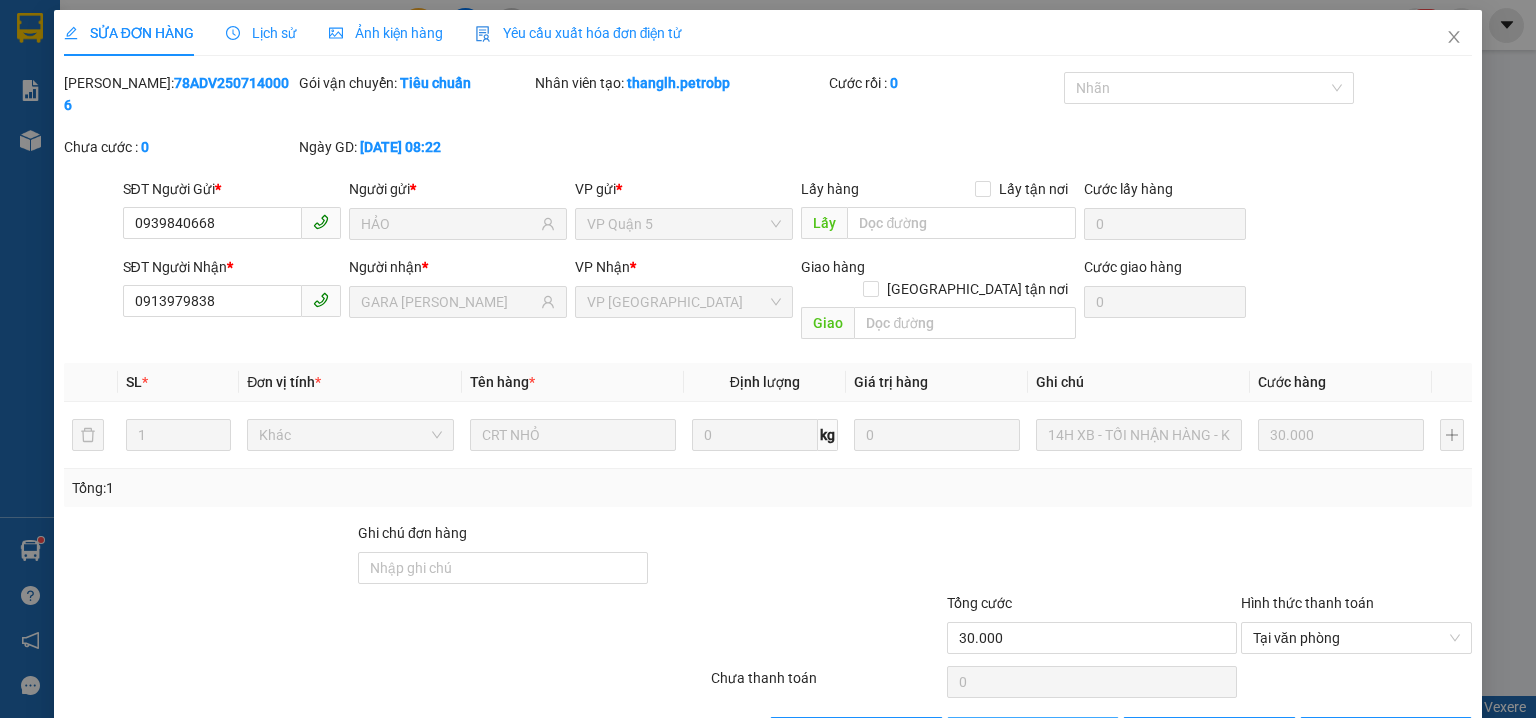 click on "Giao hàng" at bounding box center (1033, 733) 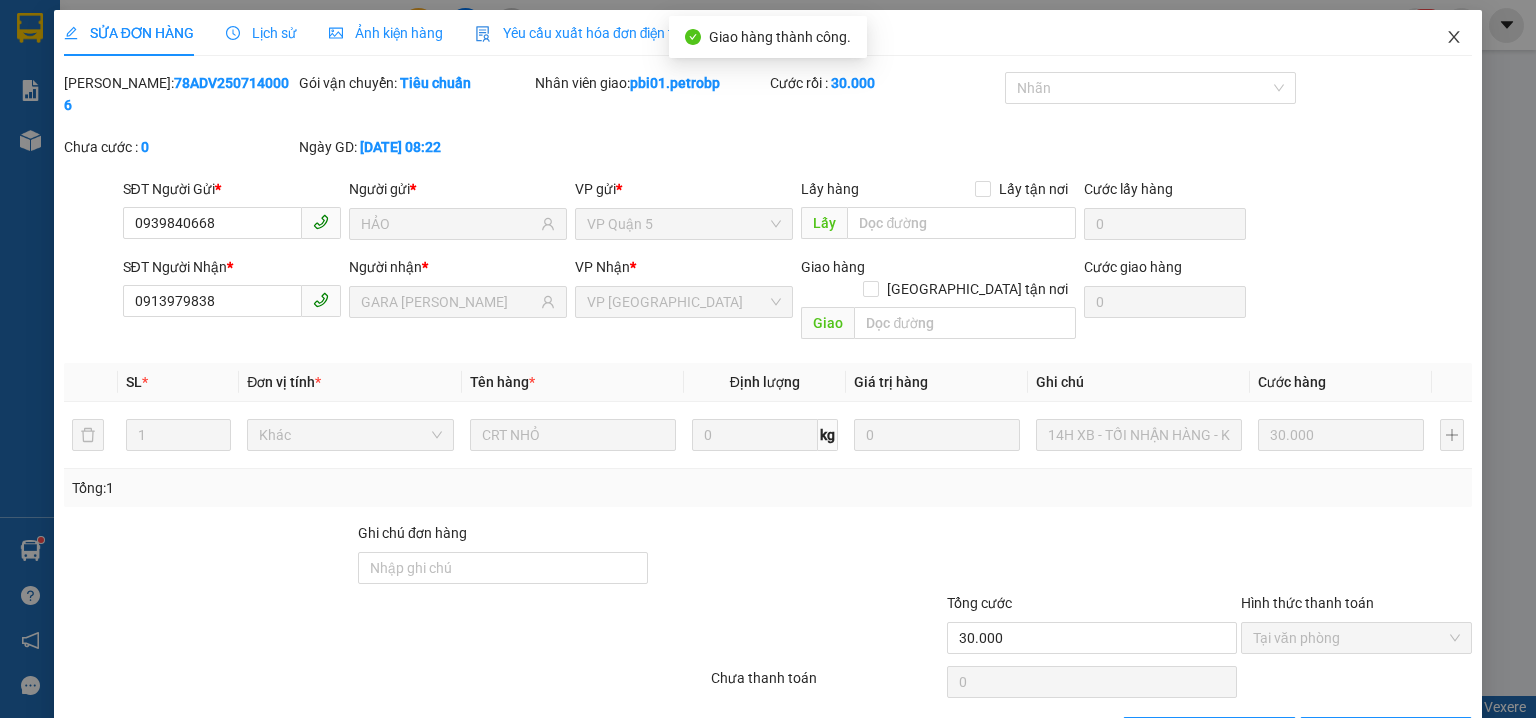 click 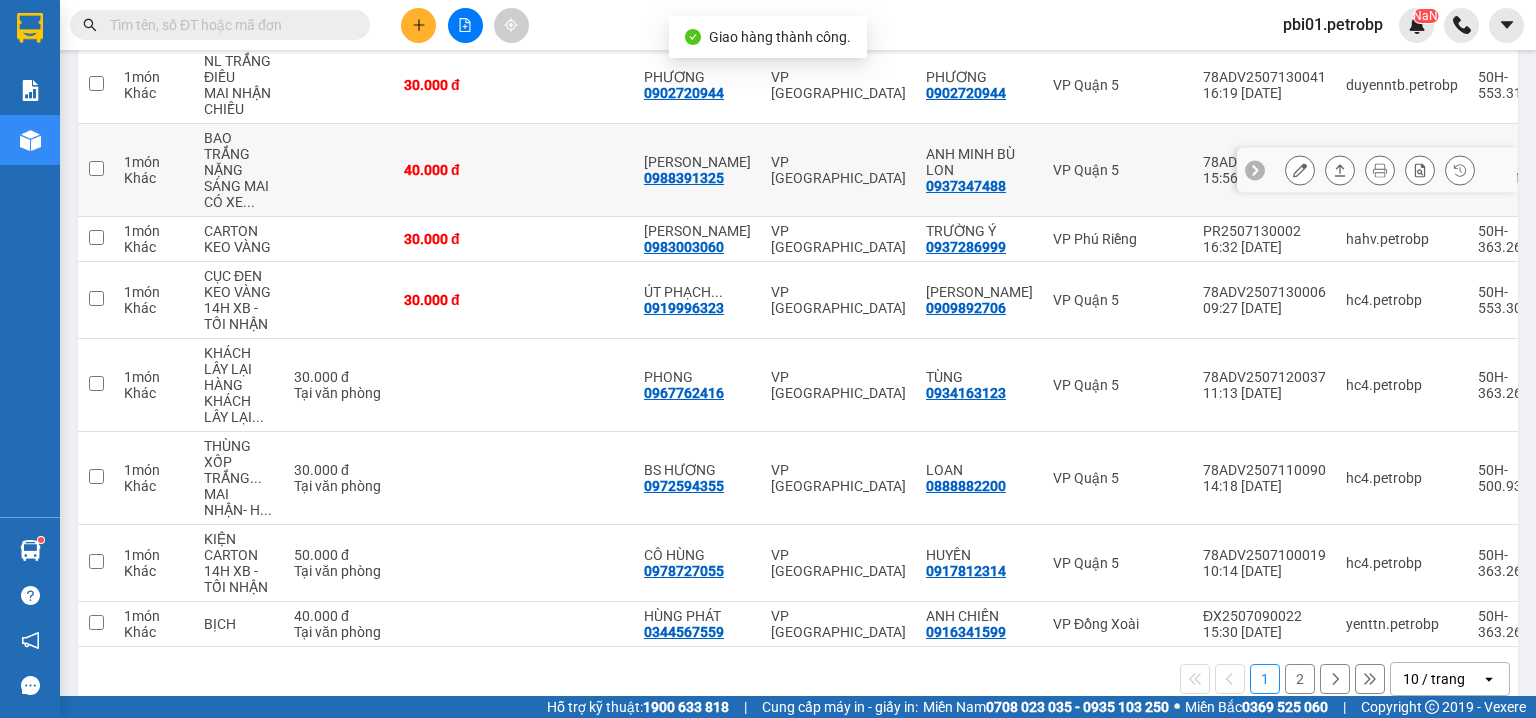 scroll, scrollTop: 464, scrollLeft: 0, axis: vertical 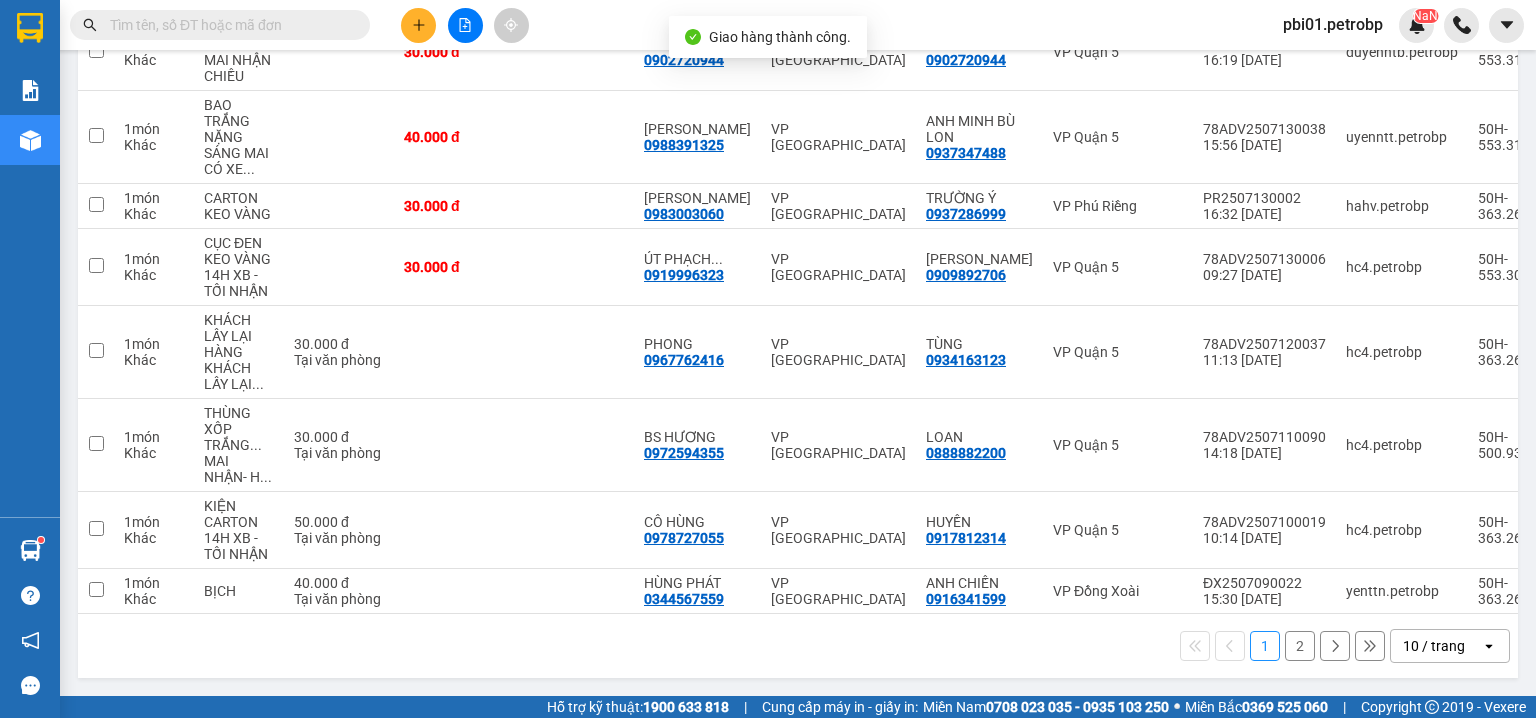 click on "2" at bounding box center (1300, 646) 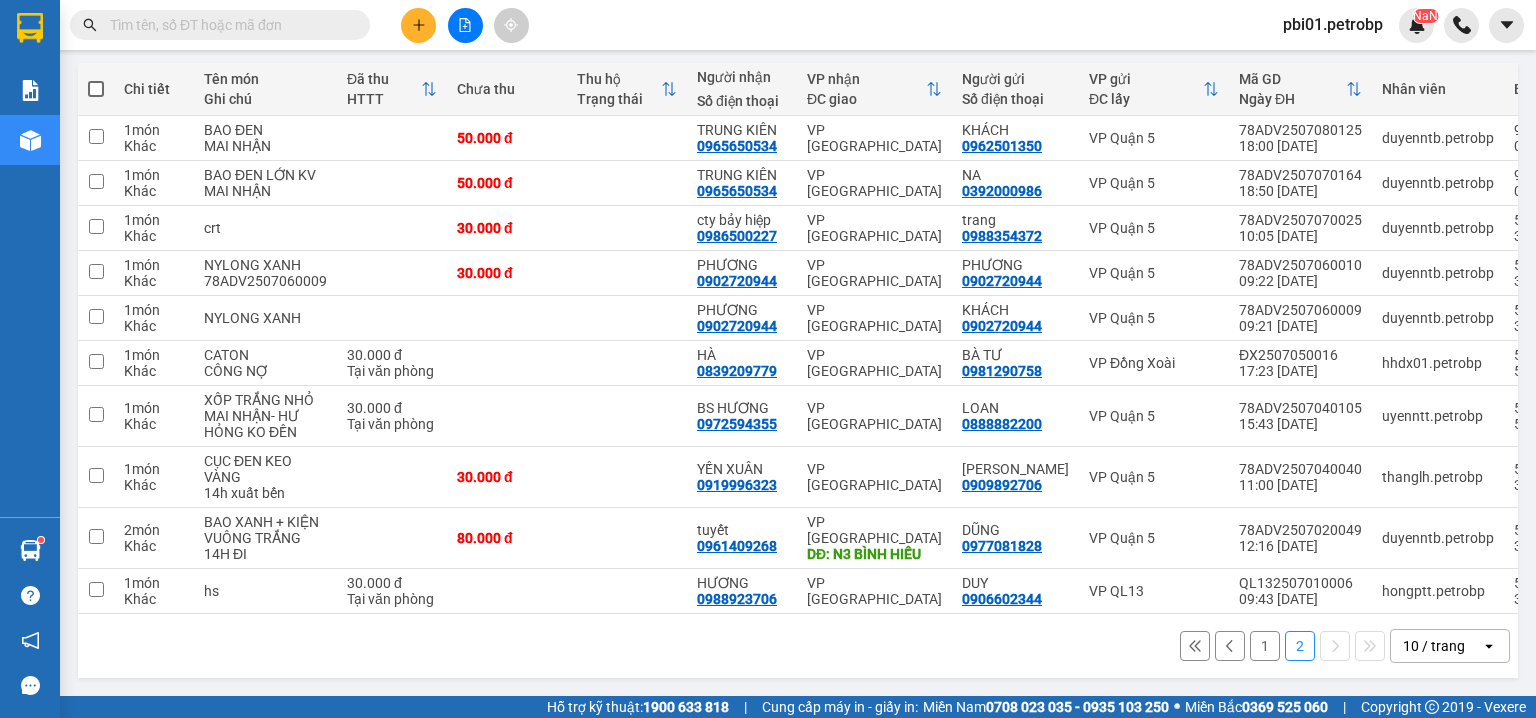 scroll, scrollTop: 224, scrollLeft: 0, axis: vertical 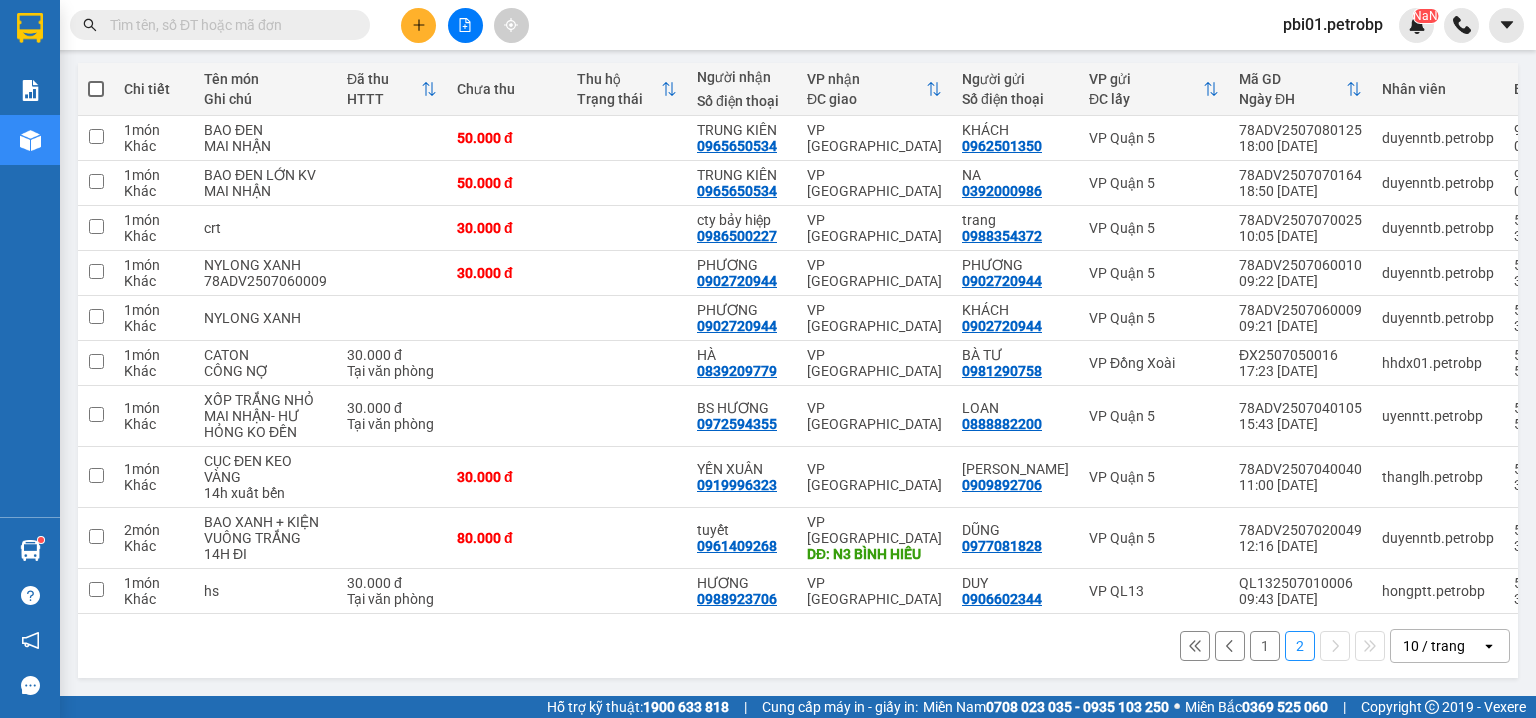 click on "1" at bounding box center [1265, 646] 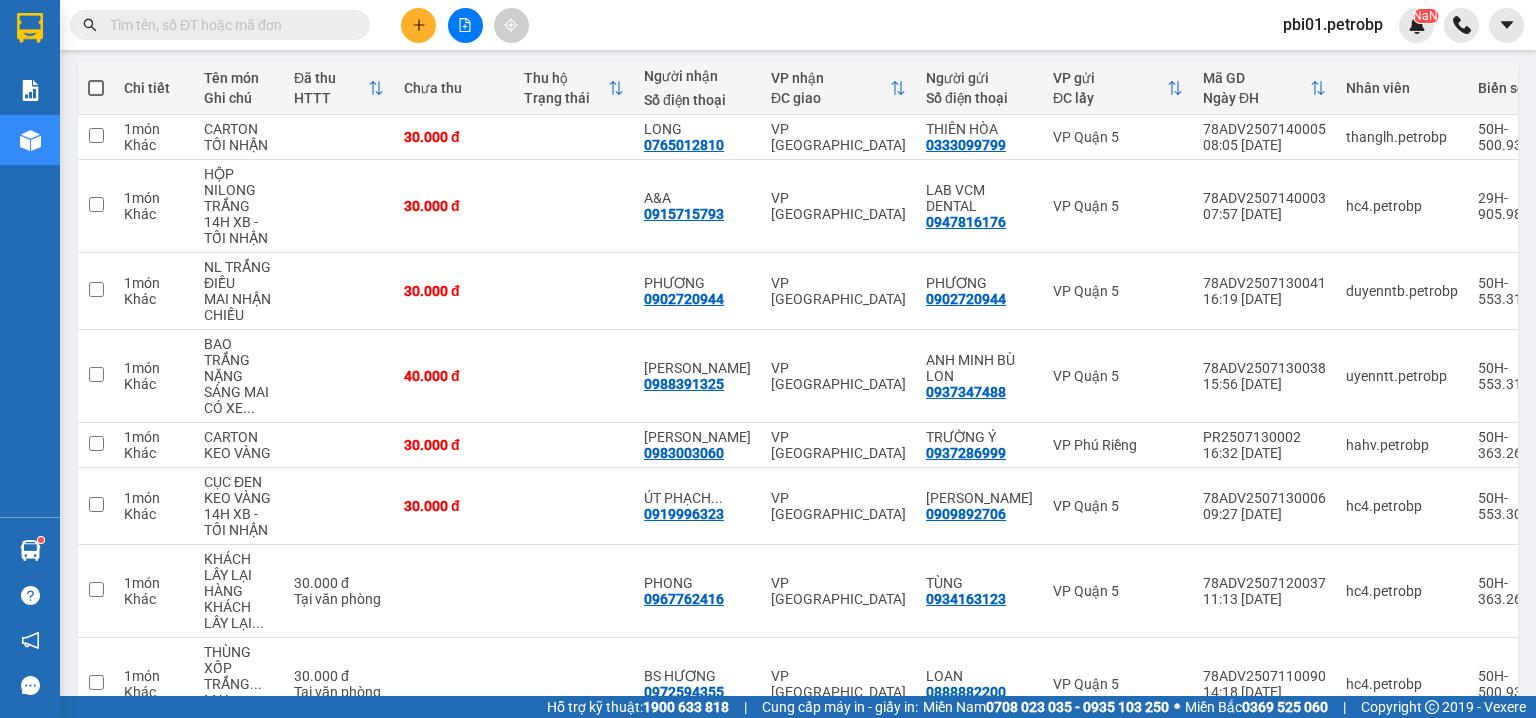 scroll, scrollTop: 224, scrollLeft: 0, axis: vertical 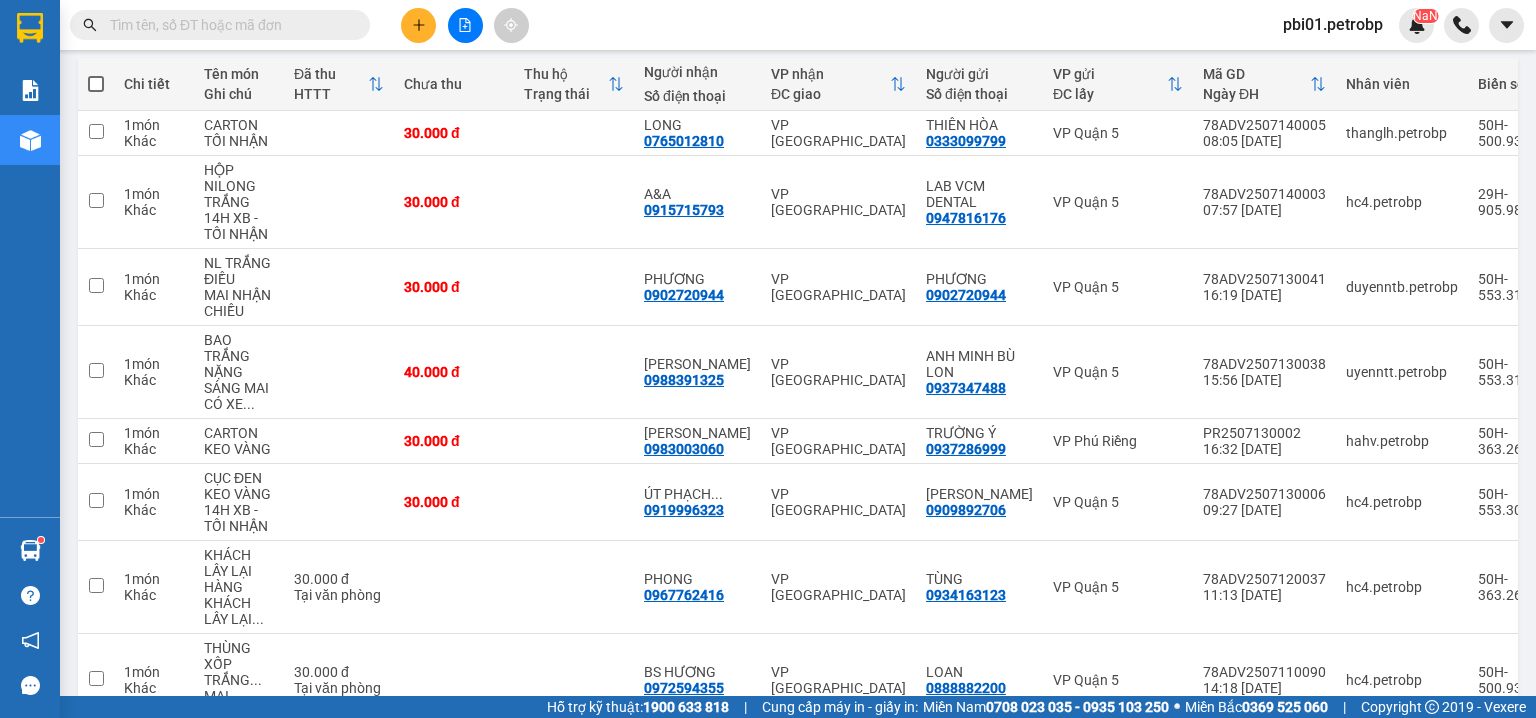 drag, startPoint x: 239, startPoint y: 29, endPoint x: 256, endPoint y: 28, distance: 17.029387 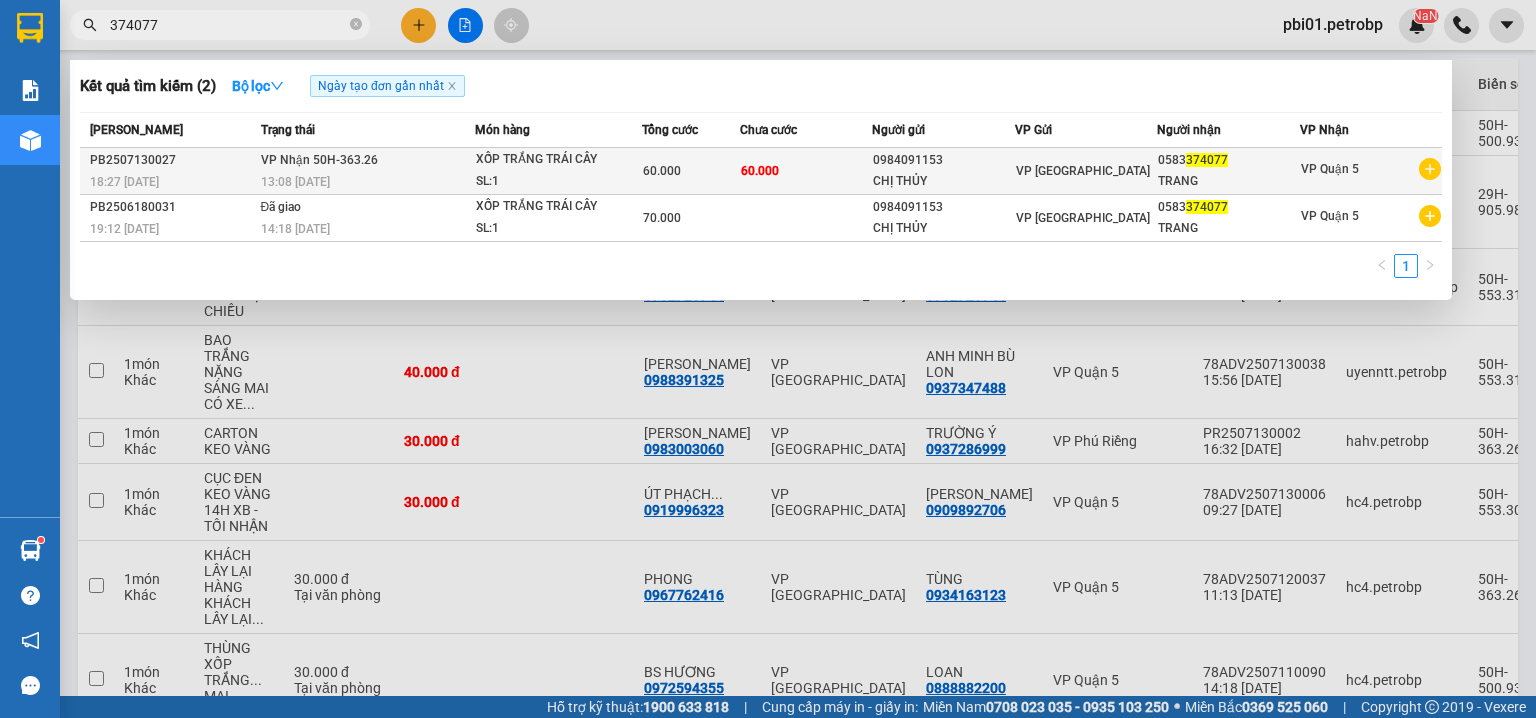 type on "374077" 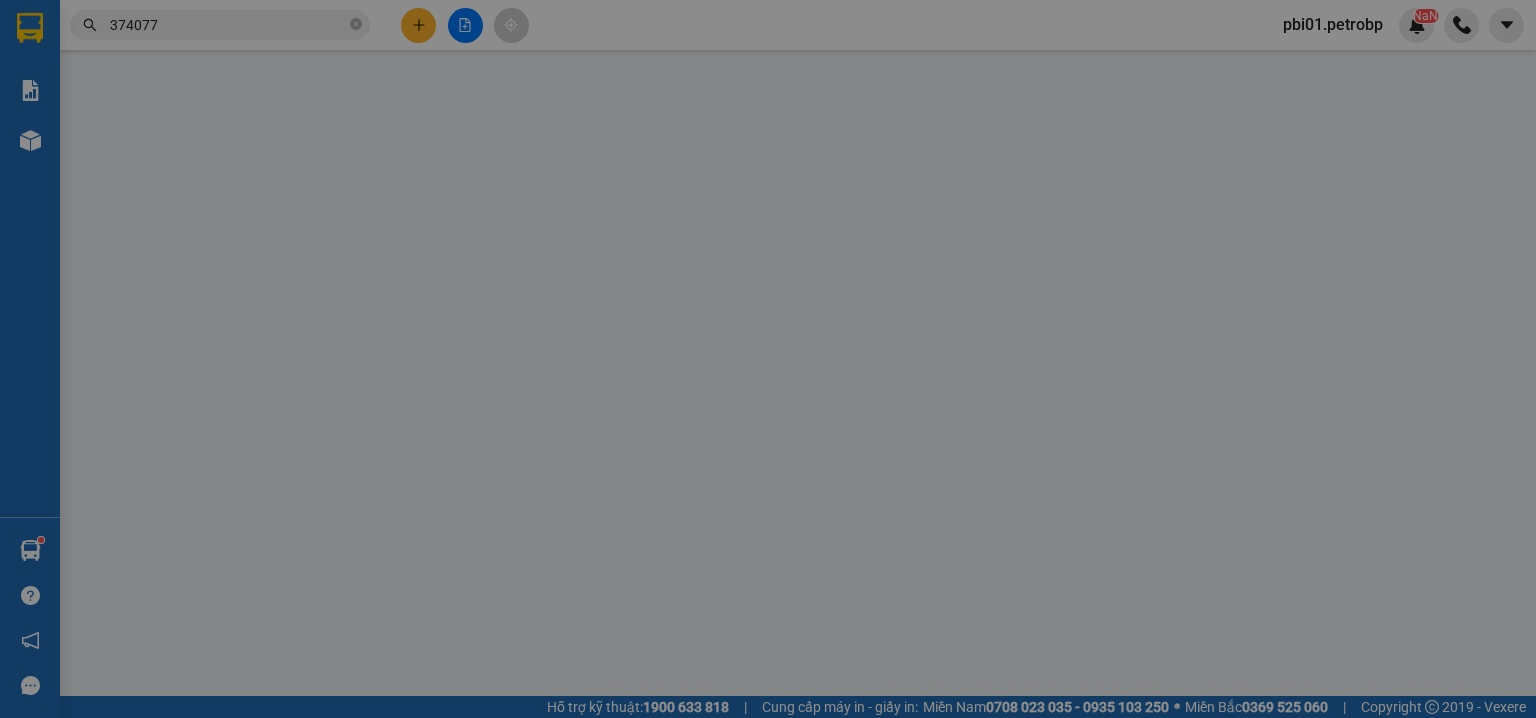 scroll, scrollTop: 0, scrollLeft: 0, axis: both 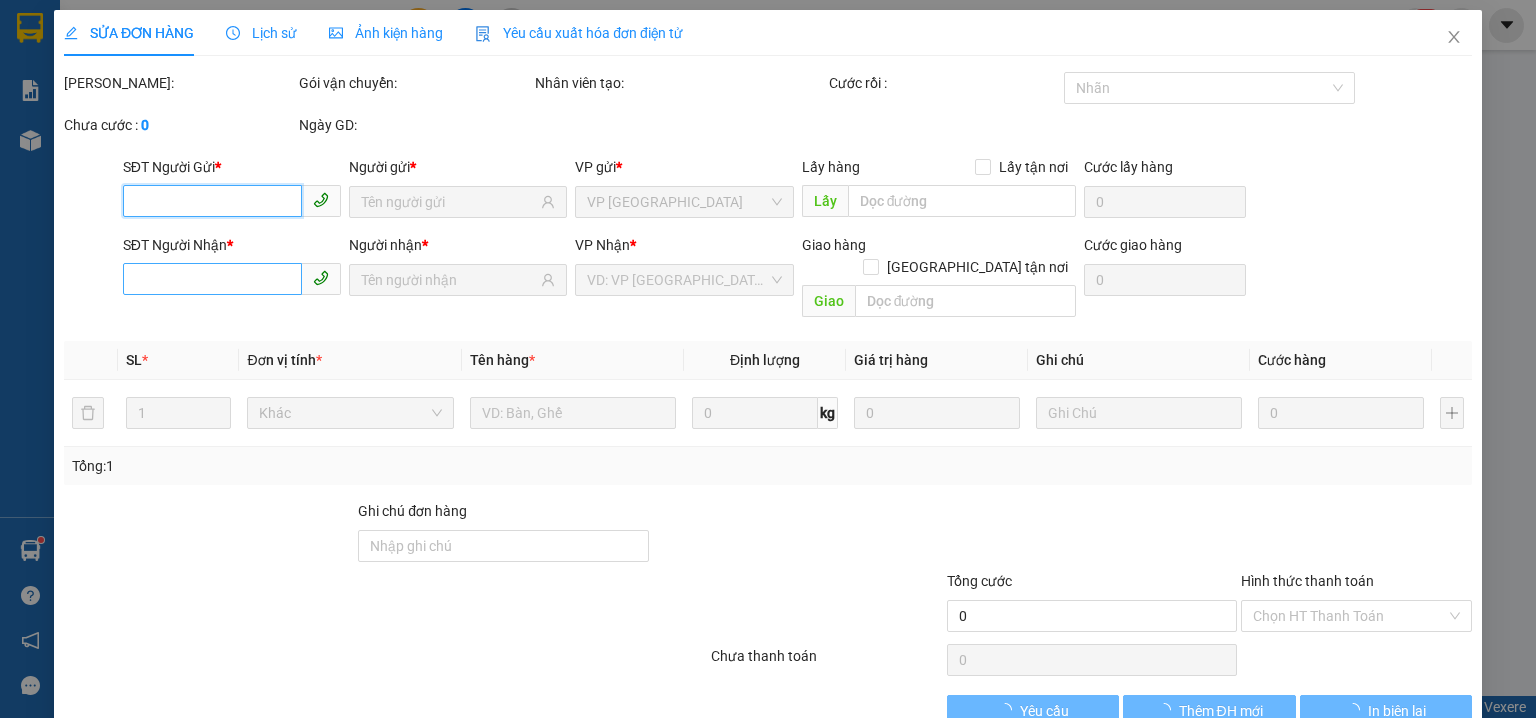 type on "0984091153" 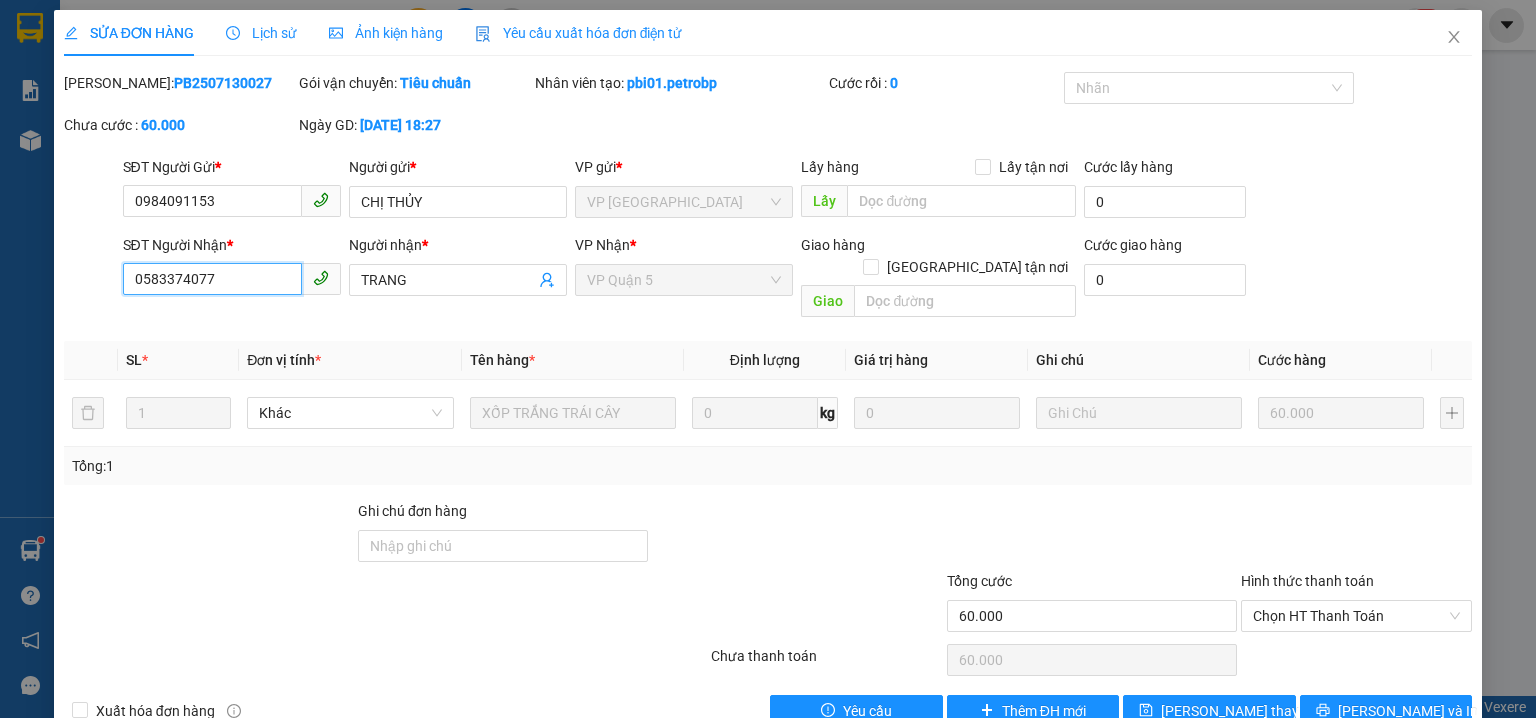 click on "0583374077" at bounding box center [212, 279] 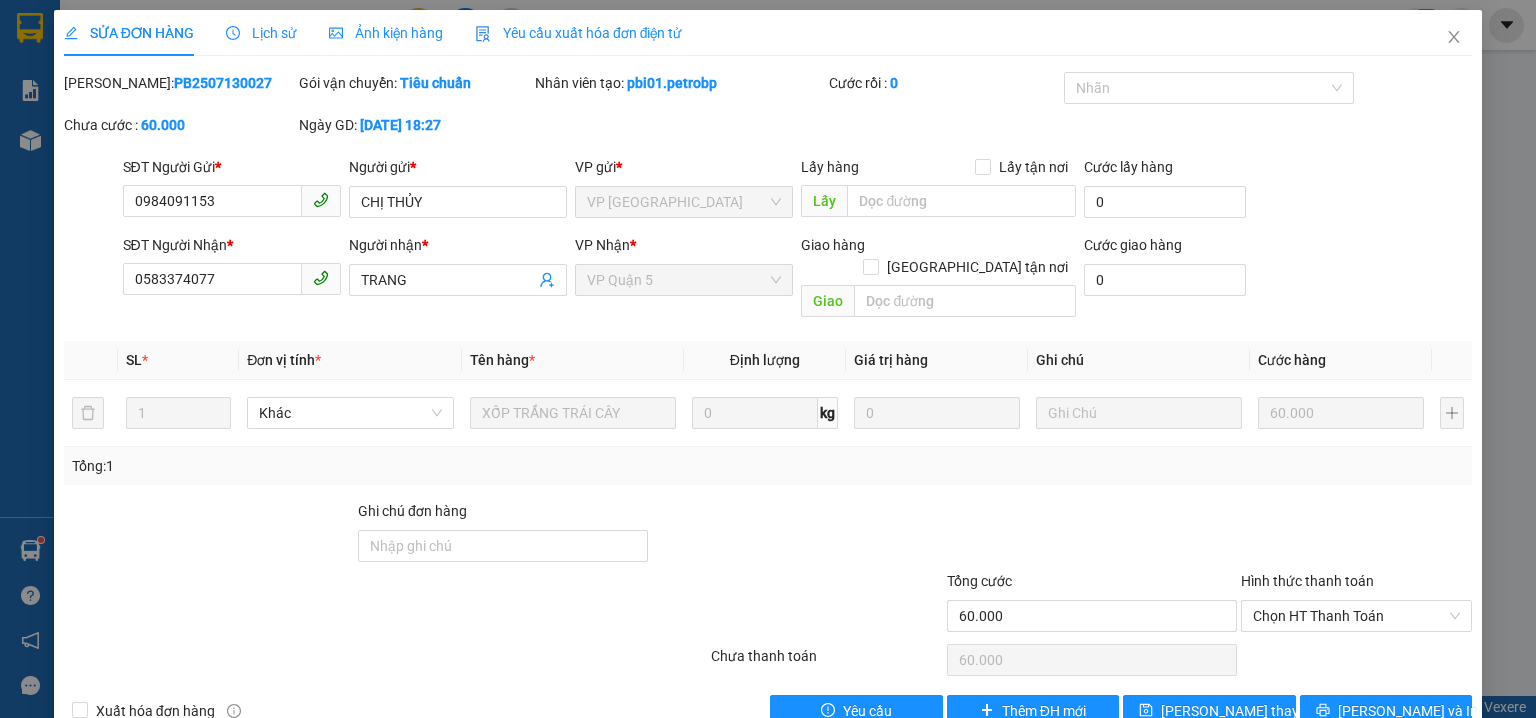 click on "Người nhận  *" at bounding box center [458, 245] 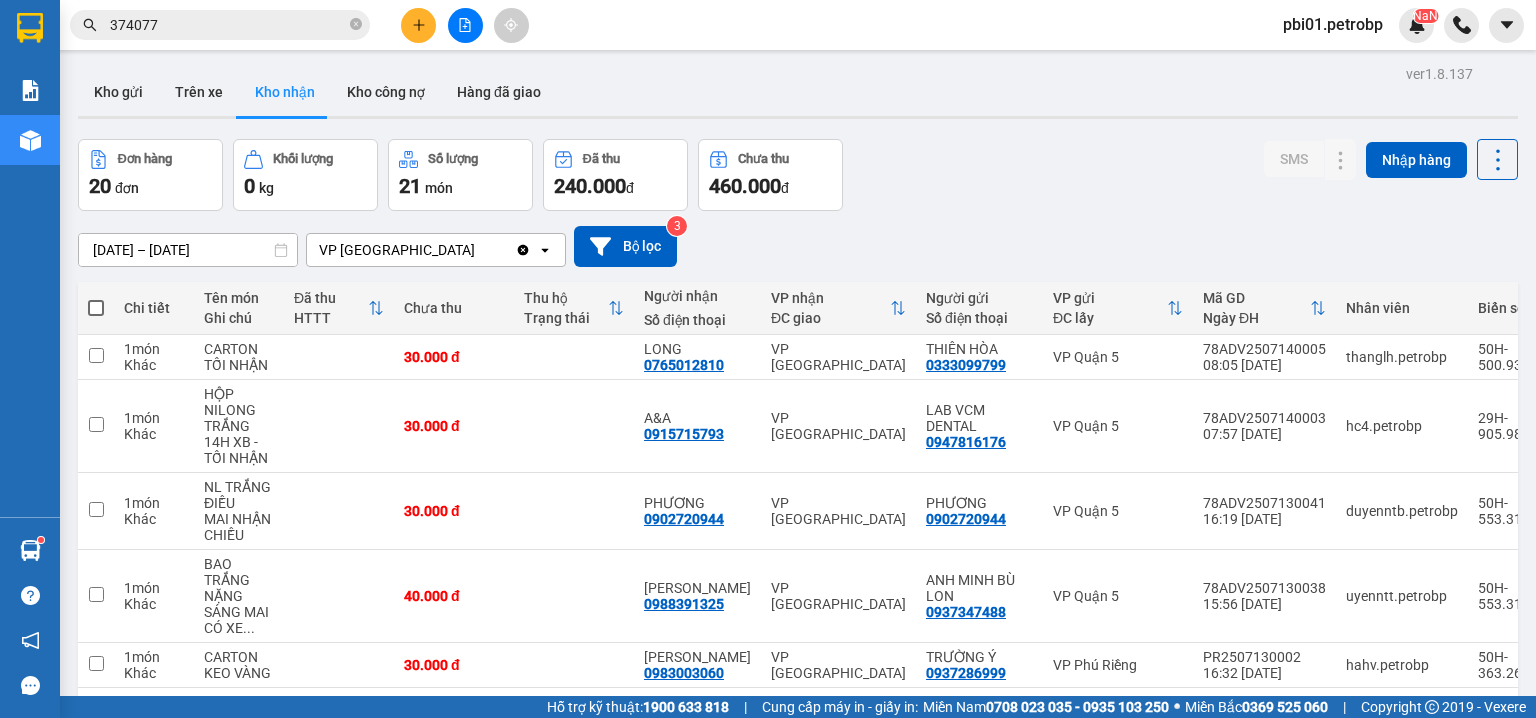 click on "374077" at bounding box center (220, 25) 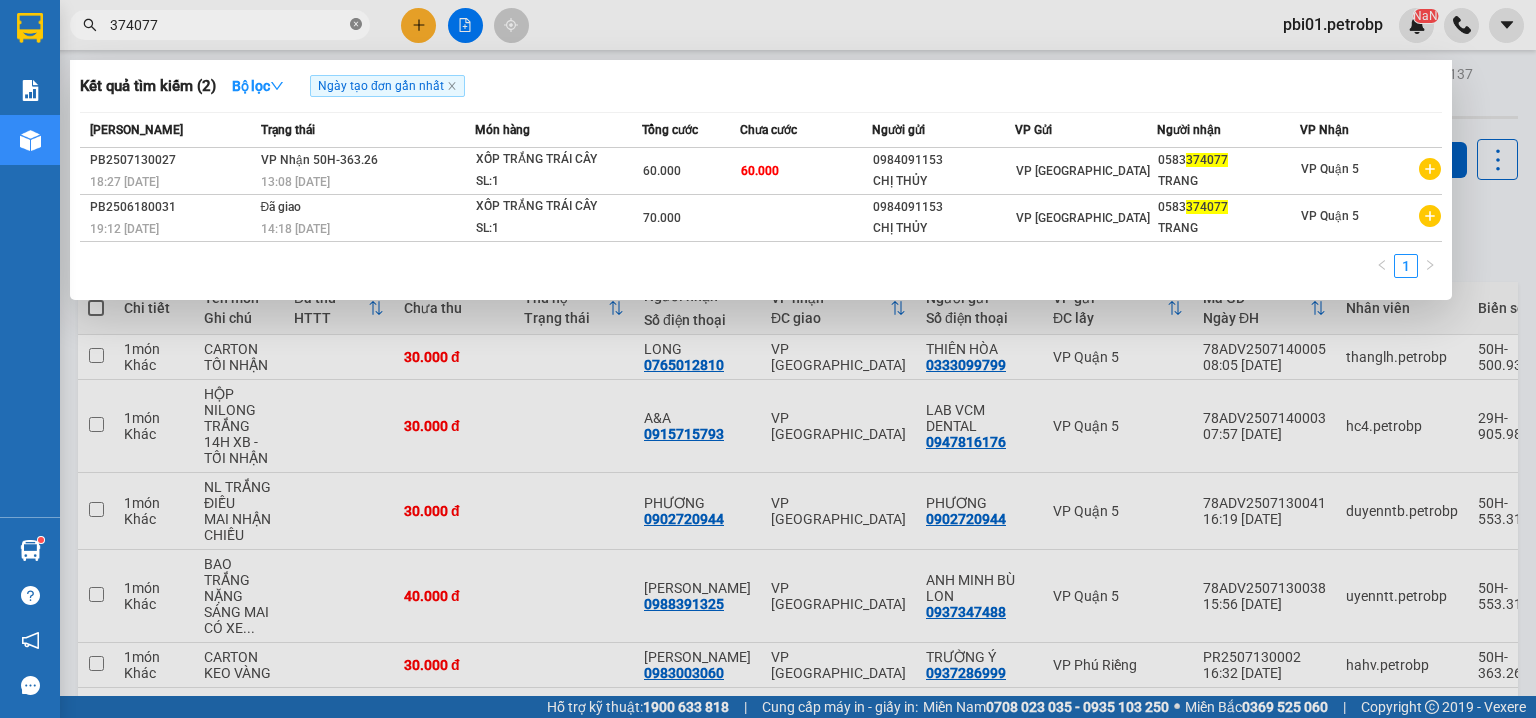 click 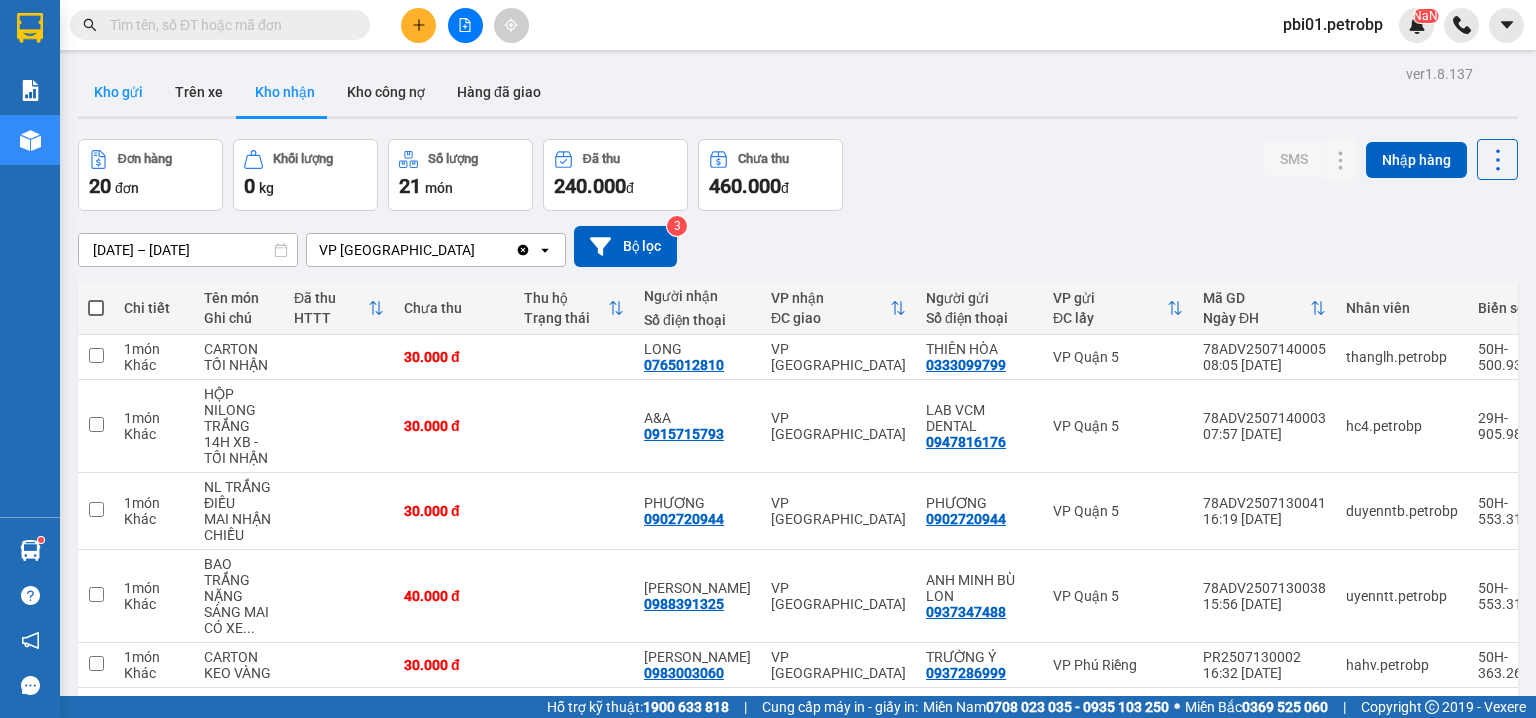 click on "Kho gửi" at bounding box center [118, 92] 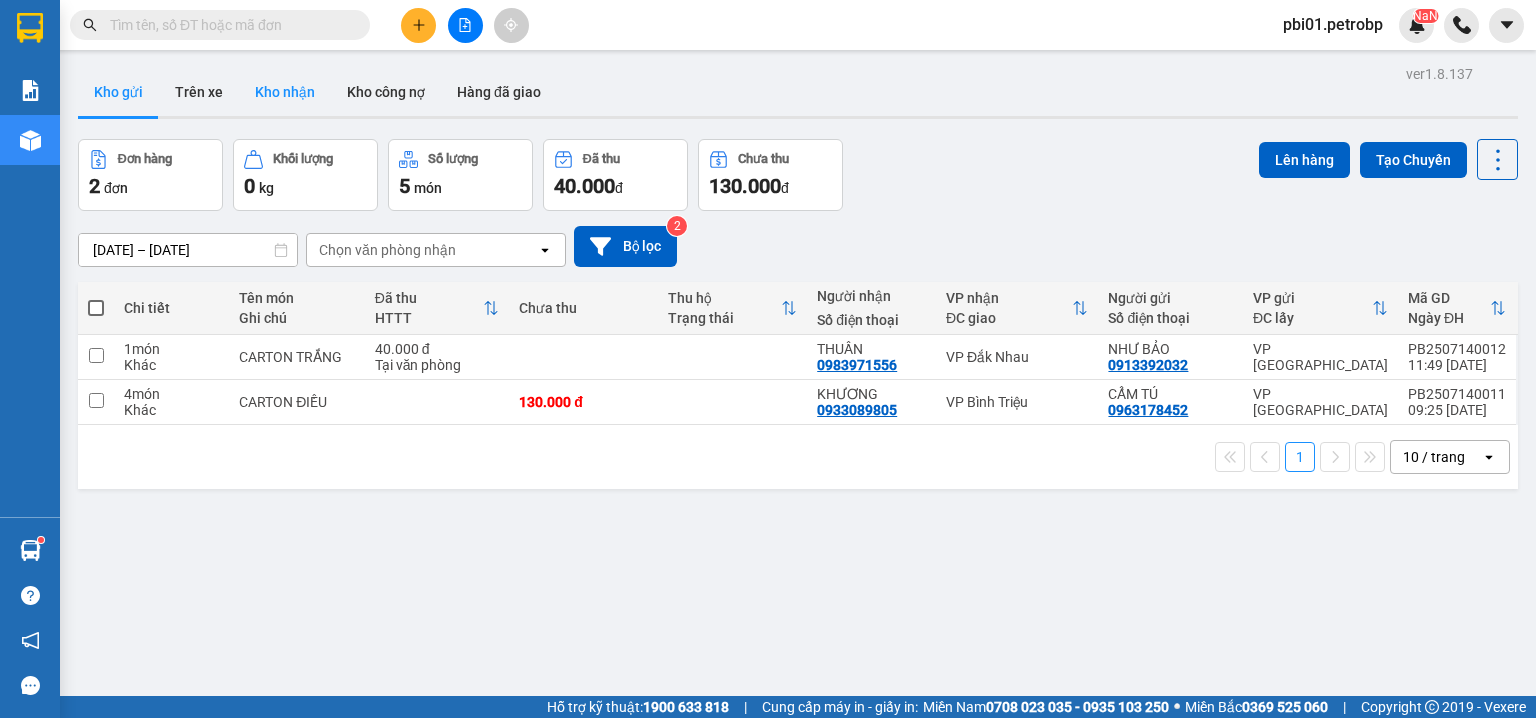 click on "Kho nhận" at bounding box center (285, 92) 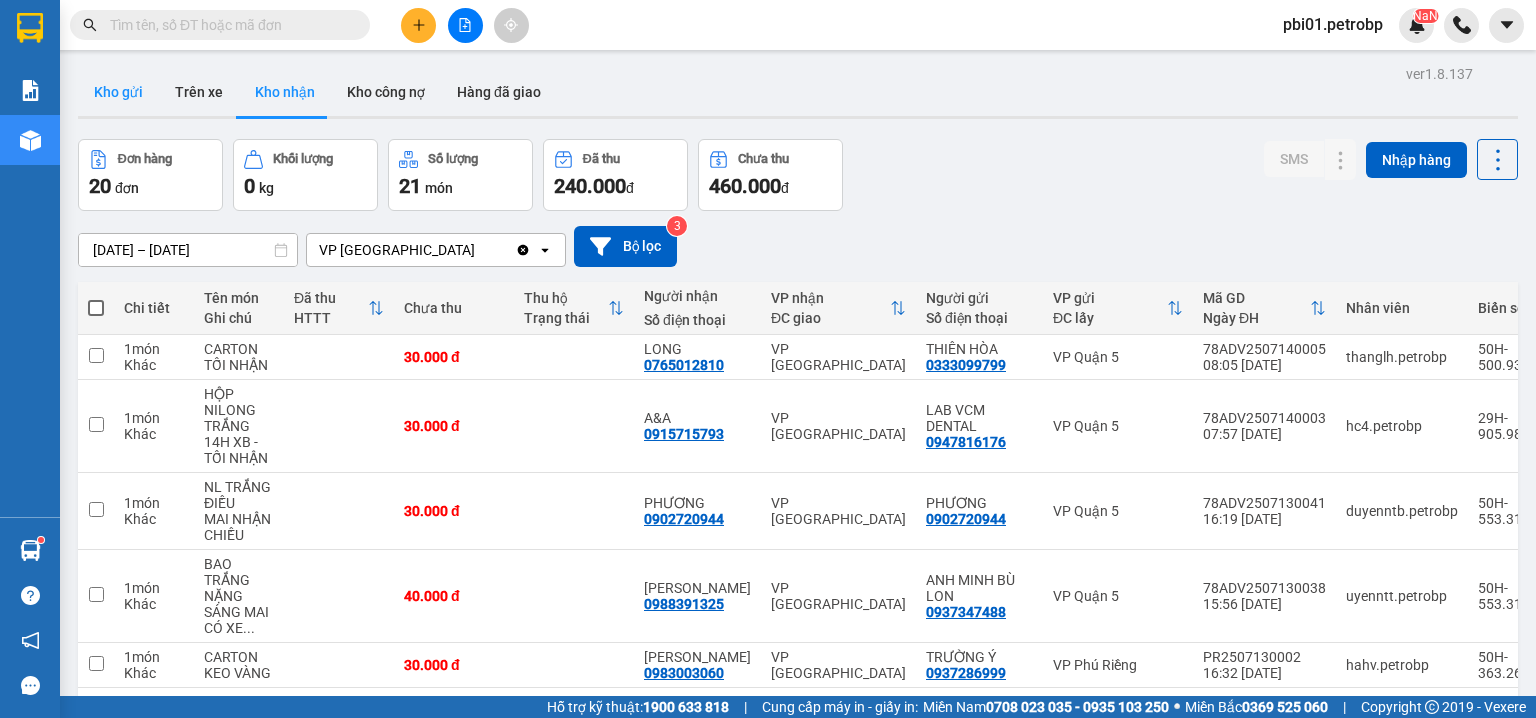 click on "Kho gửi" at bounding box center (118, 92) 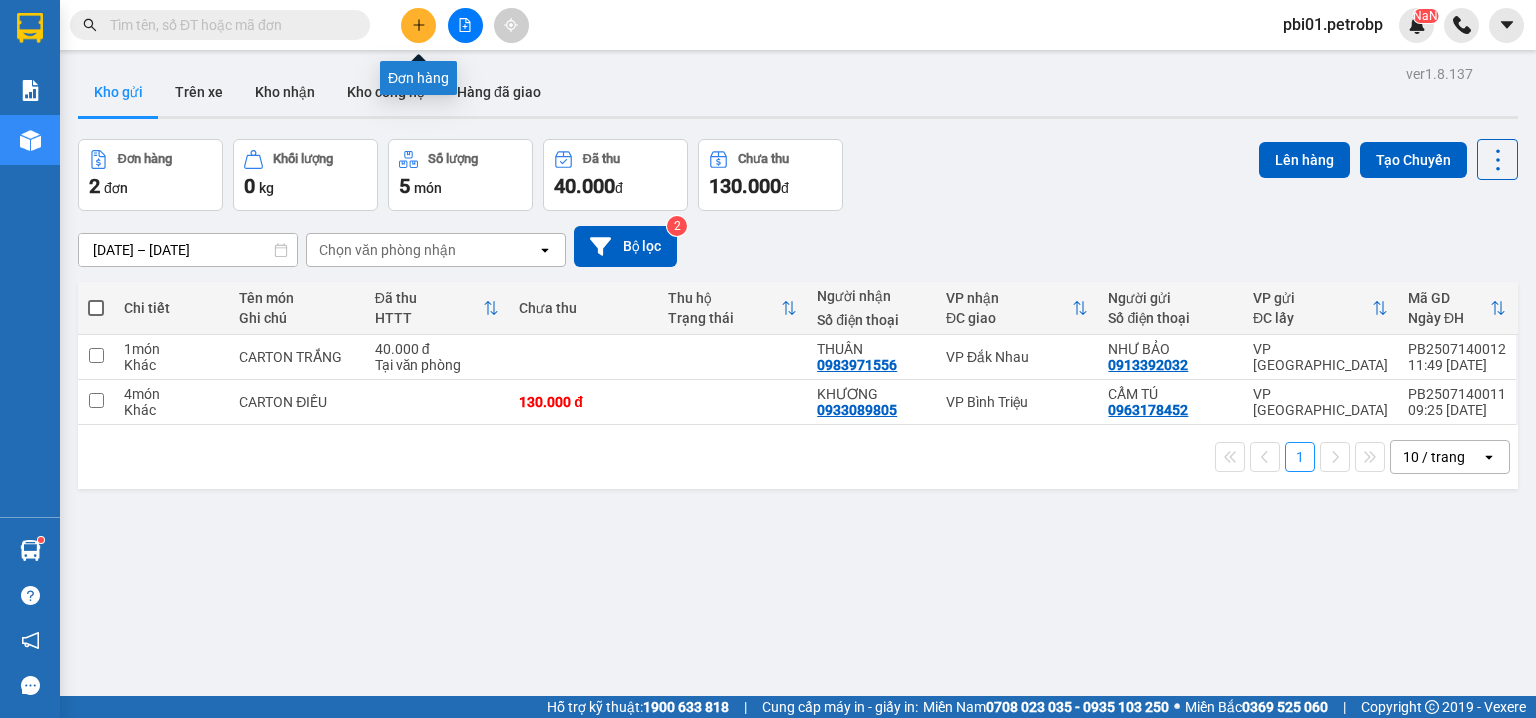 click at bounding box center (418, 25) 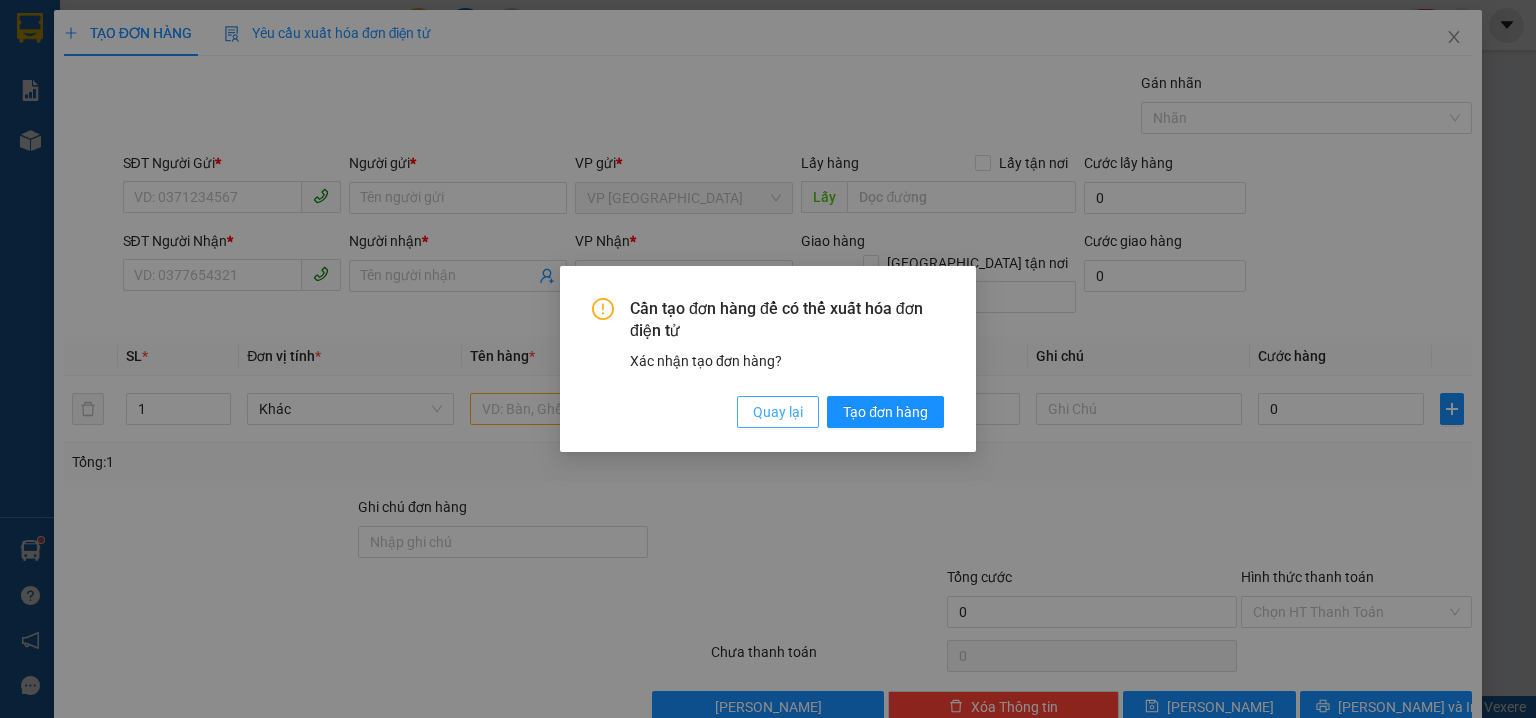 click on "Quay lại" at bounding box center (778, 412) 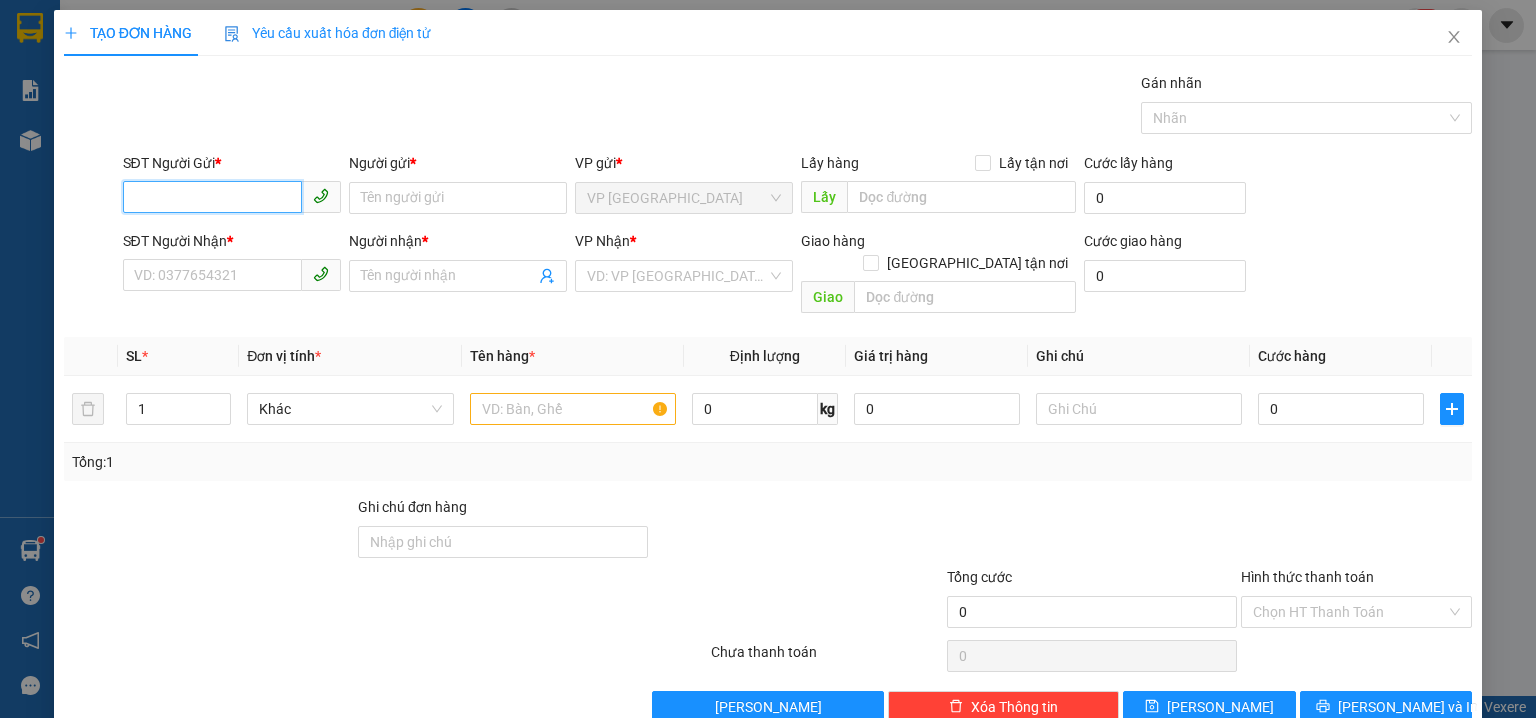 click on "SĐT Người Gửi  *" at bounding box center [212, 197] 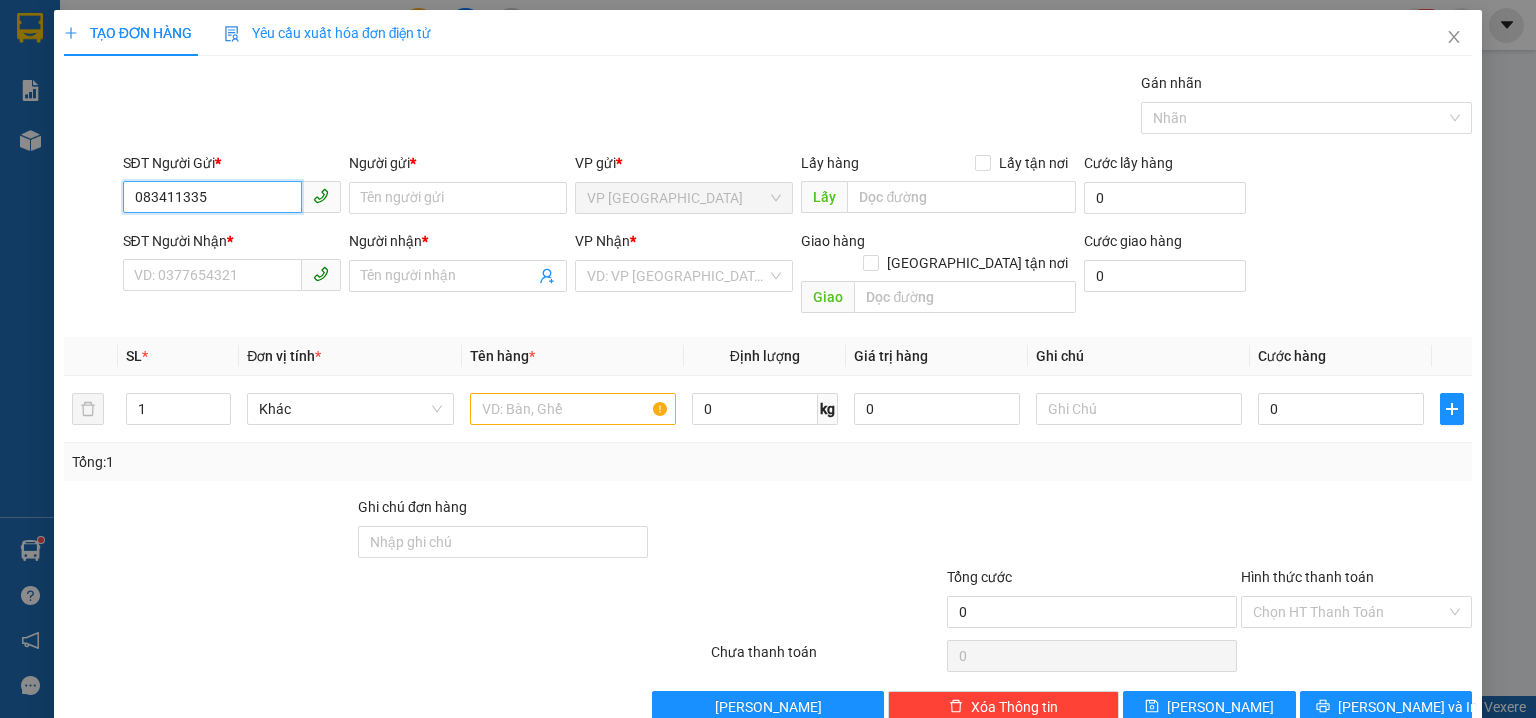 type on "0834113355" 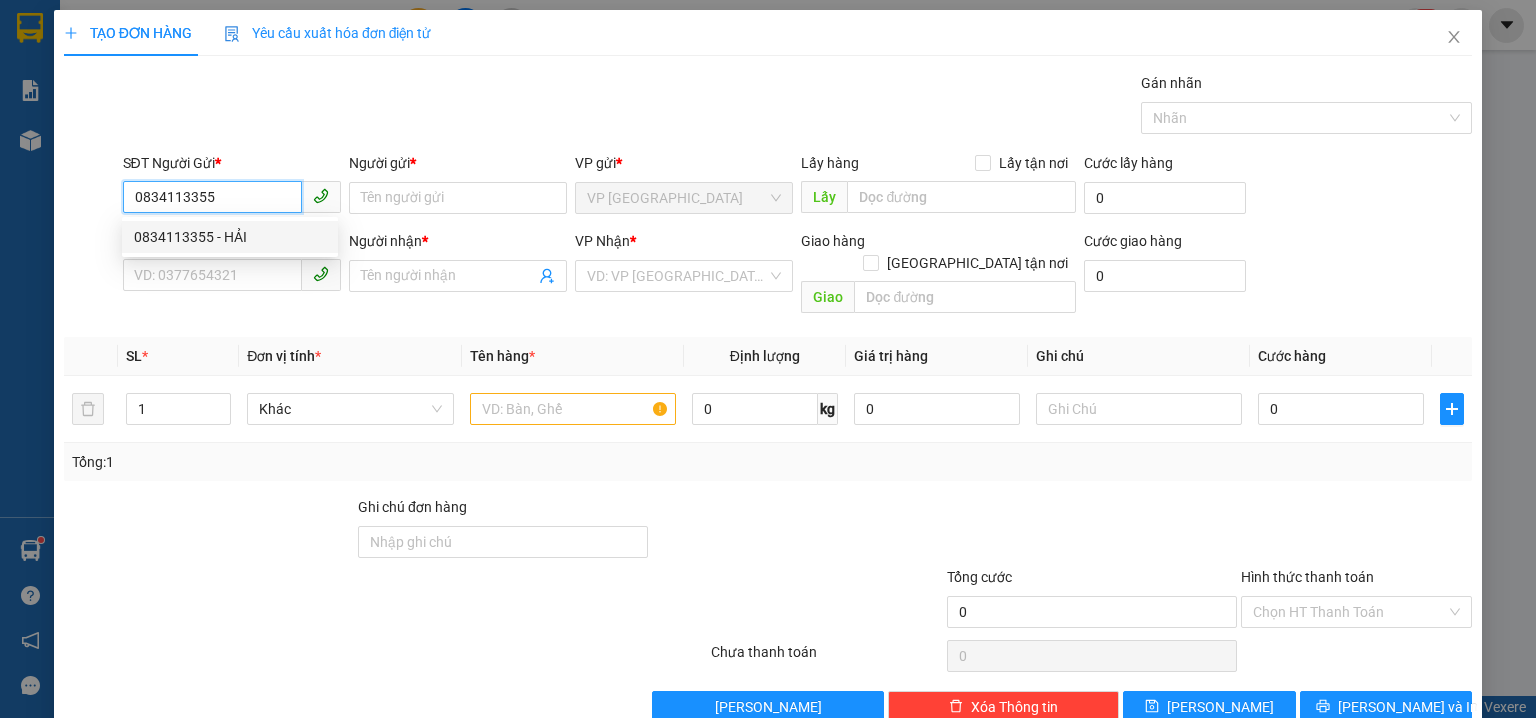 click on "0834113355 - HẢI" at bounding box center [230, 237] 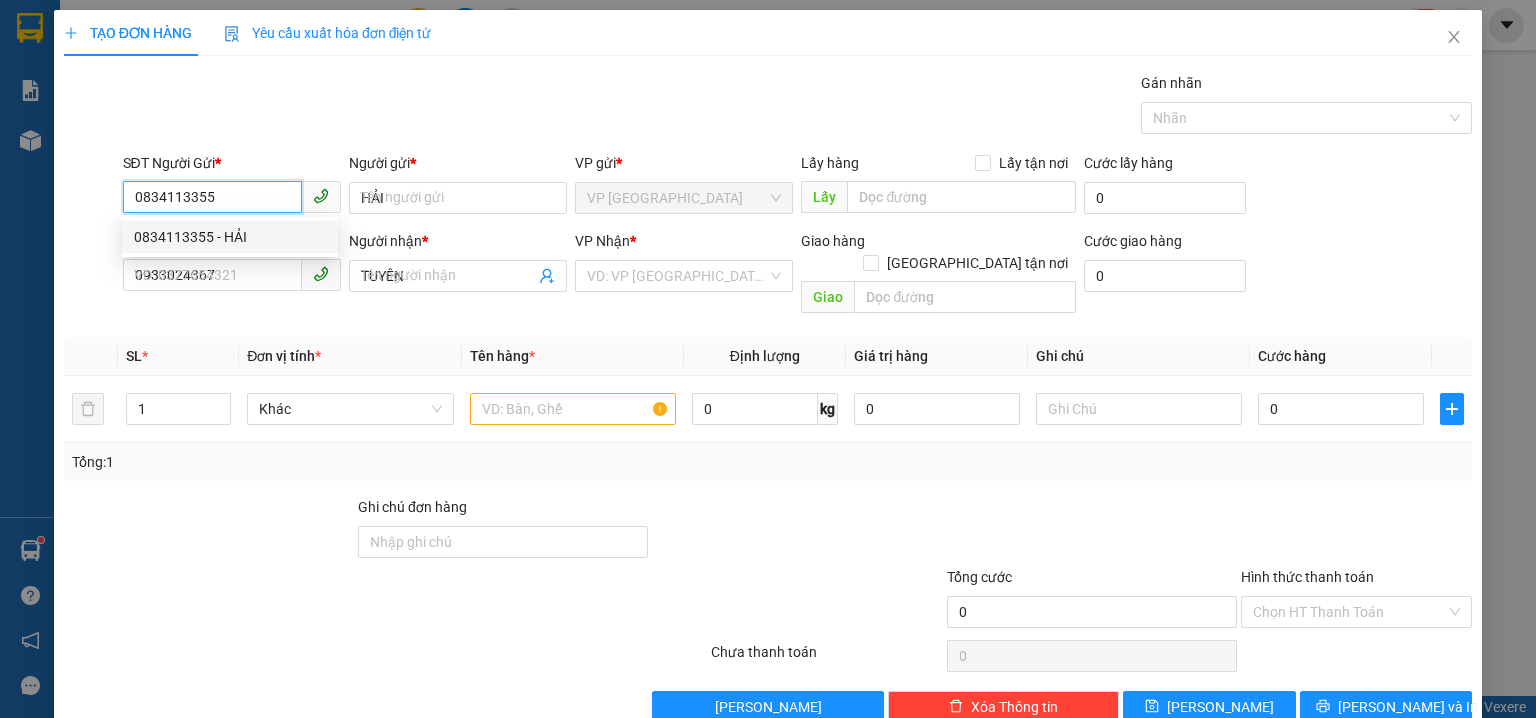 type on "40.000" 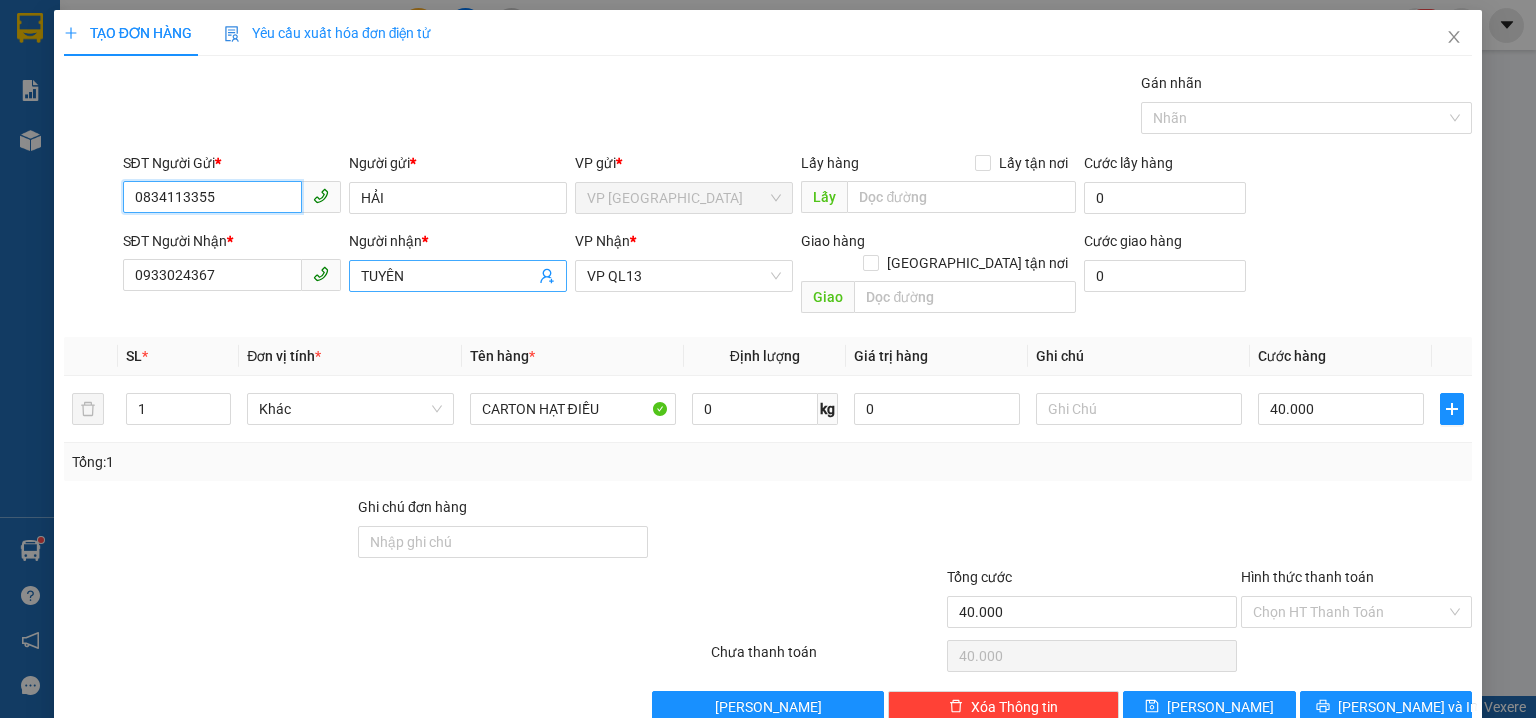 type on "0834113355" 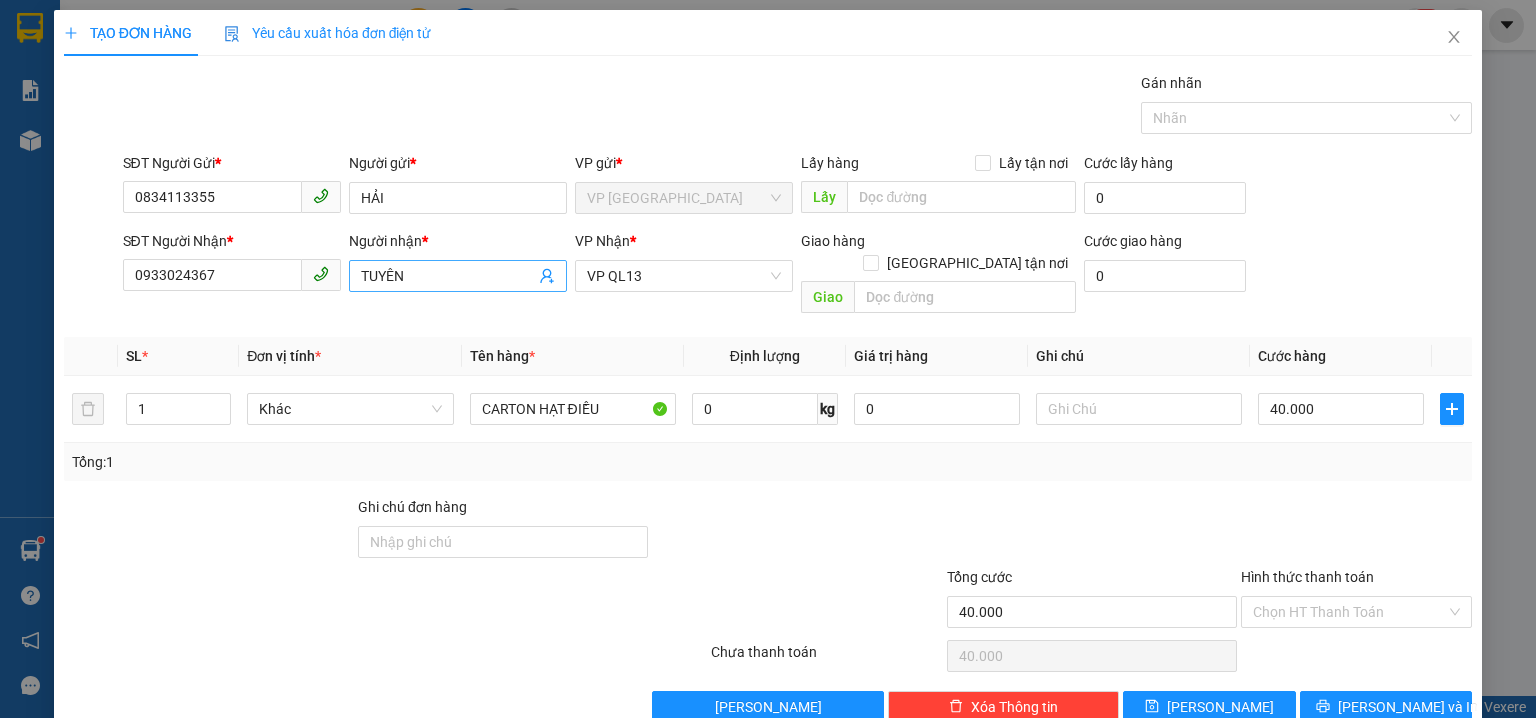 click on "TUYÊN" at bounding box center (448, 276) 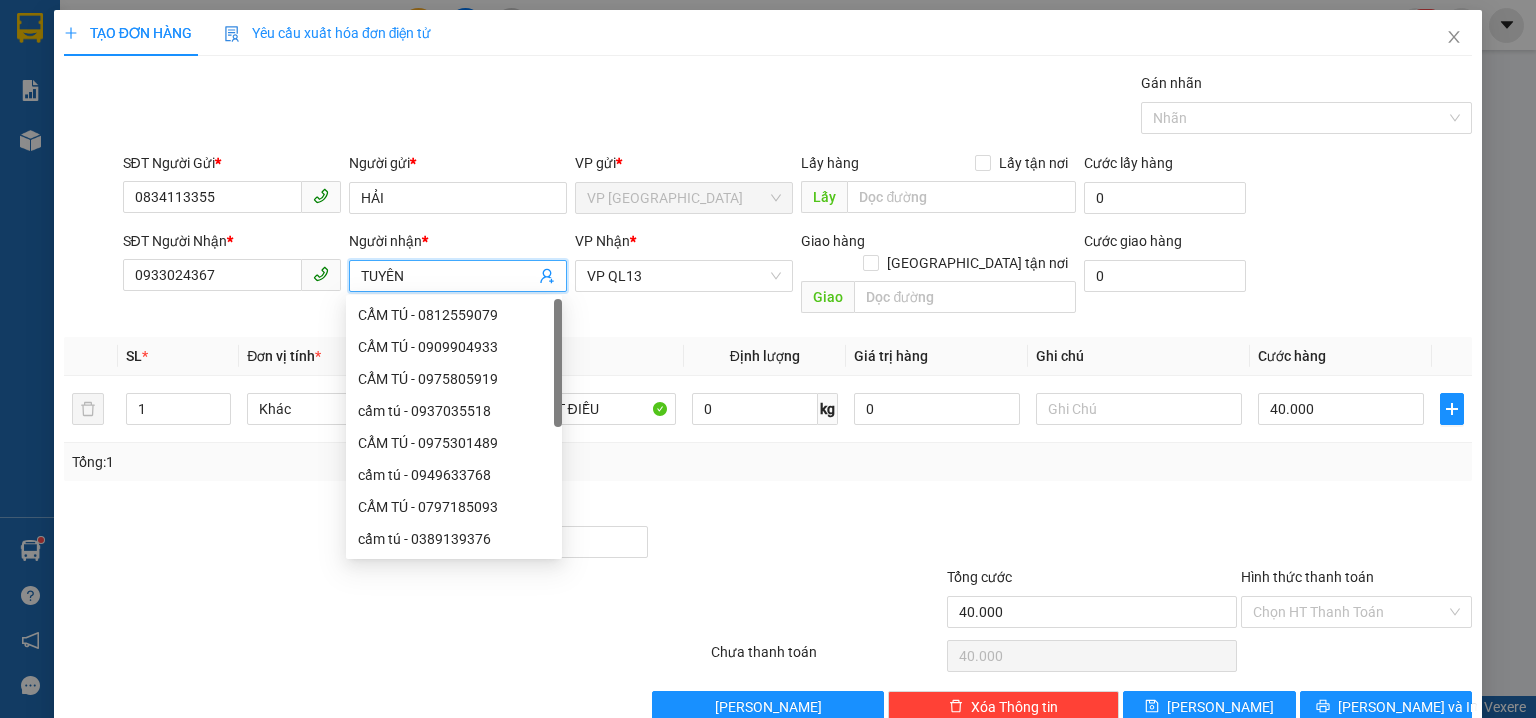 click on "TUYÊN" at bounding box center [448, 276] 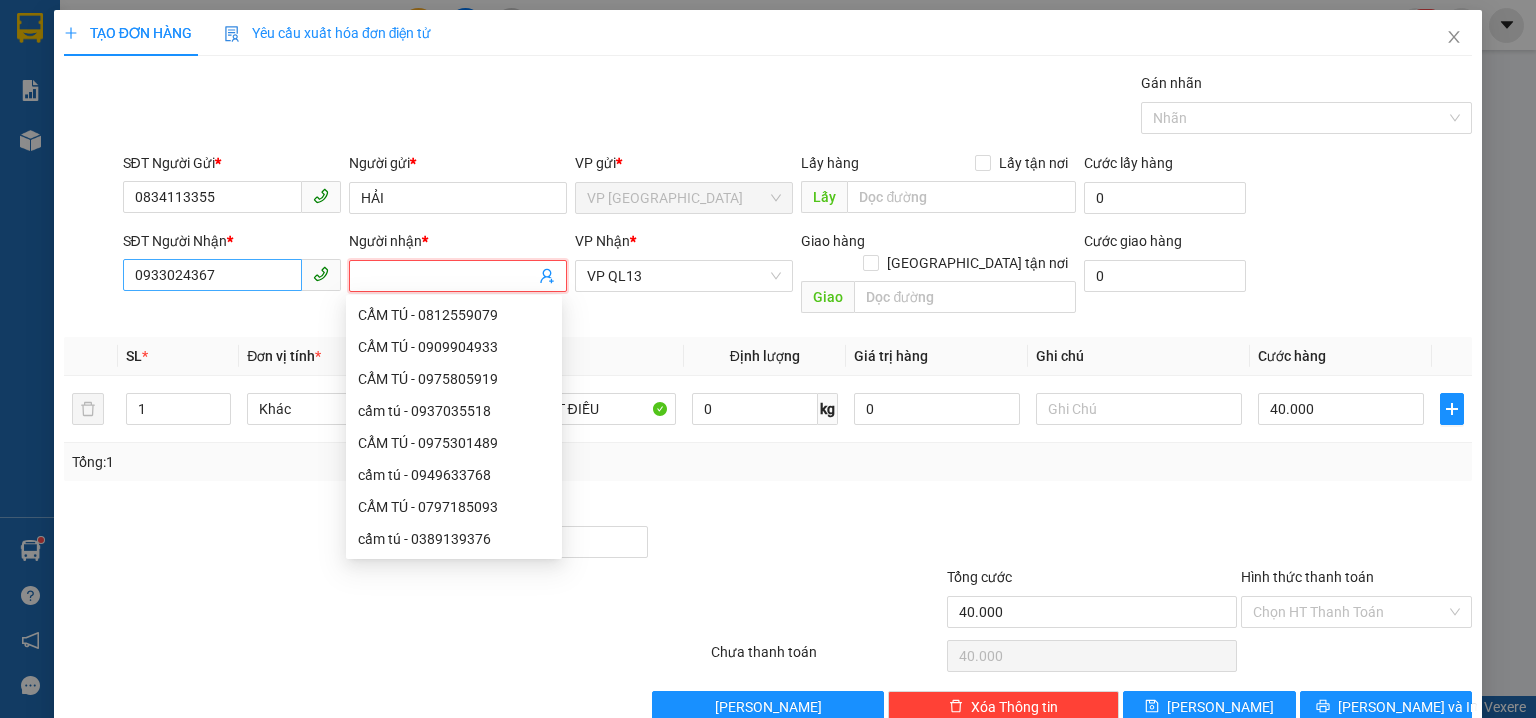 type 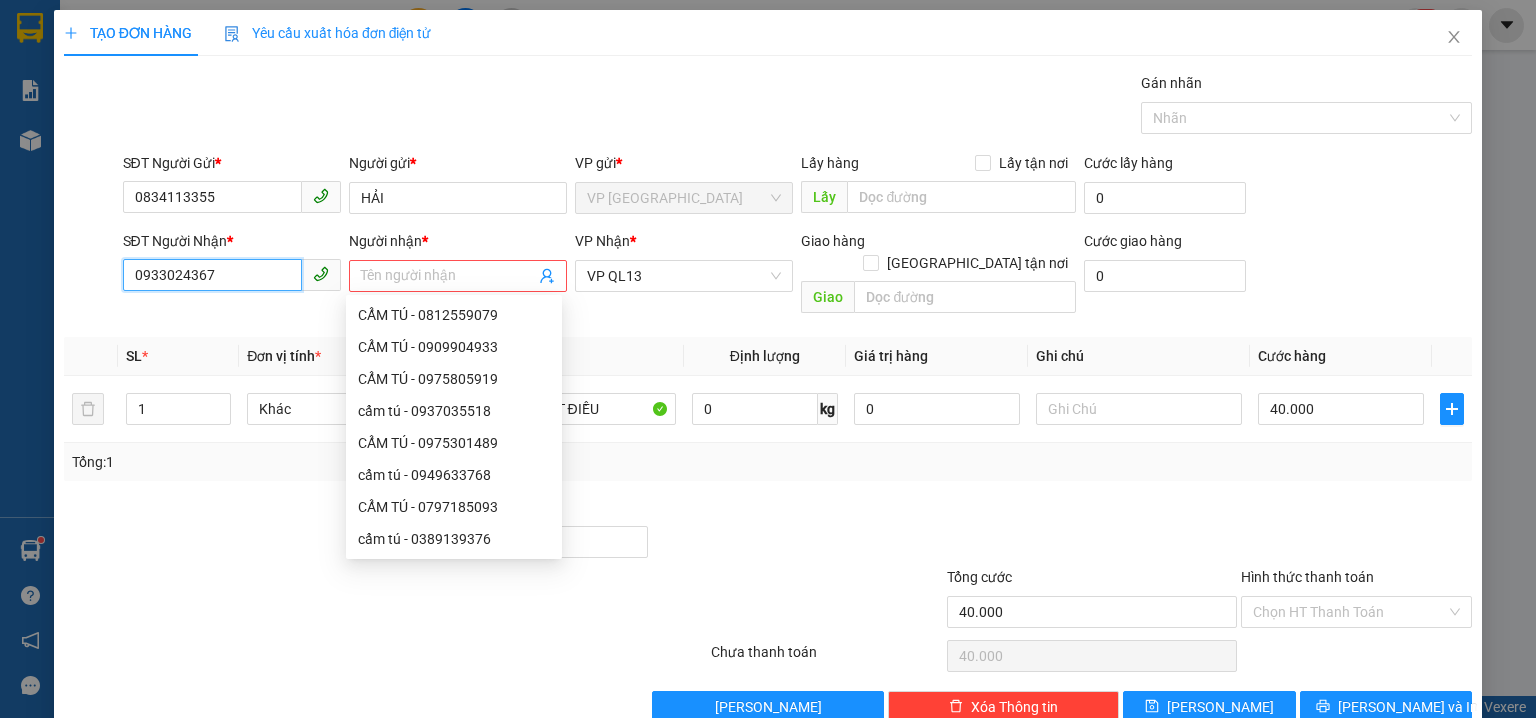 click on "0933024367" at bounding box center [212, 275] 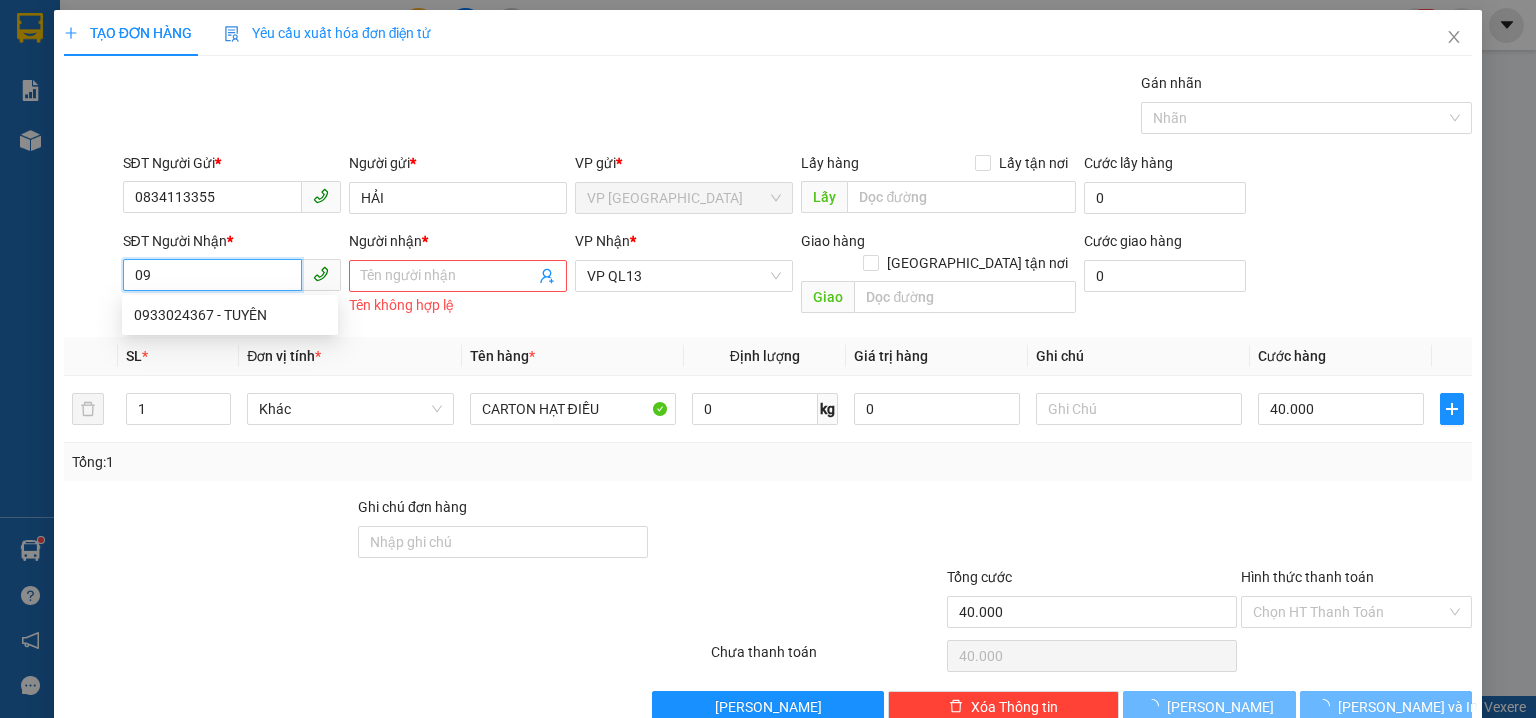 type on "0" 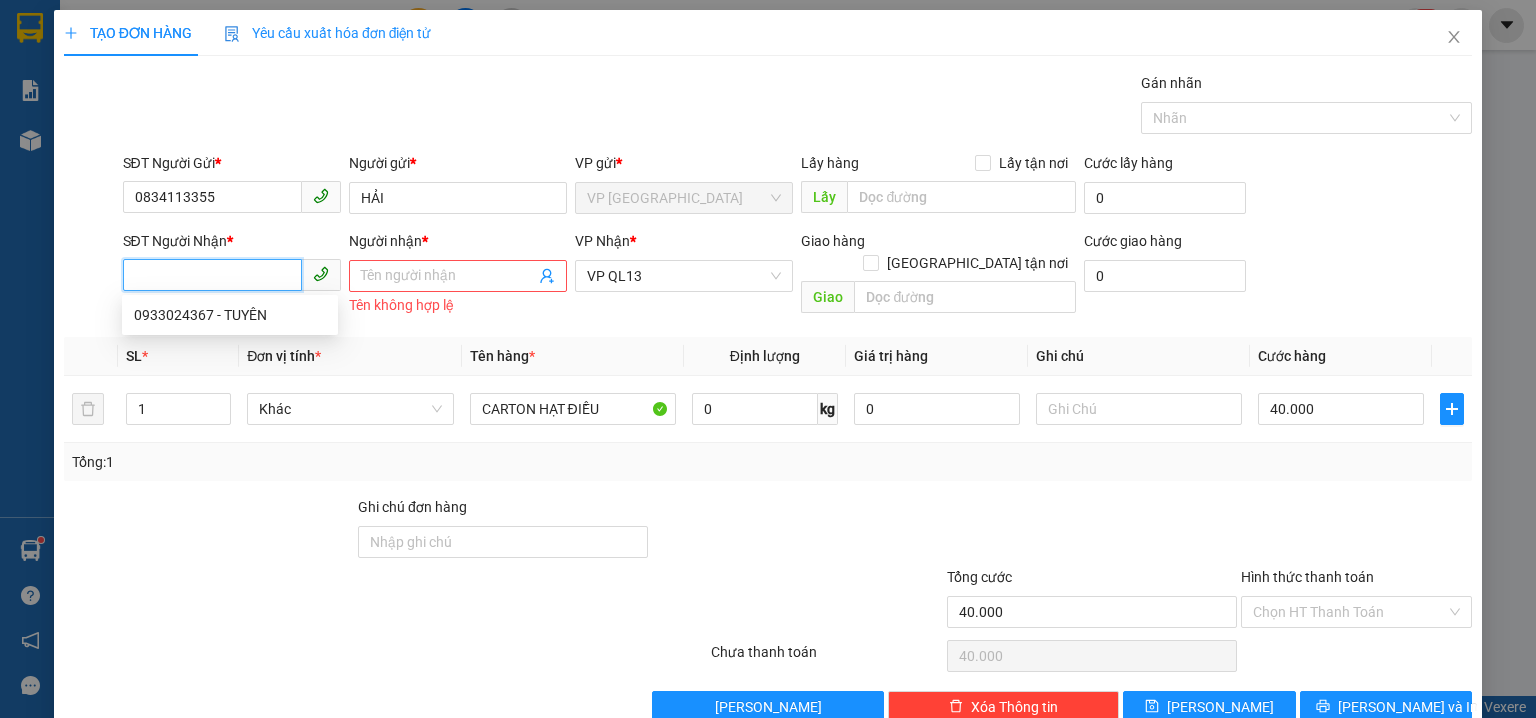 type on "1" 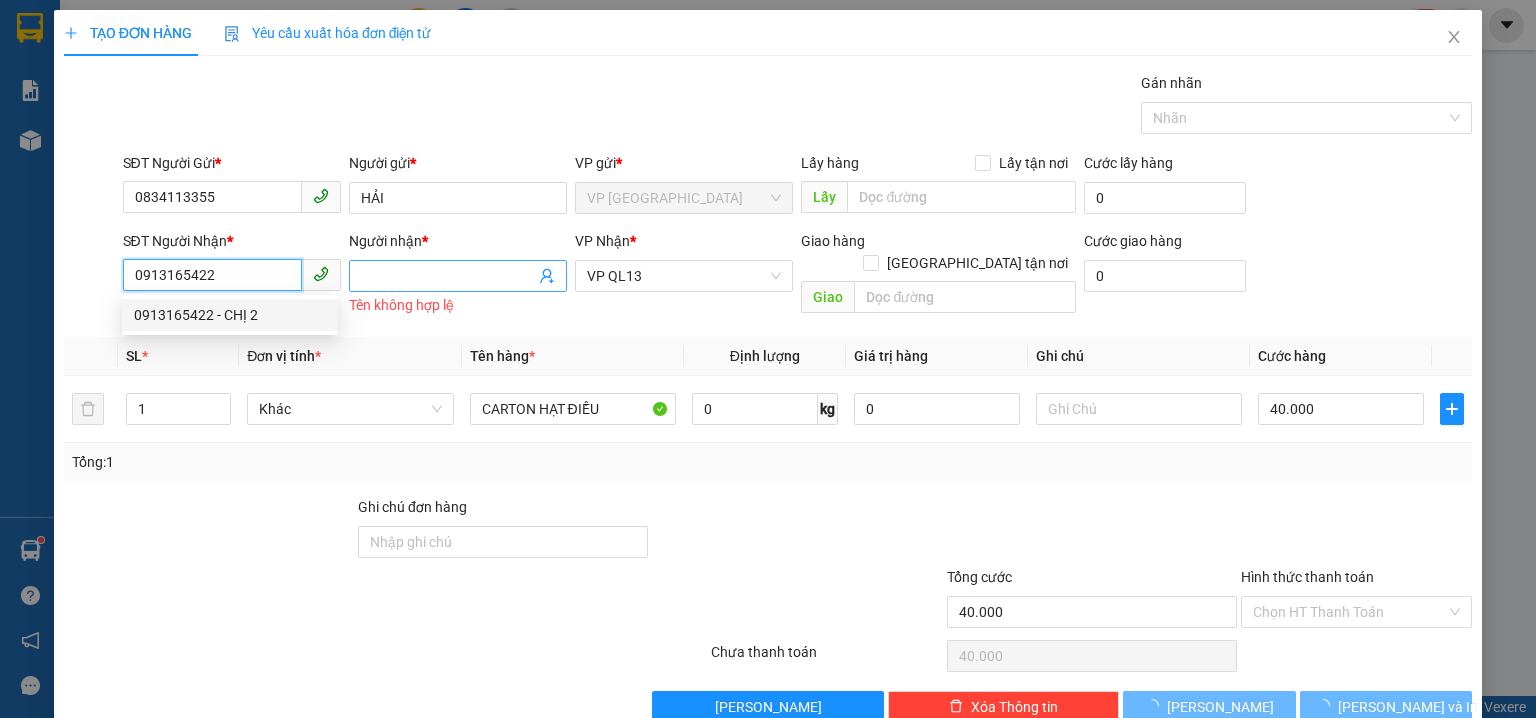 type on "0913165422" 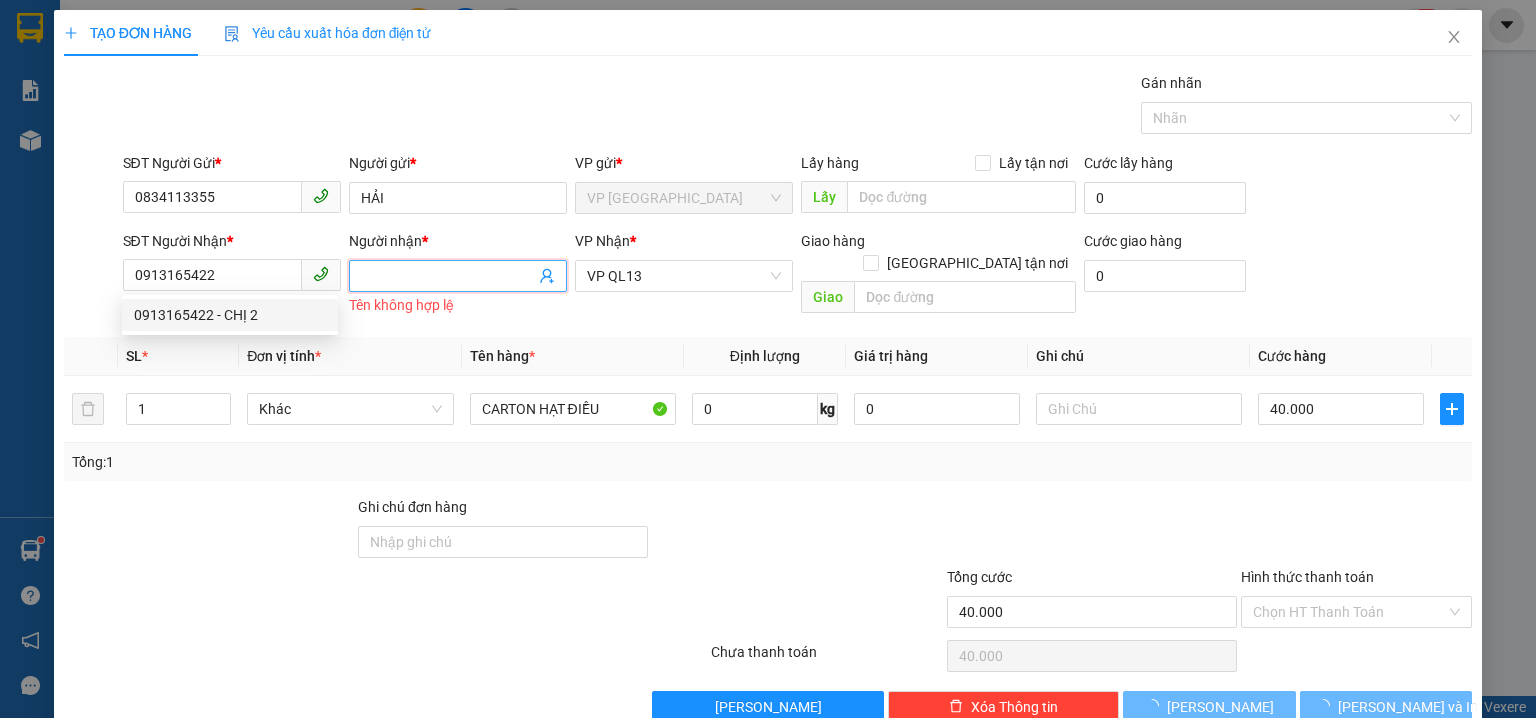 click on "Người nhận  *" at bounding box center [448, 276] 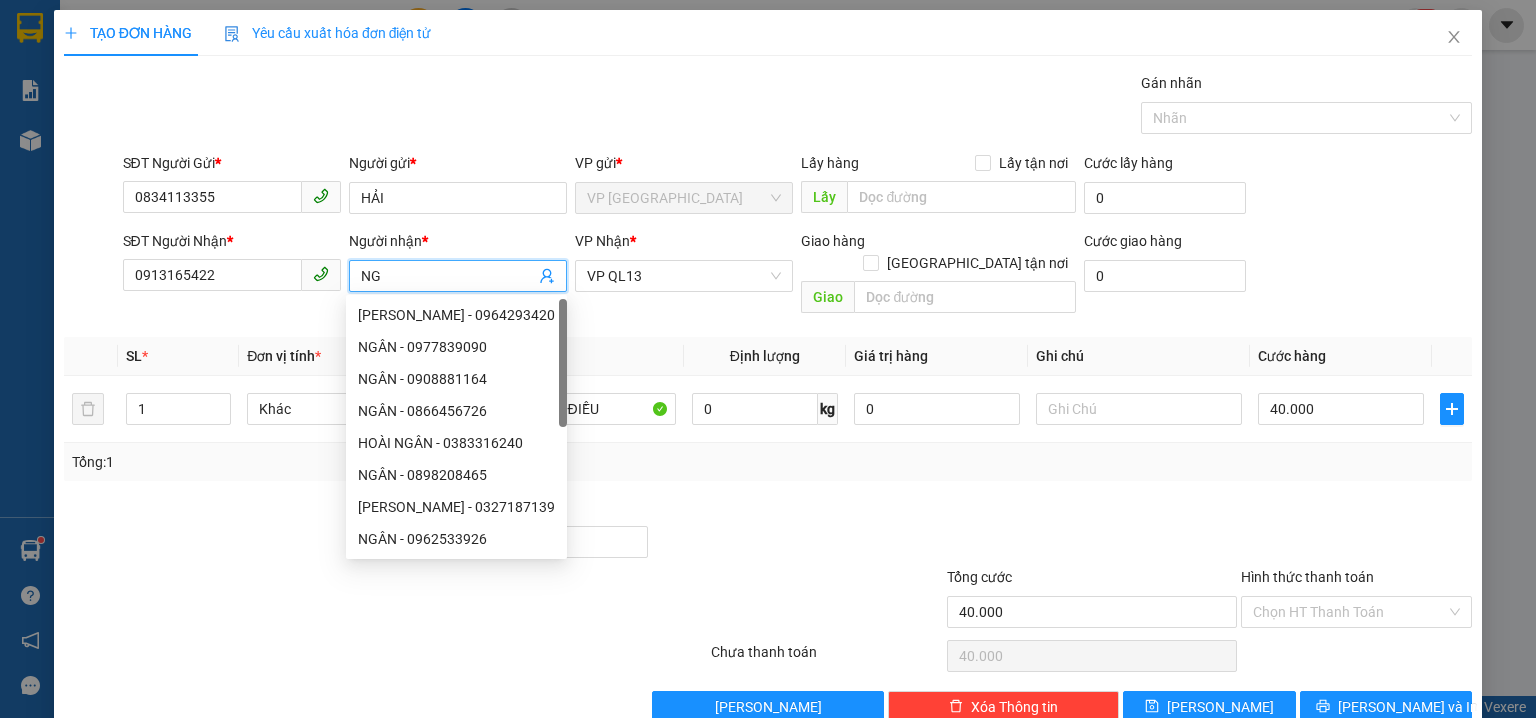 type on "N" 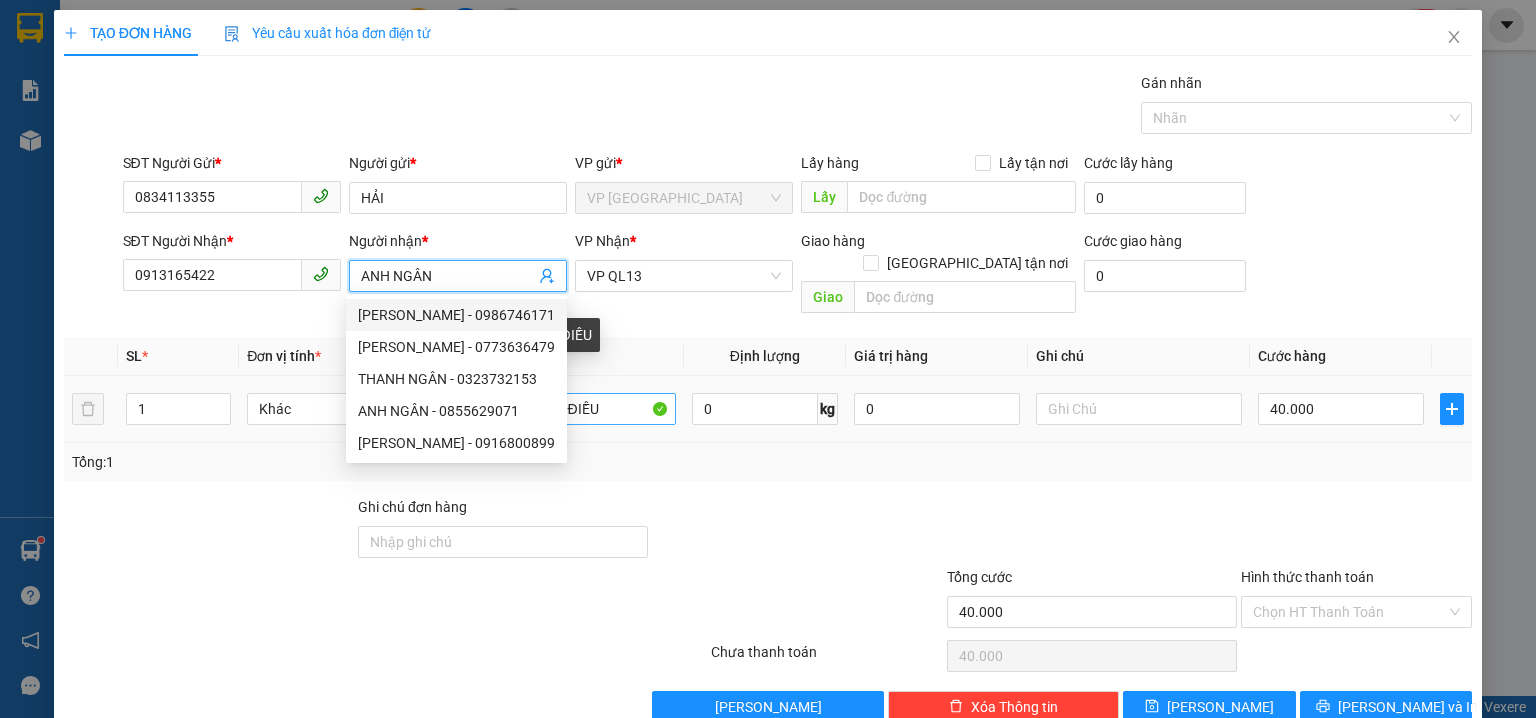 type on "ANH NGÂN" 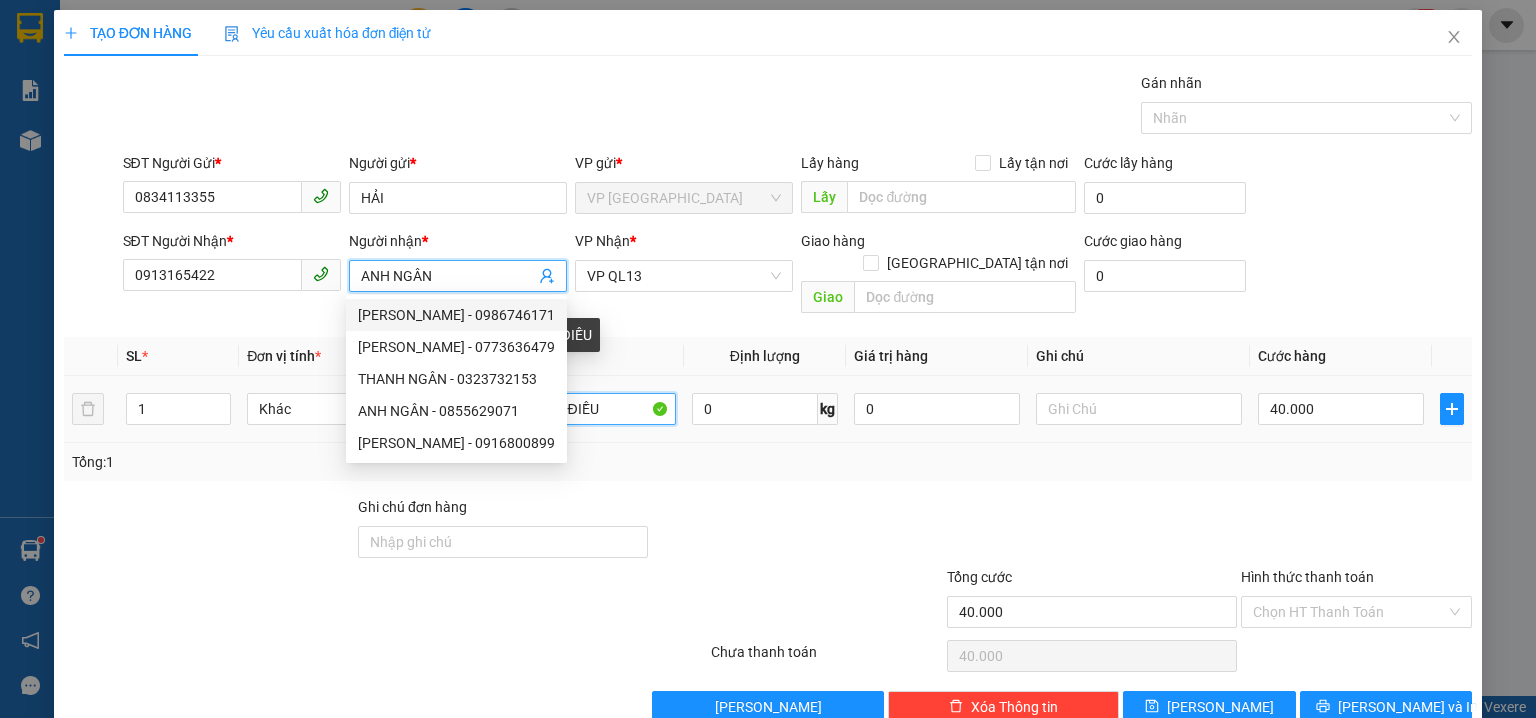 click on "CARTON HẠT ĐIỀU" at bounding box center (573, 409) 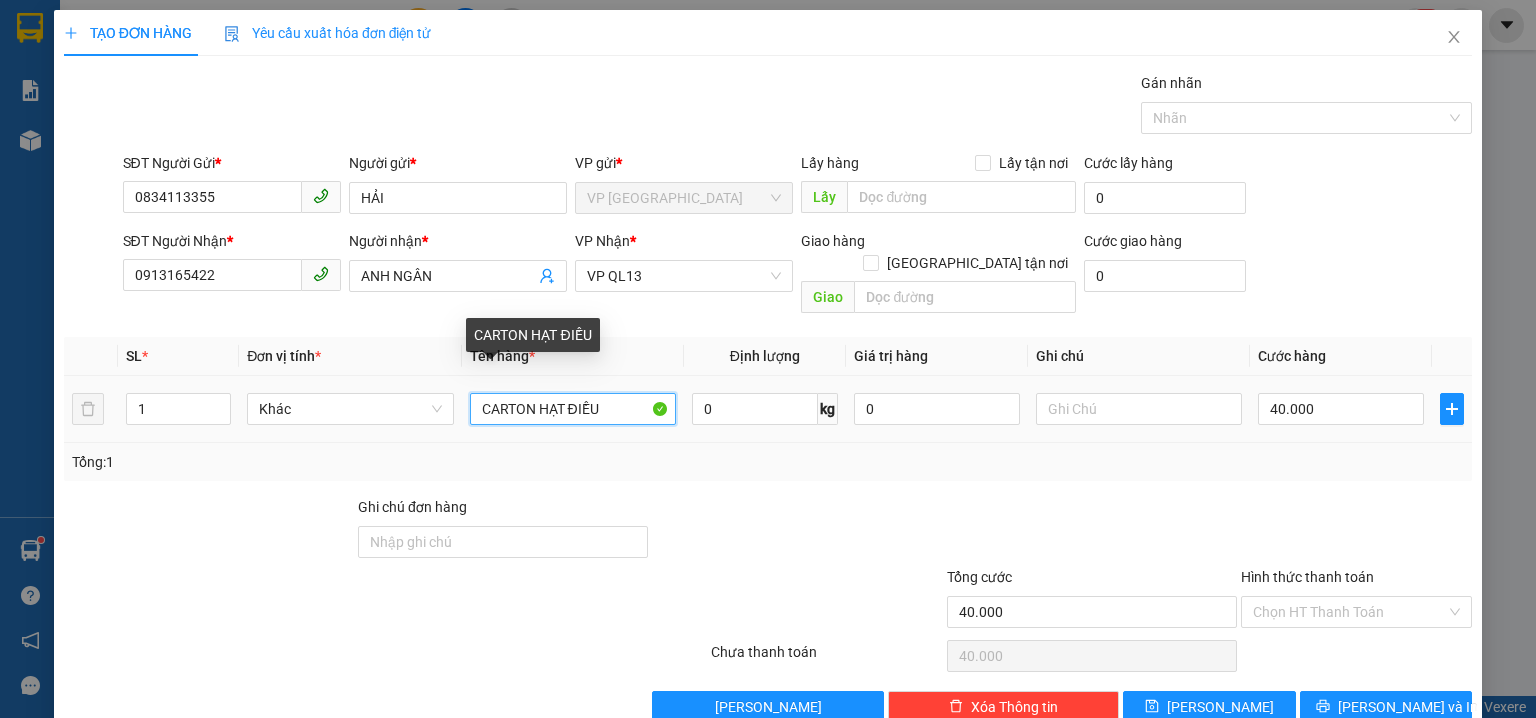 click on "CARTON HẠT ĐIỀU" at bounding box center [573, 409] 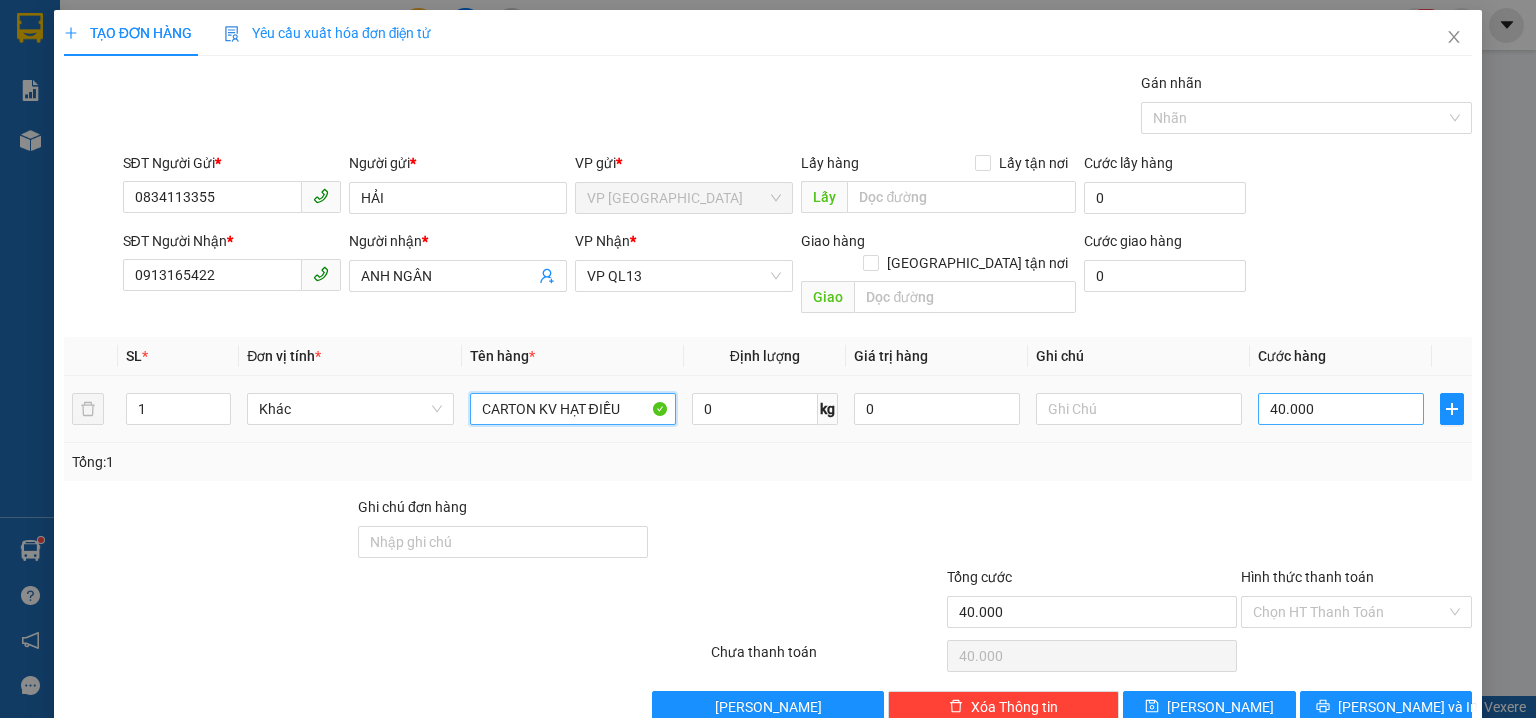 type on "CARTON KV HẠT ĐIỀU" 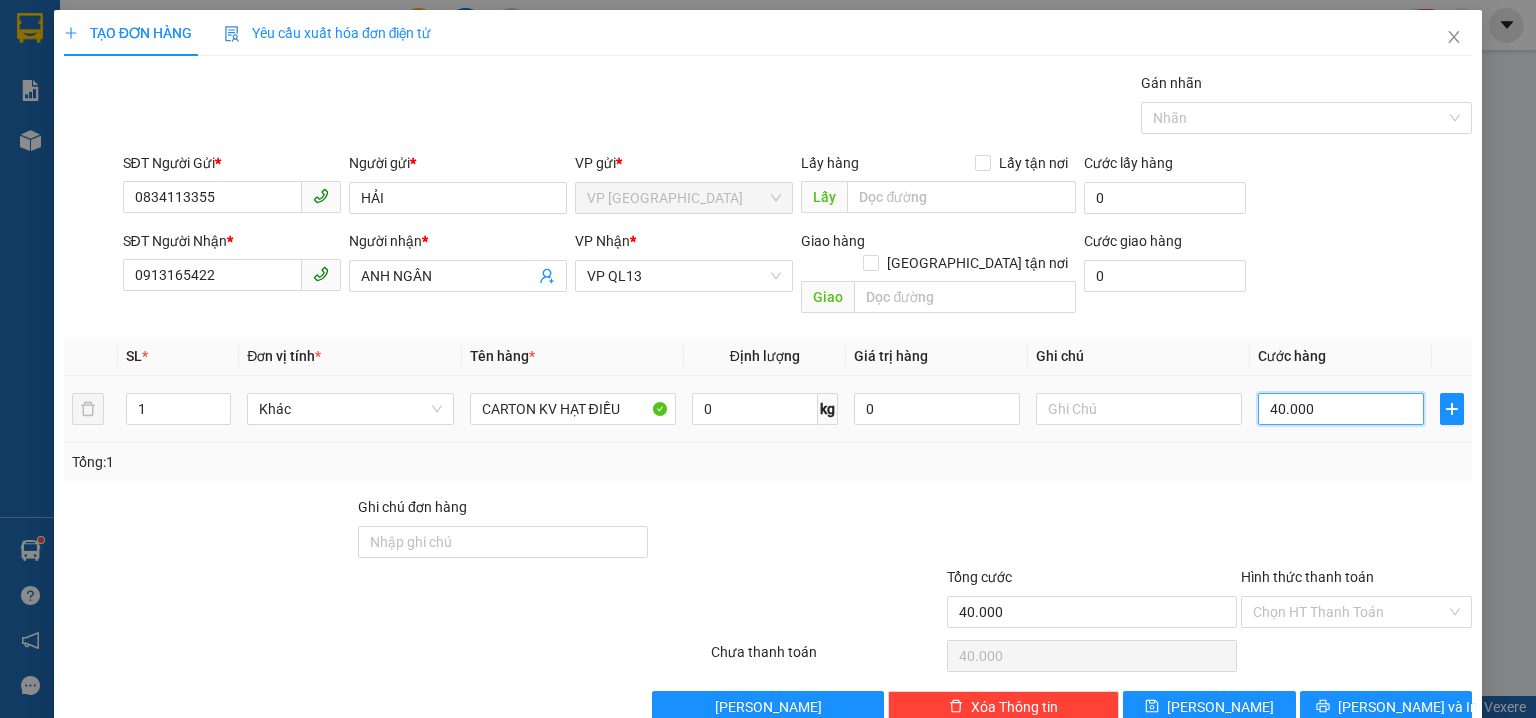 click on "40.000" at bounding box center [1341, 409] 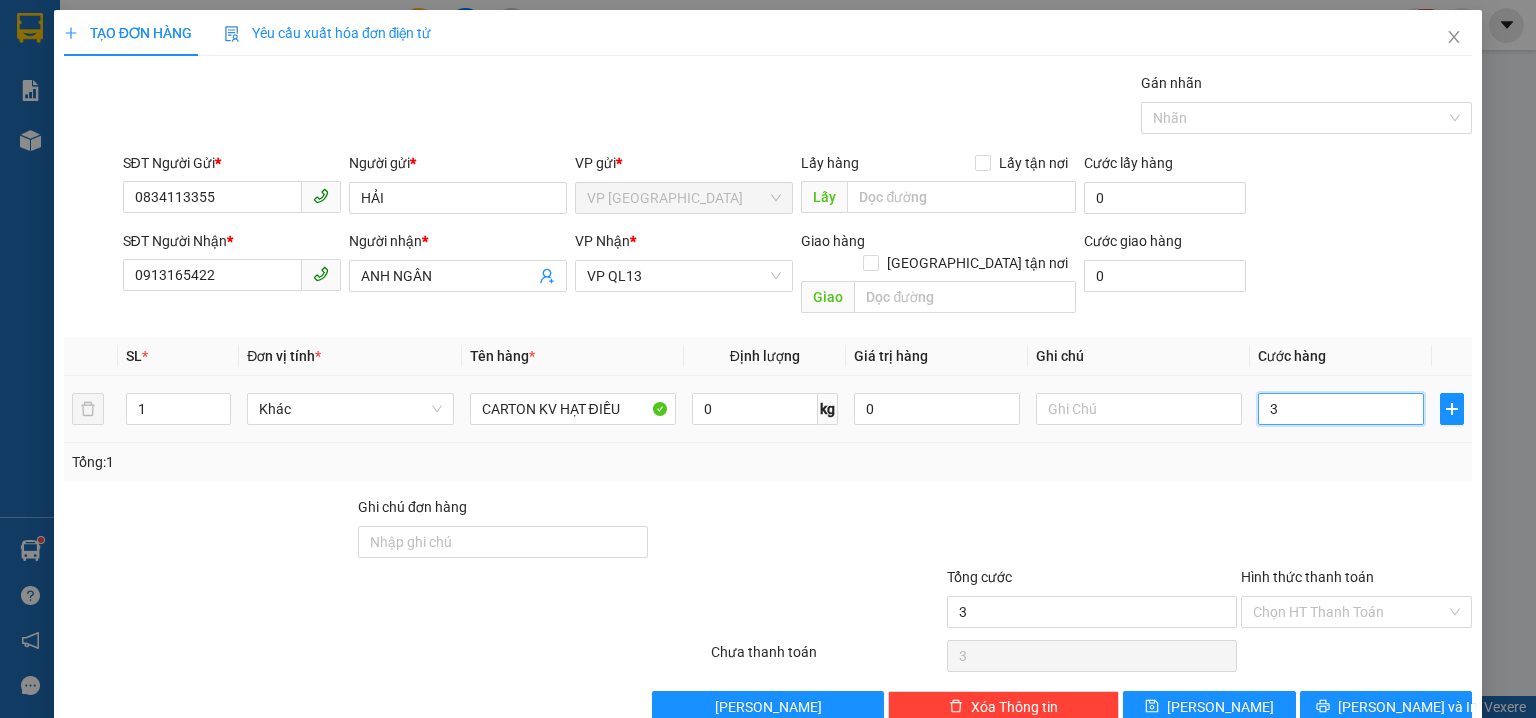type on "30" 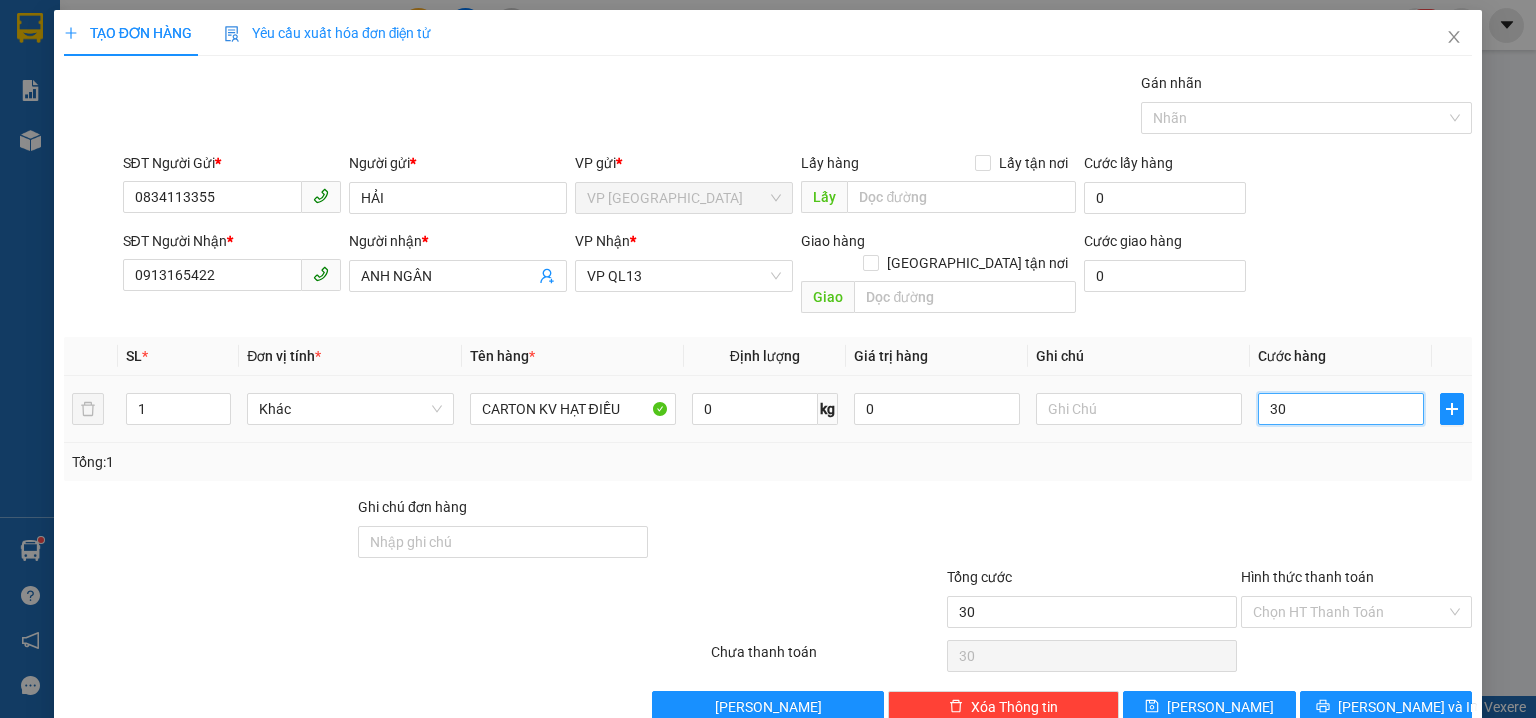 type on "300" 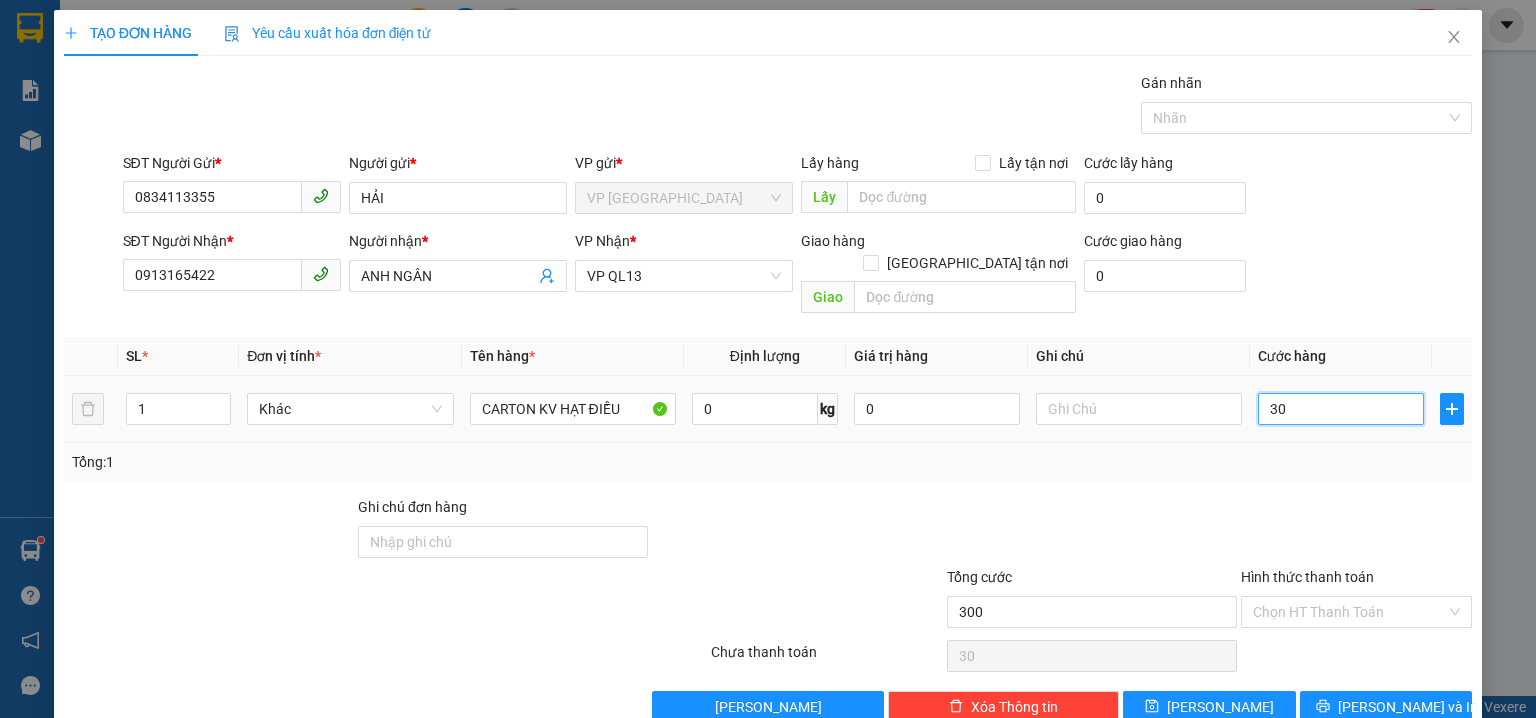 type on "300" 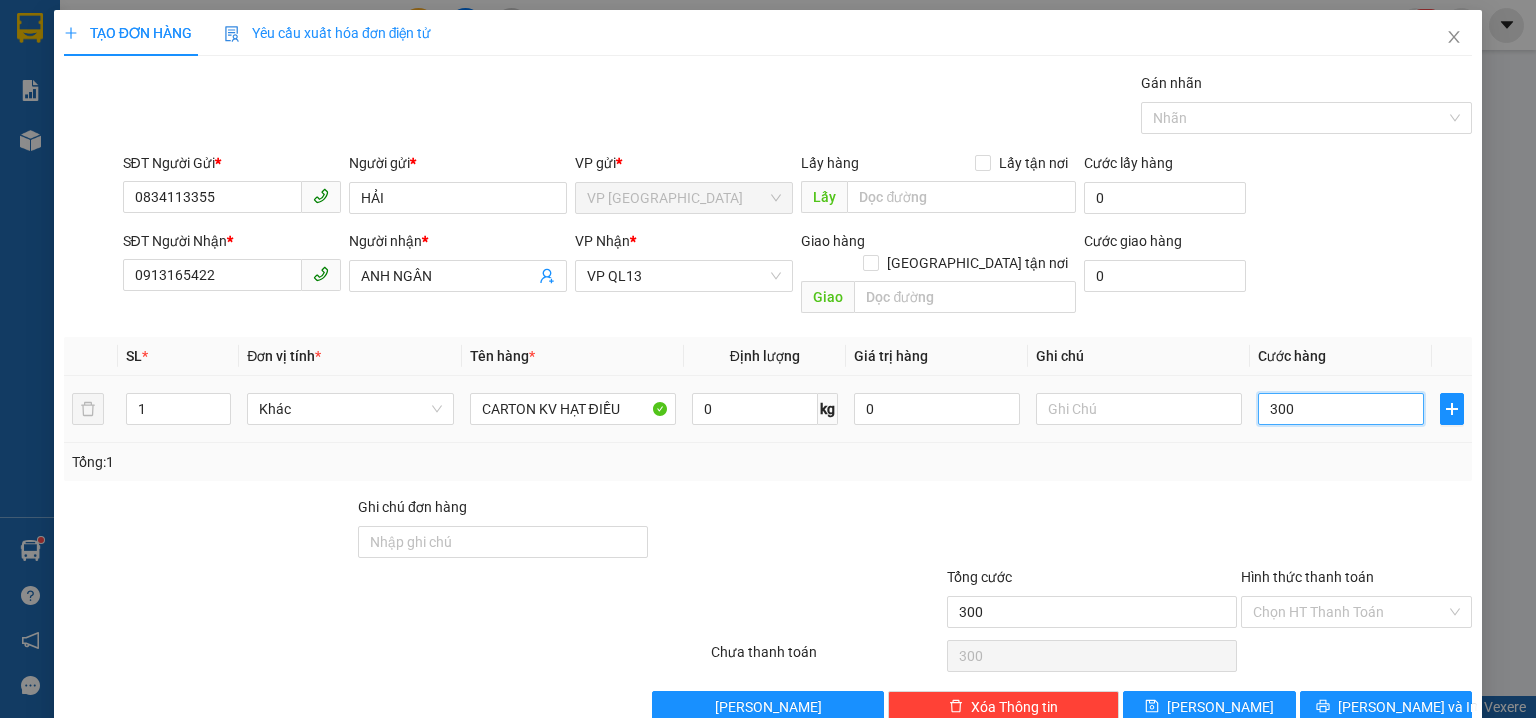 type on "3.000" 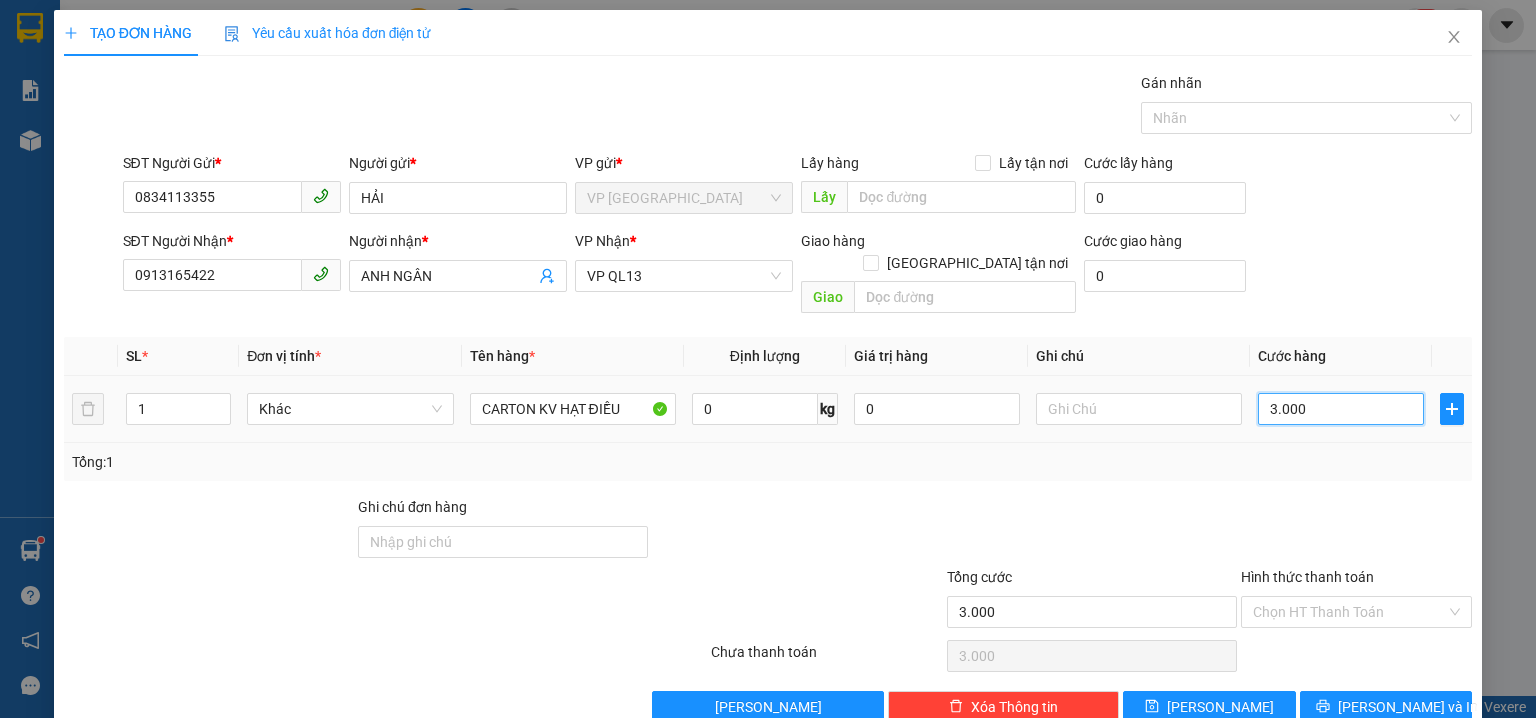 type on "30.000" 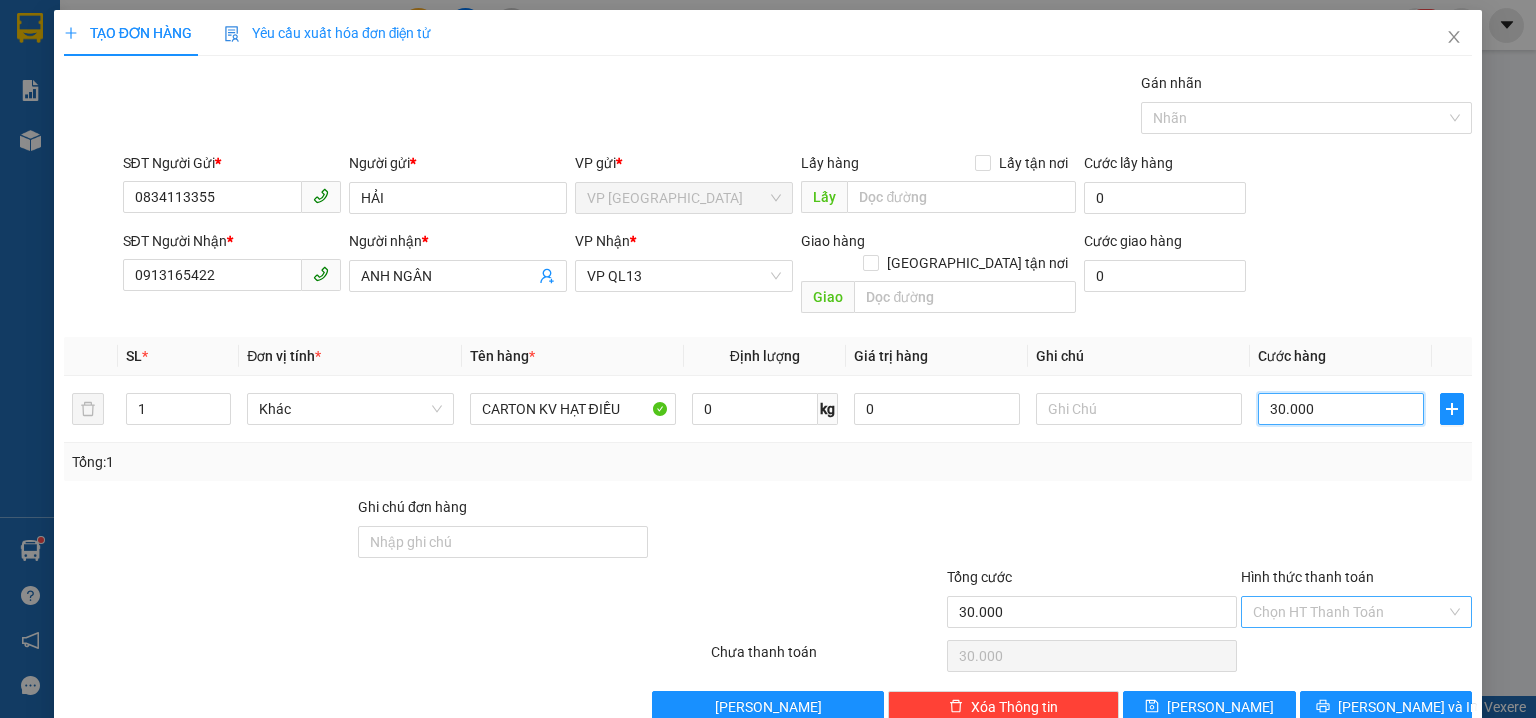 type on "30.000" 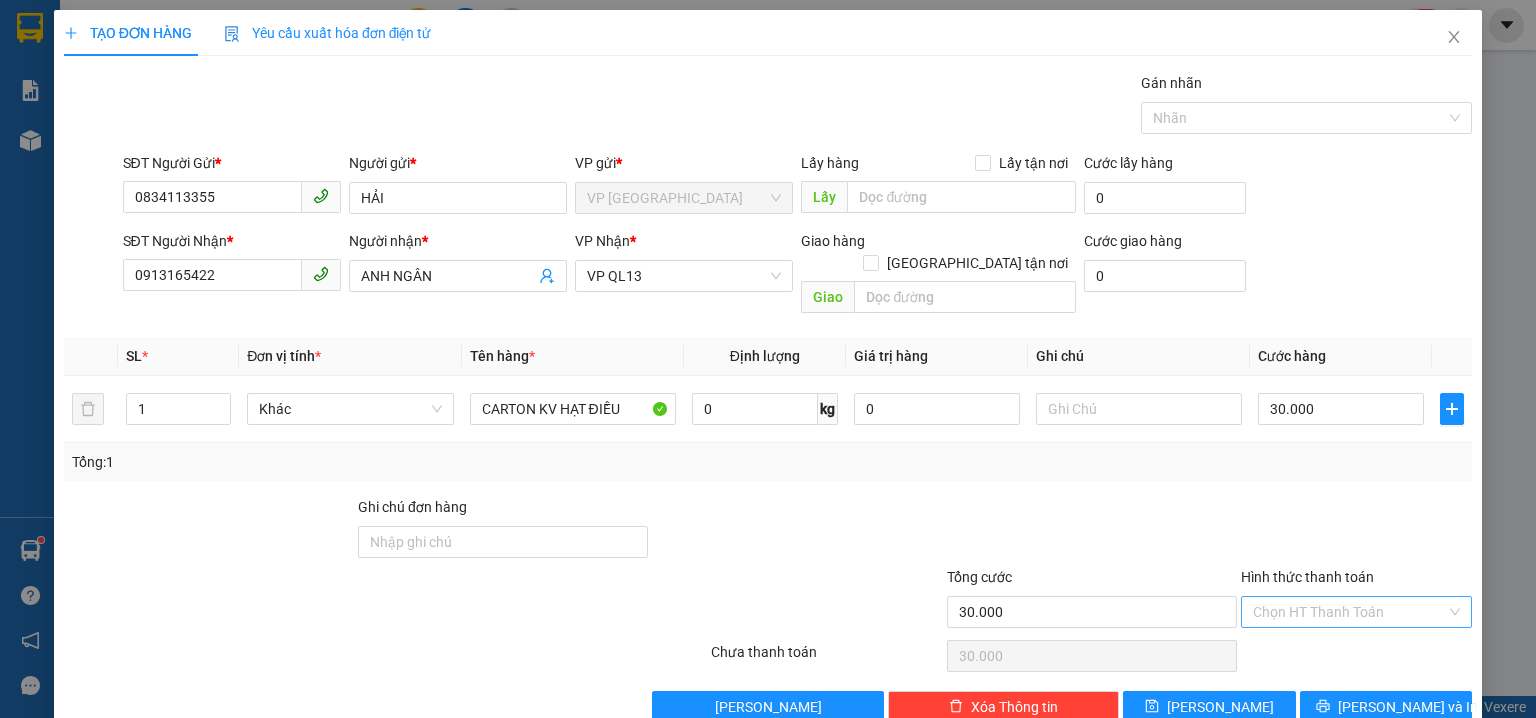 click on "Hình thức thanh toán" at bounding box center [1349, 612] 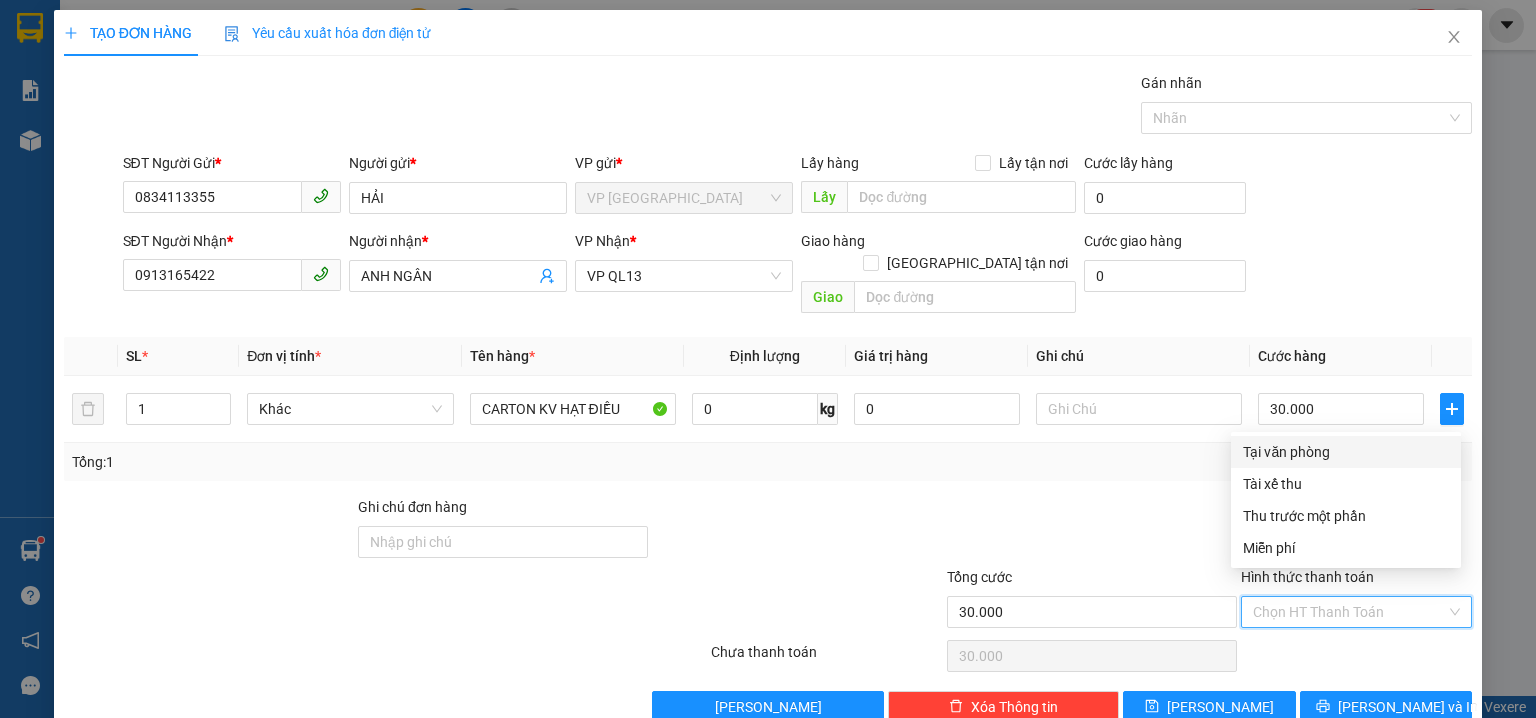 click on "Tại văn phòng" at bounding box center [1346, 452] 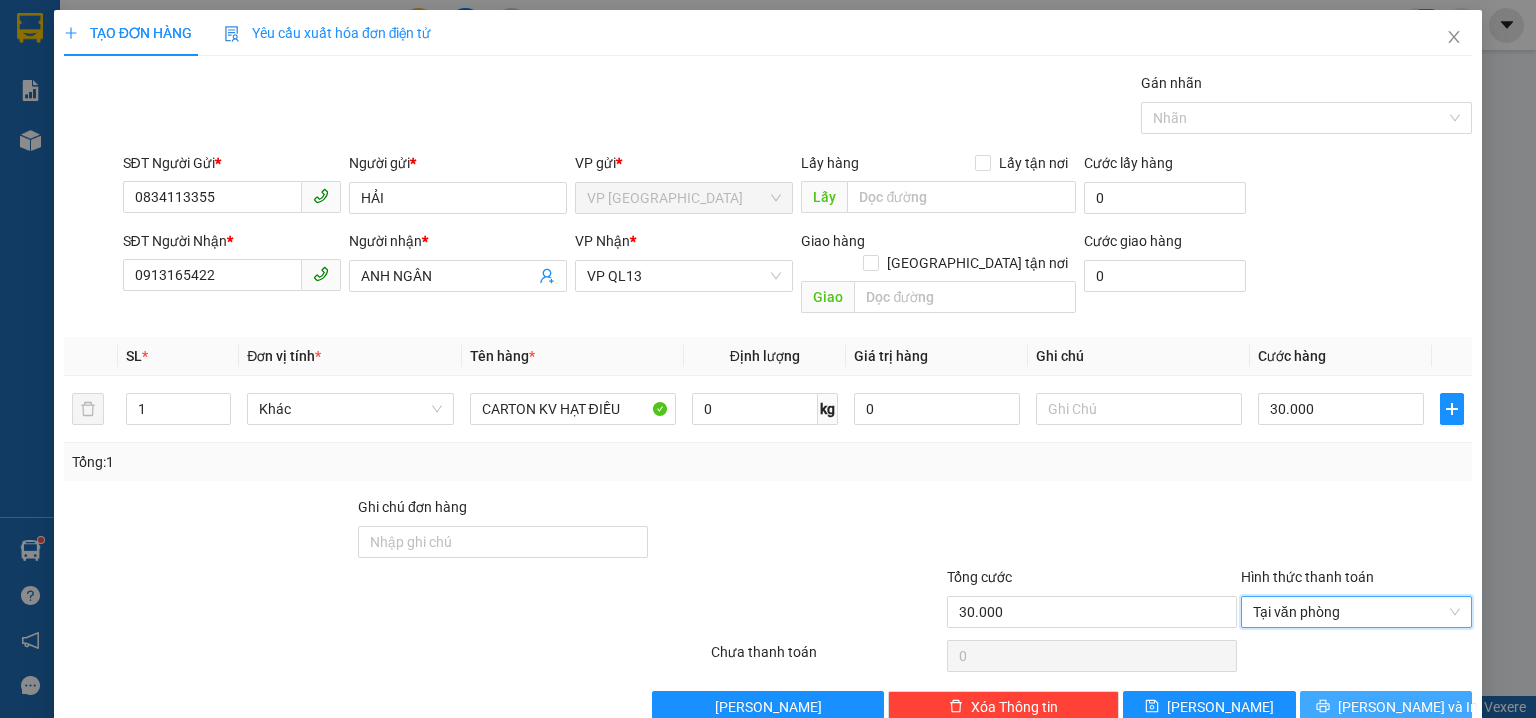 click on "[PERSON_NAME] và In" at bounding box center [1408, 707] 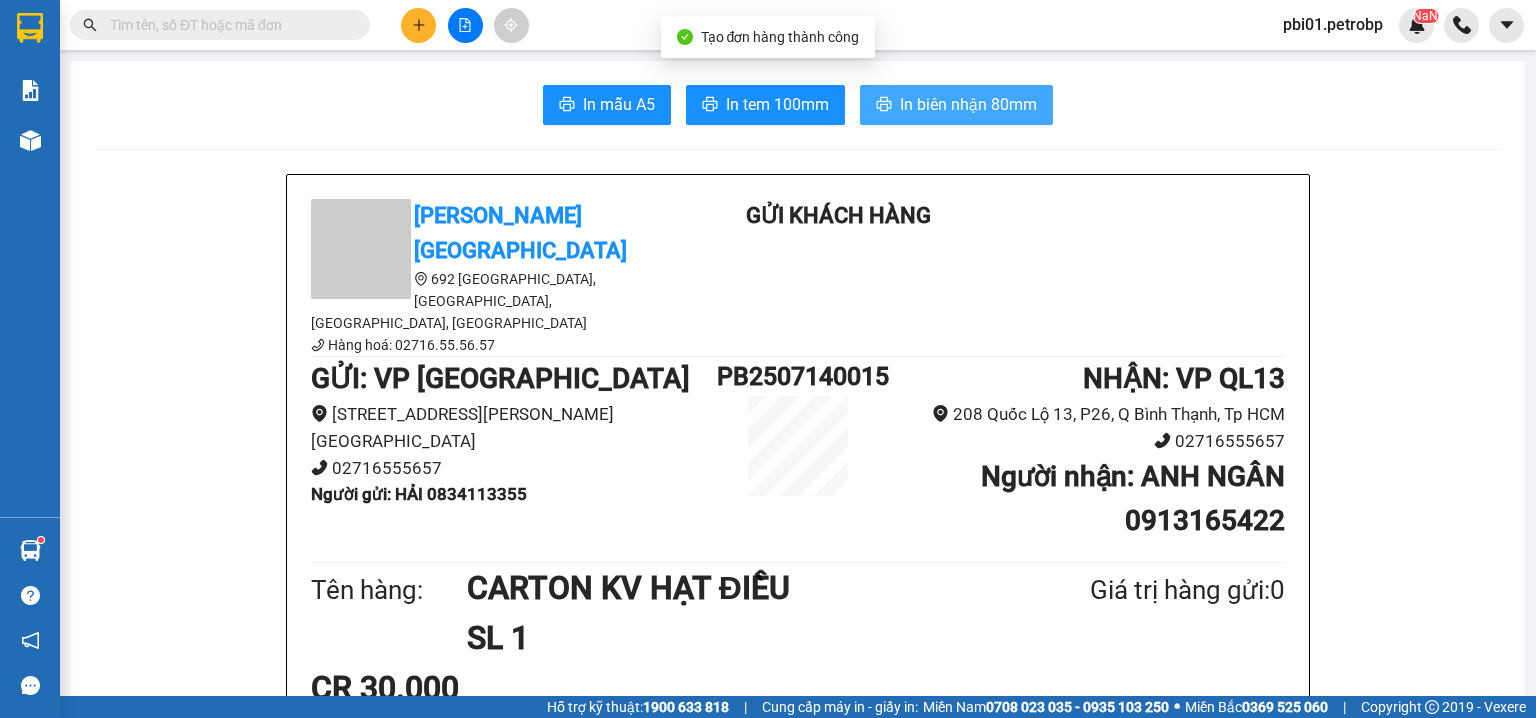 click on "In biên nhận 80mm" at bounding box center (968, 104) 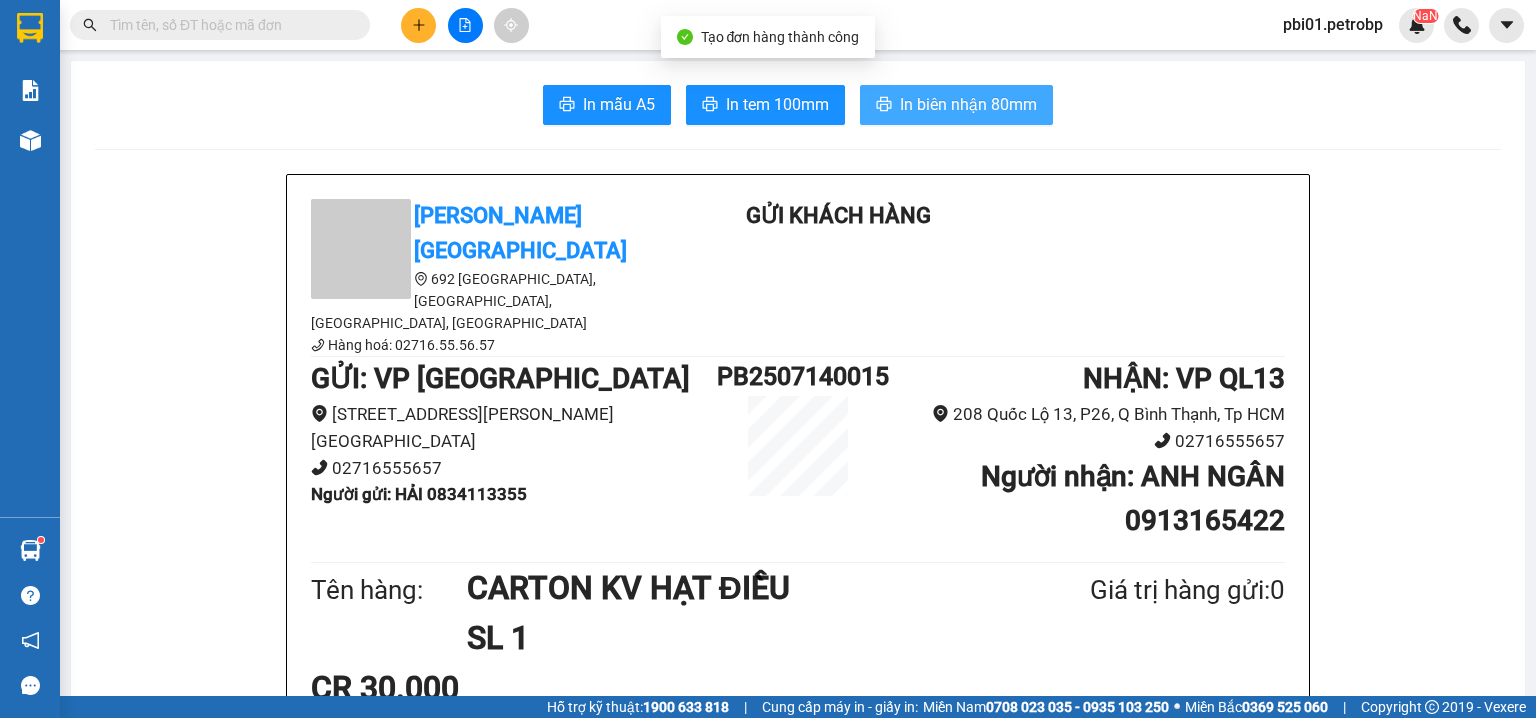scroll, scrollTop: 0, scrollLeft: 0, axis: both 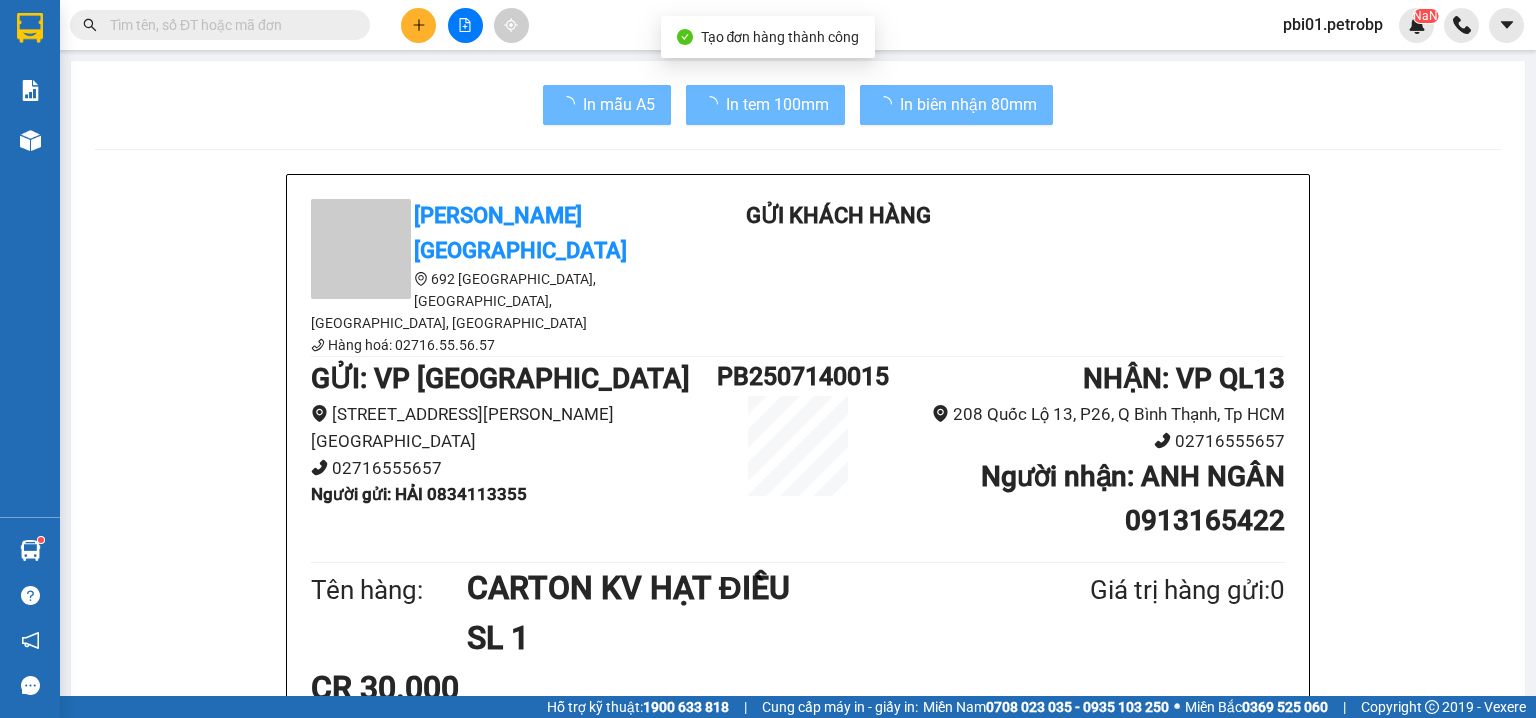 click on "CR   30.000" at bounding box center (798, 688) 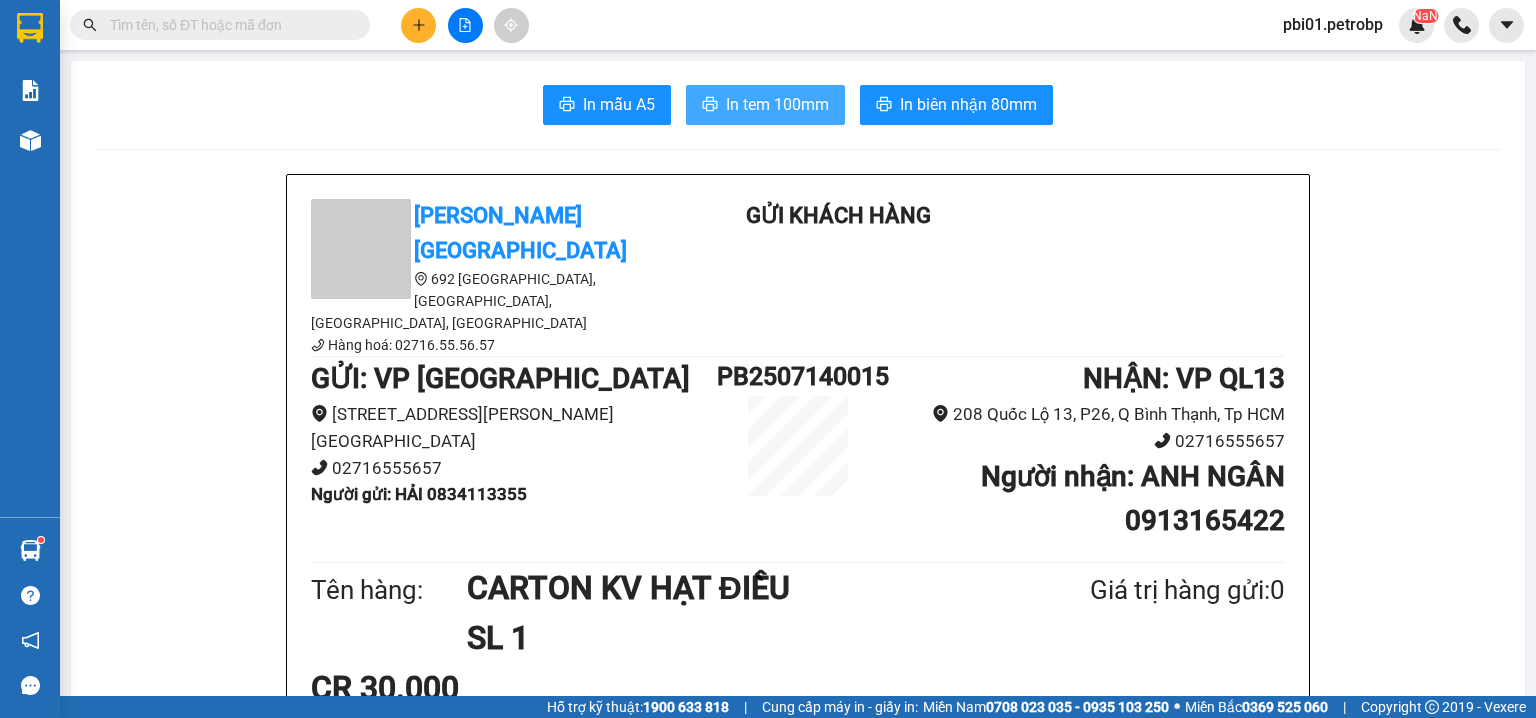 click on "In tem 100mm" at bounding box center [777, 104] 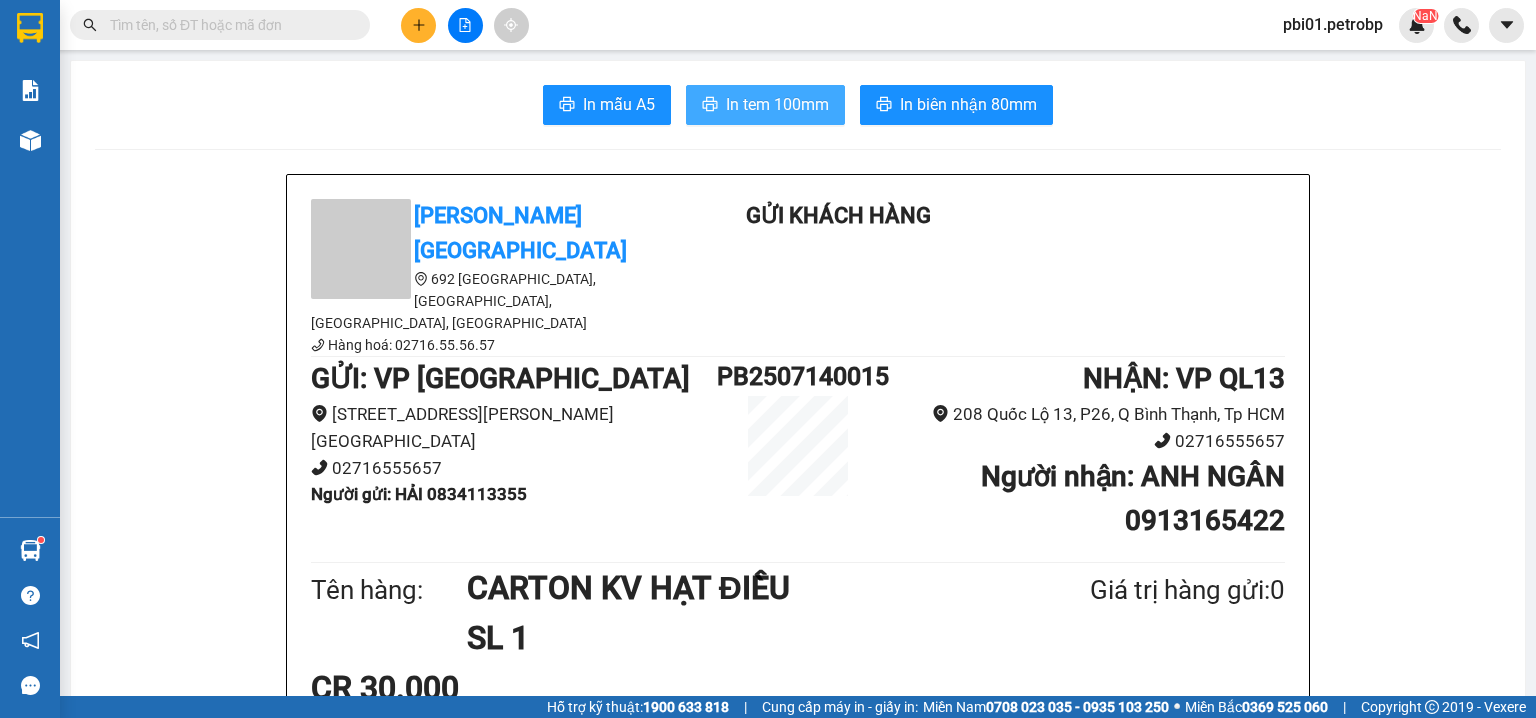 scroll, scrollTop: 0, scrollLeft: 0, axis: both 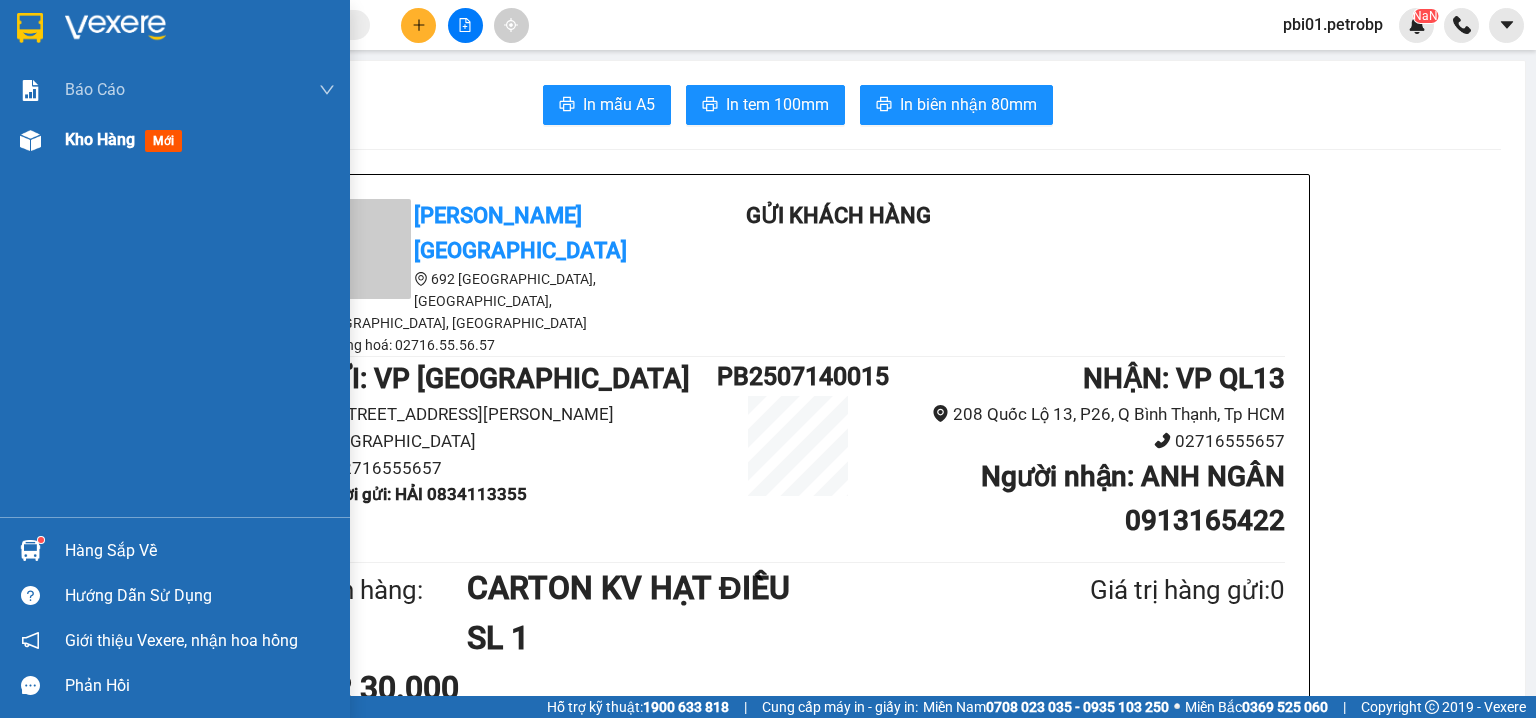 click on "Kho hàng mới" at bounding box center (175, 140) 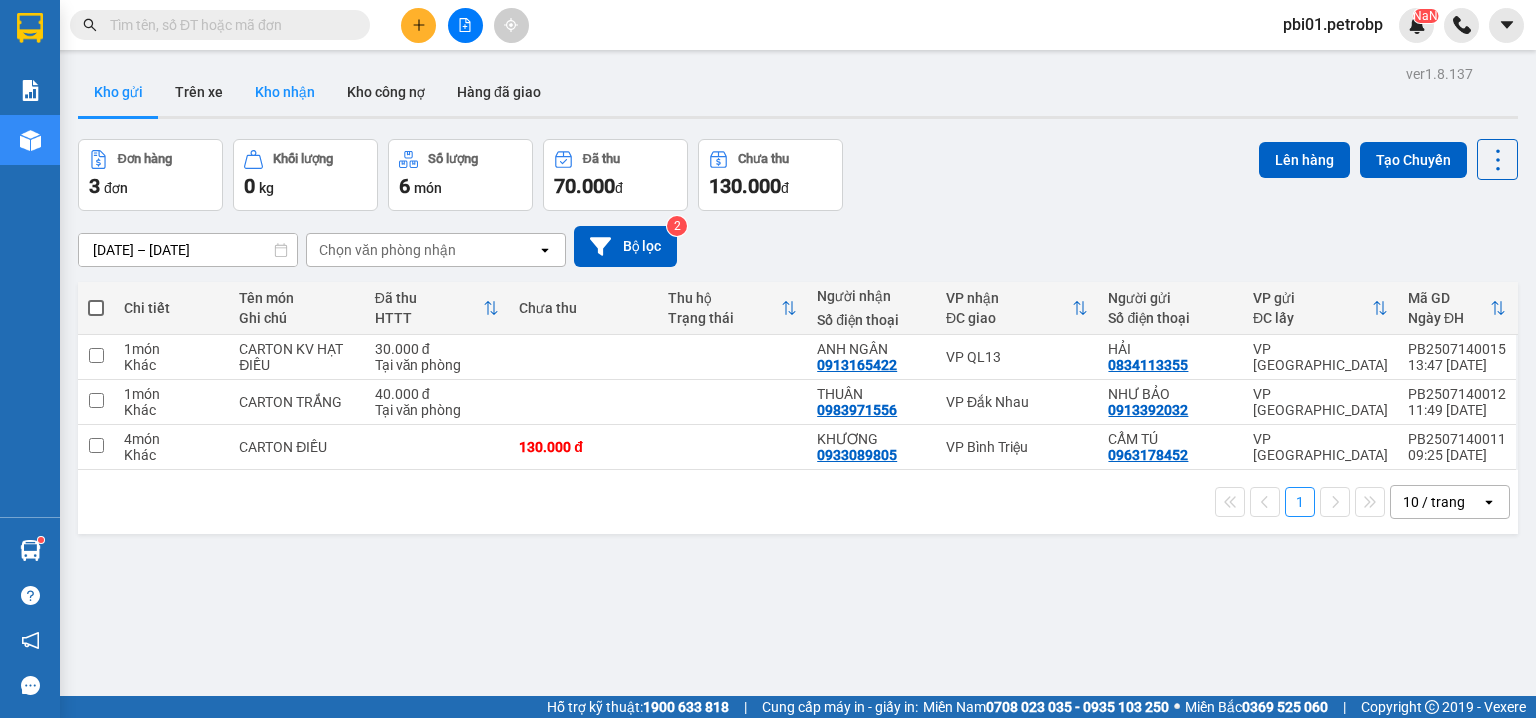 click on "Kho nhận" at bounding box center (285, 92) 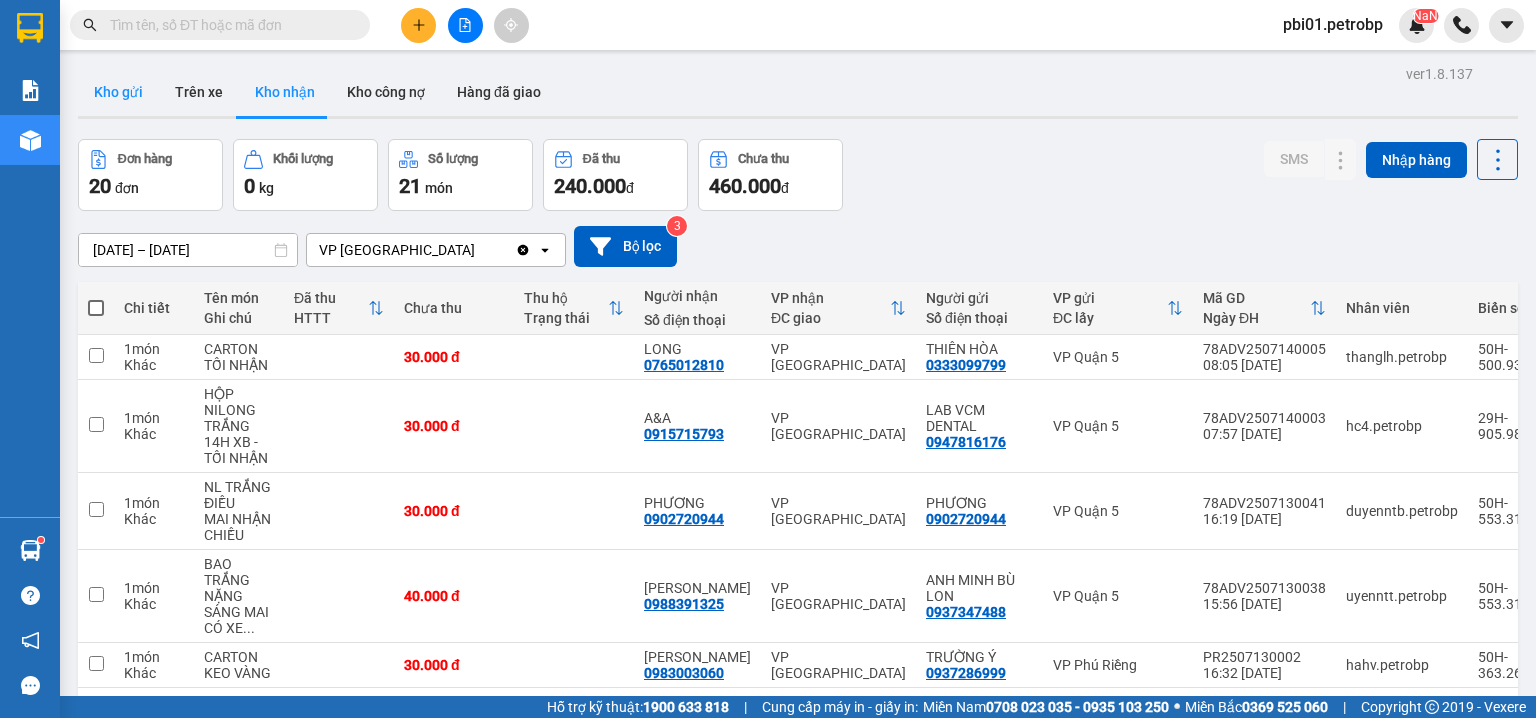 click on "Kho gửi" at bounding box center [118, 92] 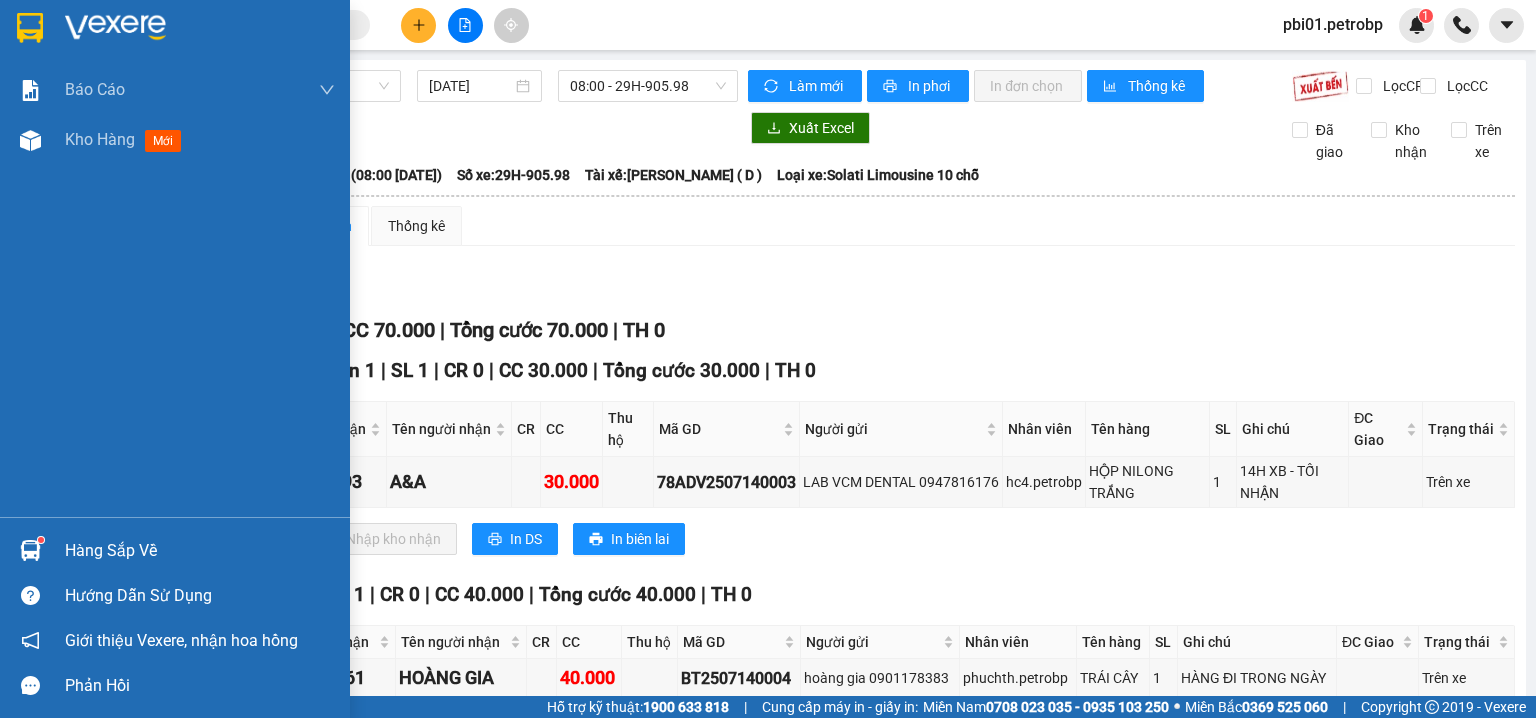 scroll, scrollTop: 0, scrollLeft: 0, axis: both 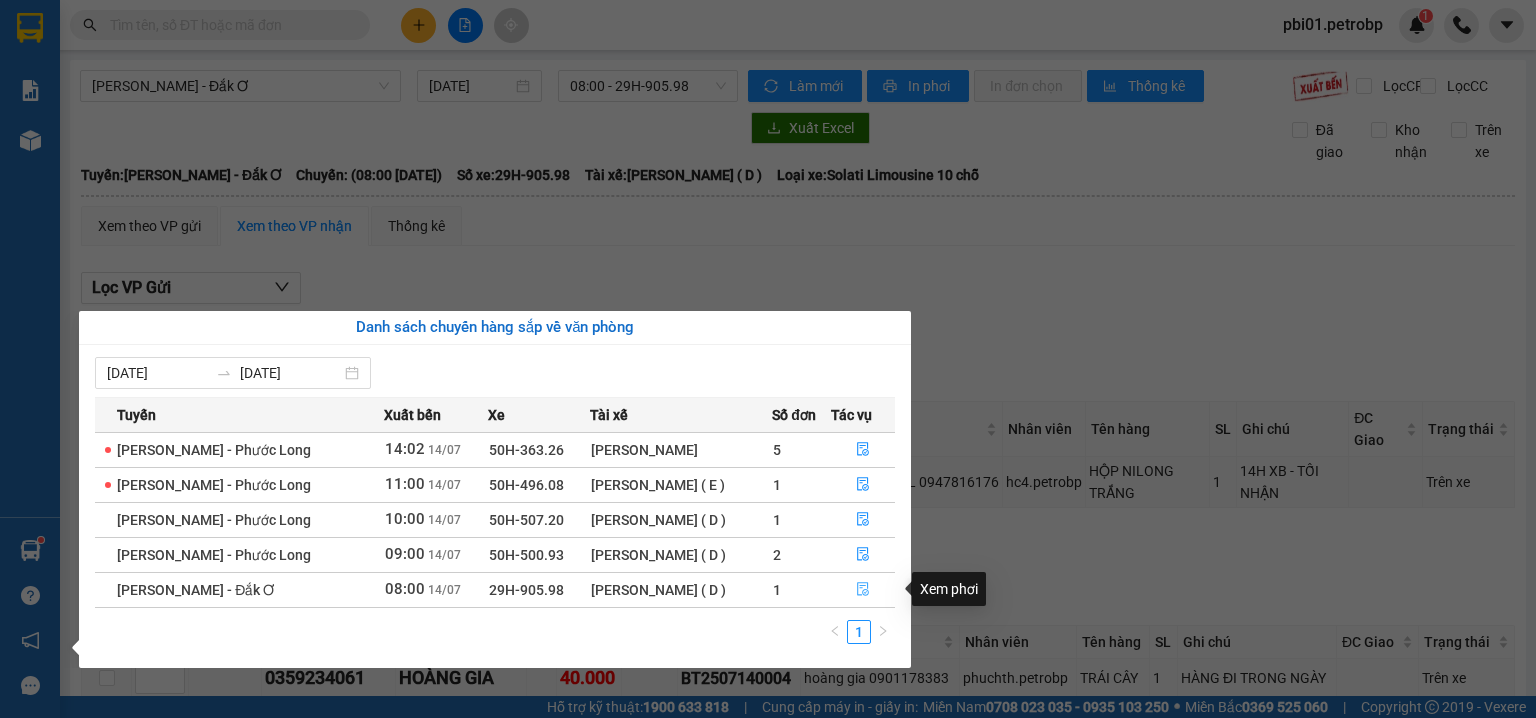 click 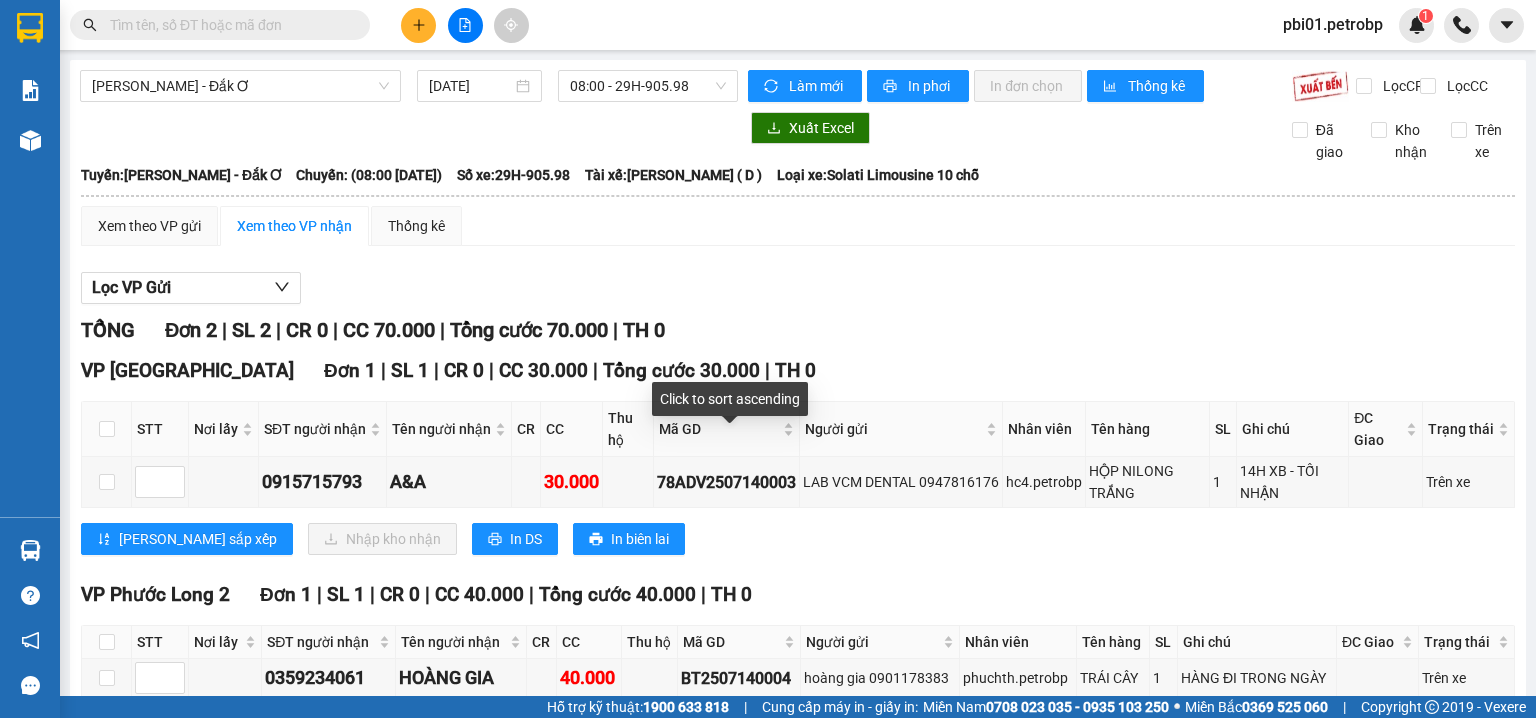 scroll, scrollTop: 120, scrollLeft: 0, axis: vertical 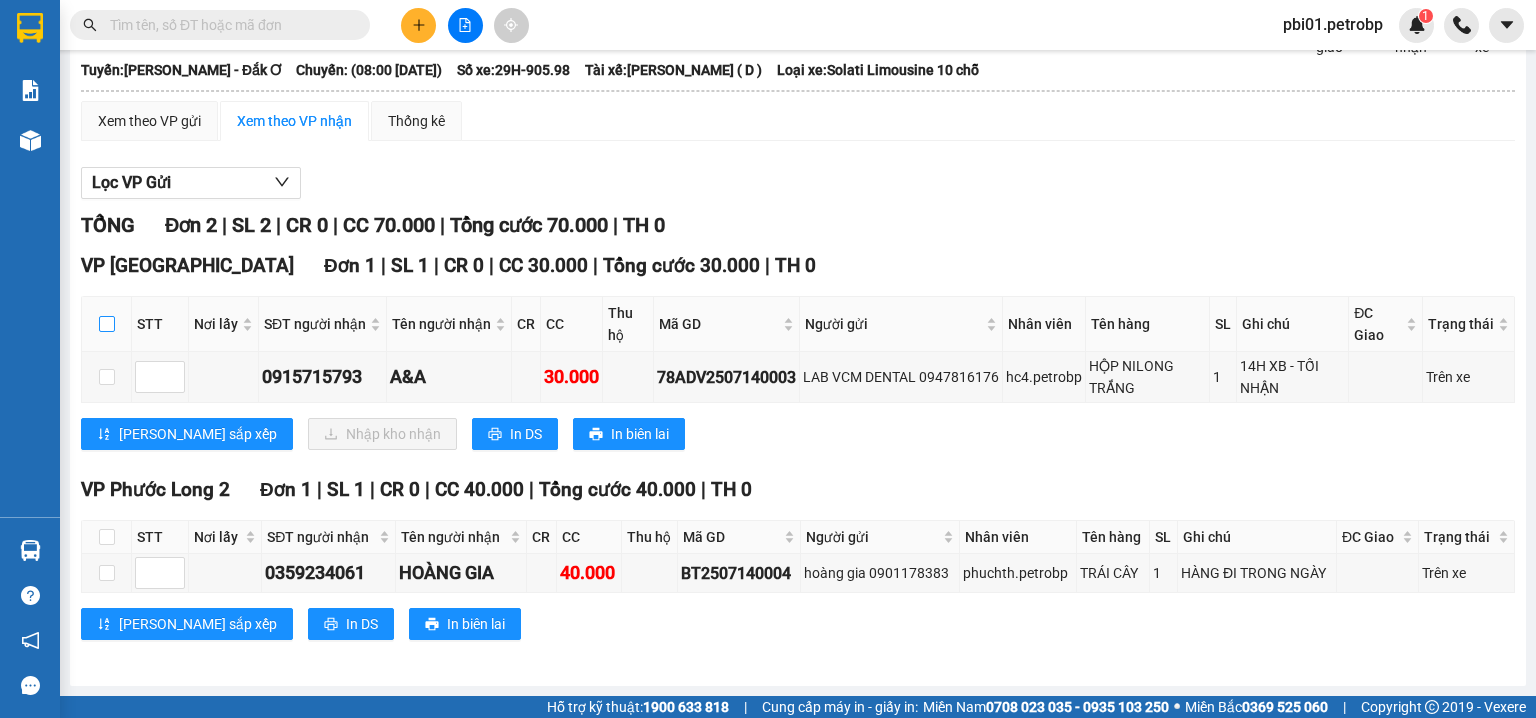click at bounding box center (107, 324) 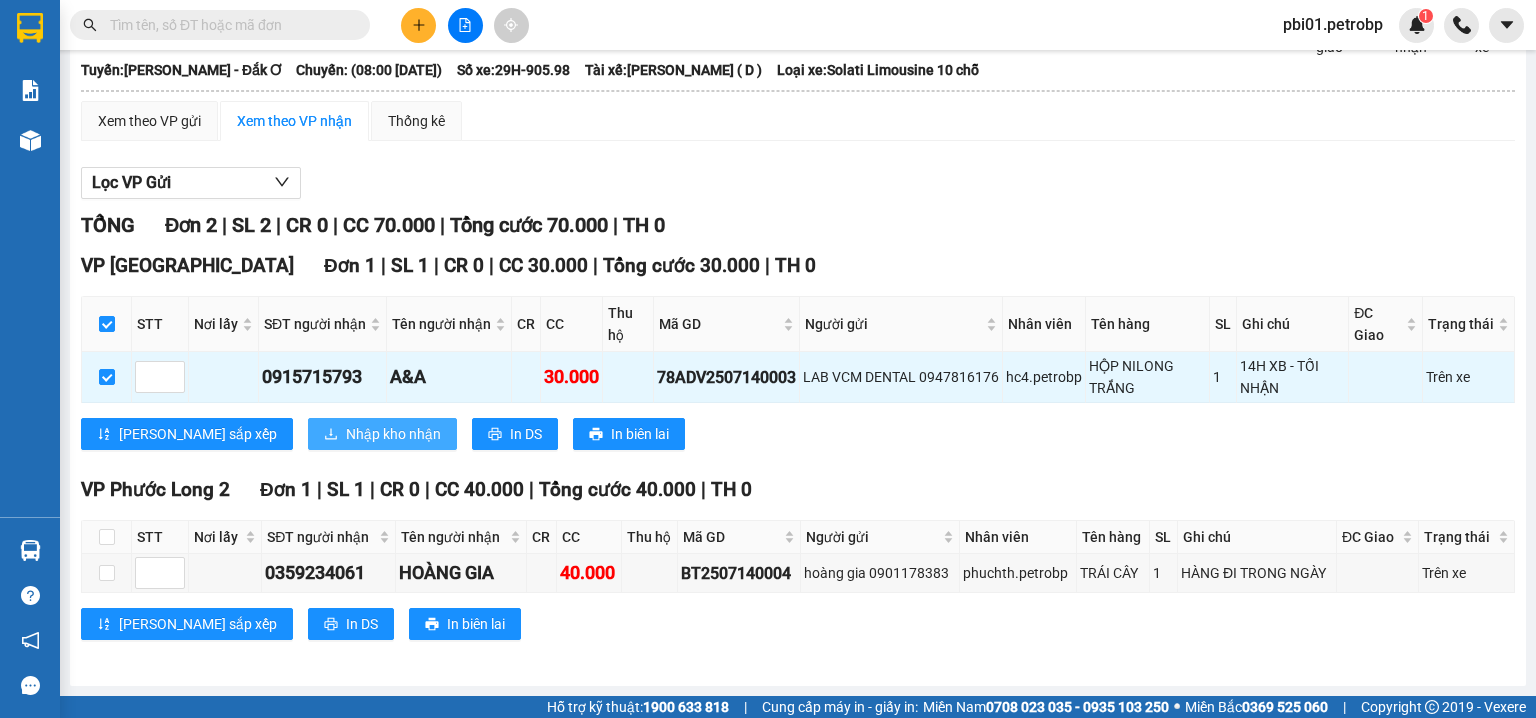 click on "Nhập kho nhận" at bounding box center (393, 434) 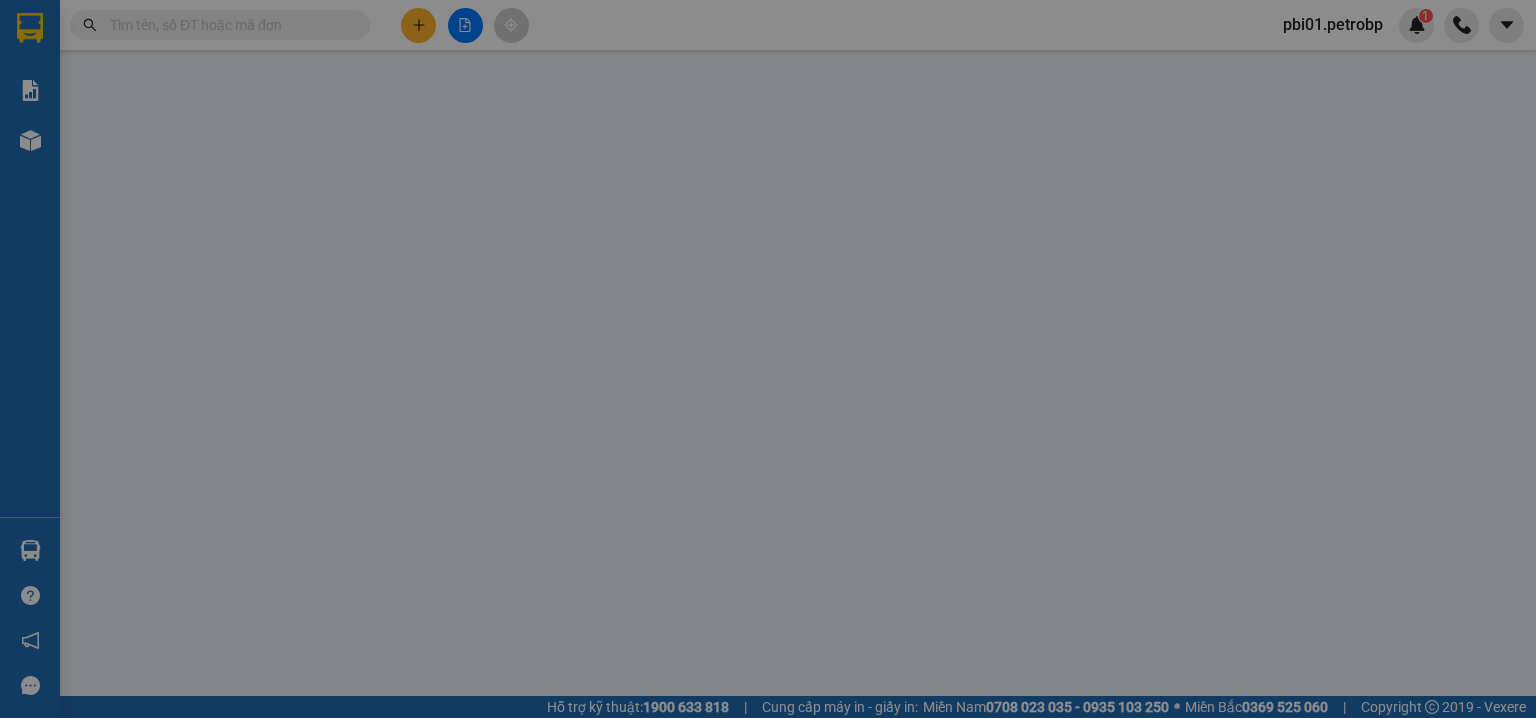 scroll, scrollTop: 0, scrollLeft: 0, axis: both 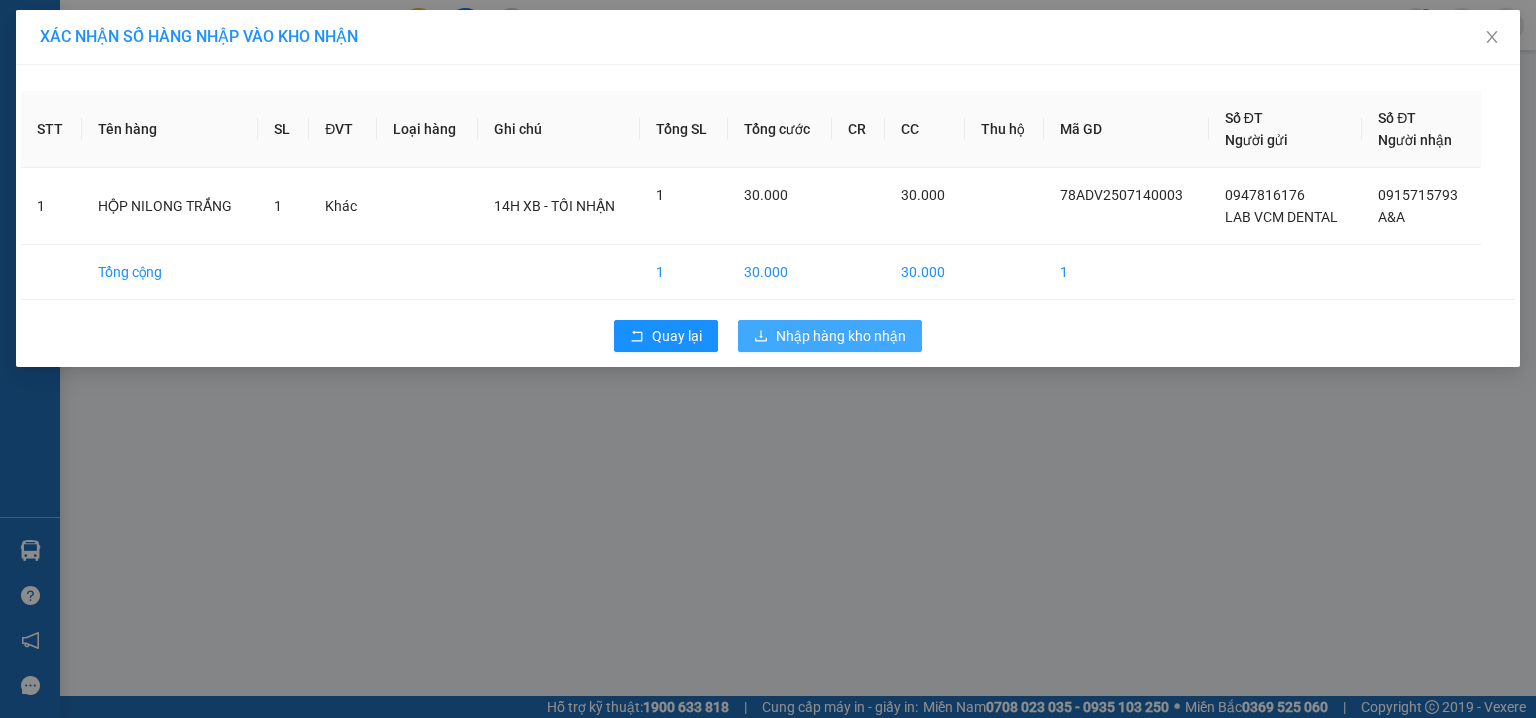 click on "Nhập hàng kho nhận" at bounding box center [841, 336] 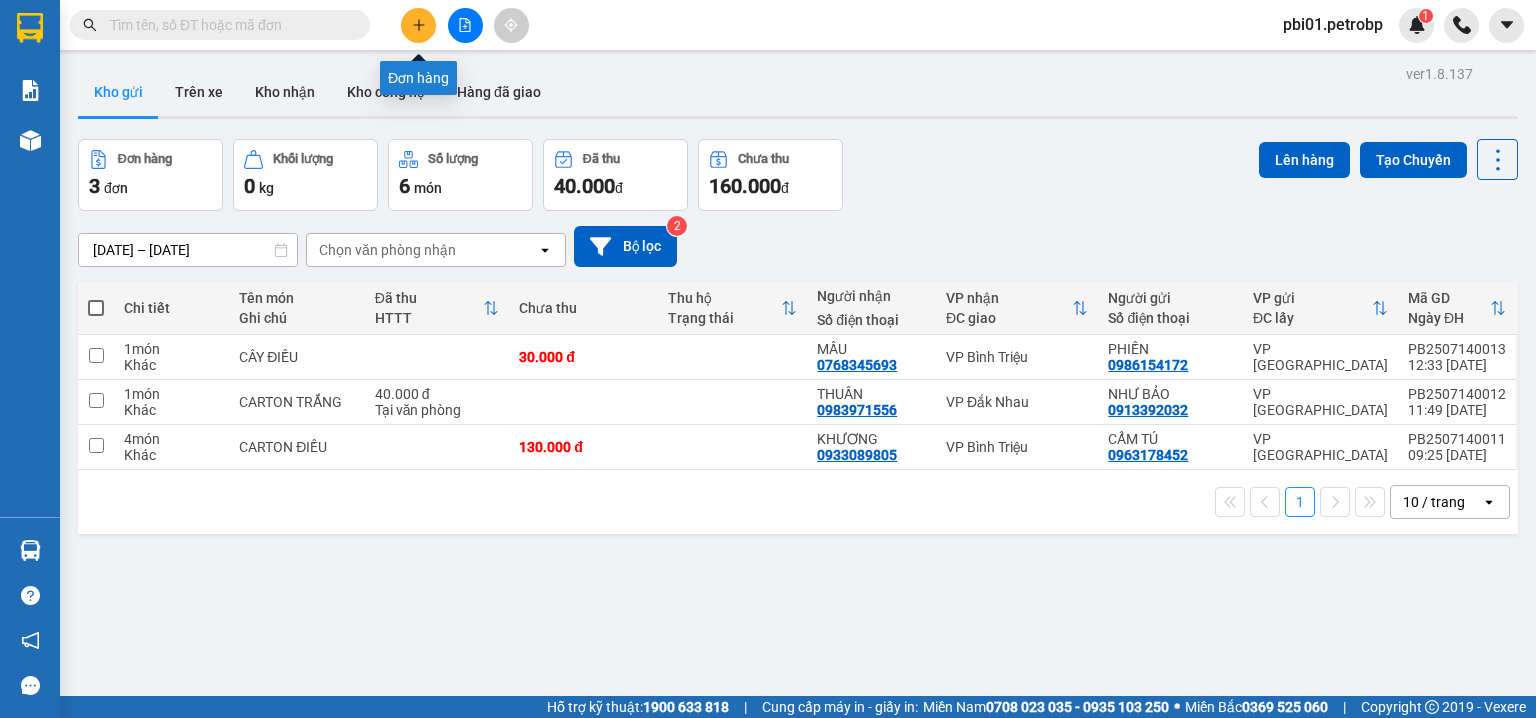 click 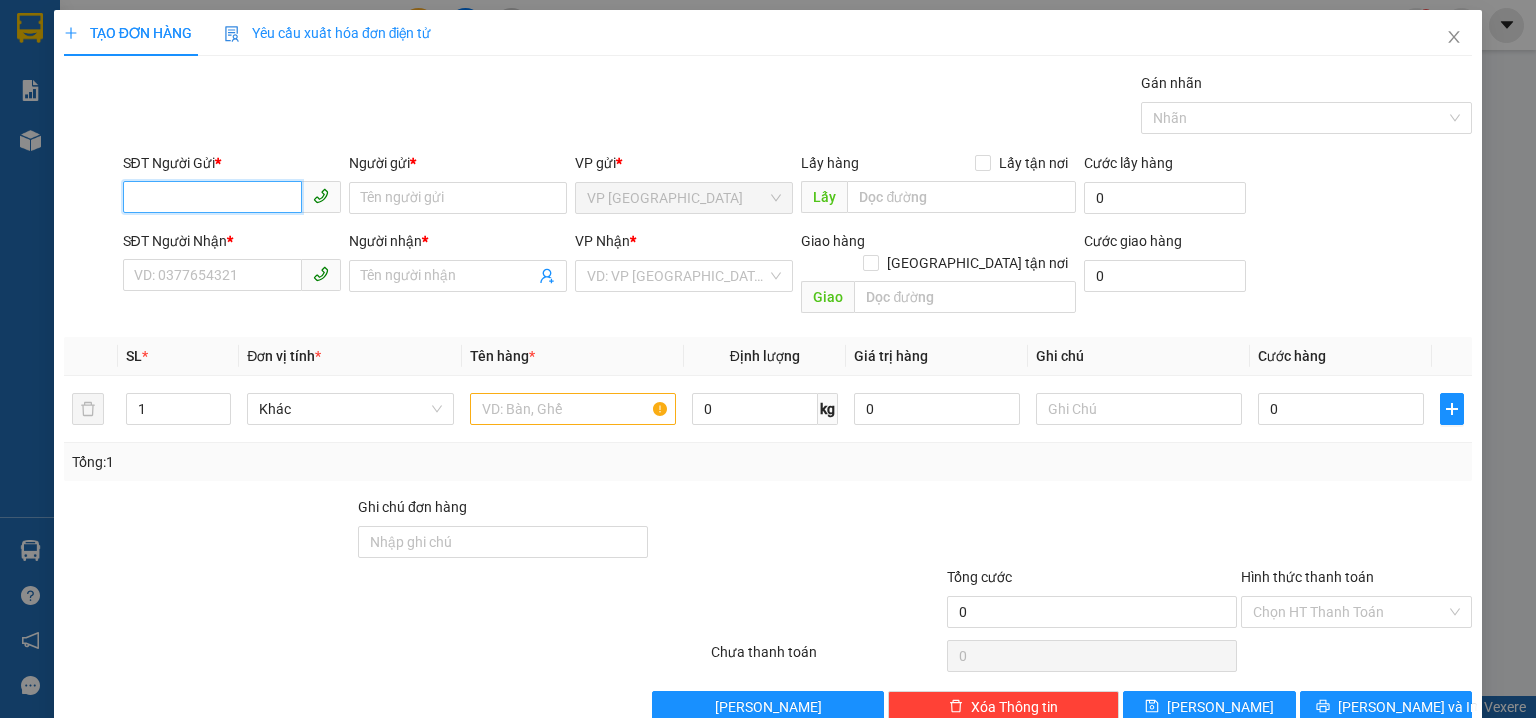 click on "SĐT Người Gửi  *" at bounding box center (212, 197) 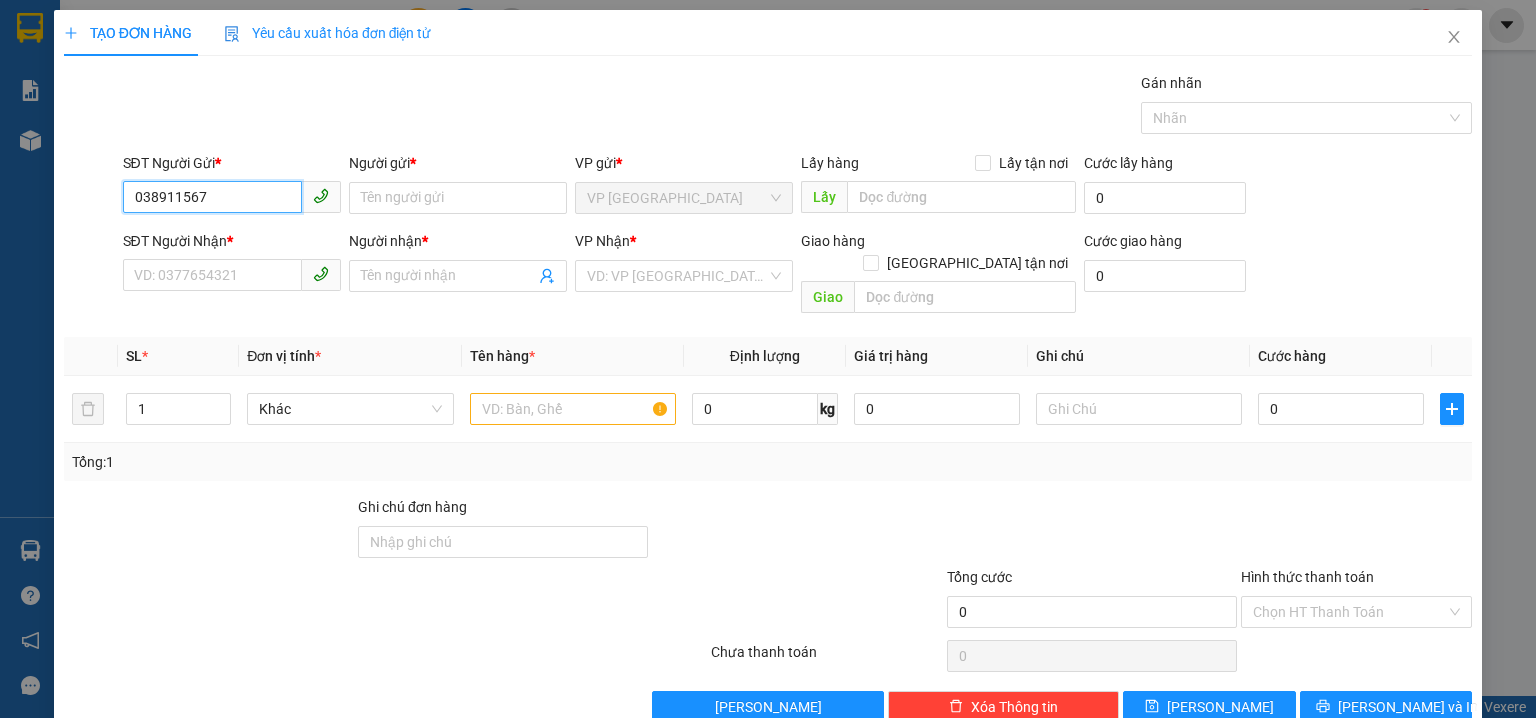 type on "0389115672" 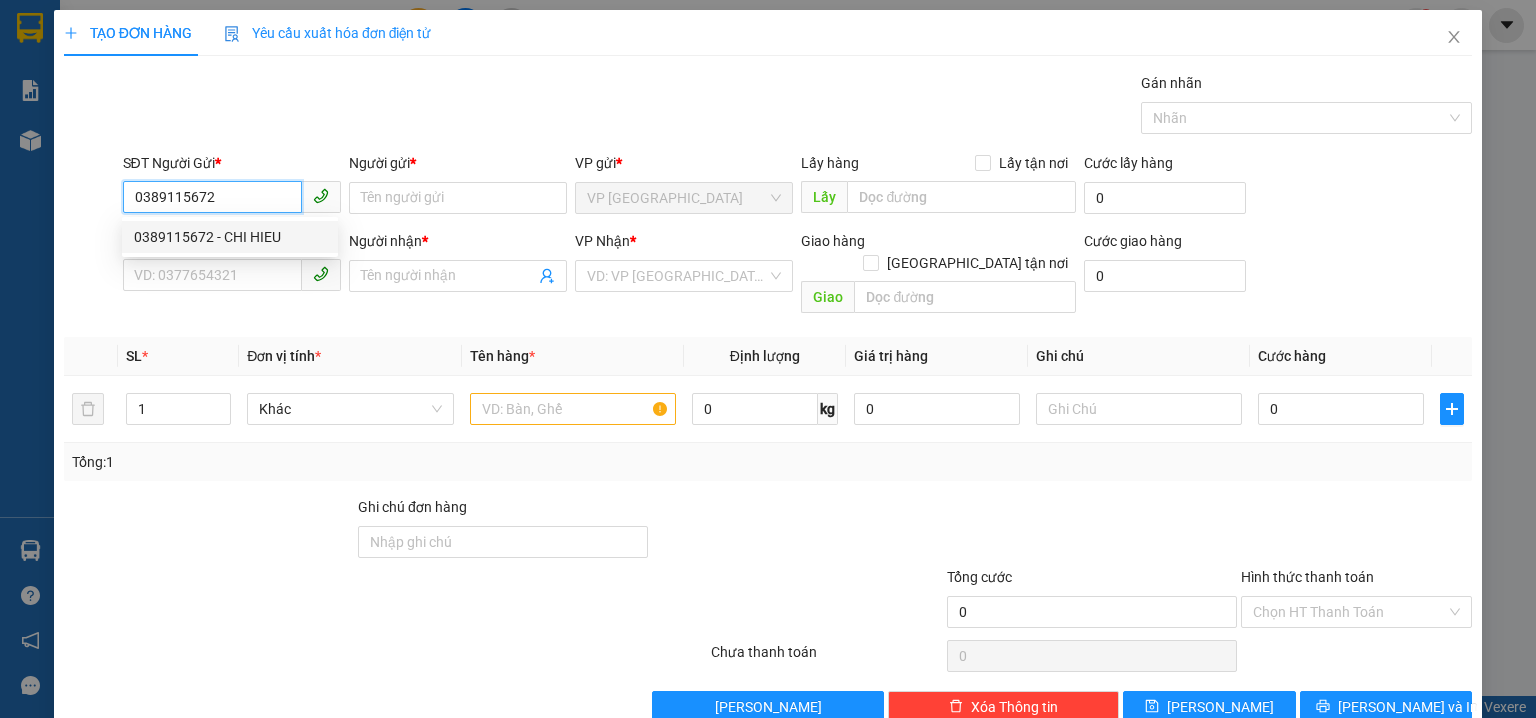 click on "0389115672 - CHI HIEU" at bounding box center [230, 237] 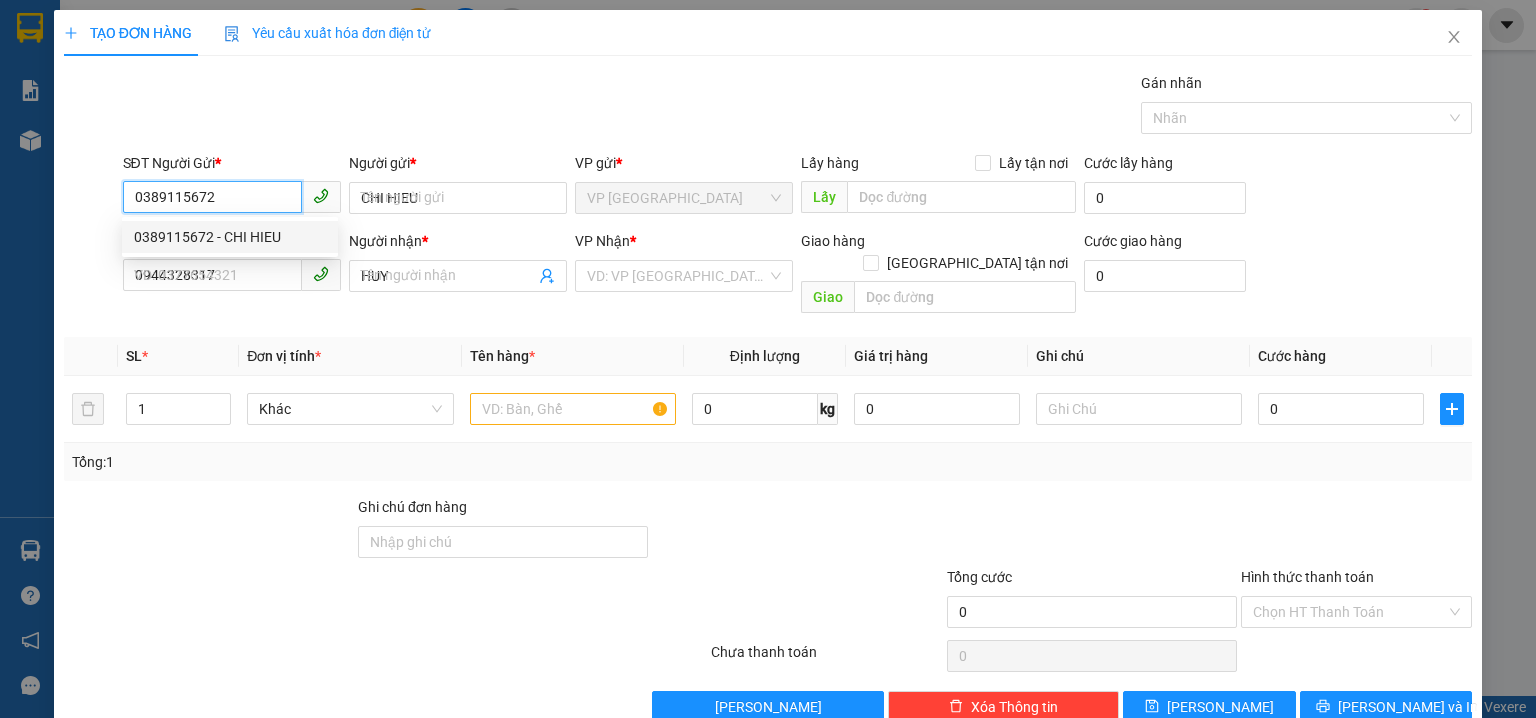 type on "30.000" 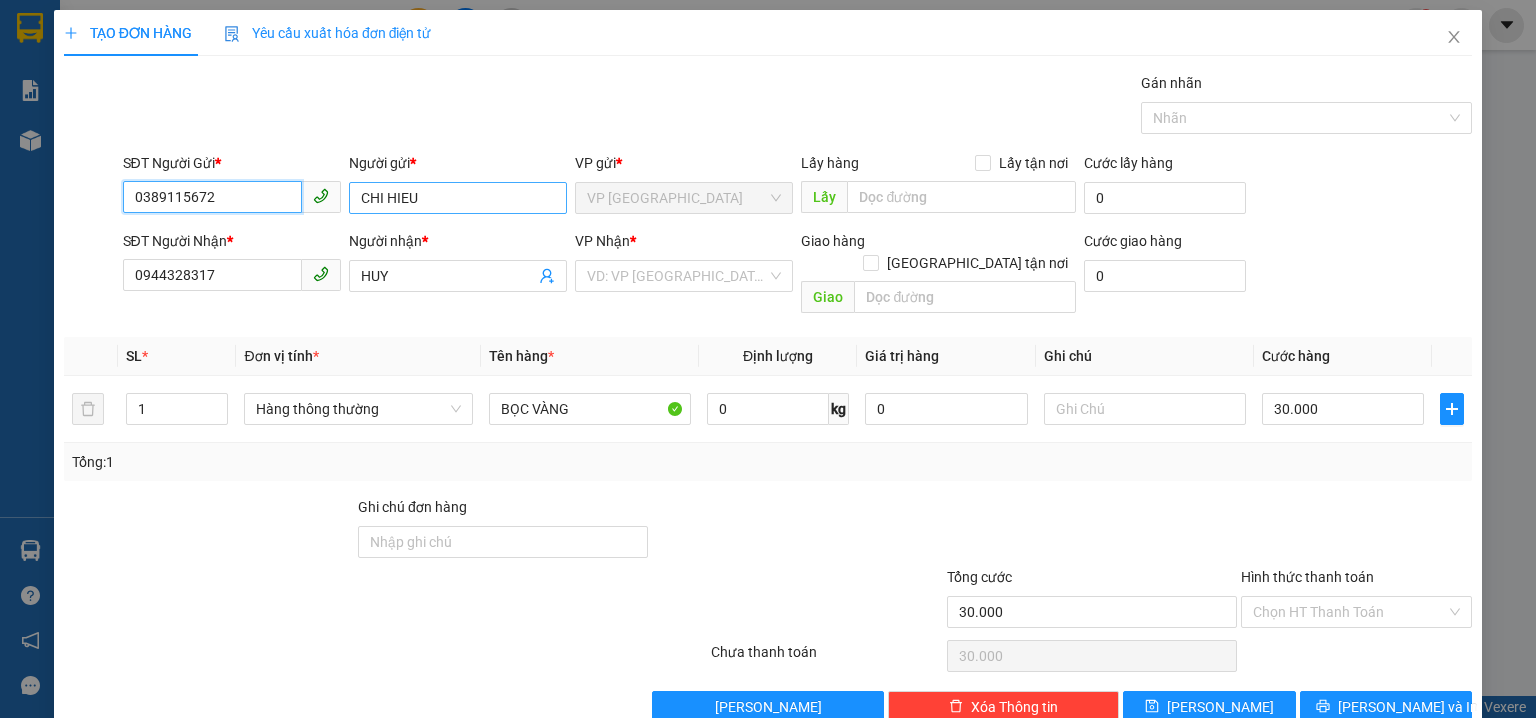 type on "0389115672" 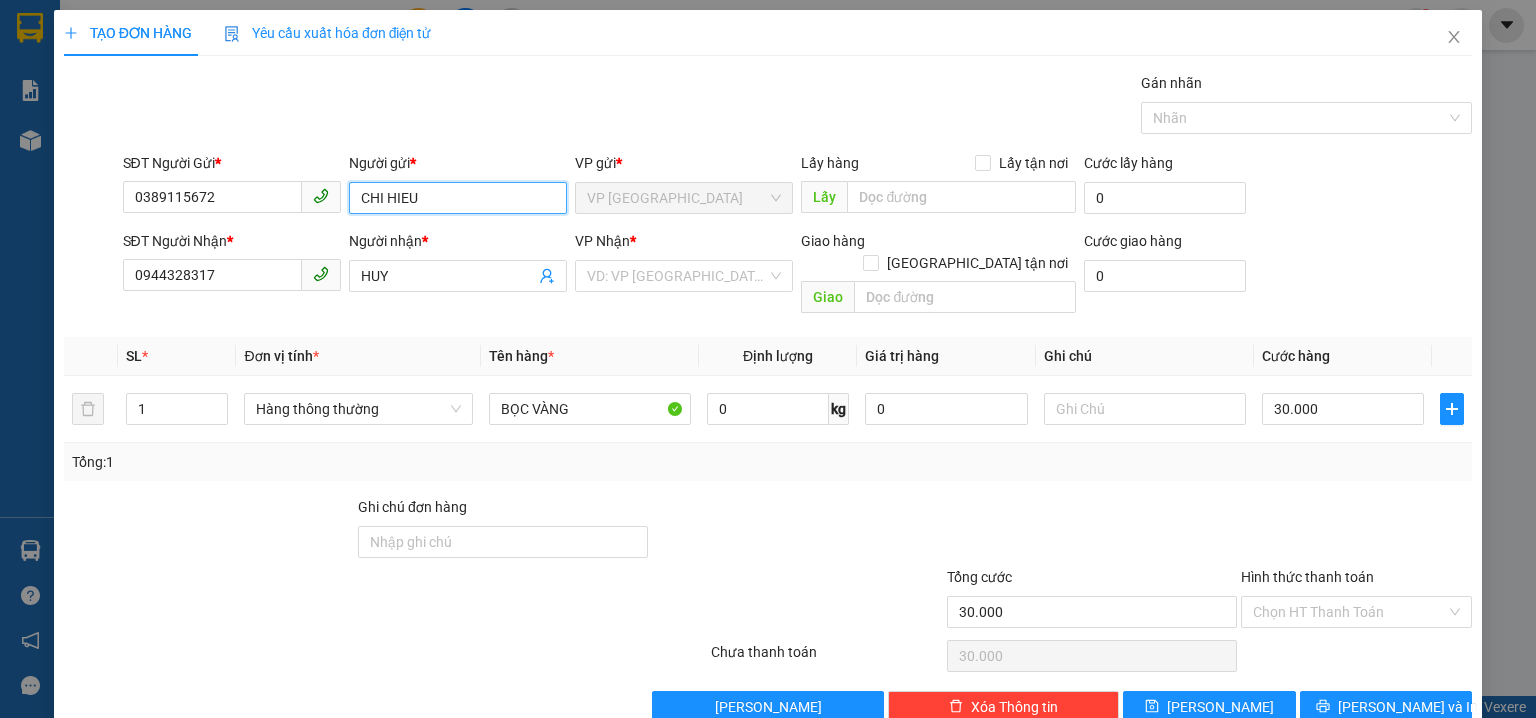 click on "CHI HIEU" at bounding box center (458, 198) 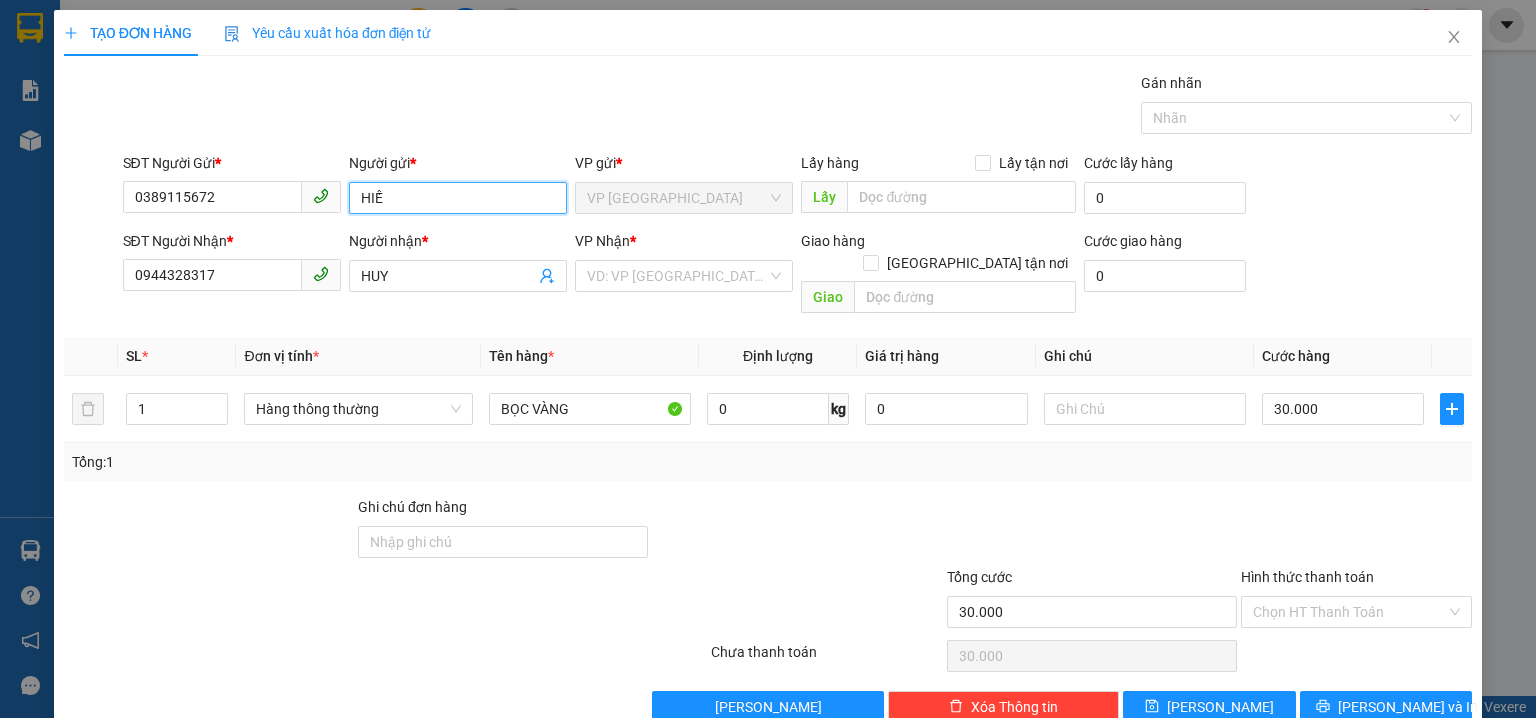 type on "HIẾU" 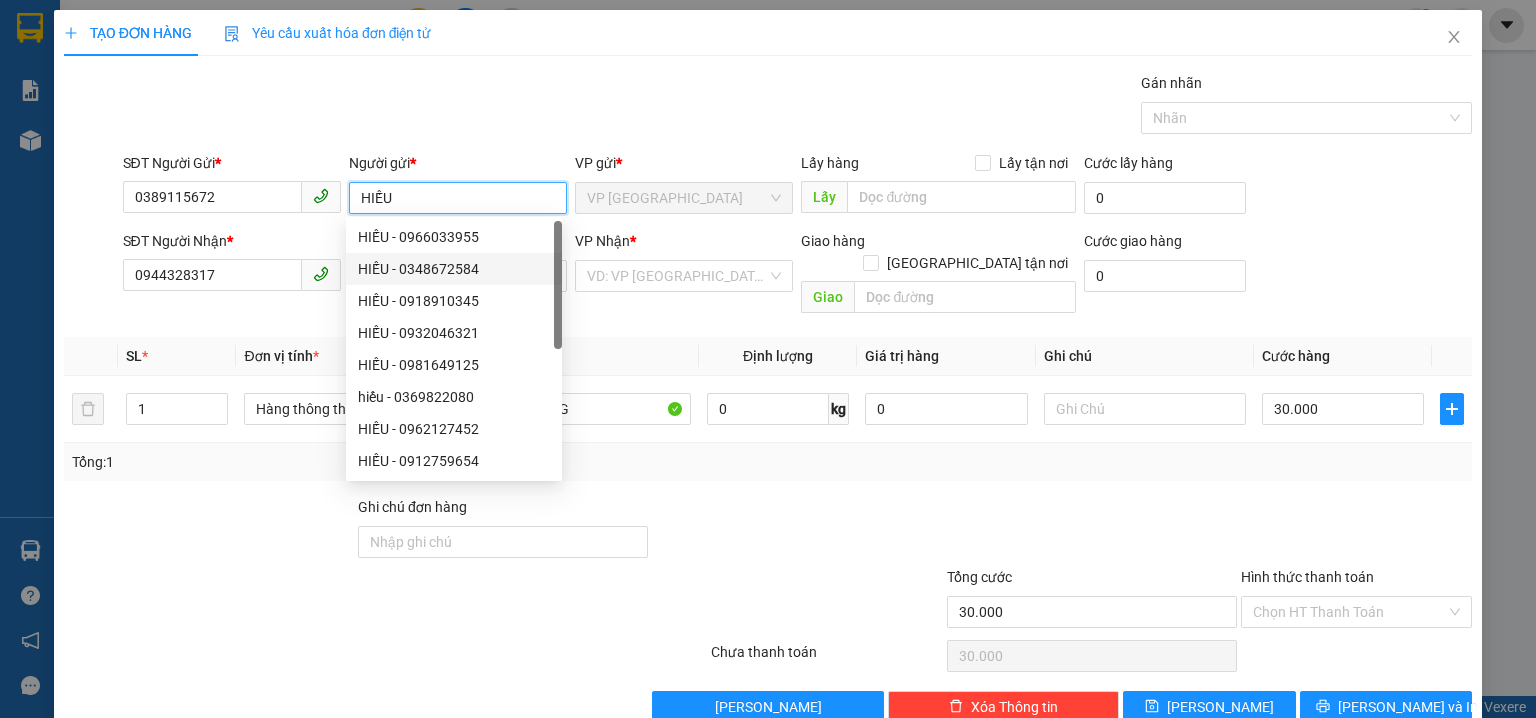 click on "HIẾU - 0348672584" at bounding box center [454, 269] 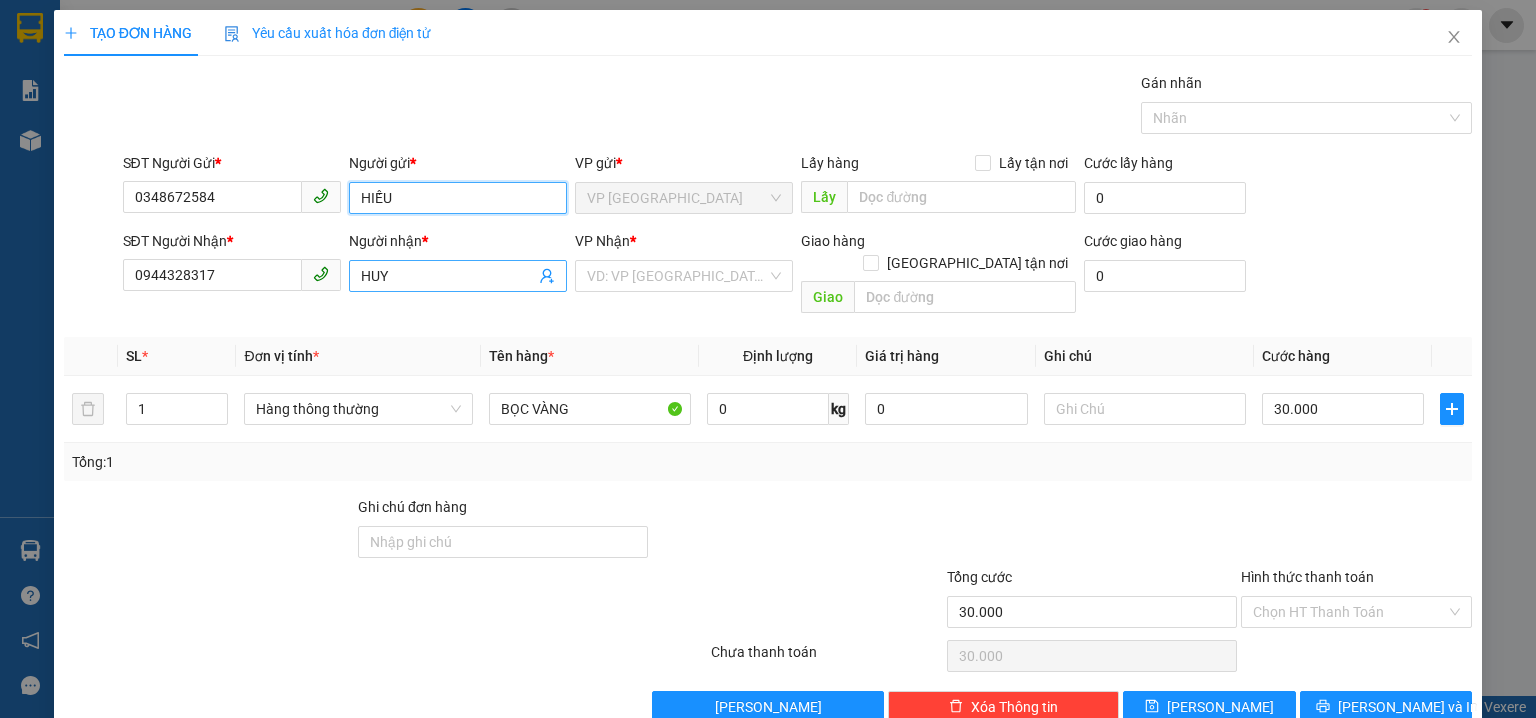 type on "HIẾU" 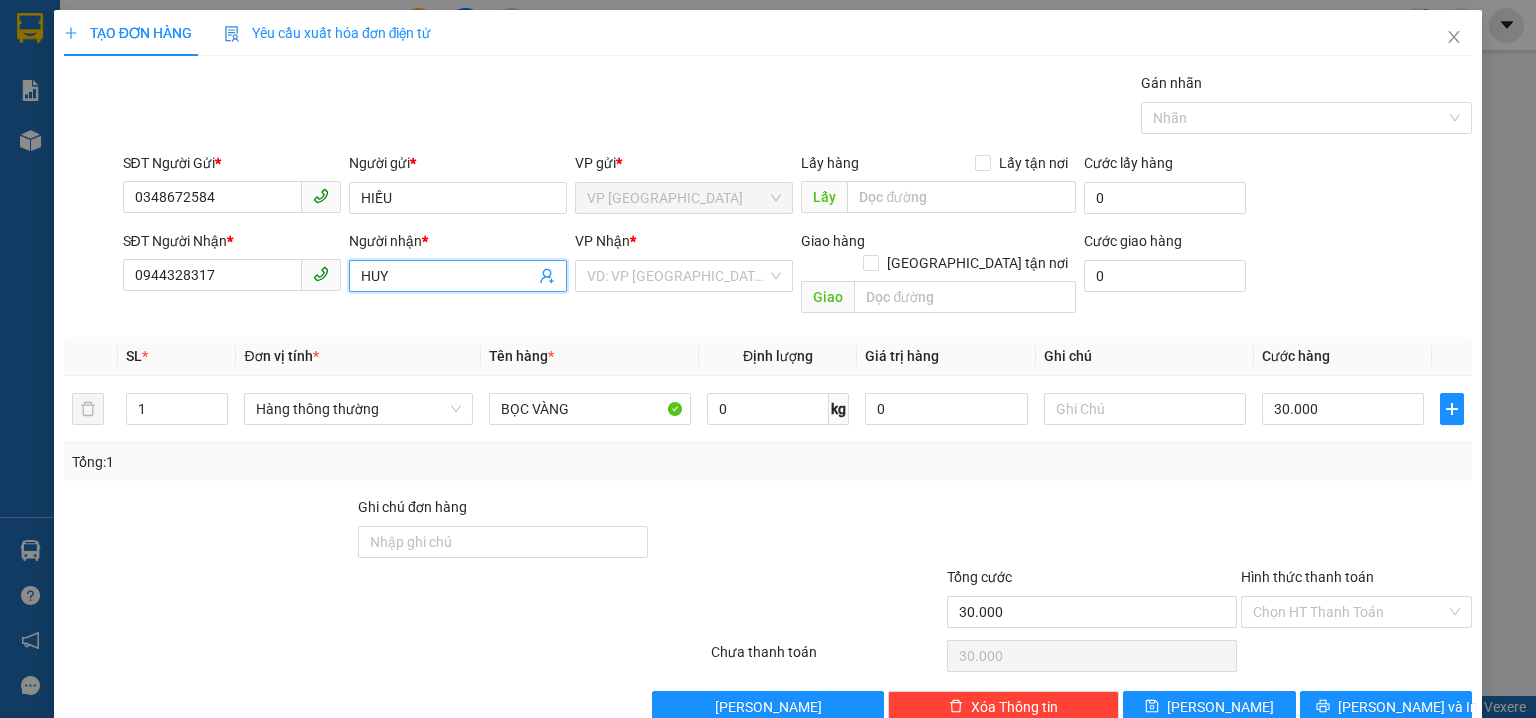 click on "HUY" at bounding box center [448, 276] 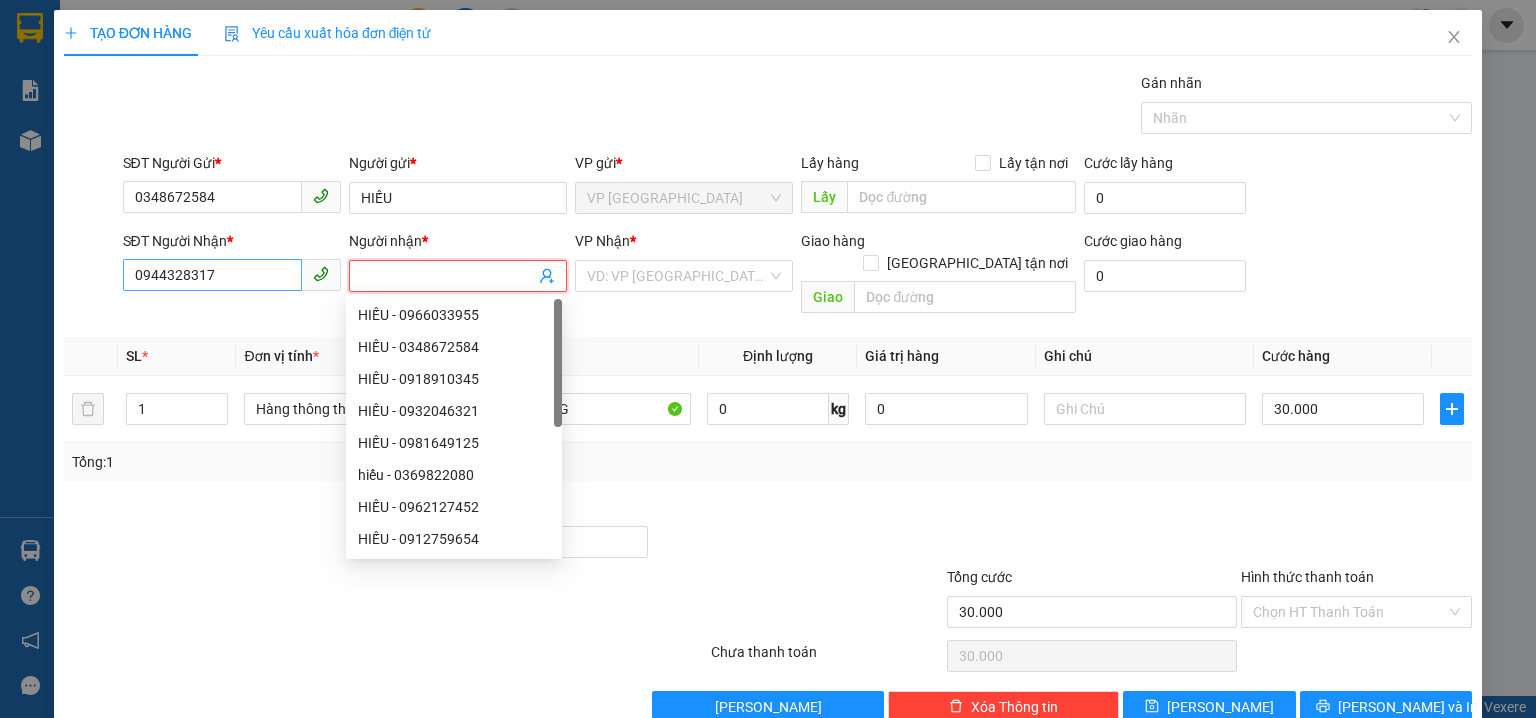 type 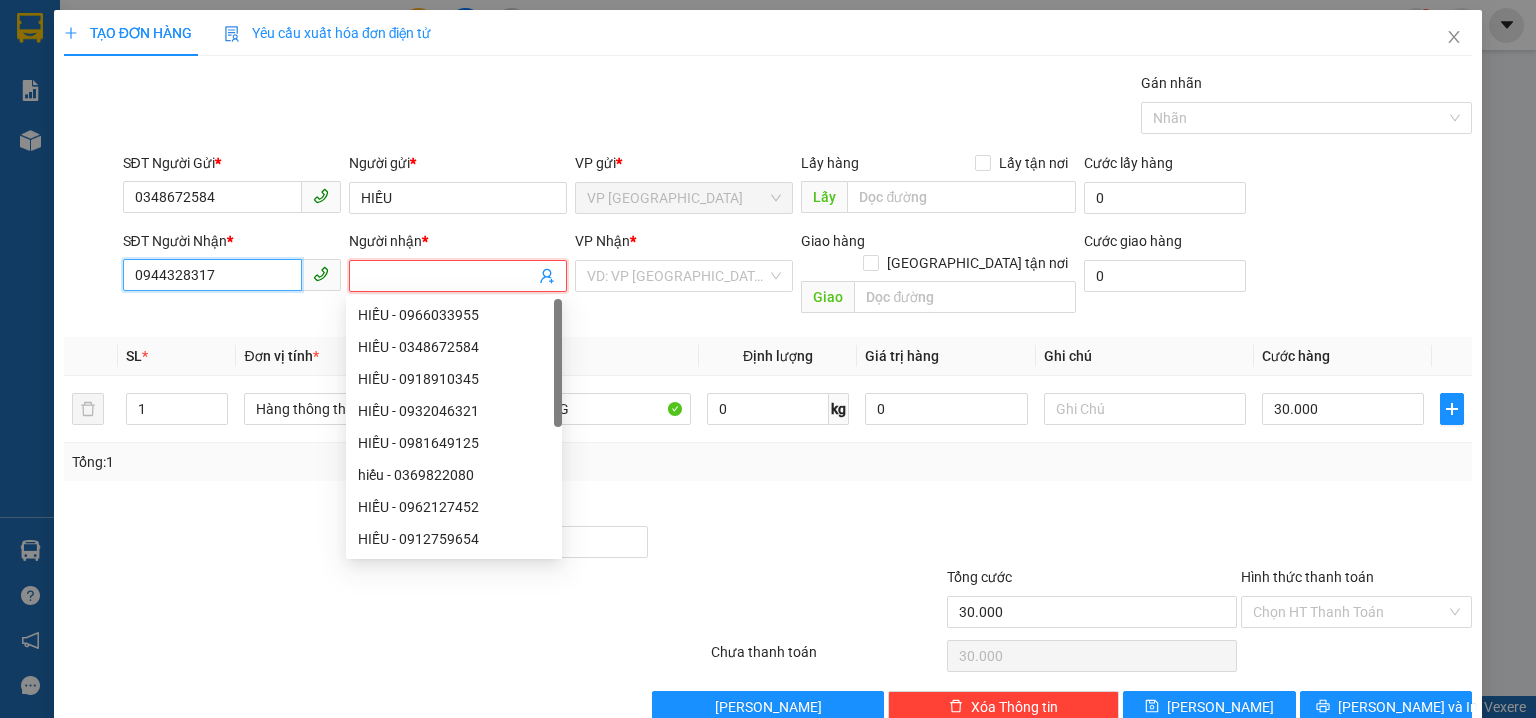 click on "0944328317" at bounding box center (212, 275) 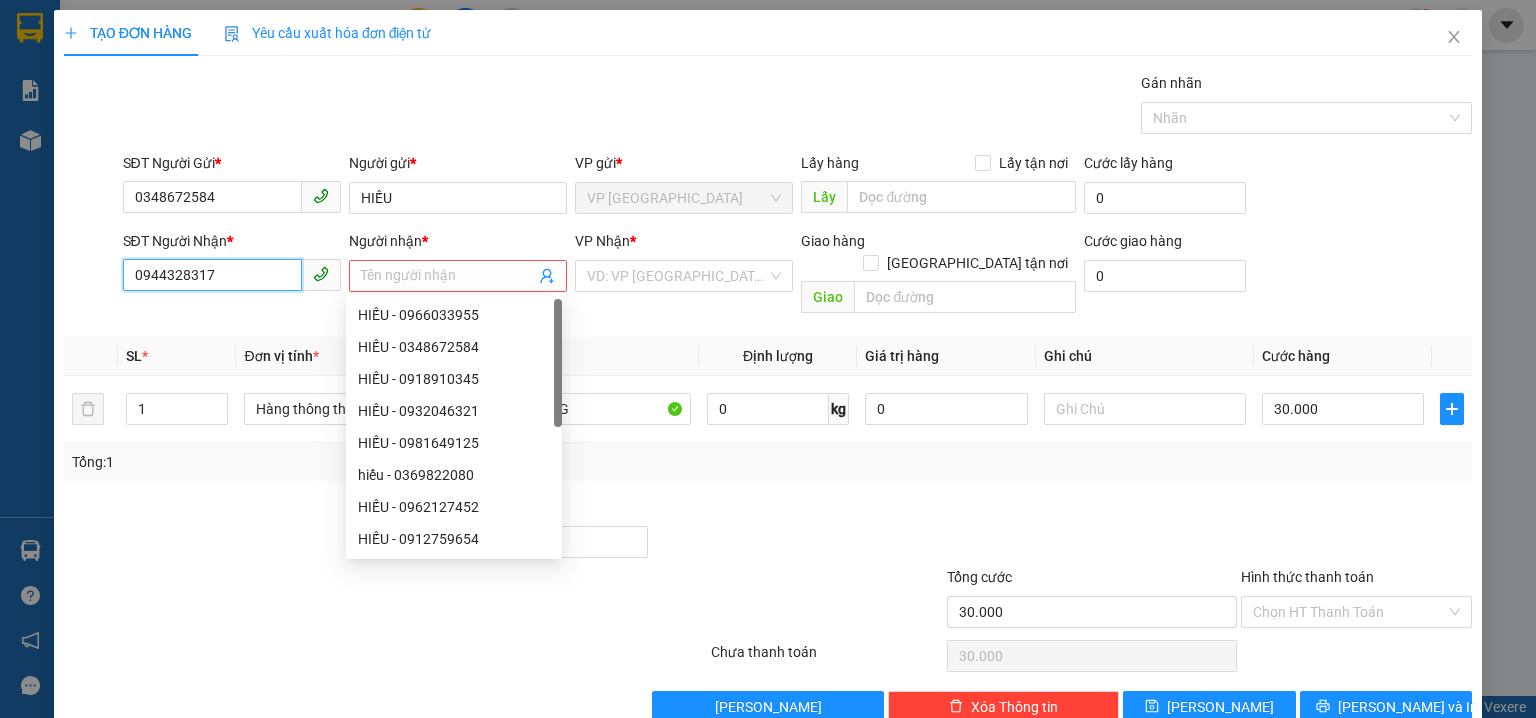 click on "0944328317" at bounding box center [212, 275] 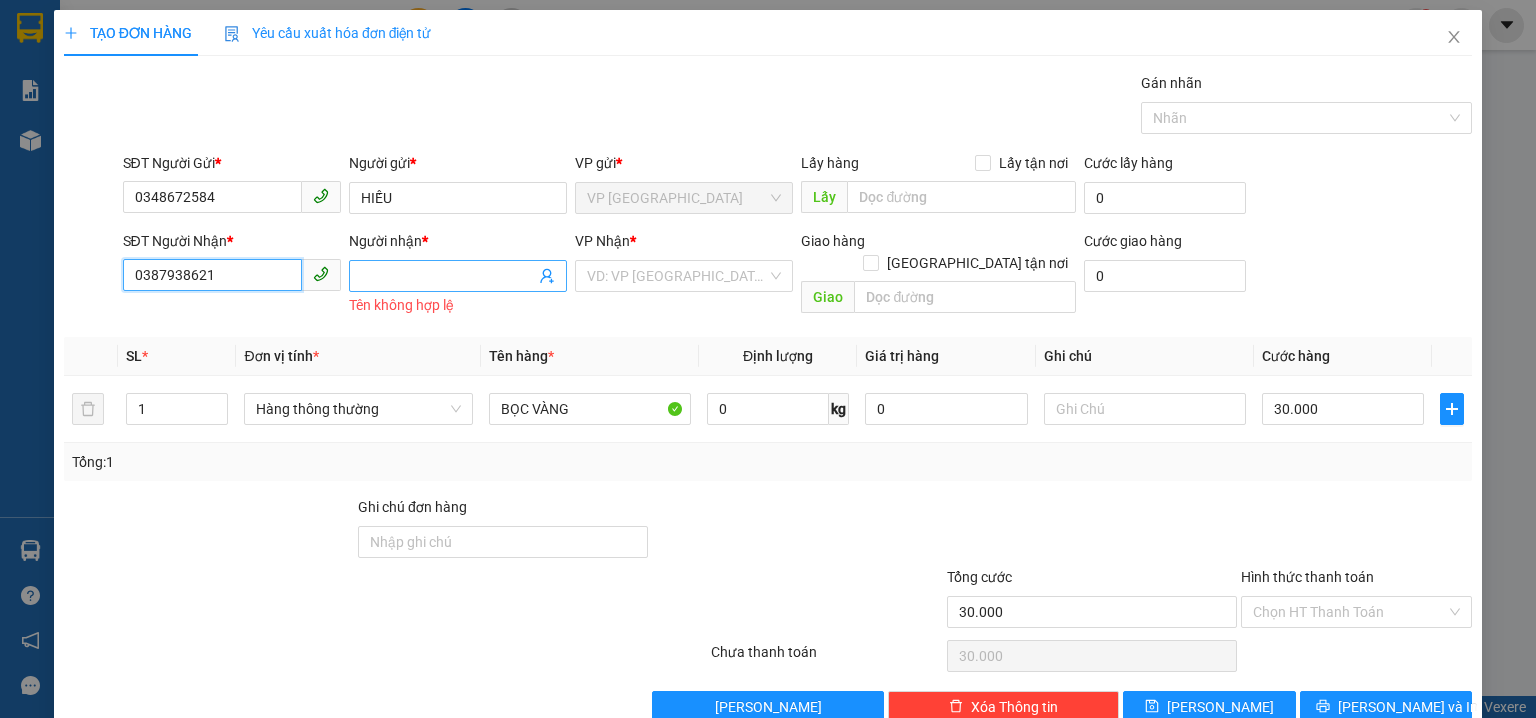 type on "0387938621" 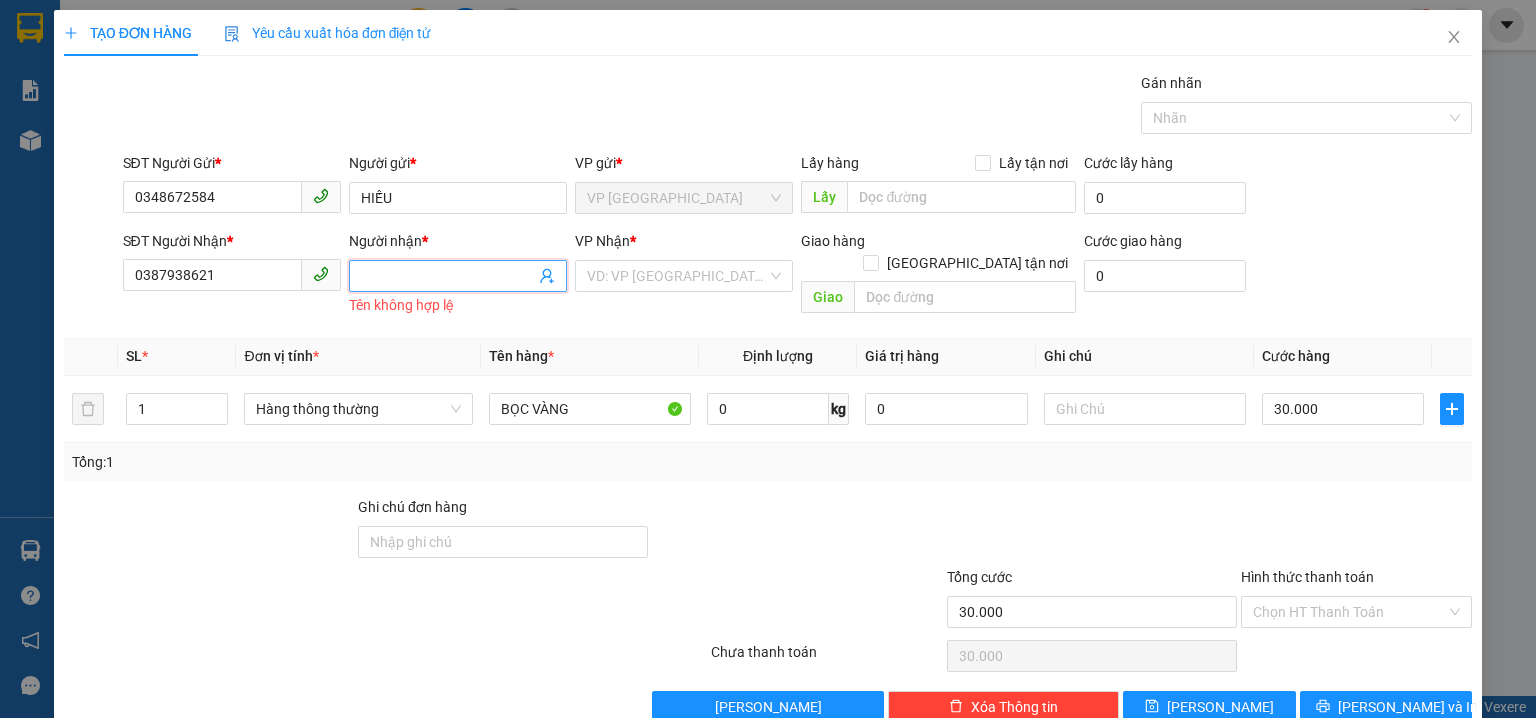 click on "Người nhận  *" at bounding box center (448, 276) 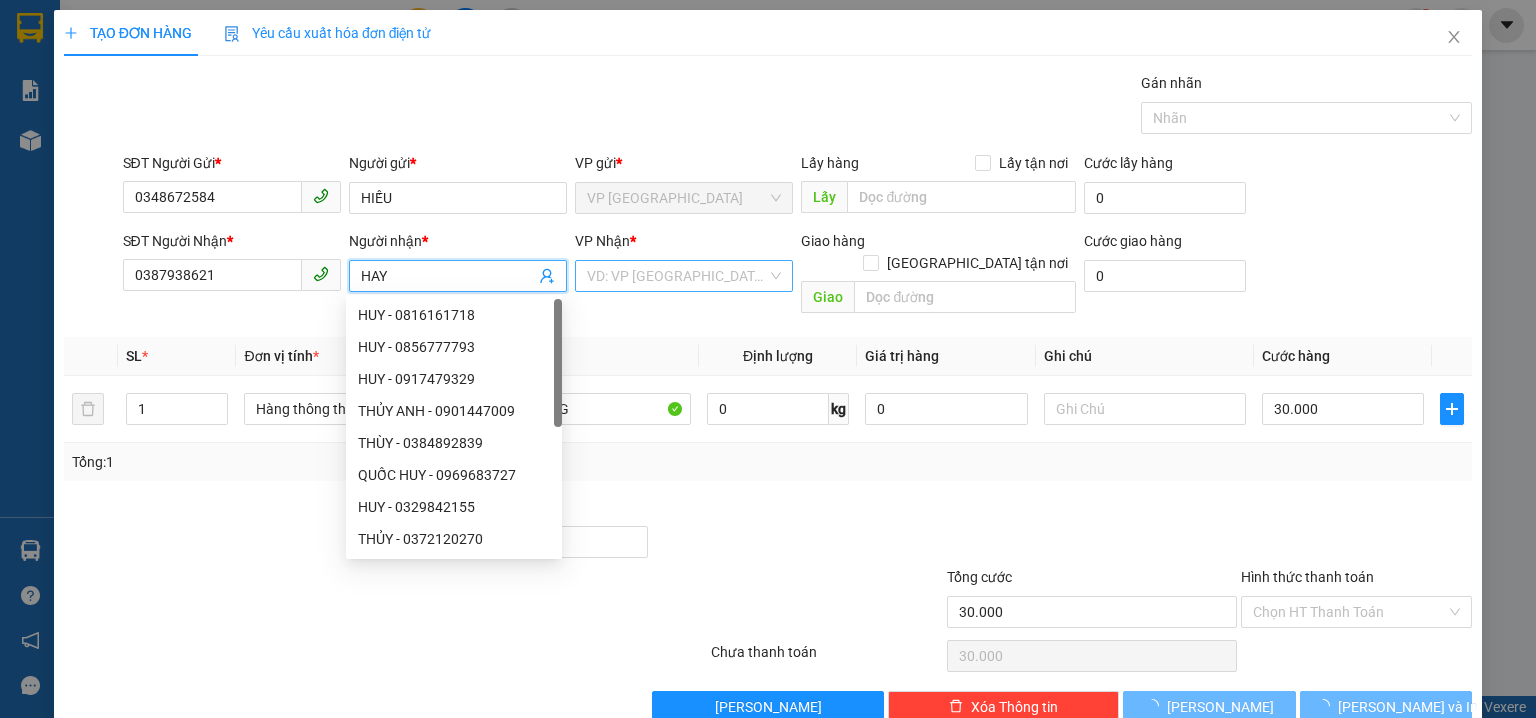type on "HAY" 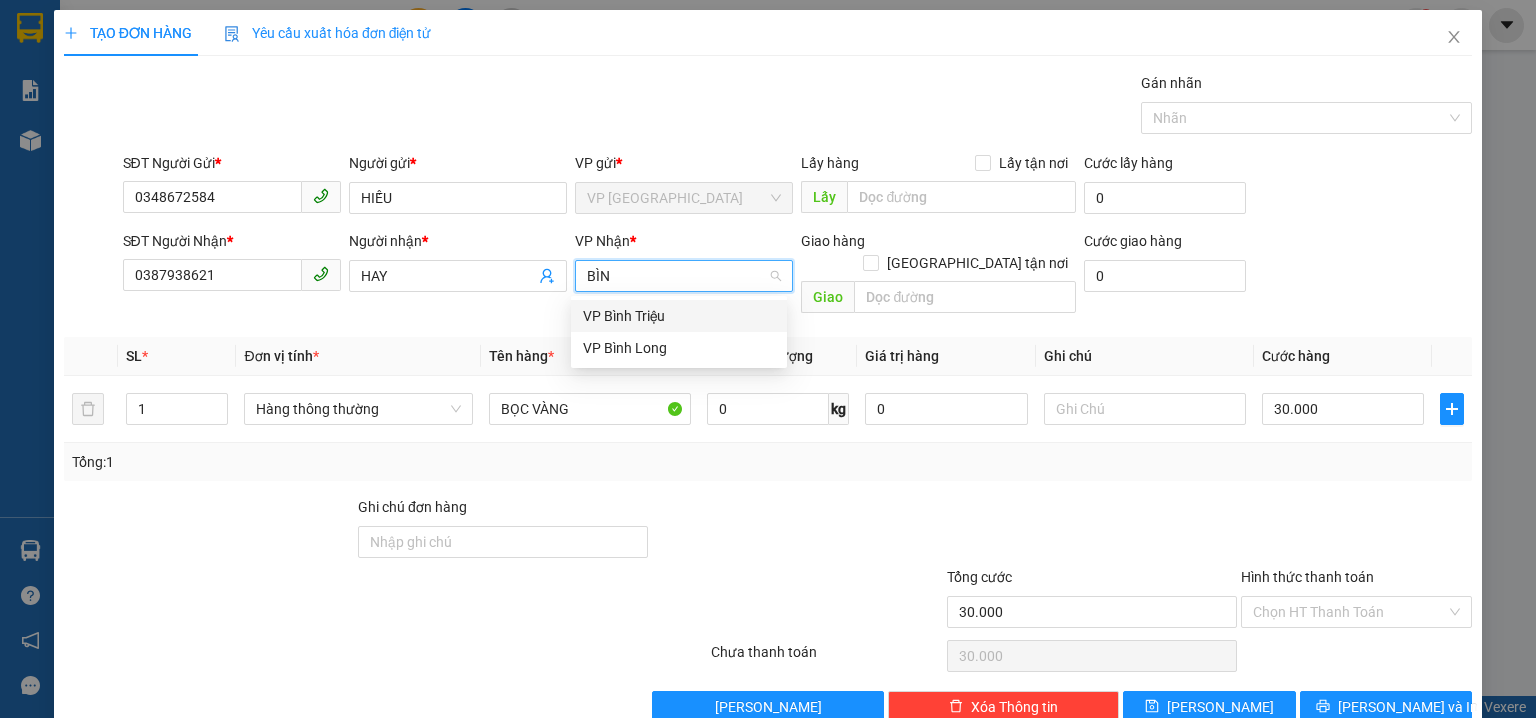 type on "BÌNH" 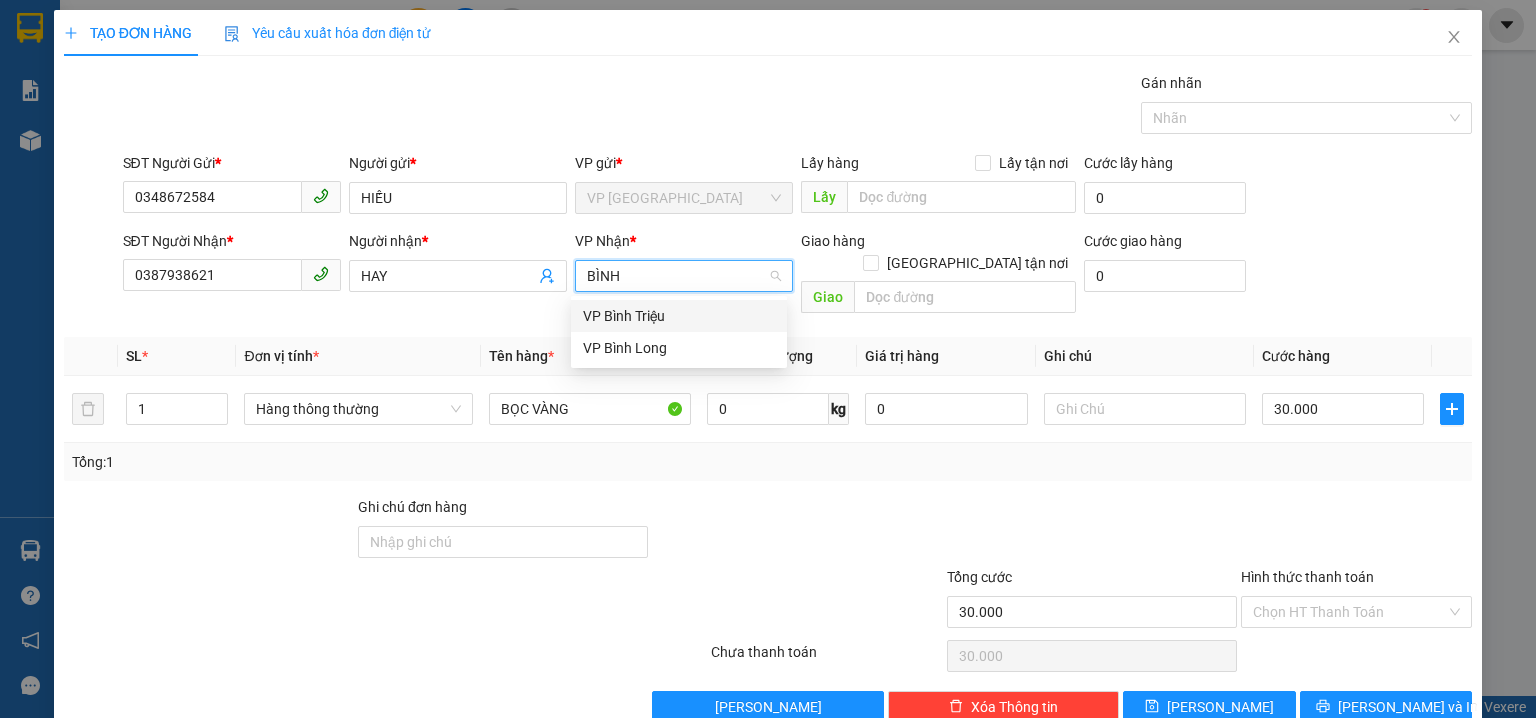 click on "VP Bình Triệu" at bounding box center (679, 316) 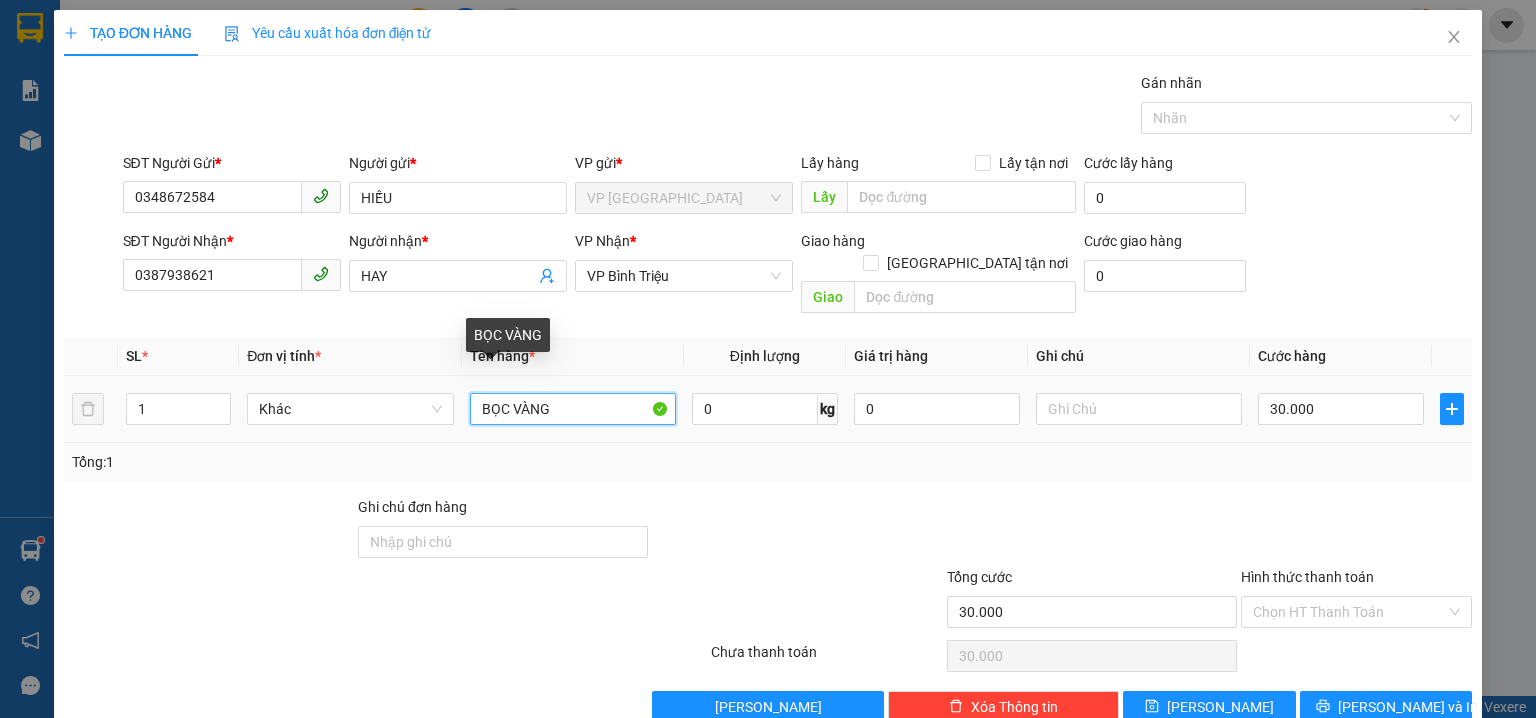 click on "BỌC VÀNG" at bounding box center [573, 409] 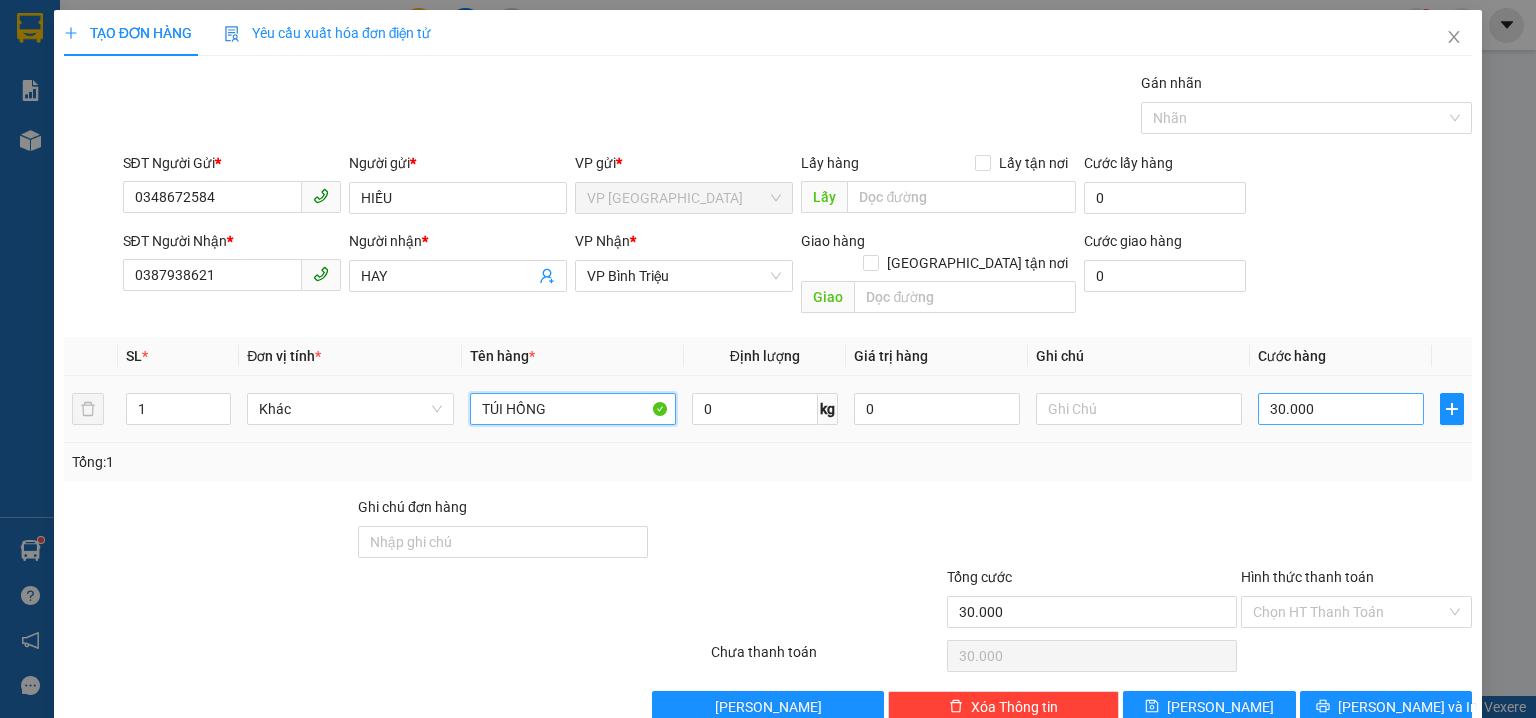 type on "TÚI HỒNG" 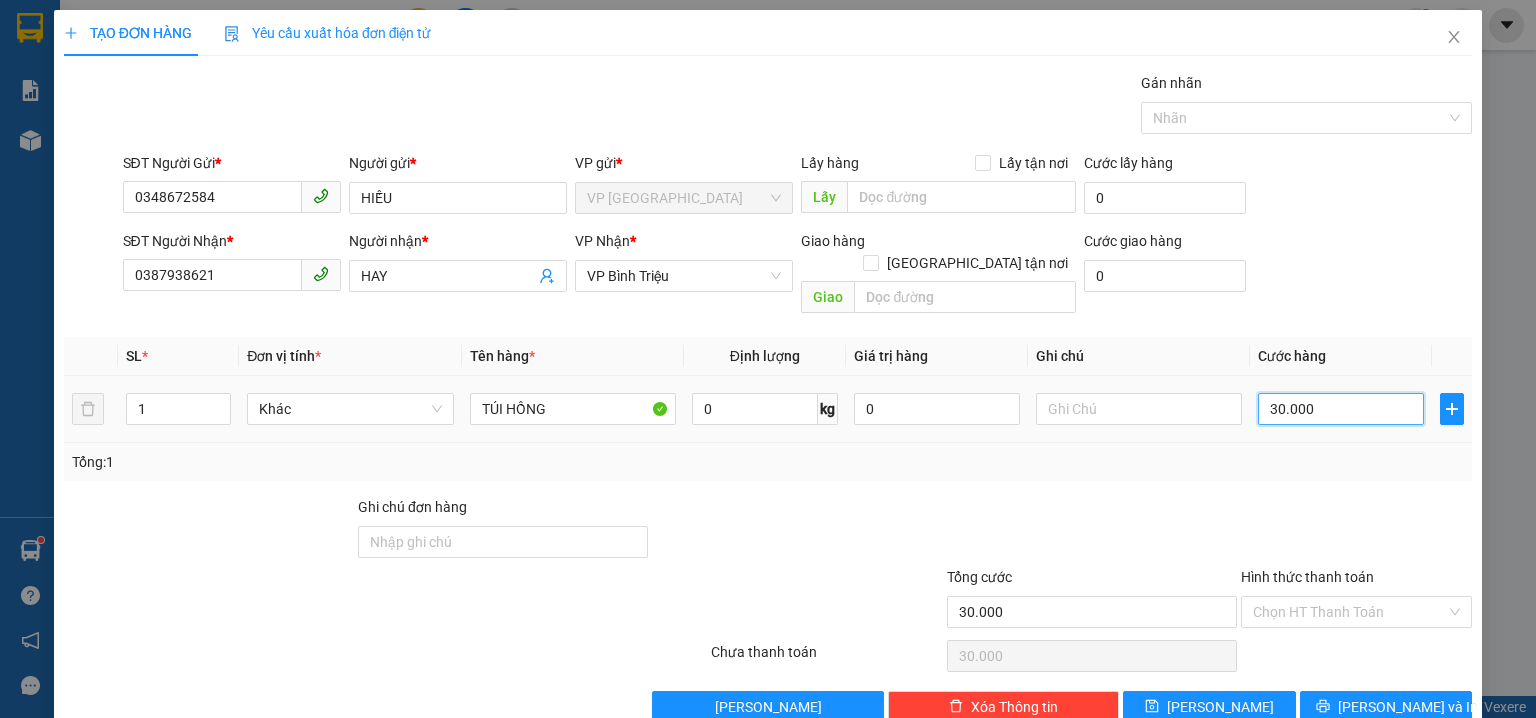 click on "30.000" at bounding box center (1341, 409) 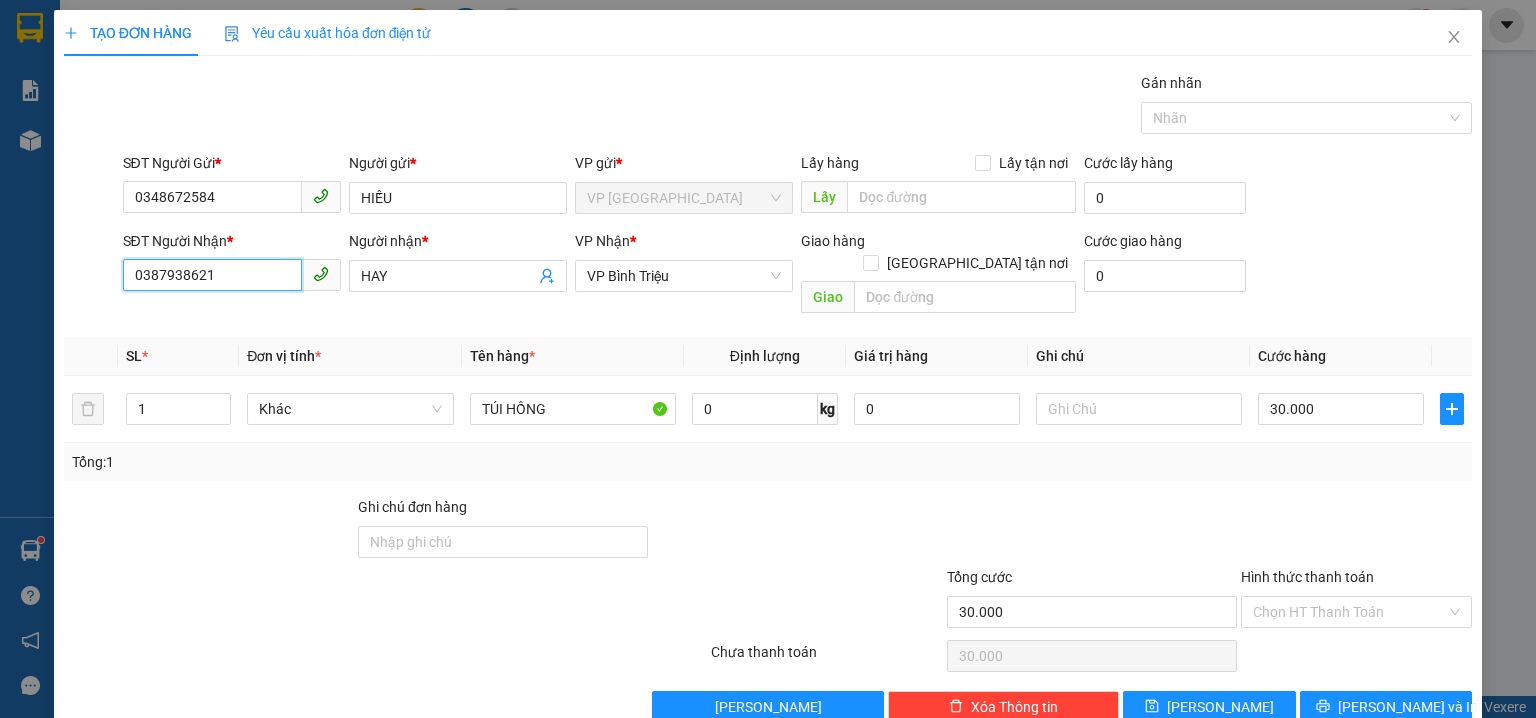 click on "0387938621" at bounding box center [212, 275] 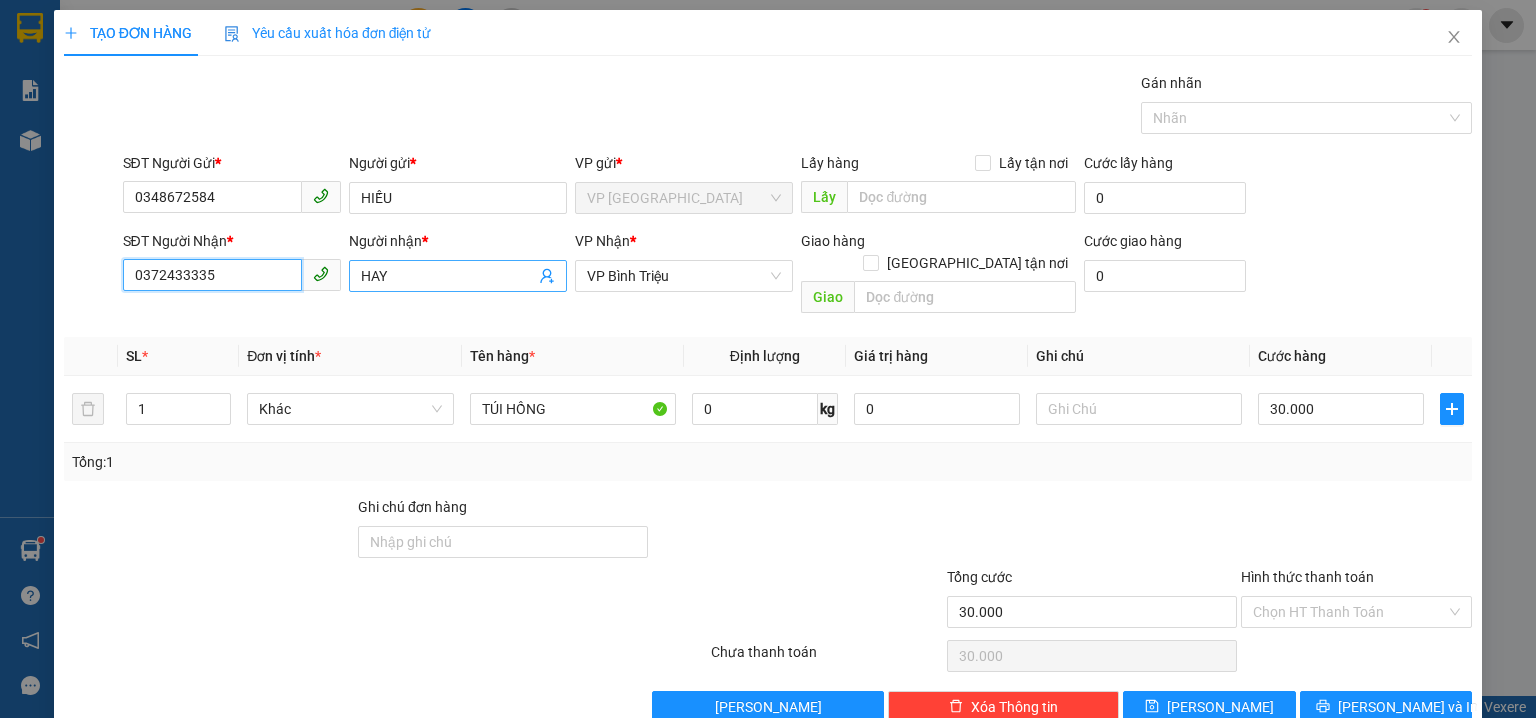 type on "0372433335" 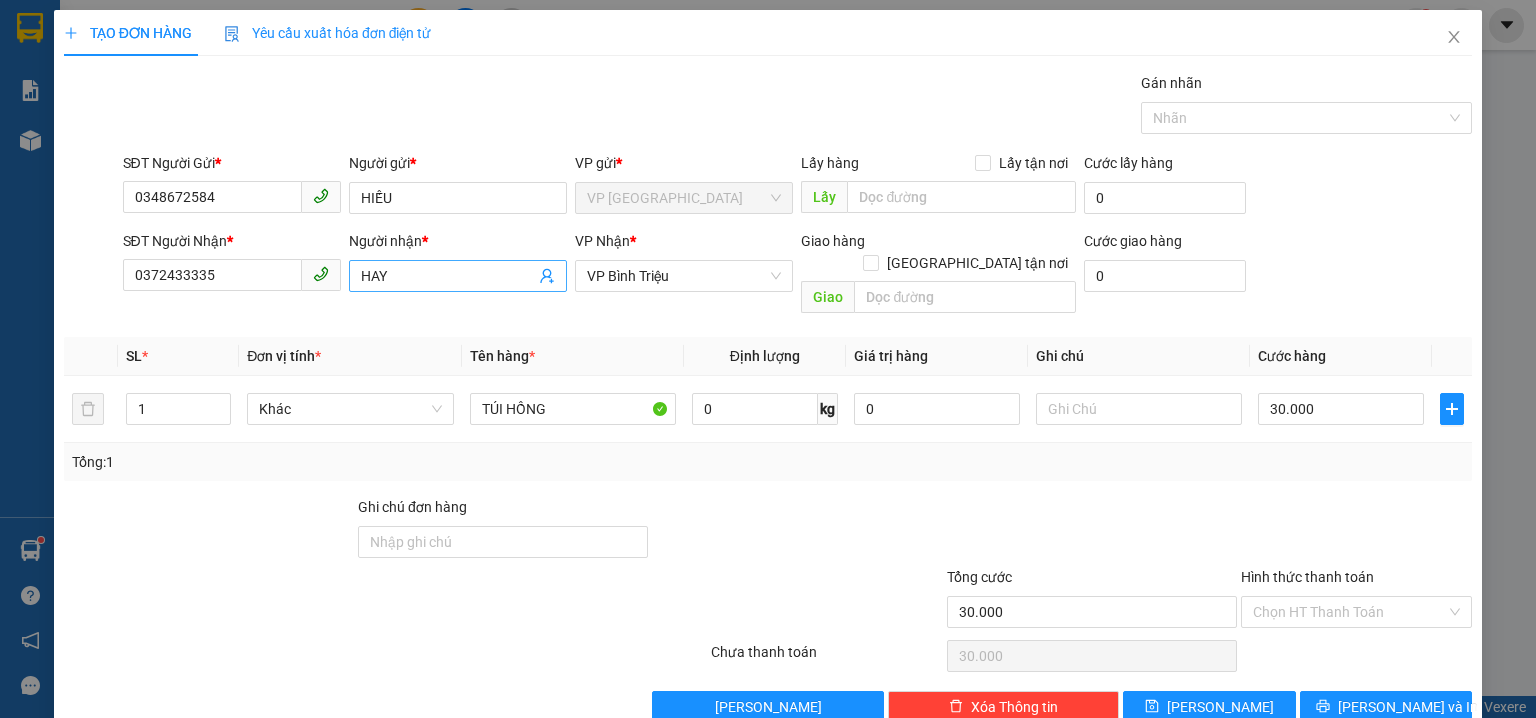click on "HAY" at bounding box center (448, 276) 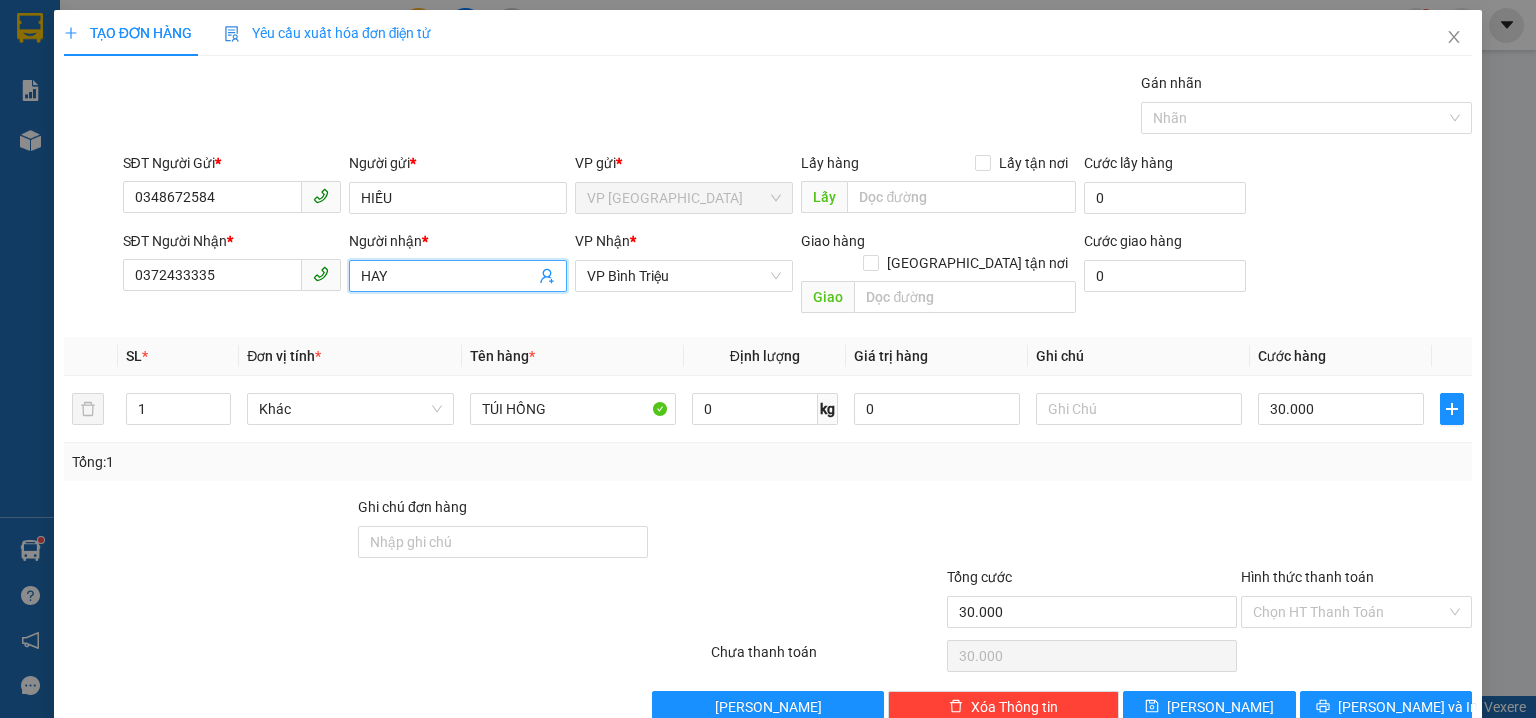 click on "HAY" at bounding box center (448, 276) 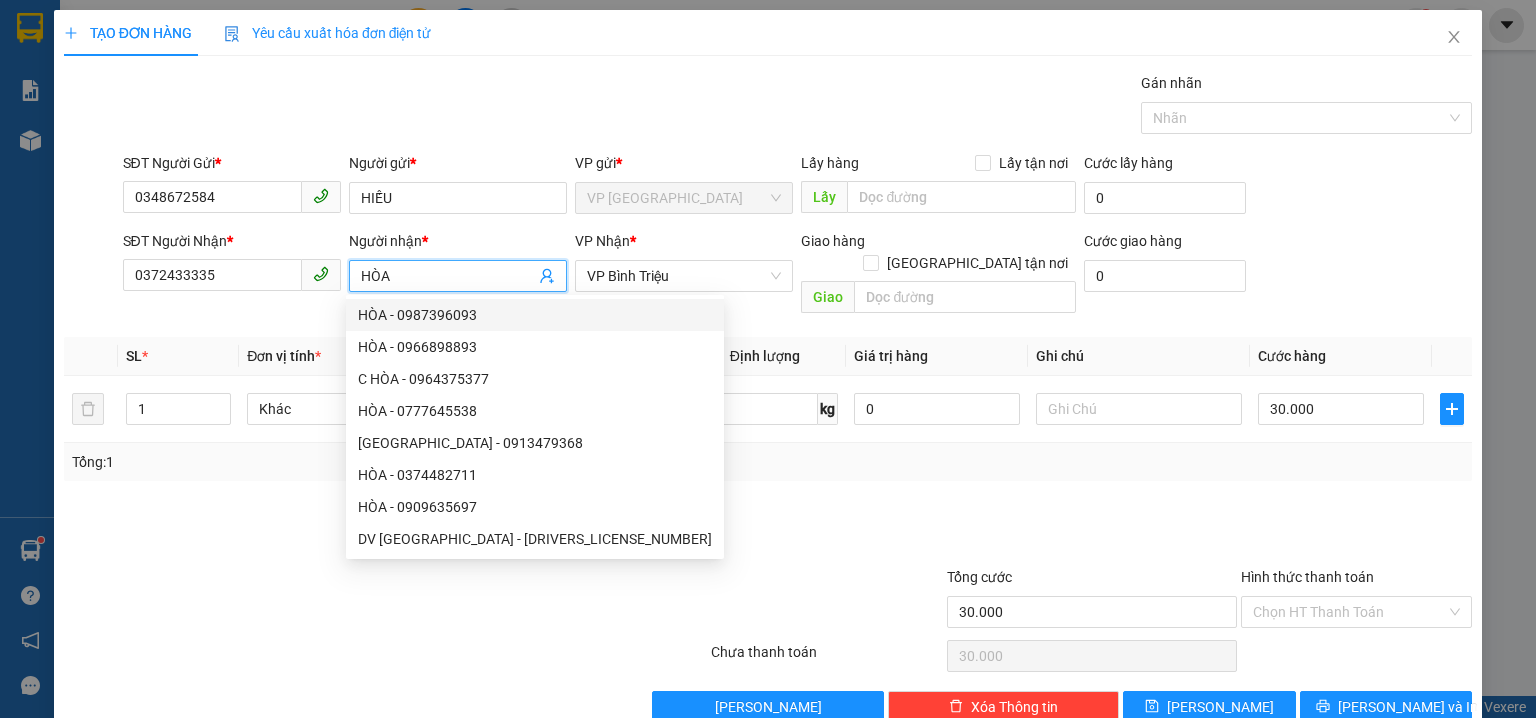 type on "HÒA" 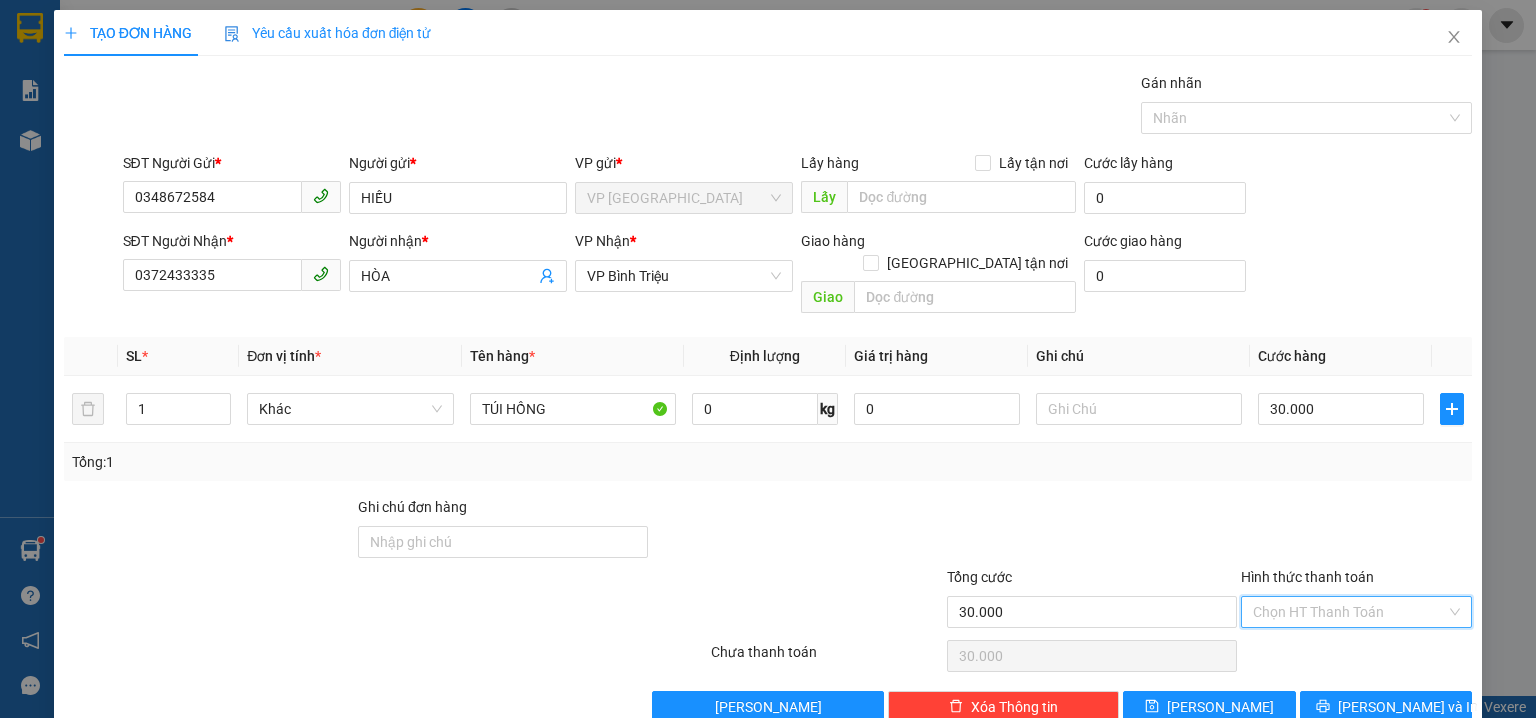 click on "Hình thức thanh toán" at bounding box center [1349, 612] 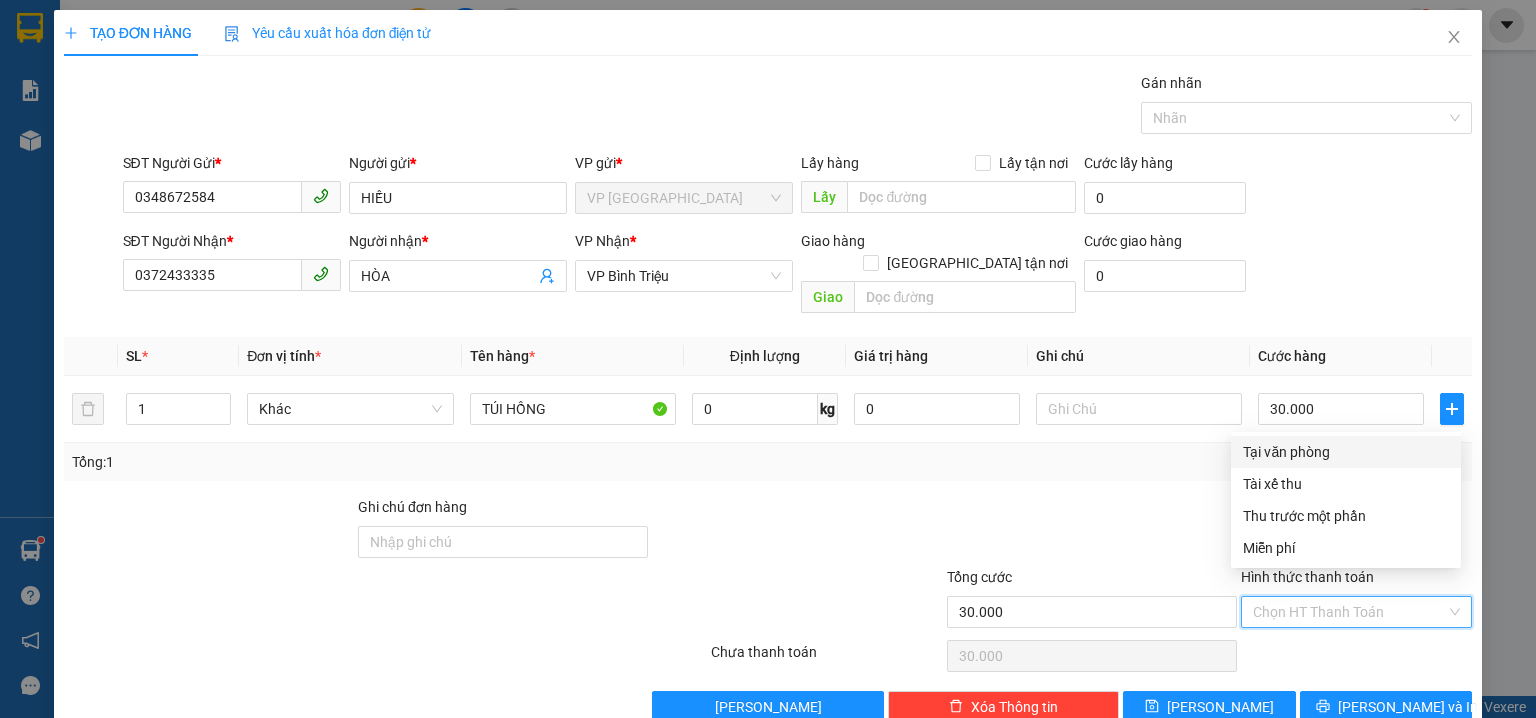 click on "Tại văn phòng" at bounding box center [1346, 452] 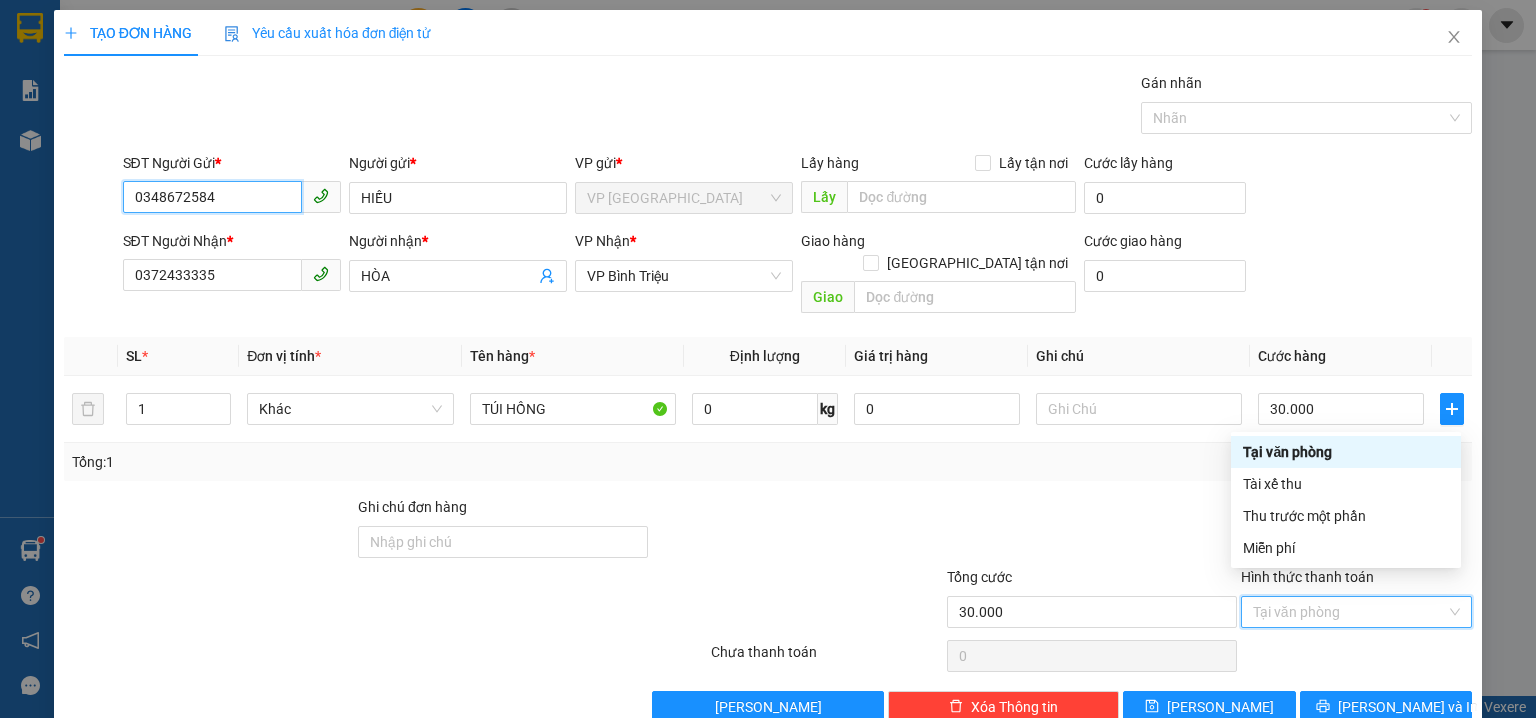 click on "0348672584" at bounding box center (212, 197) 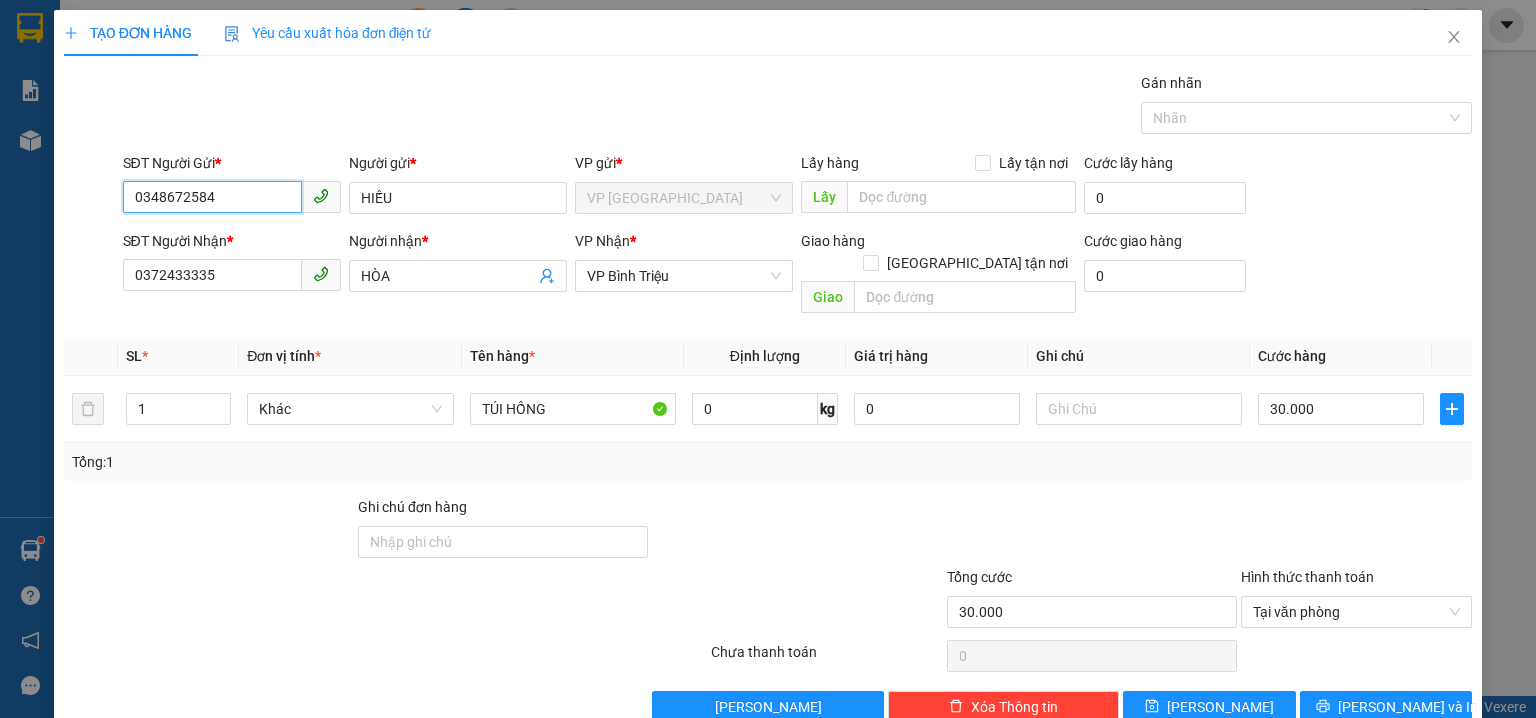 click on "0348672584" at bounding box center [212, 197] 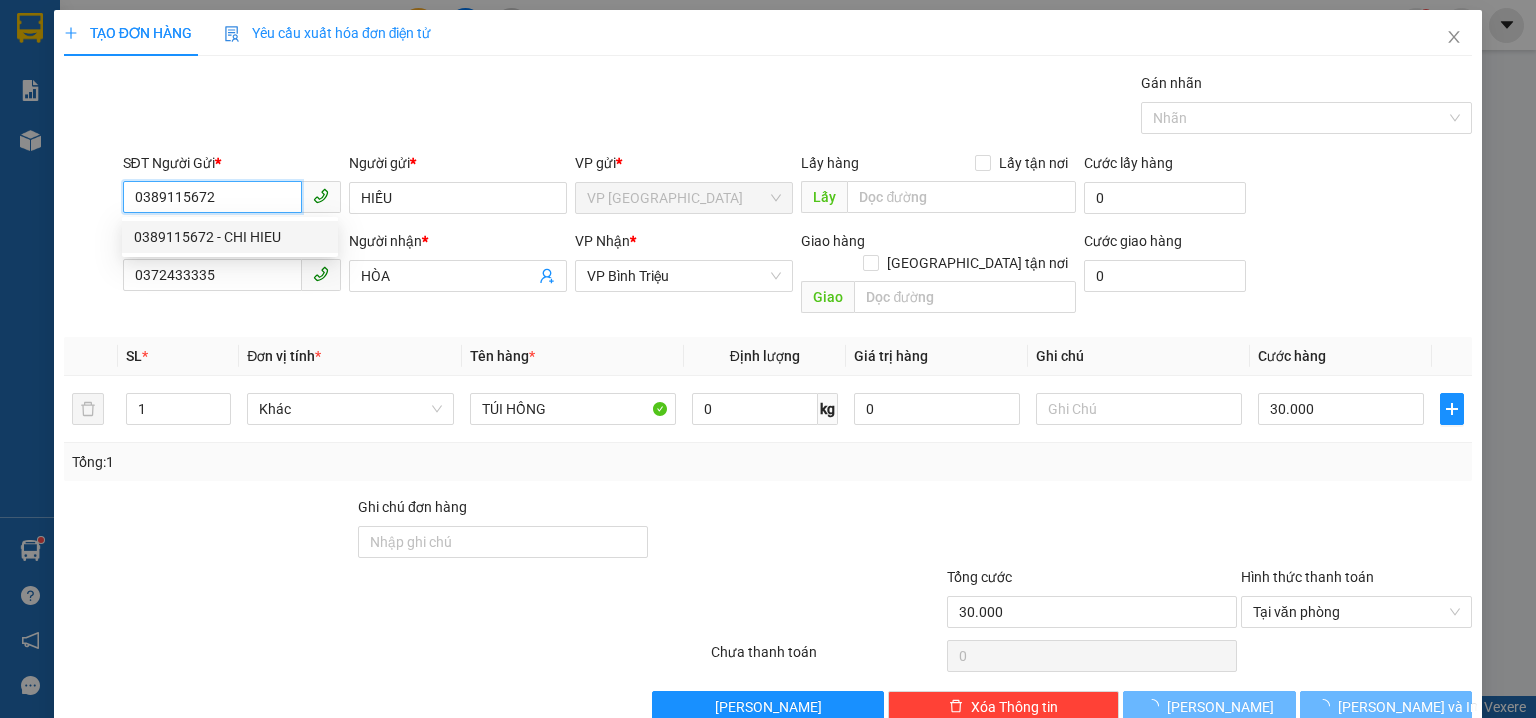 type on "0389115672" 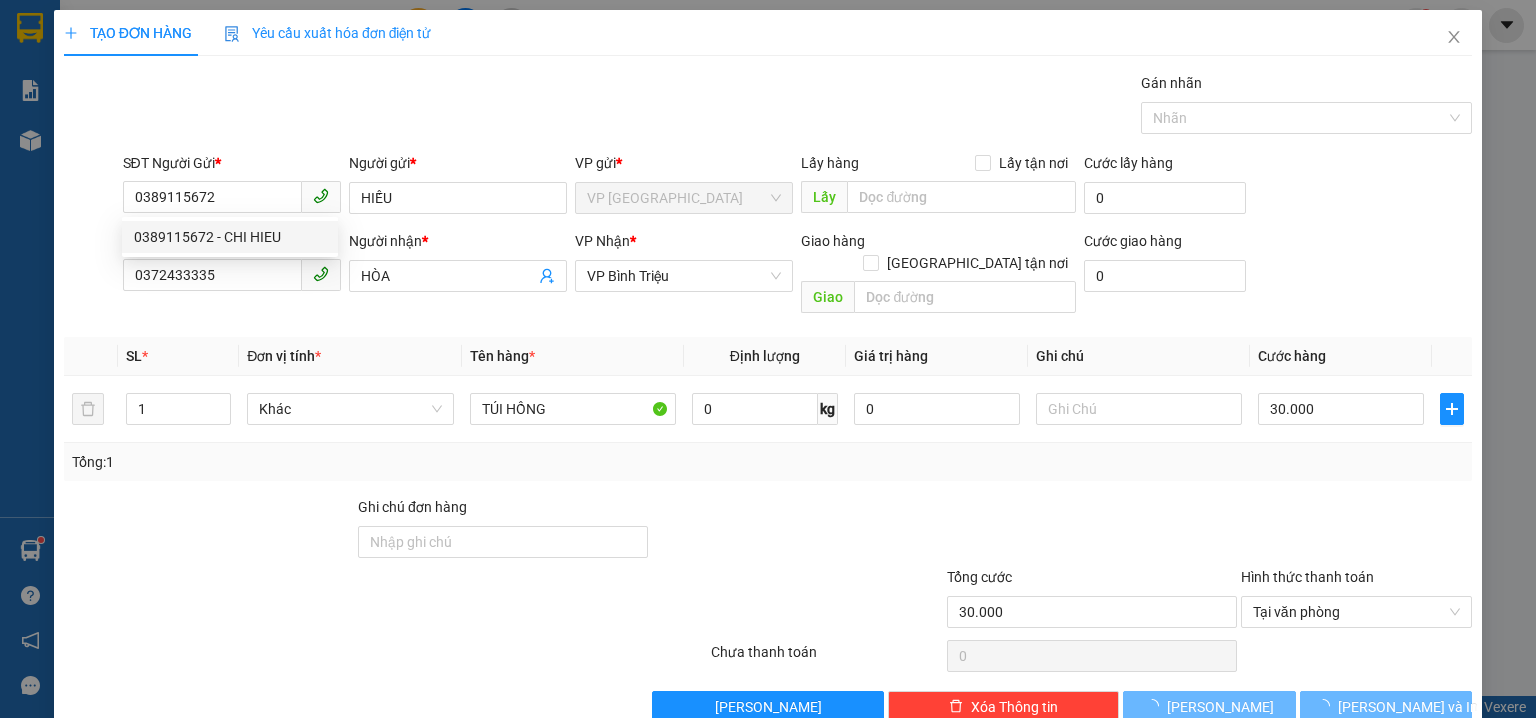 click on "Người gửi  *" at bounding box center [458, 163] 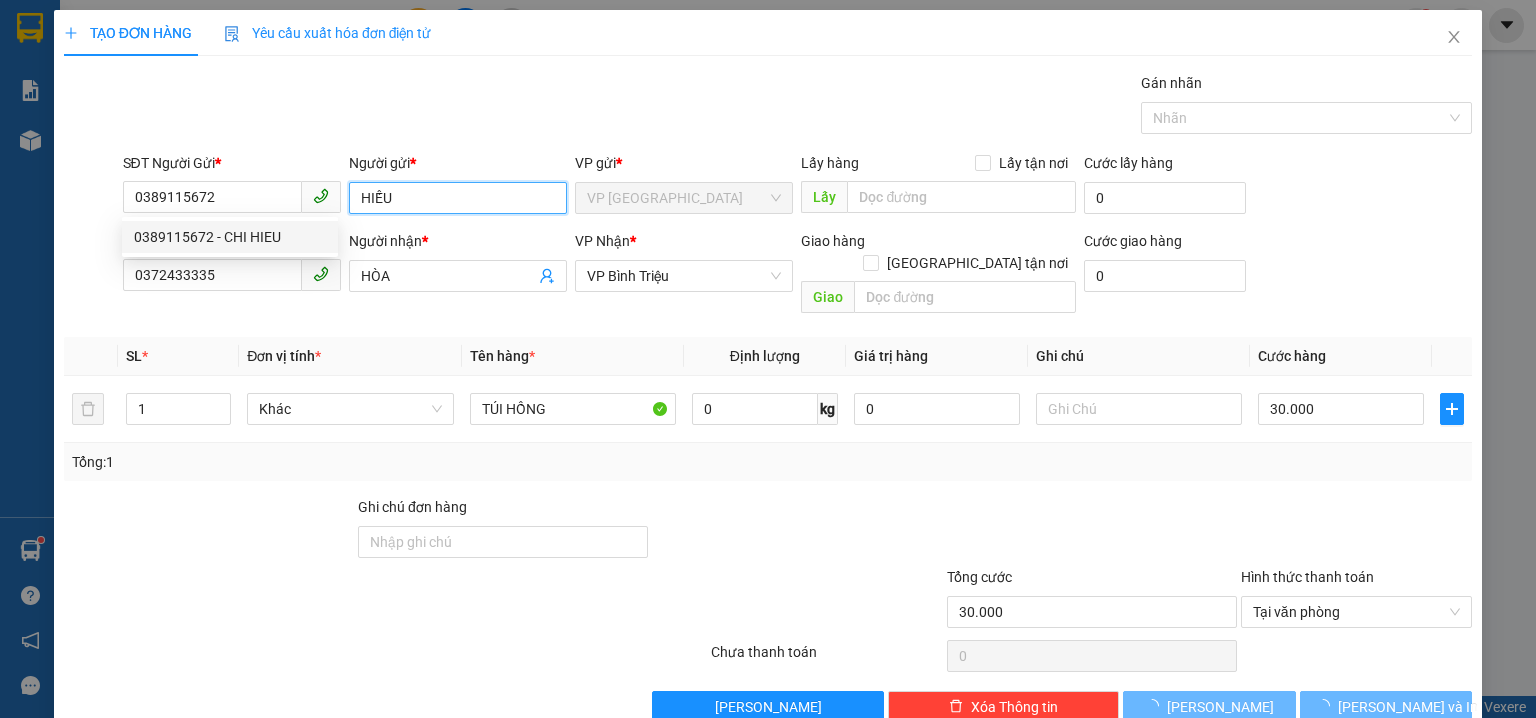 click on "HIẾU" at bounding box center [458, 198] 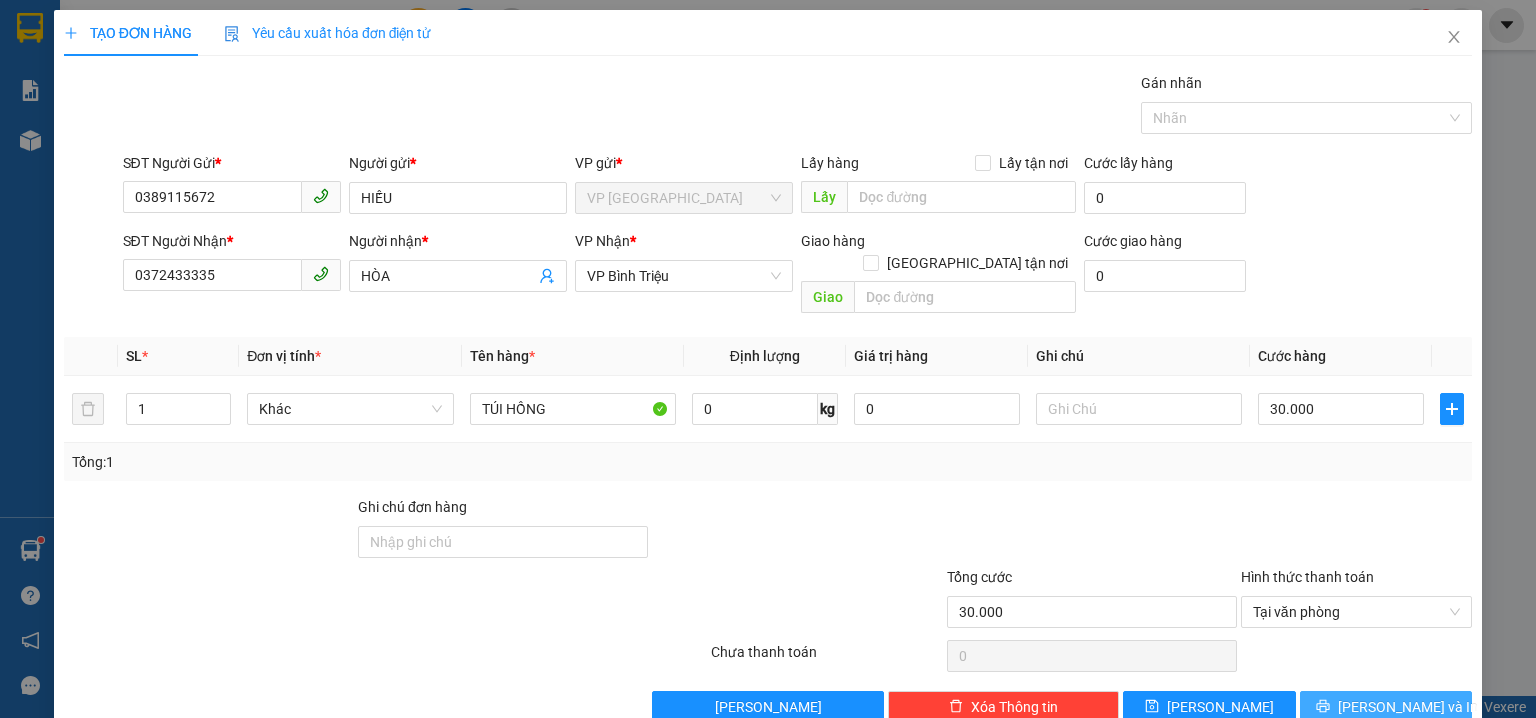 click on "[PERSON_NAME] và In" at bounding box center [1408, 707] 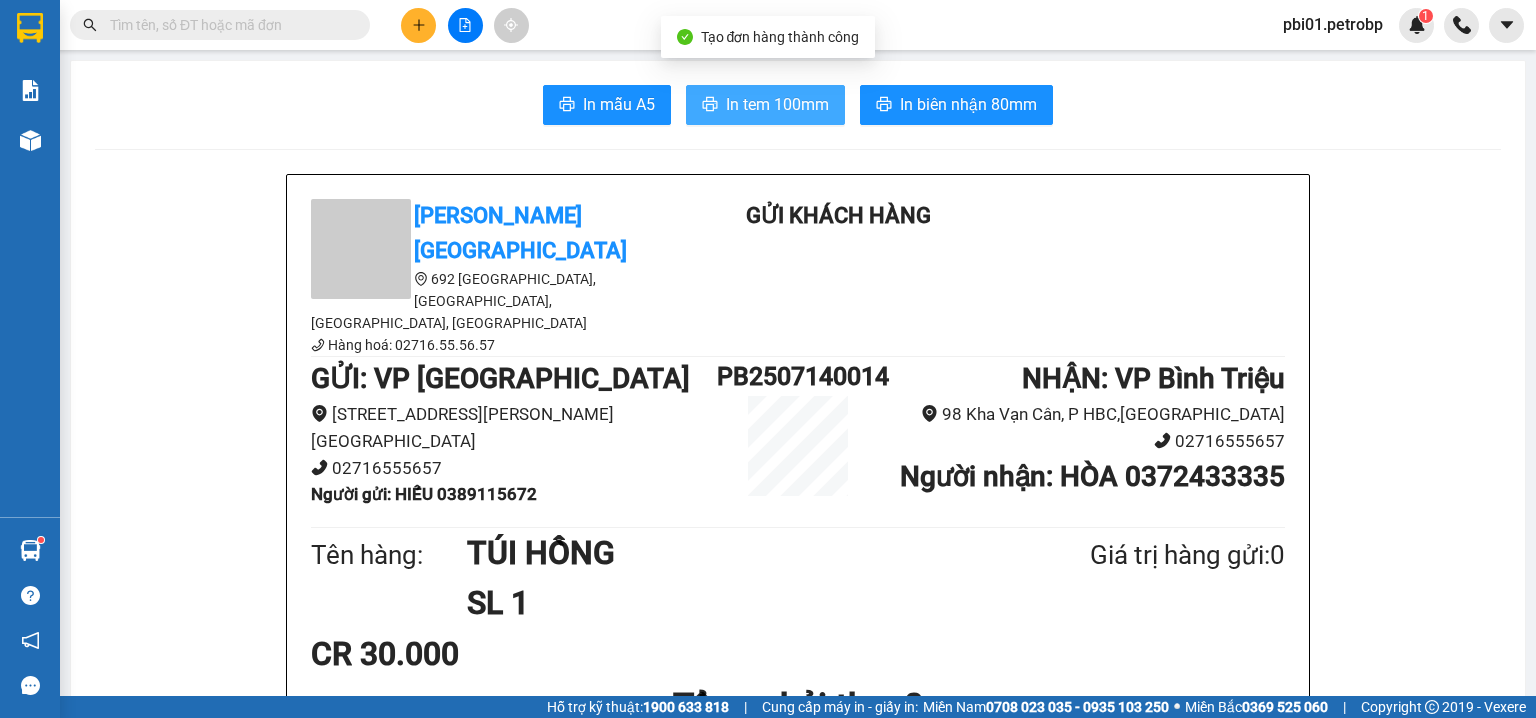 click on "In tem 100mm" at bounding box center (777, 104) 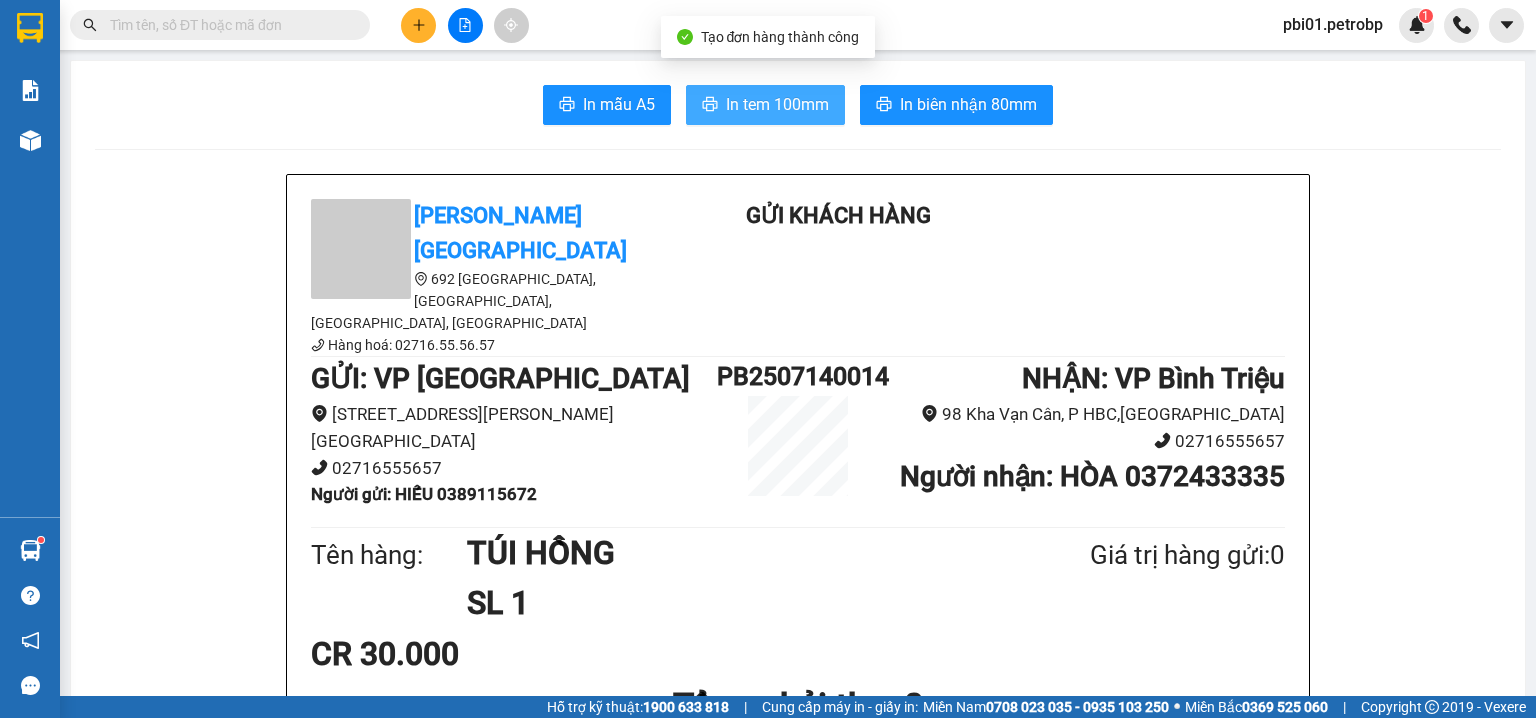 scroll, scrollTop: 0, scrollLeft: 0, axis: both 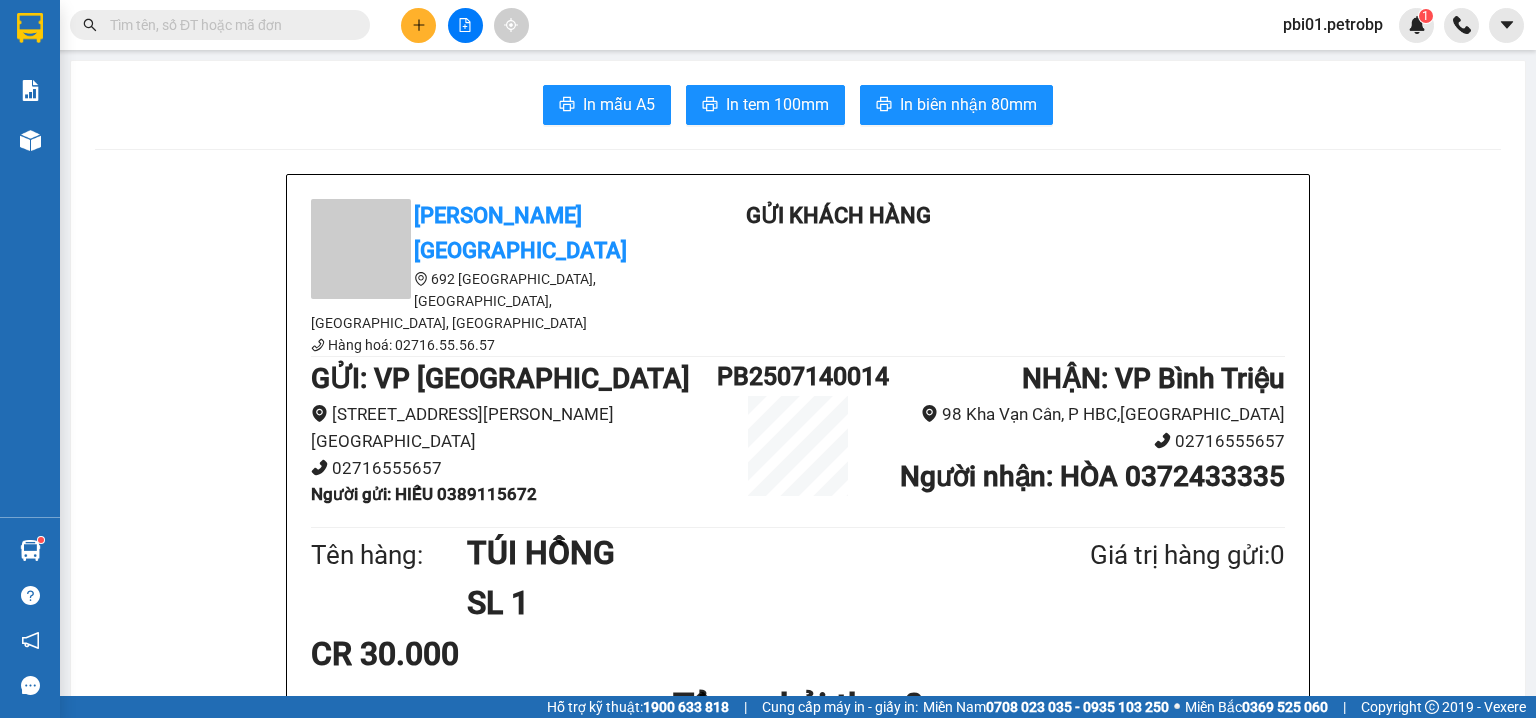 click at bounding box center (228, 25) 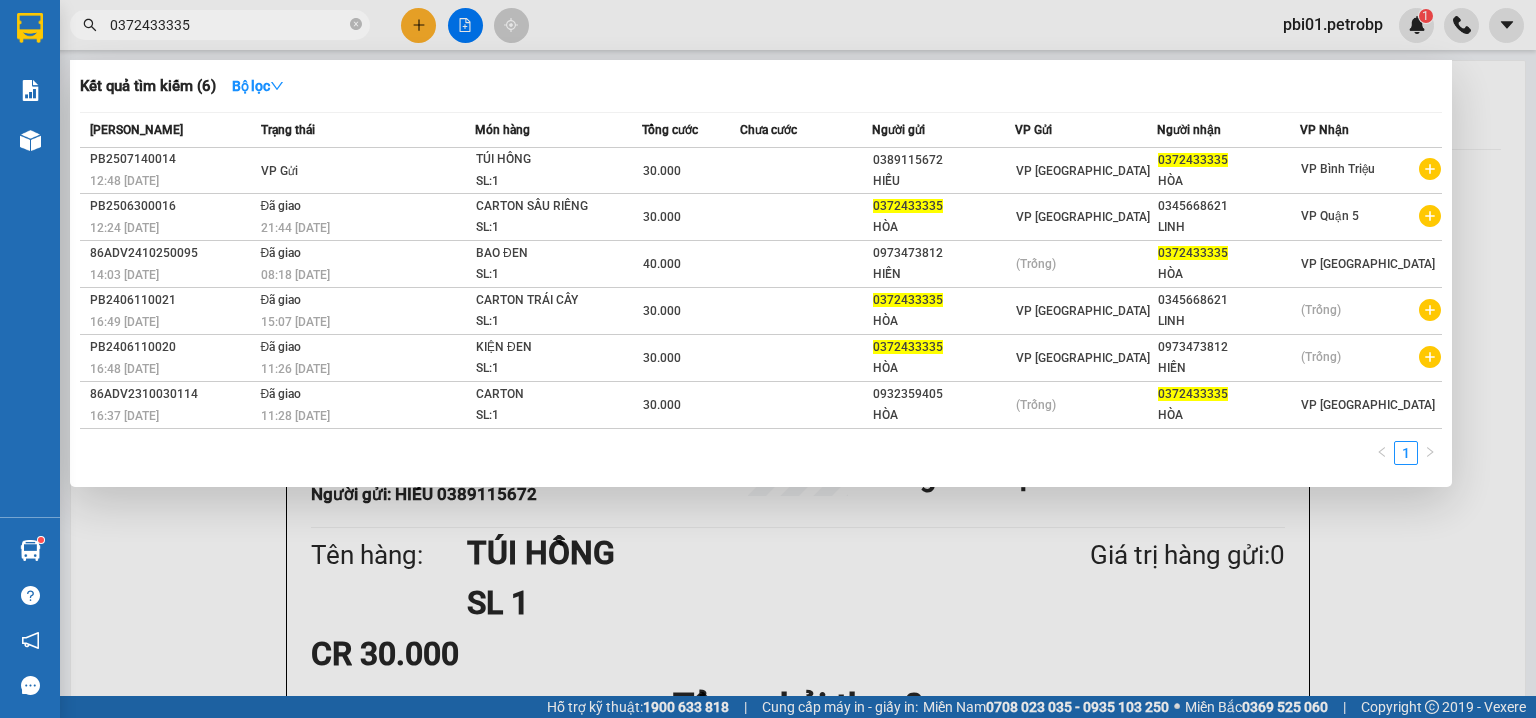 type on "0372433335" 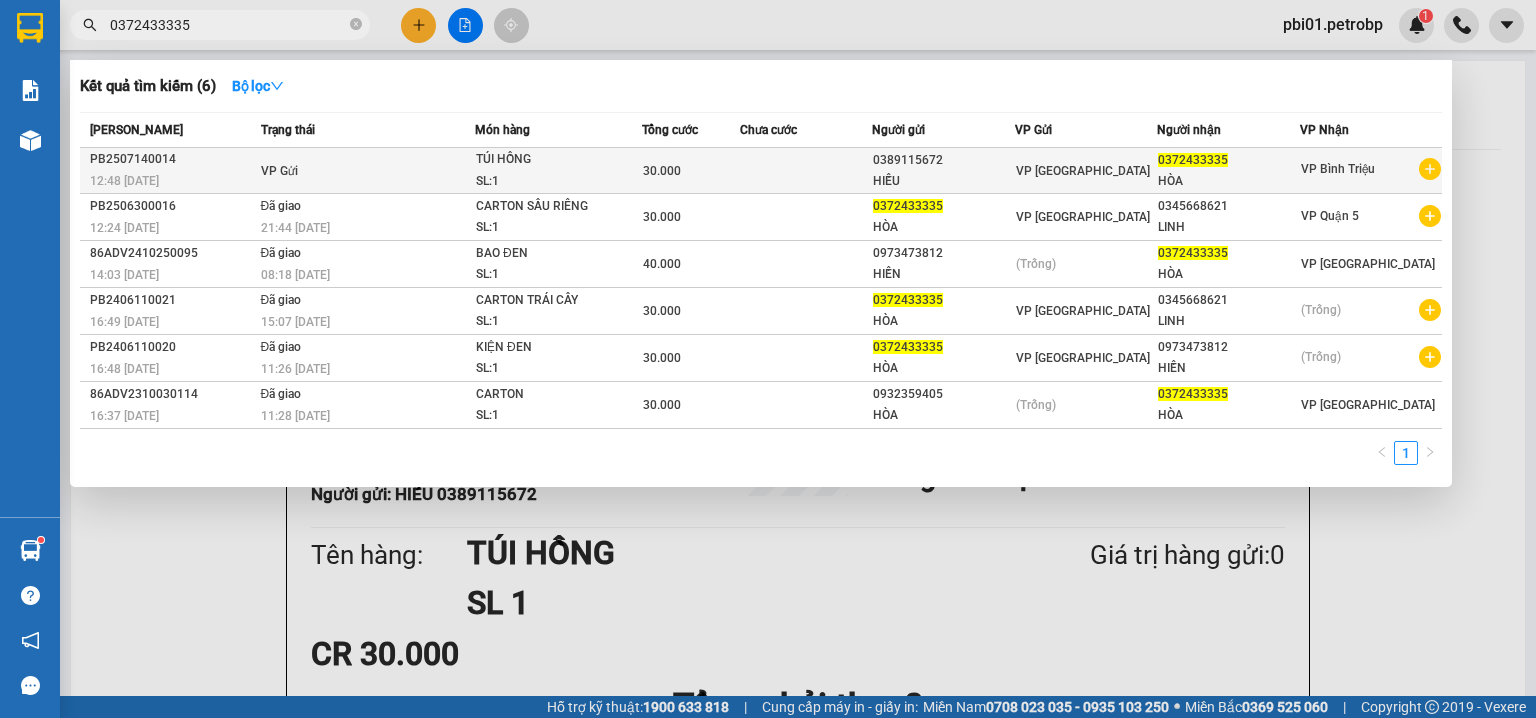 click on "VP [GEOGRAPHIC_DATA]" at bounding box center (1086, 171) 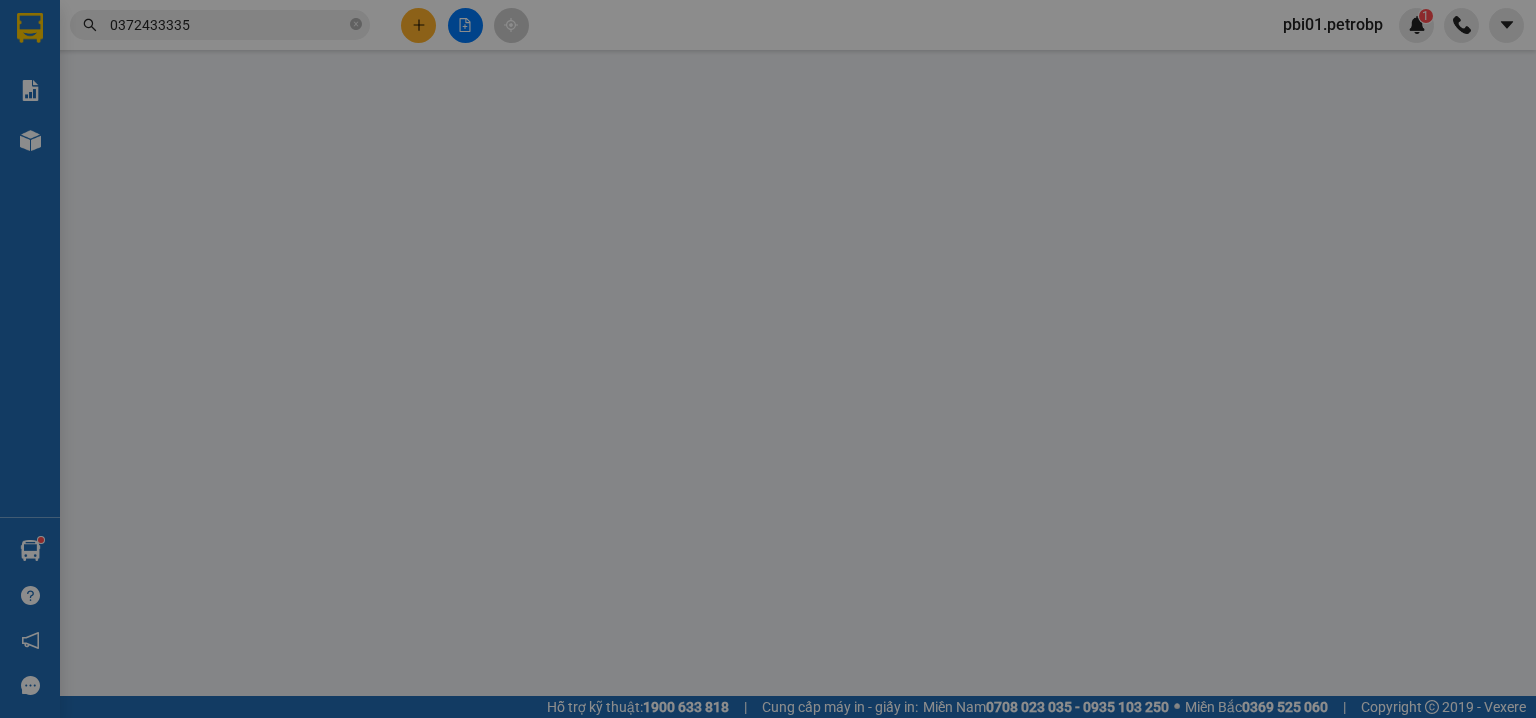 type on "0389115672" 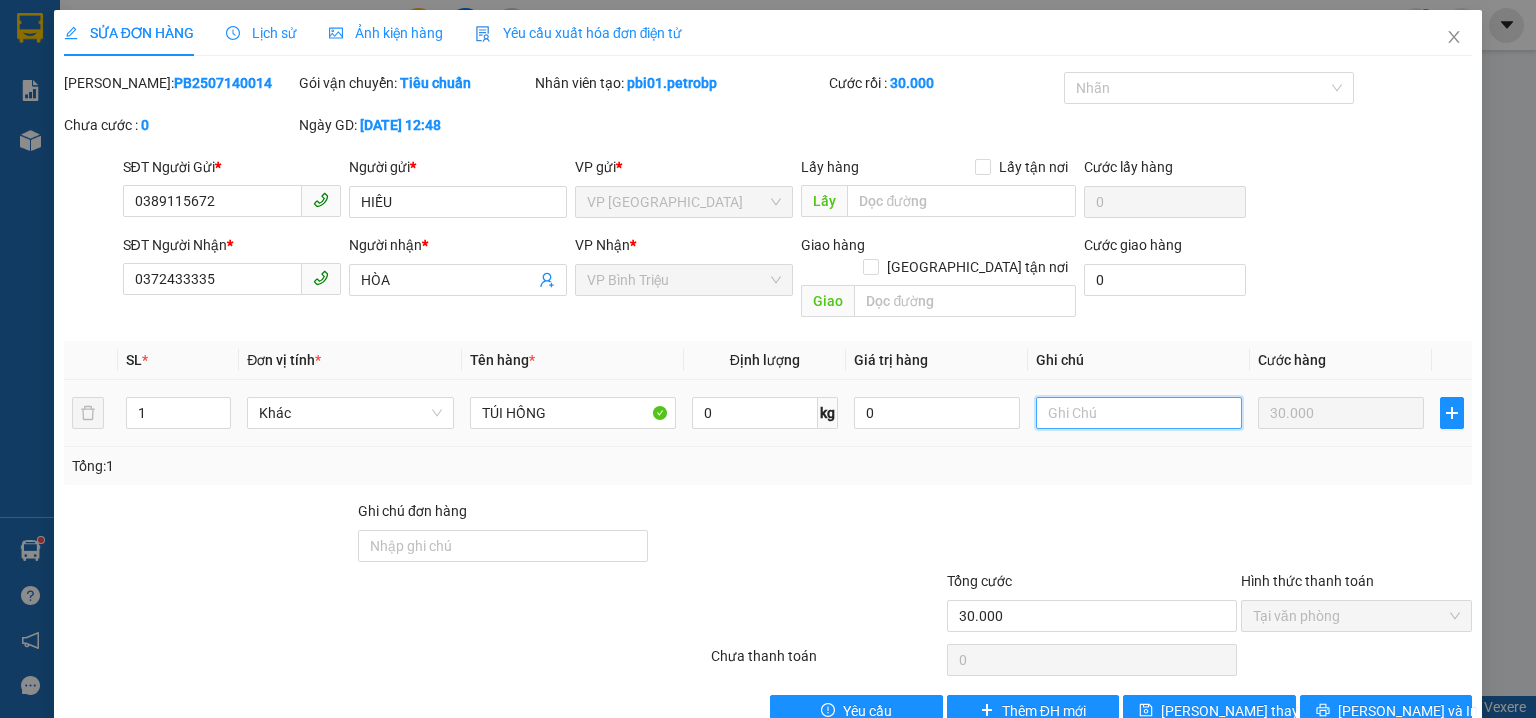 click at bounding box center [1139, 413] 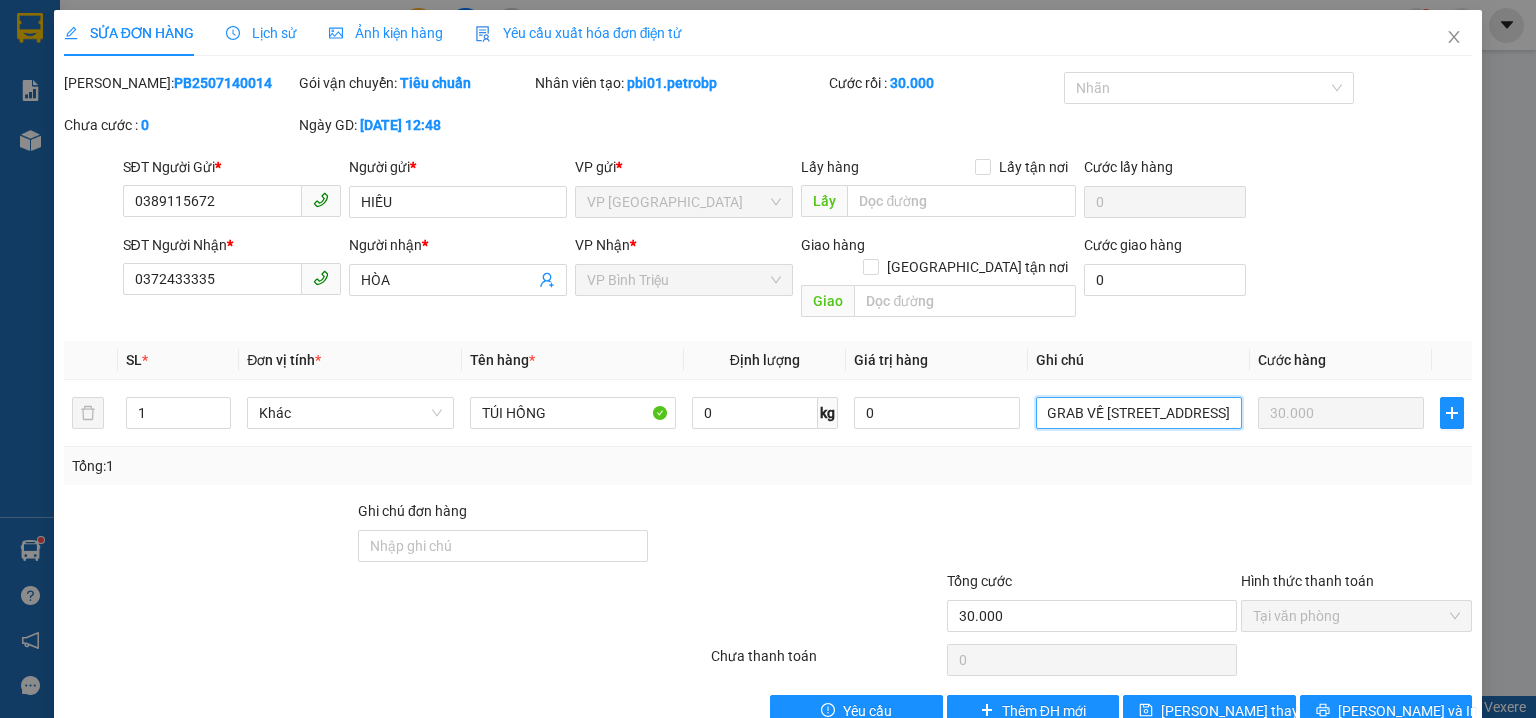 scroll, scrollTop: 0, scrollLeft: 186, axis: horizontal 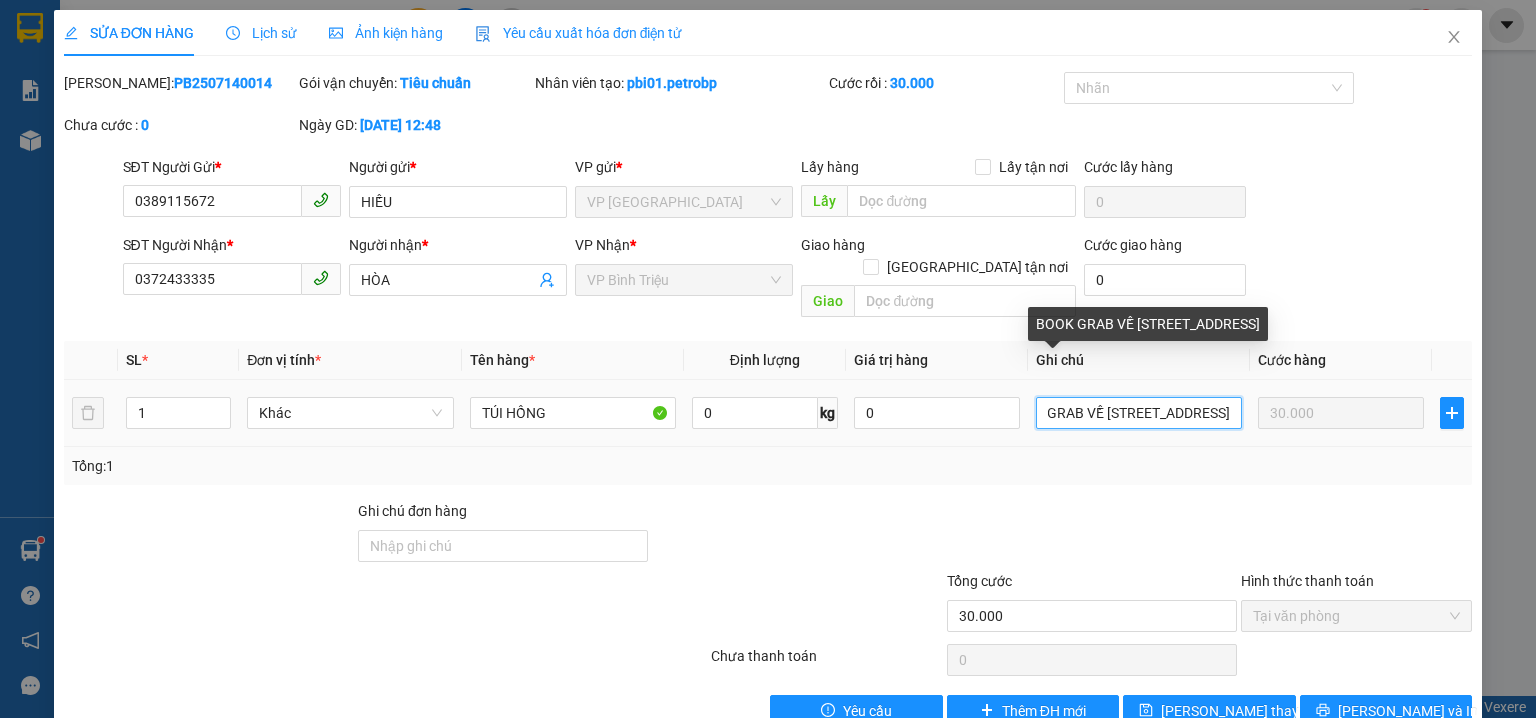 click on "BOOK GRAB VỀ [STREET_ADDRESS]" at bounding box center (1139, 413) 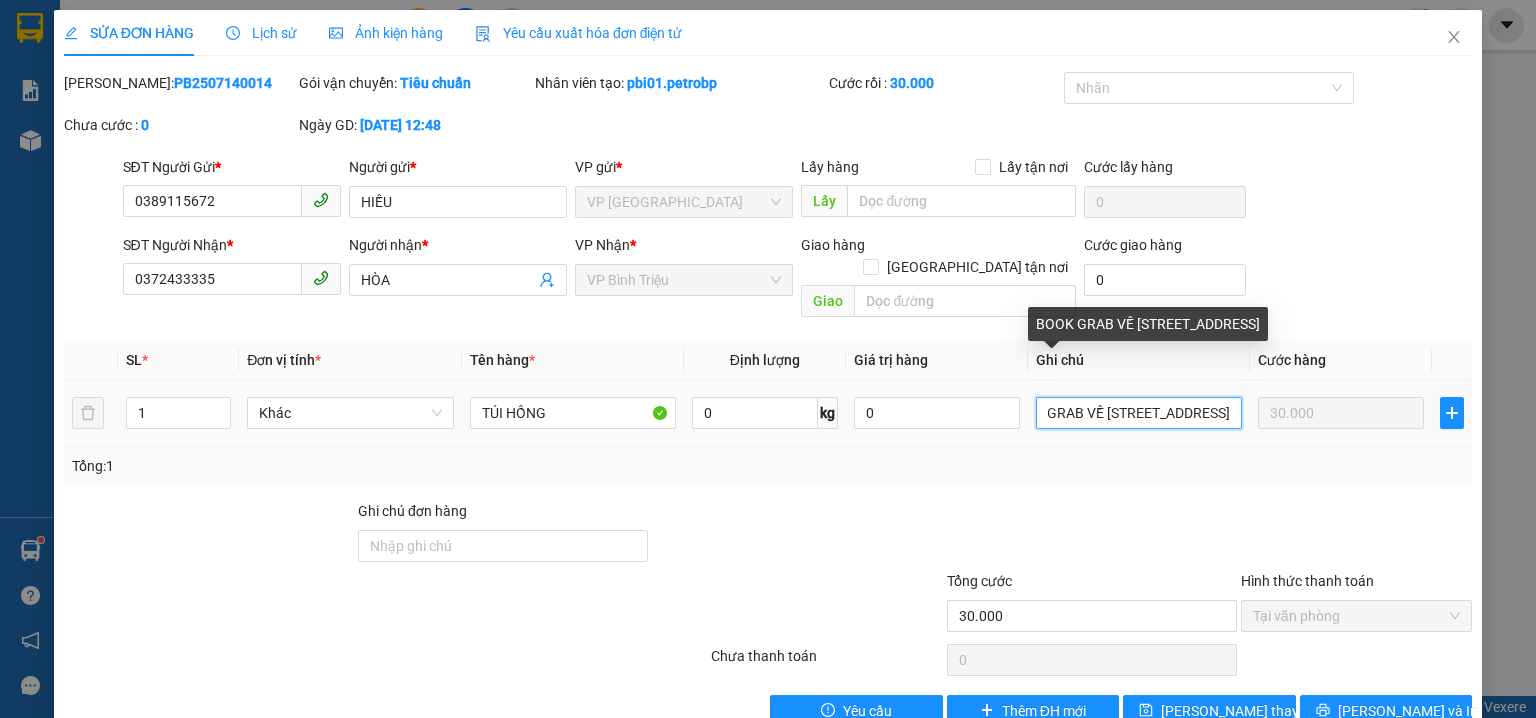 click on "BOOK GRAB VỀ [STREET_ADDRESS]" at bounding box center [1139, 413] 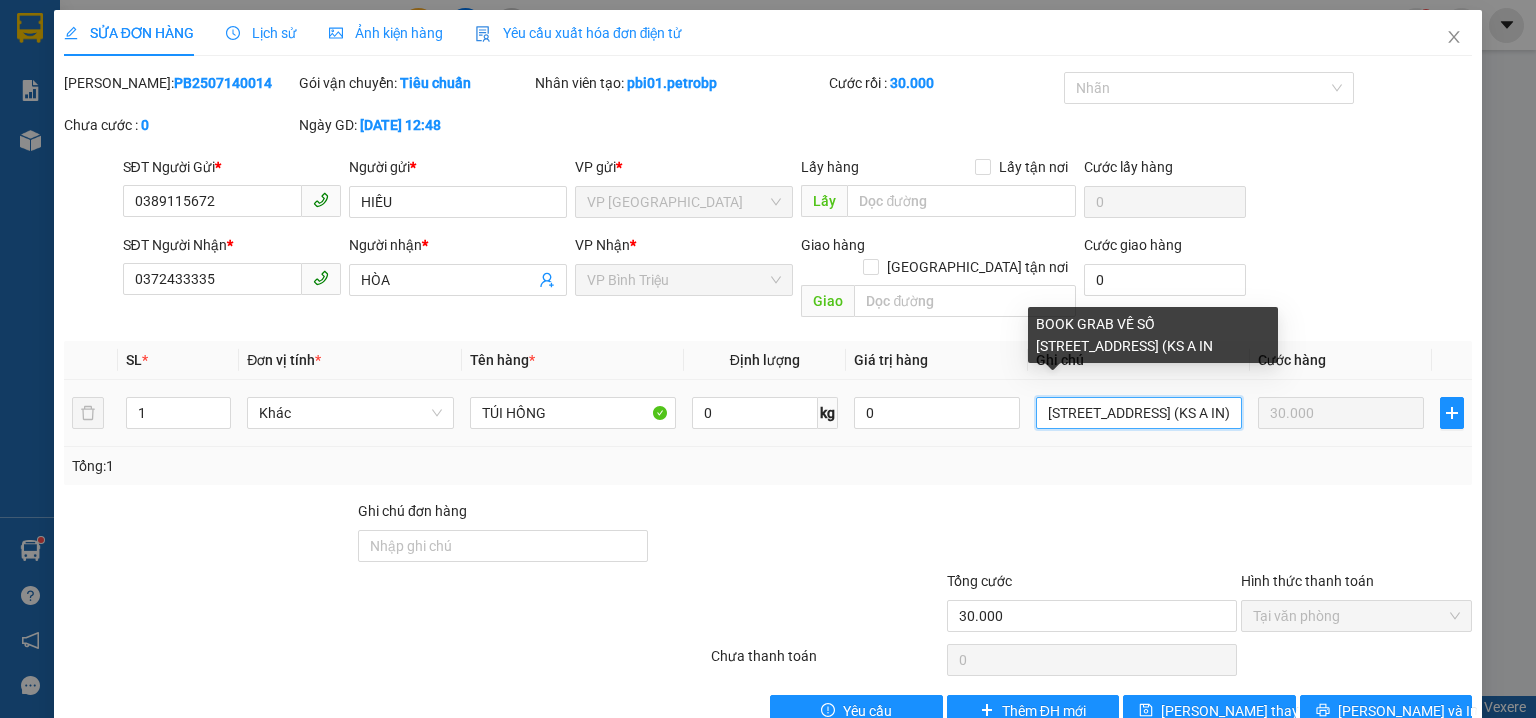 scroll, scrollTop: 0, scrollLeft: 245, axis: horizontal 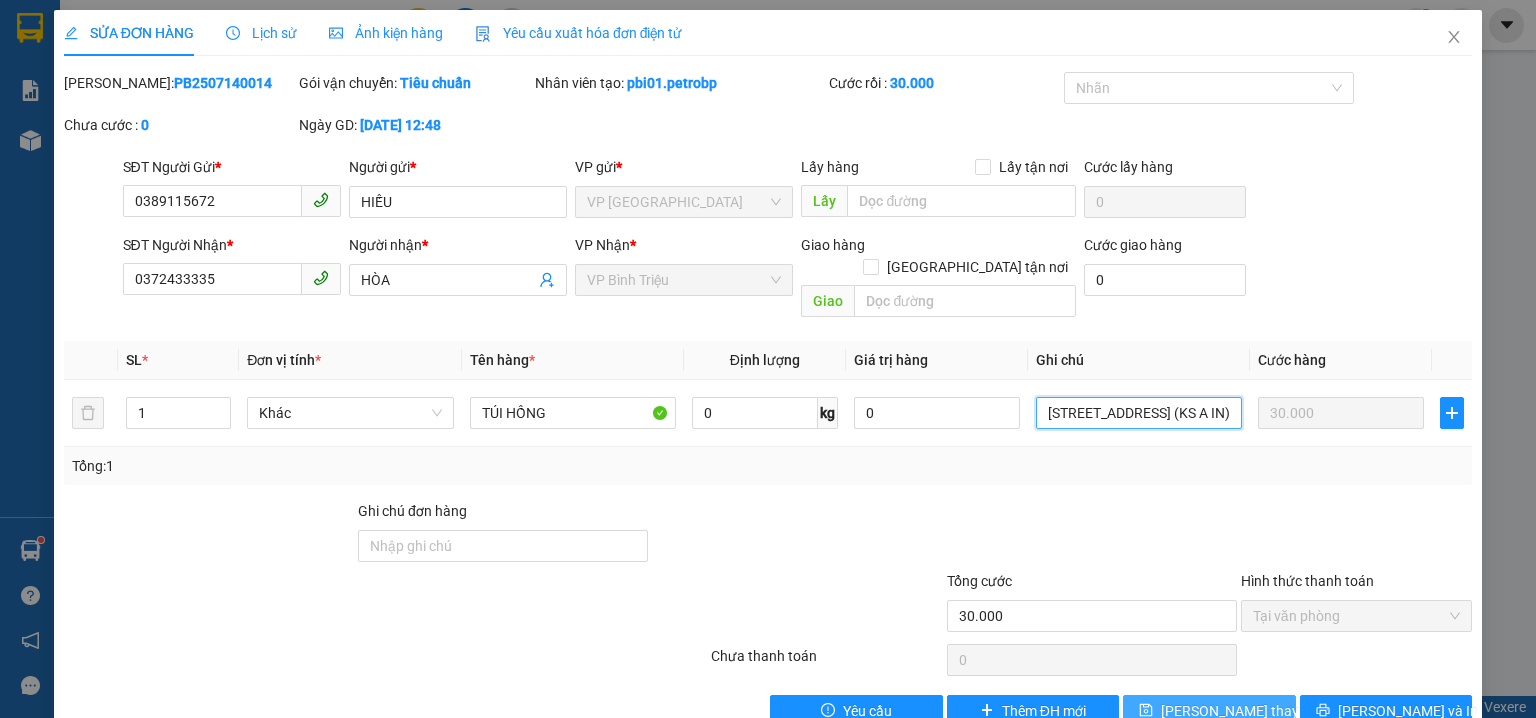 type on "BOOK GRAB VỀ SỐ [STREET_ADDRESS] (KS A IN)" 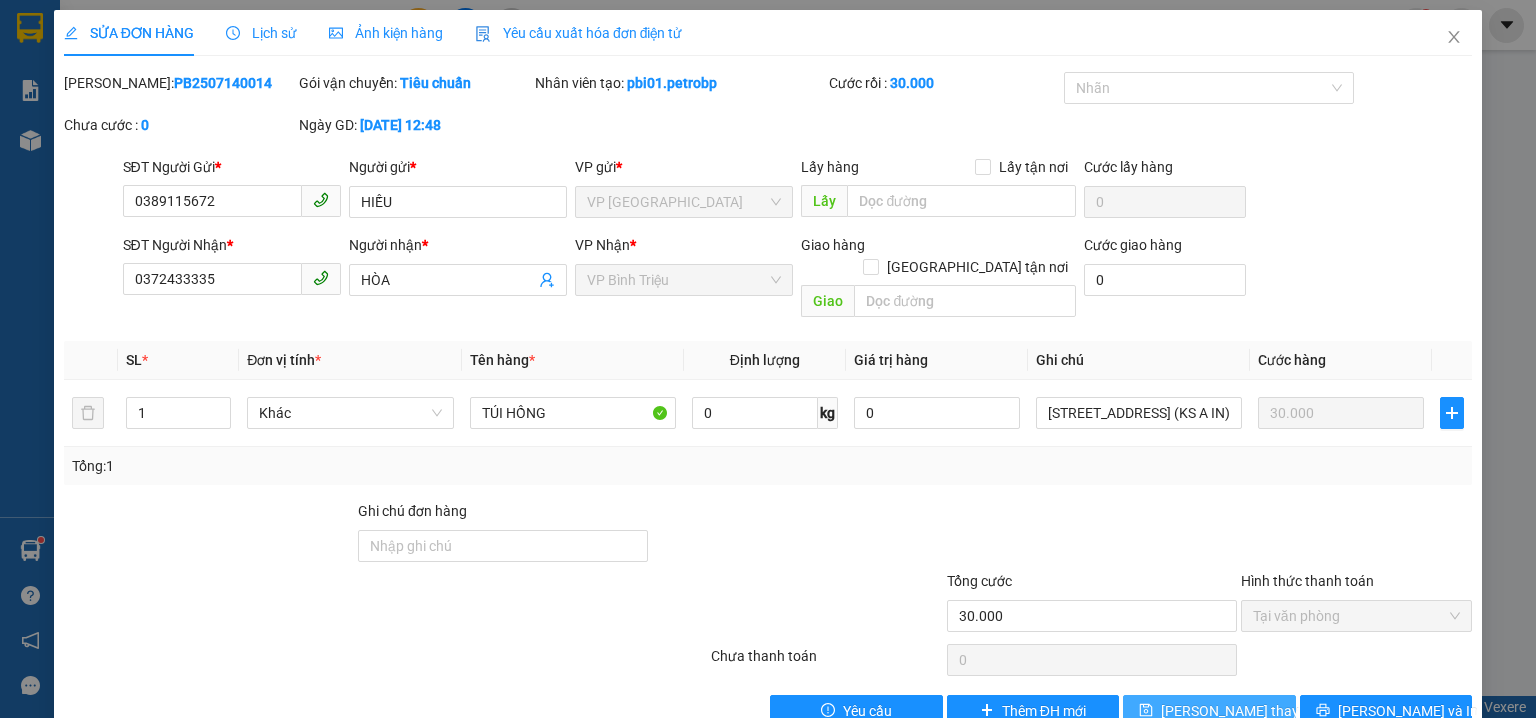 scroll, scrollTop: 0, scrollLeft: 0, axis: both 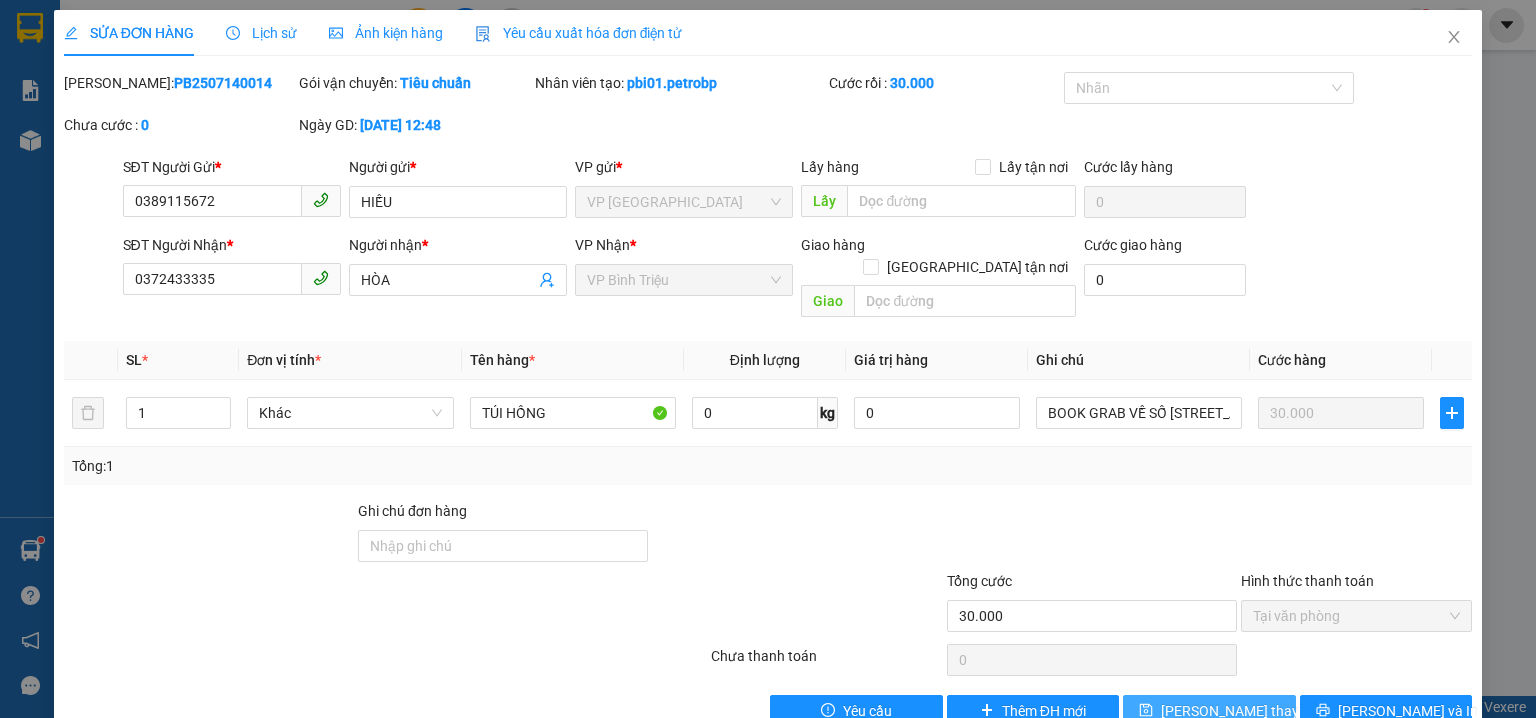click on "[PERSON_NAME] thay đổi" at bounding box center [1241, 711] 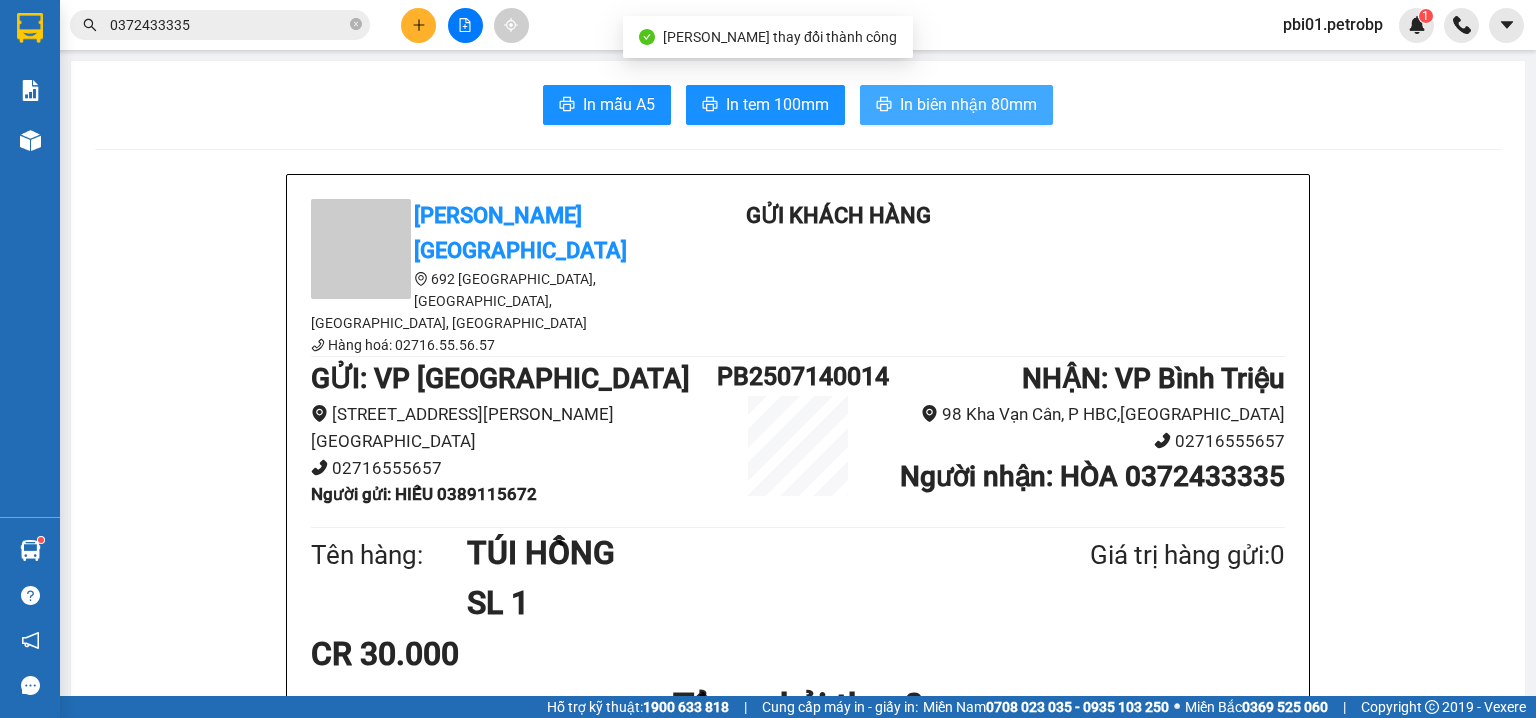 click on "In biên nhận 80mm" at bounding box center [956, 105] 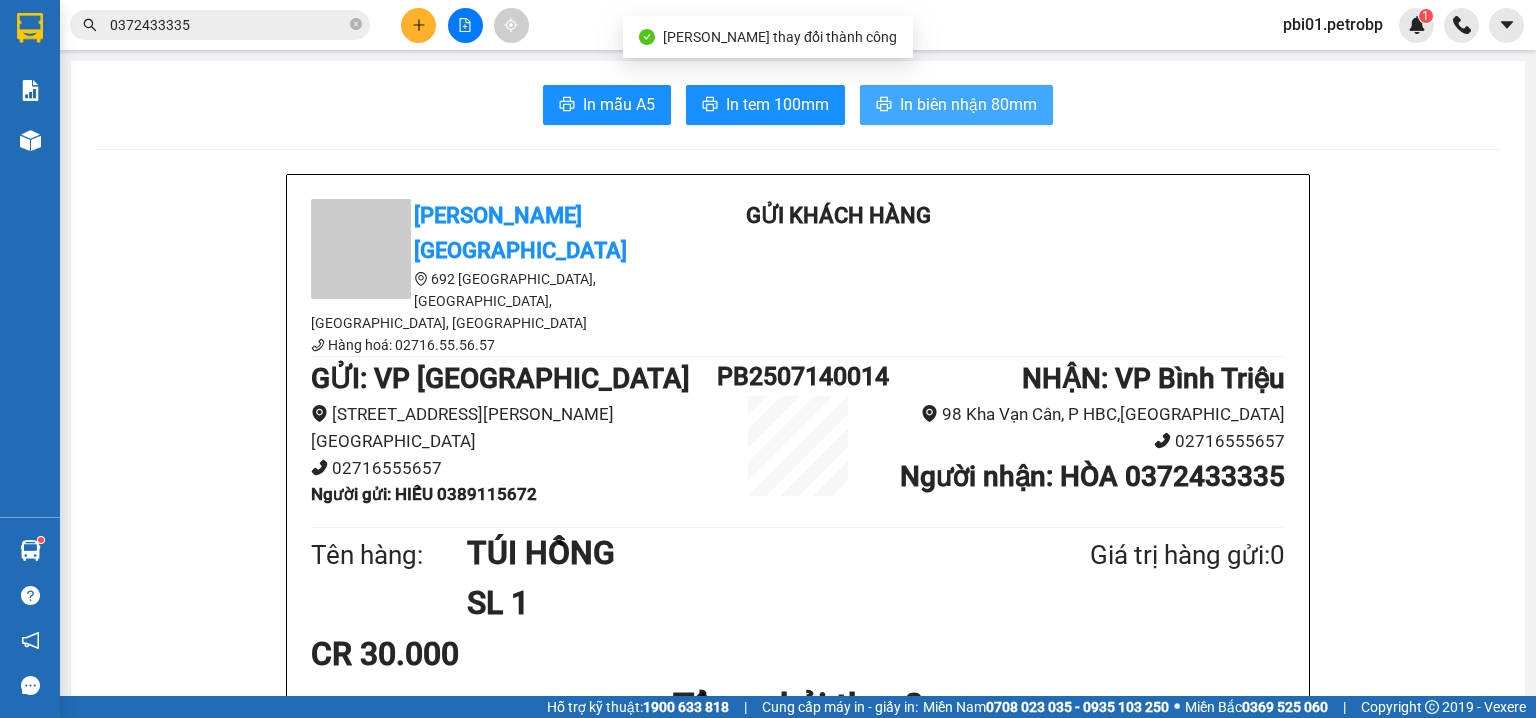 scroll, scrollTop: 0, scrollLeft: 0, axis: both 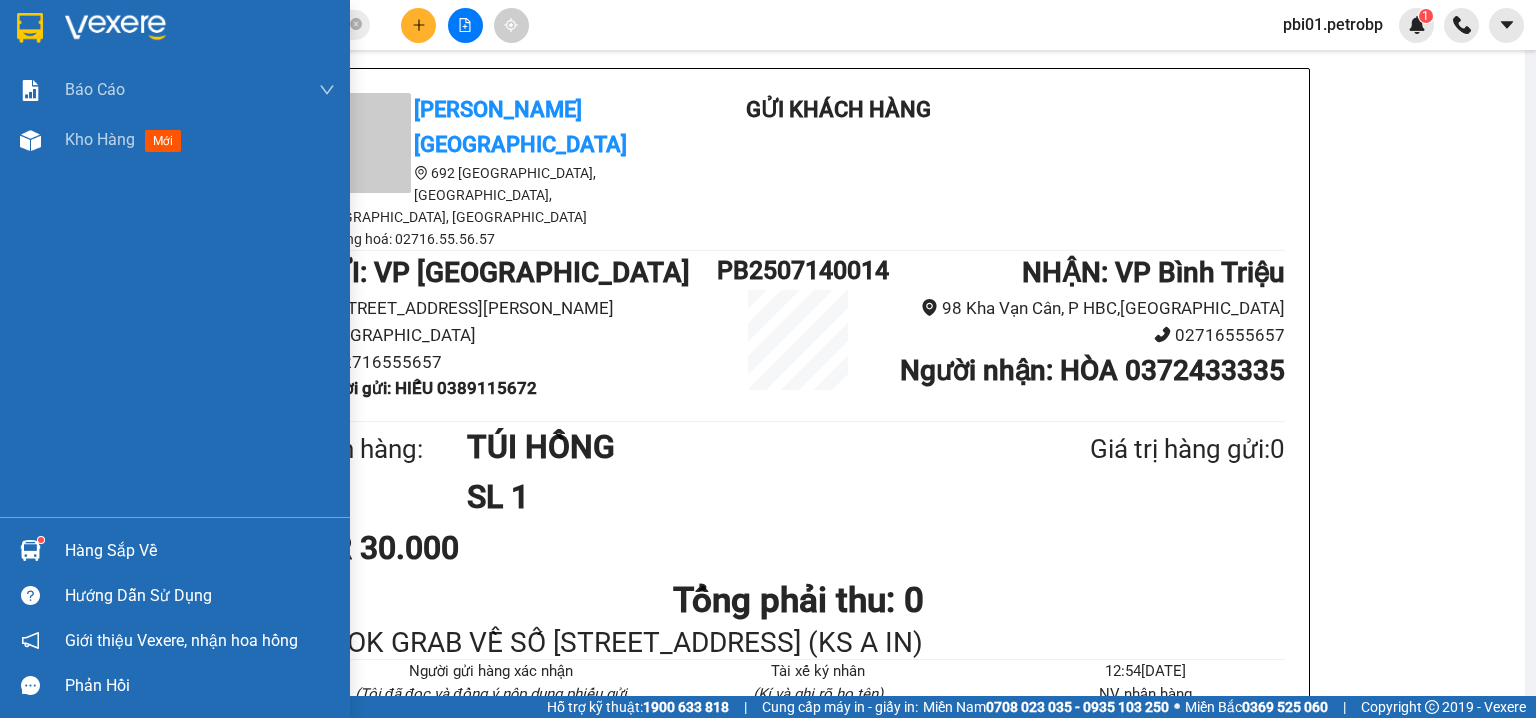 click at bounding box center (30, 550) 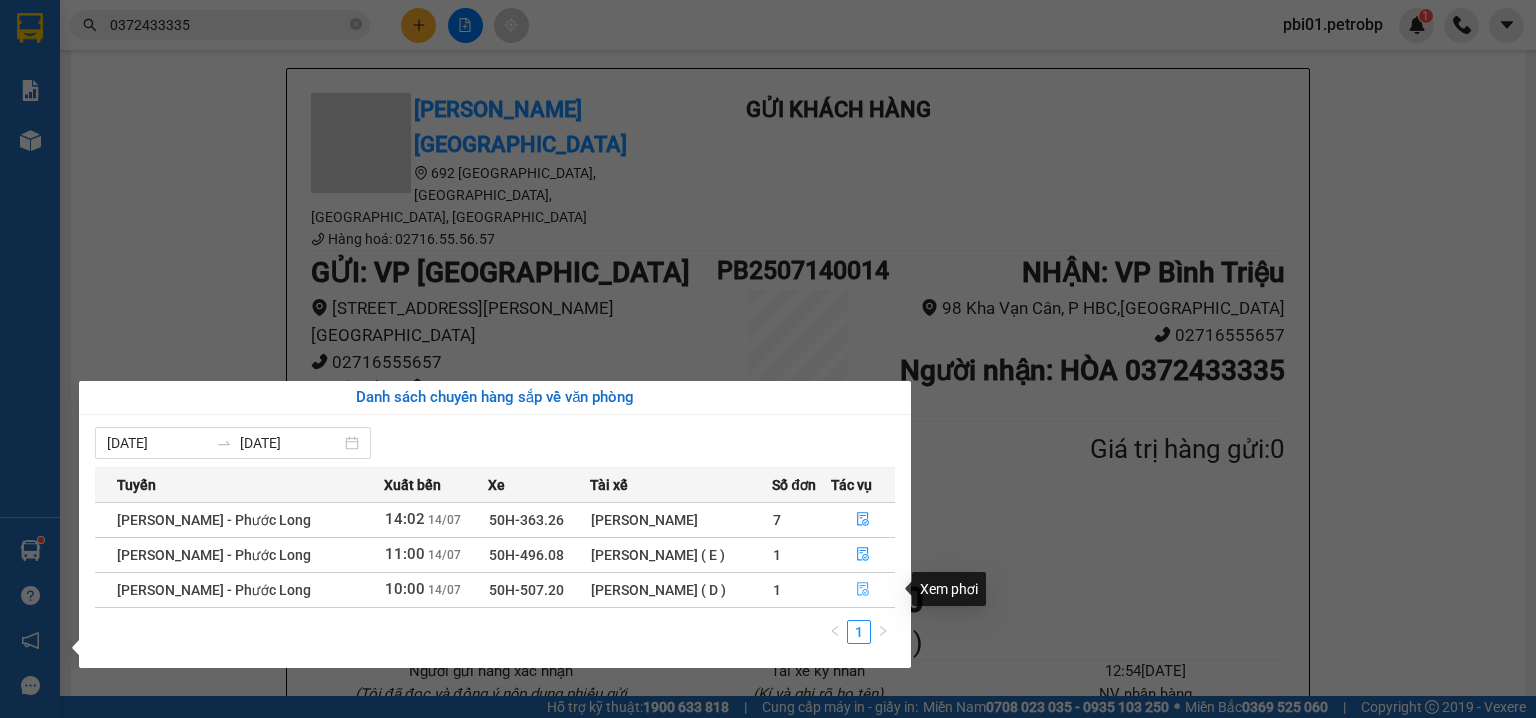 click 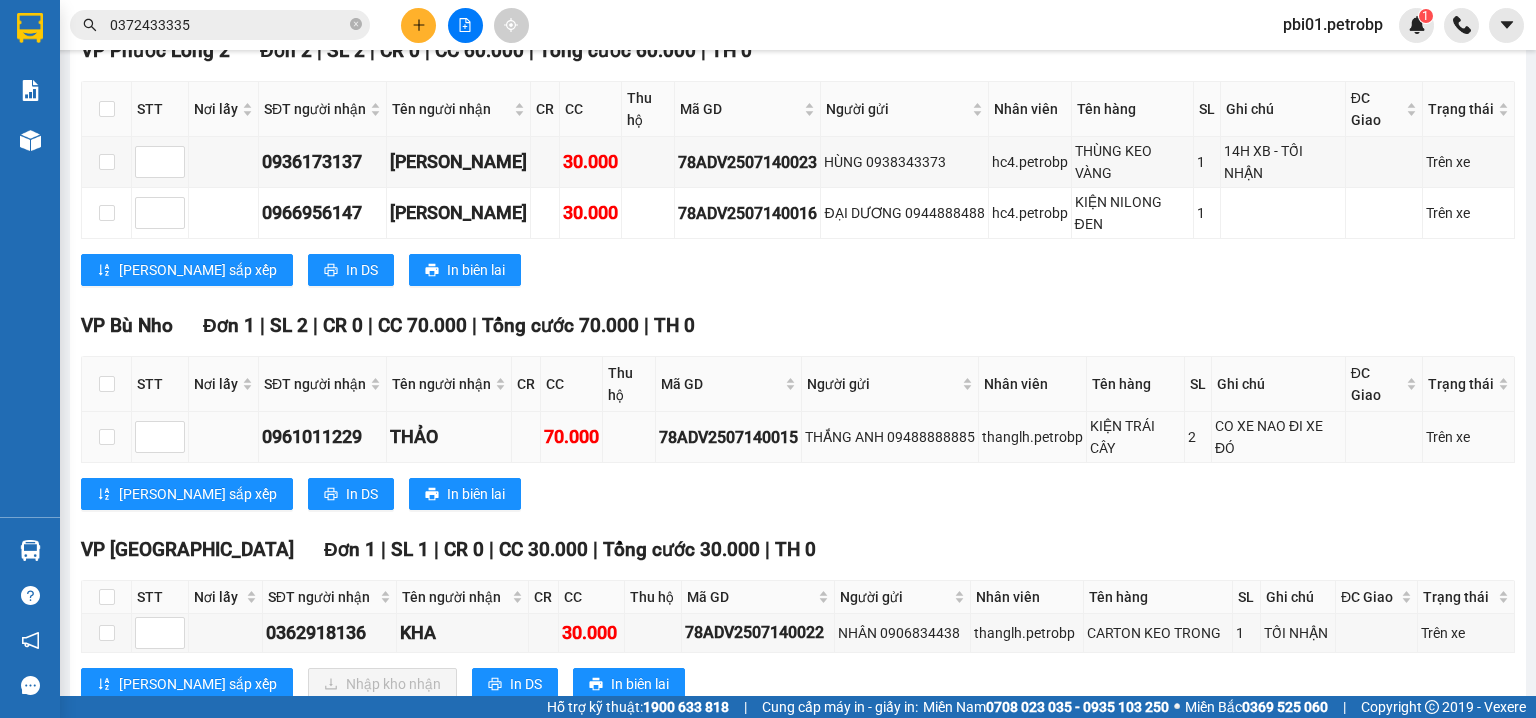 scroll, scrollTop: 213, scrollLeft: 0, axis: vertical 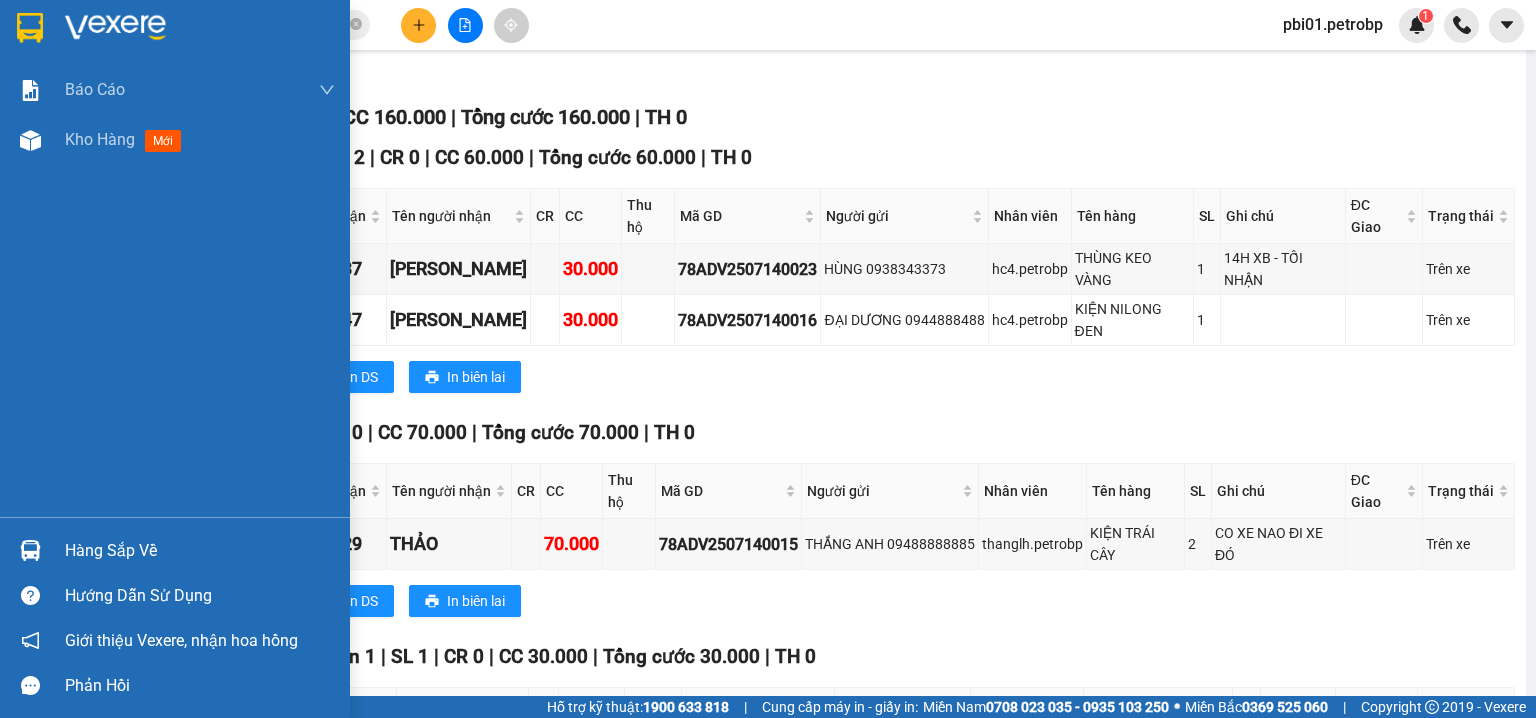 click at bounding box center (30, 550) 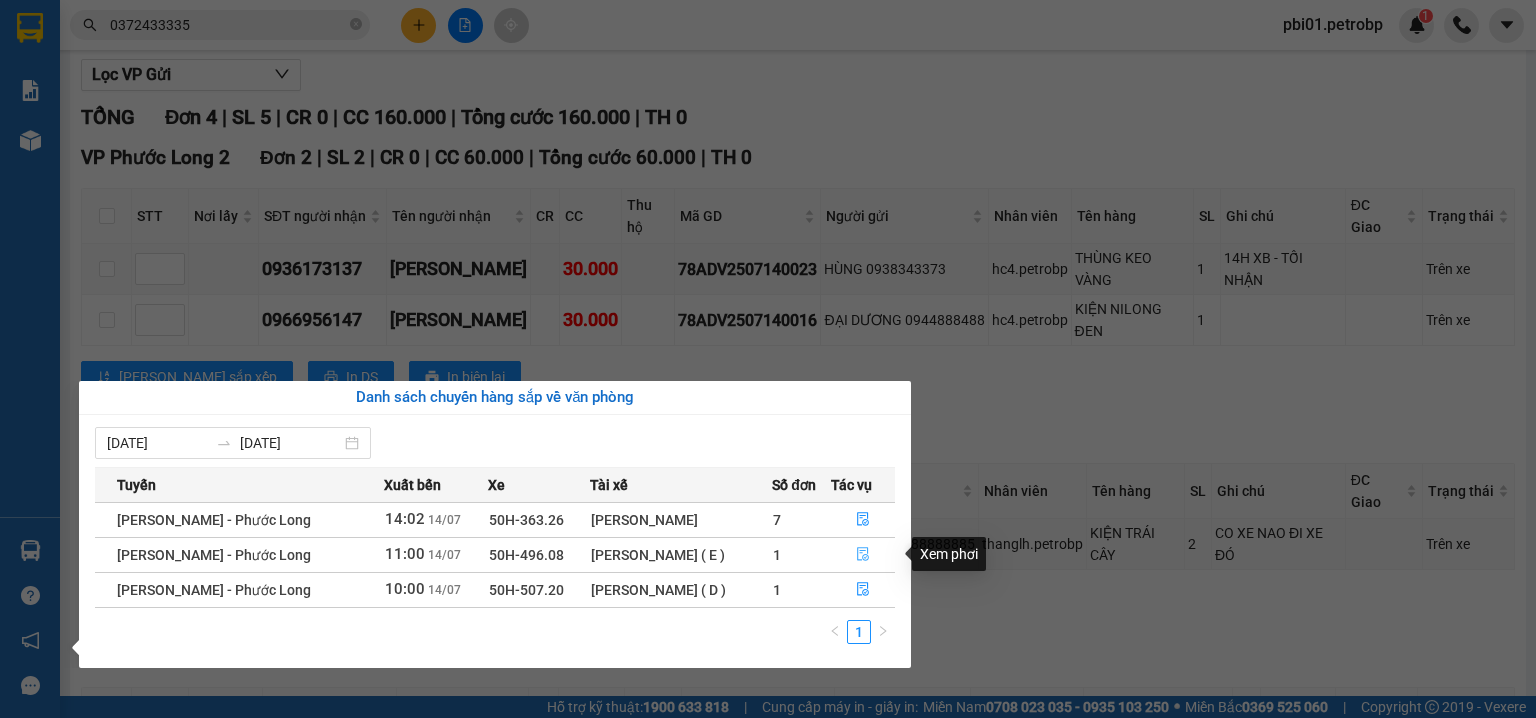 click 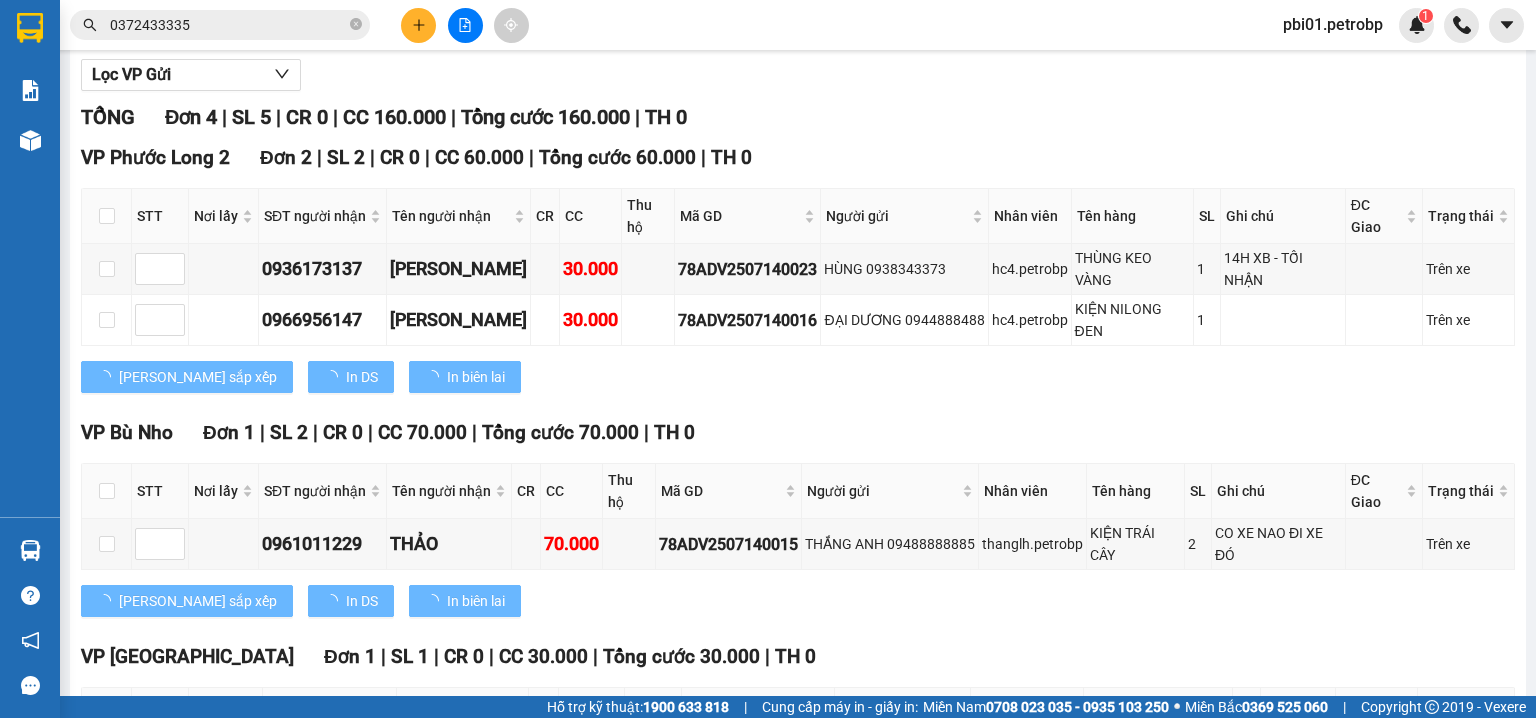 click on "[PERSON_NAME] sắp xếp In DS In biên lai" at bounding box center [798, 601] 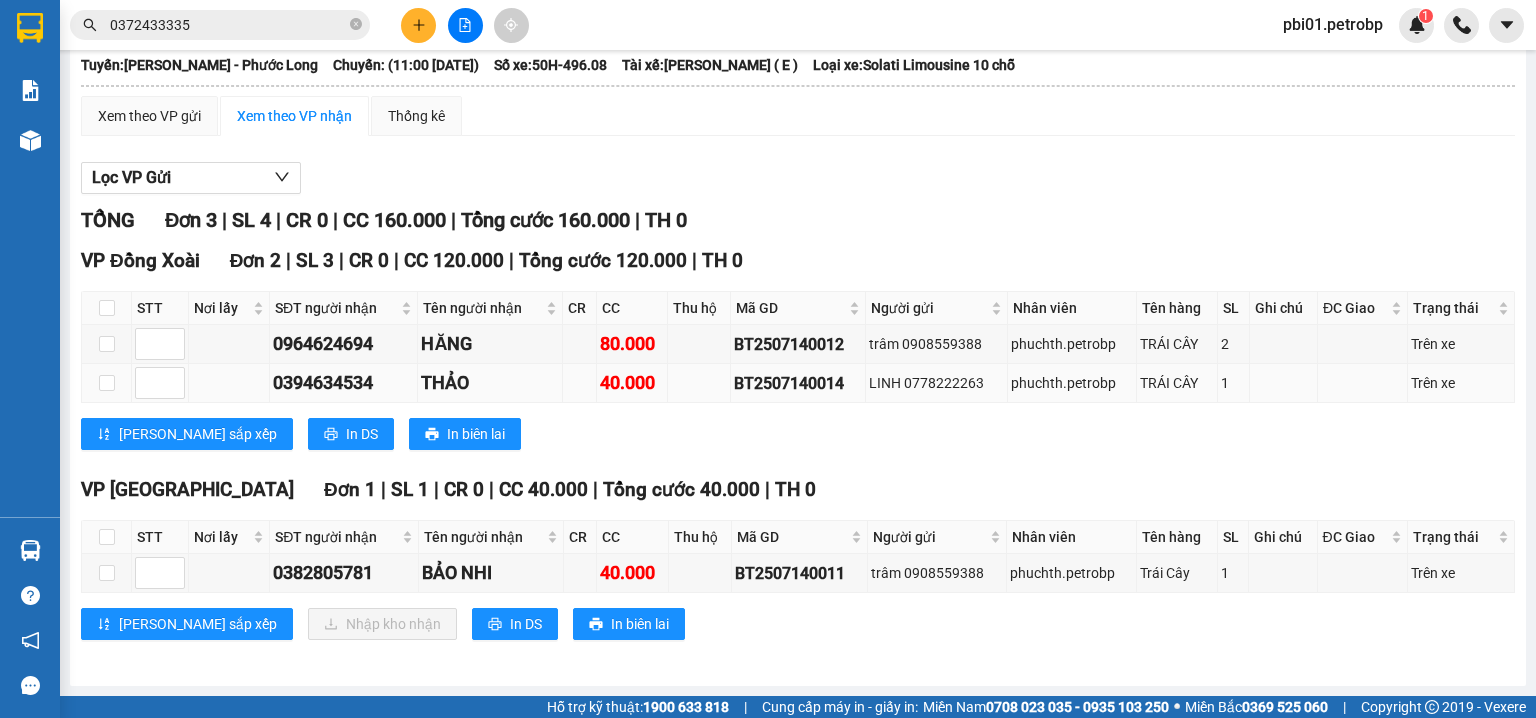 scroll, scrollTop: 0, scrollLeft: 0, axis: both 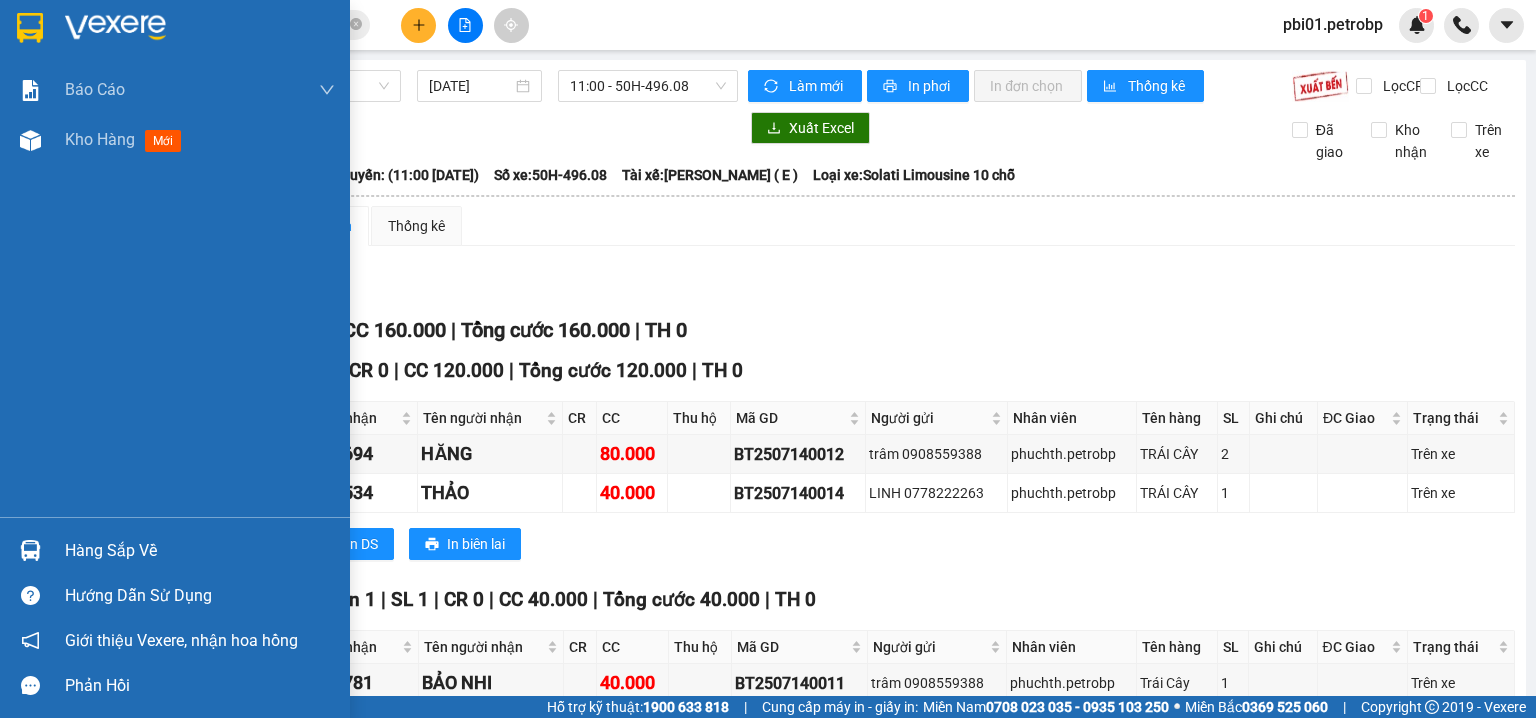 click at bounding box center [30, 550] 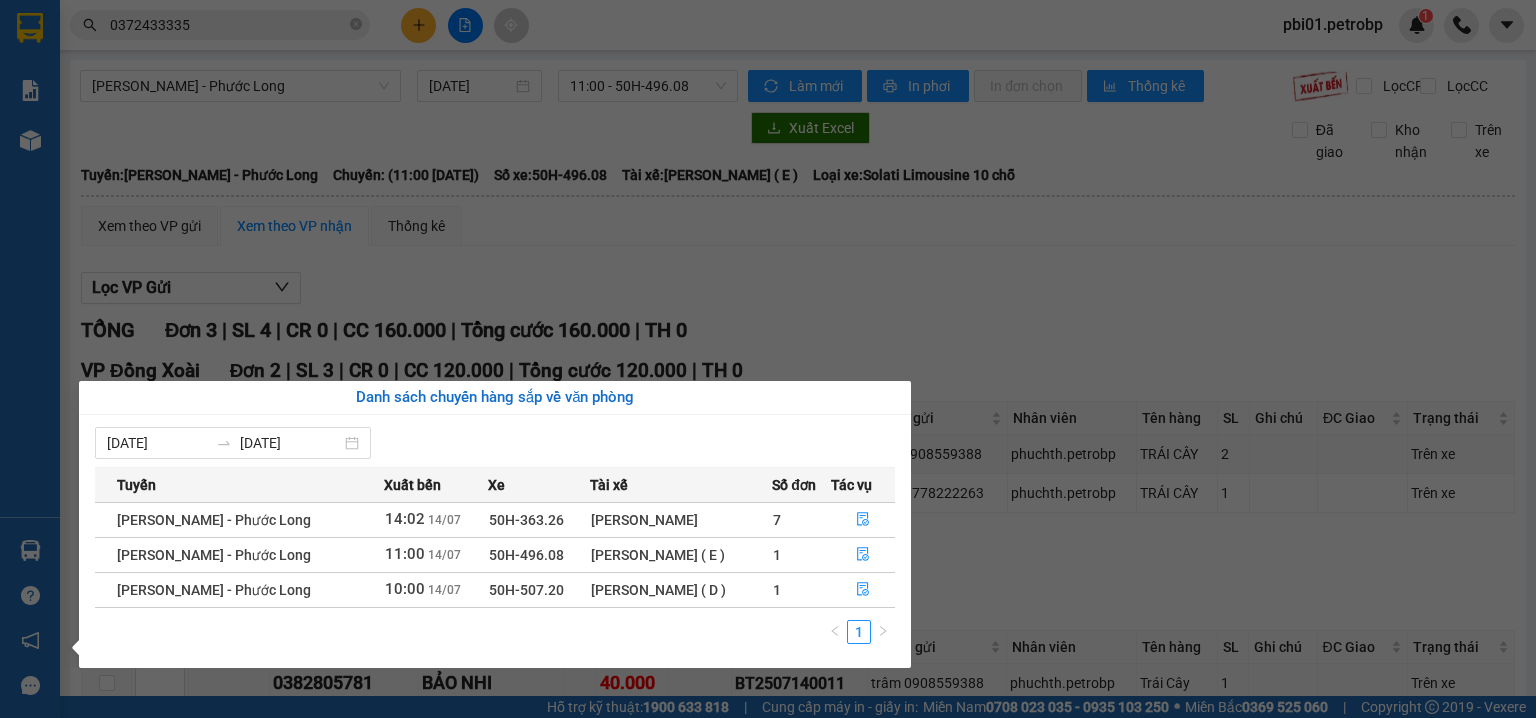 click on "Báo cáo BC tiền tận nơi (trưởng trạm) Báo cáo 1 (nv): Số tiền đã thu của văn phòng  Báo cáo 1: Số tiền đã thu của văn phòng  Báo cáo doanh thu hàng hóa theo tài xế Báo cáo dòng tiền (trưởng trạm) Doanh số tạo đơn theo VP gửi (trưởng trạm) Mẫu 2: Thống kê đơn hàng theo nhân viên Mẫu 3.1: Thống kê đơn hàng văn phòng gửi Mẫu 3.1: Thống kê đơn hàng văn phòng gửi ( các trạm xem ) Mẫu 3.1: Thống kê đơn hàng văn phòng gửi (Xuất ExceL) Mẫu 3: Báo cáo dòng tiền theo văn phòng Vị trí của các món hàng     Kho hàng mới Hàng sắp về Hướng dẫn sử dụng Giới thiệu Vexere, nhận hoa hồng Phản hồi Phần mềm hỗ trợ bạn tốt chứ?" at bounding box center (30, 359) 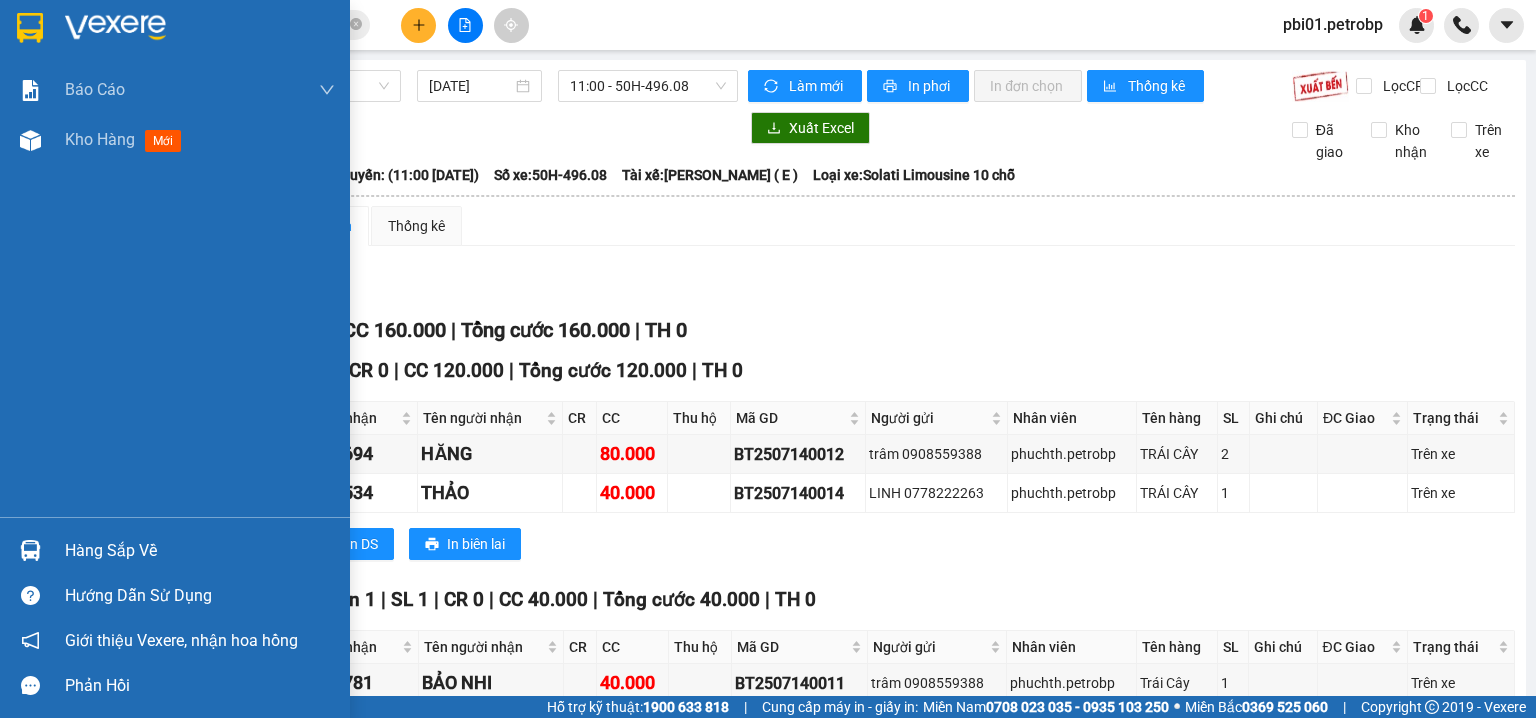 click at bounding box center (30, 550) 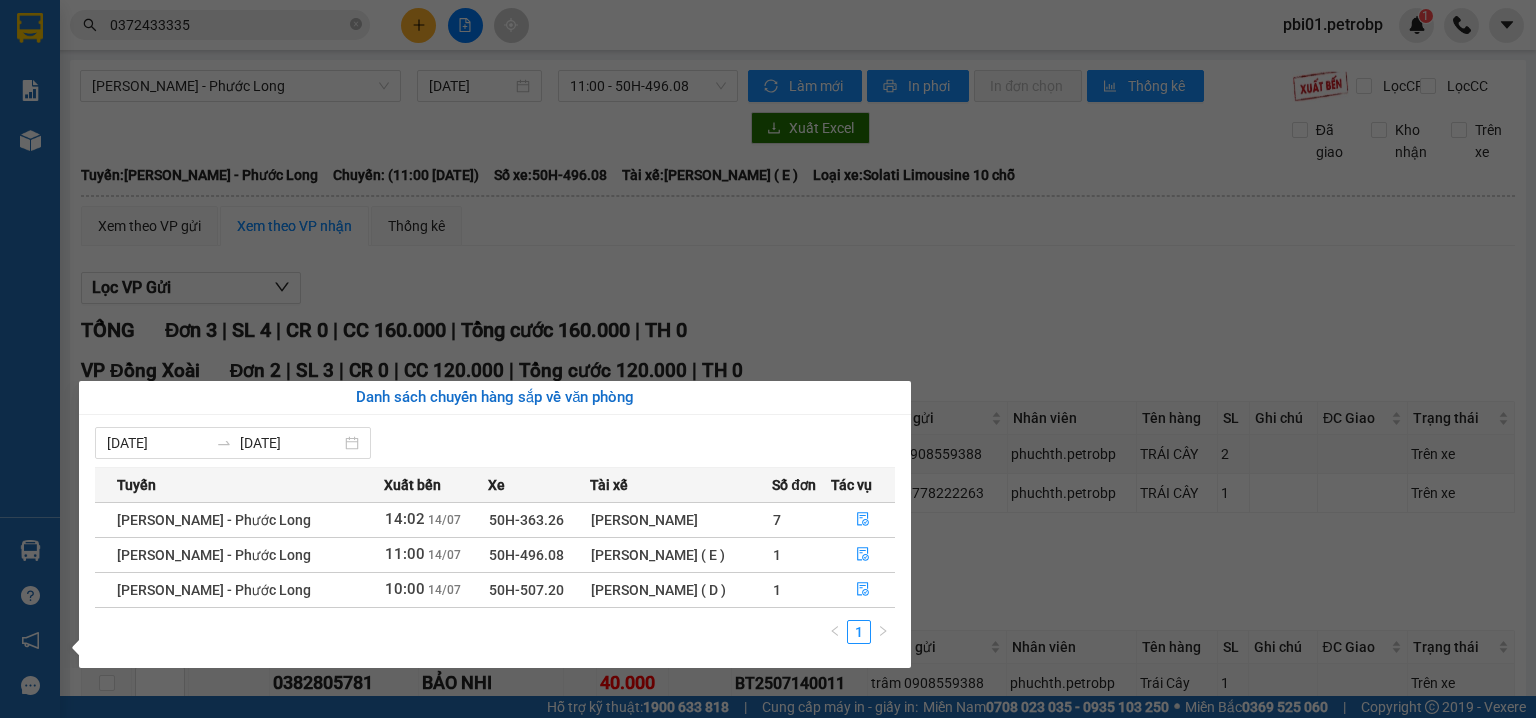 click on "Kết quả tìm kiếm ( 6 )  Bộ lọc  Mã ĐH Trạng thái Món hàng Tổng cước Chưa cước Người gửi VP Gửi Người nhận VP Nhận PB2507140014 12:48 [DATE] VP Gửi   TÚI HỒNG SL:  1 30.000 0389115672 HIẾU VP [GEOGRAPHIC_DATA] 0372433335 HÒA VP Bình Triệu PB2506300016 12:24 [DATE] Đã giao   21:44 [DATE] CARTON SẦU RIÊNG SL:  1 30.000 0372433335 [GEOGRAPHIC_DATA] 0345668621 LINH VP Quận 5 86ADV2410250095 14:03 [DATE] Đã giao   08:18 [DATE] BAO ĐEN SL:  1 40.000 0973473812 HIỀN  (Trống) 0372433335 HÒA VP [GEOGRAPHIC_DATA] PB2406110021 16:49 [DATE] Đã giao   15:07 [DATE] CARTON TRÁI CÂY SL:  1 30.000 0372433335 [GEOGRAPHIC_DATA] 0345668621 LINH (Trống) PB2406110020 16:48 [DATE] Đã giao   11:26 [DATE] KIỆN ĐEN SL:  1 30.000 0372433335 [GEOGRAPHIC_DATA] 0973473812 HIỀN  (Trống) 86ADV2310030114 16:37 [DATE] Đã giao   11:28 [DATE] CARTON SL:  1 30.000 0932359405 HÒA (Trống) 0372433335 [GEOGRAPHIC_DATA] 1 0372433335 1" at bounding box center [768, 359] 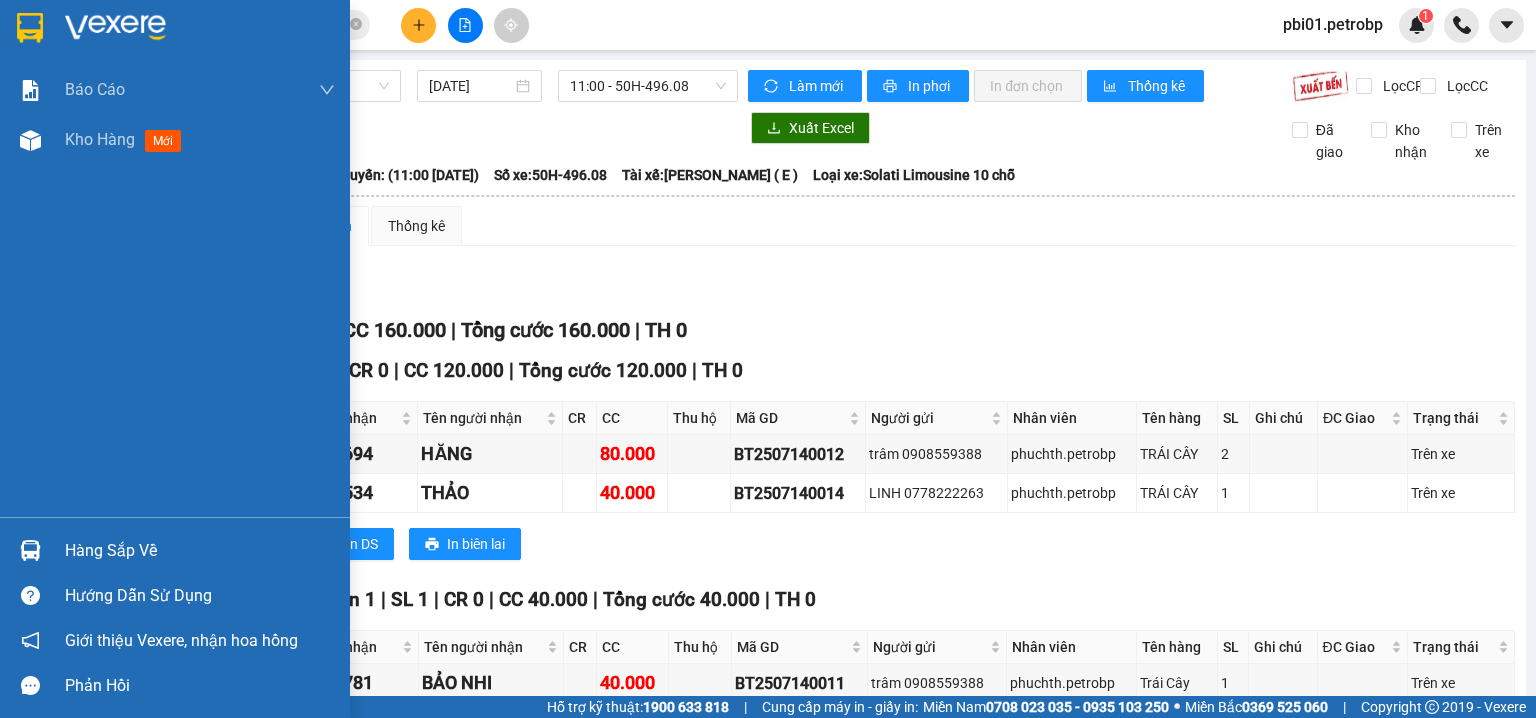 click on "Hàng sắp về" at bounding box center (175, 550) 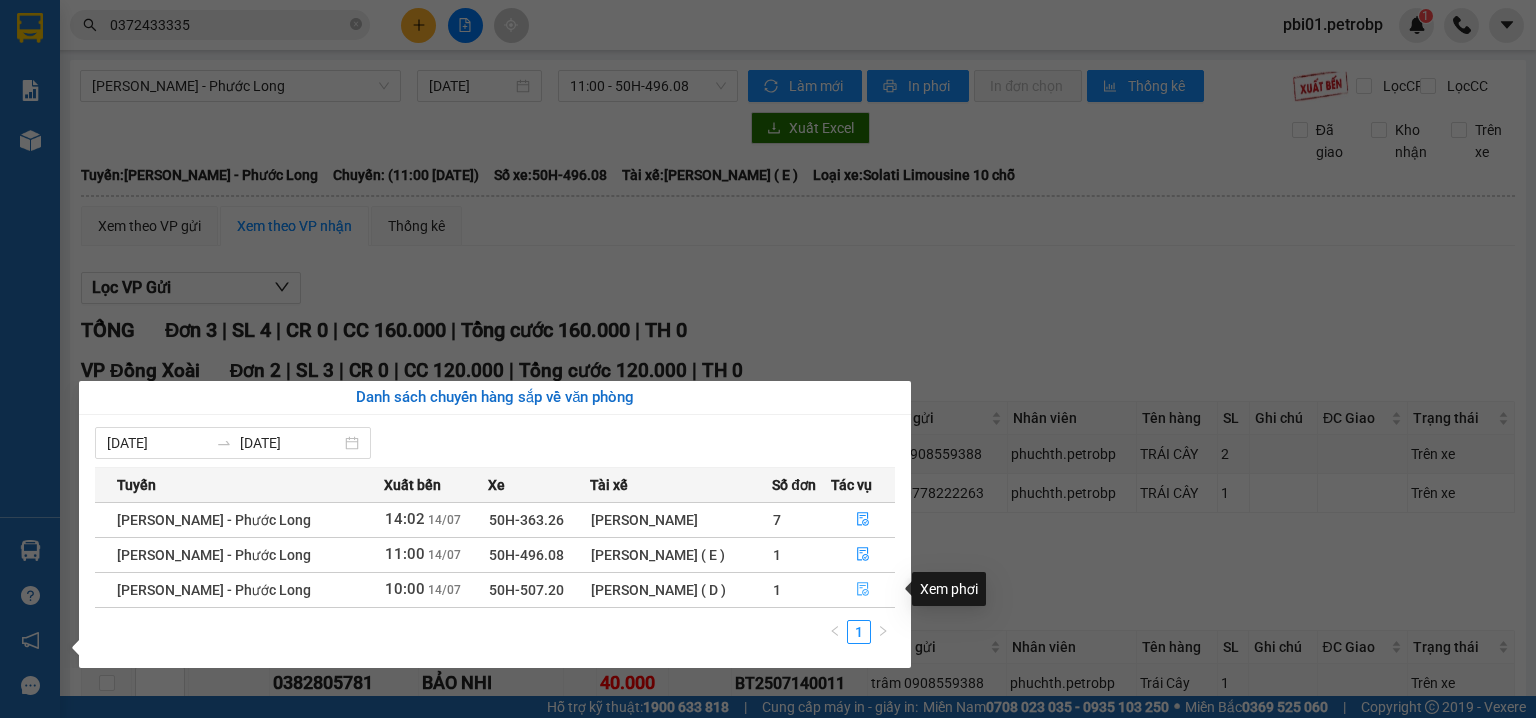 click 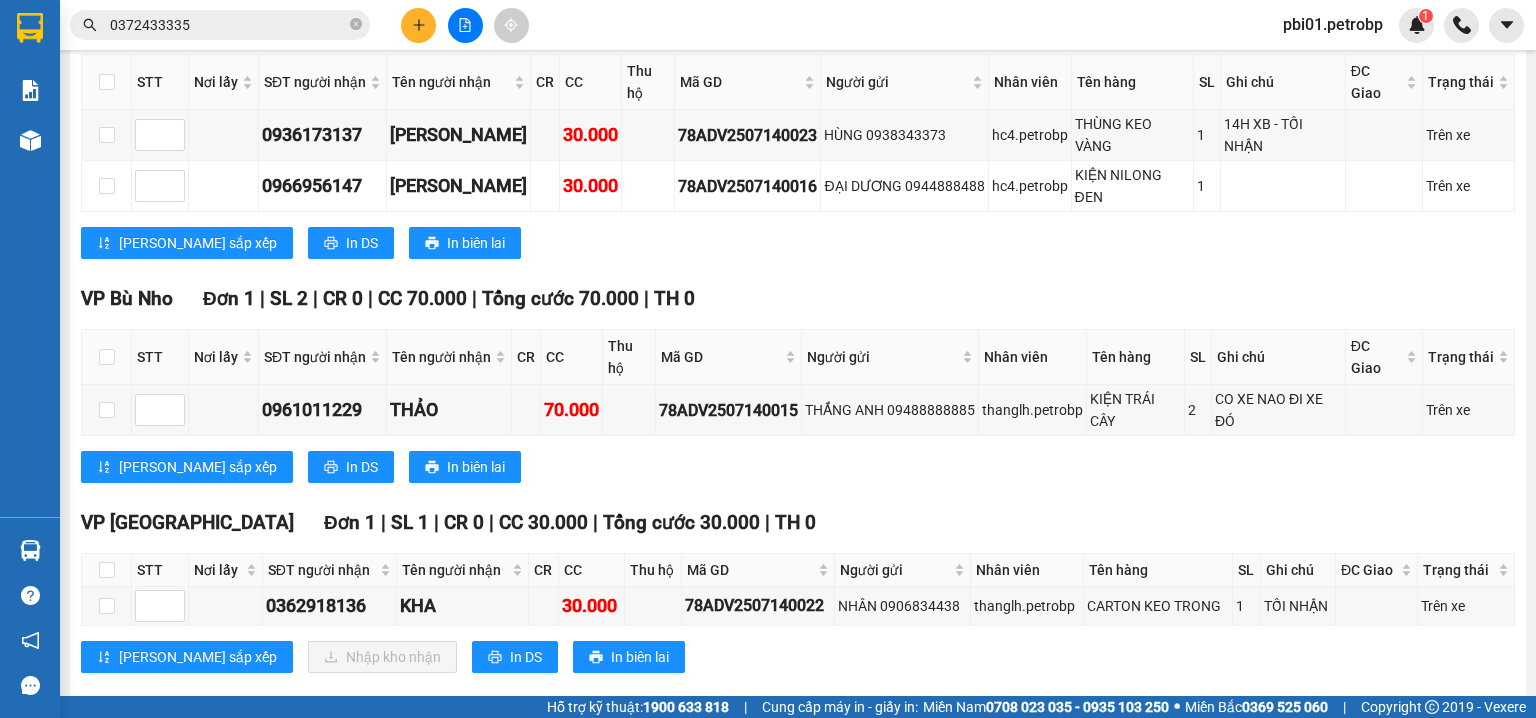 scroll, scrollTop: 0, scrollLeft: 0, axis: both 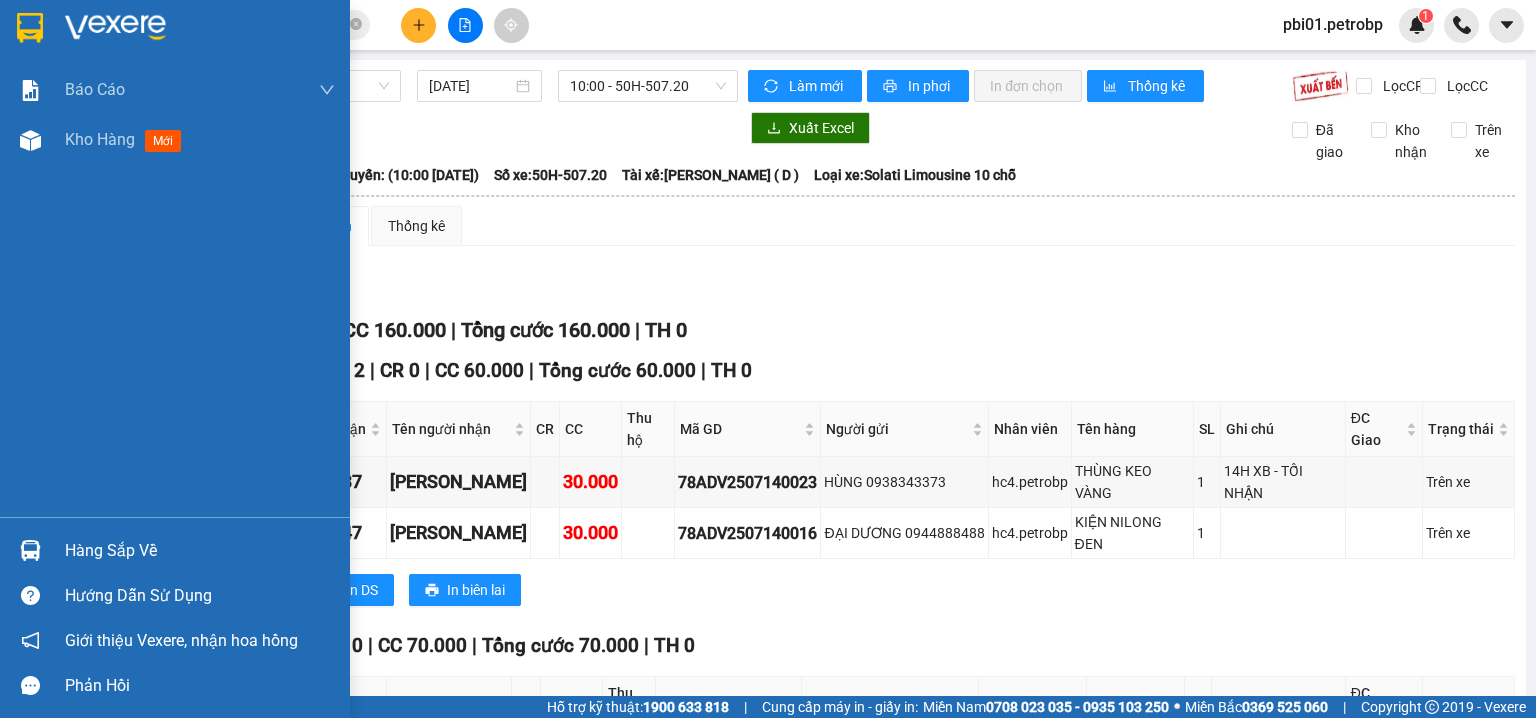 click at bounding box center [30, 550] 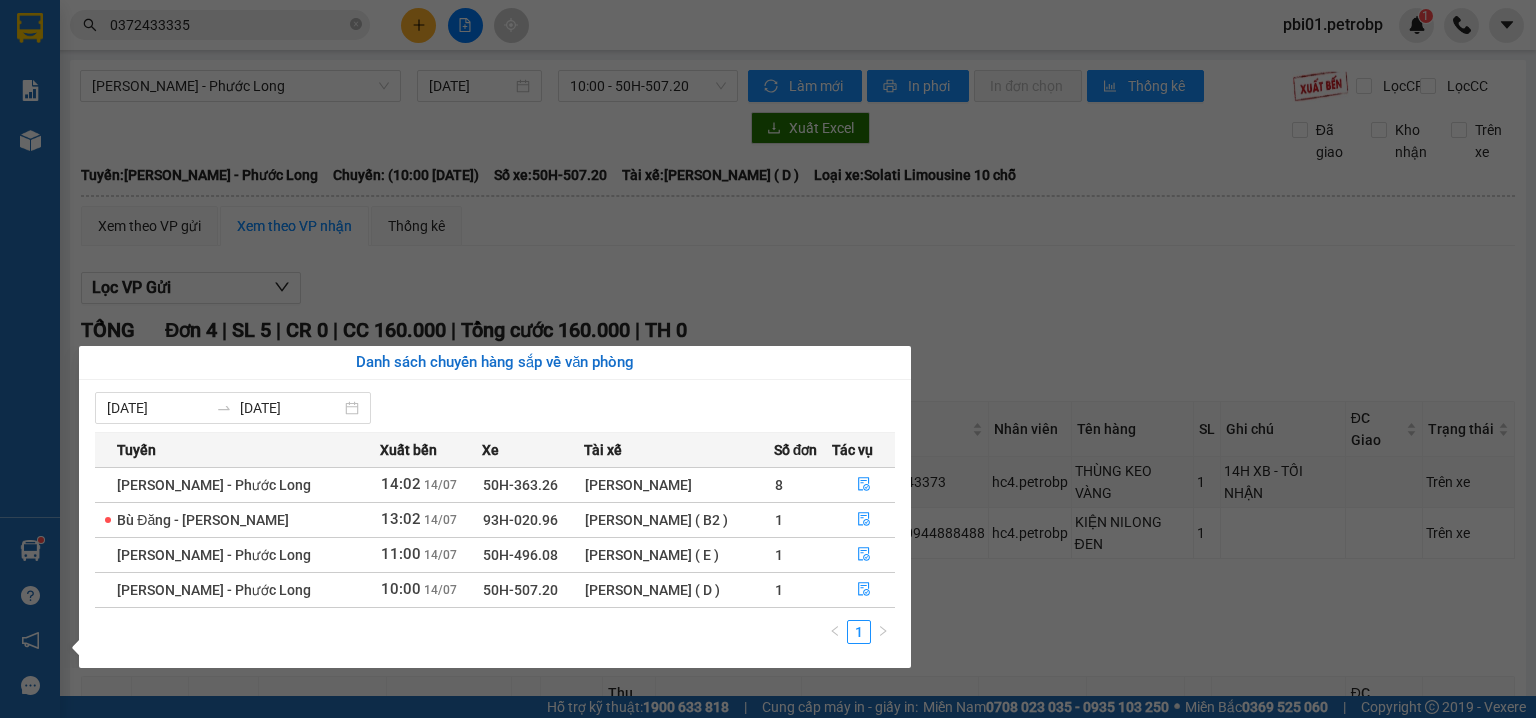 scroll, scrollTop: 0, scrollLeft: 0, axis: both 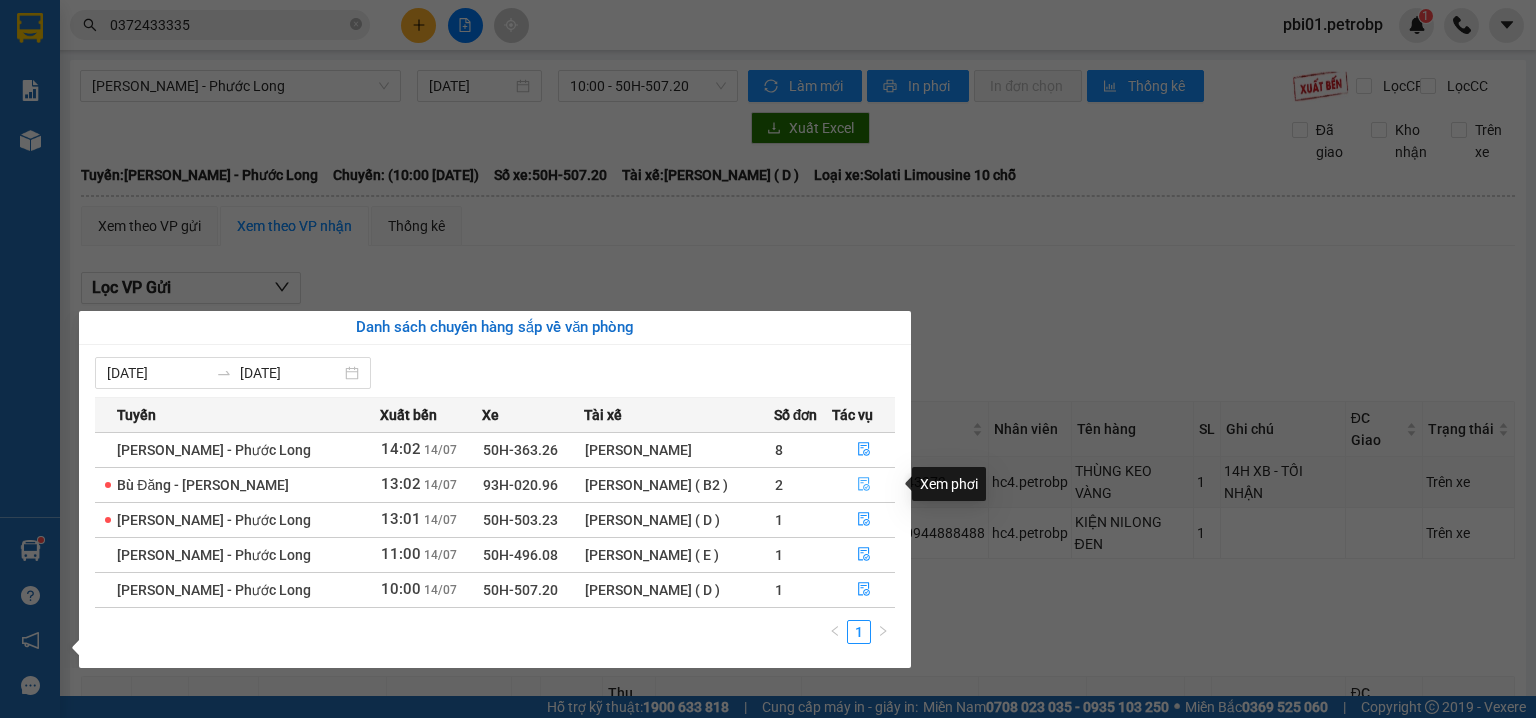 click 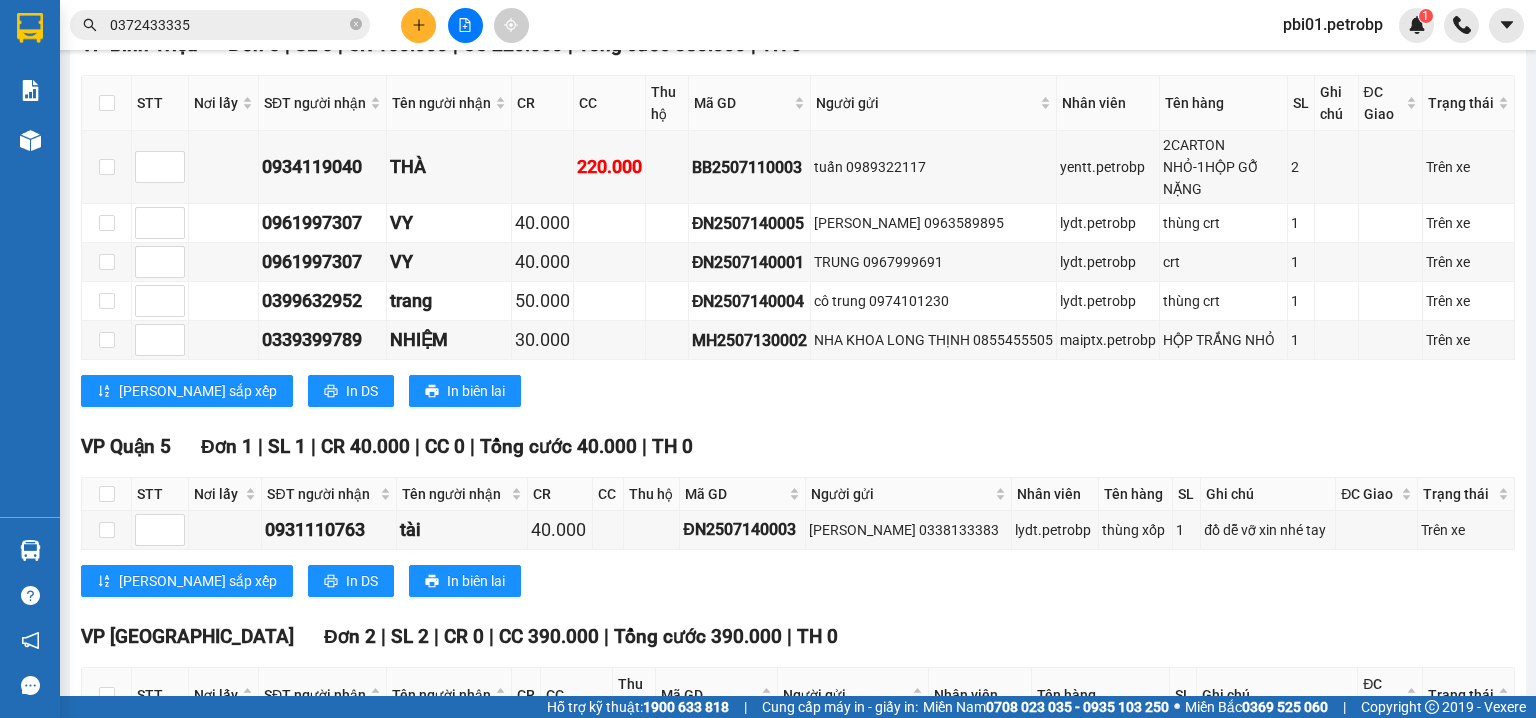 scroll, scrollTop: 853, scrollLeft: 0, axis: vertical 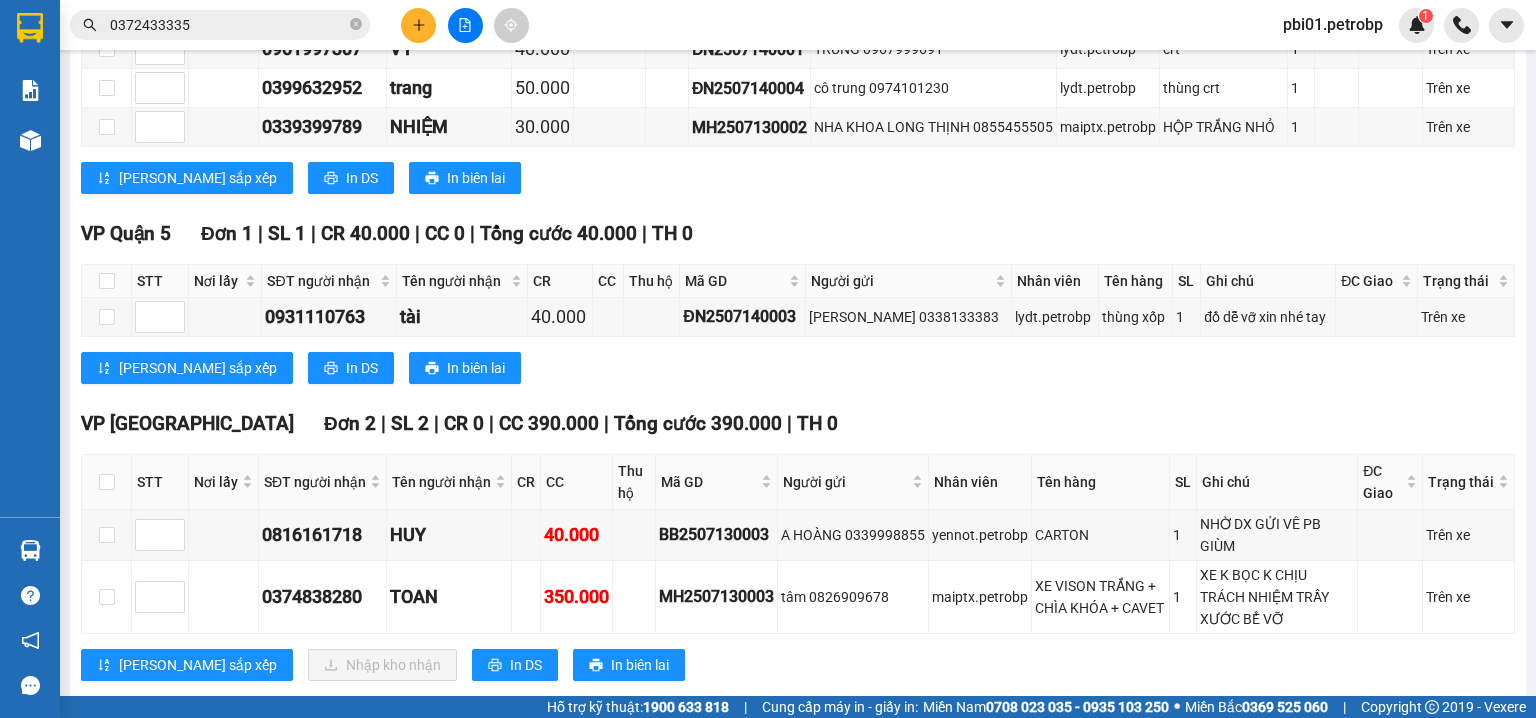 click on "pbi01.petrobp" at bounding box center [1333, 24] 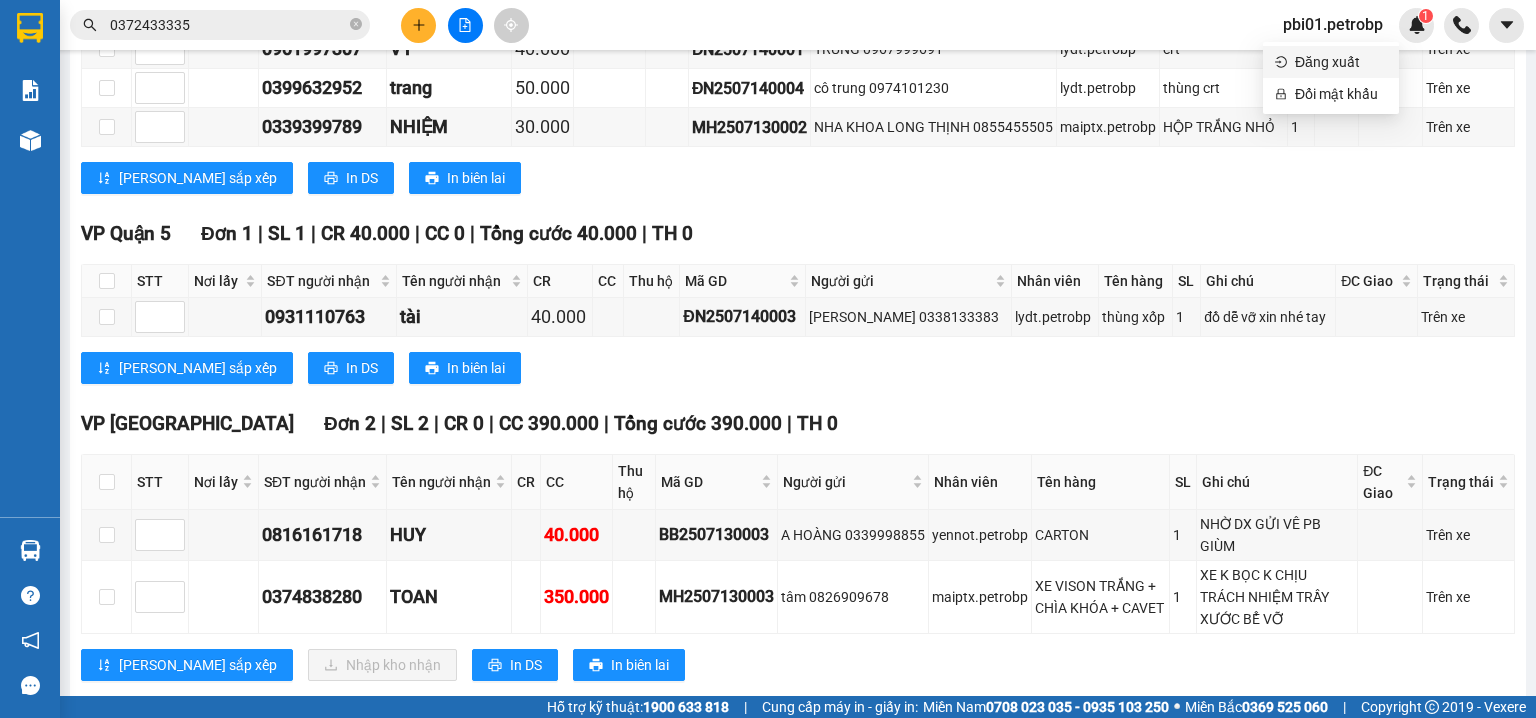 click on "Đăng xuất" at bounding box center [1341, 62] 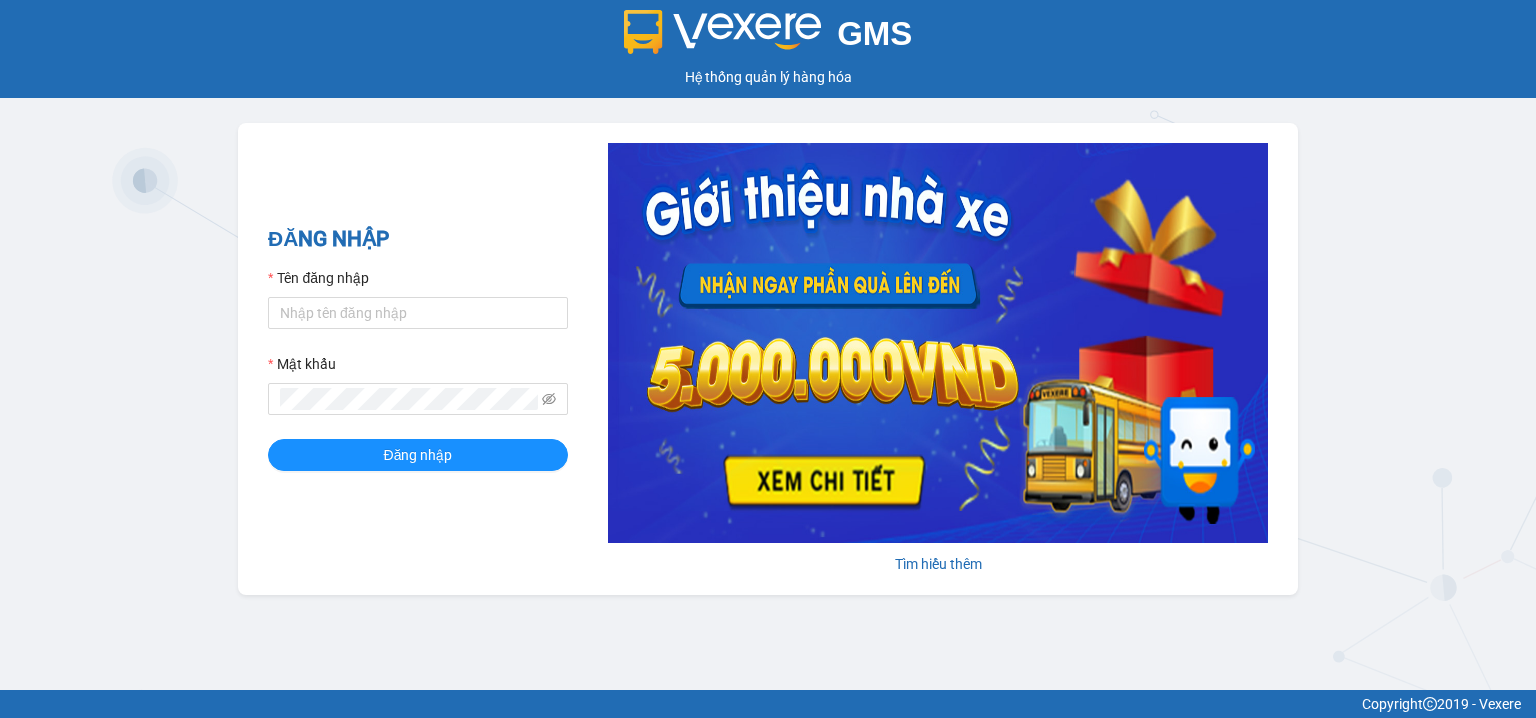 scroll, scrollTop: 0, scrollLeft: 0, axis: both 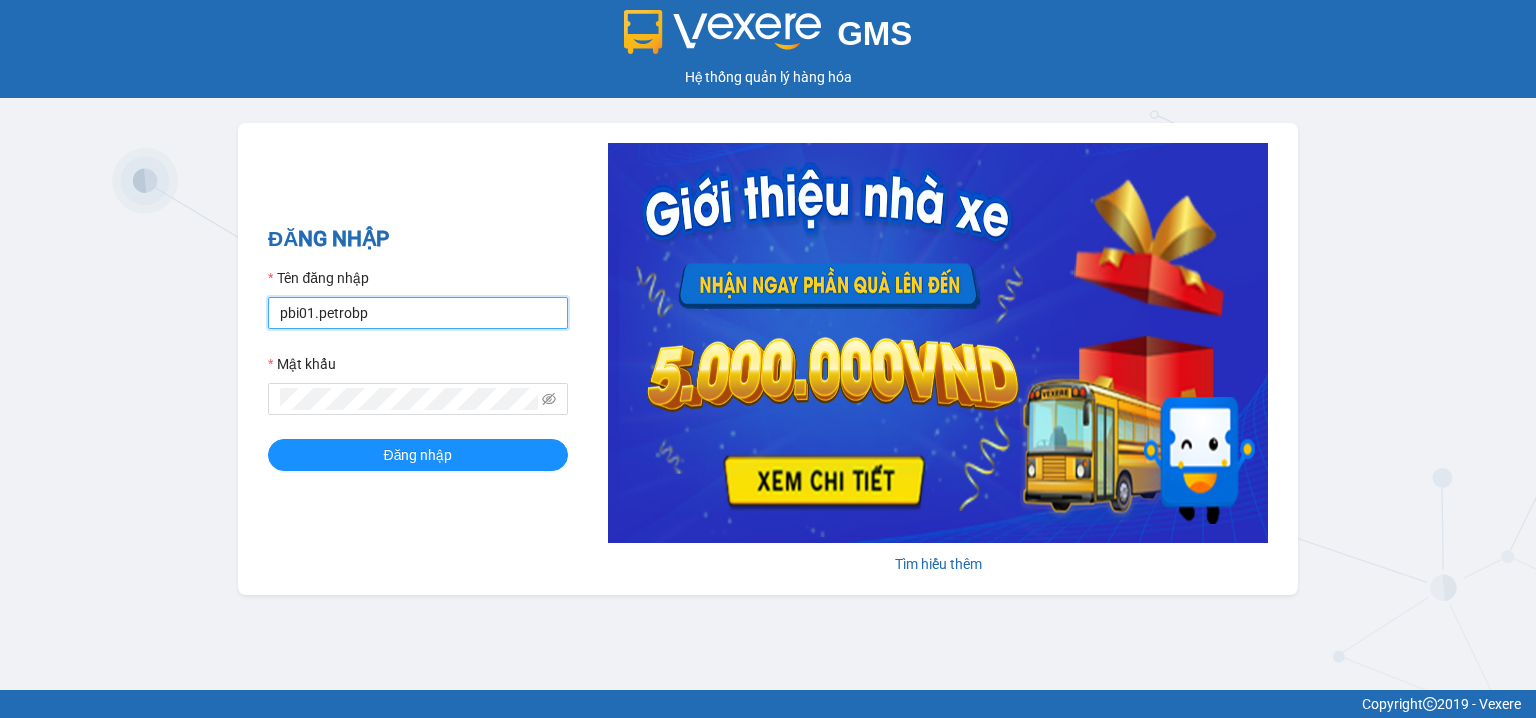 click on "pbi01.petrobp" at bounding box center (418, 313) 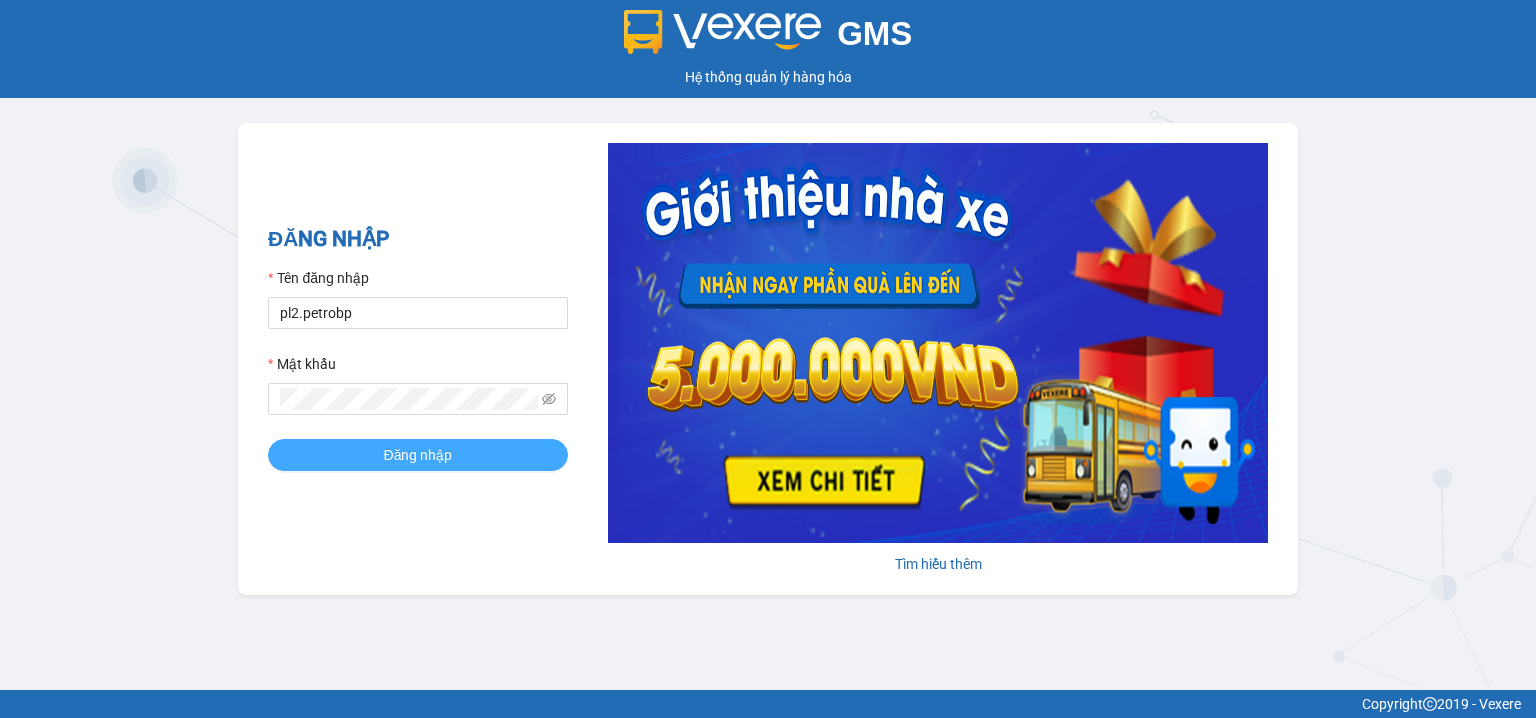 click on "Đăng nhập" at bounding box center [418, 455] 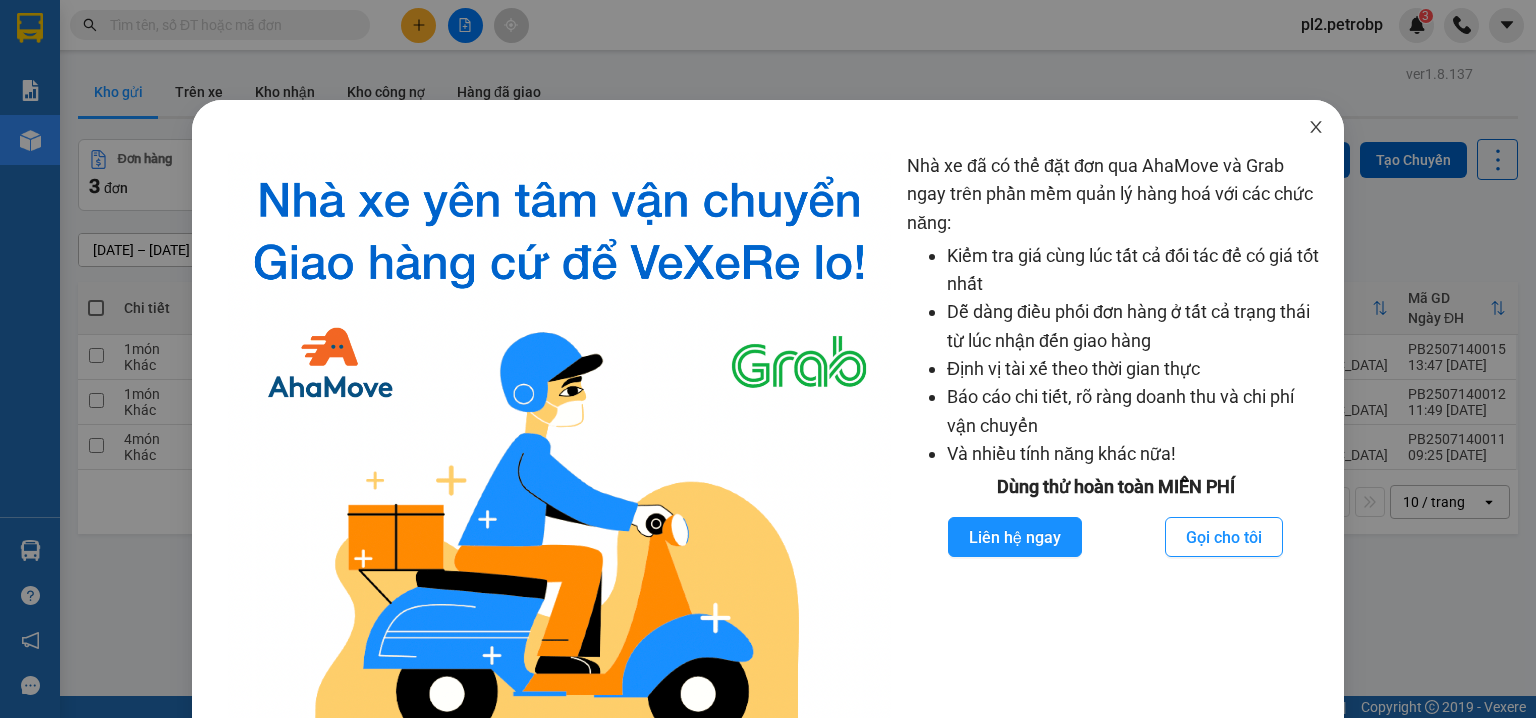 click 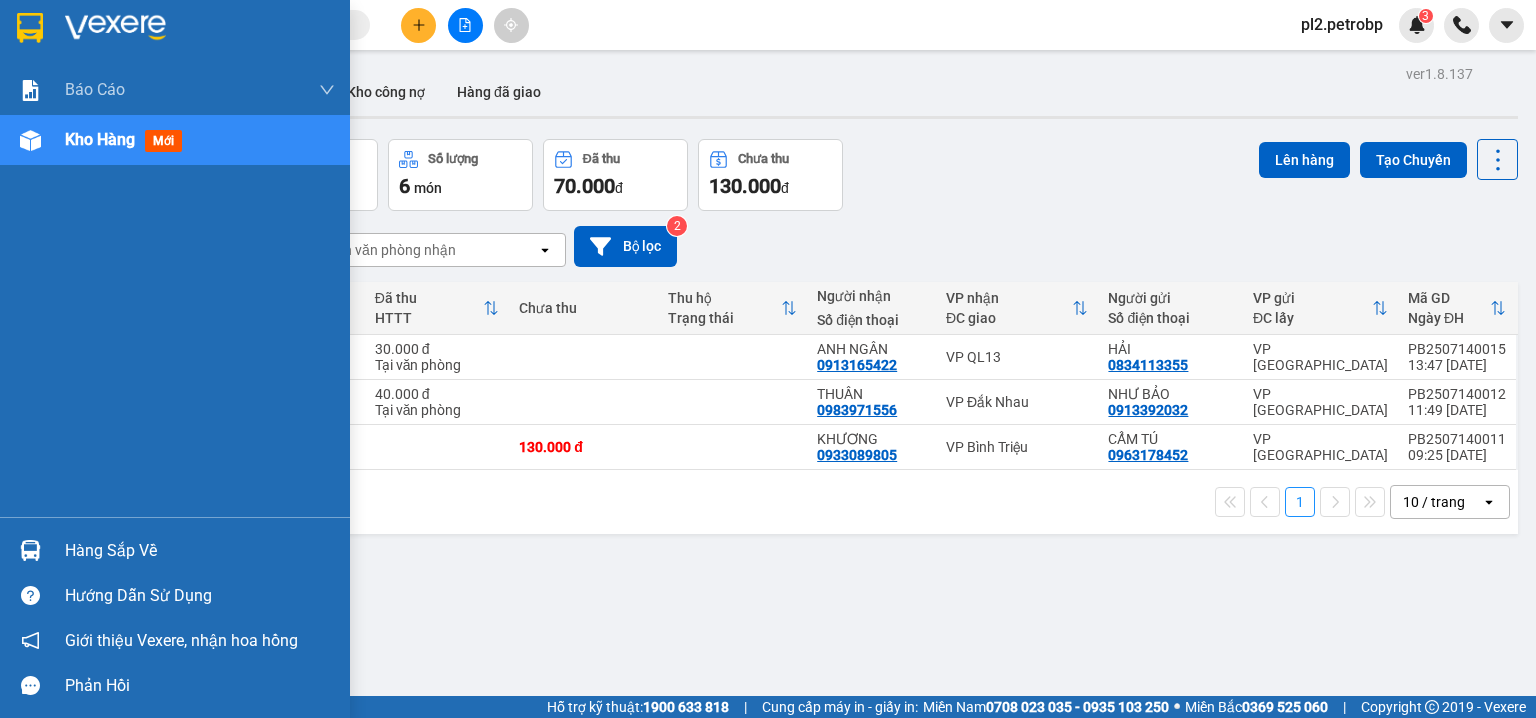 click on "Hàng sắp về" at bounding box center [200, 551] 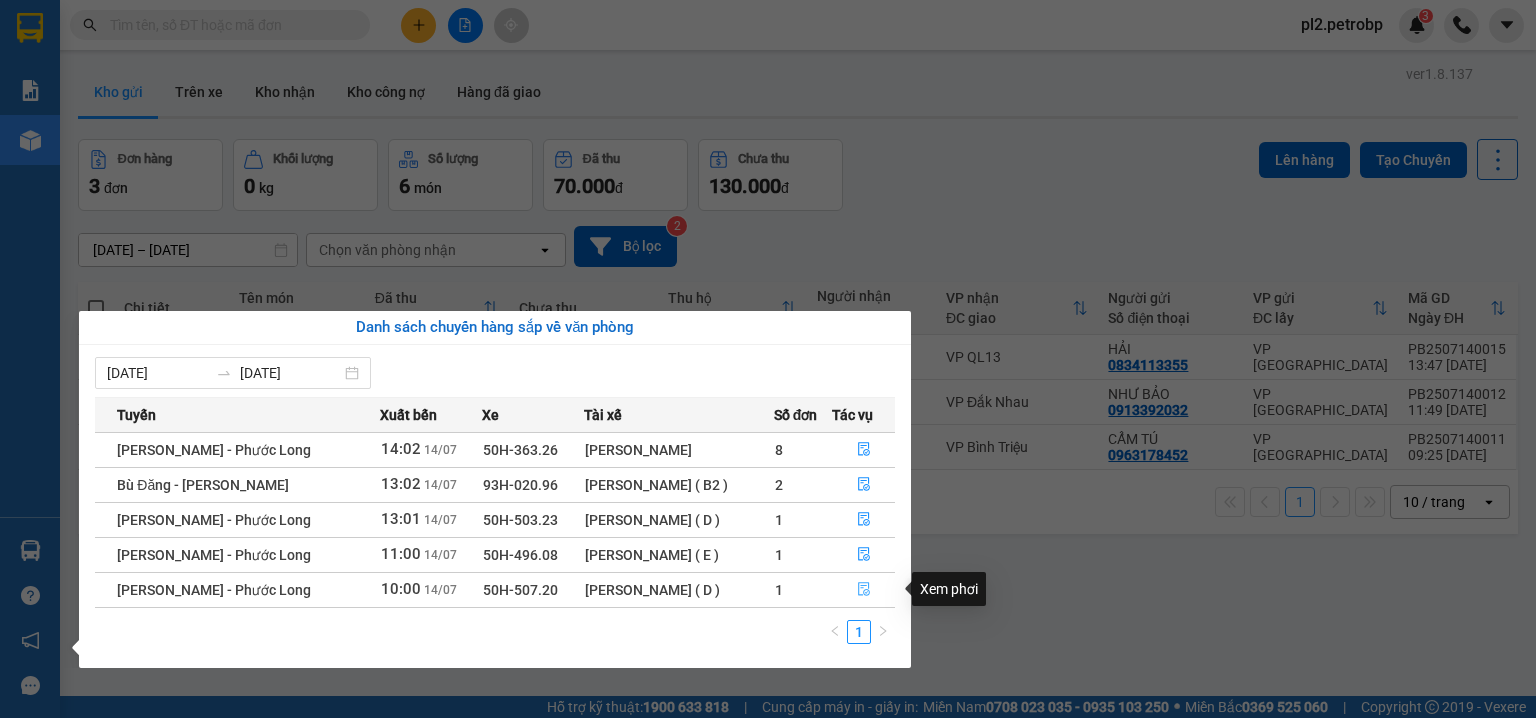 click 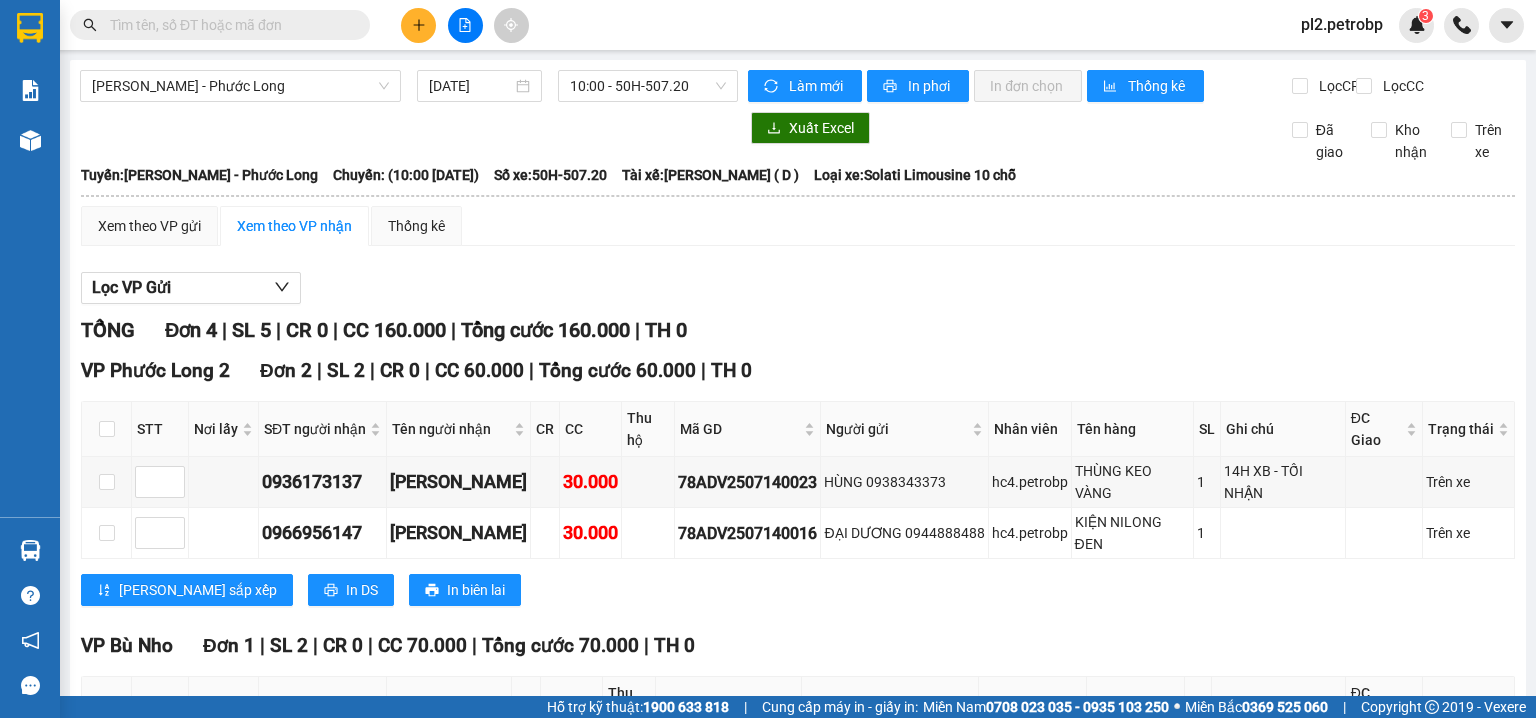 scroll, scrollTop: 347, scrollLeft: 0, axis: vertical 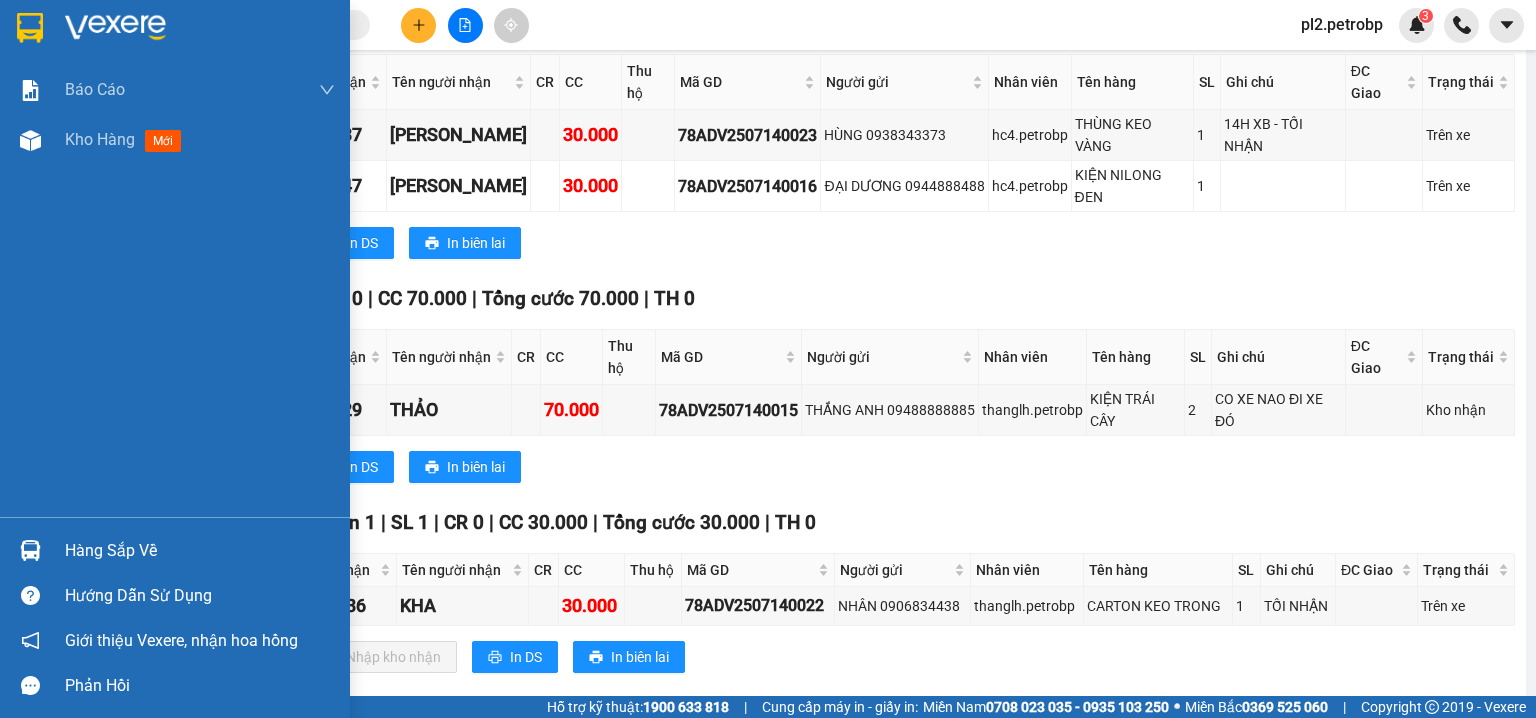 click on "Hàng sắp về" at bounding box center [200, 551] 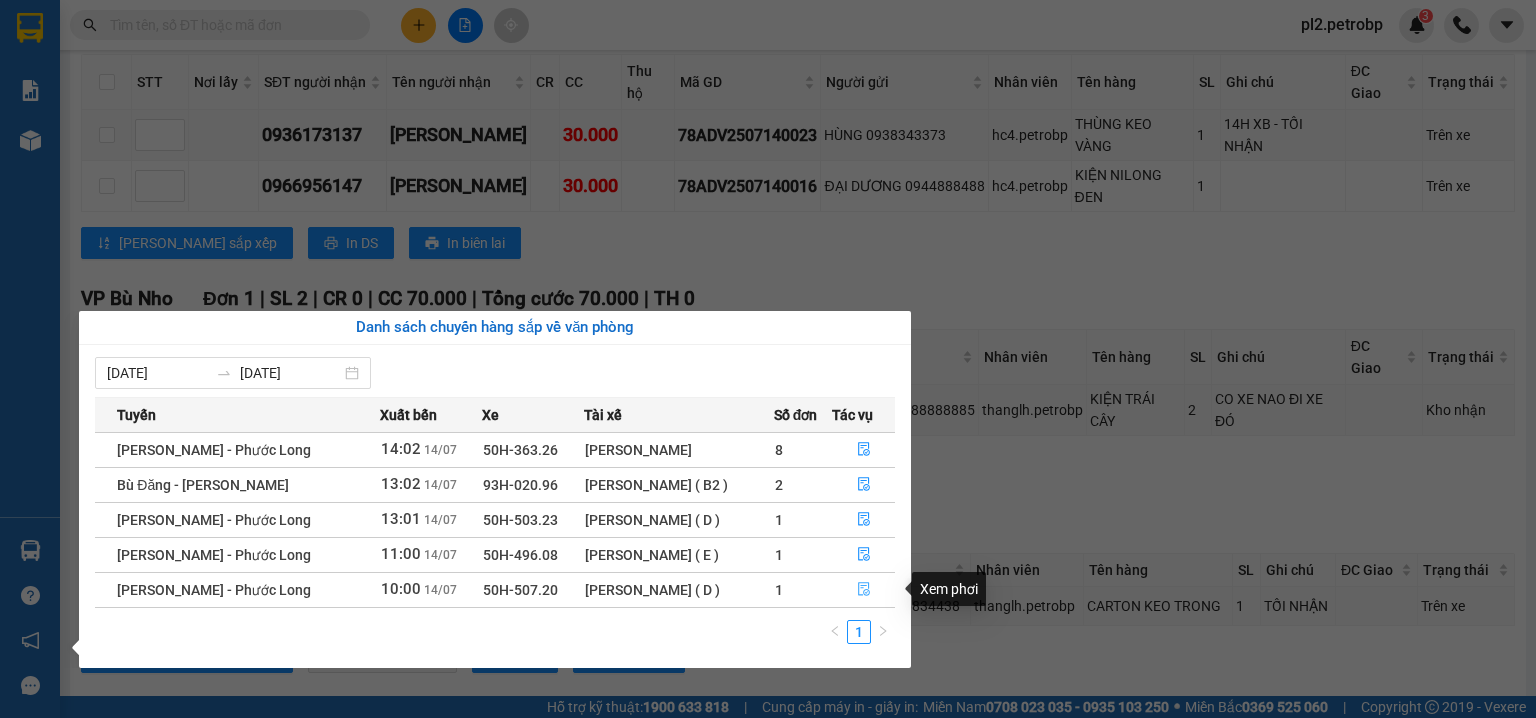 click 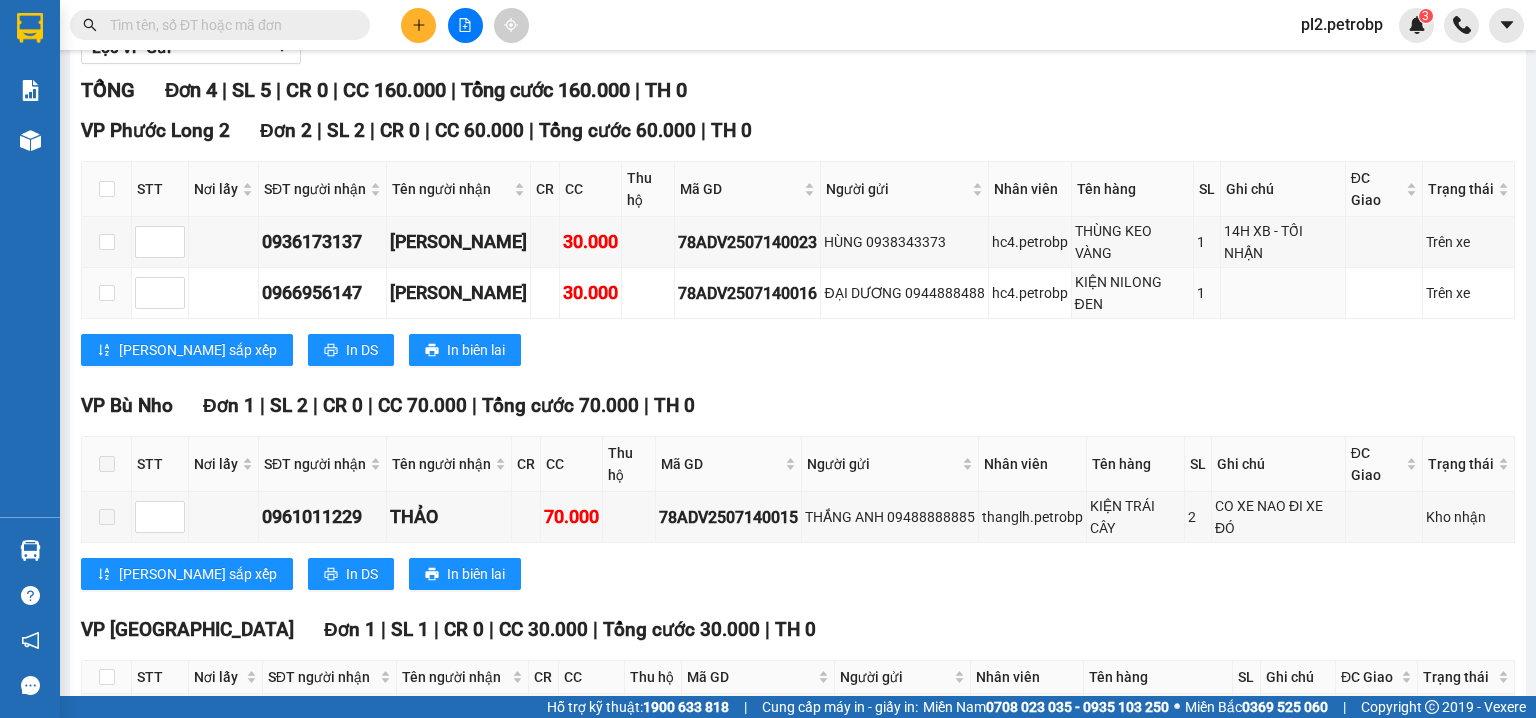 scroll, scrollTop: 347, scrollLeft: 0, axis: vertical 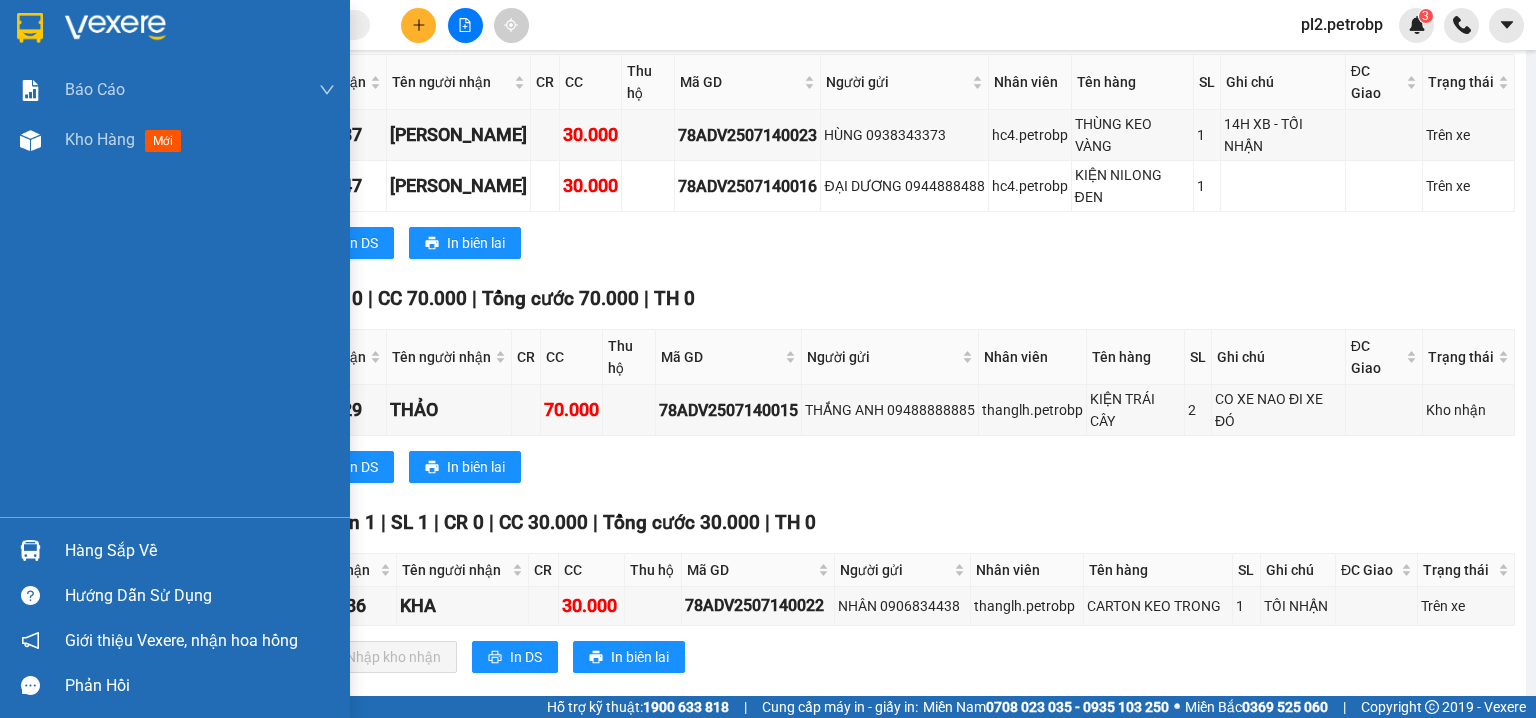 click on "Hàng sắp về" at bounding box center (200, 551) 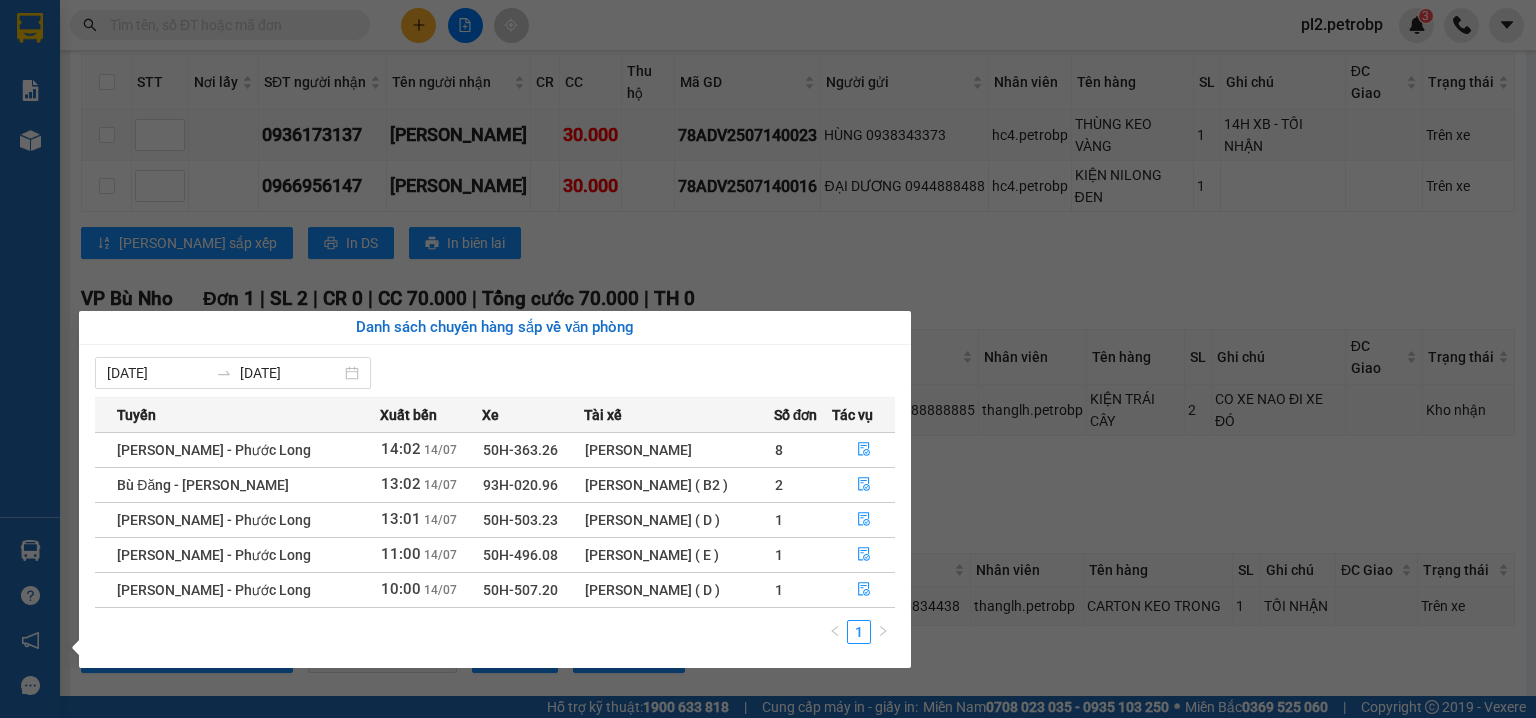 click on "Kết quả tìm kiếm ( 0 )  Bộ lọc  No Data pl2.petrobp 3     Báo cáo BC tiền tận nơi (trưởng trạm) Báo cáo 1 (nv): Số tiền đã thu của văn phòng  Báo cáo 1: Số tiền đã thu của văn phòng  Báo cáo doanh thu hàng hóa theo tài xế Báo cáo dòng tiền (trưởng trạm) Doanh số tạo đơn theo VP gửi (trưởng trạm) Mẫu 2: Thống kê đơn hàng theo nhân viên Mẫu 3.1: Thống kê đơn hàng văn phòng gửi Mẫu 3.1: Thống kê đơn hàng văn phòng gửi ( các trạm xem ) Mẫu 3.1: Thống kê đơn hàng văn phòng gửi (Xuất ExceL) Mẫu 3: Báo cáo dòng tiền theo văn phòng Vị trí của các món hàng     Kho hàng mới Hàng sắp về Hướng dẫn sử dụng Giới thiệu Vexere, nhận hoa hồng Phản hồi Phần mềm hỗ trợ bạn tốt chứ? [PERSON_NAME] - Phước Long [DATE] 10:00     - 50H-507.20  Làm mới In phơi In đơn chọn Thống kê Lọc  CR Lọc  CC Xuất Excel Đã giao" at bounding box center (768, 359) 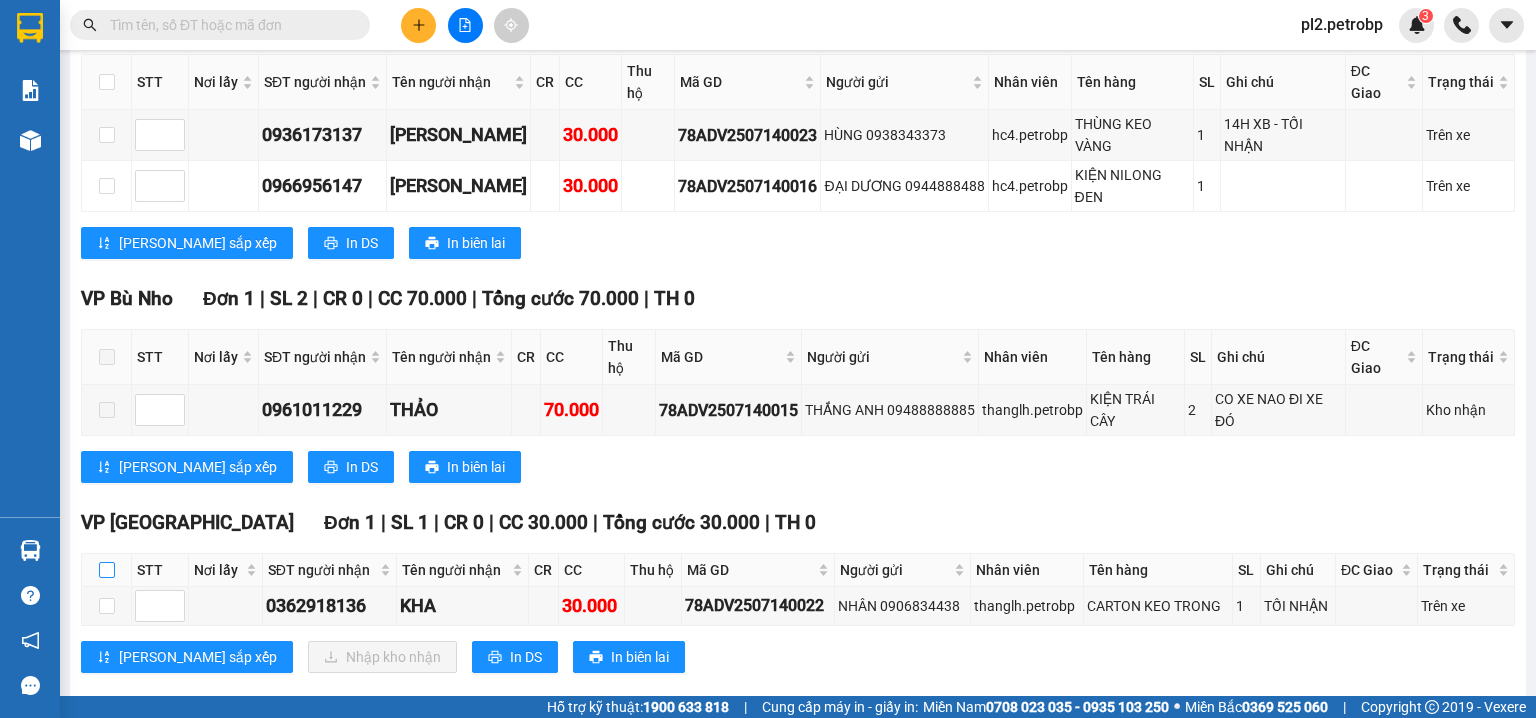 click at bounding box center [107, 570] 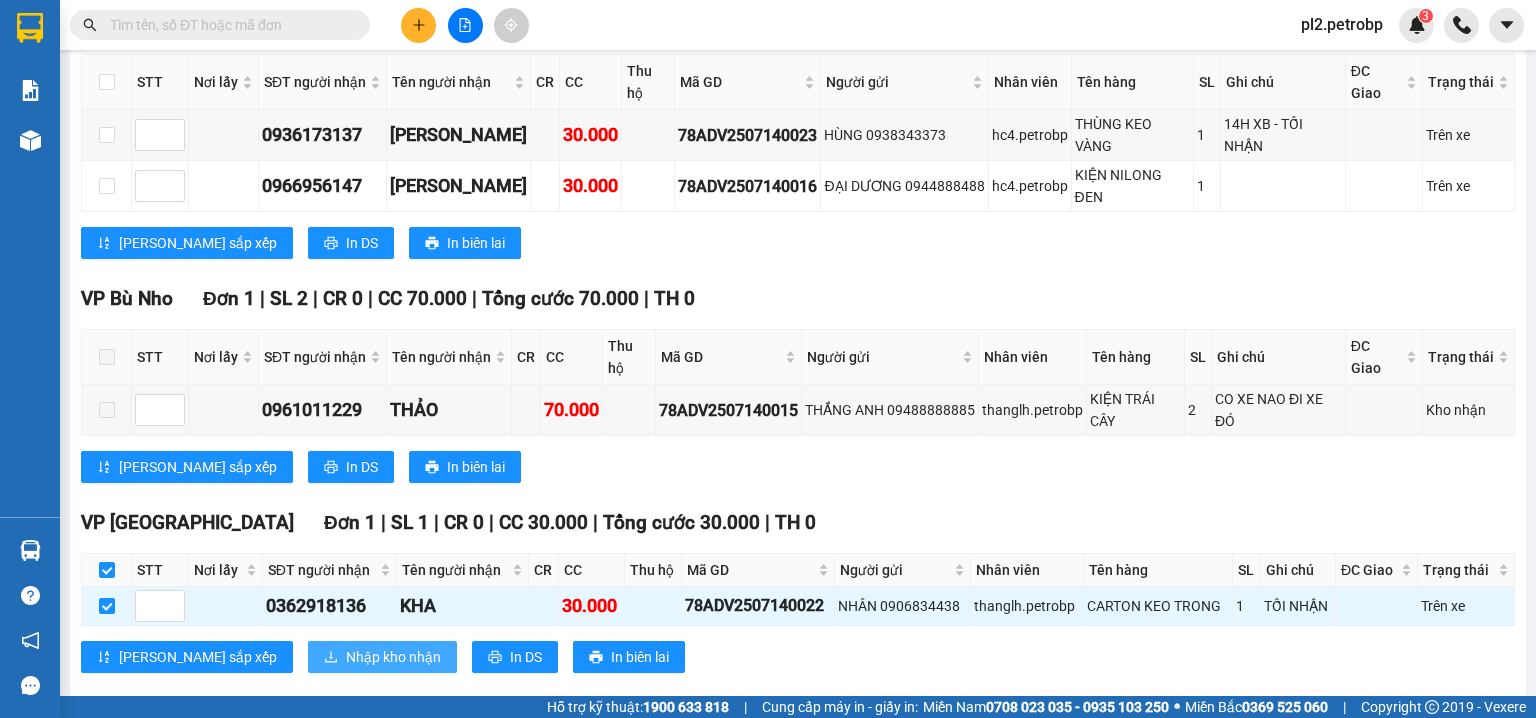 click on "Nhập kho nhận" at bounding box center (393, 657) 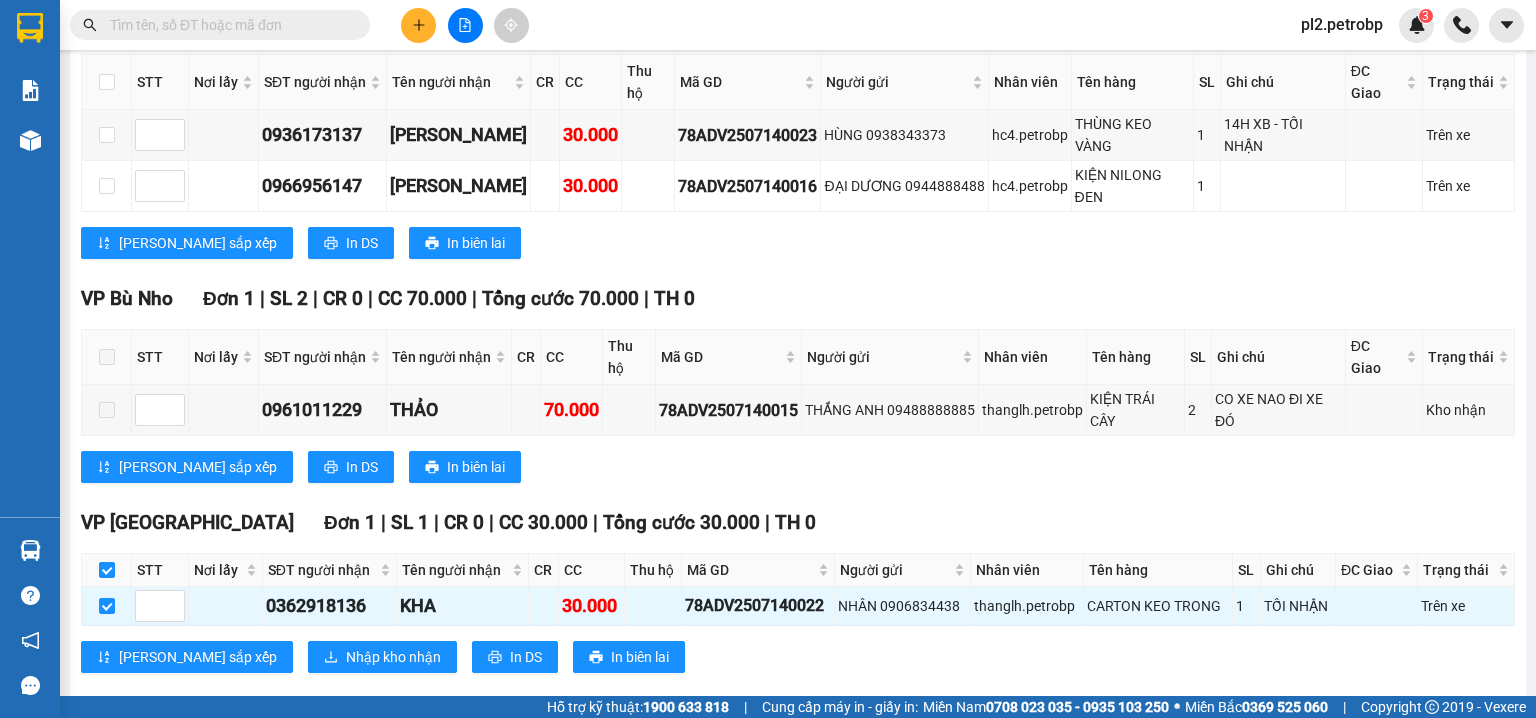 scroll, scrollTop: 0, scrollLeft: 0, axis: both 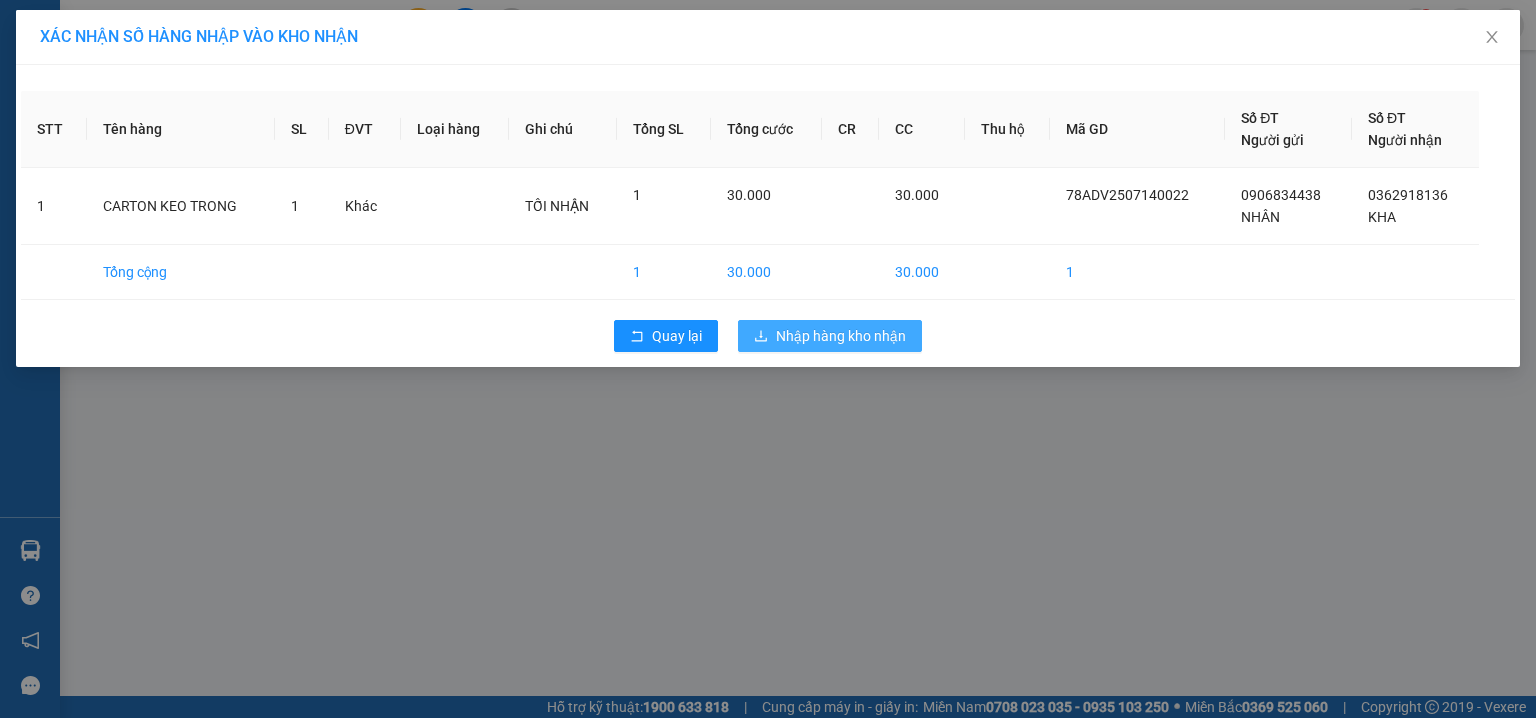 click on "Nhập hàng kho nhận" at bounding box center (841, 336) 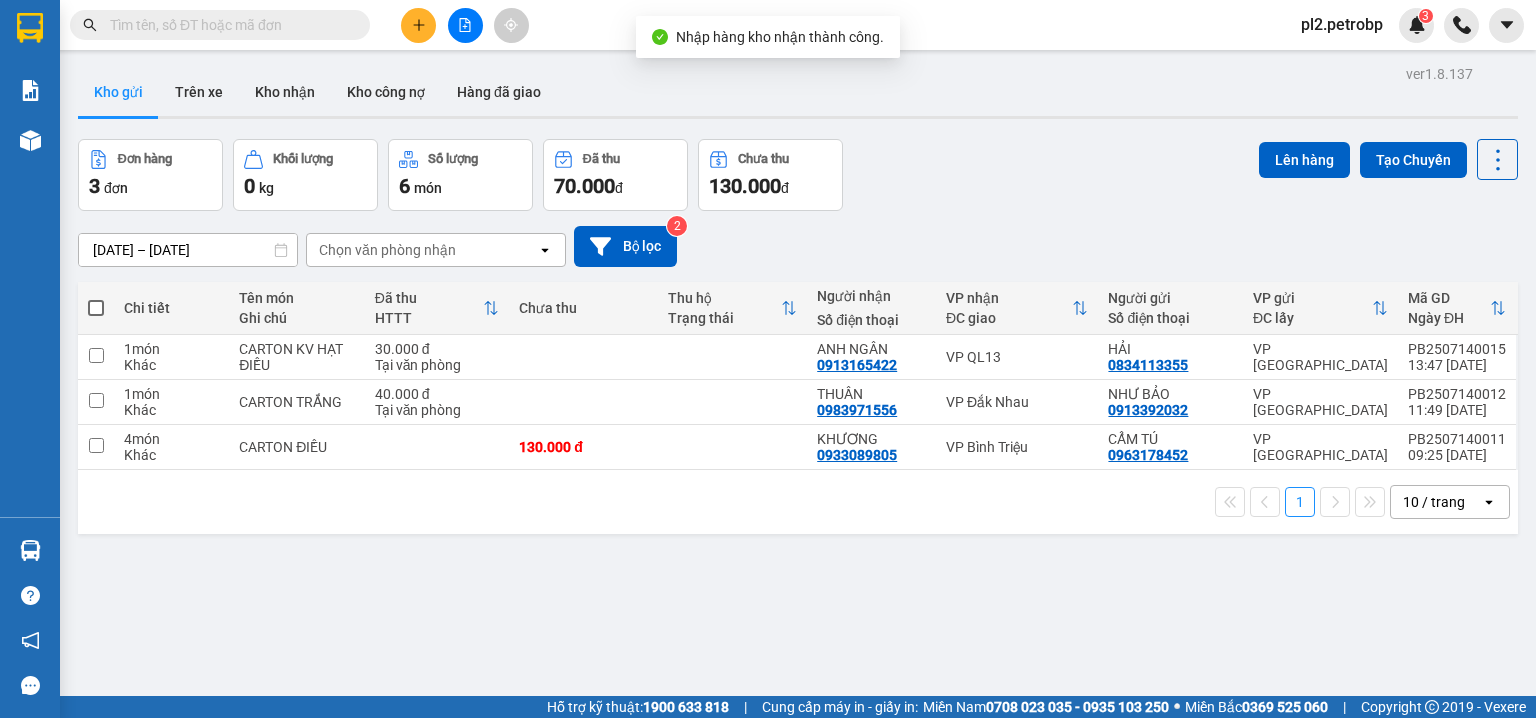 click at bounding box center (228, 25) 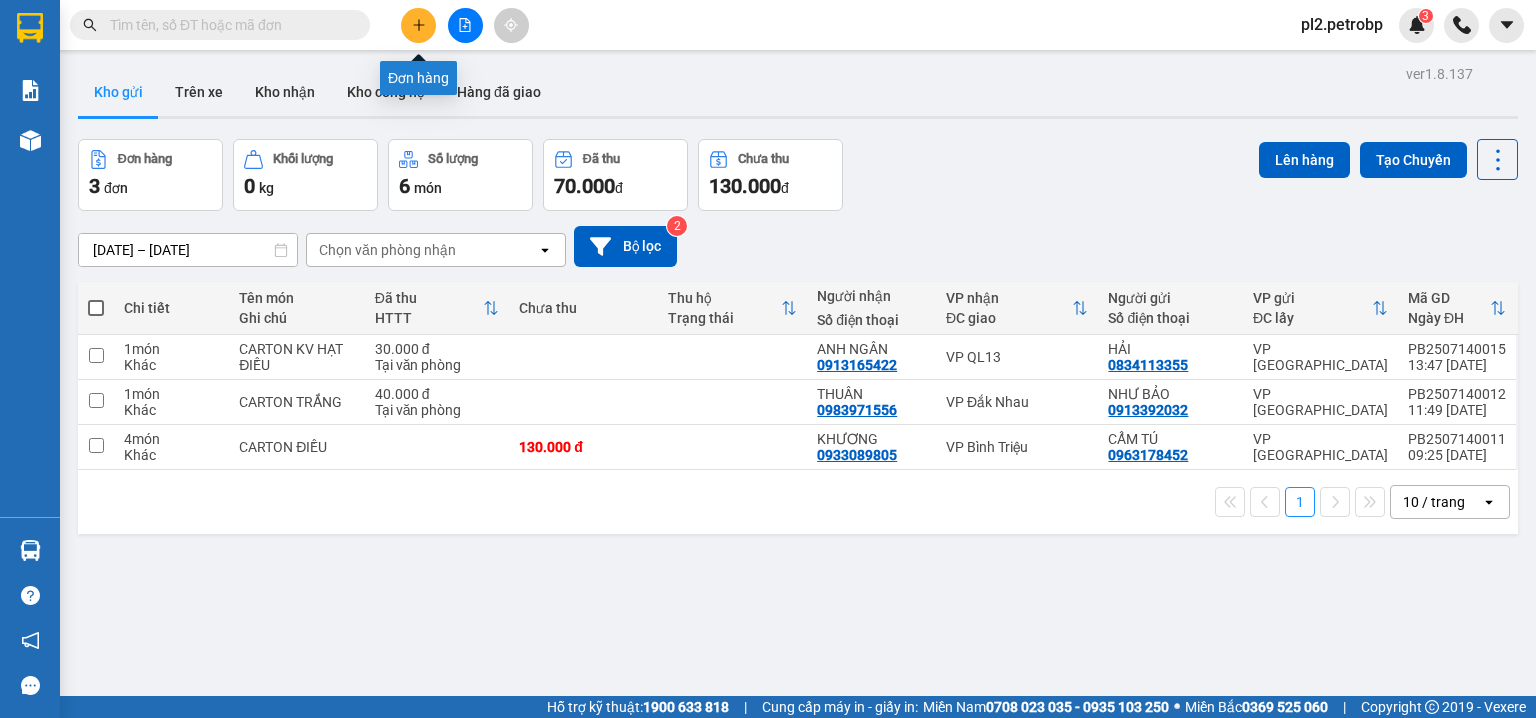 click 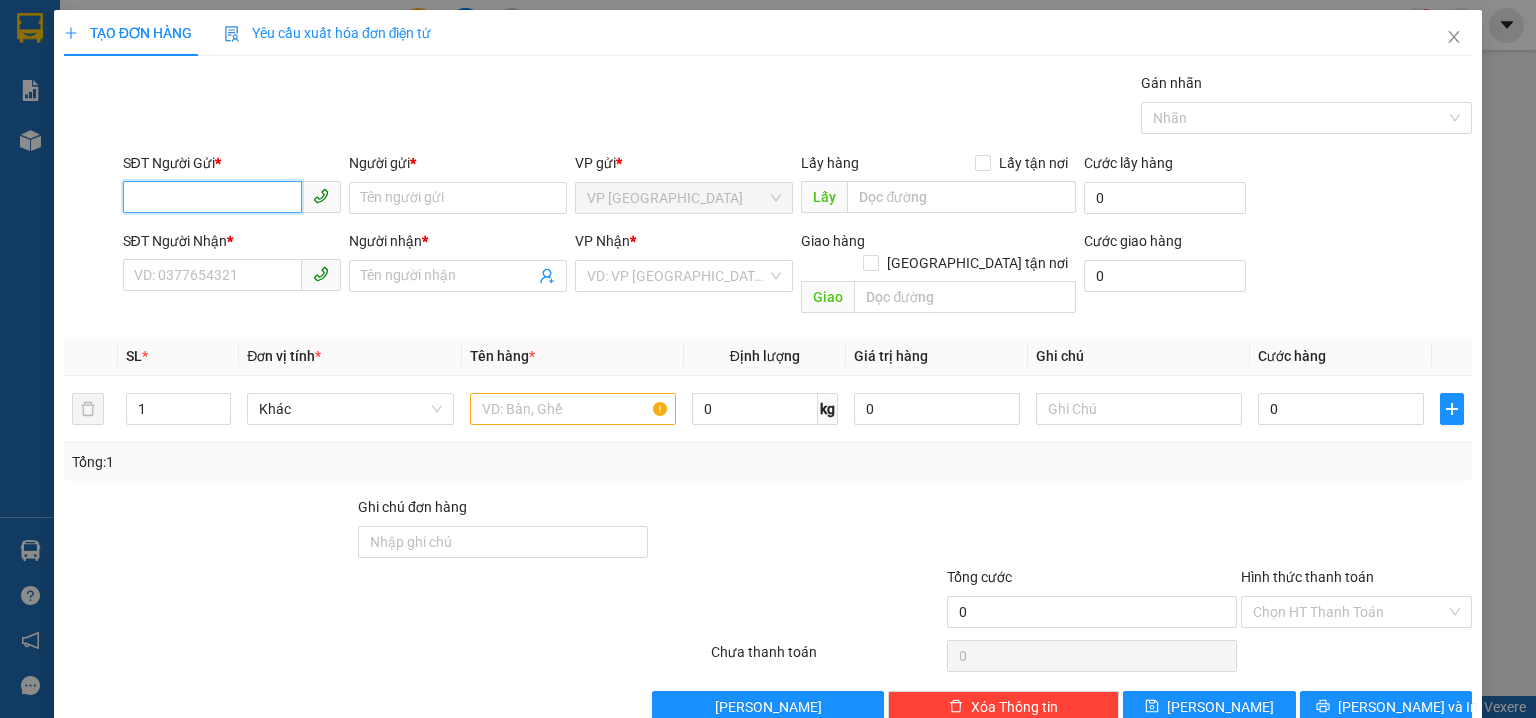 click on "SĐT Người Gửi  *" at bounding box center [212, 197] 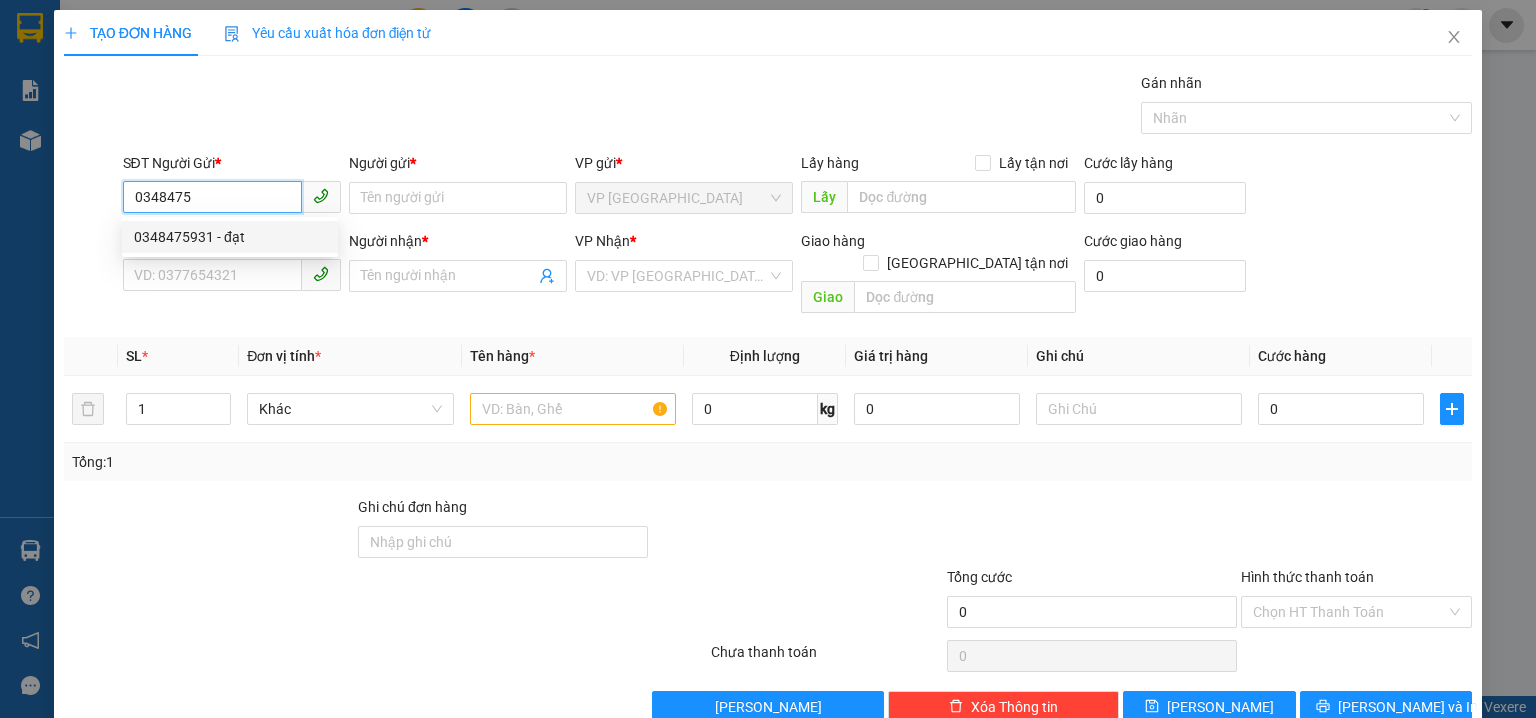 click on "0348475931 - đạt" at bounding box center [230, 237] 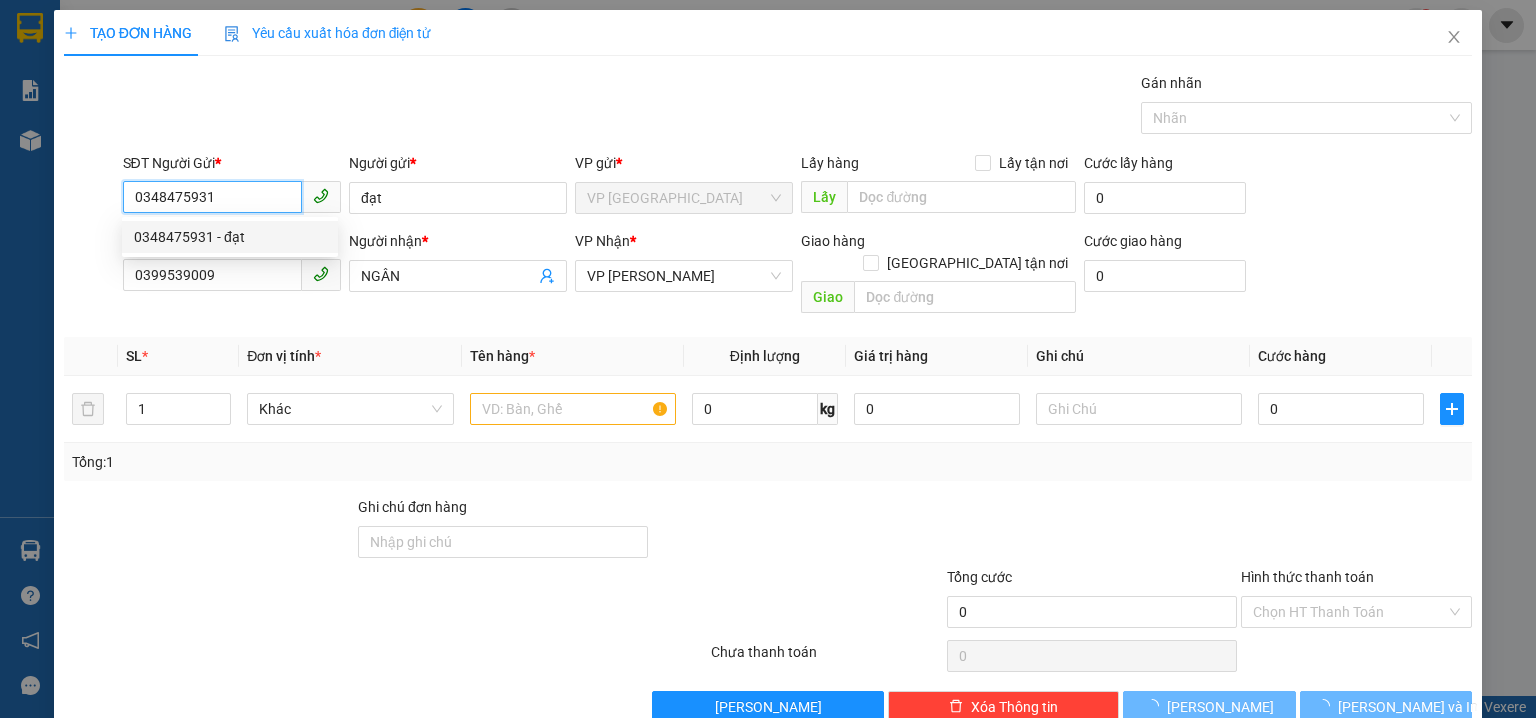 type on "70.000" 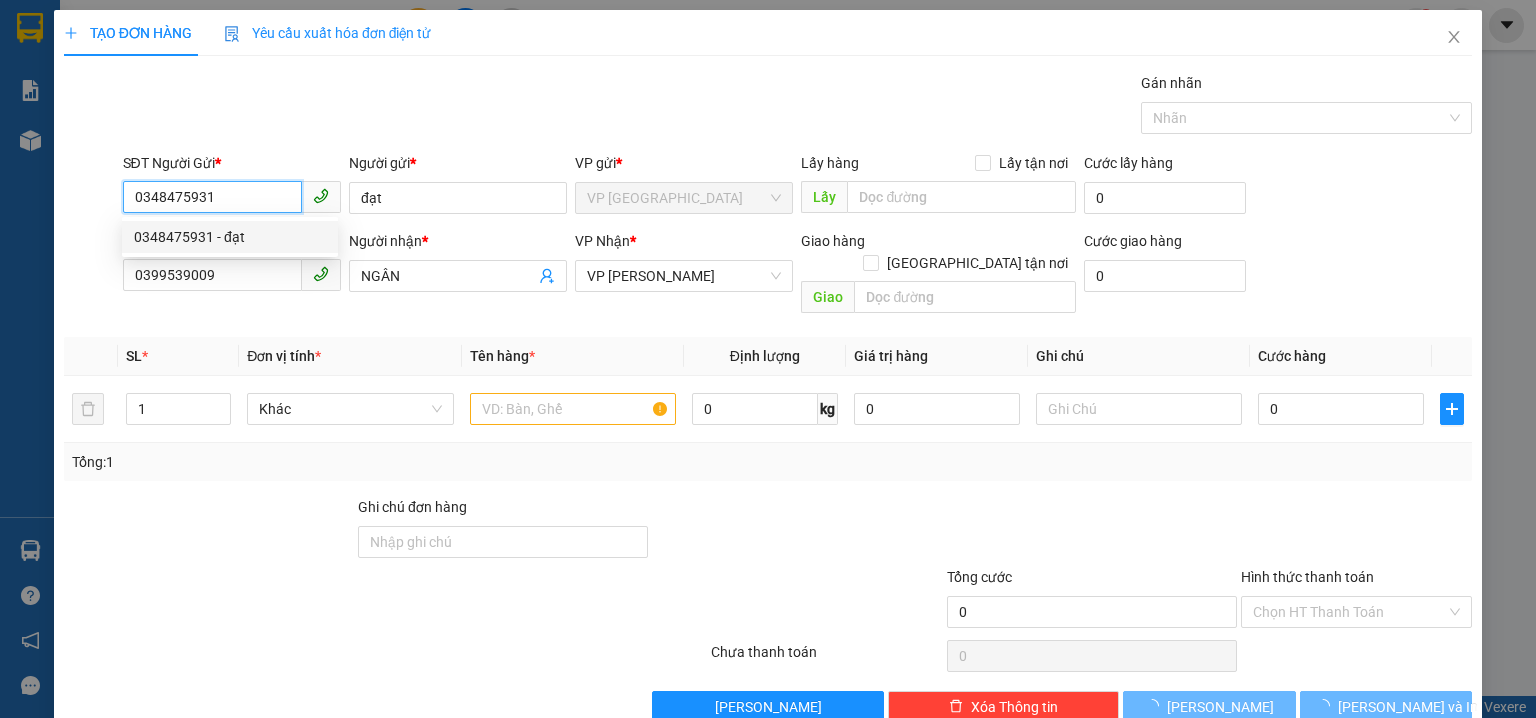 type on "70.000" 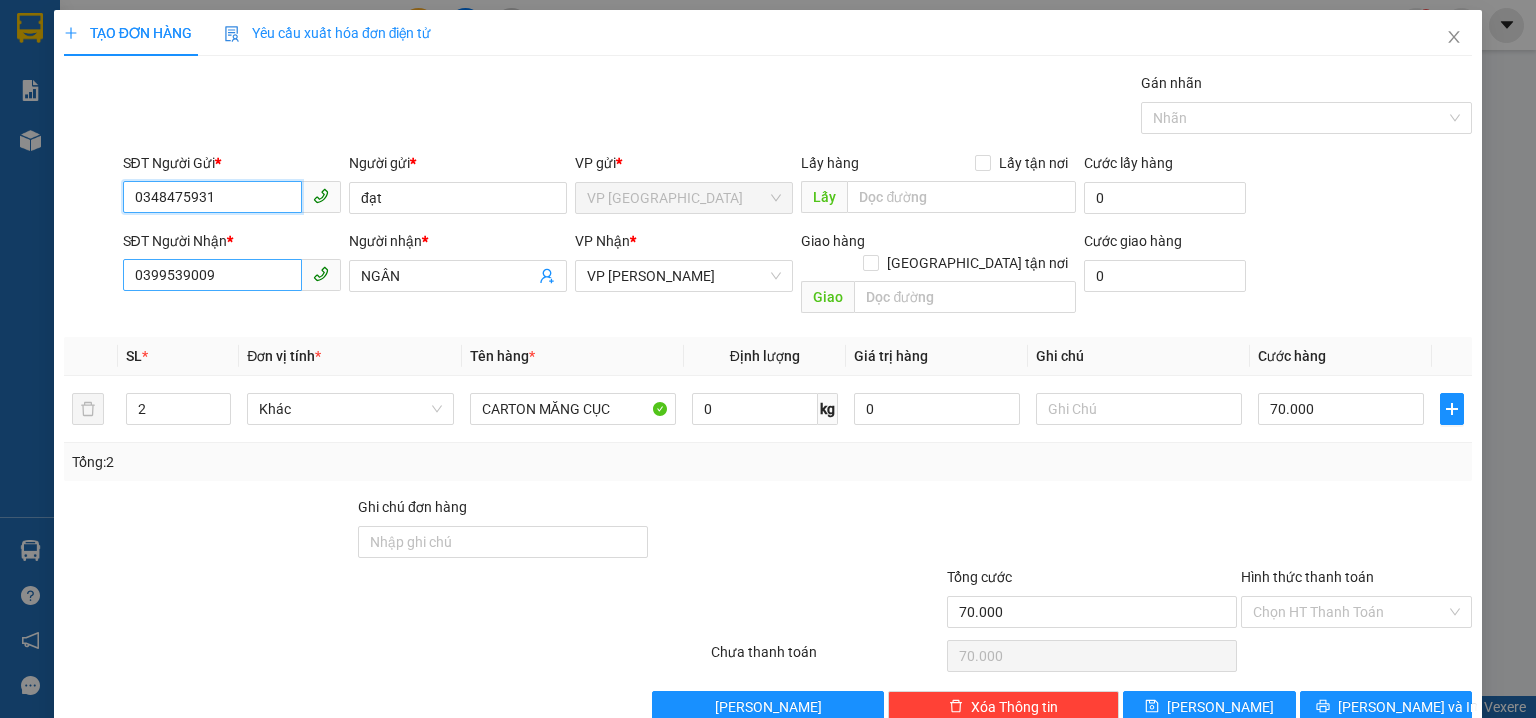 type on "0348475931" 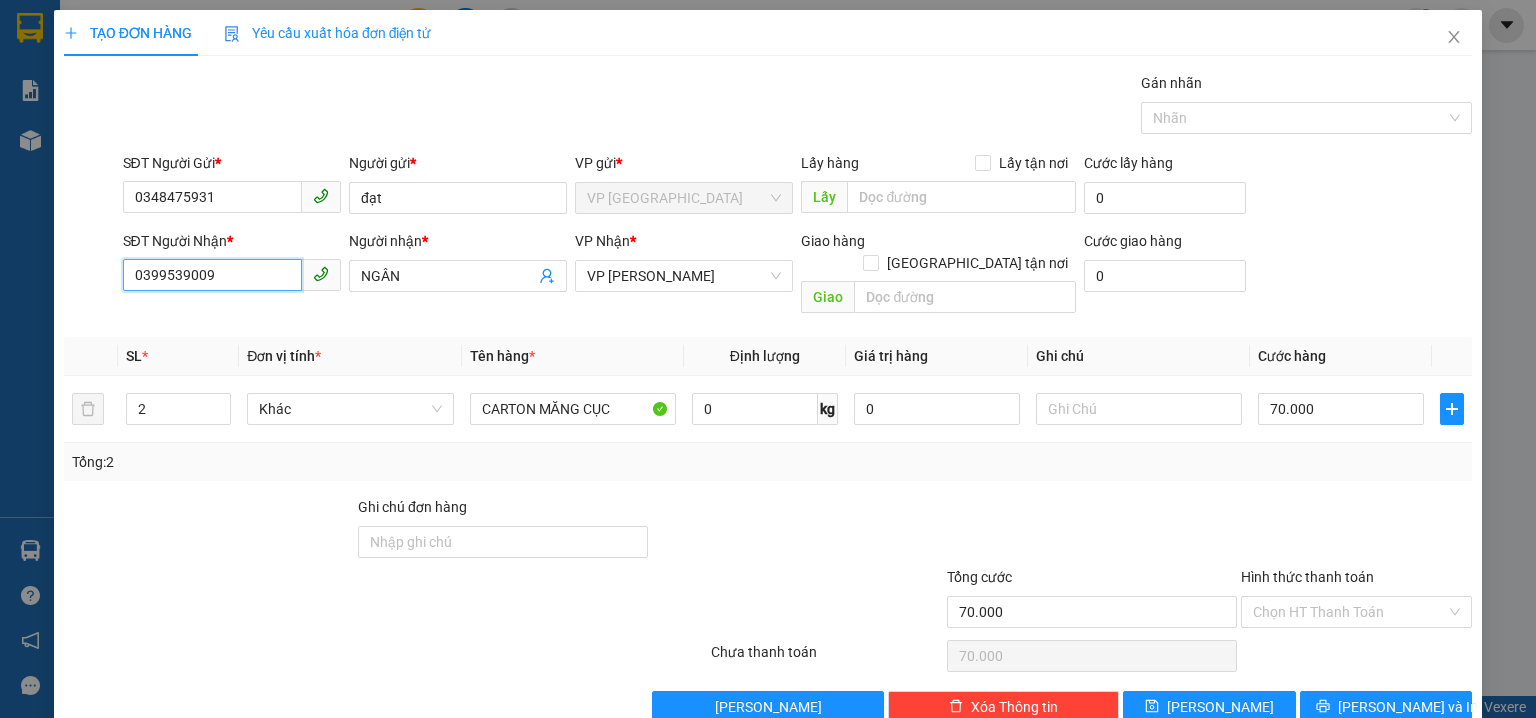 drag, startPoint x: 209, startPoint y: 268, endPoint x: 0, endPoint y: 268, distance: 209 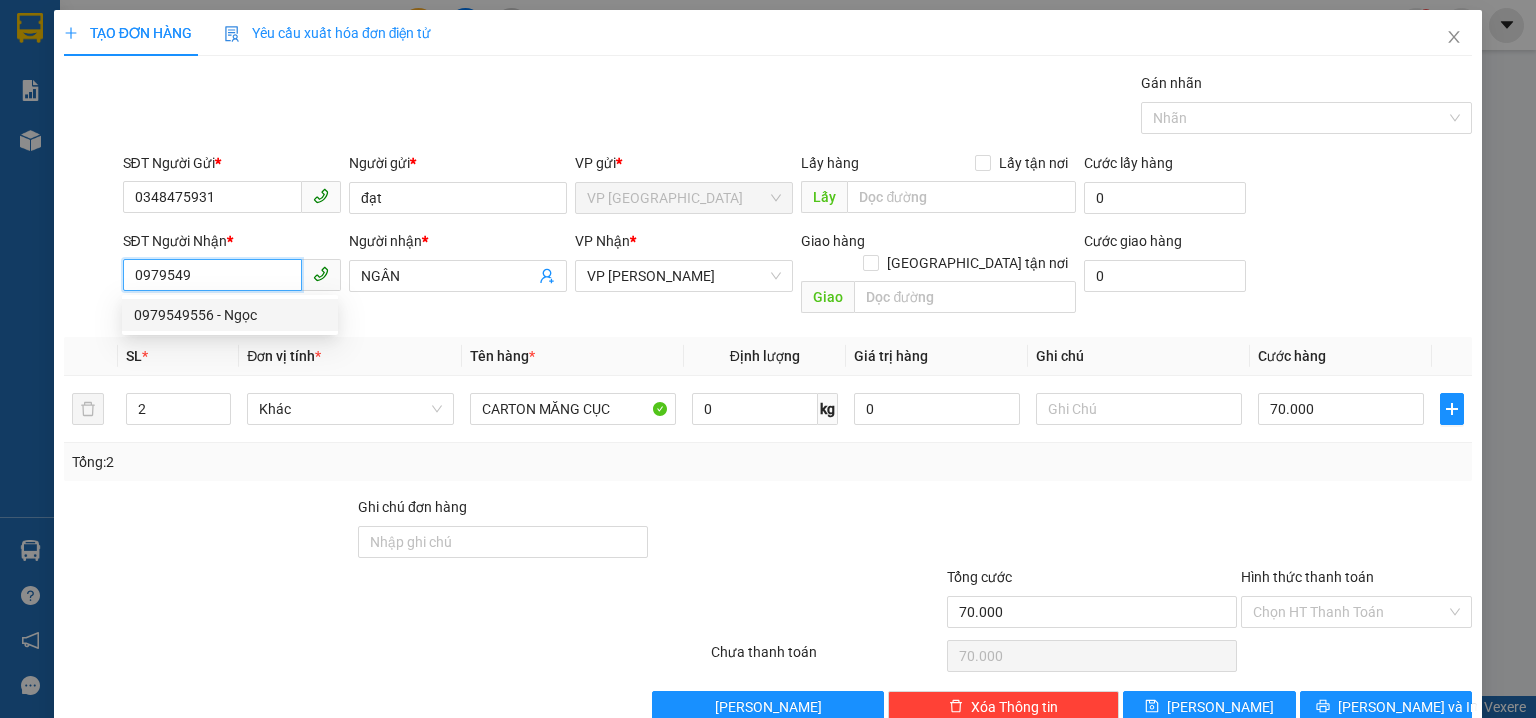 click on "0979549556 - Ngọc" at bounding box center [230, 315] 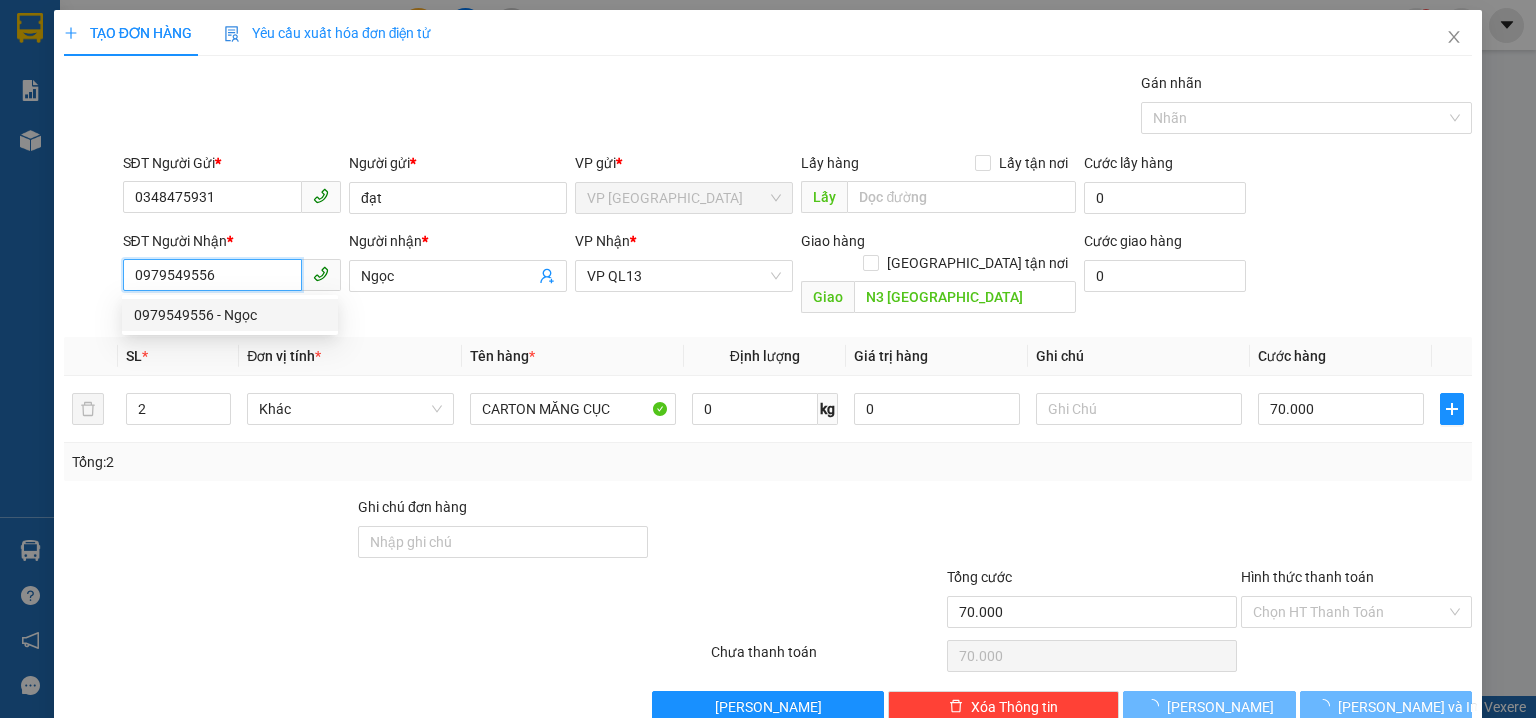 type on "40.000" 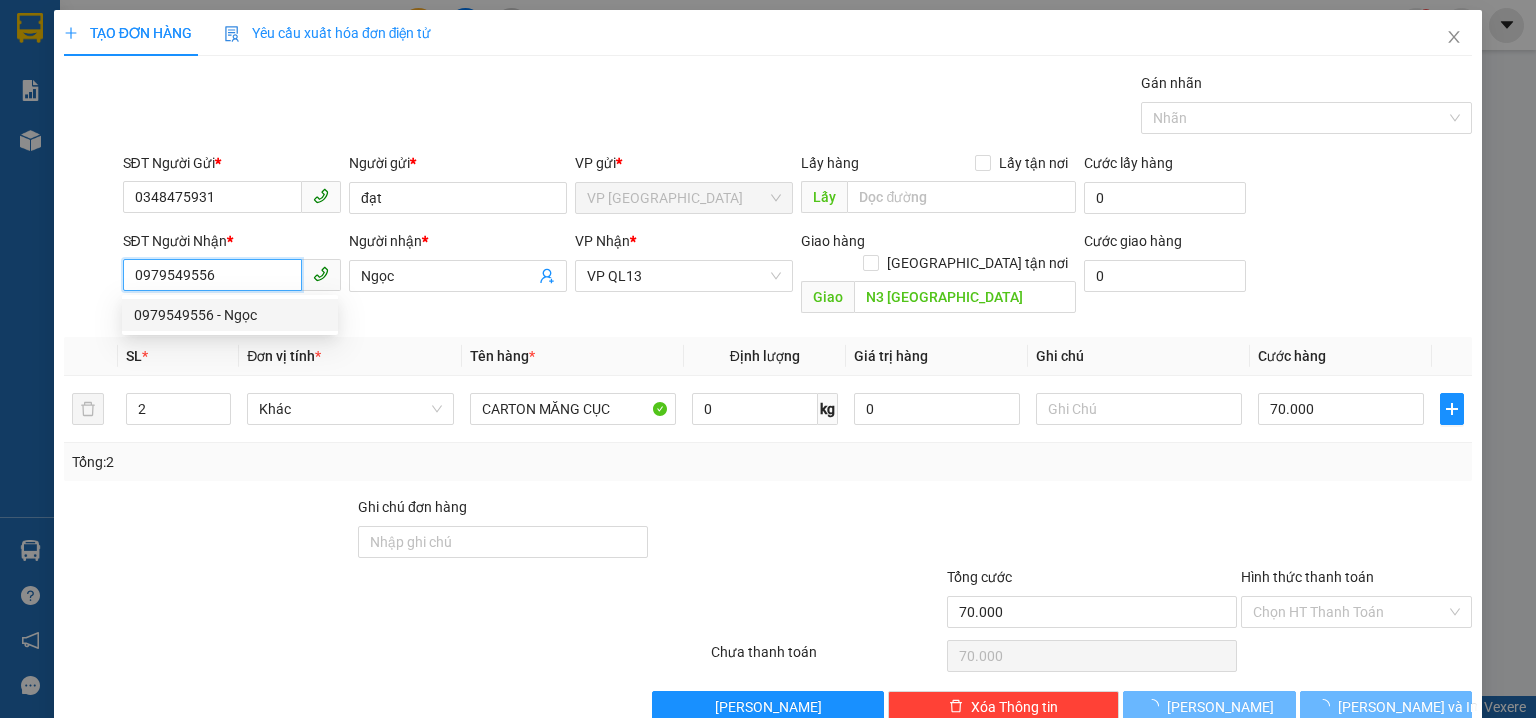 type on "40.000" 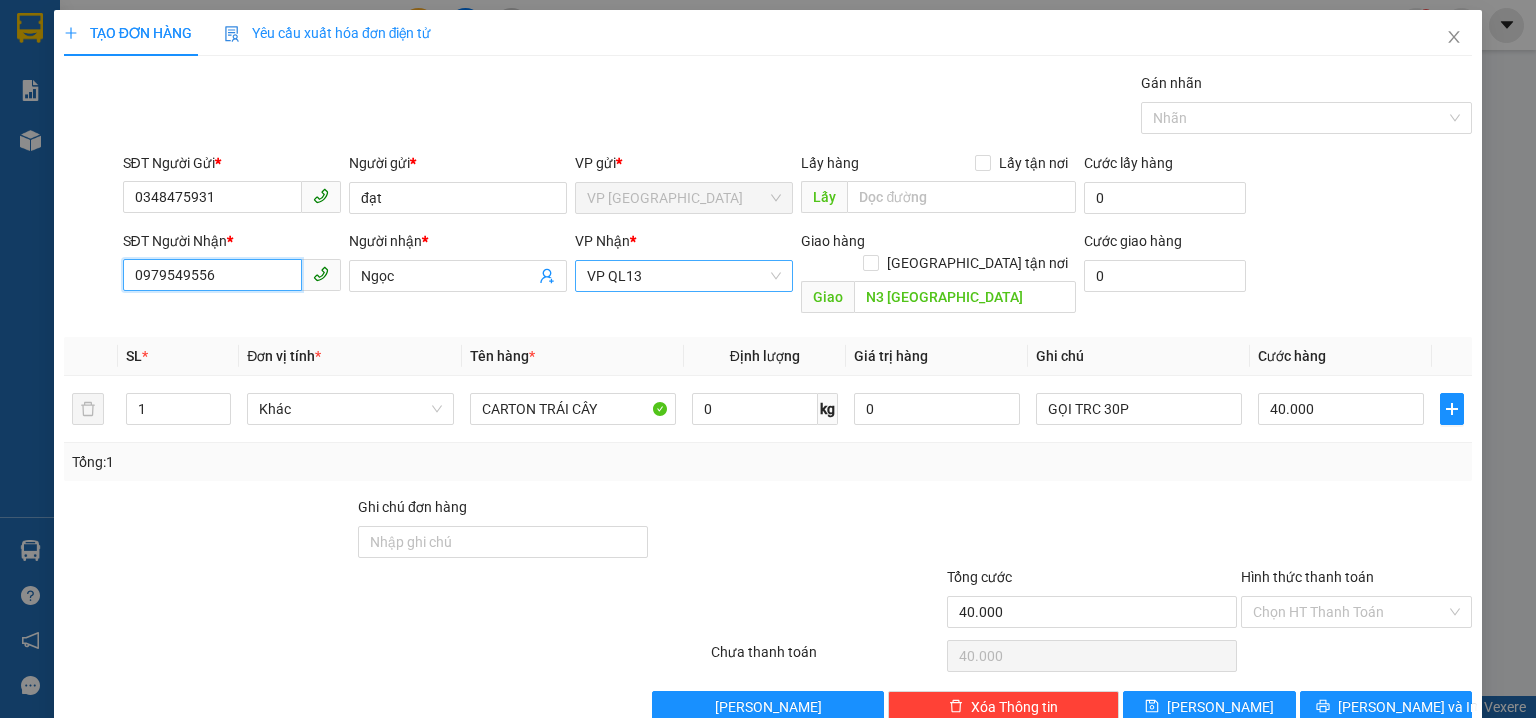 click on "VP QL13" at bounding box center [684, 276] 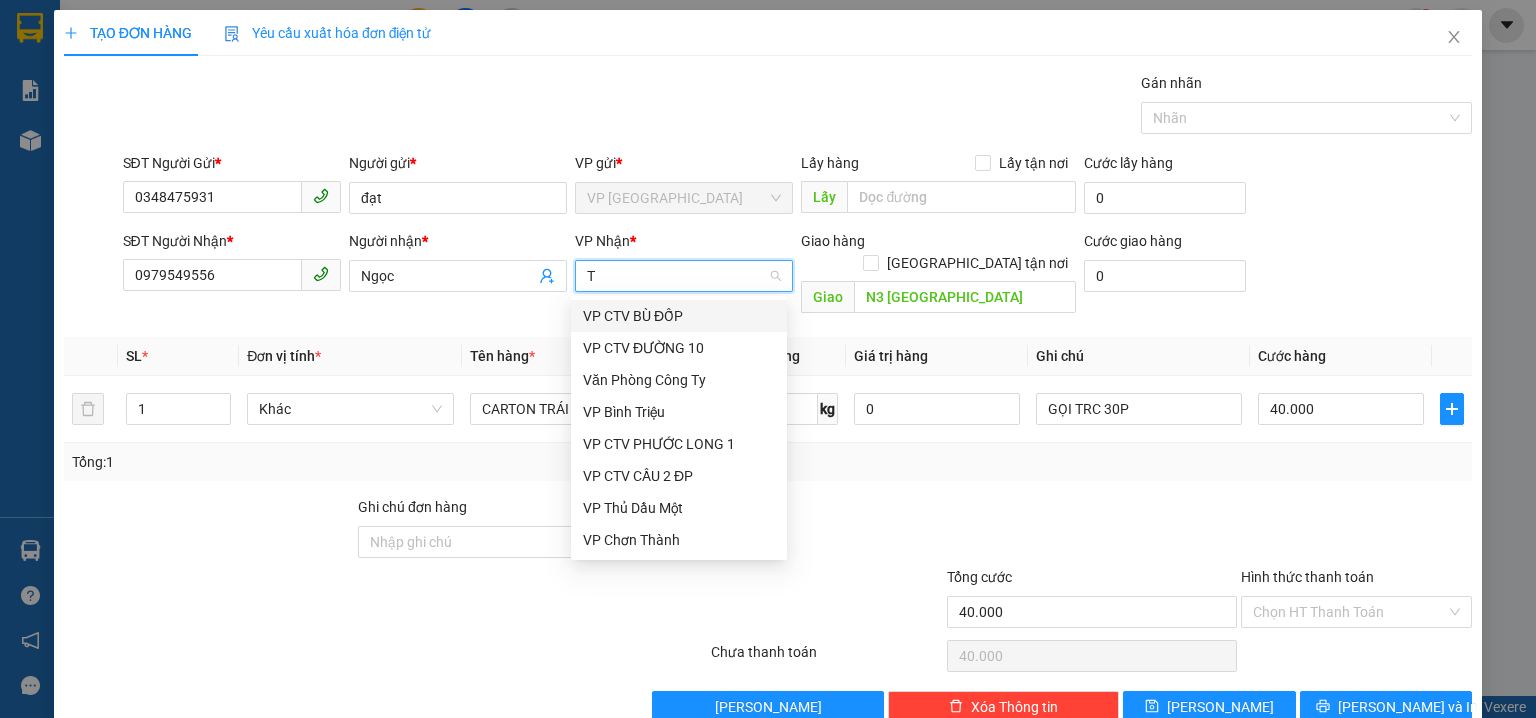 scroll, scrollTop: 0, scrollLeft: 0, axis: both 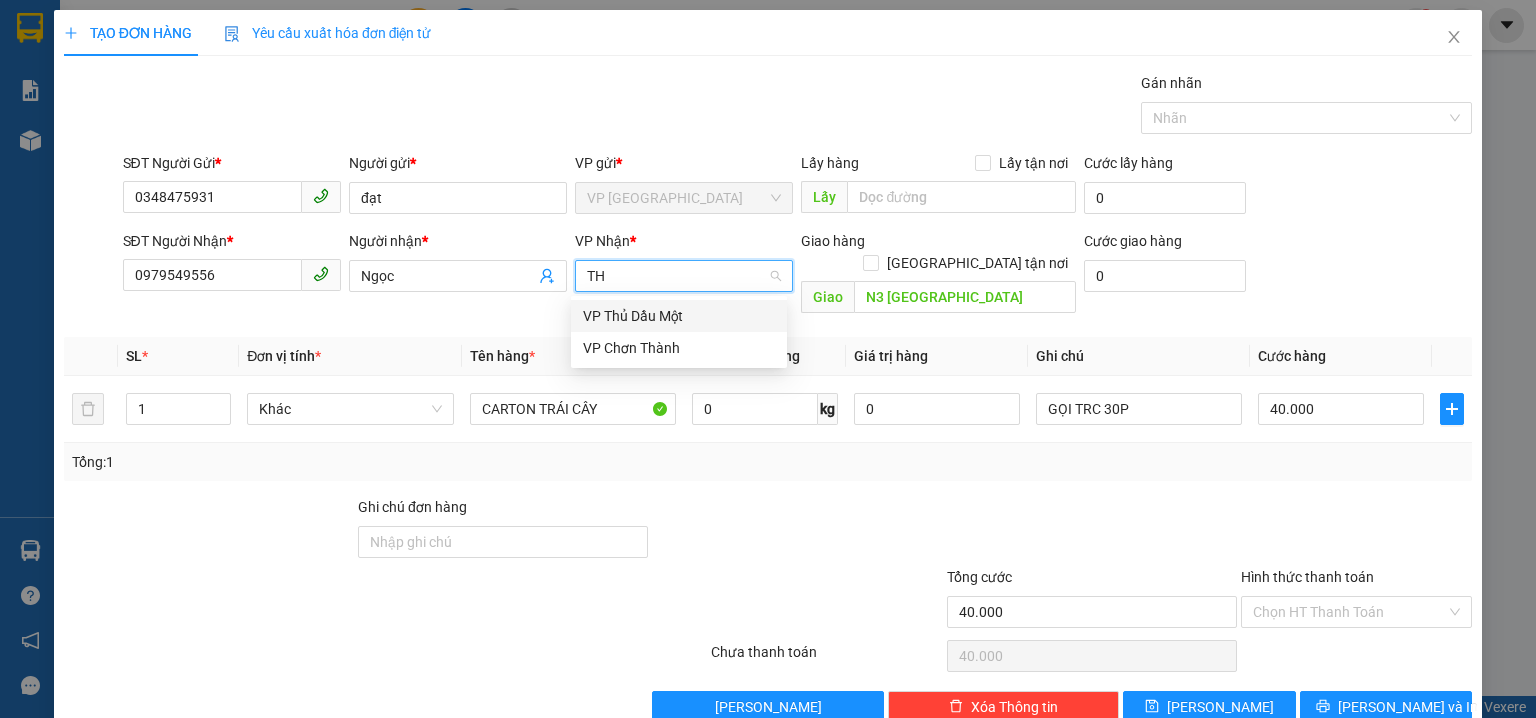 type on "THU" 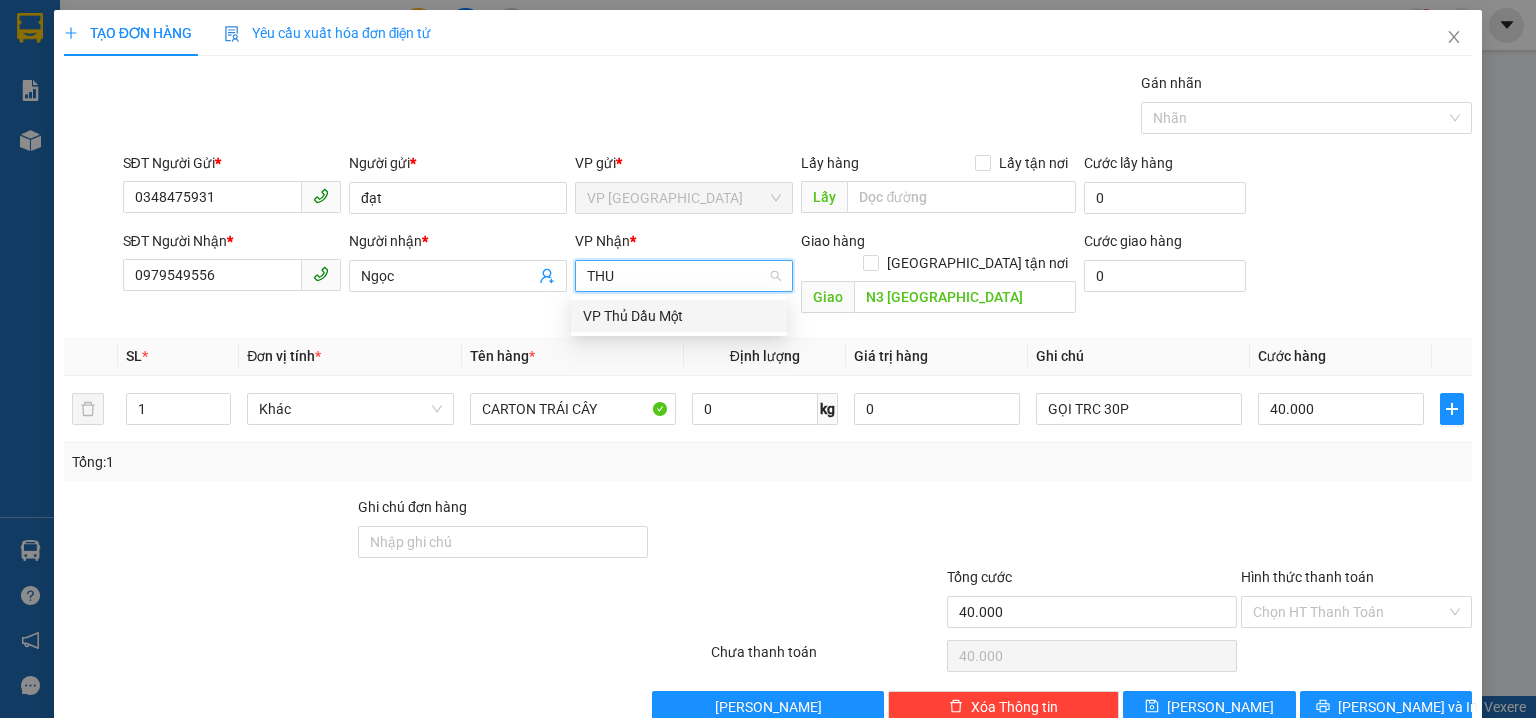 click on "VP Thủ Dầu Một" at bounding box center [679, 316] 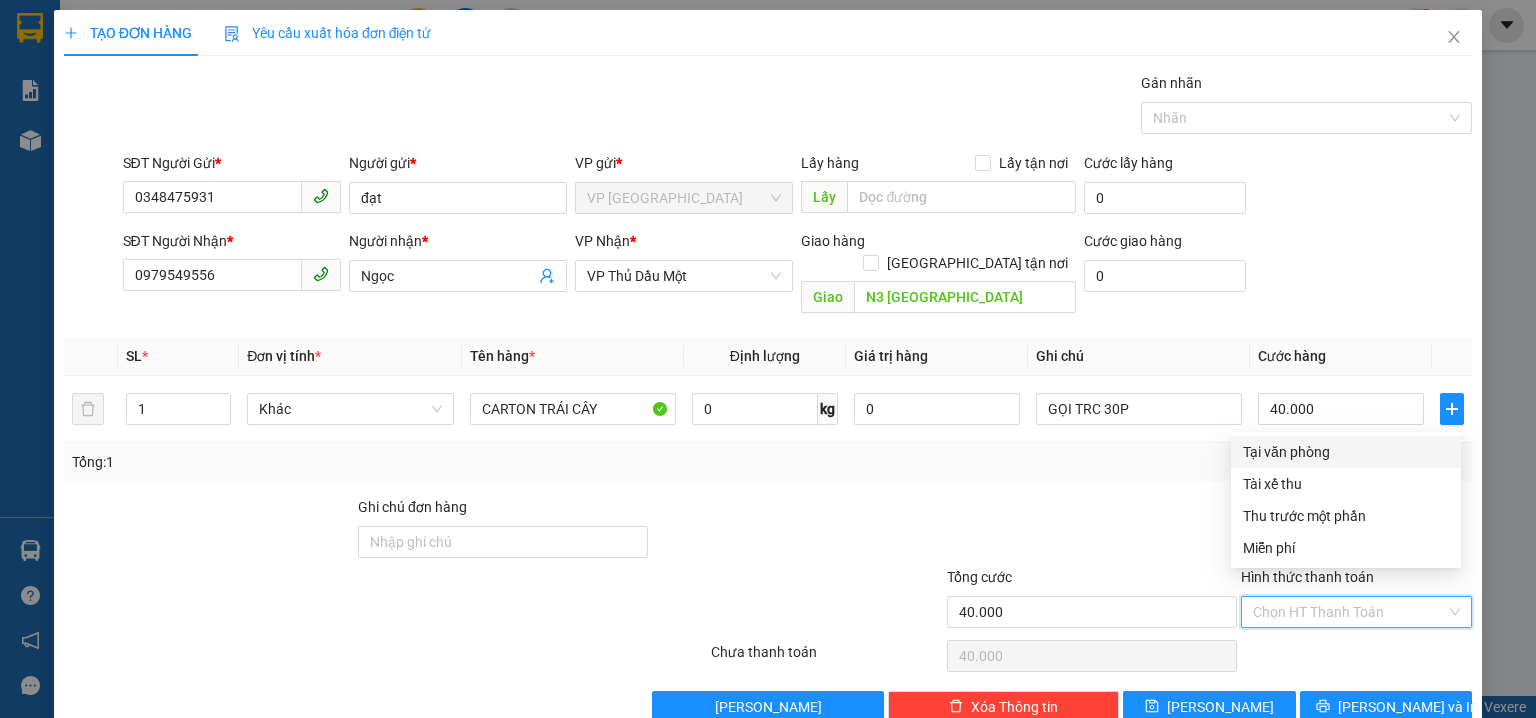 click on "Hình thức thanh toán" at bounding box center [1349, 612] 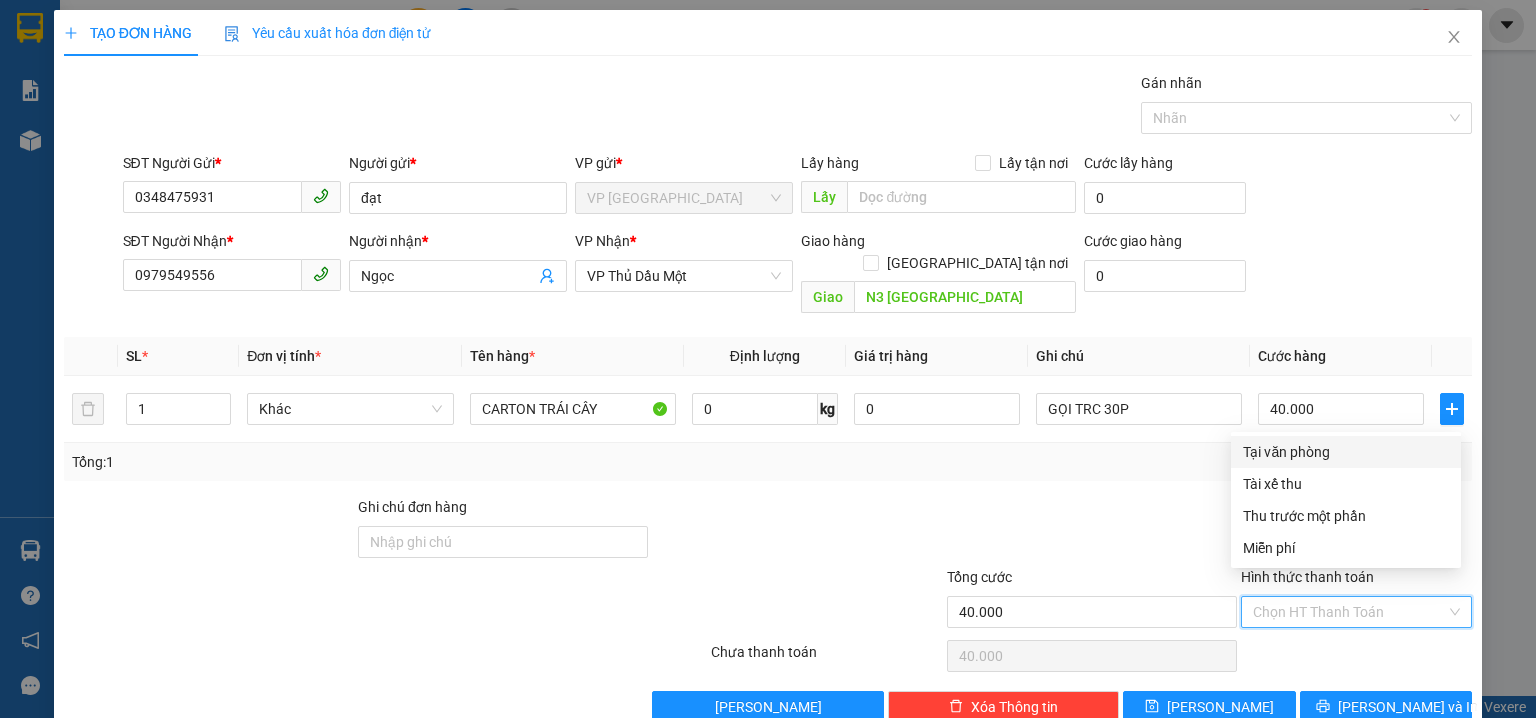 click on "Tại văn phòng" at bounding box center [1346, 452] 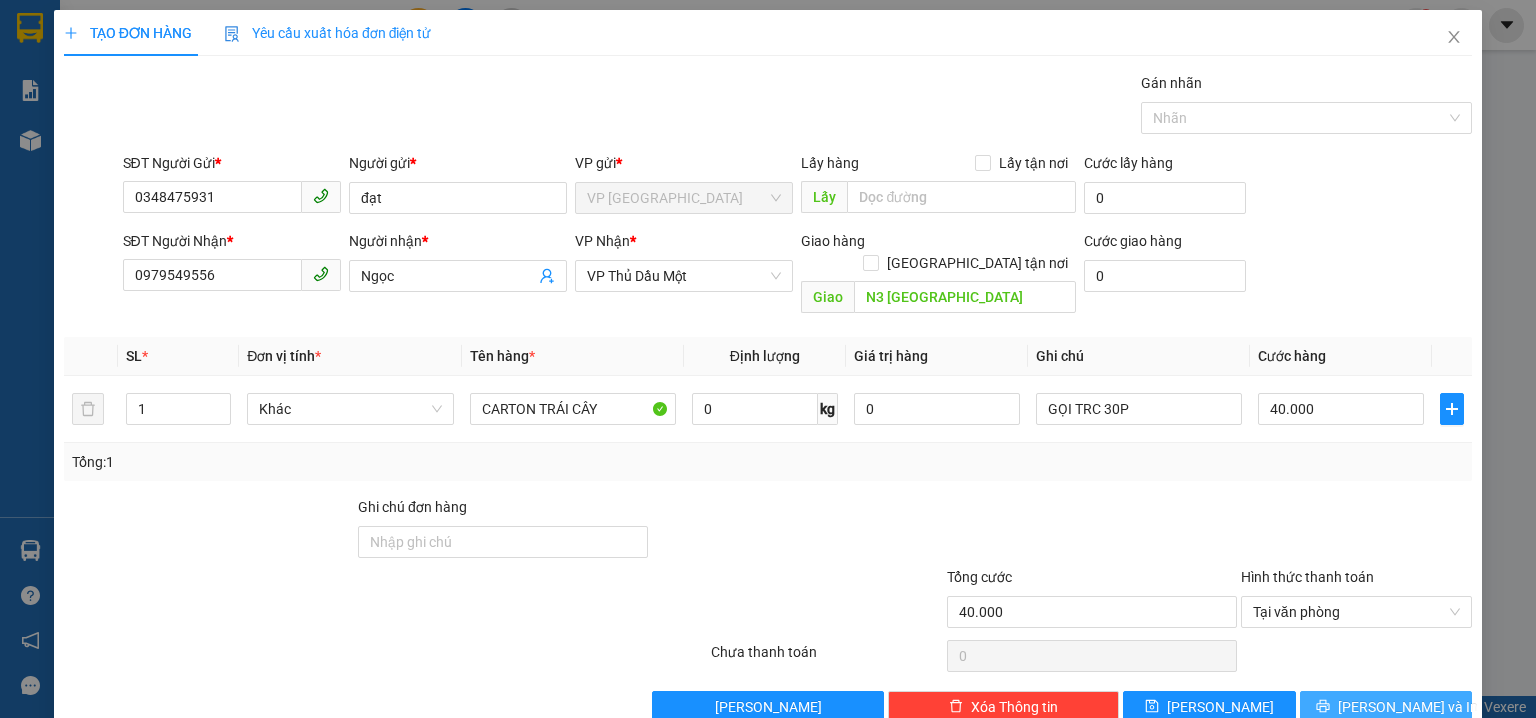 drag, startPoint x: 1380, startPoint y: 688, endPoint x: 509, endPoint y: 219, distance: 989.24316 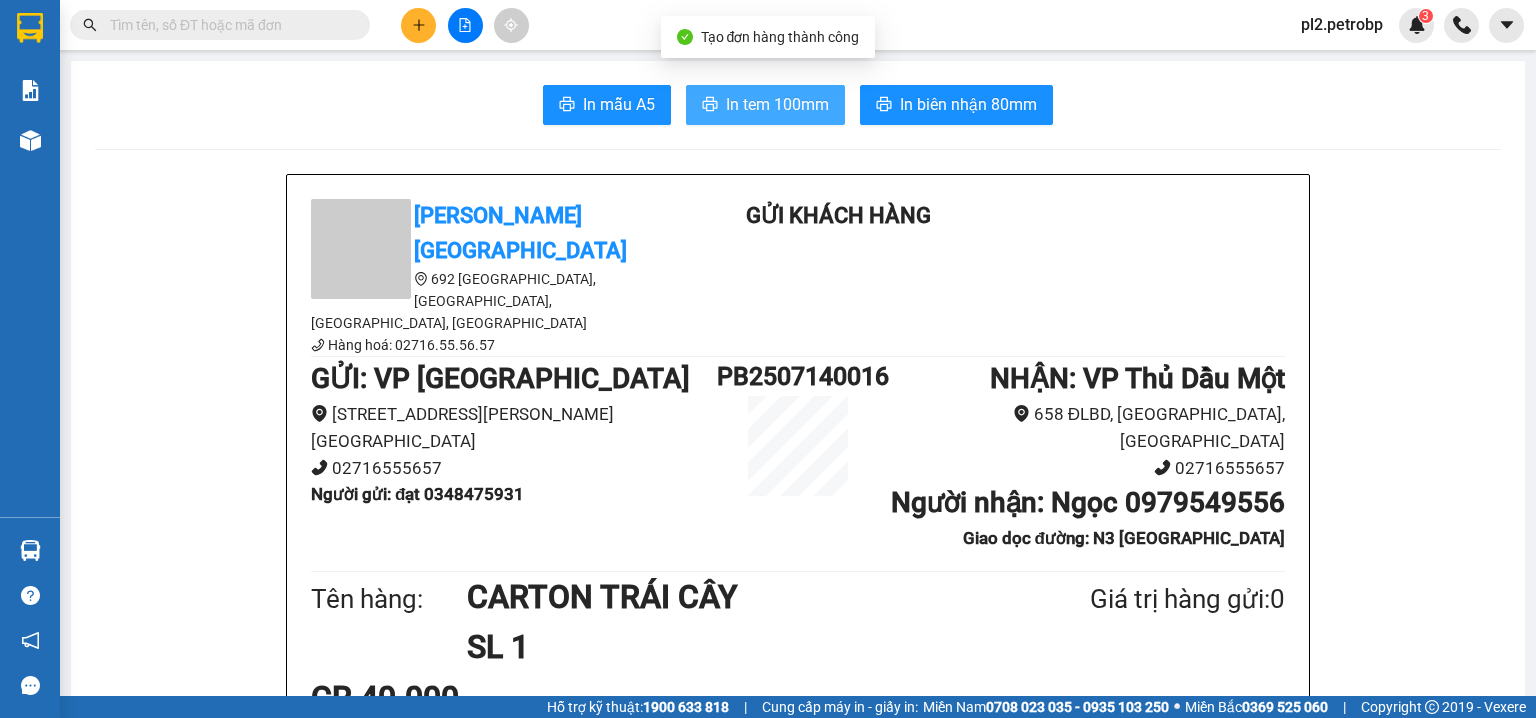 click on "In tem 100mm" at bounding box center (777, 104) 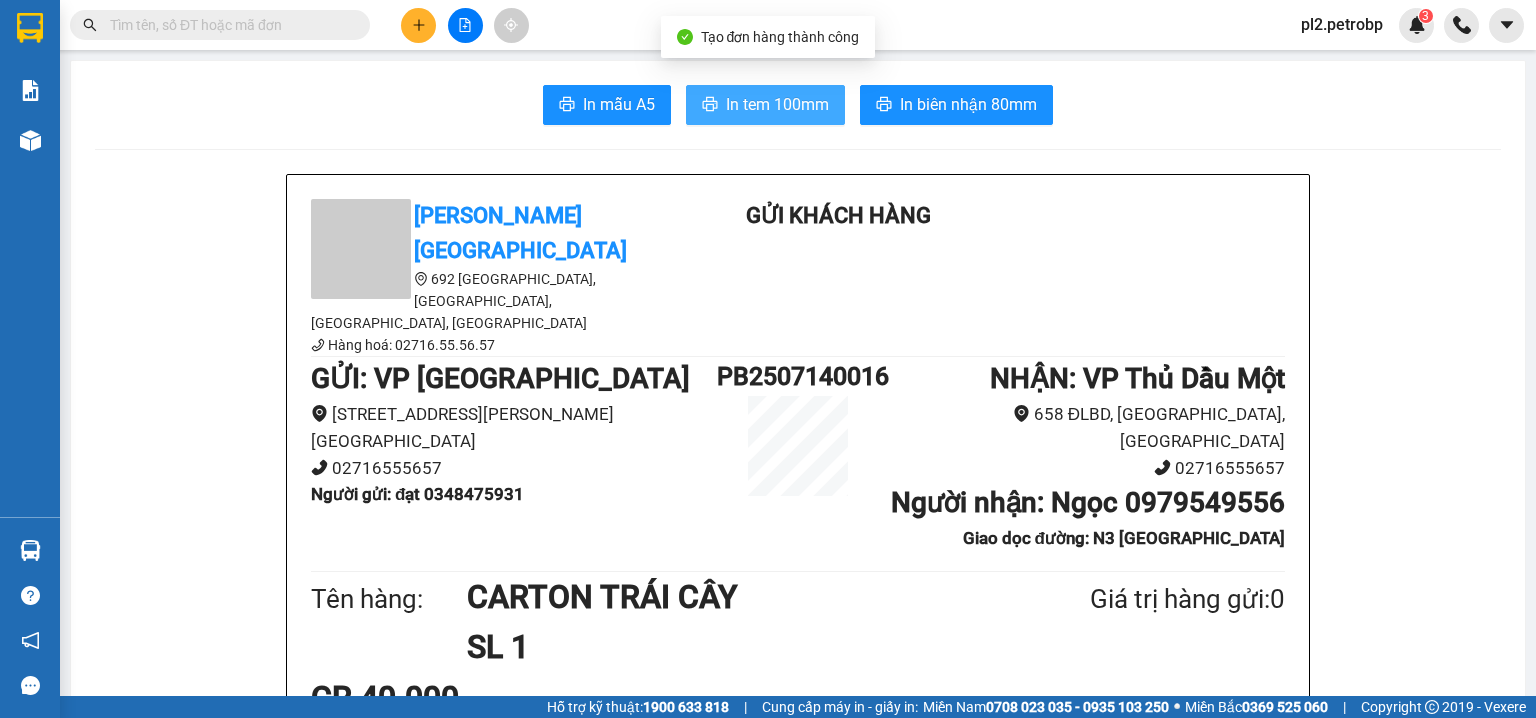scroll, scrollTop: 0, scrollLeft: 0, axis: both 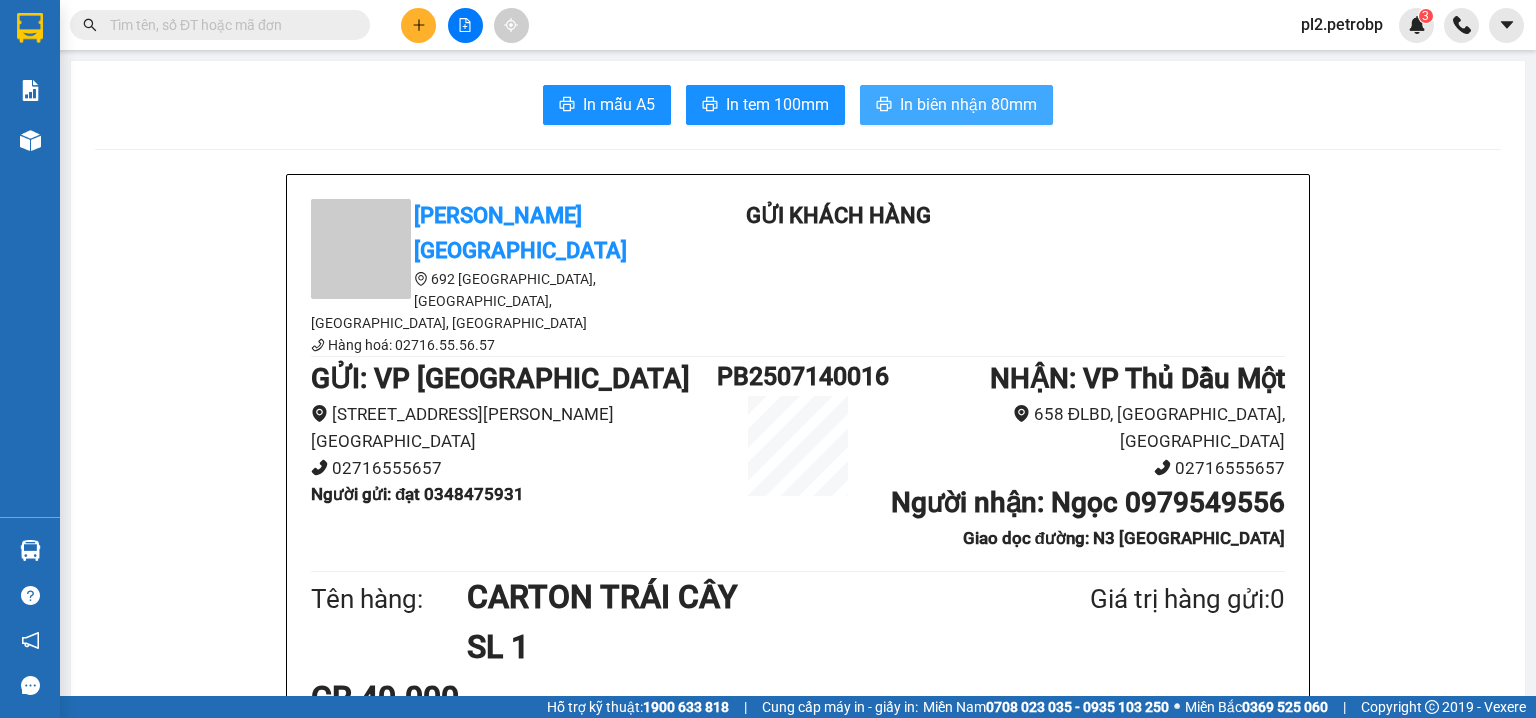 drag, startPoint x: 914, startPoint y: 106, endPoint x: 1101, endPoint y: 1, distance: 214.46211 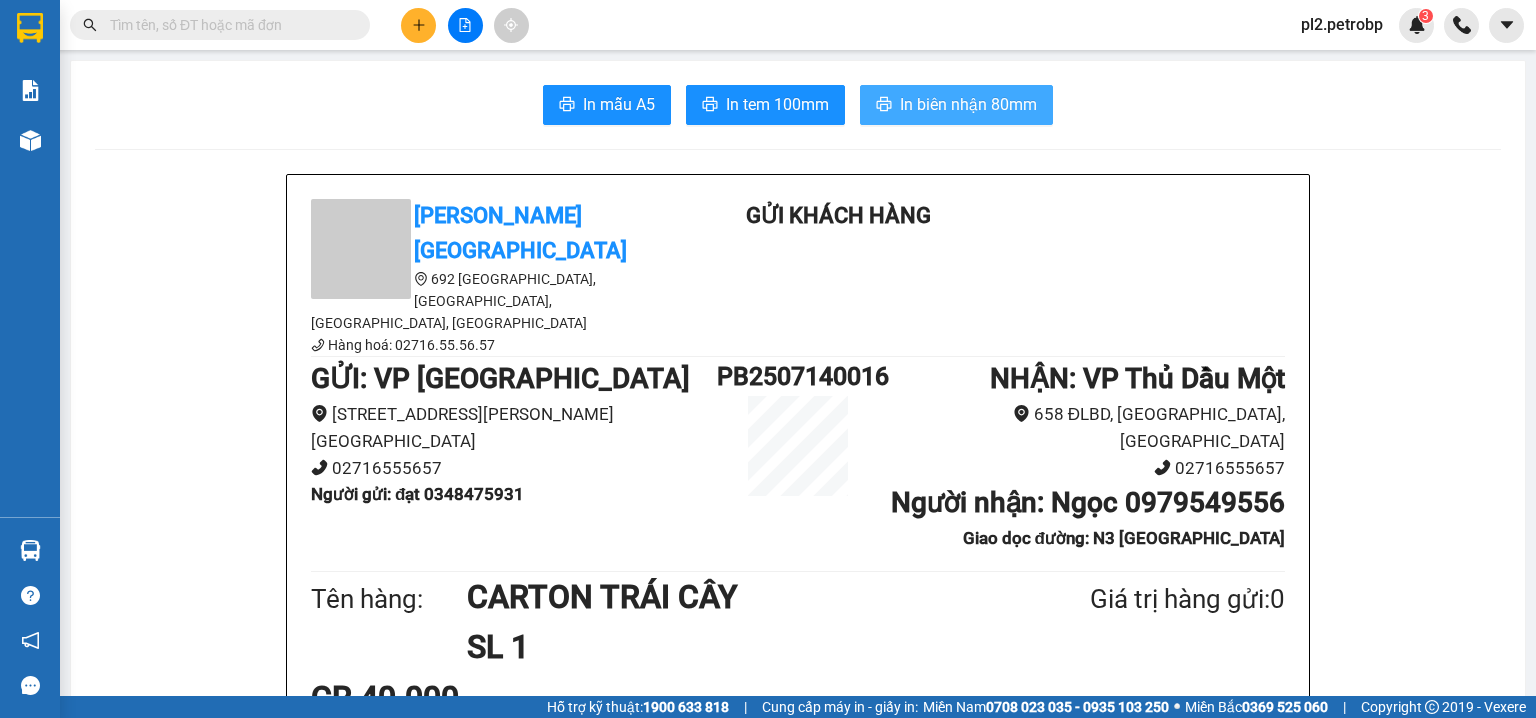scroll, scrollTop: 0, scrollLeft: 0, axis: both 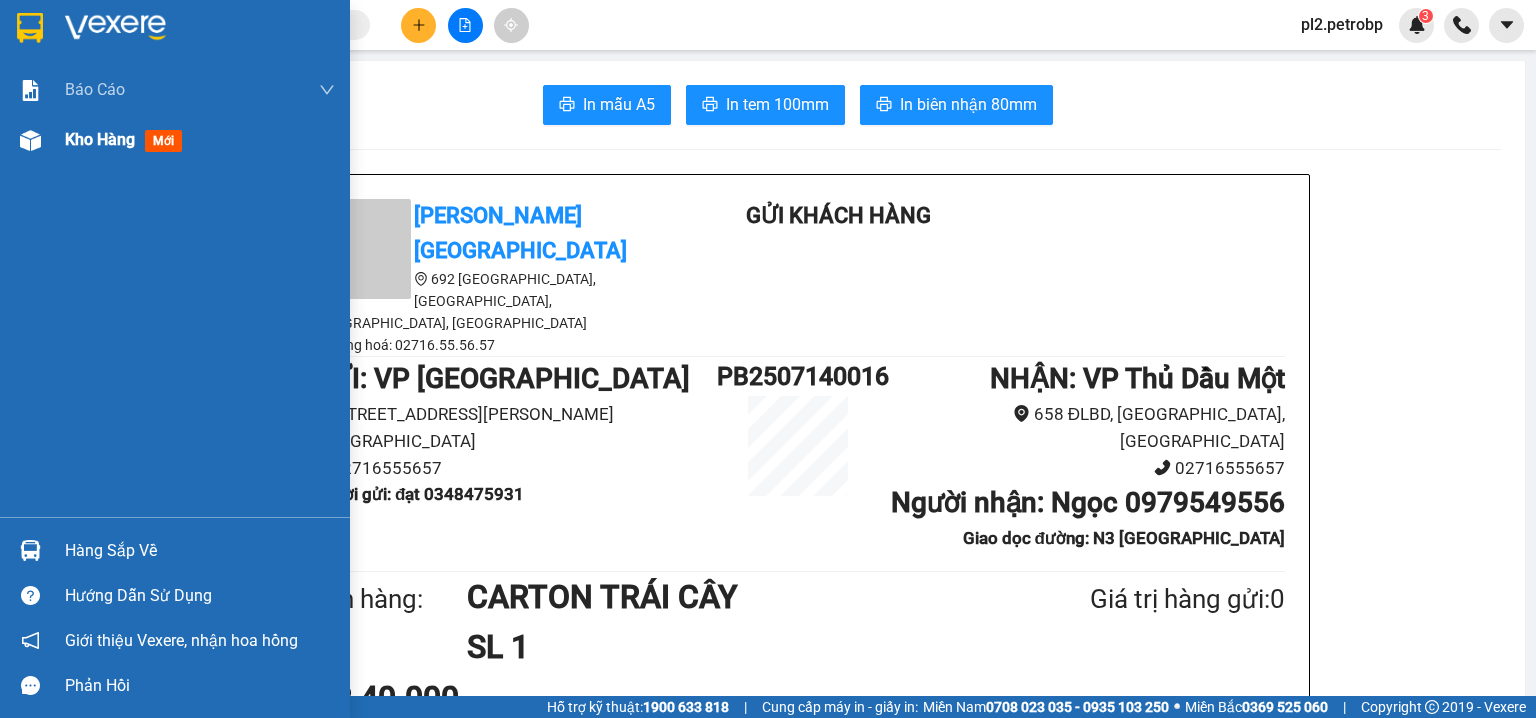 click on "Kho hàng" at bounding box center [100, 139] 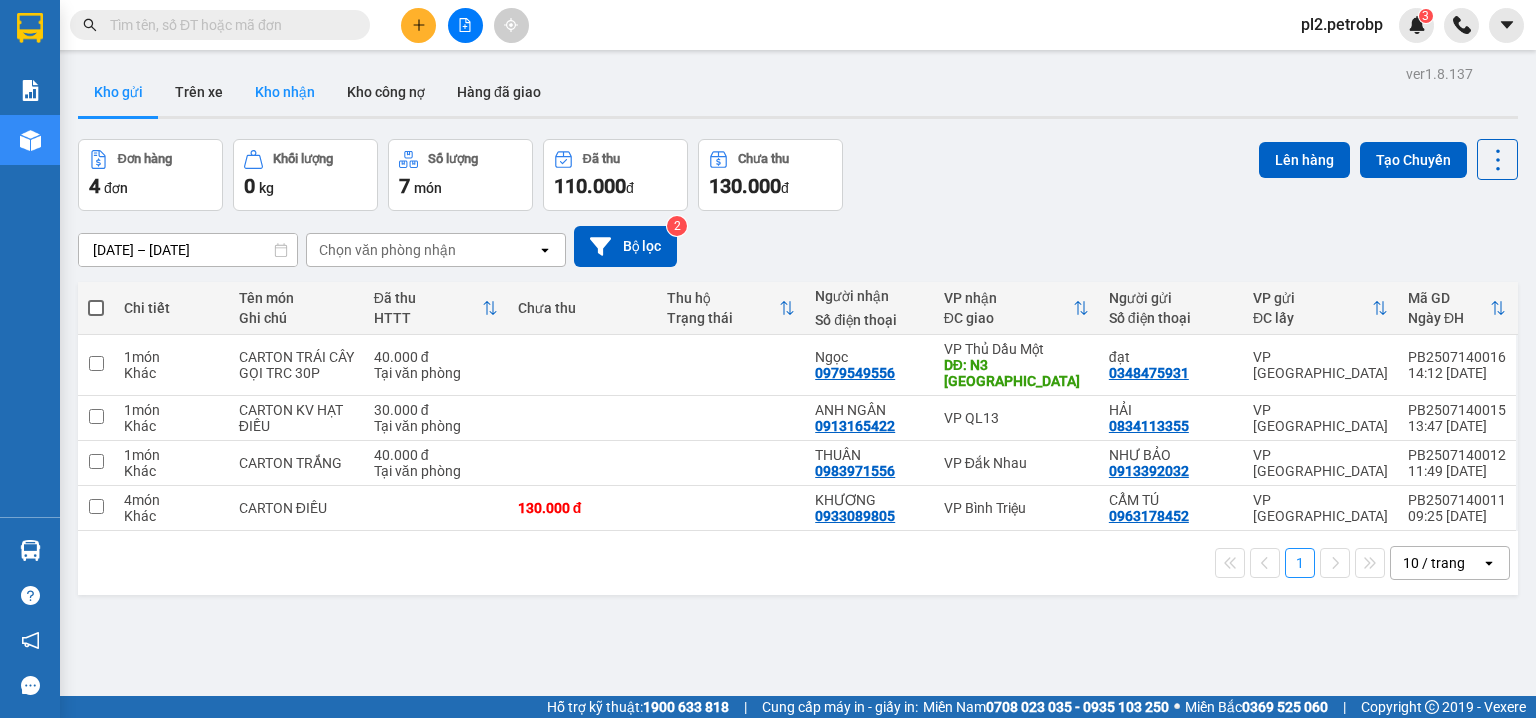 click on "Kho nhận" at bounding box center (285, 92) 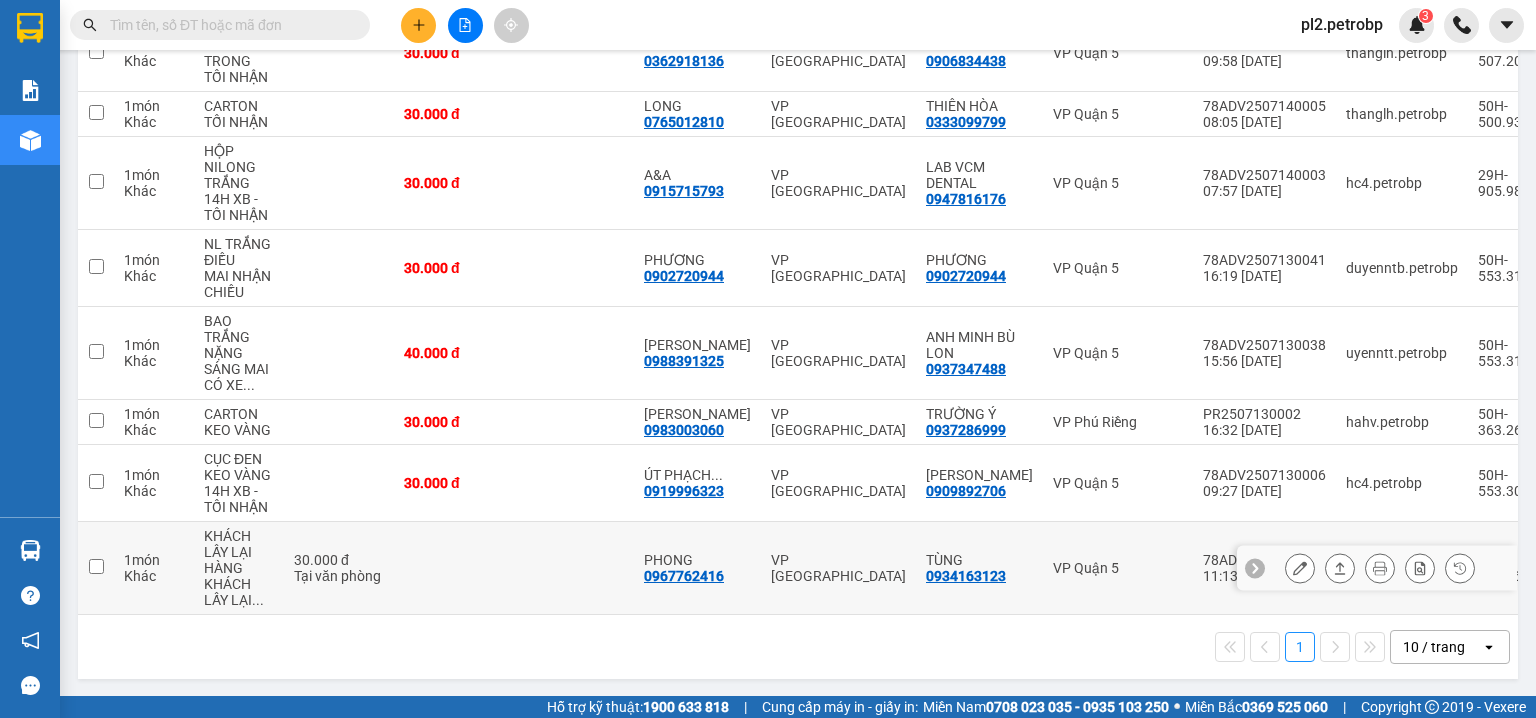 scroll, scrollTop: 0, scrollLeft: 0, axis: both 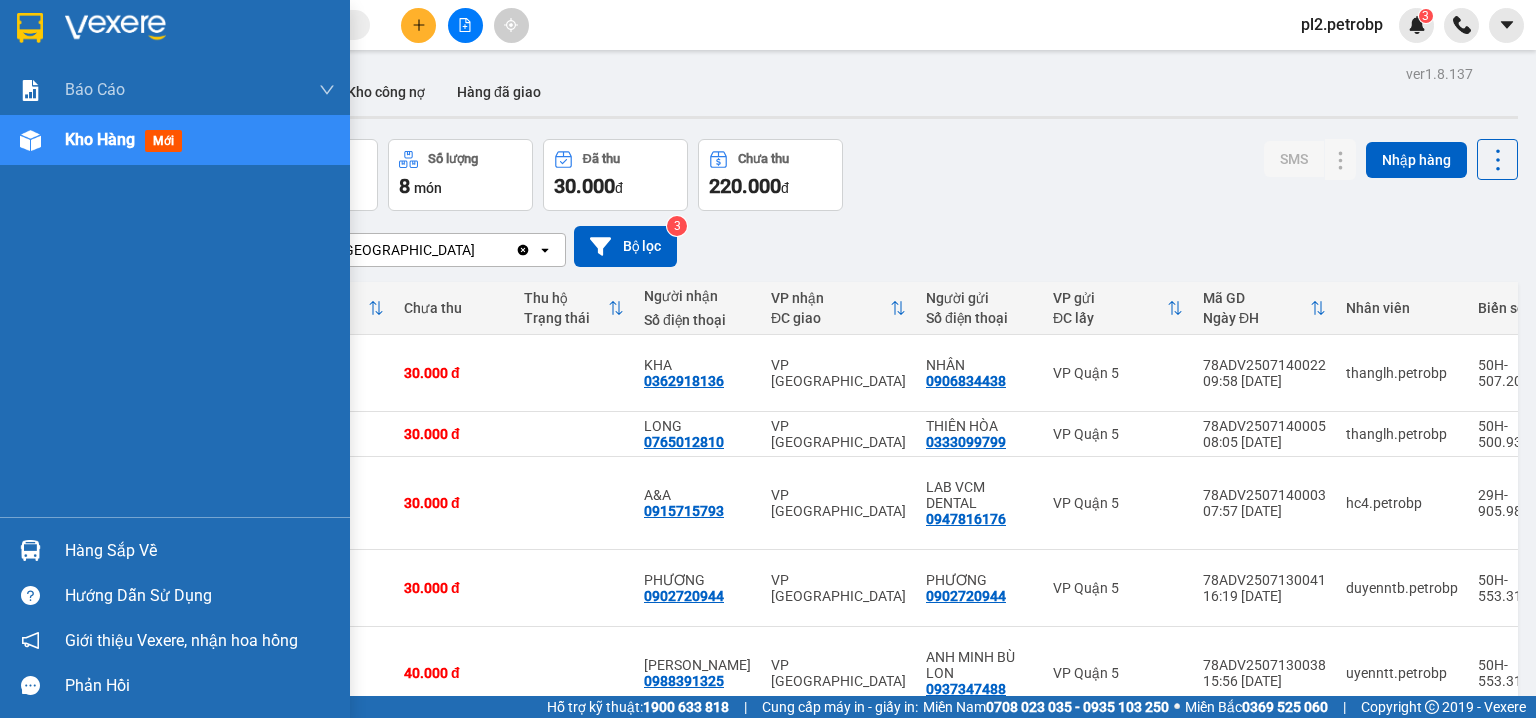 click on "Hàng sắp về" at bounding box center [200, 551] 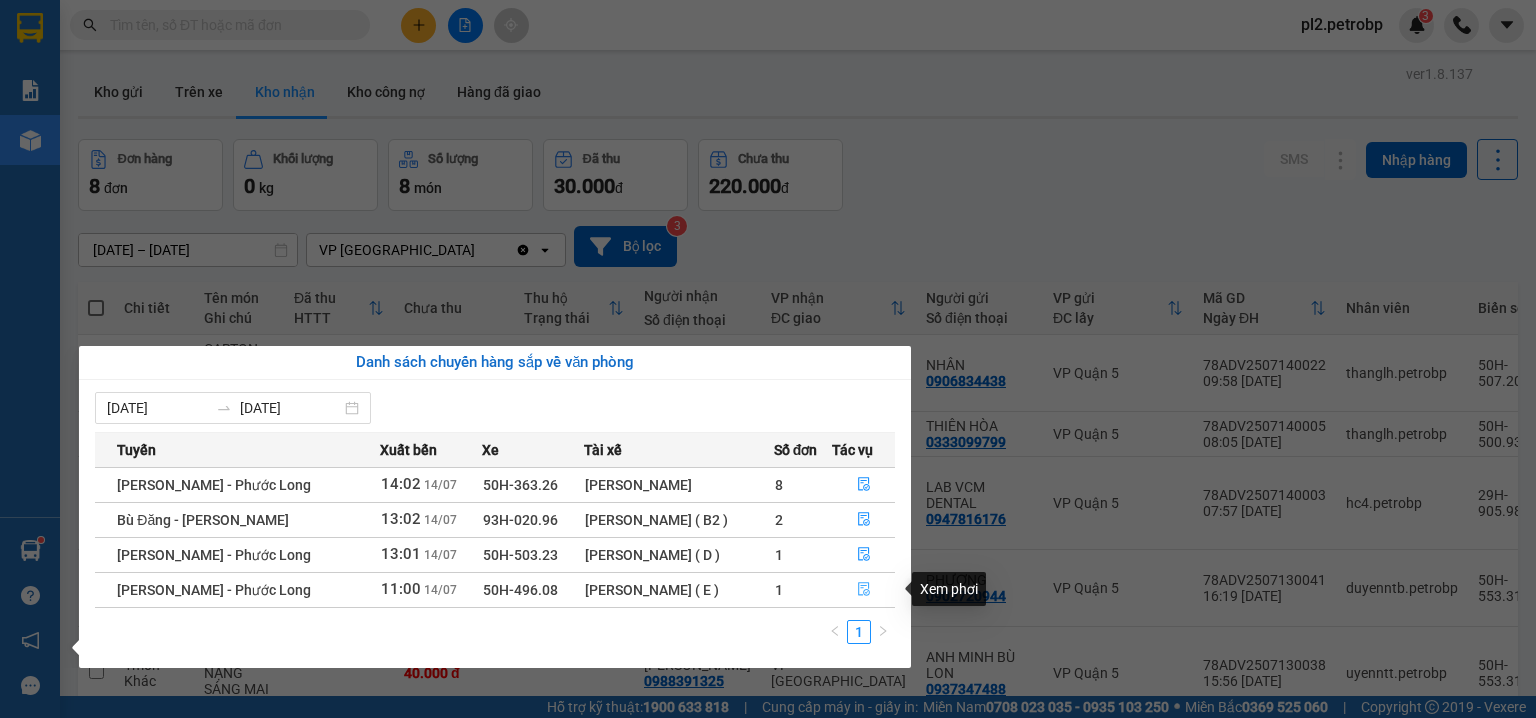 click 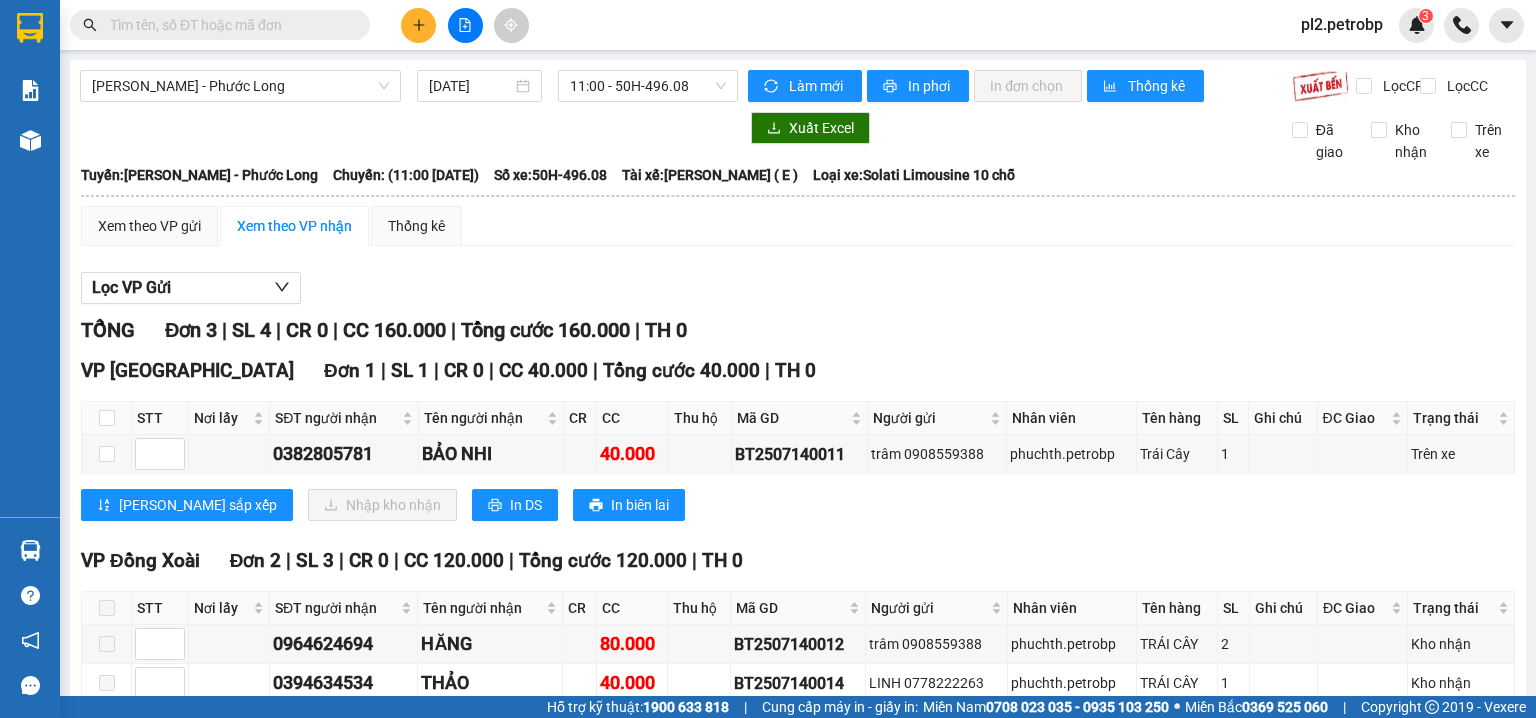 scroll, scrollTop: 0, scrollLeft: 0, axis: both 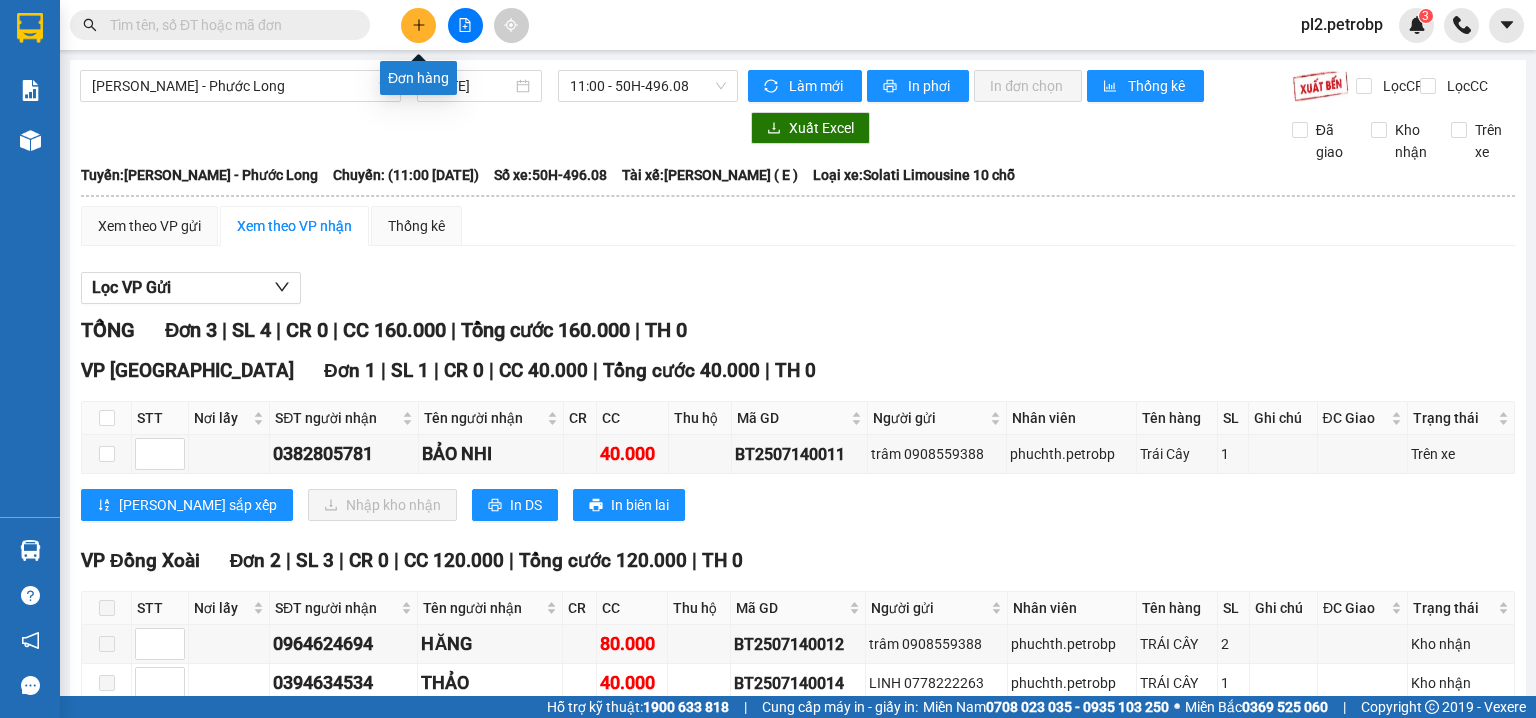click at bounding box center [418, 25] 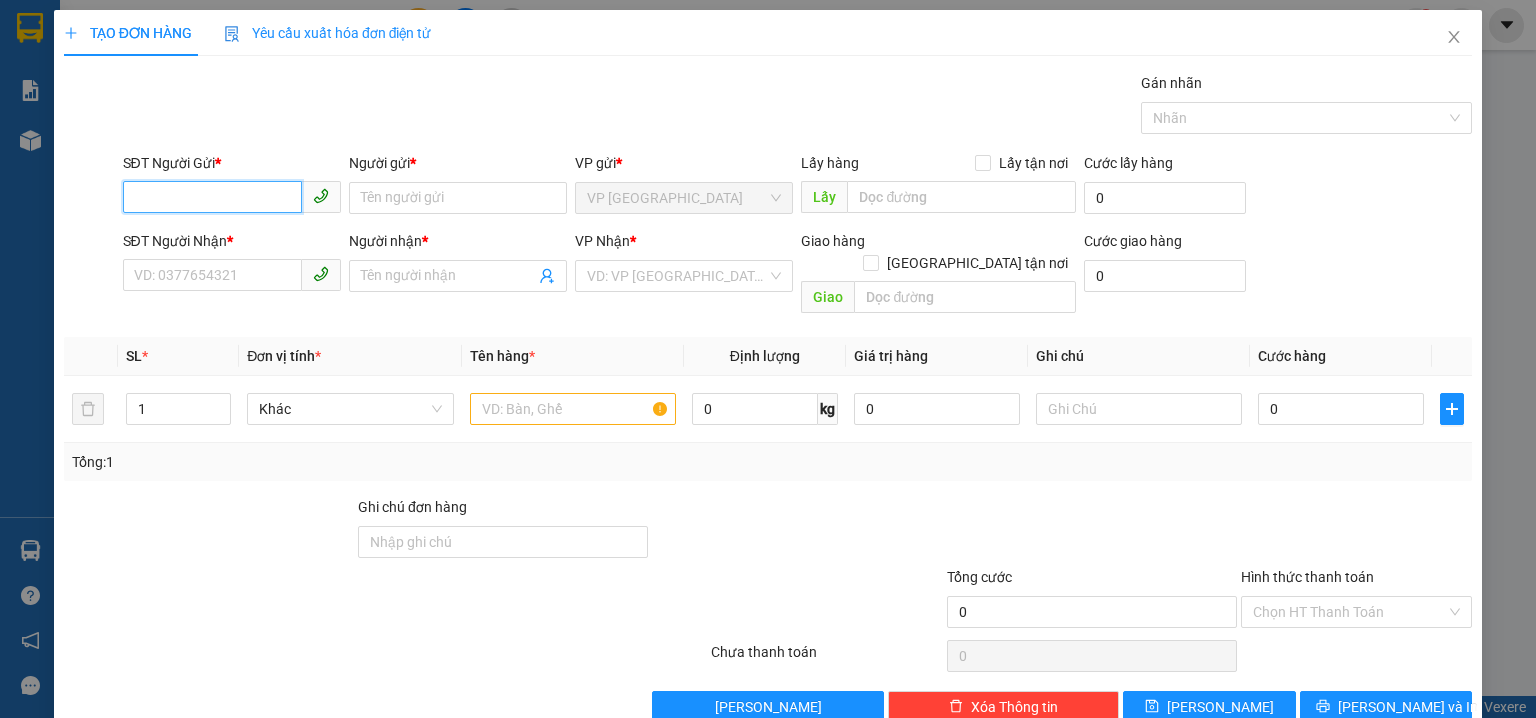 click on "SĐT Người Gửi  *" at bounding box center (212, 197) 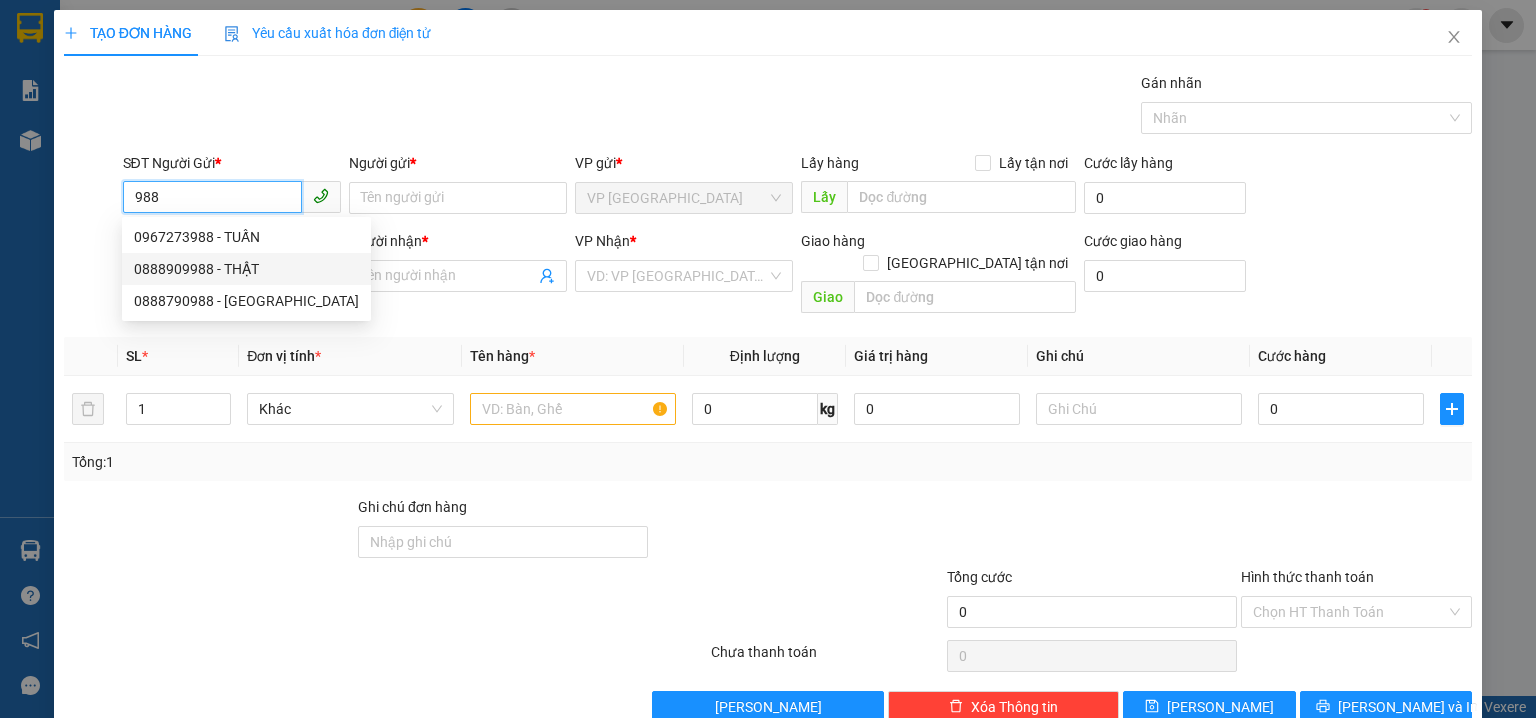 click on "0888909988 - THẬT" at bounding box center (246, 269) 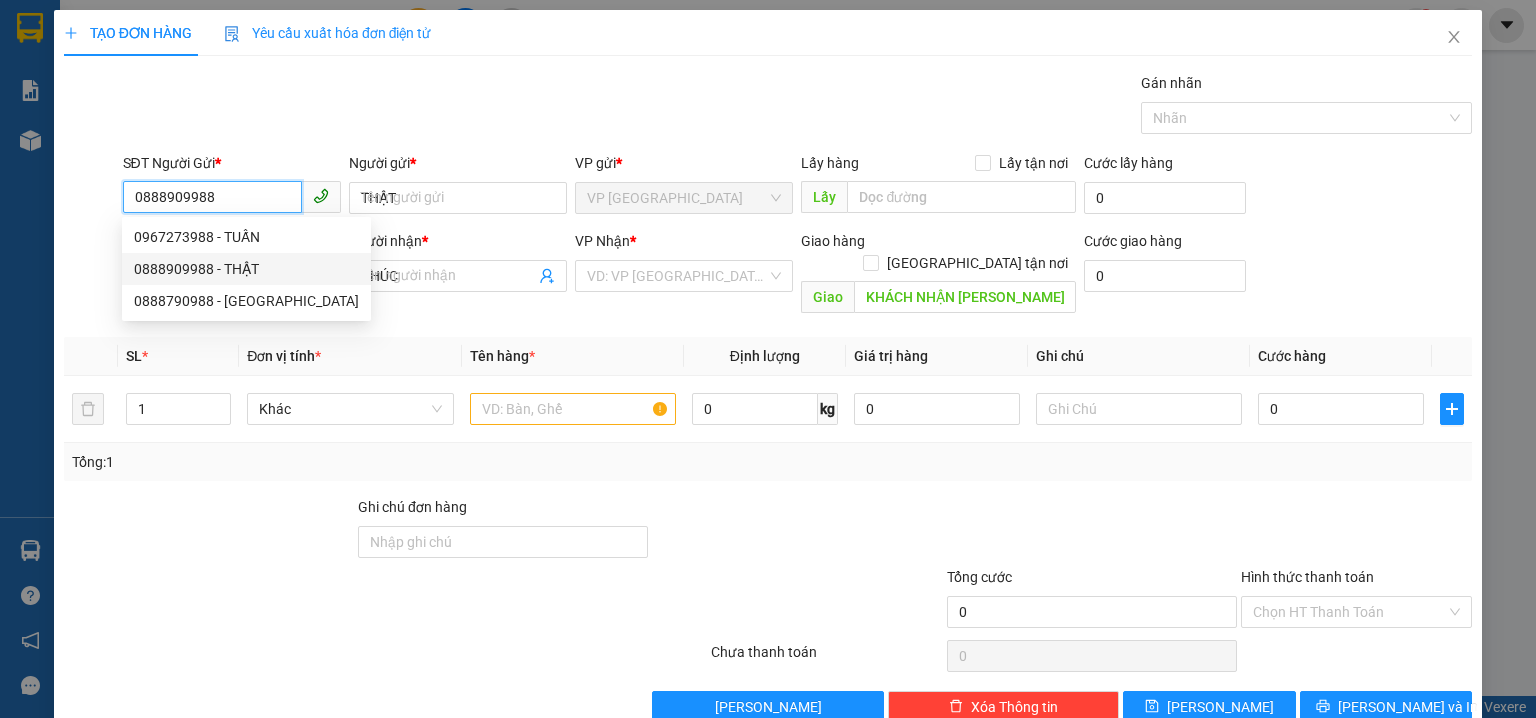 type on "30.000" 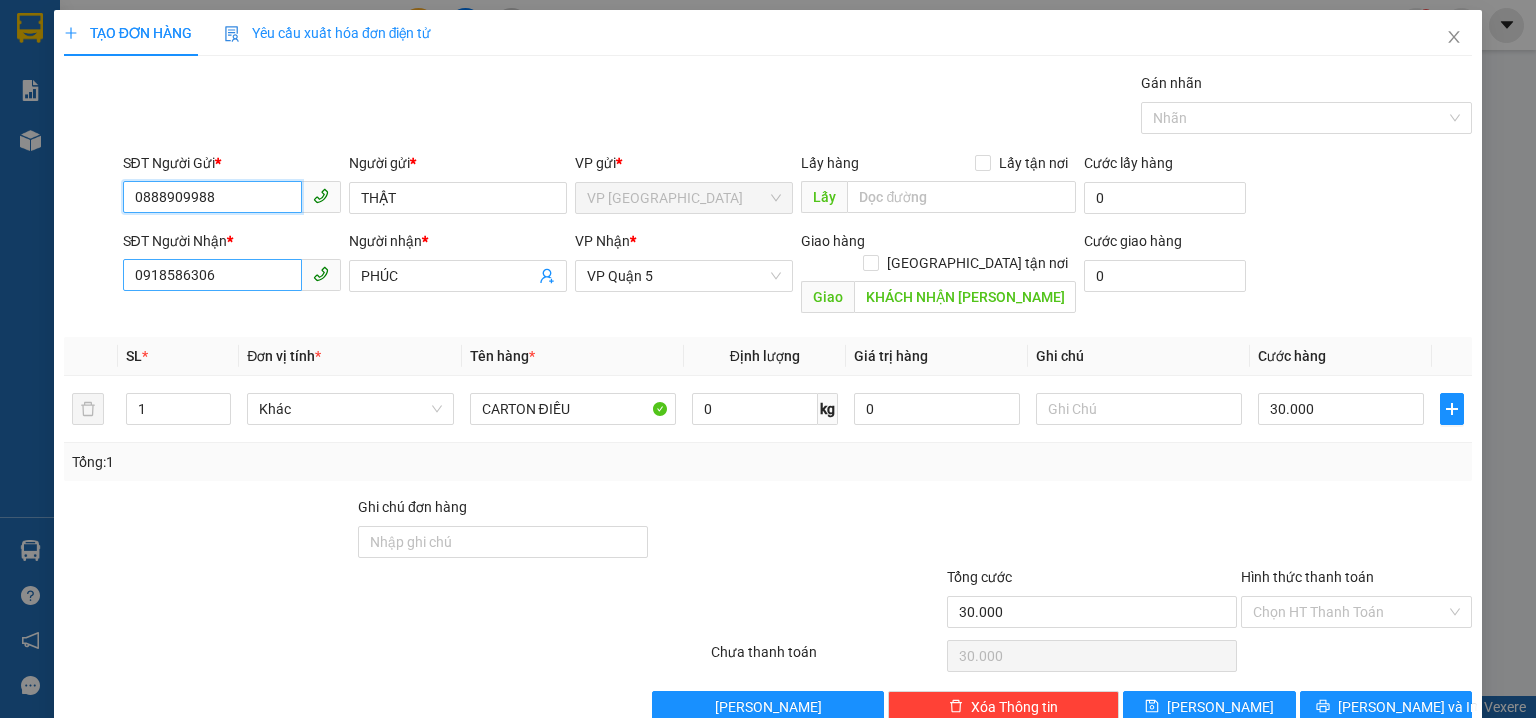type on "0888909988" 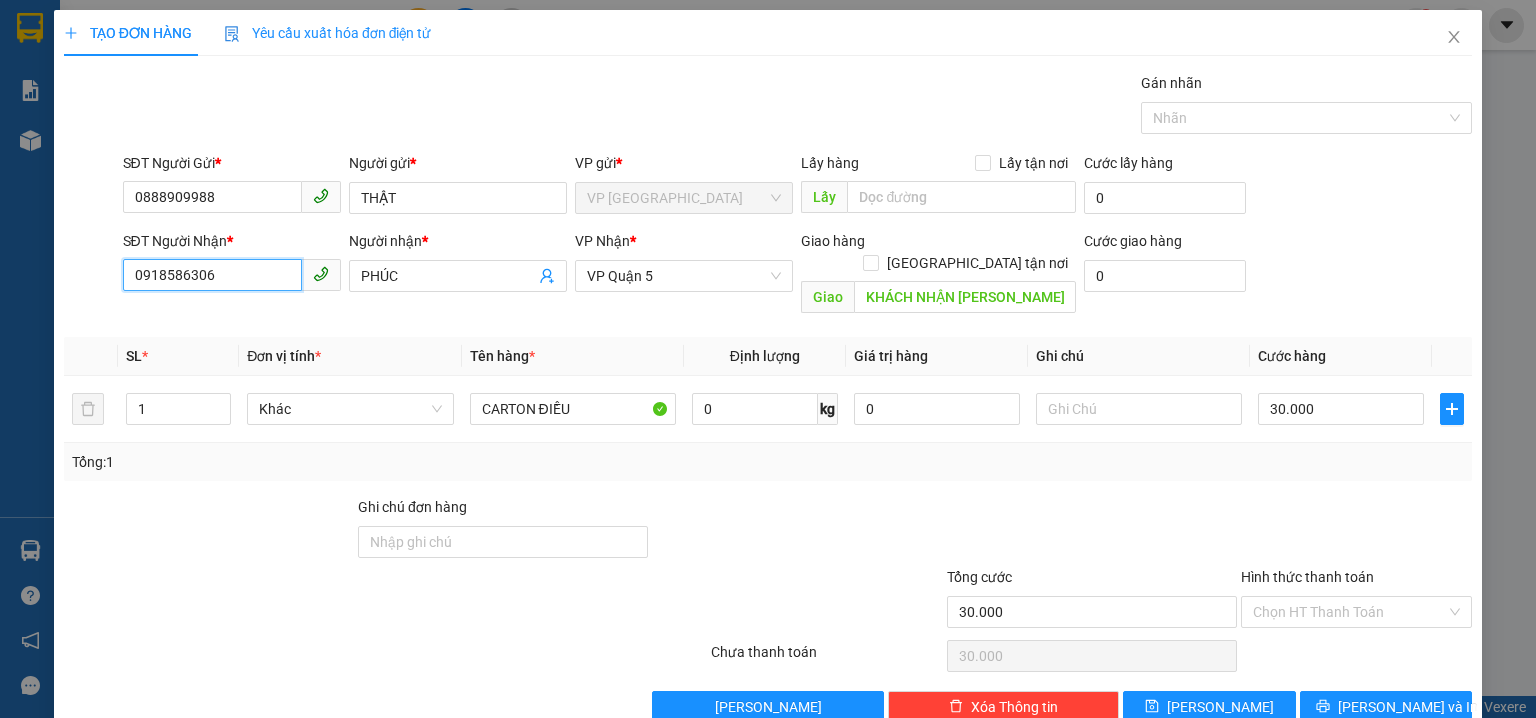 drag, startPoint x: 228, startPoint y: 276, endPoint x: 0, endPoint y: 275, distance: 228.0022 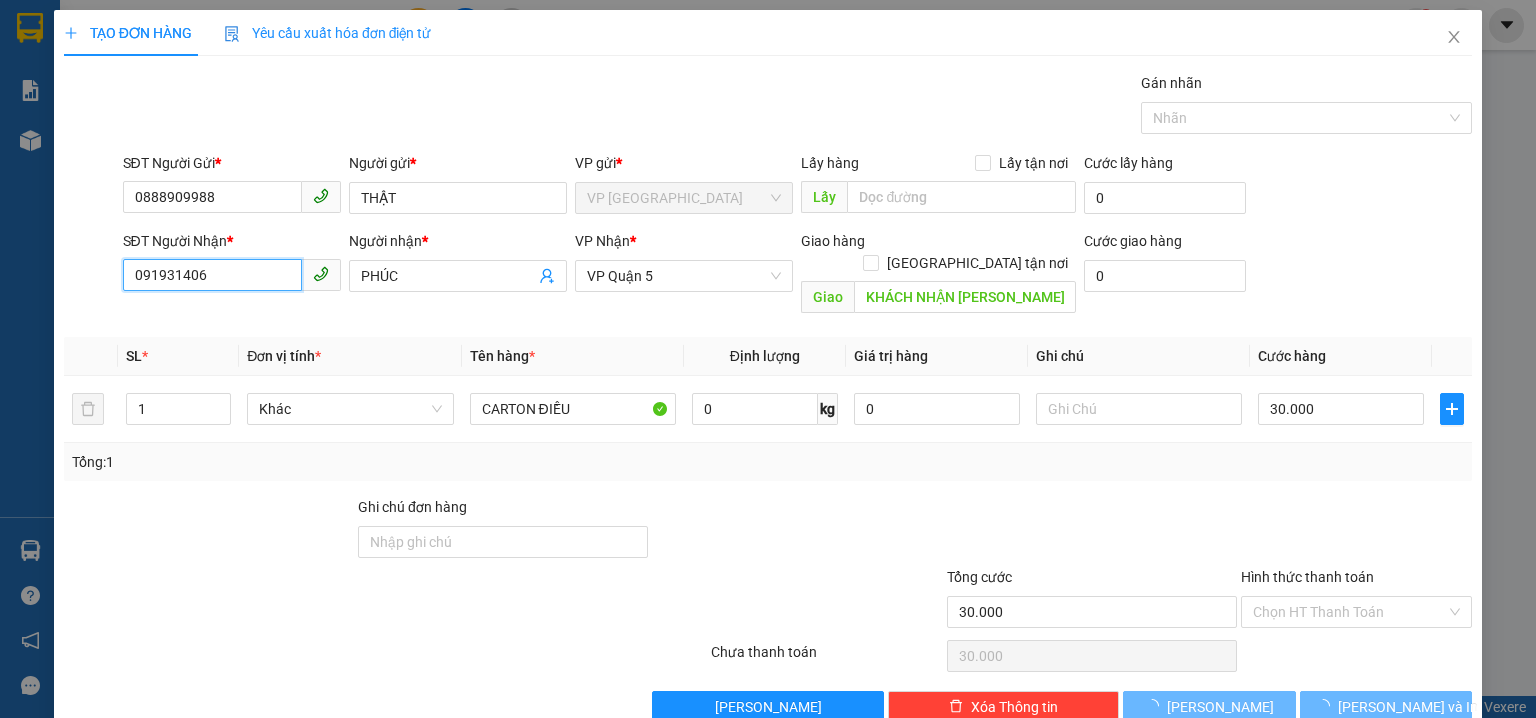 type on "0919314065" 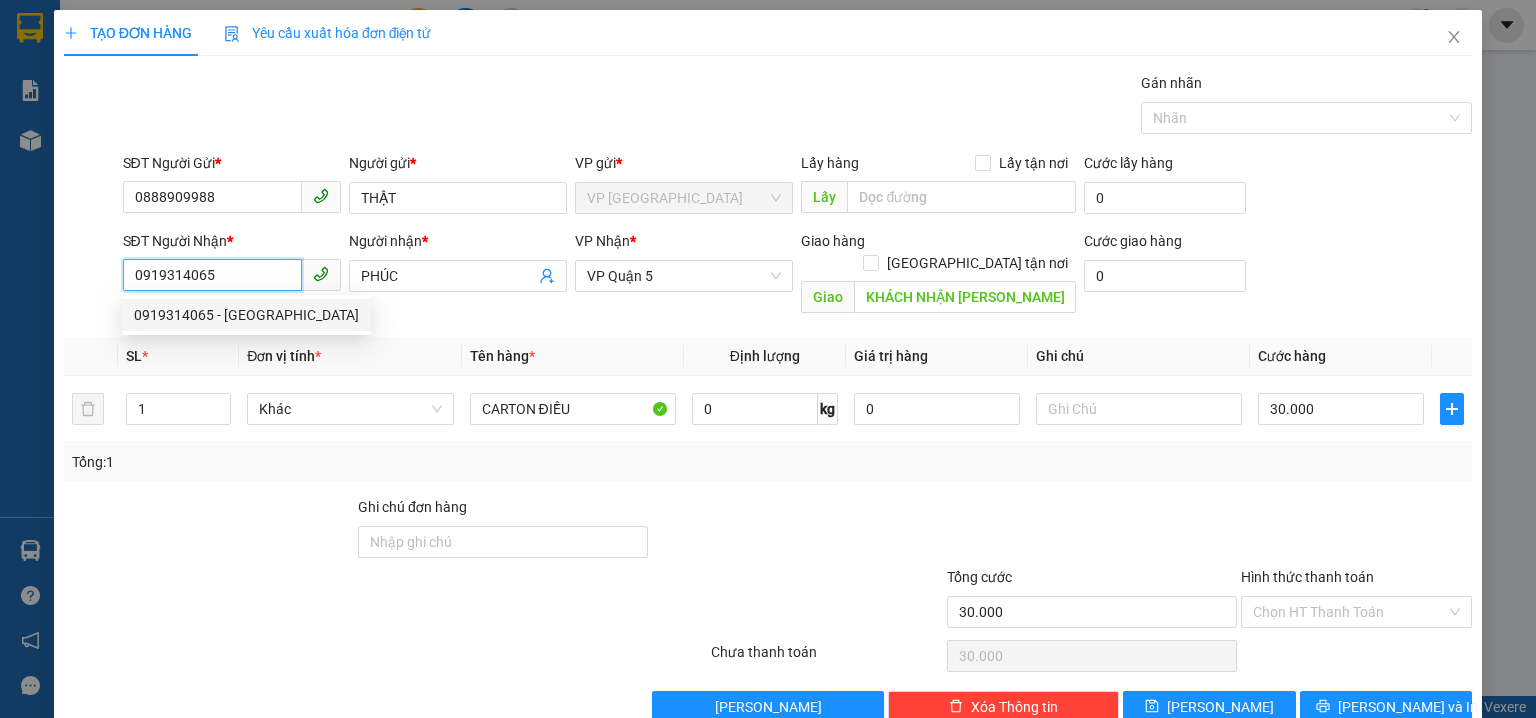 click on "0919314065 - [GEOGRAPHIC_DATA]" at bounding box center [246, 315] 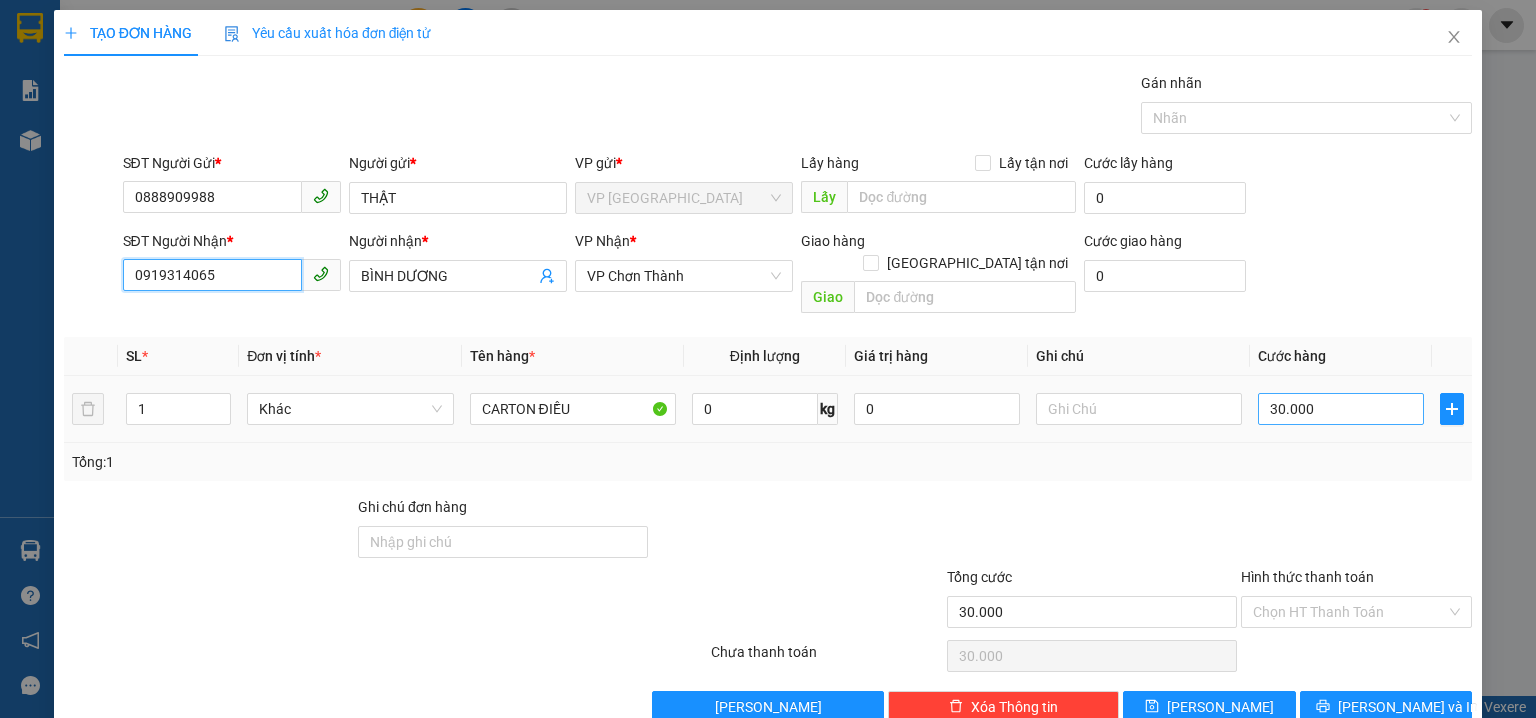 type on "0919314065" 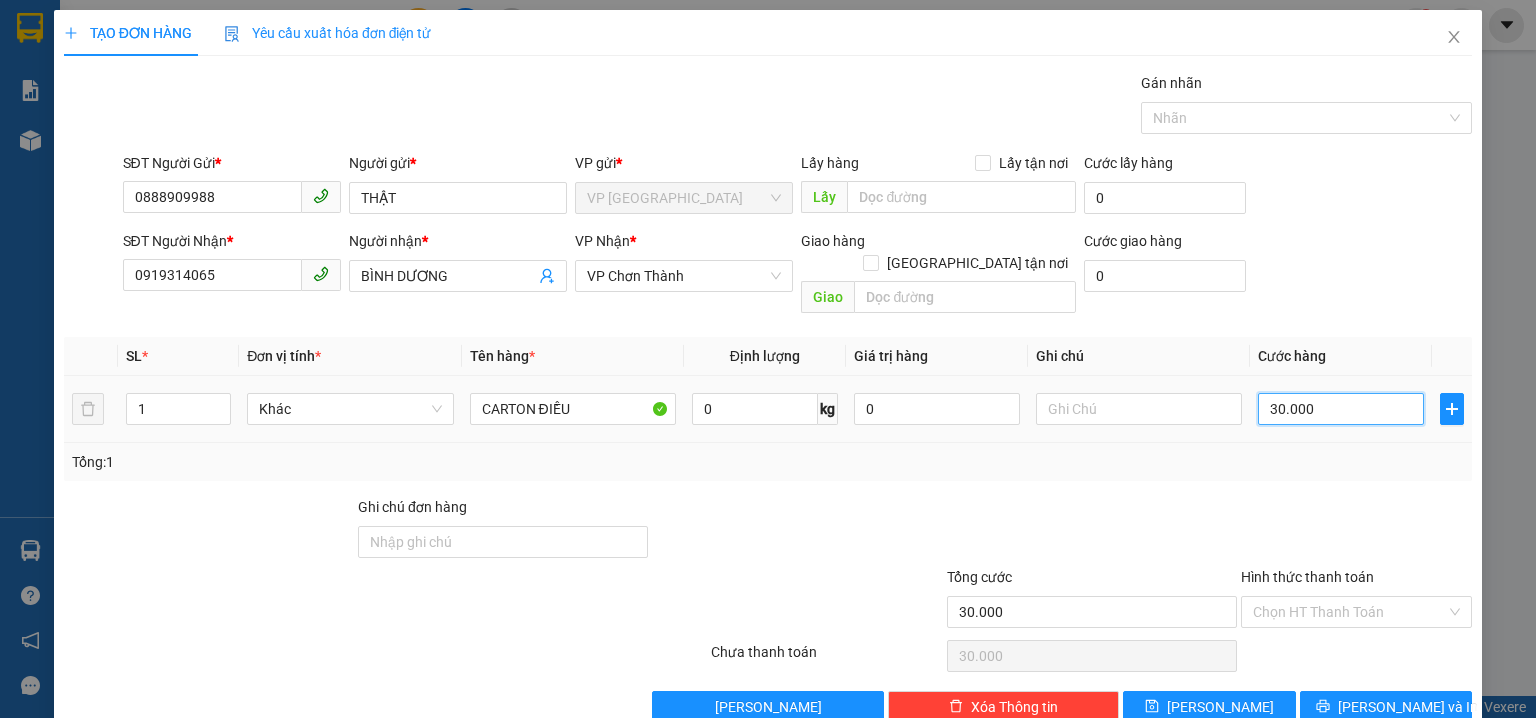 click on "30.000" at bounding box center (1341, 409) 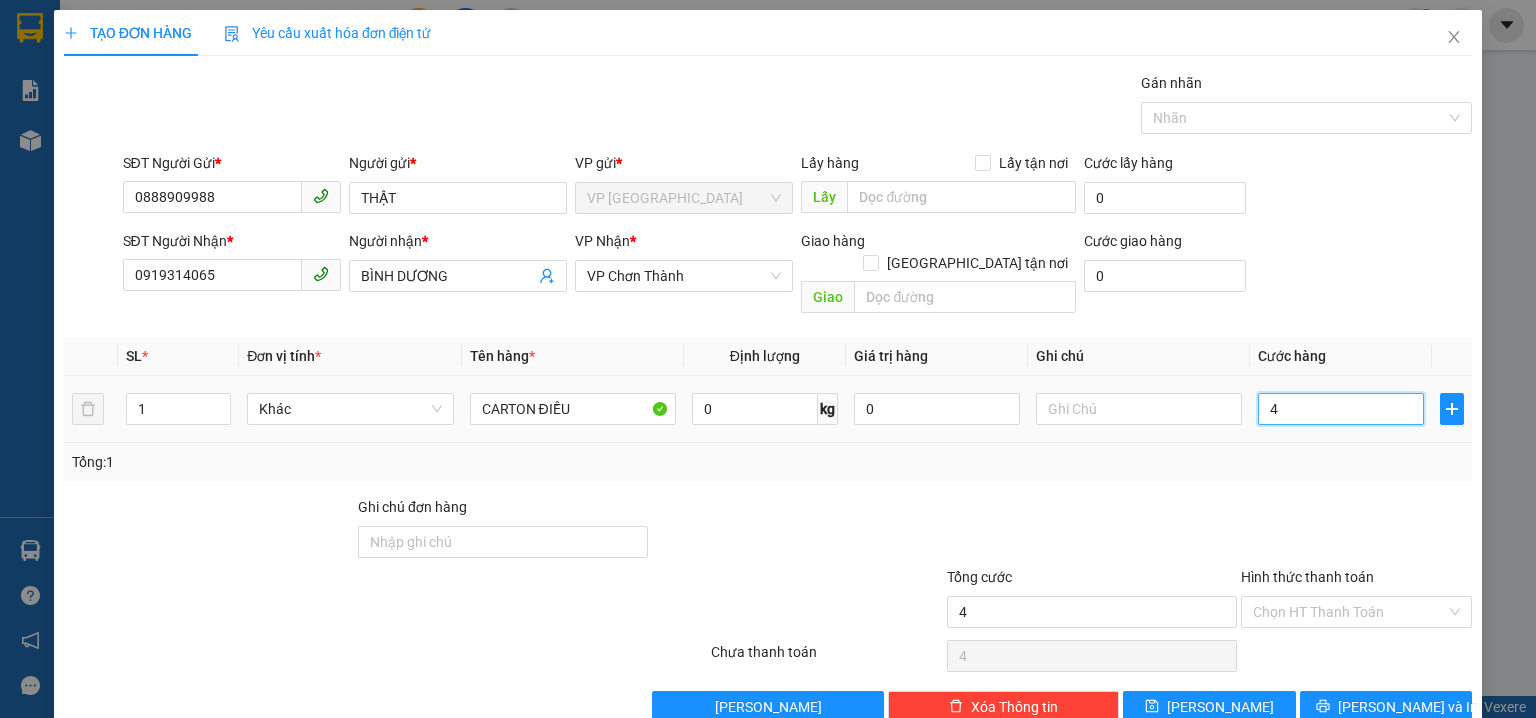 type on "40" 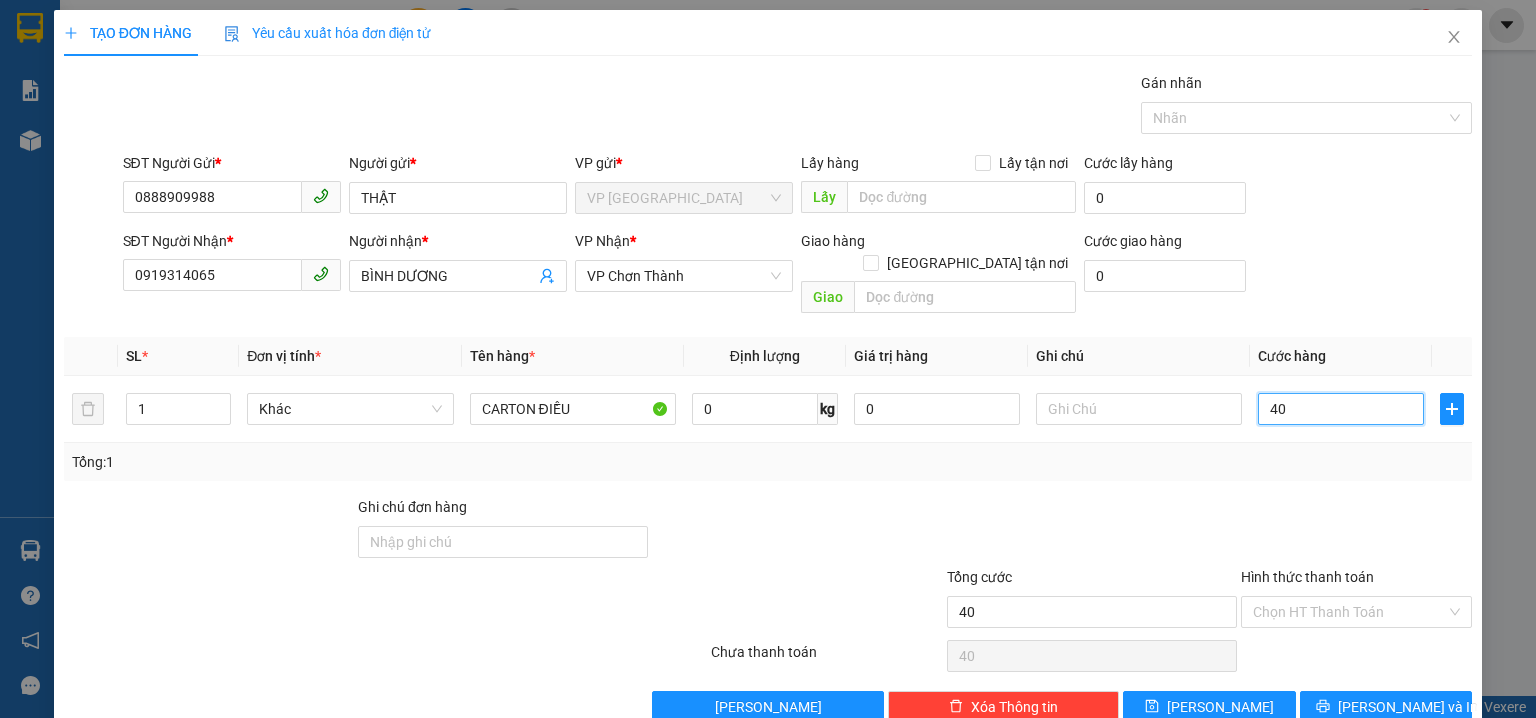 type on "40" 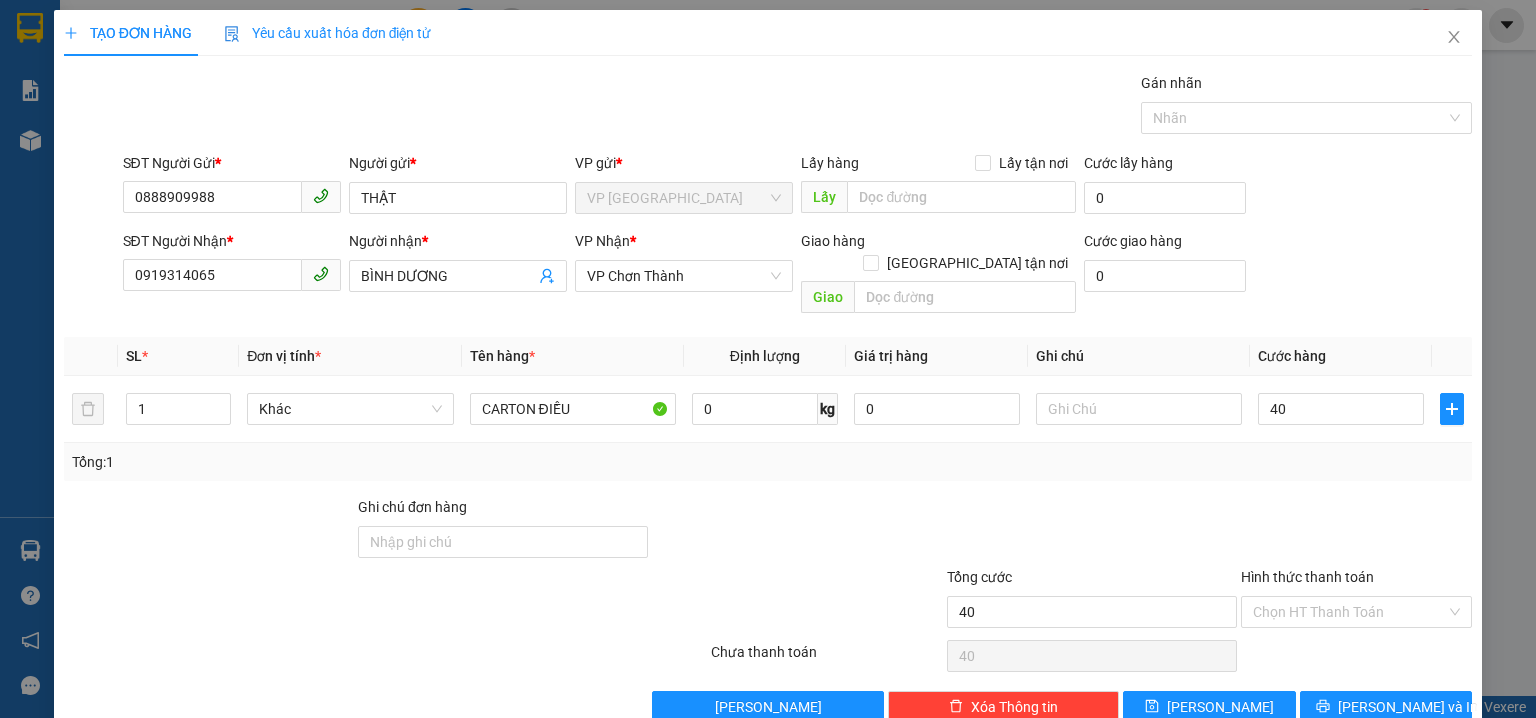 type on "40.000" 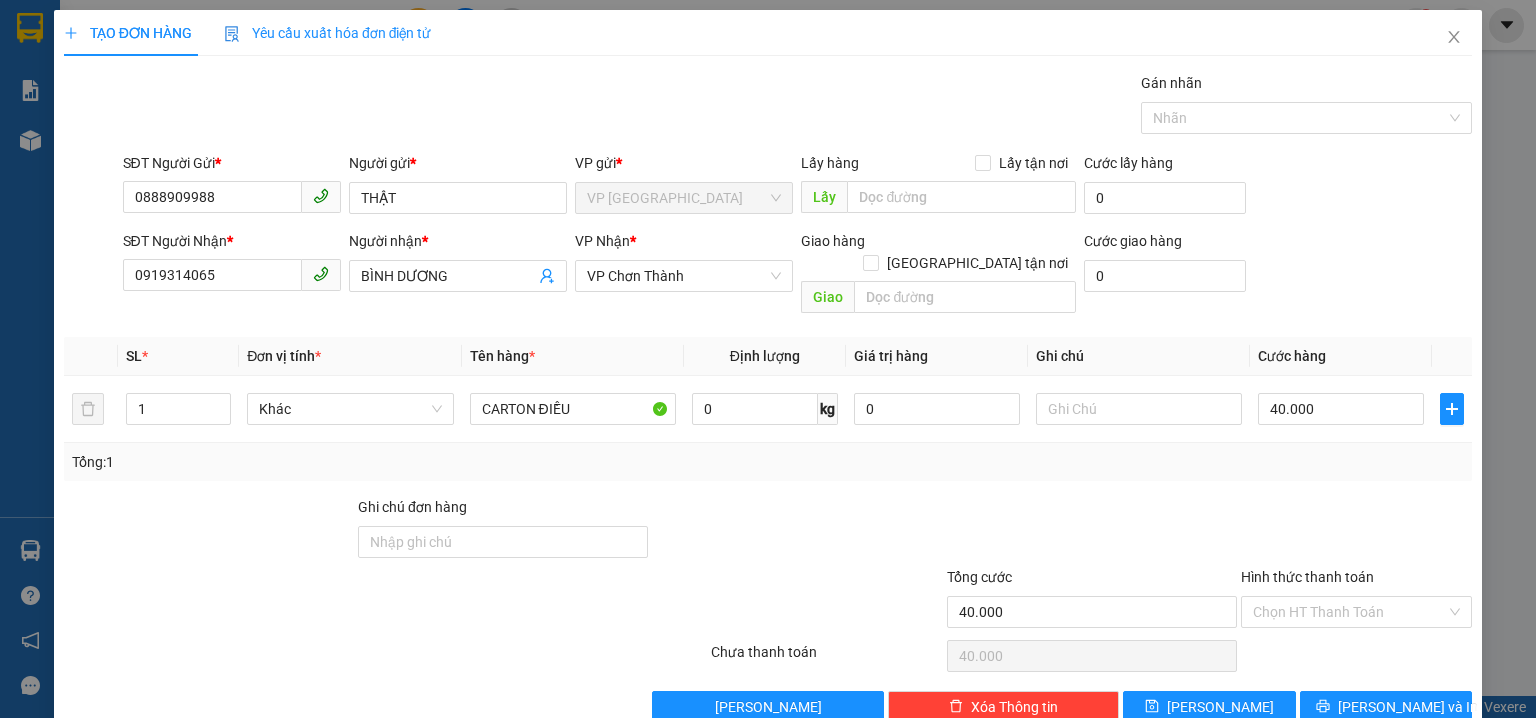 click on "SĐT Người Nhận  * 0919314065 Người nhận  * BÌNH DƯƠNG VP Nhận  * VP Chơn Thành Giao hàng [GEOGRAPHIC_DATA] tận nơi Giao Cước giao hàng 0" at bounding box center [798, 276] 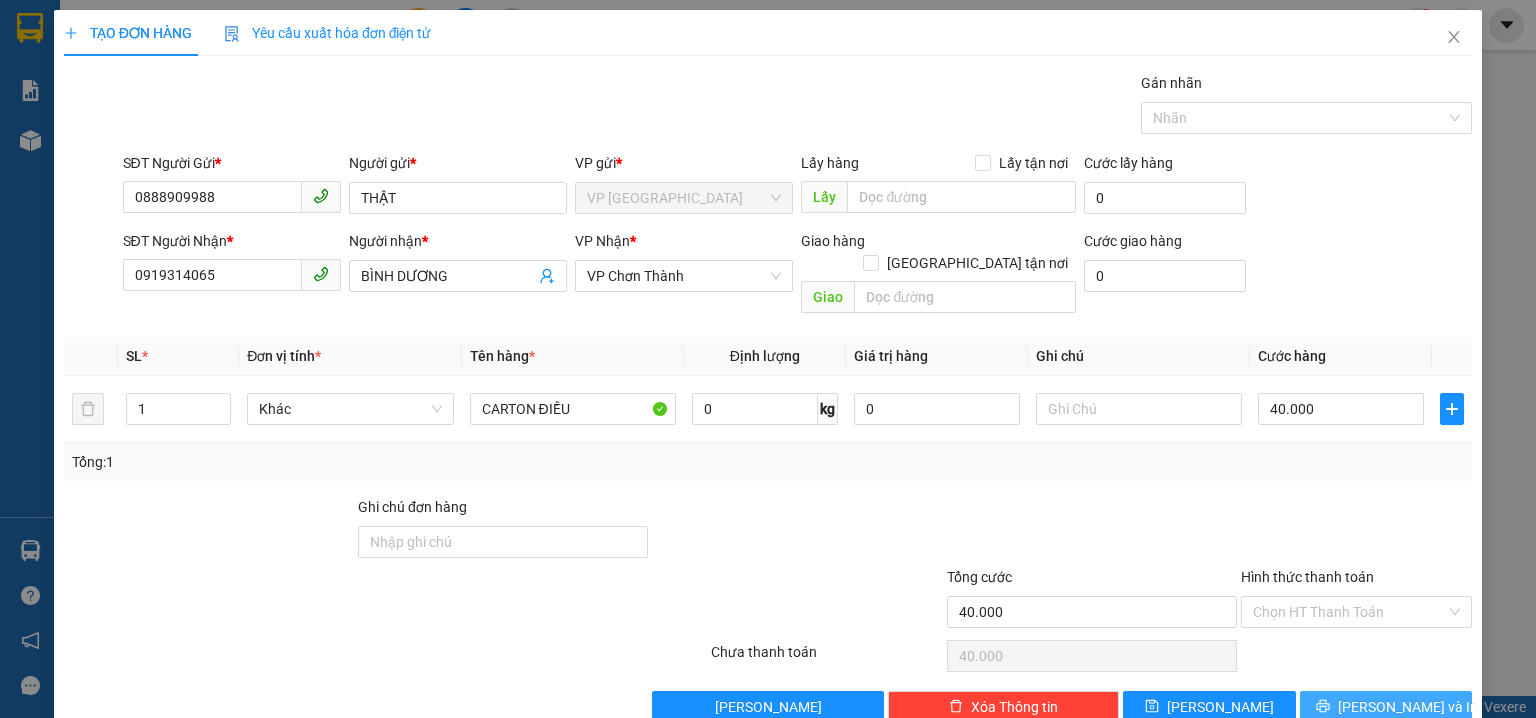 click on "[PERSON_NAME] và In" at bounding box center [1408, 707] 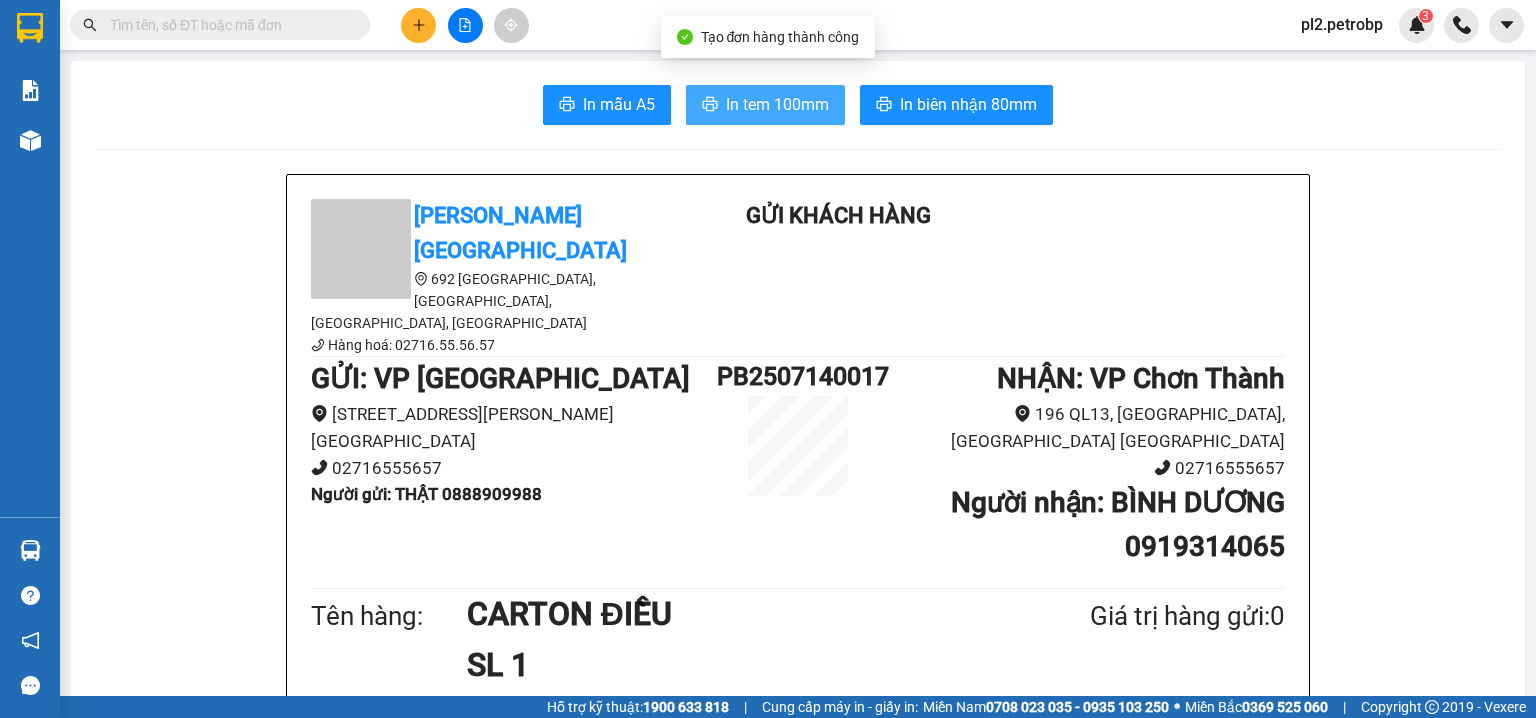 drag, startPoint x: 763, startPoint y: 102, endPoint x: 836, endPoint y: 16, distance: 112.805145 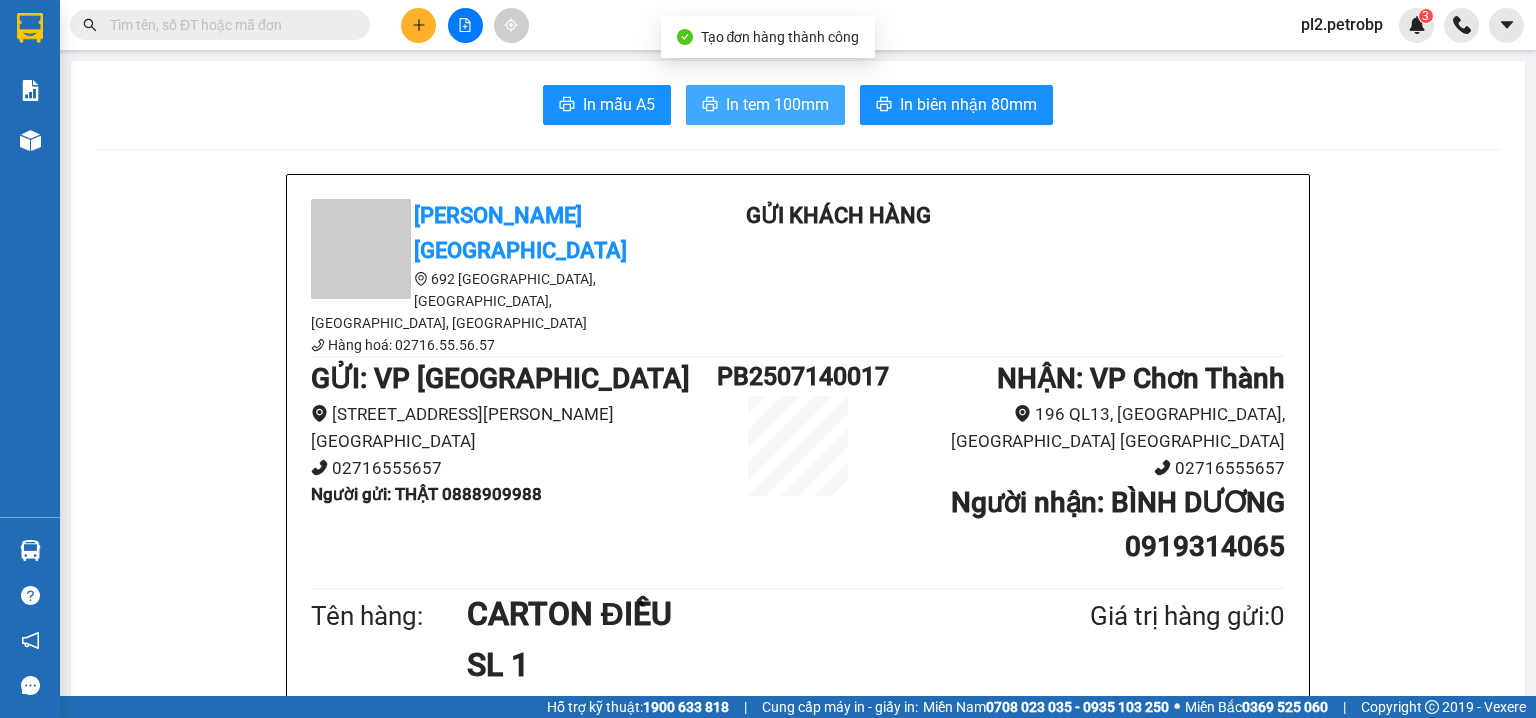 scroll, scrollTop: 0, scrollLeft: 0, axis: both 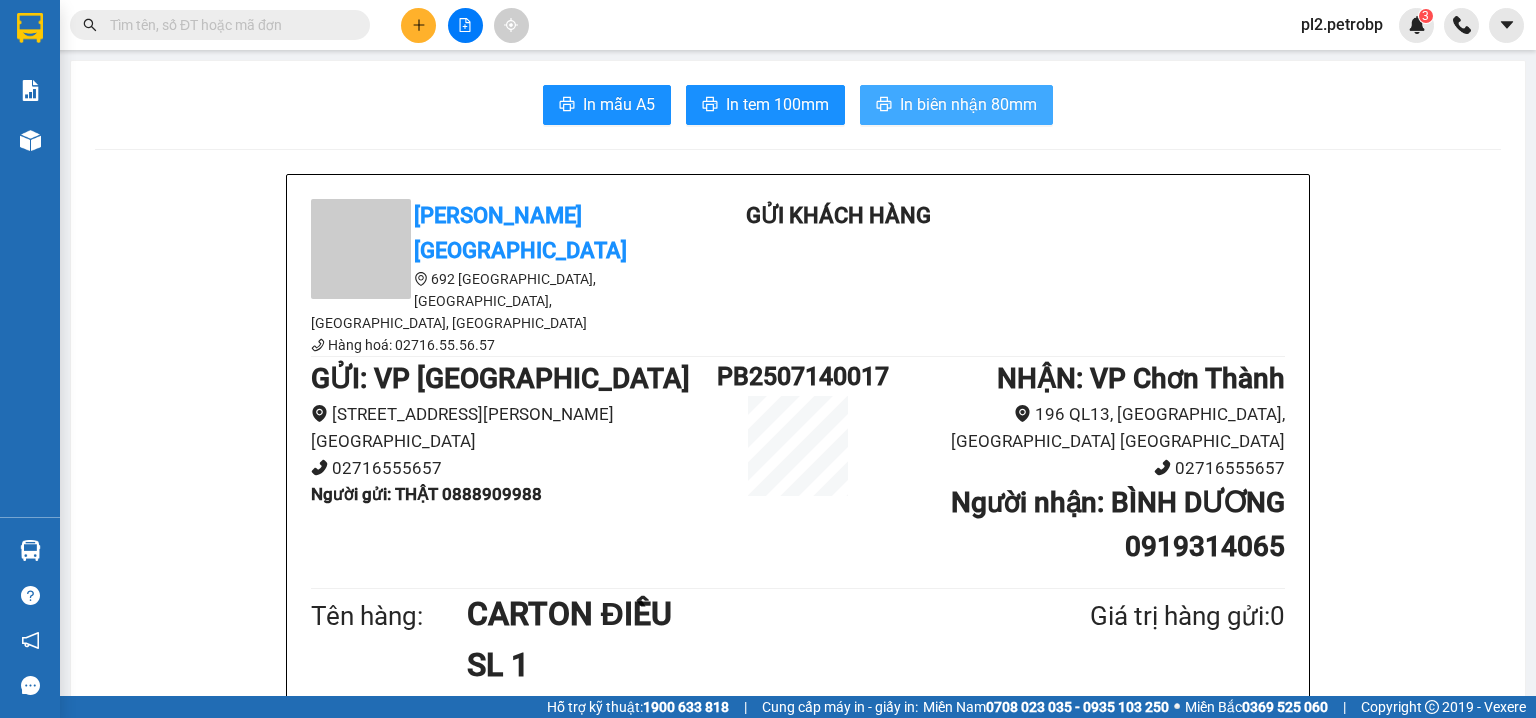 click on "In biên nhận 80mm" at bounding box center [968, 104] 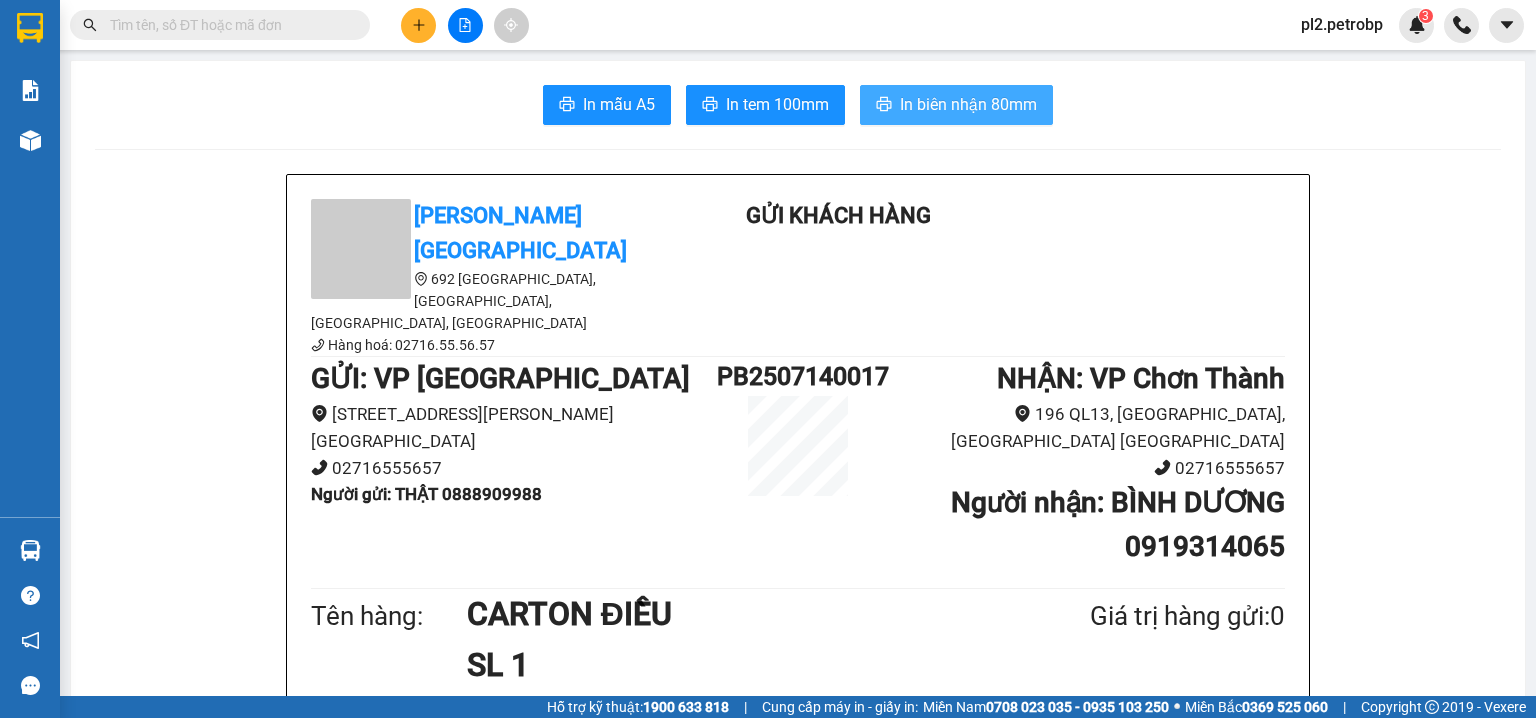 scroll, scrollTop: 0, scrollLeft: 0, axis: both 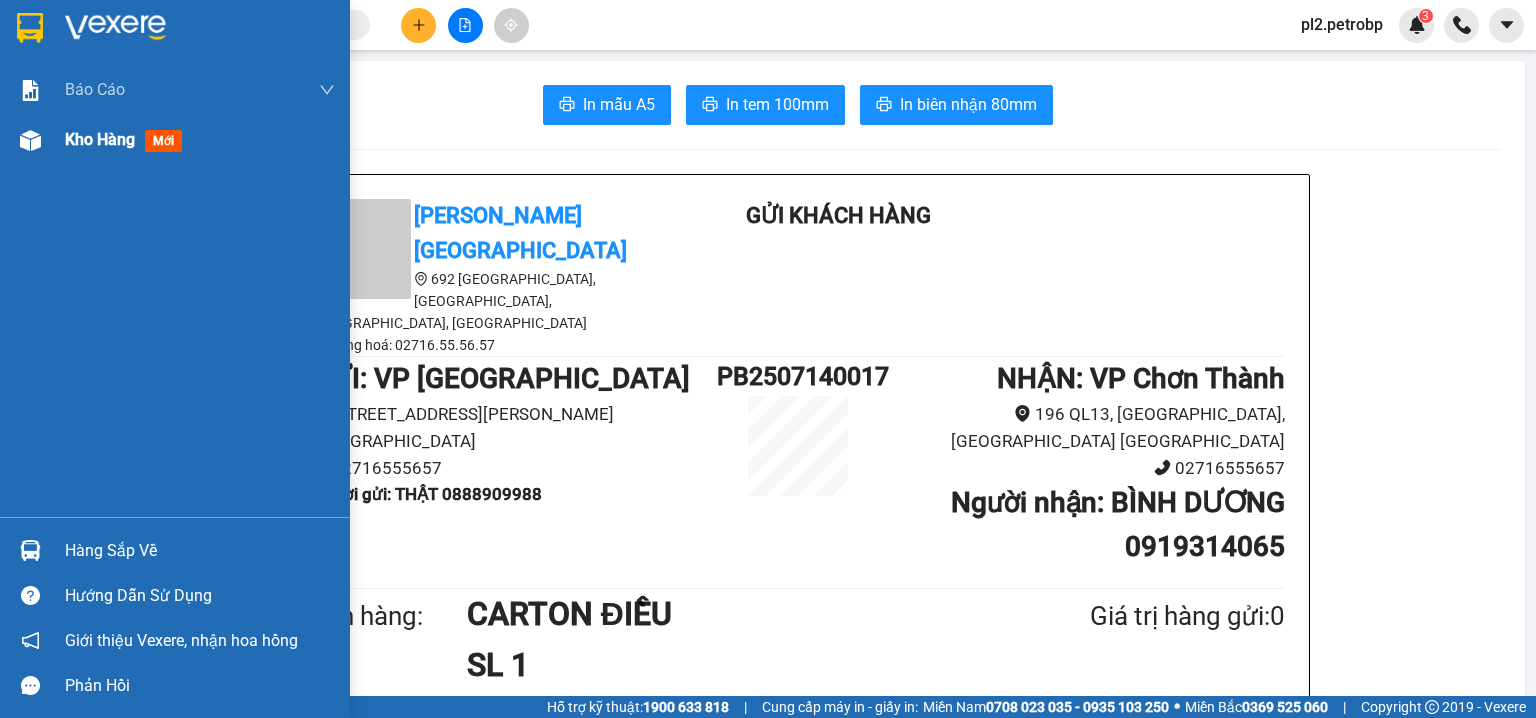 click on "Kho hàng" at bounding box center [100, 139] 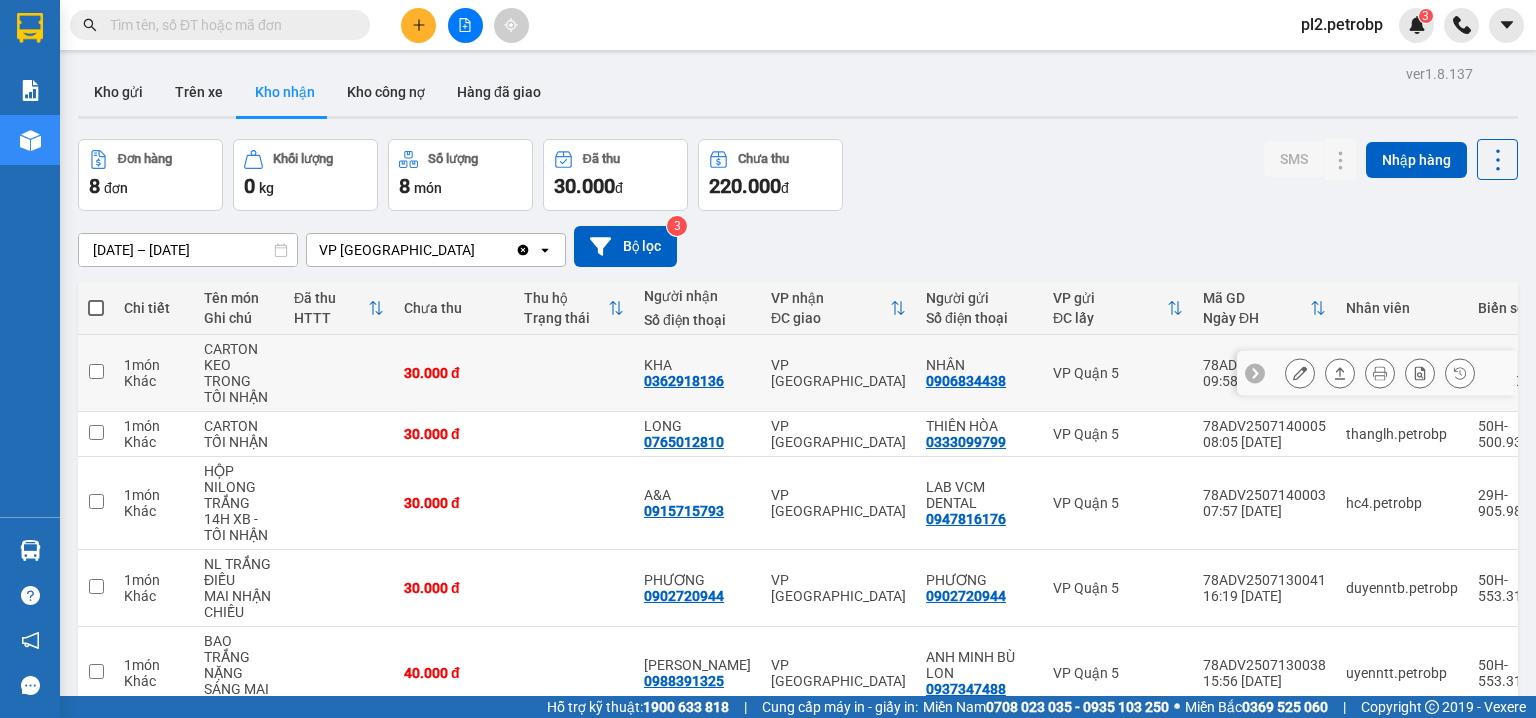 scroll, scrollTop: 213, scrollLeft: 0, axis: vertical 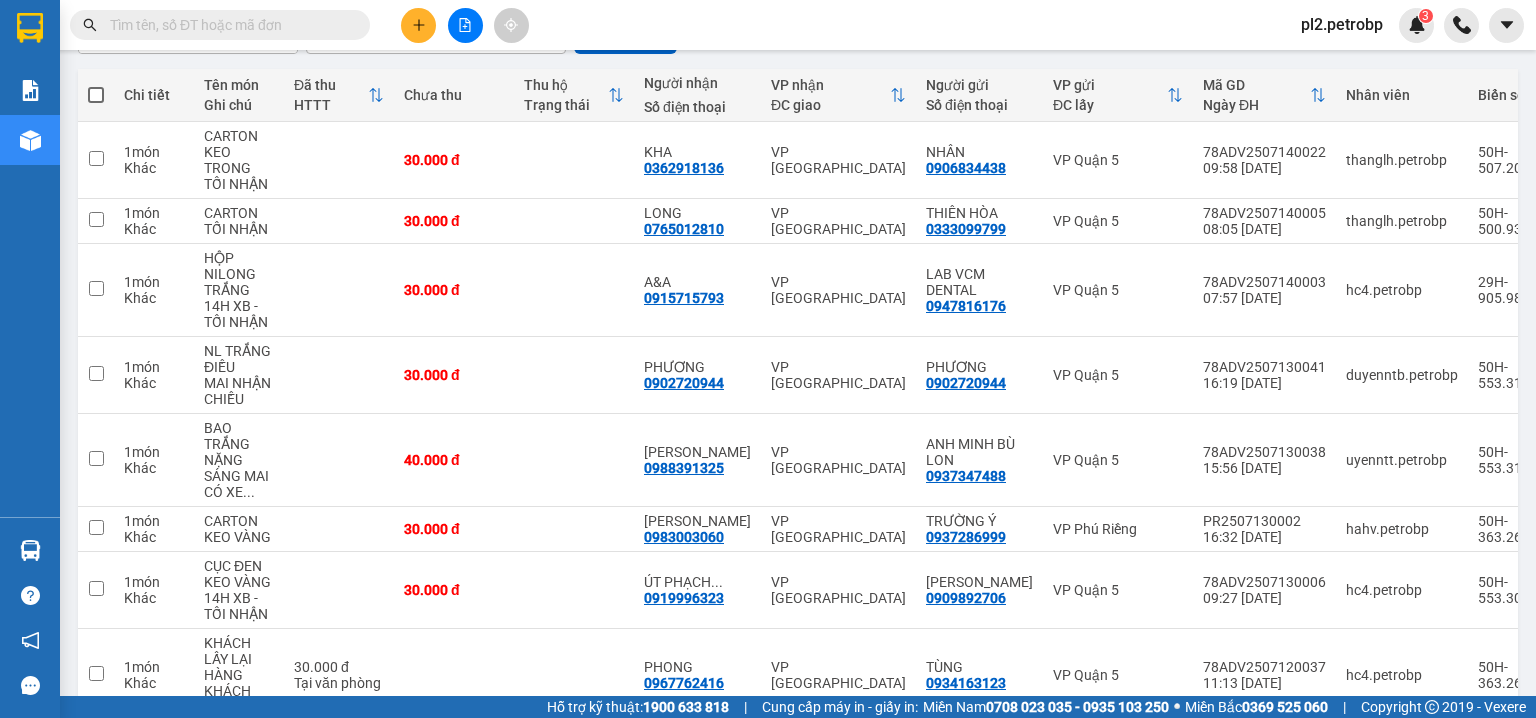 click 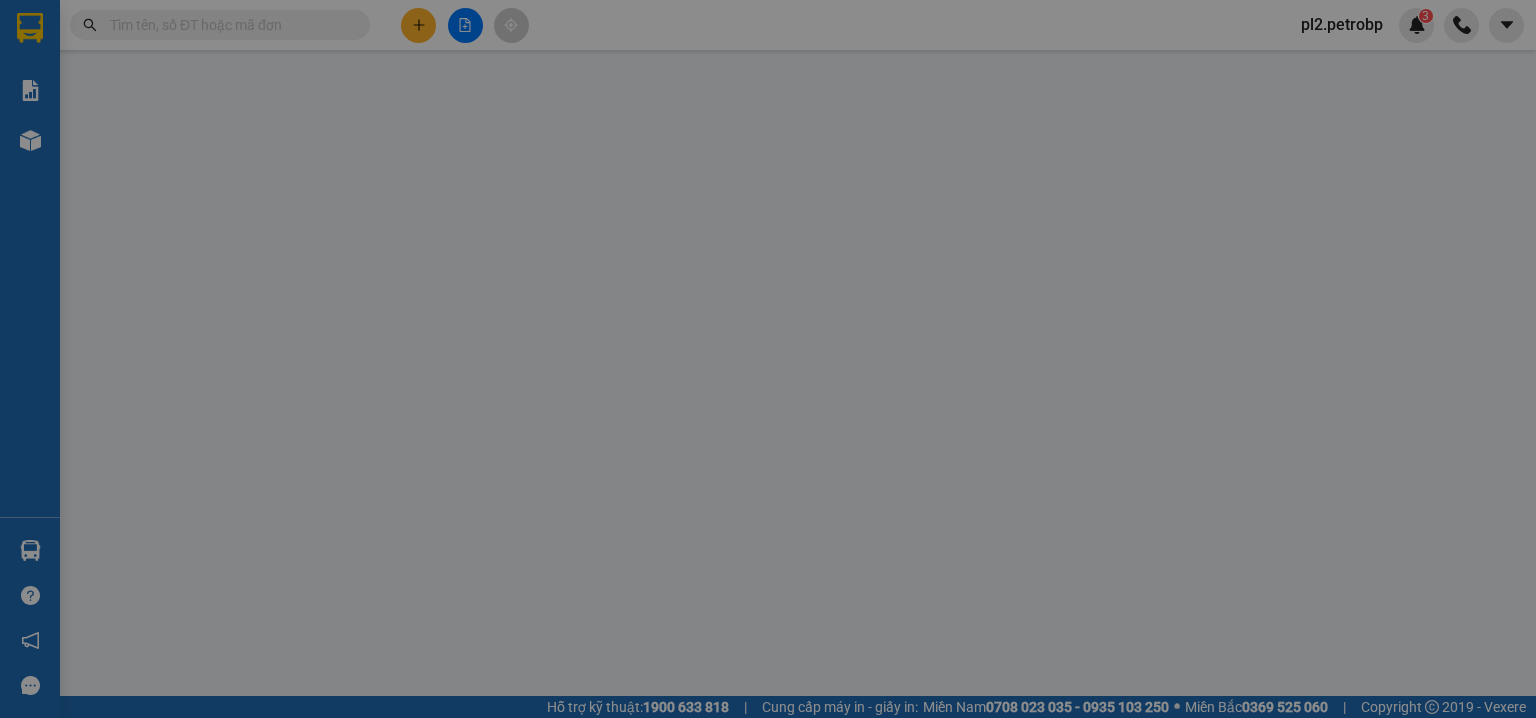 scroll, scrollTop: 0, scrollLeft: 0, axis: both 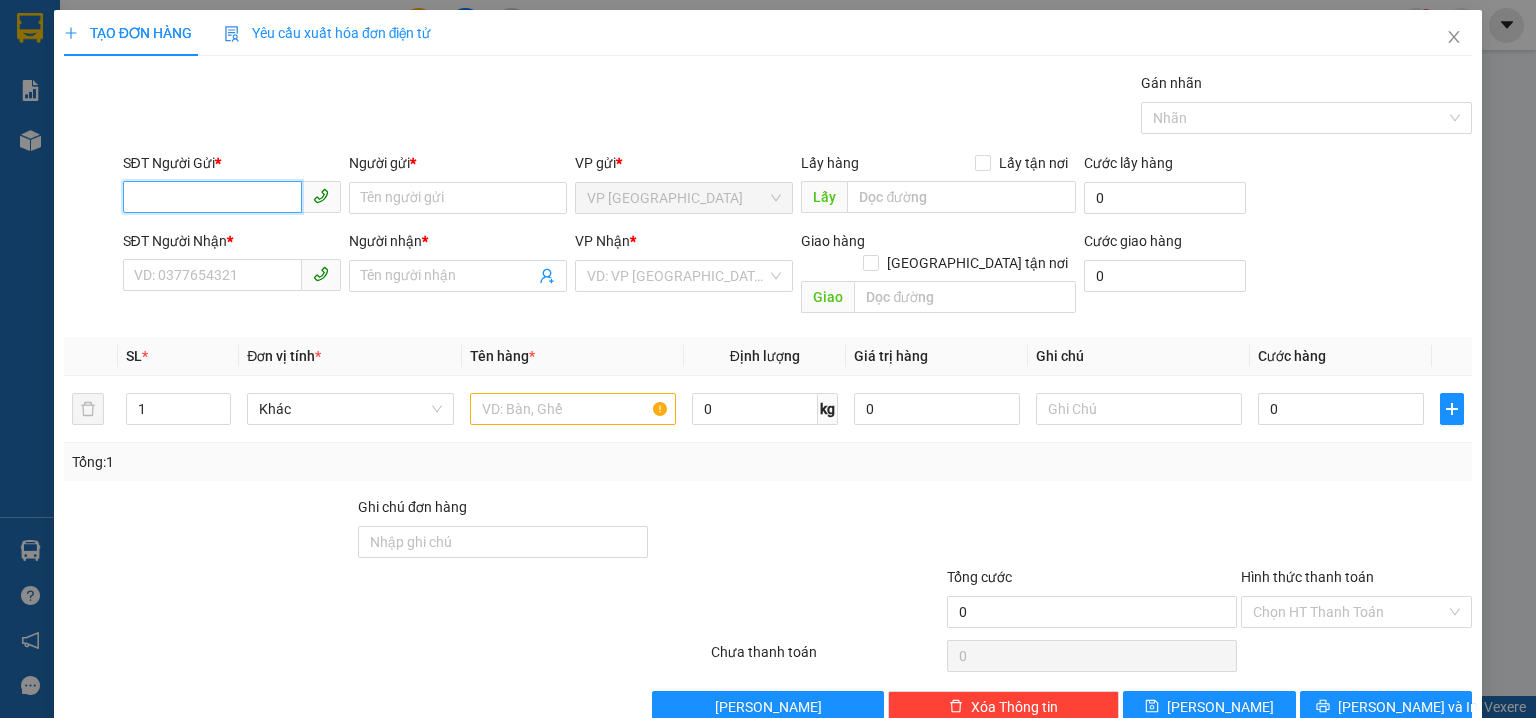 drag, startPoint x: 172, startPoint y: 186, endPoint x: 168, endPoint y: 256, distance: 70.11419 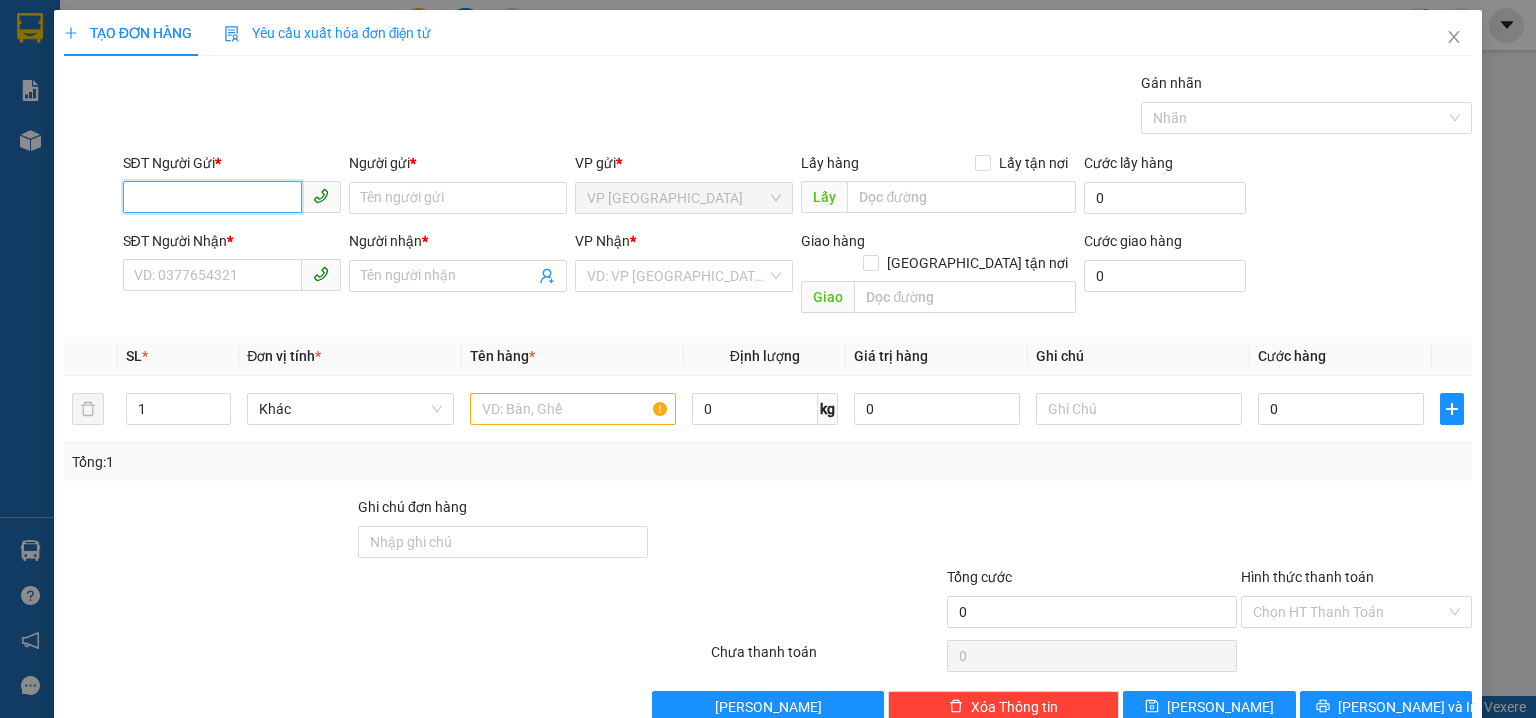 click on "SĐT Người Gửi  *" at bounding box center (212, 197) 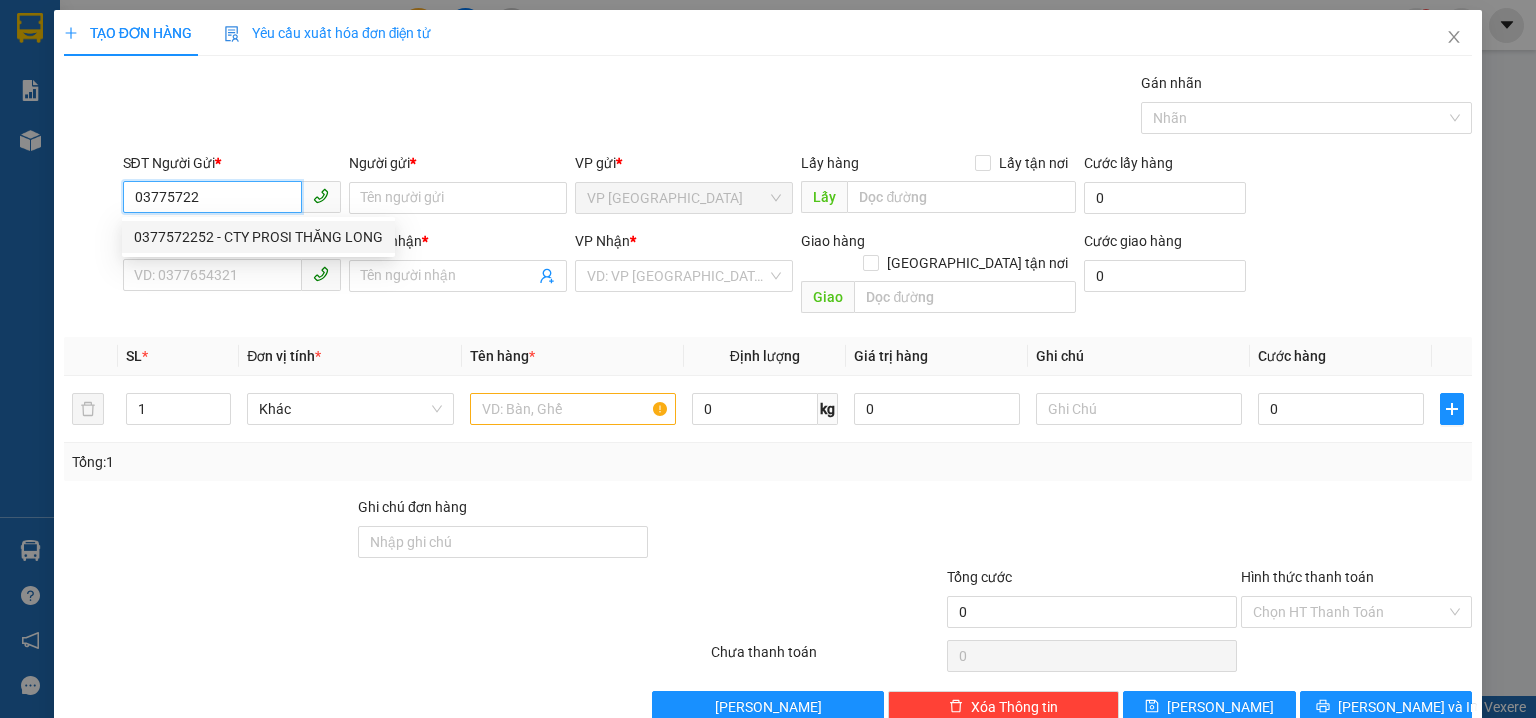 click on "0377572252 - CTY PROSI THĂNG LONG" at bounding box center (258, 237) 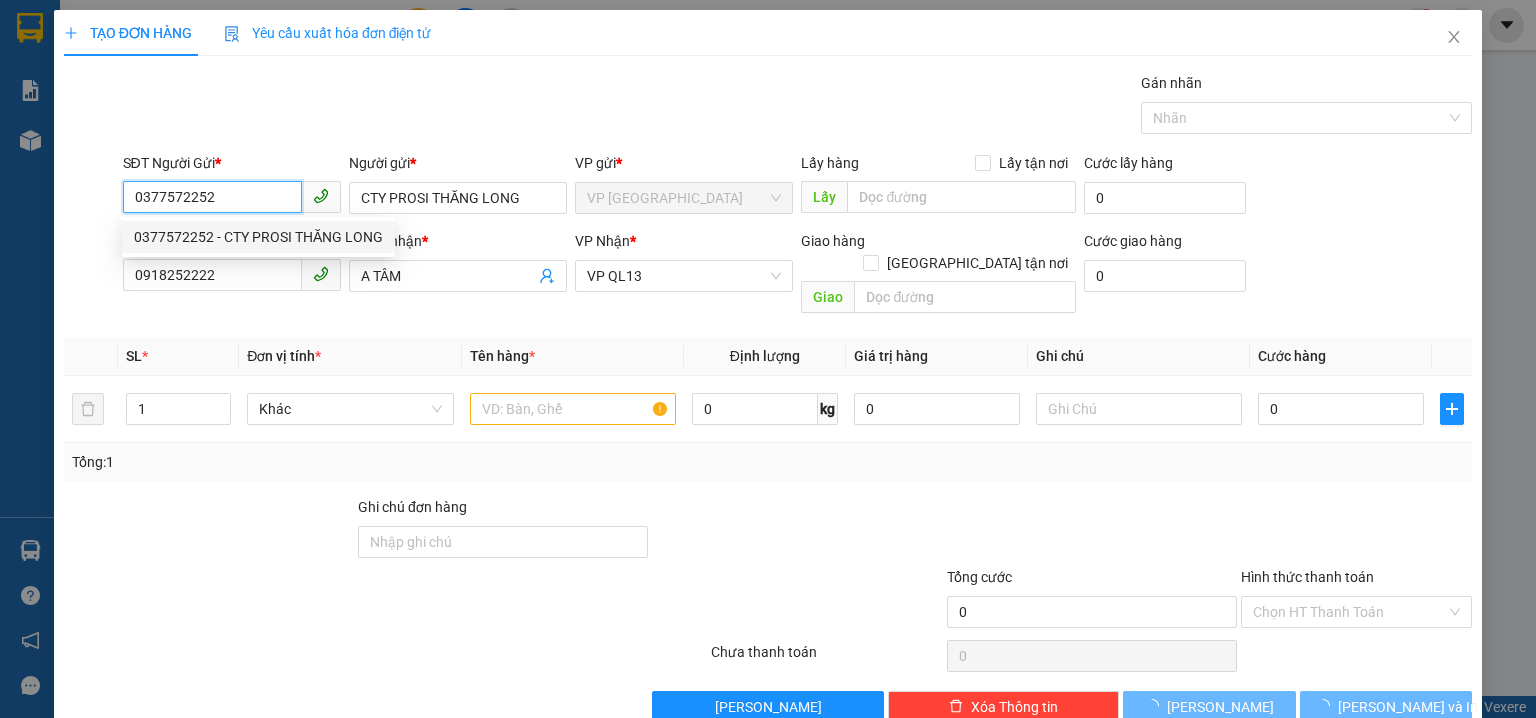 type on "30.000" 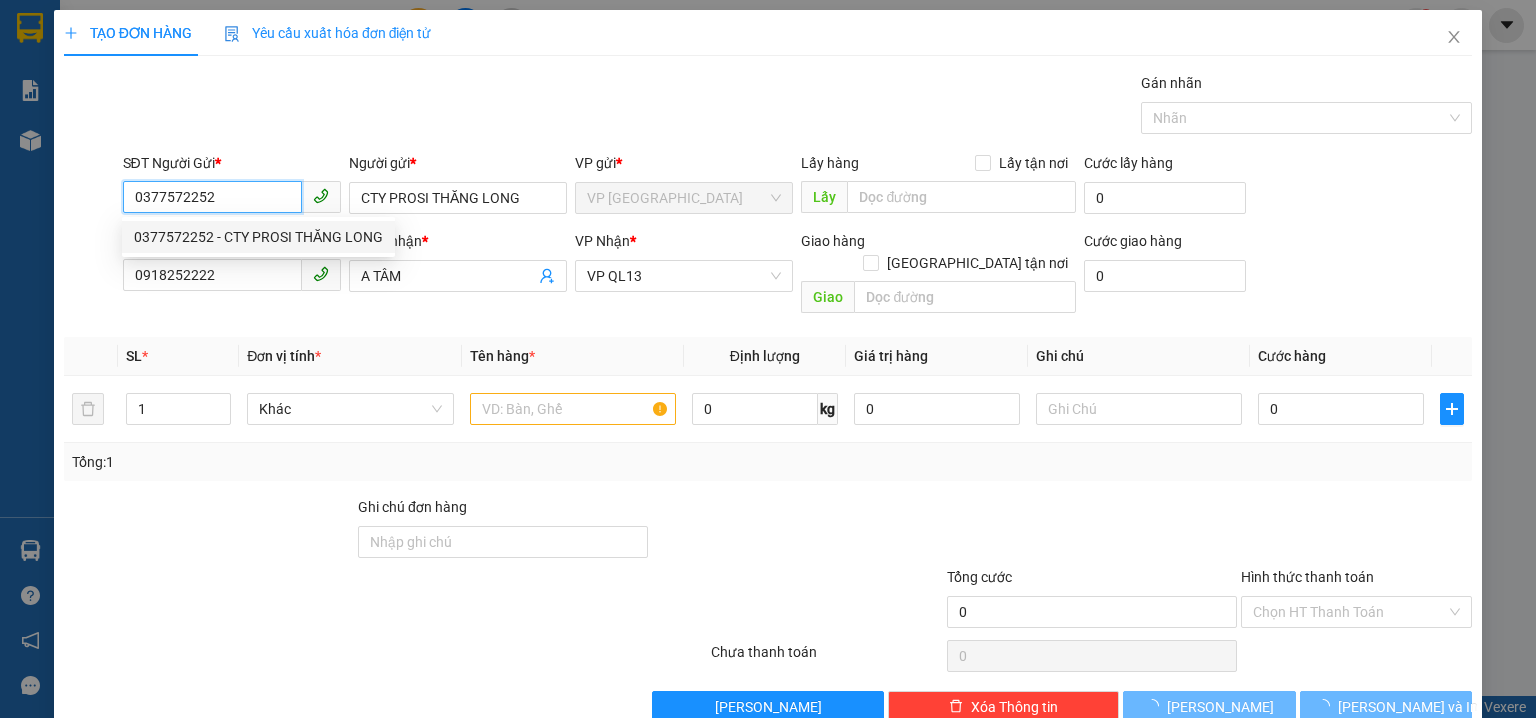 type on "30.000" 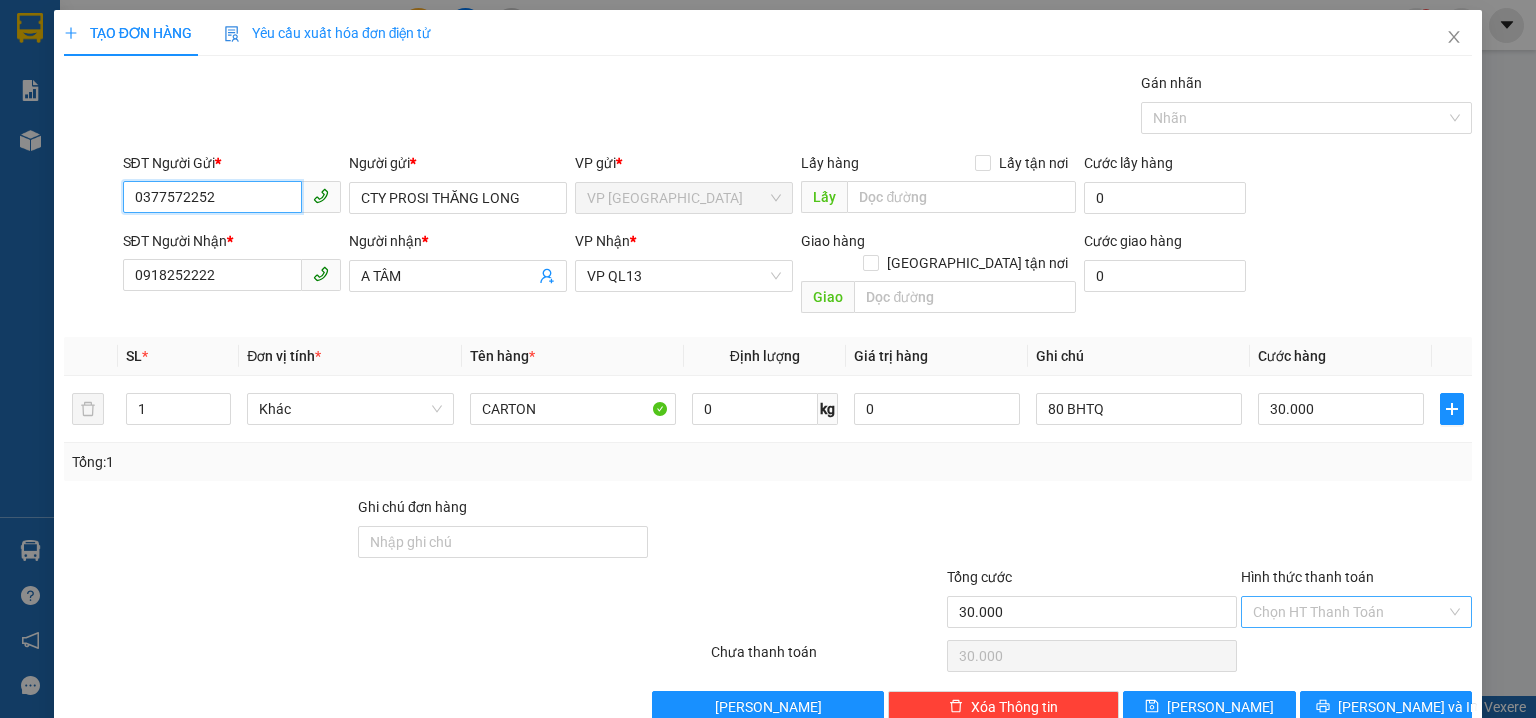 type on "0377572252" 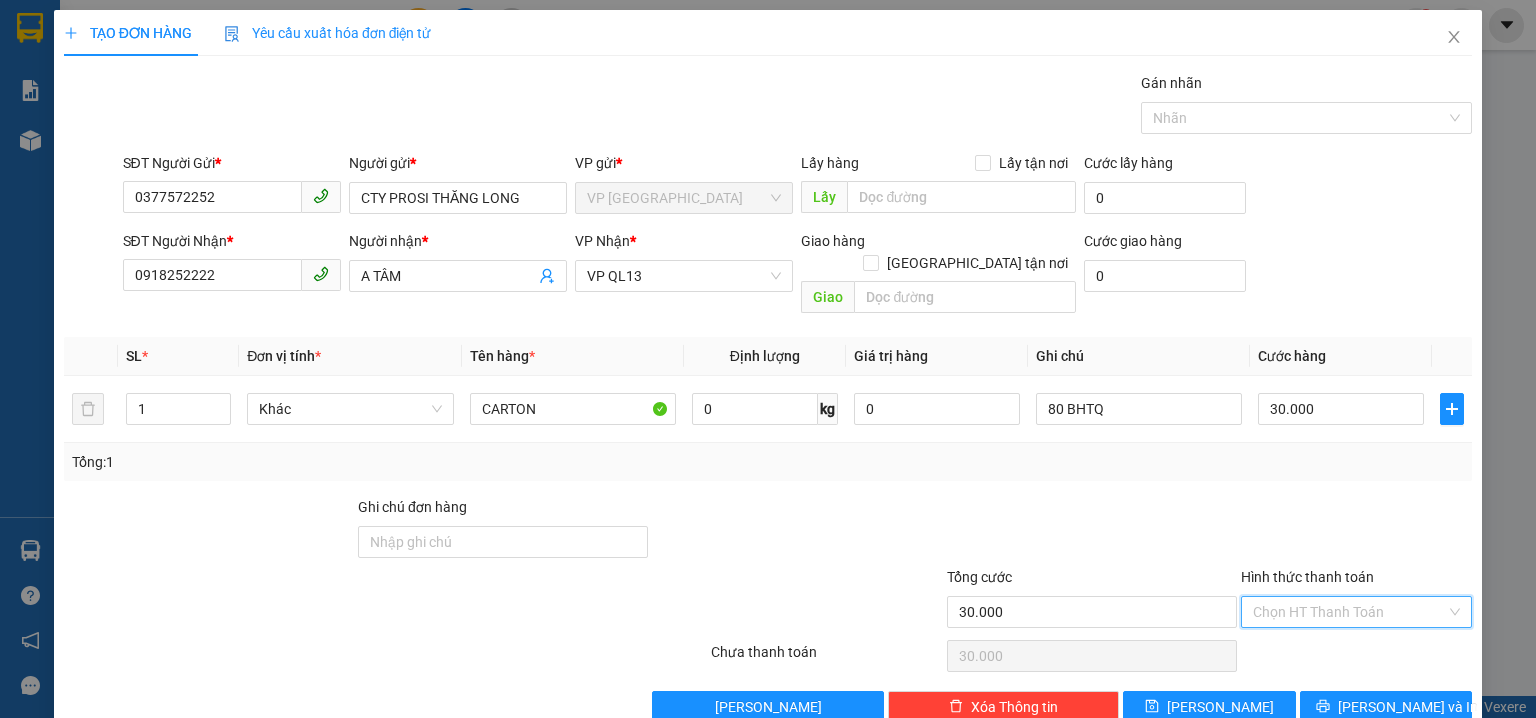 drag, startPoint x: 1284, startPoint y: 593, endPoint x: 1238, endPoint y: 600, distance: 46.52956 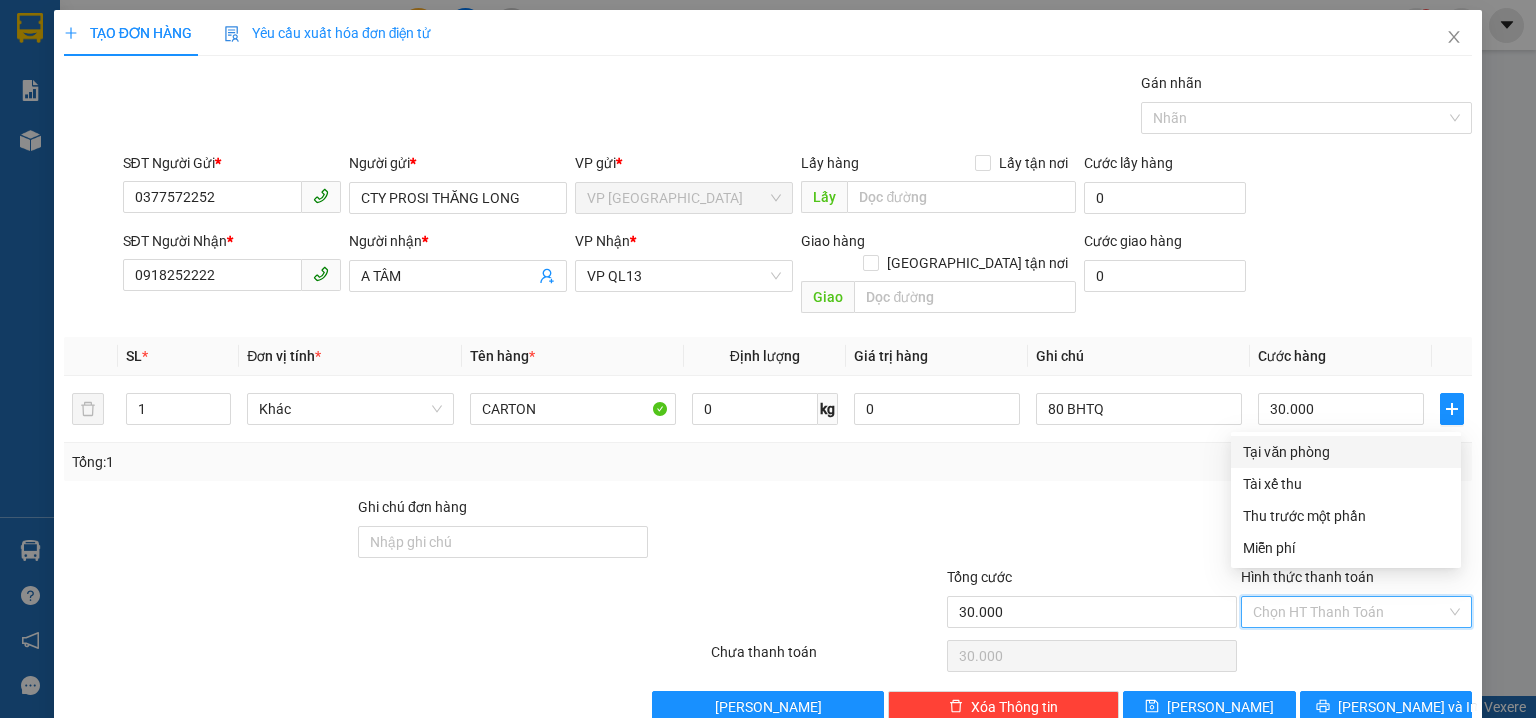 click on "Tại văn phòng" at bounding box center (1346, 452) 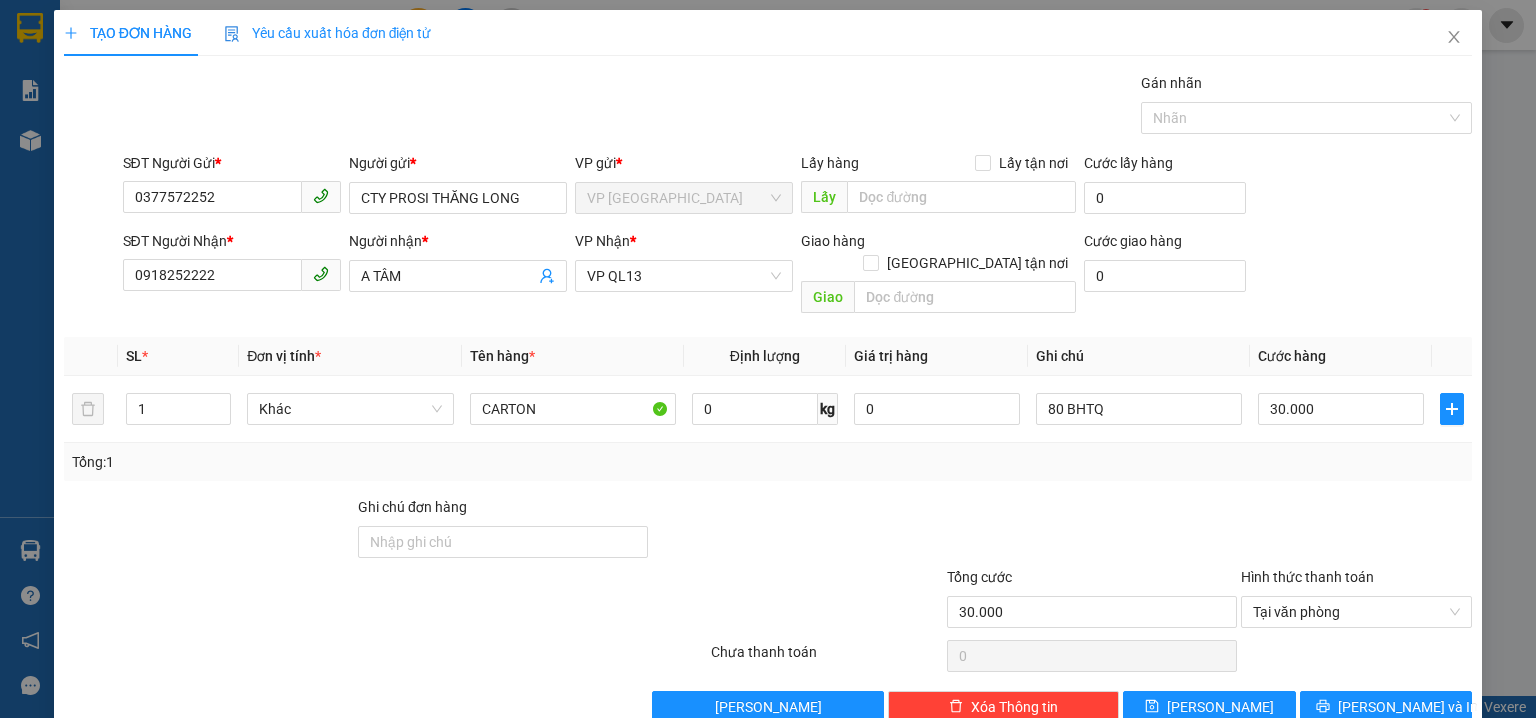 click on "TẠO ĐƠN HÀNG Yêu cầu xuất hóa đơn điện tử Transit Pickup Surcharge Ids Transit Deliver Surcharge Ids Transit Deliver Surcharge Transit Deliver Surcharge Gói vận chuyển  * Tiêu chuẩn Gán nhãn   Nhãn SĐT Người Gửi  * 0377572252 Người gửi  * CTY PROSI THĂNG LONG VP gửi  * VP [GEOGRAPHIC_DATA] Lấy hàng Lấy tận nơi Lấy Cước lấy hàng 0 SĐT Người Nhận  * 0918252222 Người nhận  * A TÂM VP Nhận  * VP QL13 Giao hàng Giao tận nơi Giao Cước giao hàng 0 SL  * Đơn vị tính  * Tên hàng  * Định lượng Giá trị hàng Ghi chú Cước hàng                   1 Khác CARTON 0 kg 0 80 BHTQ 30.000 Tổng:  1 Ghi chú đơn hàng Tổng cước 30.000 Hình thức thanh toán Tại văn phòng Số tiền thu trước   Chọn loại cước 0 Tại văn phòng Chưa thanh toán 0 Lưu nháp Xóa Thông tin [PERSON_NAME] và In Tại văn phòng Tài xế thu Tại văn phòng Tài xế thu Thu trước một phần Miễn phí" at bounding box center [768, 359] 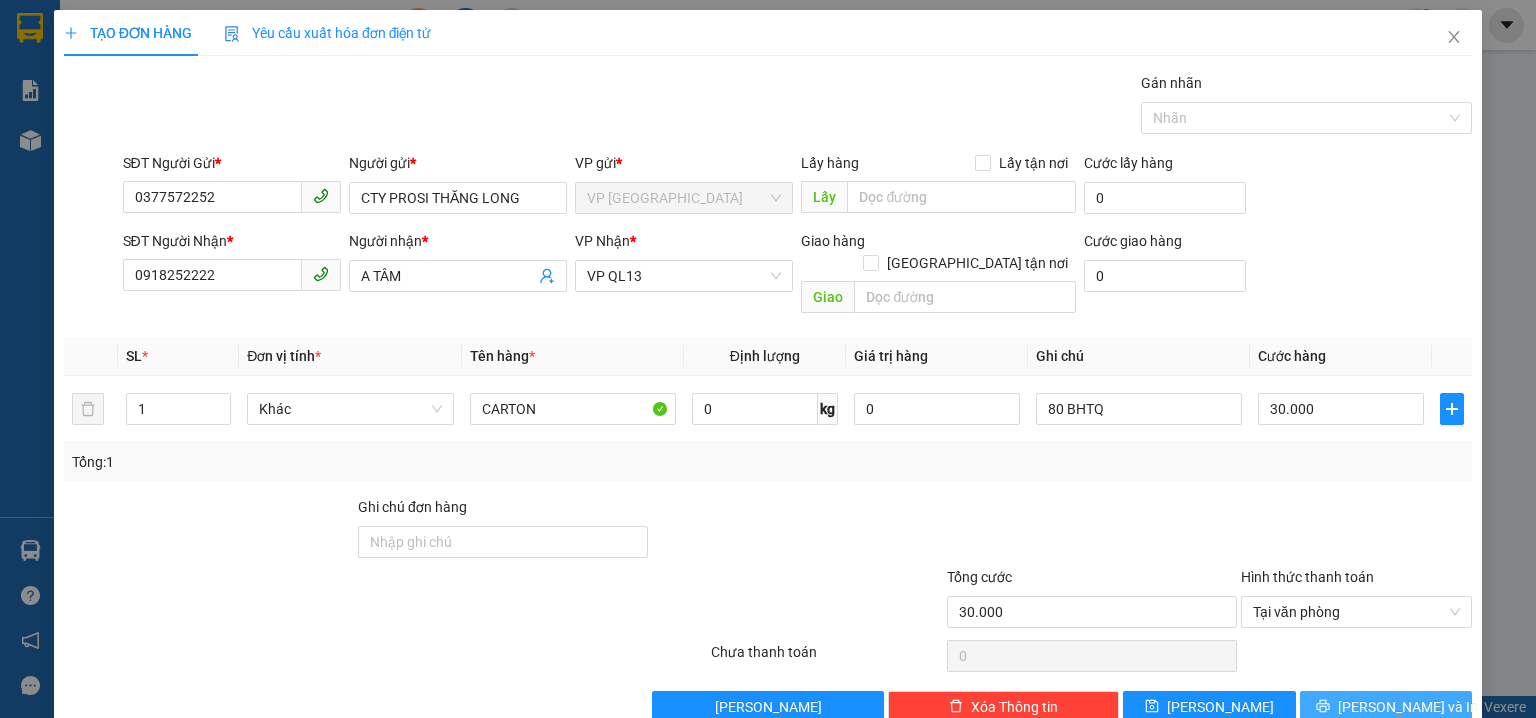 click on "[PERSON_NAME] và In" at bounding box center (1408, 707) 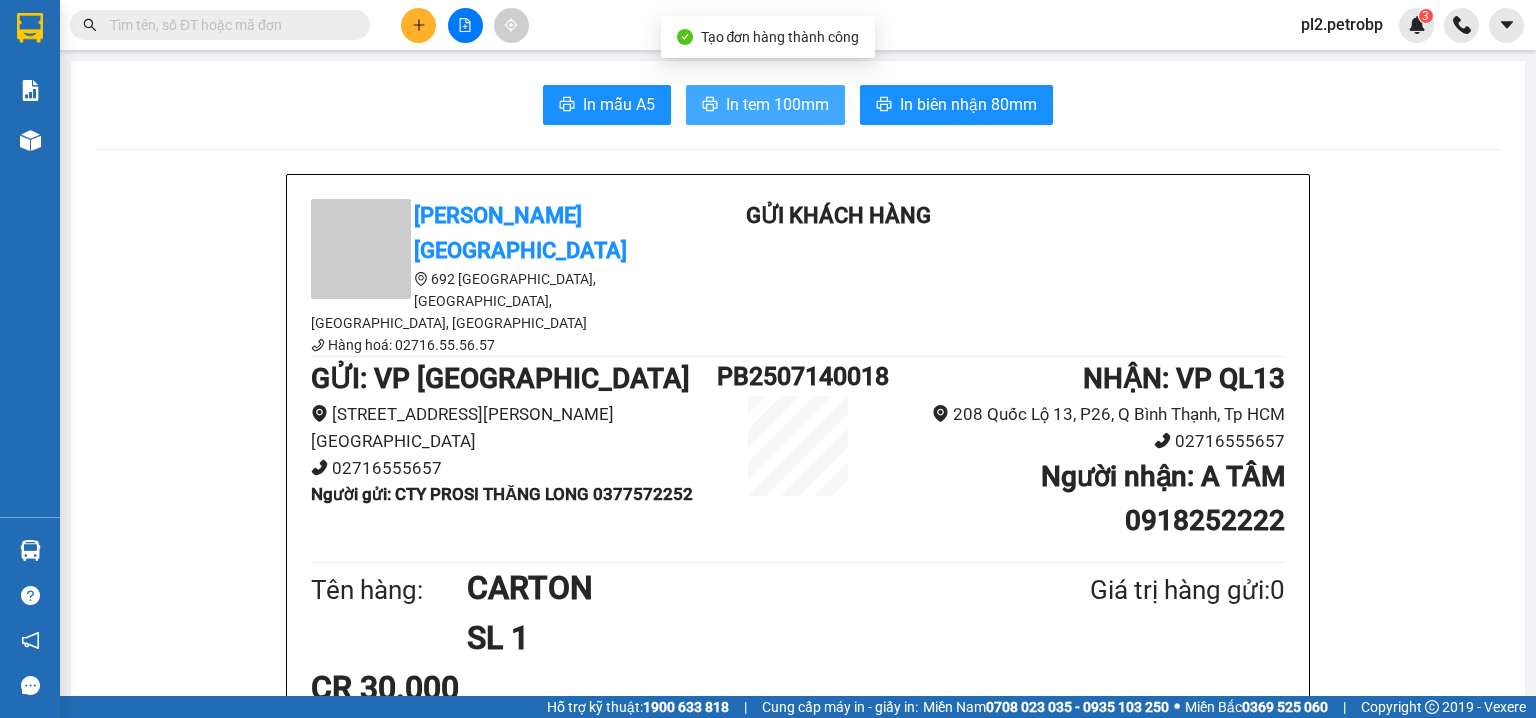 drag, startPoint x: 749, startPoint y: 97, endPoint x: 756, endPoint y: 36, distance: 61.400326 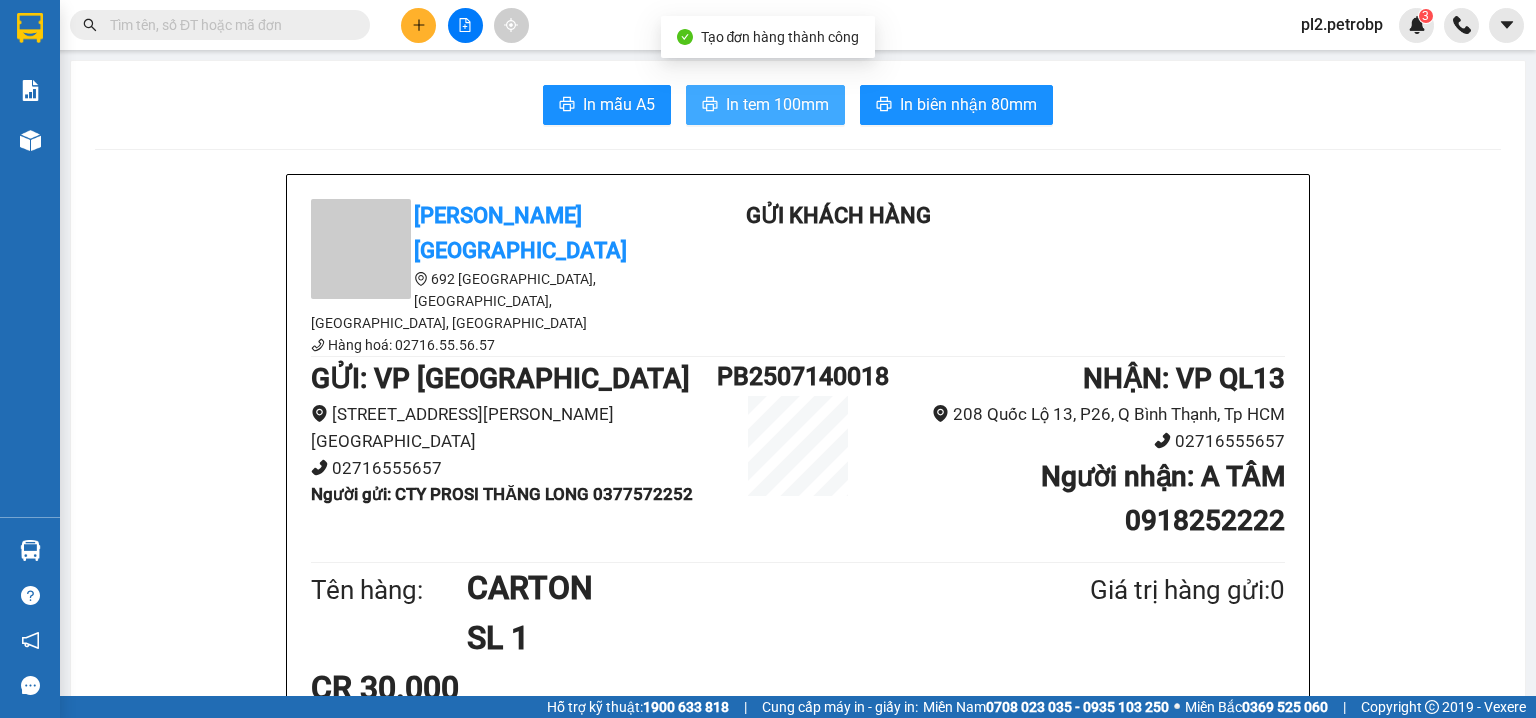 scroll, scrollTop: 0, scrollLeft: 0, axis: both 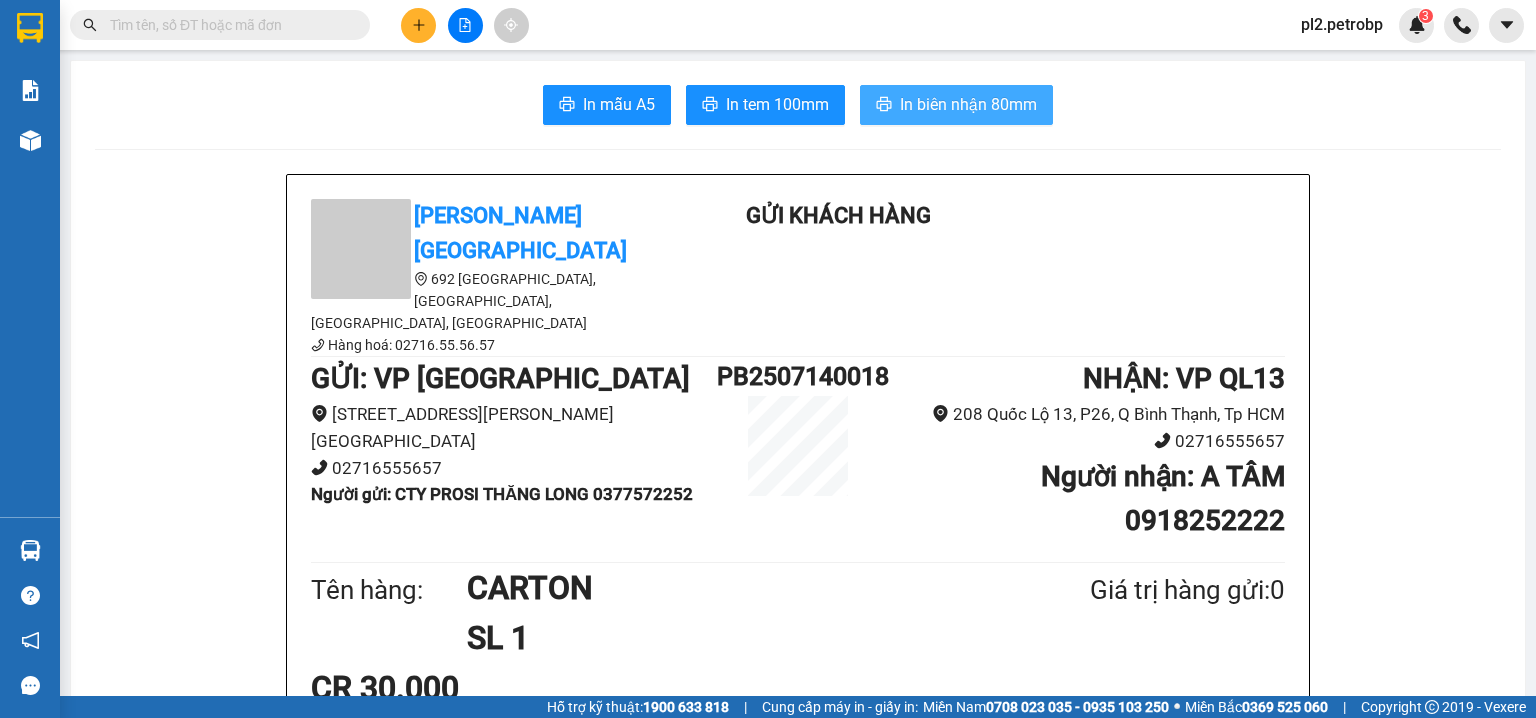 drag, startPoint x: 924, startPoint y: 103, endPoint x: 1300, endPoint y: 0, distance: 389.85254 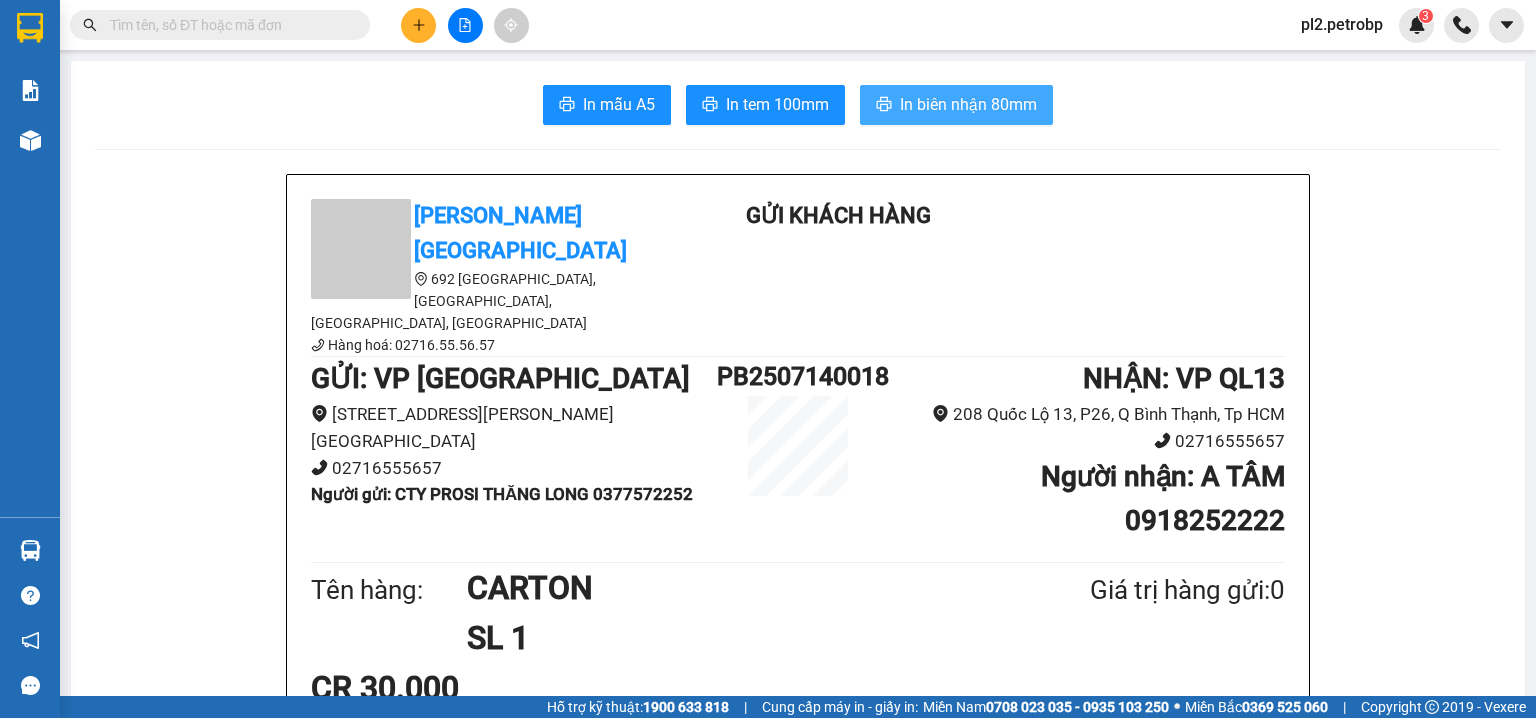 scroll, scrollTop: 0, scrollLeft: 0, axis: both 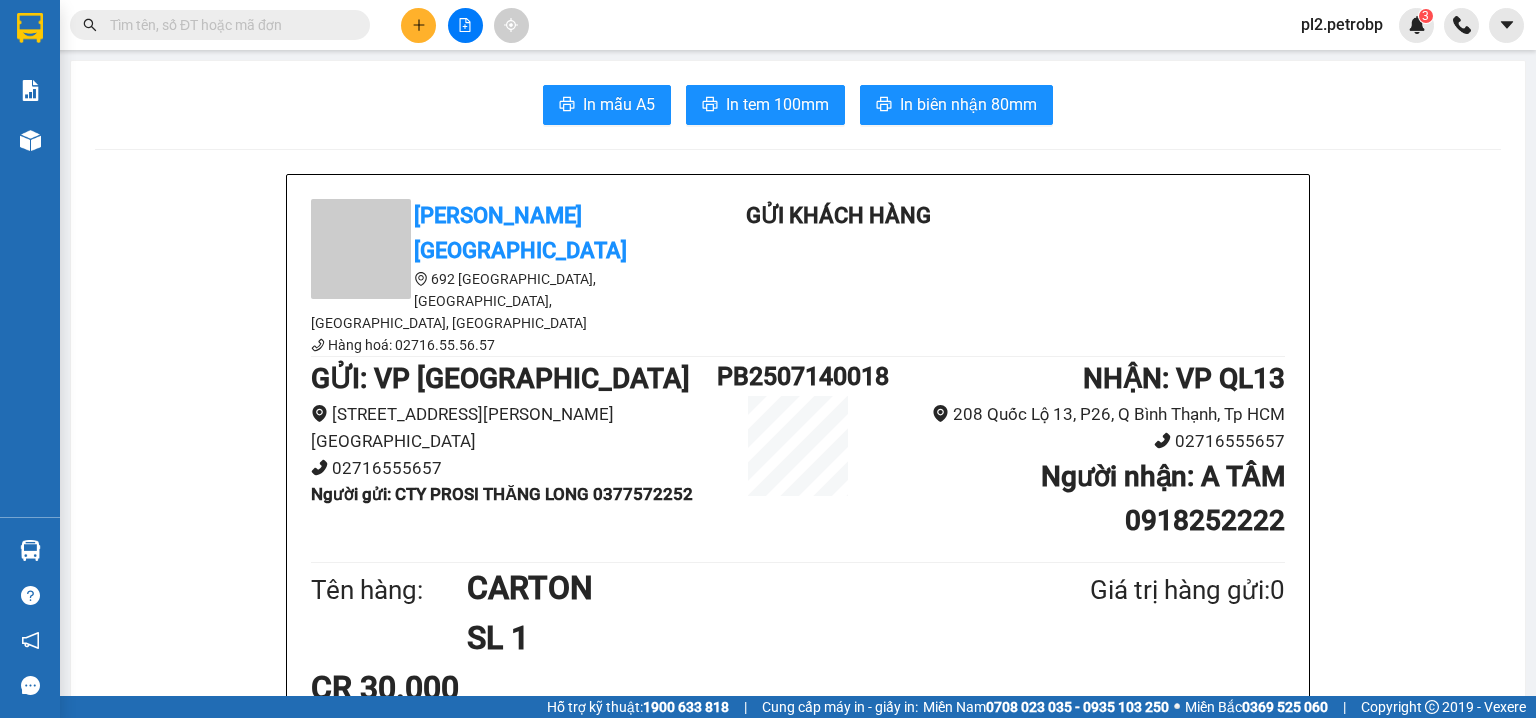 click 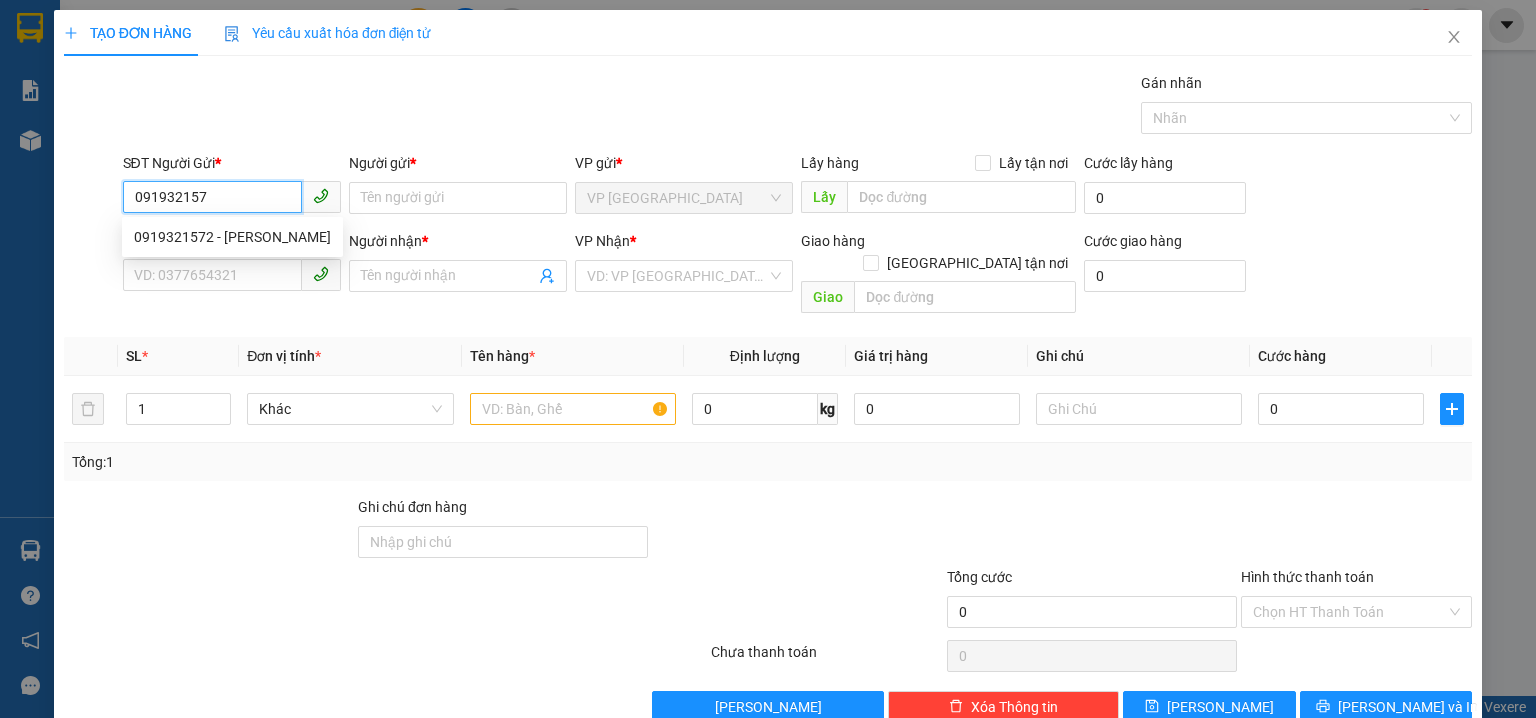 type on "0919321572" 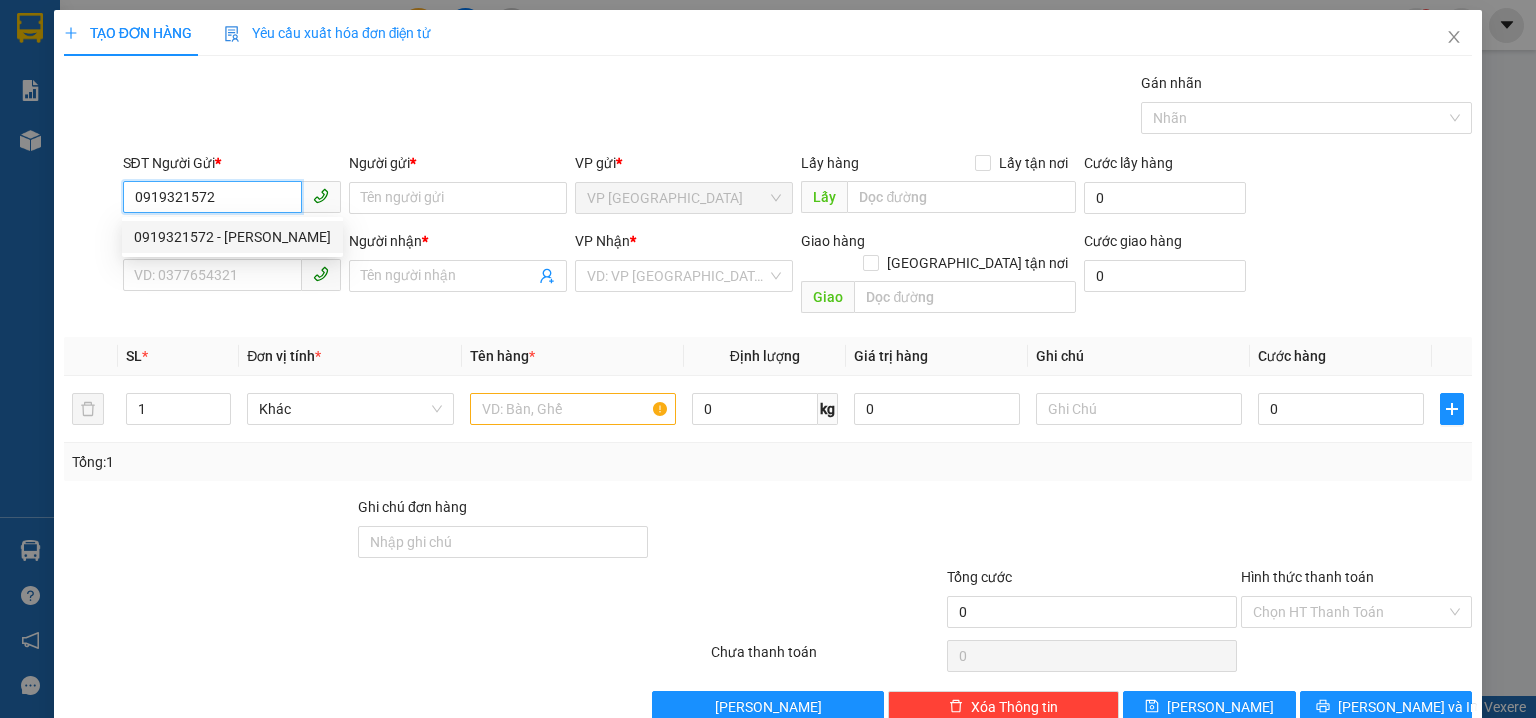 click on "0919321572 - [PERSON_NAME]" at bounding box center [232, 237] 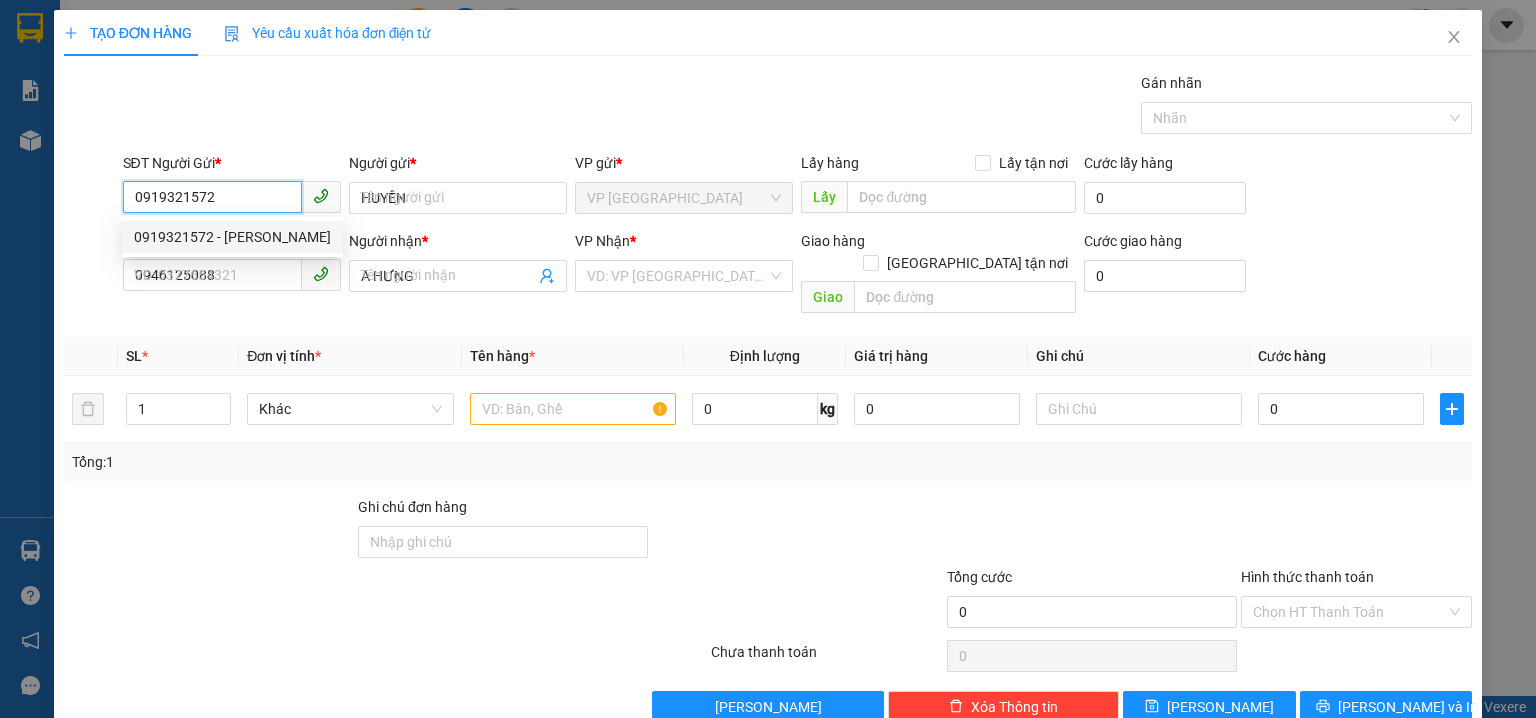 type on "30.000" 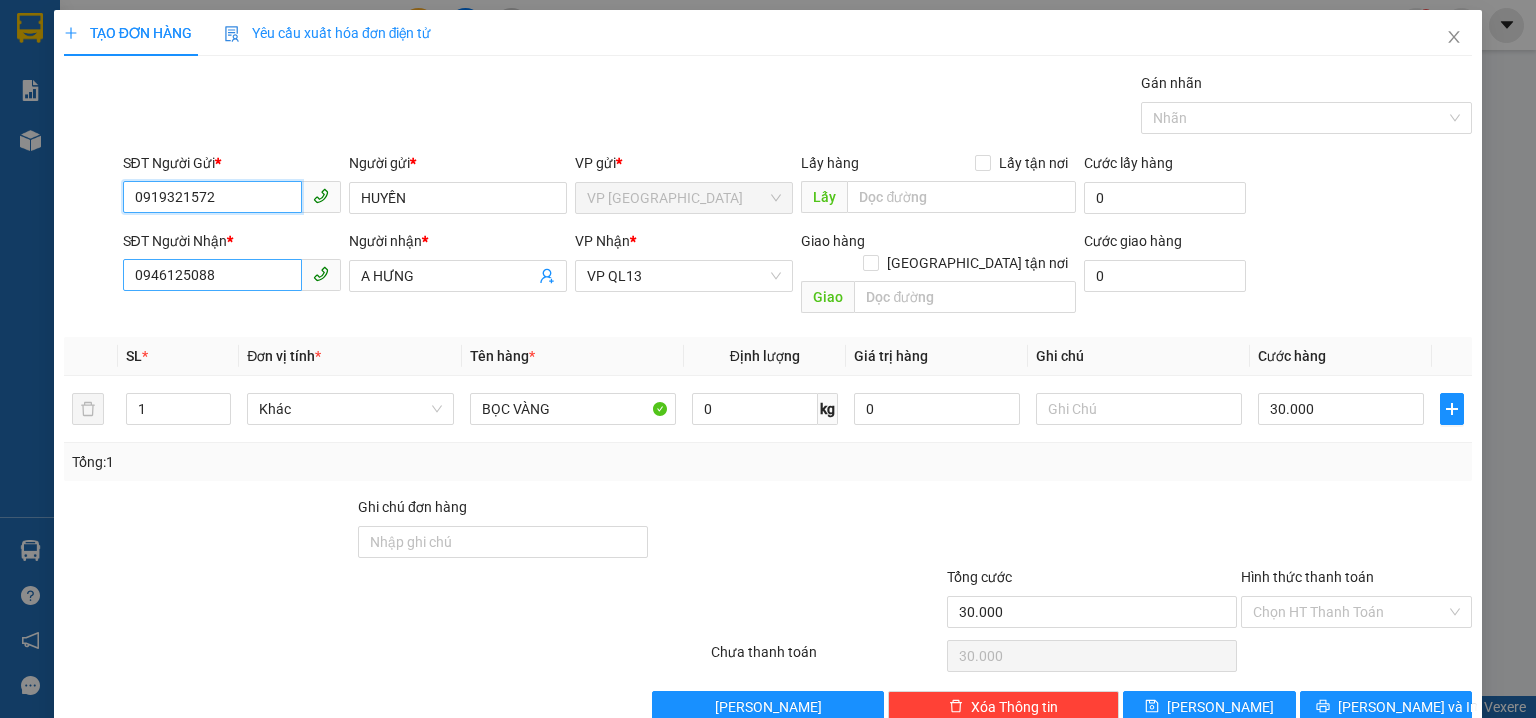 type on "0919321572" 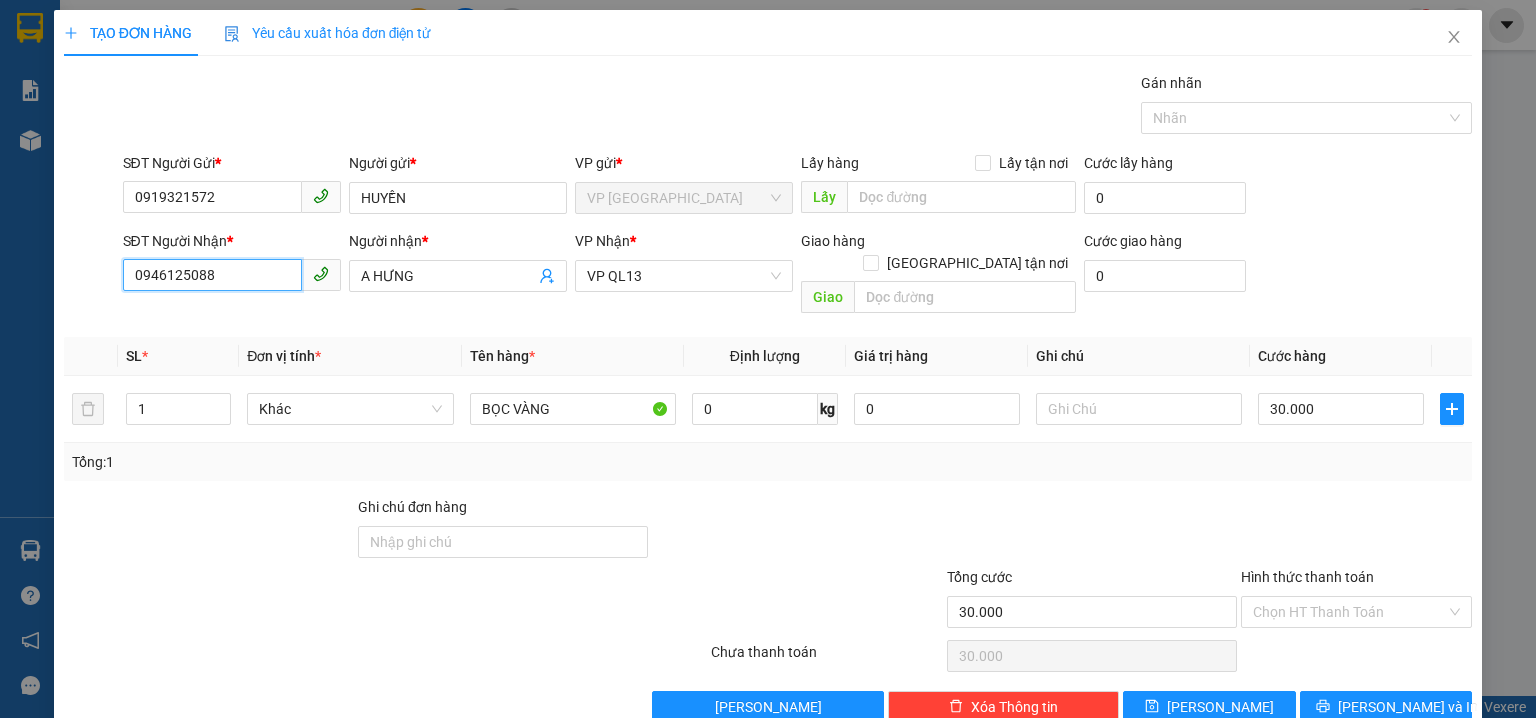 drag, startPoint x: 240, startPoint y: 276, endPoint x: 0, endPoint y: 252, distance: 241.19702 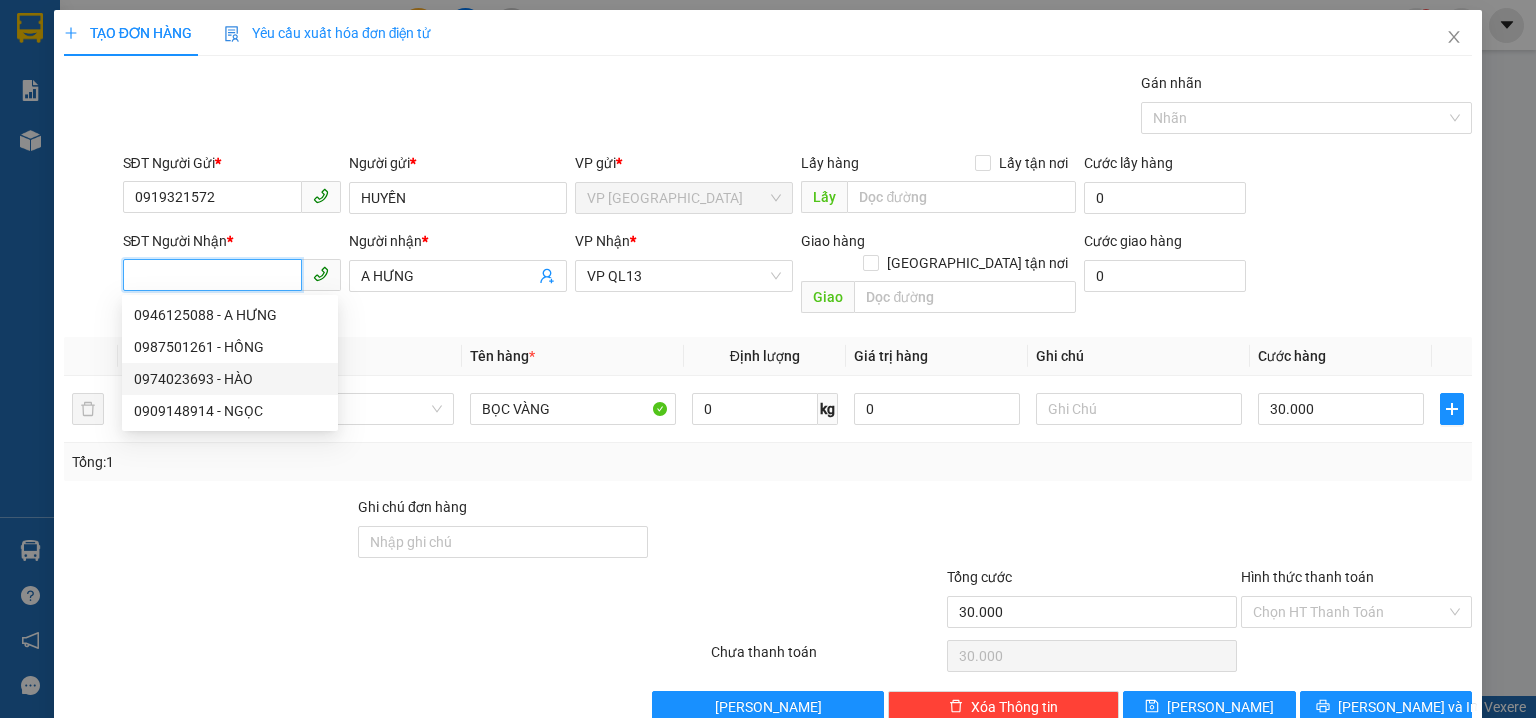click on "0974023693 - HÀO" at bounding box center [230, 379] 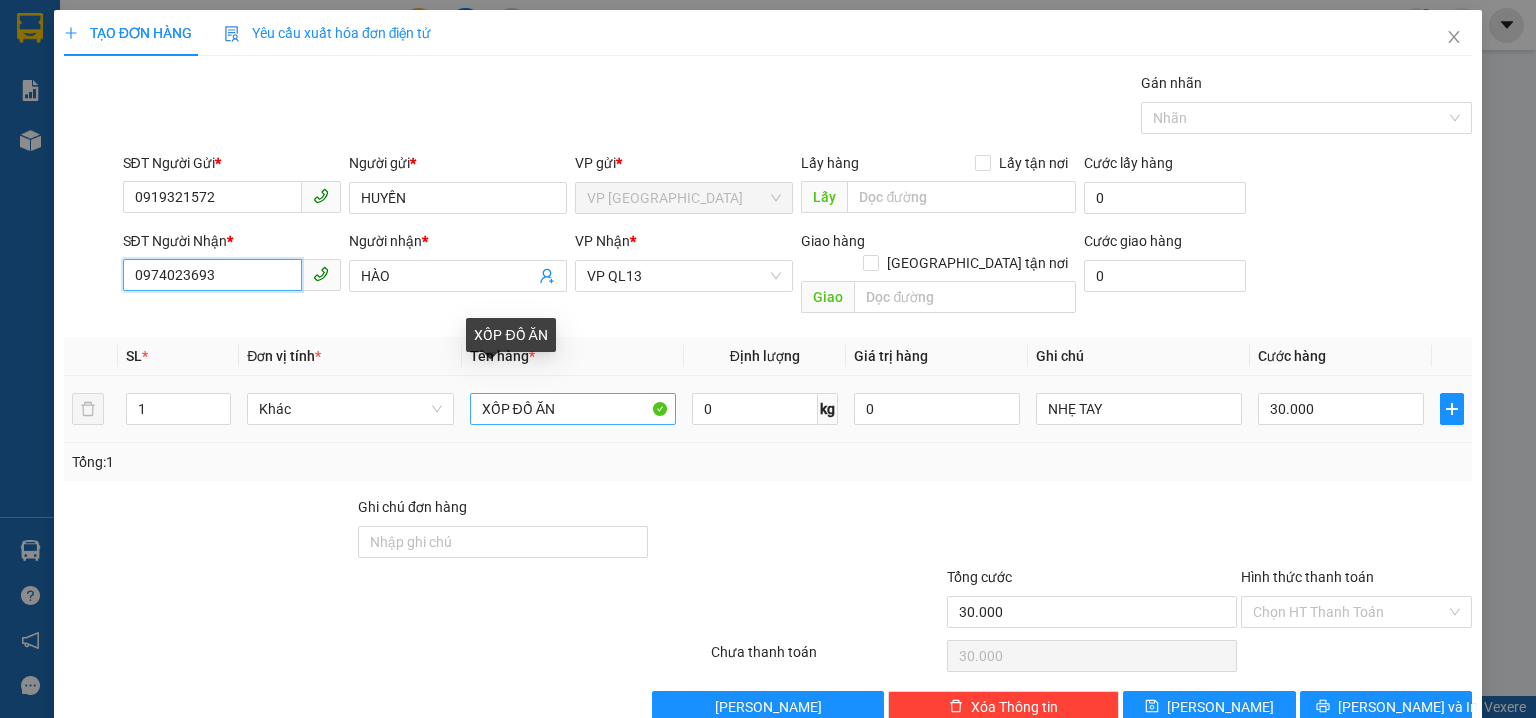 type on "0974023693" 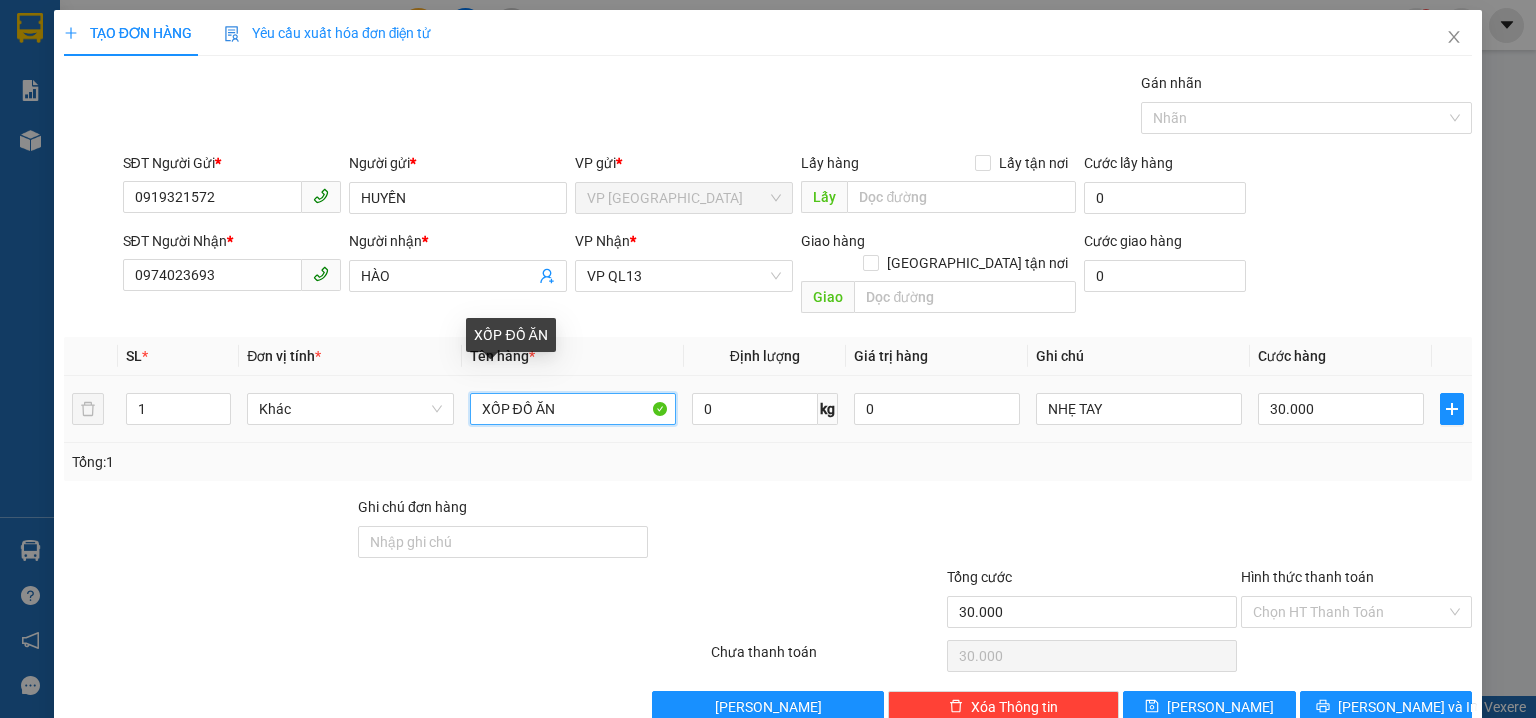 click on "XỐP ĐỒ ĂN" at bounding box center (573, 409) 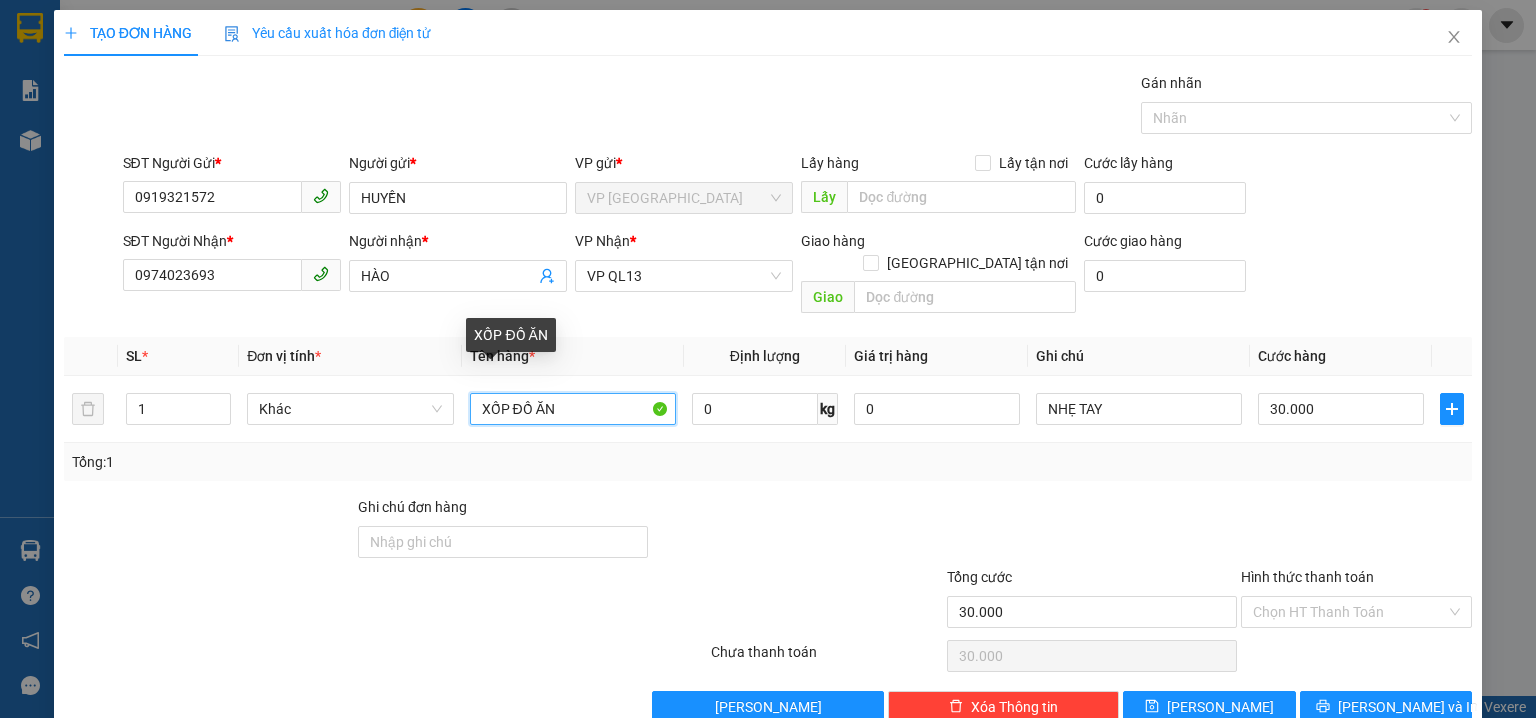 drag, startPoint x: 622, startPoint y: 387, endPoint x: 128, endPoint y: 348, distance: 495.53708 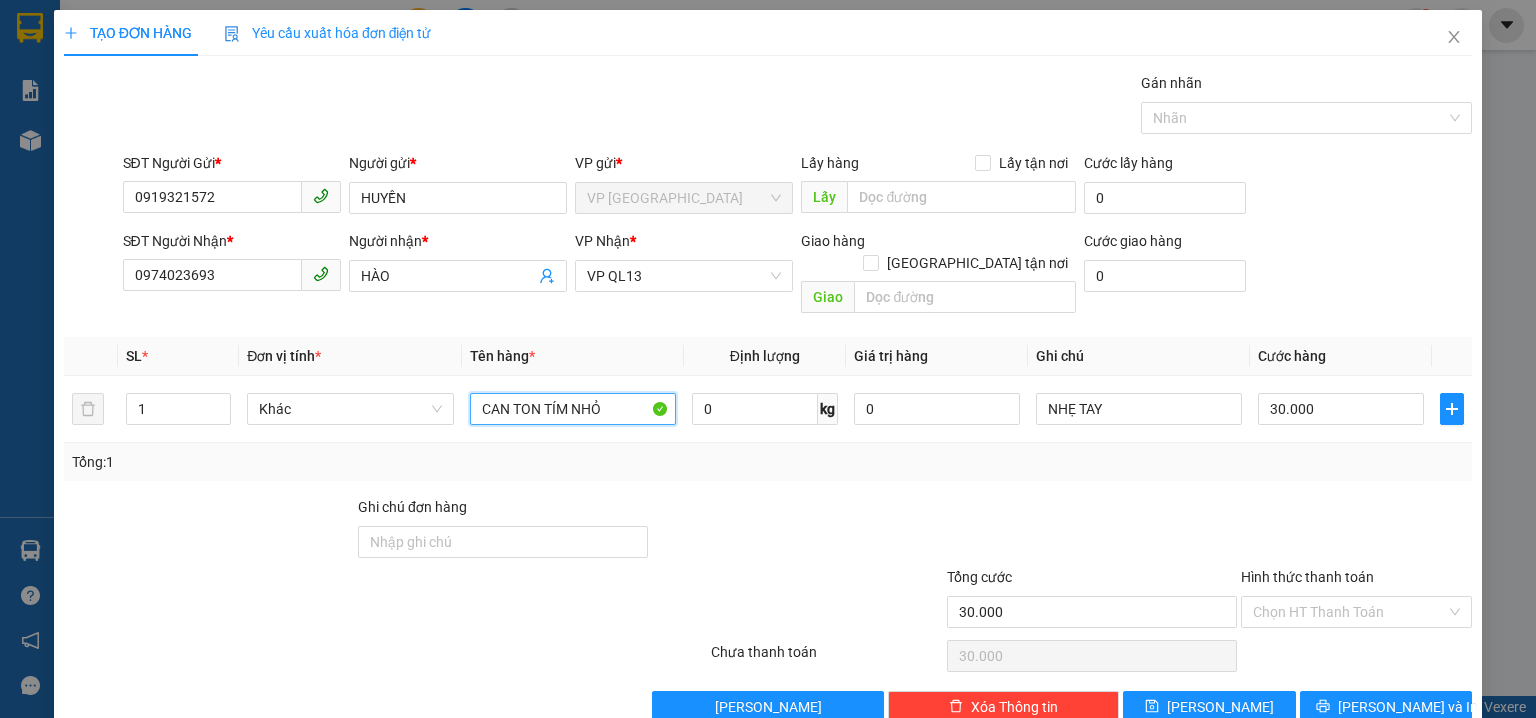 type on "CAN TON TÍM NHỎ" 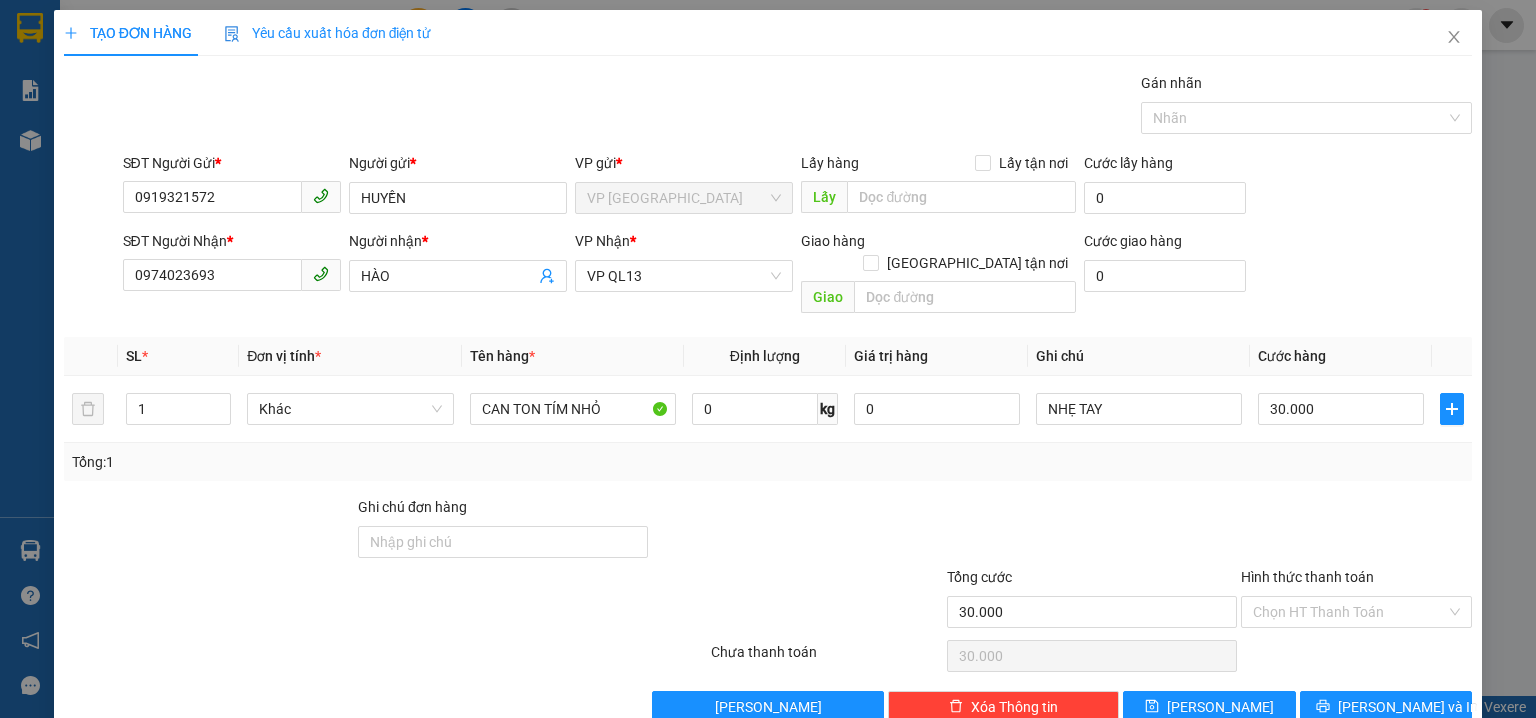 click on "TẠO ĐƠN HÀNG Yêu cầu xuất hóa đơn điện tử Transit Pickup Surcharge Ids Transit Deliver Surcharge Ids Transit Deliver Surcharge Transit Deliver Surcharge Gói vận chuyển  * Tiêu chuẩn Gán nhãn   Nhãn SĐT Người Gửi  * 0919321572 Người gửi  * HUYỀN VP gửi  * VP [GEOGRAPHIC_DATA] Lấy hàng Lấy tận nơi Lấy Cước lấy hàng 0 SĐT Người Nhận  * 0974023693 Người nhận  * HÀO VP Nhận  * VP QL13 Giao hàng Giao tận nơi Giao Cước giao hàng 0 SL  * Đơn vị tính  * Tên hàng  * Định lượng Giá trị hàng Ghi chú Cước hàng                   1 Khác CAN TON TÍM NHỎ 0 kg 0 NHẸ TAY 30.000 Tổng:  1 Ghi chú đơn hàng Tổng cước 30.000 Hình thức thanh toán Chọn HT Thanh Toán Số tiền thu trước   Chọn loại cước 0 Chưa thanh toán 30.000 Chọn HT Thanh Toán Lưu nháp Xóa Thông tin [PERSON_NAME] và In CAN TON TÍM NHỎ" at bounding box center [768, 359] 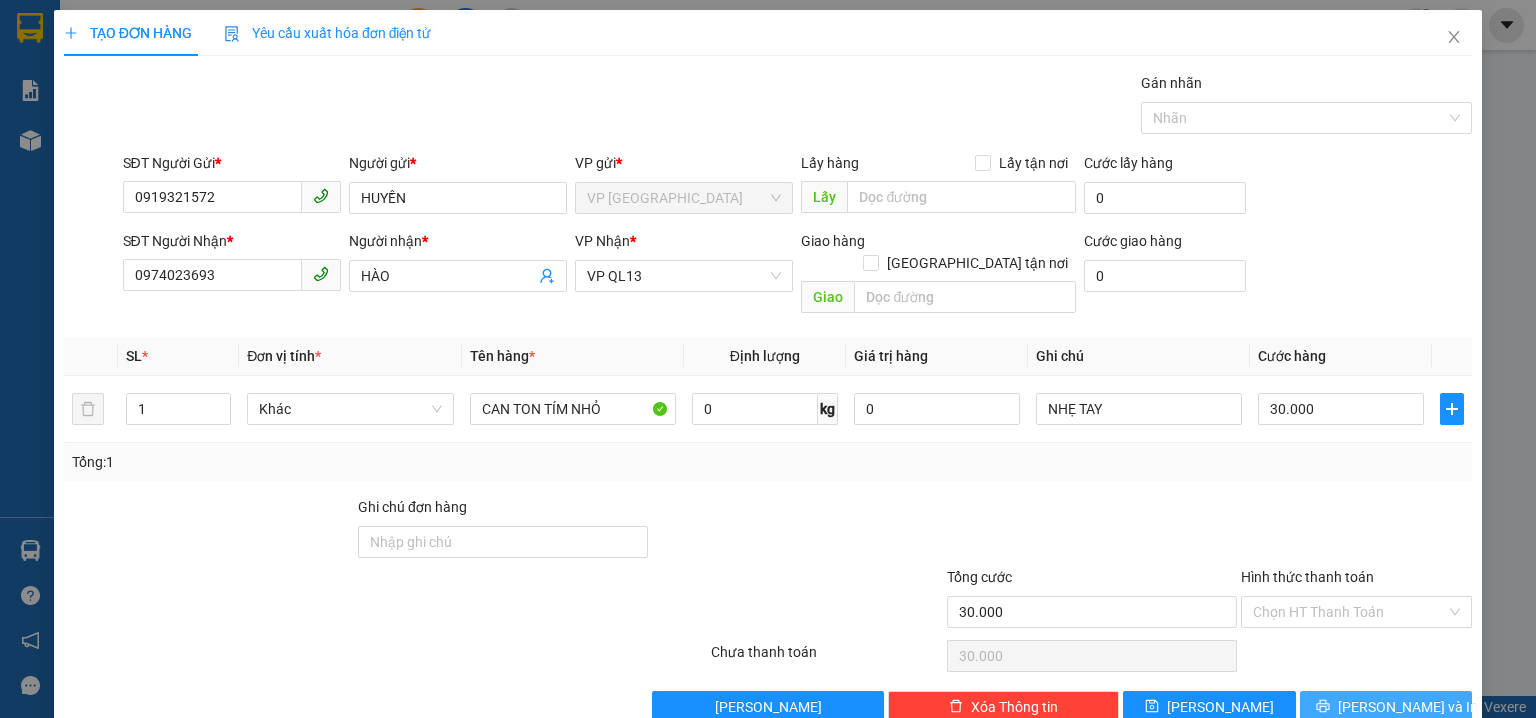 drag, startPoint x: 1388, startPoint y: 680, endPoint x: 866, endPoint y: 147, distance: 746.0382 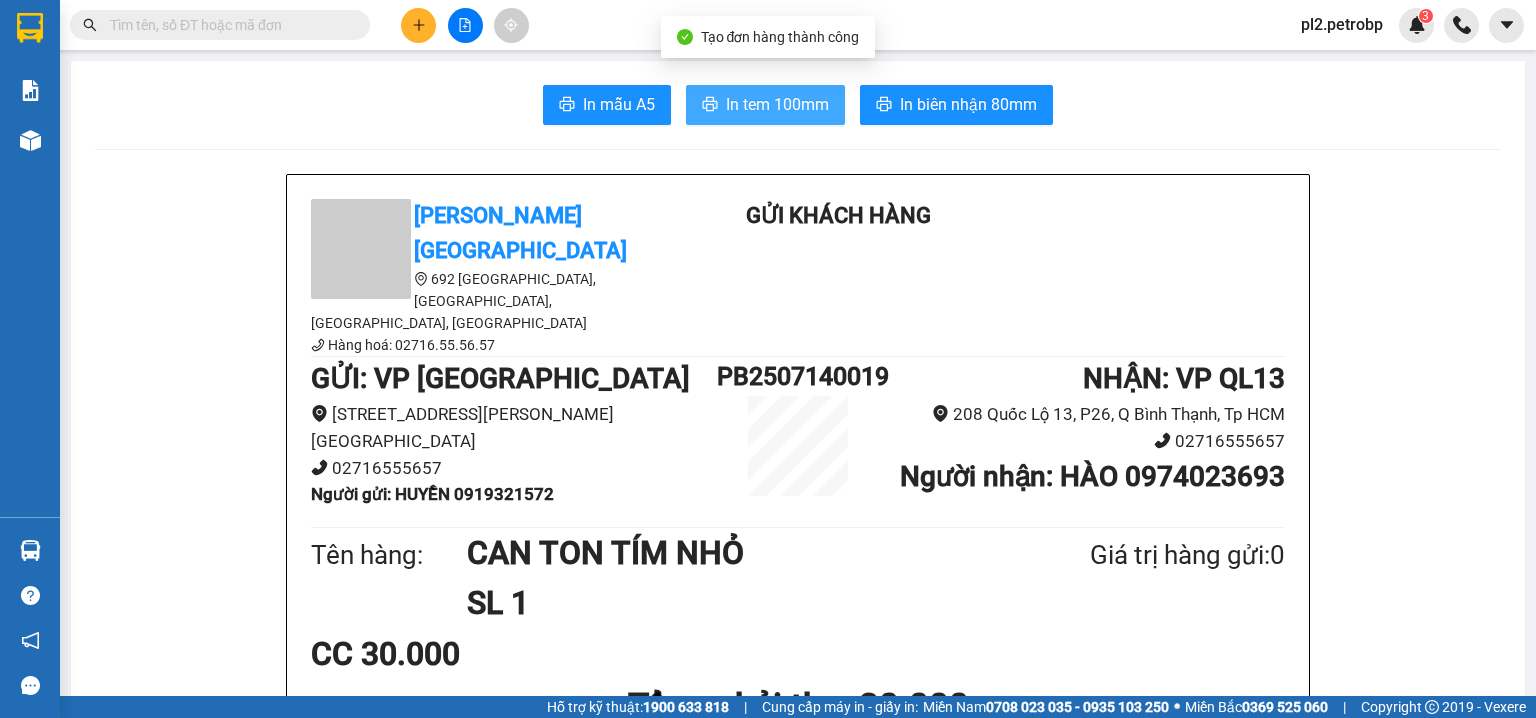 drag, startPoint x: 768, startPoint y: 105, endPoint x: 866, endPoint y: 7, distance: 138.59293 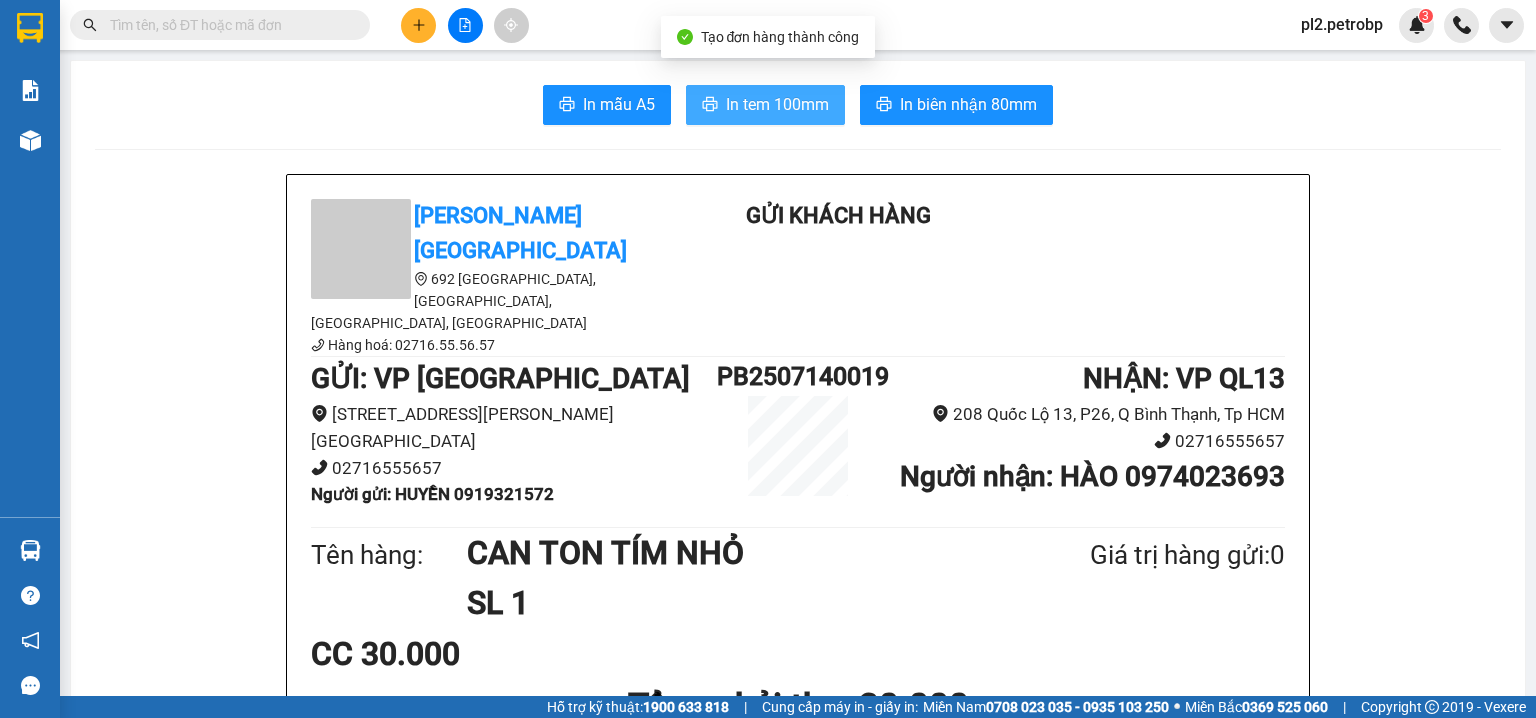 scroll, scrollTop: 0, scrollLeft: 0, axis: both 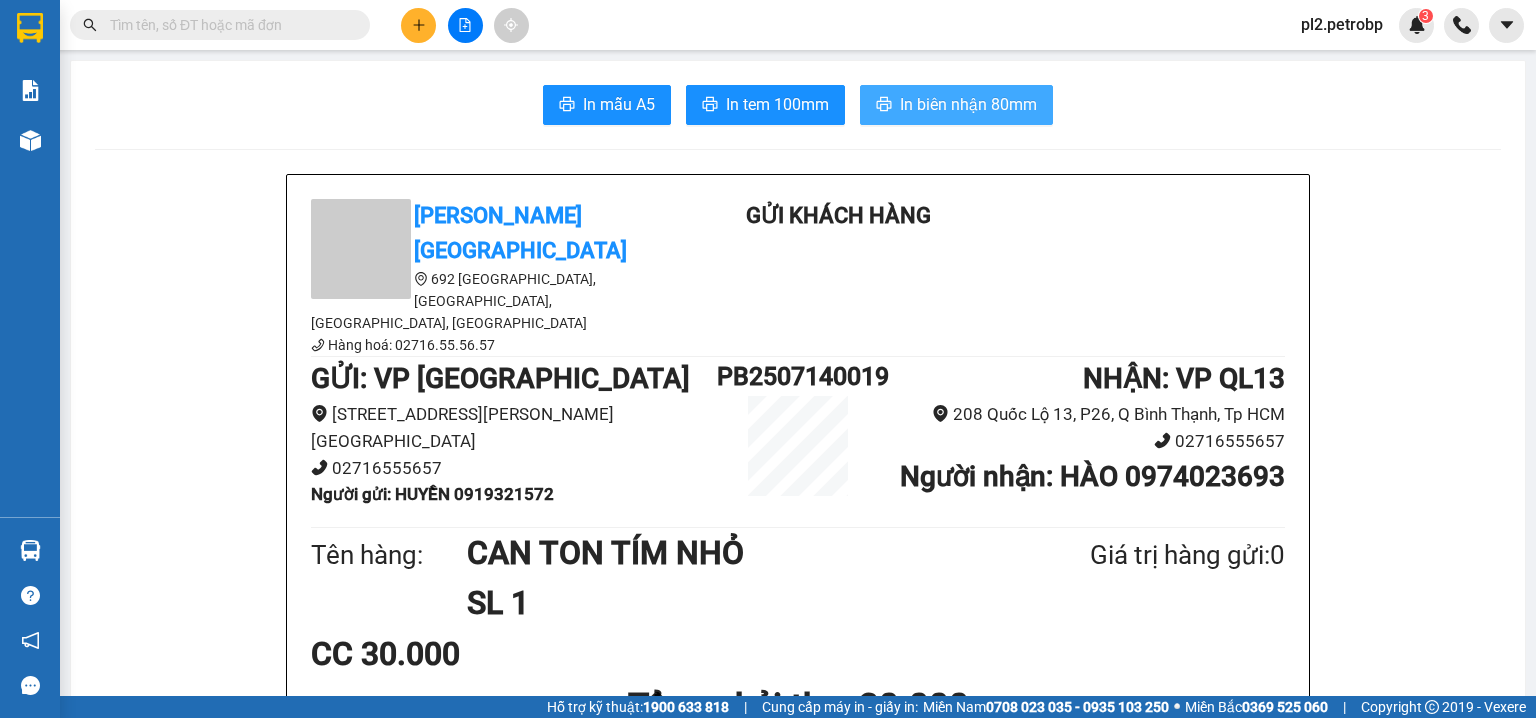 click on "In biên nhận 80mm" at bounding box center (968, 104) 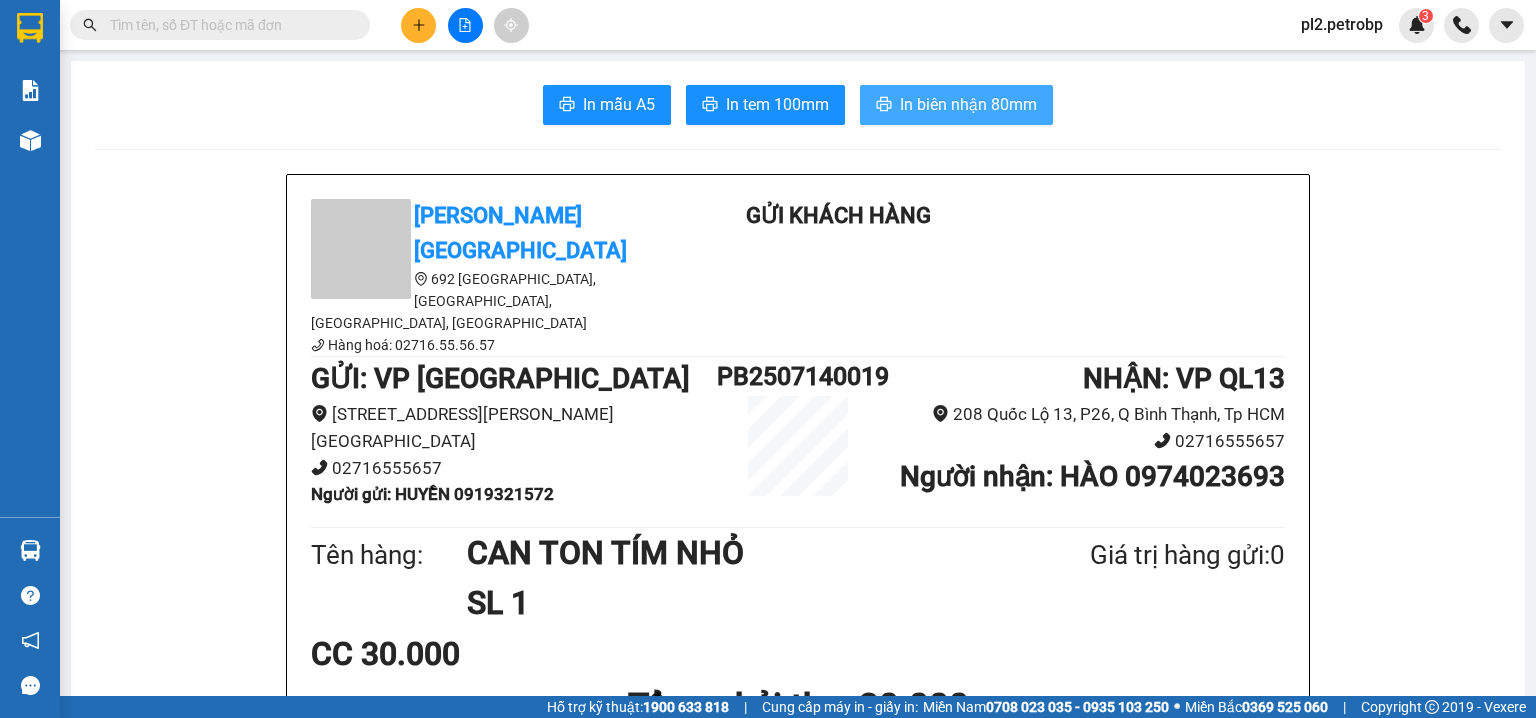 scroll, scrollTop: 0, scrollLeft: 0, axis: both 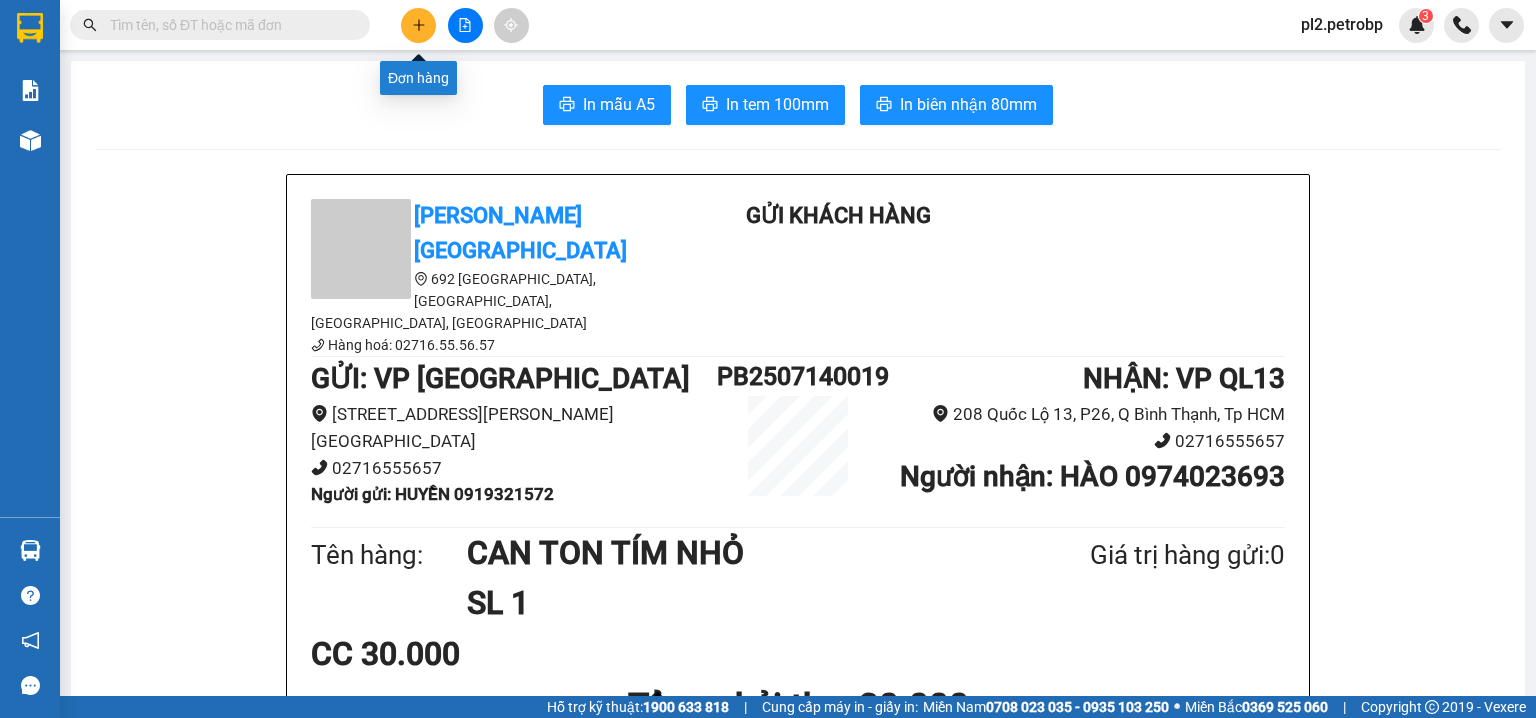 click at bounding box center (418, 25) 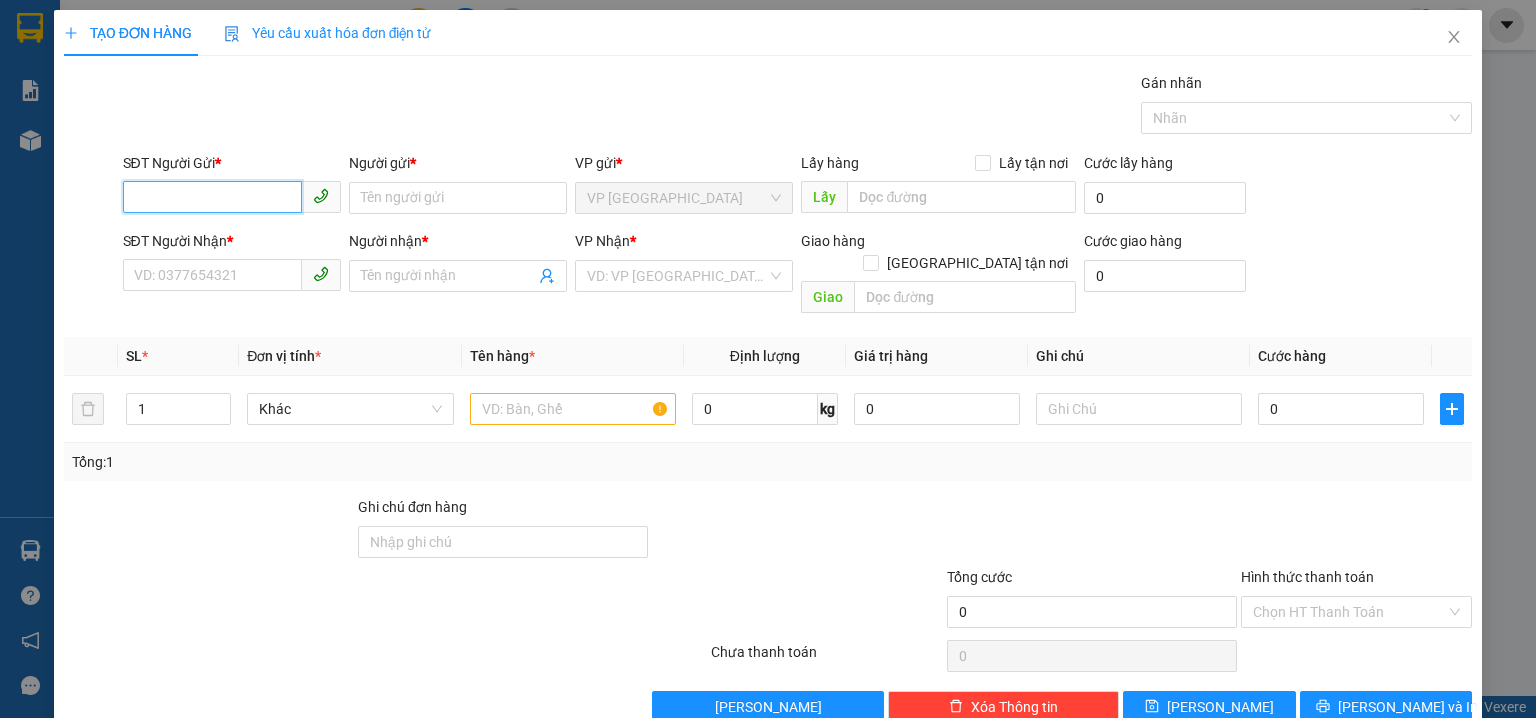 click on "SĐT Người Gửi  *" at bounding box center [212, 197] 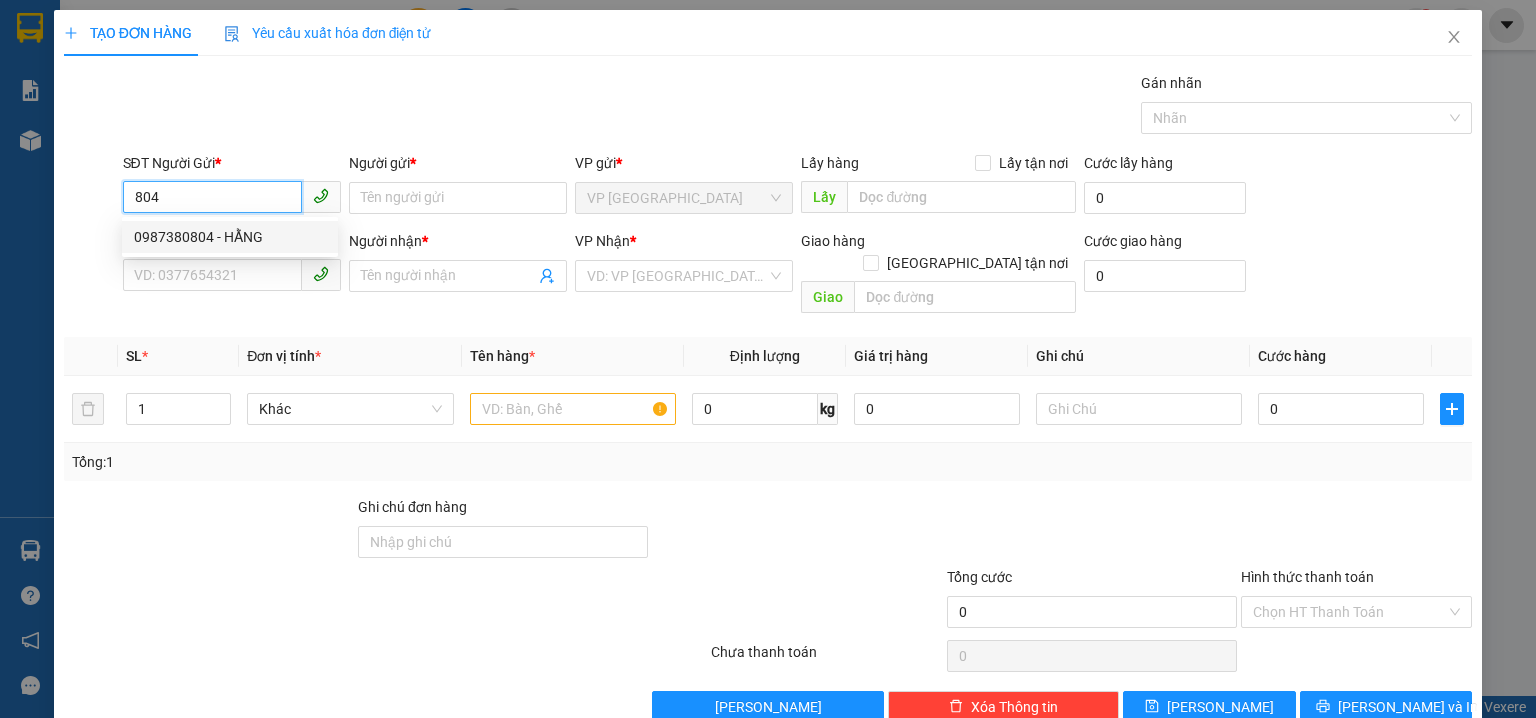 click on "0987380804 - HẰNG" at bounding box center [230, 237] 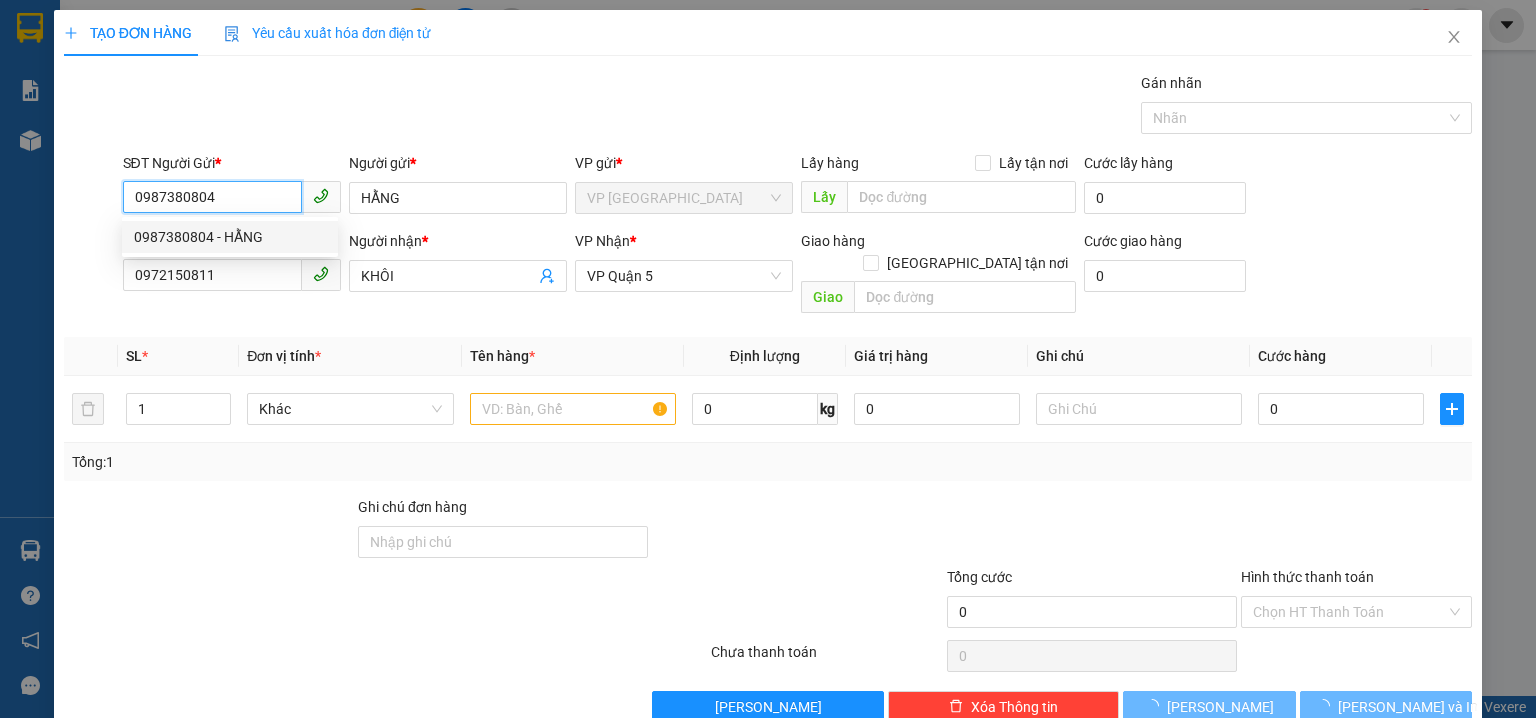 type on "30.000" 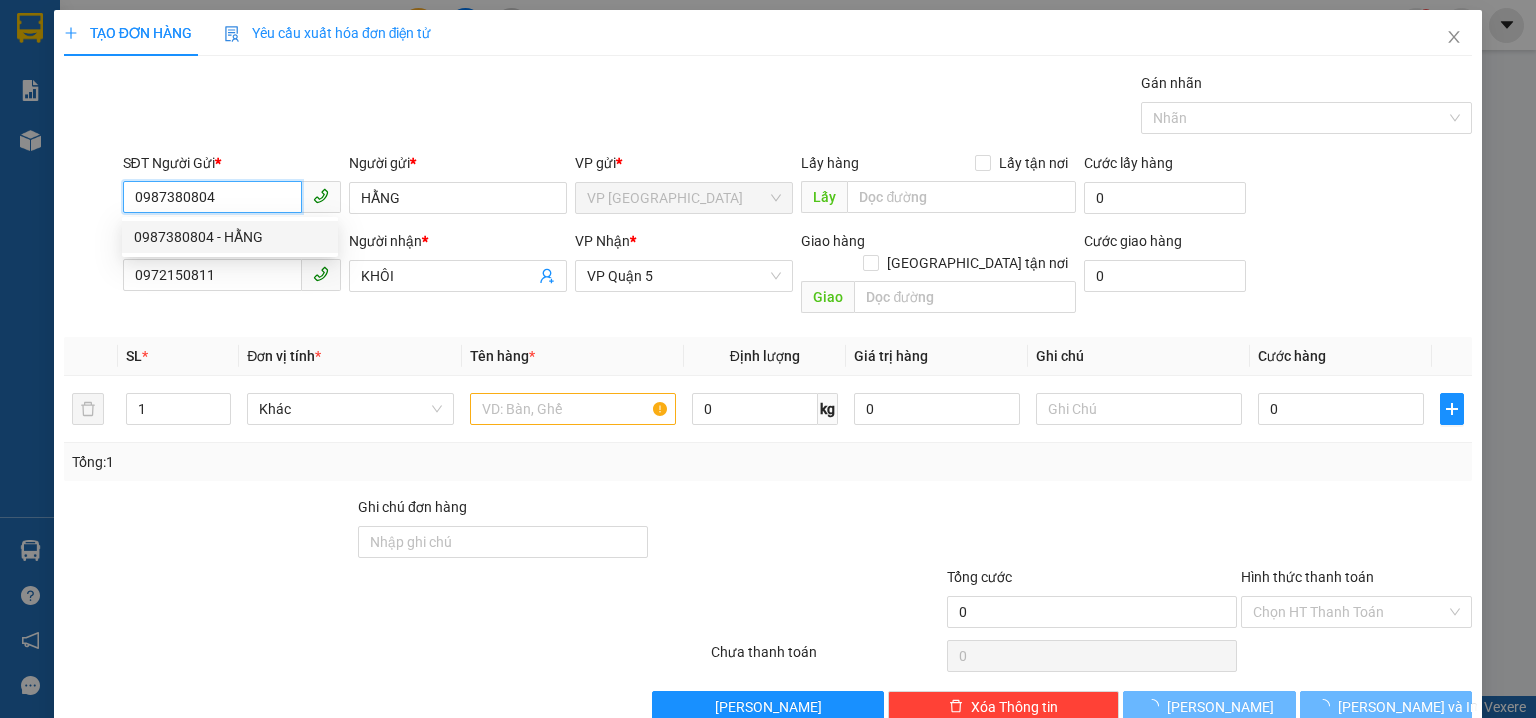 type on "30.000" 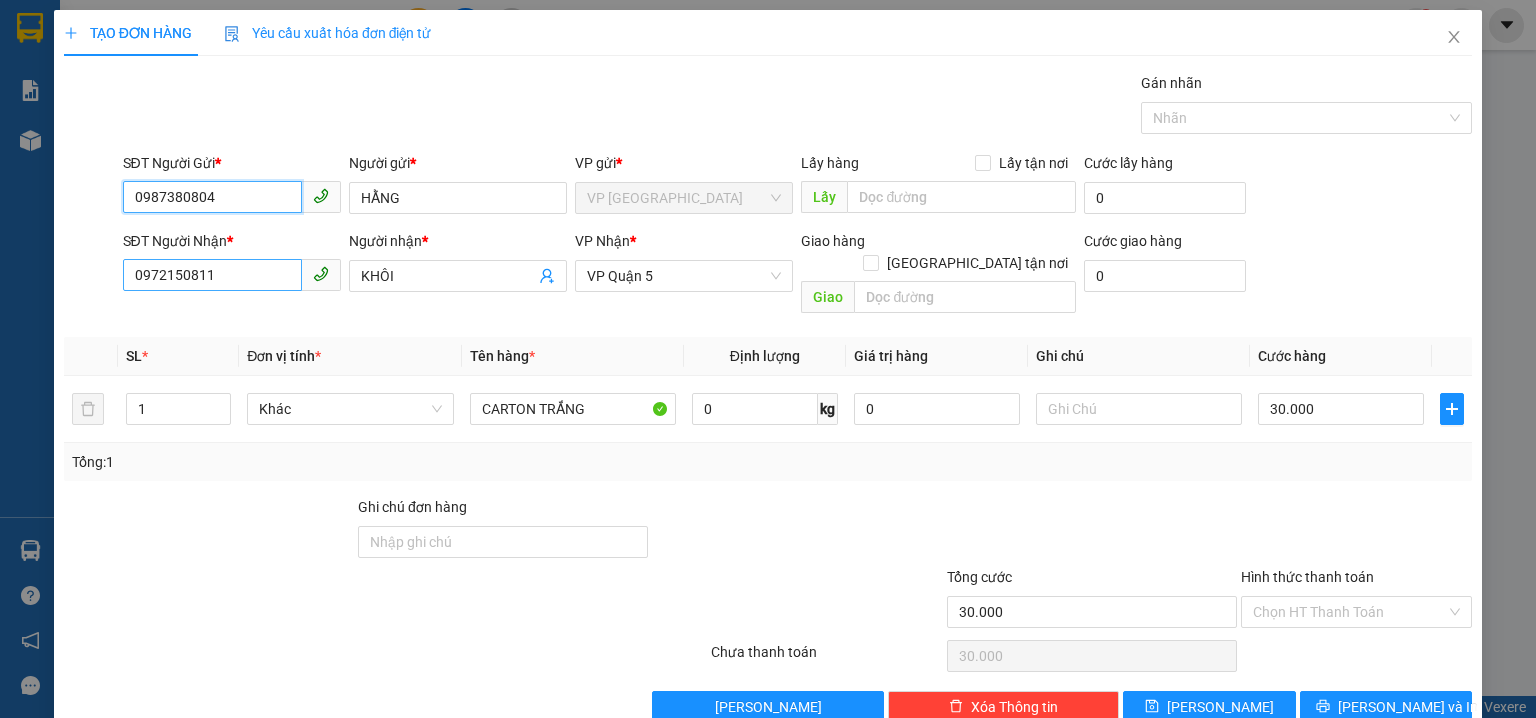 type on "0987380804" 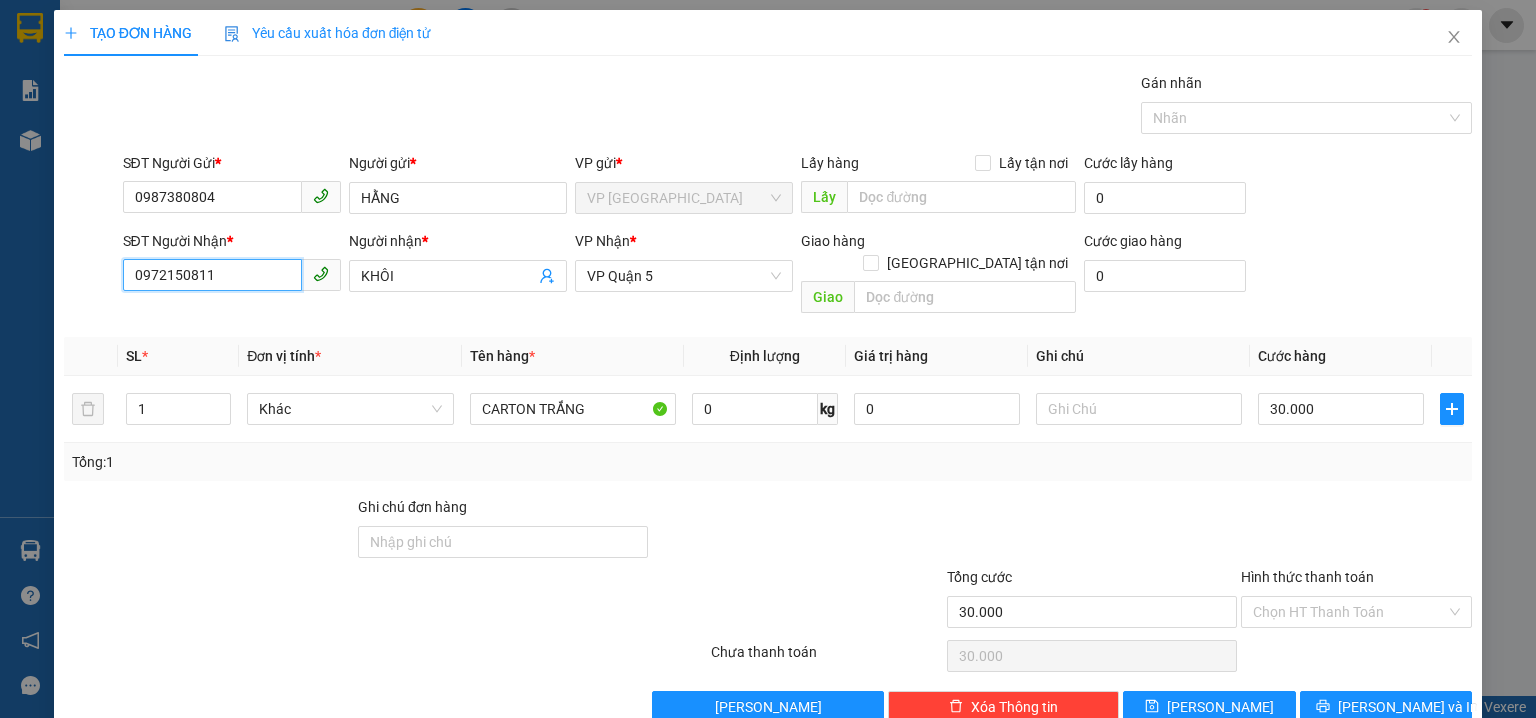 drag, startPoint x: 268, startPoint y: 273, endPoint x: 0, endPoint y: 244, distance: 269.56445 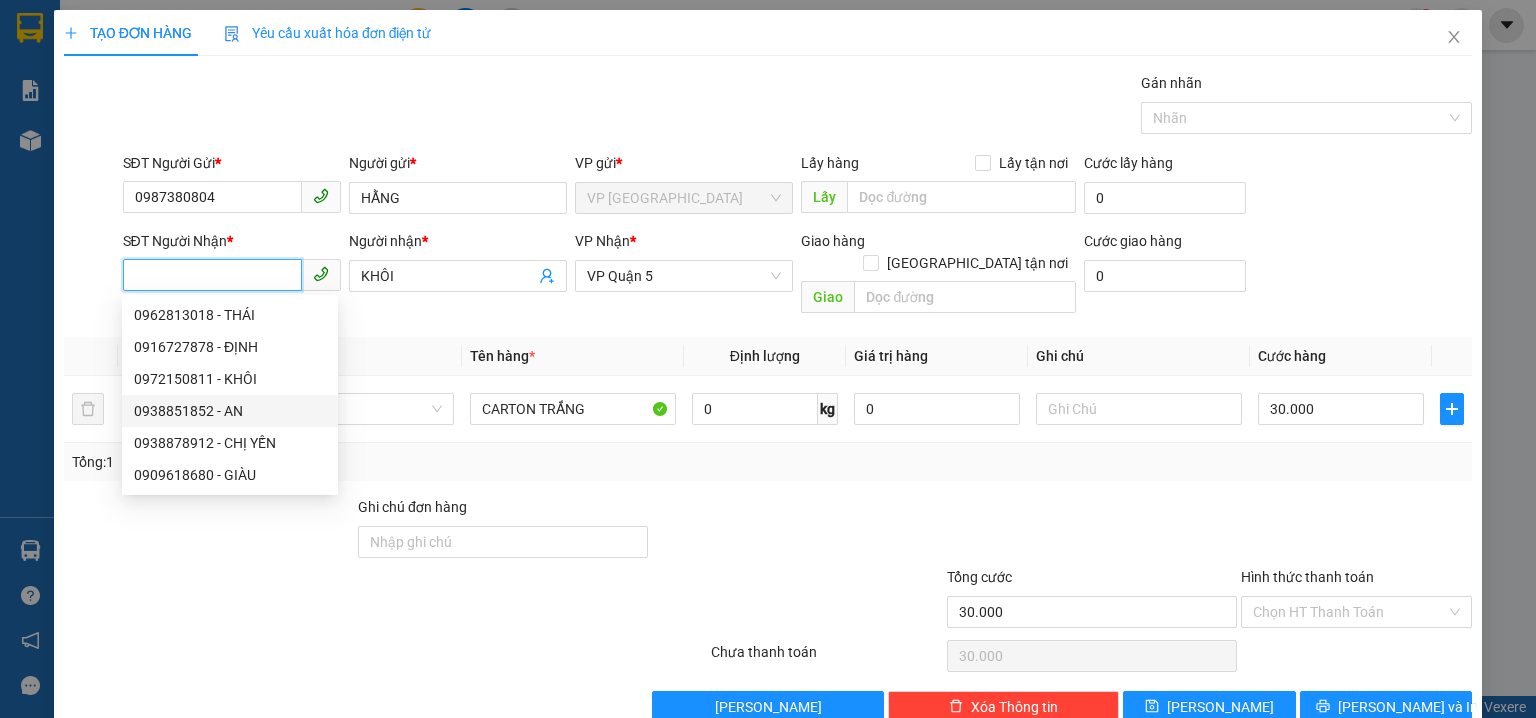 click on "0938851852 - AN" at bounding box center [230, 411] 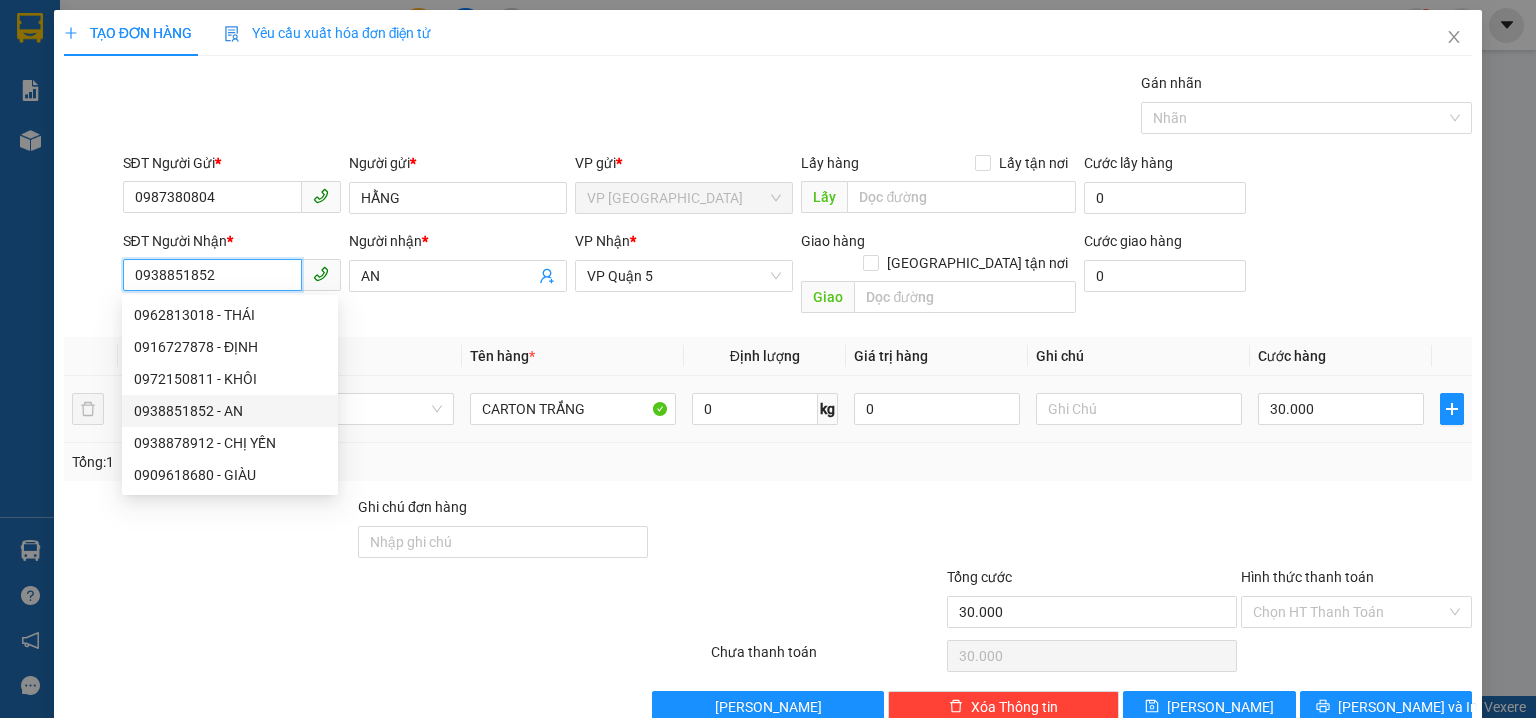 type on "150.000" 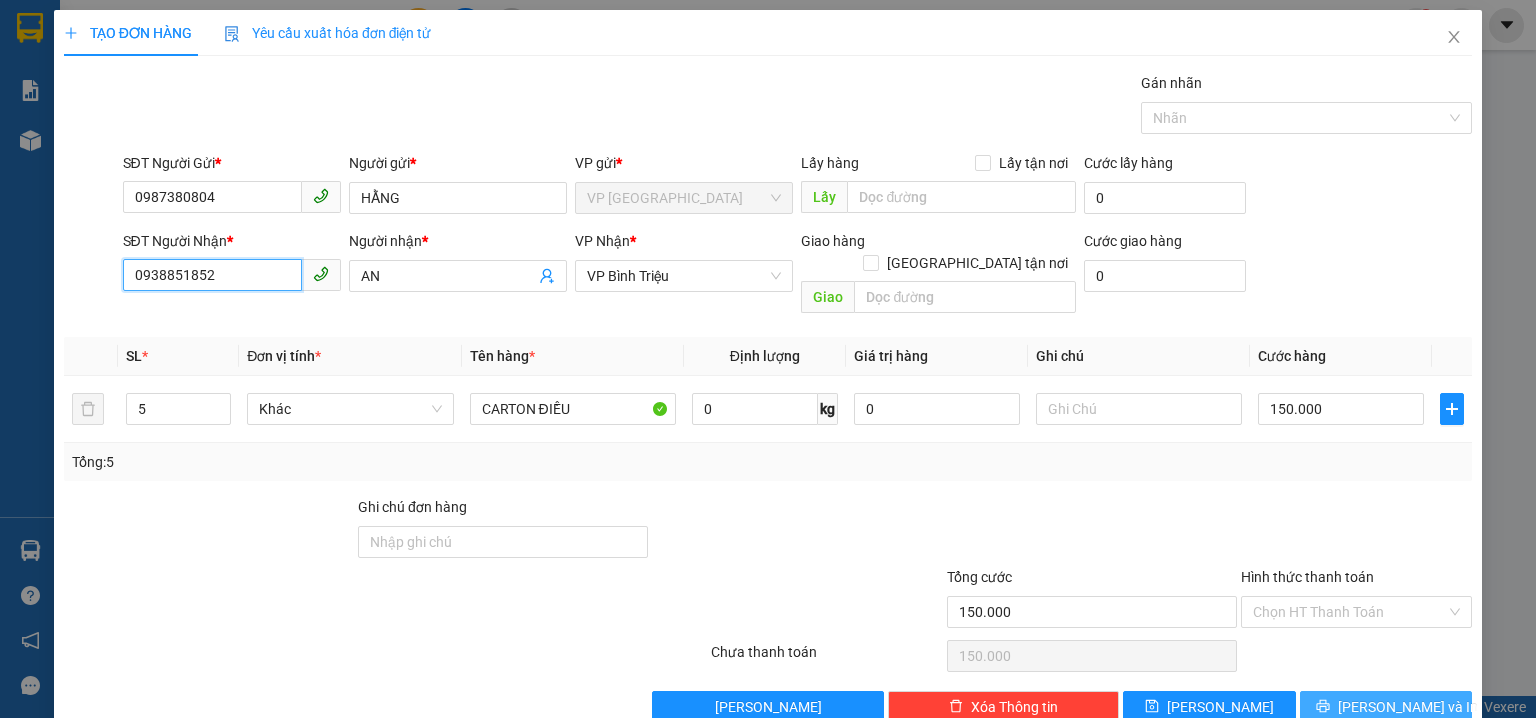 type on "0938851852" 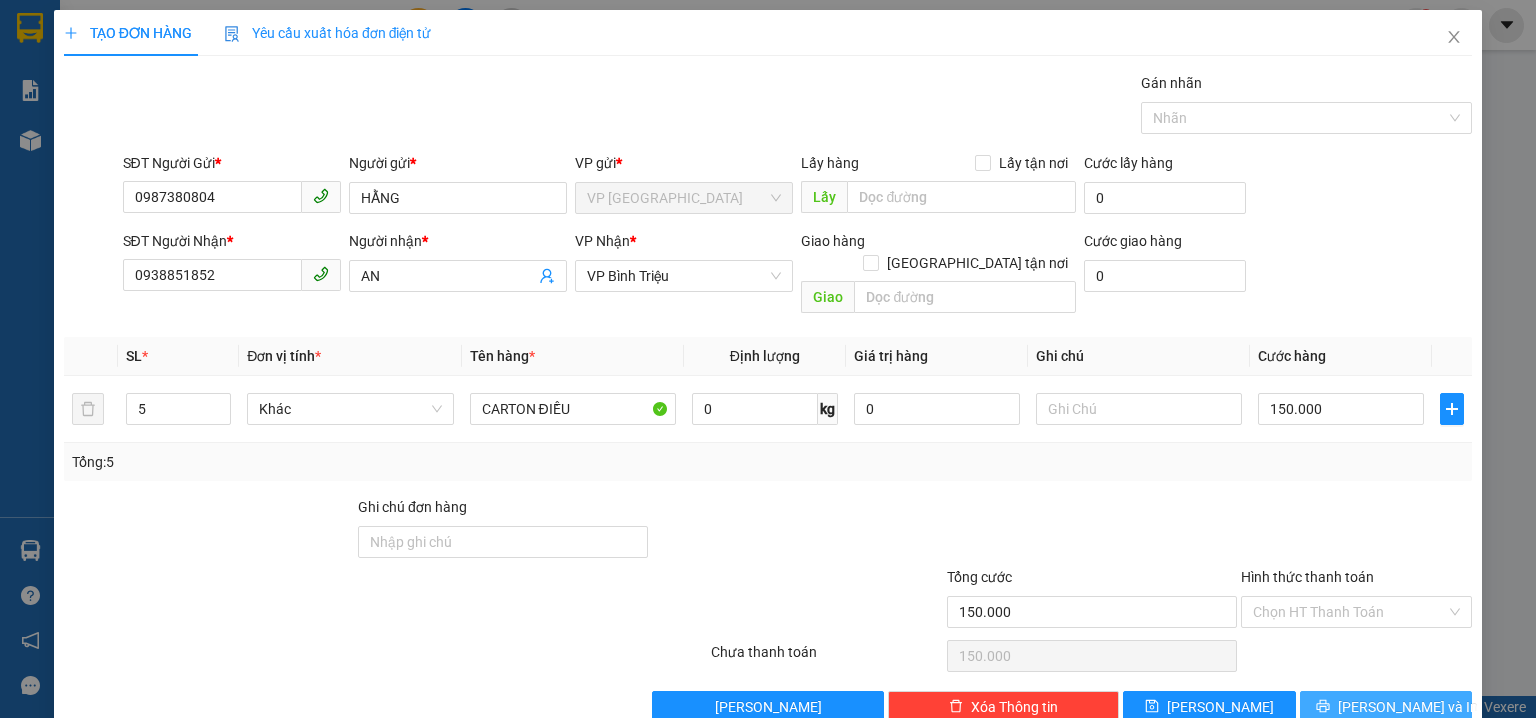 click on "[PERSON_NAME] và In" at bounding box center (1408, 707) 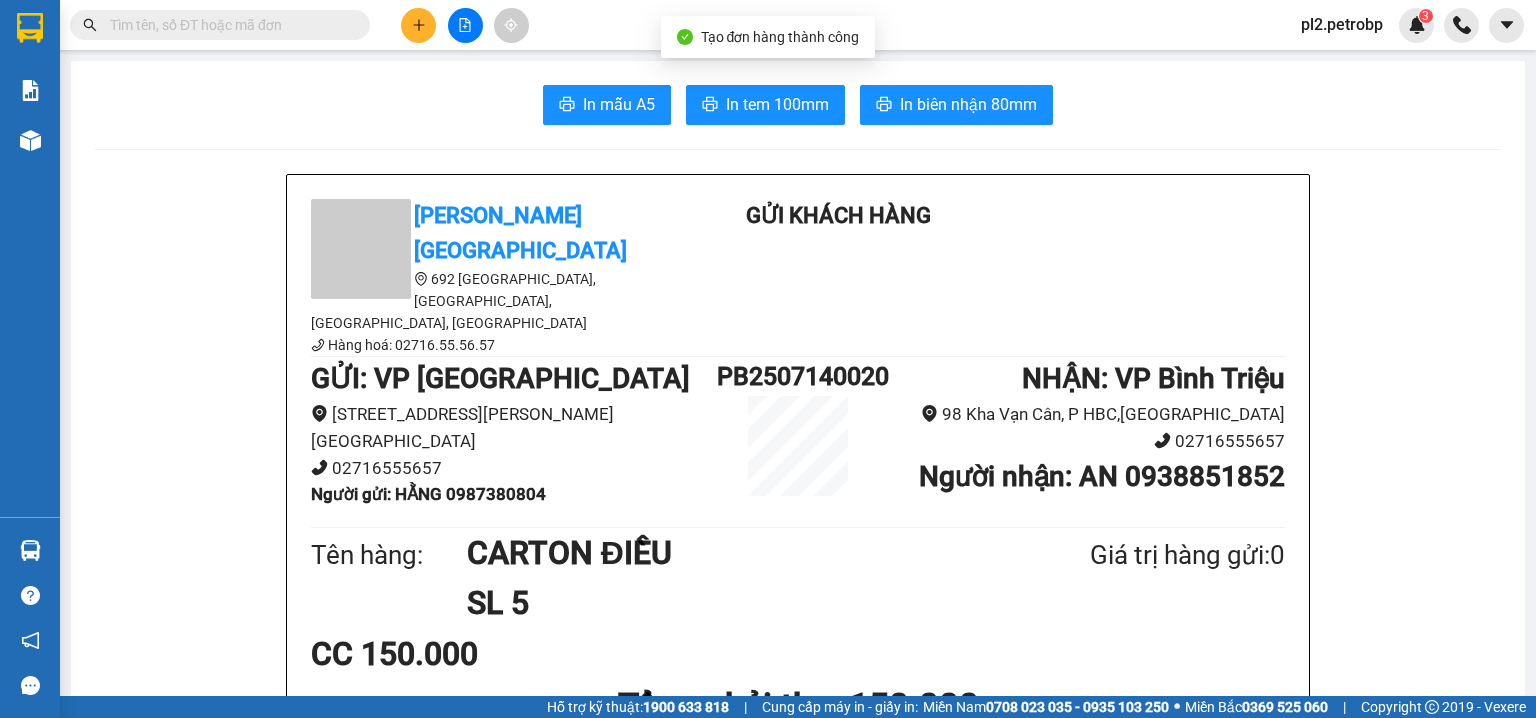 scroll, scrollTop: 86, scrollLeft: 0, axis: vertical 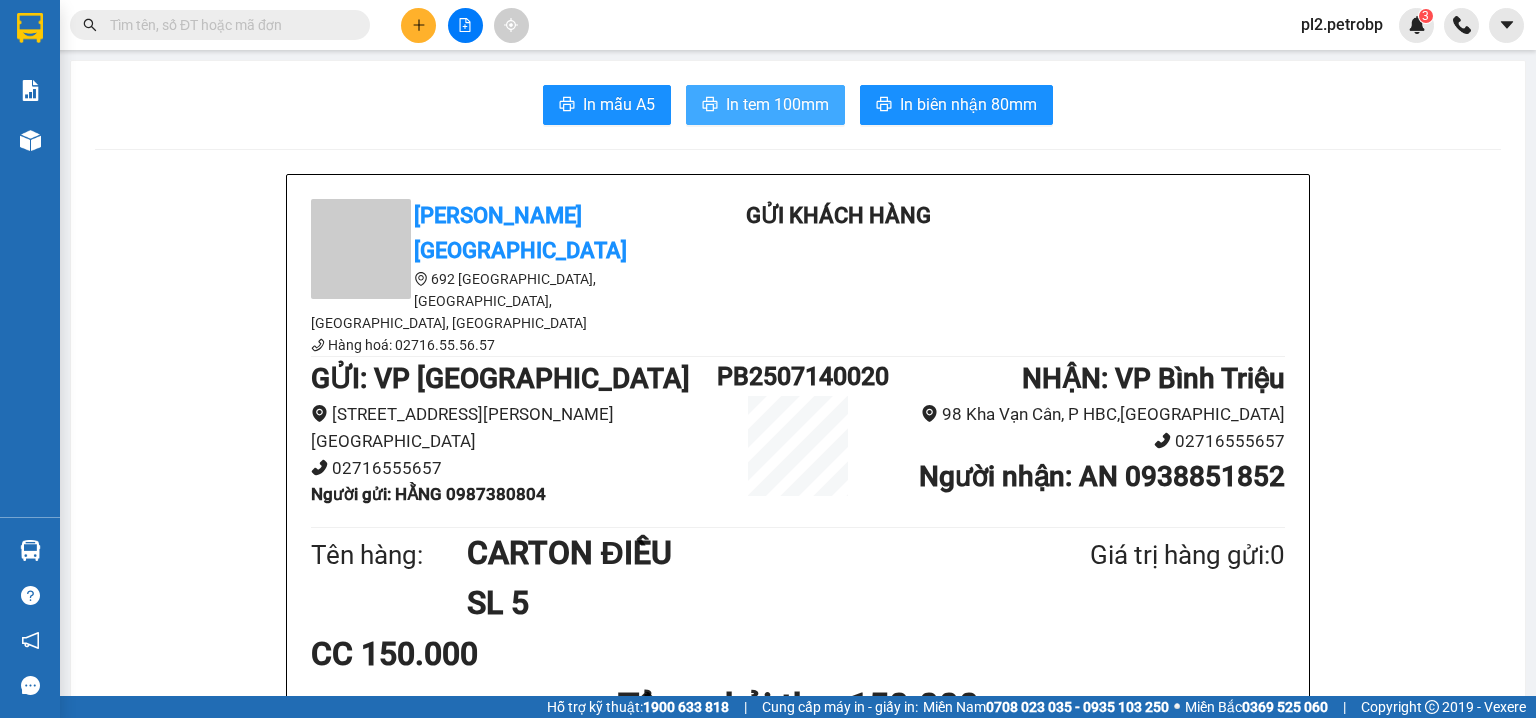 click on "In tem 100mm" at bounding box center (777, 104) 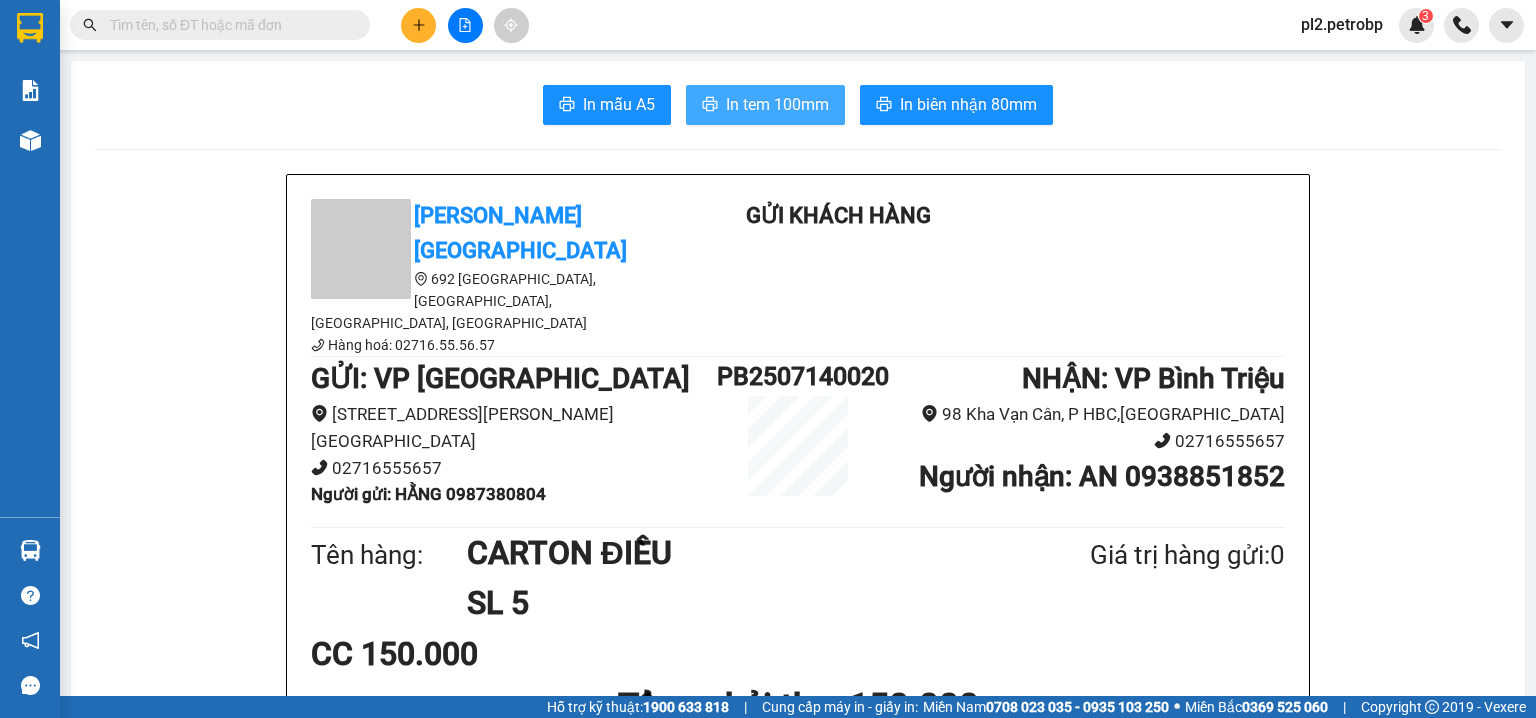 click on "In tem 100mm" at bounding box center (777, 104) 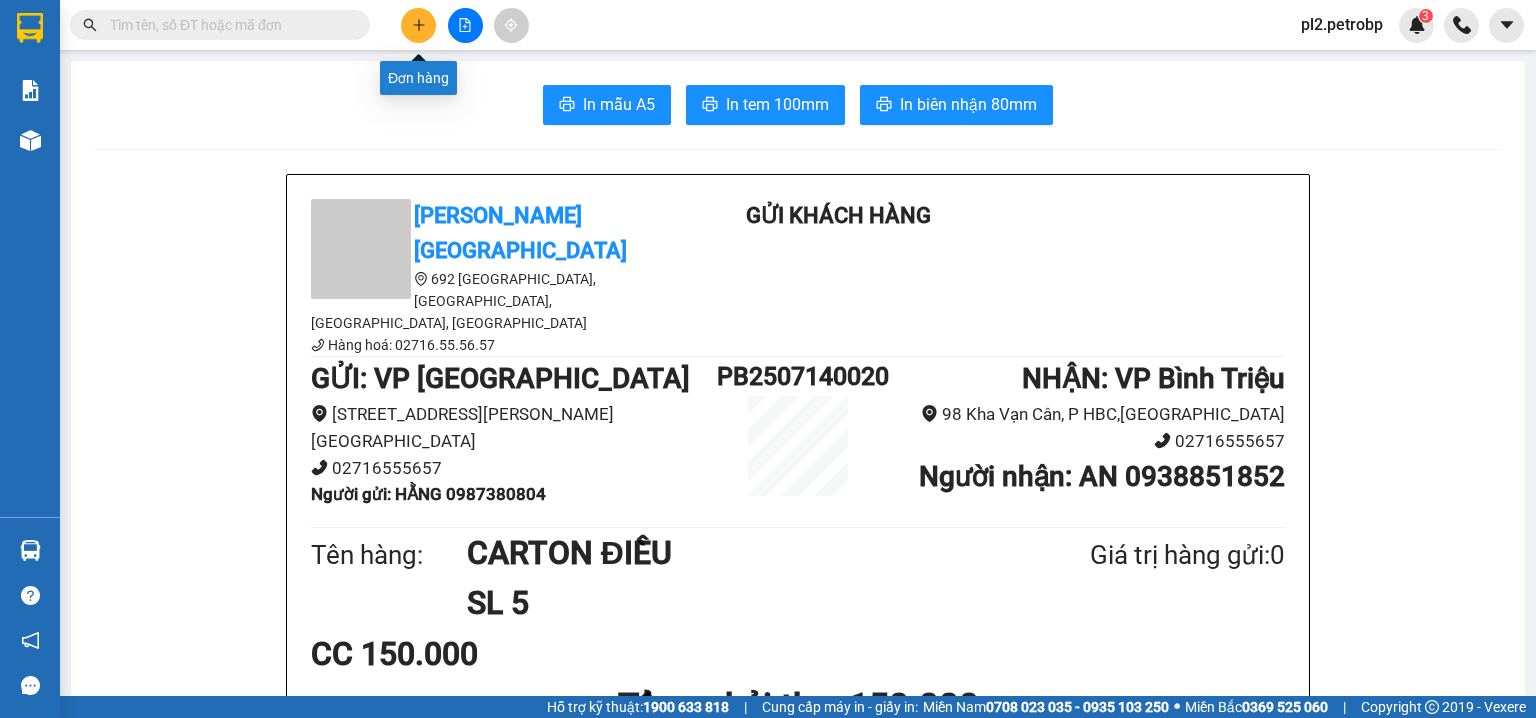 click 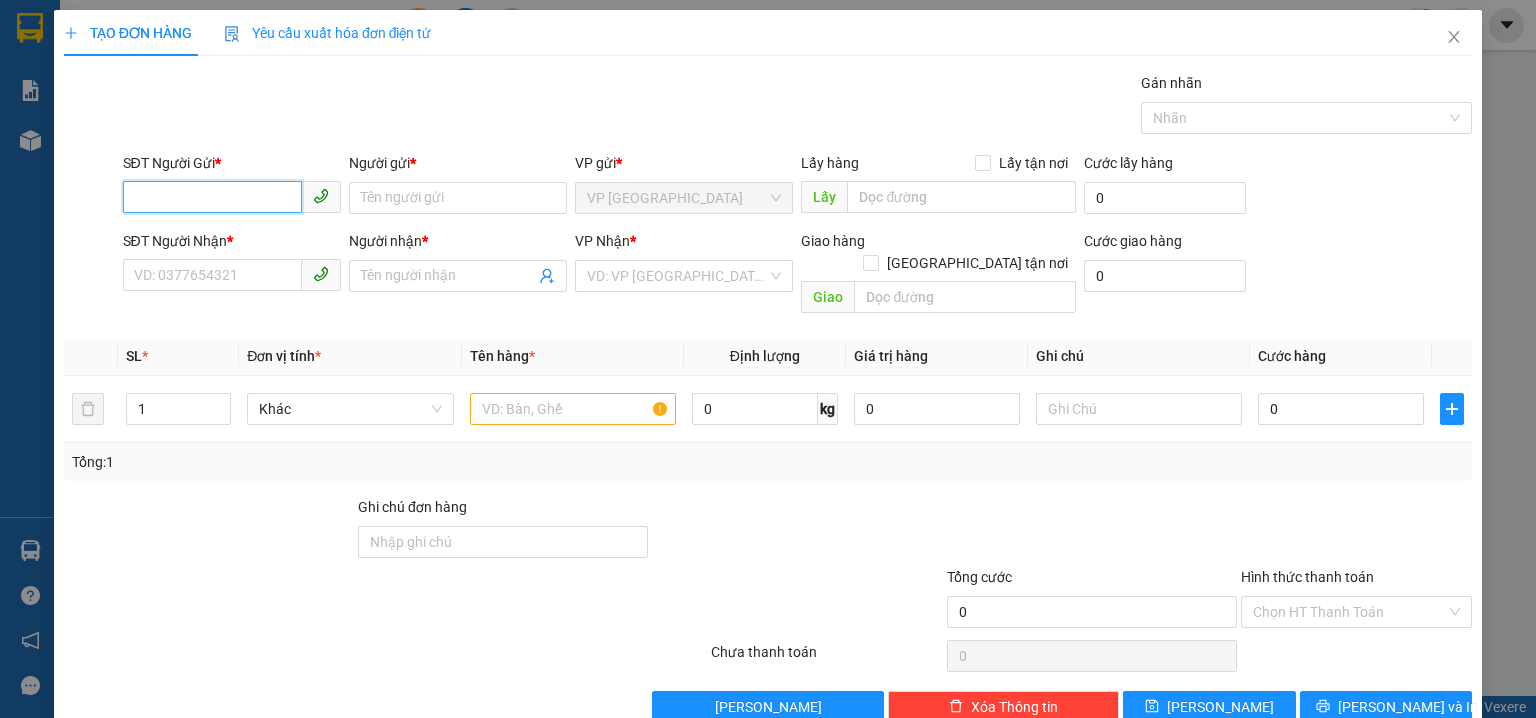 click on "SĐT Người Gửi  *" at bounding box center (212, 197) 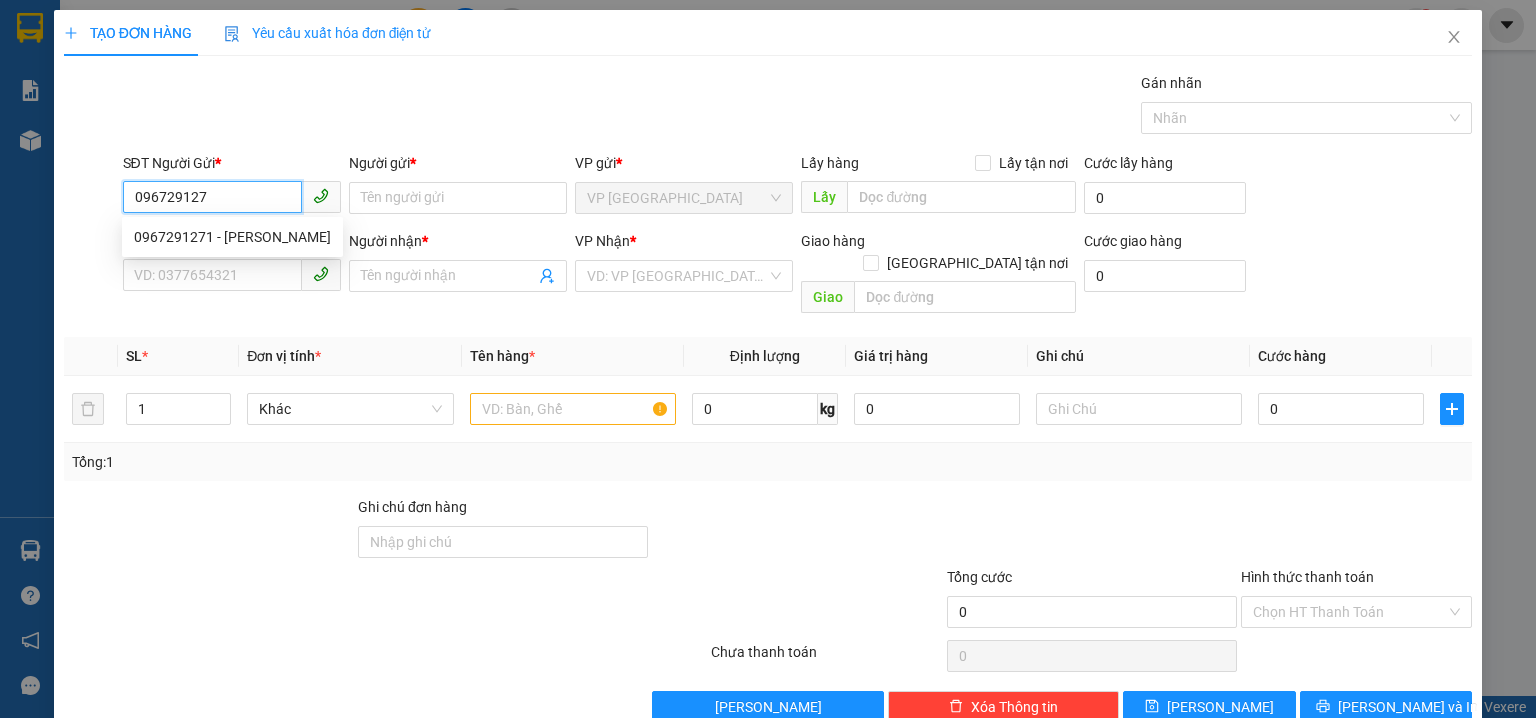type on "0967291271" 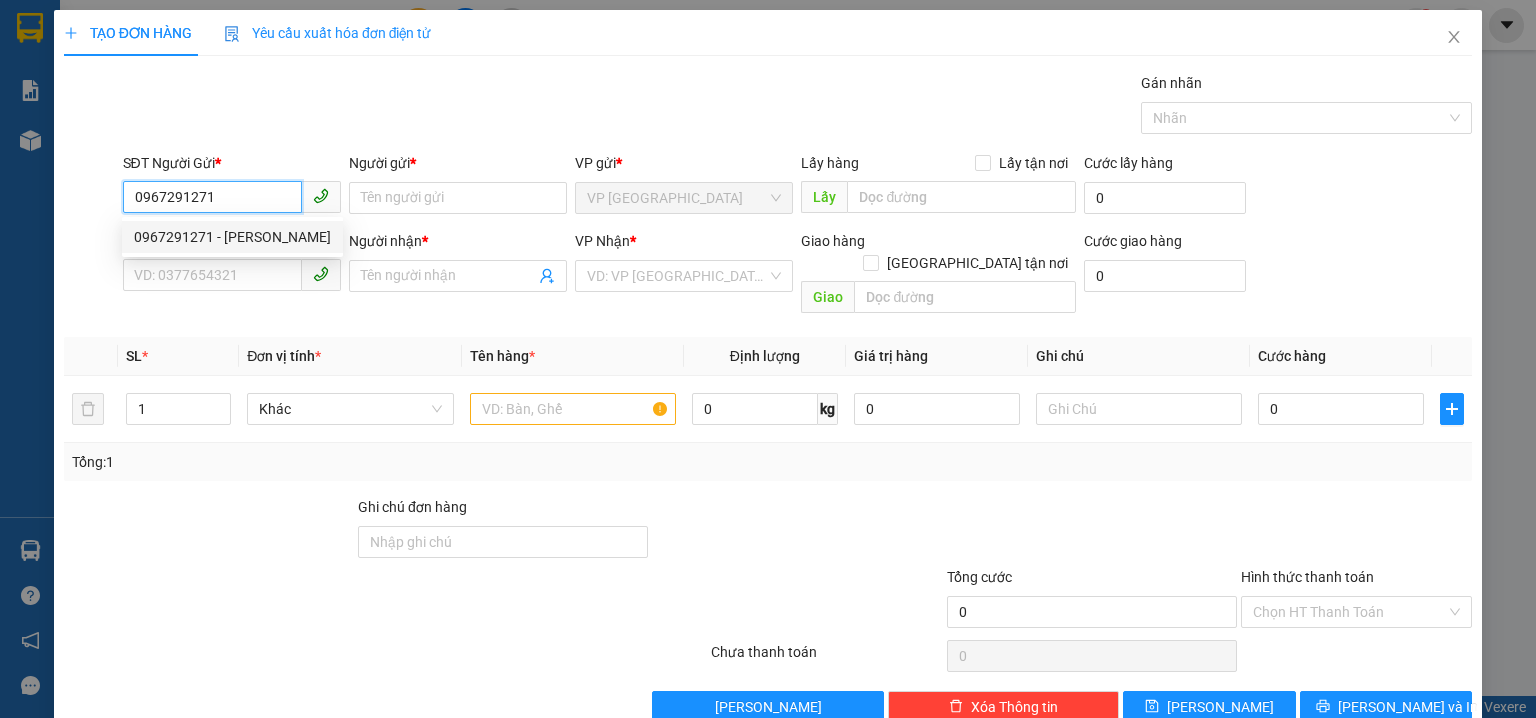 click on "0967291271 - [PERSON_NAME]" at bounding box center (232, 237) 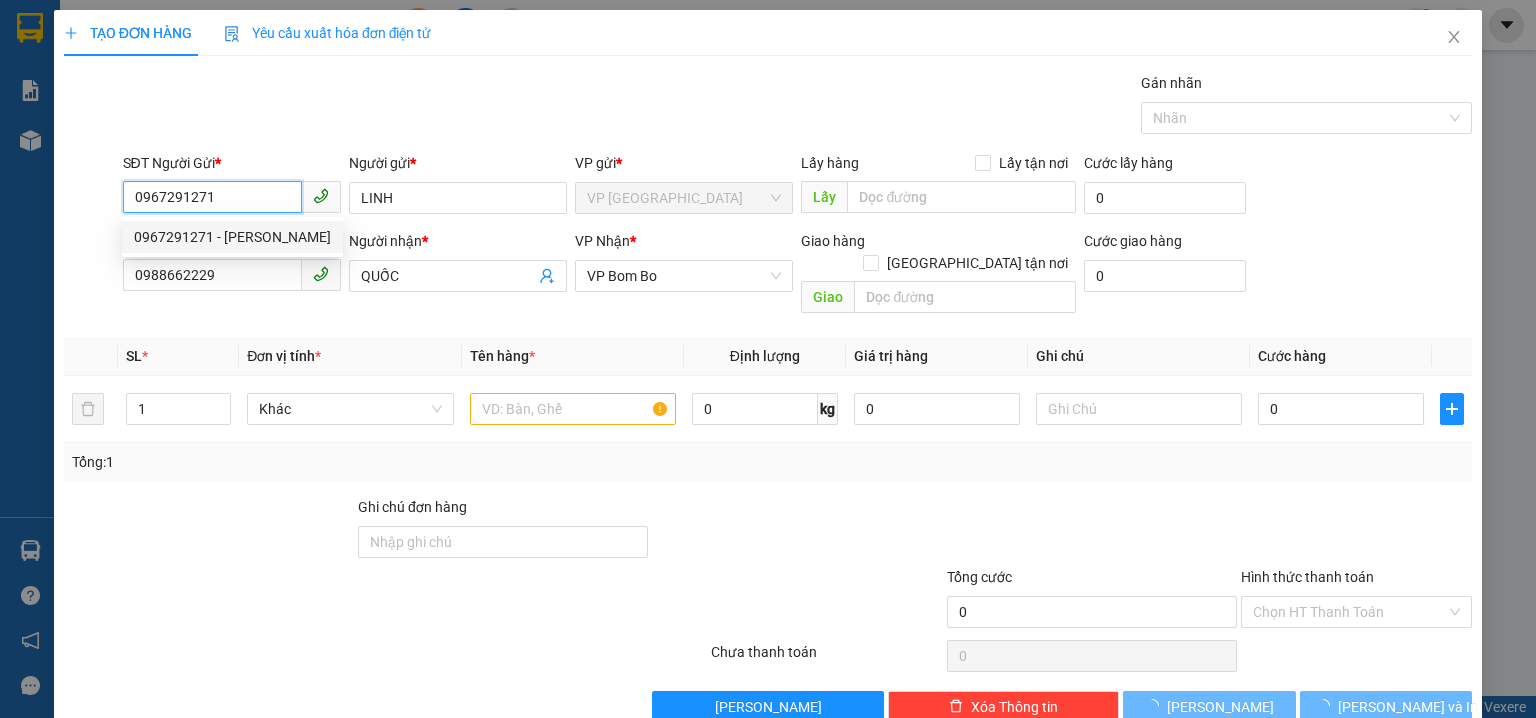 type on "30.000" 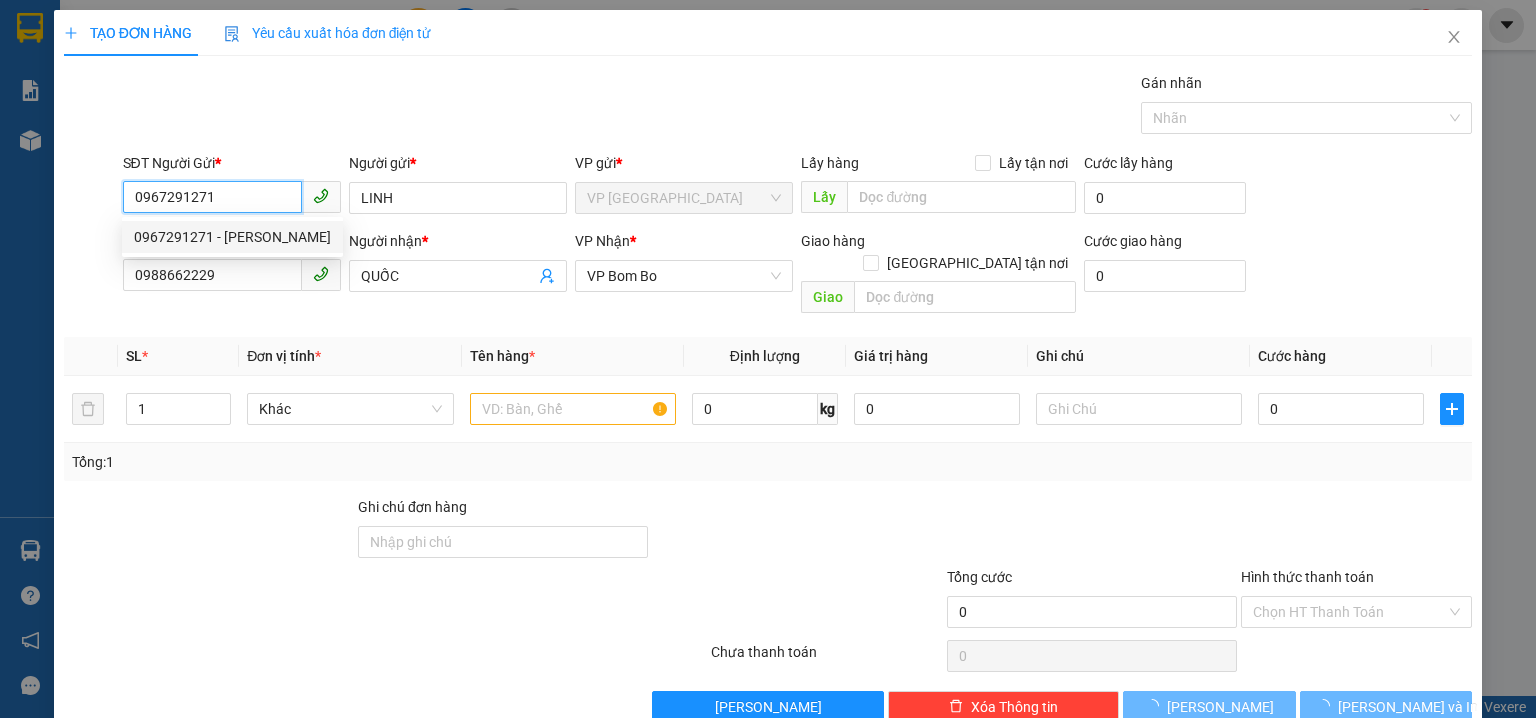 type on "30.000" 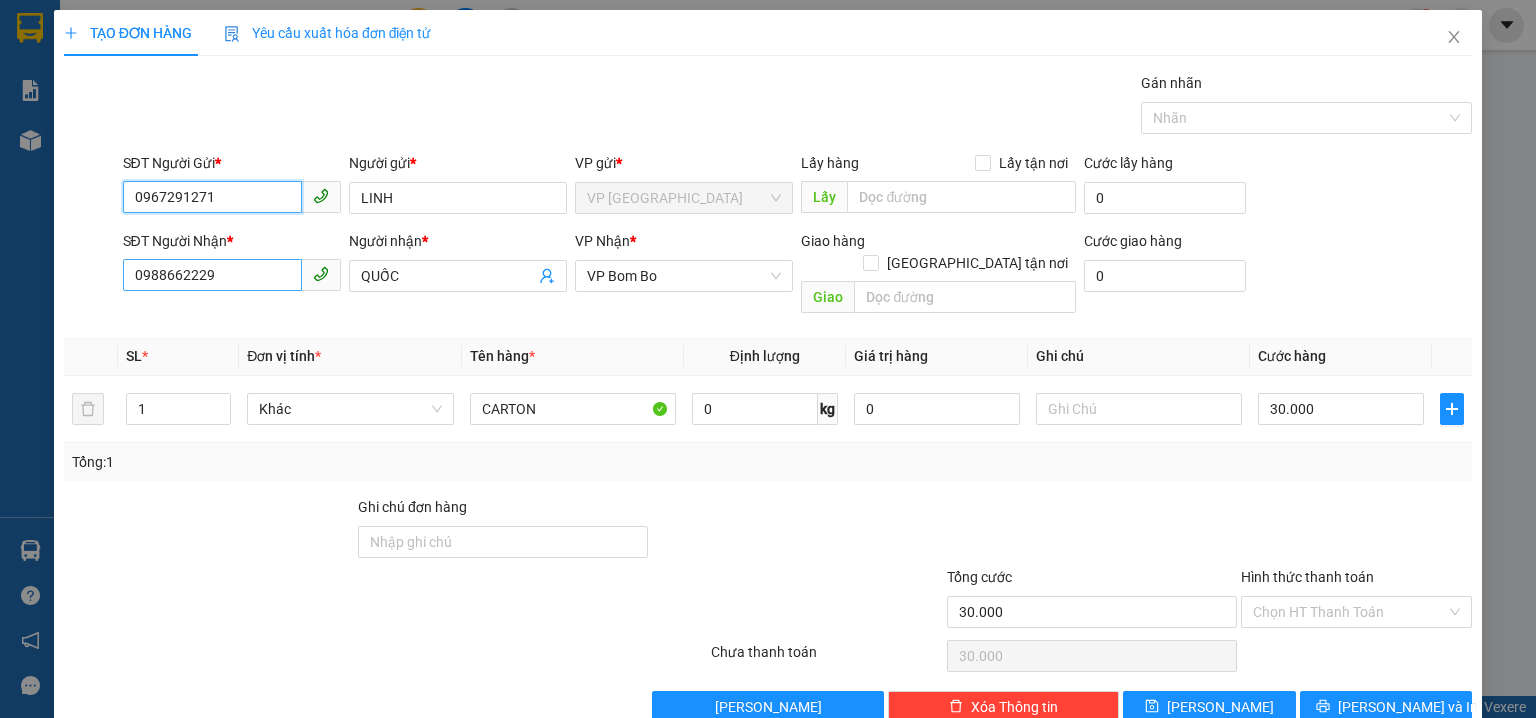type on "0967291271" 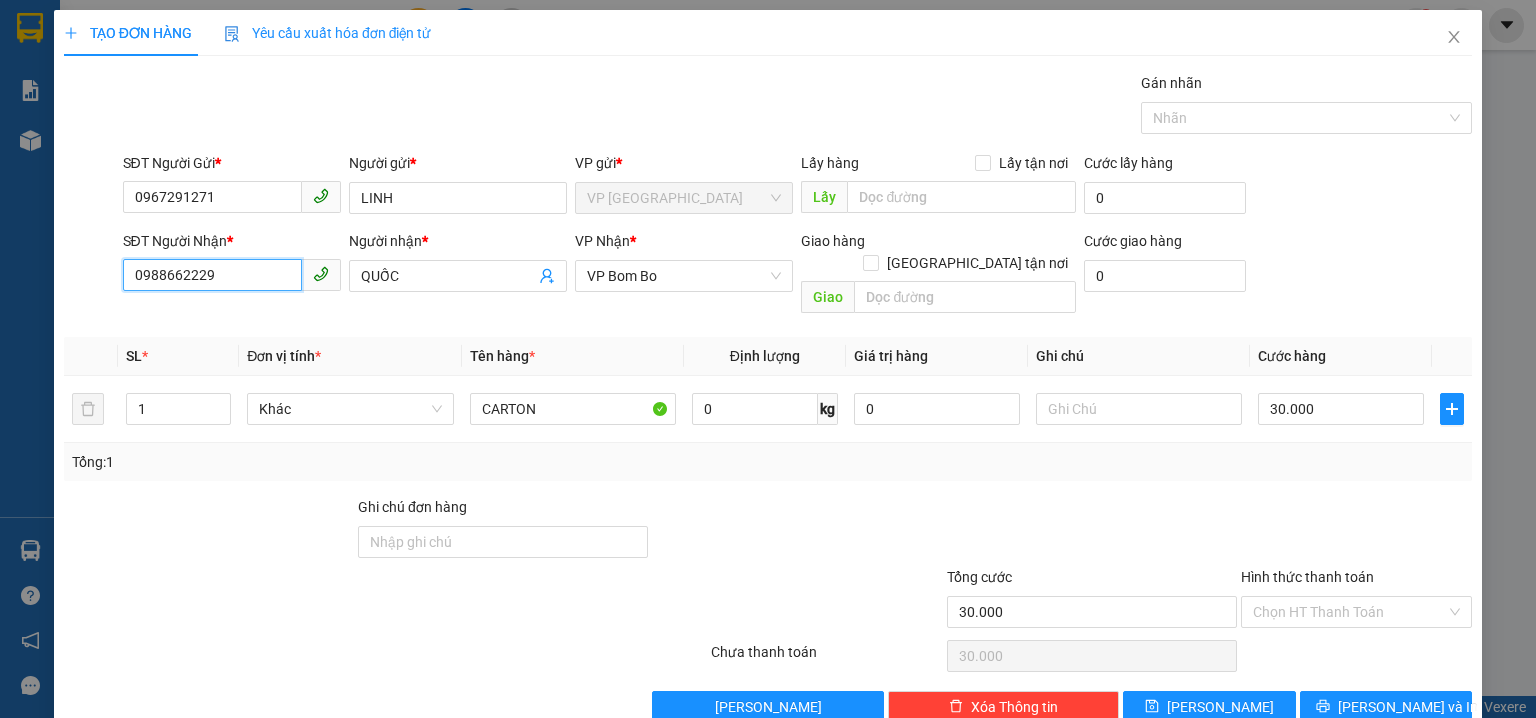 drag, startPoint x: 262, startPoint y: 287, endPoint x: 0, endPoint y: 278, distance: 262.15454 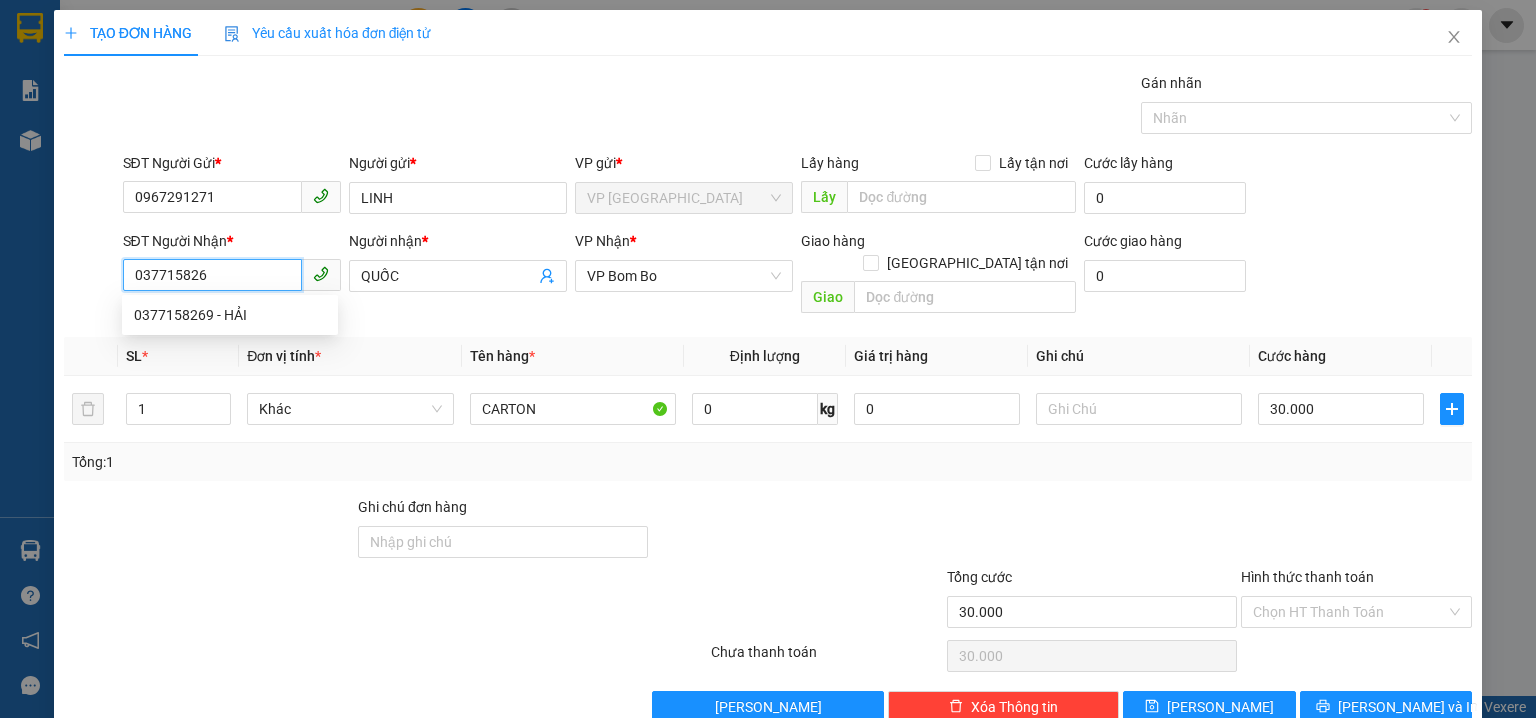 type on "0377158269" 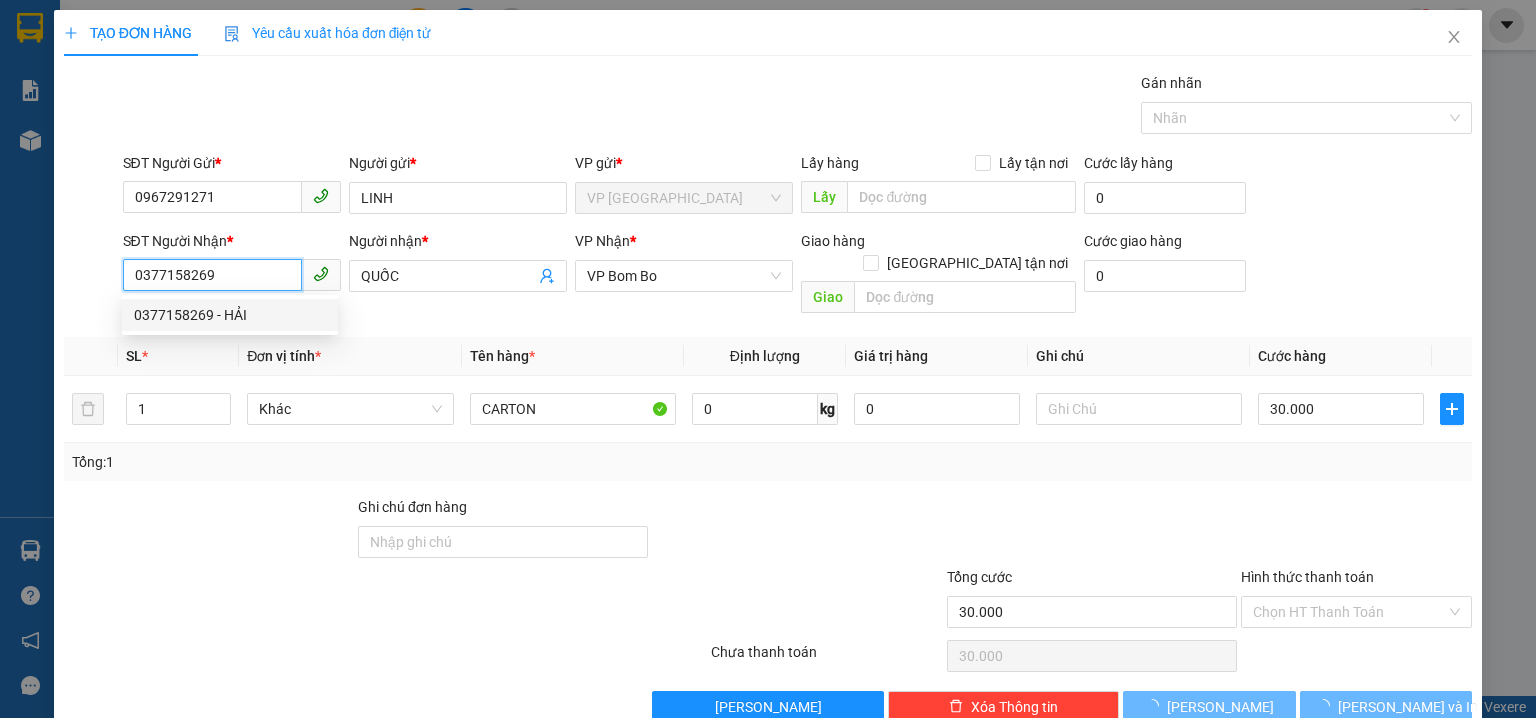 click on "0377158269 - HẢI" at bounding box center (230, 315) 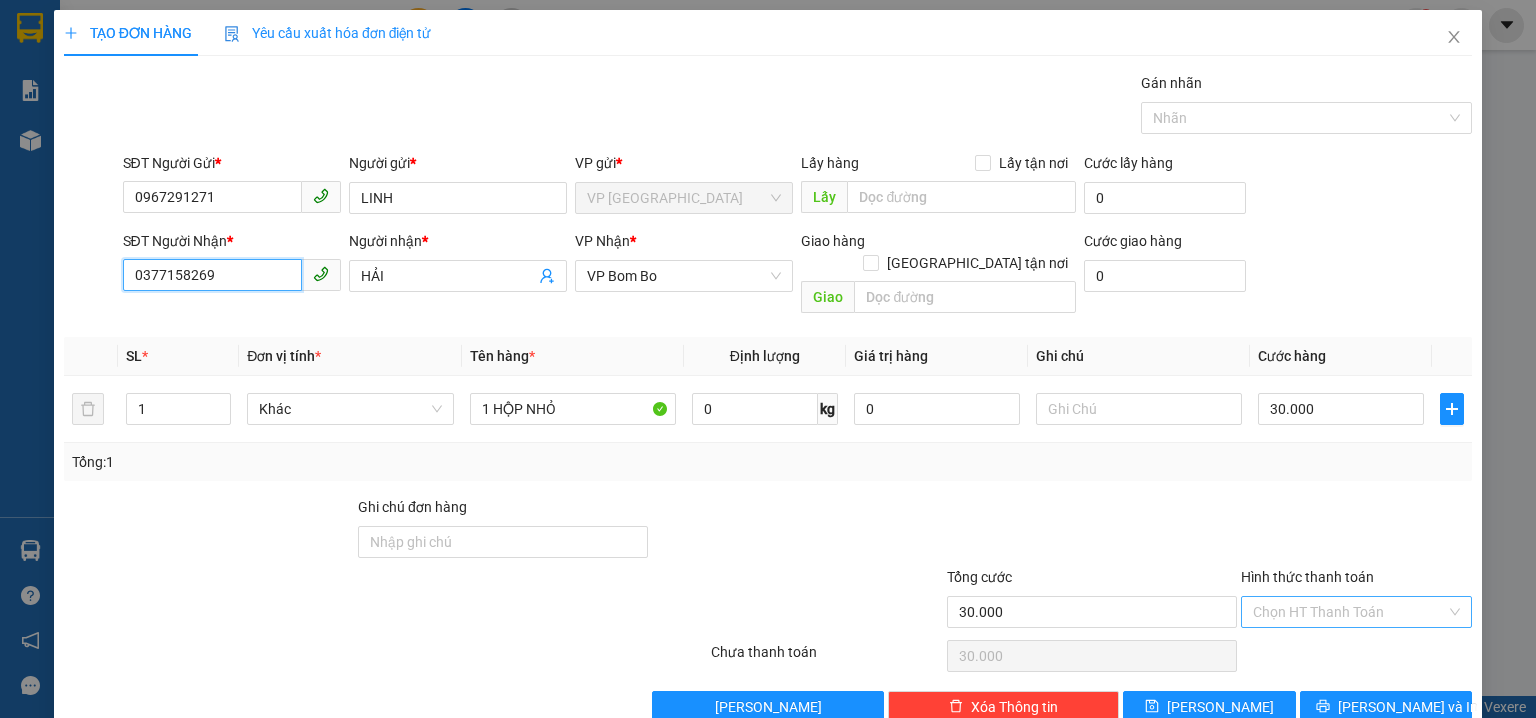 type on "0377158269" 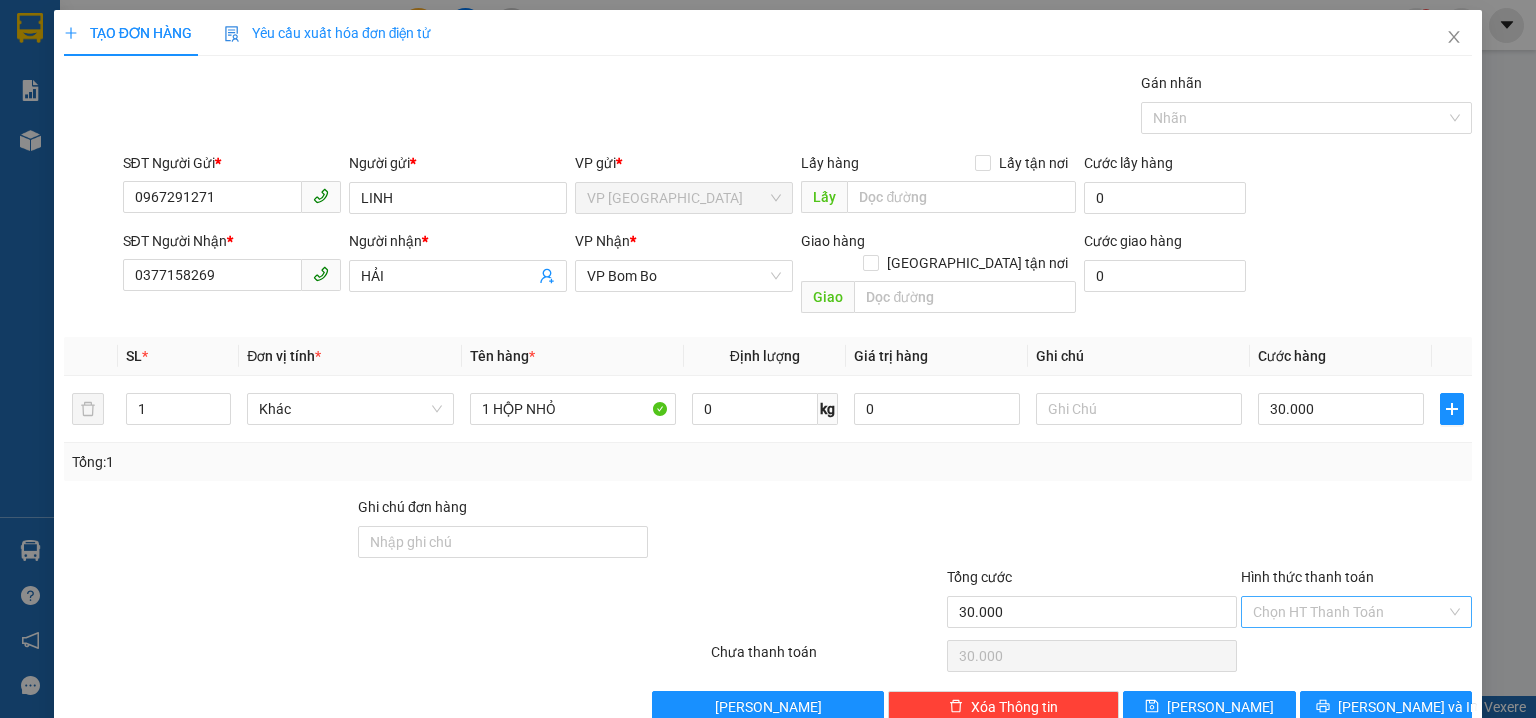click on "Hình thức thanh toán" at bounding box center (1349, 612) 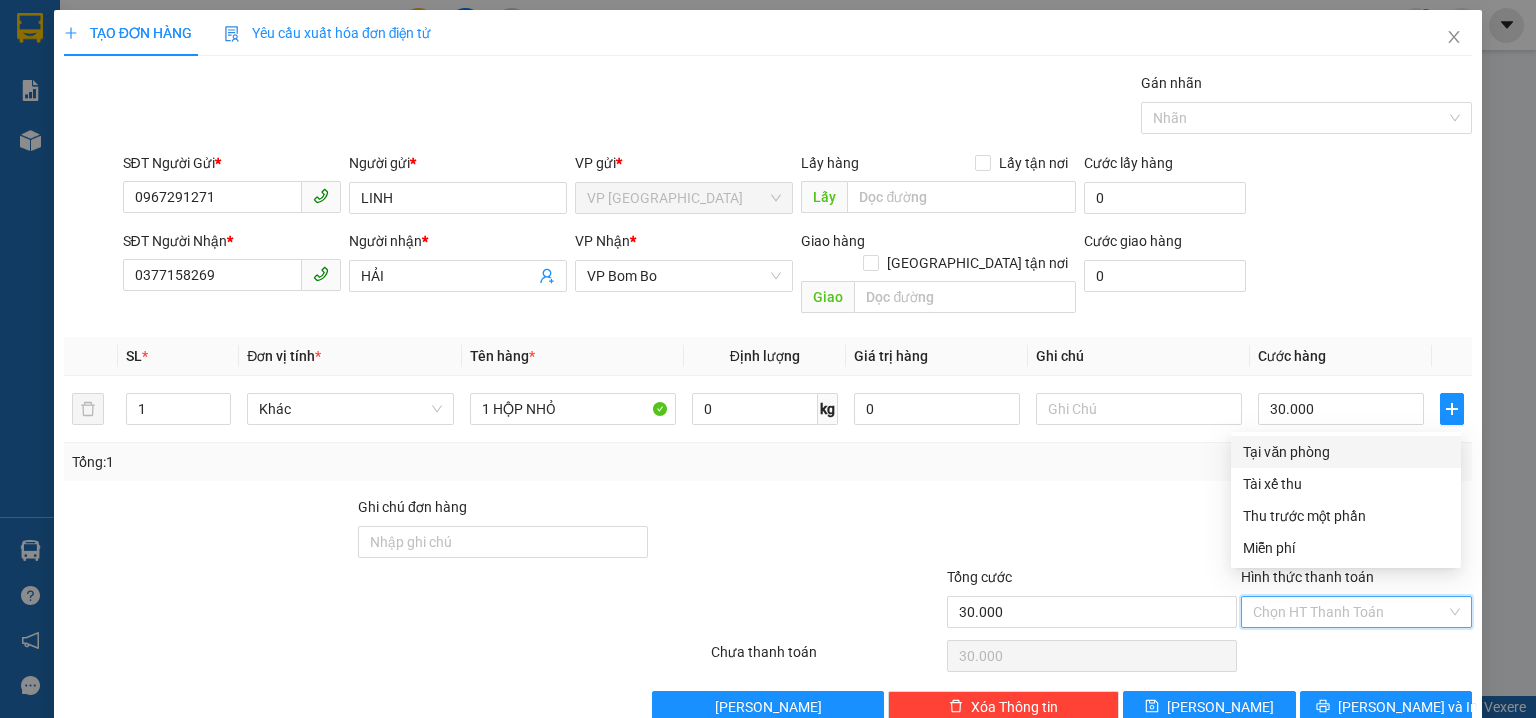 click on "Tại văn phòng" at bounding box center [1346, 452] 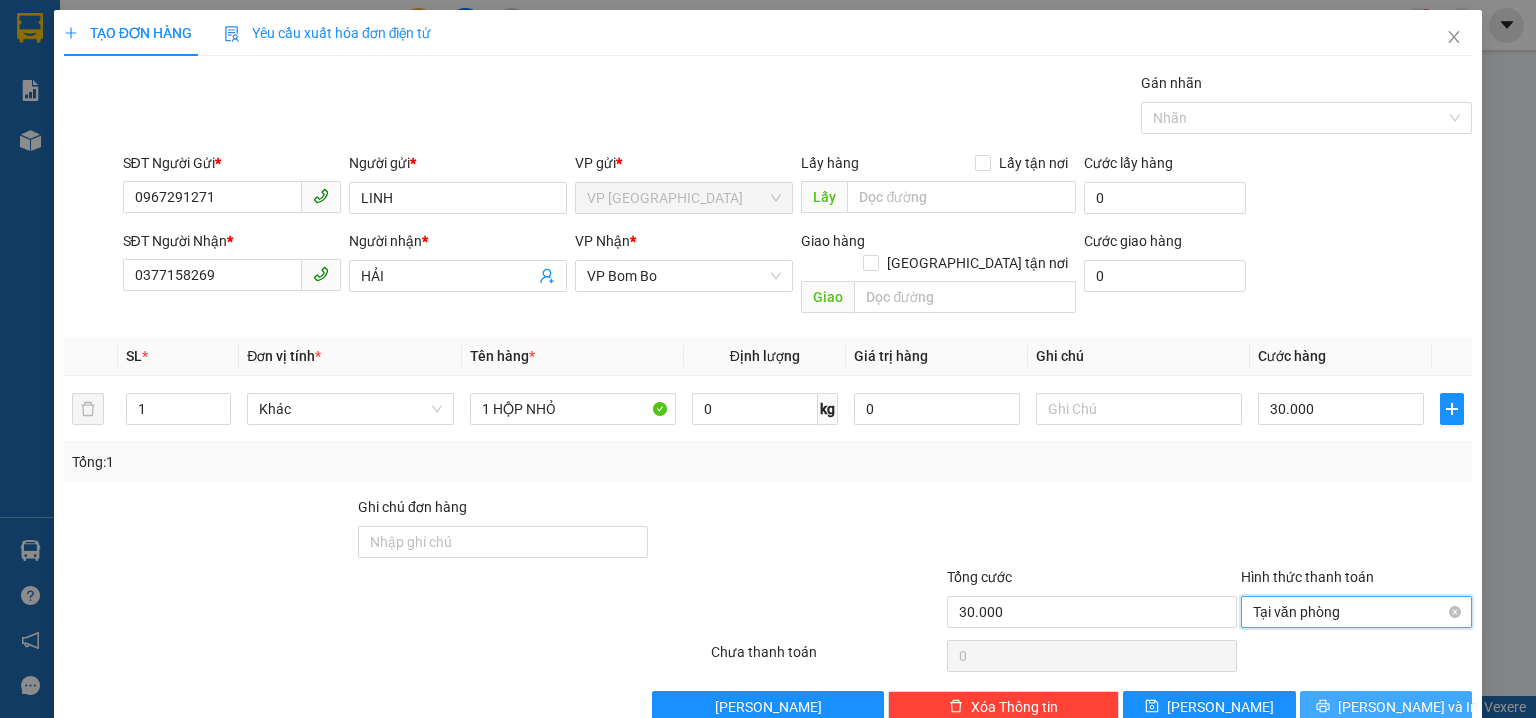 drag, startPoint x: 1360, startPoint y: 688, endPoint x: 1291, endPoint y: 574, distance: 133.25539 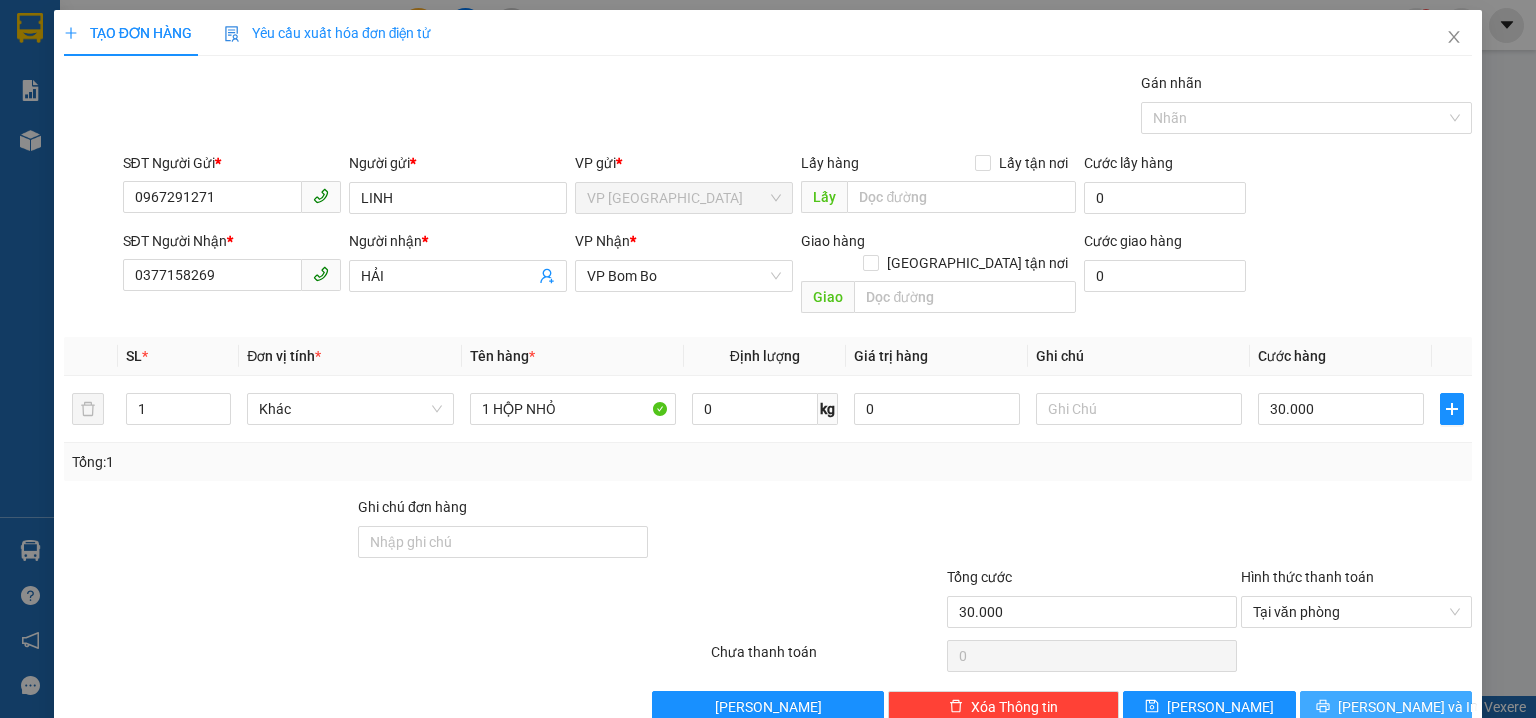 drag, startPoint x: 1342, startPoint y: 671, endPoint x: 1300, endPoint y: 646, distance: 48.8774 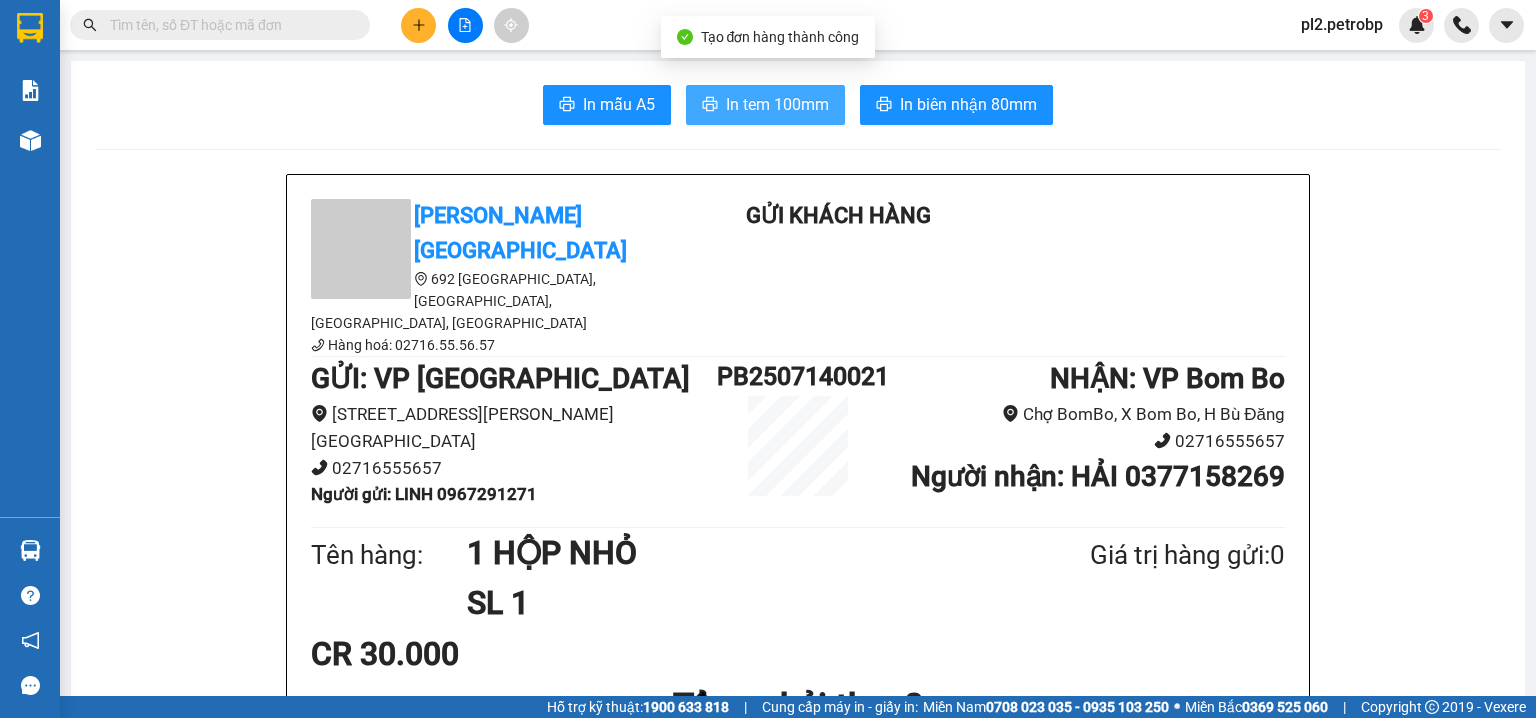 drag, startPoint x: 776, startPoint y: 99, endPoint x: 828, endPoint y: 1, distance: 110.94143 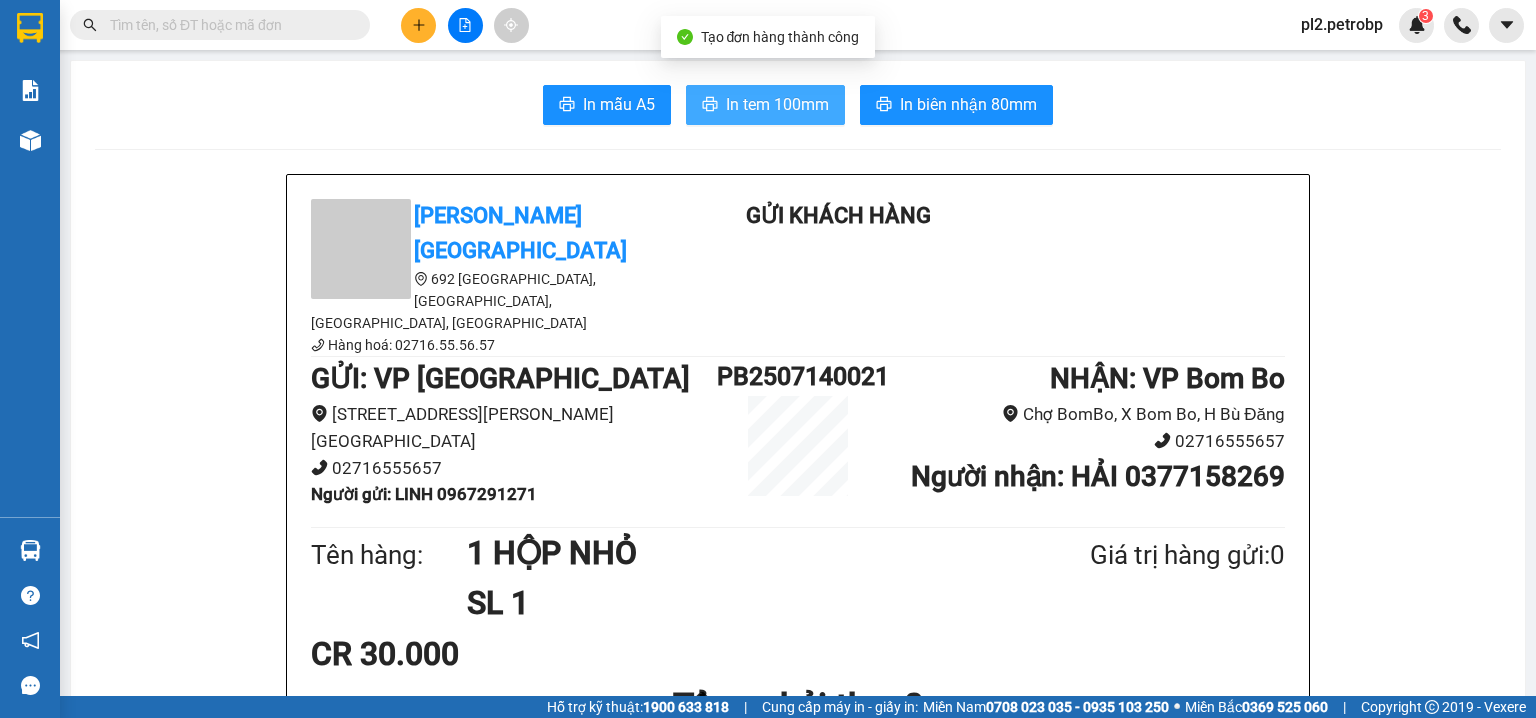 scroll, scrollTop: 0, scrollLeft: 0, axis: both 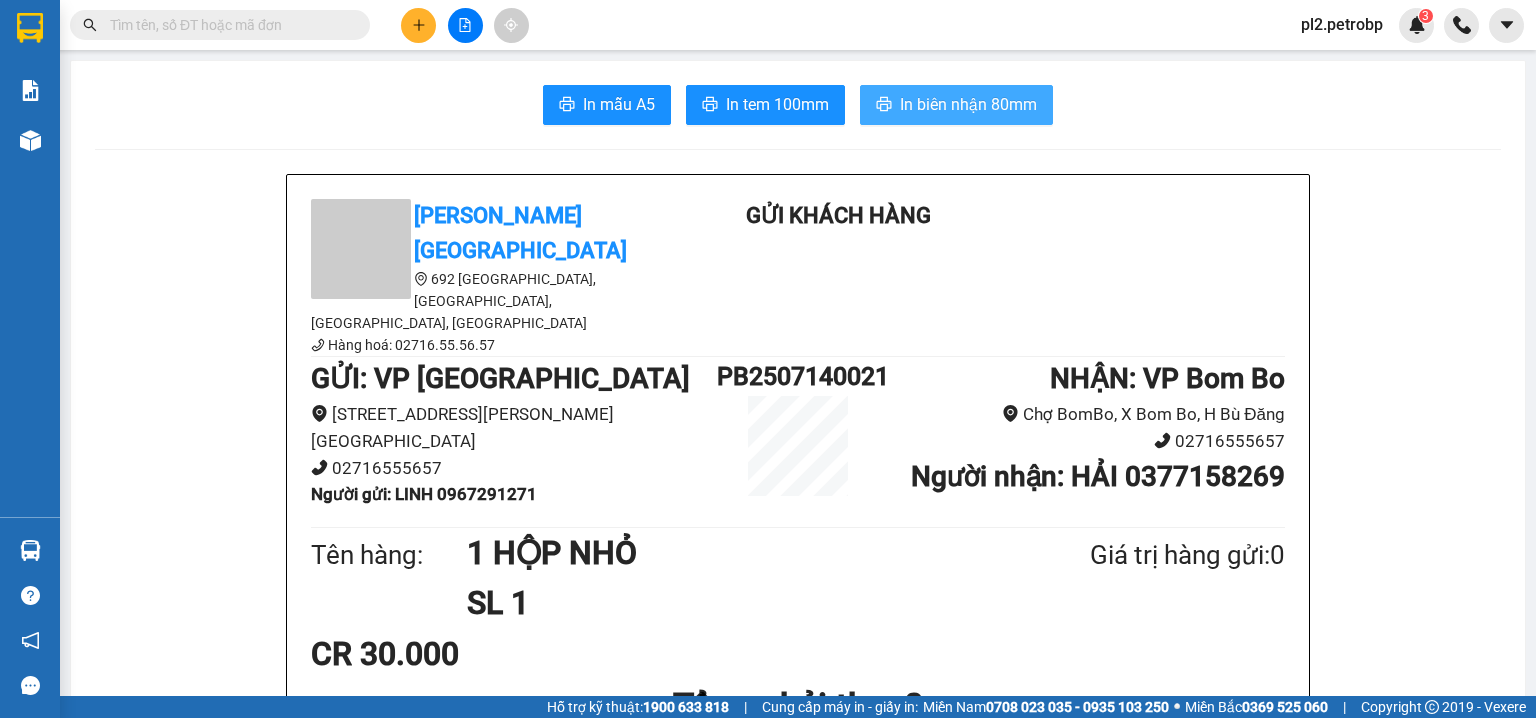 click on "In biên nhận 80mm" at bounding box center (968, 104) 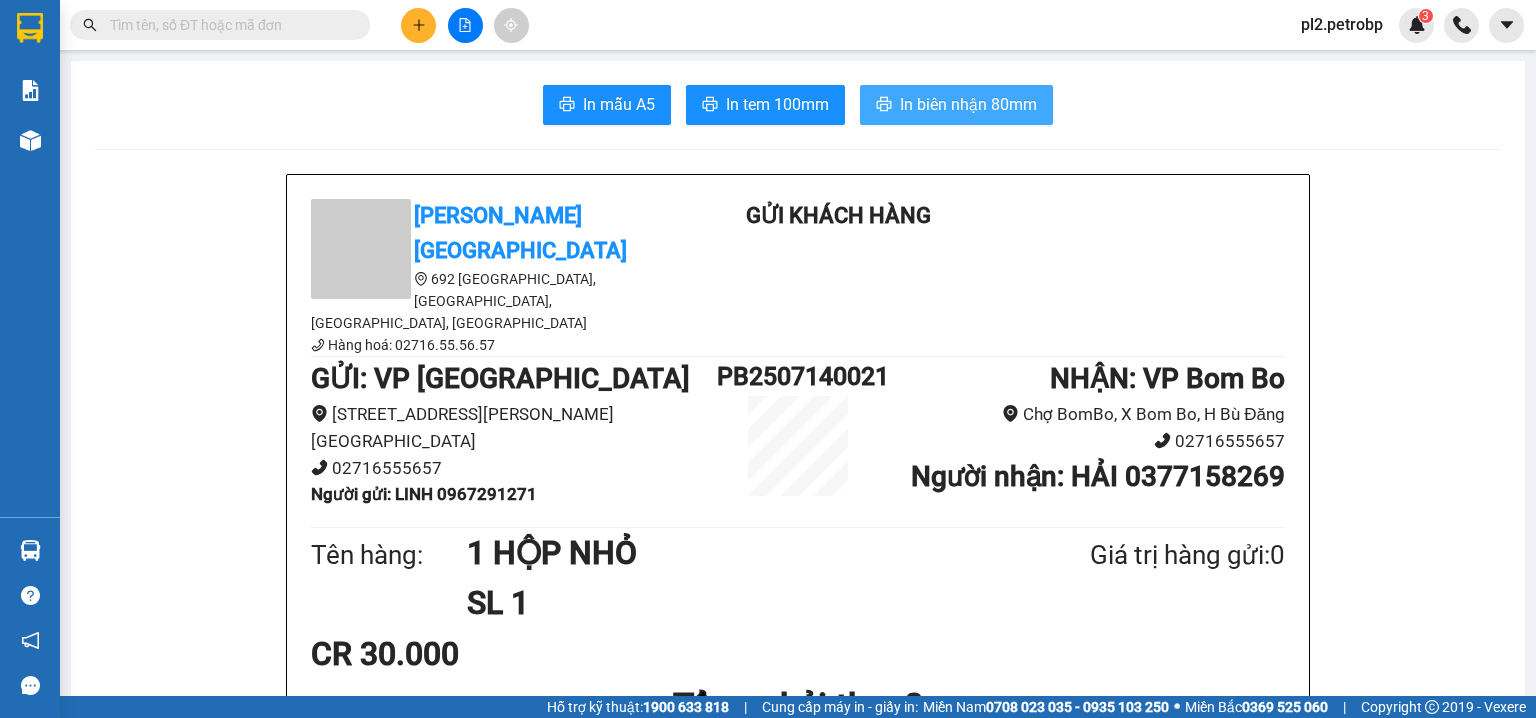 scroll, scrollTop: 0, scrollLeft: 0, axis: both 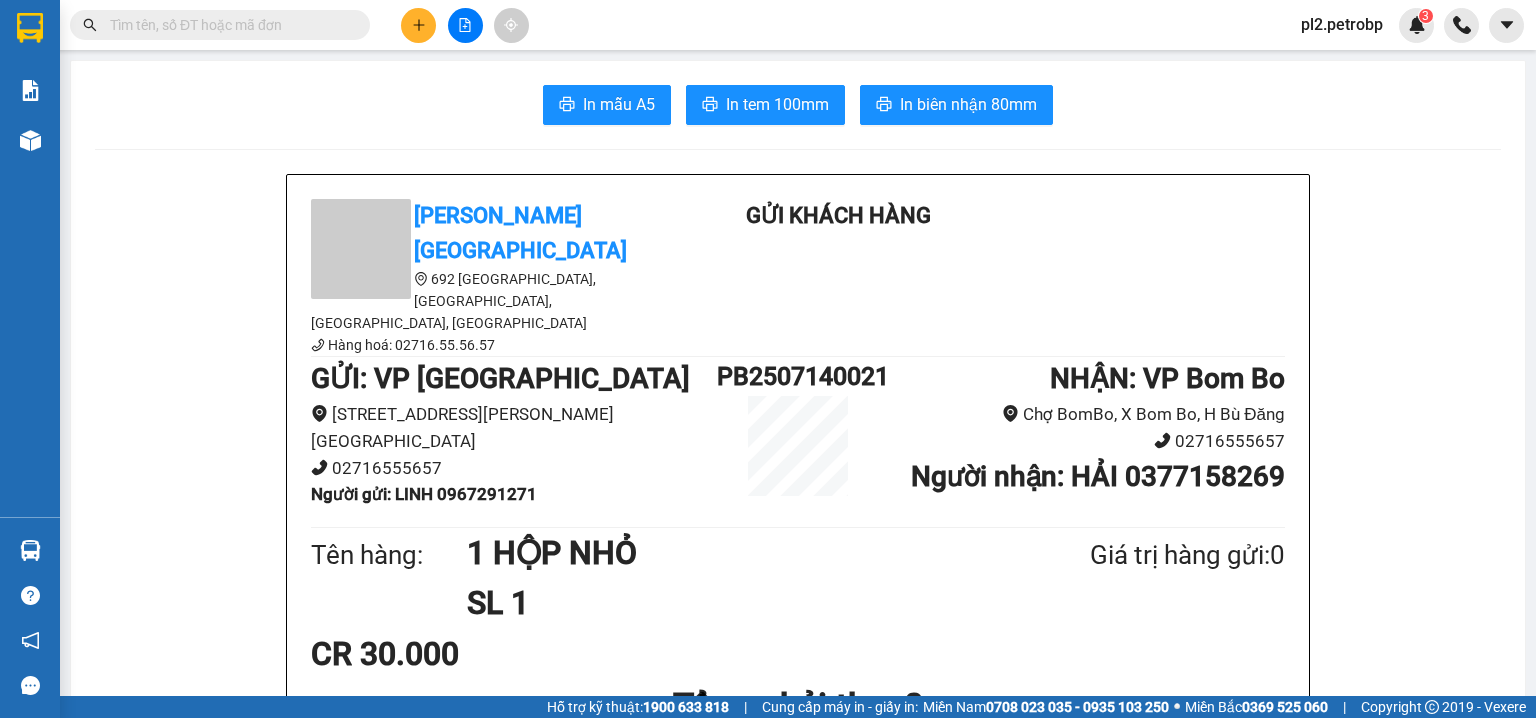 click at bounding box center [228, 25] 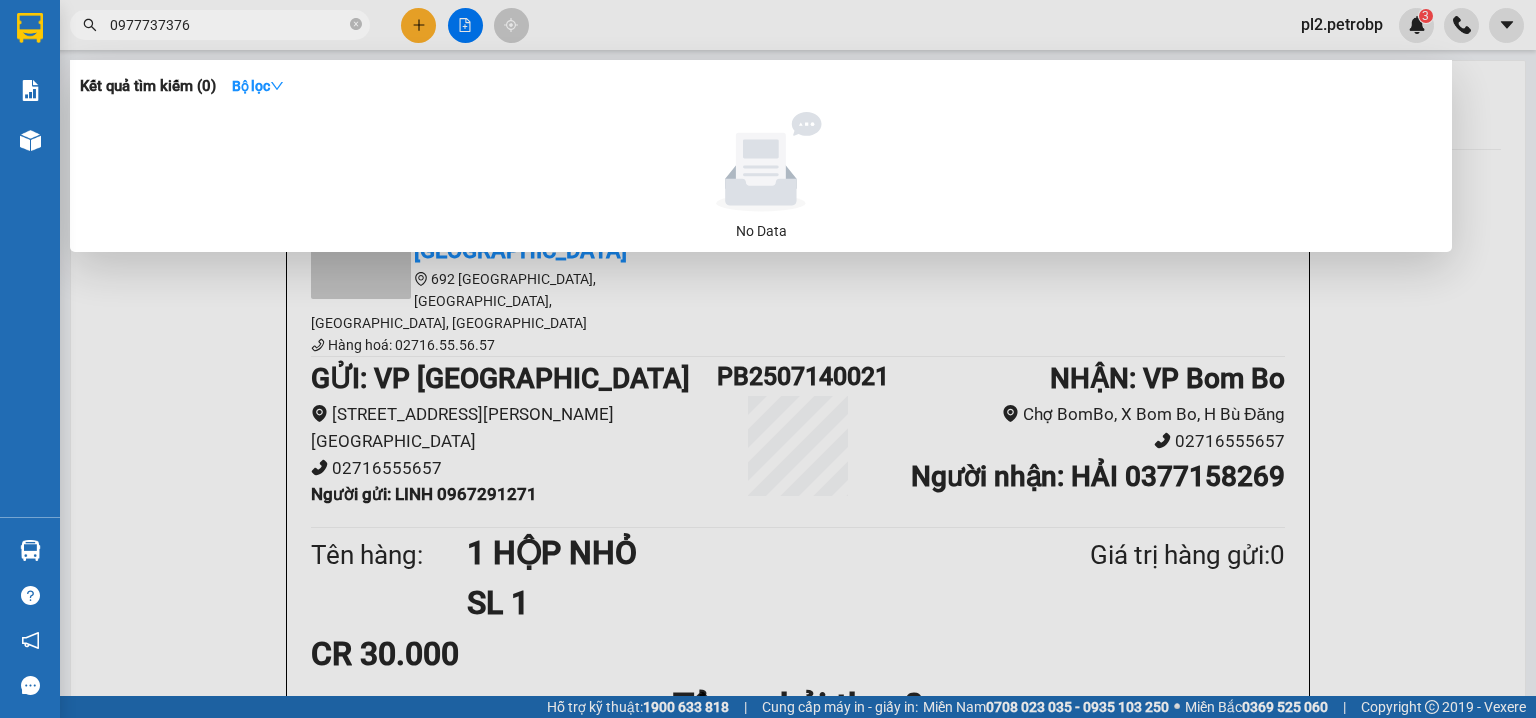 click on "0977737376" at bounding box center (228, 25) 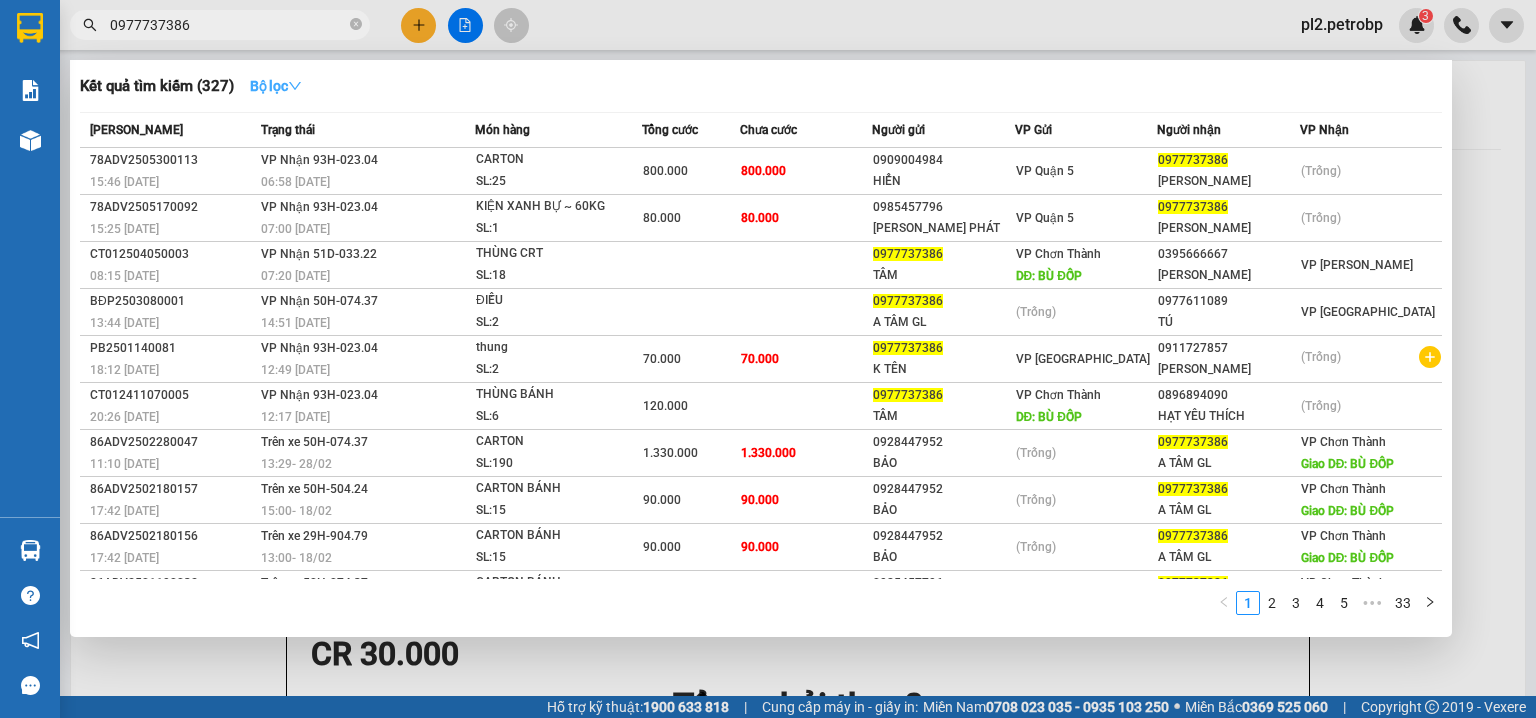 type on "0977737386" 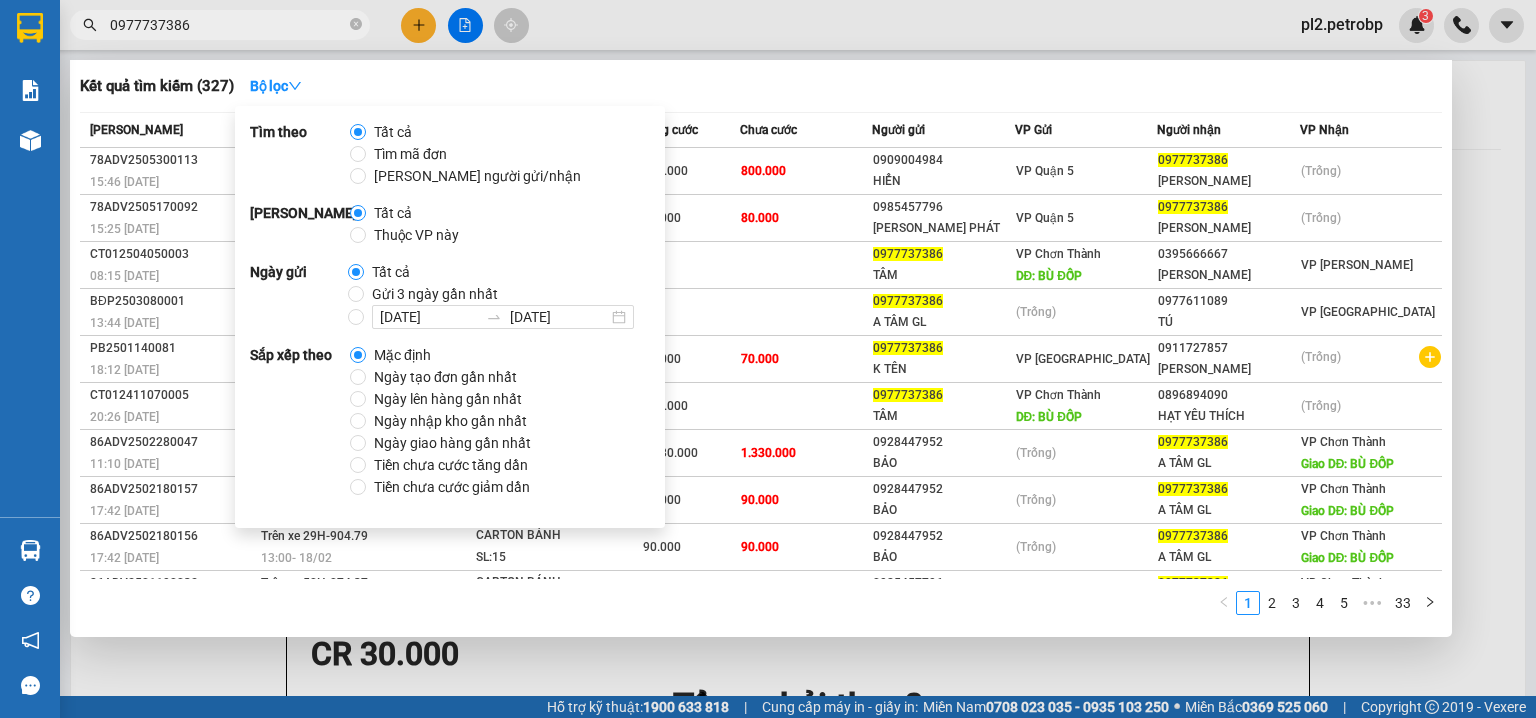 click on "Ngày tạo đơn gần nhất" at bounding box center (445, 377) 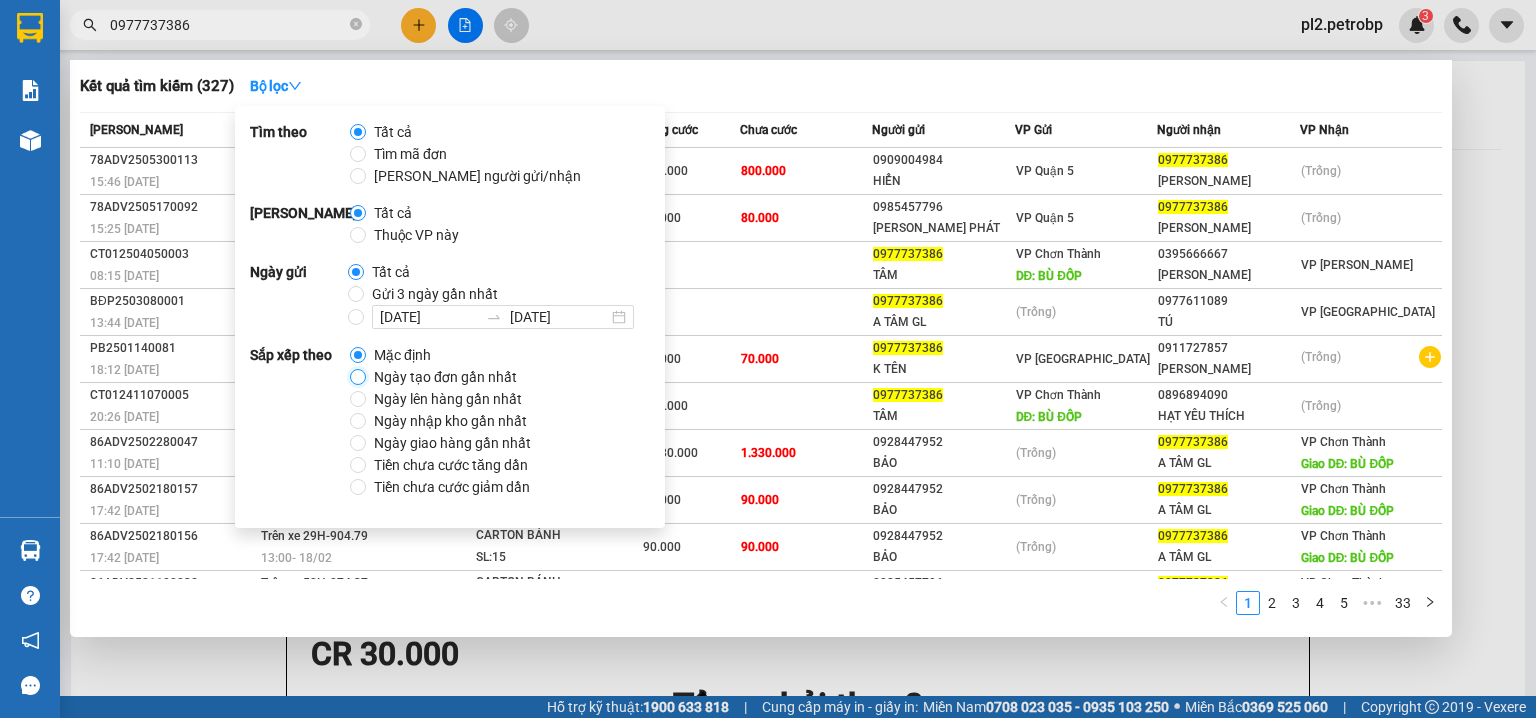 click on "Ngày tạo đơn gần nhất" at bounding box center (358, 377) 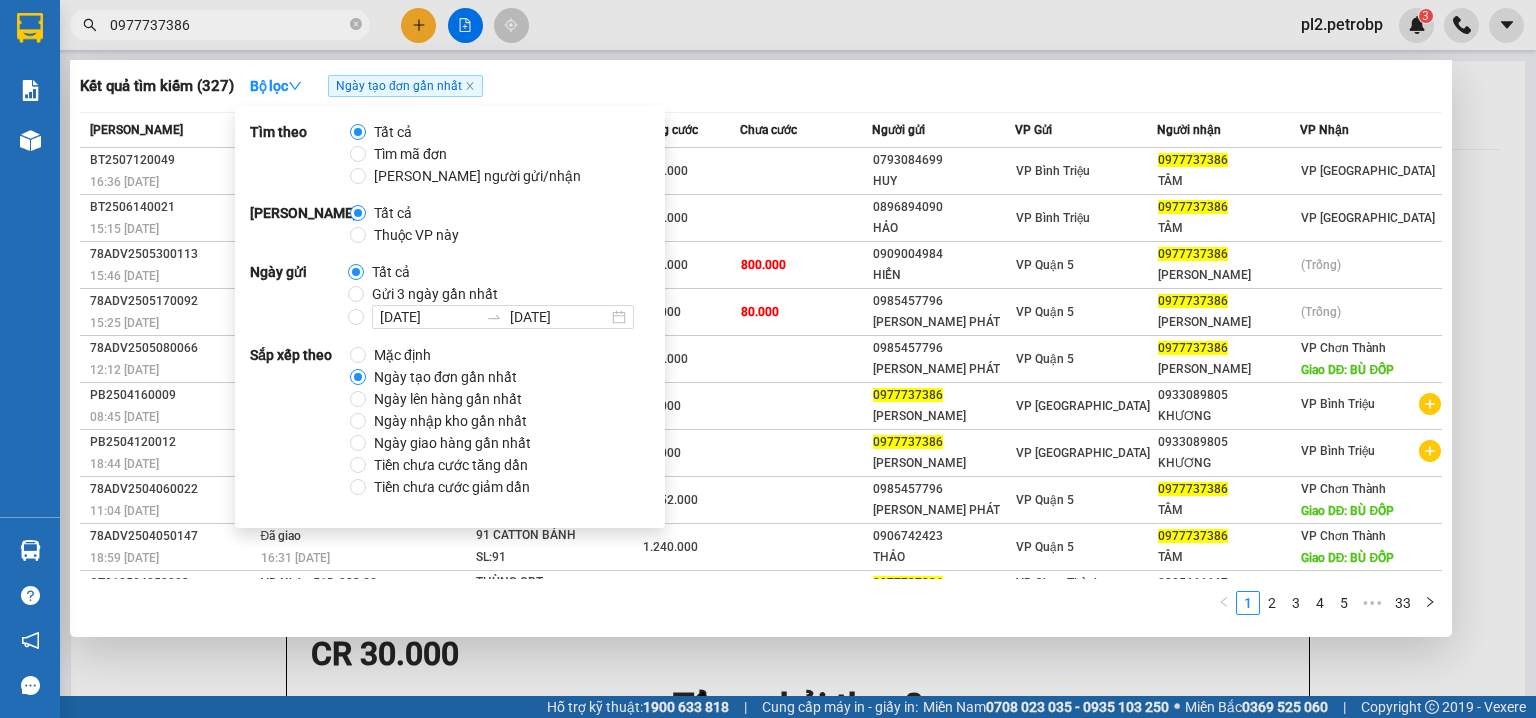 click on "Kết quả tìm kiếm ( 327 )  Bộ lọc  Ngày tạo đơn gần nhất" at bounding box center [761, 86] 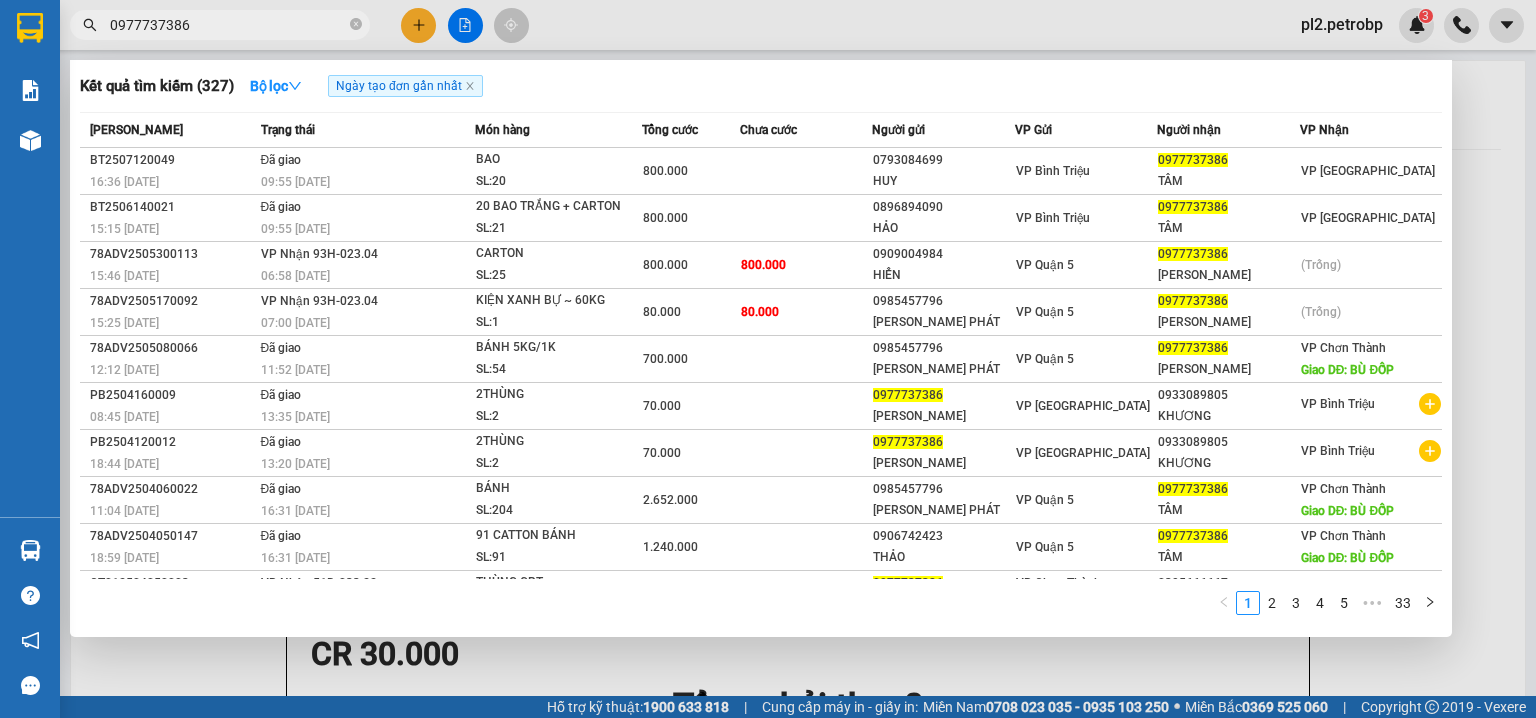 click 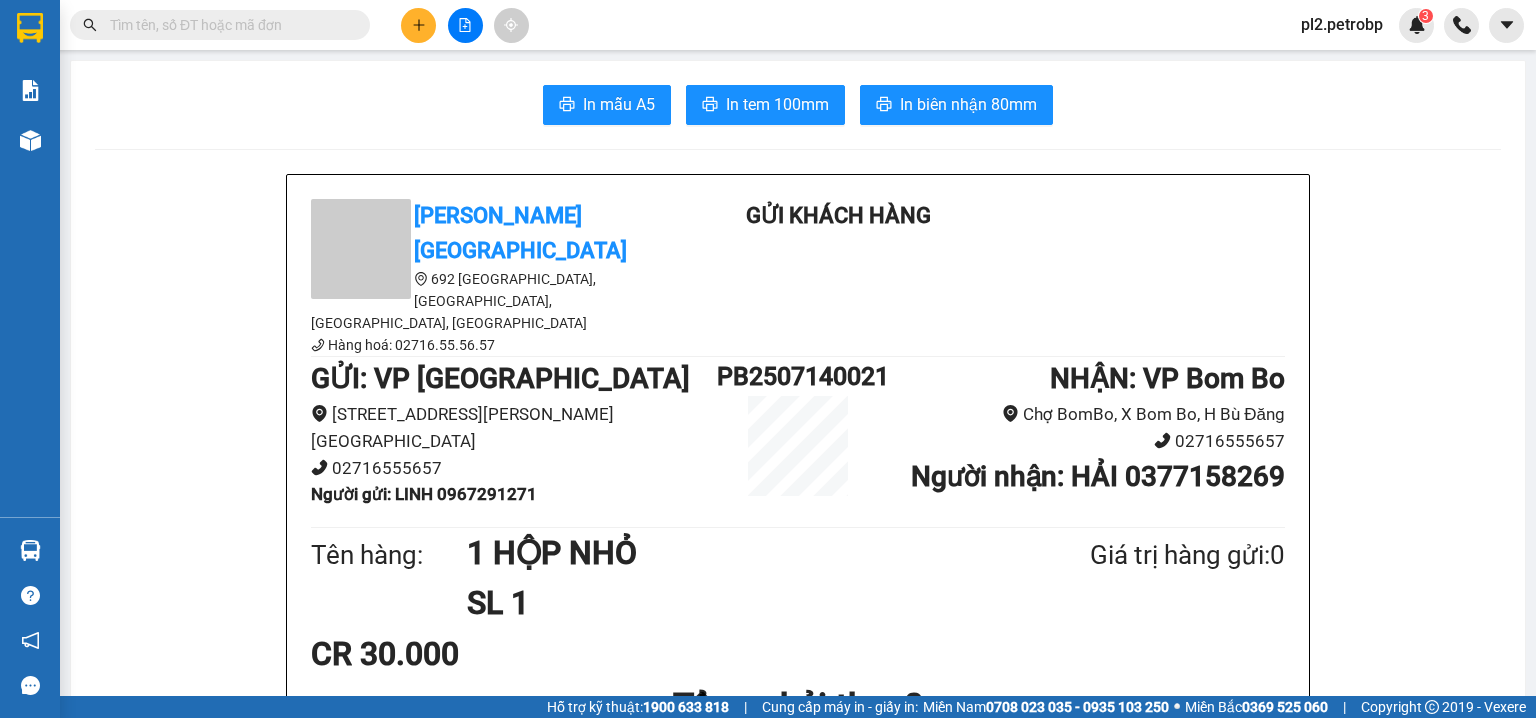 click on "Kết quả tìm kiếm ( 327 )  Bộ lọc  Ngày tạo đơn gần nhất Mã ĐH Trạng thái Món hàng Tổng cước Chưa cước Người gửi VP Gửi Người nhận VP Nhận BT2507120049 16:36 [DATE] Đã giao   09:55 [DATE] BAO SL:  20 800.000 0793084699 HUY VP Bình Triệu 0977737386 TÂM  VP [GEOGRAPHIC_DATA] 15:15 [DATE] Đã giao   09:55 [DATE] 20 BAO TRẮNG + CARTON SL:  21 800.000 0896894090 HẢO VP Bình Triệu 0977737386 TÂM  VP [GEOGRAPHIC_DATA] 78ADV2505300113 15:46 [DATE] VP Nhận   93H-023.04 06:58 [DATE] CARTON SL:  25 800.000 800.000 0909004984 HIỂN  VP Quận 5 0977737386 MINH TÂM  (Trống) 78ADV2505170092 15:25 [DATE] VP Nhận   93H-023.04 07:00 [DATE] KIỆN XANH BỰ ~ 60KG SL:  1 80.000 80.000 0985457796 HƯNG THỊNH PHÁT VP Quận 5 0977737386 MINH TÂM  ([GEOGRAPHIC_DATA]) 78ADV2505080066 12:12 [DATE] Đã giao   11:52 [DATE] BÁNH 5KG/1K SL:  54 700.000 0985457796 HƯNG THỊNH PHÁT VP Quận 5 0977737386 MINH TÂM  VP [GEOGRAPHIC_DATA]: BÙ ĐỐP" at bounding box center [195, 25] 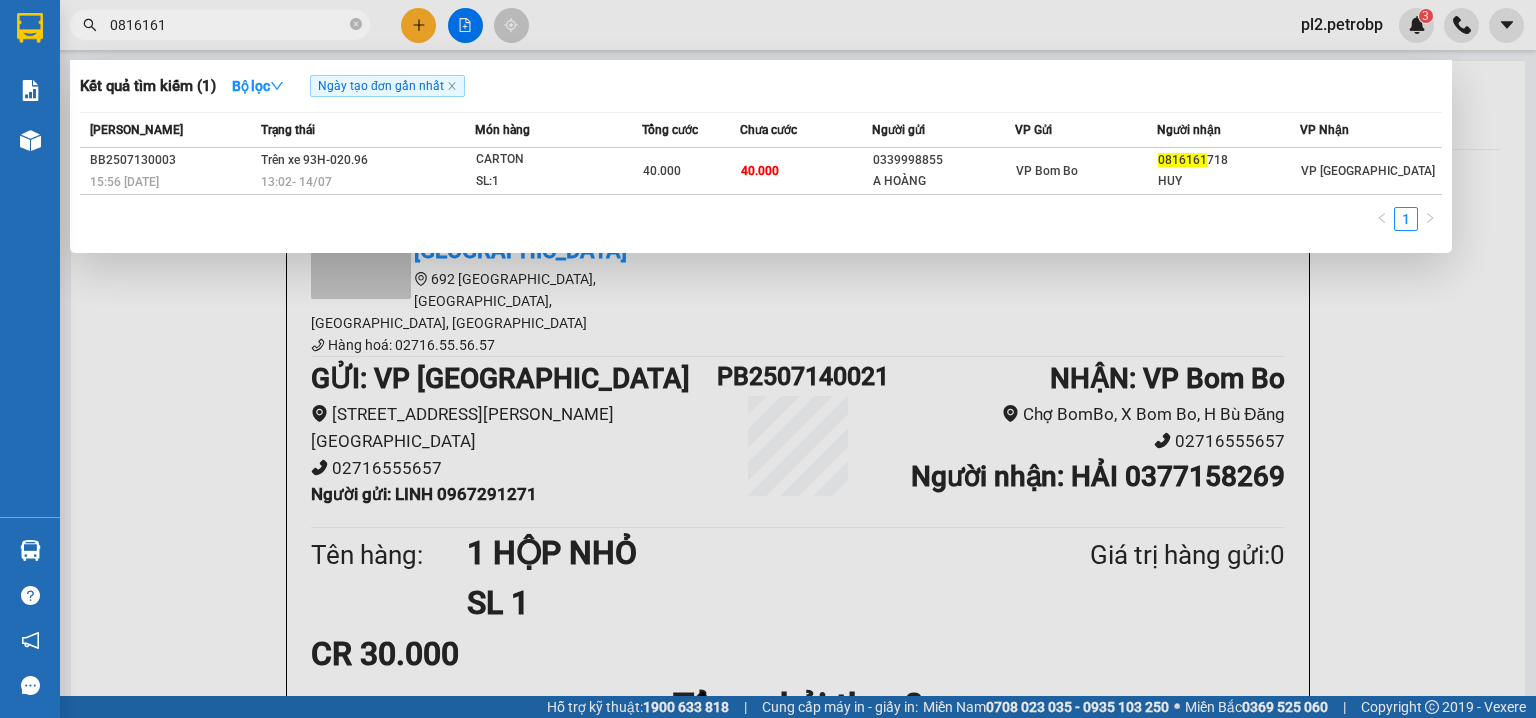 type on "0816161" 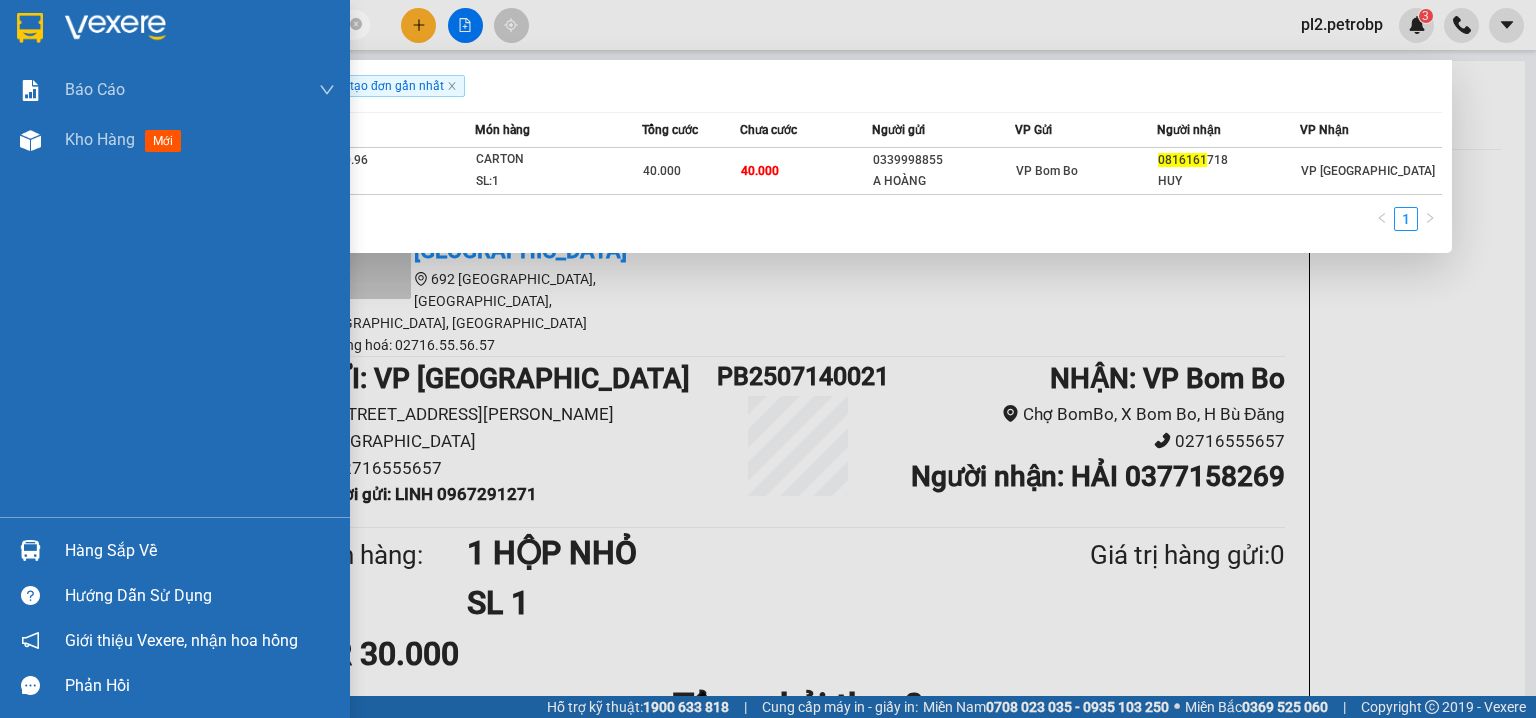 click on "Hàng sắp về" at bounding box center (200, 551) 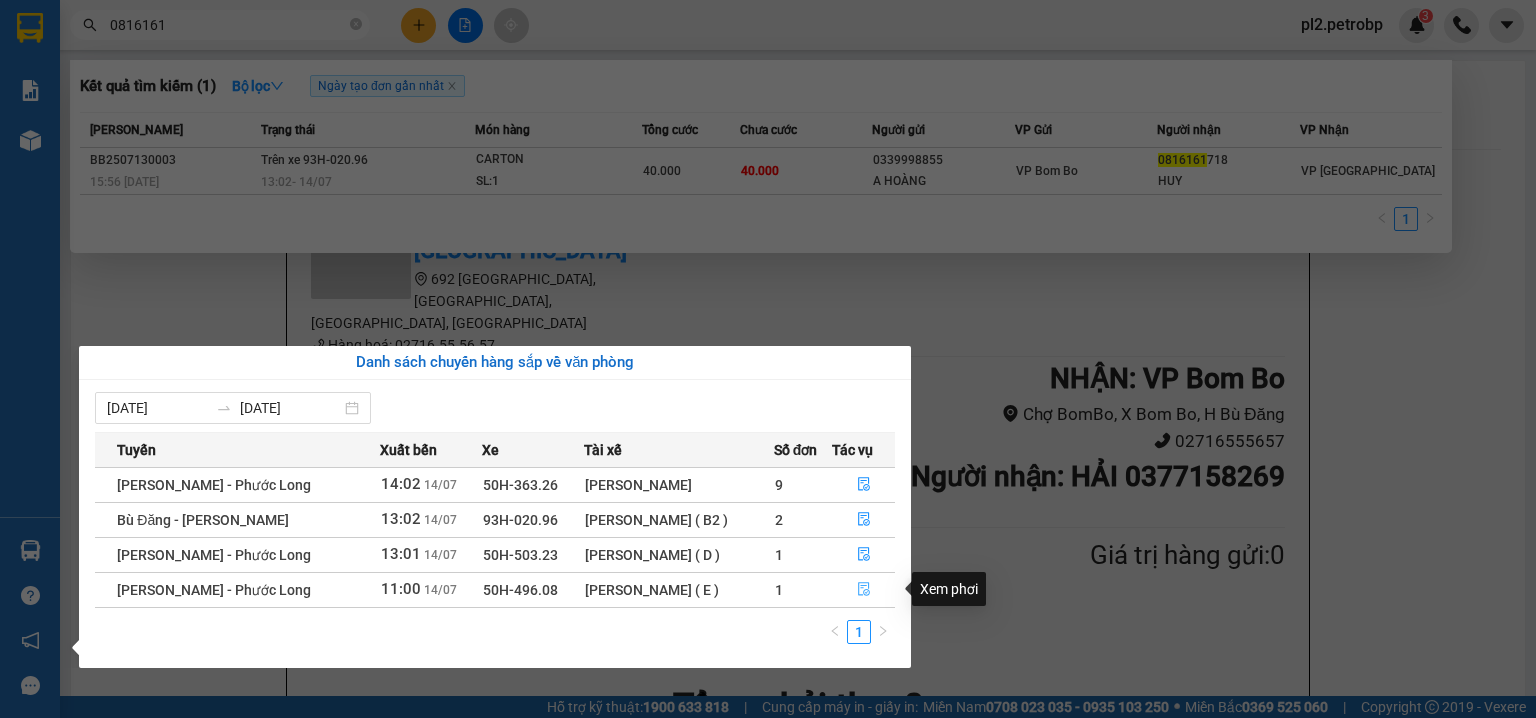 click at bounding box center [863, 590] 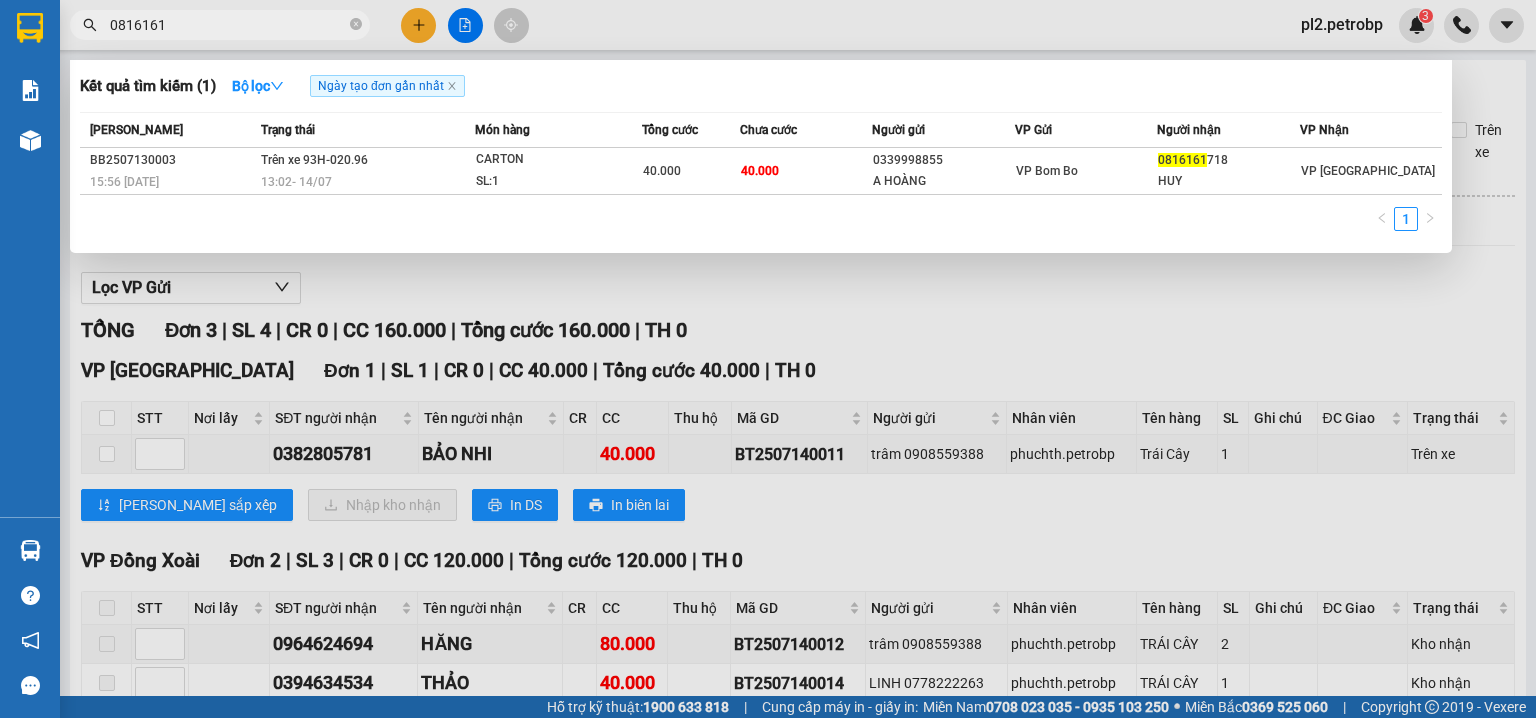 click at bounding box center (768, 359) 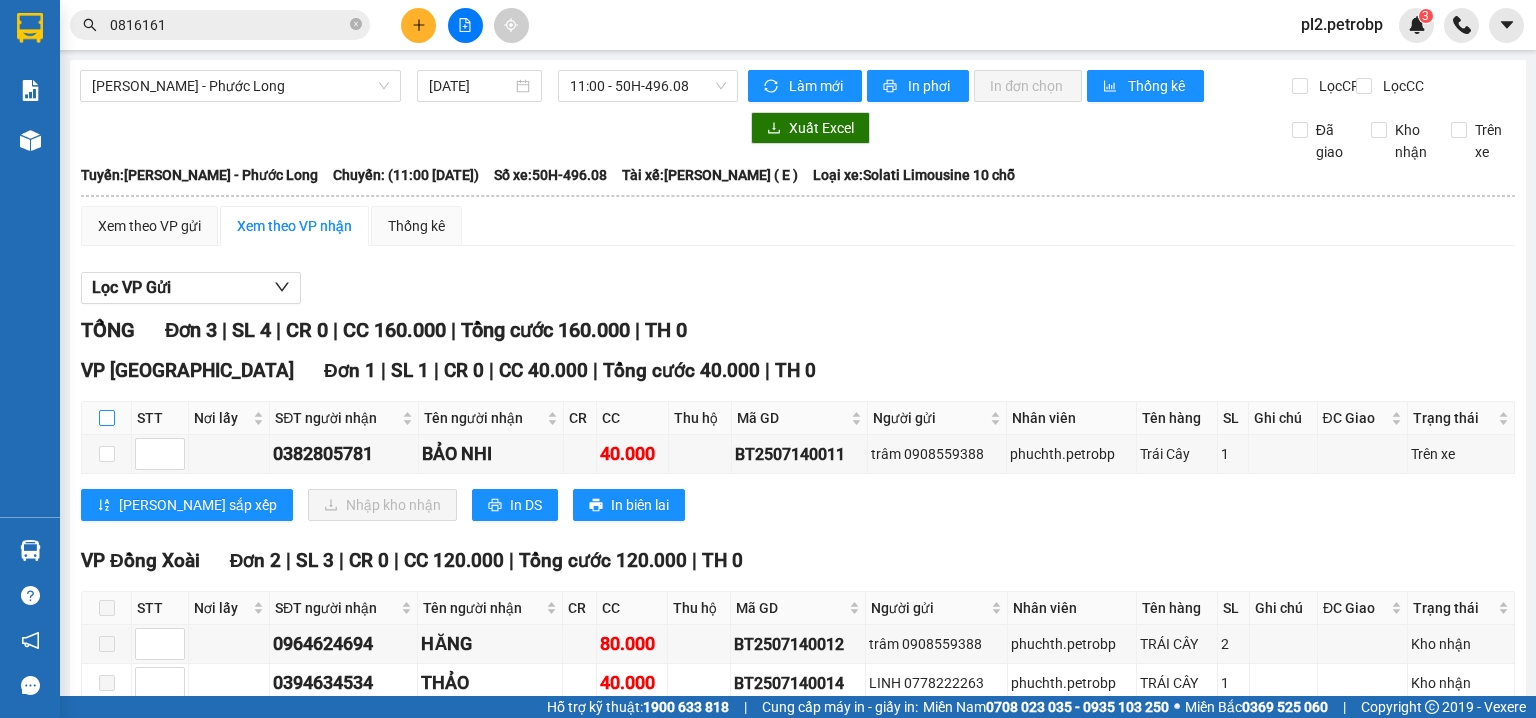 click at bounding box center (107, 418) 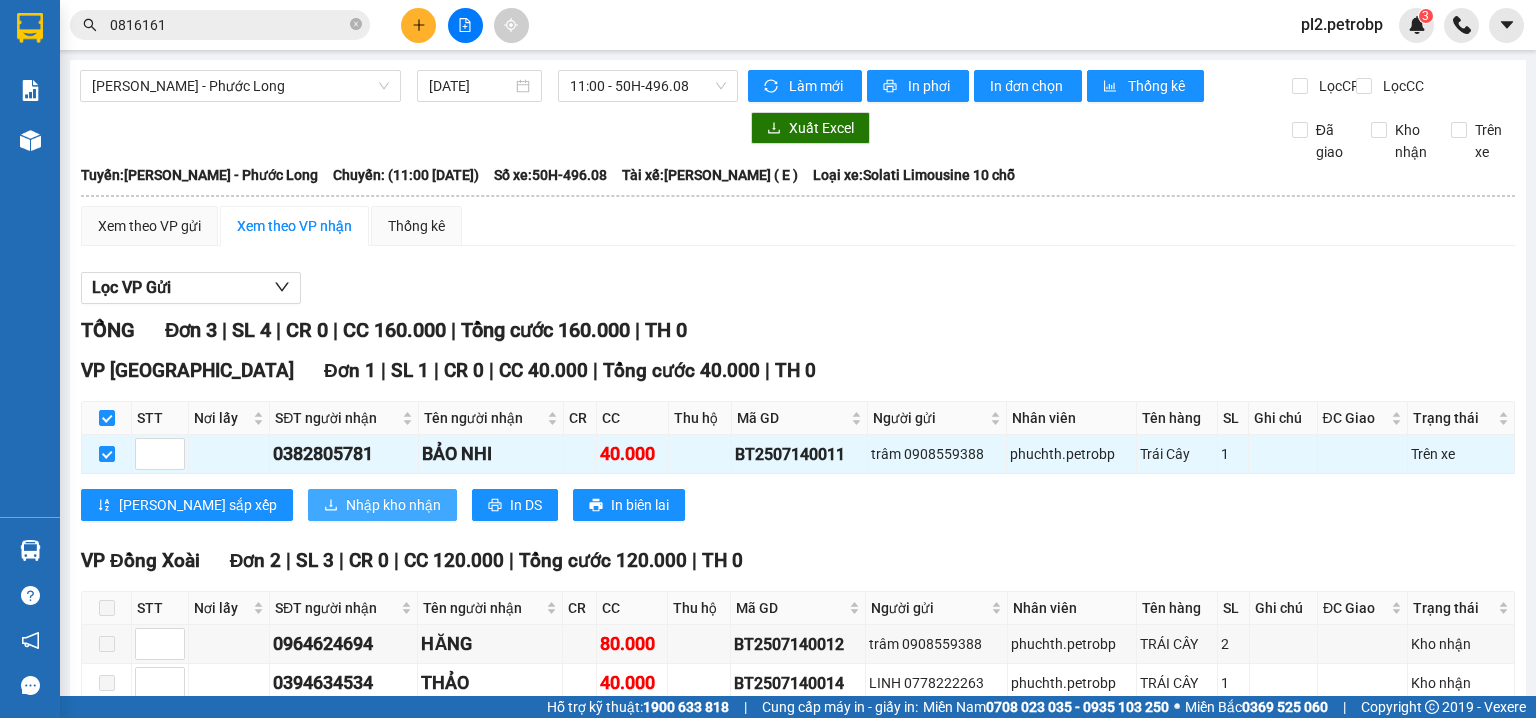 click on "Nhập kho nhận" at bounding box center [393, 505] 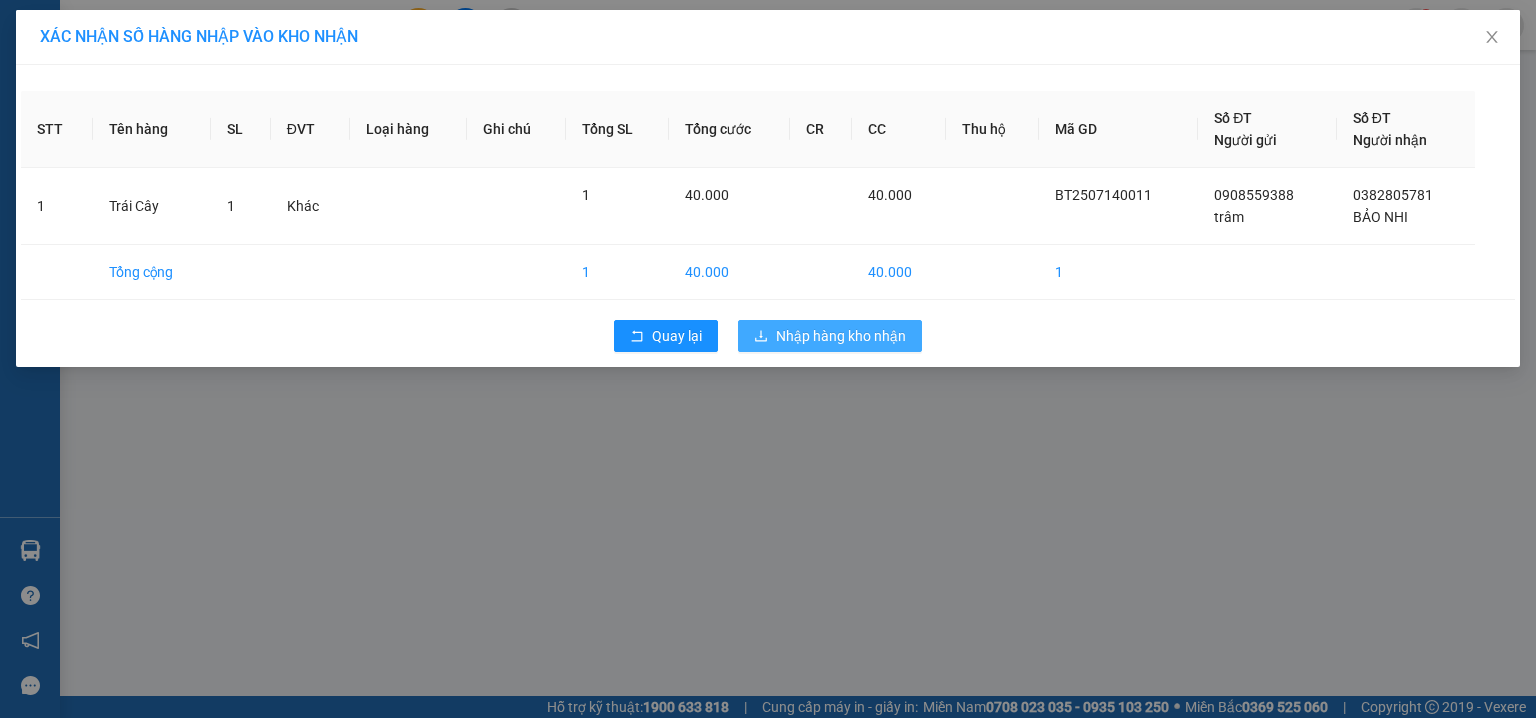 click on "Nhập hàng kho nhận" at bounding box center [841, 336] 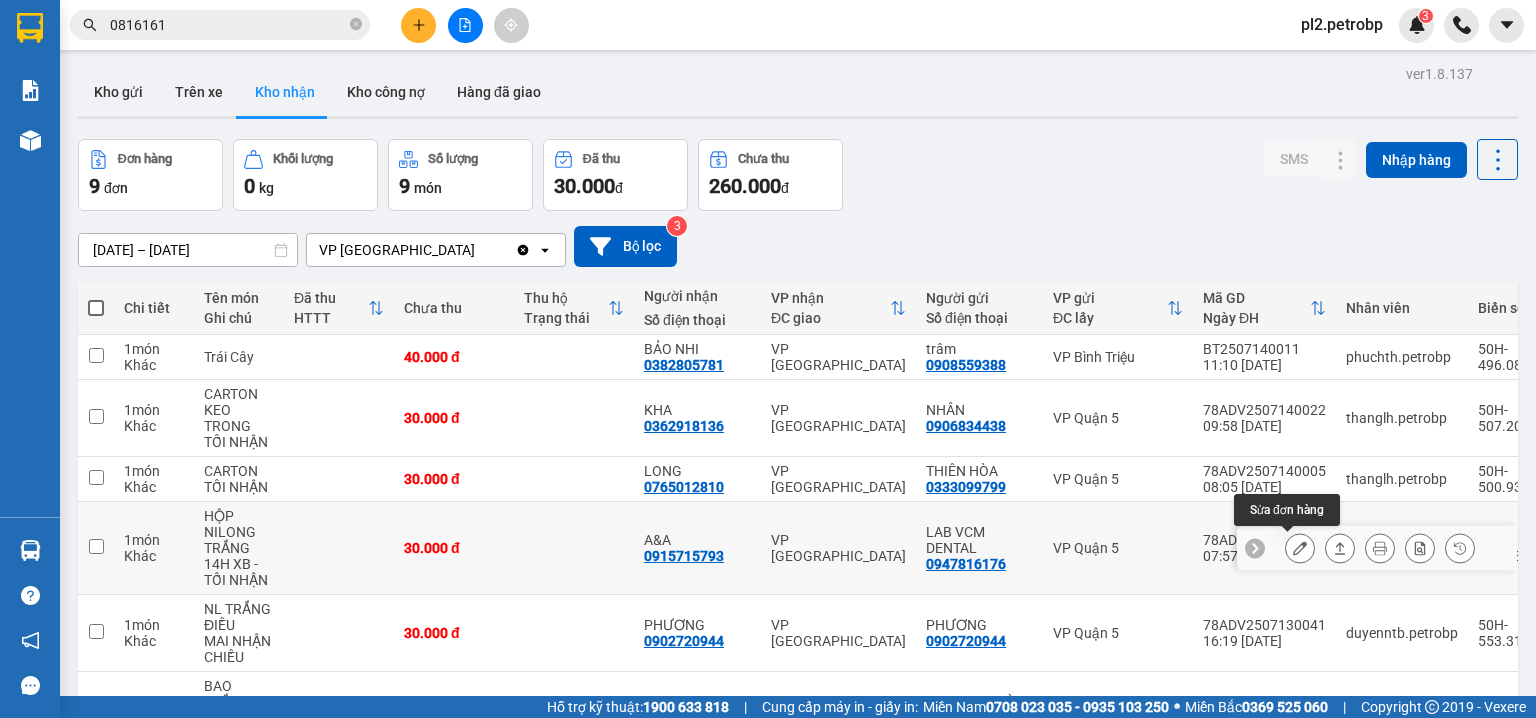 click at bounding box center (1300, 548) 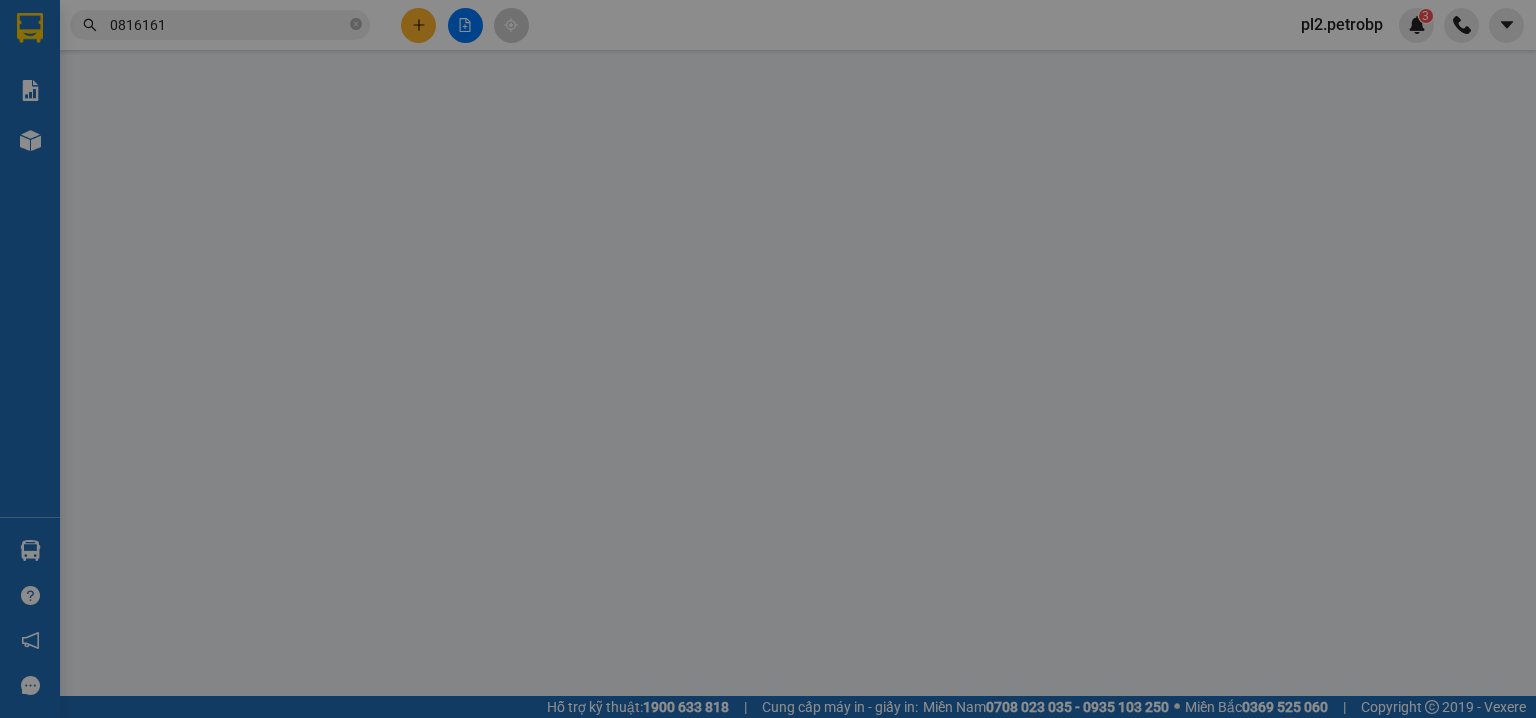 type on "0947816176" 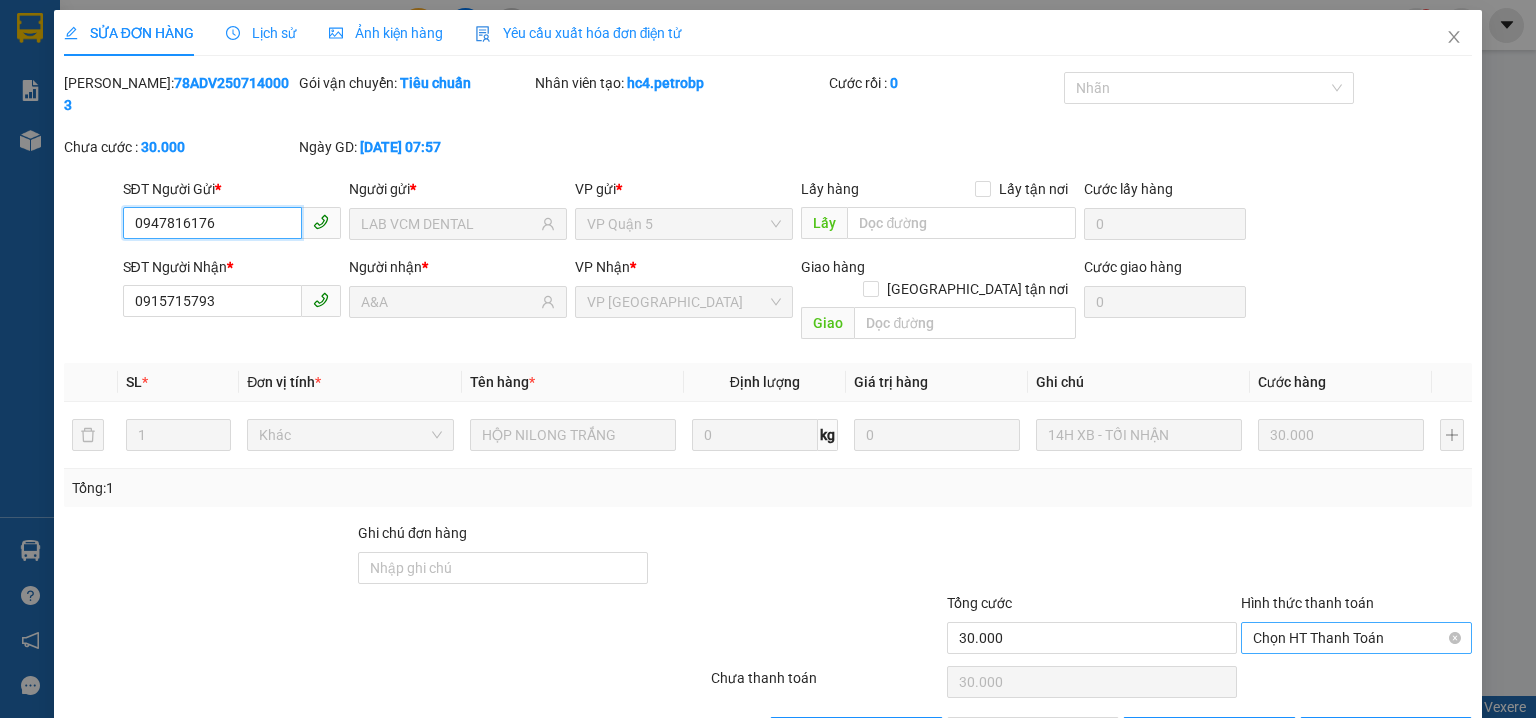 click on "Chọn HT Thanh Toán" at bounding box center [1356, 638] 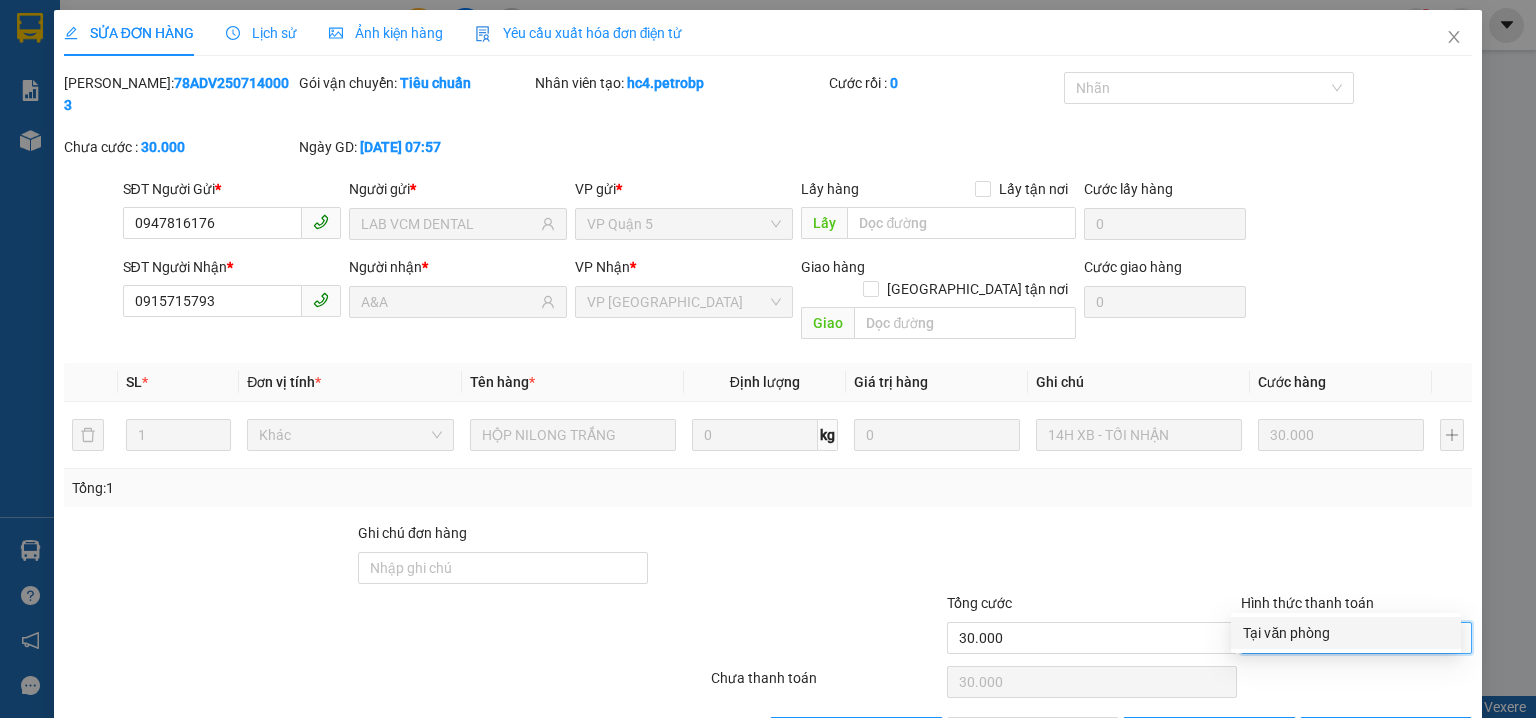 click on "Tại văn phòng" at bounding box center (1346, 633) 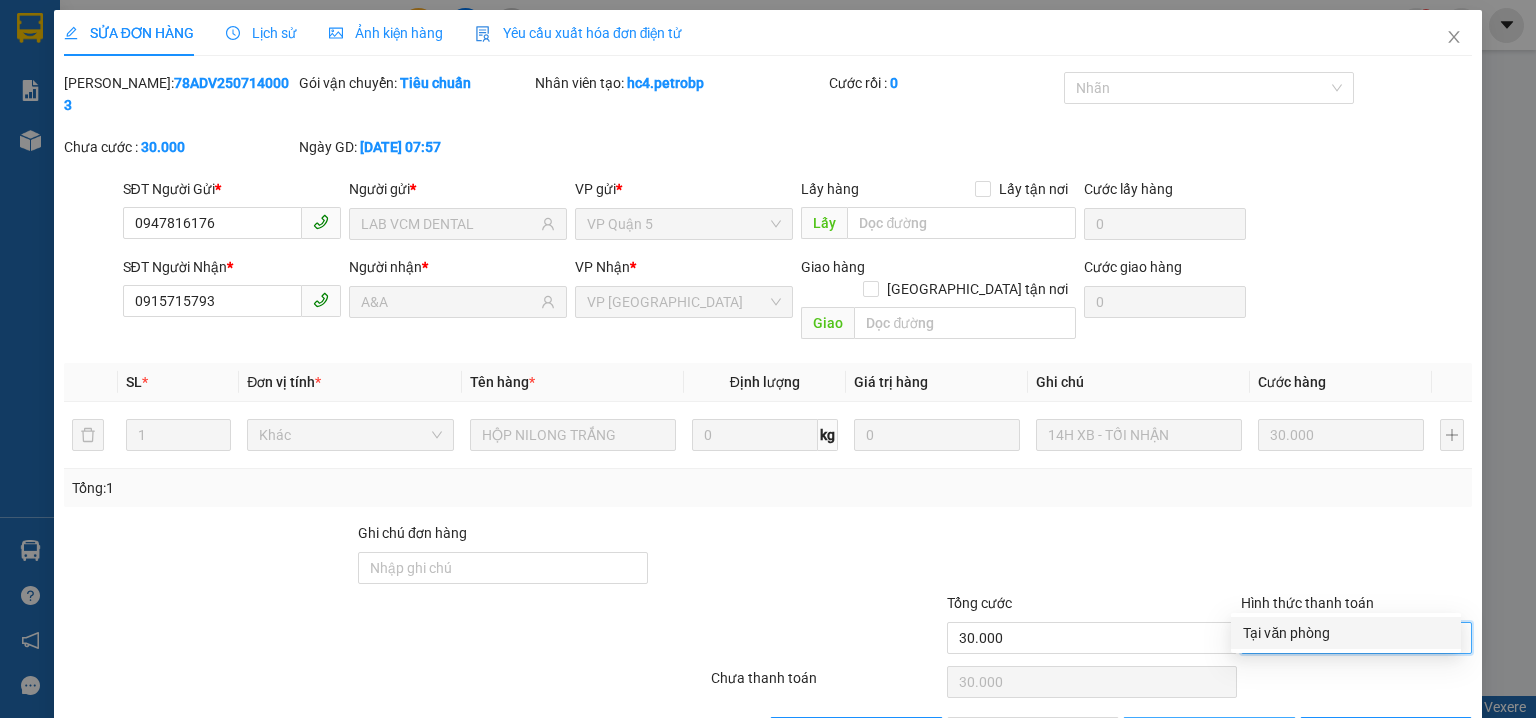 type on "0" 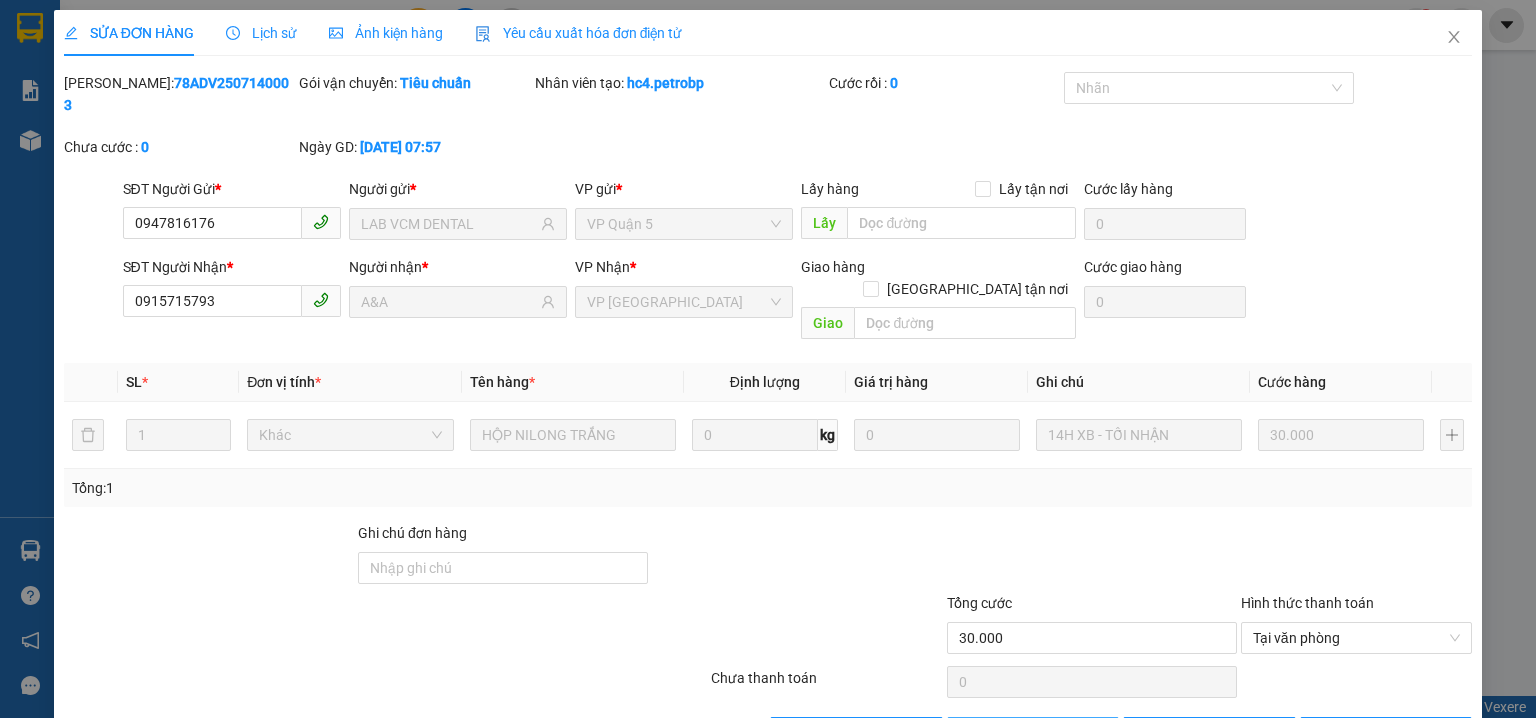 click on "Giao hàng" at bounding box center [1033, 733] 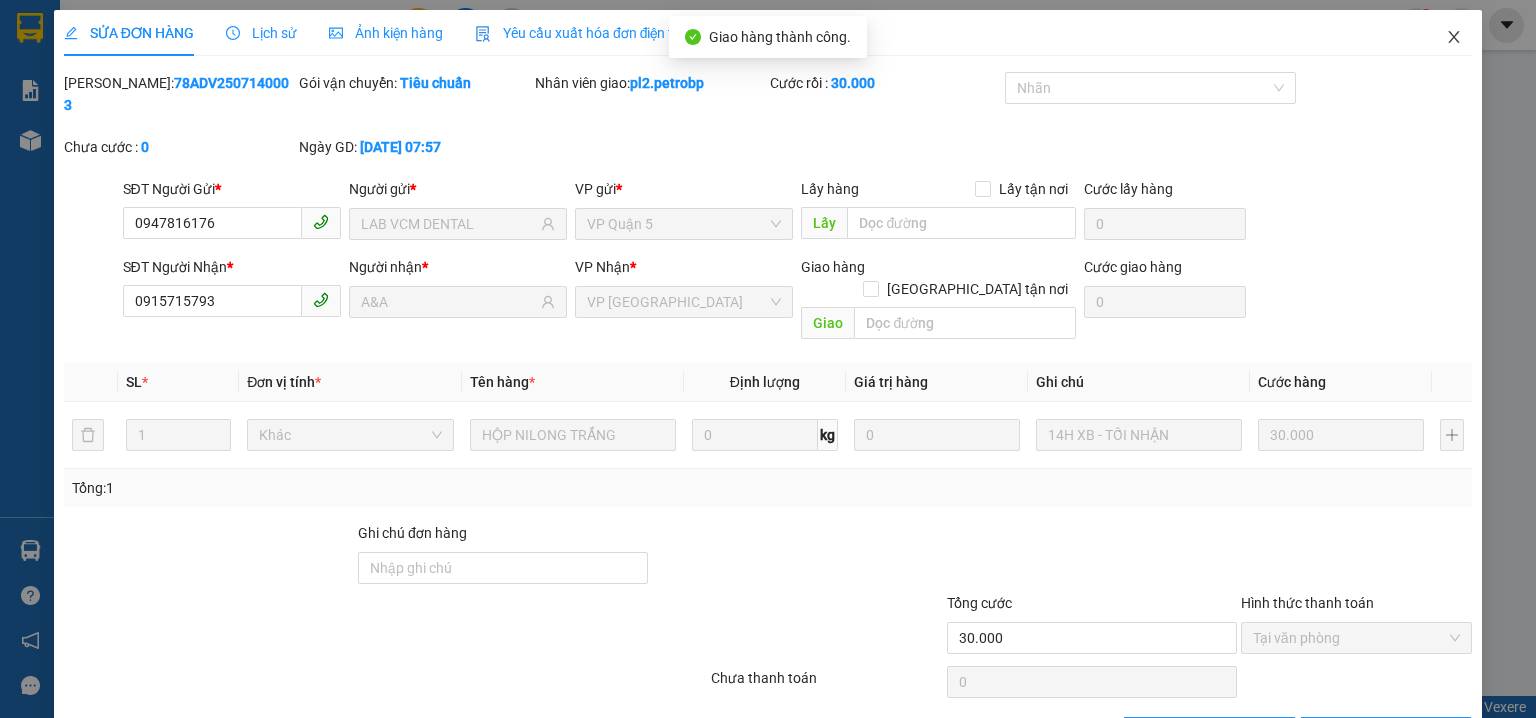 click 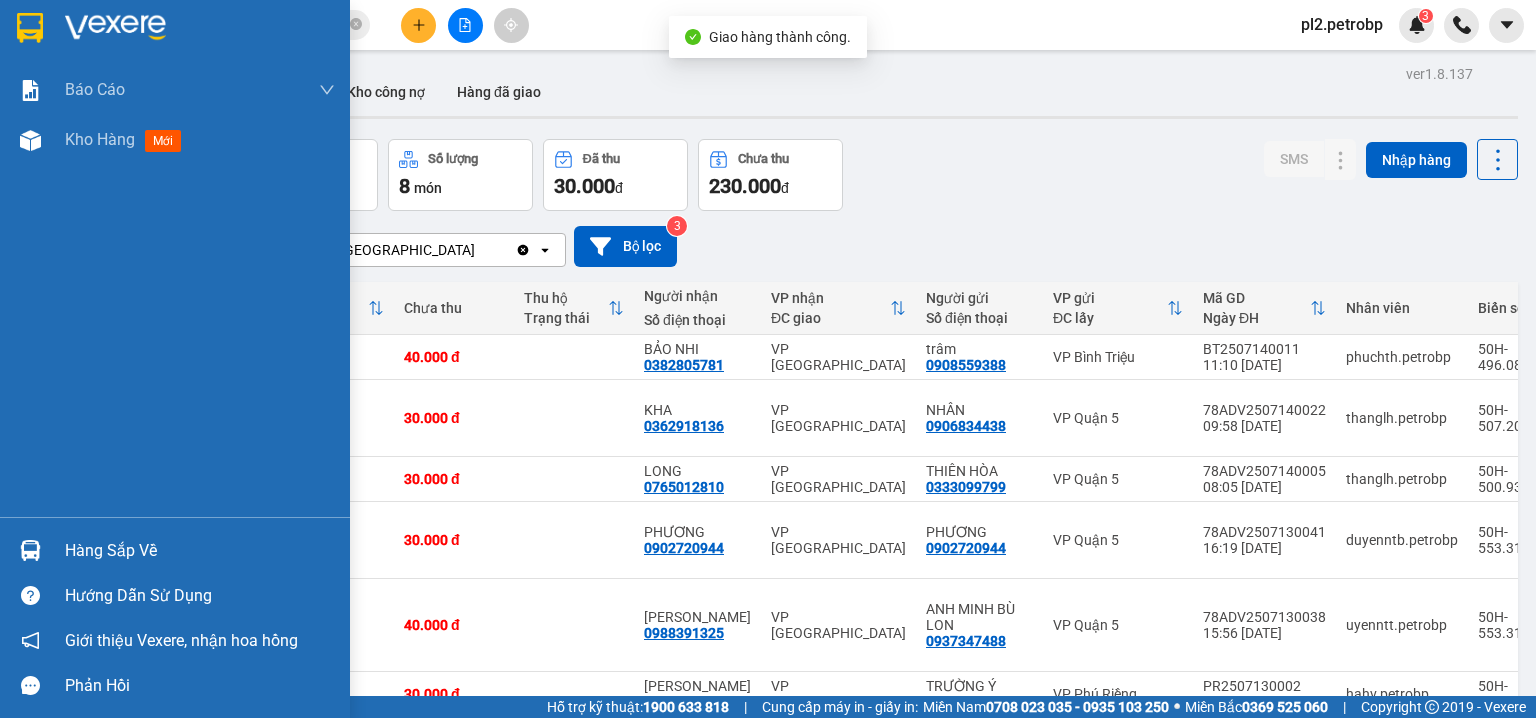 click on "Hàng sắp về" at bounding box center [200, 551] 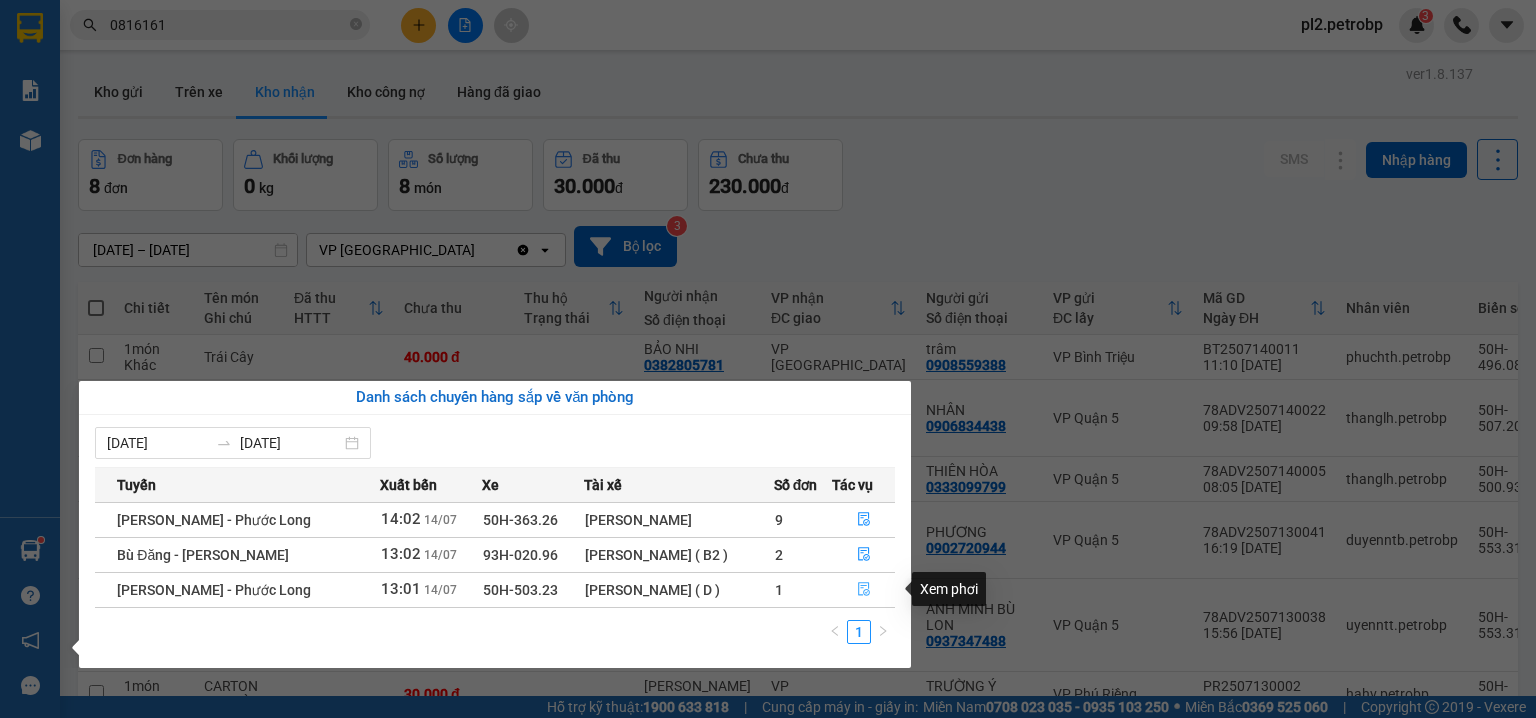 click 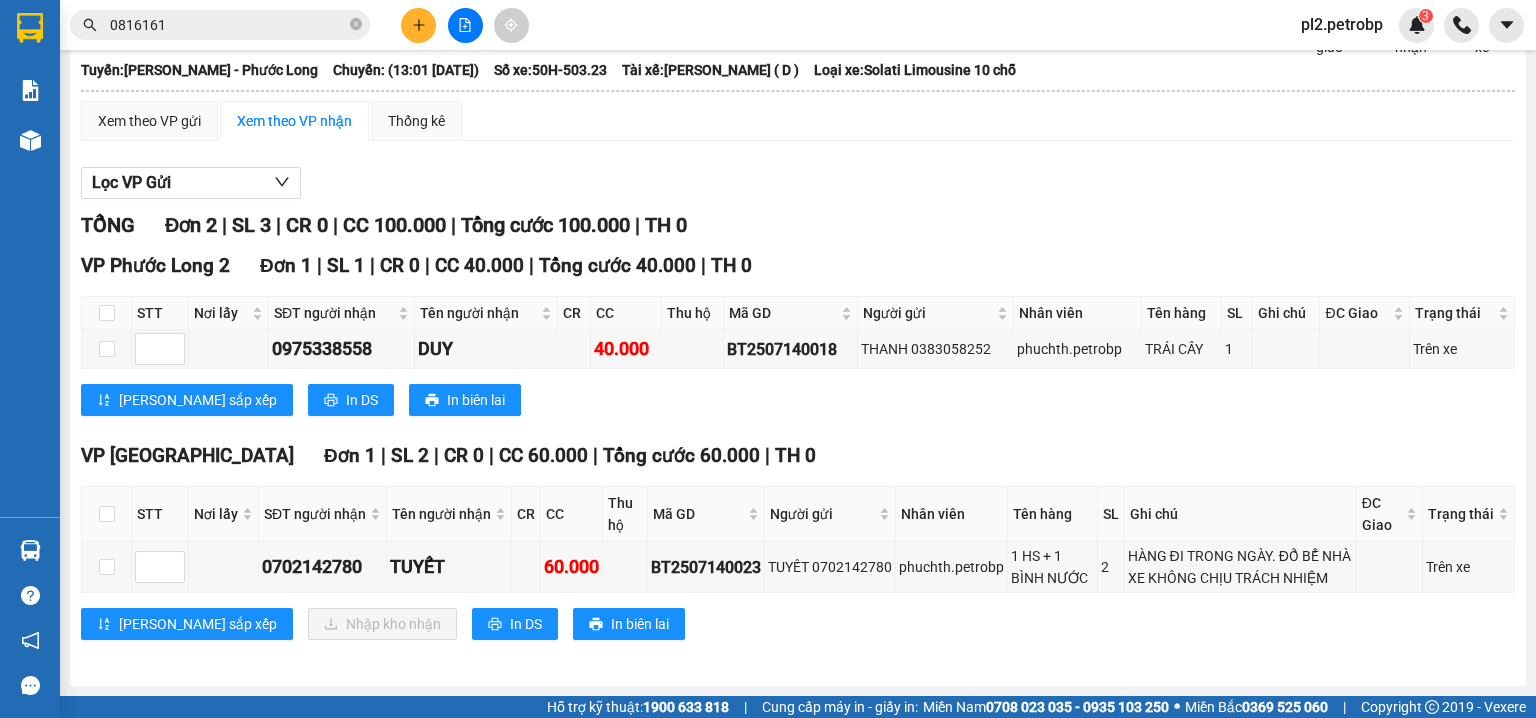 scroll, scrollTop: 0, scrollLeft: 0, axis: both 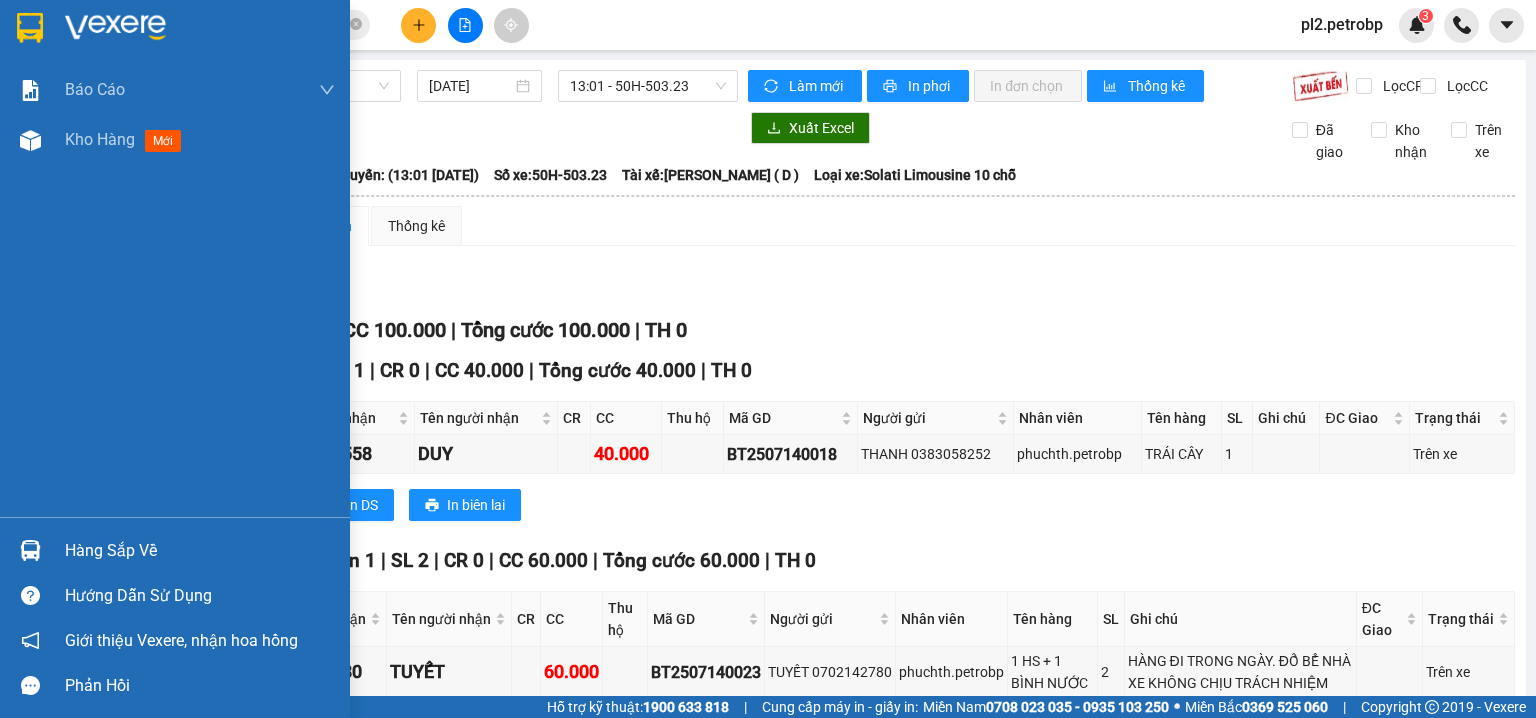 click on "Hàng sắp về" at bounding box center [200, 551] 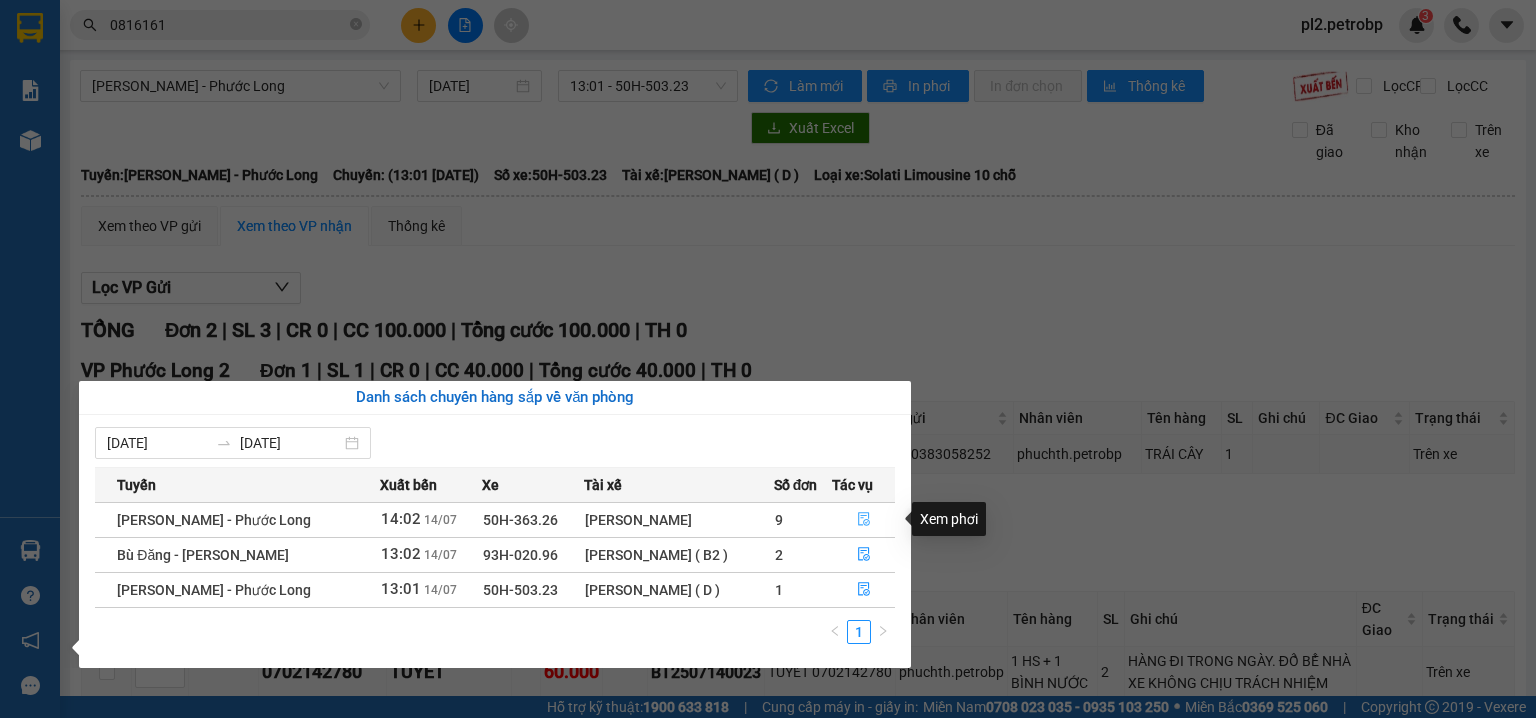 click 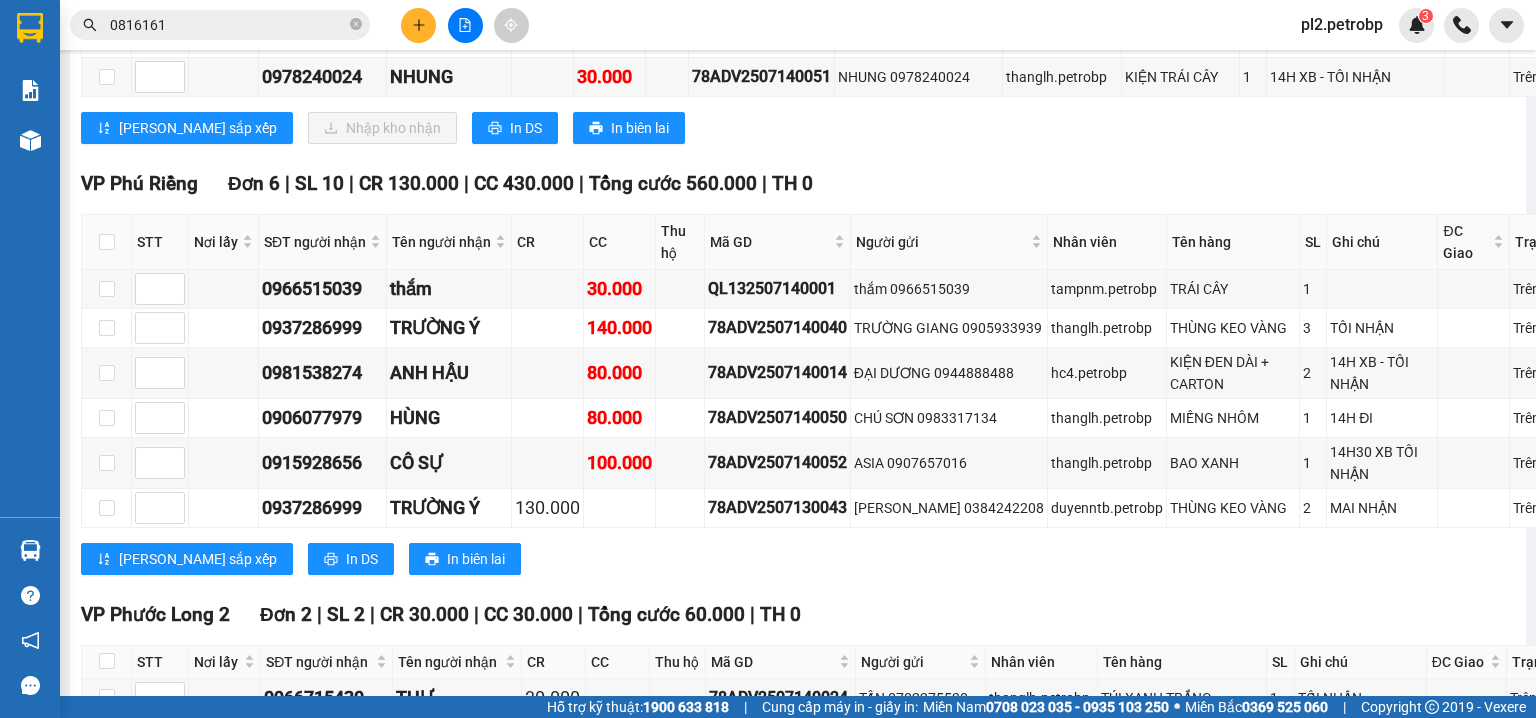 scroll, scrollTop: 2901, scrollLeft: 0, axis: vertical 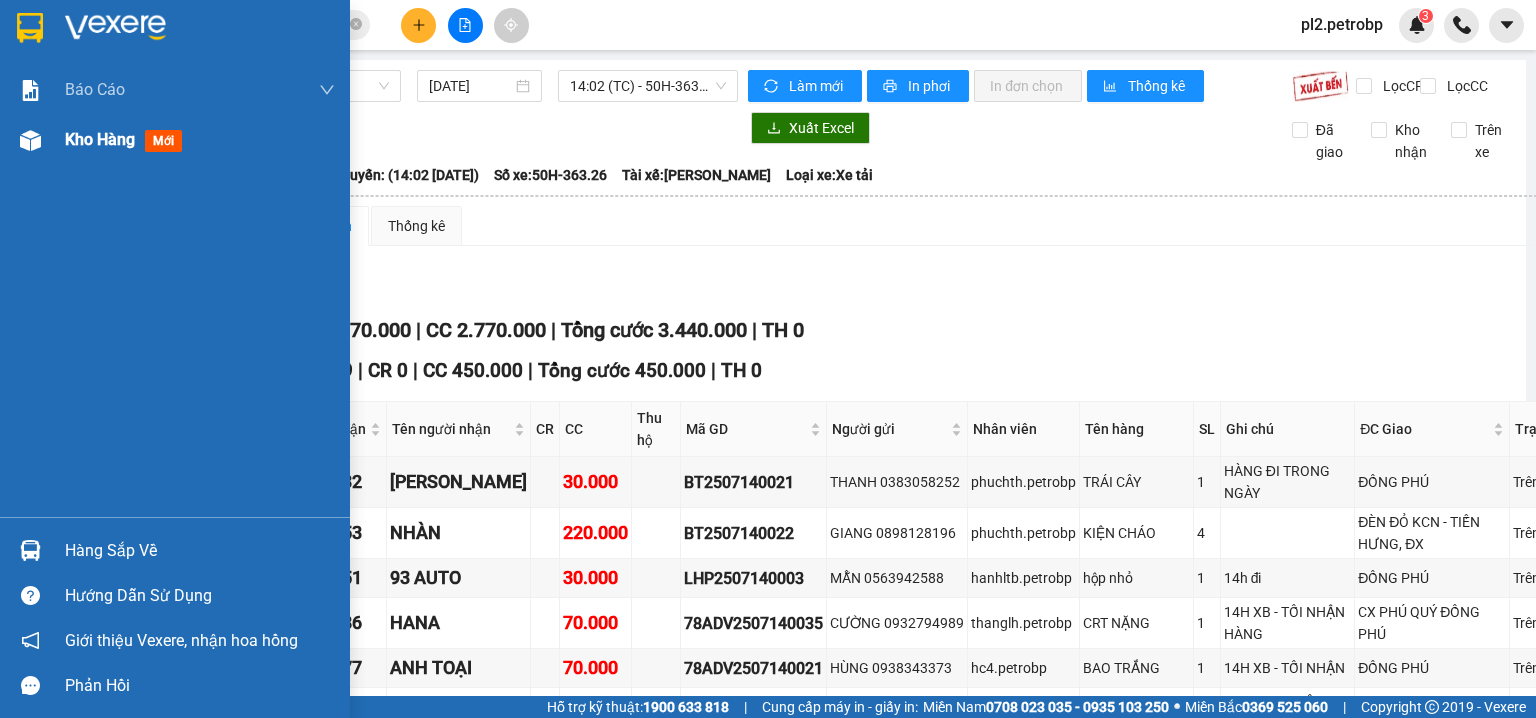click on "Kho hàng" at bounding box center (100, 139) 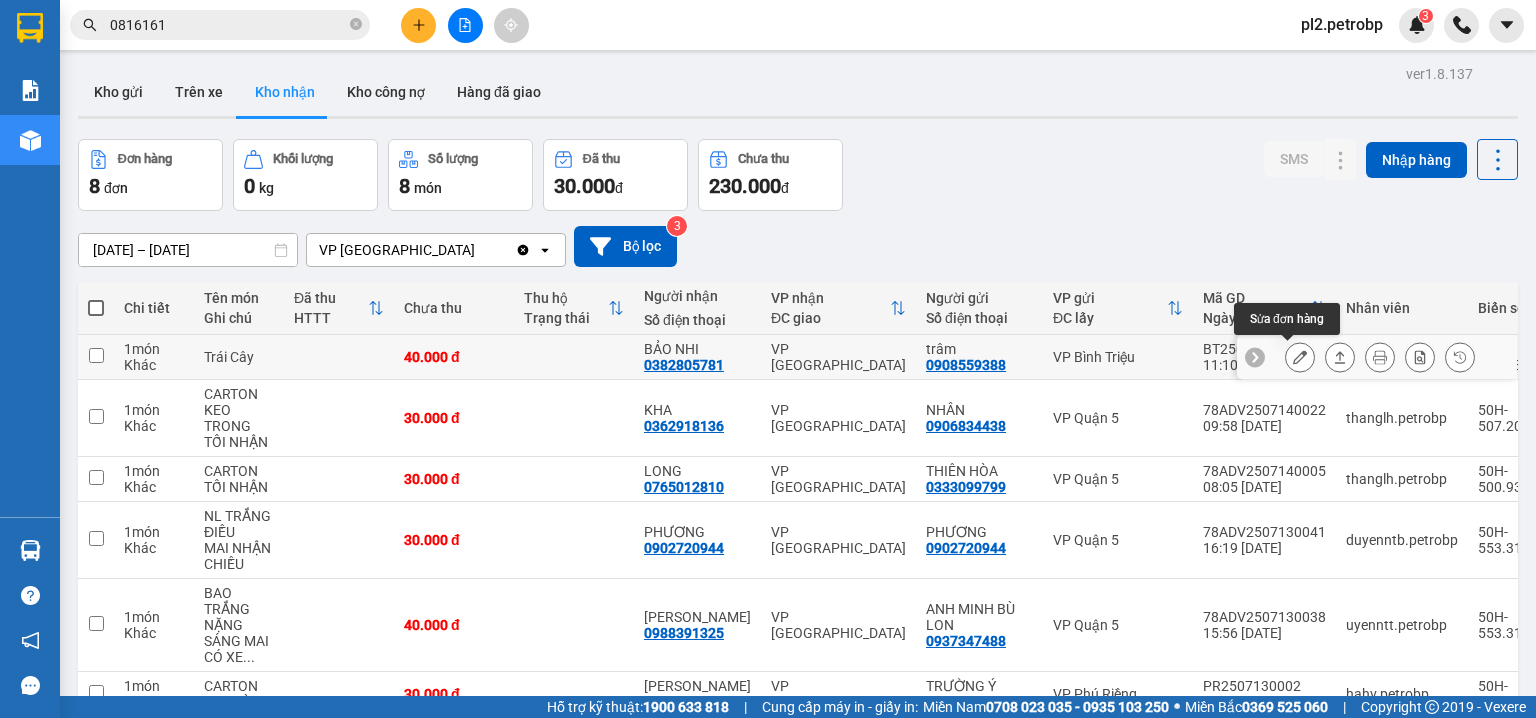 click 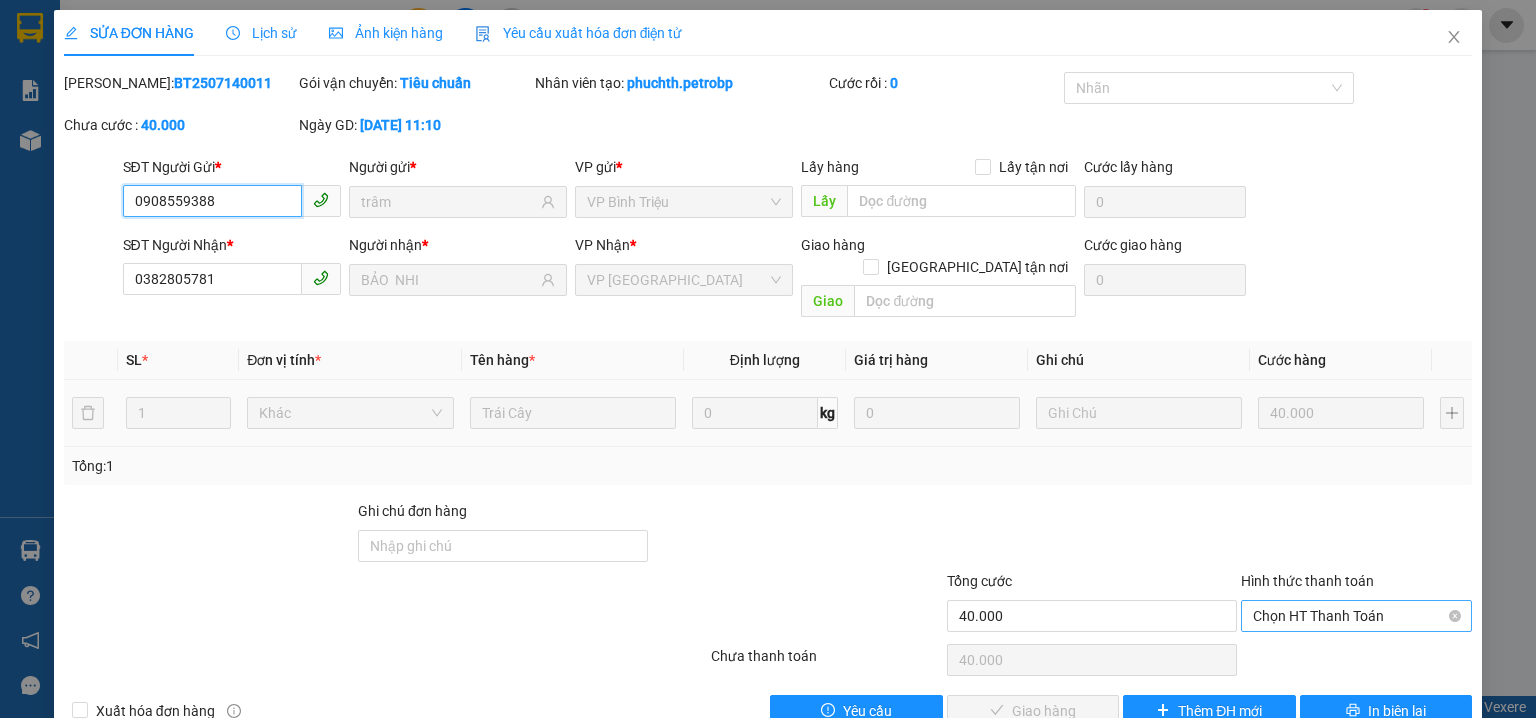 click on "Chọn HT Thanh Toán" at bounding box center [1356, 616] 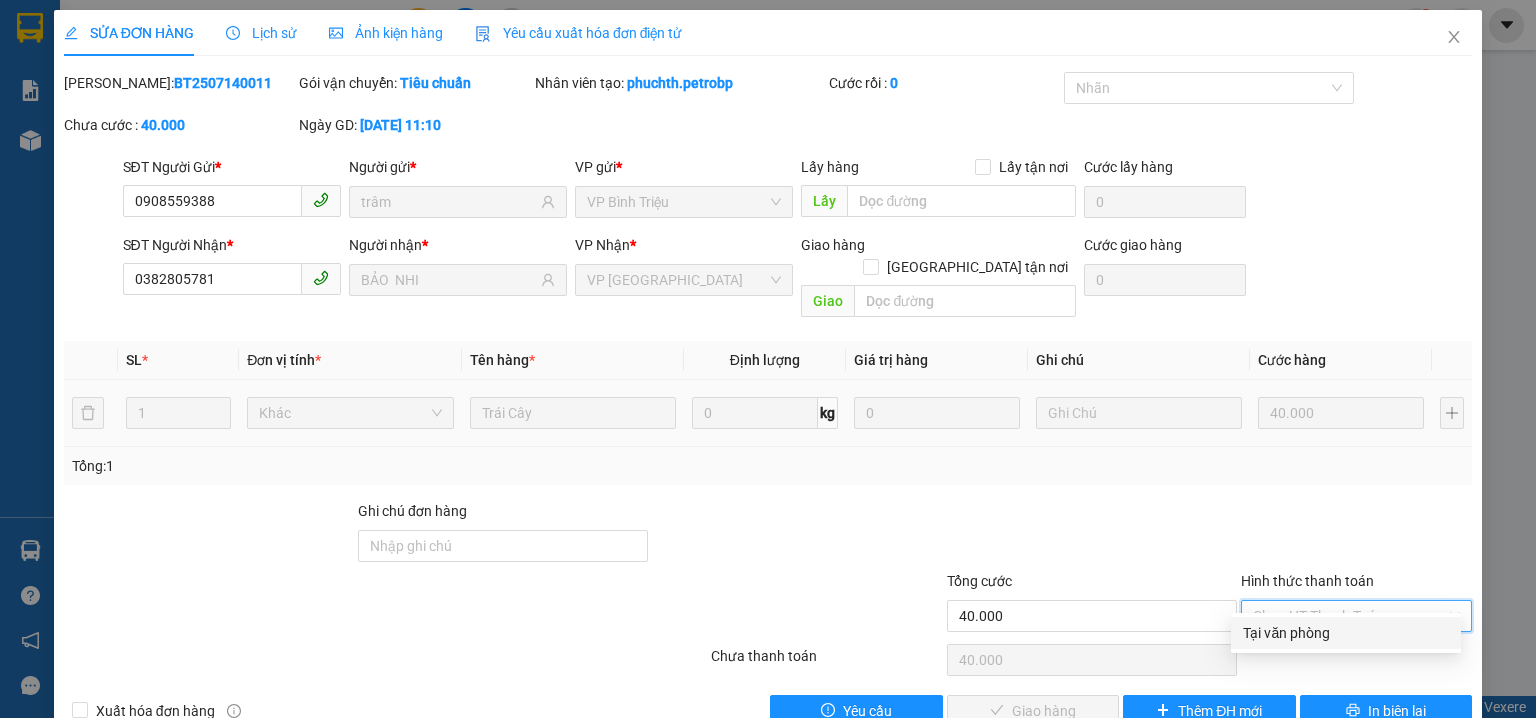 click on "Tại văn phòng" at bounding box center [1346, 633] 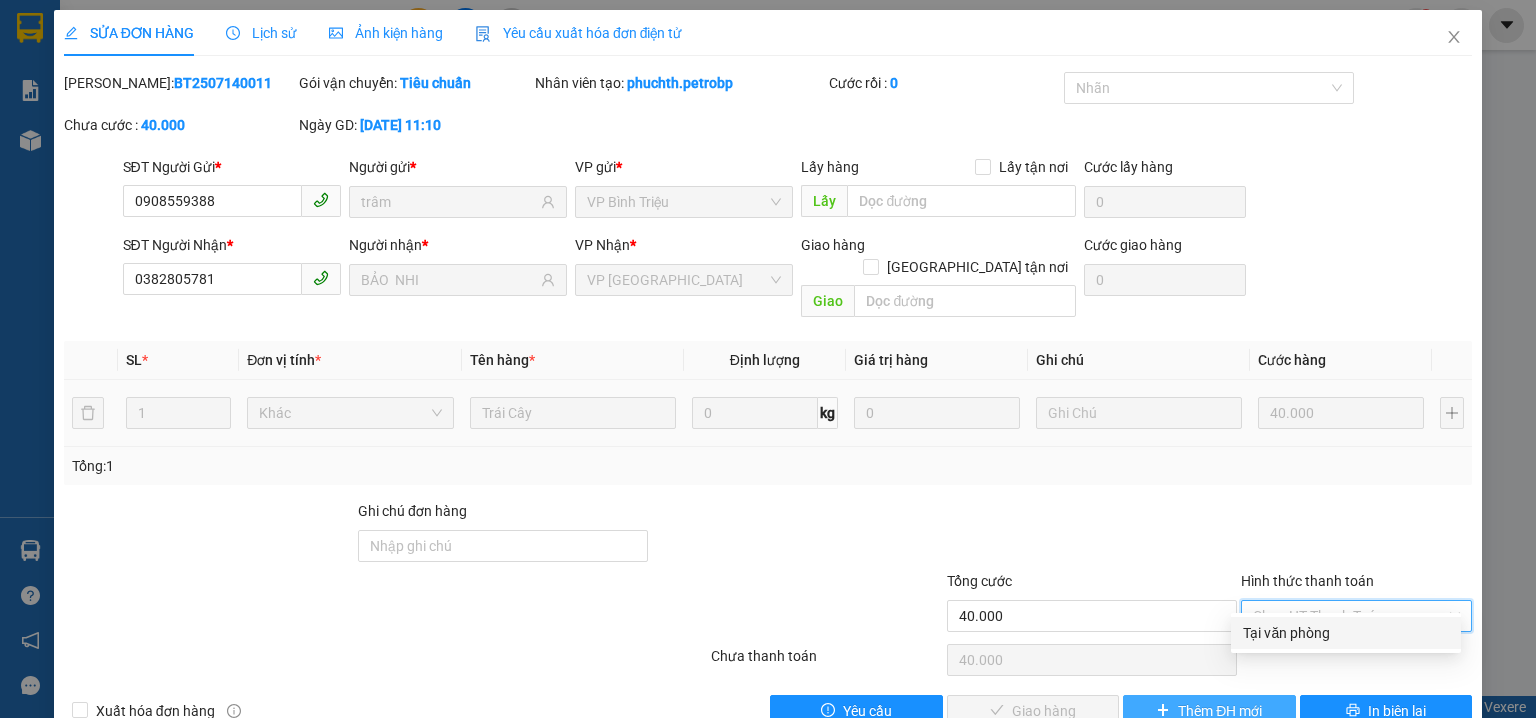type on "0" 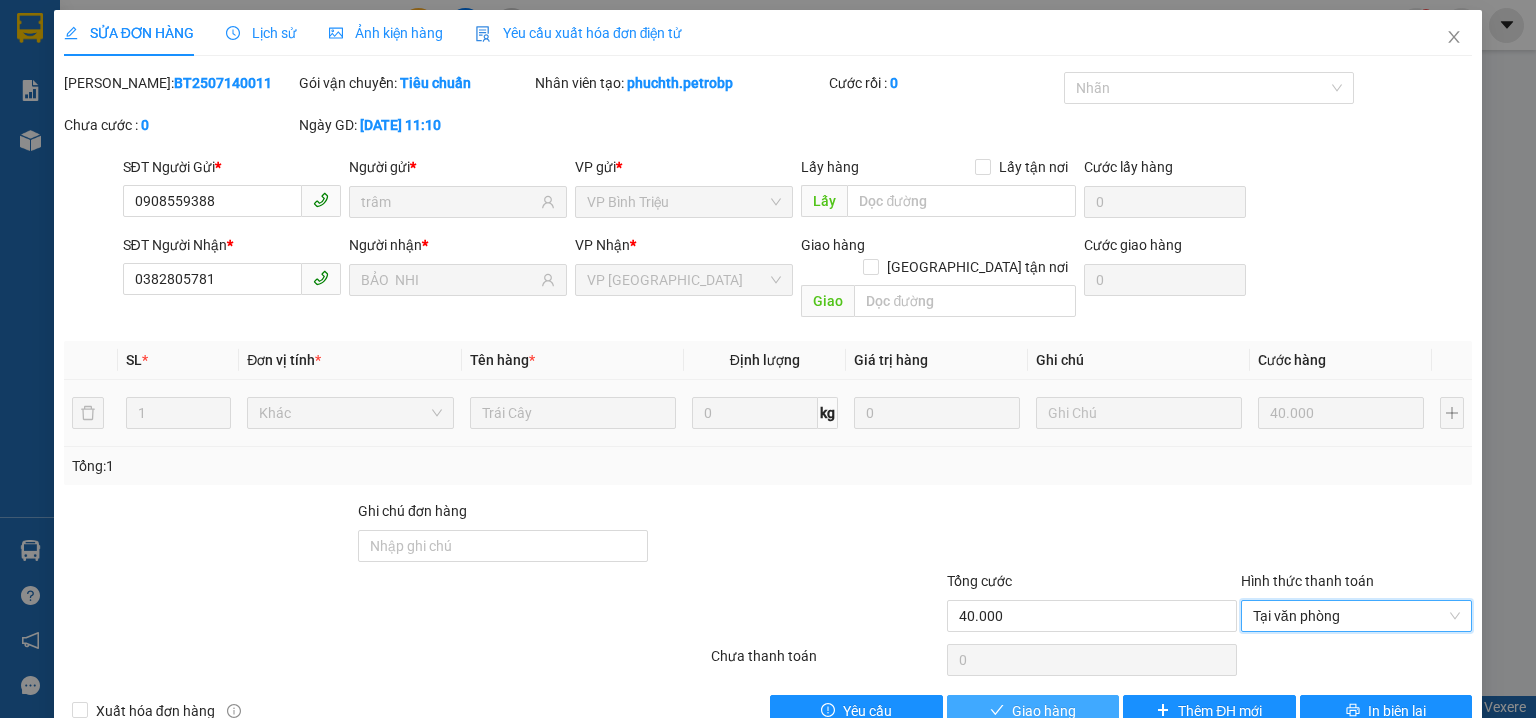 click on "Giao hàng" at bounding box center (1044, 711) 